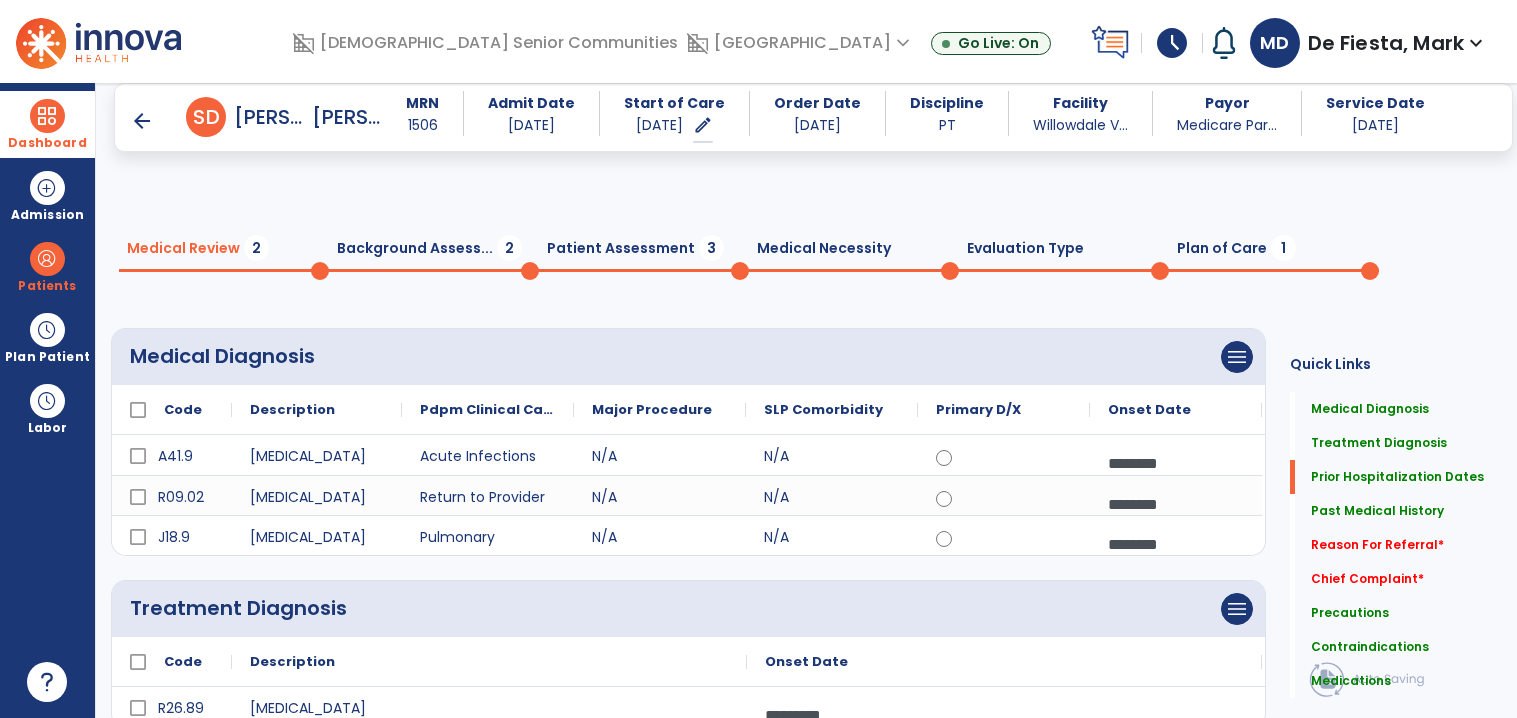 scroll, scrollTop: 0, scrollLeft: 0, axis: both 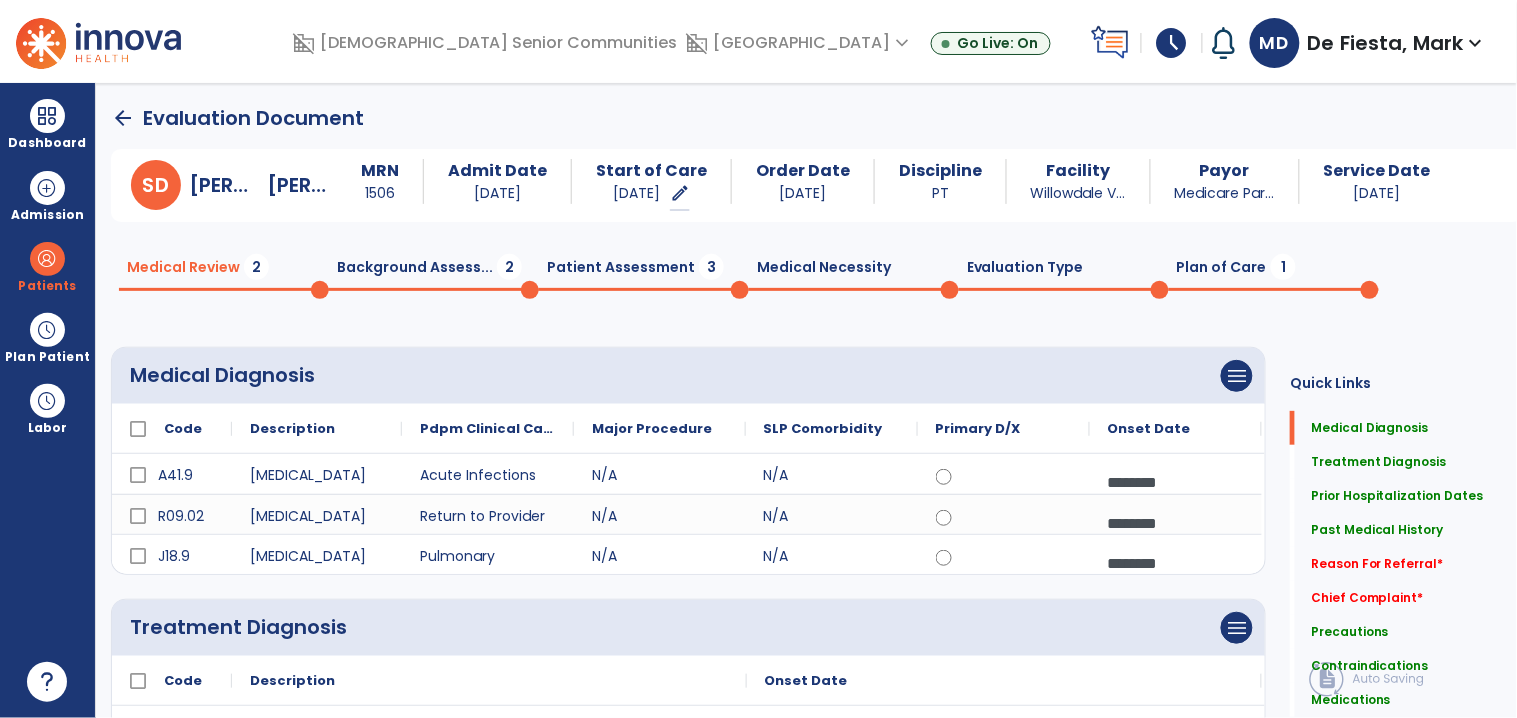 click on "arrow_back" 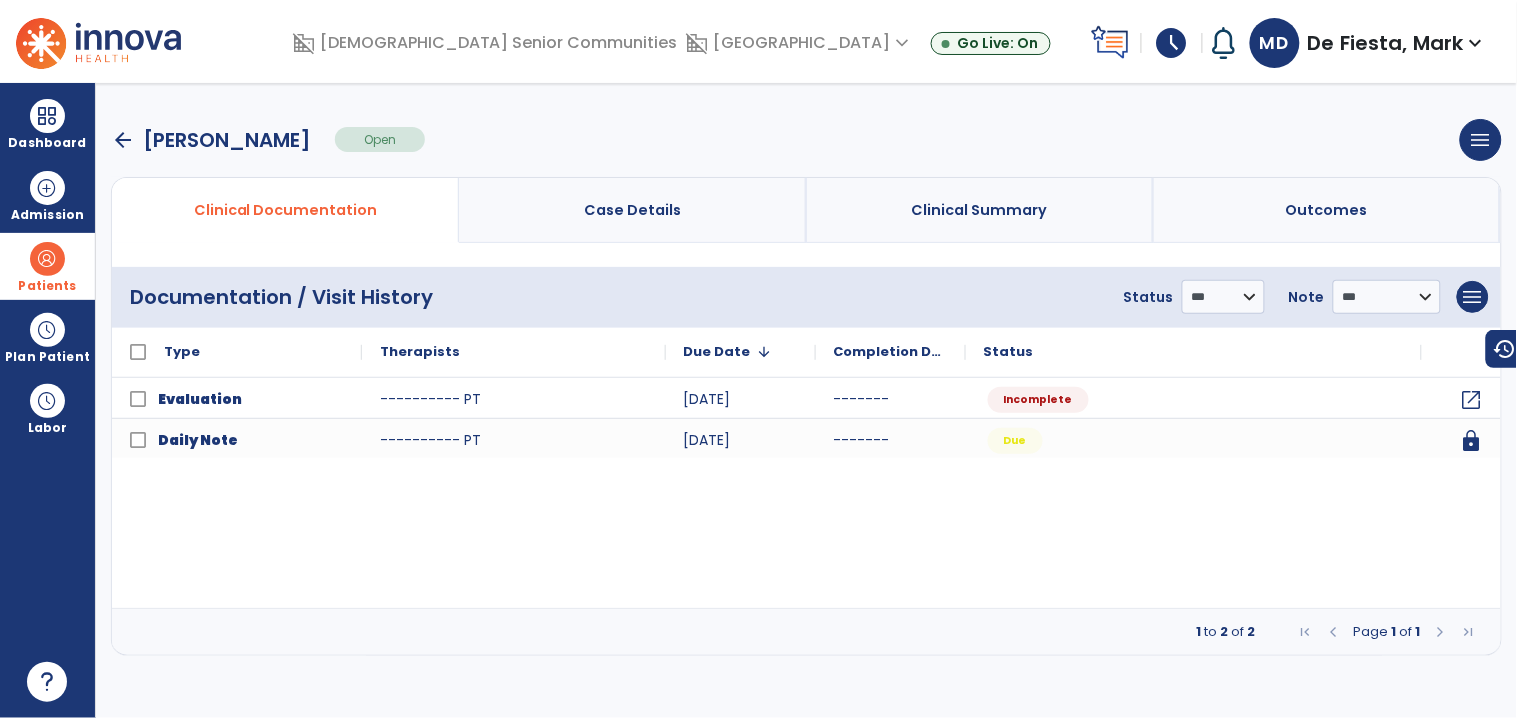 click at bounding box center [47, 259] 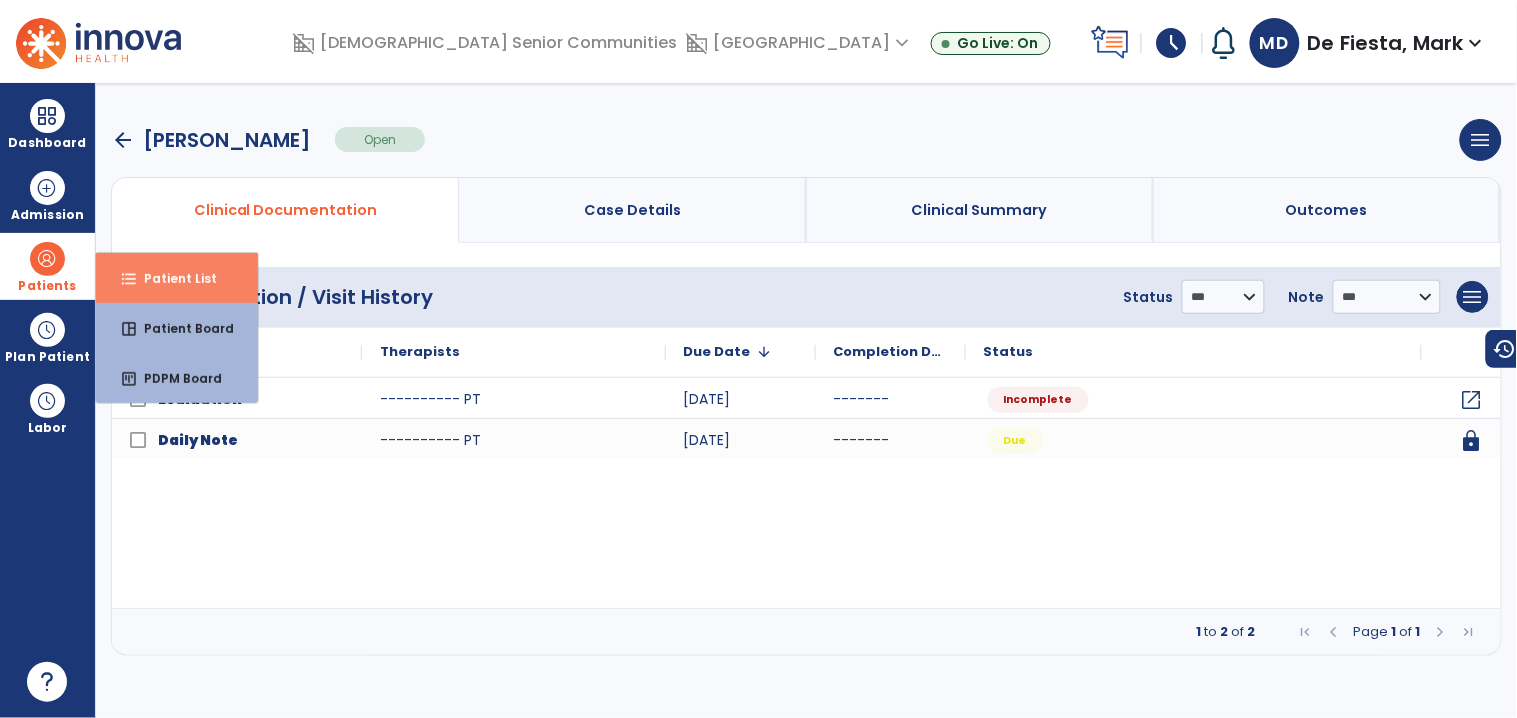 click on "Patient List" at bounding box center (172, 278) 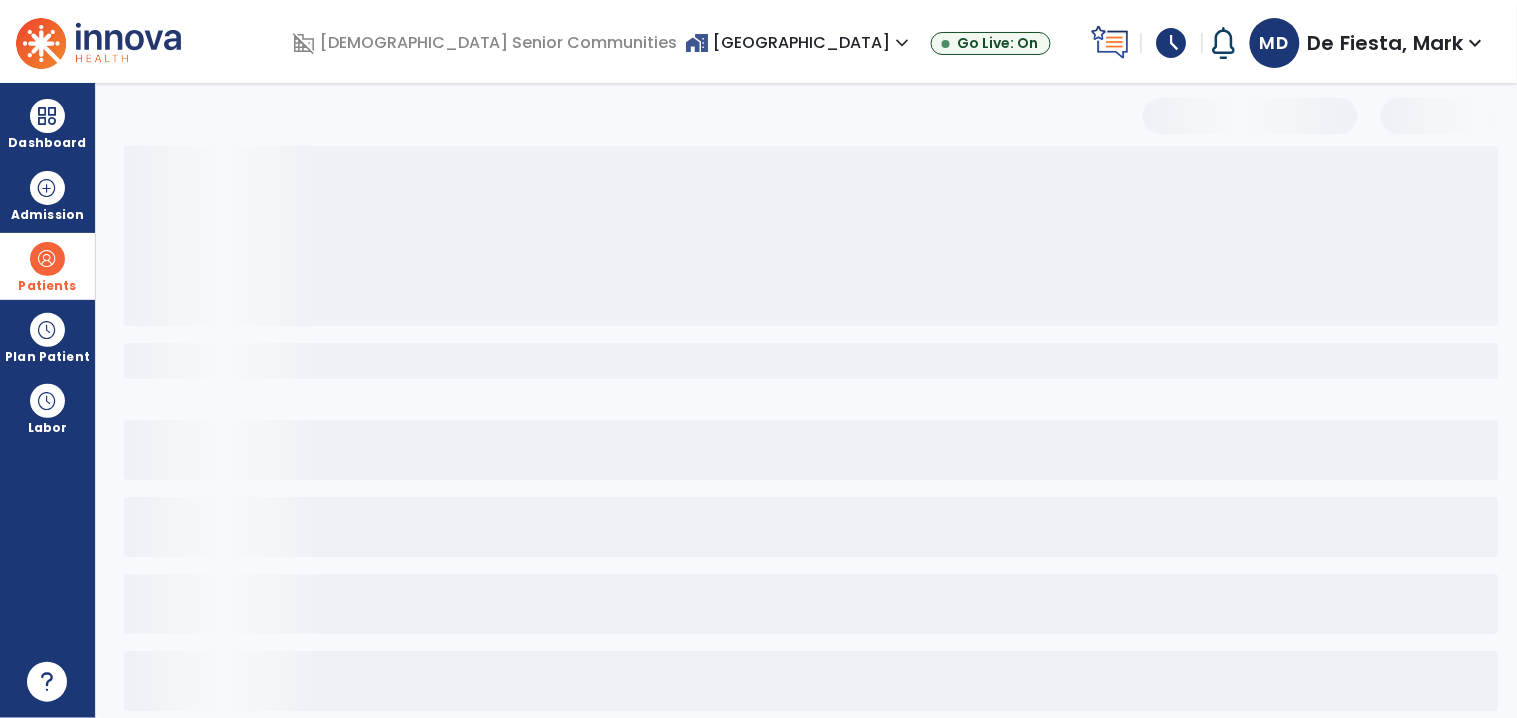 select on "***" 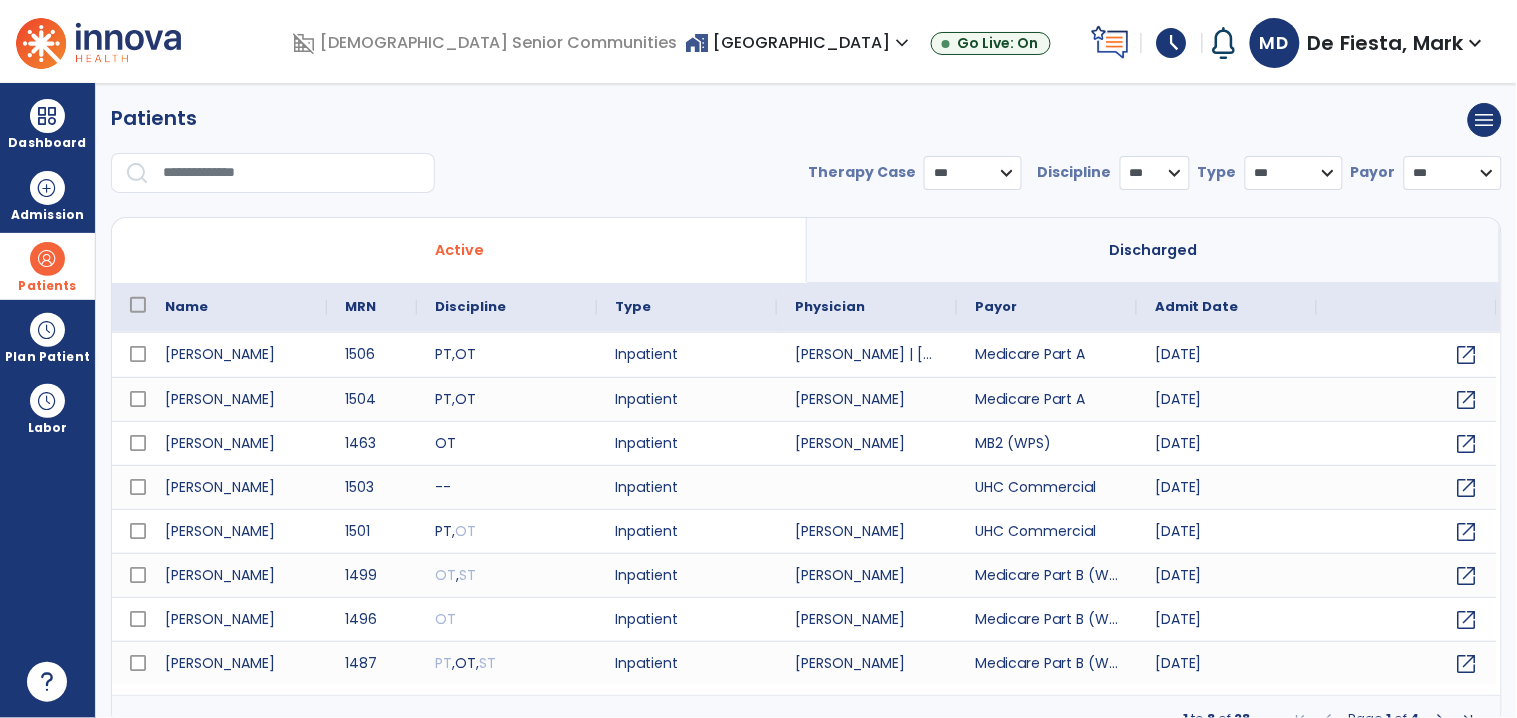 click at bounding box center (292, 173) 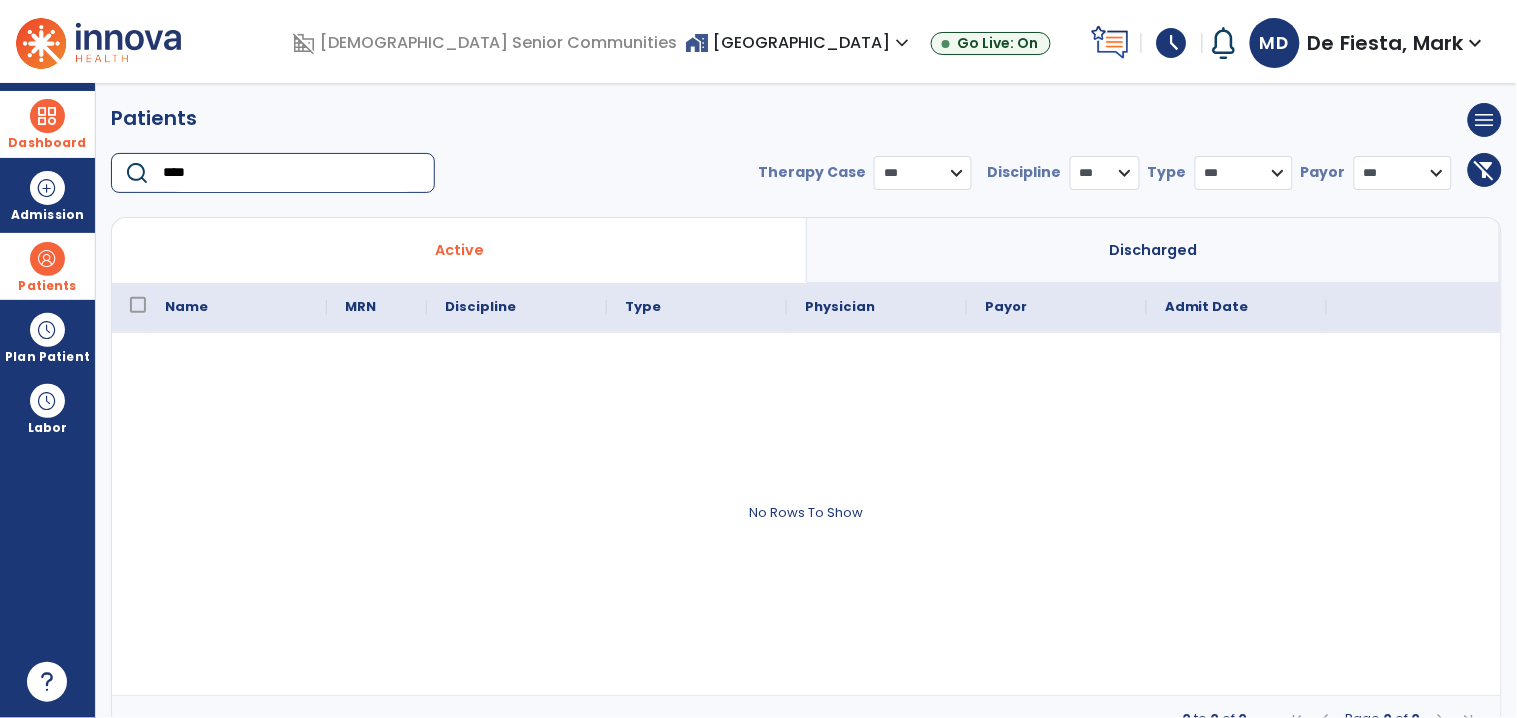type on "****" 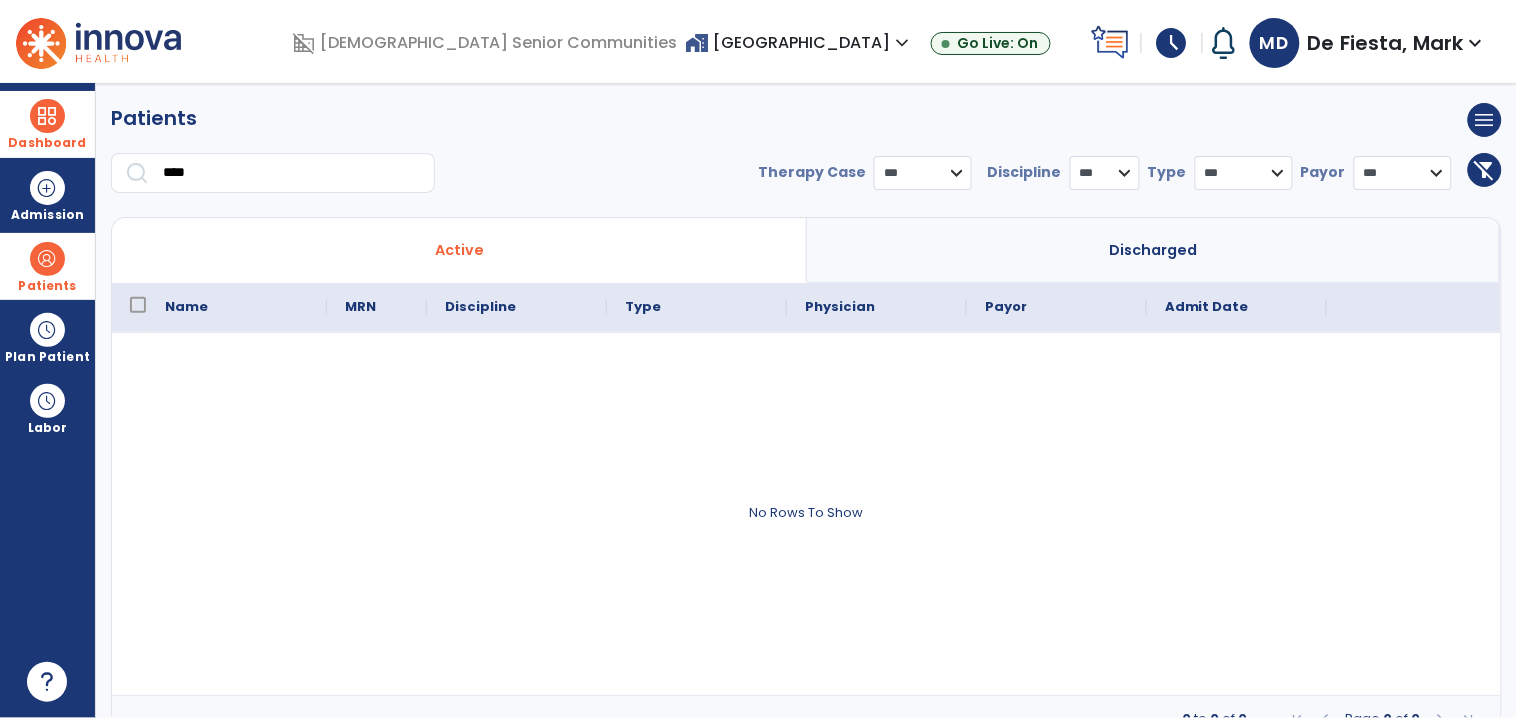 click at bounding box center [47, 116] 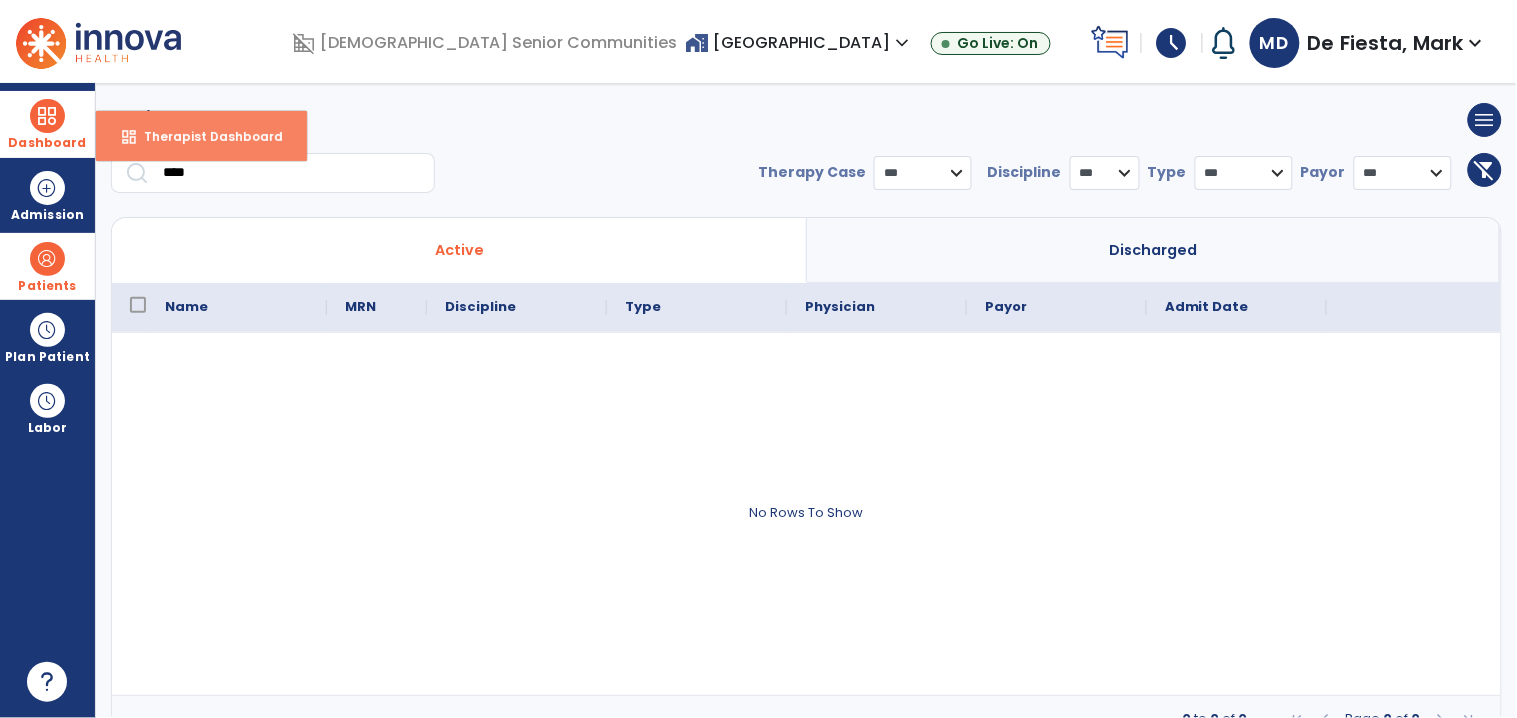 click on "Therapist Dashboard" at bounding box center (205, 136) 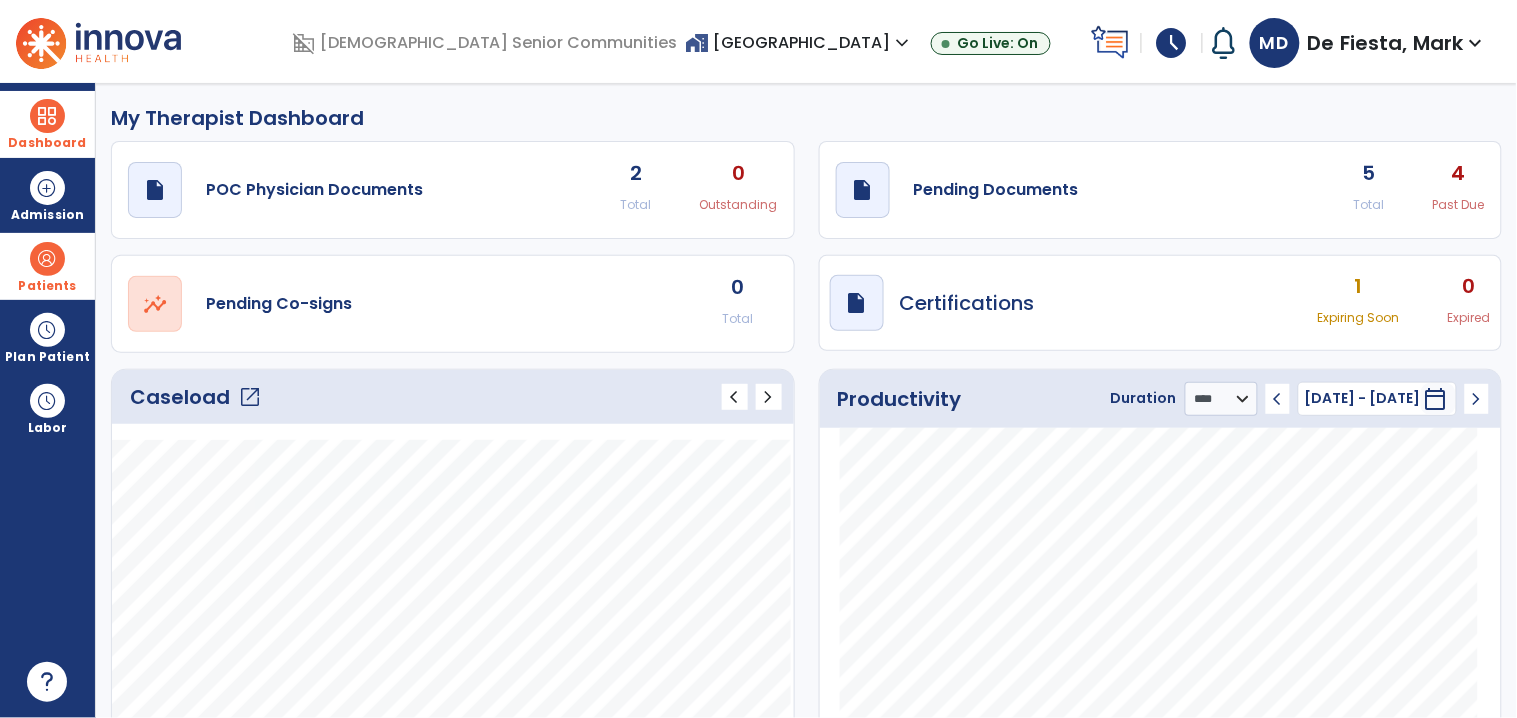 click at bounding box center (47, 259) 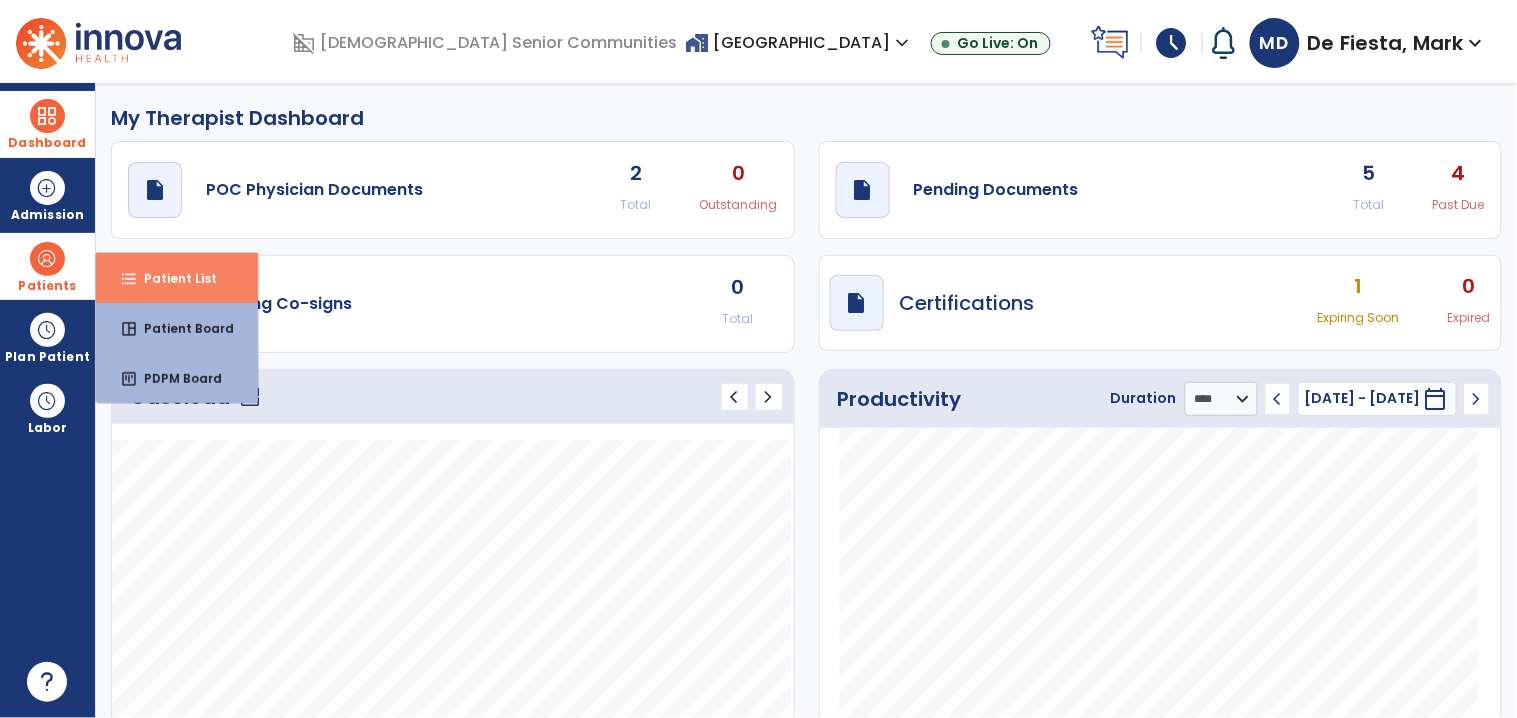 click on "Patient List" at bounding box center [172, 278] 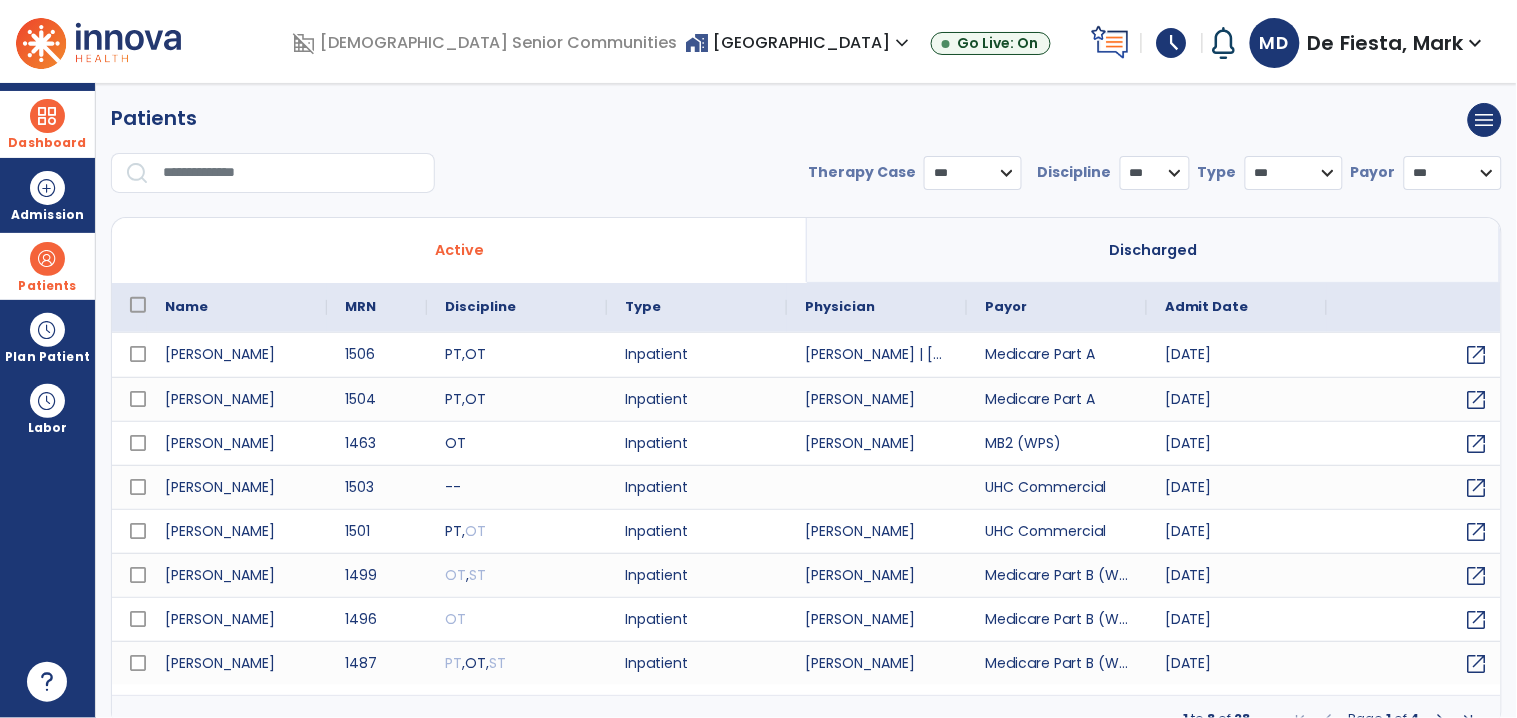 select on "***" 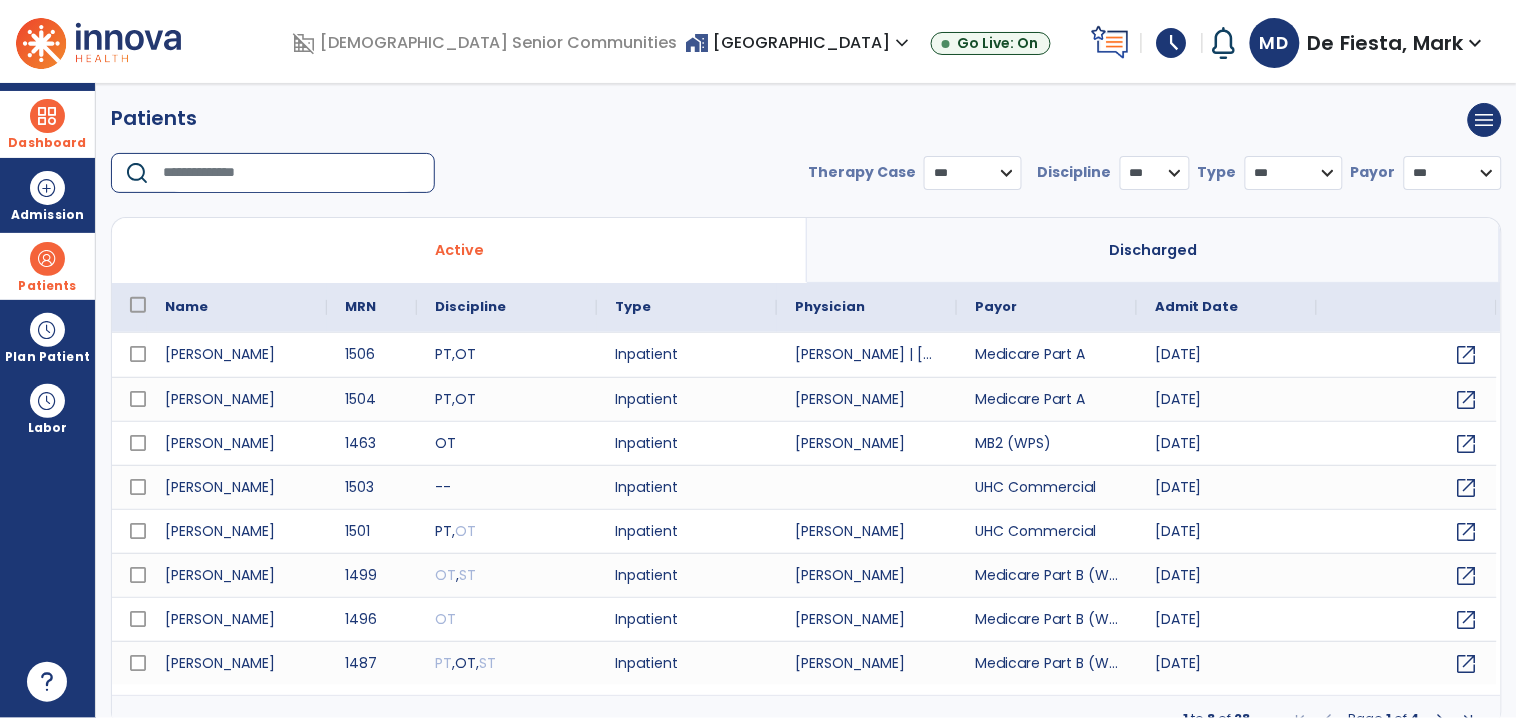 click at bounding box center [292, 173] 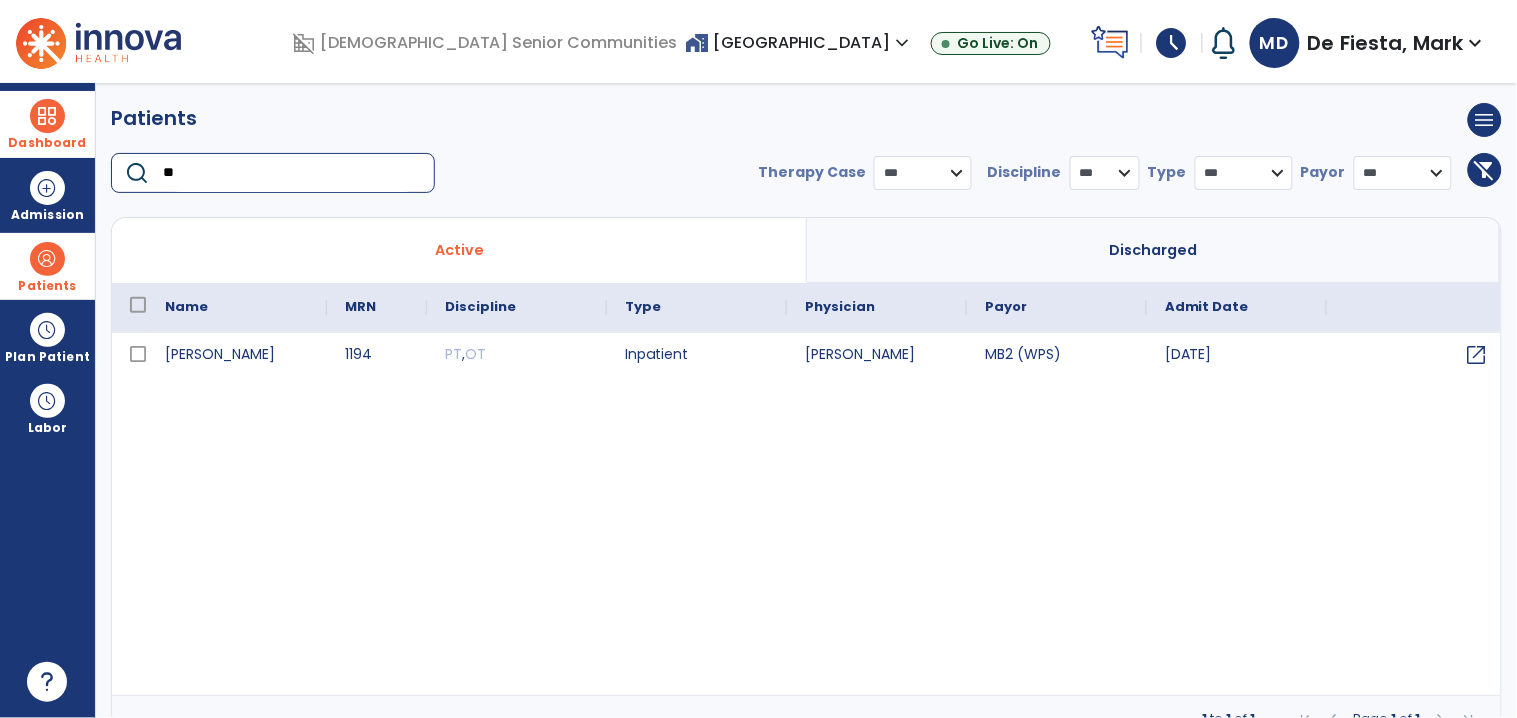 type on "**" 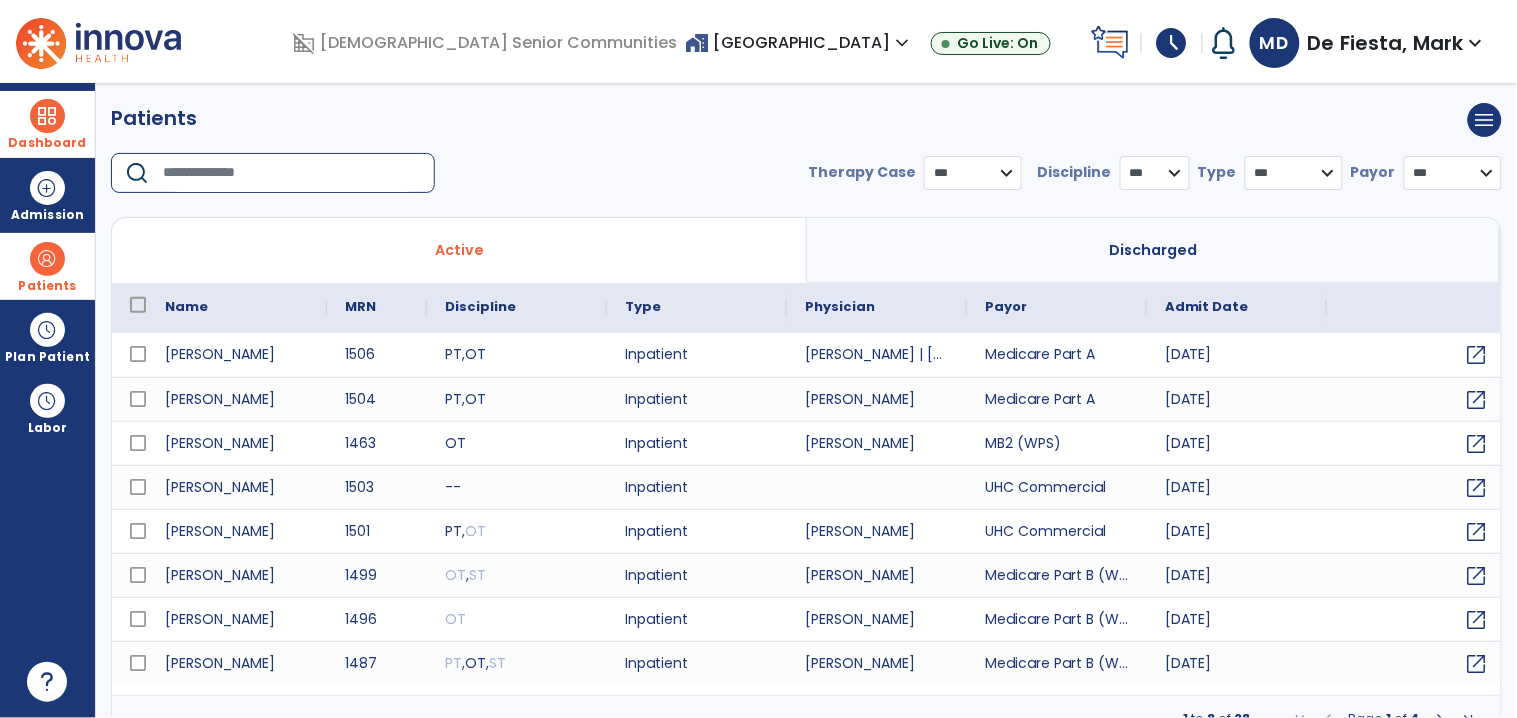 click at bounding box center [292, 173] 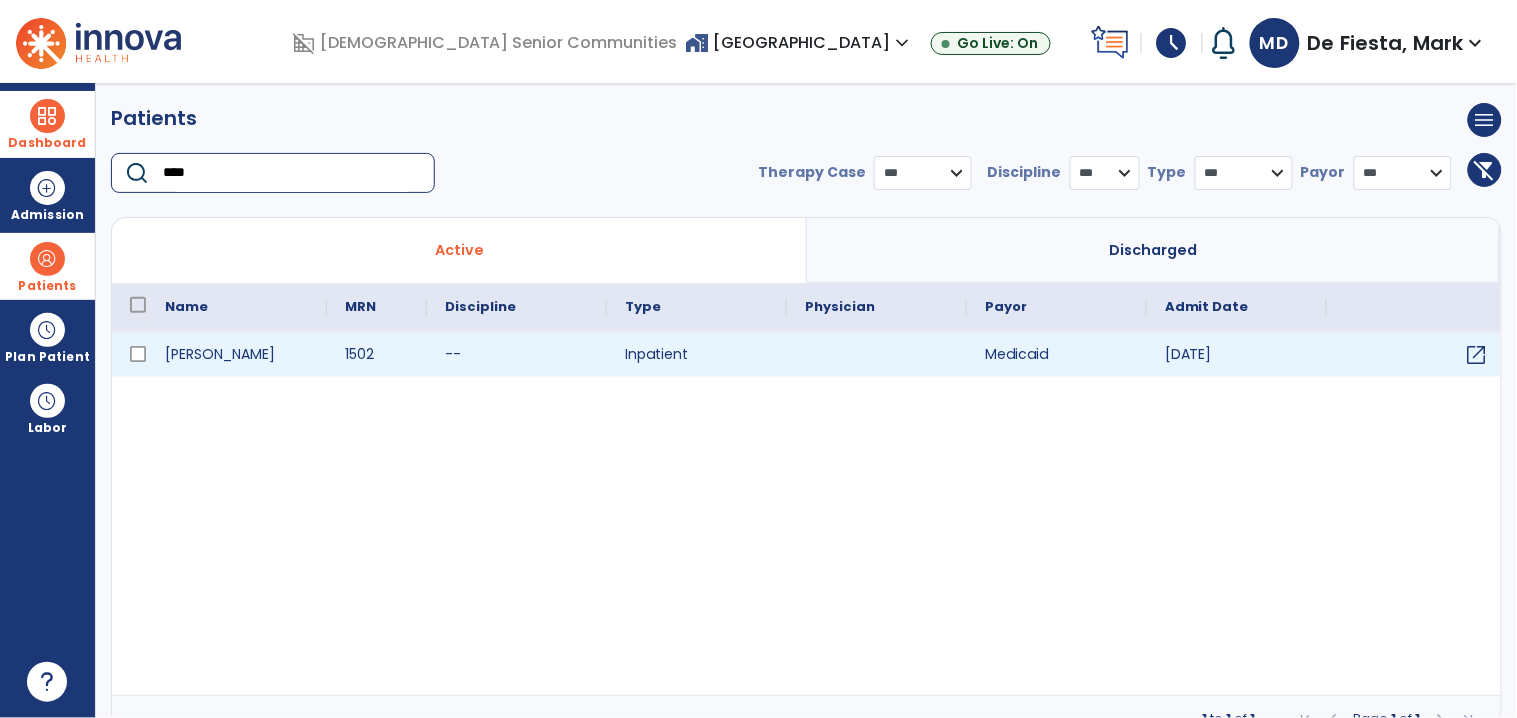 type on "****" 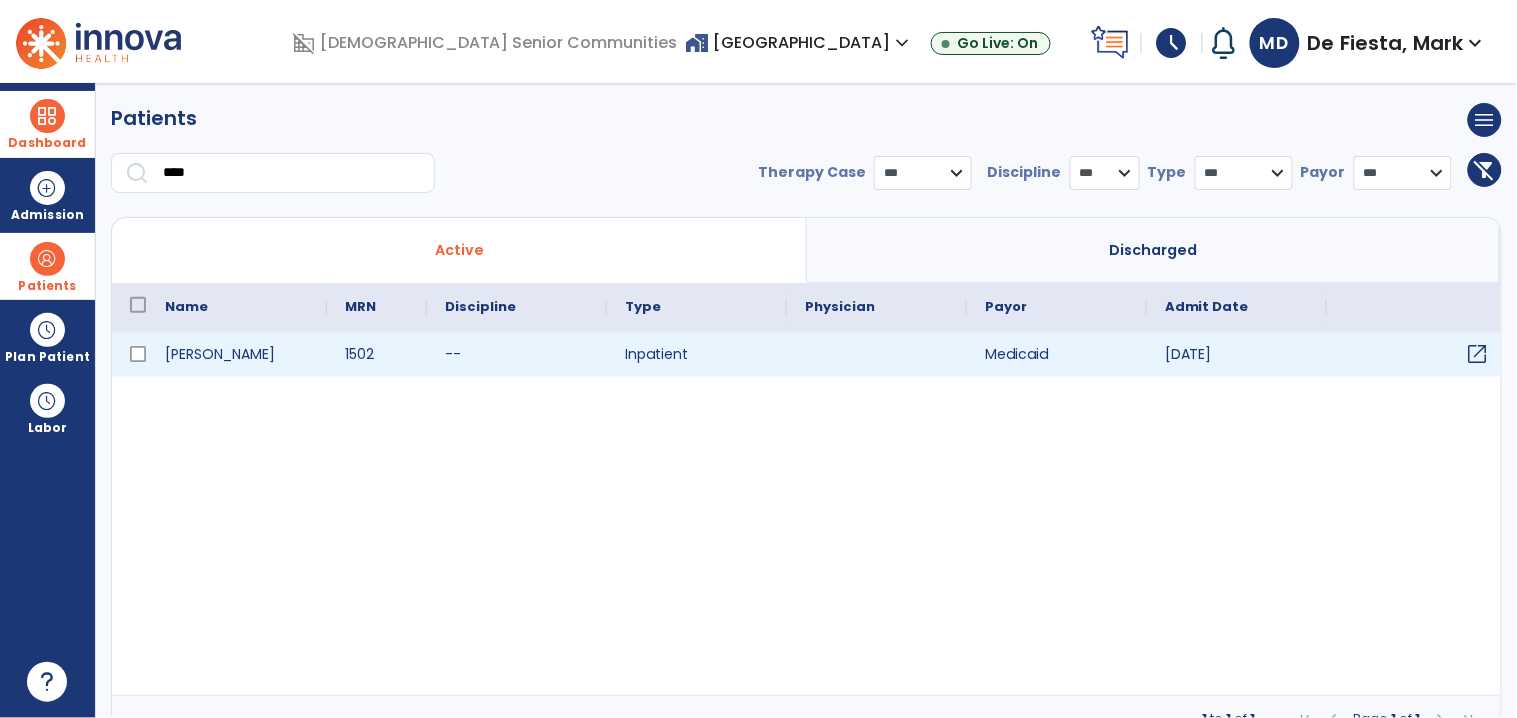 click on "open_in_new" at bounding box center (1478, 354) 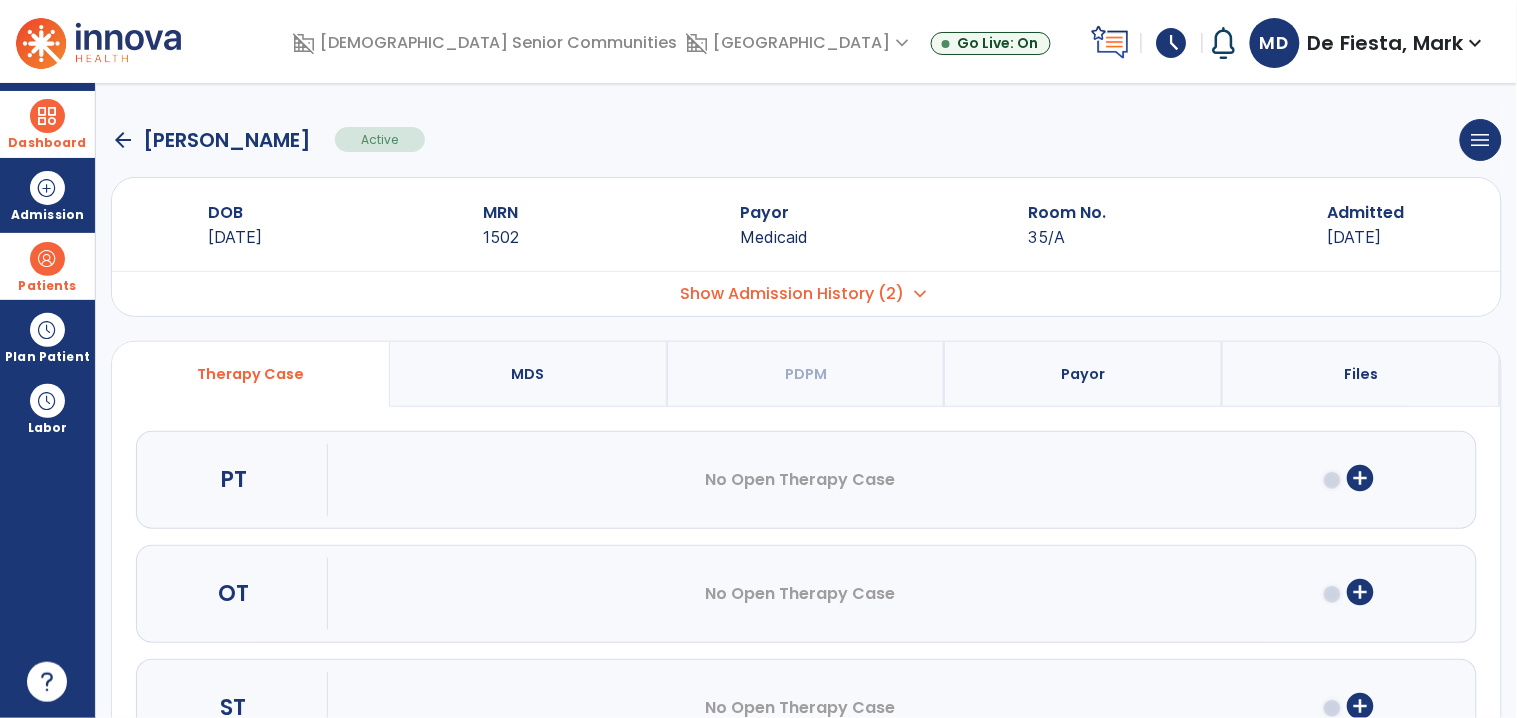 click on "add_circle" at bounding box center [1361, 478] 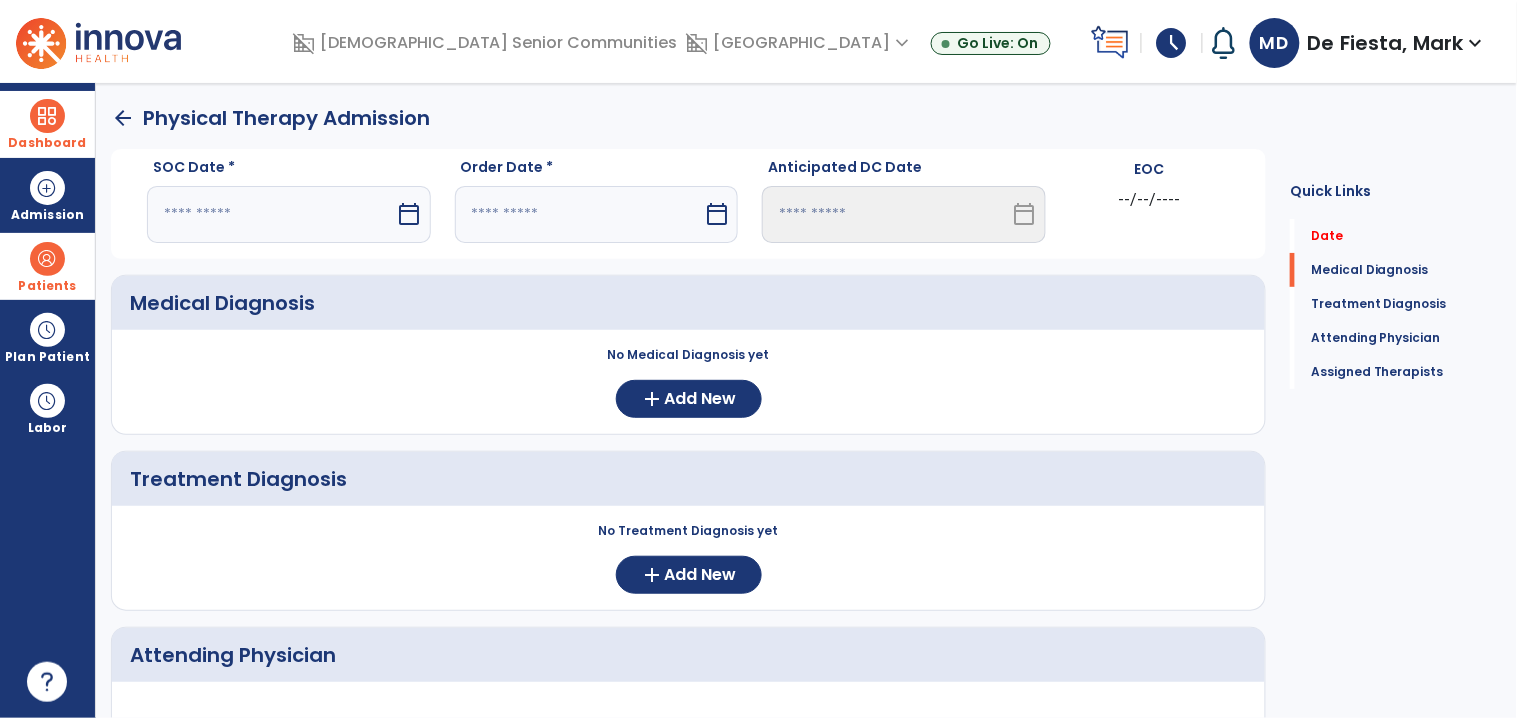 click on "calendar_today" at bounding box center [410, 214] 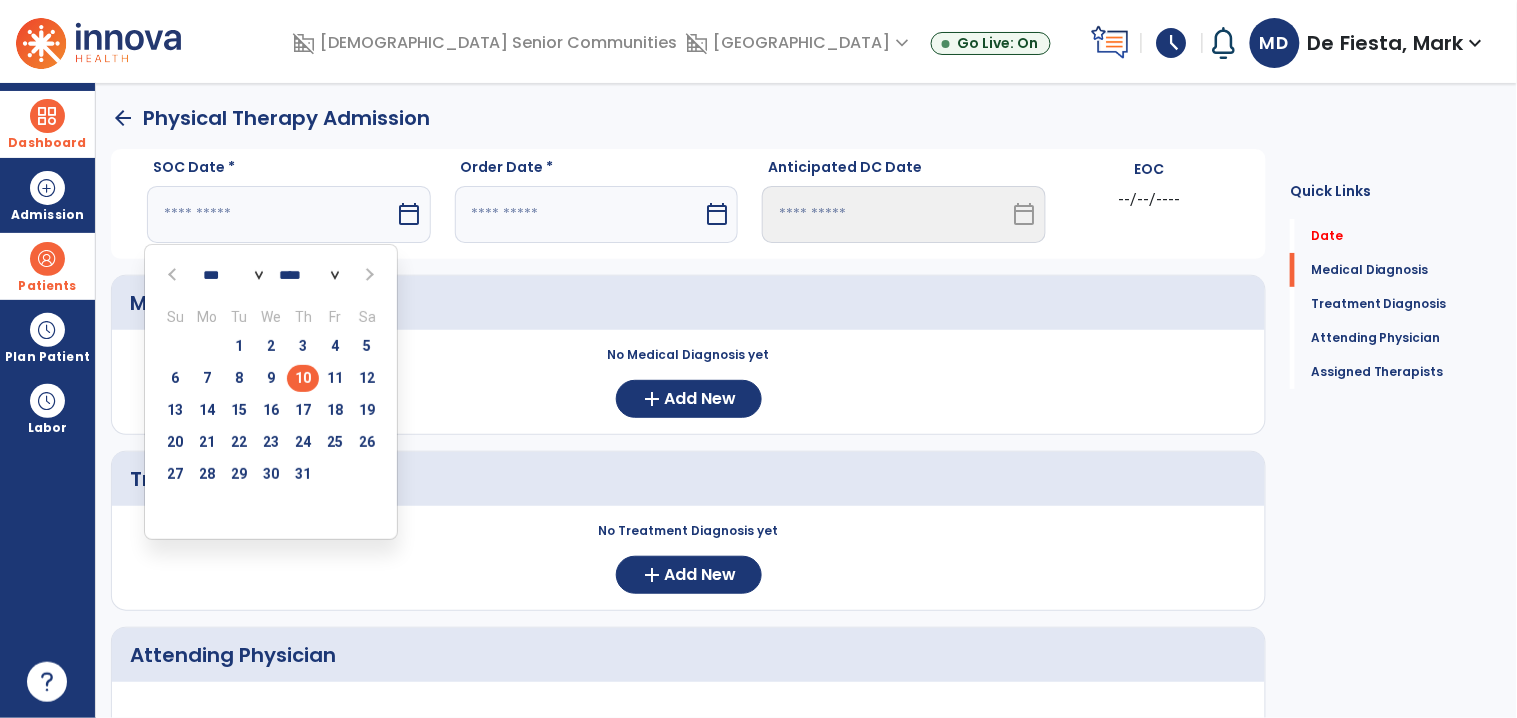 click on "10" at bounding box center (303, 378) 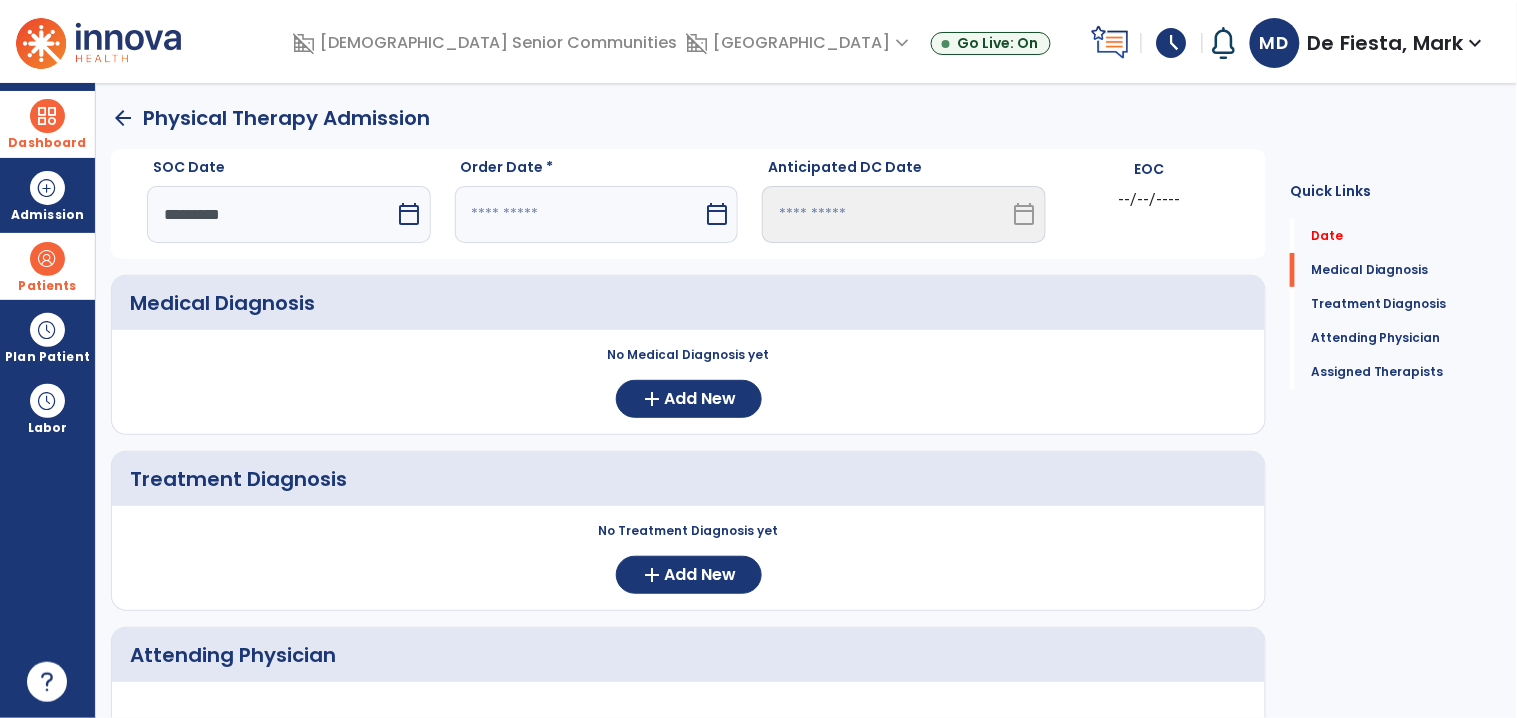 click at bounding box center (579, 214) 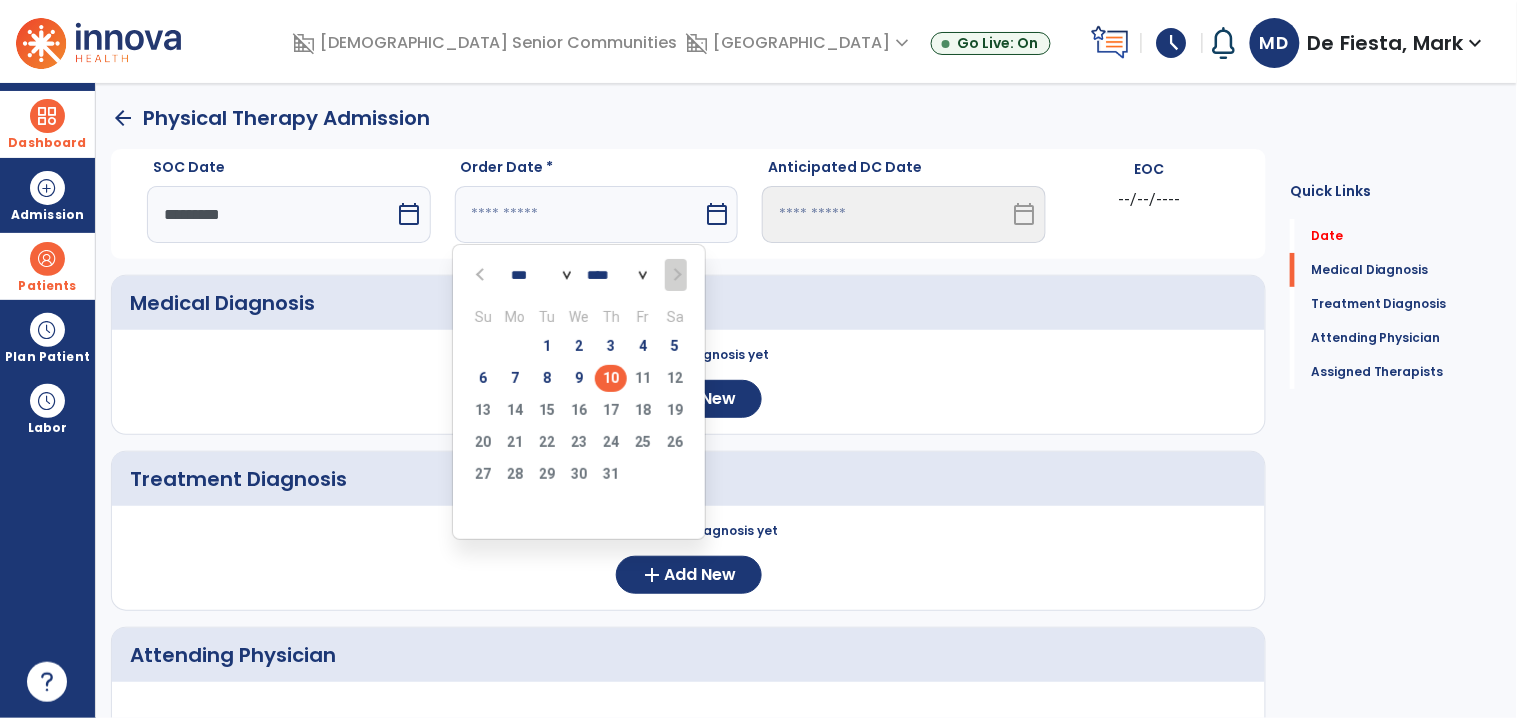 click on "10" at bounding box center [611, 378] 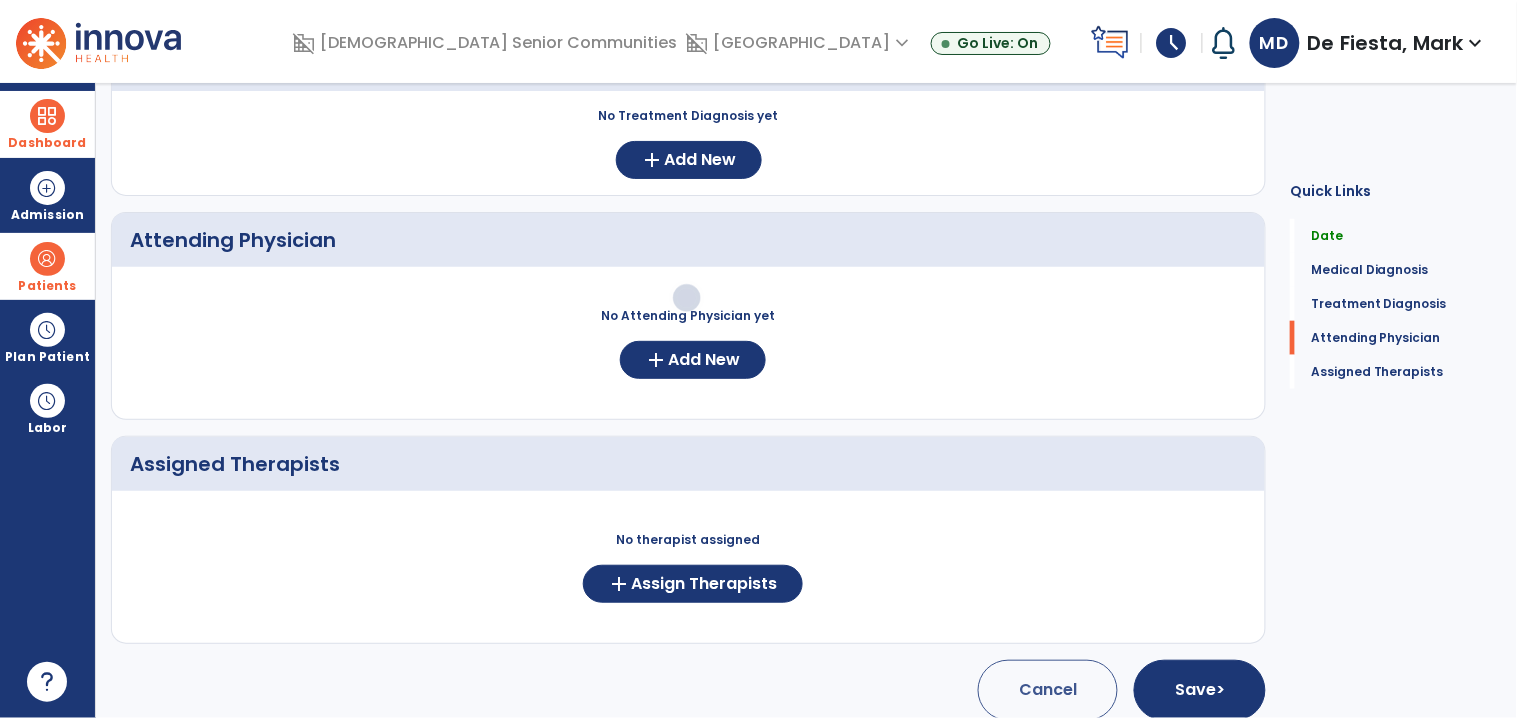 scroll, scrollTop: 434, scrollLeft: 0, axis: vertical 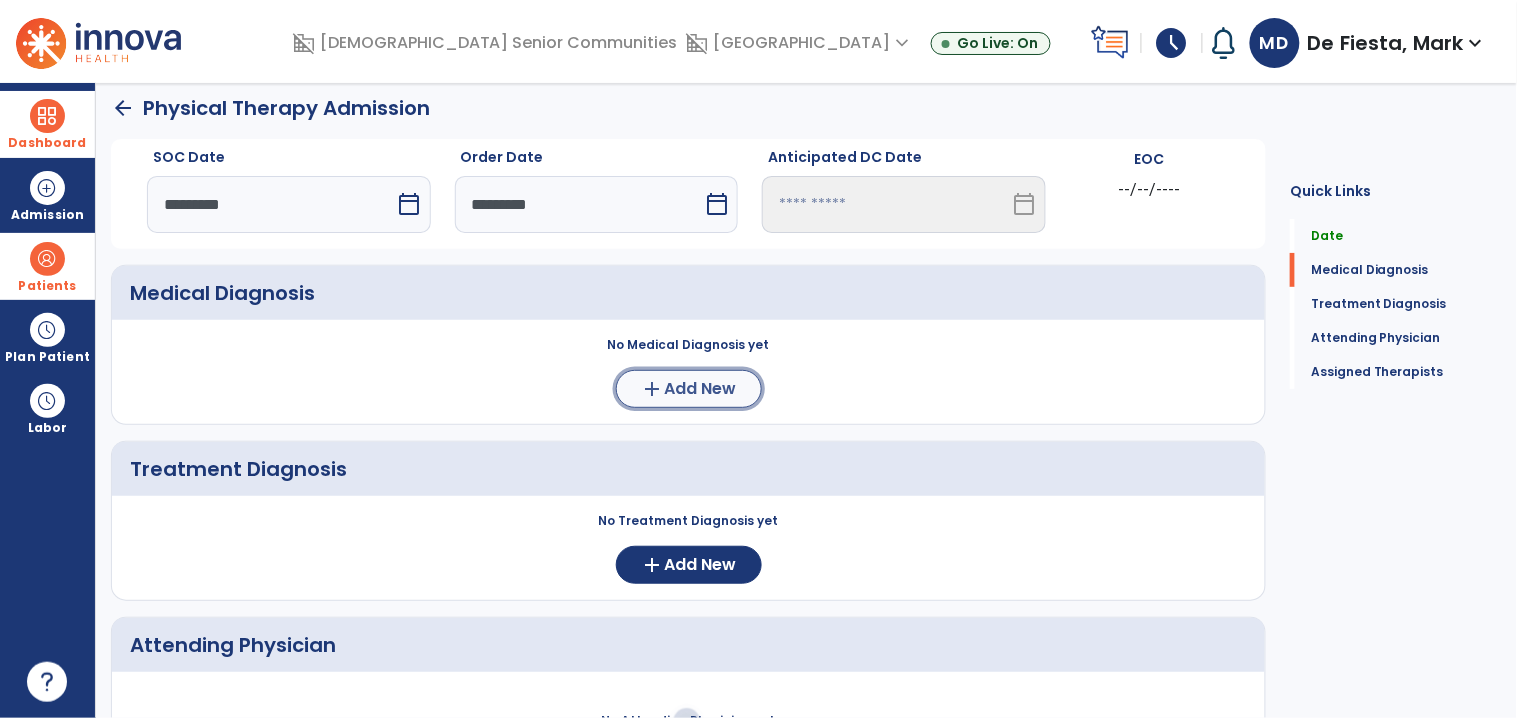 click on "Add New" 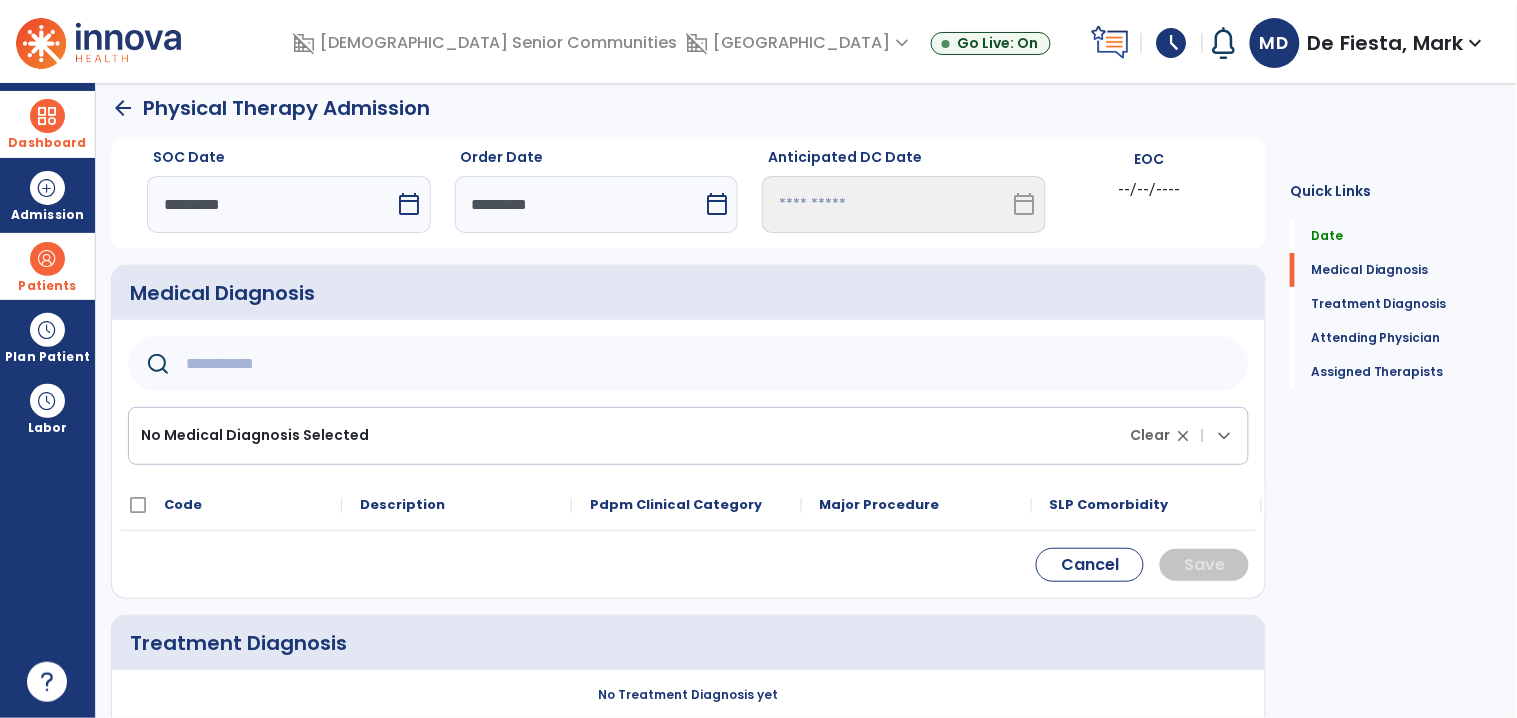 click 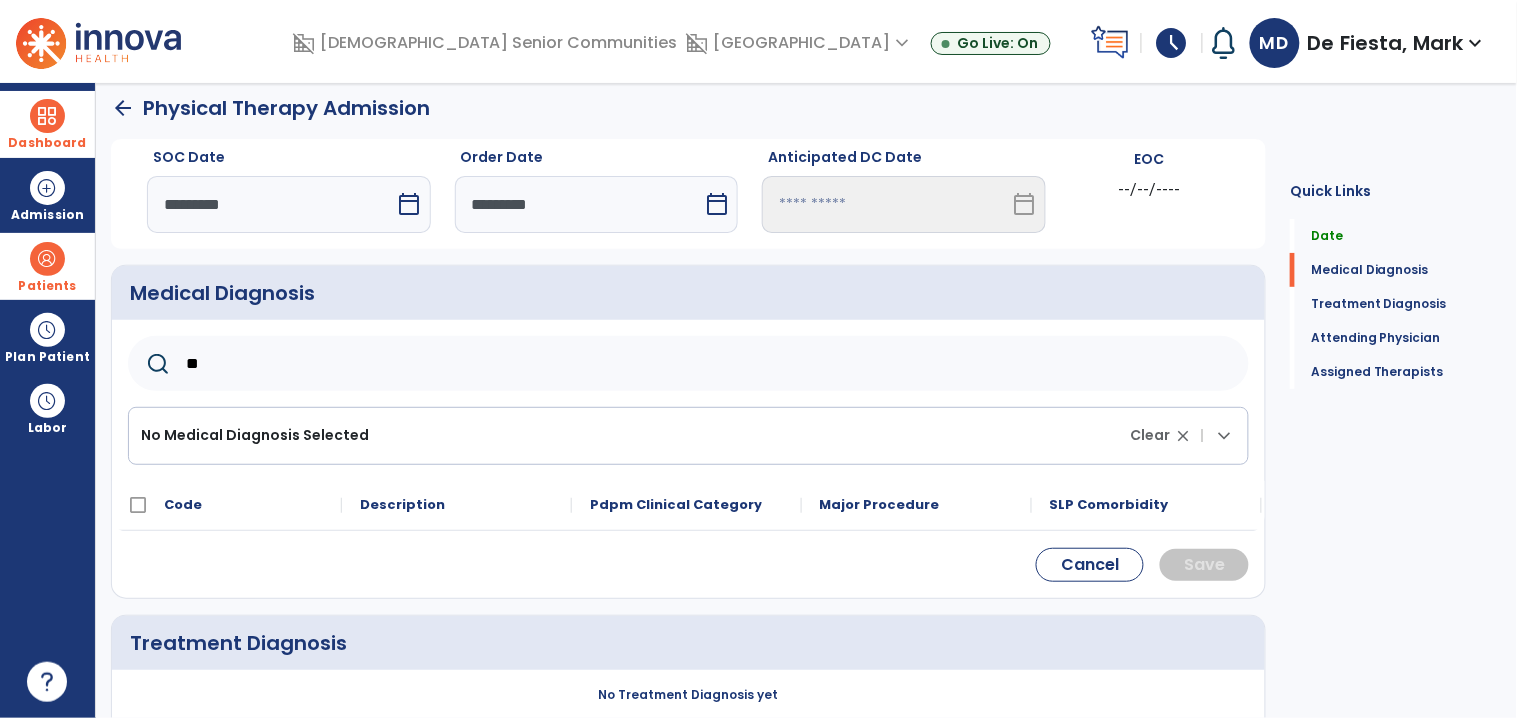 type on "*" 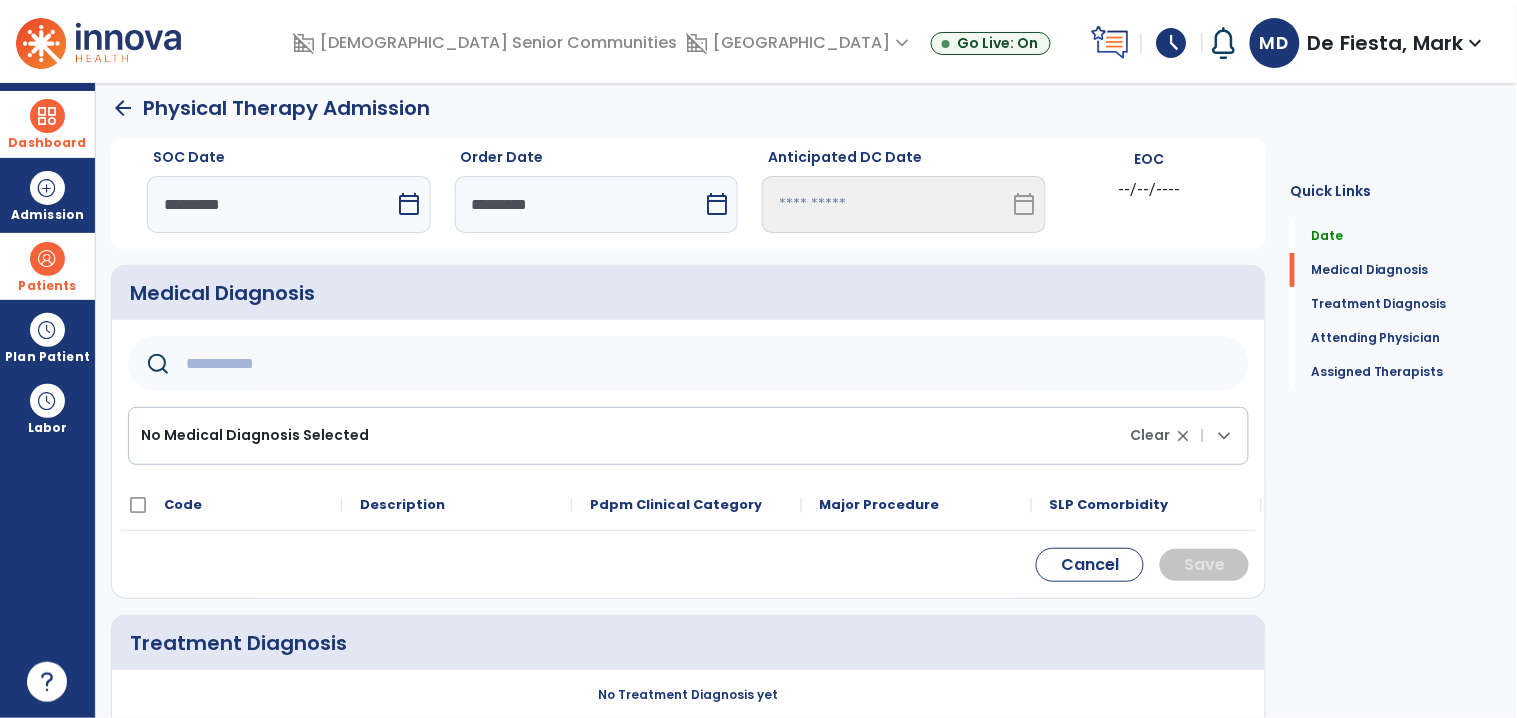 type on "*" 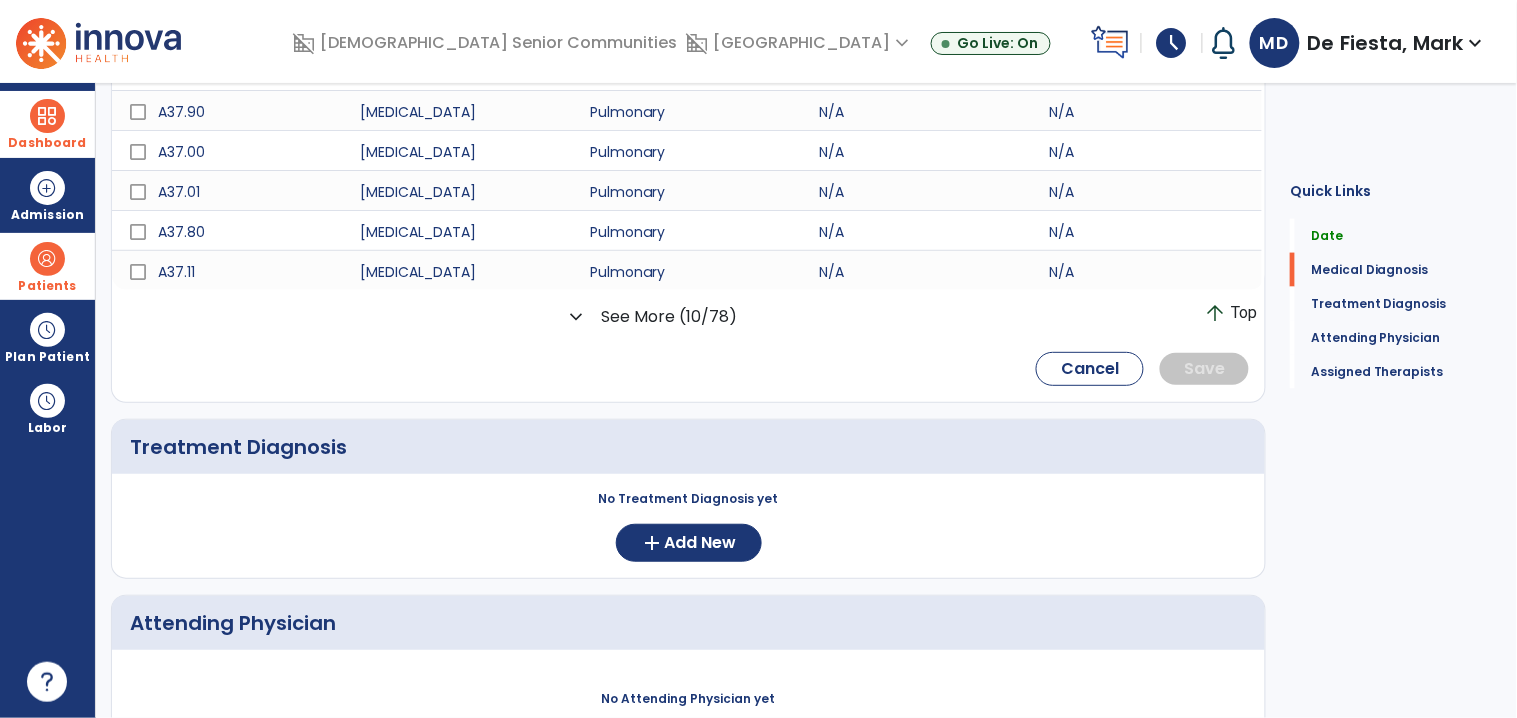 scroll, scrollTop: 0, scrollLeft: 0, axis: both 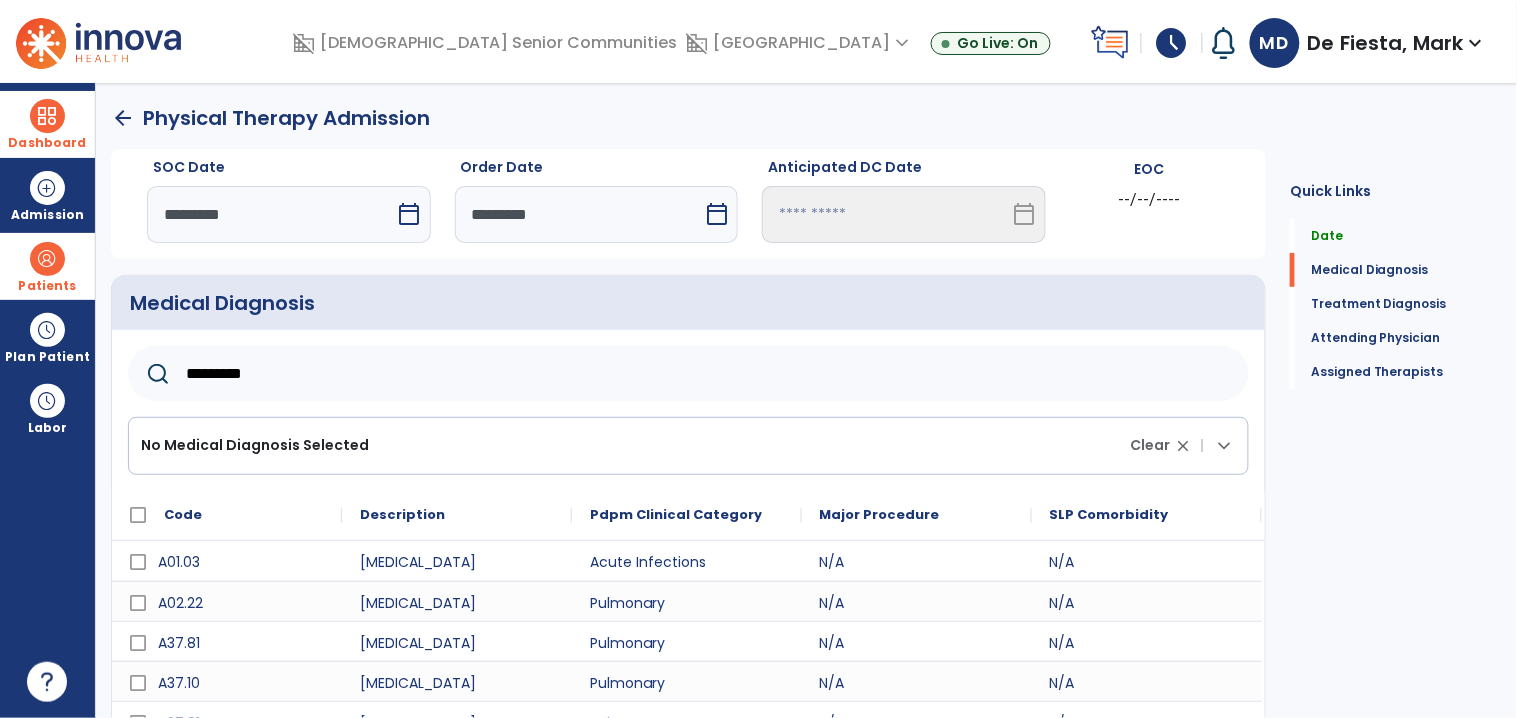 drag, startPoint x: 302, startPoint y: 376, endPoint x: 145, endPoint y: 376, distance: 157 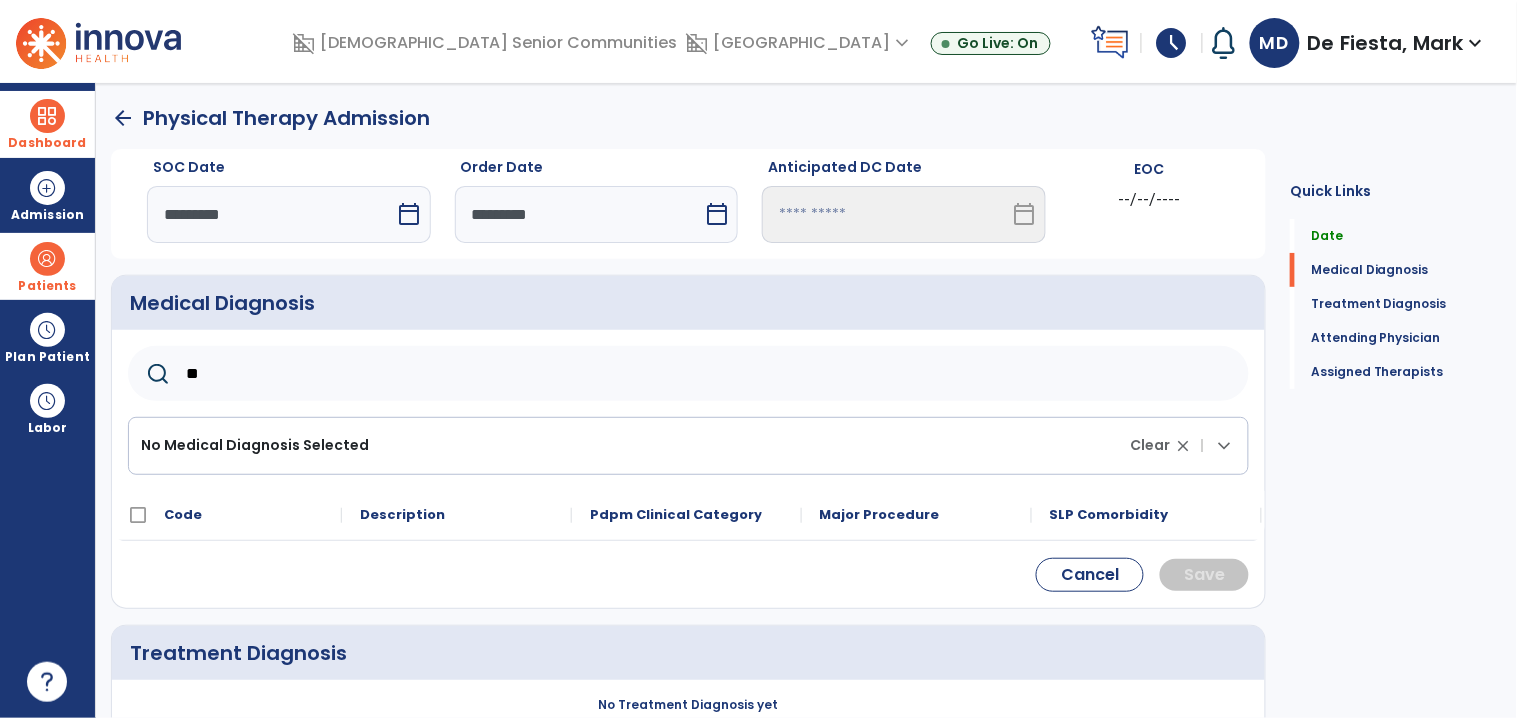 type on "*" 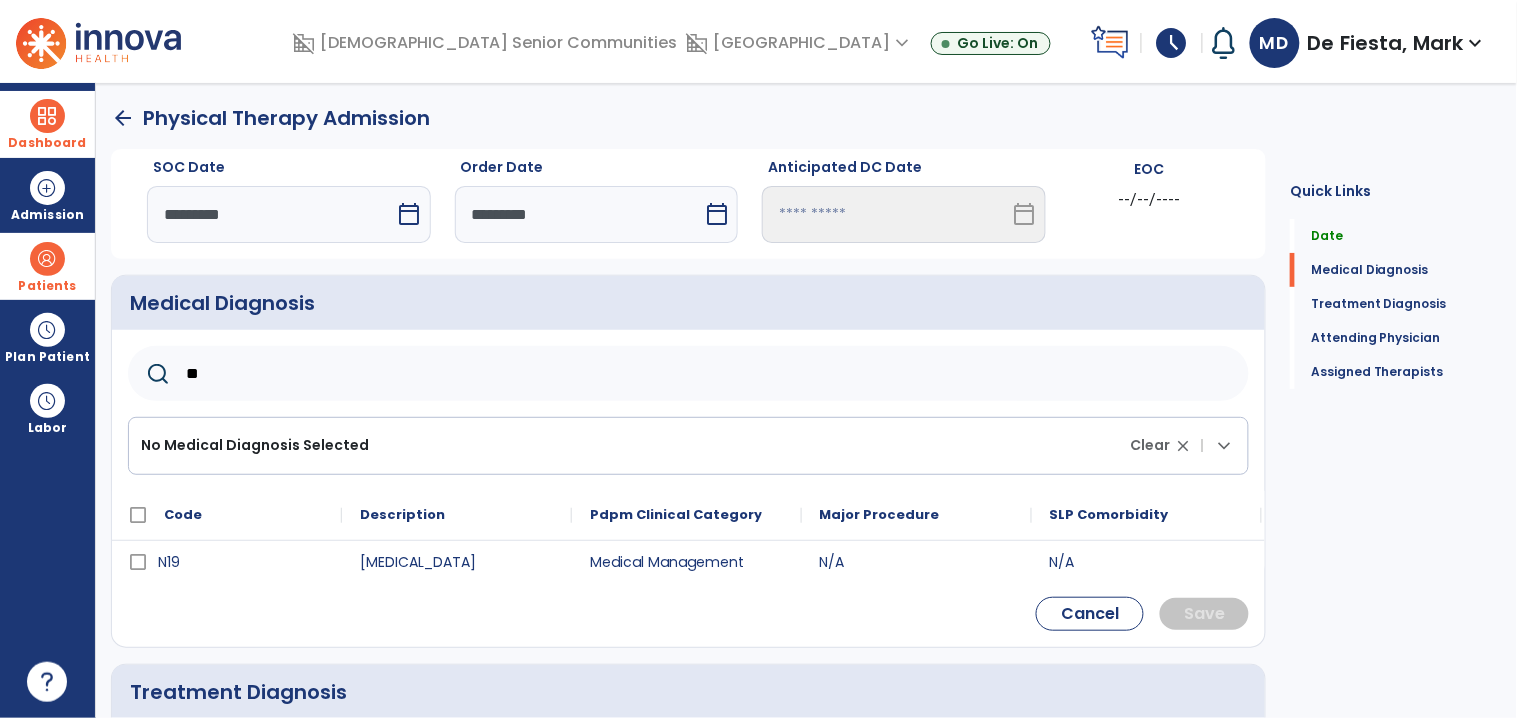 type on "*" 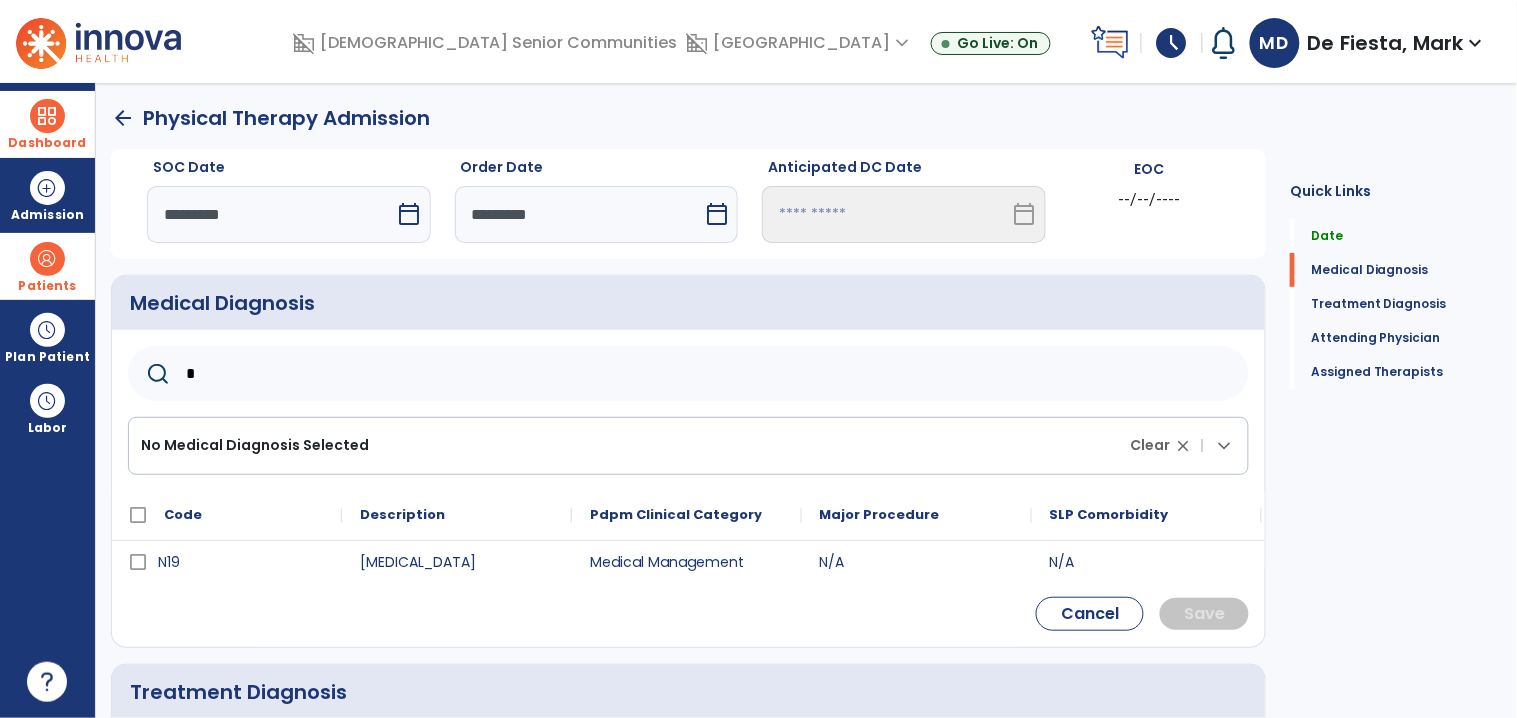 type 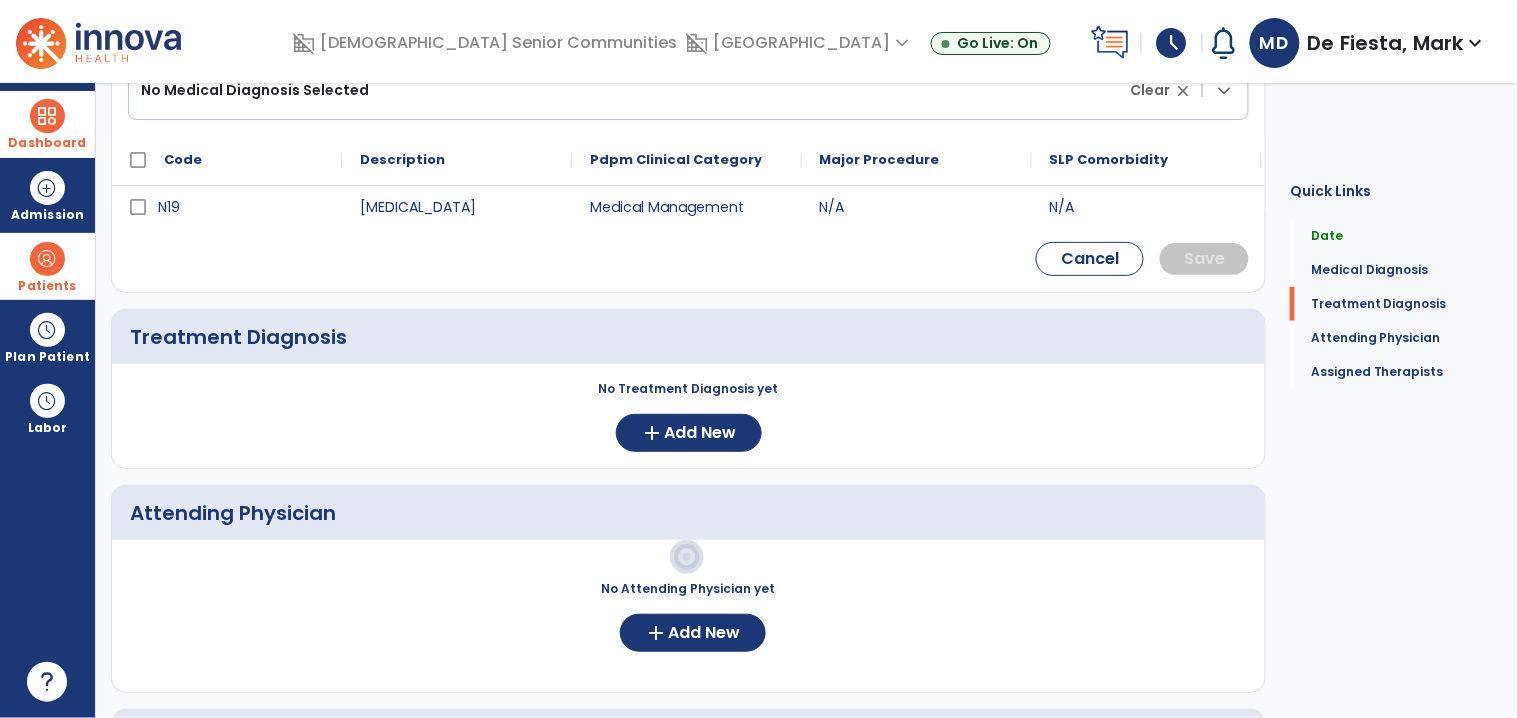 scroll, scrollTop: 396, scrollLeft: 0, axis: vertical 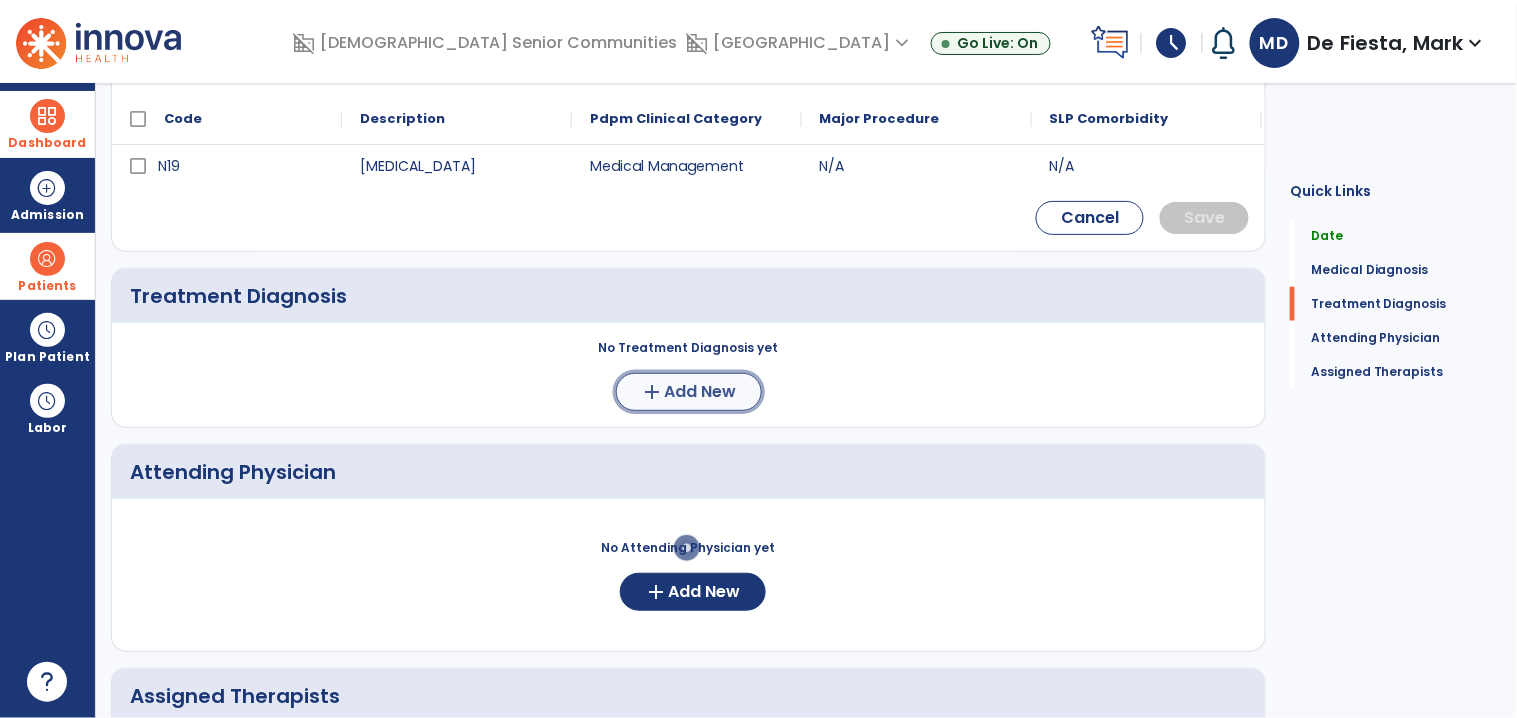 click on "add" 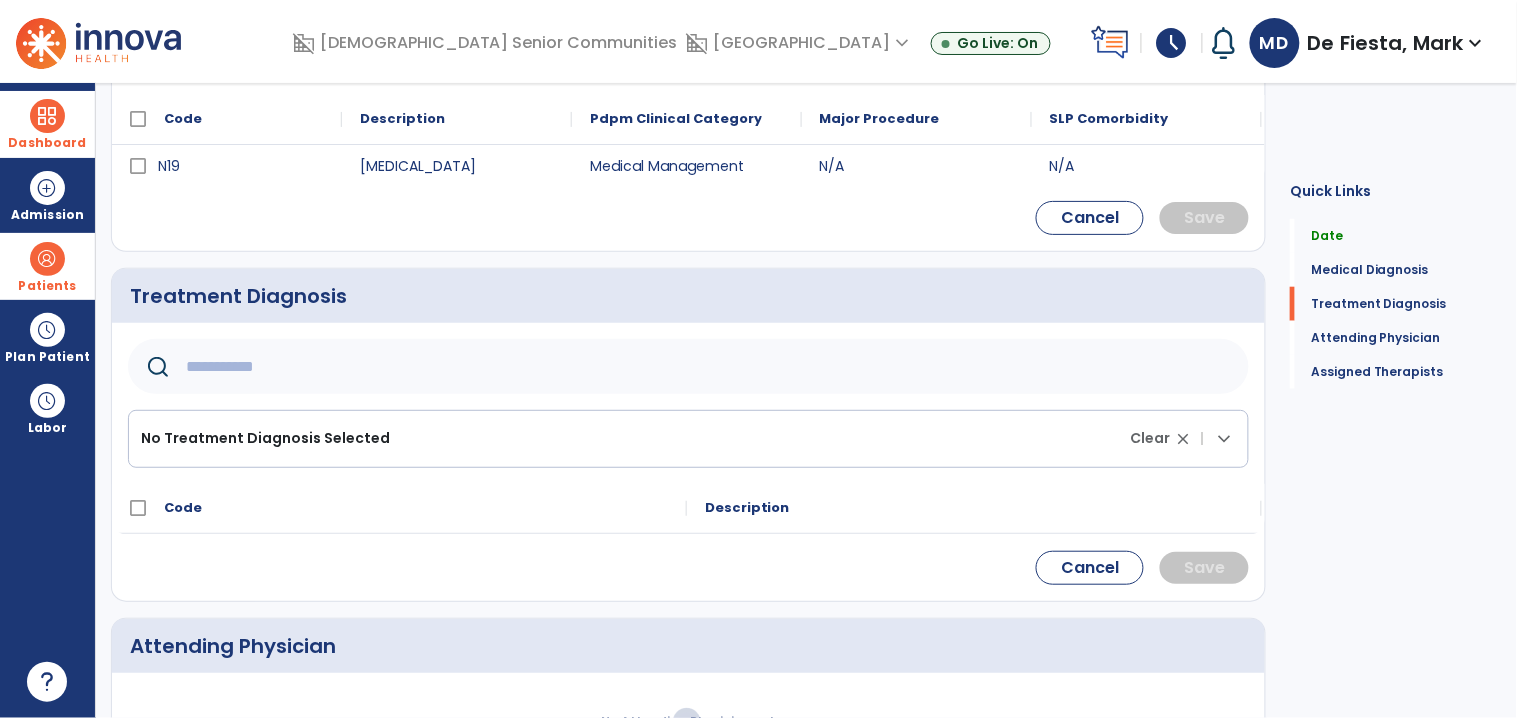 click 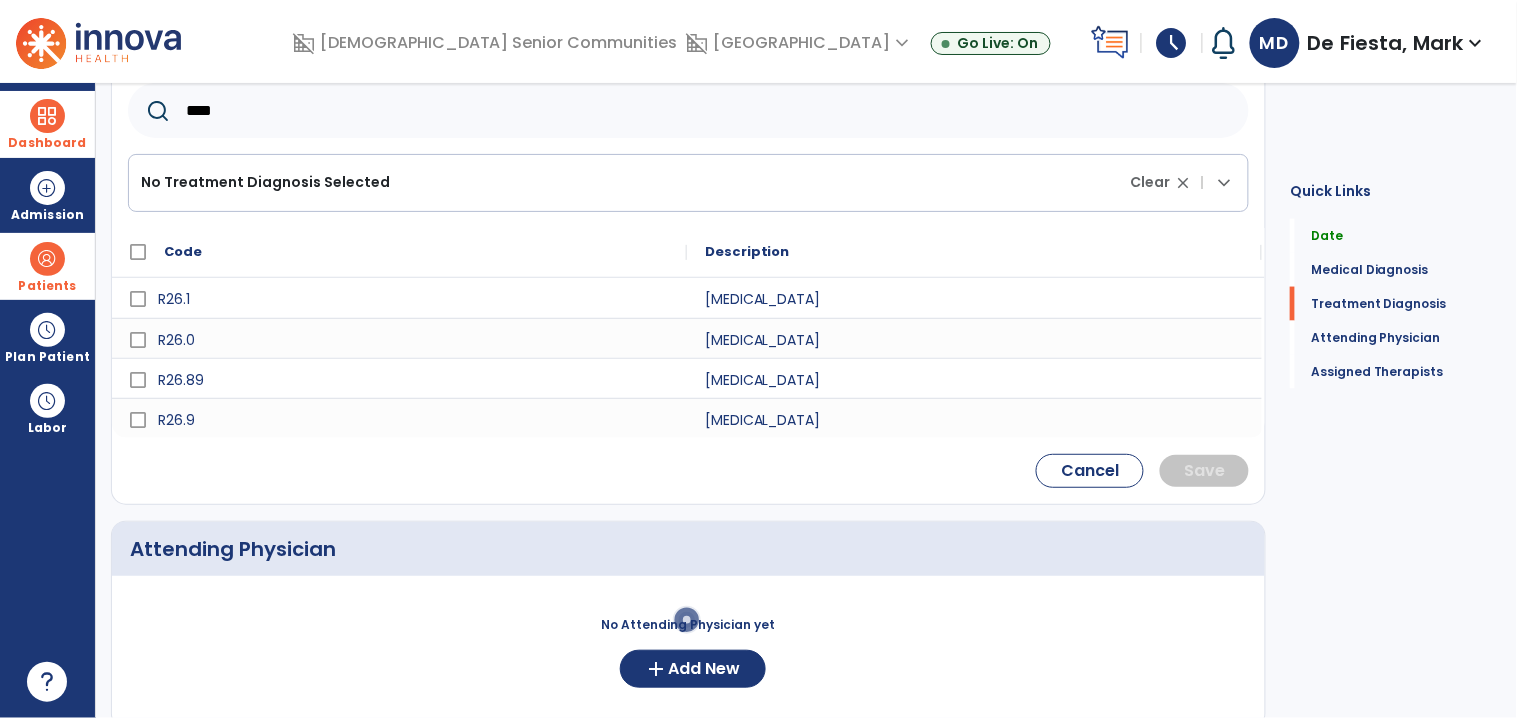 scroll, scrollTop: 657, scrollLeft: 0, axis: vertical 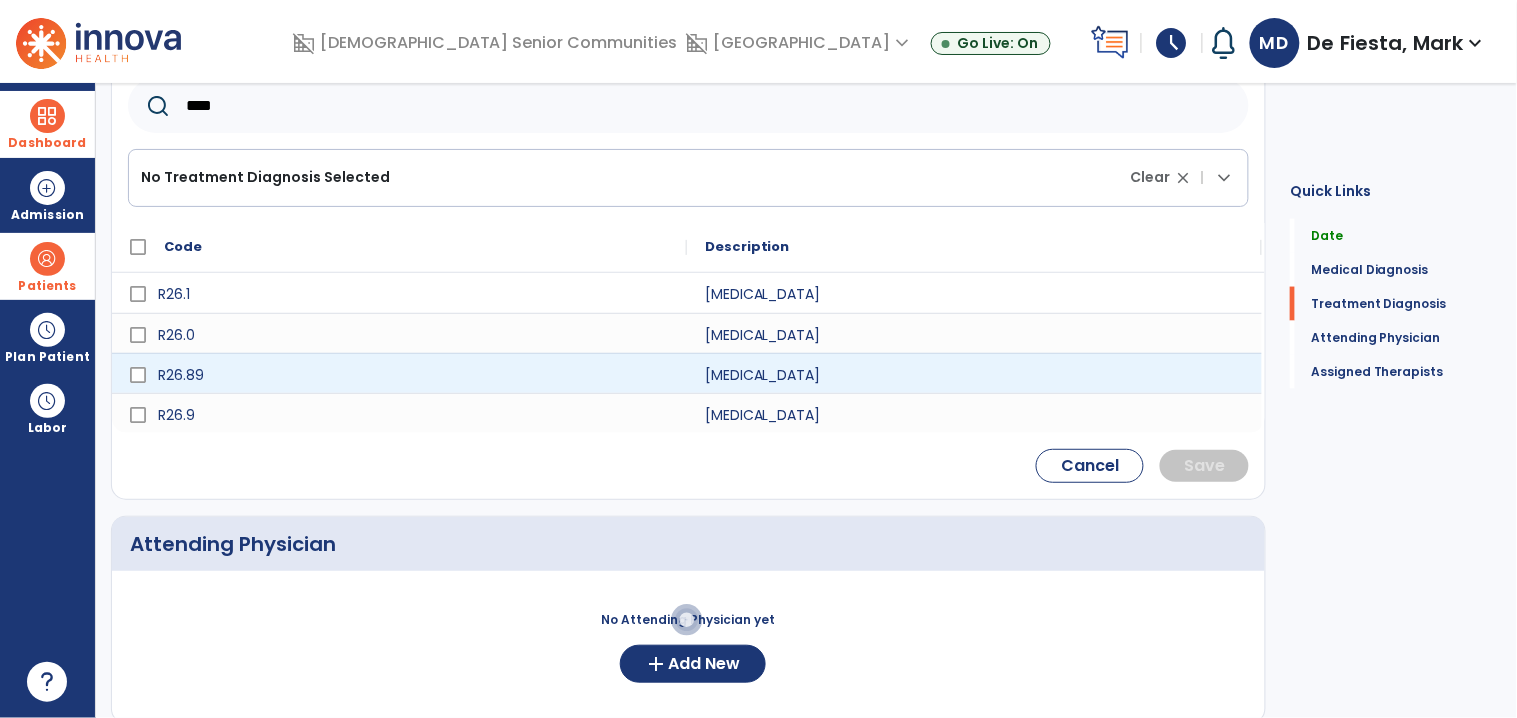 type on "****" 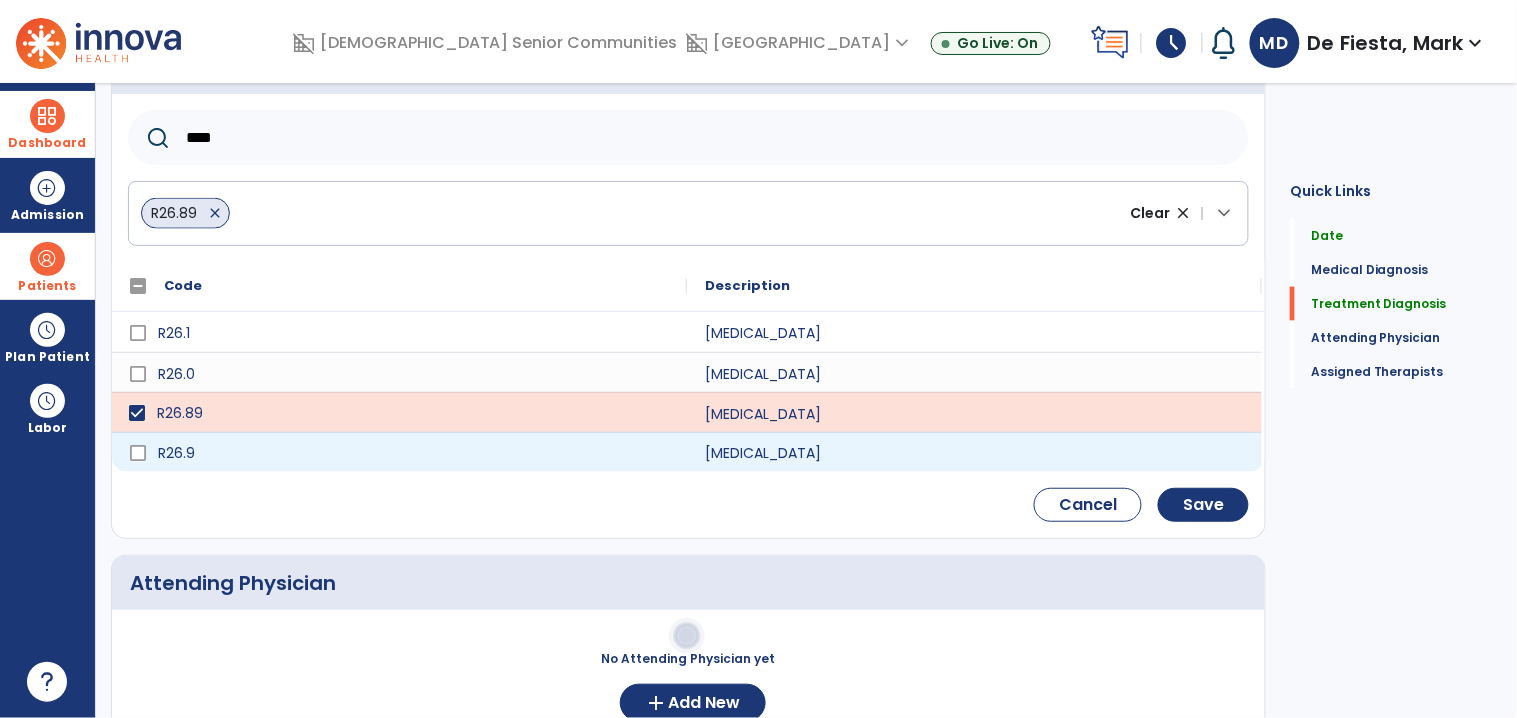 scroll, scrollTop: 623, scrollLeft: 0, axis: vertical 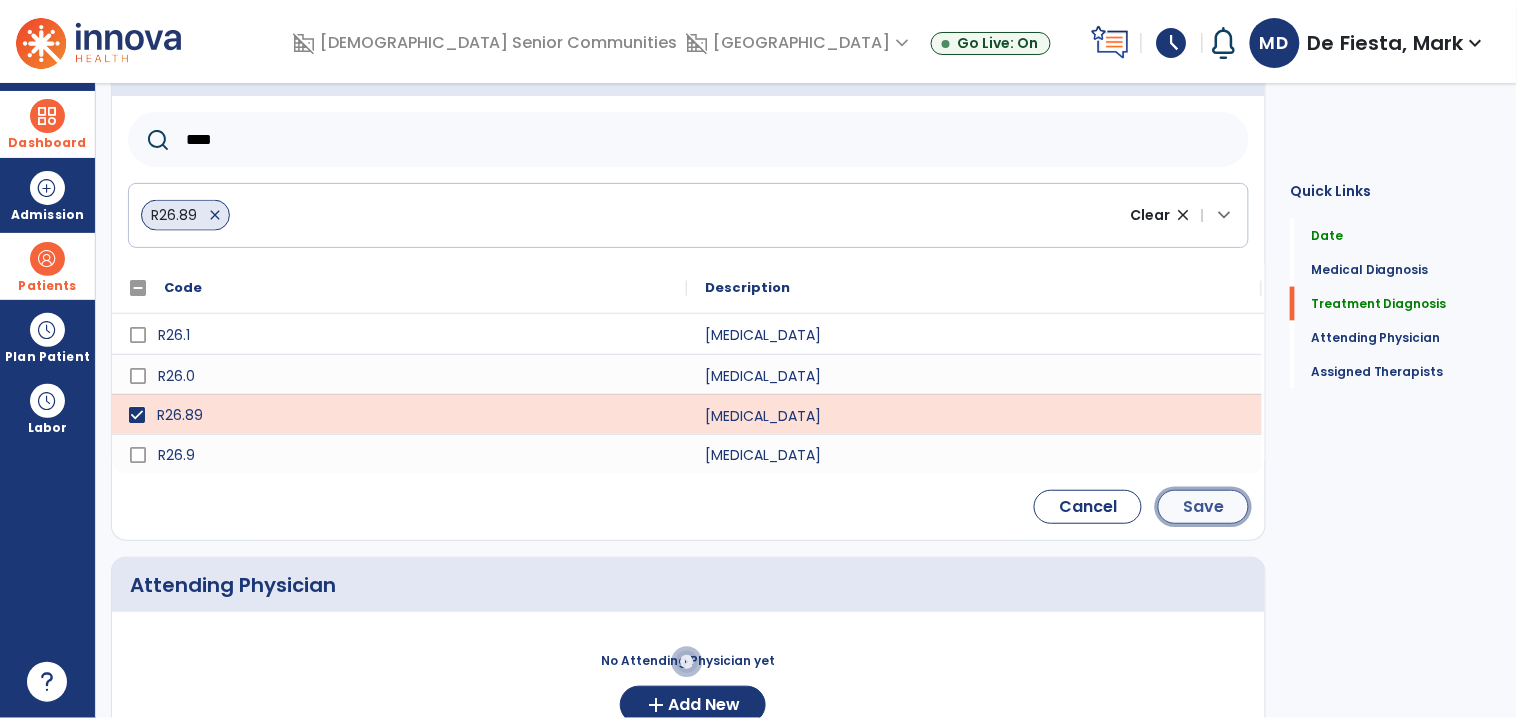 click on "Save" 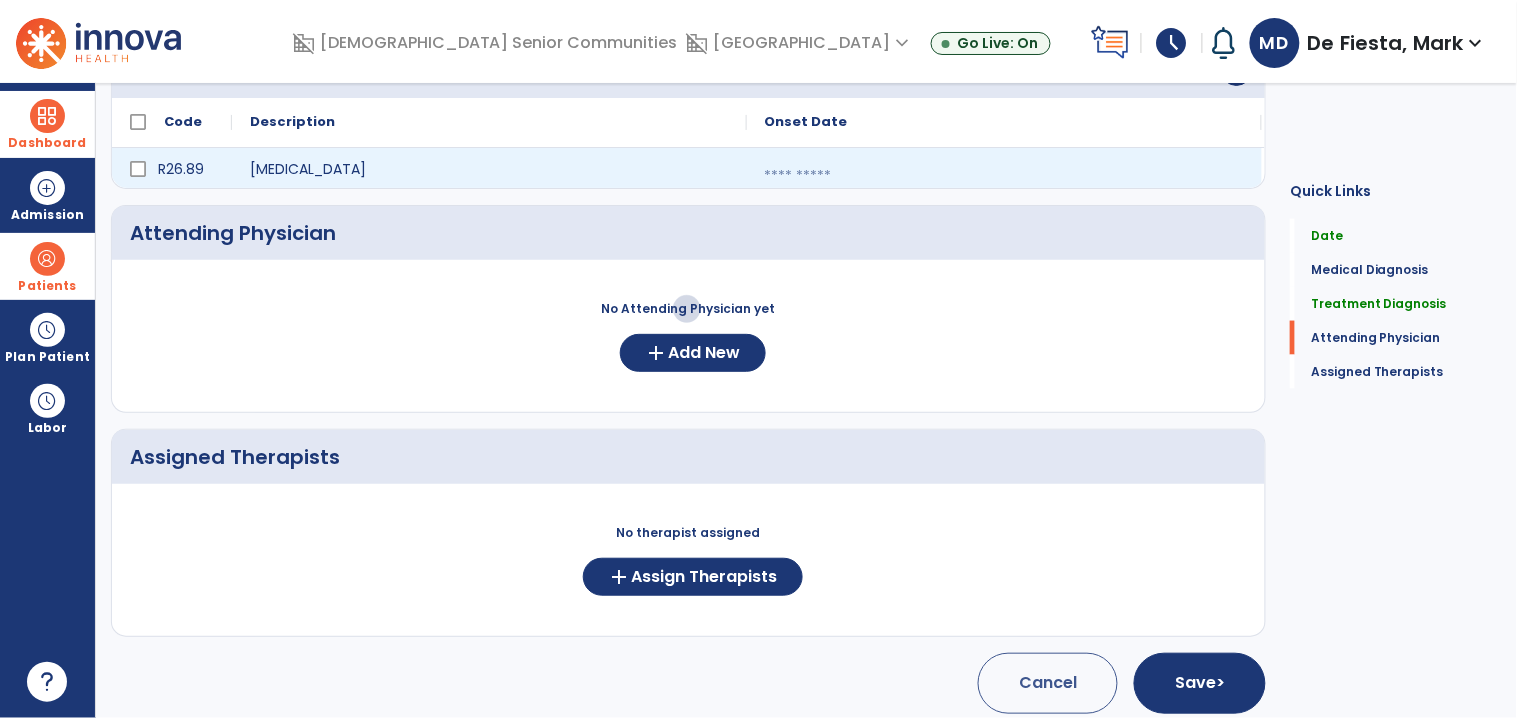click at bounding box center [1004, 176] 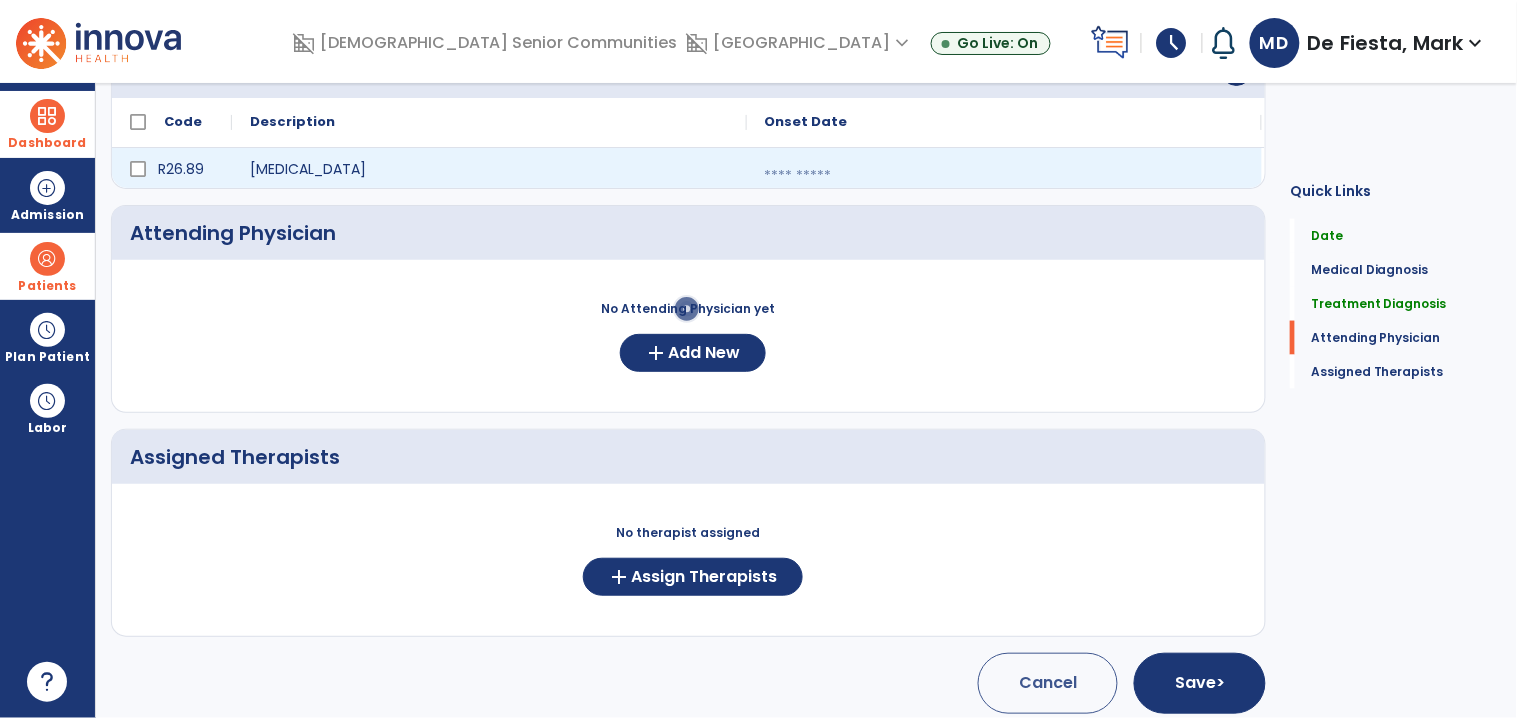 select on "*" 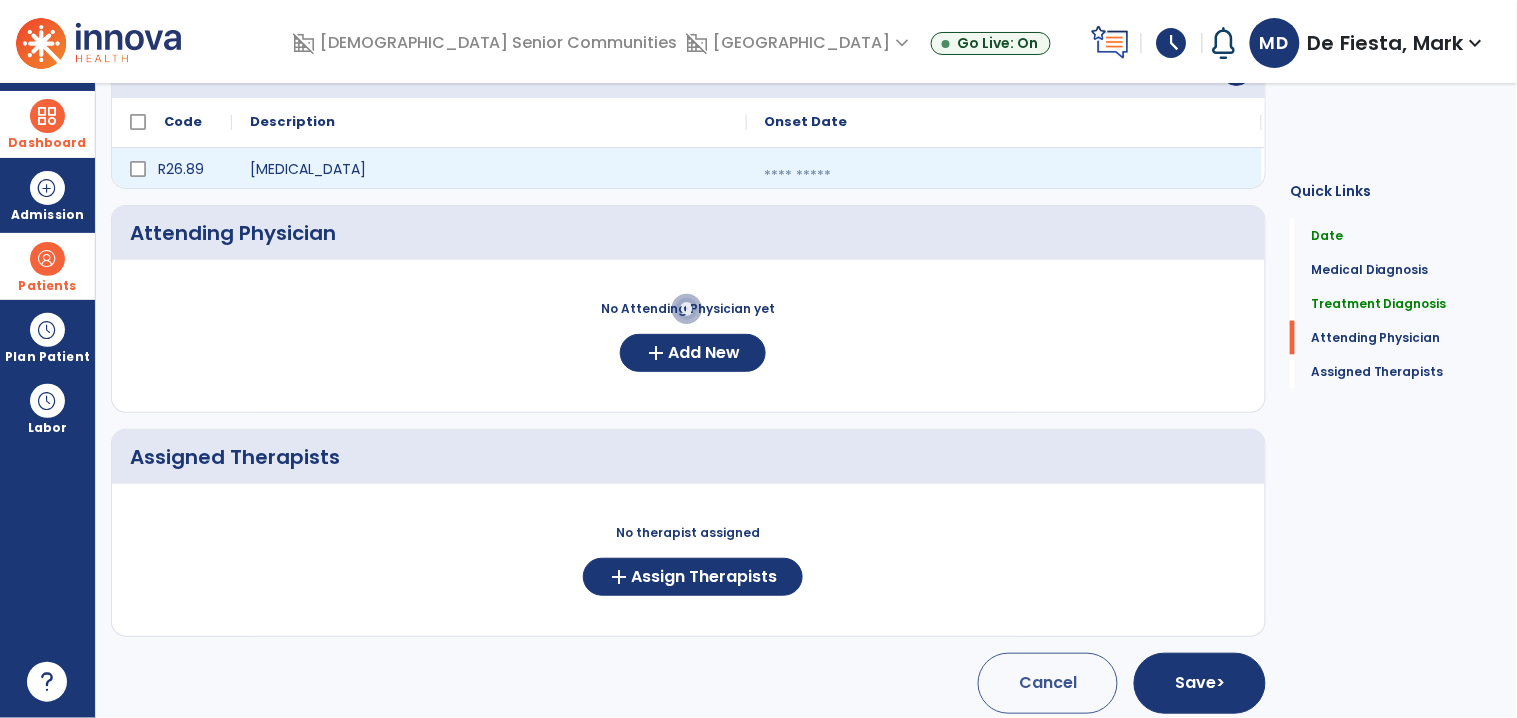 select on "****" 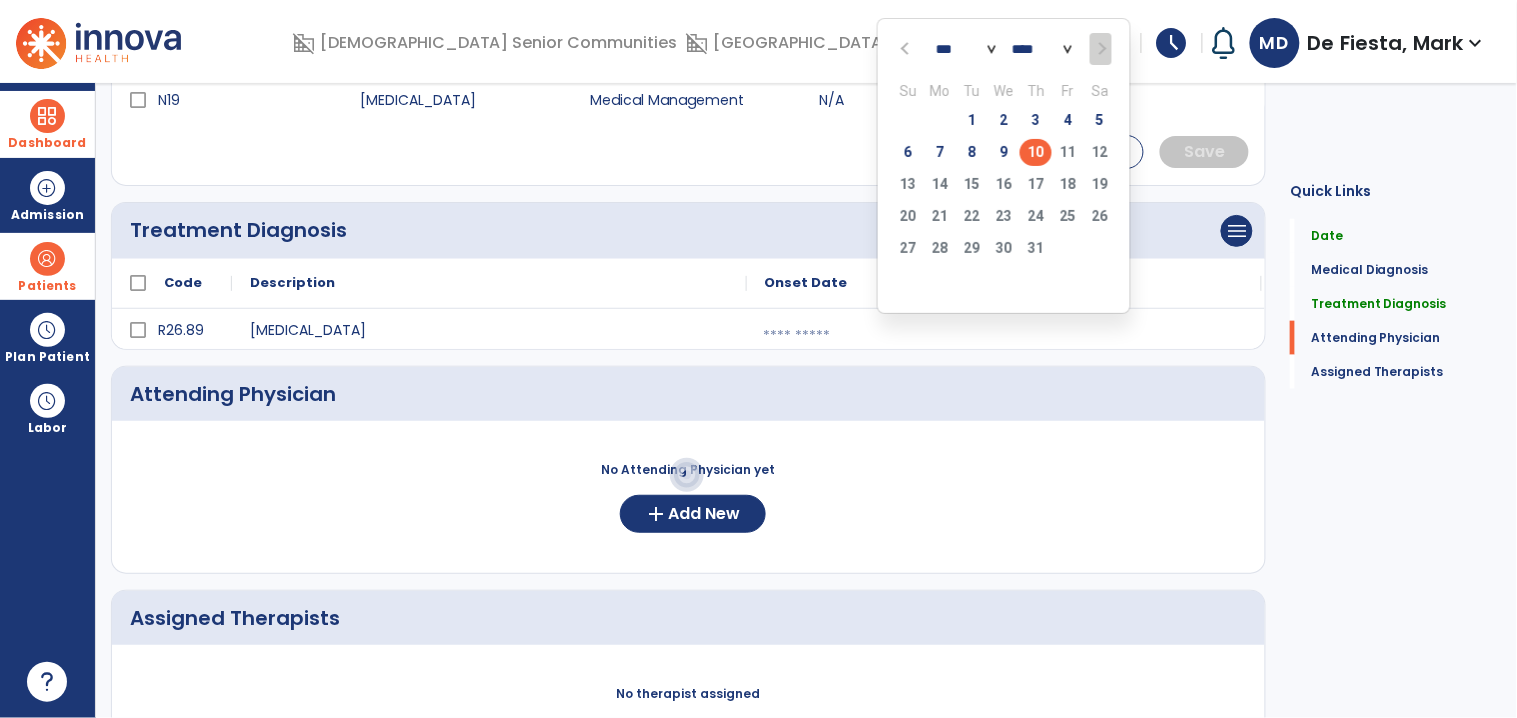 scroll, scrollTop: 457, scrollLeft: 0, axis: vertical 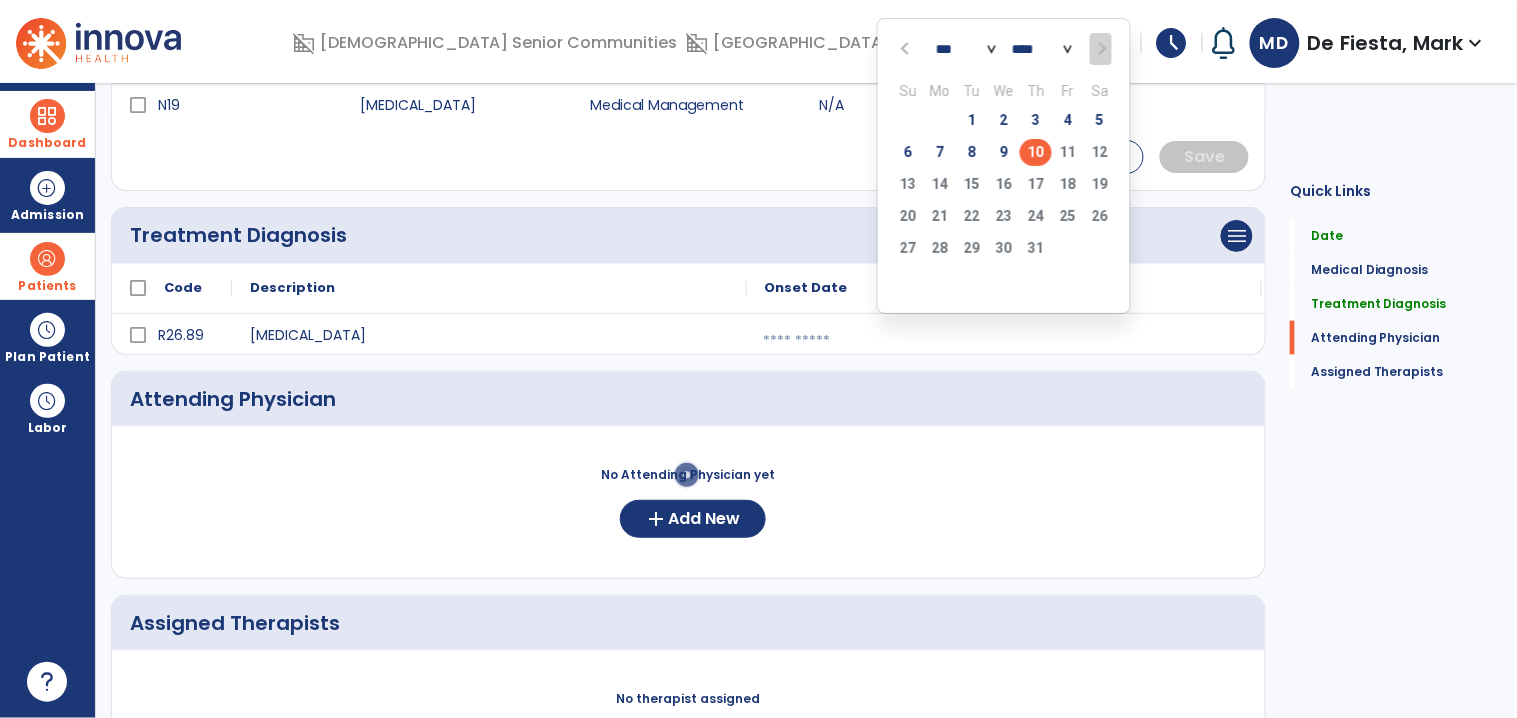 click on "10" 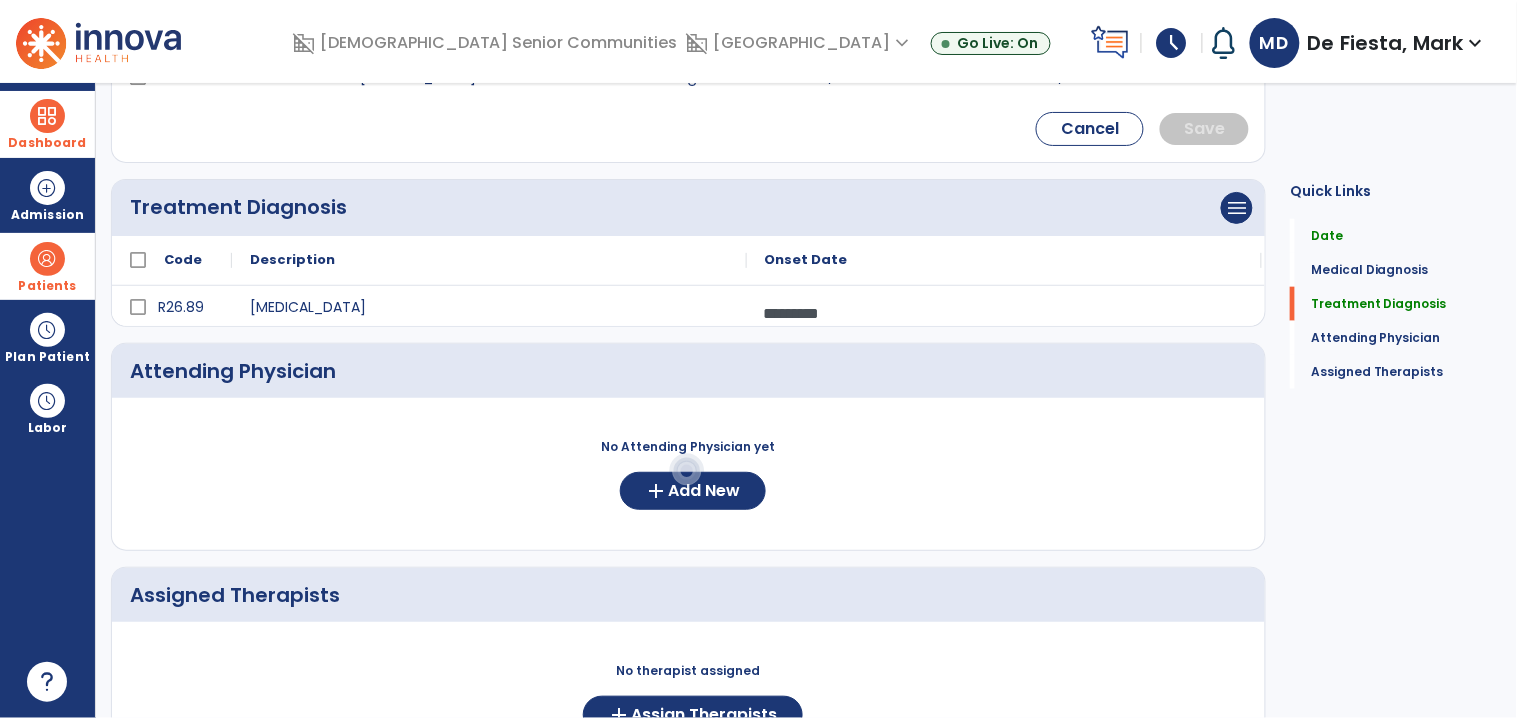 scroll, scrollTop: 495, scrollLeft: 0, axis: vertical 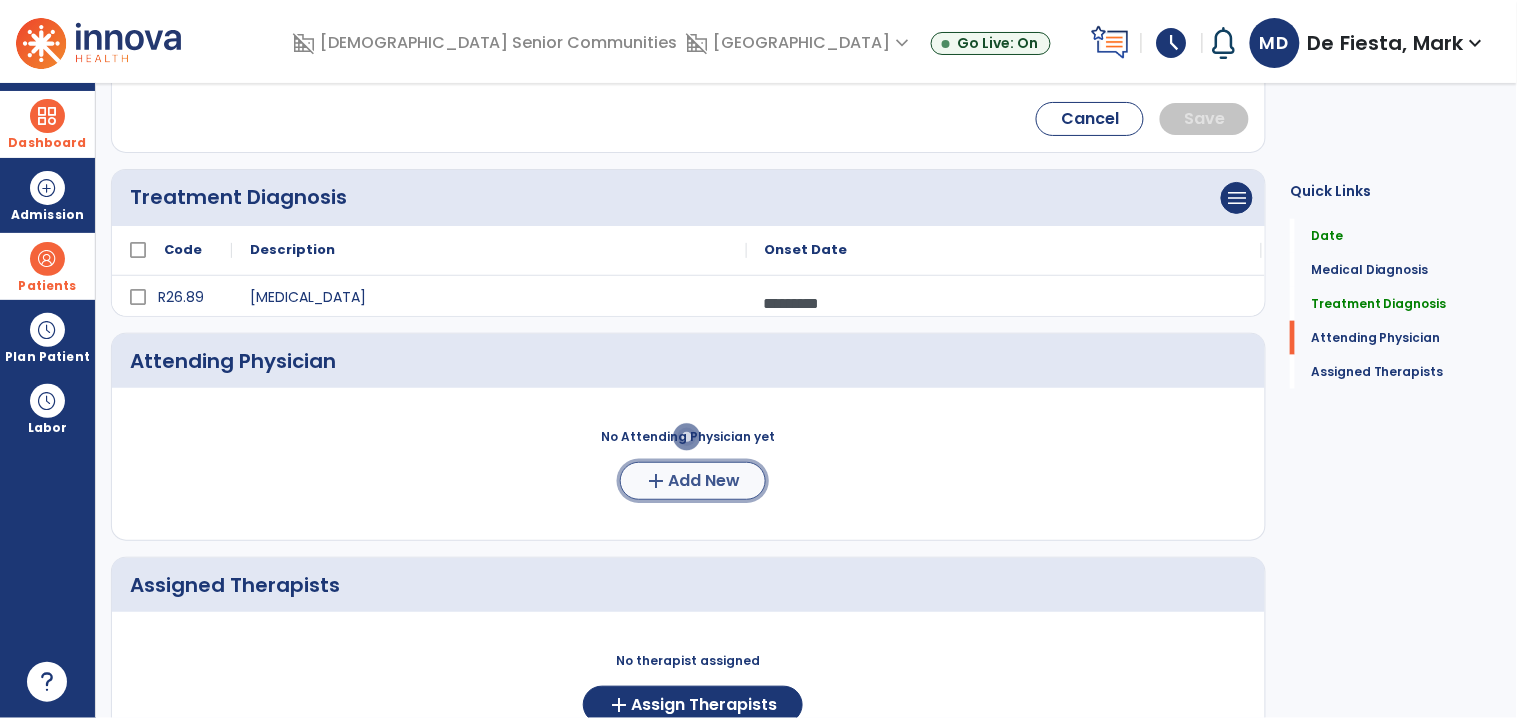 click on "add" 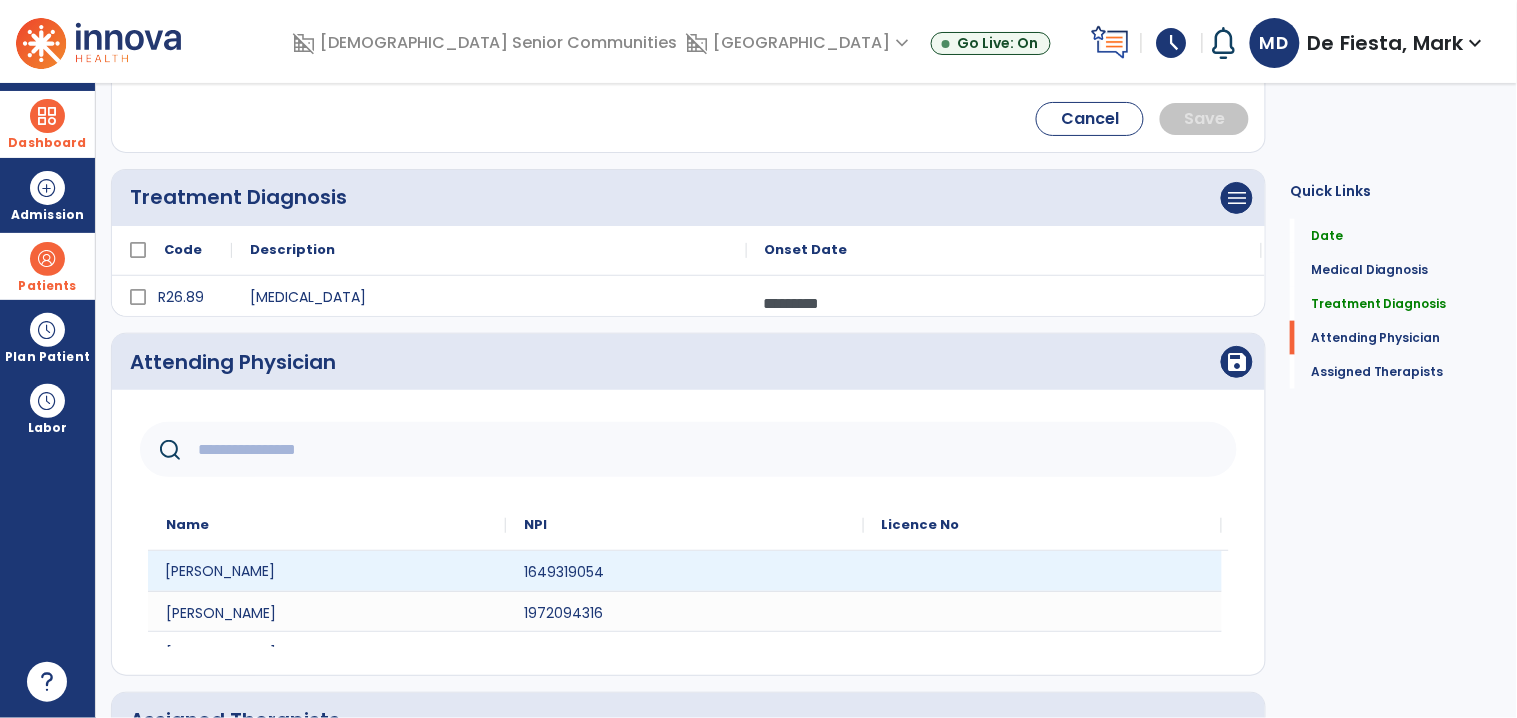 click on "Ryan Flamion" 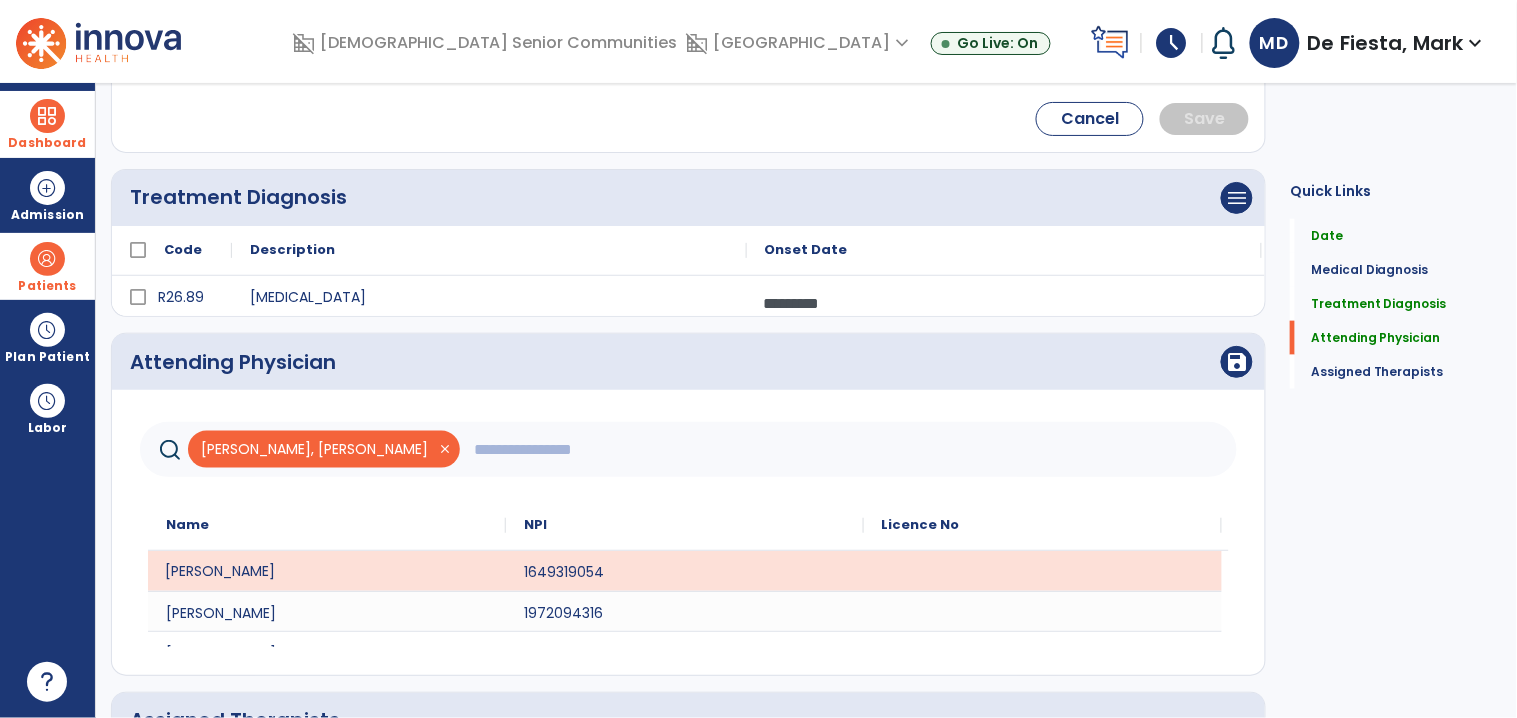 scroll, scrollTop: 518, scrollLeft: 0, axis: vertical 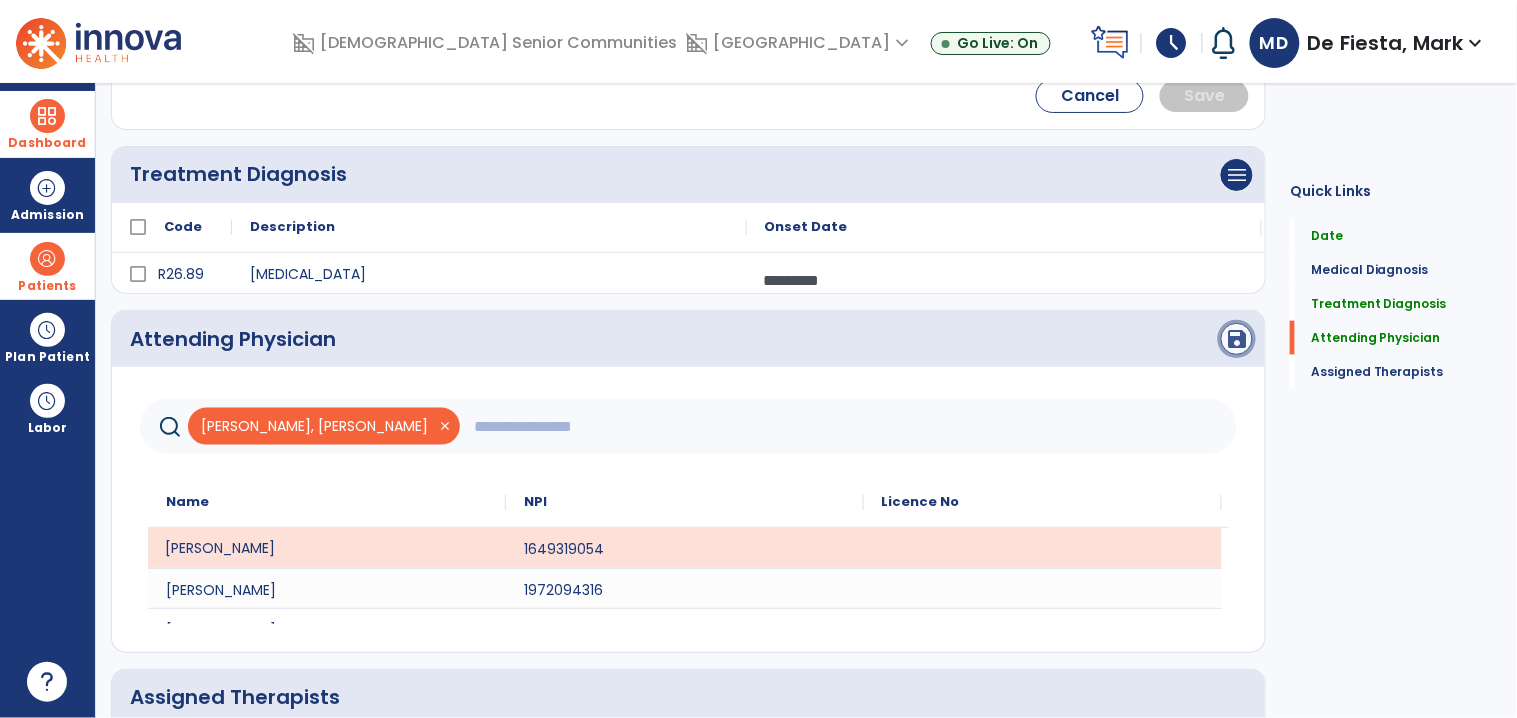 click on "save" 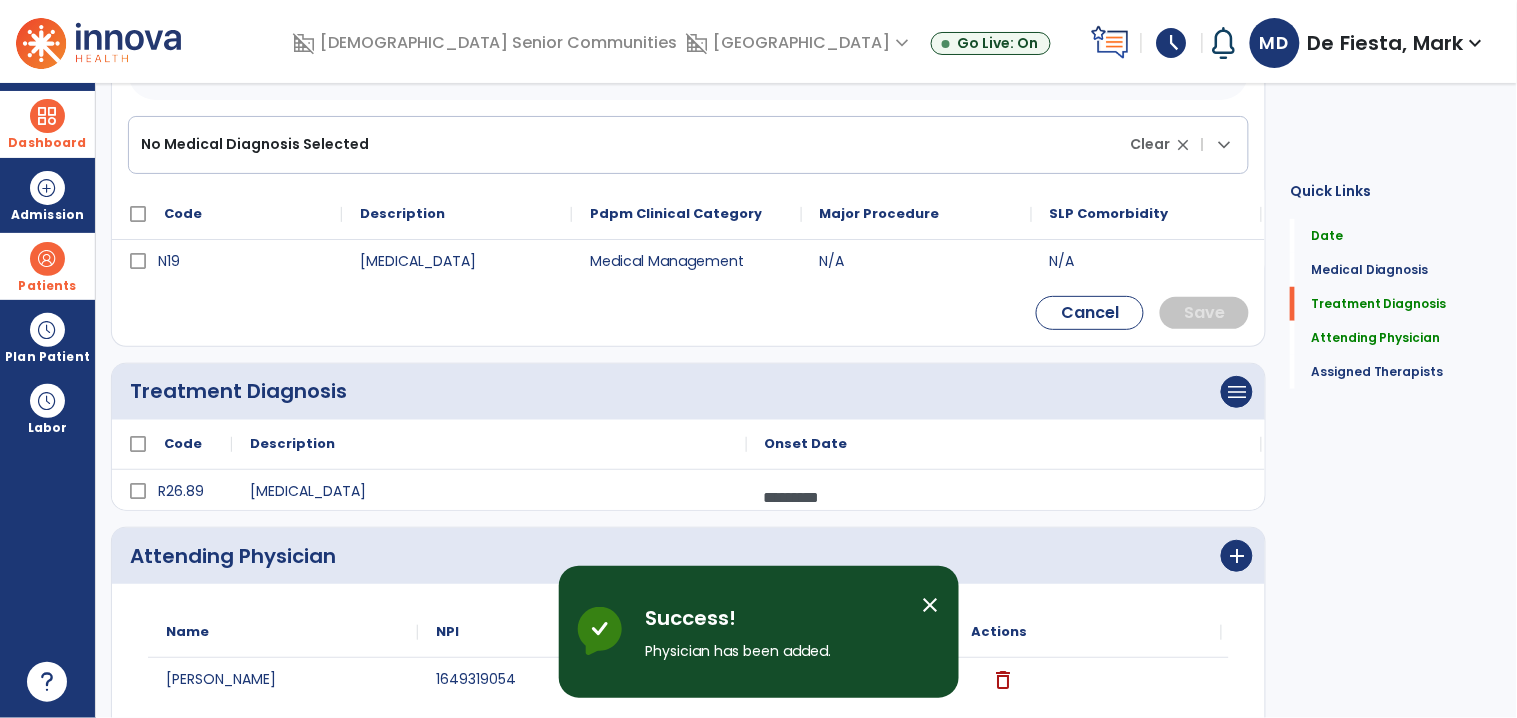 scroll, scrollTop: 187, scrollLeft: 0, axis: vertical 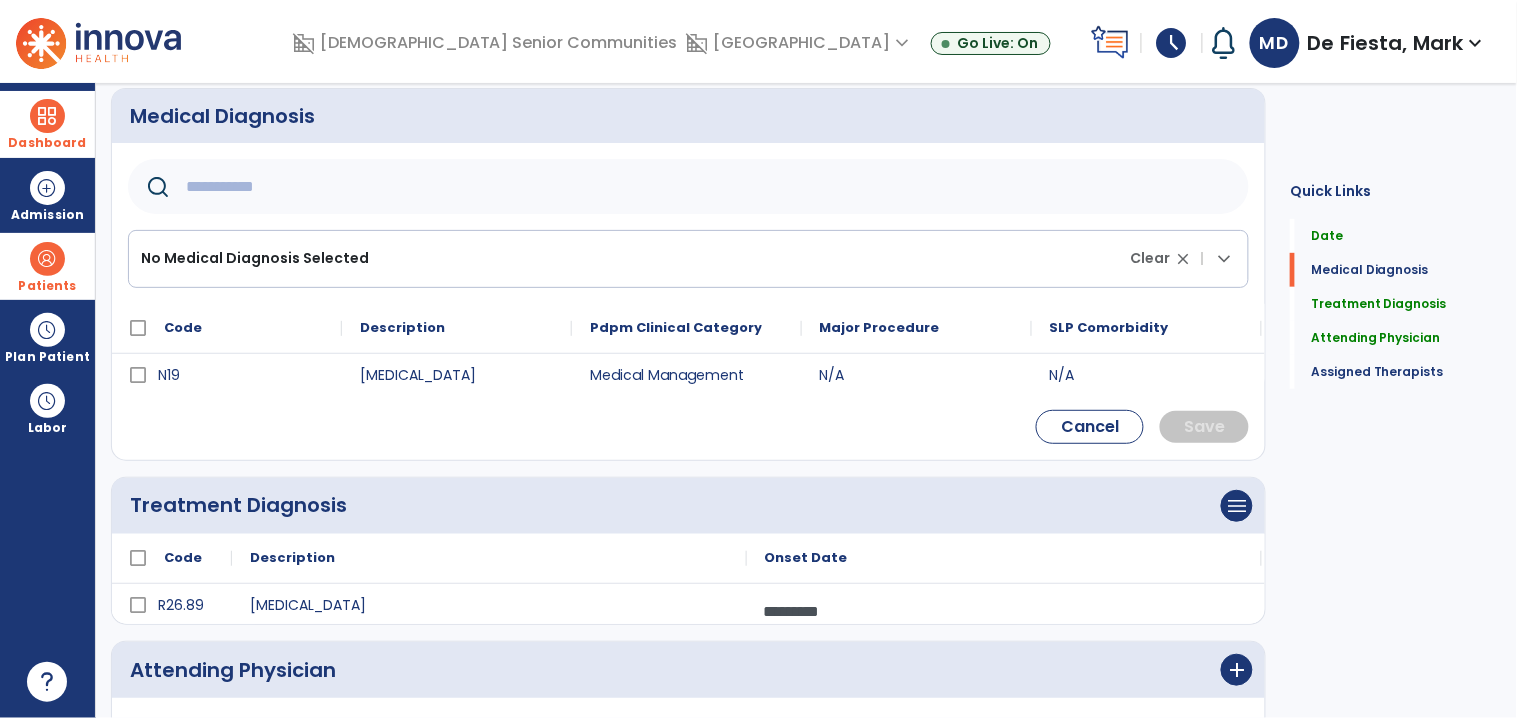 click 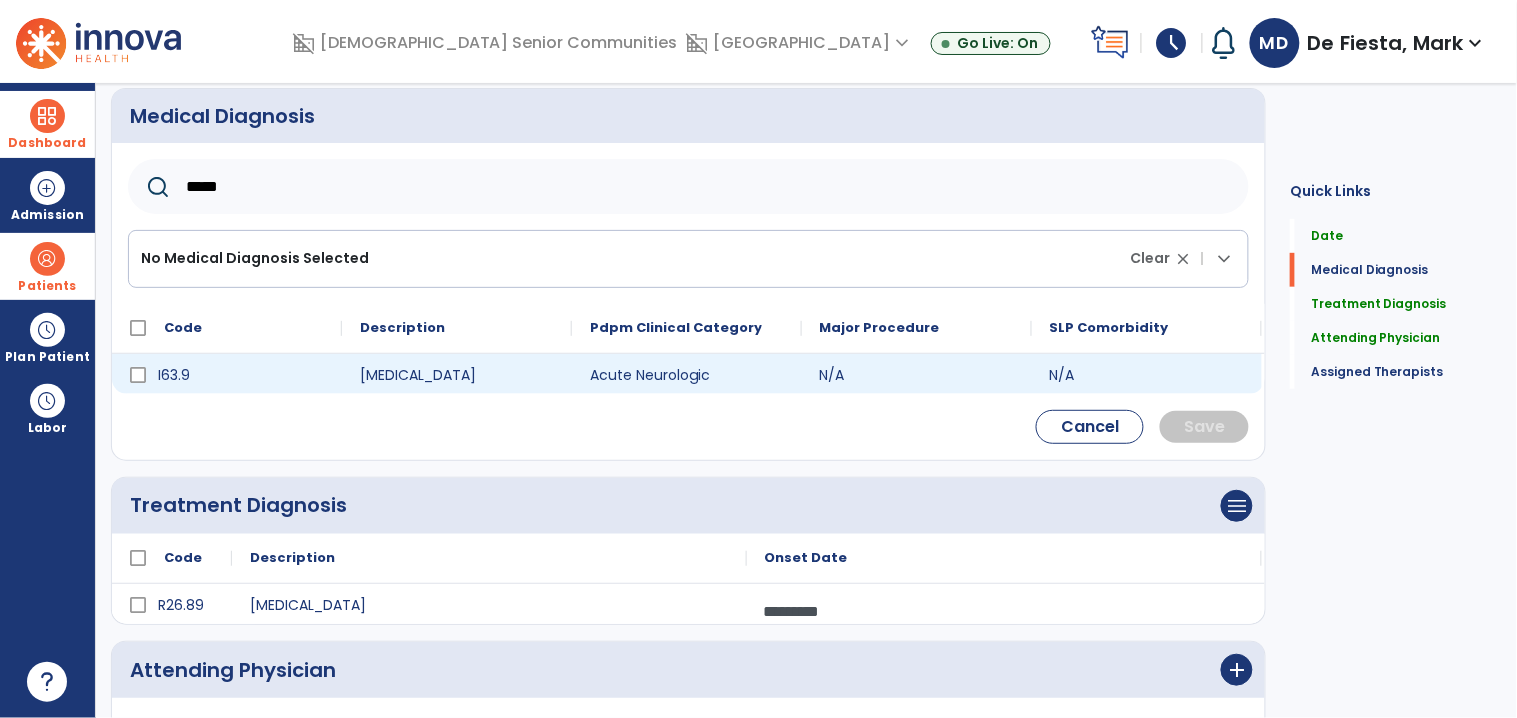 type on "*****" 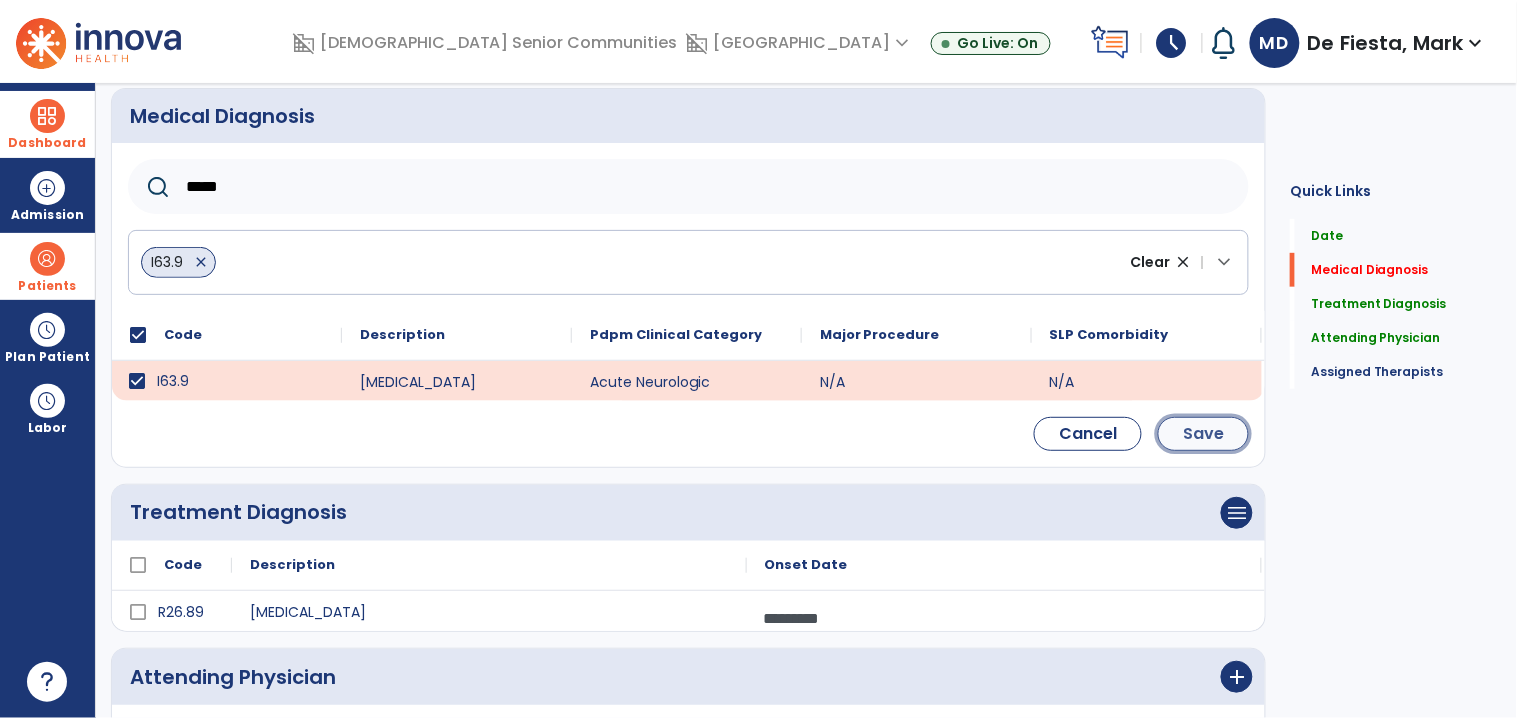 click on "Save" 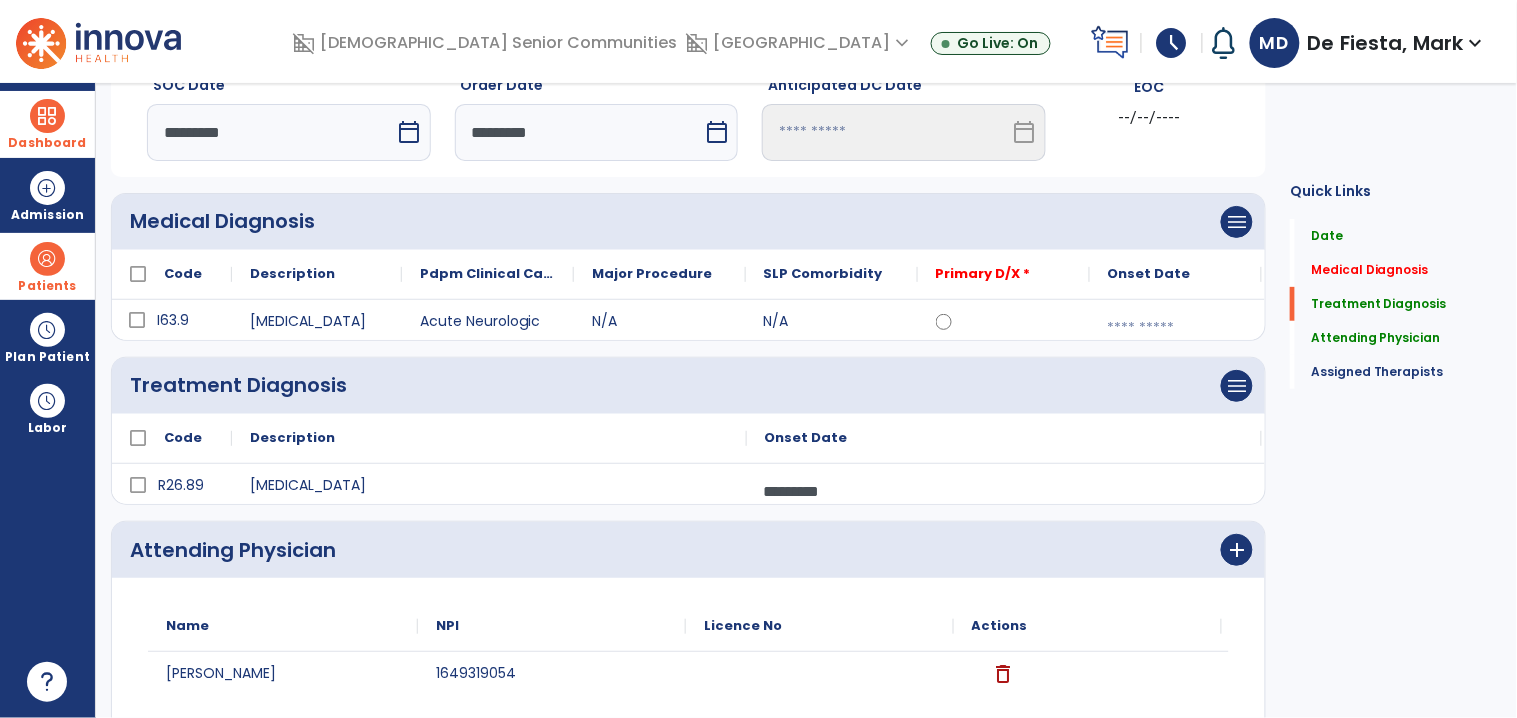 scroll, scrollTop: 81, scrollLeft: 0, axis: vertical 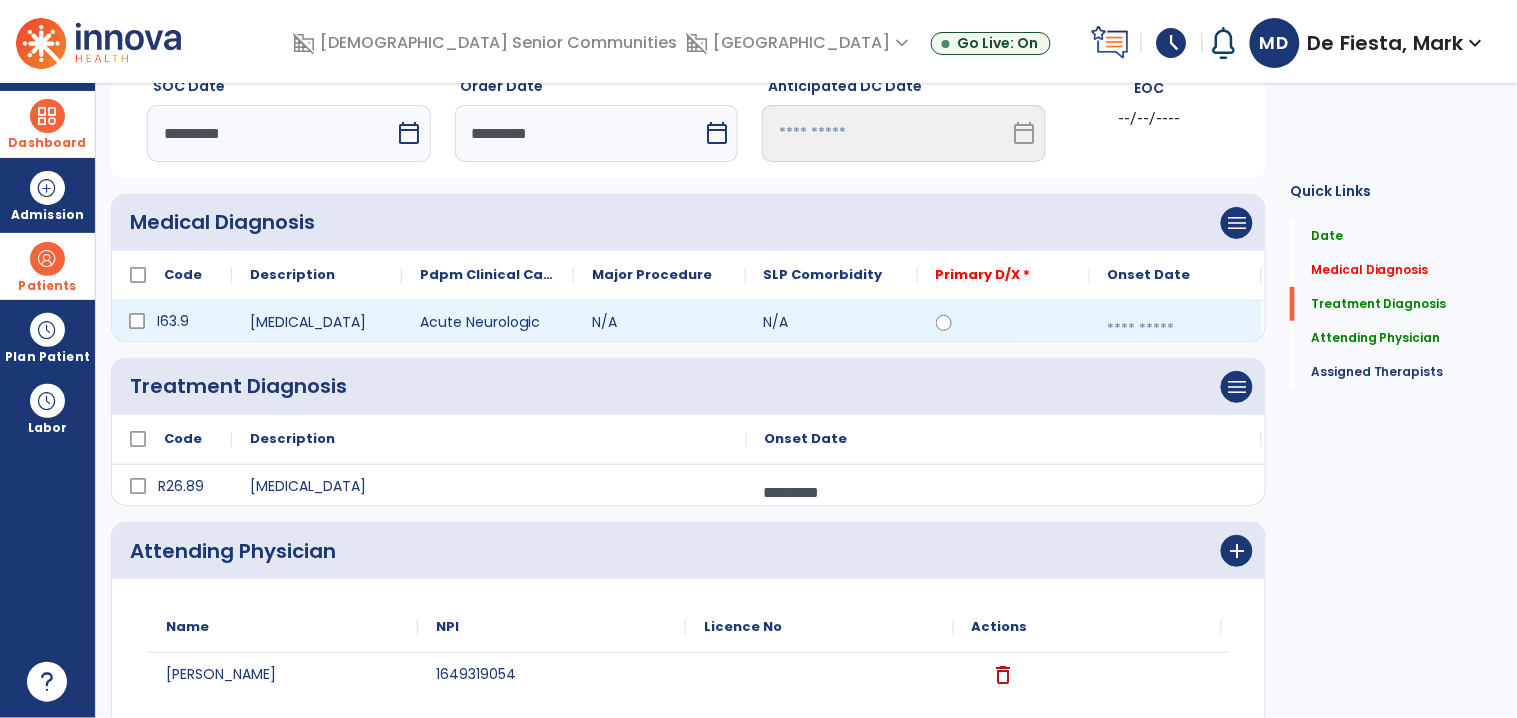 click at bounding box center [1176, 329] 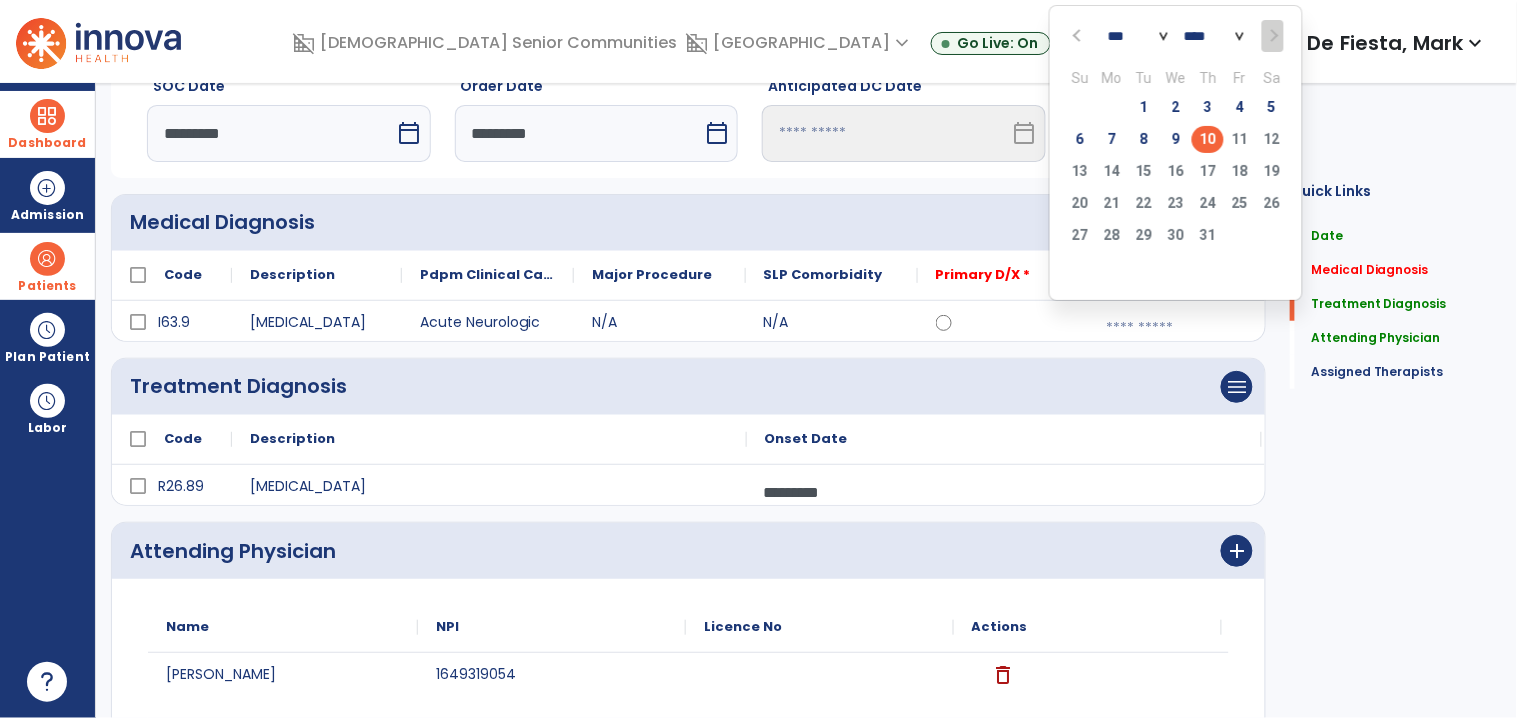 click on "10" 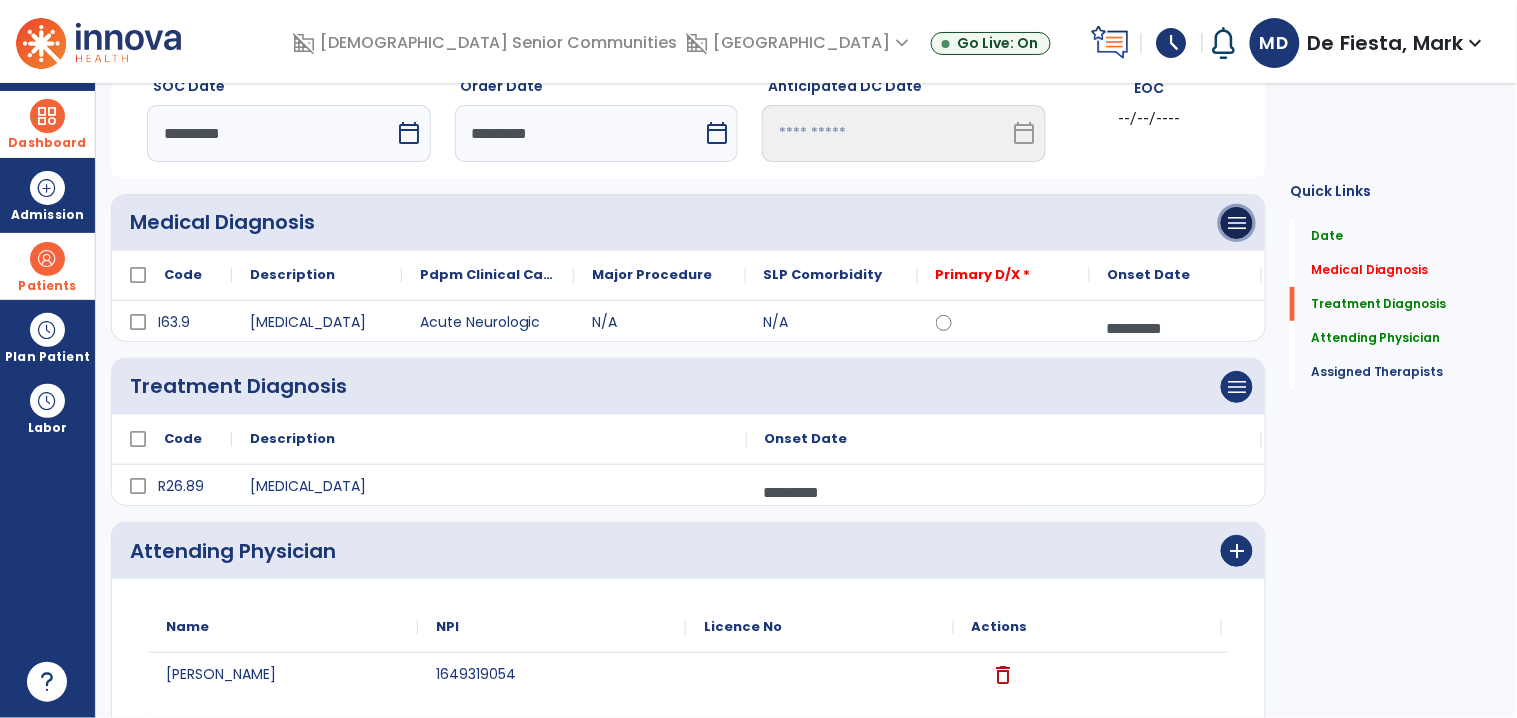 drag, startPoint x: 1235, startPoint y: 228, endPoint x: 1217, endPoint y: 238, distance: 20.59126 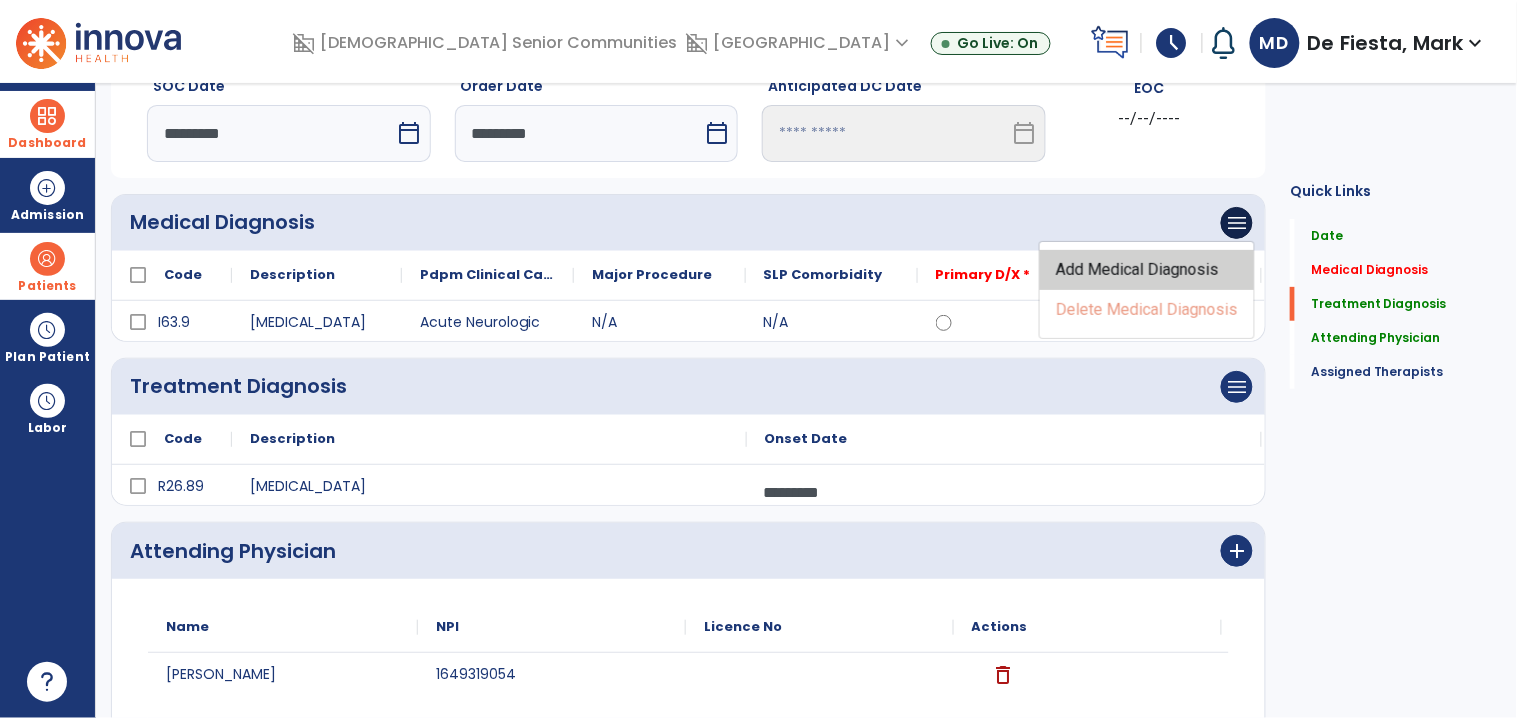 click on "Add Medical Diagnosis" 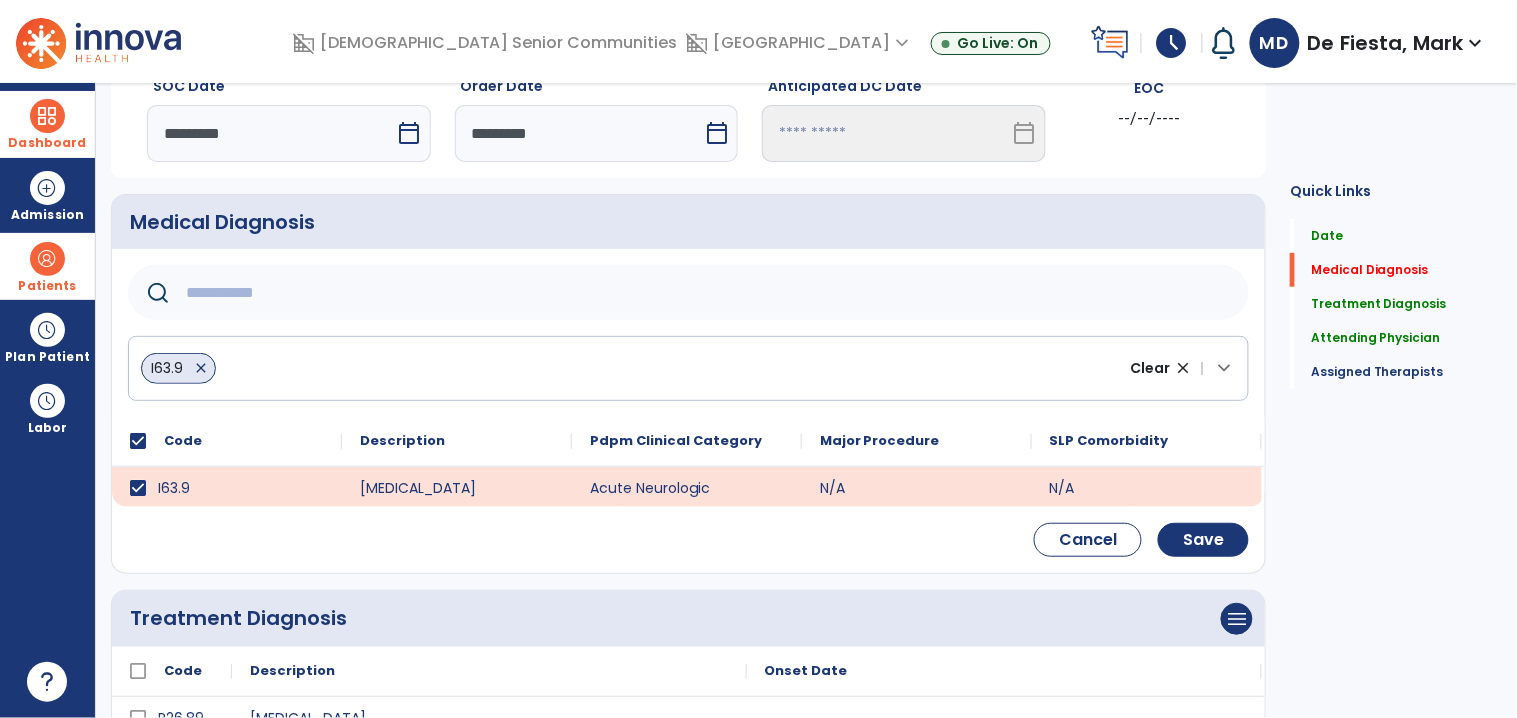 click 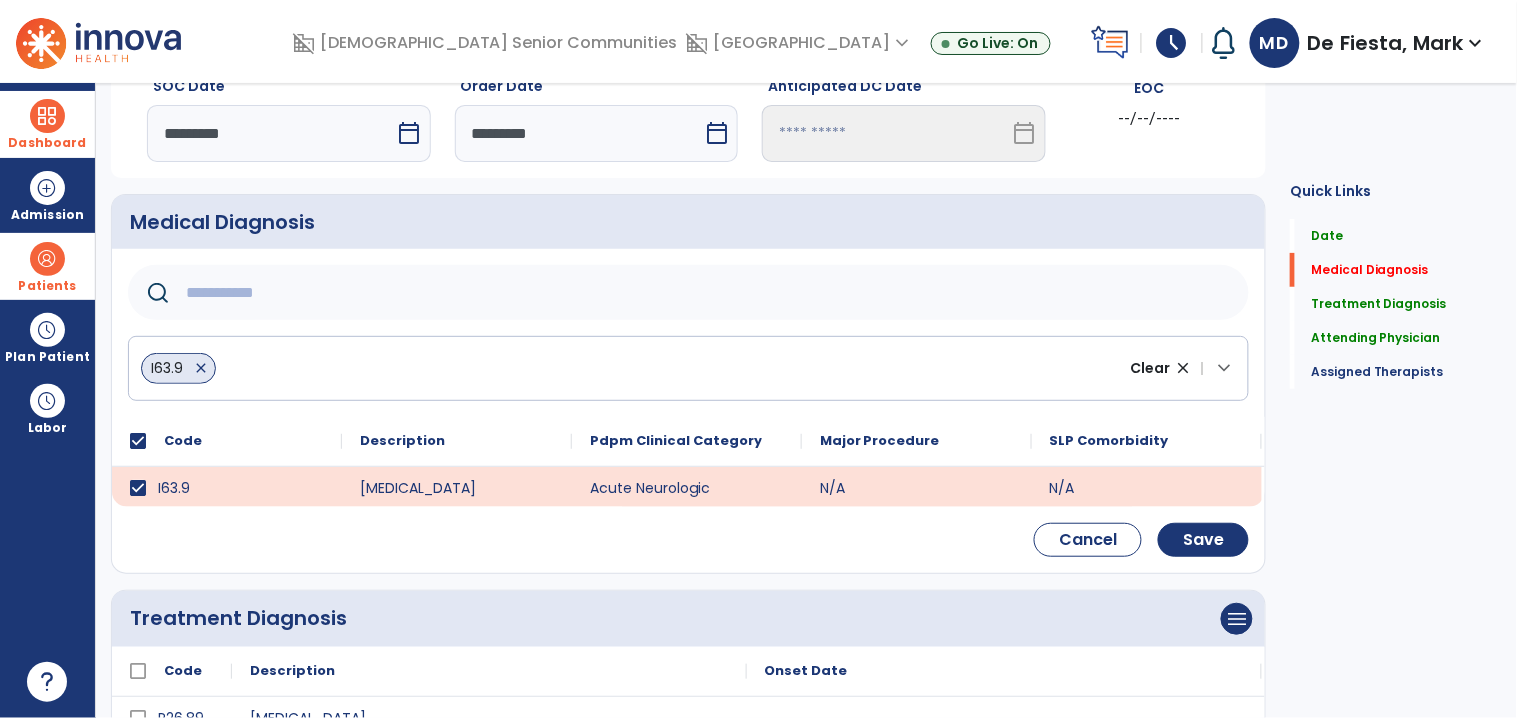 paste on "********" 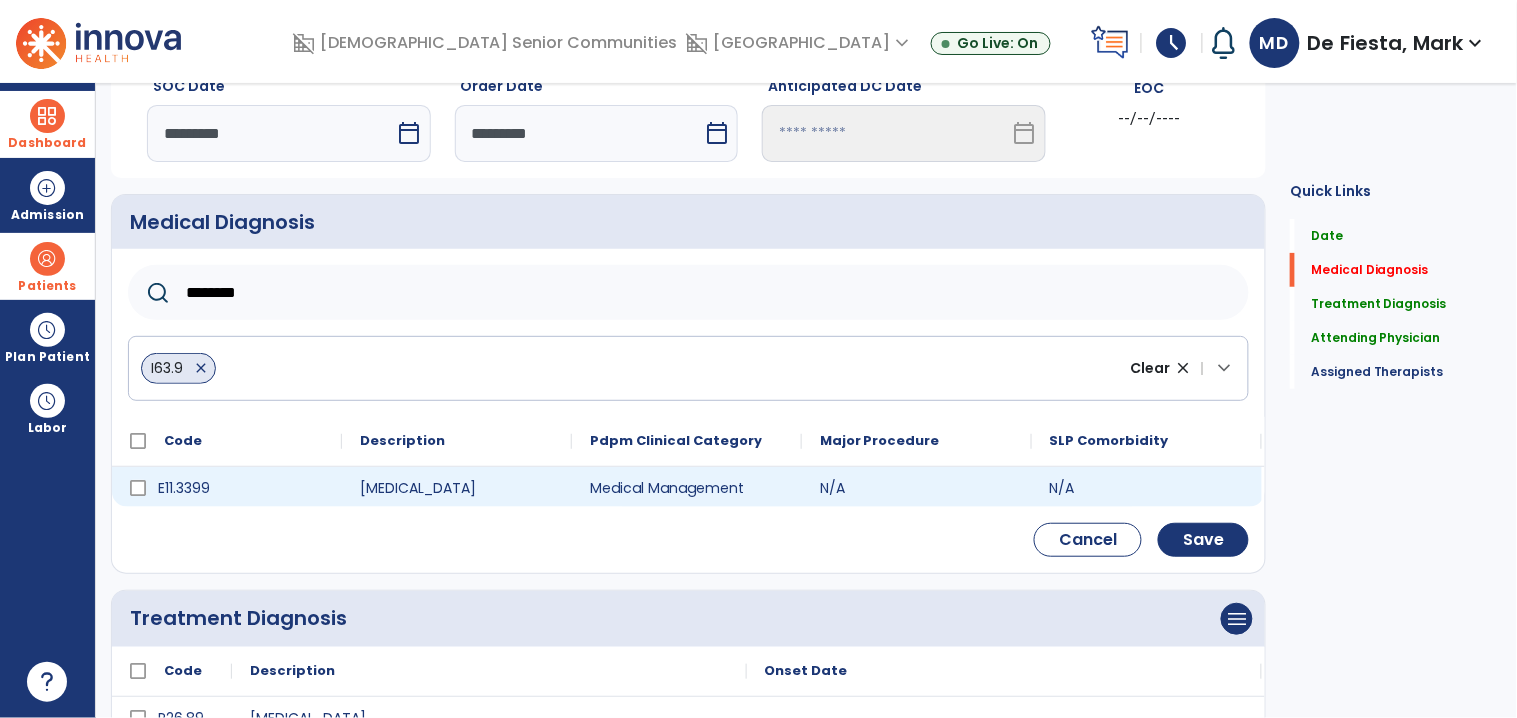 type on "********" 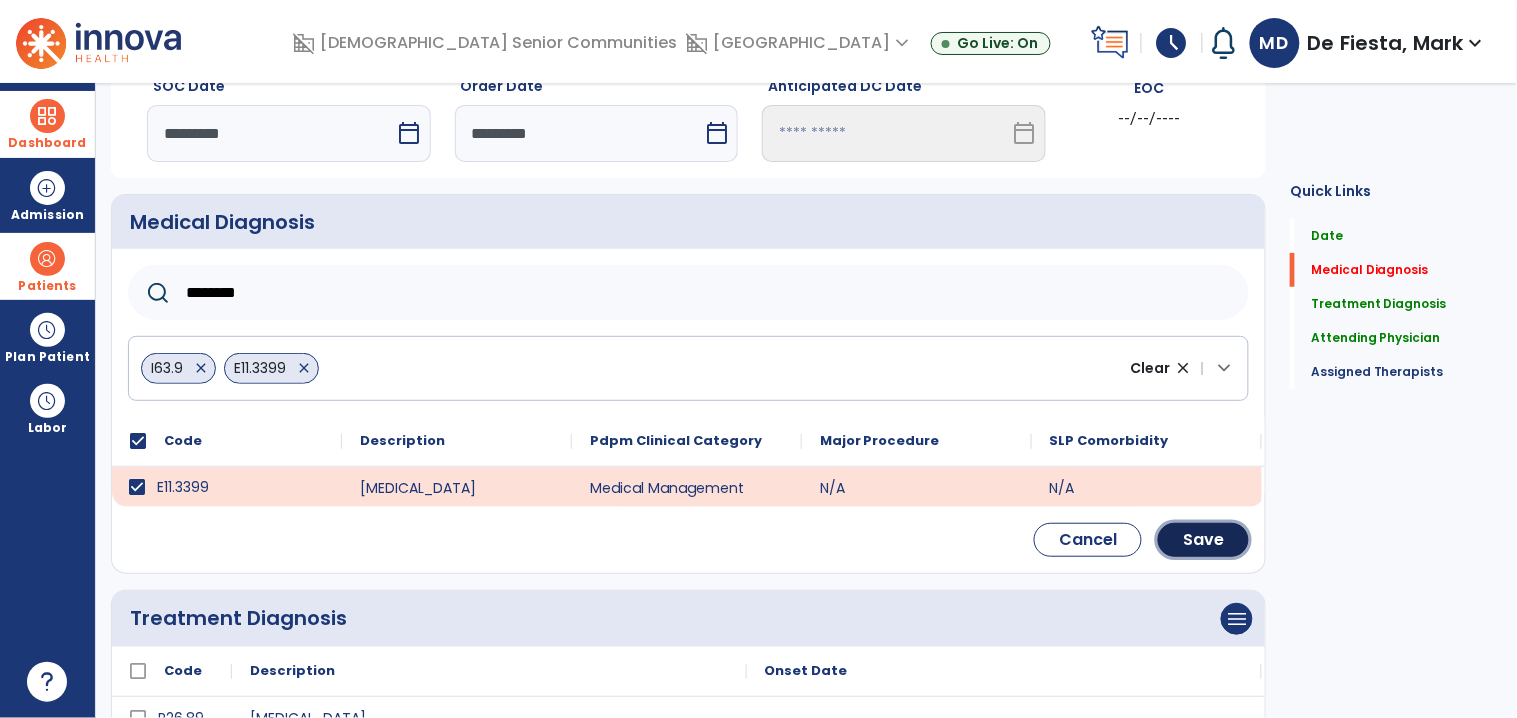 drag, startPoint x: 1222, startPoint y: 548, endPoint x: 684, endPoint y: 592, distance: 539.79626 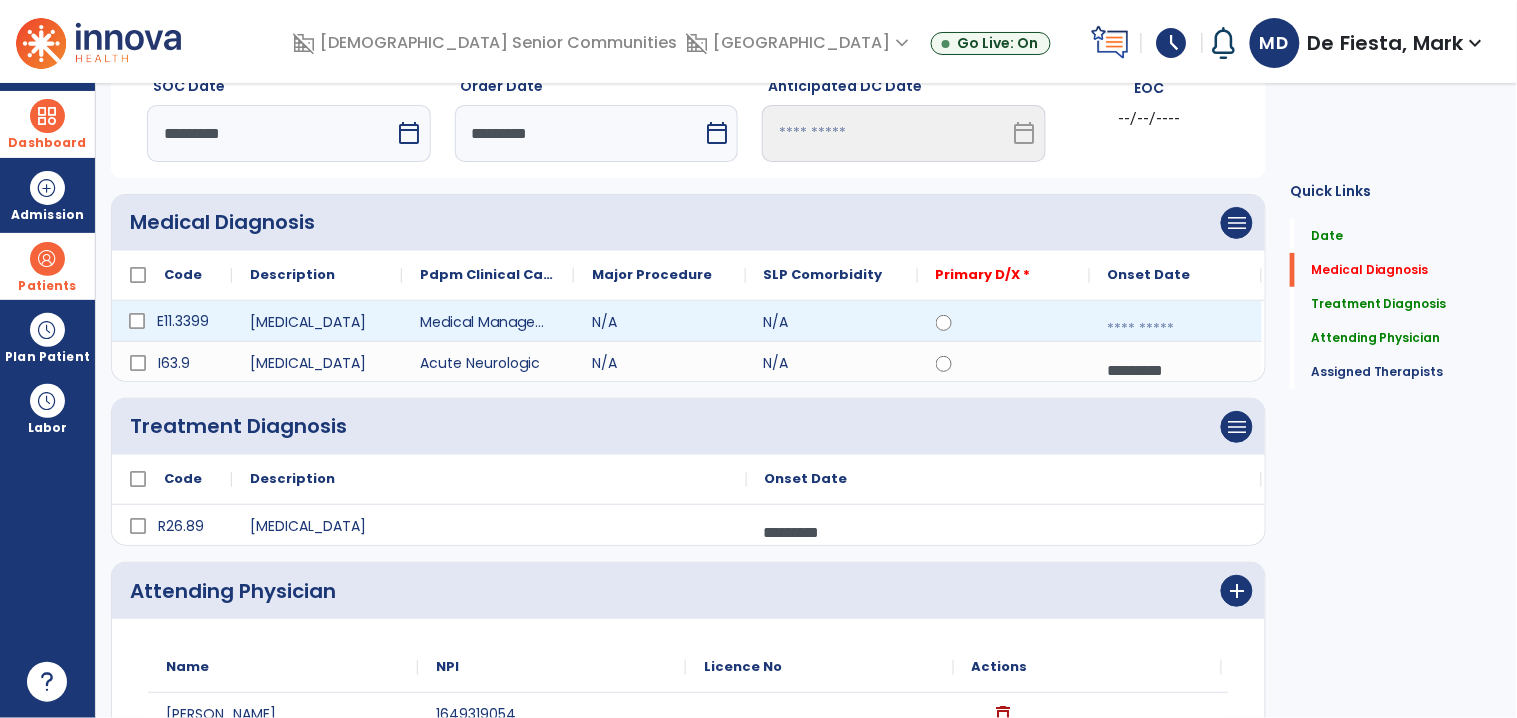 scroll, scrollTop: 0, scrollLeft: 0, axis: both 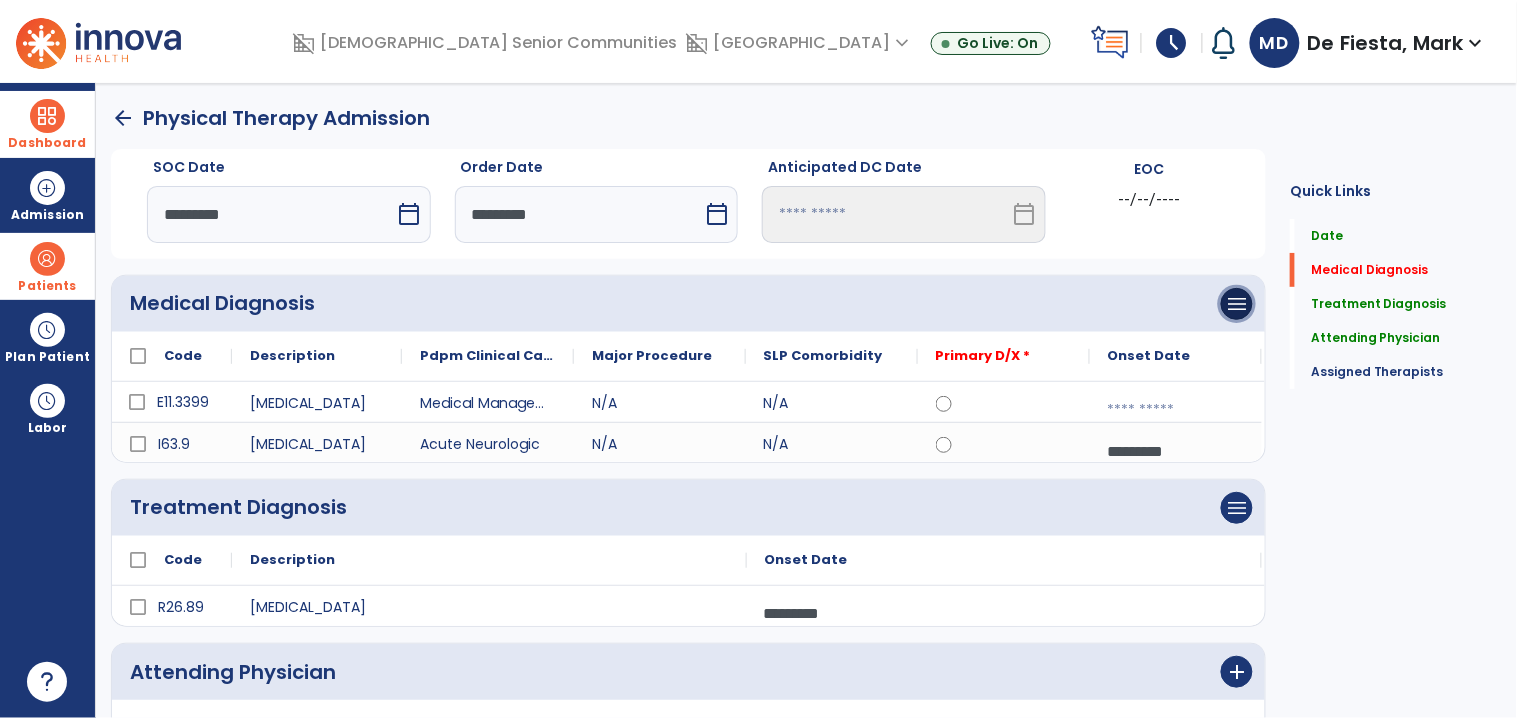 drag, startPoint x: 1236, startPoint y: 310, endPoint x: 1220, endPoint y: 322, distance: 20 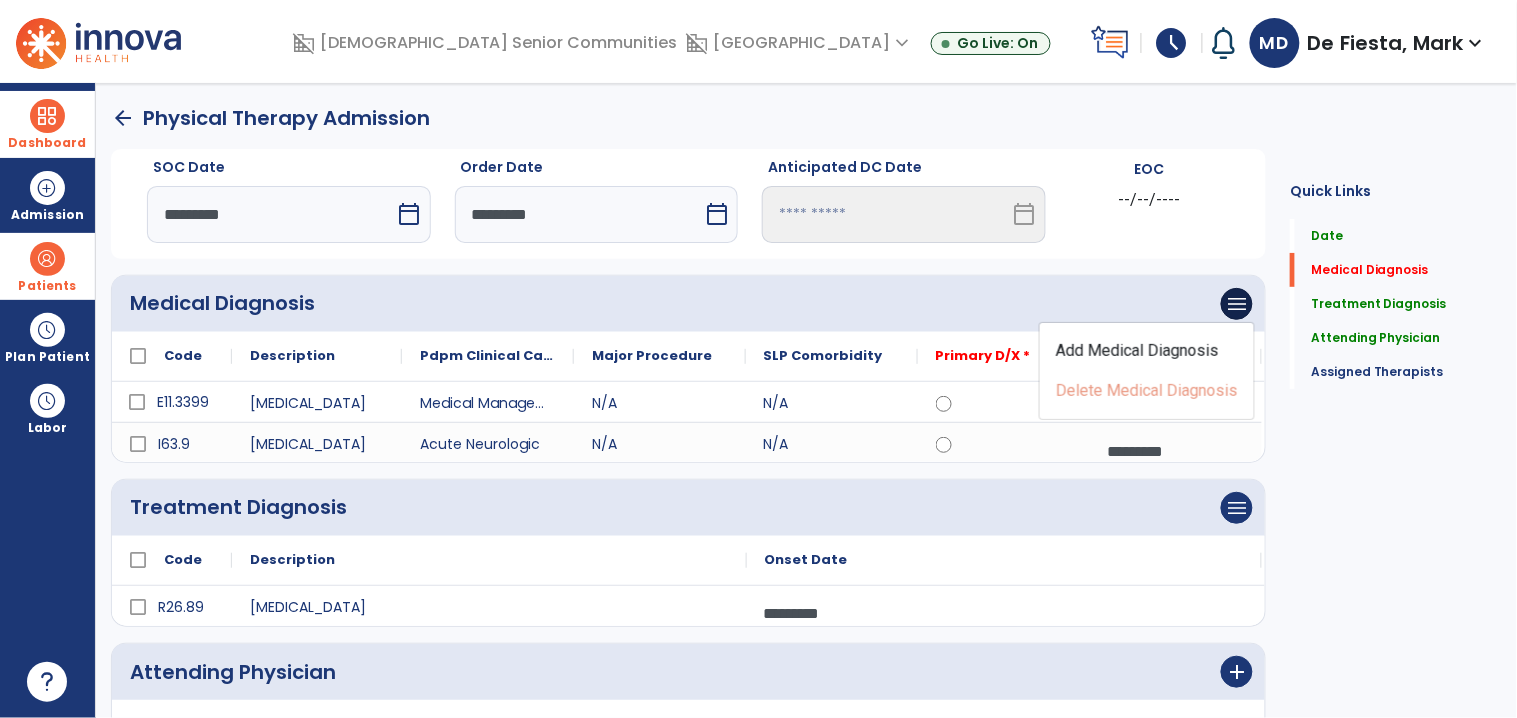 click on "Add Medical Diagnosis   Delete Medical Diagnosis" 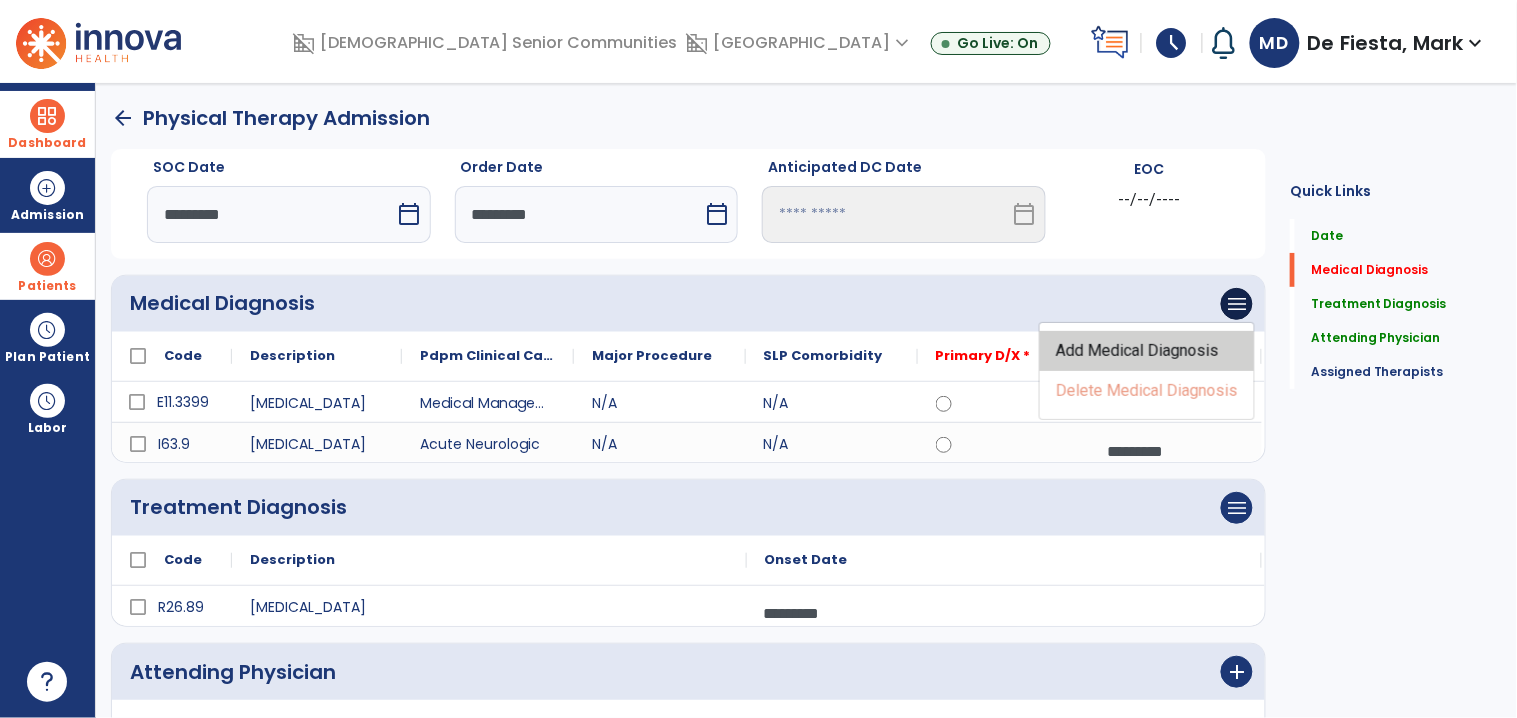 click on "Add Medical Diagnosis" 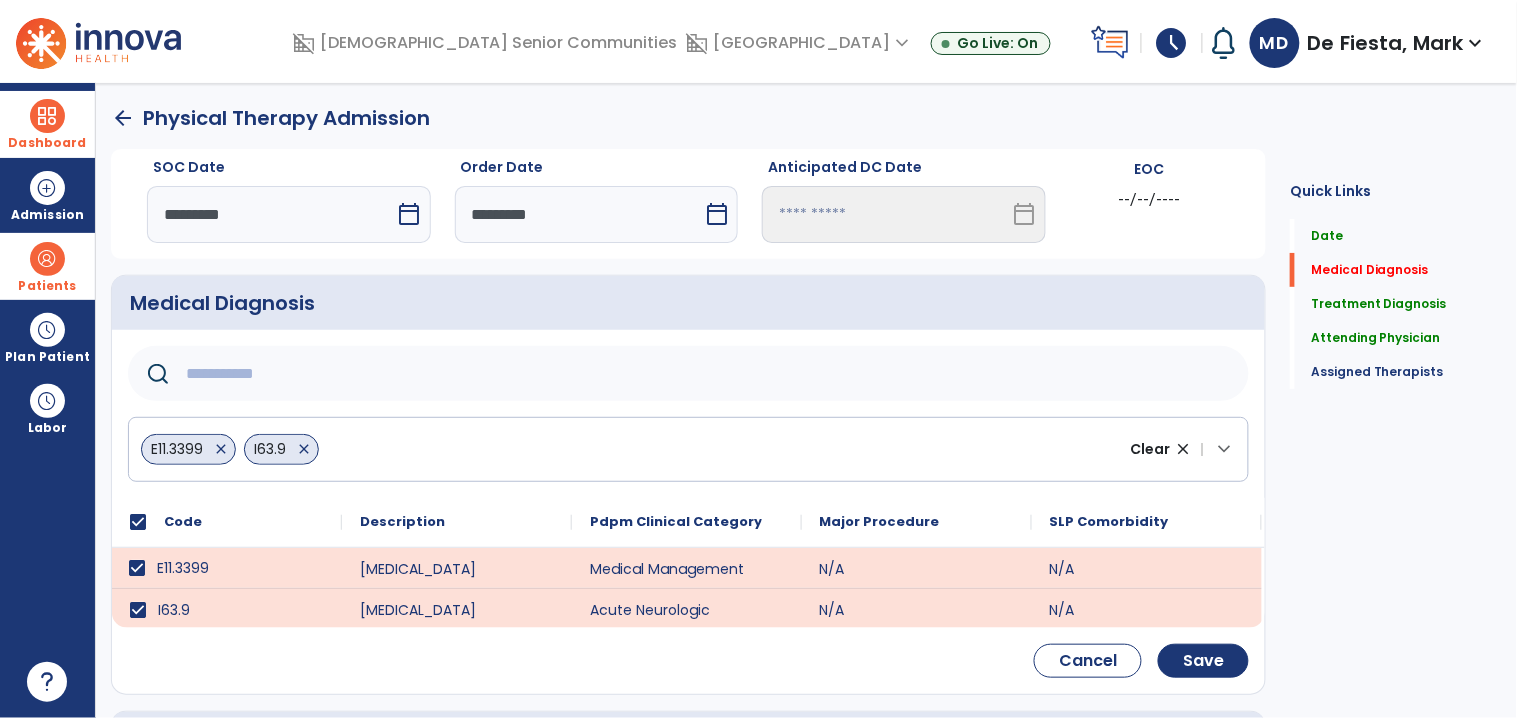 drag, startPoint x: 184, startPoint y: 377, endPoint x: 245, endPoint y: 352, distance: 65.9242 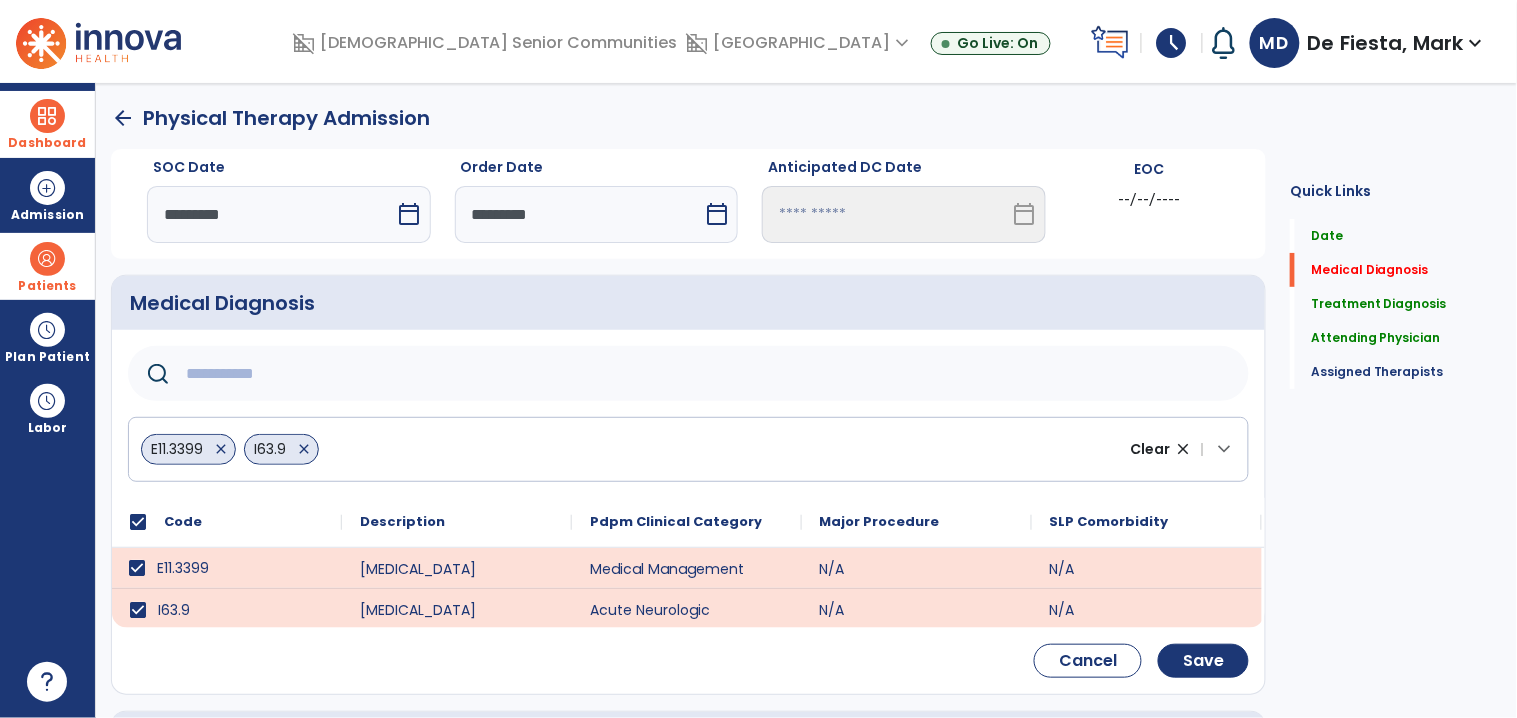 click 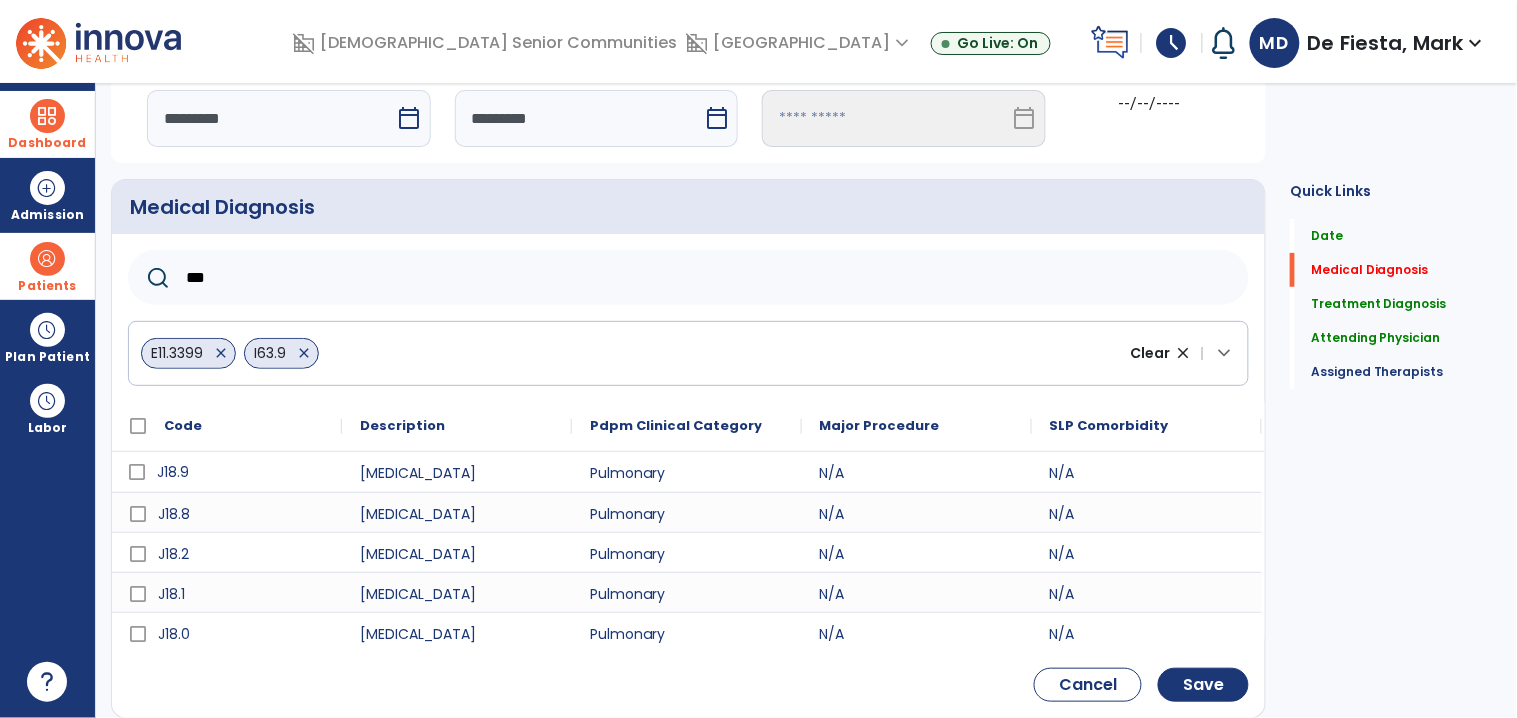 scroll, scrollTop: 98, scrollLeft: 0, axis: vertical 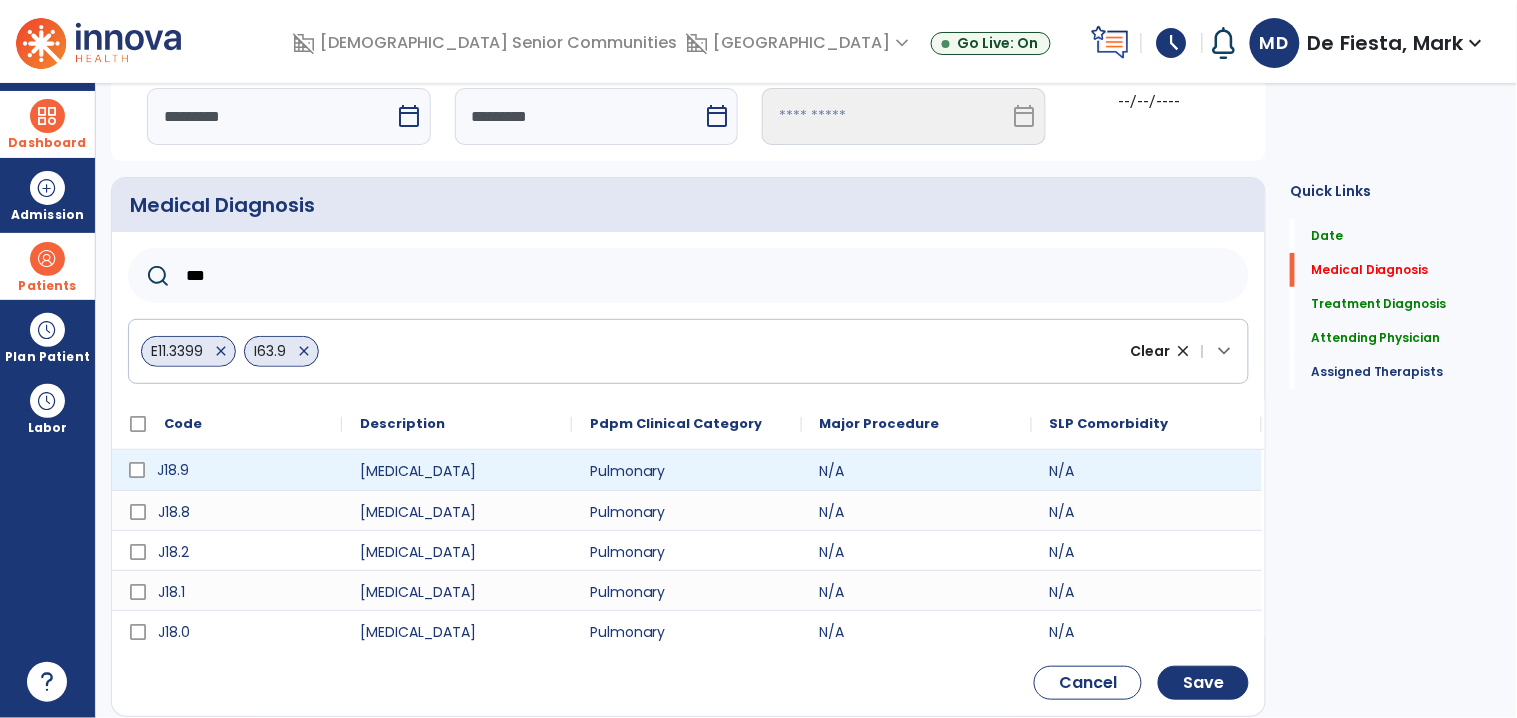 type on "***" 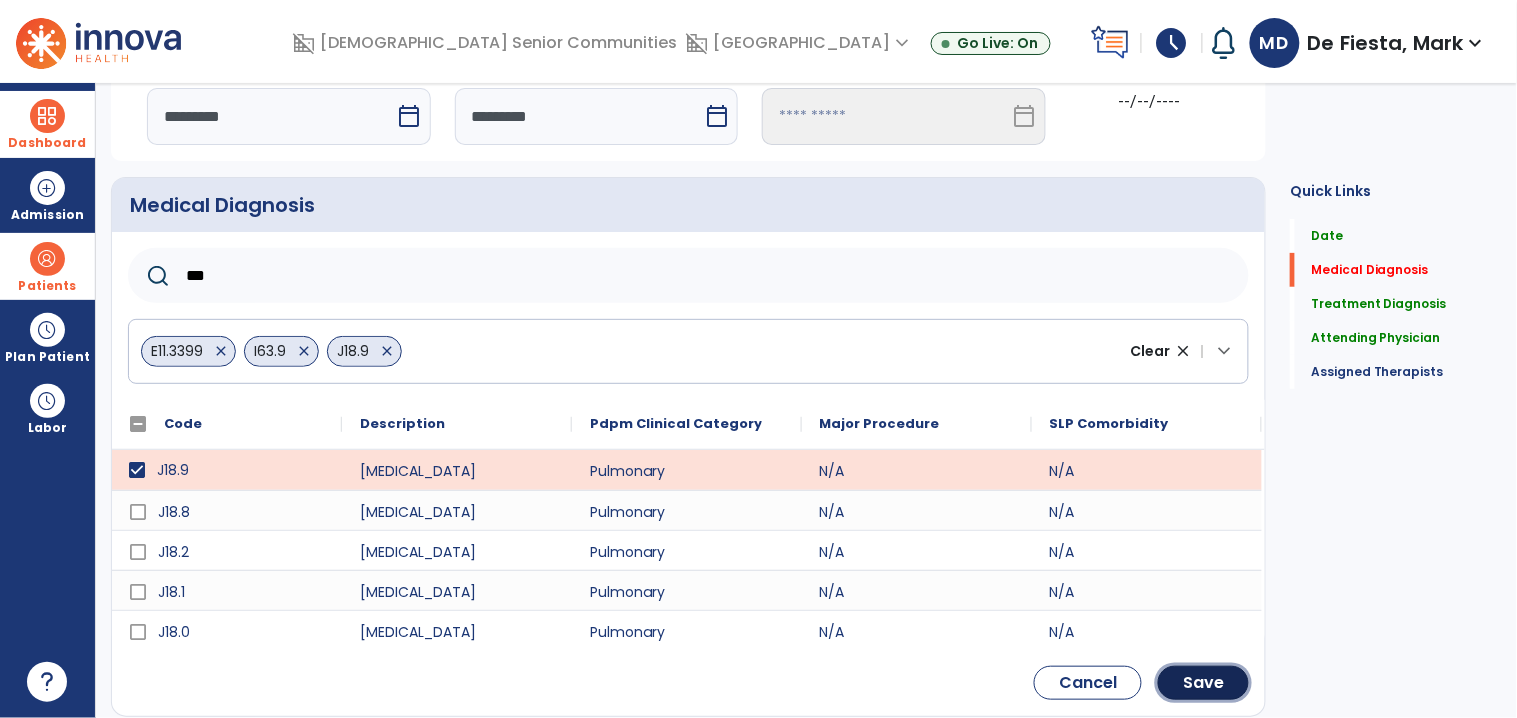 drag, startPoint x: 1188, startPoint y: 672, endPoint x: 597, endPoint y: 612, distance: 594.0379 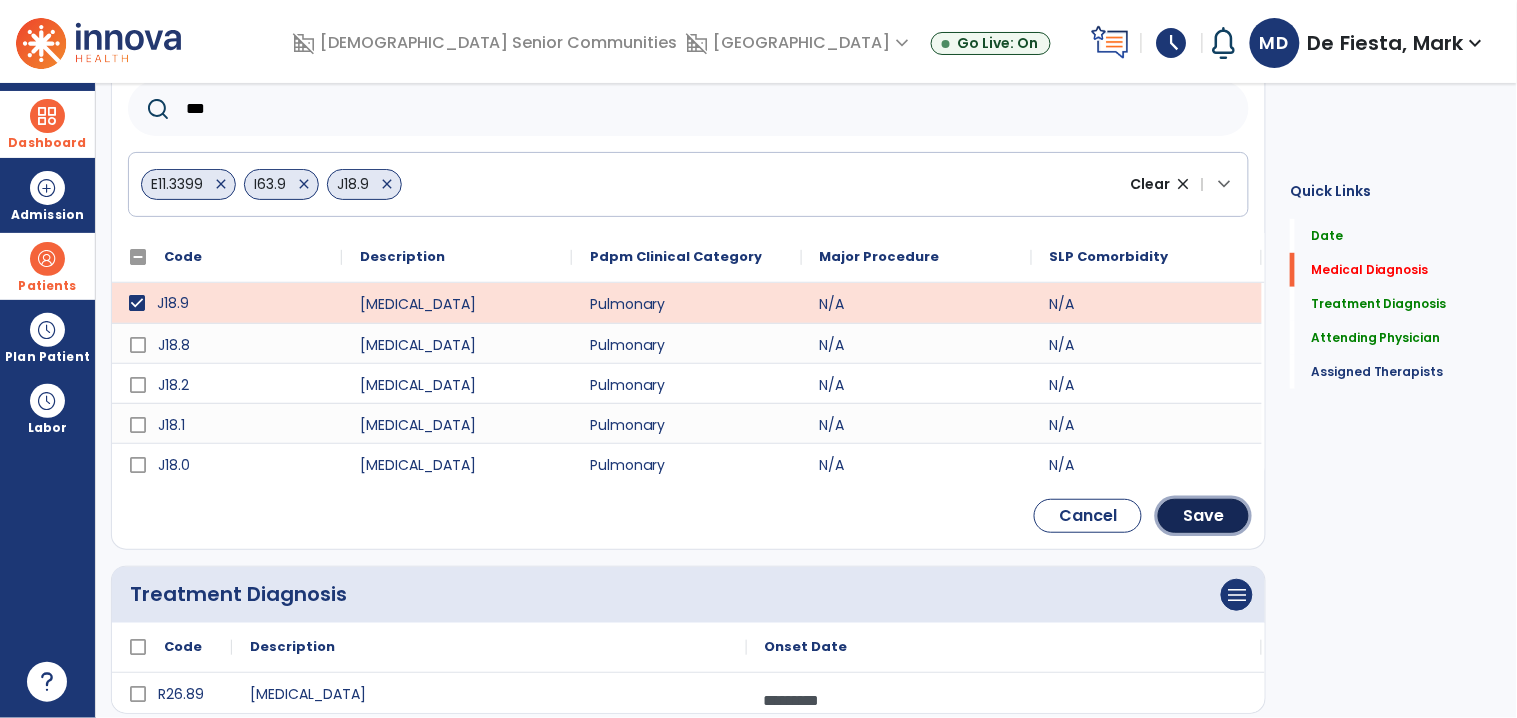 scroll, scrollTop: 277, scrollLeft: 0, axis: vertical 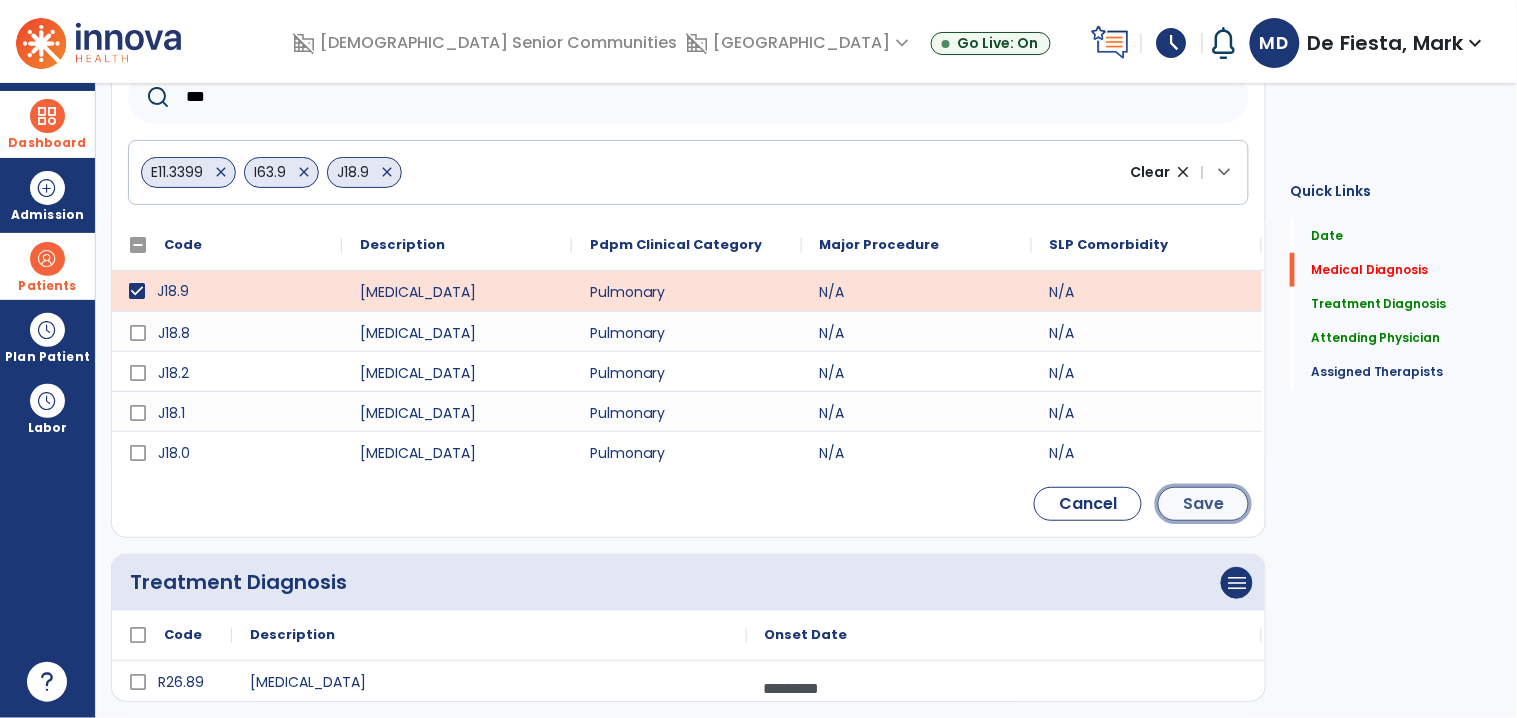 click on "Save" 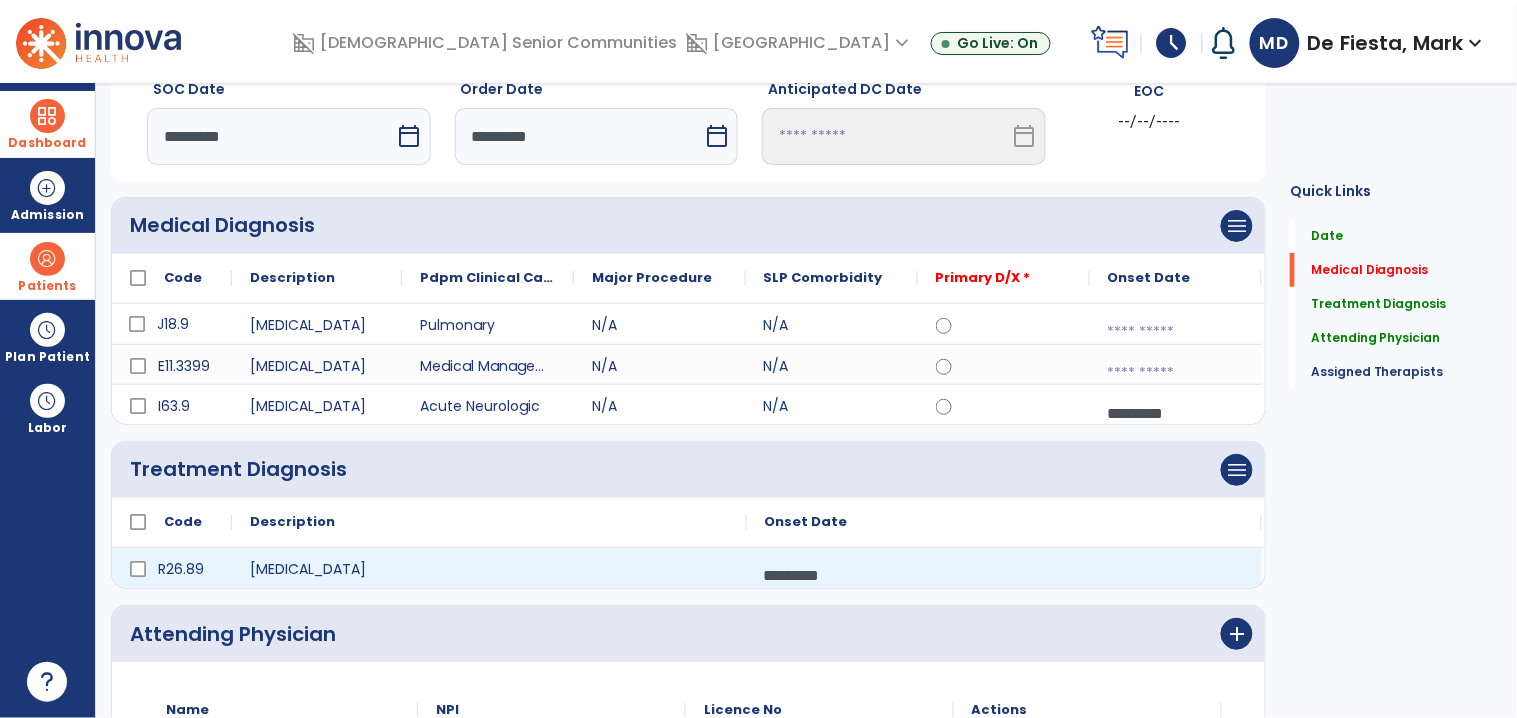 scroll, scrollTop: 76, scrollLeft: 0, axis: vertical 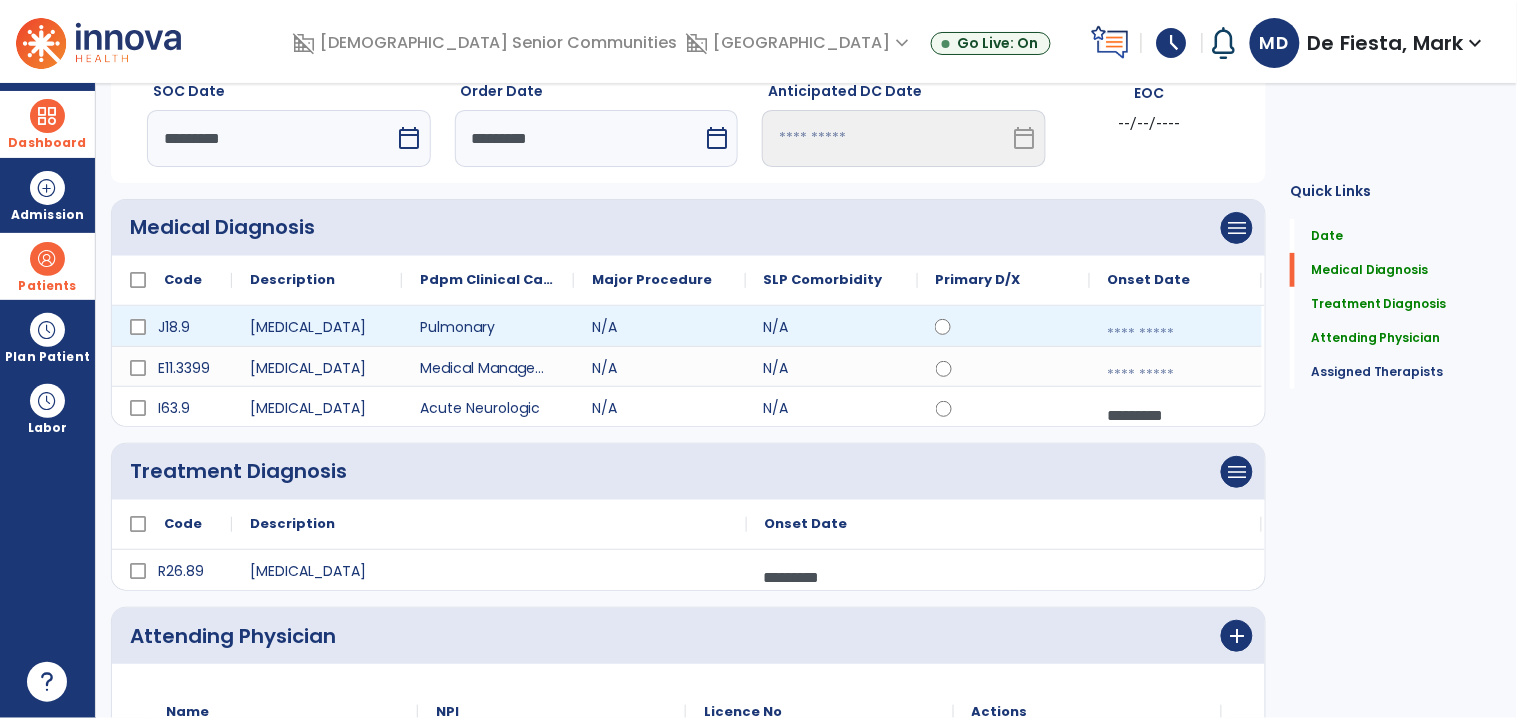 click at bounding box center (1176, 334) 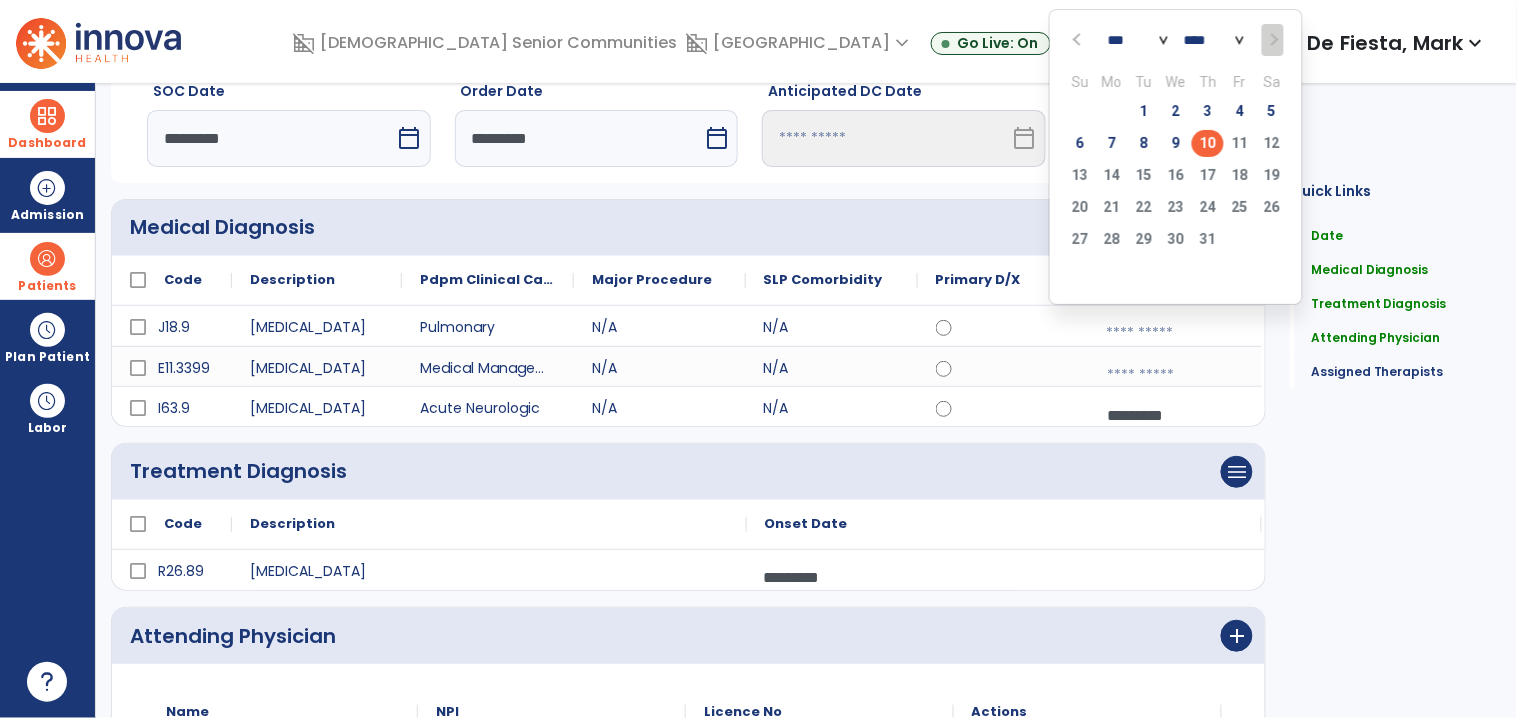 click on "10" 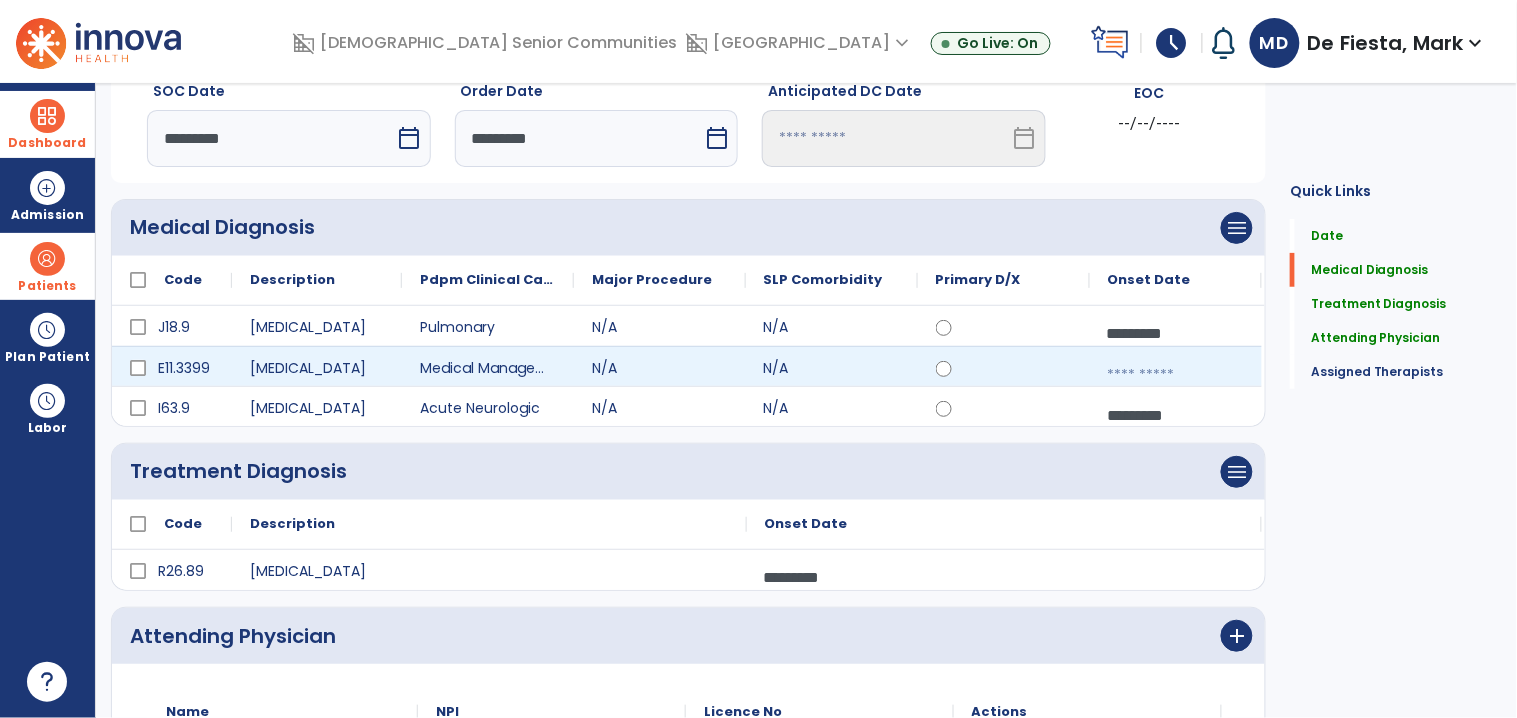 click at bounding box center [1176, 375] 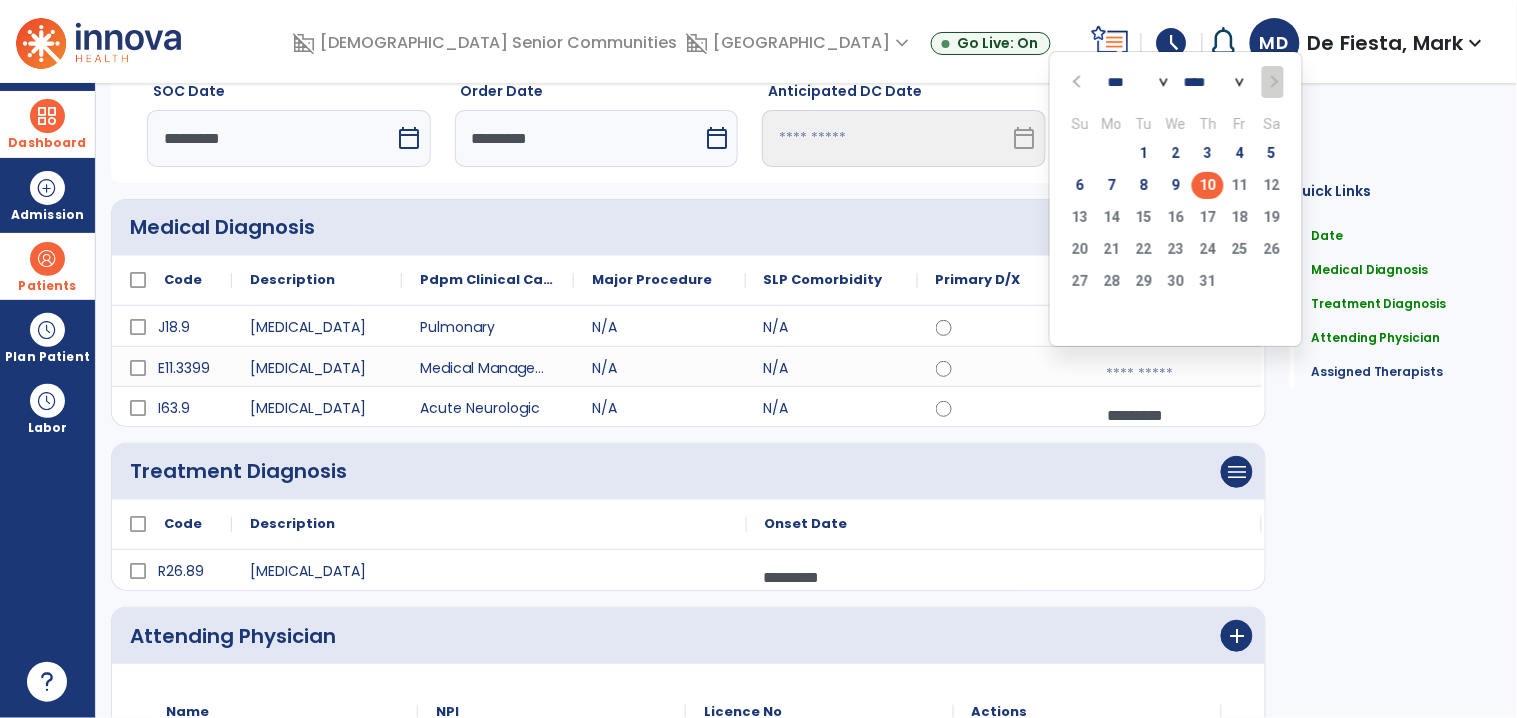 click on "10" 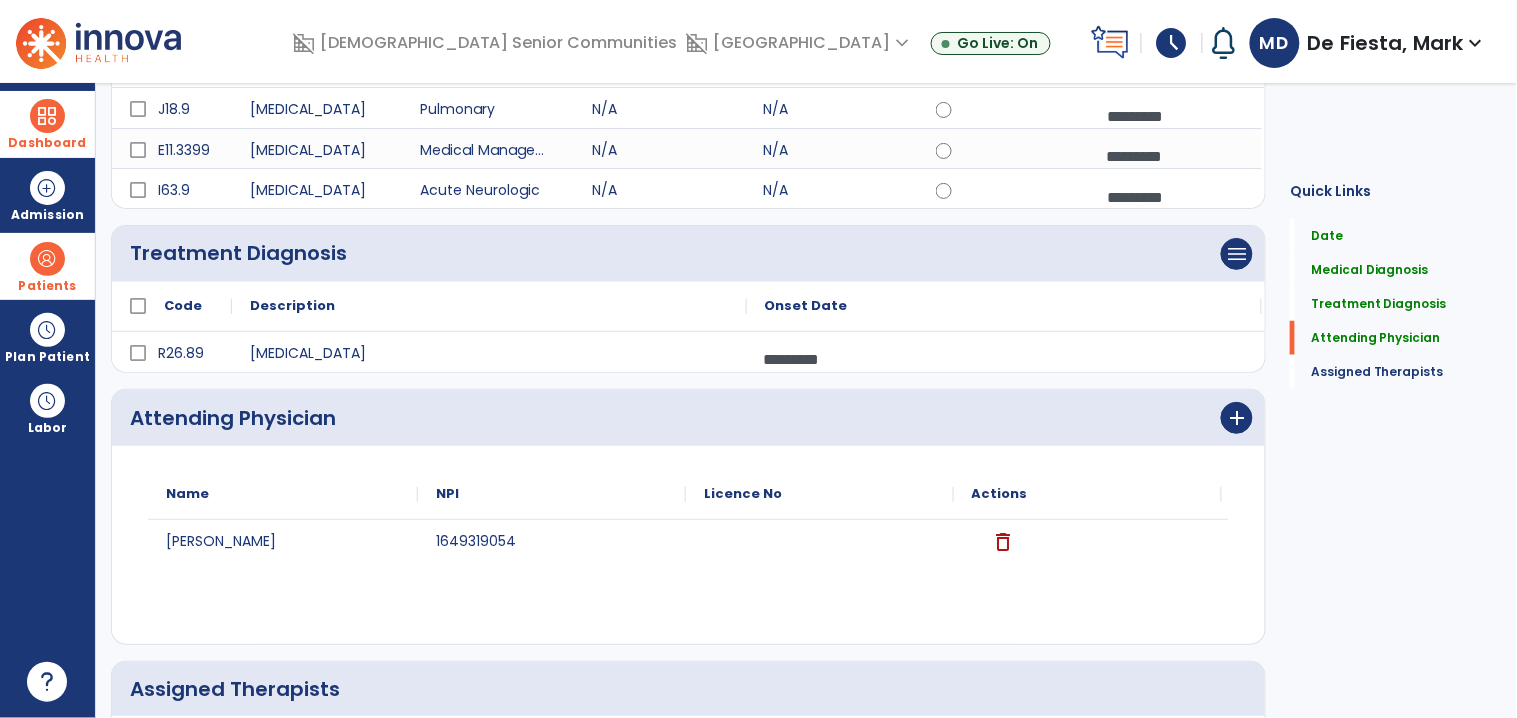 scroll, scrollTop: 537, scrollLeft: 0, axis: vertical 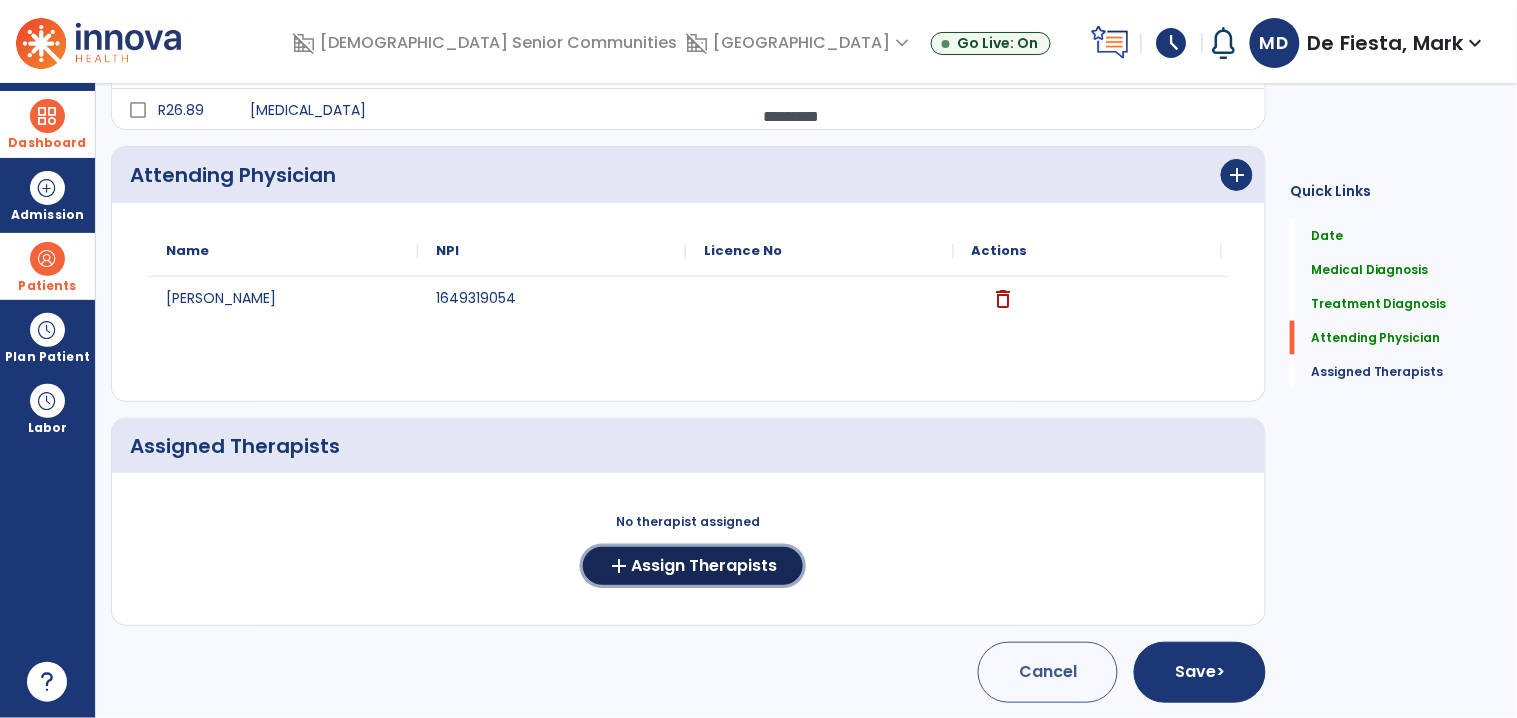 drag, startPoint x: 672, startPoint y: 563, endPoint x: 858, endPoint y: 440, distance: 222.99103 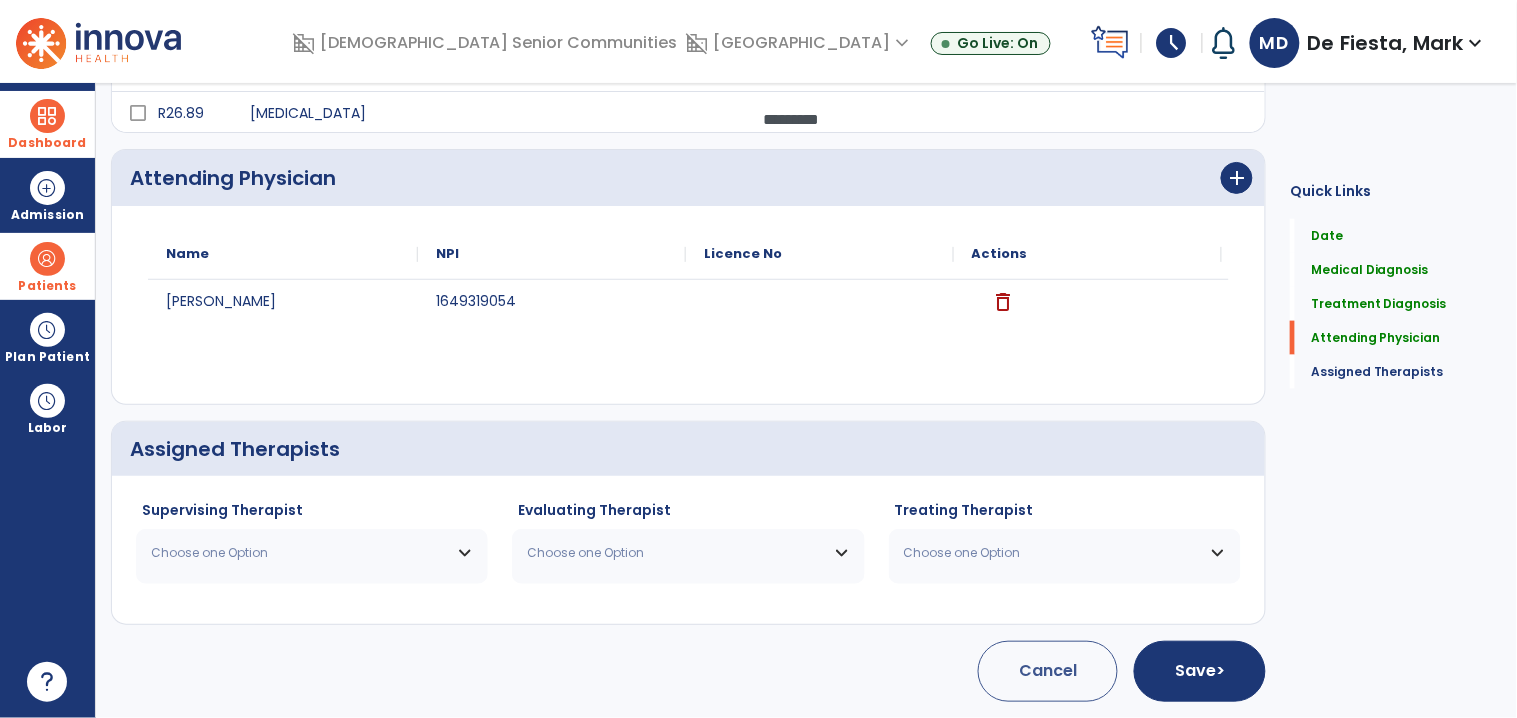 scroll, scrollTop: 534, scrollLeft: 0, axis: vertical 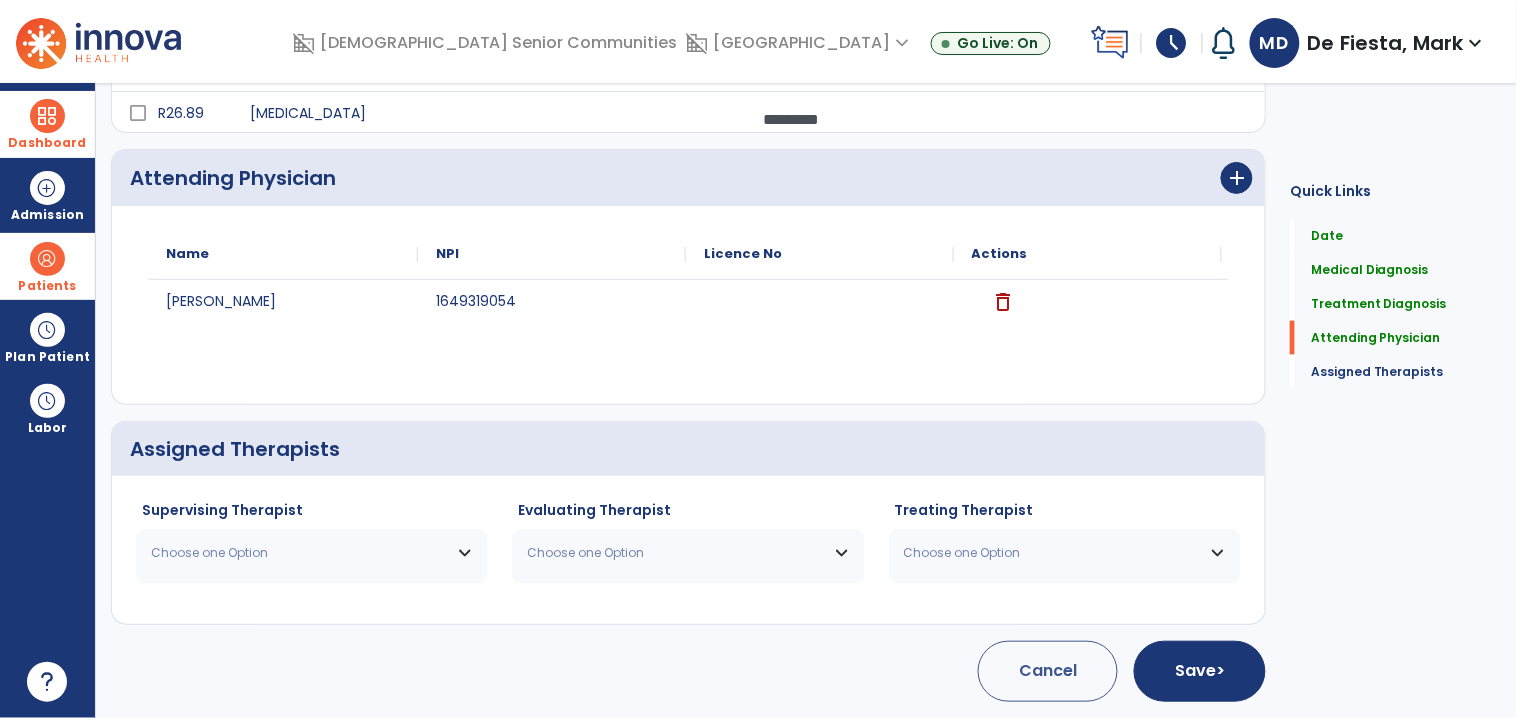 click on "Choose one Option" at bounding box center [312, 553] 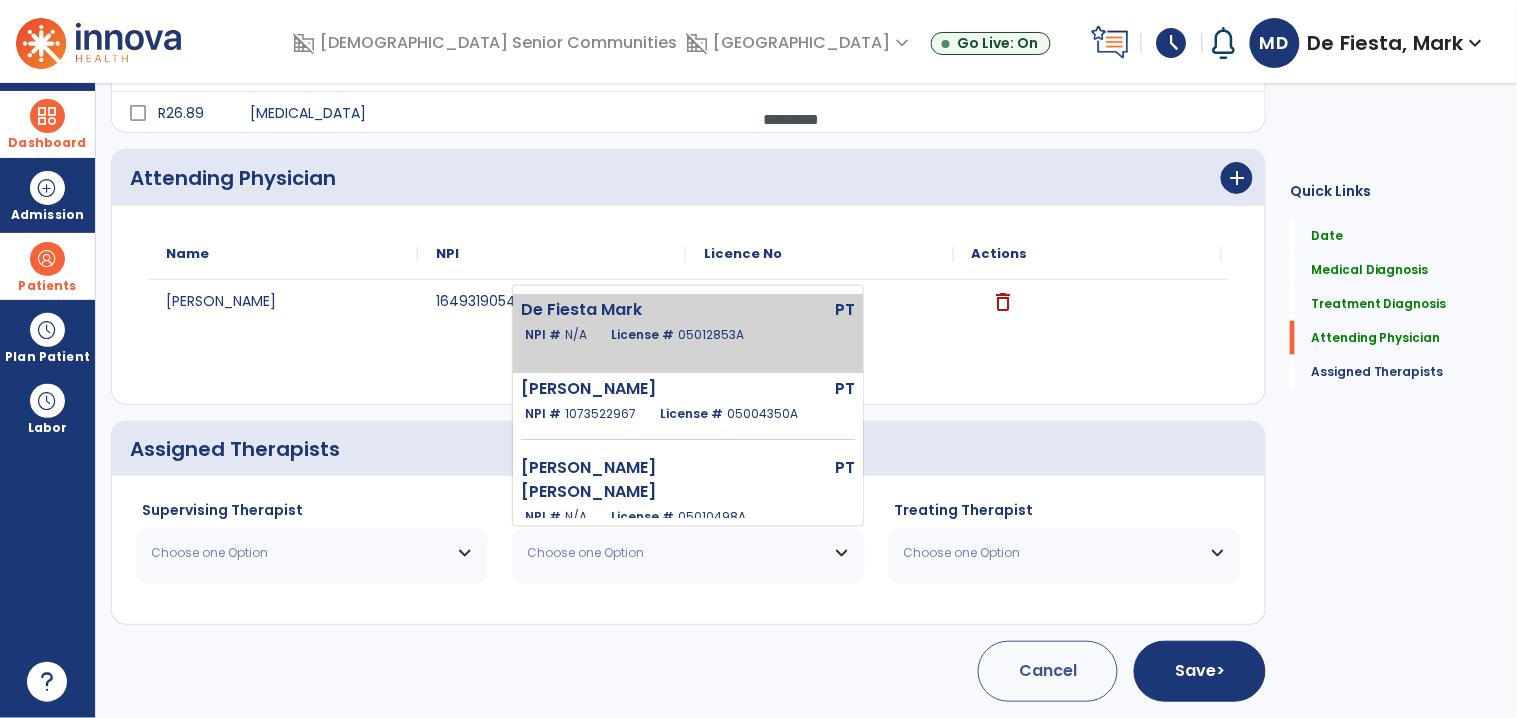 click on "License #  05012853A" 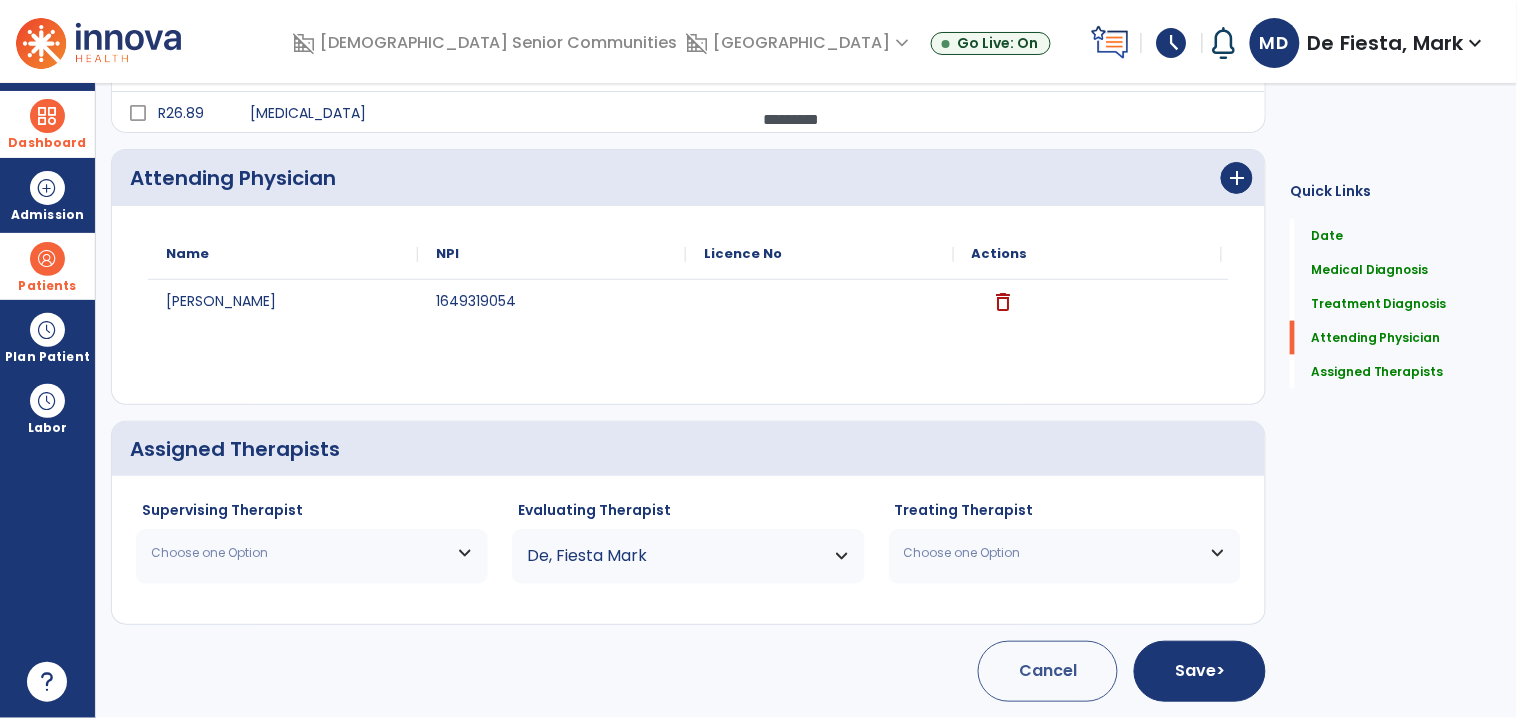 click on "Medical Diagnosis      menu   Add Medical Diagnosis   Delete Medical Diagnosis
Code
Description
Pdpm Clinical Category" 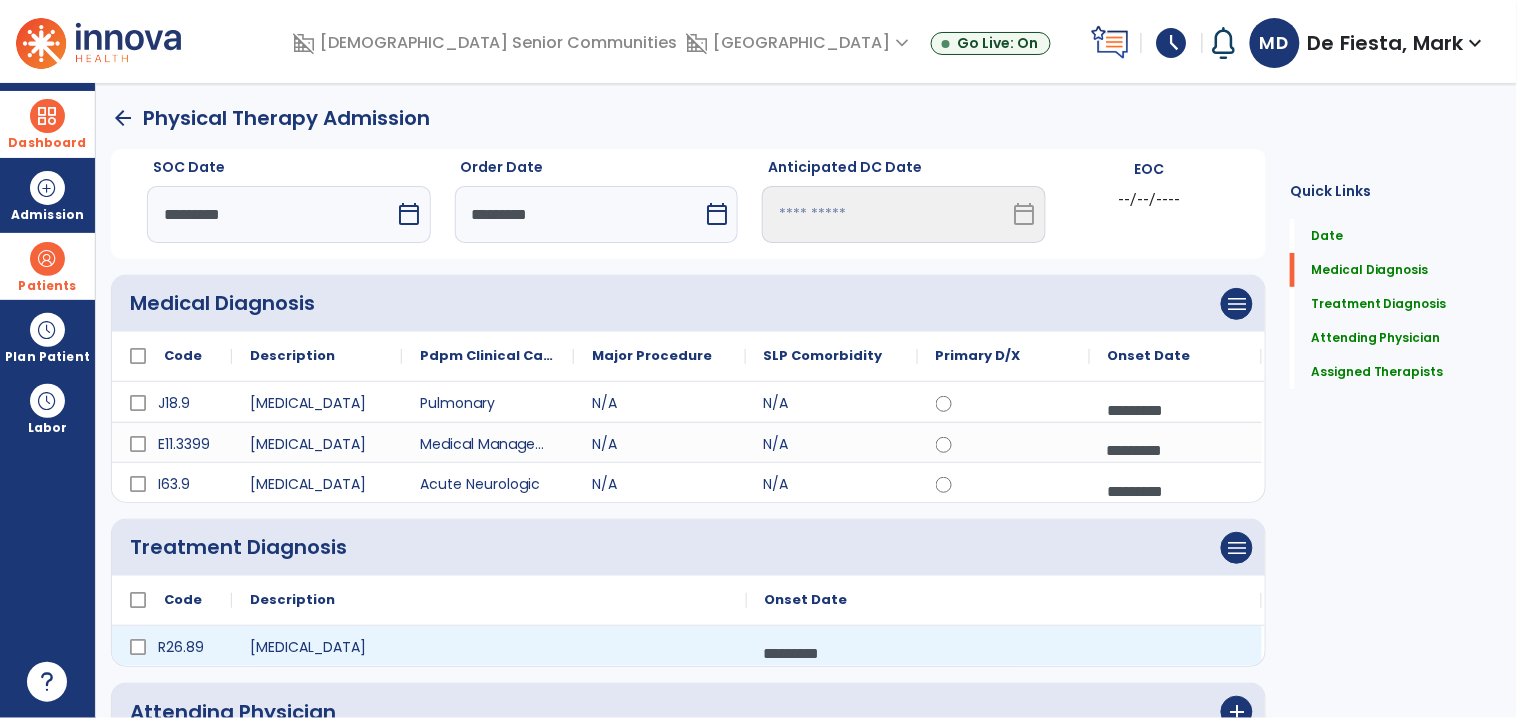 scroll, scrollTop: 533, scrollLeft: 0, axis: vertical 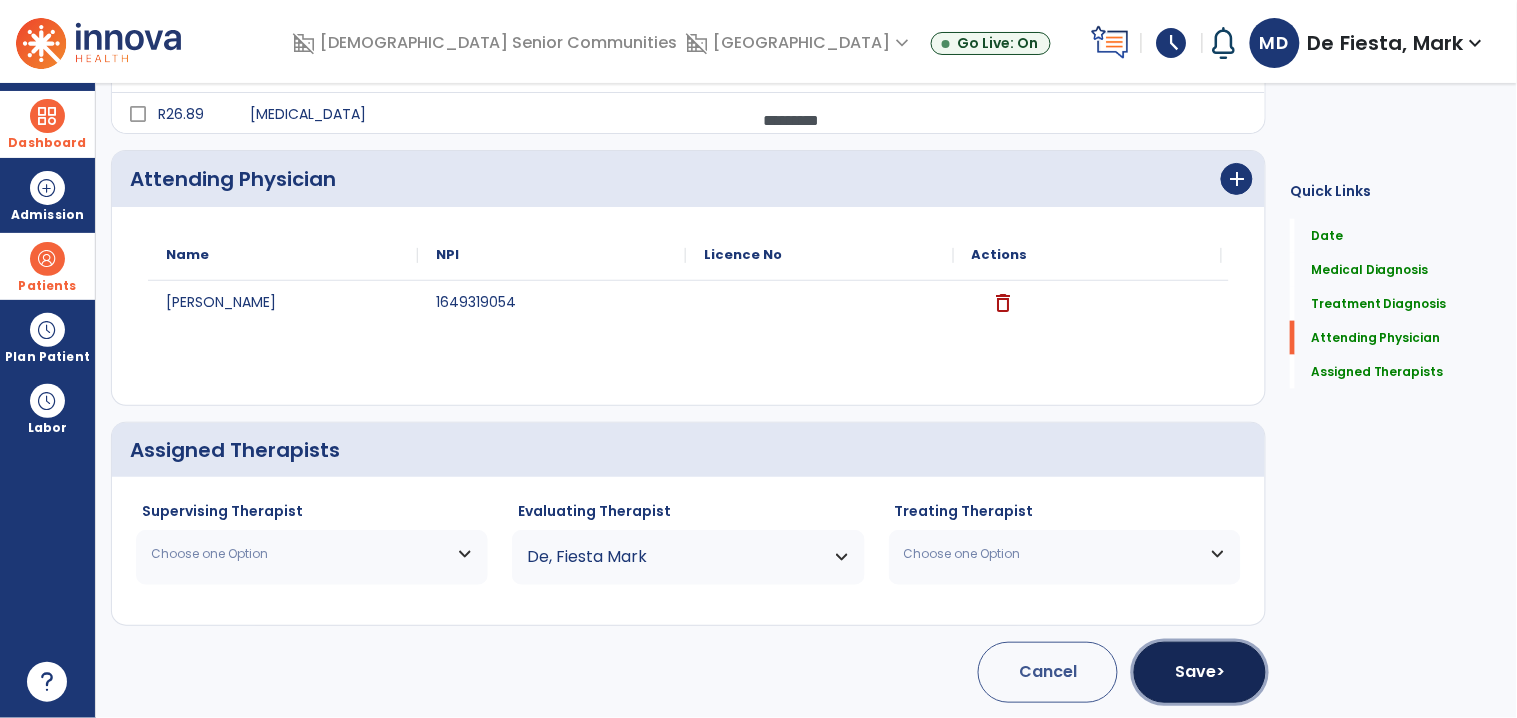 click on "Save  >" 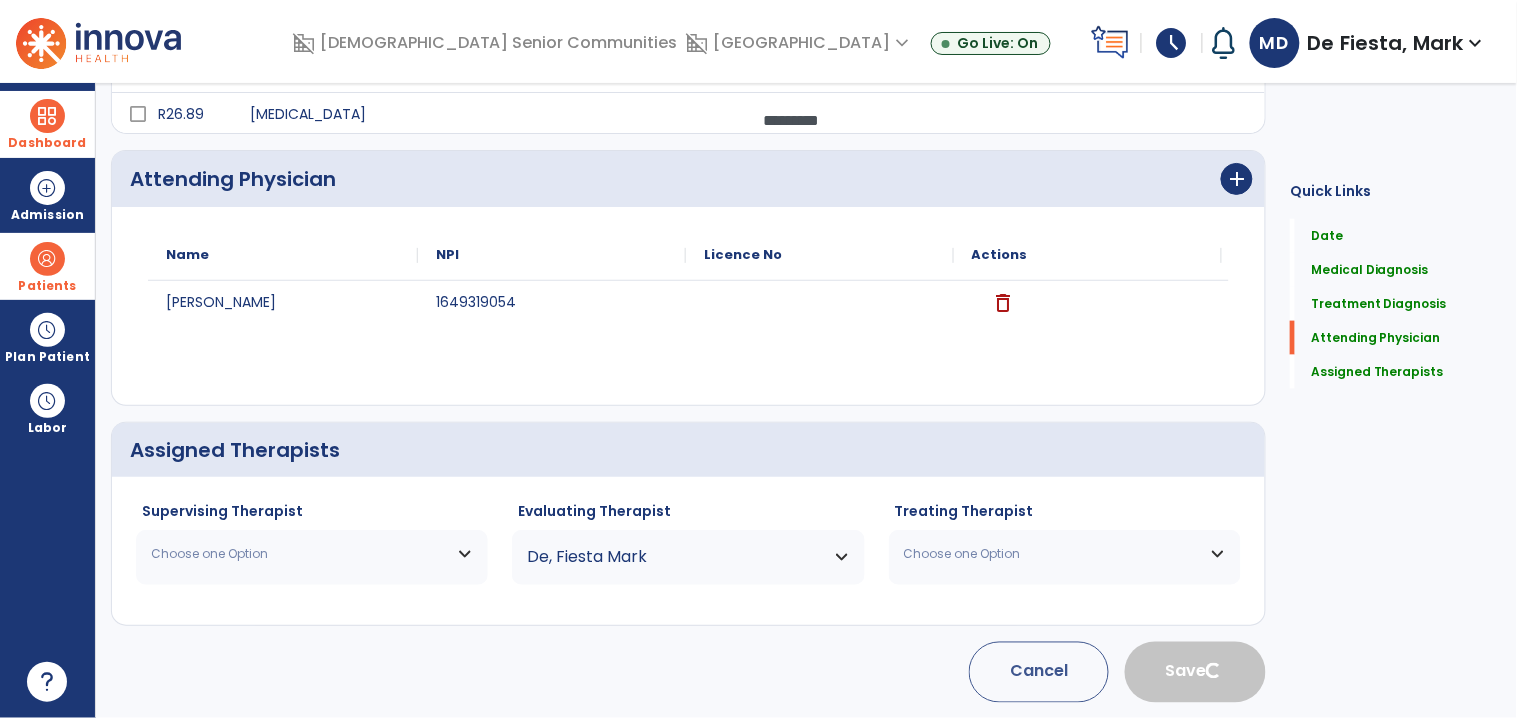 type 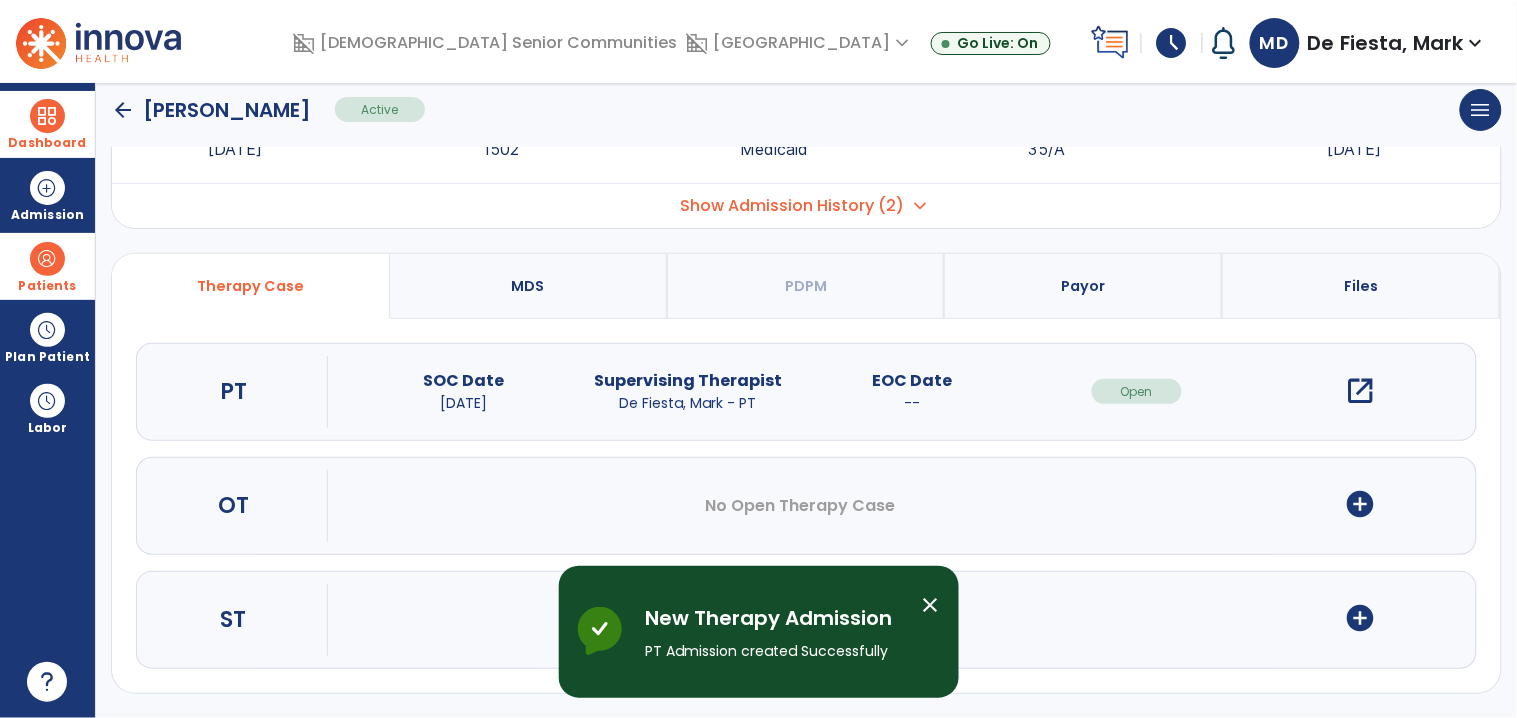 scroll, scrollTop: 0, scrollLeft: 0, axis: both 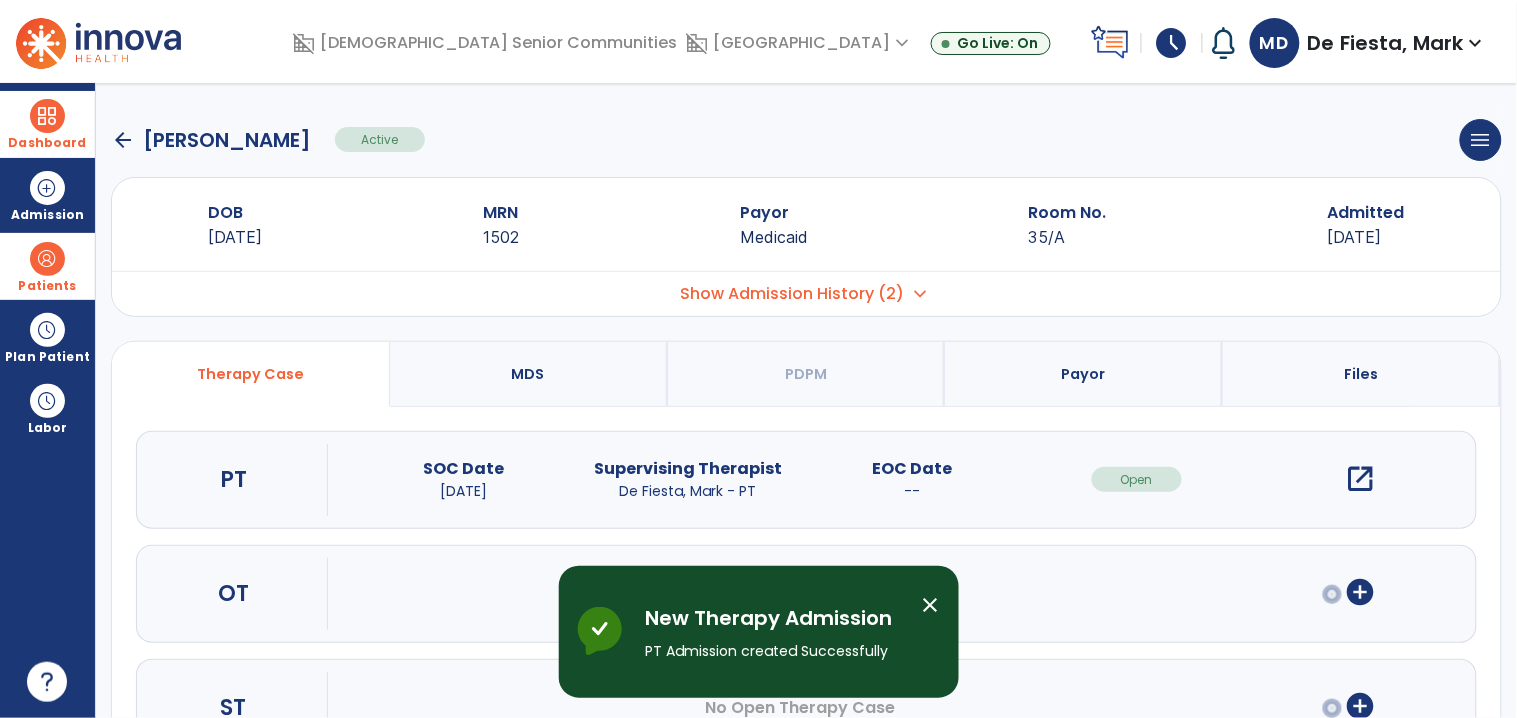 click on "arrow_back" 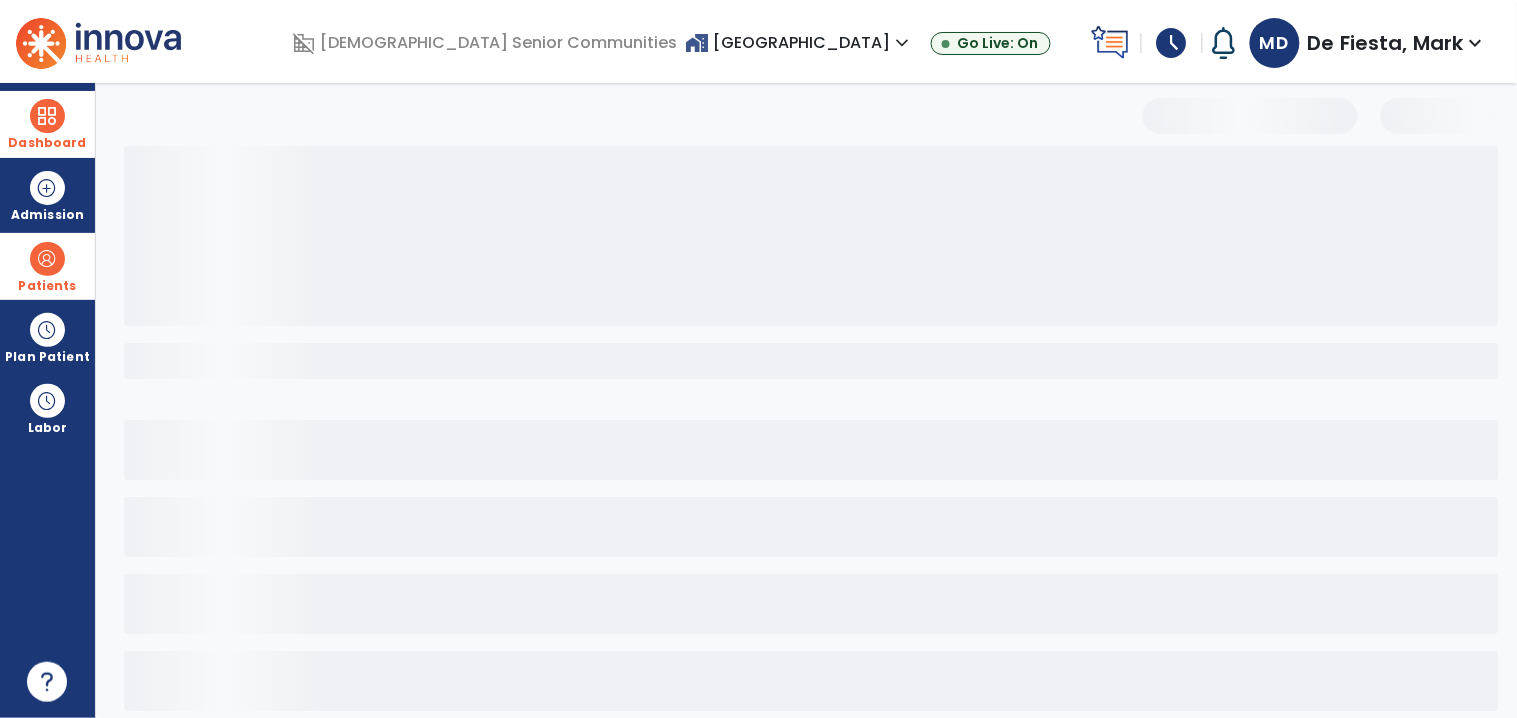 select on "***" 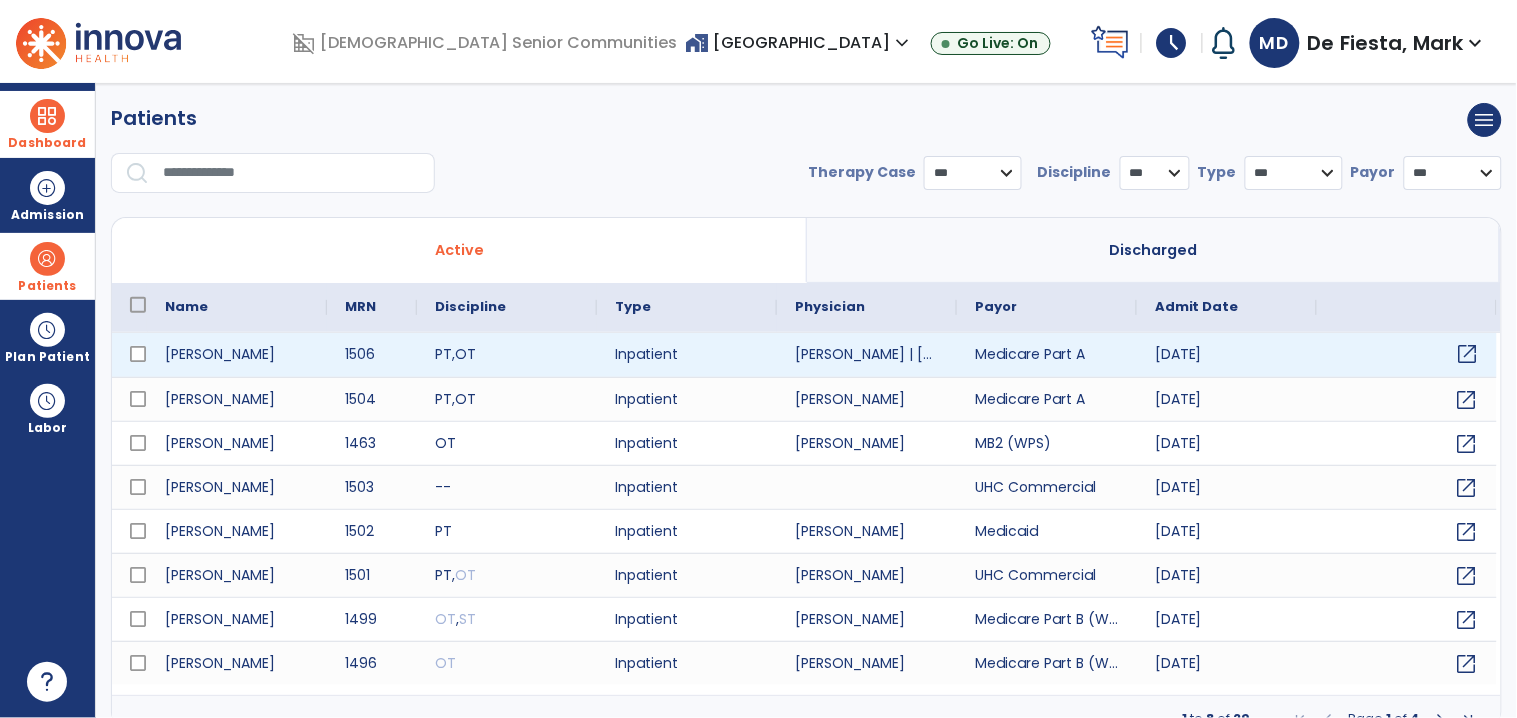click on "open_in_new" at bounding box center (1468, 354) 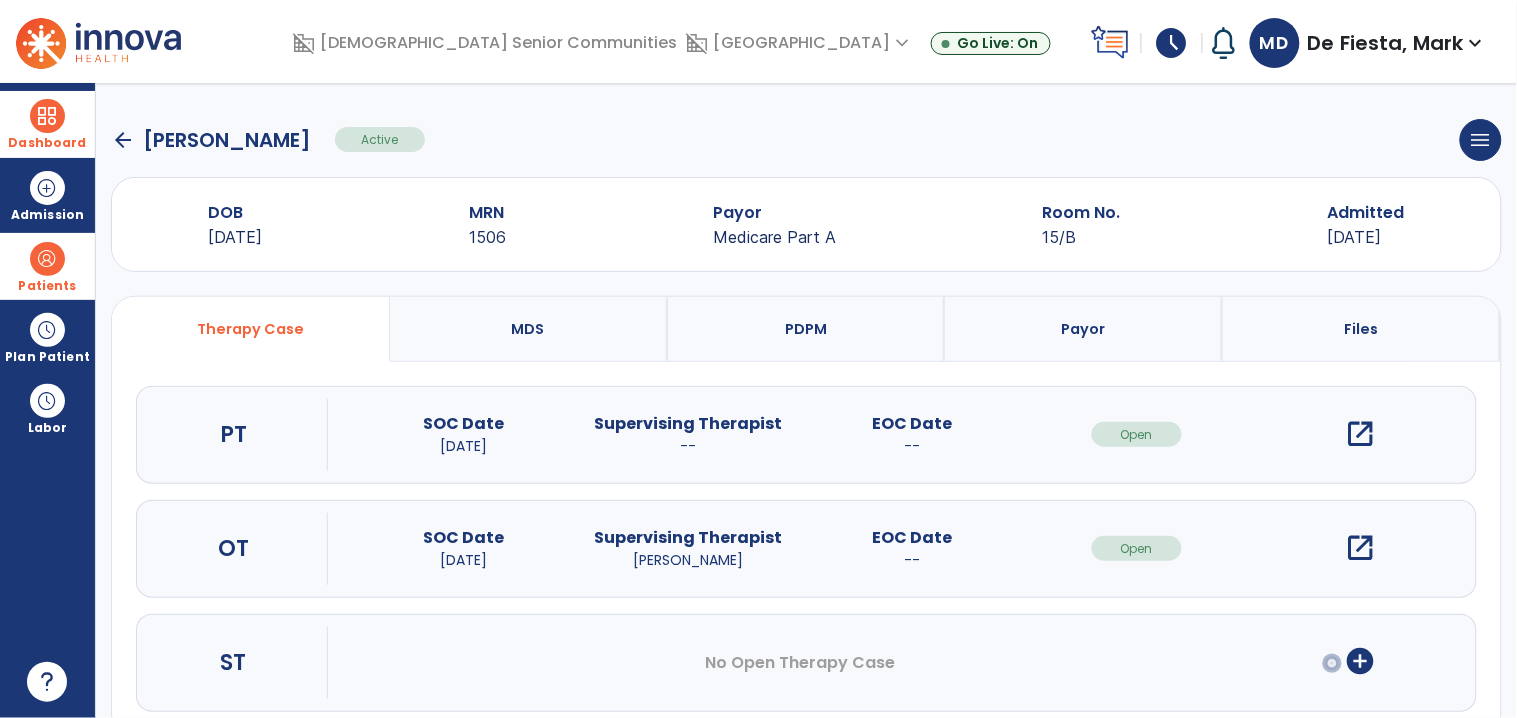 click on "open_in_new" at bounding box center (1361, 434) 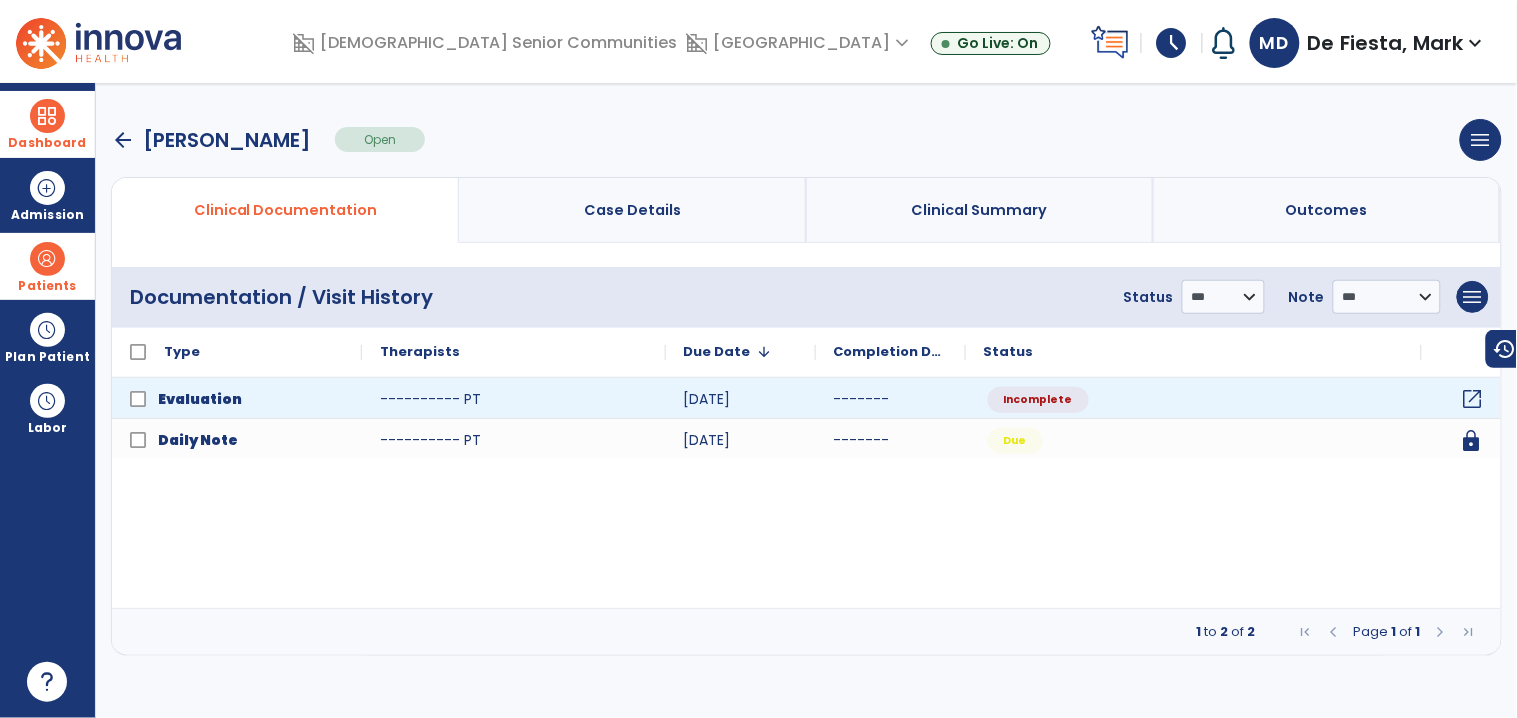 click on "open_in_new" 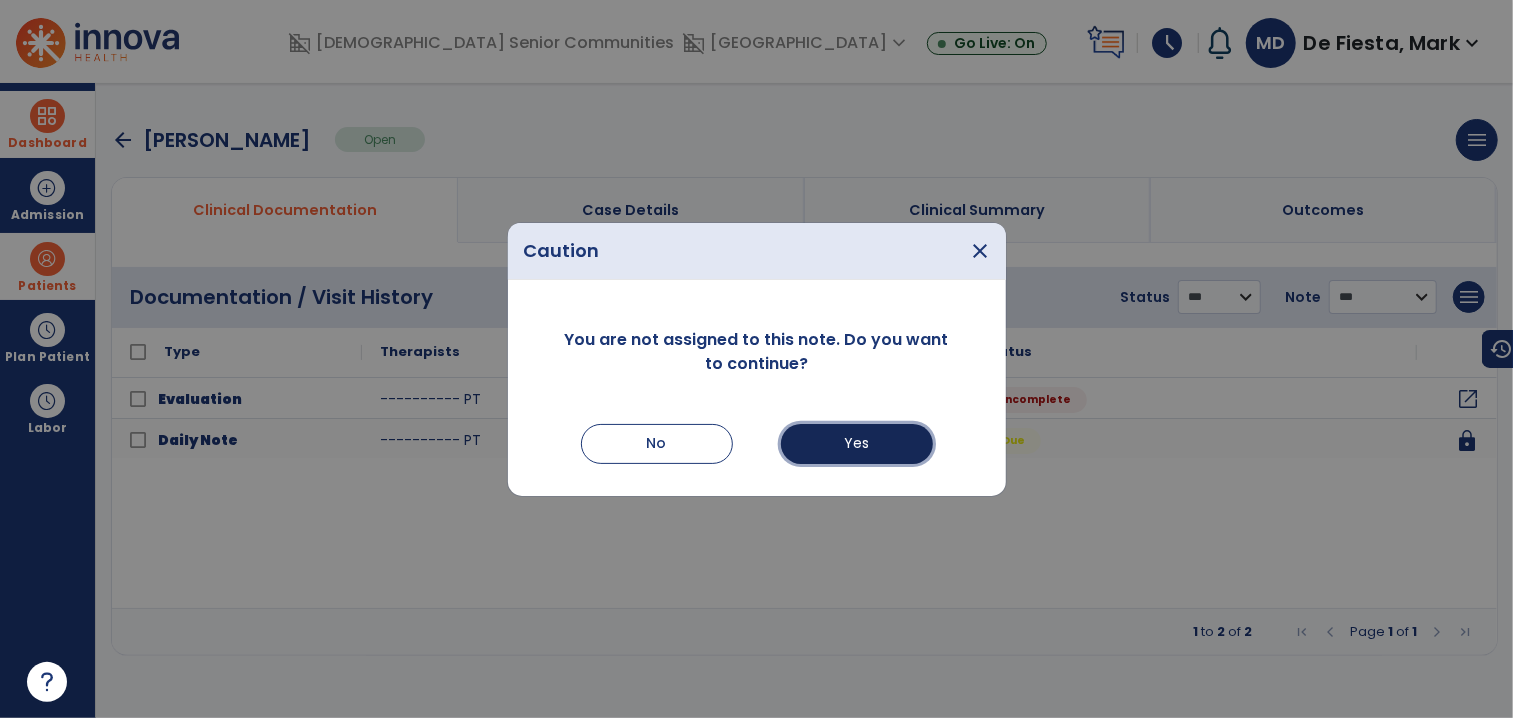 click on "Yes" at bounding box center [857, 444] 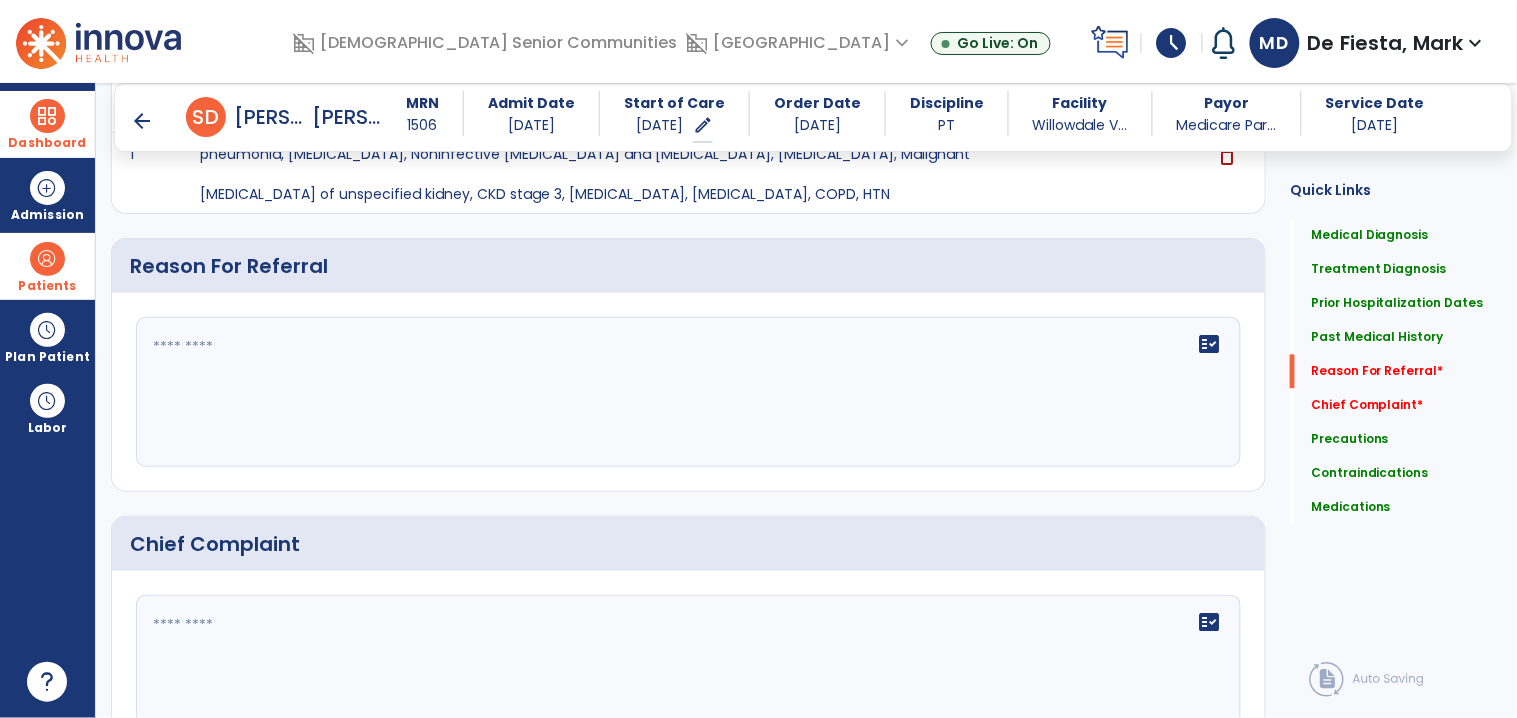 scroll, scrollTop: 944, scrollLeft: 0, axis: vertical 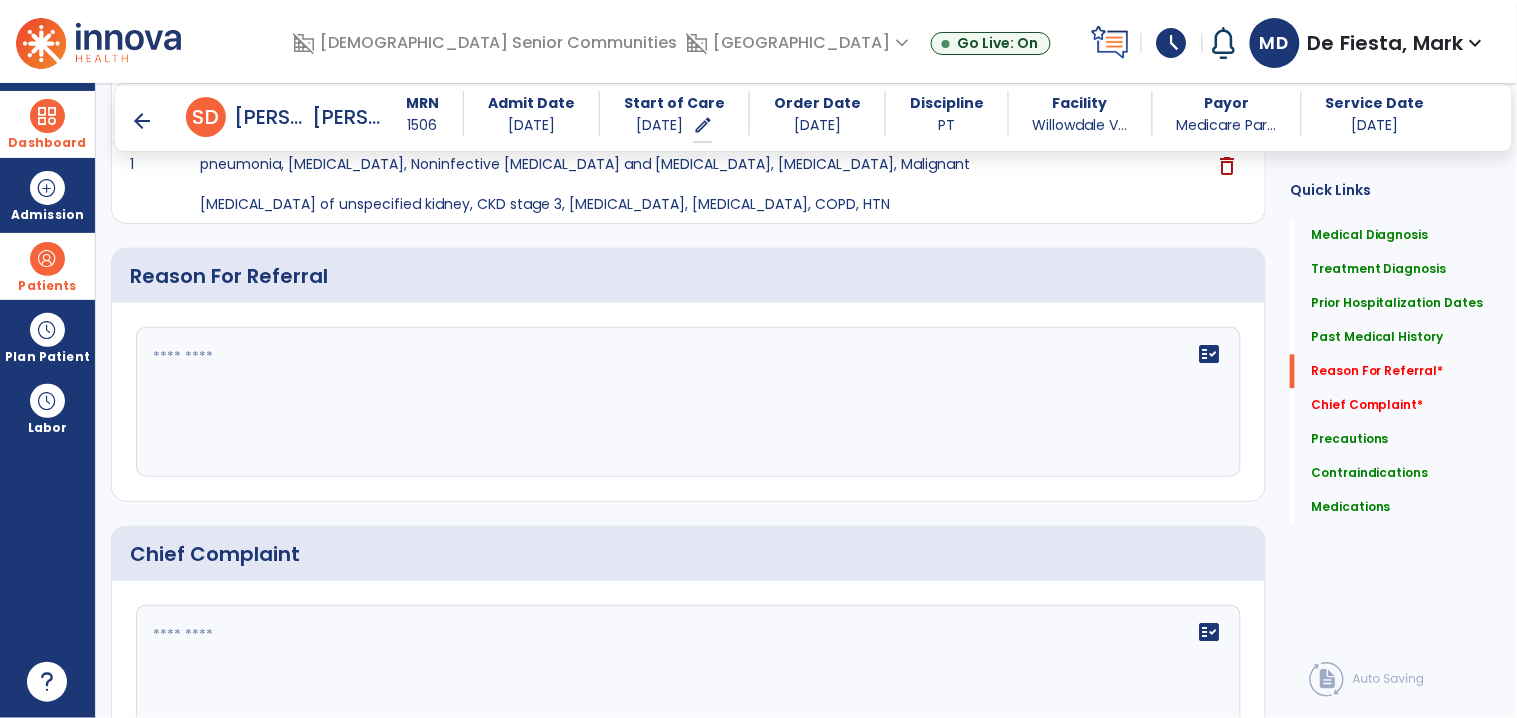 click 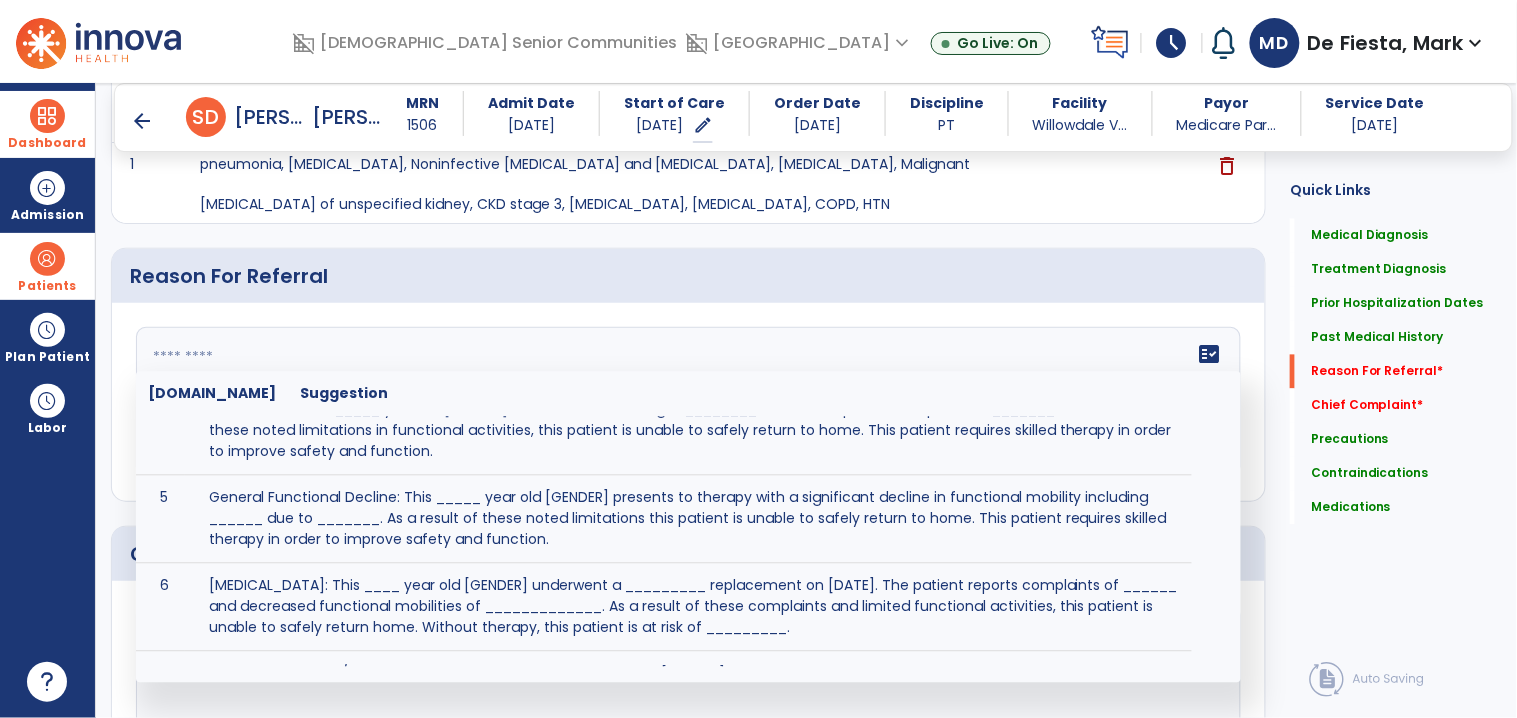 scroll, scrollTop: 264, scrollLeft: 0, axis: vertical 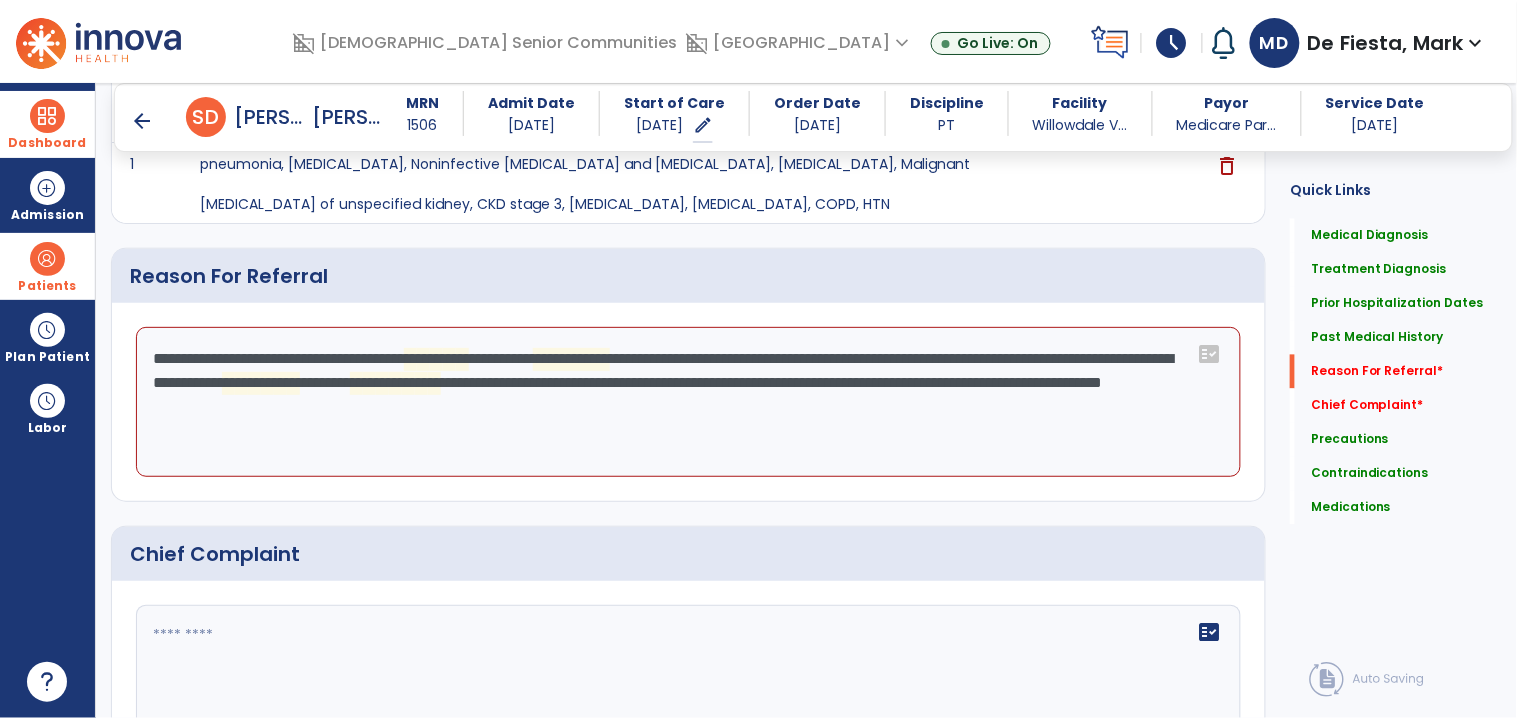 click on "**********" 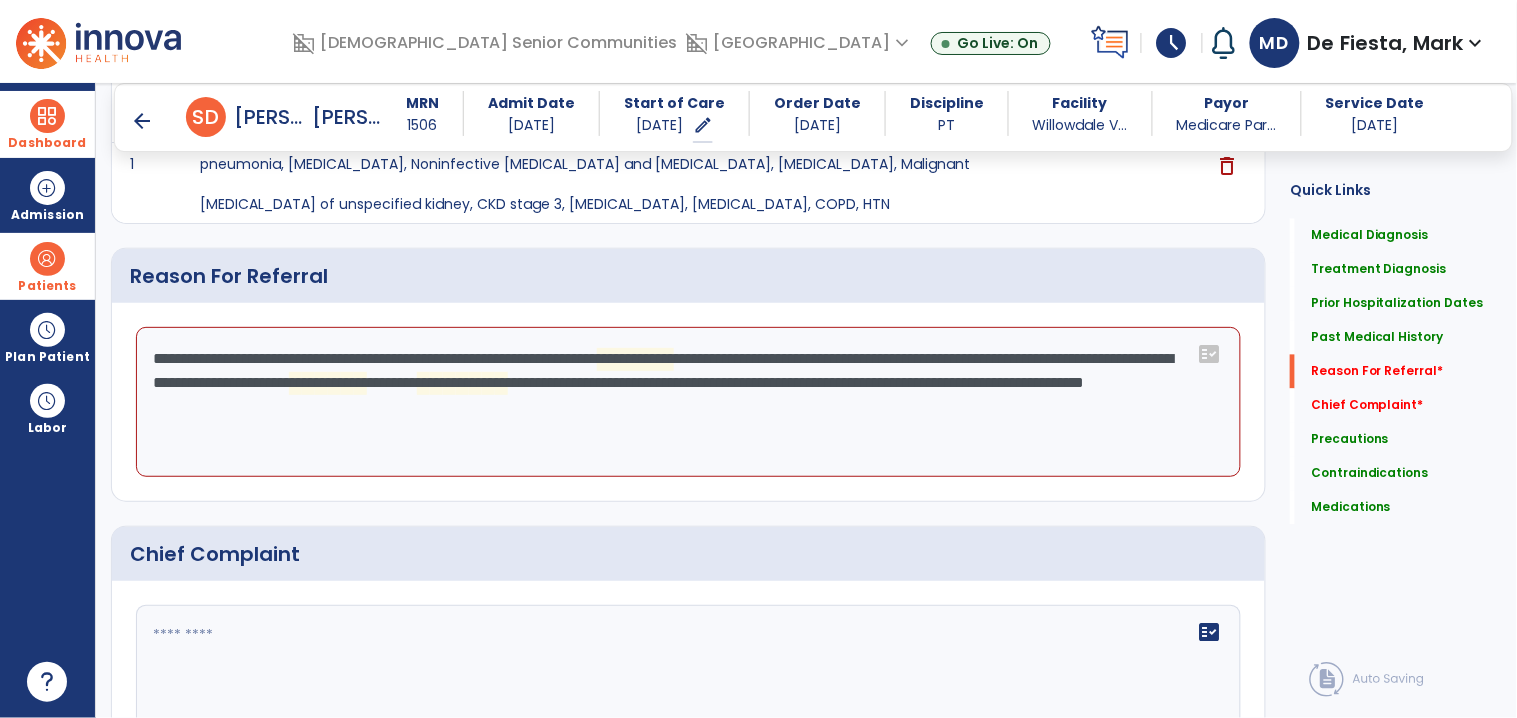 click on "**********" 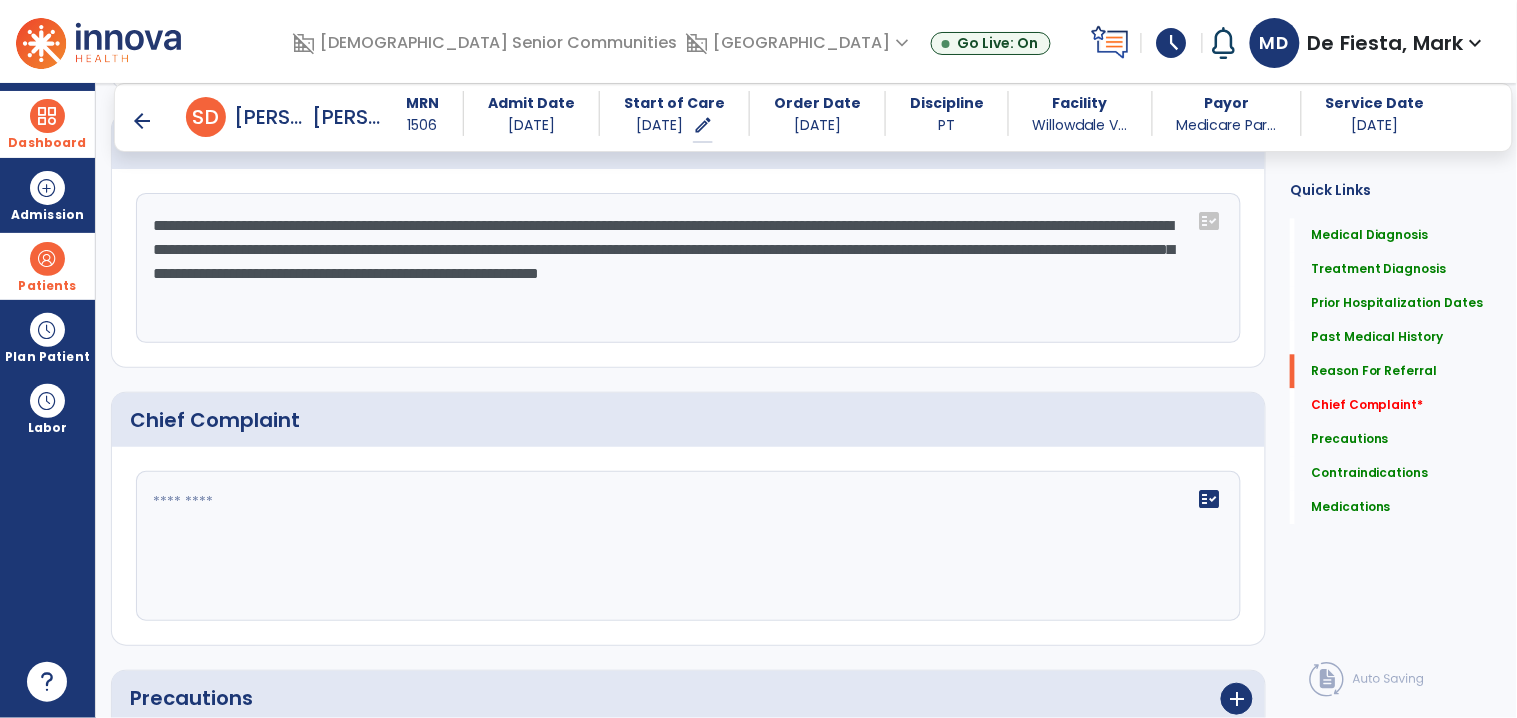 type on "**********" 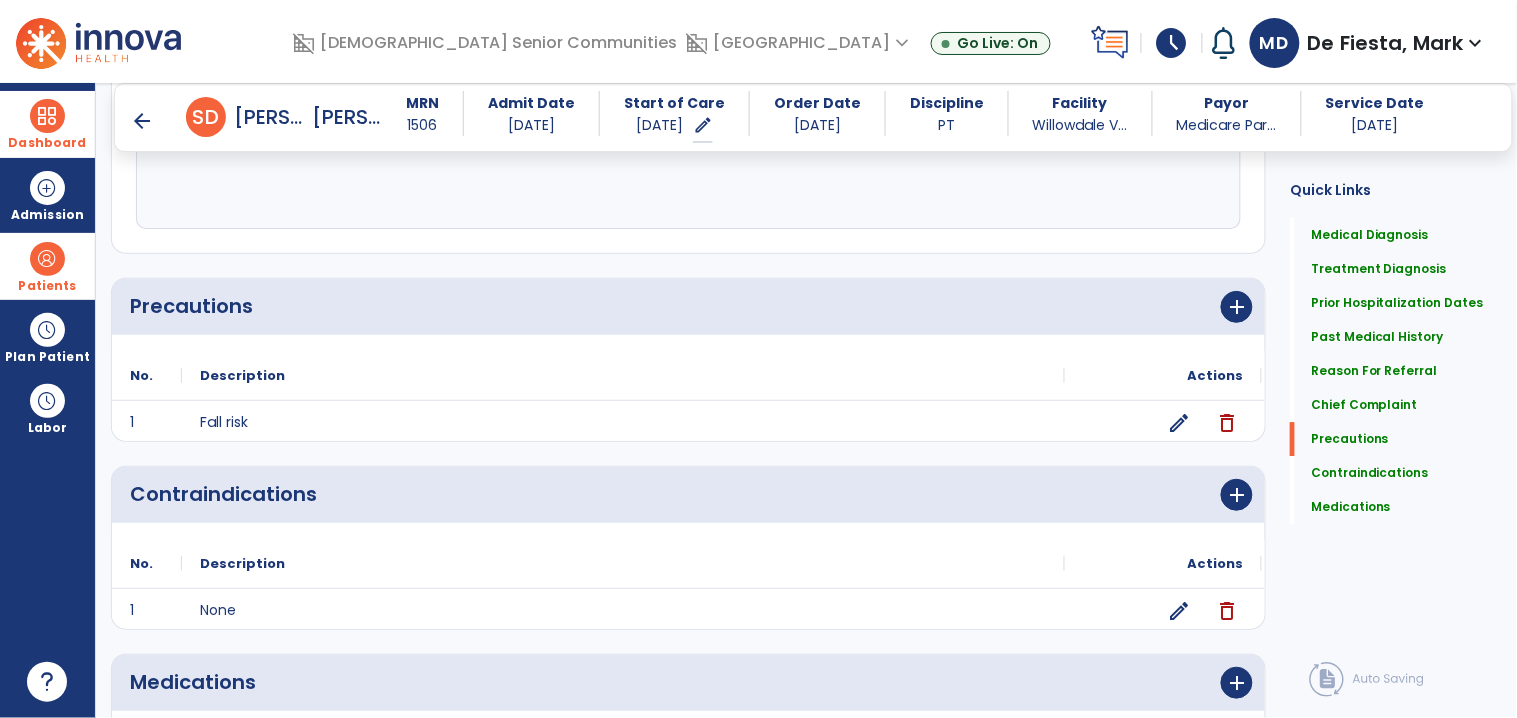 scroll, scrollTop: 1641, scrollLeft: 0, axis: vertical 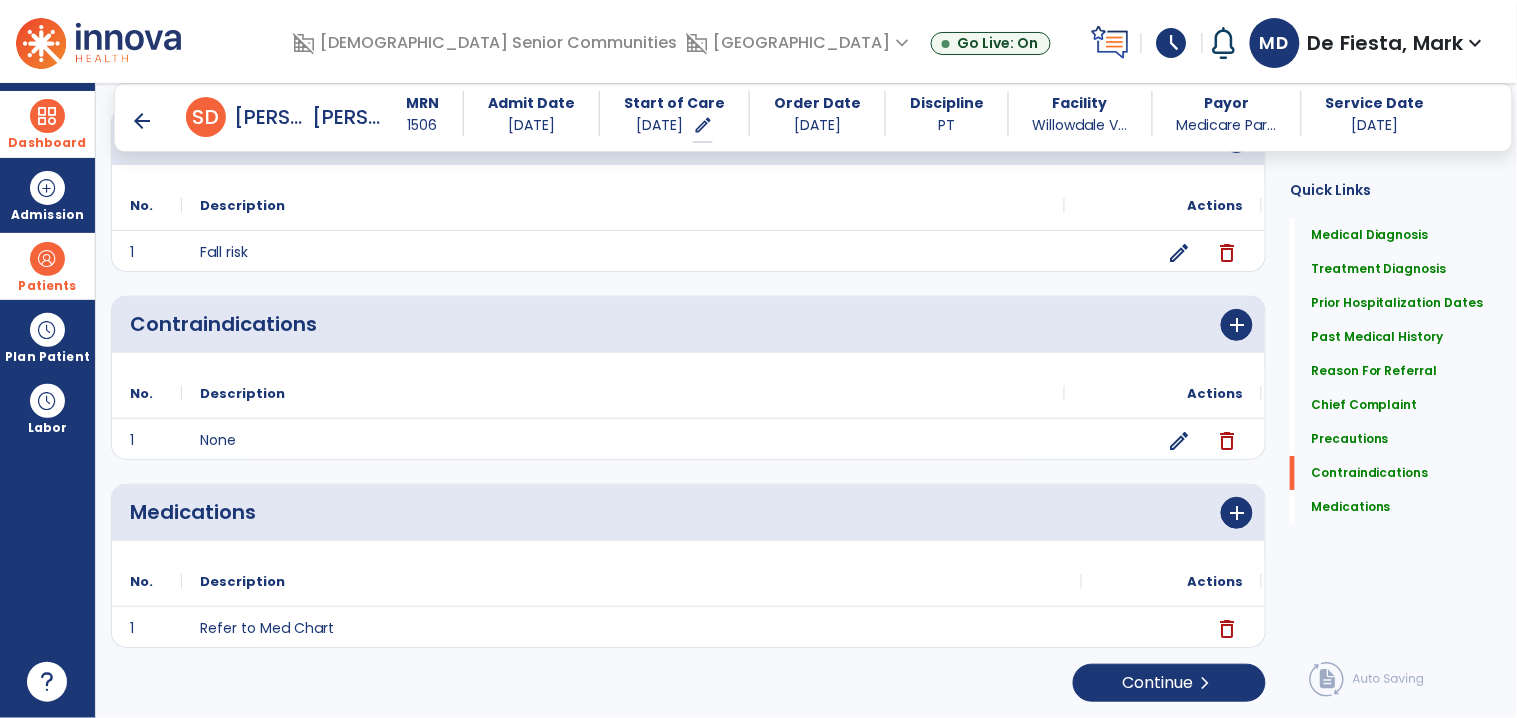 type on "**********" 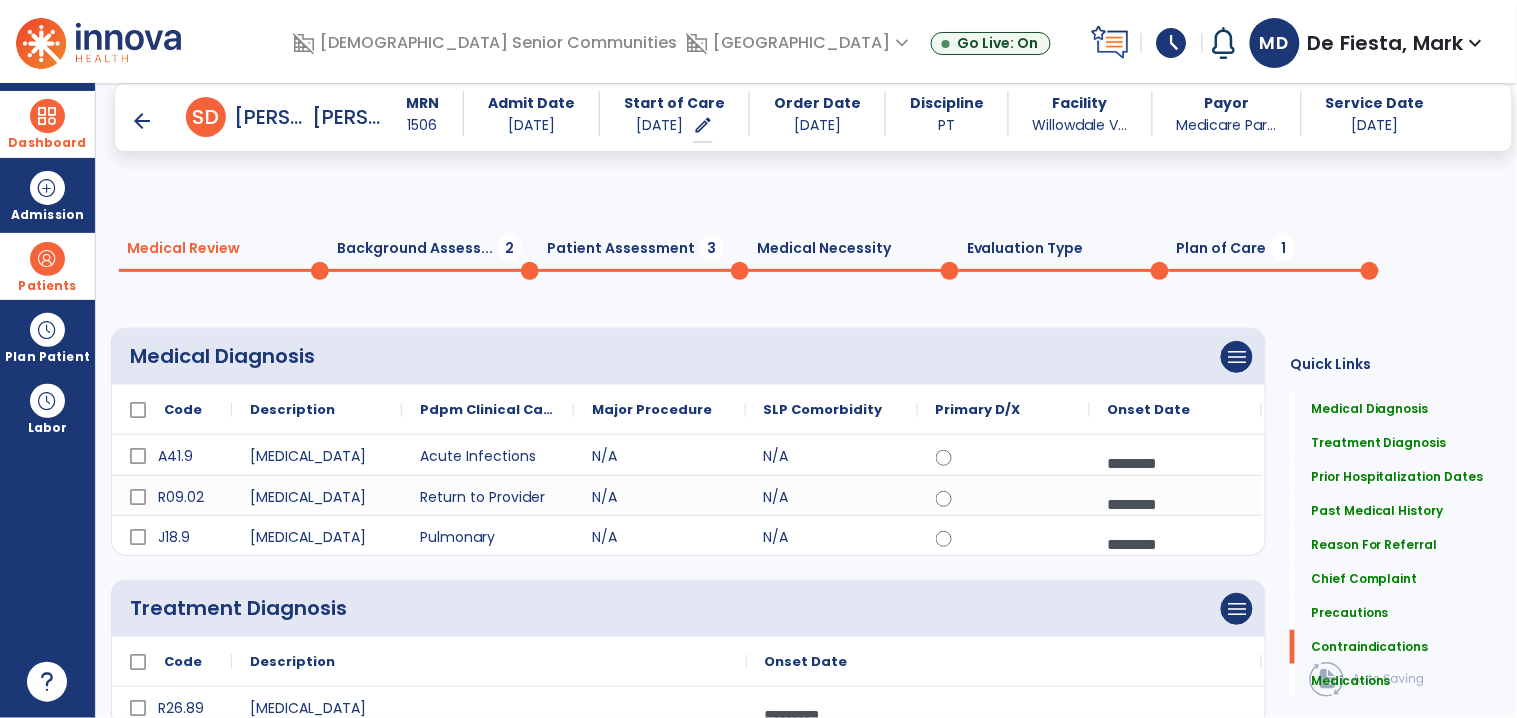 scroll, scrollTop: 1641, scrollLeft: 0, axis: vertical 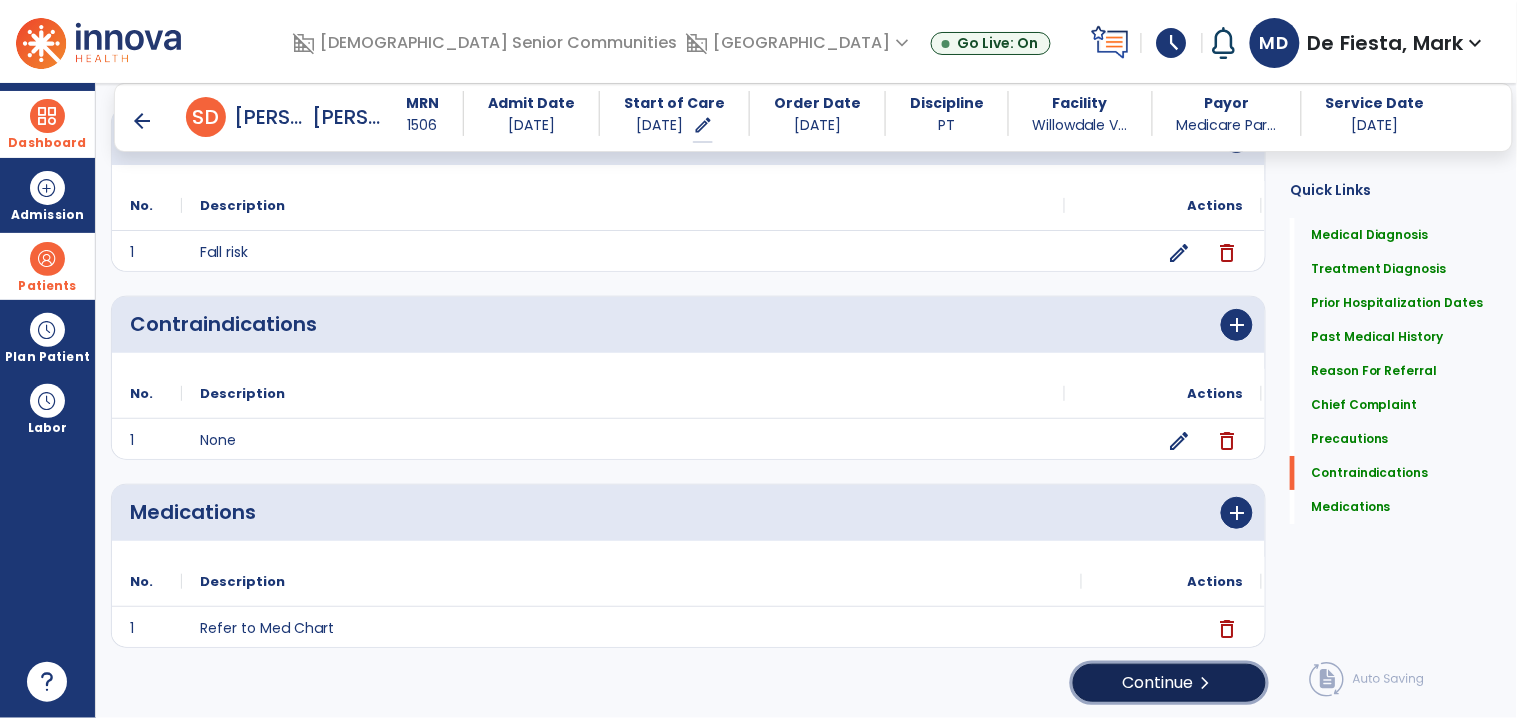 click on "Continue  chevron_right" 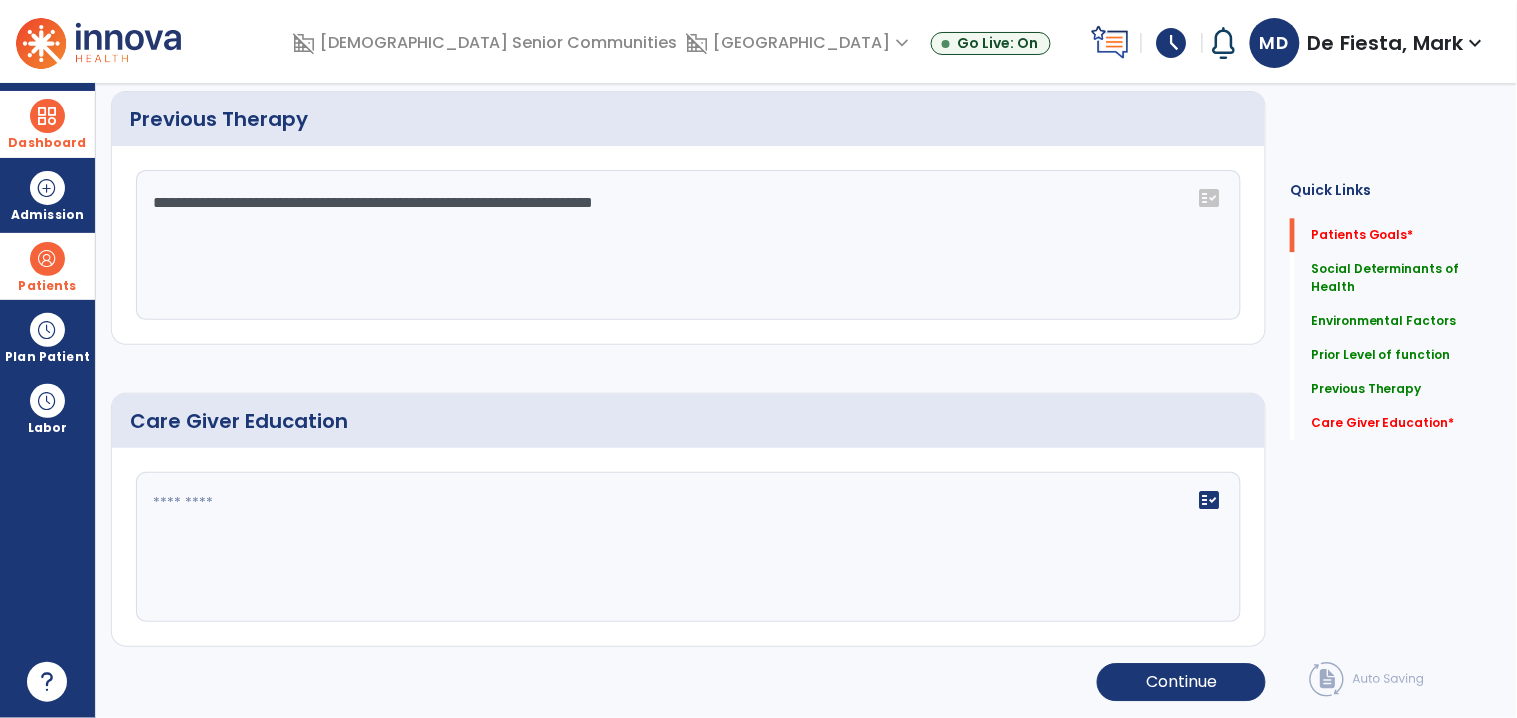 scroll, scrollTop: 0, scrollLeft: 0, axis: both 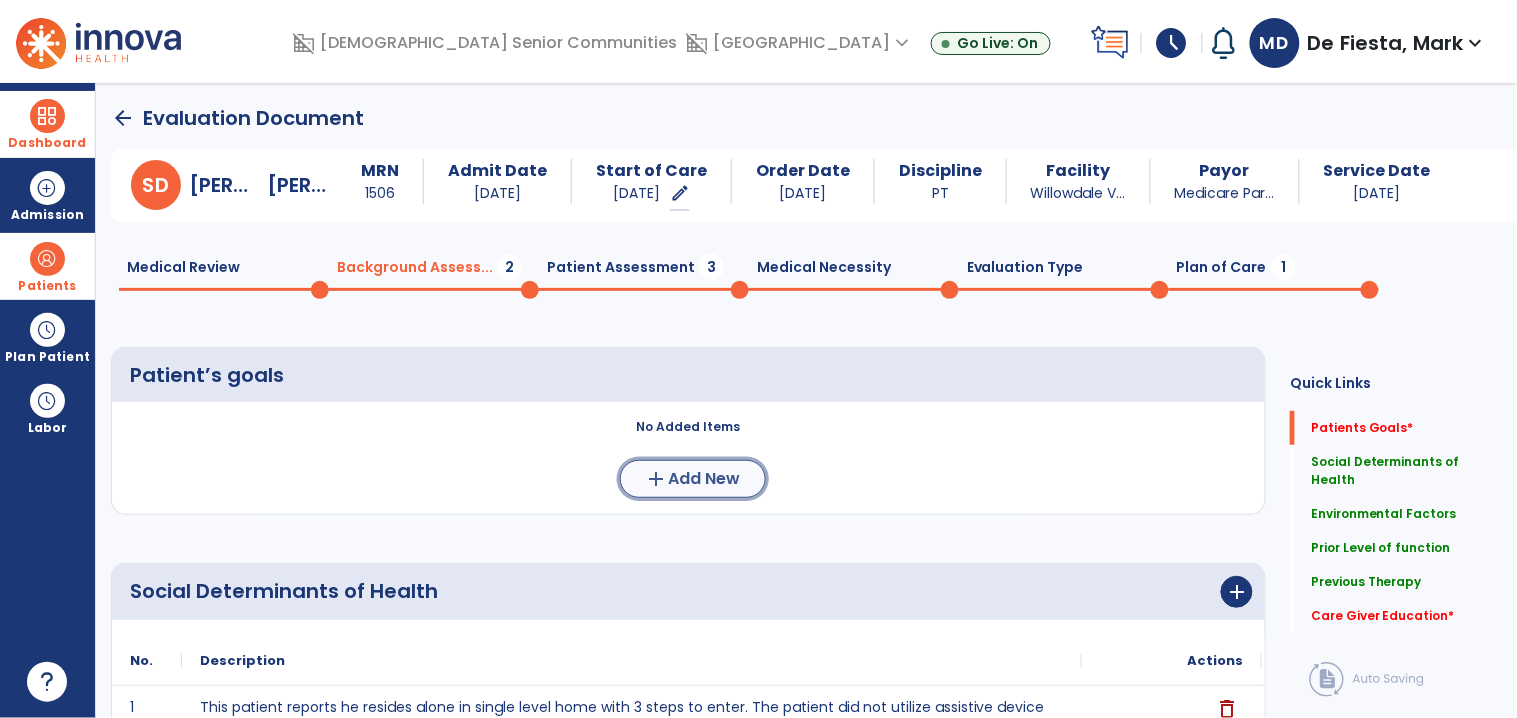 click on "Add New" 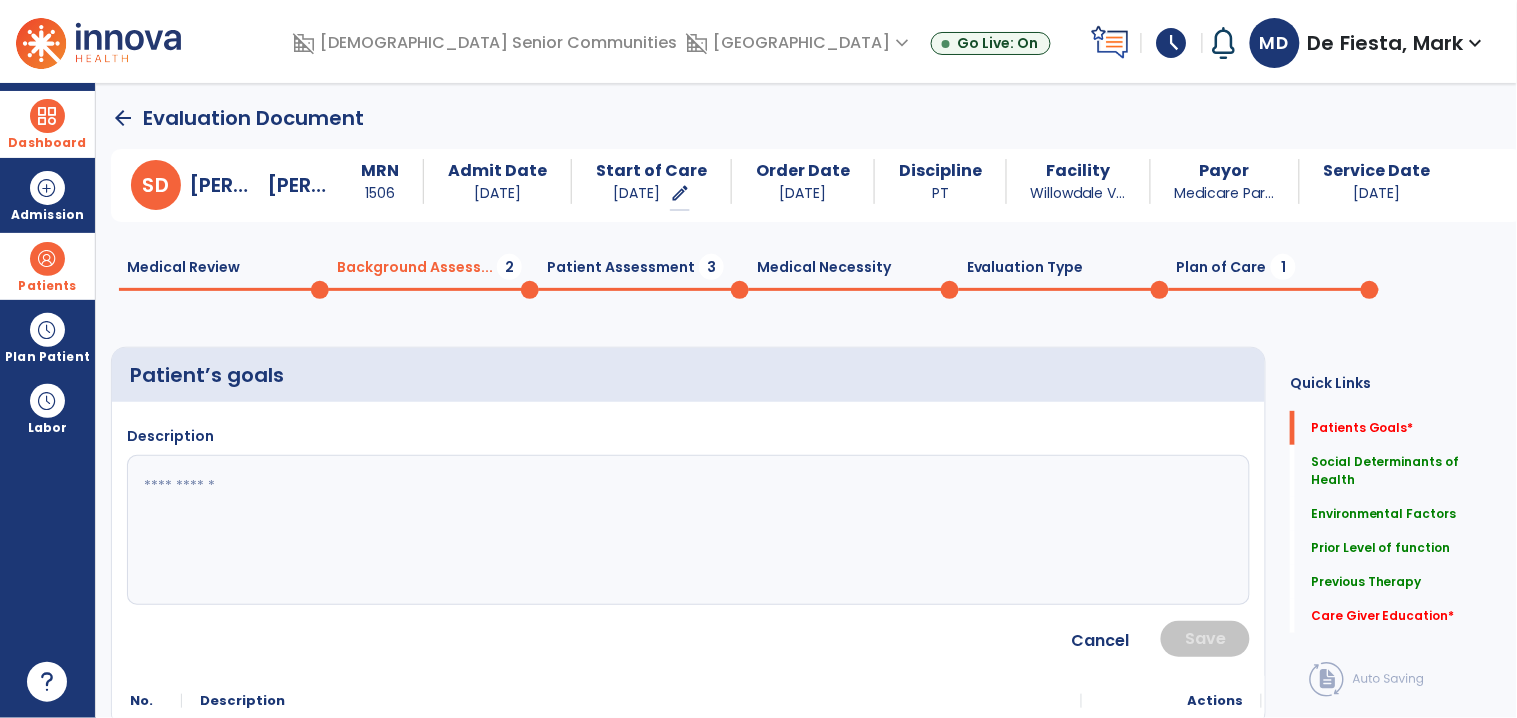 click 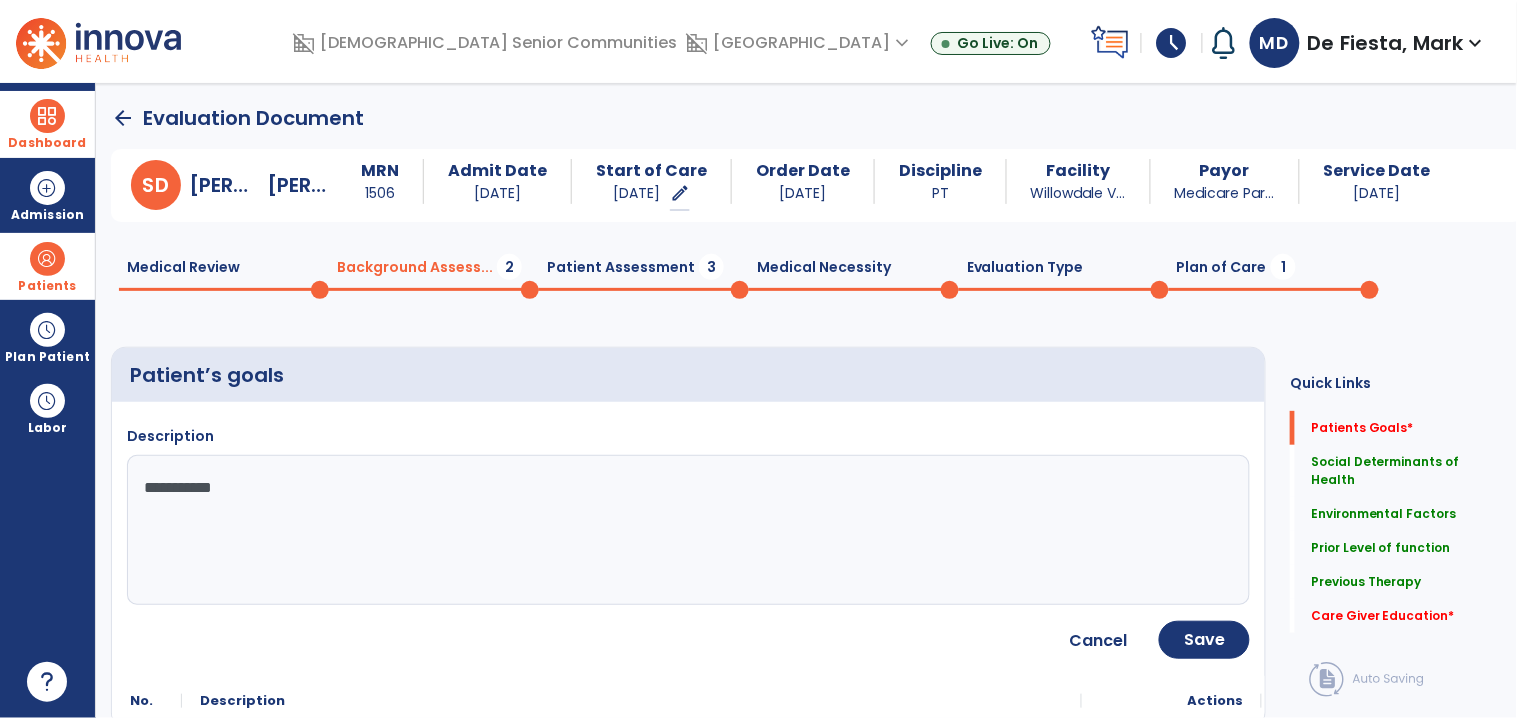 type on "**********" 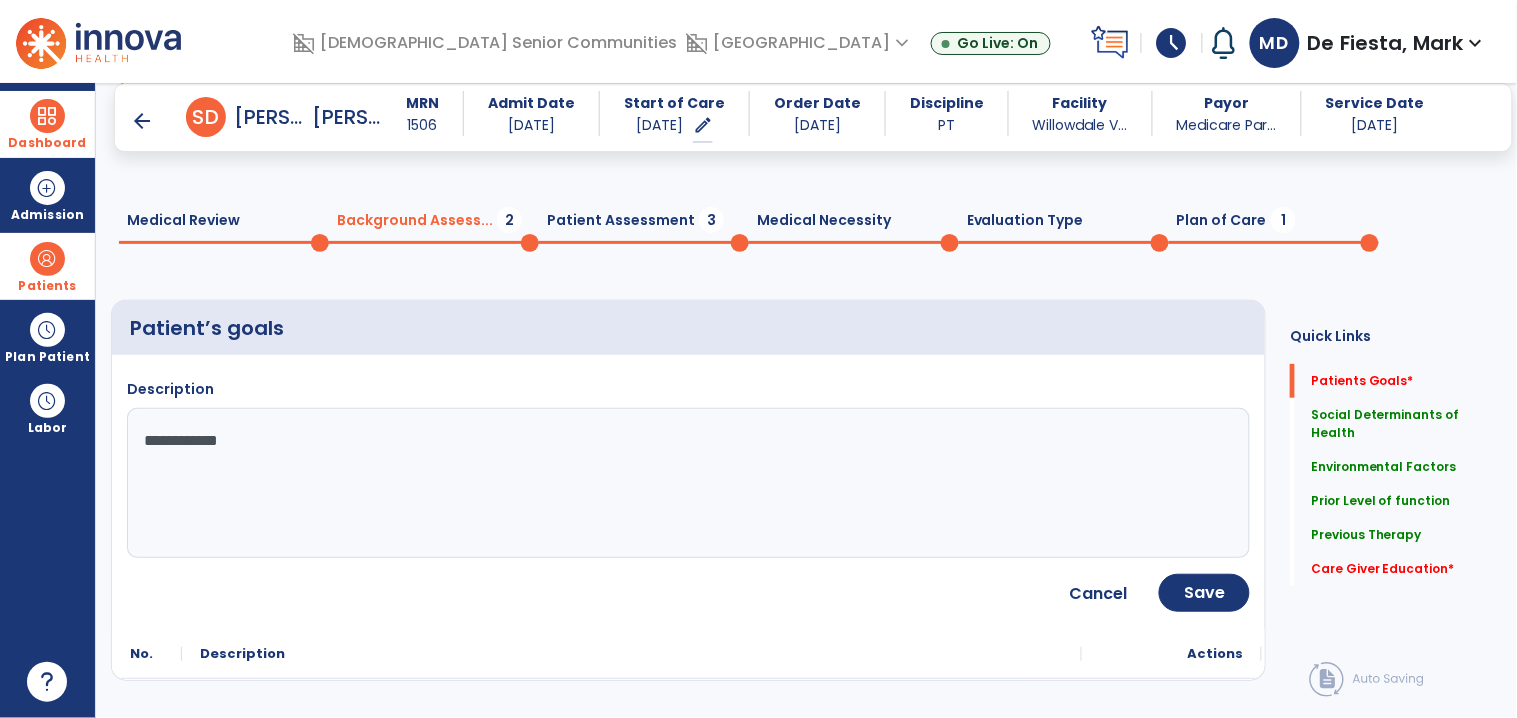 scroll, scrollTop: 112, scrollLeft: 0, axis: vertical 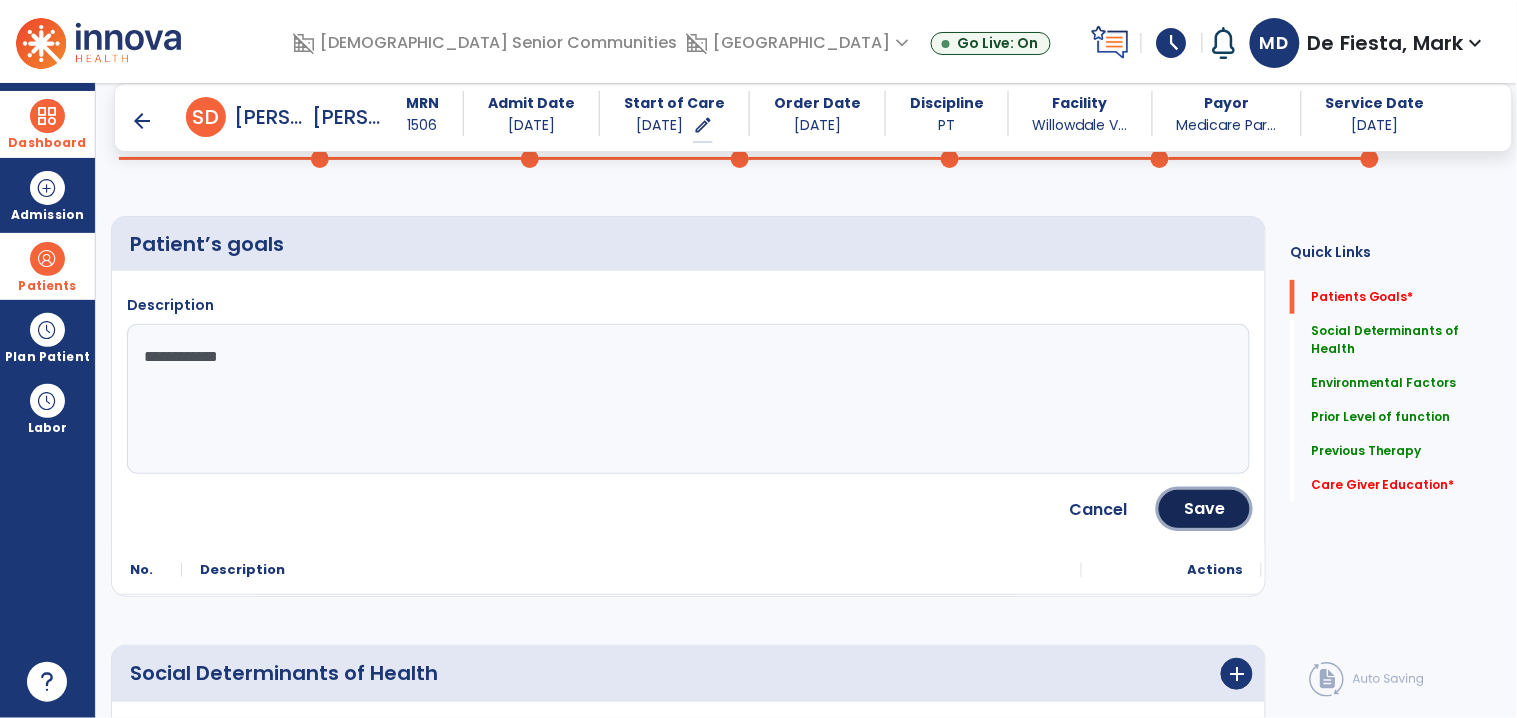 drag, startPoint x: 1208, startPoint y: 507, endPoint x: 879, endPoint y: 500, distance: 329.07446 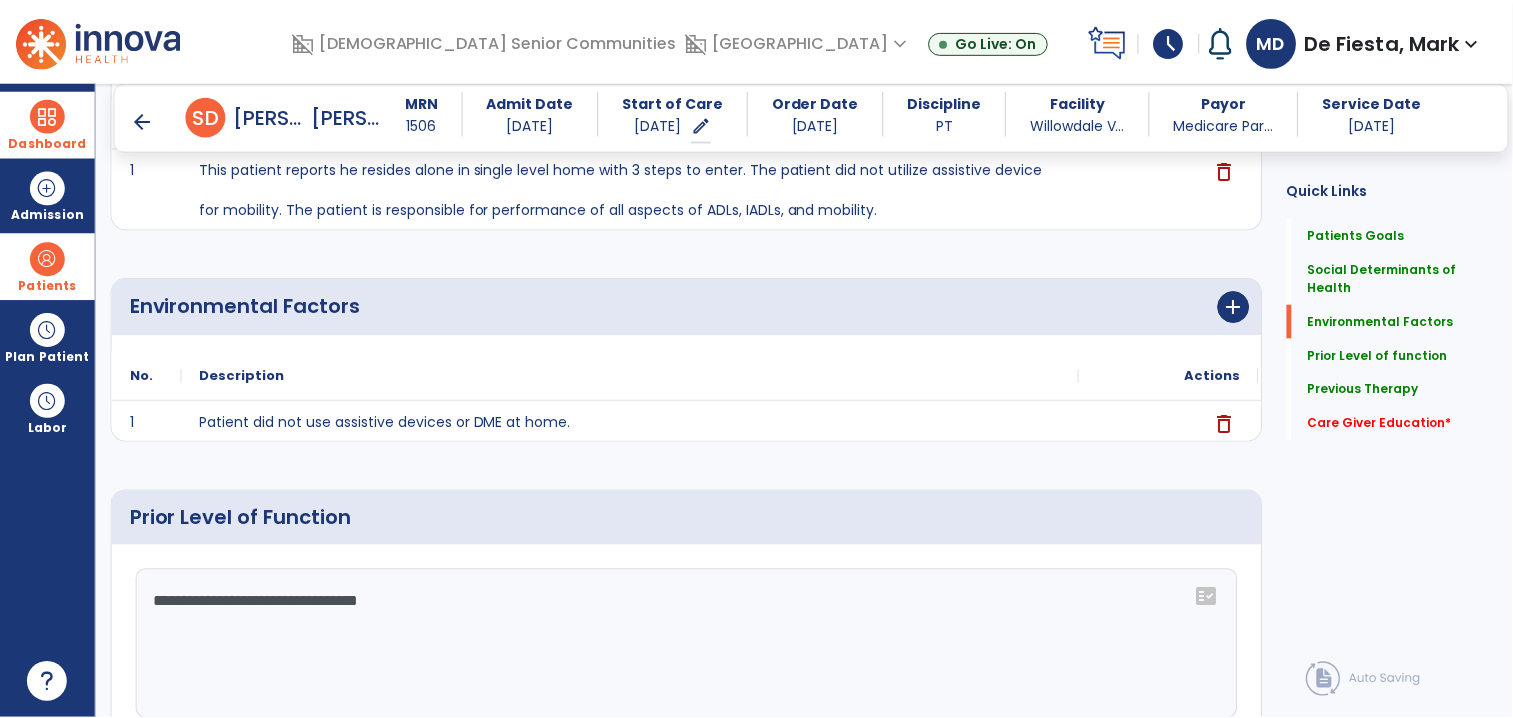 scroll, scrollTop: 511, scrollLeft: 0, axis: vertical 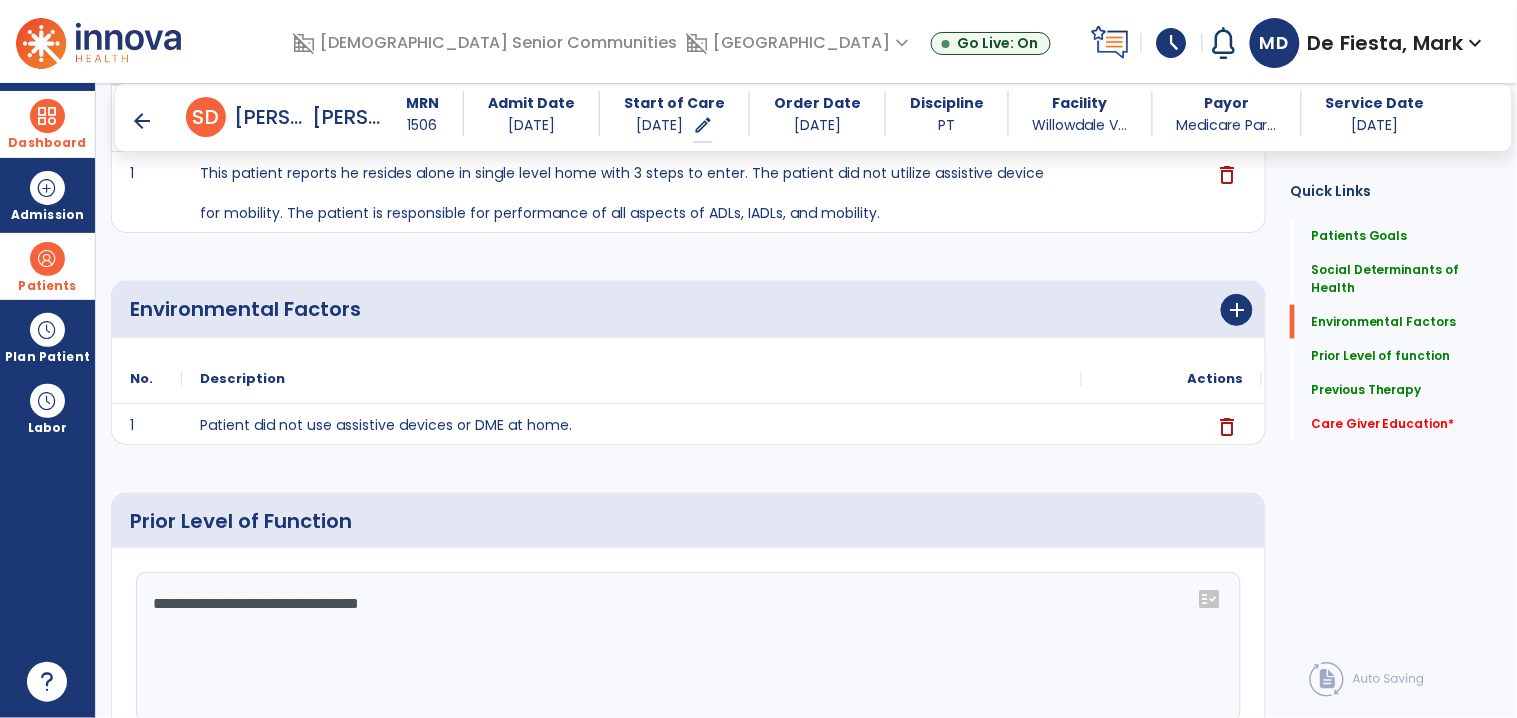 click on "**********" 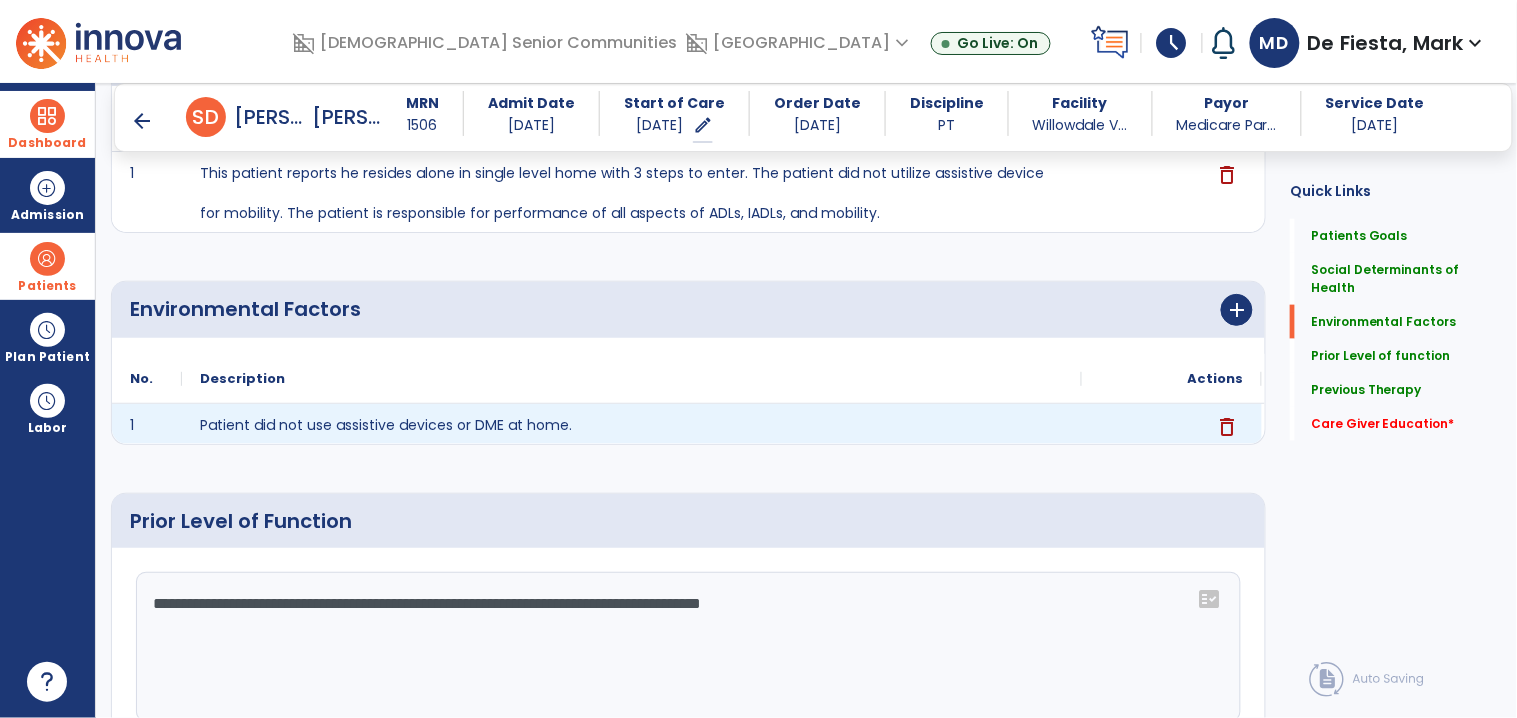 type on "**********" 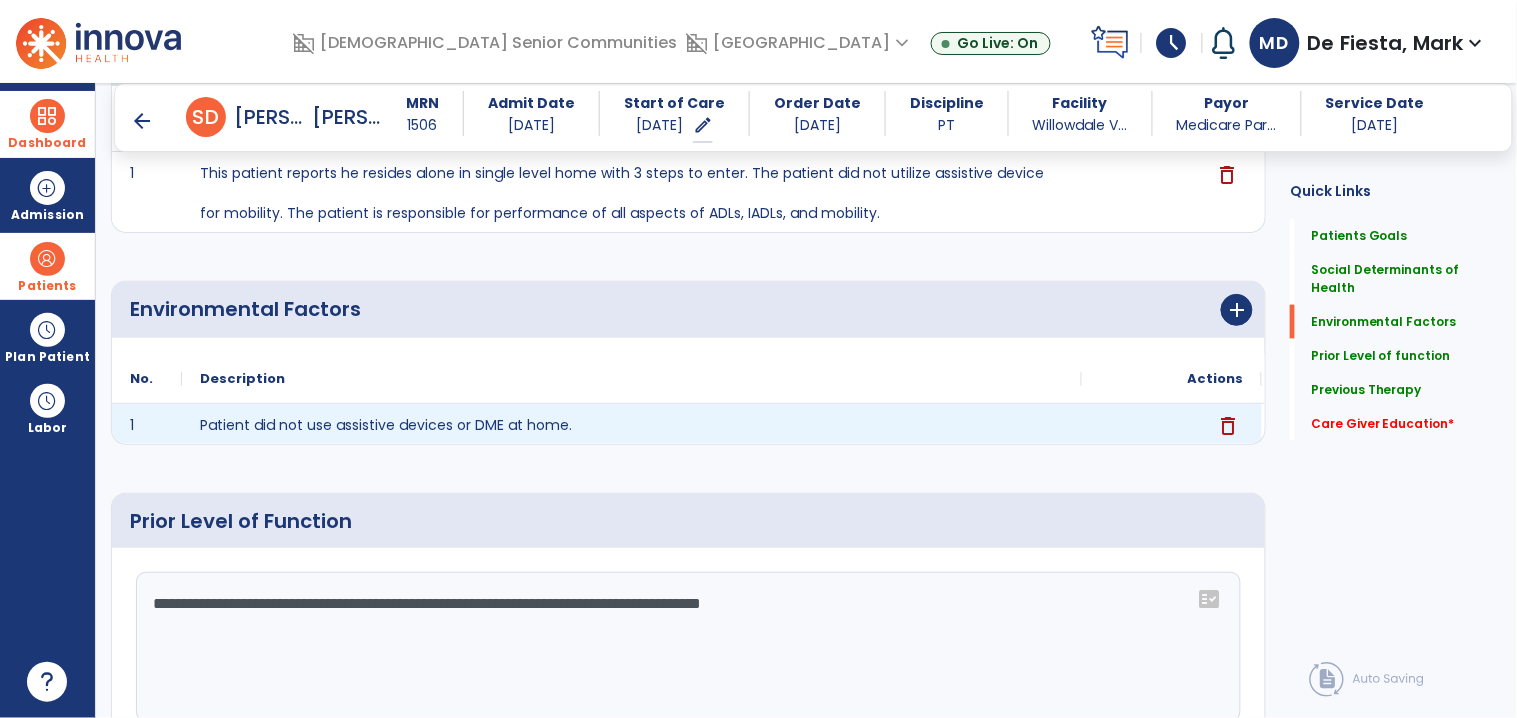 click on "delete" 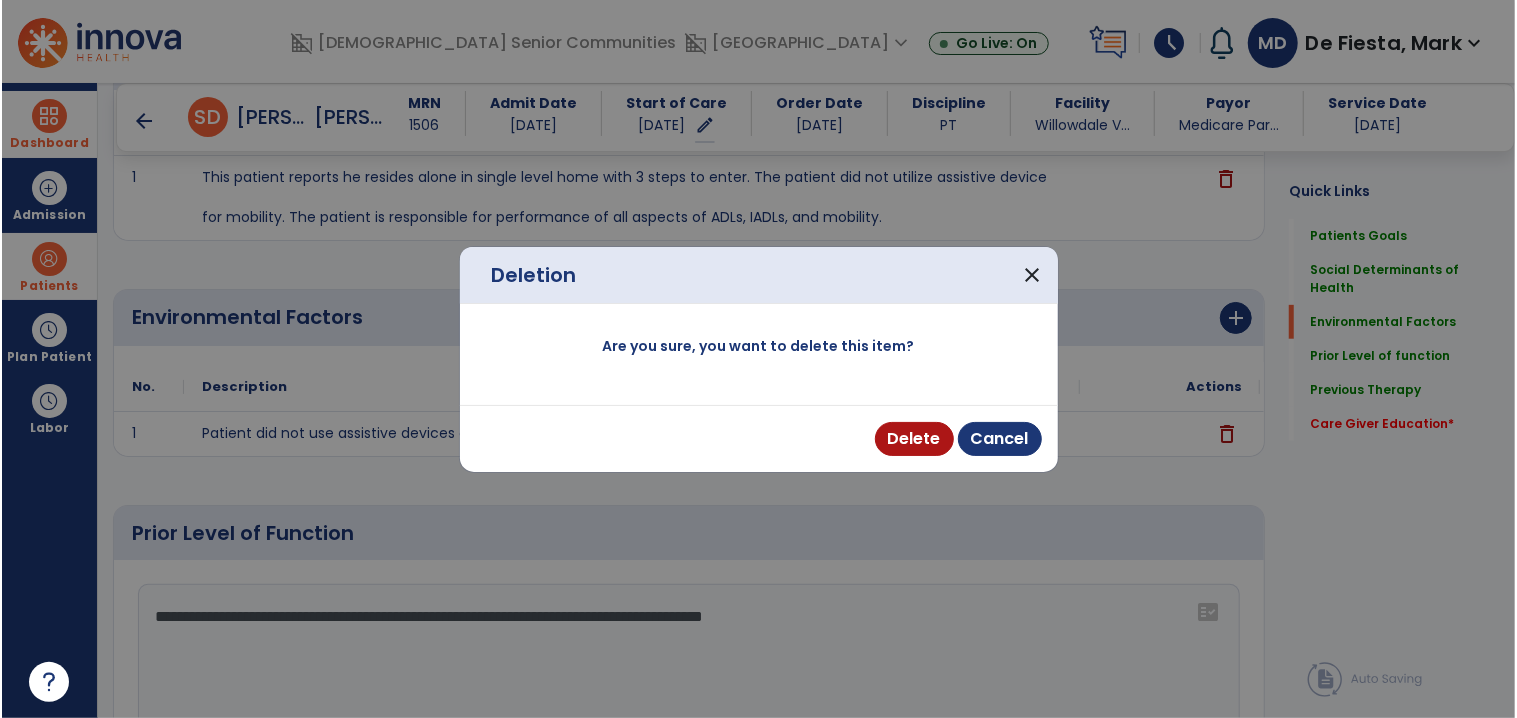scroll, scrollTop: 511, scrollLeft: 0, axis: vertical 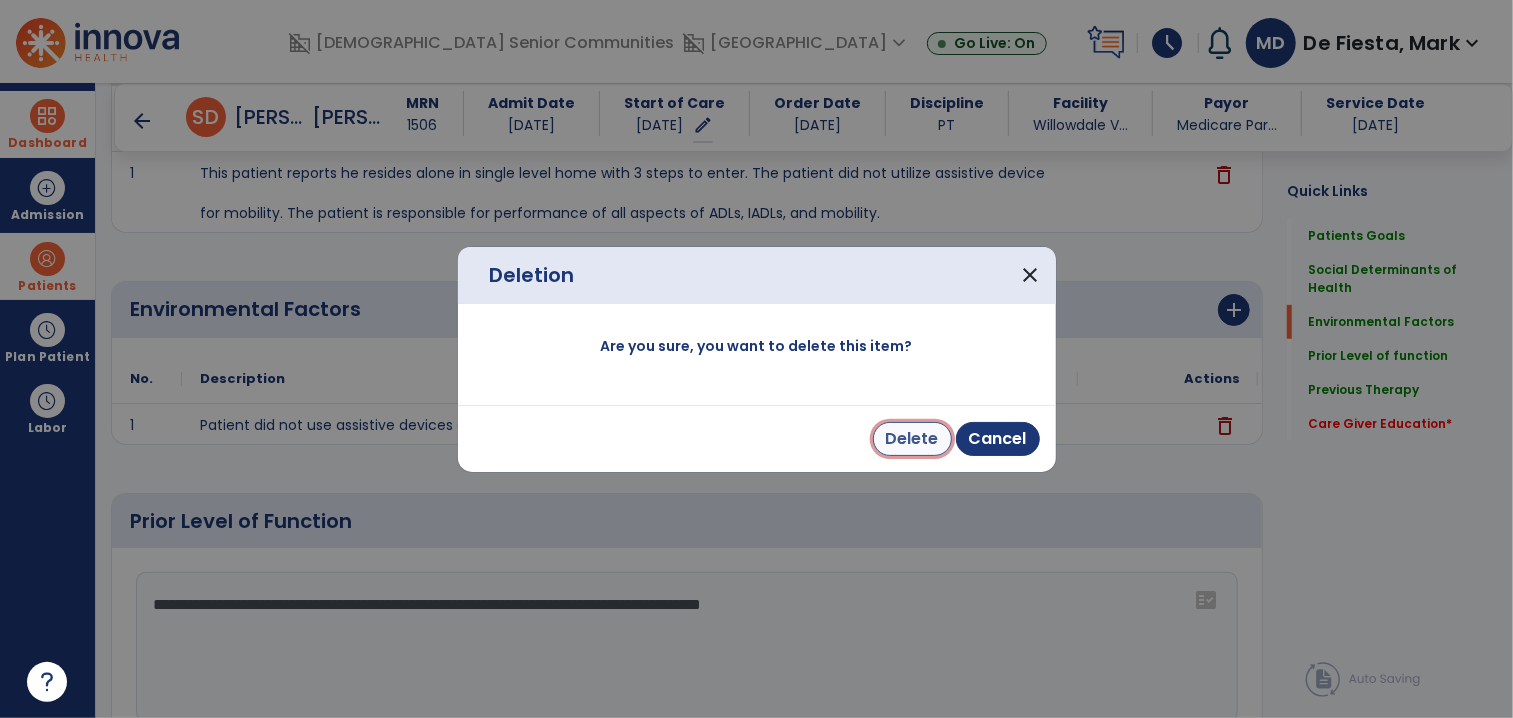 click on "Delete" at bounding box center (912, 439) 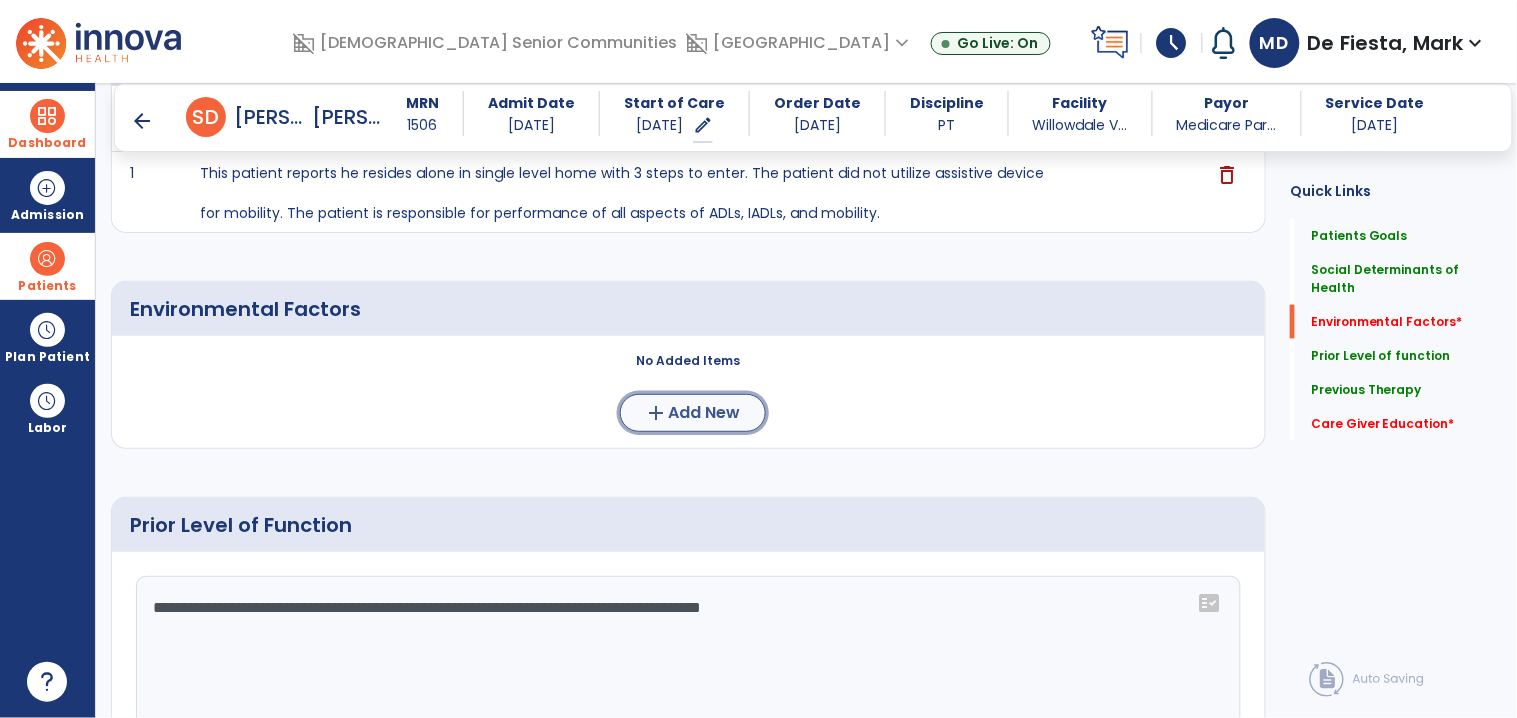 click on "Add New" 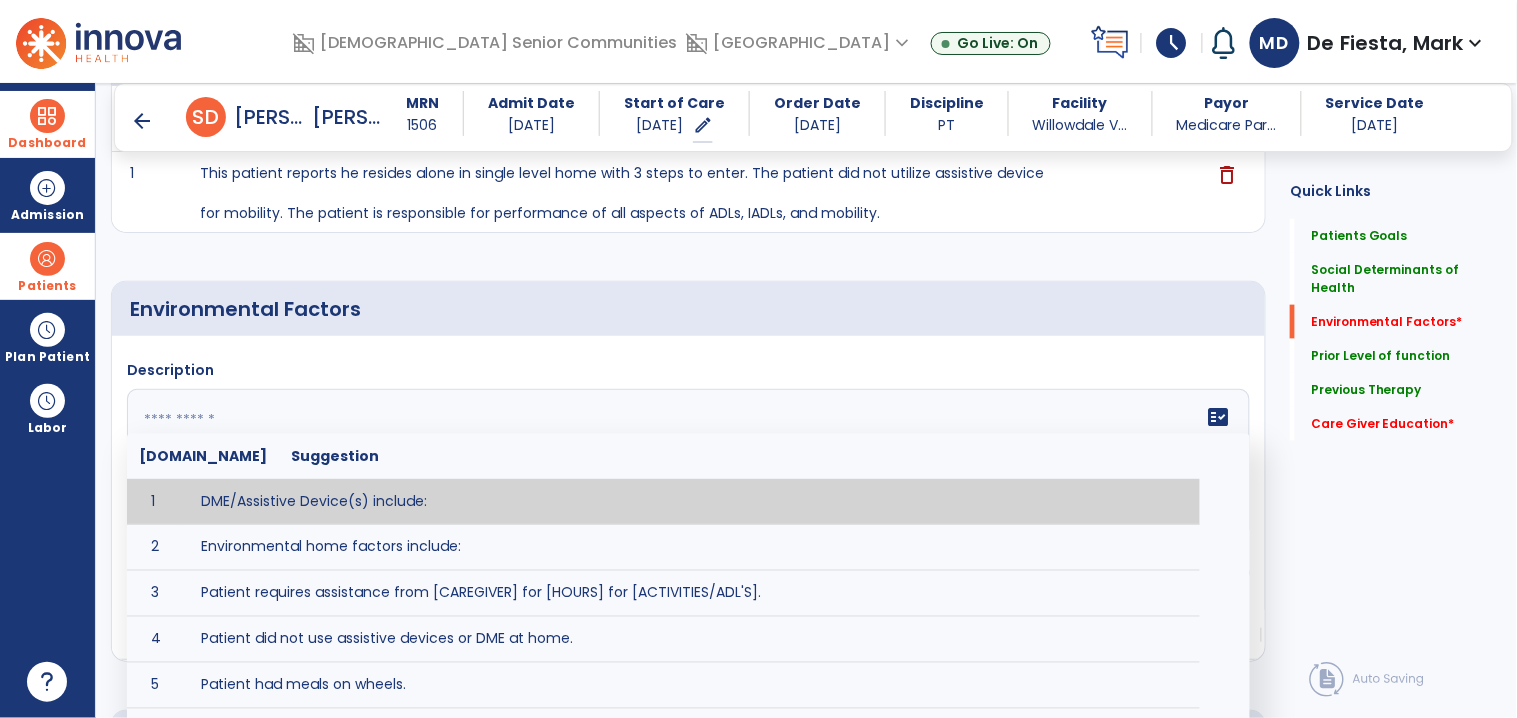 click 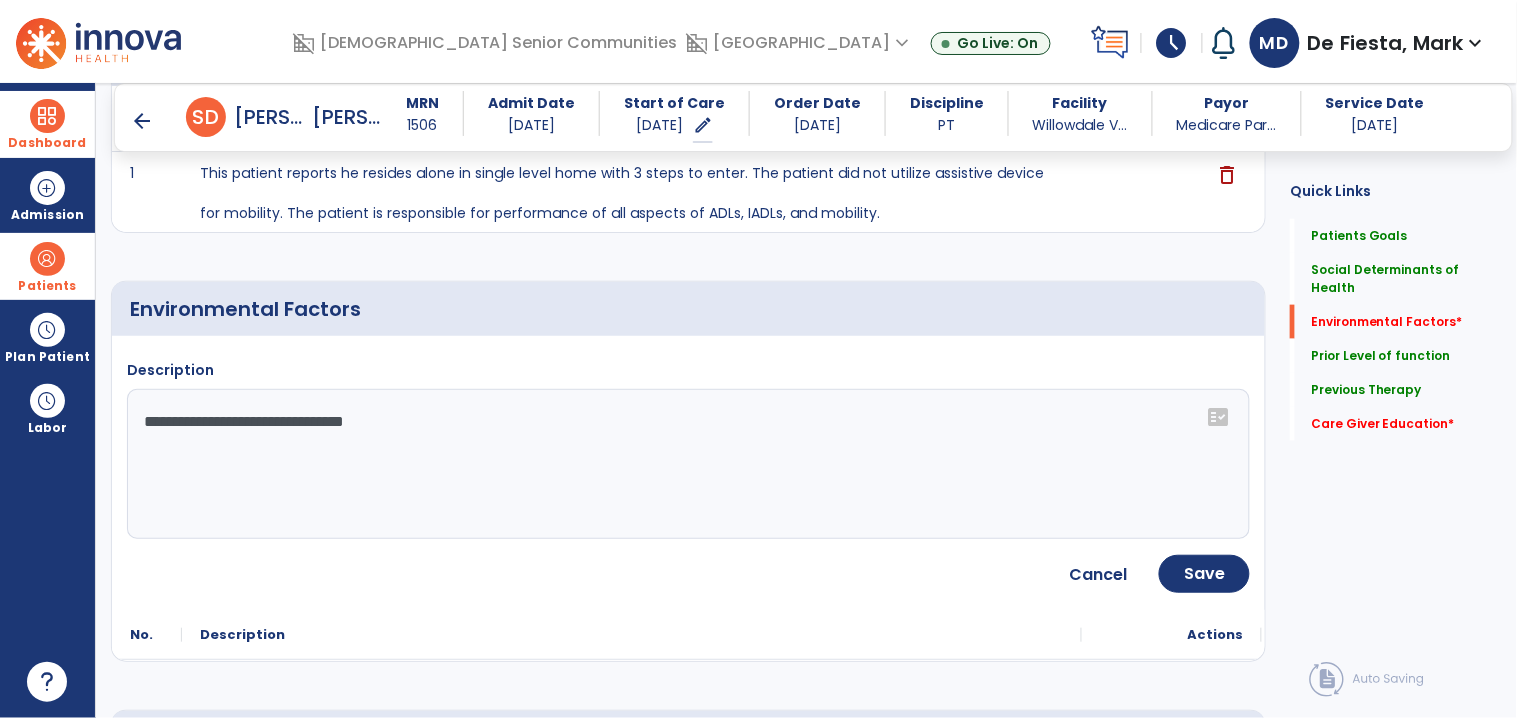 click on "**********" 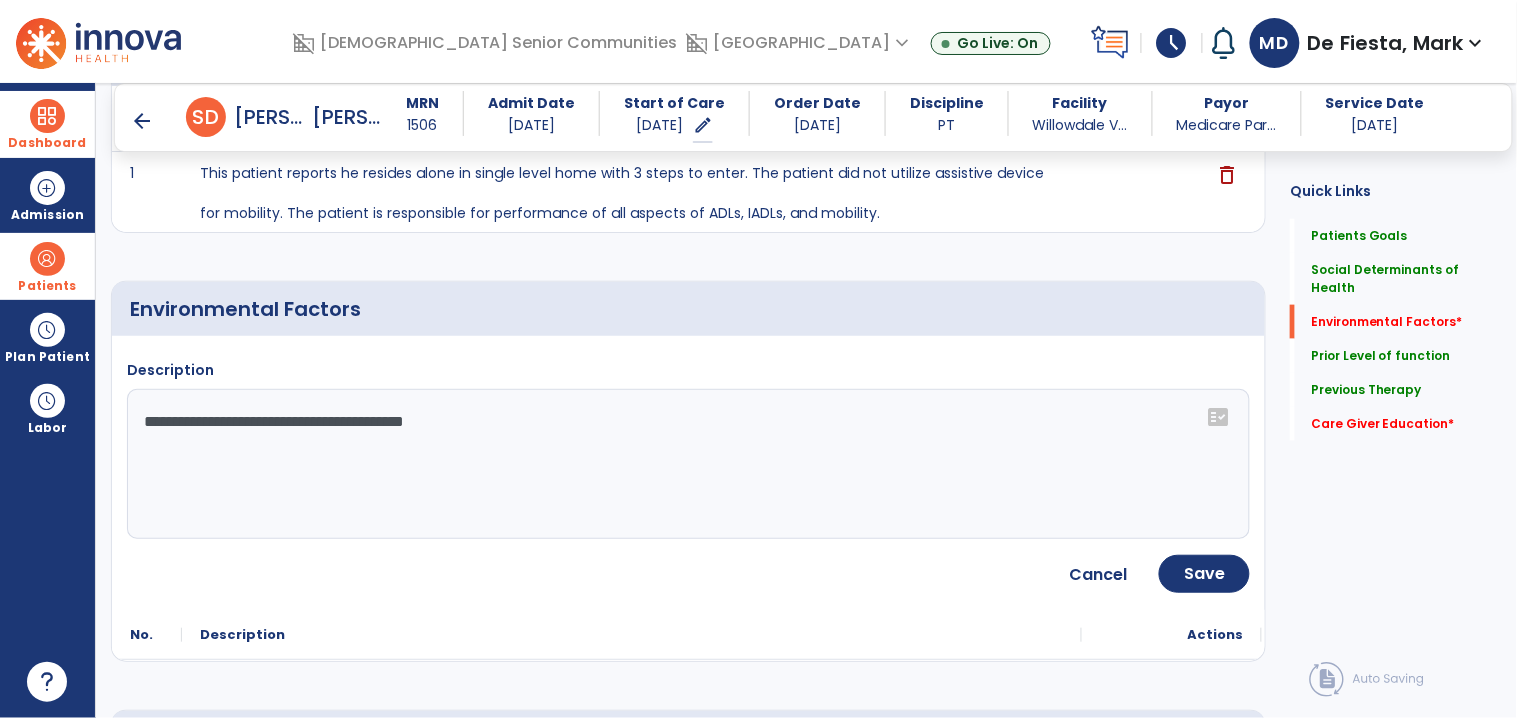 type on "**********" 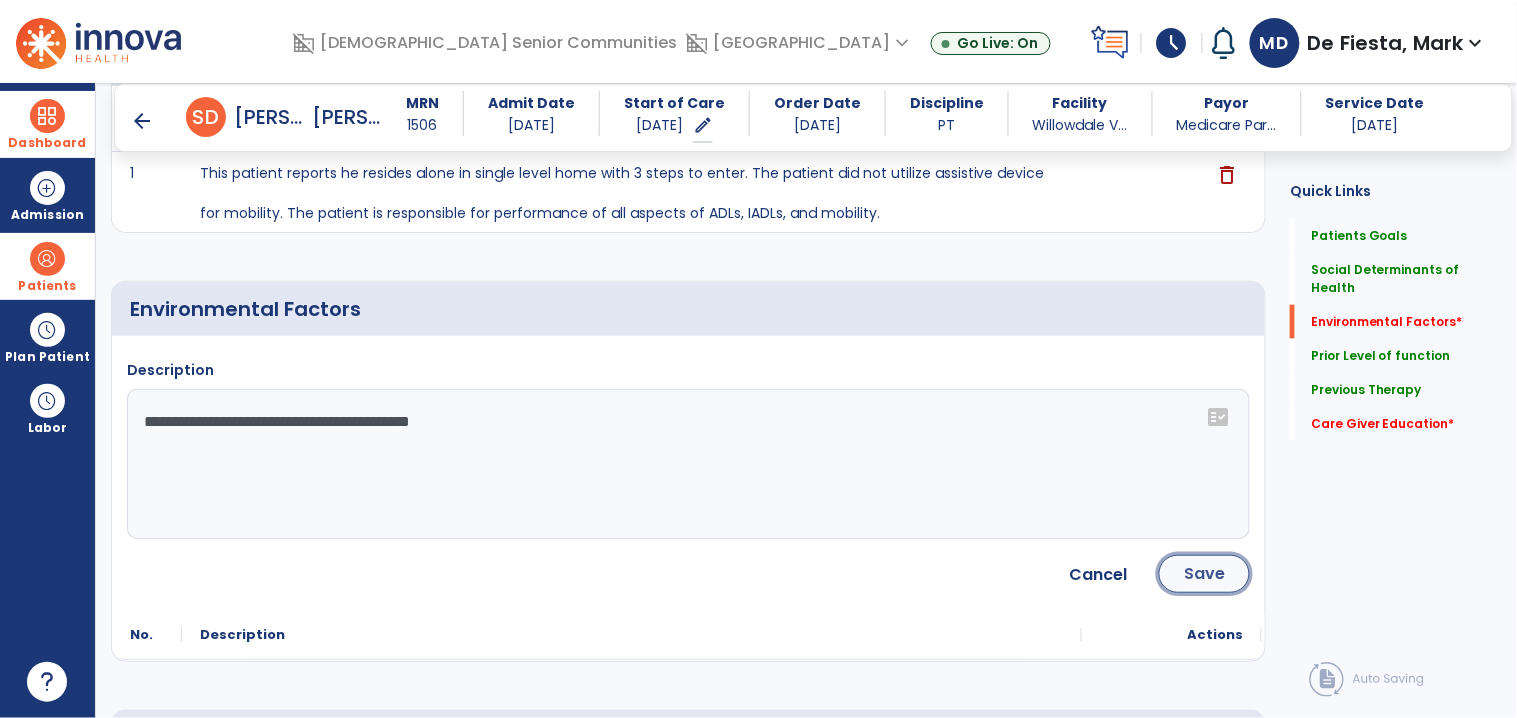 click on "Save" 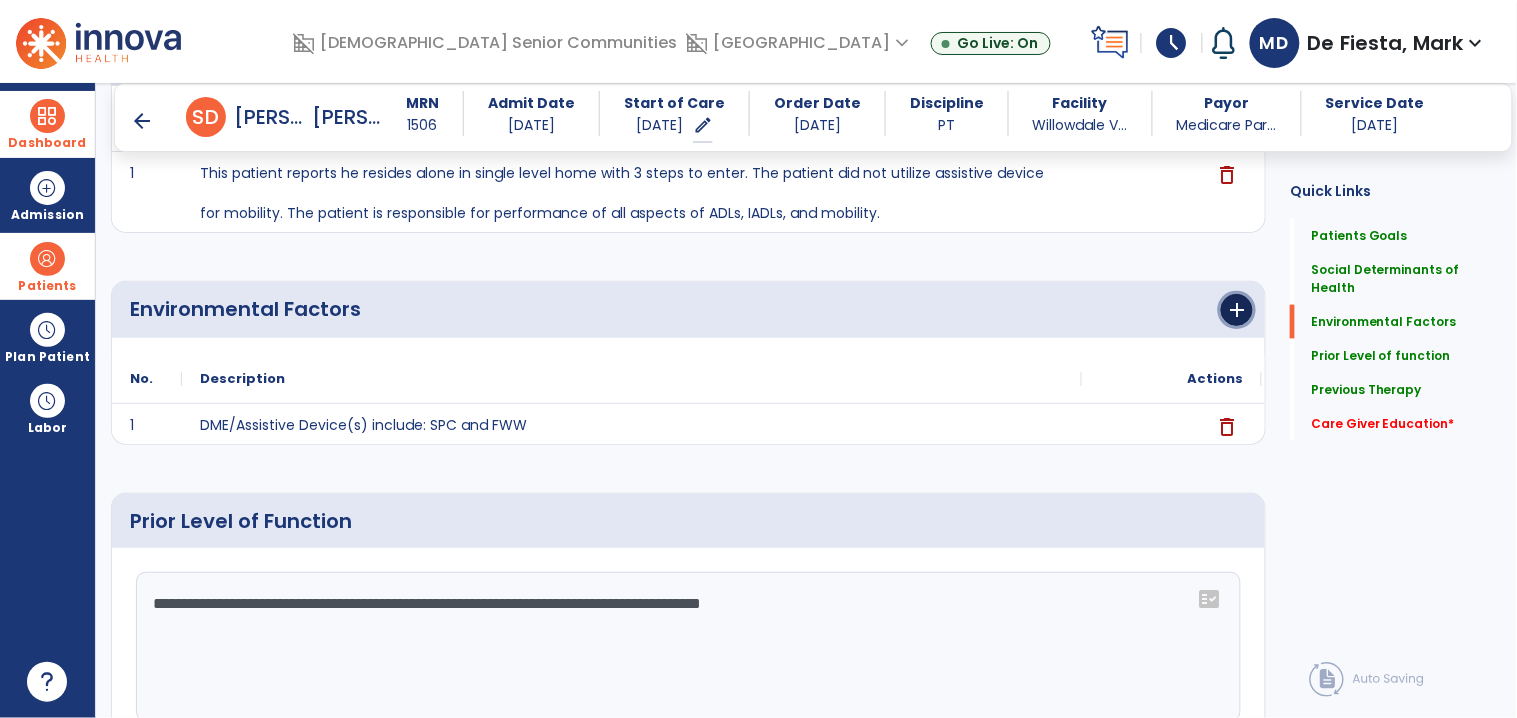 click on "add" 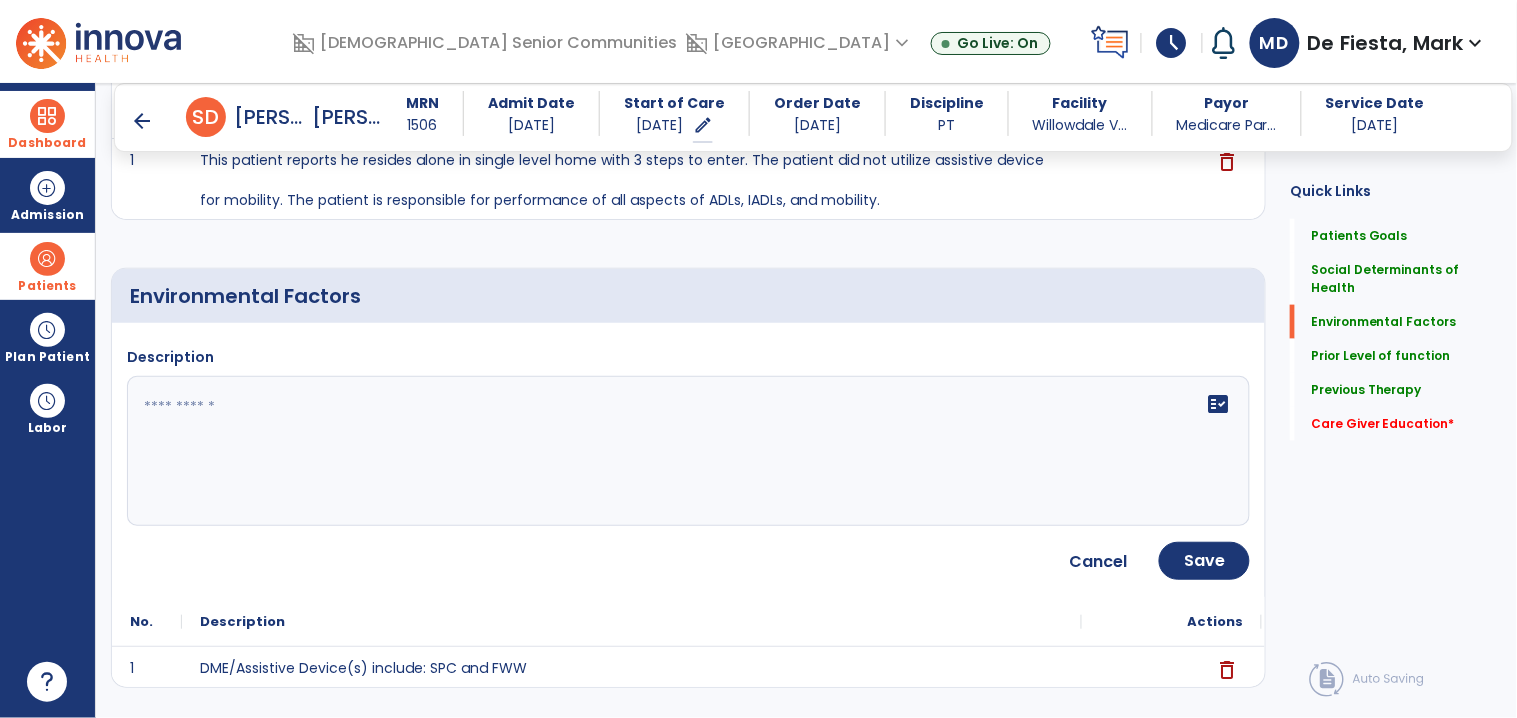 scroll, scrollTop: 533, scrollLeft: 0, axis: vertical 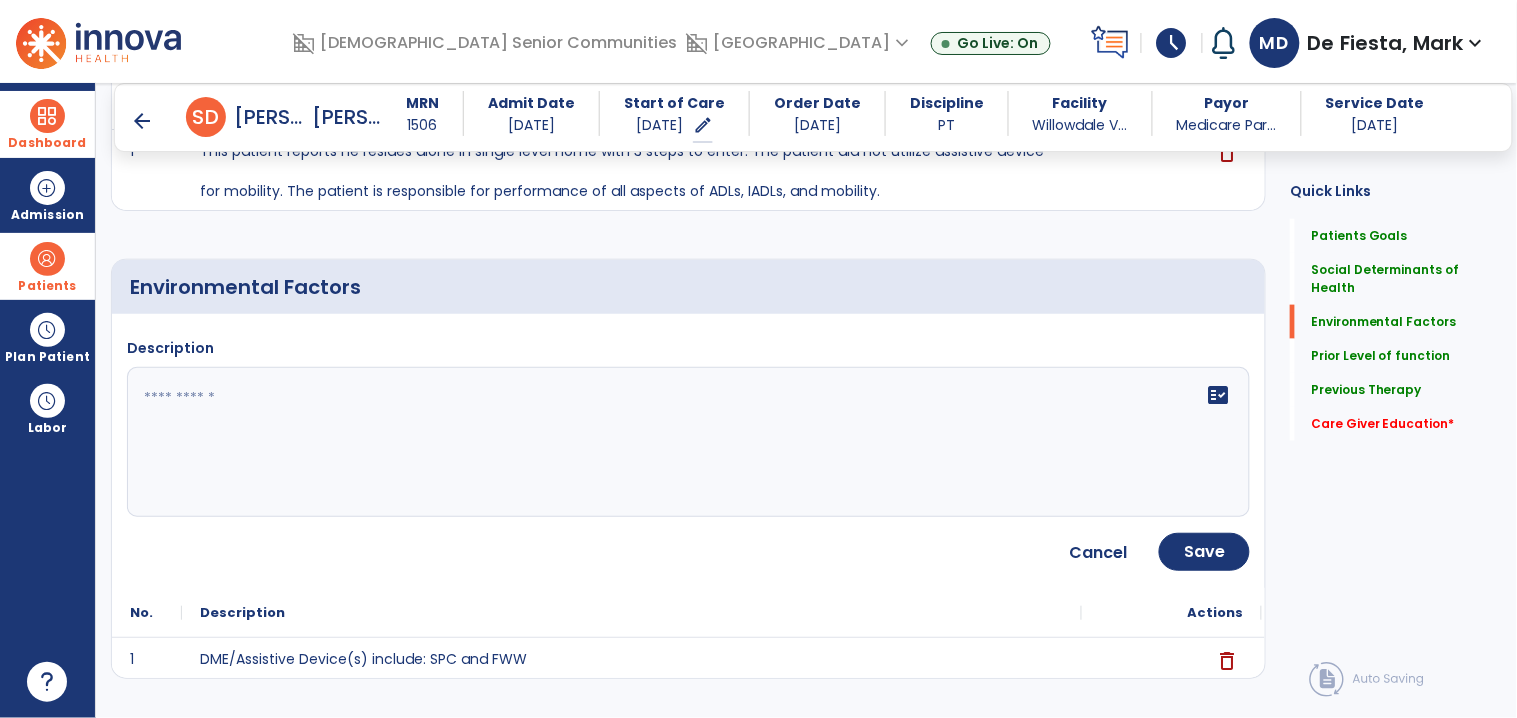click on "fact_check" 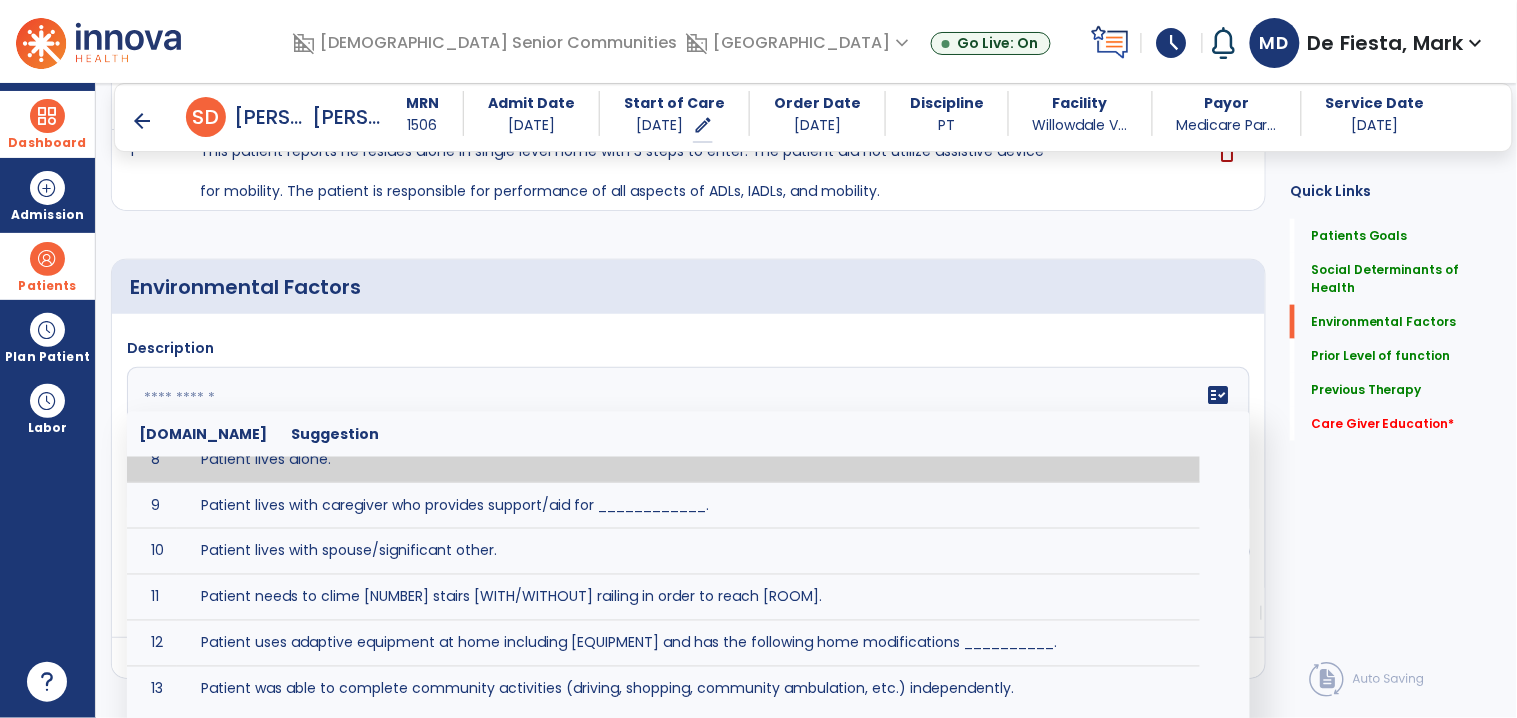 scroll, scrollTop: 343, scrollLeft: 0, axis: vertical 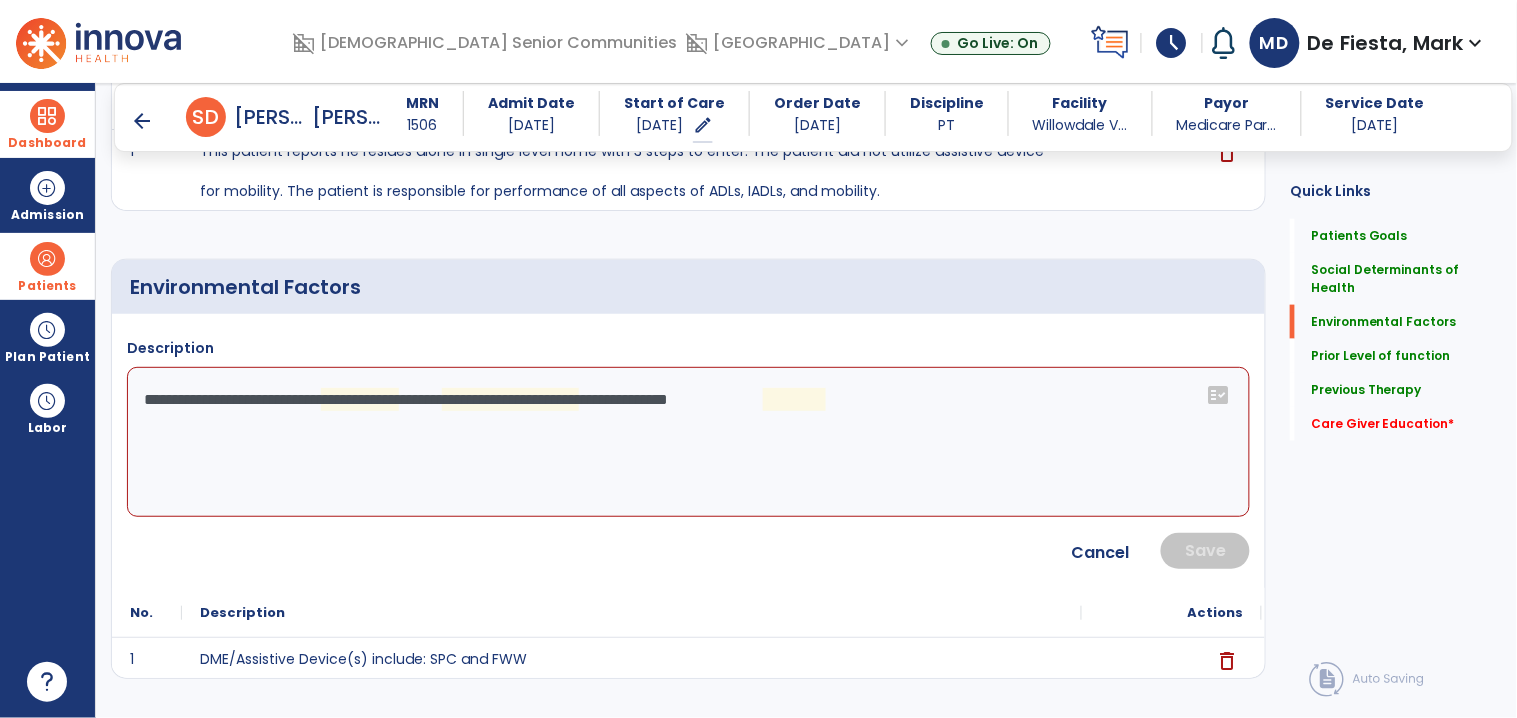 click on "**********" 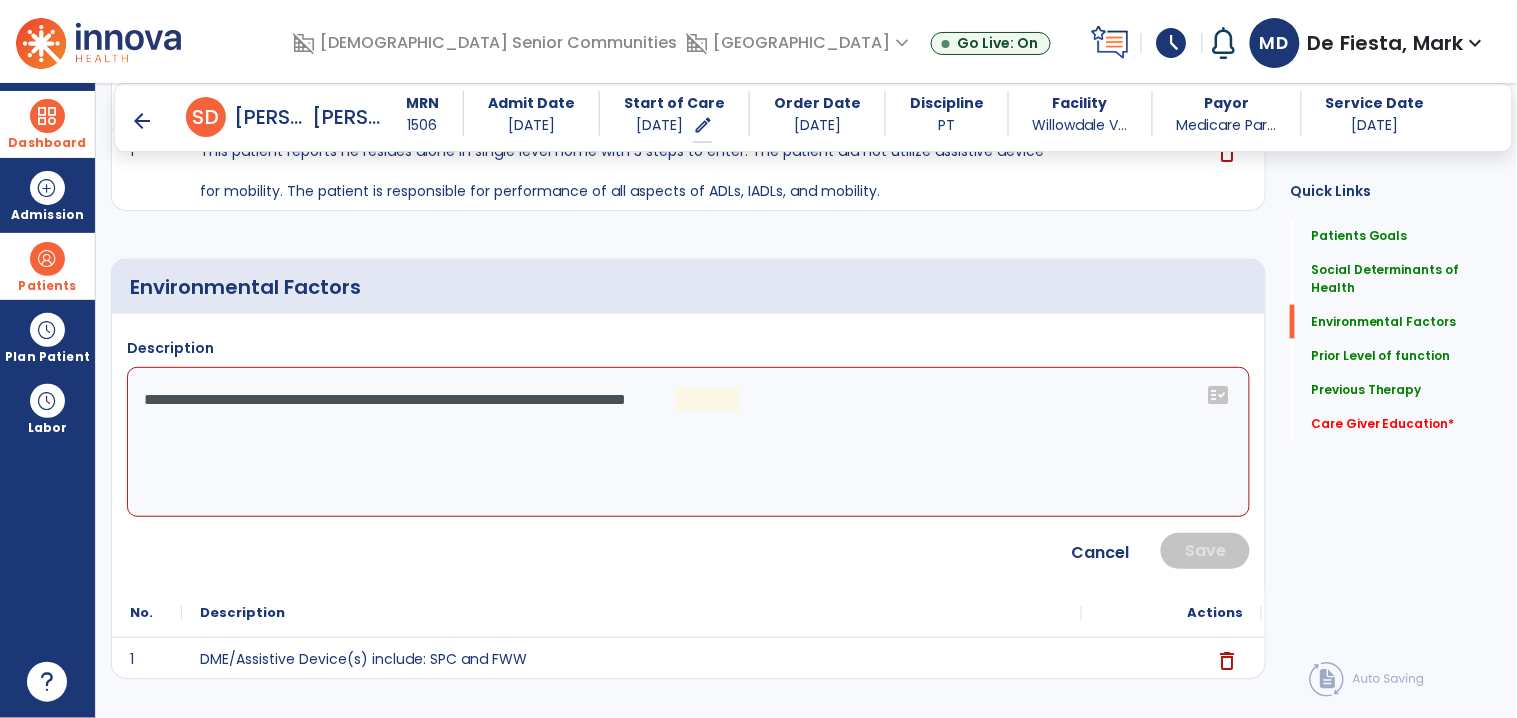 click on "**********" 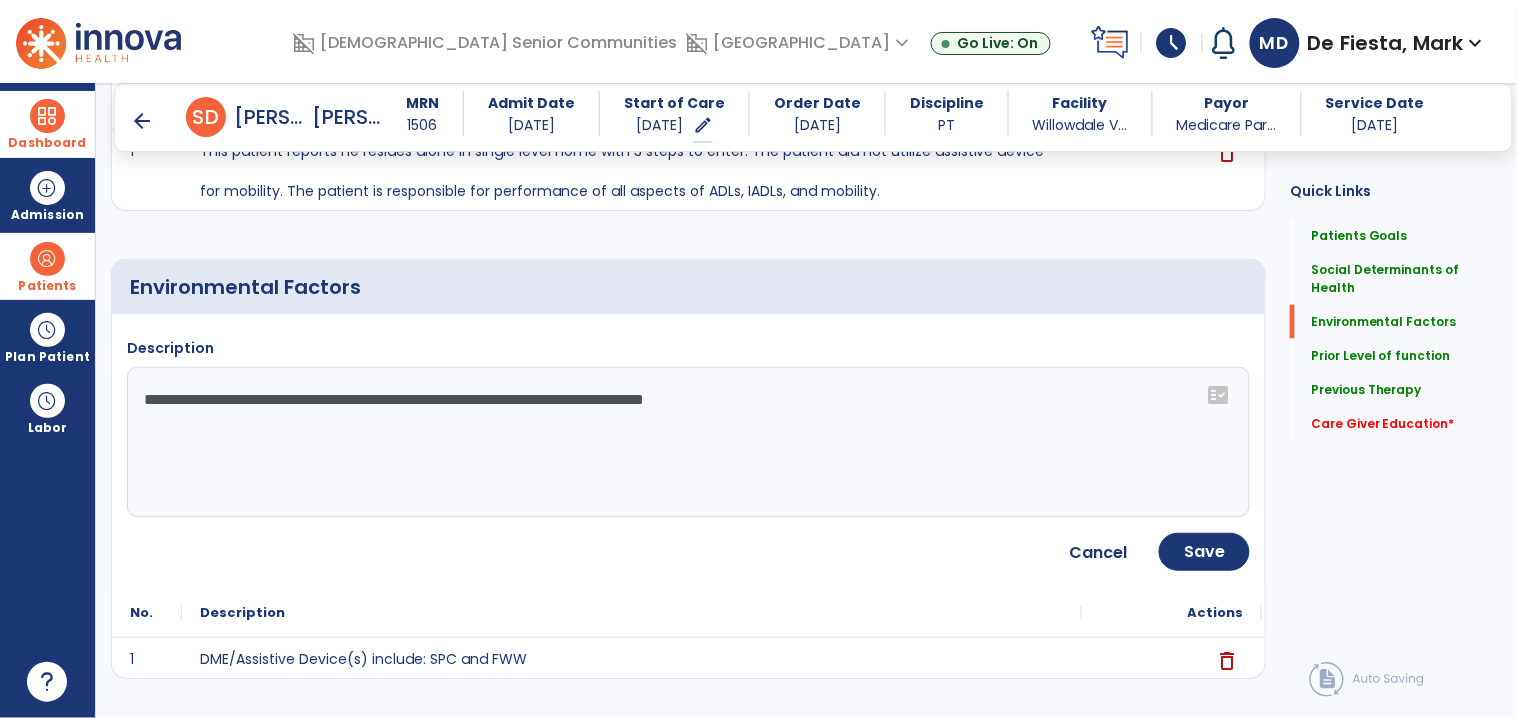 type on "**********" 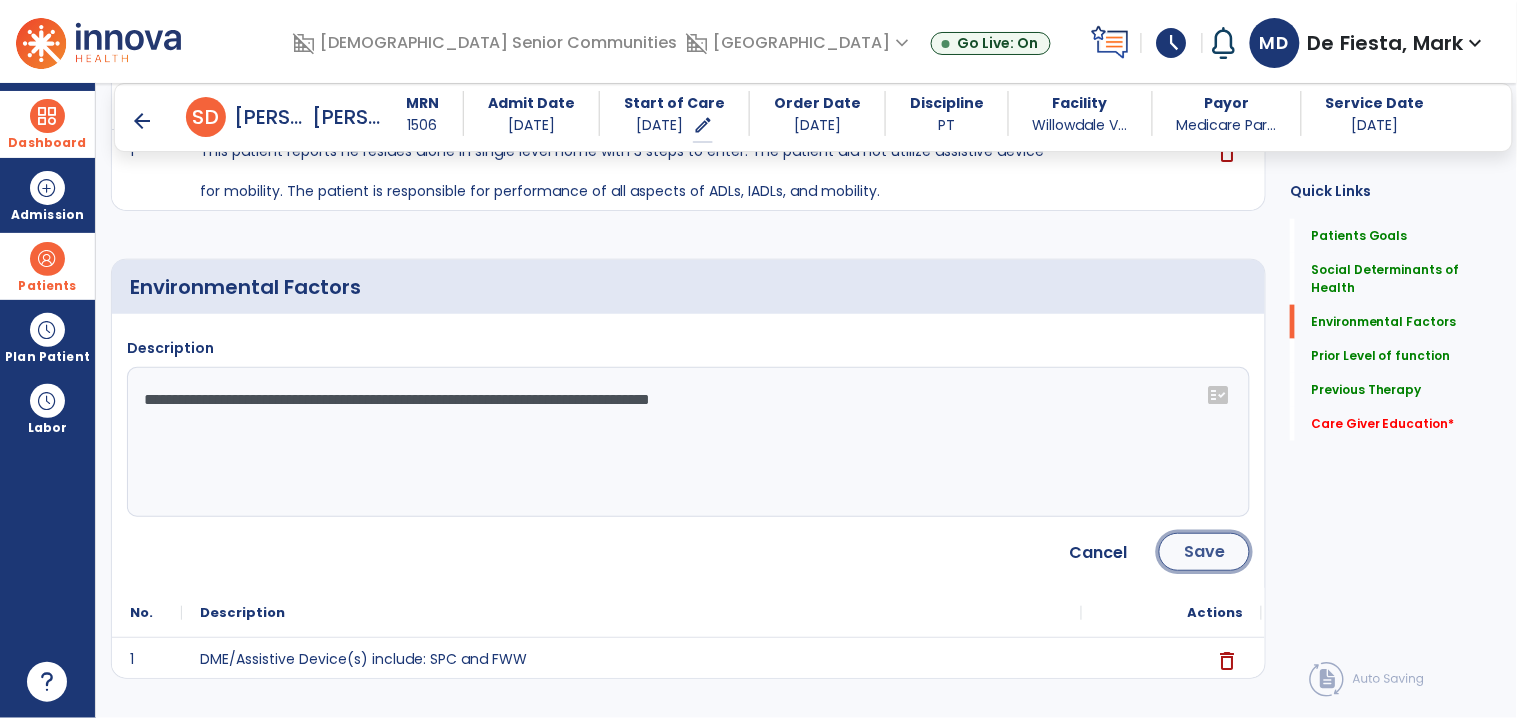 click on "Save" 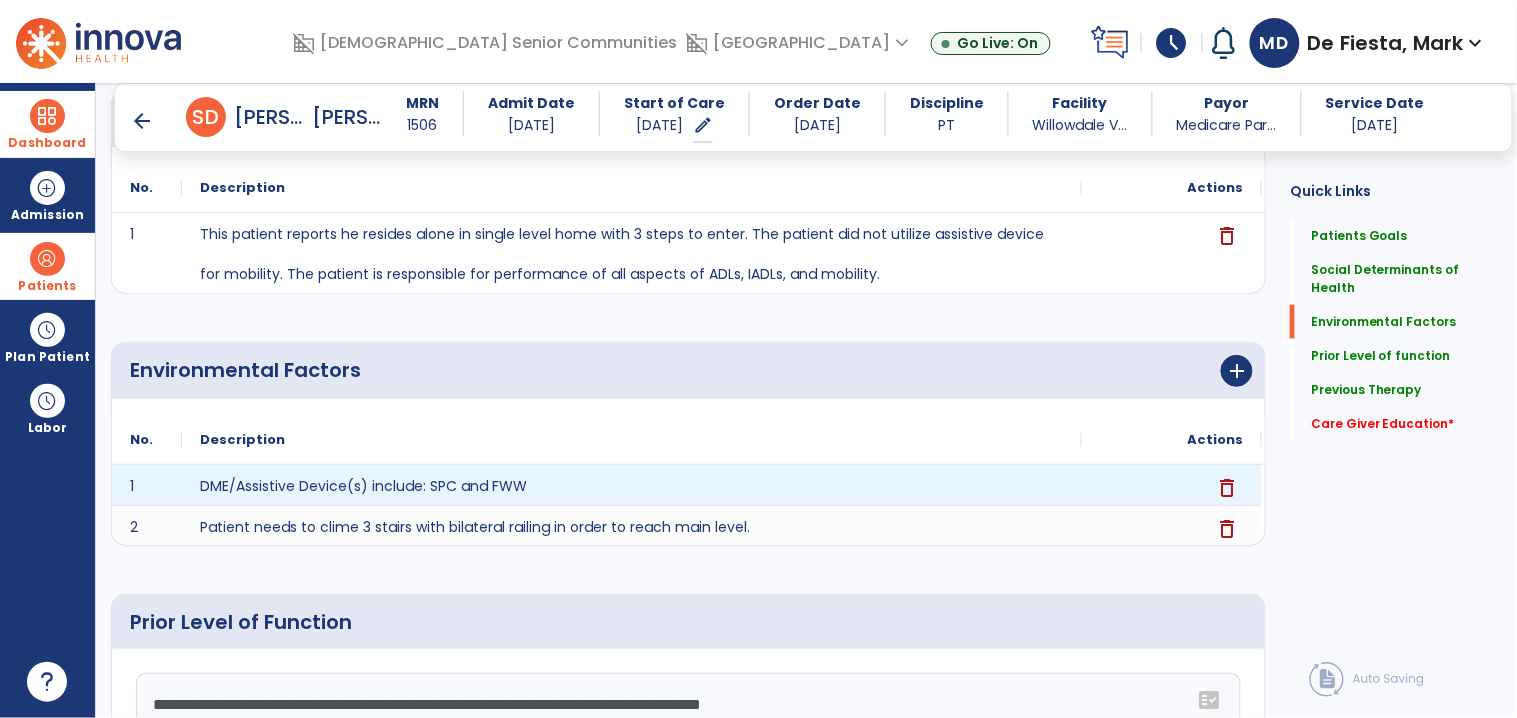 scroll, scrollTop: 533, scrollLeft: 0, axis: vertical 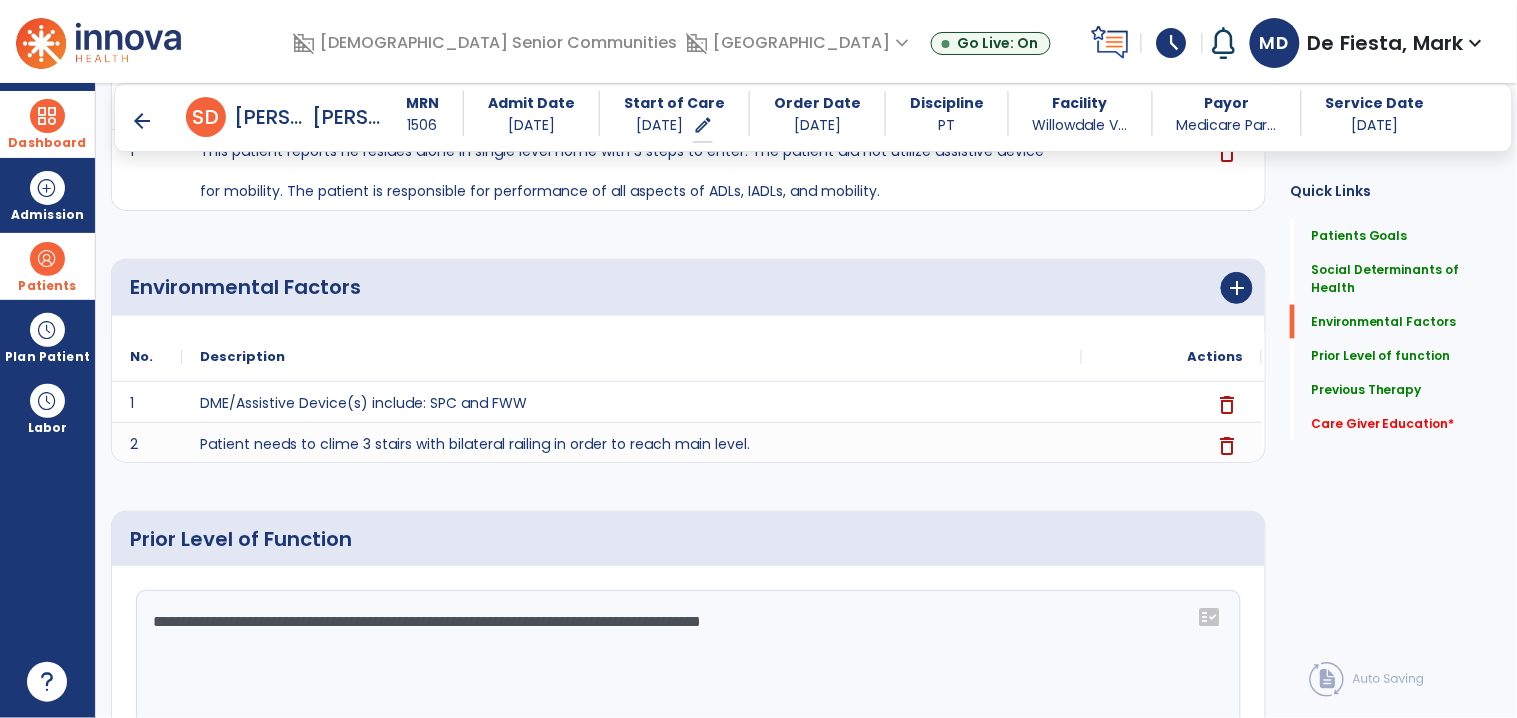 drag, startPoint x: 618, startPoint y: 623, endPoint x: 659, endPoint y: 623, distance: 41 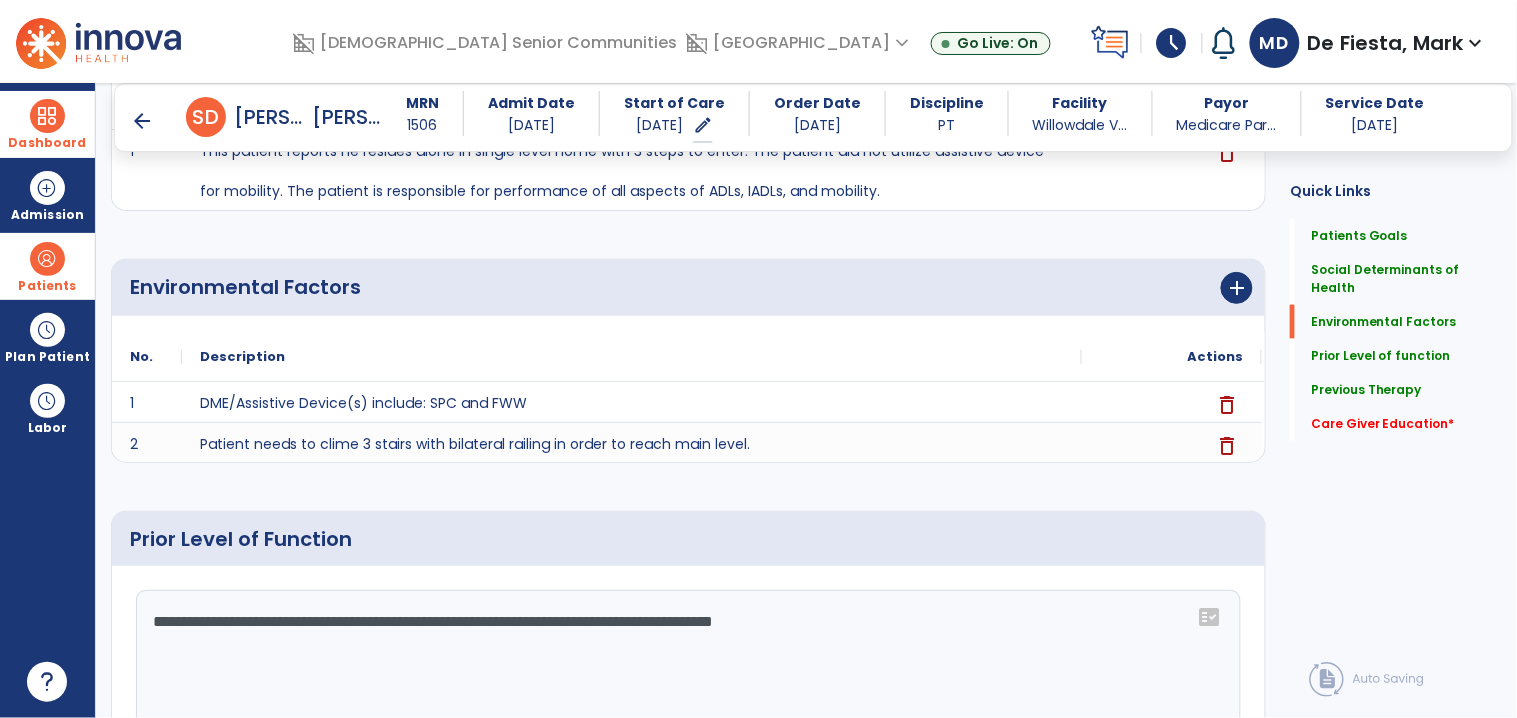 click on "**********" 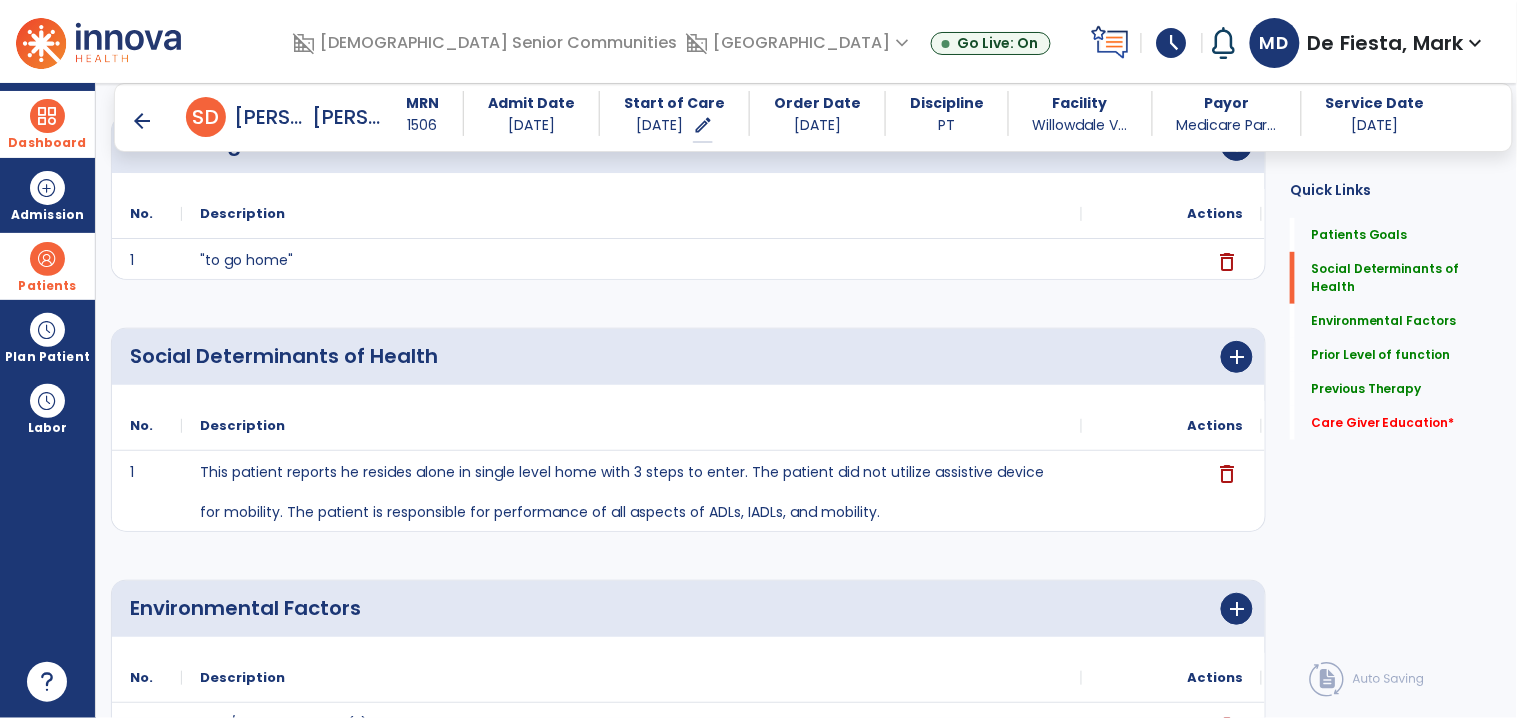 scroll, scrollTop: 645, scrollLeft: 0, axis: vertical 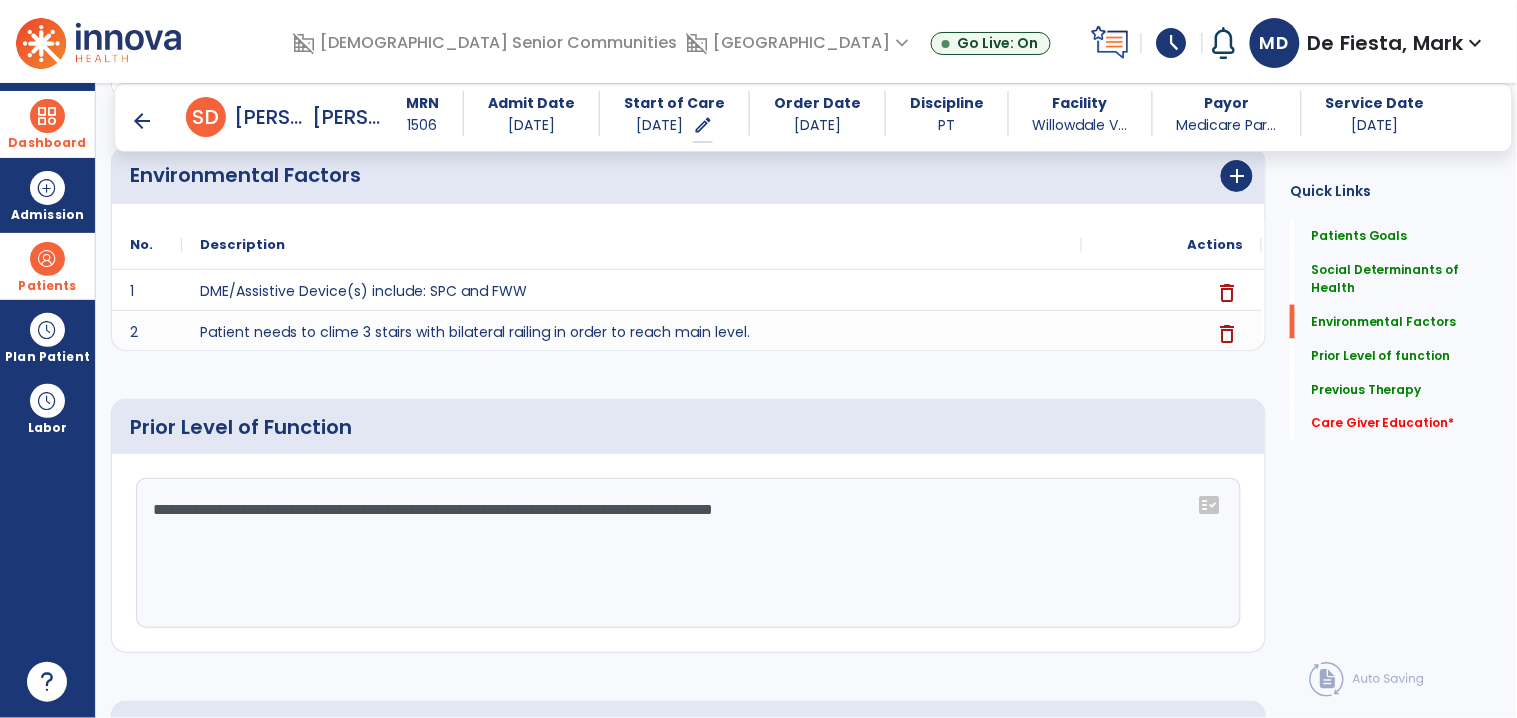 click on "**********" 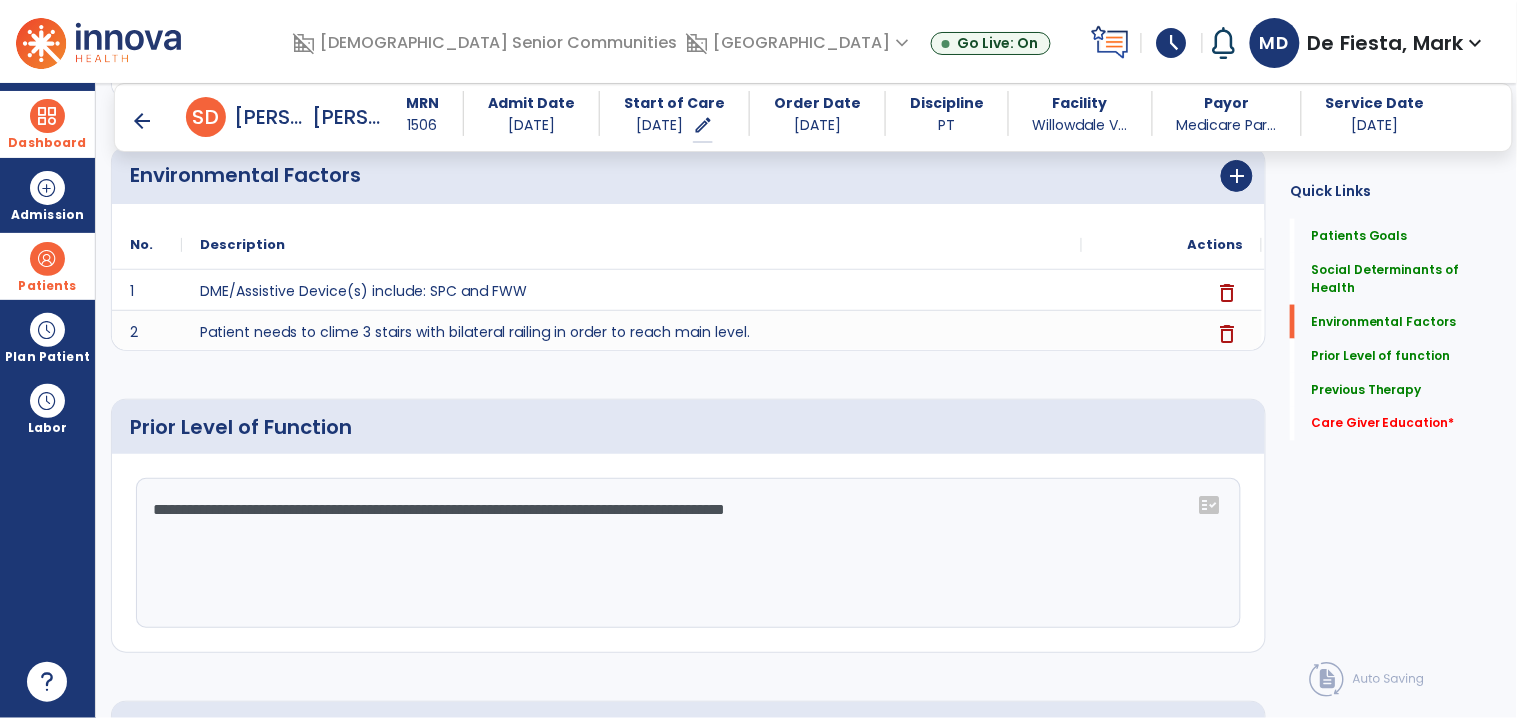 scroll, scrollTop: 685, scrollLeft: 0, axis: vertical 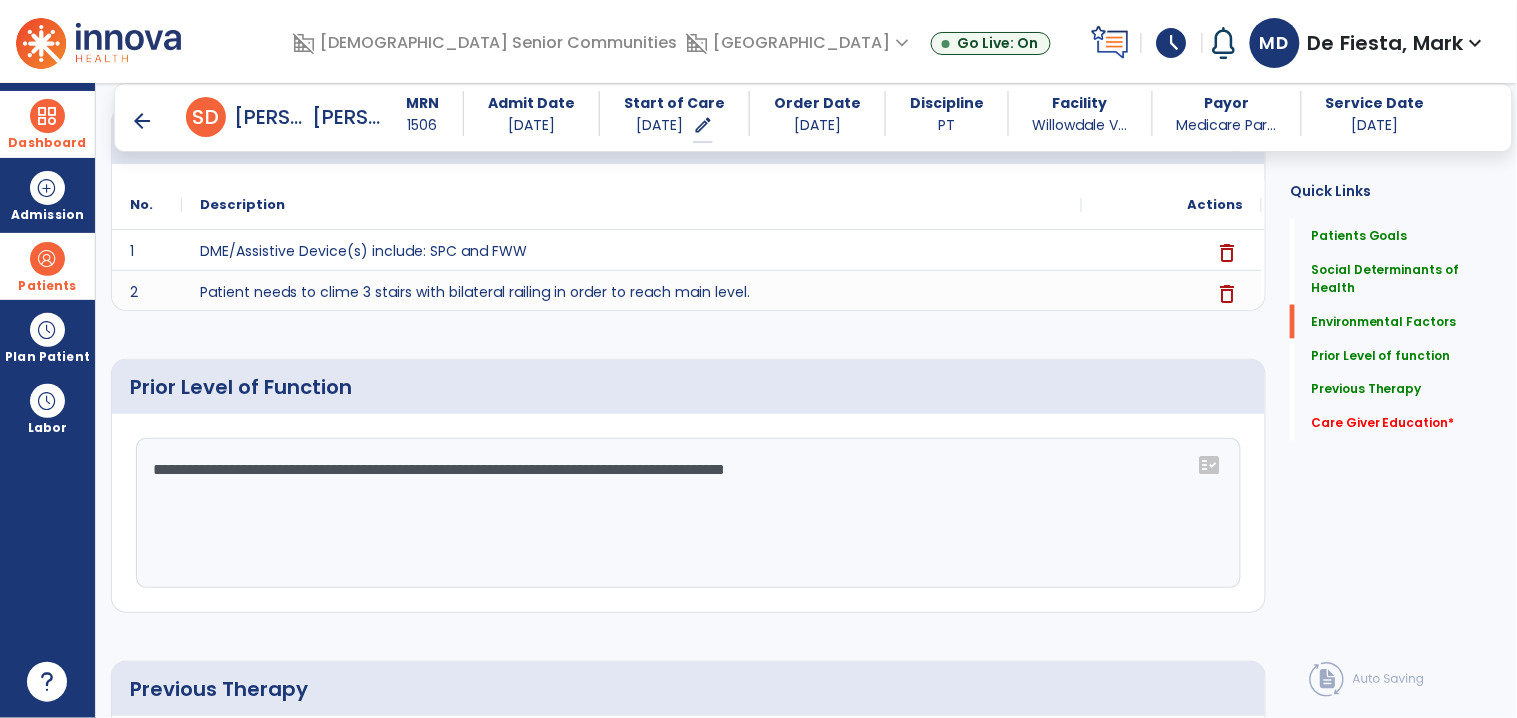 click on "**********" 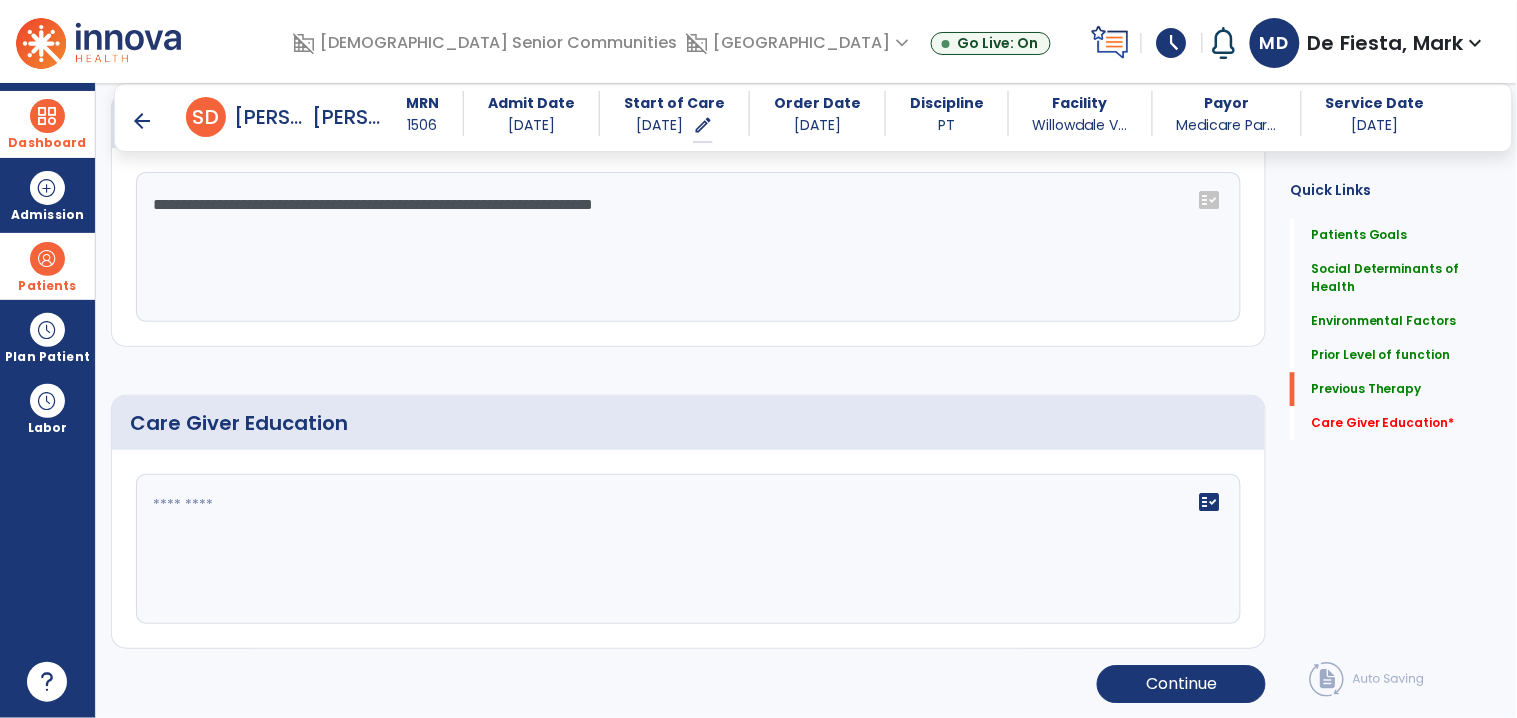 type on "**********" 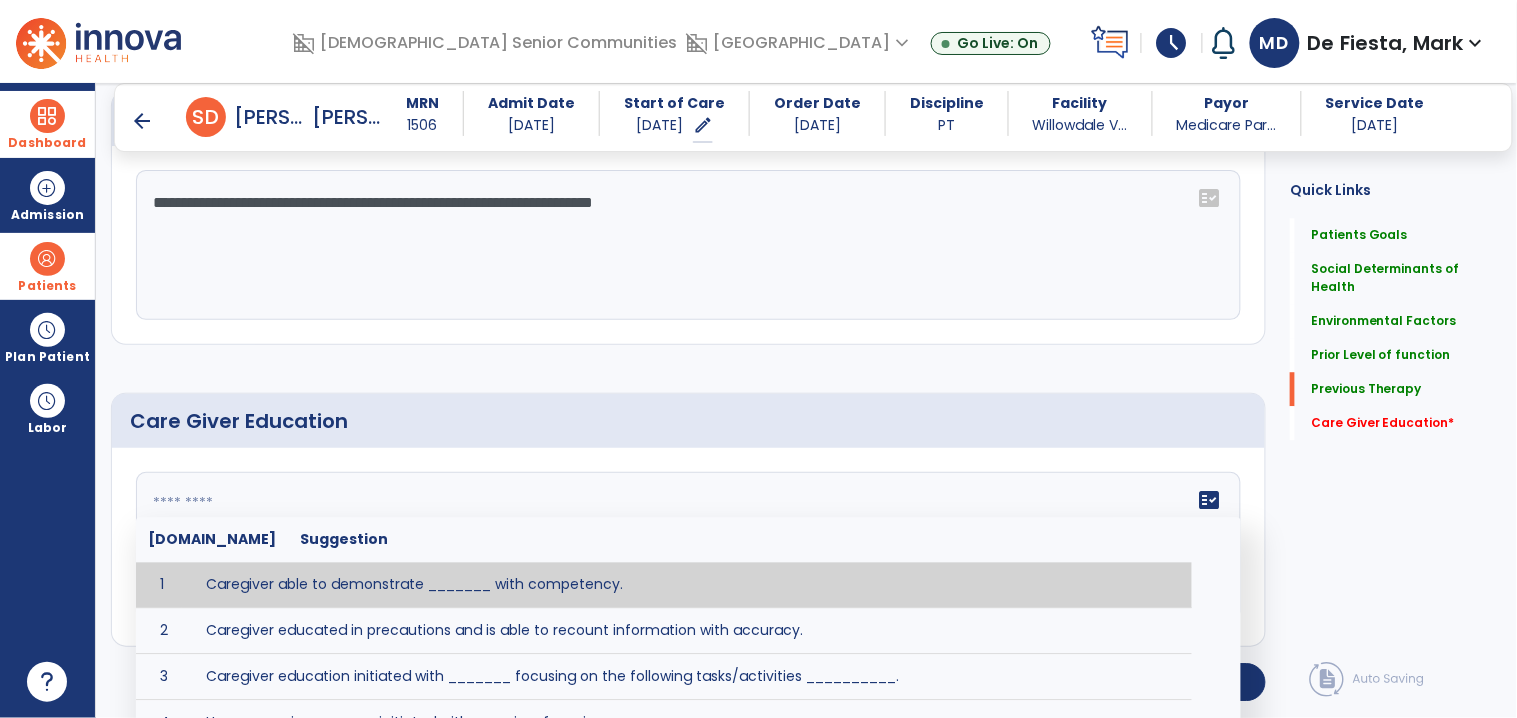 scroll, scrollTop: 1255, scrollLeft: 0, axis: vertical 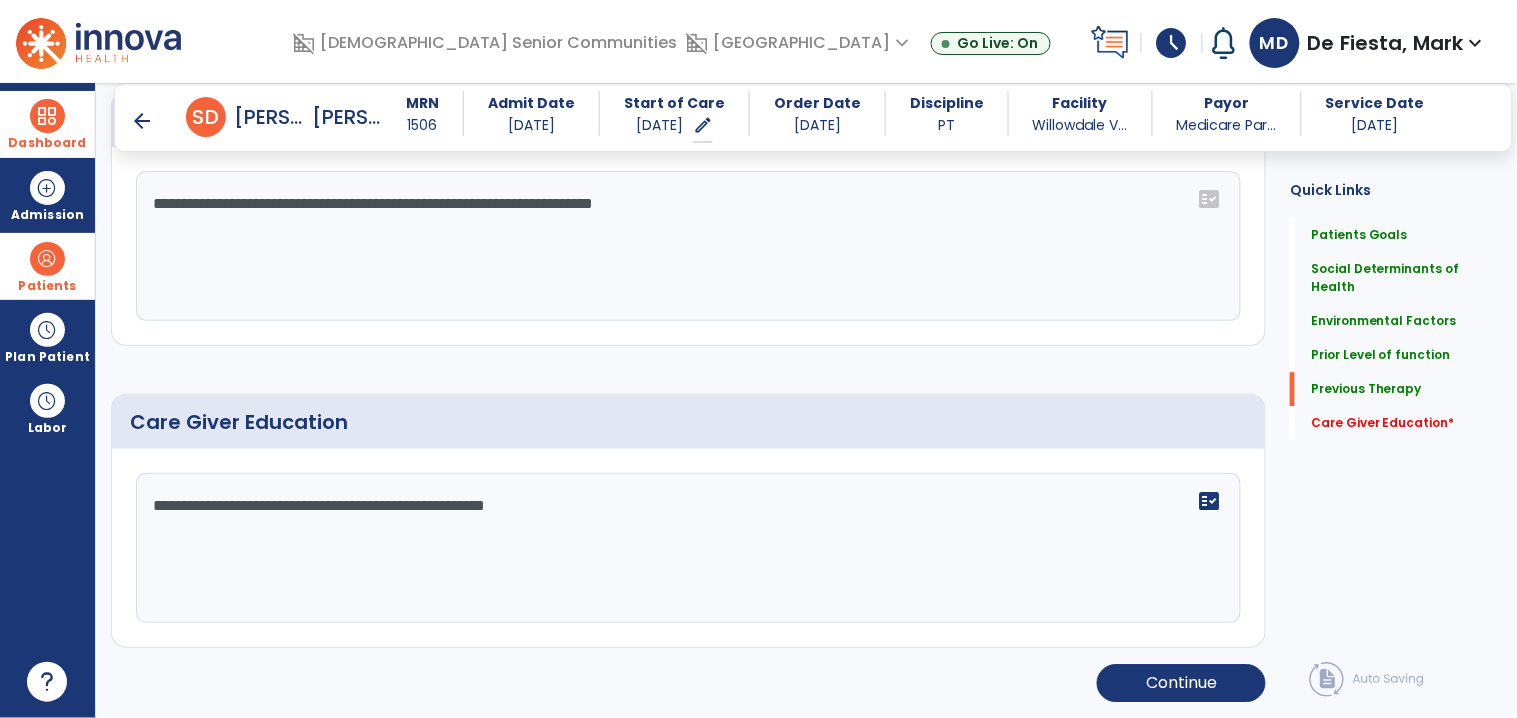 type on "**********" 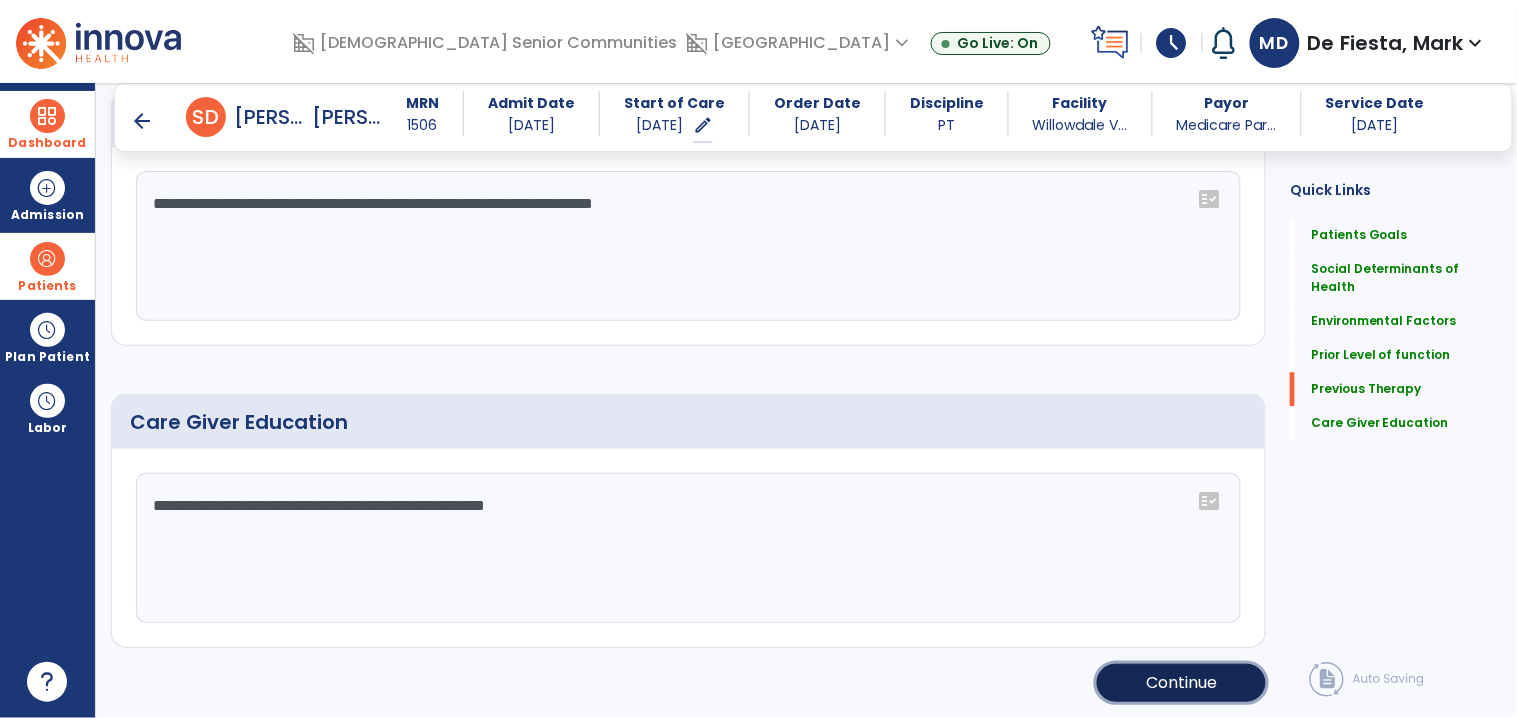 click on "Continue" 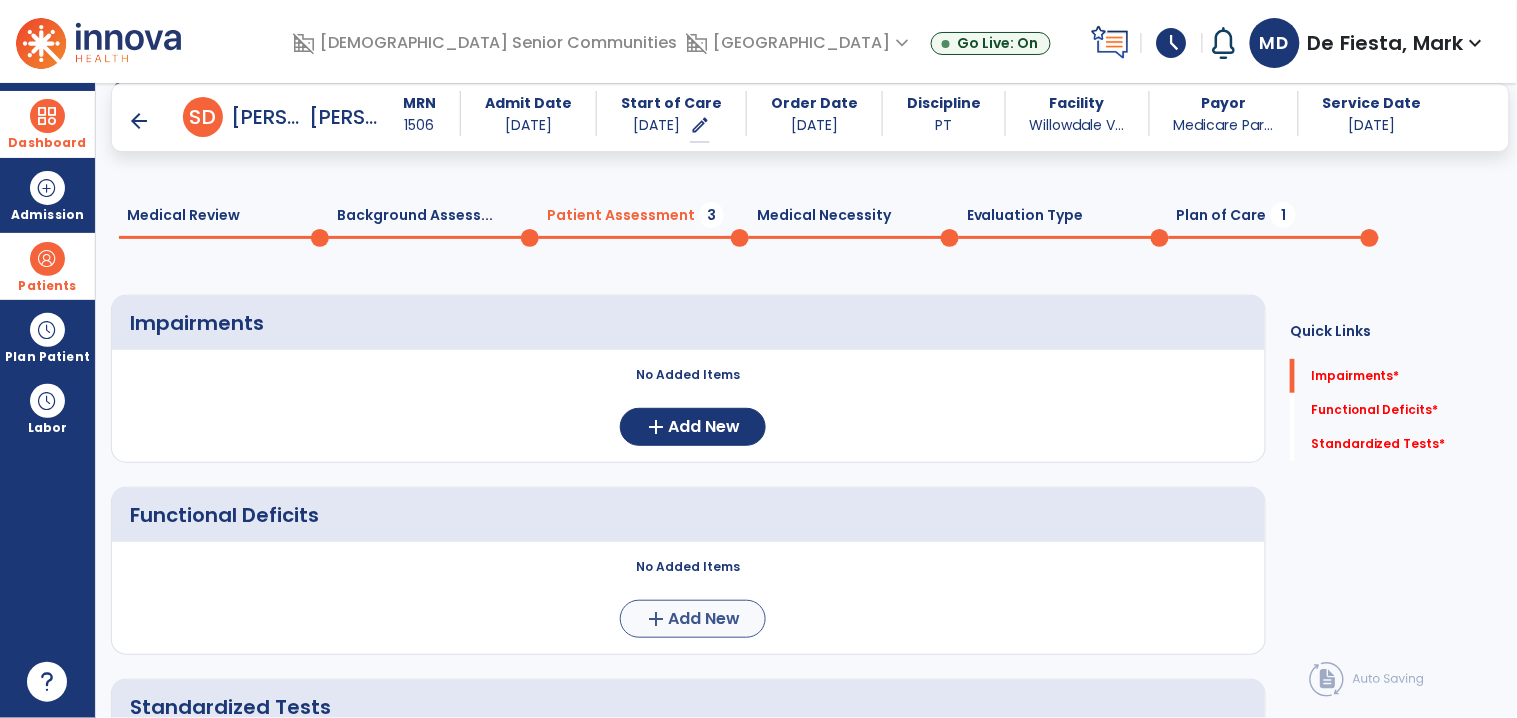 scroll, scrollTop: 232, scrollLeft: 0, axis: vertical 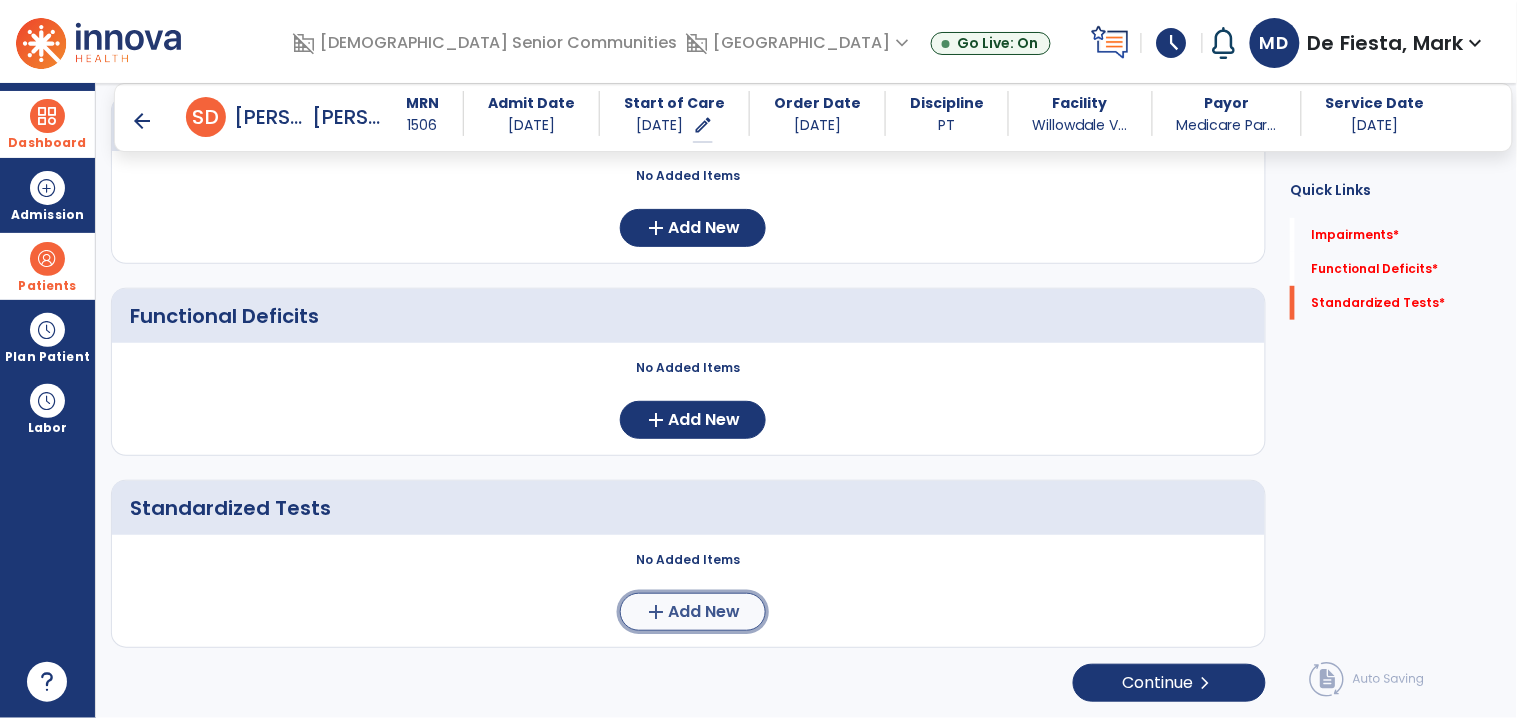click on "add  Add New" 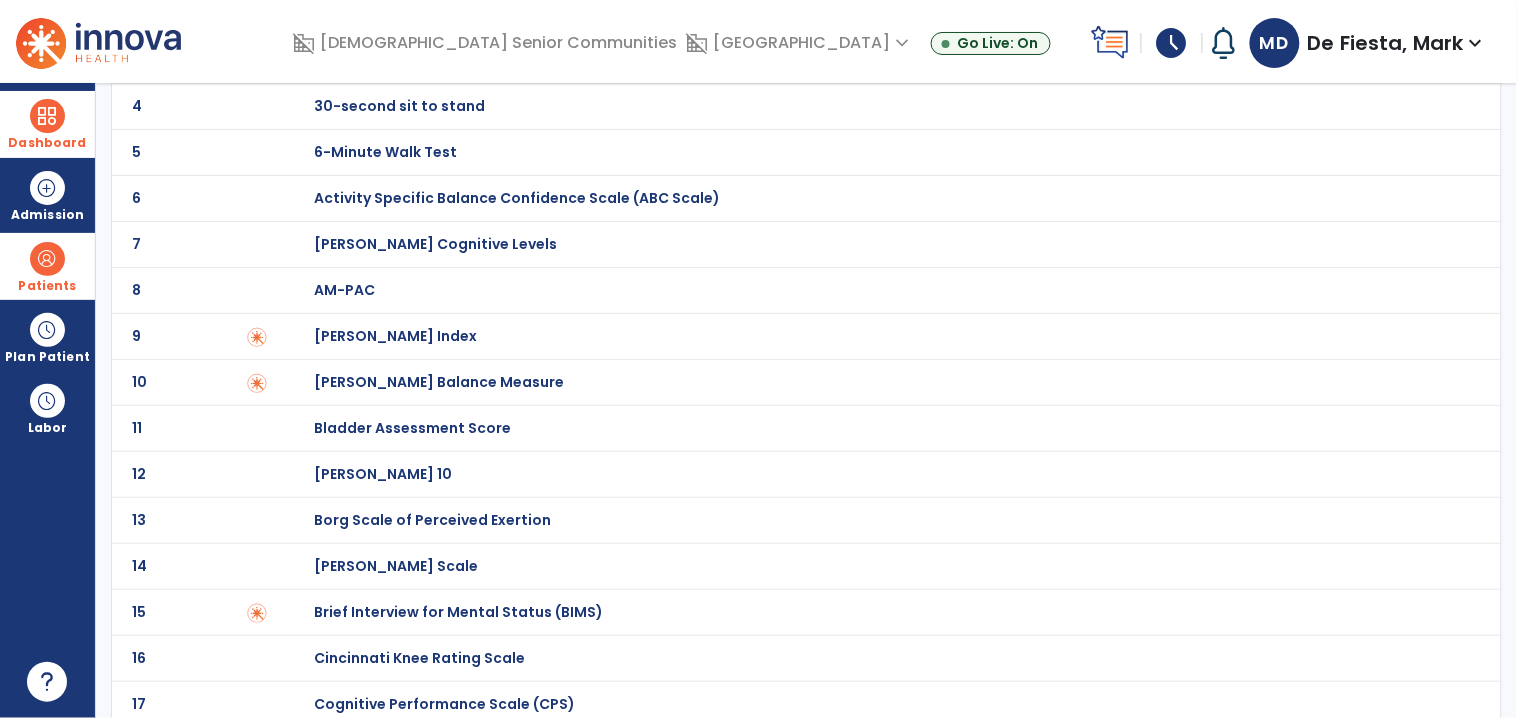 scroll, scrollTop: 0, scrollLeft: 0, axis: both 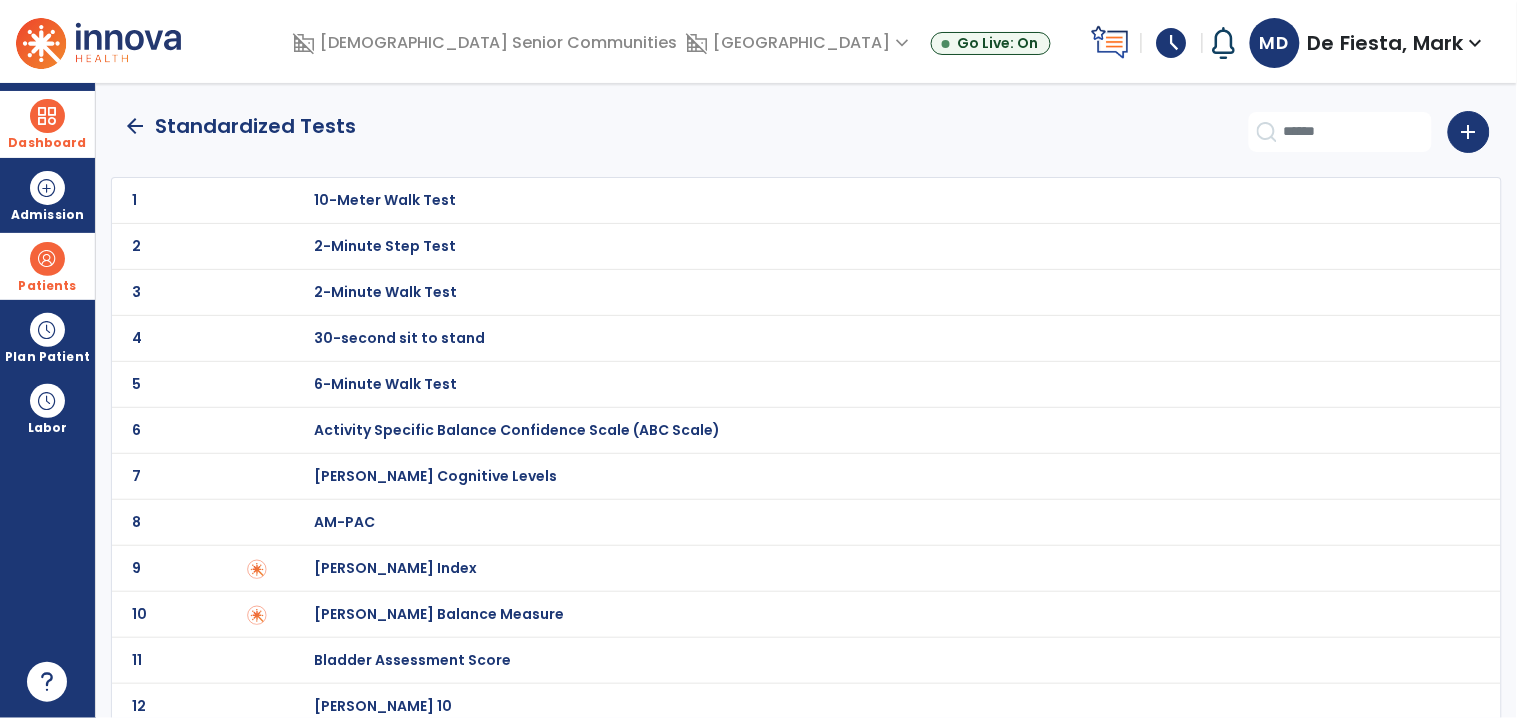 click on "30-second sit to stand" at bounding box center (877, 200) 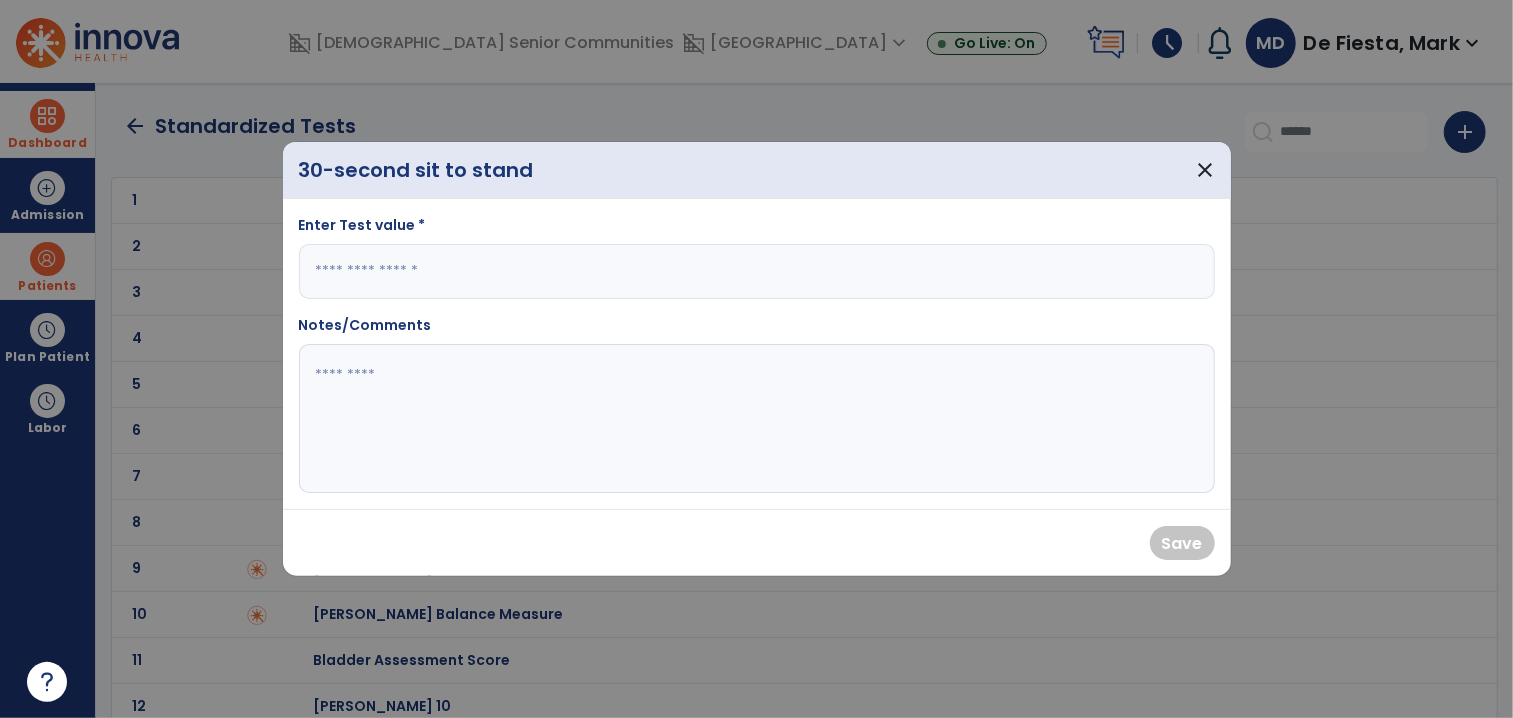 click at bounding box center [757, 271] 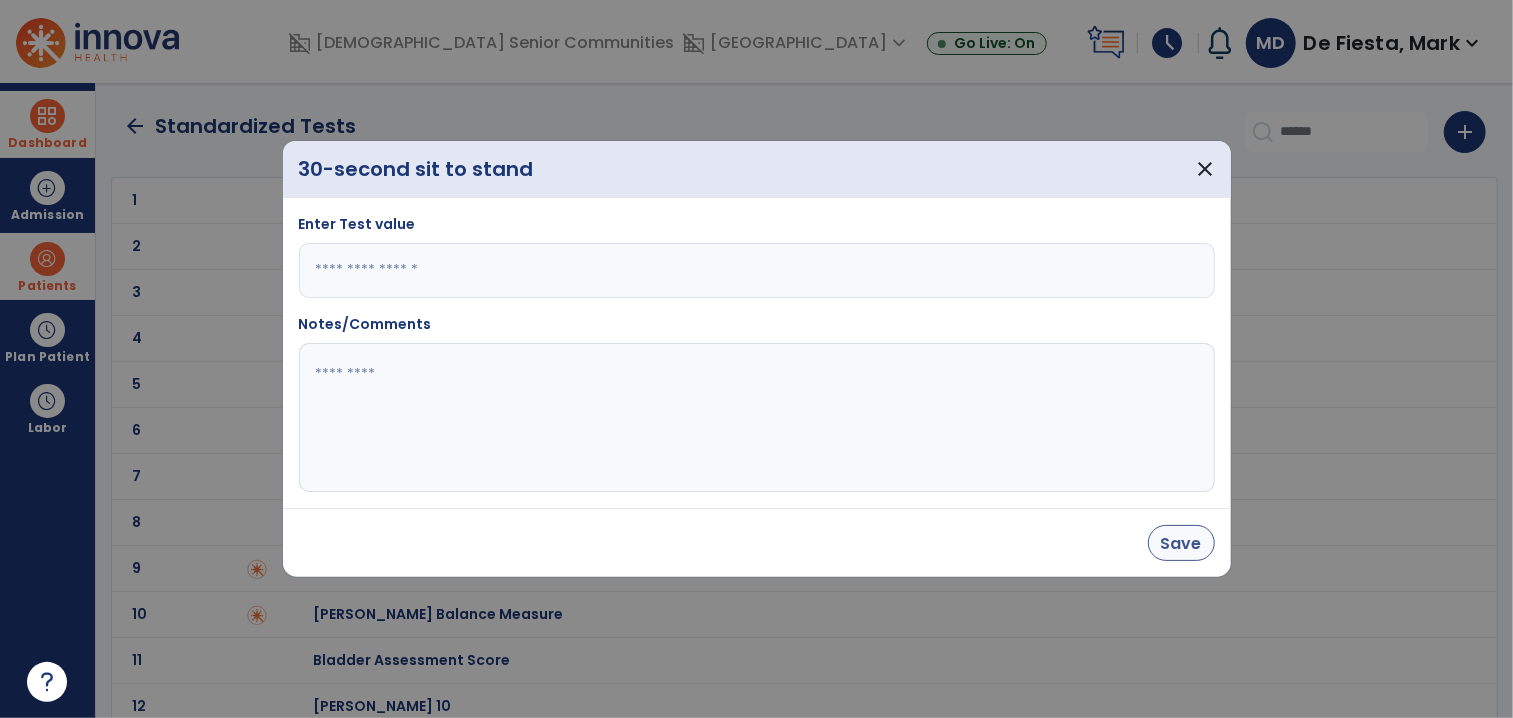 type on "*" 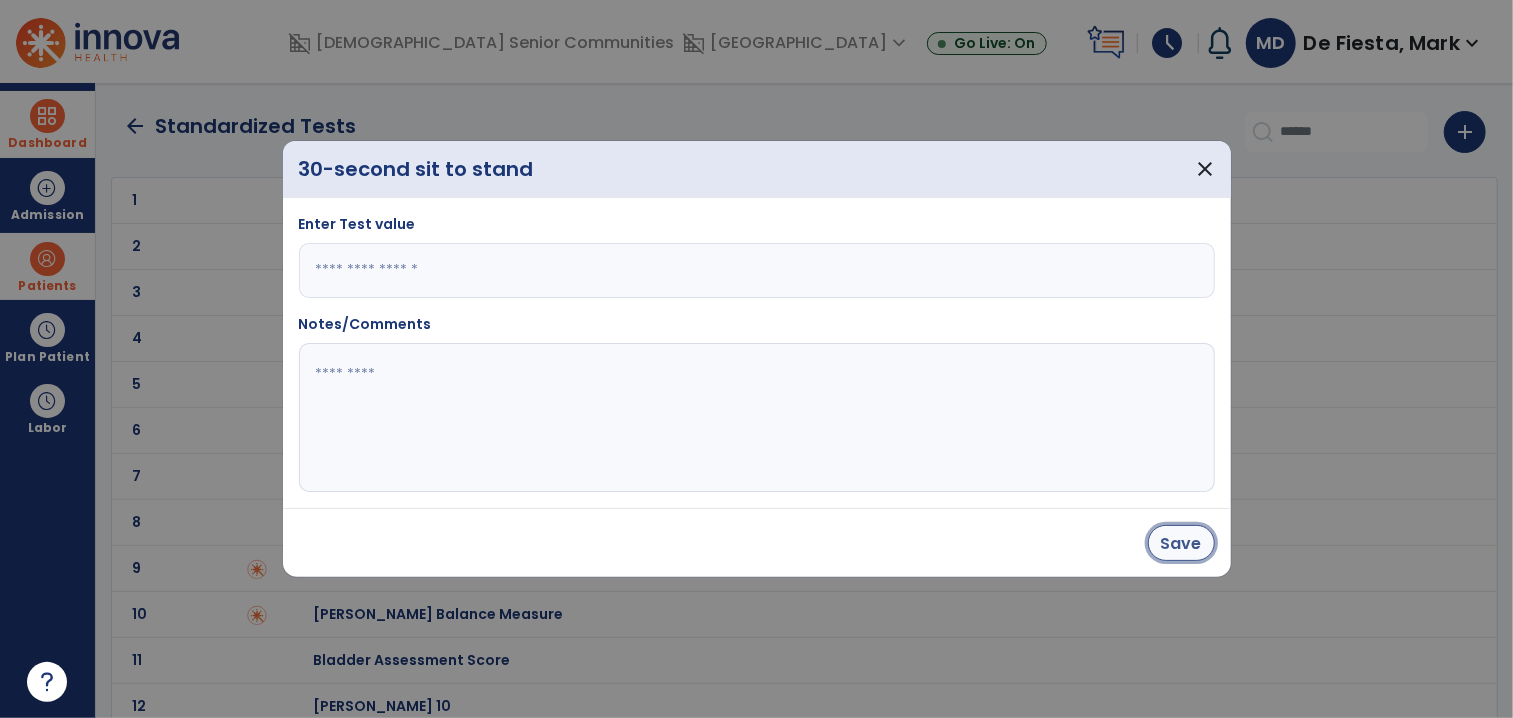 click on "Save" at bounding box center [1181, 543] 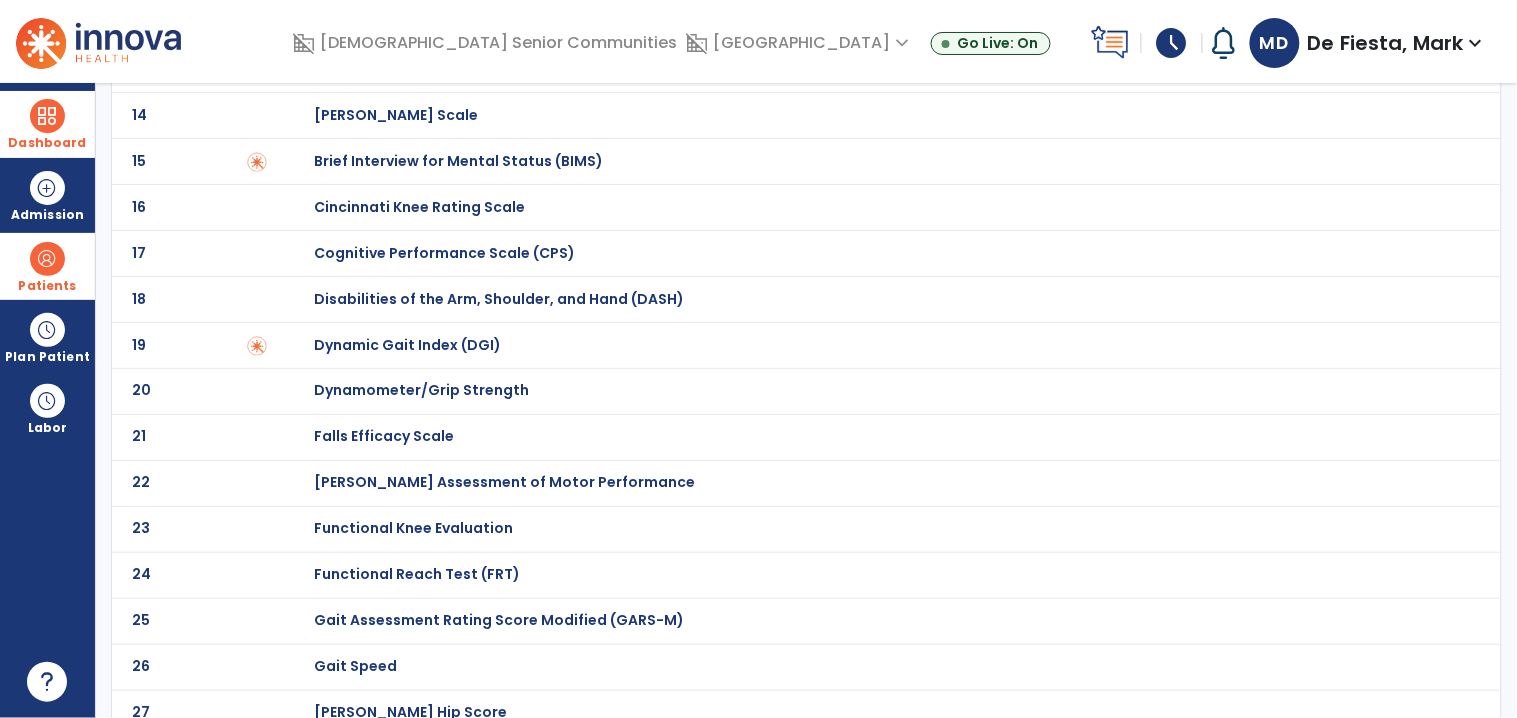 scroll, scrollTop: 1811, scrollLeft: 0, axis: vertical 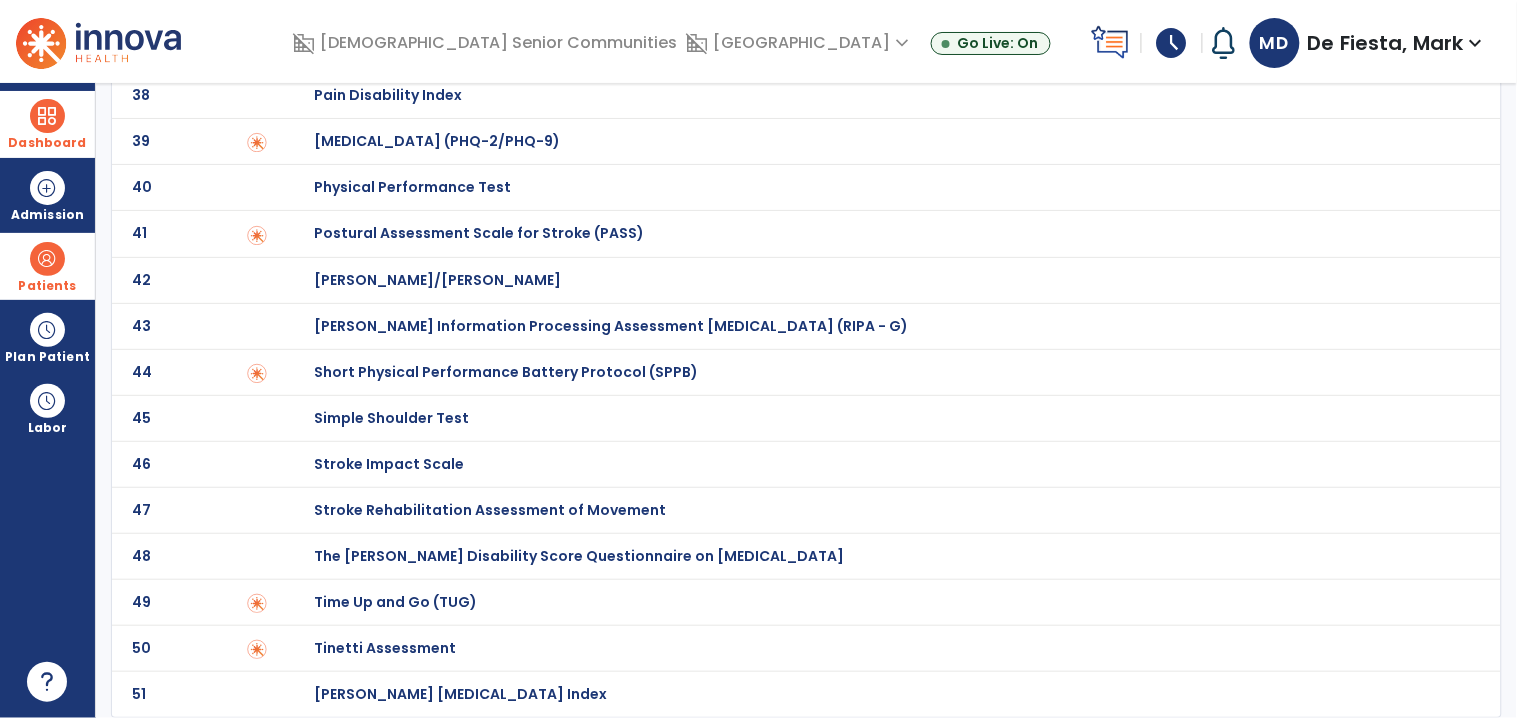 click on "Time Up and Go (TUG)" at bounding box center [877, -1607] 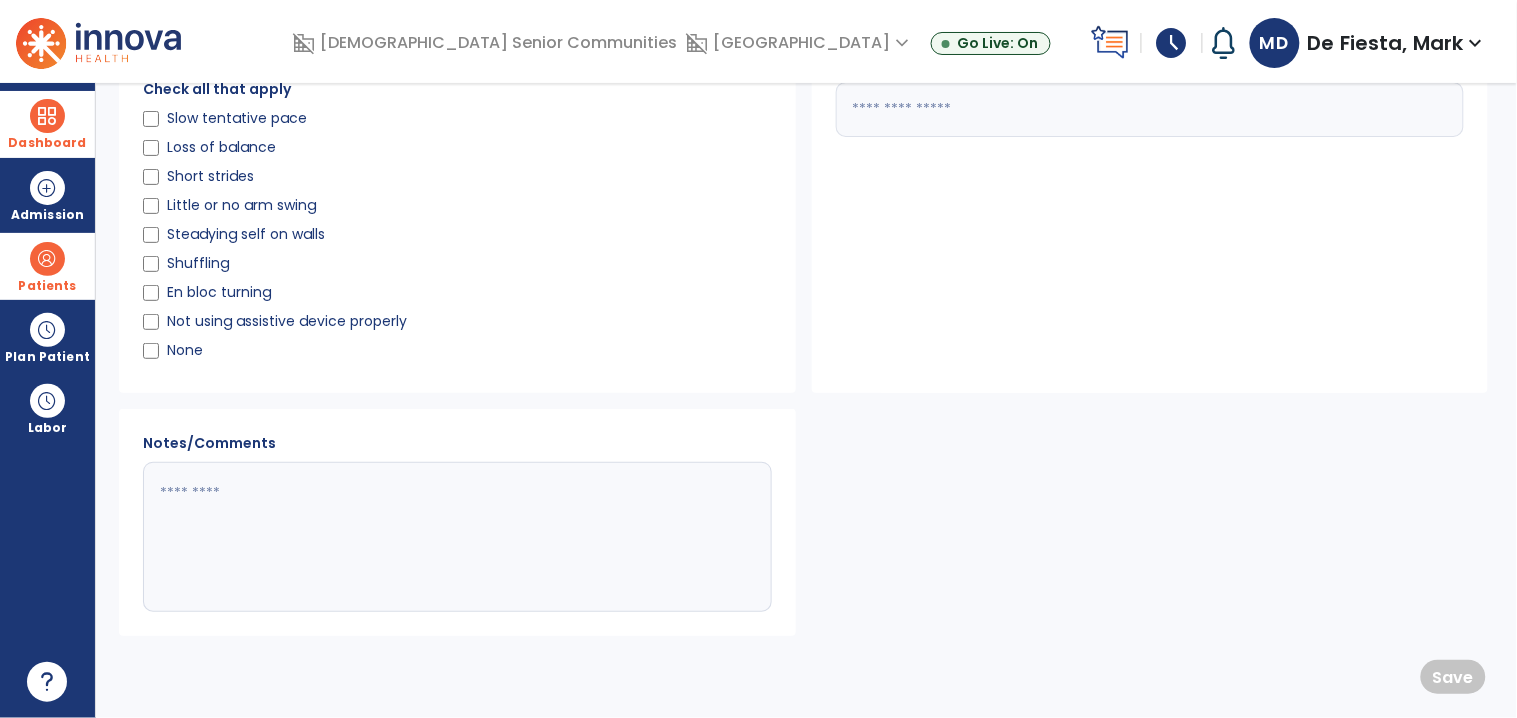 scroll, scrollTop: 0, scrollLeft: 0, axis: both 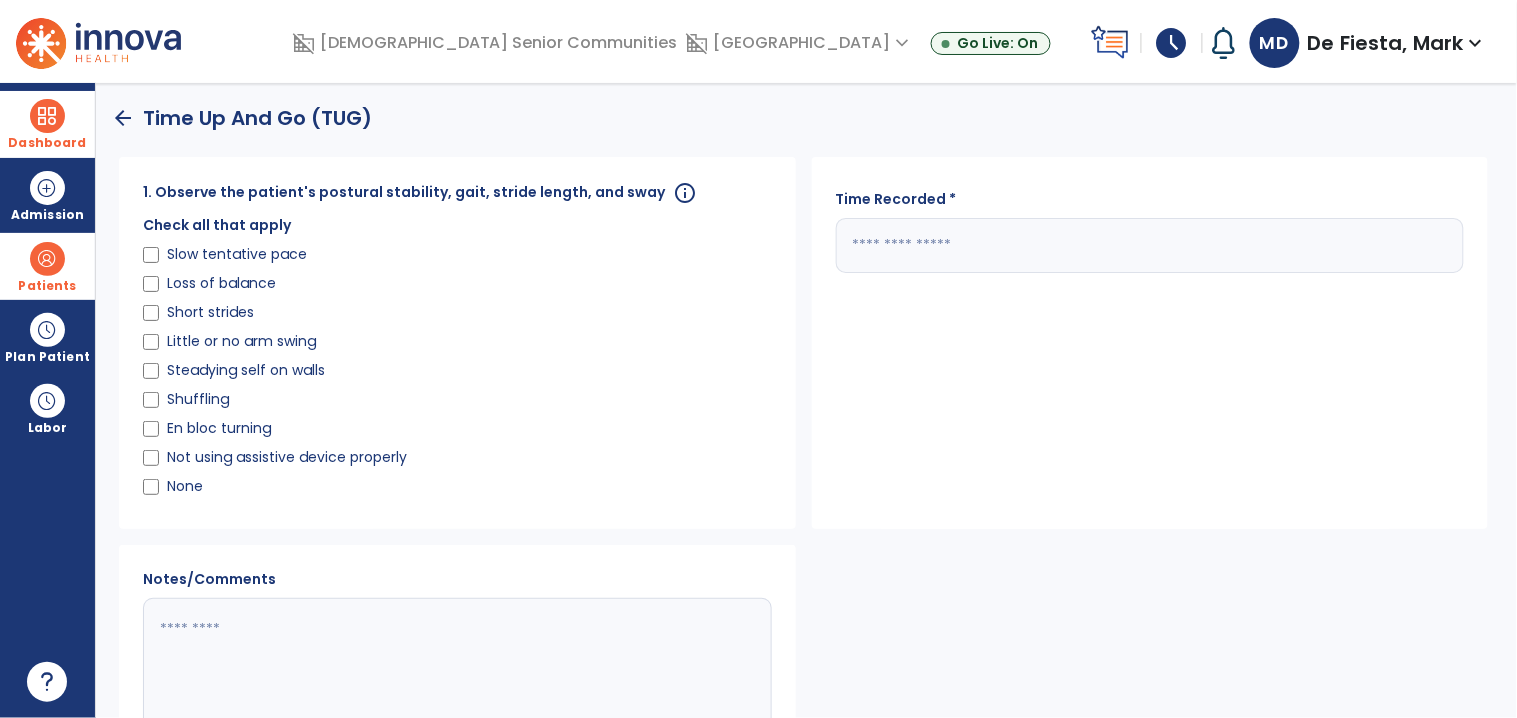 click 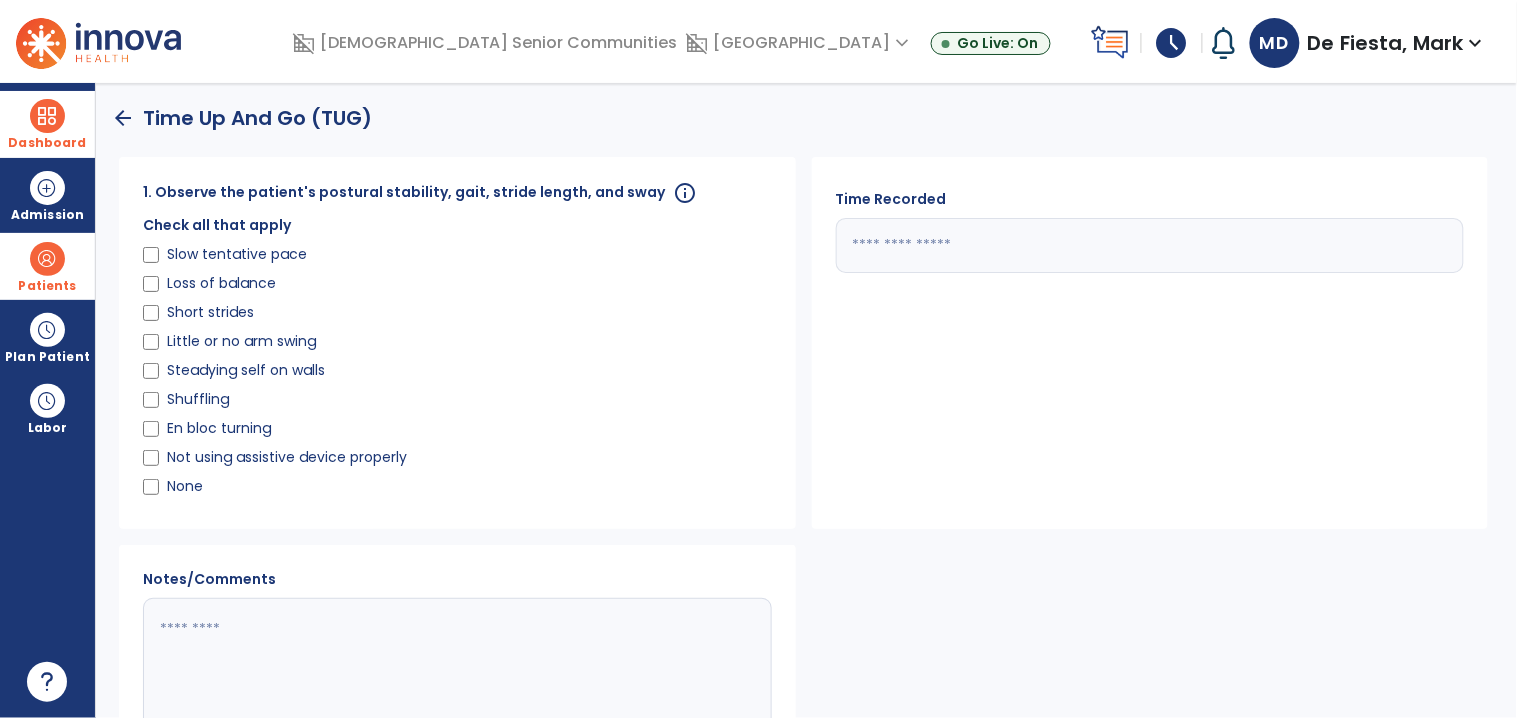 type on "**" 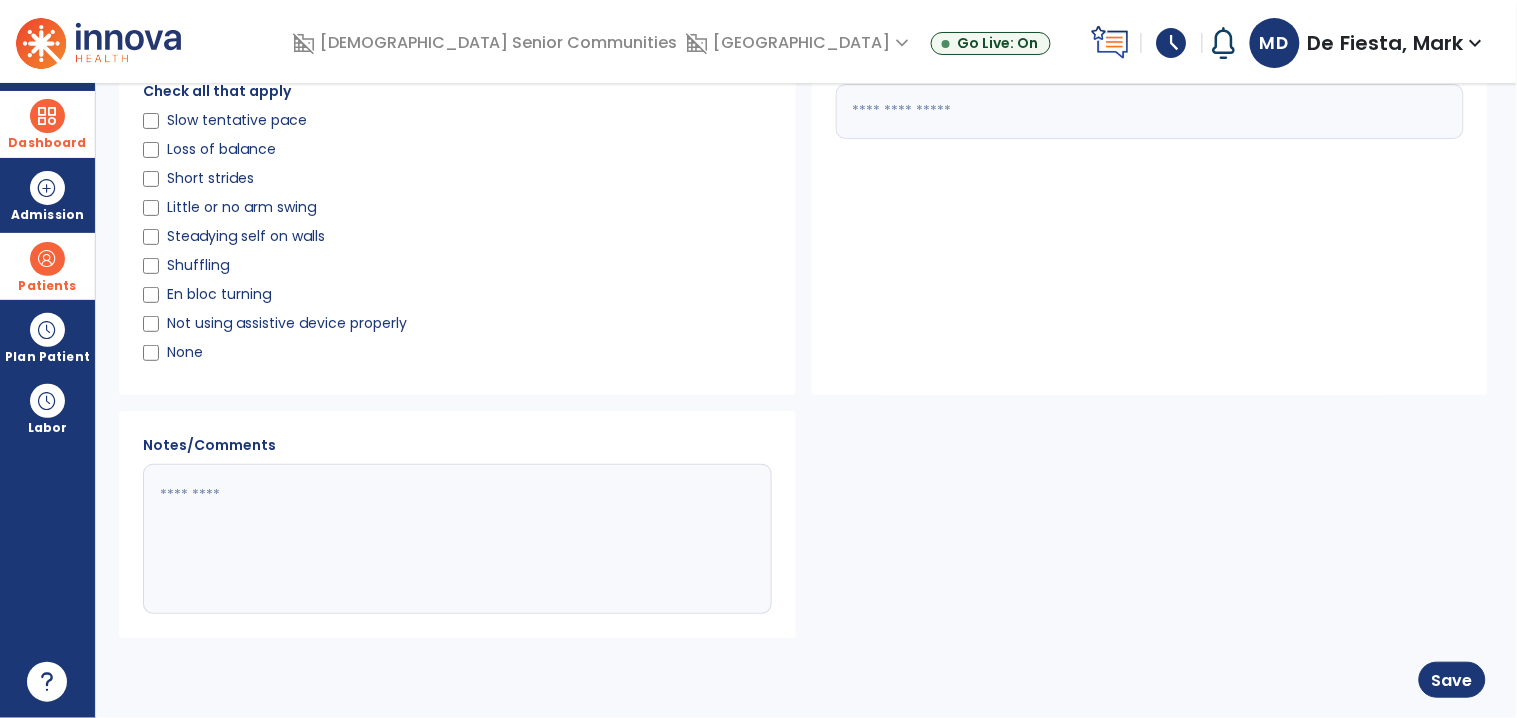 scroll, scrollTop: 136, scrollLeft: 0, axis: vertical 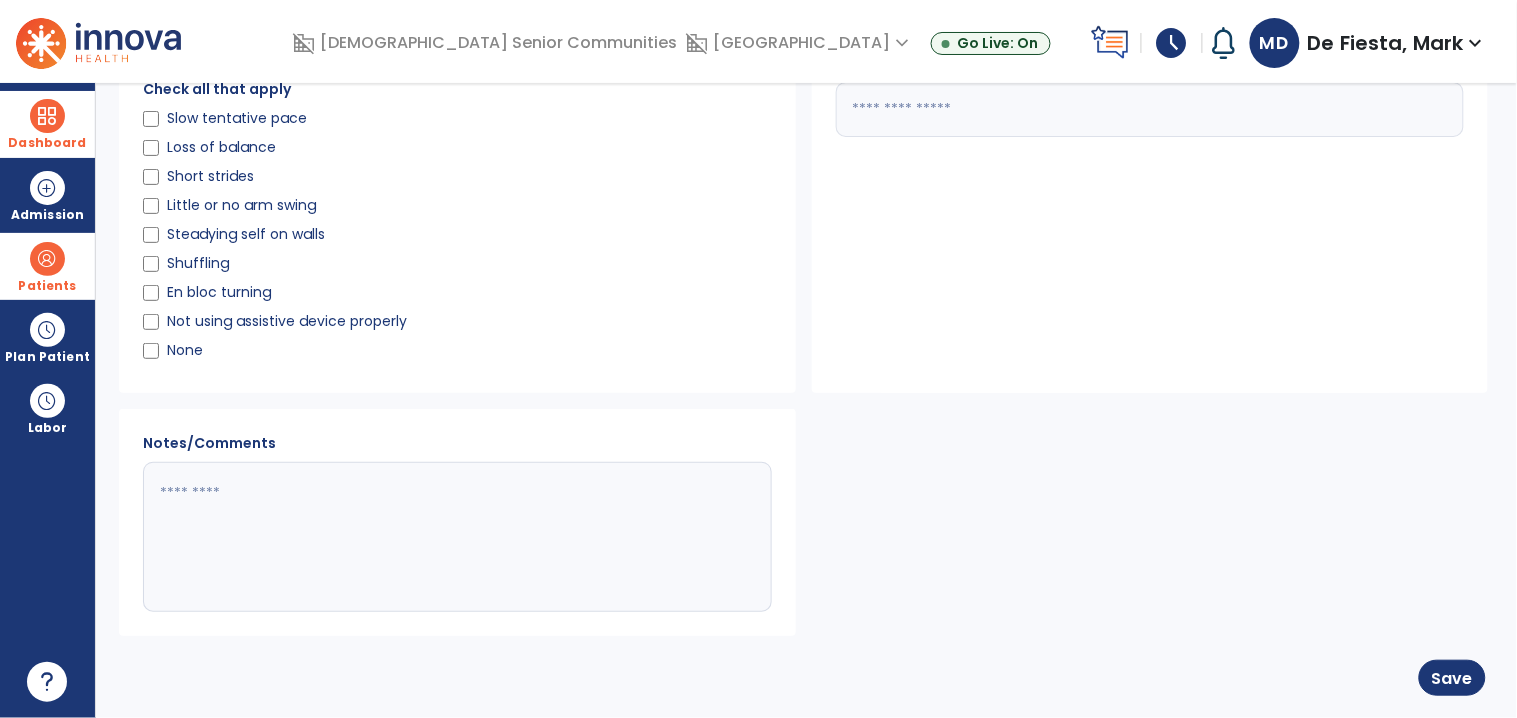 click 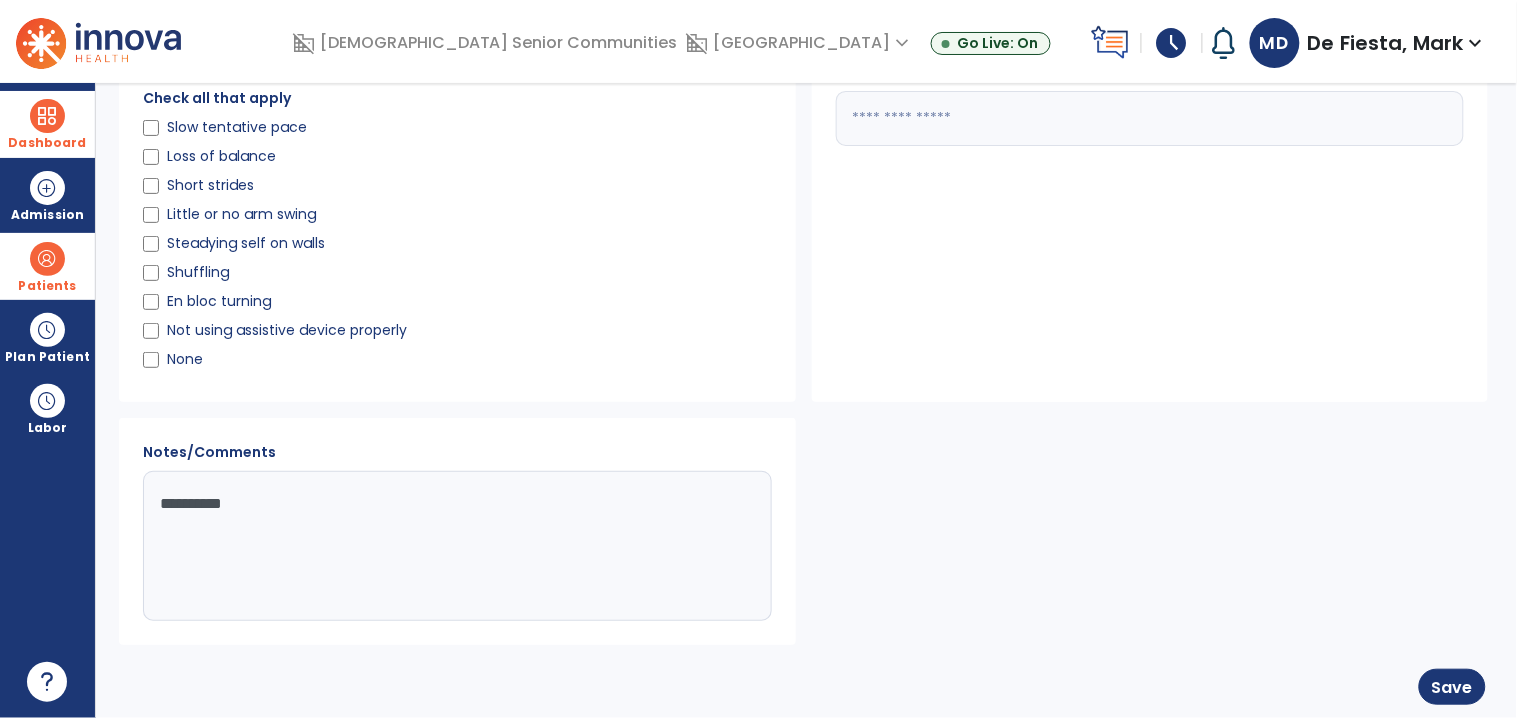 scroll, scrollTop: 136, scrollLeft: 0, axis: vertical 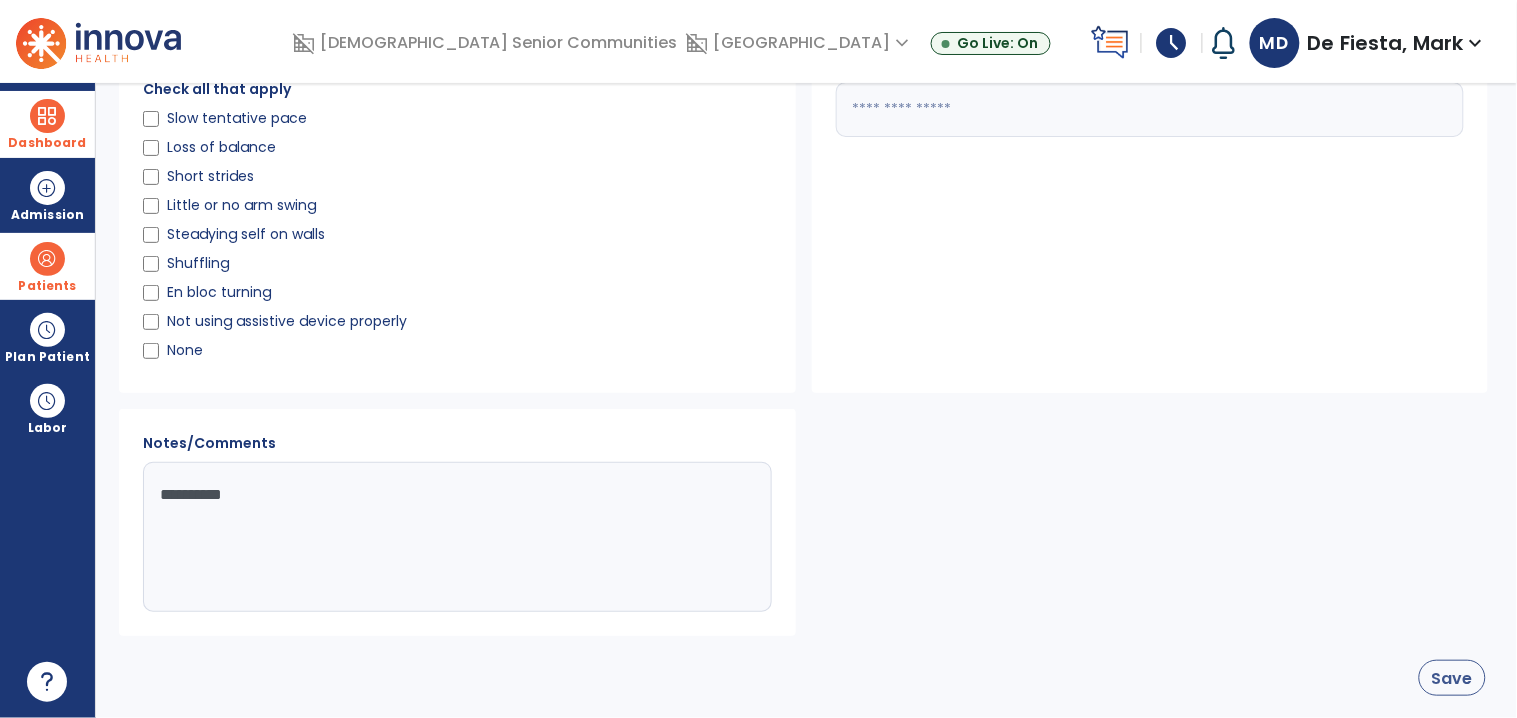 type on "**********" 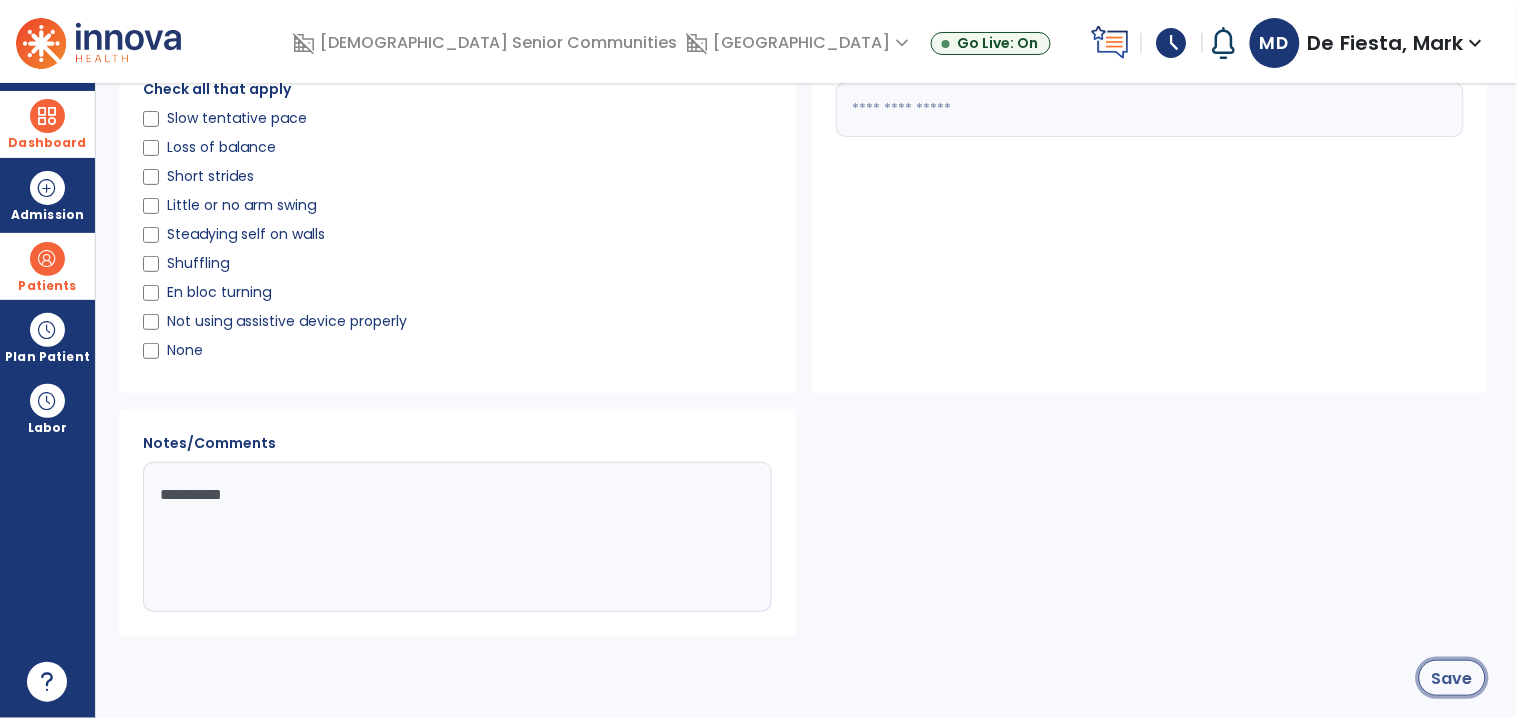 click on "Save" 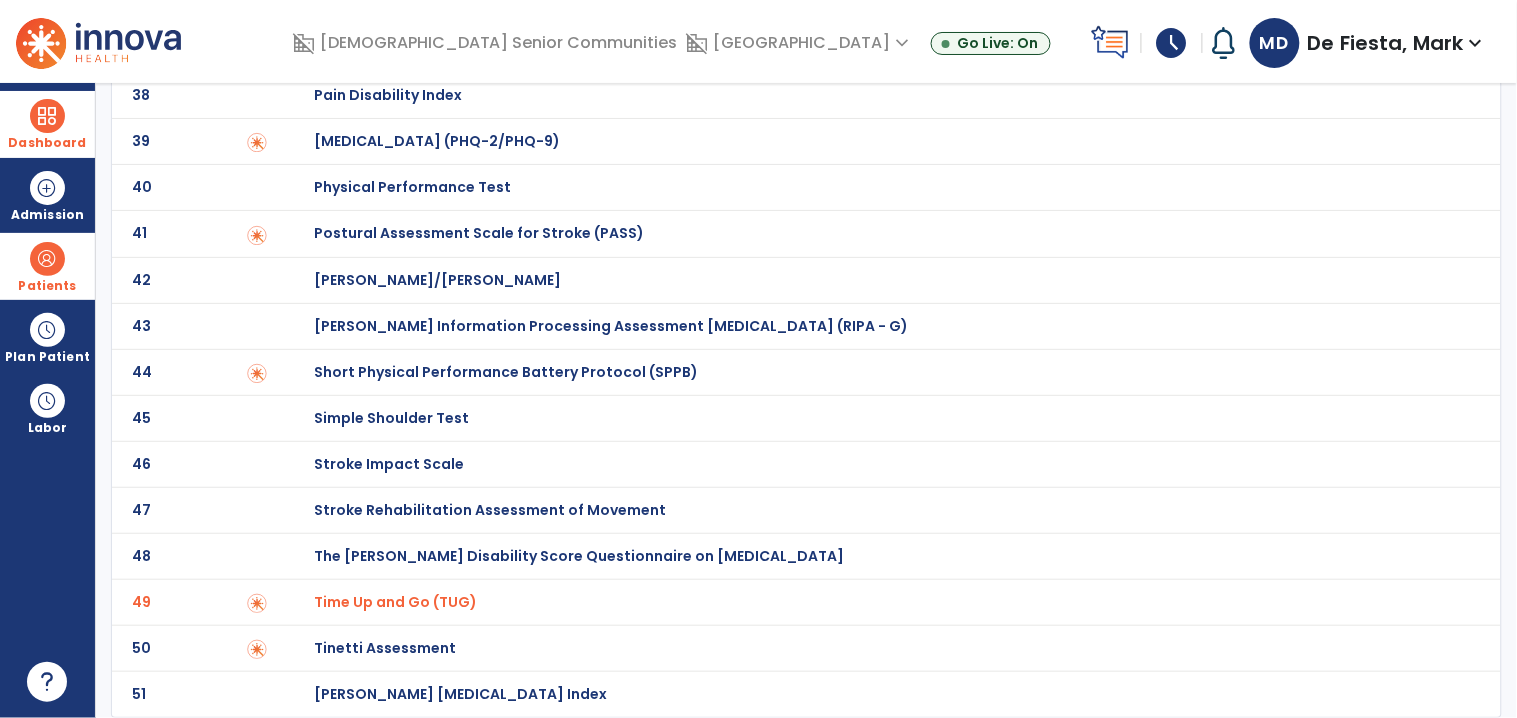 scroll, scrollTop: 0, scrollLeft: 0, axis: both 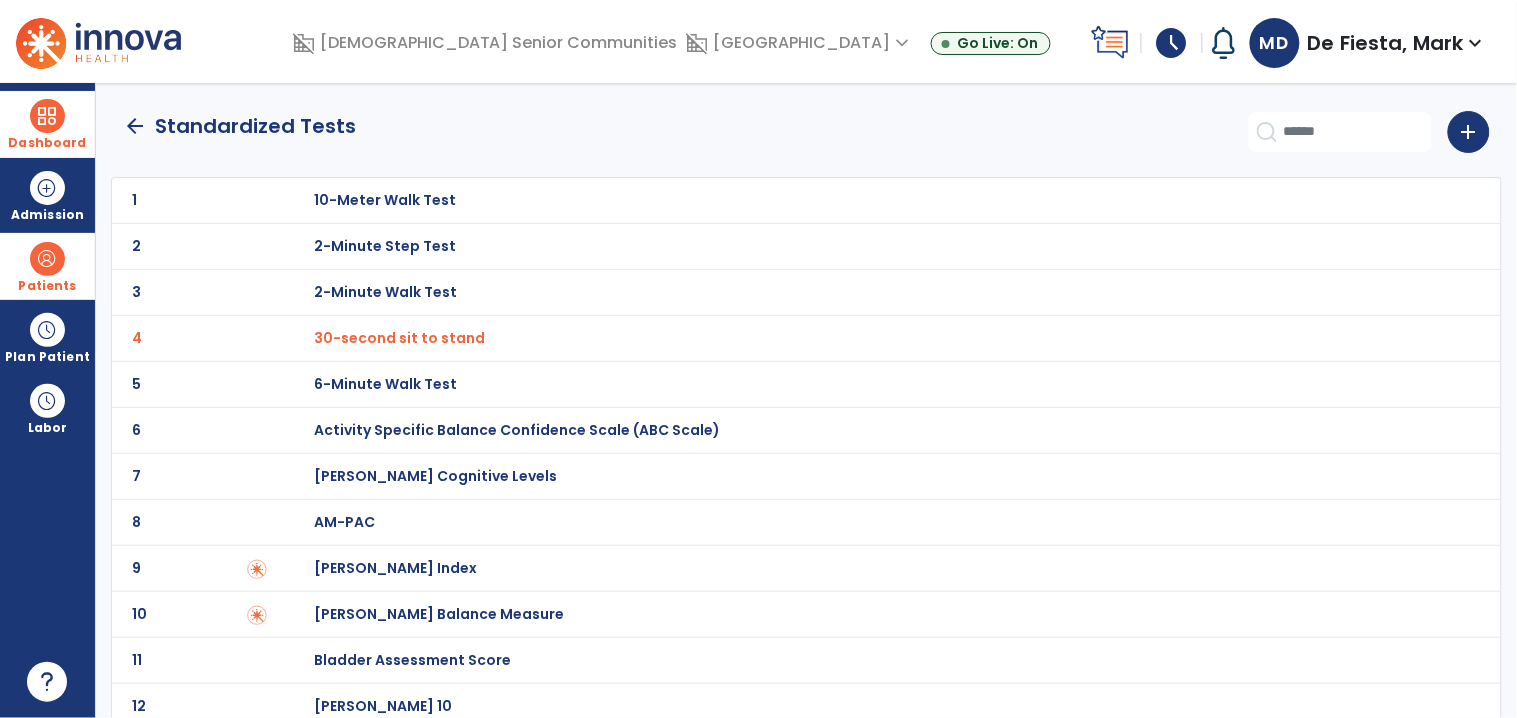 click on "arrow_back" 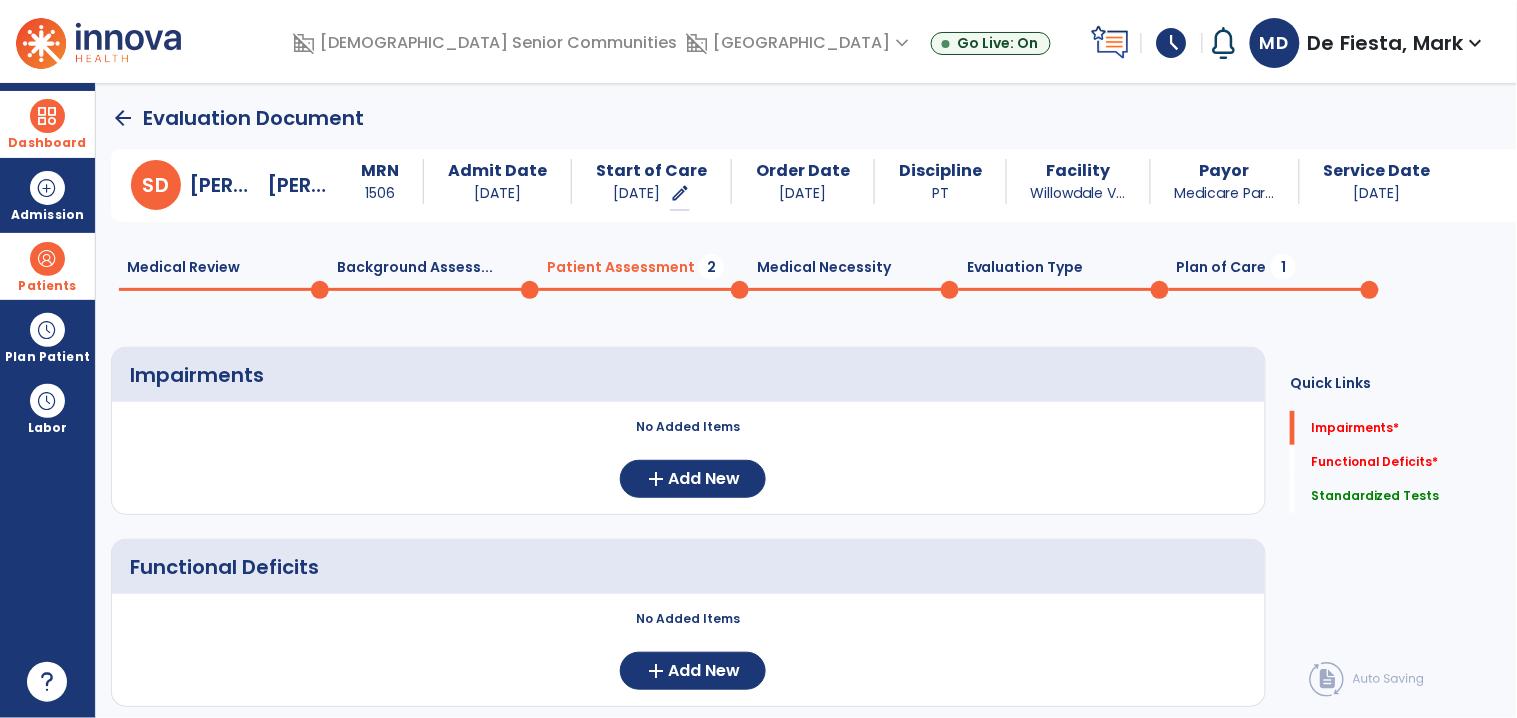 scroll, scrollTop: 1, scrollLeft: 0, axis: vertical 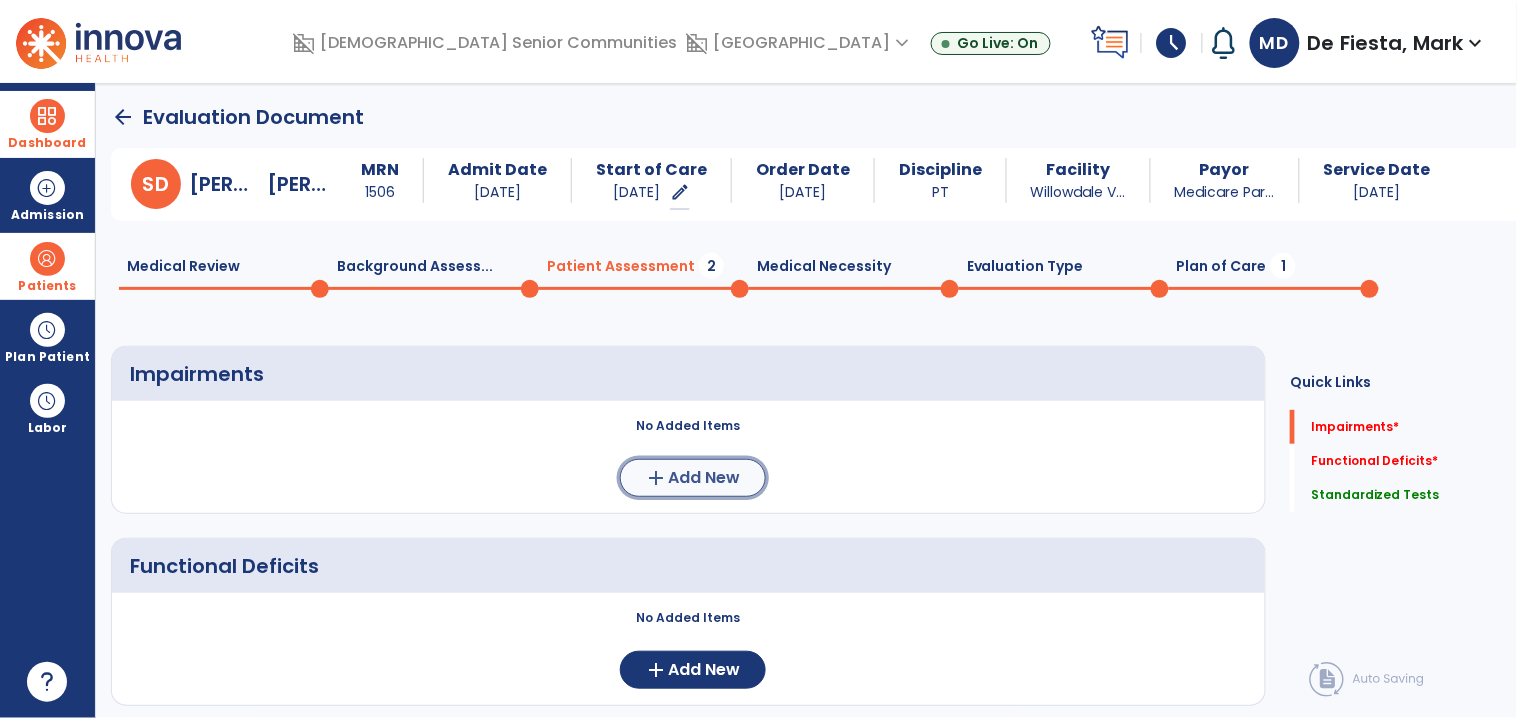 click on "add  Add New" 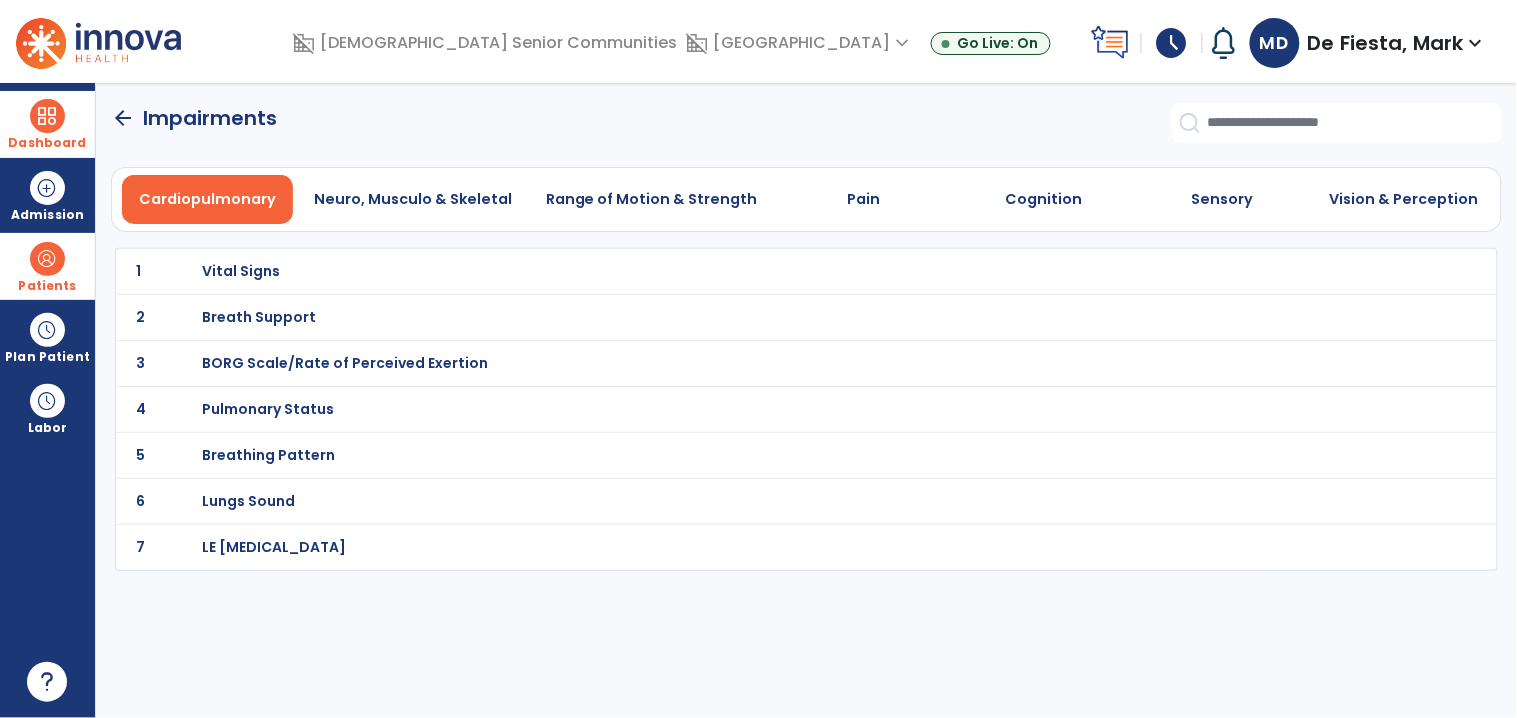 scroll, scrollTop: 0, scrollLeft: 0, axis: both 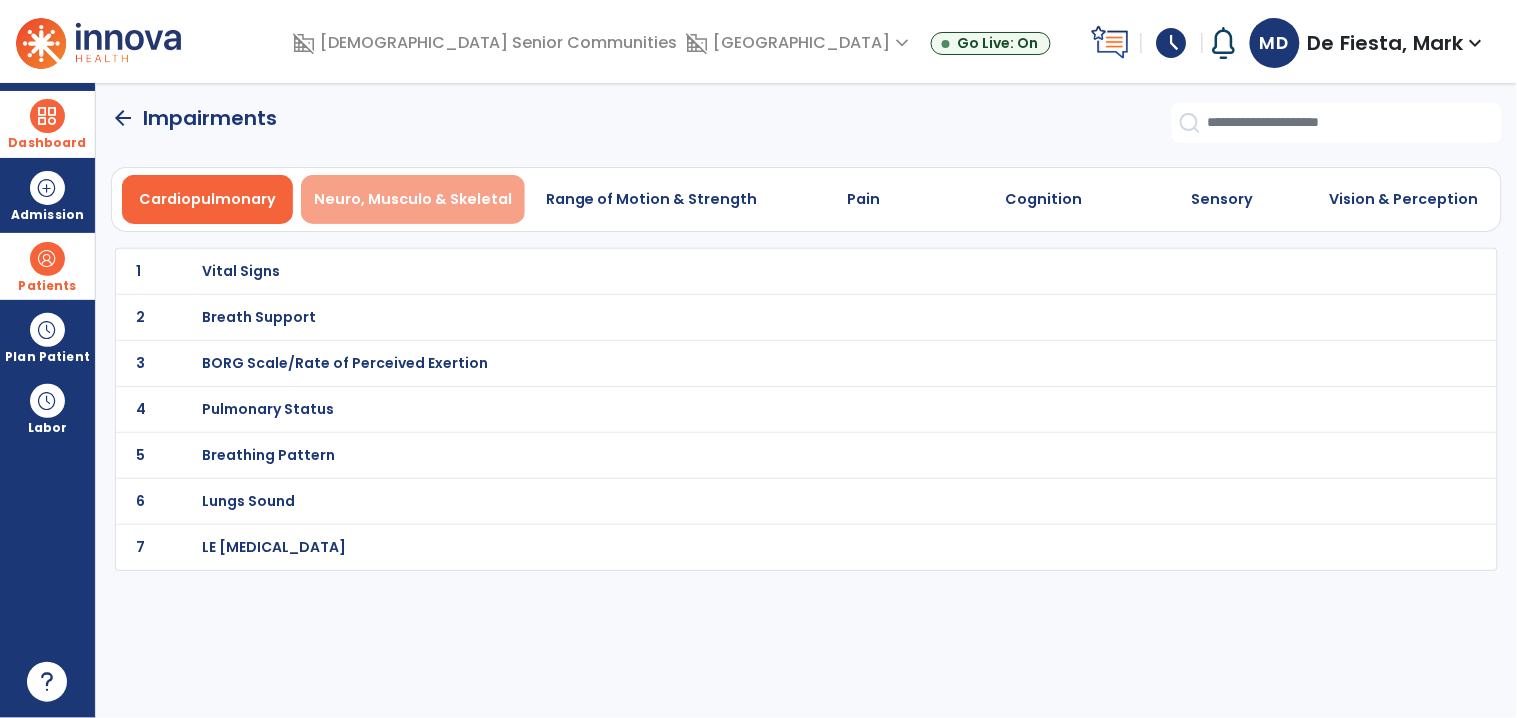 click on "Neuro, Musculo & Skeletal" at bounding box center [413, 199] 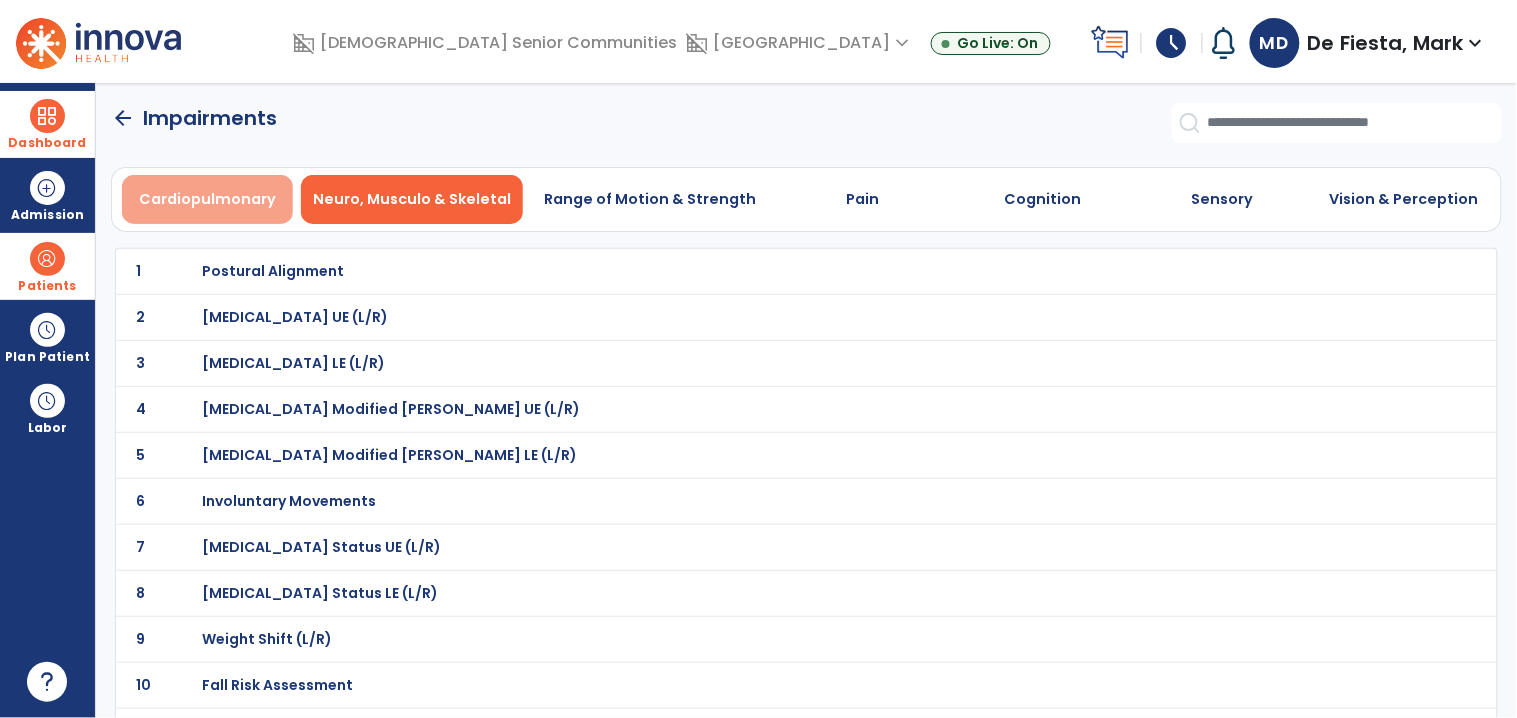 click on "Cardiopulmonary" at bounding box center (207, 199) 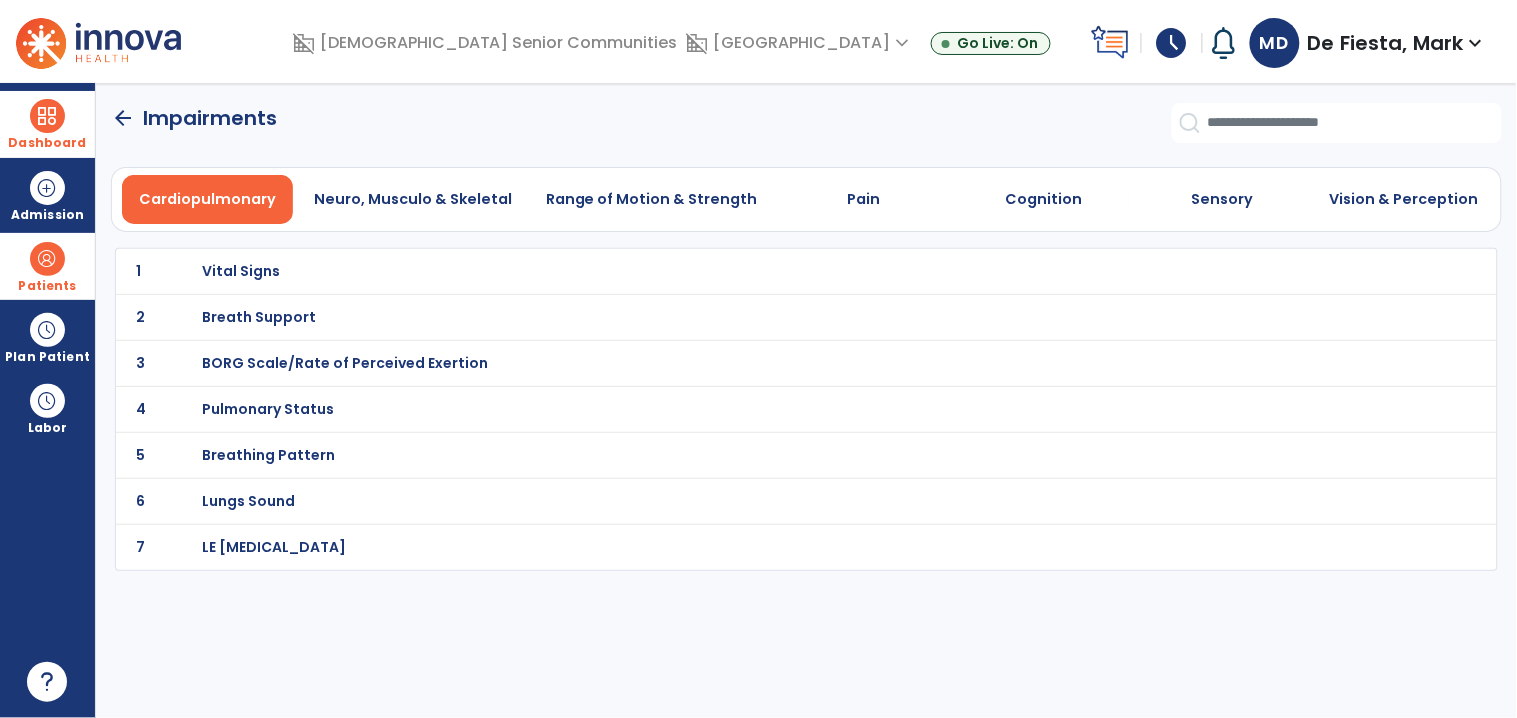 click on "Pulmonary Status" at bounding box center (762, 271) 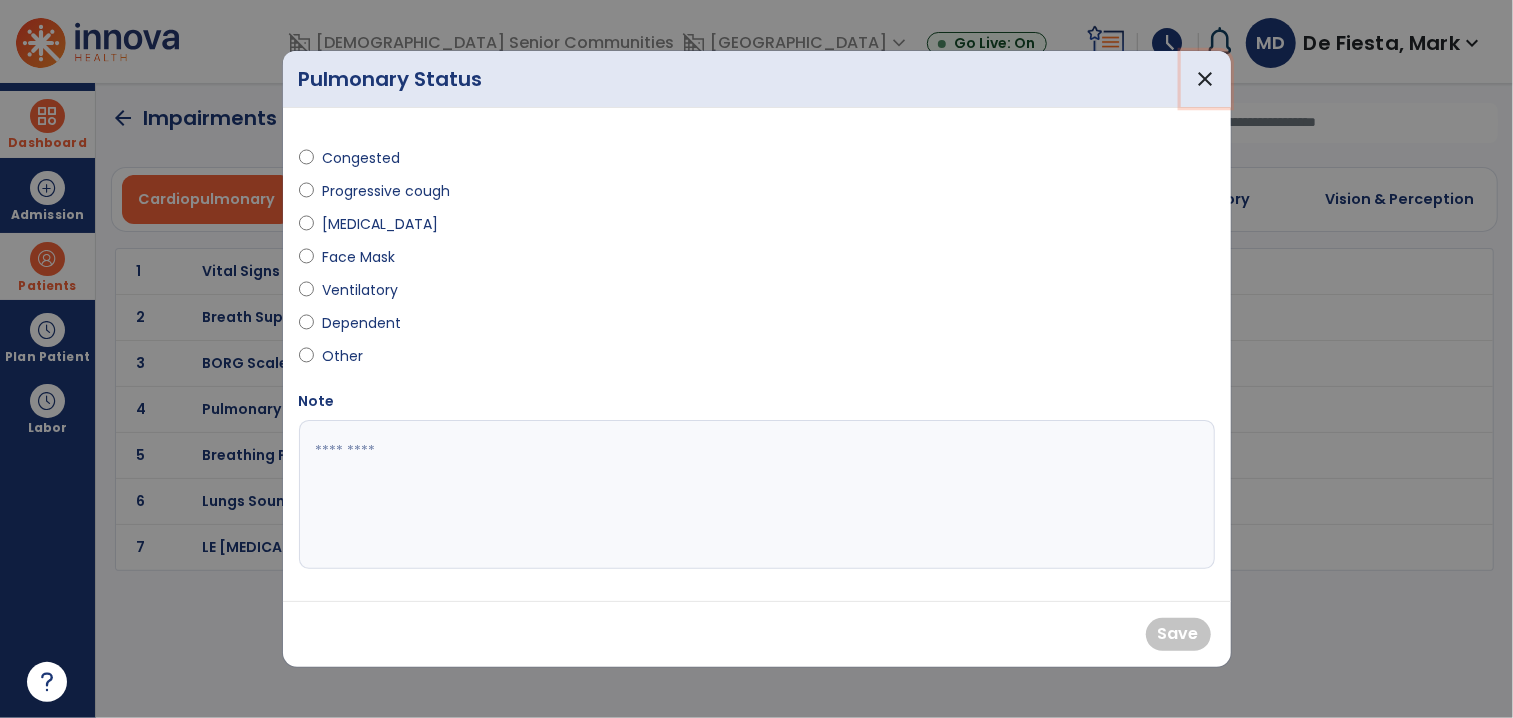 click on "close" at bounding box center (1206, 79) 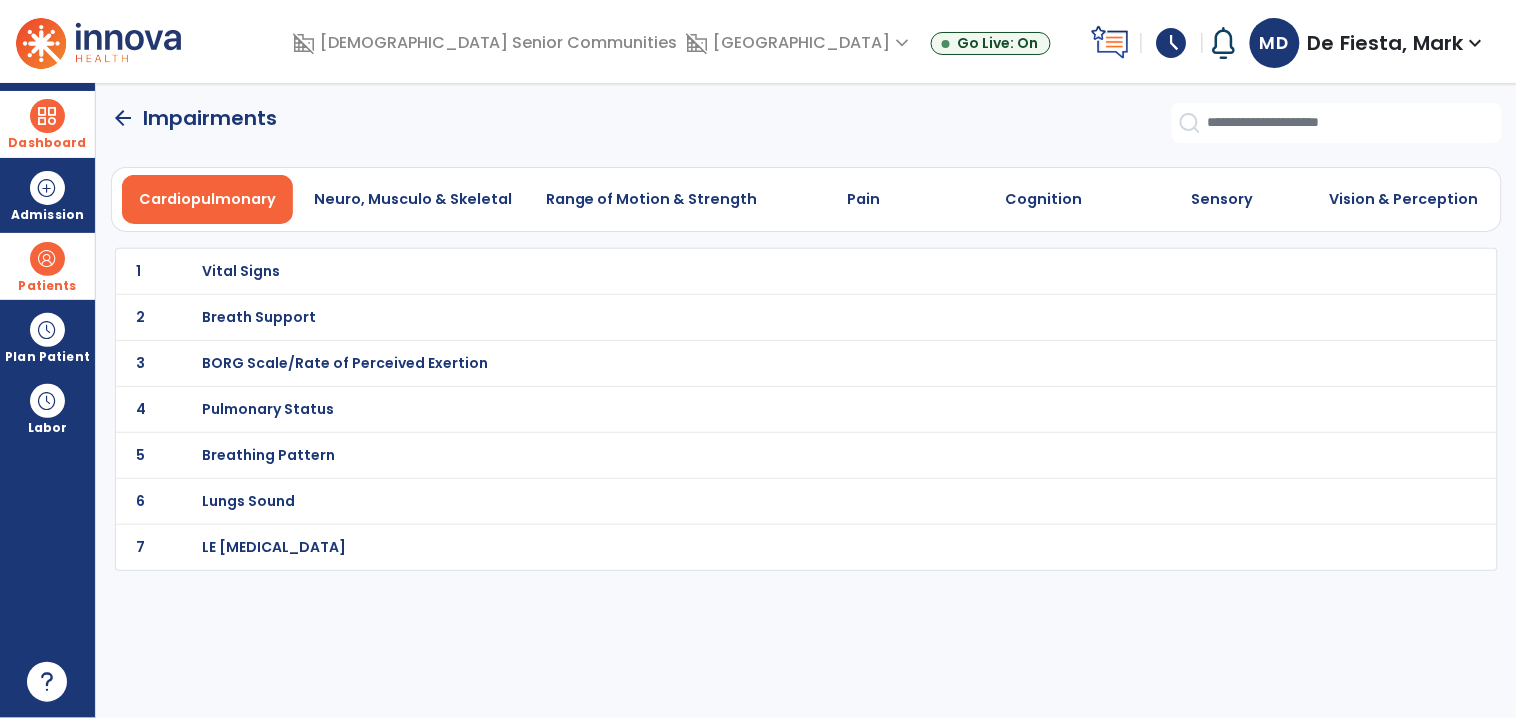 click on "Vital Signs" at bounding box center (762, 271) 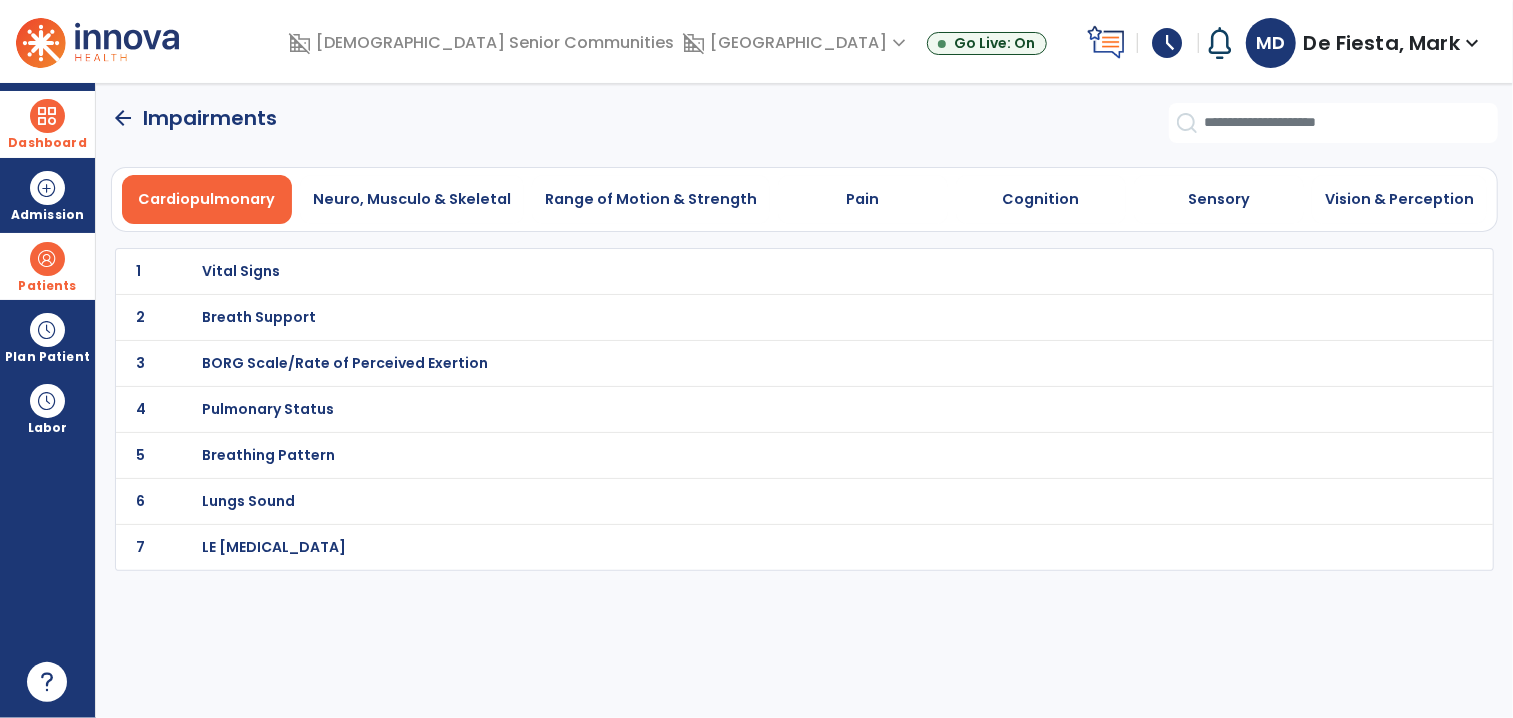 select on "*" 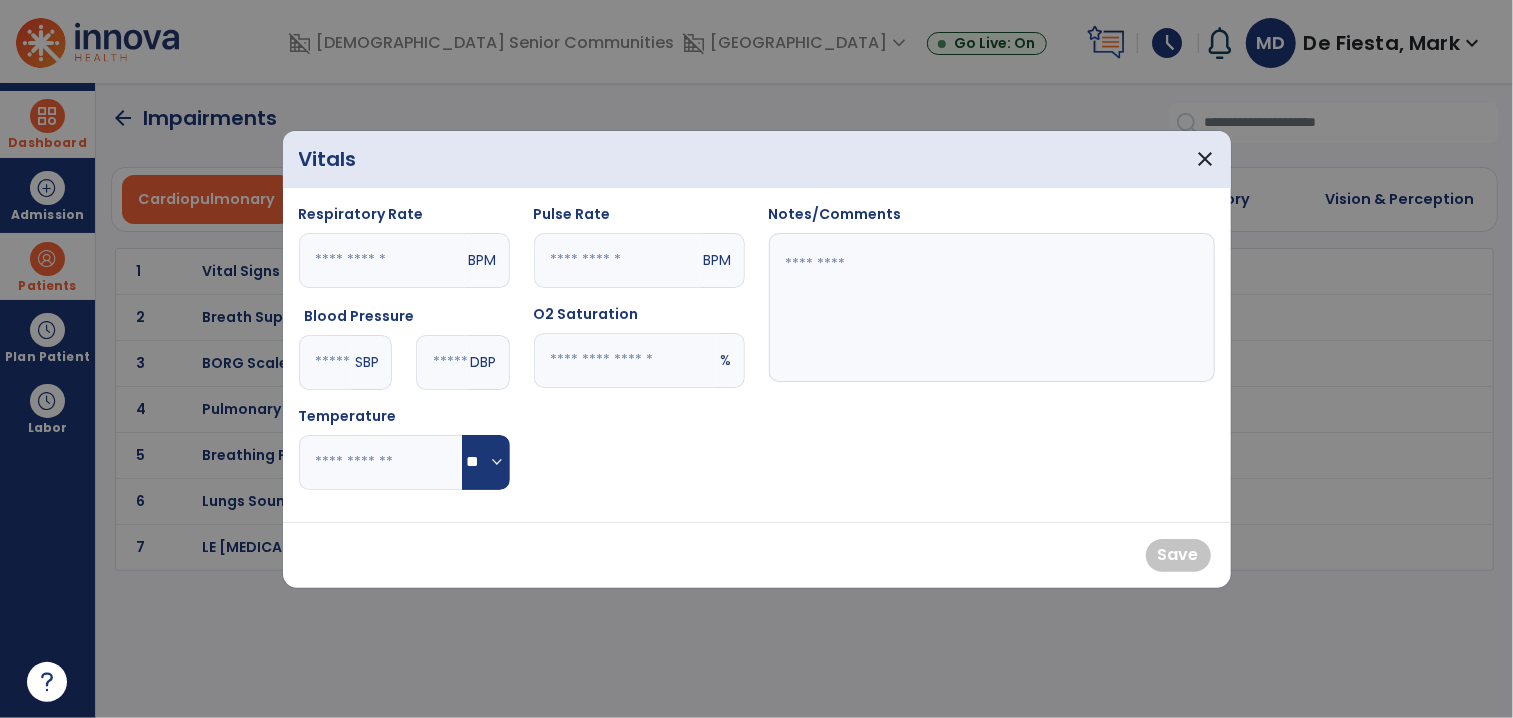 click at bounding box center (625, 360) 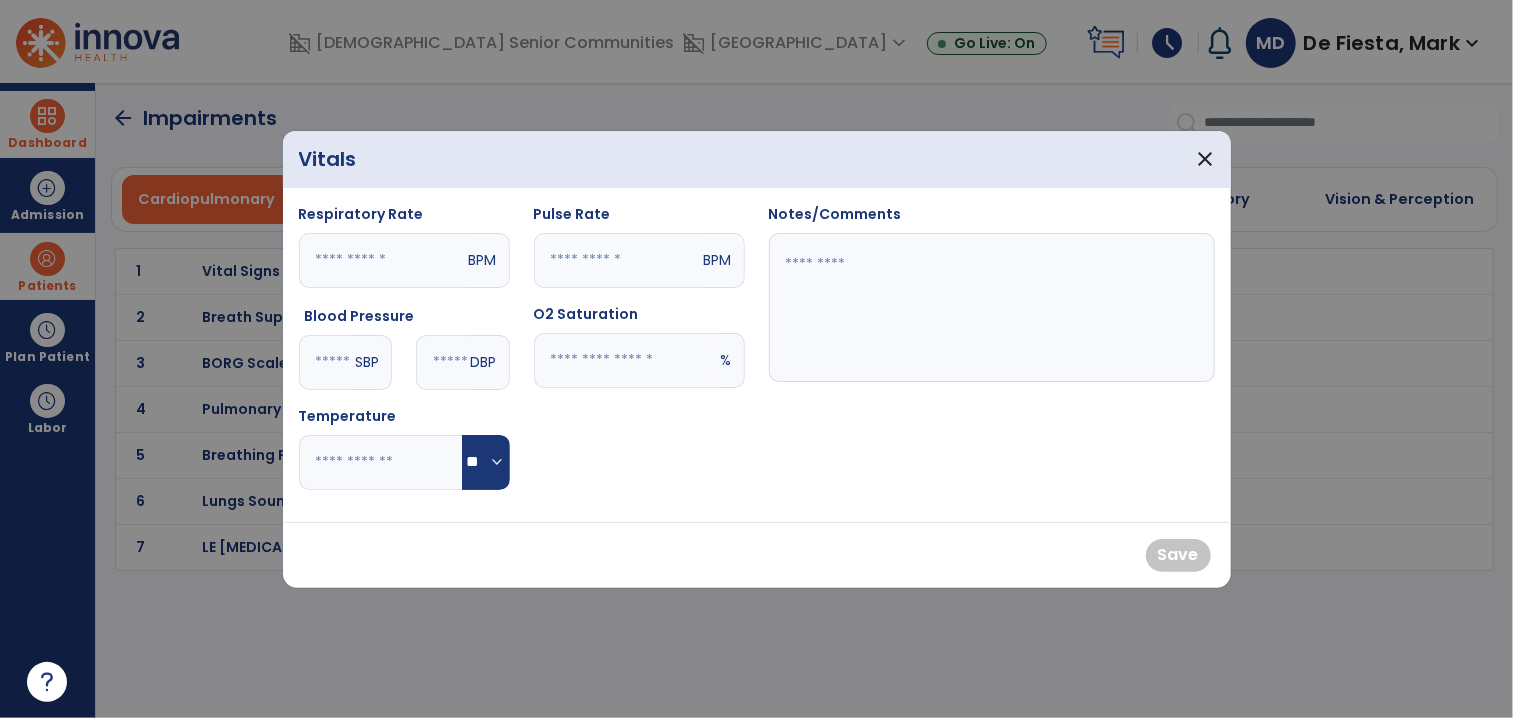 type on "**" 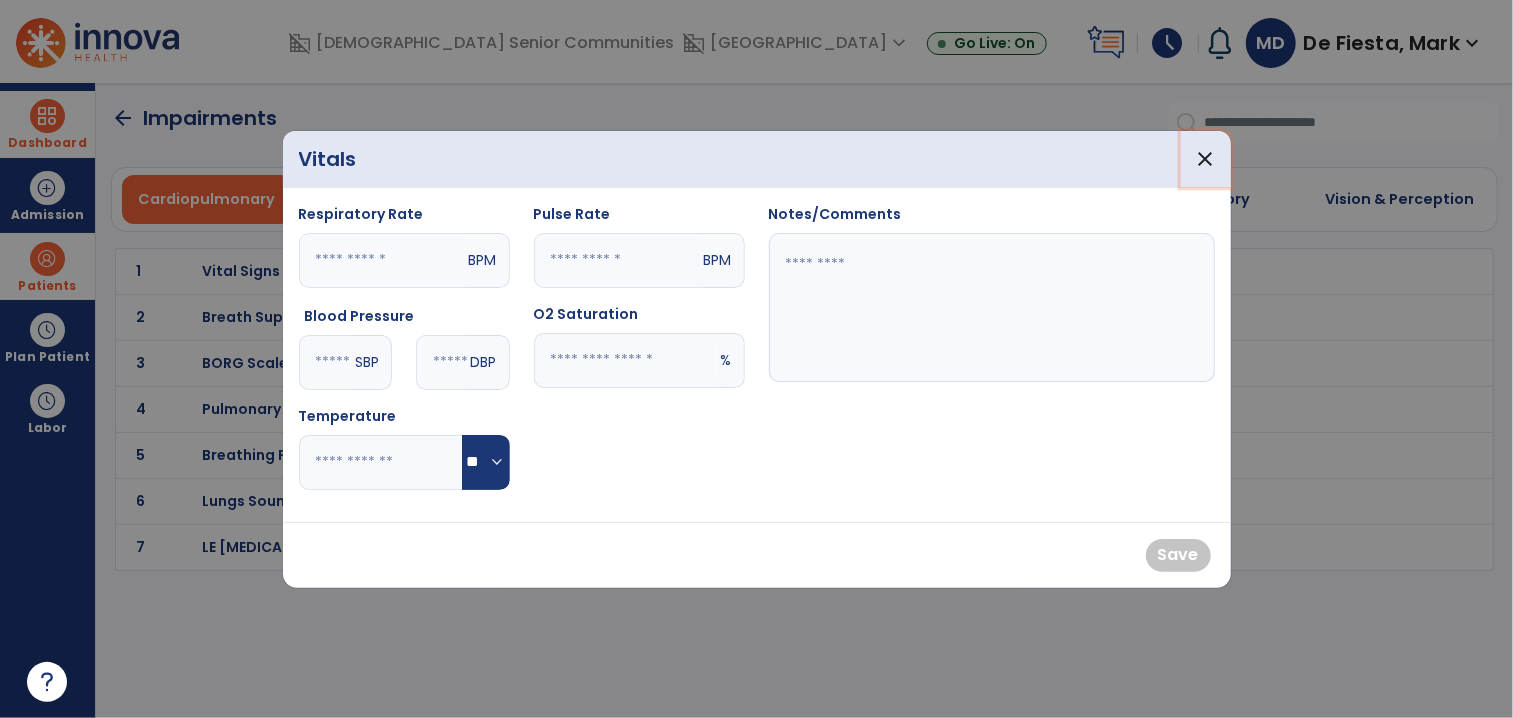 click on "close" at bounding box center (1206, 159) 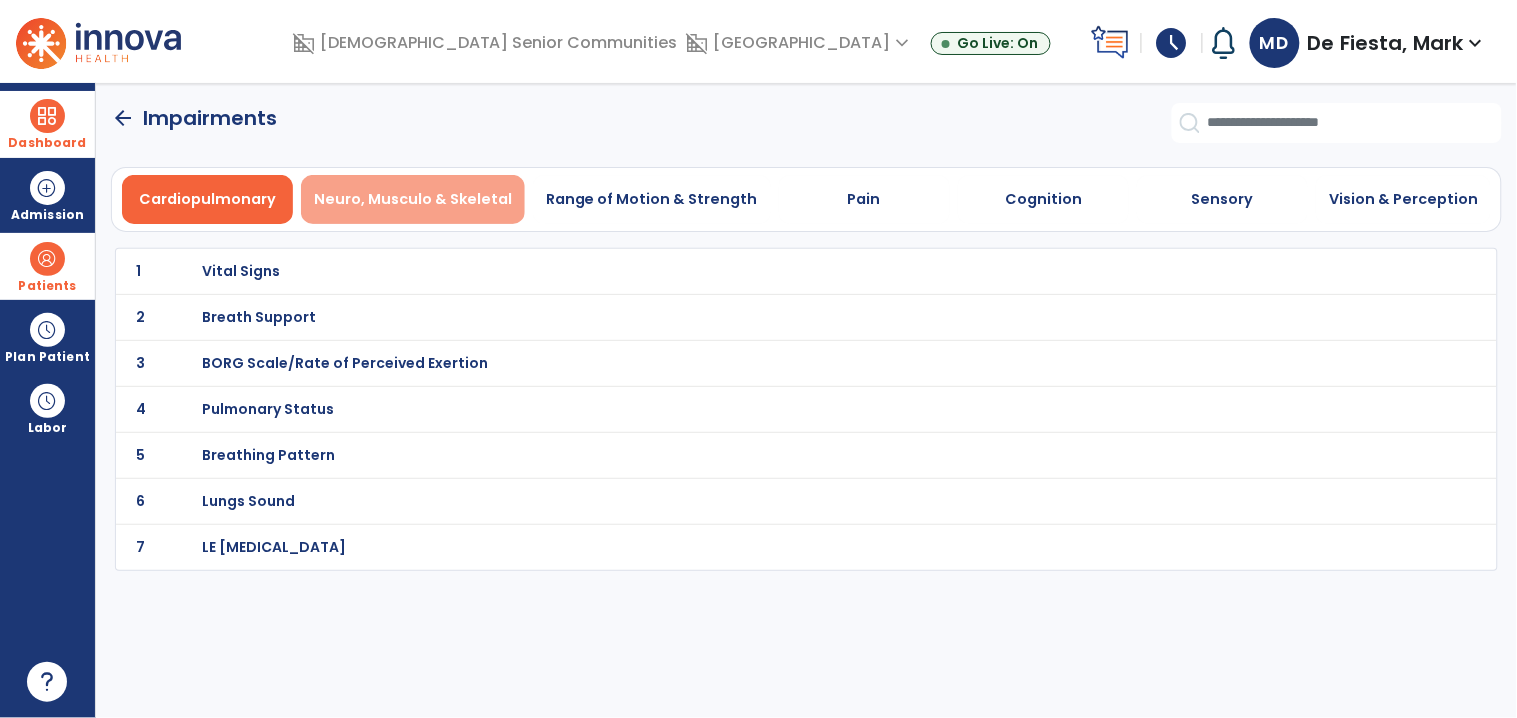 click on "Neuro, Musculo & Skeletal" at bounding box center (413, 199) 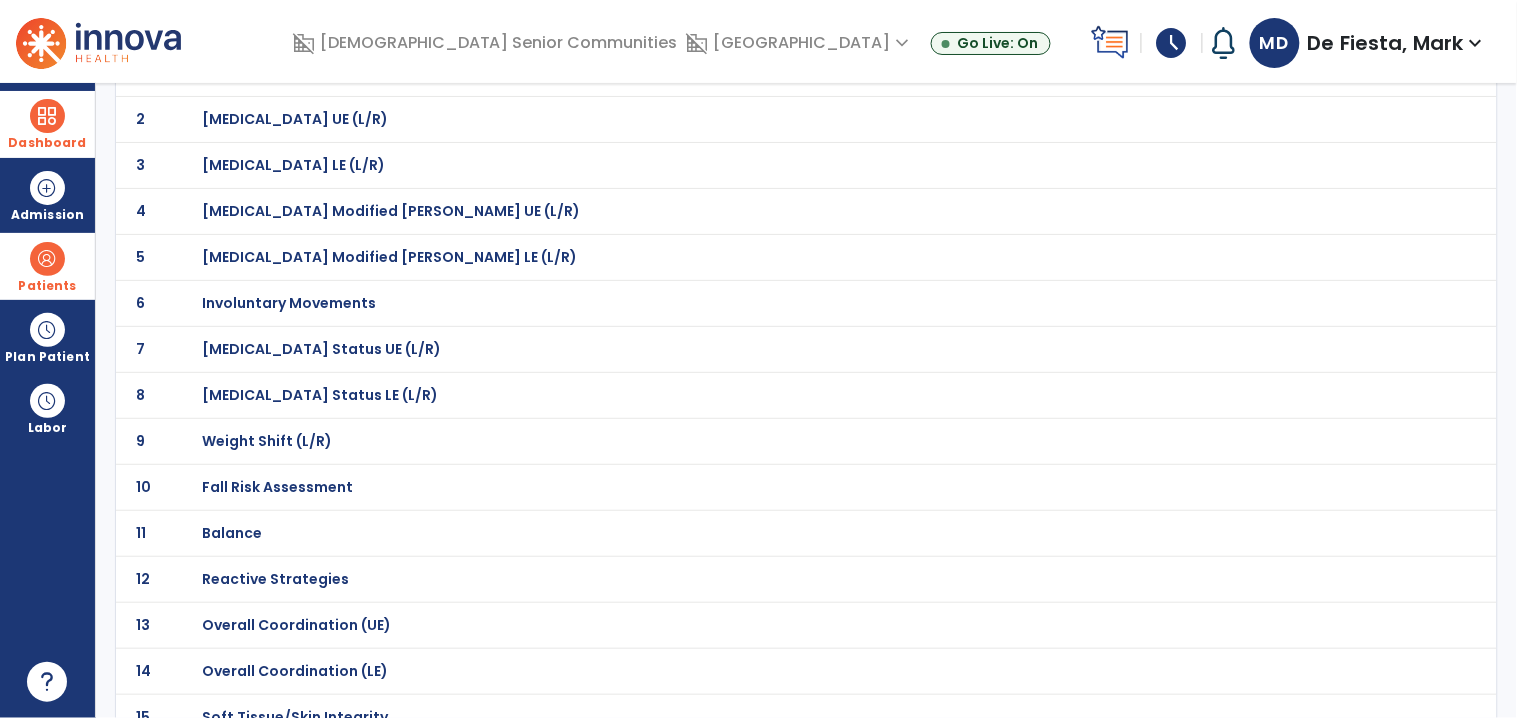 scroll, scrollTop: 208, scrollLeft: 0, axis: vertical 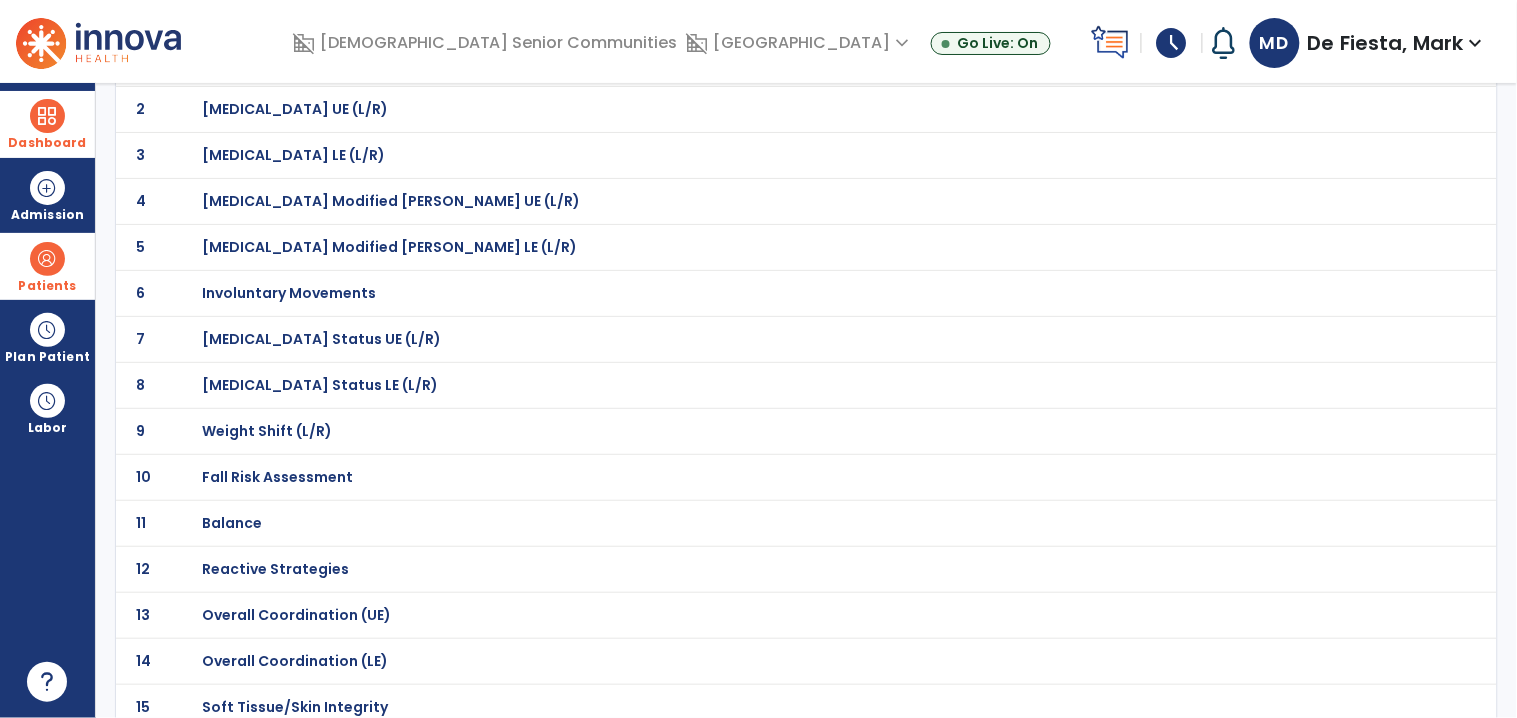 click on "Fall Risk Assessment" at bounding box center [762, 63] 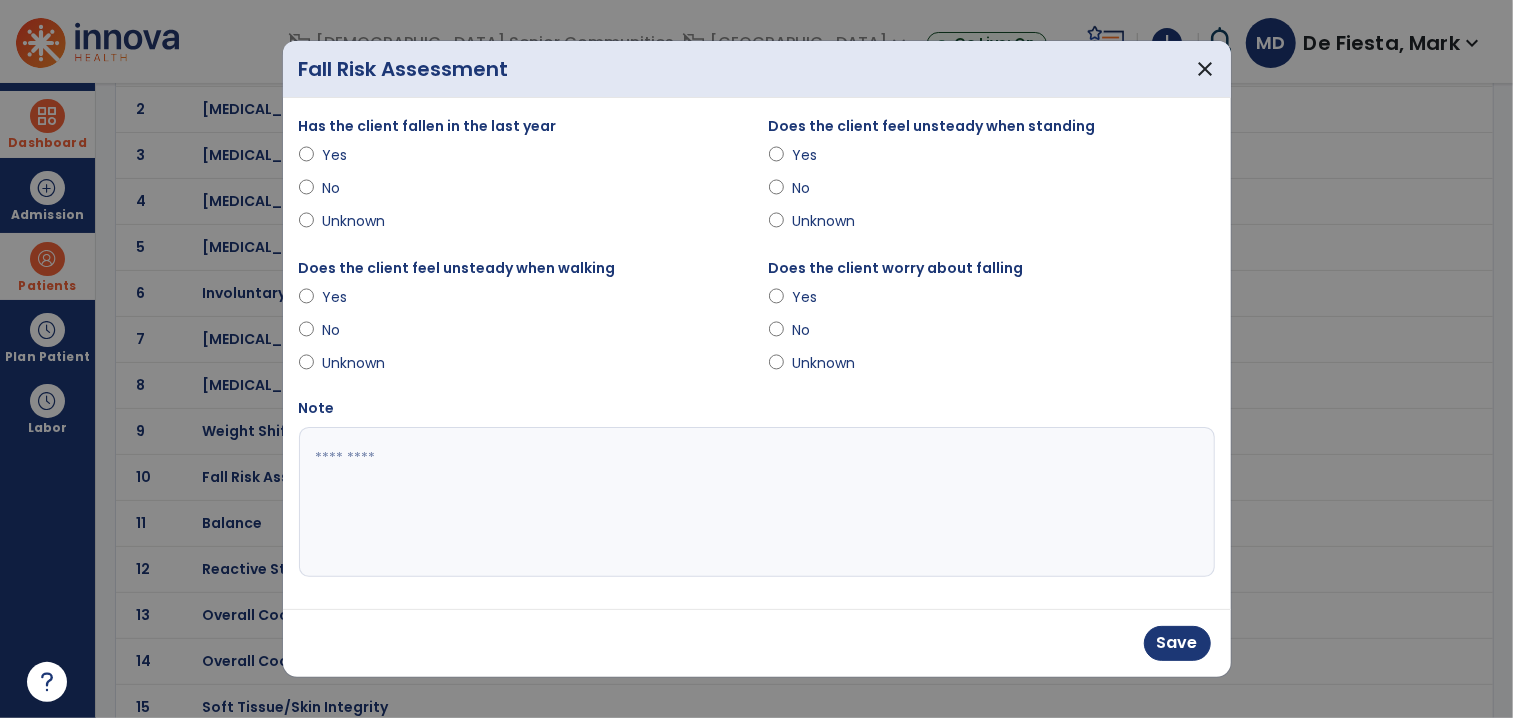 click on "Does the client worry about falling  Yes No Unknown" at bounding box center (992, 319) 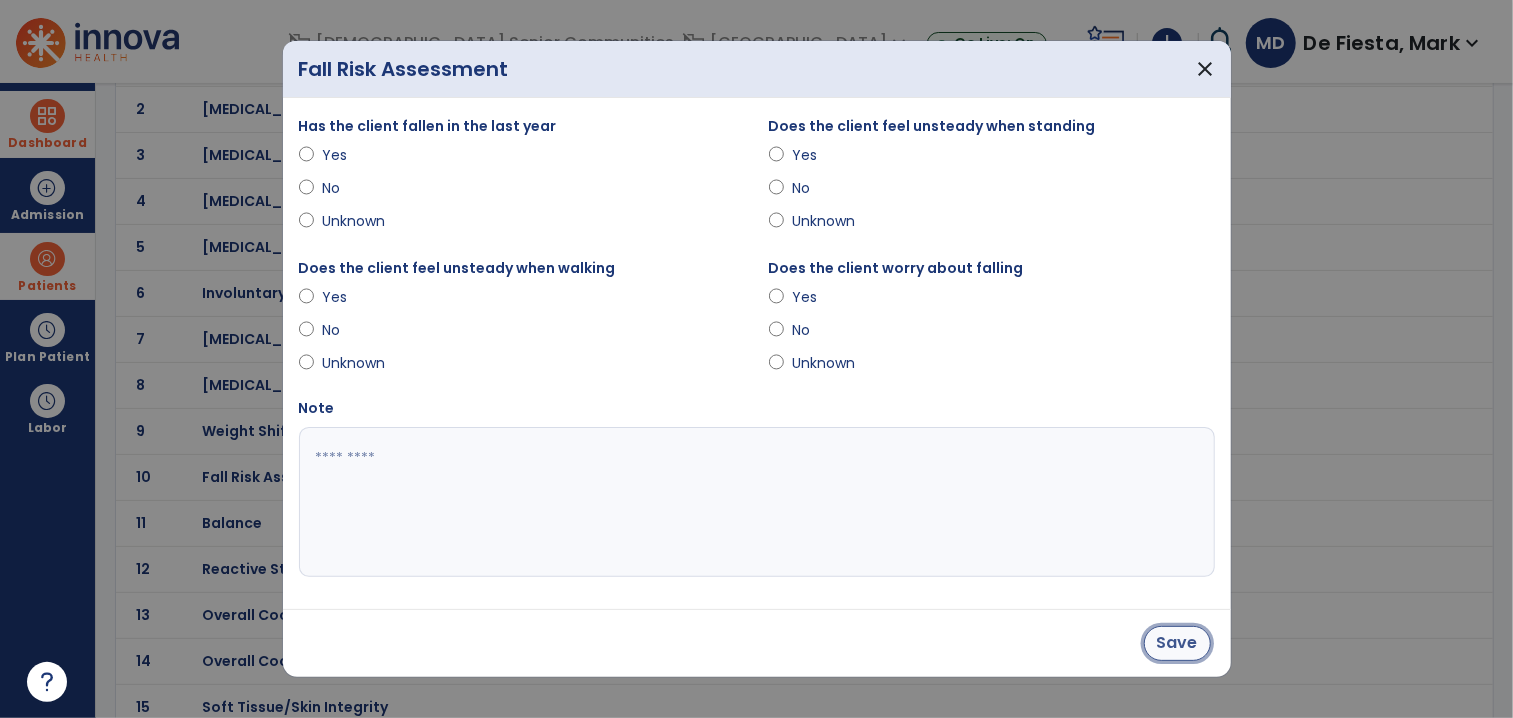 click on "Save" at bounding box center (1177, 643) 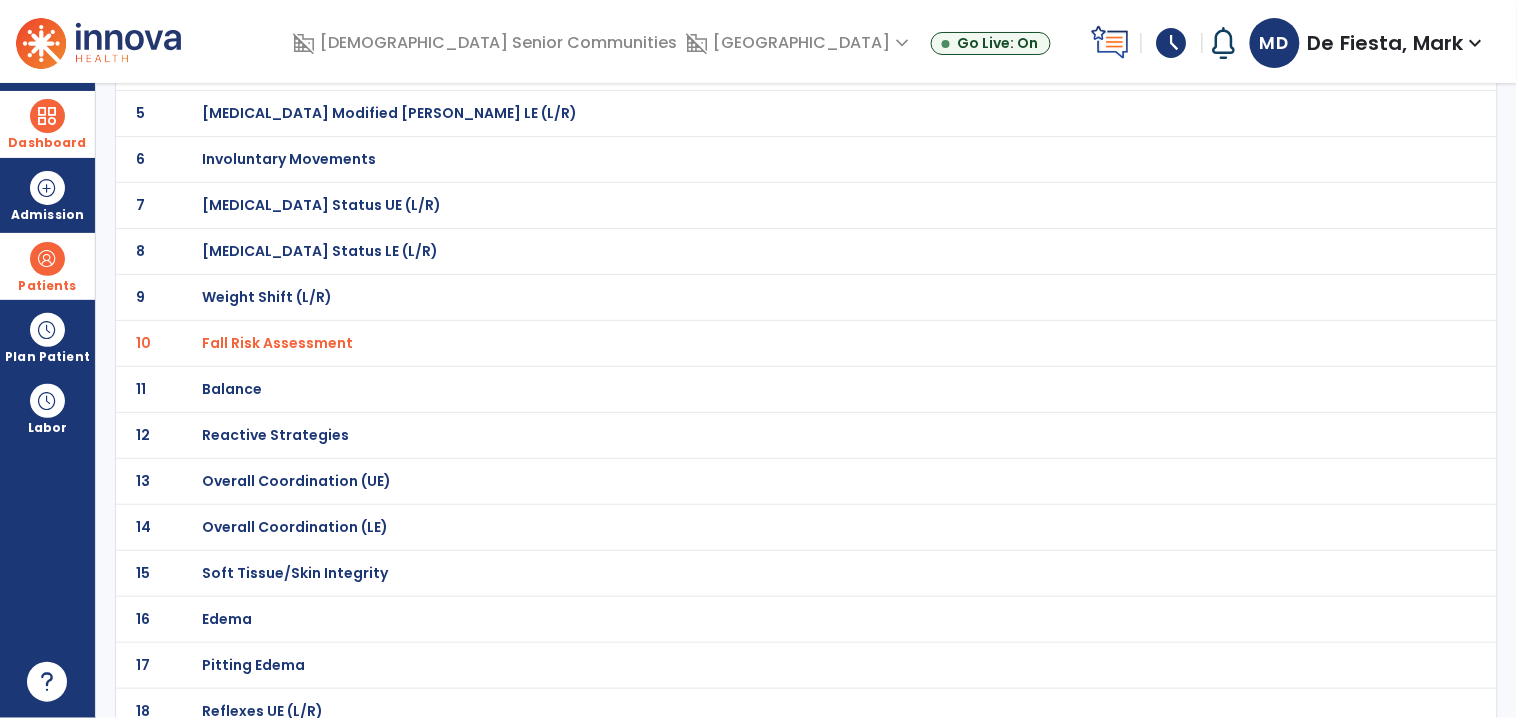 scroll, scrollTop: 381, scrollLeft: 0, axis: vertical 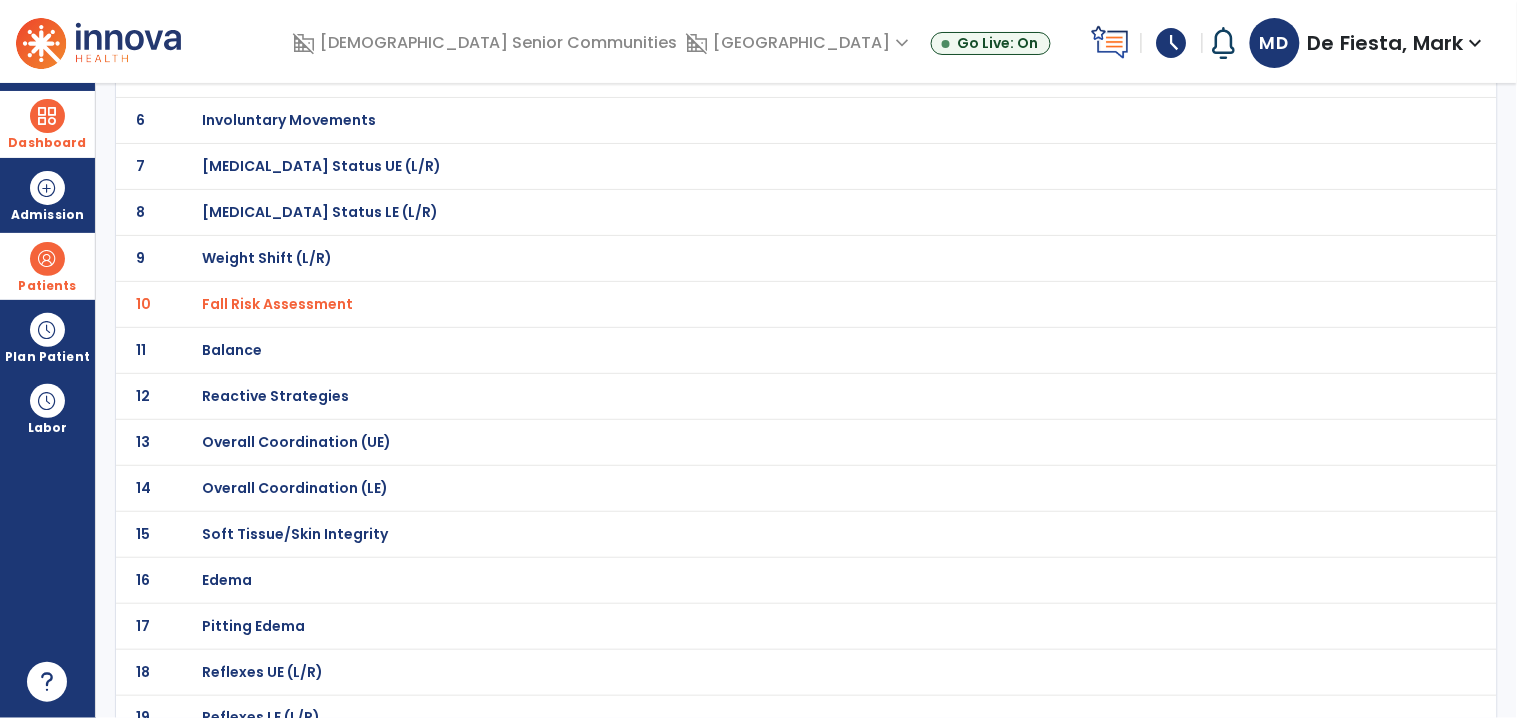 click on "Balance" at bounding box center [762, -110] 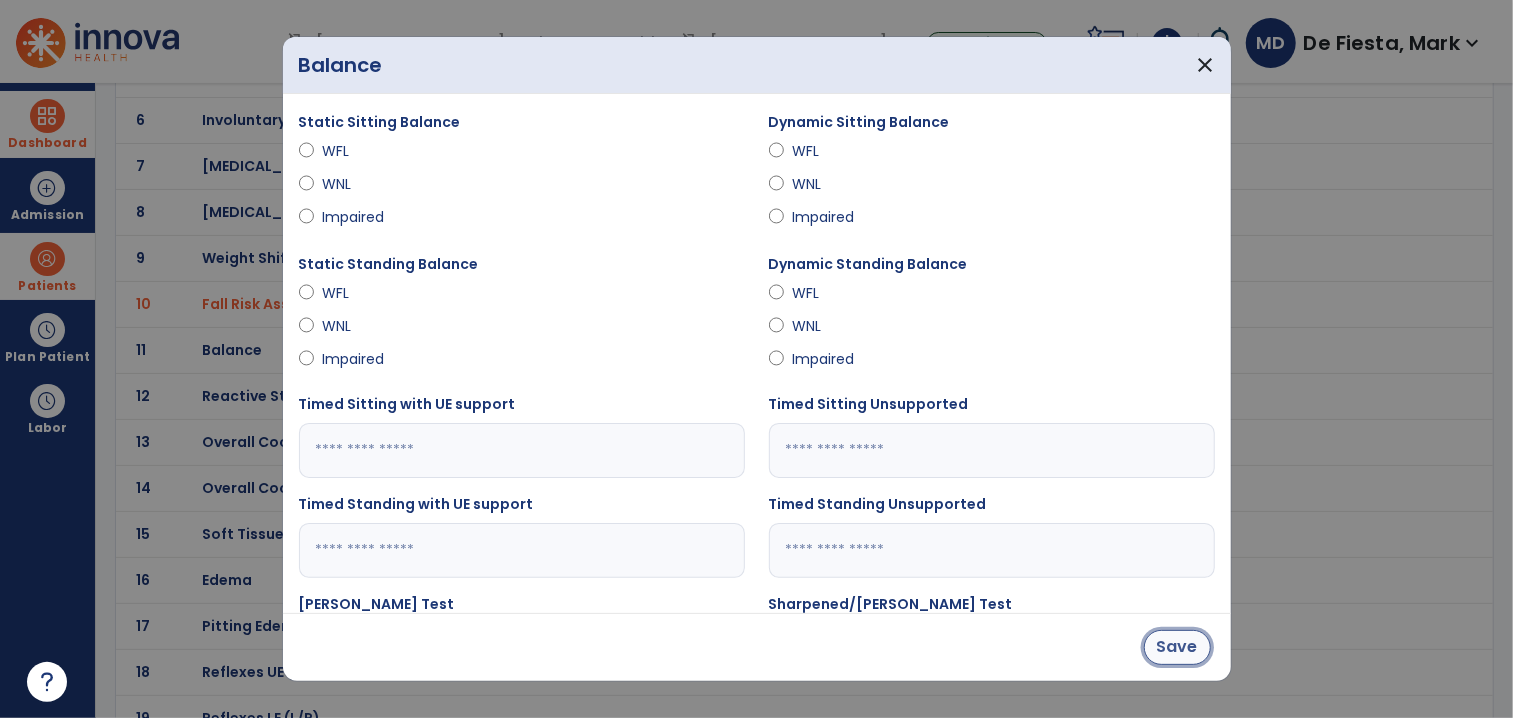click on "Save" at bounding box center (1177, 647) 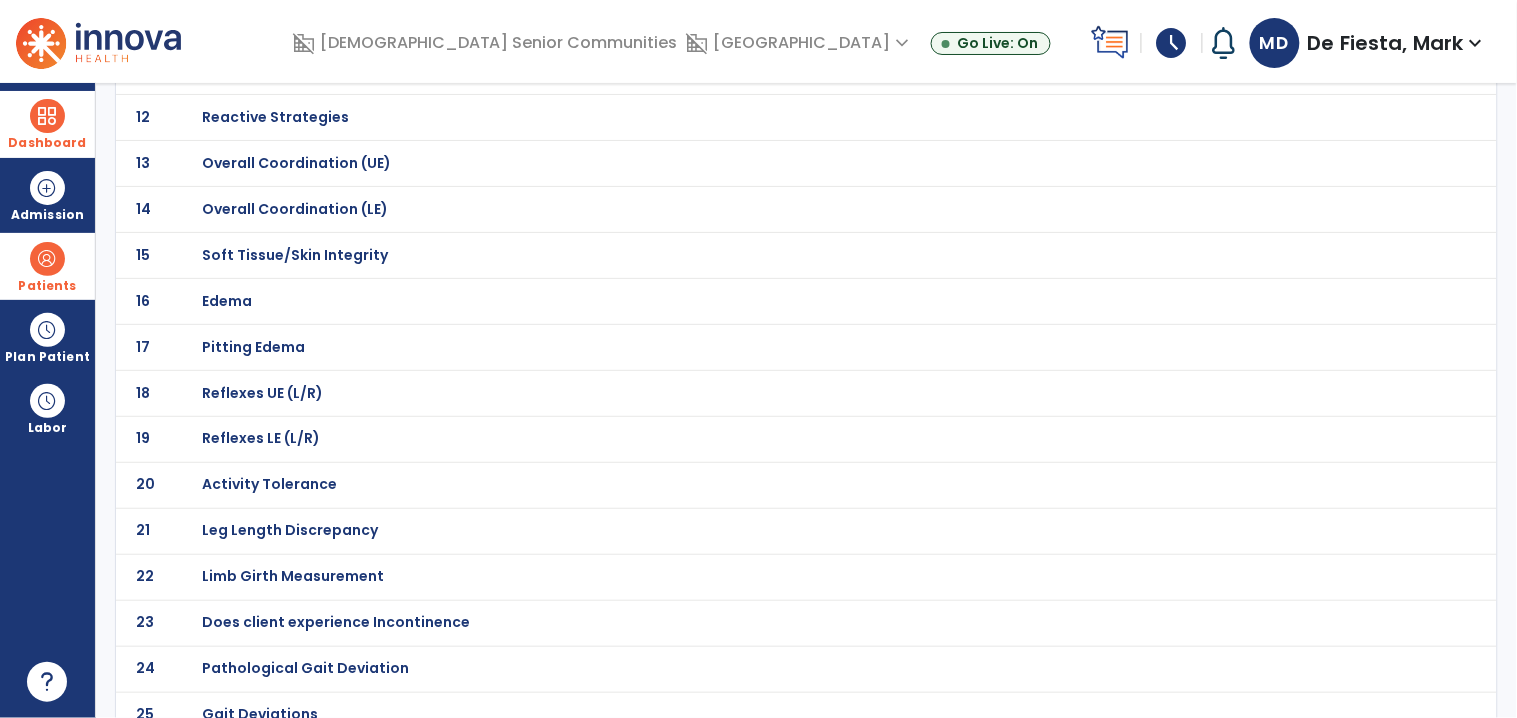 scroll, scrollTop: 683, scrollLeft: 0, axis: vertical 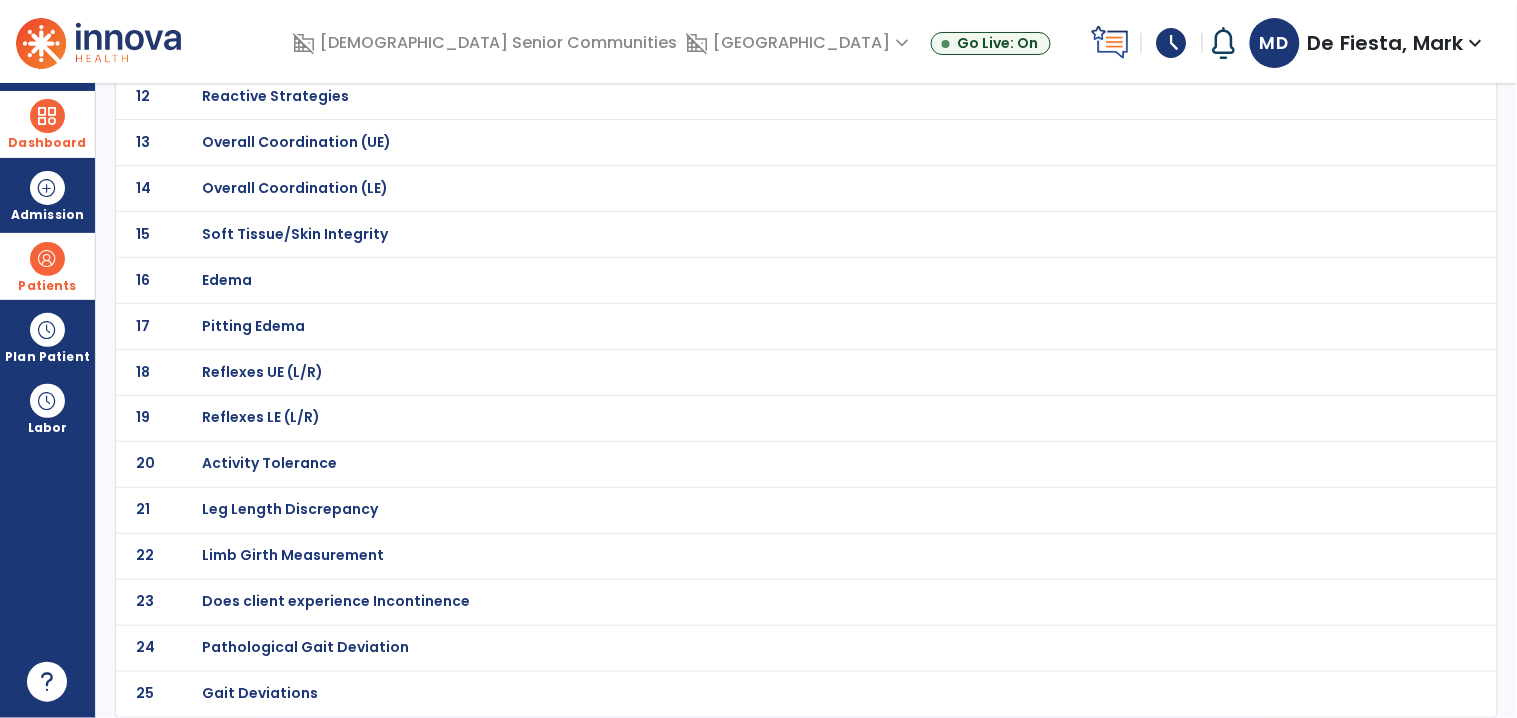 click on "Gait Deviations" at bounding box center (762, -410) 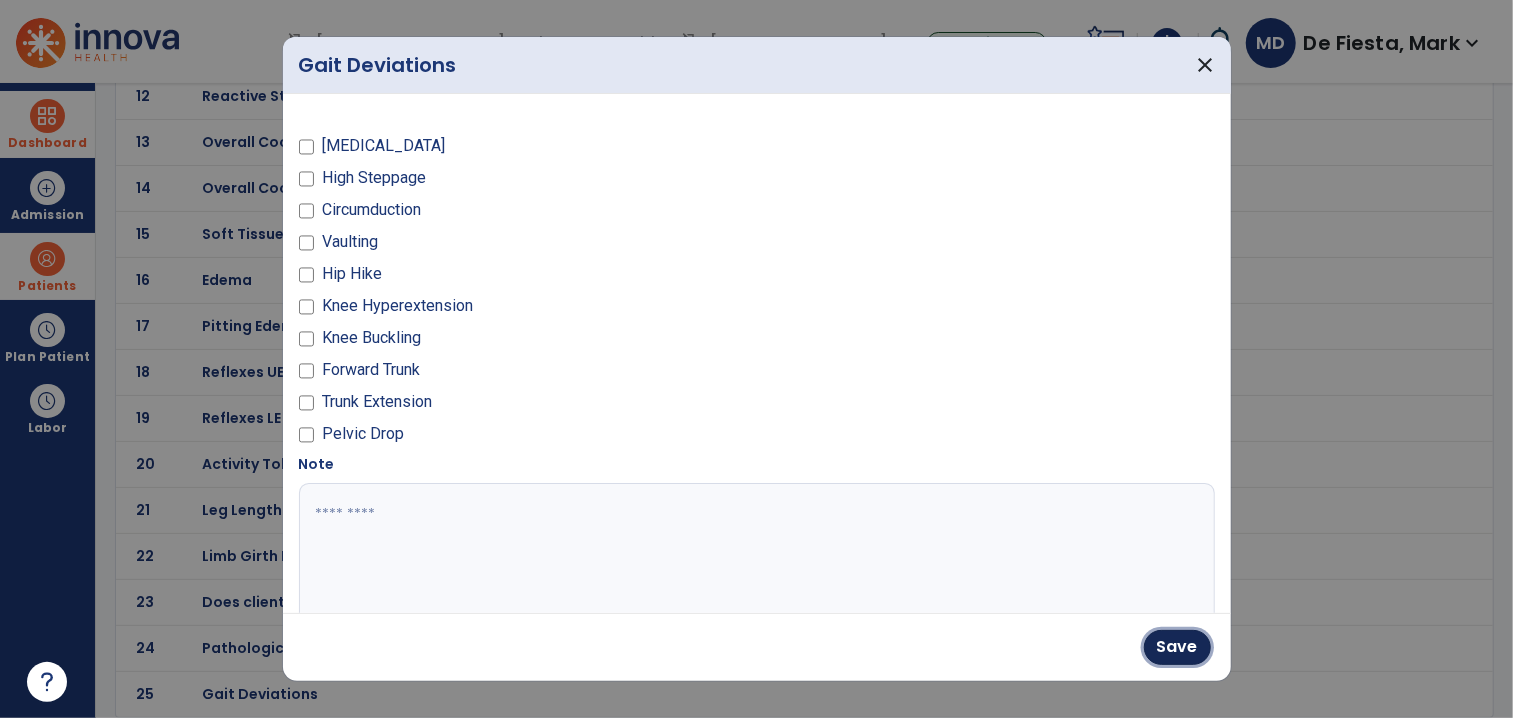 click on "Save" at bounding box center (1177, 647) 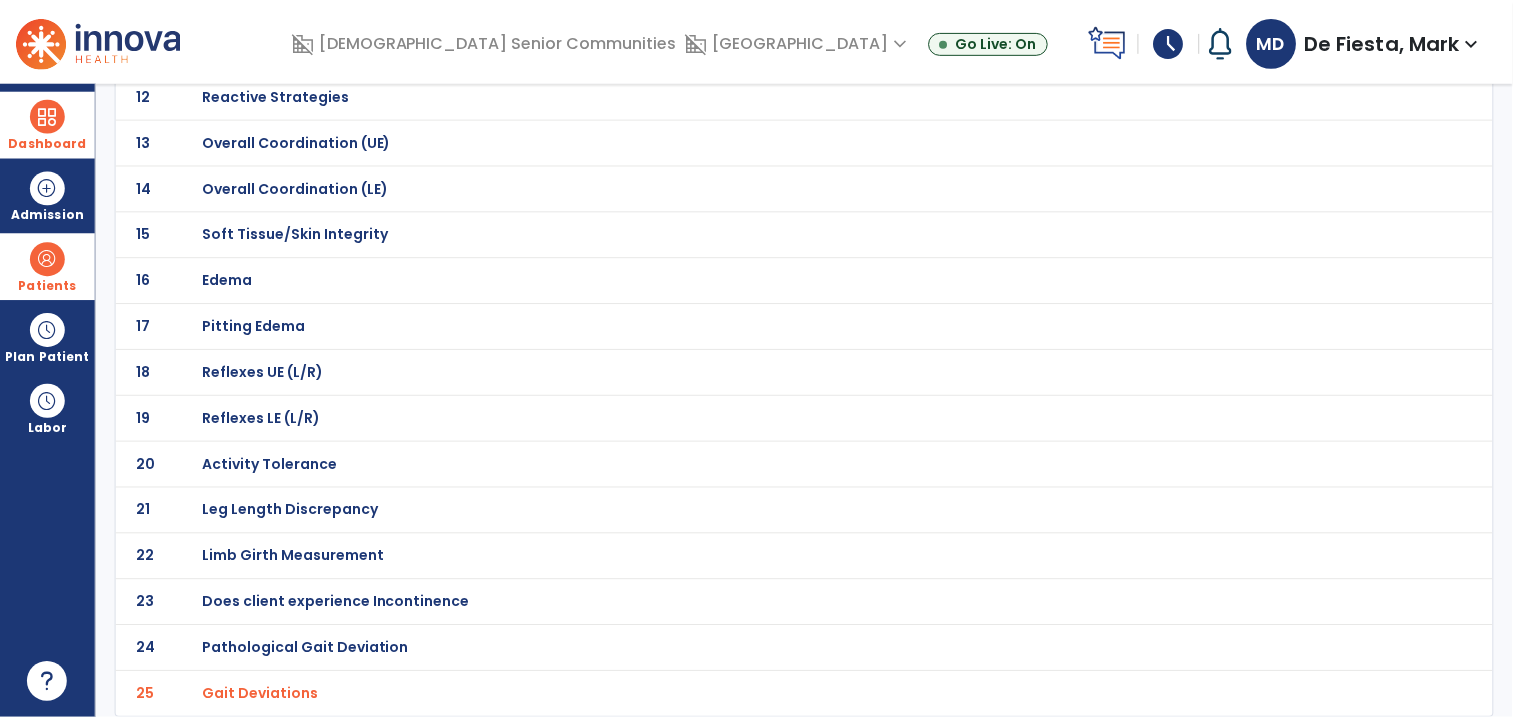 scroll, scrollTop: 0, scrollLeft: 0, axis: both 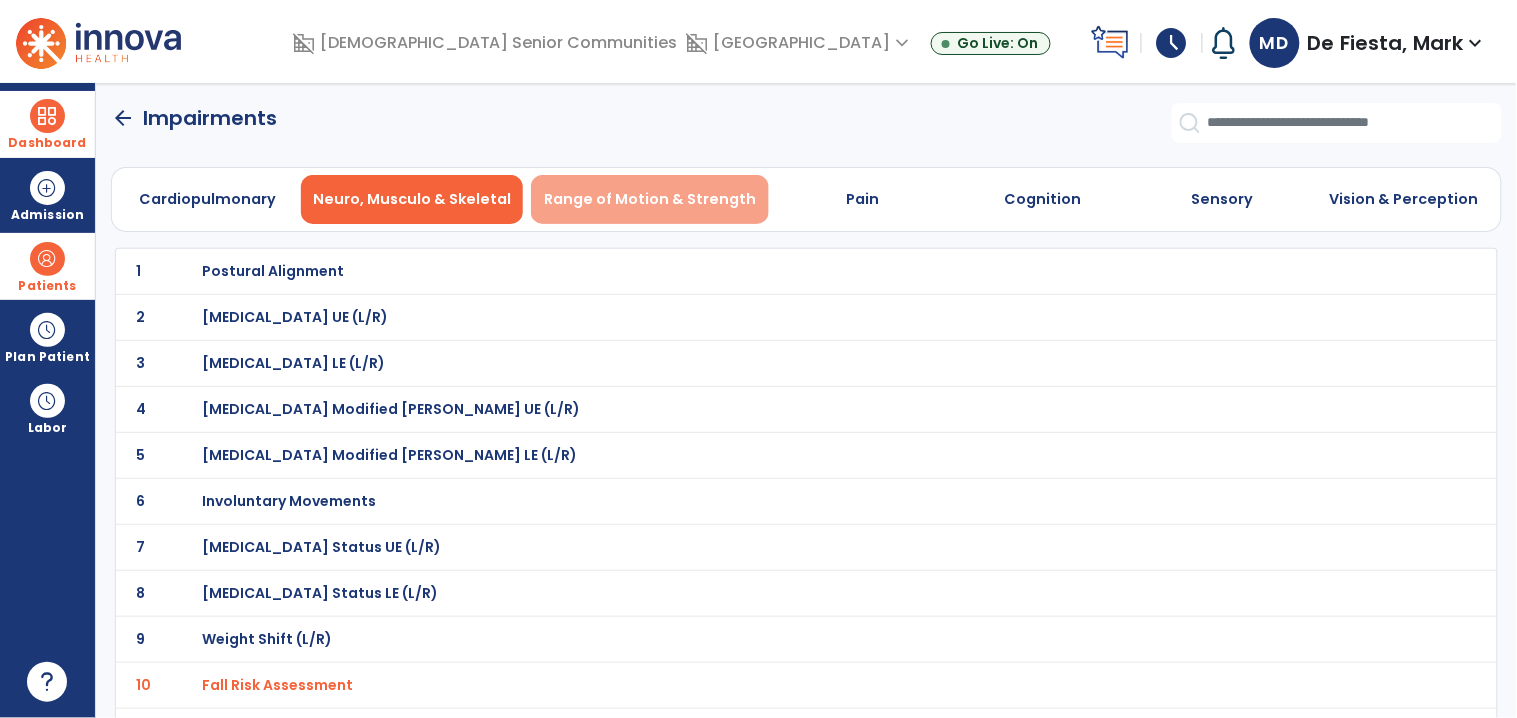 click on "Range of Motion & Strength" at bounding box center [650, 199] 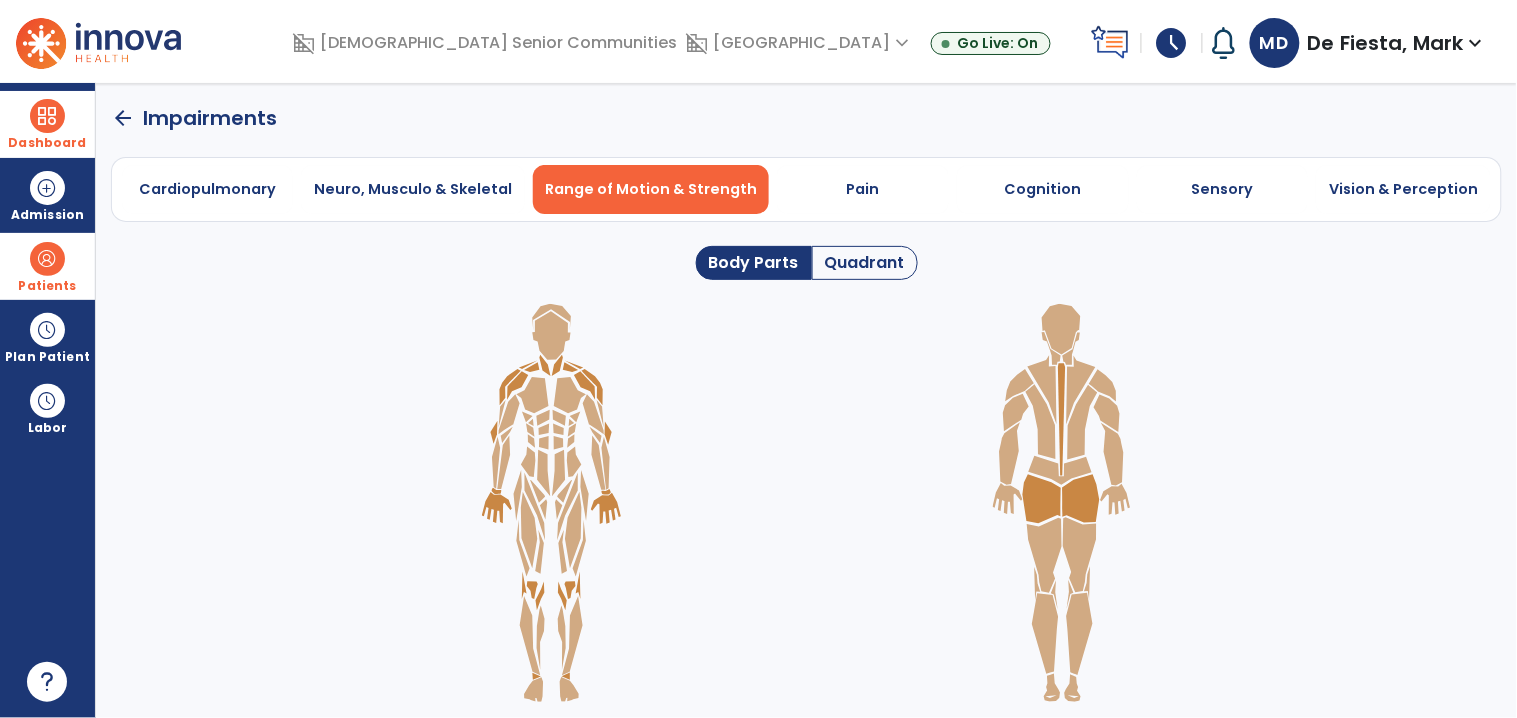 click on "Quadrant" 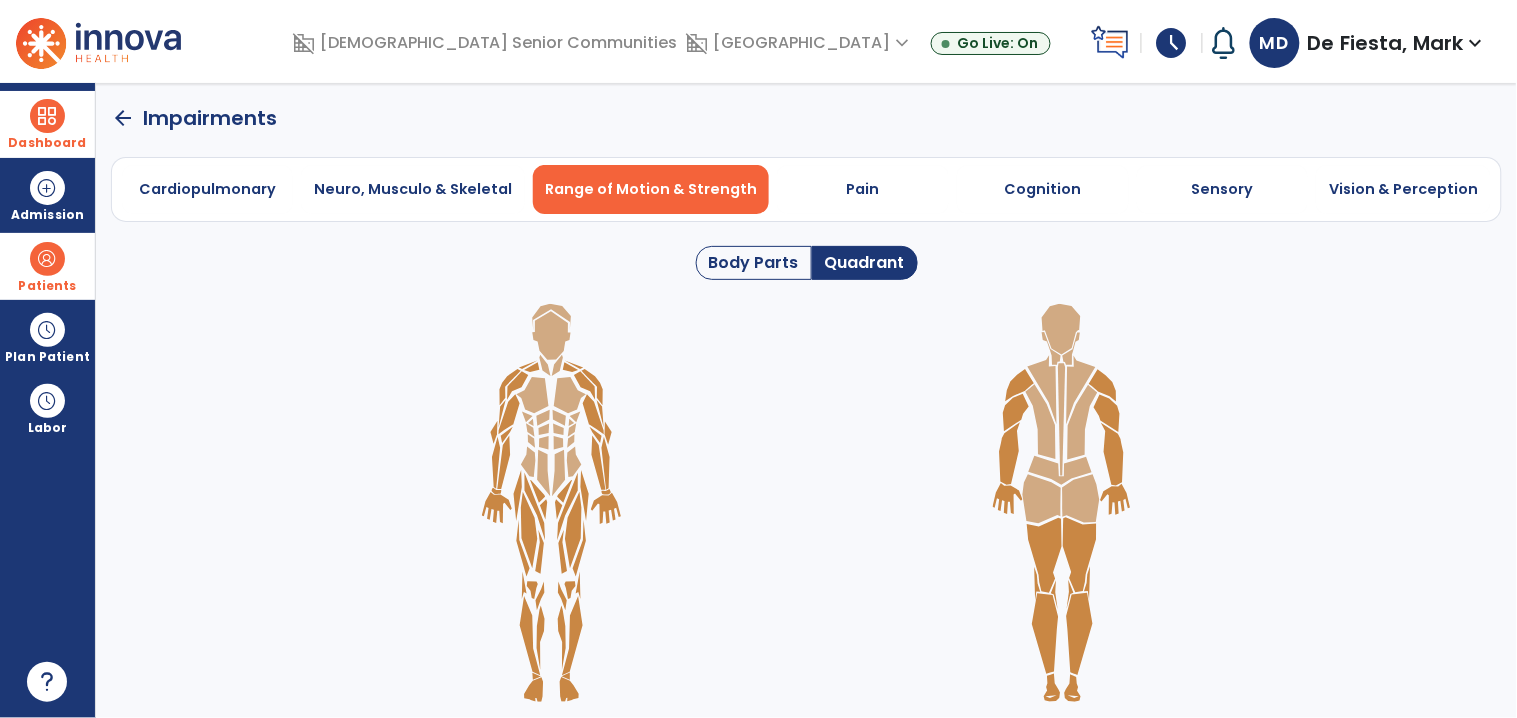 click on "Body Parts" 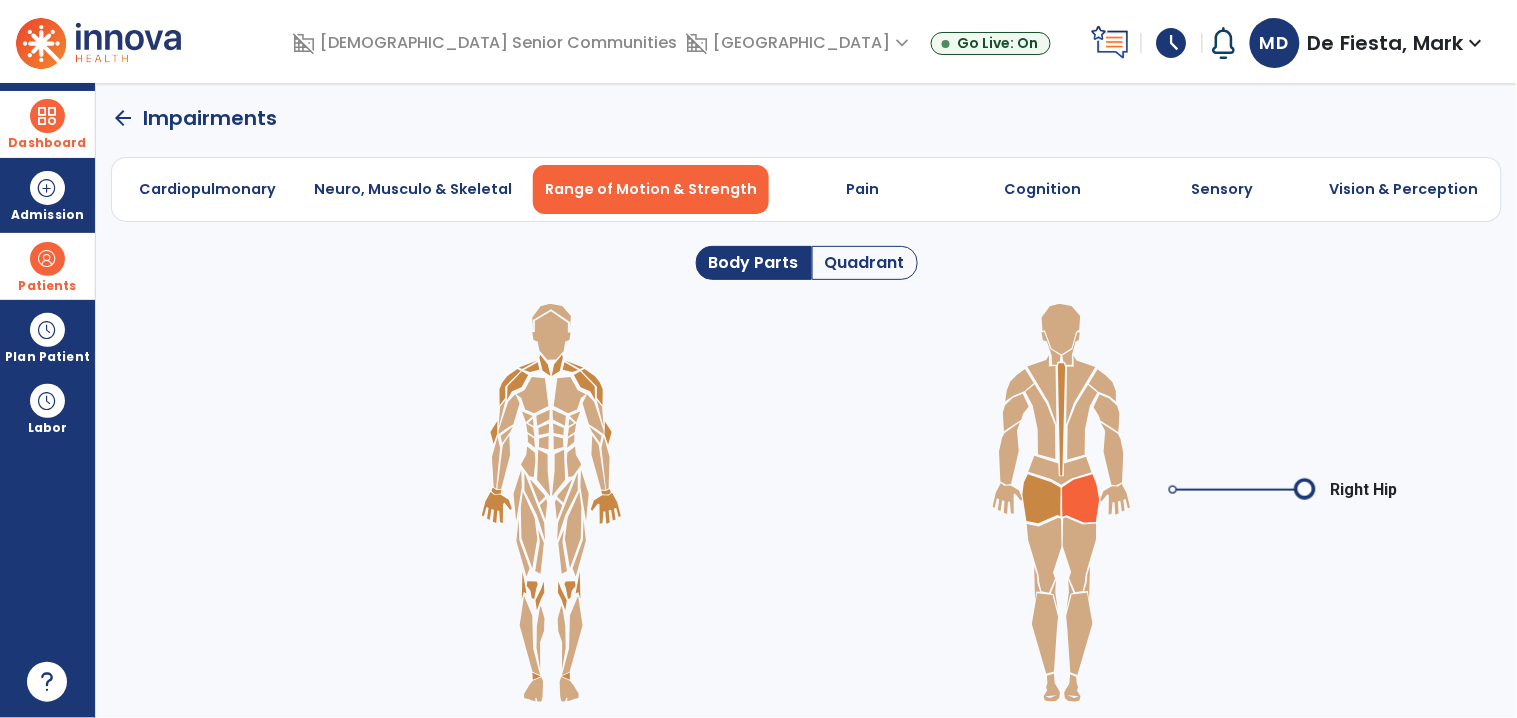click 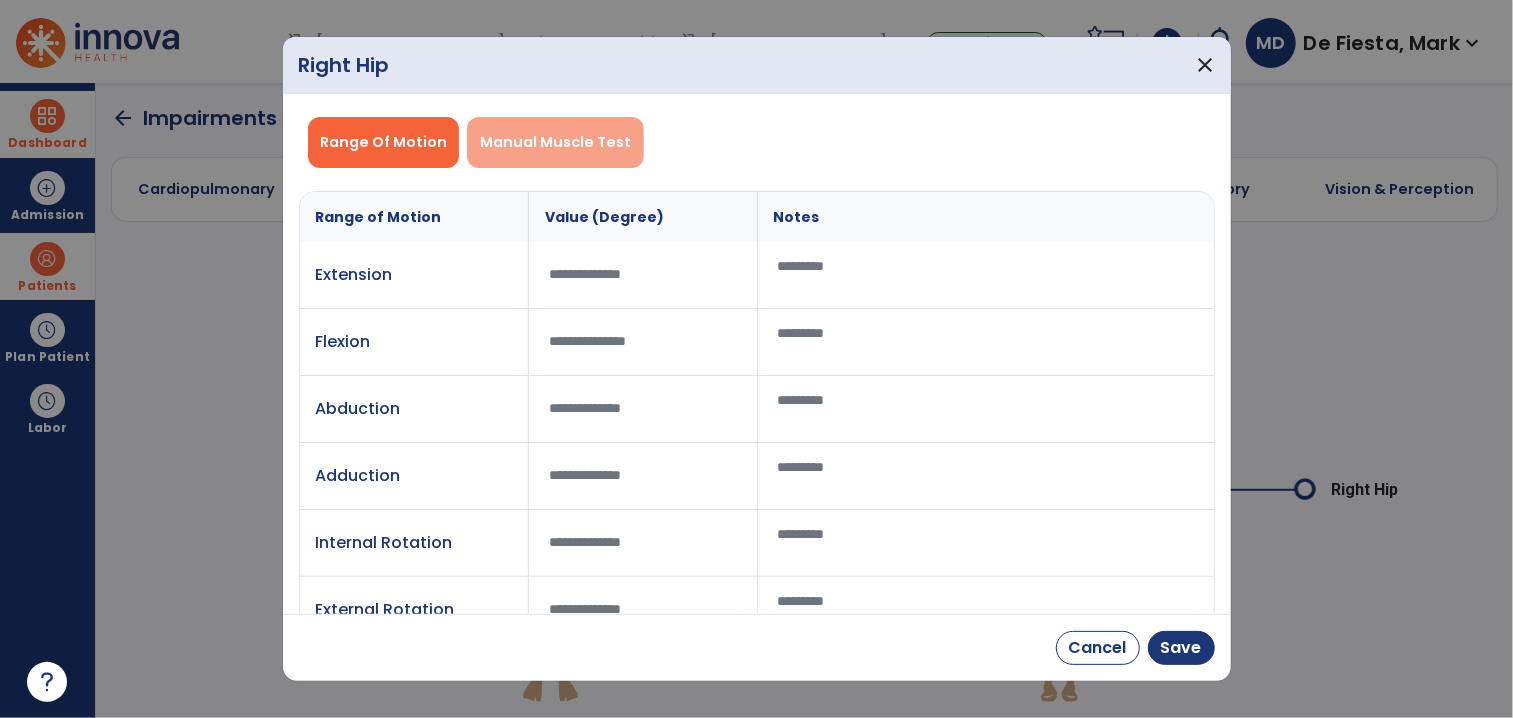 click on "Manual Muscle Test" at bounding box center [555, 142] 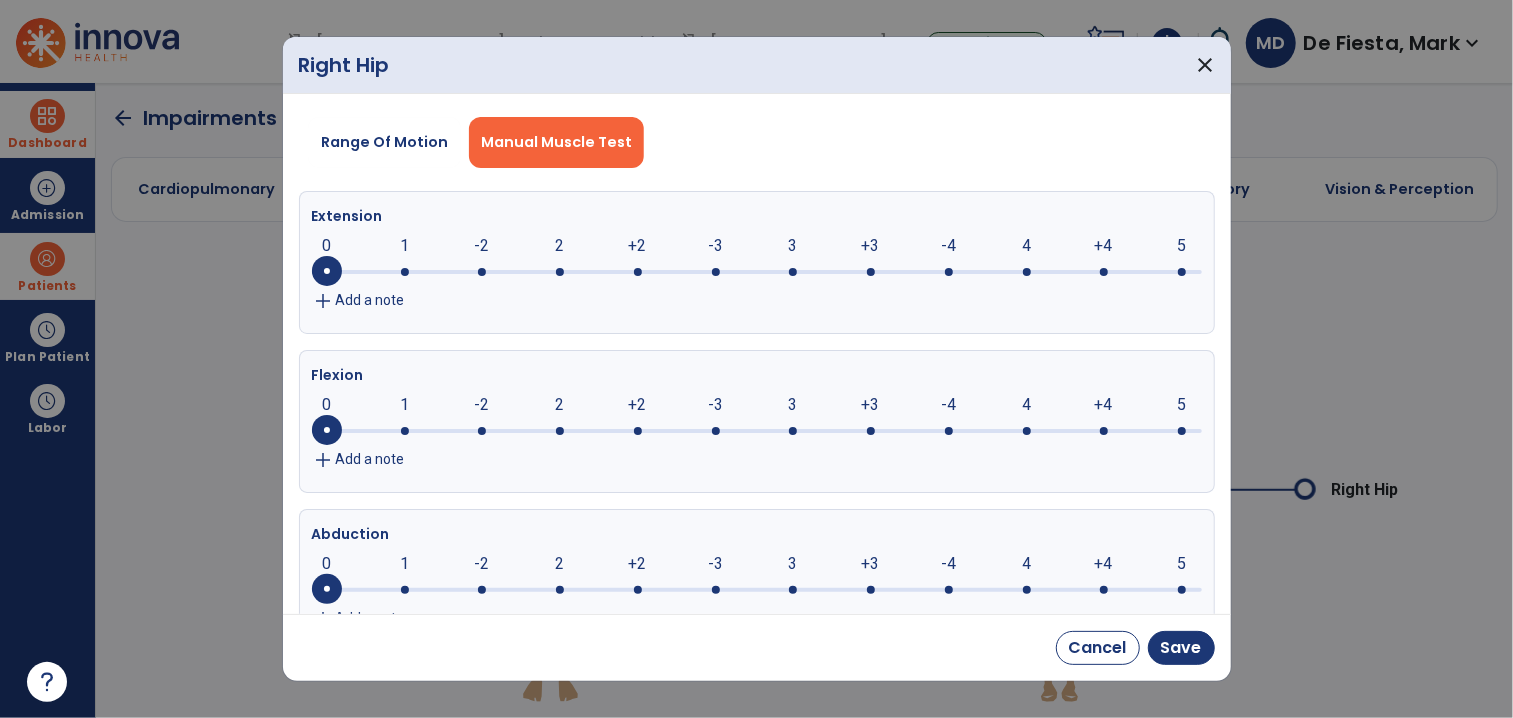 click on "-3" 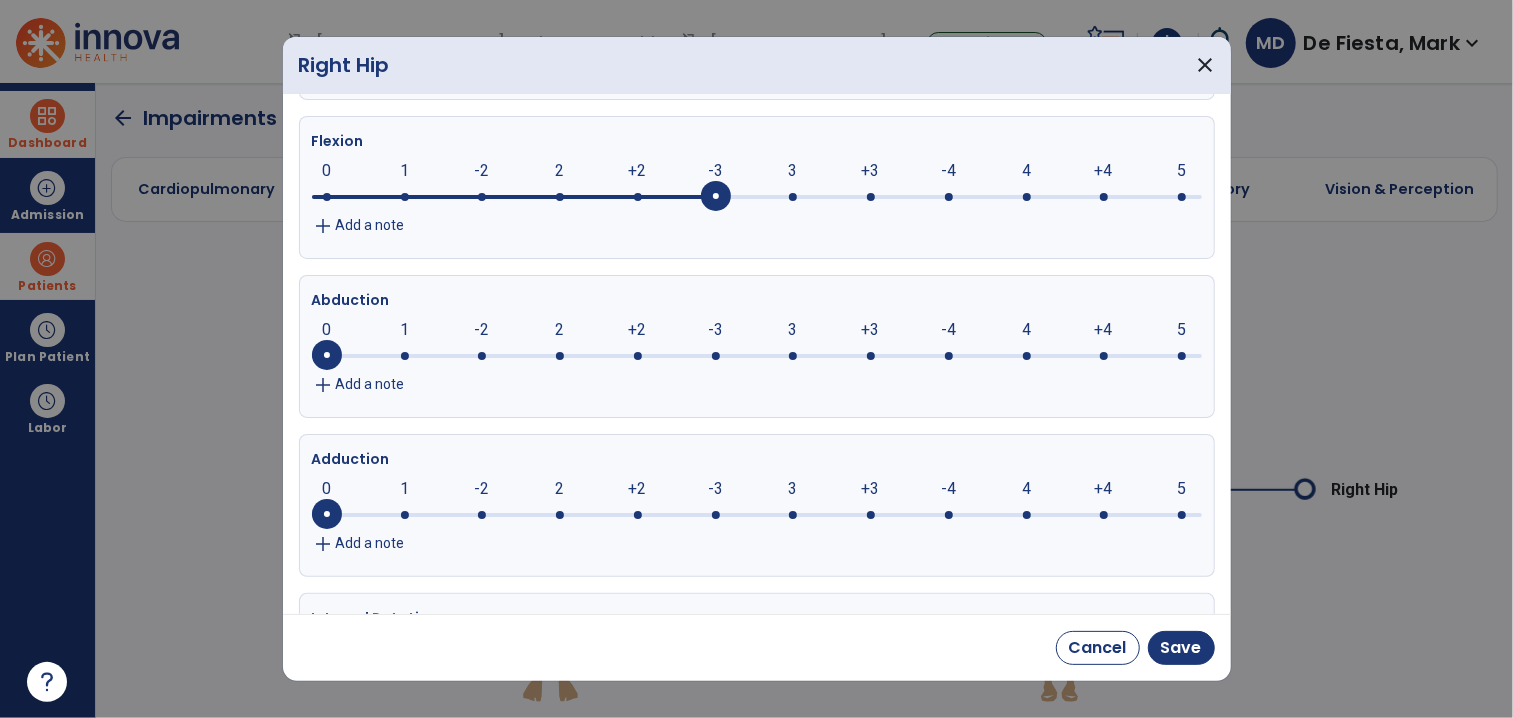 scroll, scrollTop: 244, scrollLeft: 0, axis: vertical 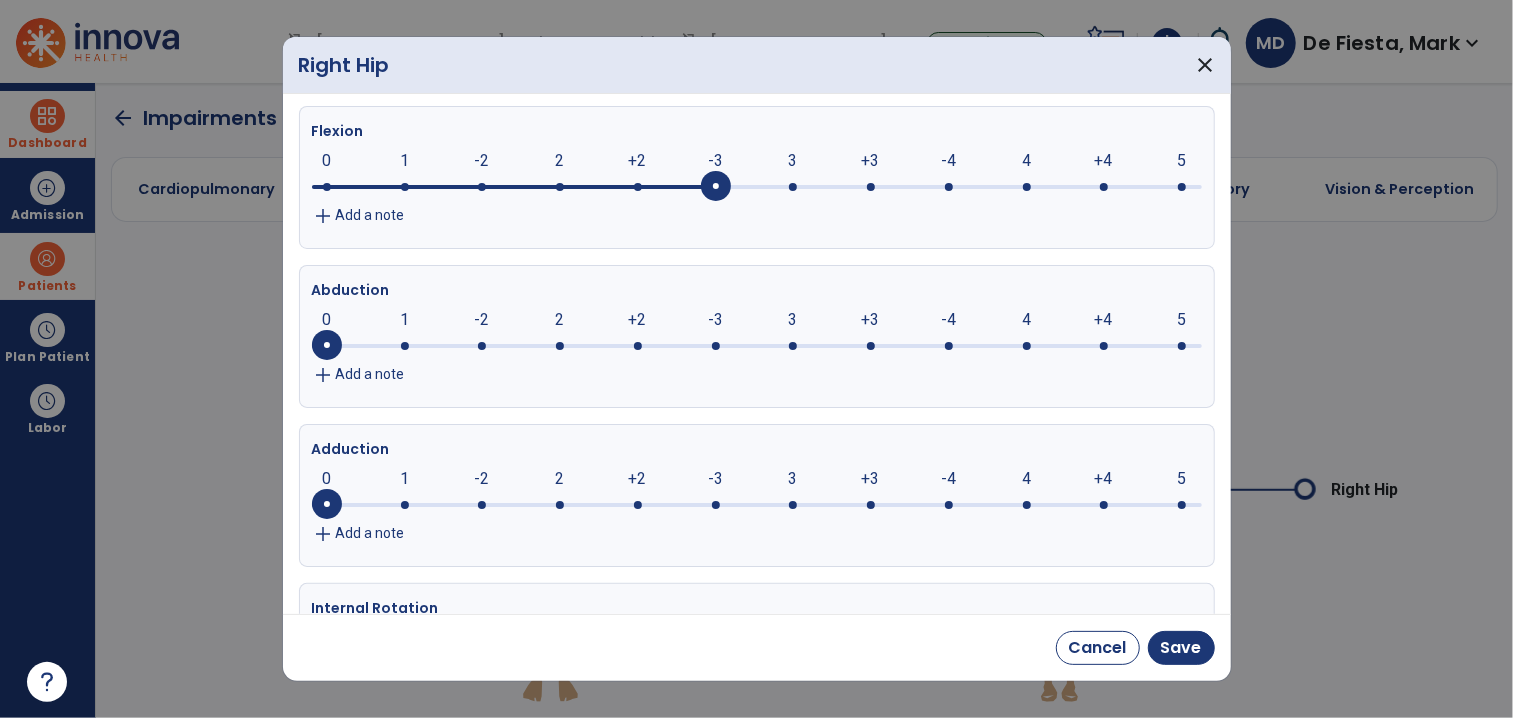 click 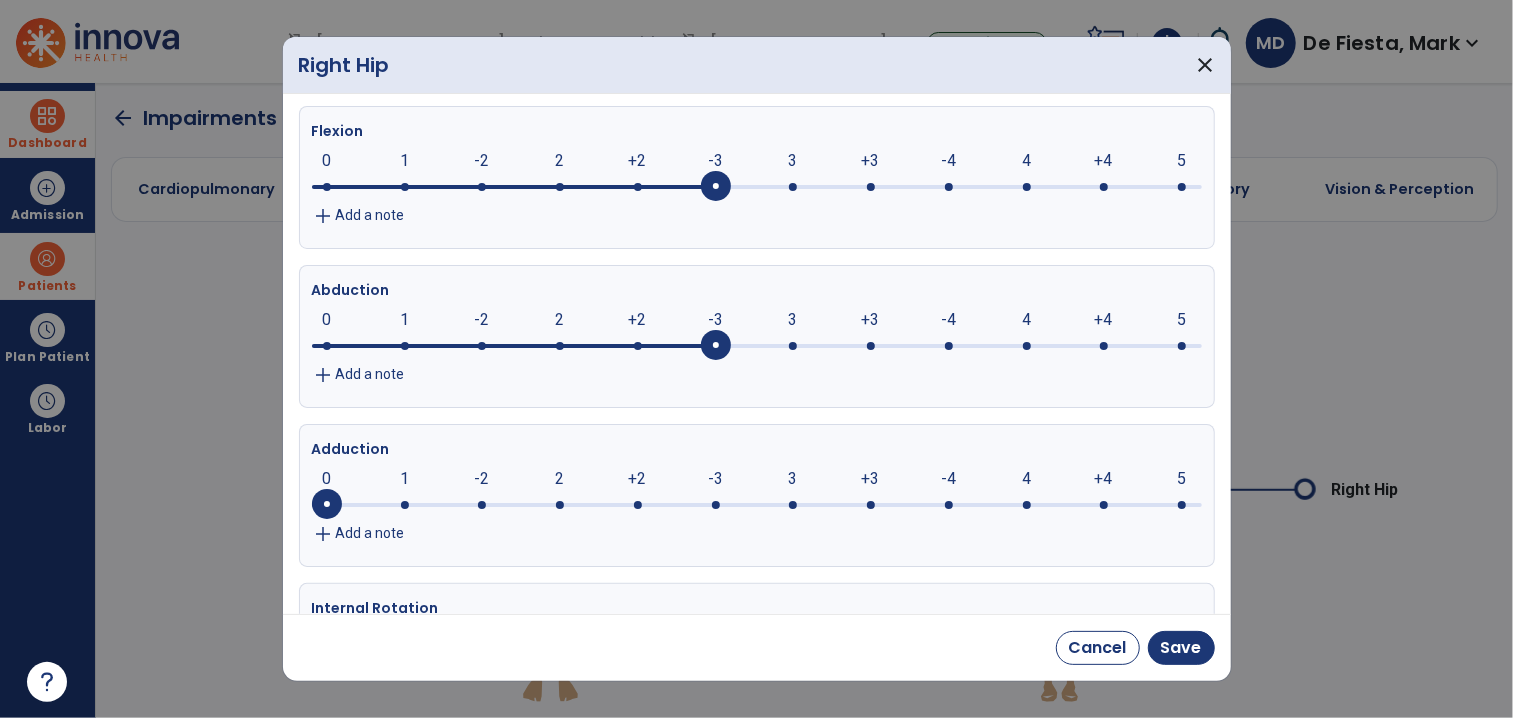 click 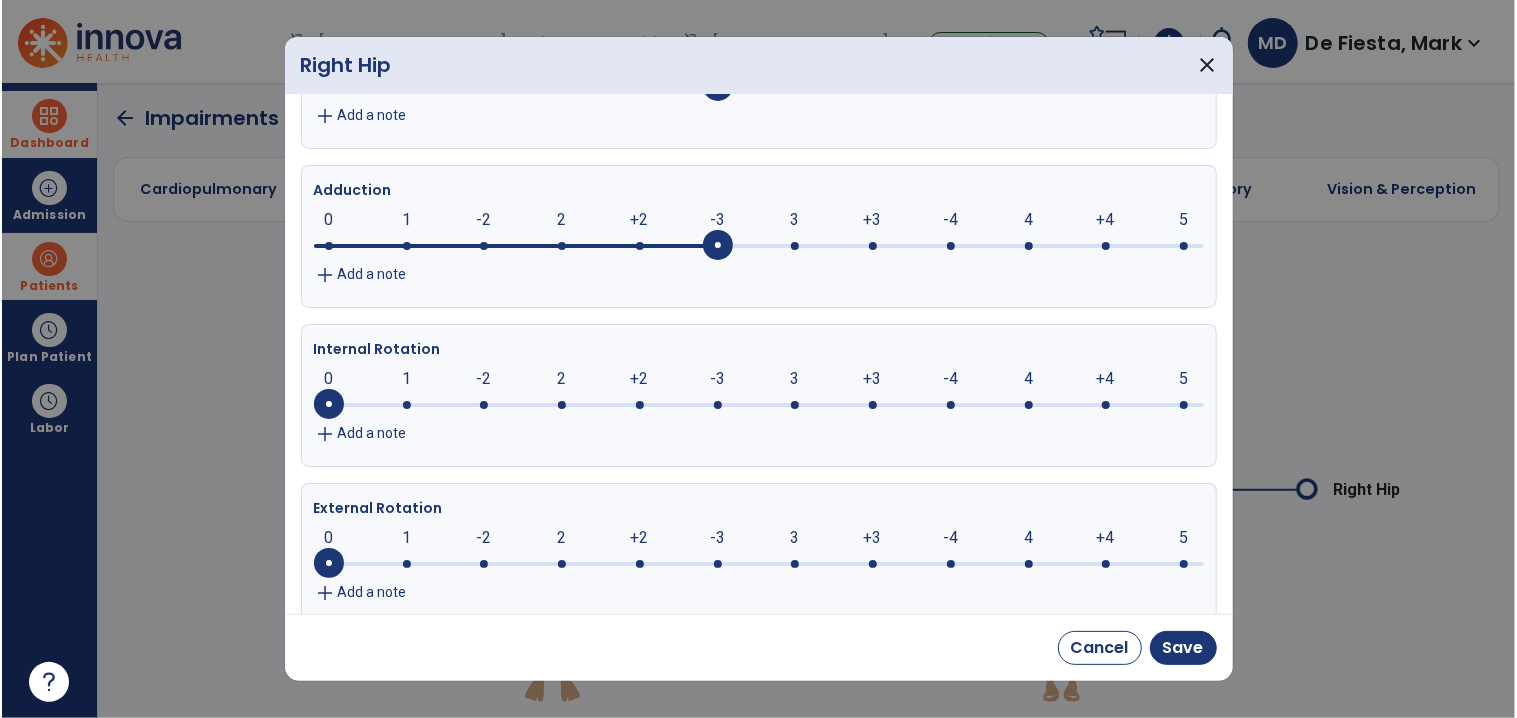 scroll, scrollTop: 533, scrollLeft: 0, axis: vertical 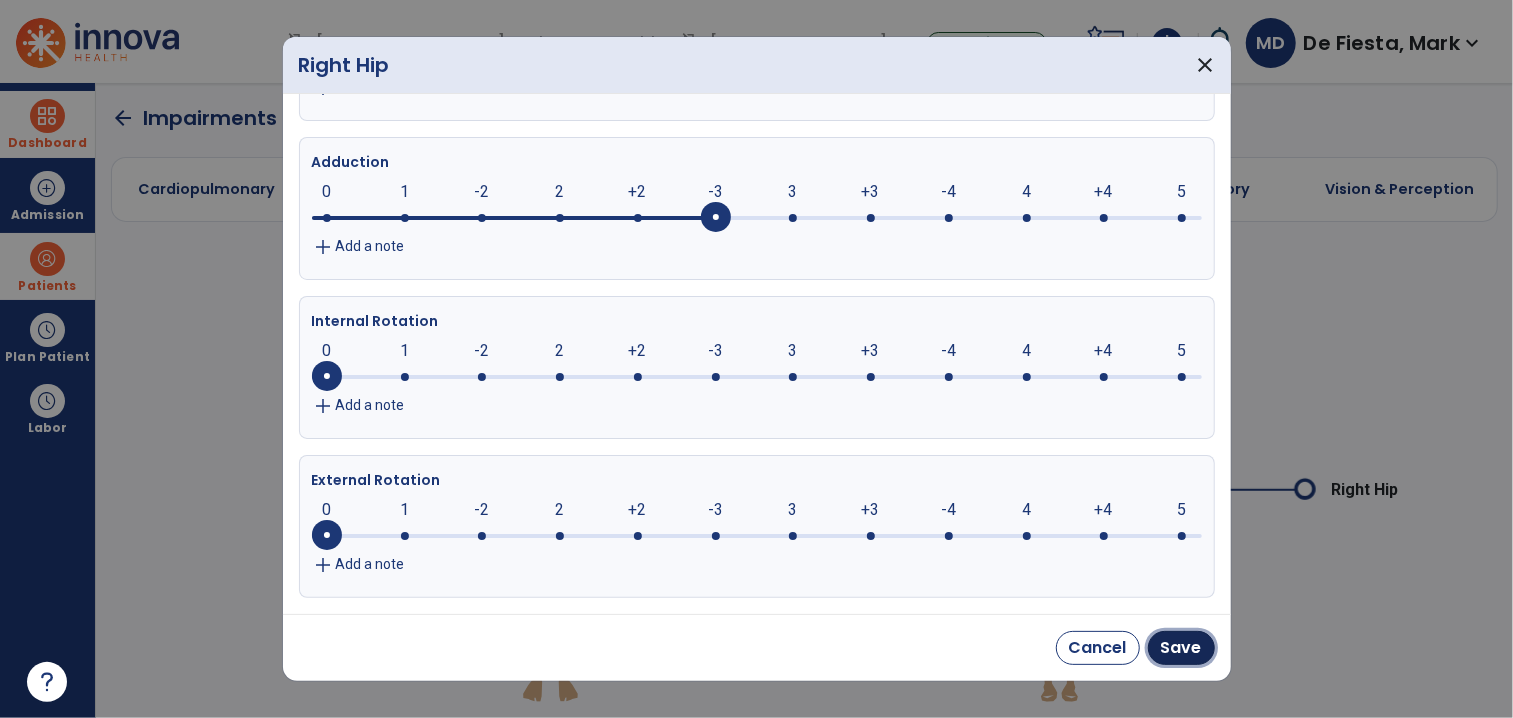 click on "Save" at bounding box center (1181, 648) 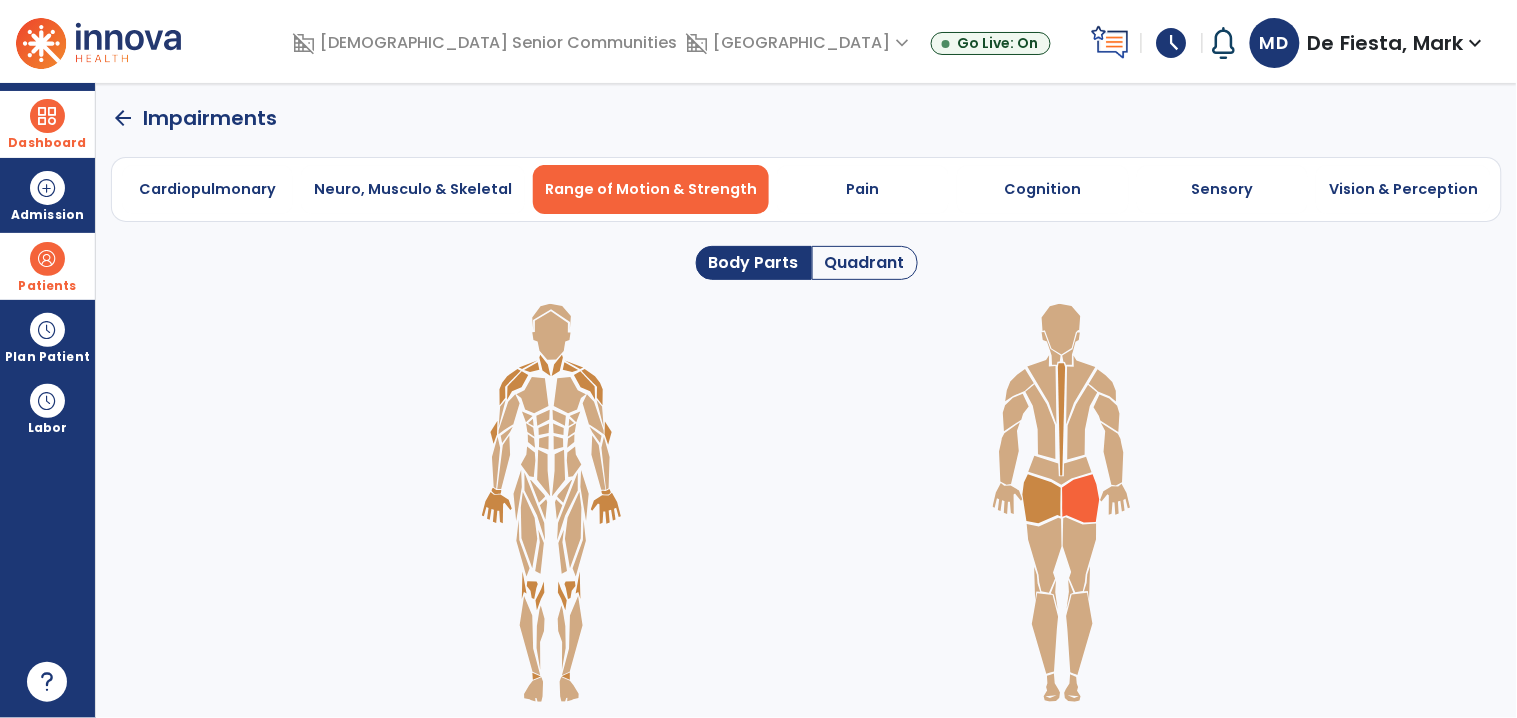 click on "arrow_back" 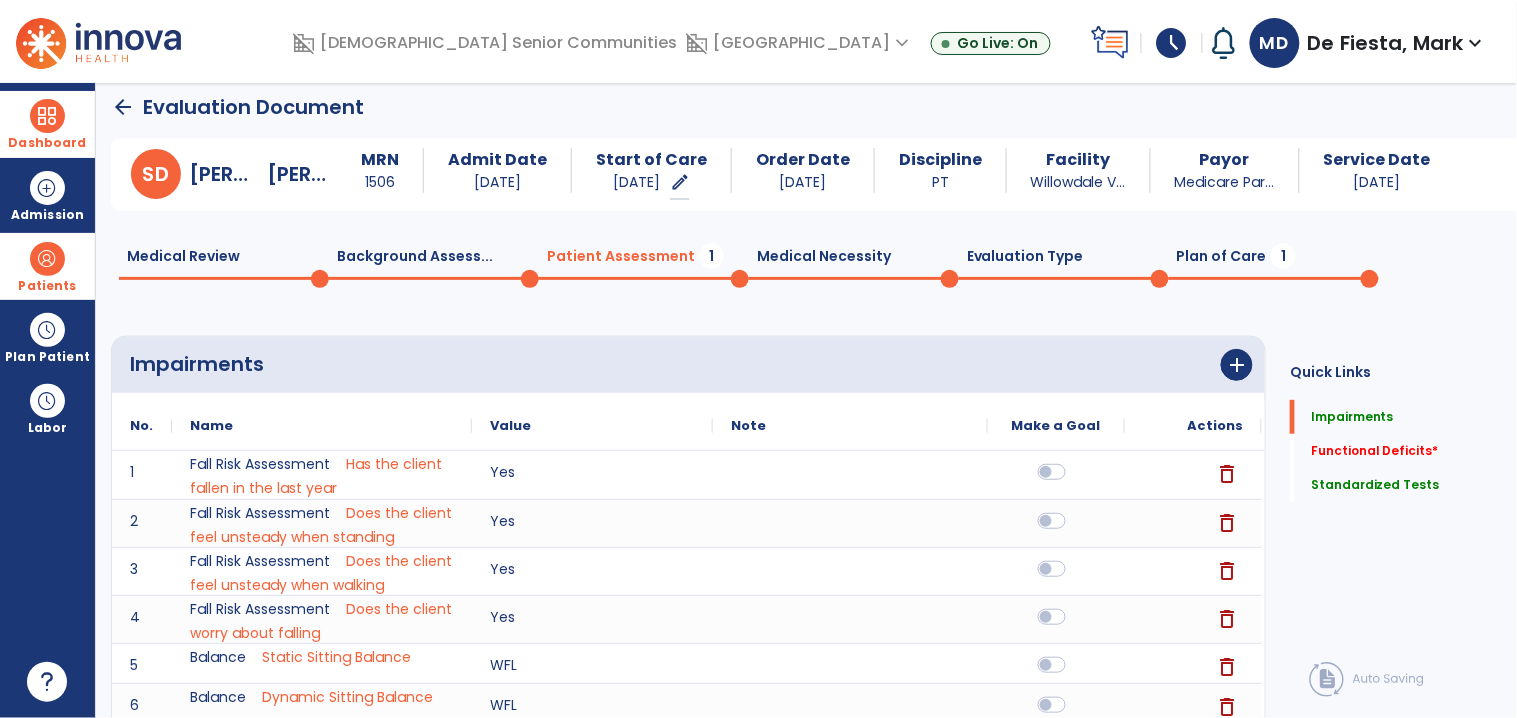 click on "Functional Deficits   *" 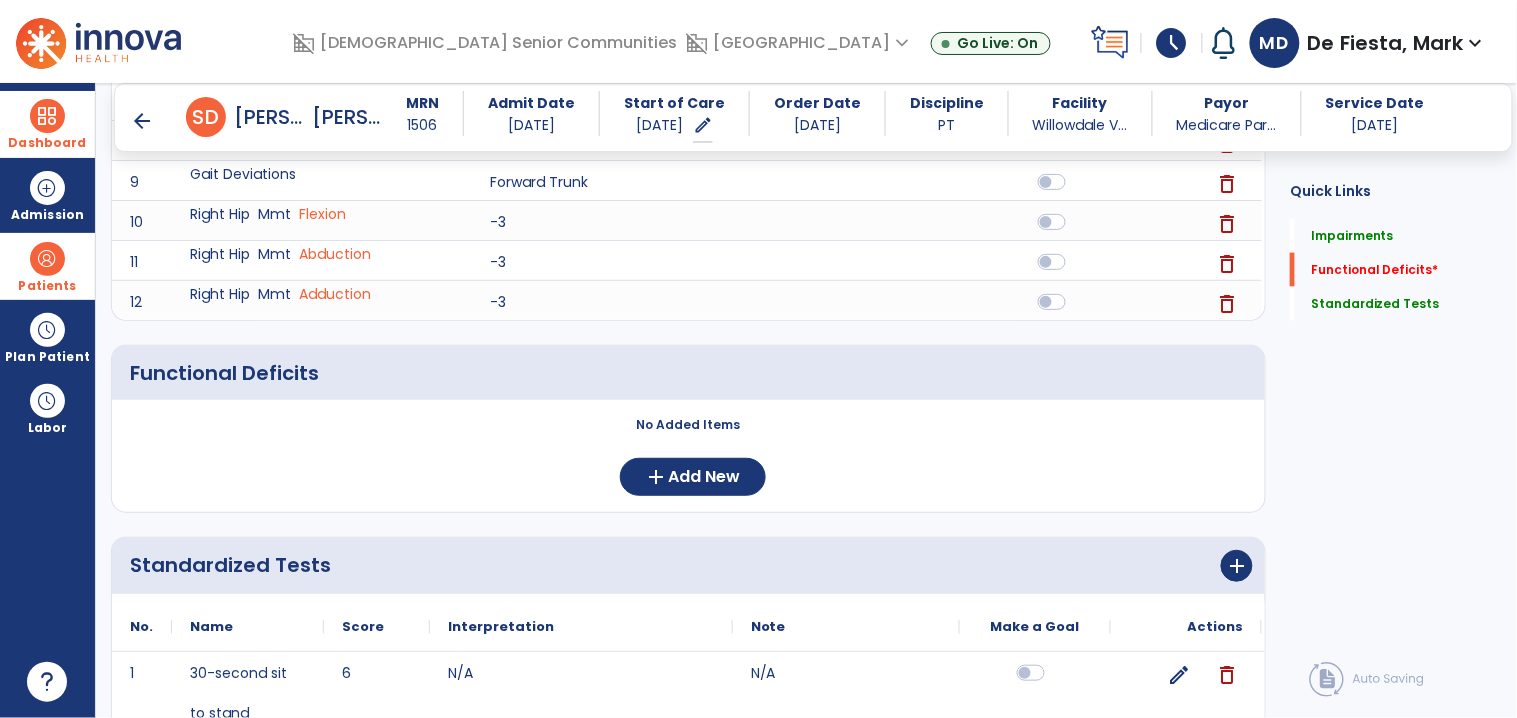scroll, scrollTop: 683, scrollLeft: 0, axis: vertical 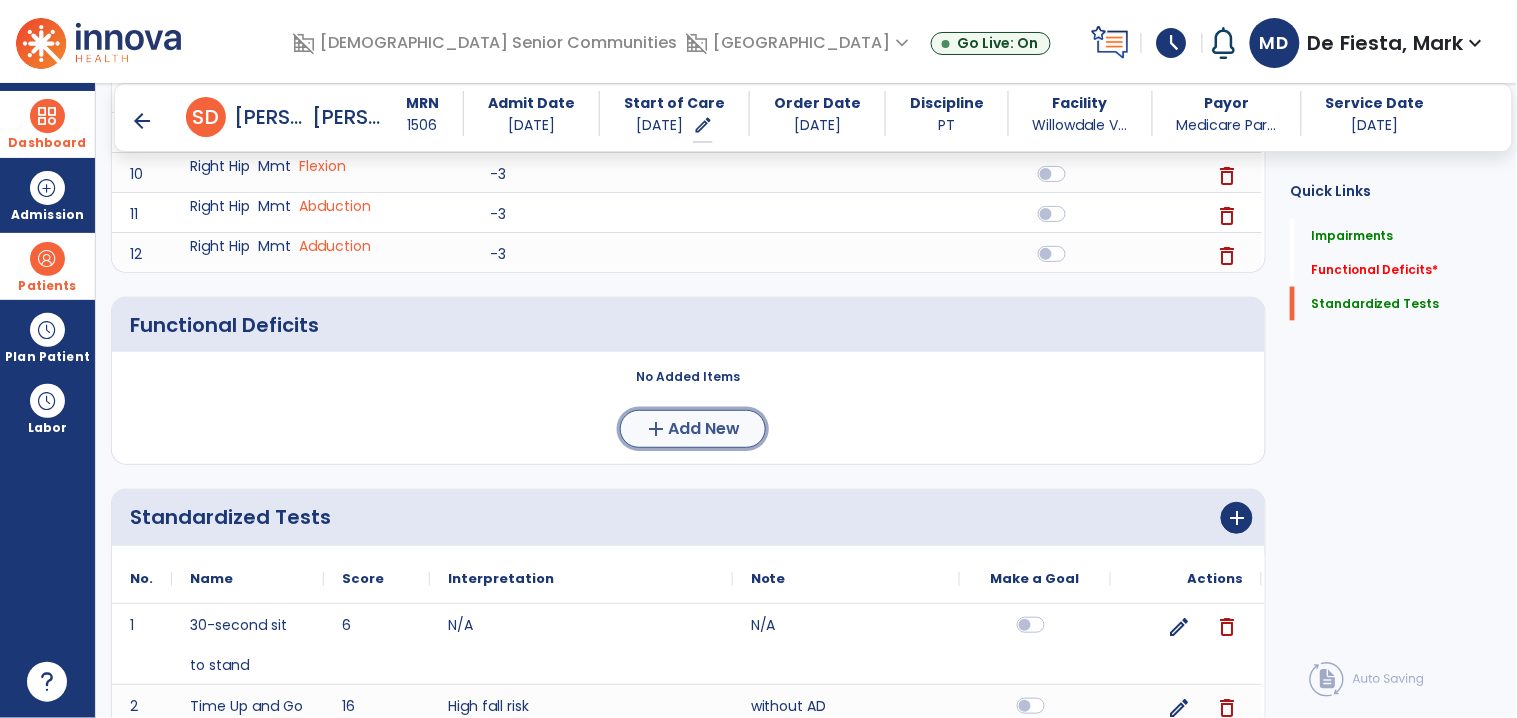 click on "Add New" 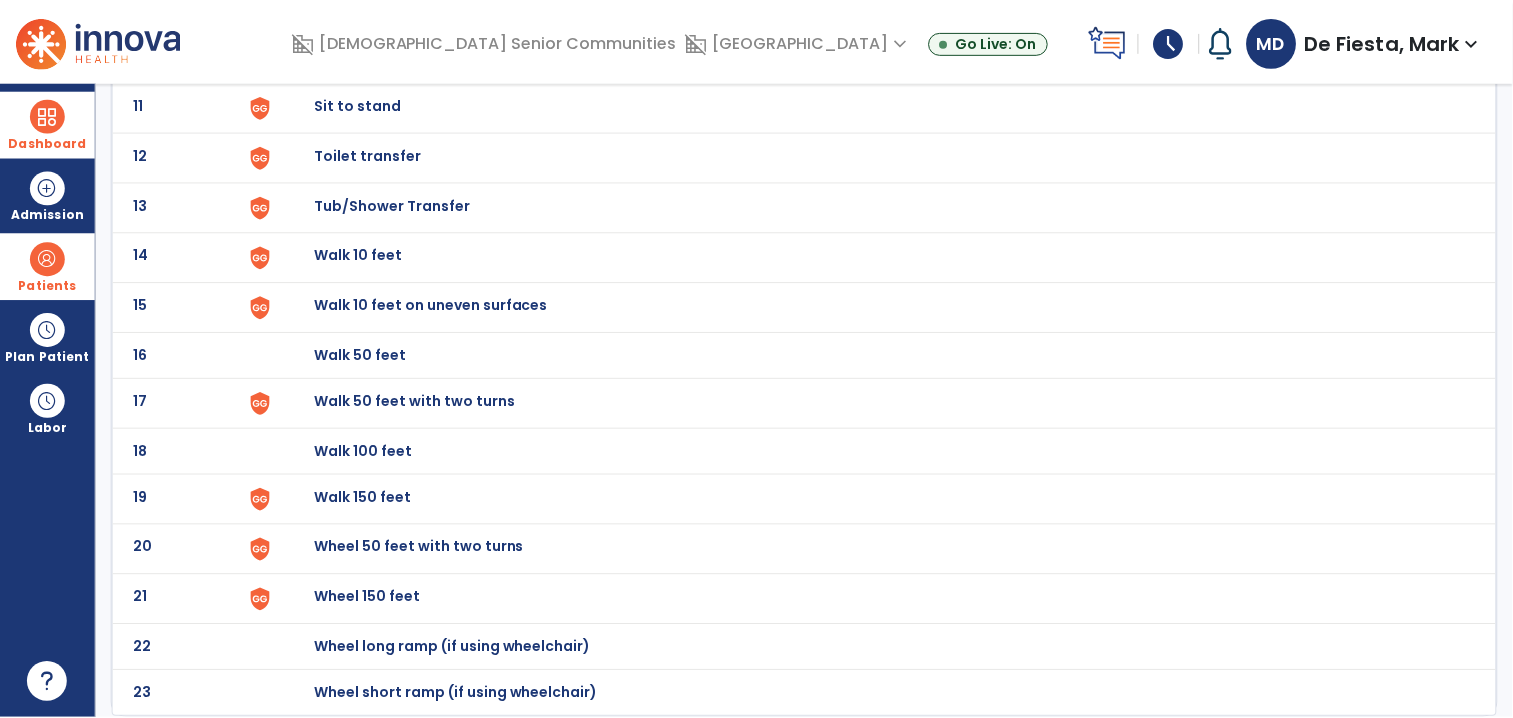 scroll, scrollTop: 0, scrollLeft: 0, axis: both 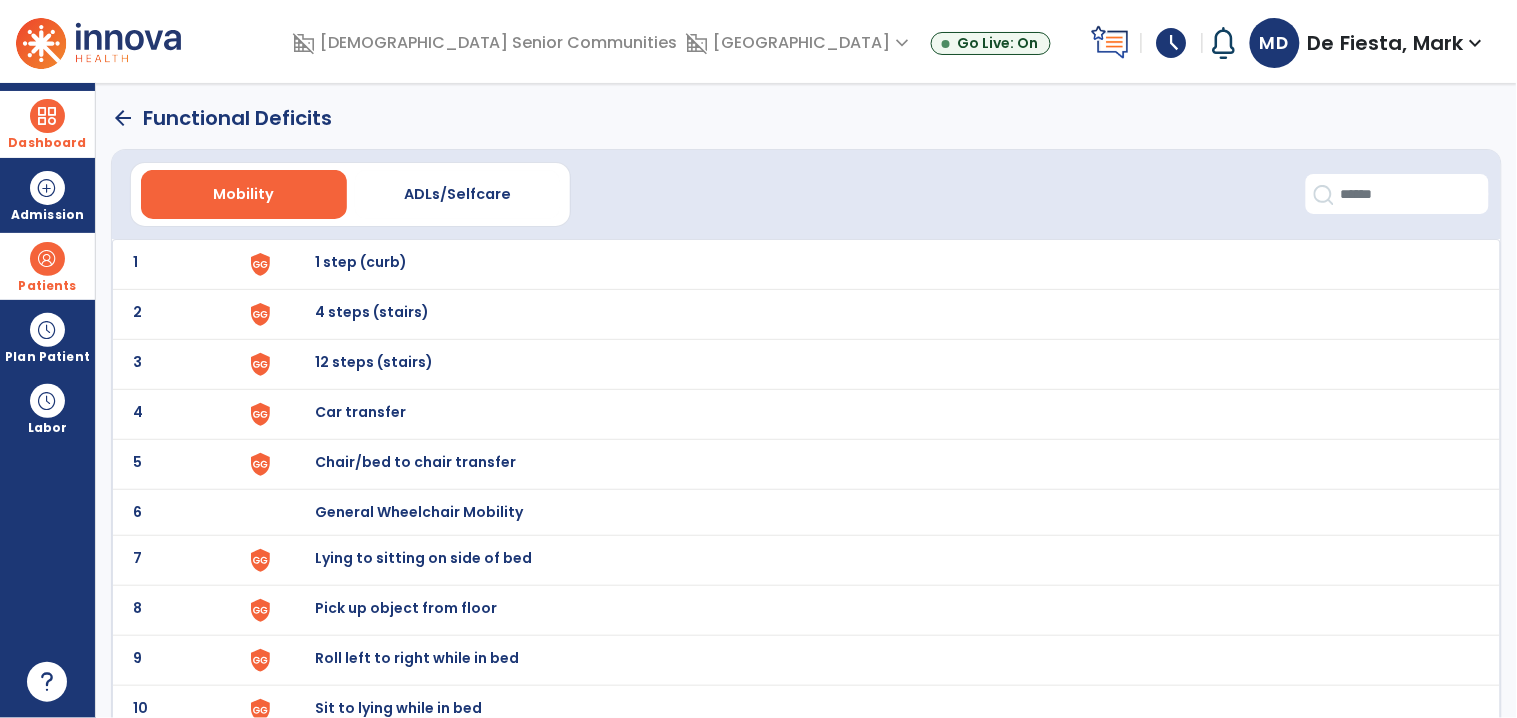 click on "4 steps (stairs)" at bounding box center [361, 262] 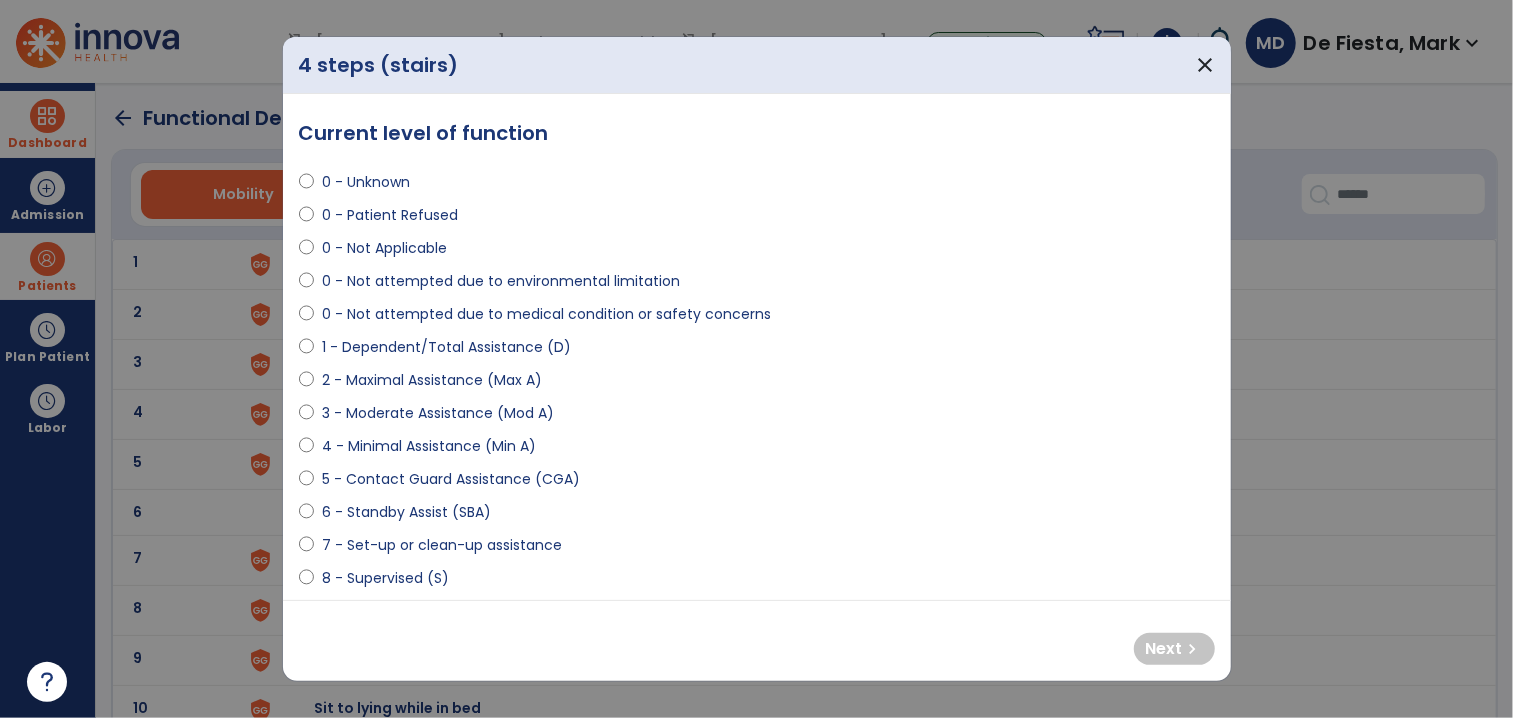 select on "**********" 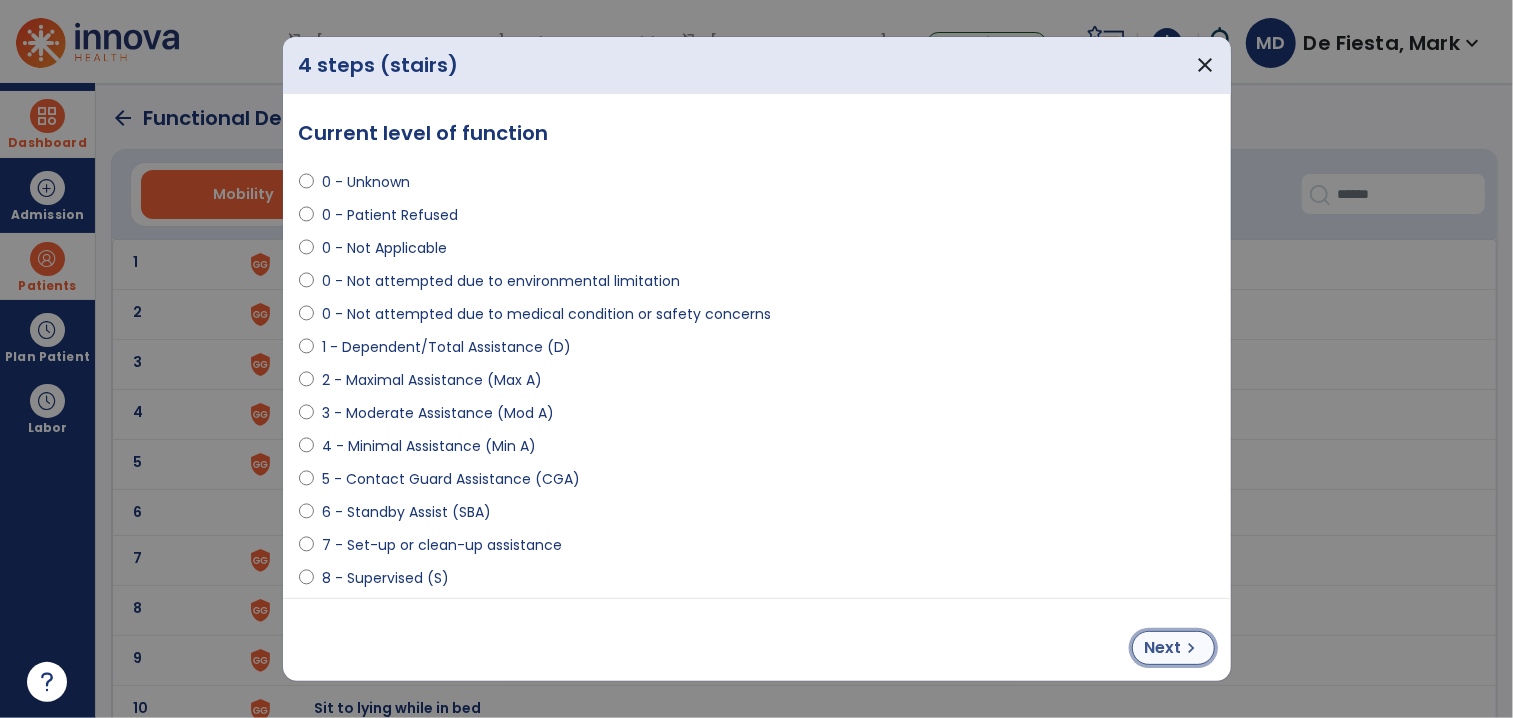 click on "Next" at bounding box center [1163, 648] 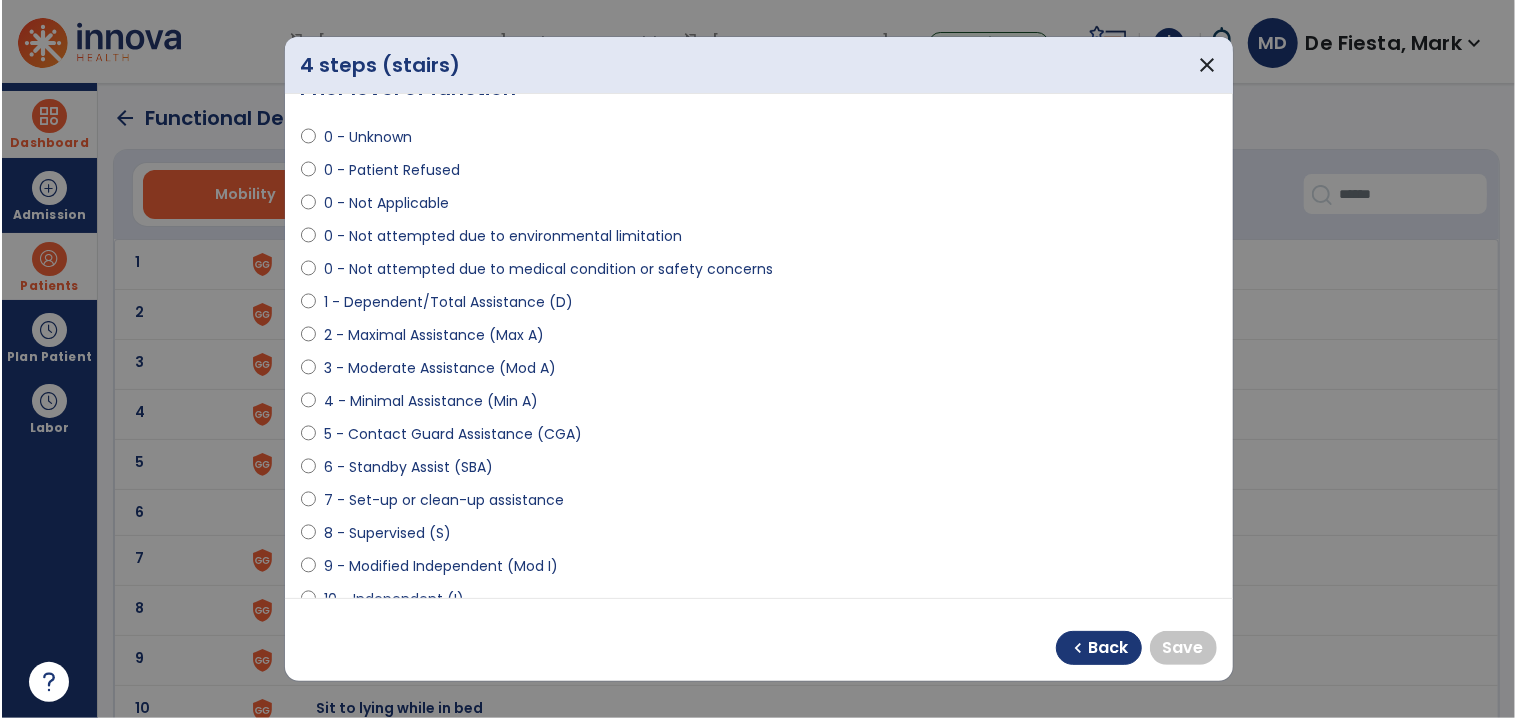 scroll, scrollTop: 70, scrollLeft: 0, axis: vertical 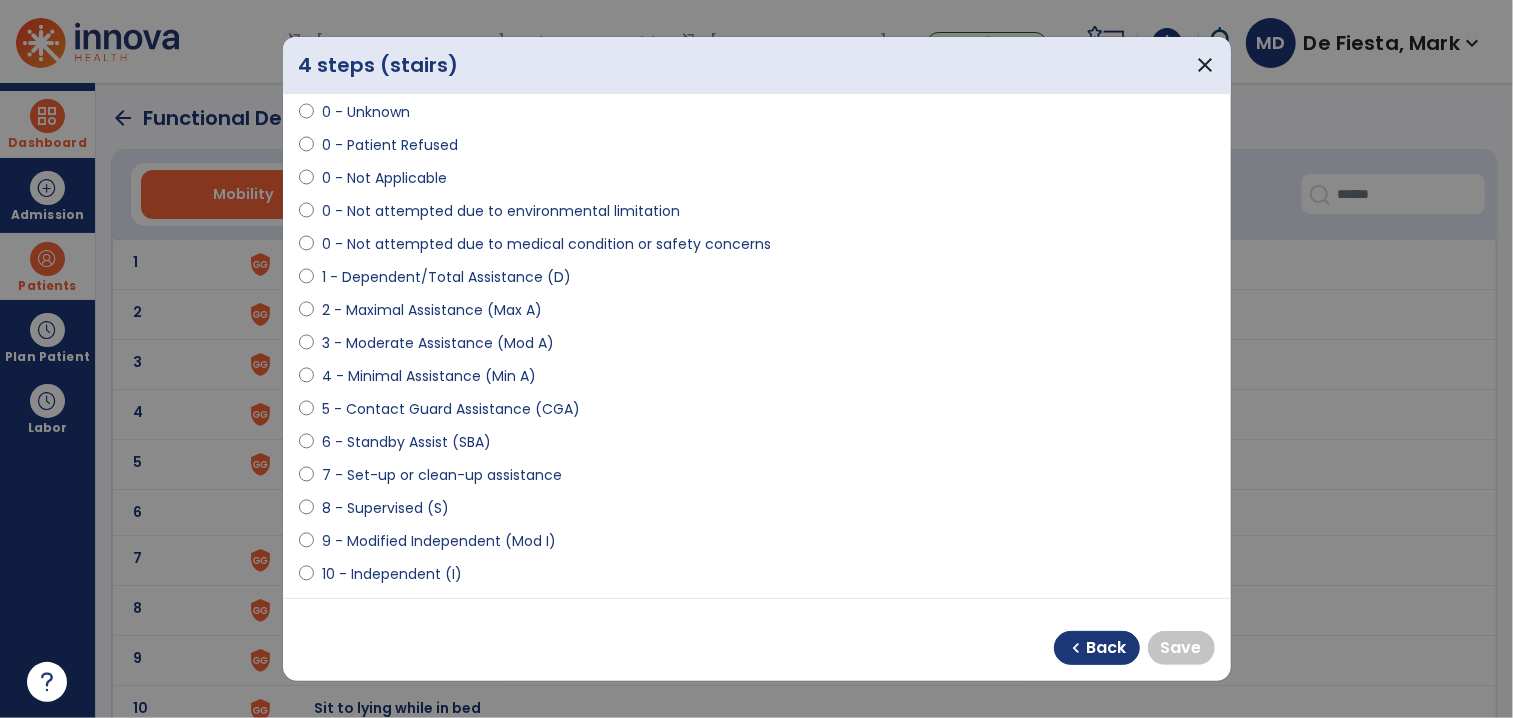 select on "**********" 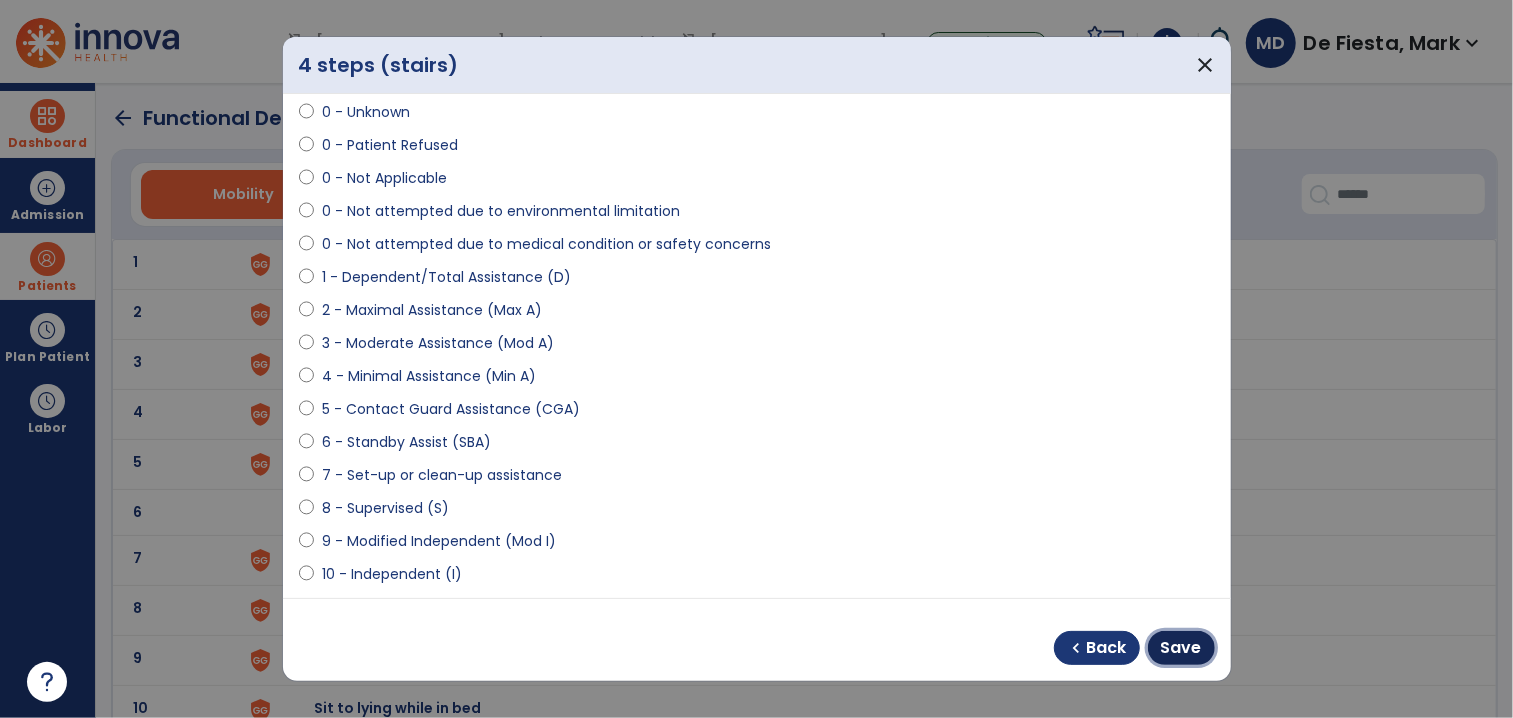 drag, startPoint x: 1173, startPoint y: 645, endPoint x: 777, endPoint y: 409, distance: 460.99023 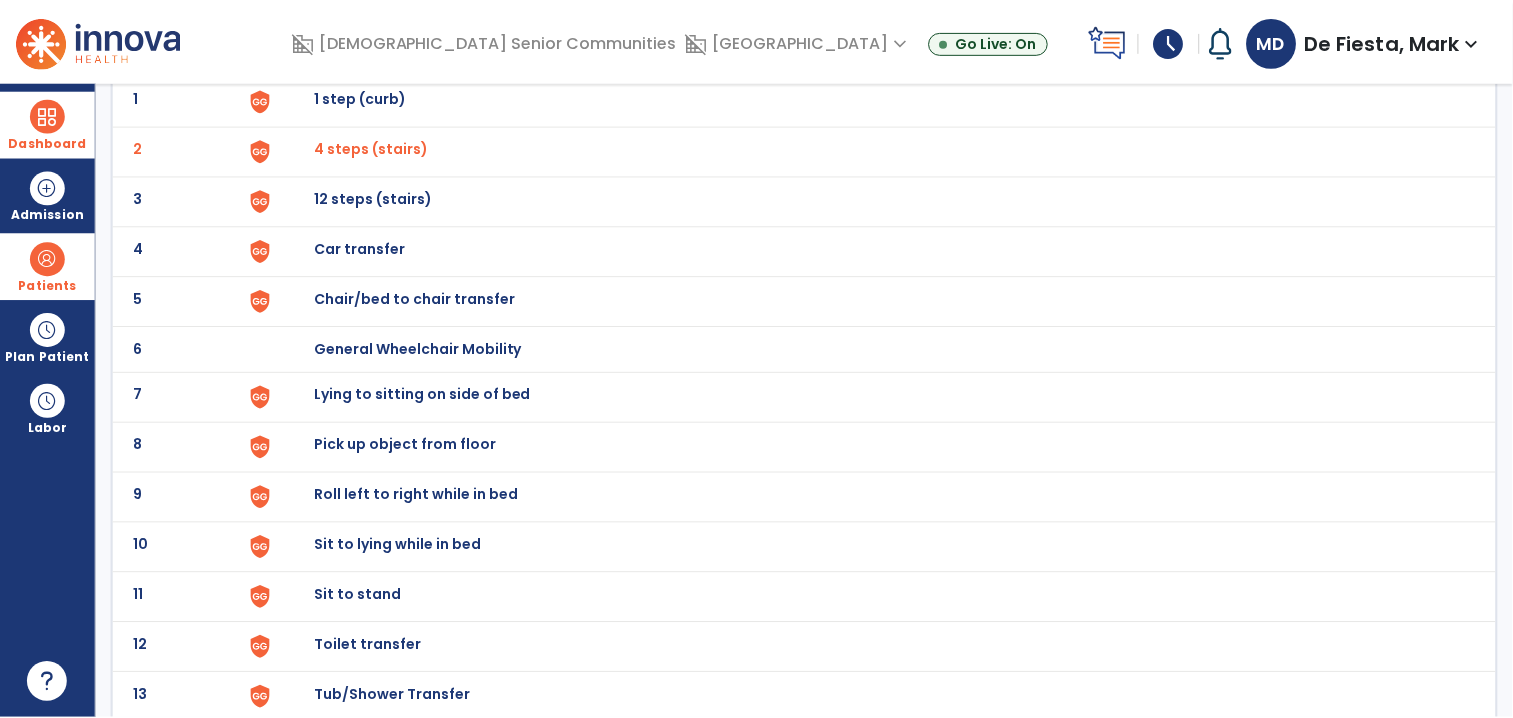scroll, scrollTop: 175, scrollLeft: 0, axis: vertical 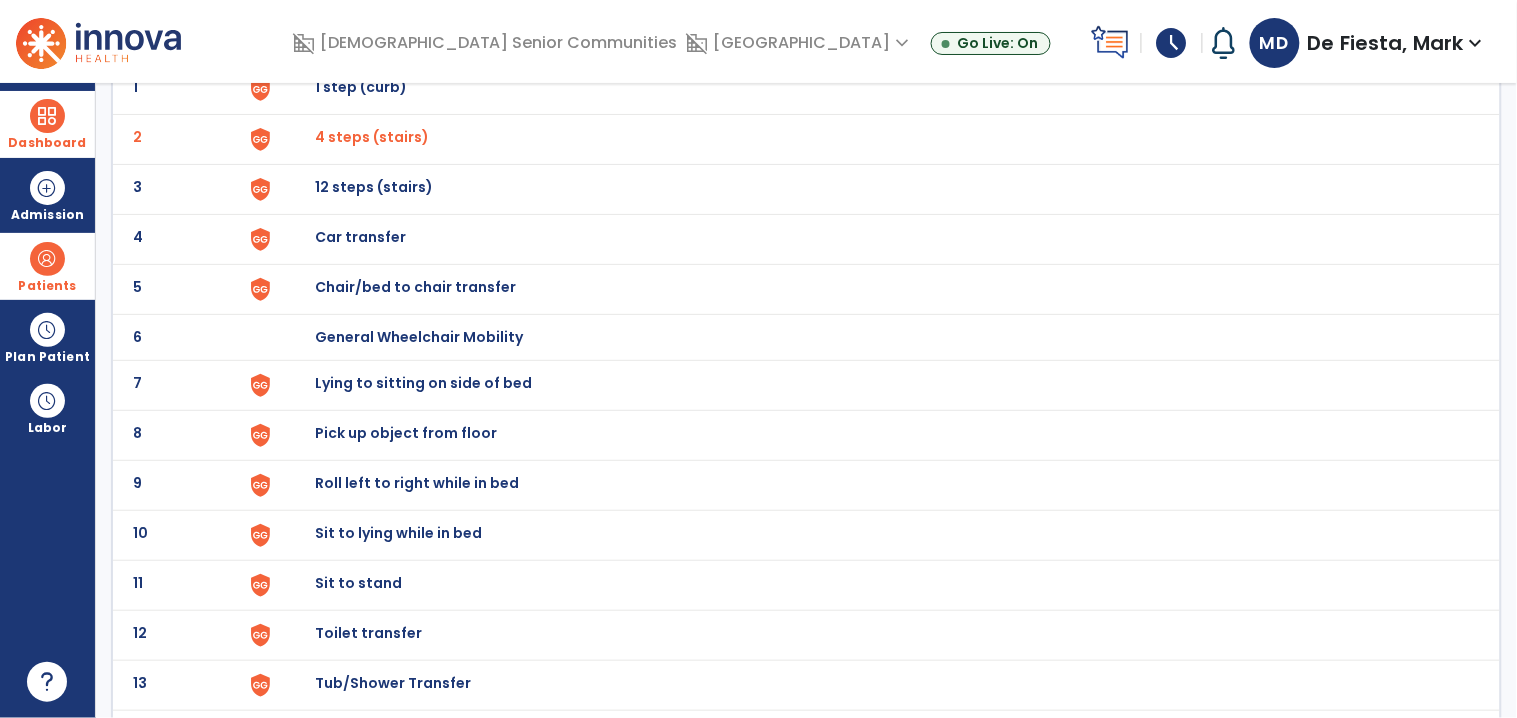 click on "Chair/bed to chair transfer" at bounding box center [361, 87] 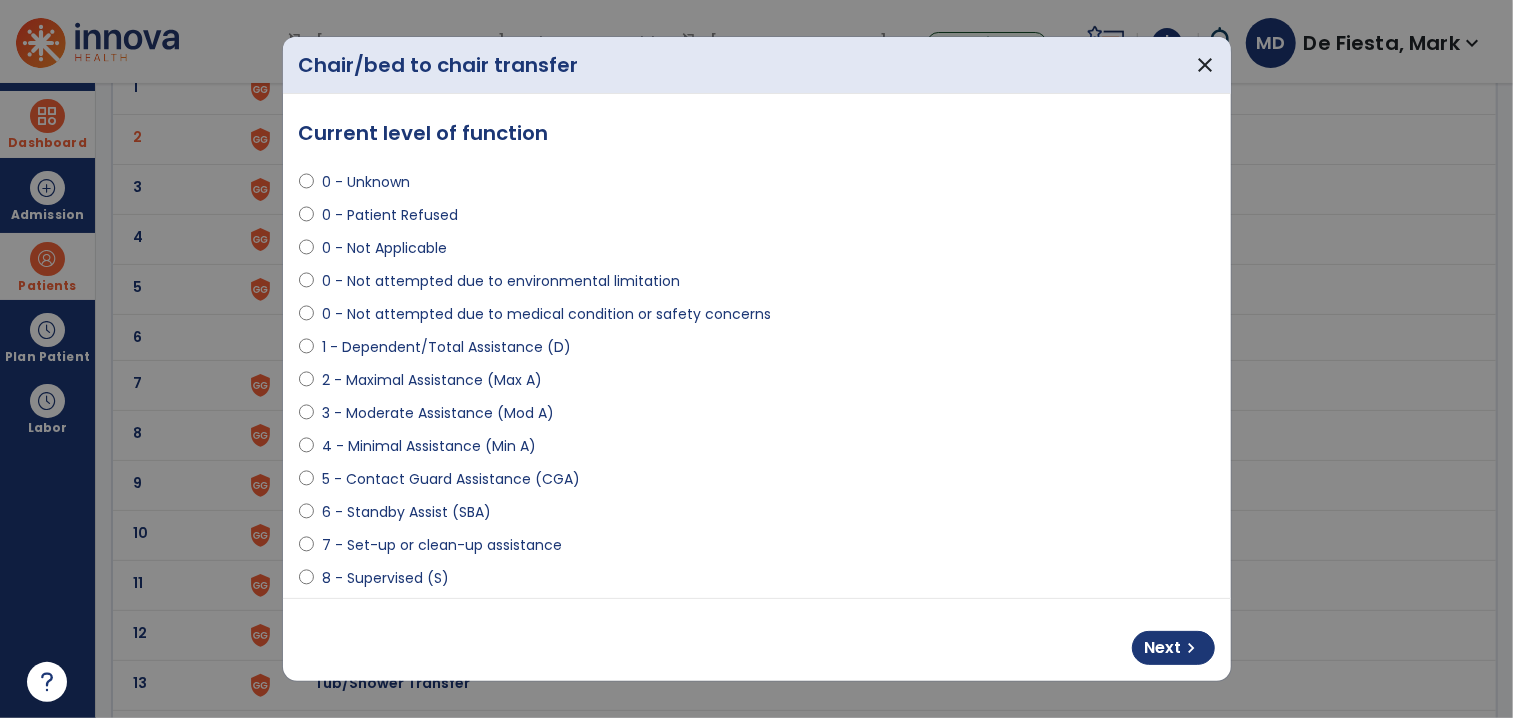 select on "**********" 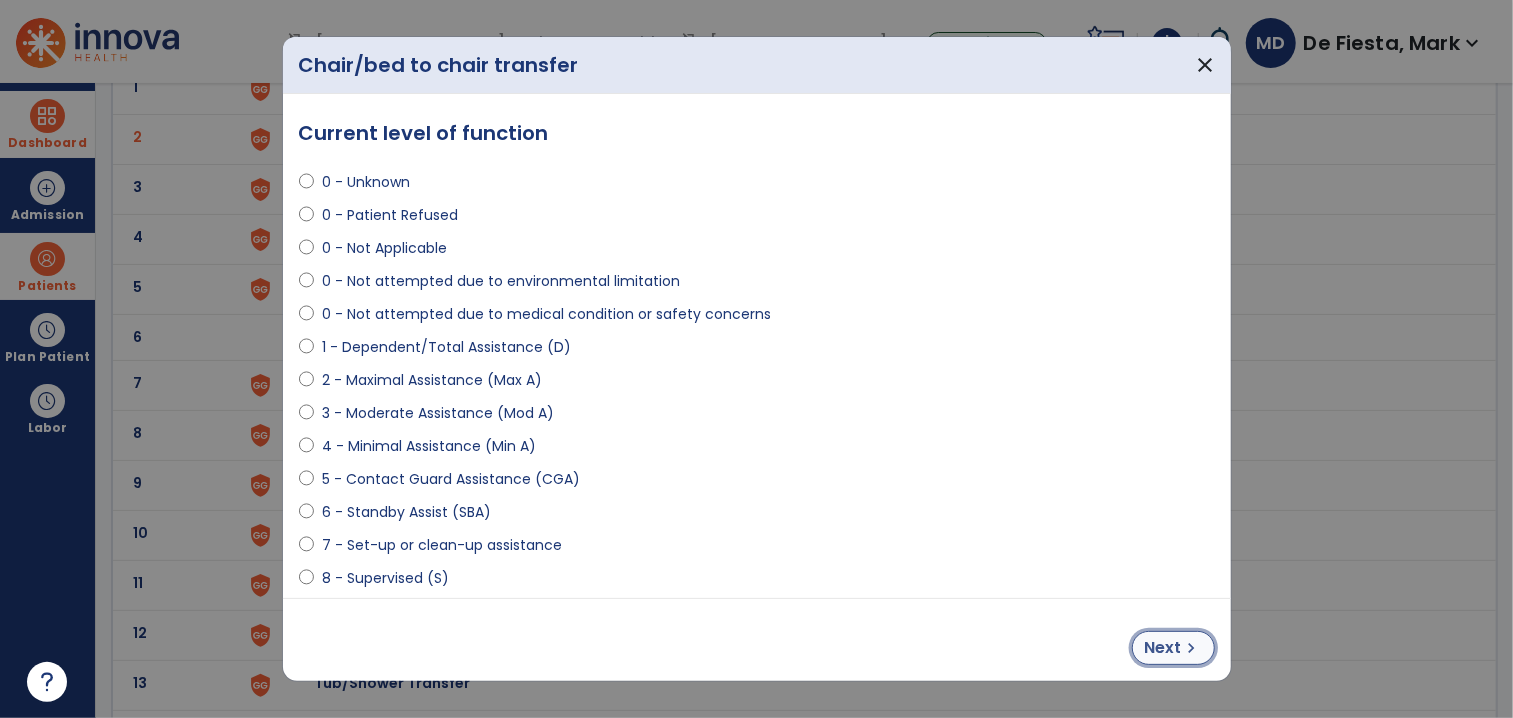 click on "Next  chevron_right" at bounding box center (1173, 648) 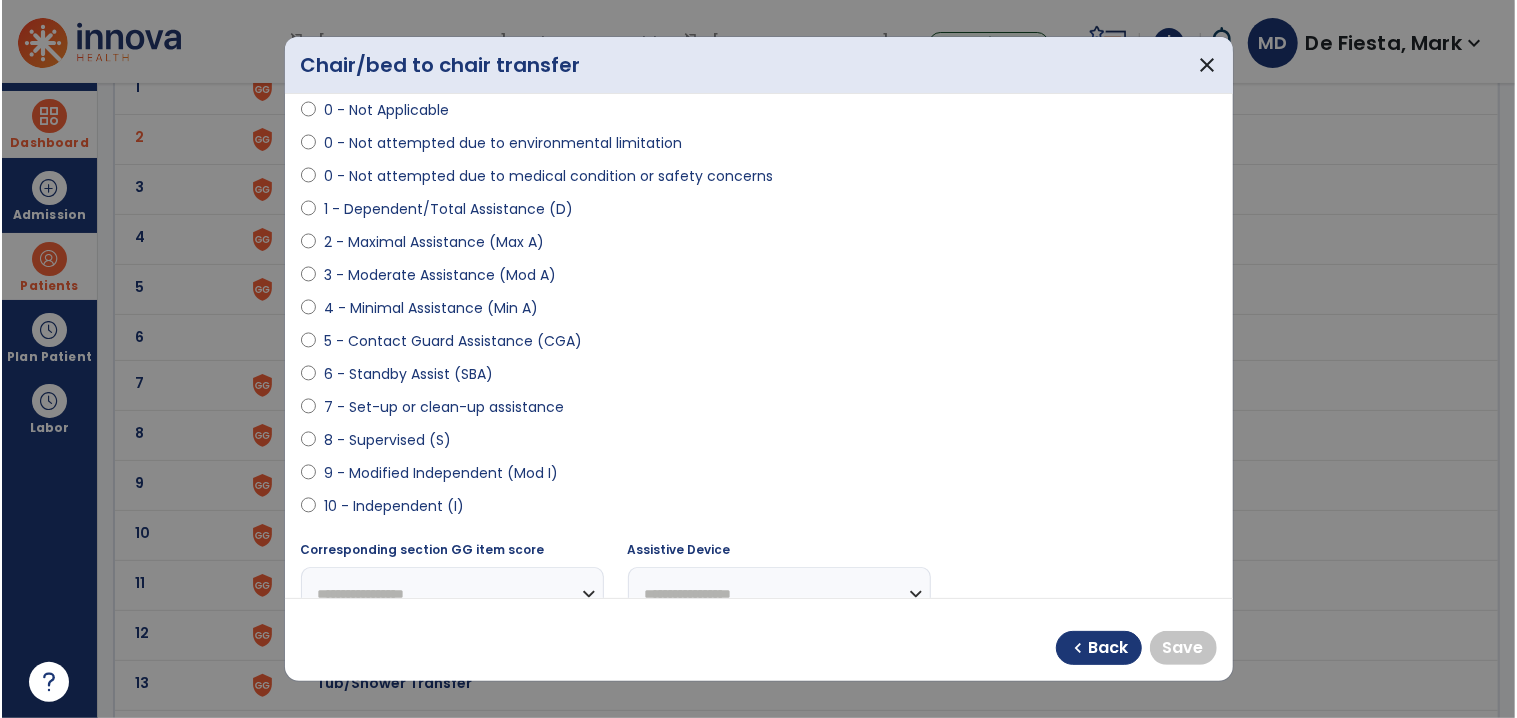 scroll, scrollTop: 195, scrollLeft: 0, axis: vertical 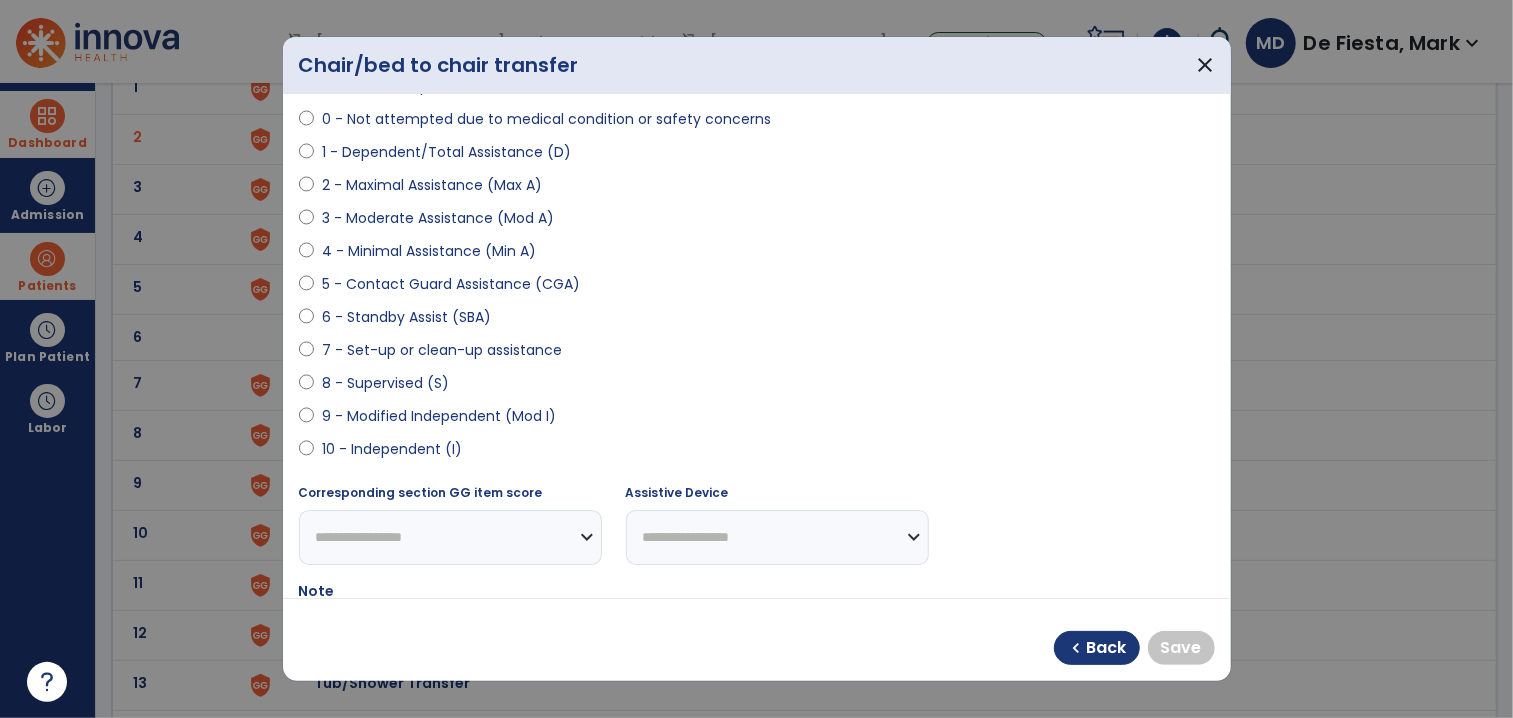 select on "**********" 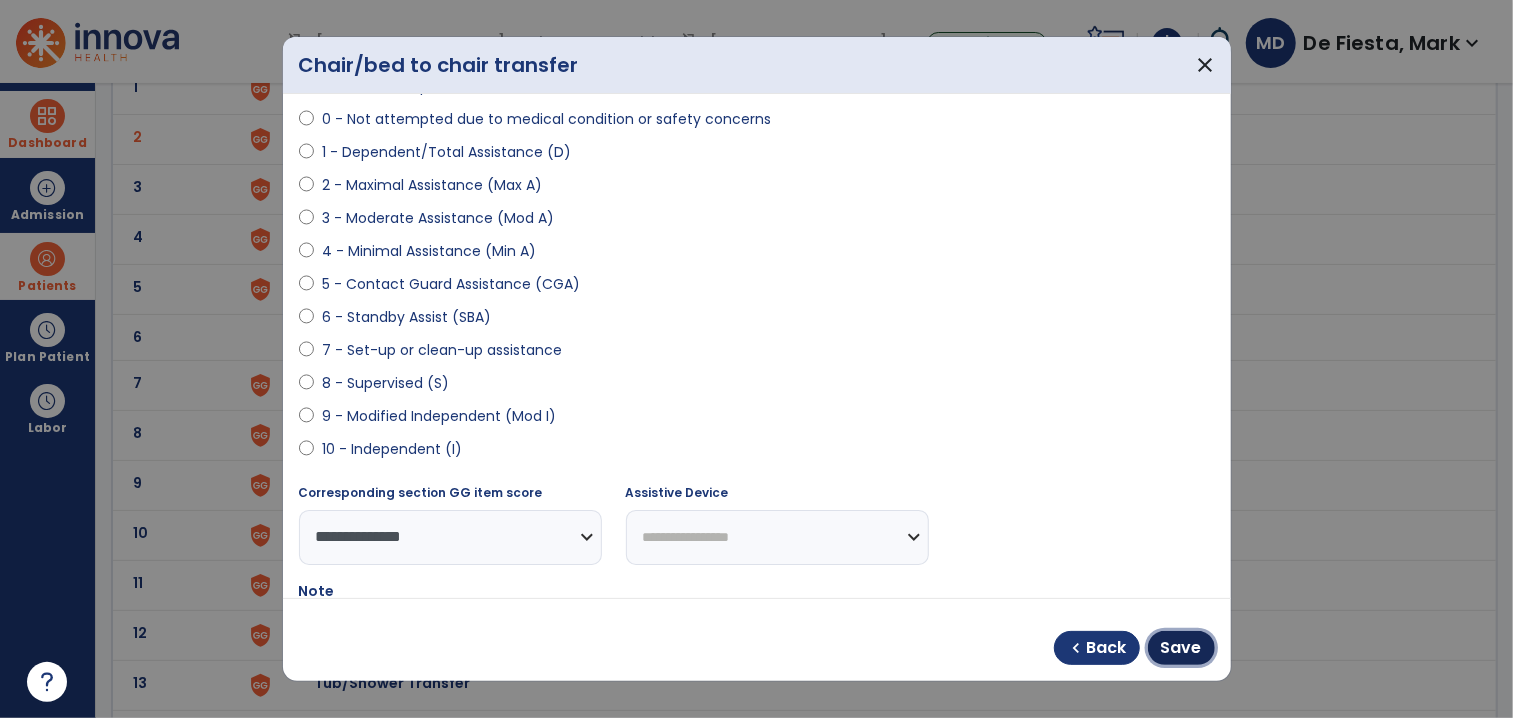 click on "Save" at bounding box center [1181, 648] 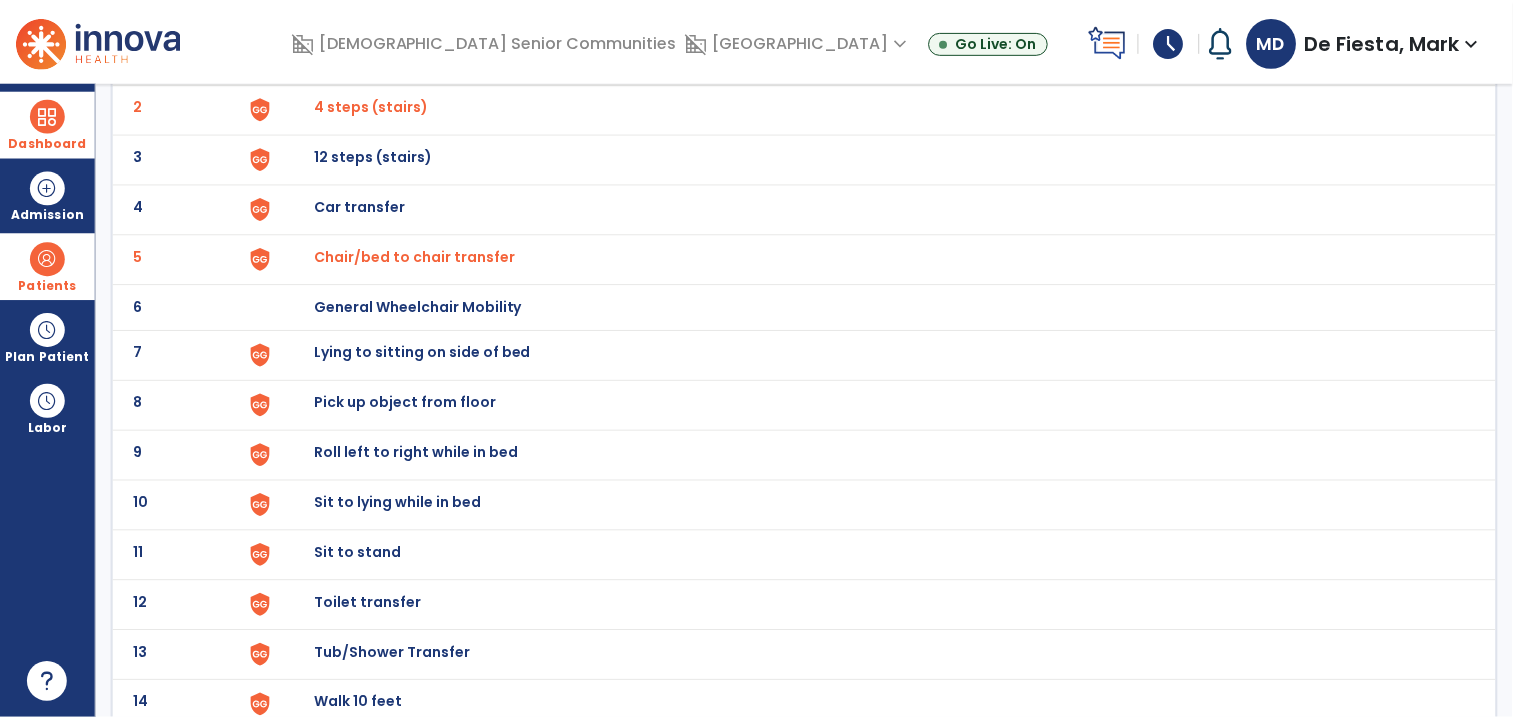 scroll, scrollTop: 265, scrollLeft: 0, axis: vertical 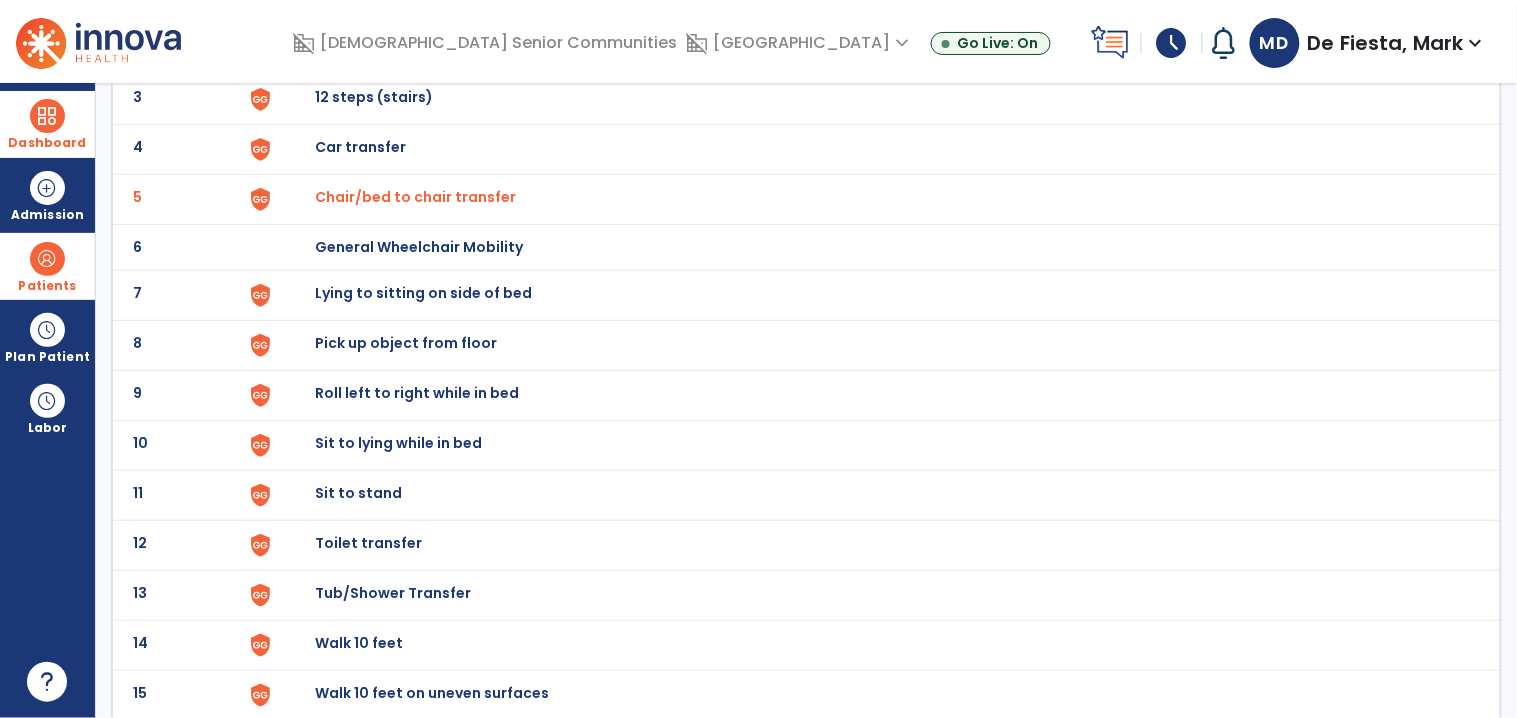 click on "Sit to stand" at bounding box center (877, -1) 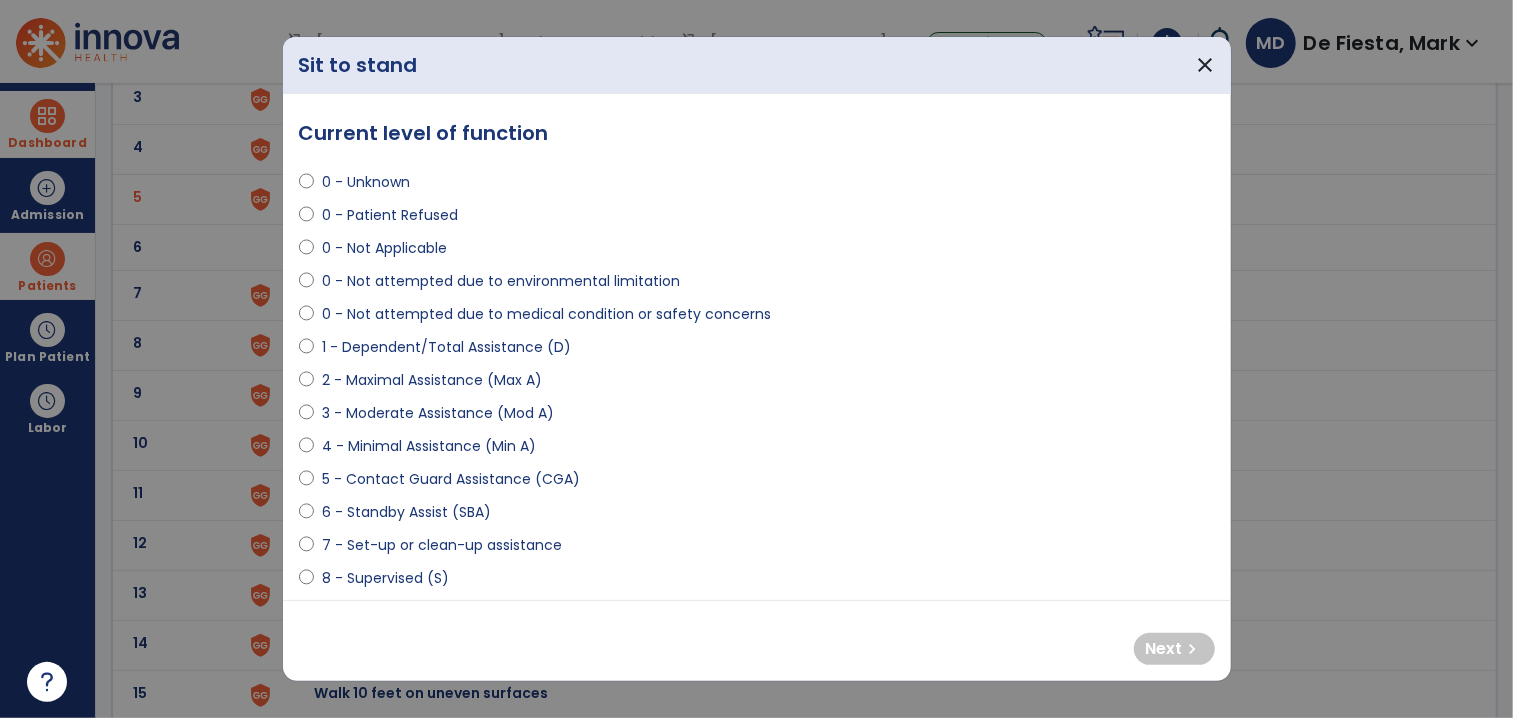 select on "**********" 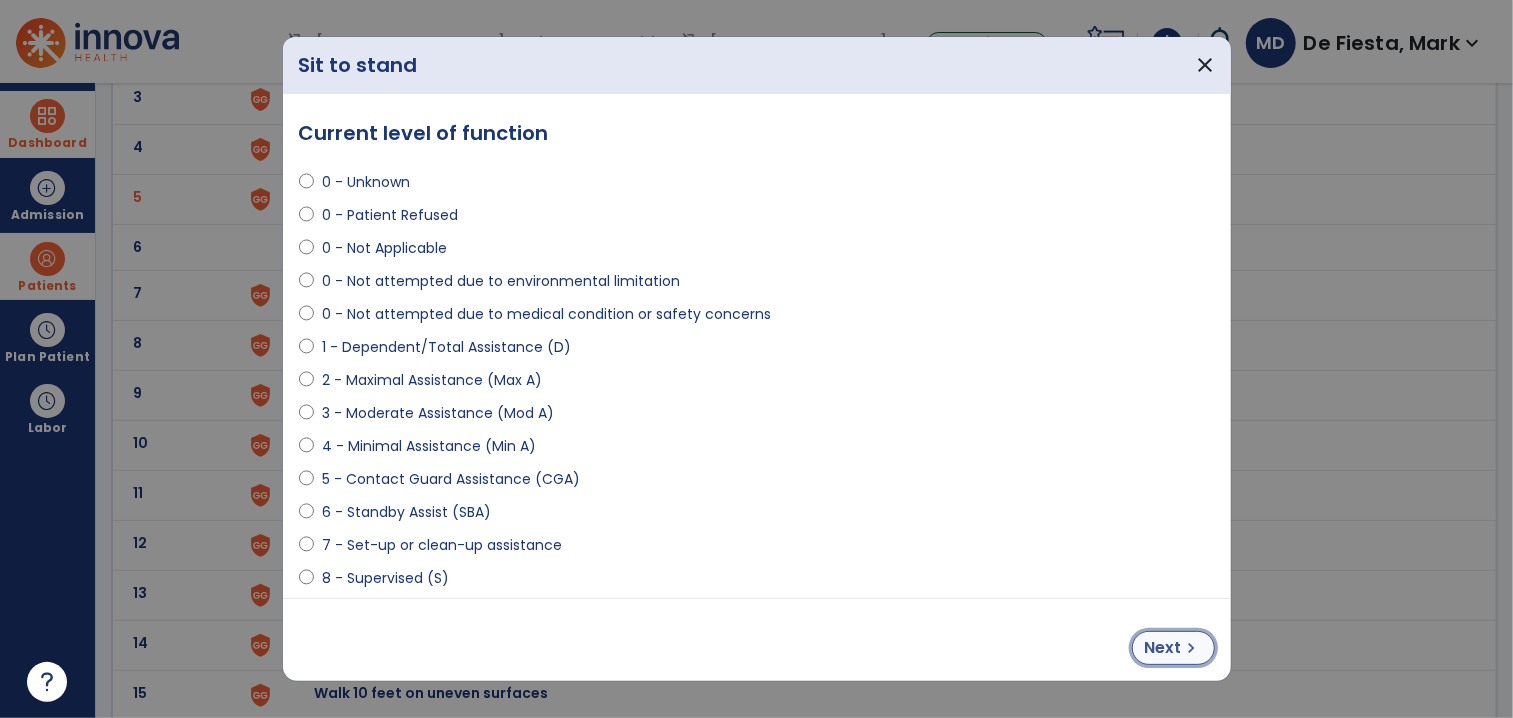click on "Next  chevron_right" at bounding box center (1173, 648) 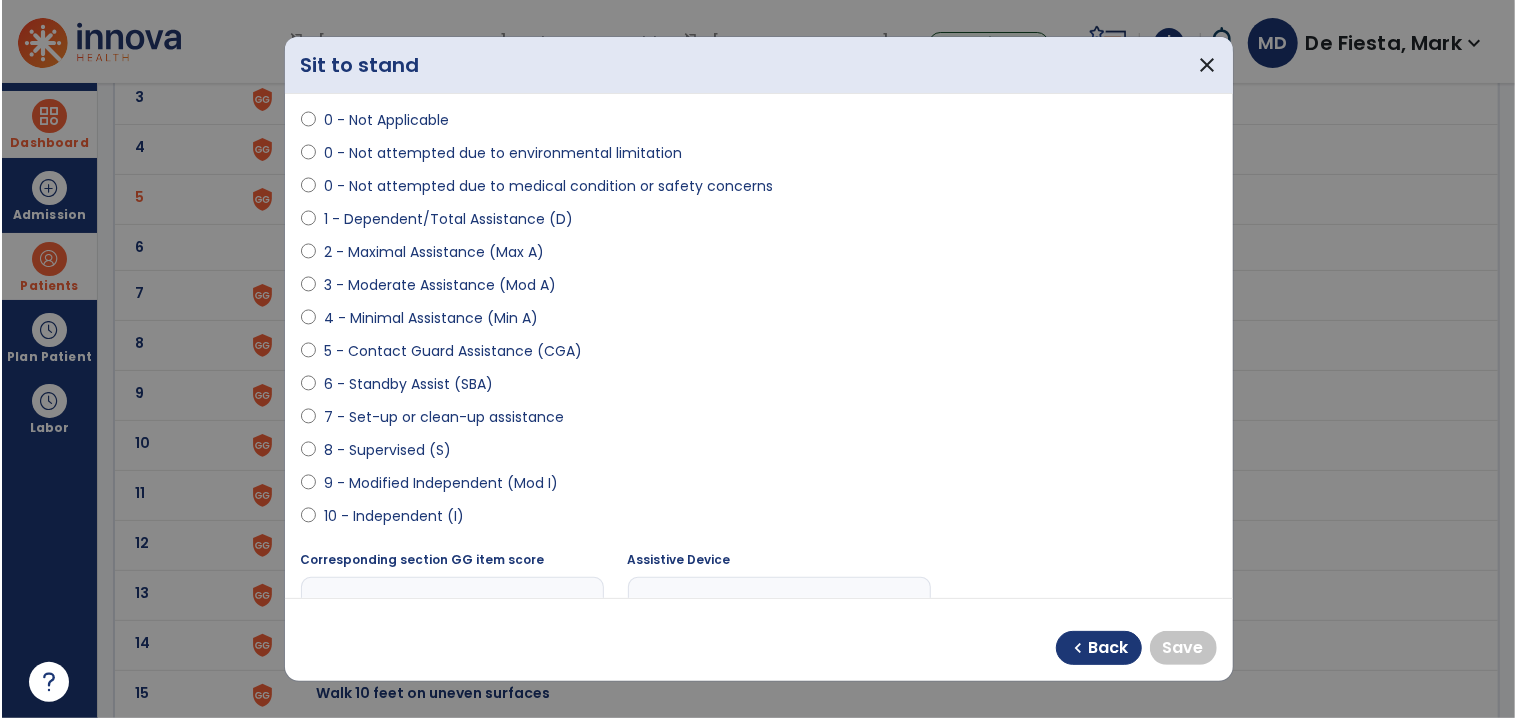 scroll, scrollTop: 138, scrollLeft: 0, axis: vertical 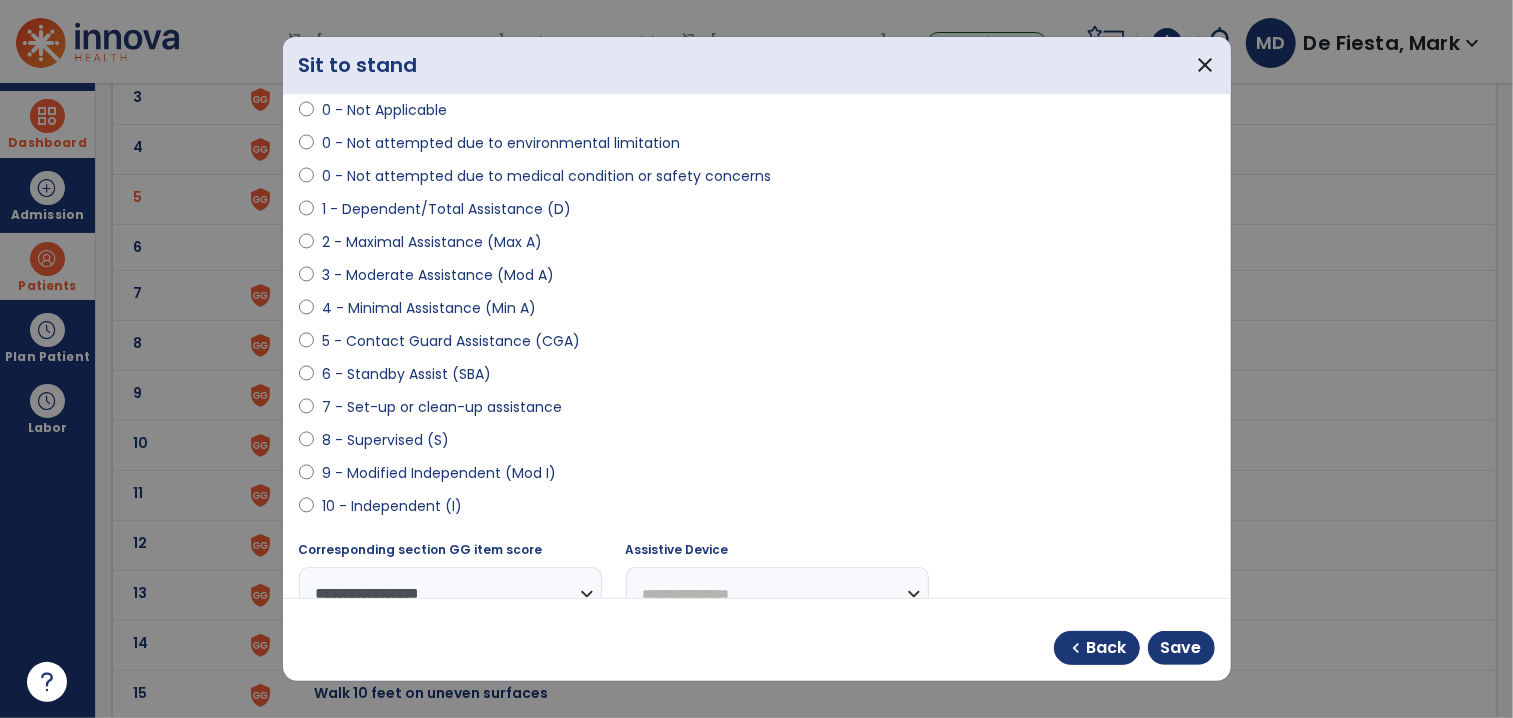select on "**********" 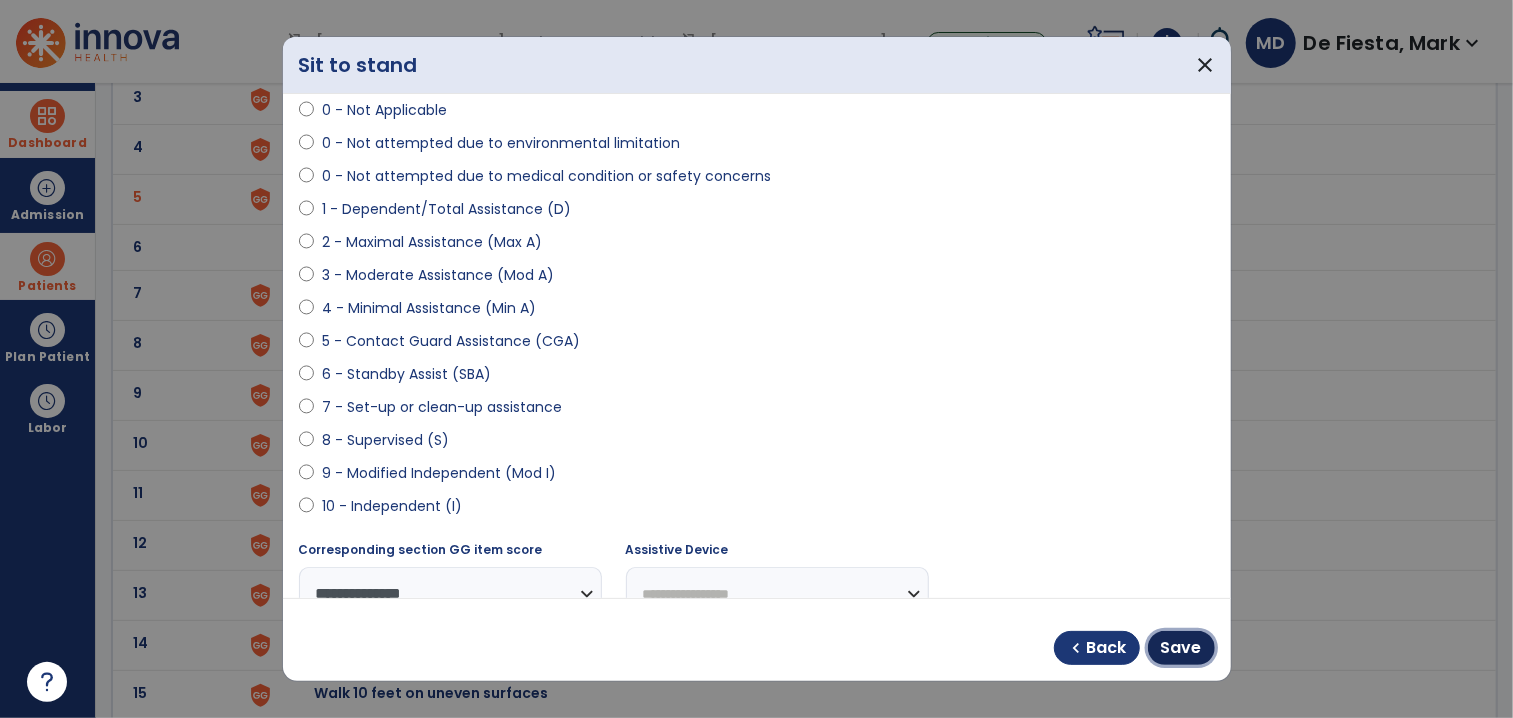 drag, startPoint x: 1191, startPoint y: 641, endPoint x: 770, endPoint y: 410, distance: 480.21036 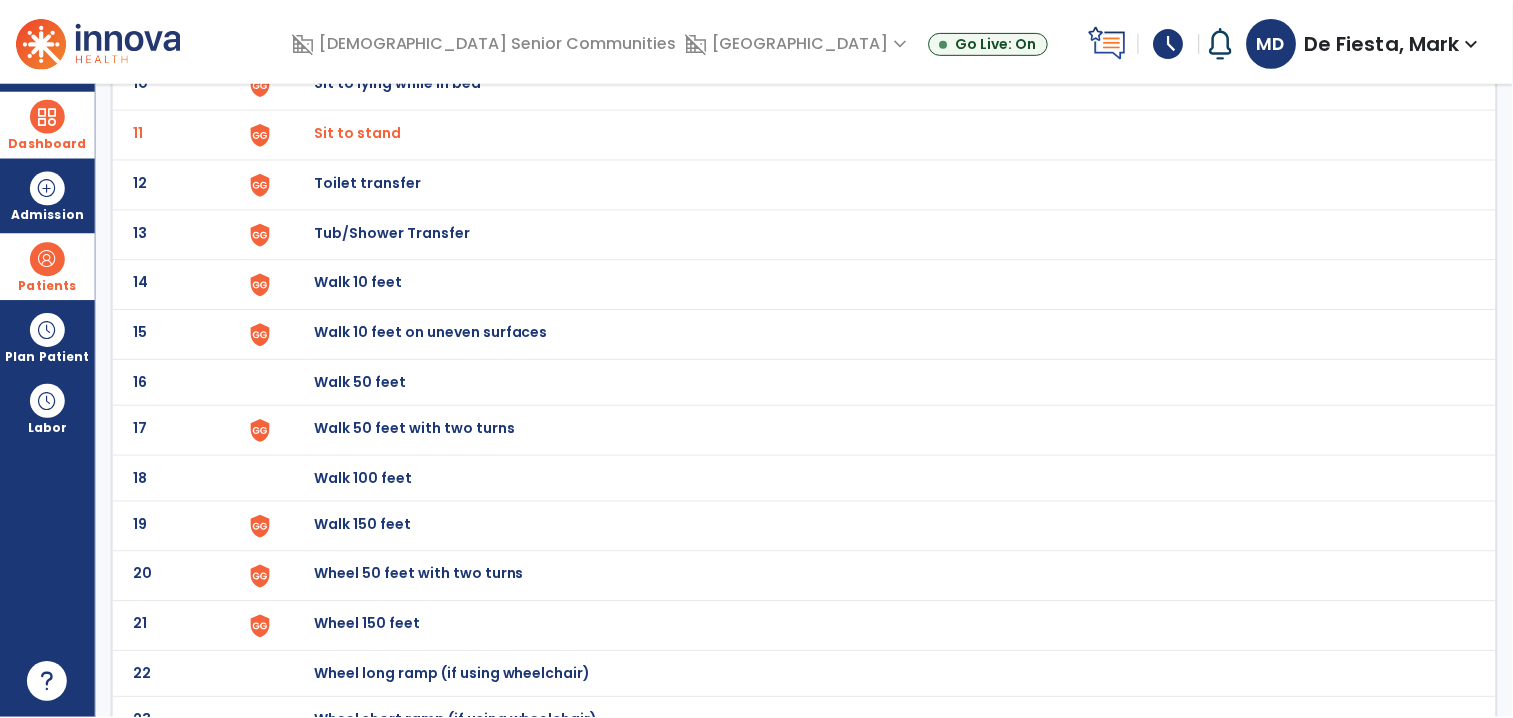 scroll, scrollTop: 654, scrollLeft: 0, axis: vertical 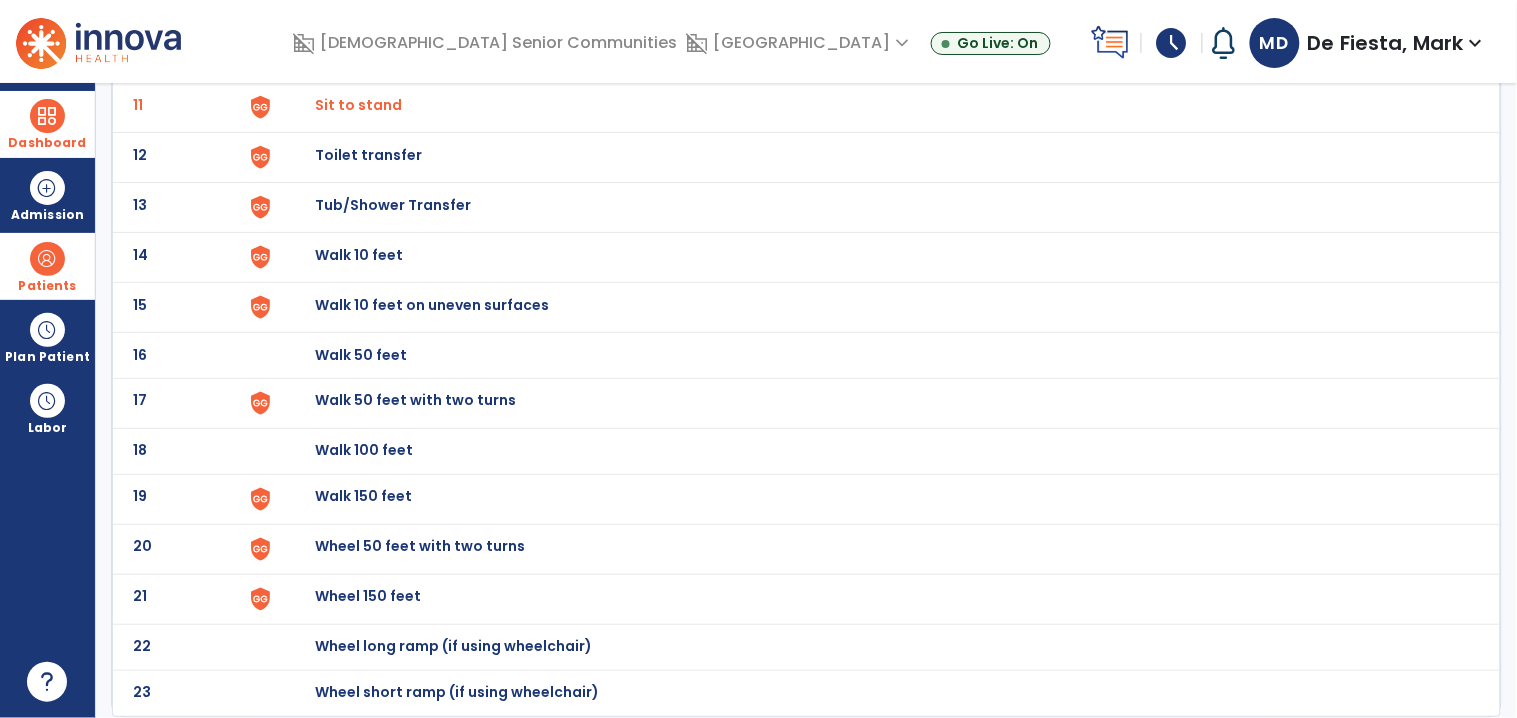 click on "Walk 50 feet with two turns" at bounding box center [877, -389] 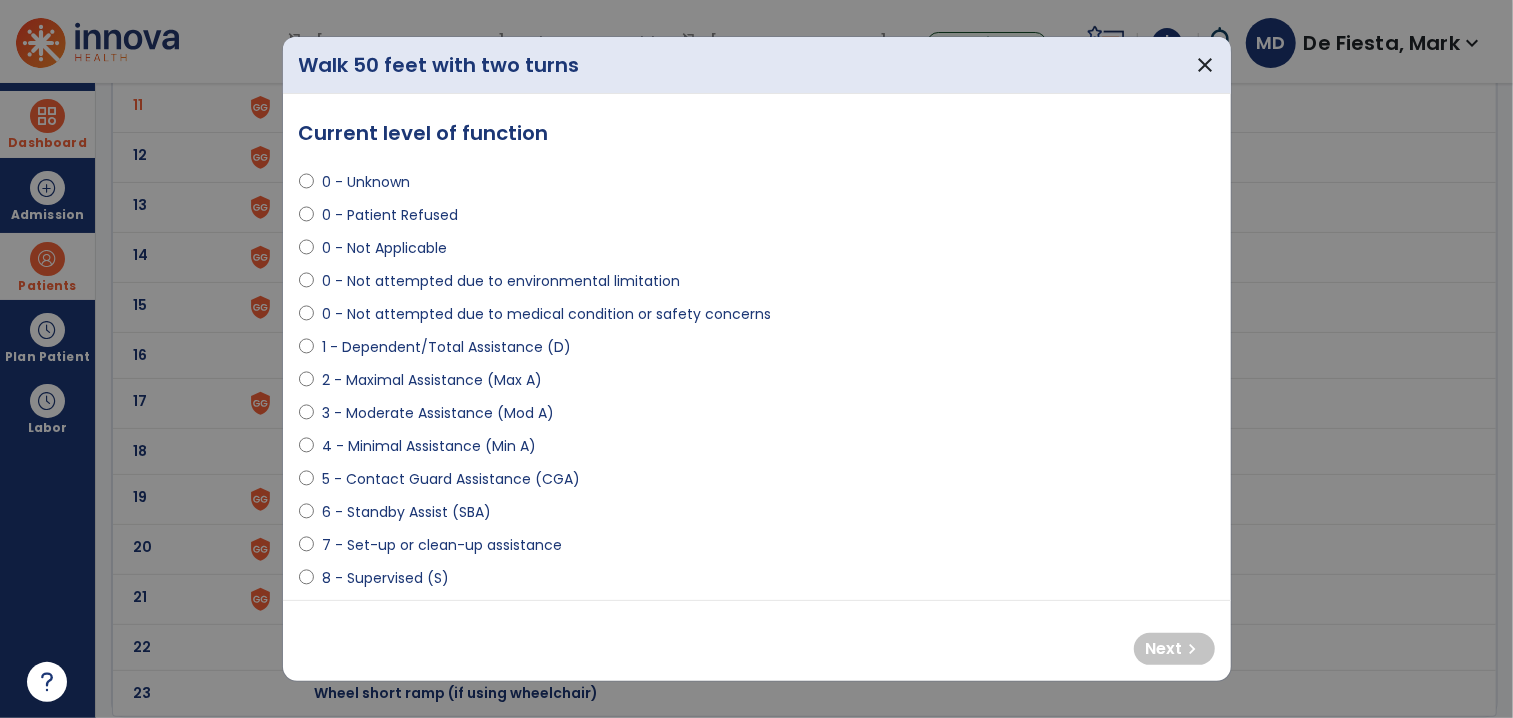 select on "**********" 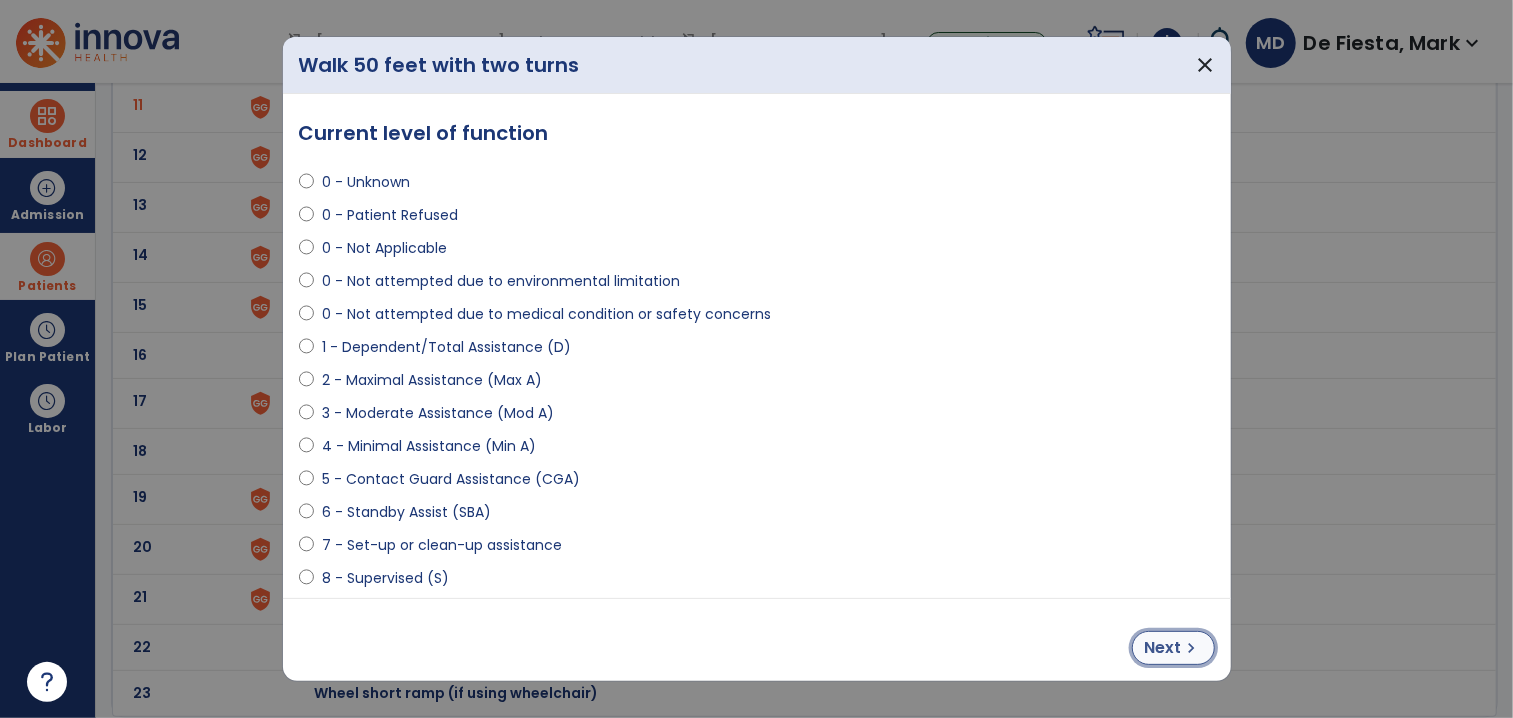 click on "Next  chevron_right" at bounding box center (1173, 648) 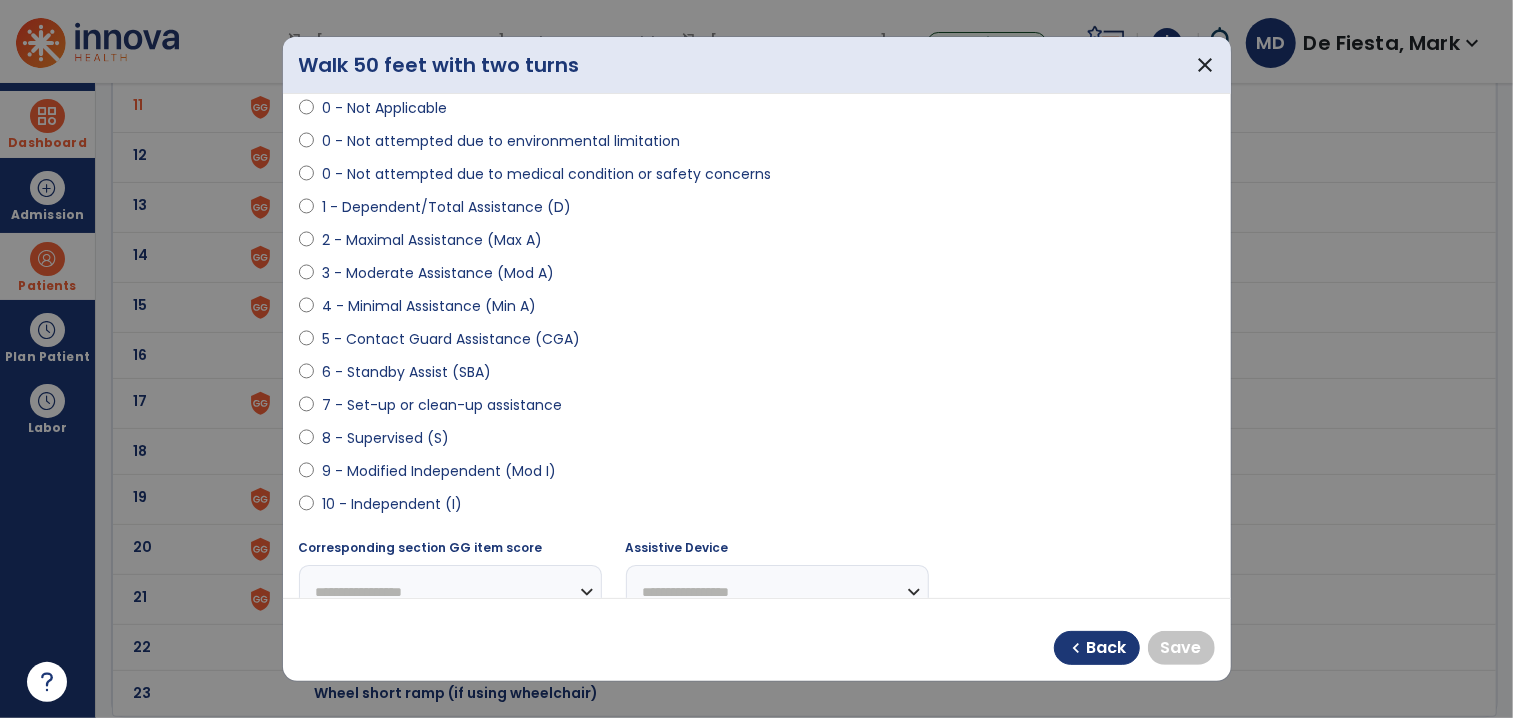 scroll, scrollTop: 185, scrollLeft: 0, axis: vertical 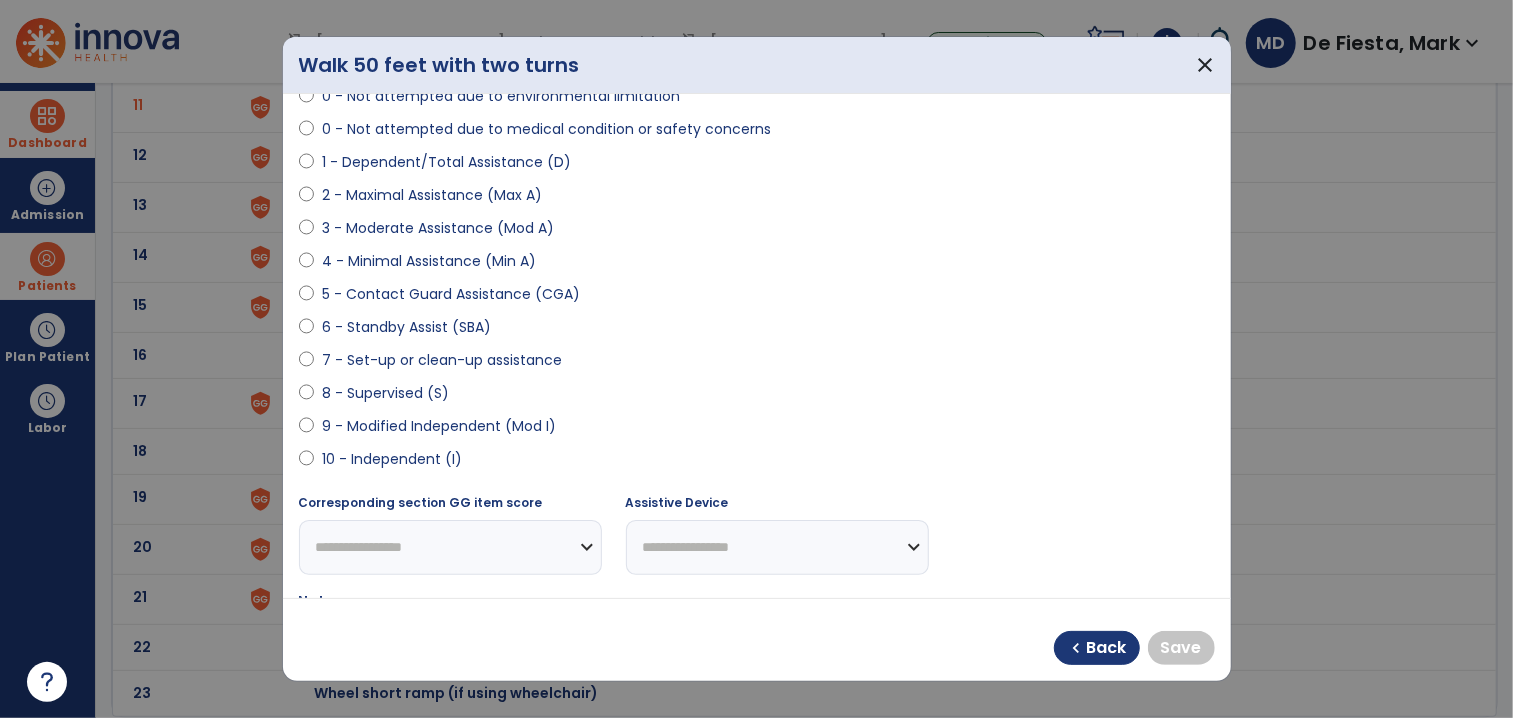 select on "**********" 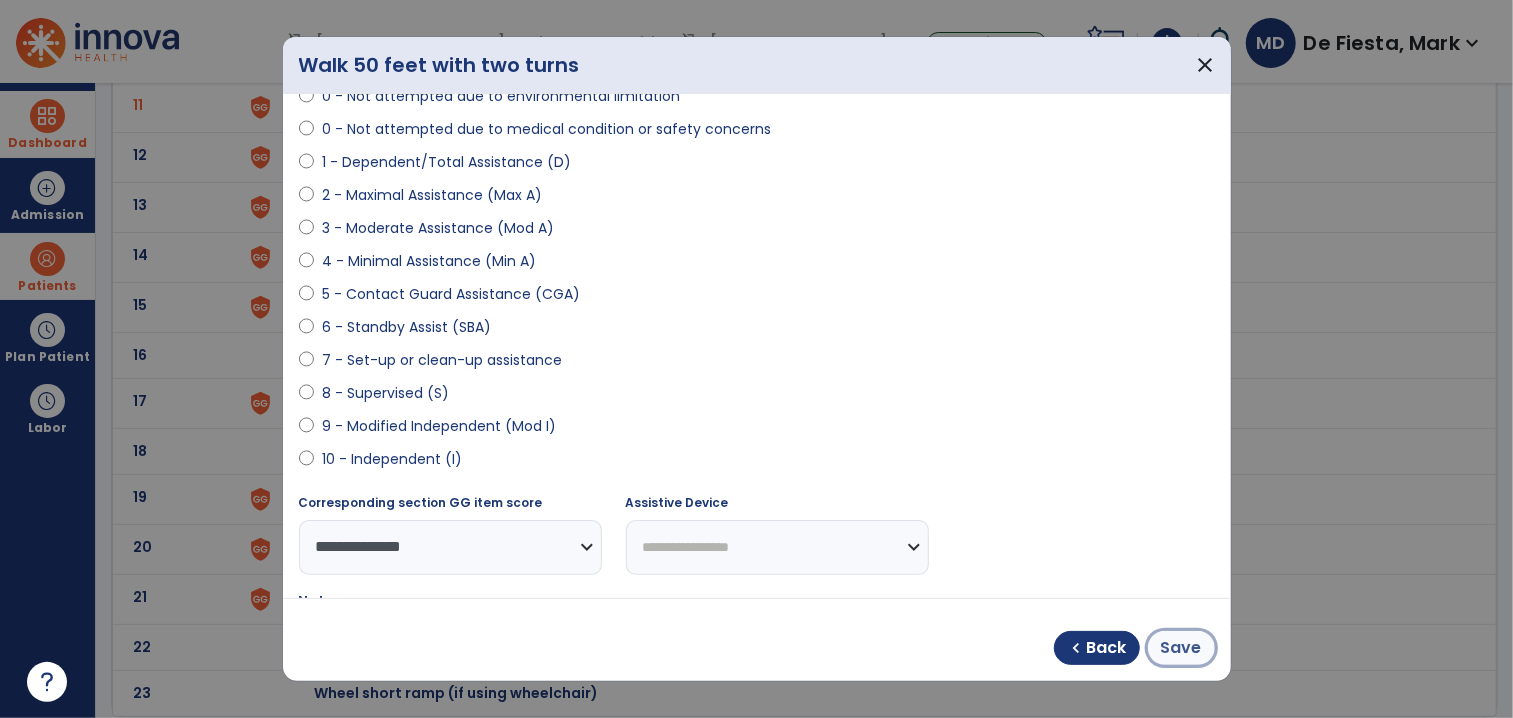 click on "Save" at bounding box center (1181, 648) 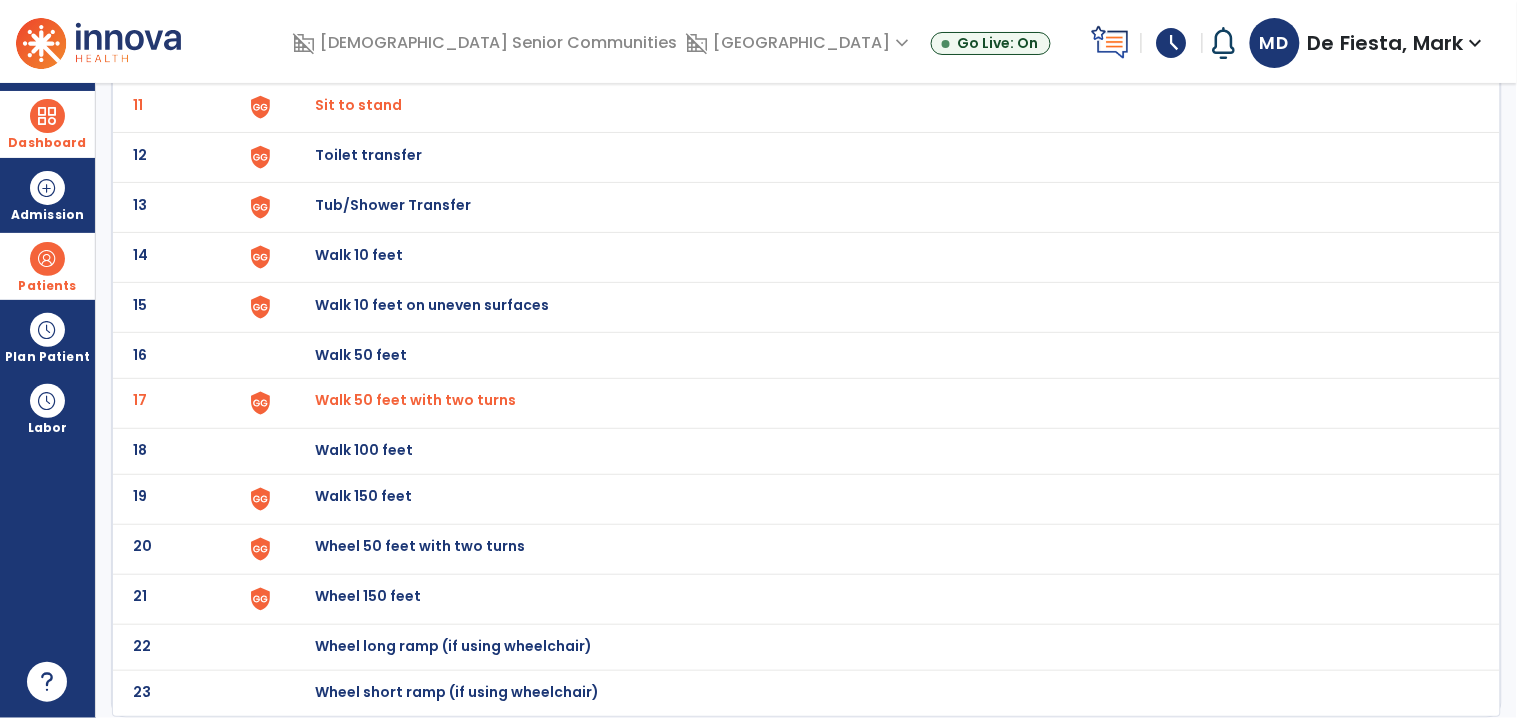 click on "Walk 150 feet" at bounding box center (361, -391) 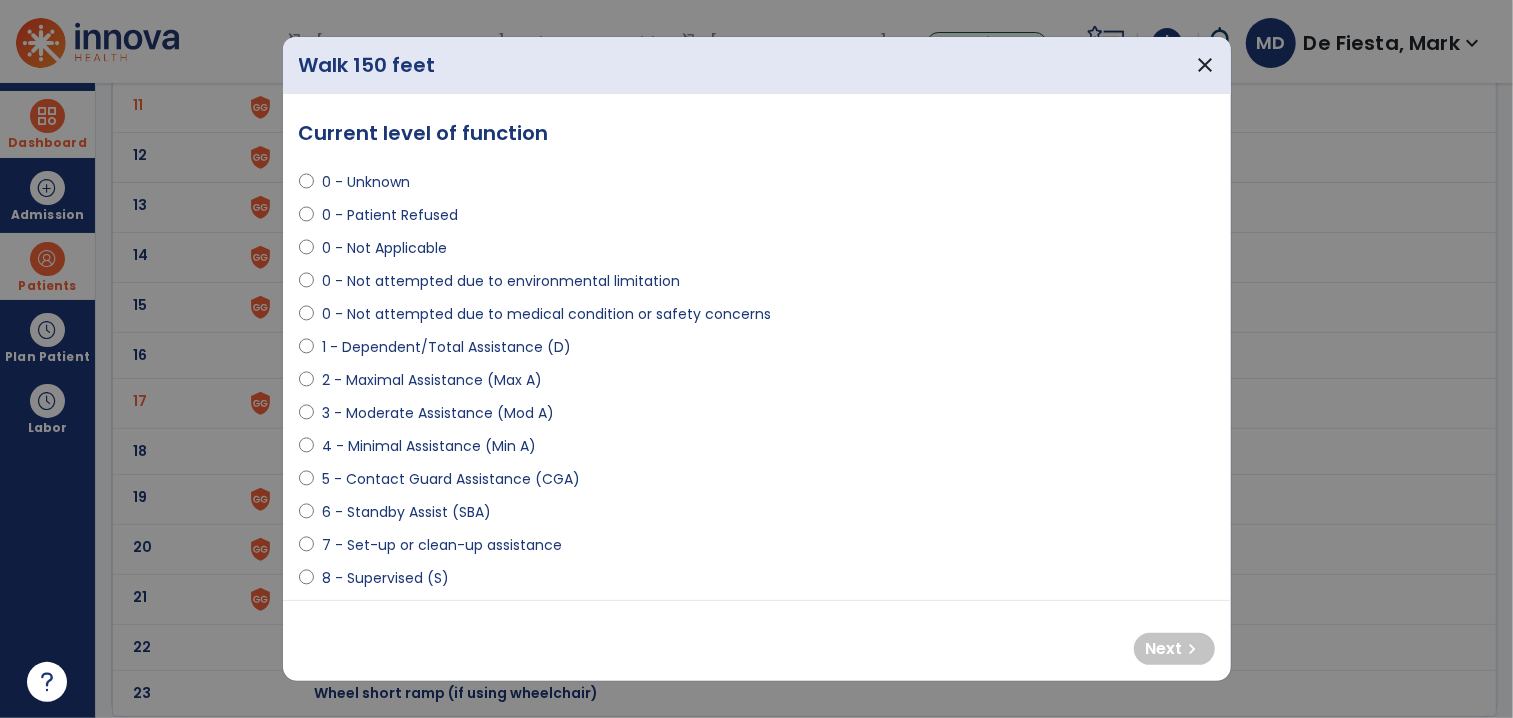 select on "**********" 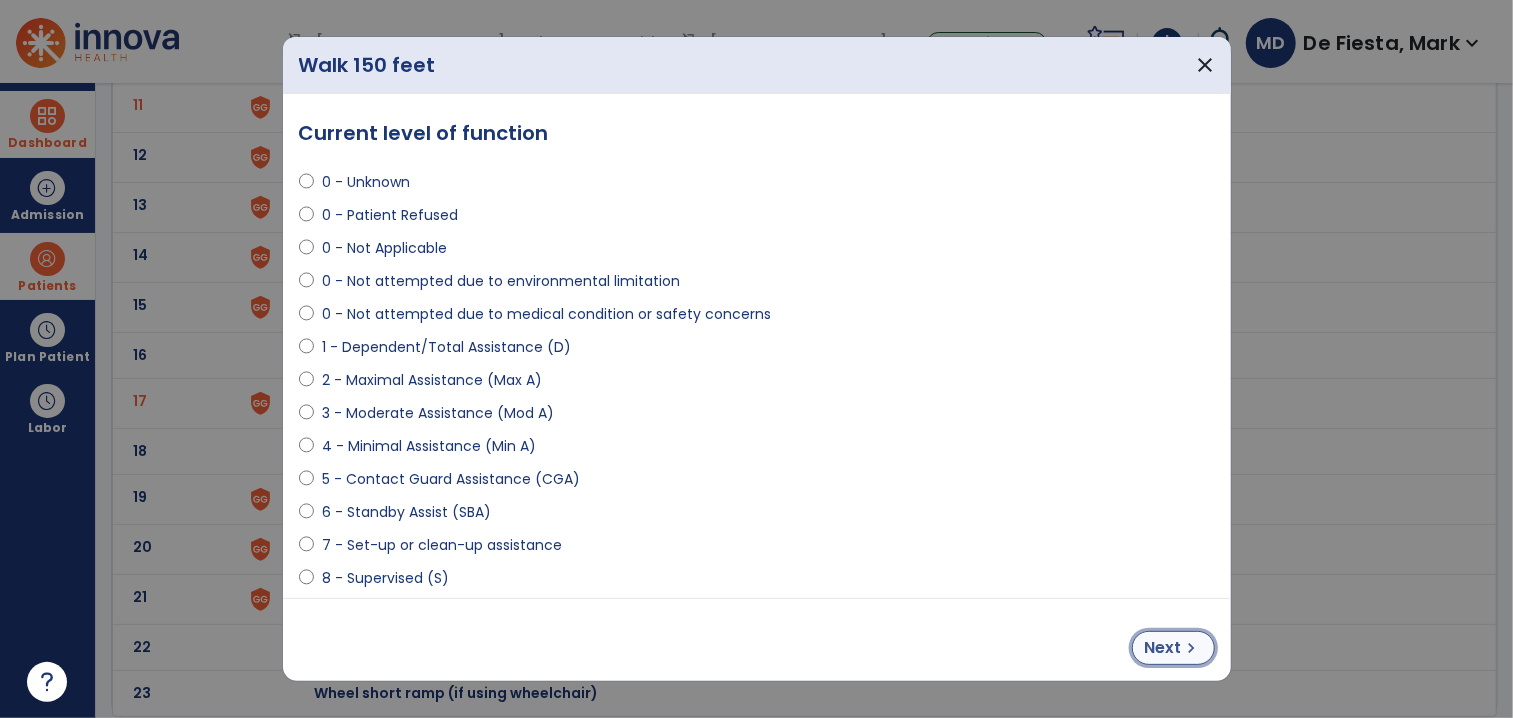 click on "Next" at bounding box center (1163, 648) 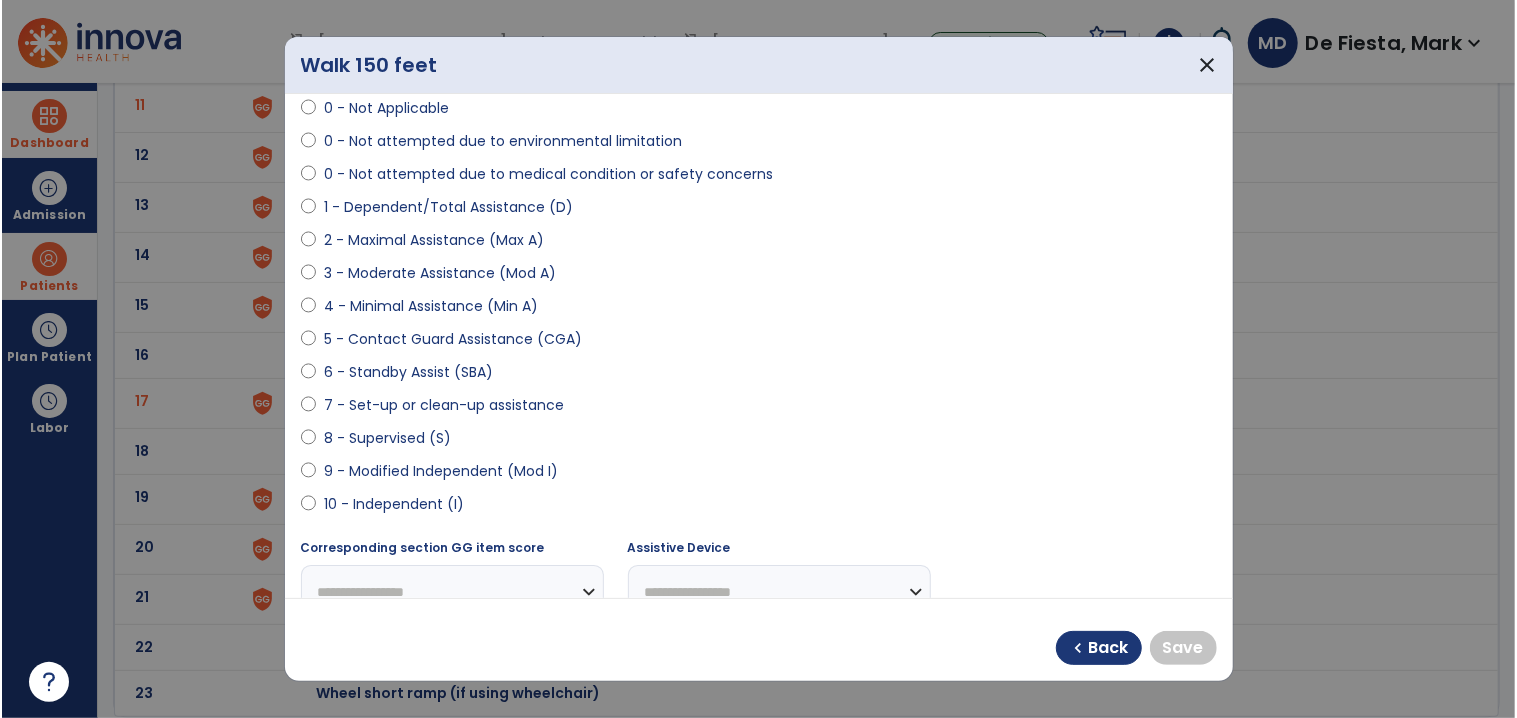 scroll, scrollTop: 141, scrollLeft: 0, axis: vertical 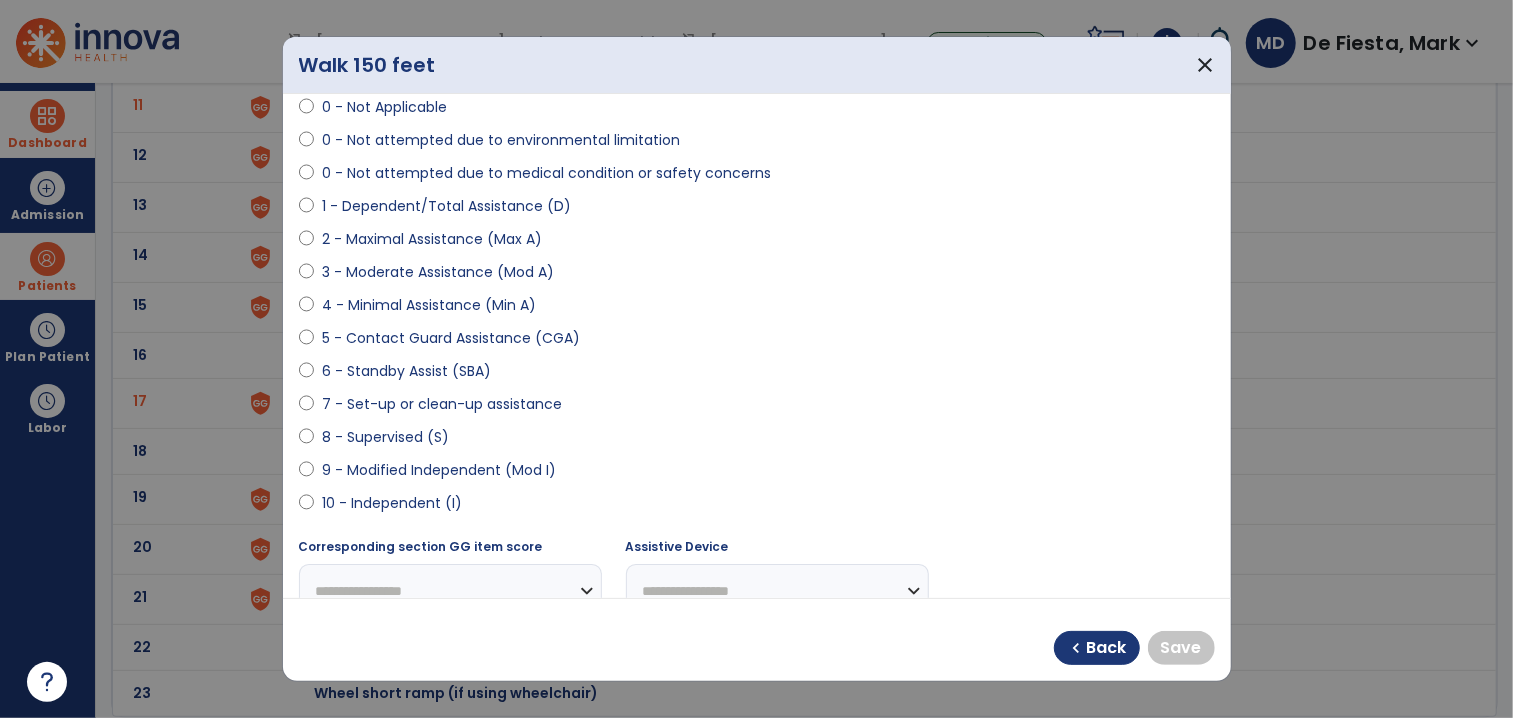 select on "**********" 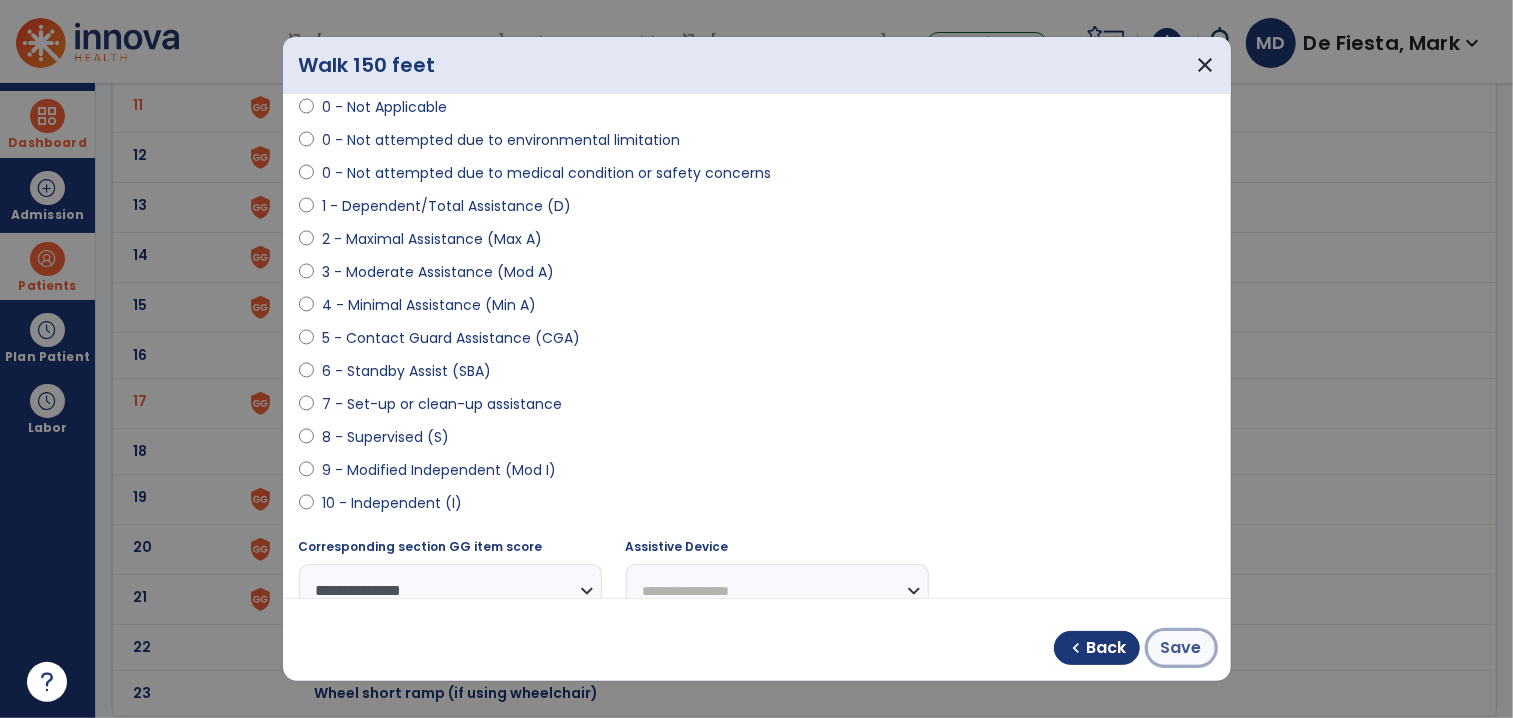 click on "Save" at bounding box center [1181, 648] 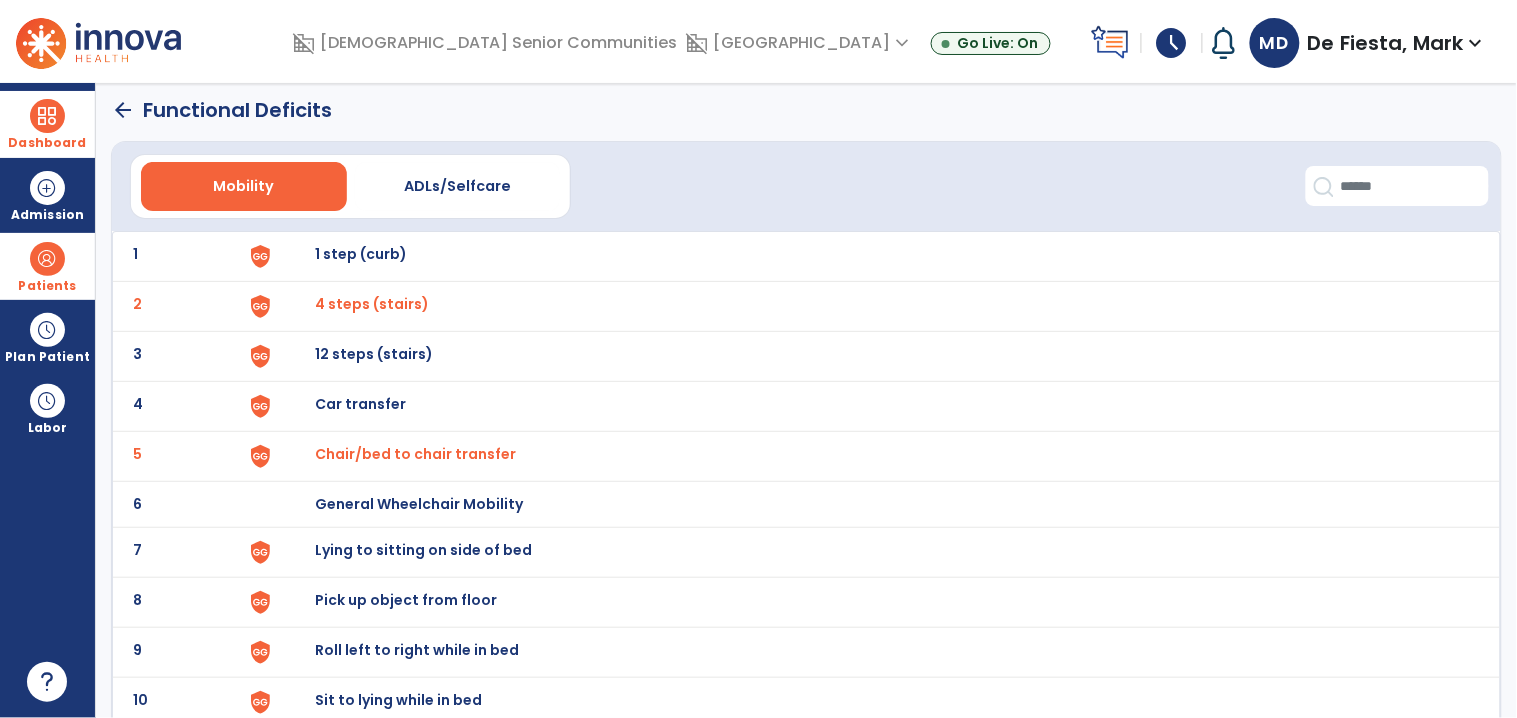 scroll, scrollTop: 0, scrollLeft: 0, axis: both 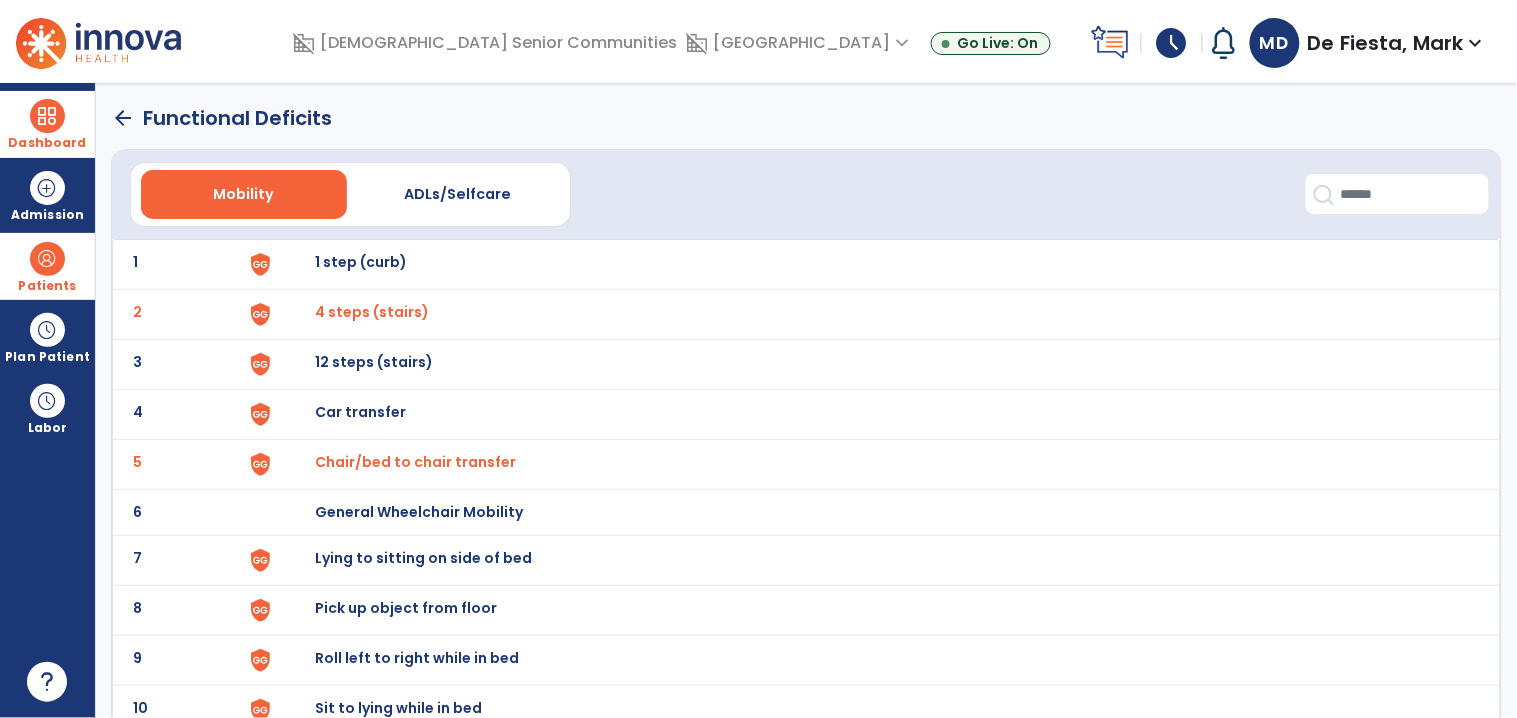 click on "arrow_back" 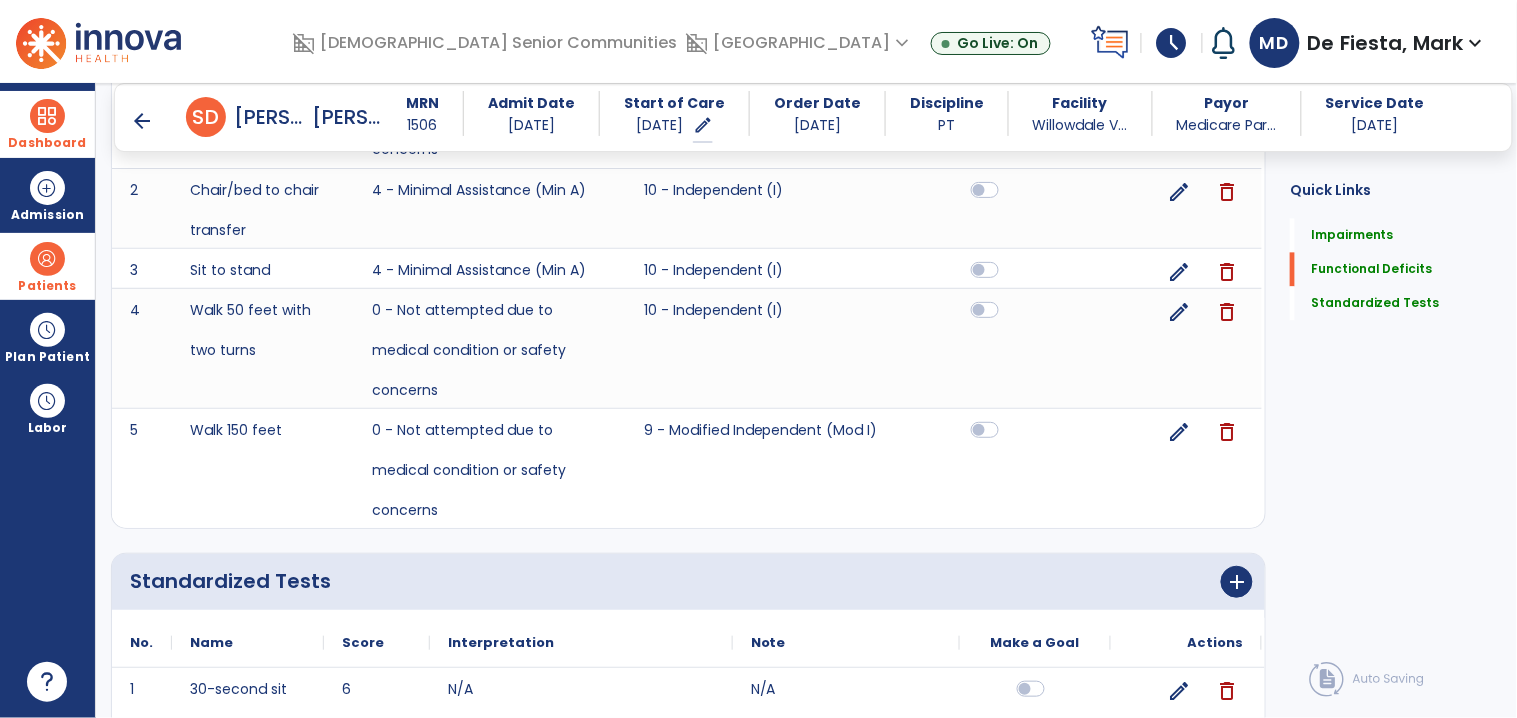 scroll, scrollTop: 1227, scrollLeft: 0, axis: vertical 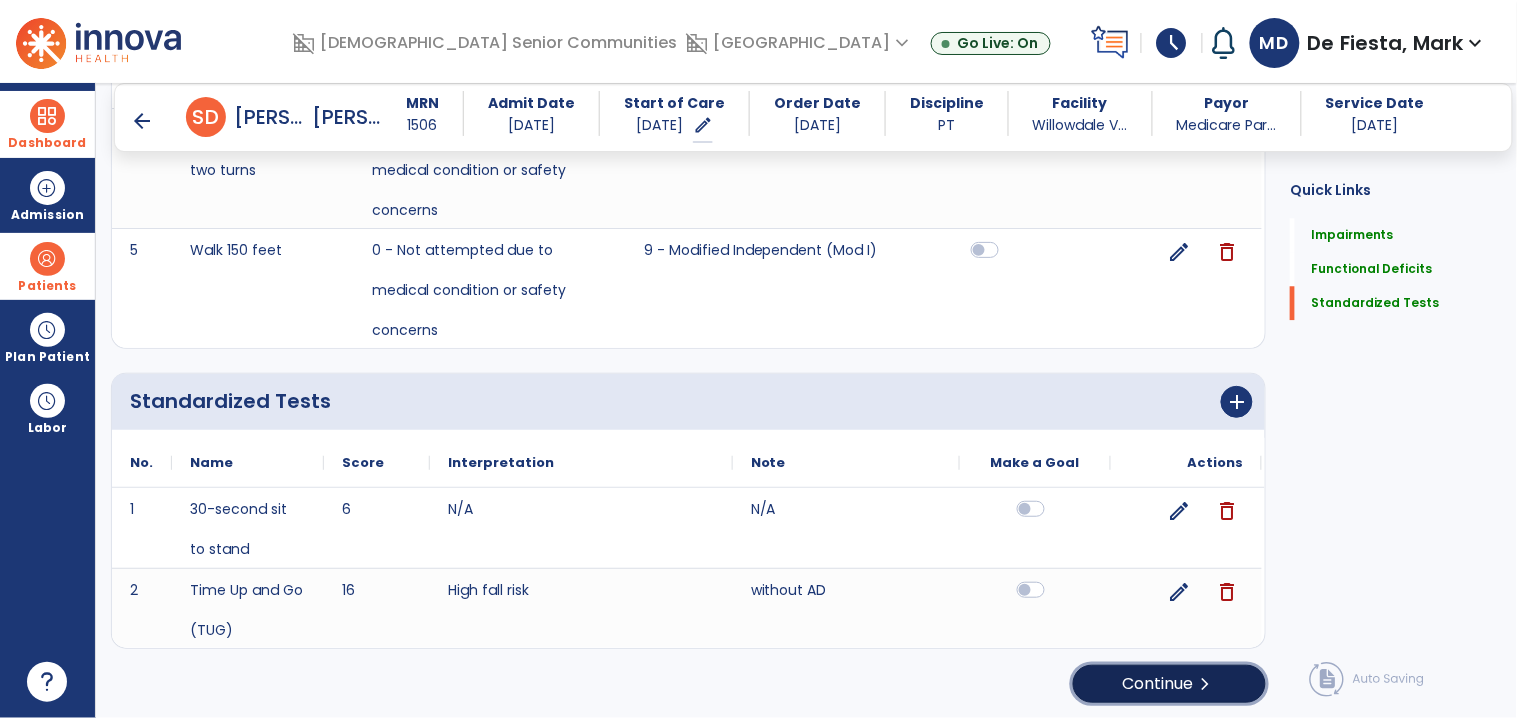 click on "Continue  chevron_right" 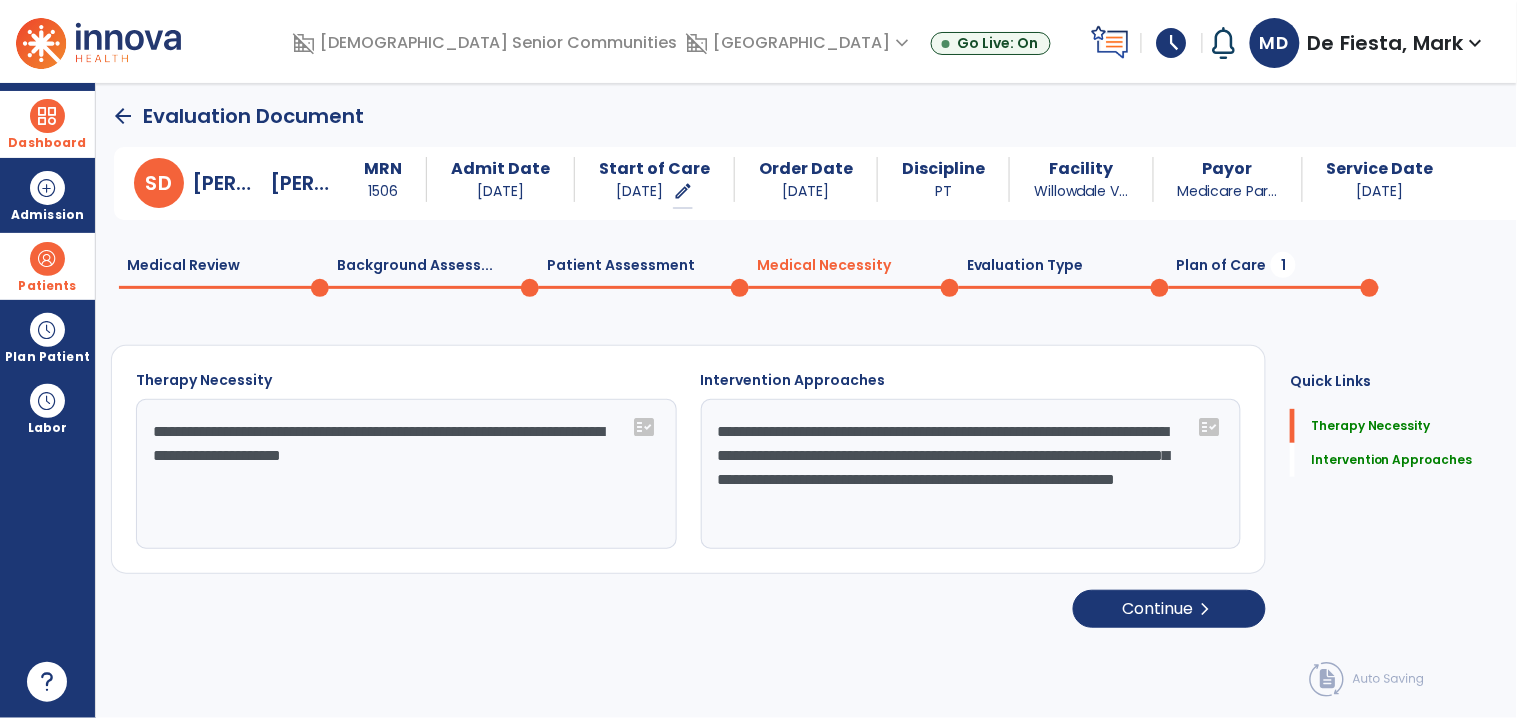 scroll, scrollTop: 0, scrollLeft: 0, axis: both 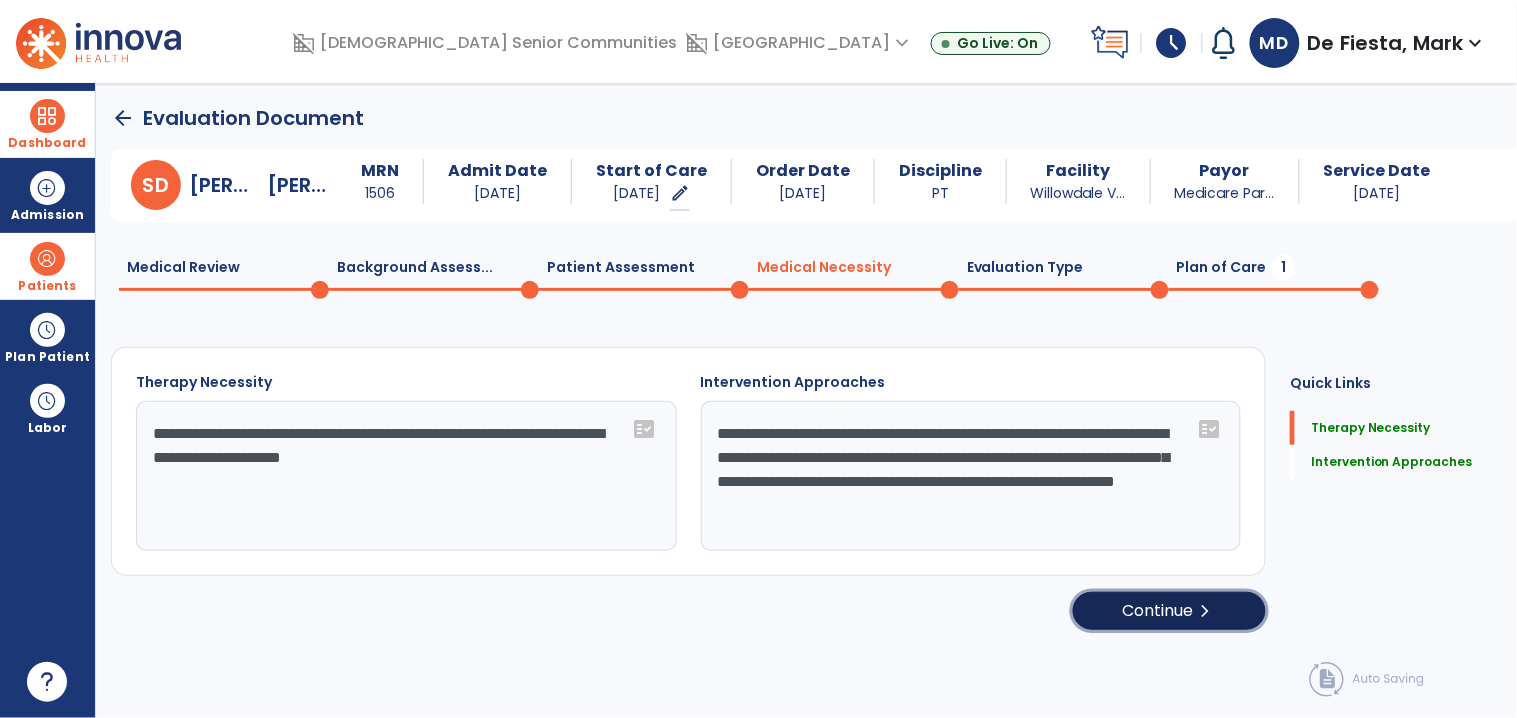 click on "Continue  chevron_right" 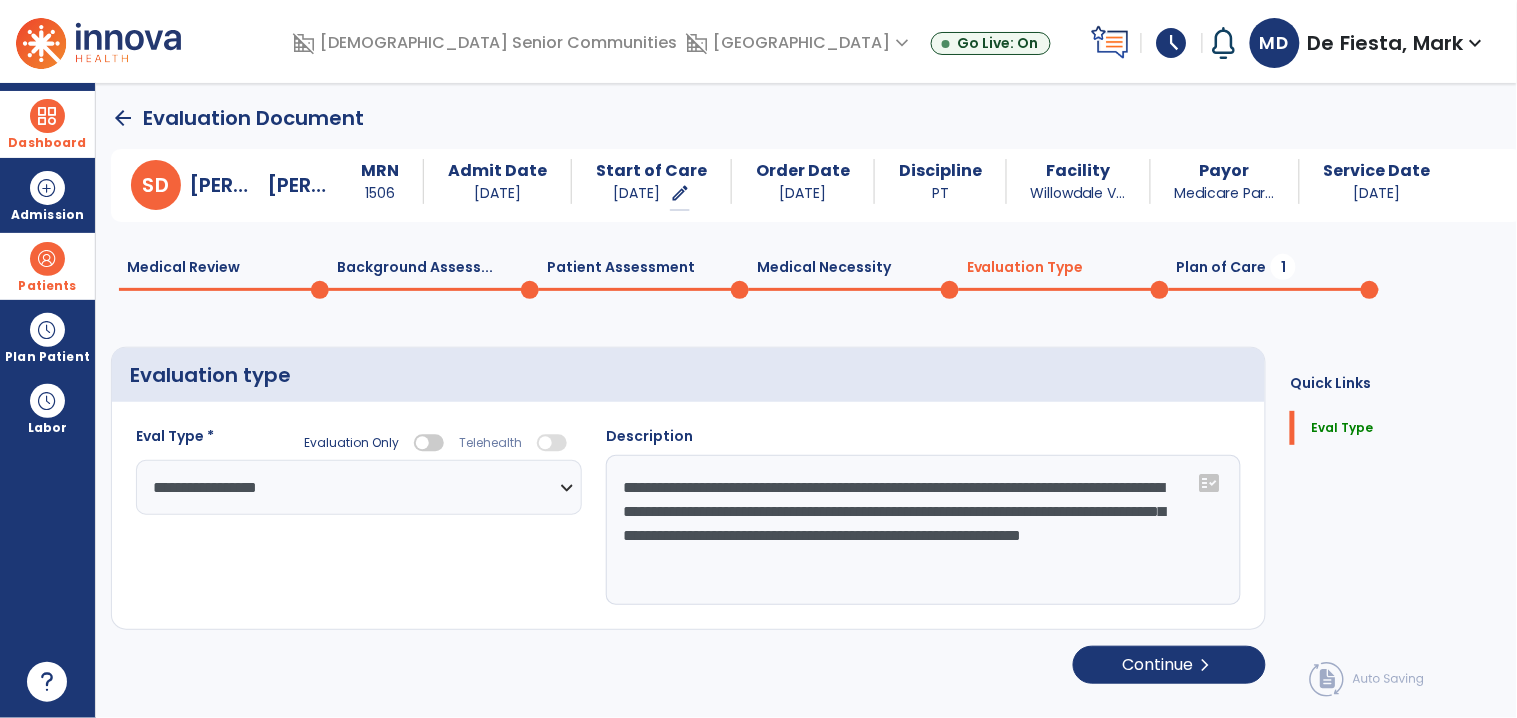 select on "**********" 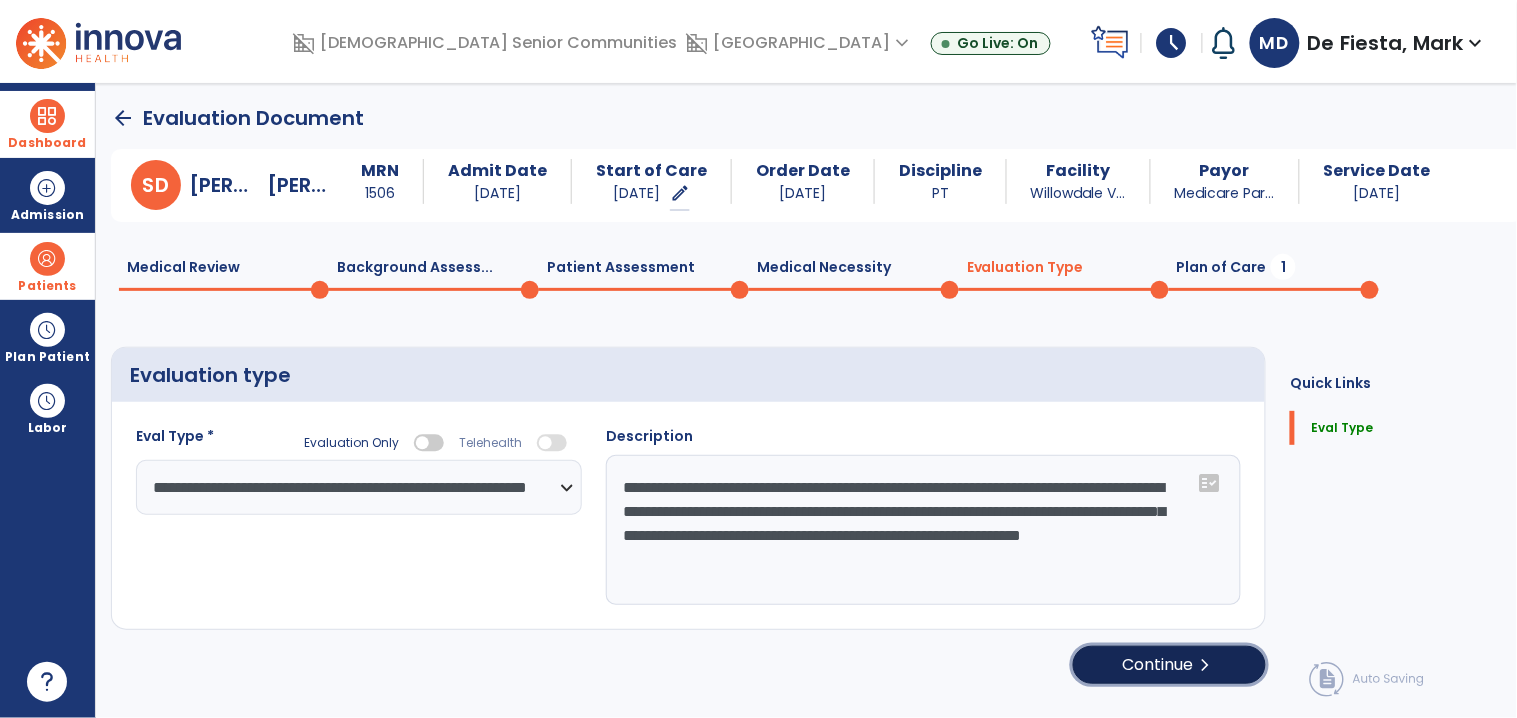 click on "Continue  chevron_right" 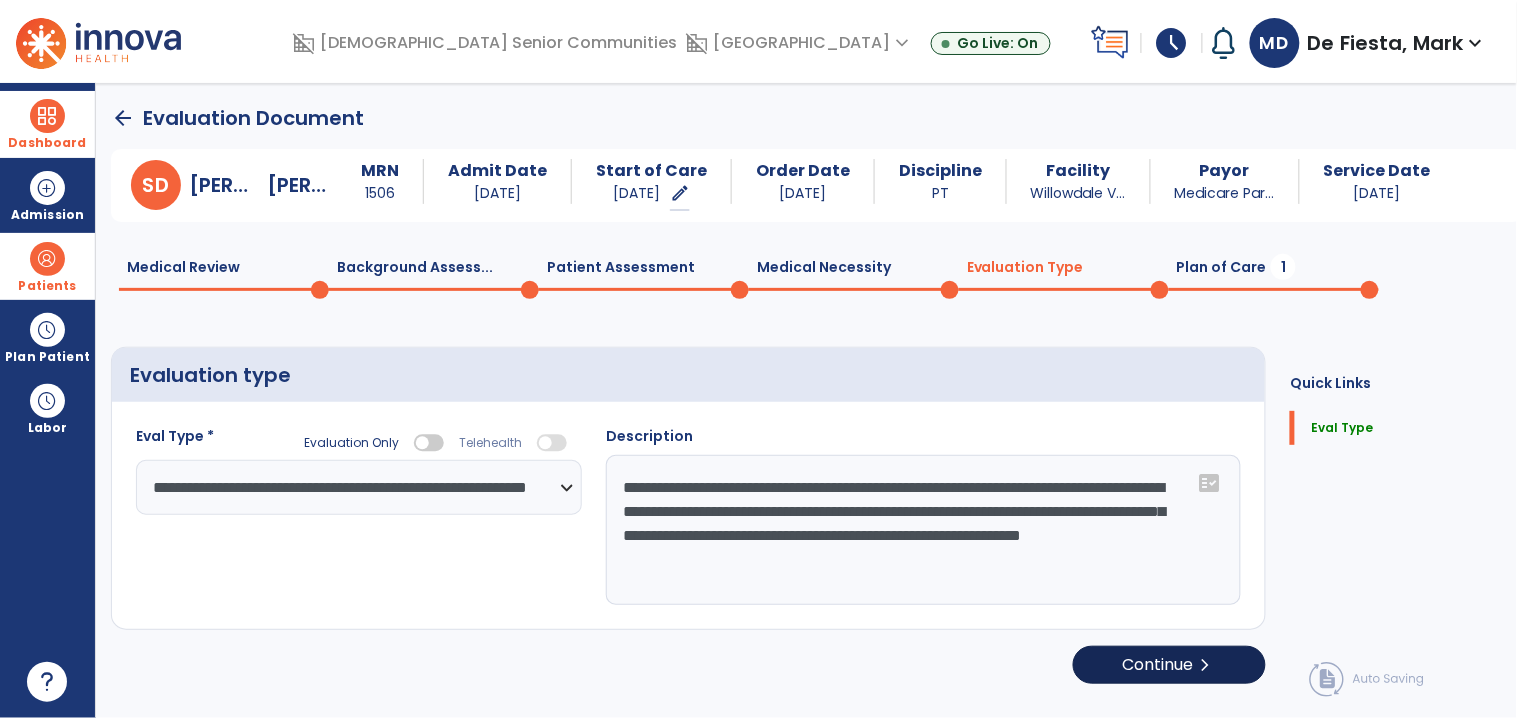 select on "**" 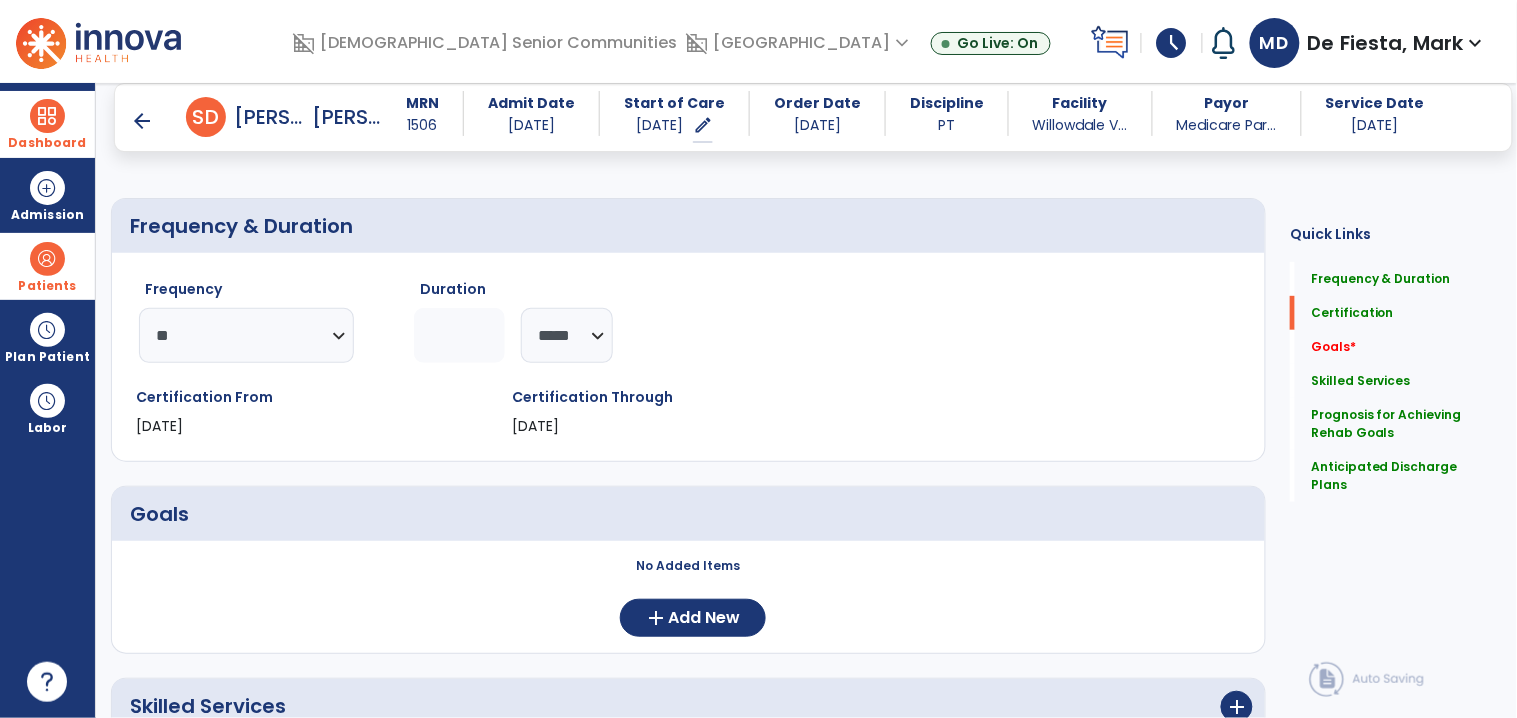 scroll, scrollTop: 367, scrollLeft: 0, axis: vertical 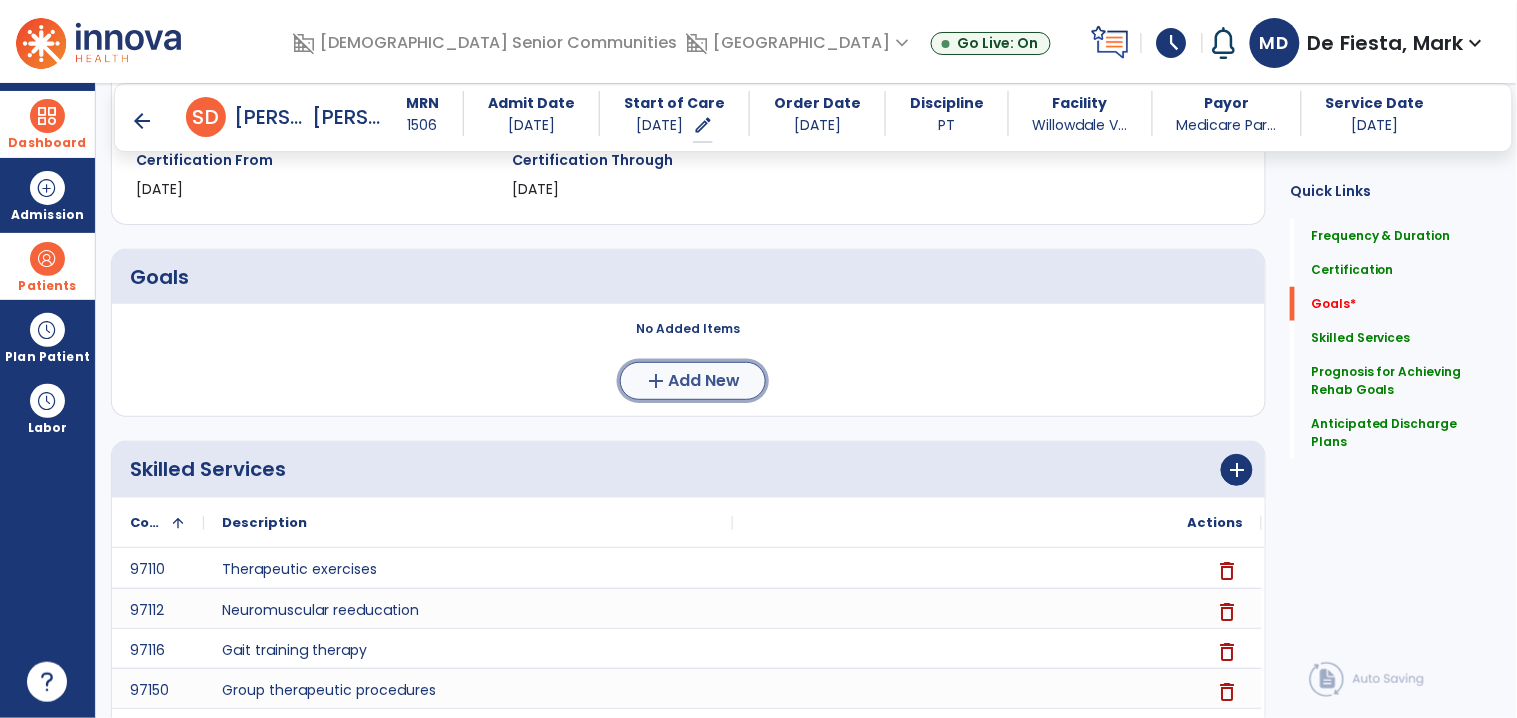 click on "add  Add New" at bounding box center [693, 381] 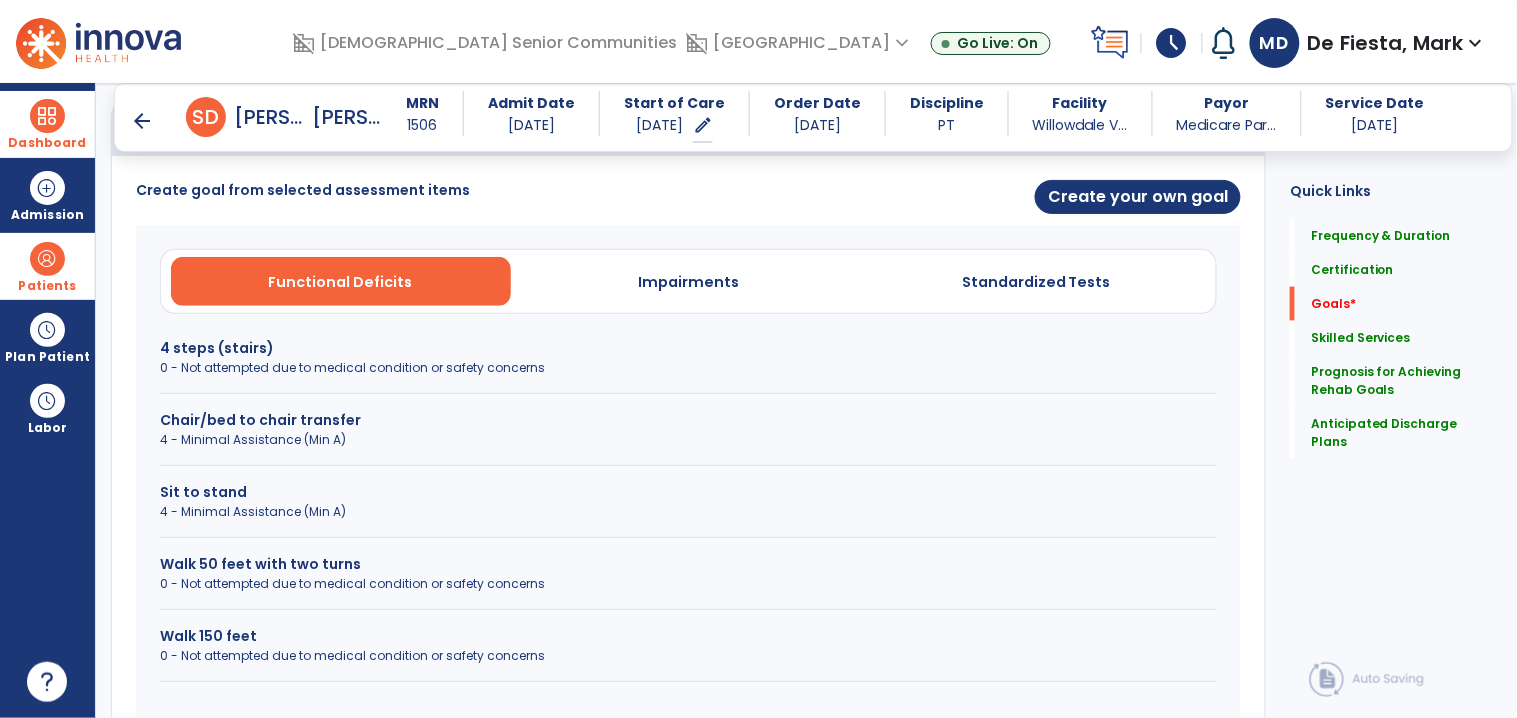 scroll, scrollTop: 538, scrollLeft: 0, axis: vertical 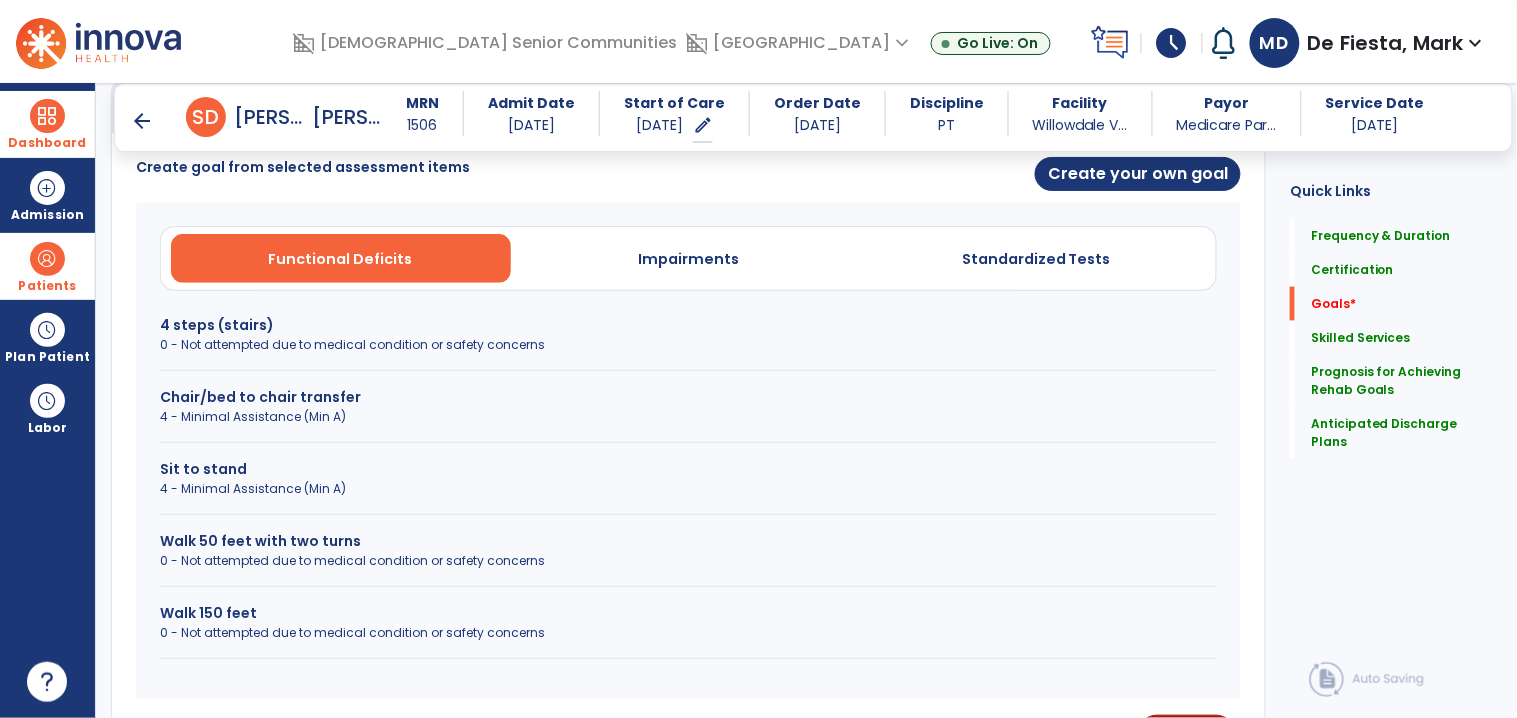 click on "0 - Not attempted due to medical condition or safety concerns" at bounding box center (688, 345) 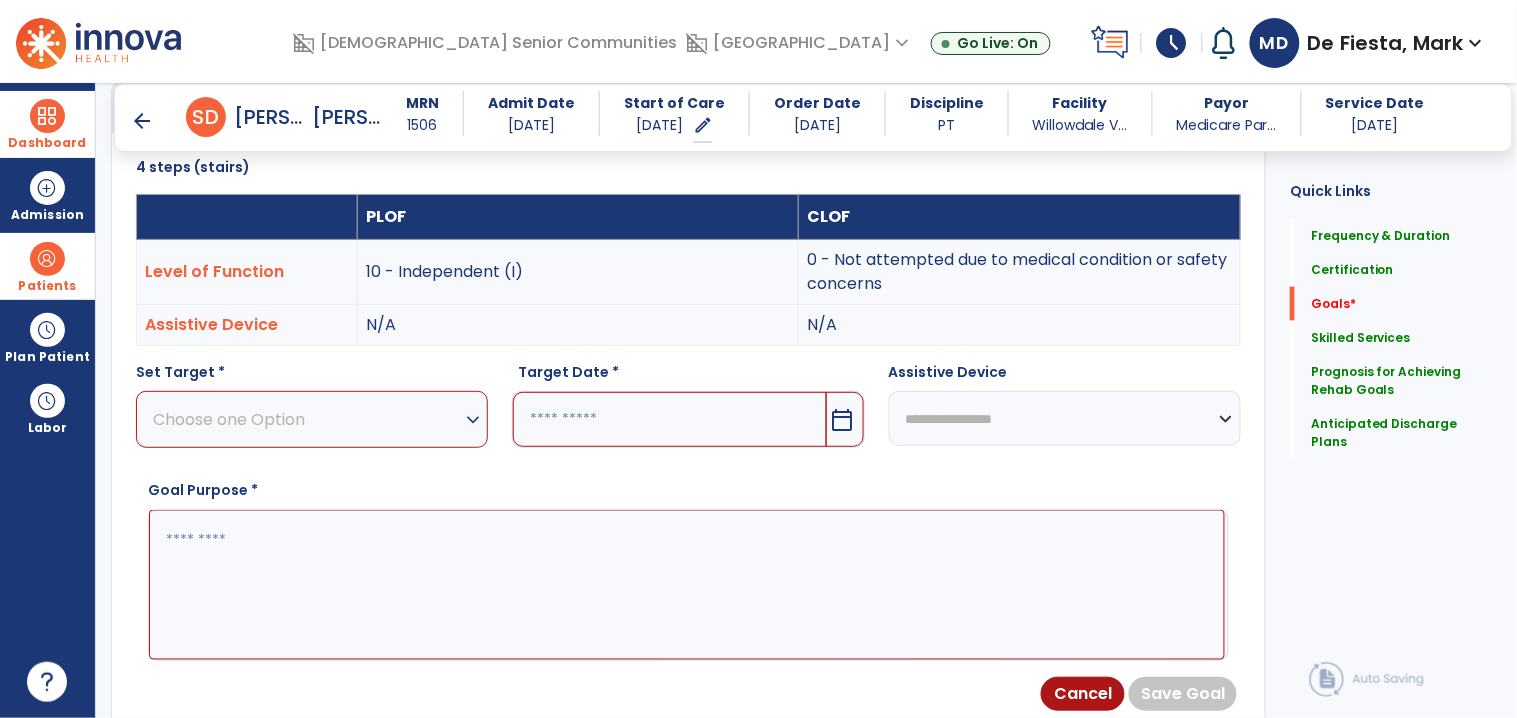 click on "Choose one Option" at bounding box center [307, 419] 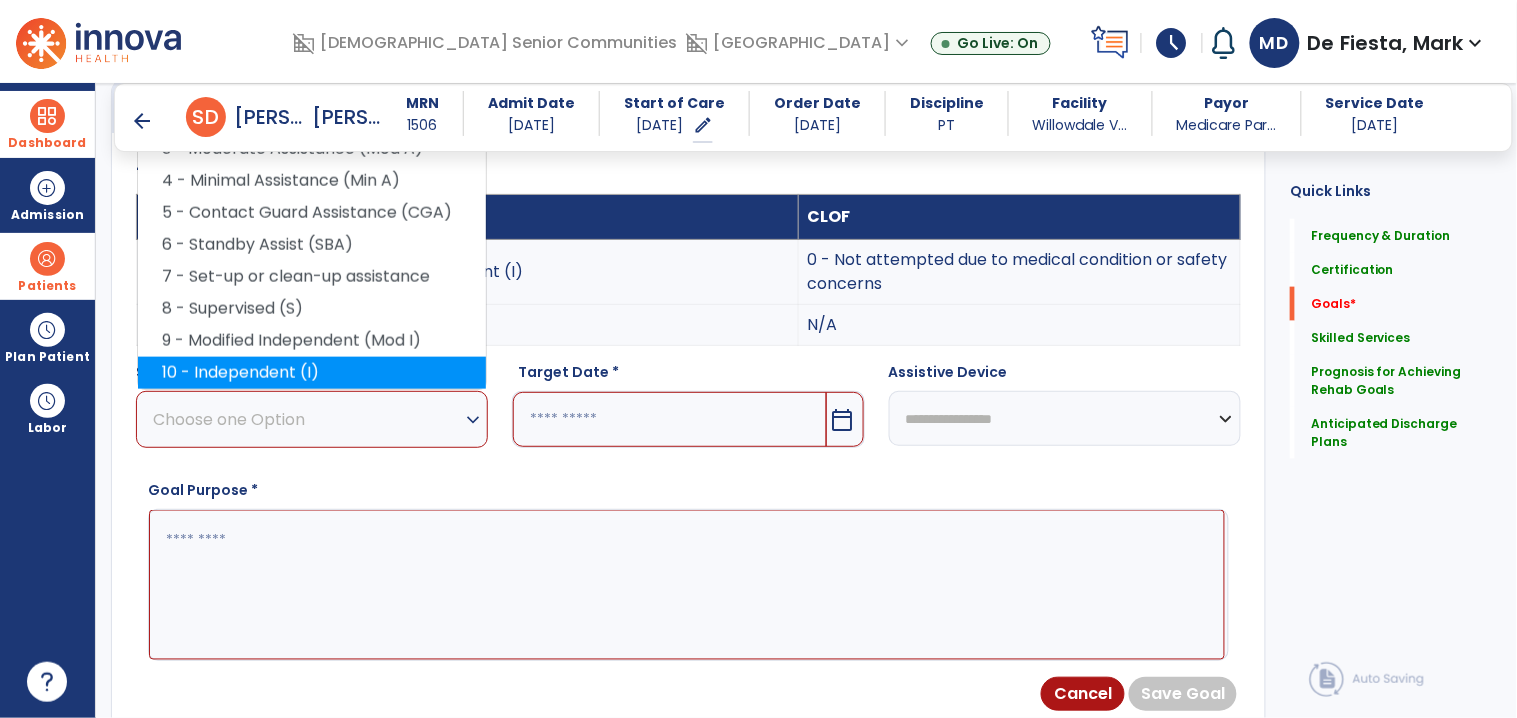click on "10 - Independent (I)" at bounding box center (312, 373) 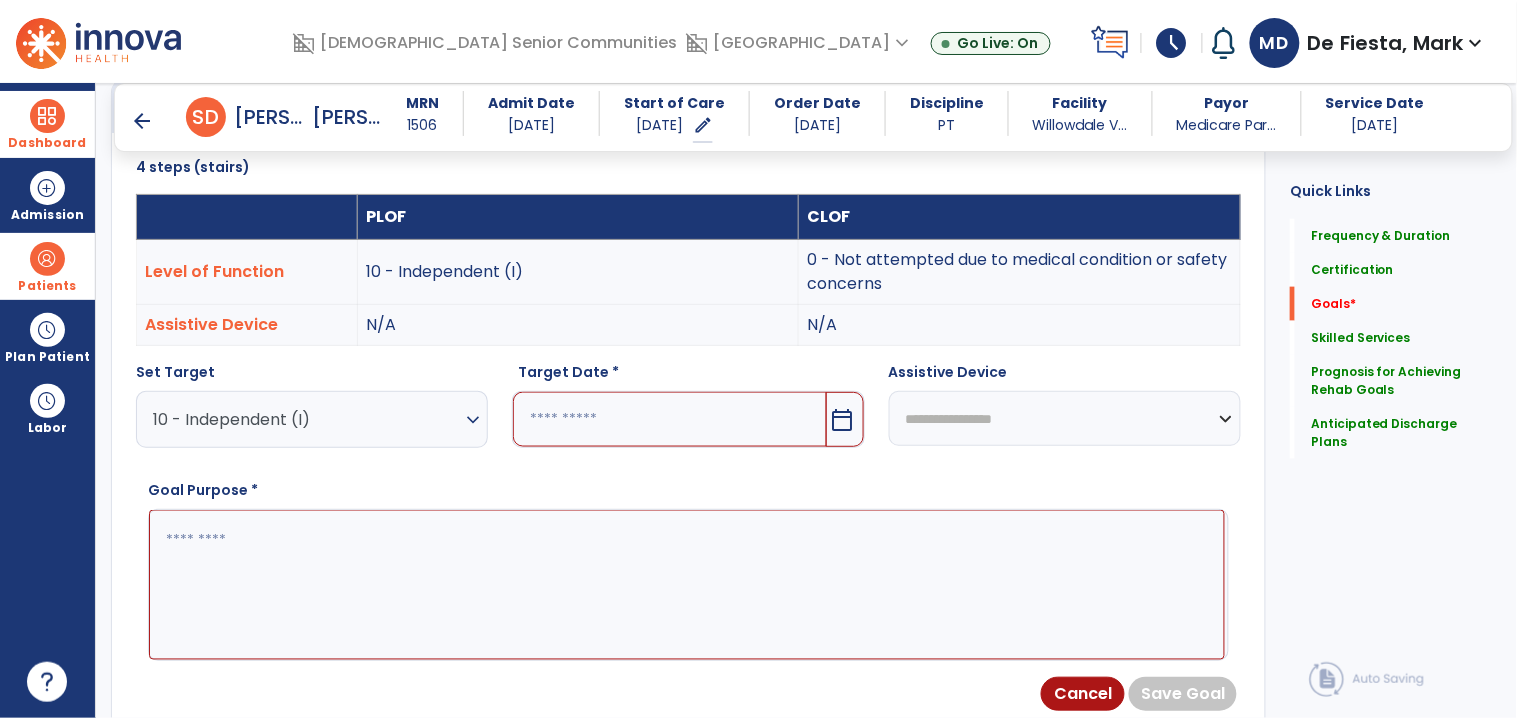 click at bounding box center (669, 419) 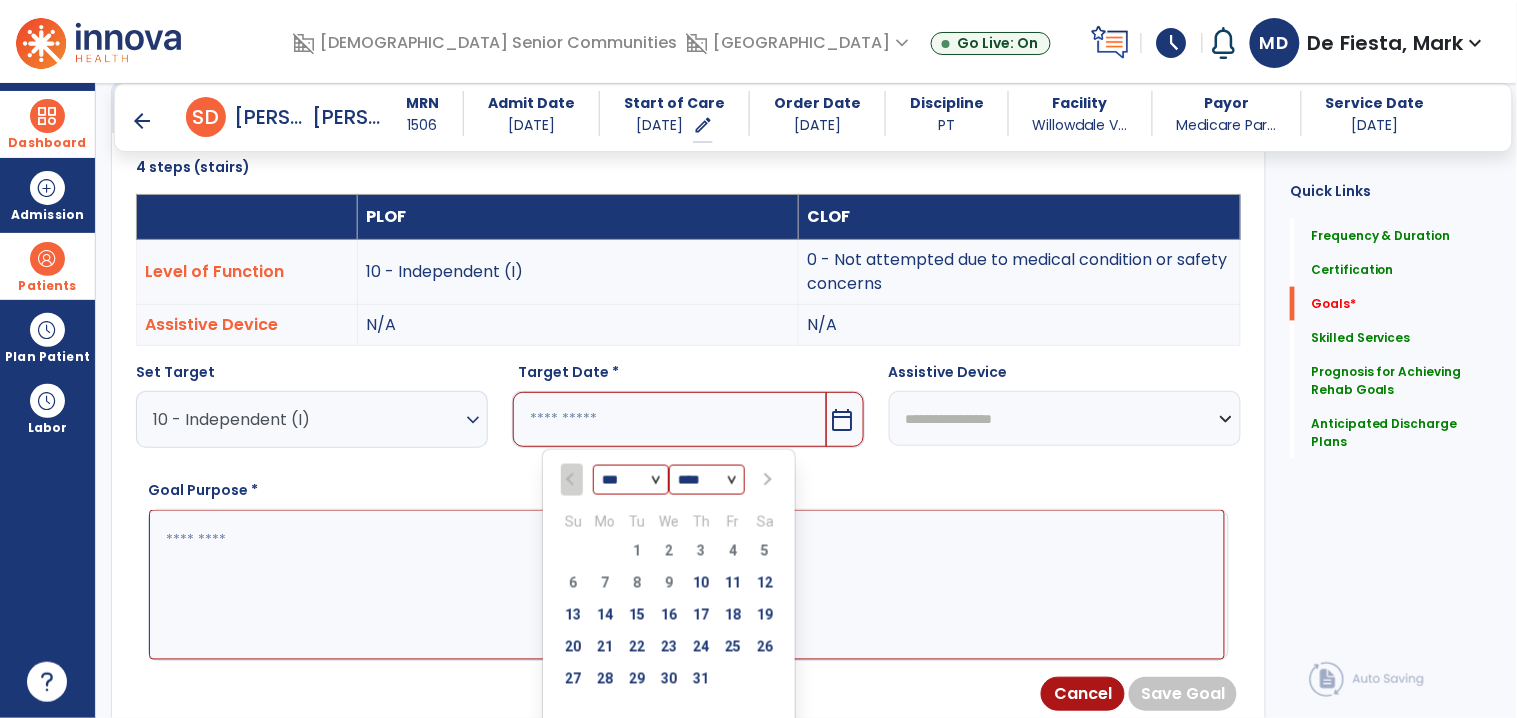 click at bounding box center (766, 480) 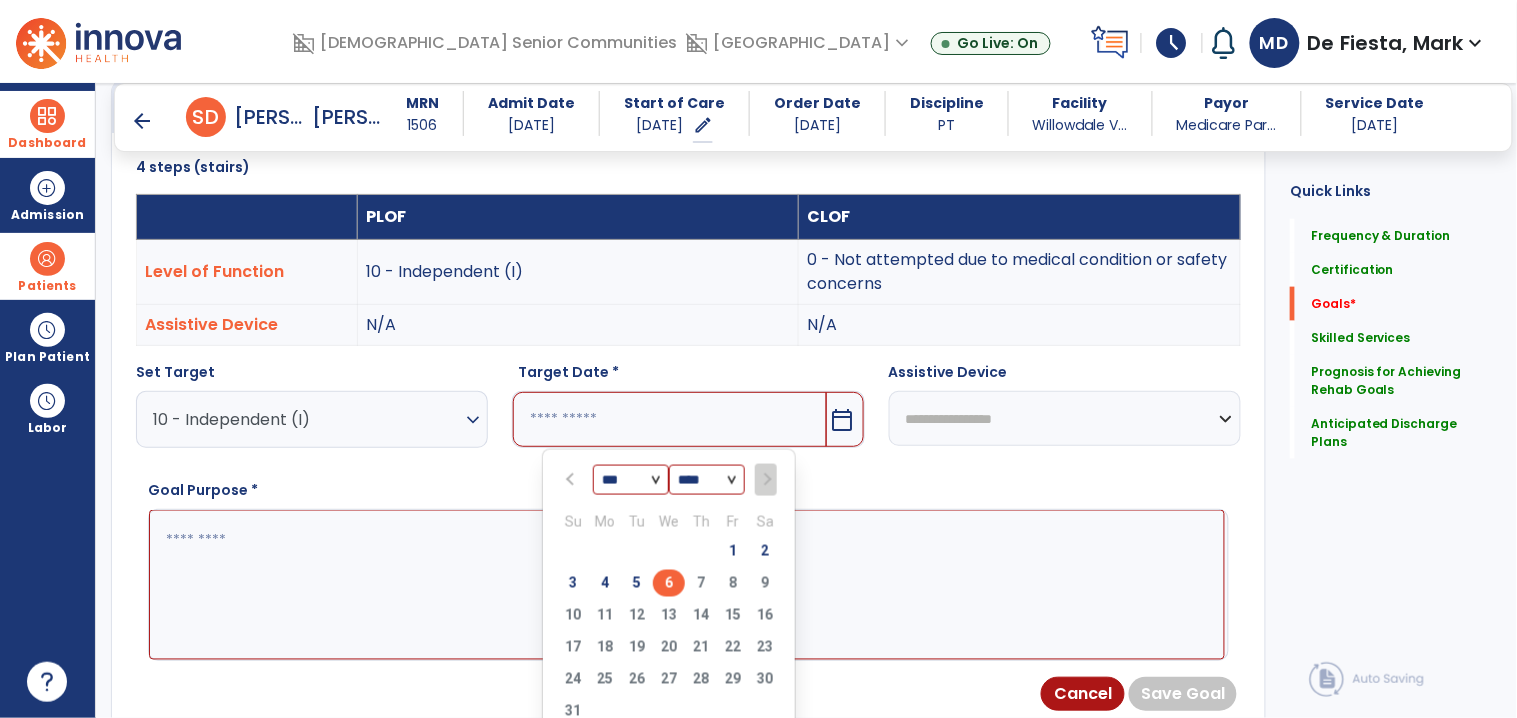 click on "6" at bounding box center (669, 583) 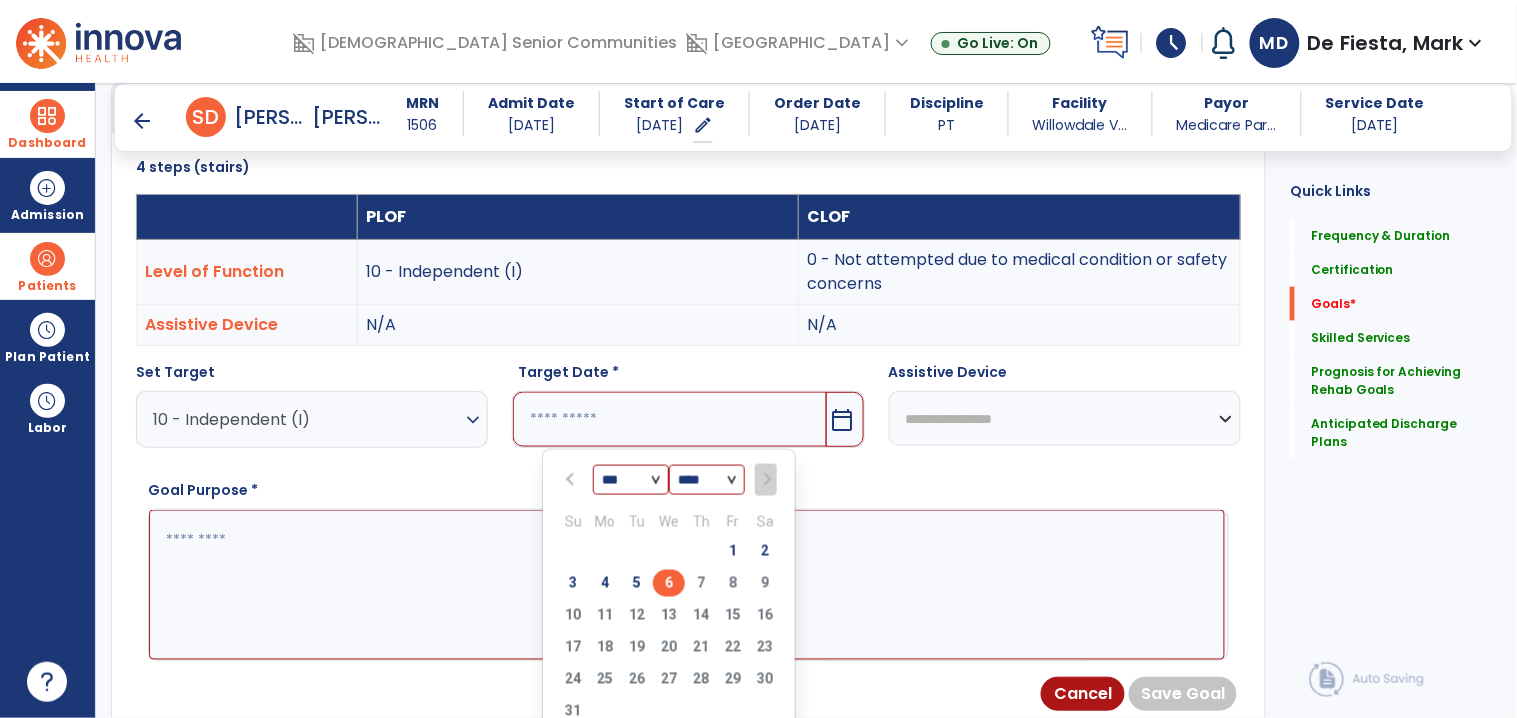 type on "********" 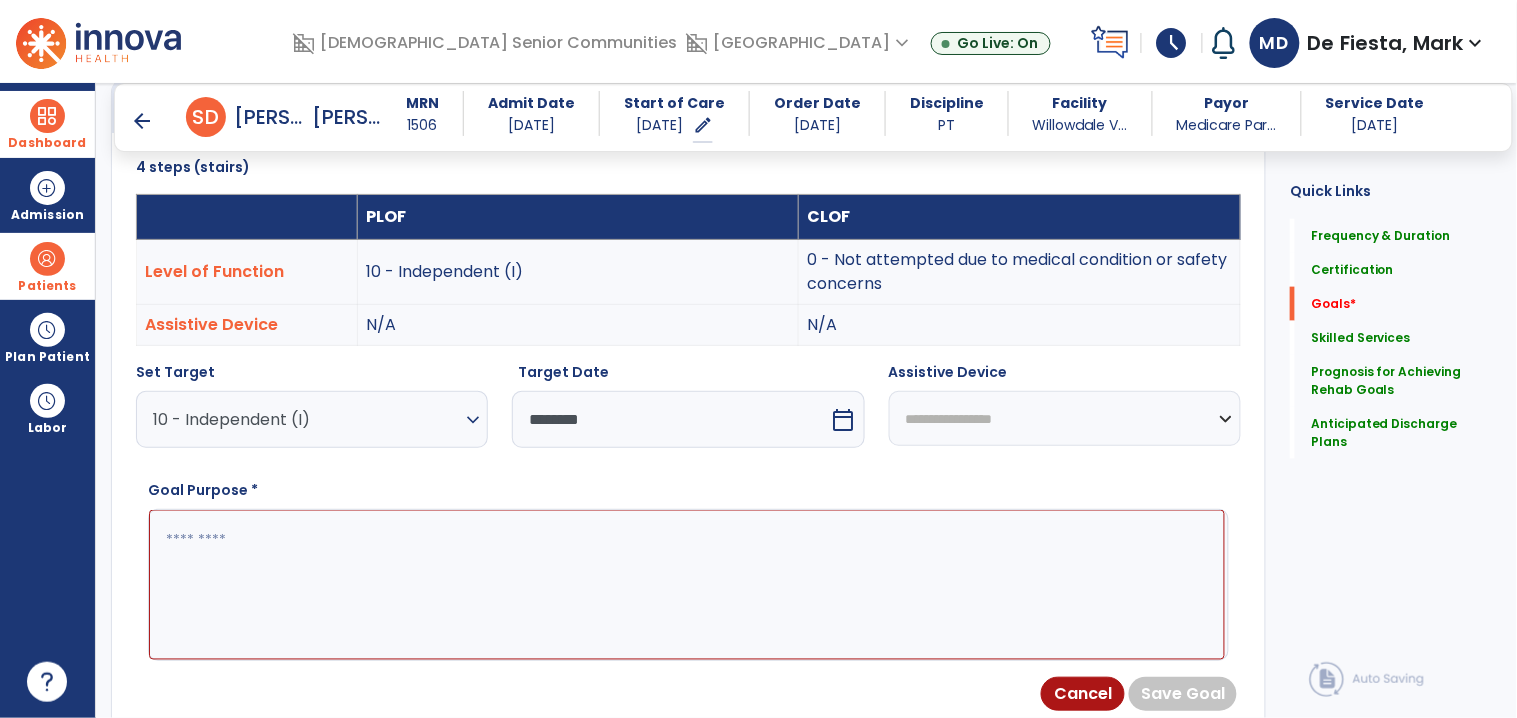 click at bounding box center (687, 585) 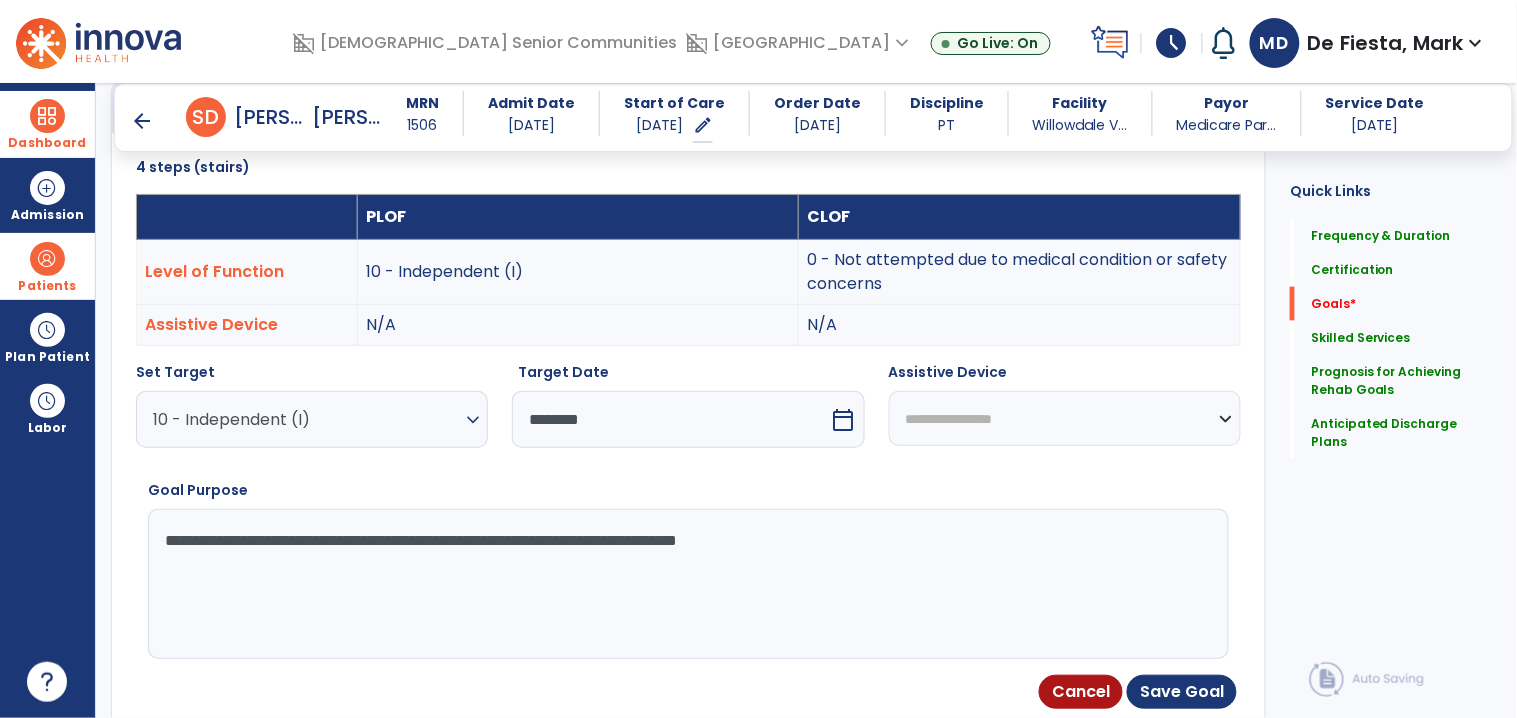 type on "**********" 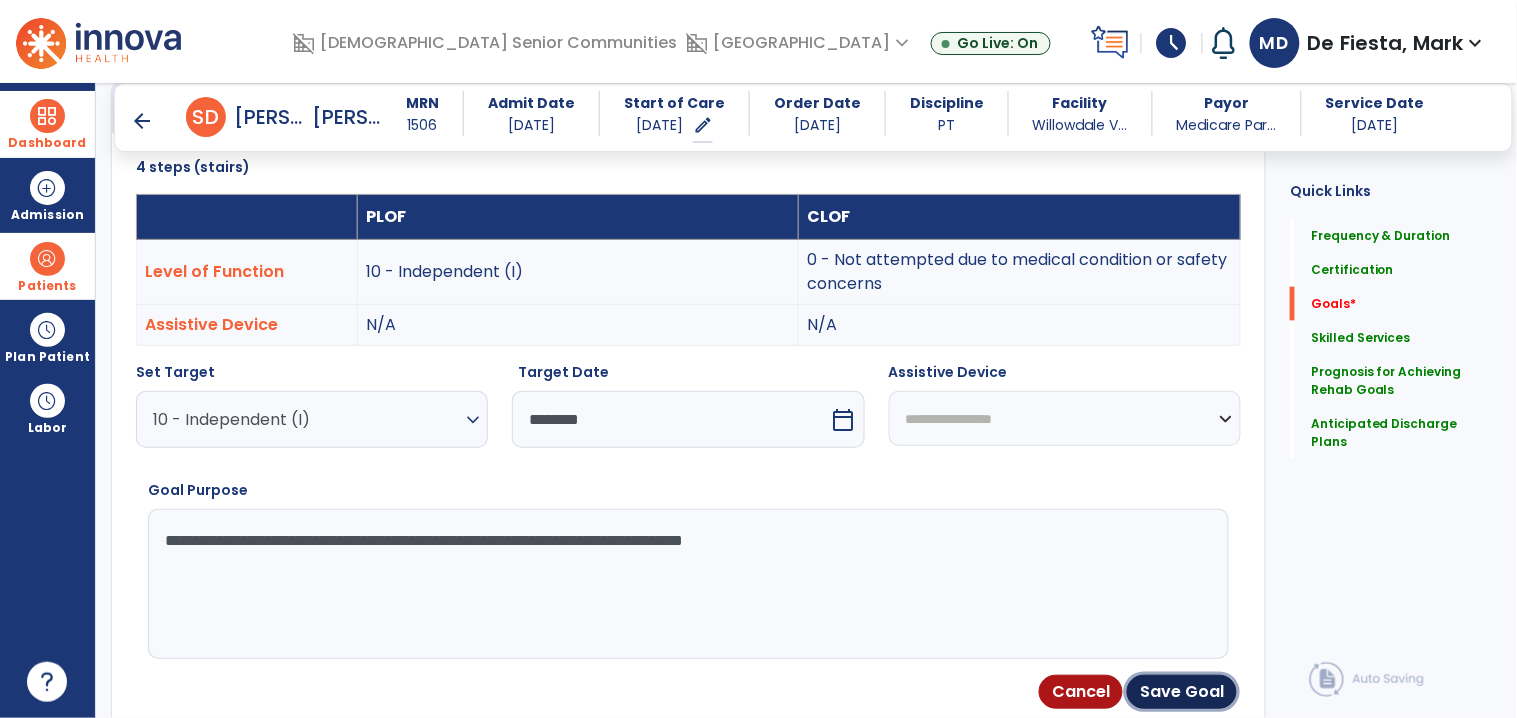click on "Save Goal" at bounding box center (1182, 692) 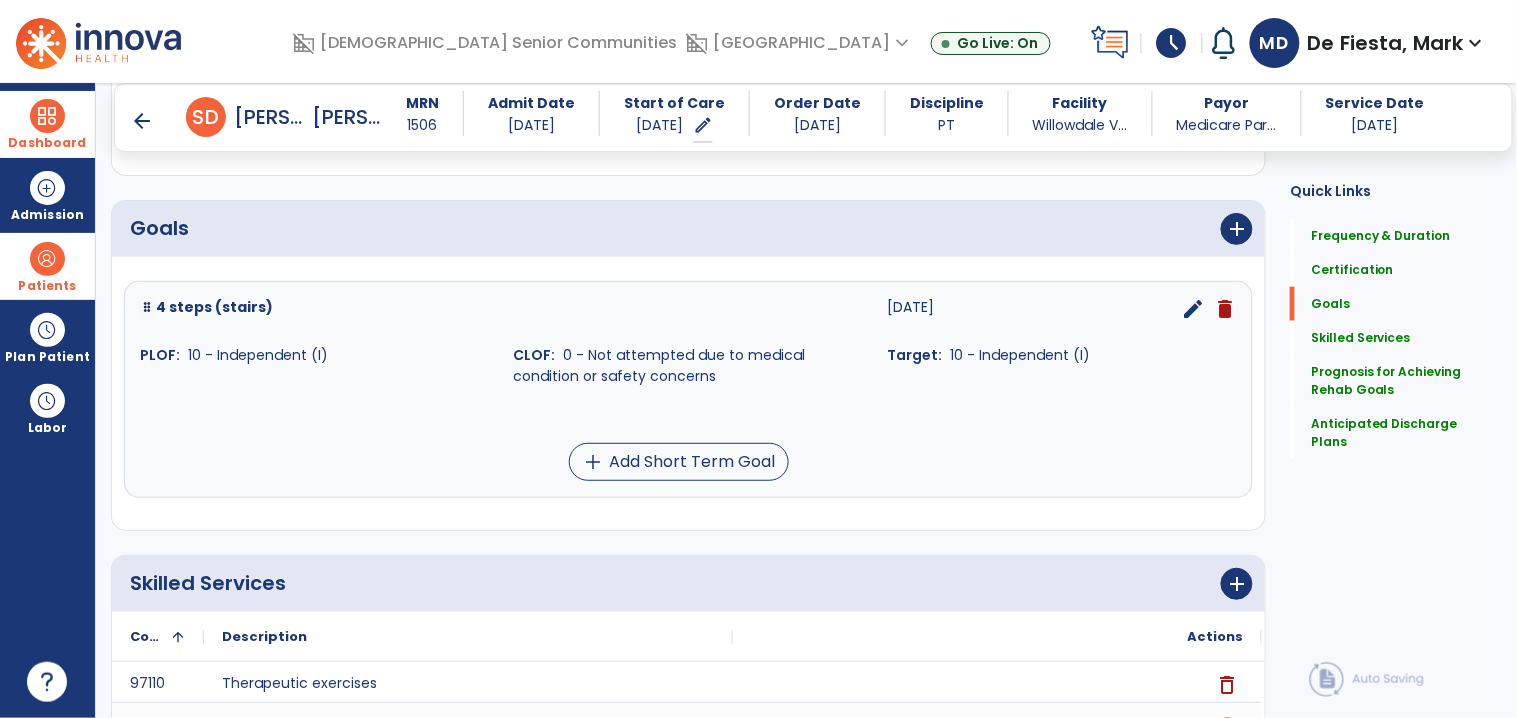 scroll, scrollTop: 381, scrollLeft: 0, axis: vertical 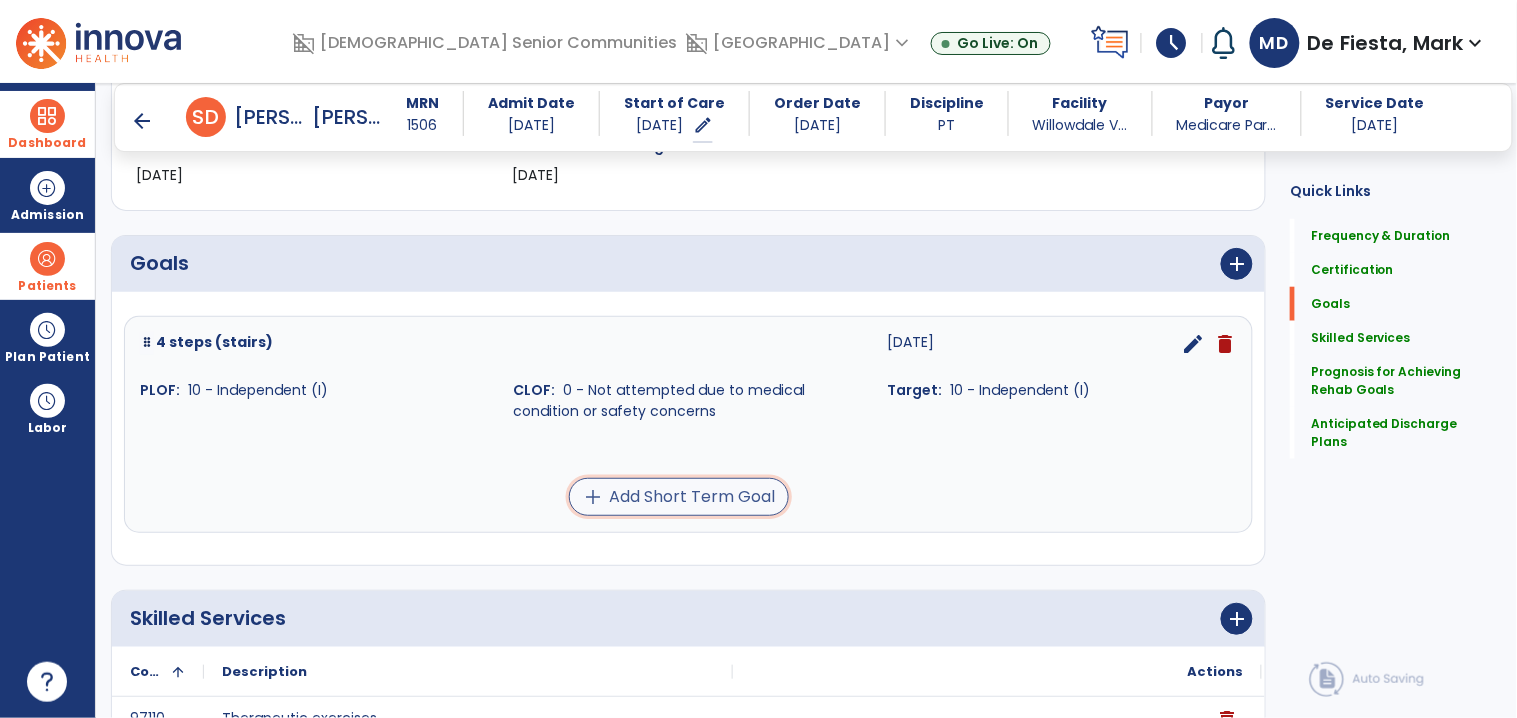 click on "add  Add Short Term Goal" at bounding box center (679, 497) 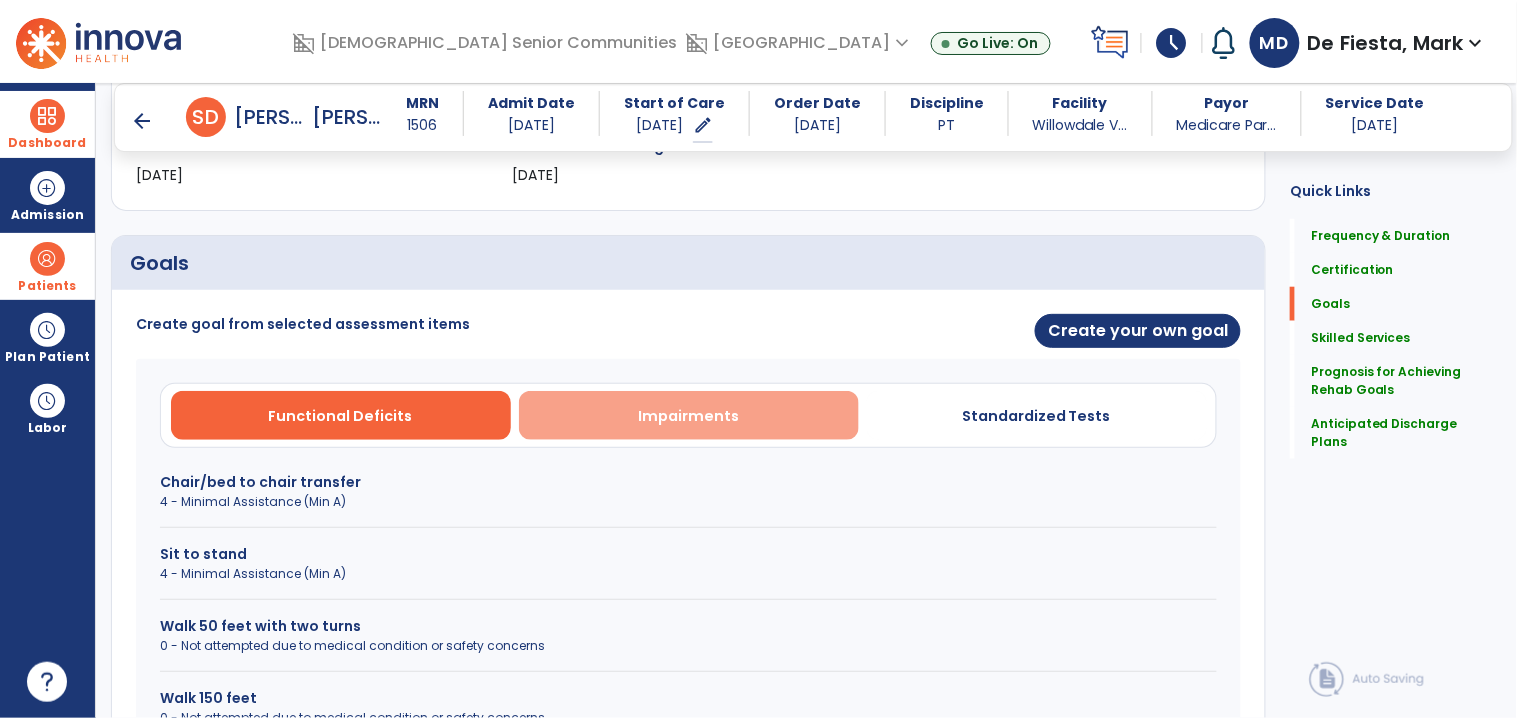click on "Impairments" at bounding box center (688, 416) 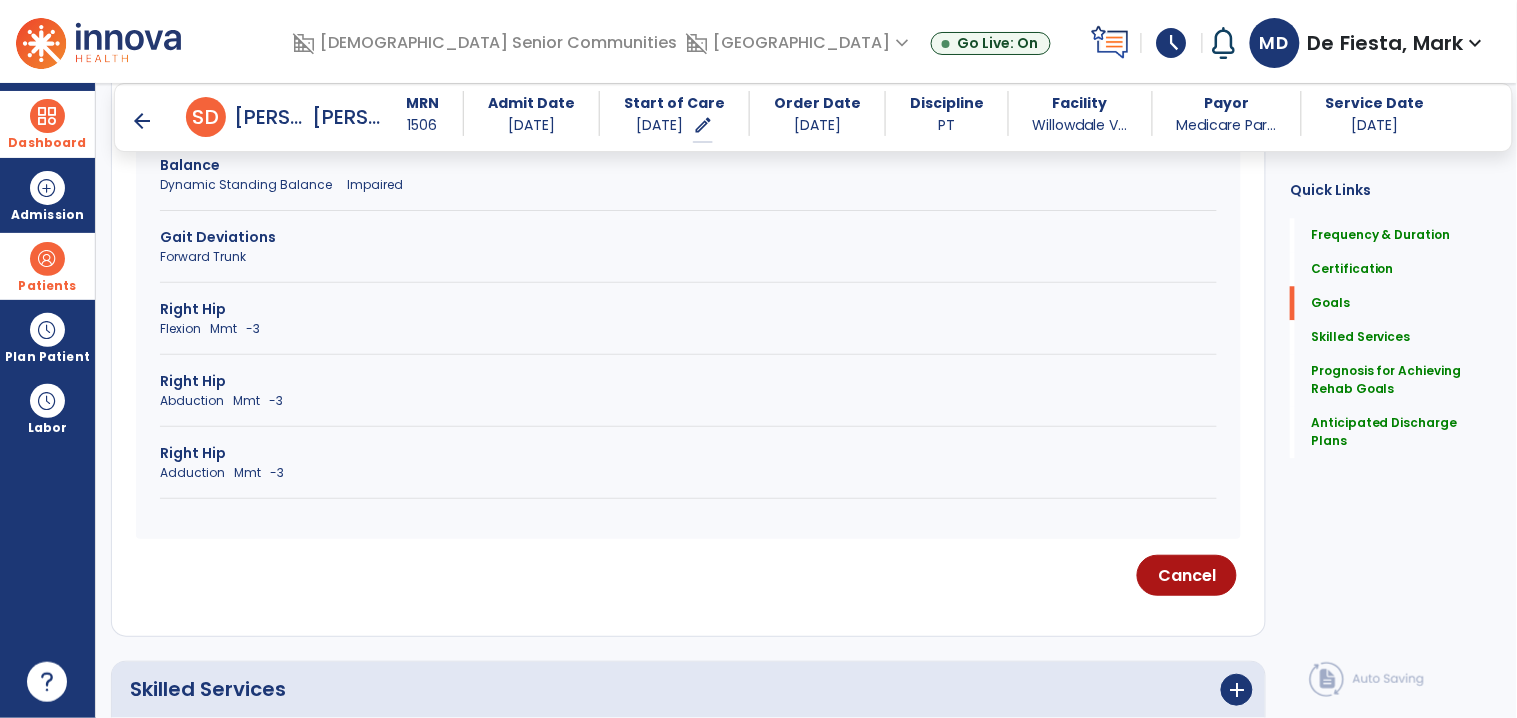 click on "Flexion   Mmt   -3" at bounding box center [688, 329] 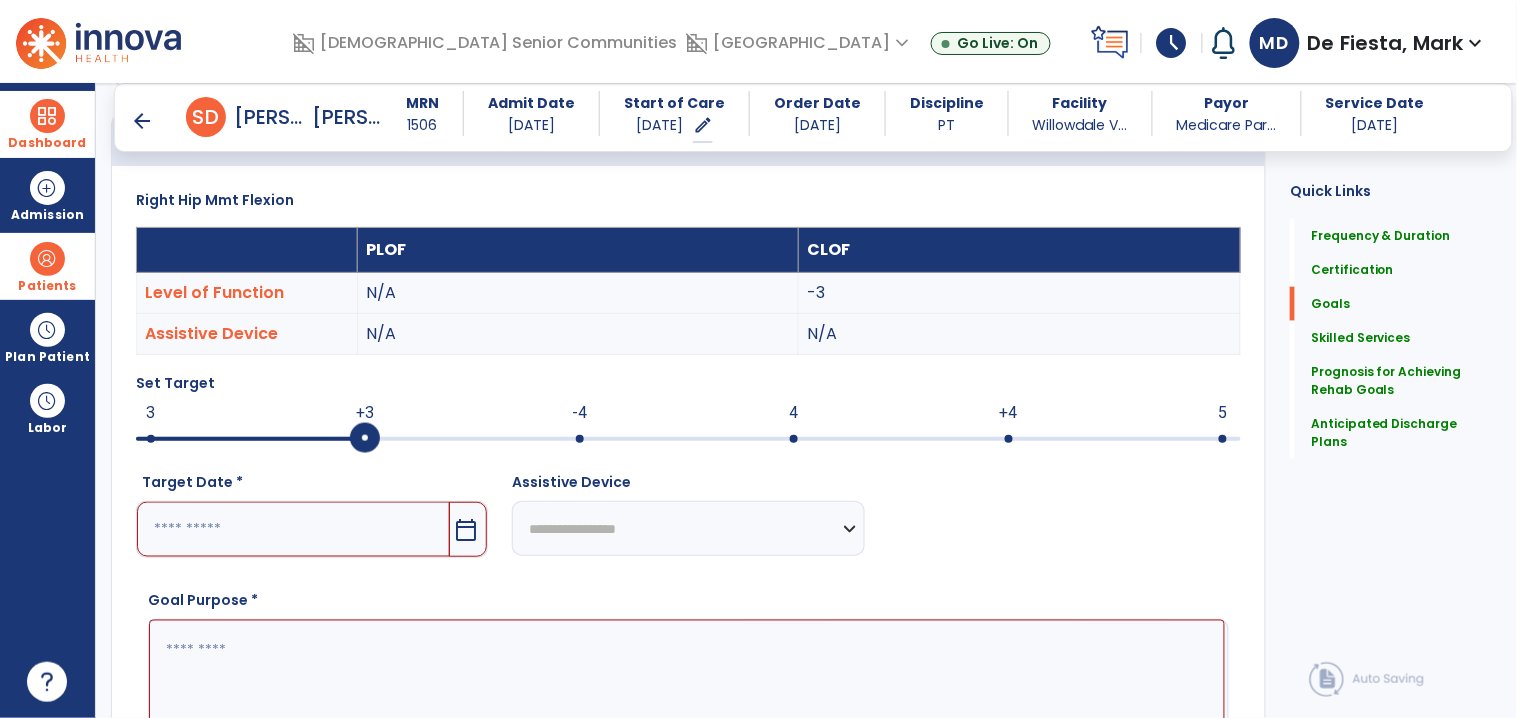 click at bounding box center (293, 529) 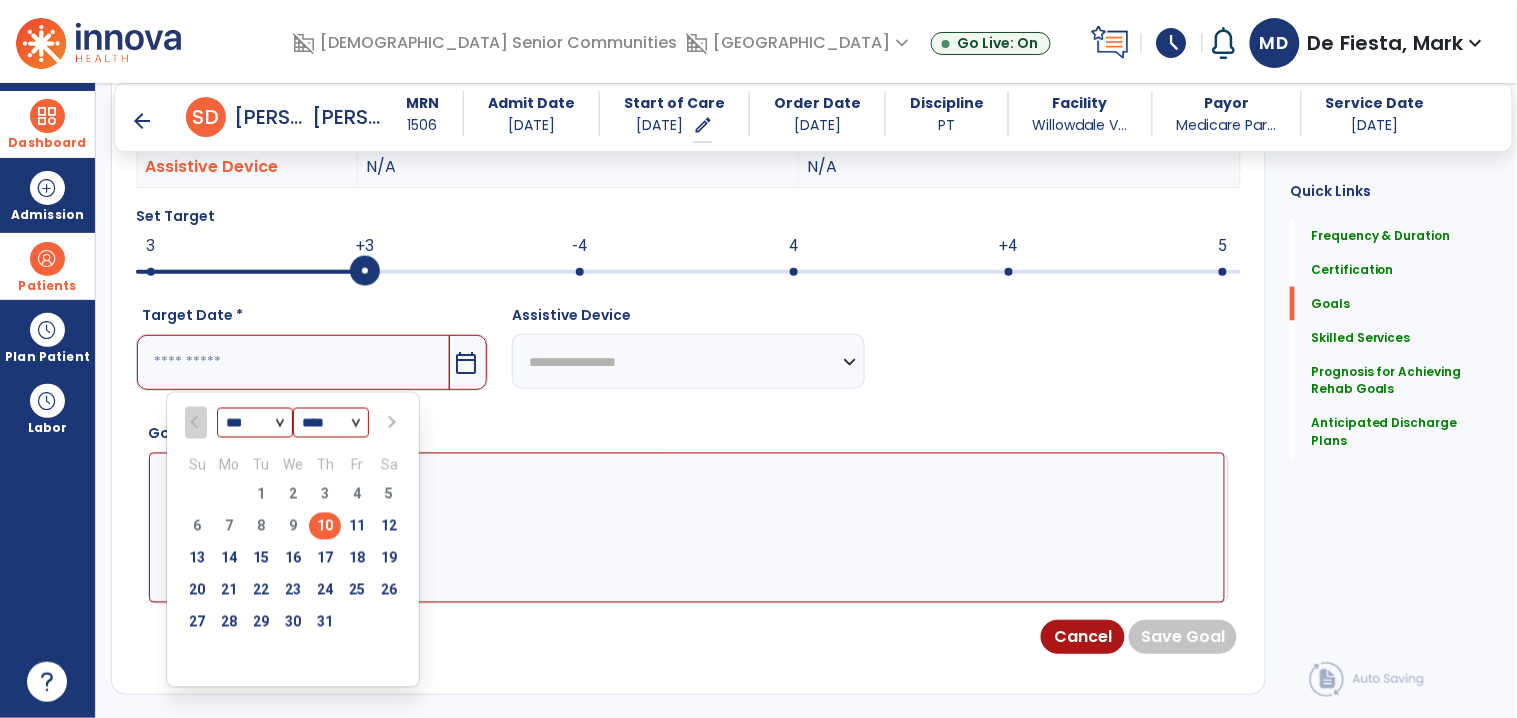 scroll, scrollTop: 761, scrollLeft: 0, axis: vertical 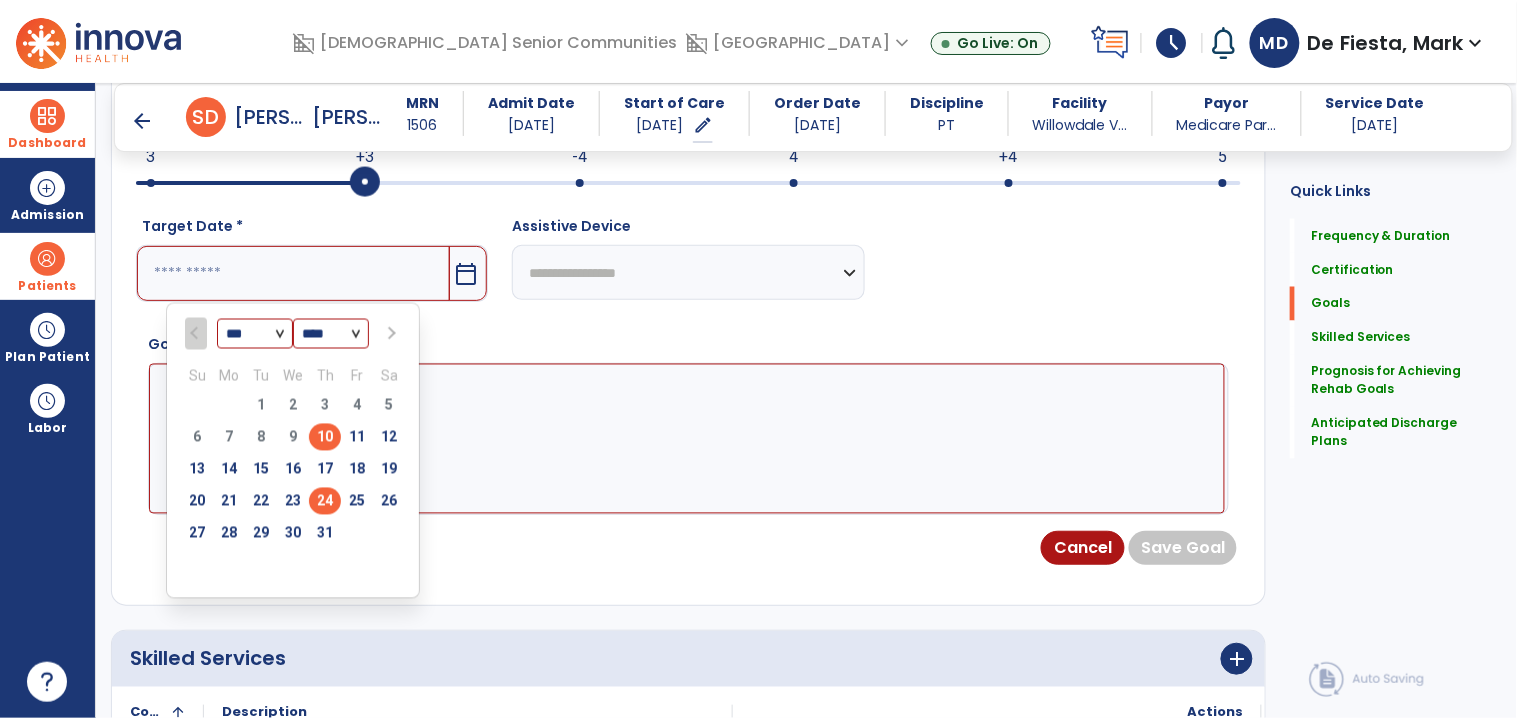 click on "24" at bounding box center [325, 501] 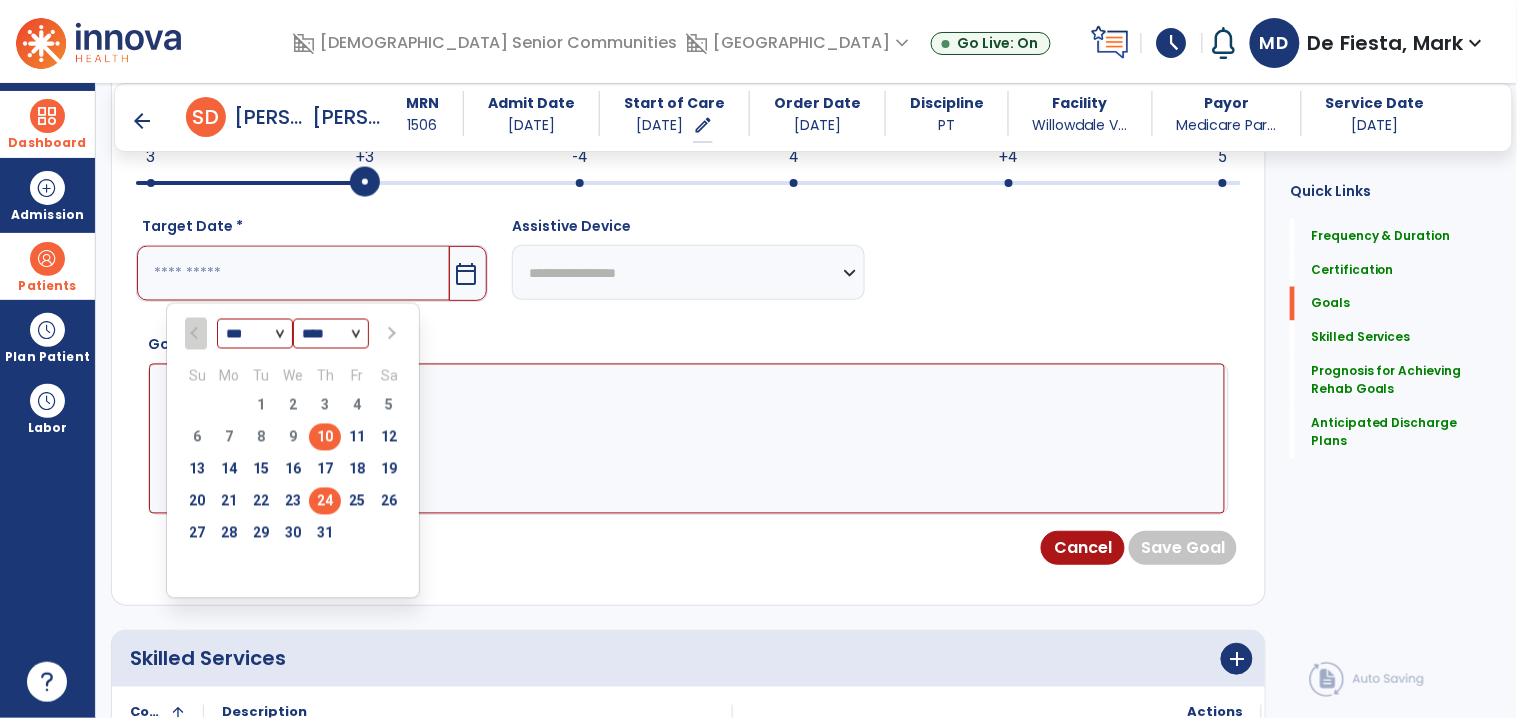 type on "*********" 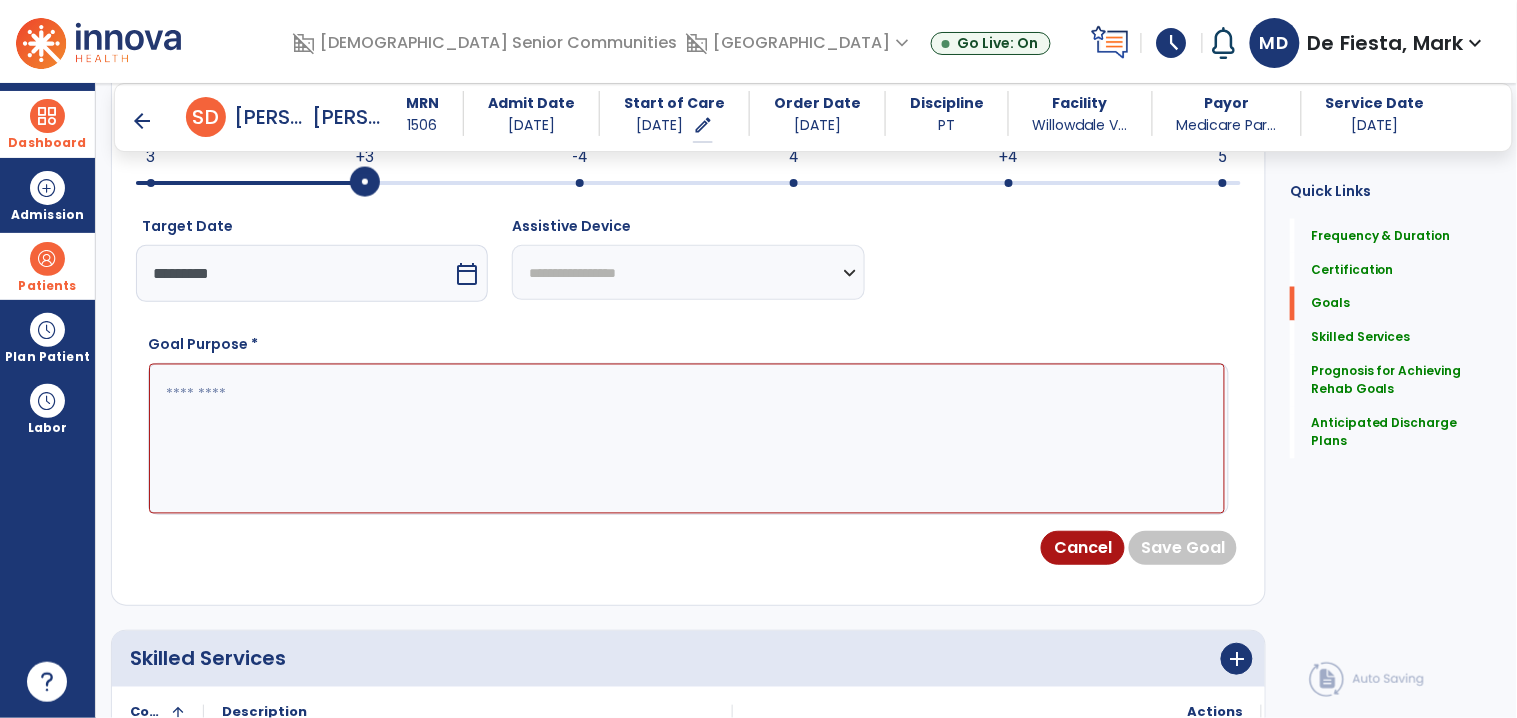 click at bounding box center (687, 439) 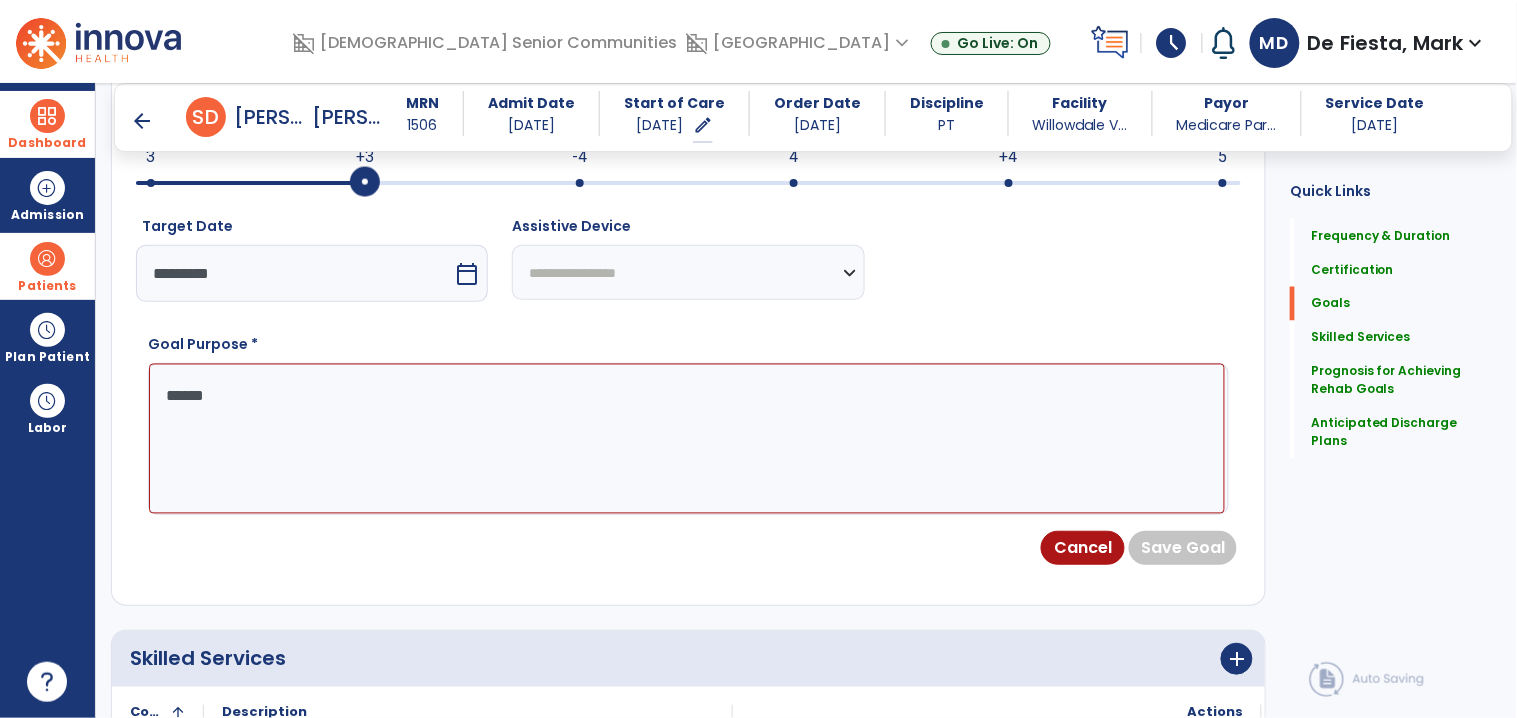 type on "*******" 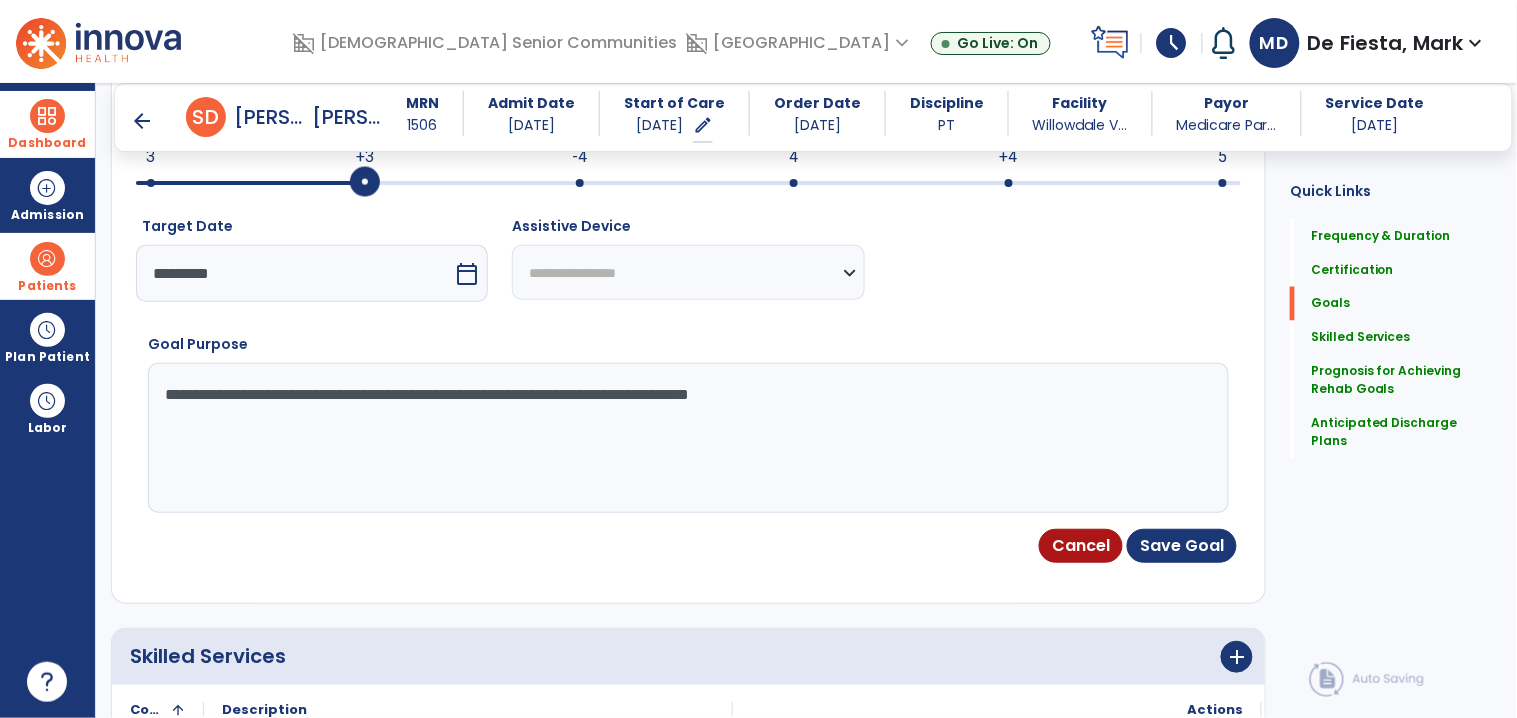 type on "**********" 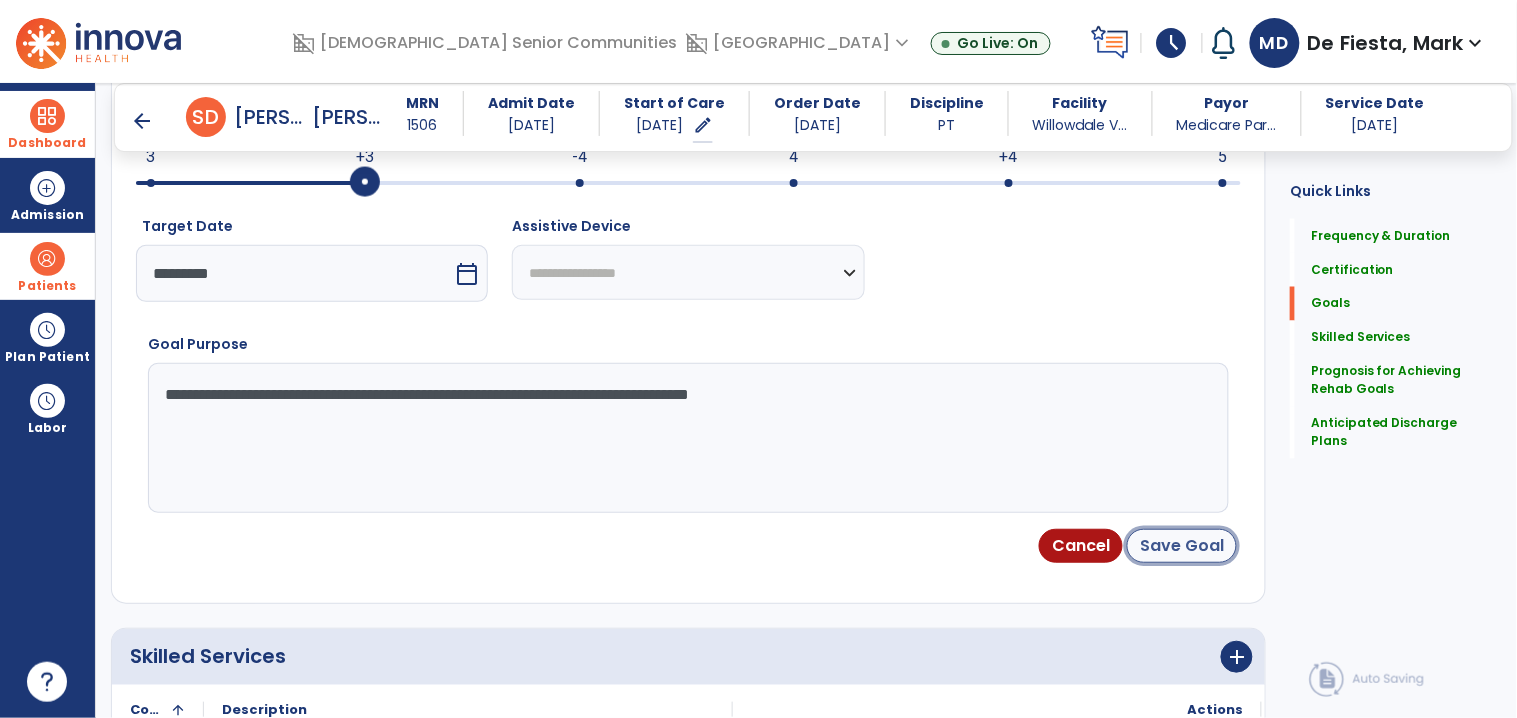 click on "Save Goal" at bounding box center [1182, 546] 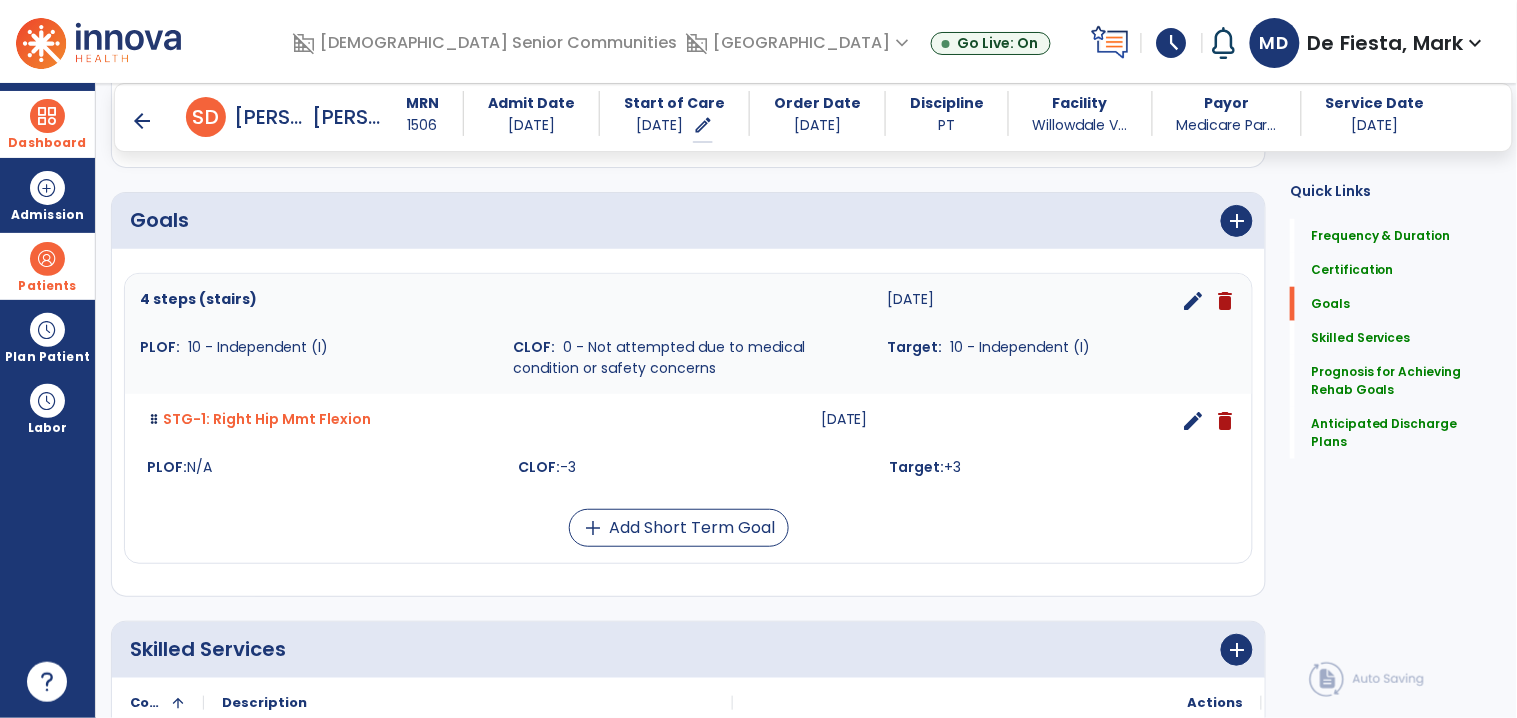 scroll, scrollTop: 470, scrollLeft: 0, axis: vertical 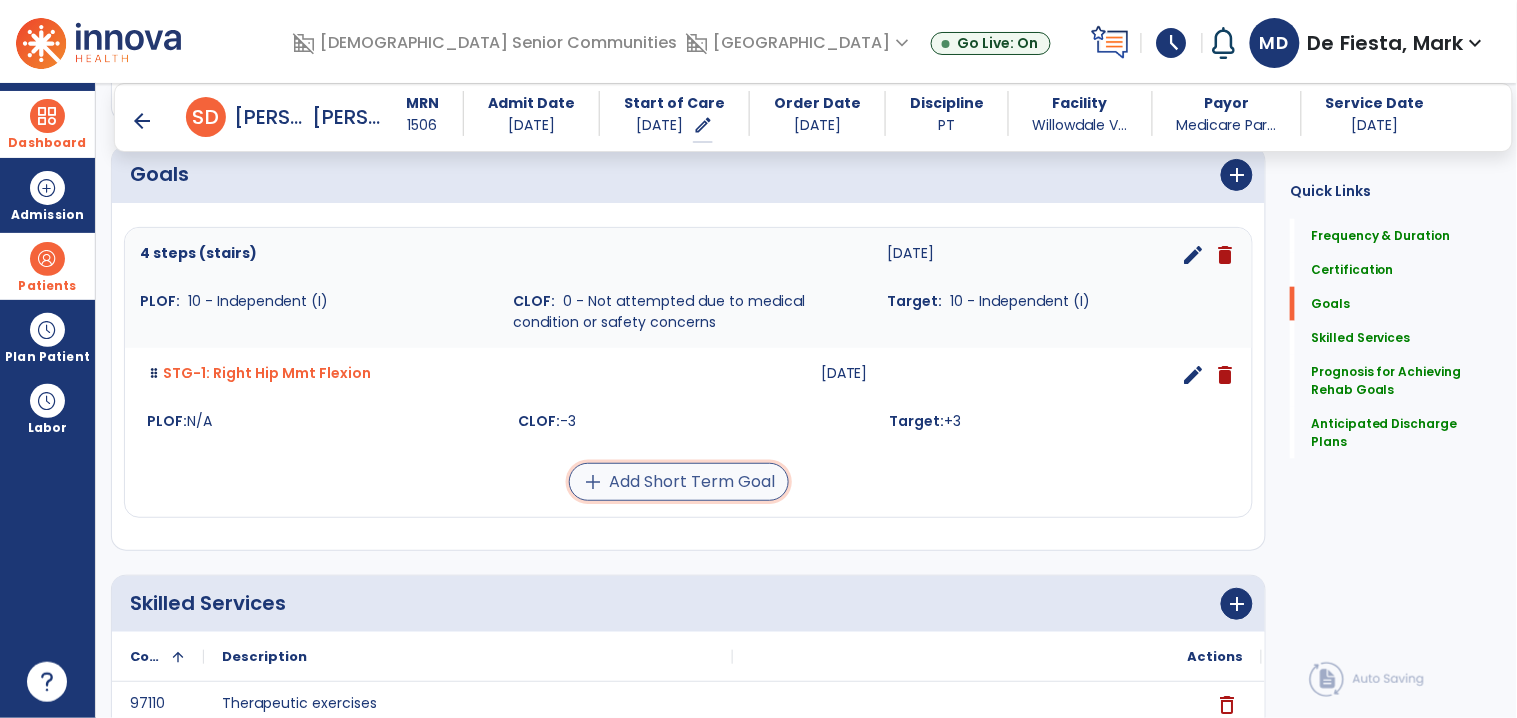 click on "add  Add Short Term Goal" at bounding box center [679, 482] 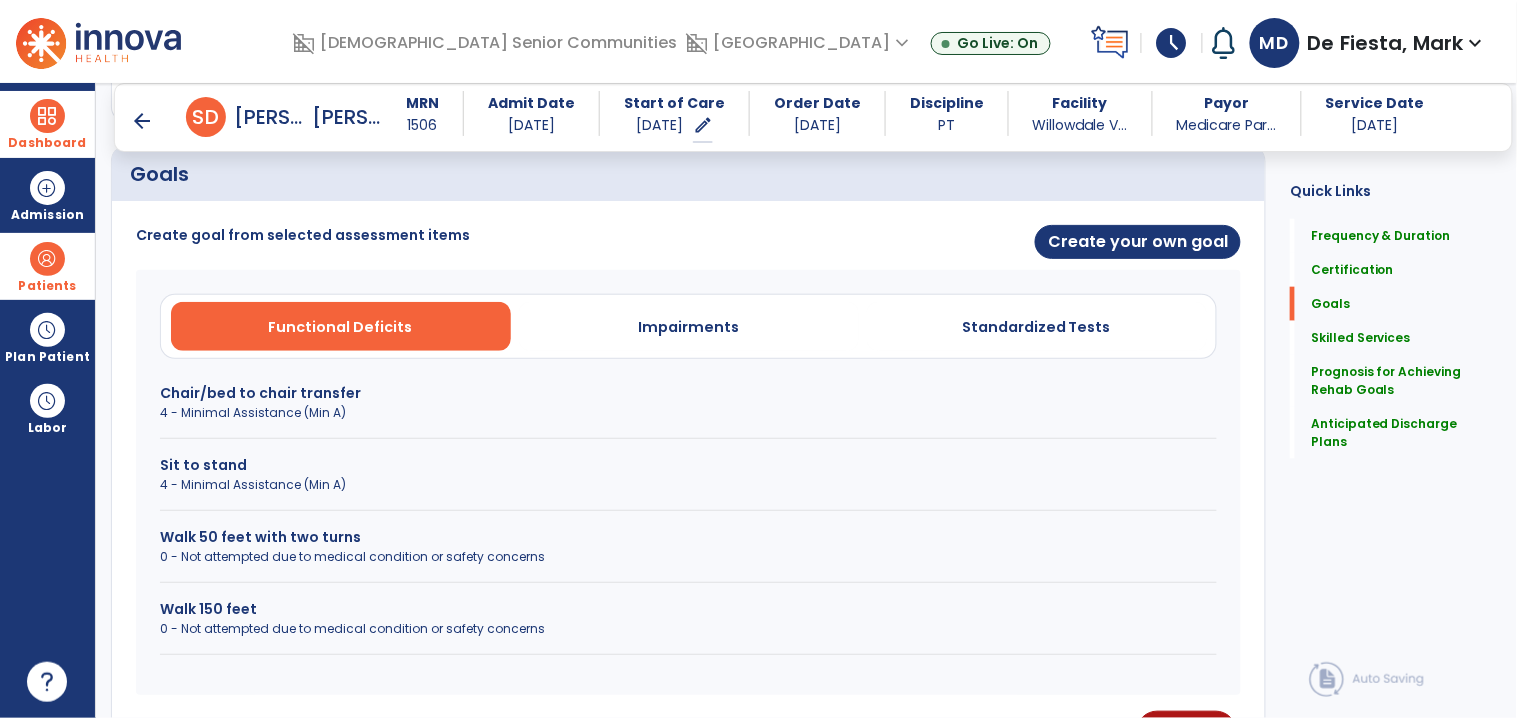 click on "Impairments" at bounding box center (688, 327) 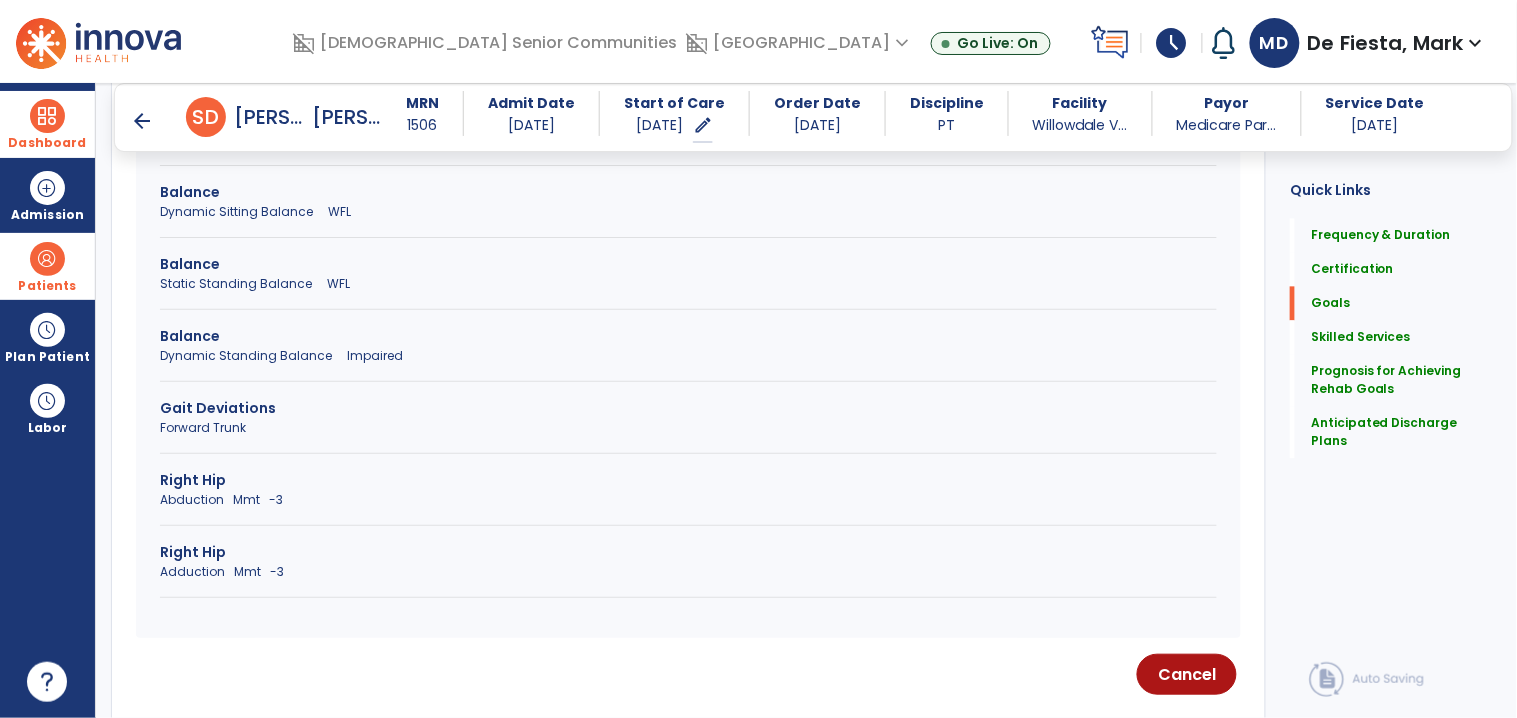 scroll, scrollTop: 1027, scrollLeft: 0, axis: vertical 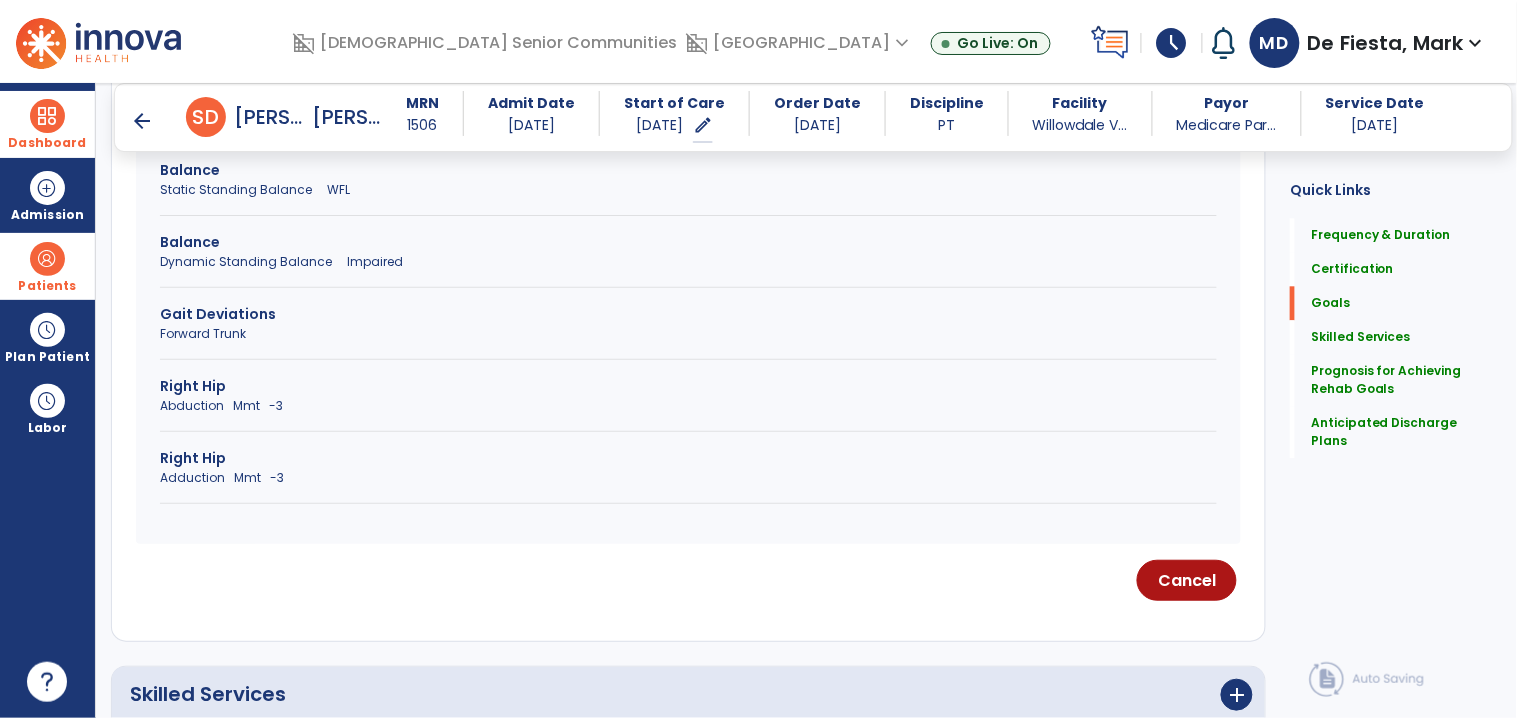click on "Abduction   Mmt   -3" at bounding box center [688, 406] 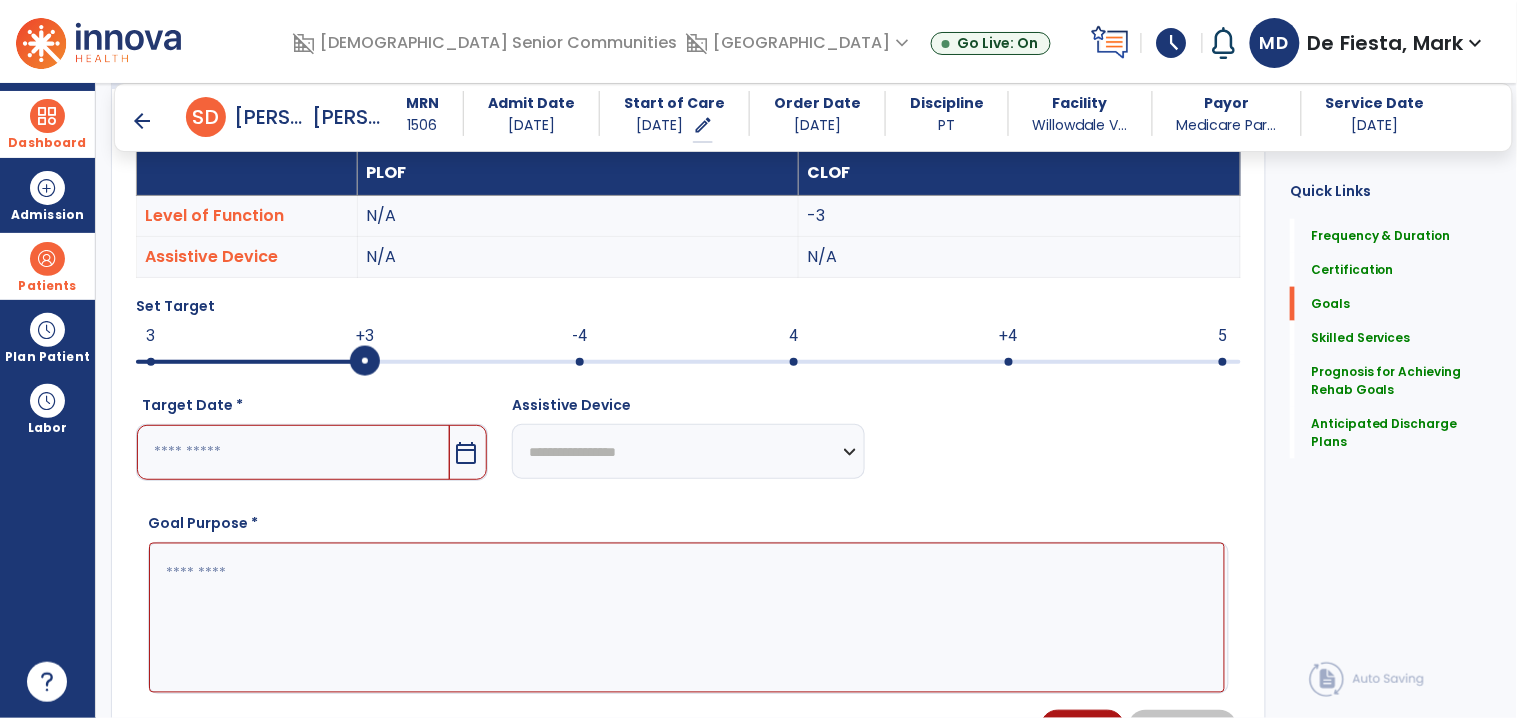 scroll, scrollTop: 721, scrollLeft: 0, axis: vertical 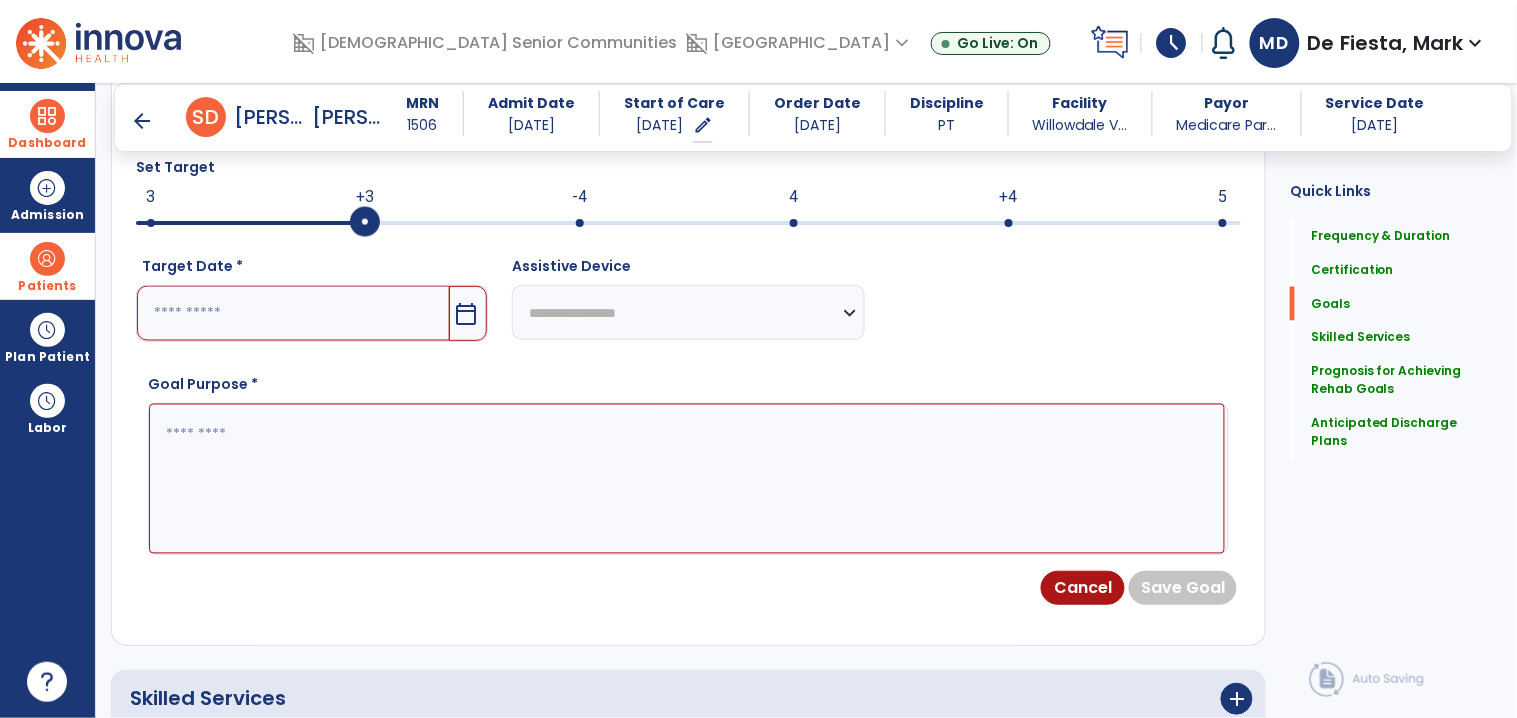 click at bounding box center (293, 313) 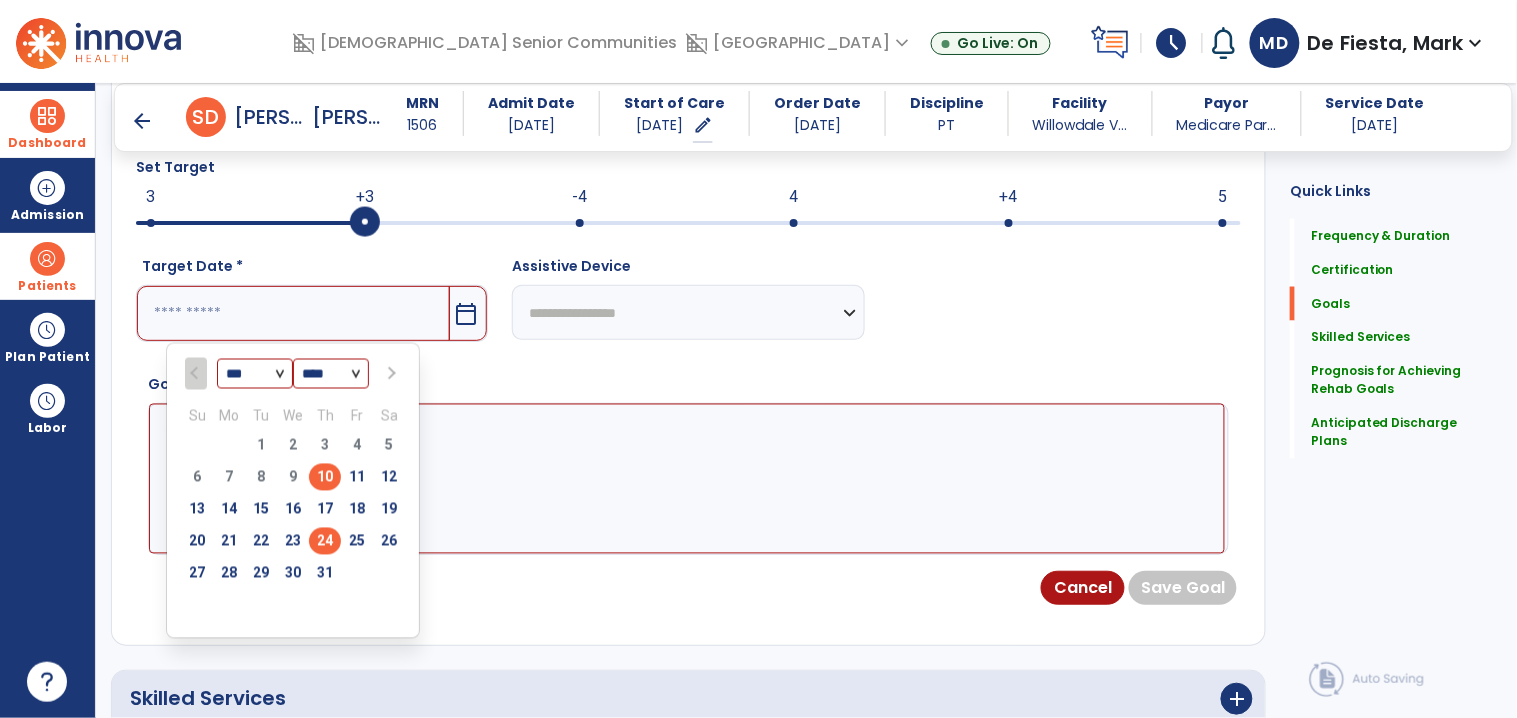click on "24" at bounding box center (325, 541) 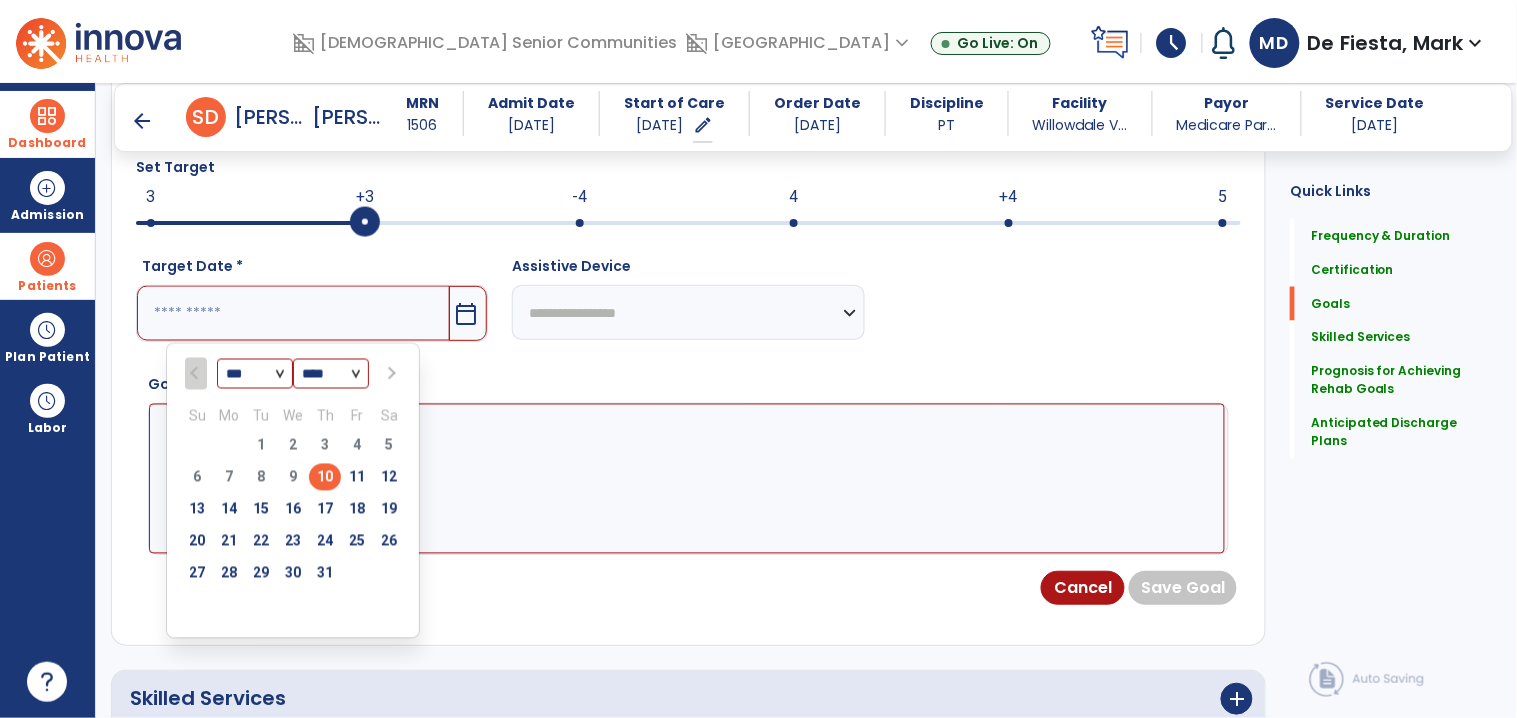 type on "*********" 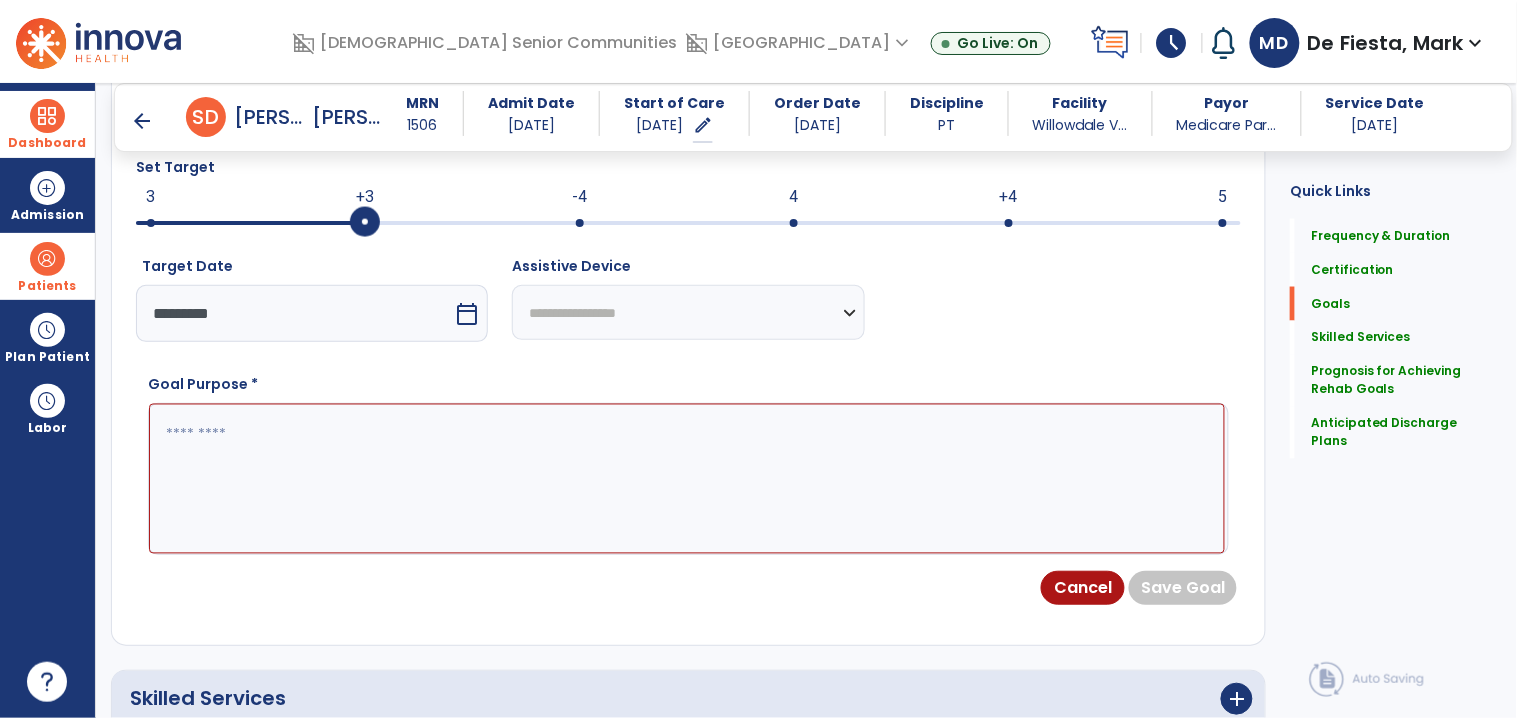 click at bounding box center [687, 479] 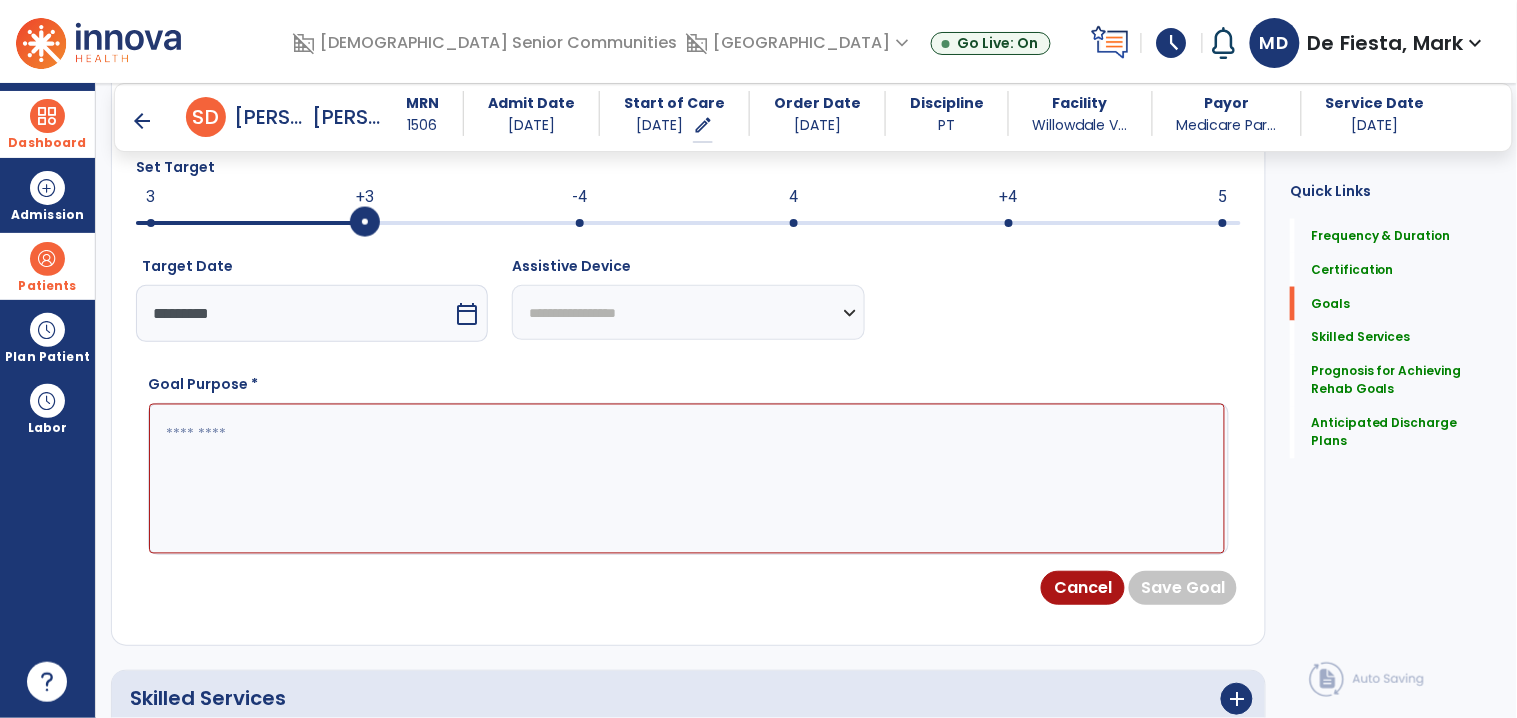 paste on "**********" 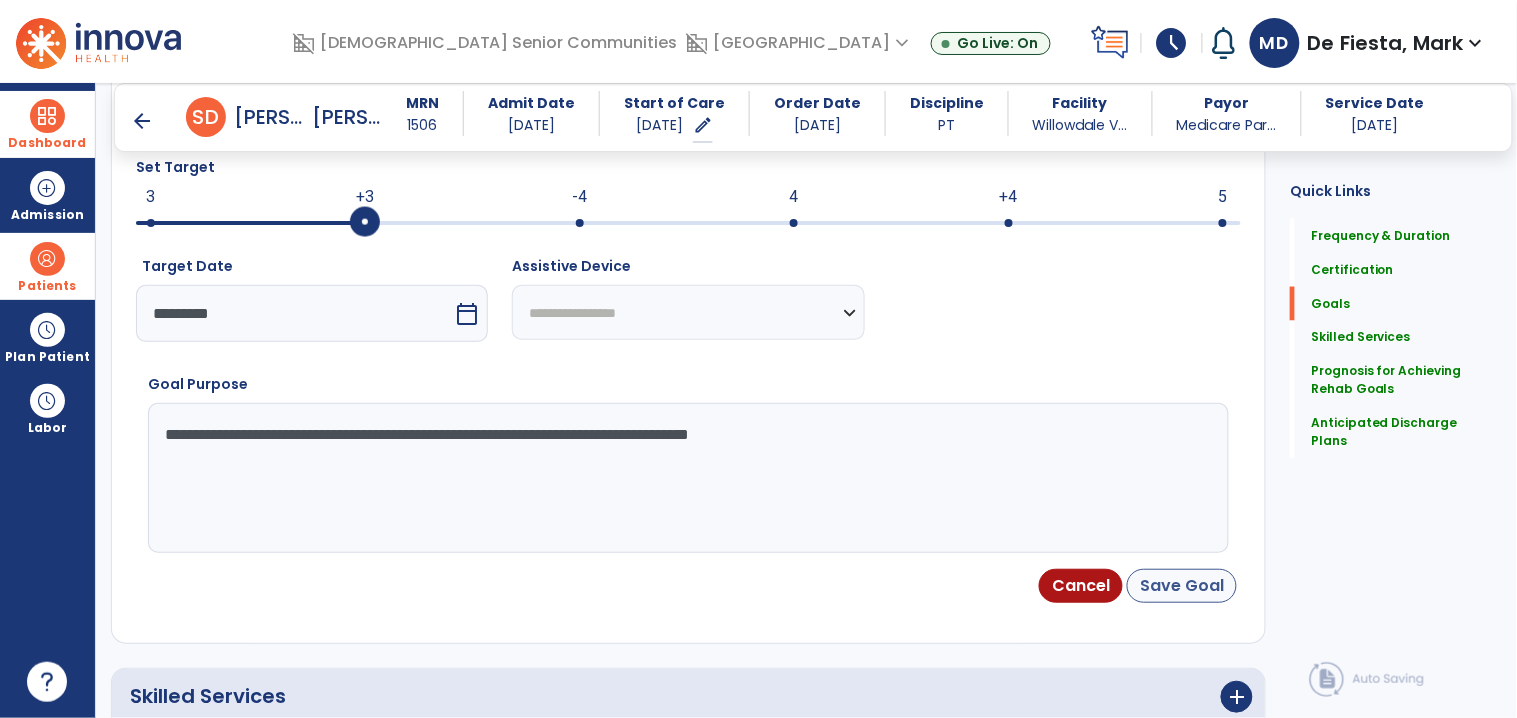 type on "**********" 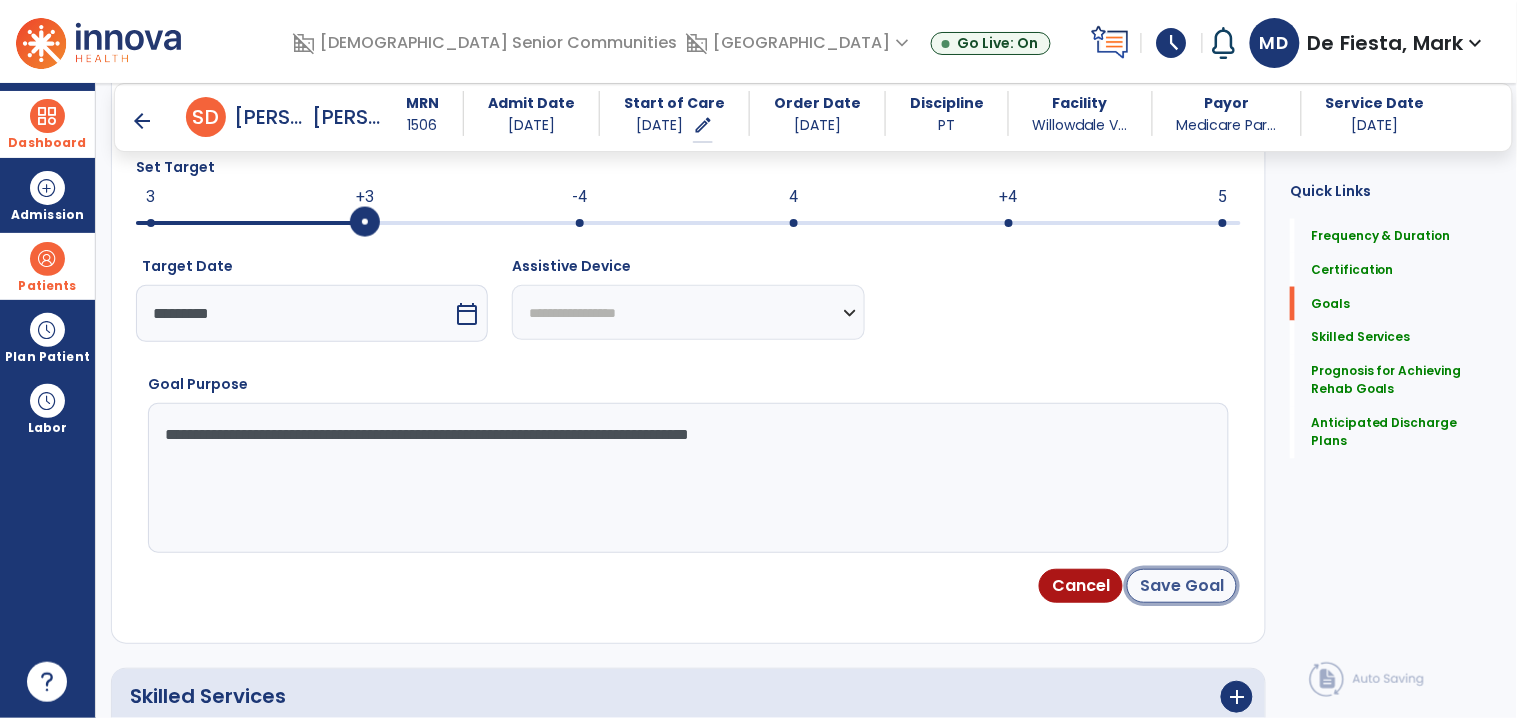 click on "Save Goal" at bounding box center [1182, 586] 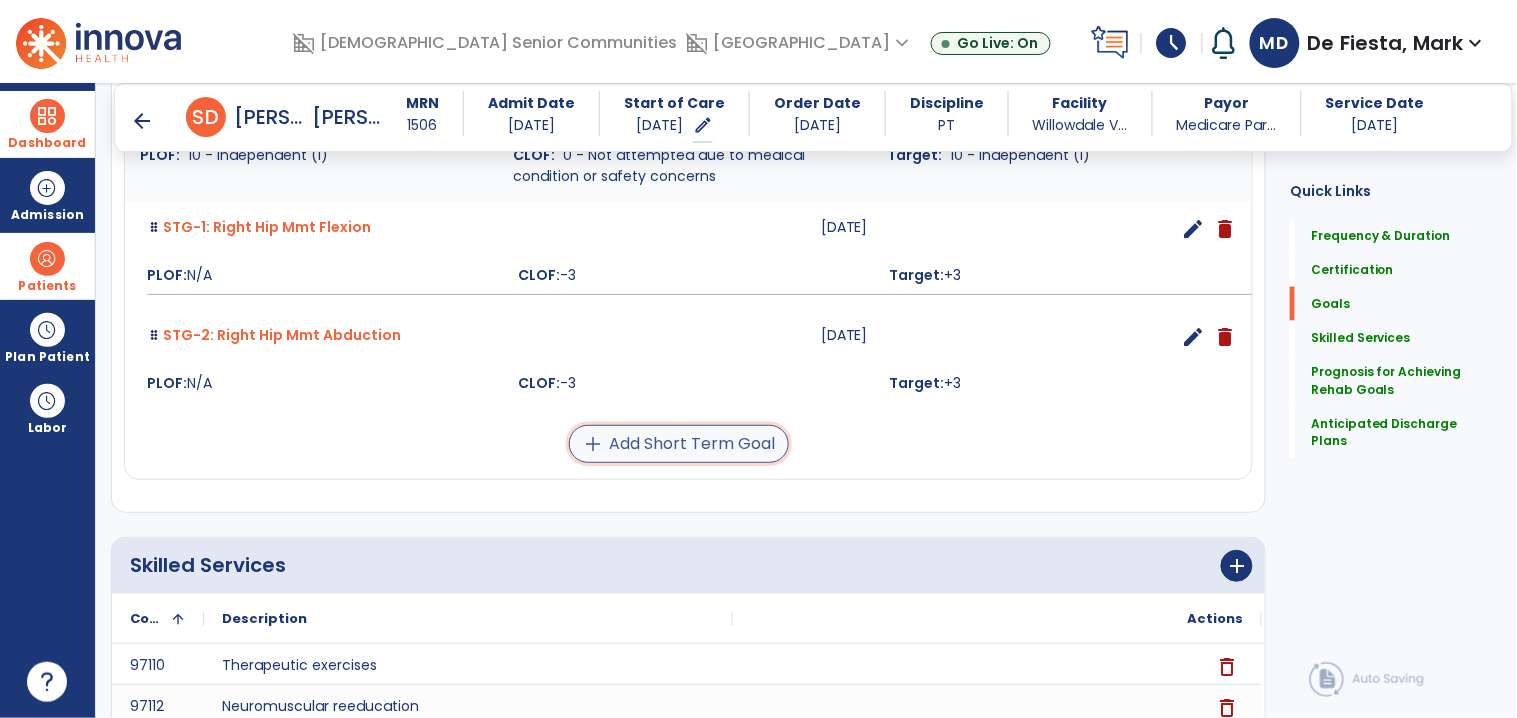 click on "add  Add Short Term Goal" at bounding box center [679, 444] 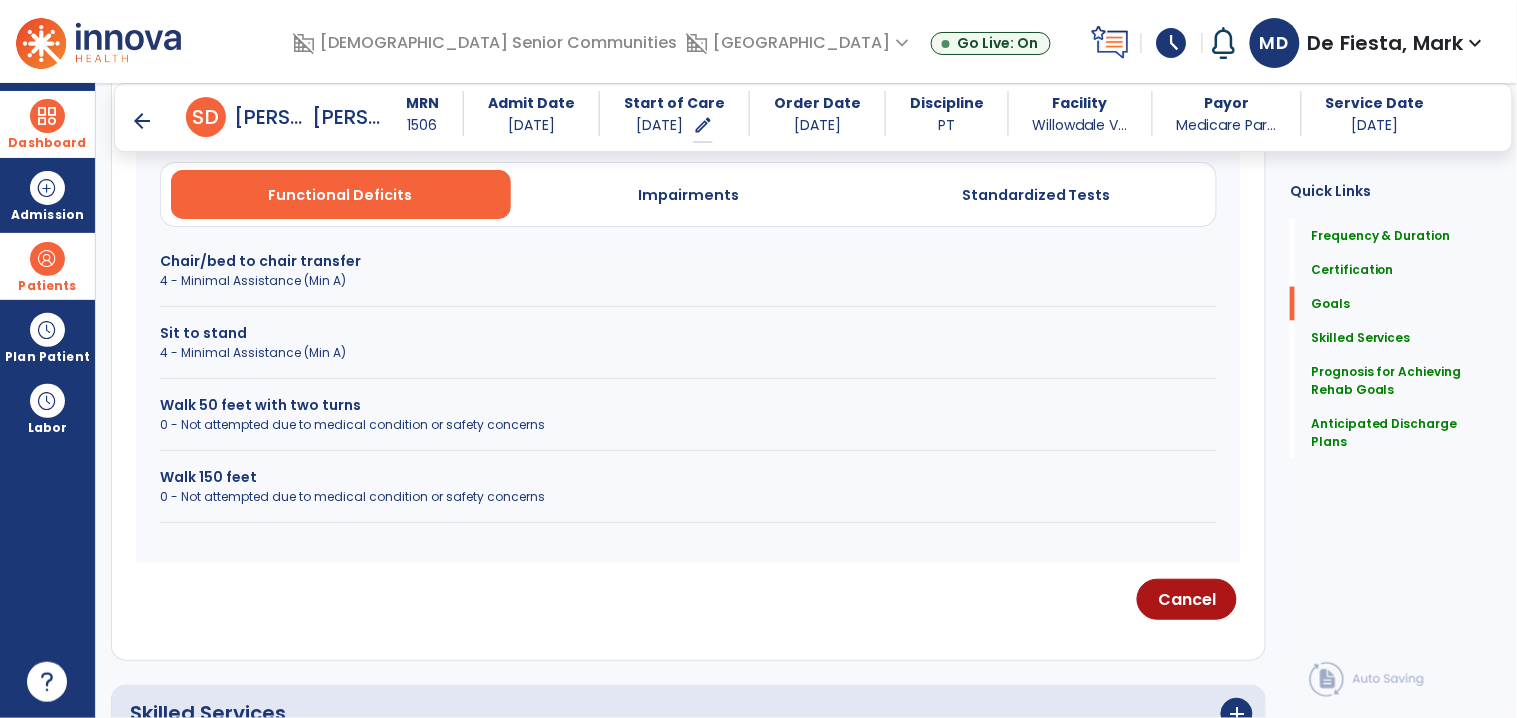 scroll, scrollTop: 500, scrollLeft: 0, axis: vertical 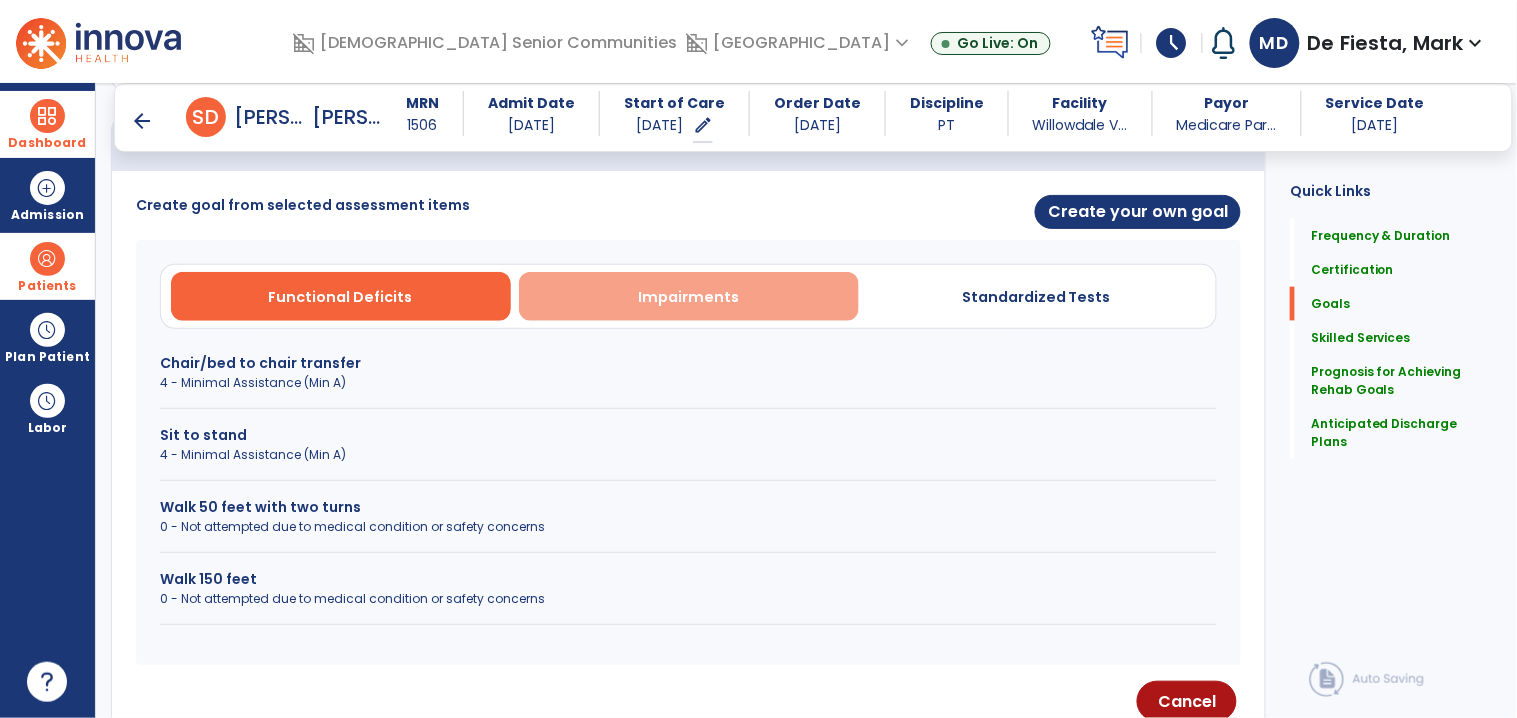 click on "Impairments" at bounding box center (689, 296) 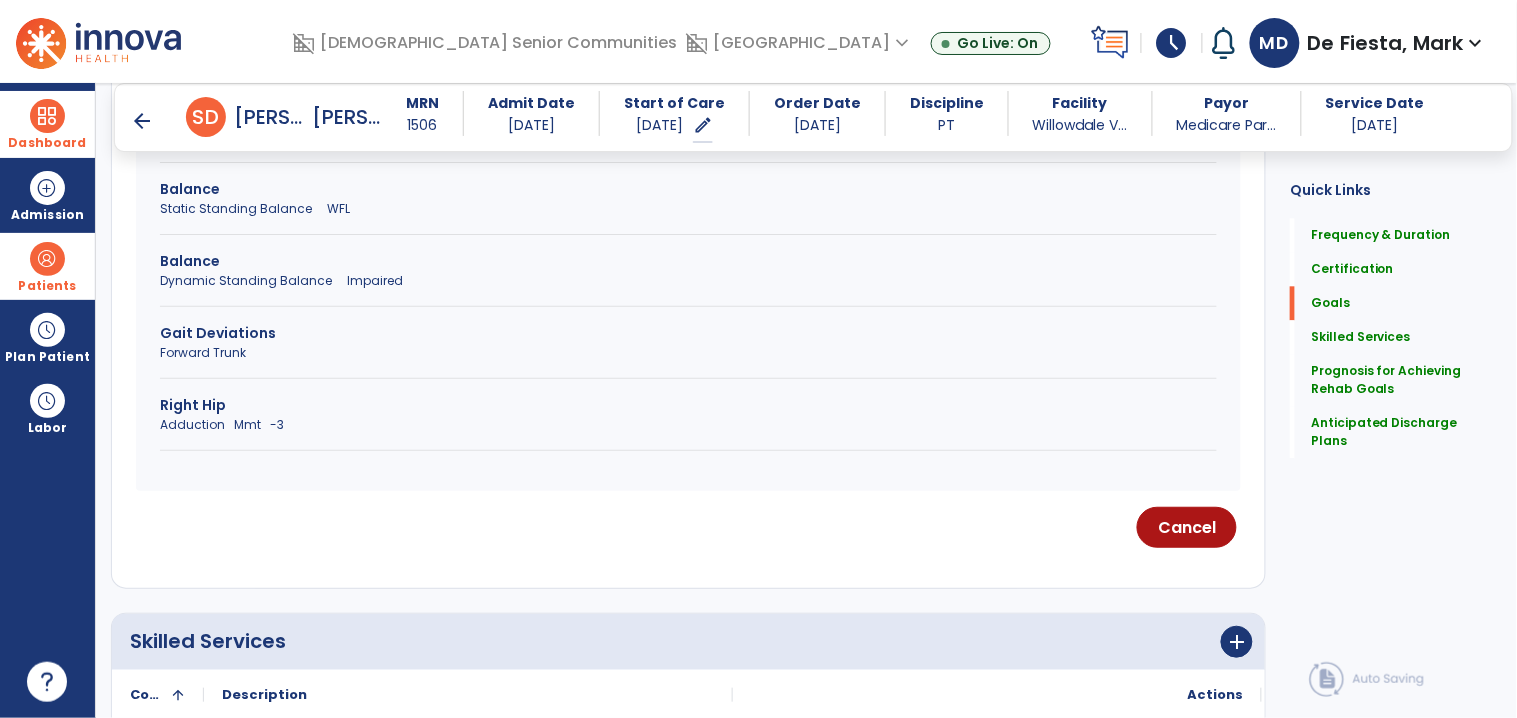 click on "Right Hip" at bounding box center [688, 405] 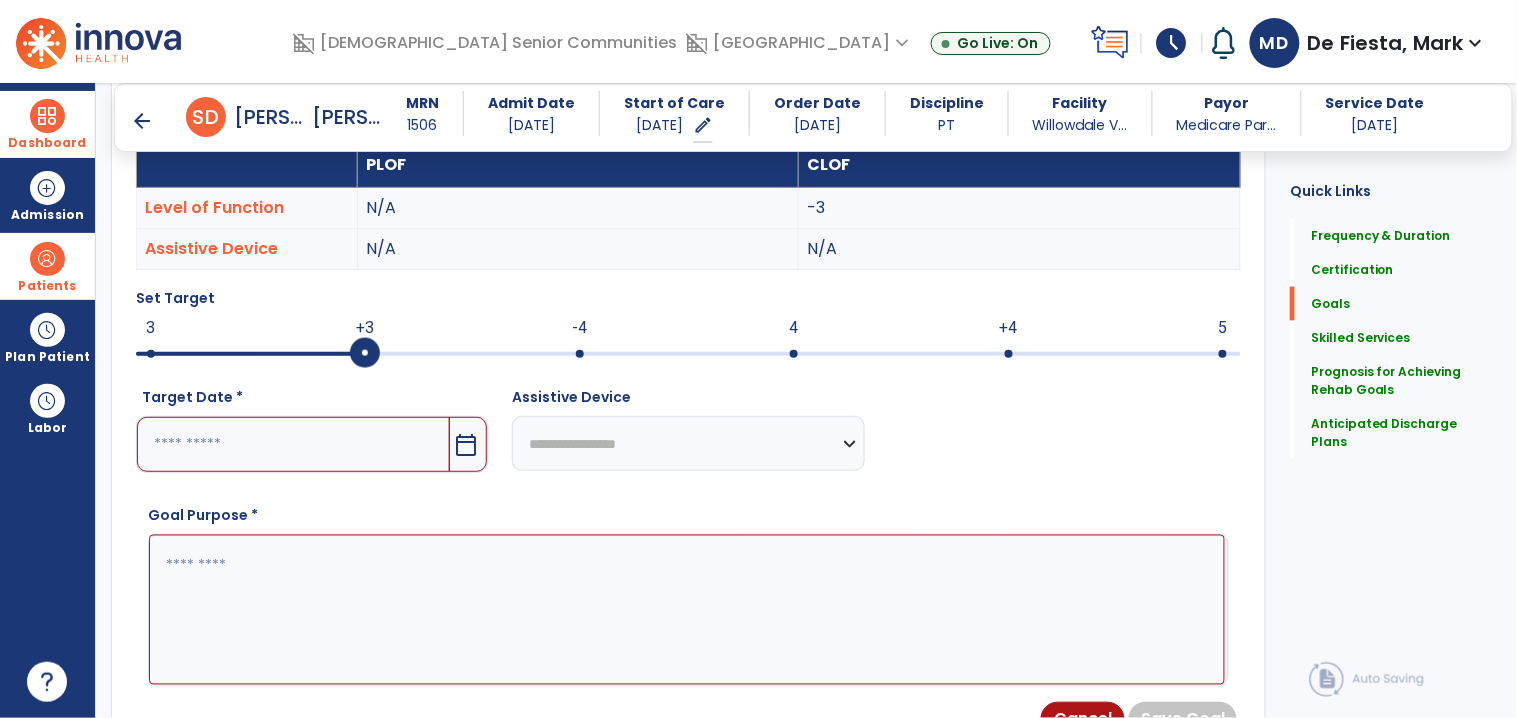 scroll, scrollTop: 656, scrollLeft: 0, axis: vertical 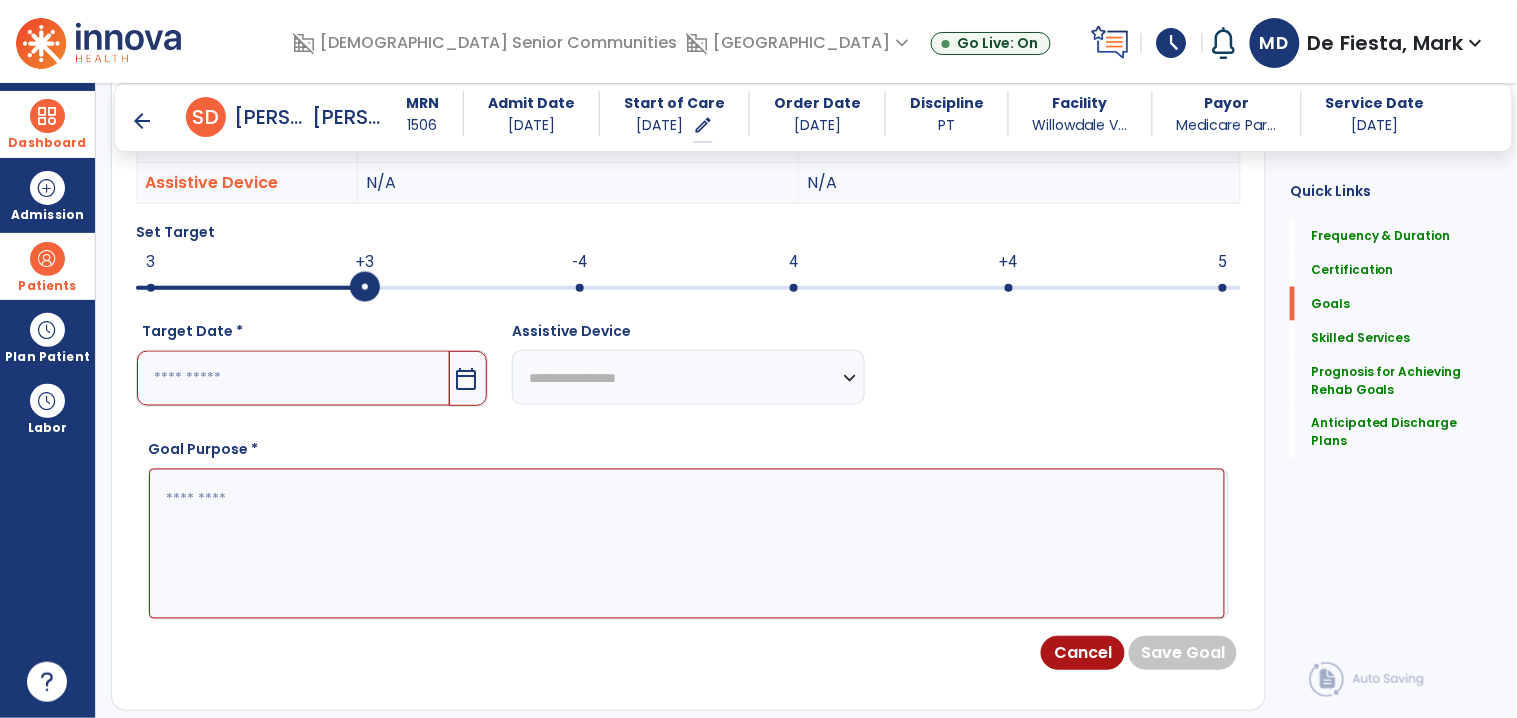 click at bounding box center [293, 378] 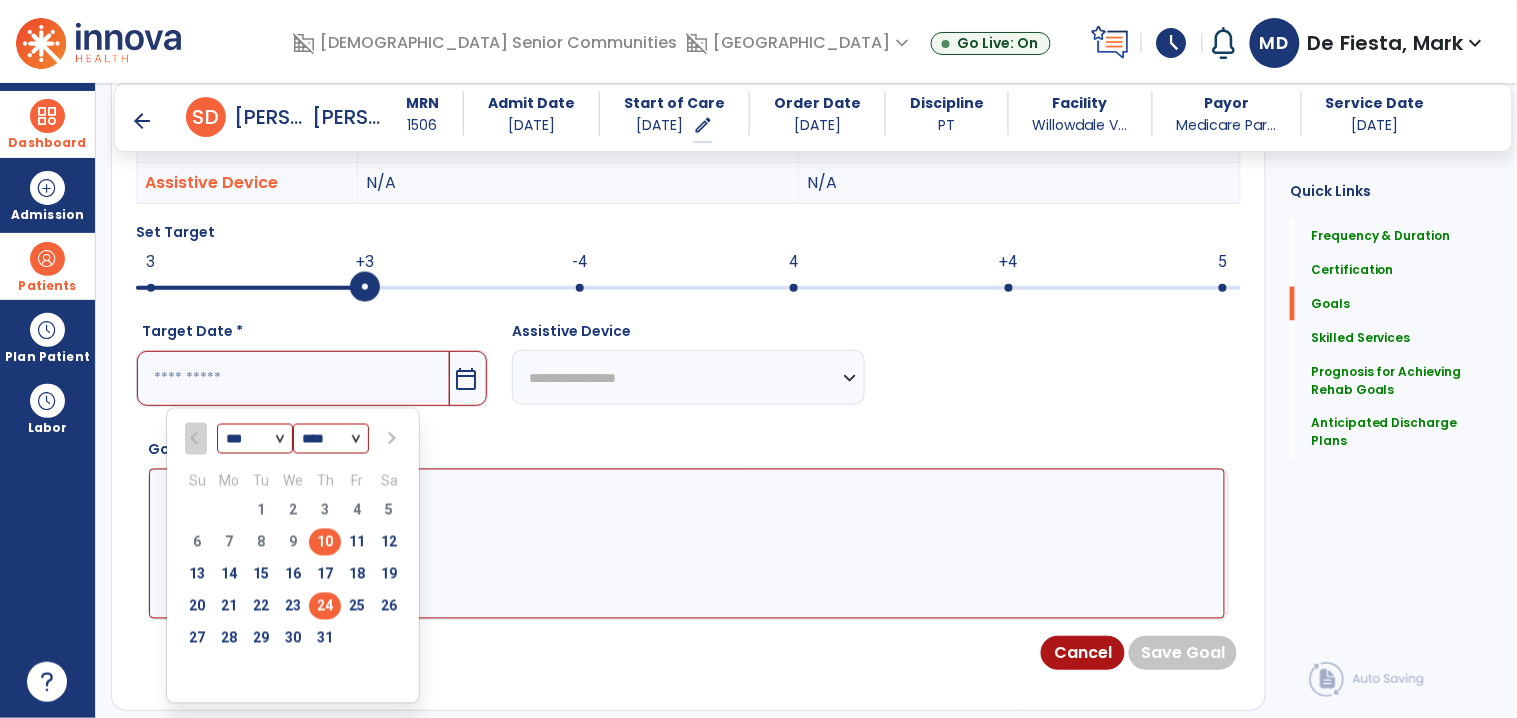 click on "24" at bounding box center (325, 606) 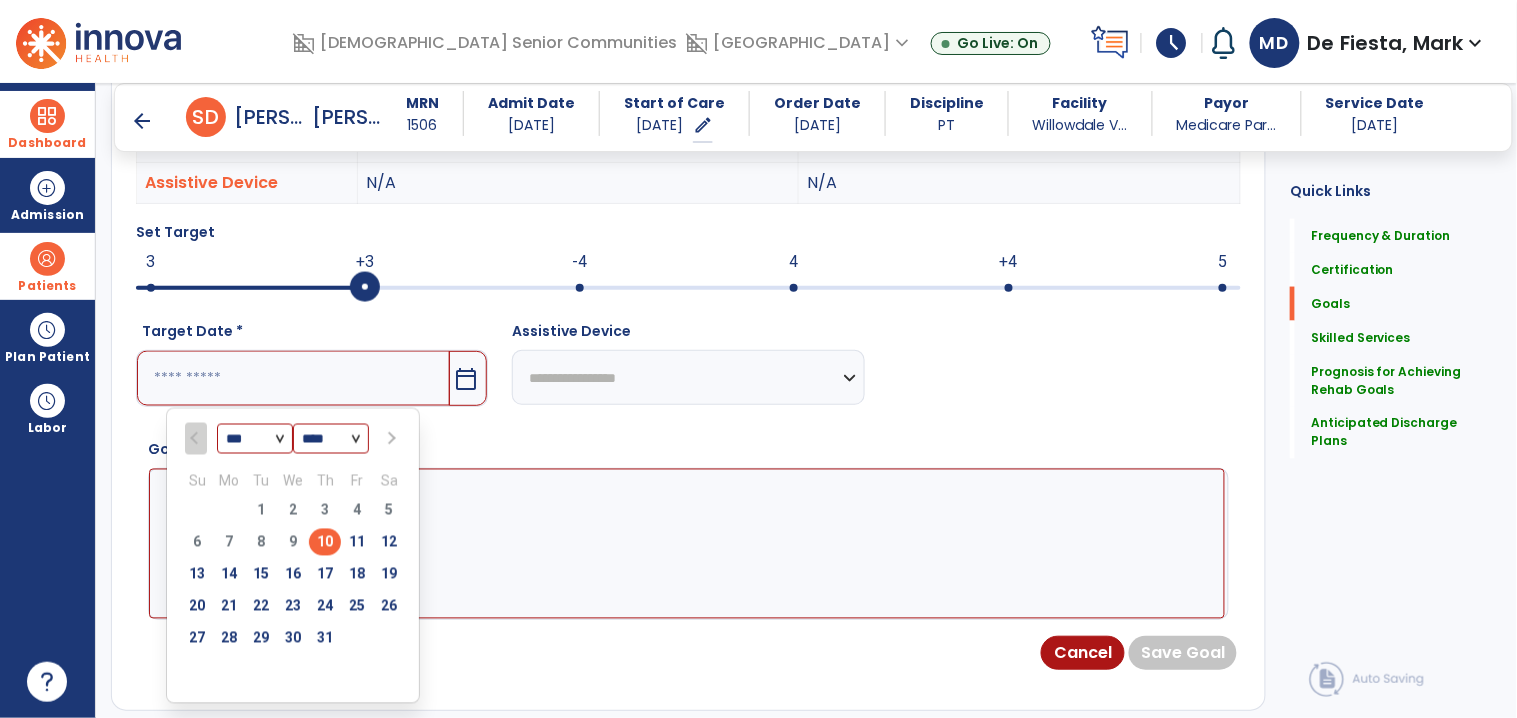 type on "*********" 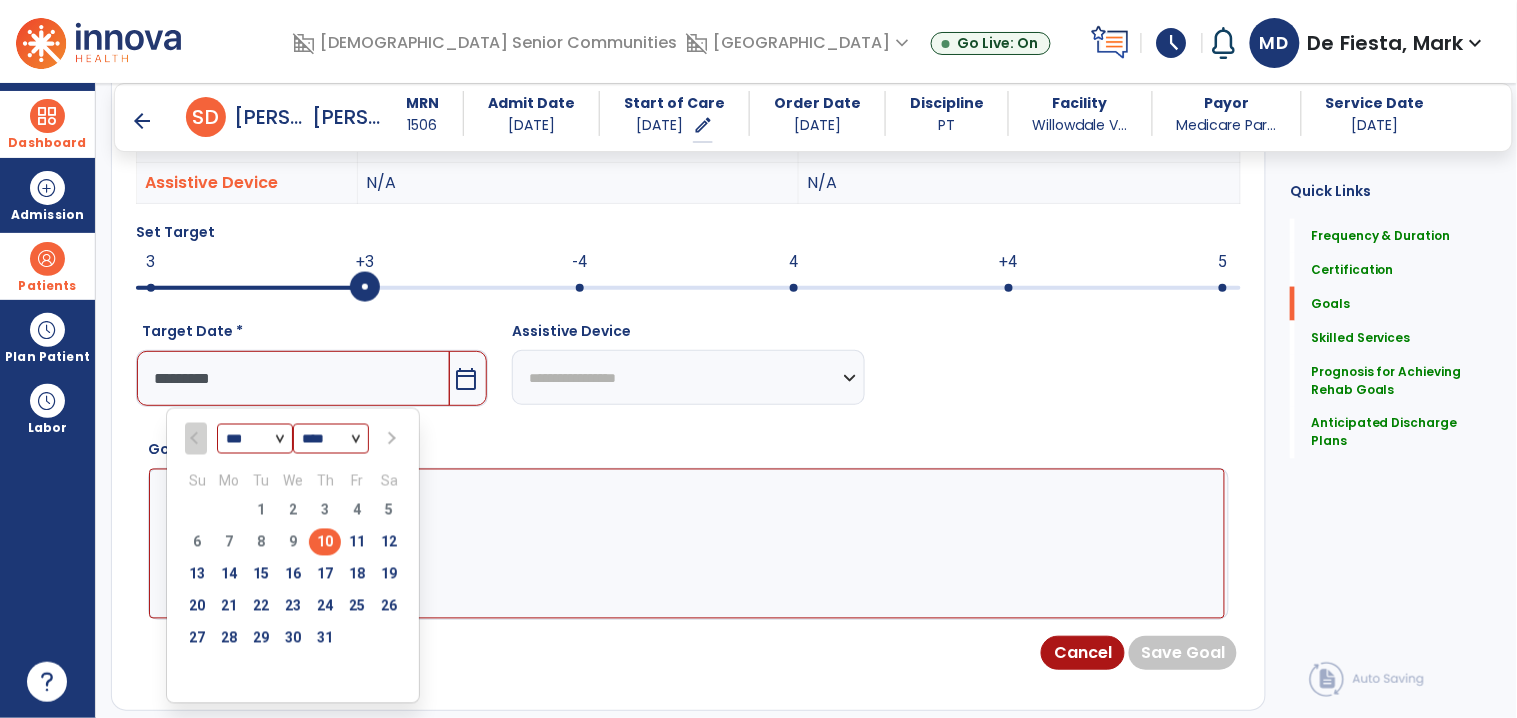 click at bounding box center [687, 544] 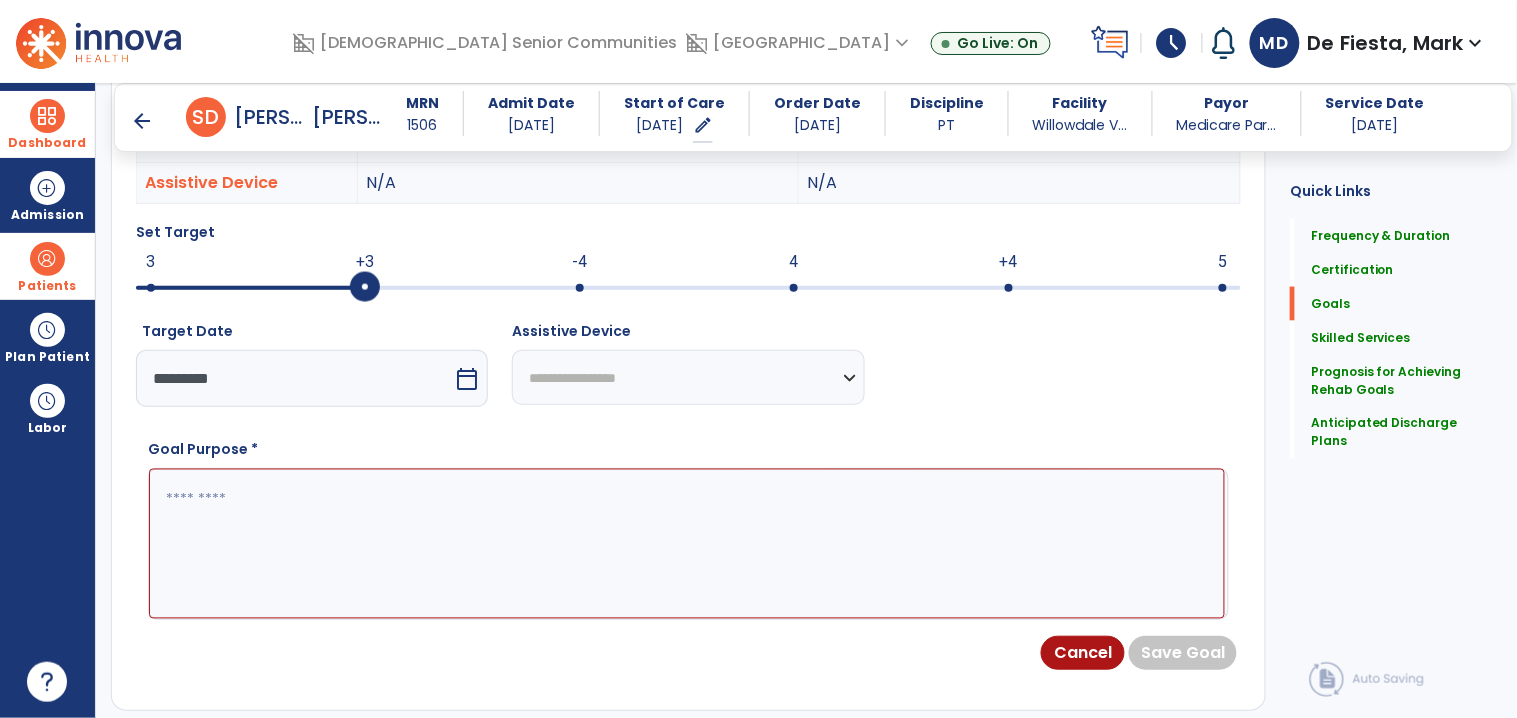 paste on "**********" 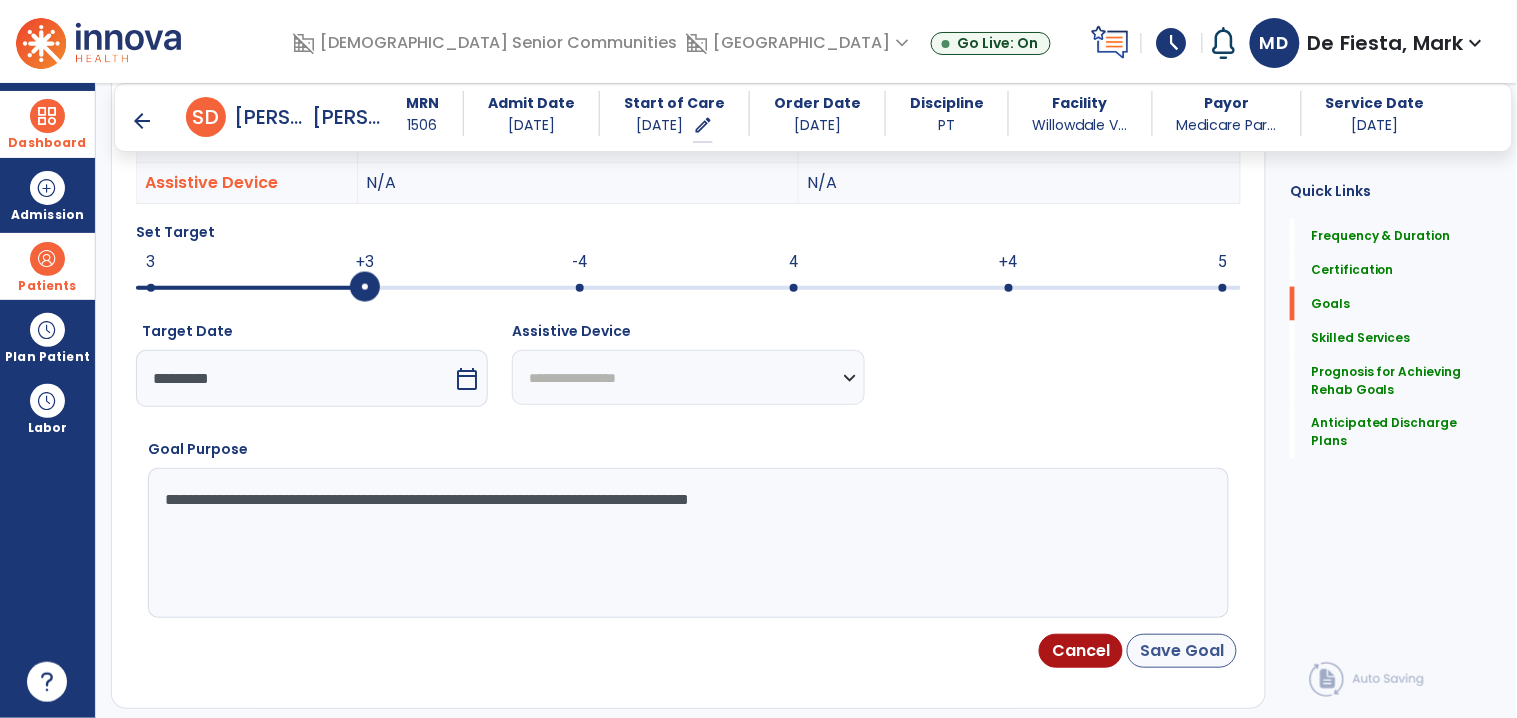 type on "**********" 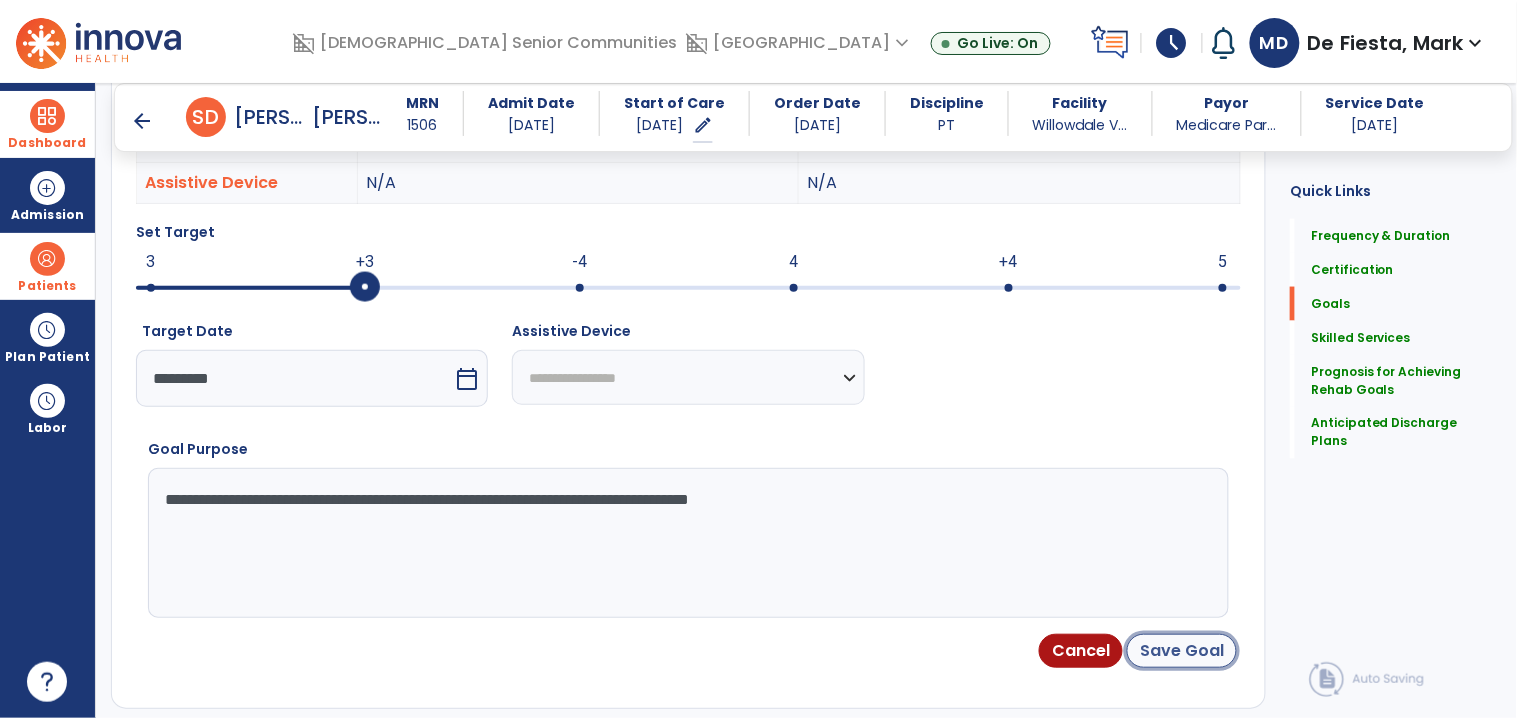 click on "Save Goal" at bounding box center [1182, 651] 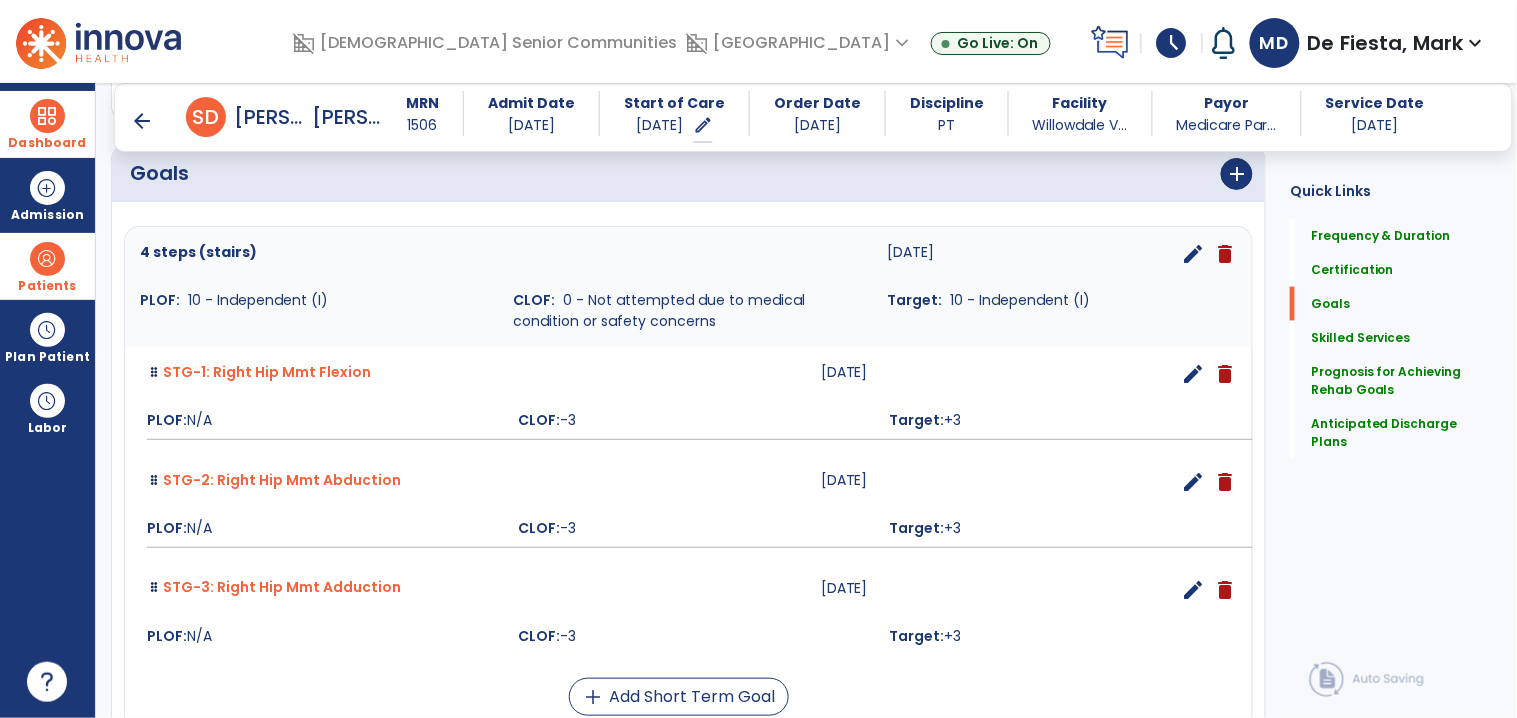 scroll, scrollTop: 473, scrollLeft: 0, axis: vertical 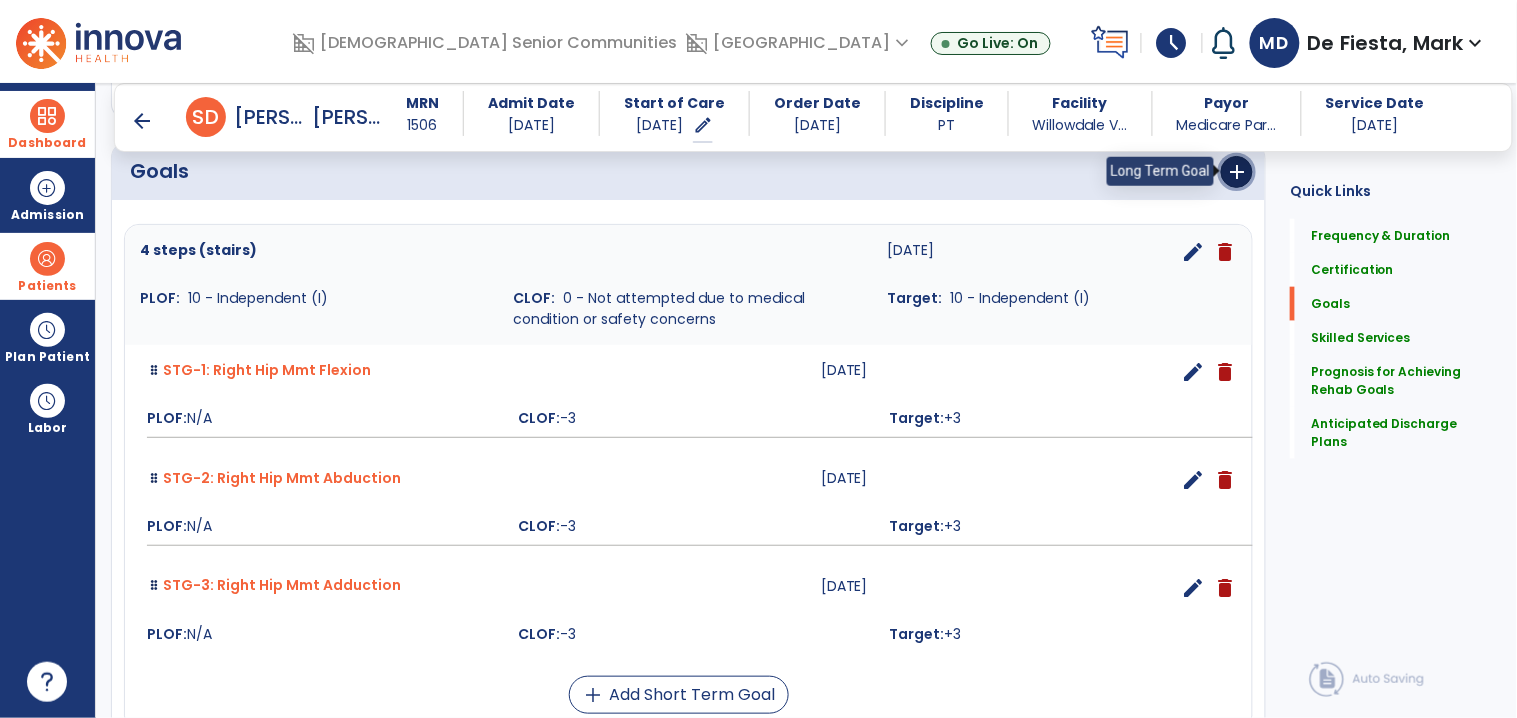 drag, startPoint x: 1224, startPoint y: 175, endPoint x: 1206, endPoint y: 181, distance: 18.973665 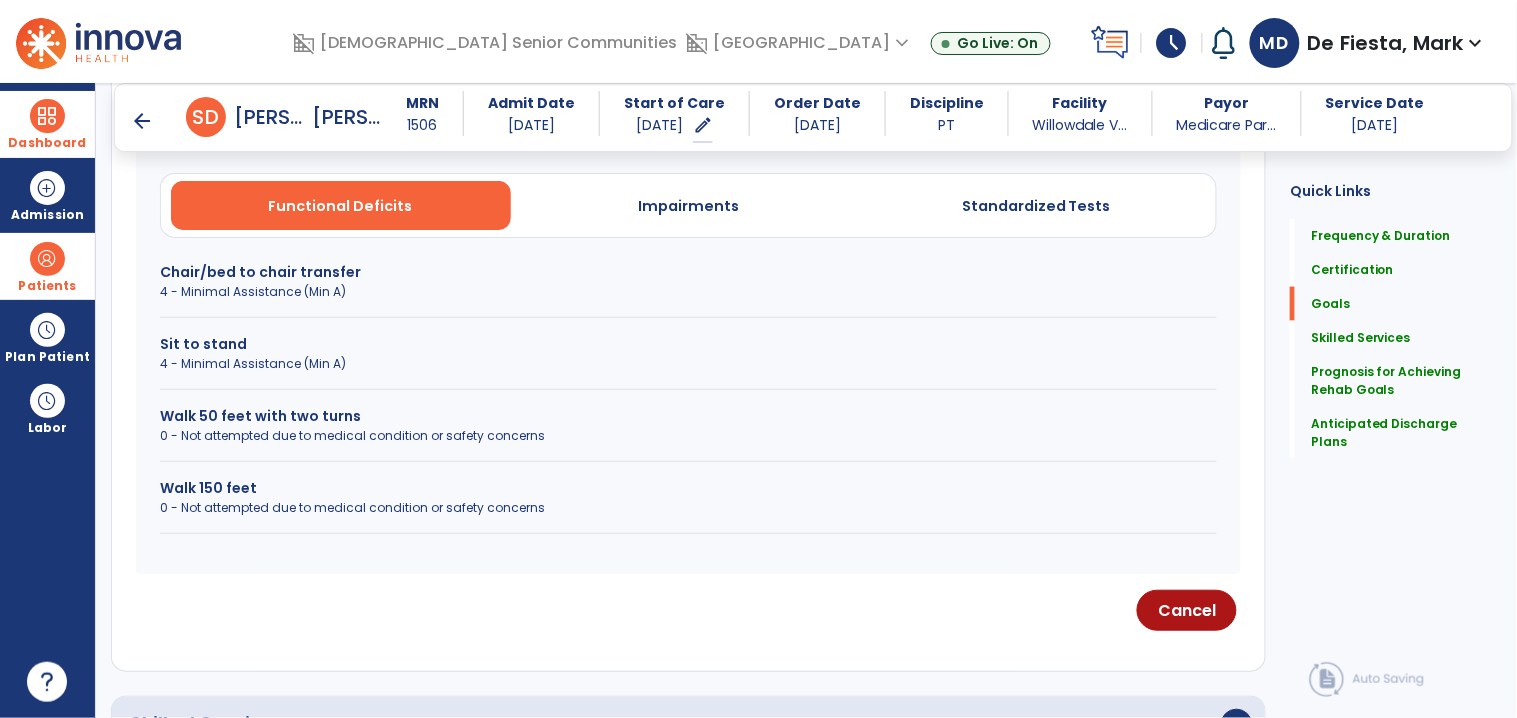 scroll, scrollTop: 660, scrollLeft: 0, axis: vertical 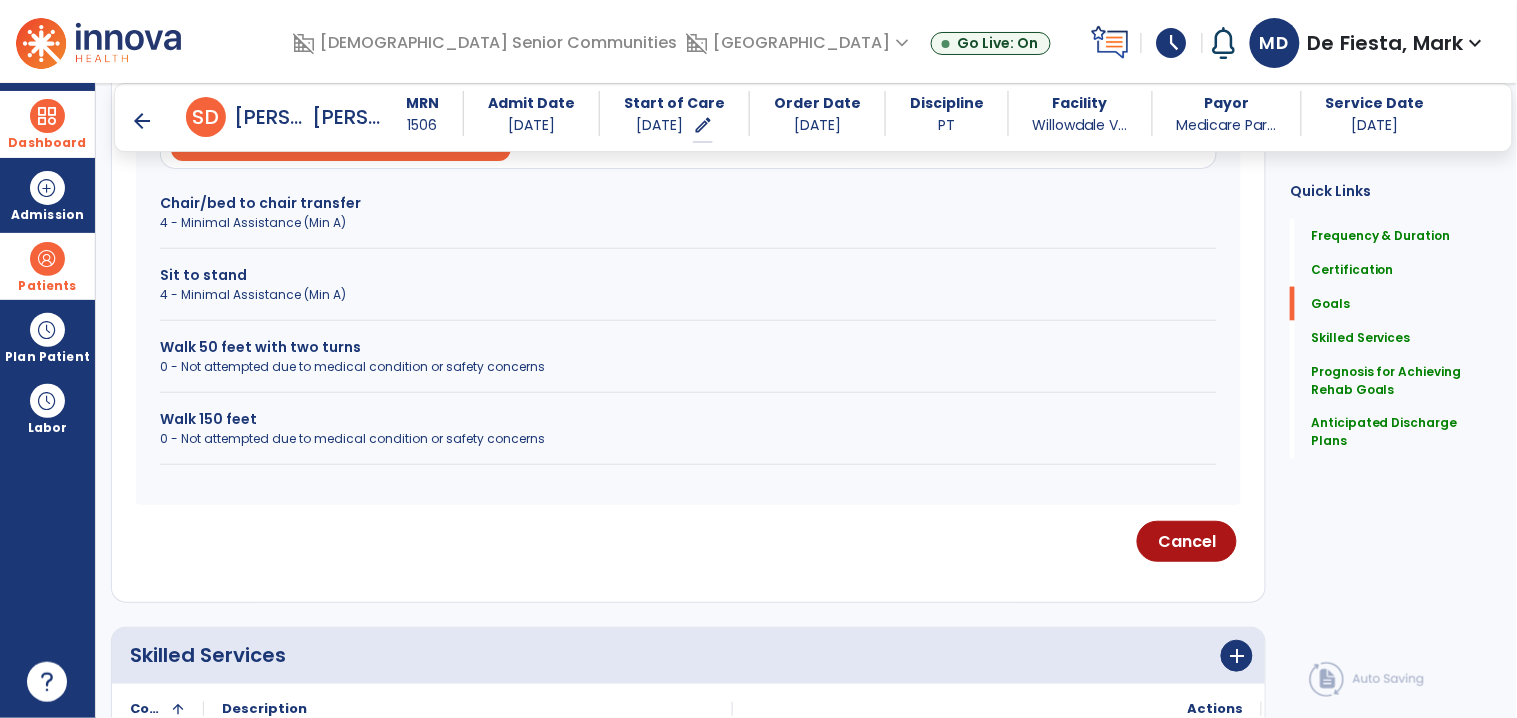 click on "0 - Not attempted due to medical condition or safety concerns" at bounding box center [688, 439] 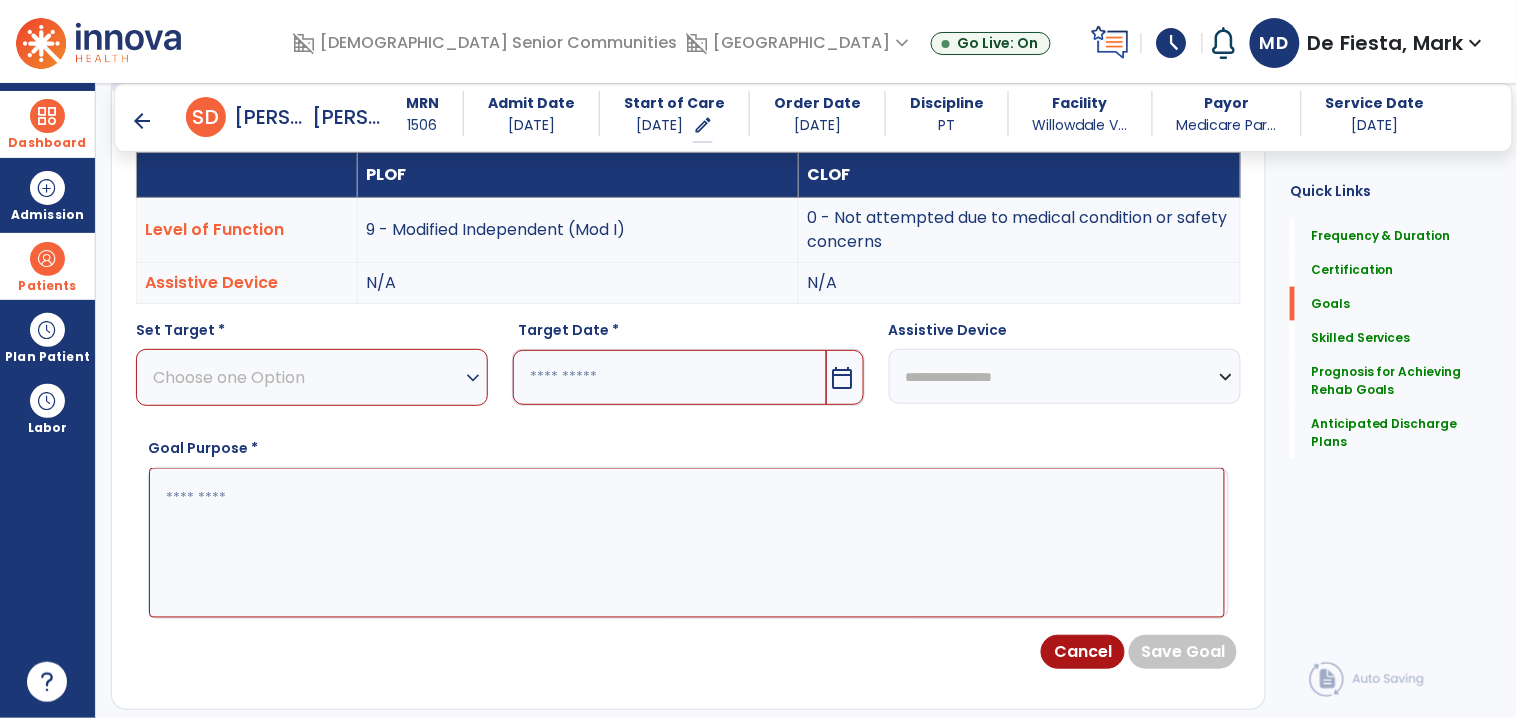 scroll, scrollTop: 530, scrollLeft: 0, axis: vertical 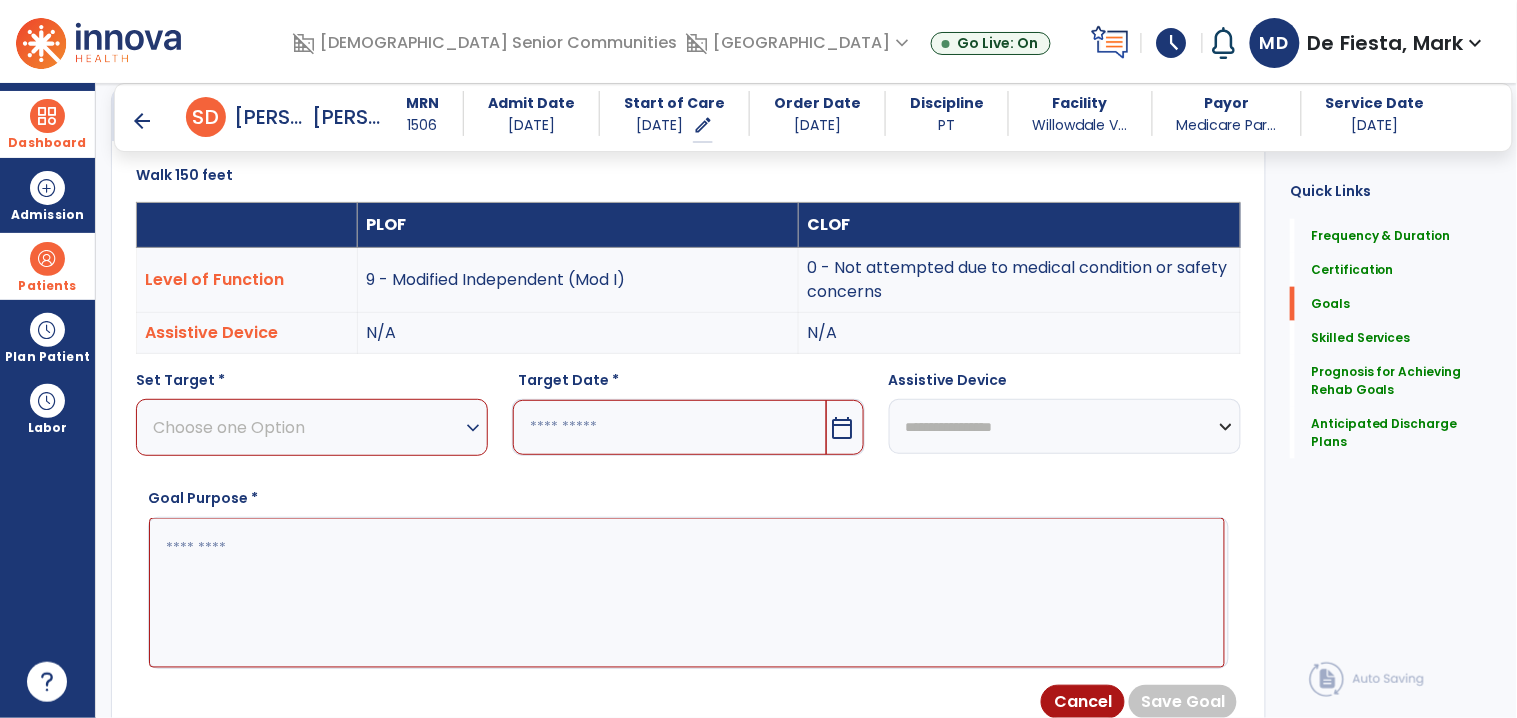 click on "Choose one Option" at bounding box center [307, 427] 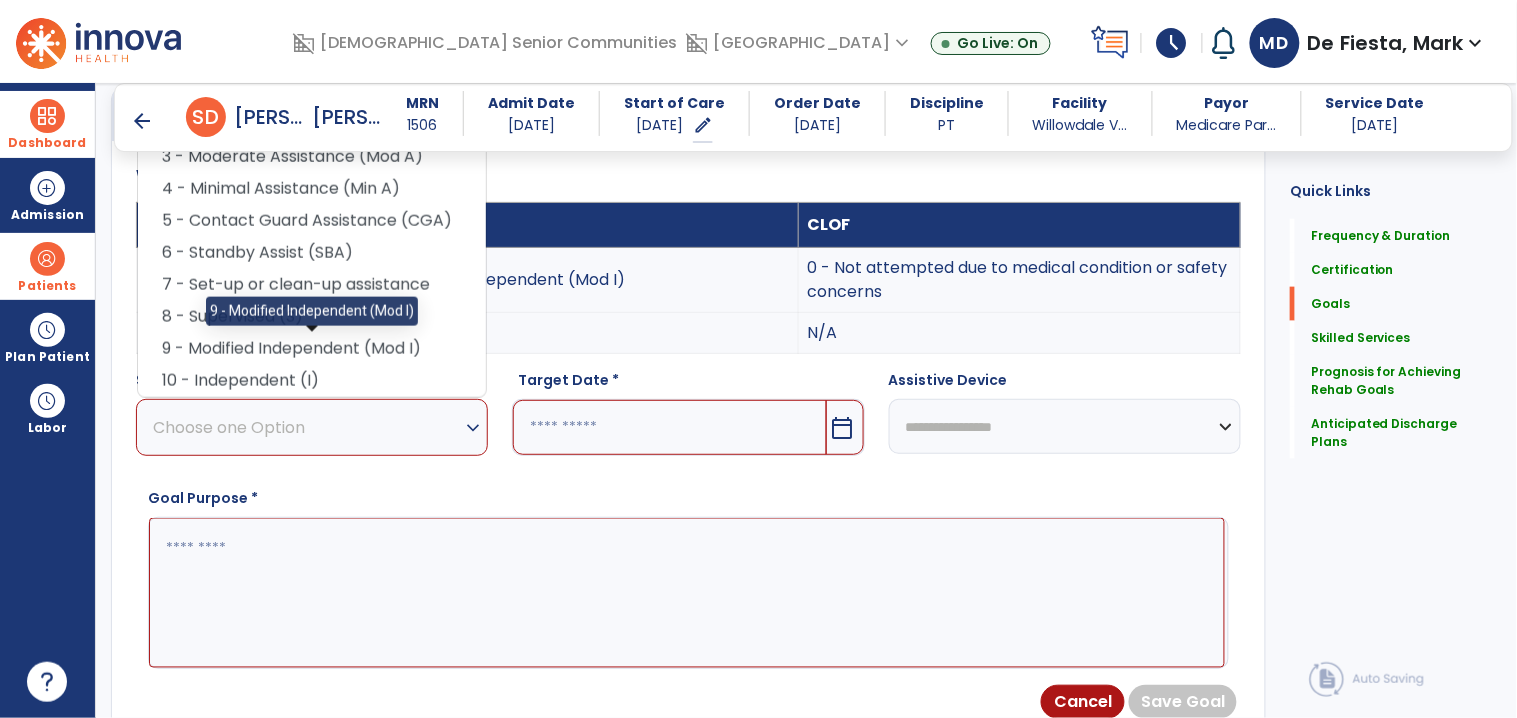 click on "9 - Modified Independent (Mod I)" at bounding box center [312, 349] 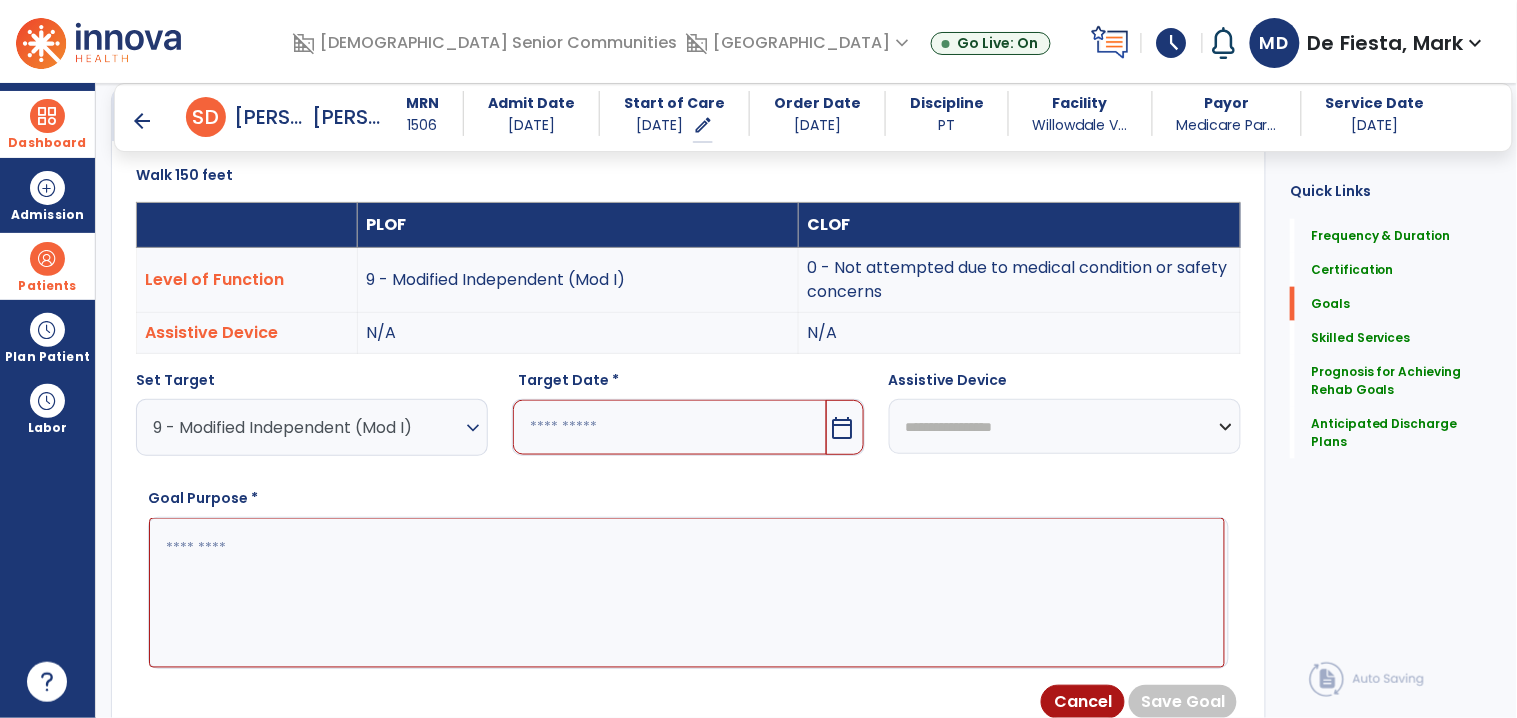 click at bounding box center [669, 427] 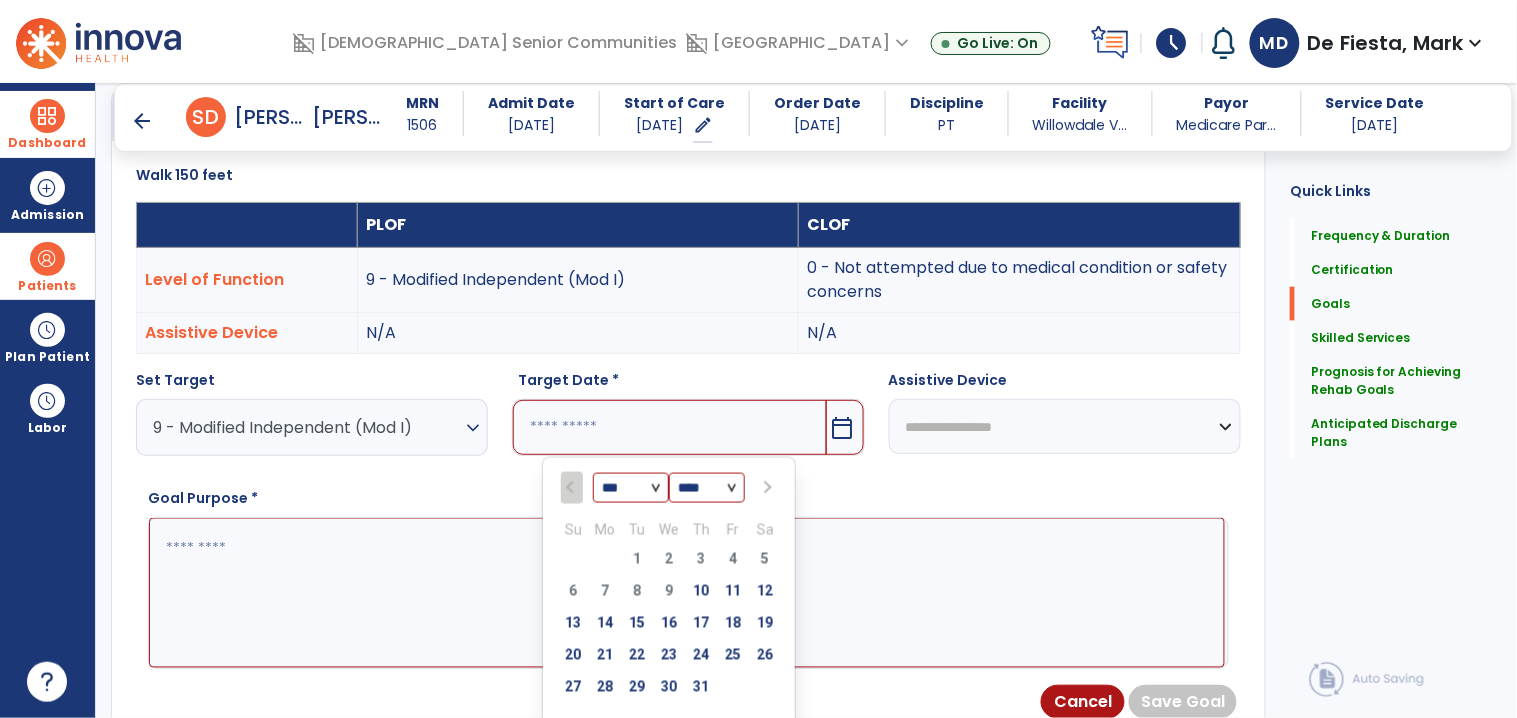 click at bounding box center (766, 488) 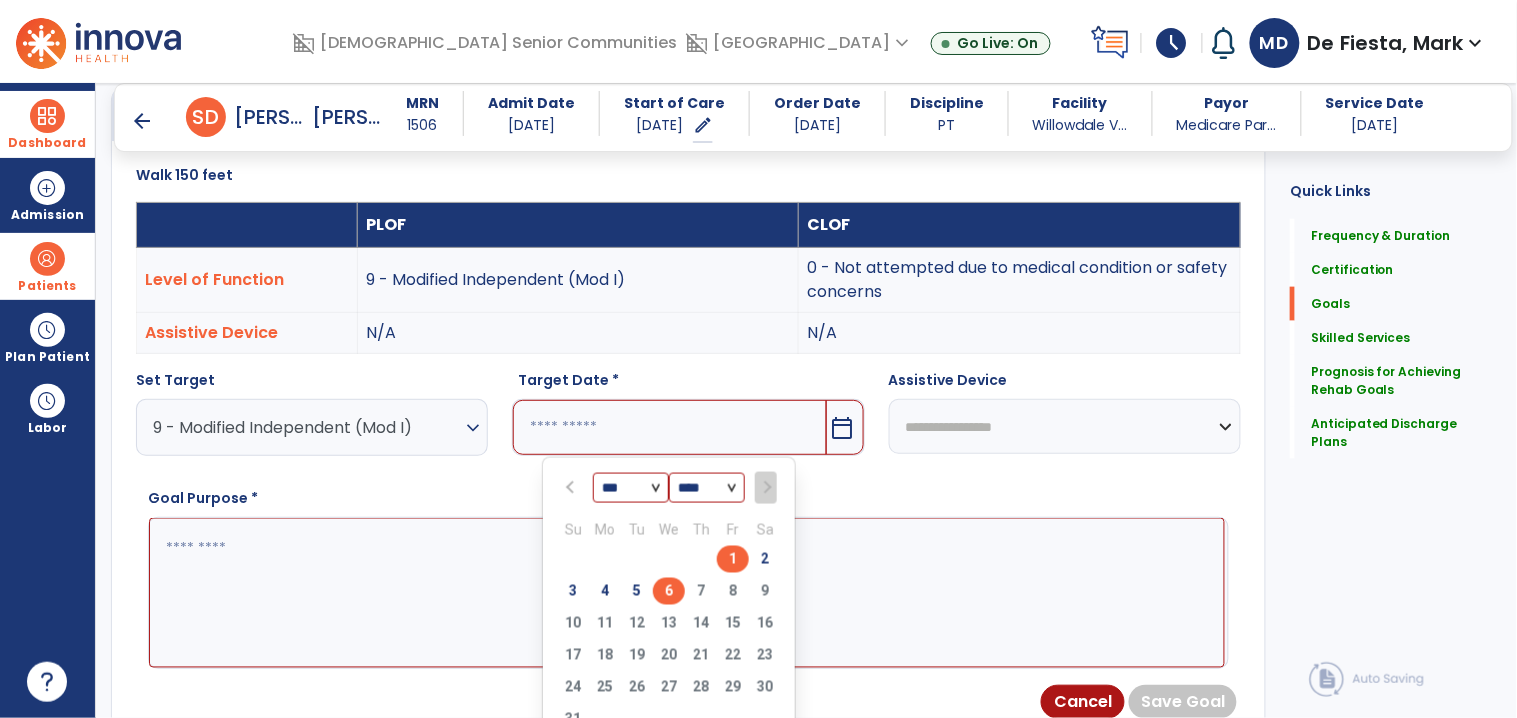 click on "6" at bounding box center (669, 591) 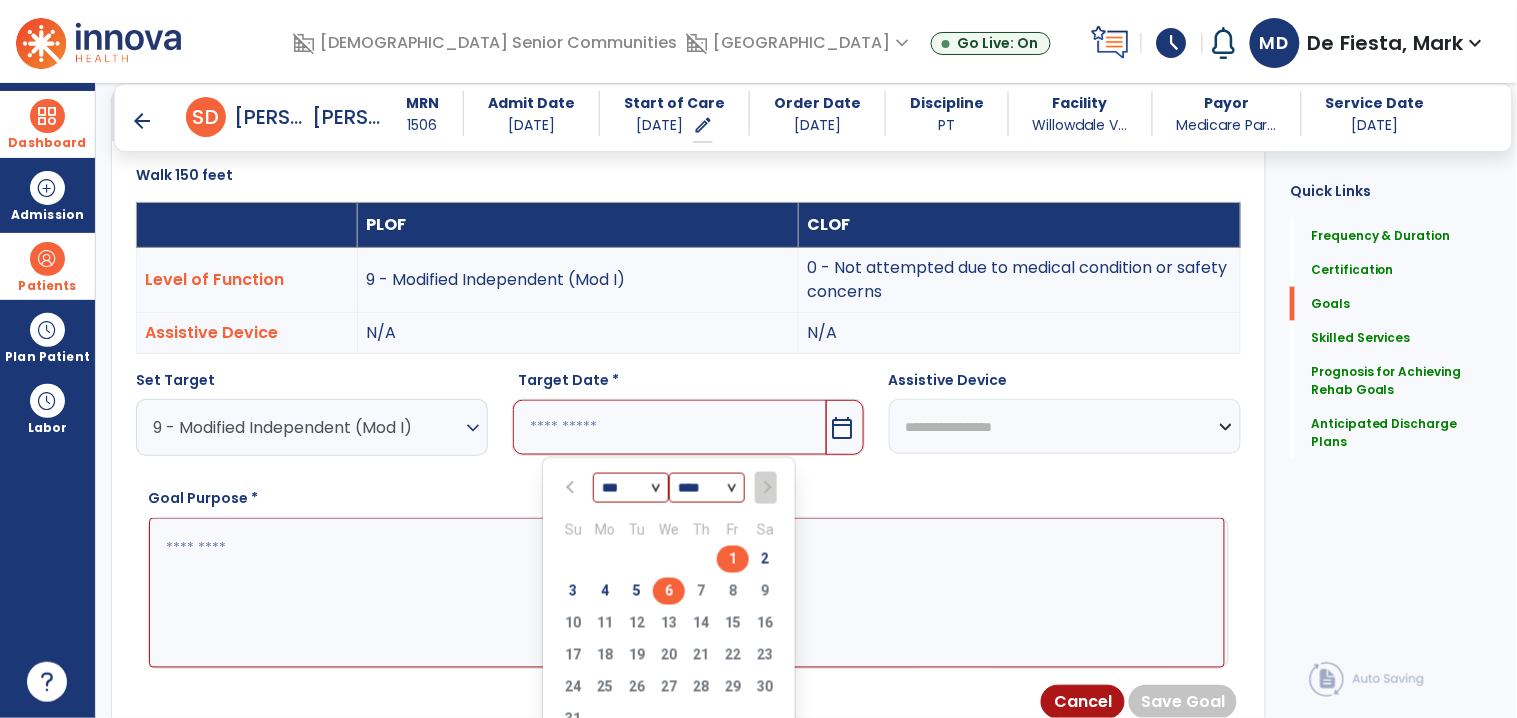 type on "********" 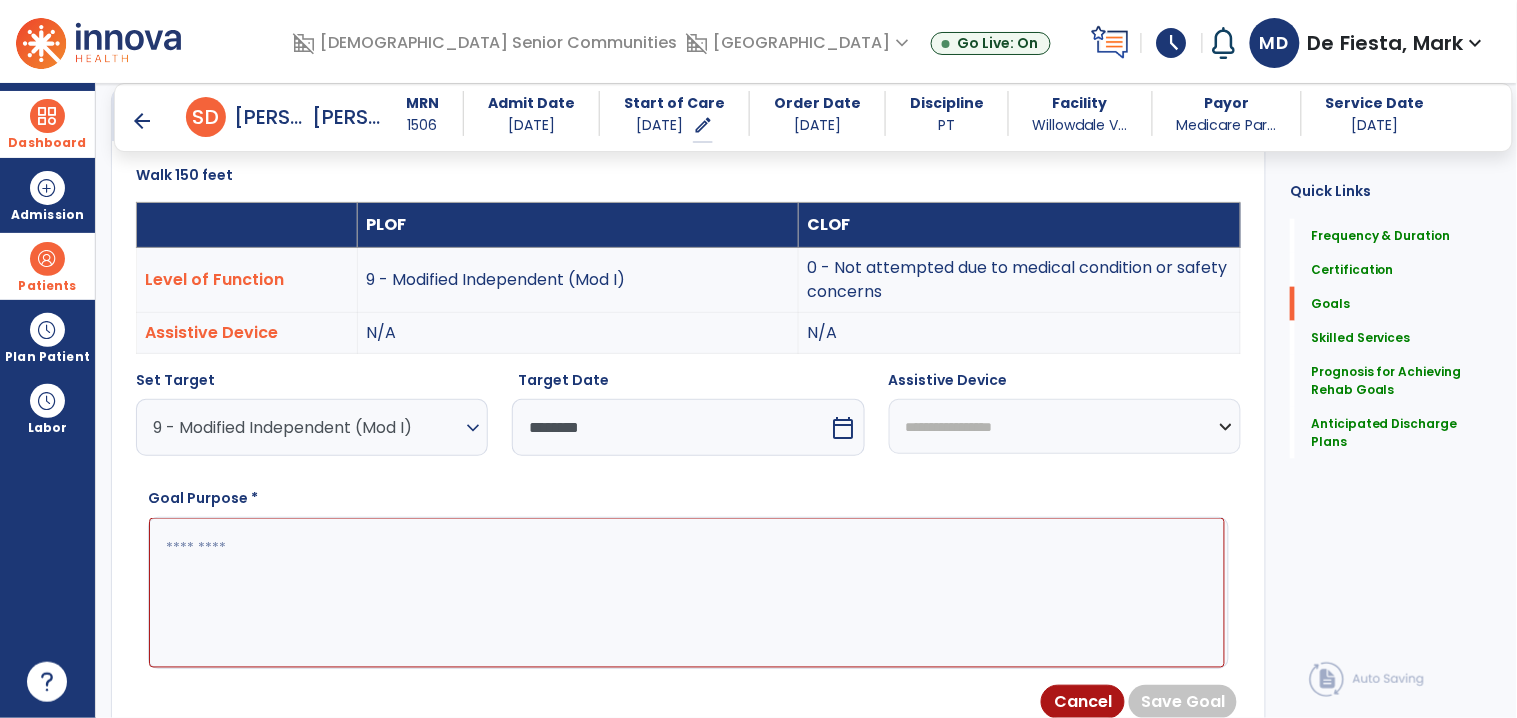 click on "**********" at bounding box center (1065, 426) 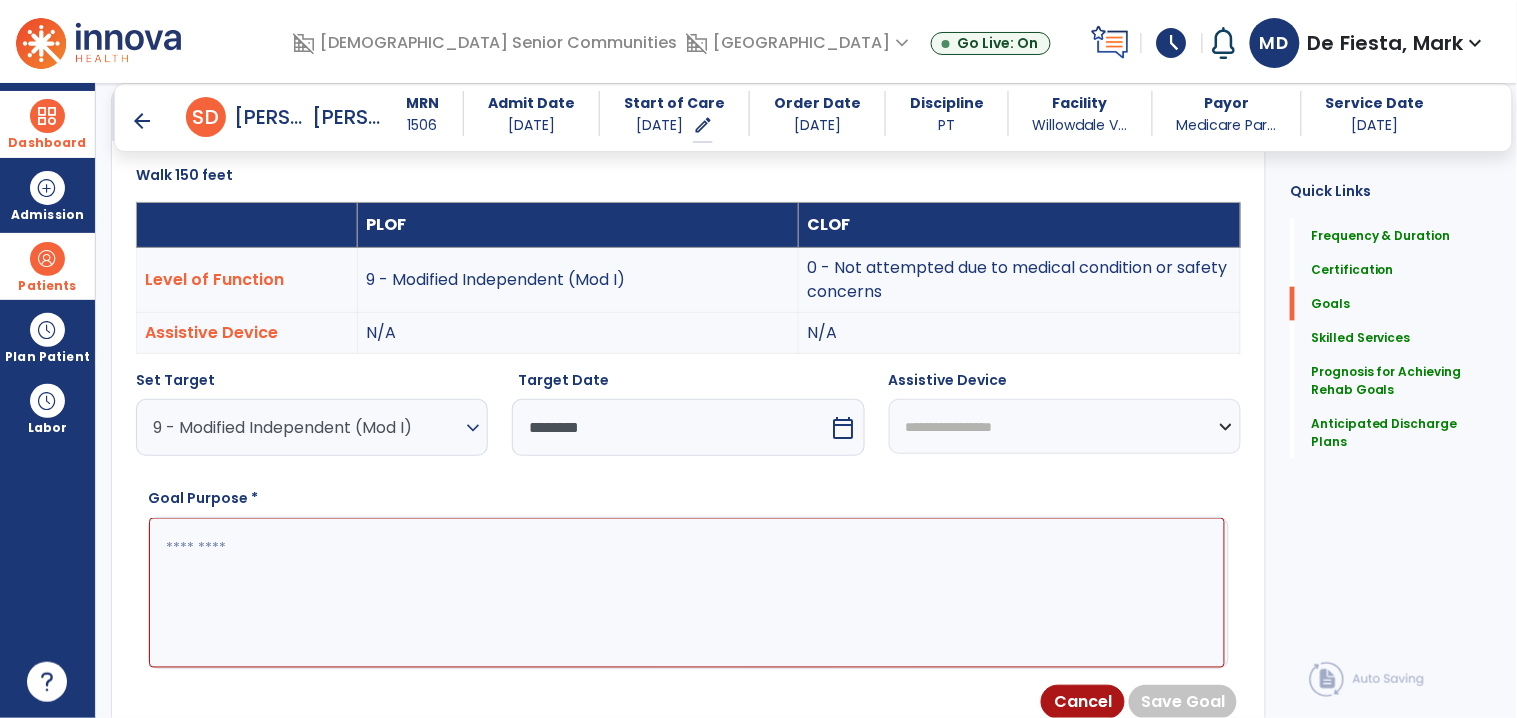 select on "**********" 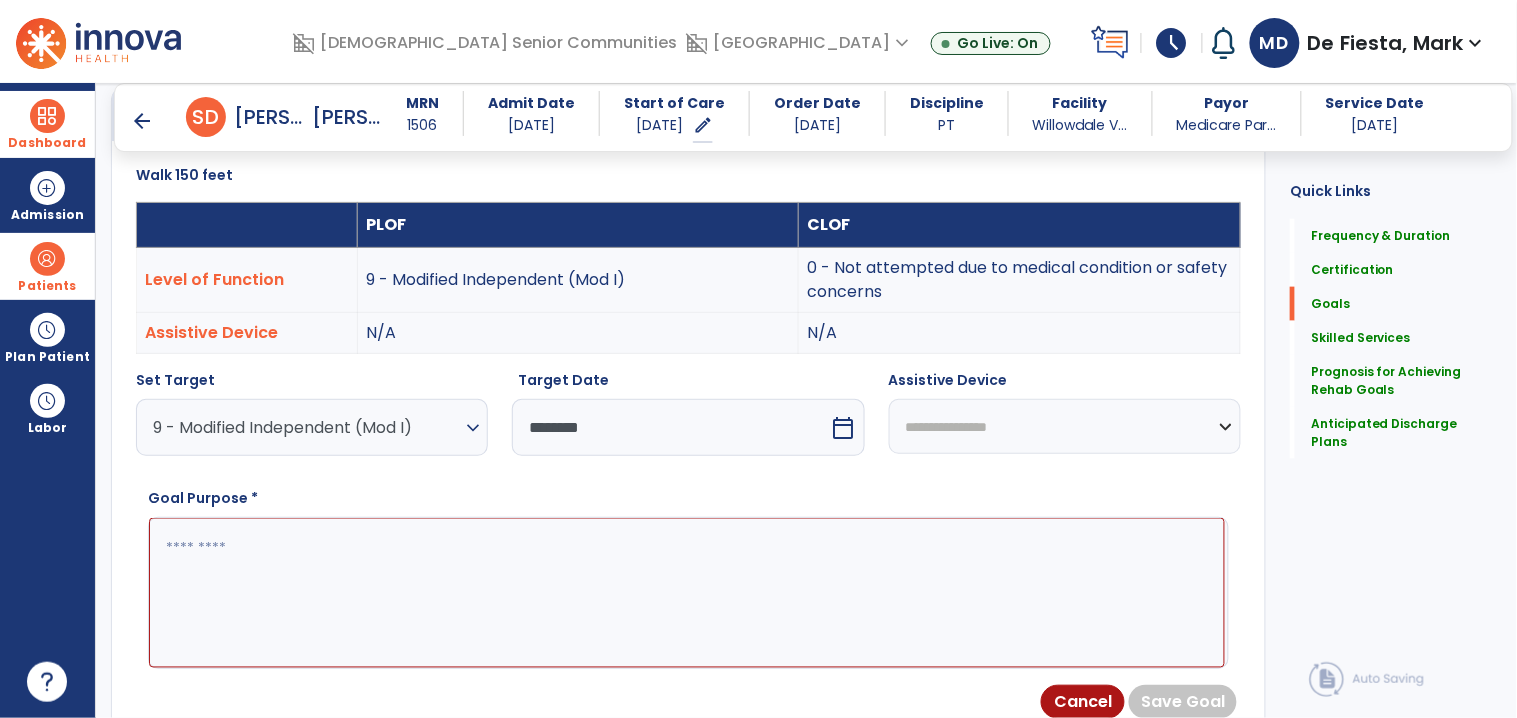 click on "**********" at bounding box center [1065, 426] 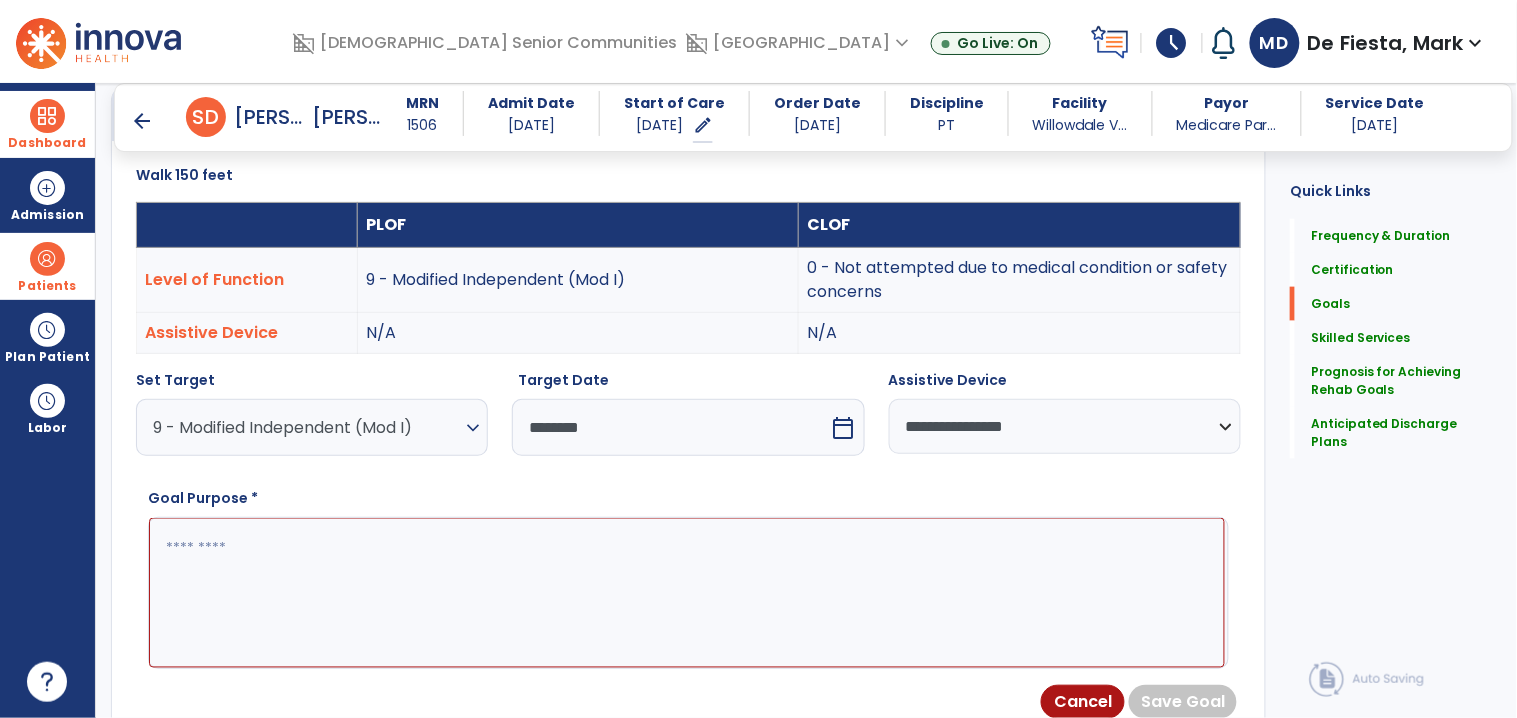 click at bounding box center [687, 593] 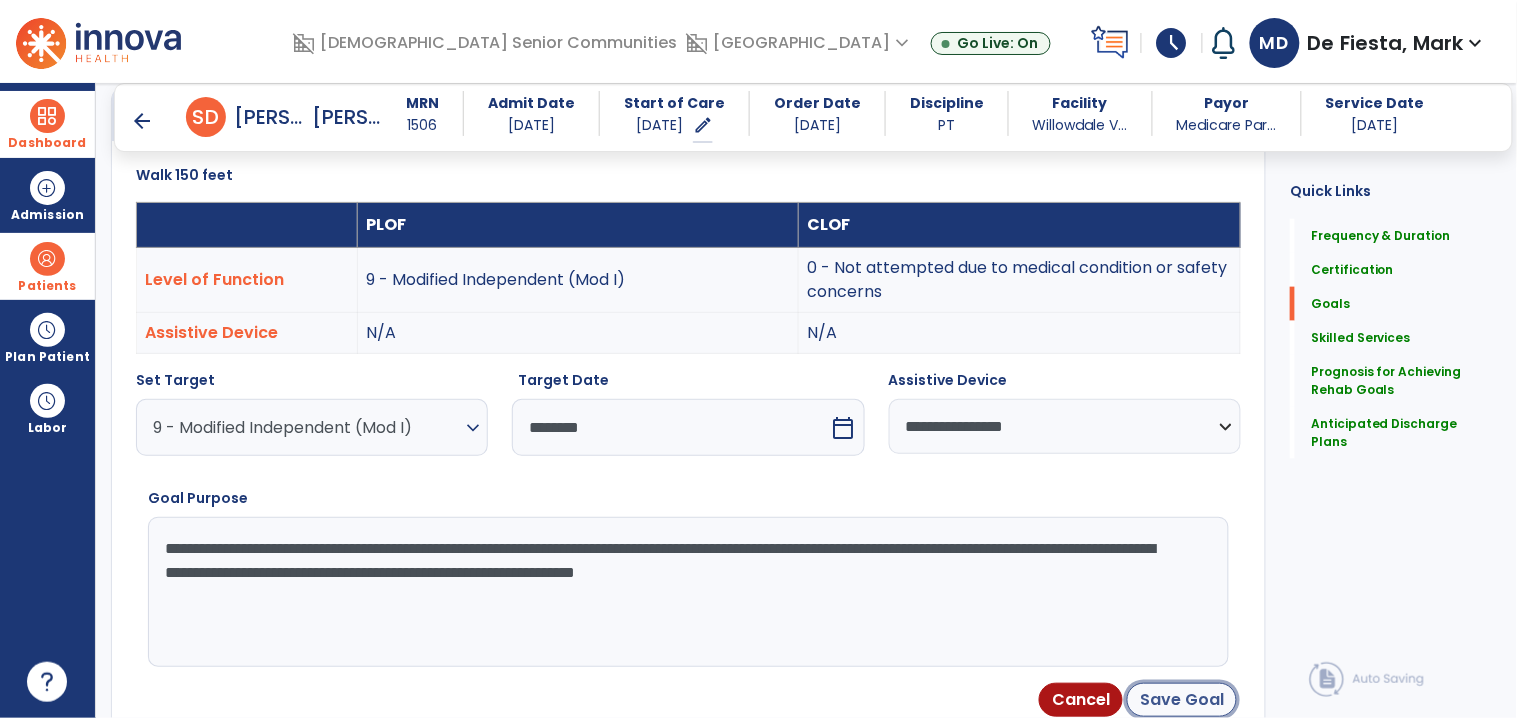 click on "Save Goal" at bounding box center [1182, 700] 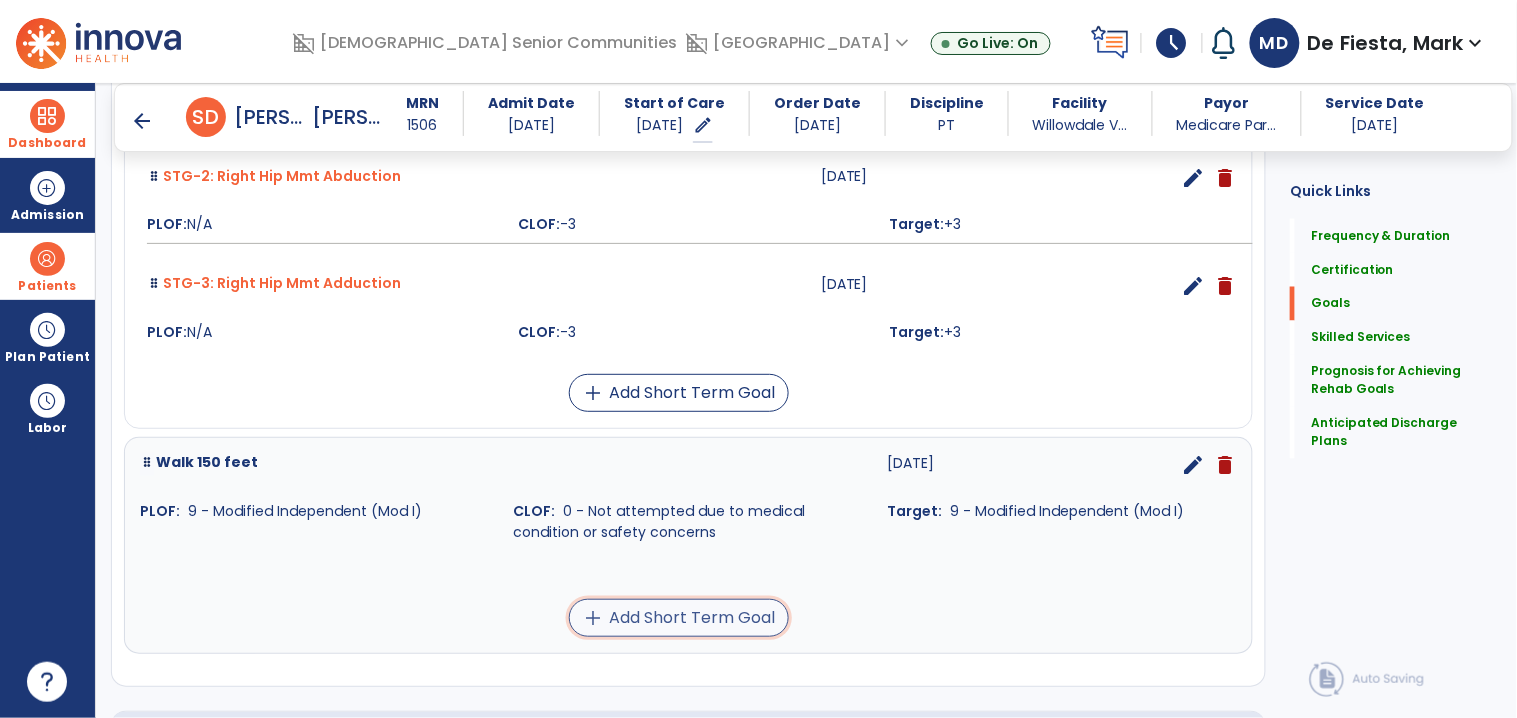 click on "add  Add Short Term Goal" at bounding box center (679, 618) 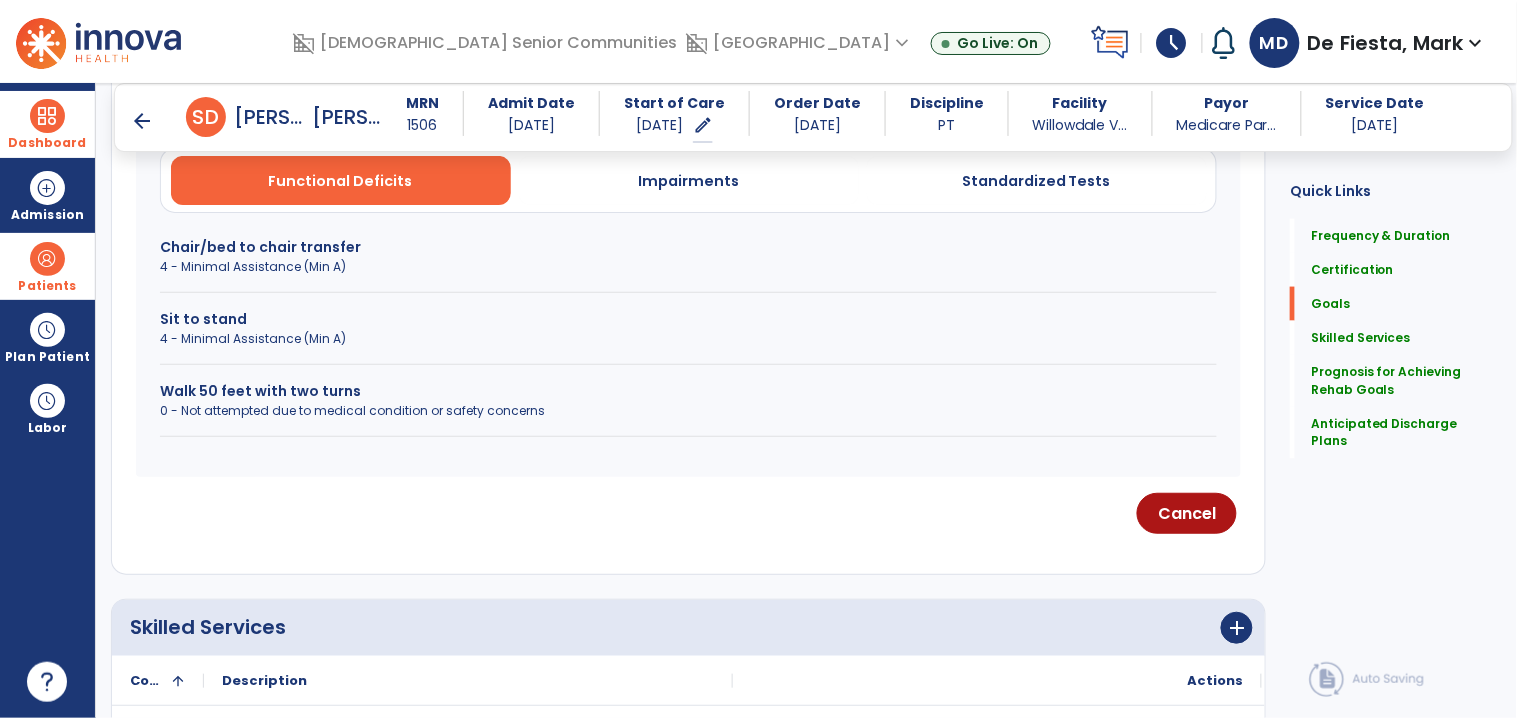 scroll, scrollTop: 605, scrollLeft: 0, axis: vertical 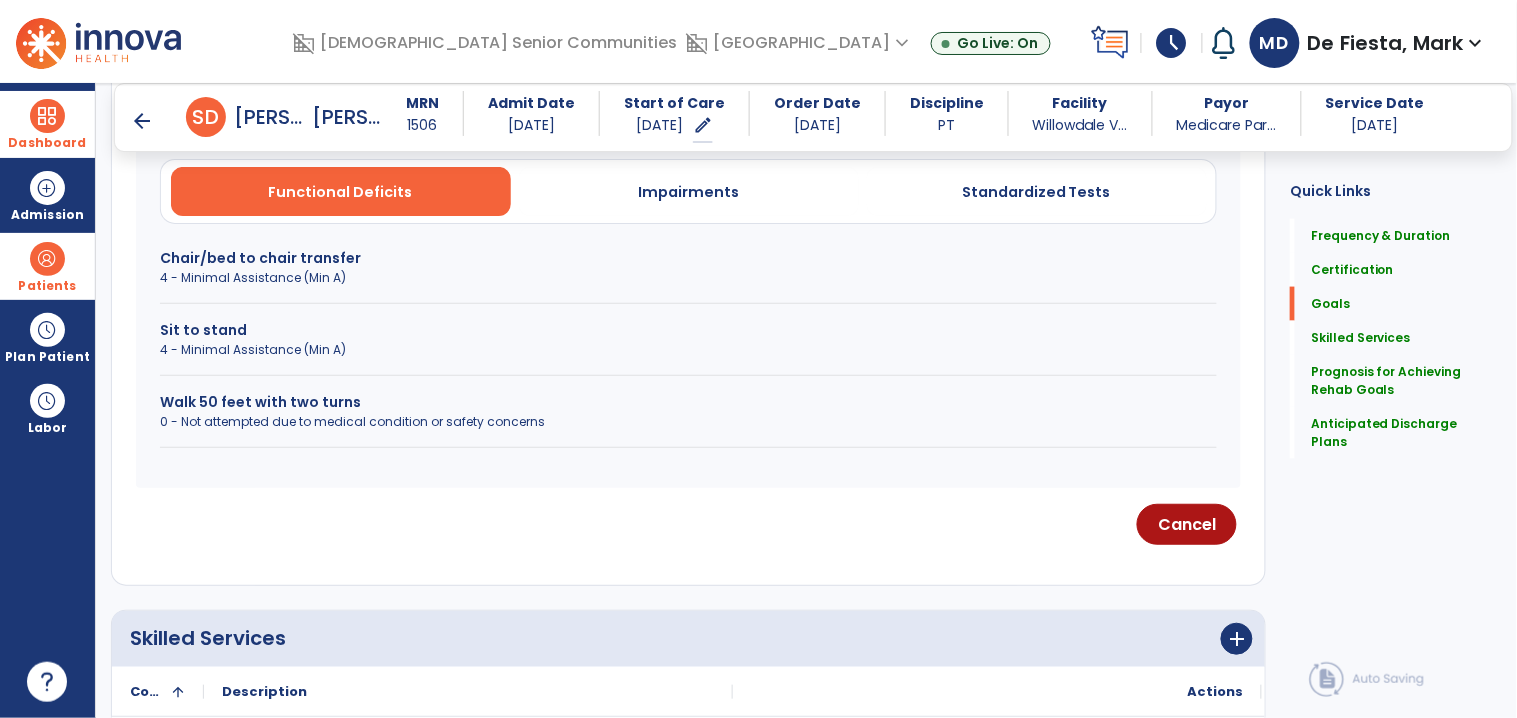 click on "Walk 50 feet with two turns" at bounding box center [688, 402] 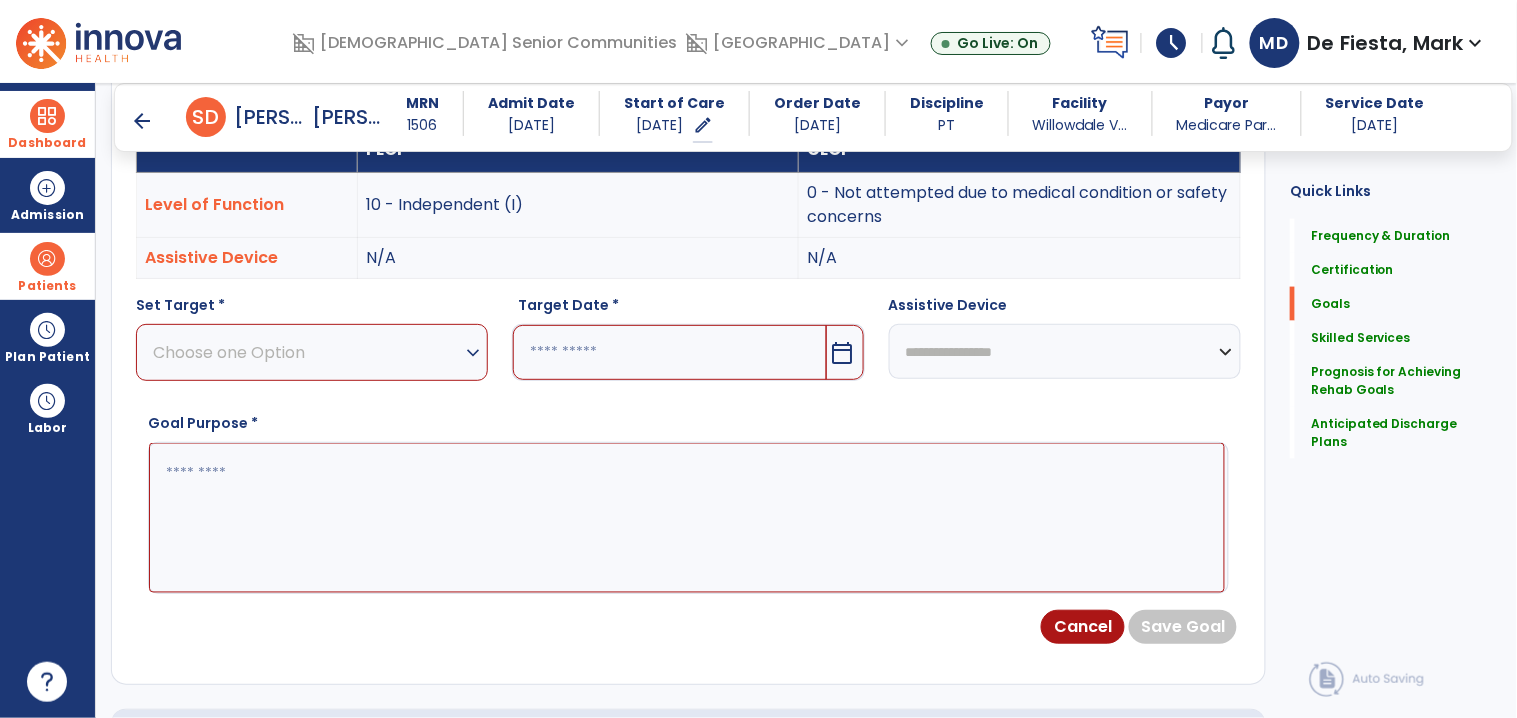 click on "Choose one Option" at bounding box center (307, 352) 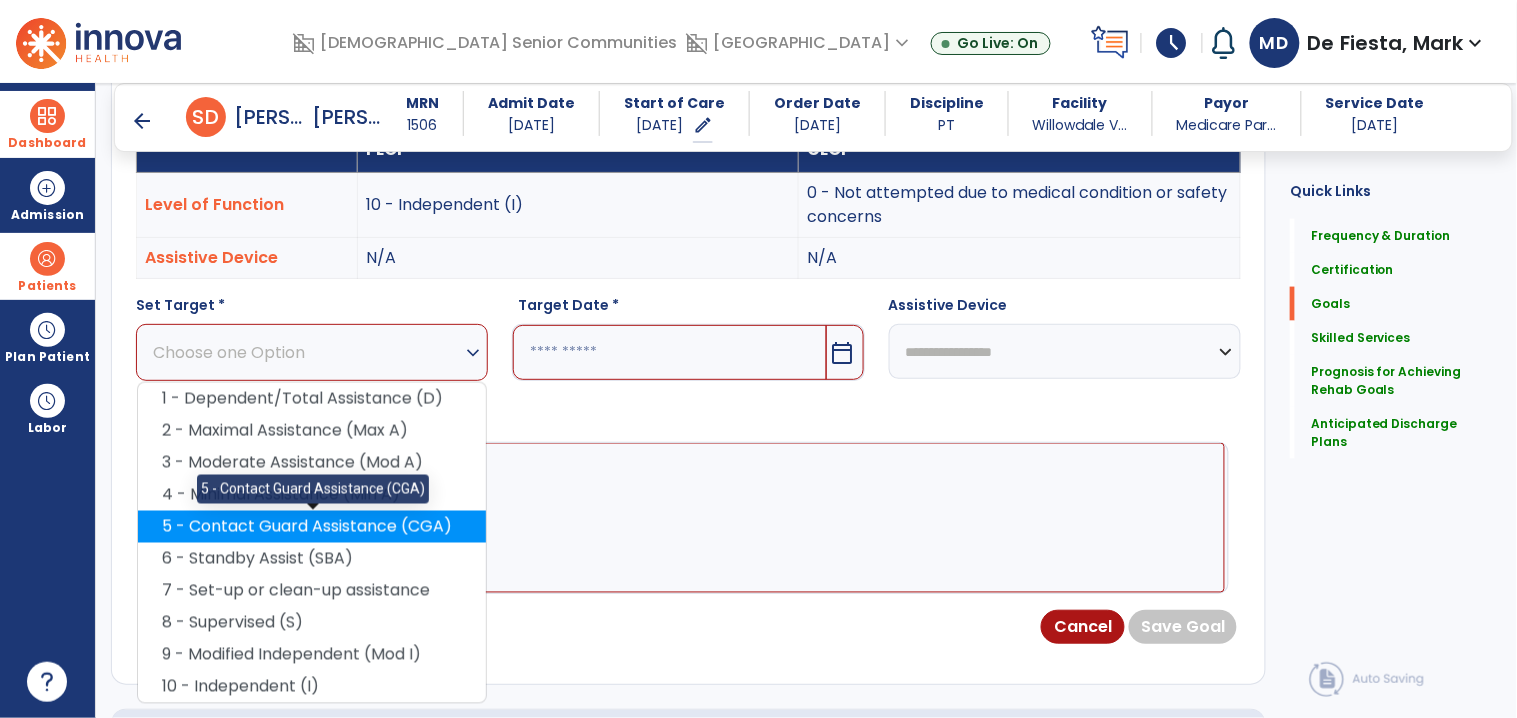 click on "5 - Contact Guard Assistance (CGA)" at bounding box center (312, 527) 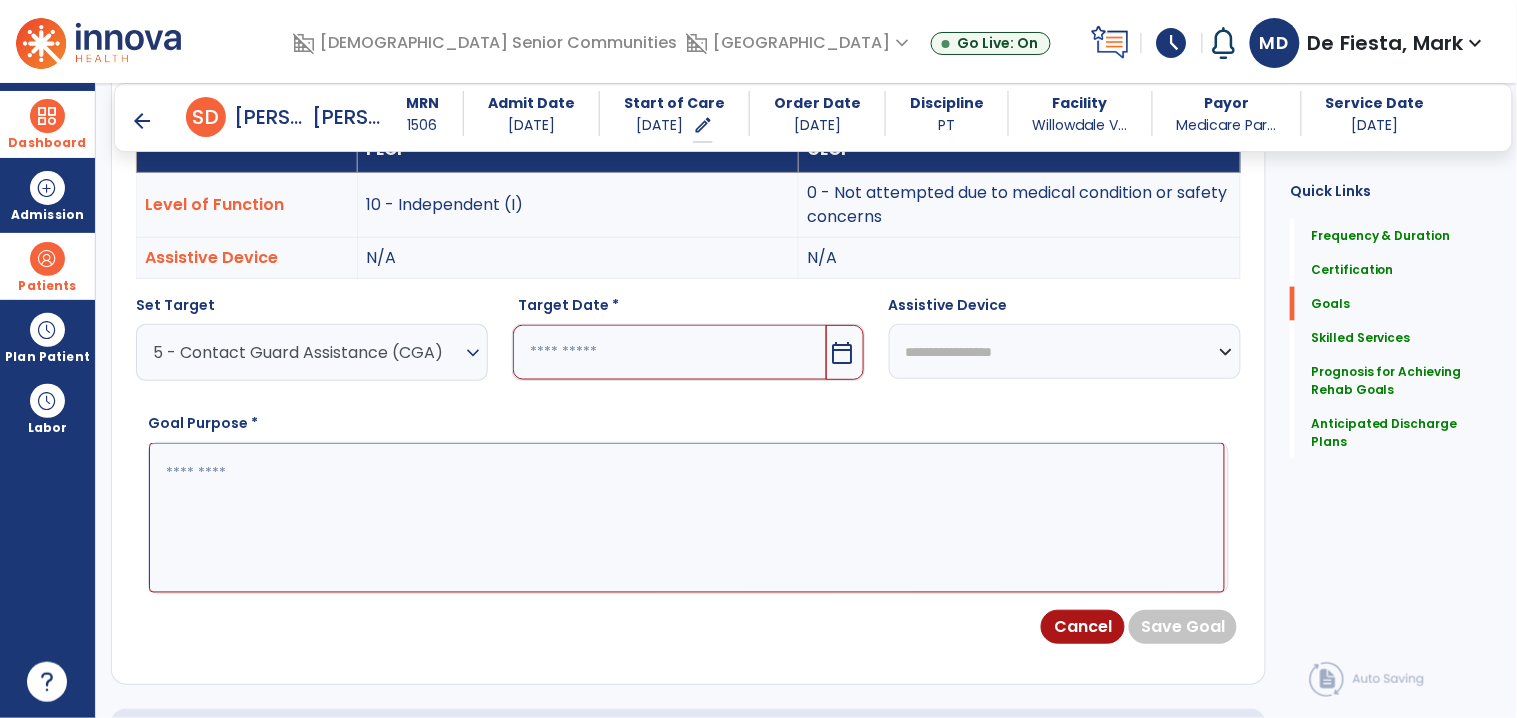 click at bounding box center (669, 352) 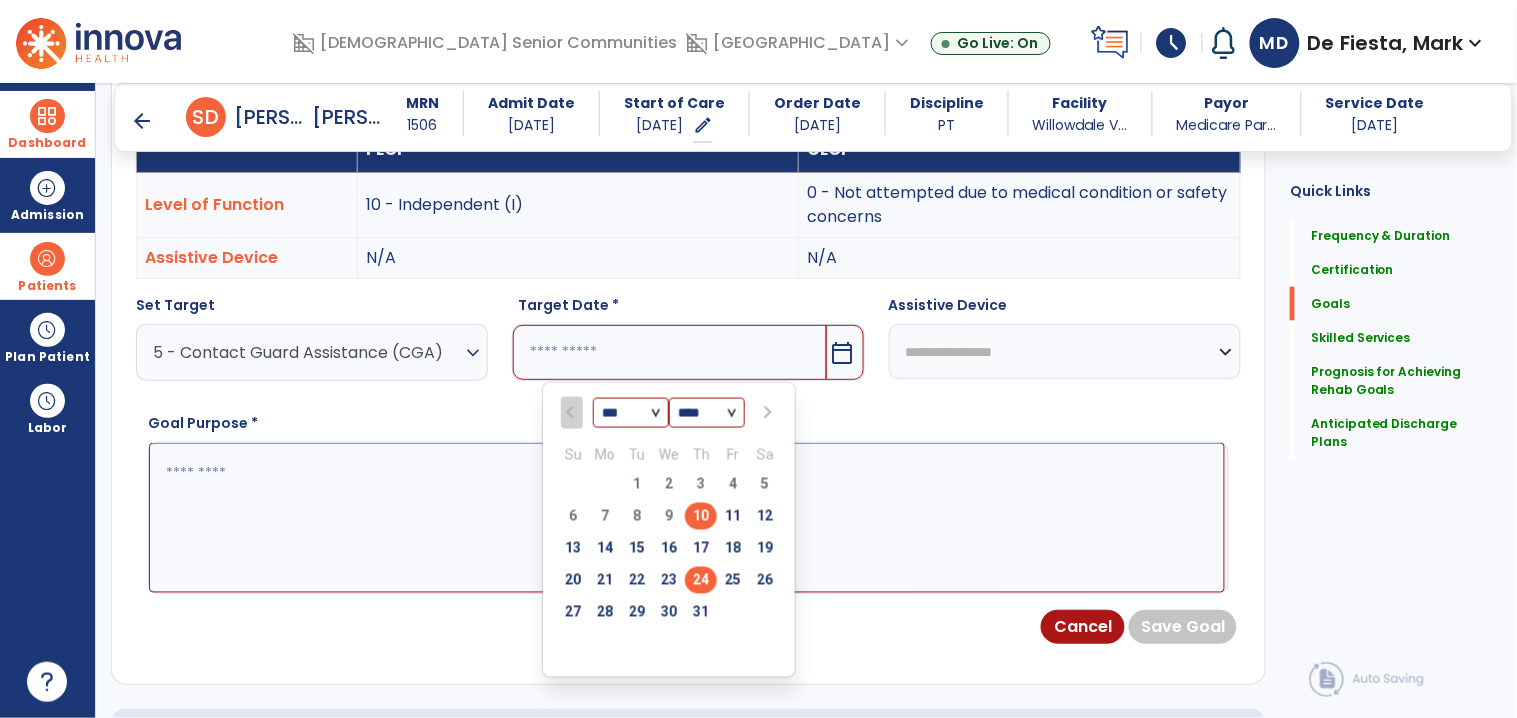 click on "24" at bounding box center [701, 580] 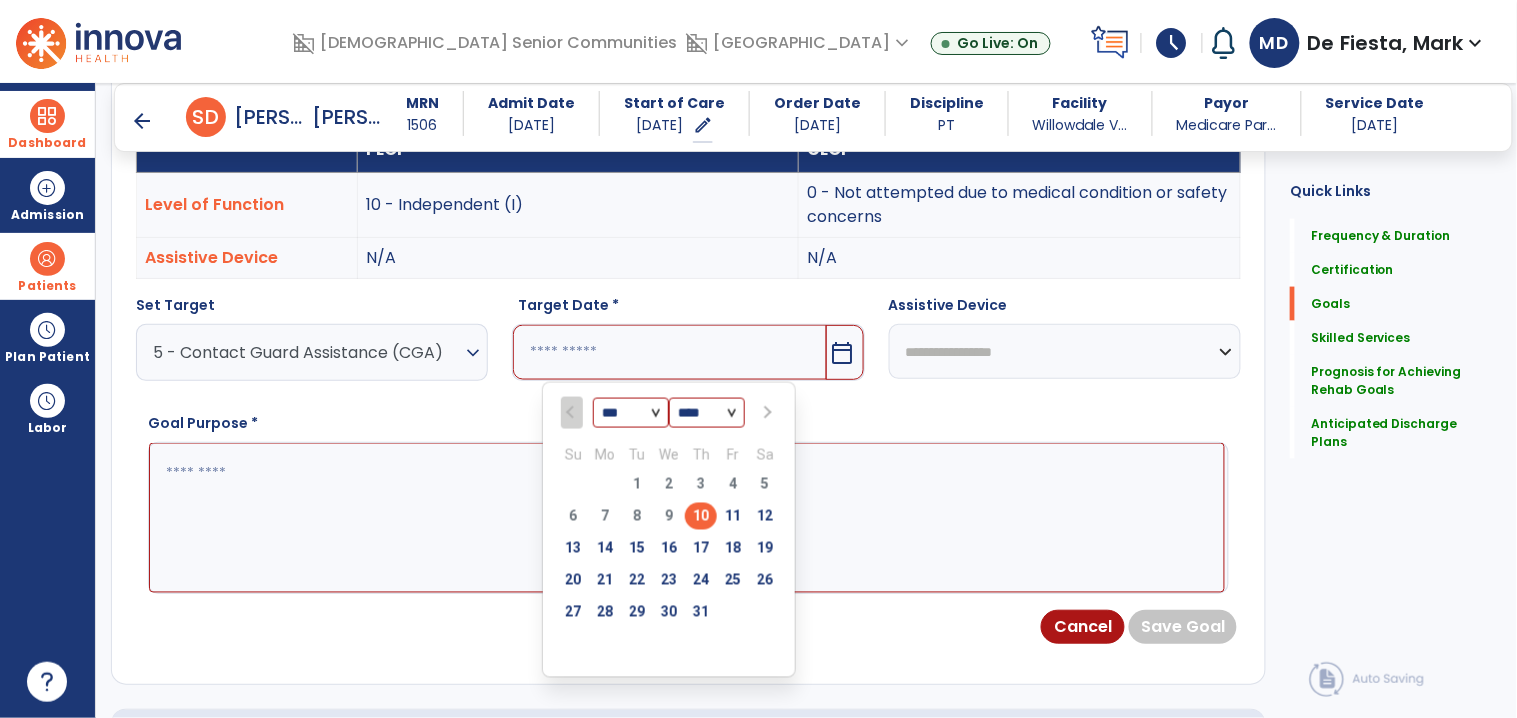 type on "*********" 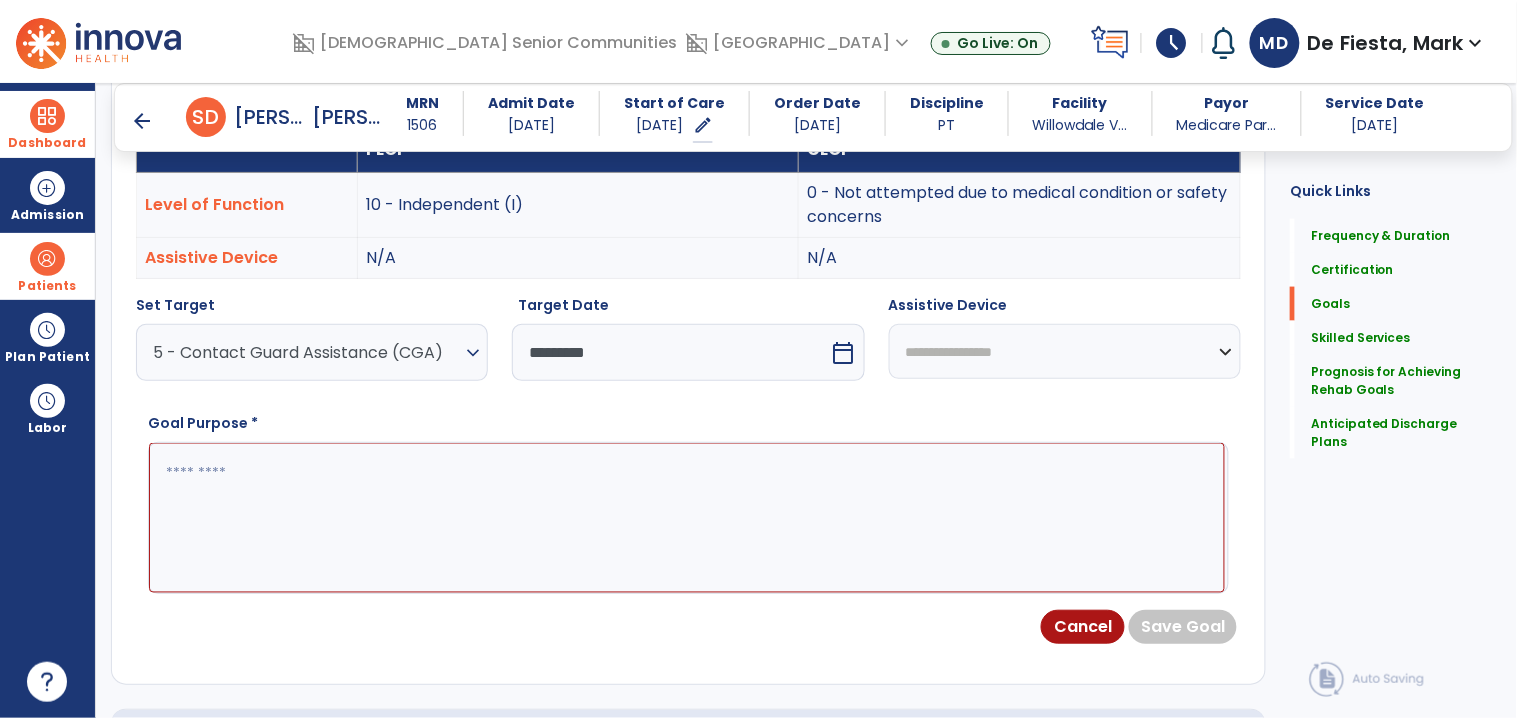 click at bounding box center (687, 518) 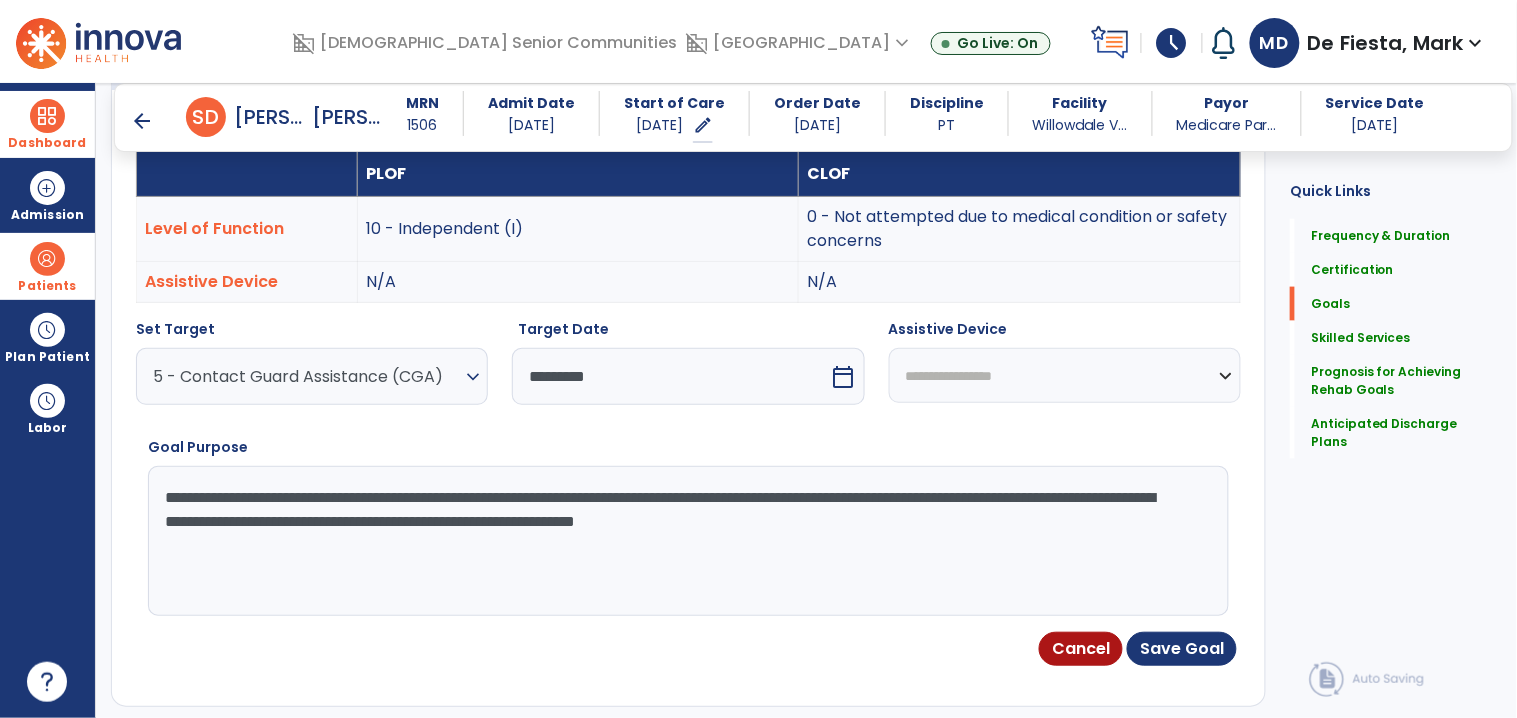 scroll, scrollTop: 571, scrollLeft: 0, axis: vertical 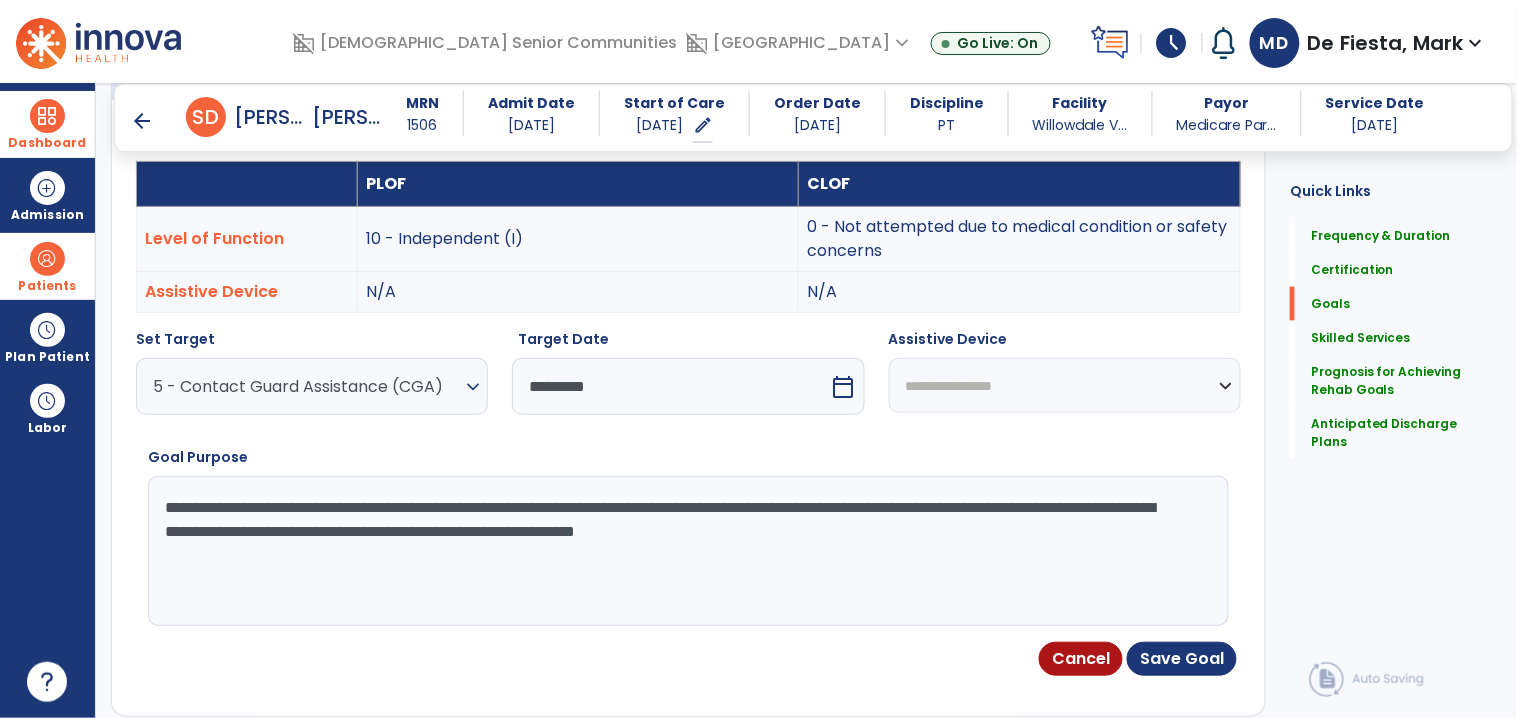 type on "**********" 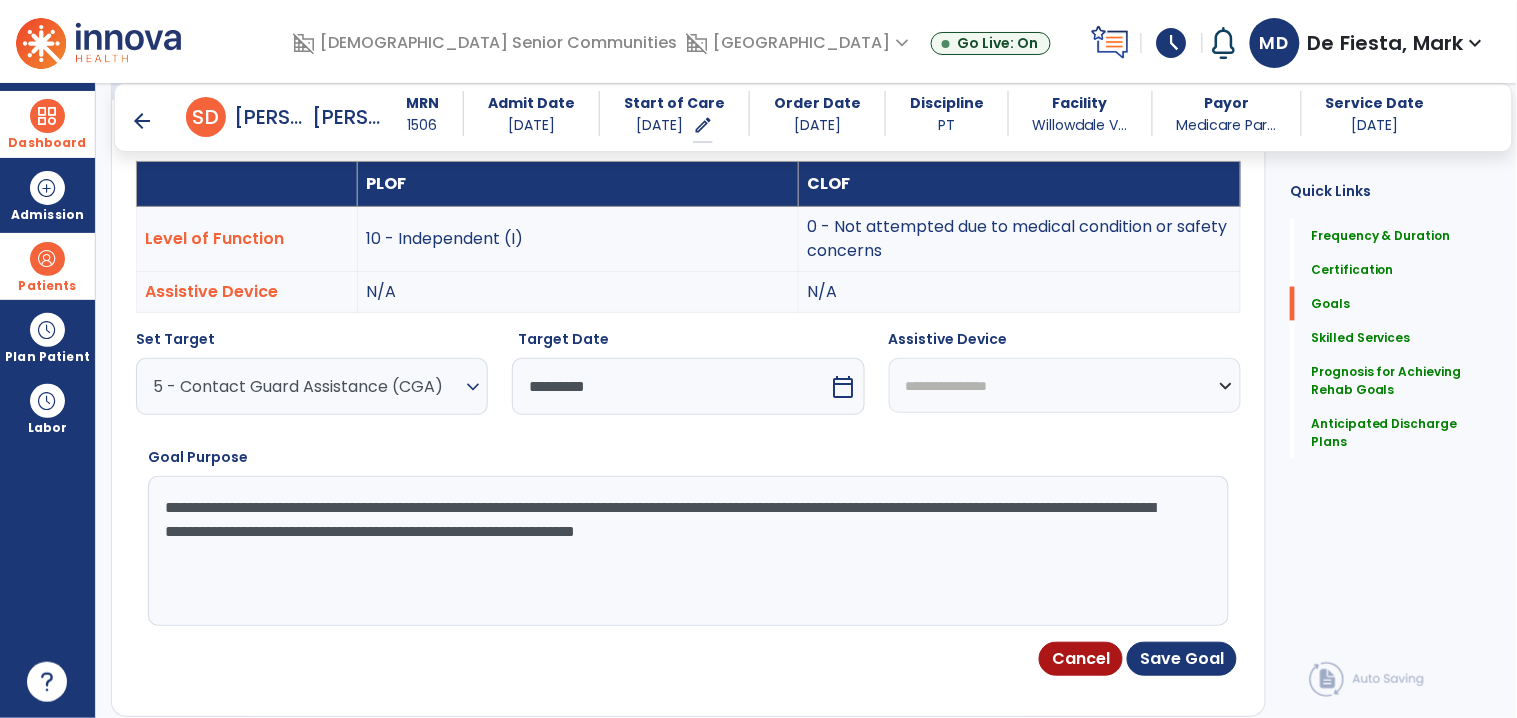 click on "**********" at bounding box center [1065, 385] 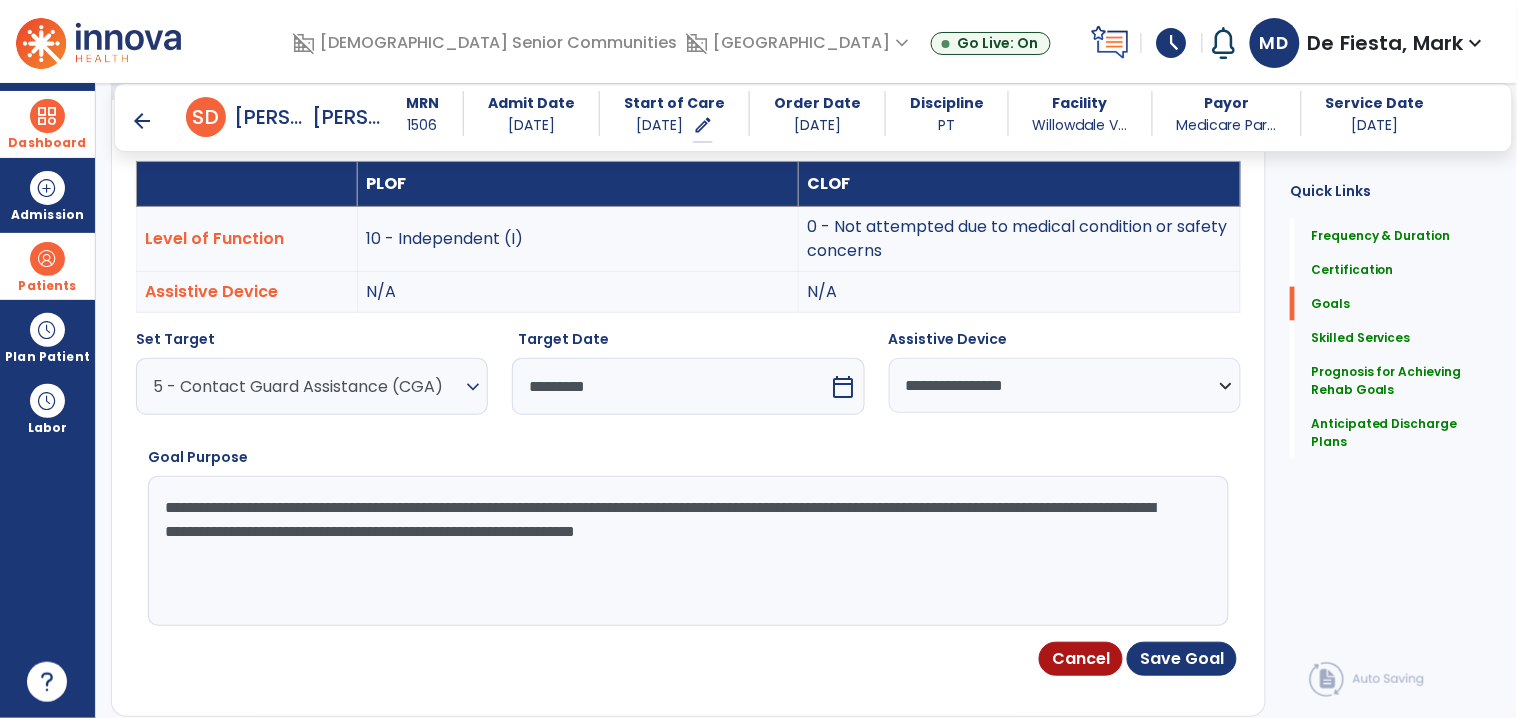 click on "**********" at bounding box center [687, 551] 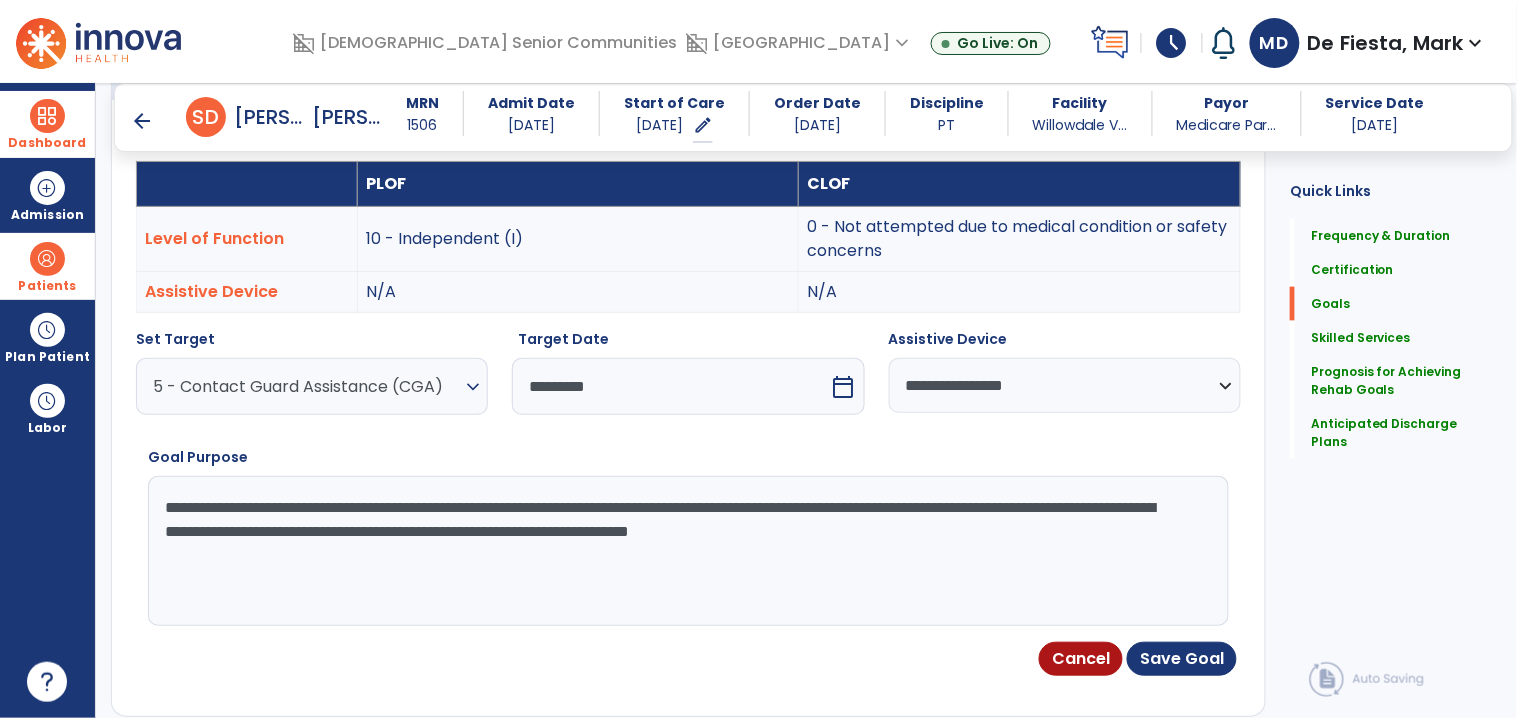 drag, startPoint x: 793, startPoint y: 511, endPoint x: 885, endPoint y: 516, distance: 92.13577 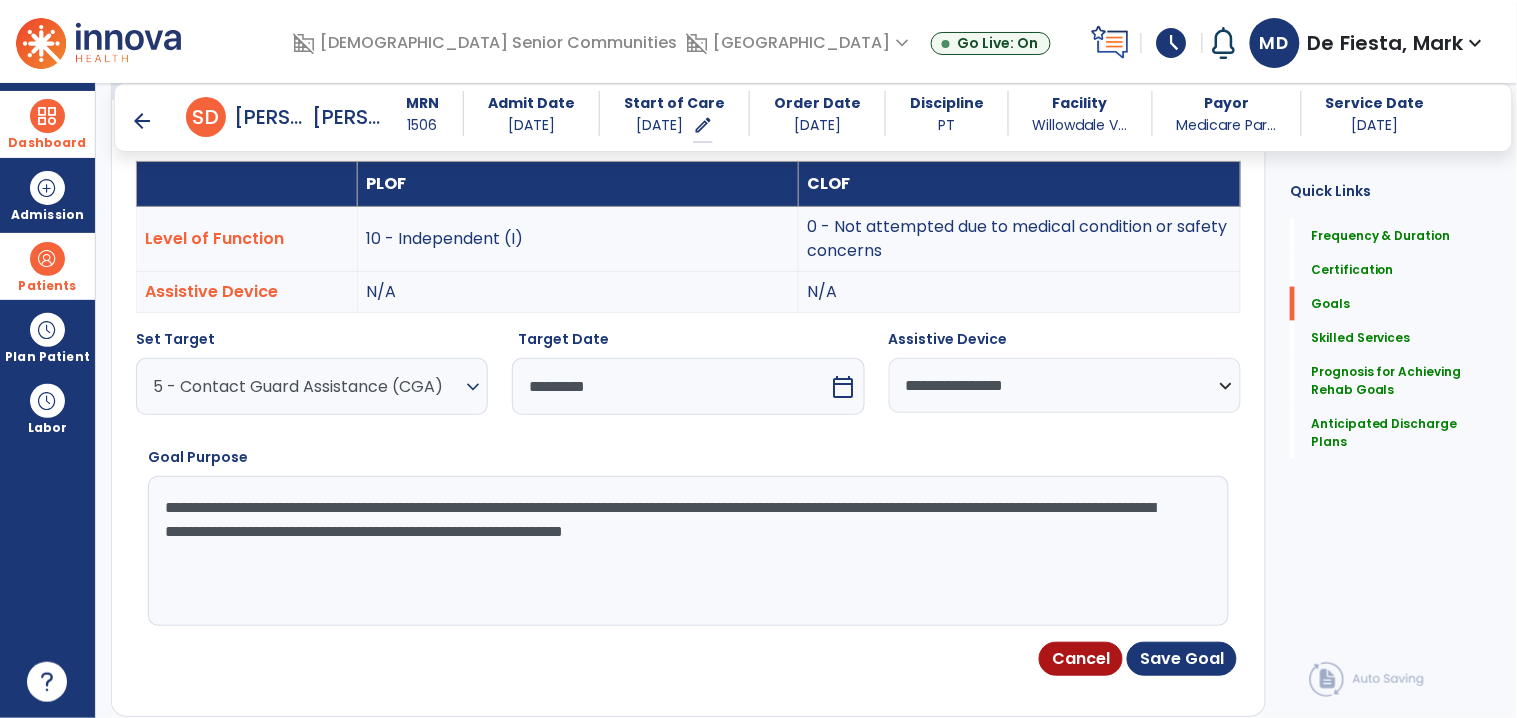 drag, startPoint x: 920, startPoint y: 515, endPoint x: 1018, endPoint y: 515, distance: 98 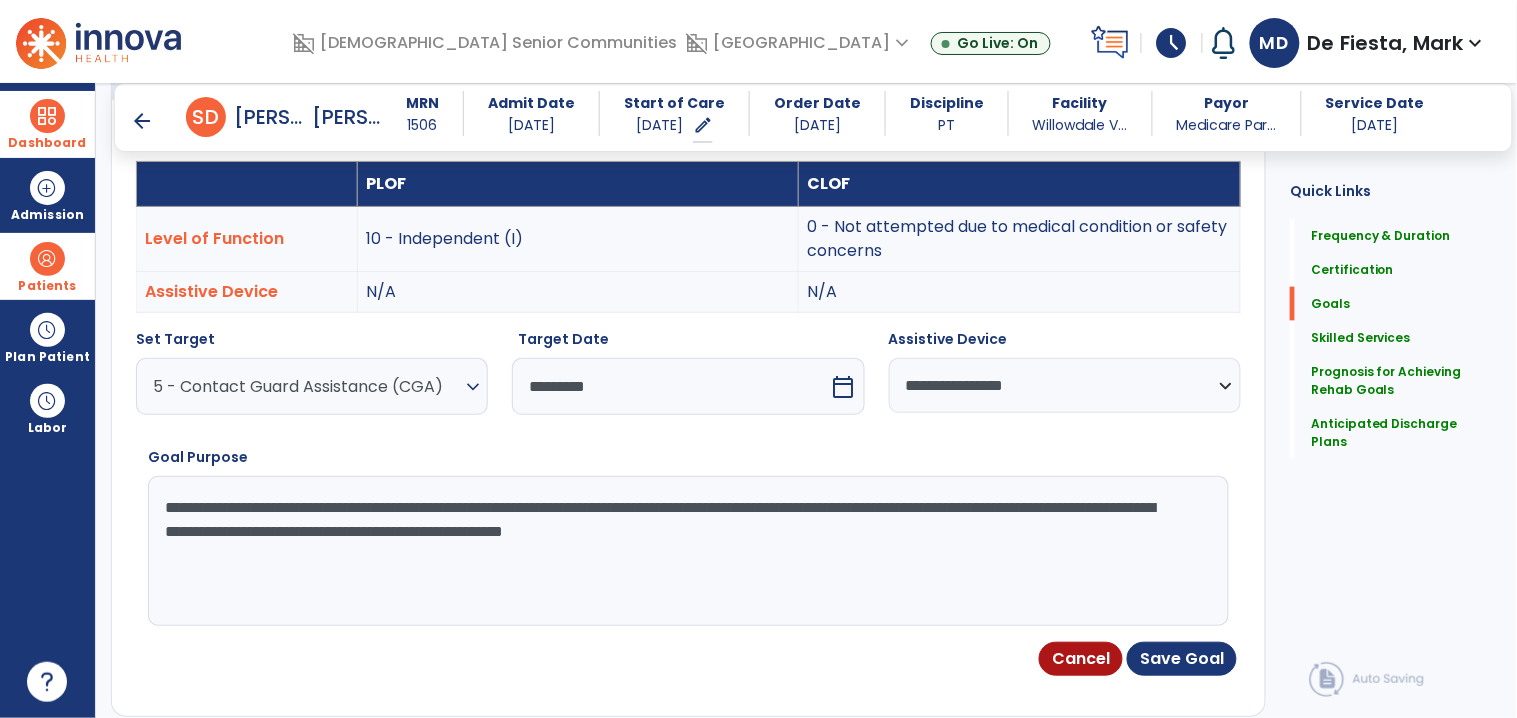 type on "**********" 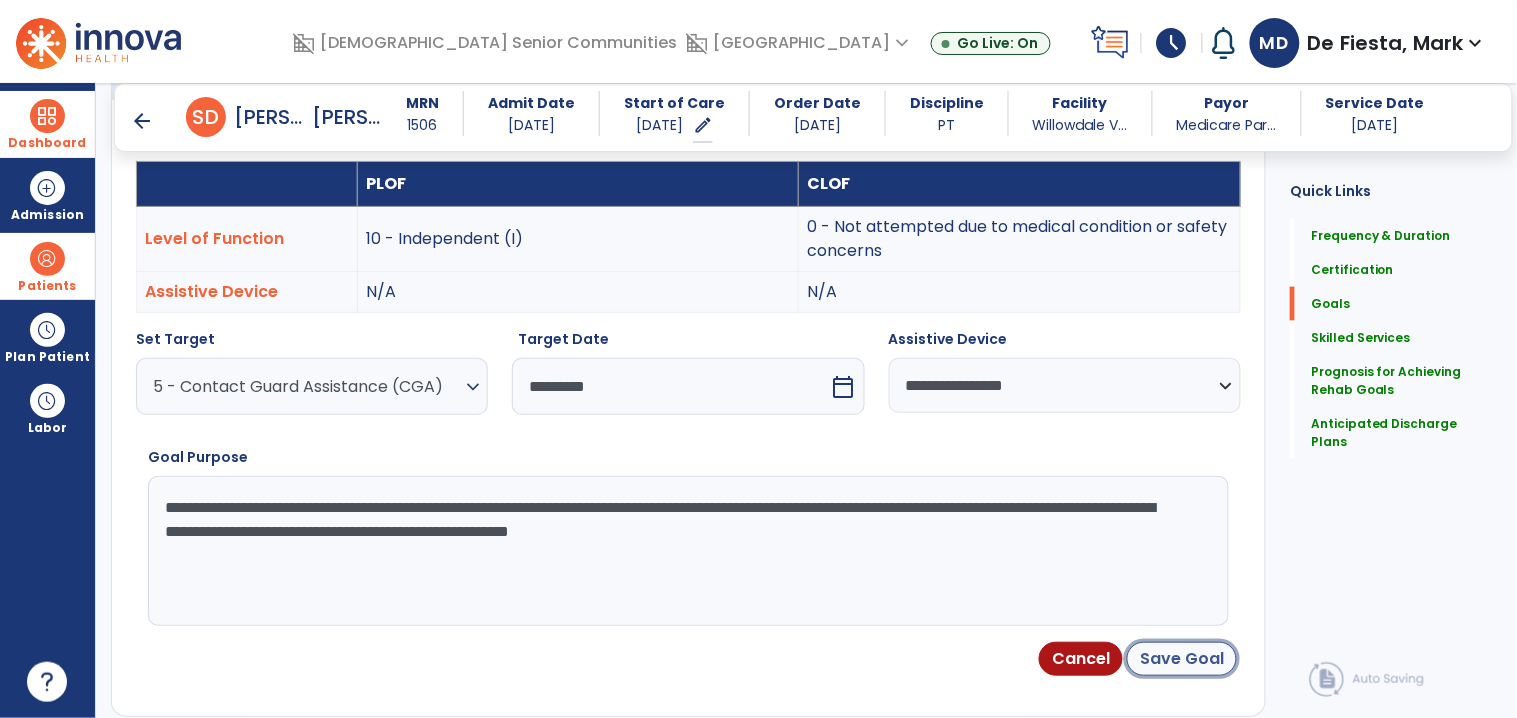 click on "Save Goal" at bounding box center (1182, 659) 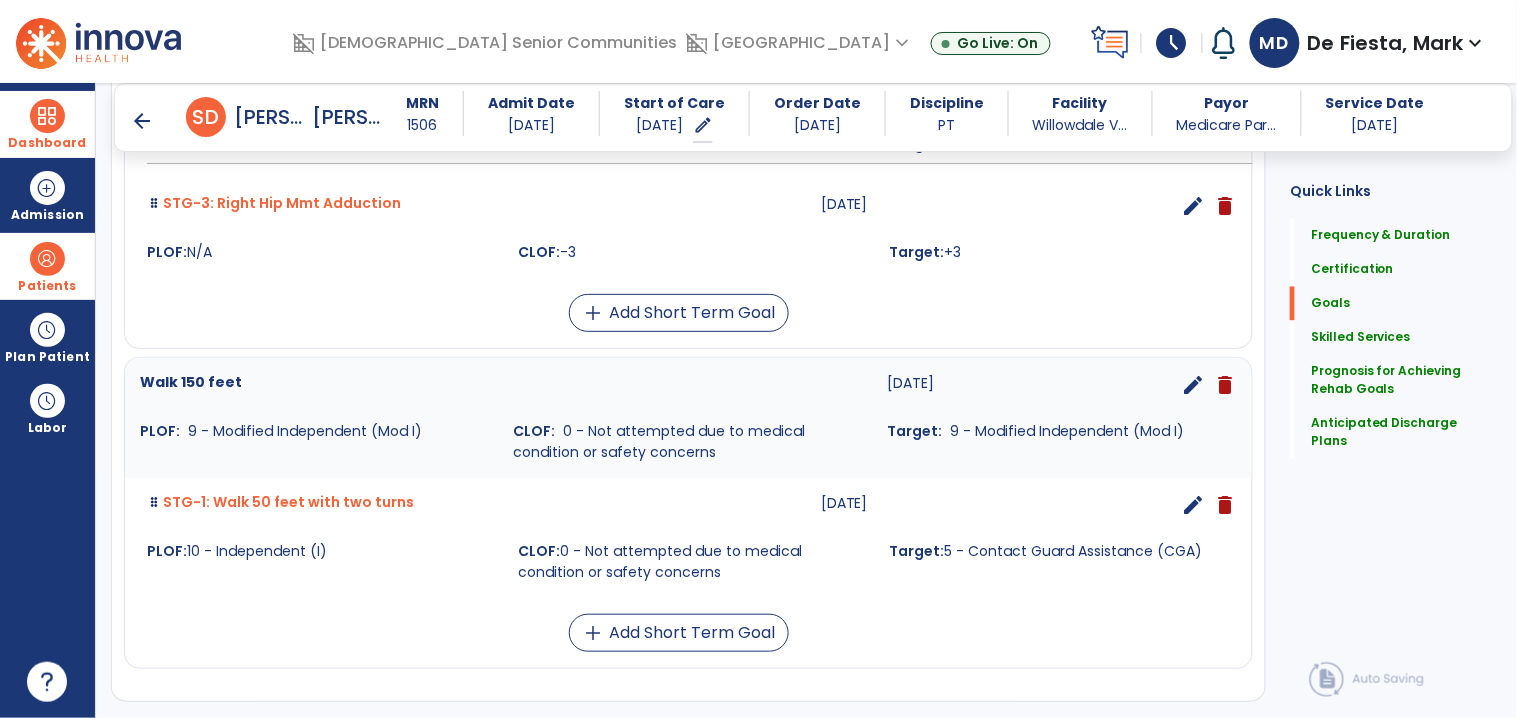 scroll, scrollTop: 895, scrollLeft: 0, axis: vertical 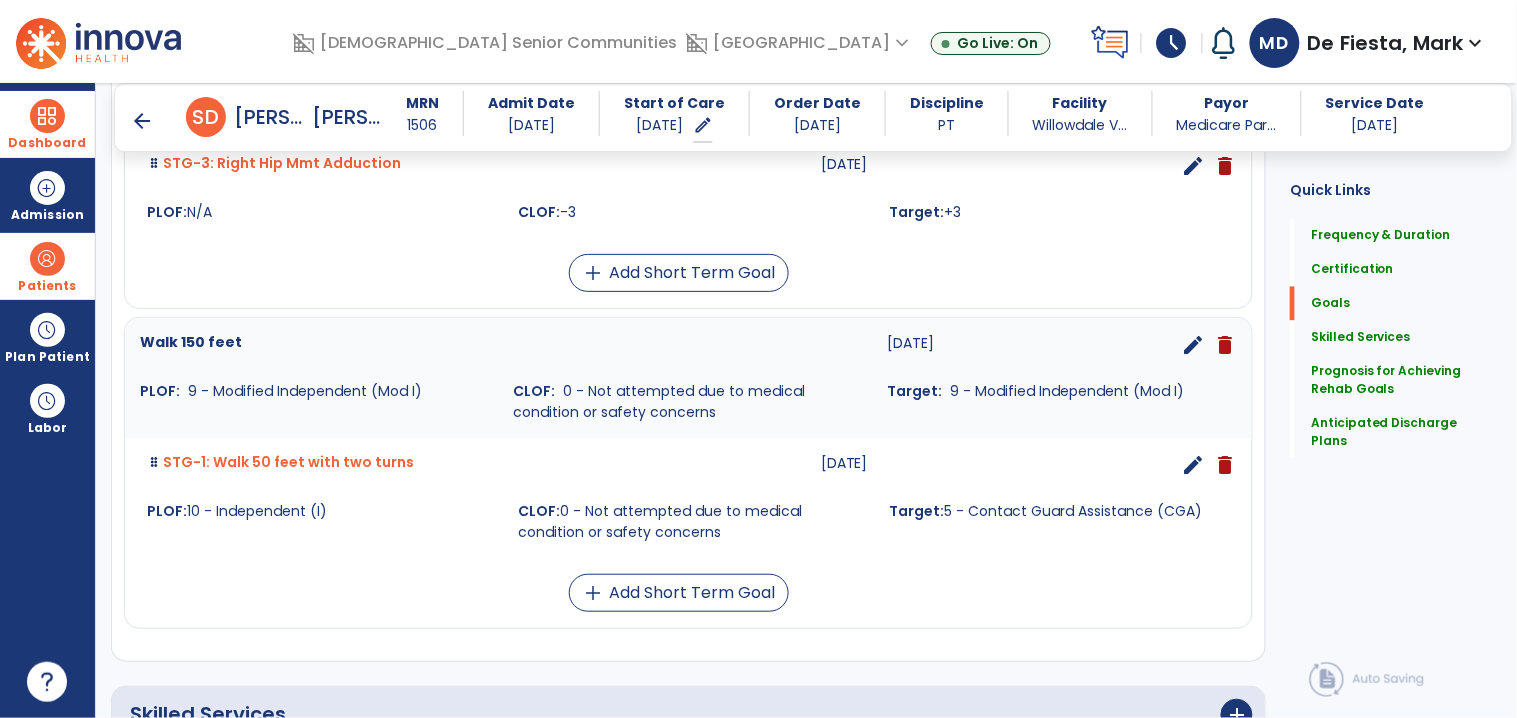 click on "edit" at bounding box center (1193, 345) 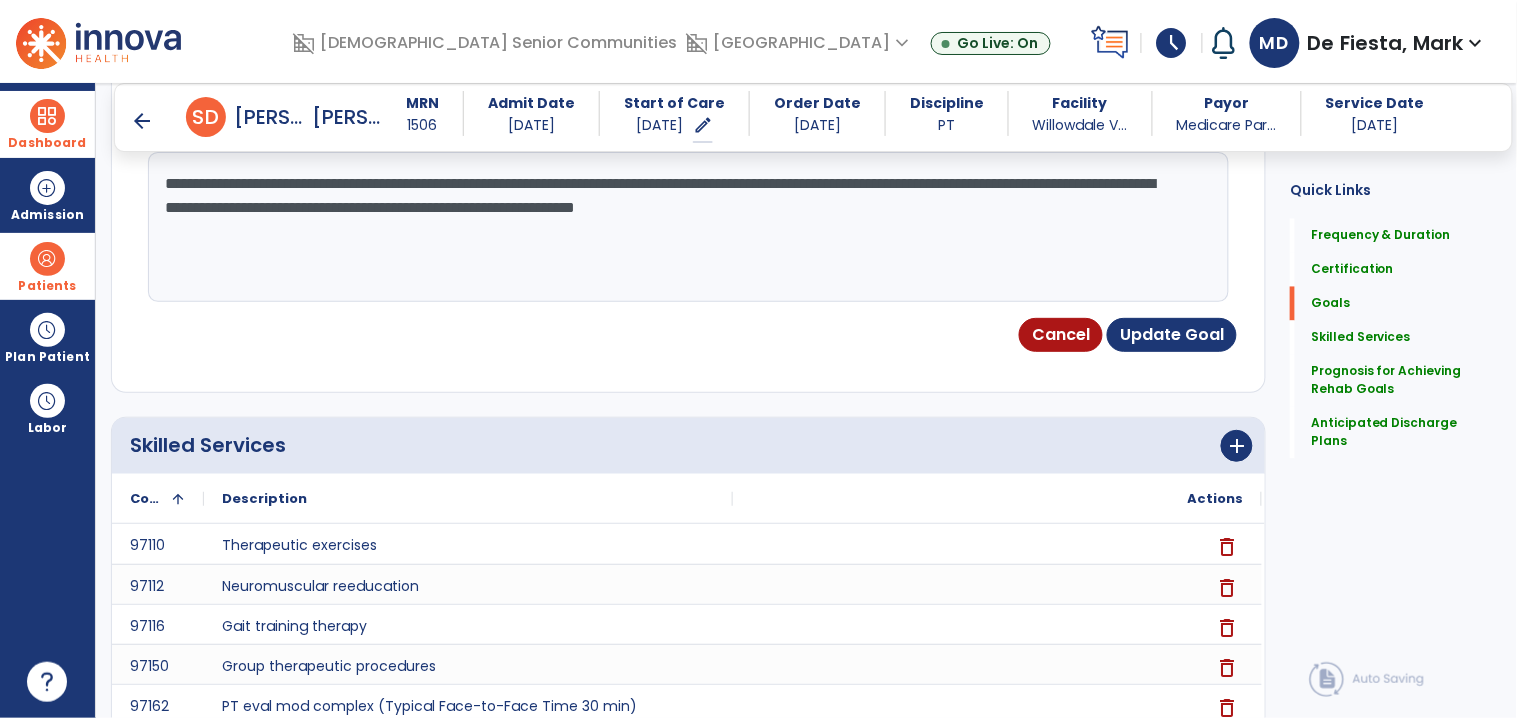 scroll, scrollTop: 8, scrollLeft: 0, axis: vertical 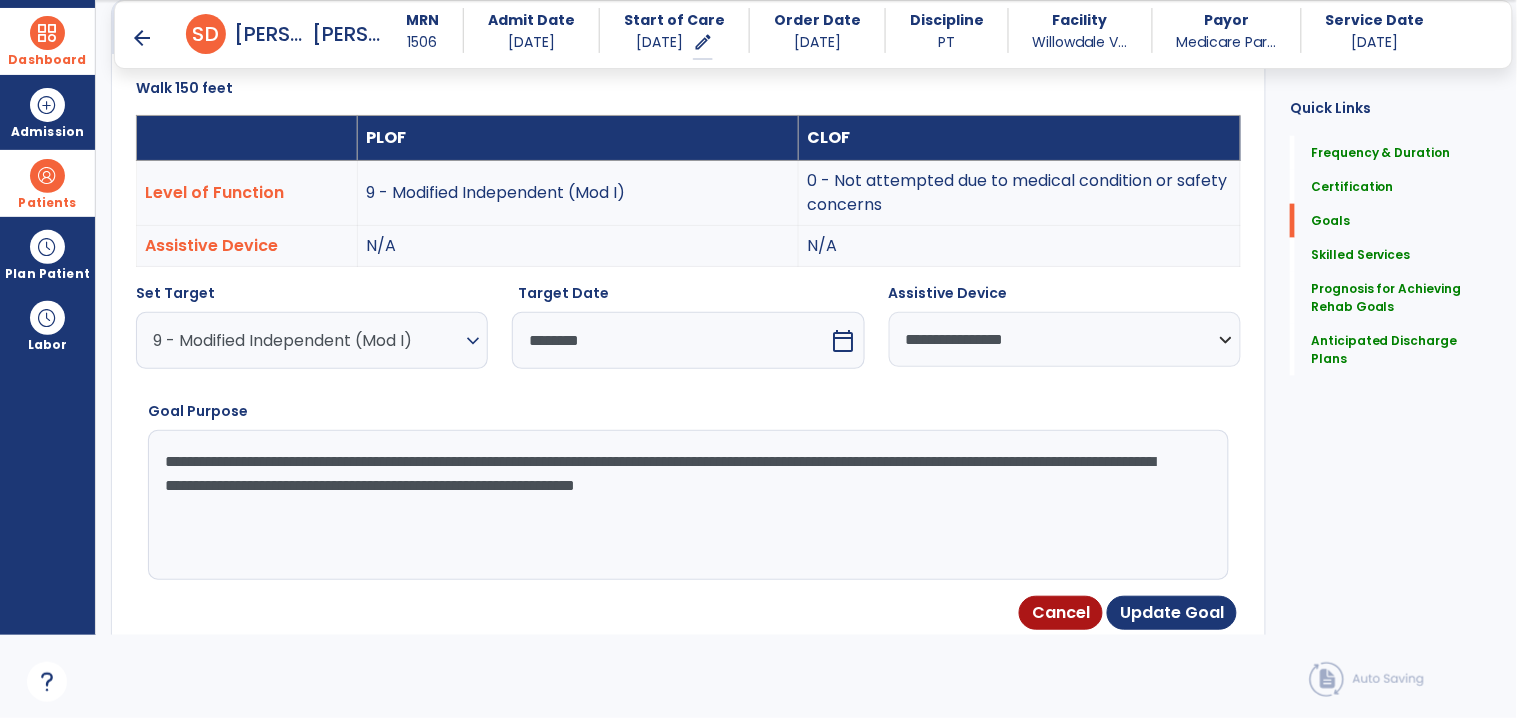 drag, startPoint x: 481, startPoint y: 467, endPoint x: 661, endPoint y: 573, distance: 208.89232 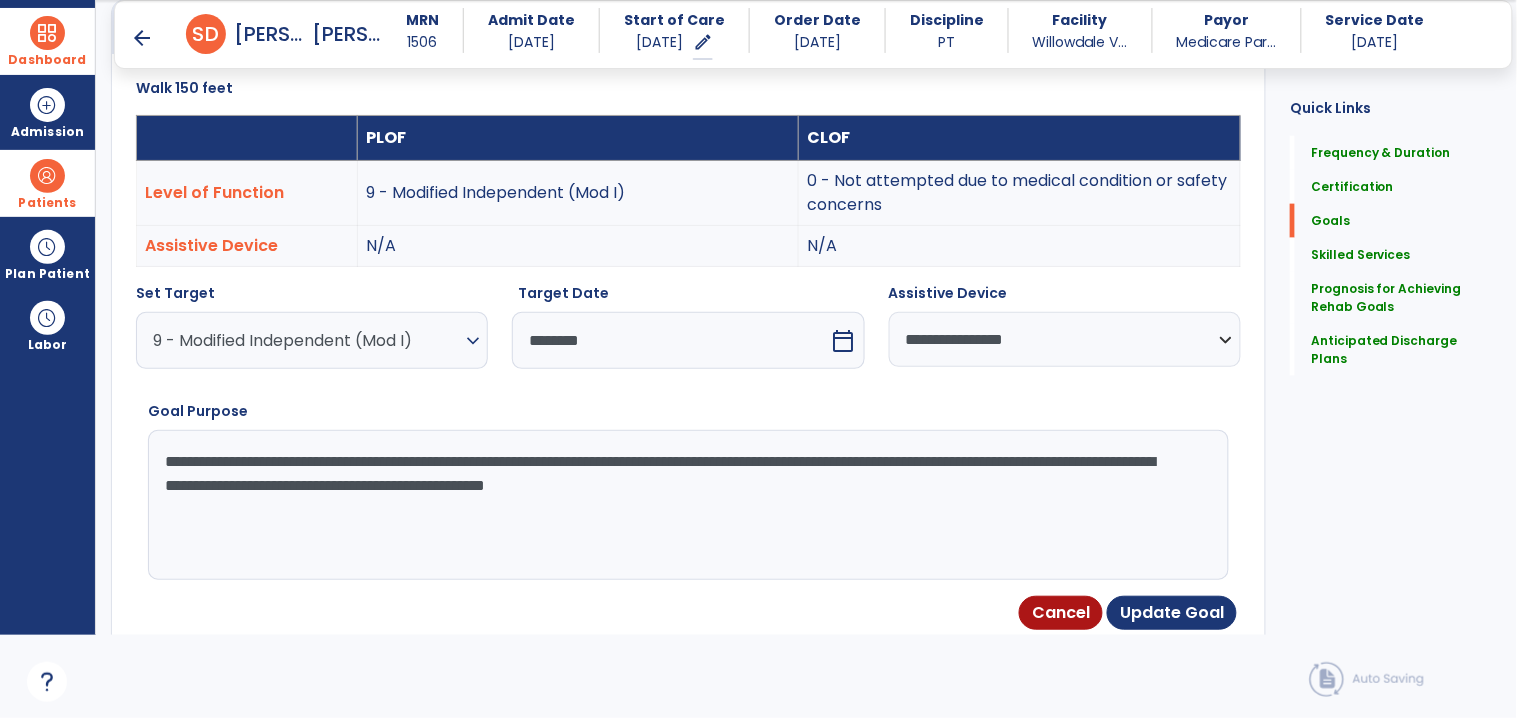 drag, startPoint x: 168, startPoint y: 461, endPoint x: 935, endPoint y: 524, distance: 769.583 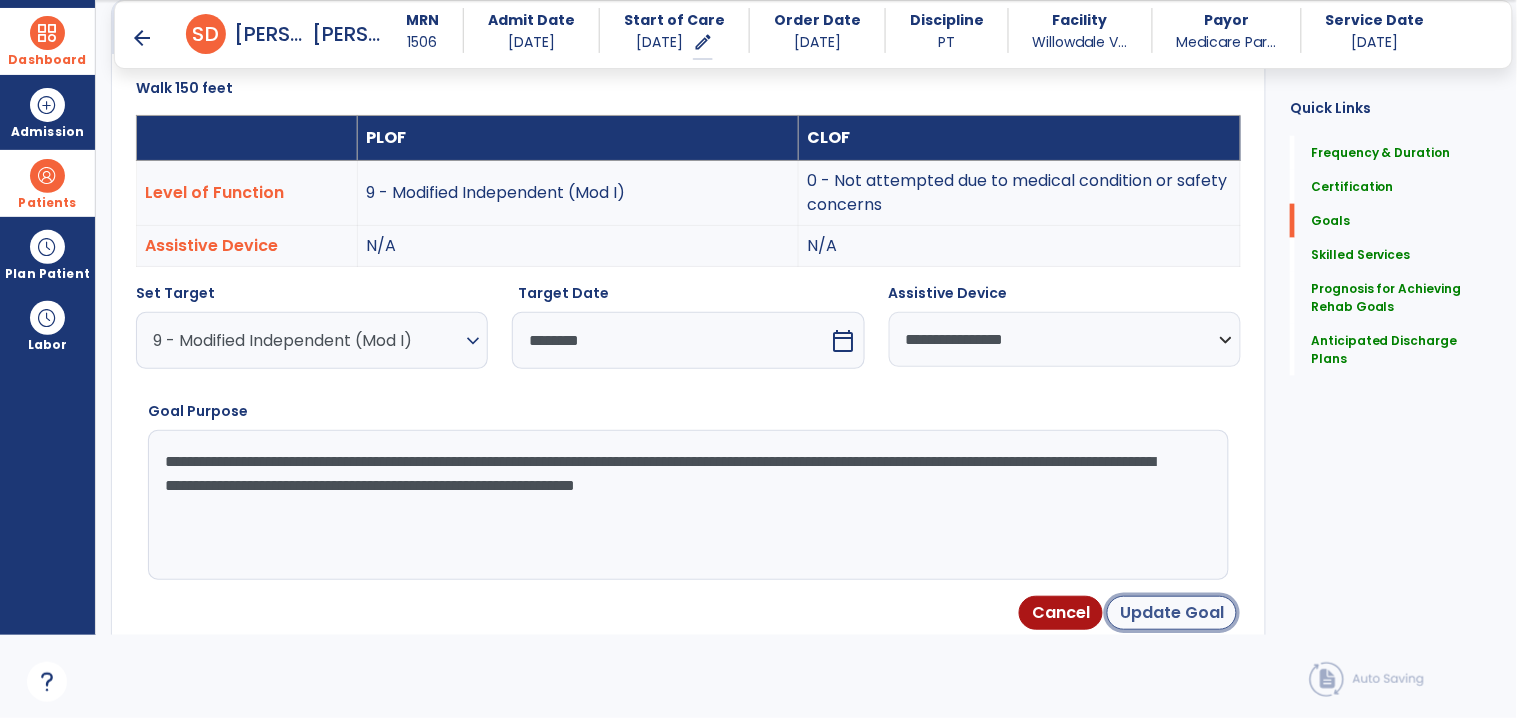 click on "Update Goal" at bounding box center [1172, 613] 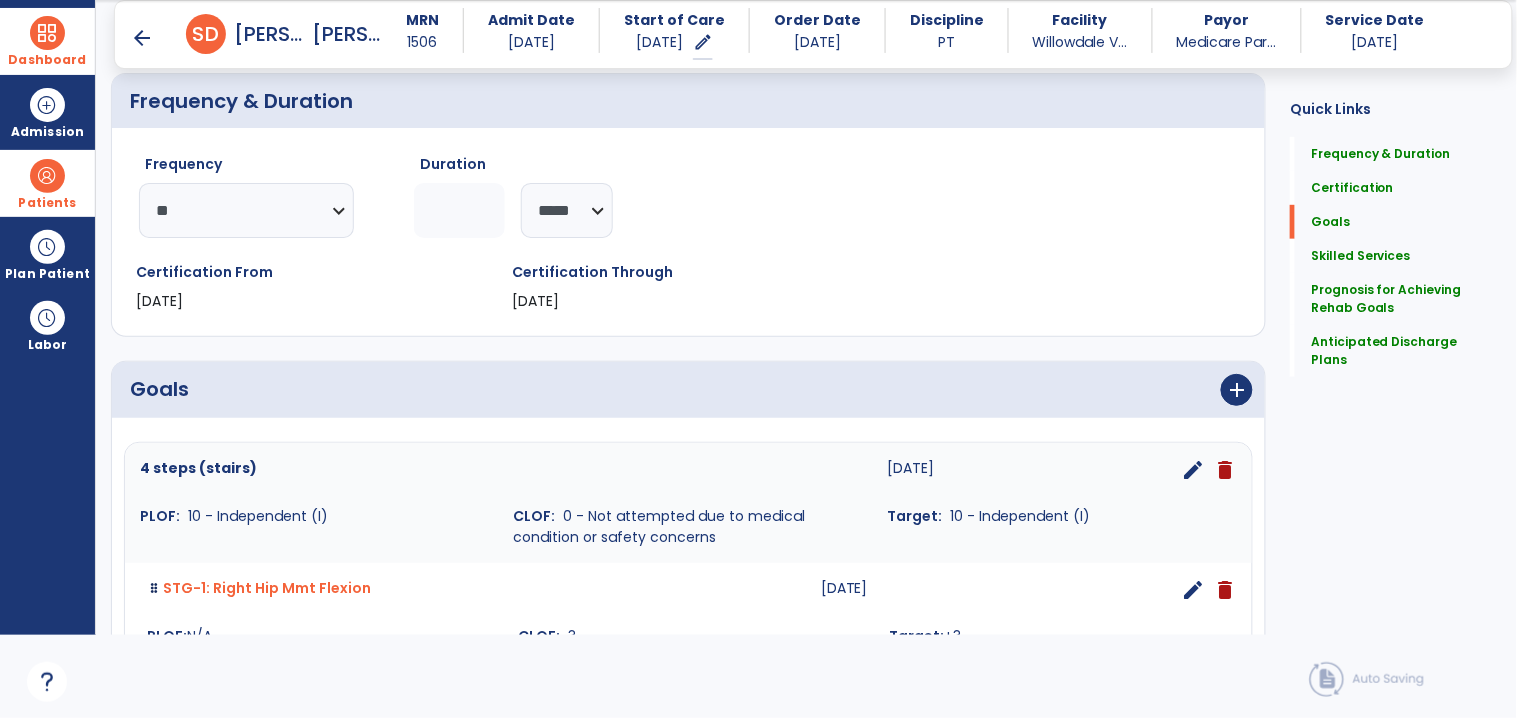 scroll, scrollTop: 171, scrollLeft: 0, axis: vertical 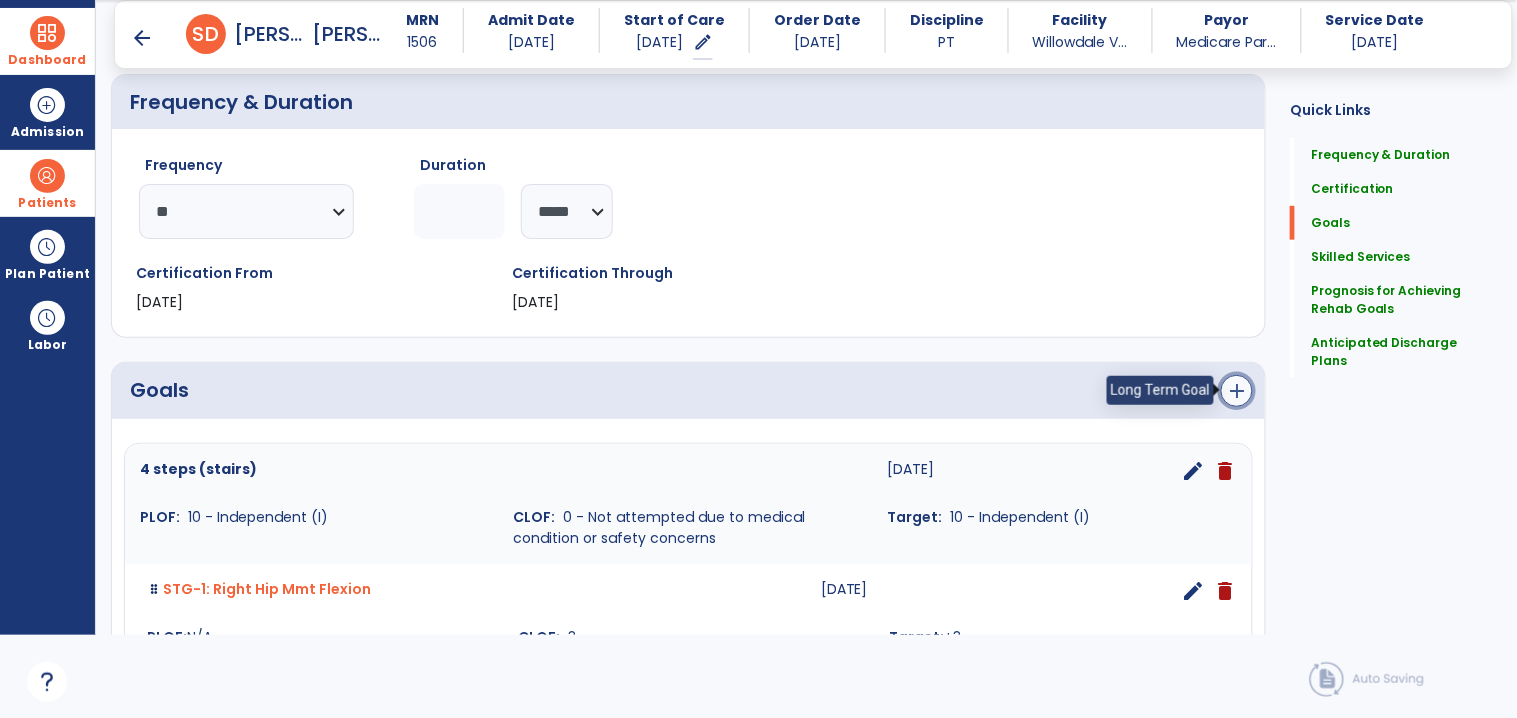 click on "add" at bounding box center (1237, 391) 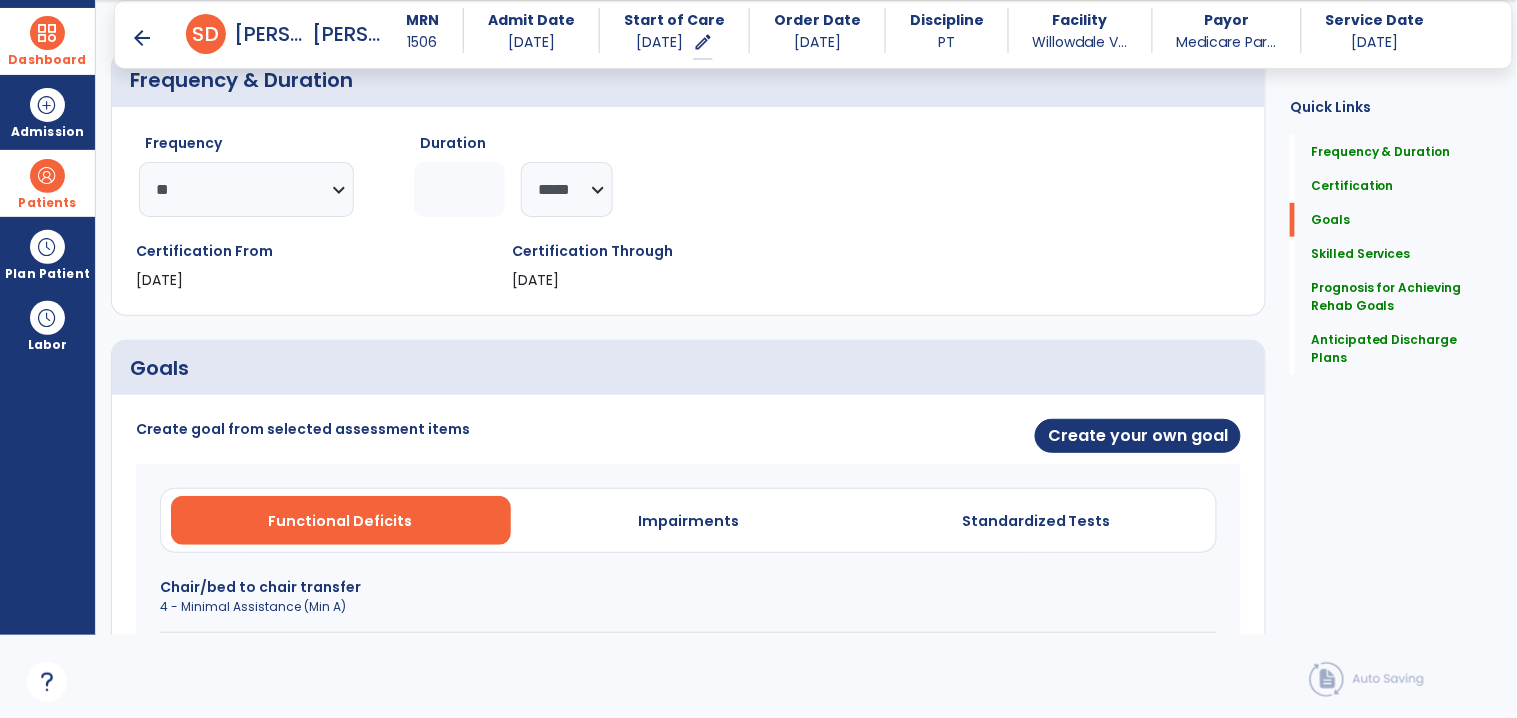 scroll, scrollTop: 588, scrollLeft: 0, axis: vertical 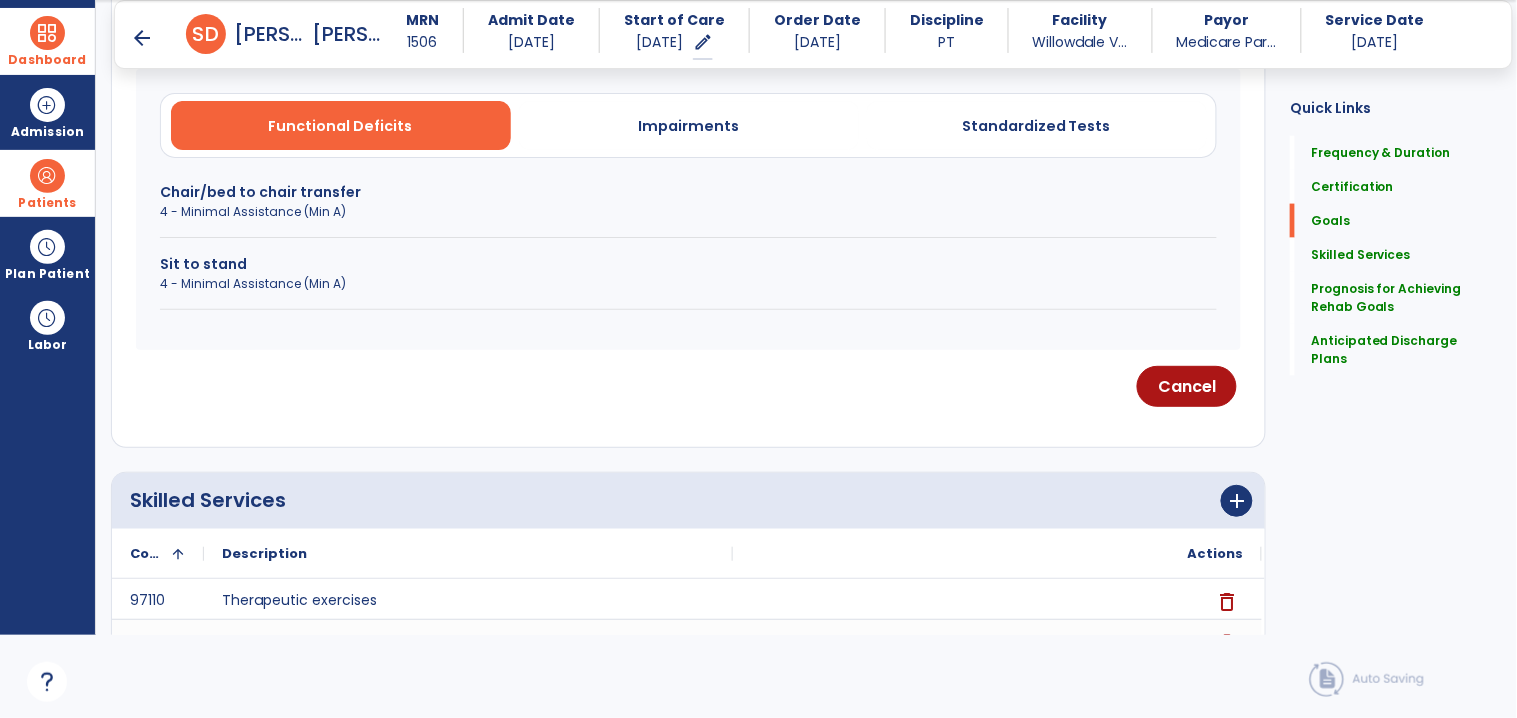 click on "Chair/bed to chair transfer" at bounding box center (688, 192) 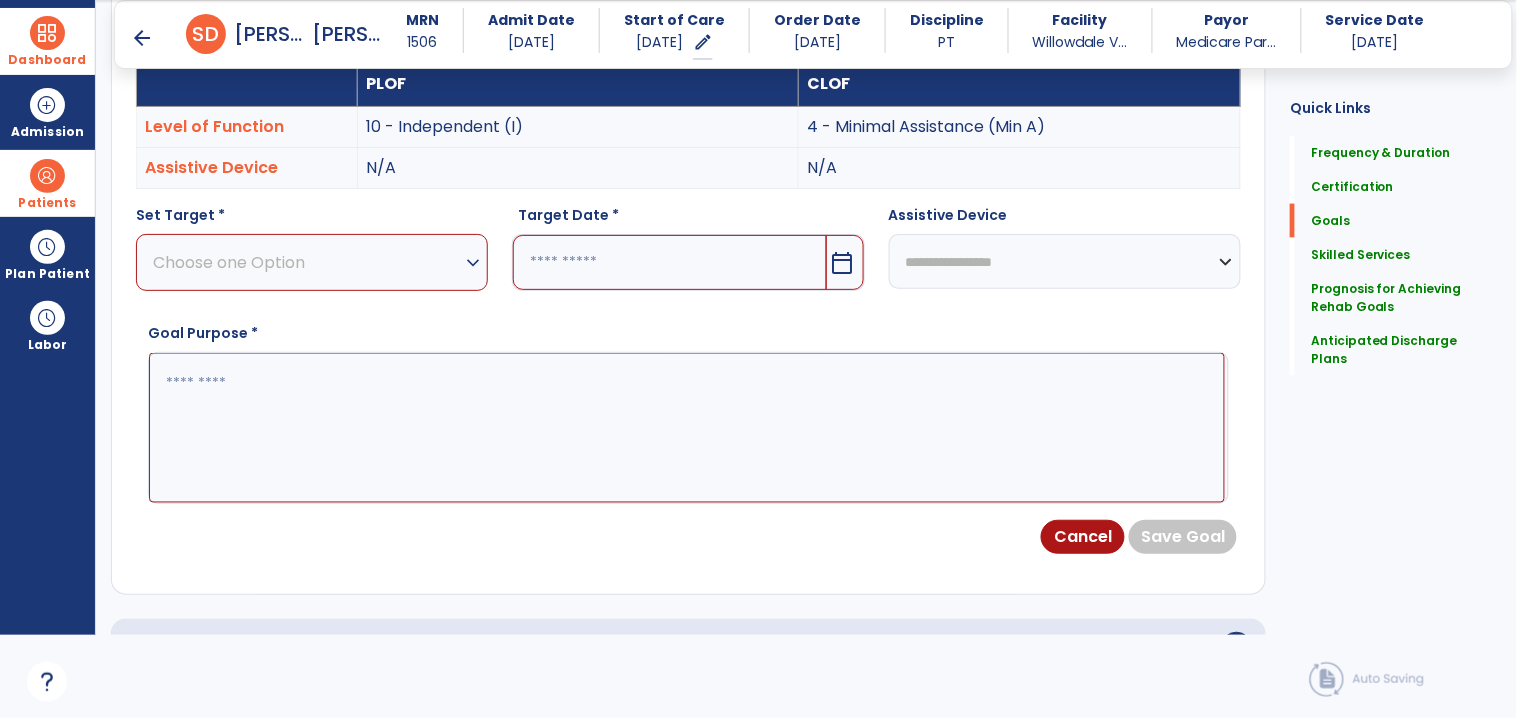 click on "Choose one Option" at bounding box center (307, 262) 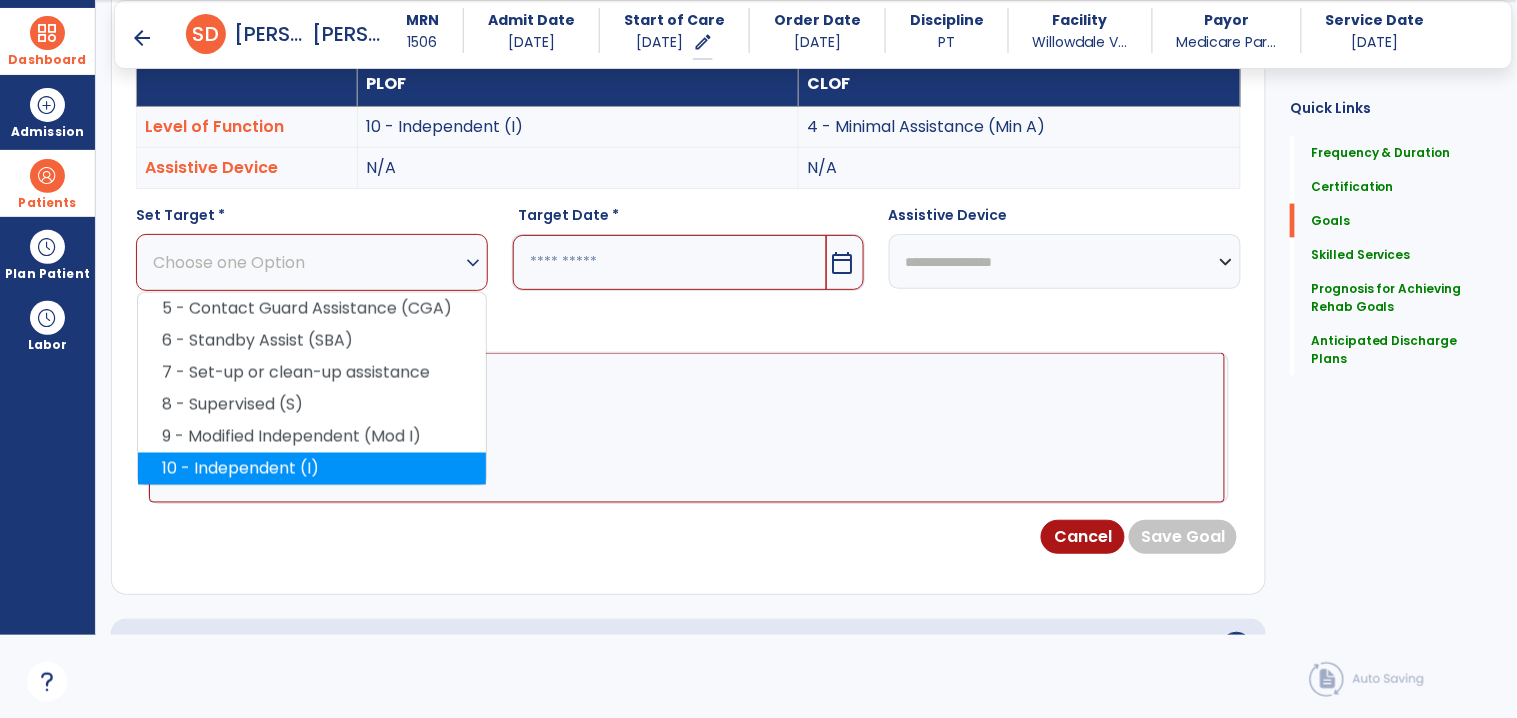 click on "10 - Independent (I)" at bounding box center [312, 469] 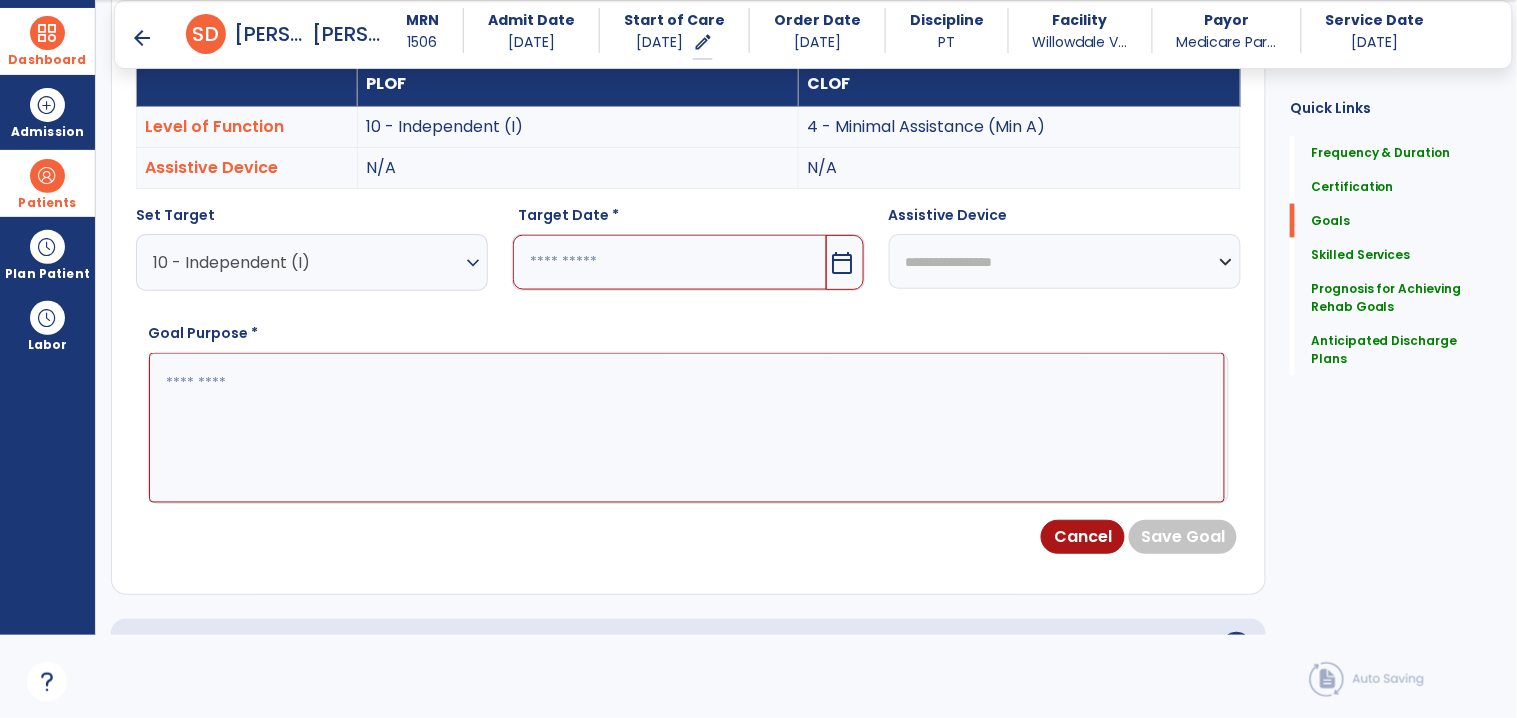 click at bounding box center [669, 262] 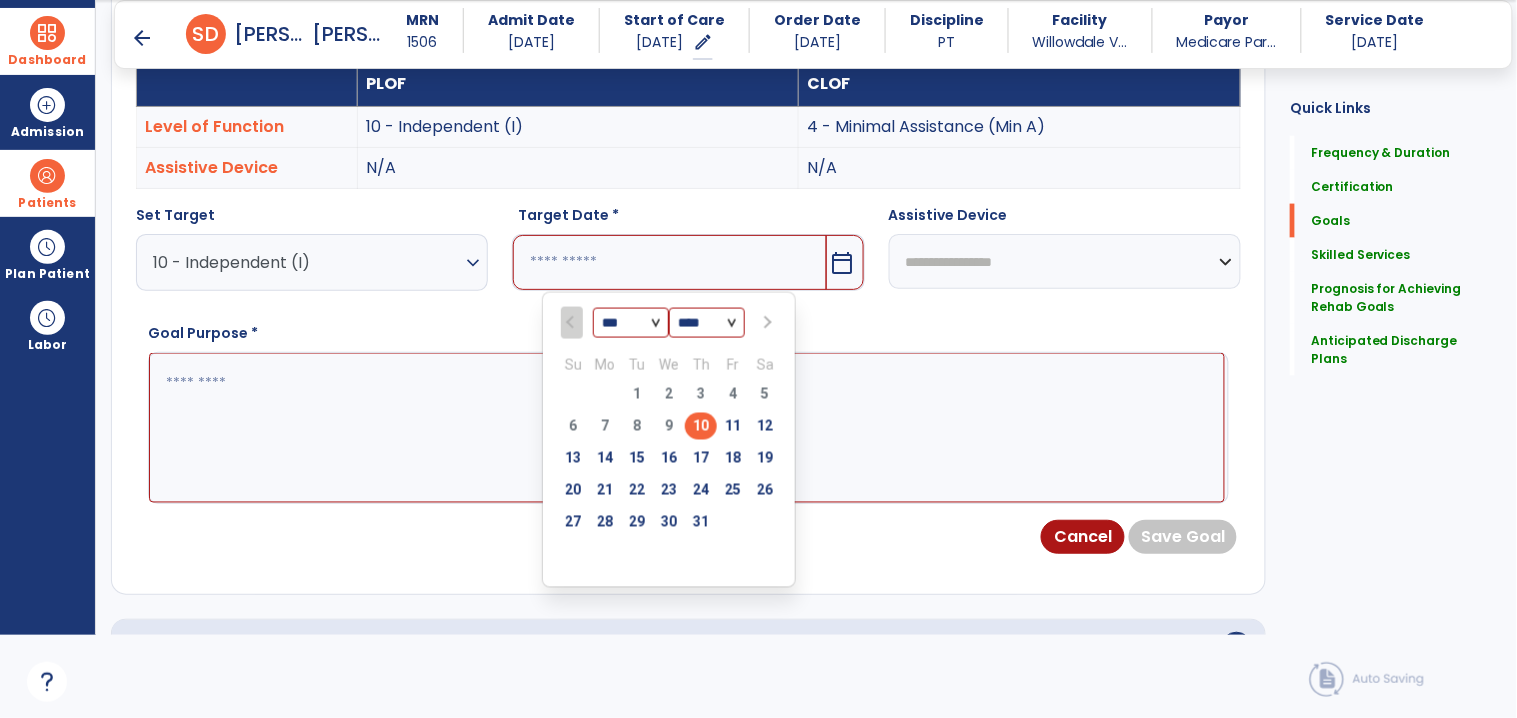 click at bounding box center [767, 323] 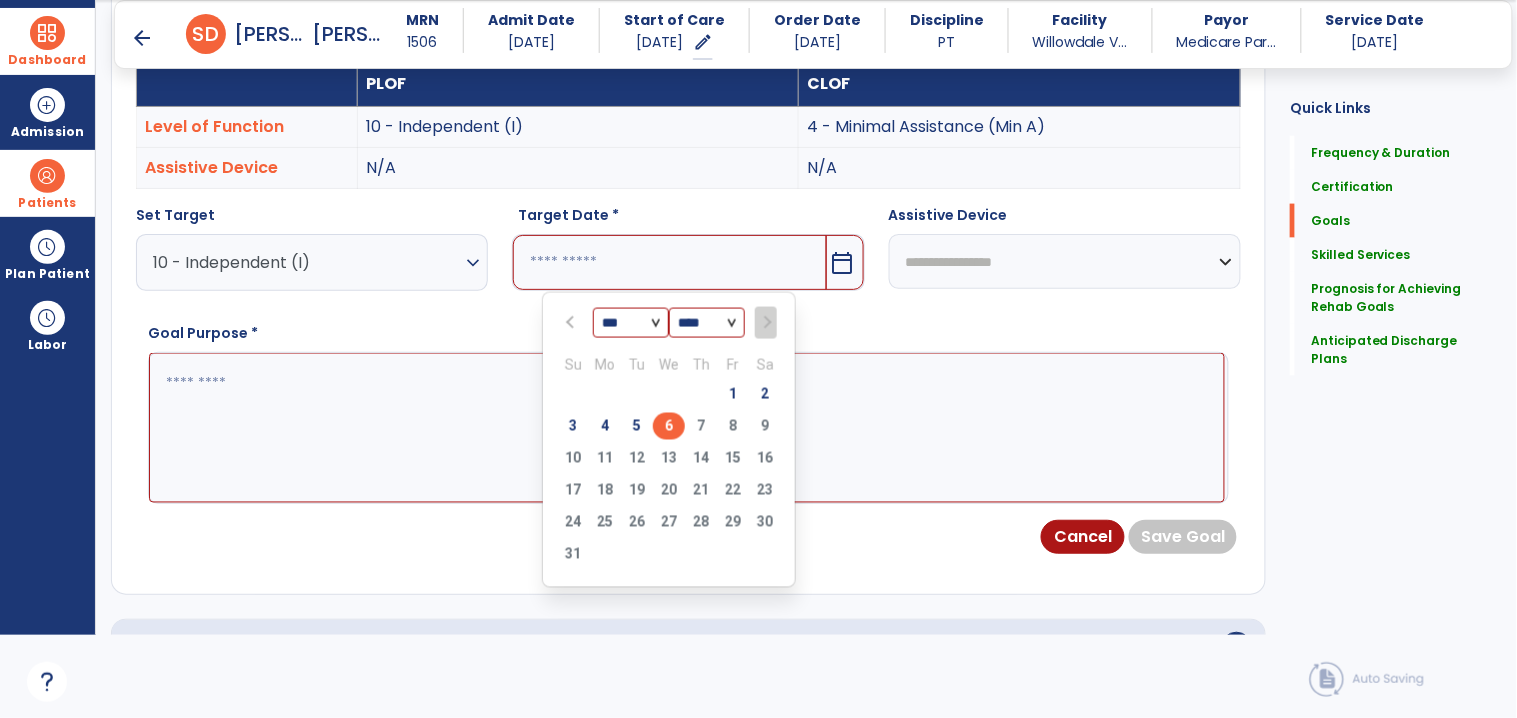 click on "6" at bounding box center (669, 426) 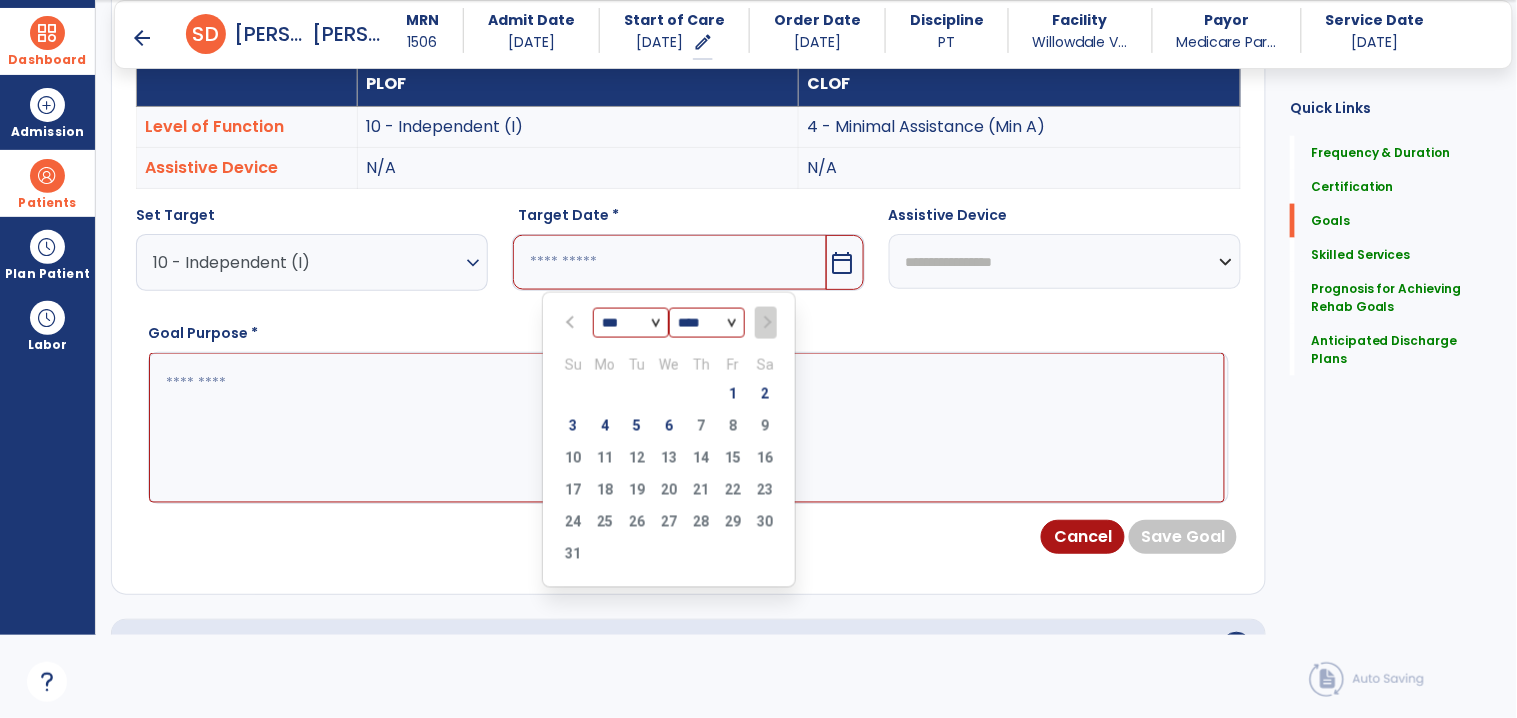 type on "********" 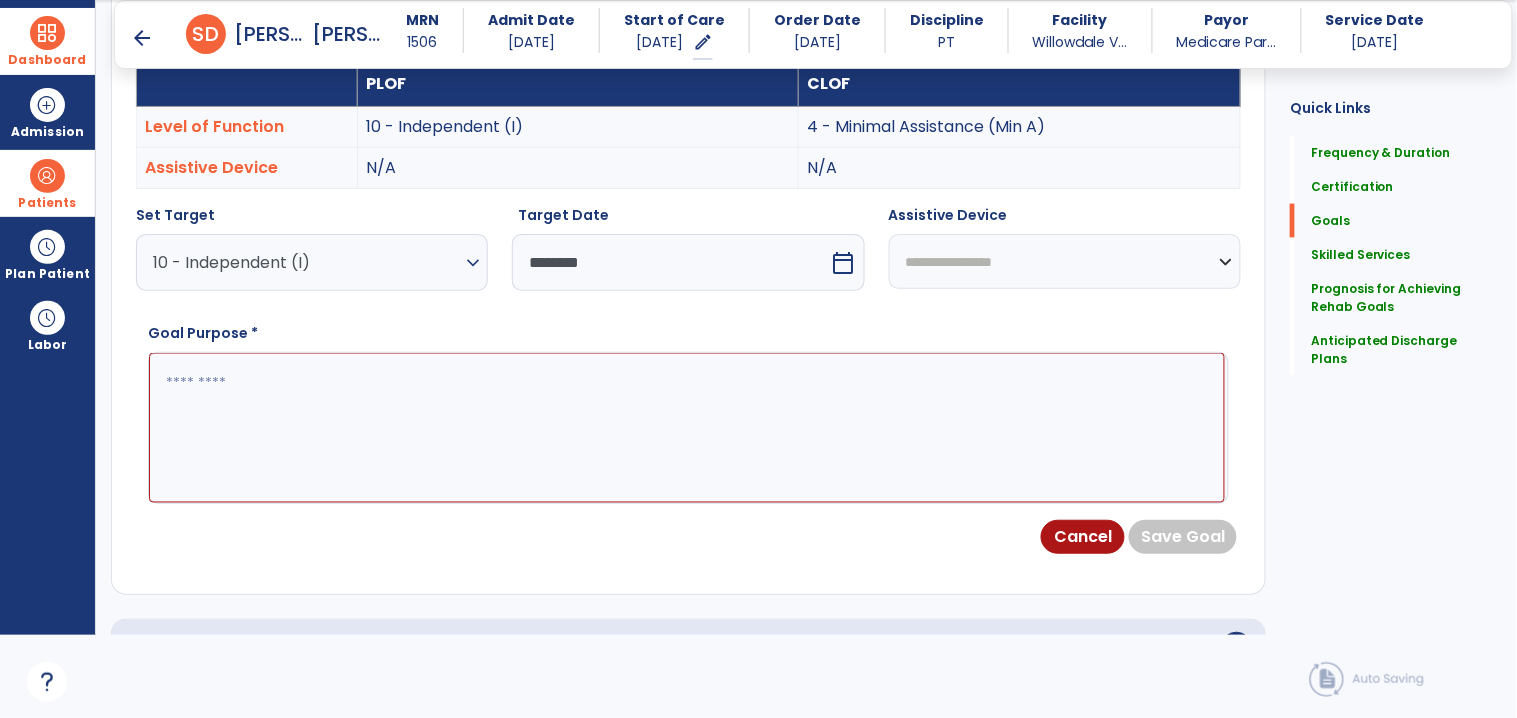 click on "**********" at bounding box center (1065, 261) 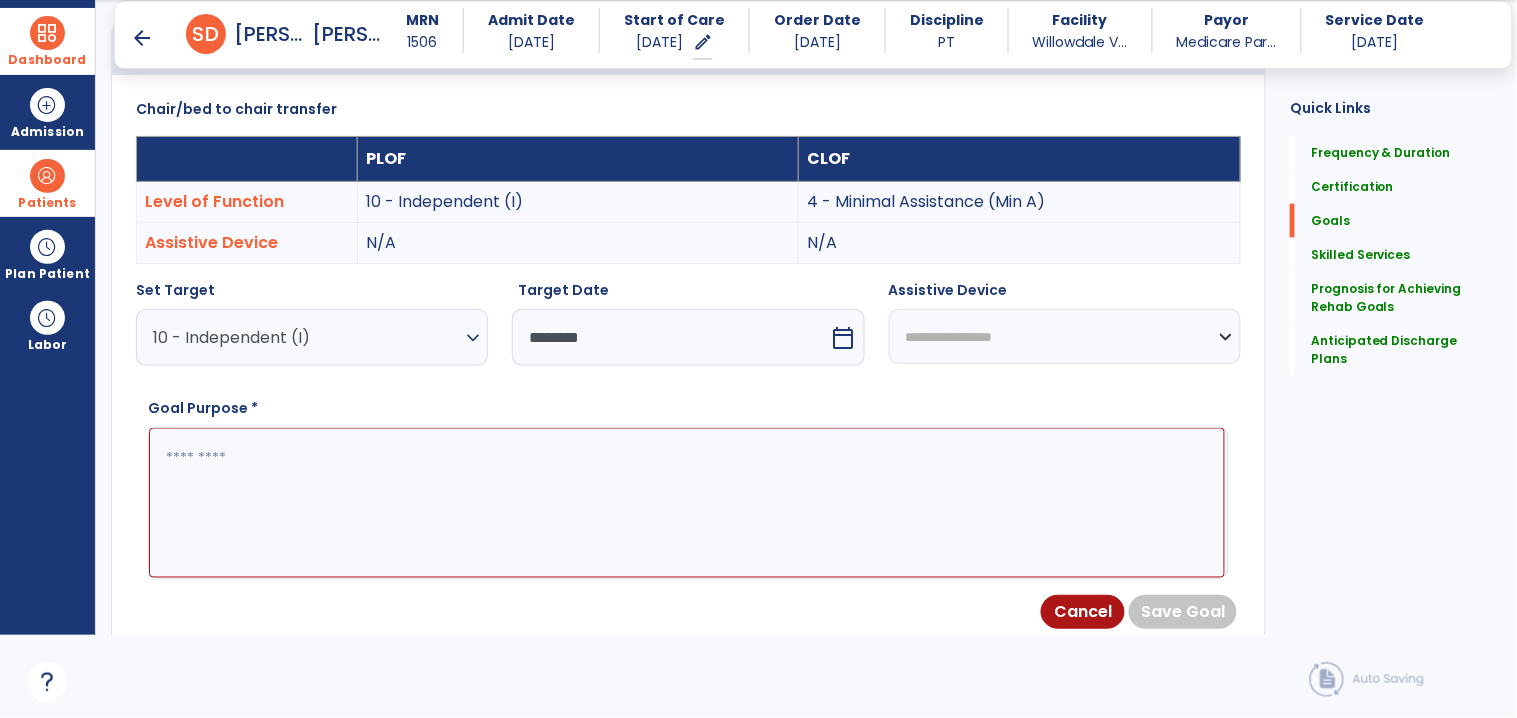 scroll, scrollTop: 482, scrollLeft: 0, axis: vertical 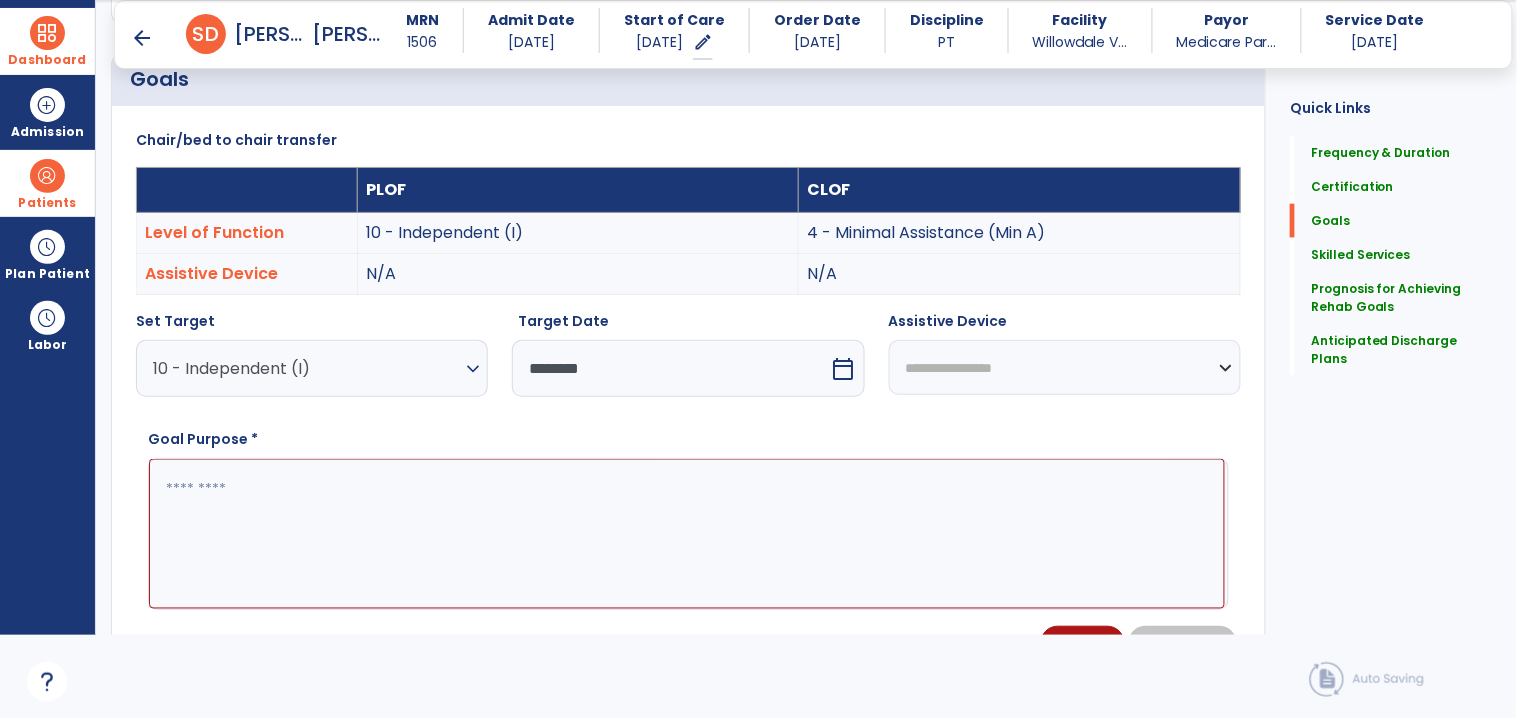 click at bounding box center [687, 534] 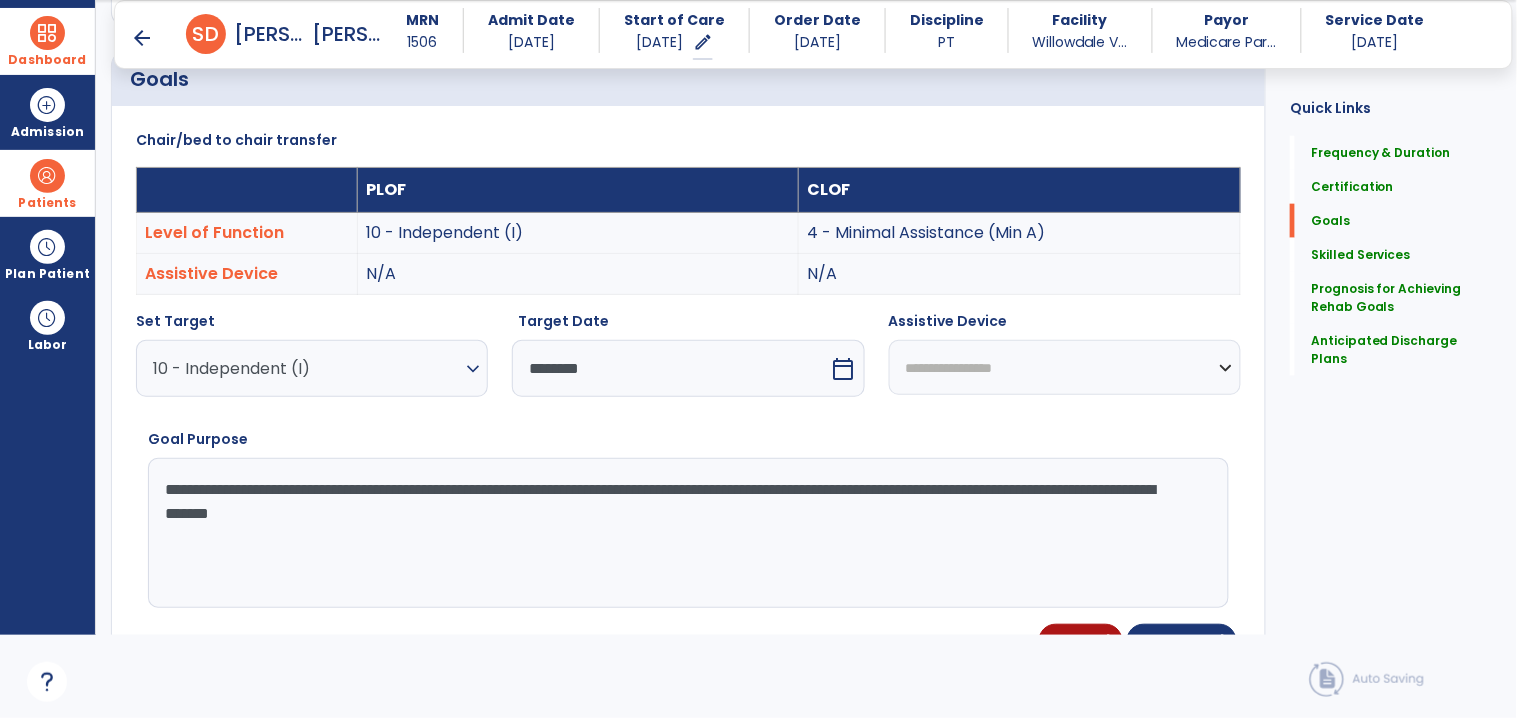 drag, startPoint x: 1027, startPoint y: 503, endPoint x: 1057, endPoint y: 503, distance: 30 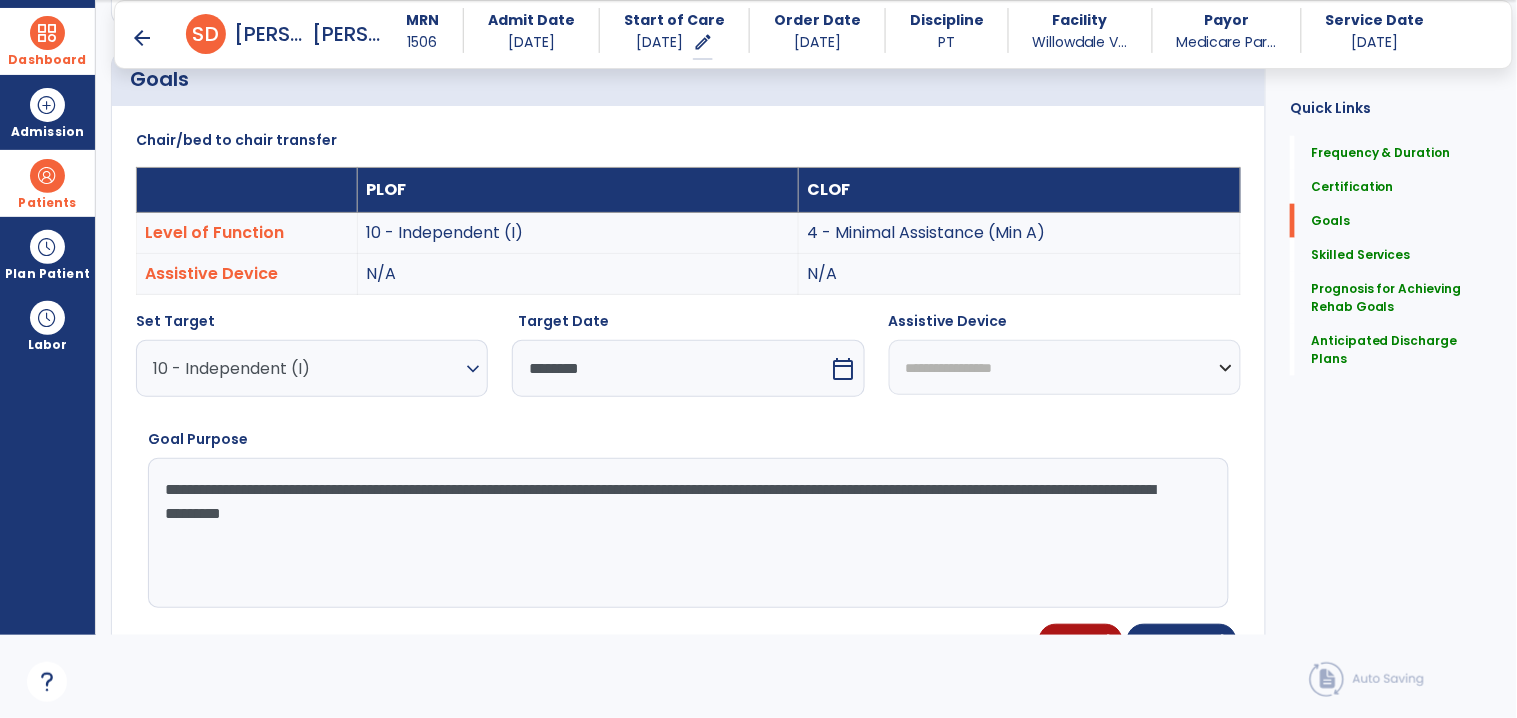 click on "**********" at bounding box center (687, 533) 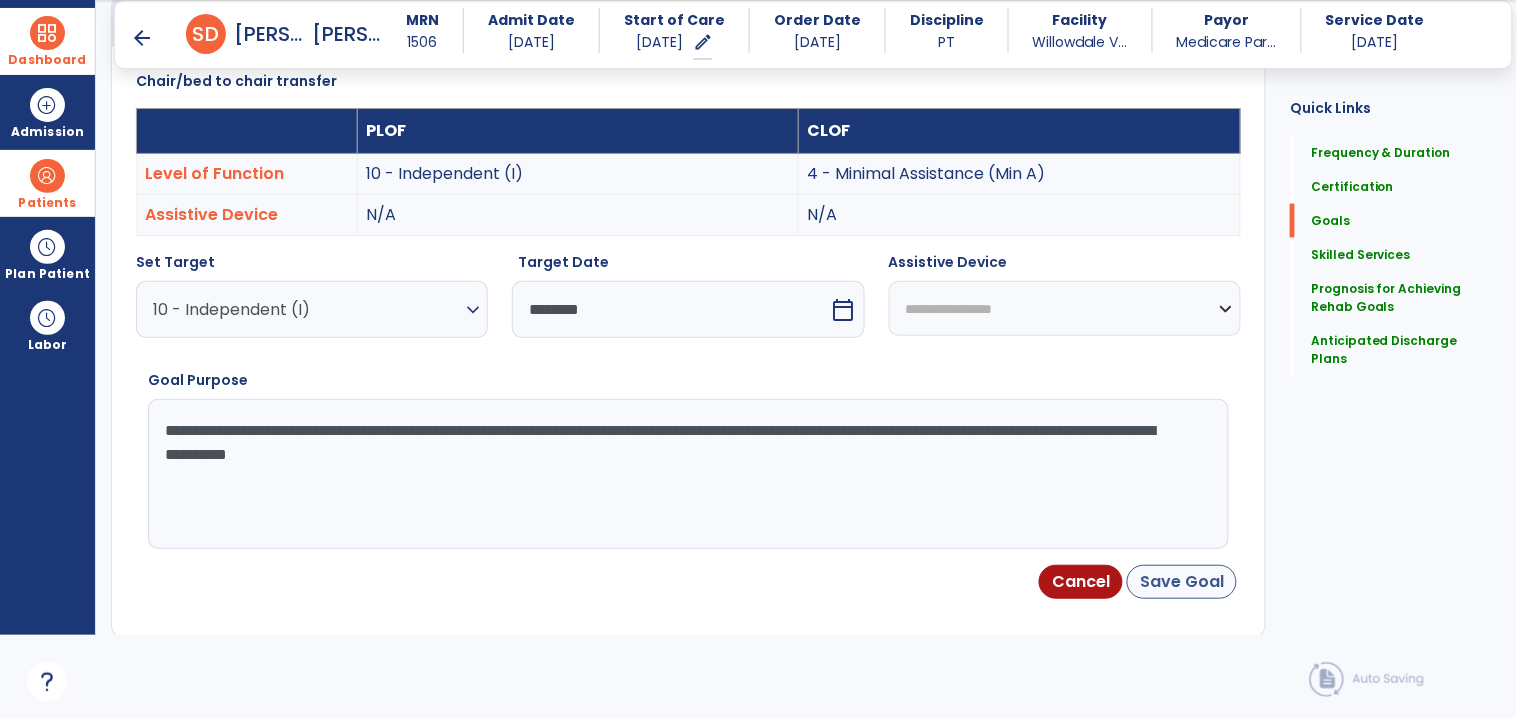 scroll, scrollTop: 538, scrollLeft: 0, axis: vertical 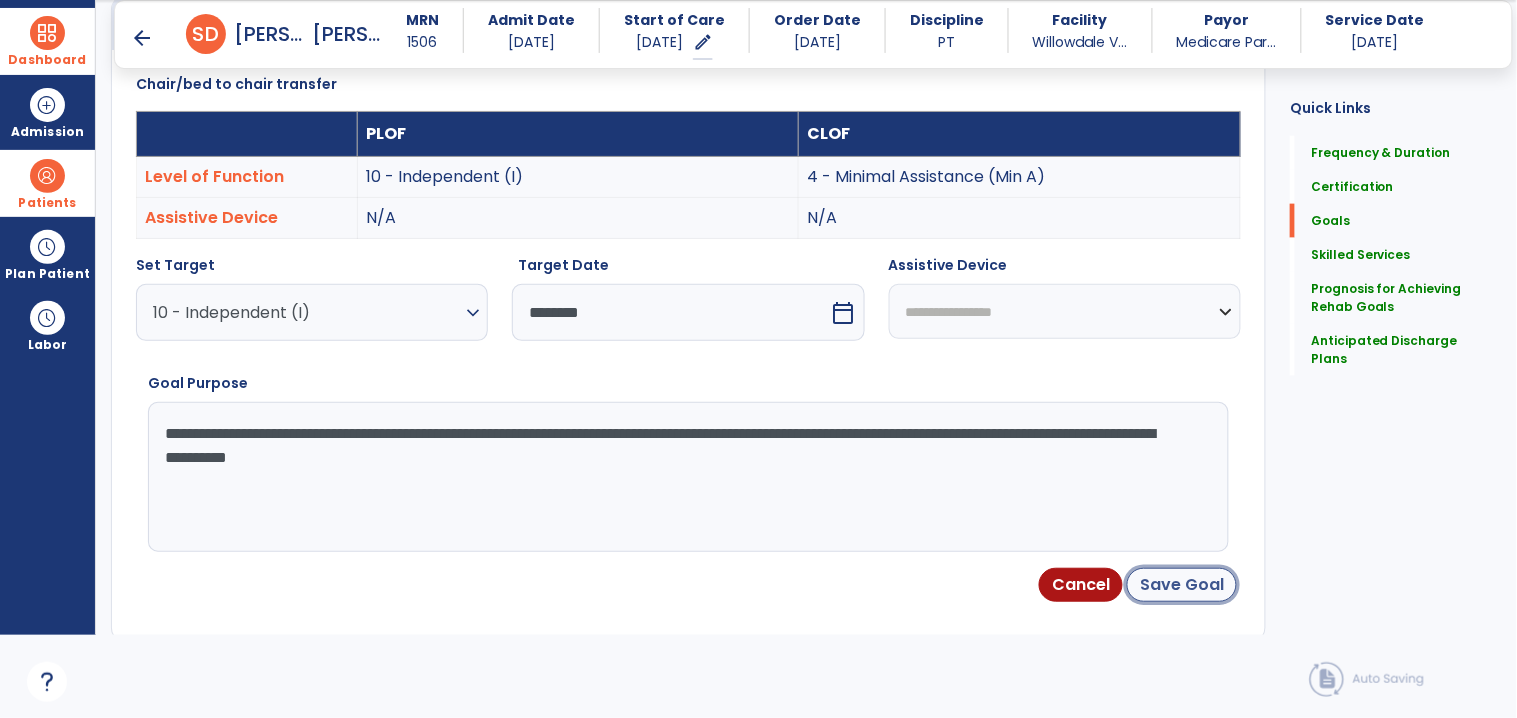 click on "Save Goal" at bounding box center (1182, 585) 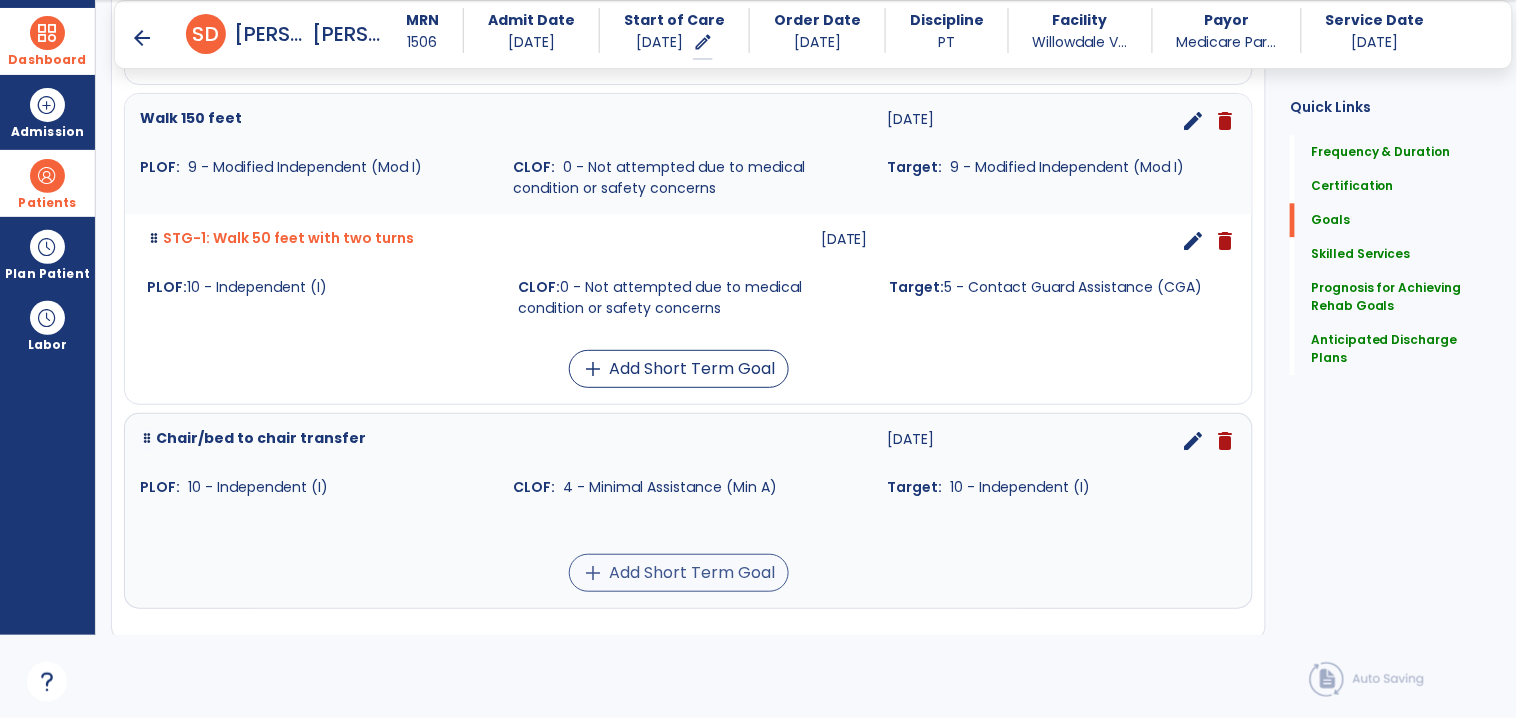 scroll, scrollTop: 1050, scrollLeft: 0, axis: vertical 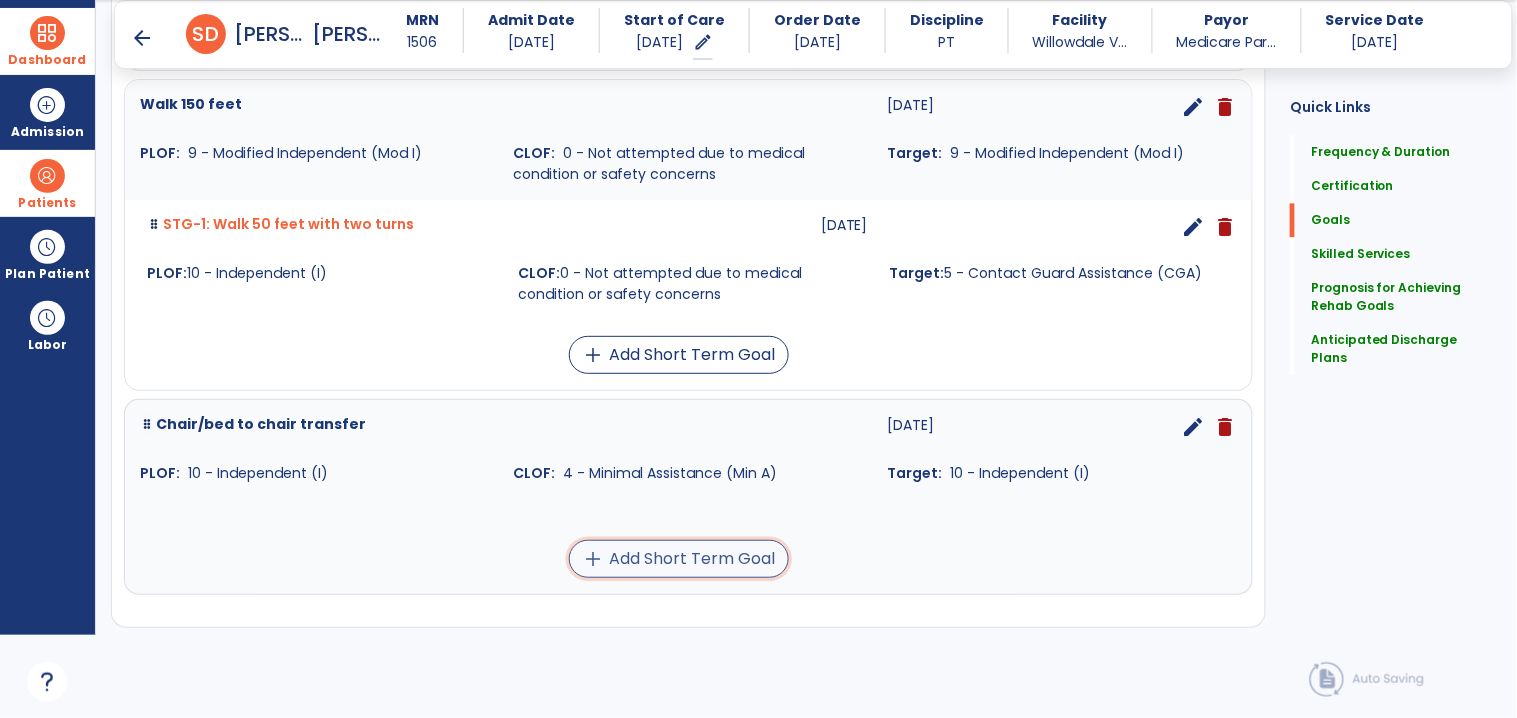 click on "add  Add Short Term Goal" at bounding box center (679, 559) 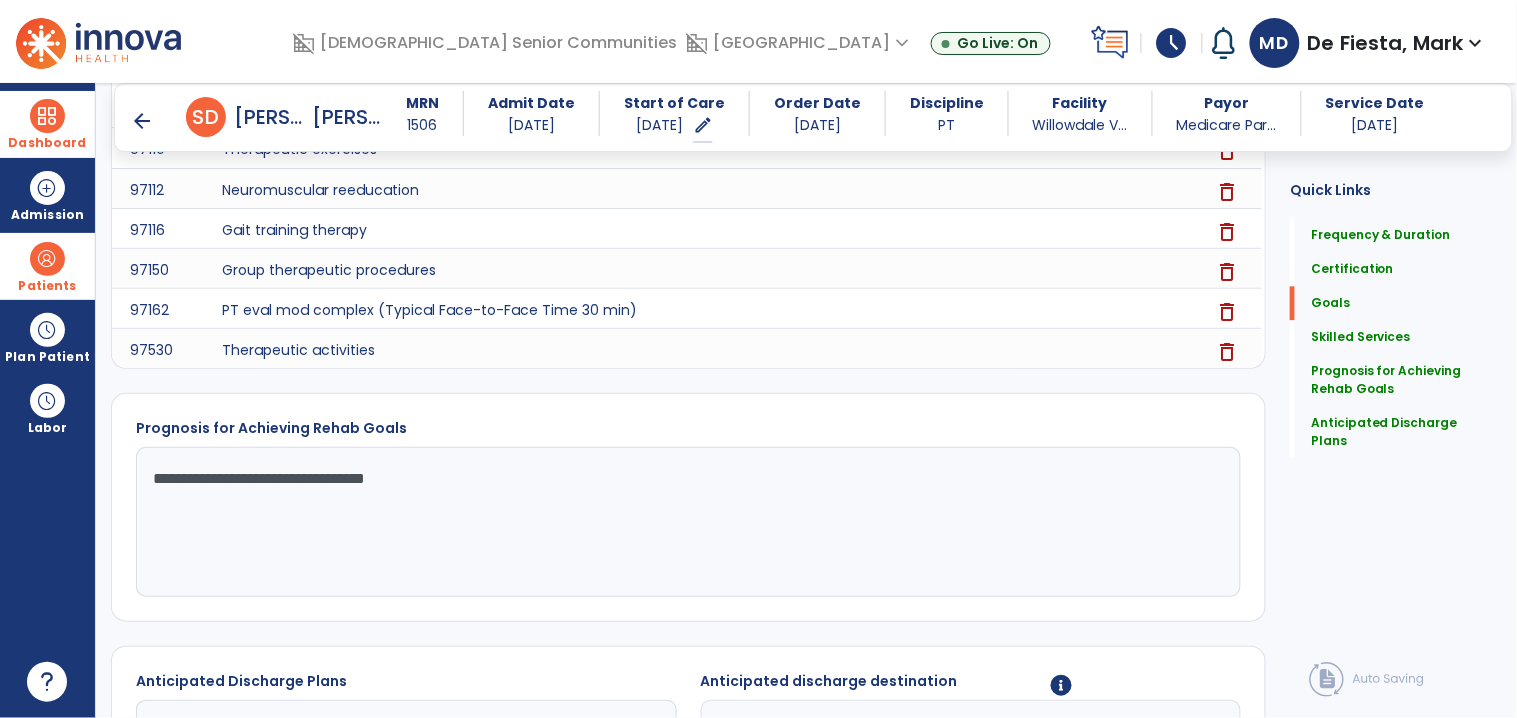 scroll, scrollTop: 0, scrollLeft: 0, axis: both 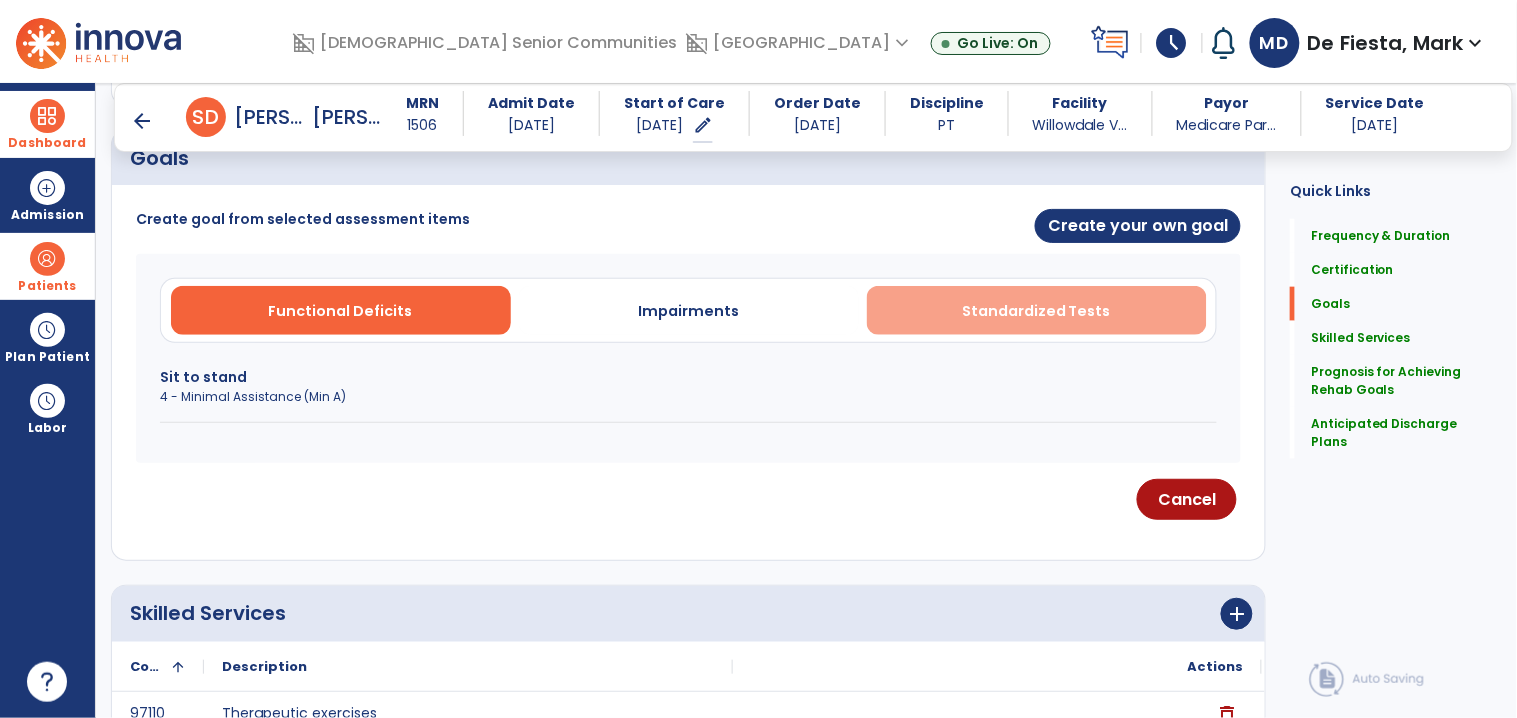 click on "Standardized Tests" at bounding box center (1036, 311) 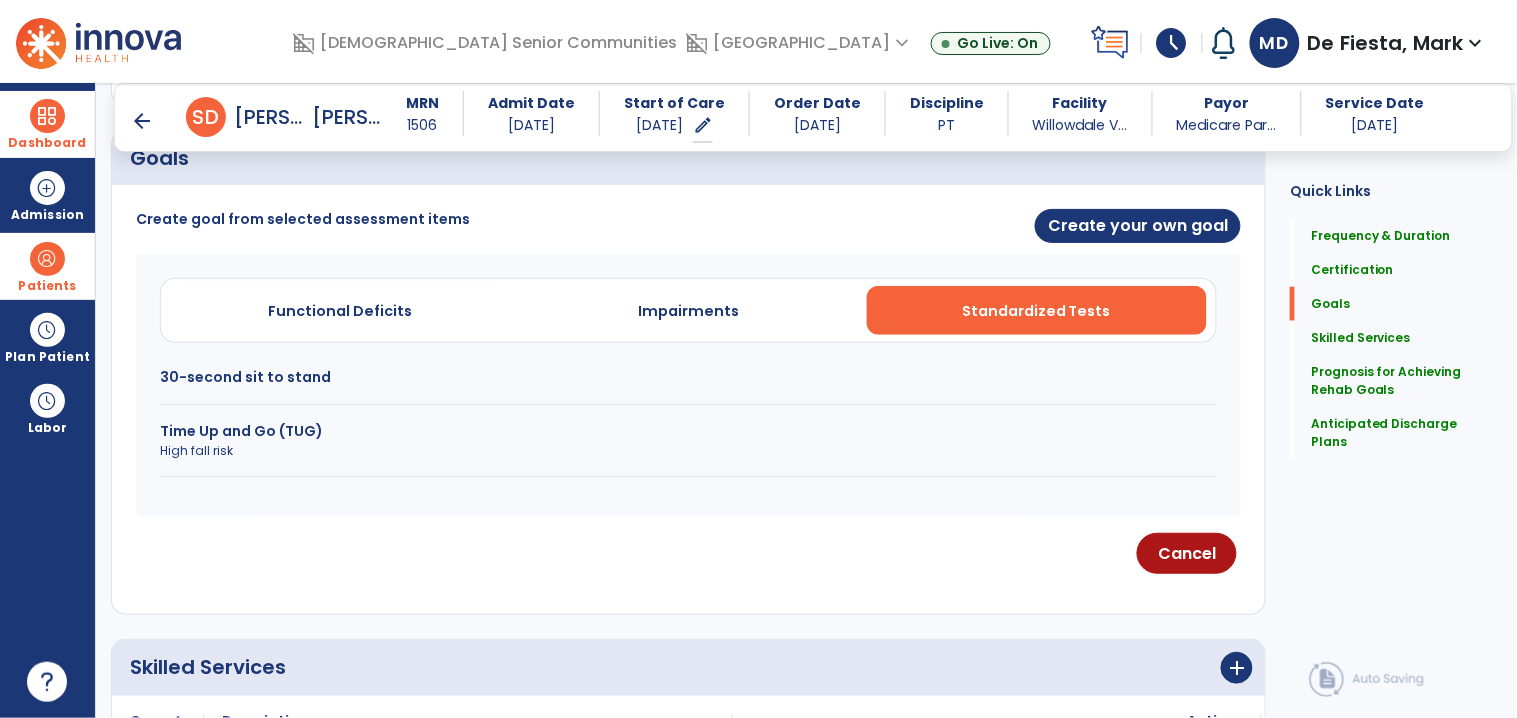 click on "Time Up and Go (TUG)" at bounding box center [688, 431] 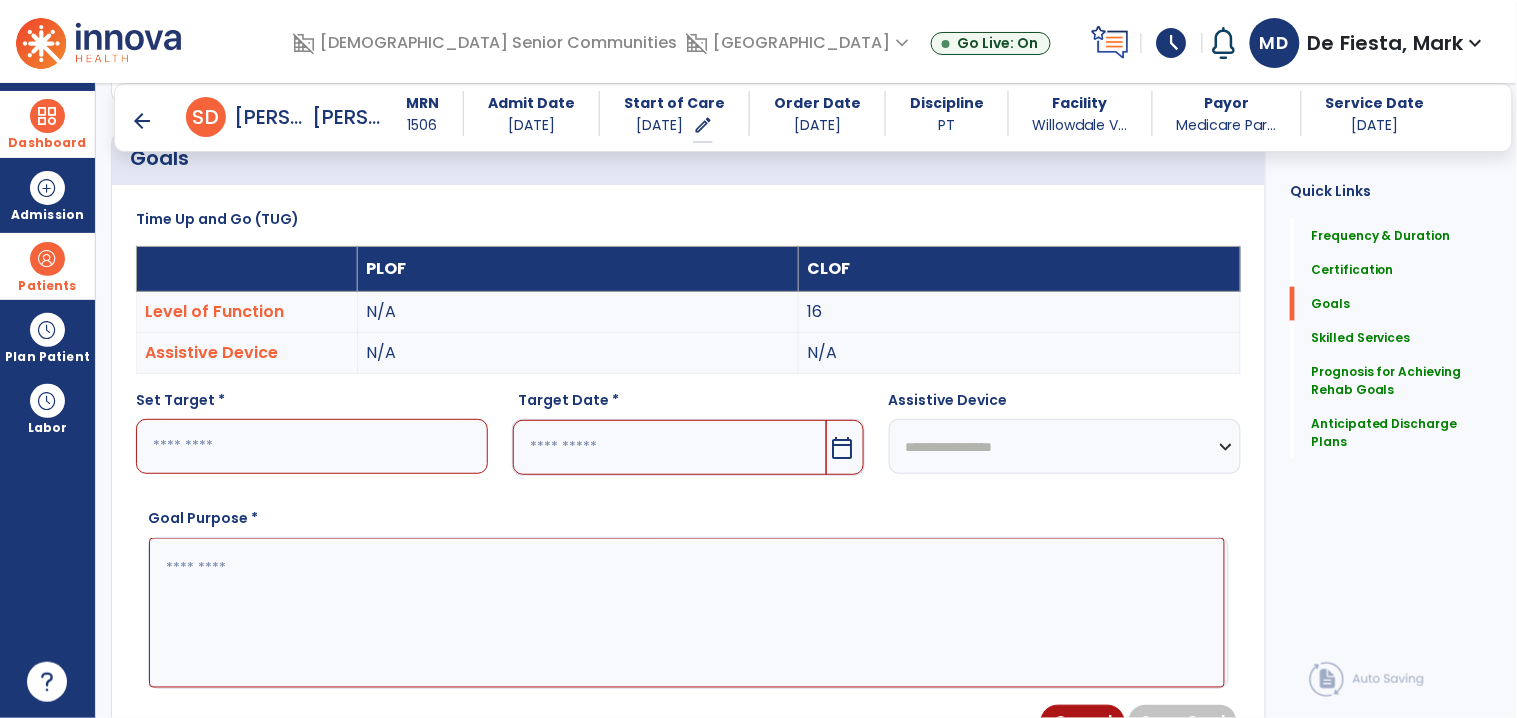 click at bounding box center [312, 446] 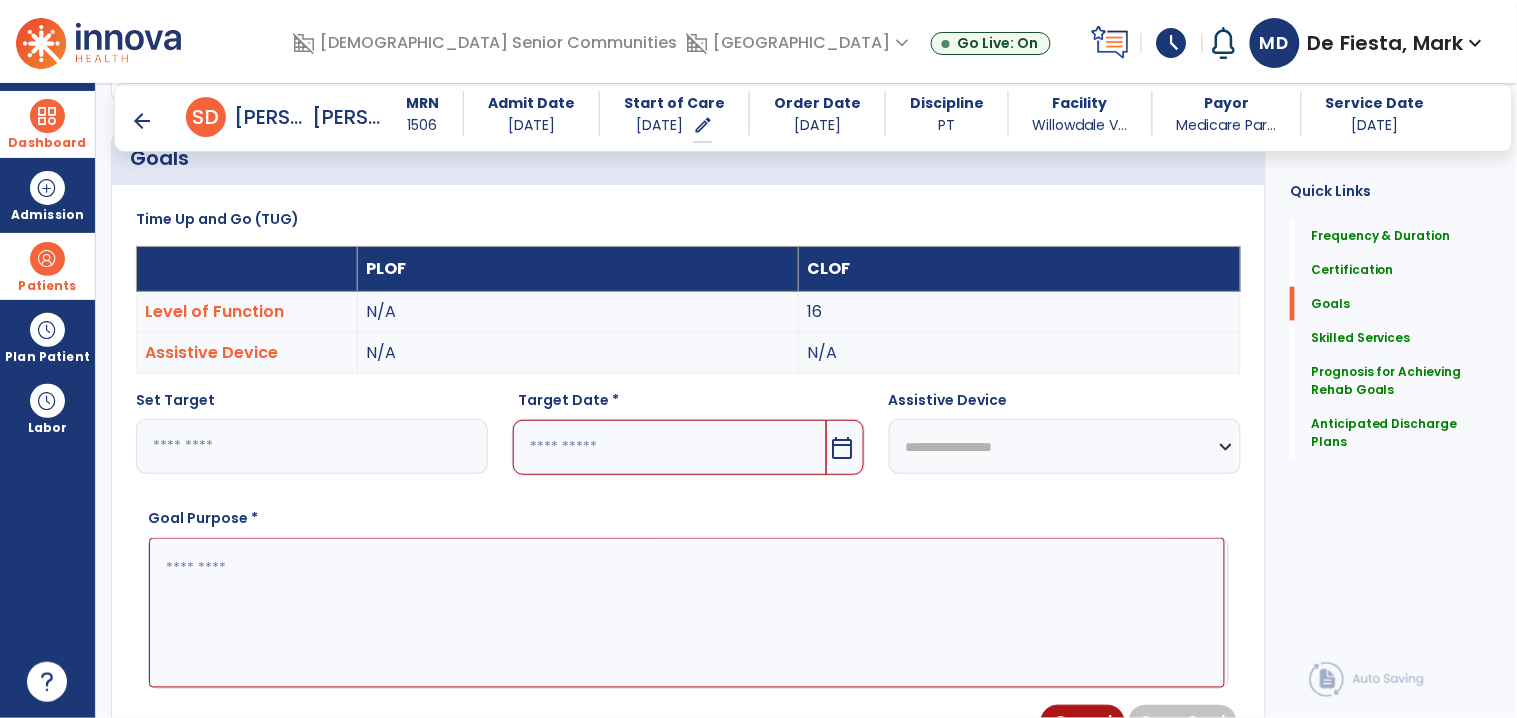 type on "**" 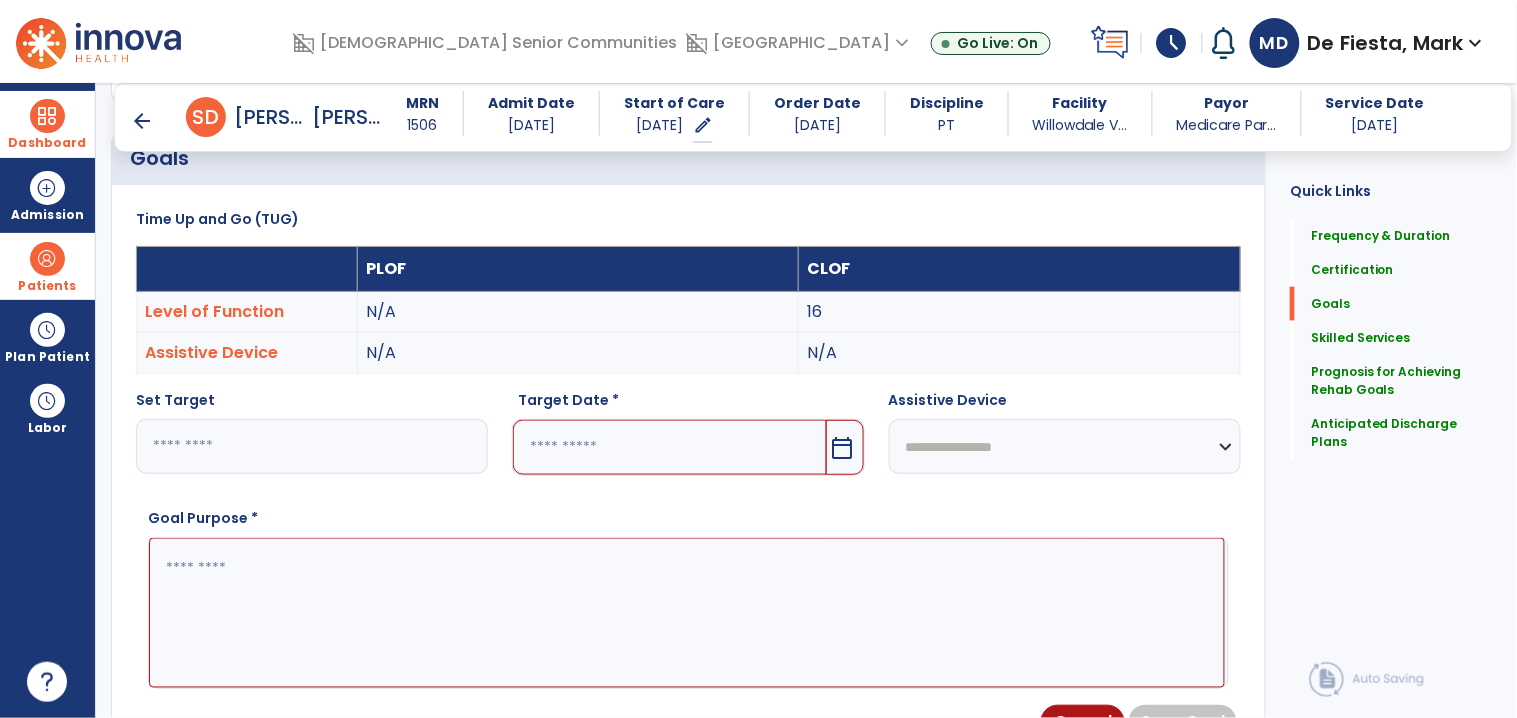 click at bounding box center [669, 447] 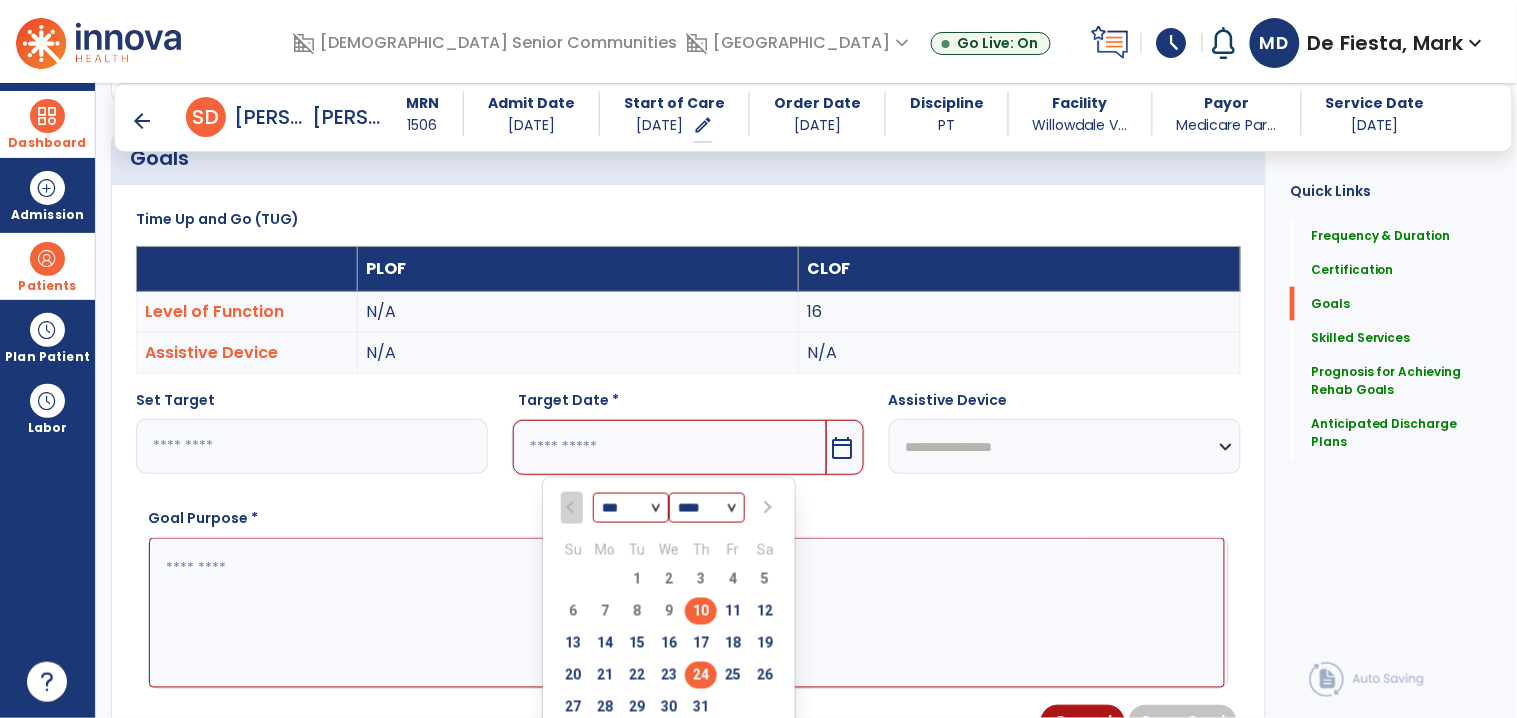 click on "24" at bounding box center [701, 675] 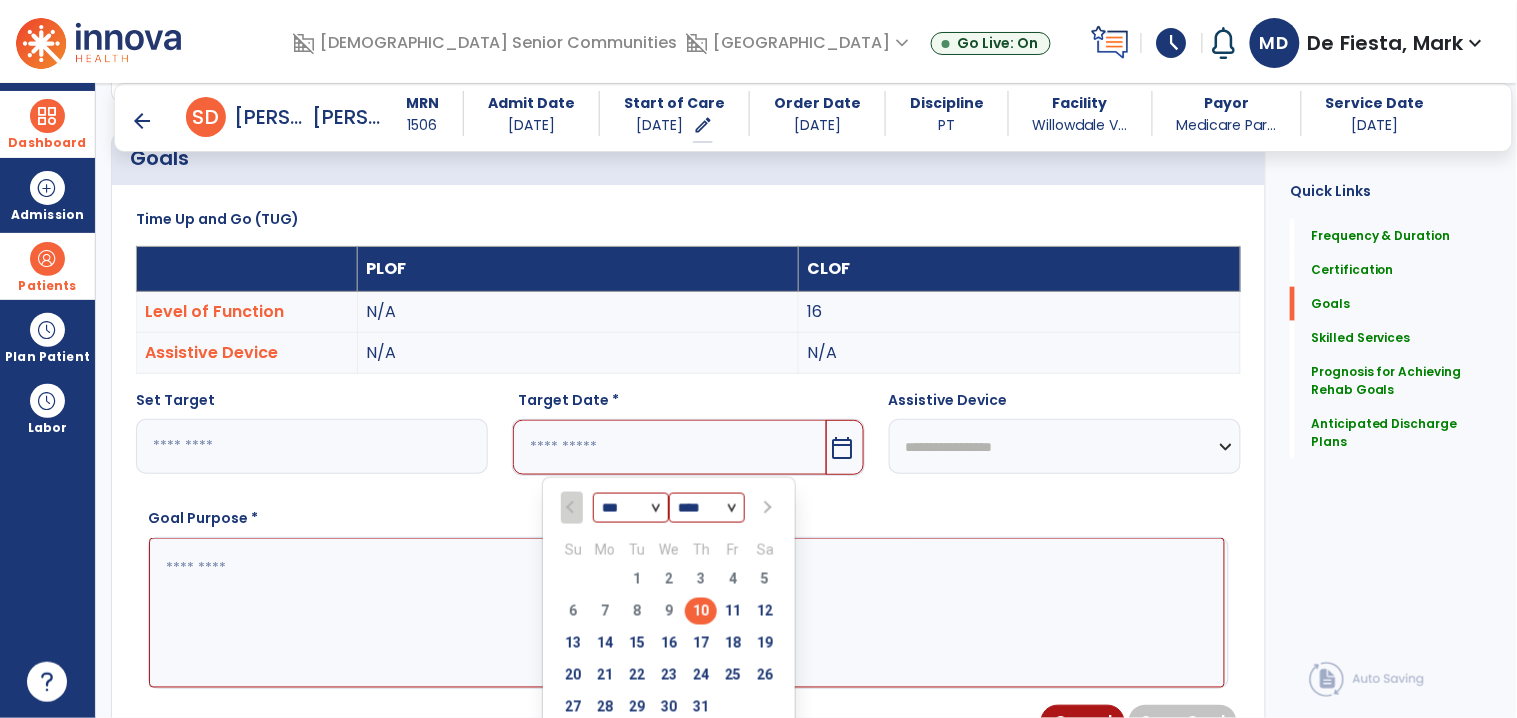 type on "*********" 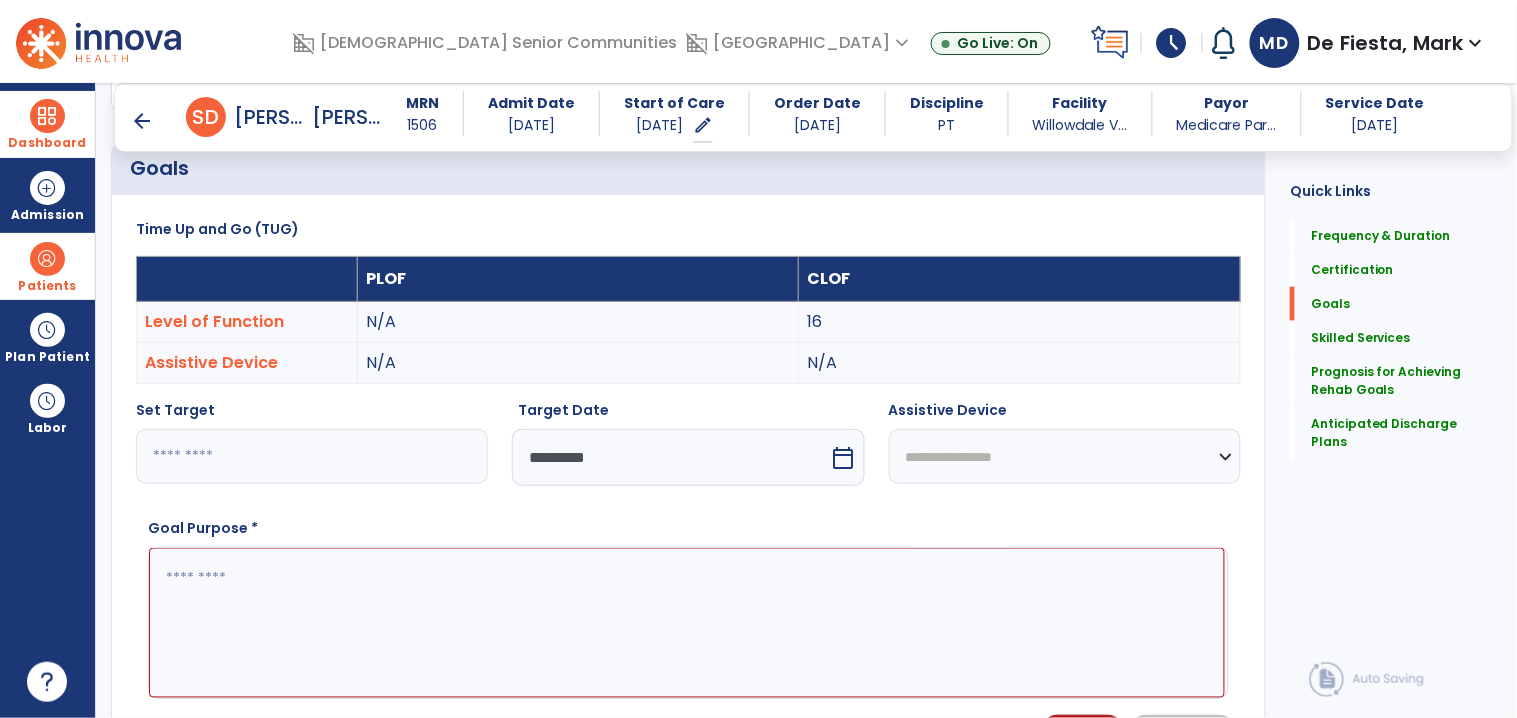 scroll, scrollTop: 464, scrollLeft: 0, axis: vertical 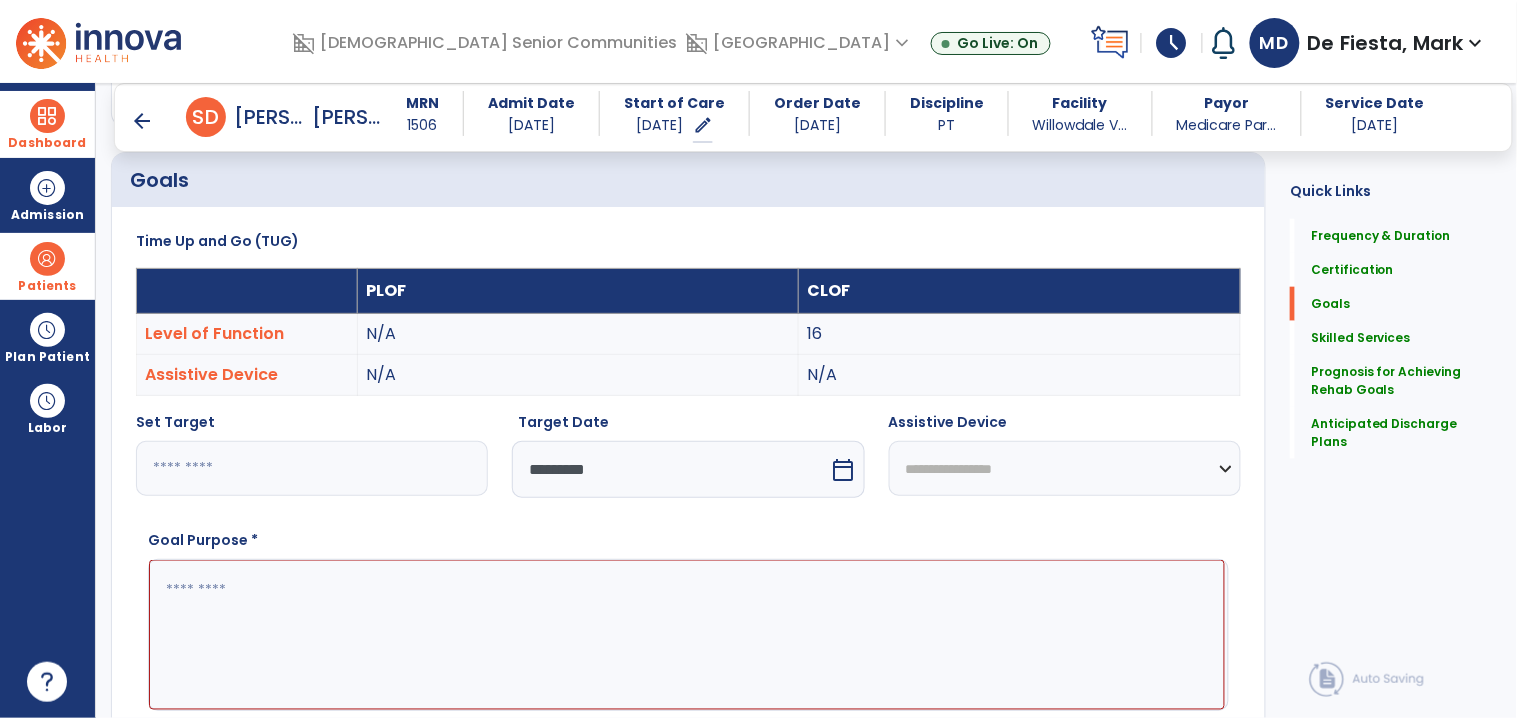 click at bounding box center (687, 635) 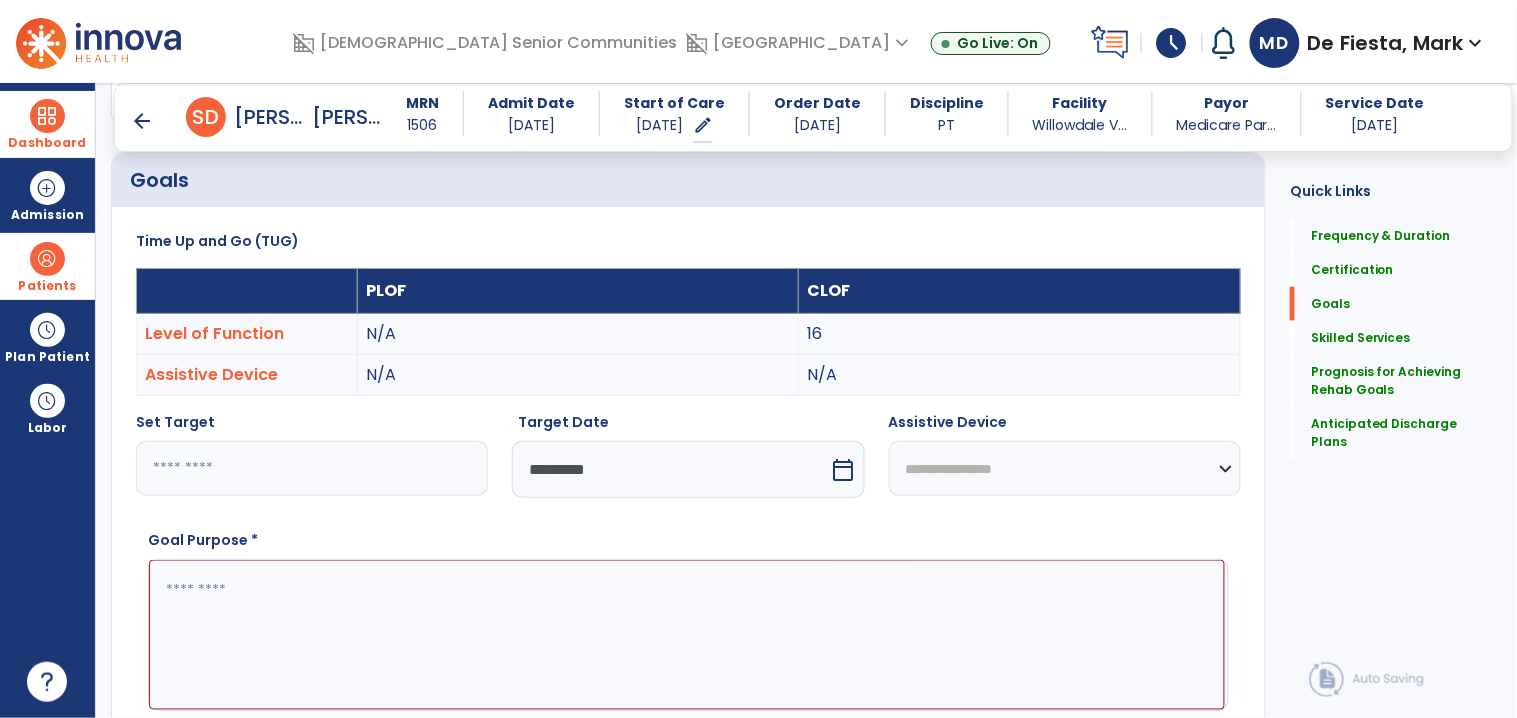 paste on "**********" 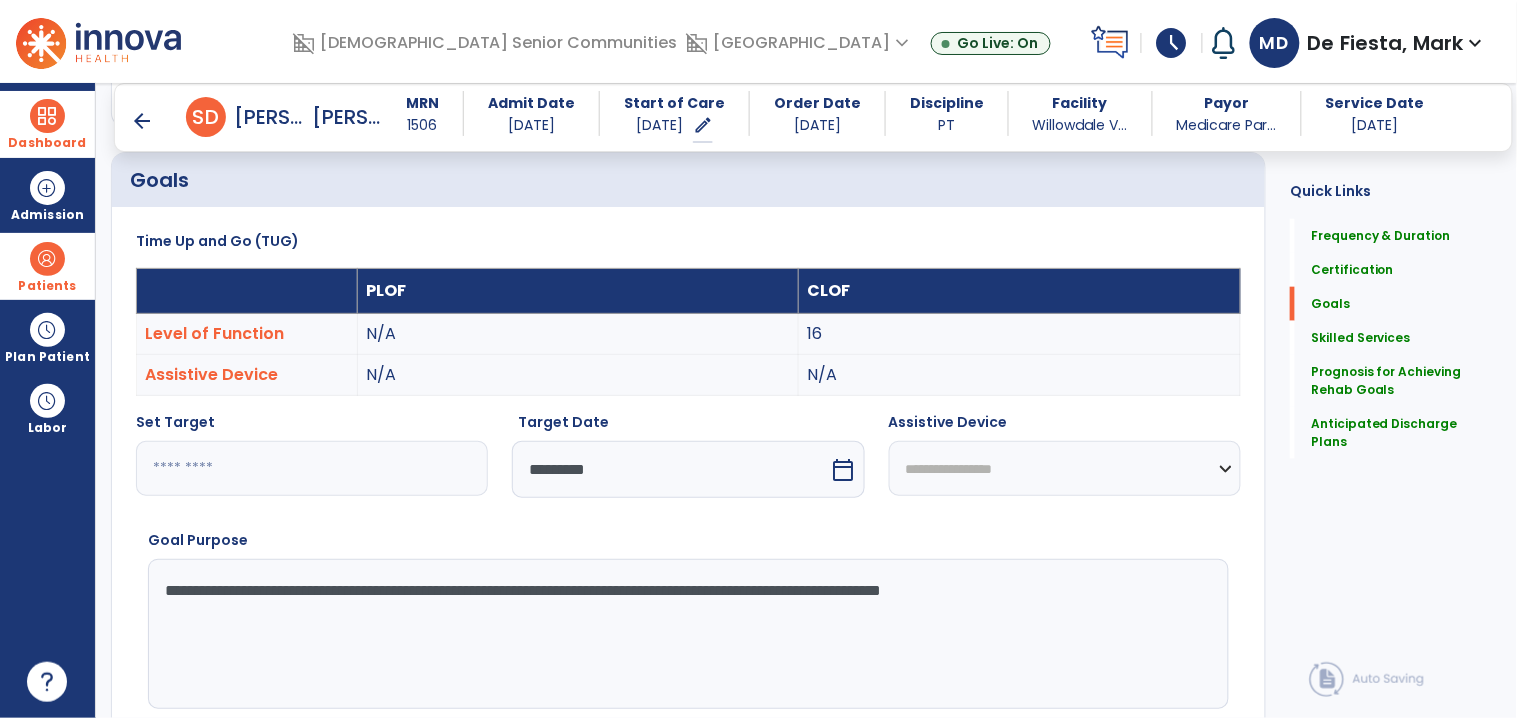 type on "**********" 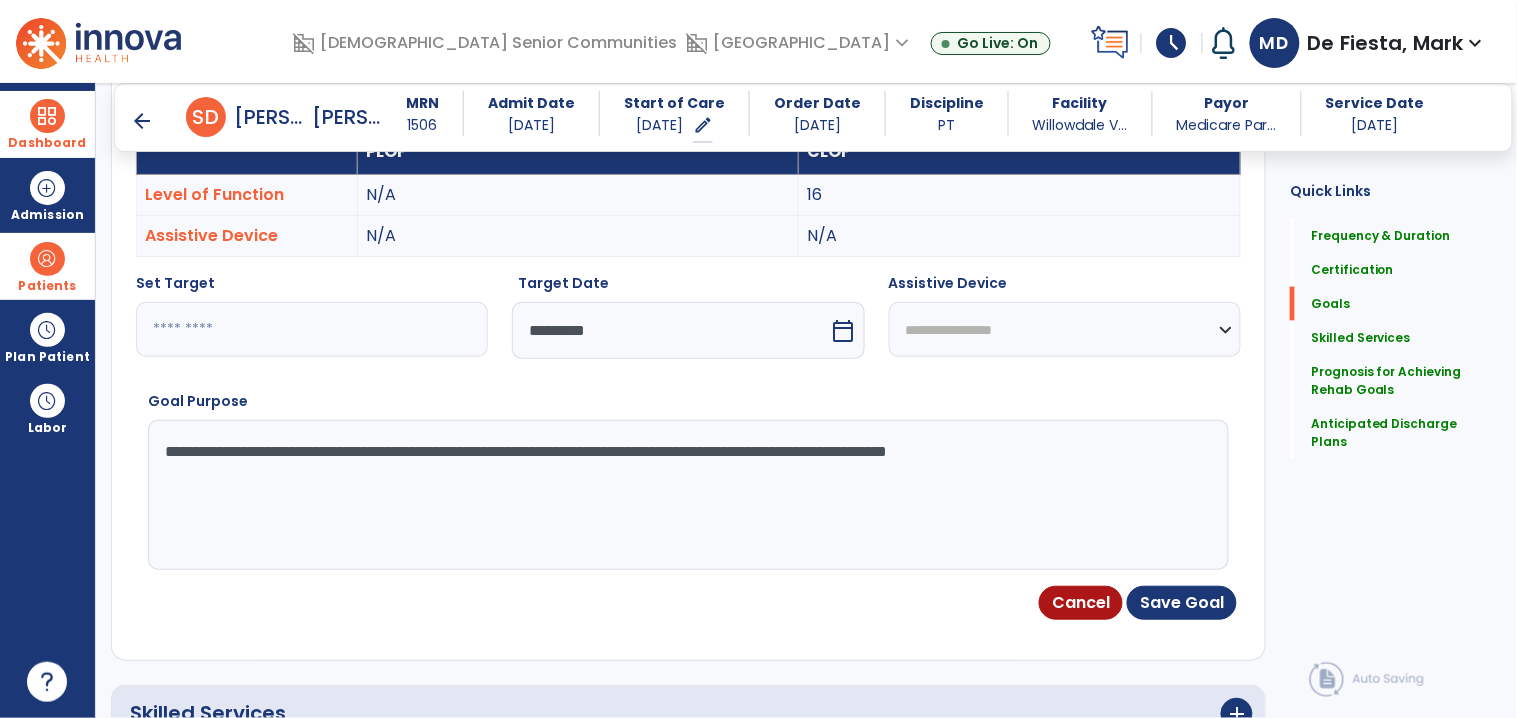 scroll, scrollTop: 618, scrollLeft: 0, axis: vertical 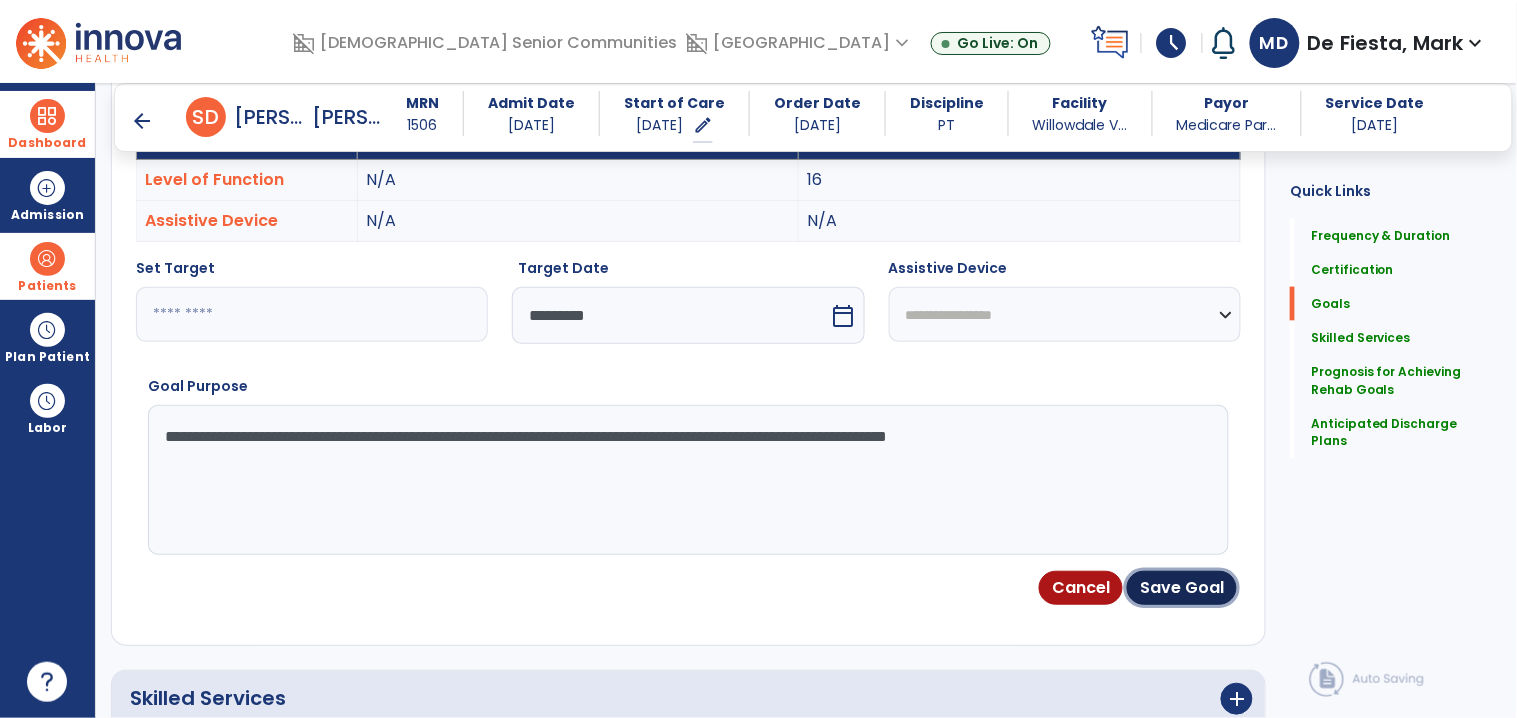 drag, startPoint x: 1182, startPoint y: 601, endPoint x: 752, endPoint y: 523, distance: 437.01715 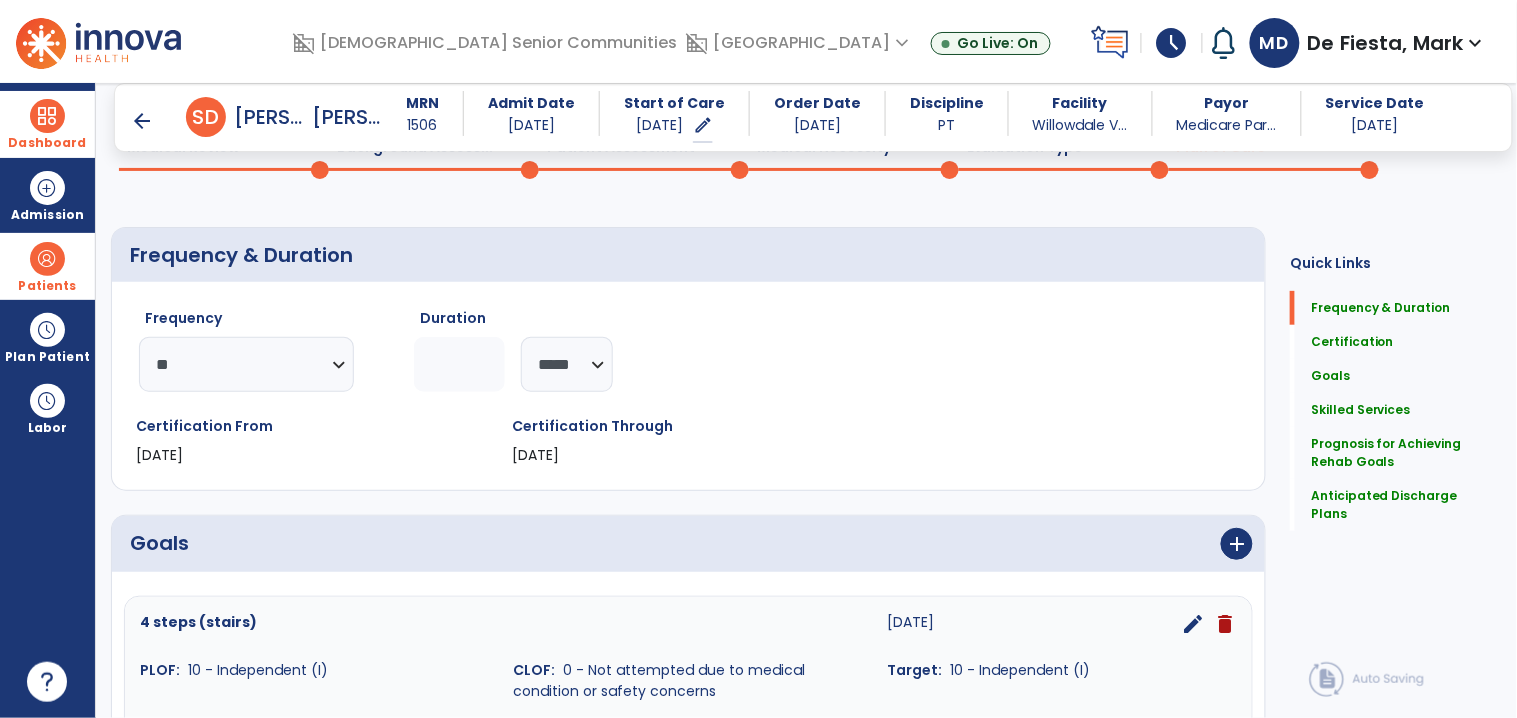 scroll, scrollTop: 177, scrollLeft: 0, axis: vertical 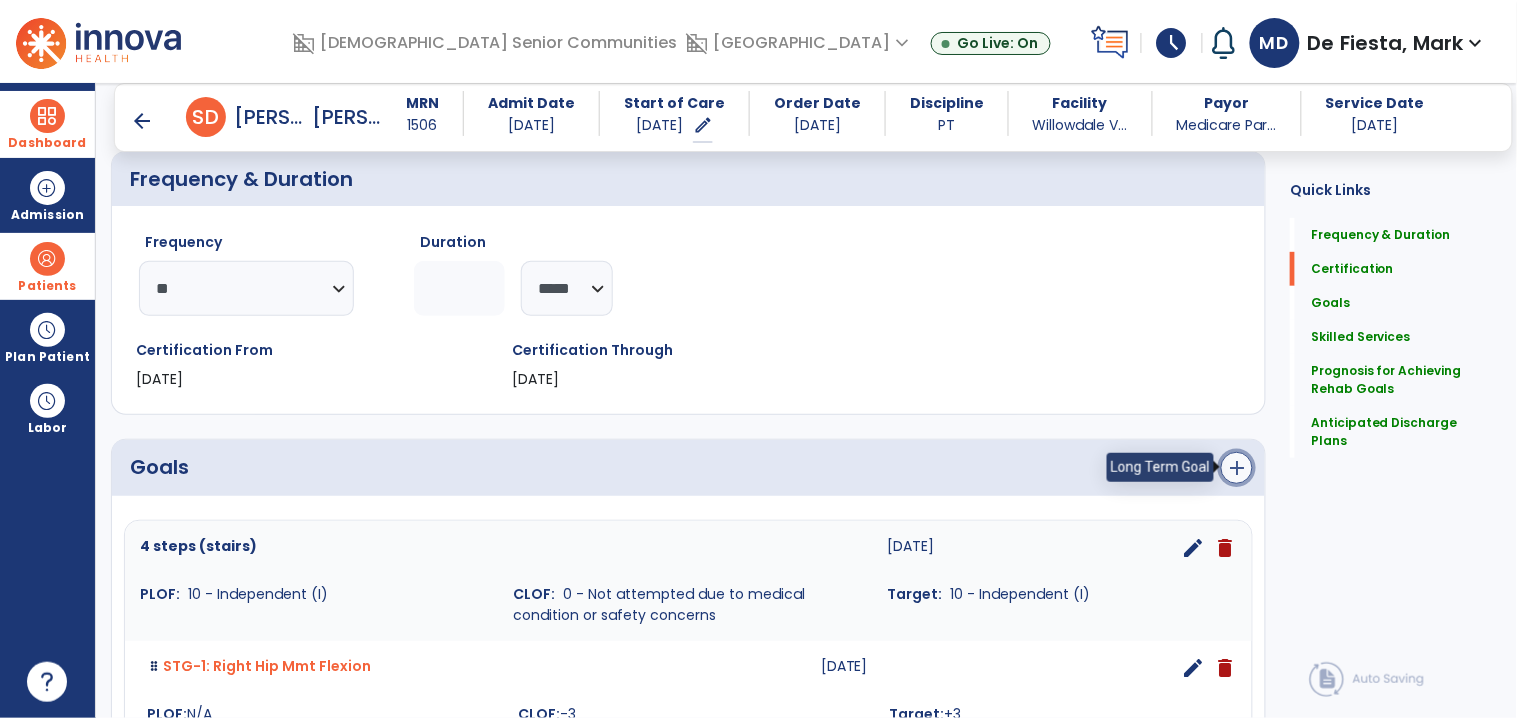 click on "add" at bounding box center (1237, 468) 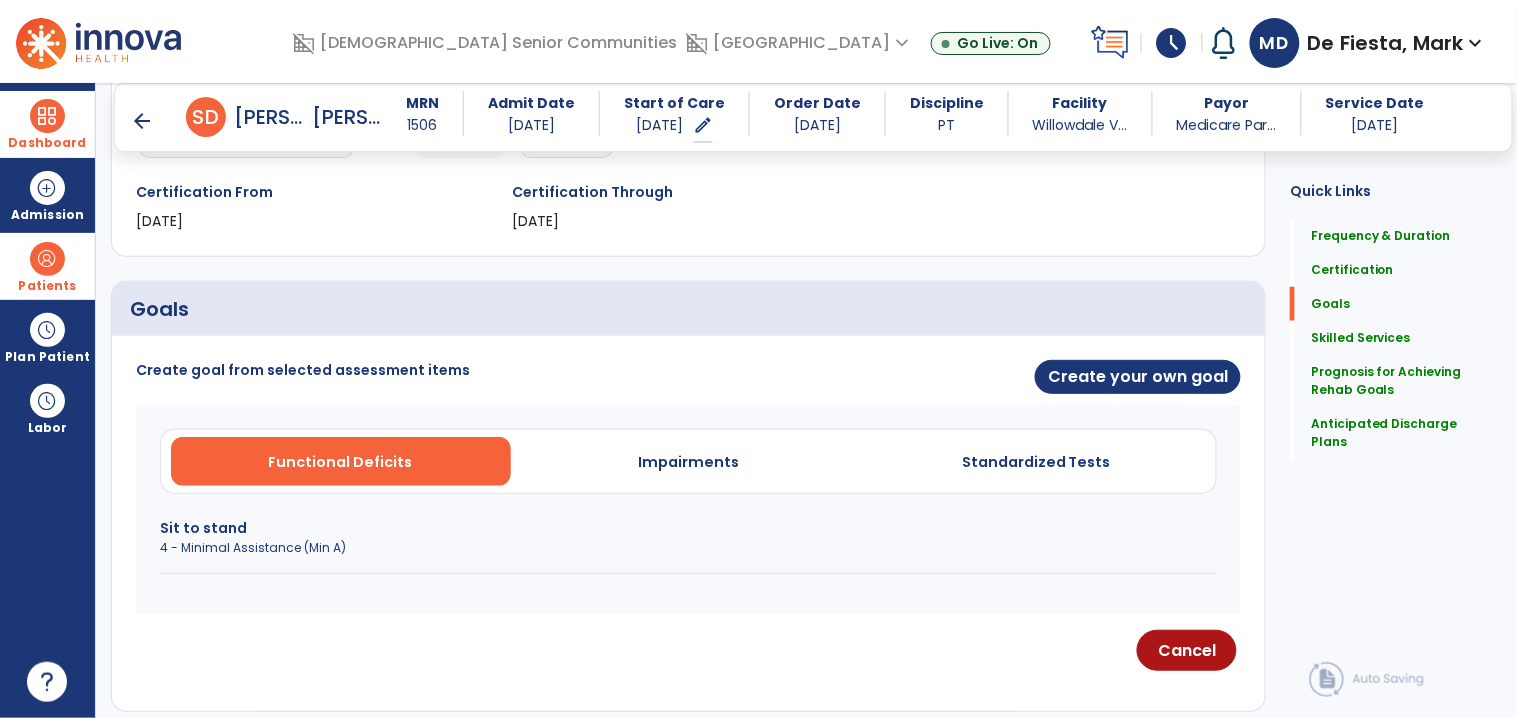 scroll, scrollTop: 346, scrollLeft: 0, axis: vertical 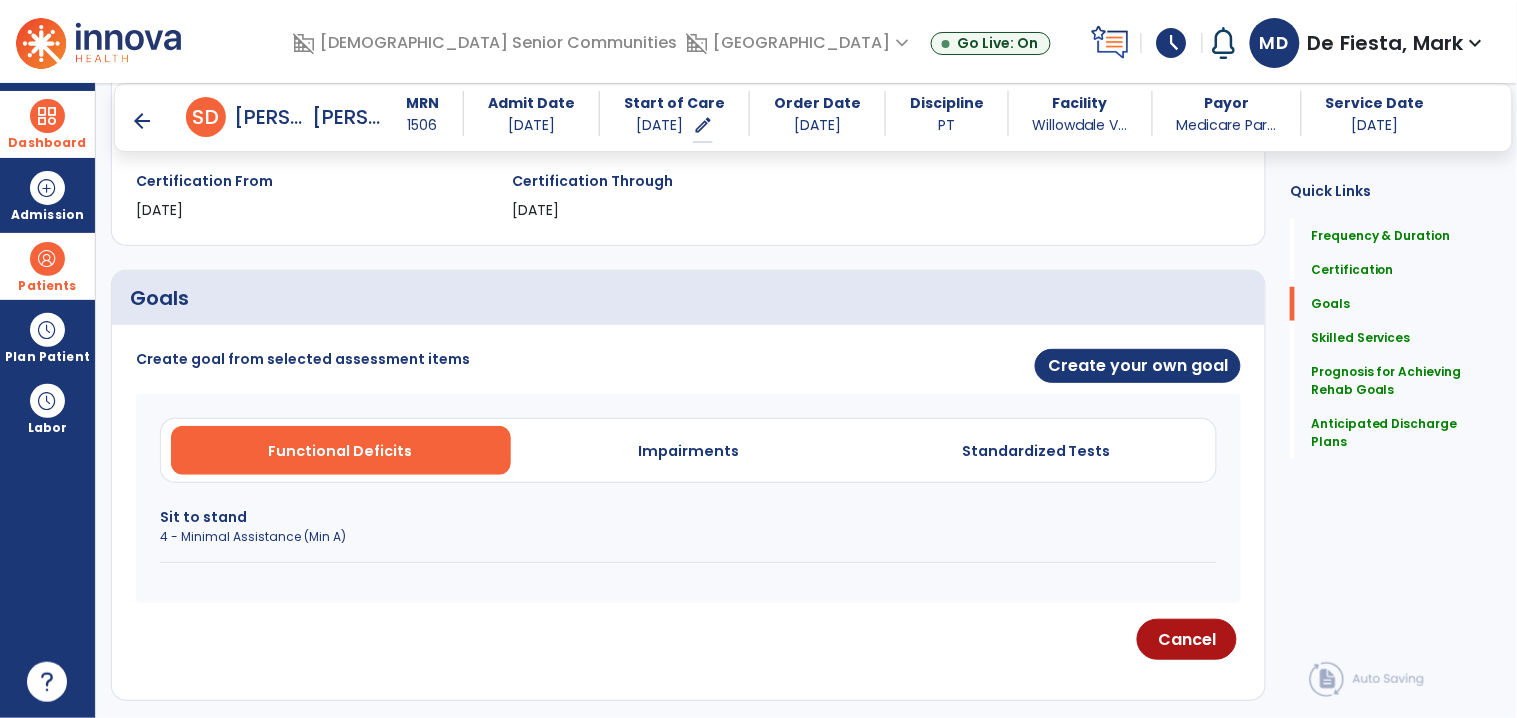 click on "Sit to stand" at bounding box center [688, 517] 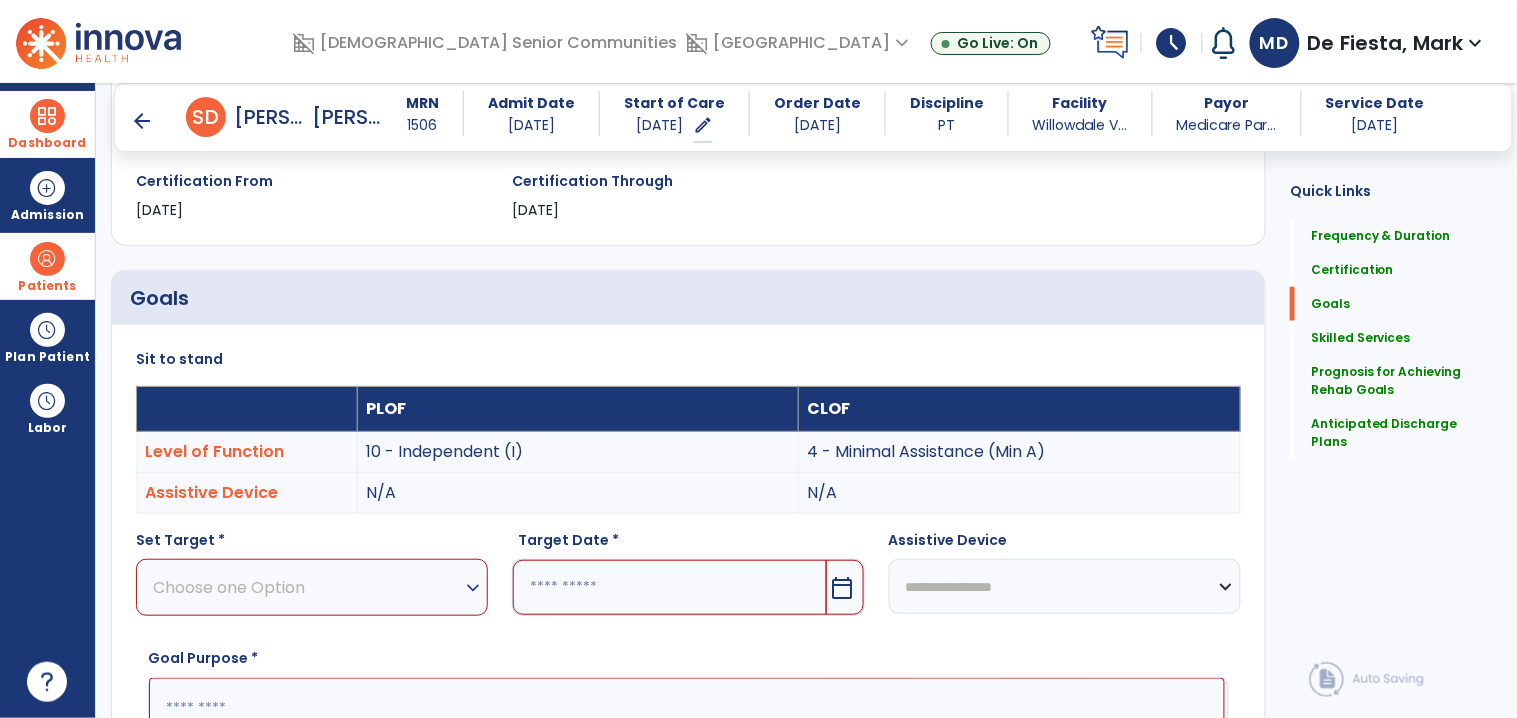 click on "Choose one Option" at bounding box center (307, 587) 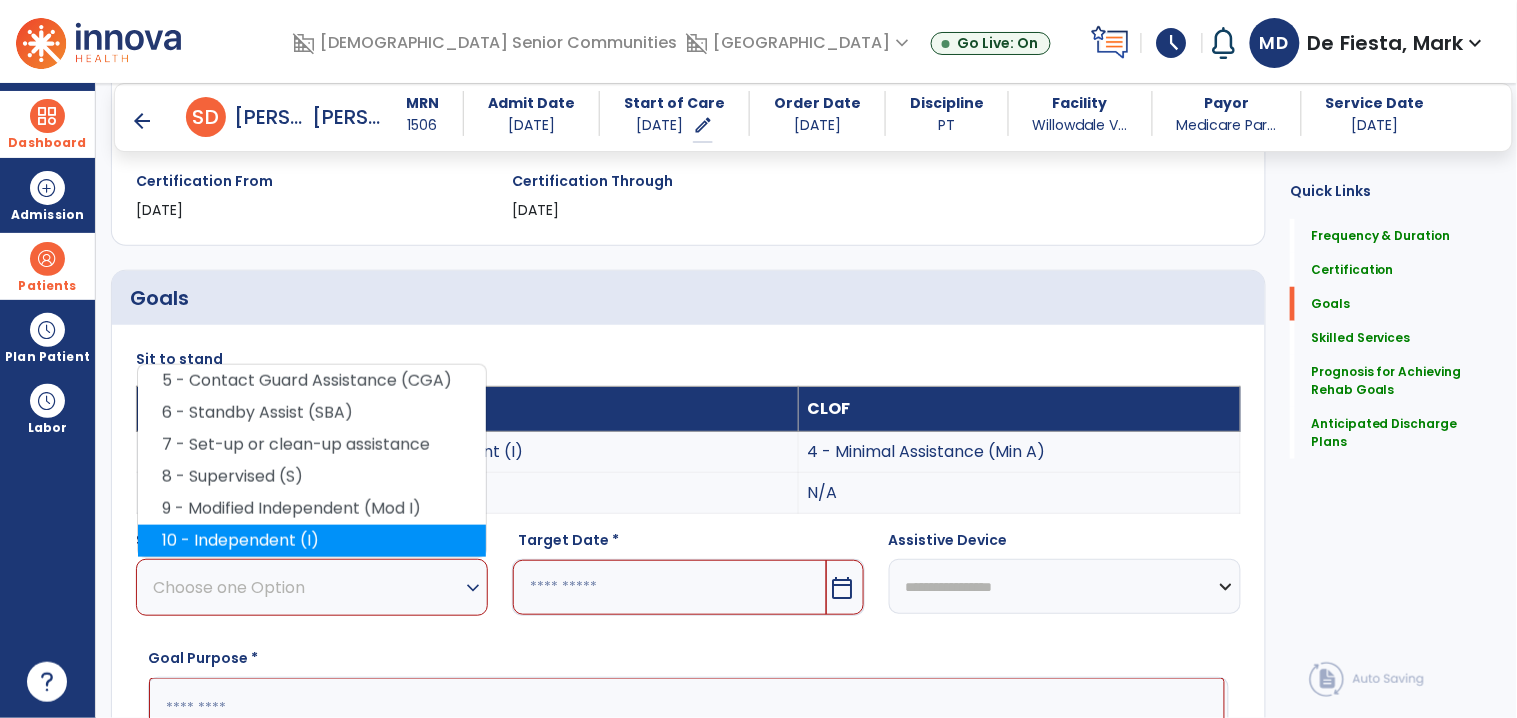 click on "10 - Independent (I)" at bounding box center [312, 541] 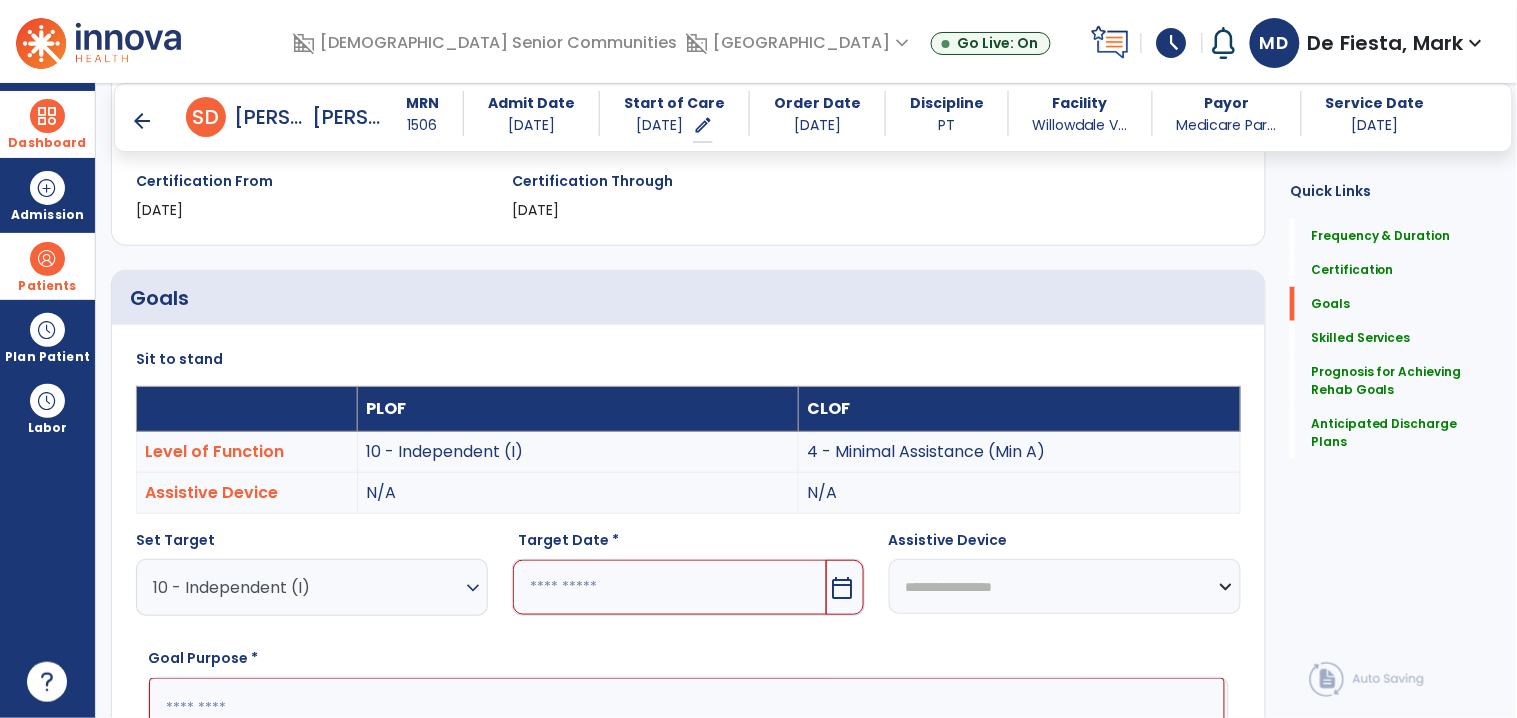 click at bounding box center [669, 587] 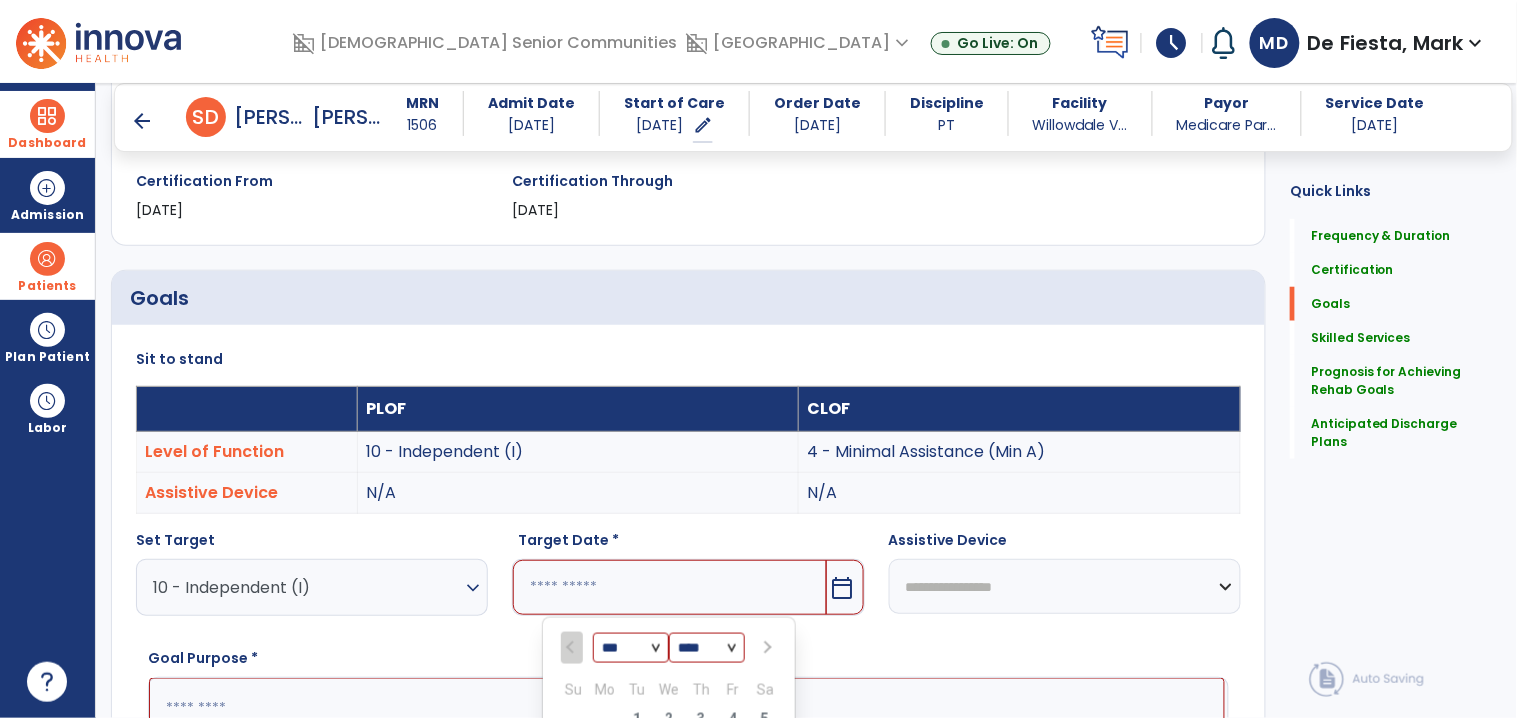 scroll, scrollTop: 701, scrollLeft: 0, axis: vertical 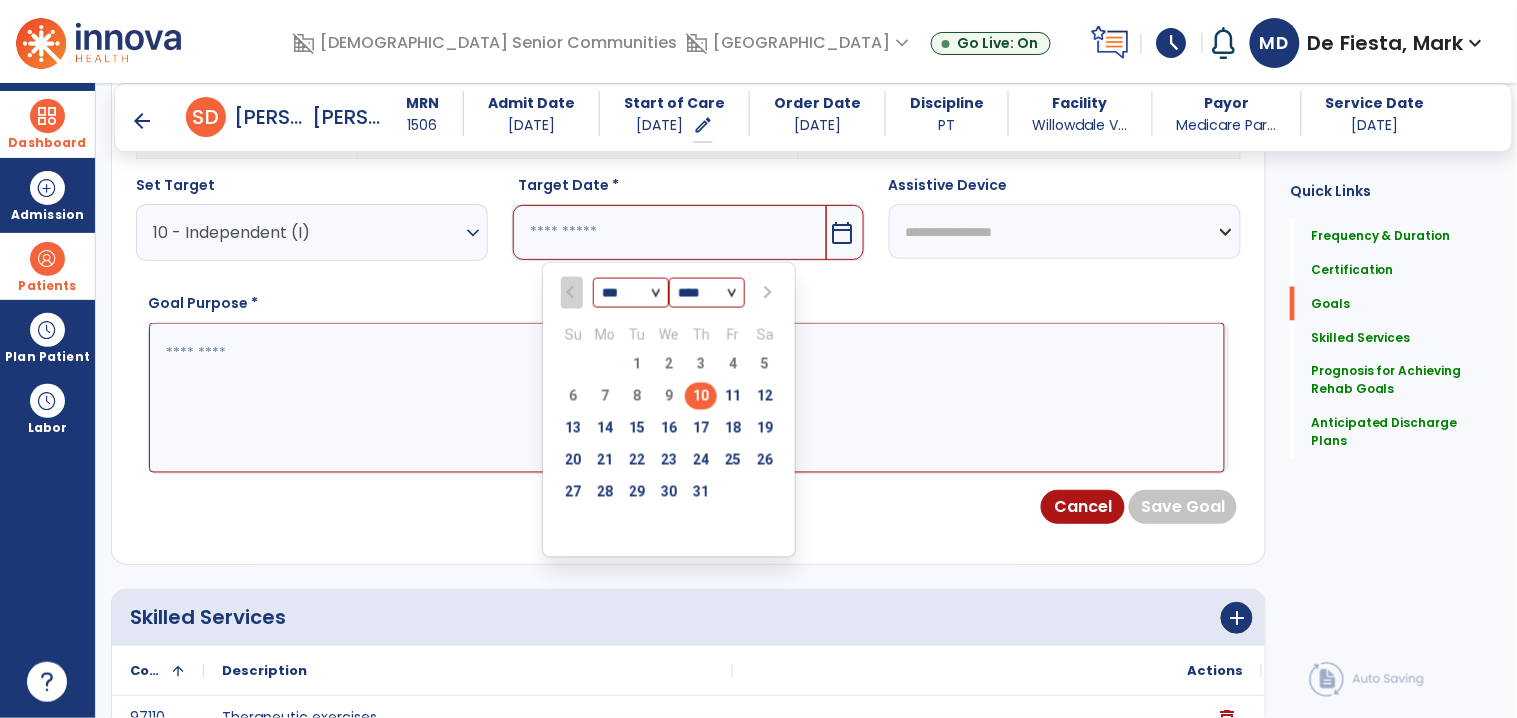 click at bounding box center [766, 293] 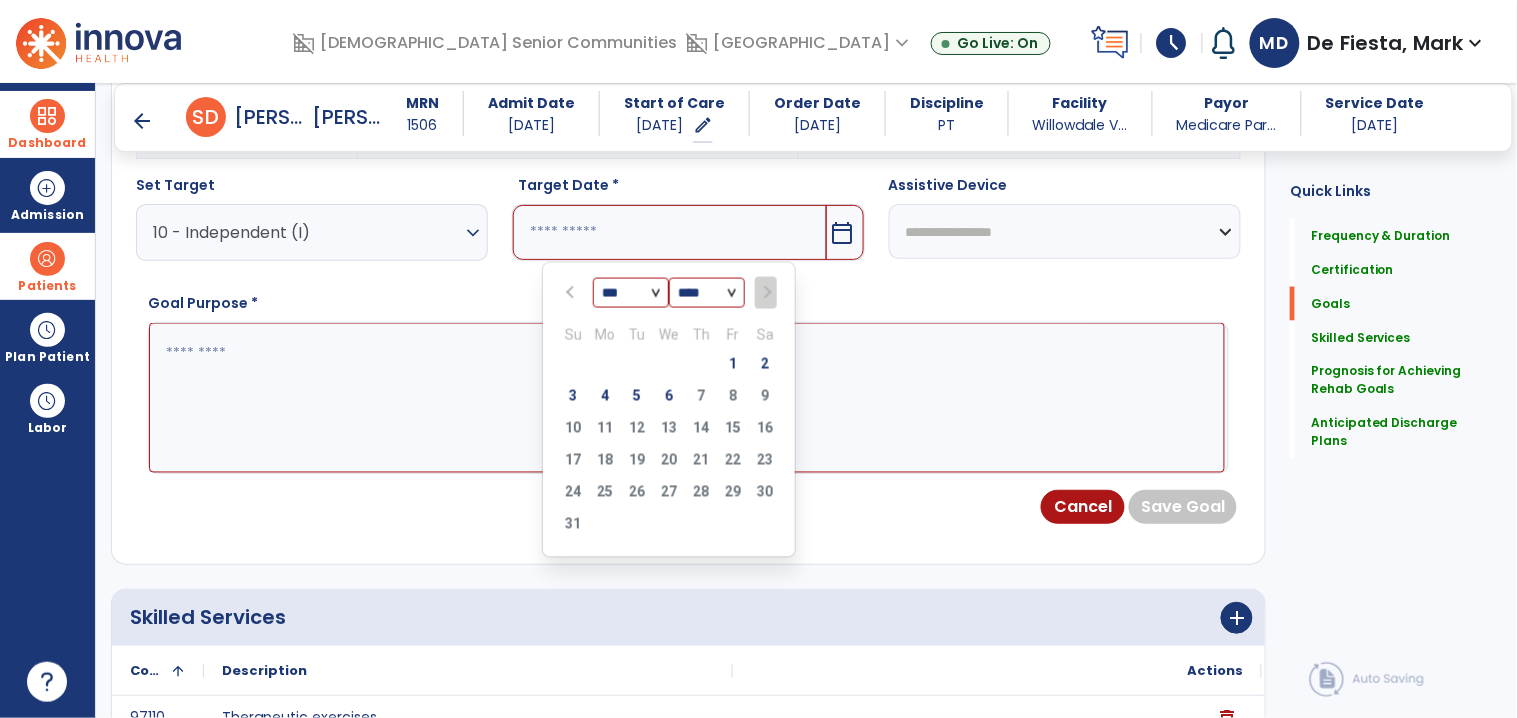 select on "*" 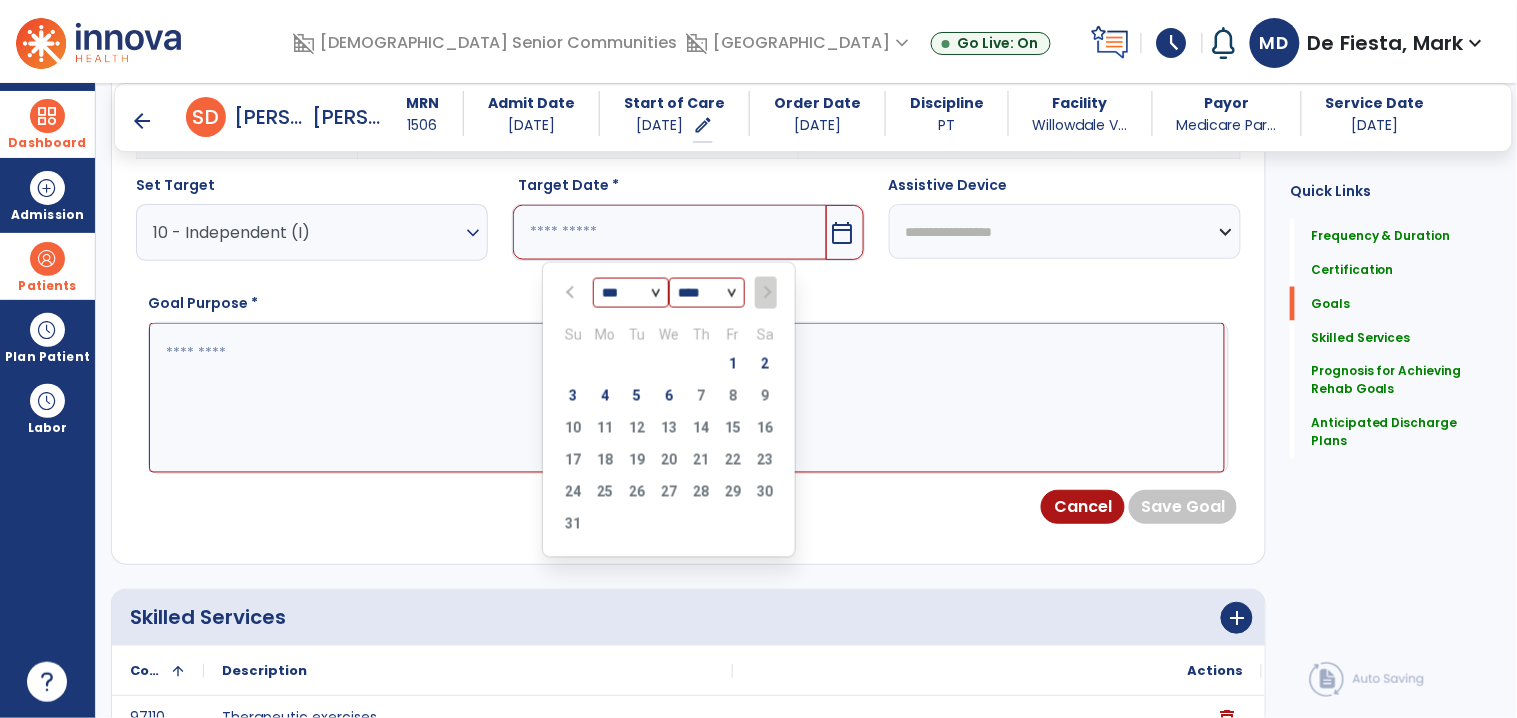type on "********" 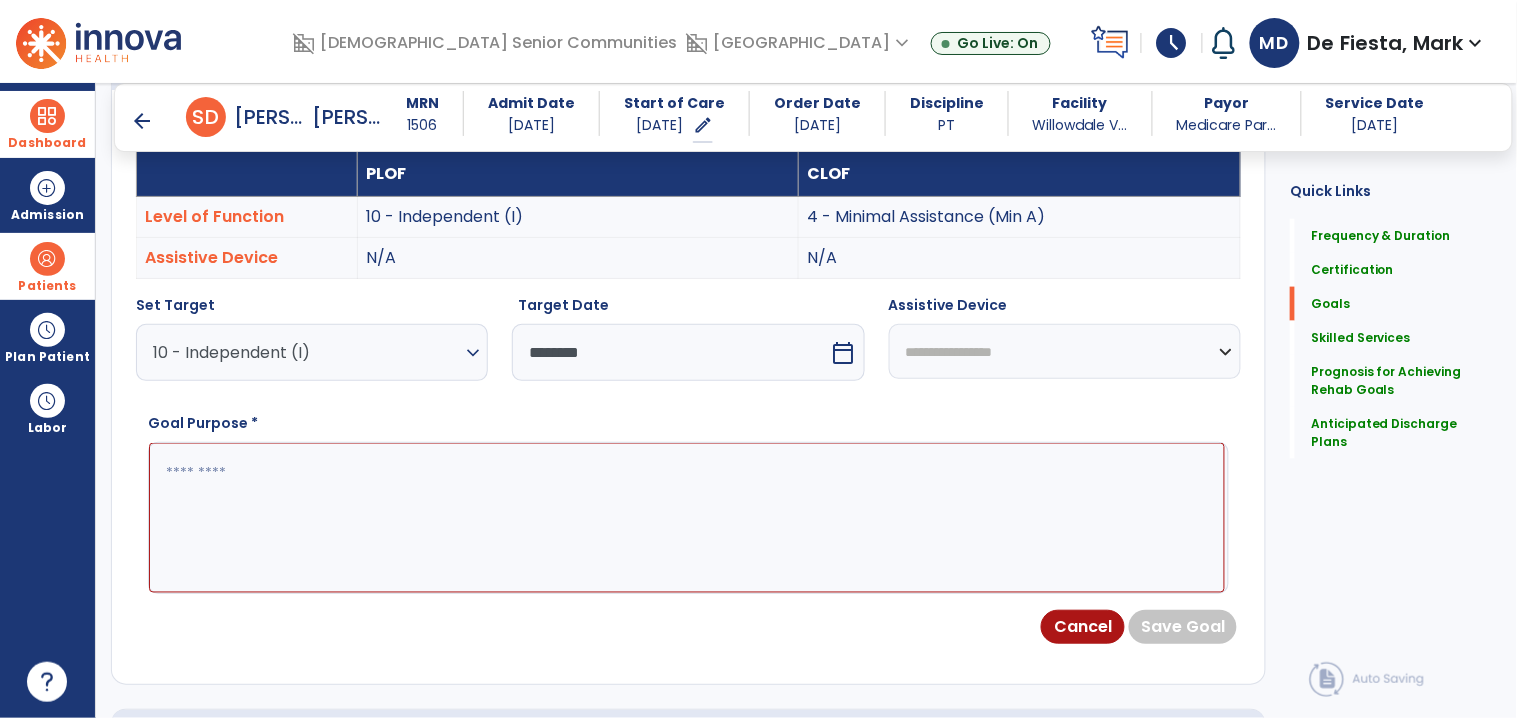scroll, scrollTop: 580, scrollLeft: 0, axis: vertical 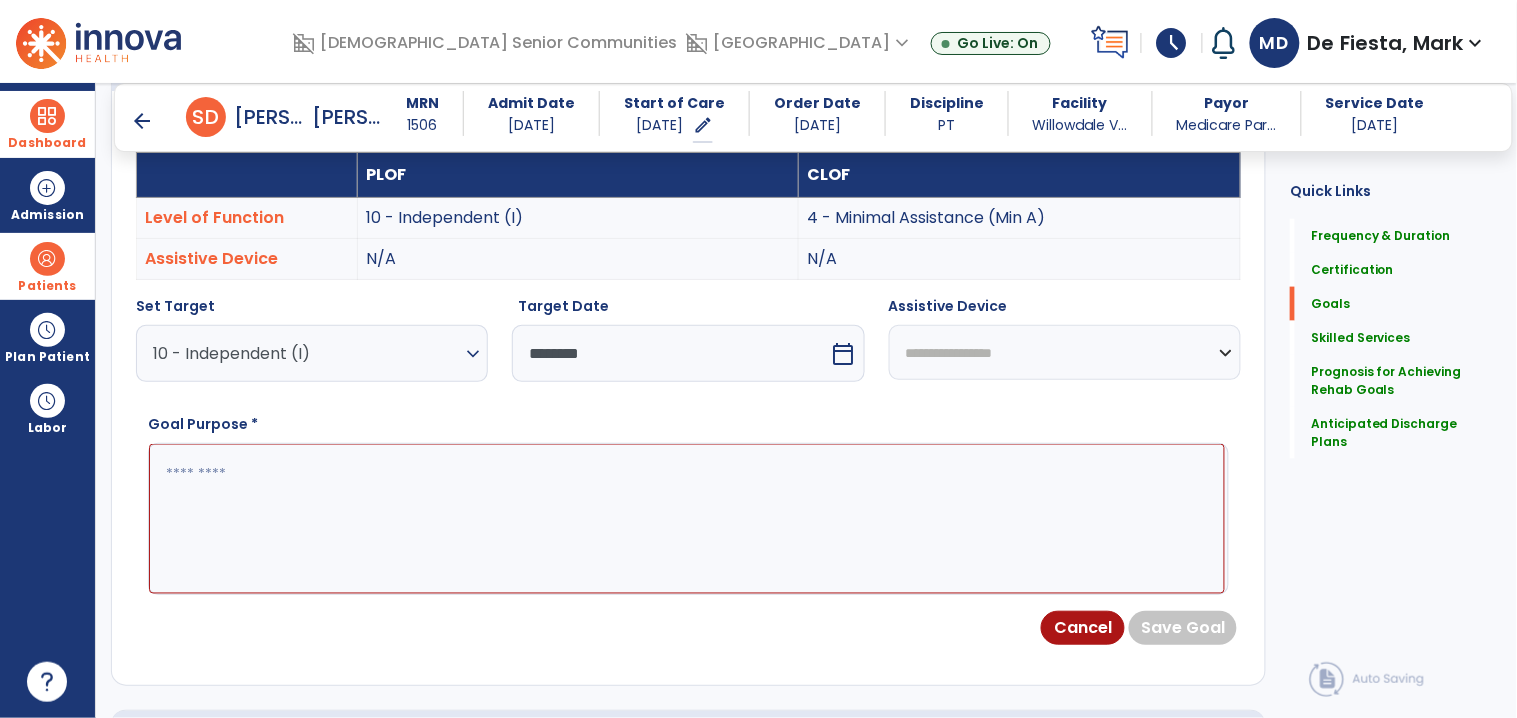 click at bounding box center [687, 519] 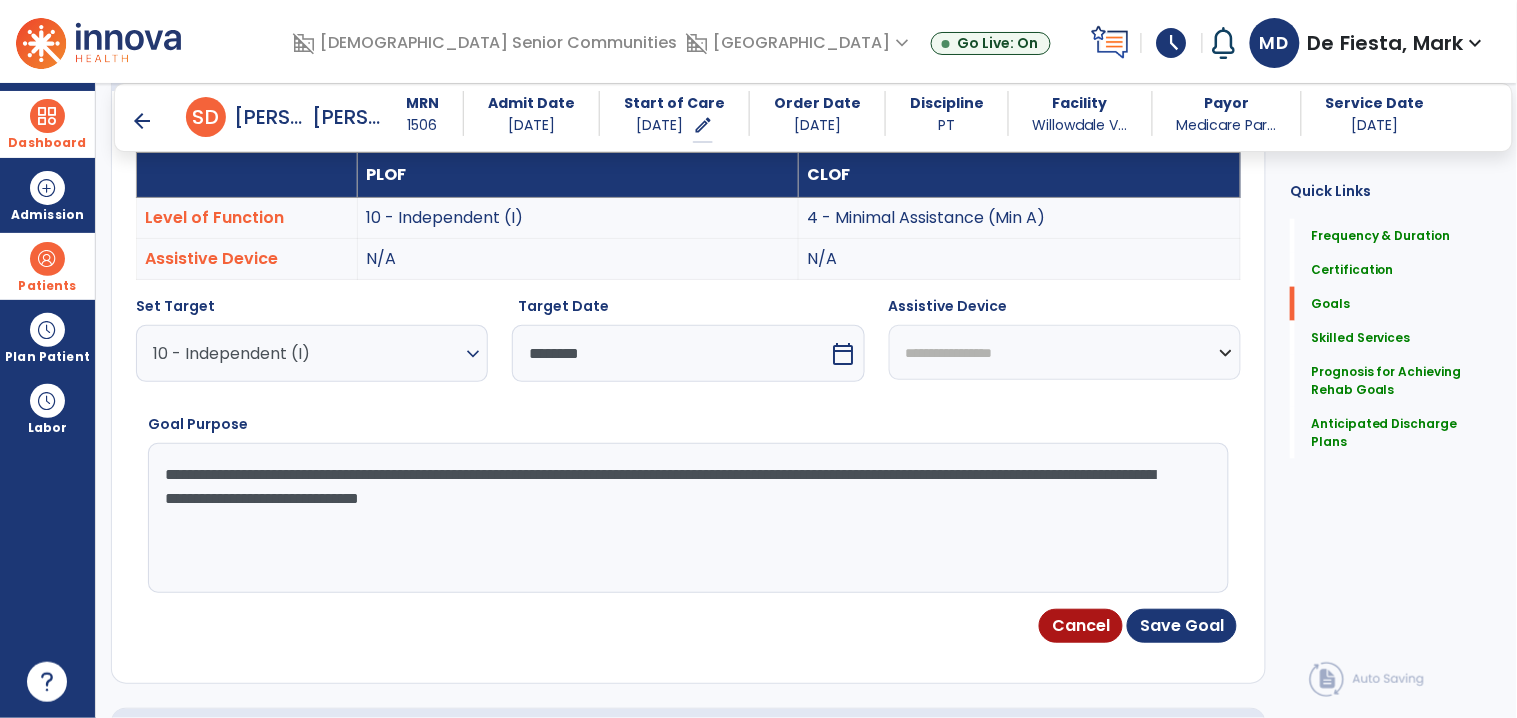 click on "**********" at bounding box center (687, 518) 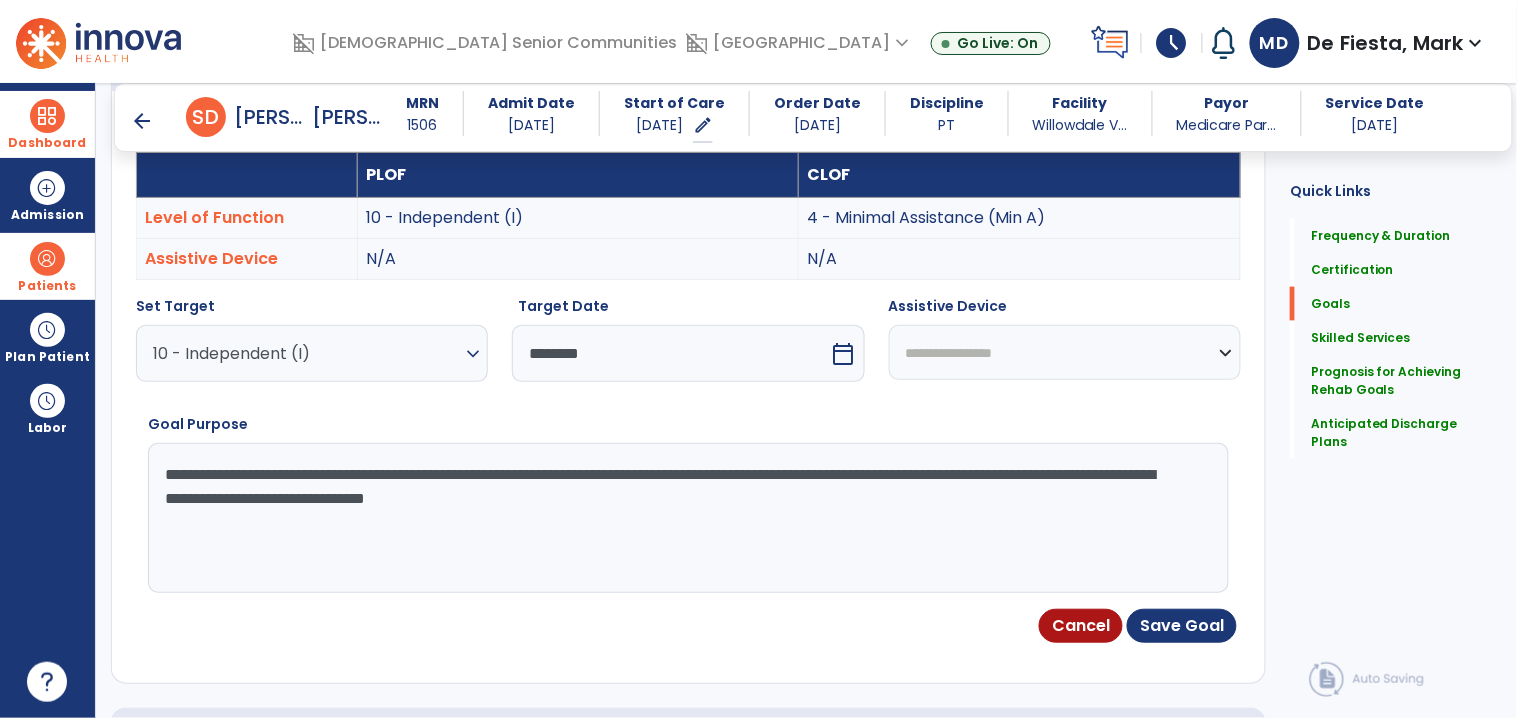 type on "**********" 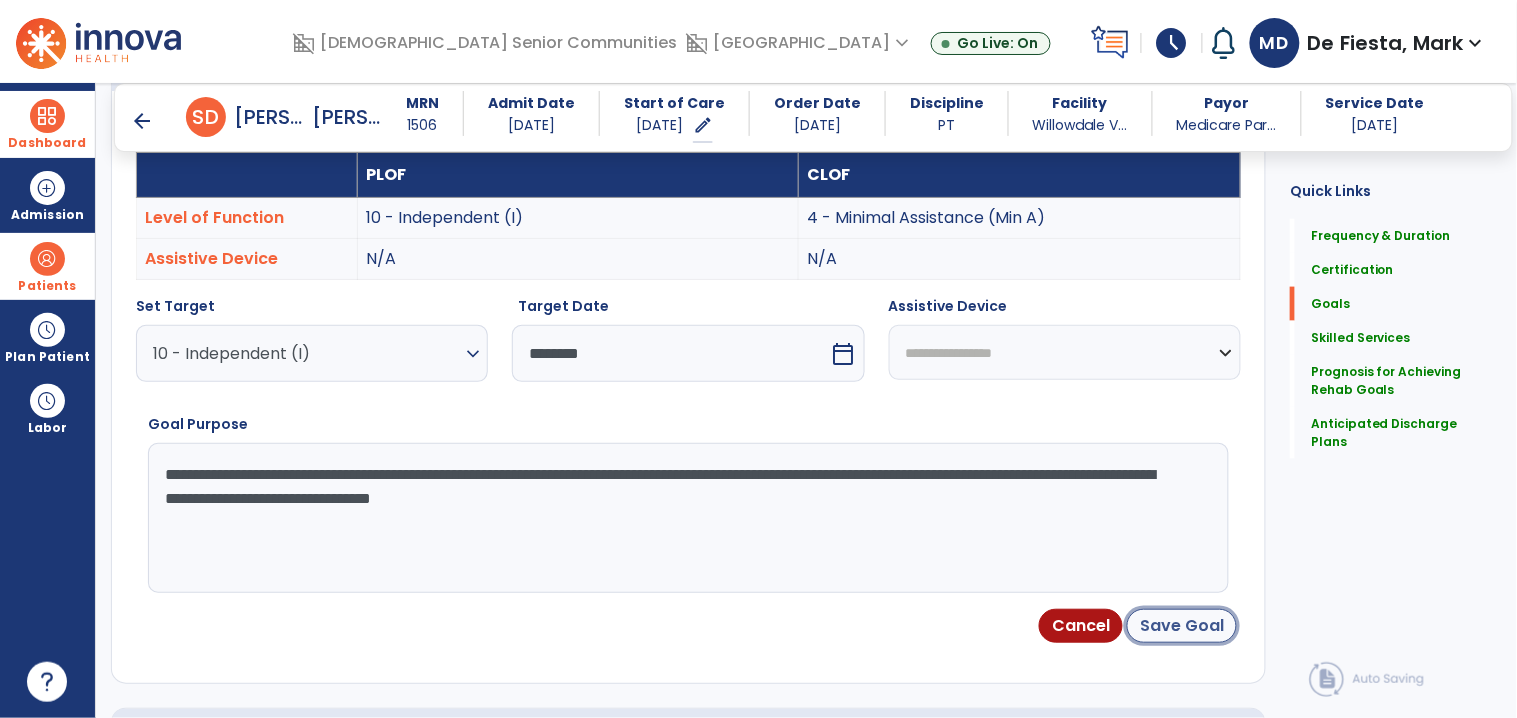 click on "Save Goal" at bounding box center [1182, 626] 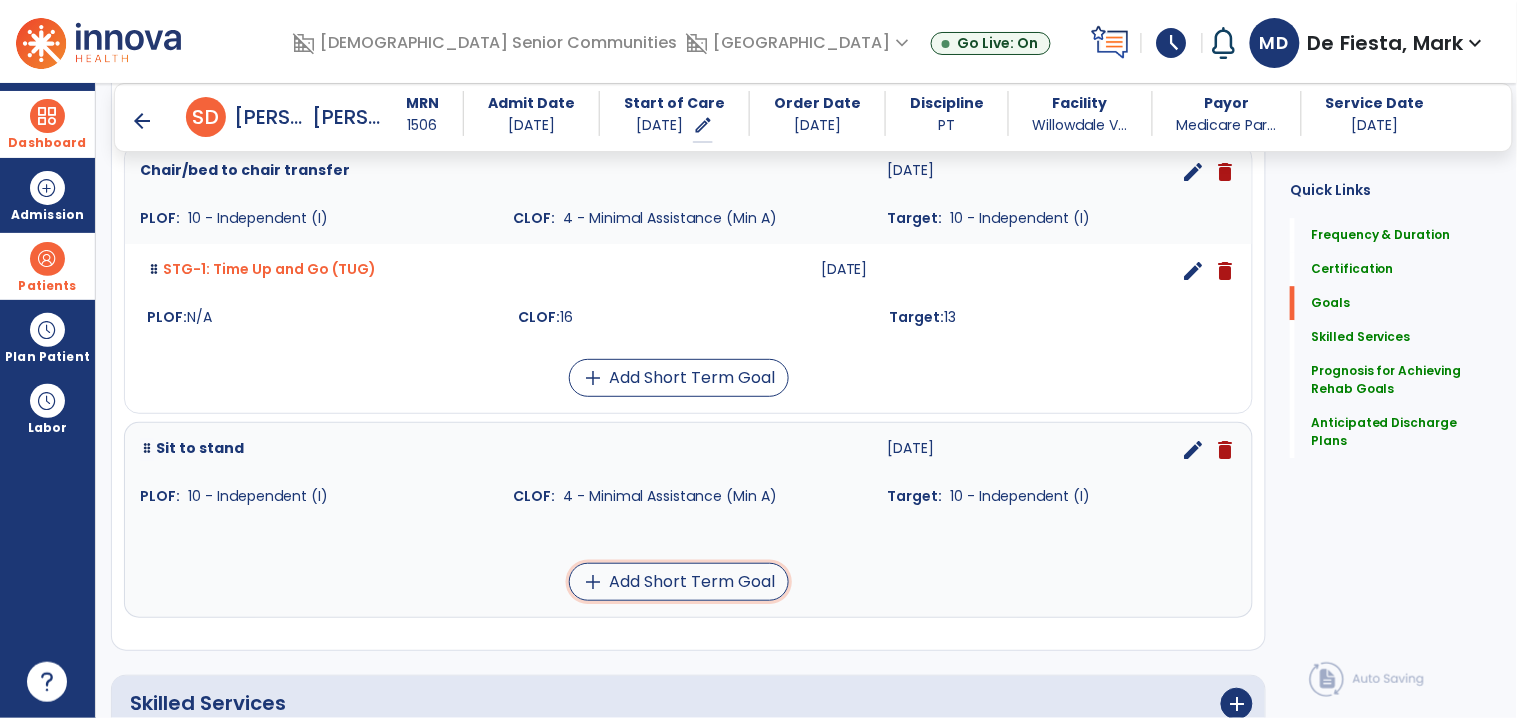 drag, startPoint x: 708, startPoint y: 595, endPoint x: 672, endPoint y: 594, distance: 36.013885 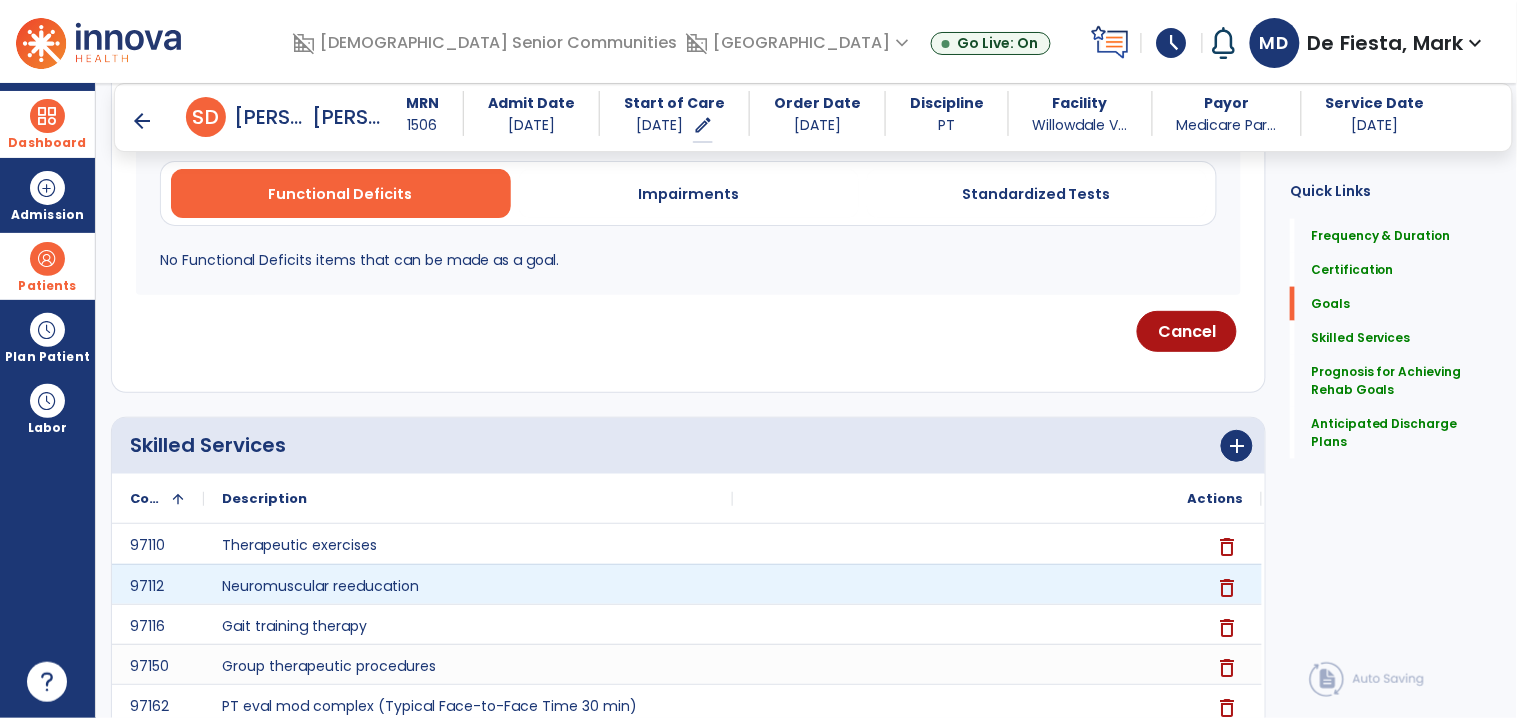 scroll, scrollTop: 503, scrollLeft: 0, axis: vertical 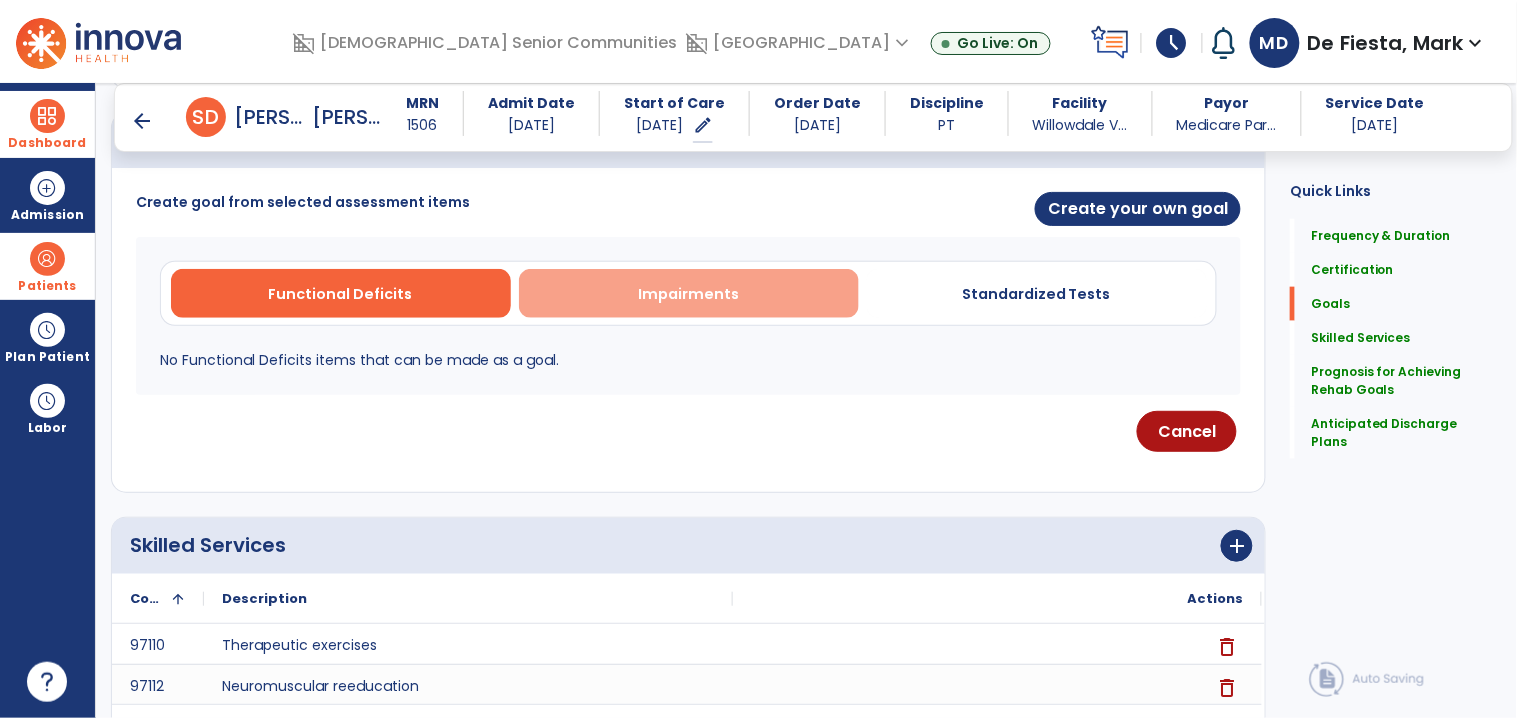 click on "Impairments" at bounding box center (689, 293) 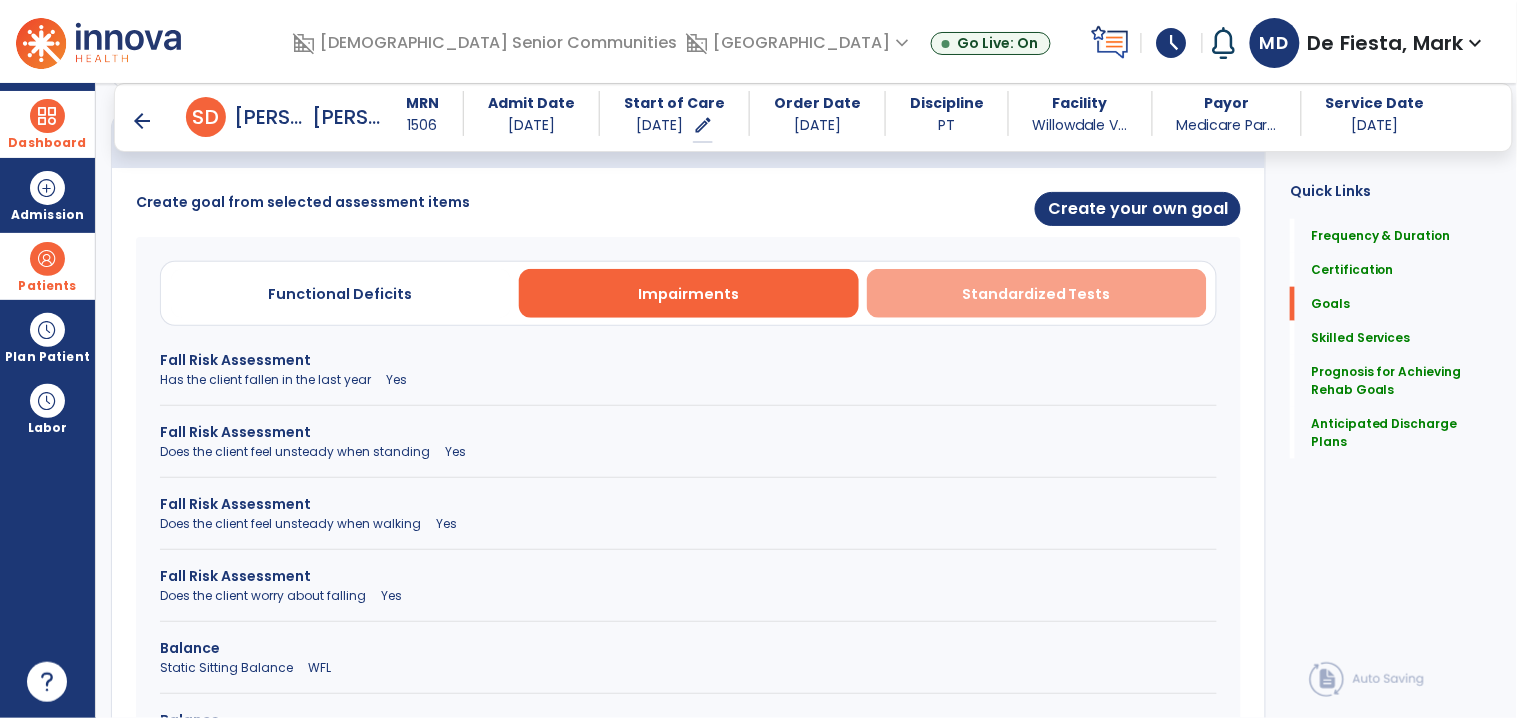 click on "Standardized Tests" at bounding box center [1036, 294] 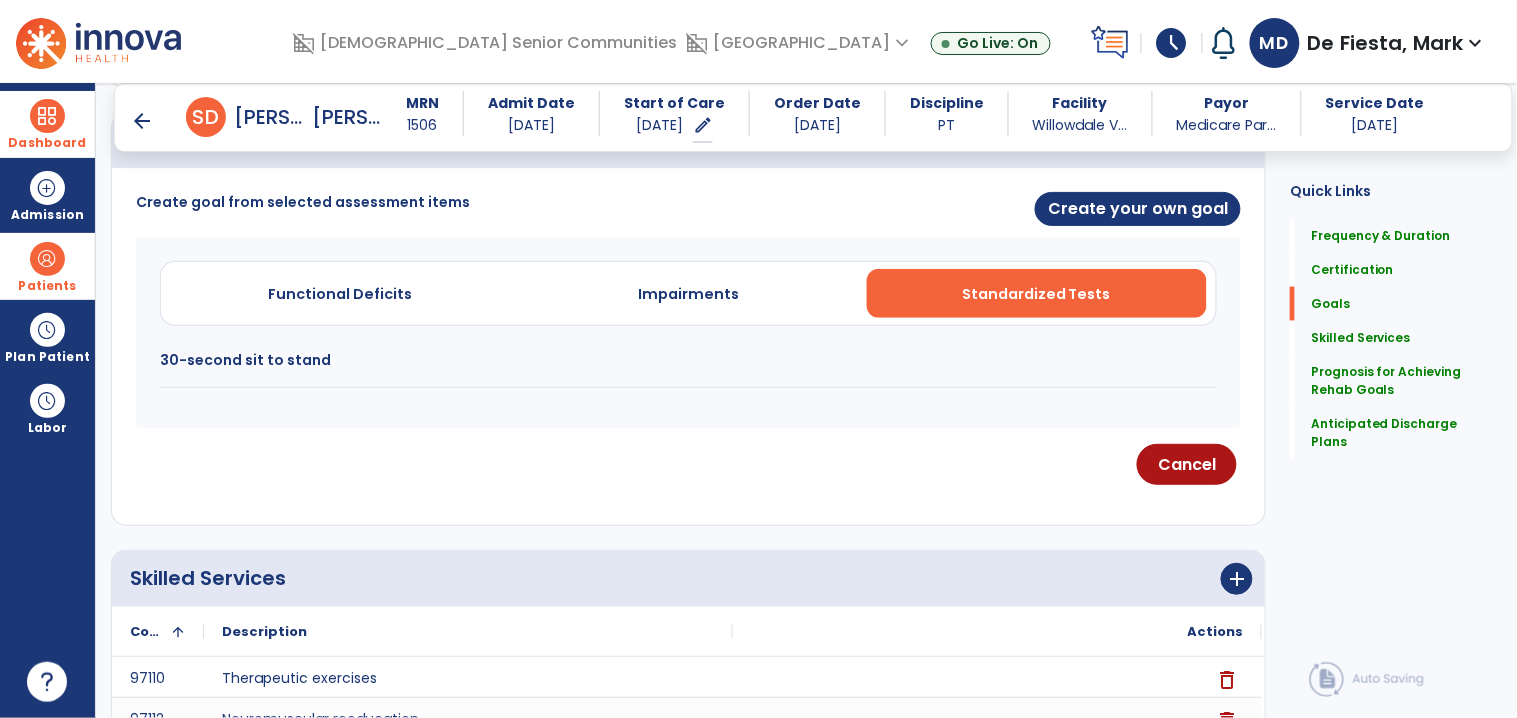 click on "30-second sit to stand" at bounding box center [688, 360] 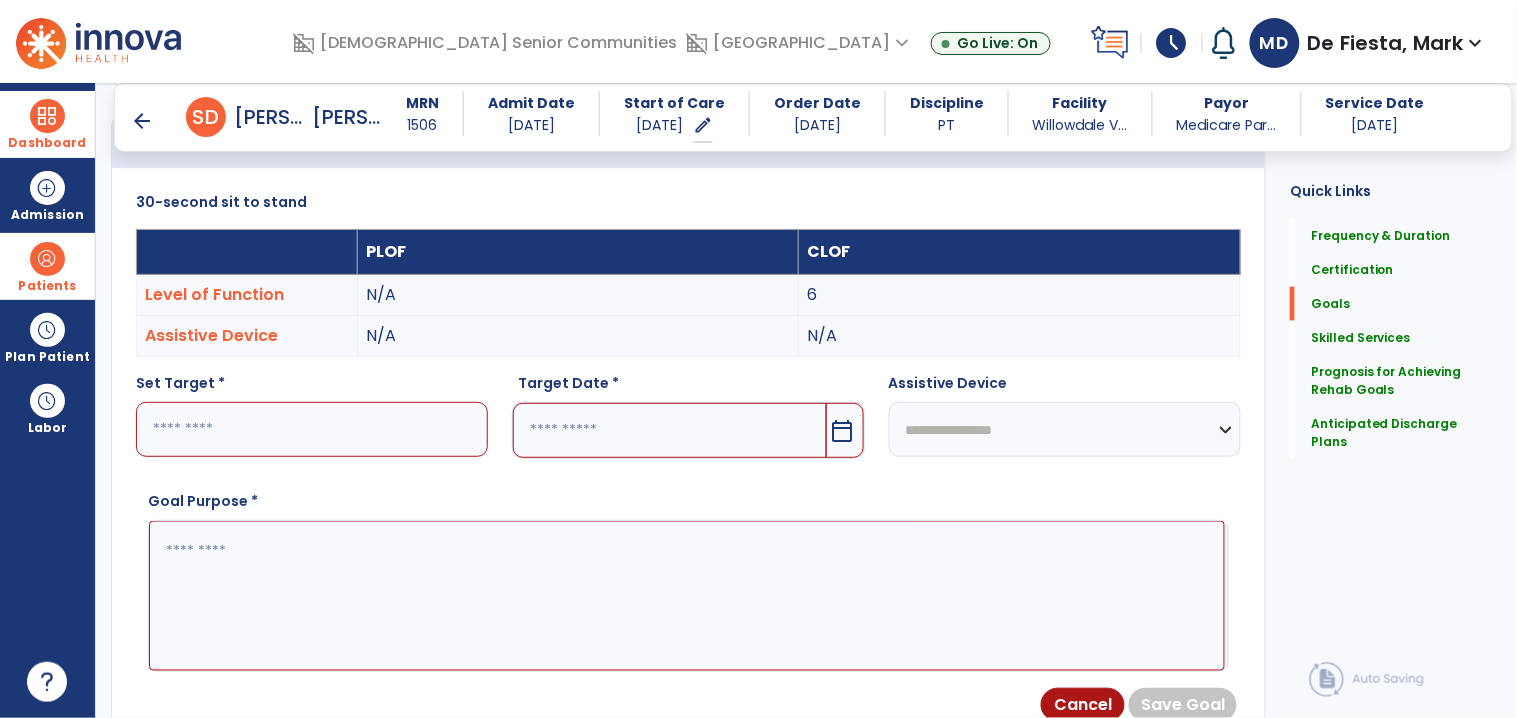 click at bounding box center (312, 429) 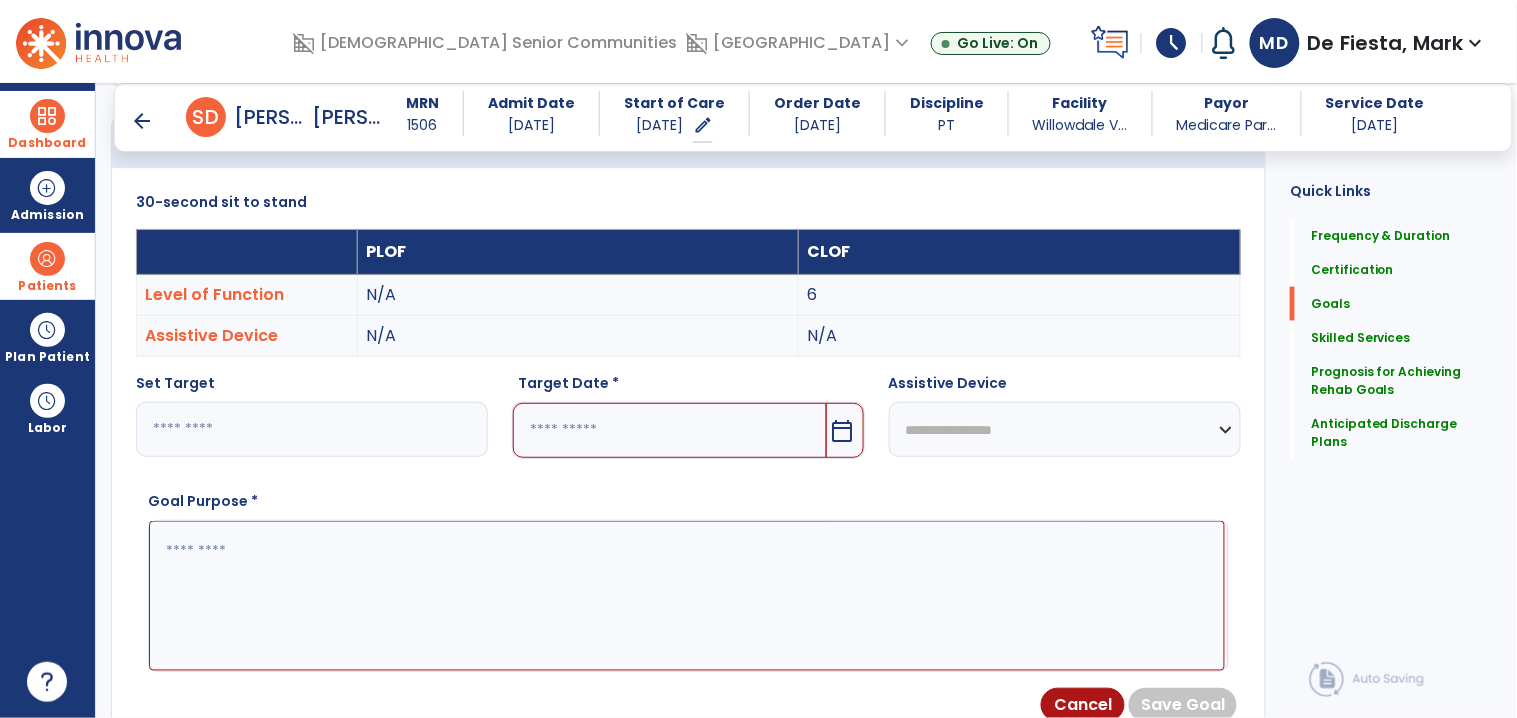 type on "*" 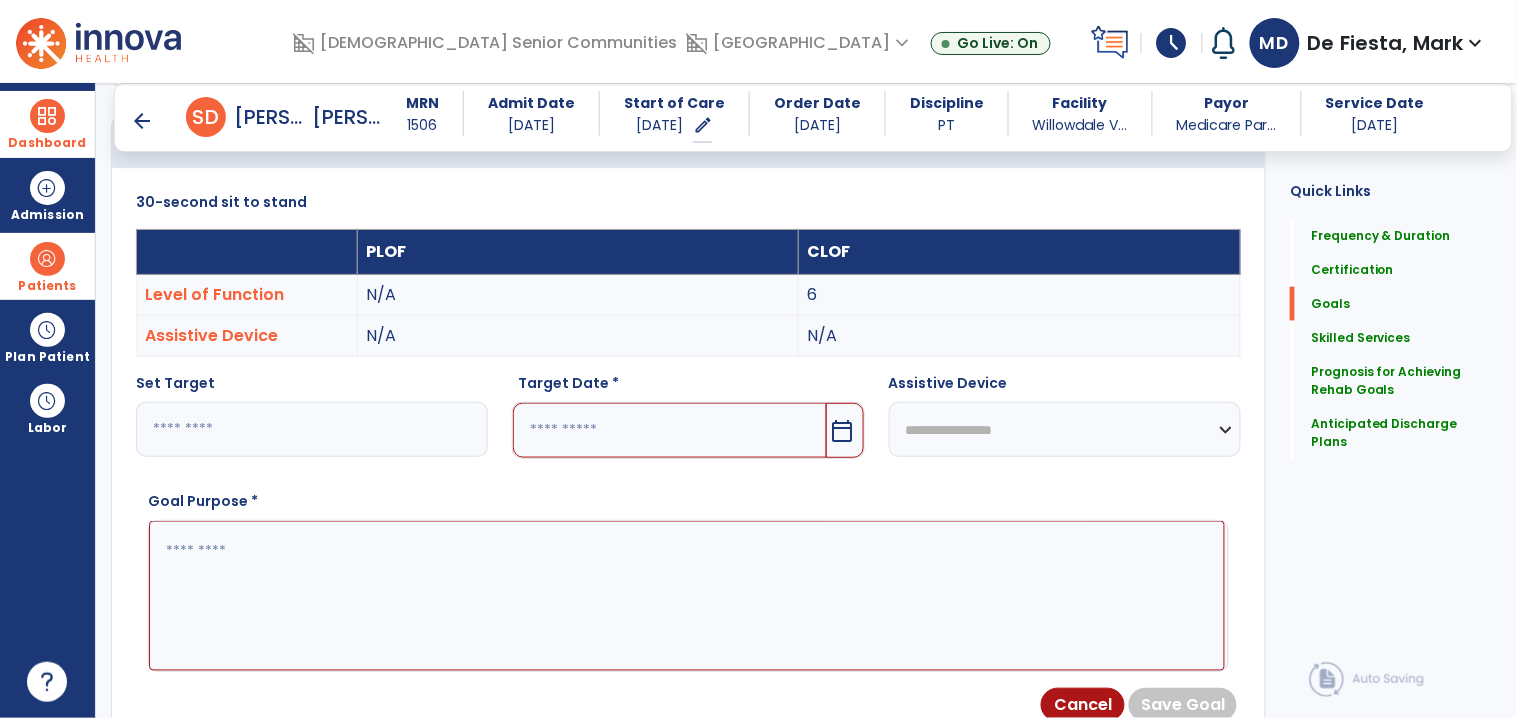 click at bounding box center (669, 430) 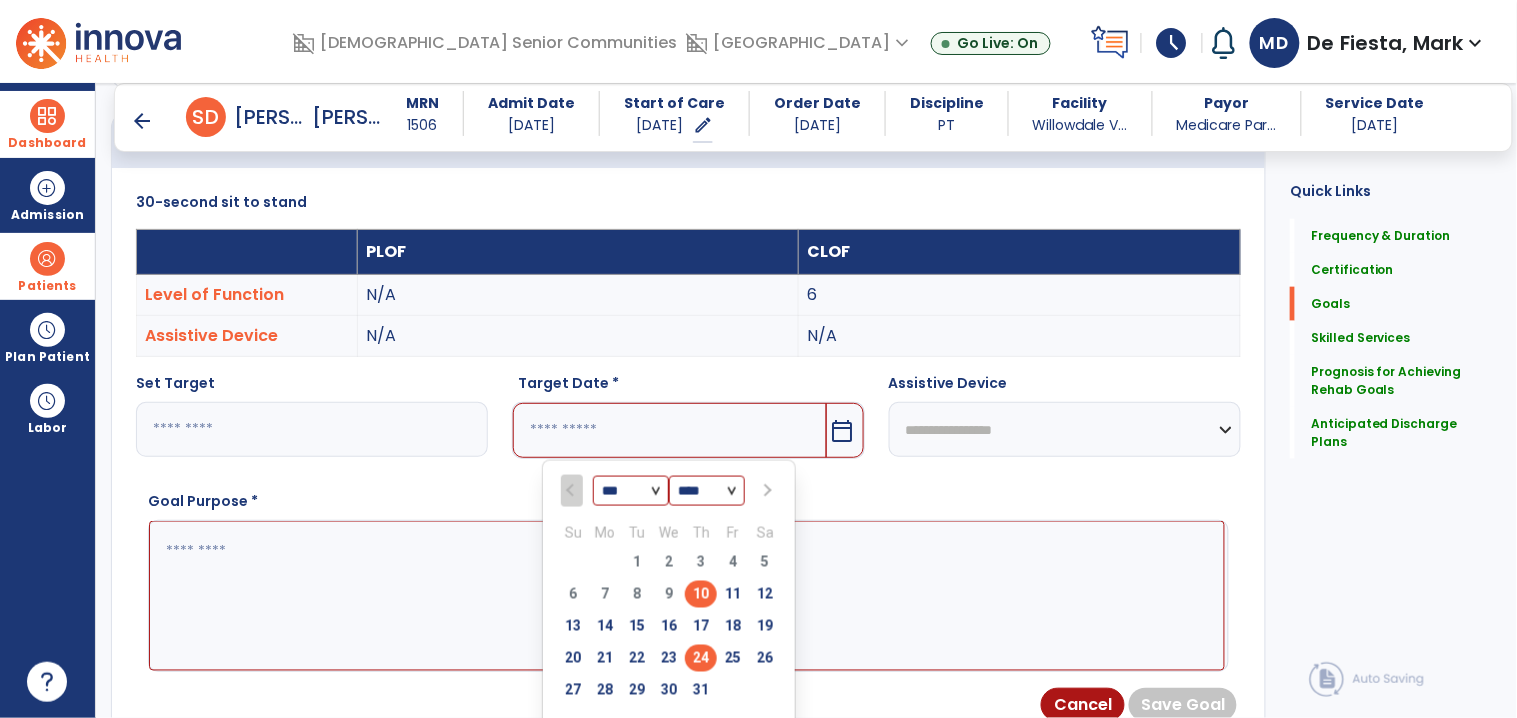 click on "24" at bounding box center (701, 658) 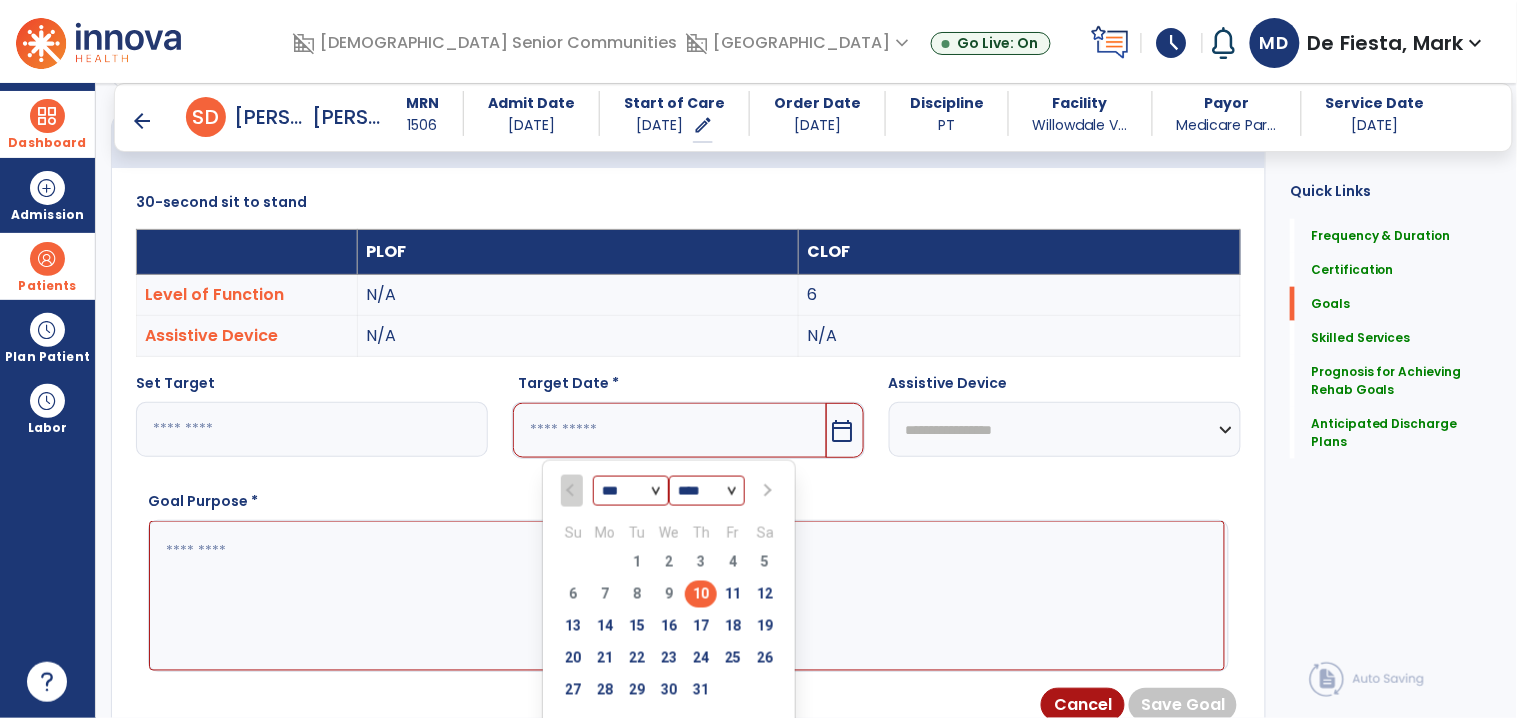 type on "*********" 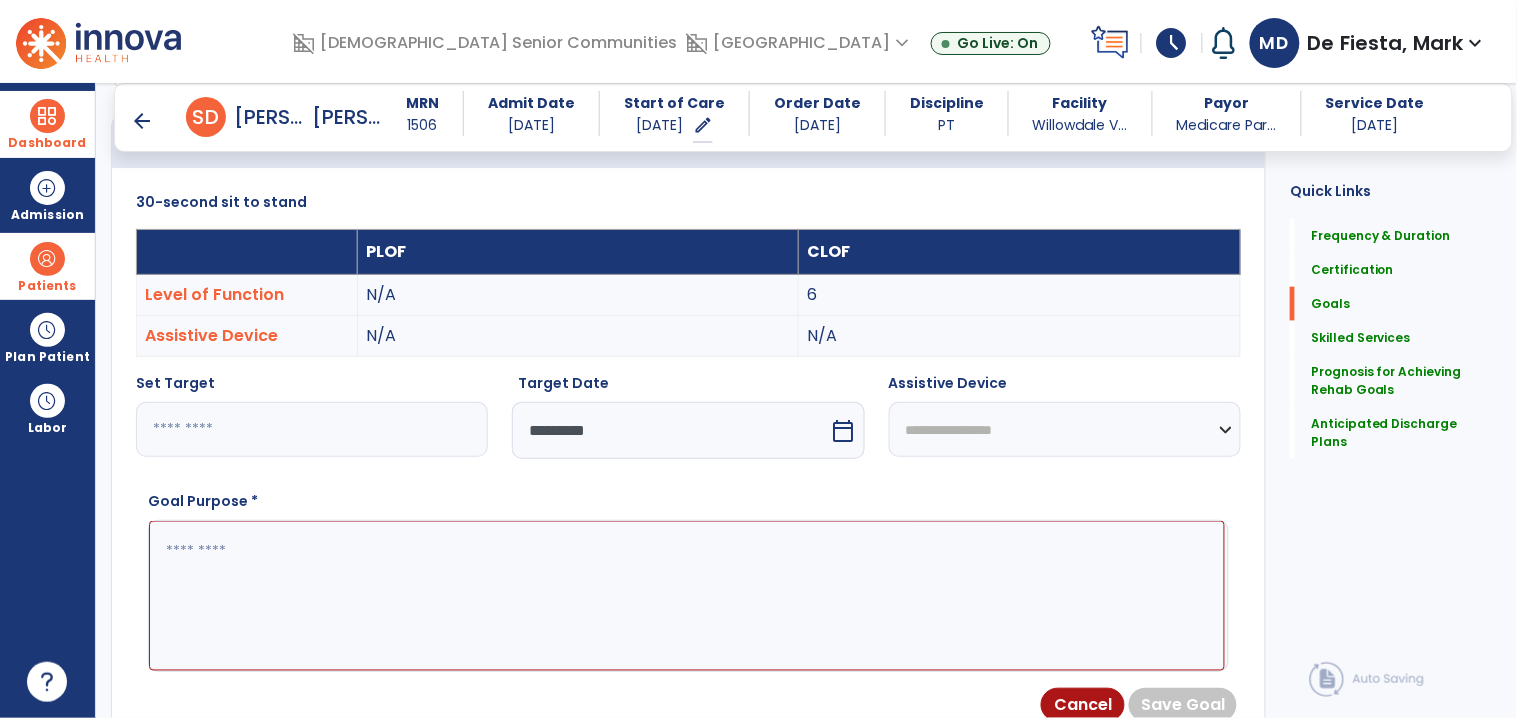 click at bounding box center (687, 596) 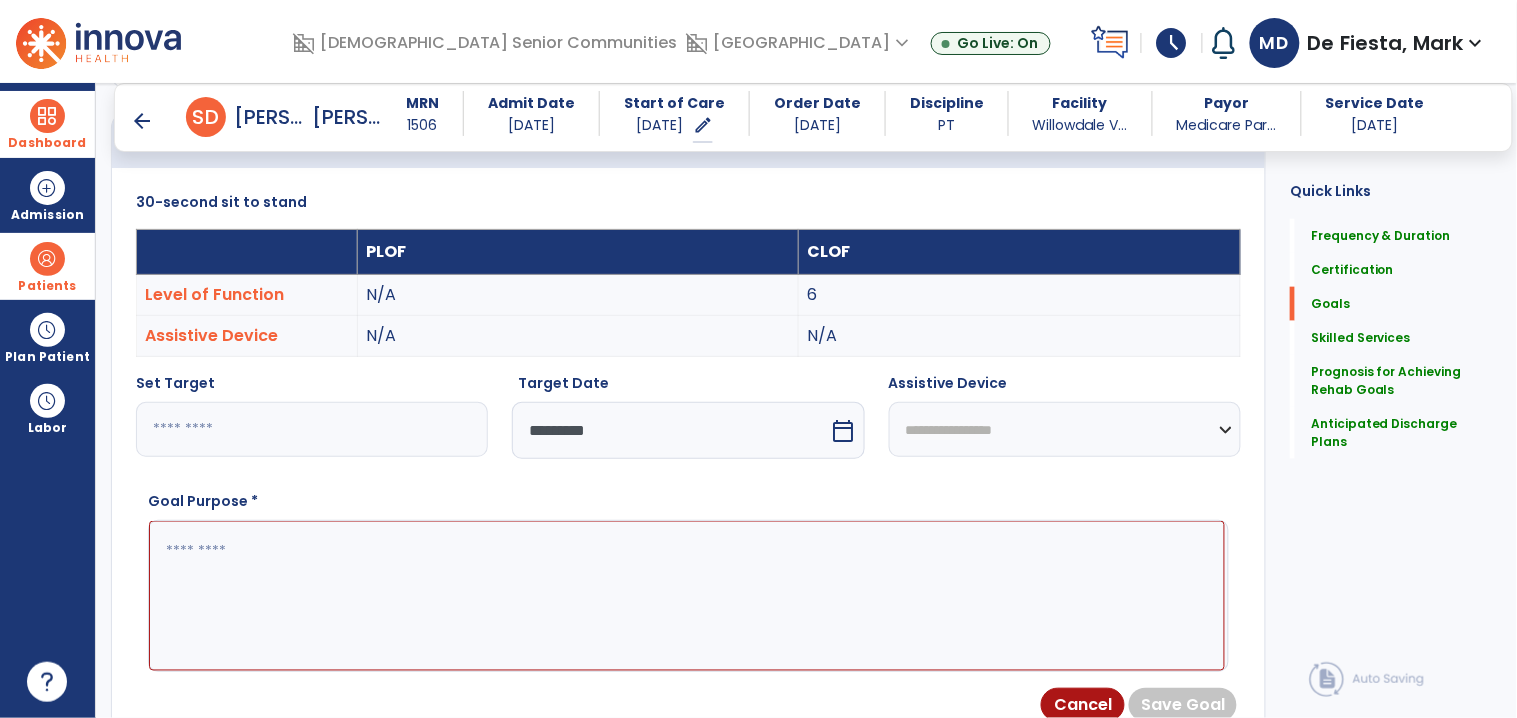 paste on "**********" 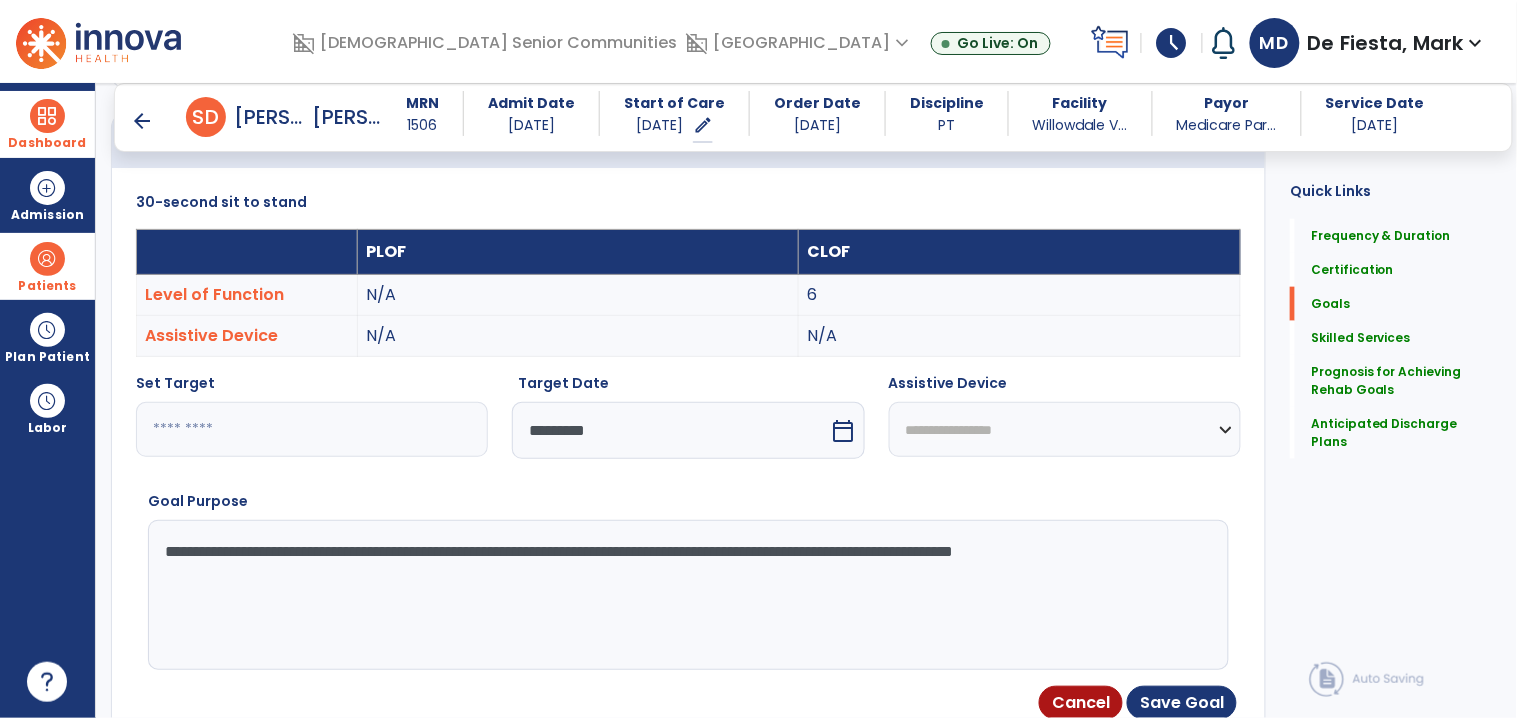 click on "**********" at bounding box center (687, 595) 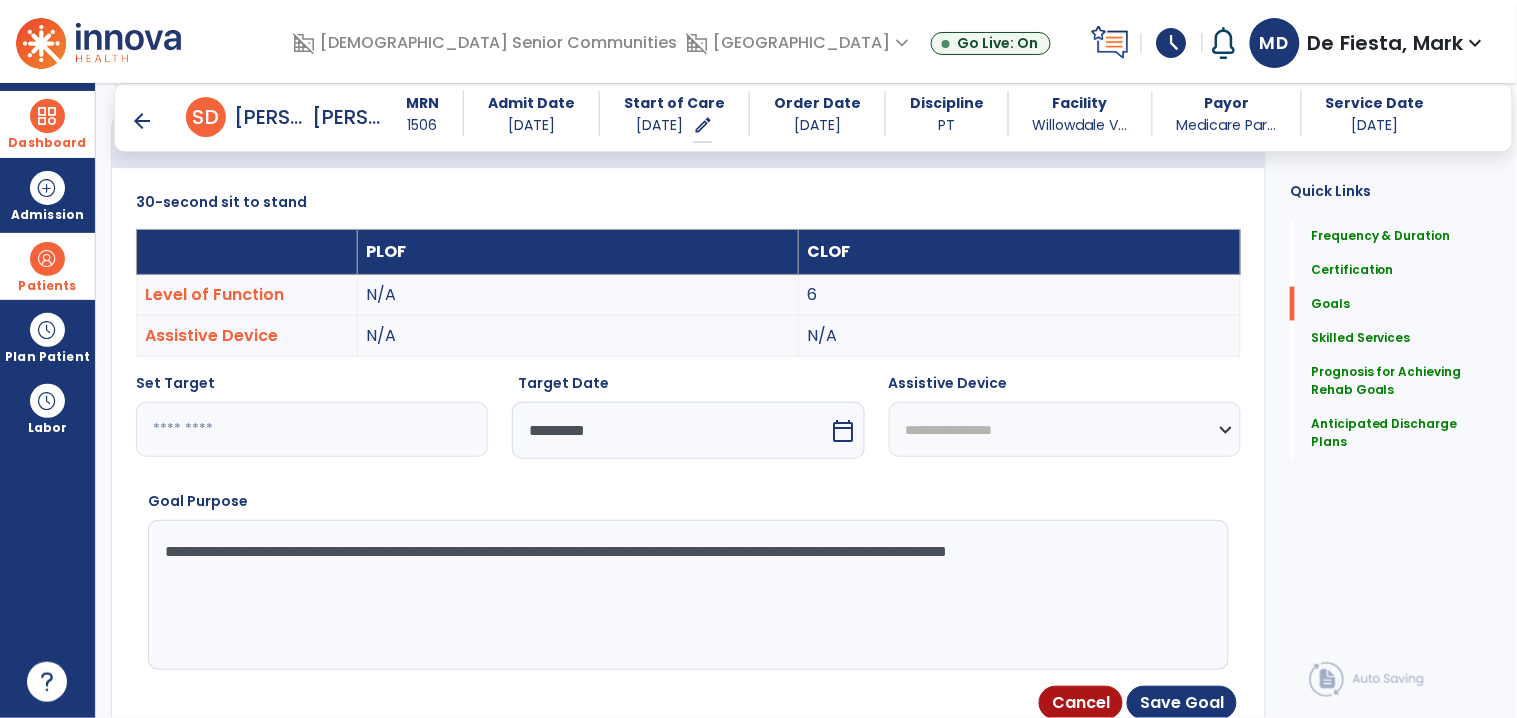 type on "**********" 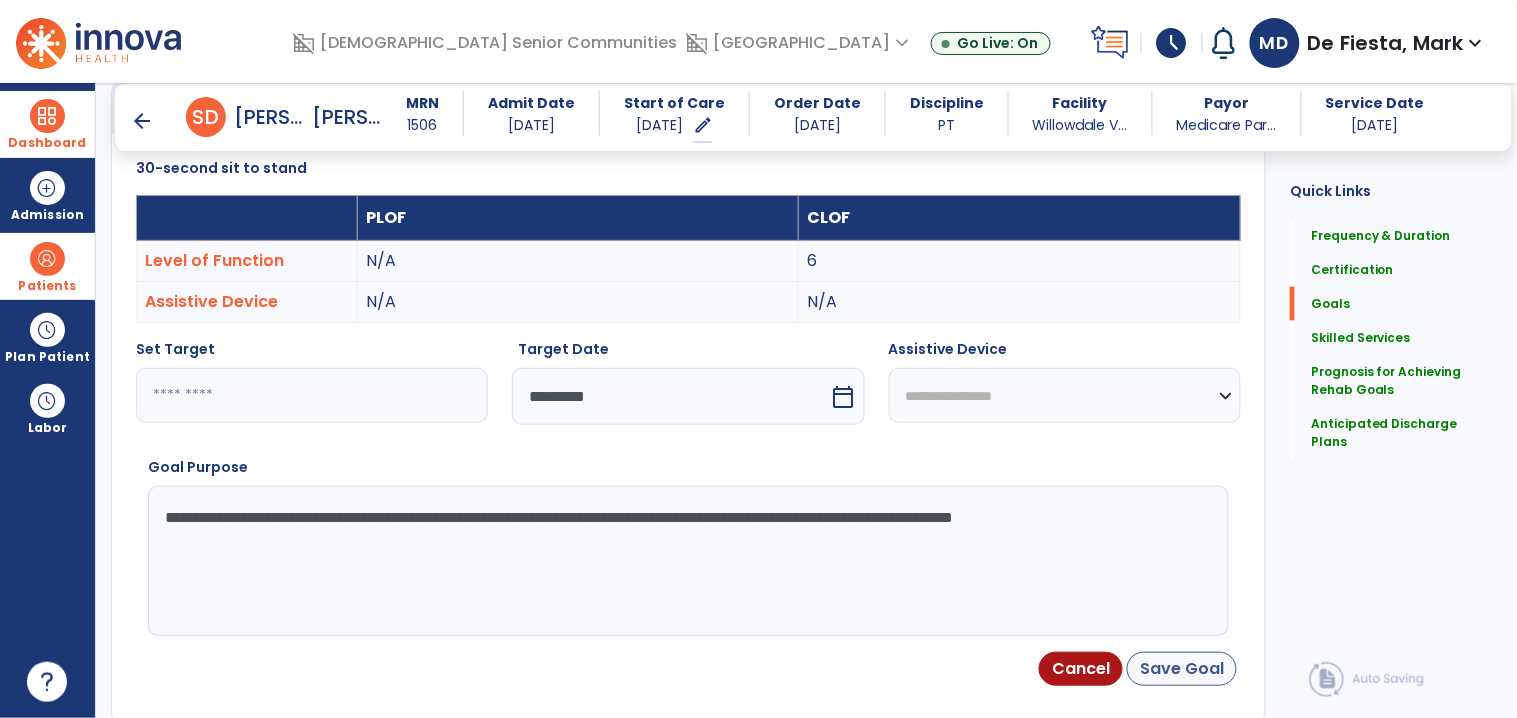 scroll, scrollTop: 562, scrollLeft: 0, axis: vertical 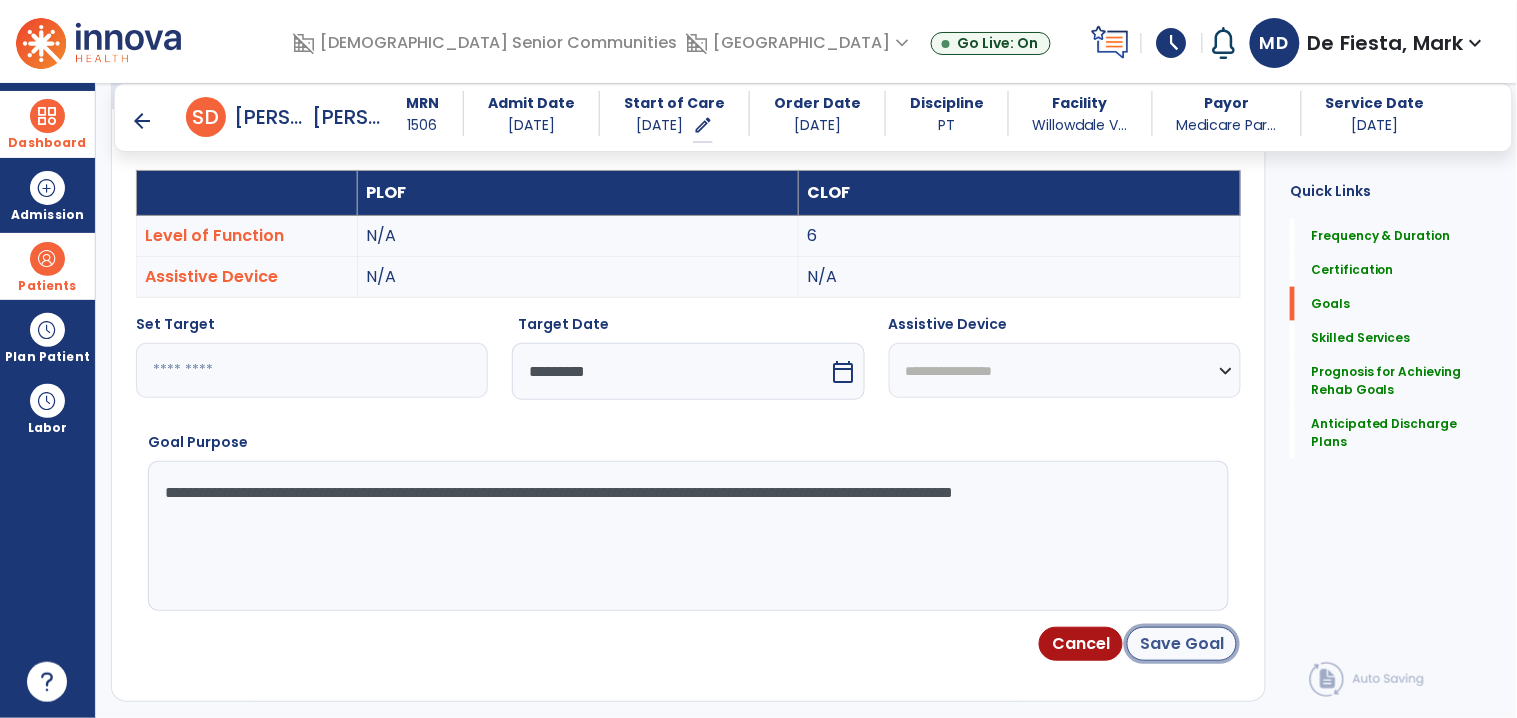 click on "Save Goal" at bounding box center [1182, 644] 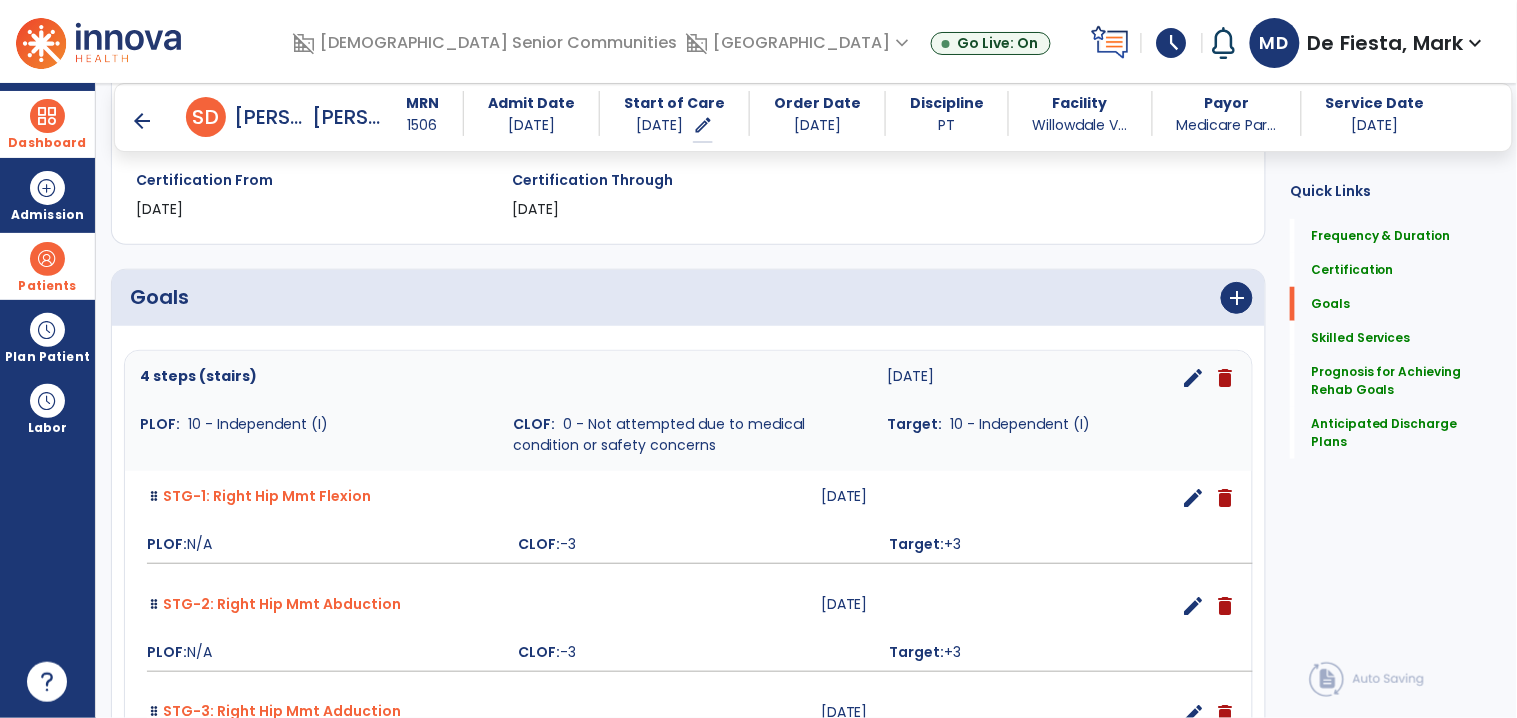 scroll, scrollTop: 351, scrollLeft: 0, axis: vertical 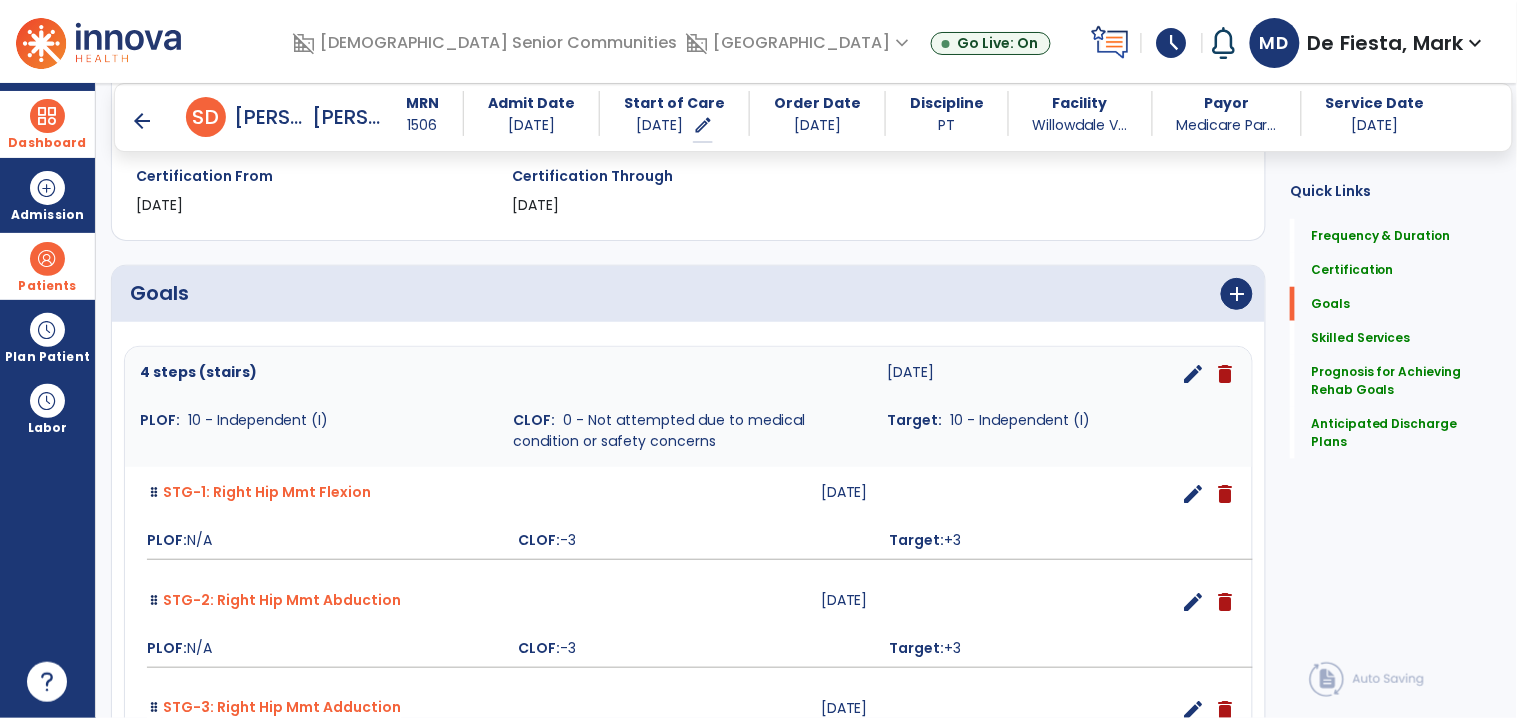 click on "edit" at bounding box center [1193, 374] 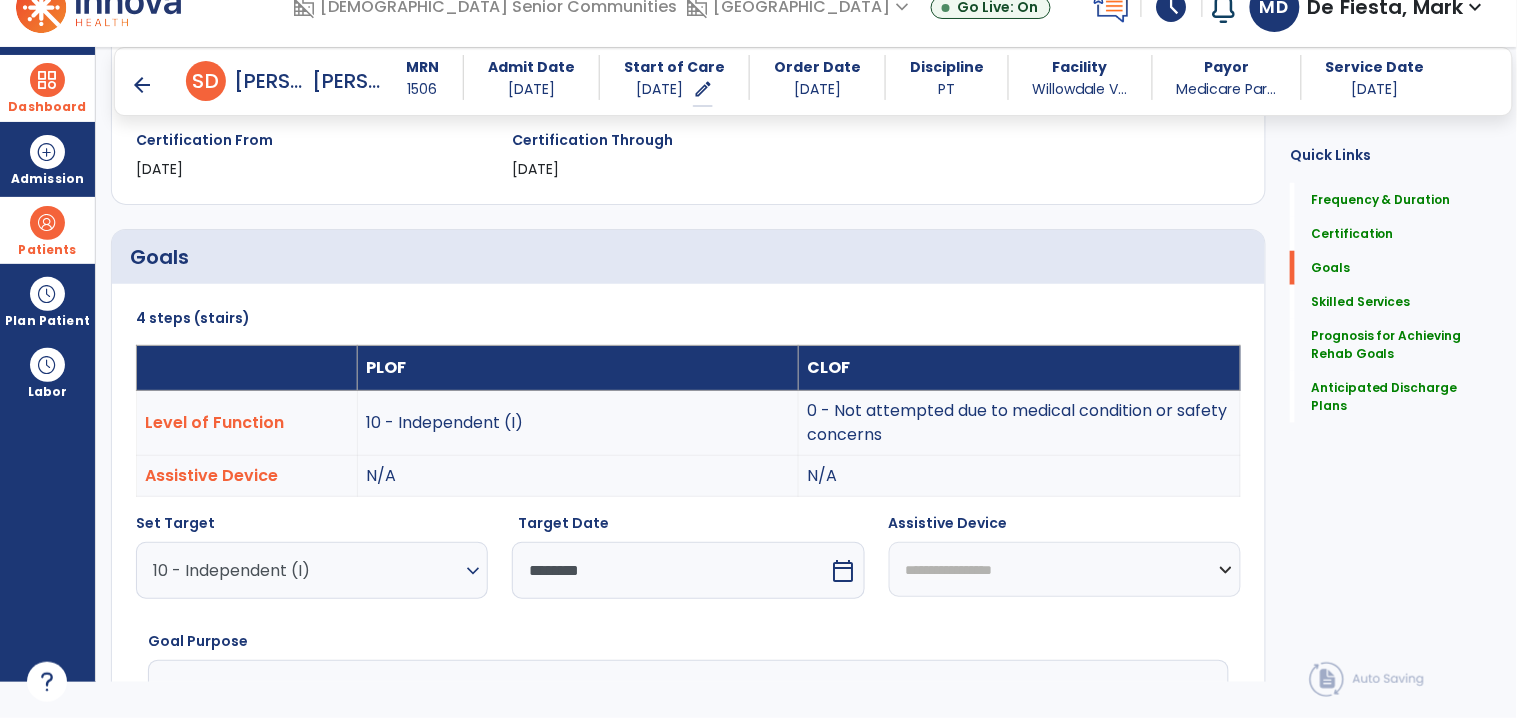 scroll, scrollTop: 83, scrollLeft: 0, axis: vertical 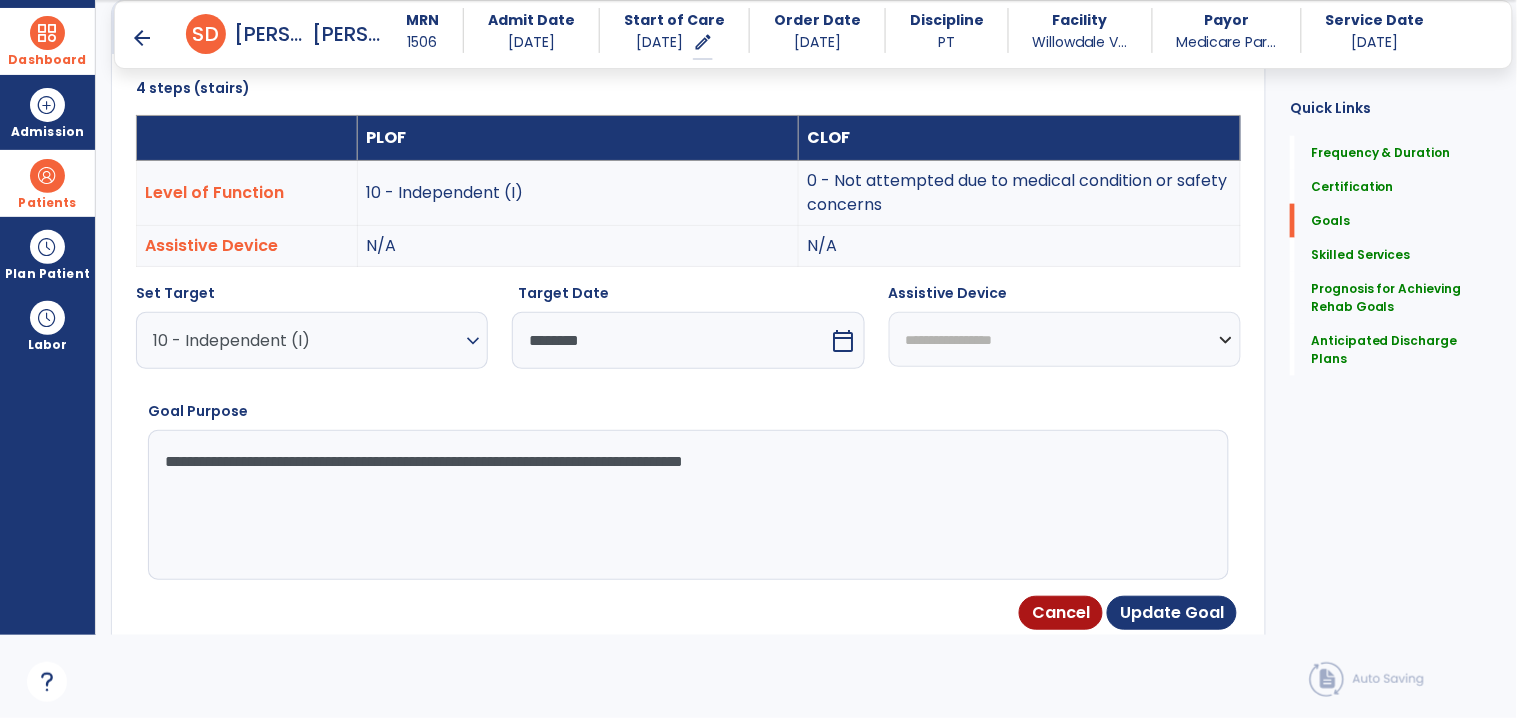 click on "**********" at bounding box center (687, 505) 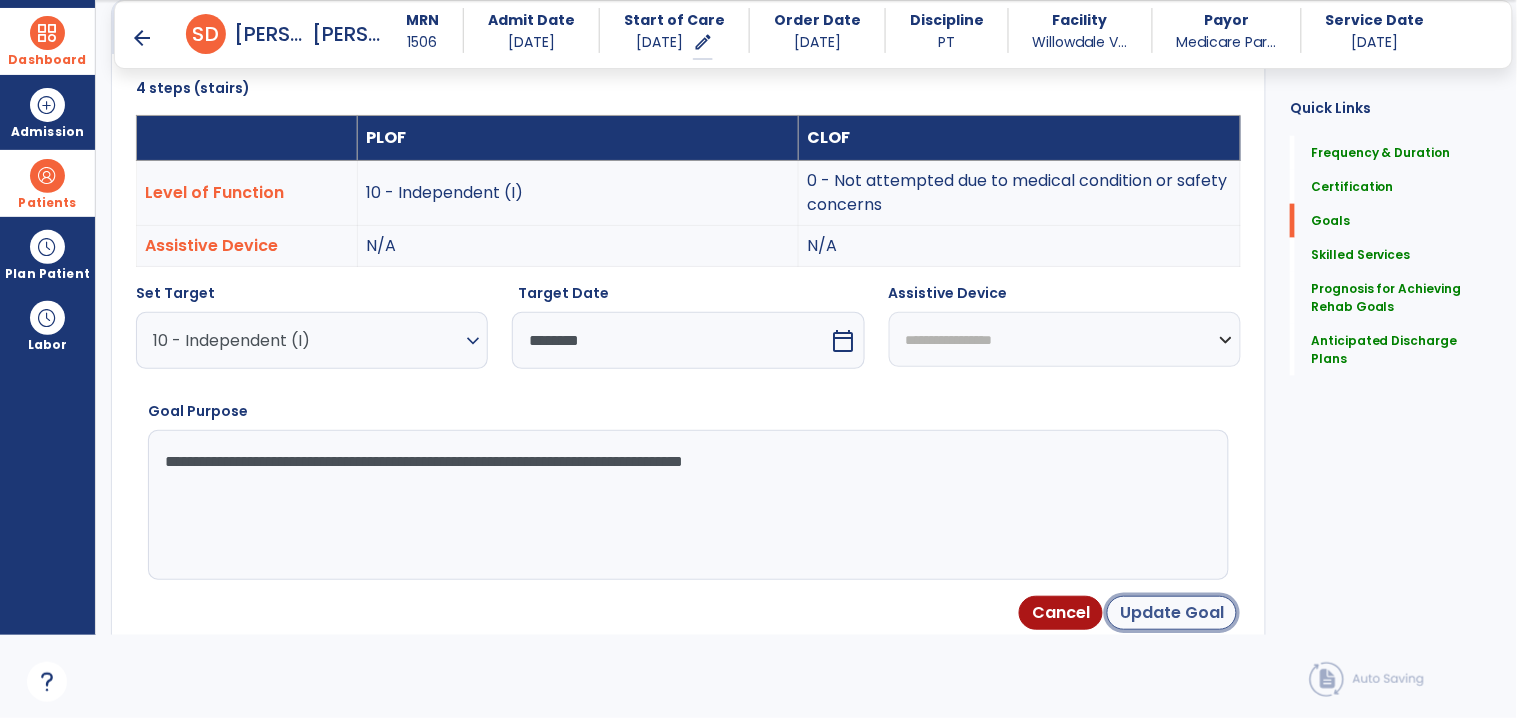 click on "Update Goal" at bounding box center (1172, 613) 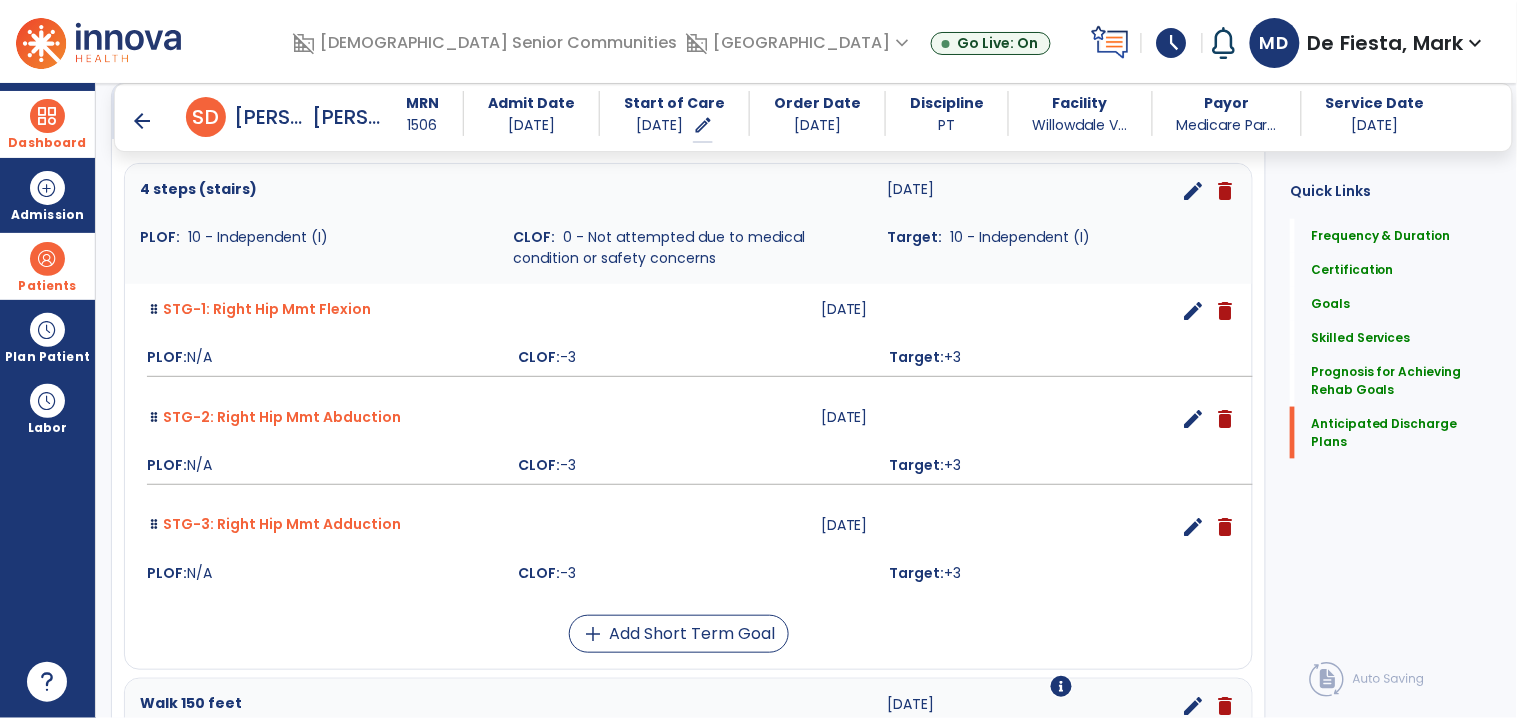 scroll, scrollTop: 2373, scrollLeft: 0, axis: vertical 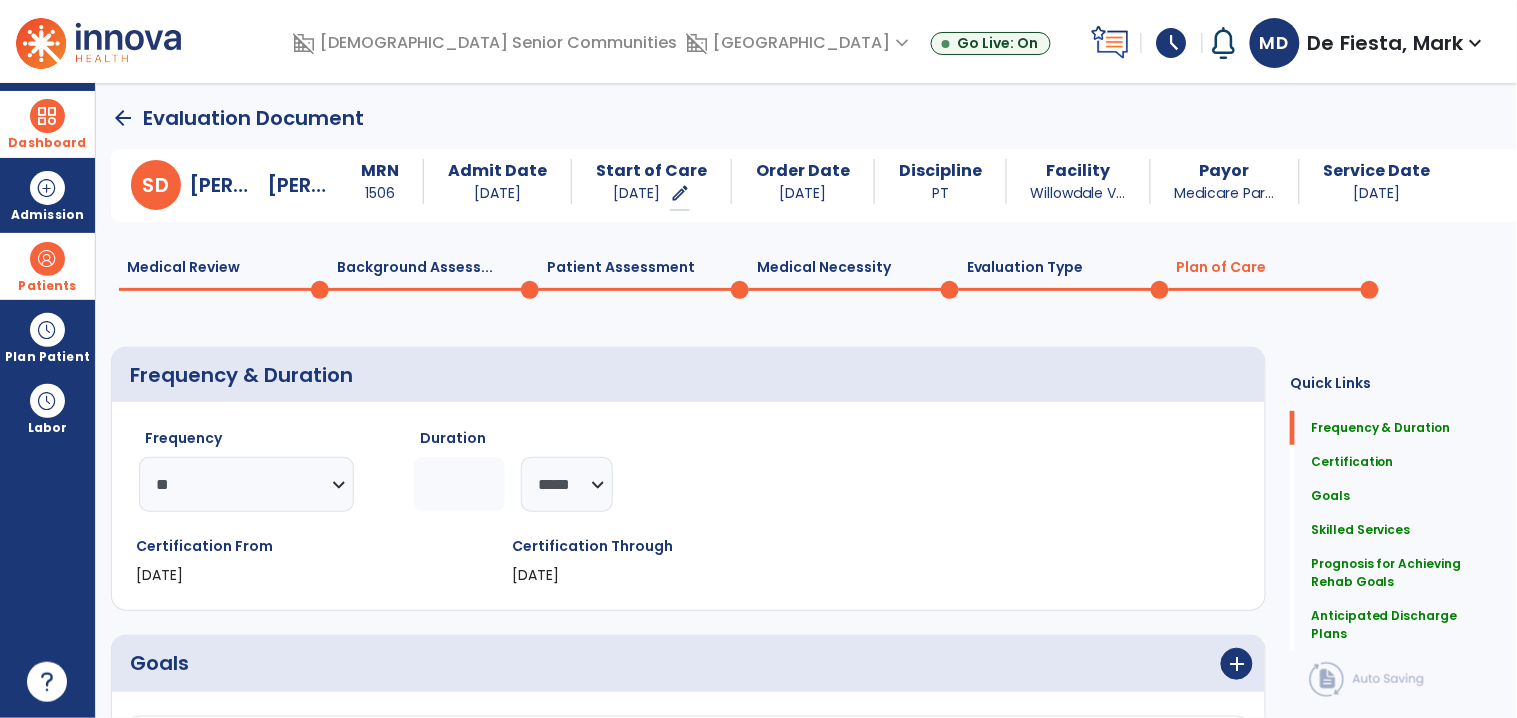 click on "Medical Review  0" 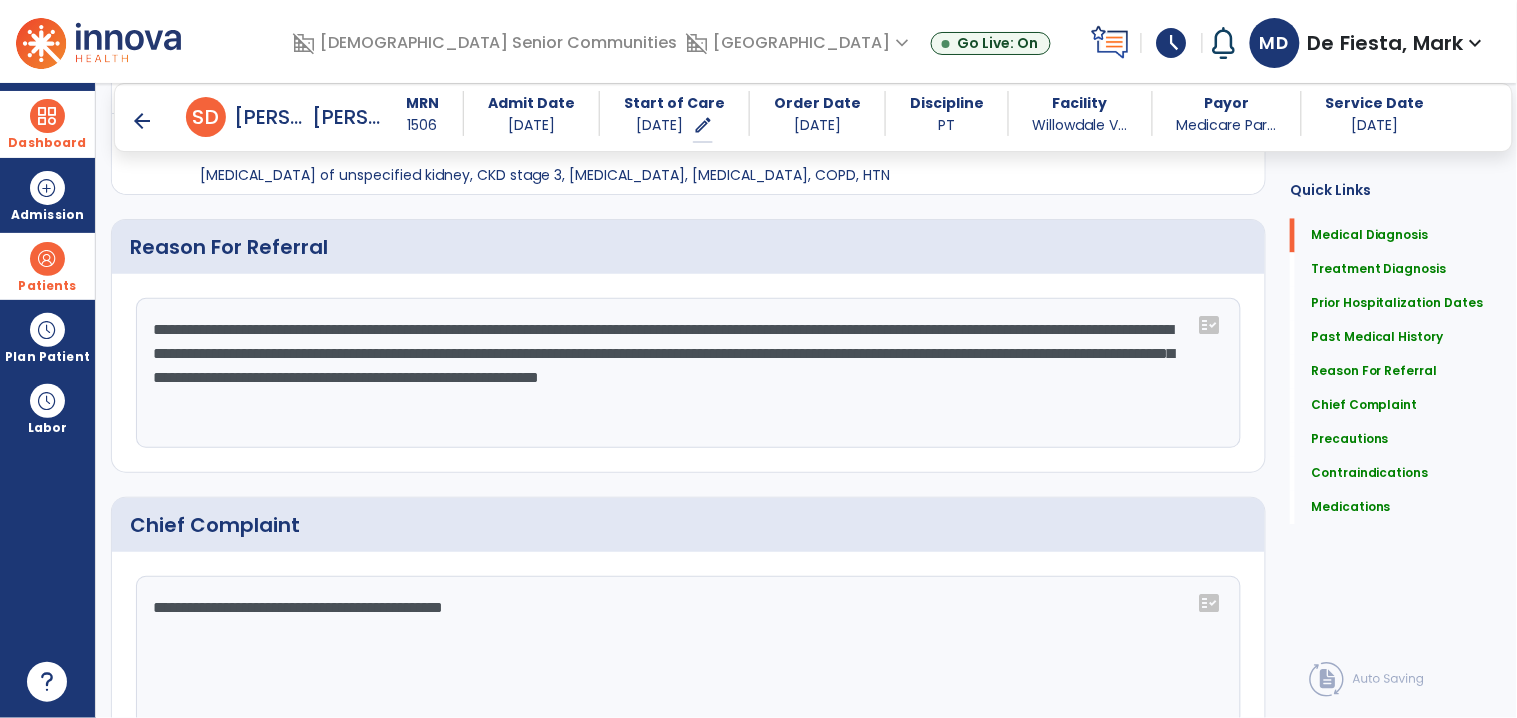 scroll, scrollTop: 975, scrollLeft: 0, axis: vertical 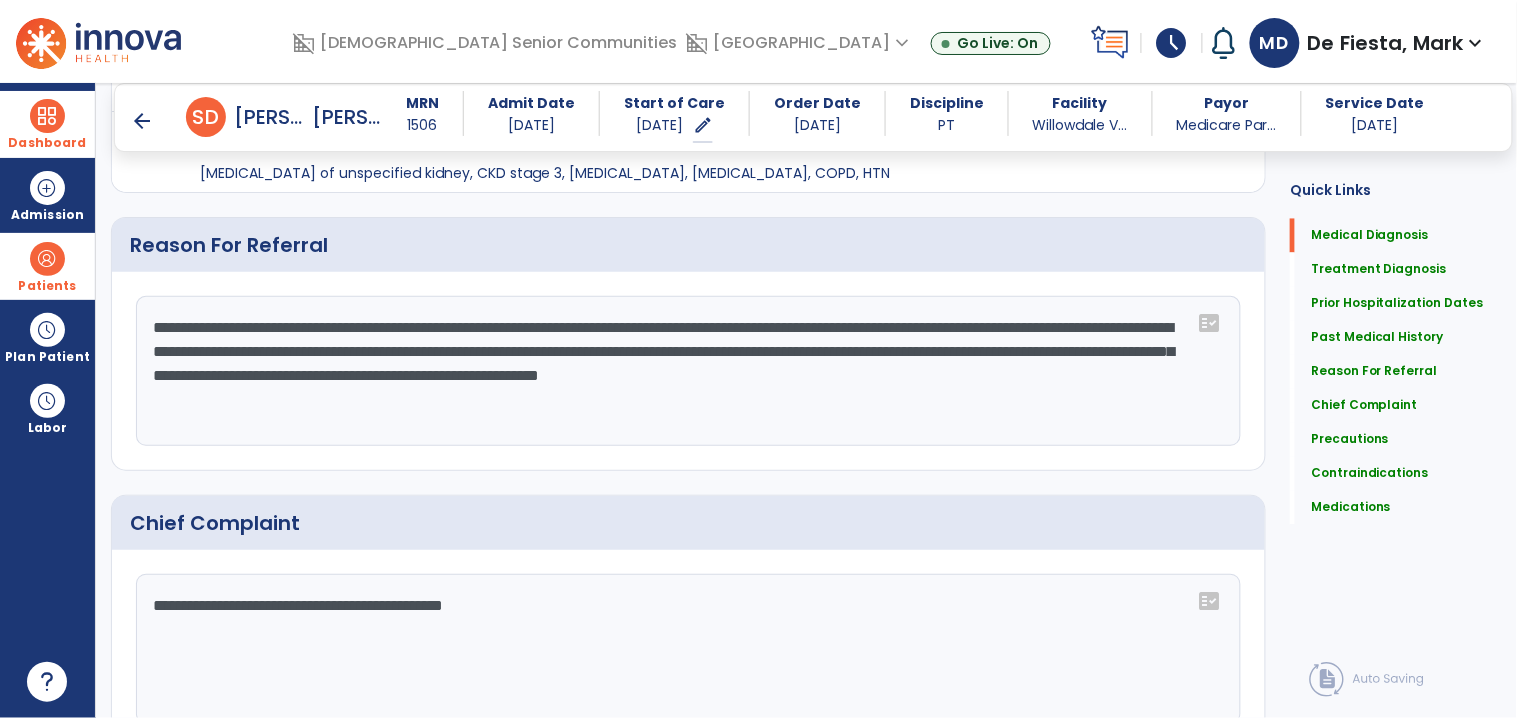 drag, startPoint x: 378, startPoint y: 329, endPoint x: 425, endPoint y: 397, distance: 82.661964 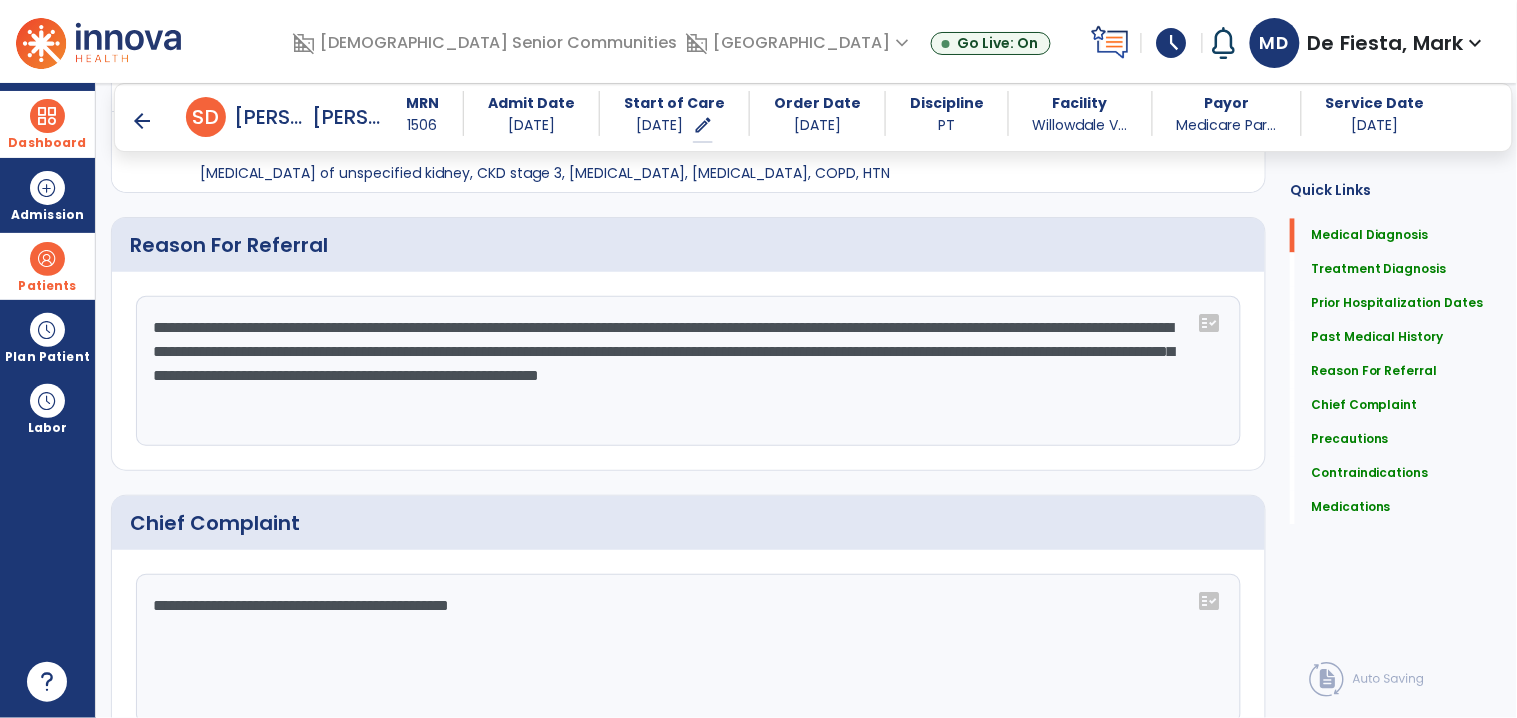 paste on "**********" 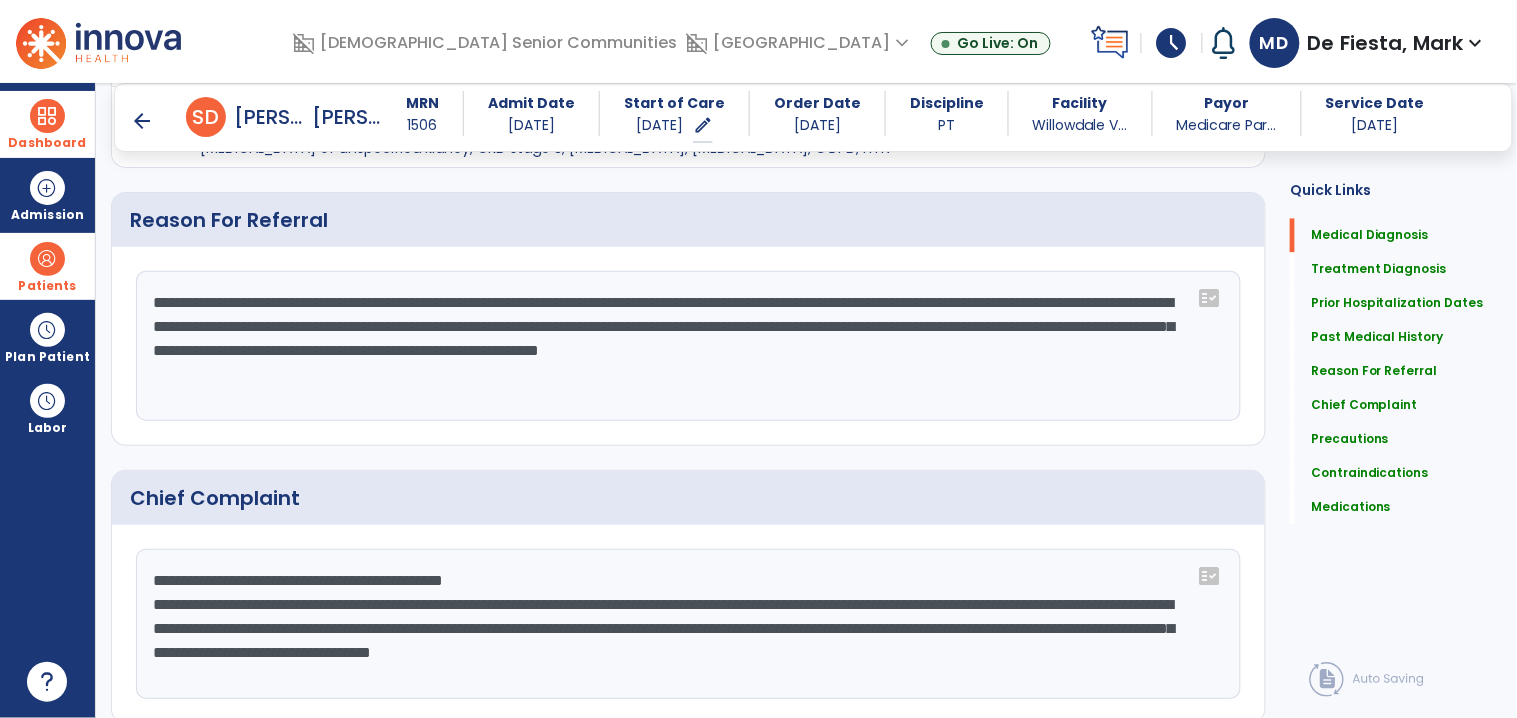 scroll, scrollTop: 1110, scrollLeft: 0, axis: vertical 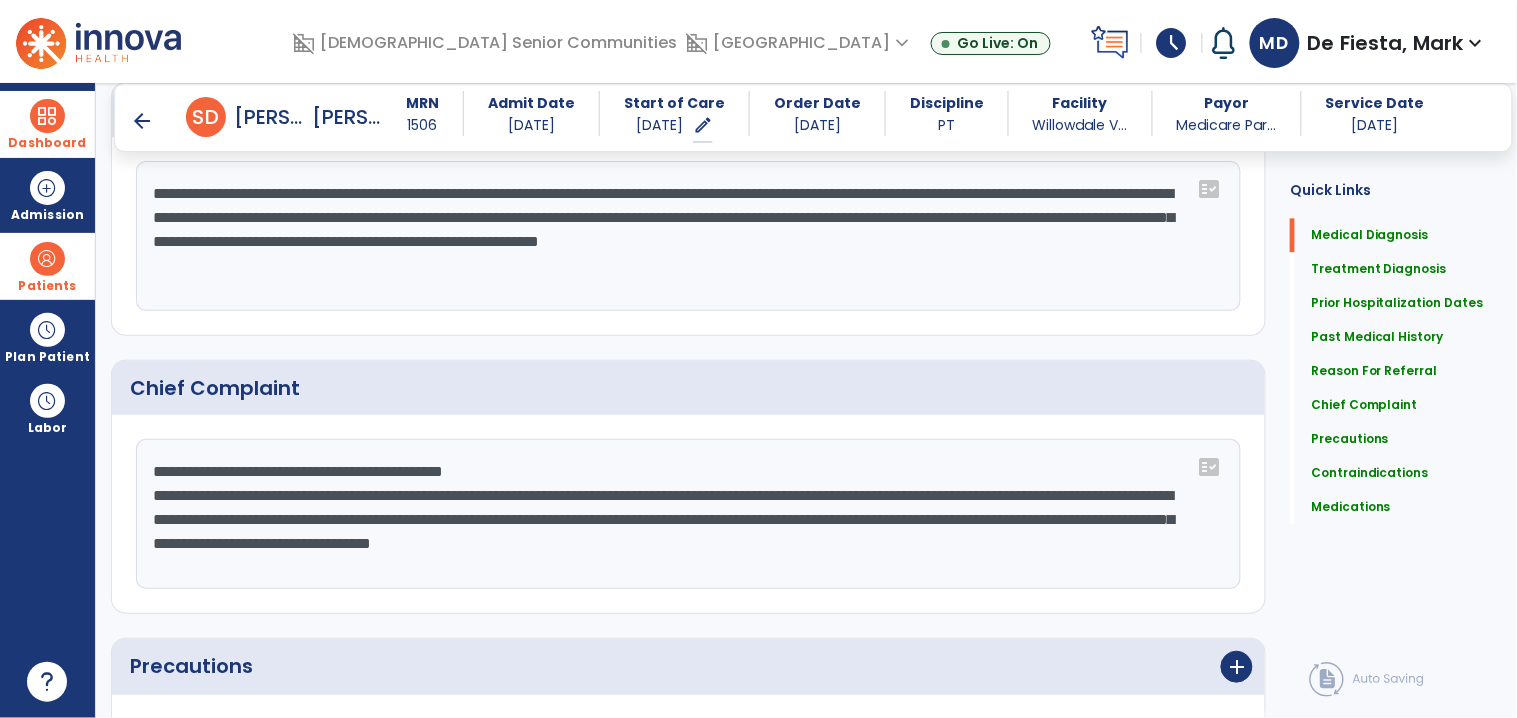 drag, startPoint x: 447, startPoint y: 491, endPoint x: 909, endPoint y: 519, distance: 462.84772 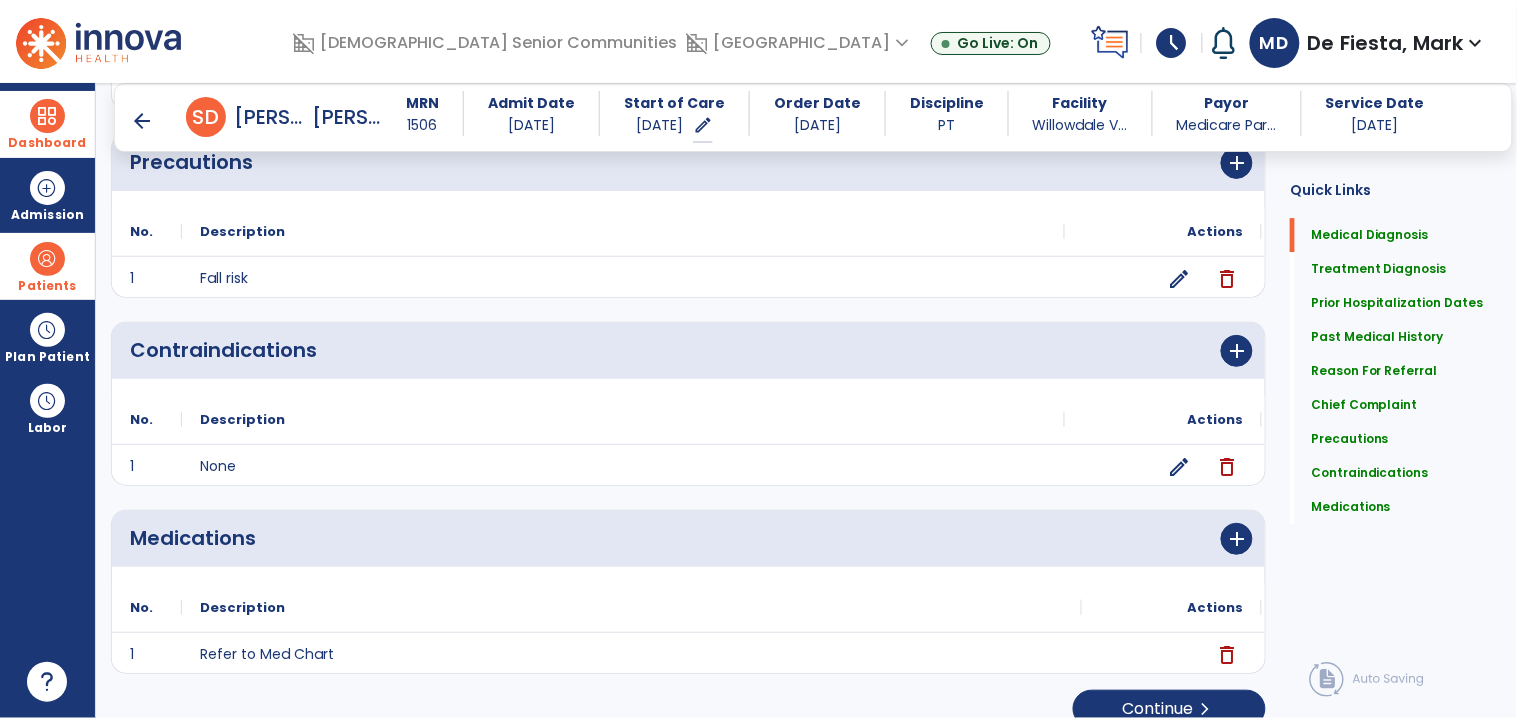 scroll, scrollTop: 1641, scrollLeft: 0, axis: vertical 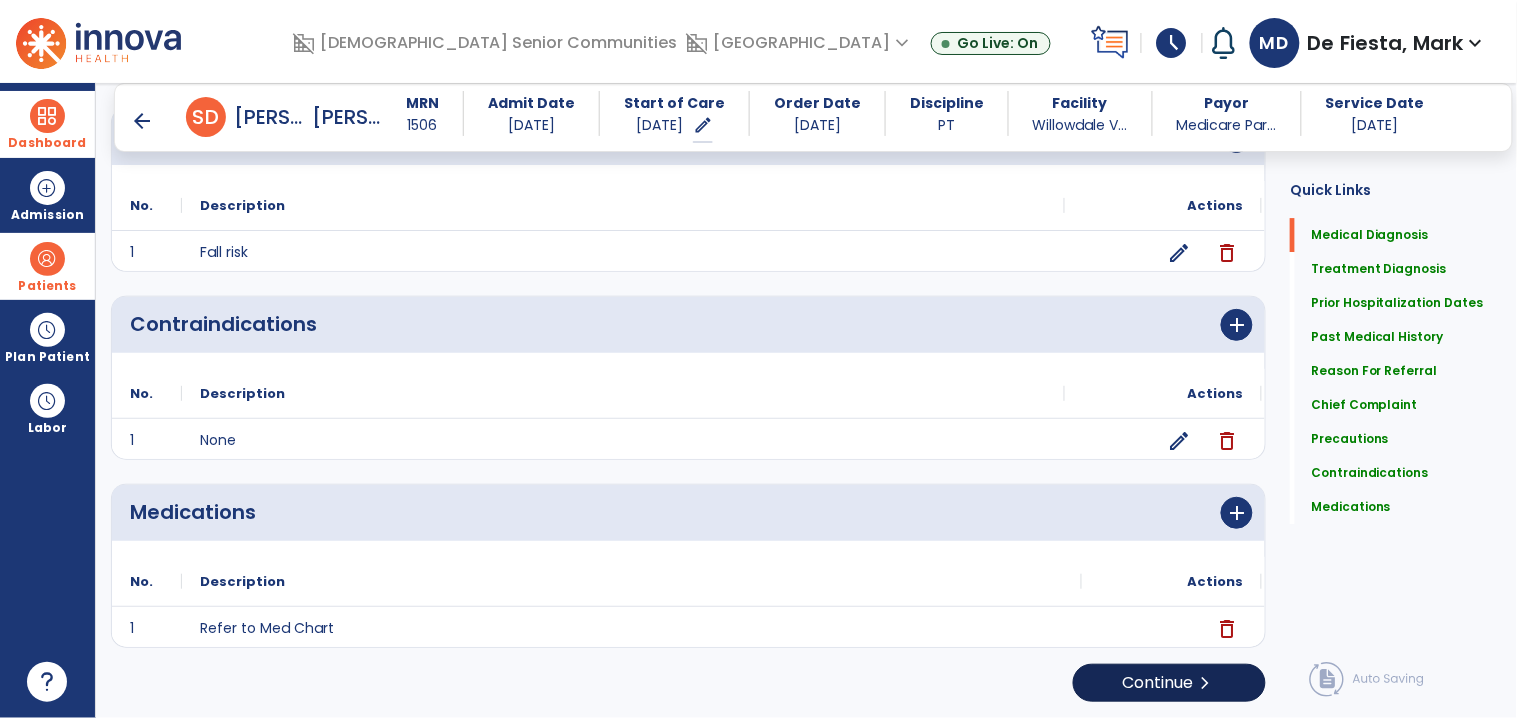 type on "**********" 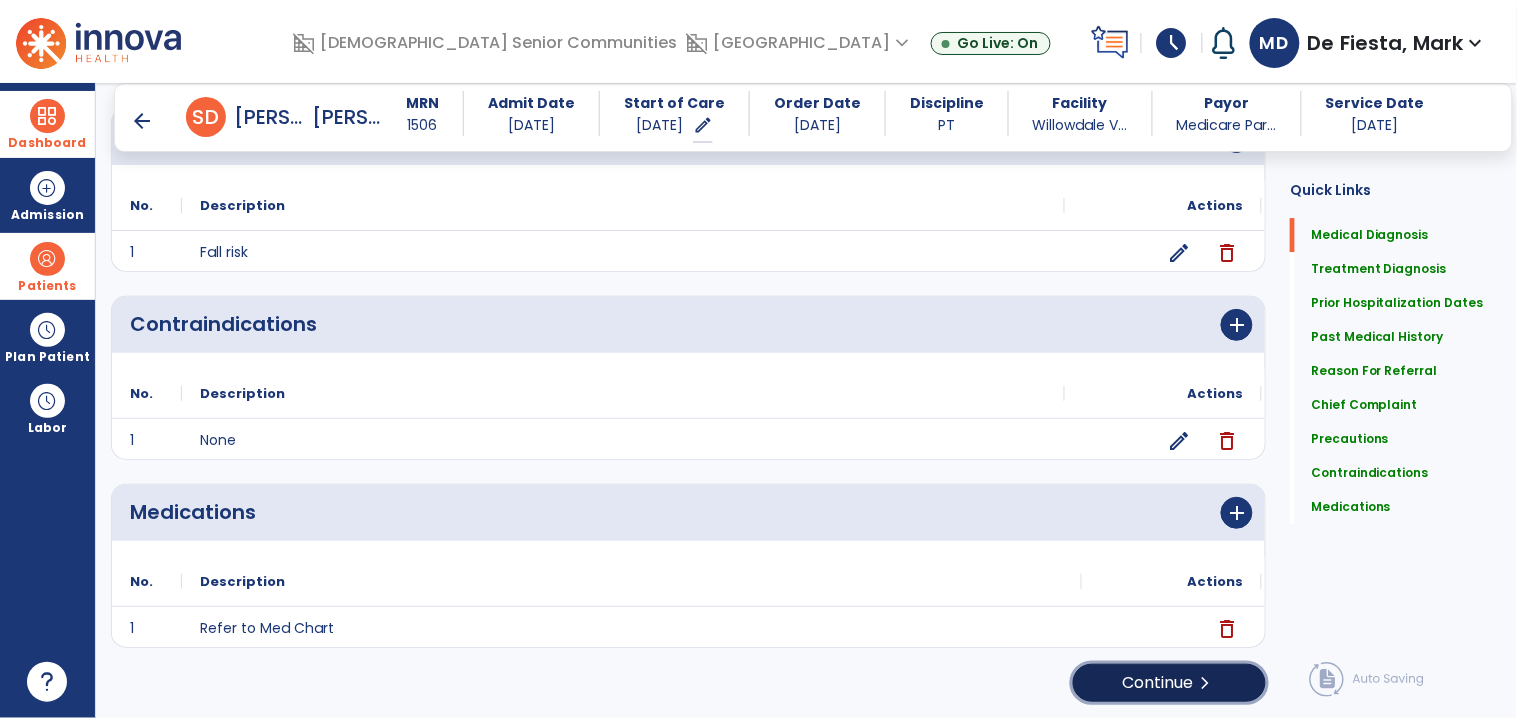 click on "Continue  chevron_right" 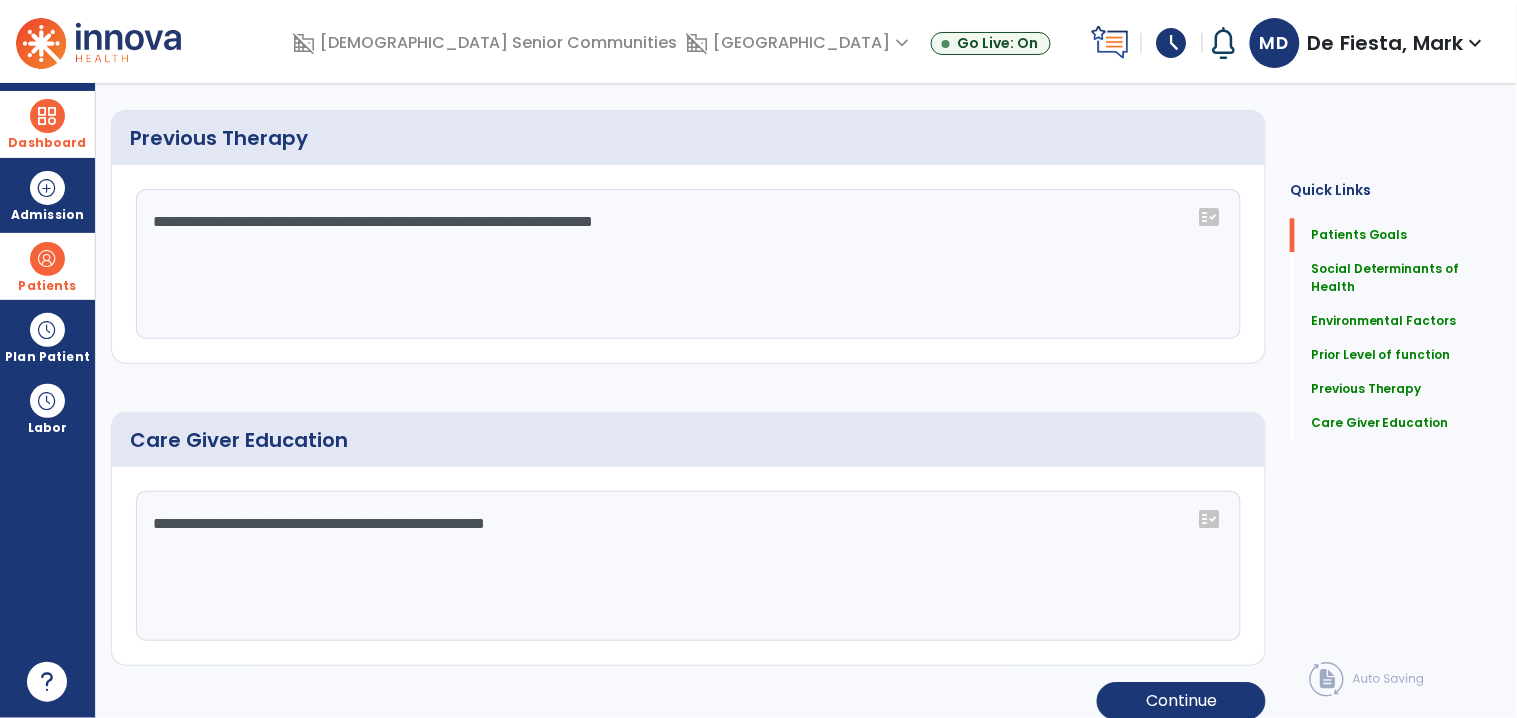 scroll, scrollTop: 0, scrollLeft: 0, axis: both 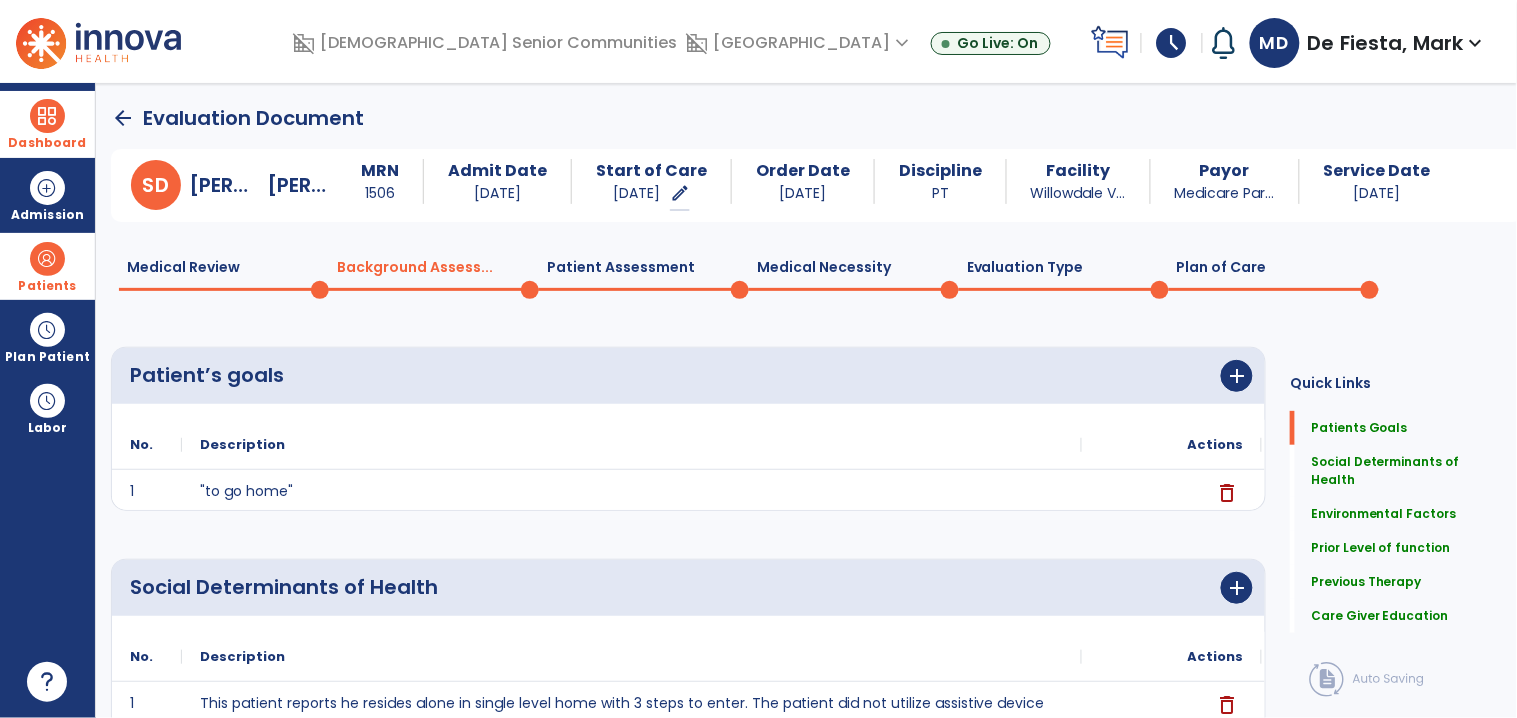 click on "Plan of Care  0" 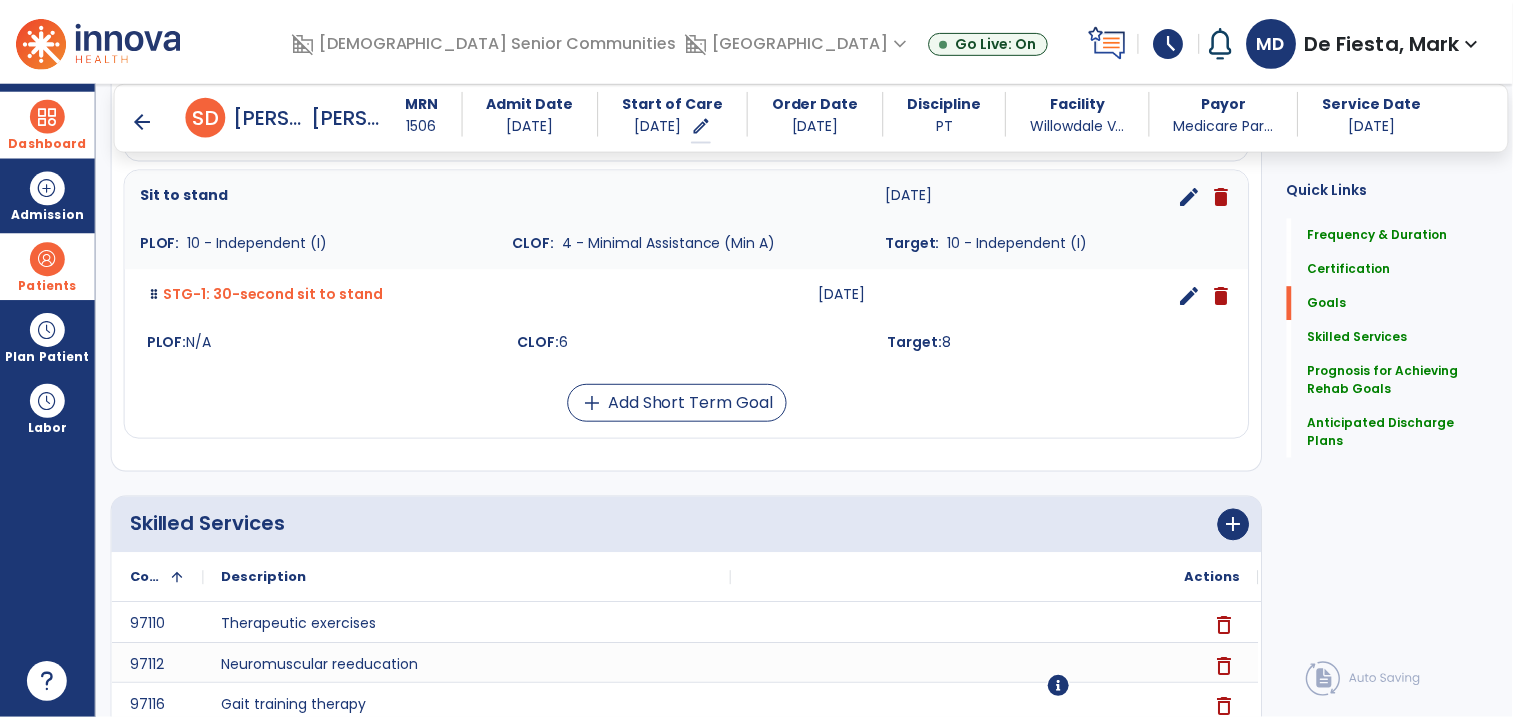 scroll, scrollTop: 2373, scrollLeft: 0, axis: vertical 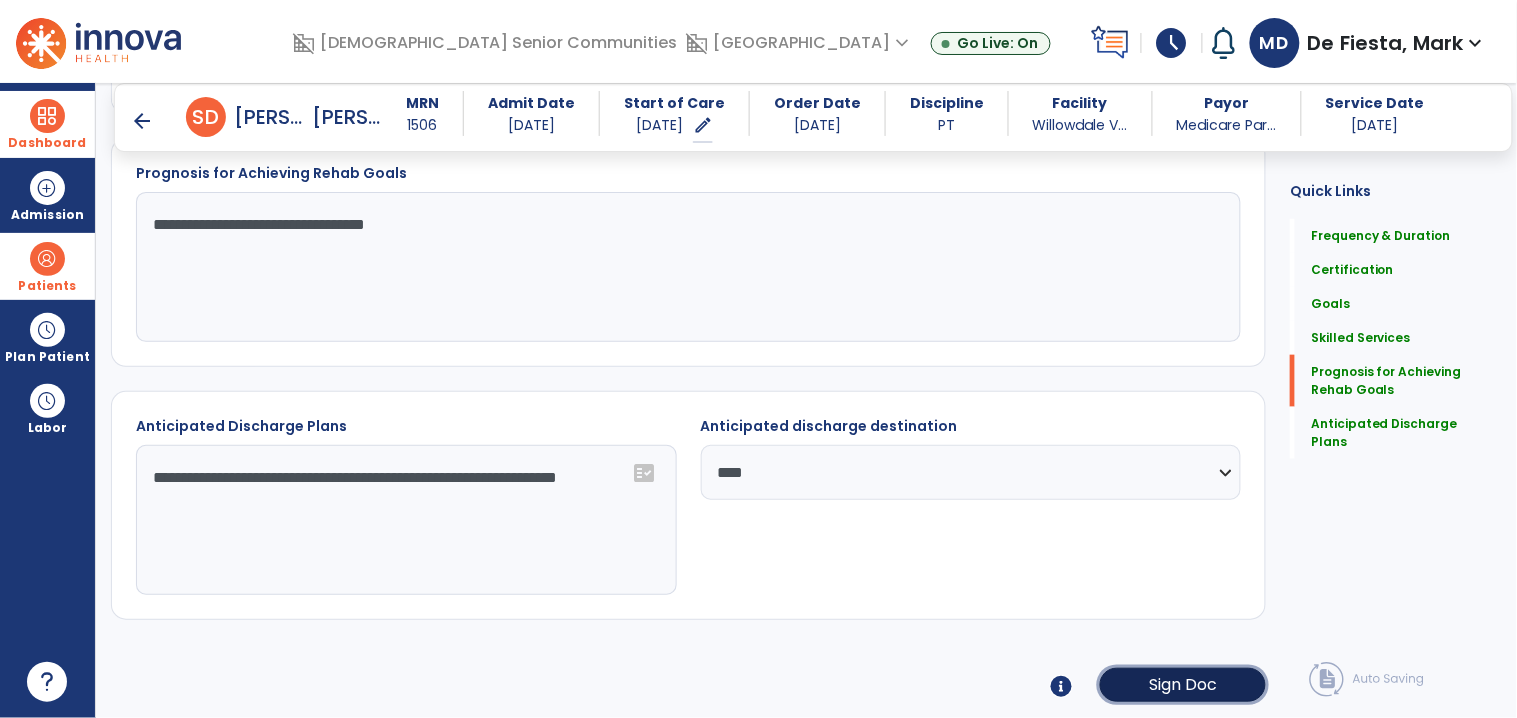 click on "Sign Doc" 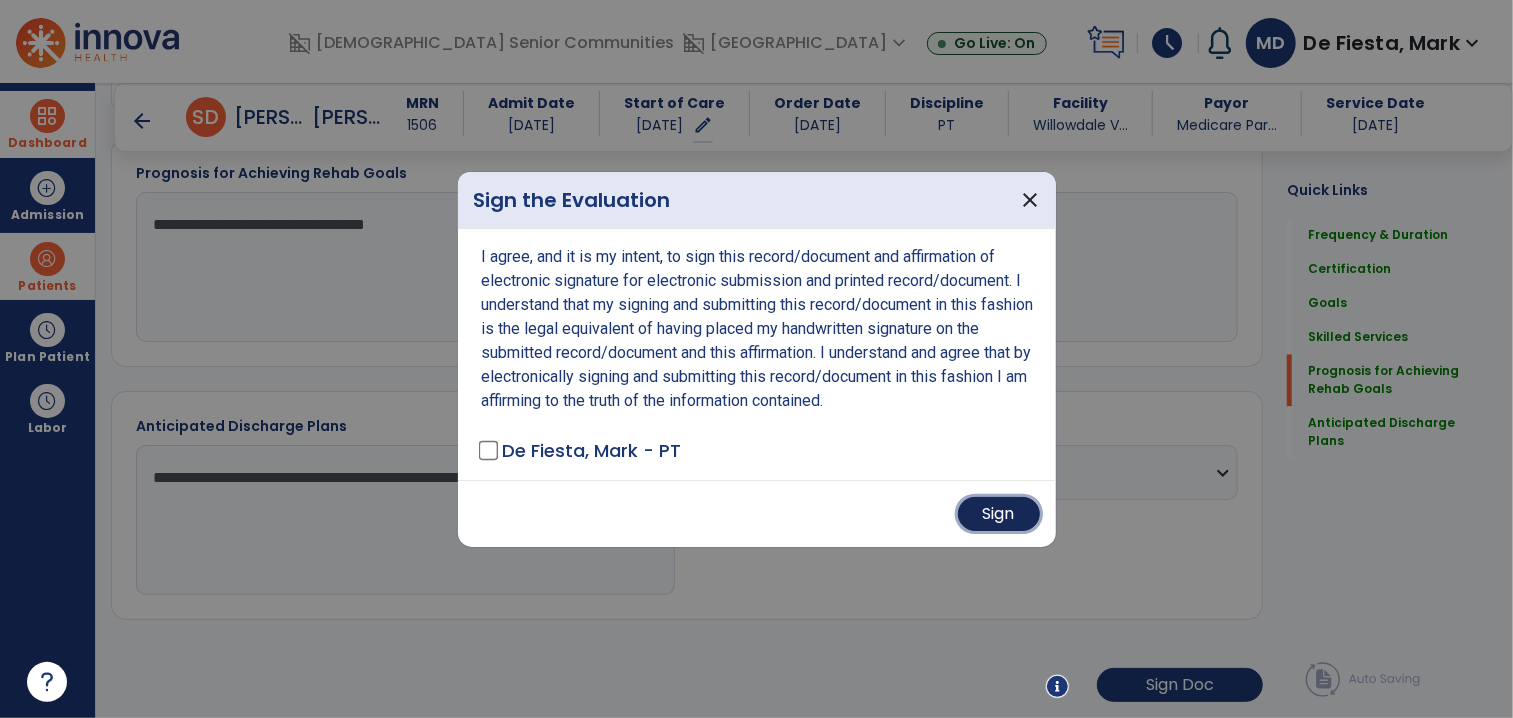 click on "Sign" at bounding box center [999, 514] 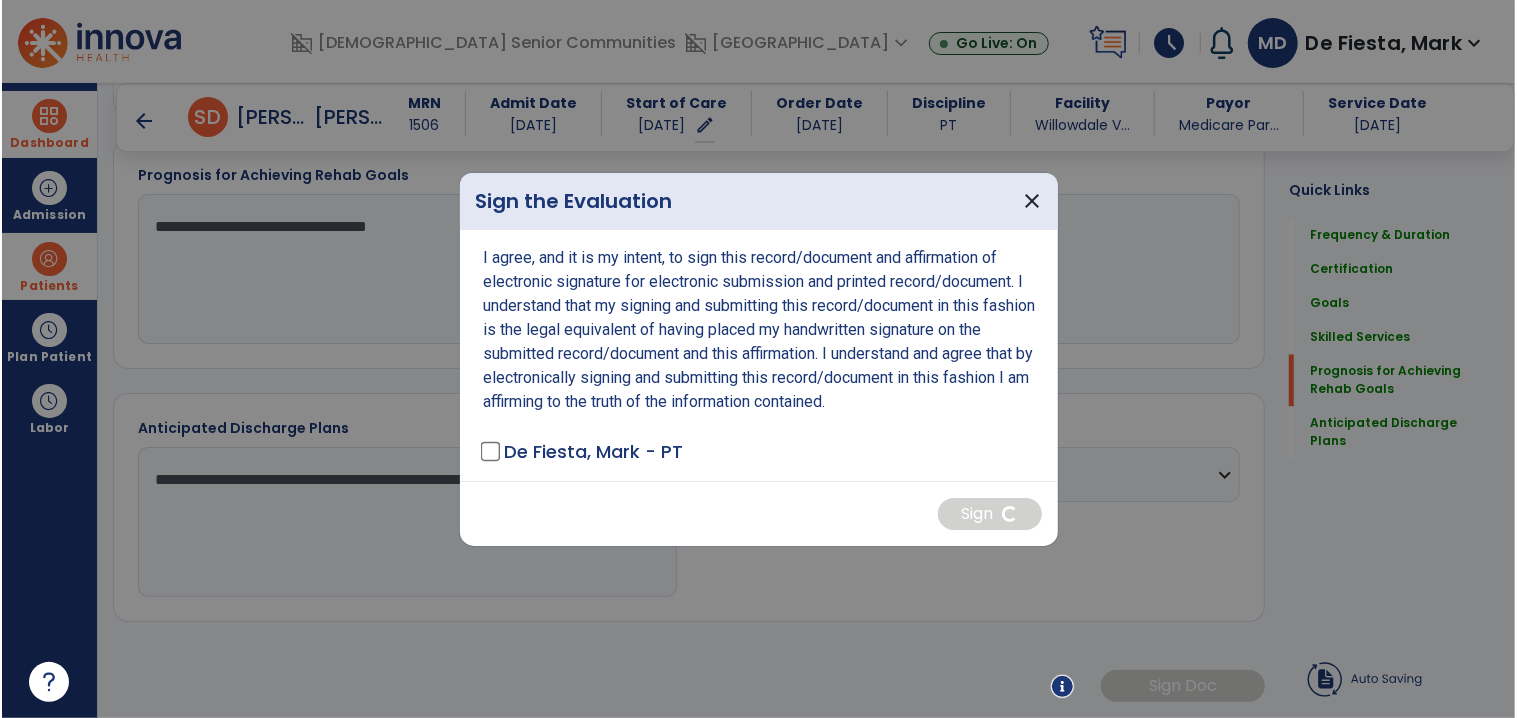 scroll, scrollTop: 2372, scrollLeft: 0, axis: vertical 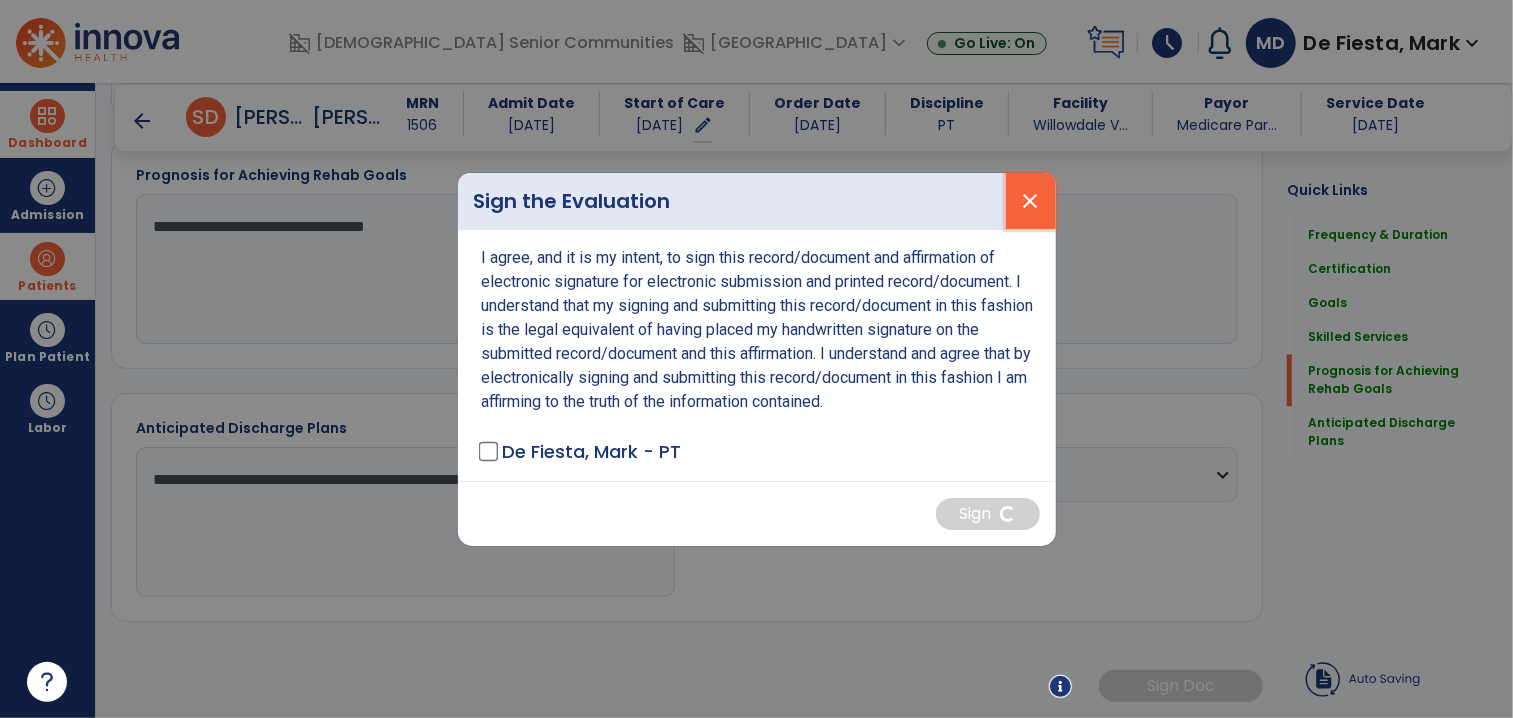 click on "close" at bounding box center (1031, 201) 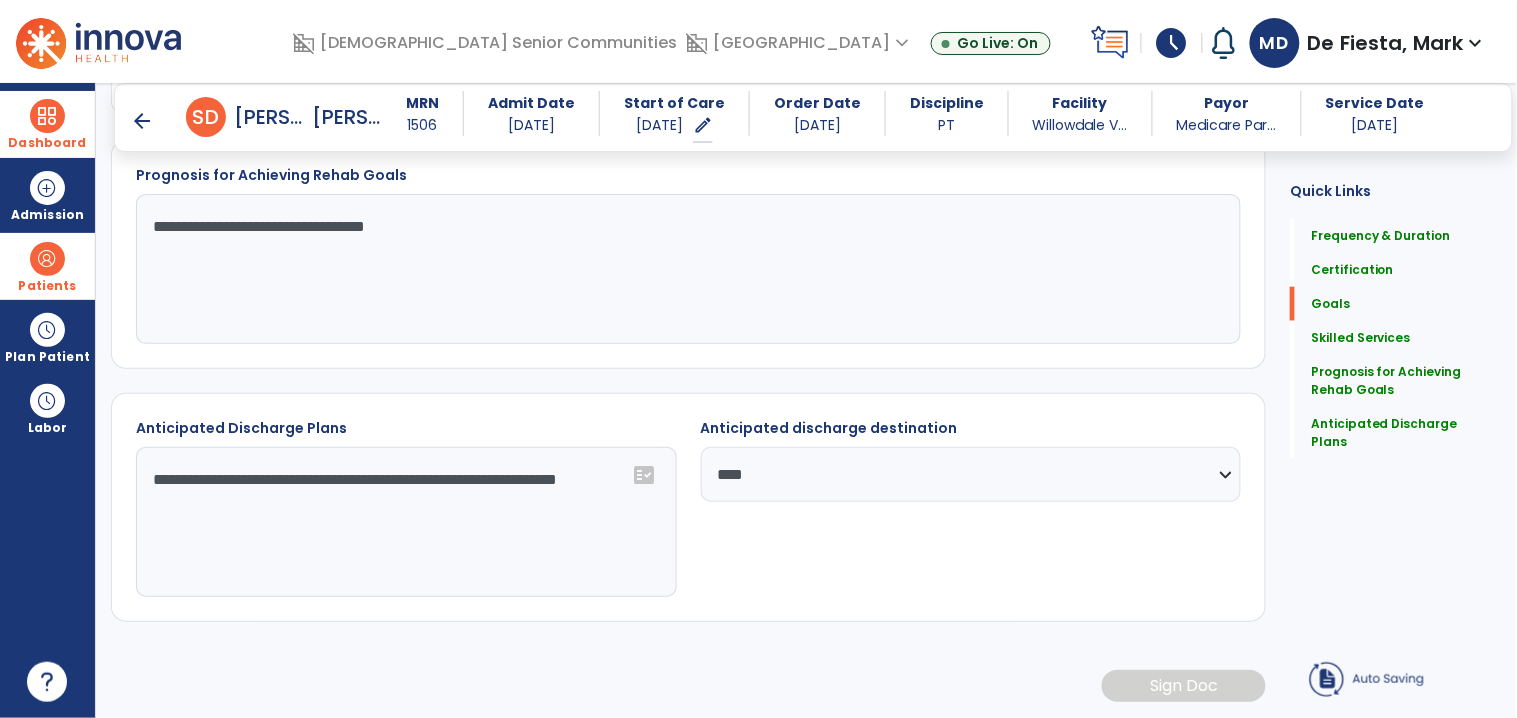 scroll, scrollTop: 0, scrollLeft: 0, axis: both 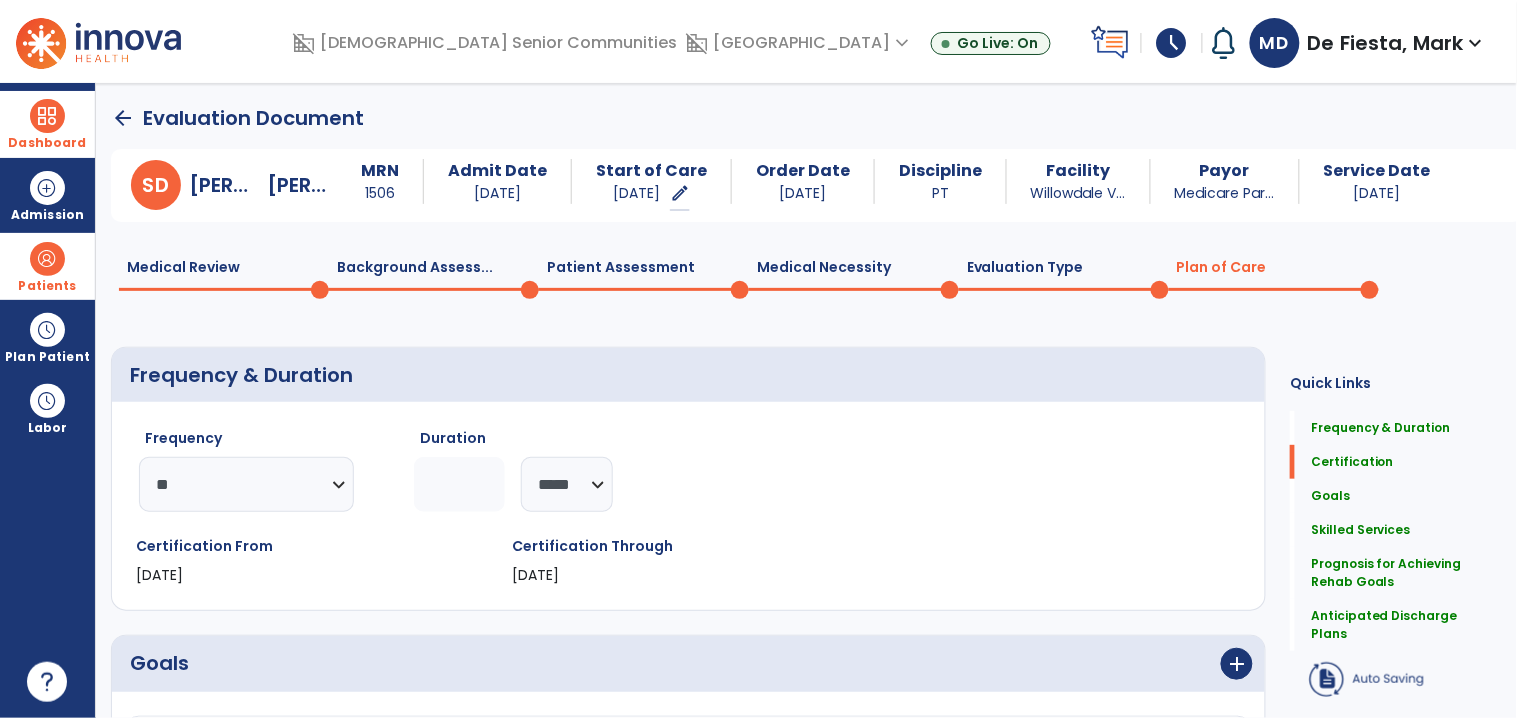 click on "Medical Review  0" 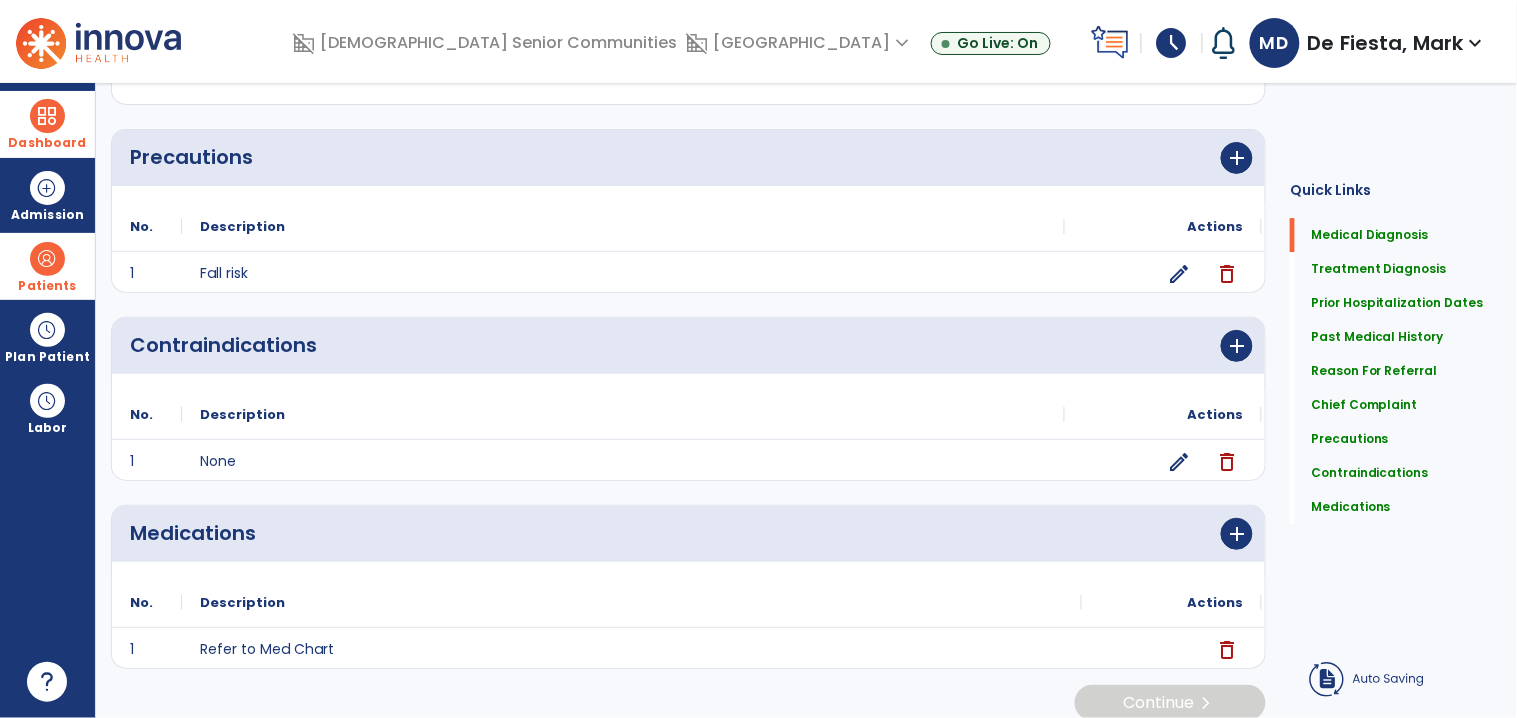 scroll, scrollTop: 0, scrollLeft: 0, axis: both 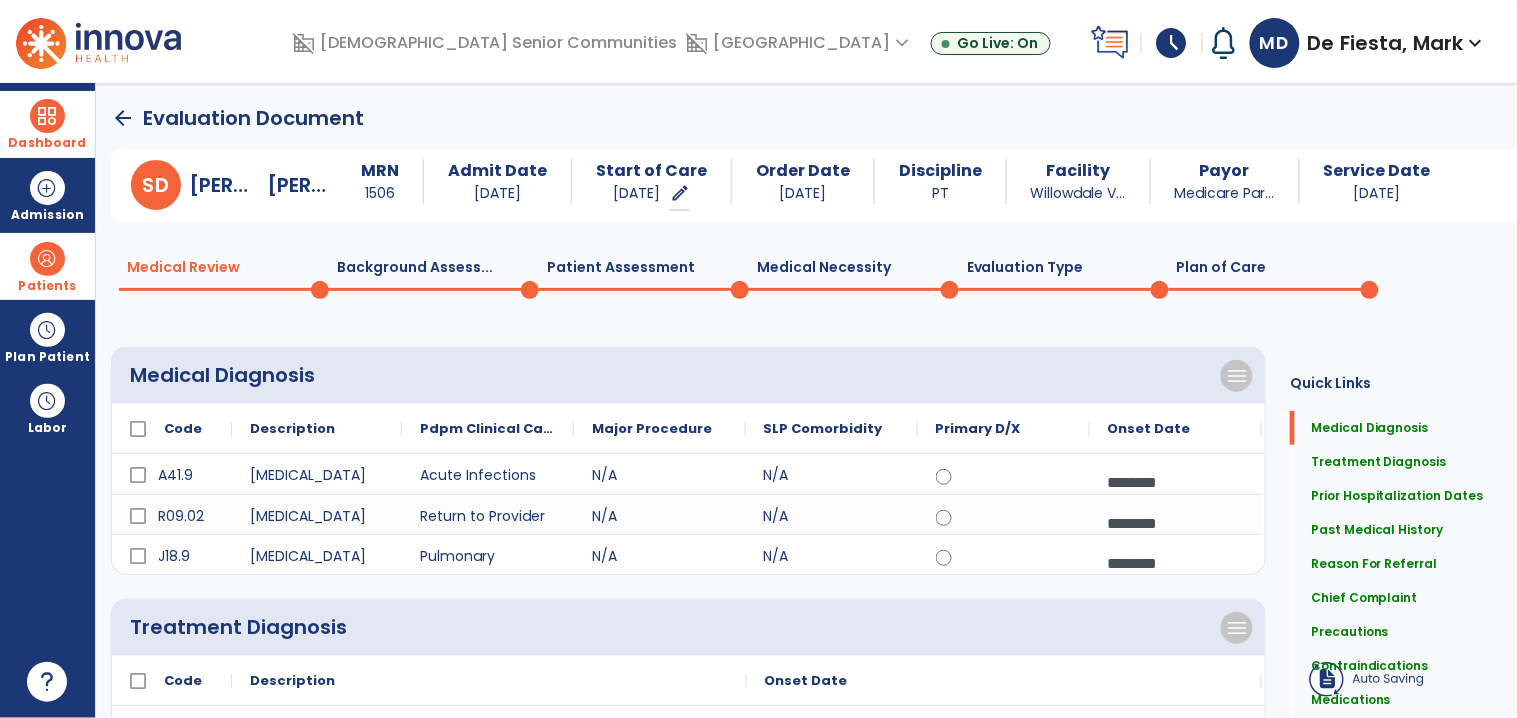 click on "Background Assess...  0" 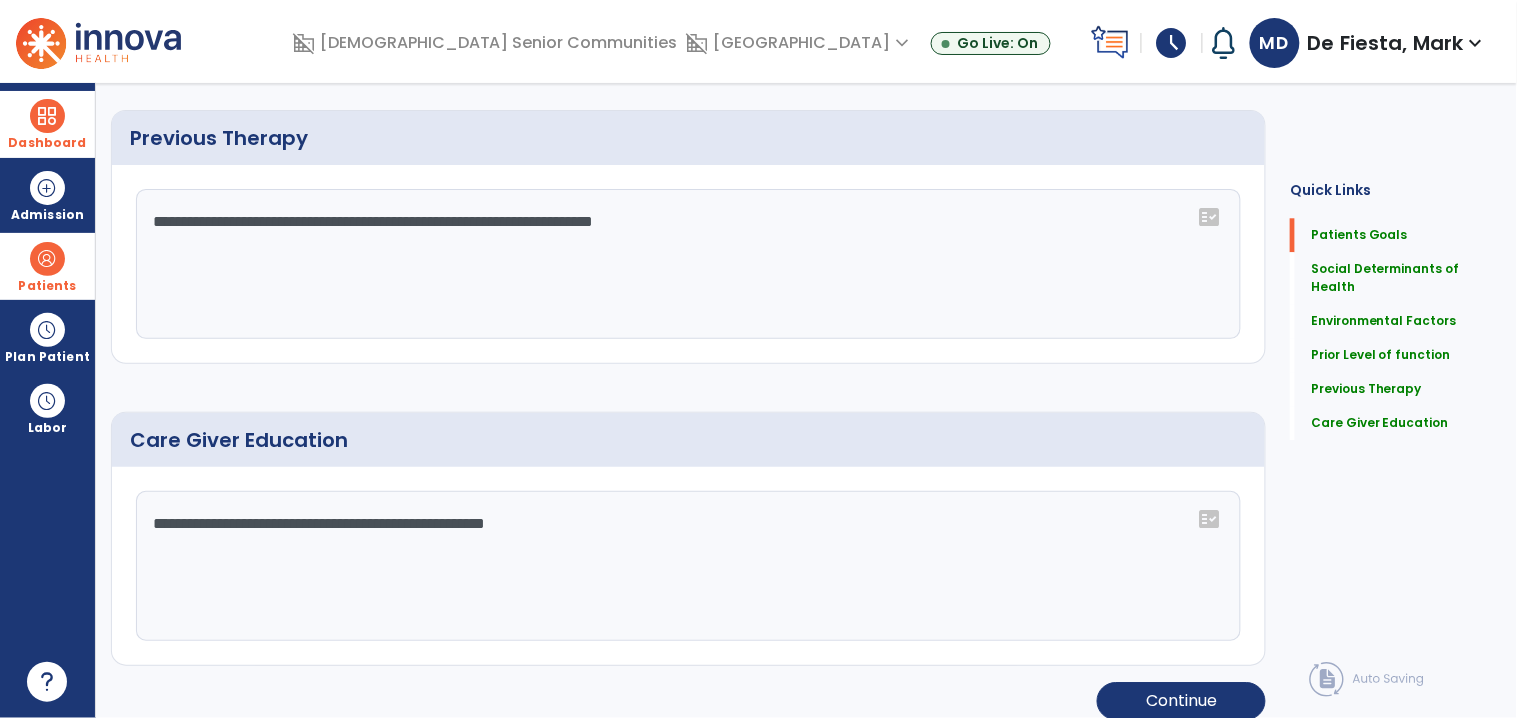 scroll, scrollTop: 0, scrollLeft: 0, axis: both 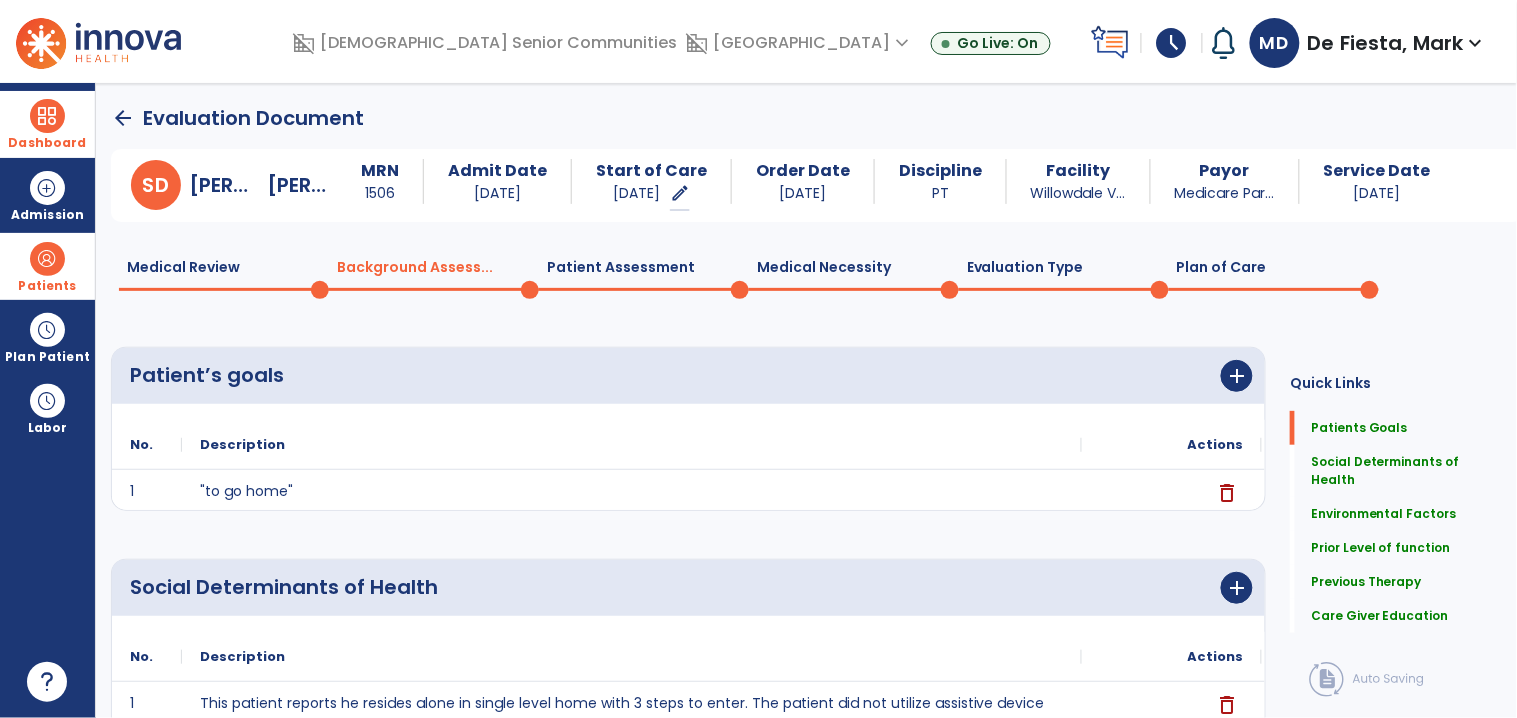 click on "Plan of Care  0" 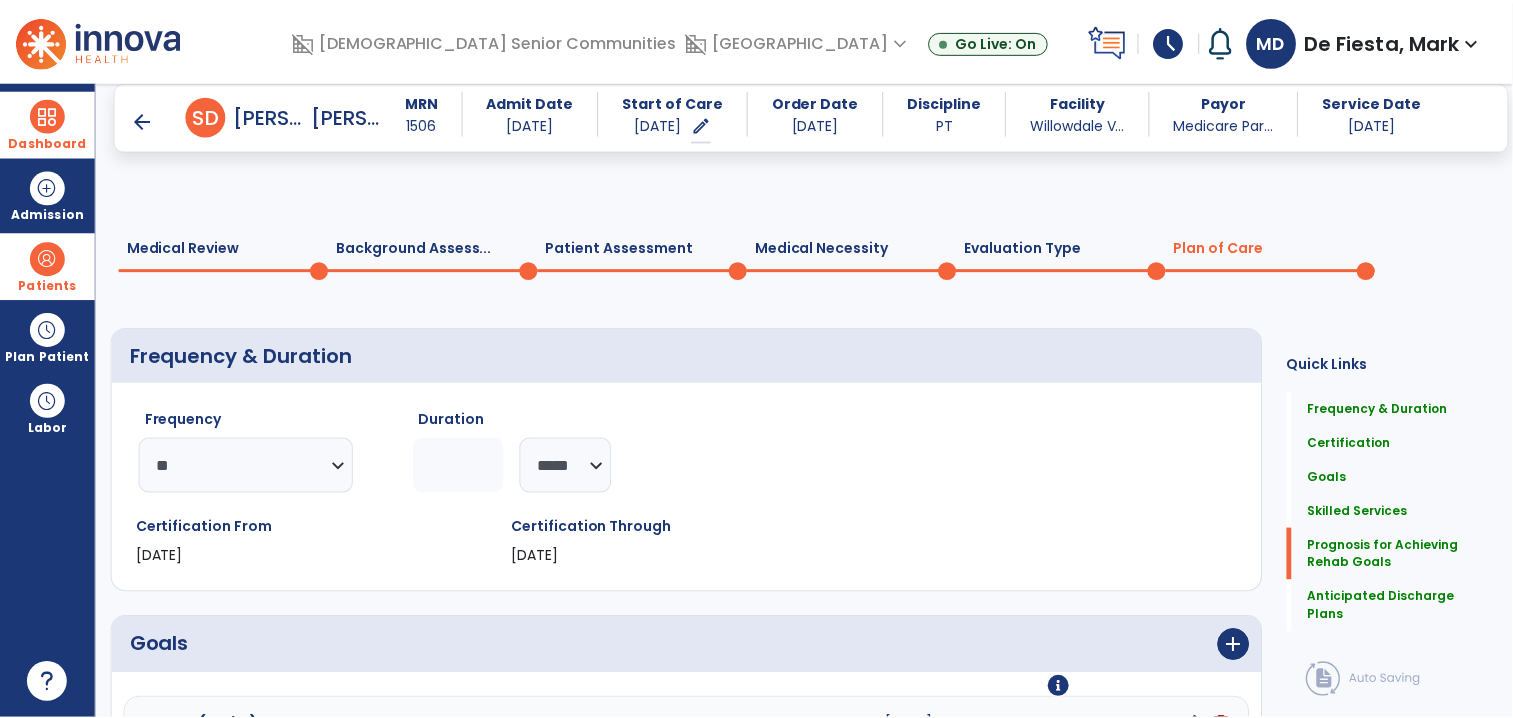scroll, scrollTop: 2373, scrollLeft: 0, axis: vertical 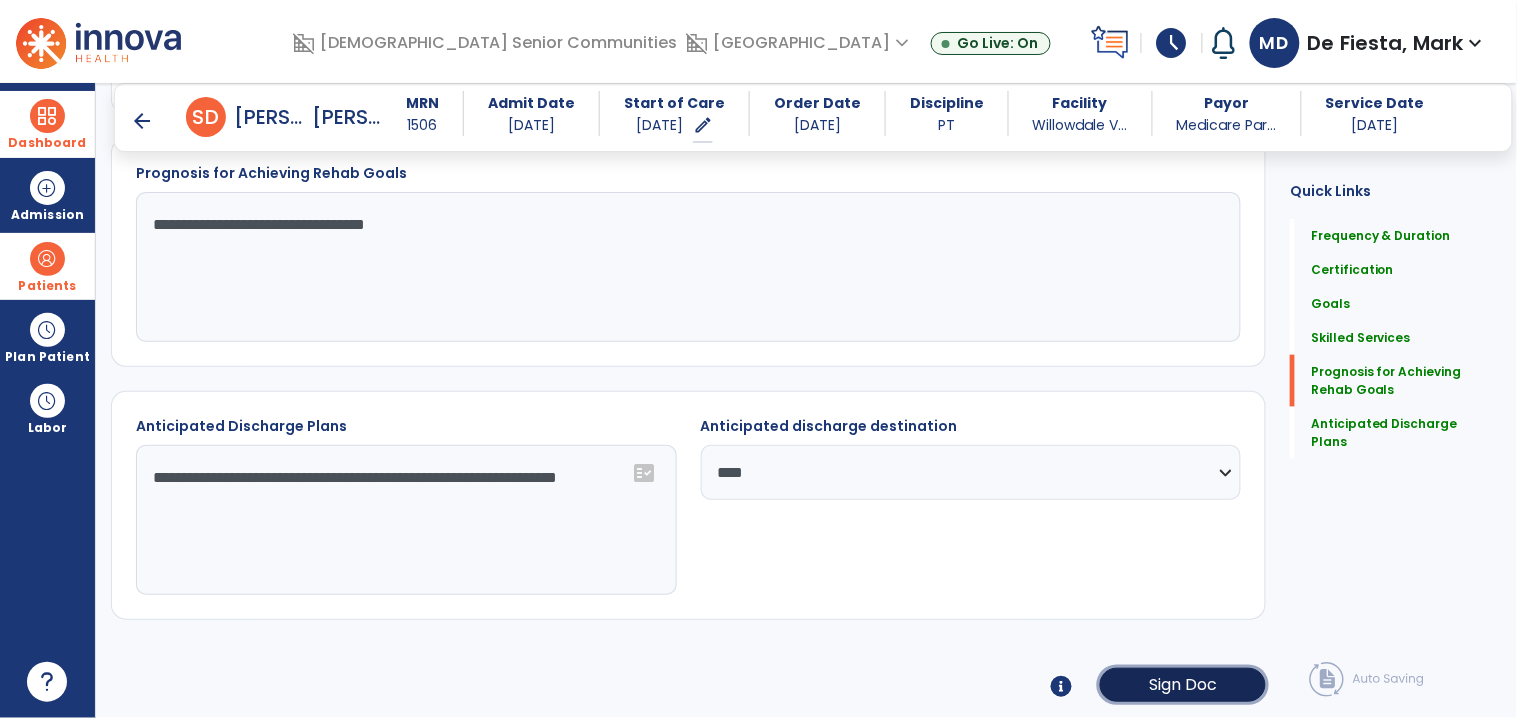 click on "Sign Doc" 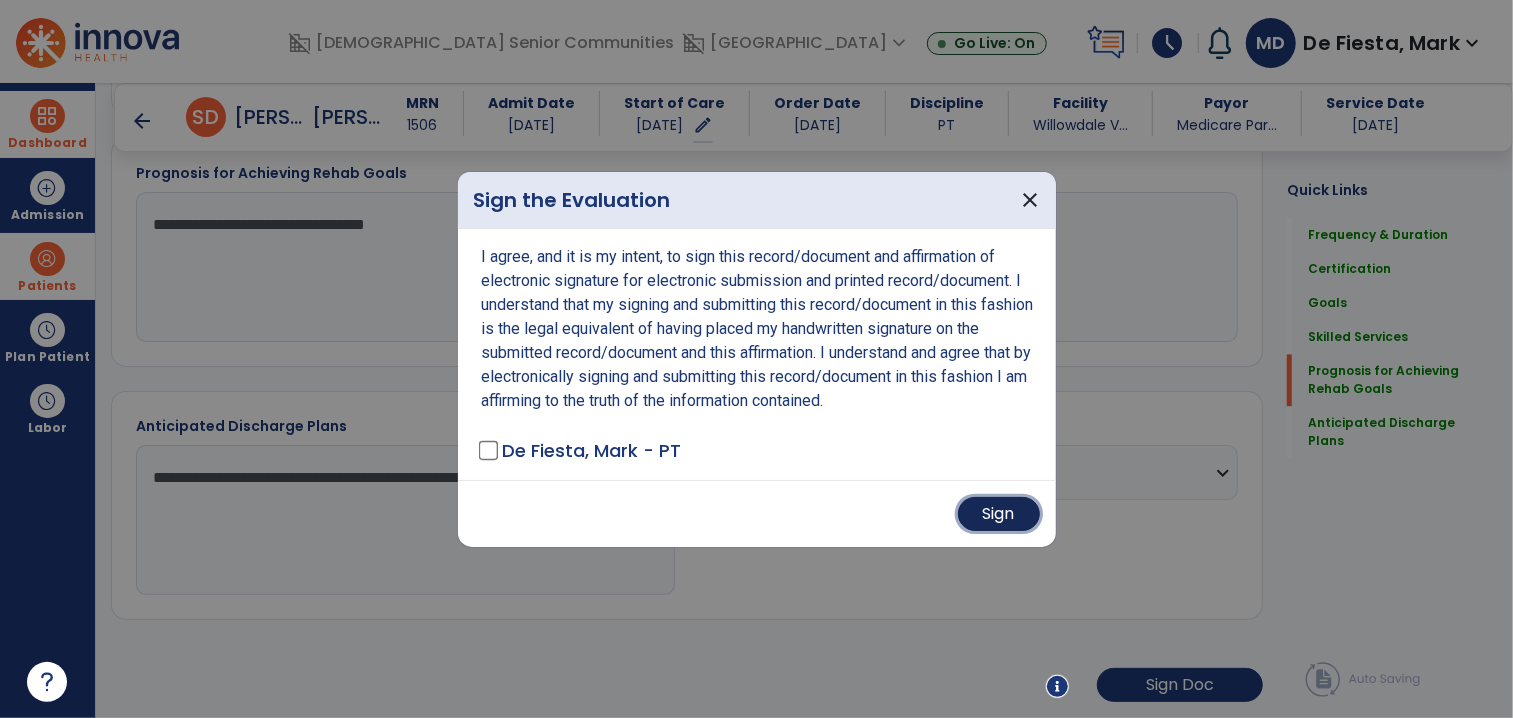 click on "Sign" at bounding box center (999, 514) 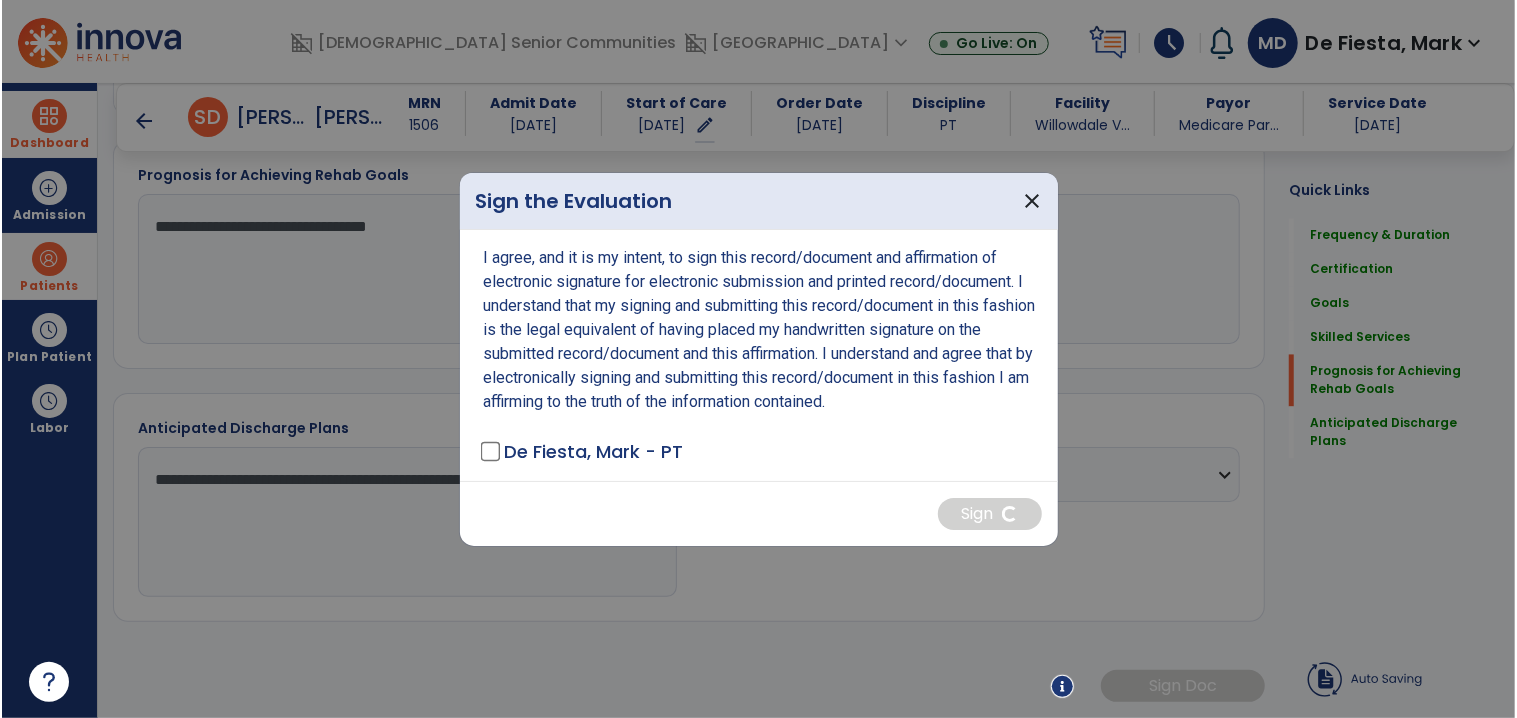 scroll, scrollTop: 2372, scrollLeft: 0, axis: vertical 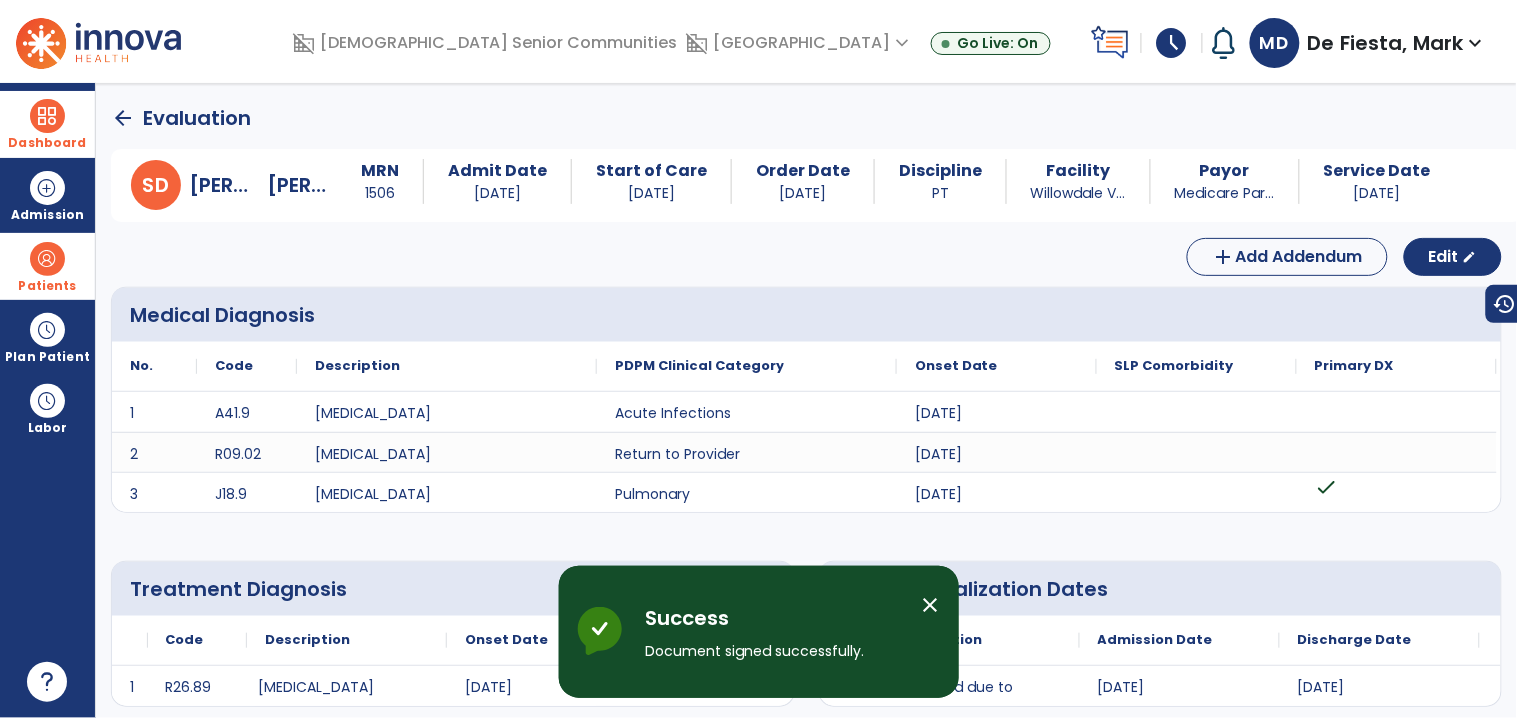 click on "arrow_back" 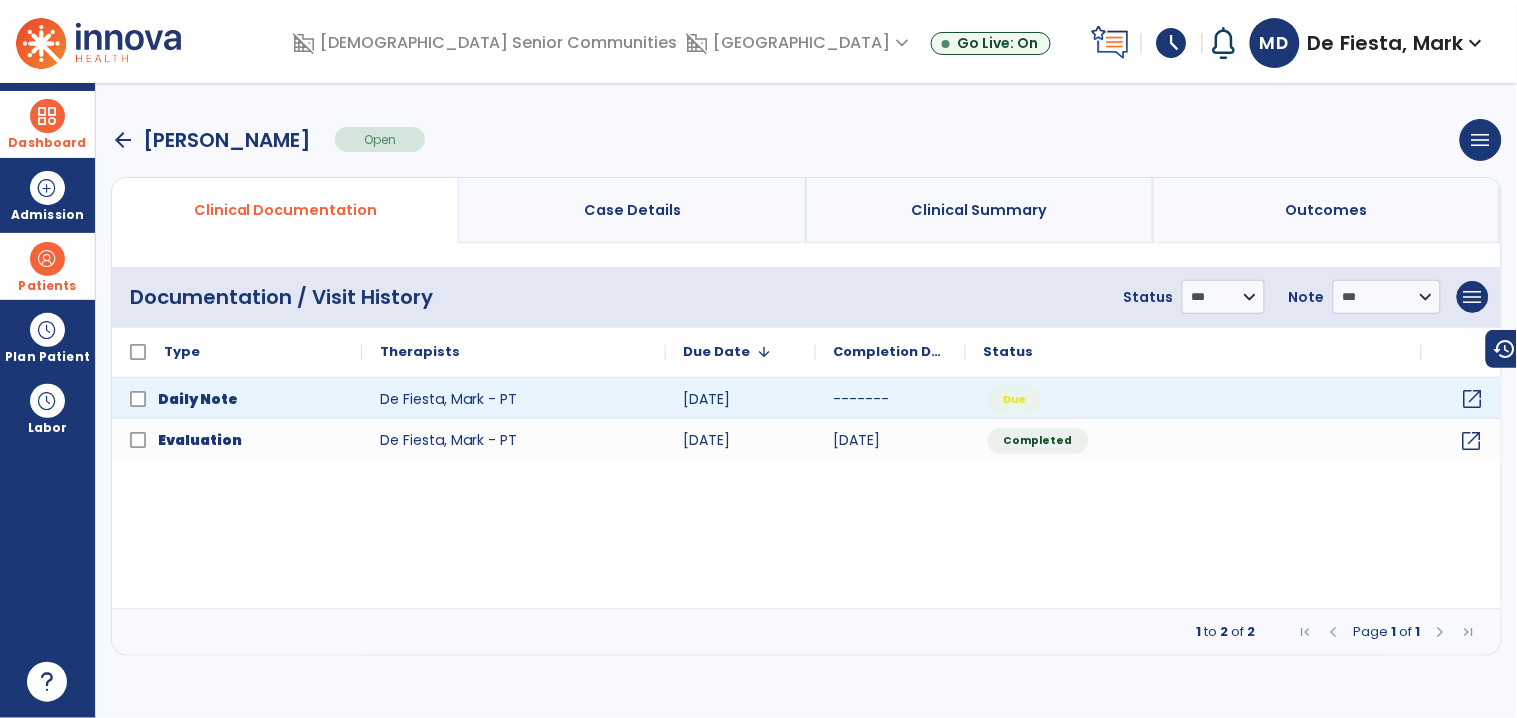 click on "open_in_new" 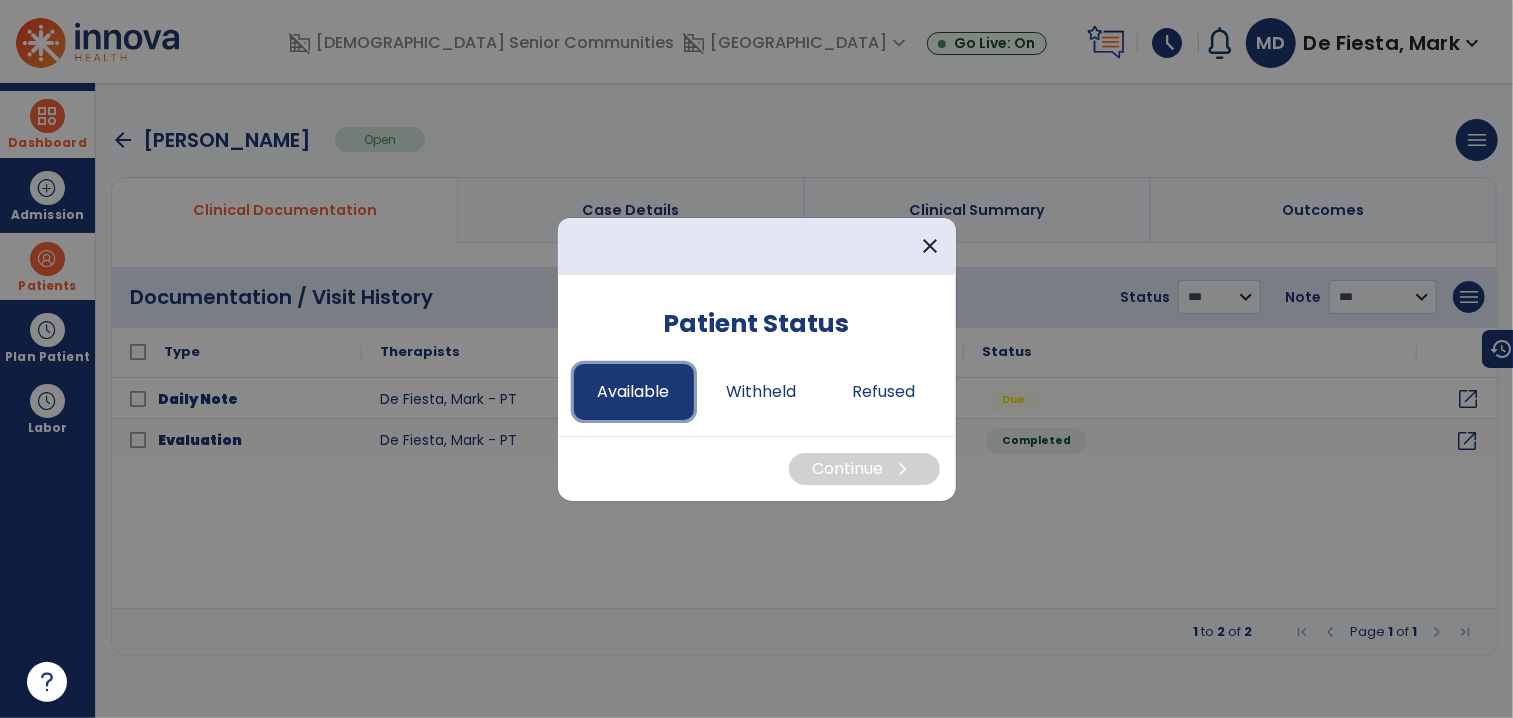 click on "Available" at bounding box center (634, 392) 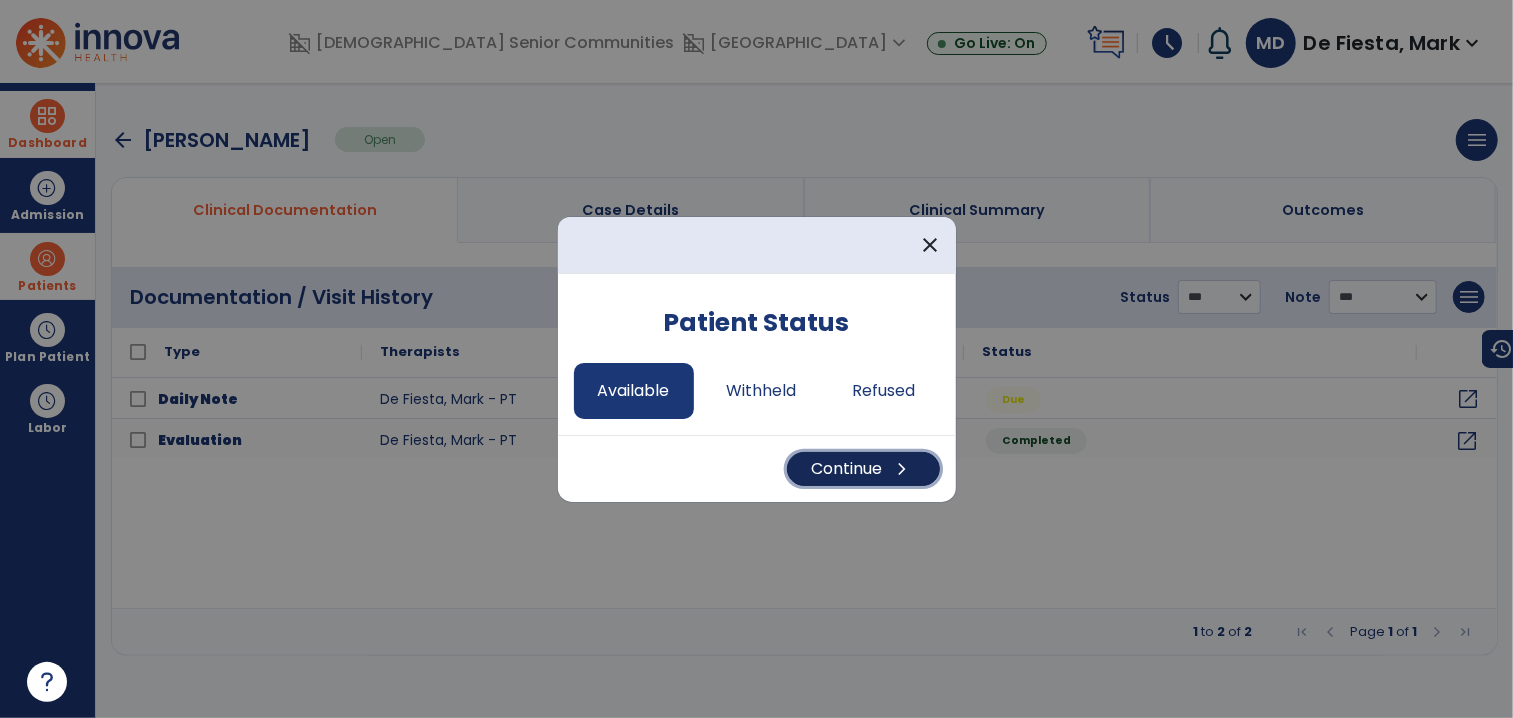 drag, startPoint x: 824, startPoint y: 465, endPoint x: 520, endPoint y: 483, distance: 304.53244 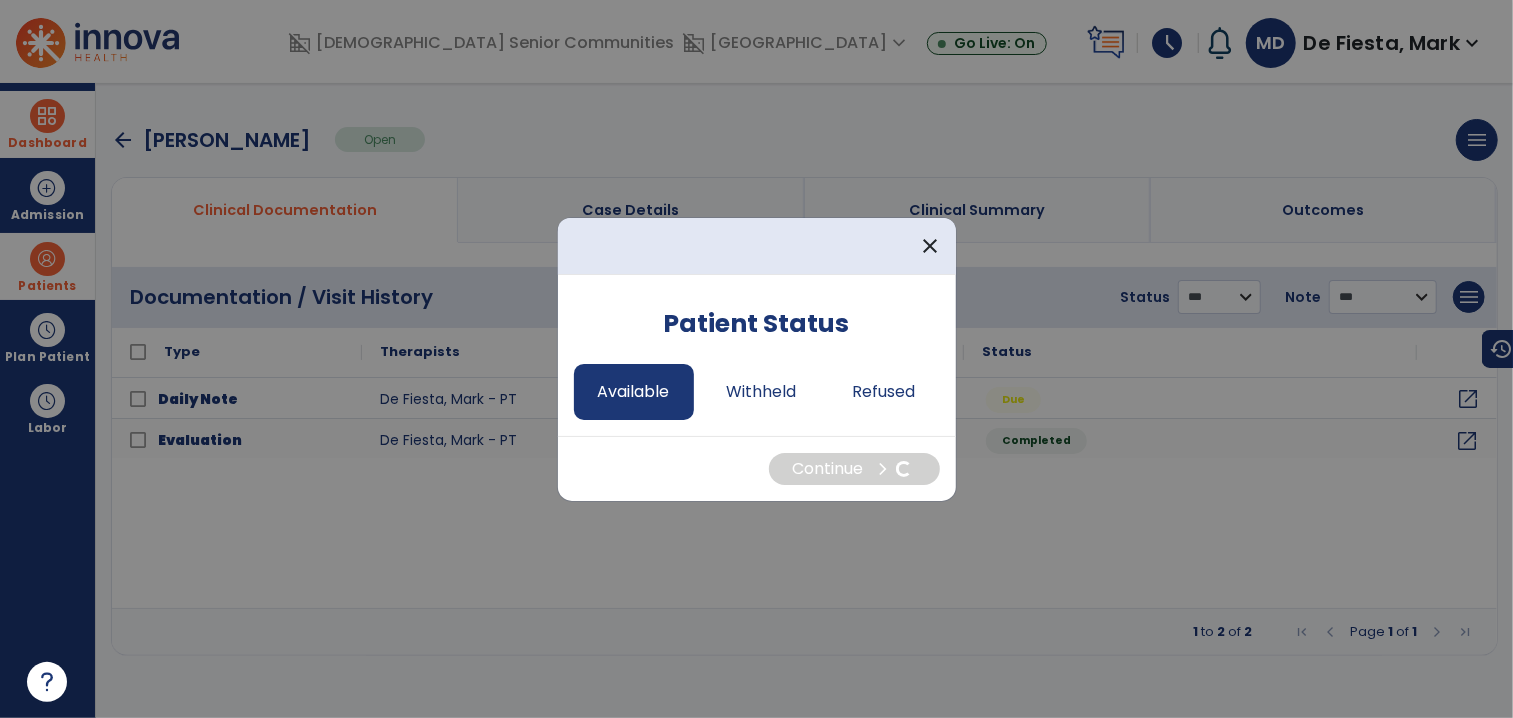 select on "*" 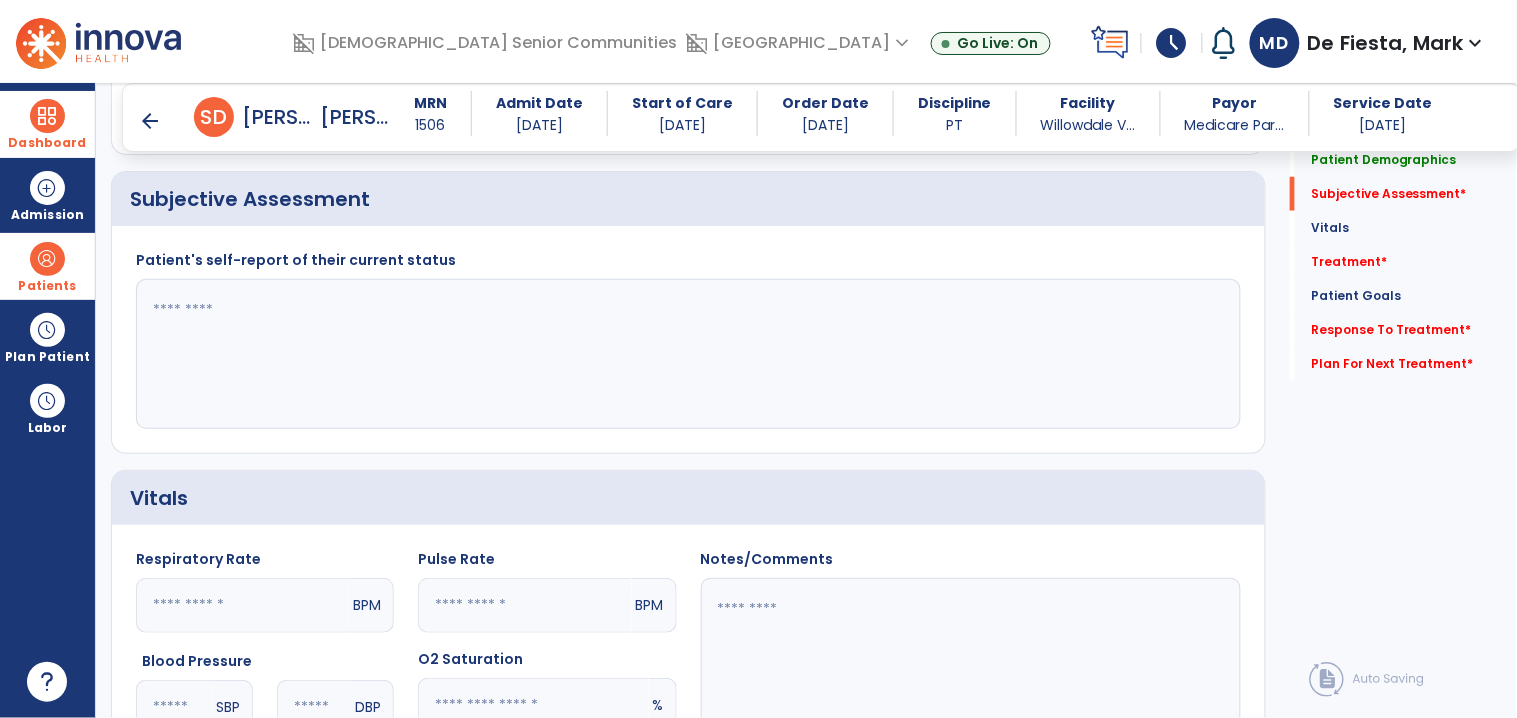 scroll, scrollTop: 415, scrollLeft: 0, axis: vertical 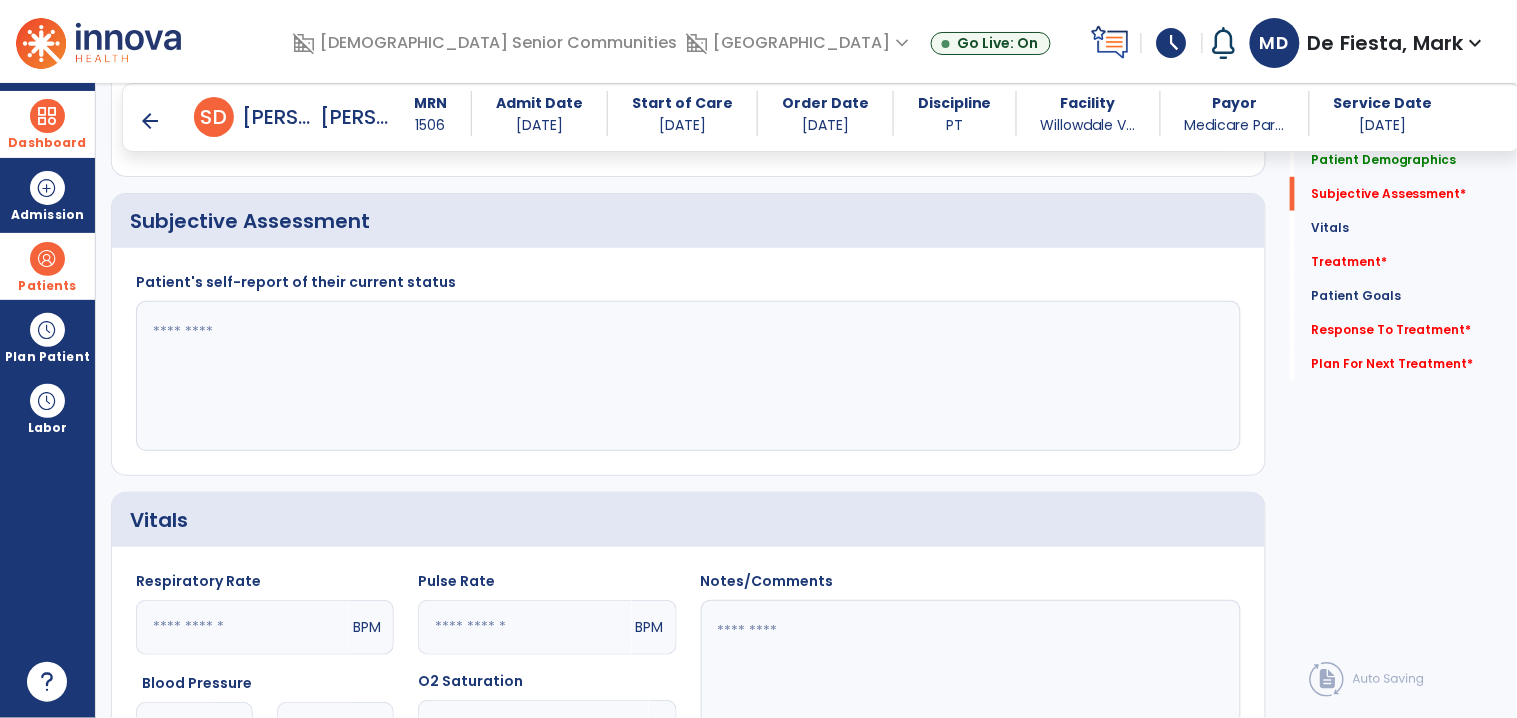 click 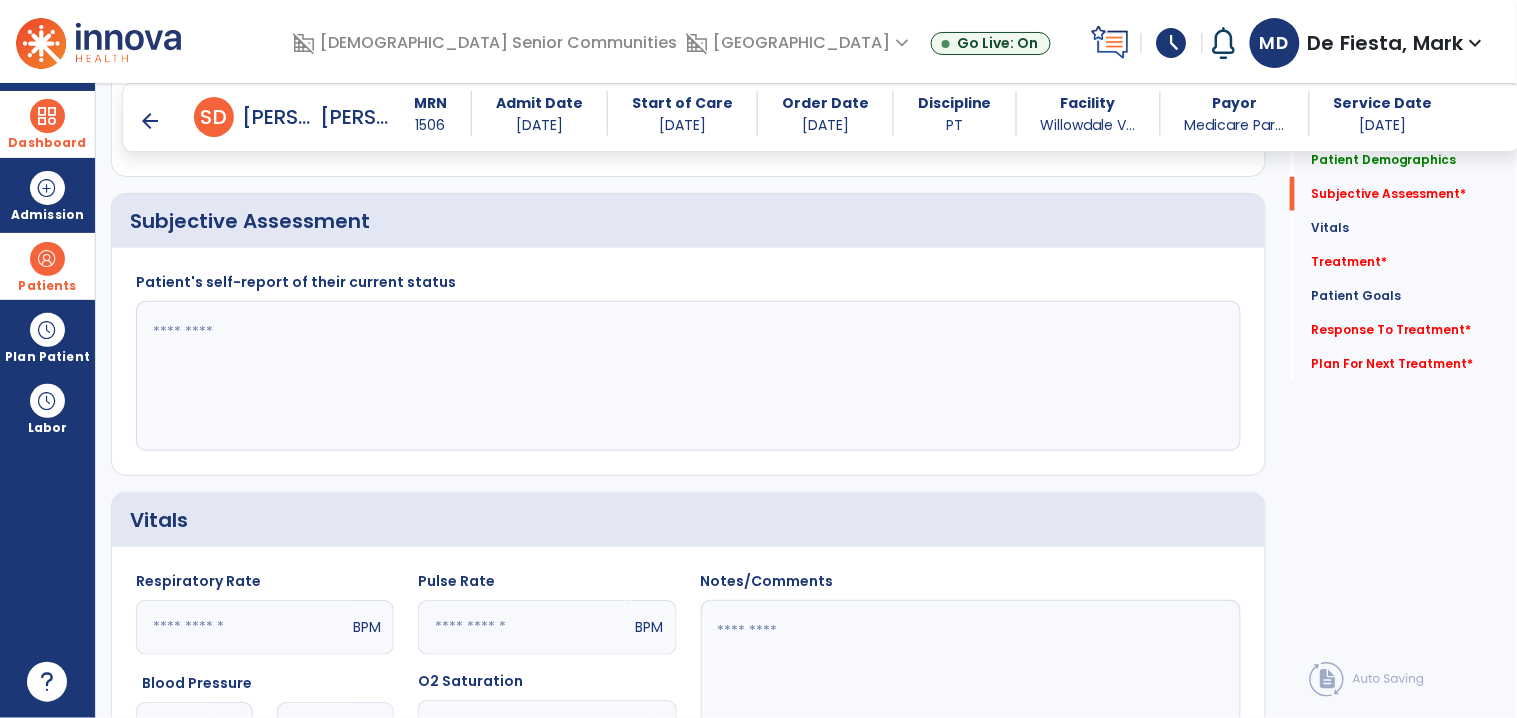 paste on "**********" 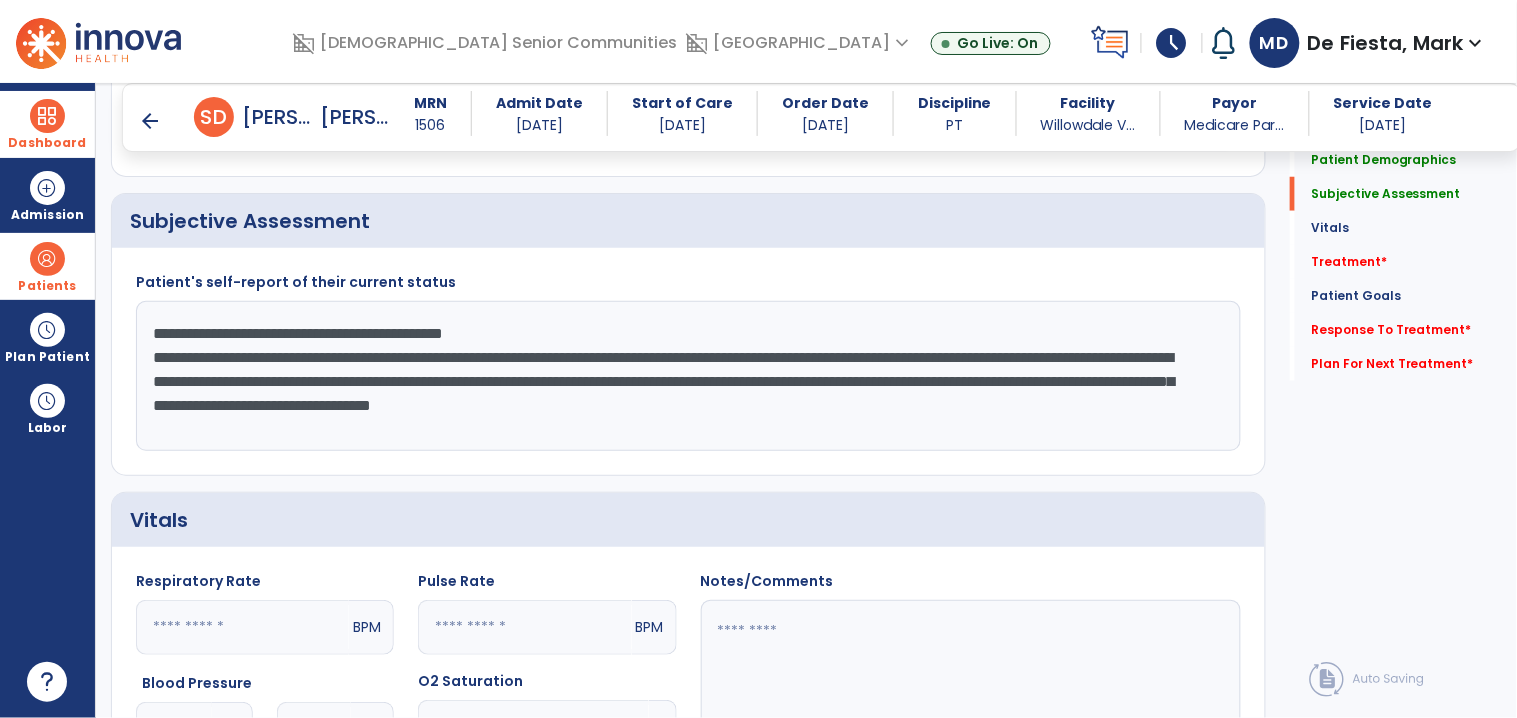 drag, startPoint x: 163, startPoint y: 360, endPoint x: 1226, endPoint y: 442, distance: 1066.1581 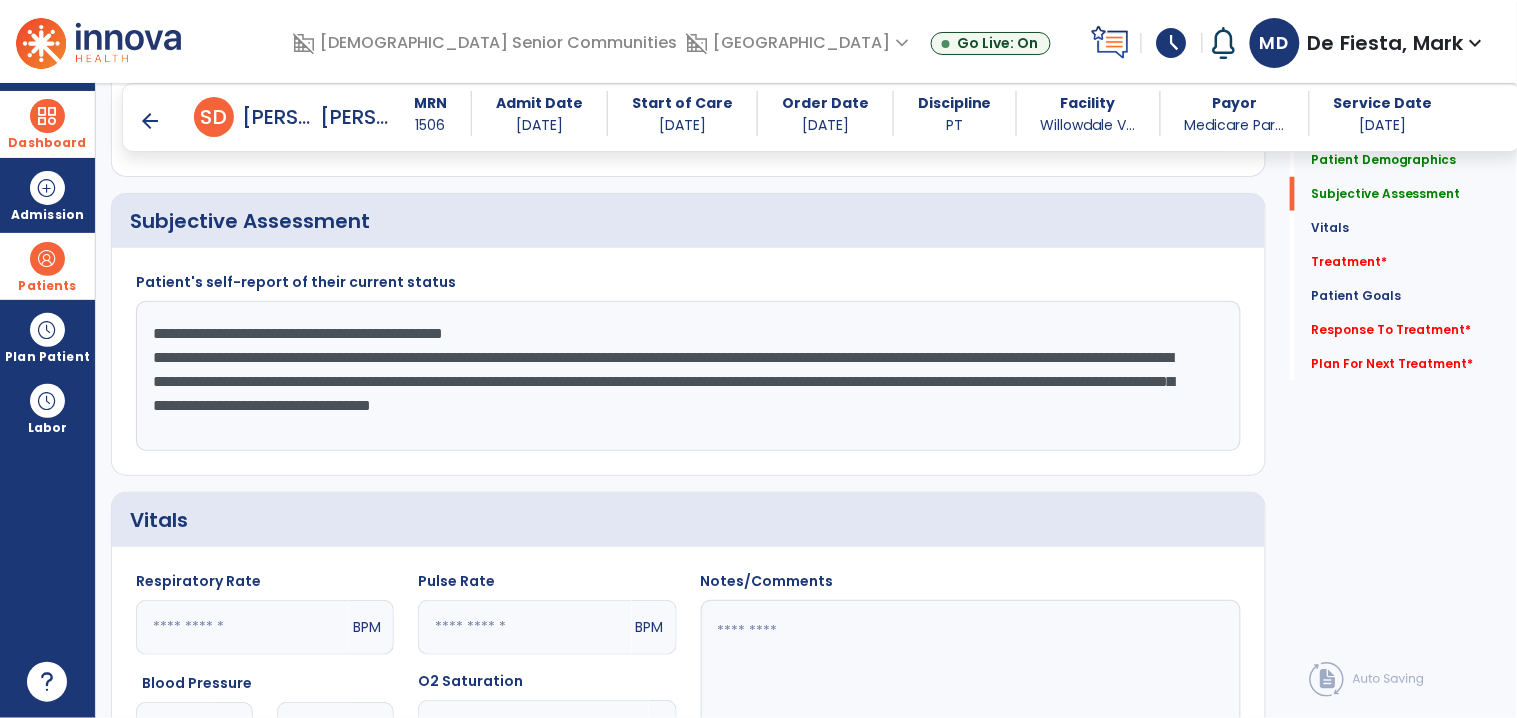 click on "**********" 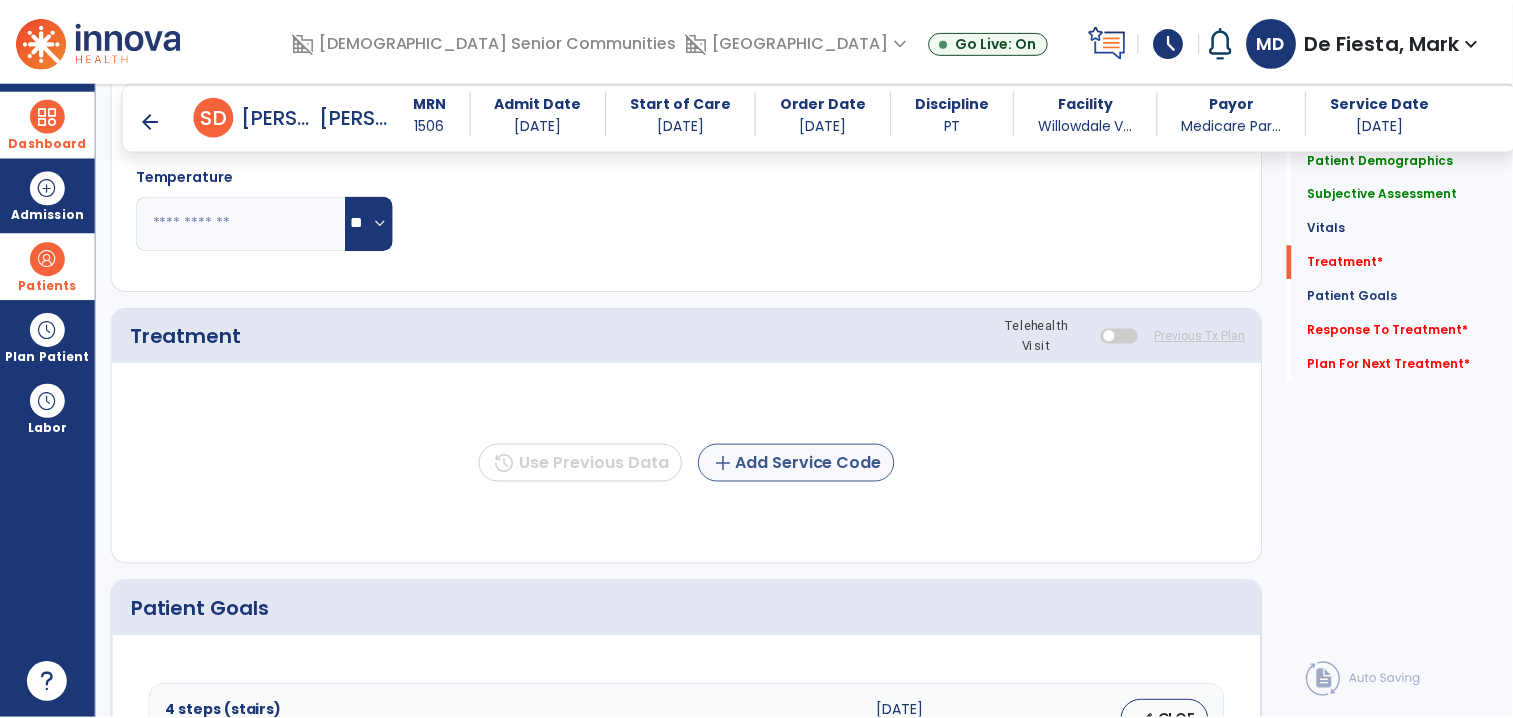 scroll, scrollTop: 1028, scrollLeft: 0, axis: vertical 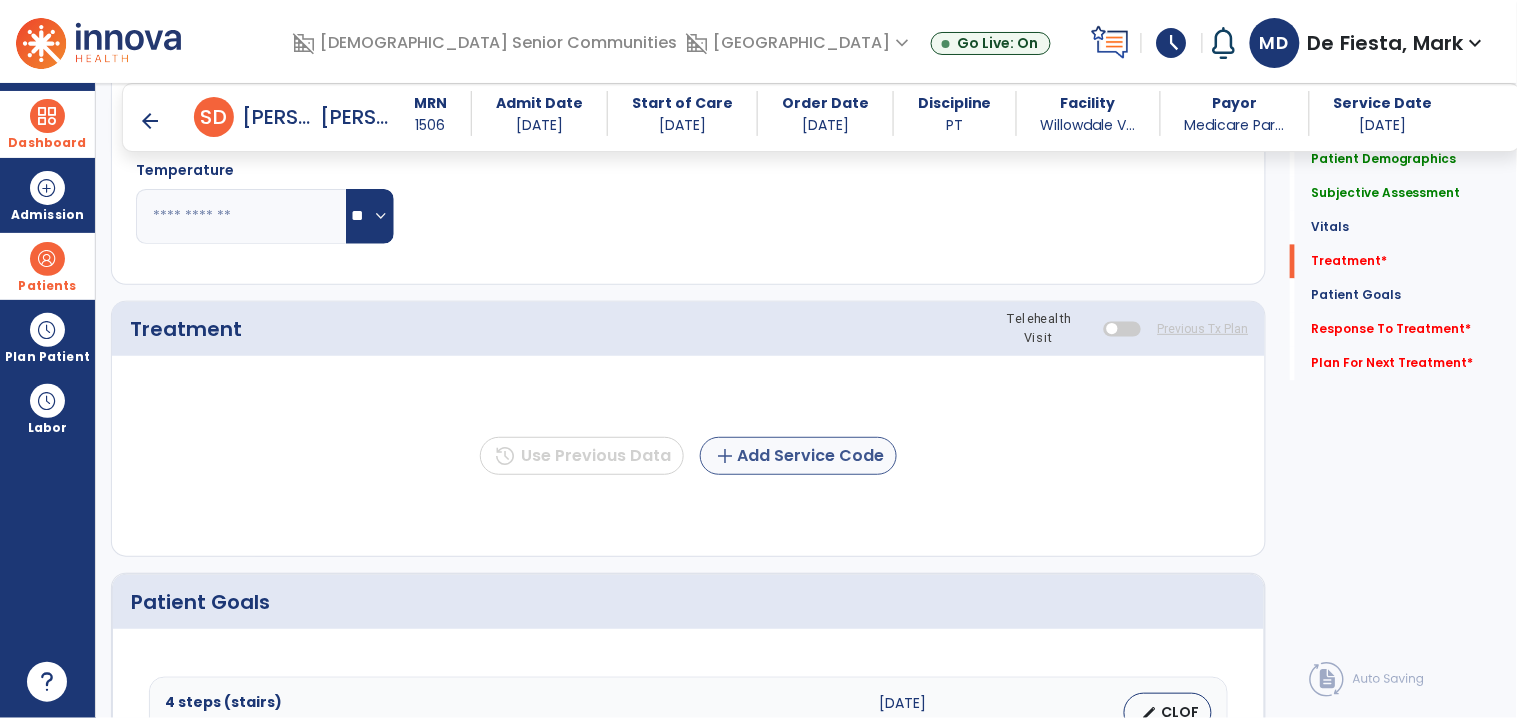 type on "**********" 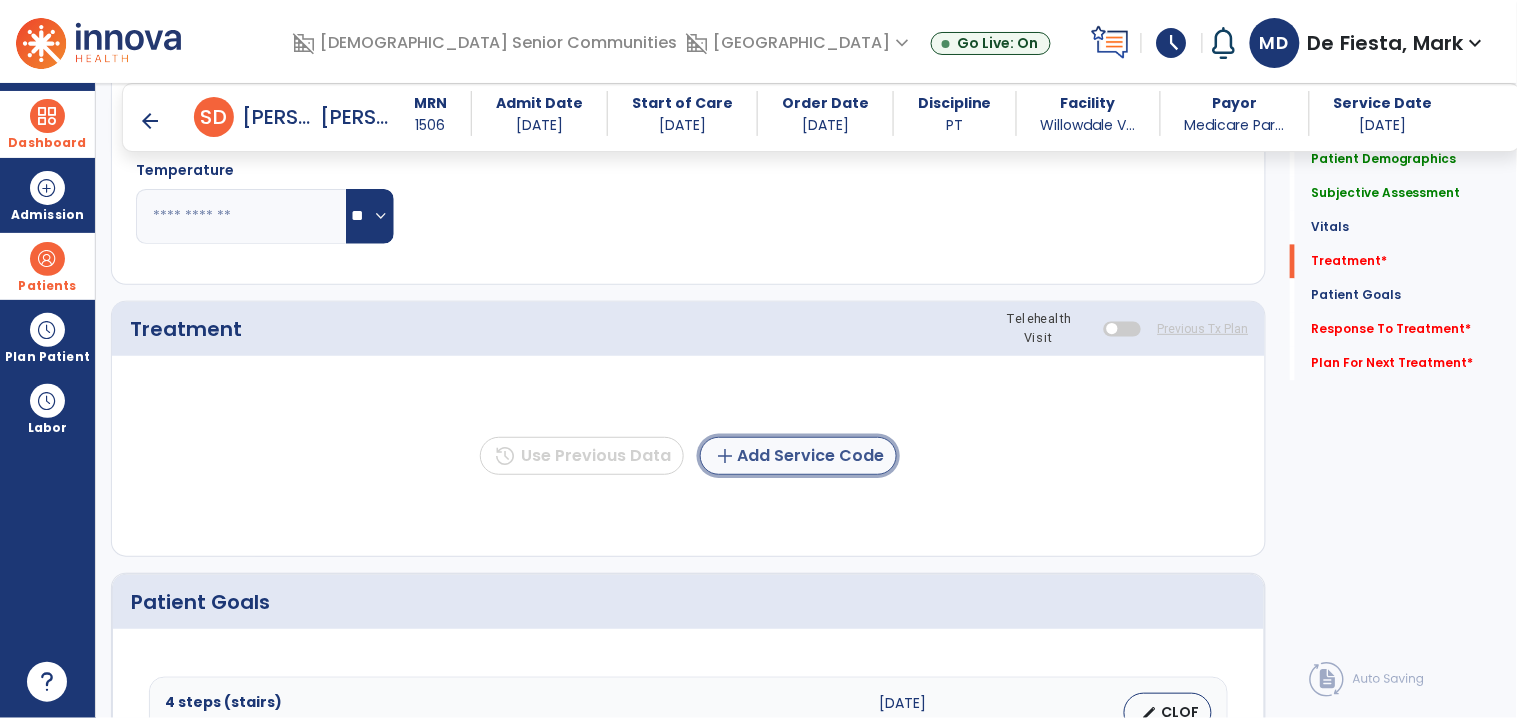 click on "add  Add Service Code" 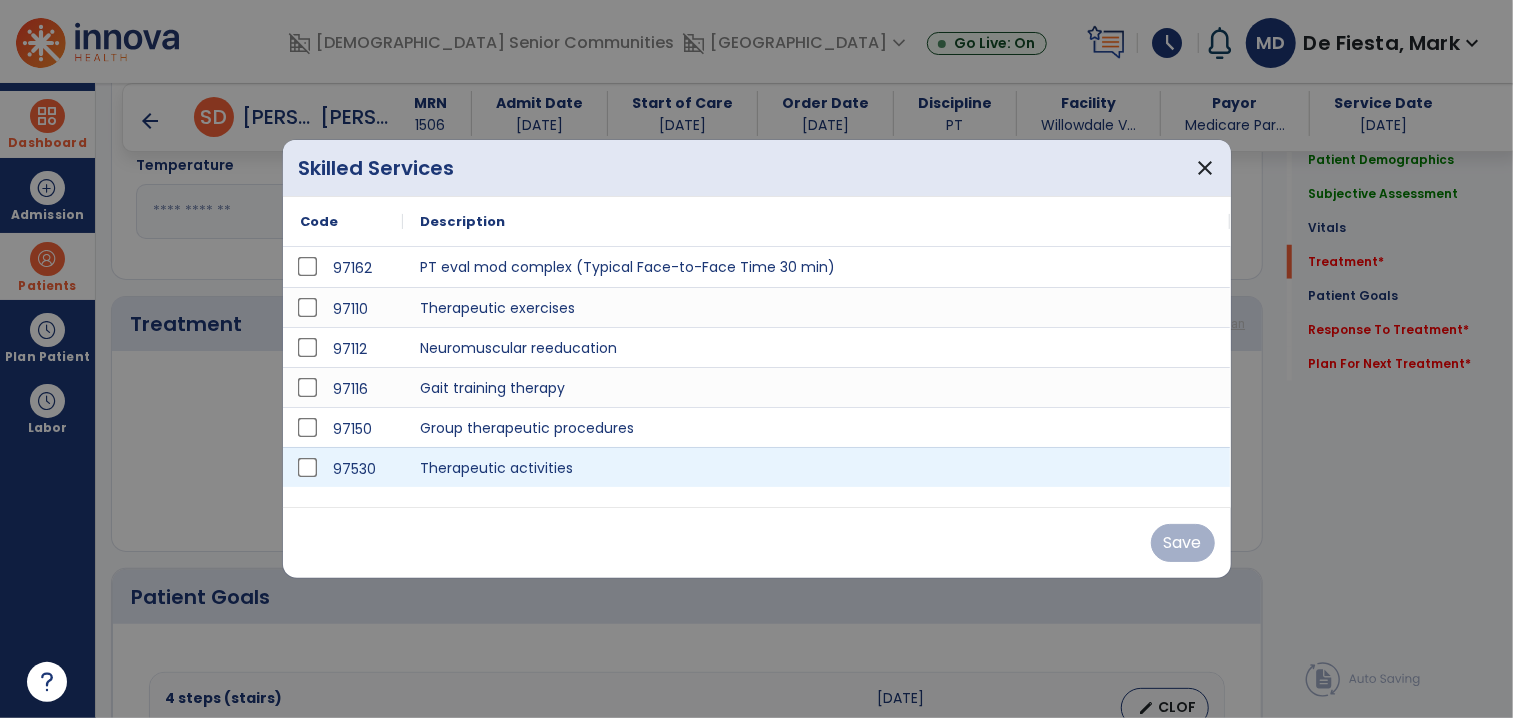 scroll, scrollTop: 1028, scrollLeft: 0, axis: vertical 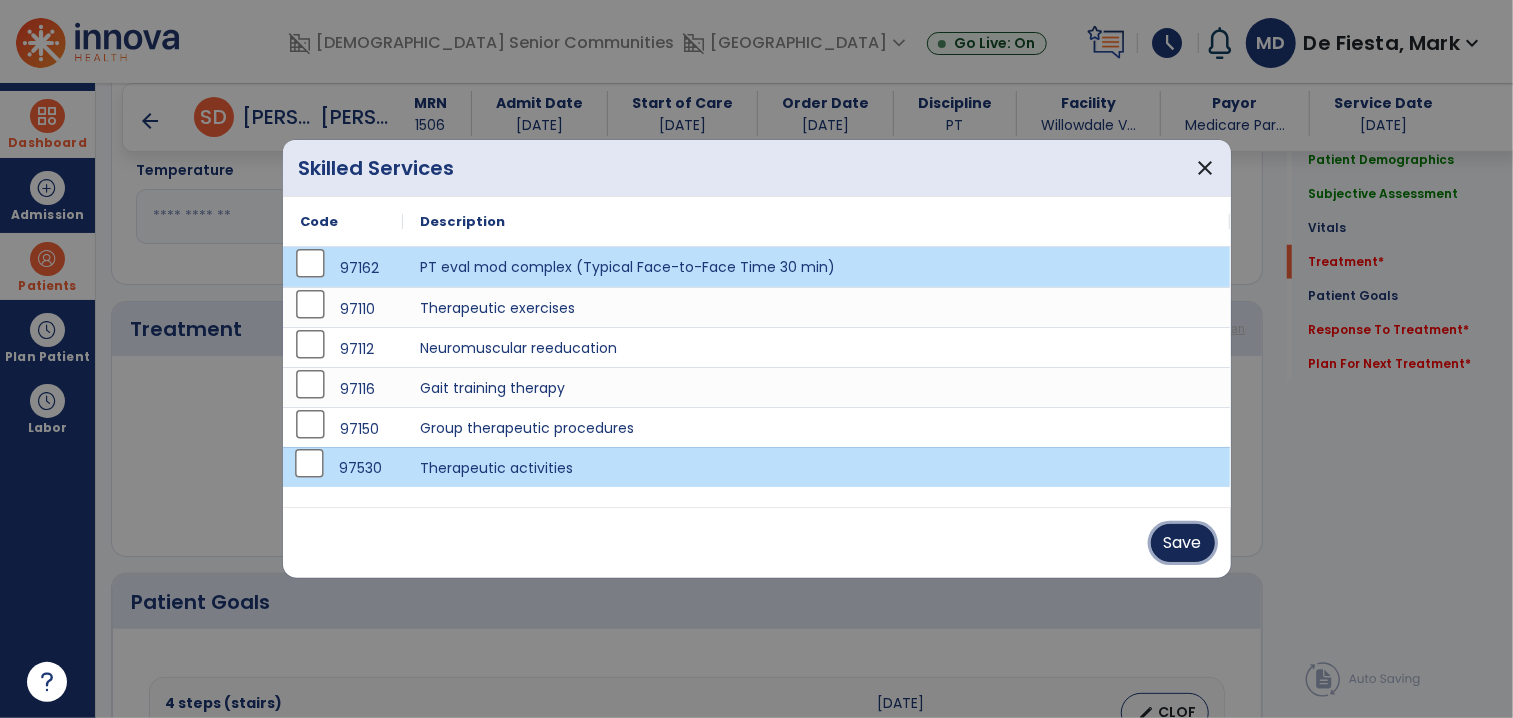 click on "Save" at bounding box center [1183, 543] 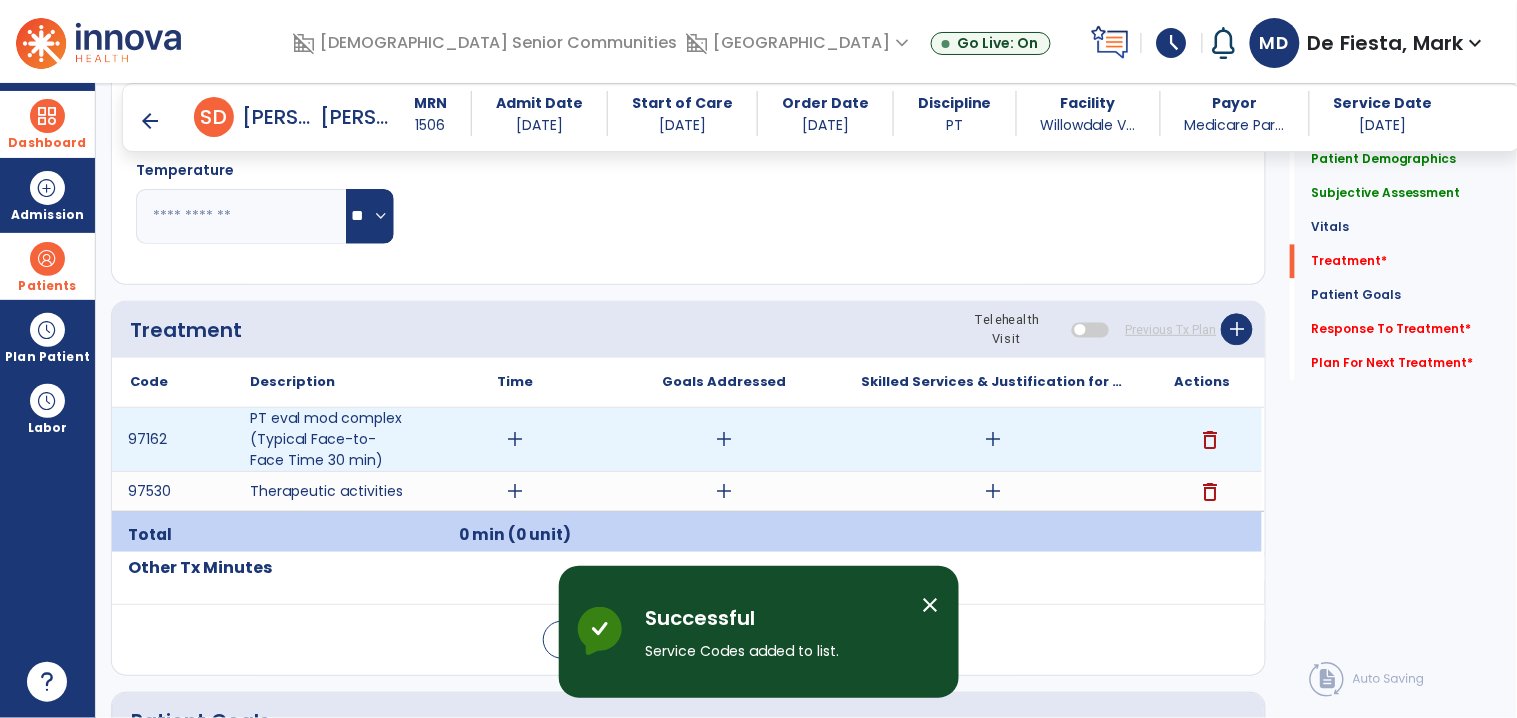 click on "add" at bounding box center [515, 439] 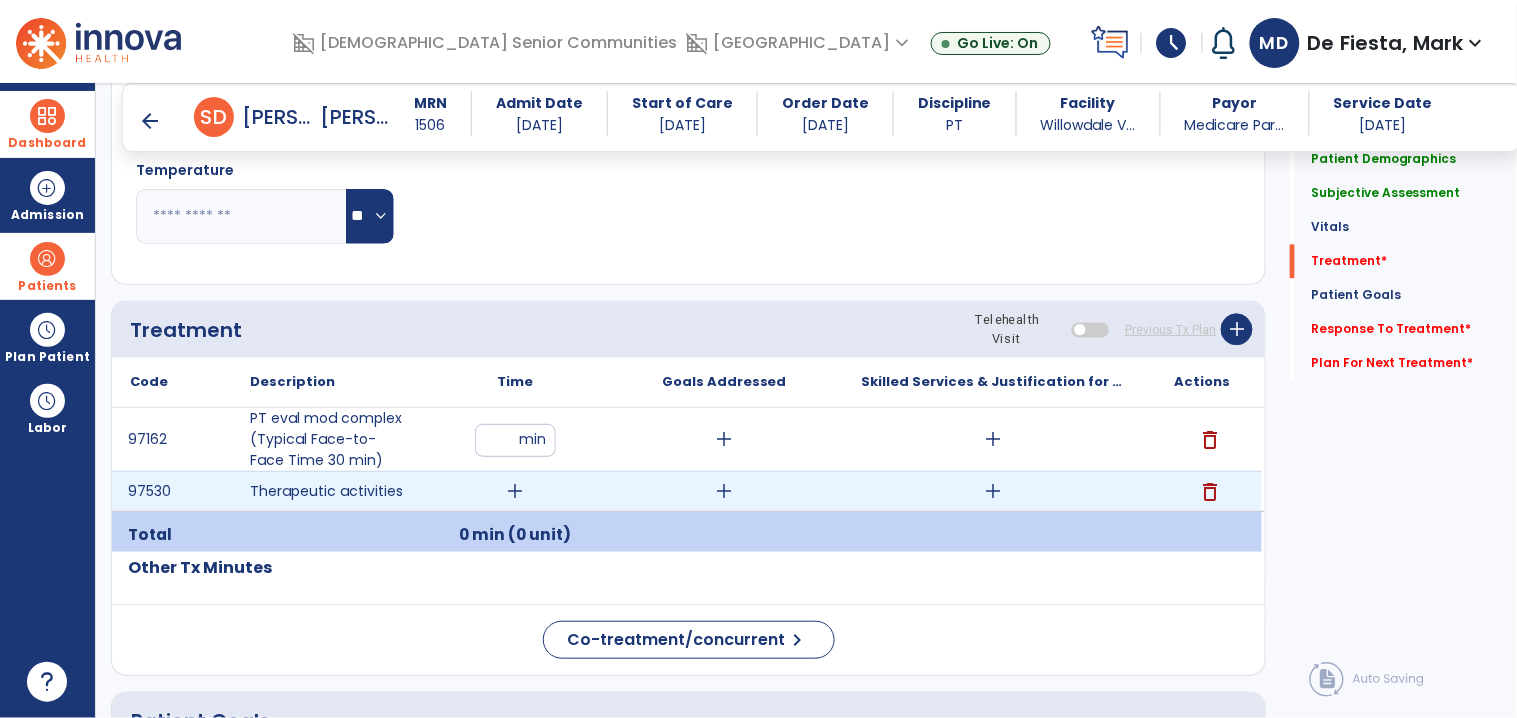 type on "**" 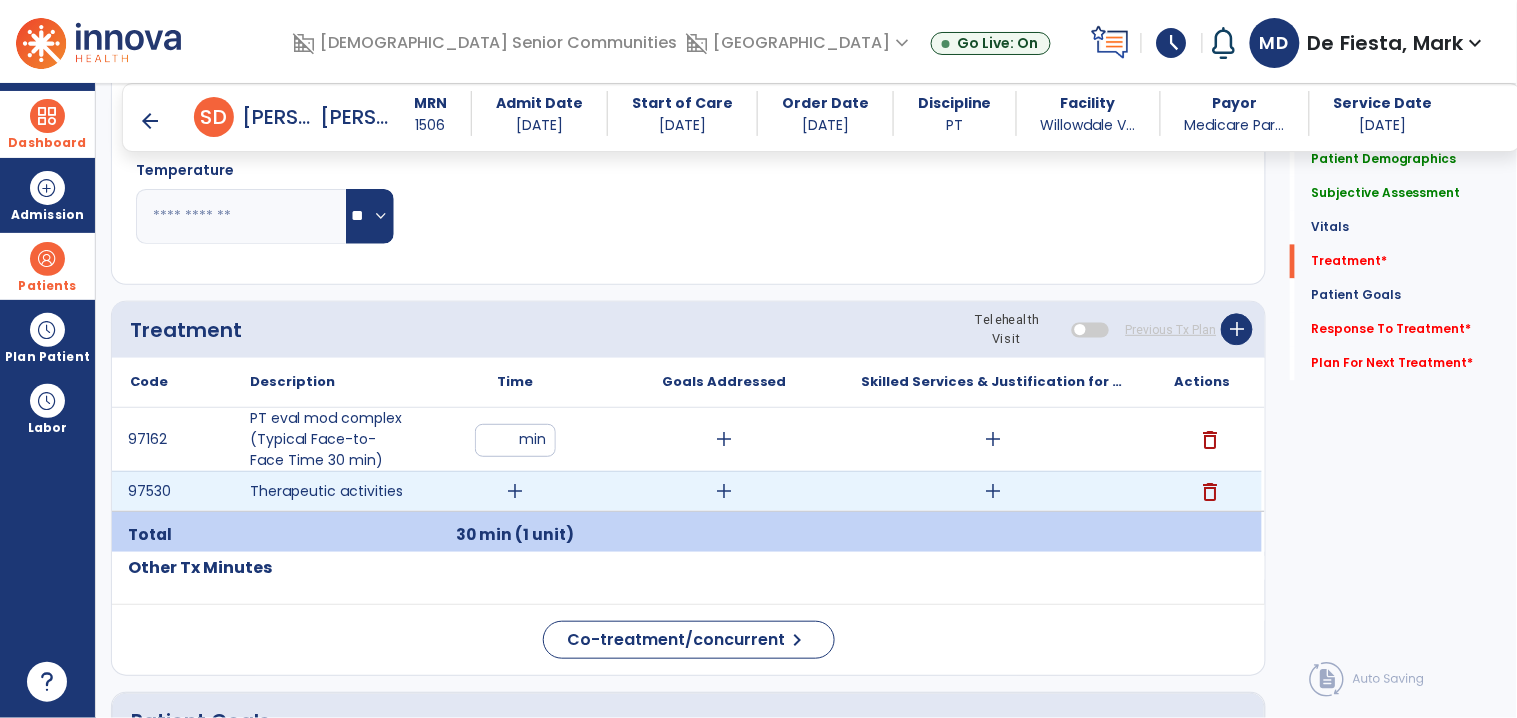click on "add" at bounding box center [515, 491] 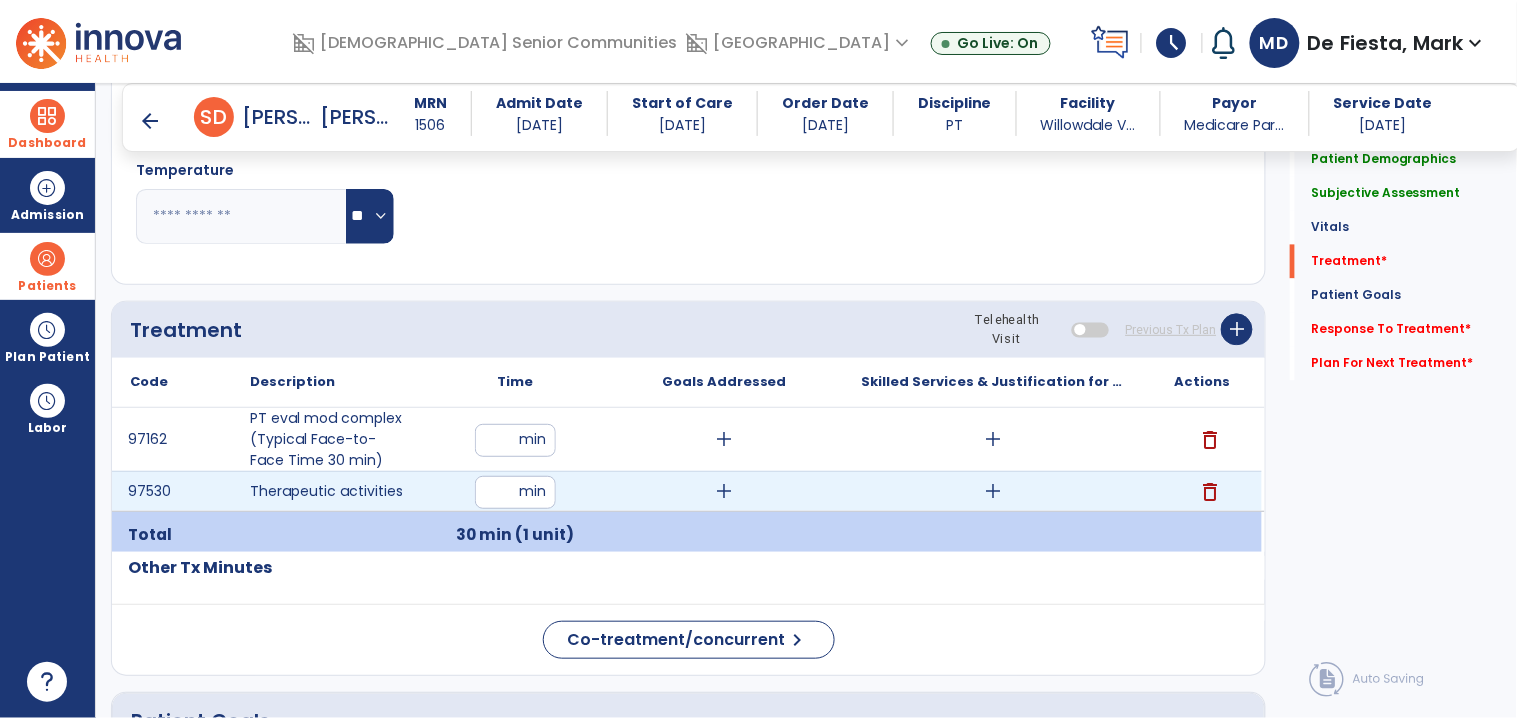 type on "**" 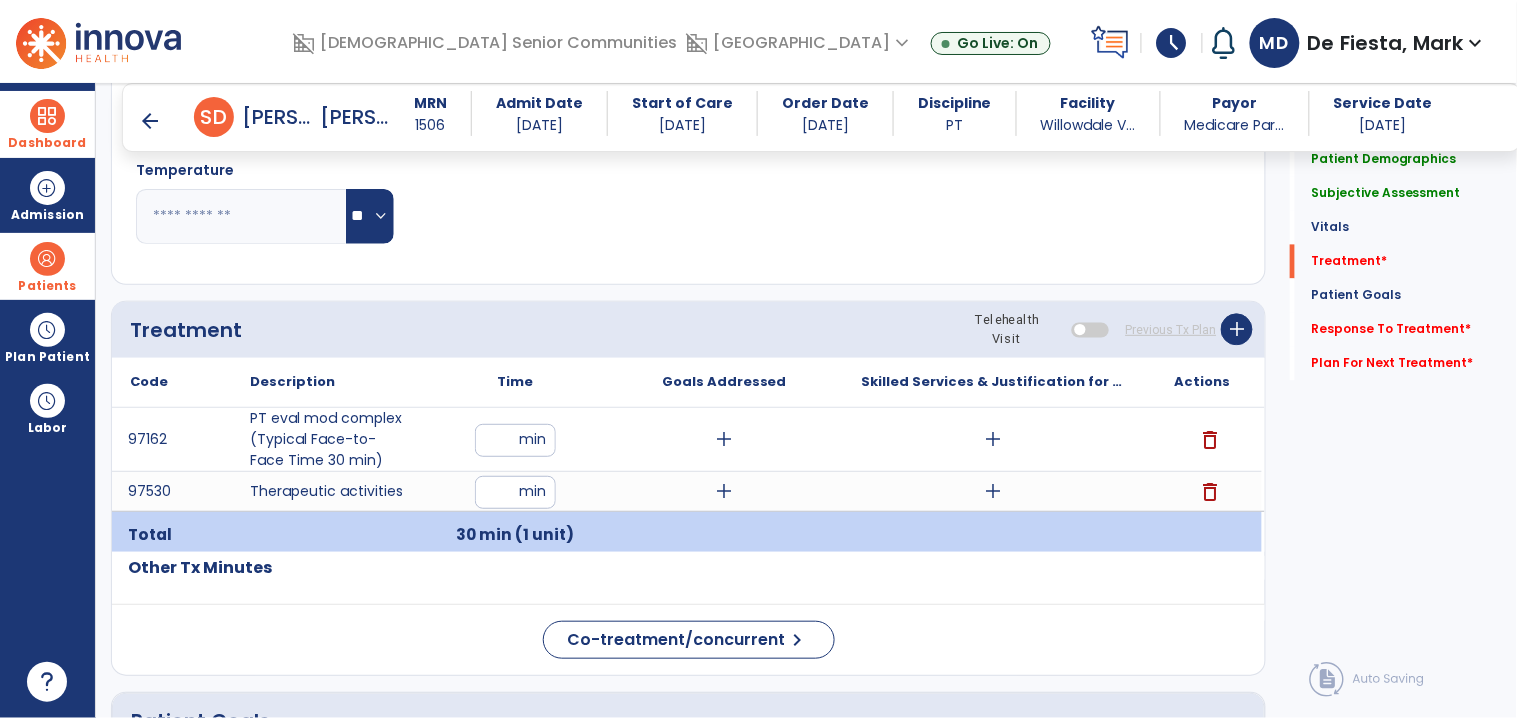 click on "Code
Description
Time" 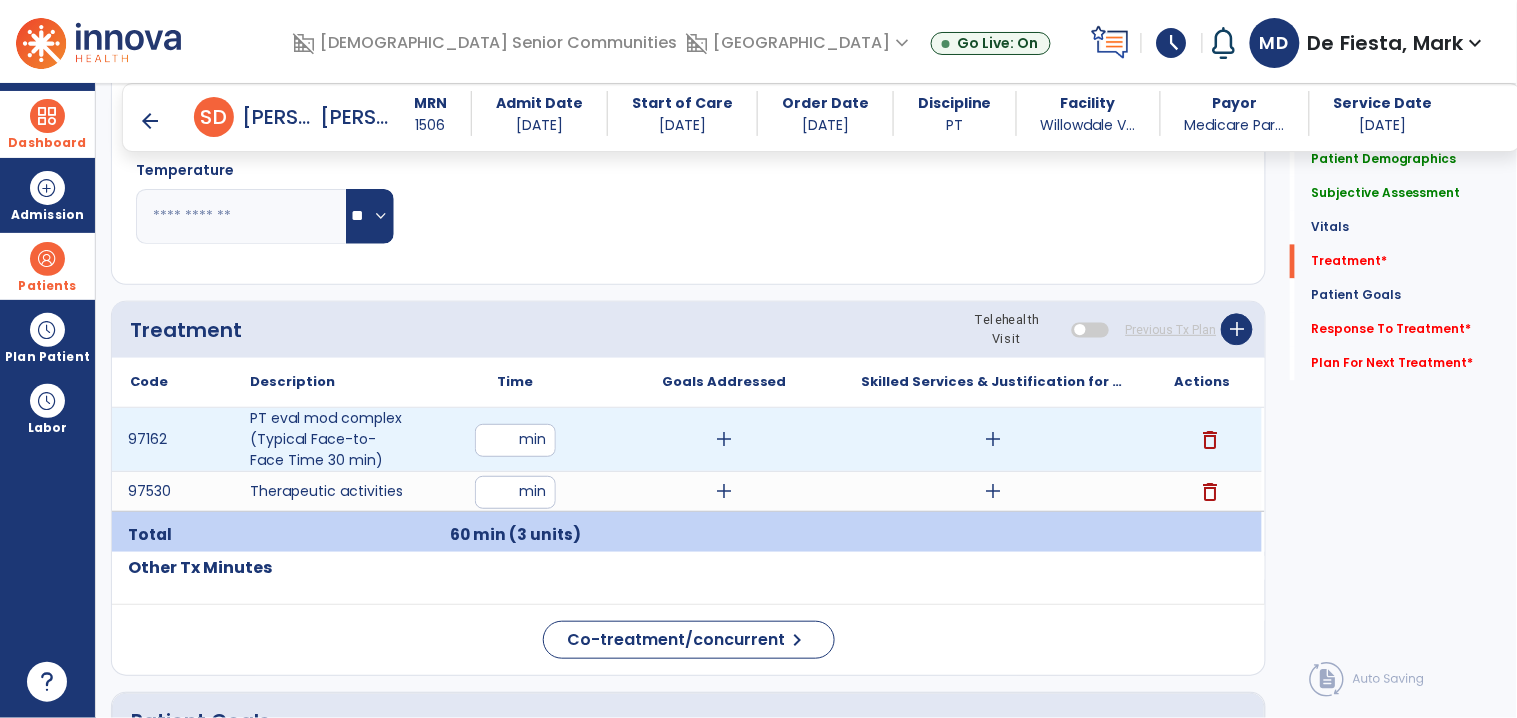 click on "add" at bounding box center (993, 439) 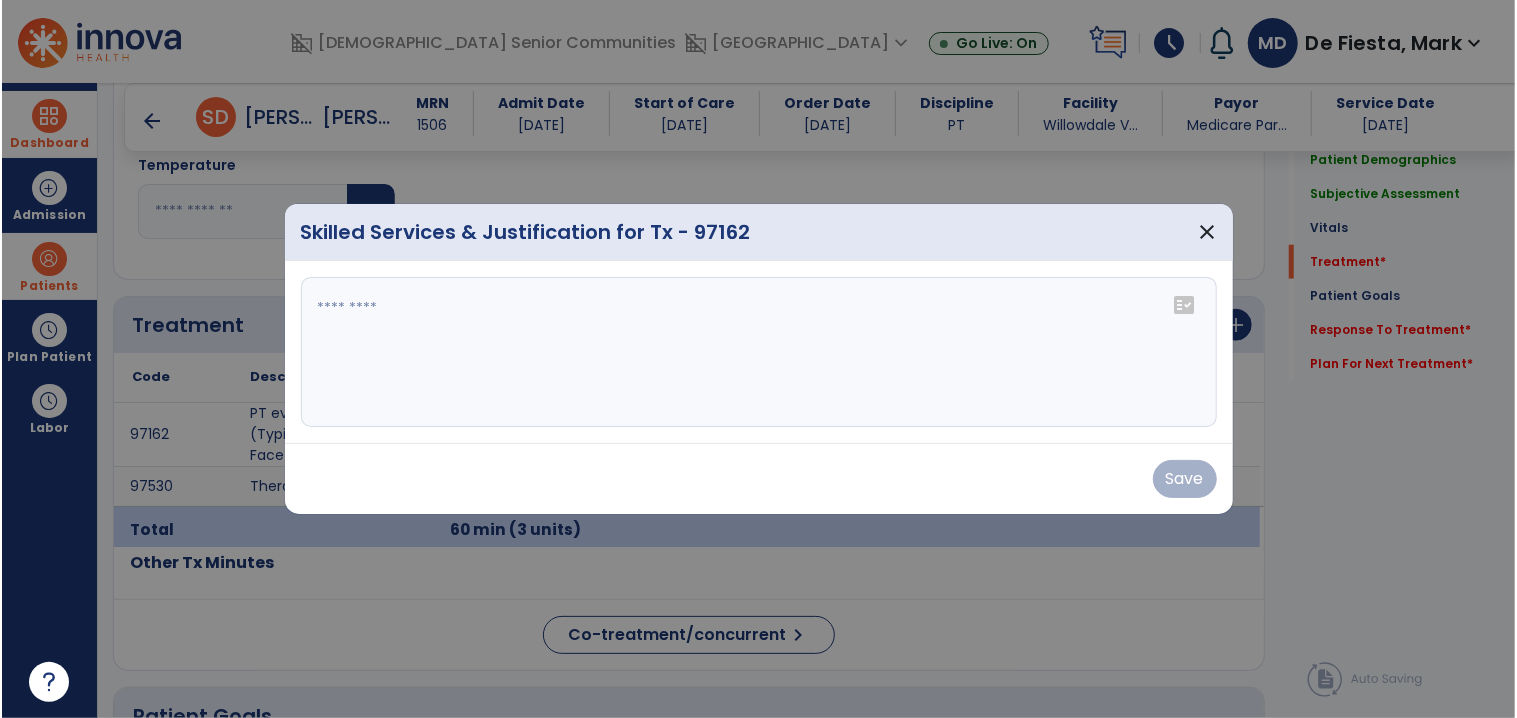 scroll, scrollTop: 1028, scrollLeft: 0, axis: vertical 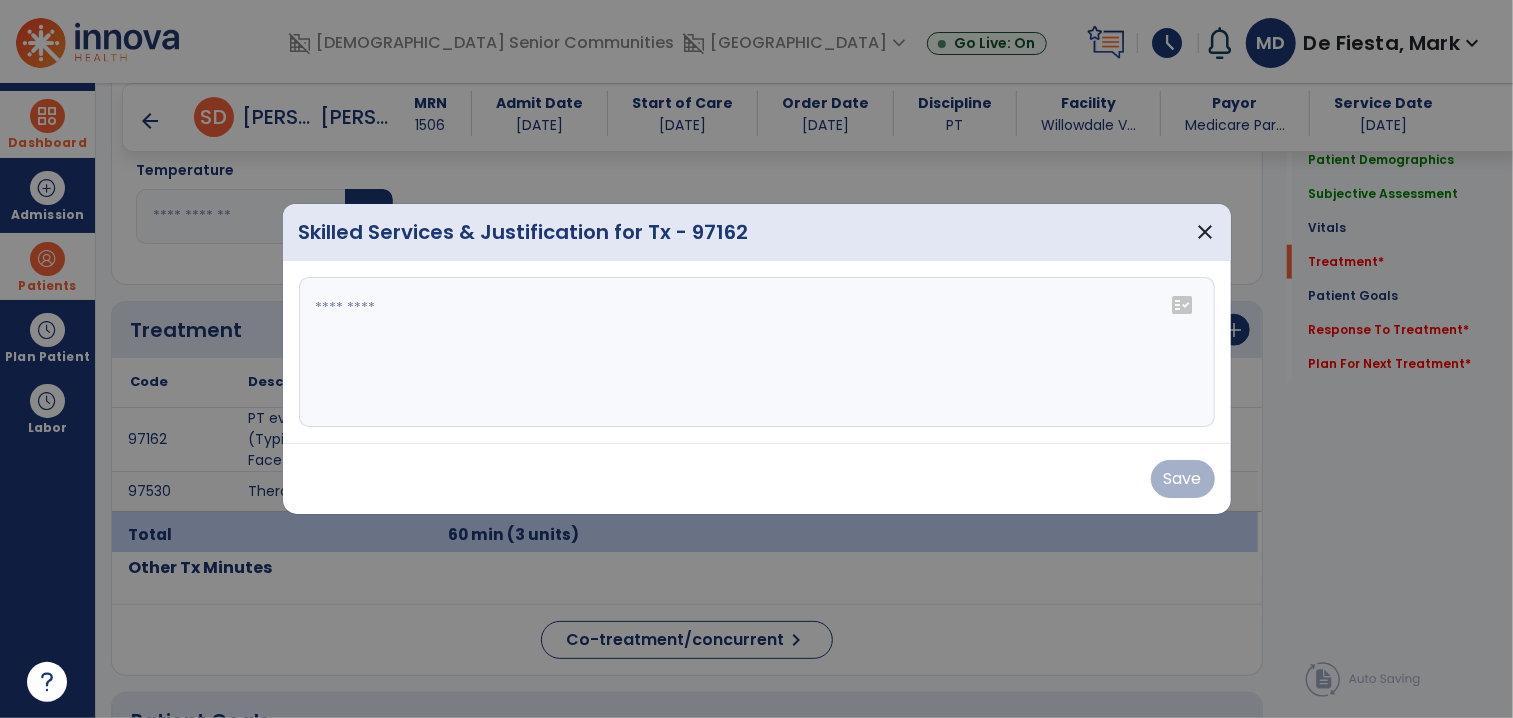 click at bounding box center (757, 352) 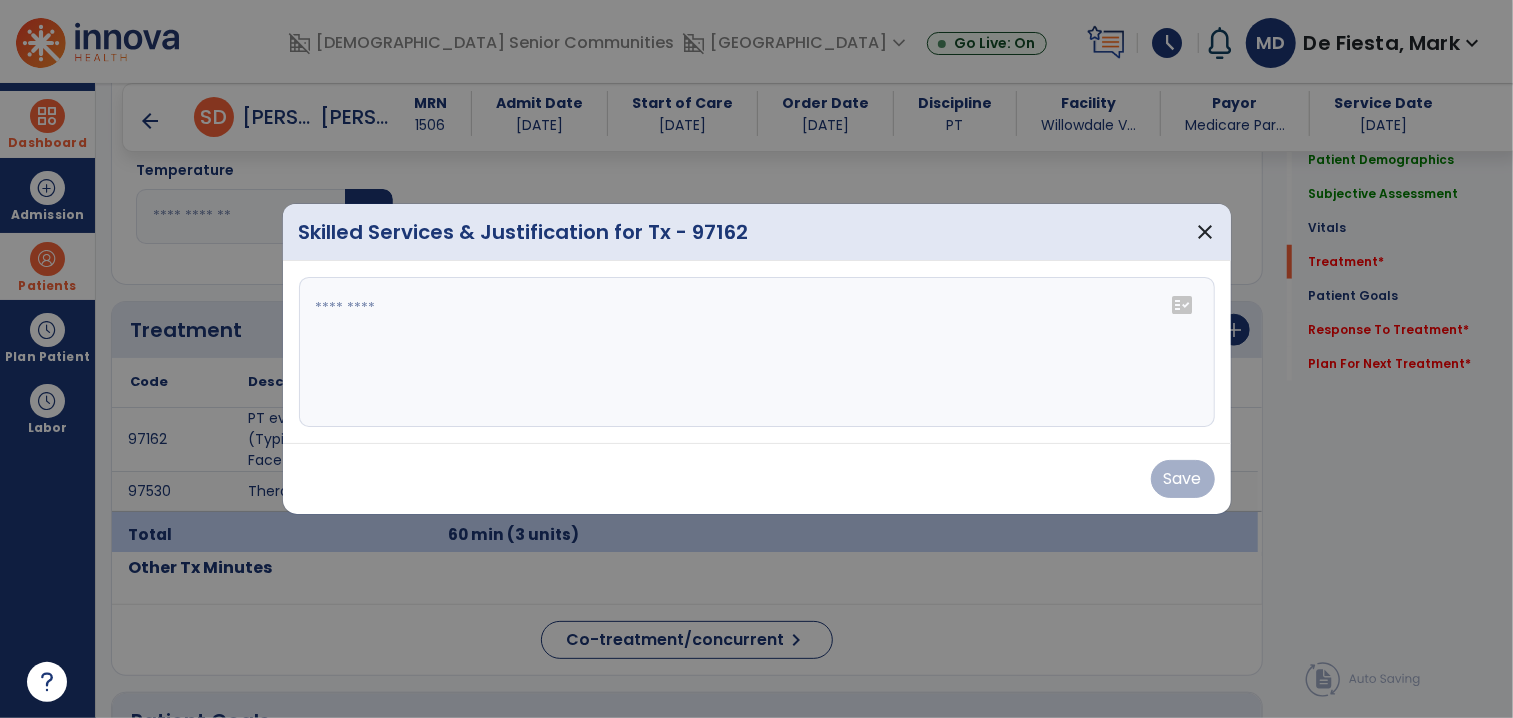 paste on "**********" 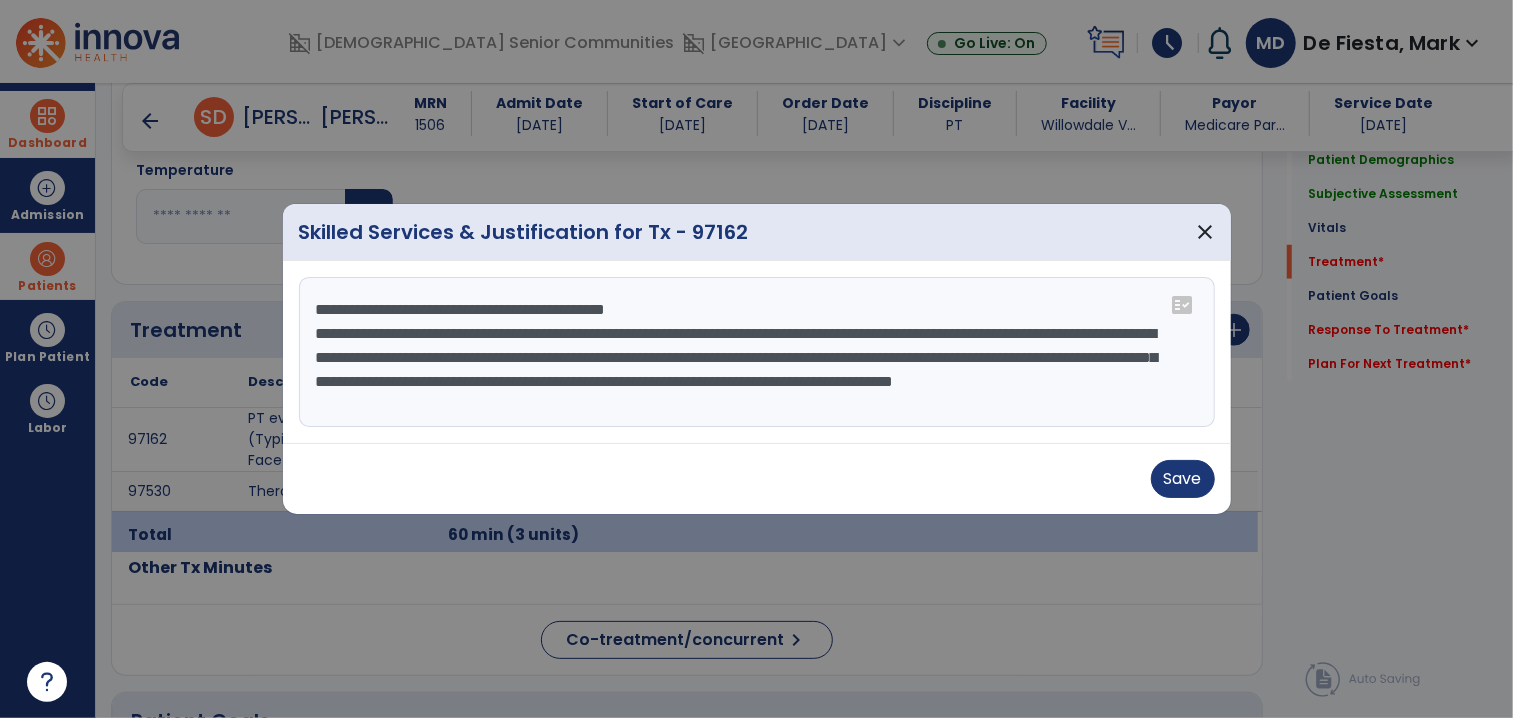 drag, startPoint x: 317, startPoint y: 310, endPoint x: 706, endPoint y: 315, distance: 389.03214 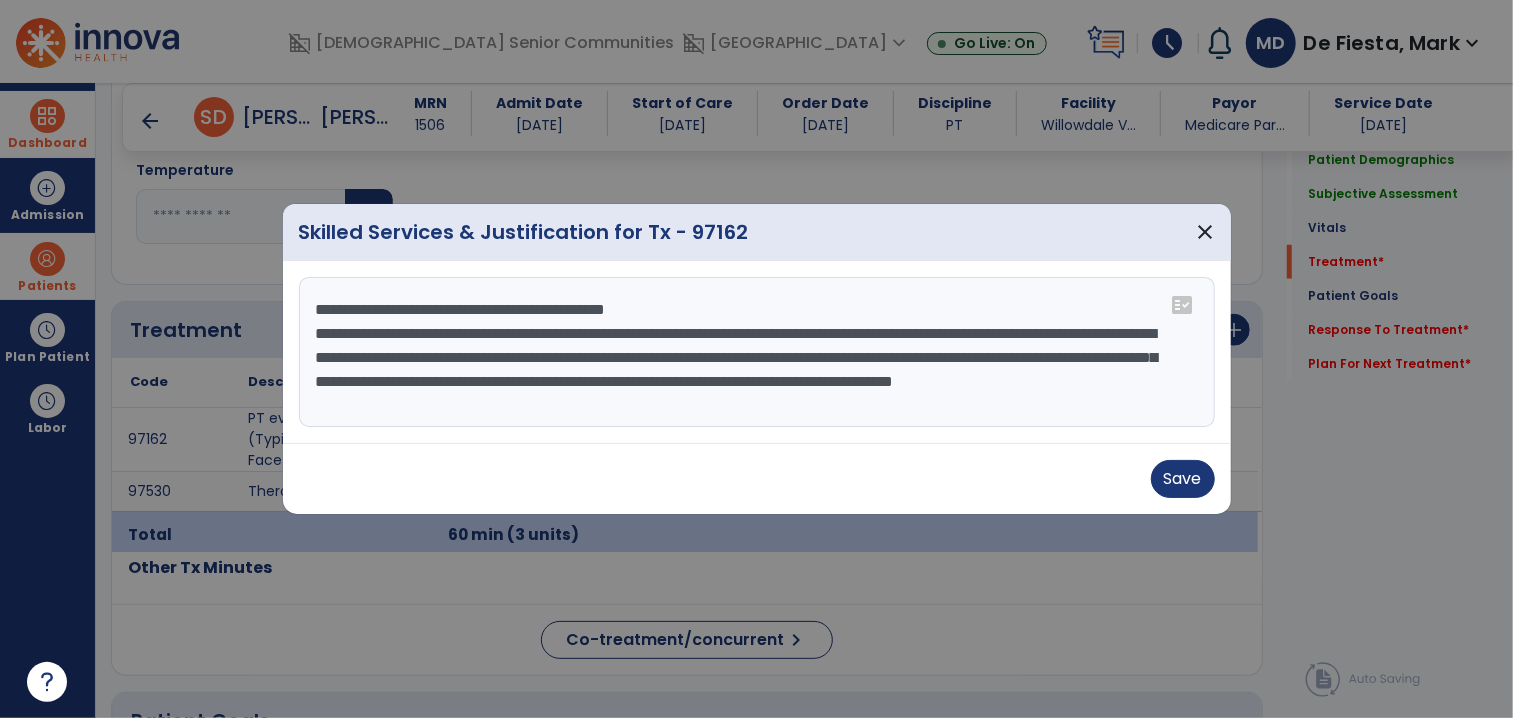 click on "**********" at bounding box center (757, 352) 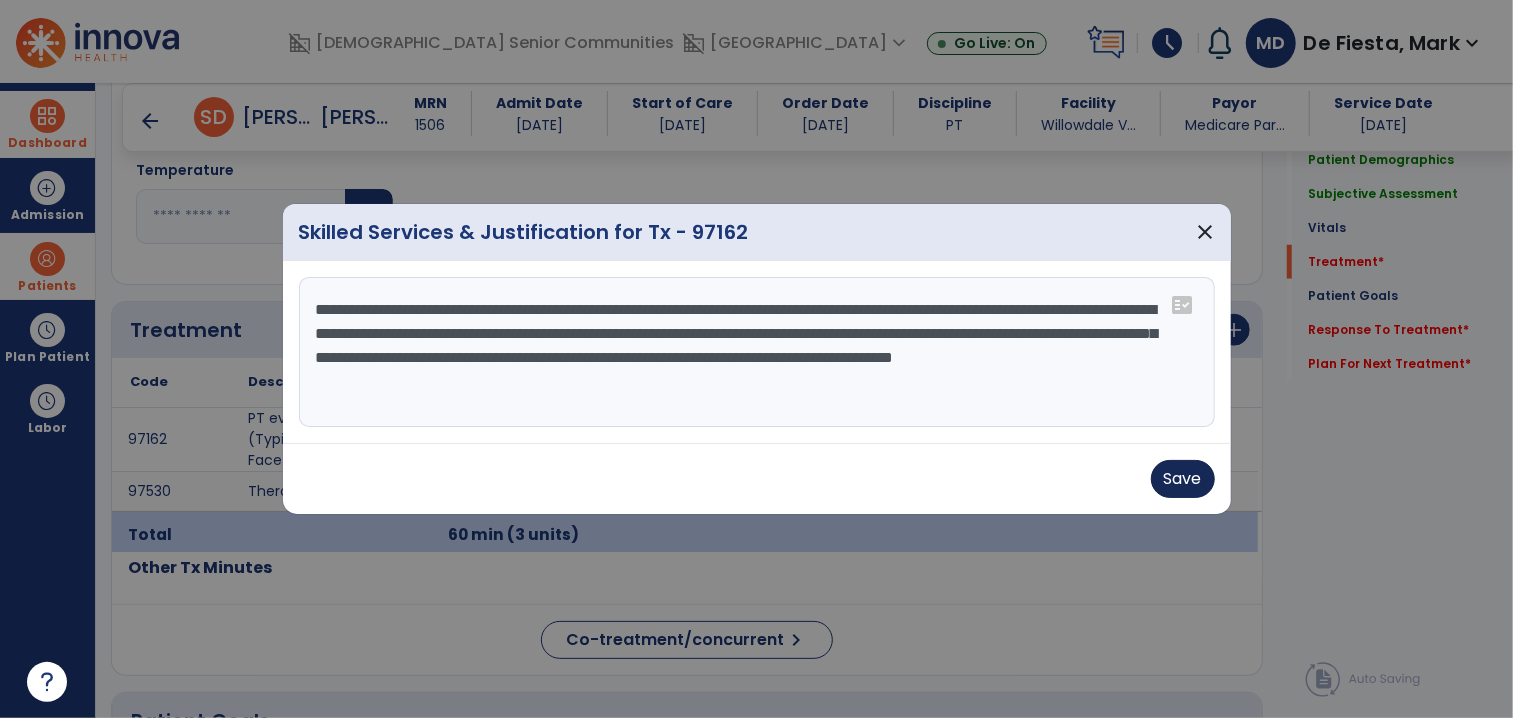 type on "**********" 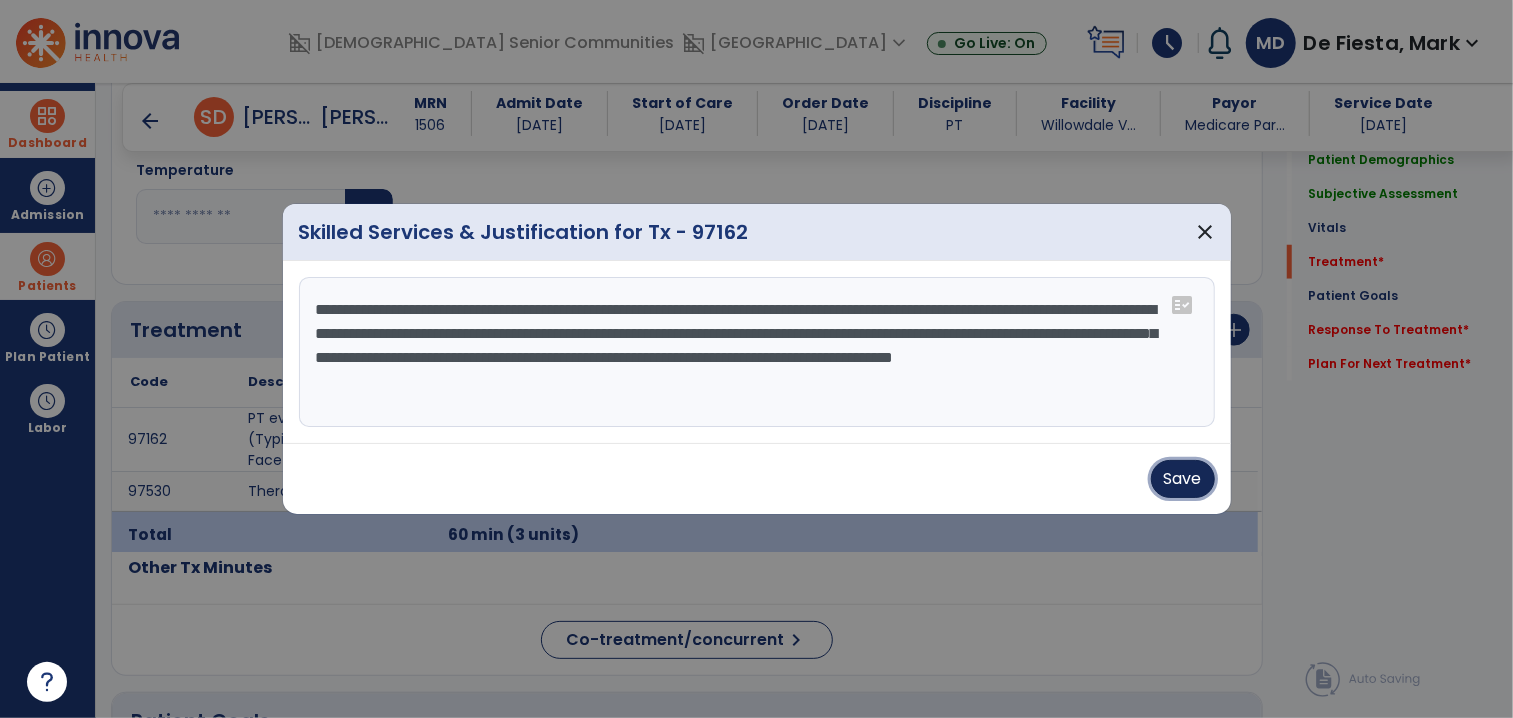 click on "Save" at bounding box center [1183, 479] 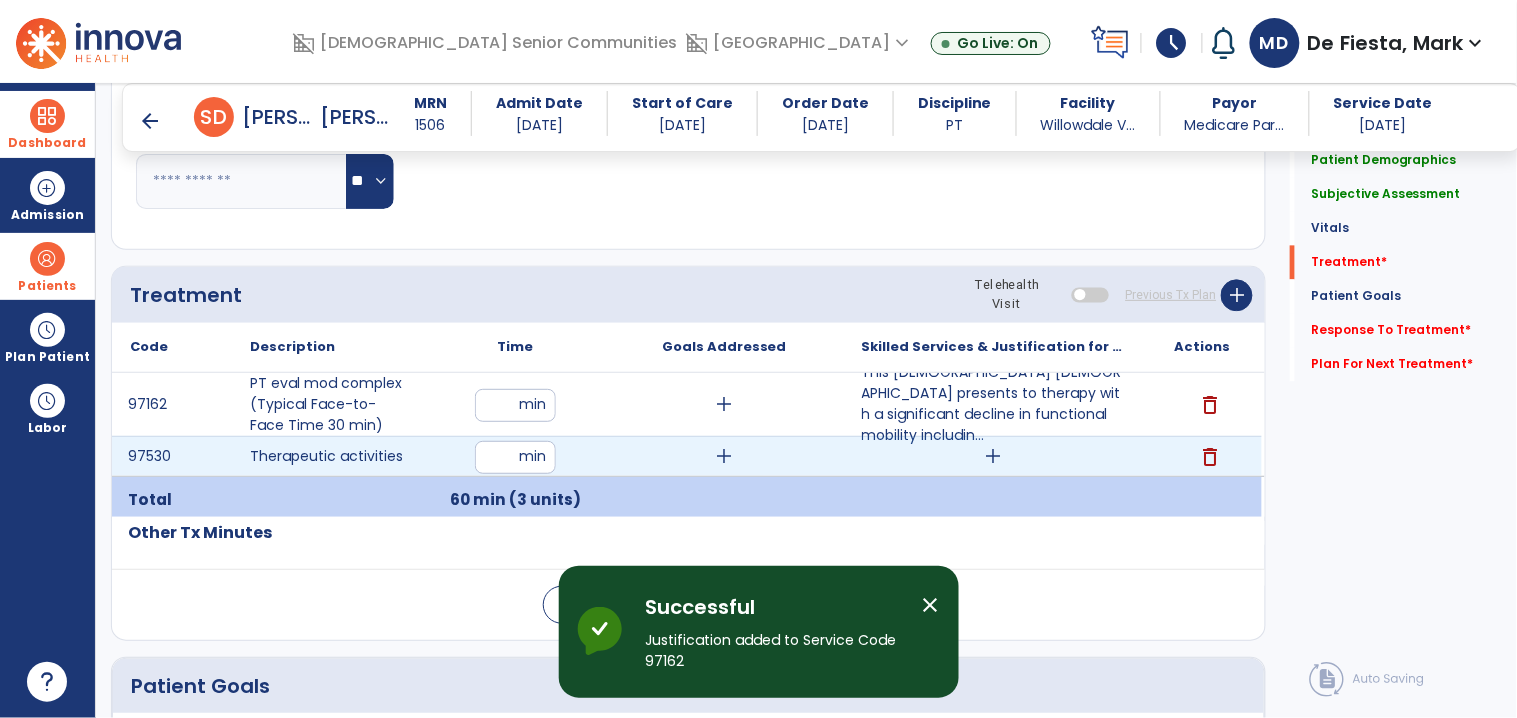 click on "add" at bounding box center [993, 456] 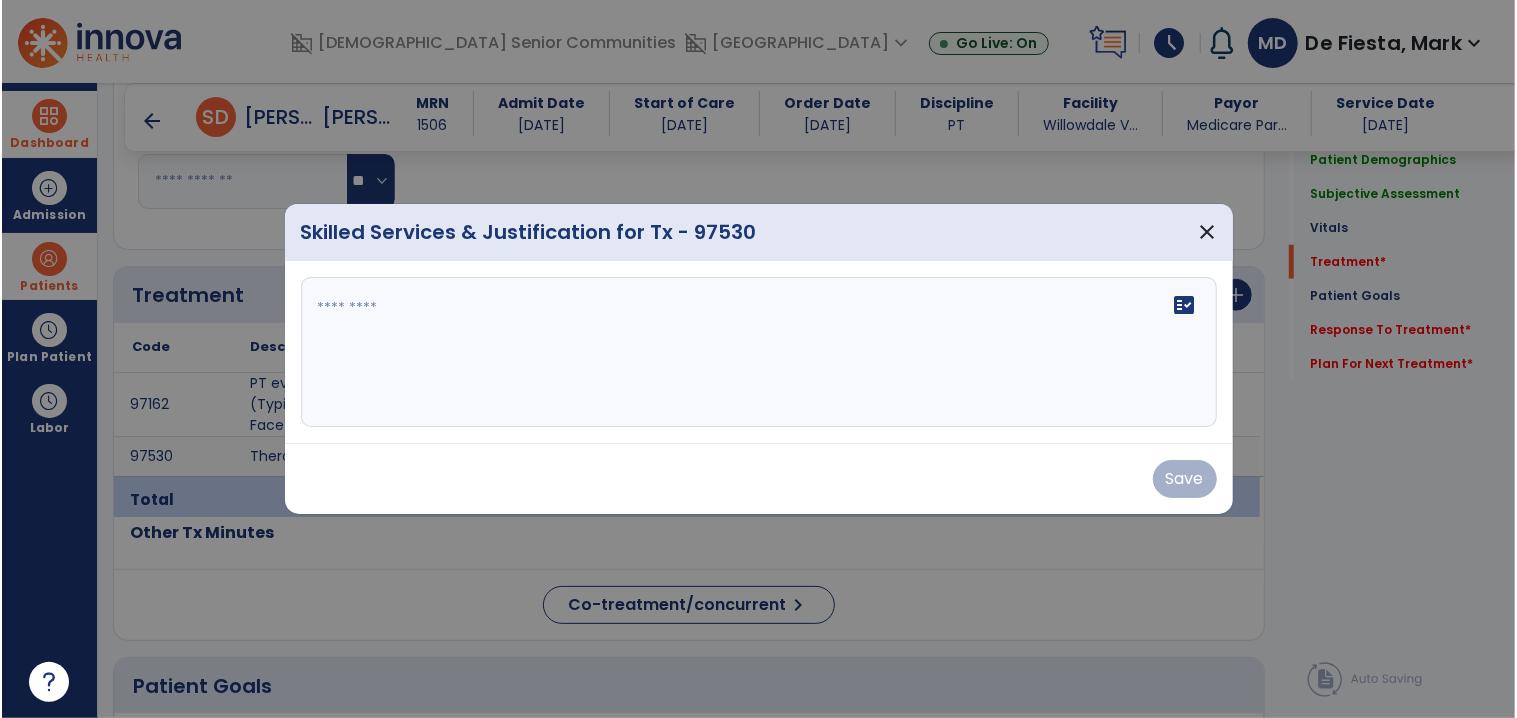 scroll, scrollTop: 1063, scrollLeft: 0, axis: vertical 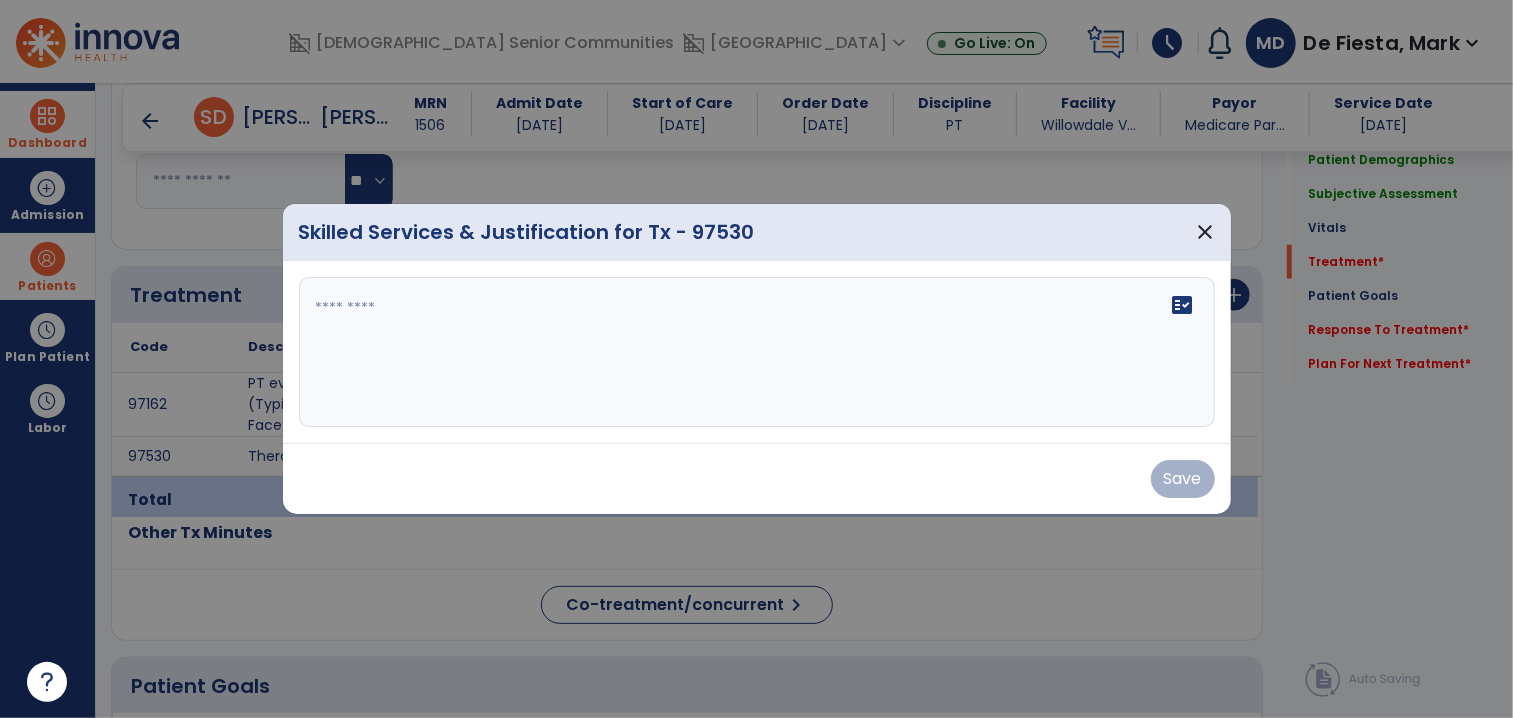 click on "fact_check" at bounding box center (757, 352) 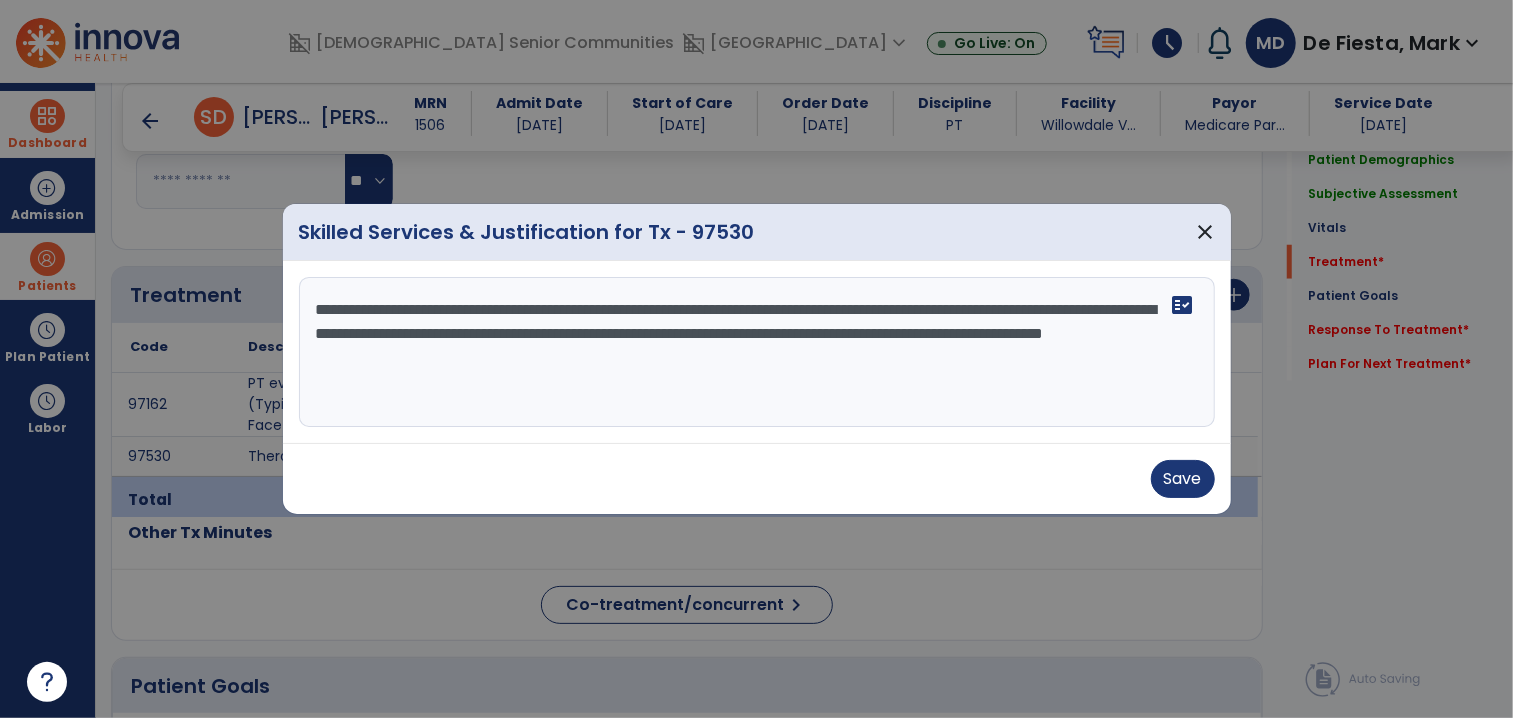 click on "**********" at bounding box center (757, 352) 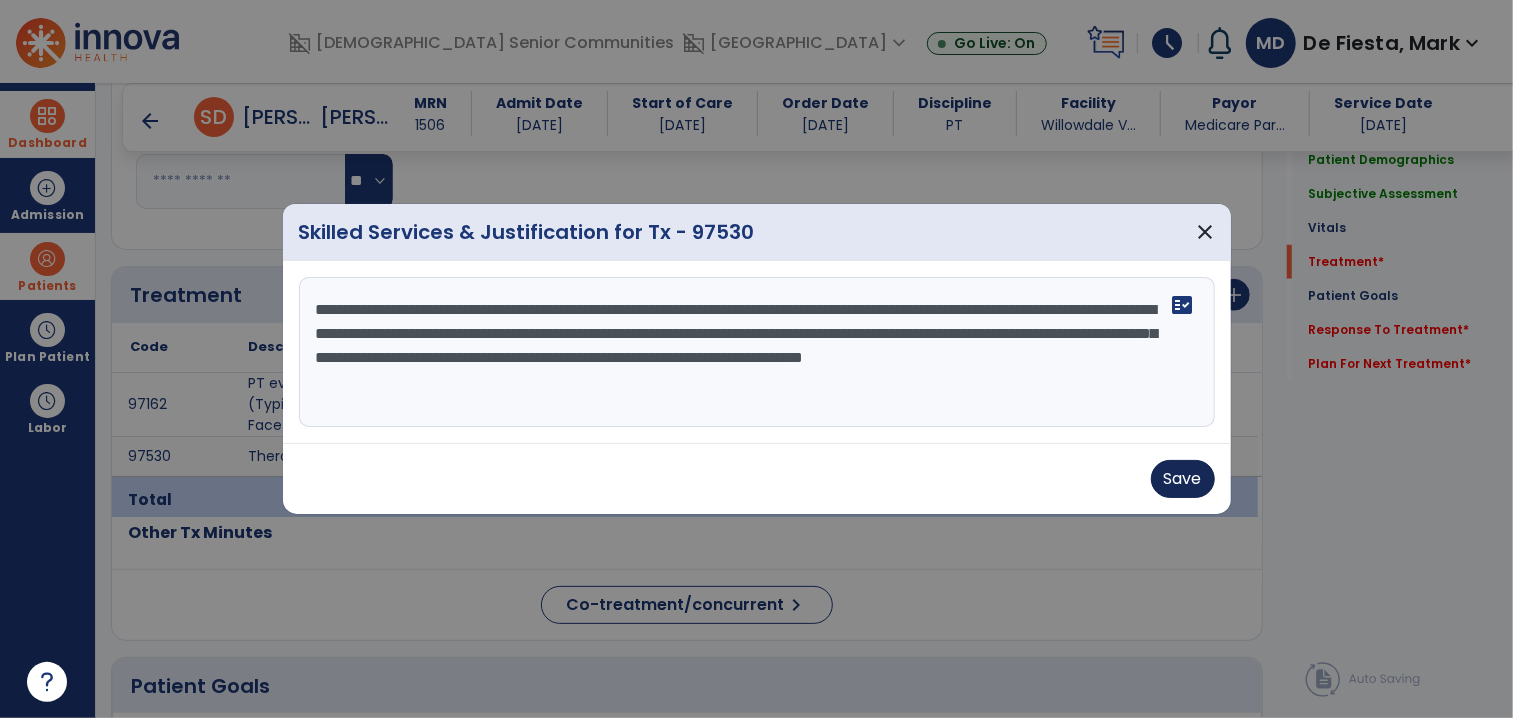 type on "**********" 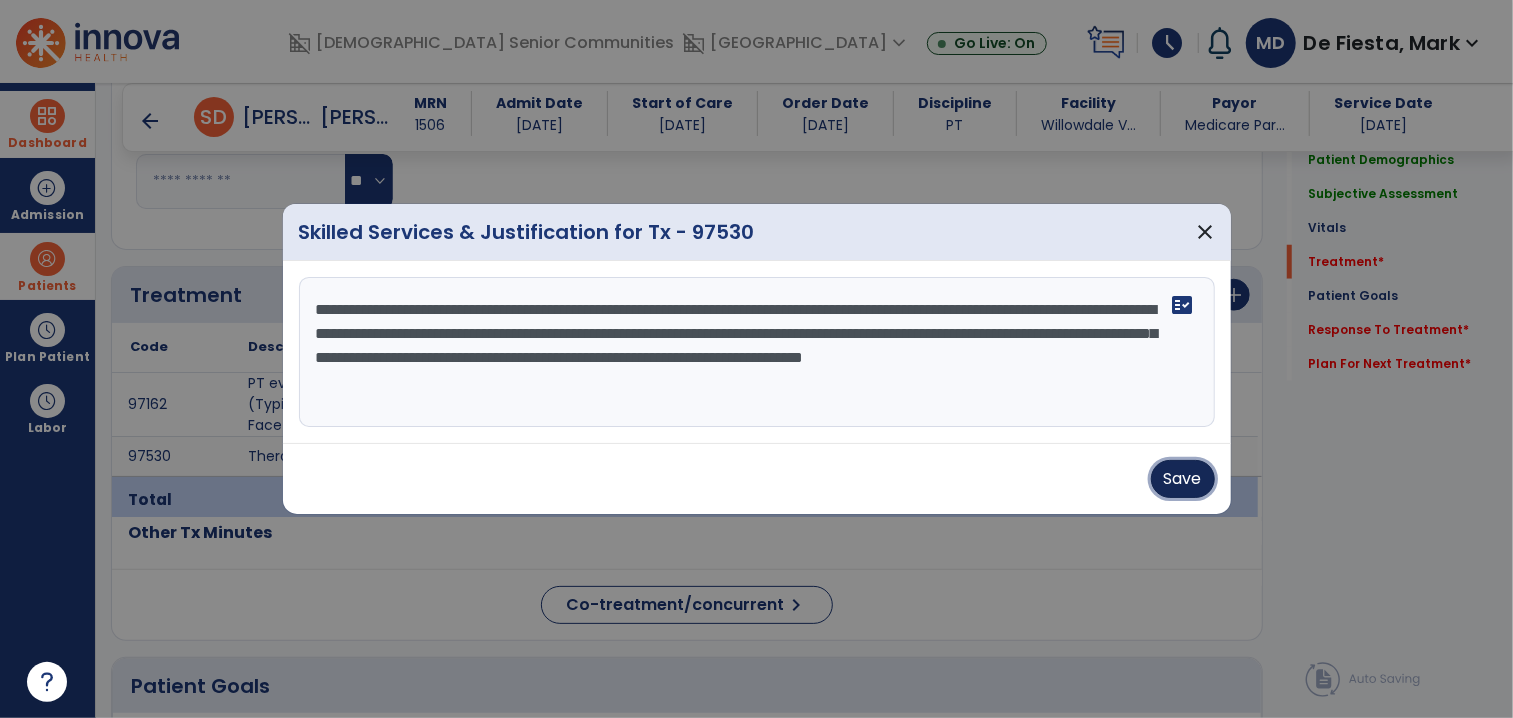 click on "Save" at bounding box center [1183, 479] 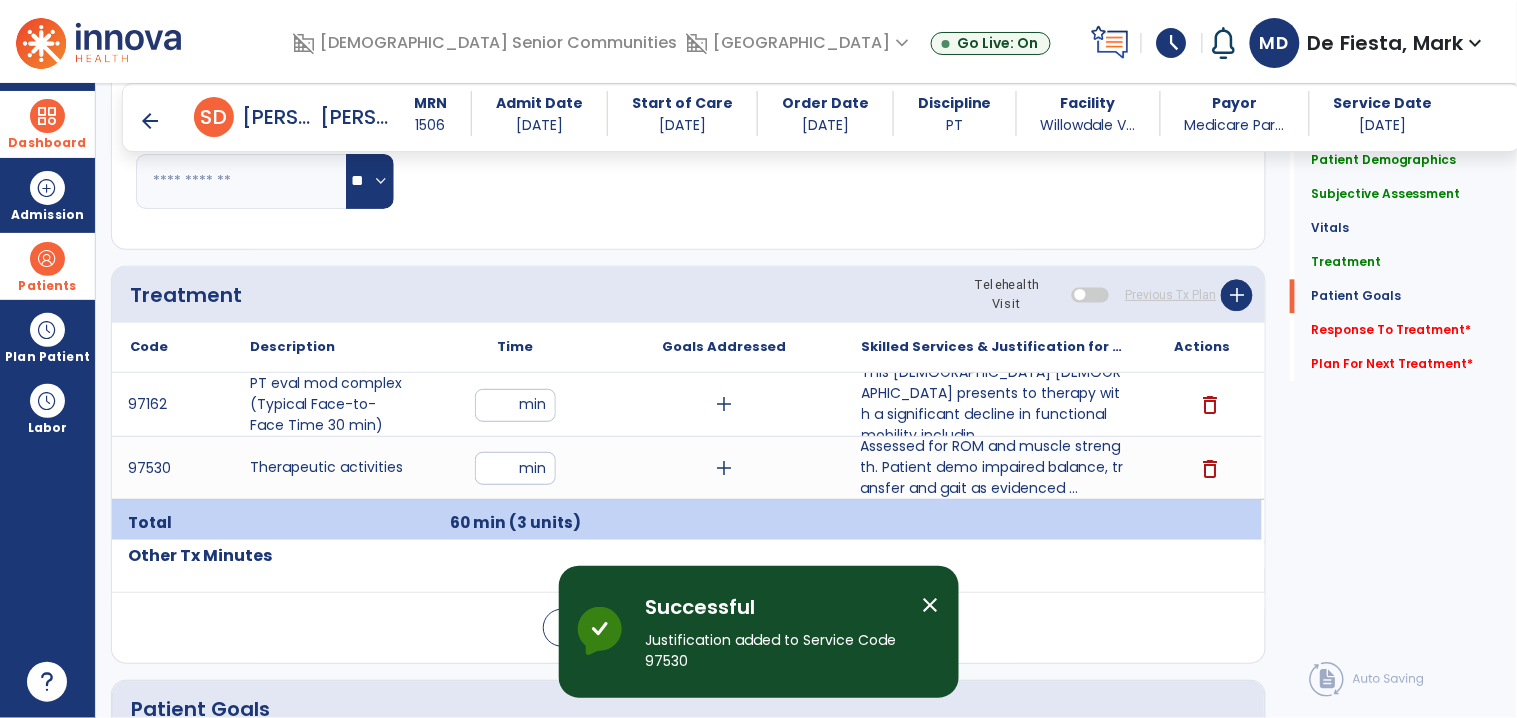 scroll, scrollTop: 3186, scrollLeft: 0, axis: vertical 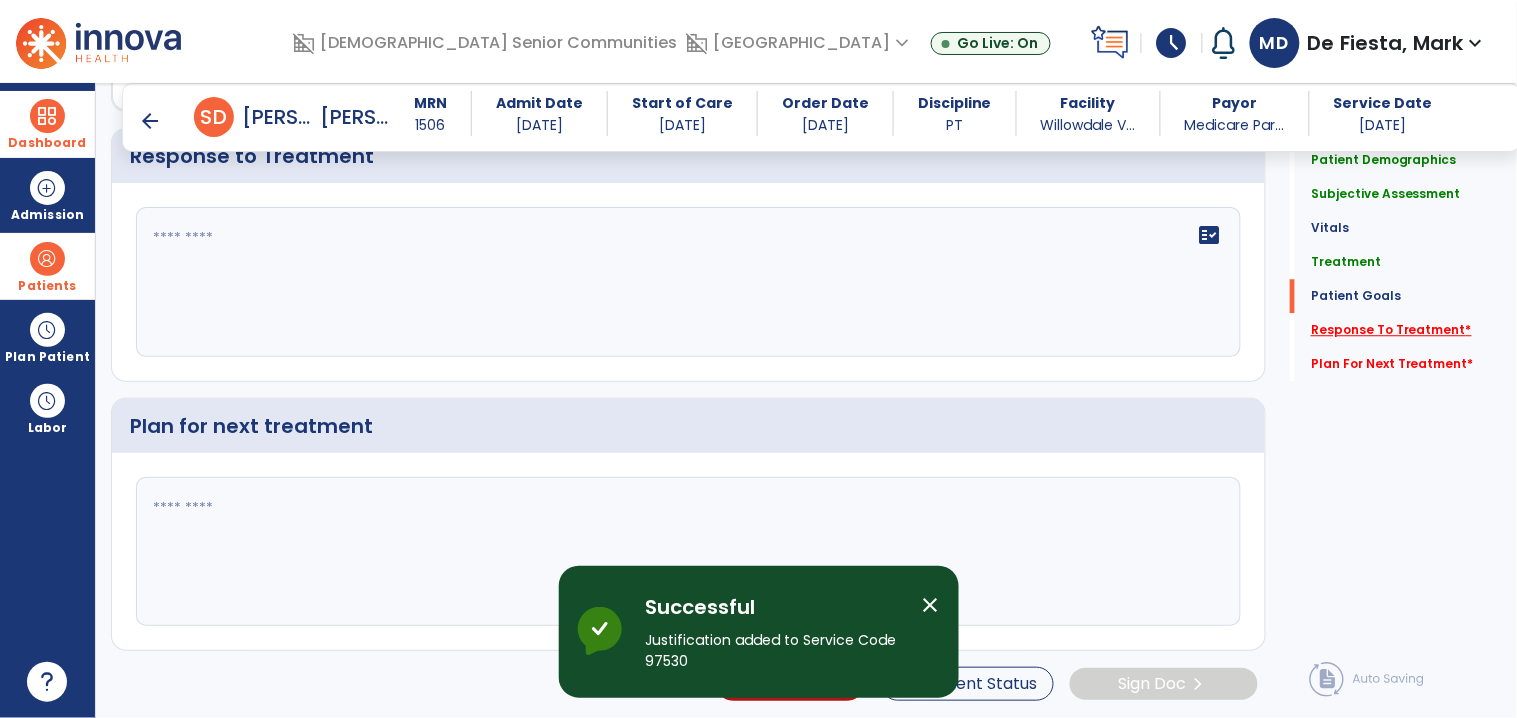 click on "Response To Treatment   *" 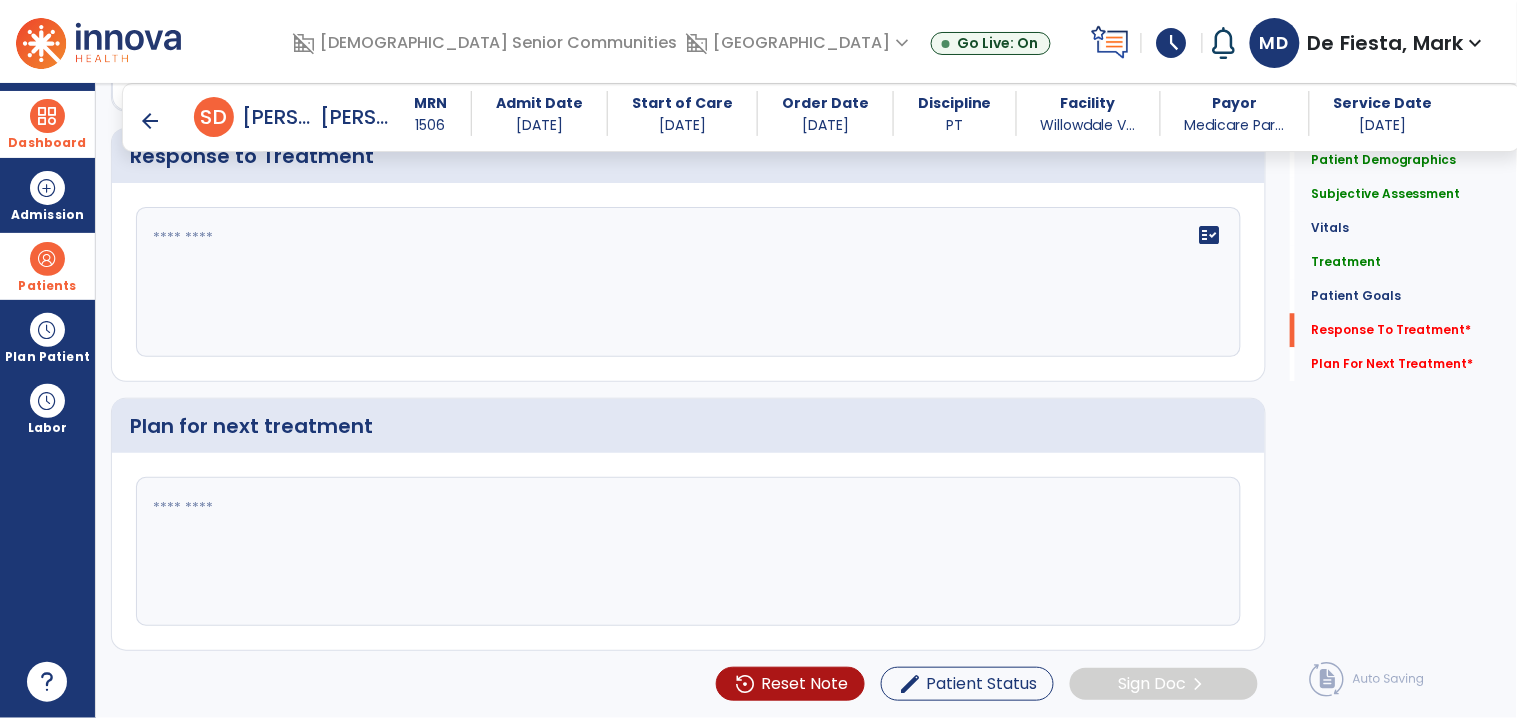scroll, scrollTop: 3041, scrollLeft: 0, axis: vertical 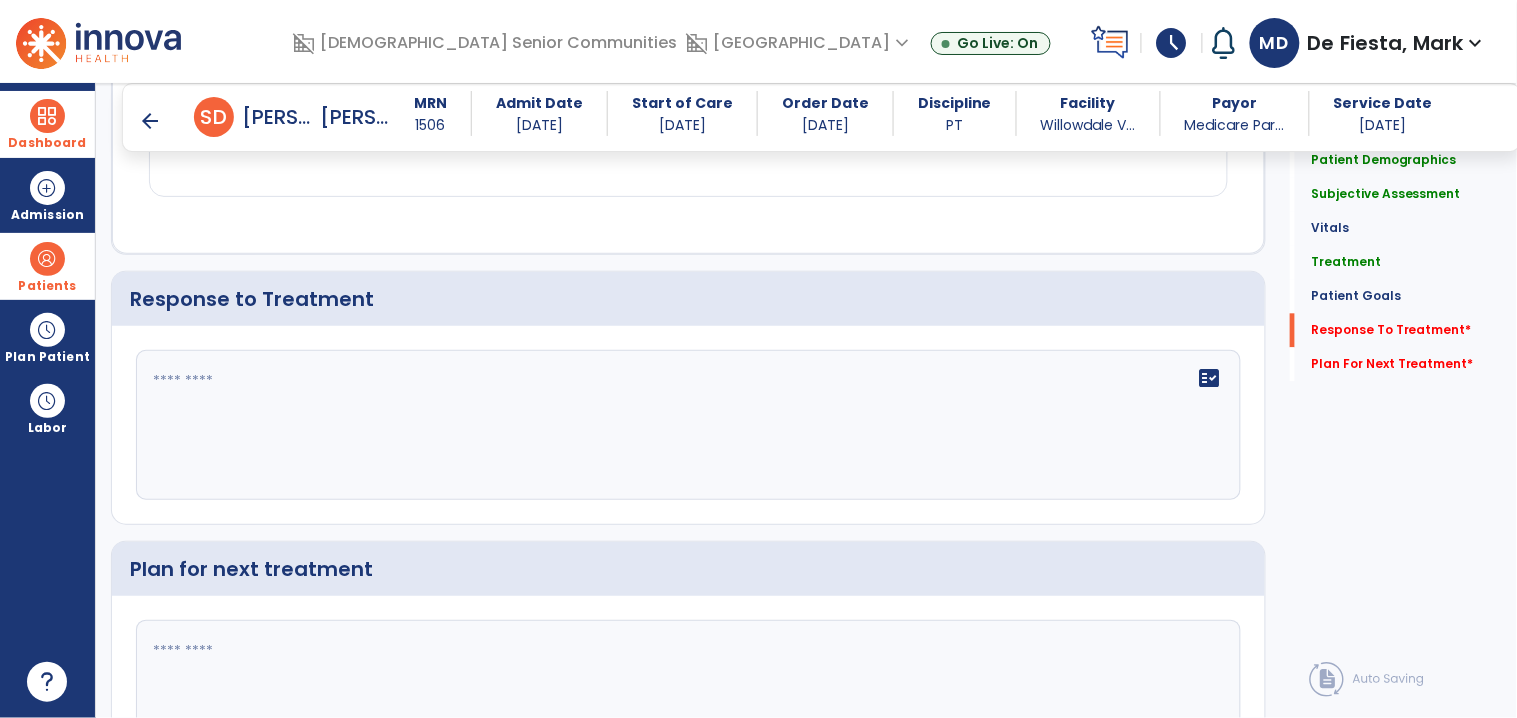click on "fact_check" 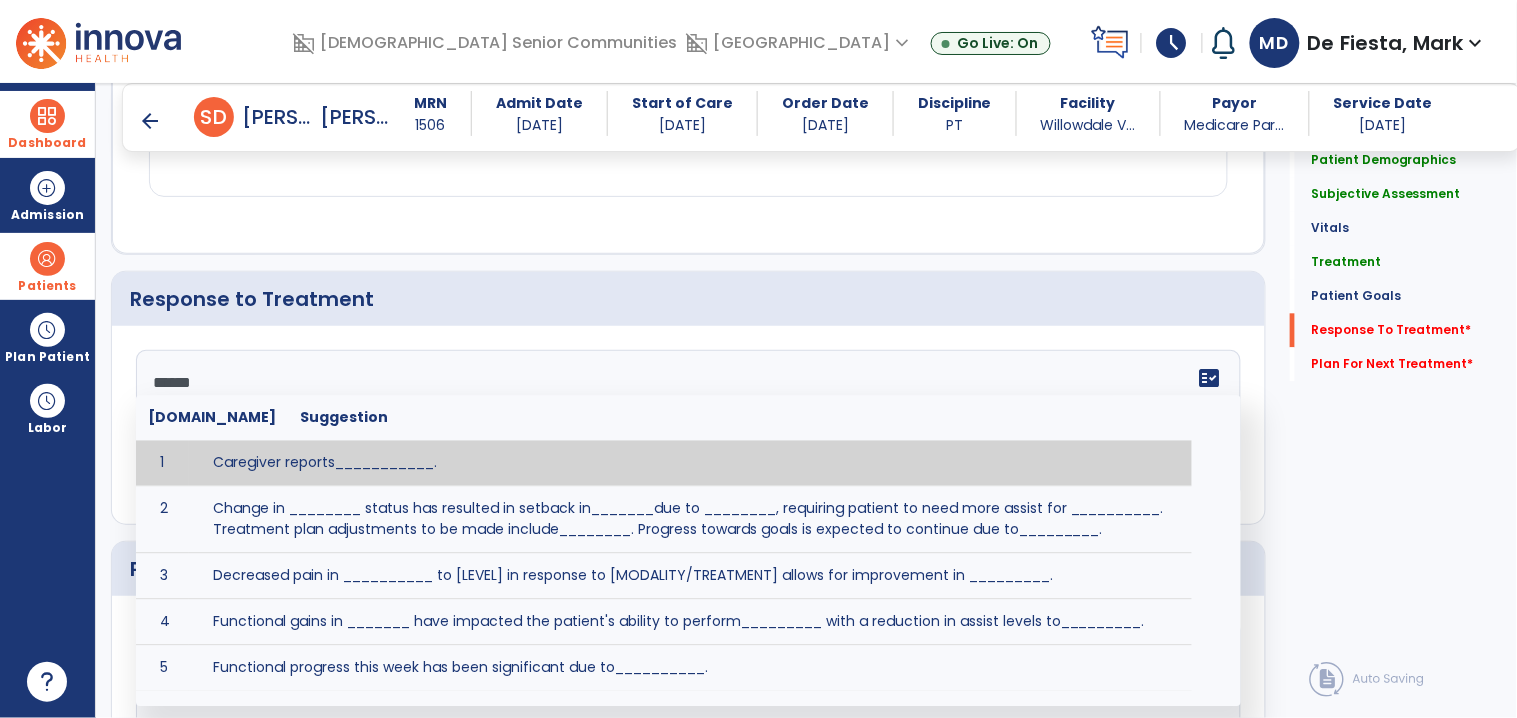 type on "*******" 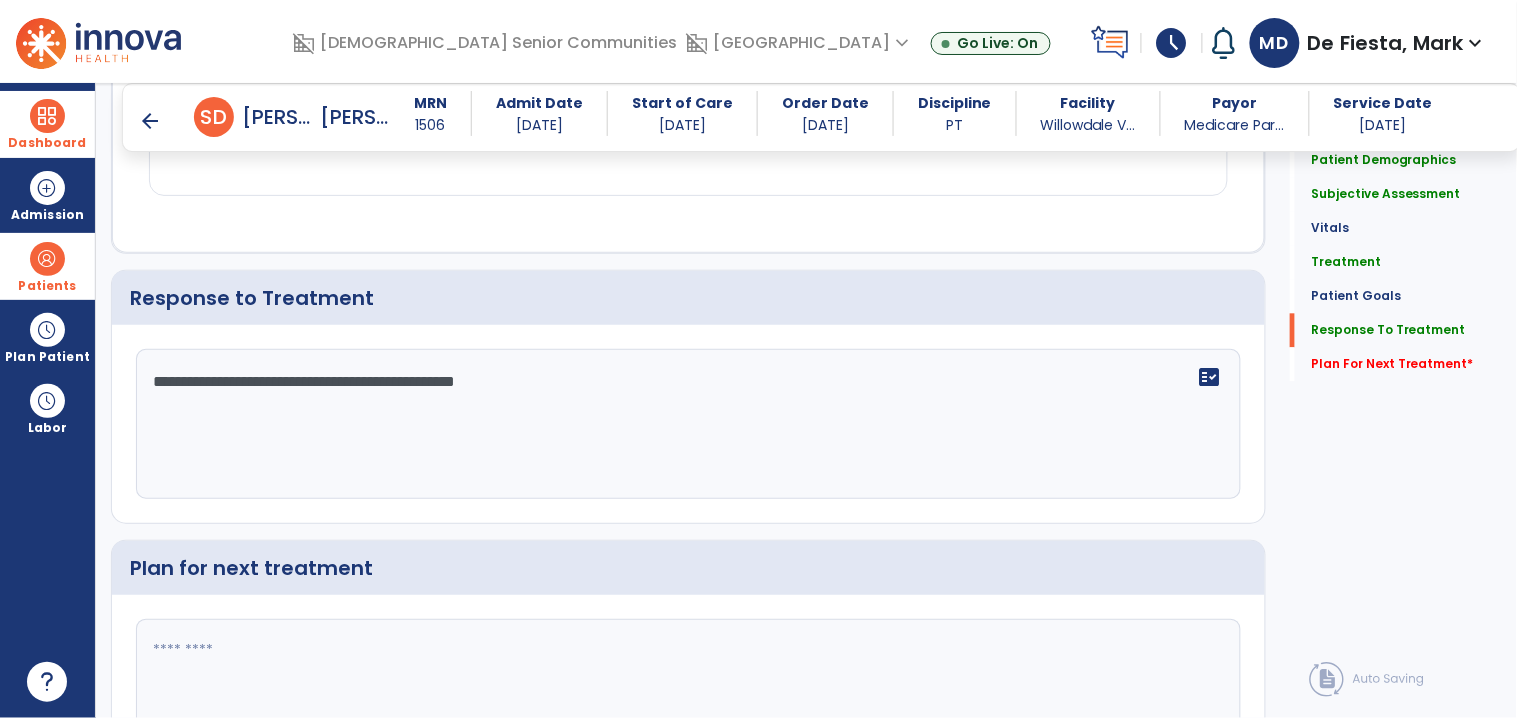 scroll, scrollTop: 3186, scrollLeft: 0, axis: vertical 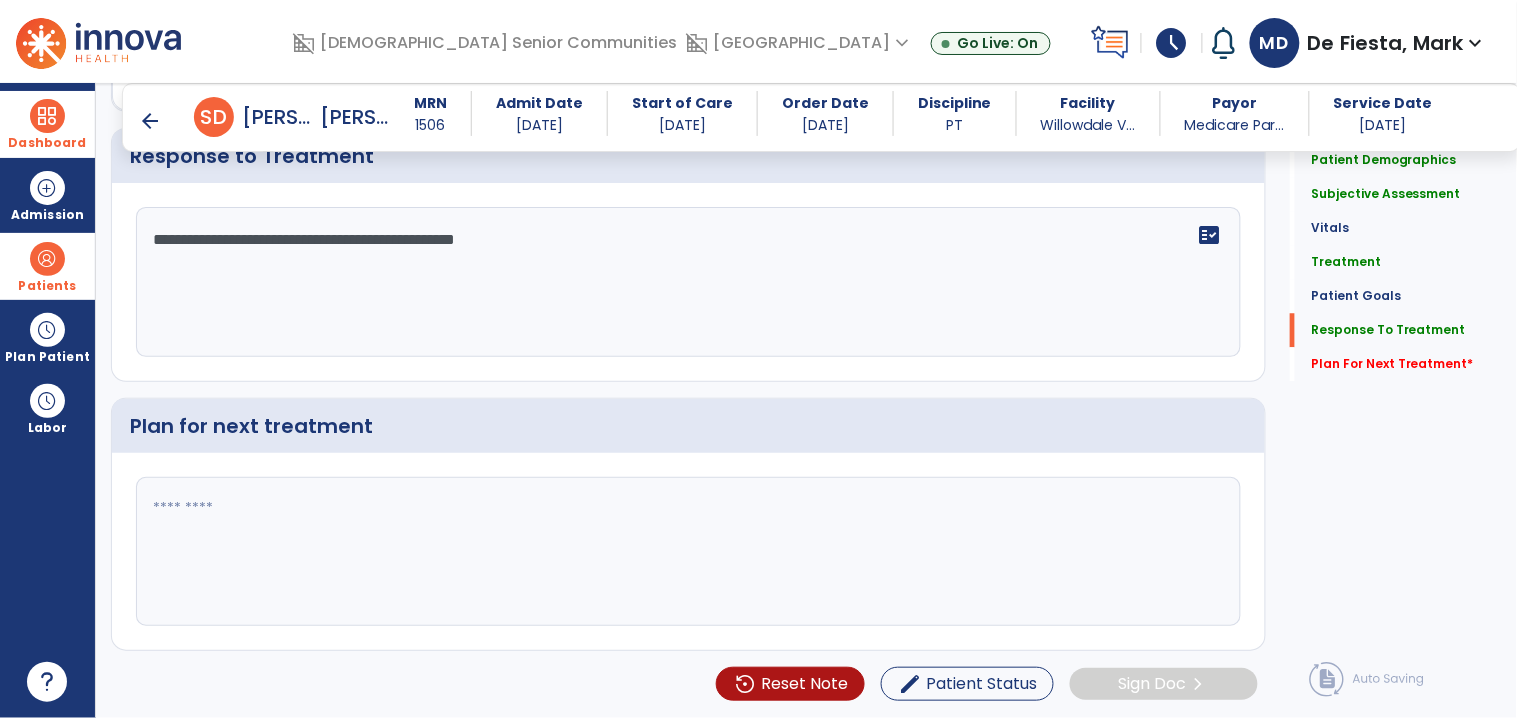 type on "**********" 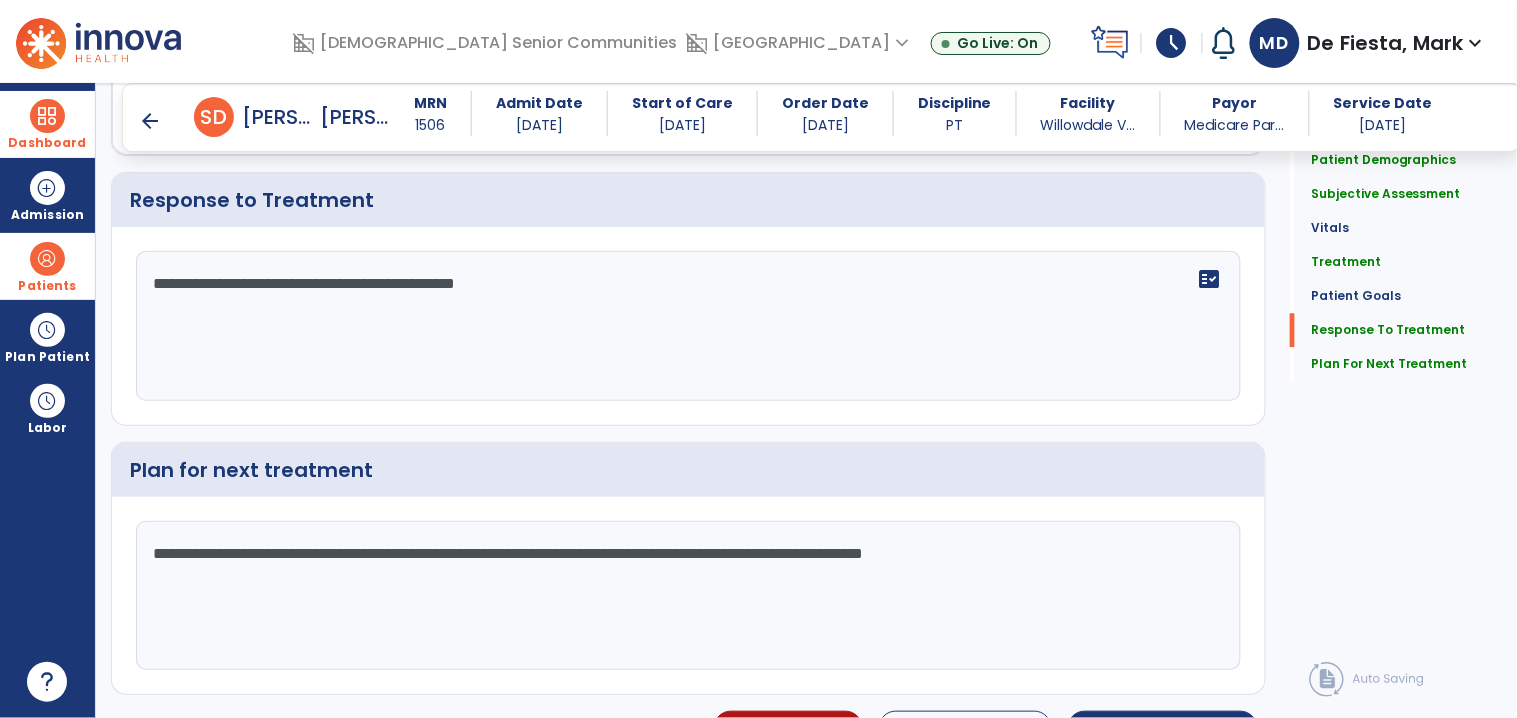 scroll, scrollTop: 3186, scrollLeft: 0, axis: vertical 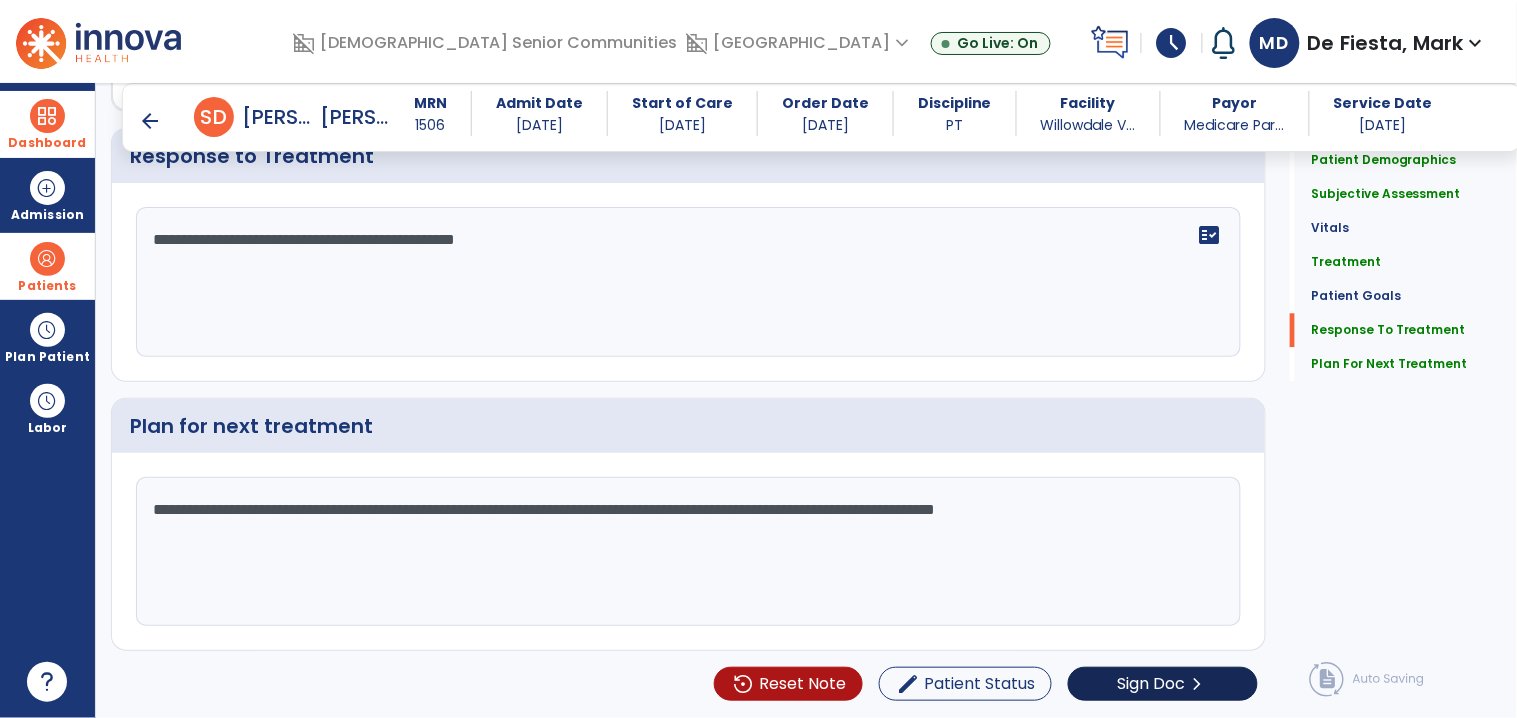 type on "**********" 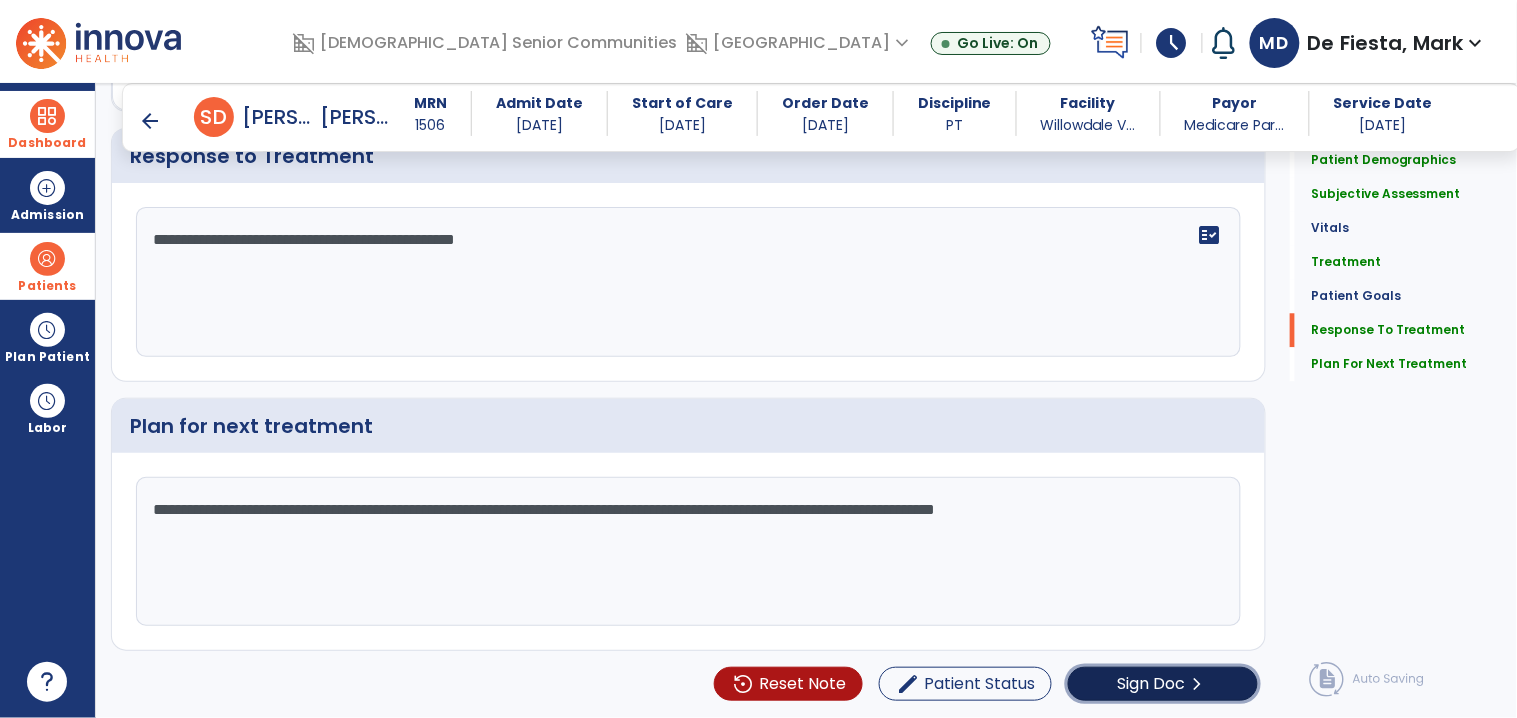 click on "Sign Doc" 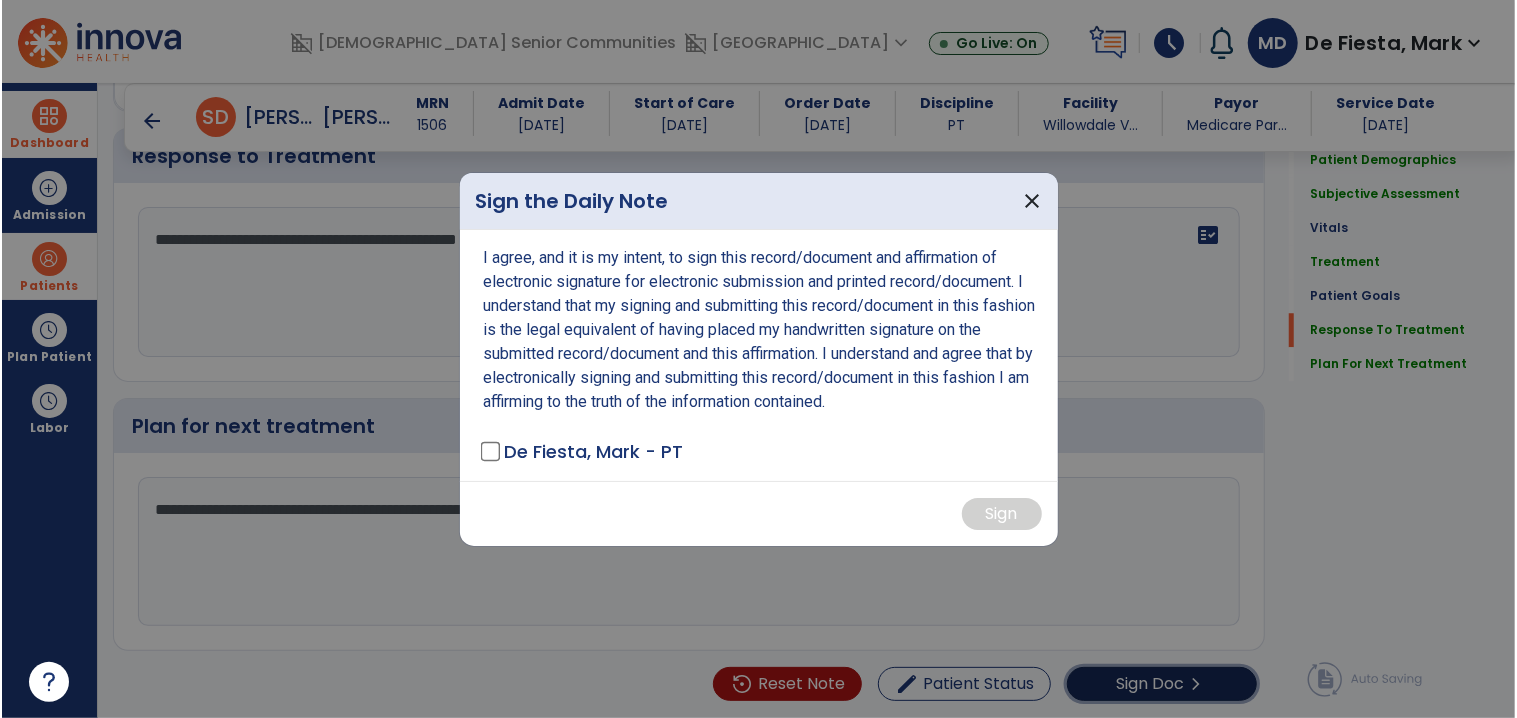 scroll, scrollTop: 3186, scrollLeft: 0, axis: vertical 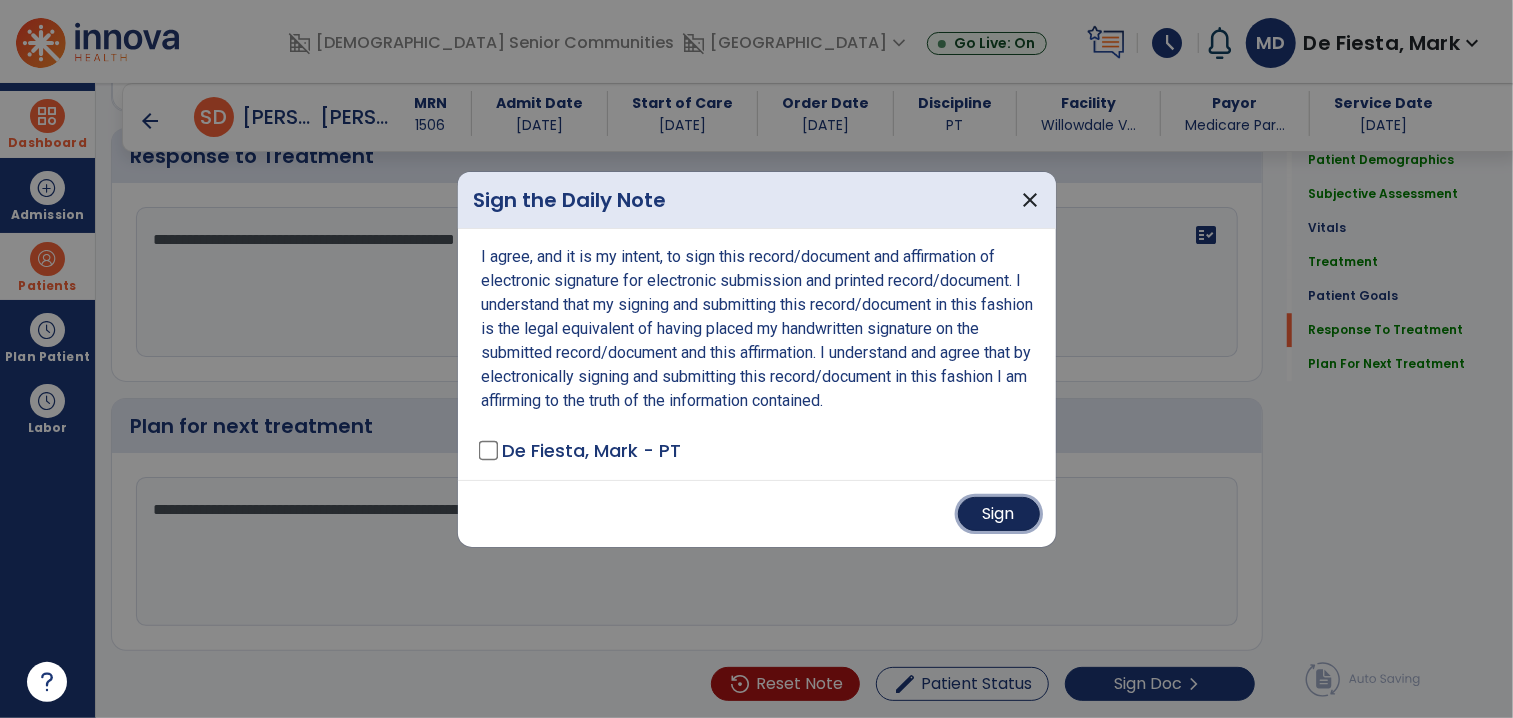 click on "Sign" at bounding box center [999, 514] 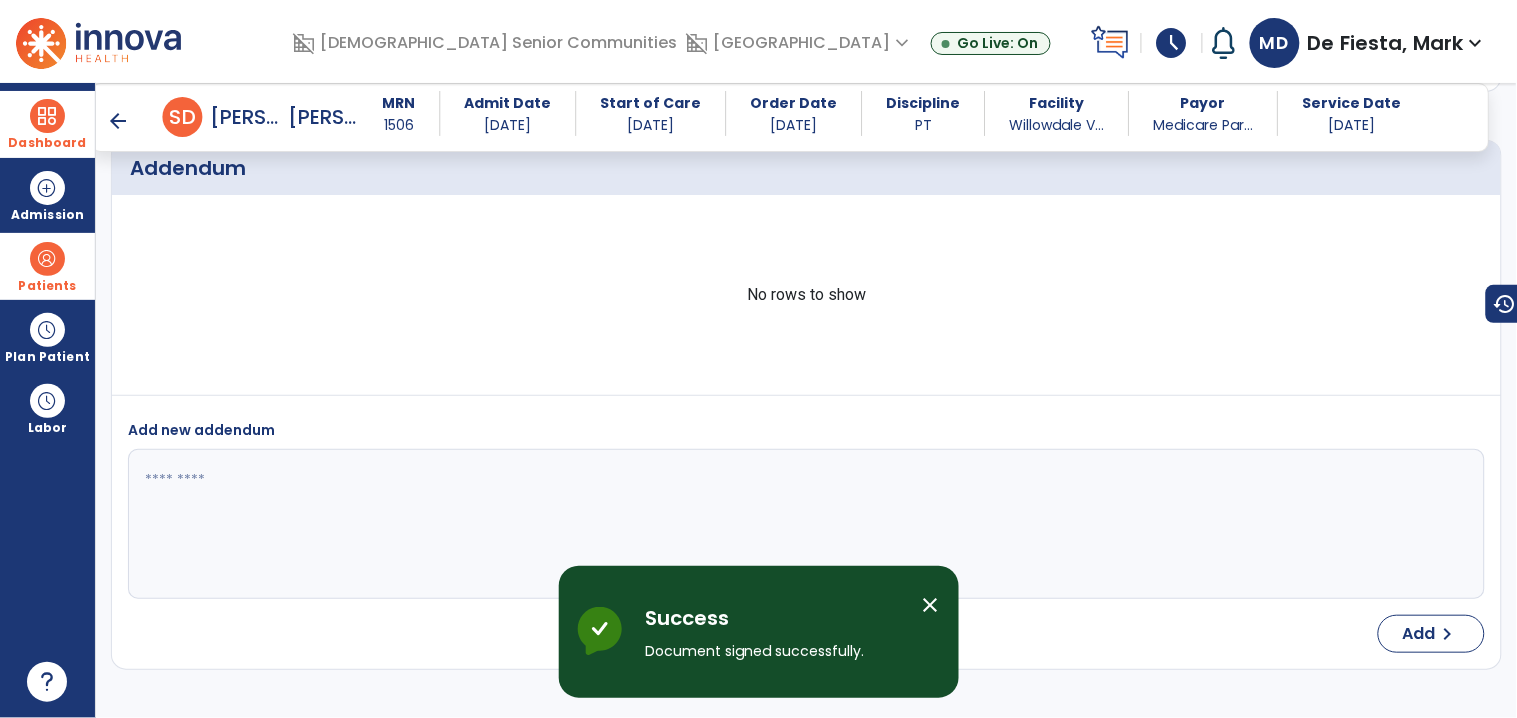 scroll, scrollTop: 4843, scrollLeft: 0, axis: vertical 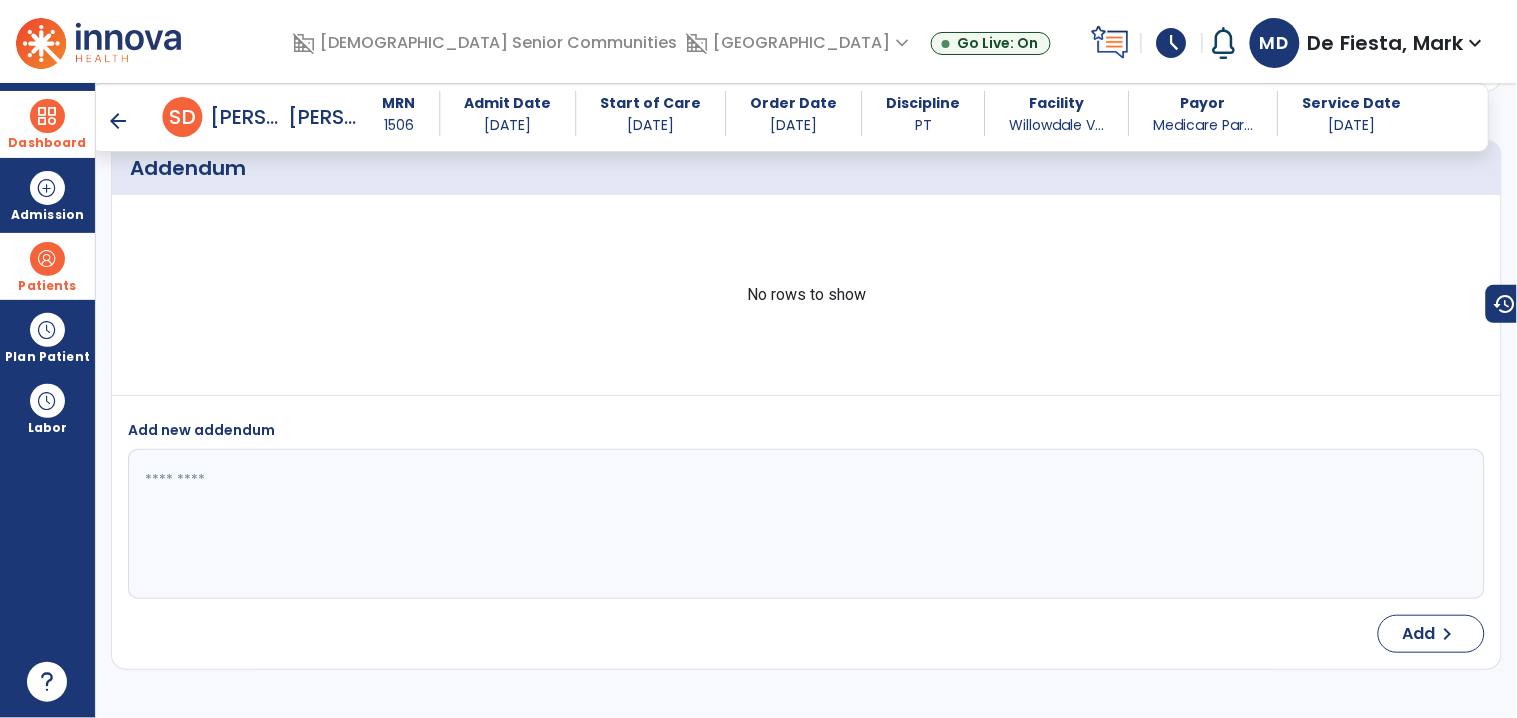 click on "arrow_back" at bounding box center [119, 121] 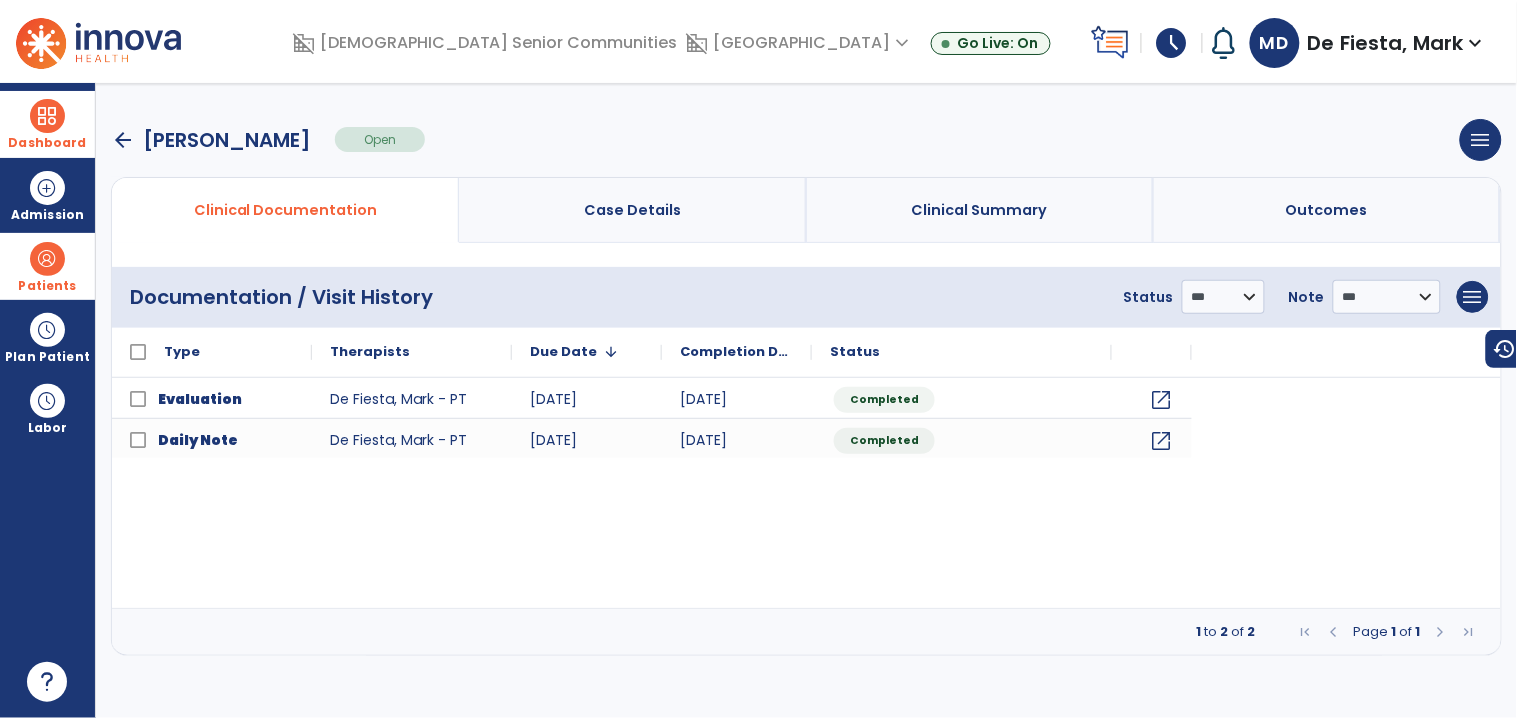 scroll, scrollTop: 0, scrollLeft: 0, axis: both 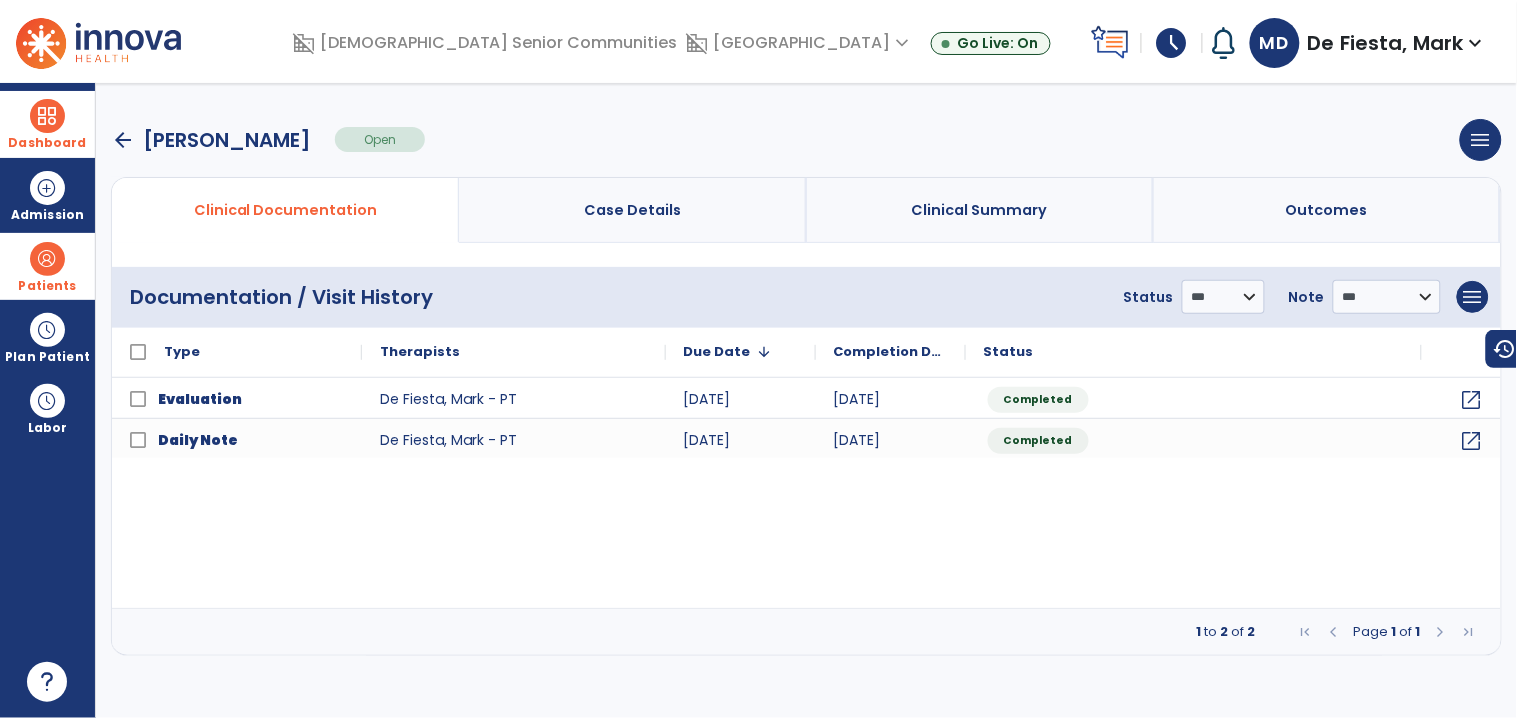 click on "arrow_back" at bounding box center [123, 140] 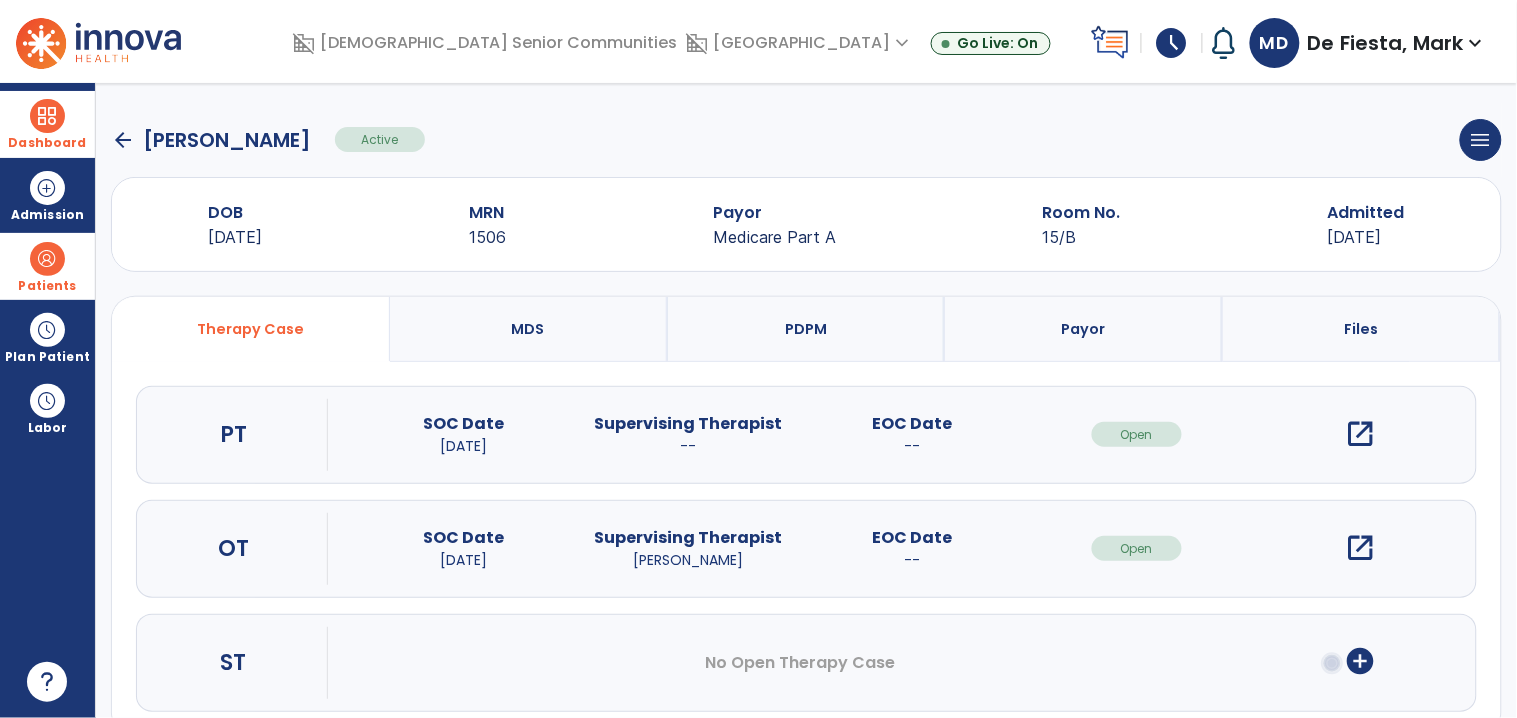 click on "arrow_back" 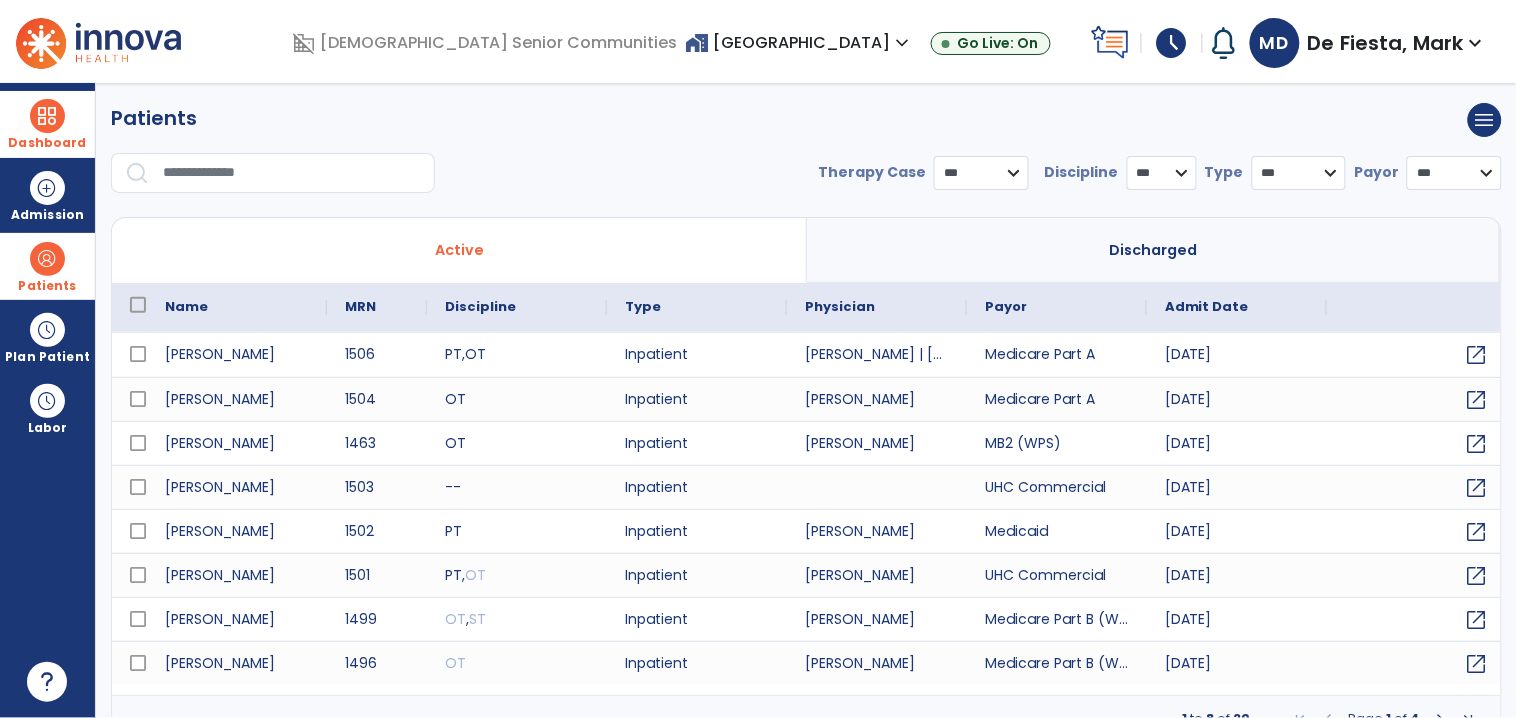 select on "***" 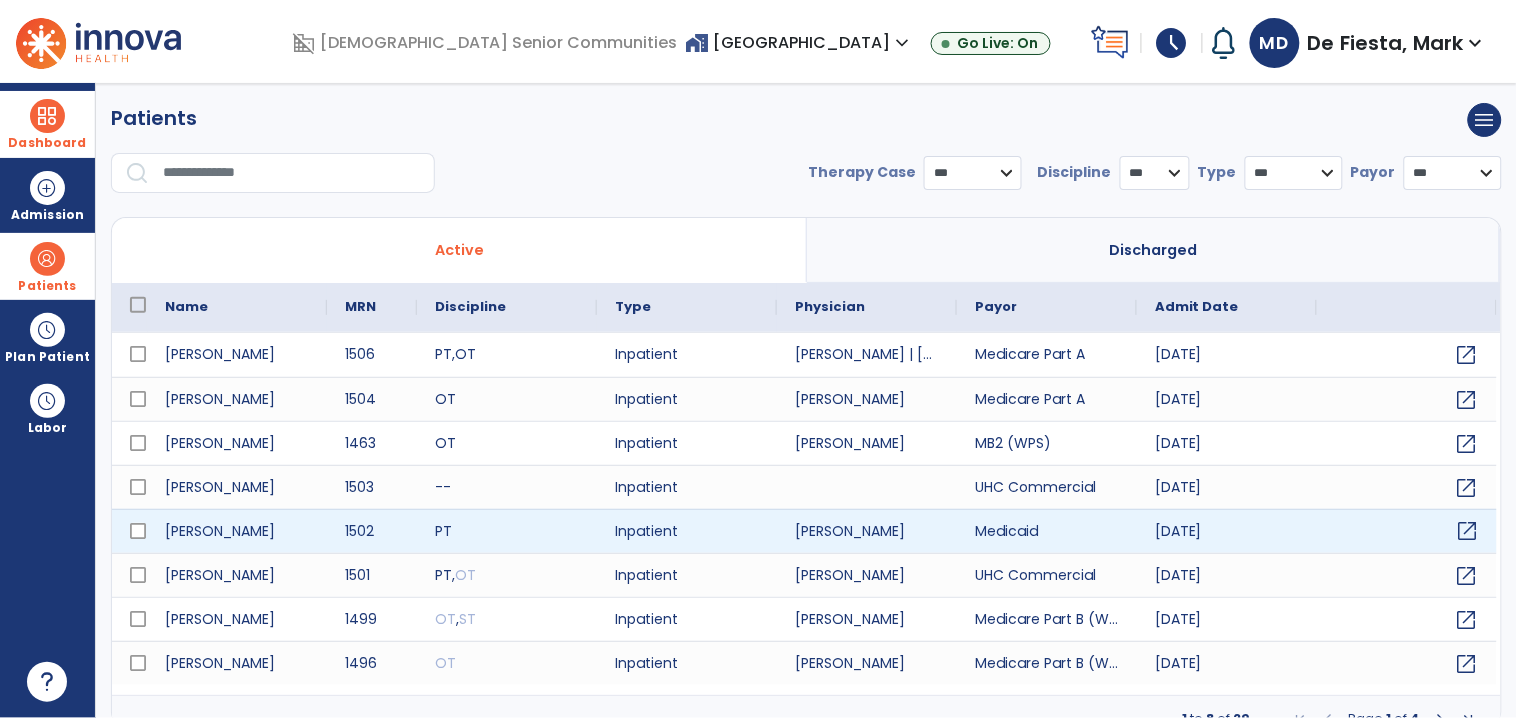 click on "open_in_new" at bounding box center [1468, 531] 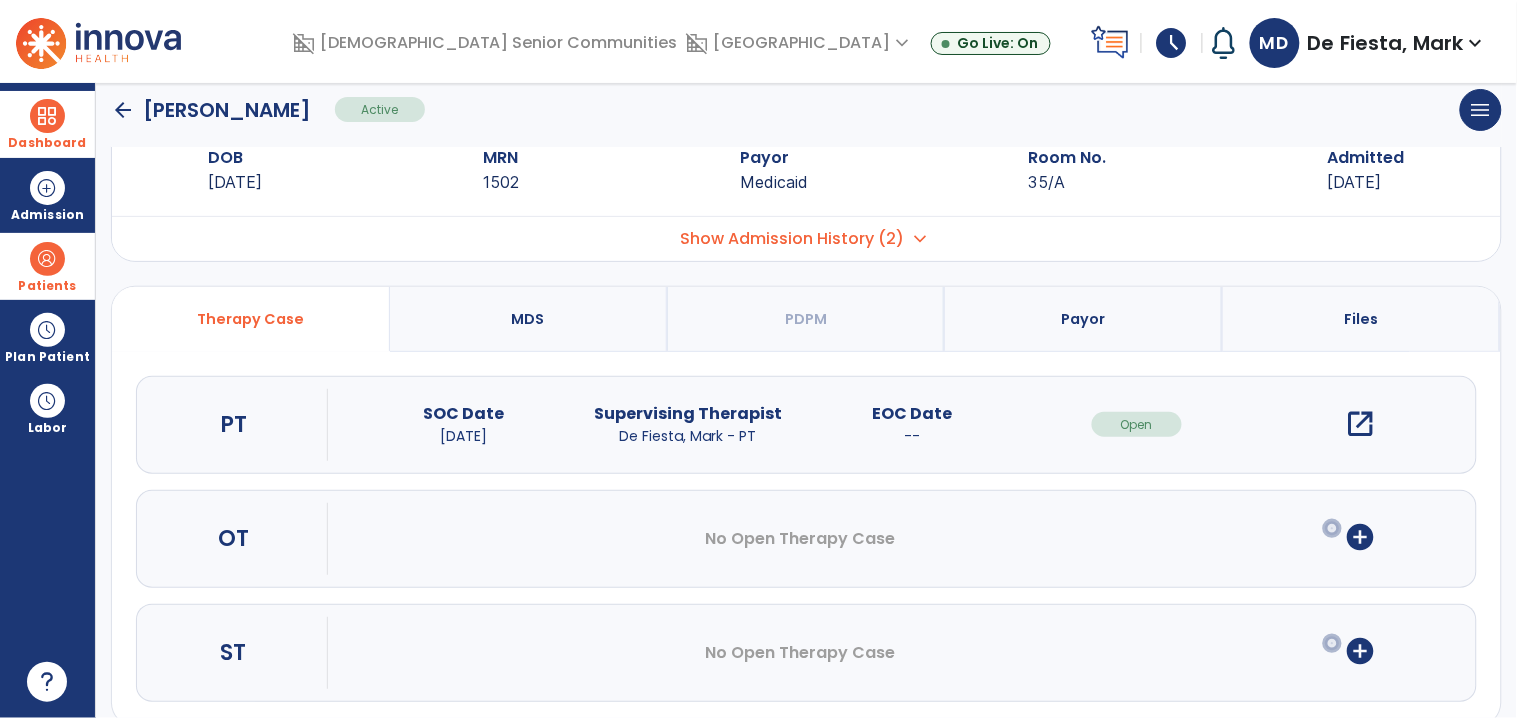 scroll, scrollTop: 54, scrollLeft: 0, axis: vertical 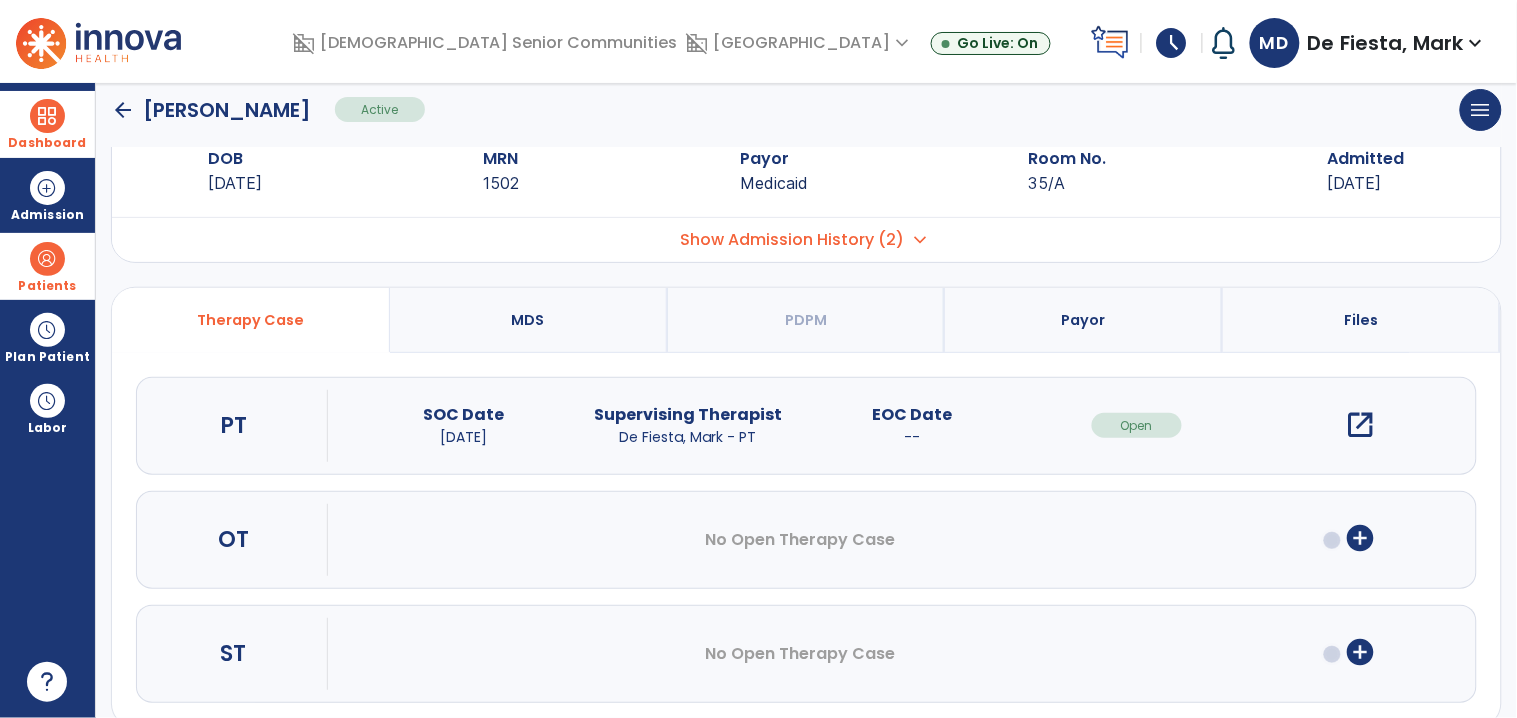 click on "open_in_new" at bounding box center [1361, 425] 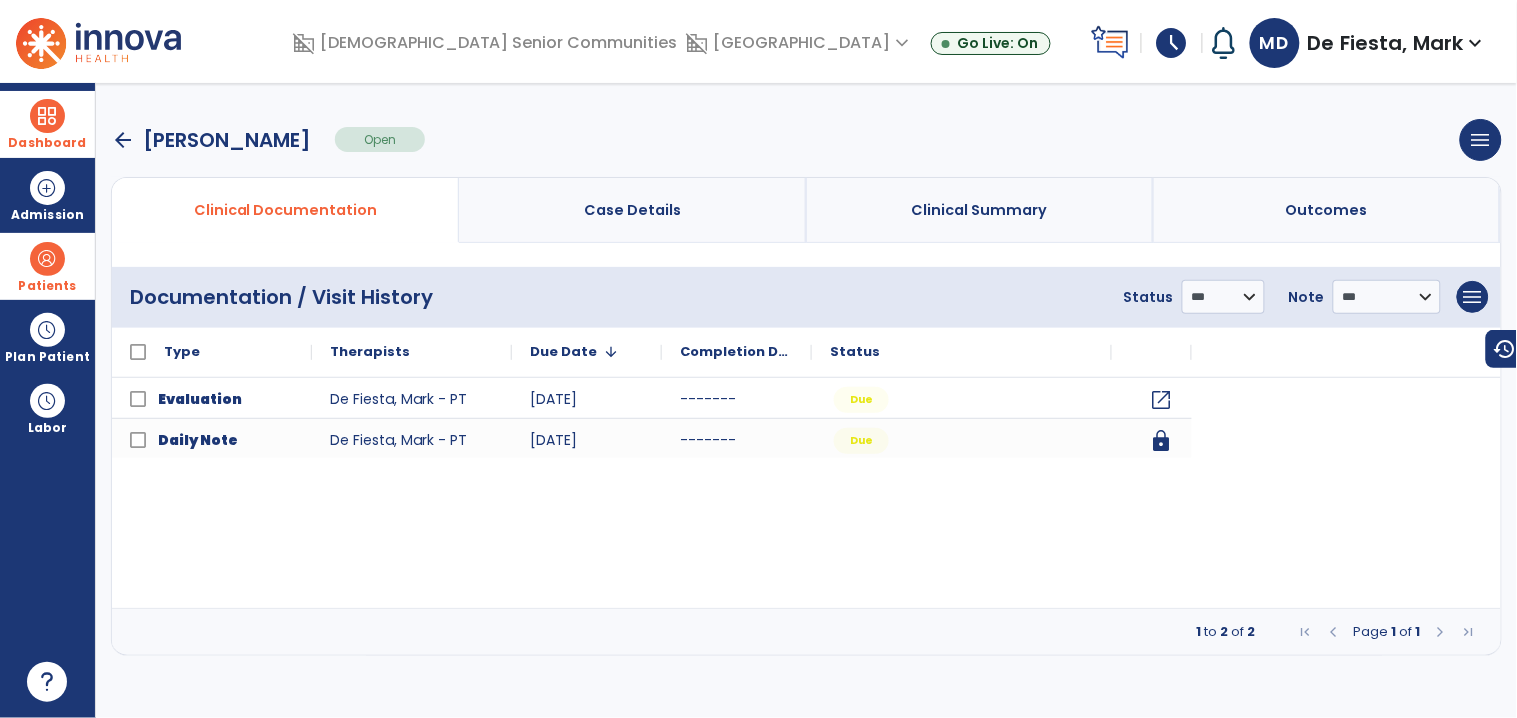 scroll, scrollTop: 0, scrollLeft: 0, axis: both 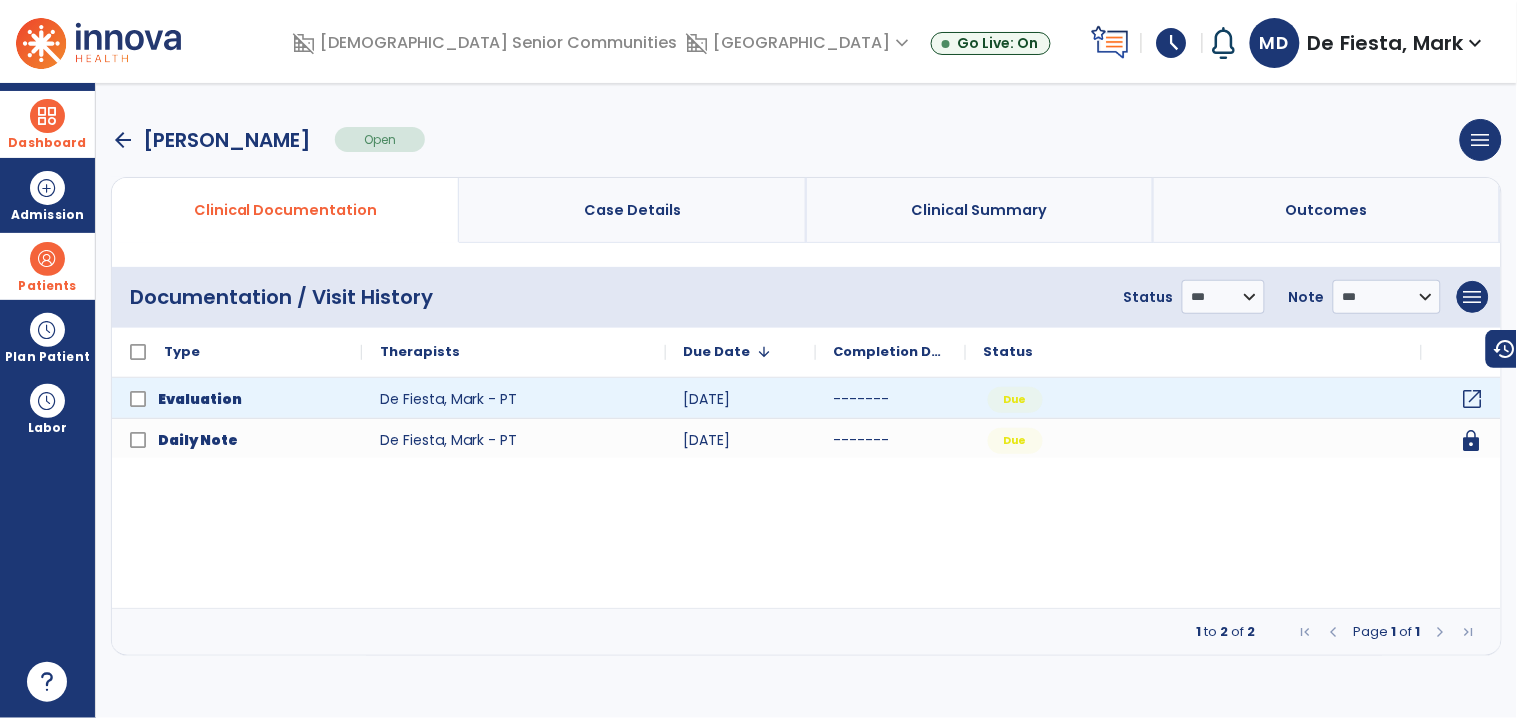 click on "open_in_new" 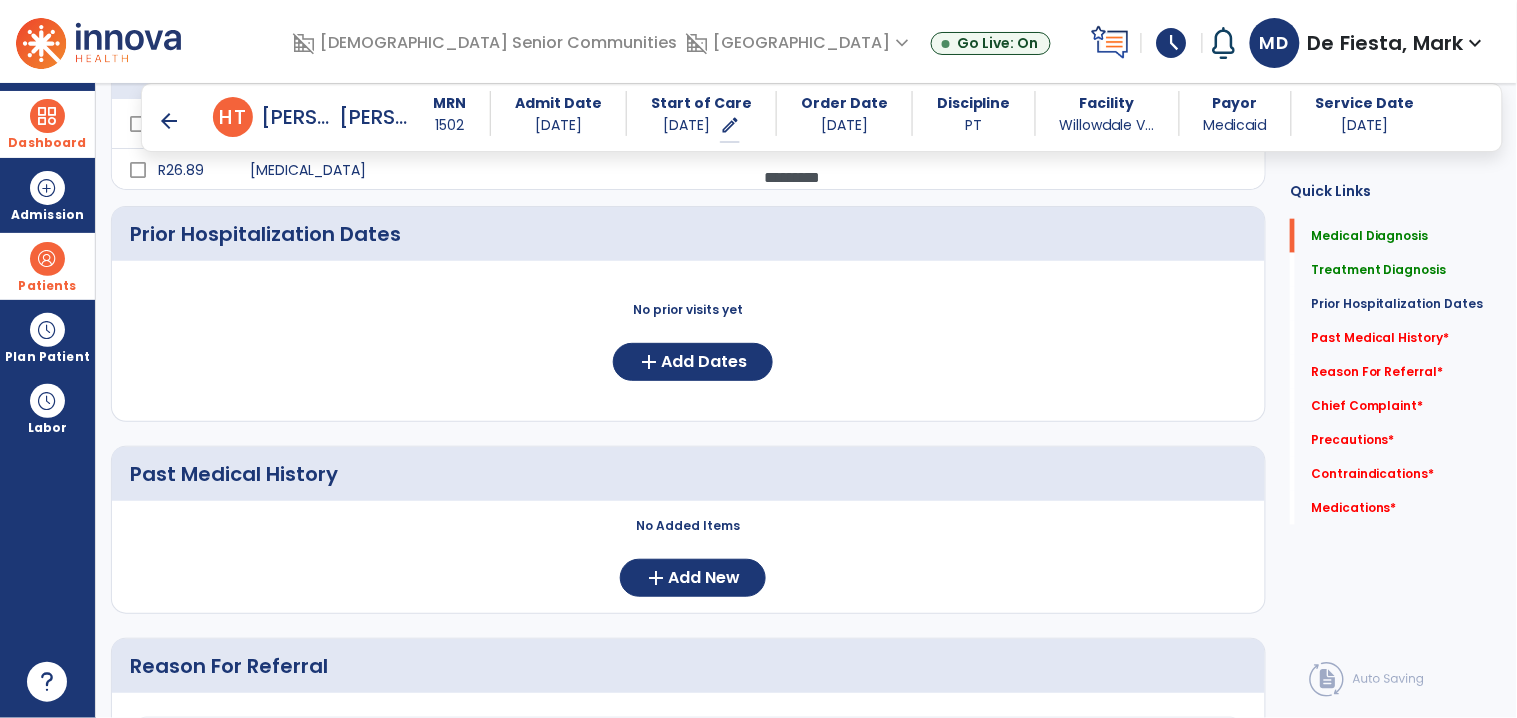 scroll, scrollTop: 542, scrollLeft: 0, axis: vertical 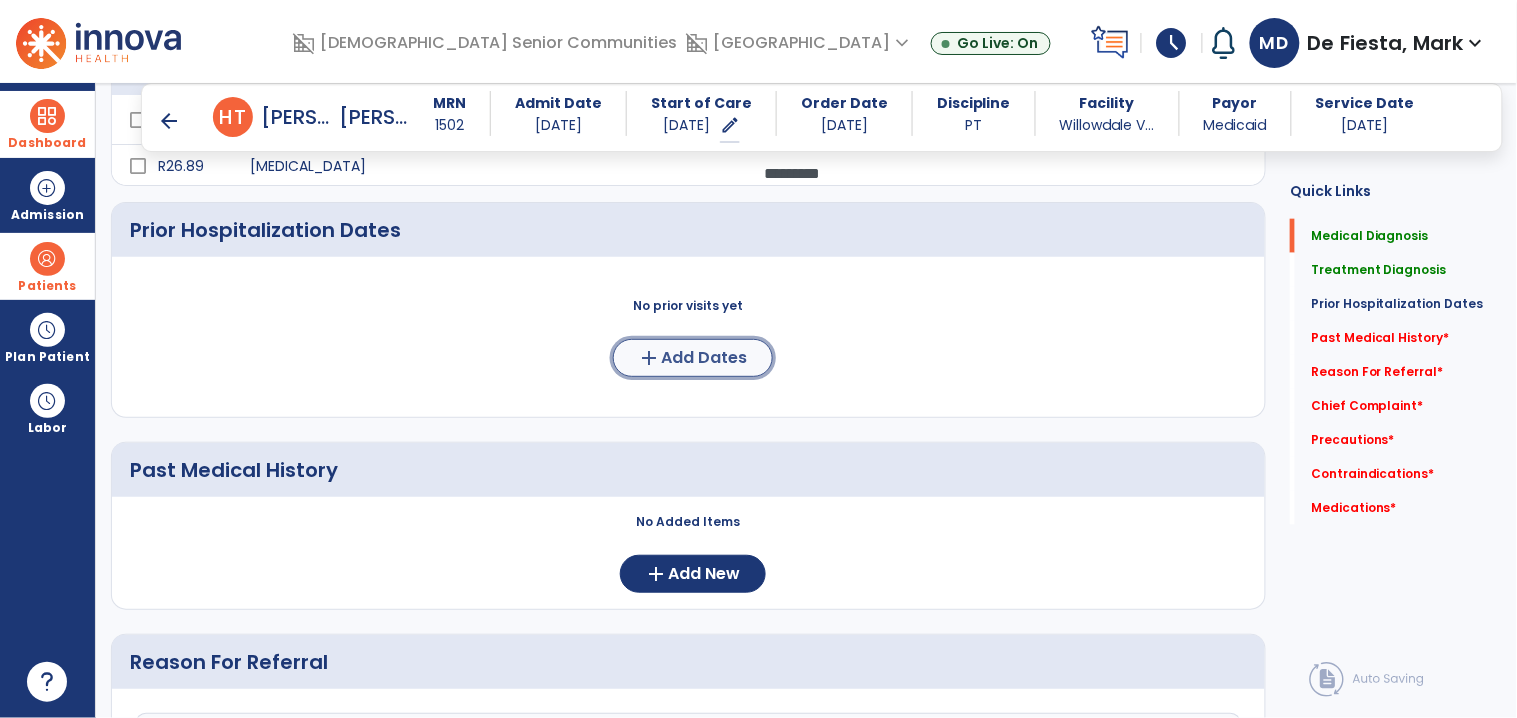 click on "Add Dates" 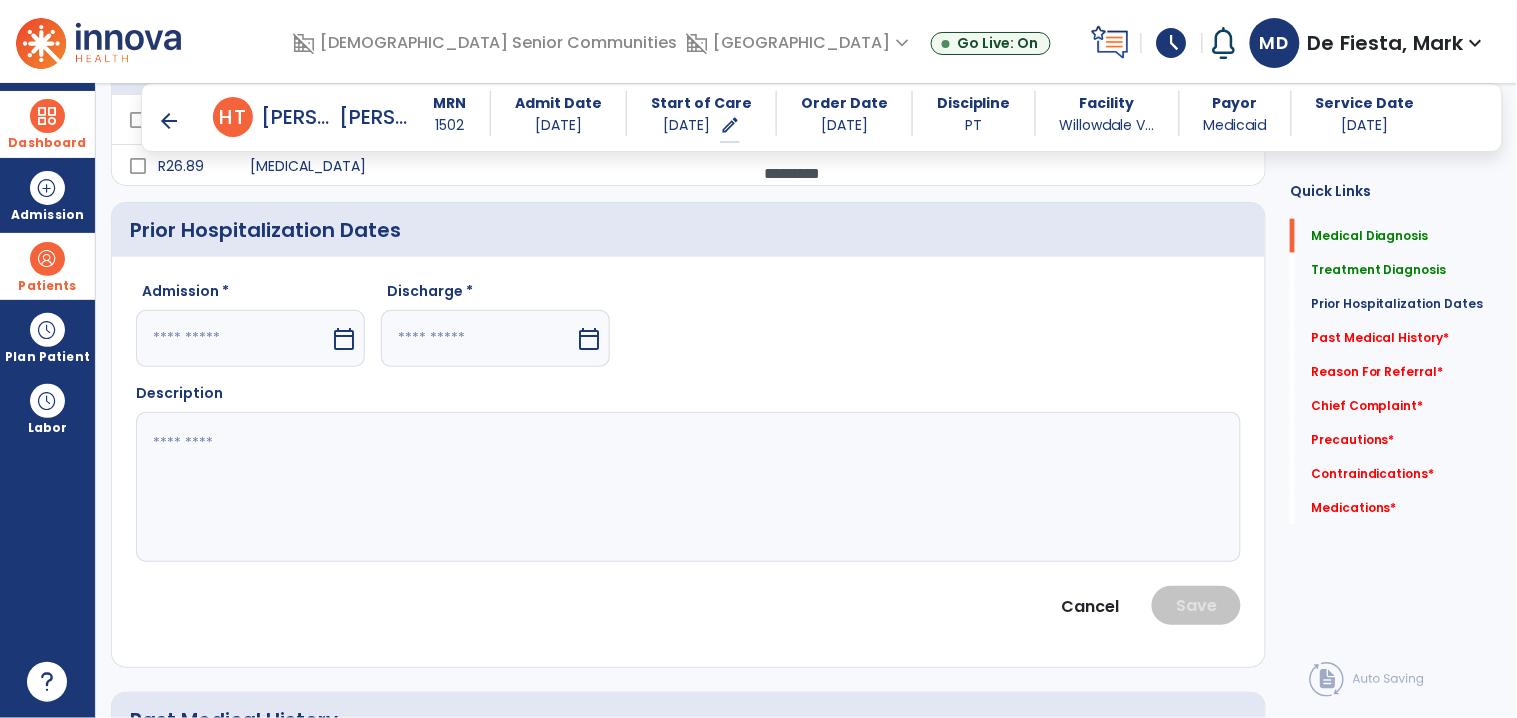 click at bounding box center (233, 338) 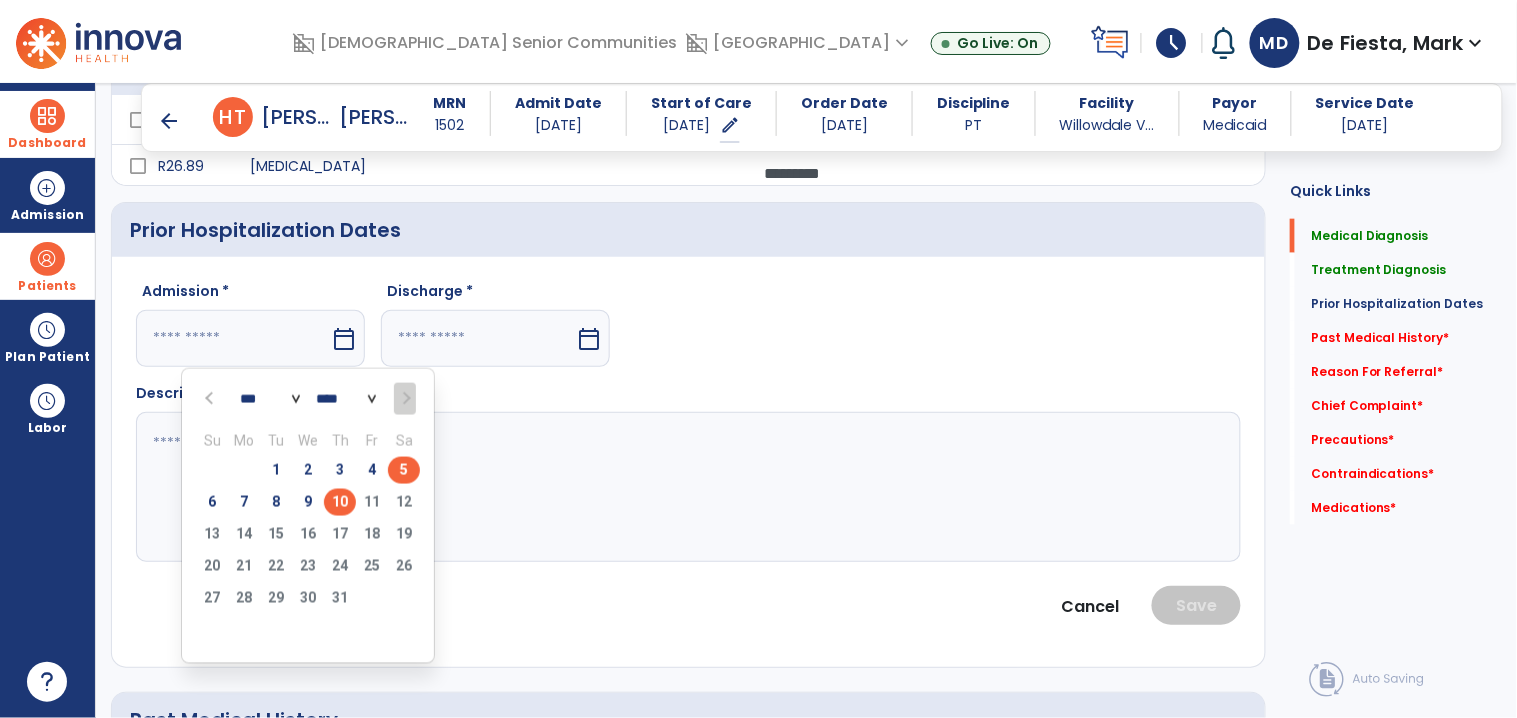 click on "5" at bounding box center (404, 470) 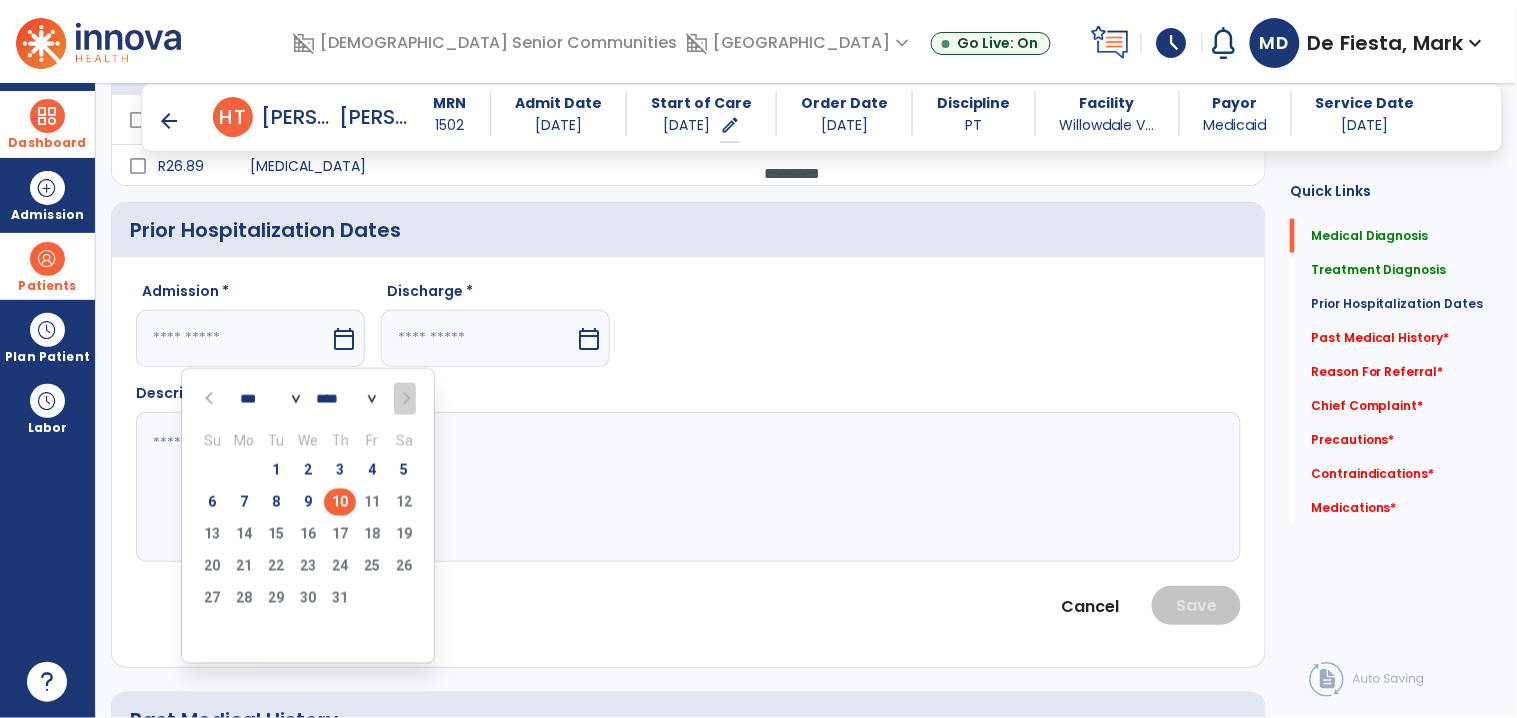 type on "********" 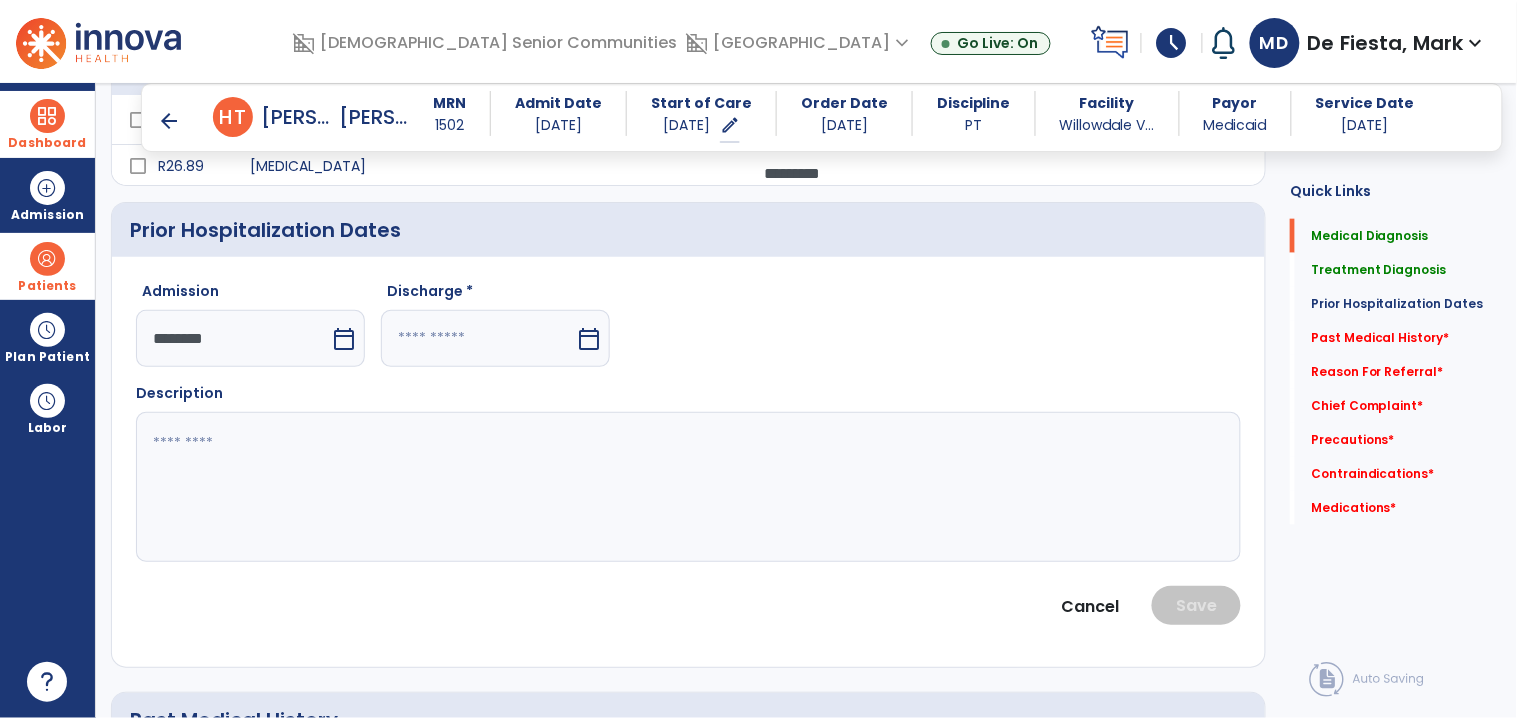 click at bounding box center [478, 338] 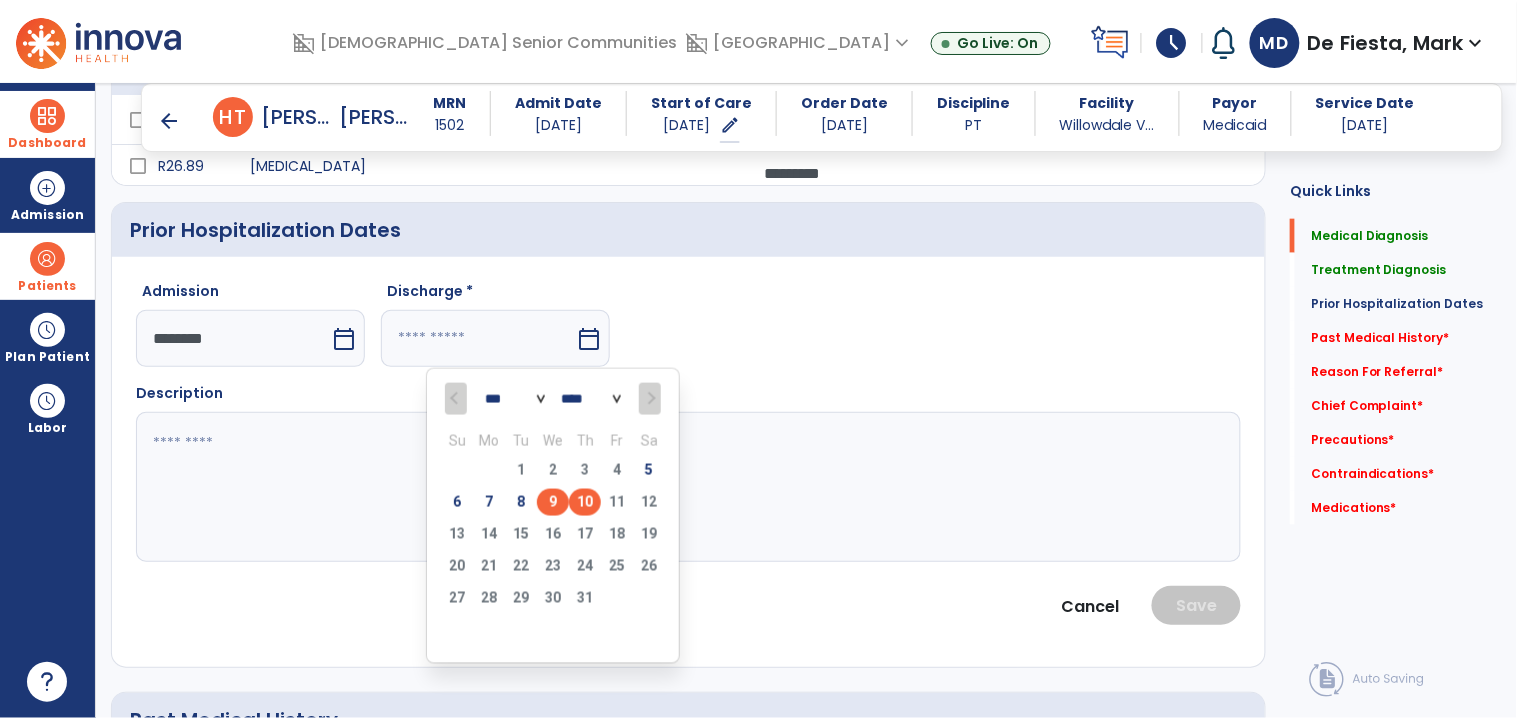 click on "9" at bounding box center [553, 502] 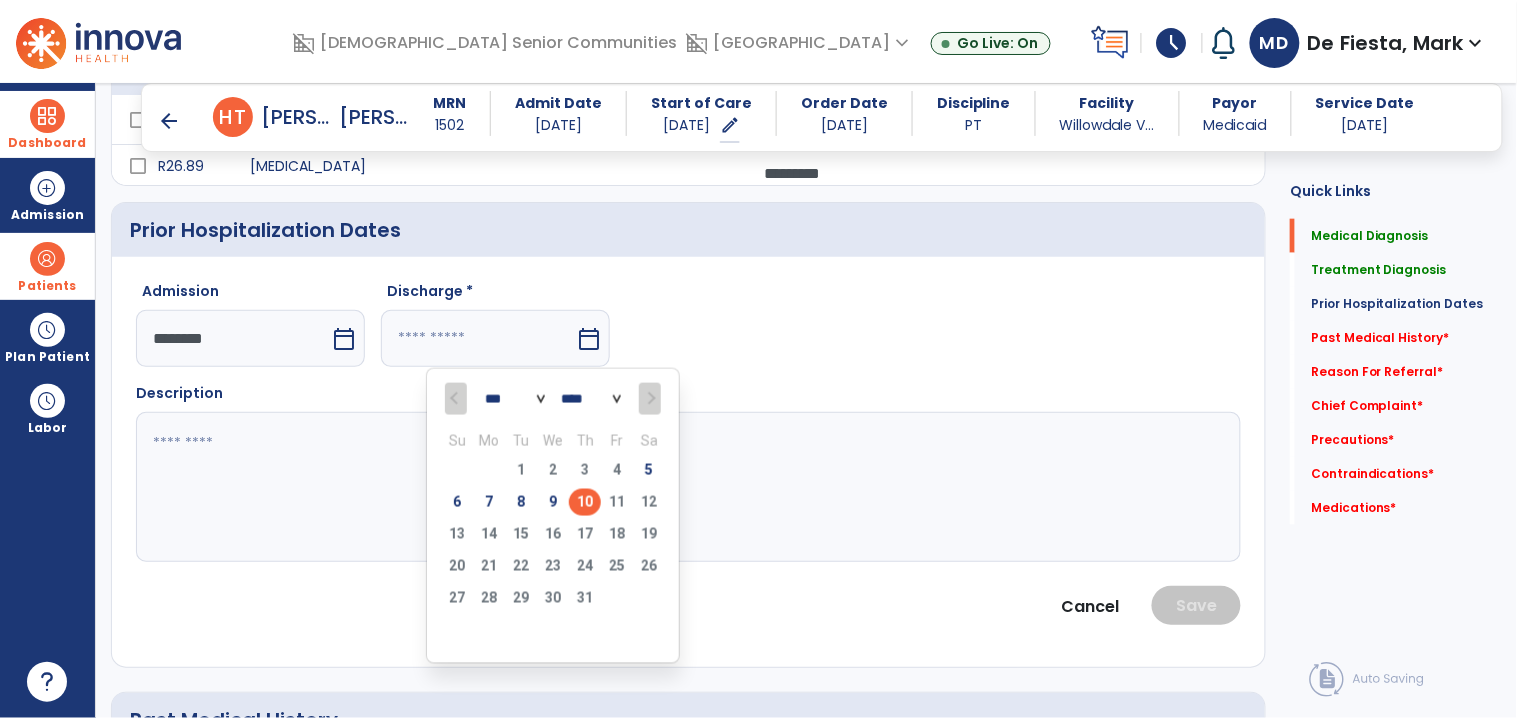 type on "********" 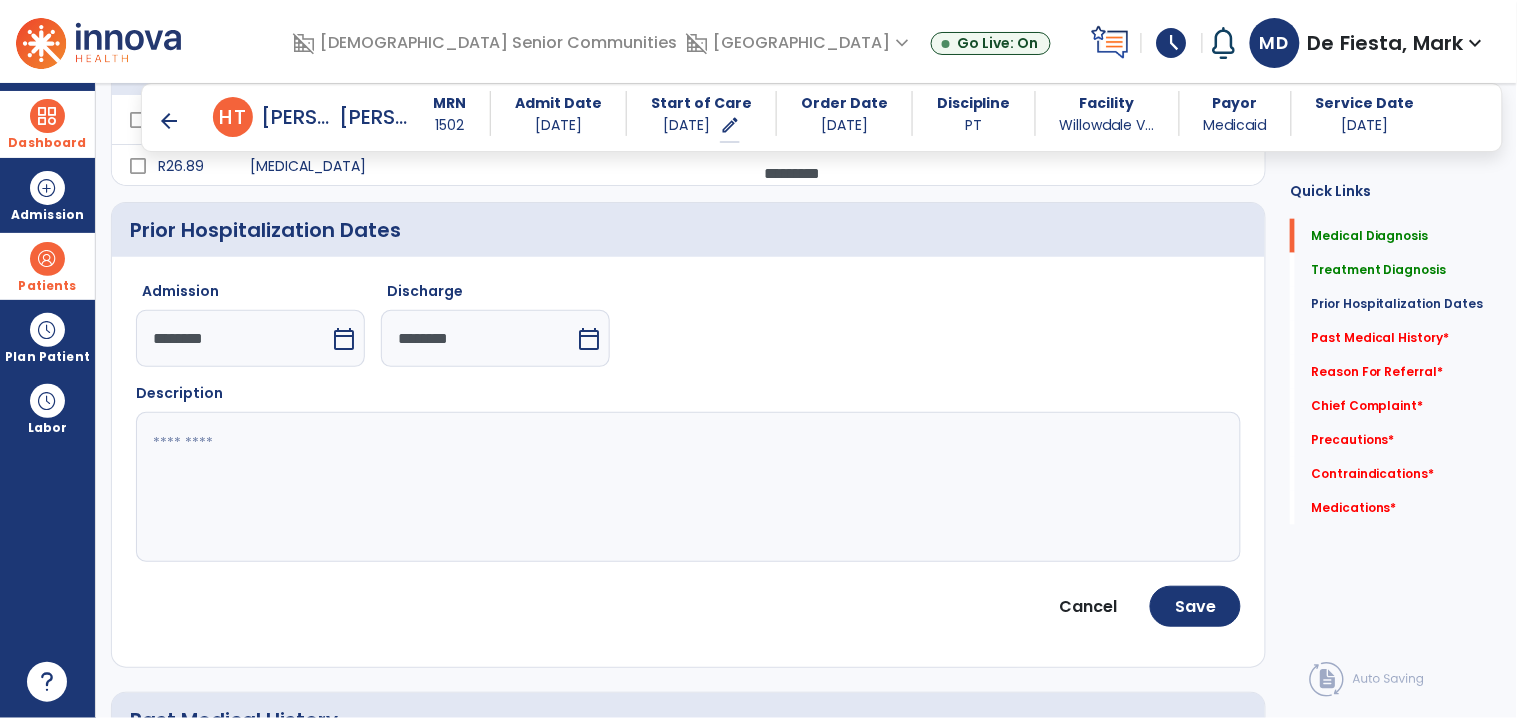 drag, startPoint x: 313, startPoint y: 462, endPoint x: 320, endPoint y: 475, distance: 14.764823 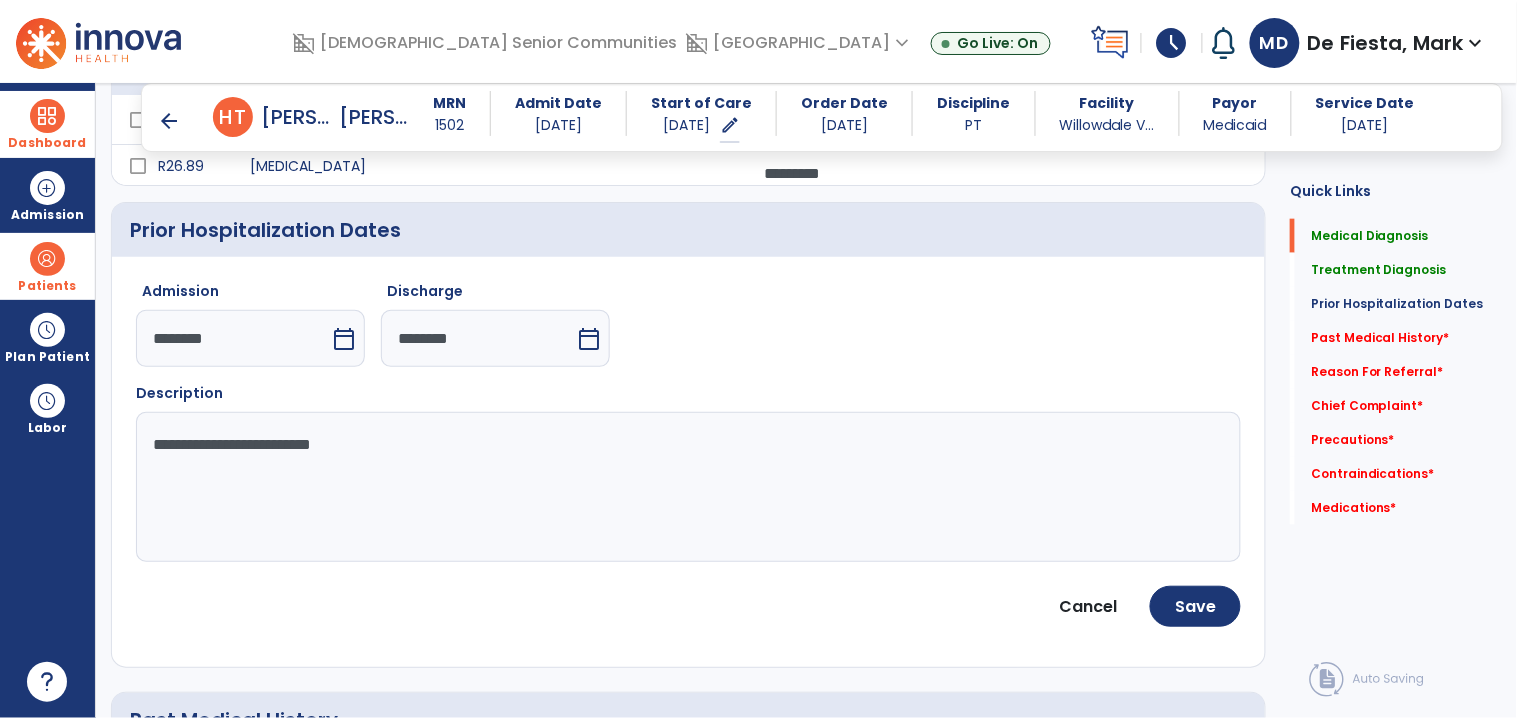 type on "**********" 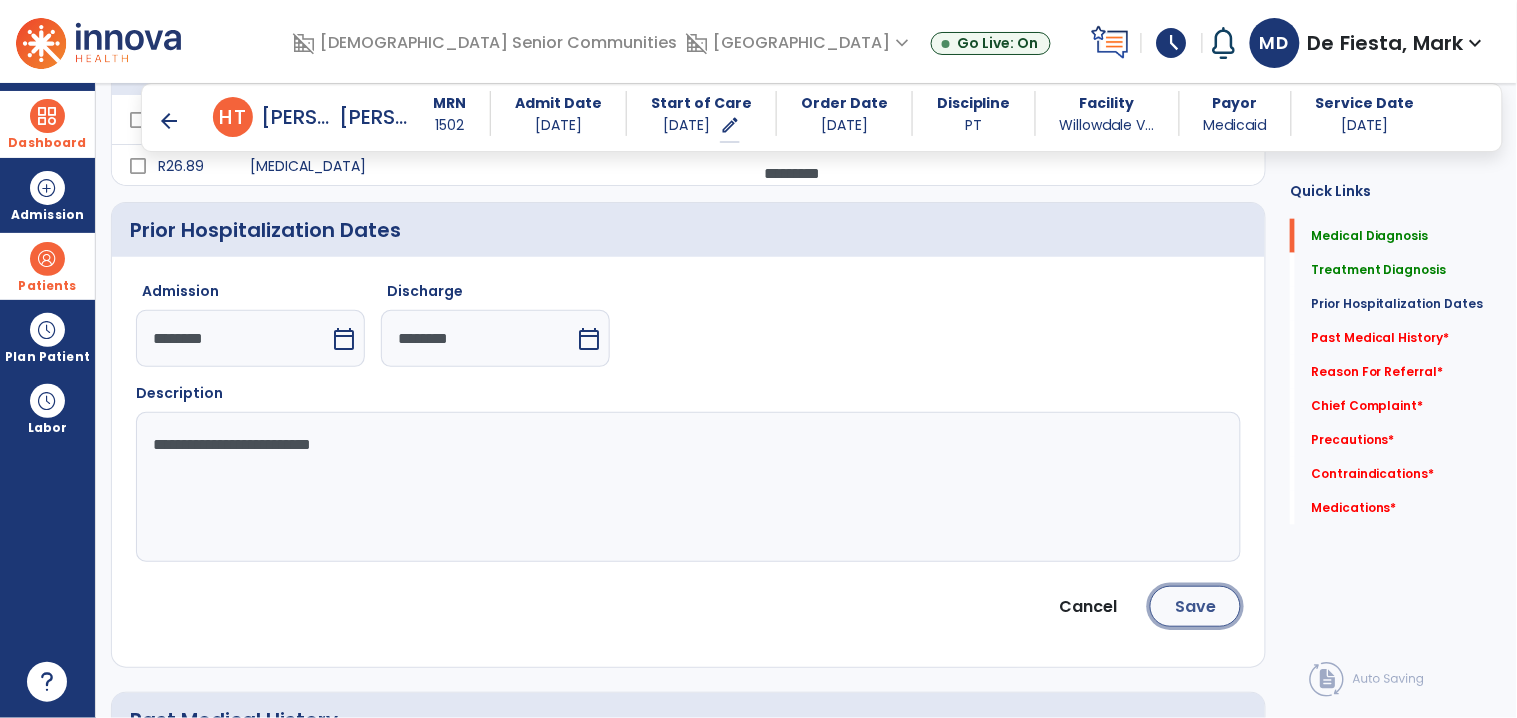click on "Save" 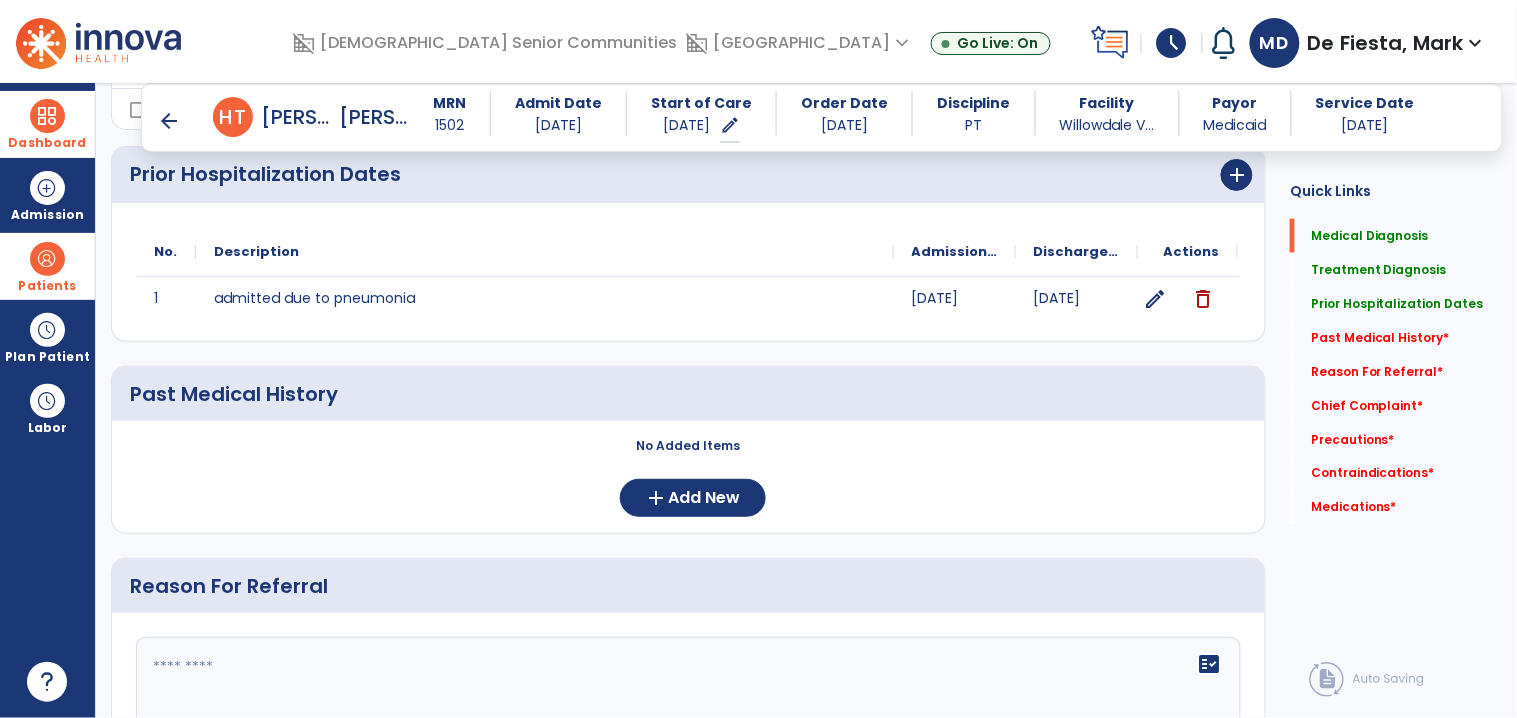 scroll, scrollTop: 601, scrollLeft: 0, axis: vertical 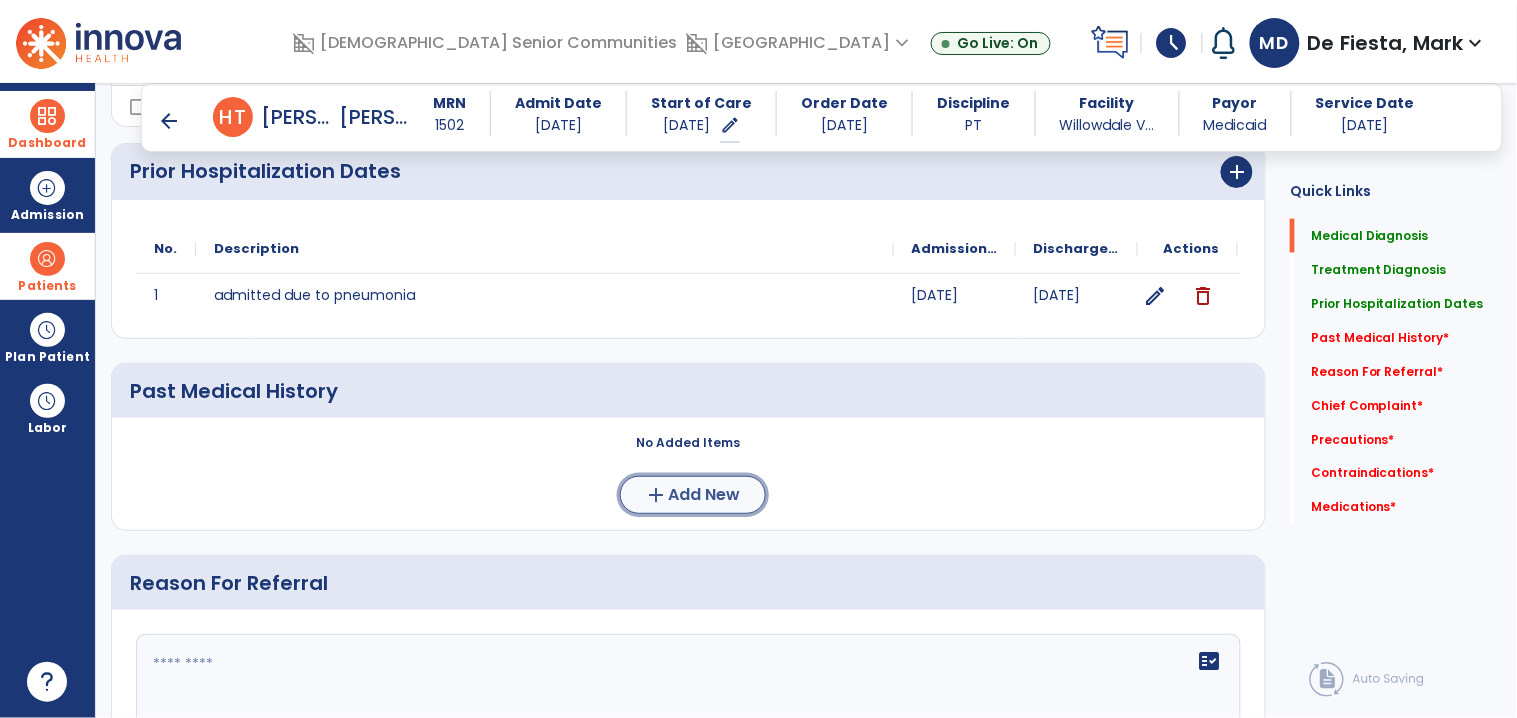 click on "add" 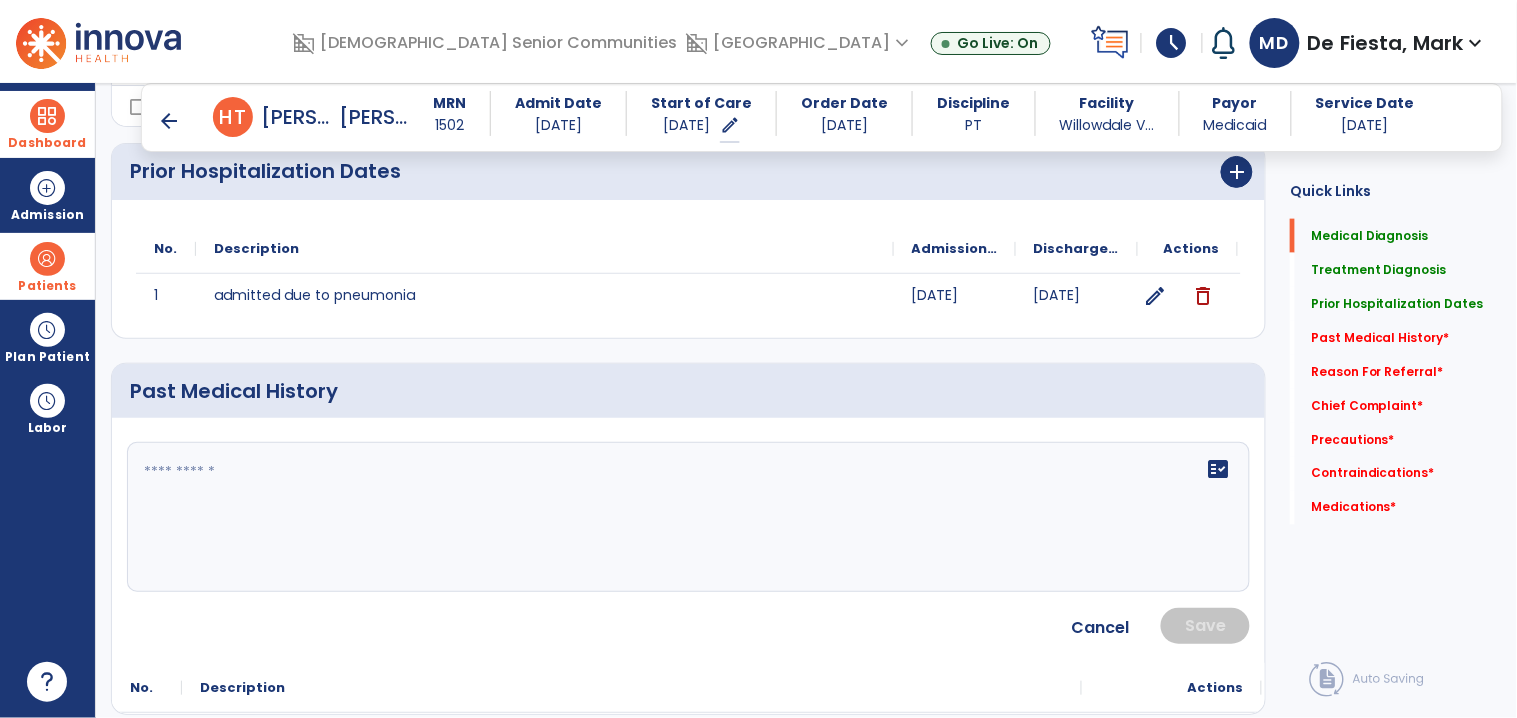 click on "fact_check" 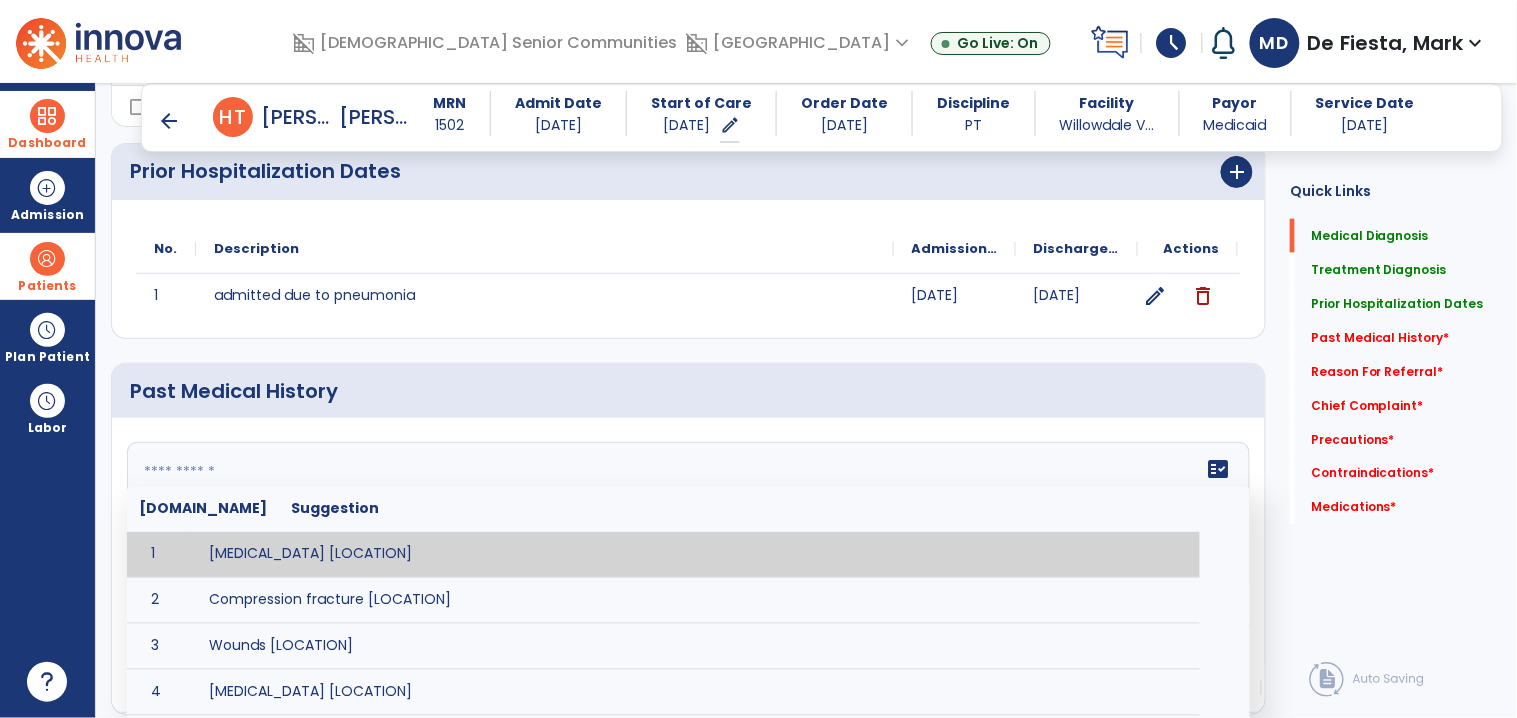 paste on "**********" 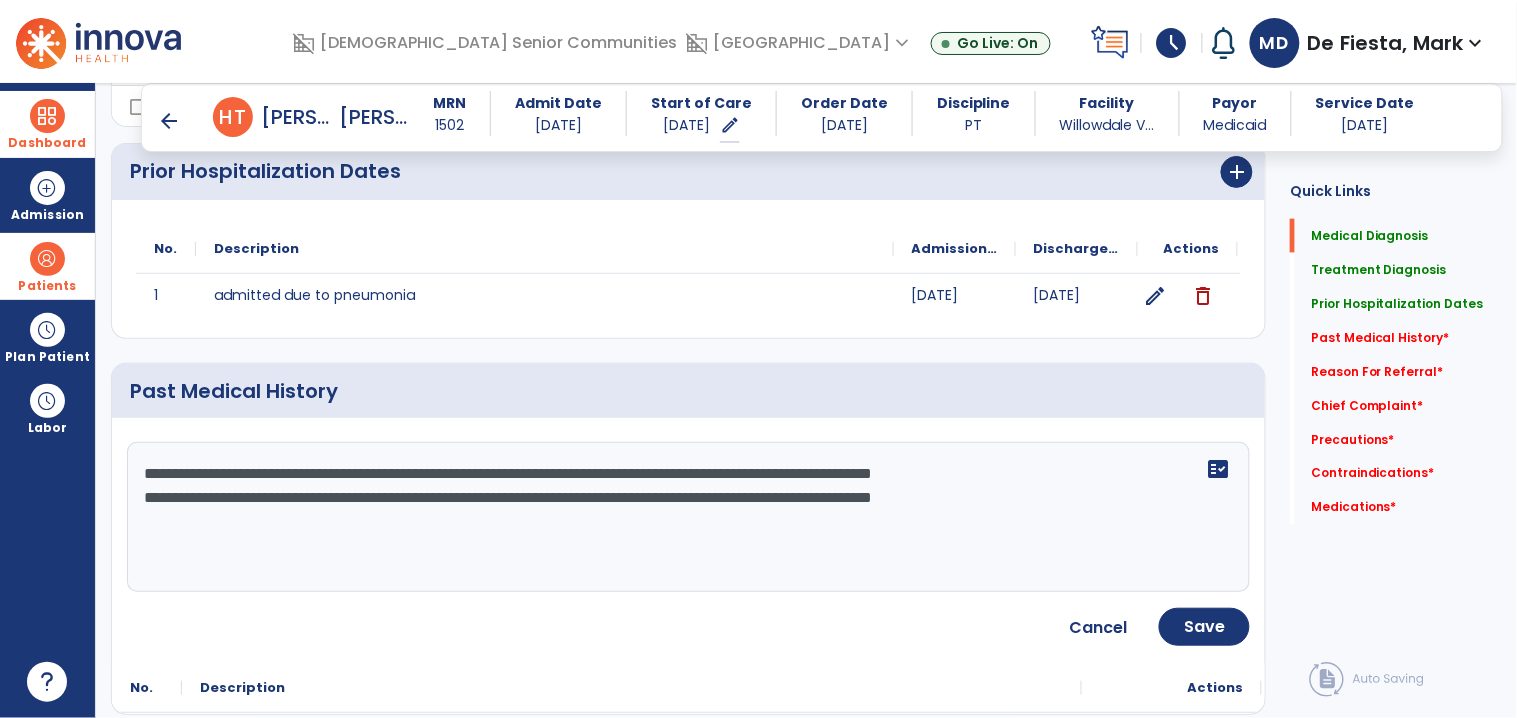 type on "**********" 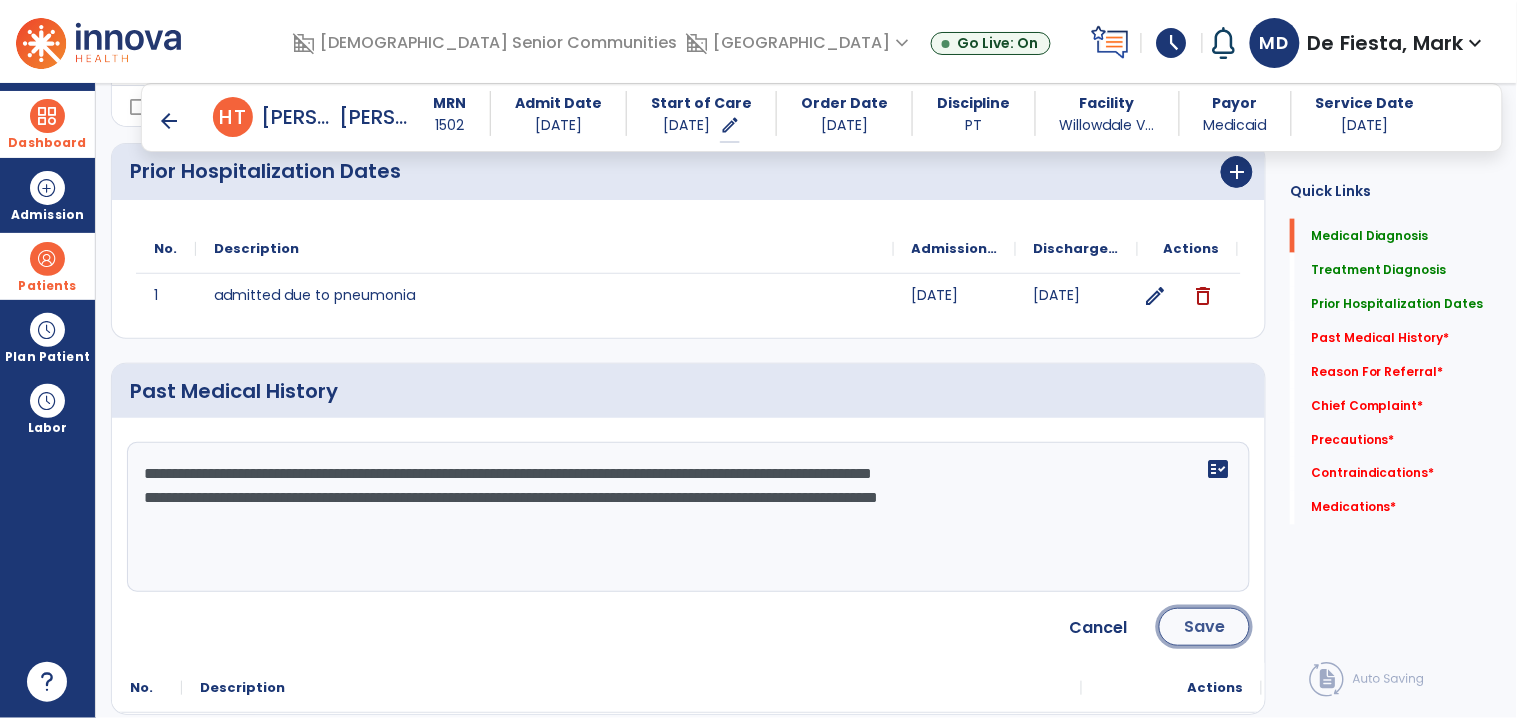 click on "Save" 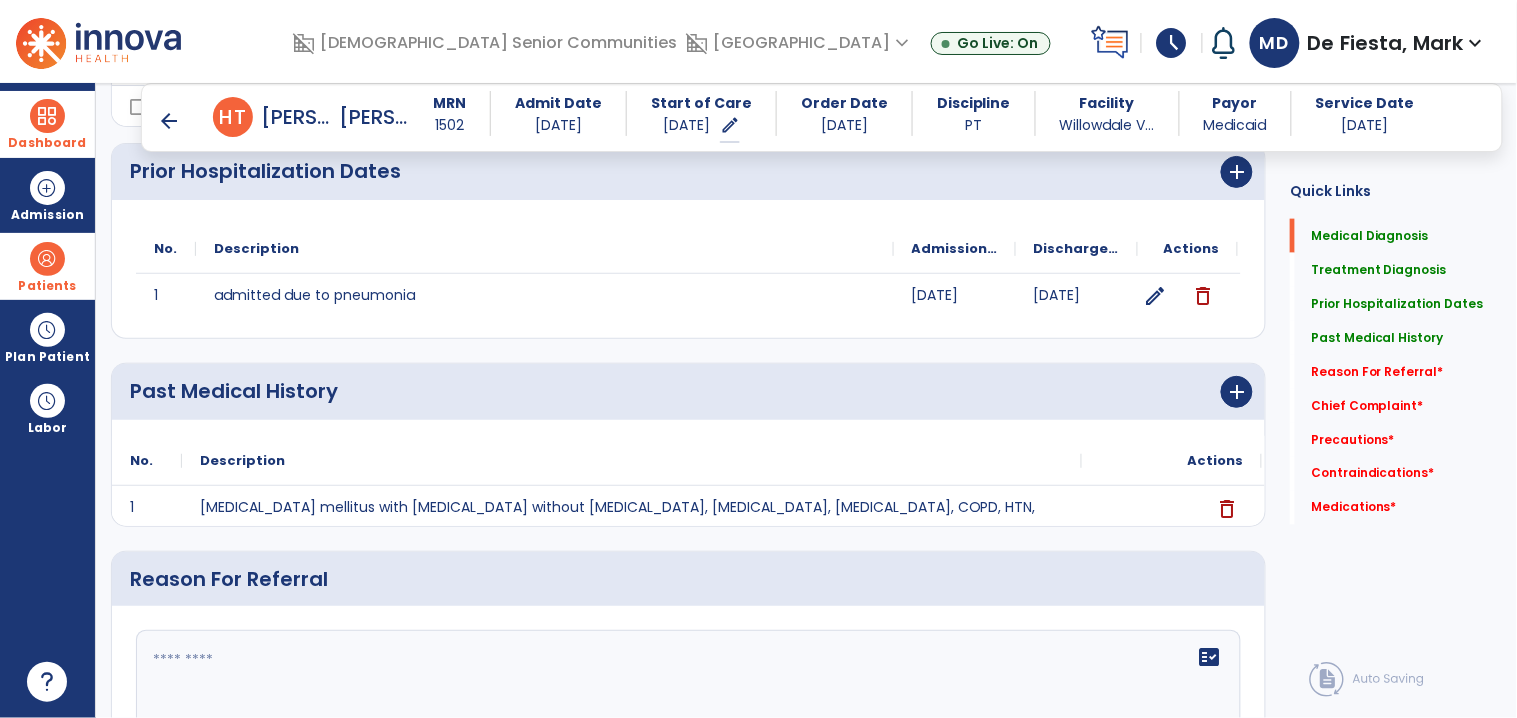 scroll, scrollTop: 976, scrollLeft: 0, axis: vertical 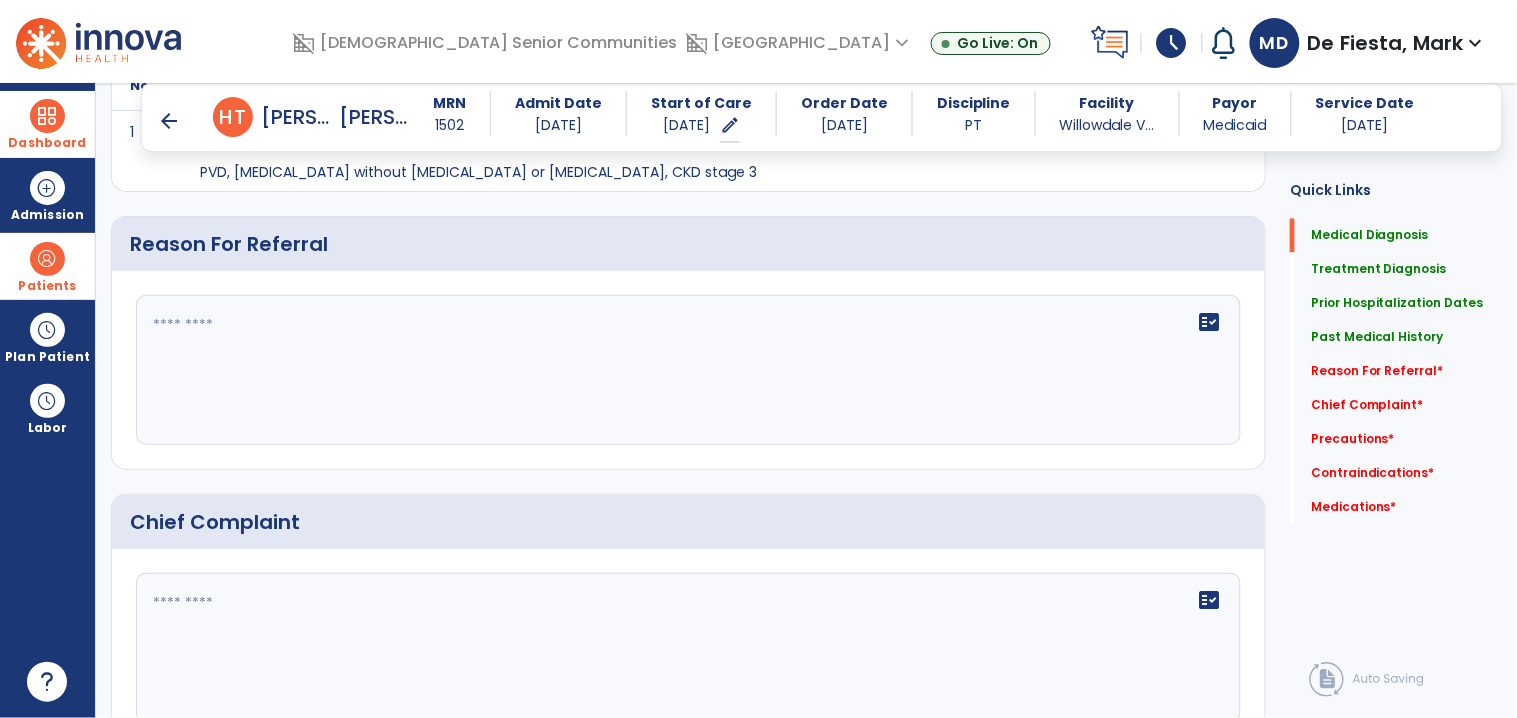 click on "fact_check" 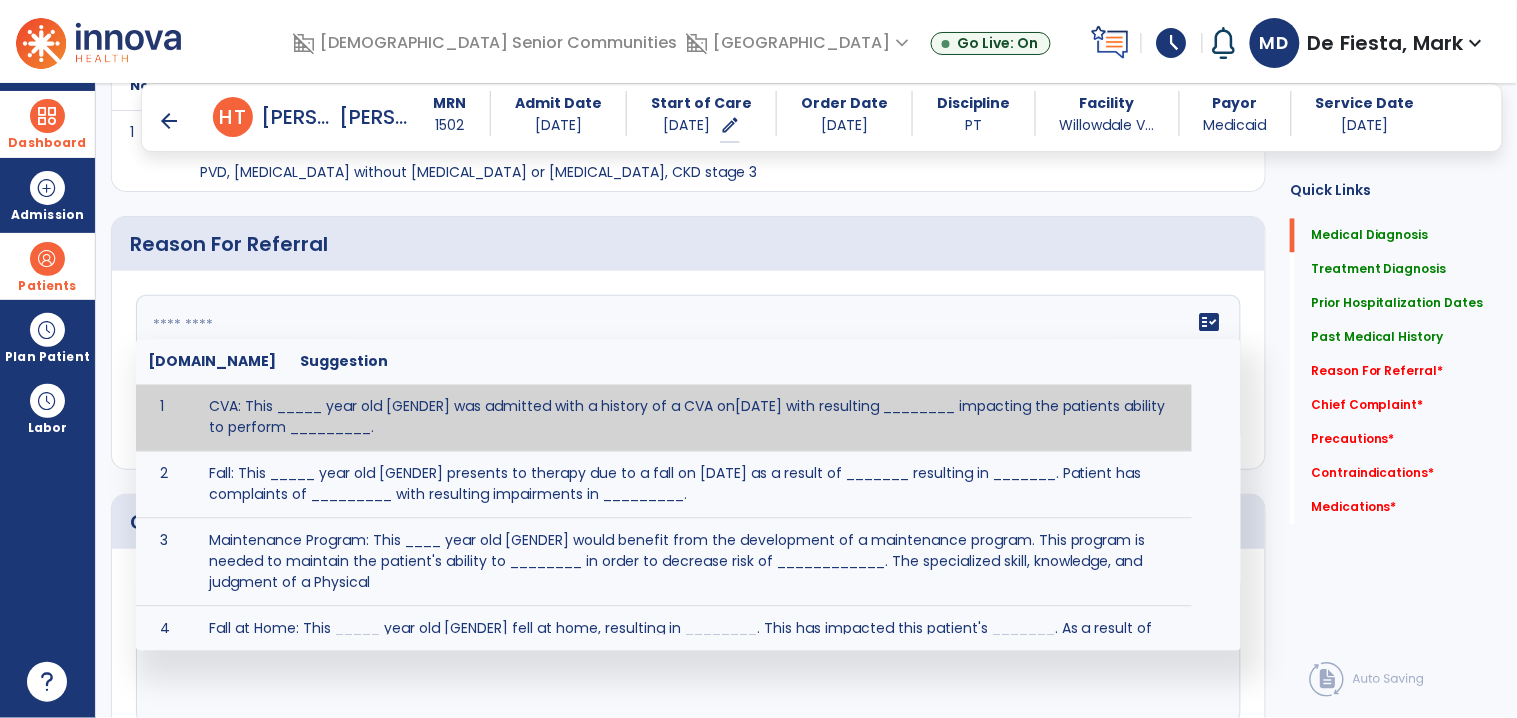 click 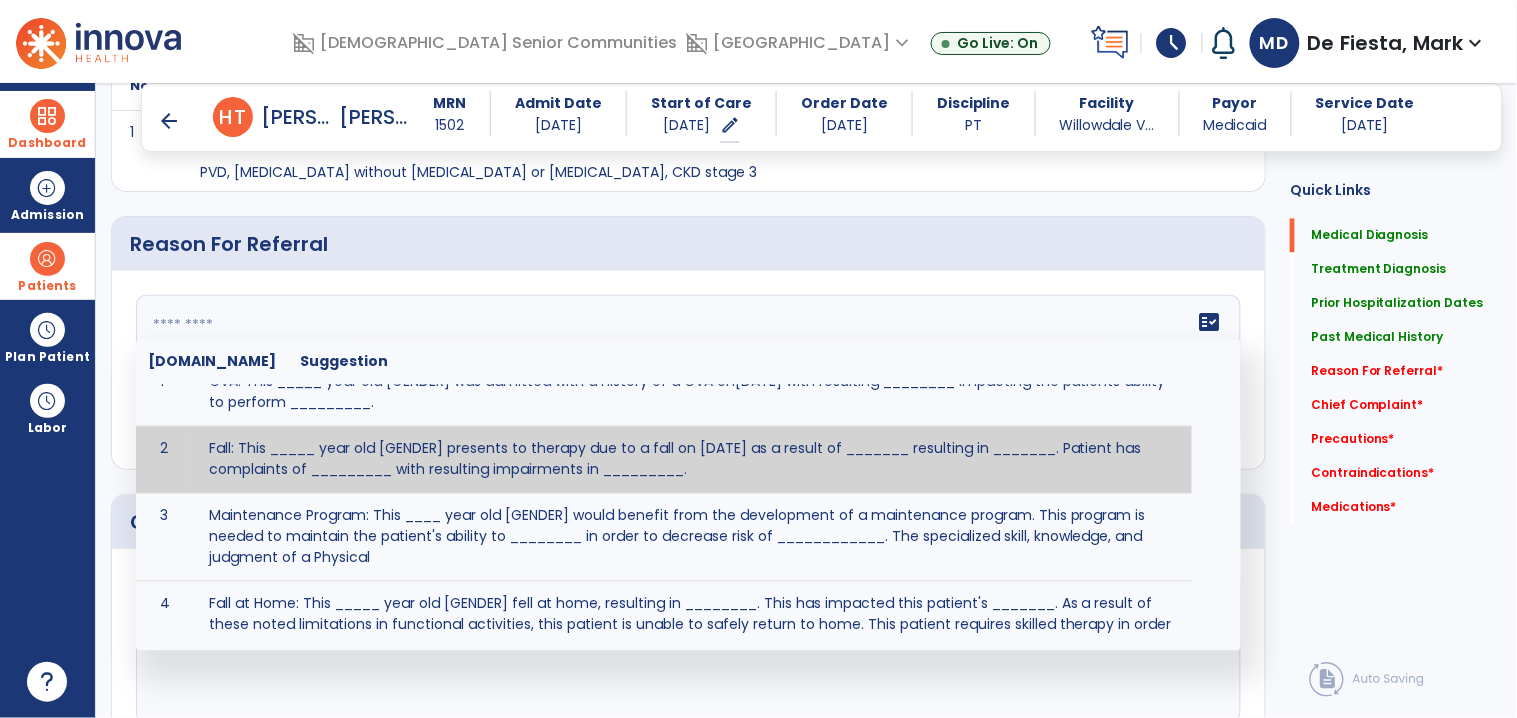 scroll, scrollTop: 115, scrollLeft: 0, axis: vertical 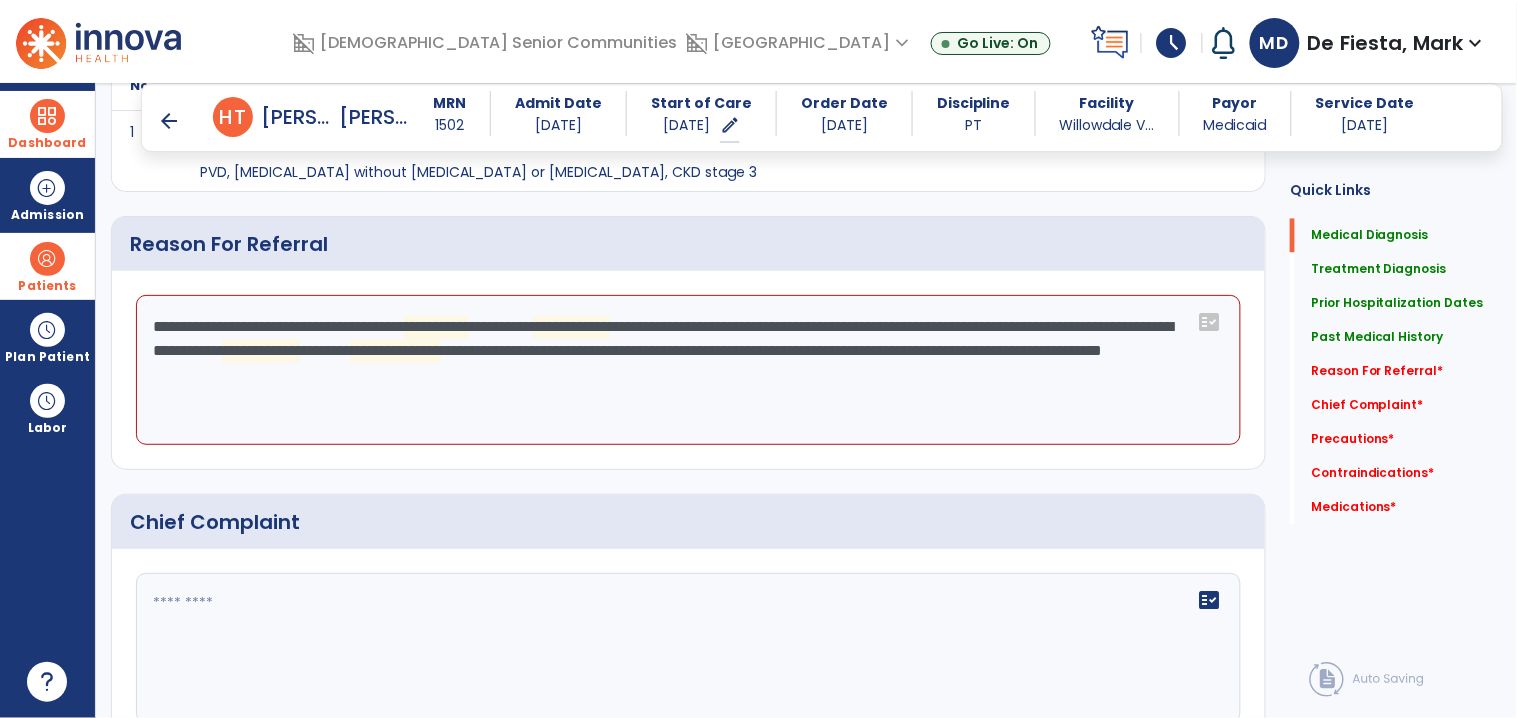 click on "**********" 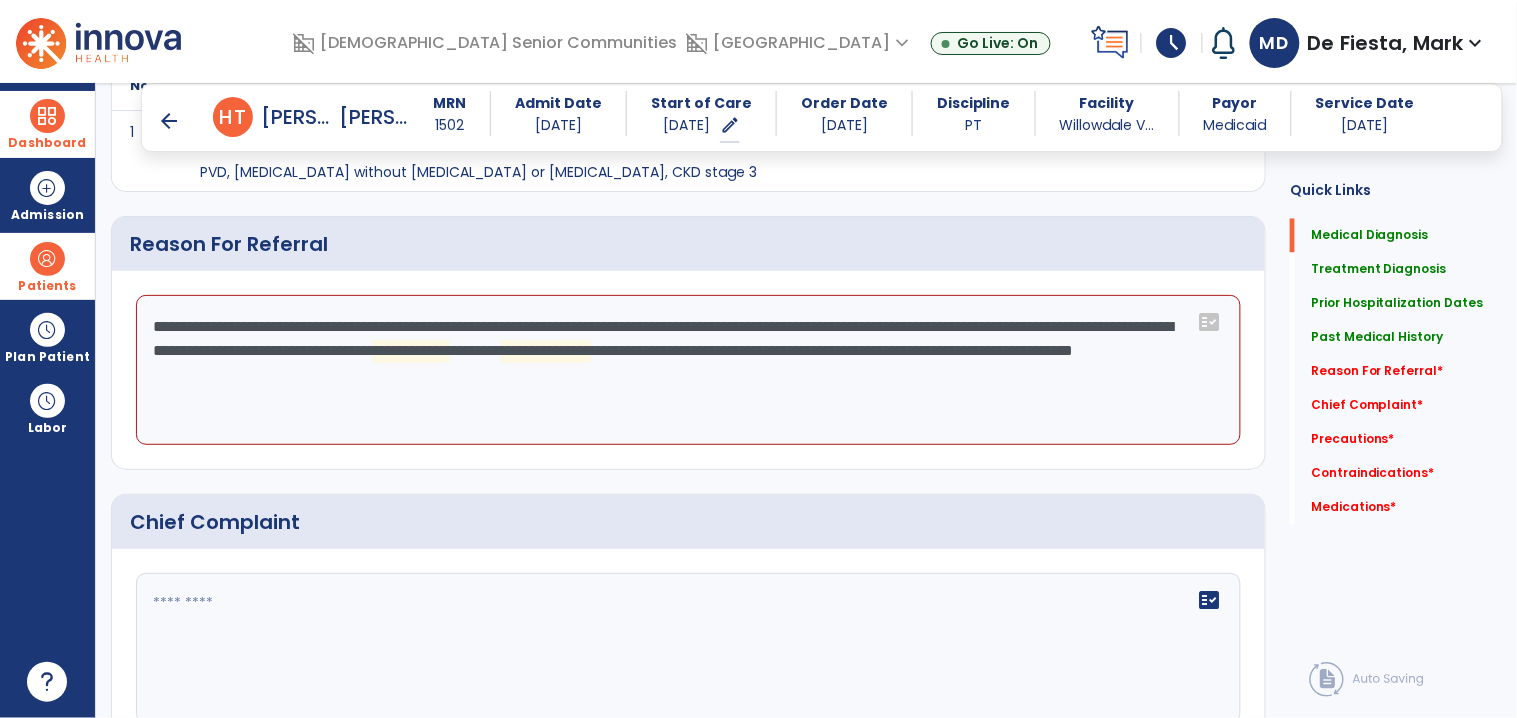 click on "**********" 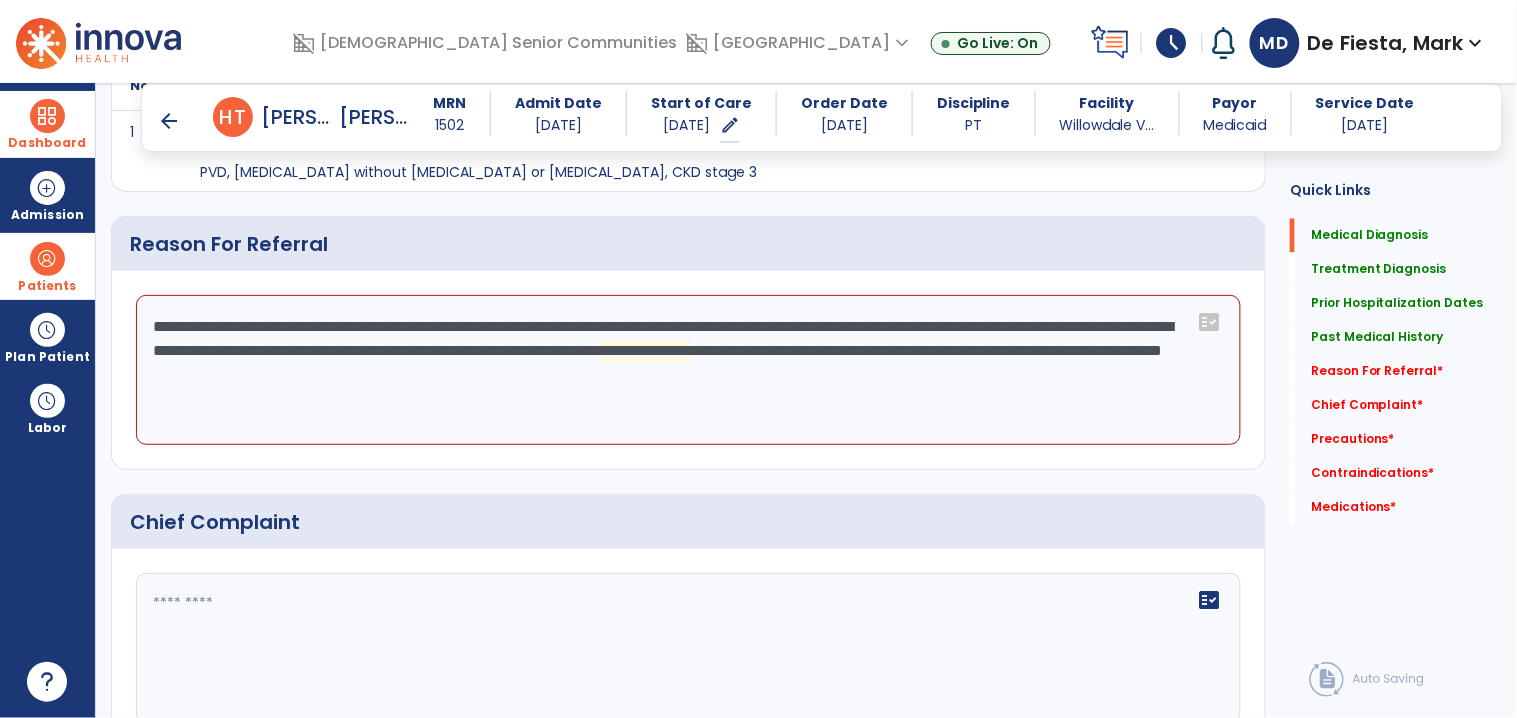 click on "**********" 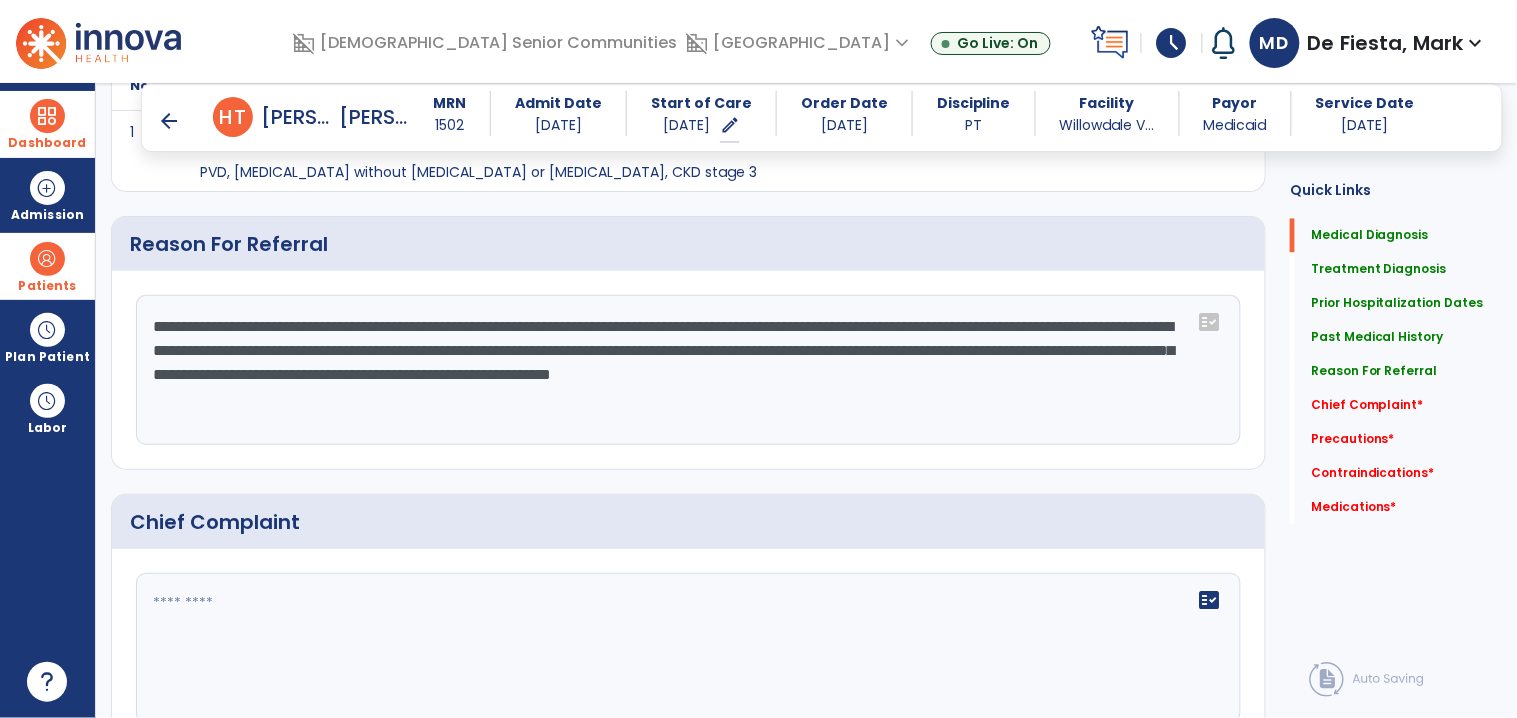 type on "**********" 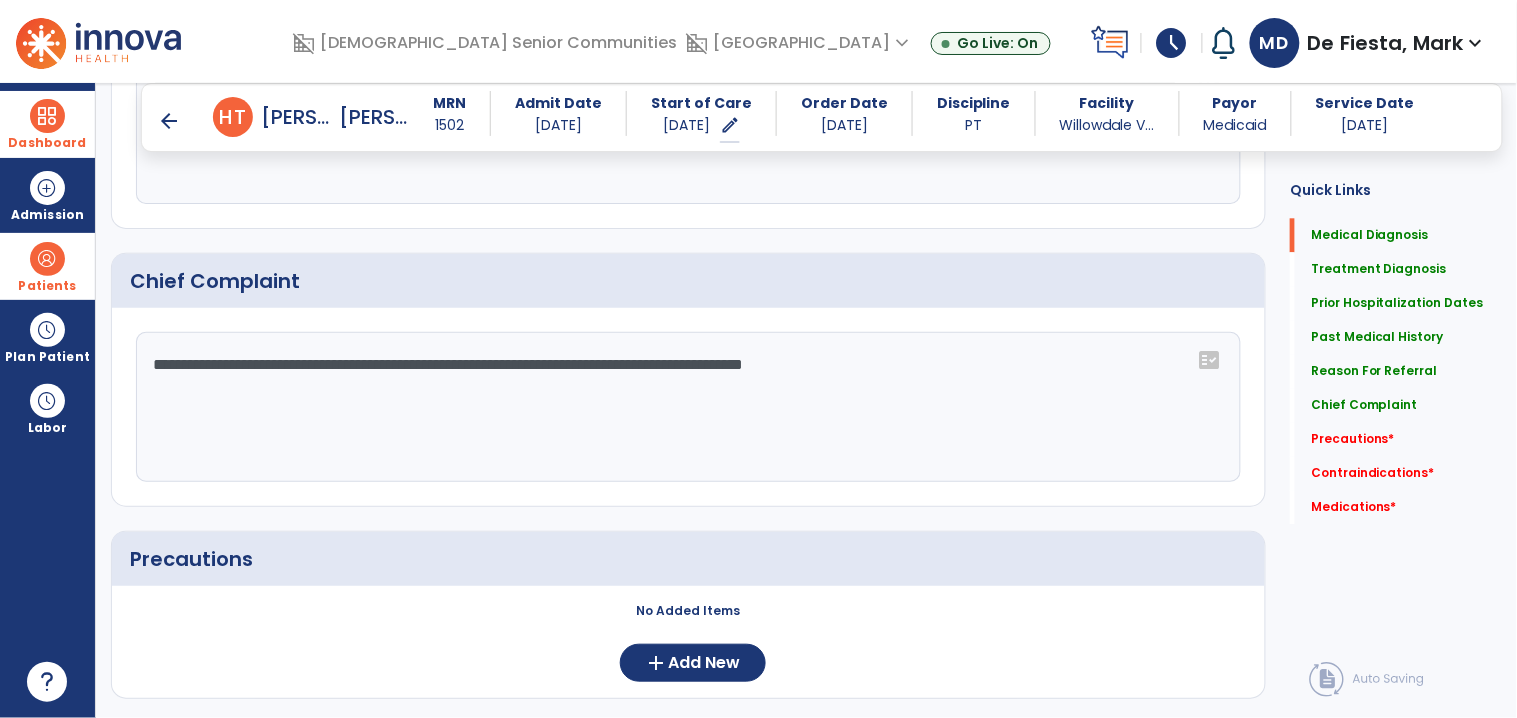 scroll, scrollTop: 1248, scrollLeft: 0, axis: vertical 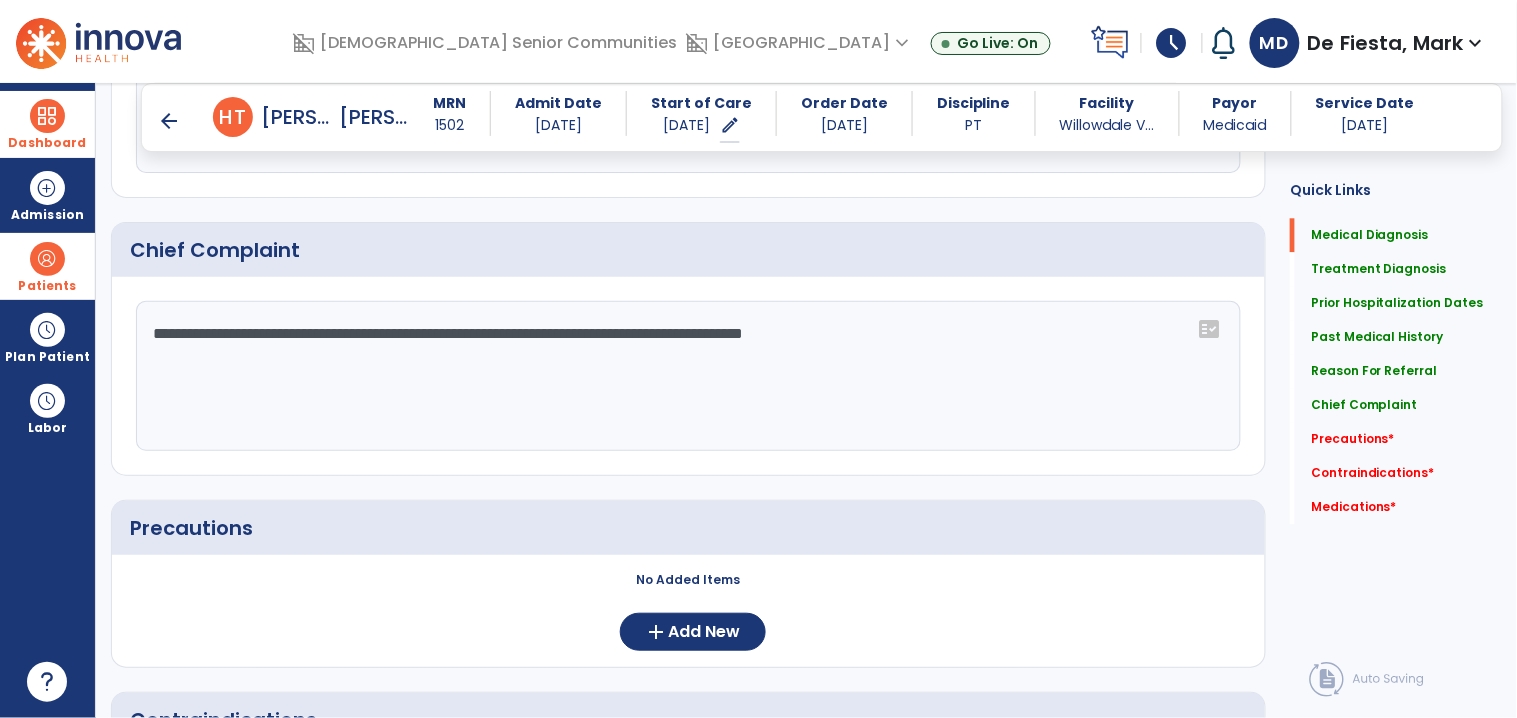 type on "**********" 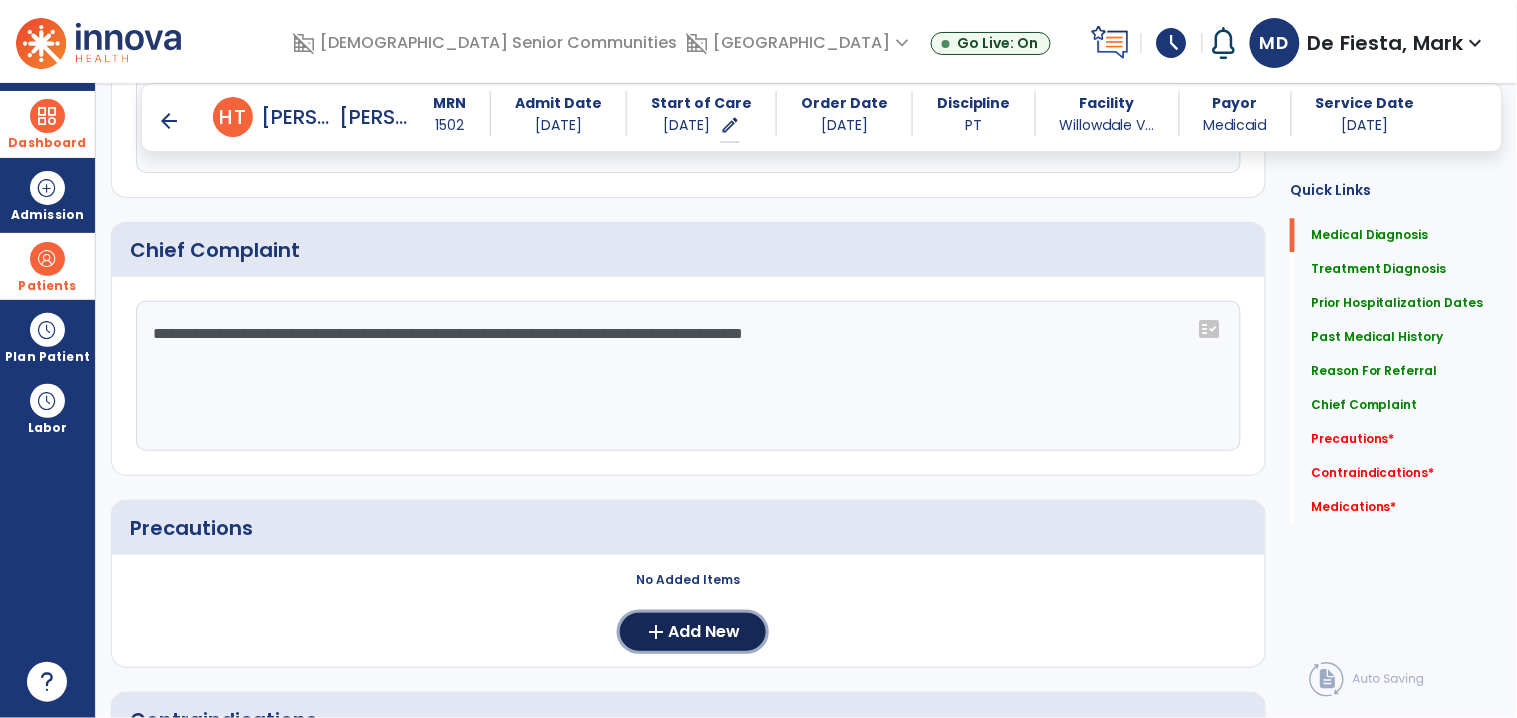 drag, startPoint x: 635, startPoint y: 640, endPoint x: 290, endPoint y: 562, distance: 353.70752 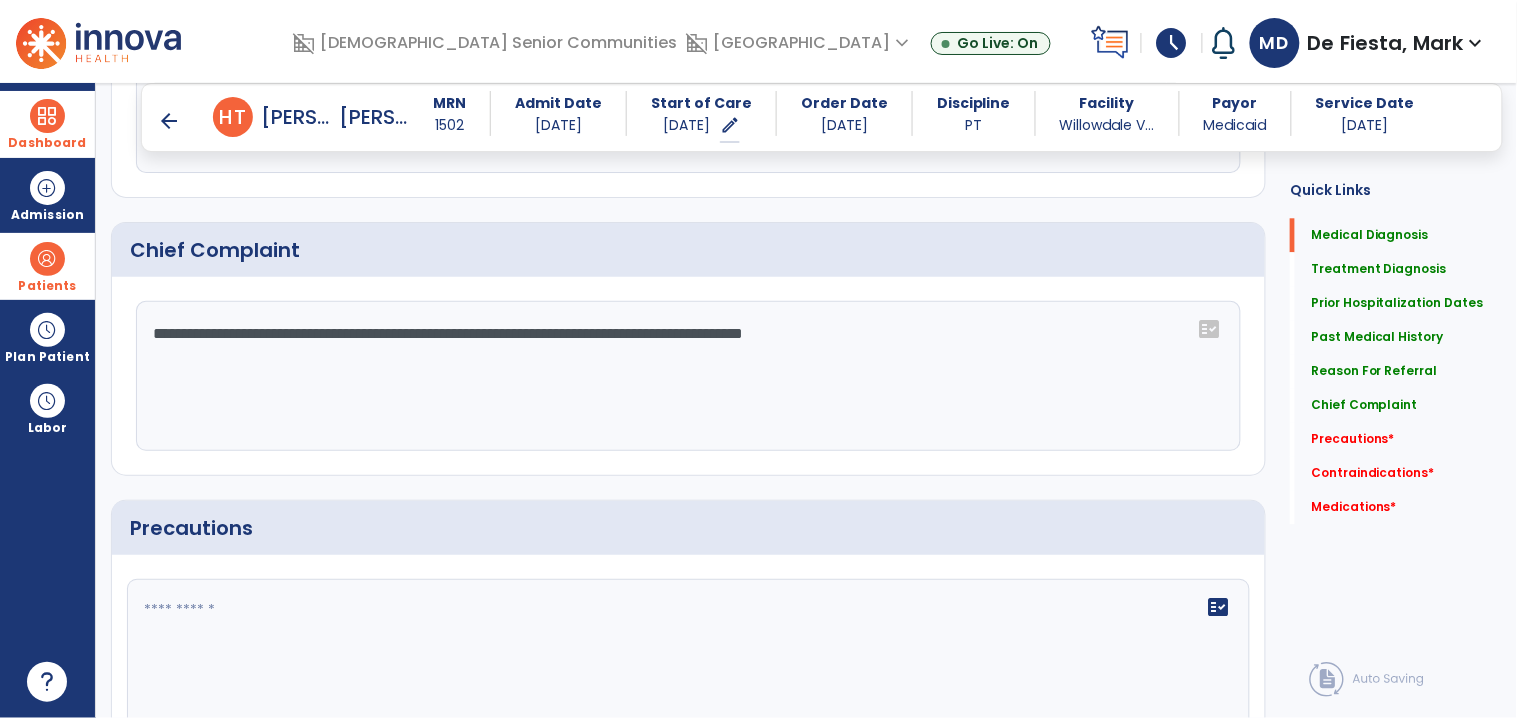 click 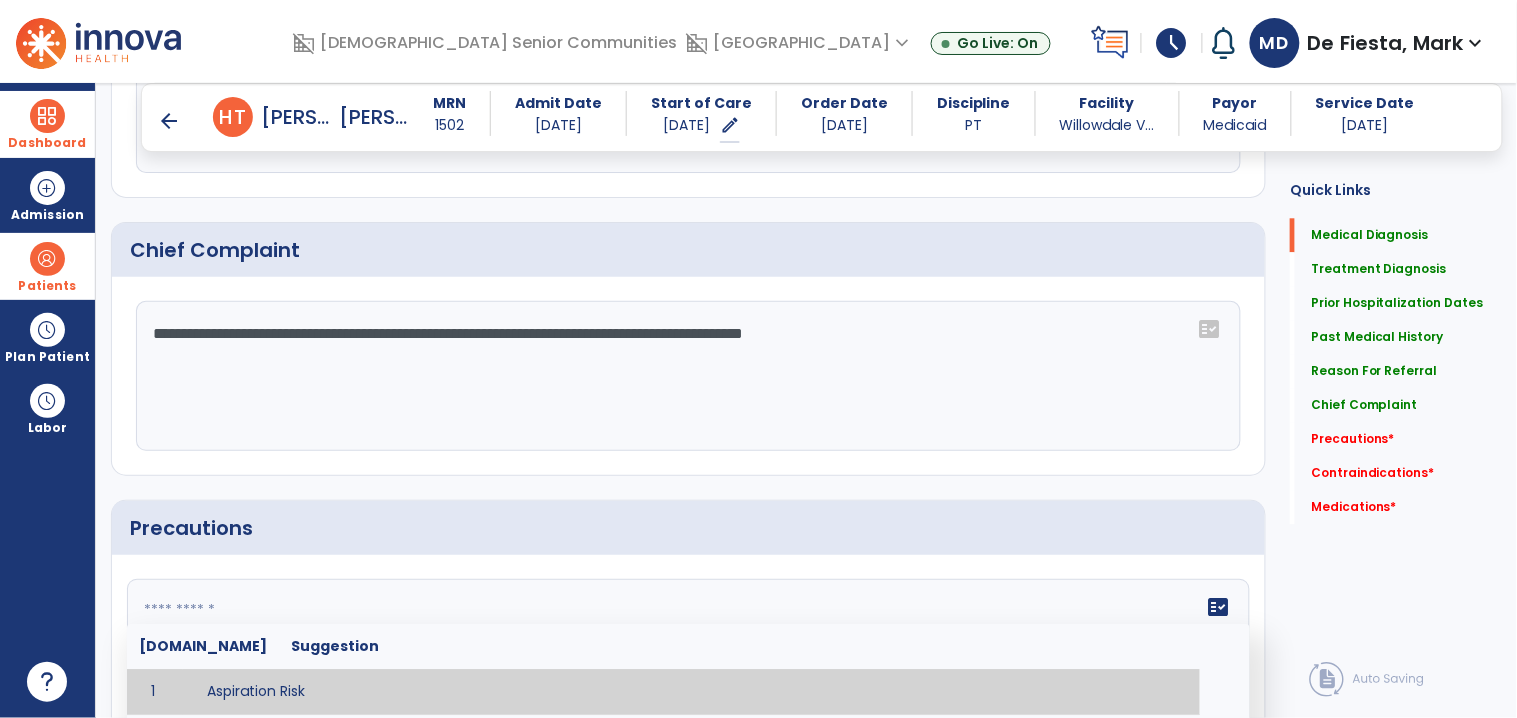paste on "**********" 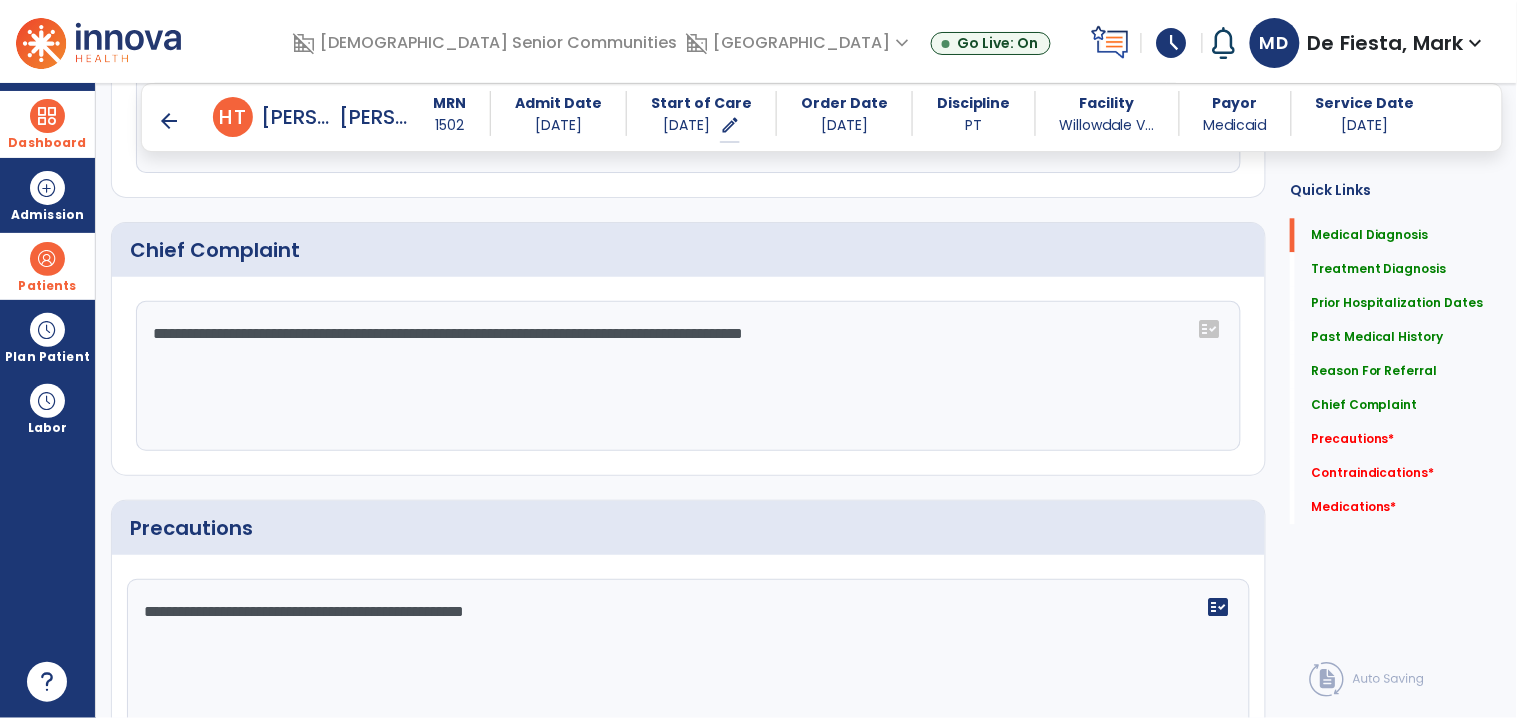 type on "**********" 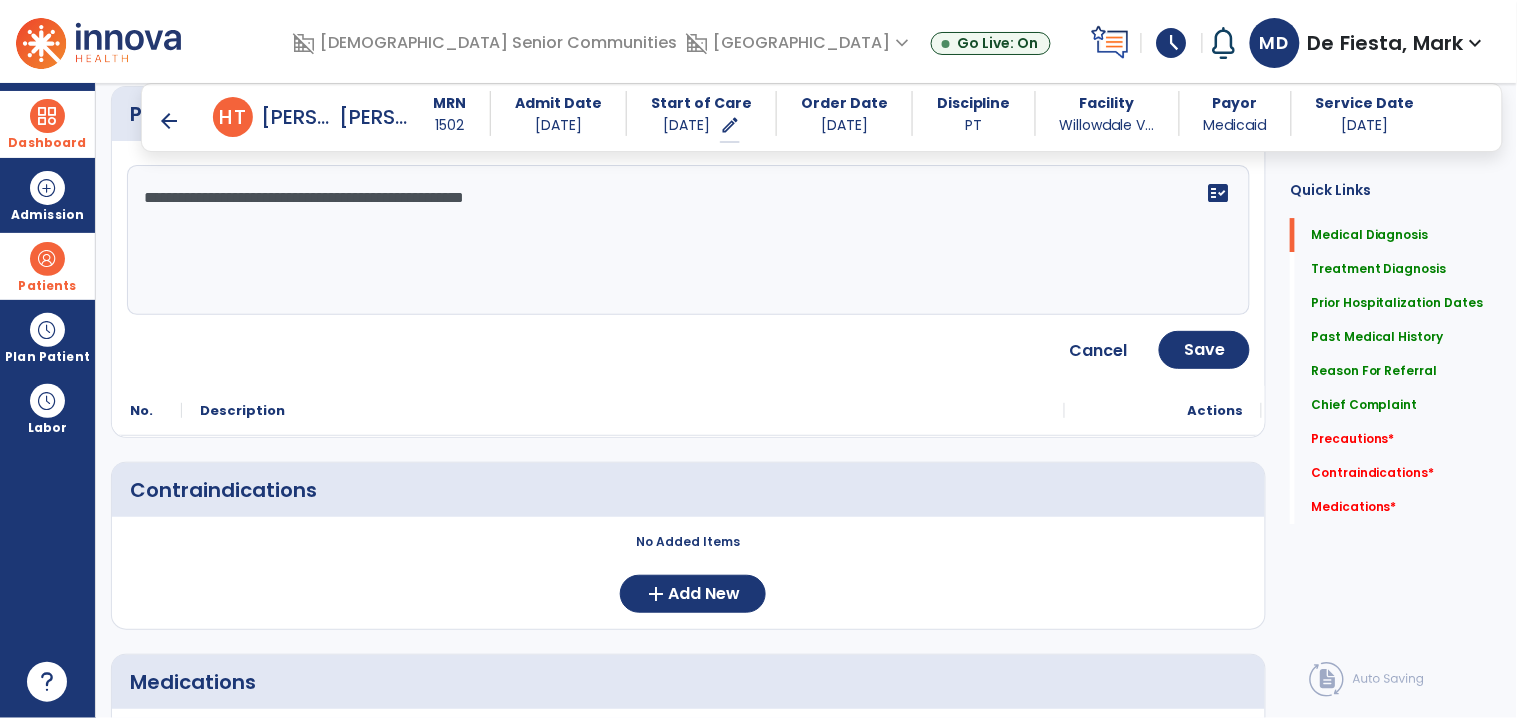 scroll, scrollTop: 1578, scrollLeft: 0, axis: vertical 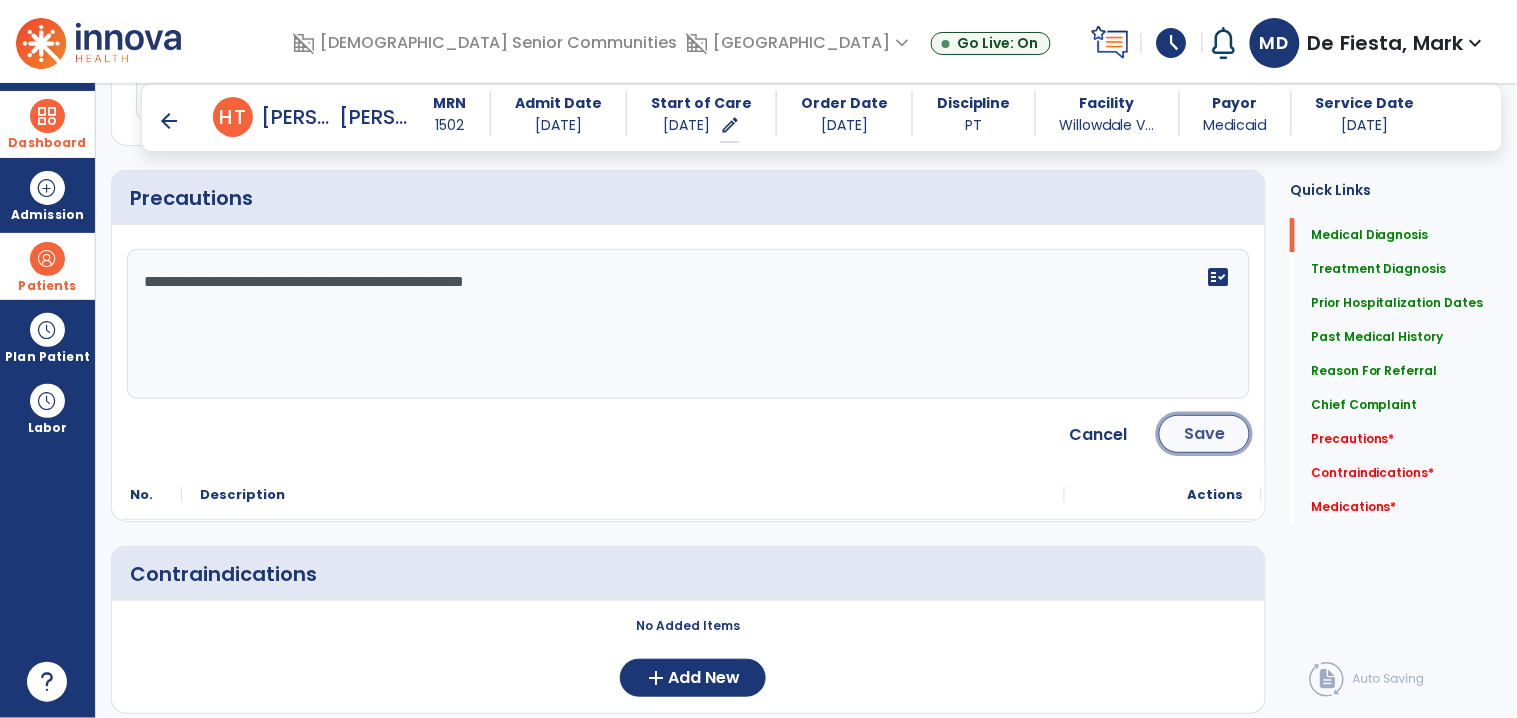 click on "Save" 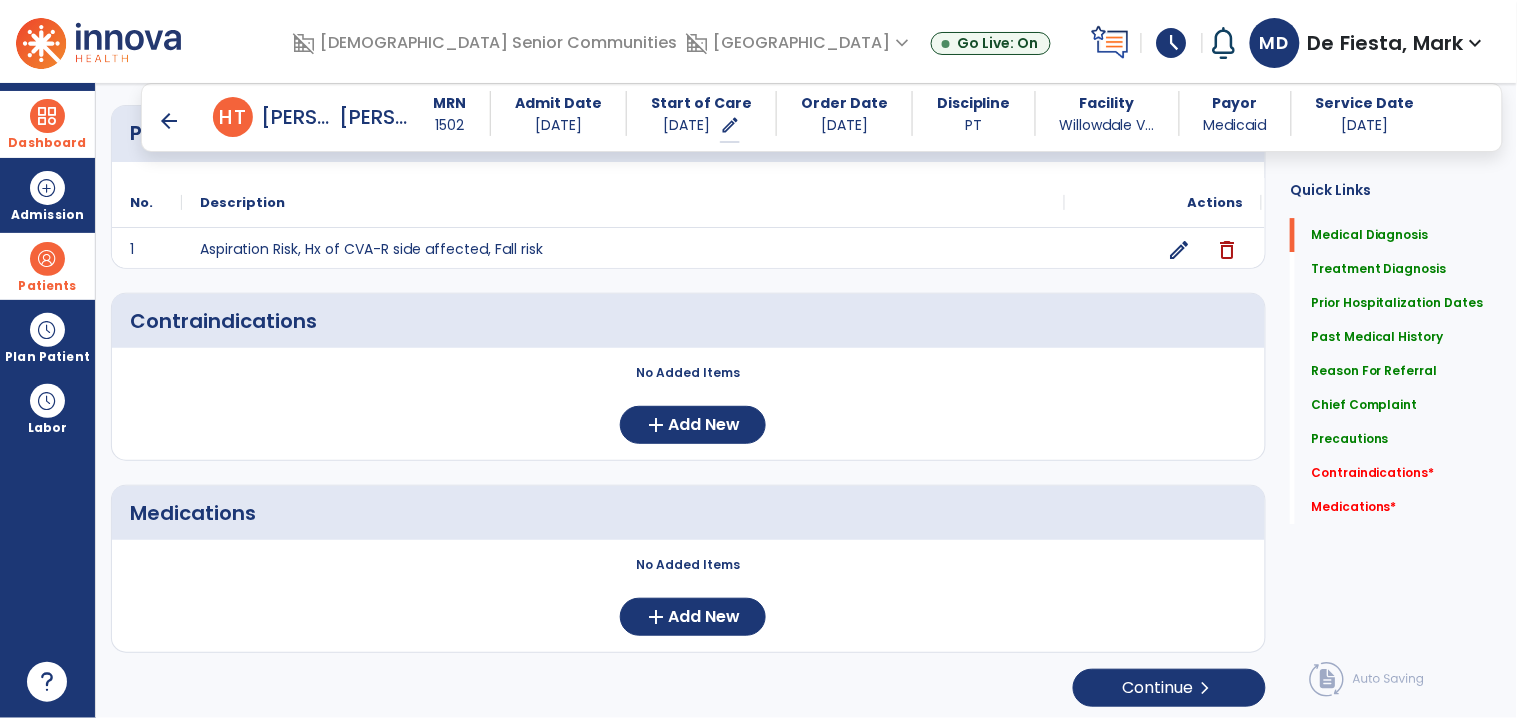 scroll, scrollTop: 1650, scrollLeft: 0, axis: vertical 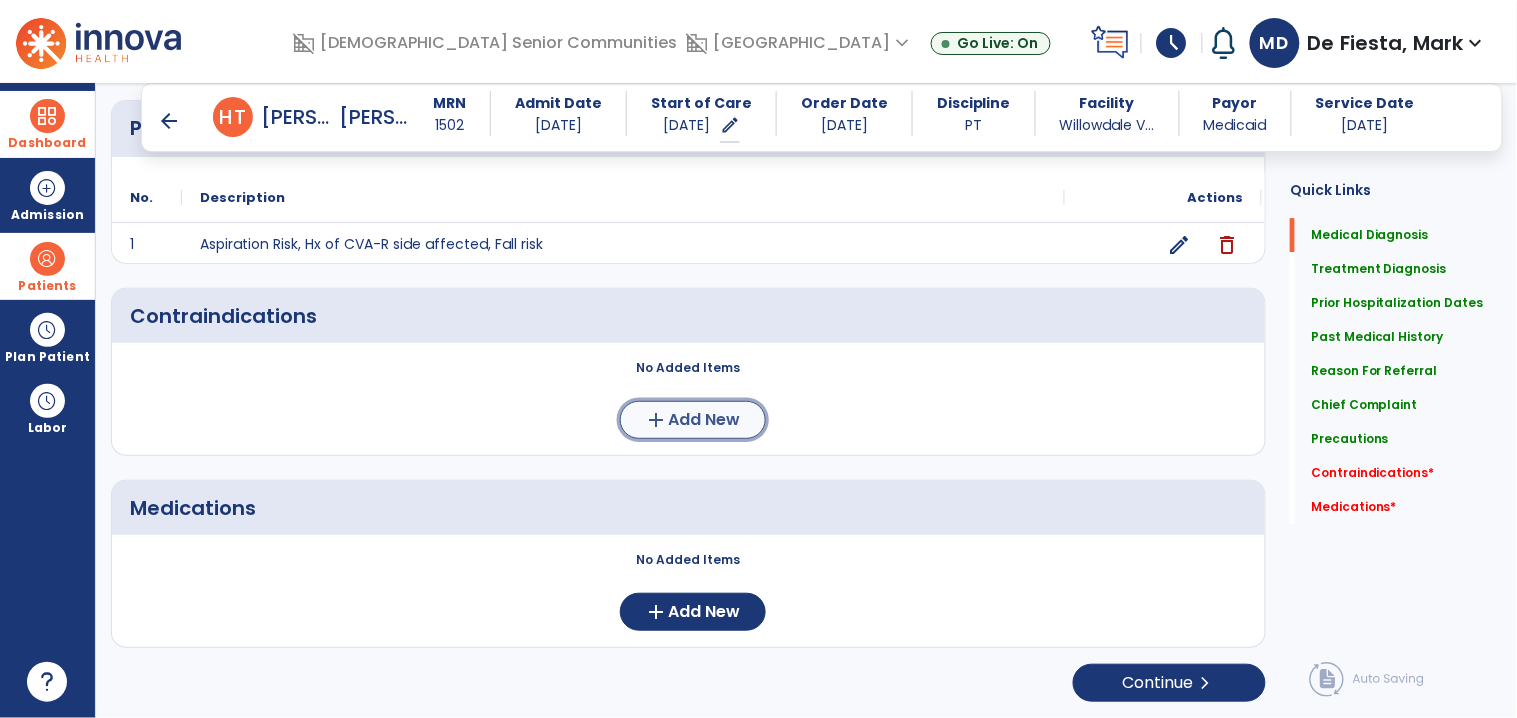 click on "add  Add New" 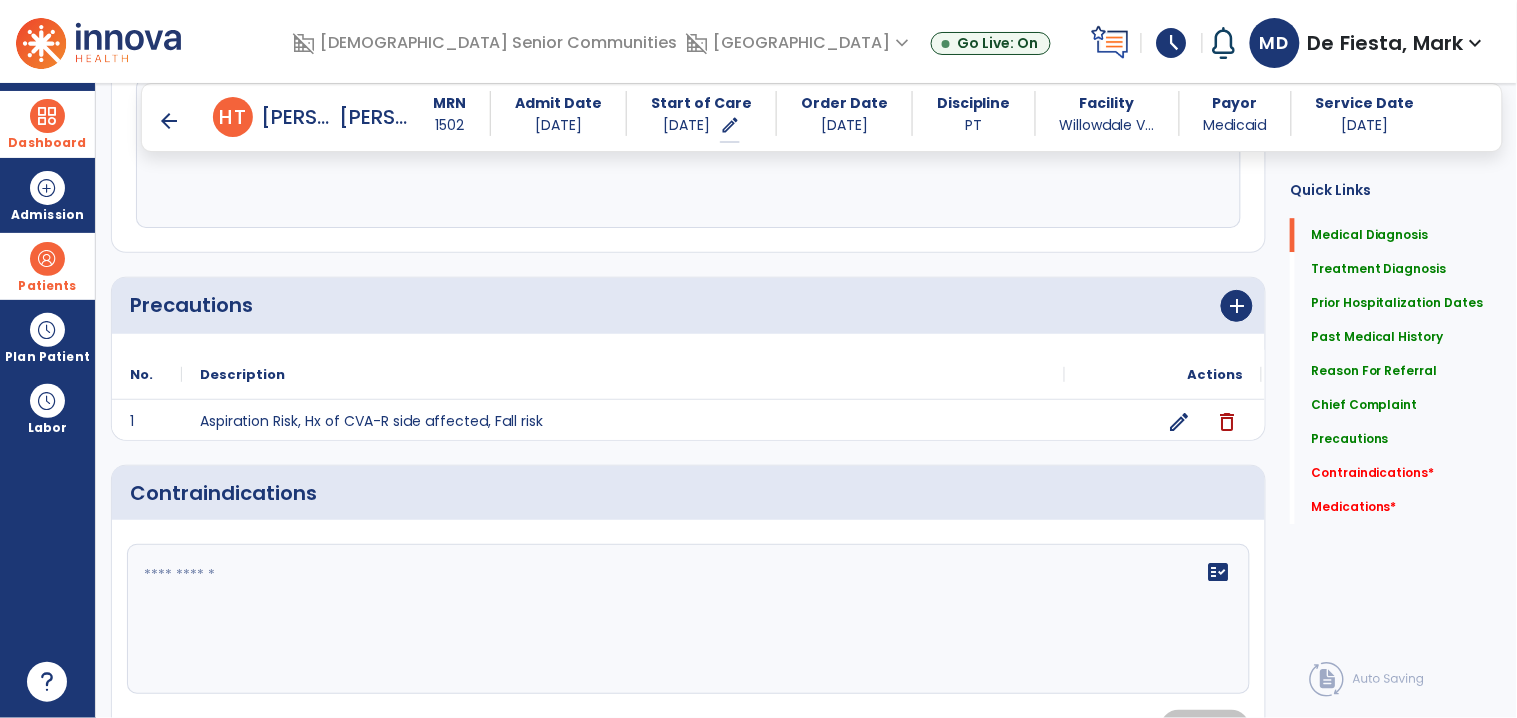 scroll, scrollTop: 1510, scrollLeft: 0, axis: vertical 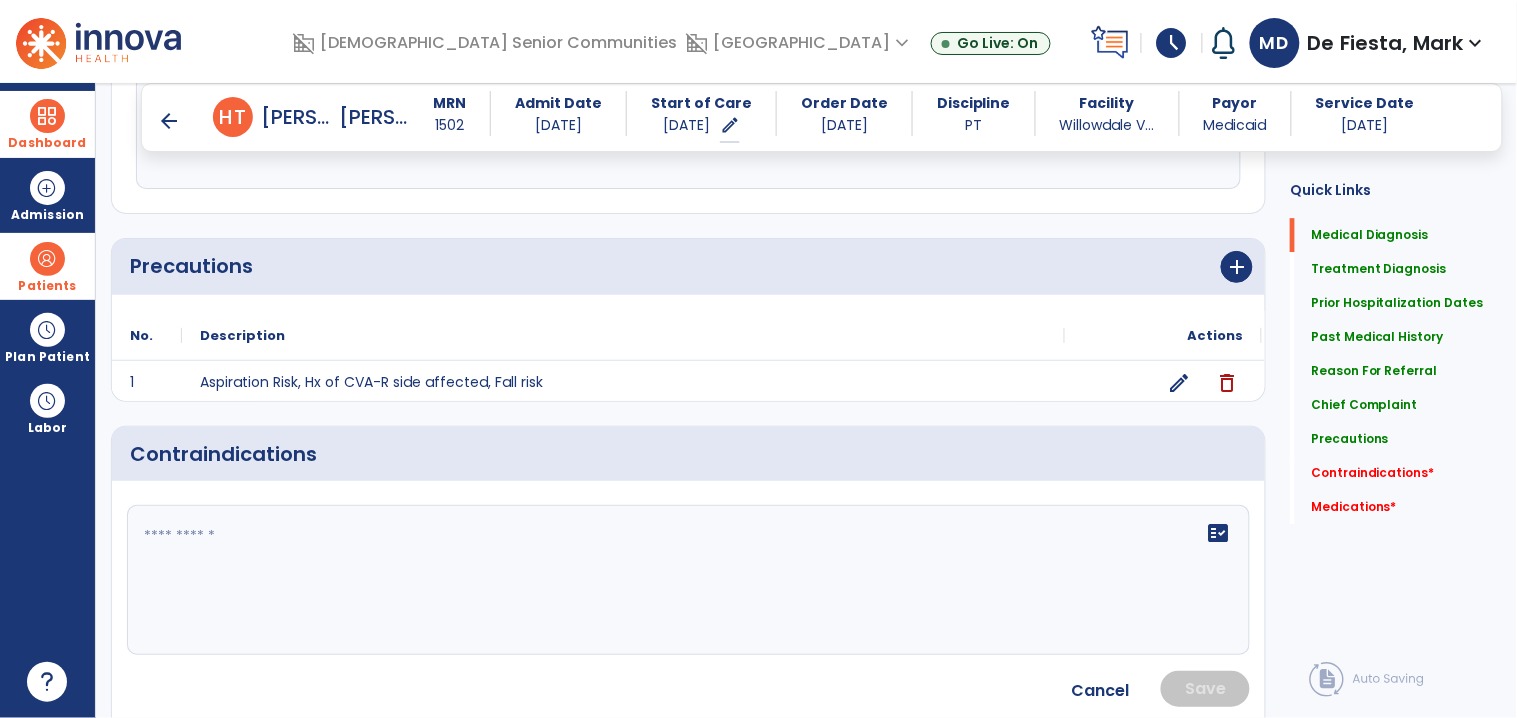click 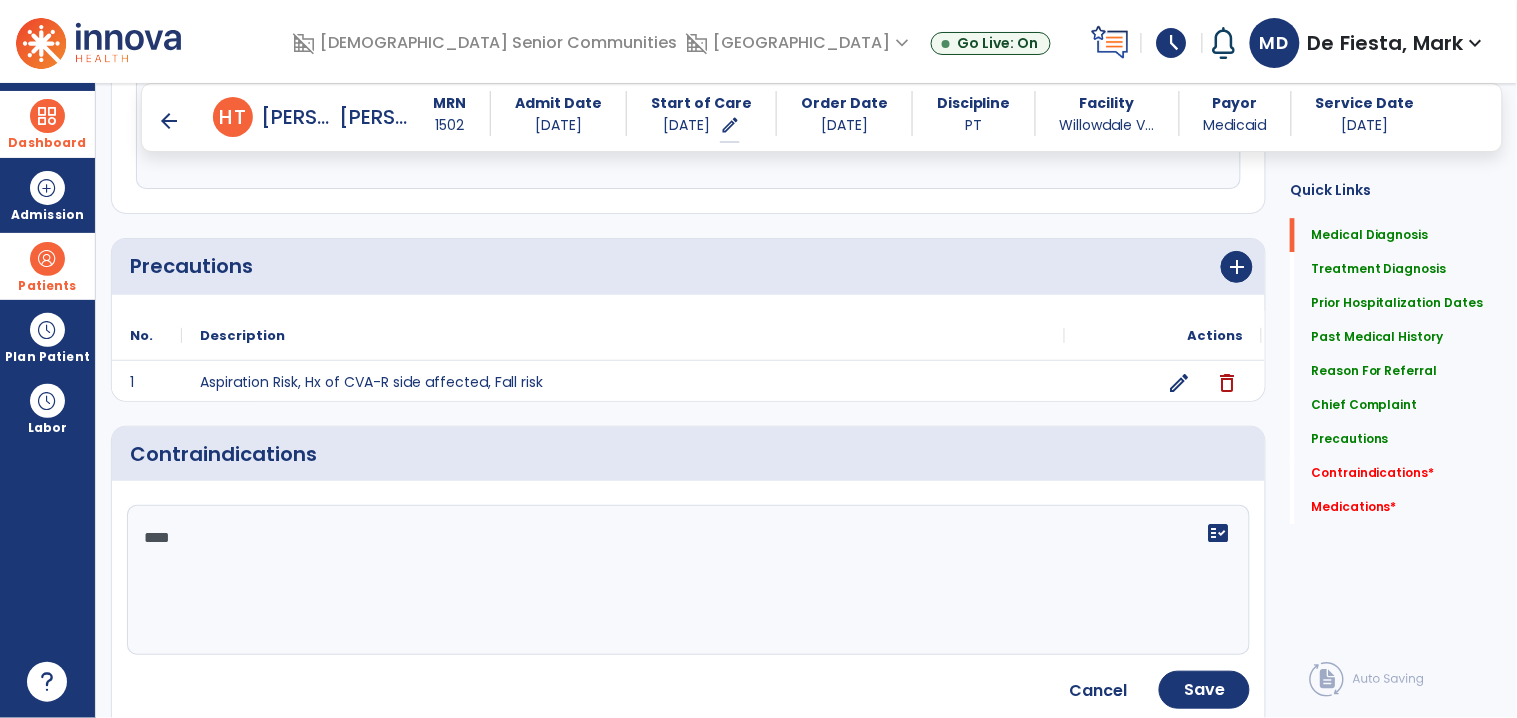 type on "*****" 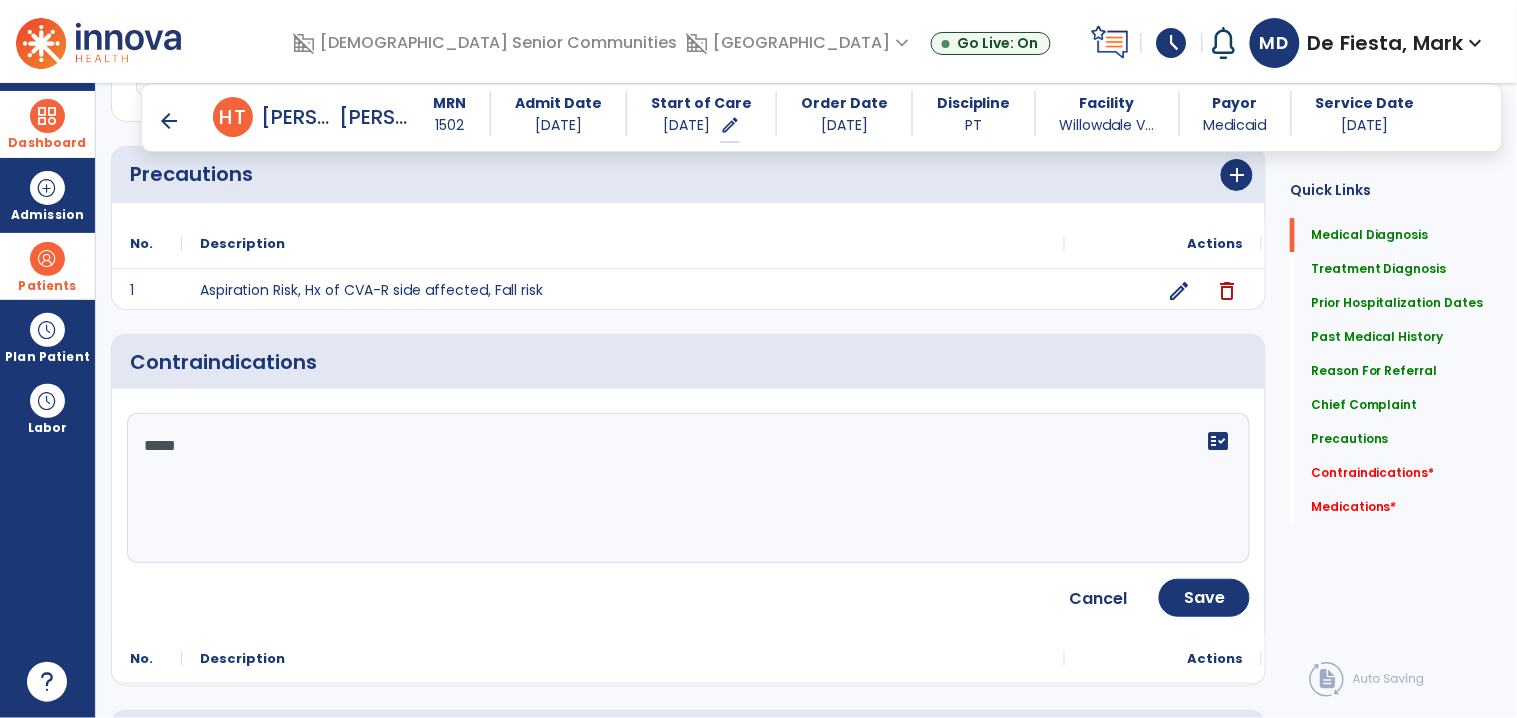 scroll, scrollTop: 1772, scrollLeft: 0, axis: vertical 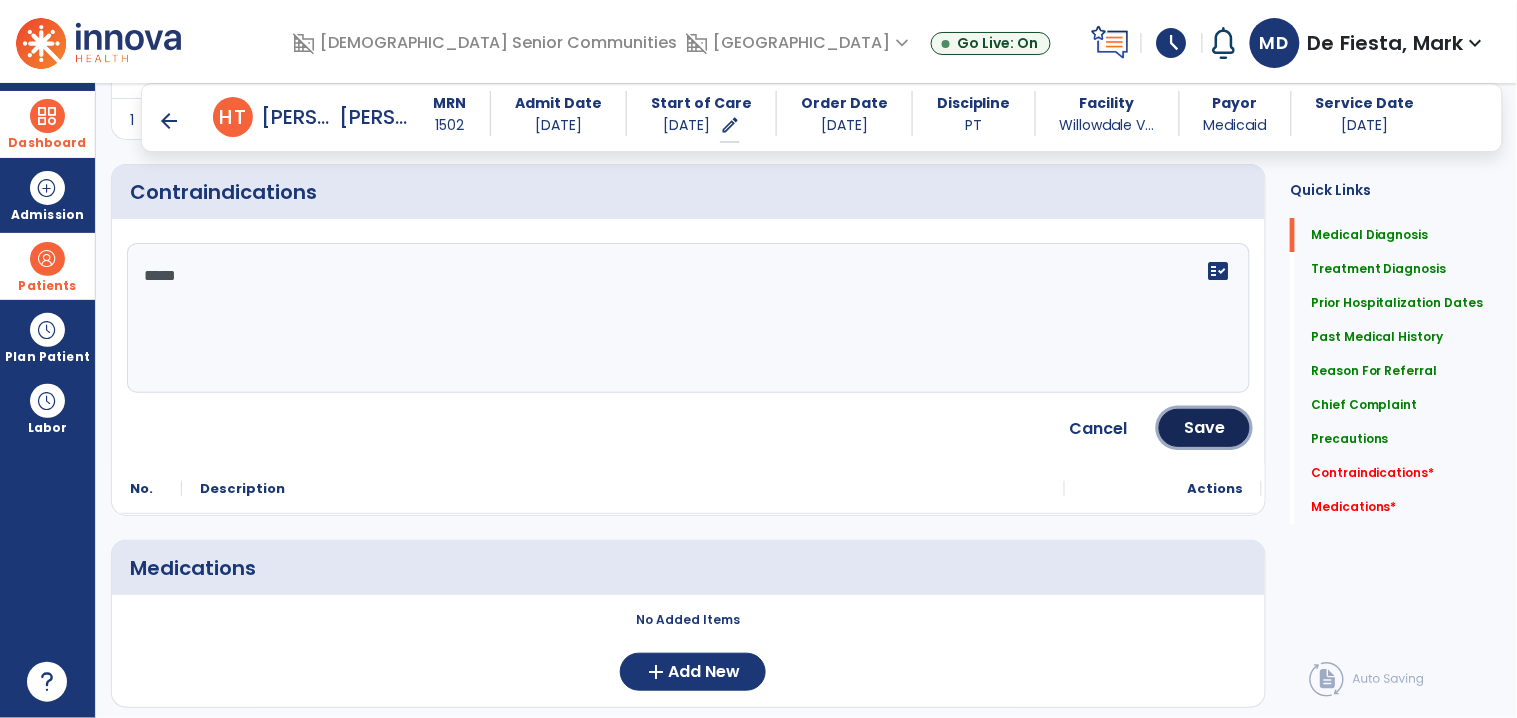 drag, startPoint x: 1210, startPoint y: 443, endPoint x: 673, endPoint y: 500, distance: 540.01666 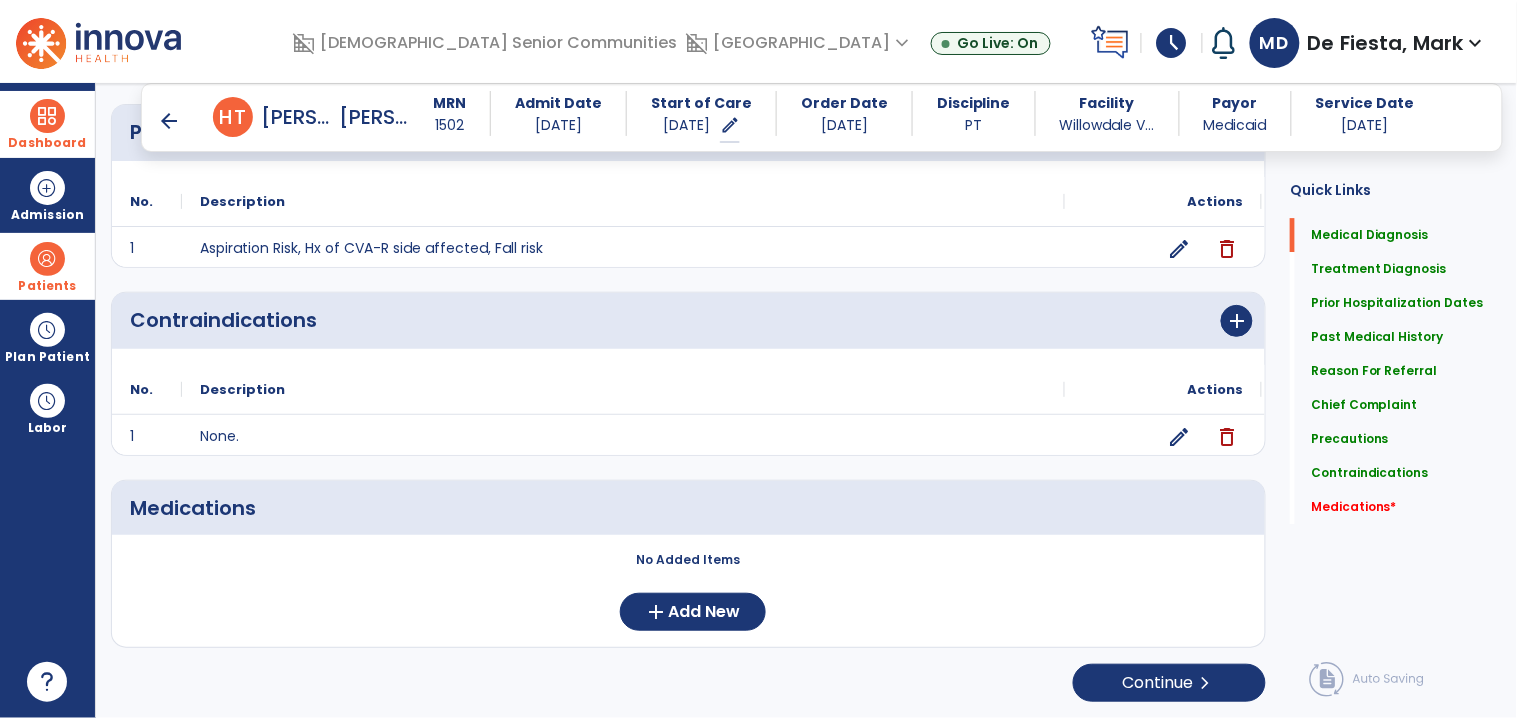 scroll, scrollTop: 1605, scrollLeft: 0, axis: vertical 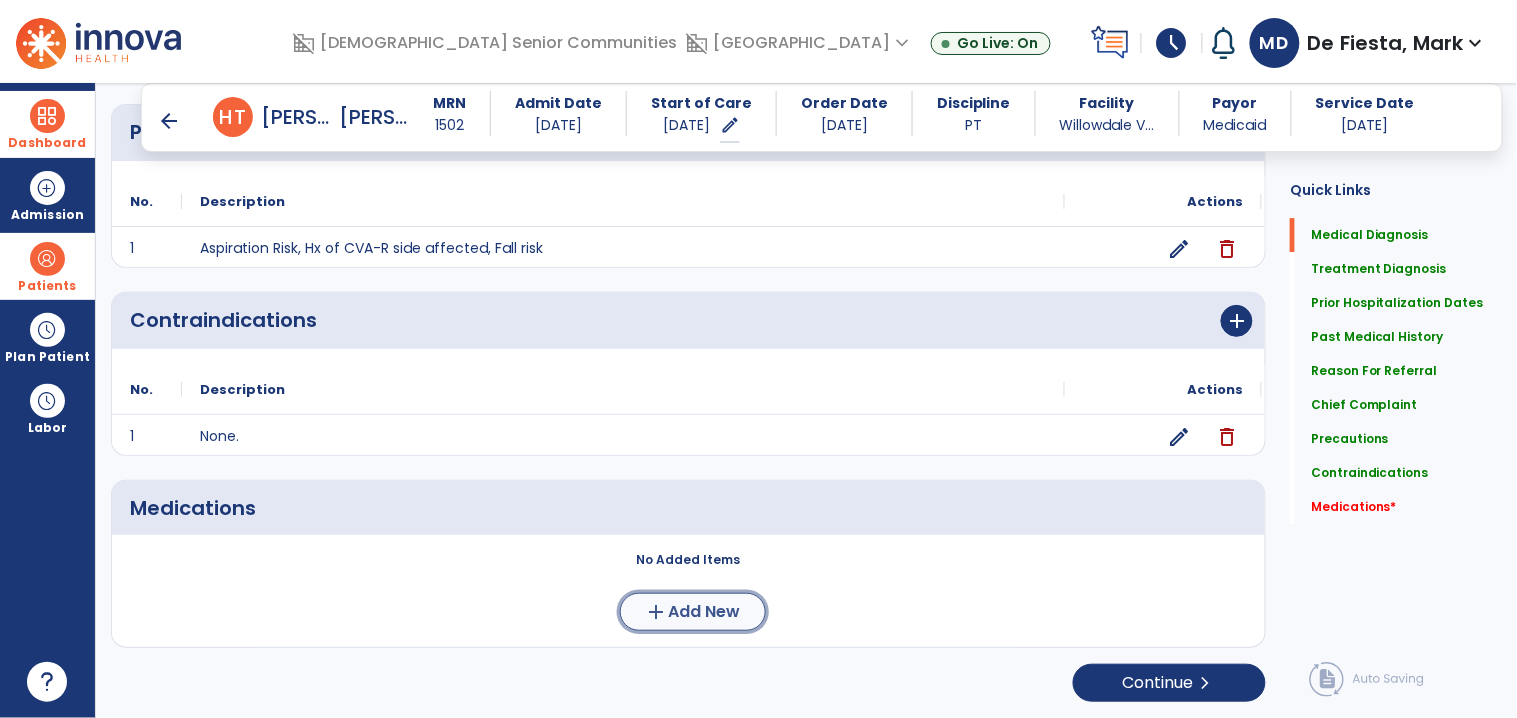 click on "Add New" 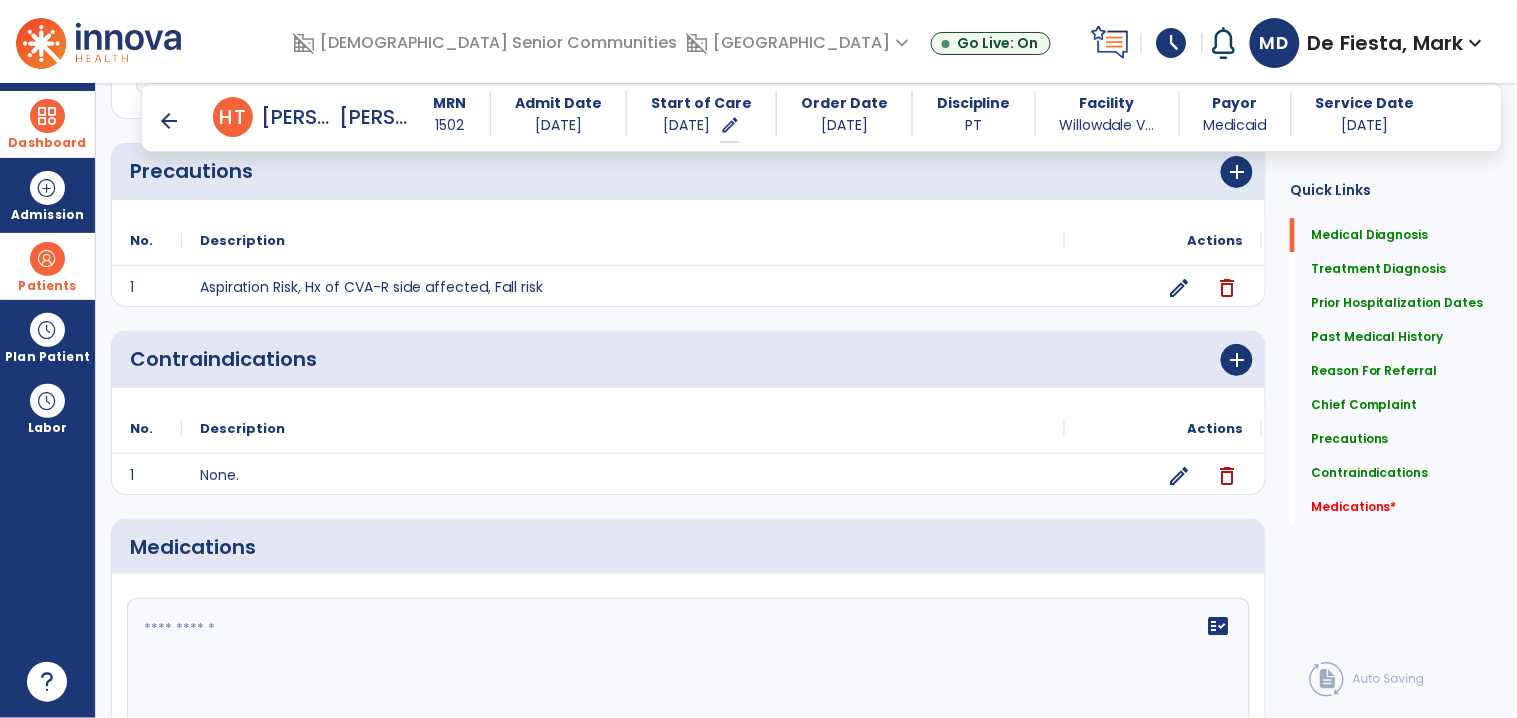 click on "fact_check" 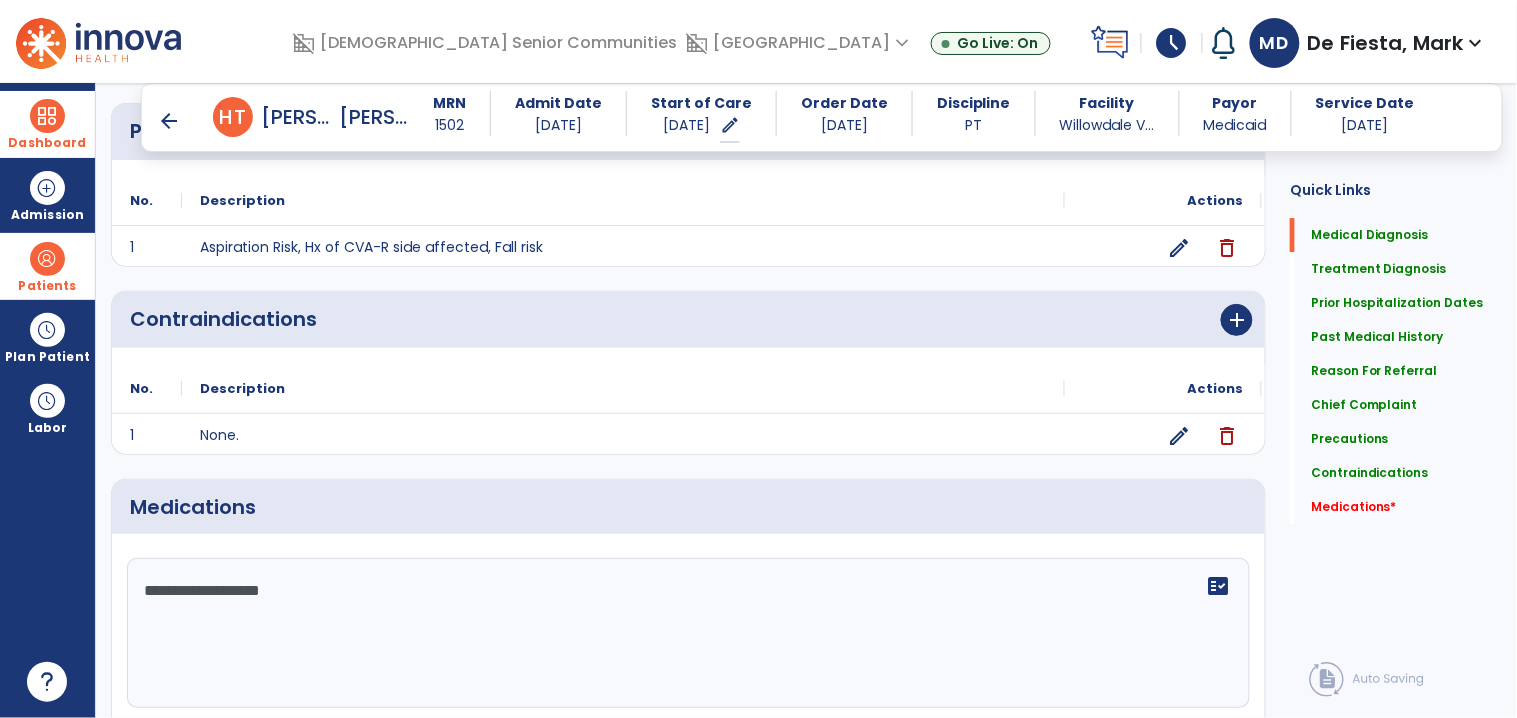 type on "**********" 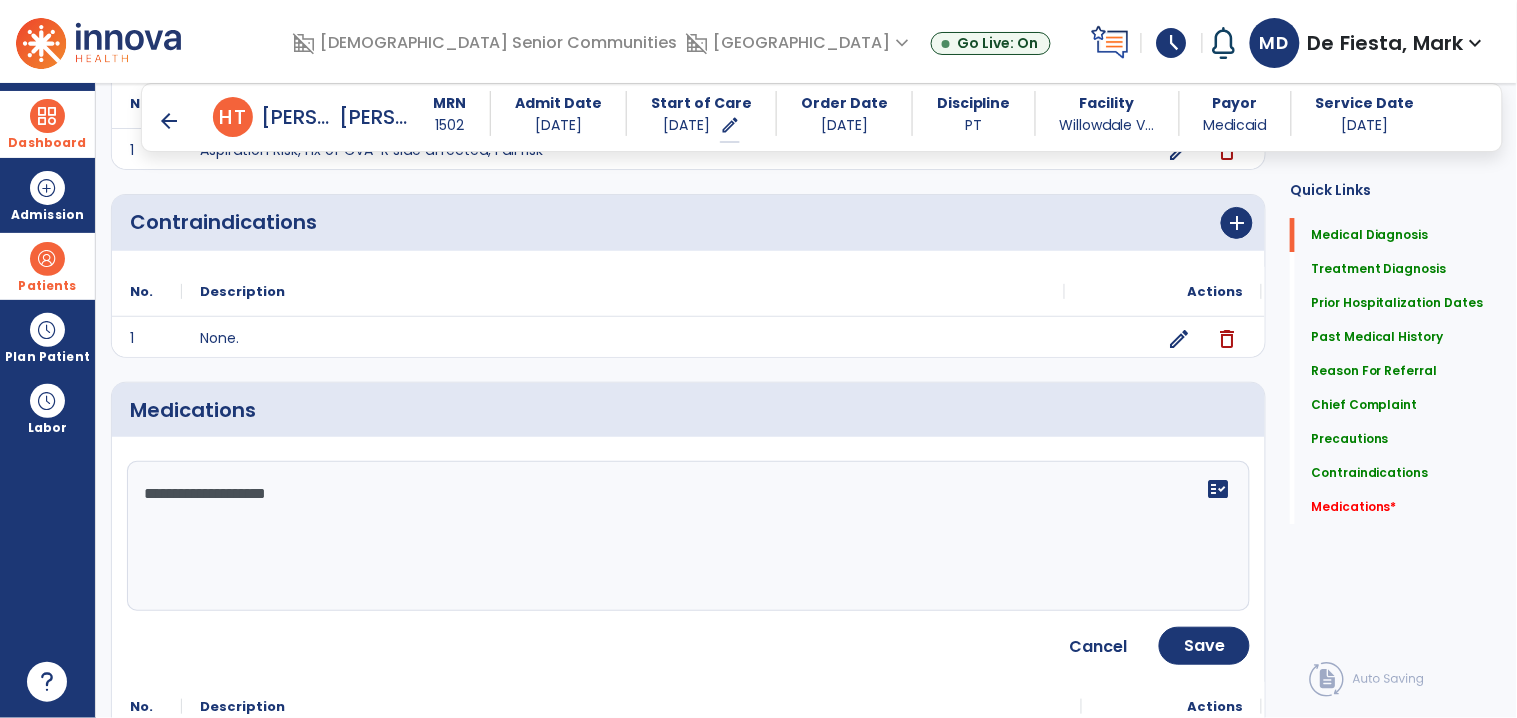 scroll, scrollTop: 1830, scrollLeft: 0, axis: vertical 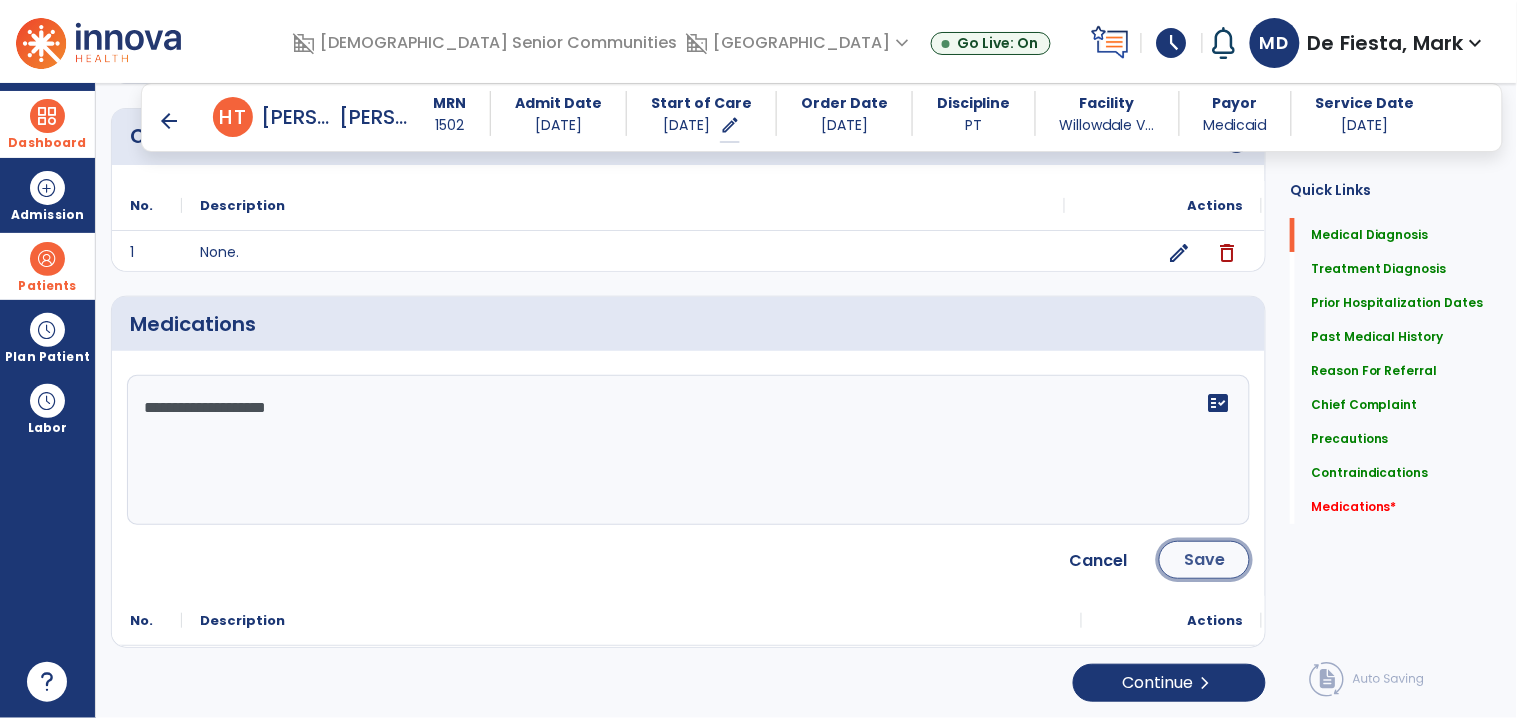 click on "Save" 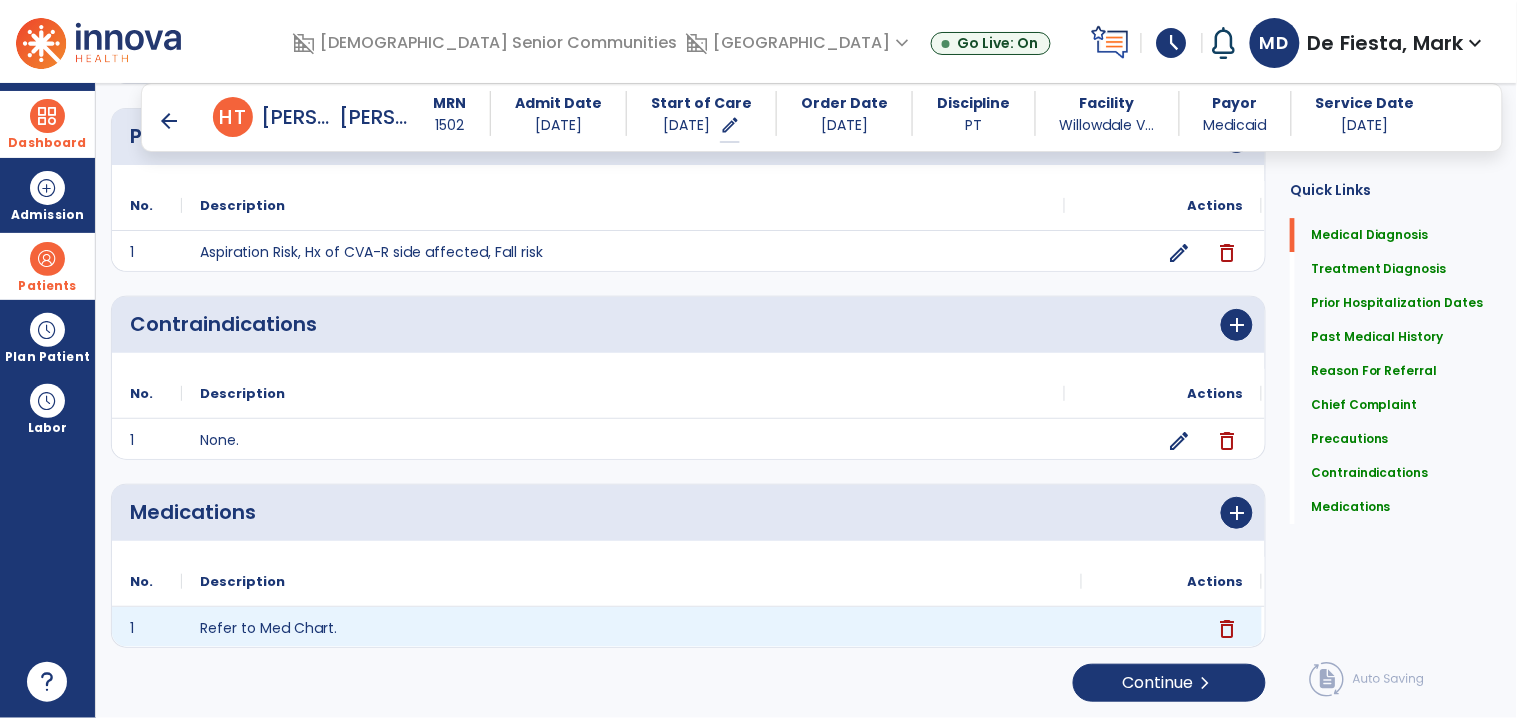 scroll, scrollTop: 1602, scrollLeft: 0, axis: vertical 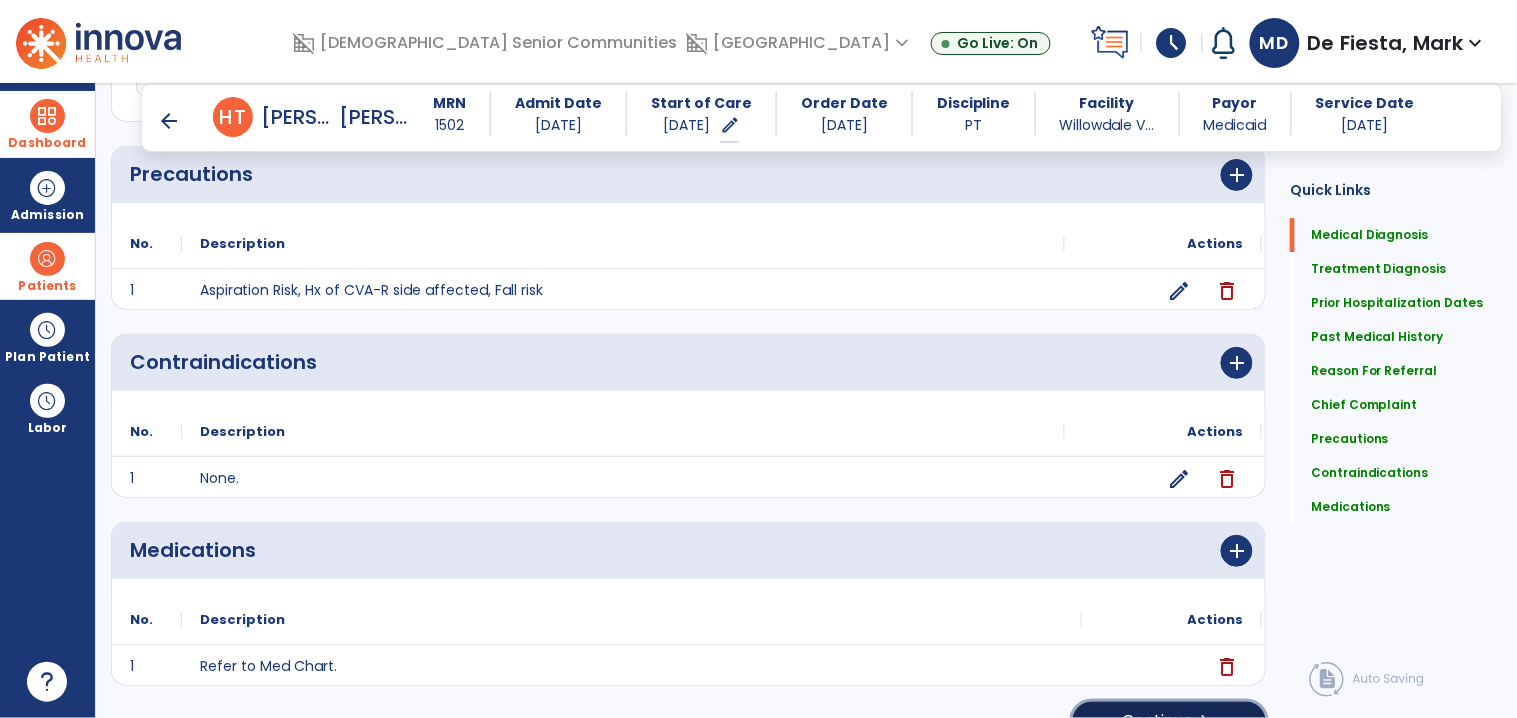 click on "Continue  chevron_right" 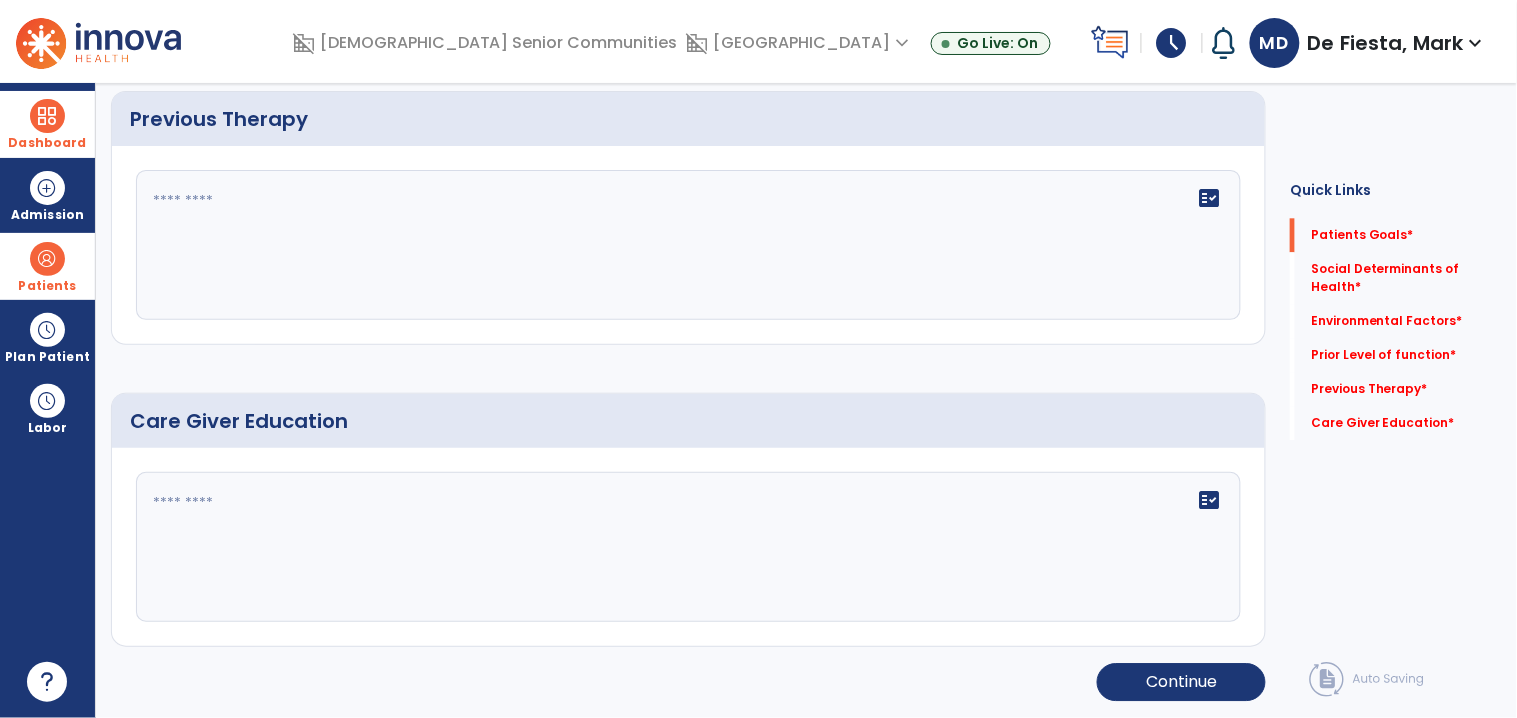 scroll, scrollTop: 0, scrollLeft: 0, axis: both 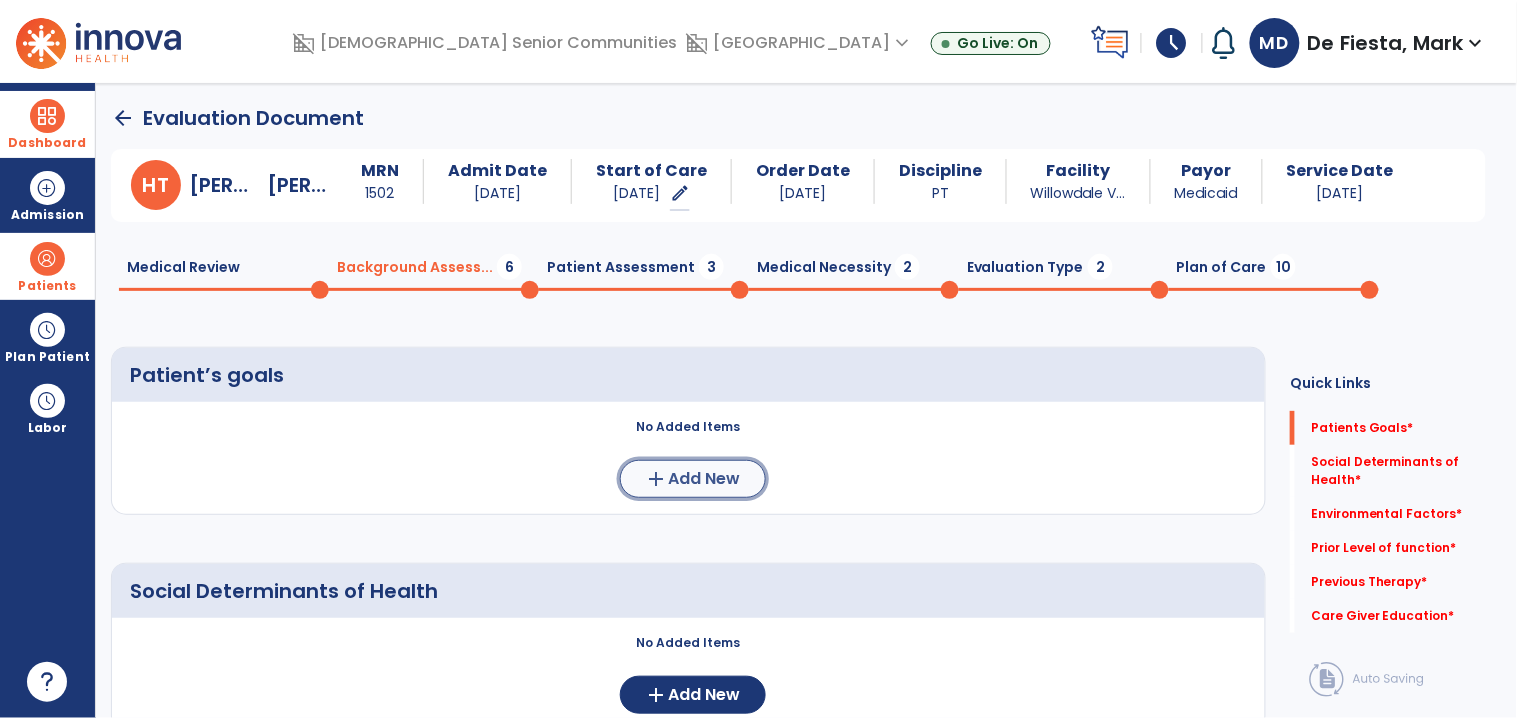 click on "add" 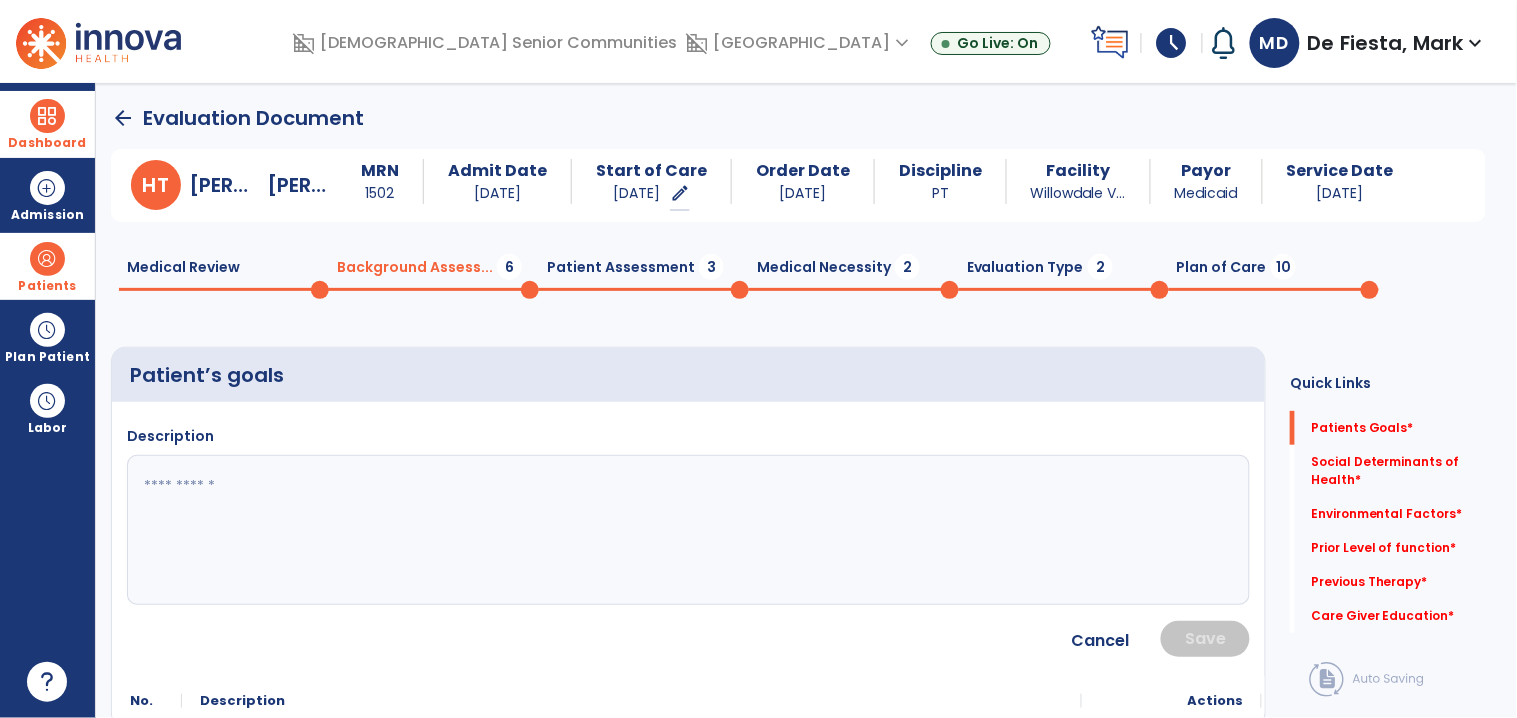 click 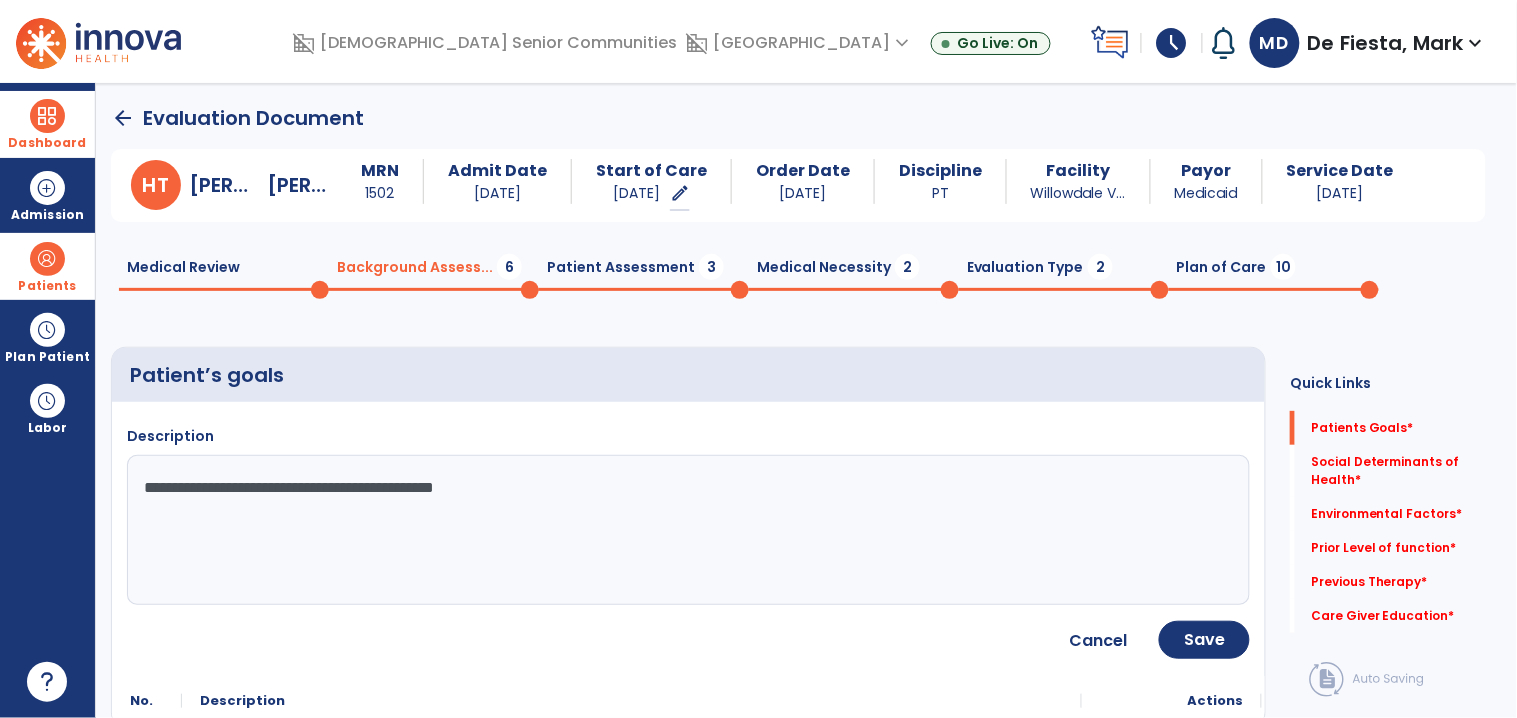 type on "**********" 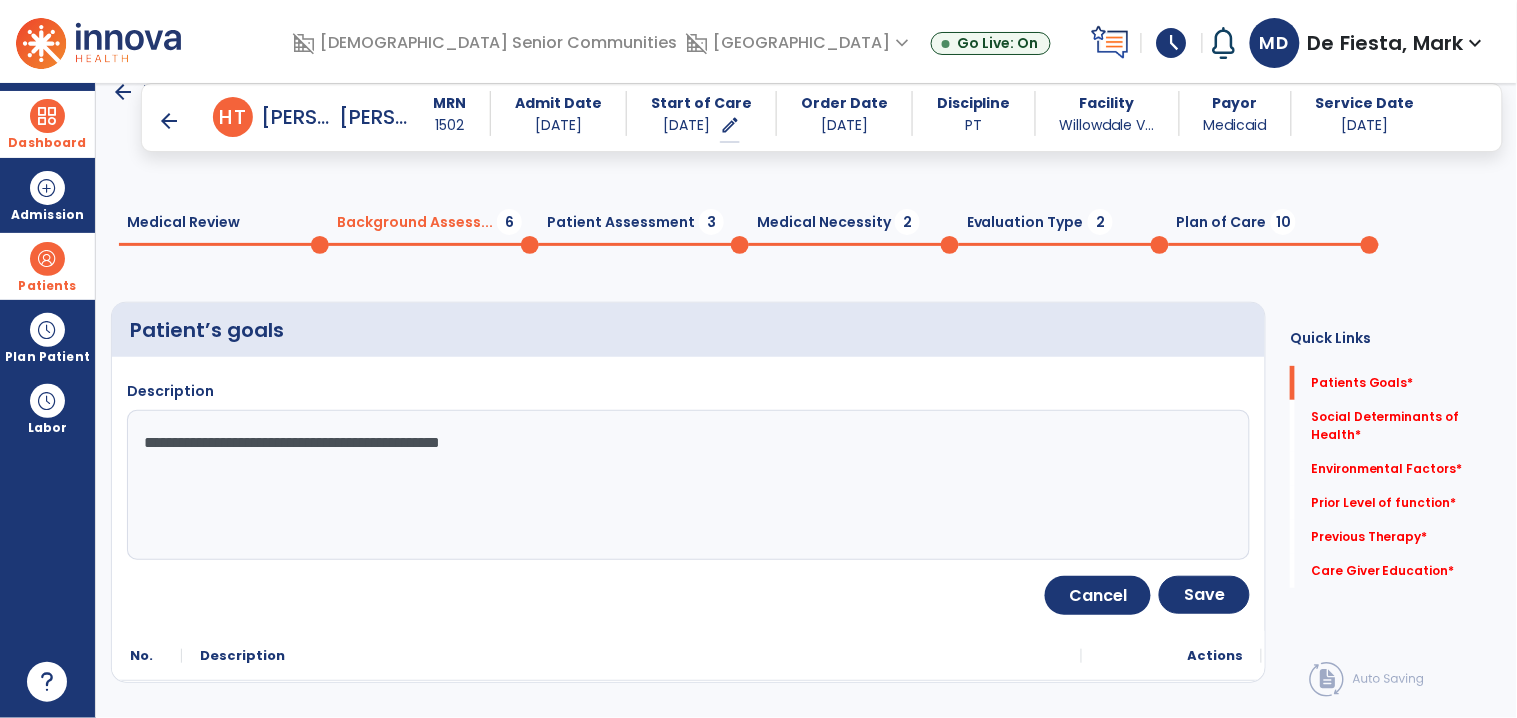 scroll, scrollTop: 173, scrollLeft: 0, axis: vertical 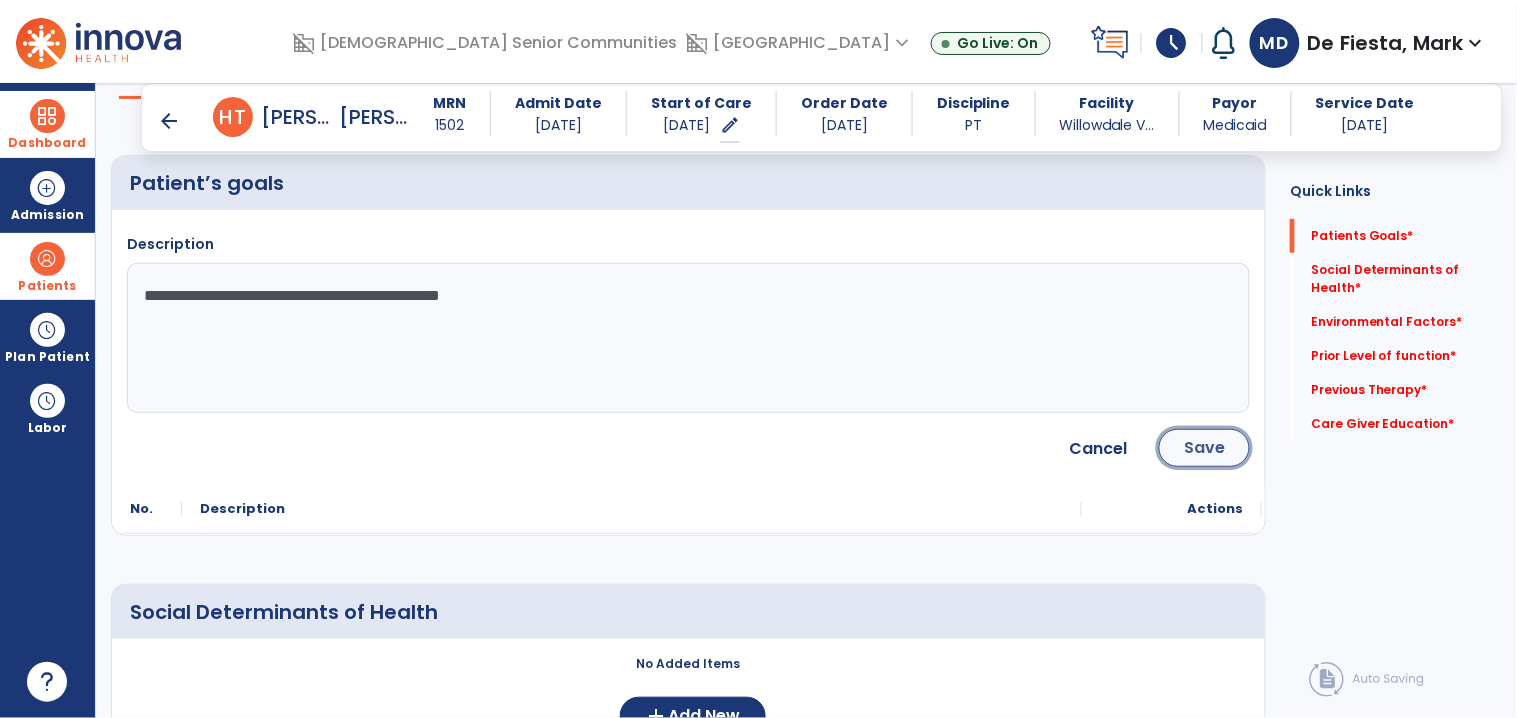 click on "Save" 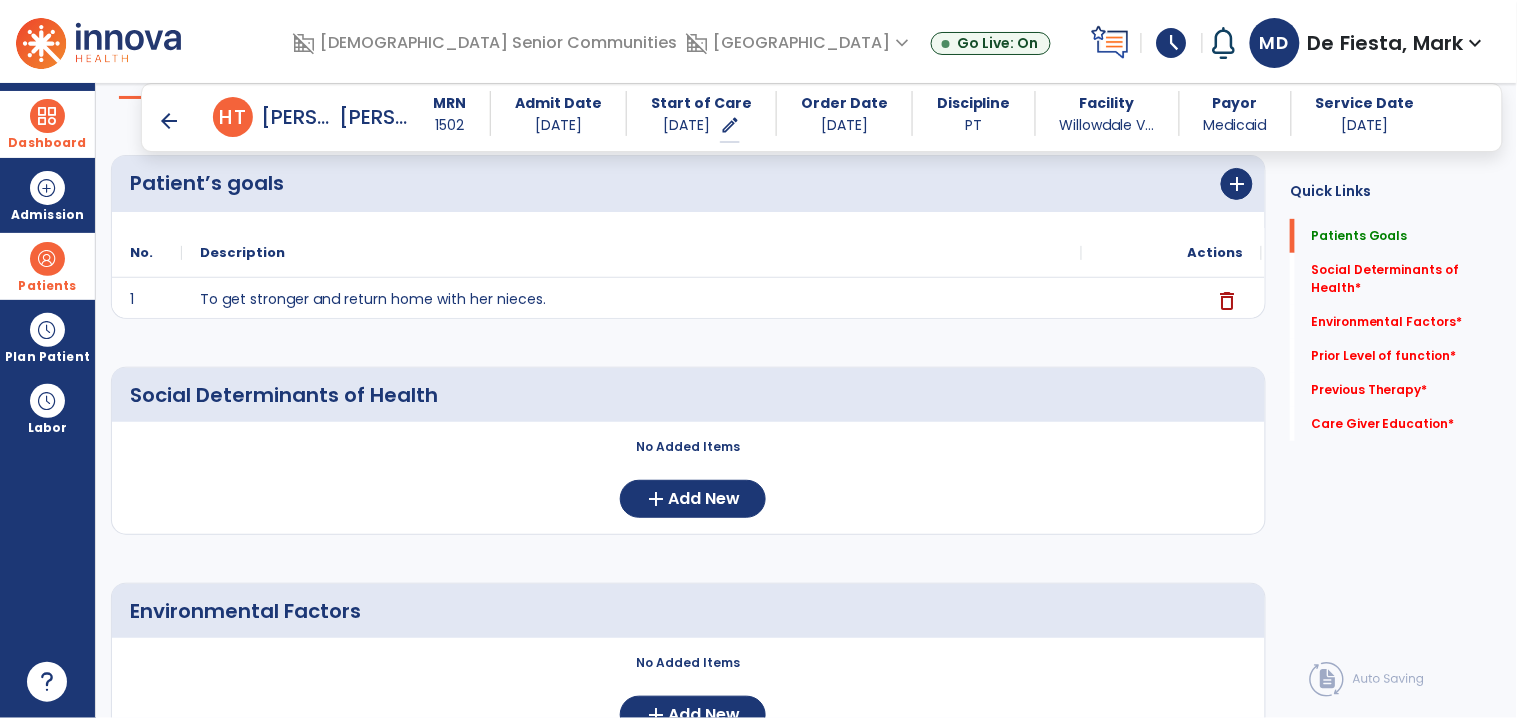 scroll, scrollTop: 210, scrollLeft: 0, axis: vertical 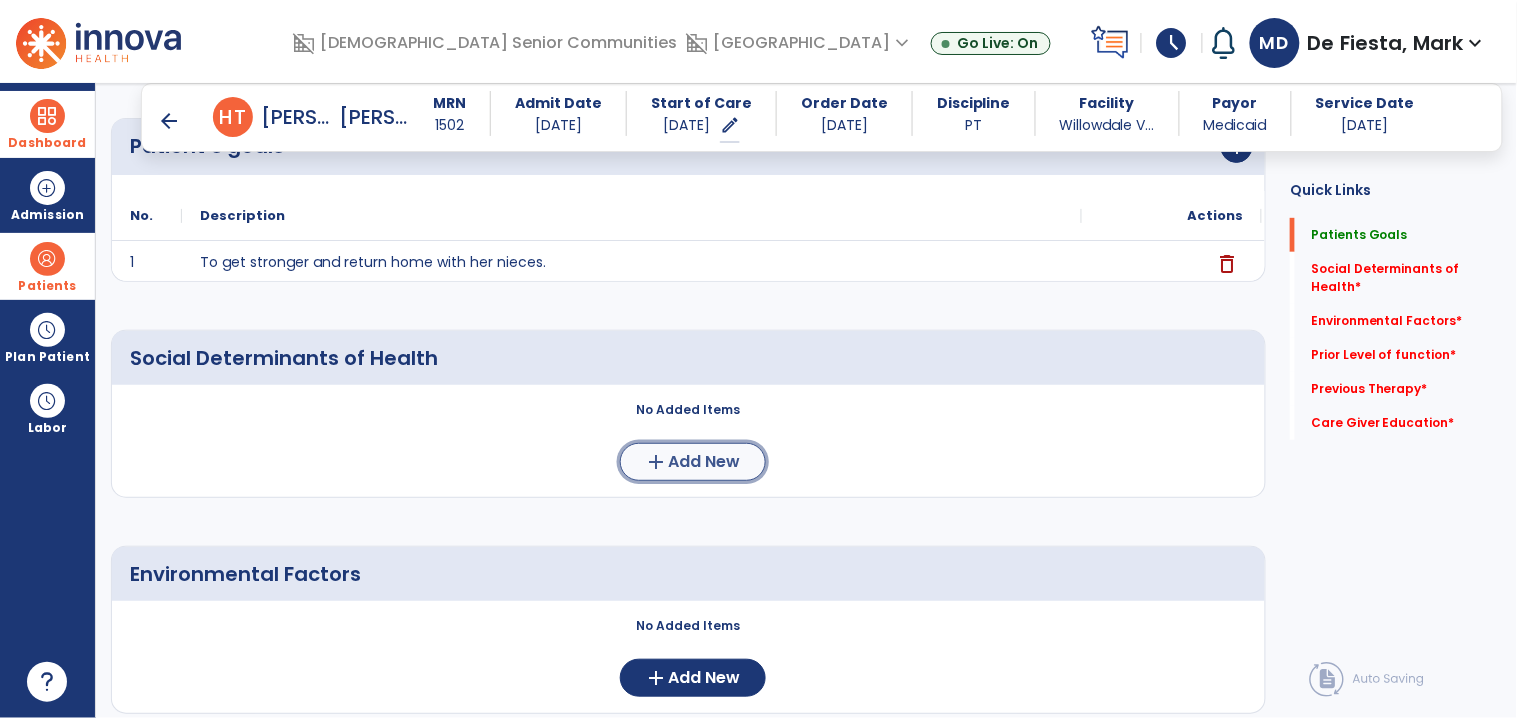 click on "Add New" 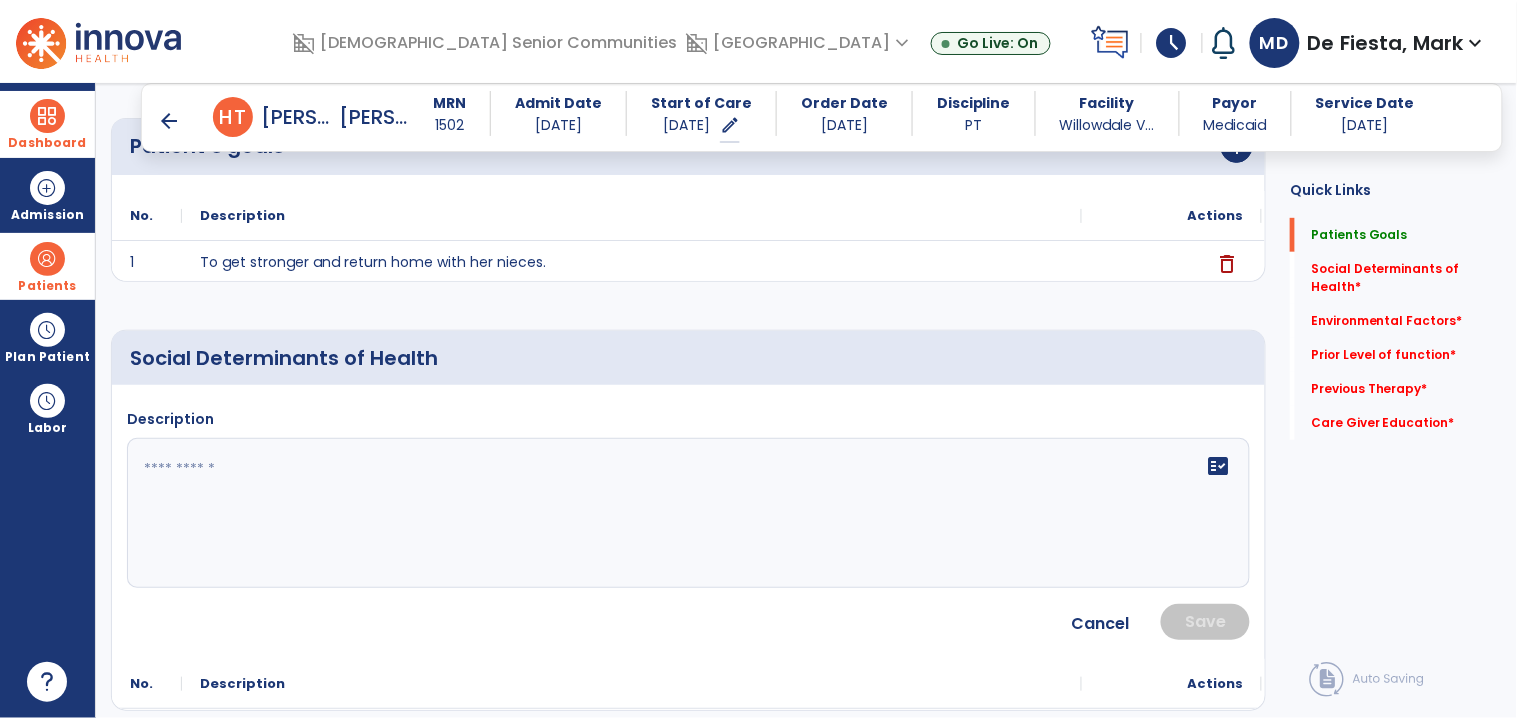 click 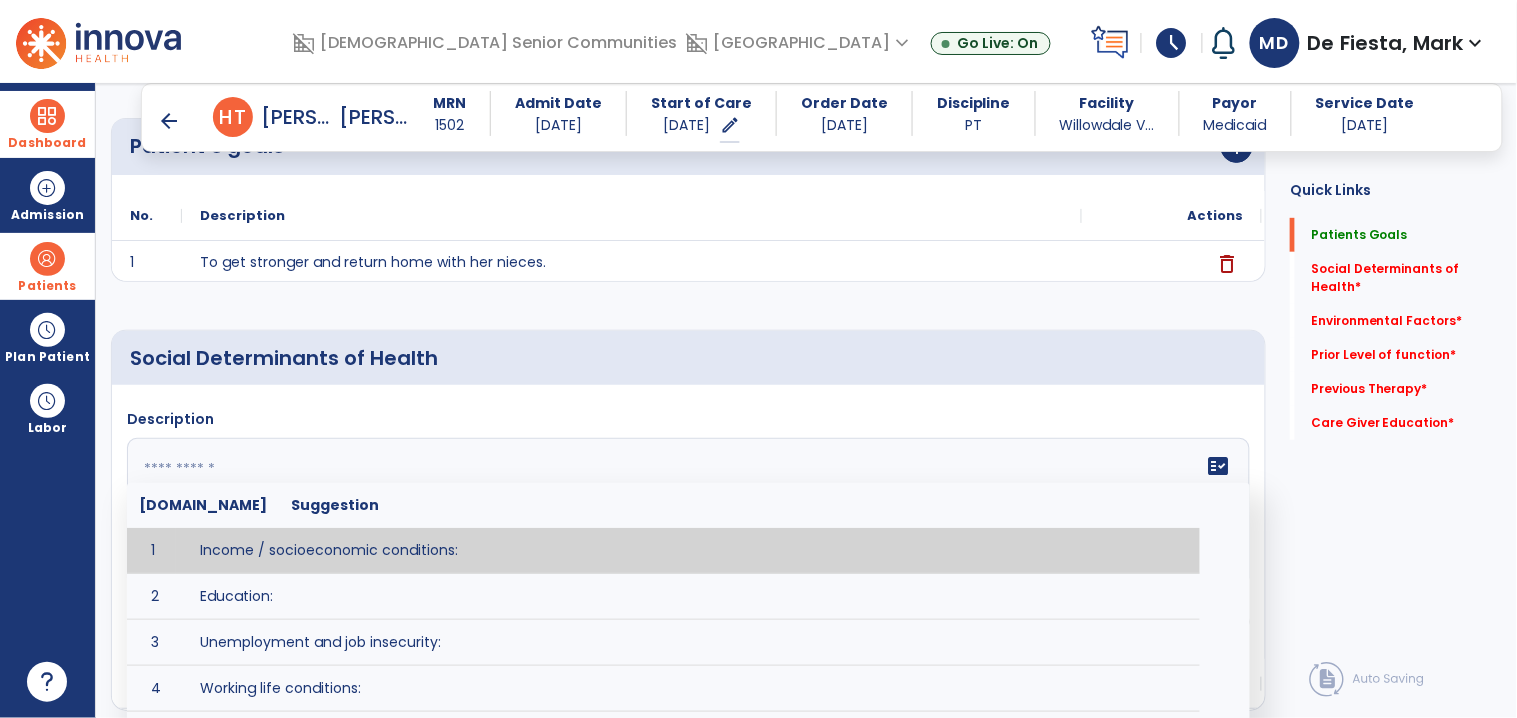 paste on "**********" 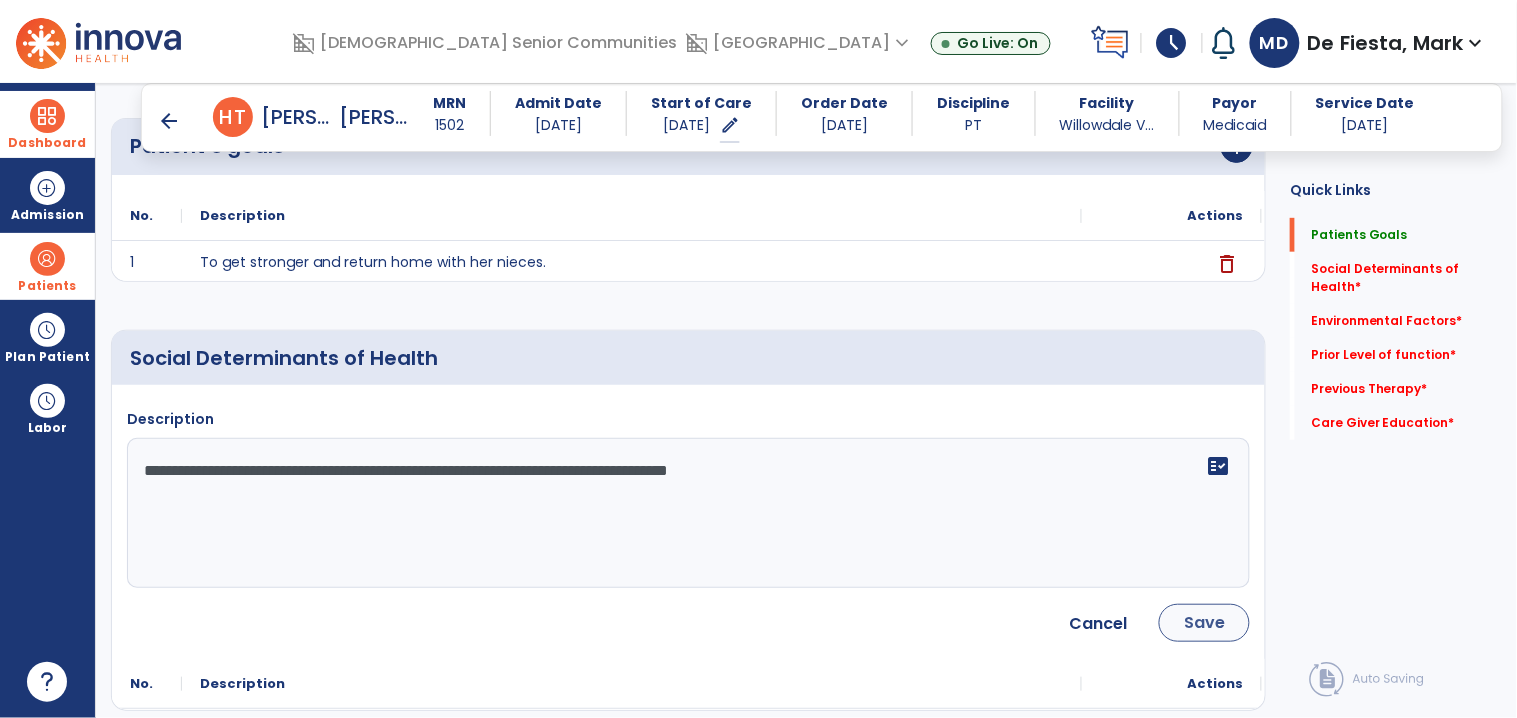 type on "**********" 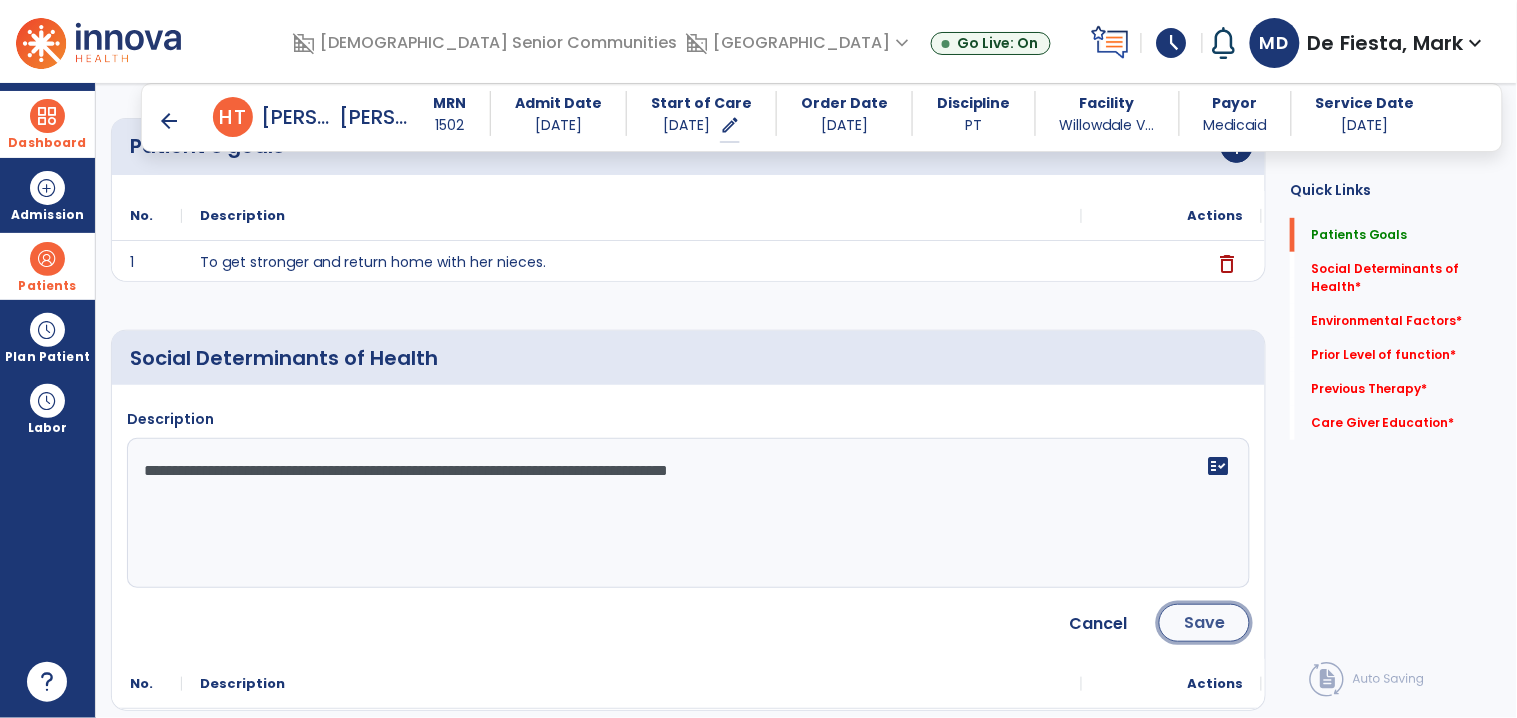 click on "Save" 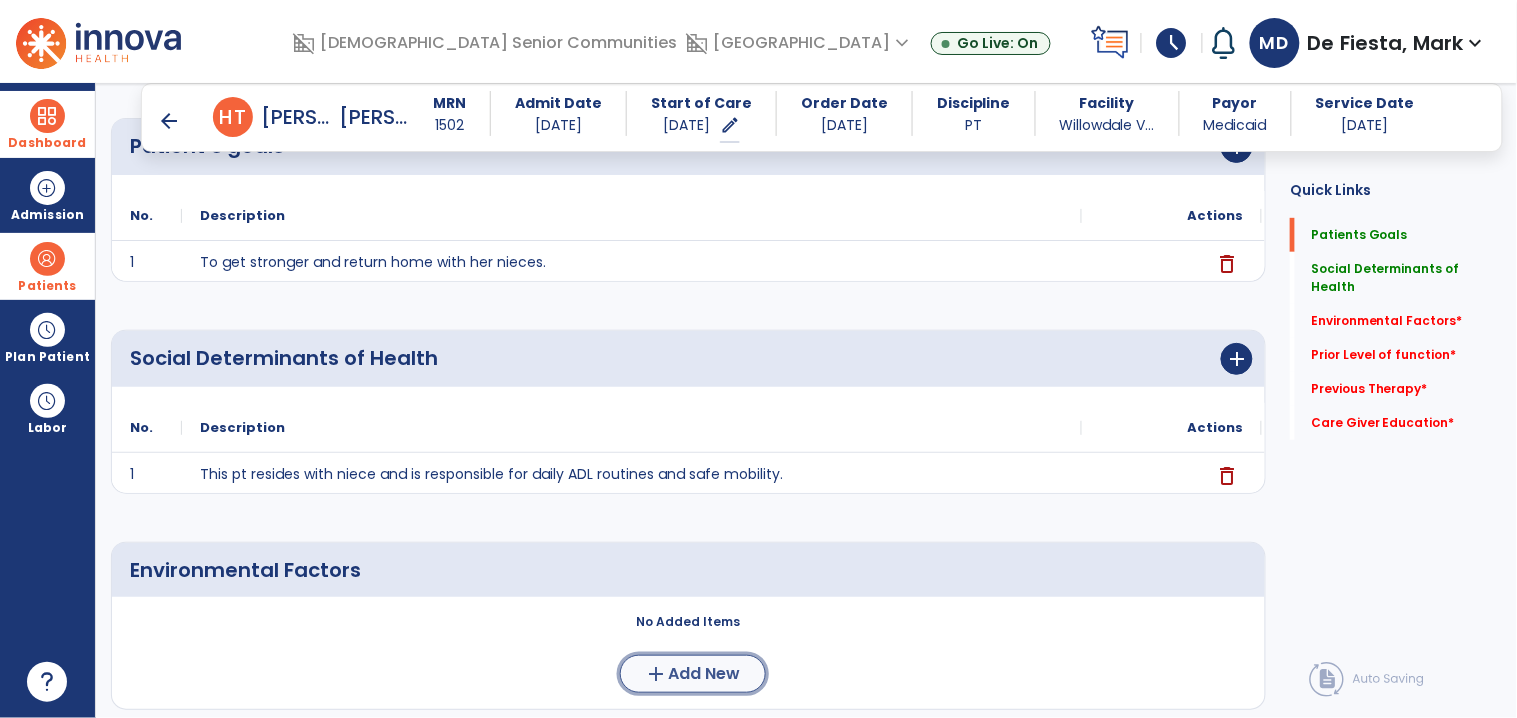 click on "Add New" 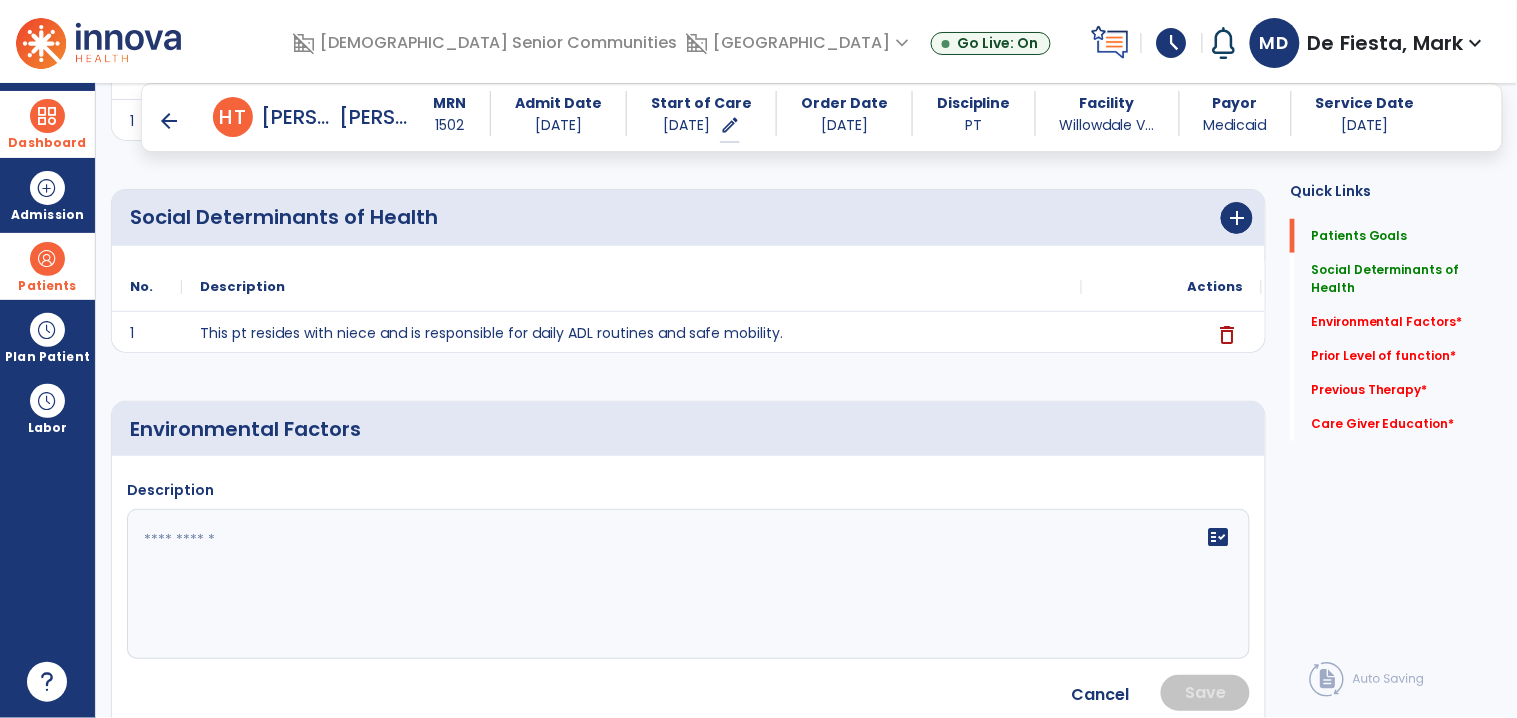 scroll, scrollTop: 362, scrollLeft: 0, axis: vertical 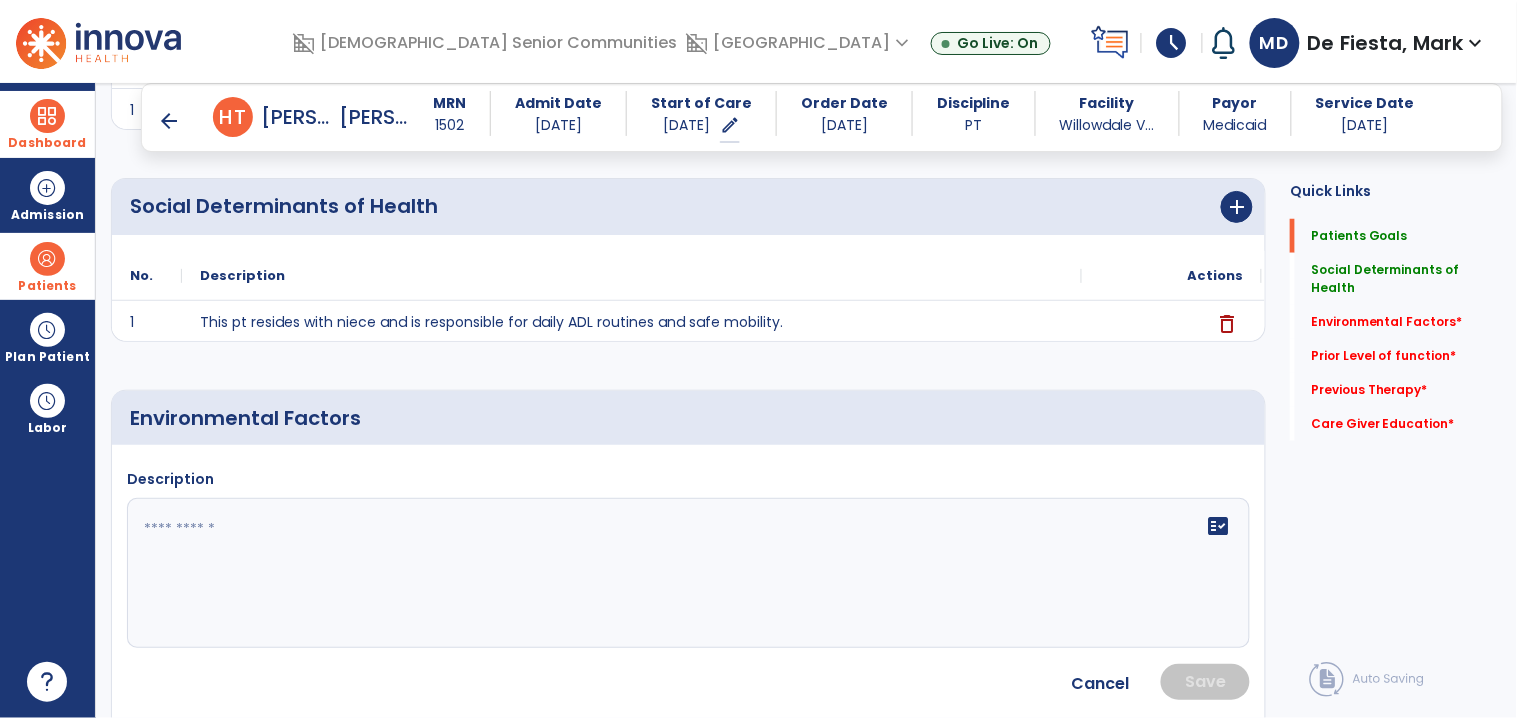 click 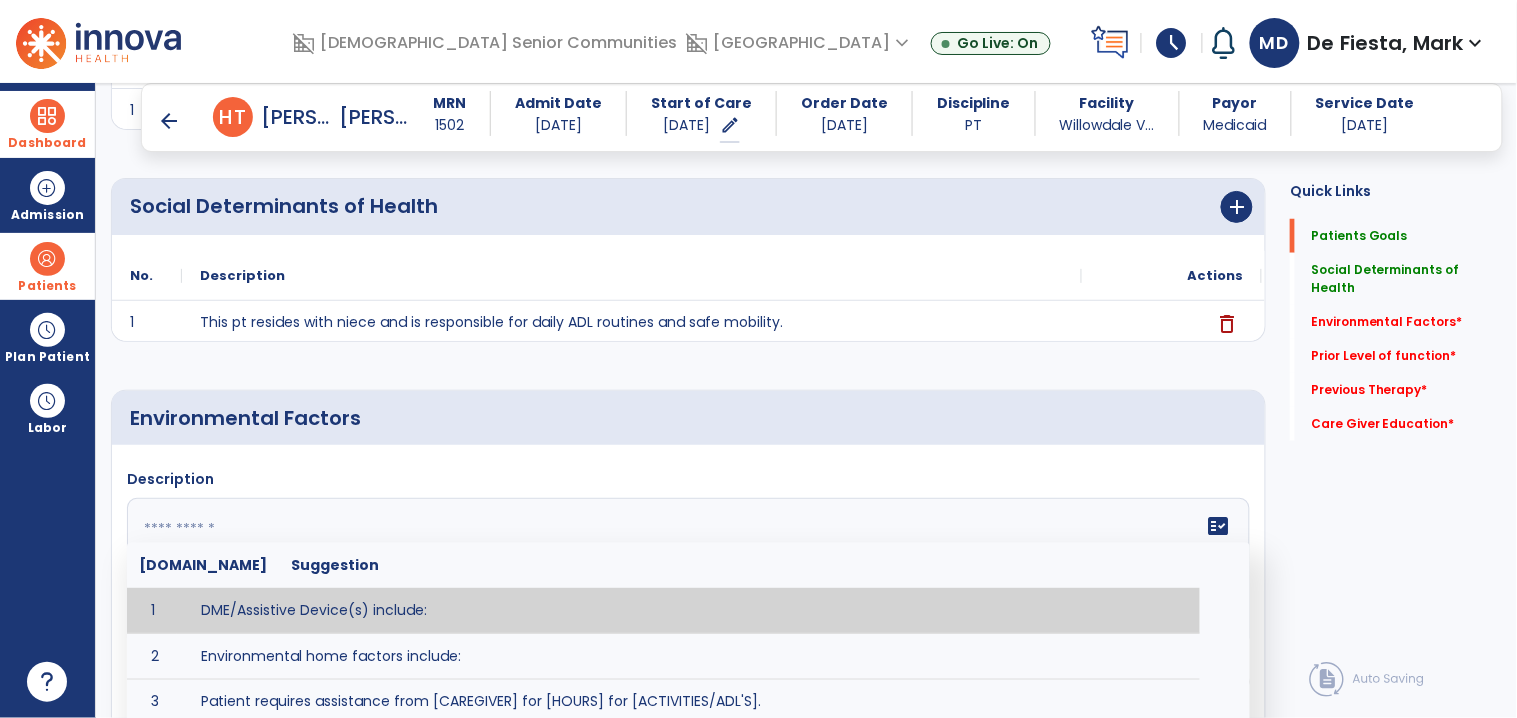 paste on "**********" 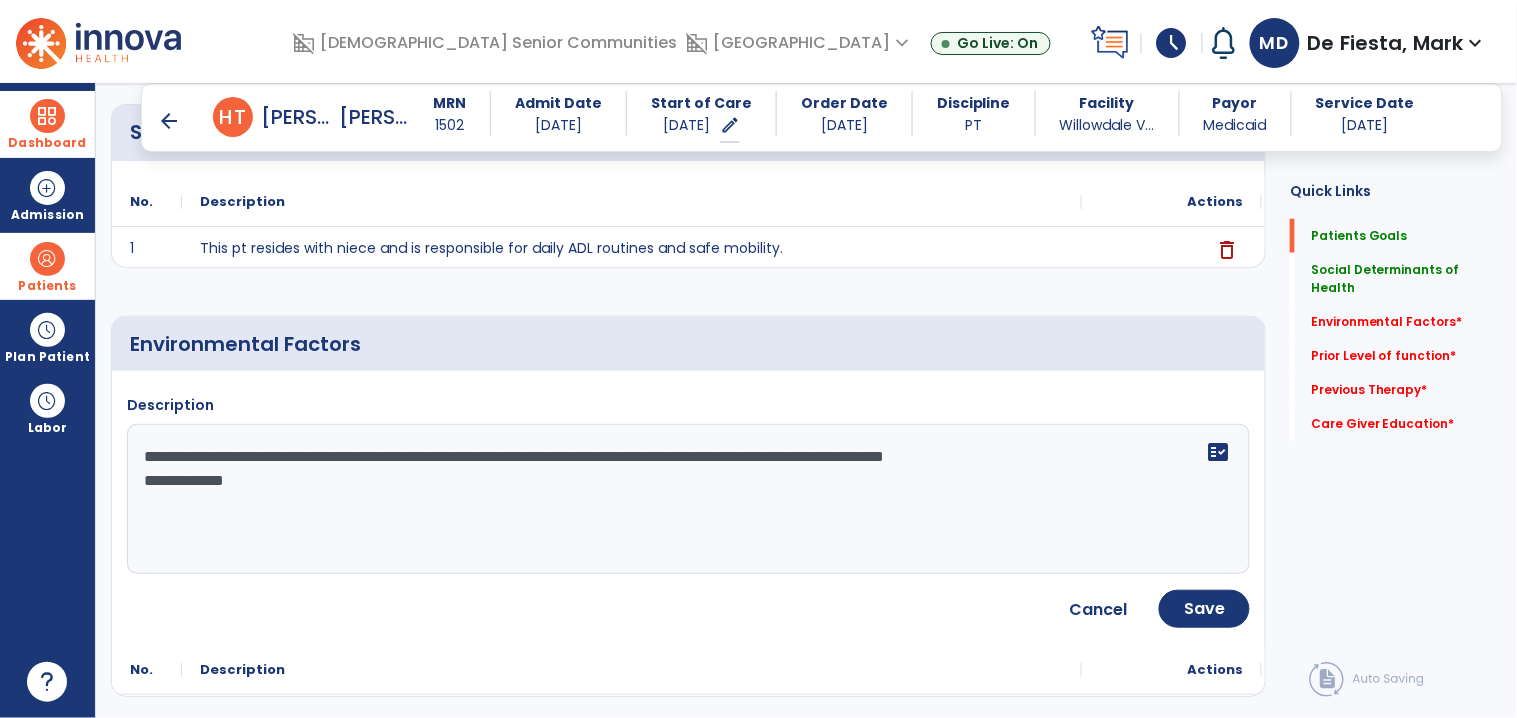 scroll, scrollTop: 482, scrollLeft: 0, axis: vertical 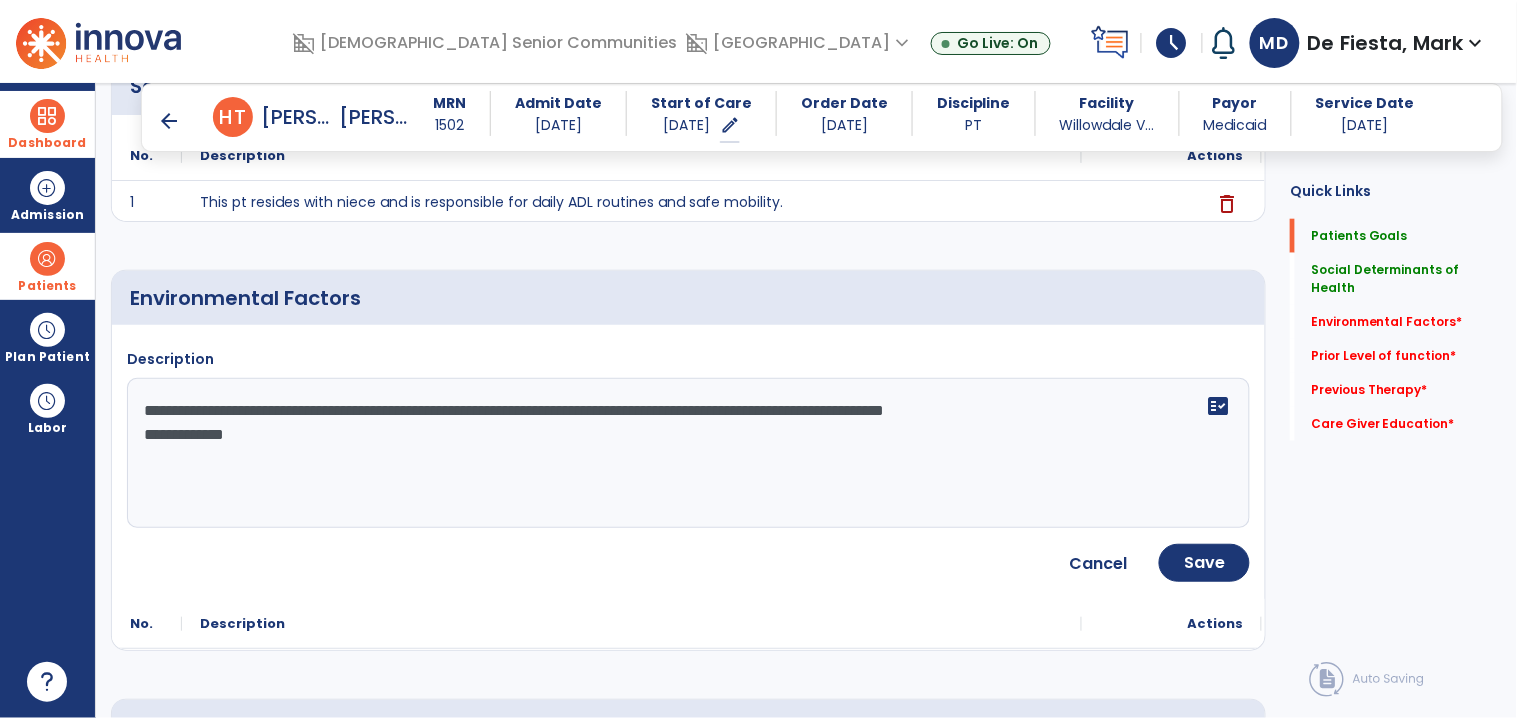 click on "**********" 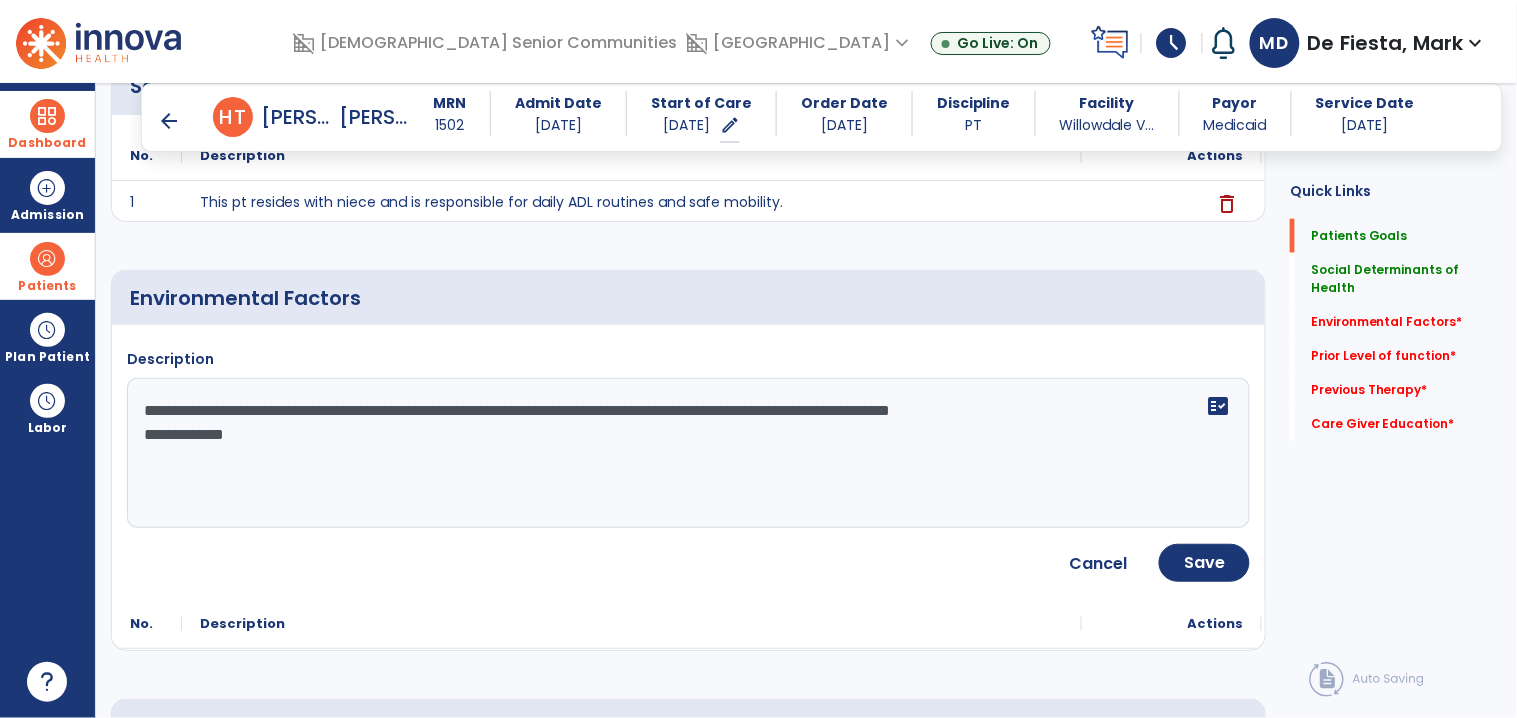 click on "**********" 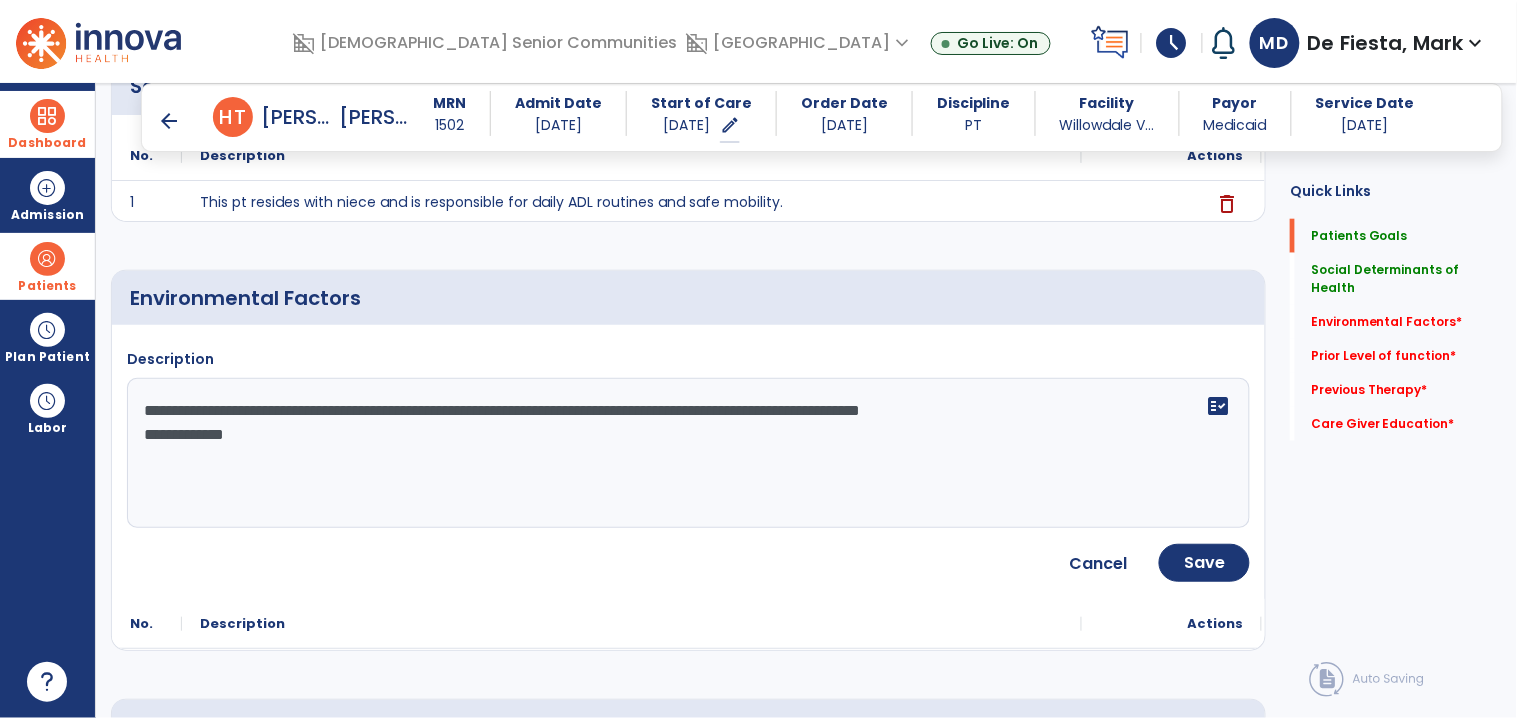 drag, startPoint x: 863, startPoint y: 411, endPoint x: 851, endPoint y: 483, distance: 72.99315 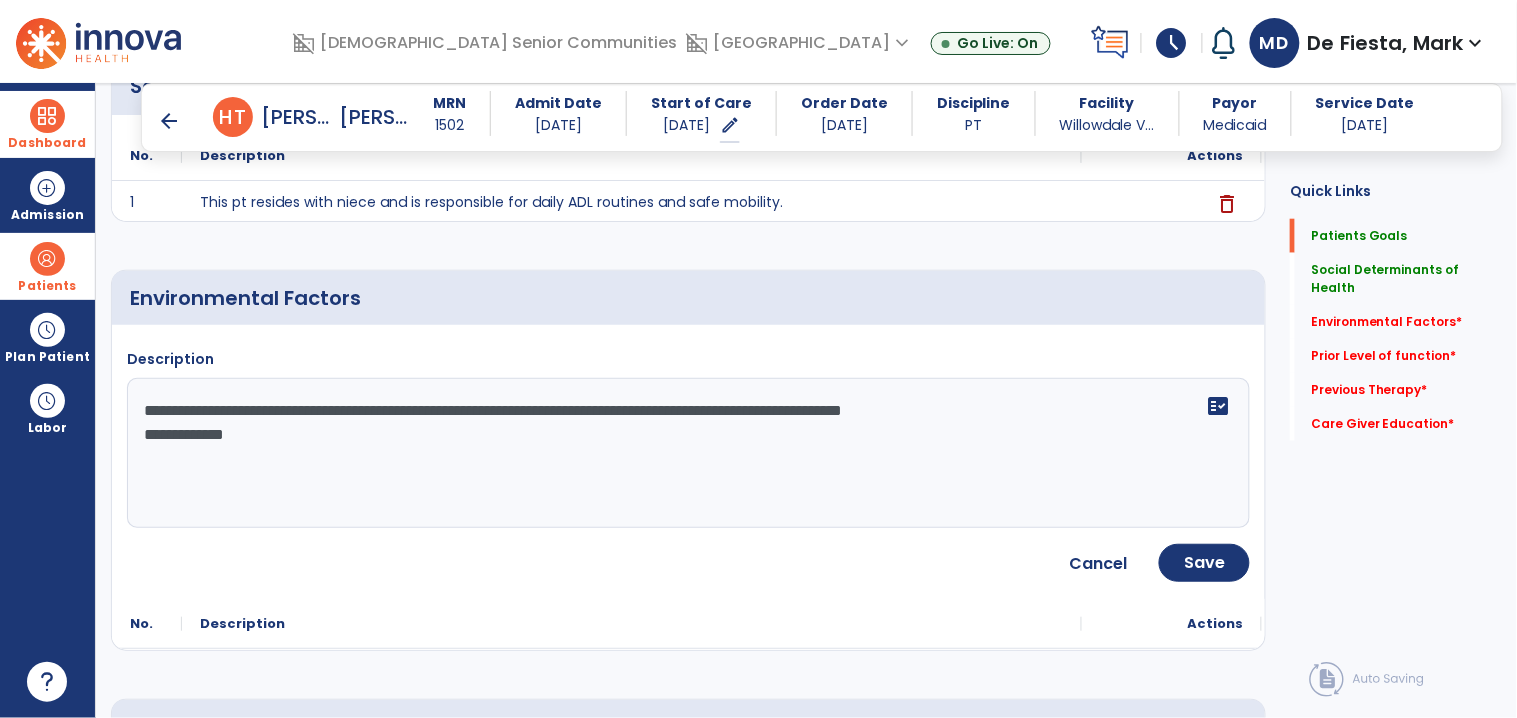 click on "**********" 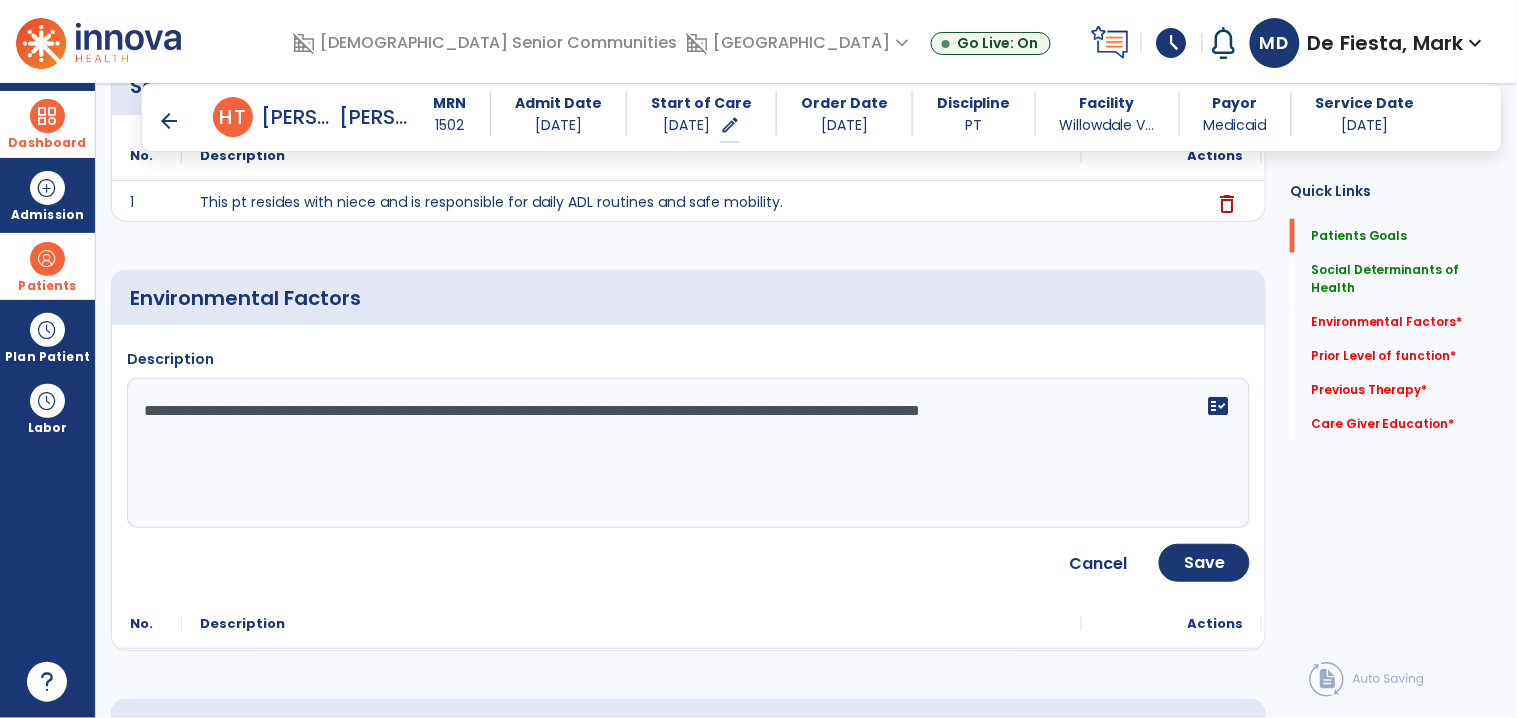 type on "**********" 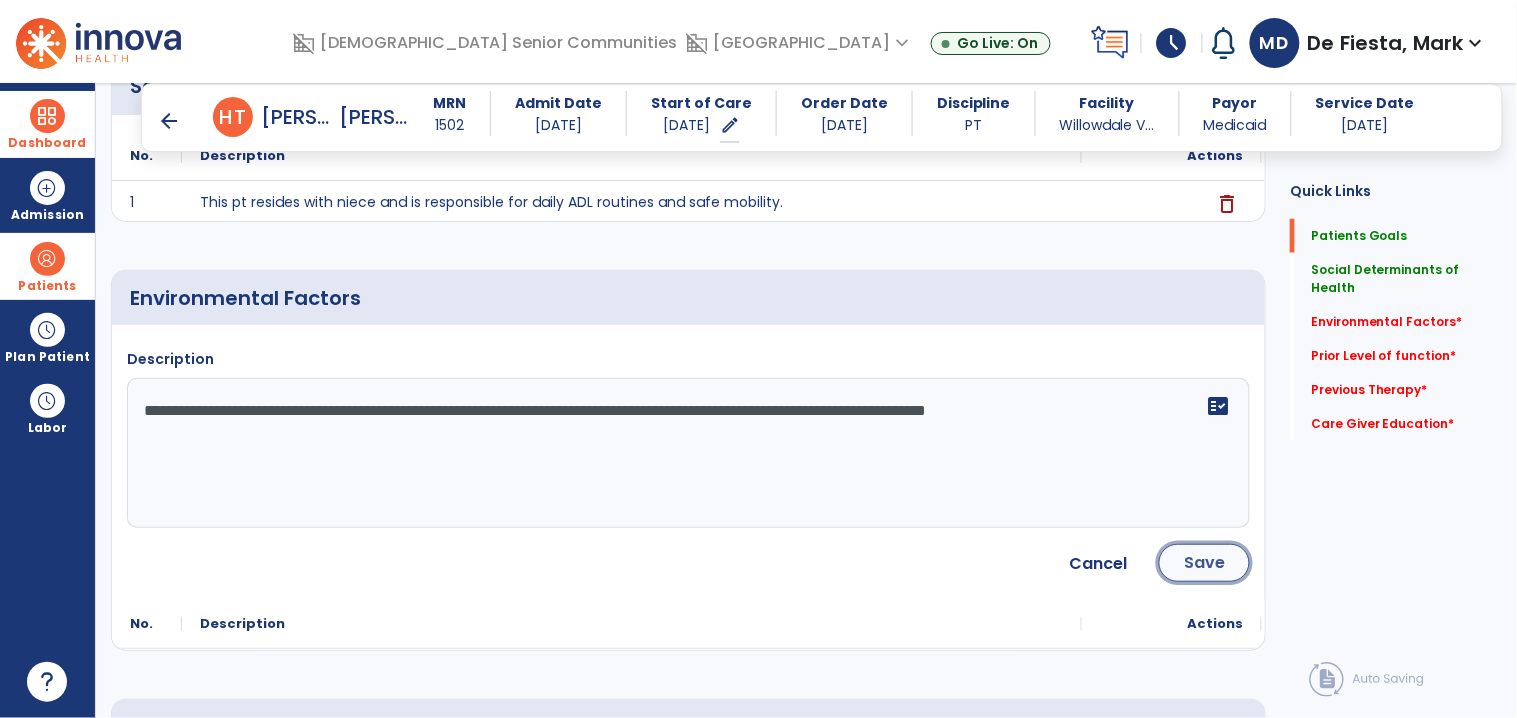 click on "Save" 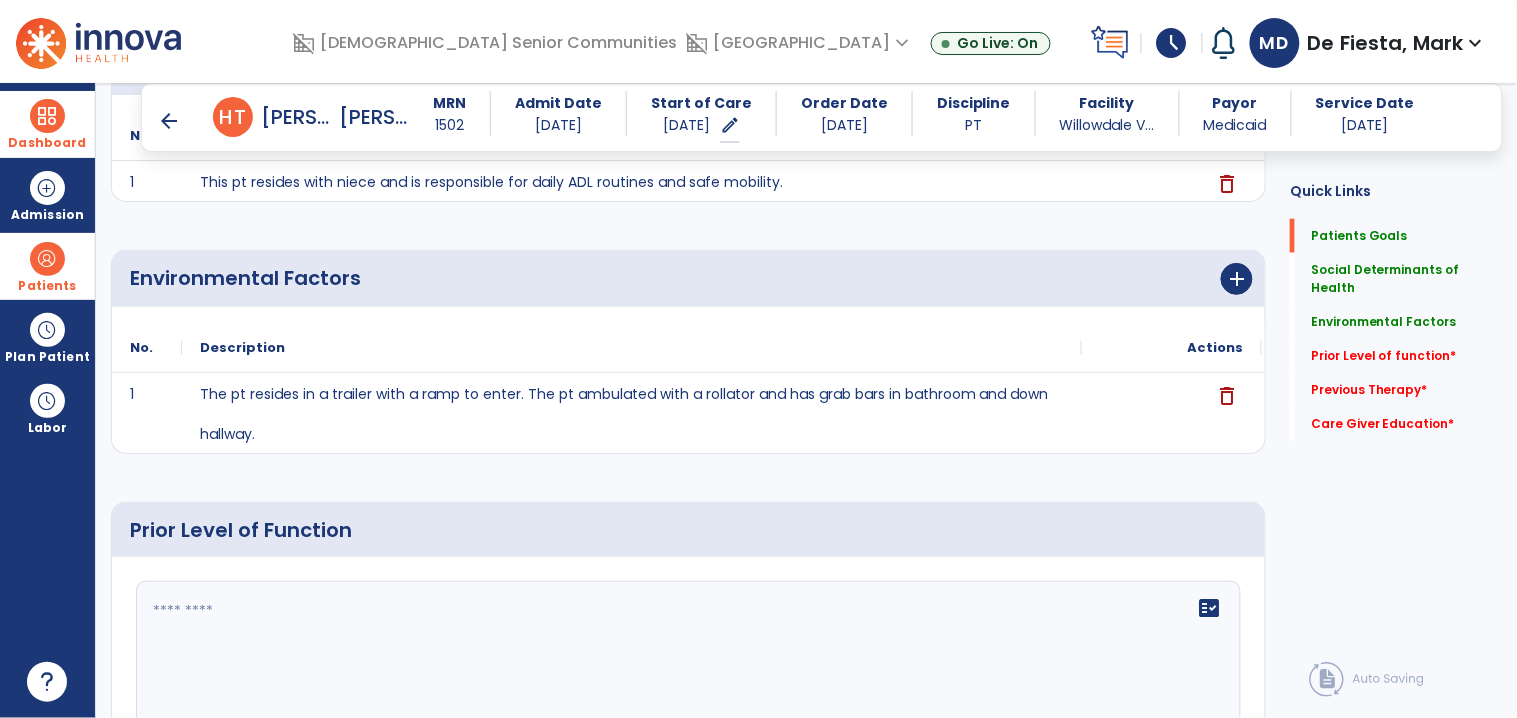scroll, scrollTop: 690, scrollLeft: 0, axis: vertical 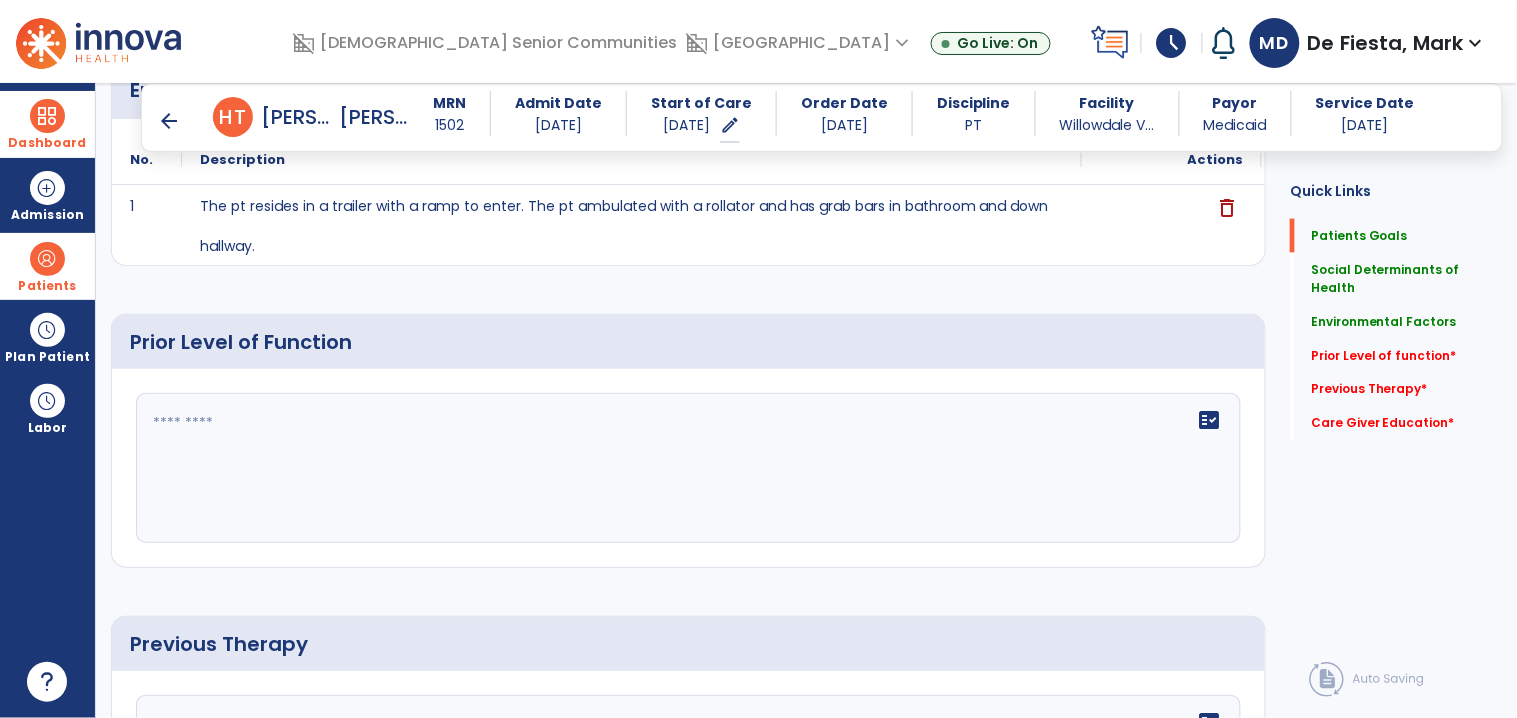 click on "fact_check" 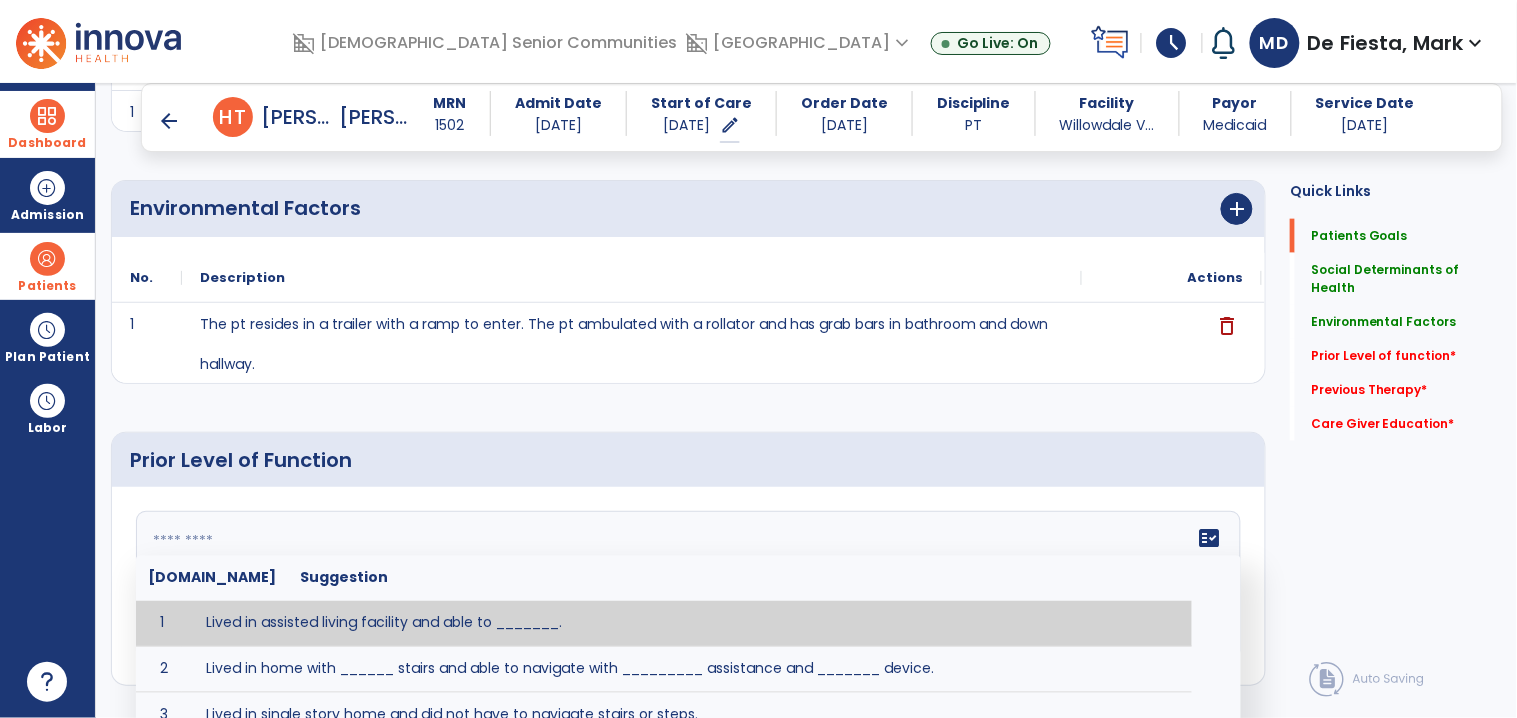 scroll, scrollTop: 594, scrollLeft: 0, axis: vertical 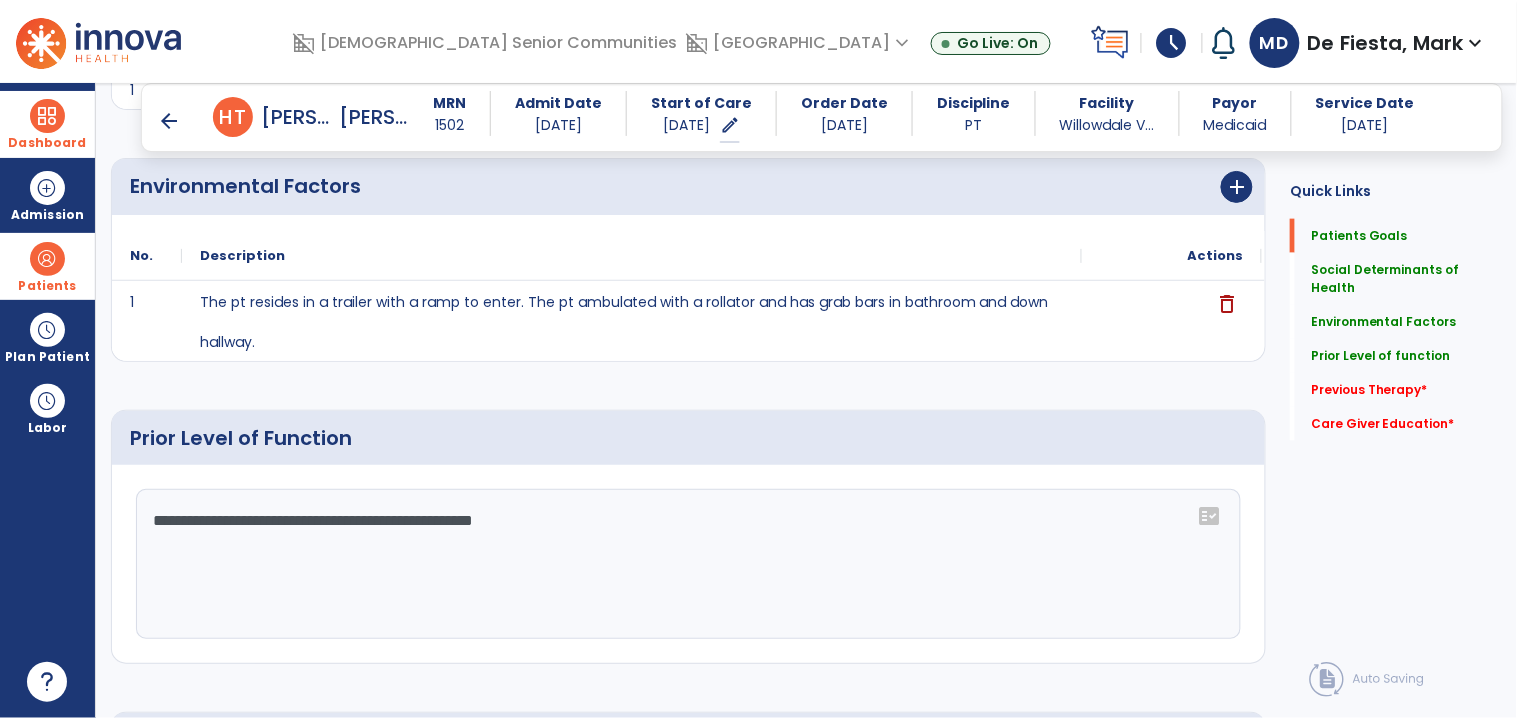type on "**********" 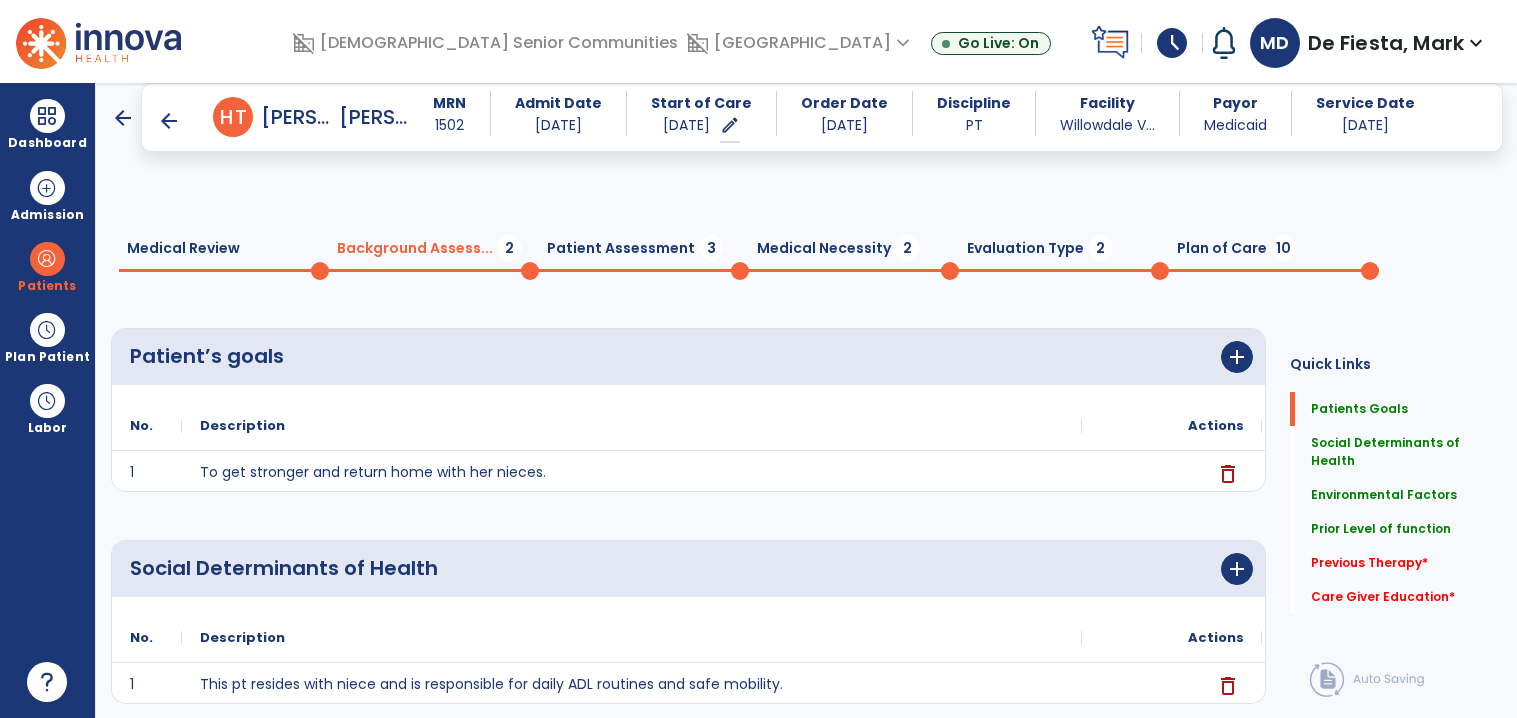 scroll, scrollTop: 0, scrollLeft: 0, axis: both 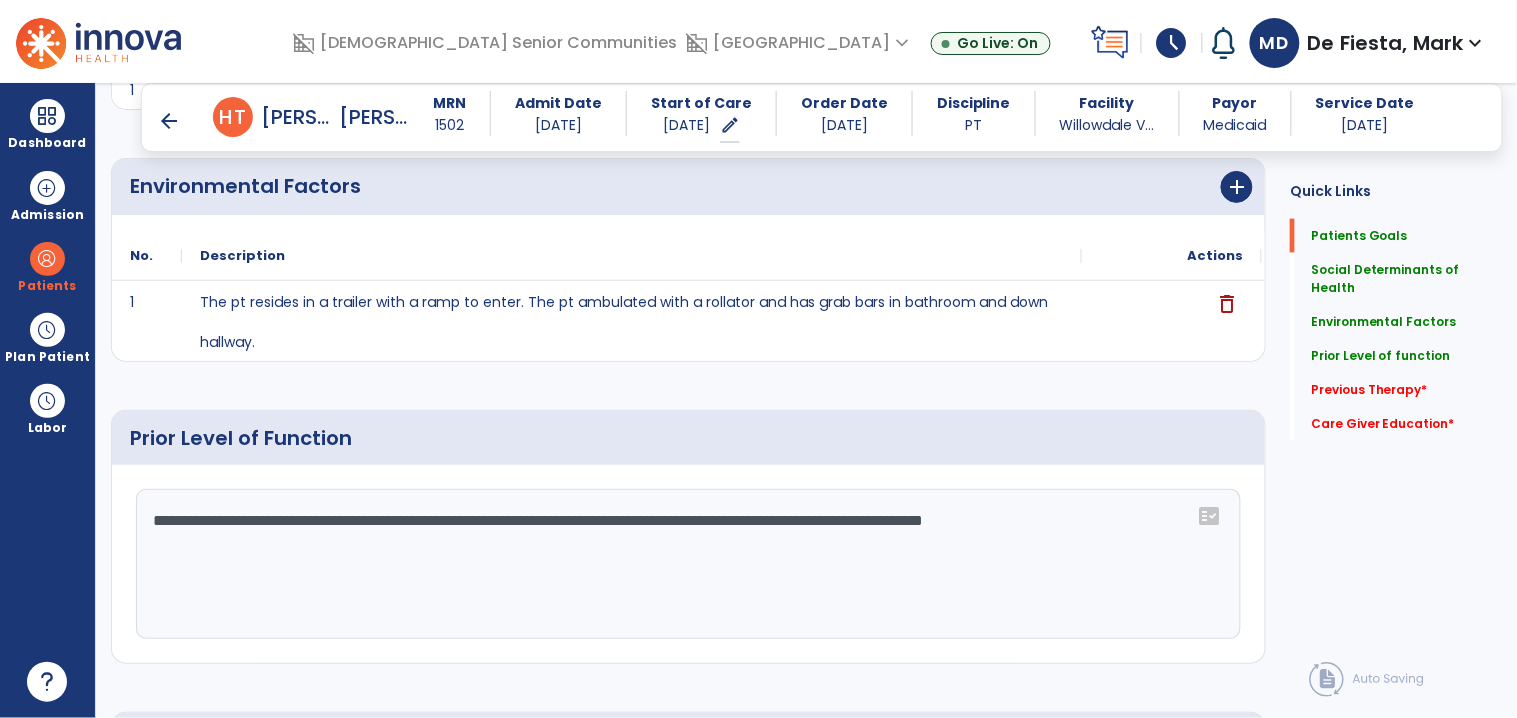 click on "**********" 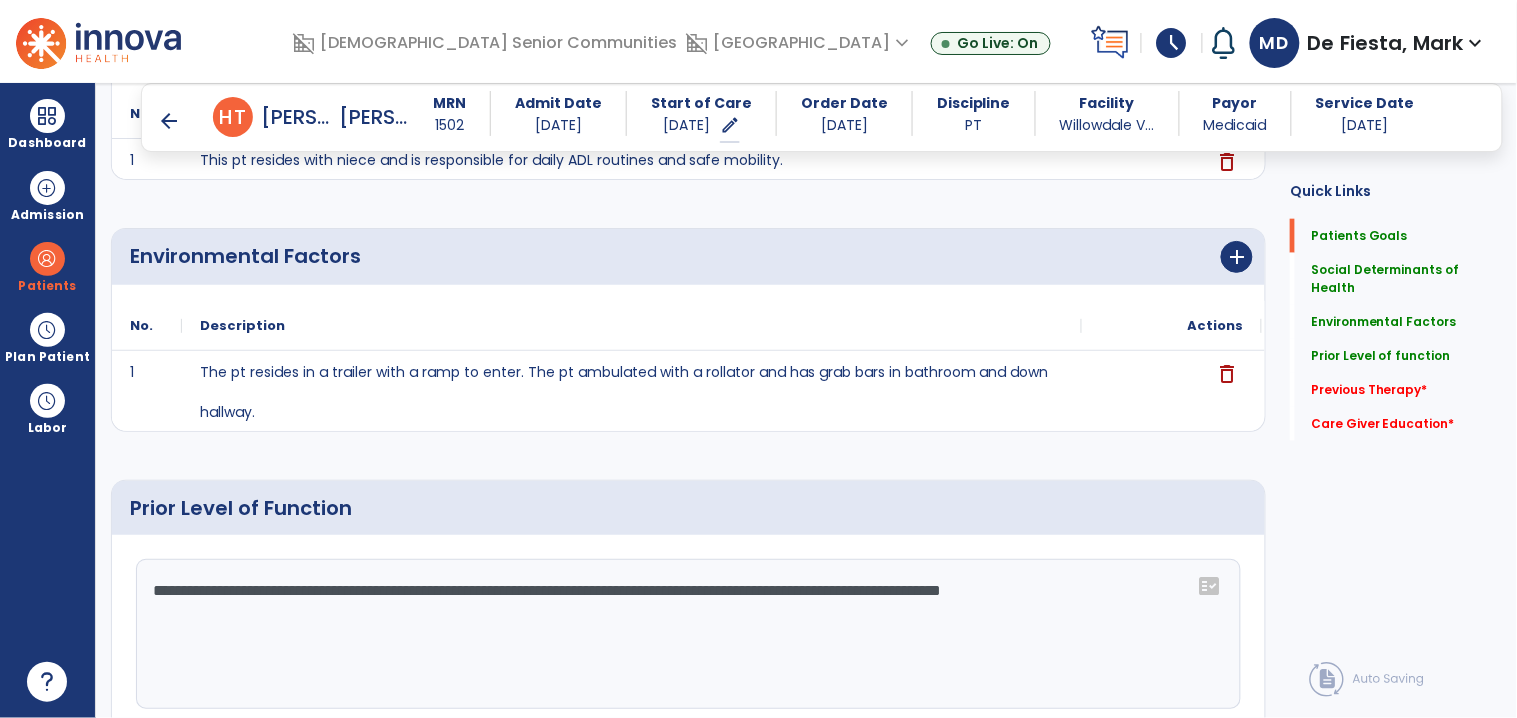 scroll, scrollTop: 533, scrollLeft: 0, axis: vertical 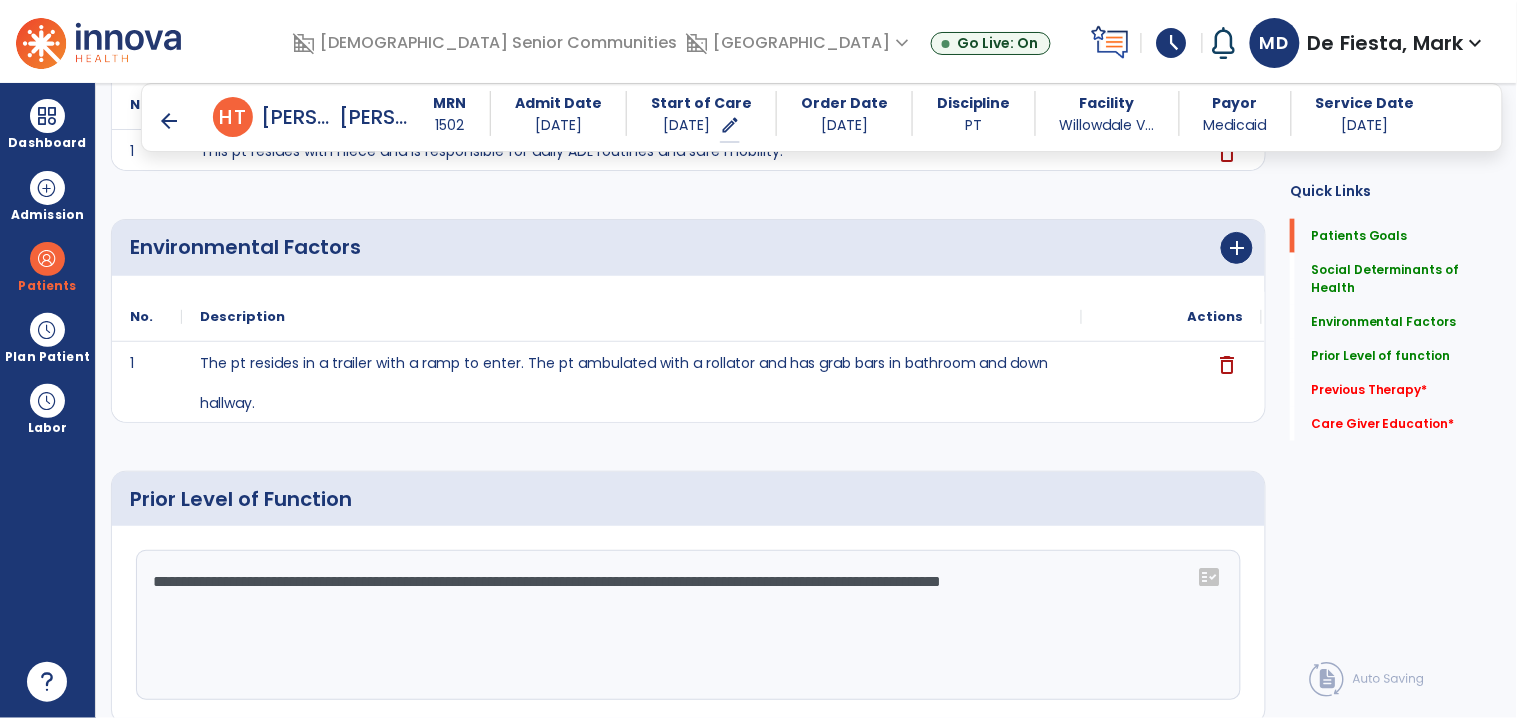 click on "**********" 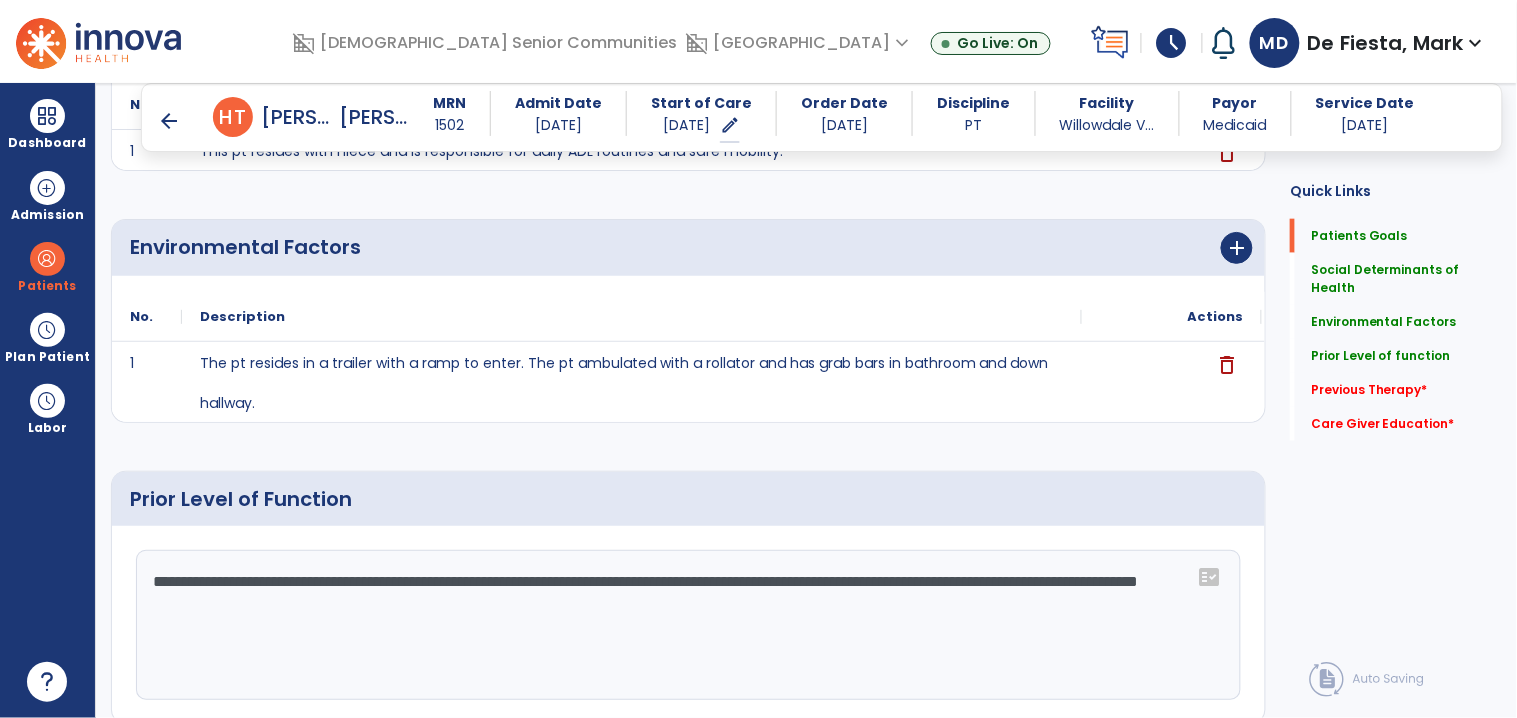 drag, startPoint x: 253, startPoint y: 604, endPoint x: 493, endPoint y: 628, distance: 241.19702 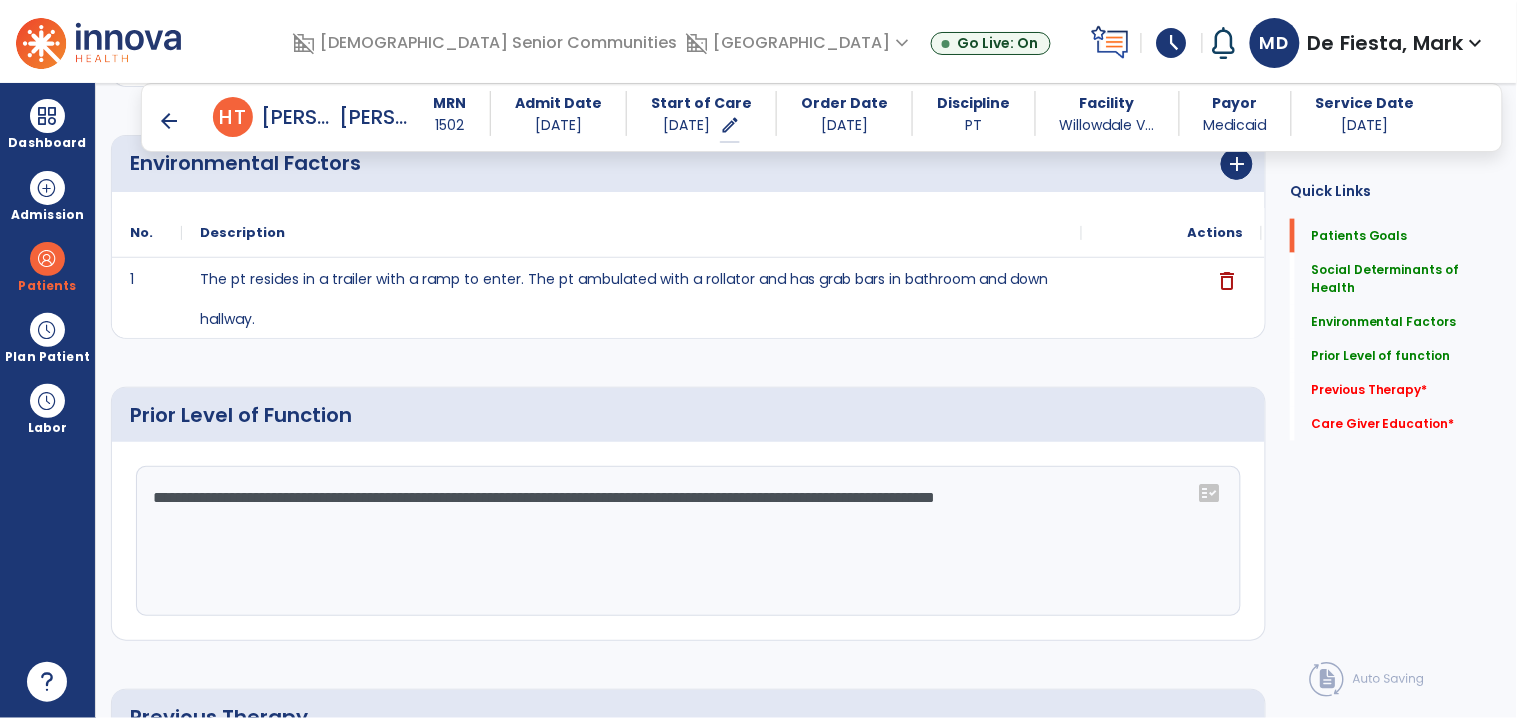 scroll, scrollTop: 920, scrollLeft: 0, axis: vertical 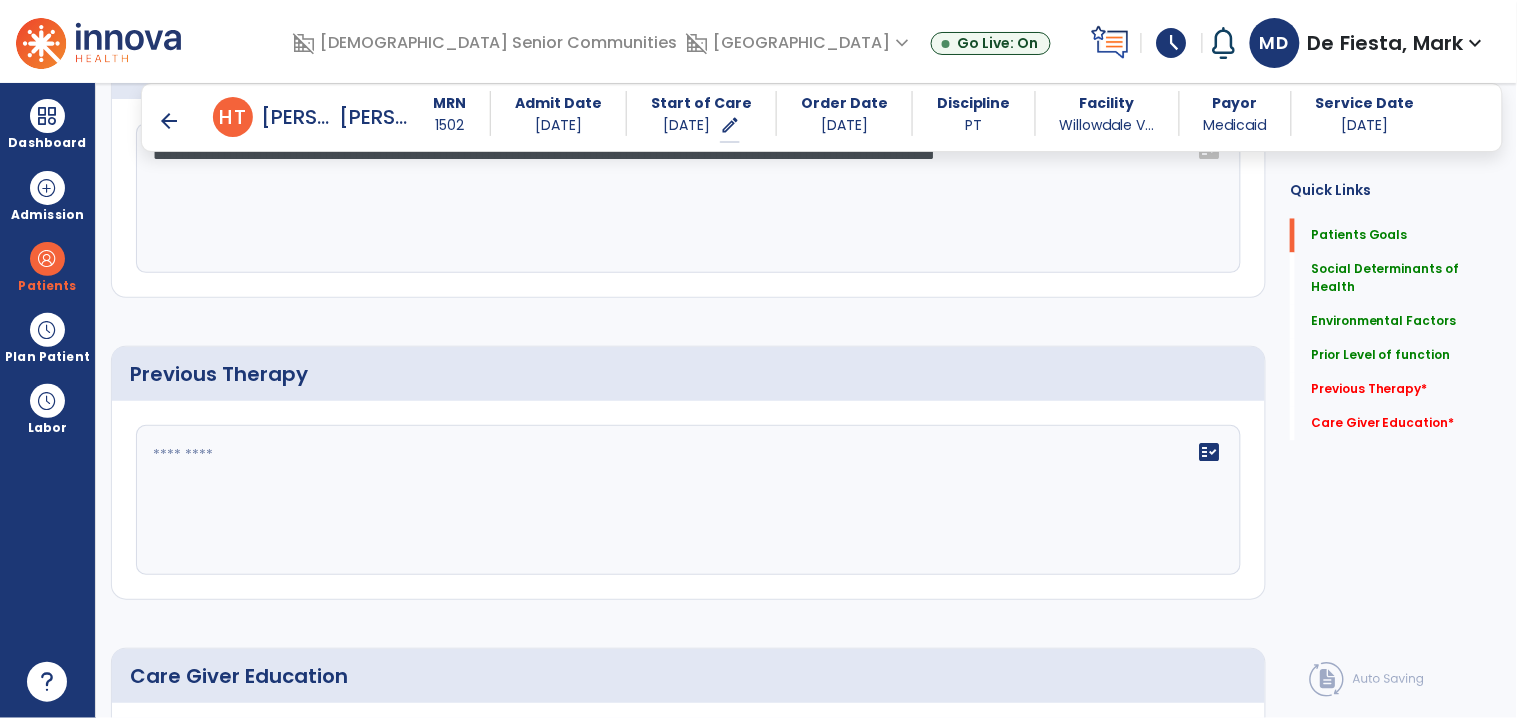 type on "**********" 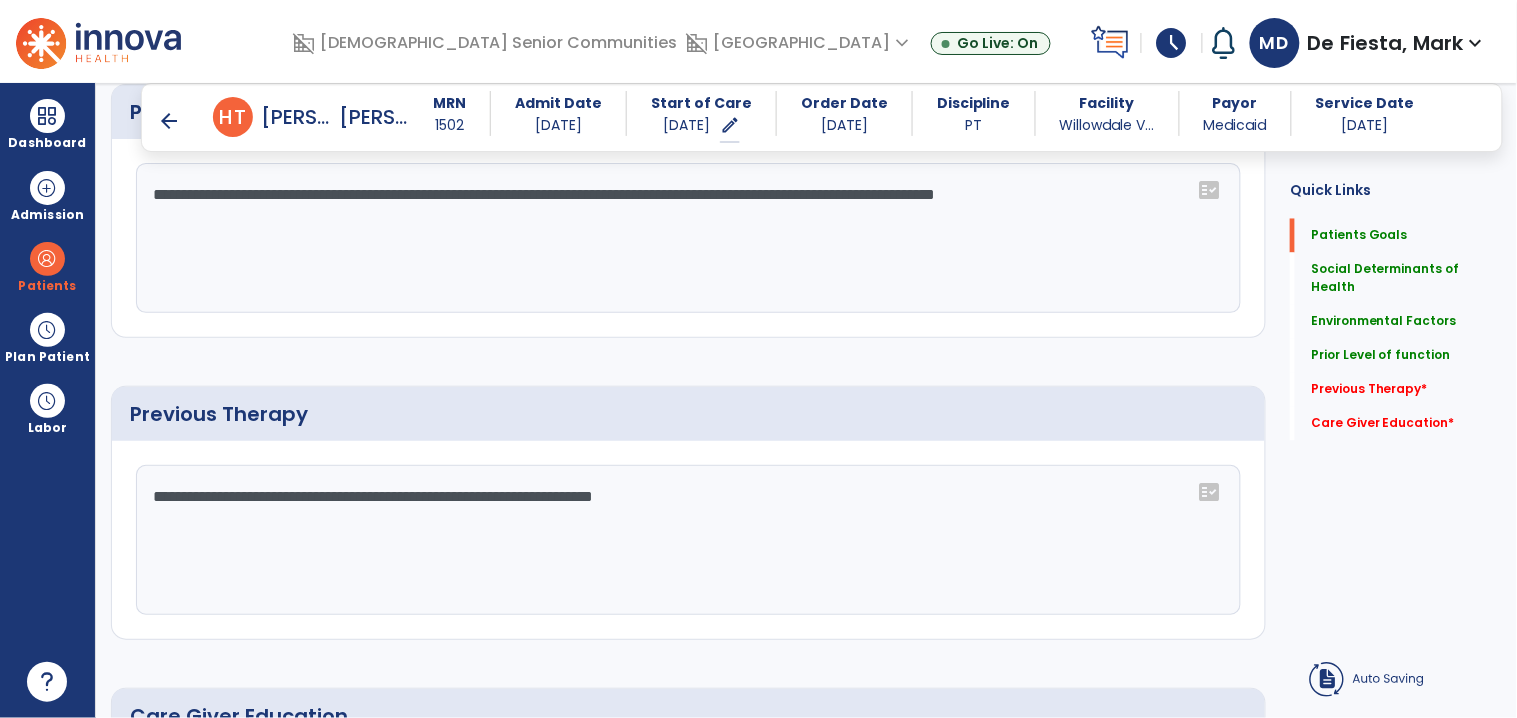 type on "**********" 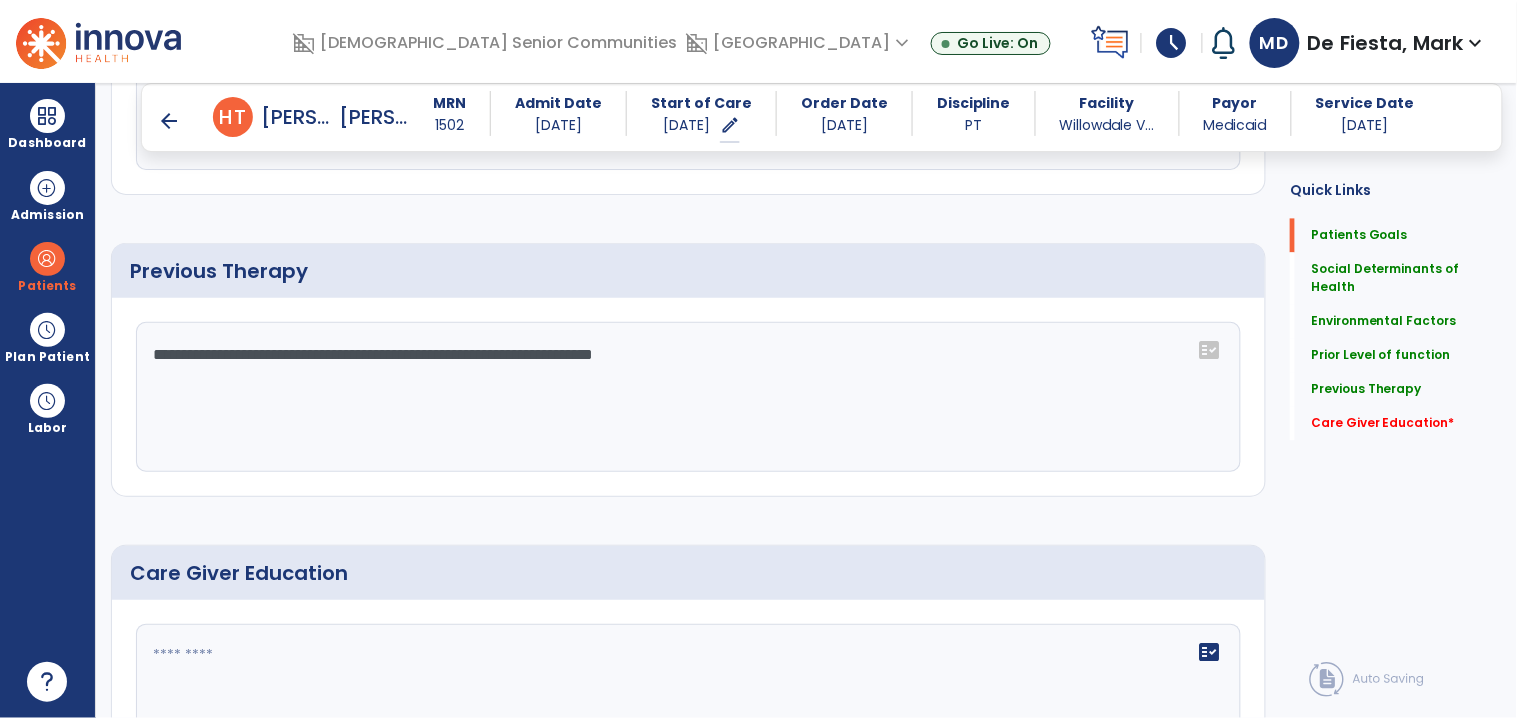 scroll, scrollTop: 1103, scrollLeft: 0, axis: vertical 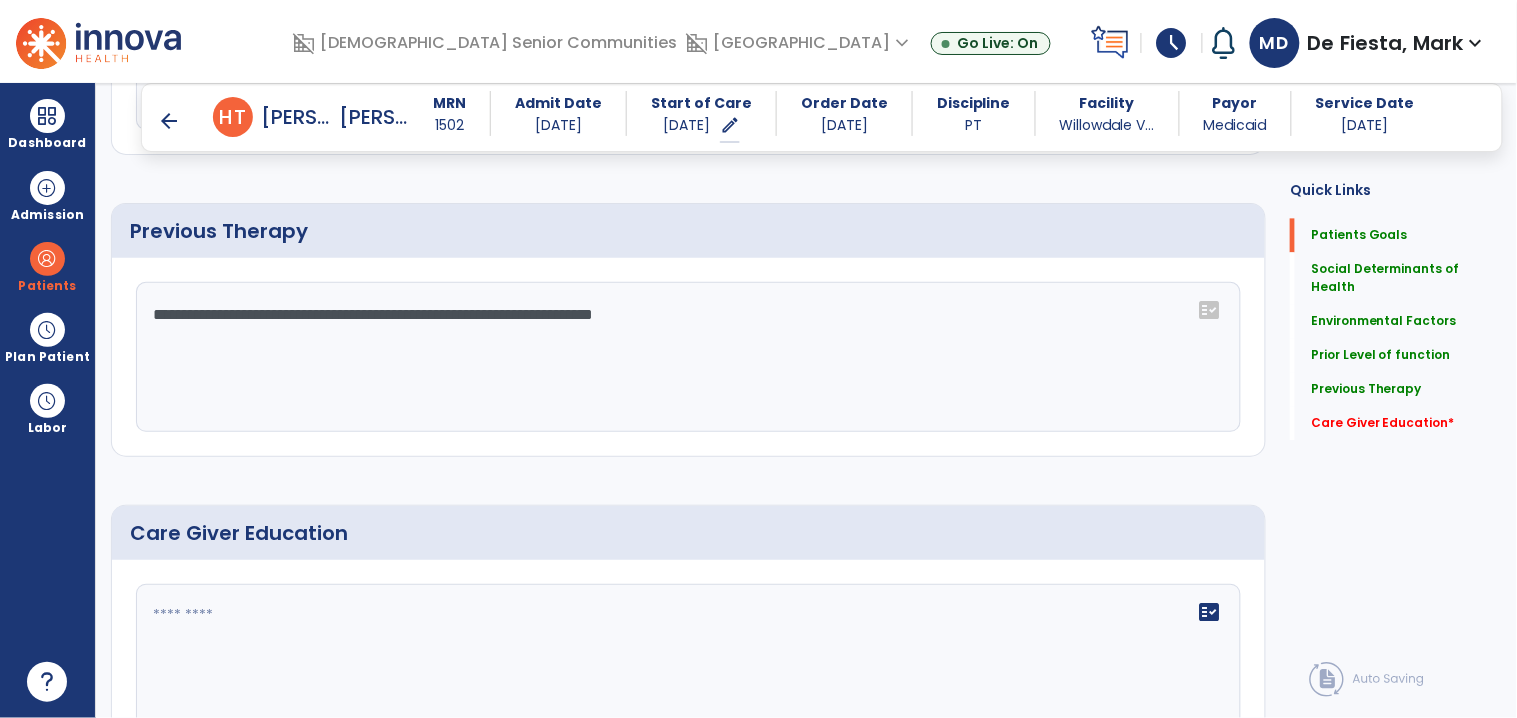 click 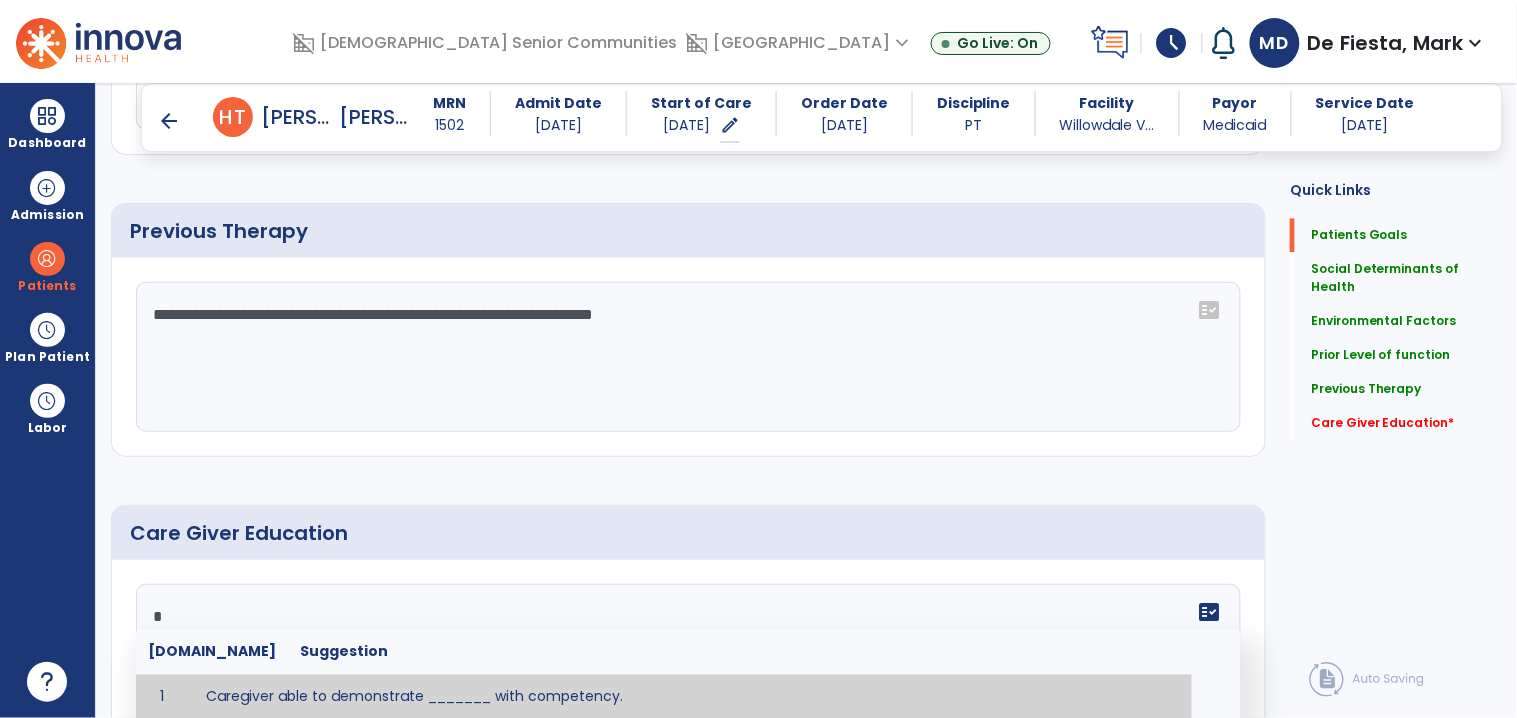 scroll, scrollTop: 1105, scrollLeft: 0, axis: vertical 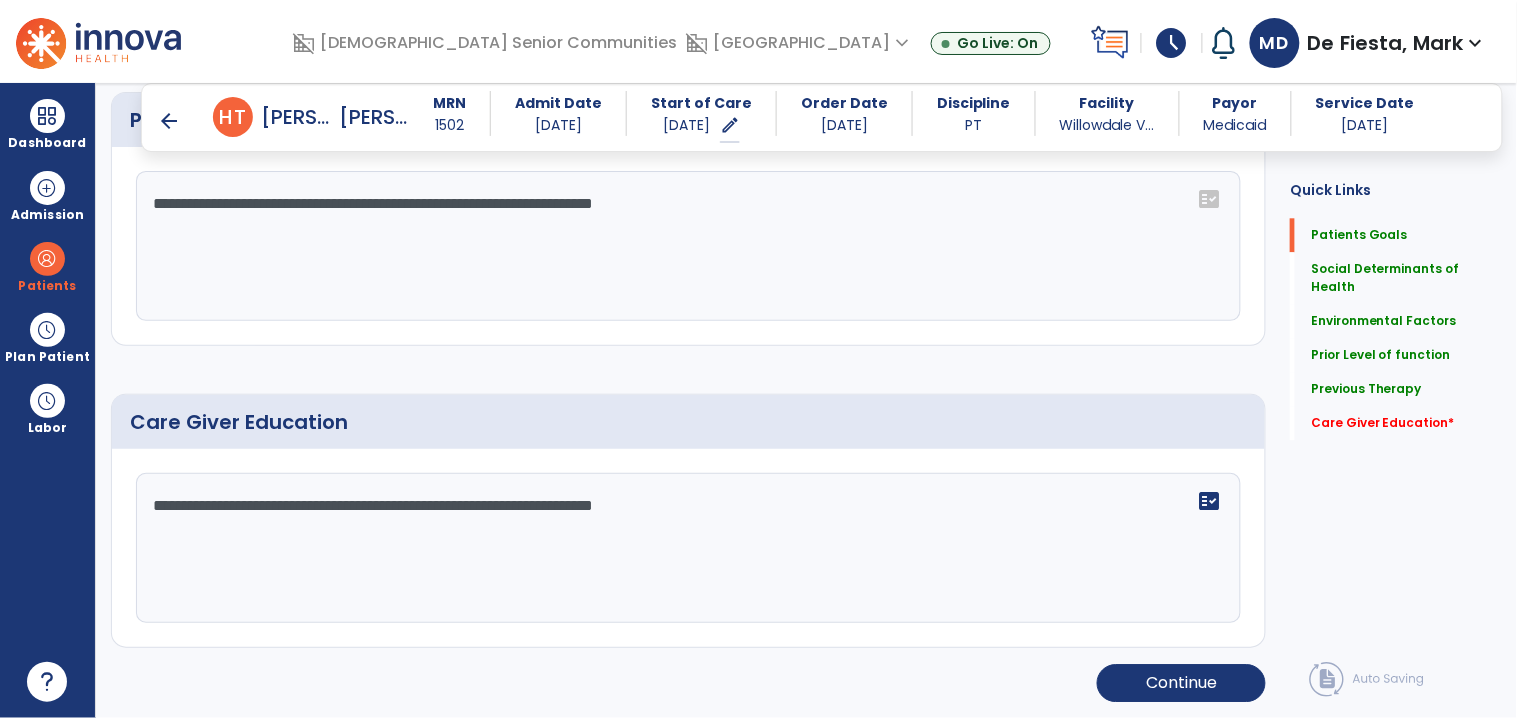 type on "**********" 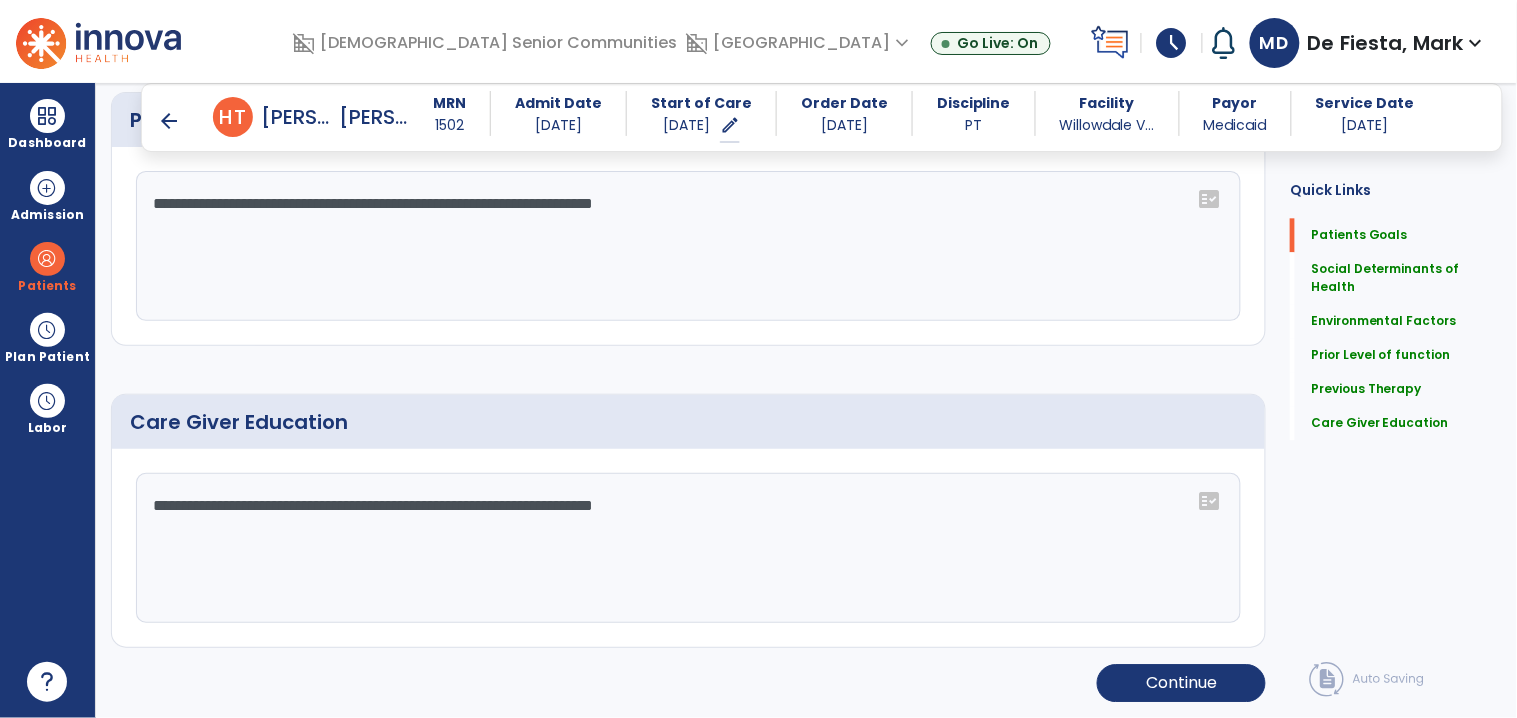 scroll, scrollTop: 1215, scrollLeft: 0, axis: vertical 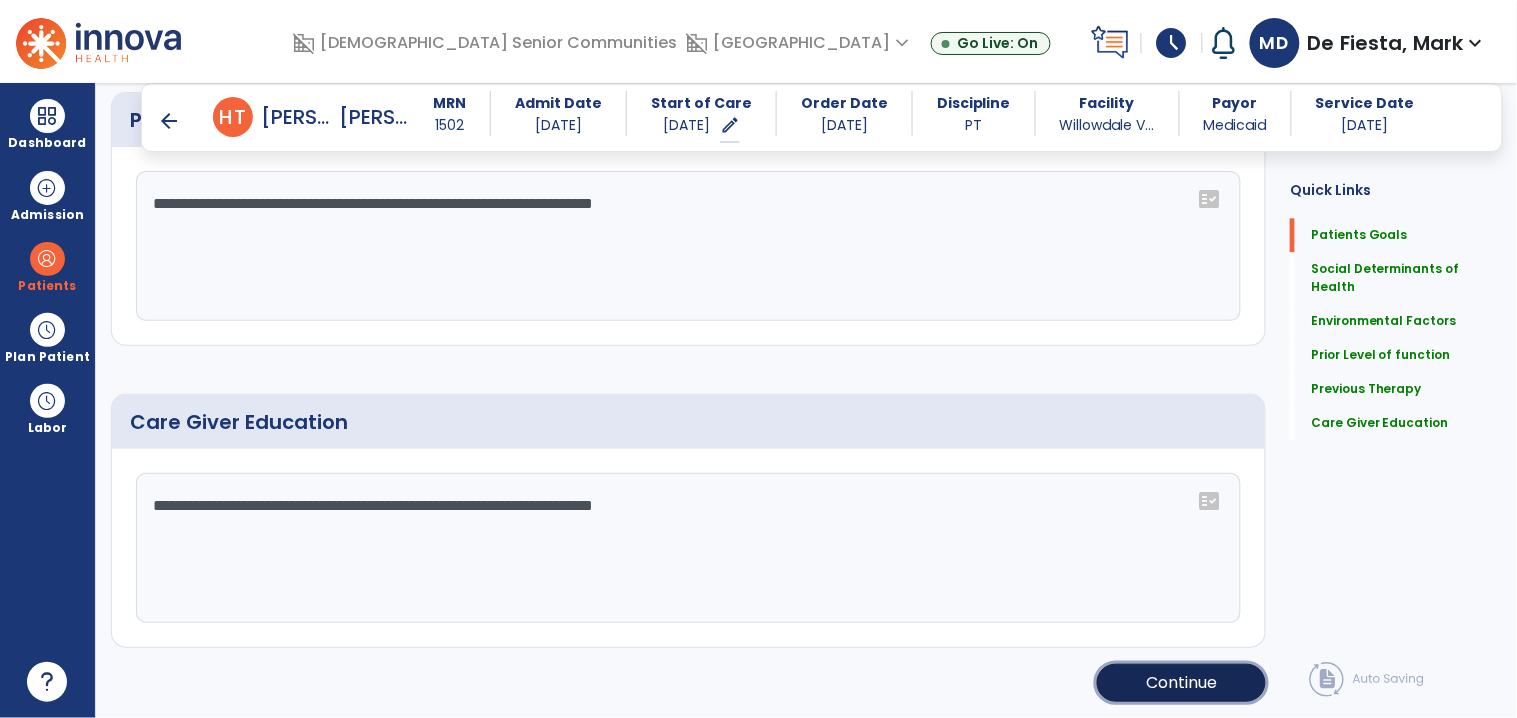 click on "Continue" 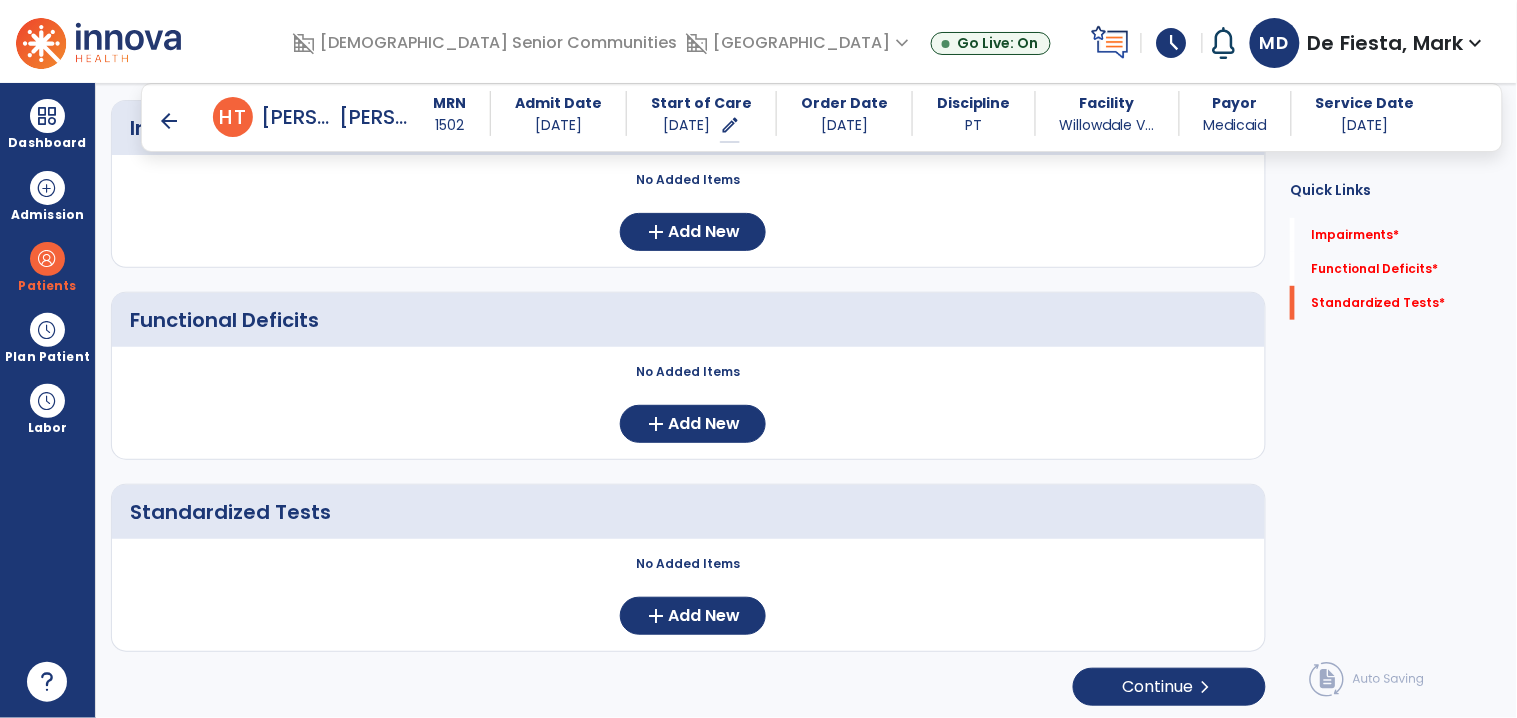 scroll, scrollTop: 232, scrollLeft: 0, axis: vertical 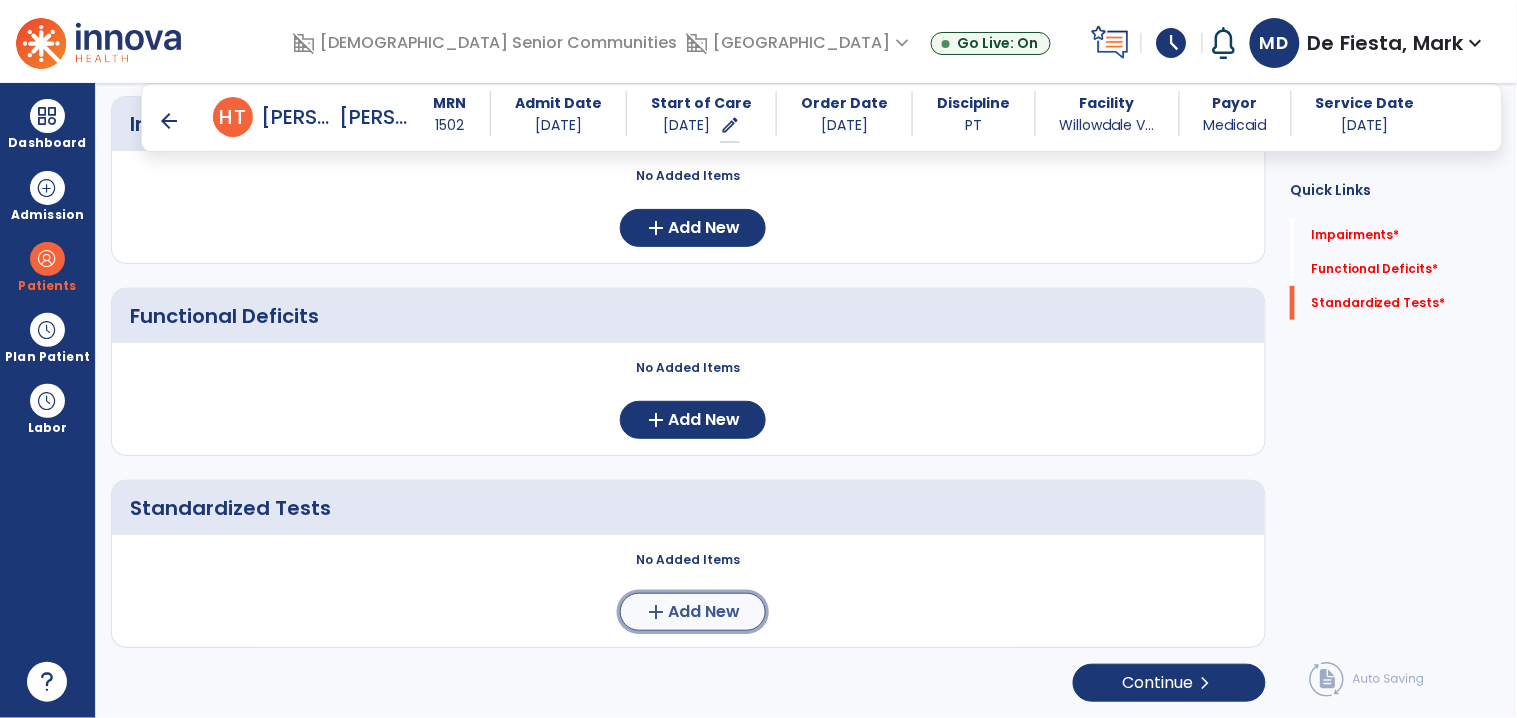 click on "Add New" 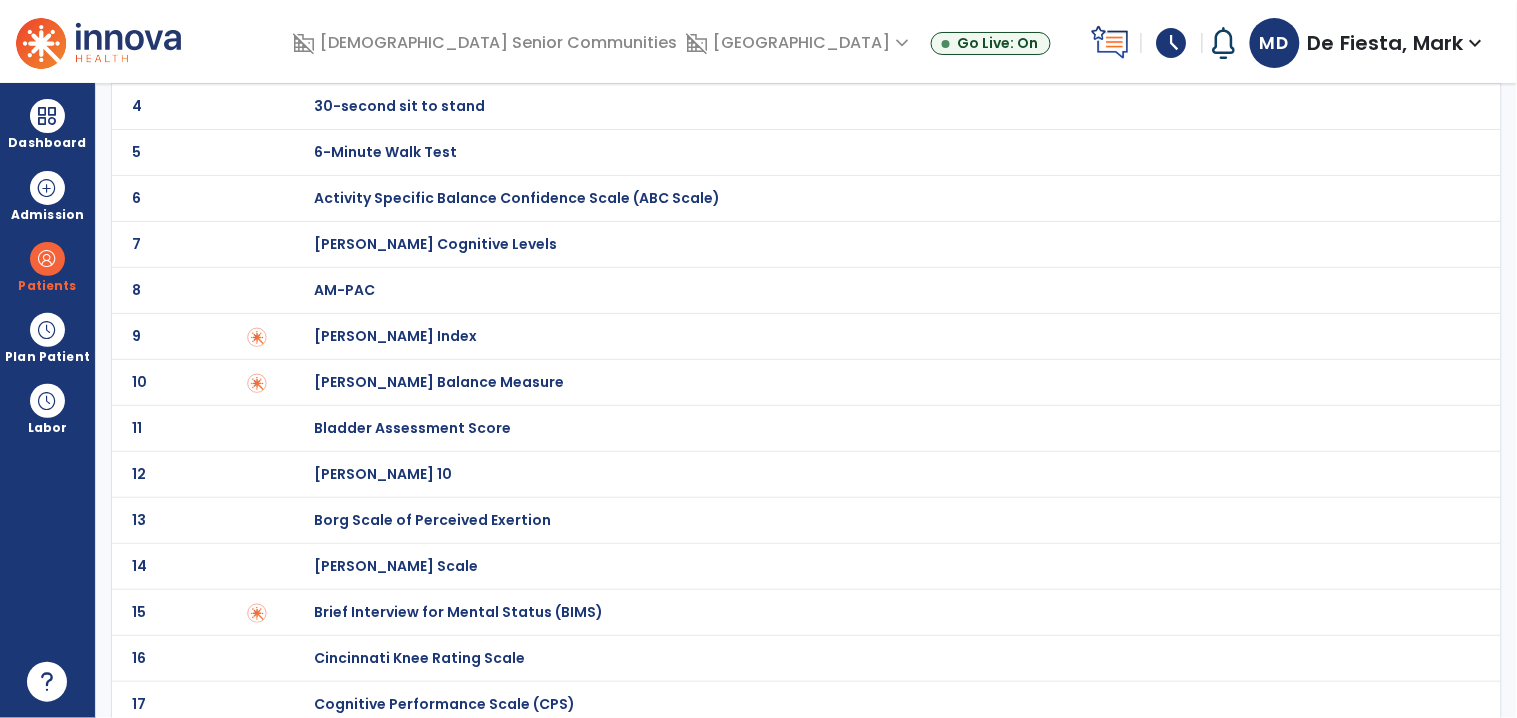 scroll, scrollTop: 0, scrollLeft: 0, axis: both 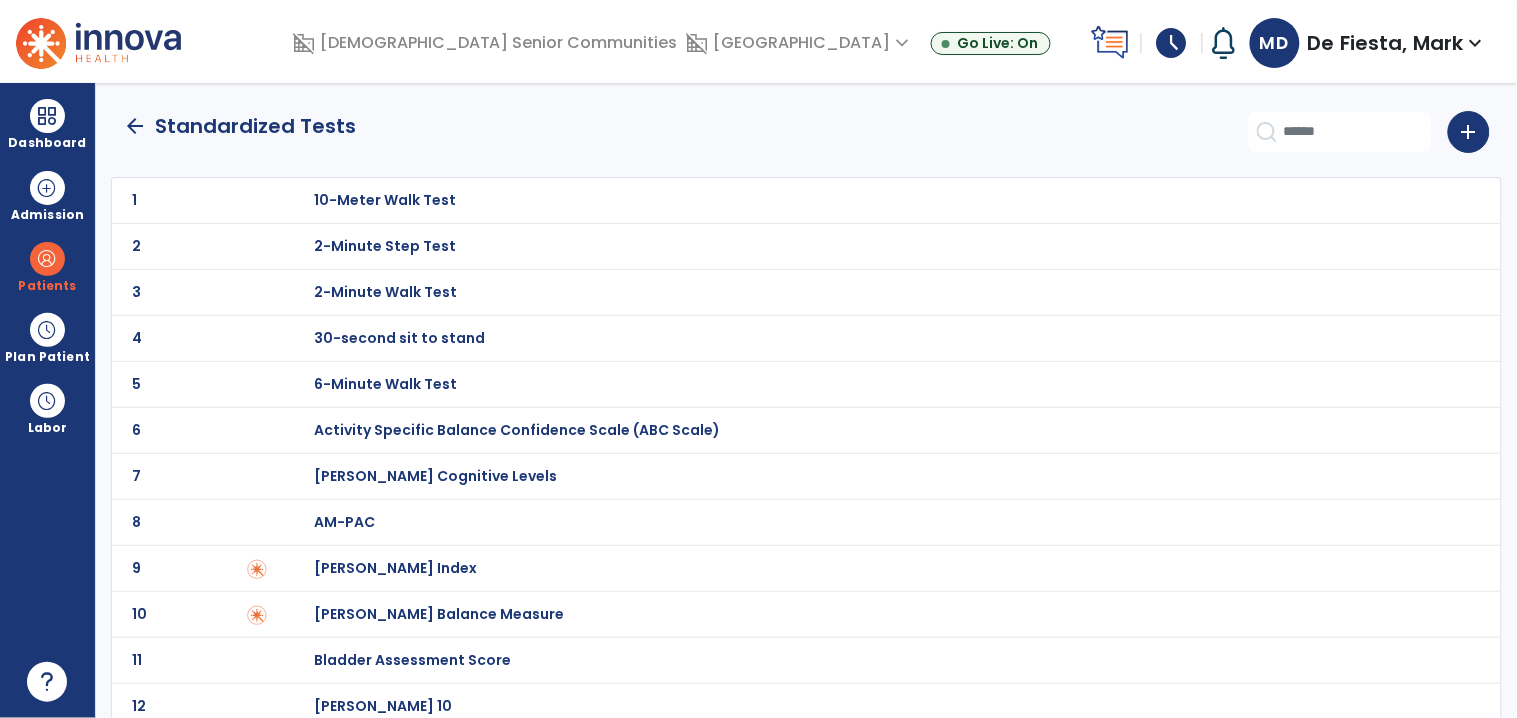 click on "30-second sit to stand" at bounding box center [385, 200] 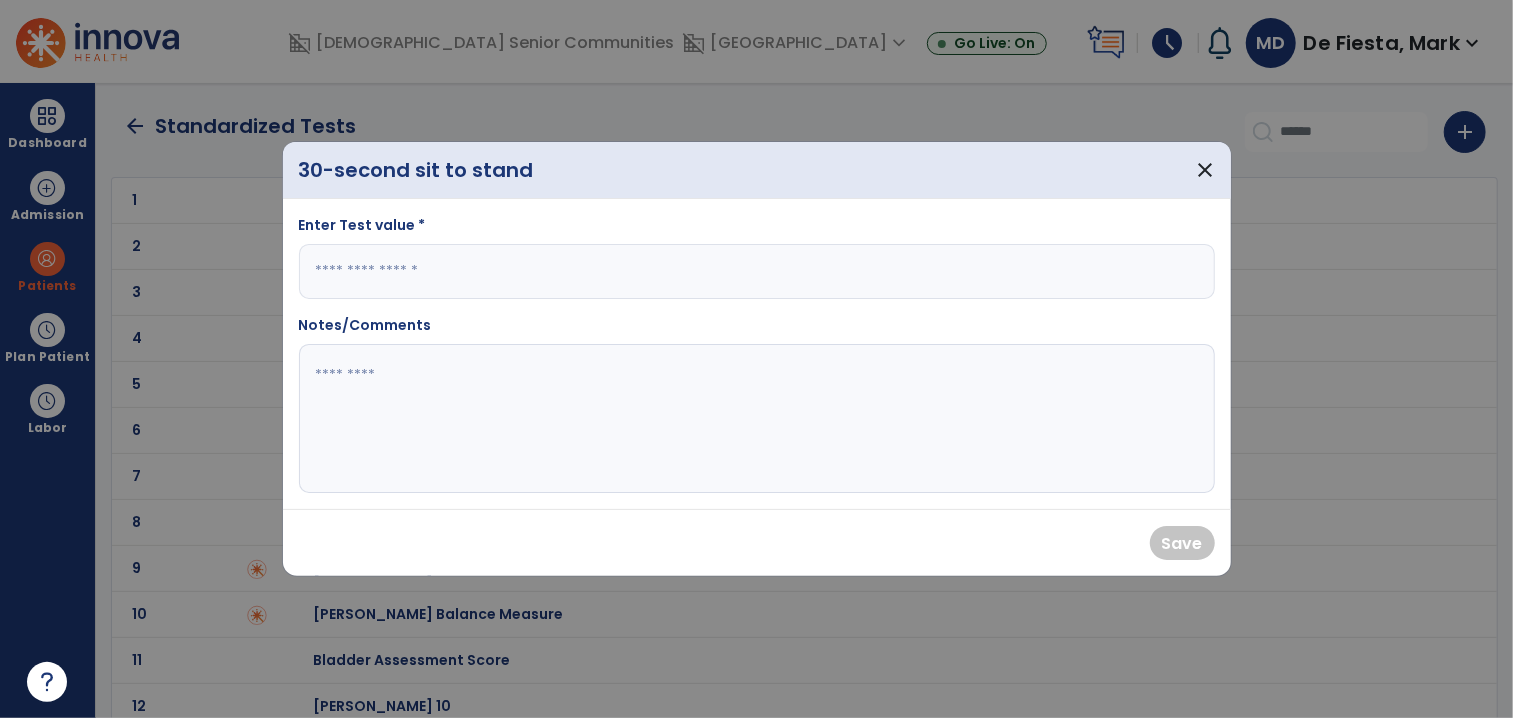 click at bounding box center [757, 271] 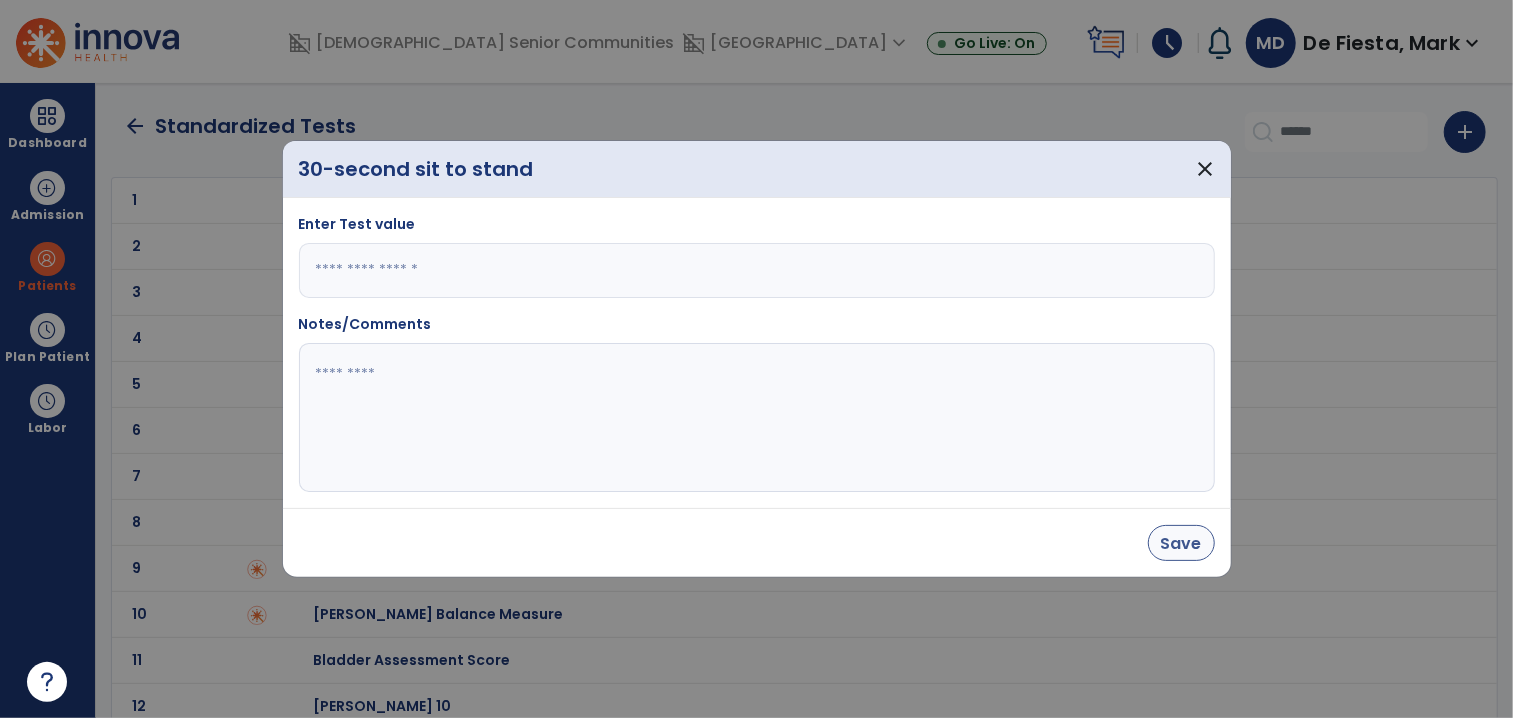 type on "*" 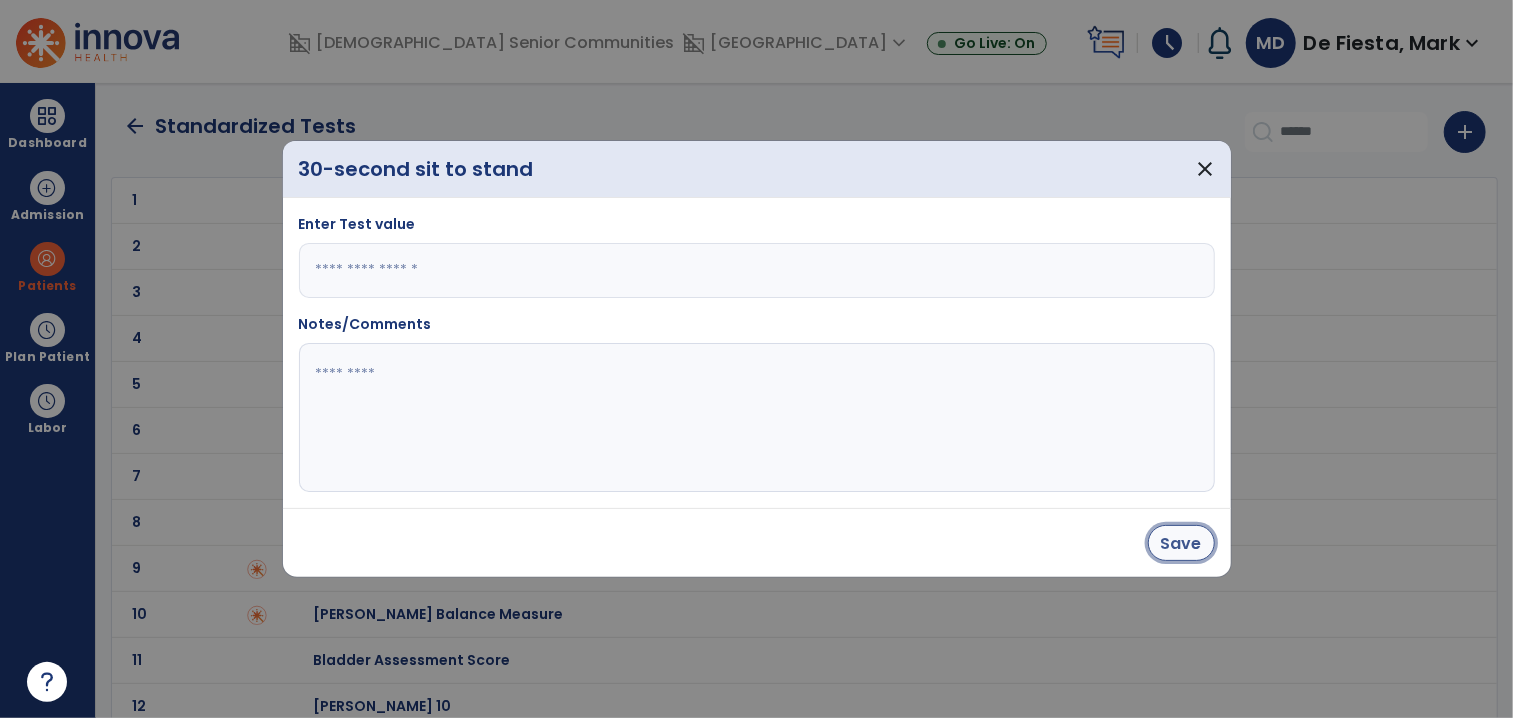 click on "Save" at bounding box center [1181, 543] 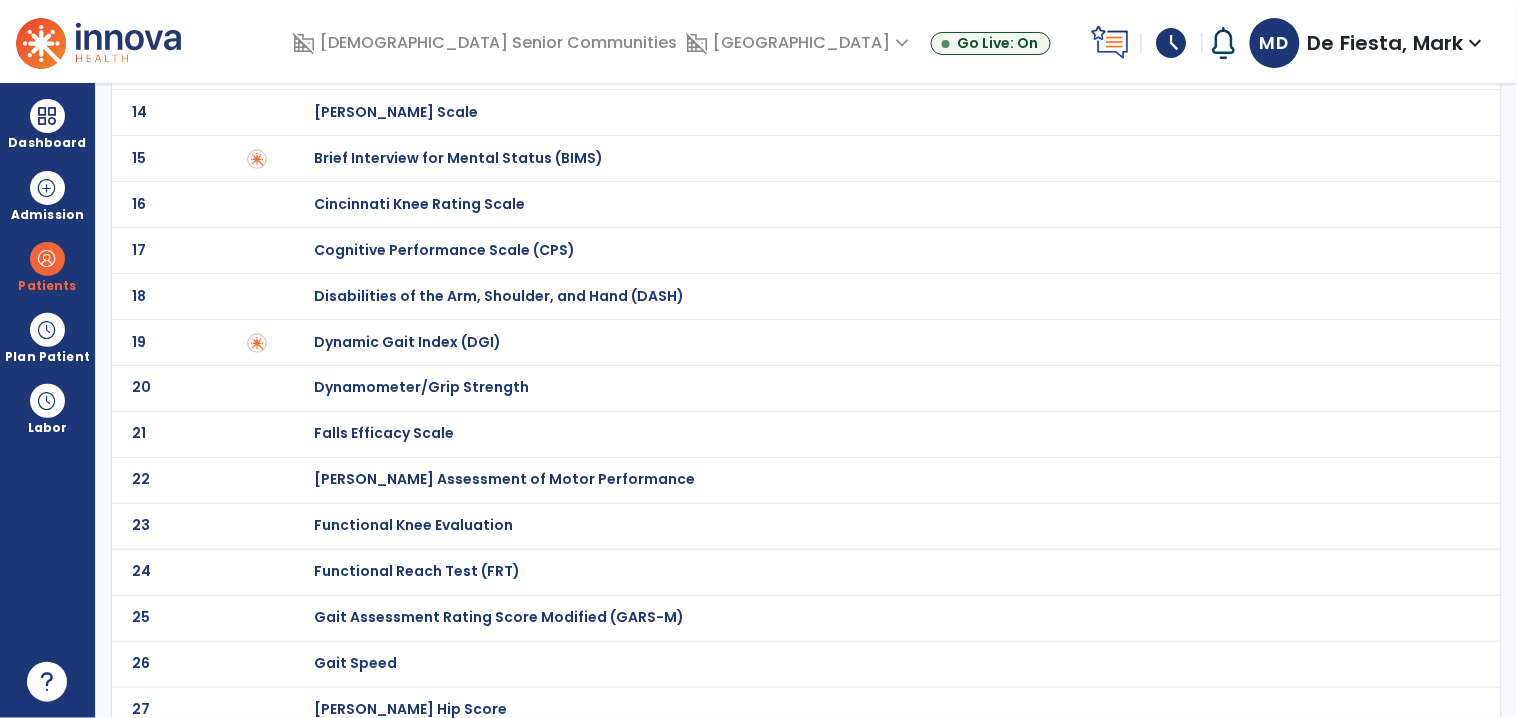 scroll, scrollTop: 1811, scrollLeft: 0, axis: vertical 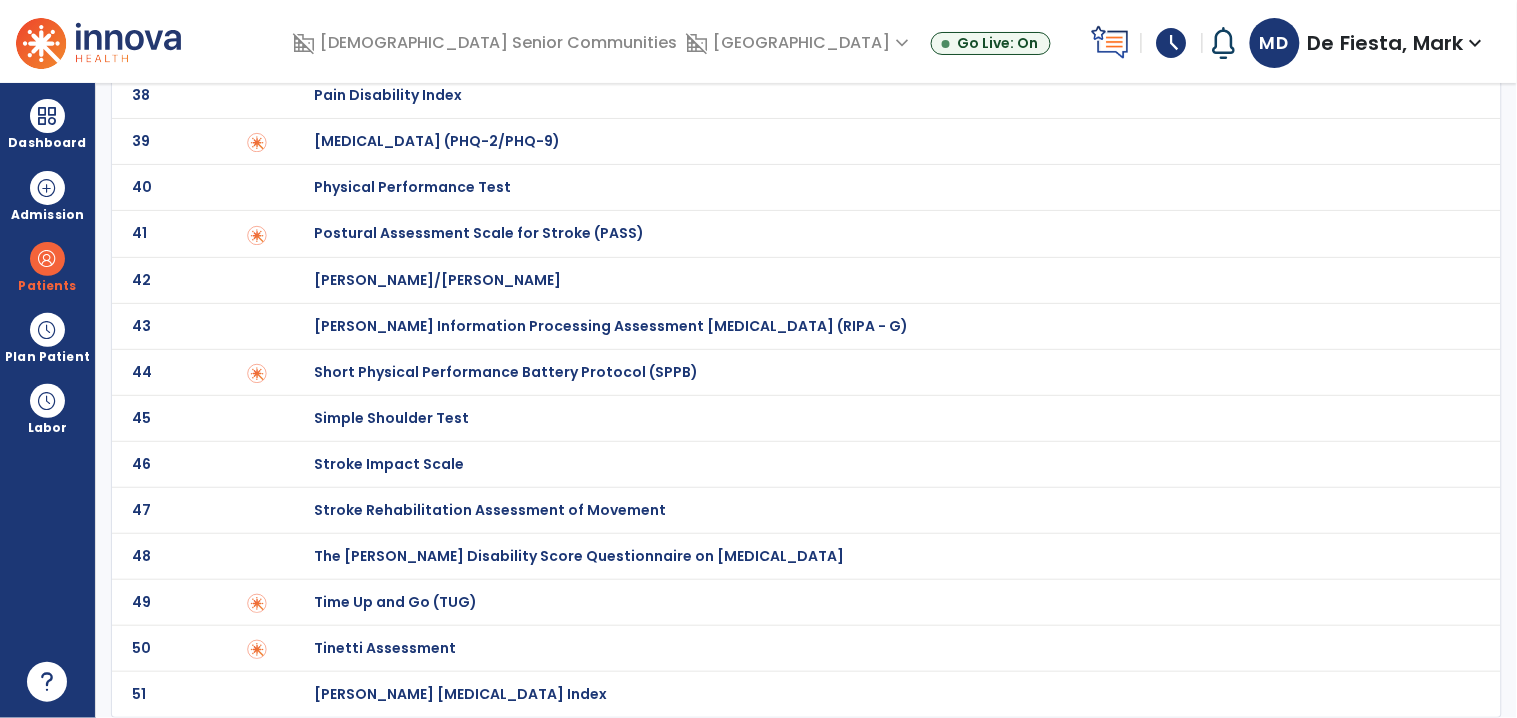 click on "49 Time Up and Go (TUG)" 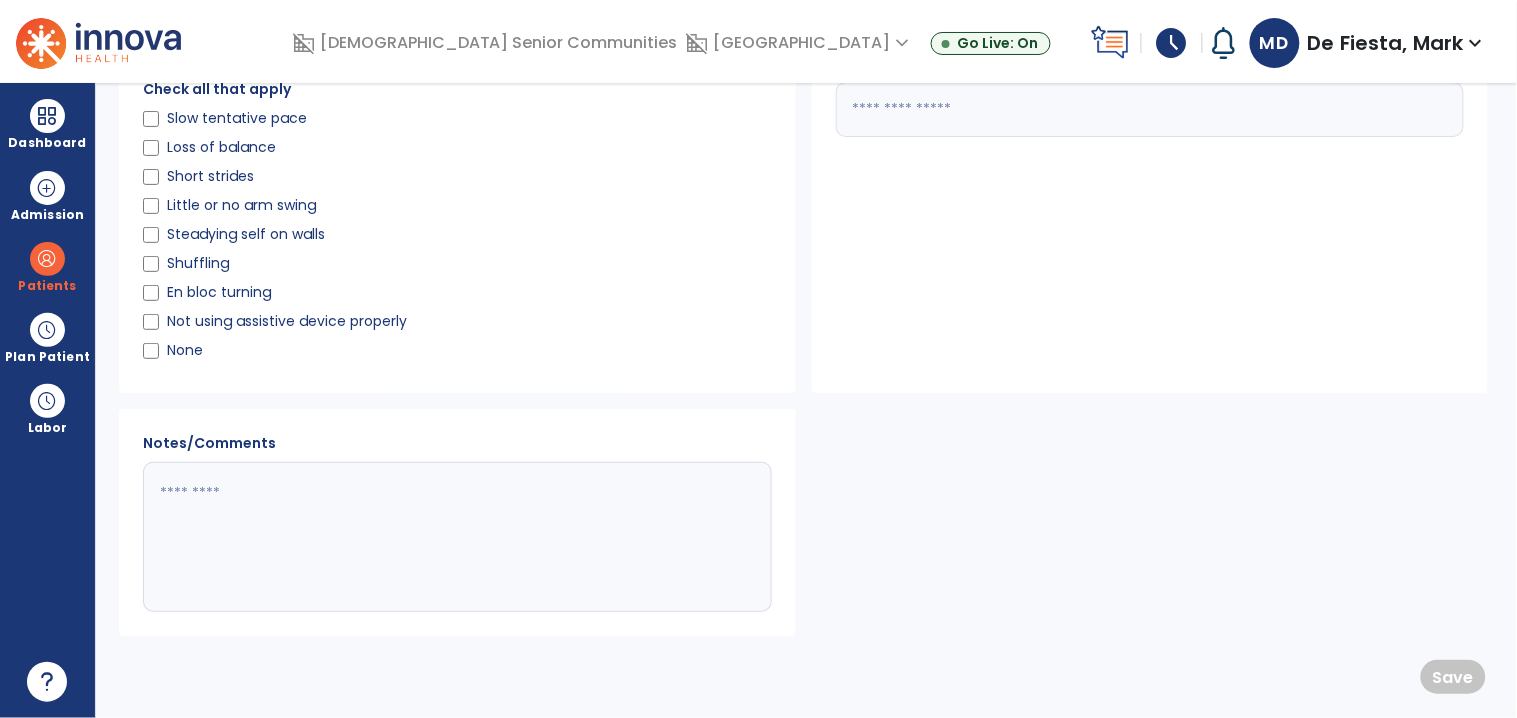 scroll, scrollTop: 0, scrollLeft: 0, axis: both 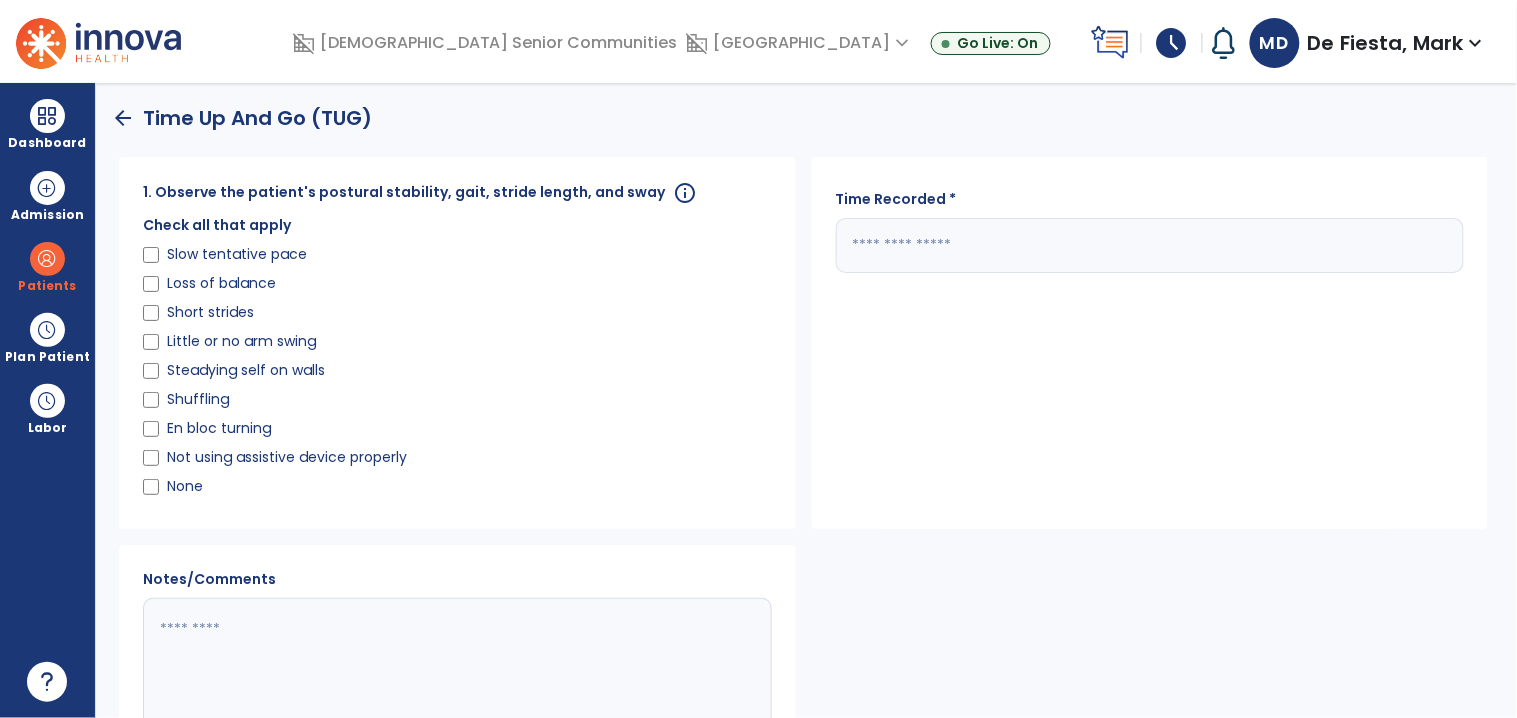 click 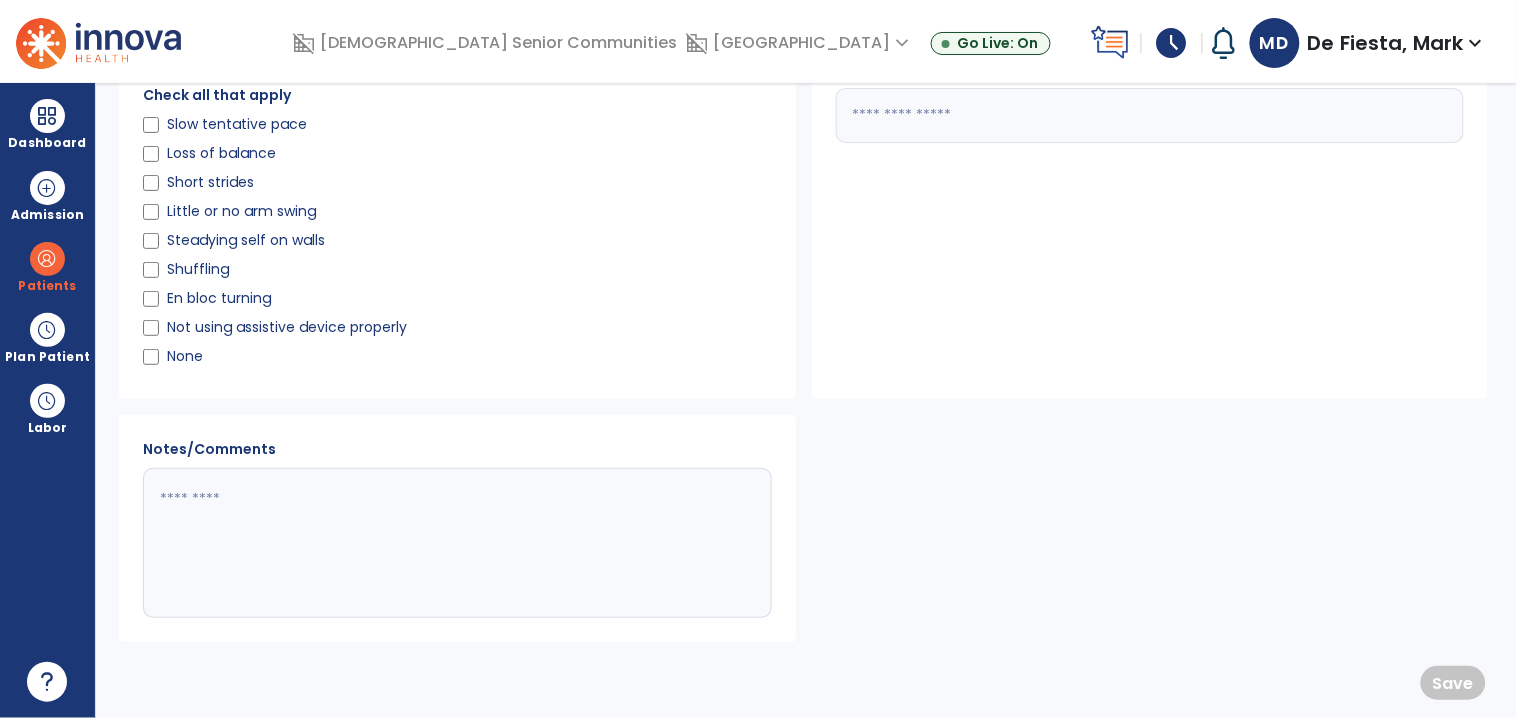 scroll, scrollTop: 134, scrollLeft: 0, axis: vertical 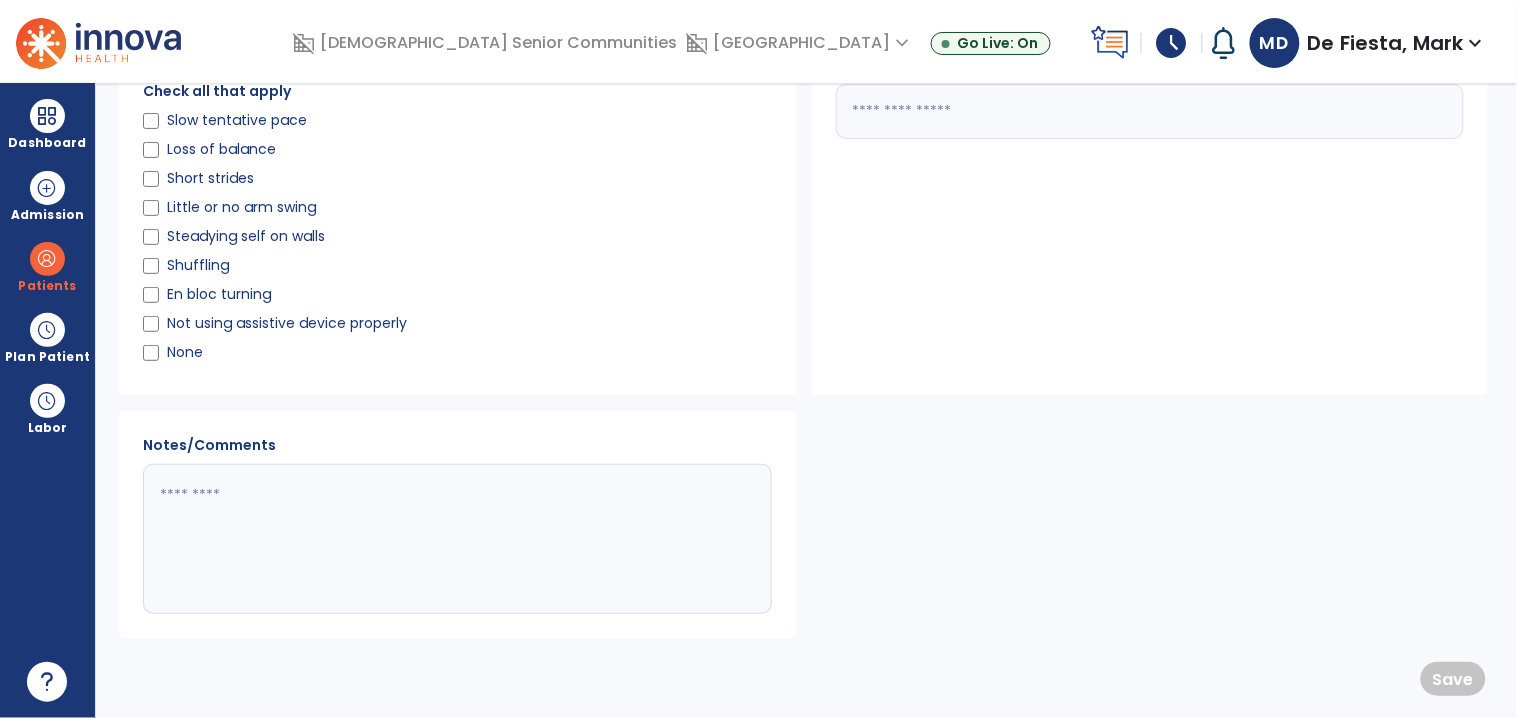 type on "*" 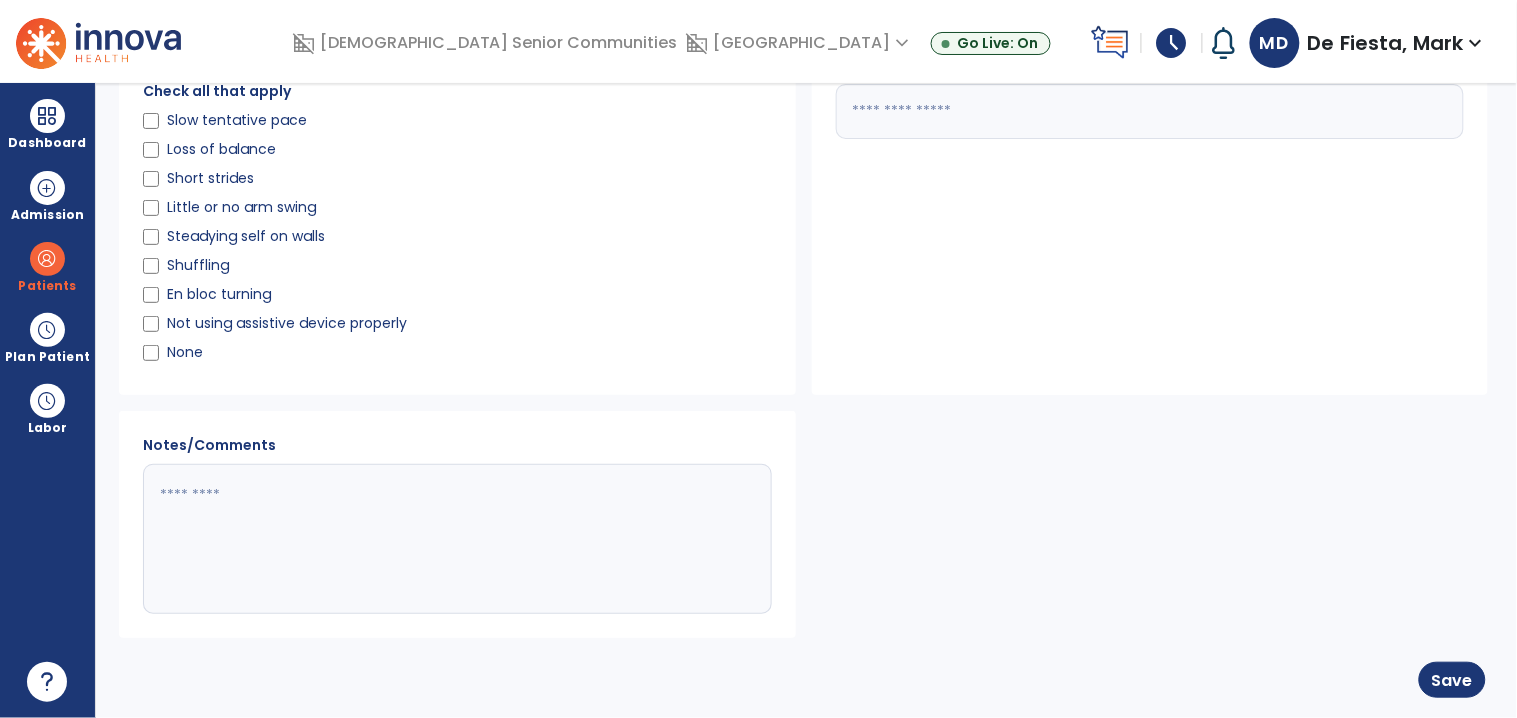 click 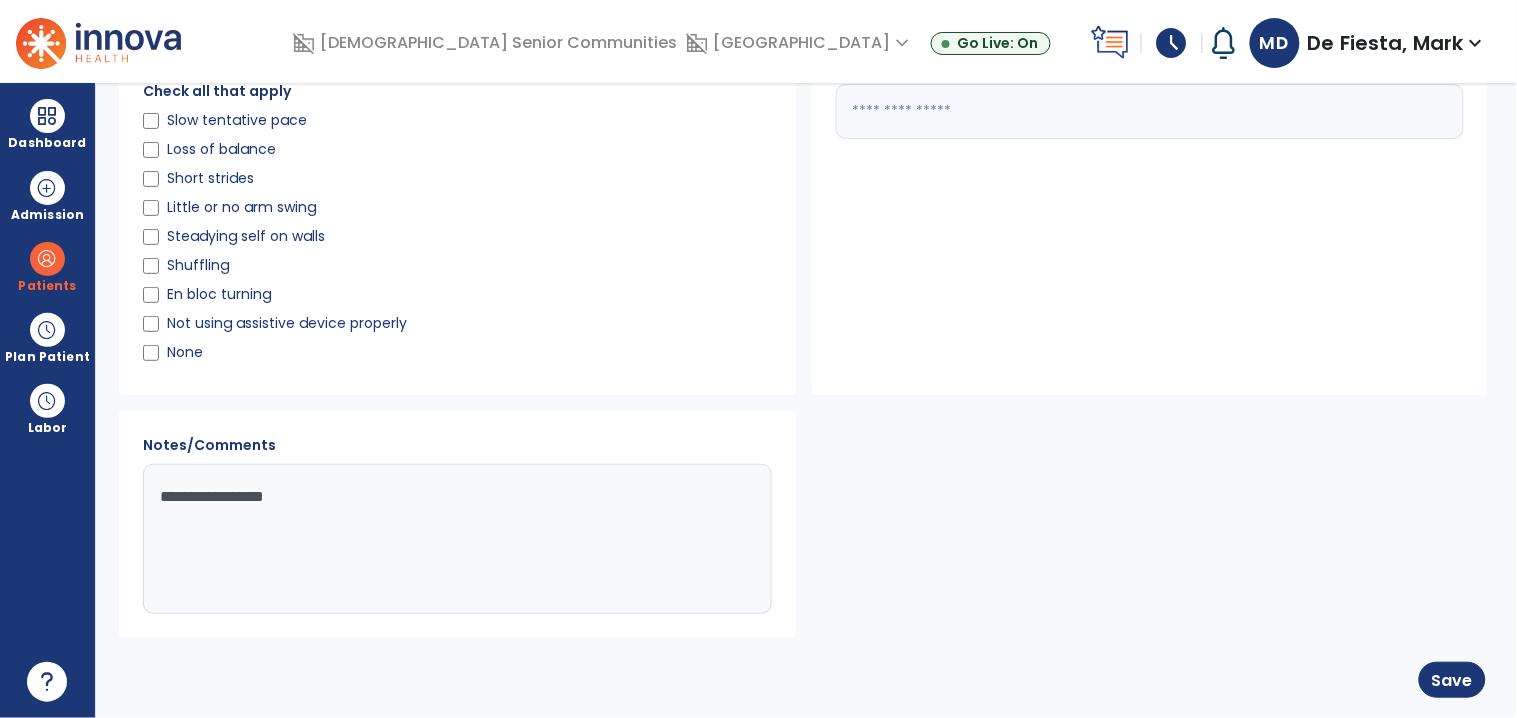 type on "**********" 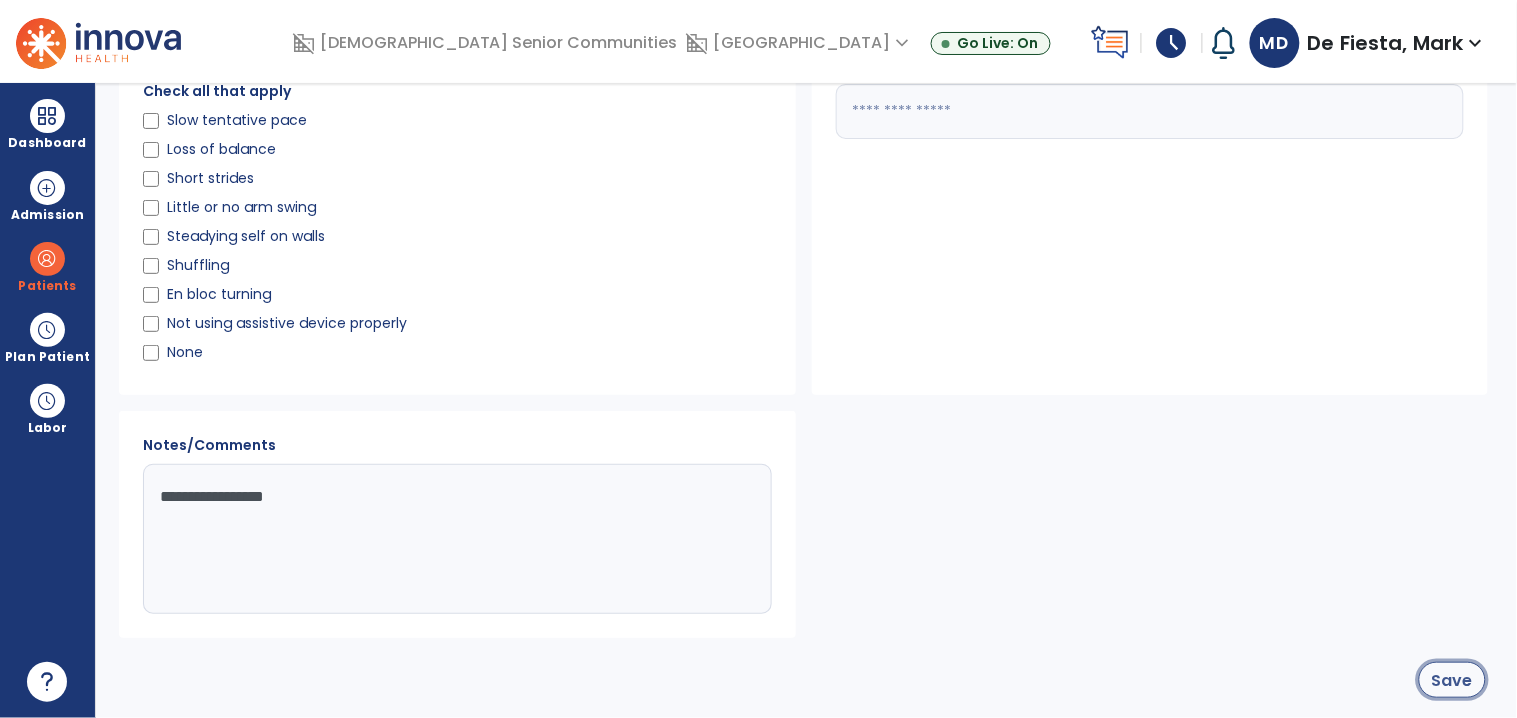 click on "Save" 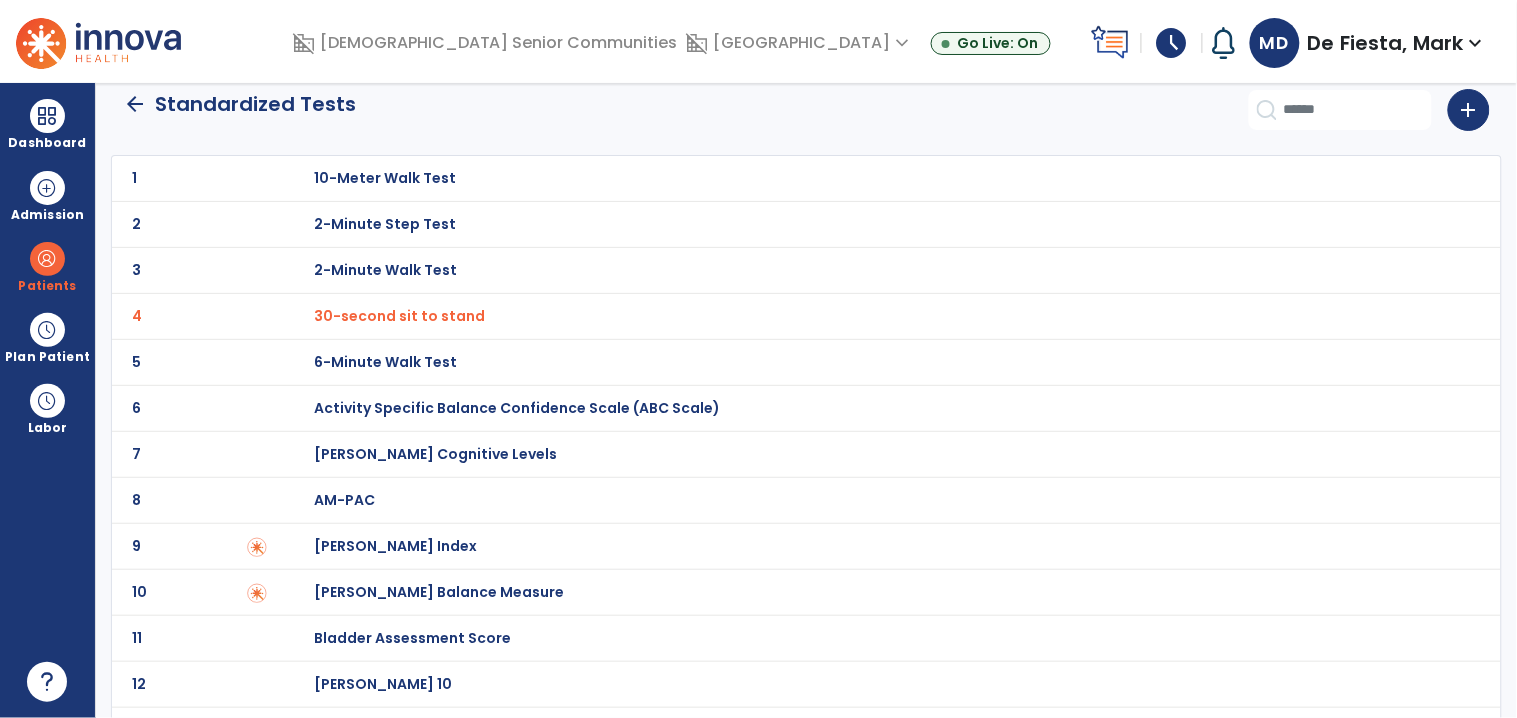 scroll, scrollTop: 0, scrollLeft: 0, axis: both 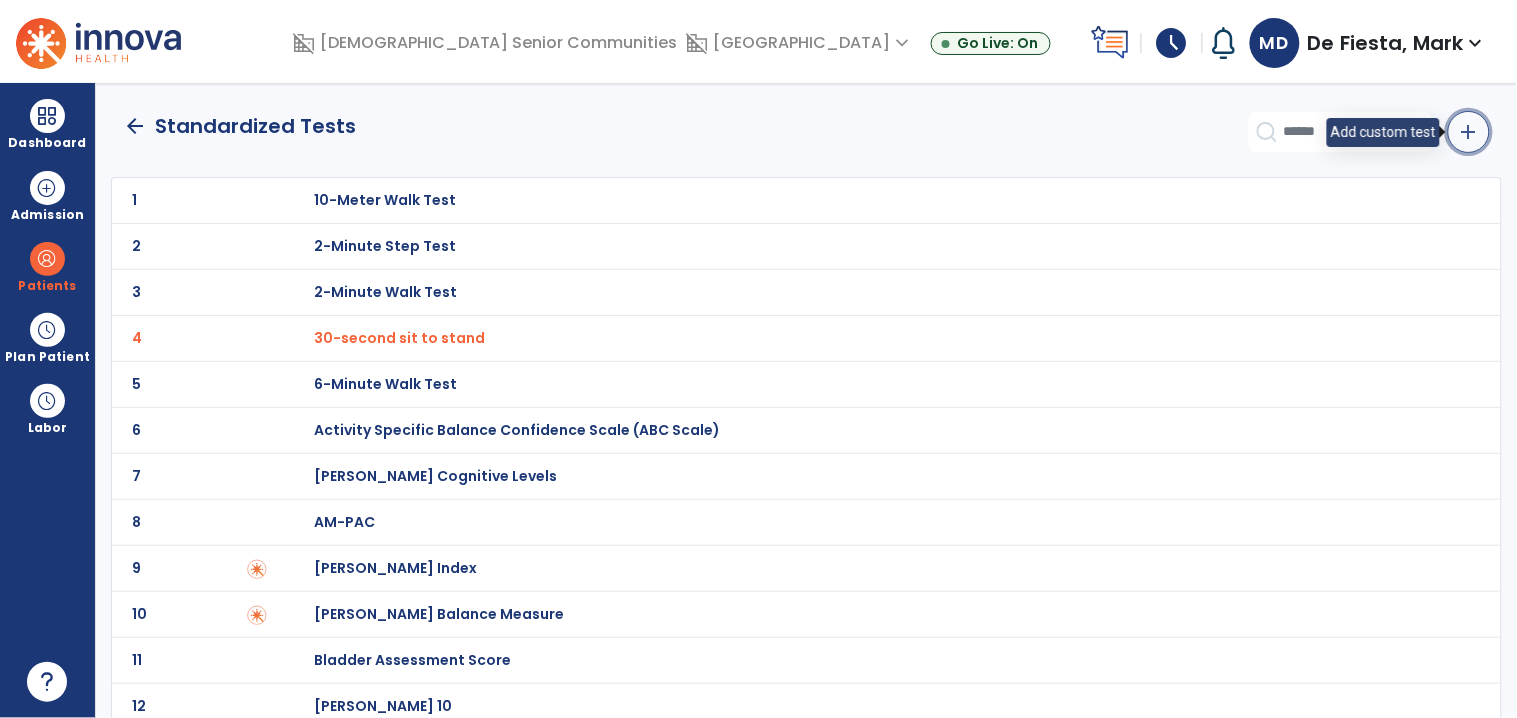 click on "add" 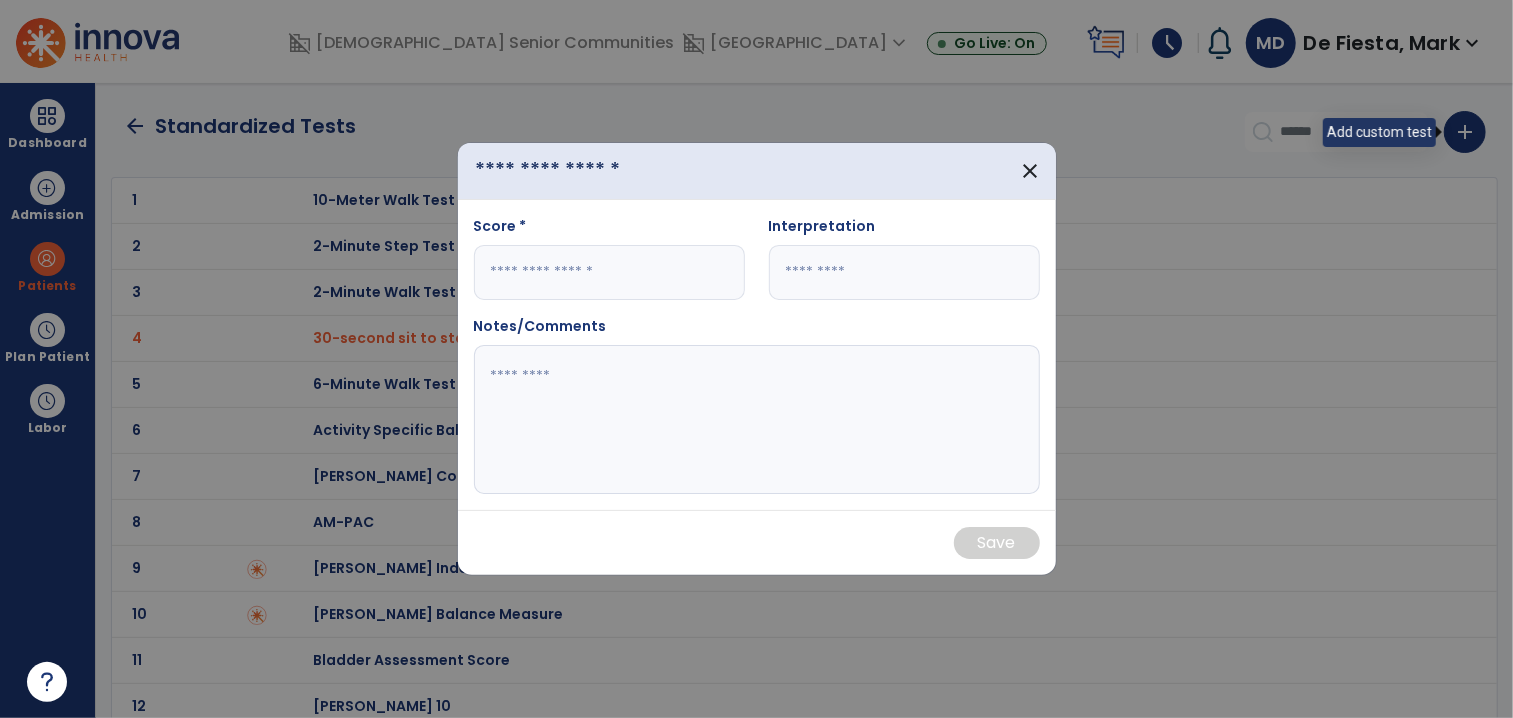 click at bounding box center (587, 171) 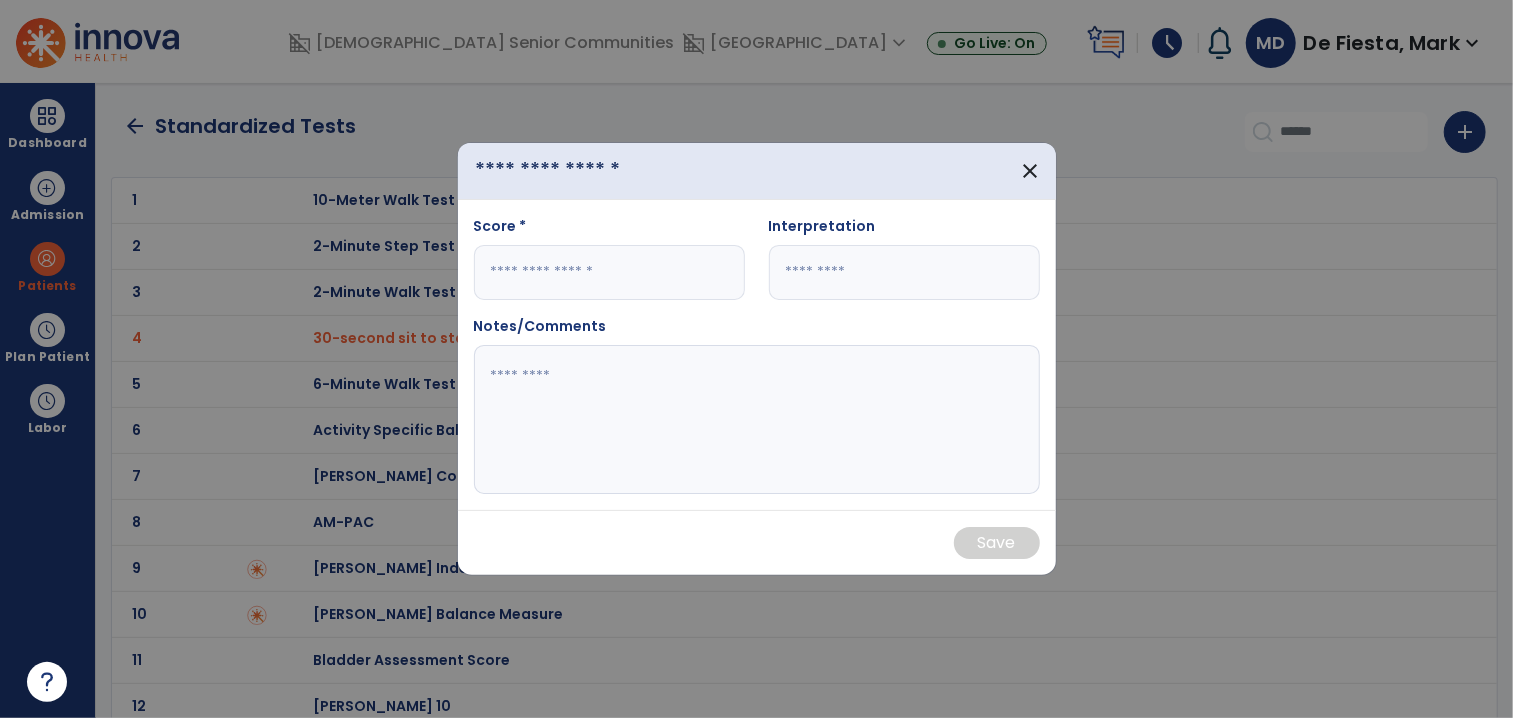 paste on "**********" 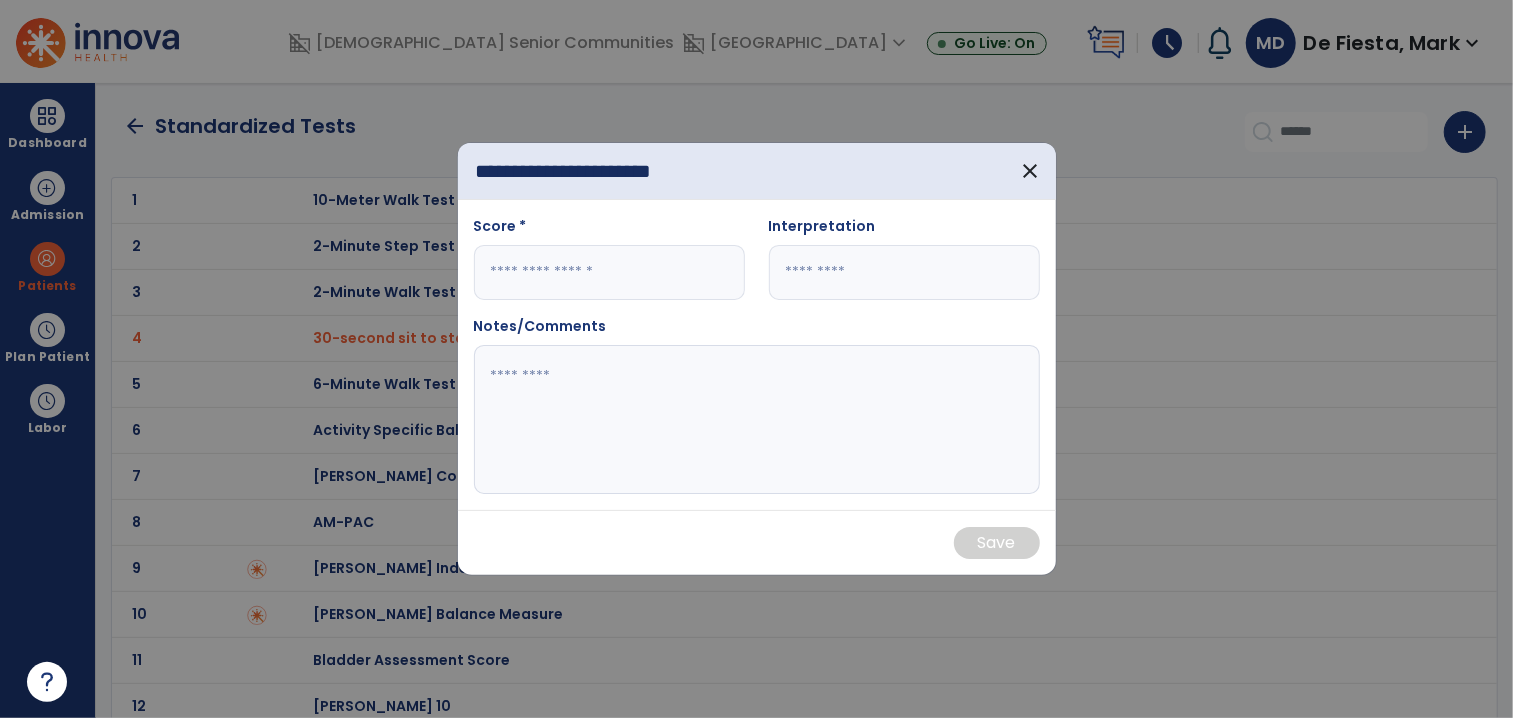 type on "**********" 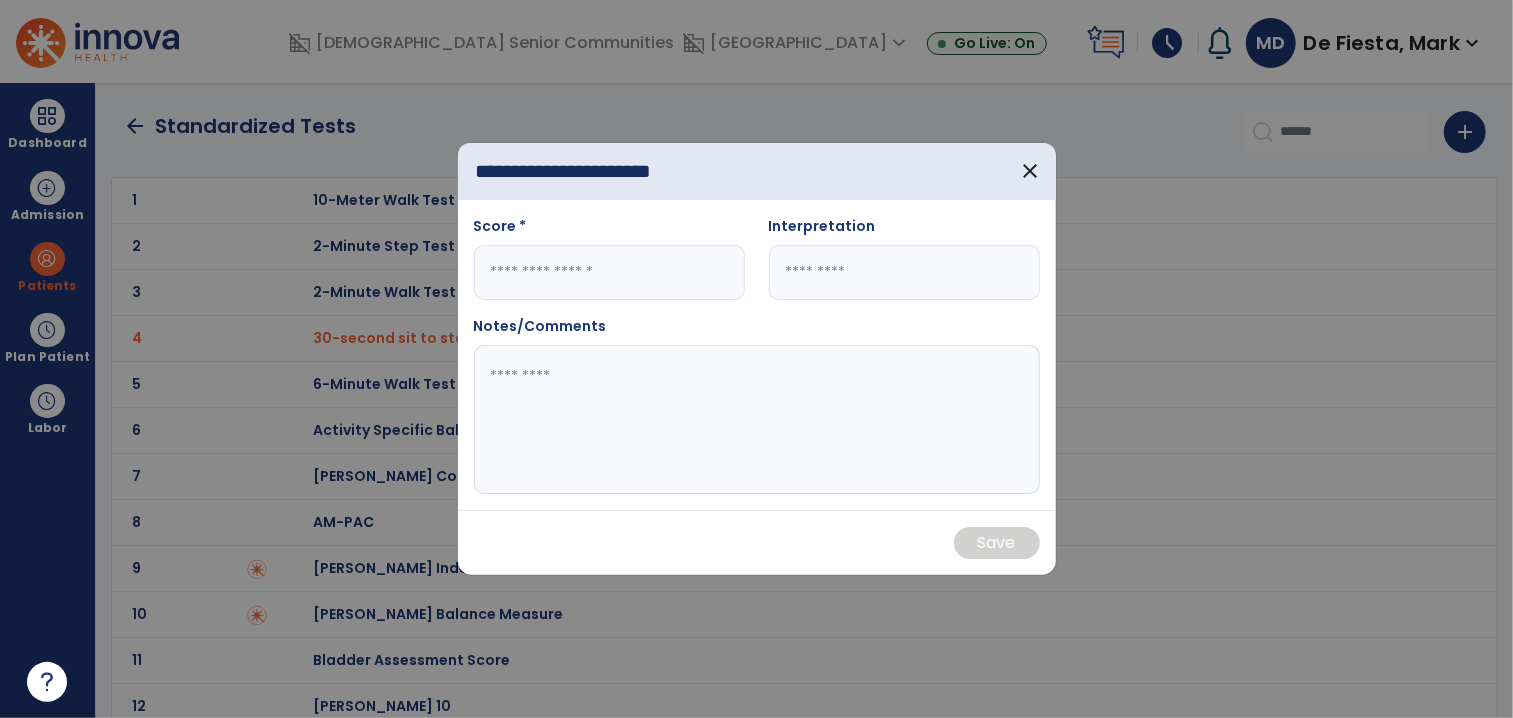 click at bounding box center (609, 272) 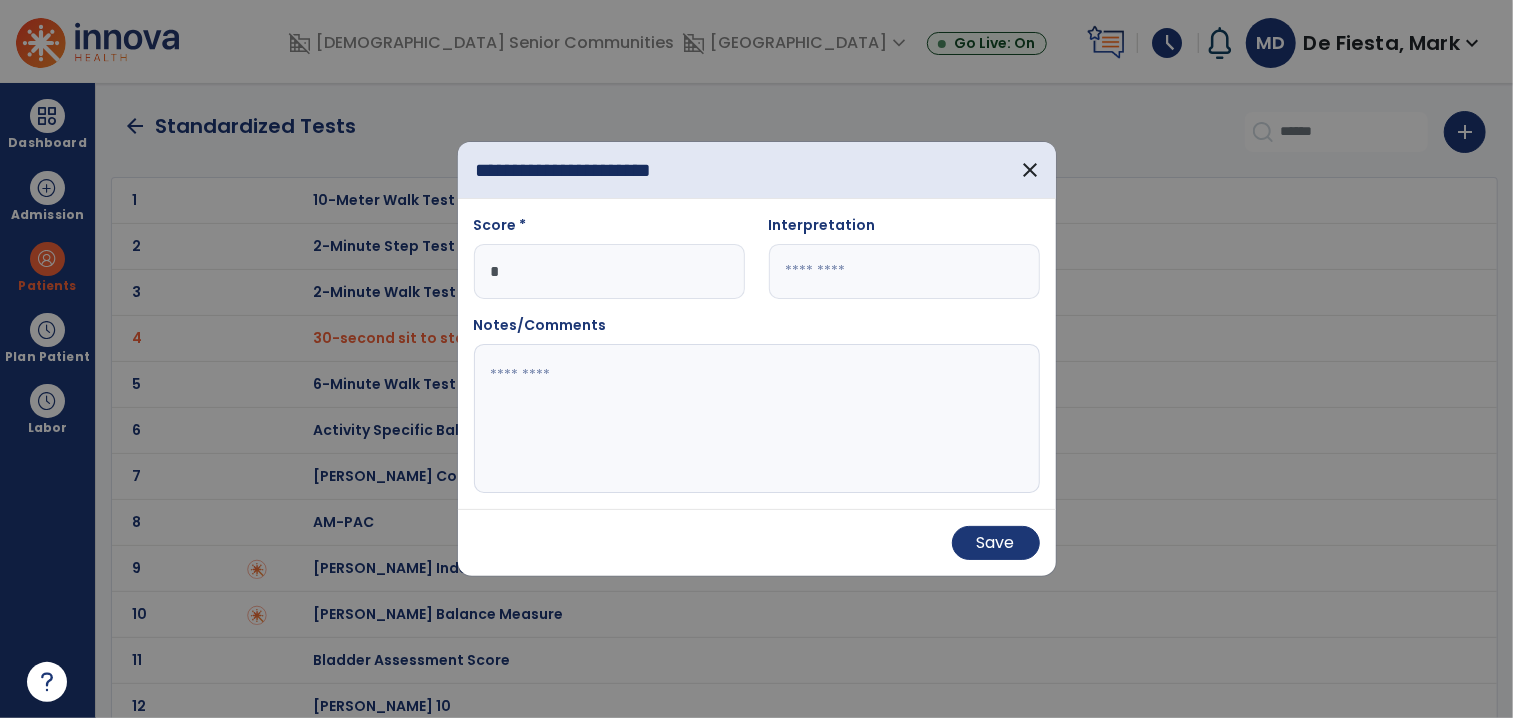 type on "*" 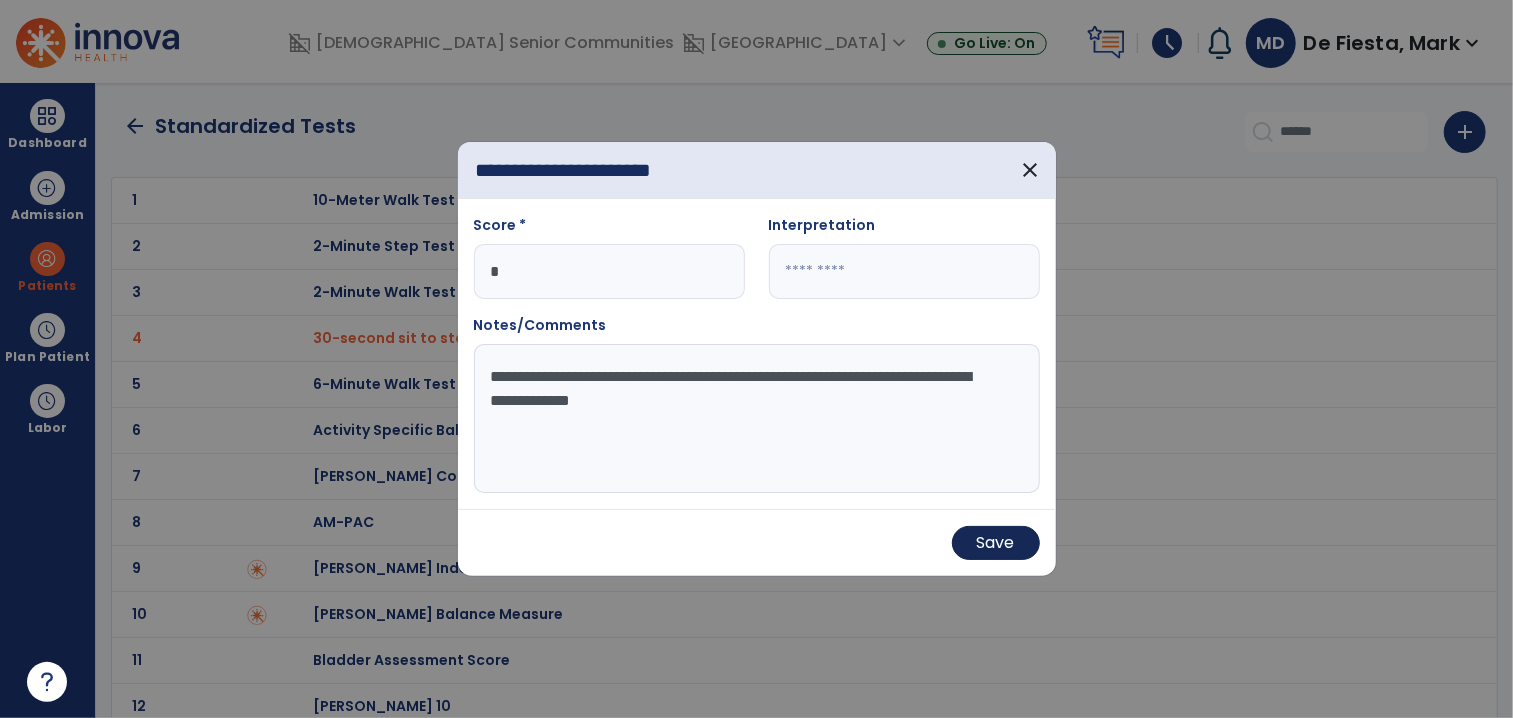 type on "**********" 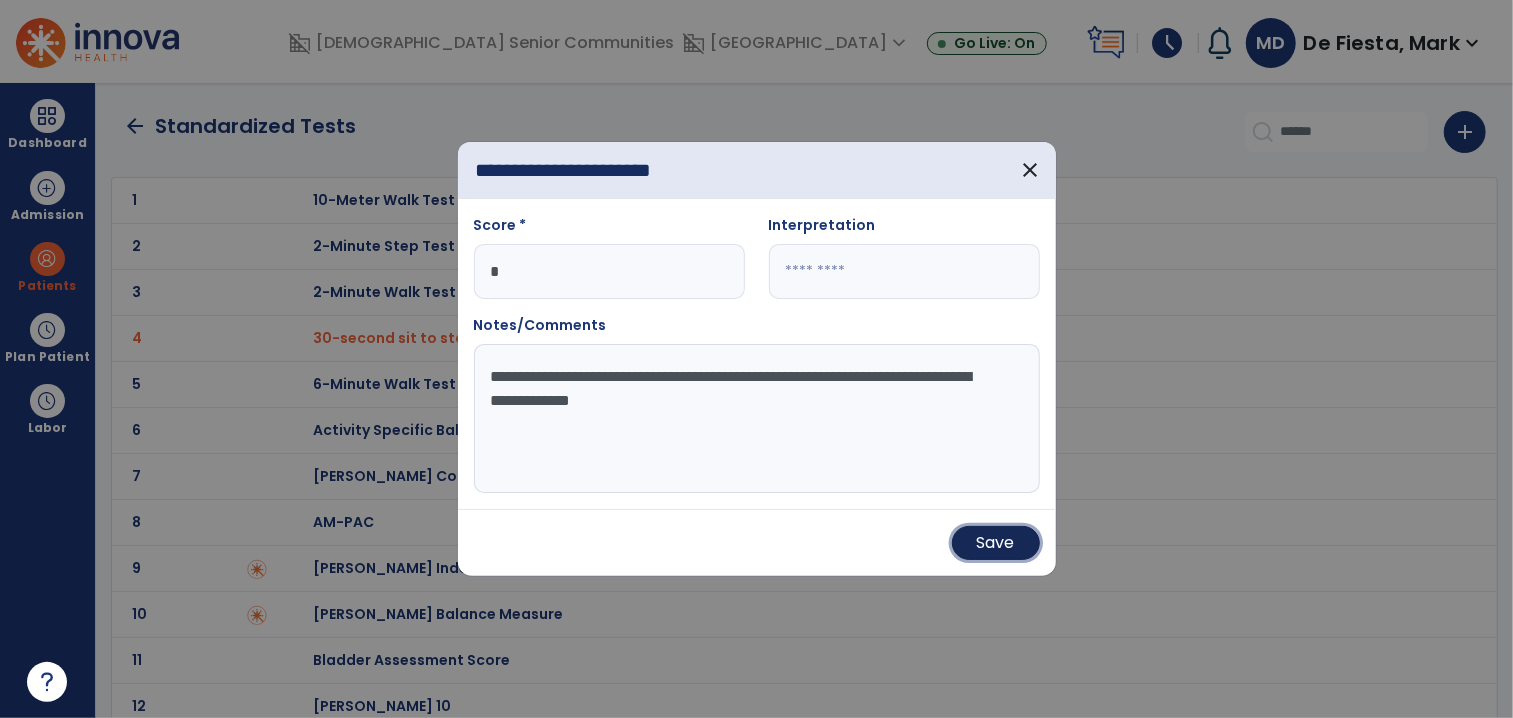 click on "Save" at bounding box center (996, 543) 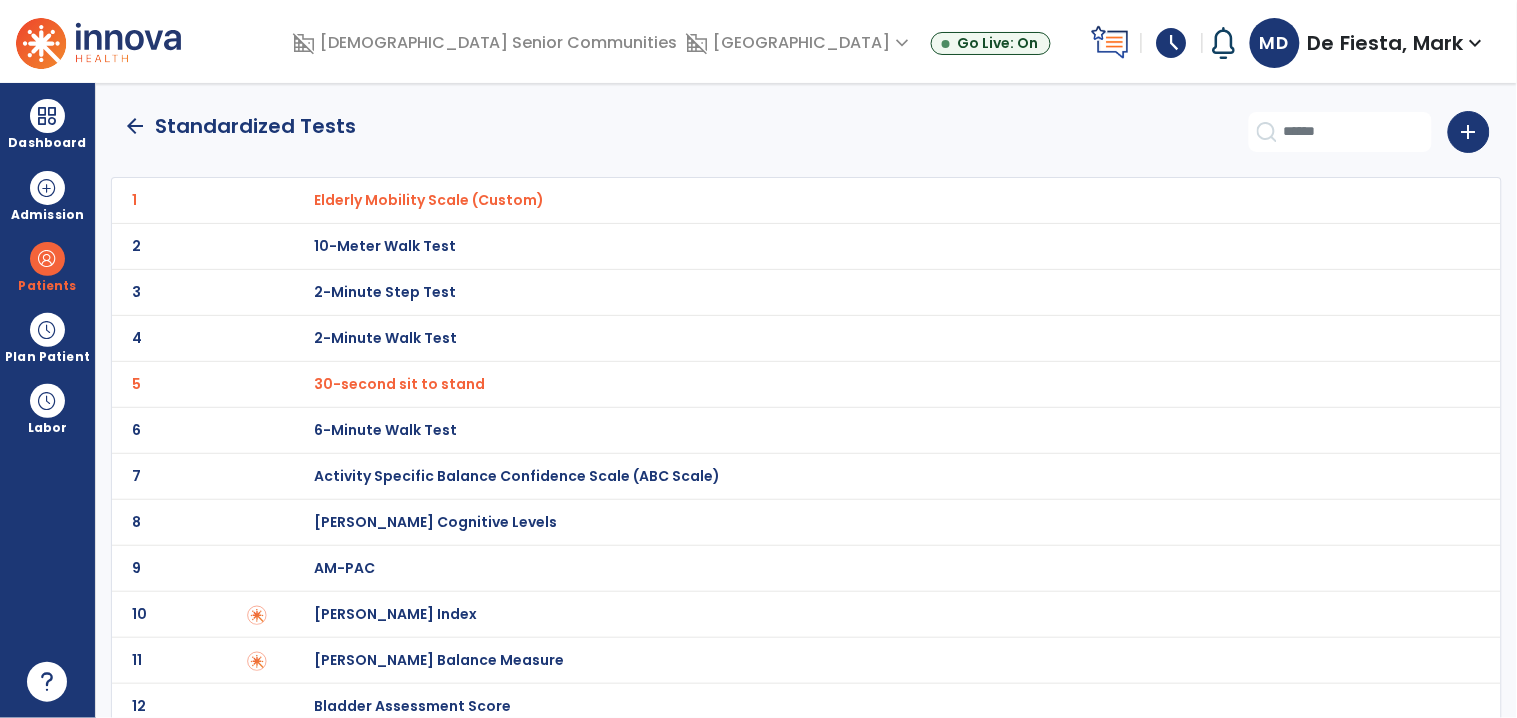 click on "arrow_back" 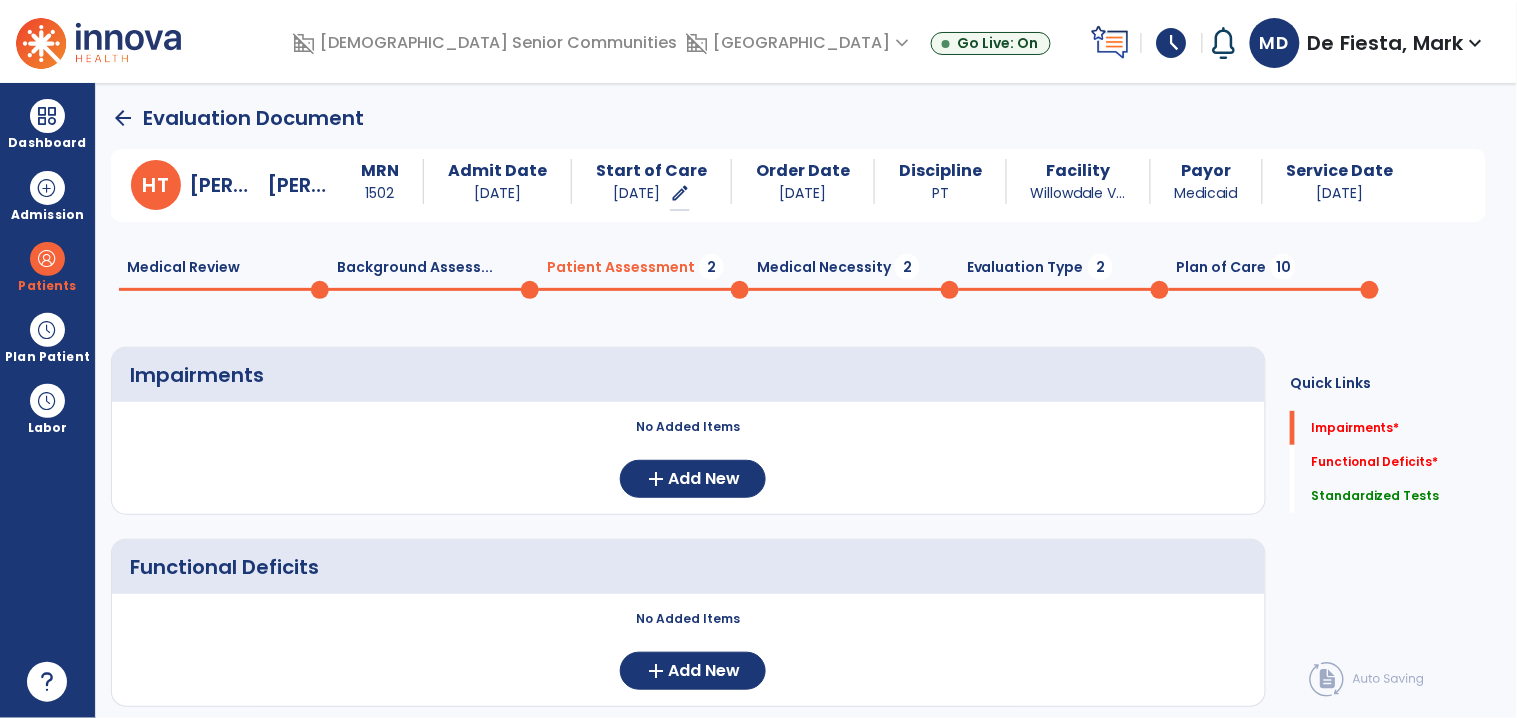 scroll, scrollTop: 1, scrollLeft: 0, axis: vertical 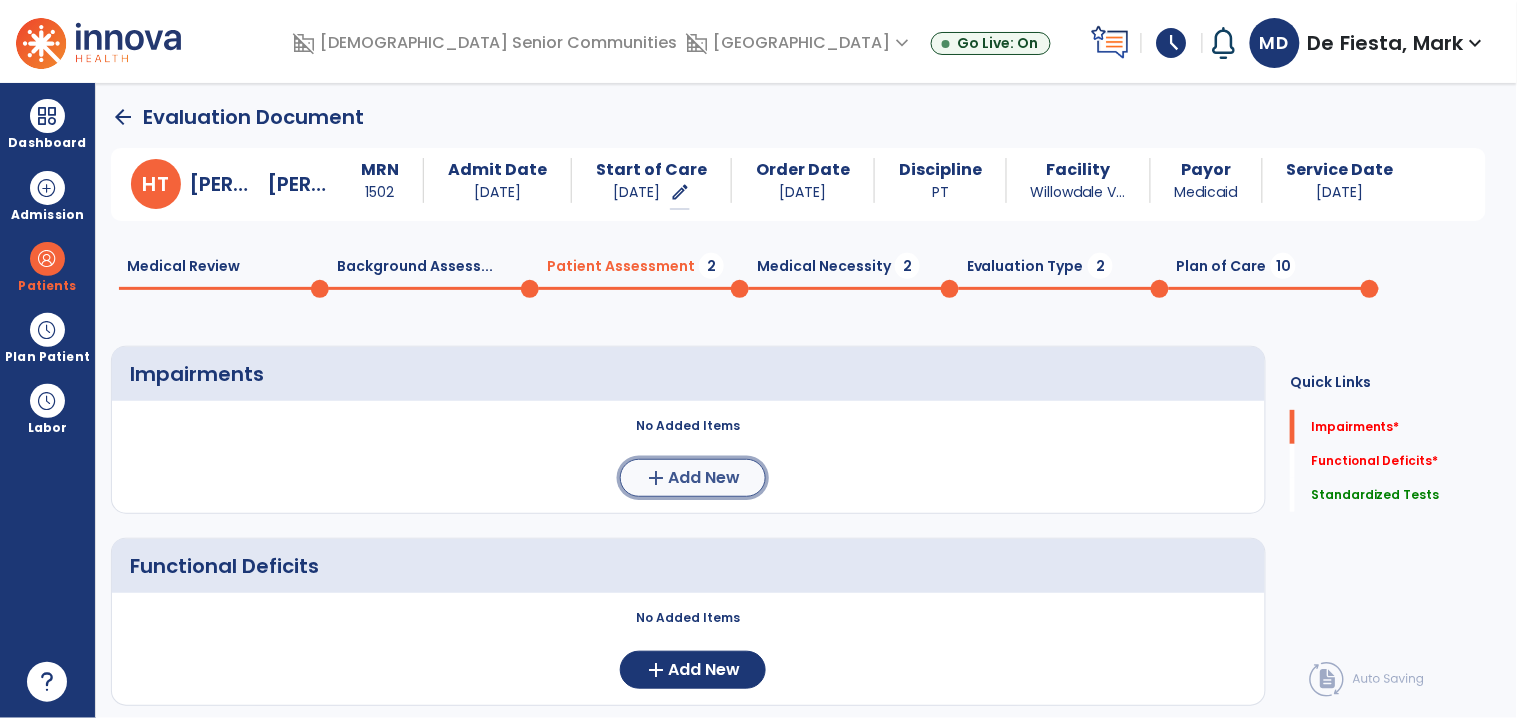 click on "Add New" 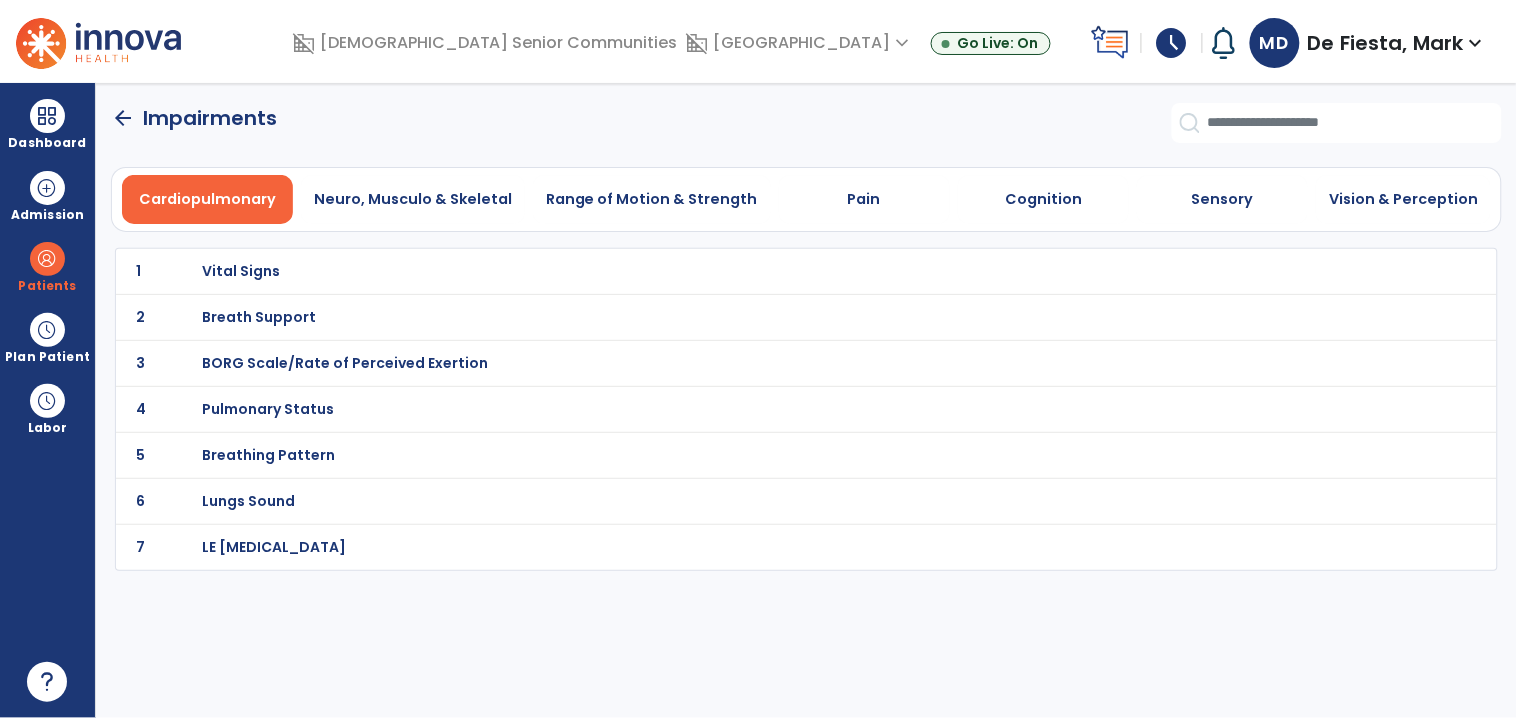 scroll, scrollTop: 0, scrollLeft: 0, axis: both 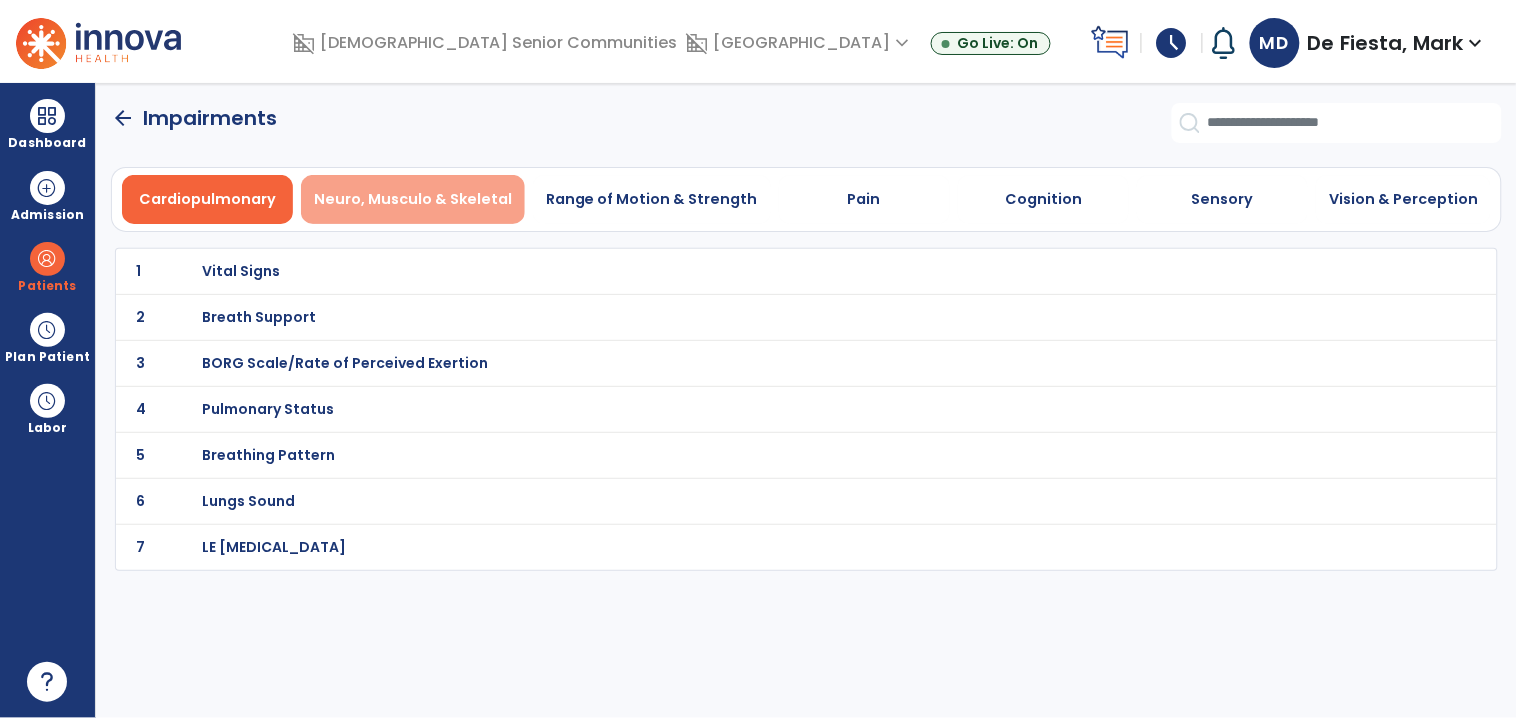 click on "Neuro, Musculo & Skeletal" at bounding box center (413, 199) 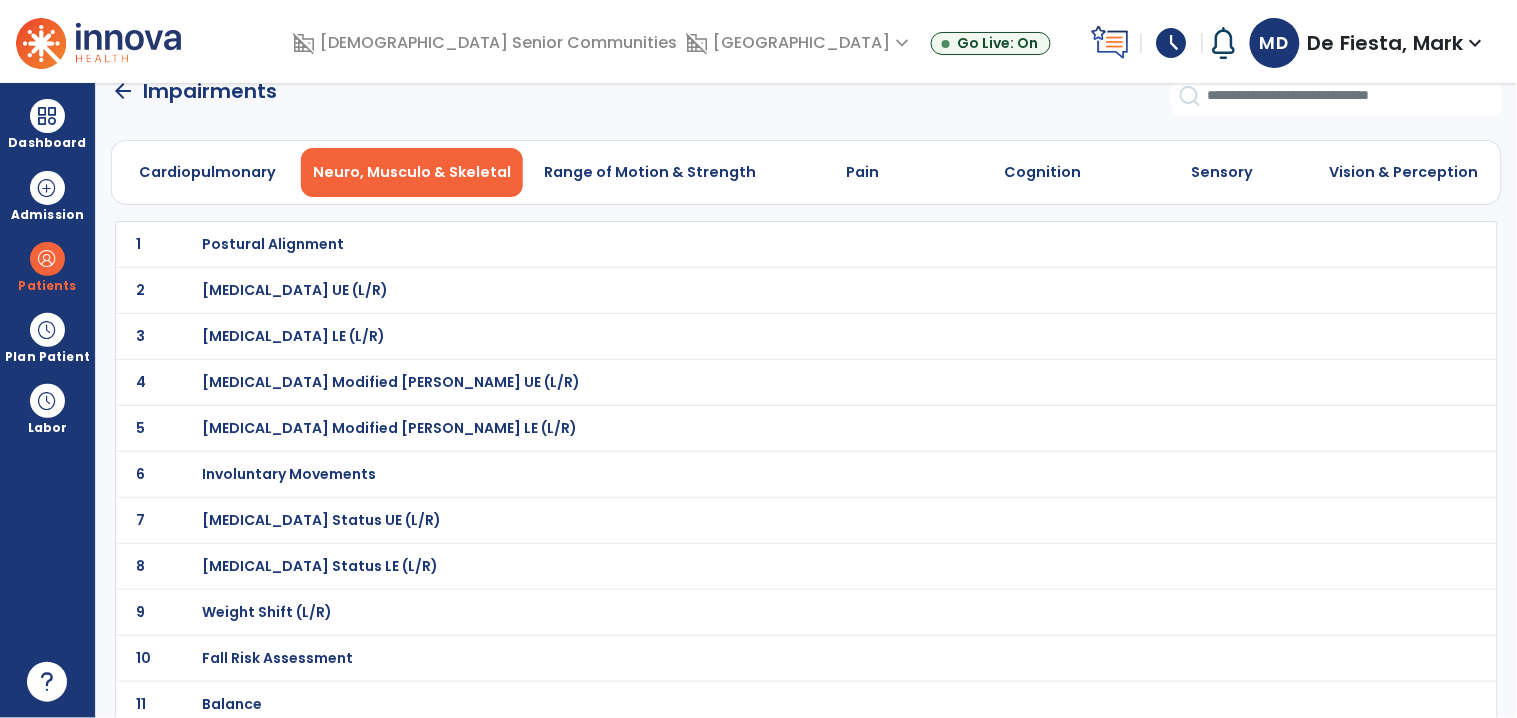 scroll, scrollTop: 287, scrollLeft: 0, axis: vertical 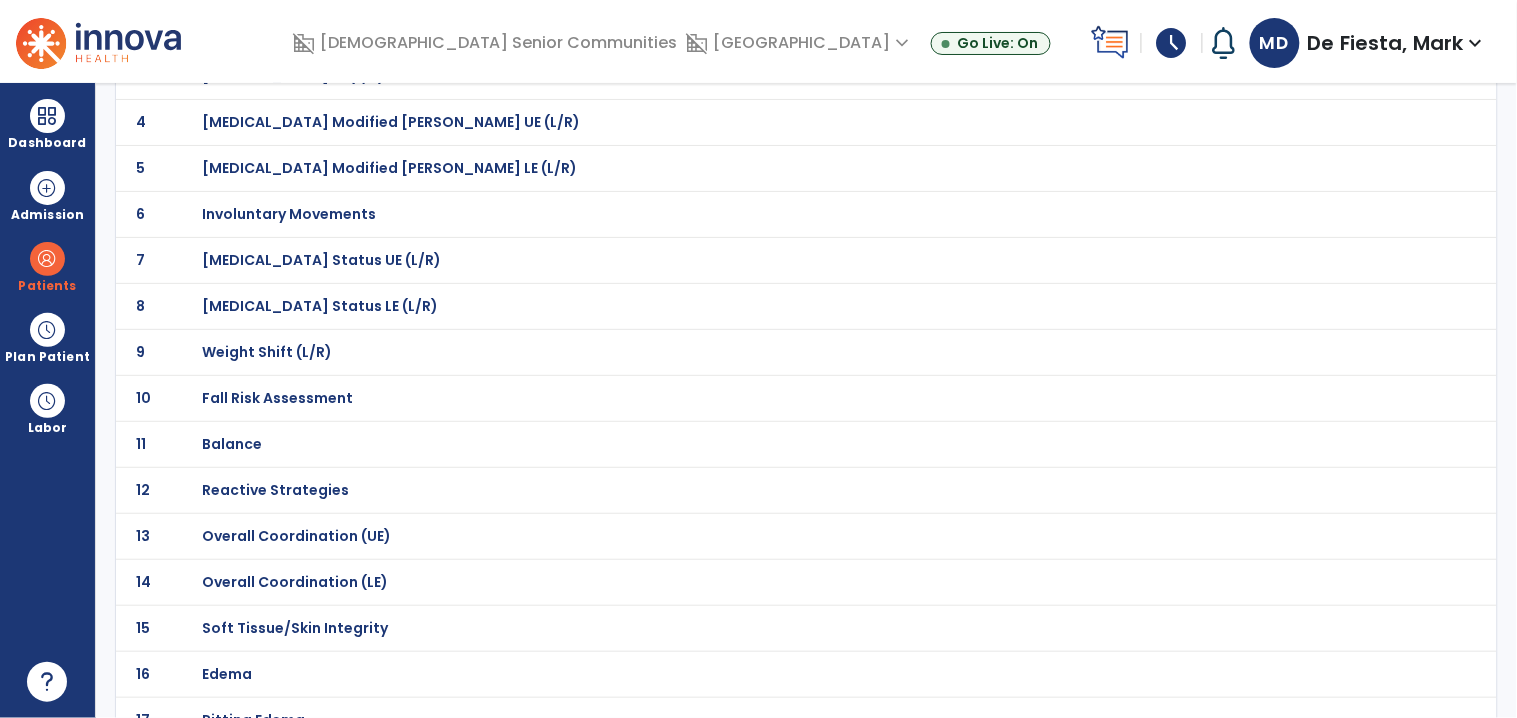 click on "Fall Risk Assessment" at bounding box center (273, -16) 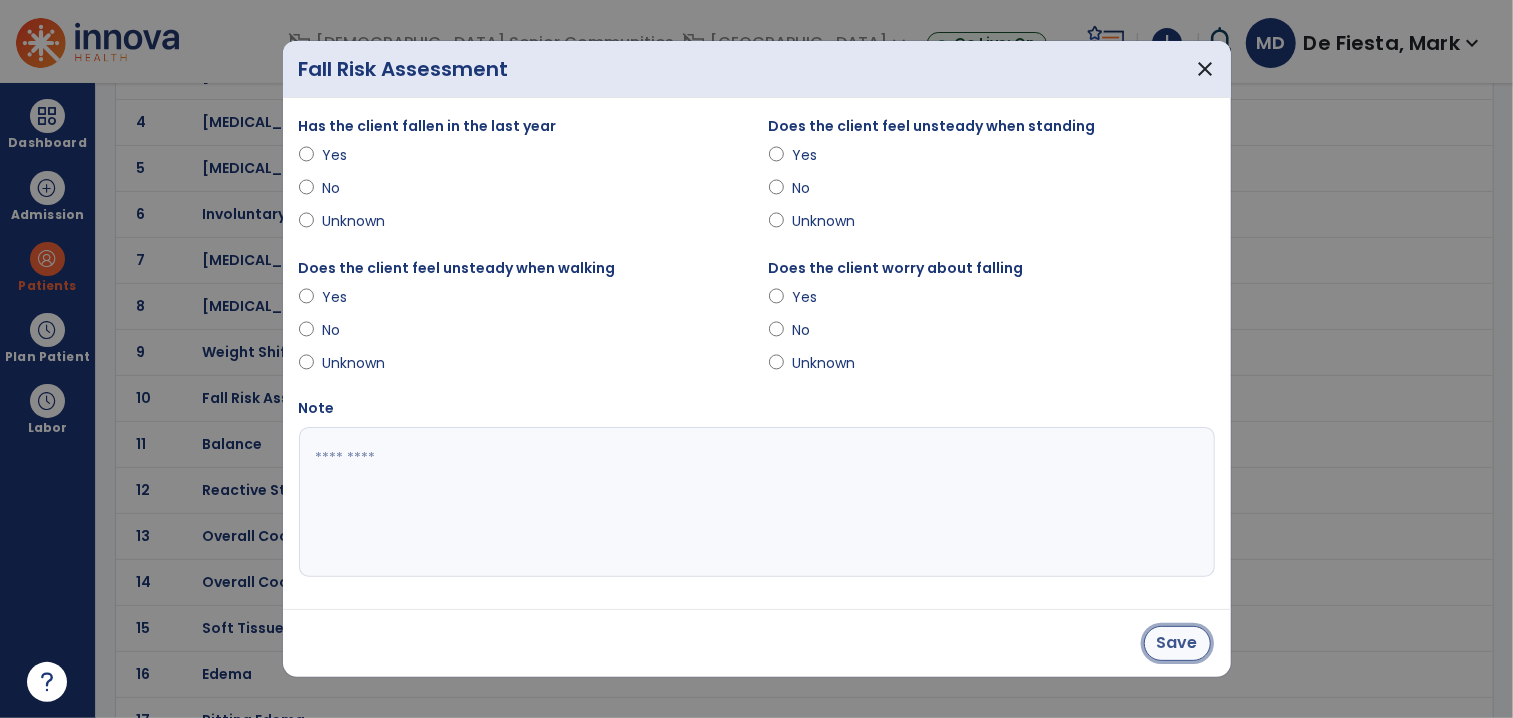 click on "Save" at bounding box center (1177, 643) 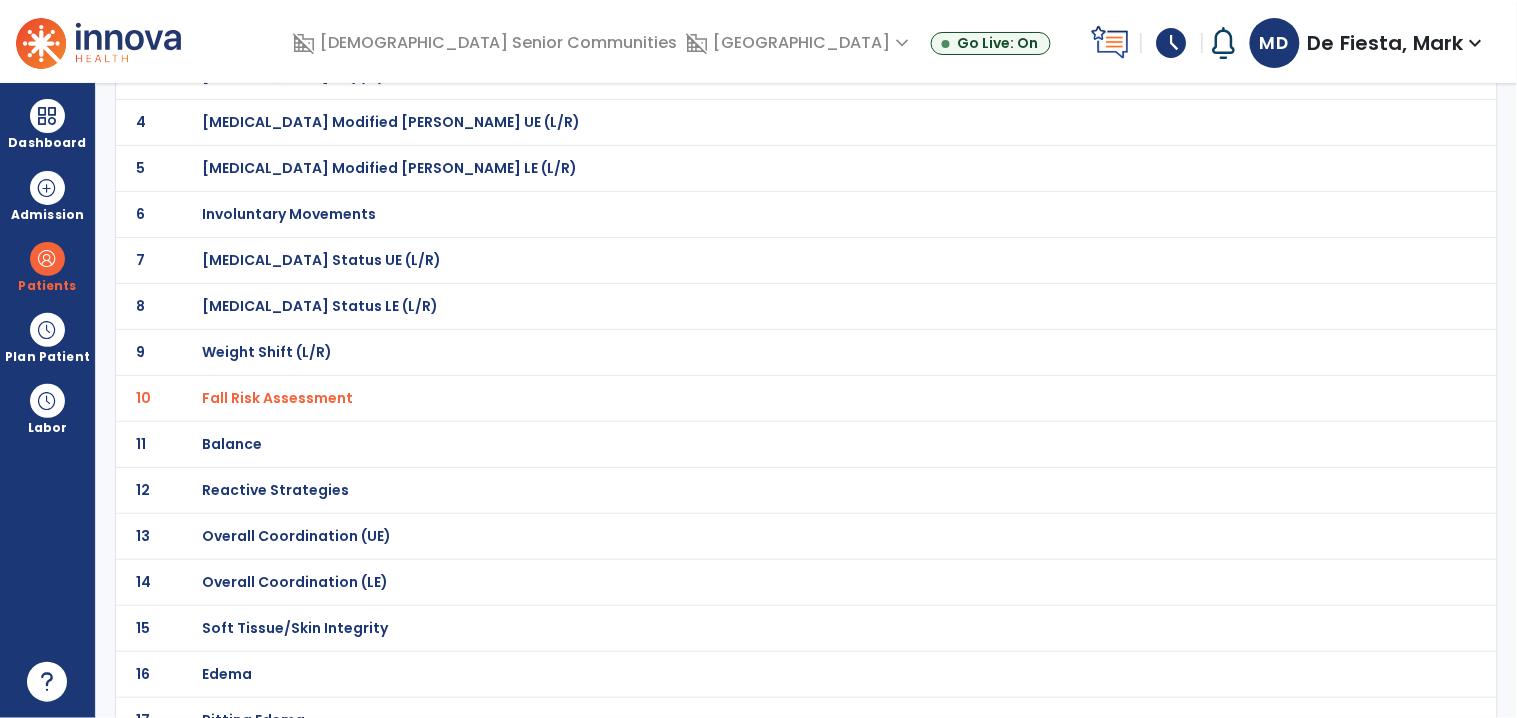 click on "Balance" at bounding box center (762, -16) 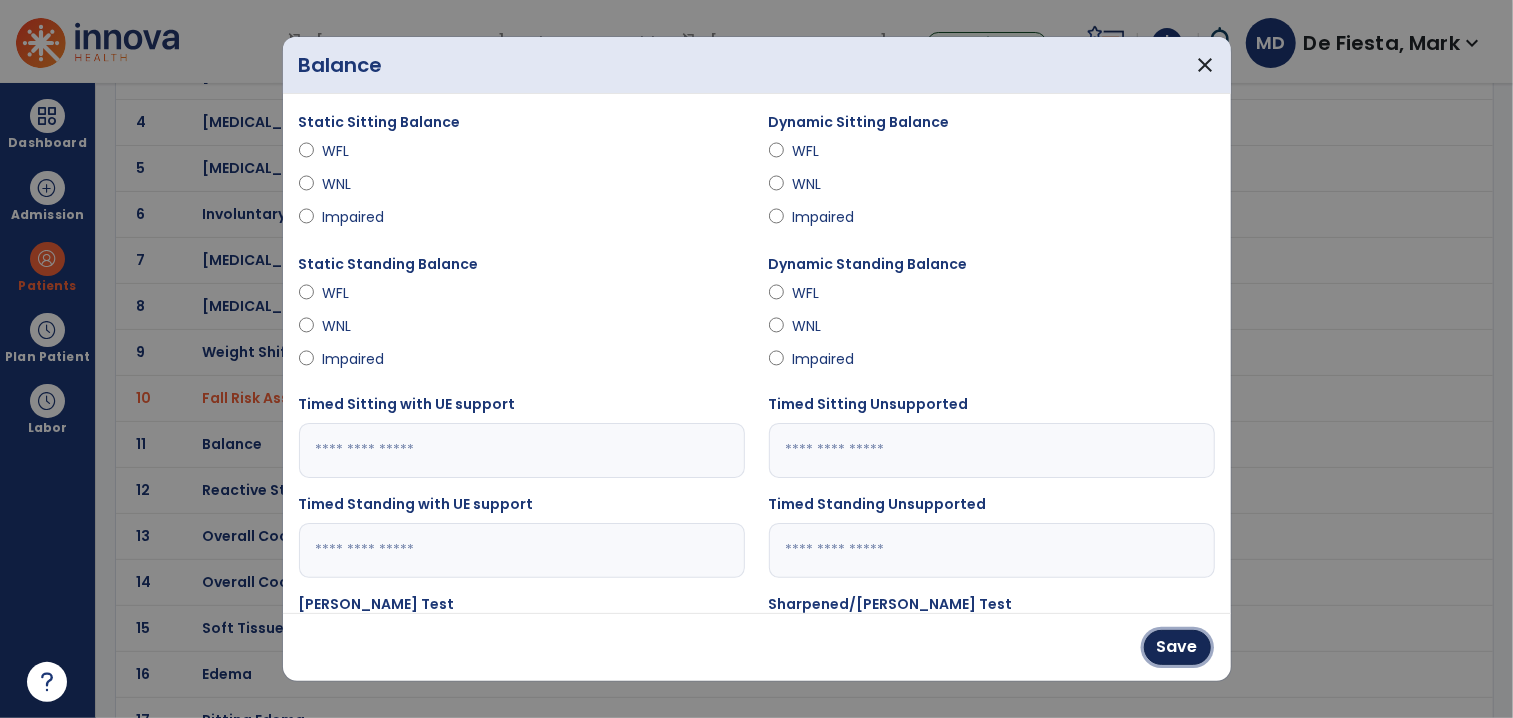drag, startPoint x: 1190, startPoint y: 658, endPoint x: 741, endPoint y: 502, distance: 475.3283 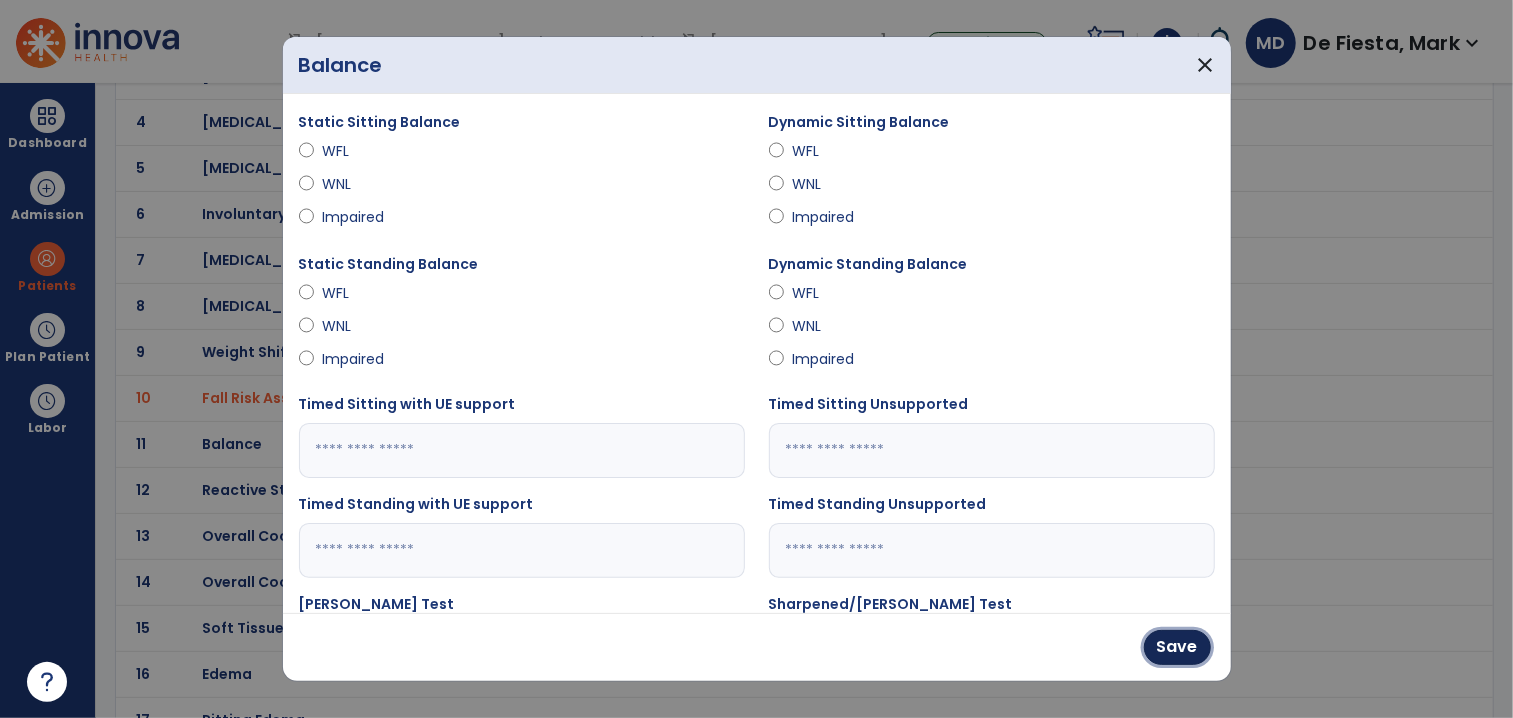 click on "Save" at bounding box center (1177, 647) 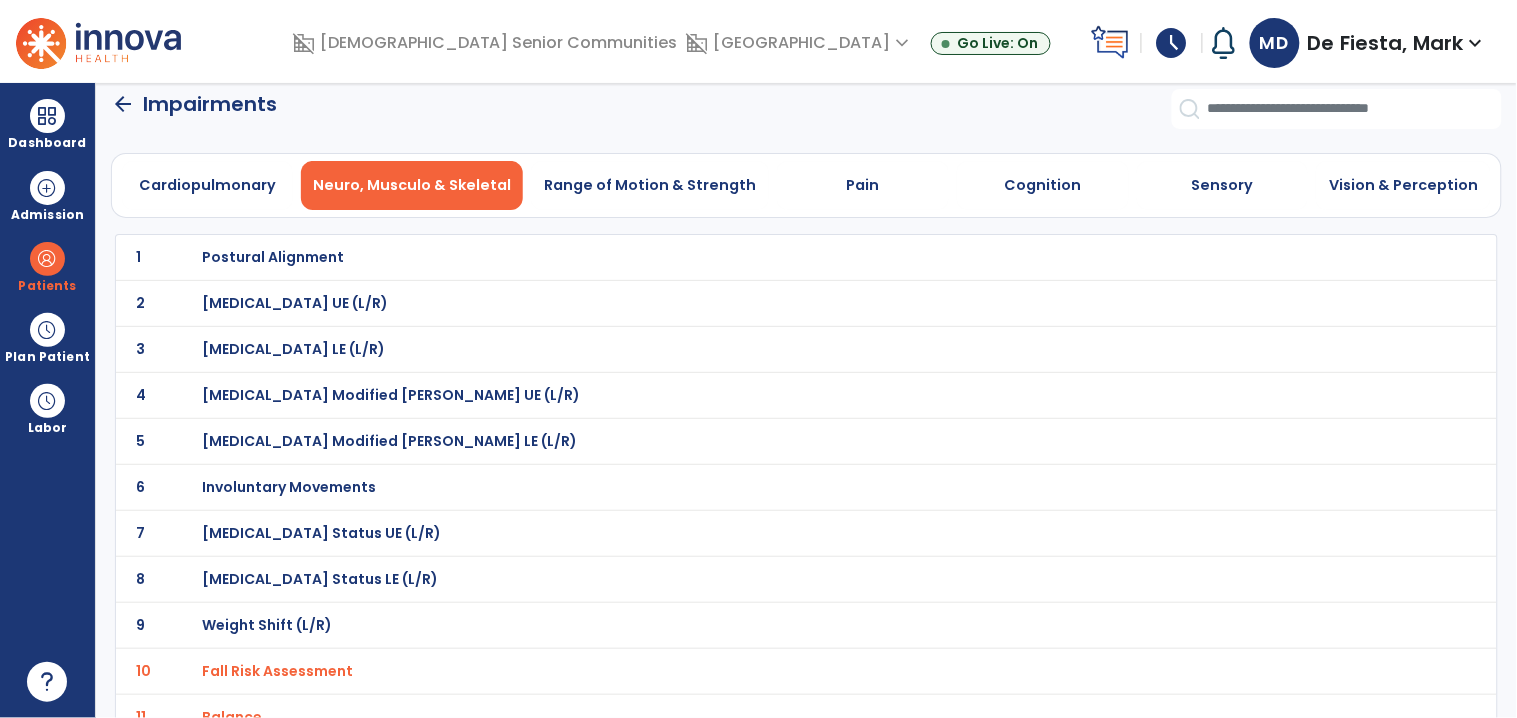 scroll, scrollTop: 0, scrollLeft: 0, axis: both 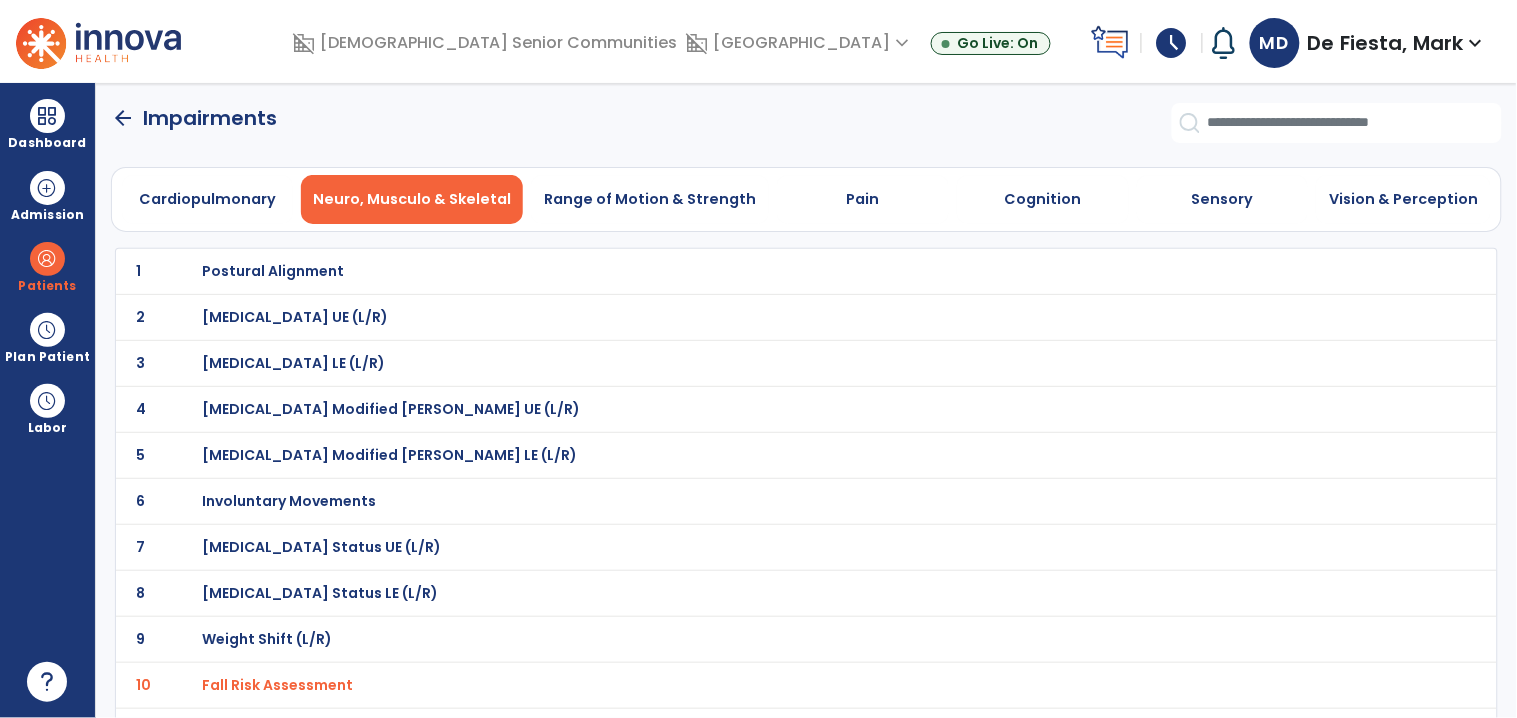 click on "Range of Motion & Strength" at bounding box center (650, 199) 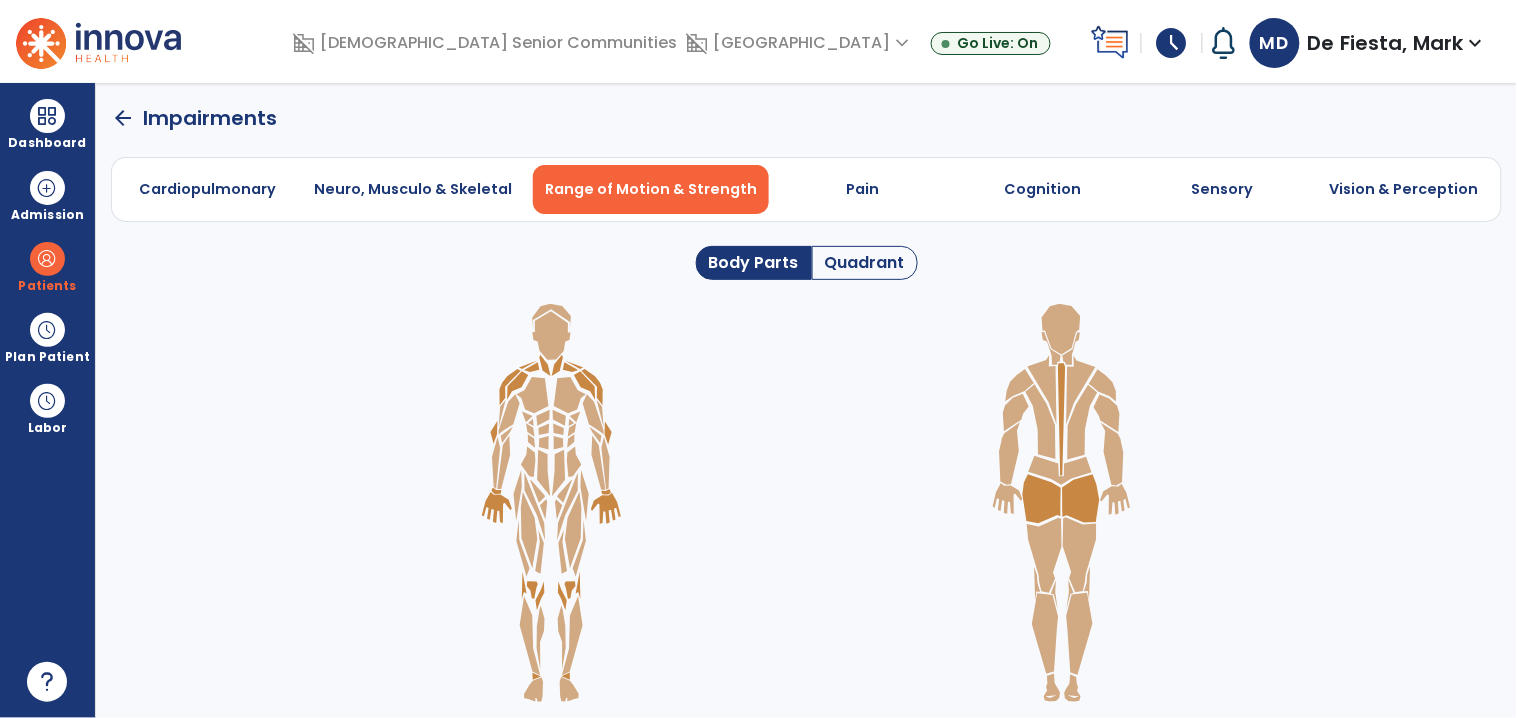 drag, startPoint x: 859, startPoint y: 266, endPoint x: 886, endPoint y: 361, distance: 98.762344 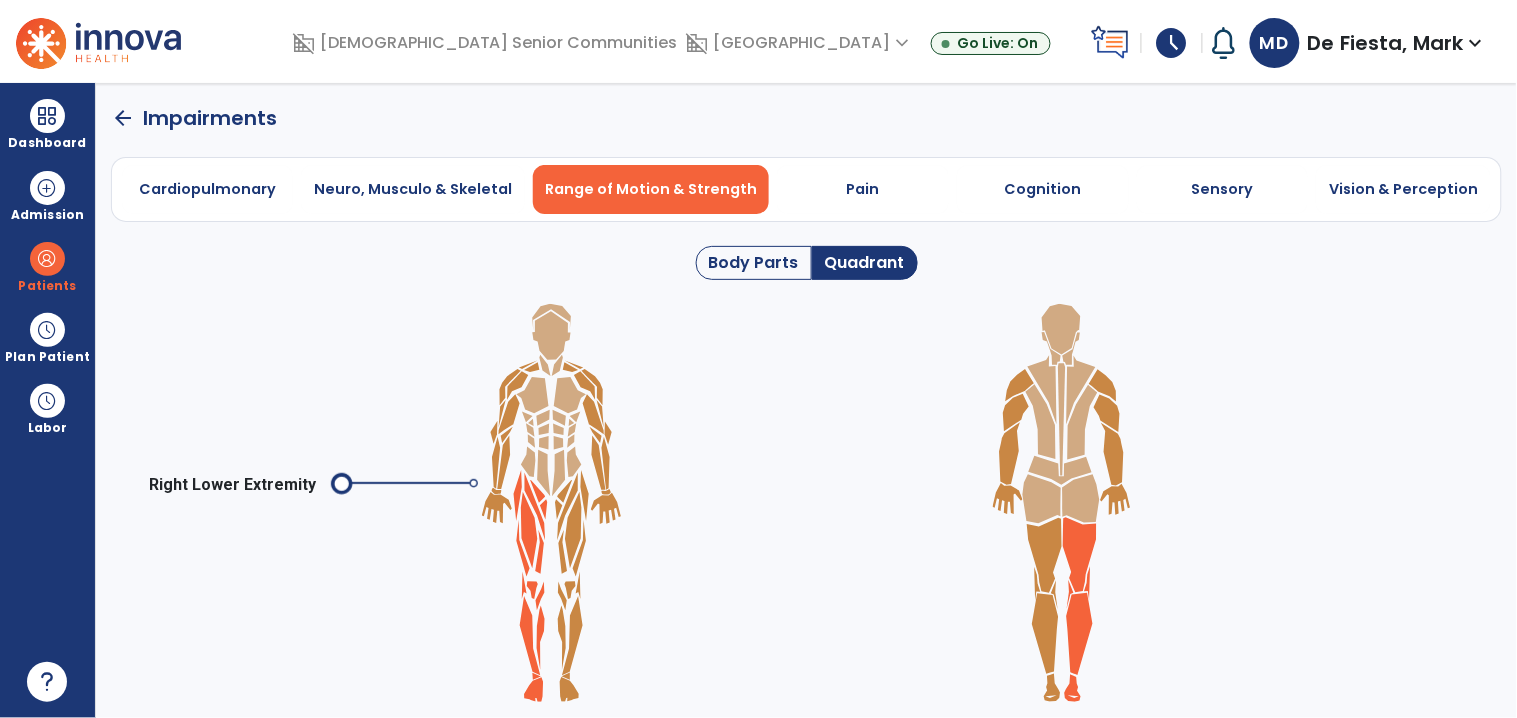 click 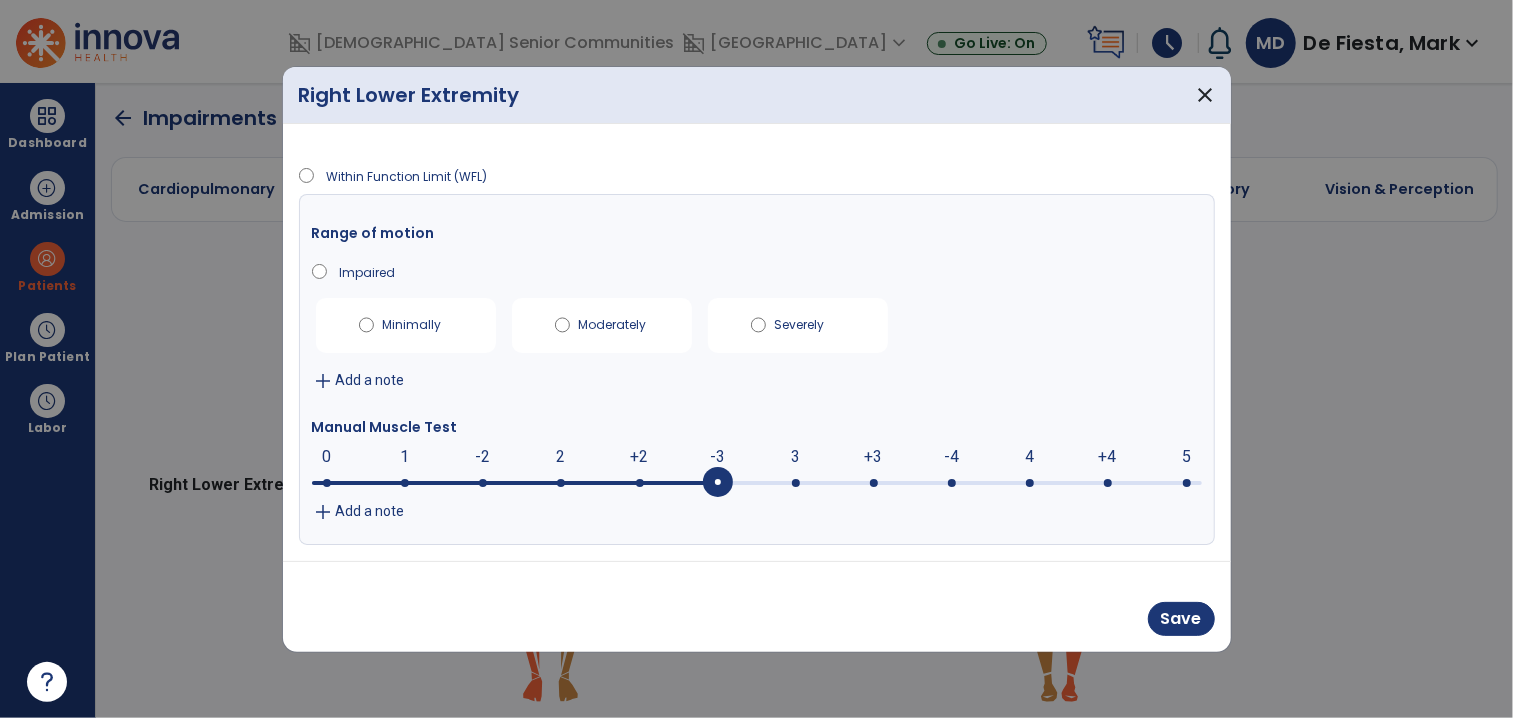 click on "-3" at bounding box center (717, 457) 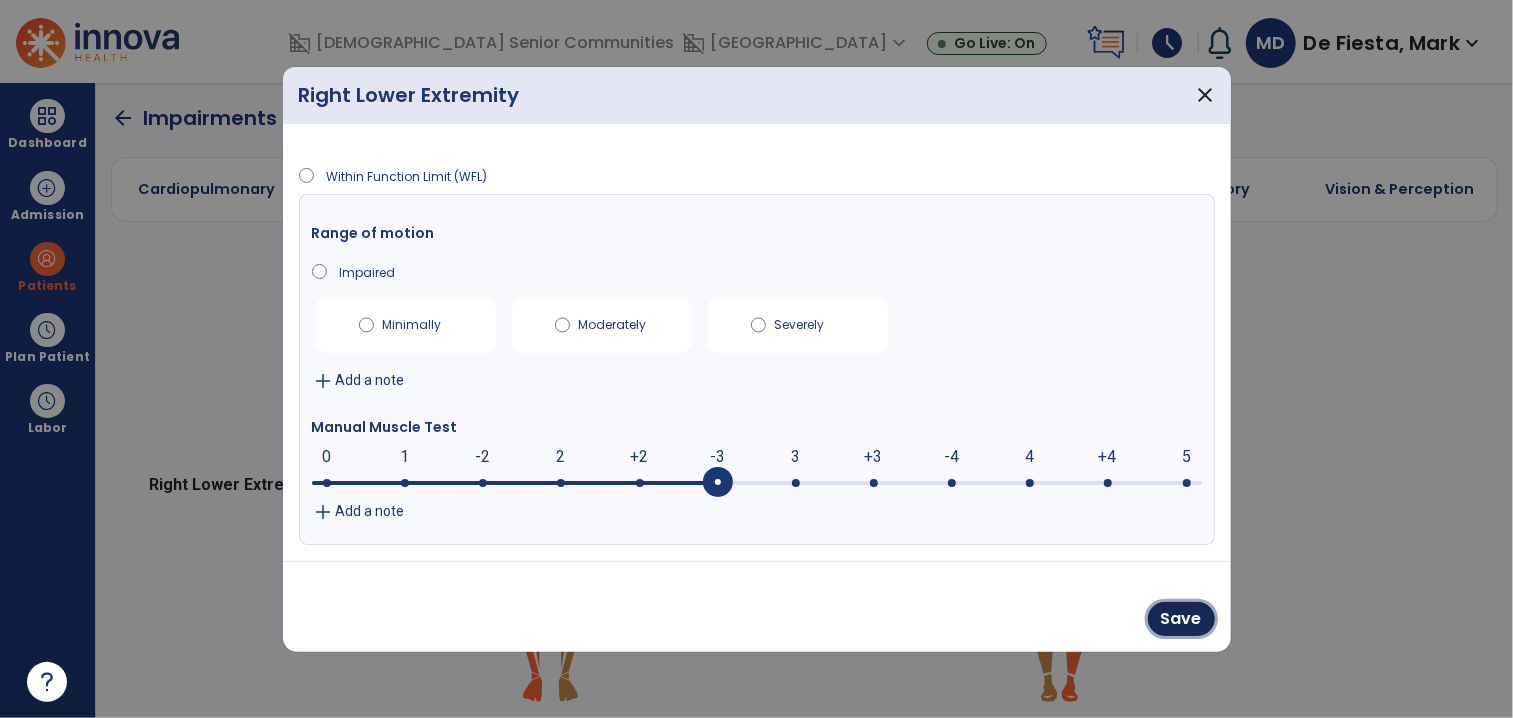 drag, startPoint x: 1179, startPoint y: 614, endPoint x: 876, endPoint y: 524, distance: 316.08386 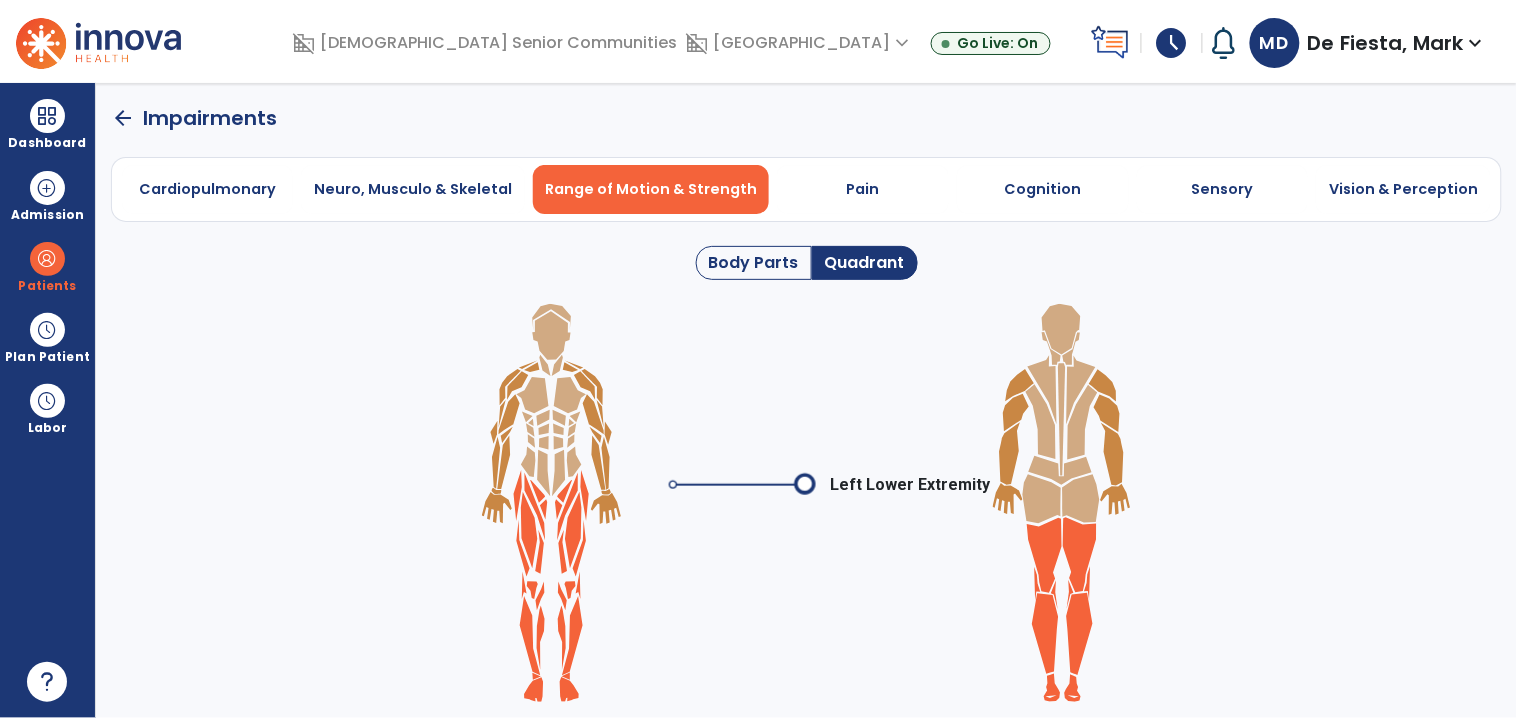 click 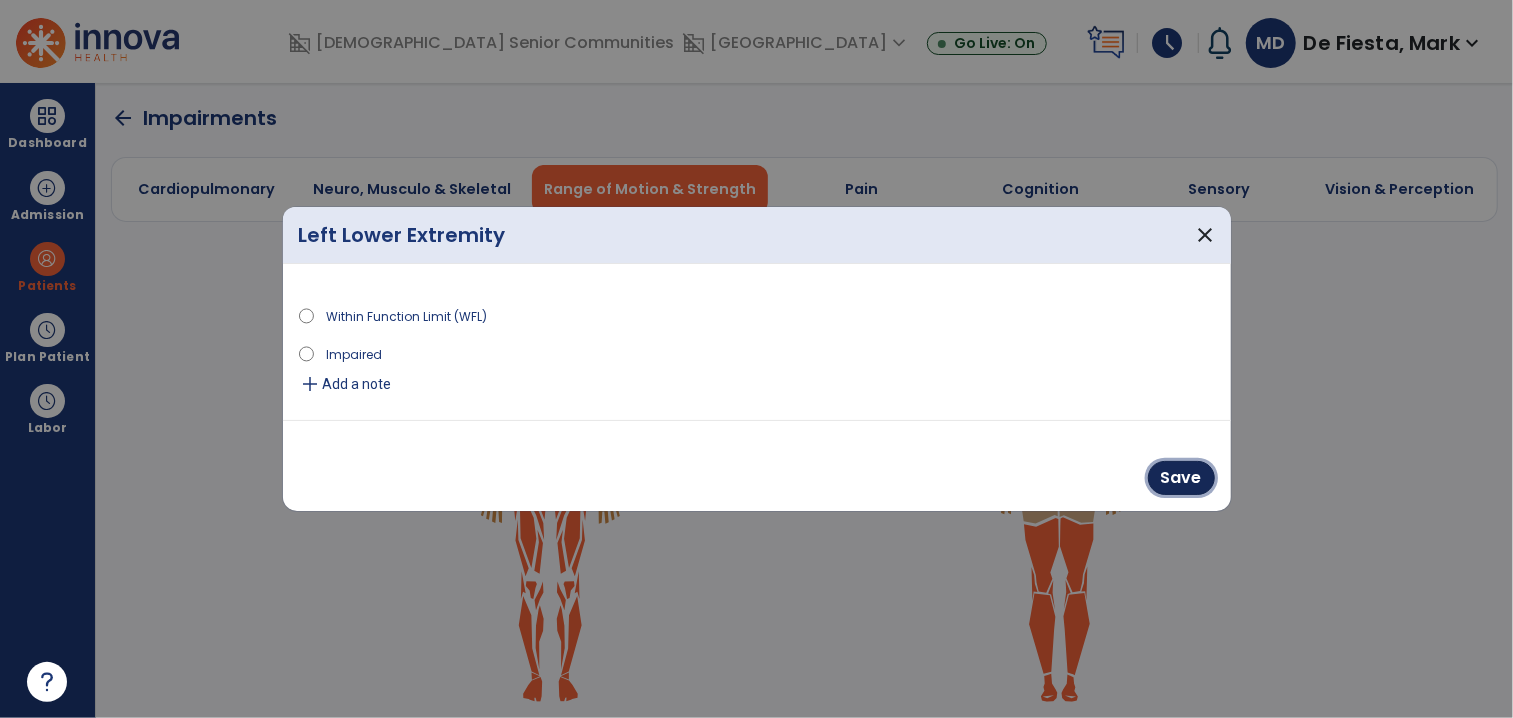 drag, startPoint x: 1176, startPoint y: 465, endPoint x: 730, endPoint y: 476, distance: 446.13562 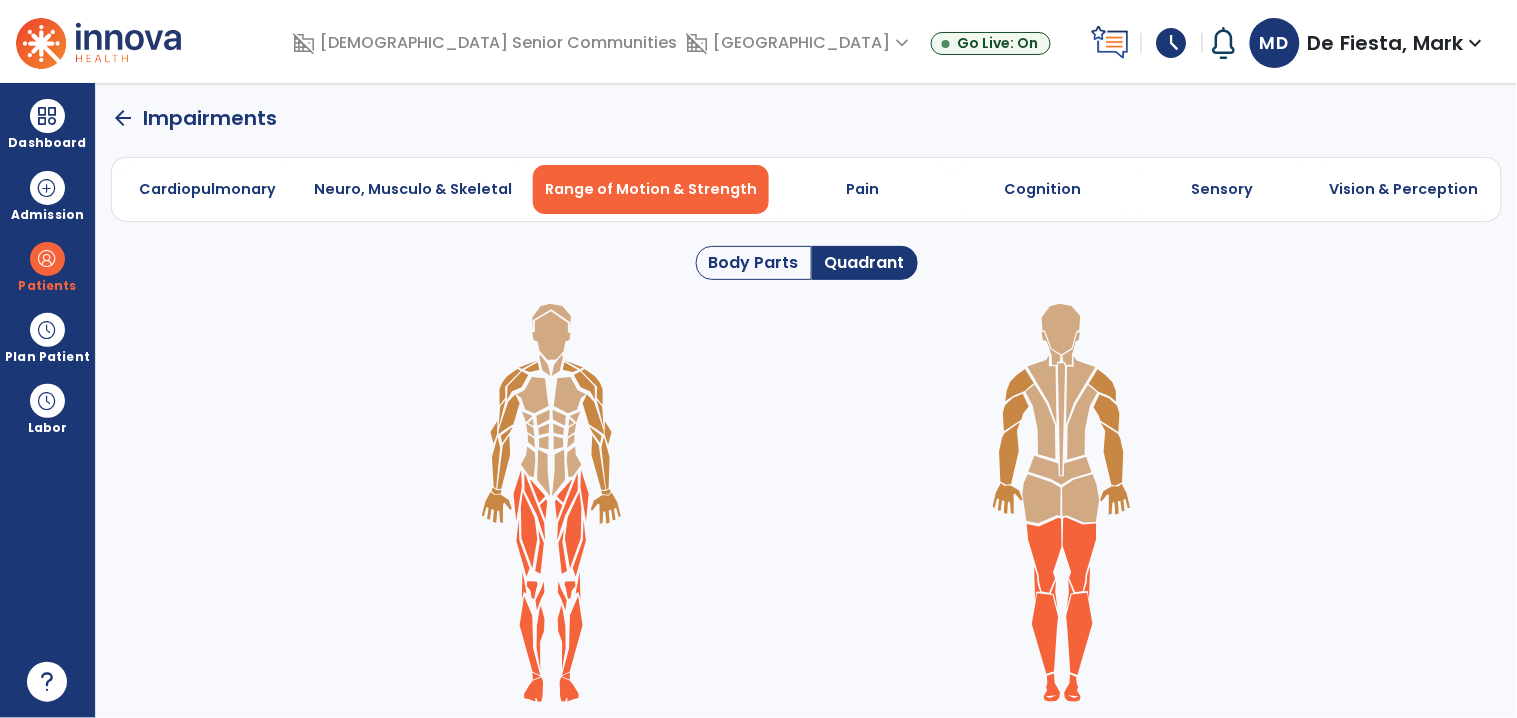 click on "arrow_back" 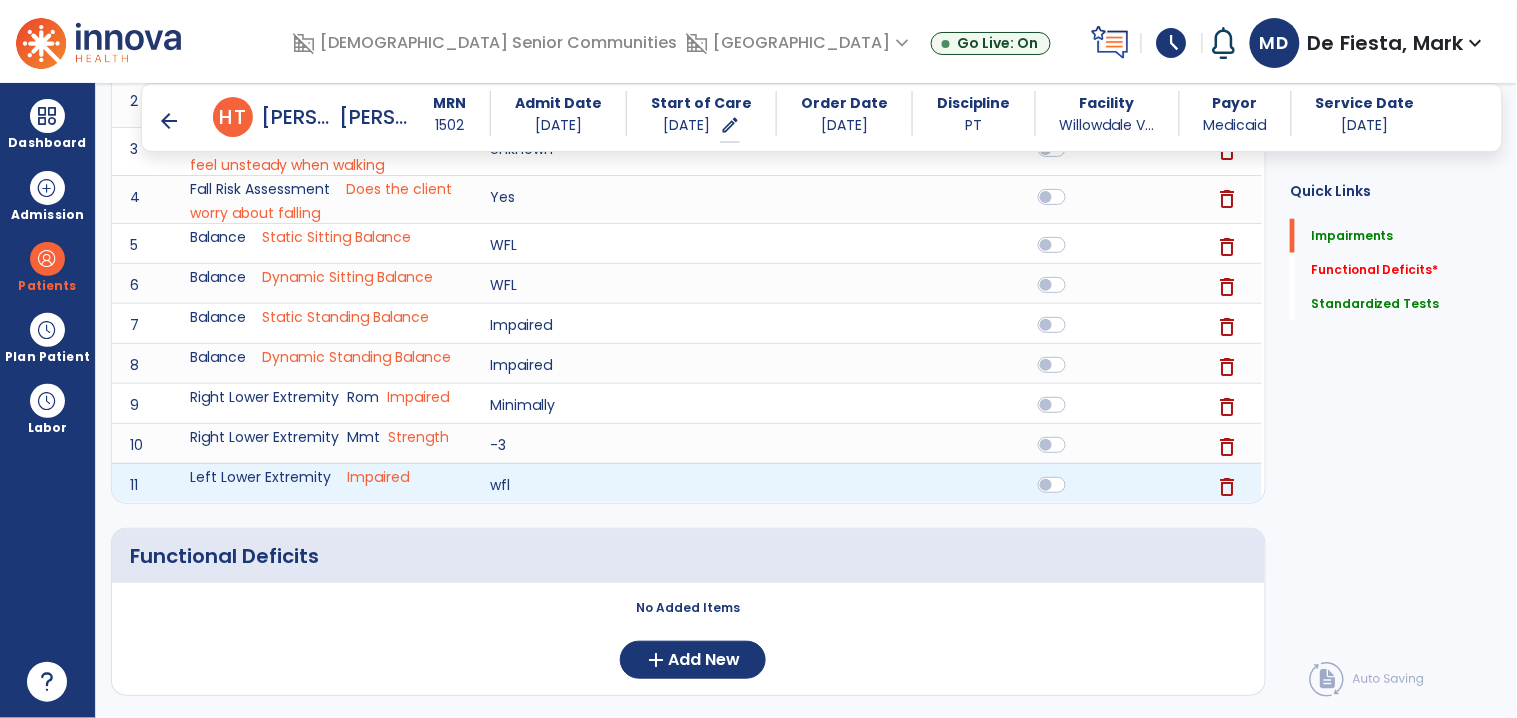 scroll, scrollTop: 413, scrollLeft: 0, axis: vertical 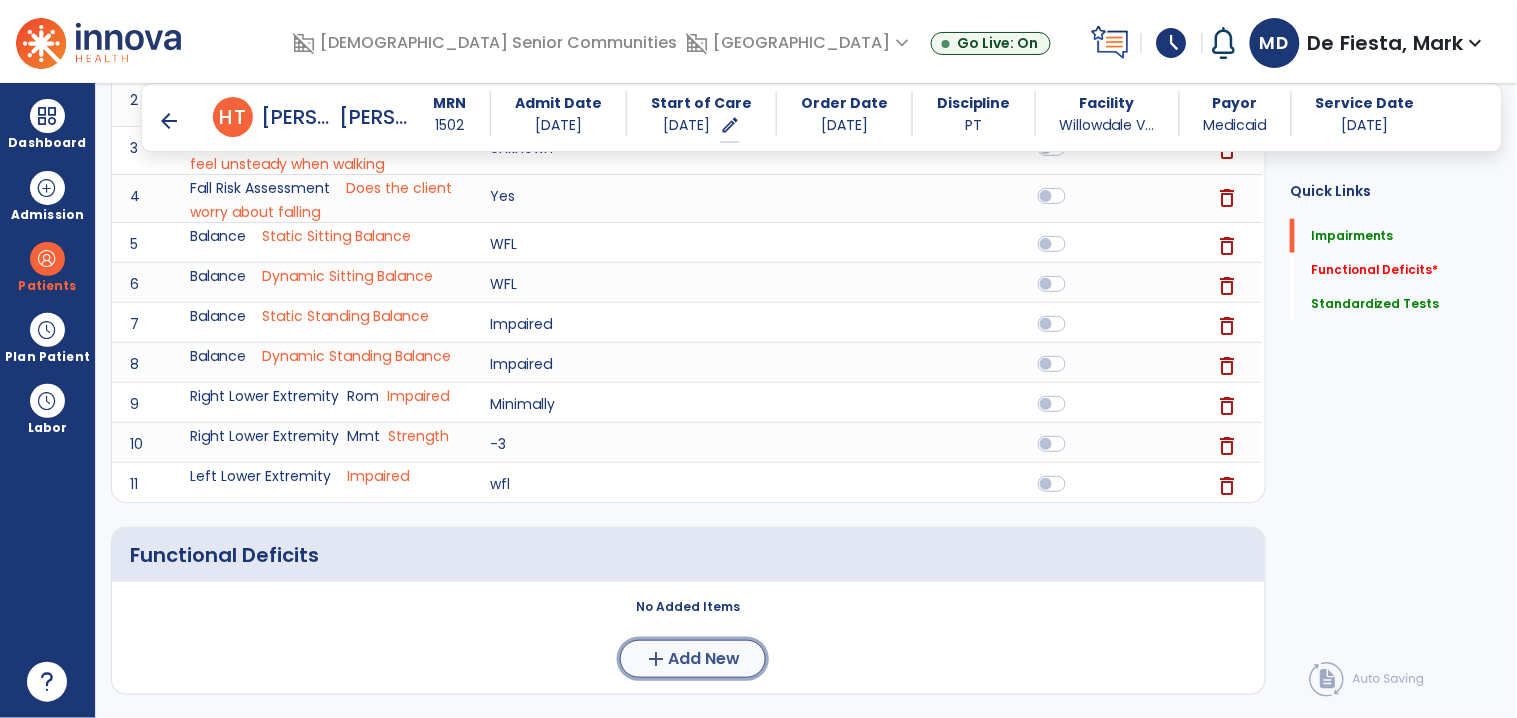 click on "Add New" 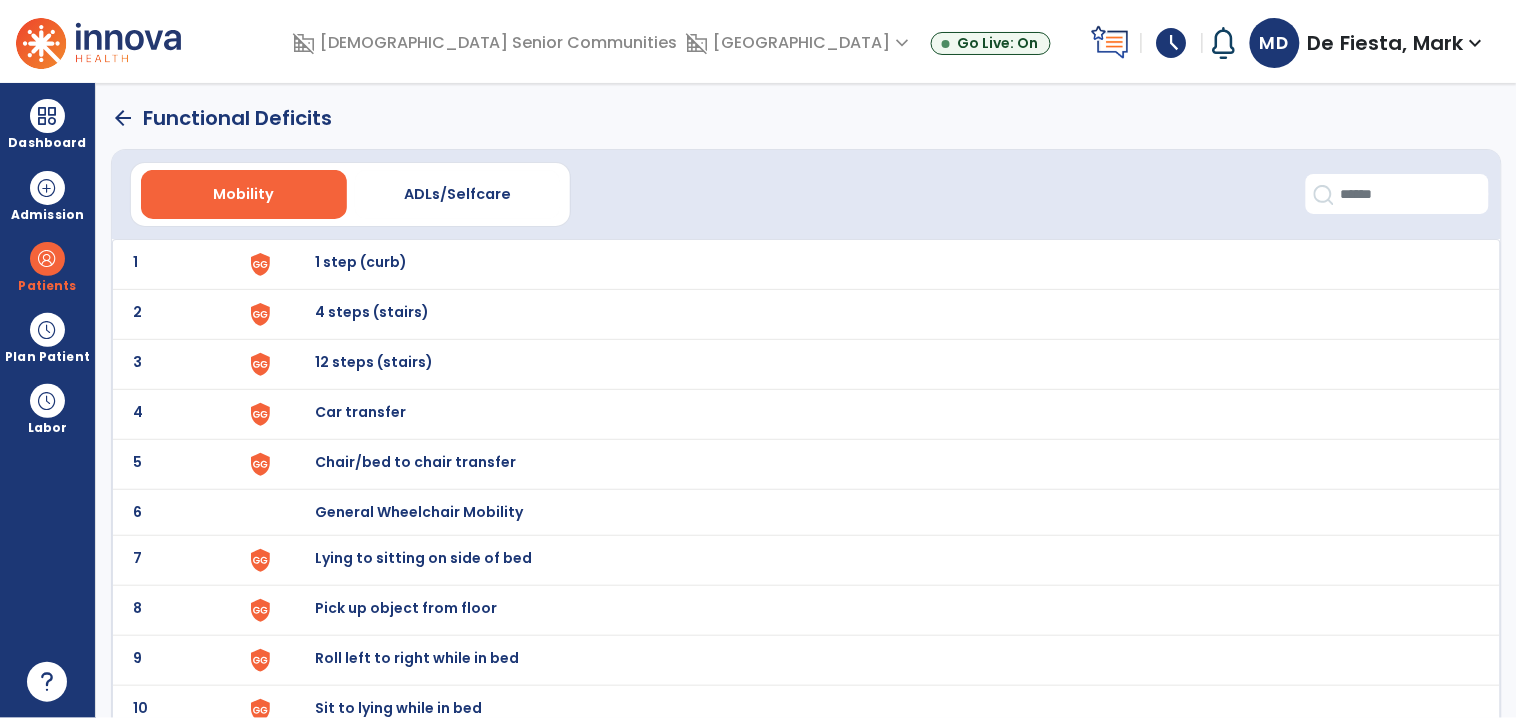 scroll, scrollTop: 23, scrollLeft: 0, axis: vertical 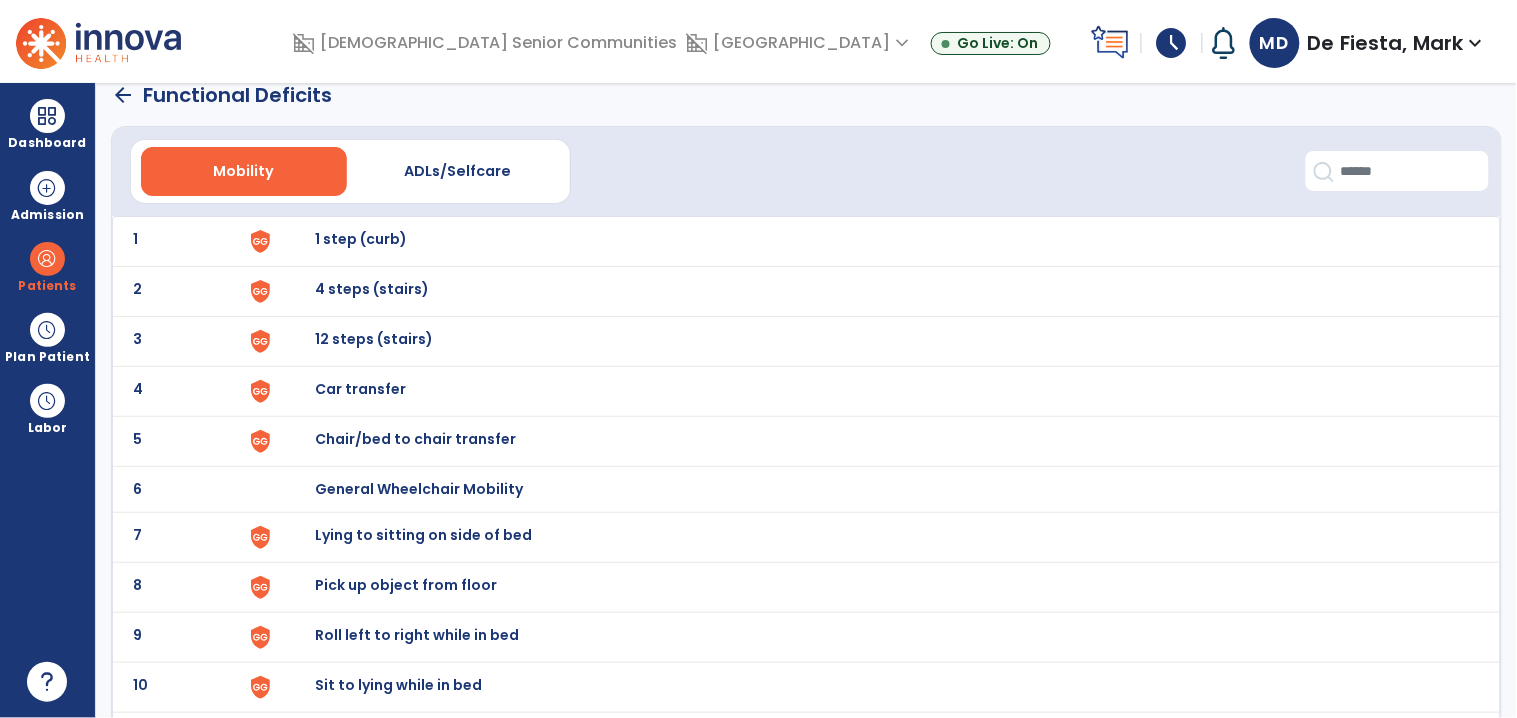 click on "arrow_back" 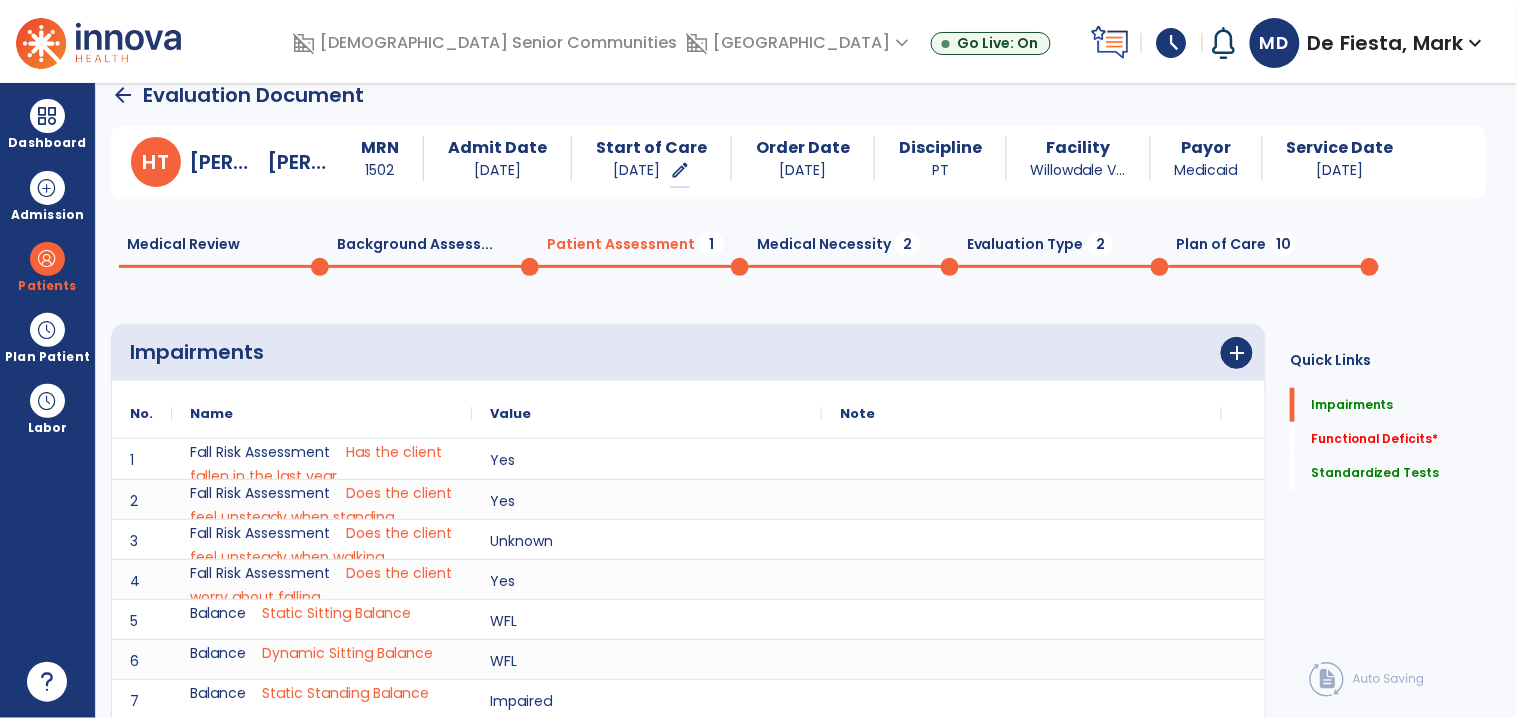 scroll, scrollTop: 1, scrollLeft: 0, axis: vertical 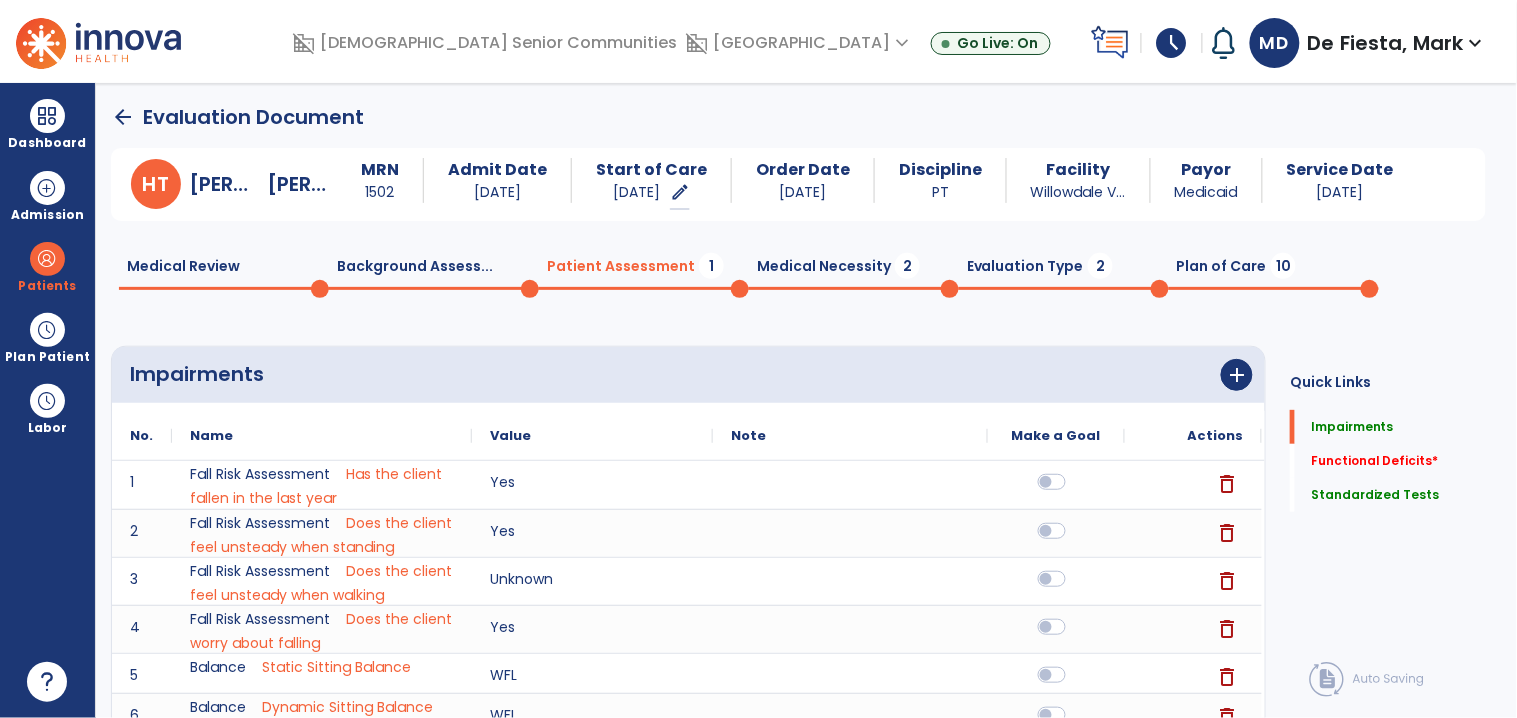 click on "Background Assess...  0" 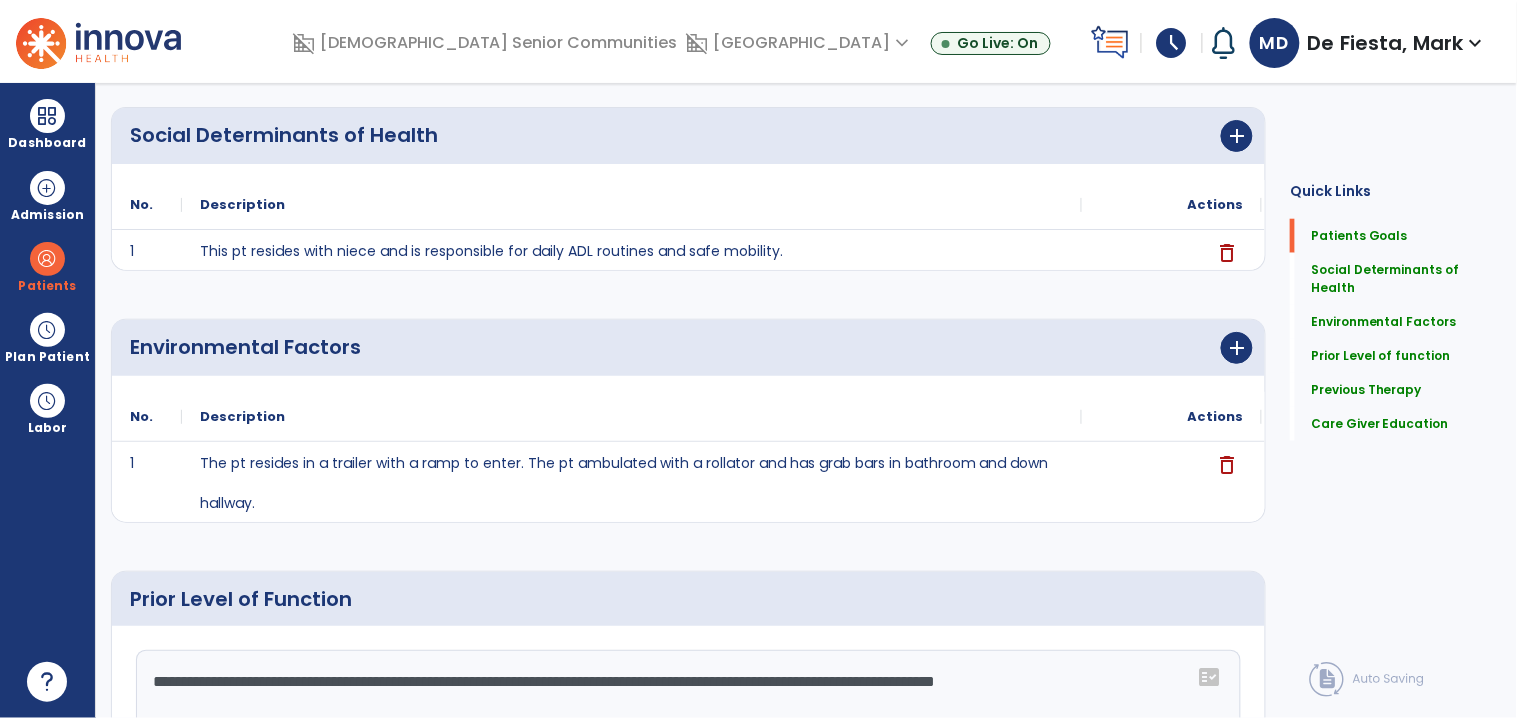 scroll, scrollTop: 0, scrollLeft: 0, axis: both 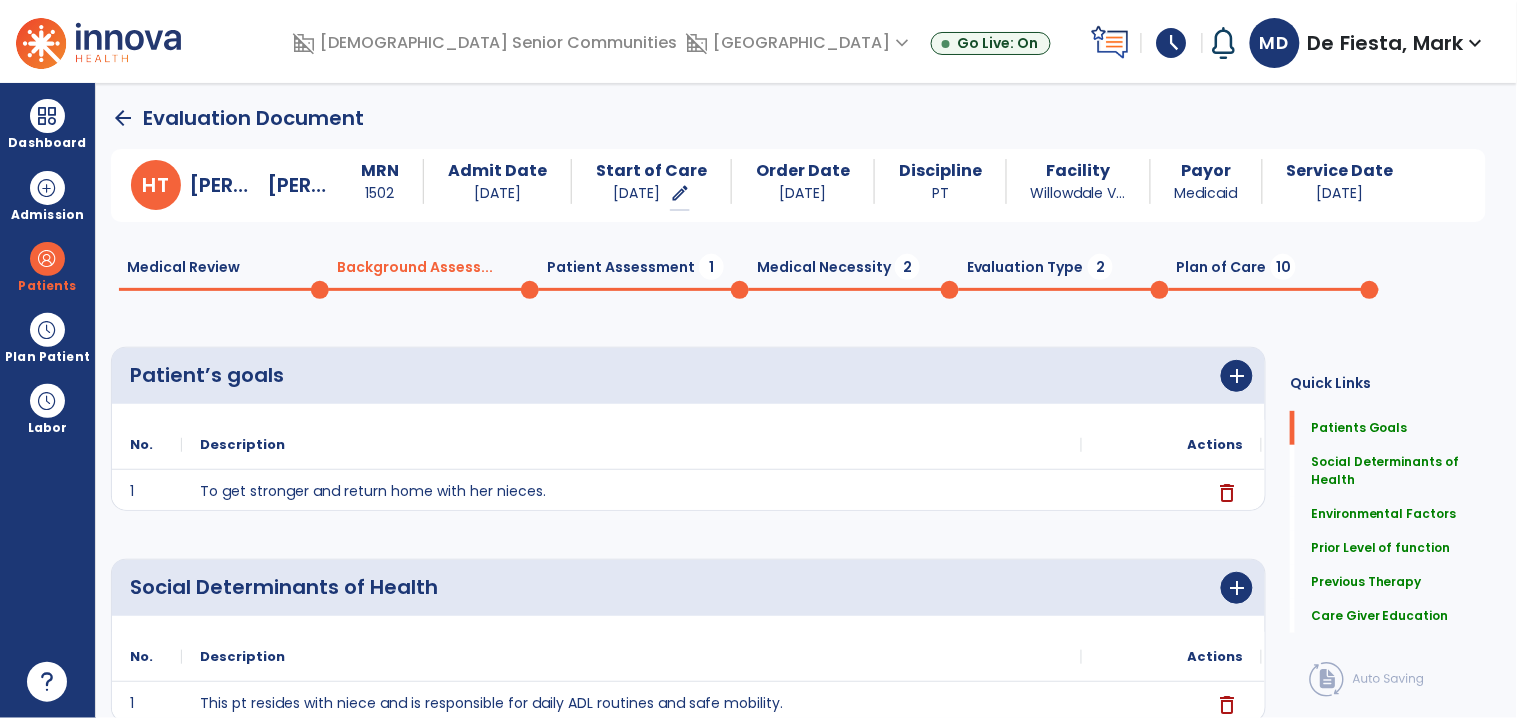 click on "Patient Assessment  1" 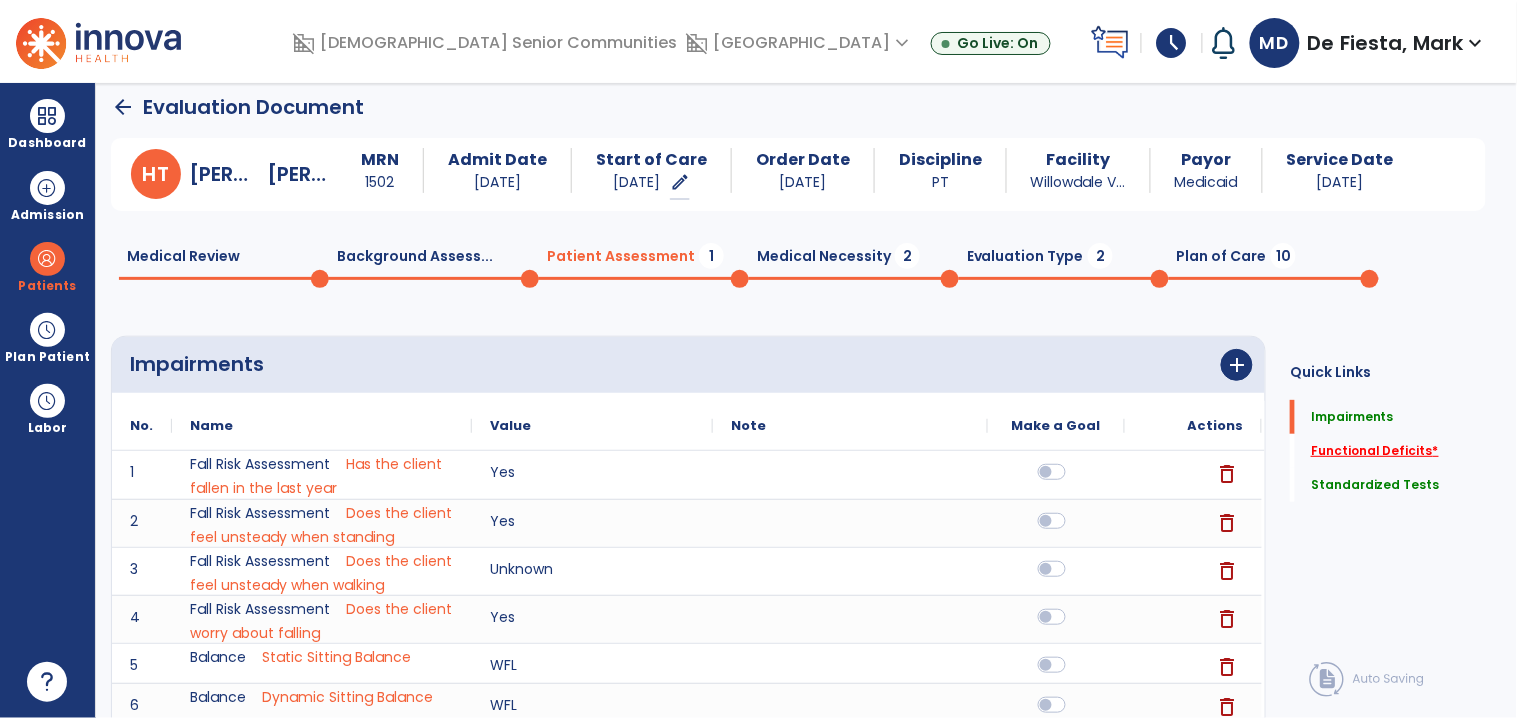 click on "Functional Deficits   *" 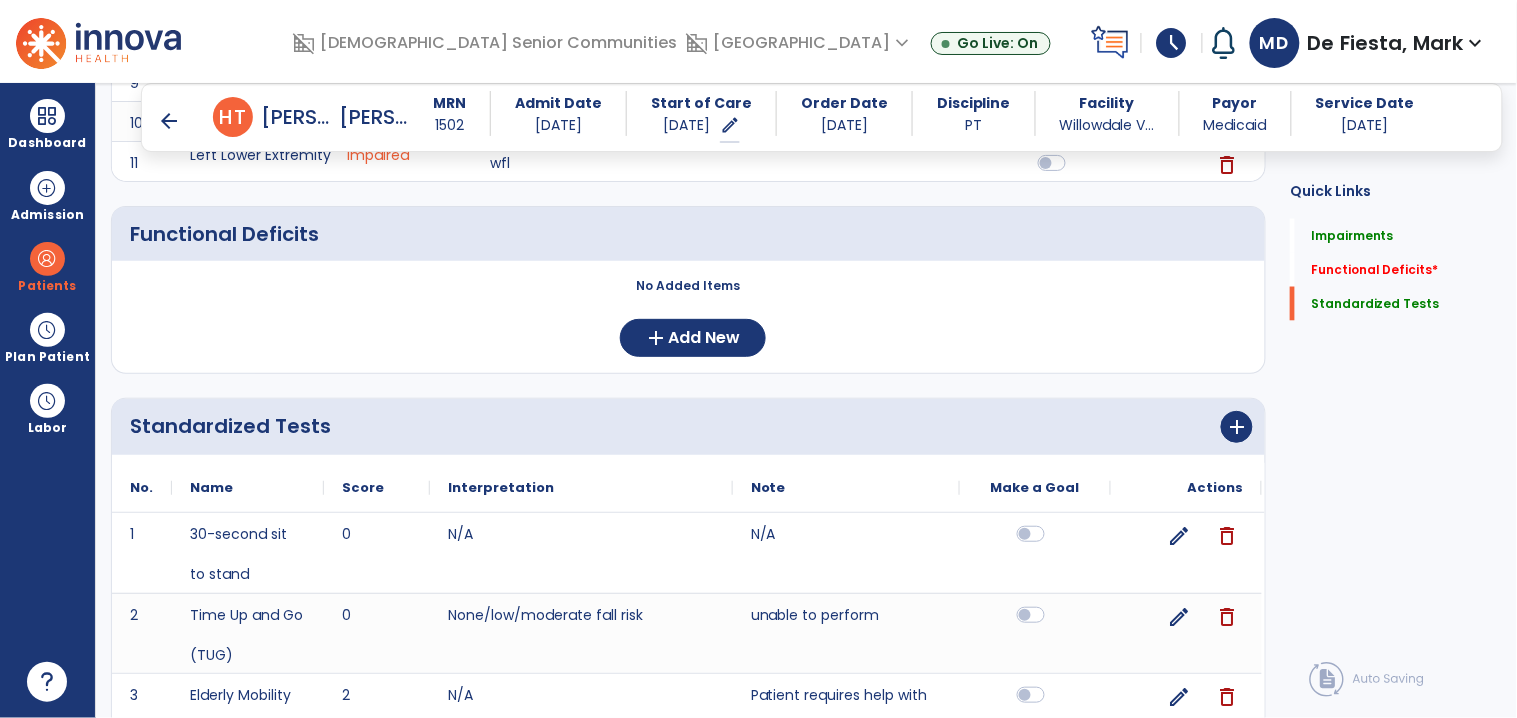scroll, scrollTop: 766, scrollLeft: 0, axis: vertical 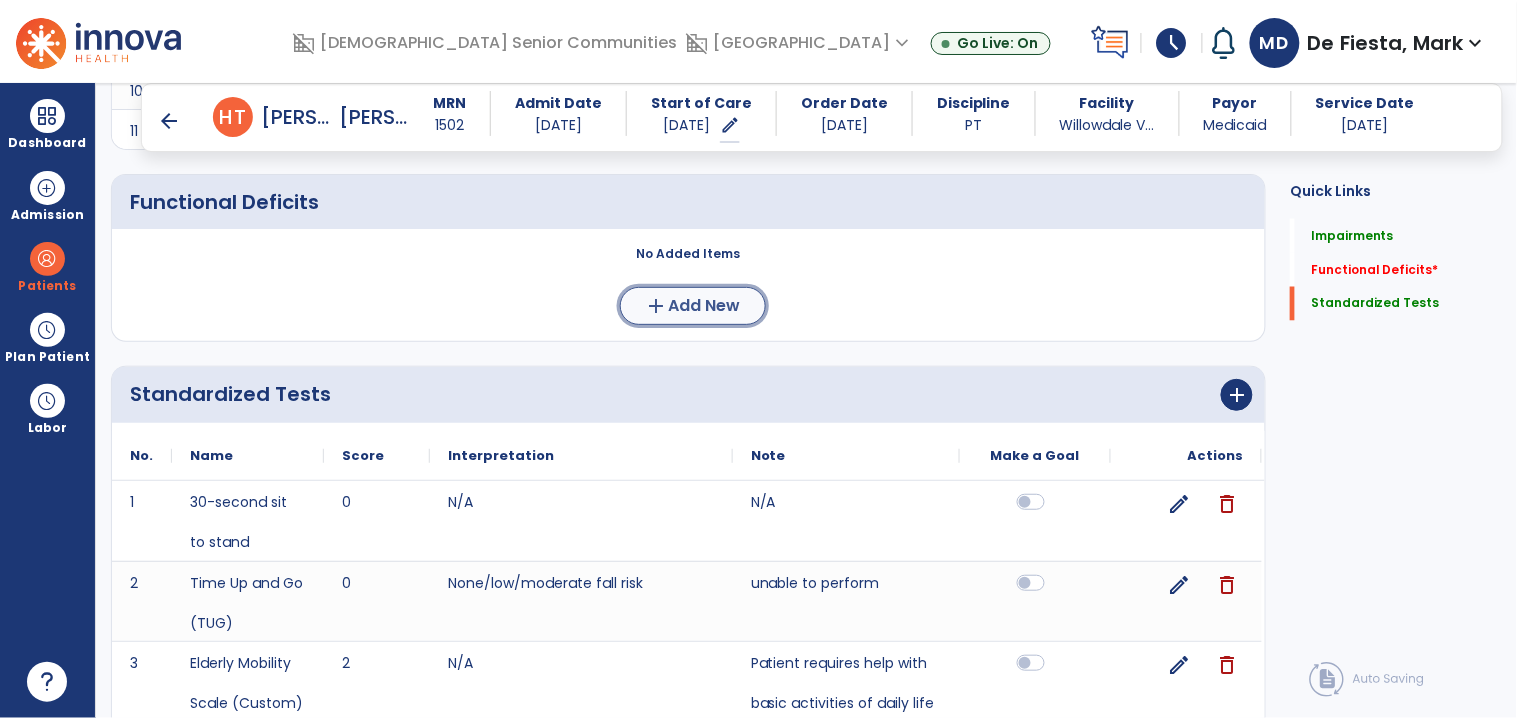 click on "add  Add New" 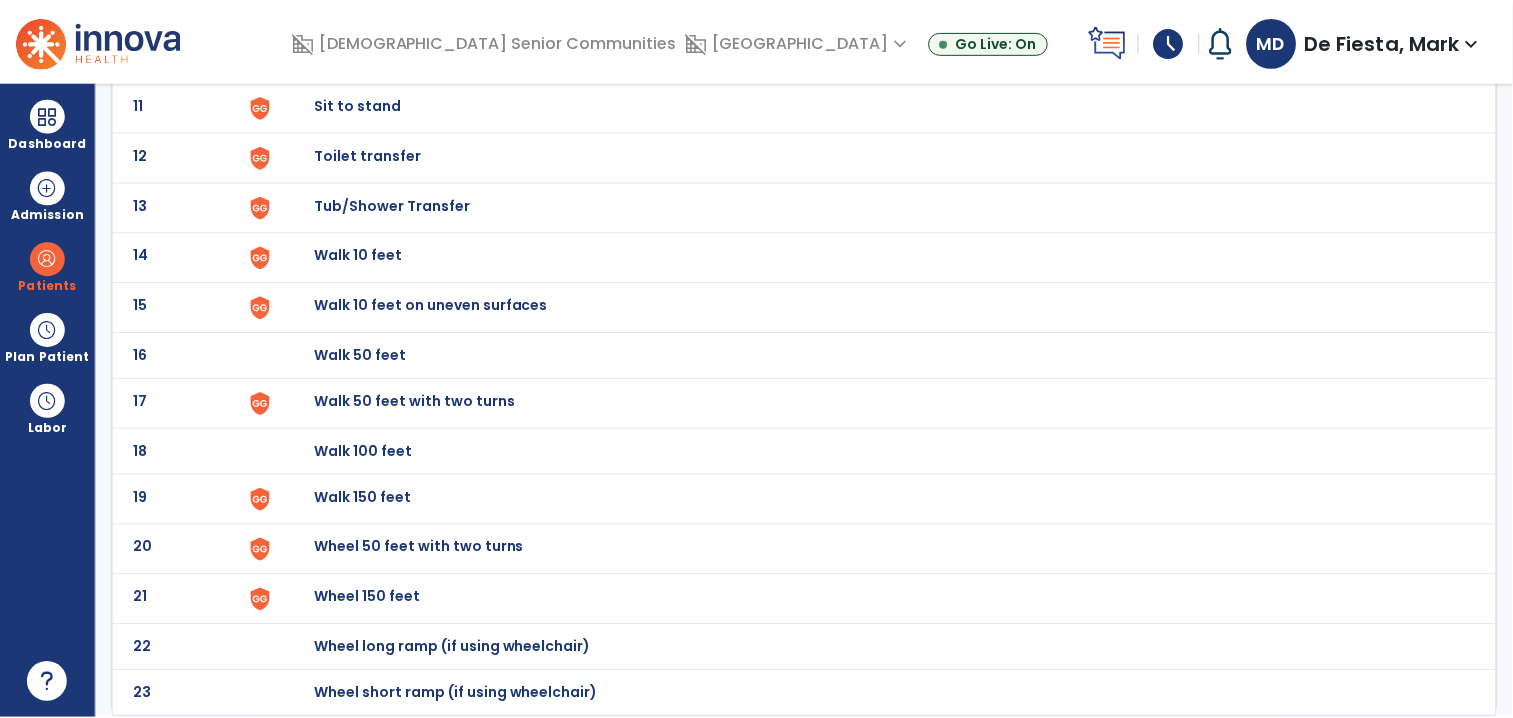 scroll, scrollTop: 0, scrollLeft: 0, axis: both 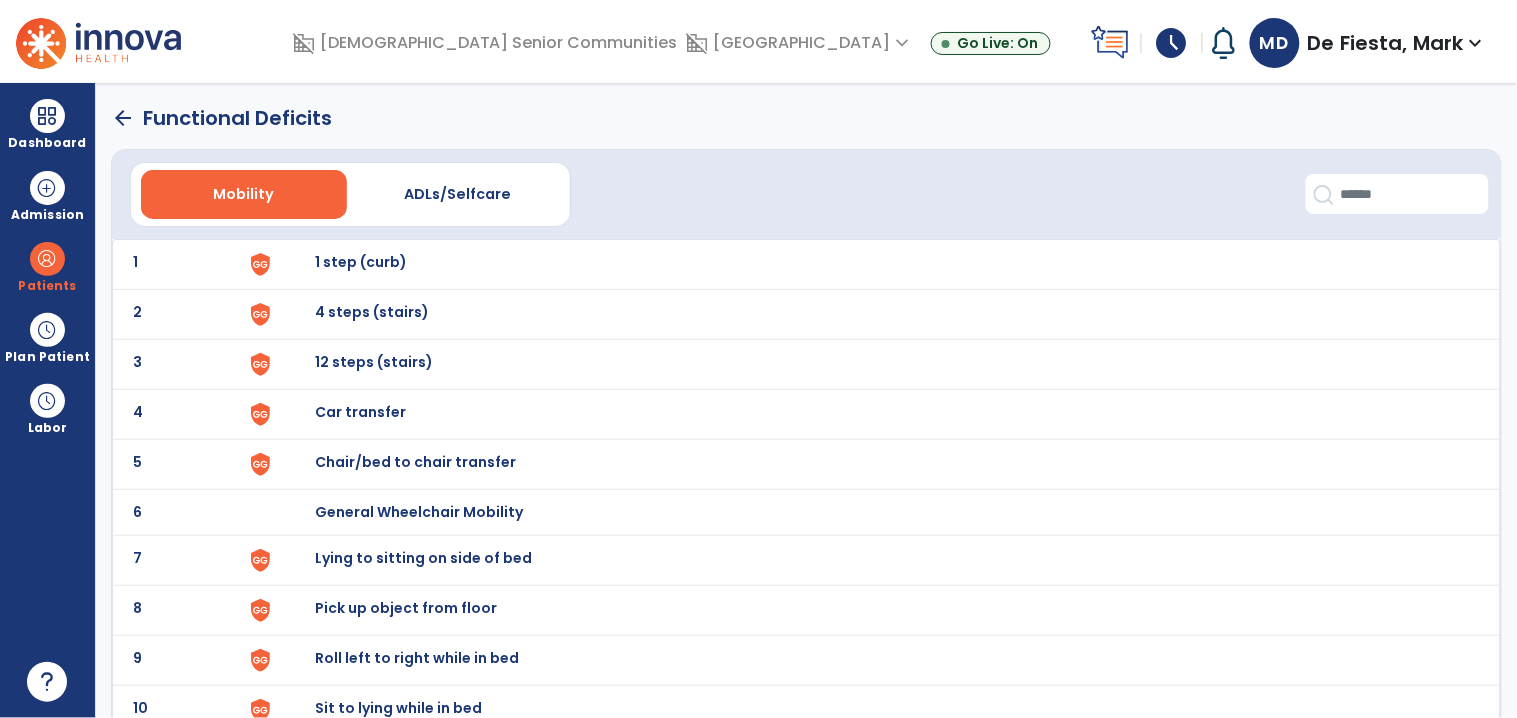 click on "Chair/bed to chair transfer" at bounding box center (361, 262) 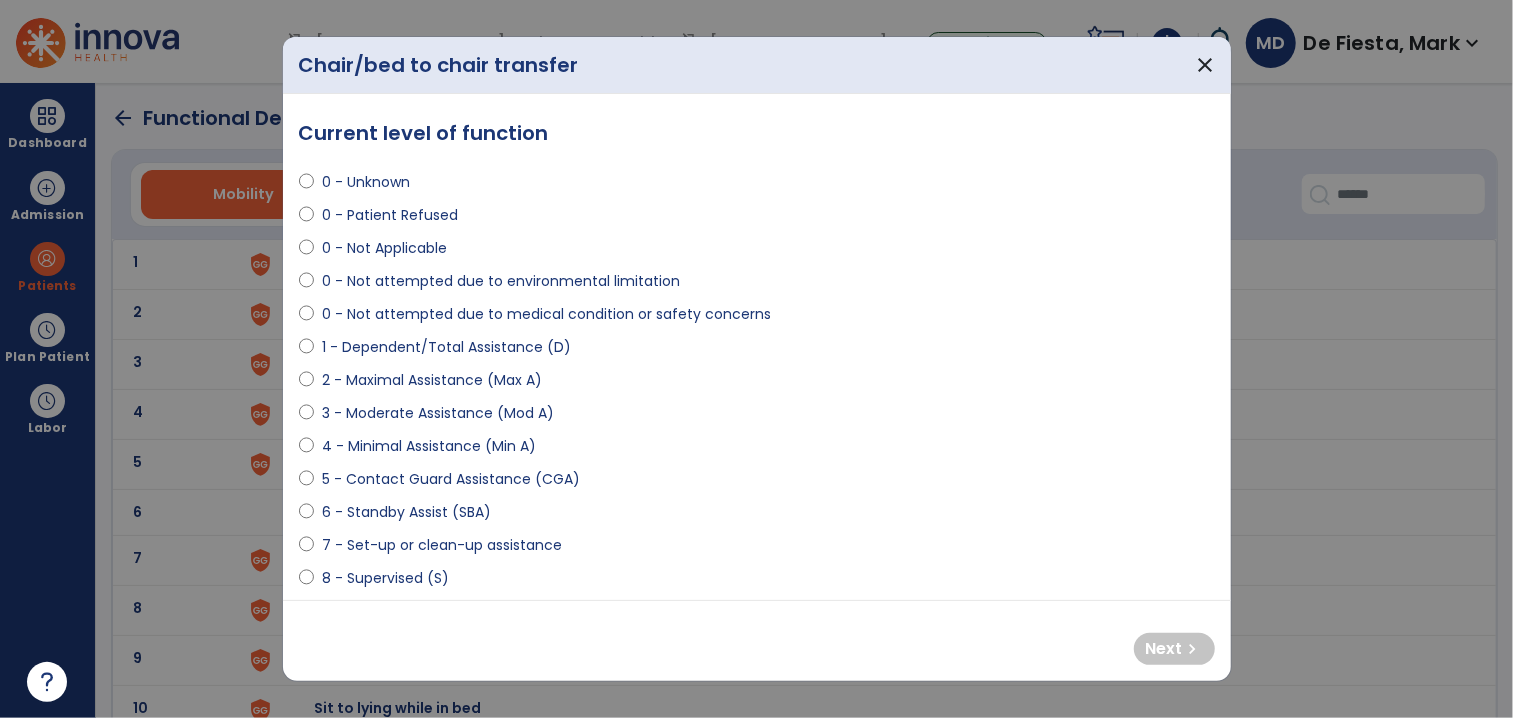 select on "**********" 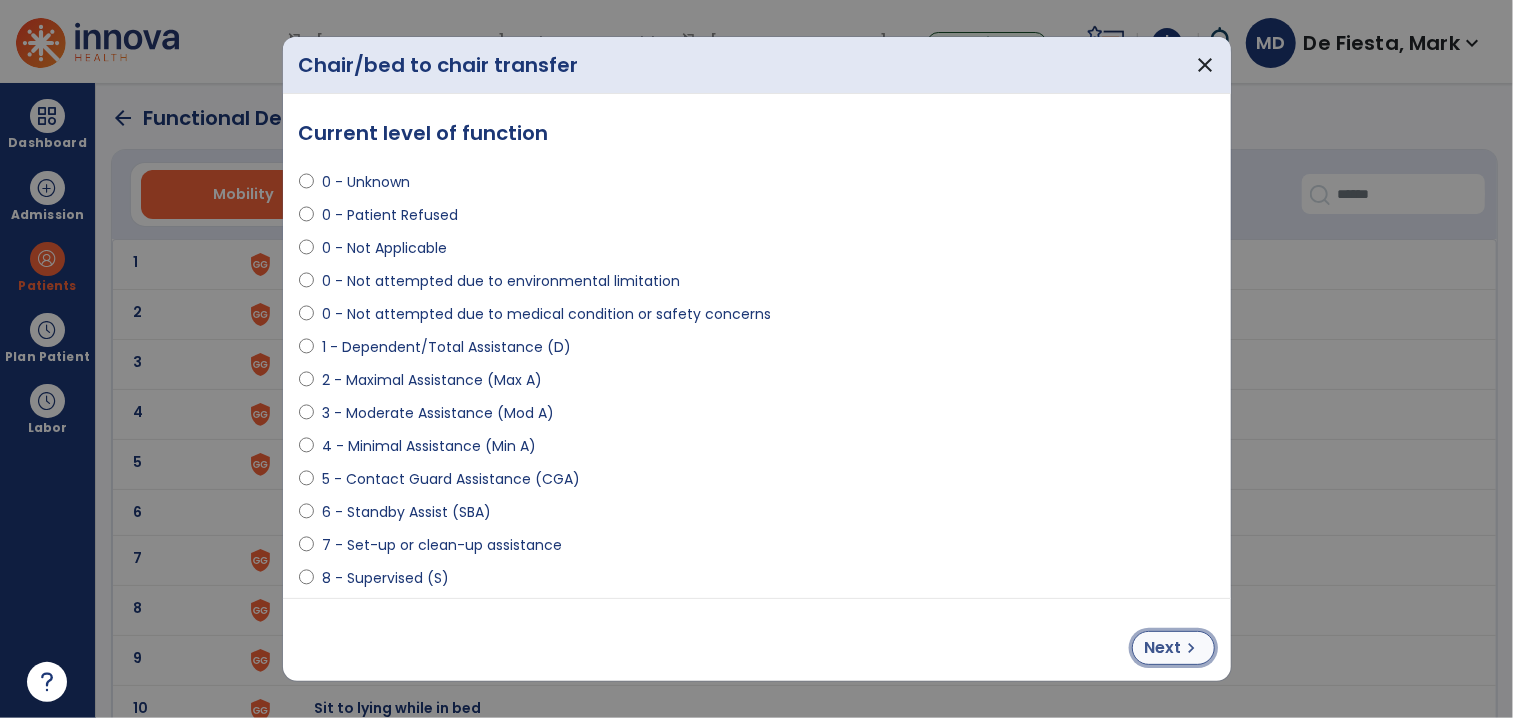 click on "Next" at bounding box center (1163, 648) 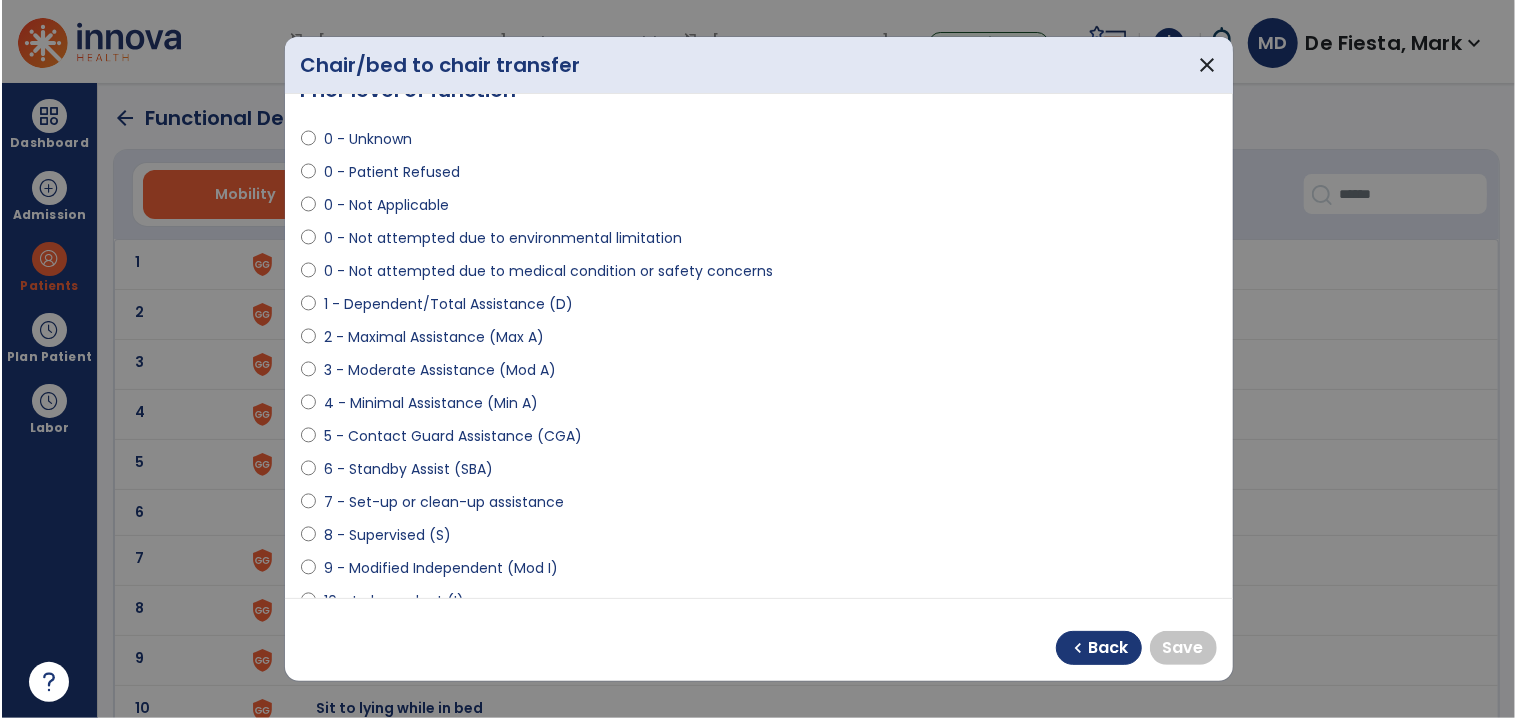 scroll, scrollTop: 75, scrollLeft: 0, axis: vertical 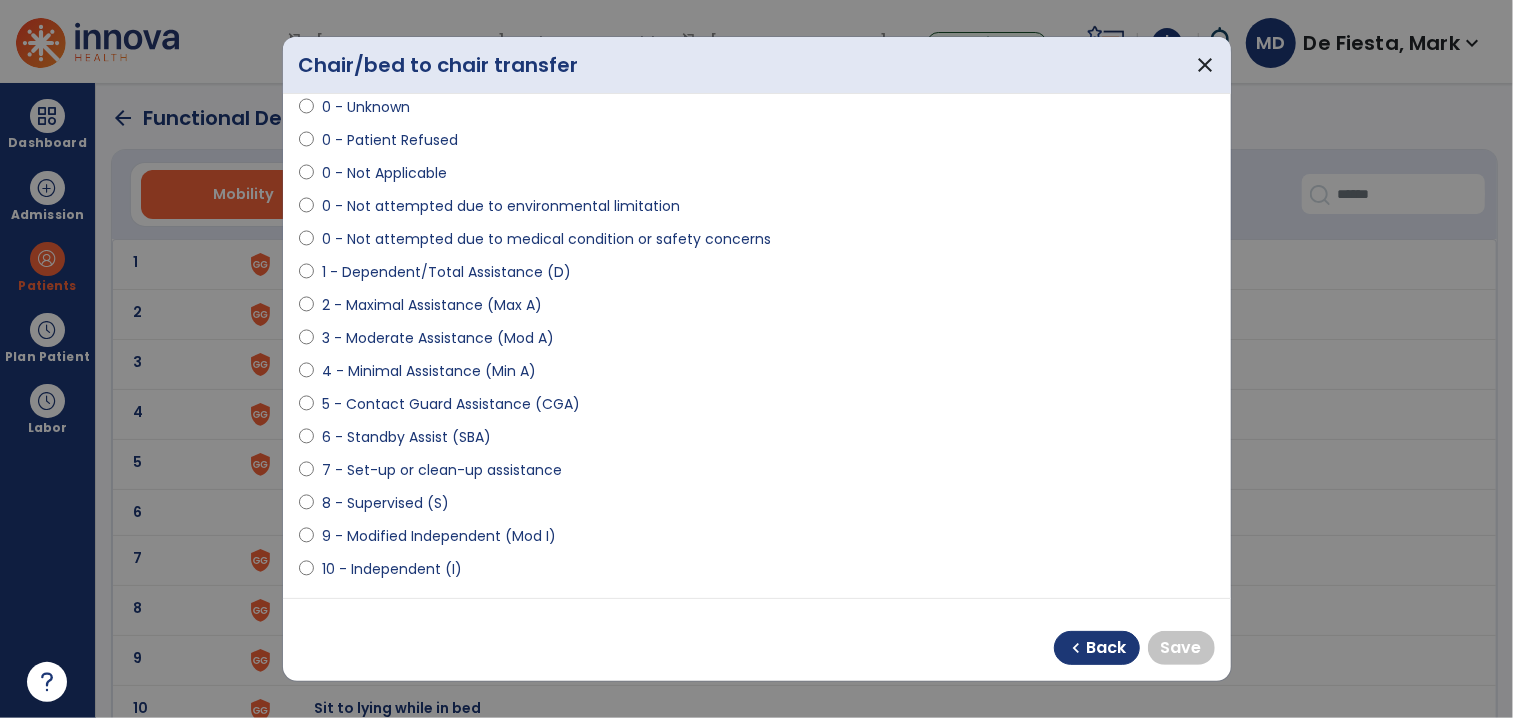 select on "**********" 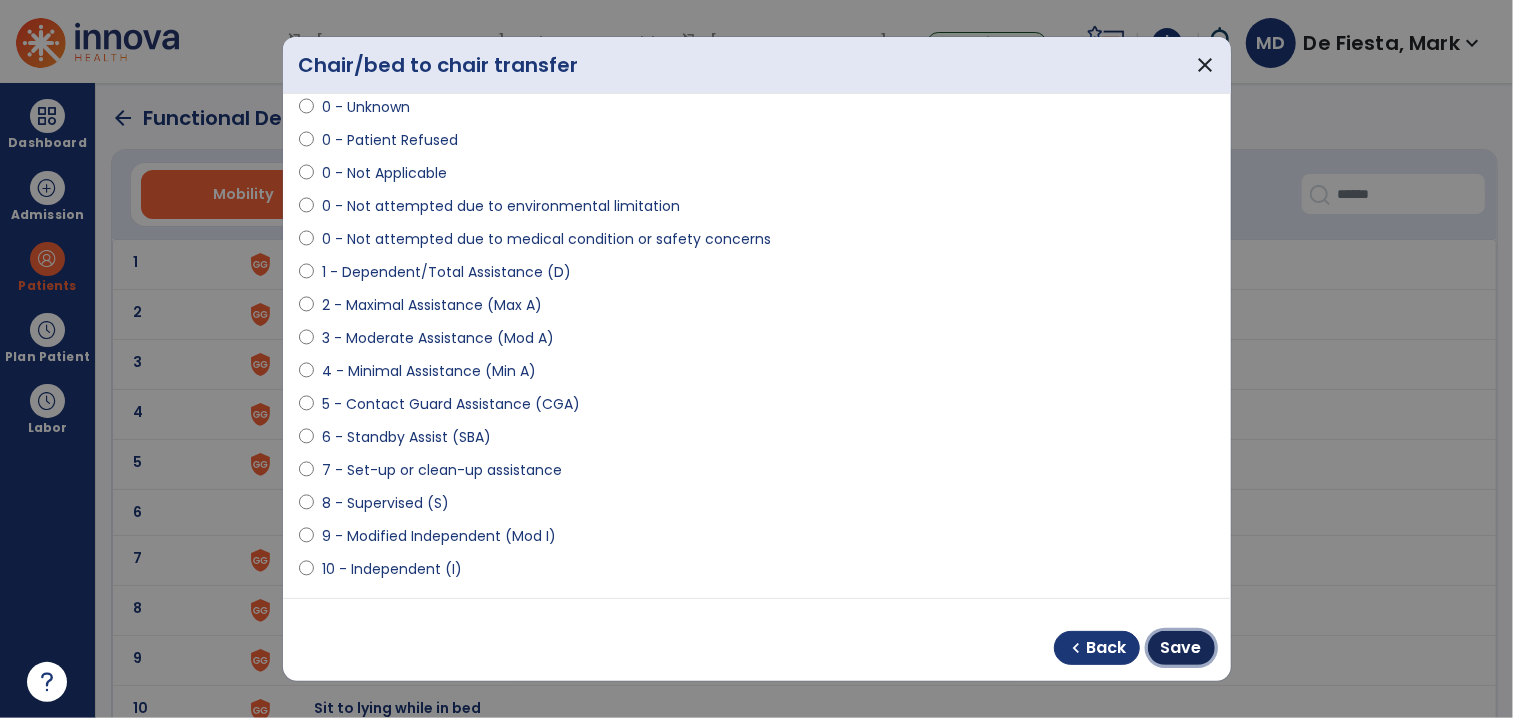 drag, startPoint x: 1162, startPoint y: 643, endPoint x: 851, endPoint y: 451, distance: 365.49283 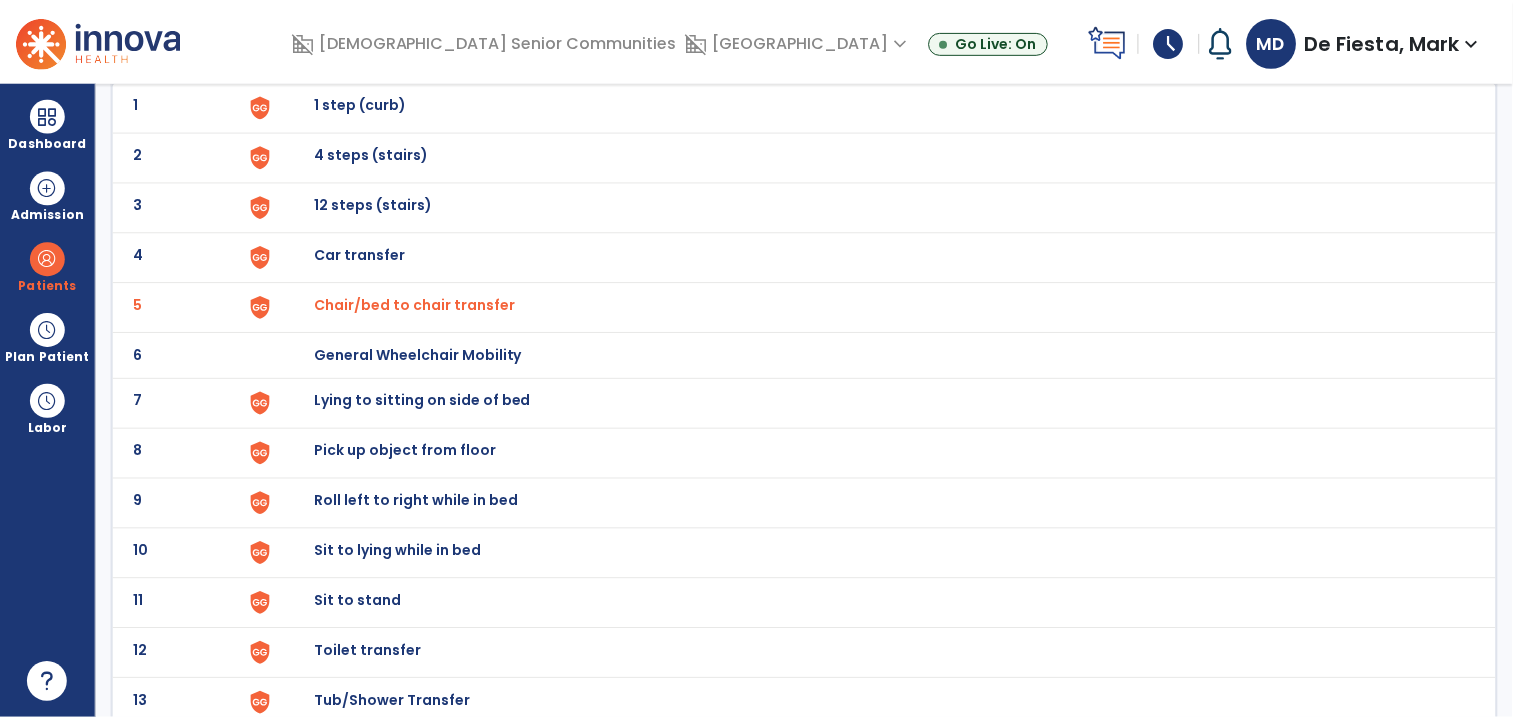 scroll, scrollTop: 160, scrollLeft: 0, axis: vertical 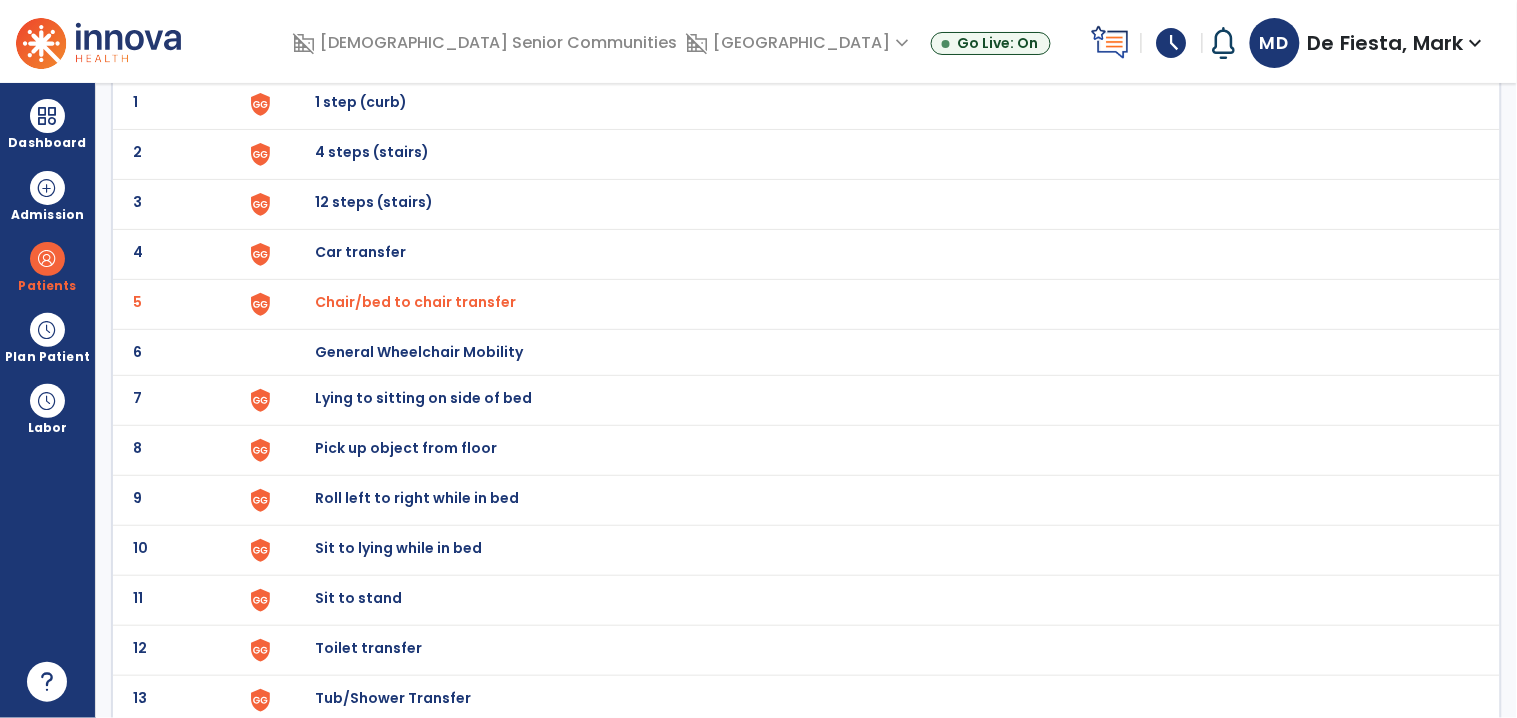 click on "Sit to stand" at bounding box center [877, 104] 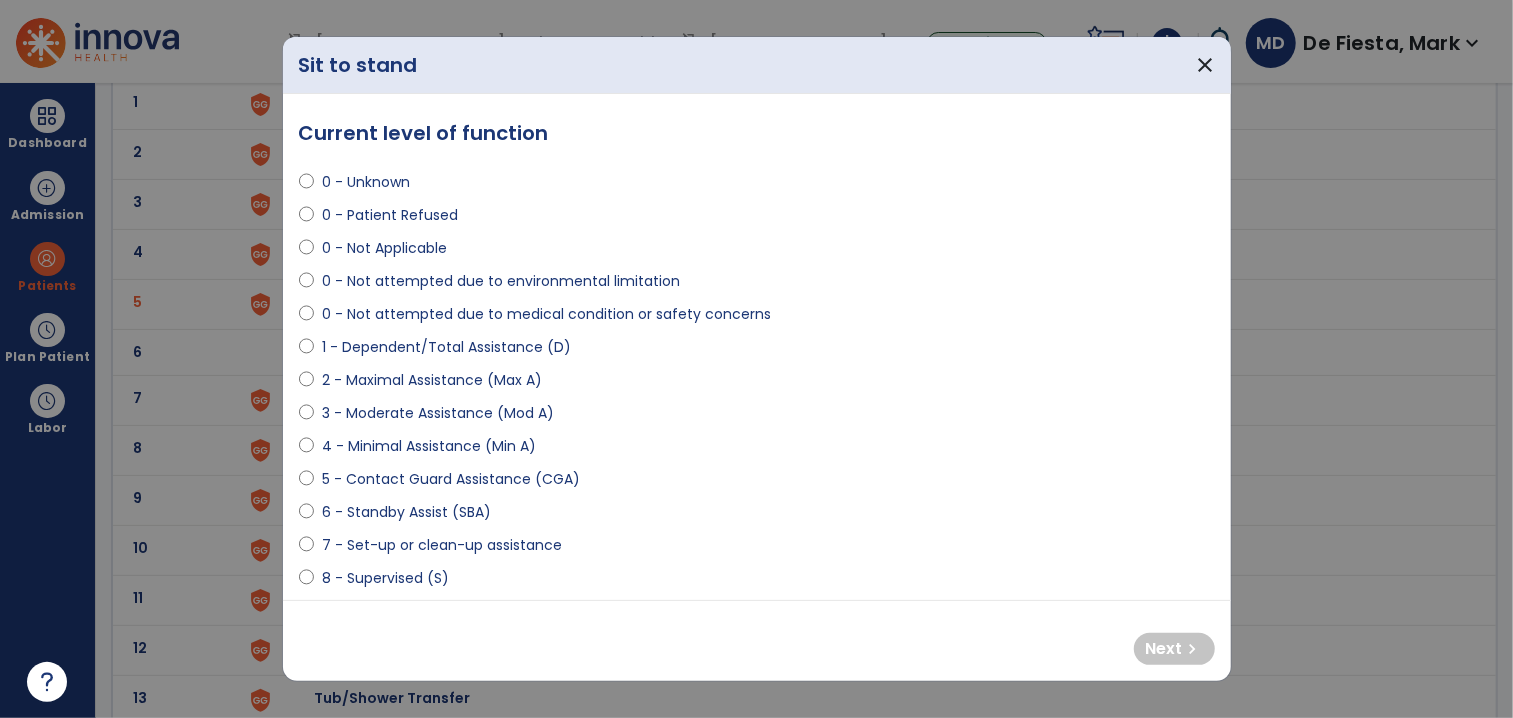 select on "**********" 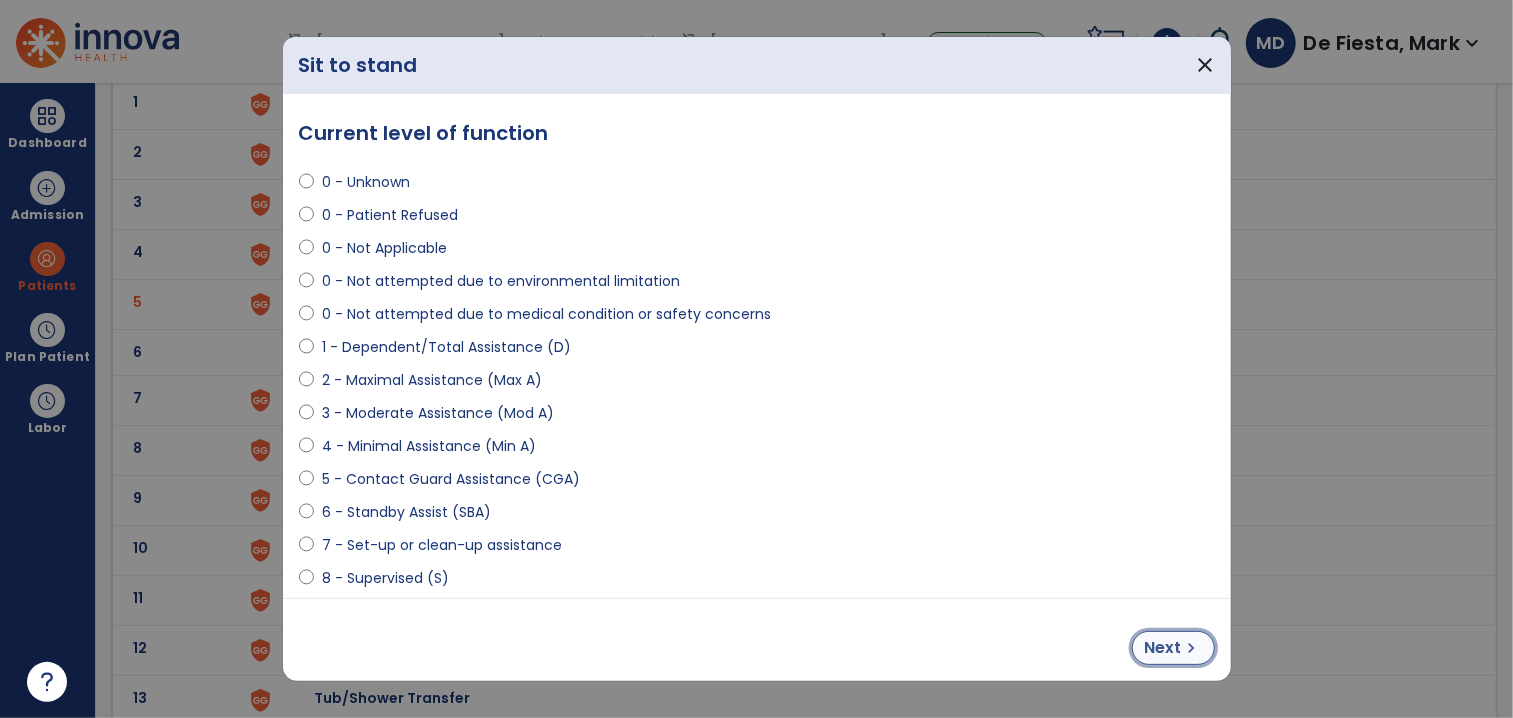 click on "Next  chevron_right" at bounding box center [1173, 648] 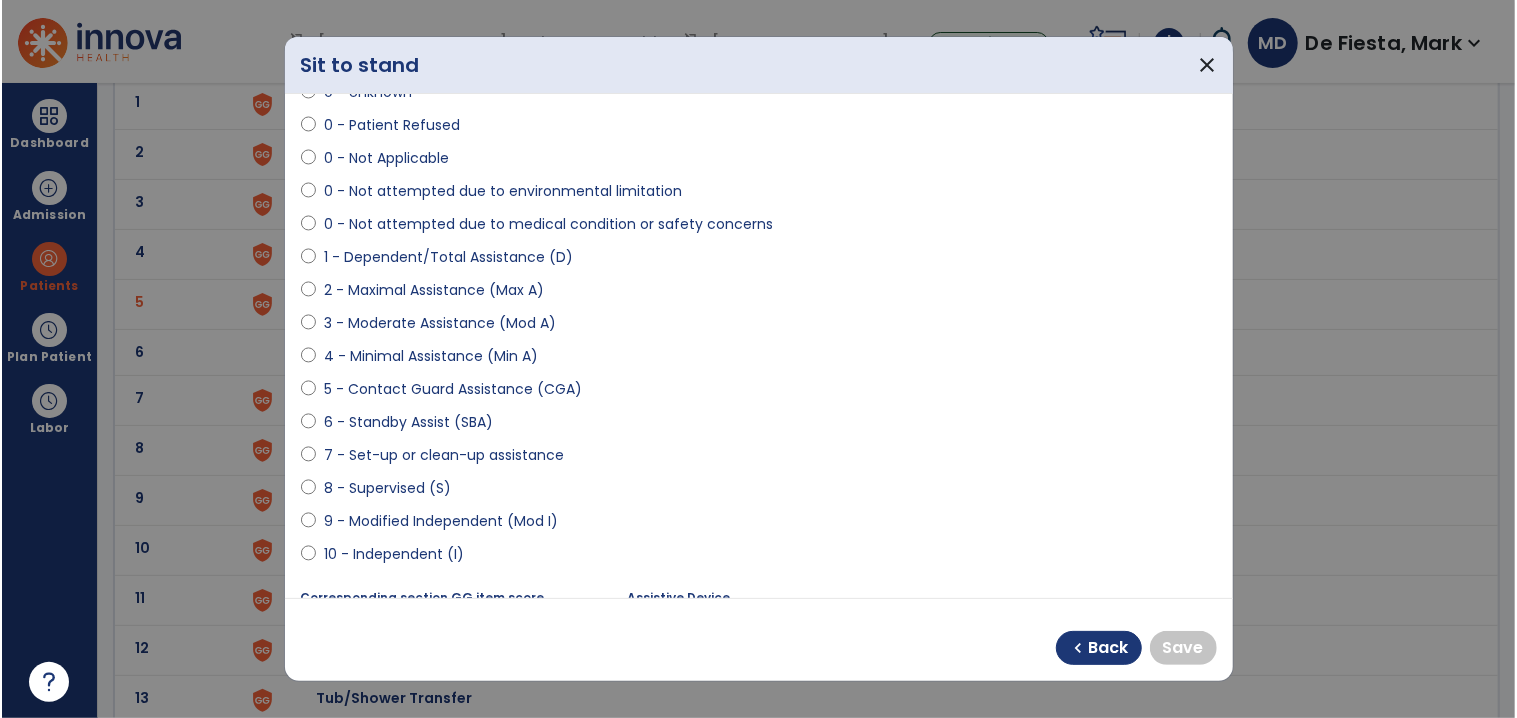 scroll, scrollTop: 120, scrollLeft: 0, axis: vertical 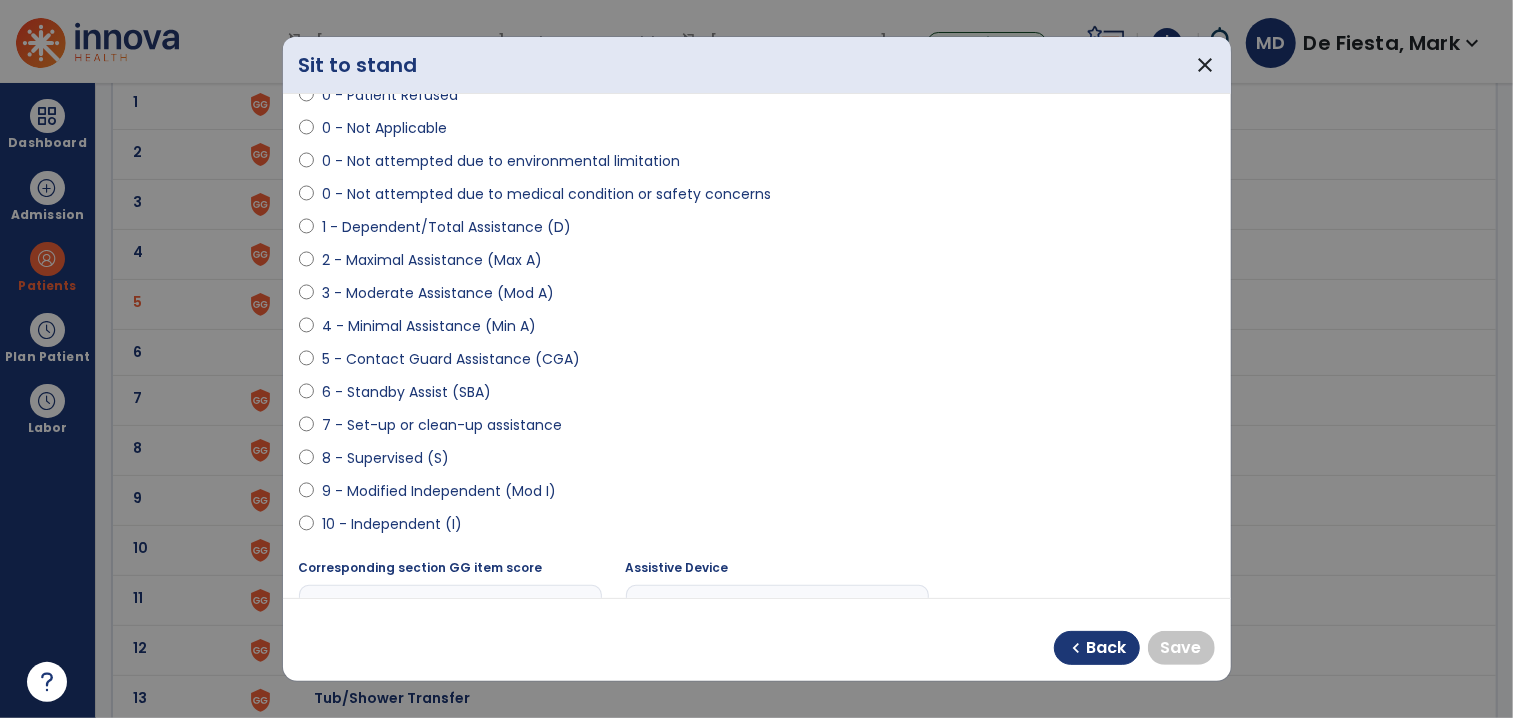 select on "**********" 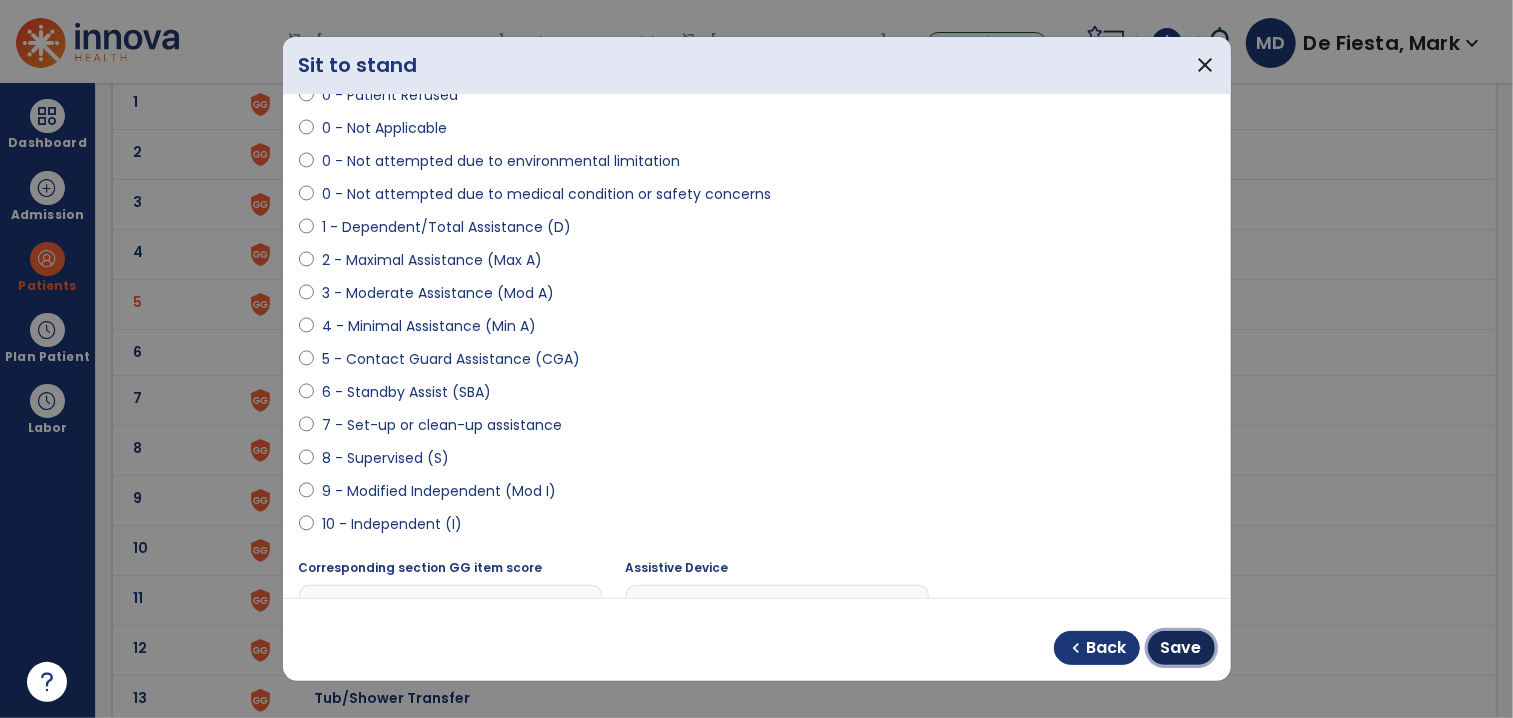 drag, startPoint x: 1179, startPoint y: 634, endPoint x: 649, endPoint y: 336, distance: 608.0329 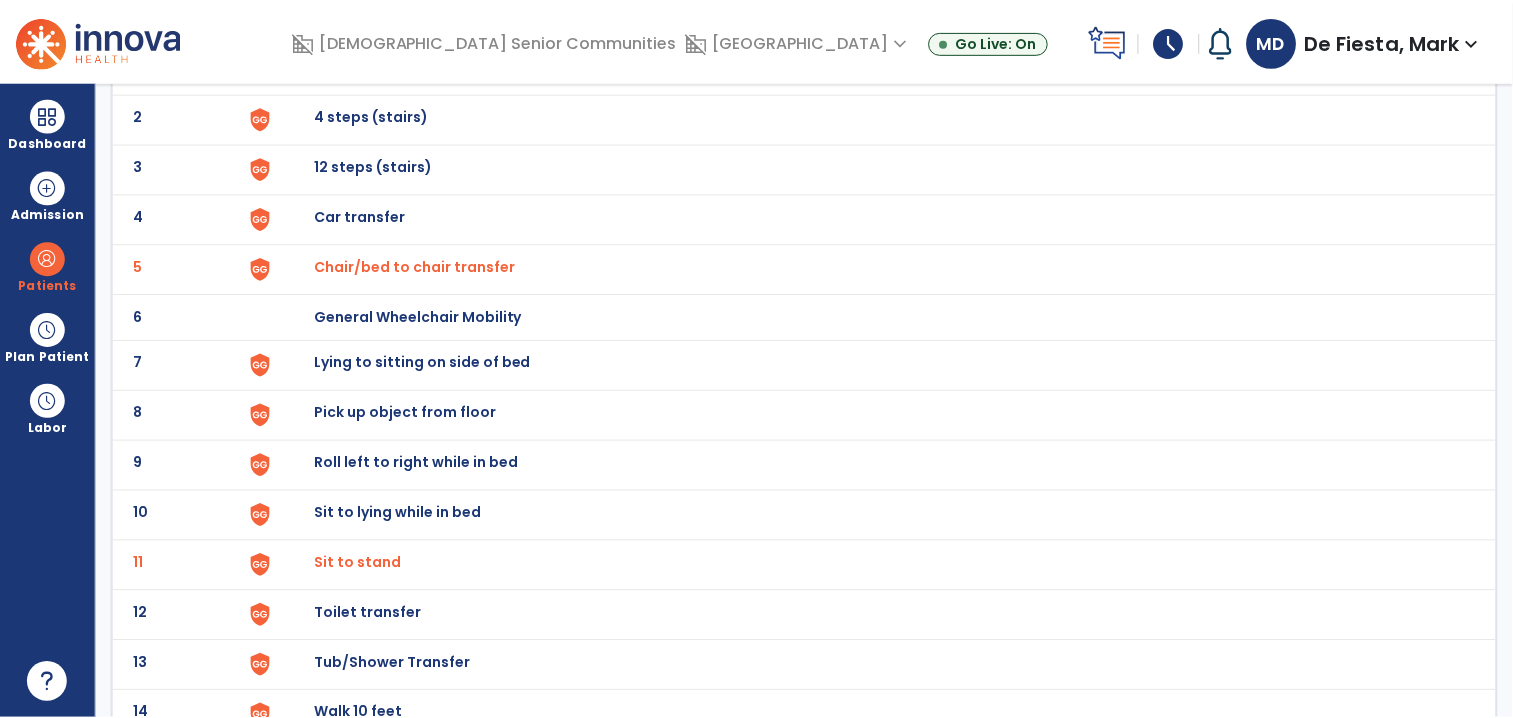 scroll, scrollTop: 178, scrollLeft: 0, axis: vertical 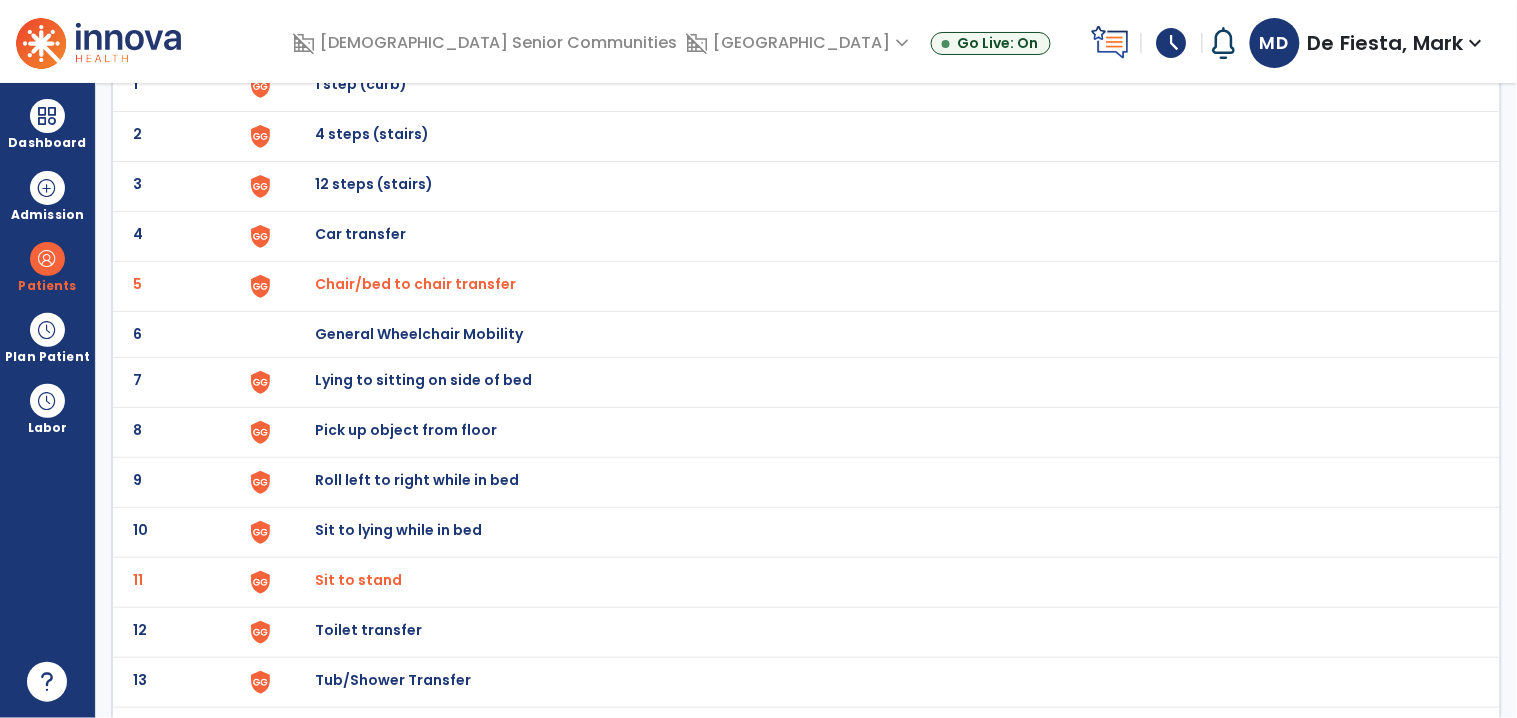 click on "Car transfer" at bounding box center (877, 86) 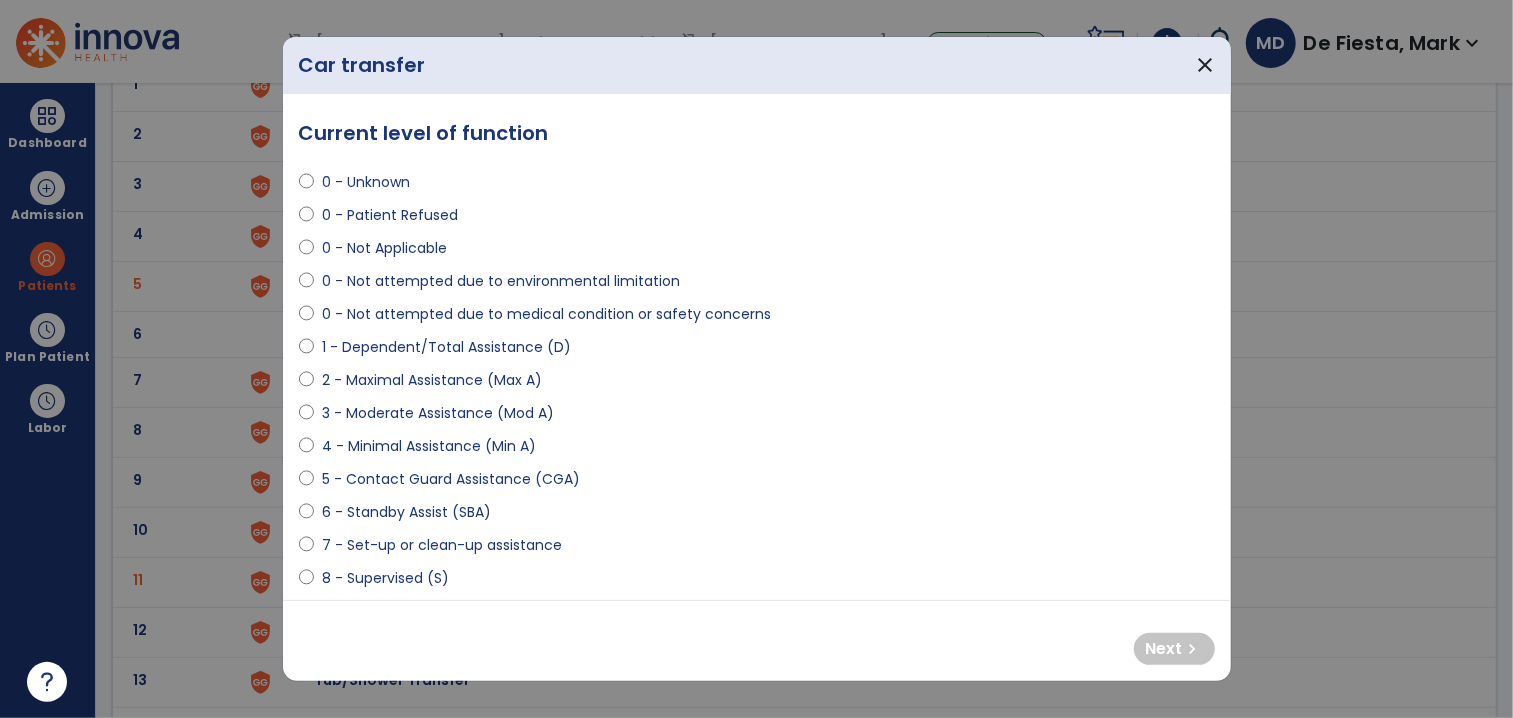 select on "**********" 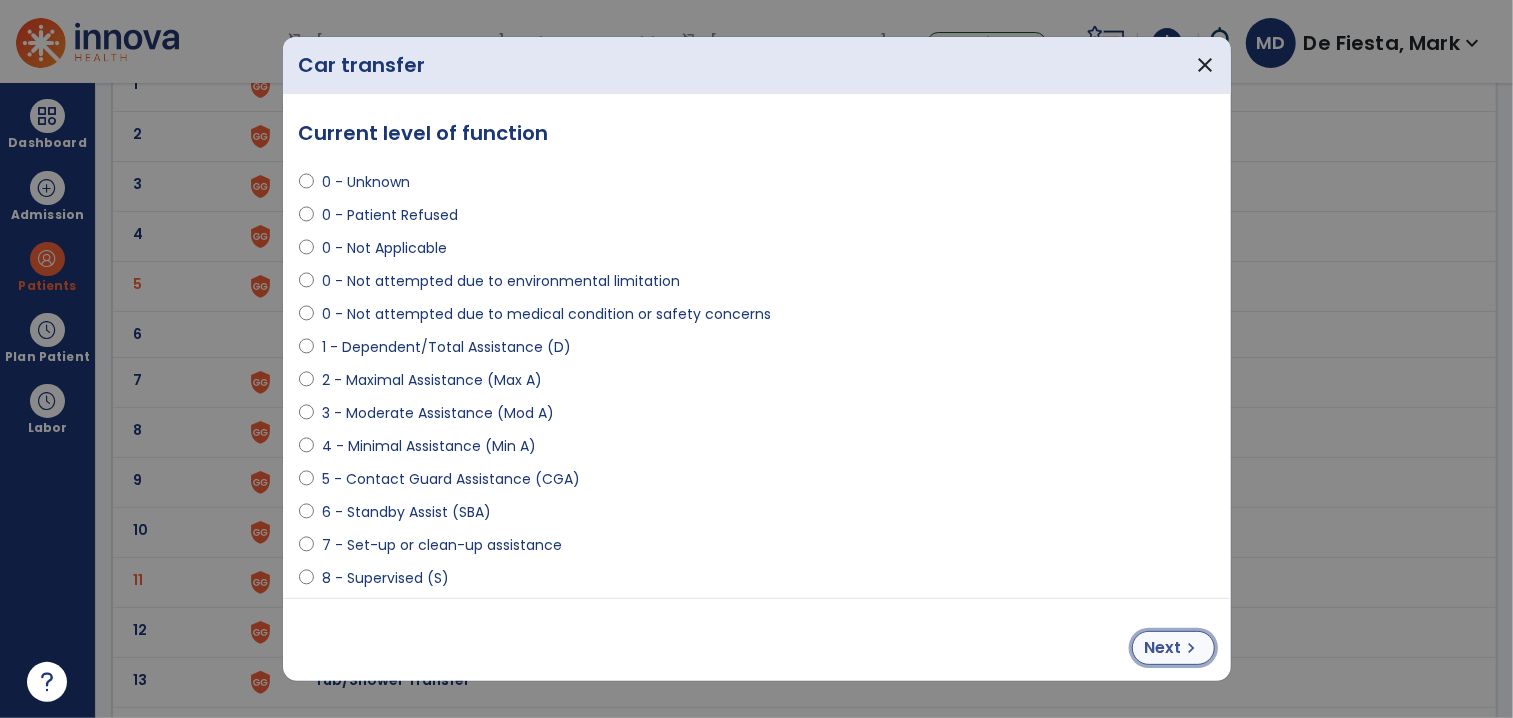 click on "chevron_right" at bounding box center [1192, 648] 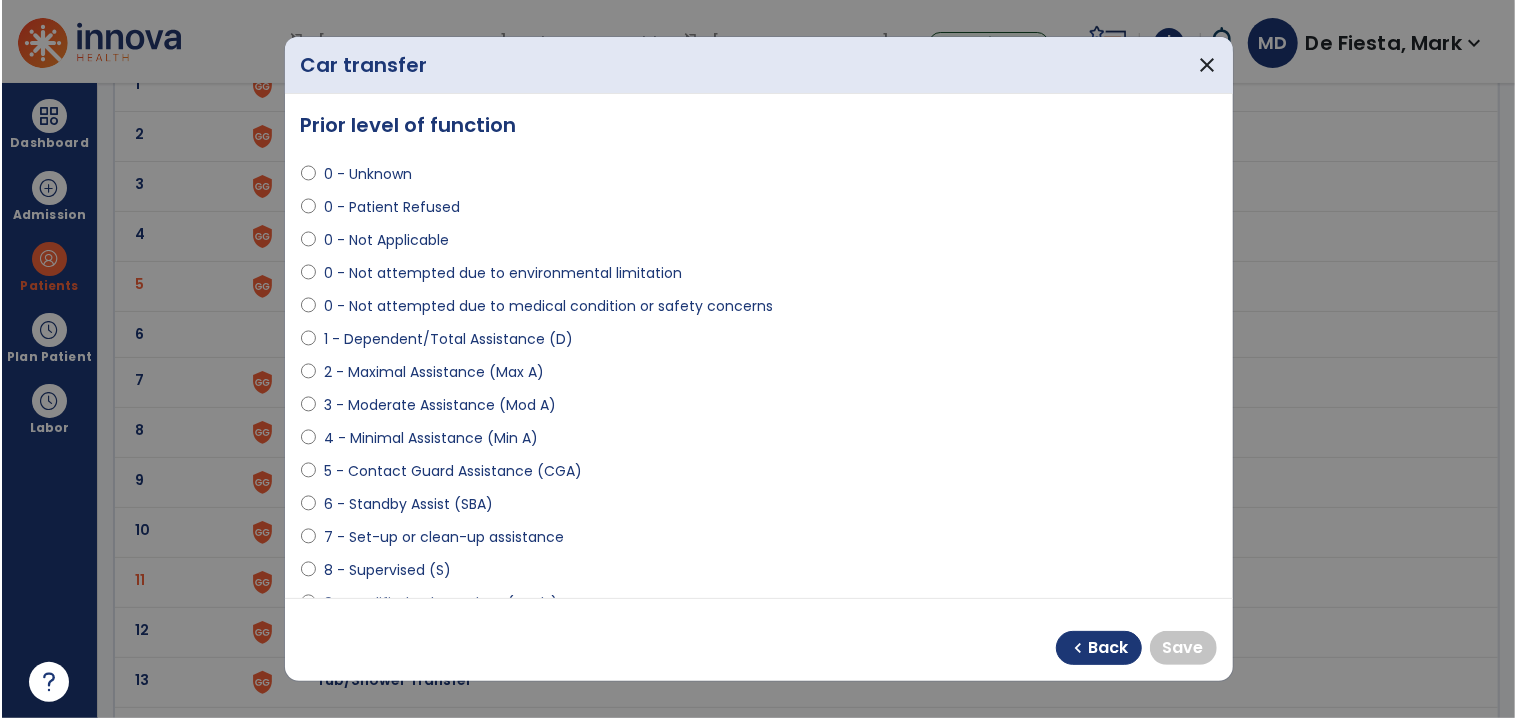 scroll, scrollTop: 11, scrollLeft: 0, axis: vertical 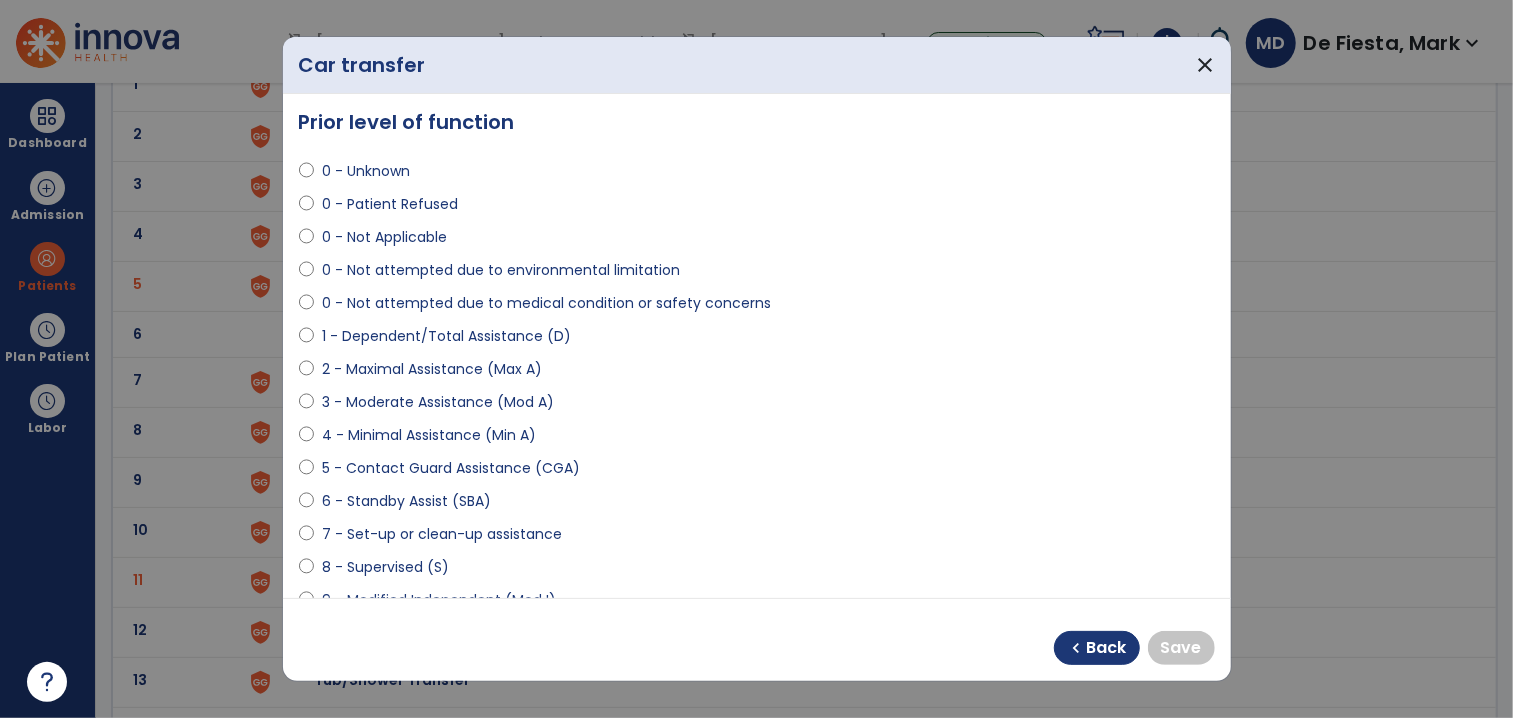 select on "**********" 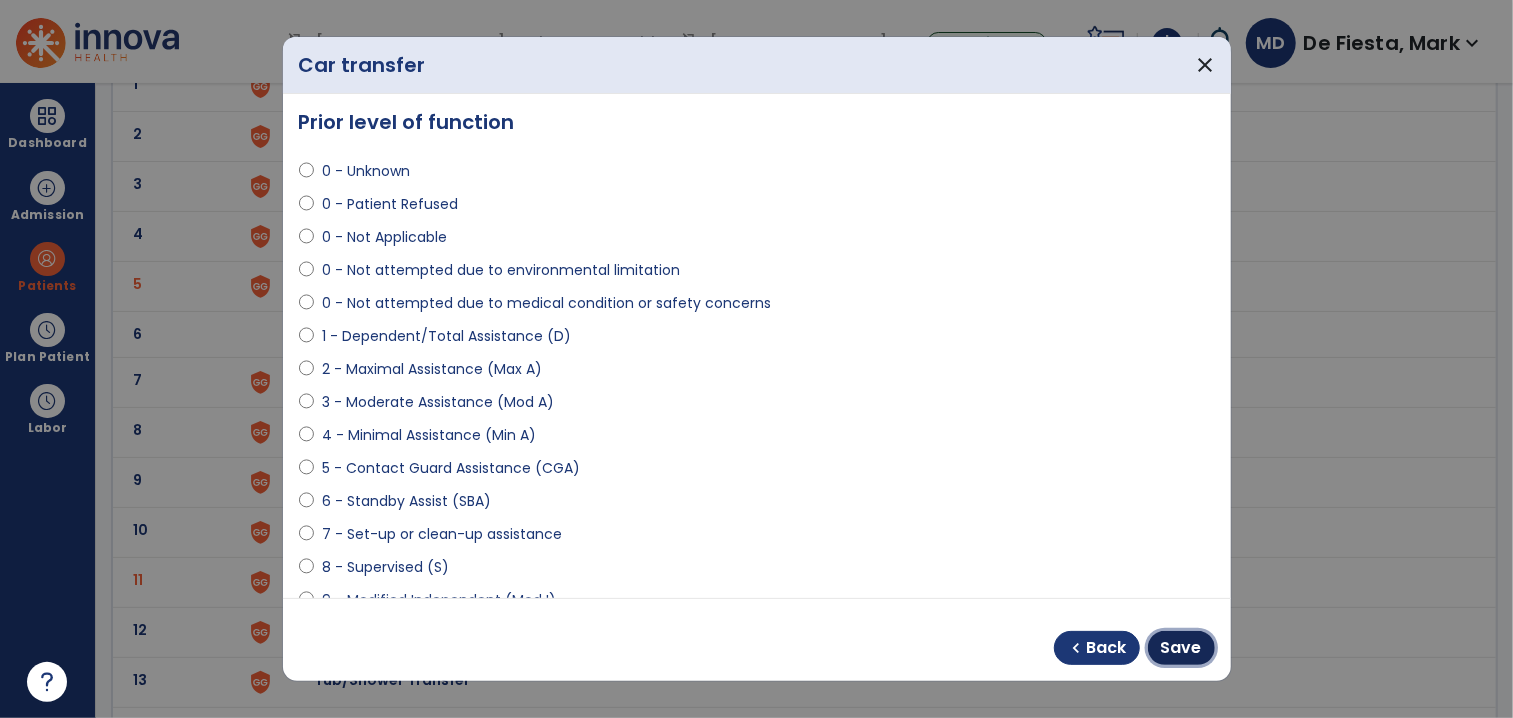 drag, startPoint x: 1197, startPoint y: 638, endPoint x: 824, endPoint y: 396, distance: 444.6268 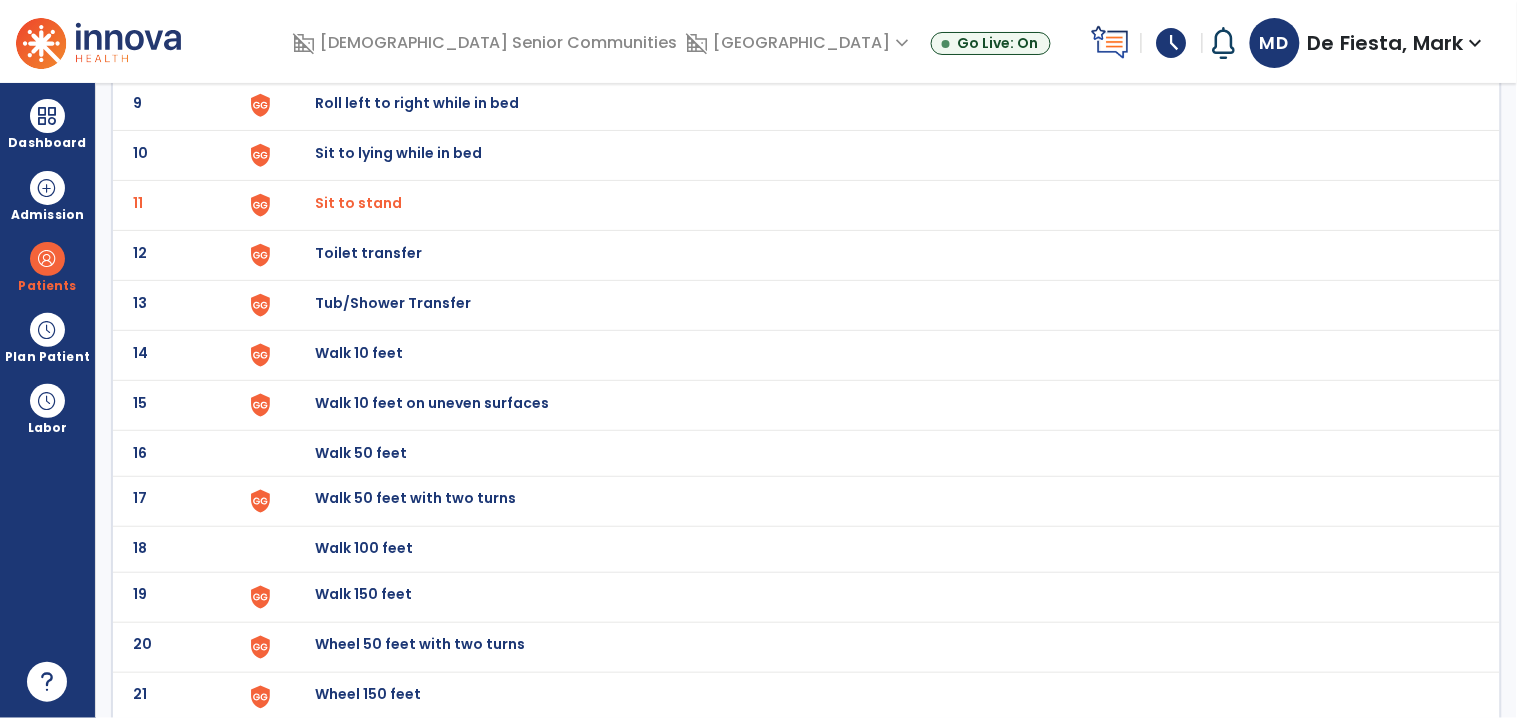 scroll, scrollTop: 573, scrollLeft: 0, axis: vertical 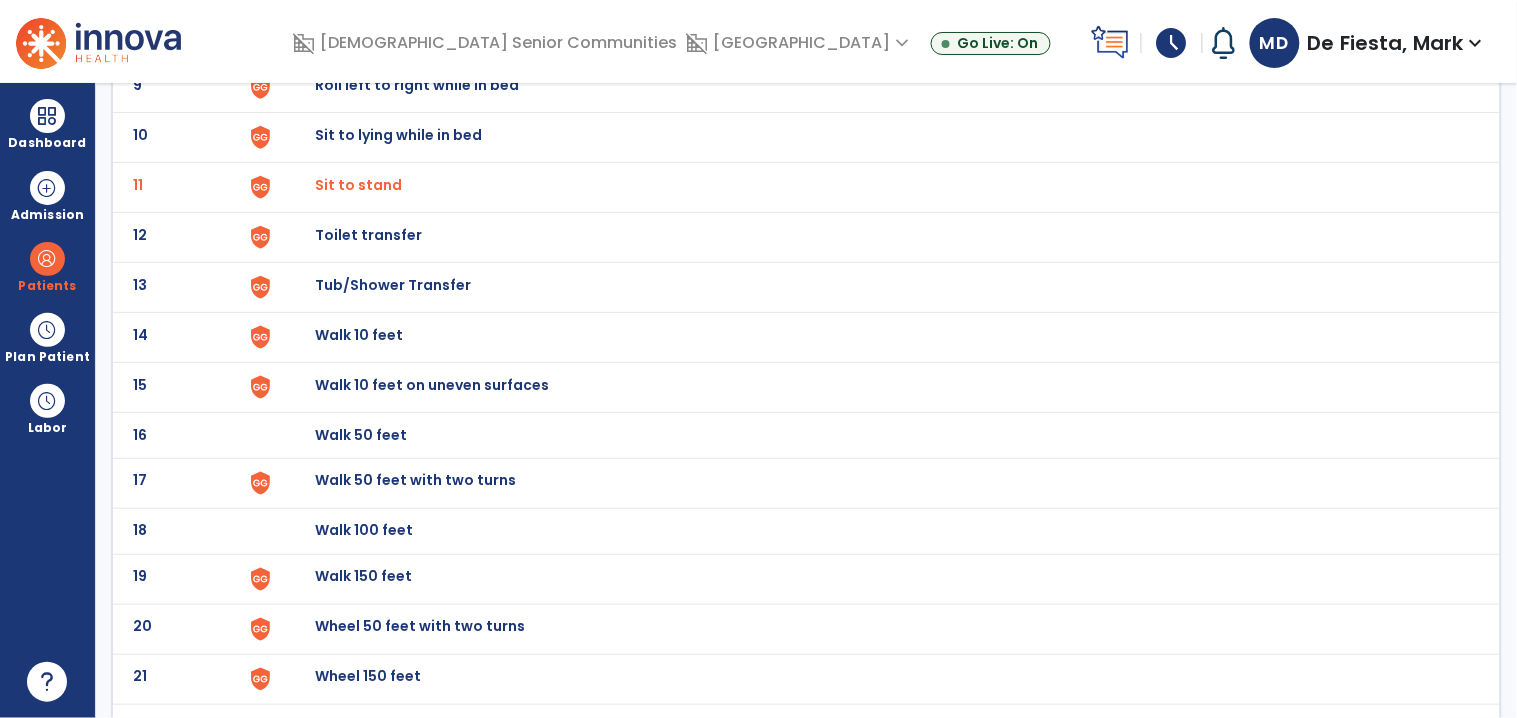 click on "Walk 10 feet" at bounding box center (877, -309) 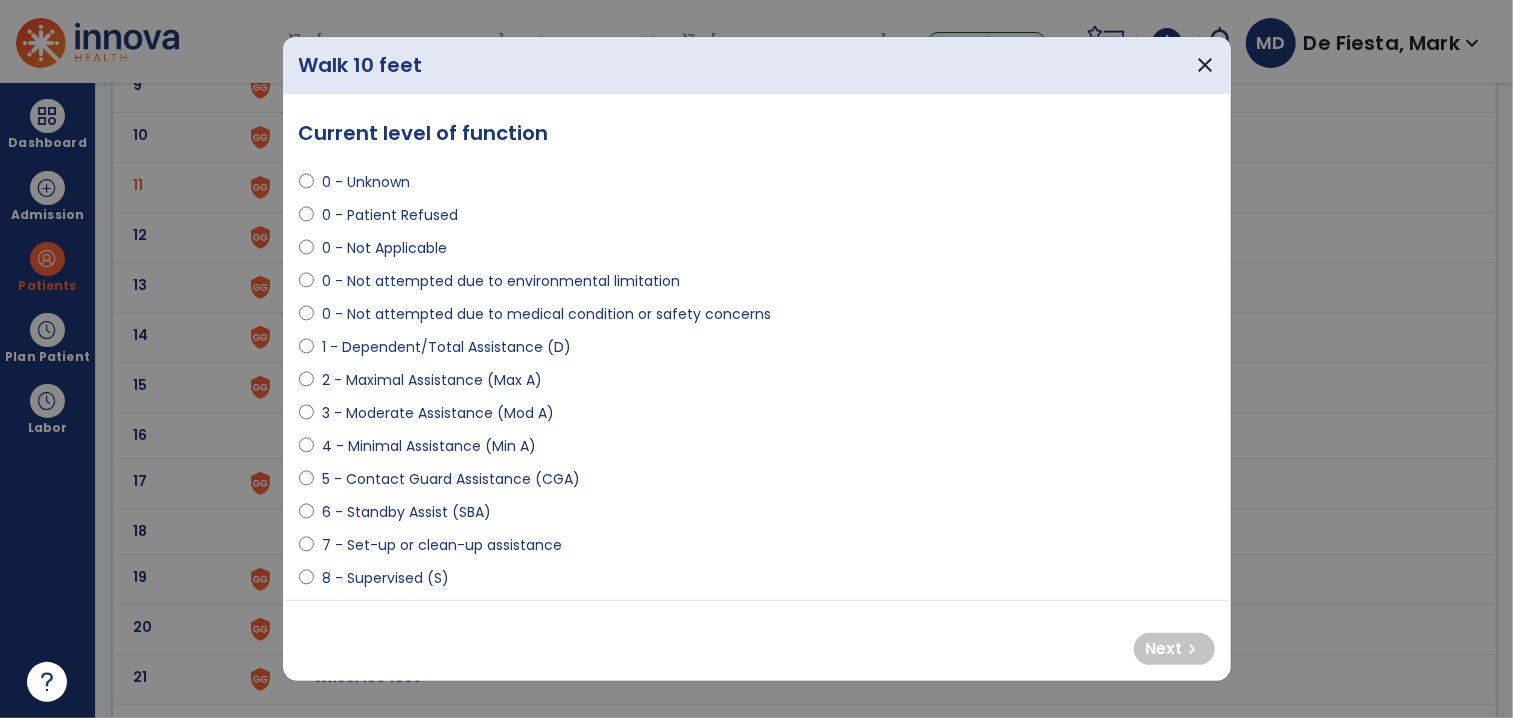 select on "**********" 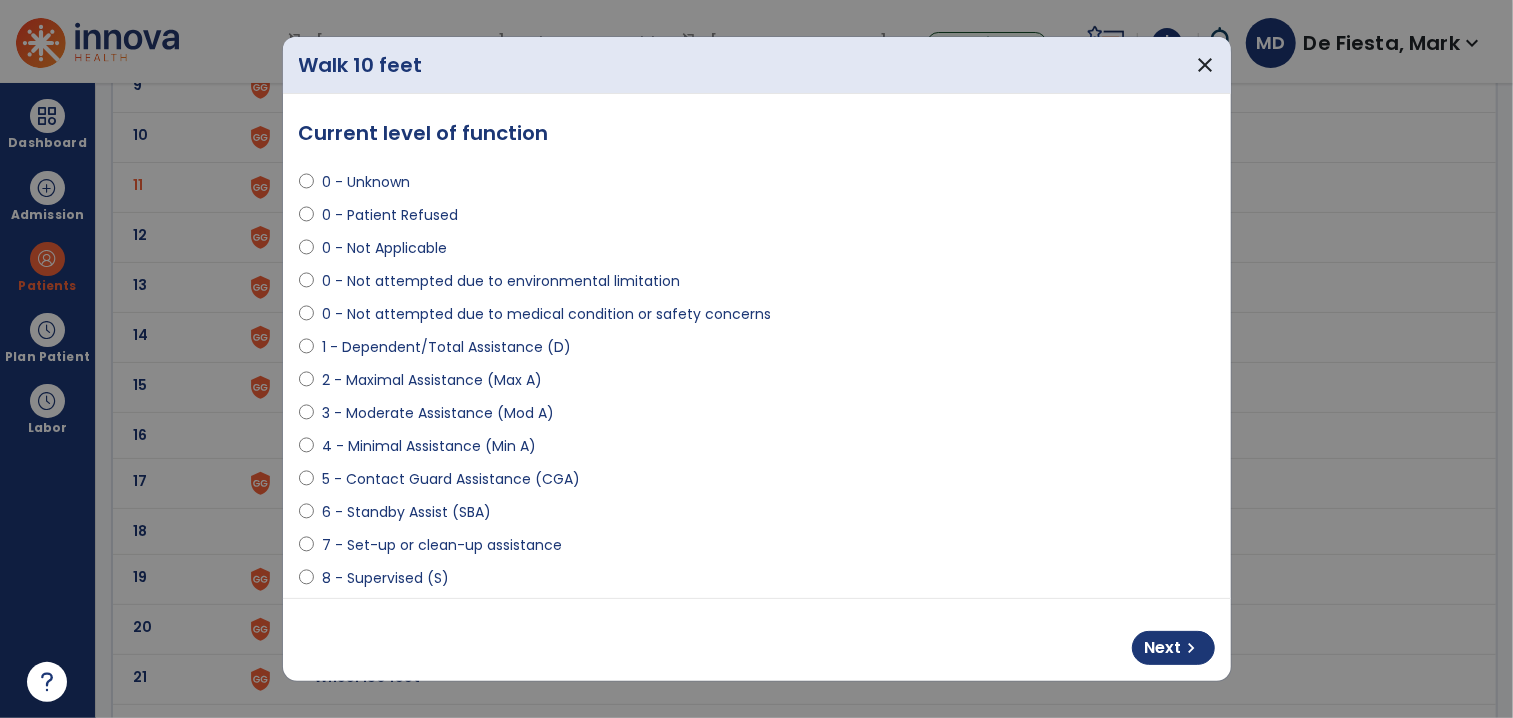 click on "Next  chevron_right" at bounding box center [757, 640] 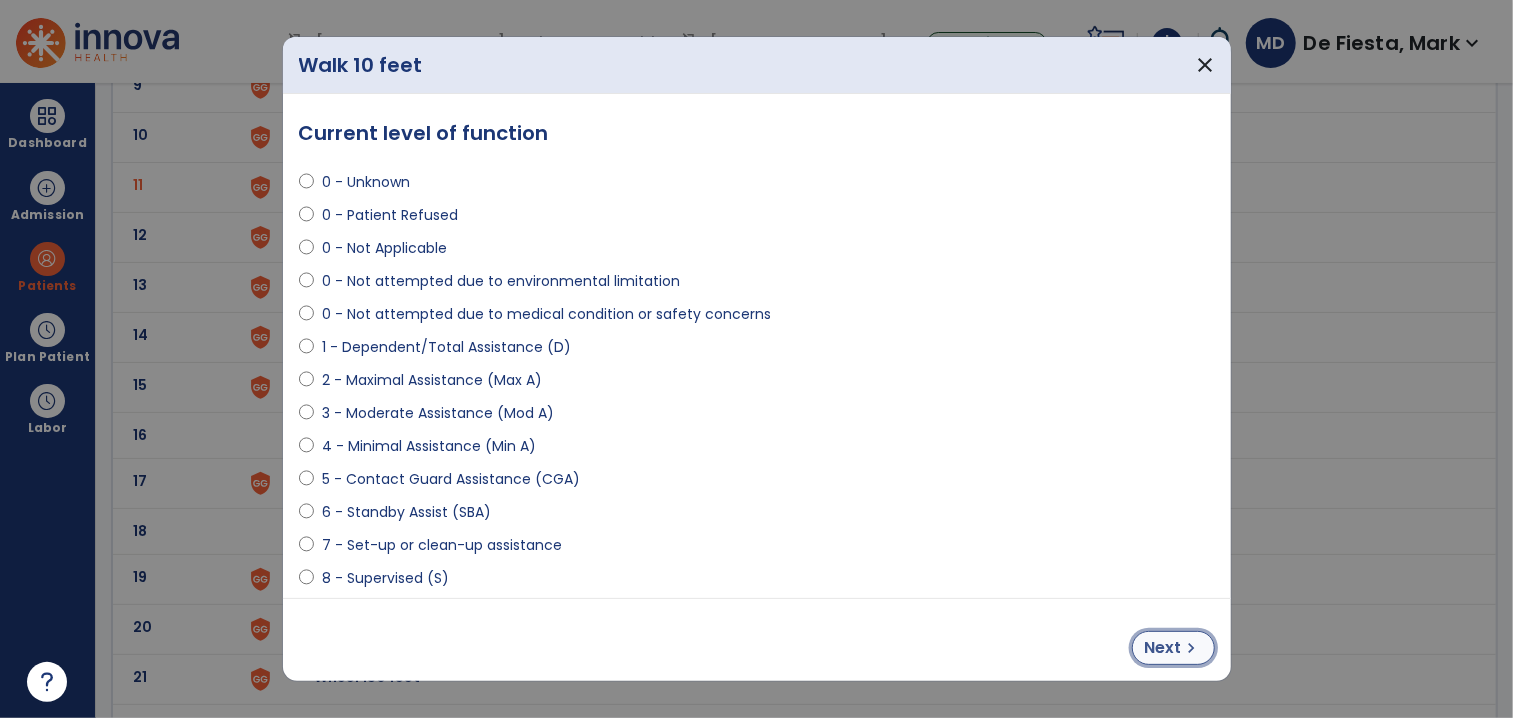 click on "Next  chevron_right" at bounding box center [1173, 648] 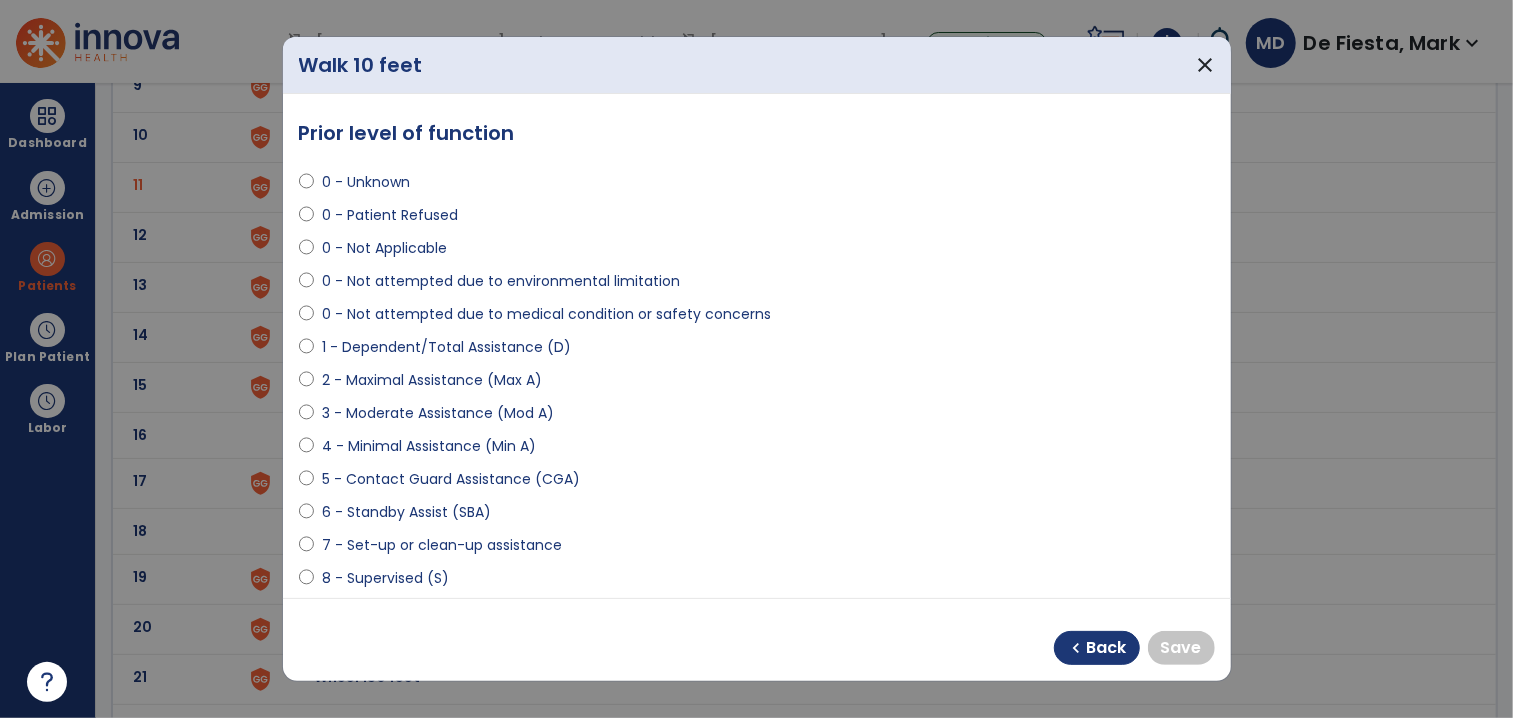select on "**********" 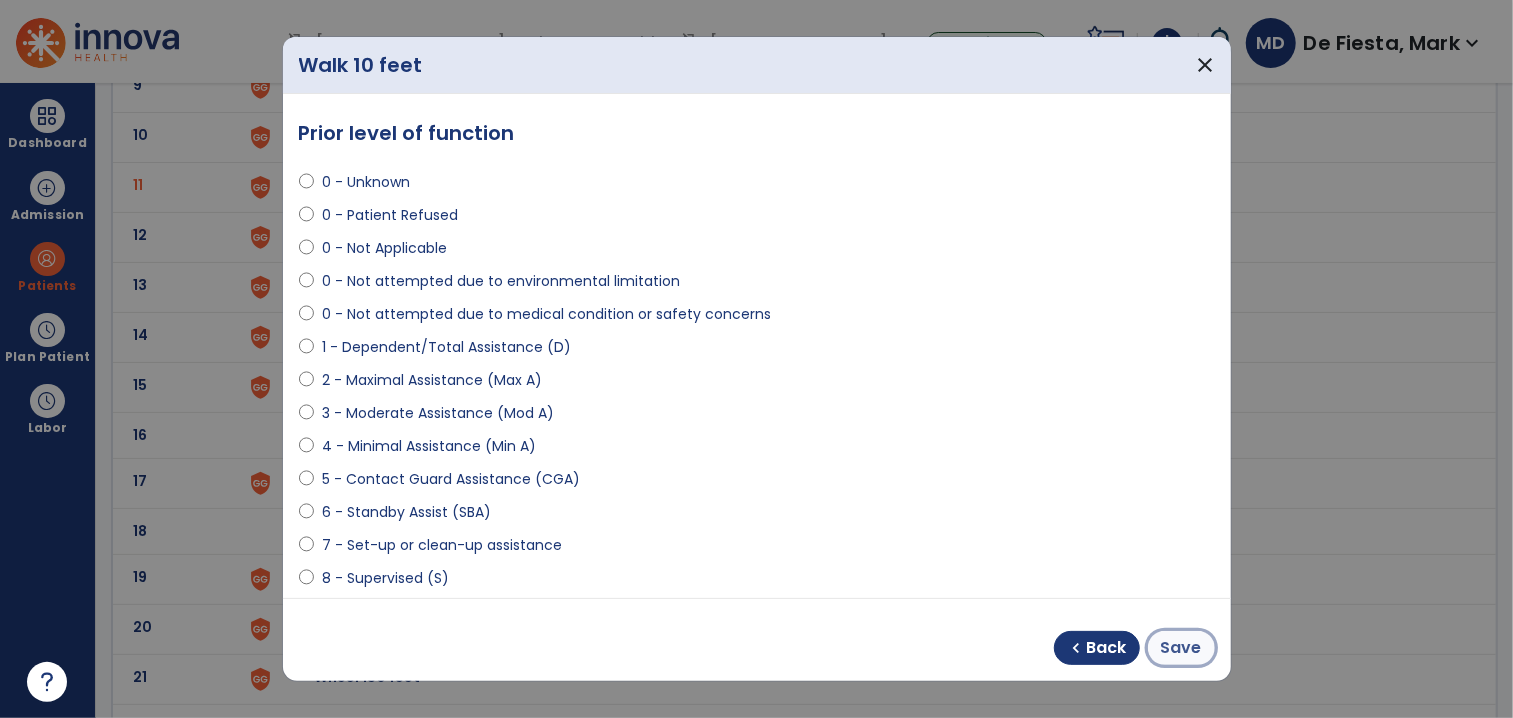 click on "Save" at bounding box center [1181, 648] 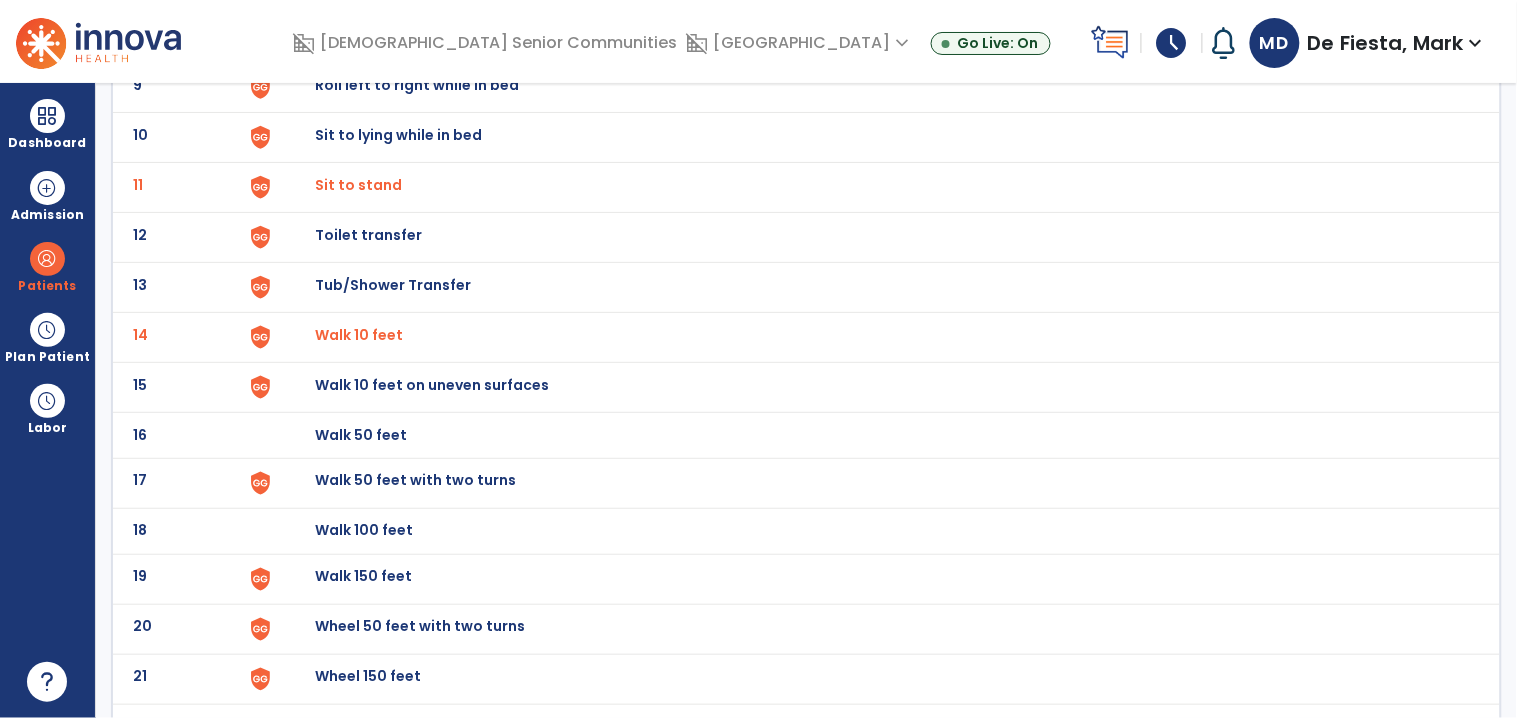 scroll, scrollTop: 595, scrollLeft: 0, axis: vertical 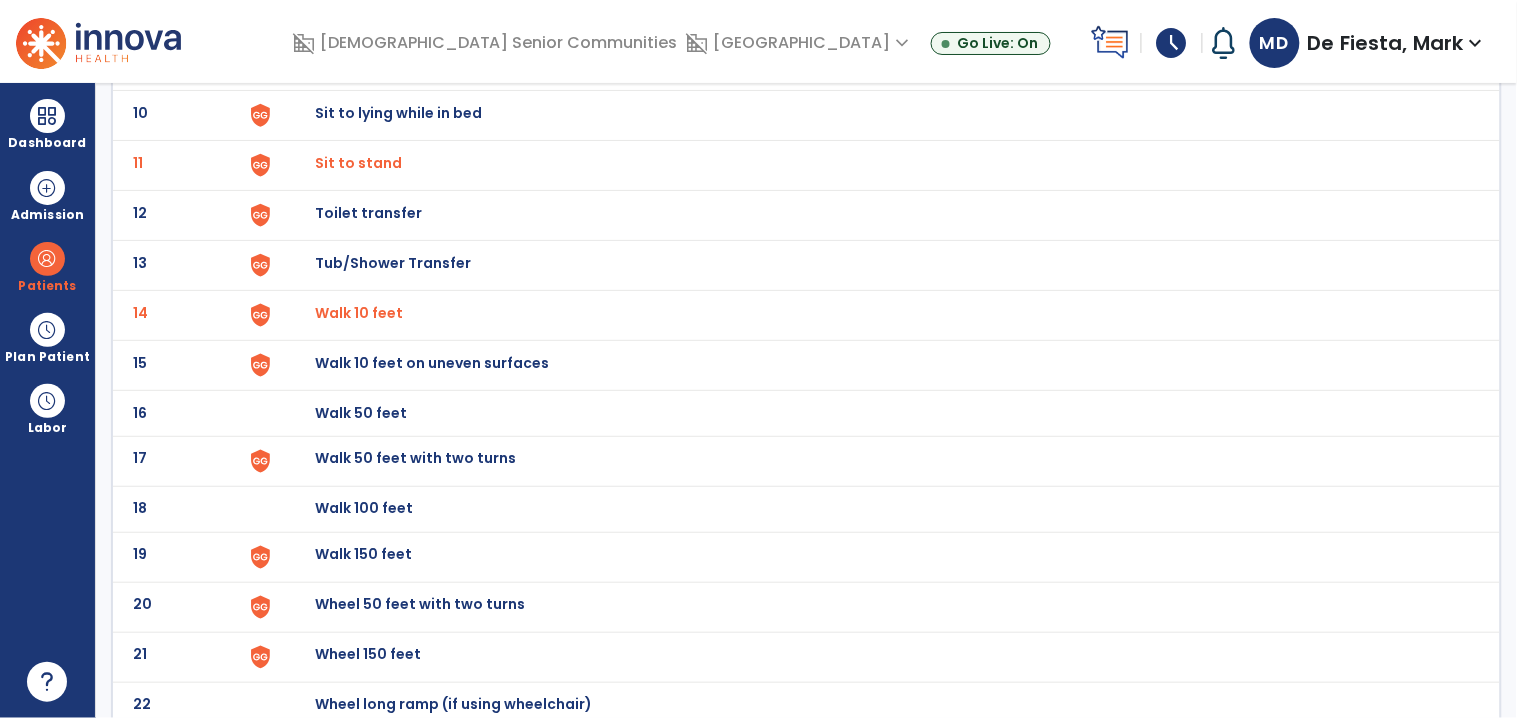 click on "Walk 50 feet with two turns" at bounding box center [361, -333] 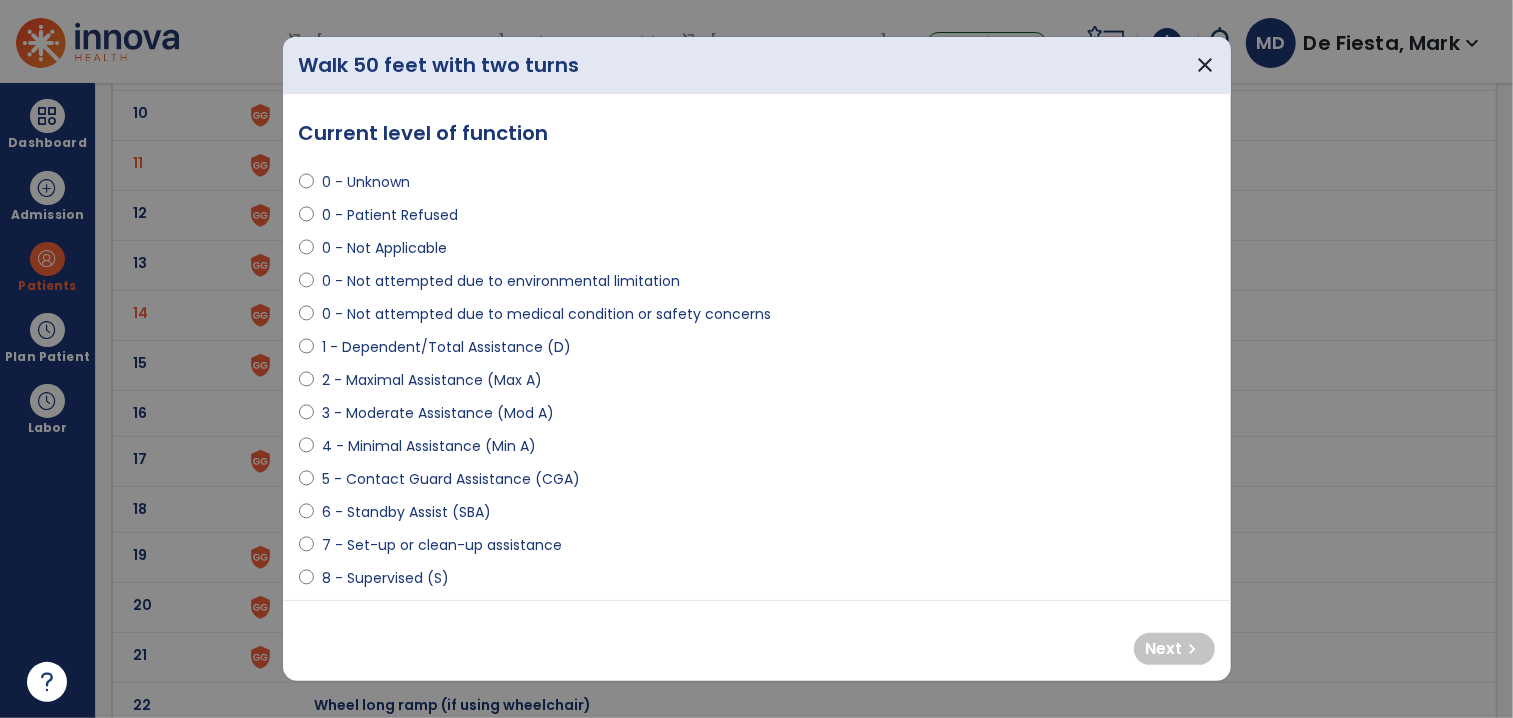 select on "**********" 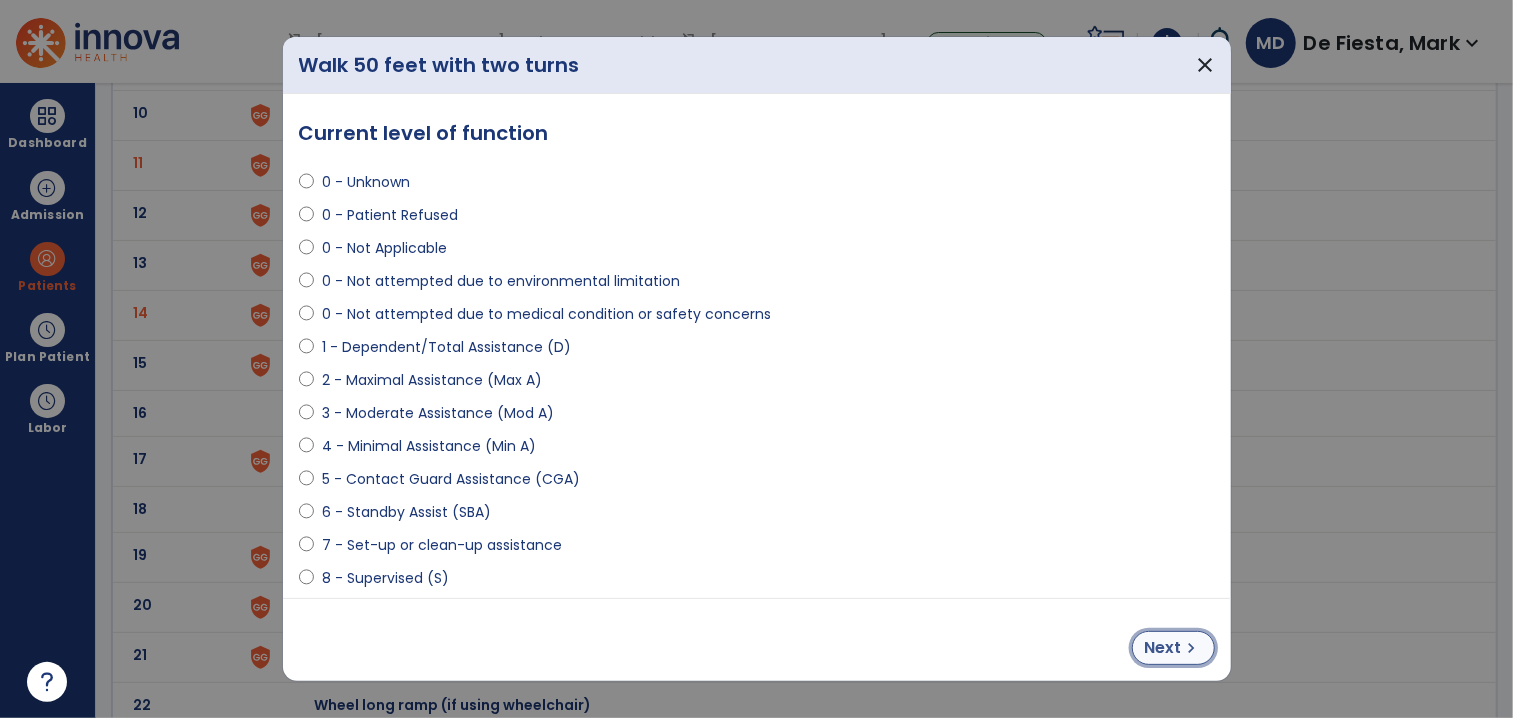 click on "Next  chevron_right" at bounding box center (1173, 648) 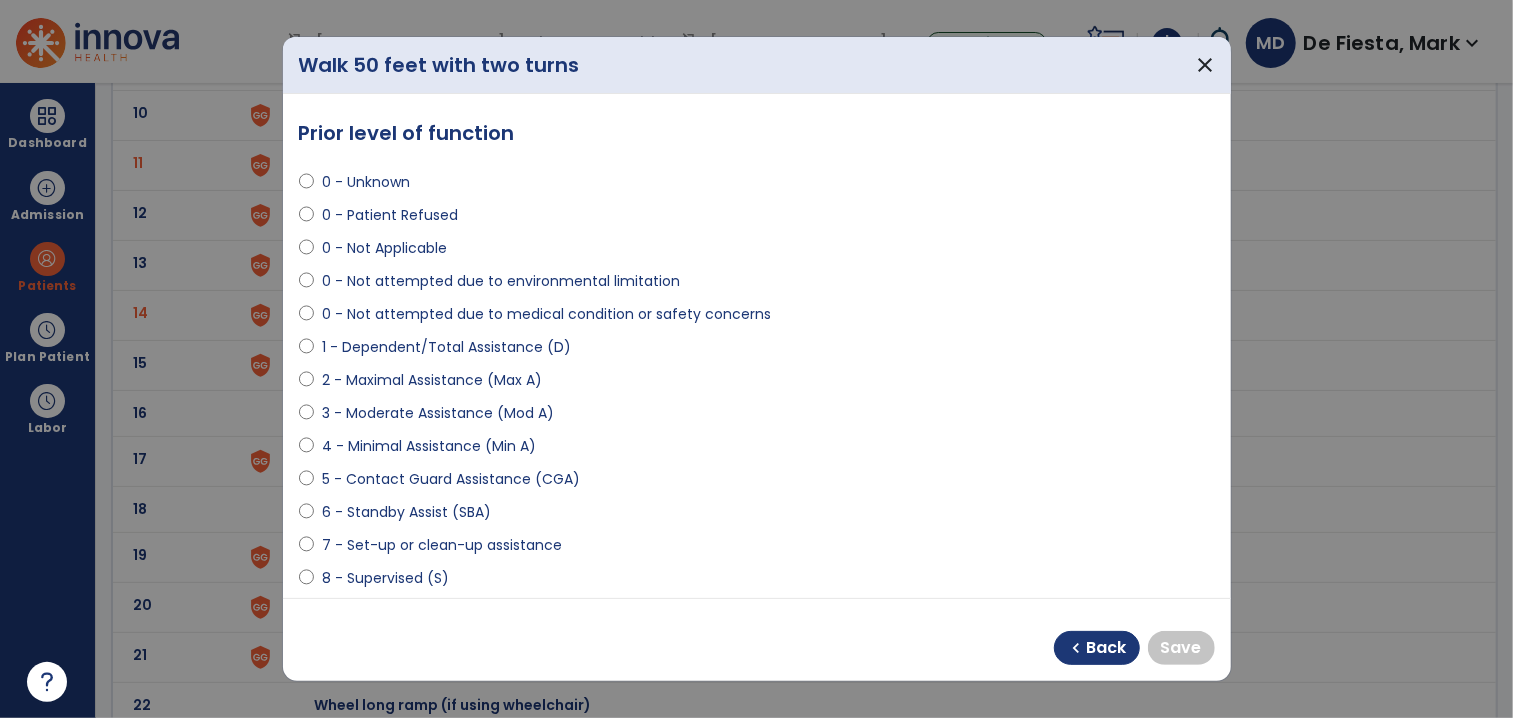 select on "**********" 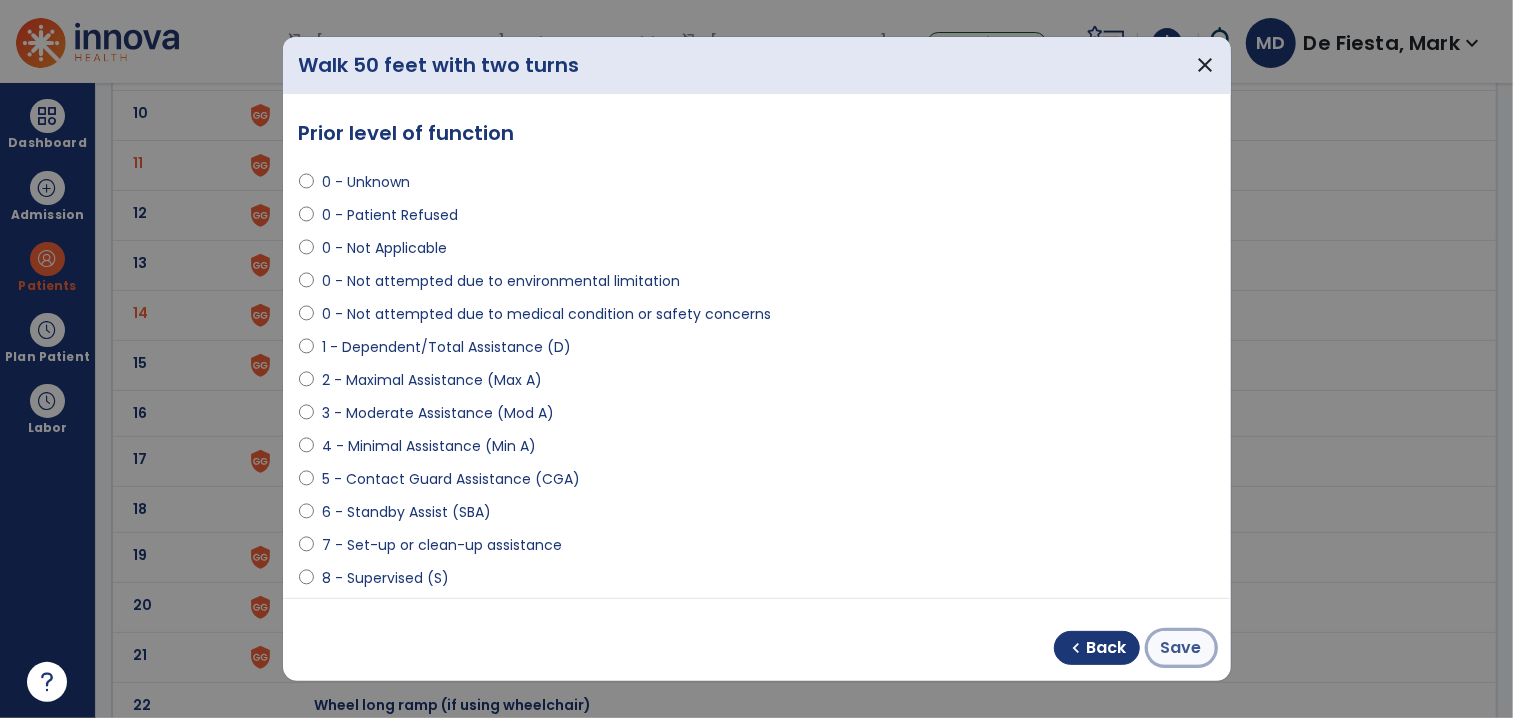 click on "Save" at bounding box center (1181, 648) 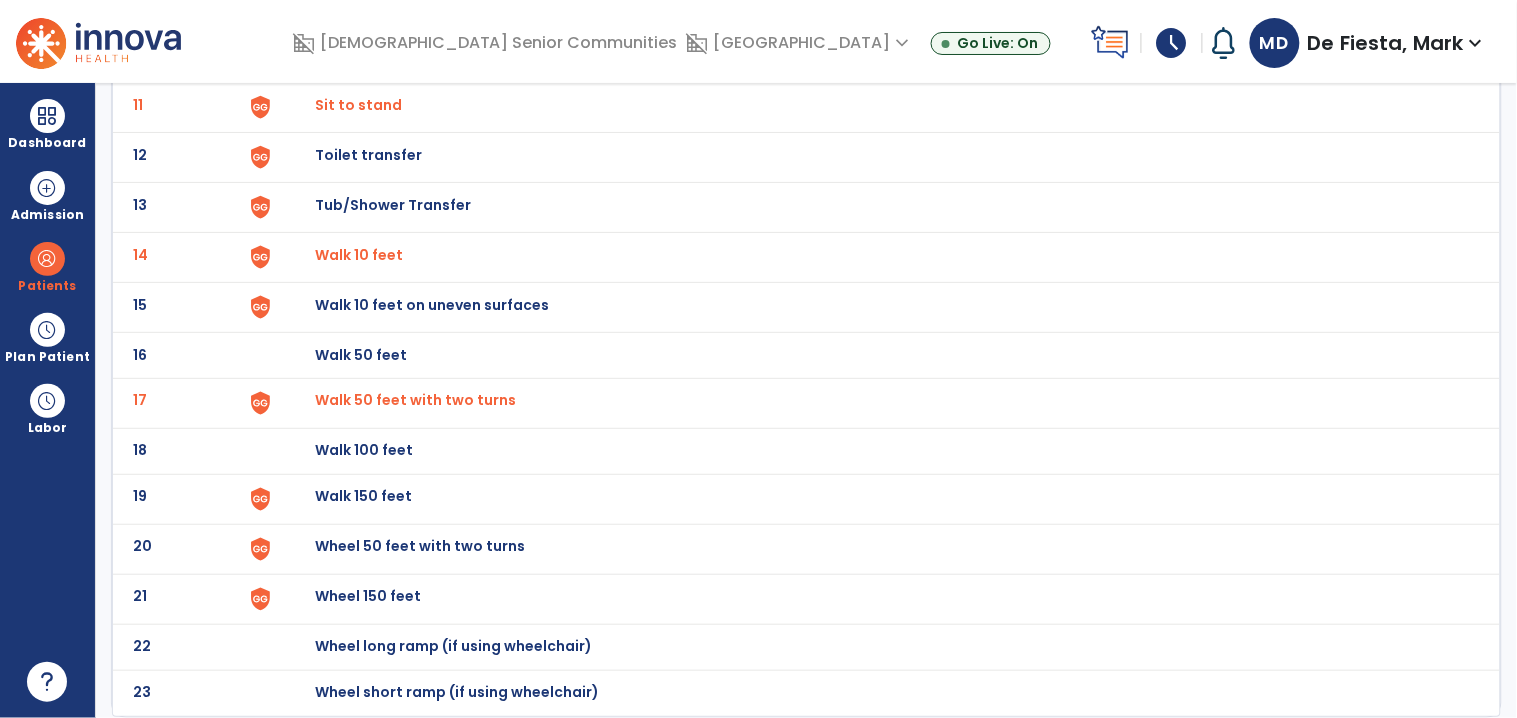 scroll, scrollTop: 0, scrollLeft: 0, axis: both 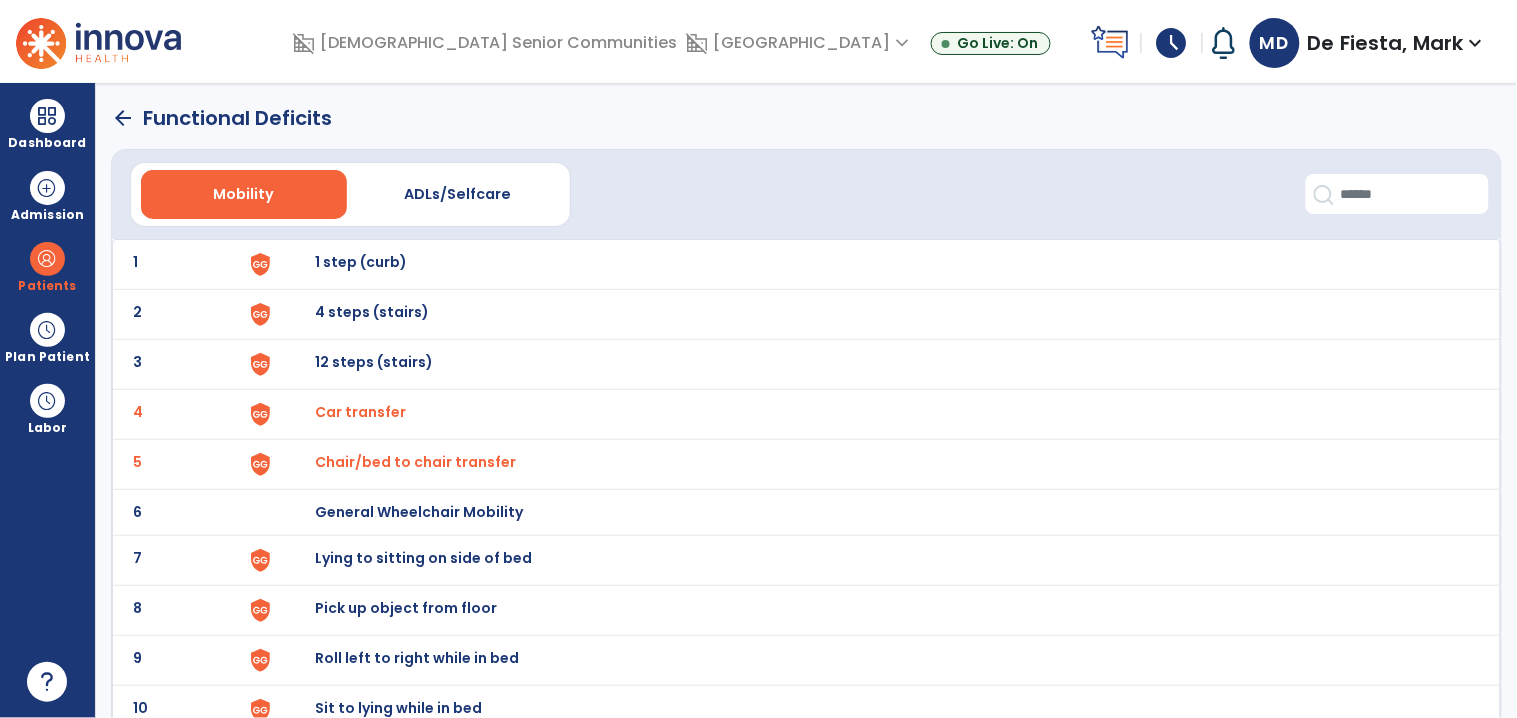 click on "arrow_back" 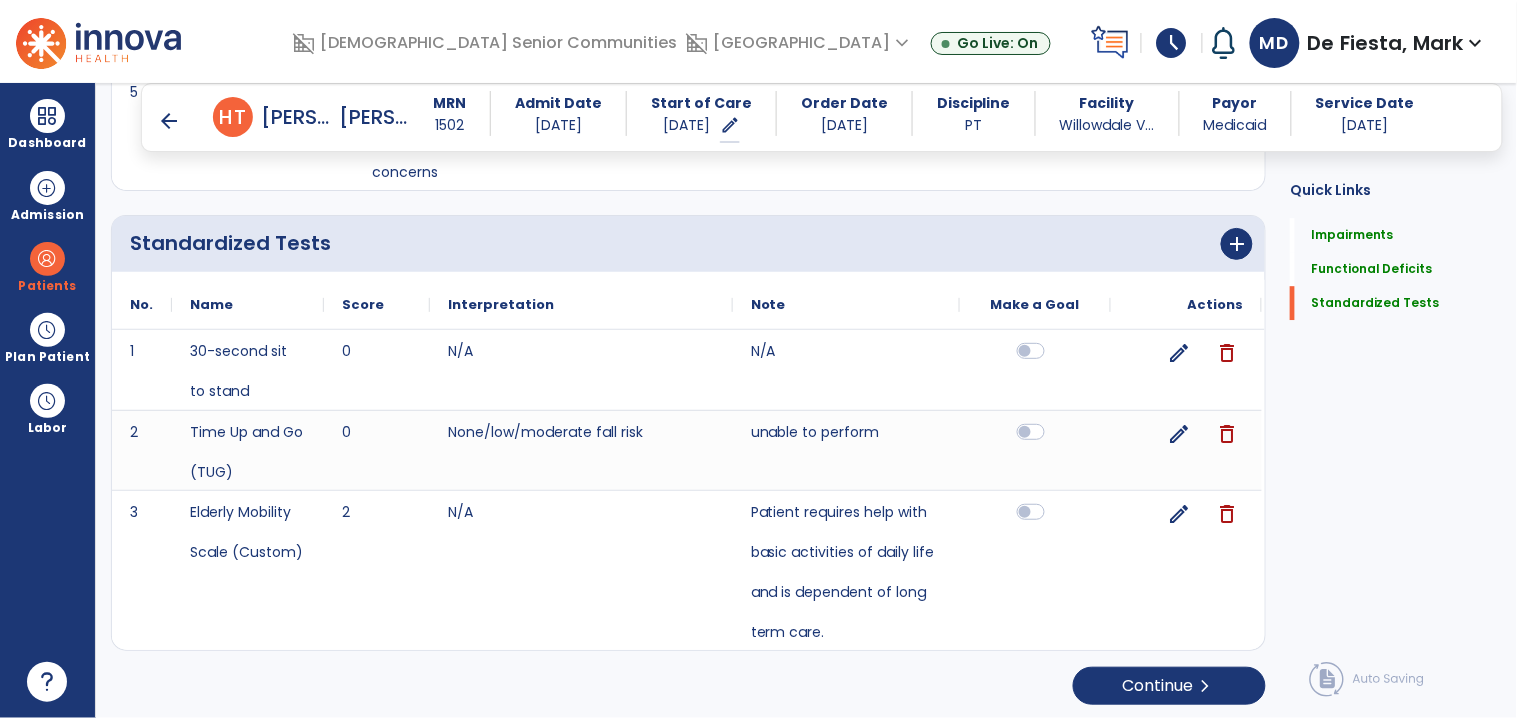 scroll, scrollTop: 1387, scrollLeft: 0, axis: vertical 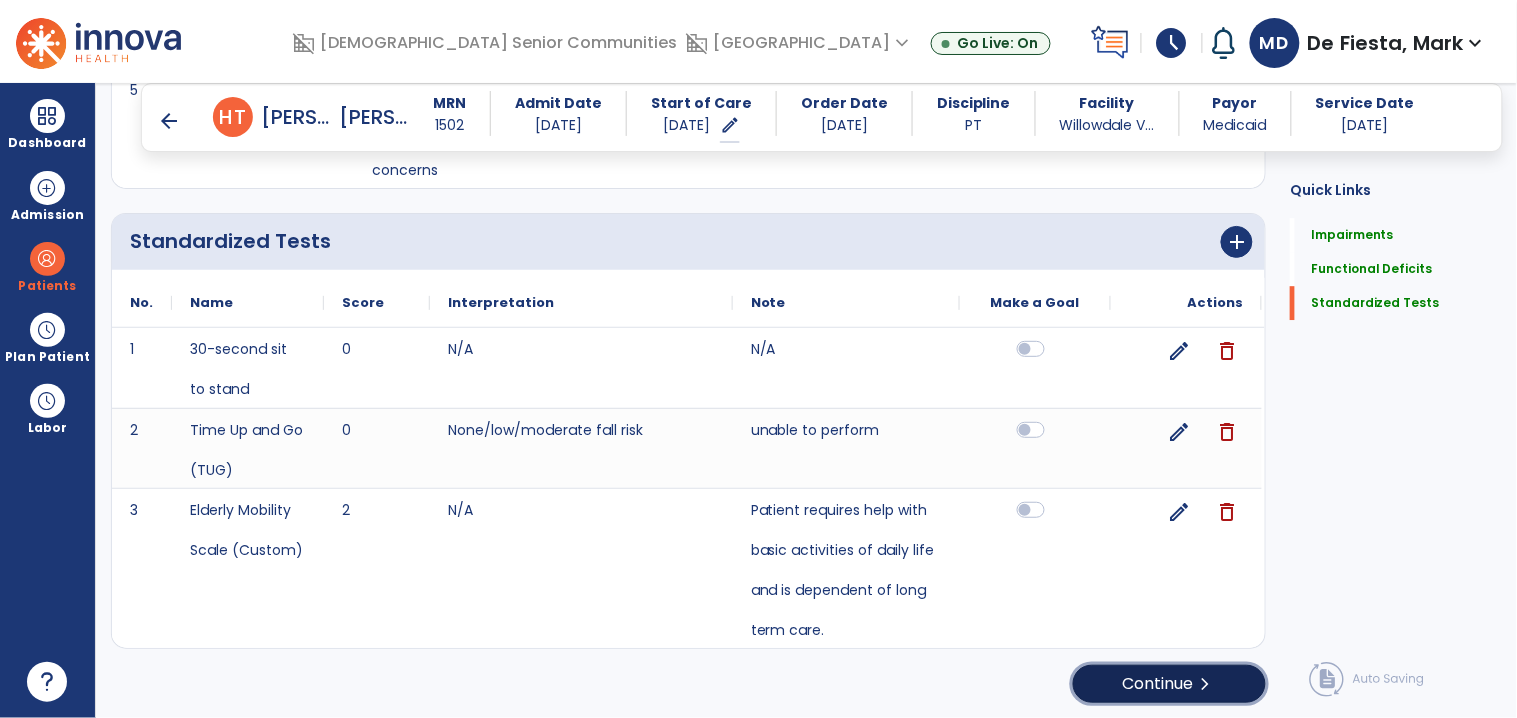 click on "Continue  chevron_right" 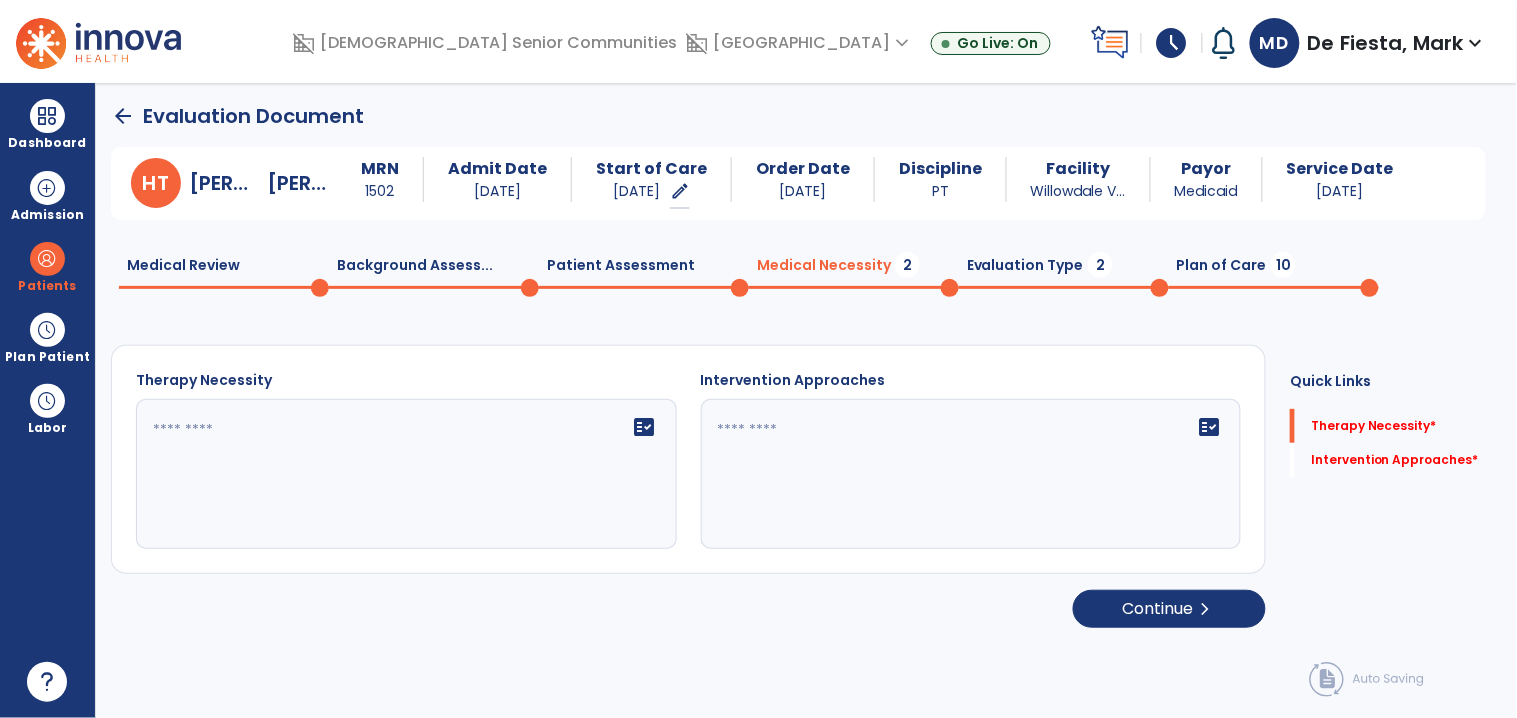 scroll, scrollTop: 0, scrollLeft: 0, axis: both 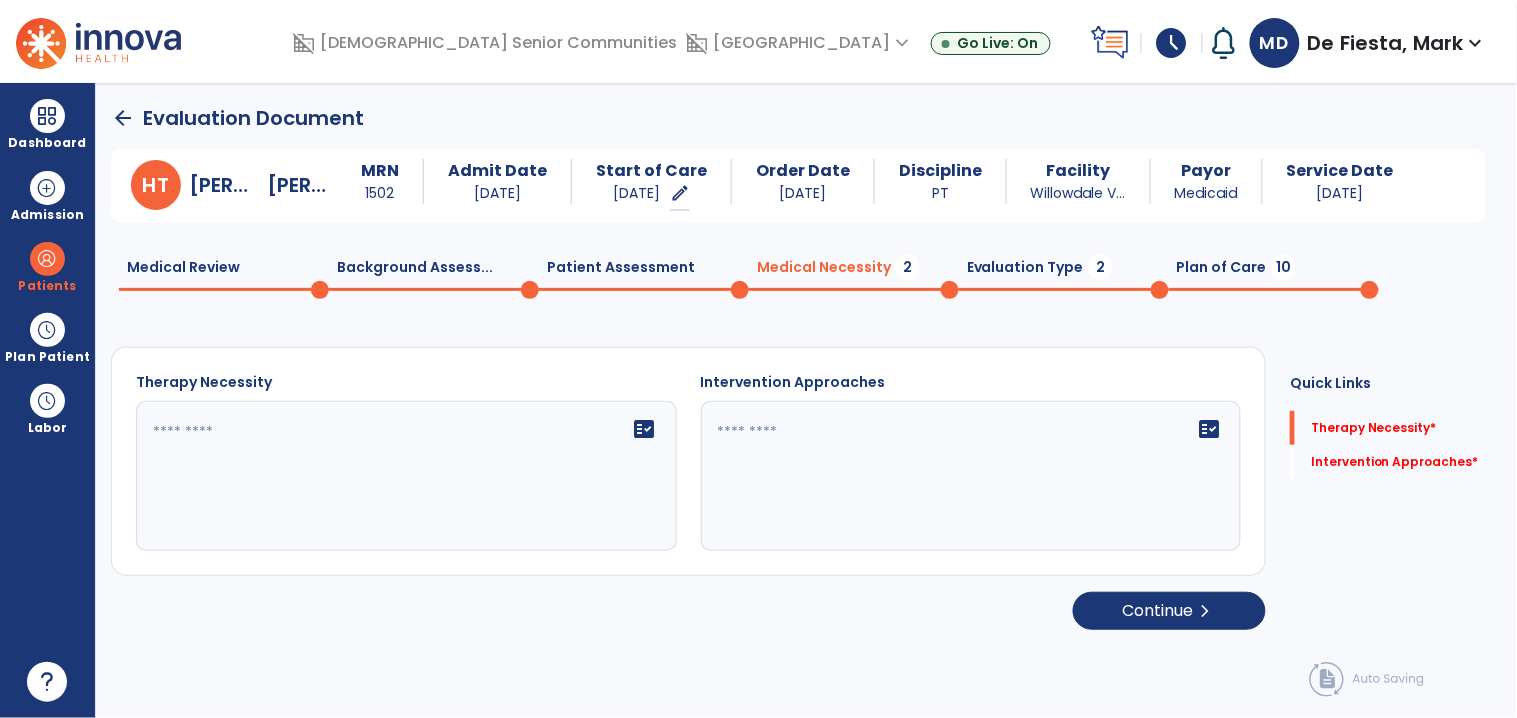 click on "fact_check" 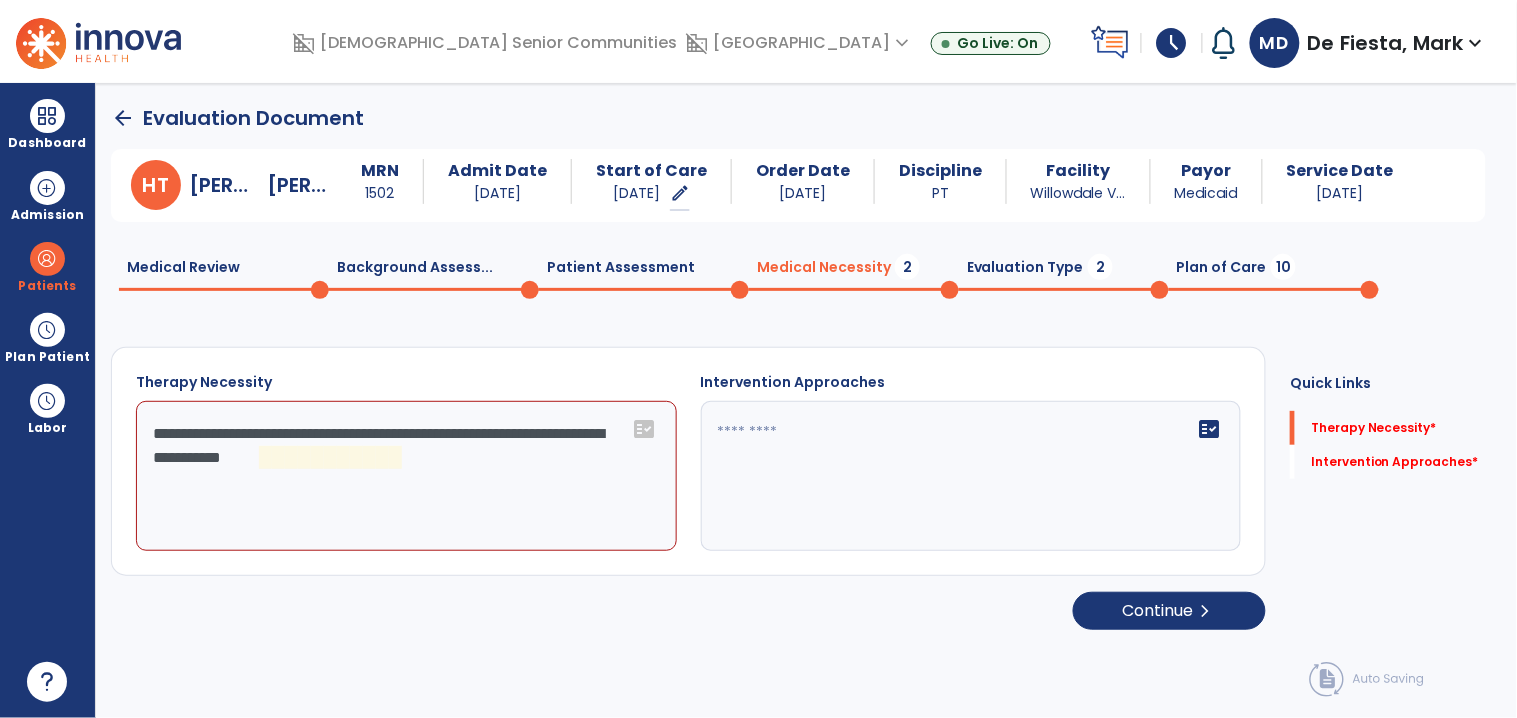 click on "**********" 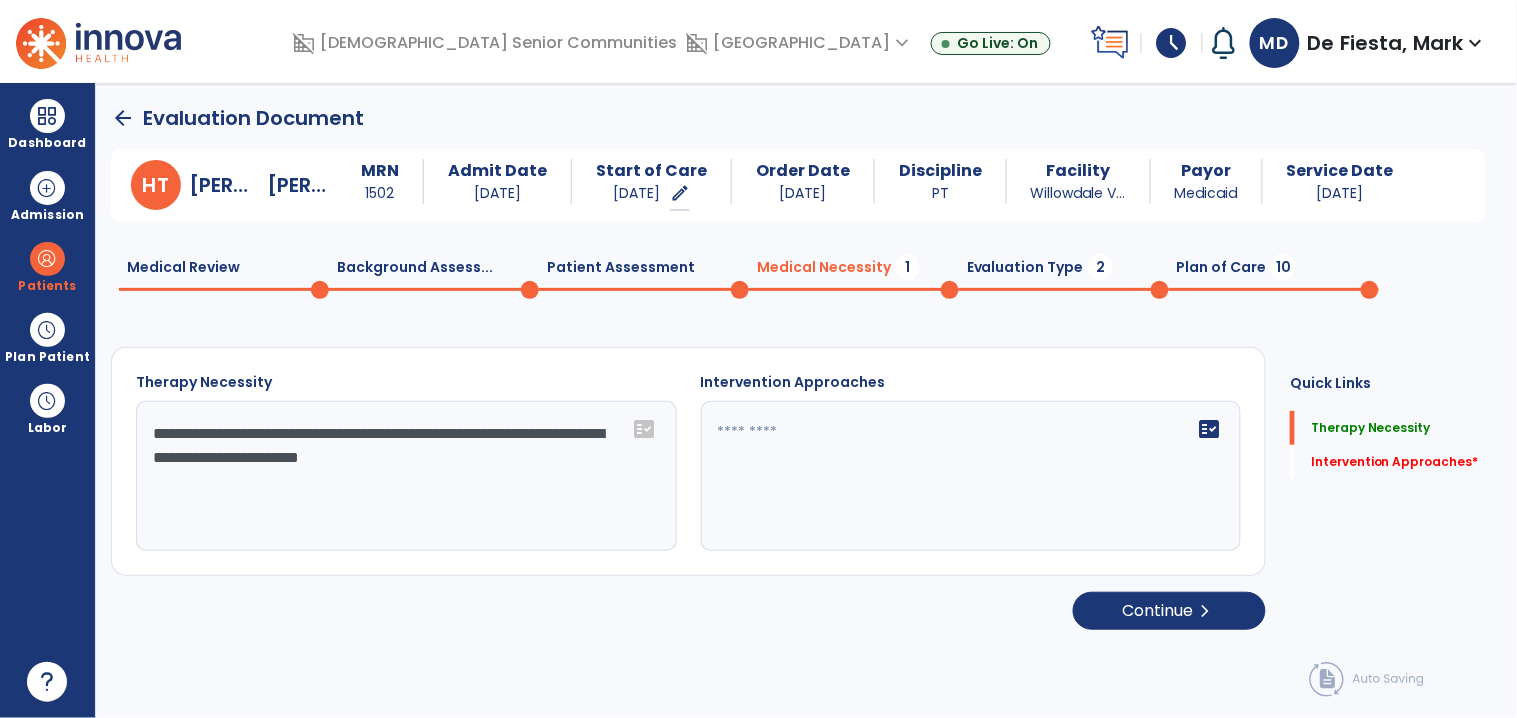 type on "**********" 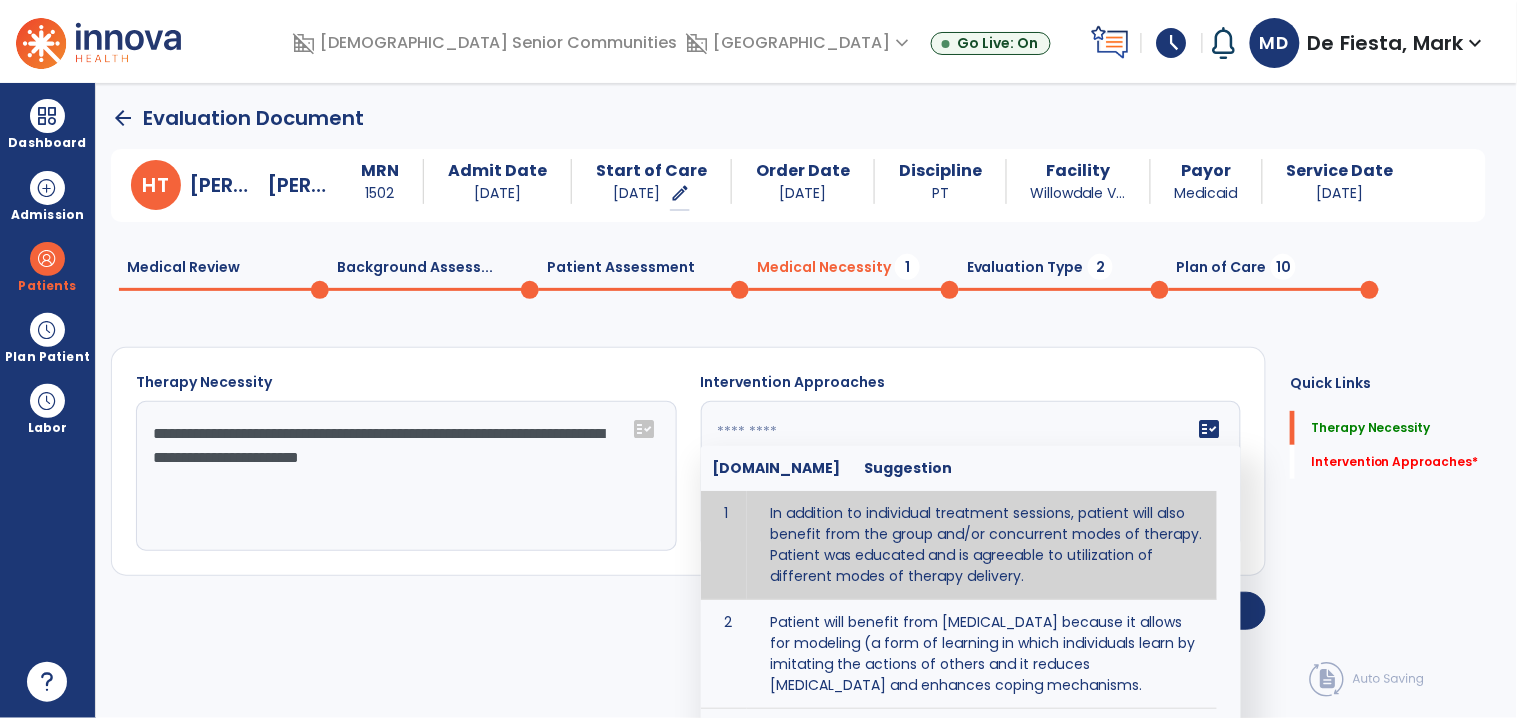 click on "fact_check  [DOMAIN_NAME] Suggestion 1 In addition to individual treatment sessions, patient will also benefit from the group and/or concurrent modes of therapy. Patient was educated and is agreeable to utilization of different modes of therapy delivery. 2 Patient will benefit from [MEDICAL_DATA] because it allows for modeling (a form of learning in which individuals learn by imitating the actions of others and it reduces [MEDICAL_DATA] and enhances coping mechanisms. 3 Patient will benefit from [MEDICAL_DATA] to: Create a network that promotes growth and learning by enabling patients to receive and give support and to share experiences from different points of view. 4 Patient will benefit from group/concurrent therapy because it is supported by evidence to promote increased patient engagement and sustainable outcomes. 5 Patient will benefit from group/concurrent therapy to: Promote independence and minimize dependence." 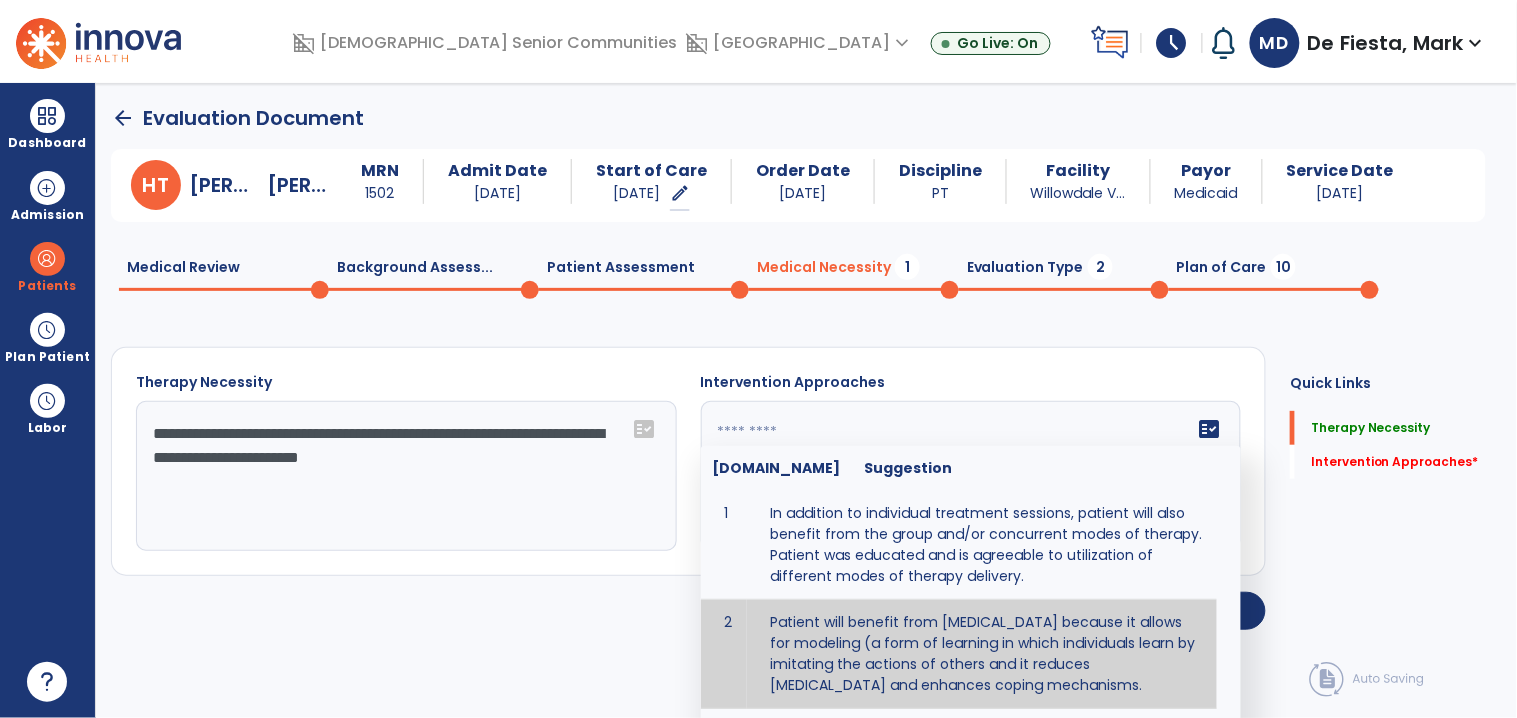 type on "**********" 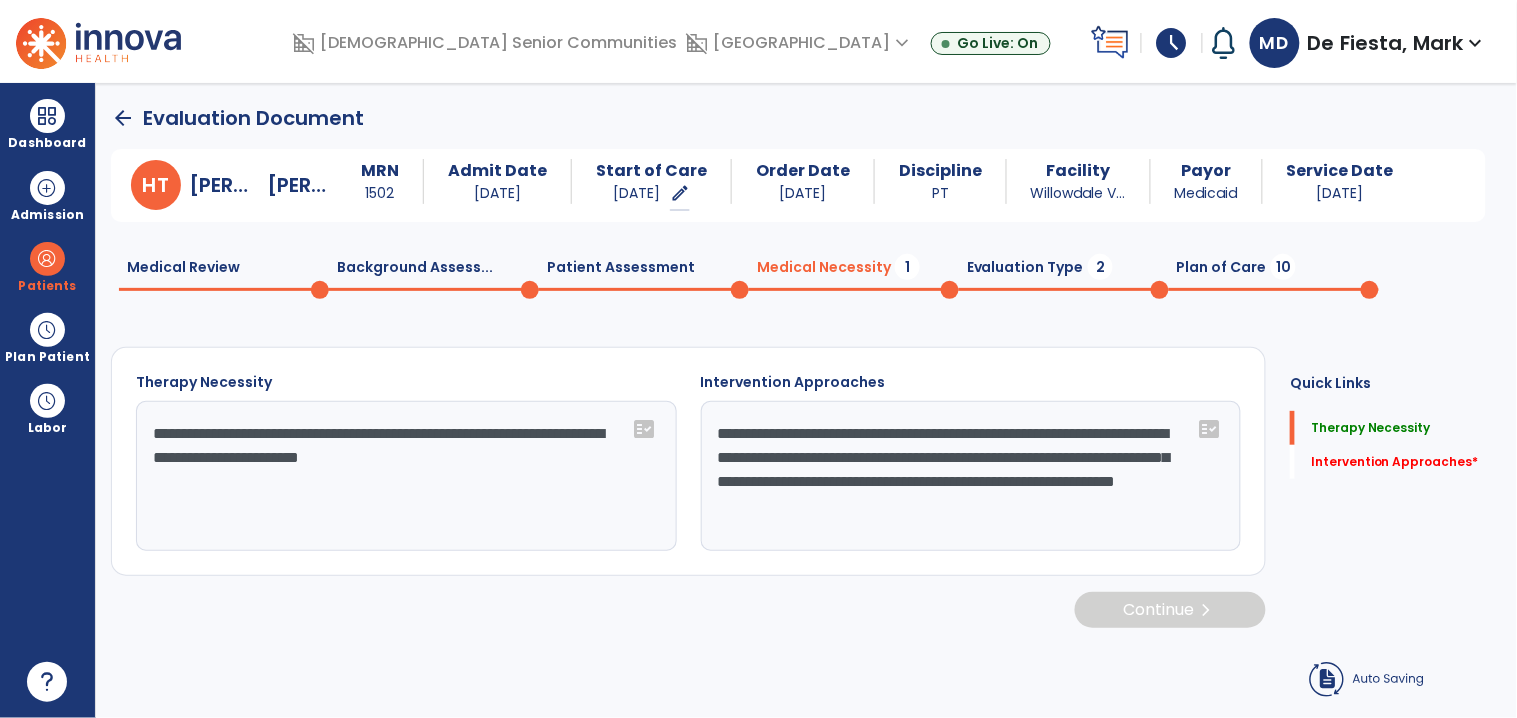 drag, startPoint x: 650, startPoint y: 669, endPoint x: 1179, endPoint y: 597, distance: 533.8773 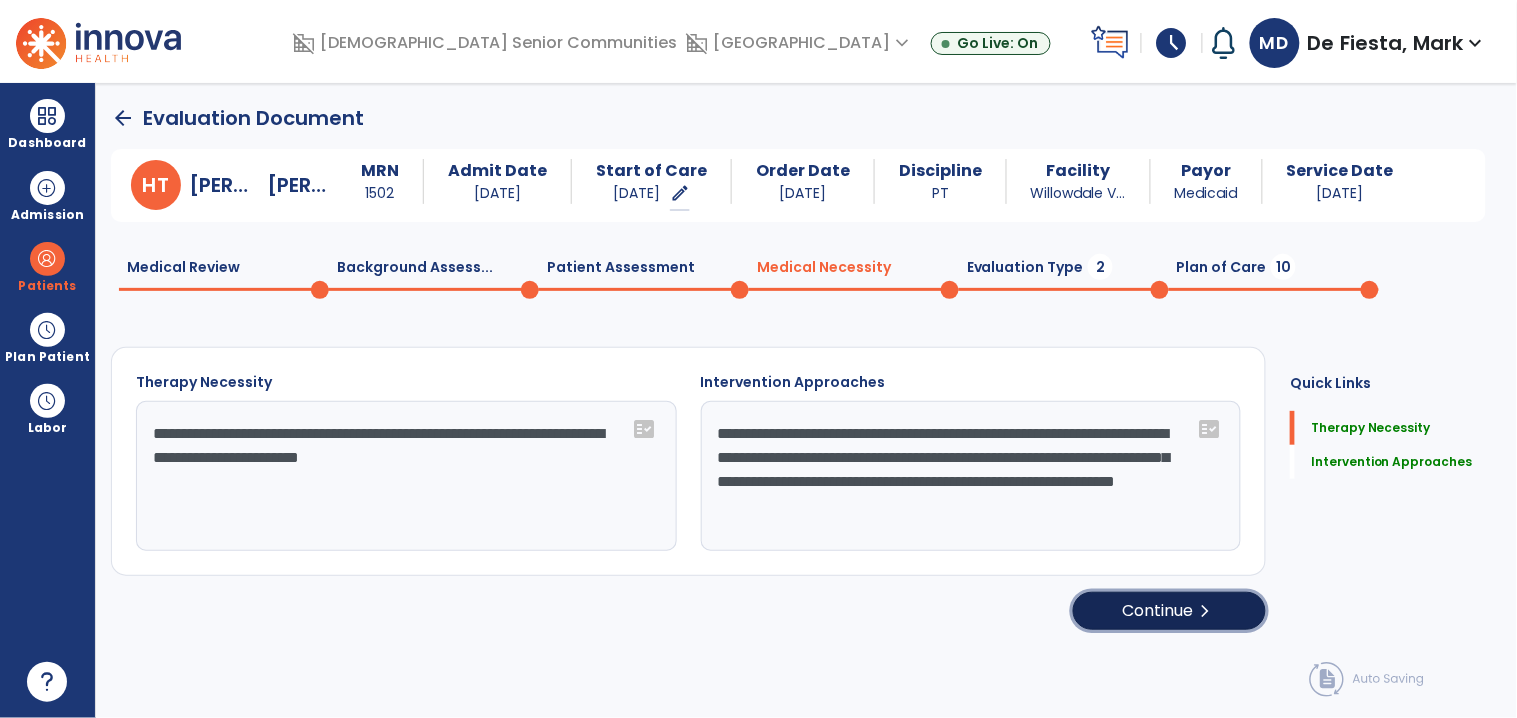 click on "Continue  chevron_right" 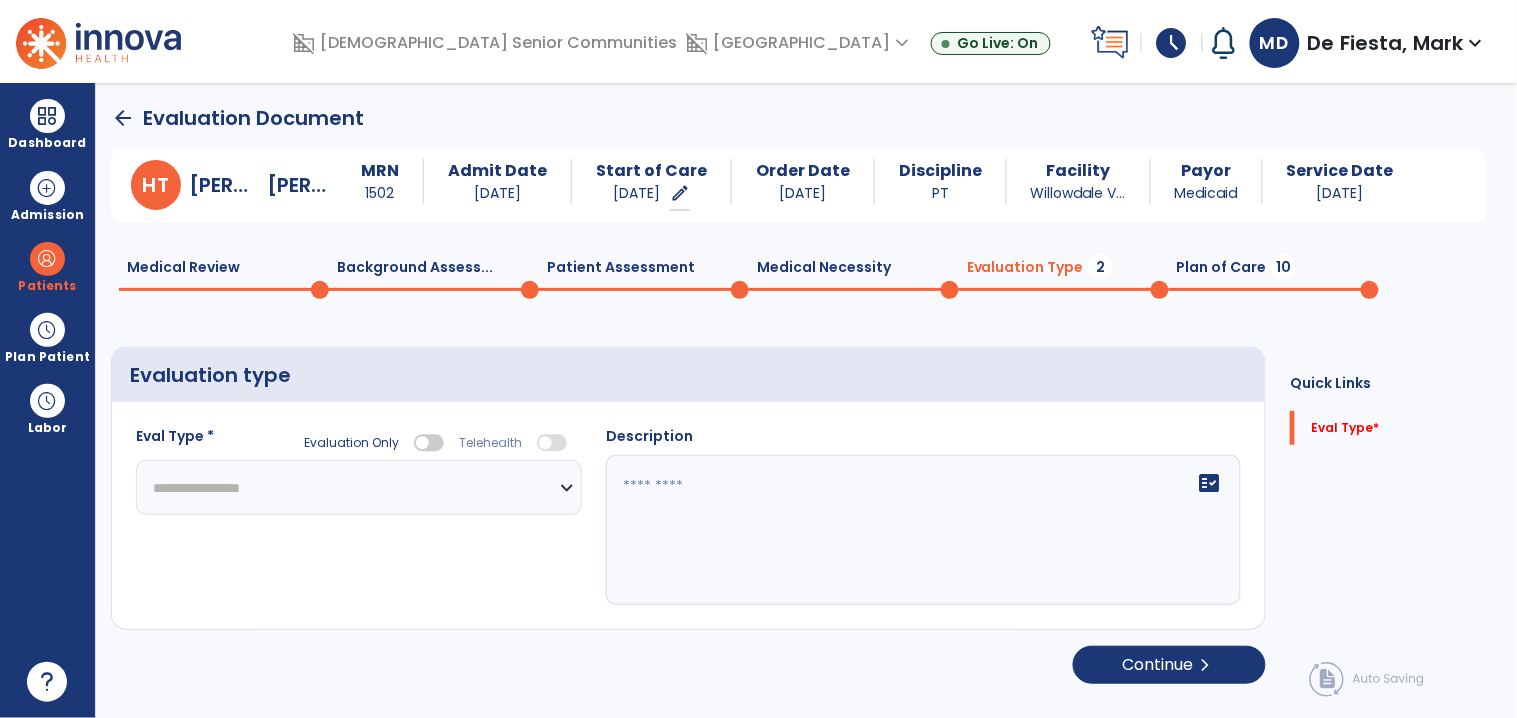 click on "**********" 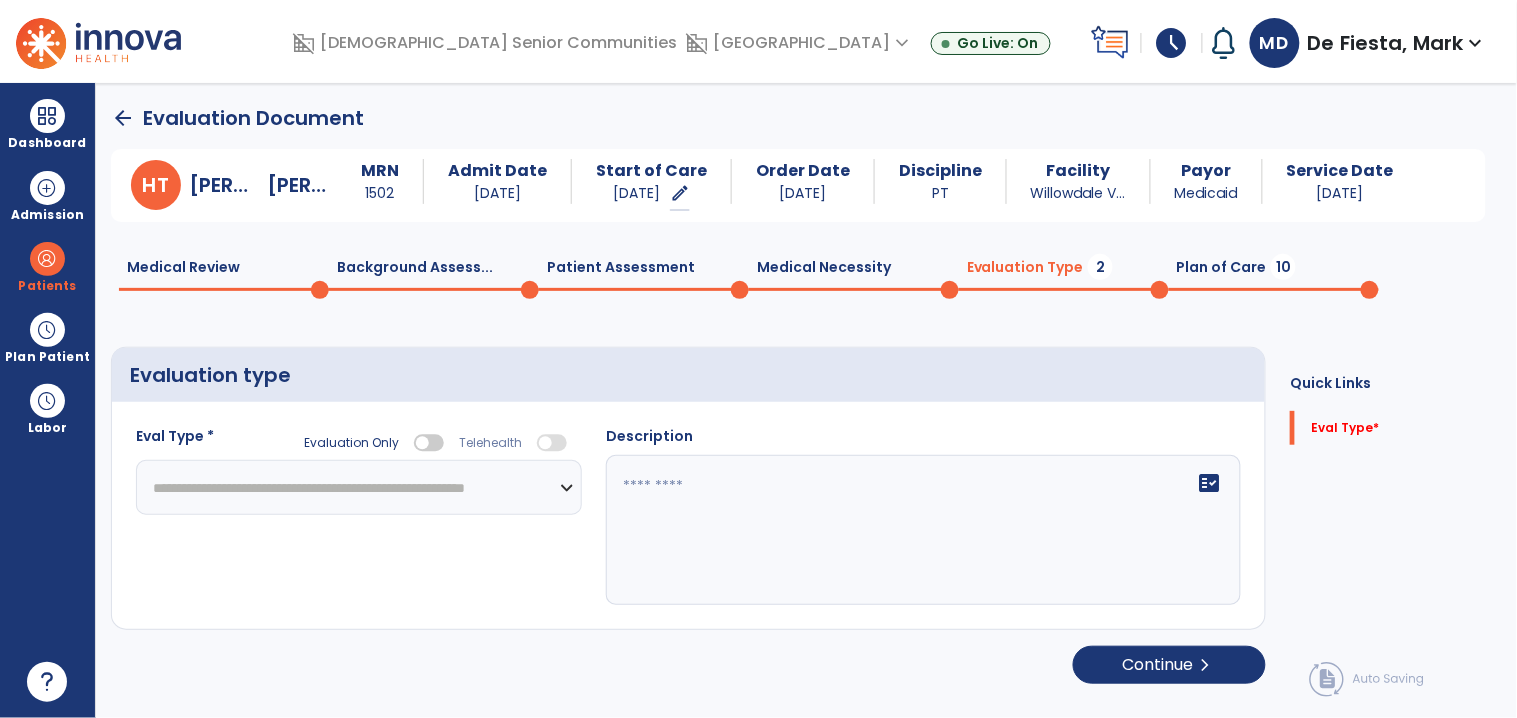 click on "**********" 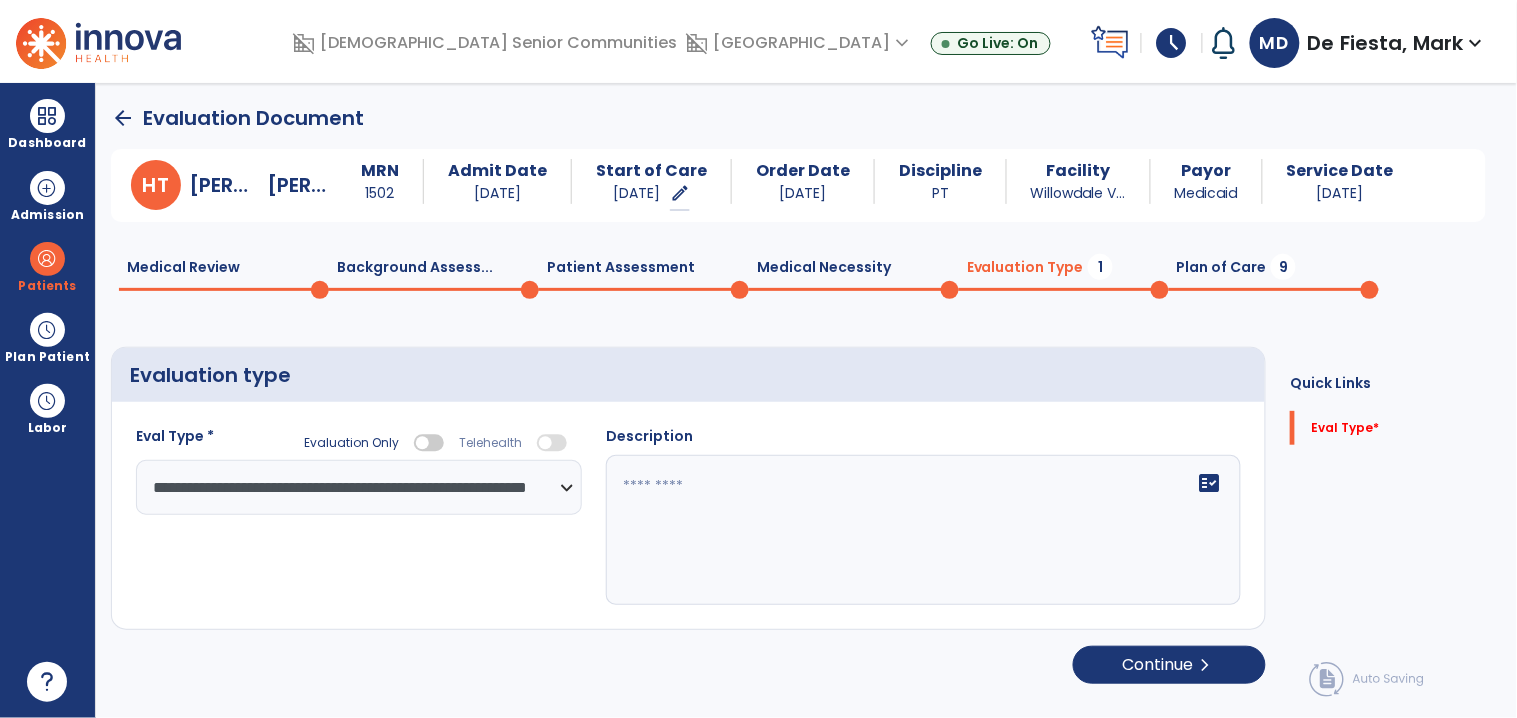 click on "fact_check" 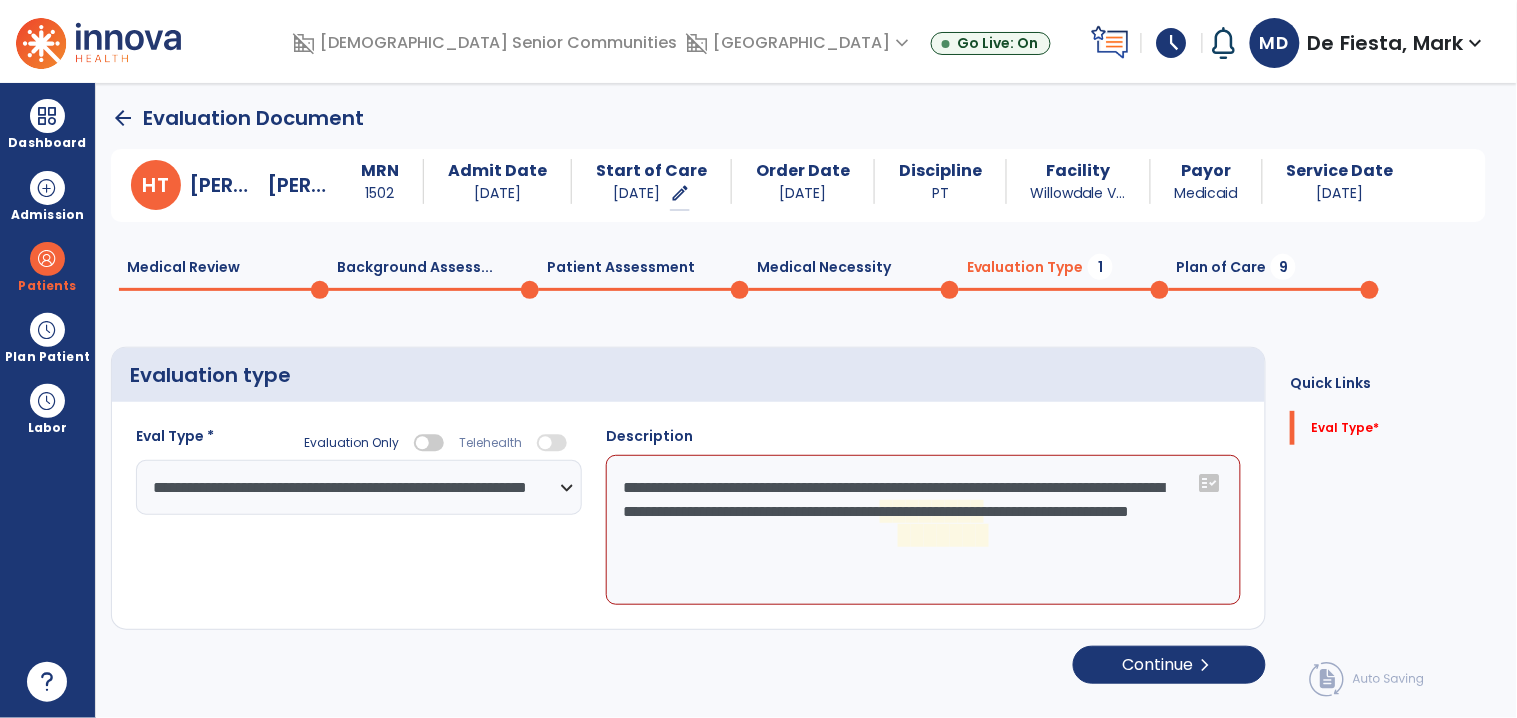 click on "**********" 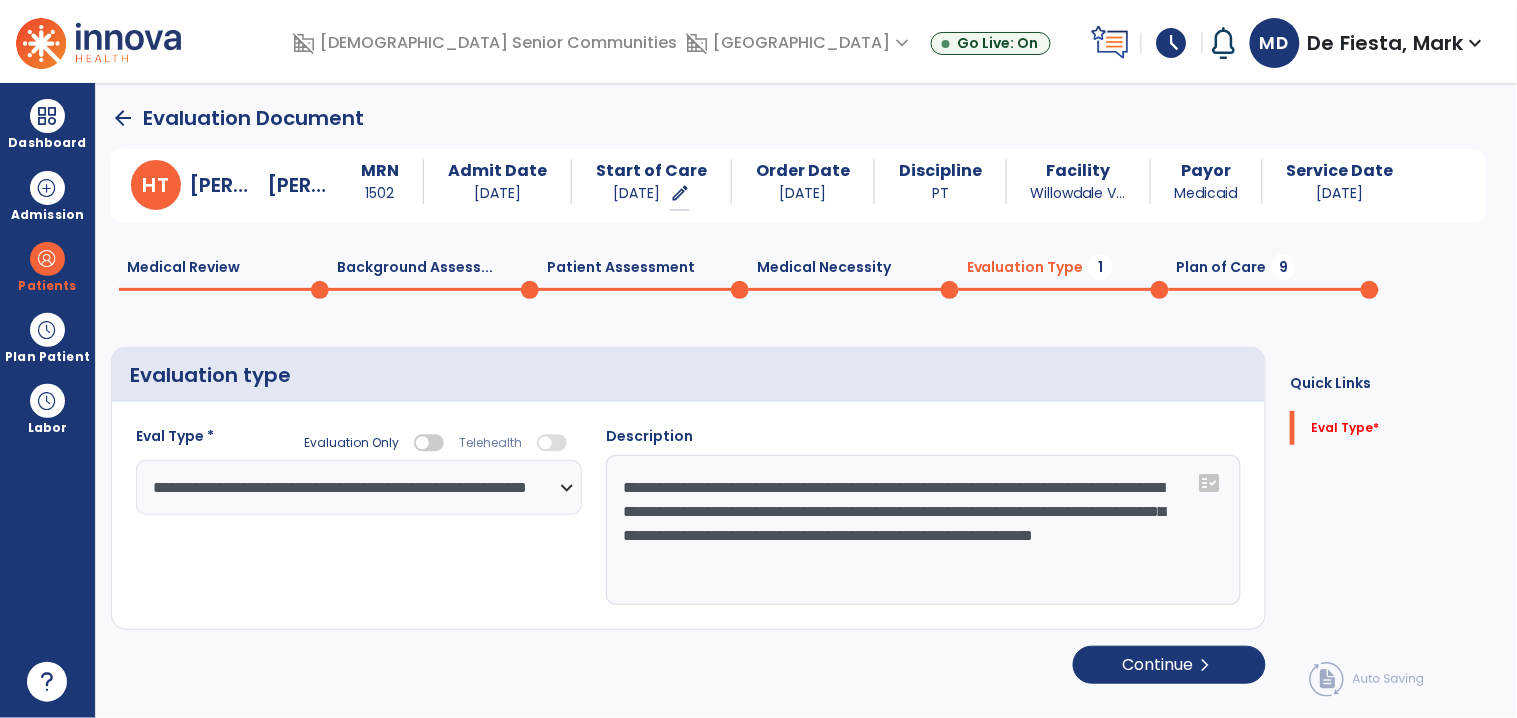 type on "**********" 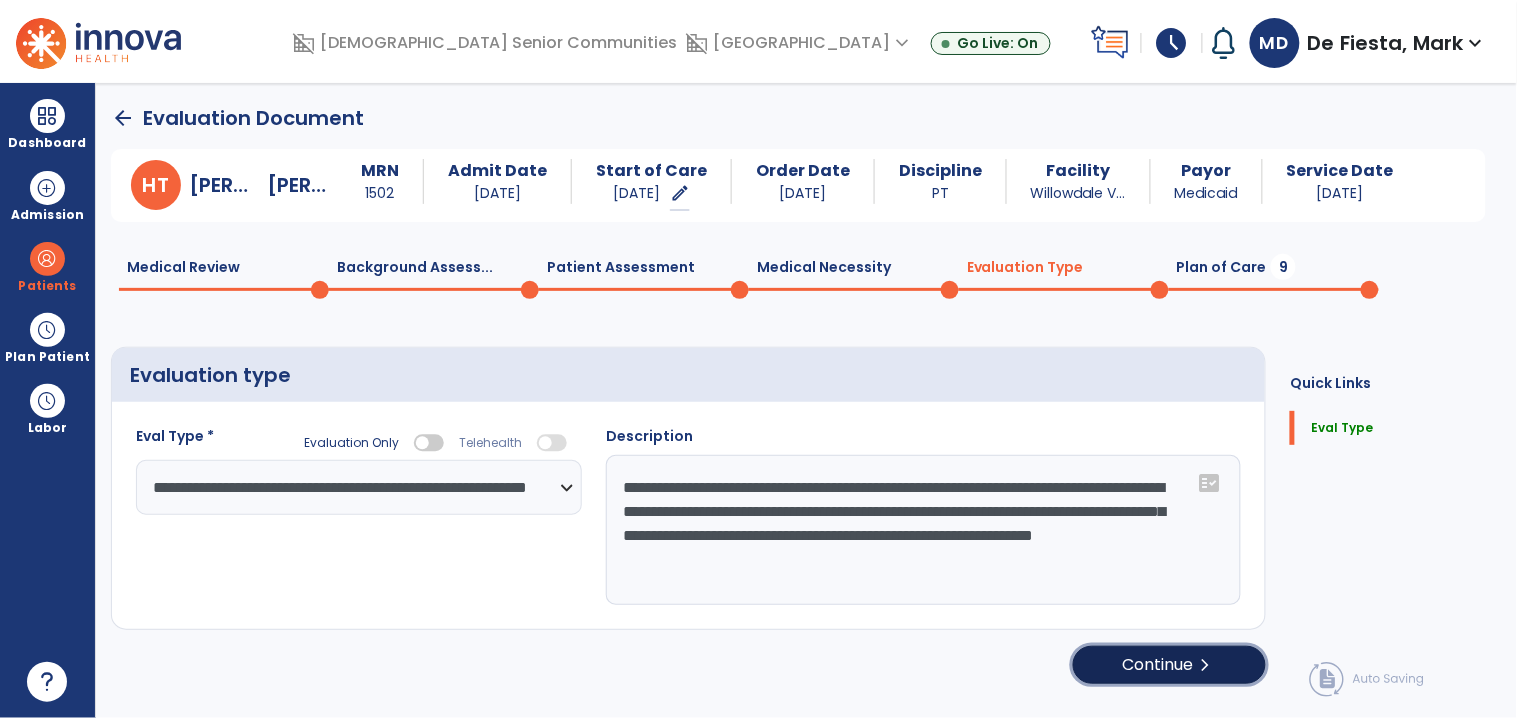 click on "Continue  chevron_right" 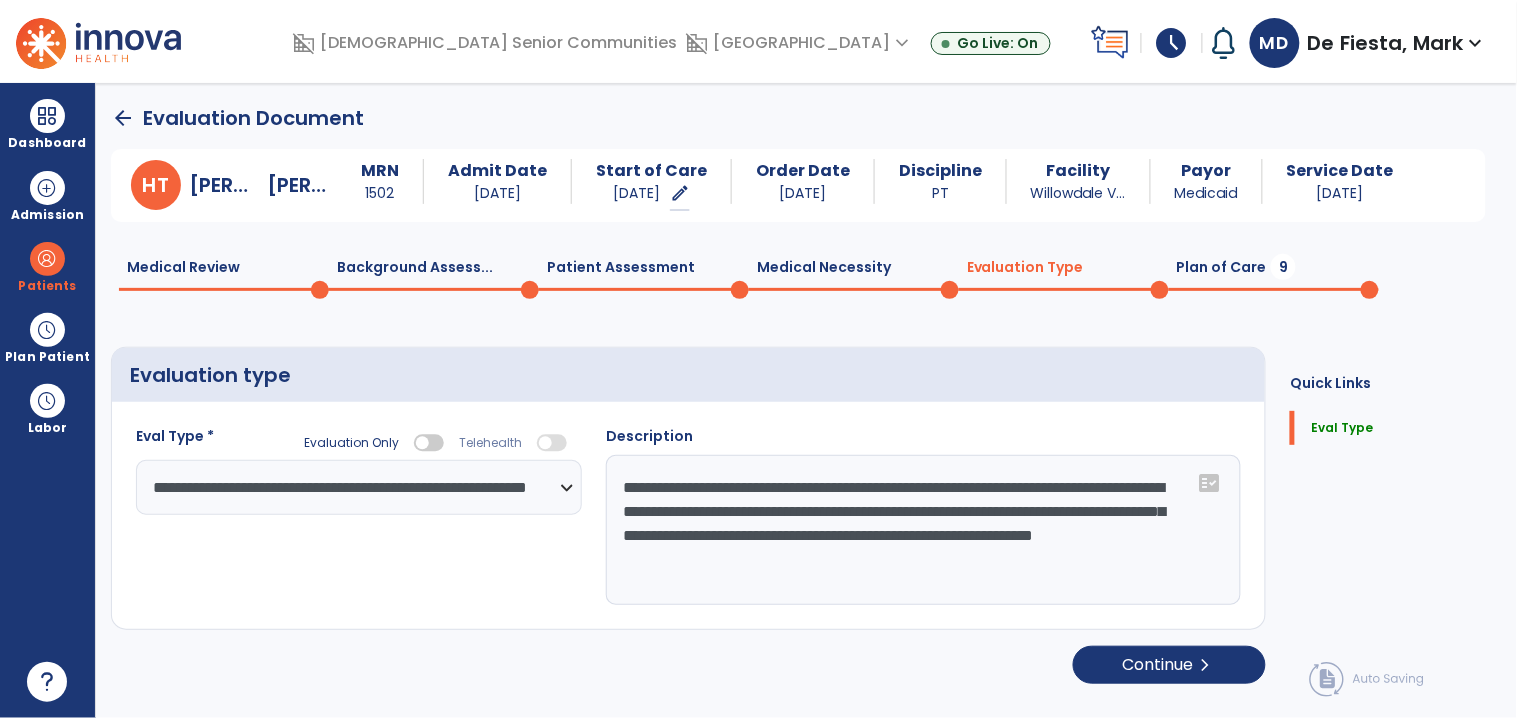 select on "*****" 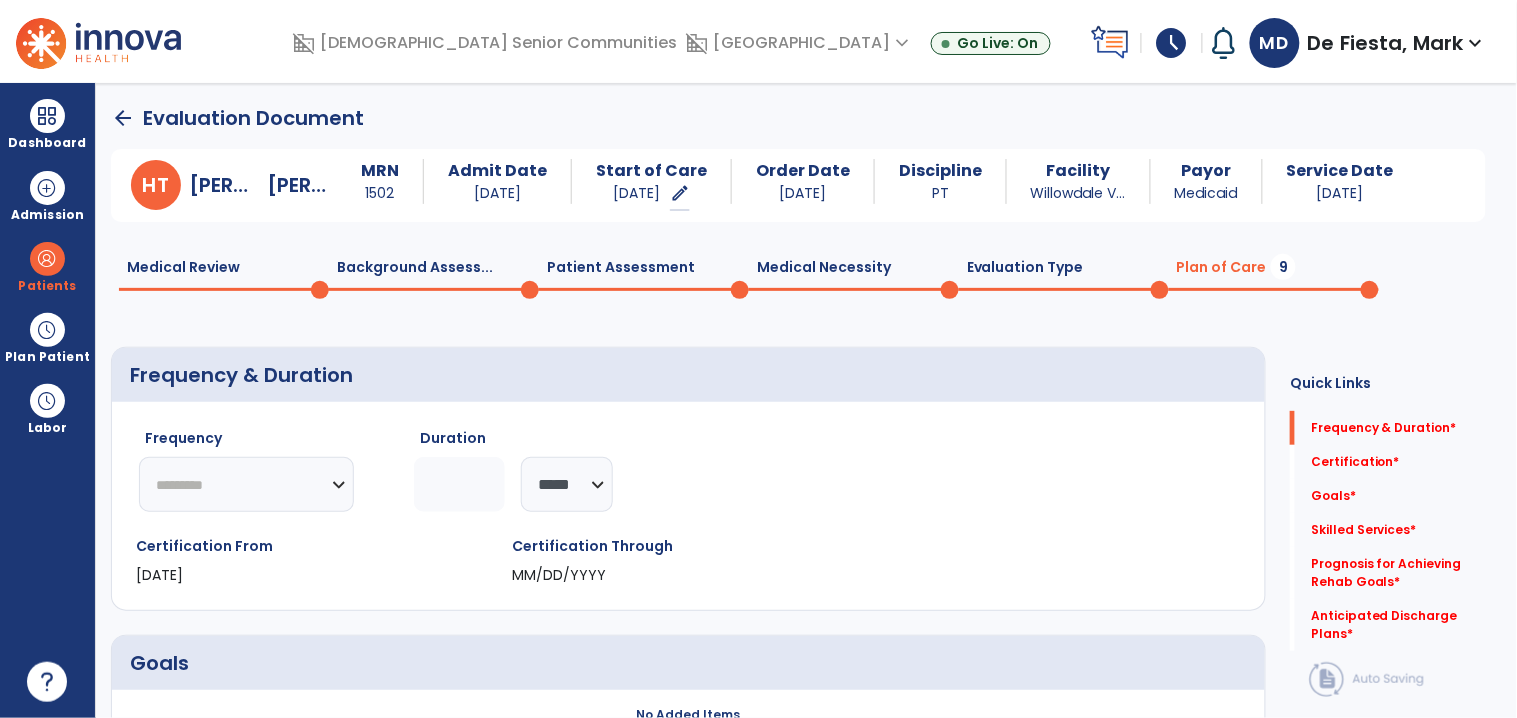 click on "********* ** ** ** ** ** ** **" 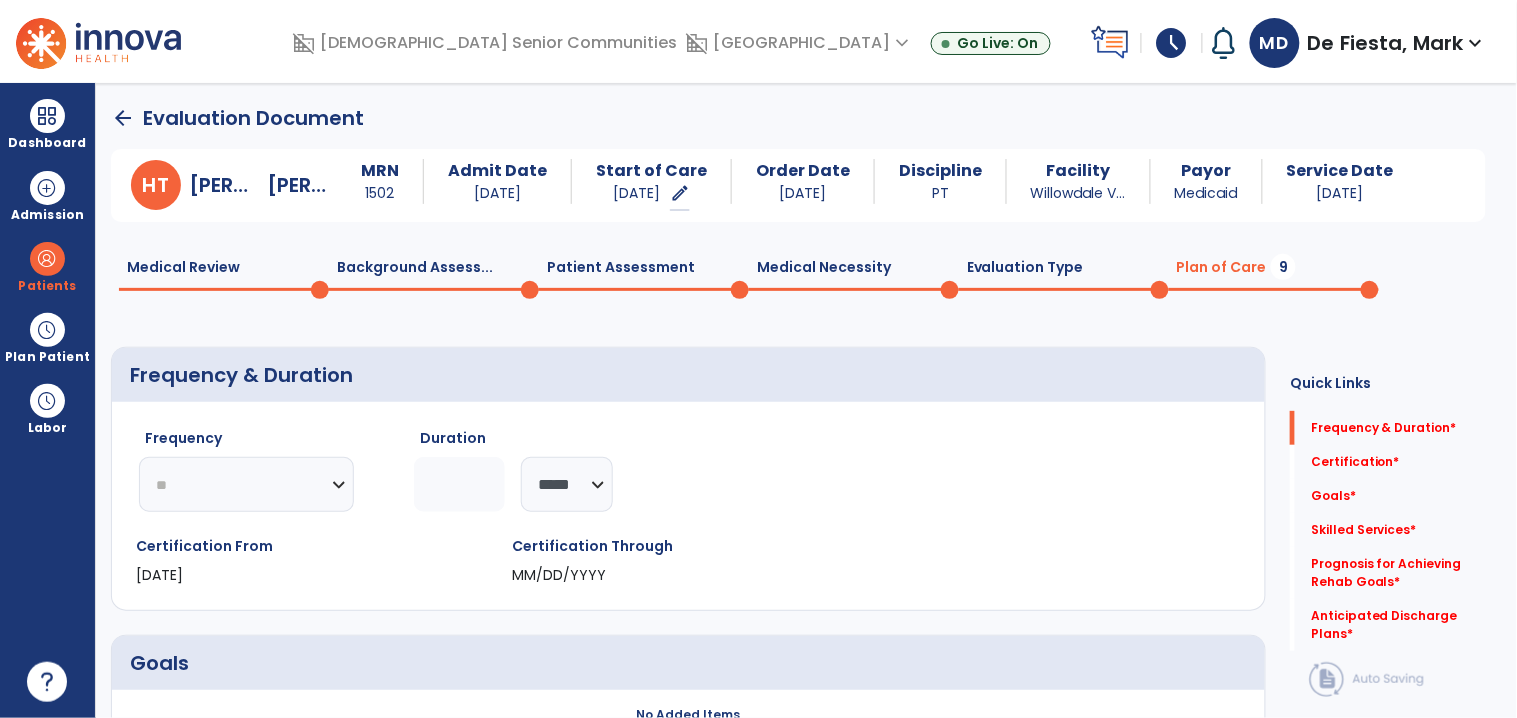 click on "********* ** ** ** ** ** ** **" 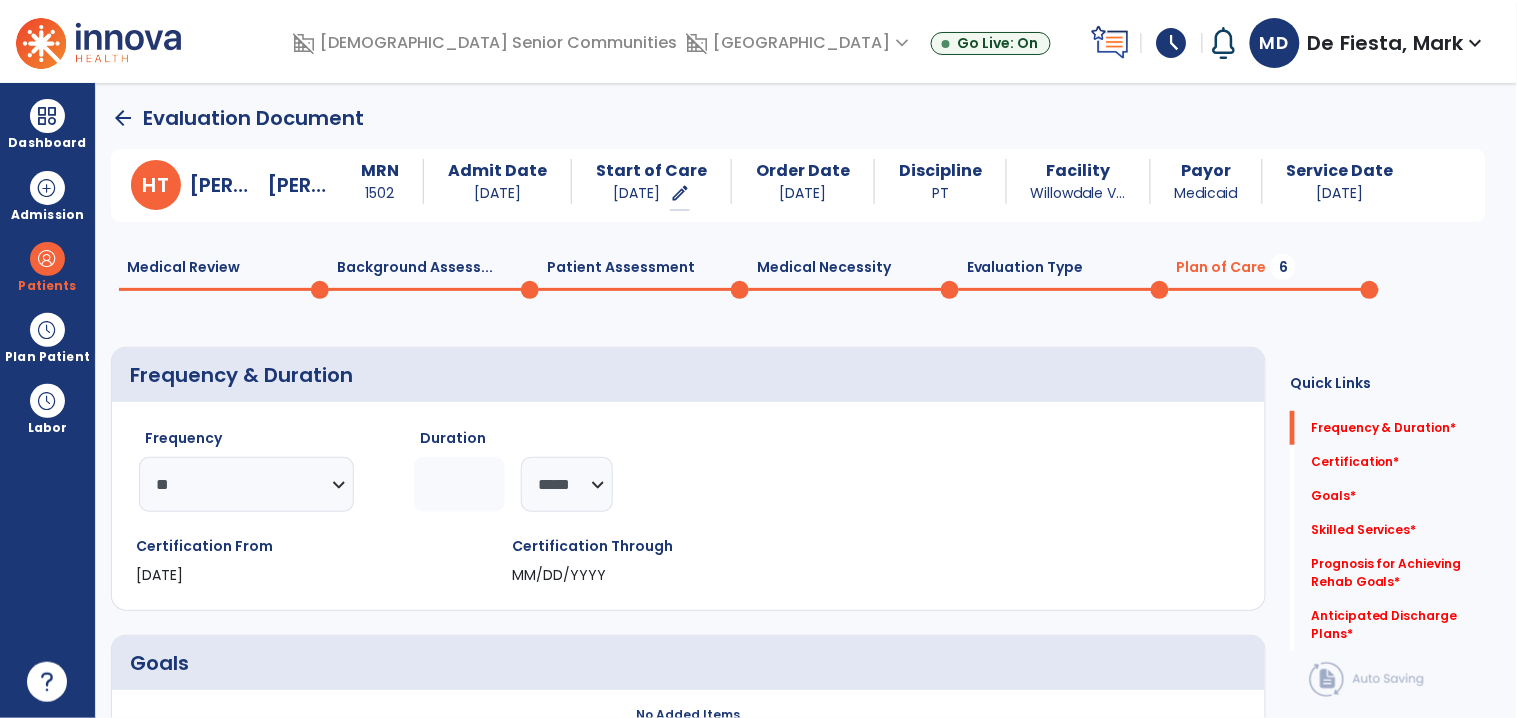 click 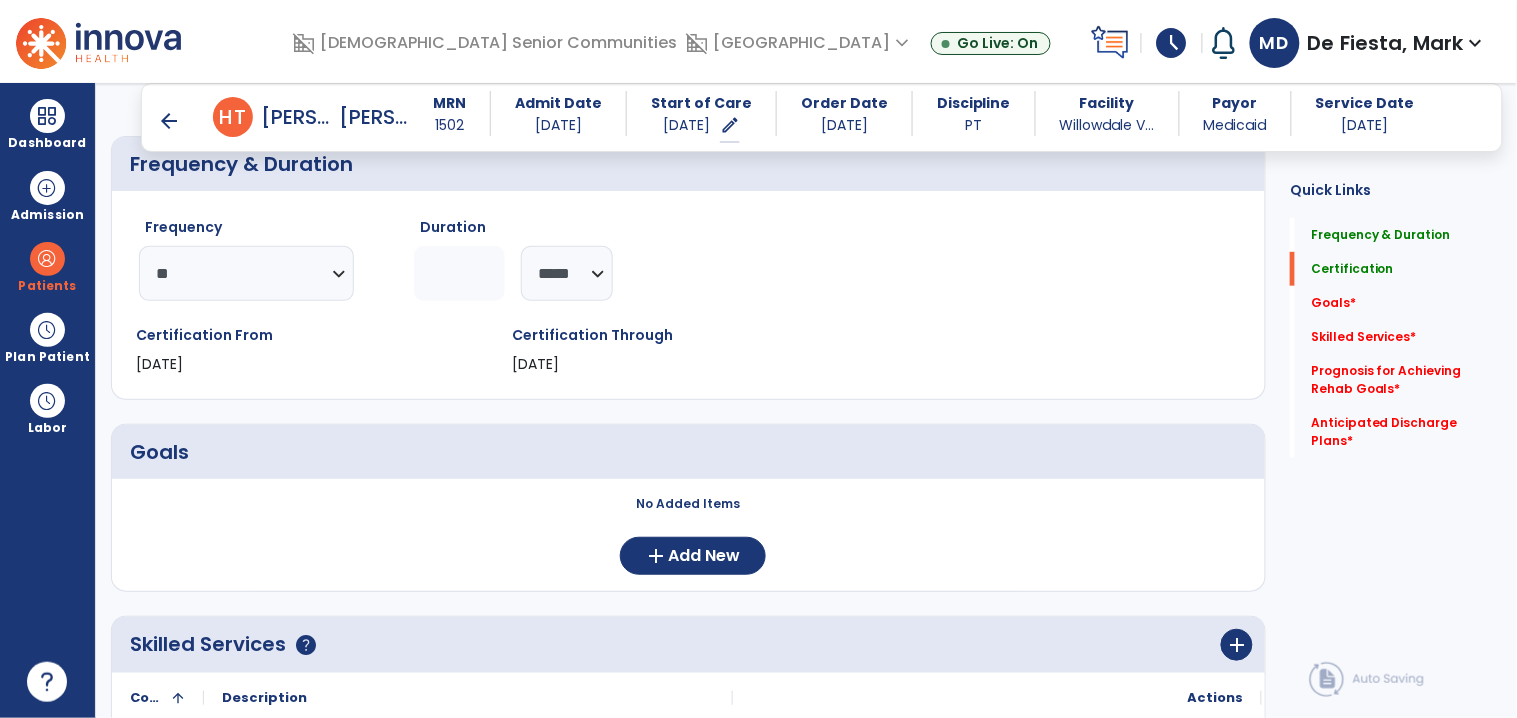 scroll, scrollTop: 210, scrollLeft: 0, axis: vertical 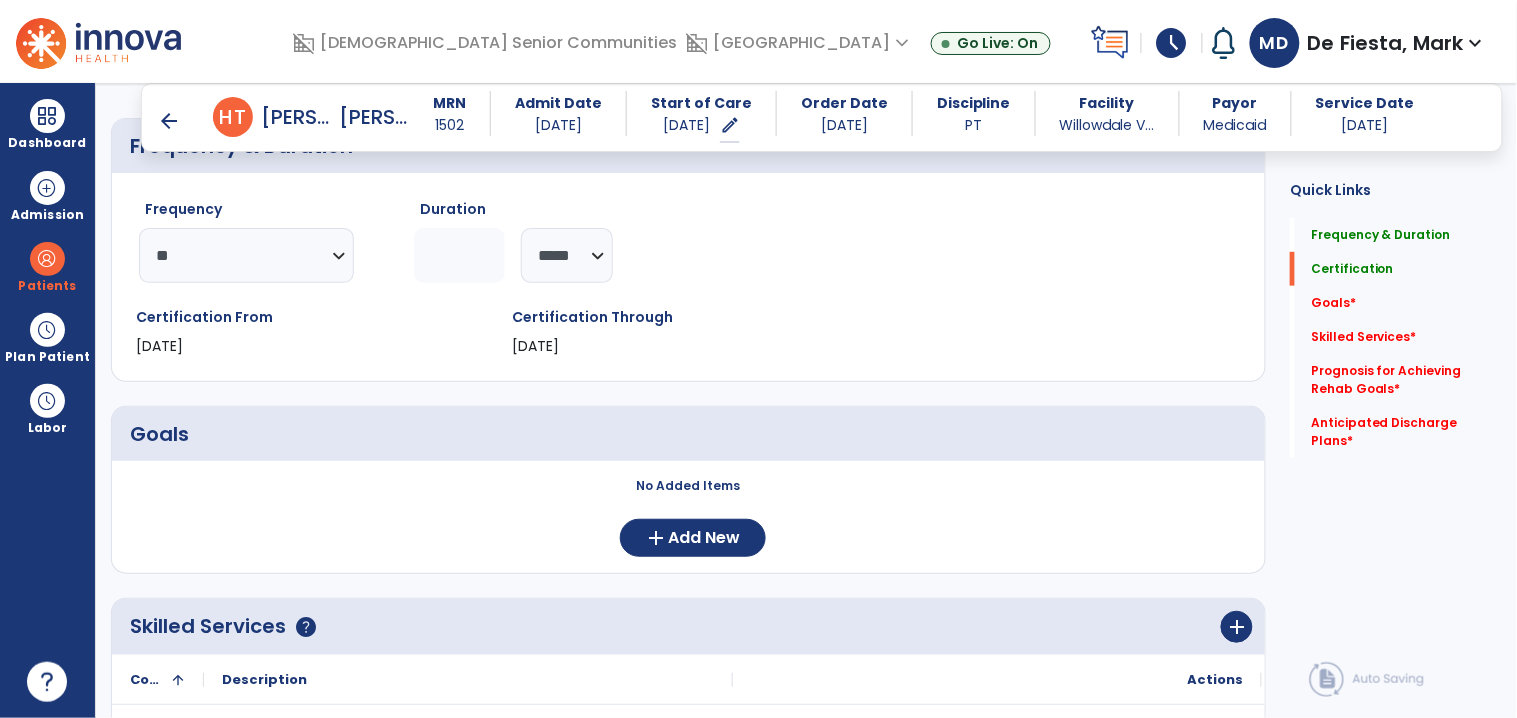 type on "*" 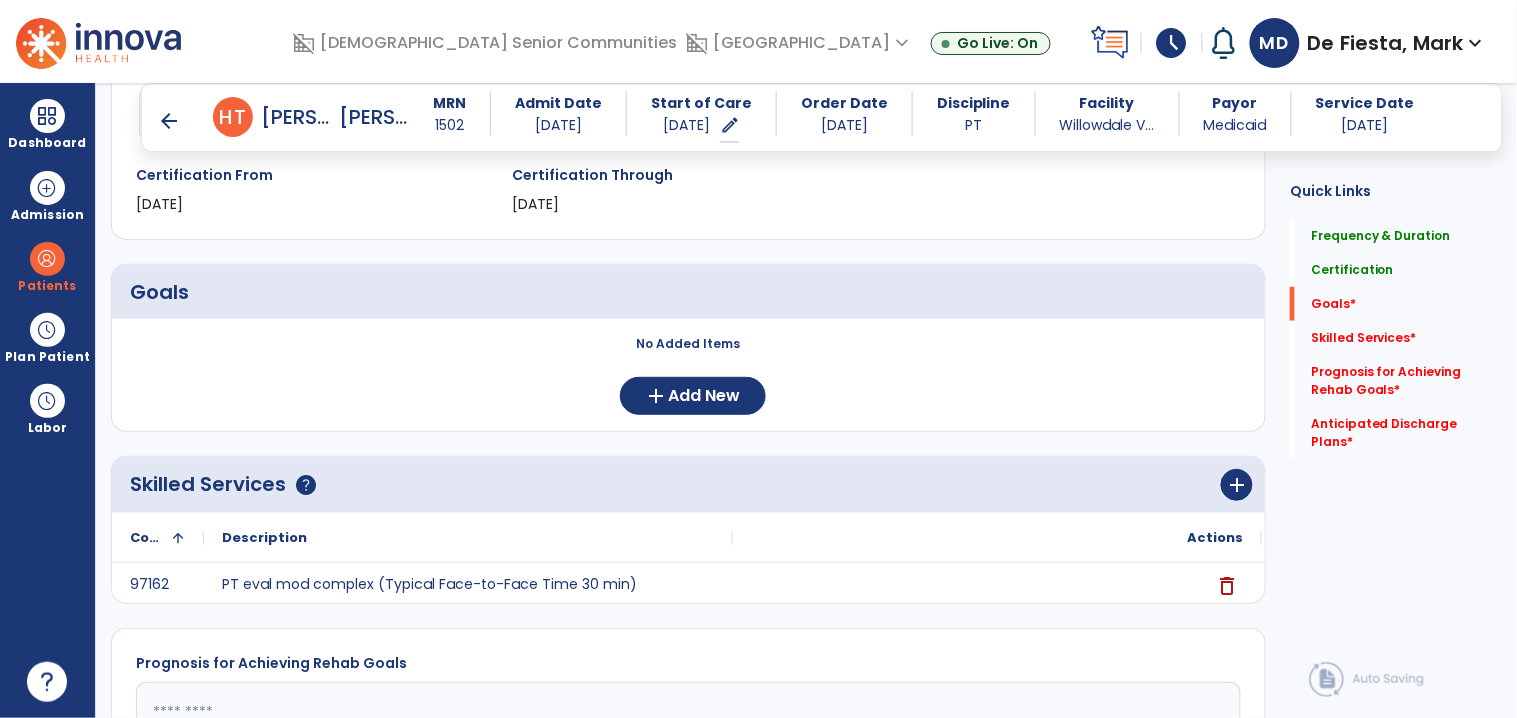 scroll, scrollTop: 534, scrollLeft: 0, axis: vertical 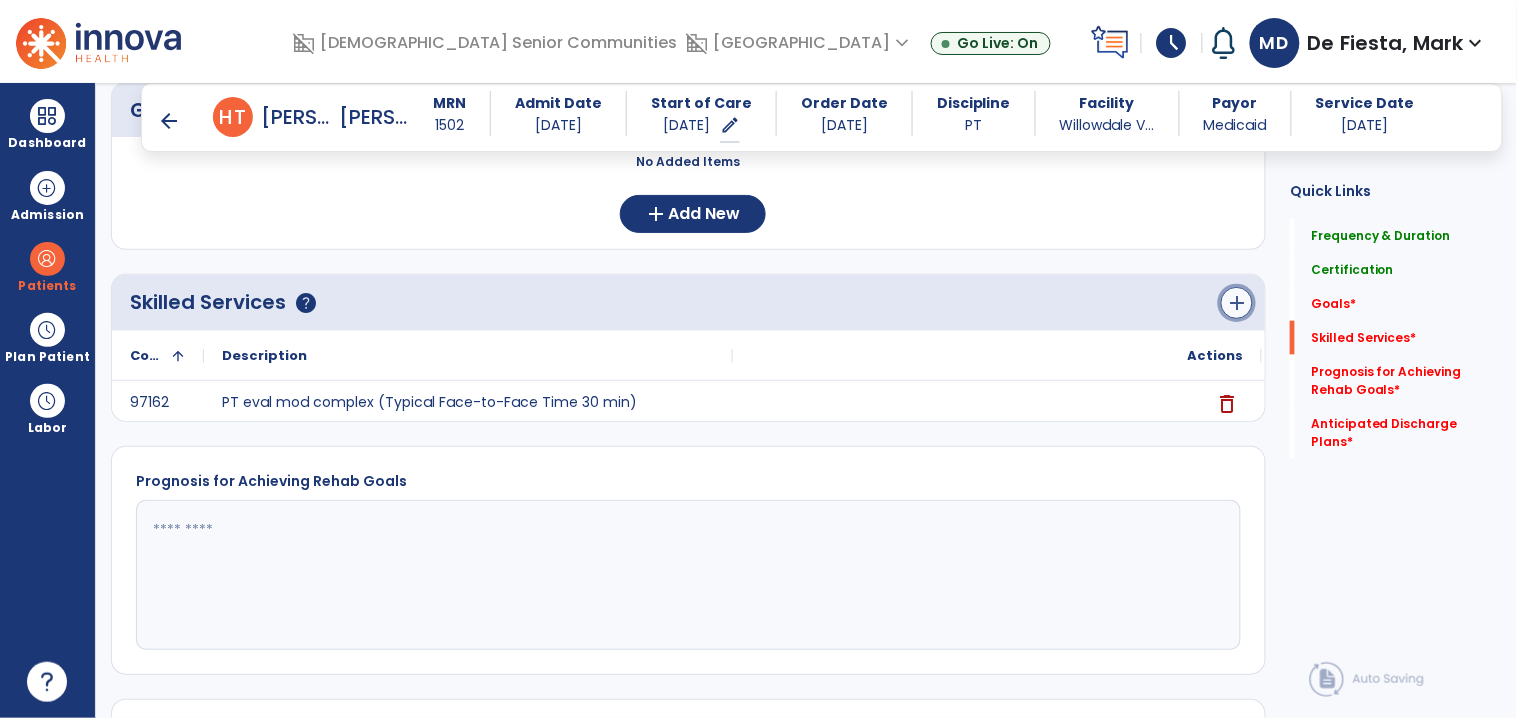 click on "add" 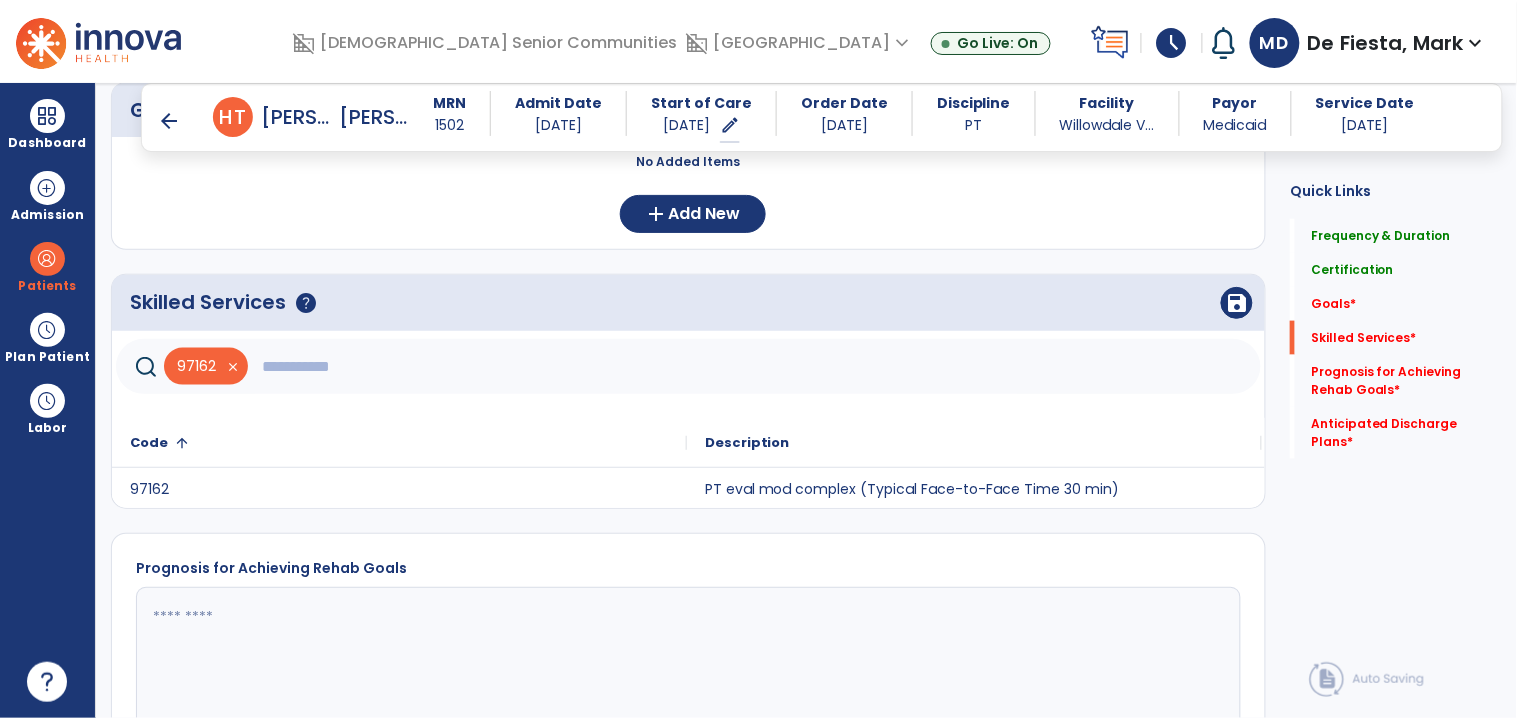 click on "97162   close" 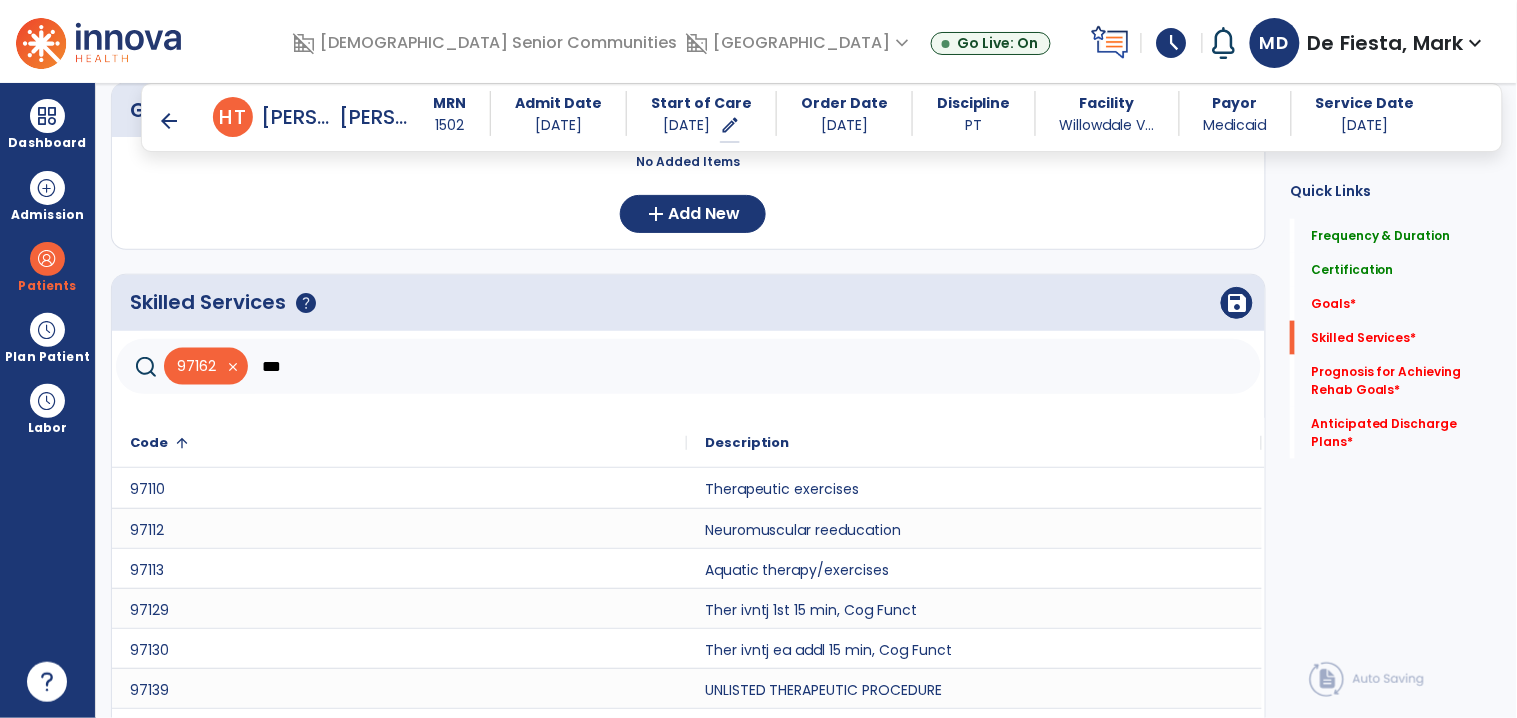 scroll, scrollTop: 730, scrollLeft: 0, axis: vertical 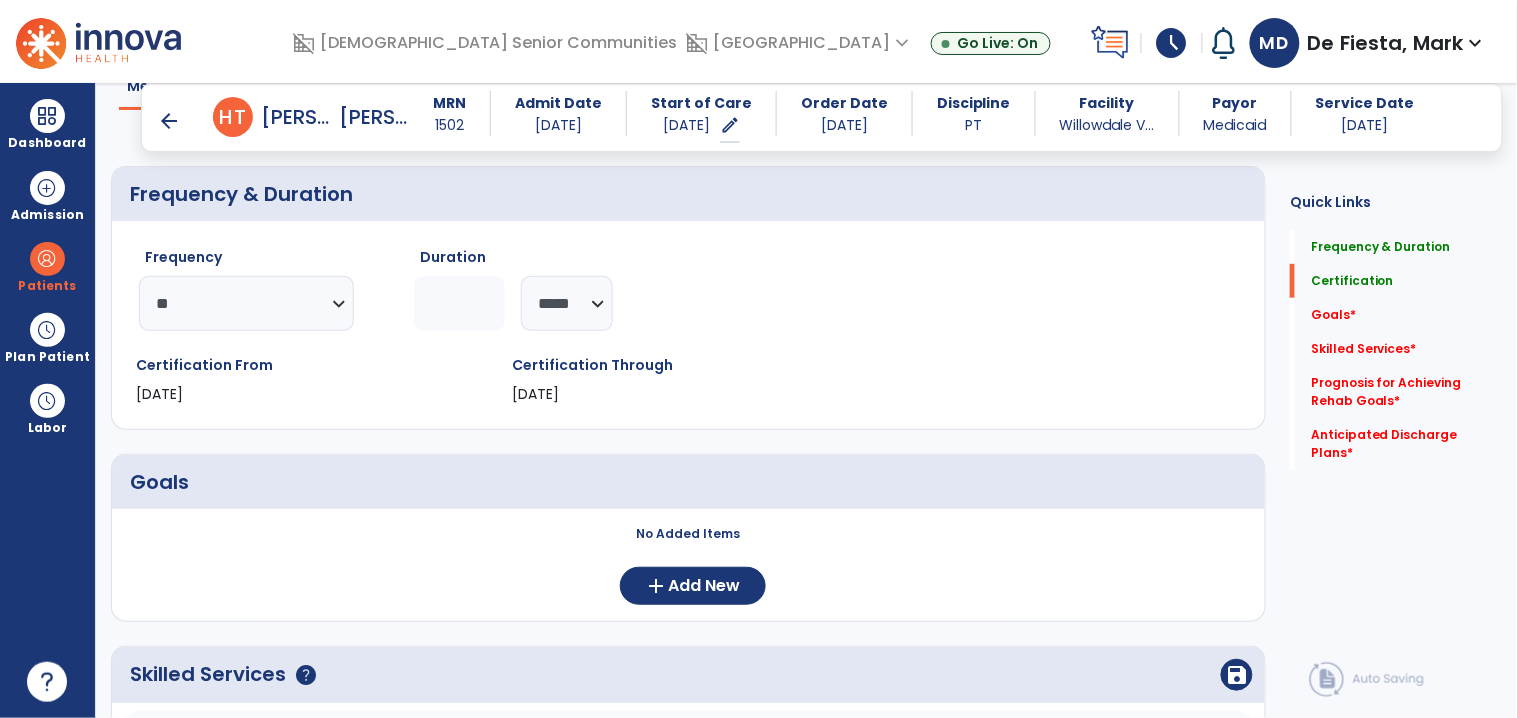 click on "Skilled Services   *" 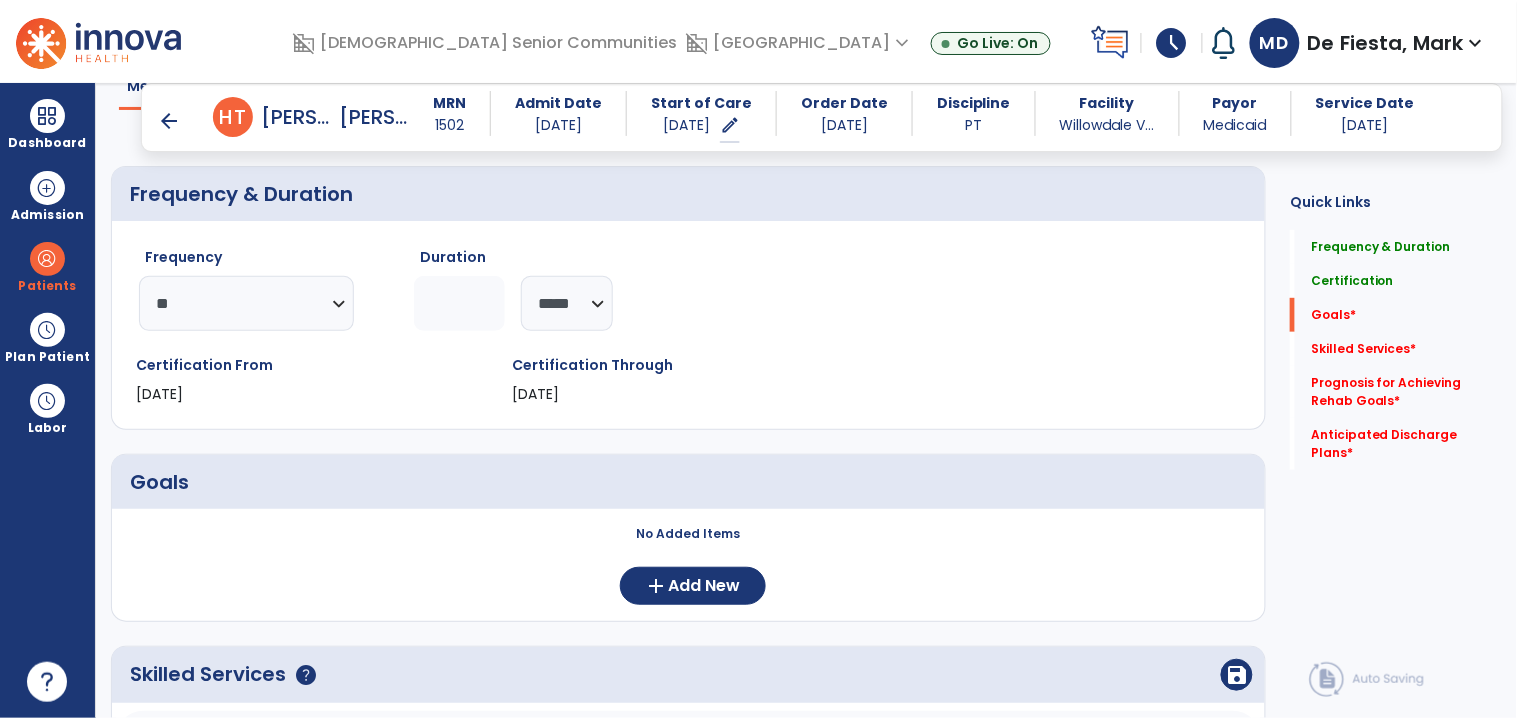 scroll, scrollTop: 518, scrollLeft: 0, axis: vertical 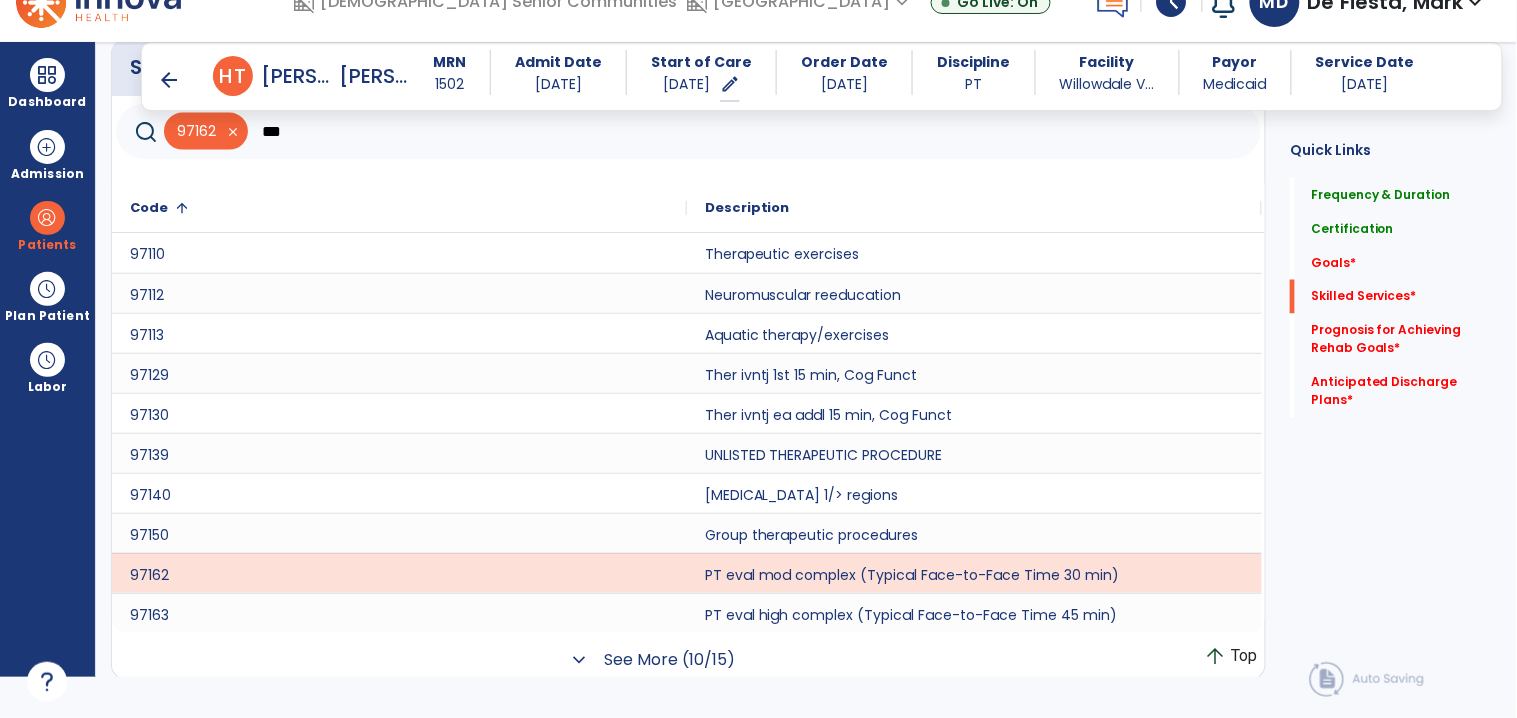 click on "See More (10/15)" 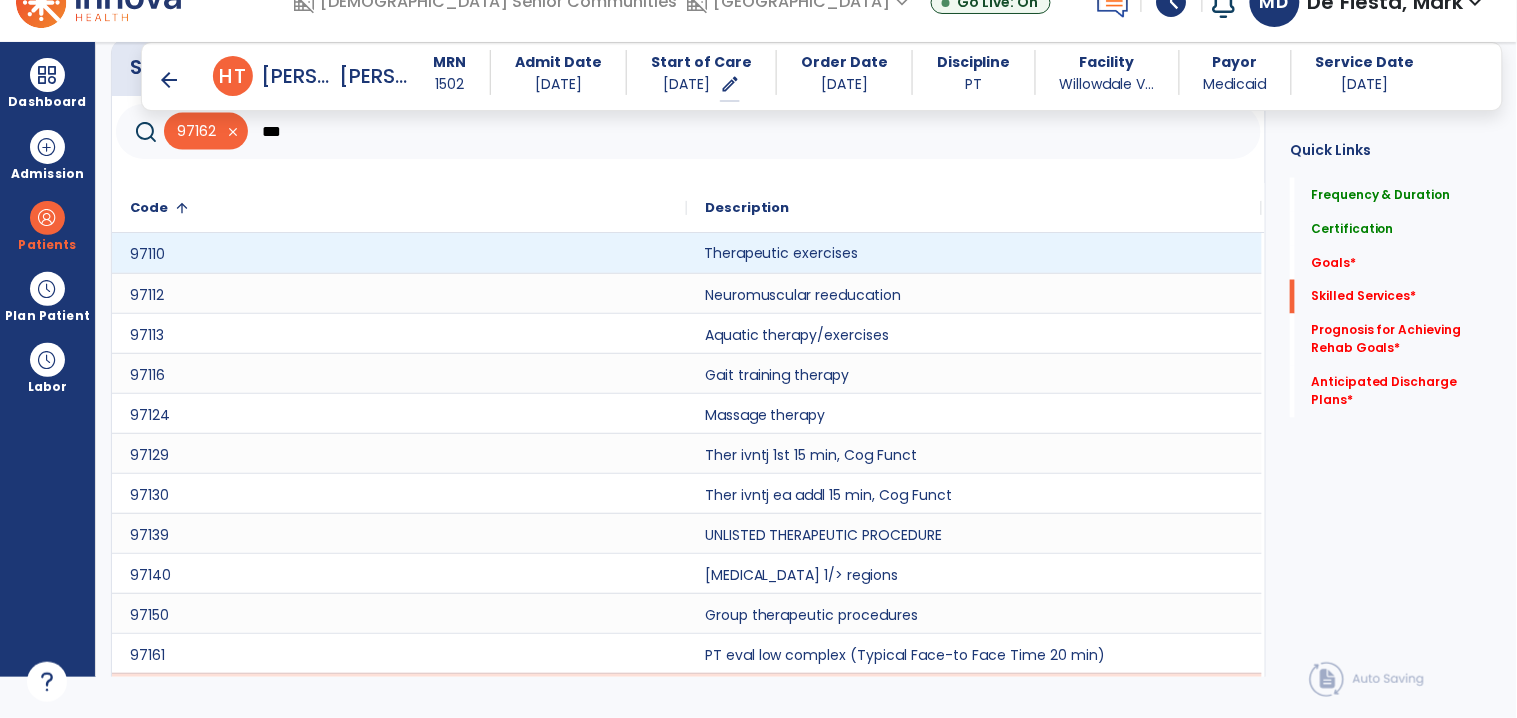 click on "Therapeutic exercises" 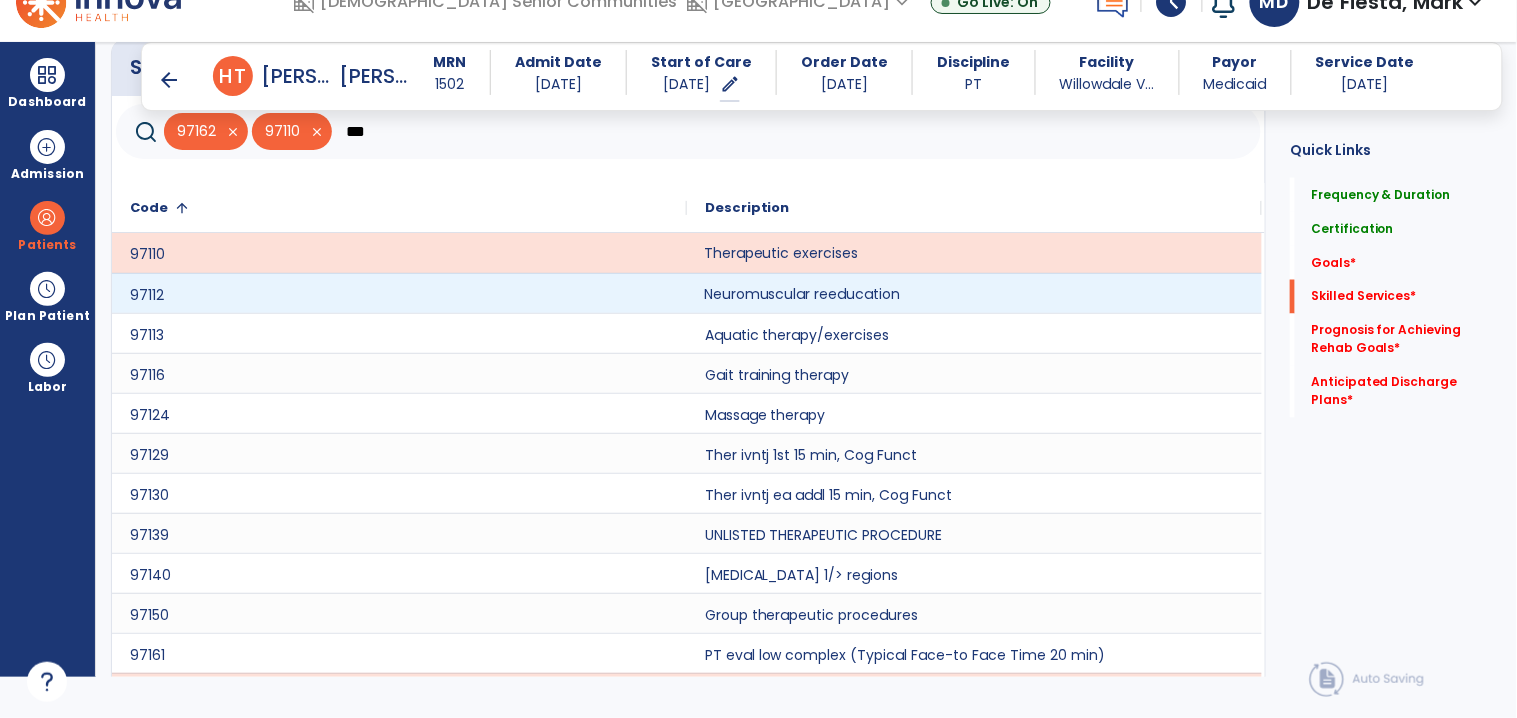 click on "Neuromuscular reeducation" 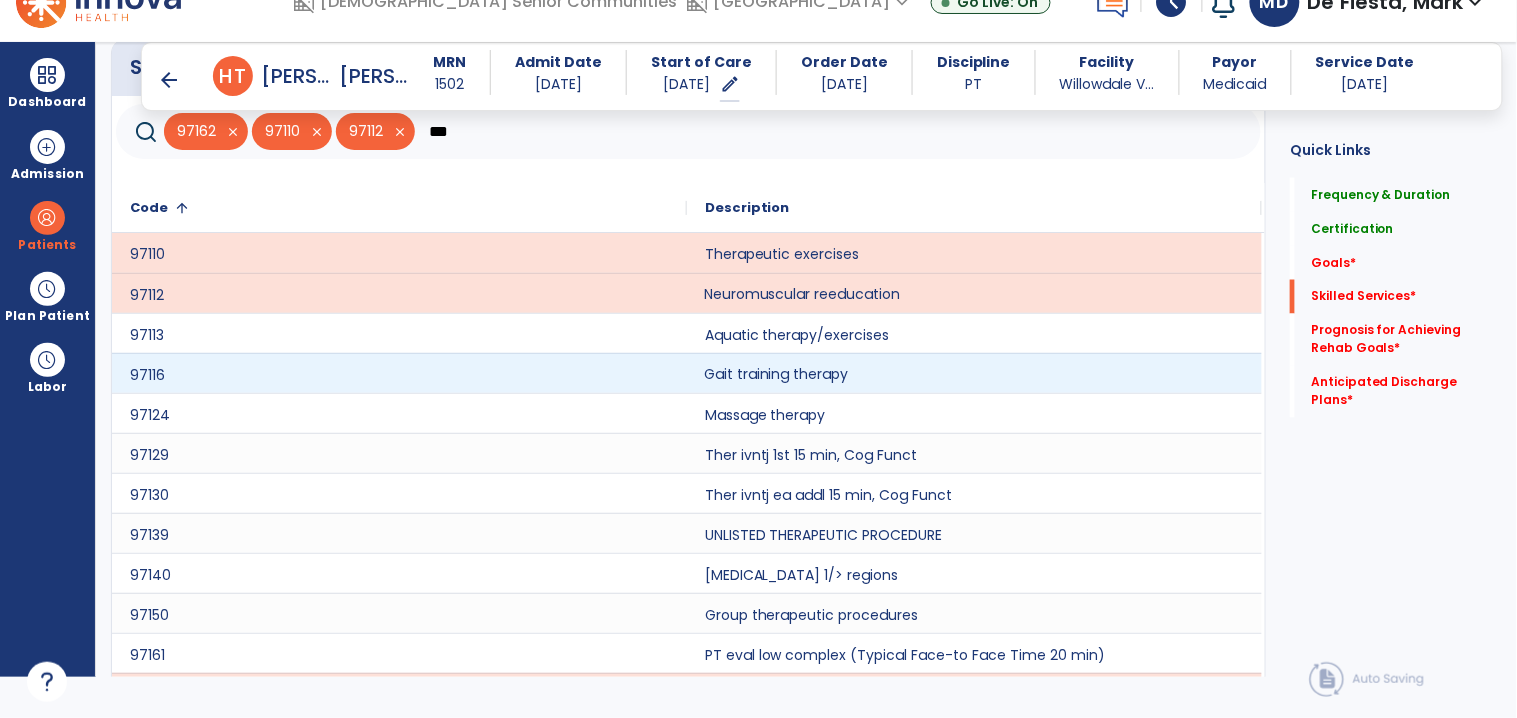 click on "Gait training therapy" 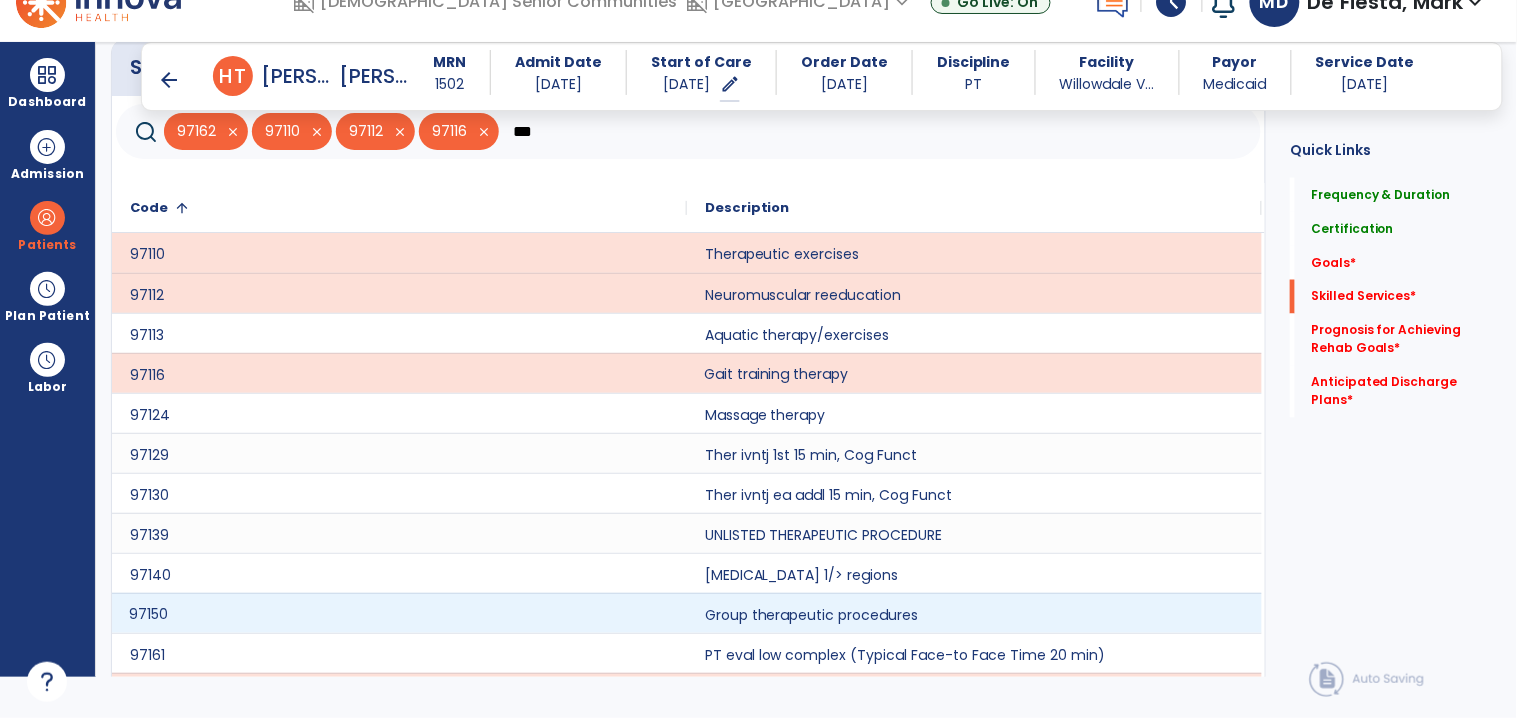 click on "97150" 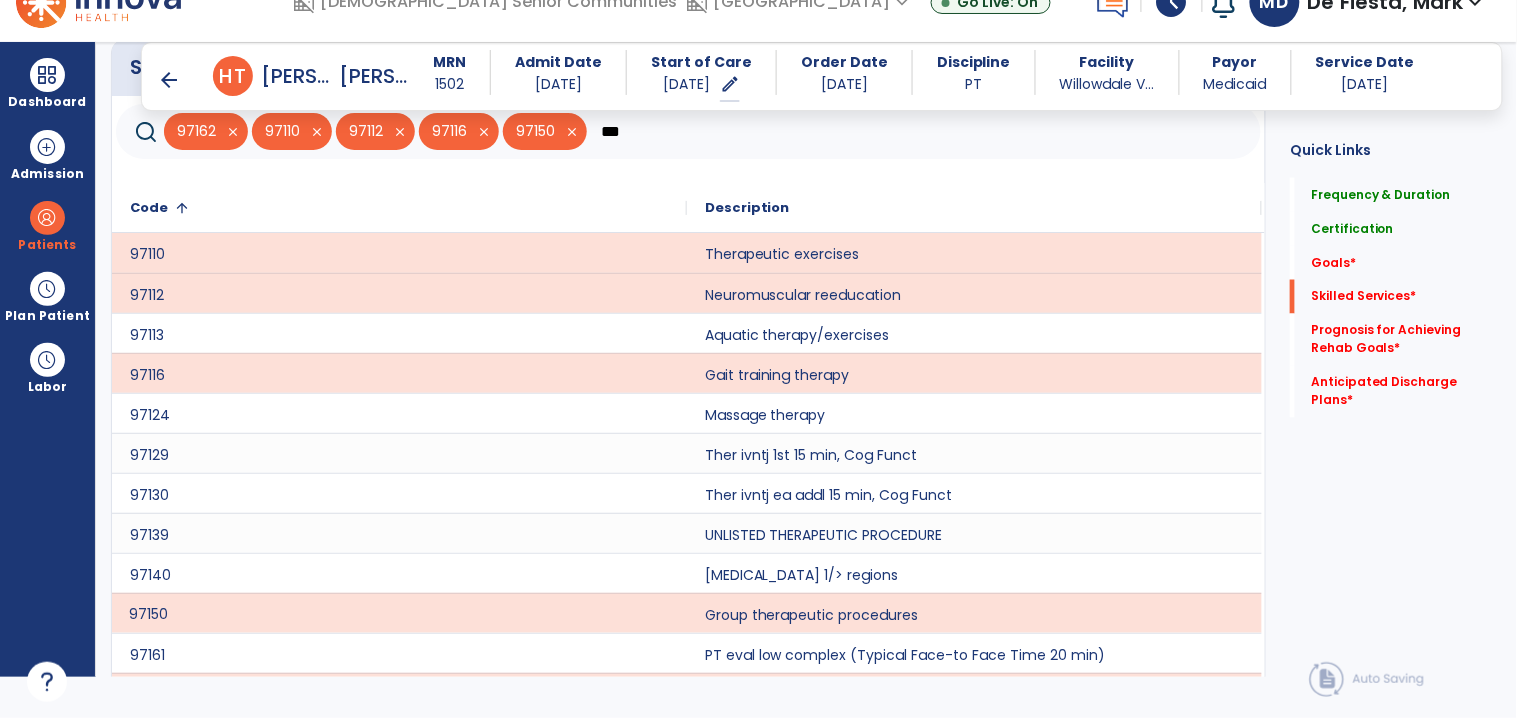 scroll, scrollTop: 542, scrollLeft: 0, axis: vertical 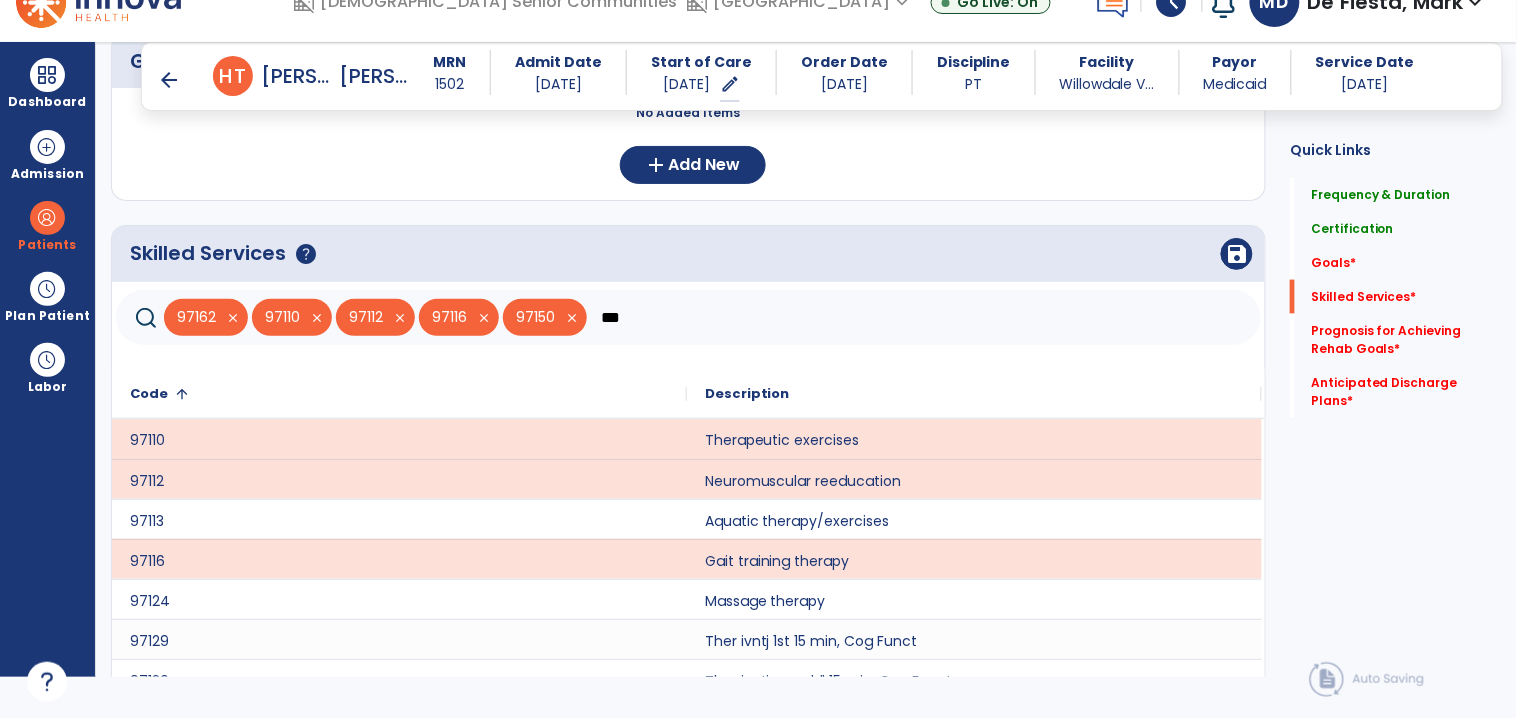 click on "***" 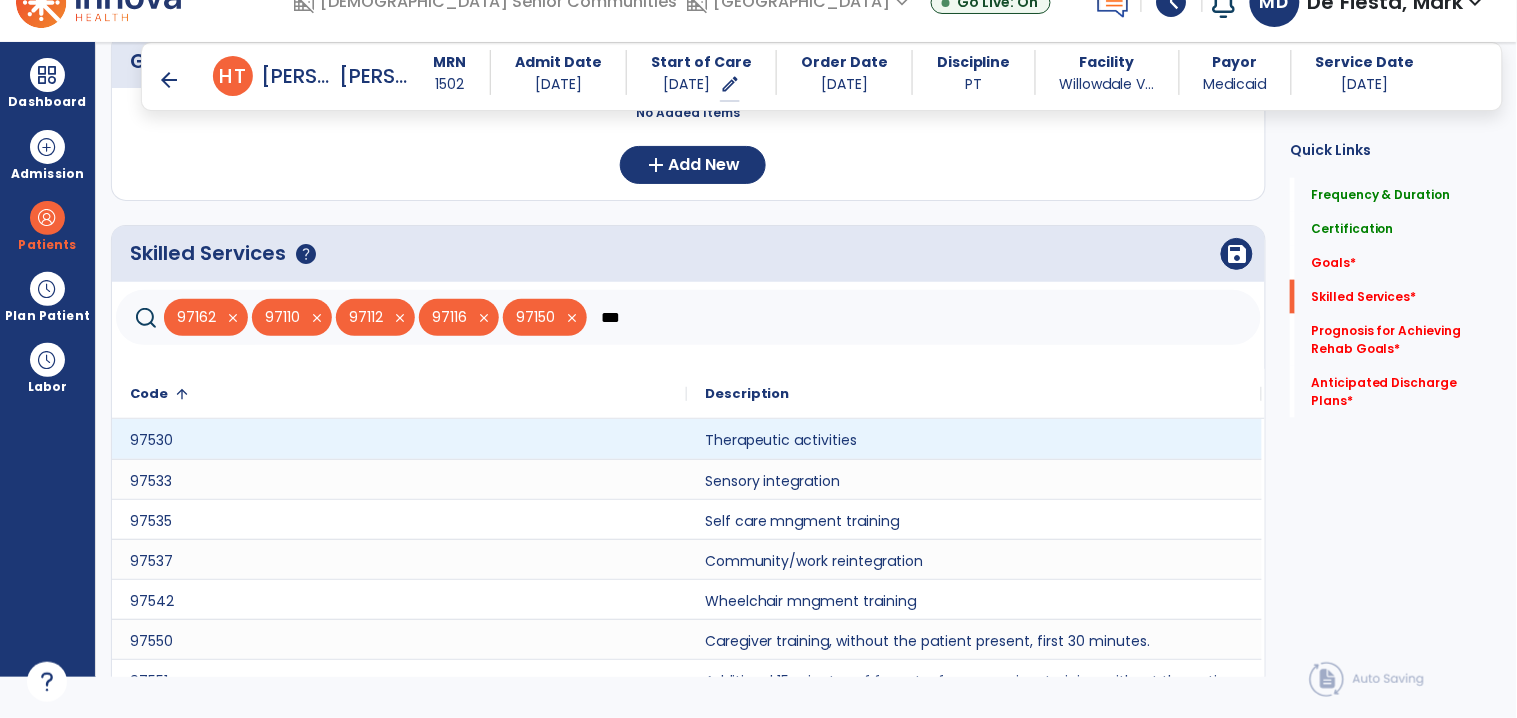 type on "***" 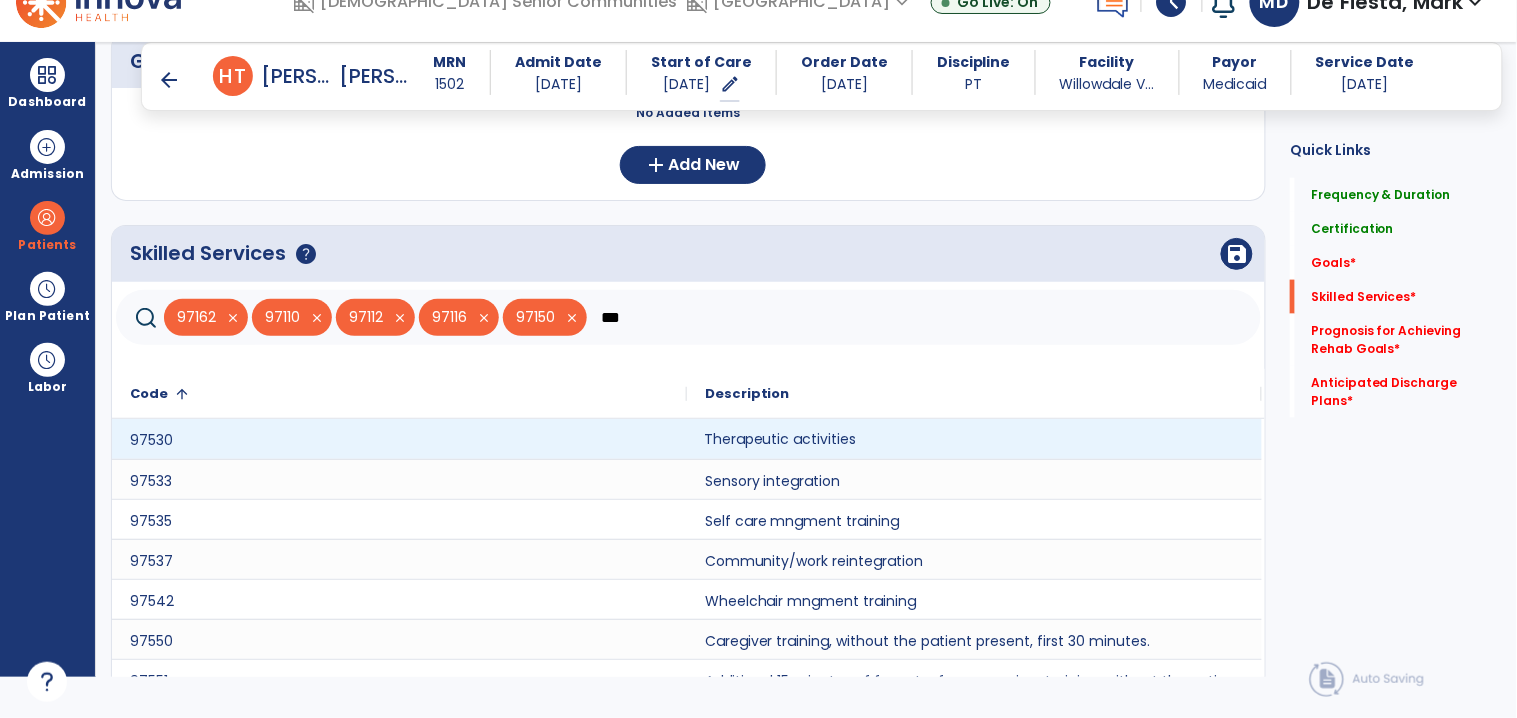 click on "Therapeutic activities" 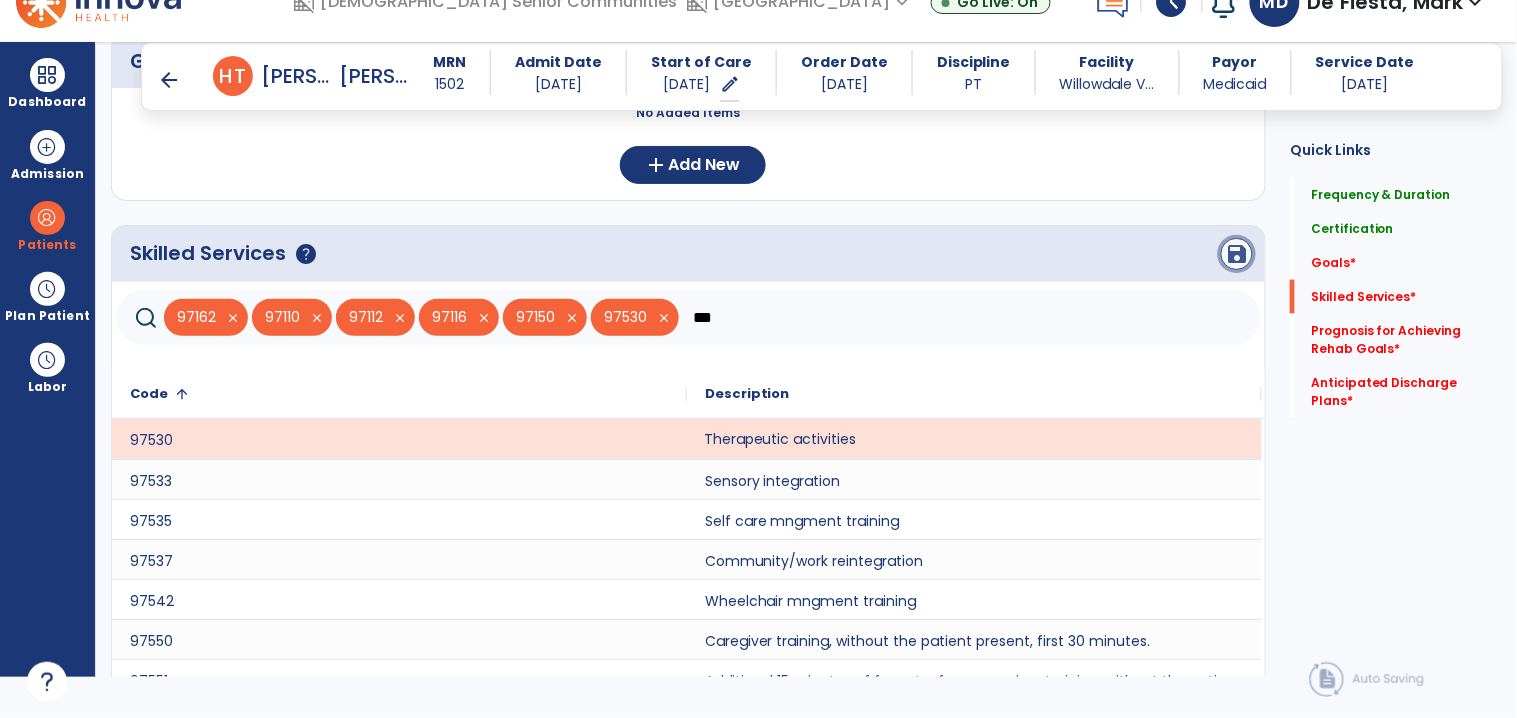 click on "save" 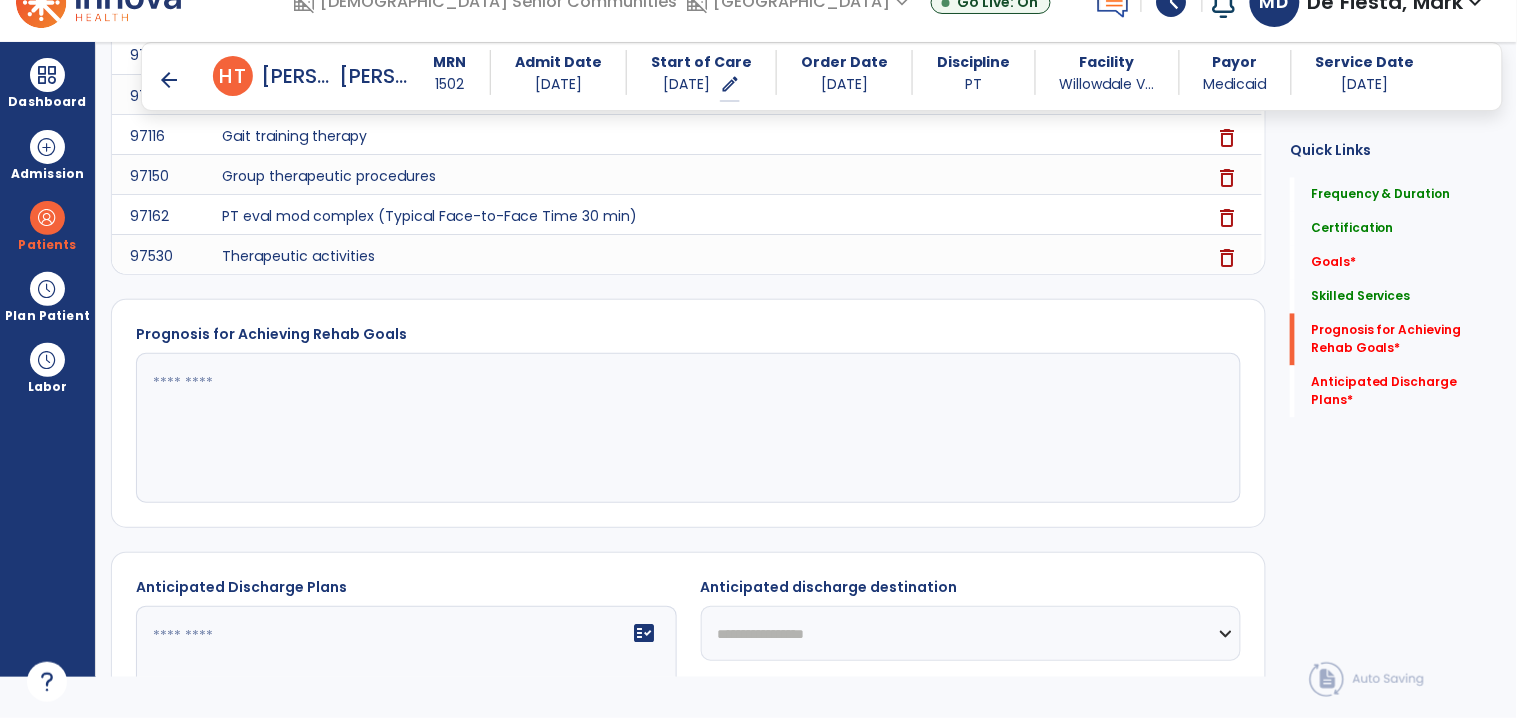 scroll, scrollTop: 874, scrollLeft: 0, axis: vertical 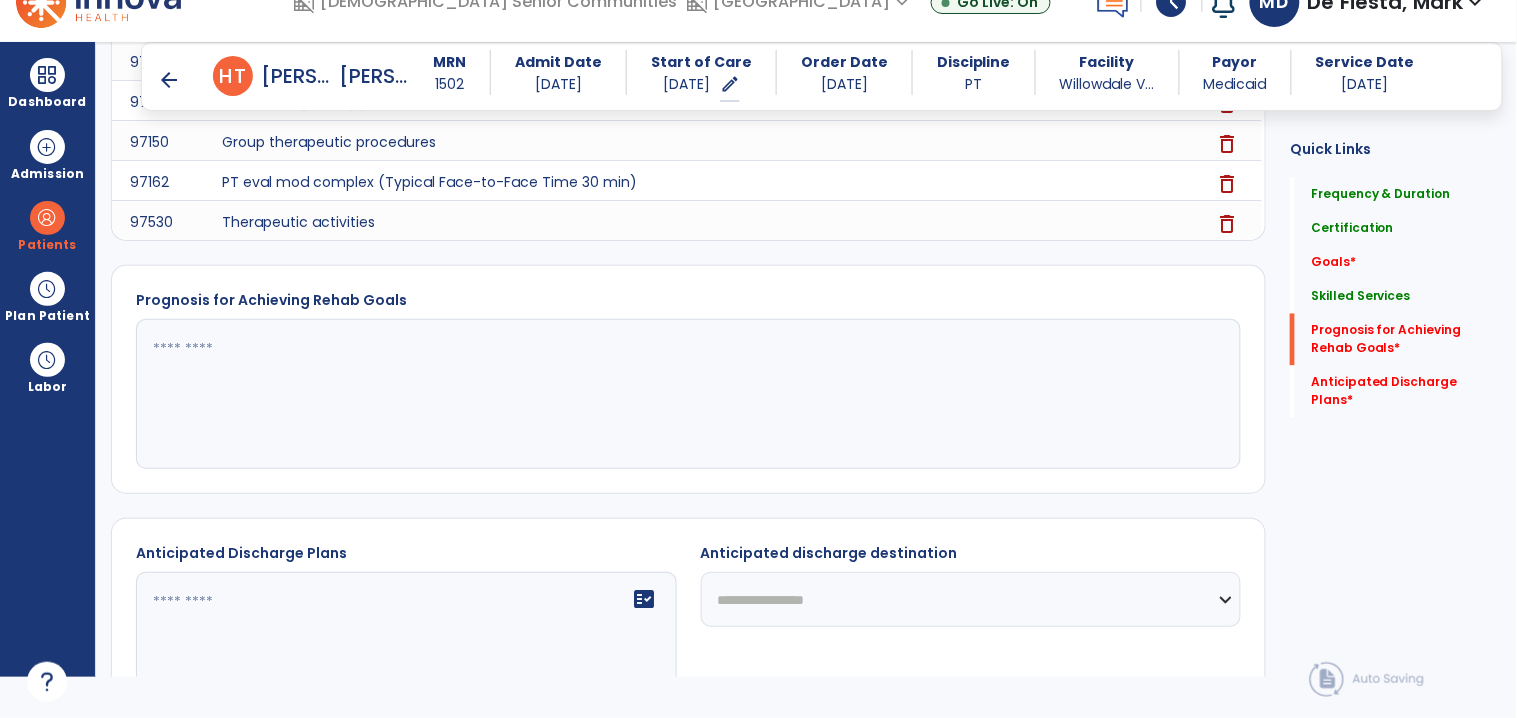 click 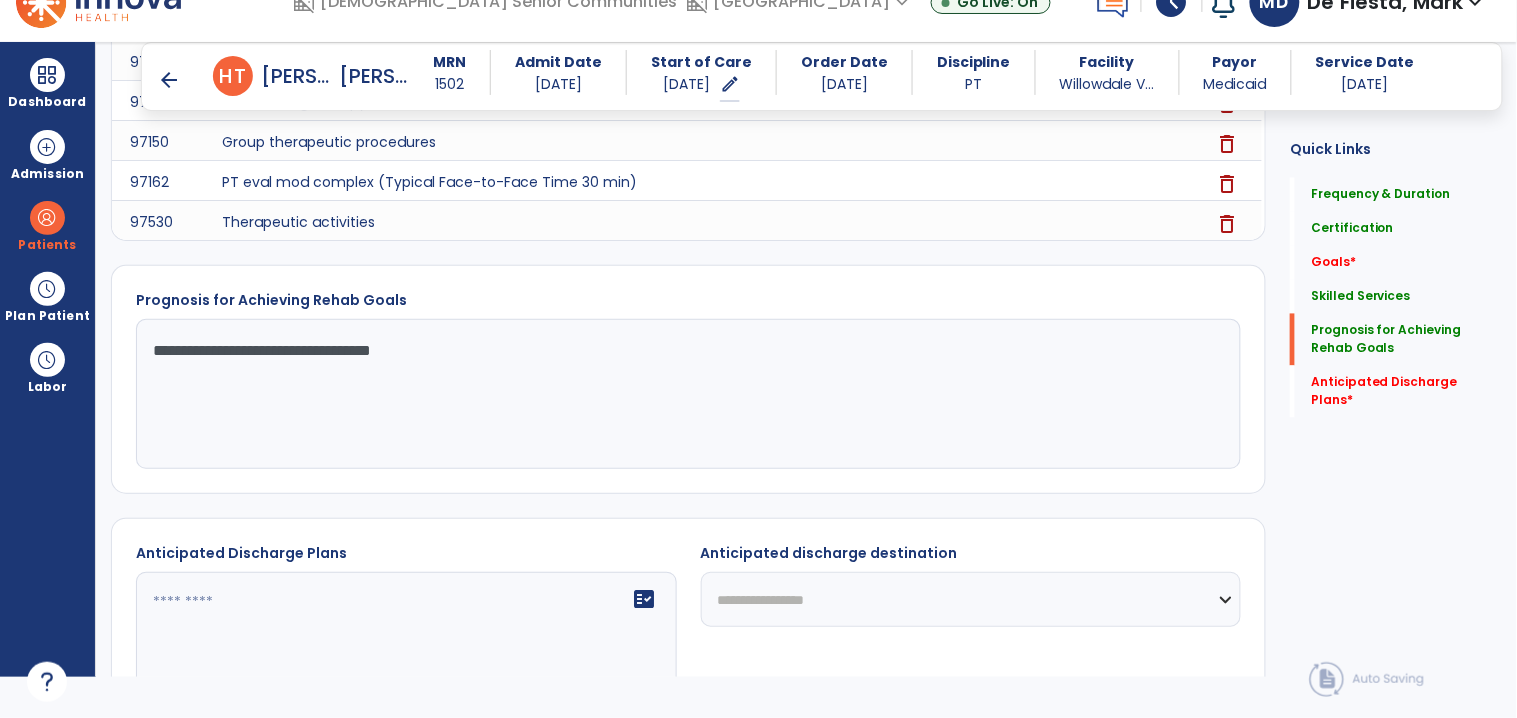 scroll, scrollTop: 26, scrollLeft: 0, axis: vertical 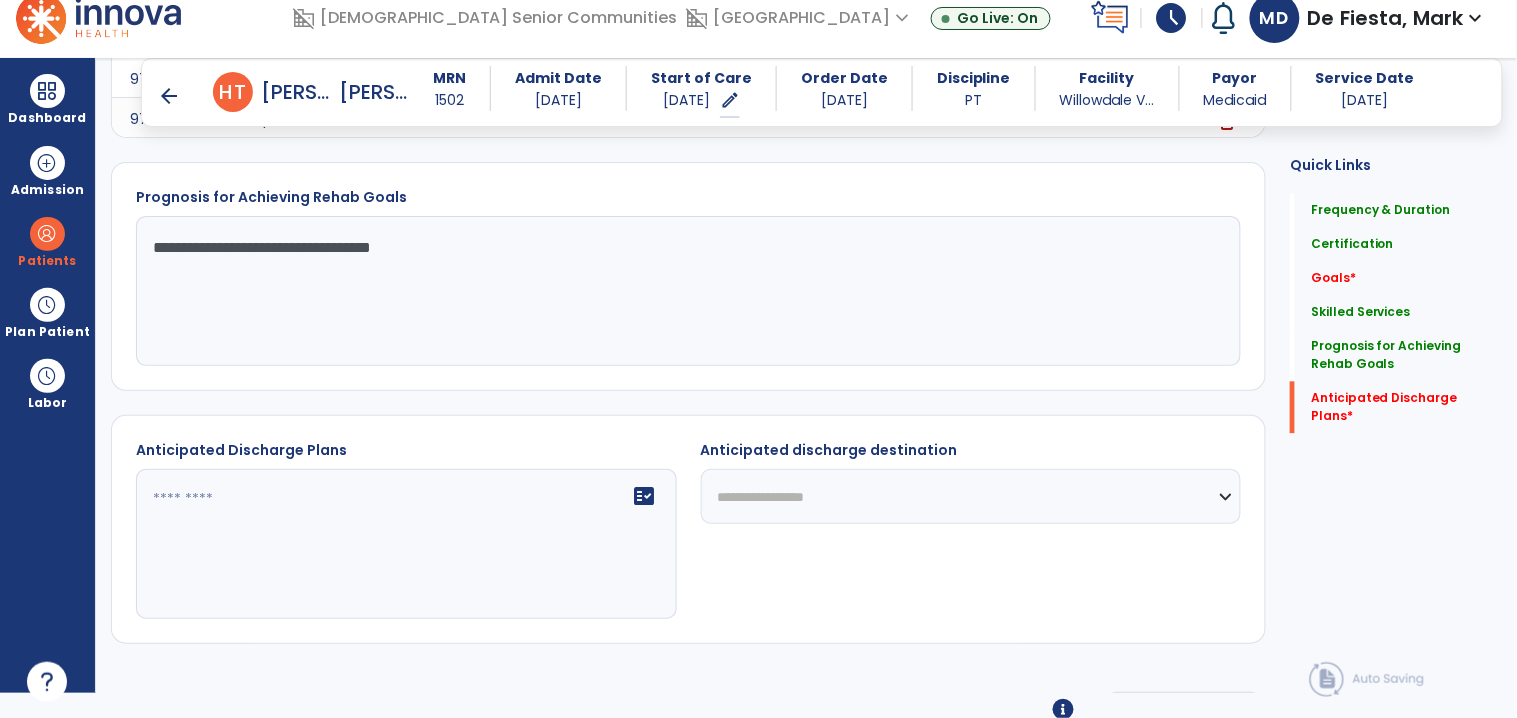 type on "**********" 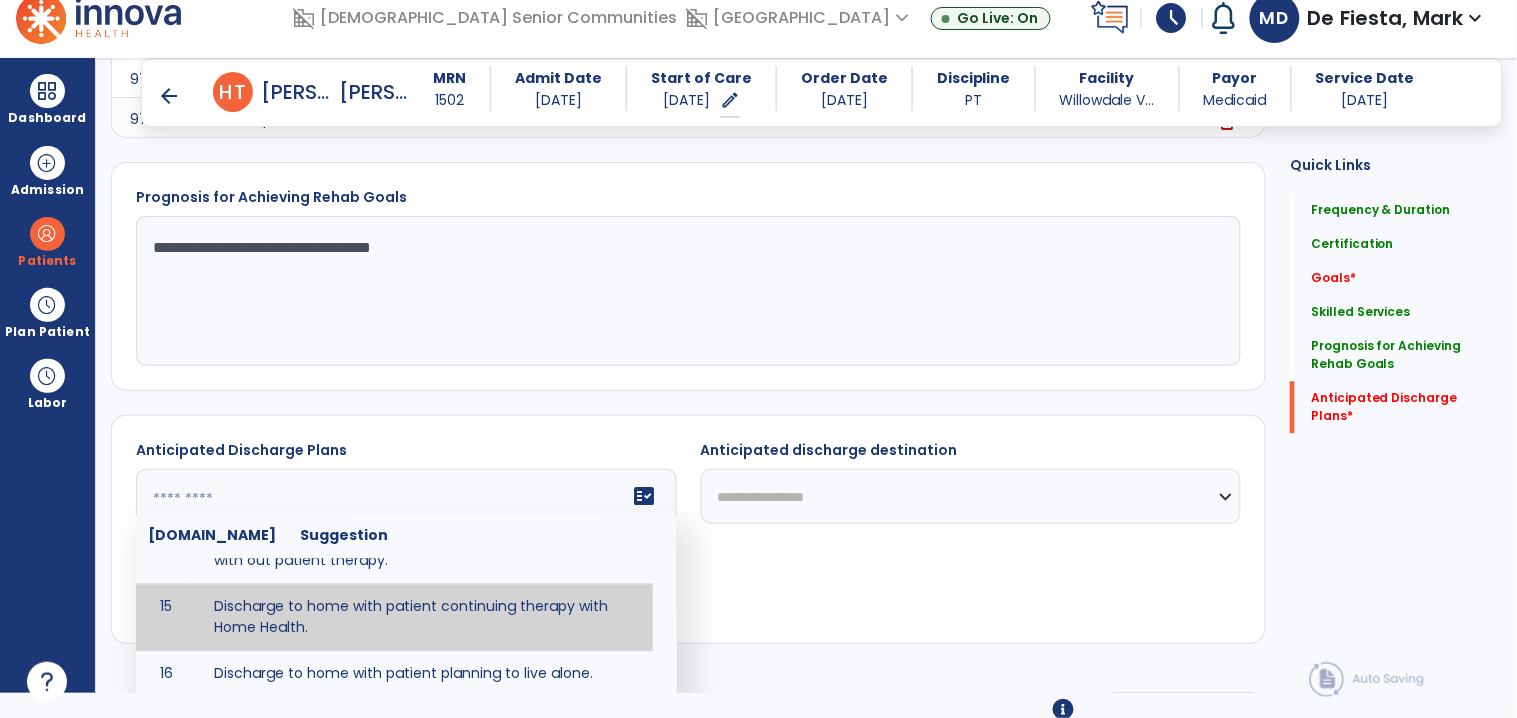 scroll, scrollTop: 682, scrollLeft: 0, axis: vertical 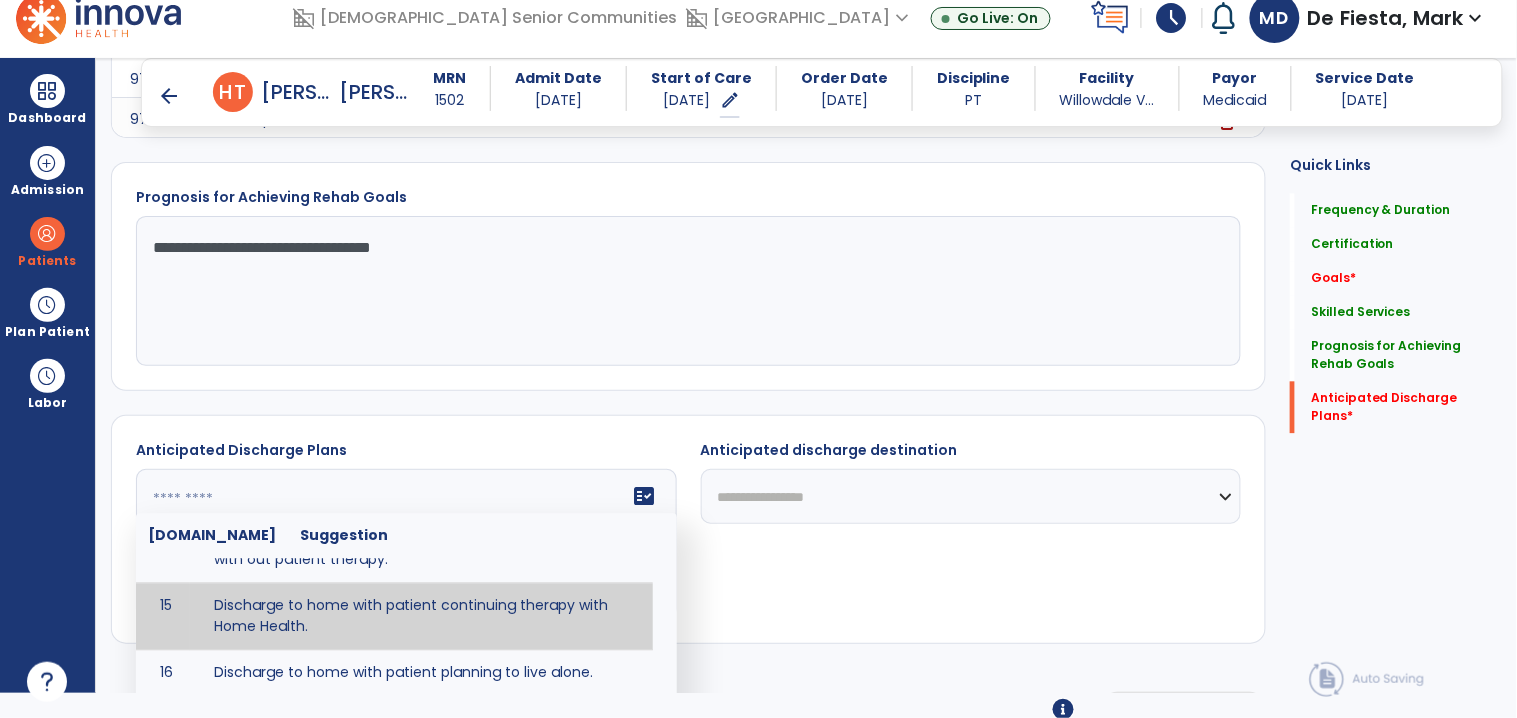 type on "**********" 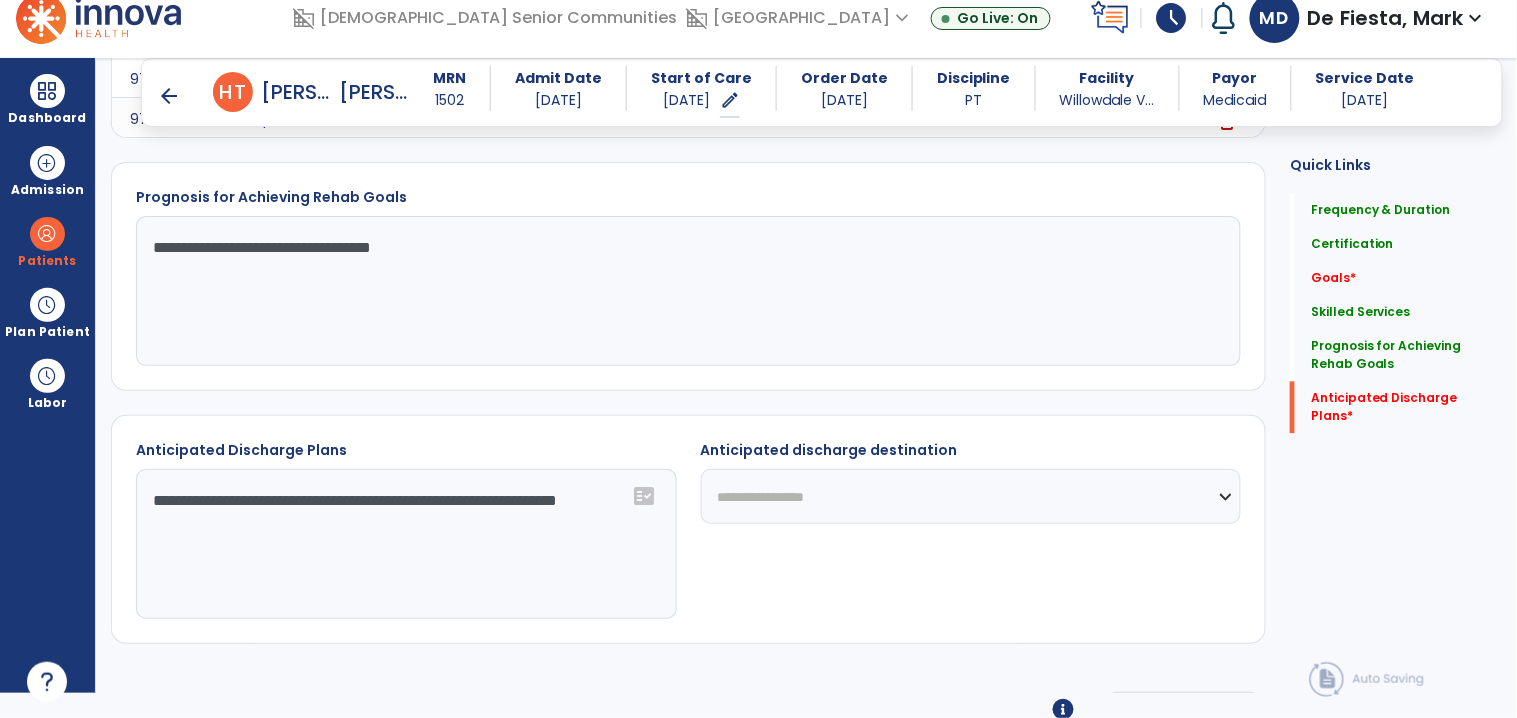 click on "**********" 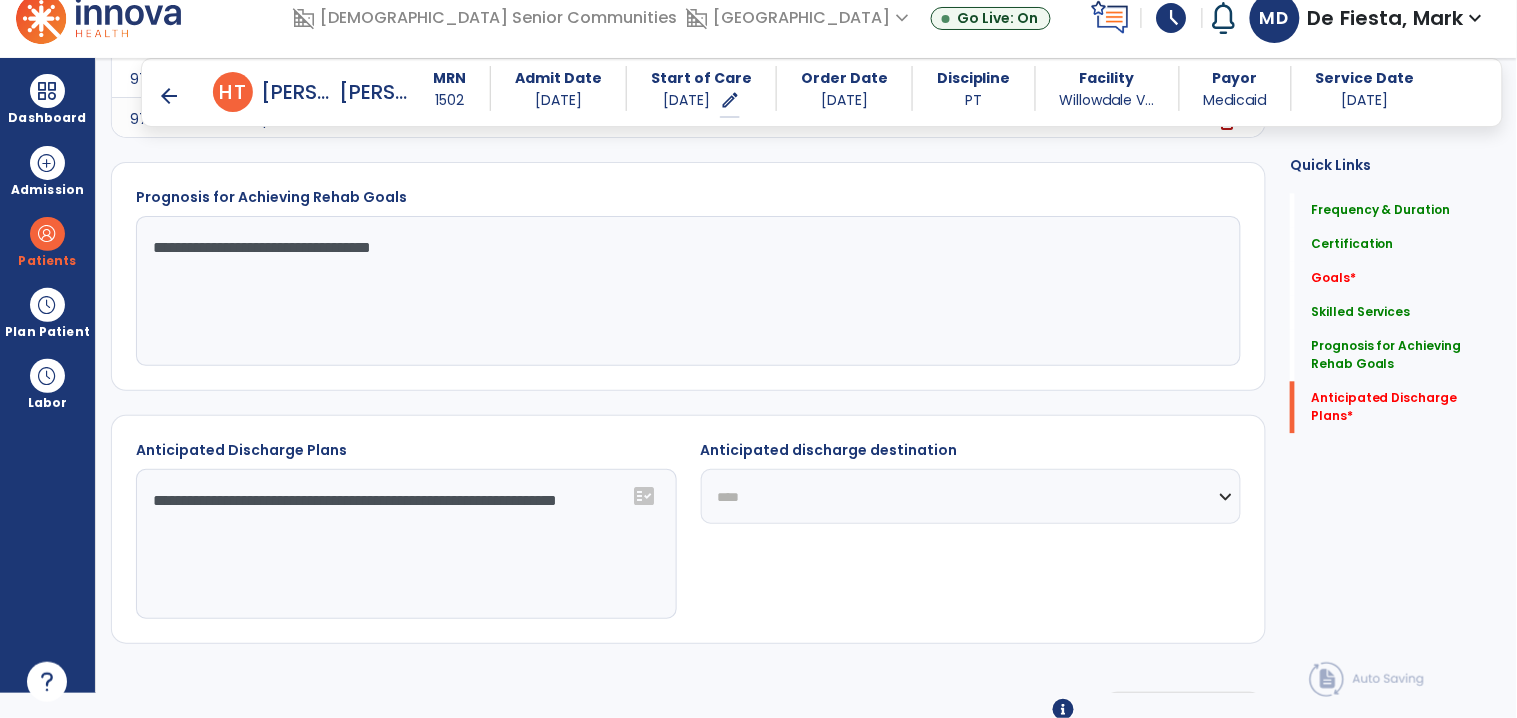 click on "**********" 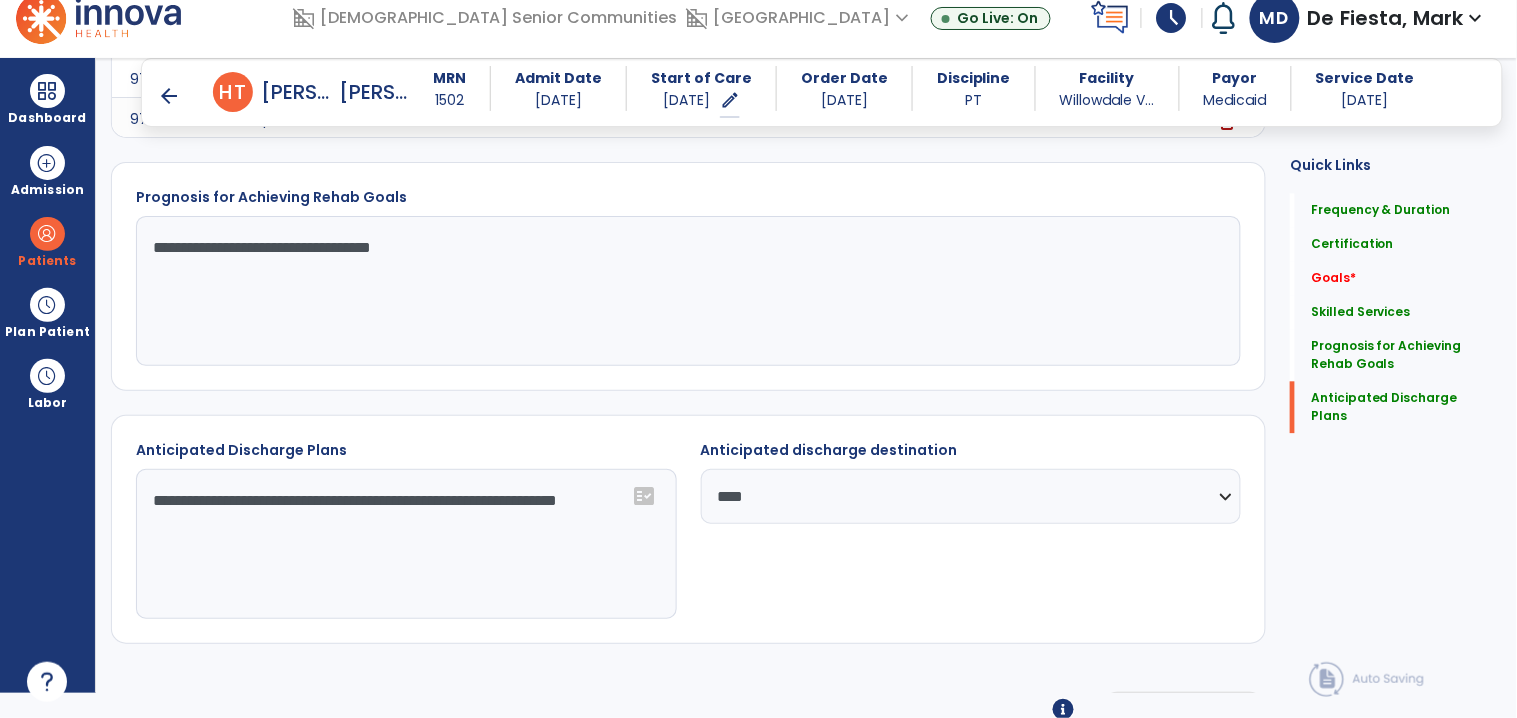 click on "**********" 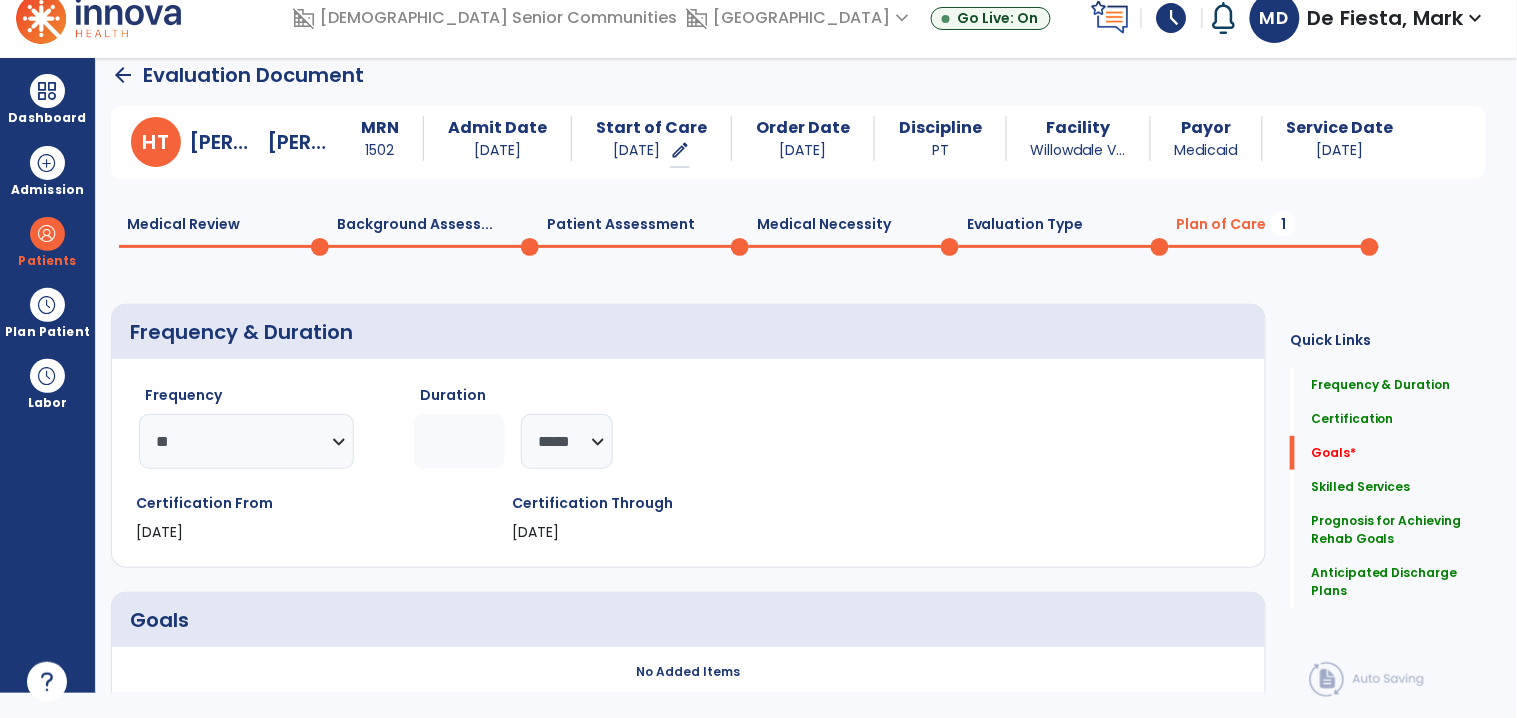 scroll, scrollTop: 0, scrollLeft: 0, axis: both 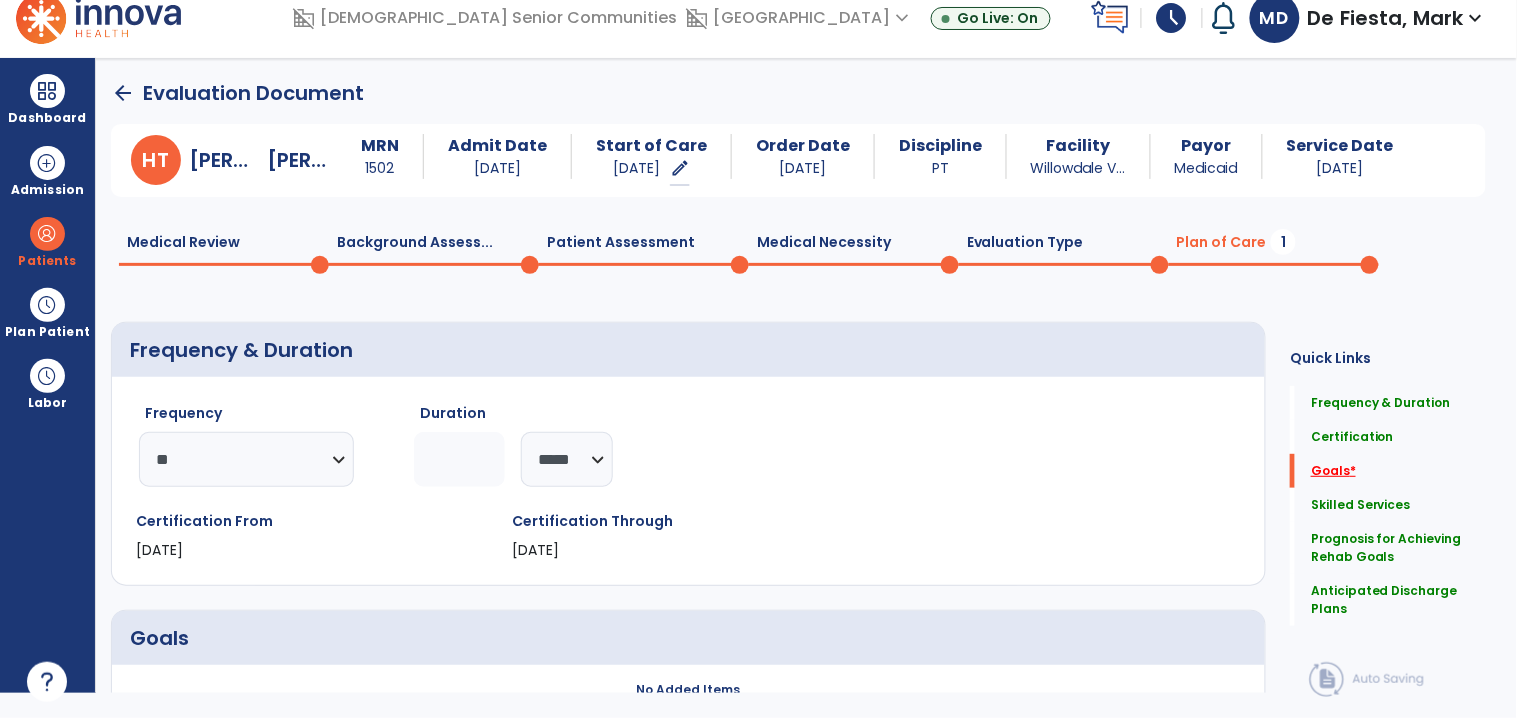 click on "Goals   *" 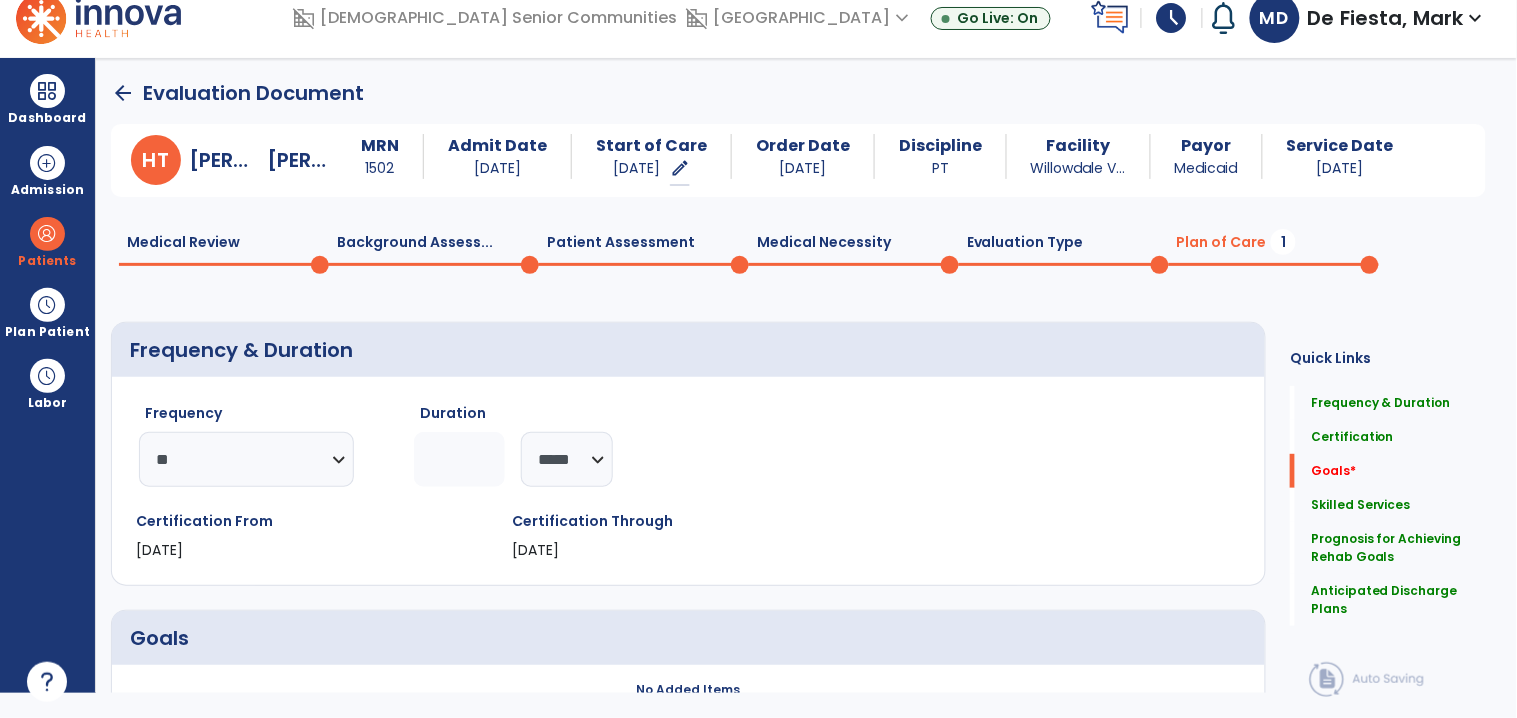 scroll, scrollTop: 41, scrollLeft: 0, axis: vertical 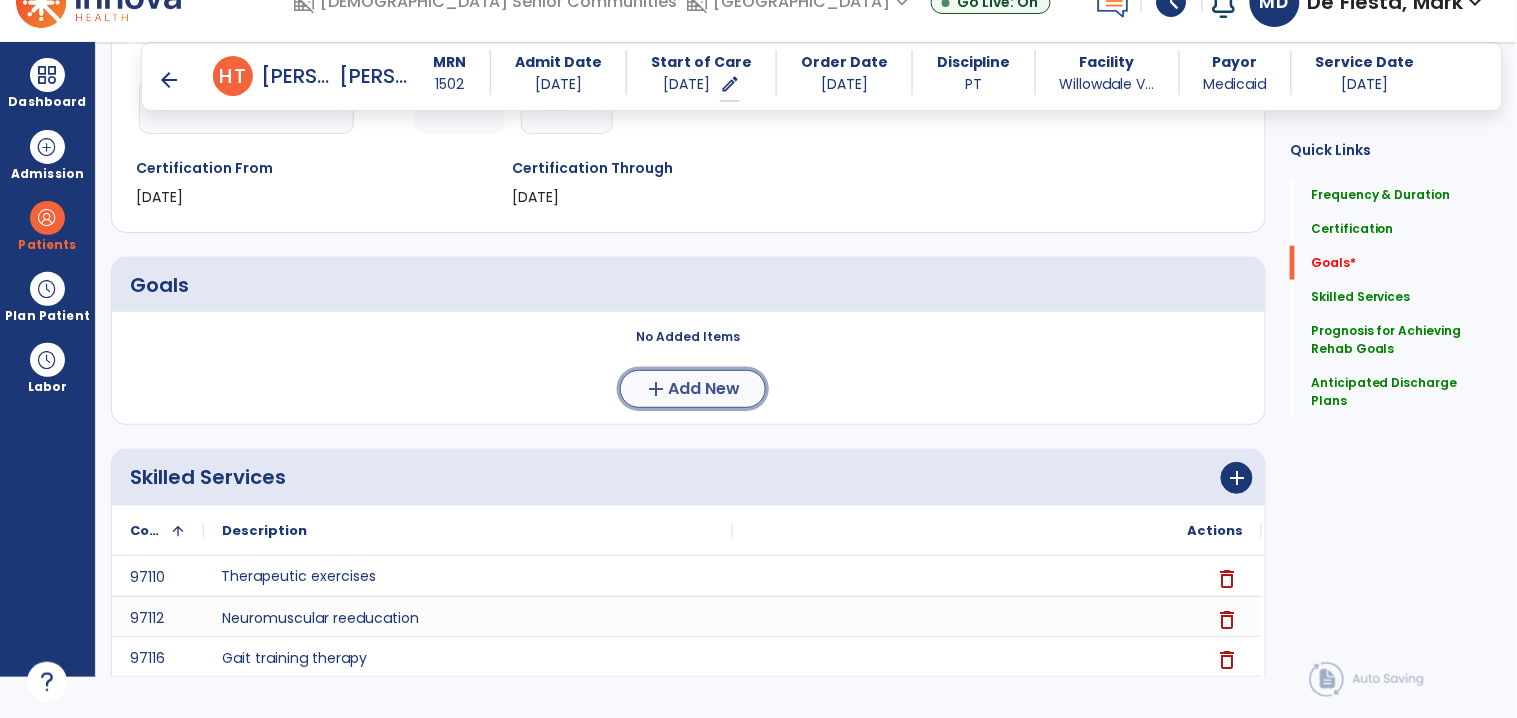 click on "add" at bounding box center [657, 389] 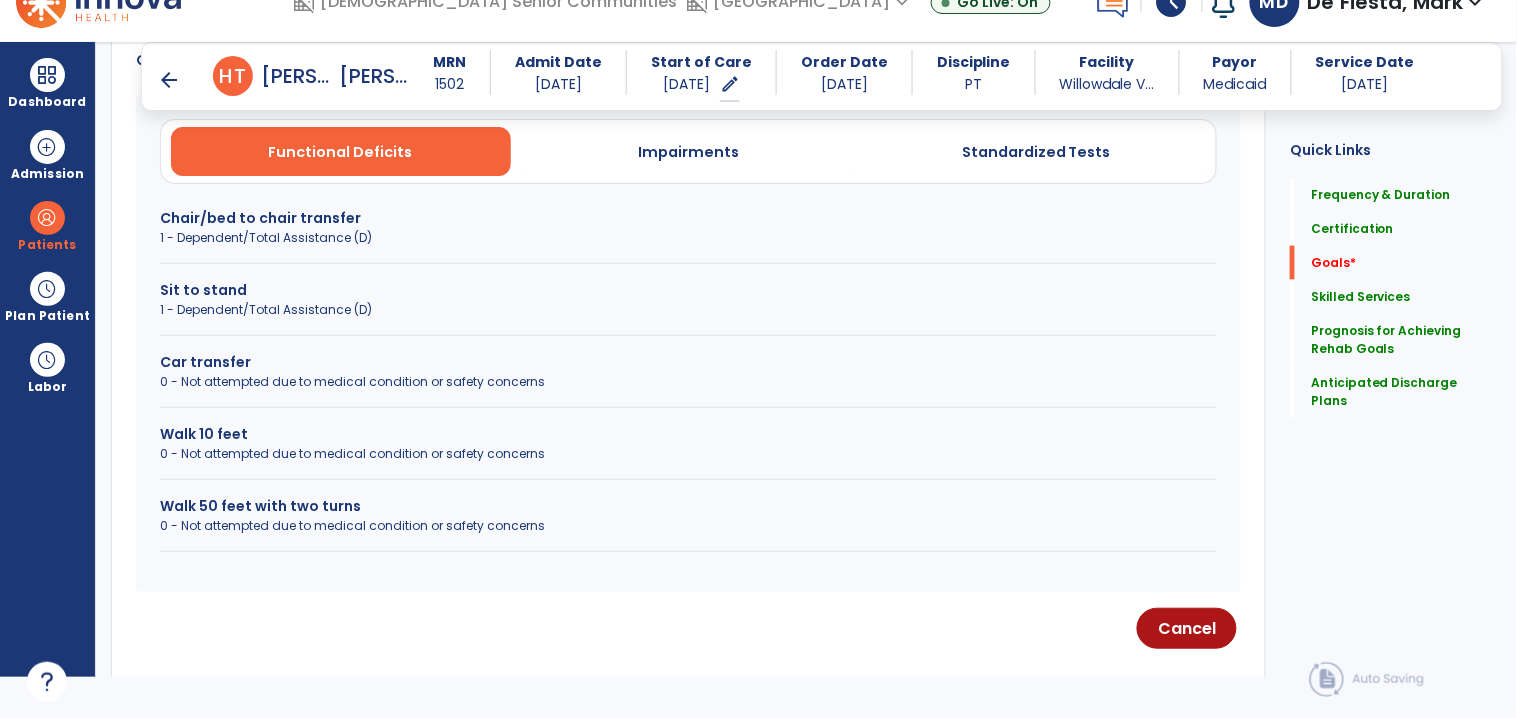 scroll, scrollTop: 605, scrollLeft: 0, axis: vertical 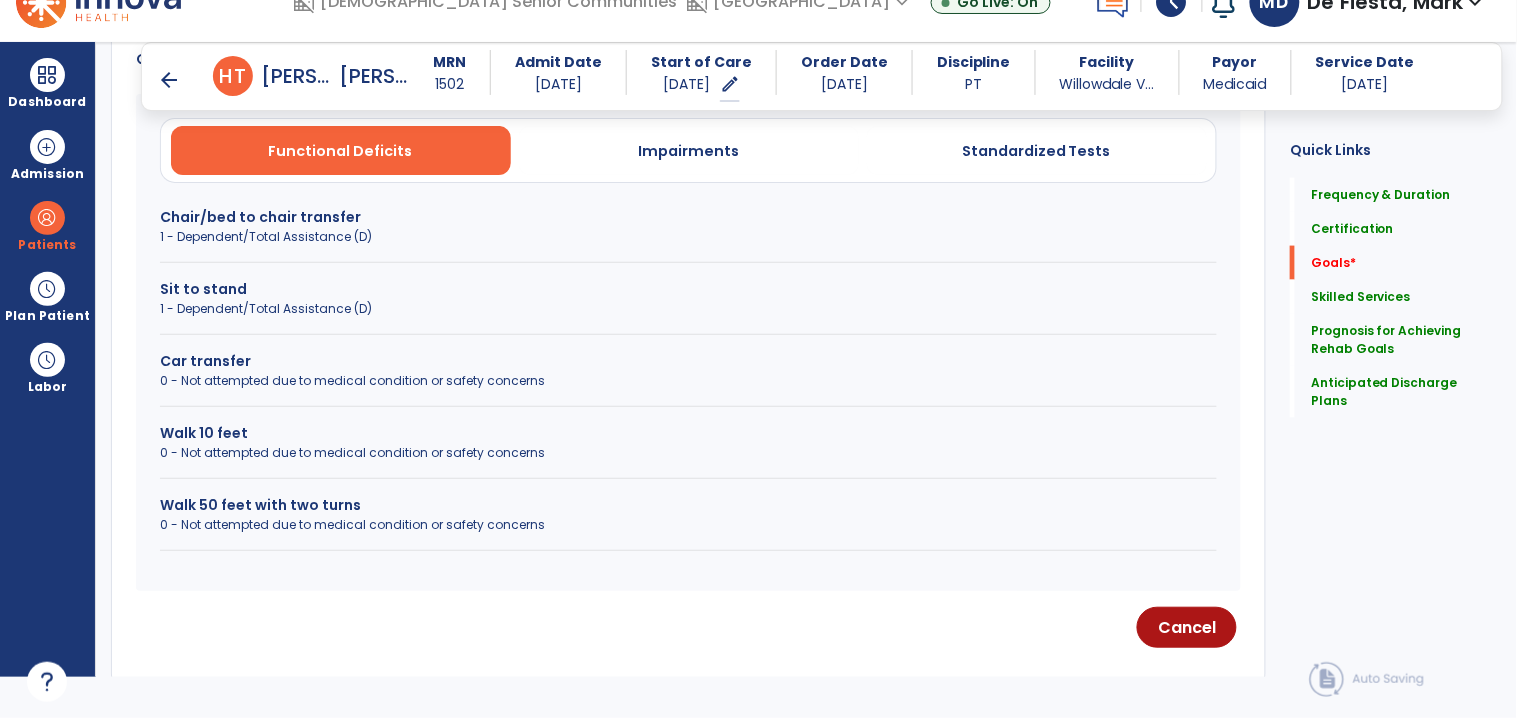 click on "Car transfer" at bounding box center (688, 361) 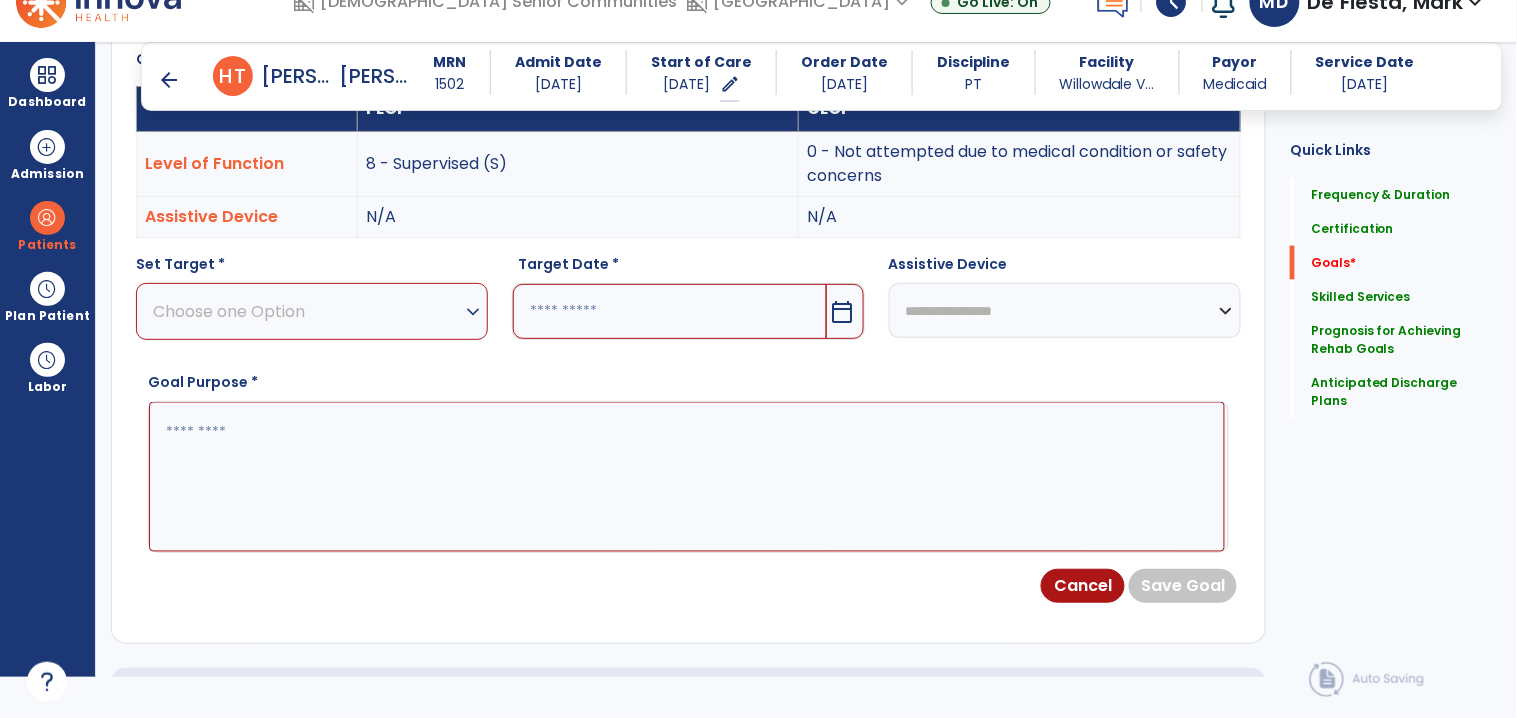 click on "Choose one Option" at bounding box center [307, 311] 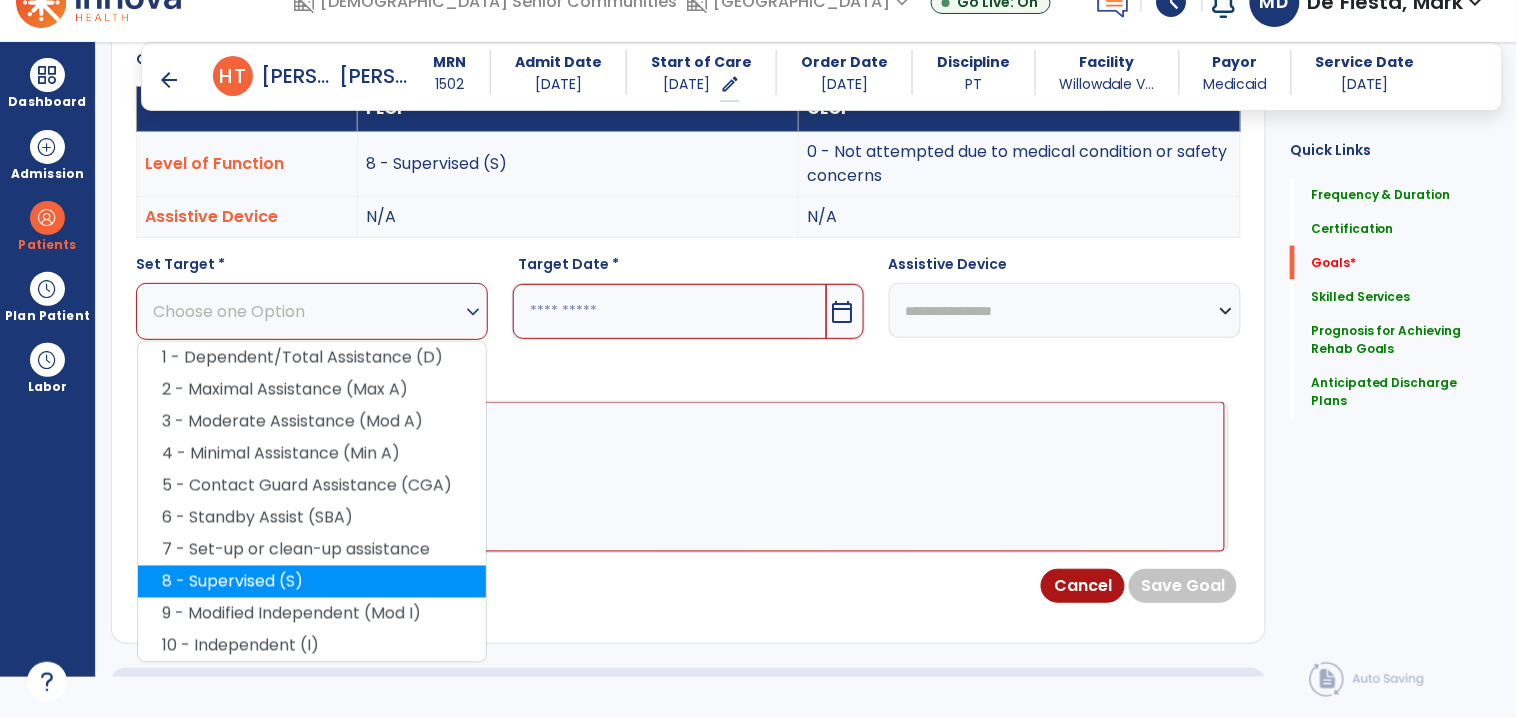 click on "8 - Supervised (S)" at bounding box center [312, 582] 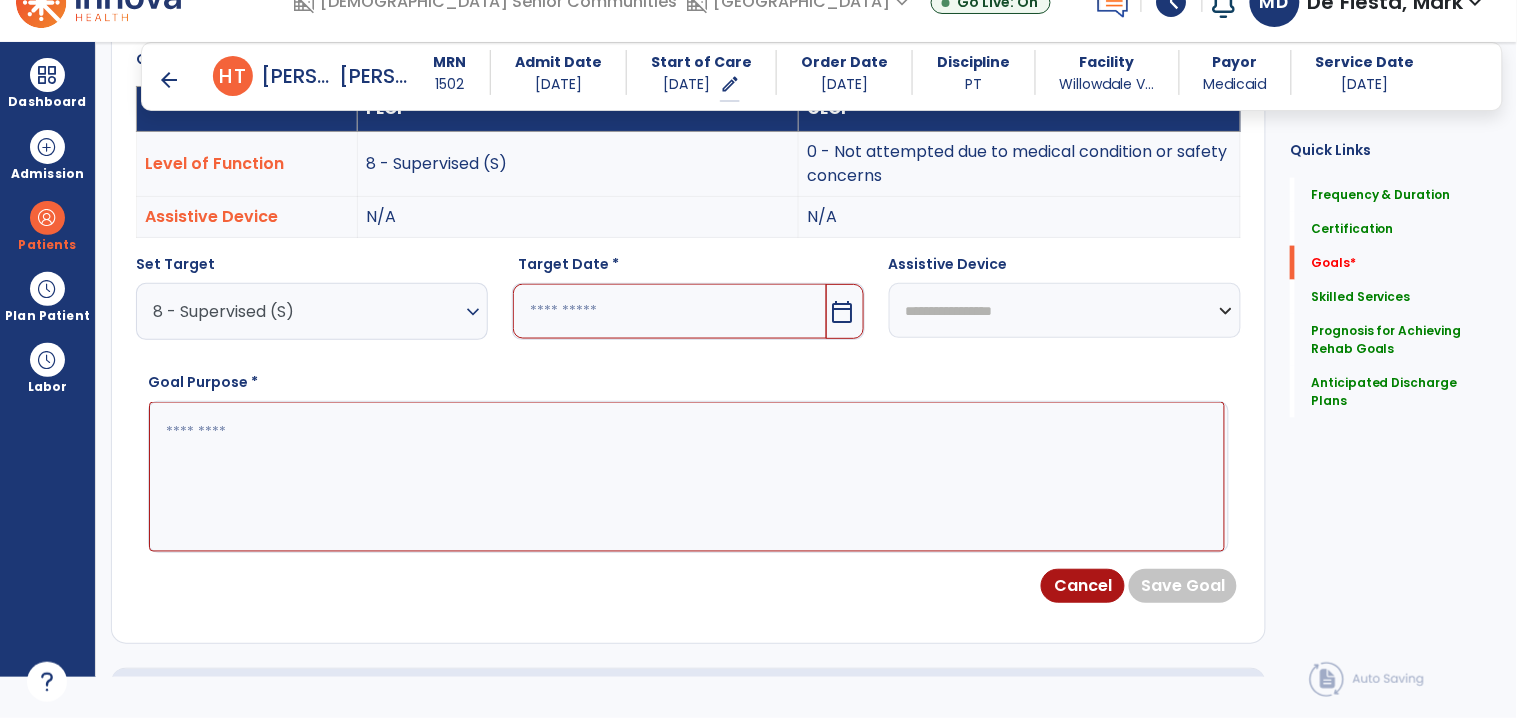 click at bounding box center (669, 311) 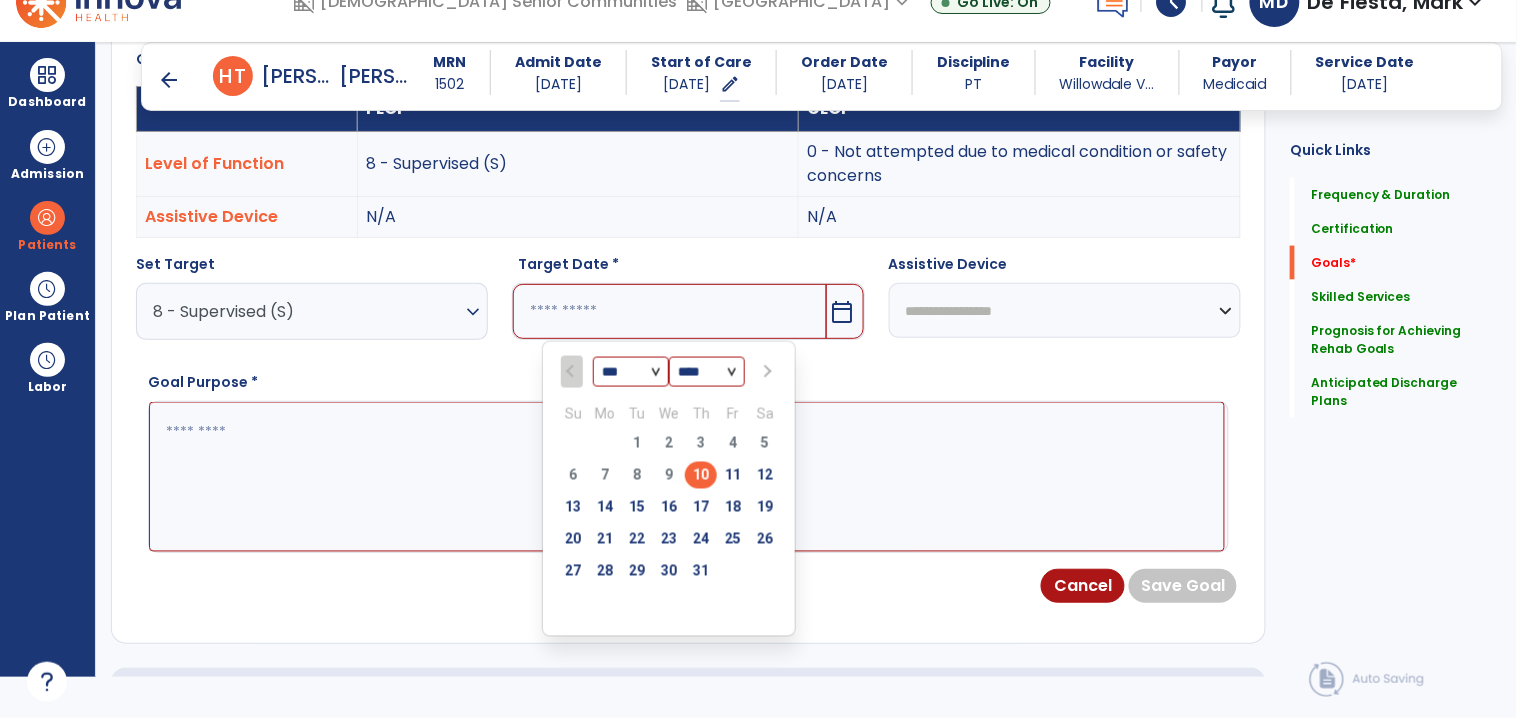 click at bounding box center [766, 372] 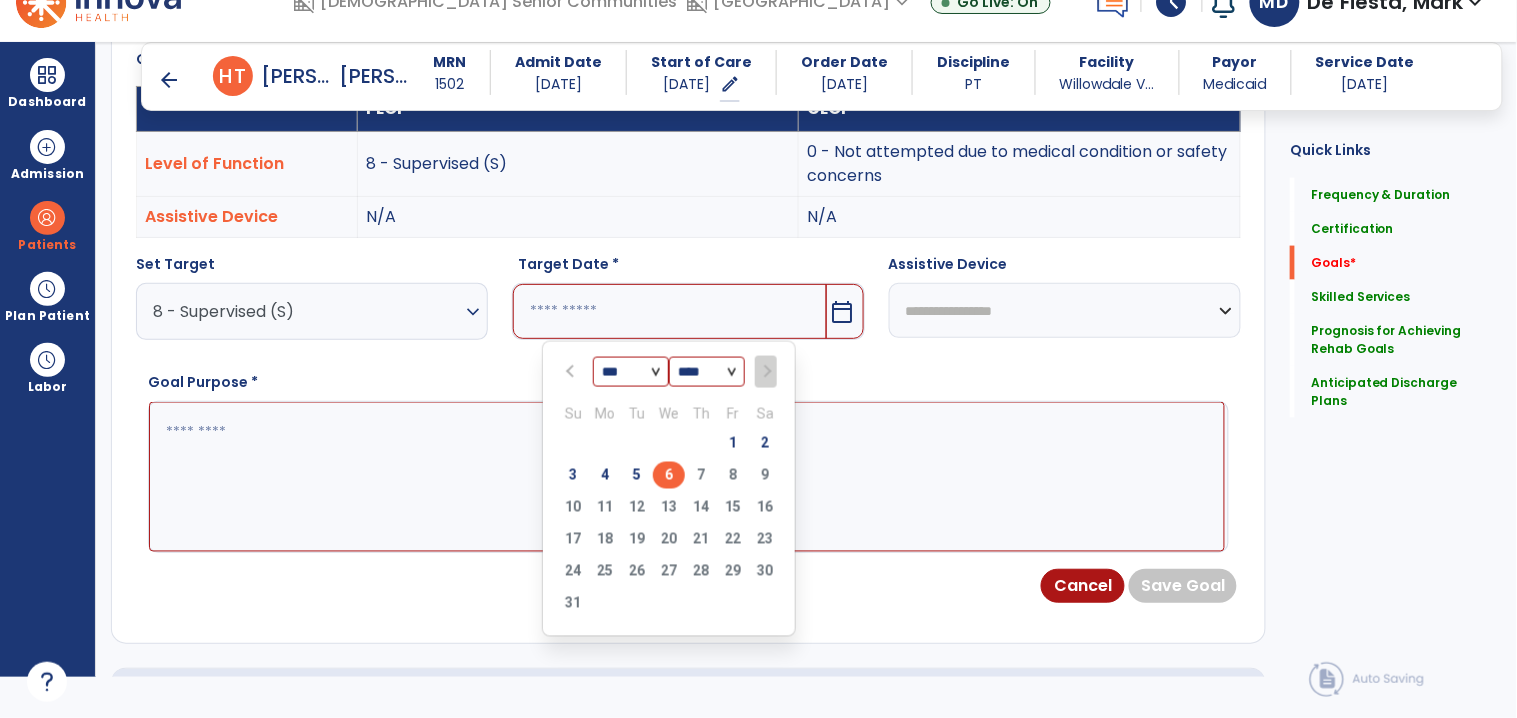 click on "6" at bounding box center (669, 475) 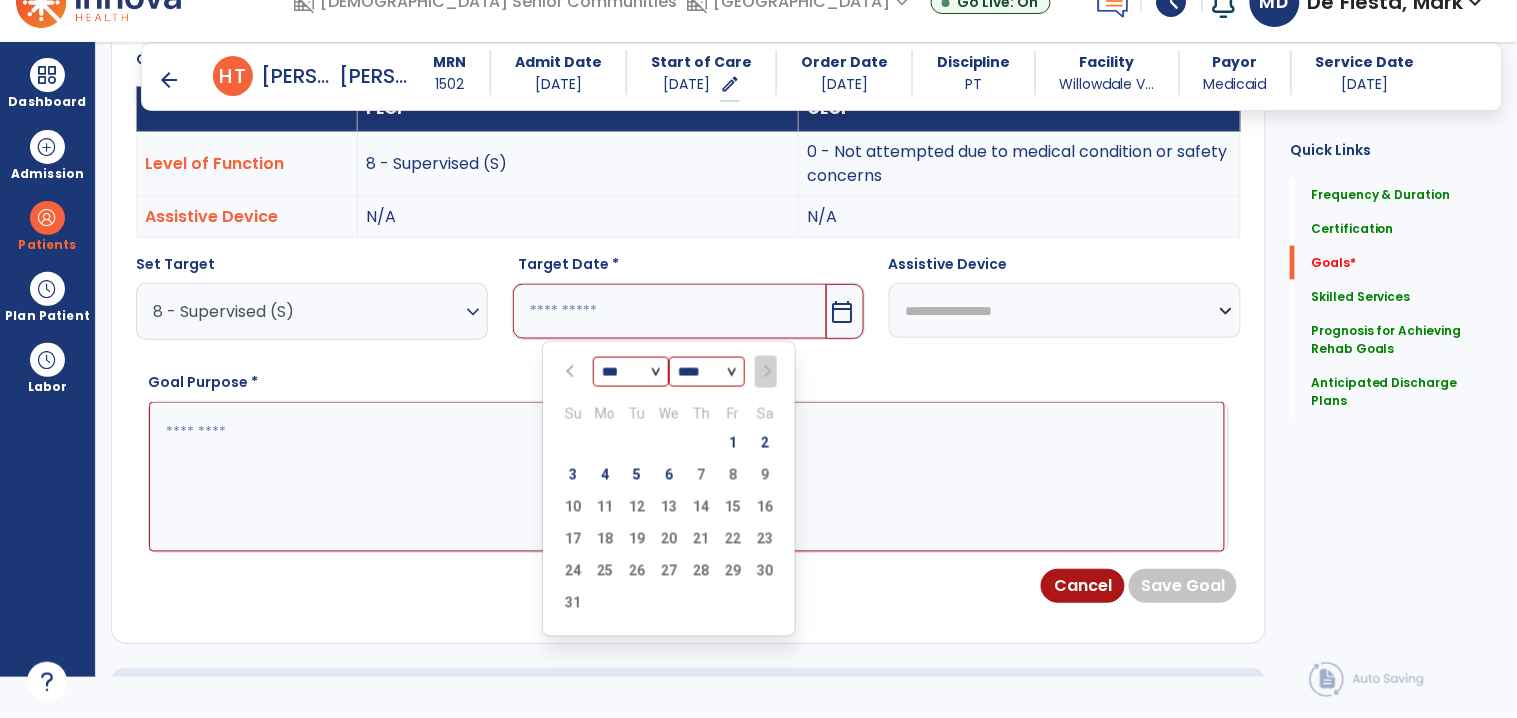 type on "********" 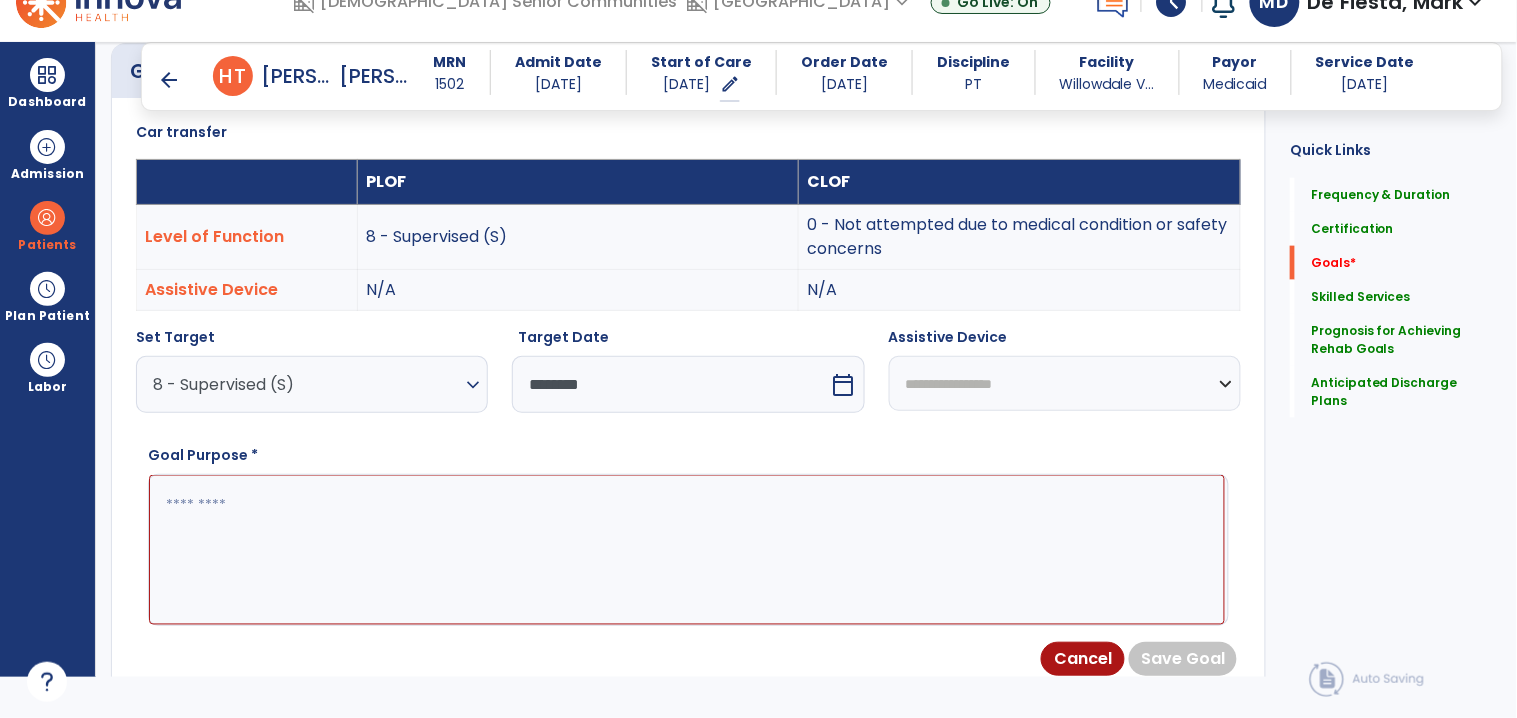 scroll, scrollTop: 497, scrollLeft: 0, axis: vertical 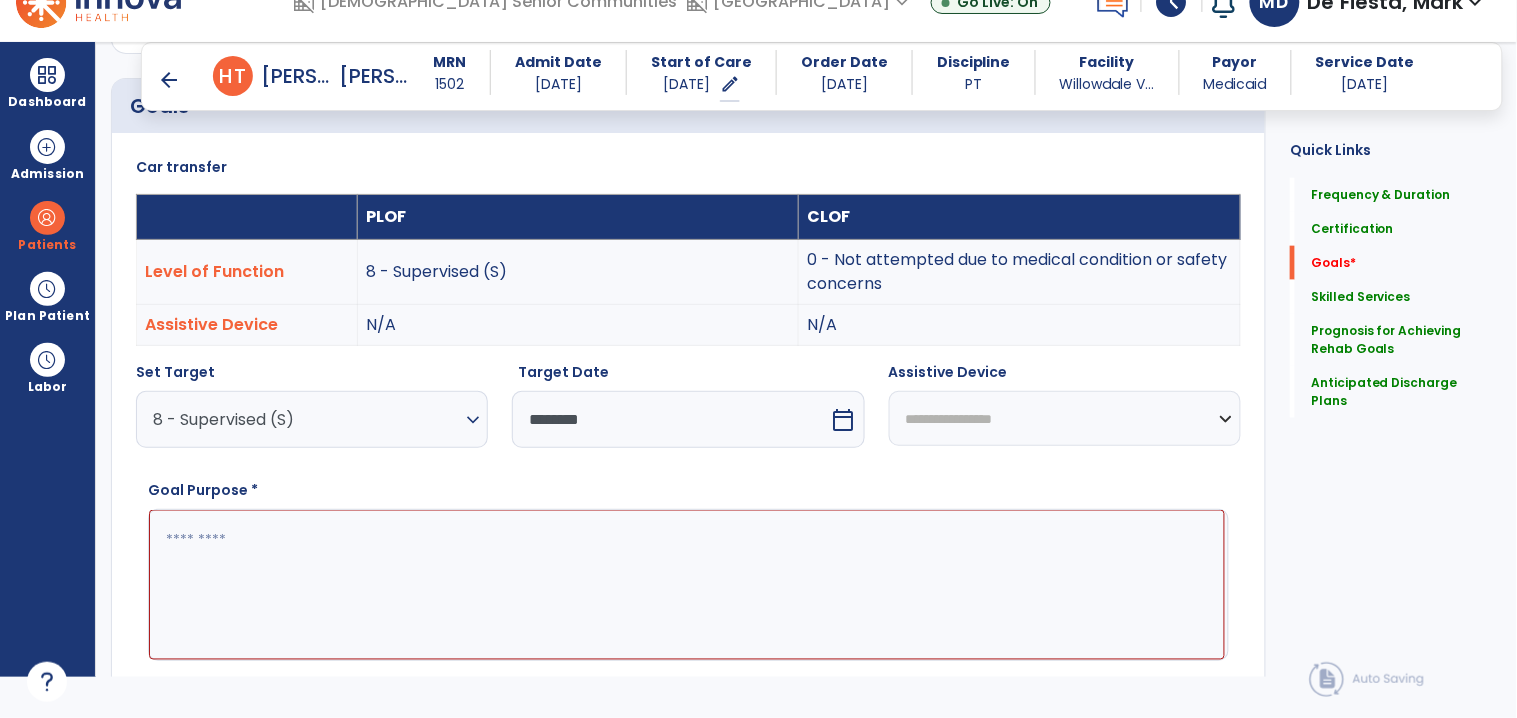 click at bounding box center [687, 585] 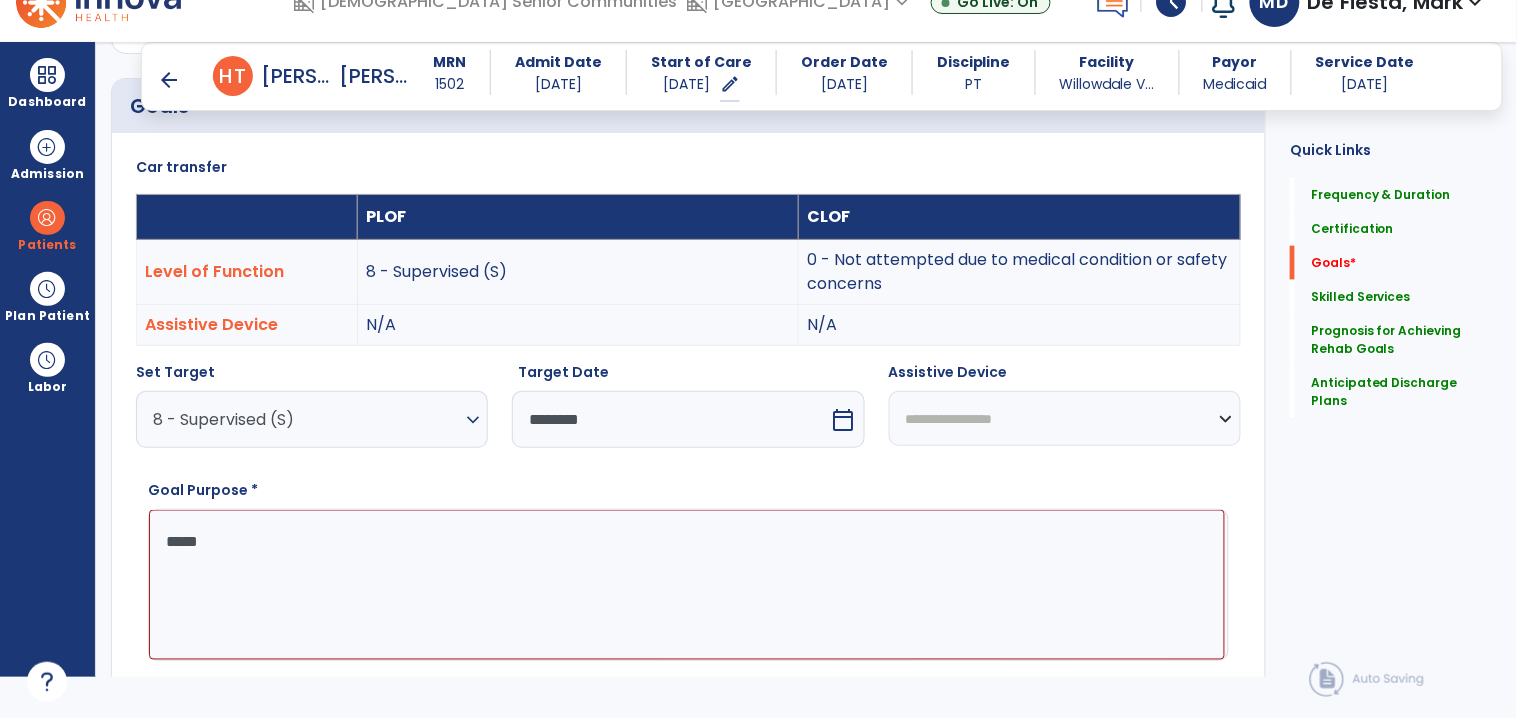 type on "******" 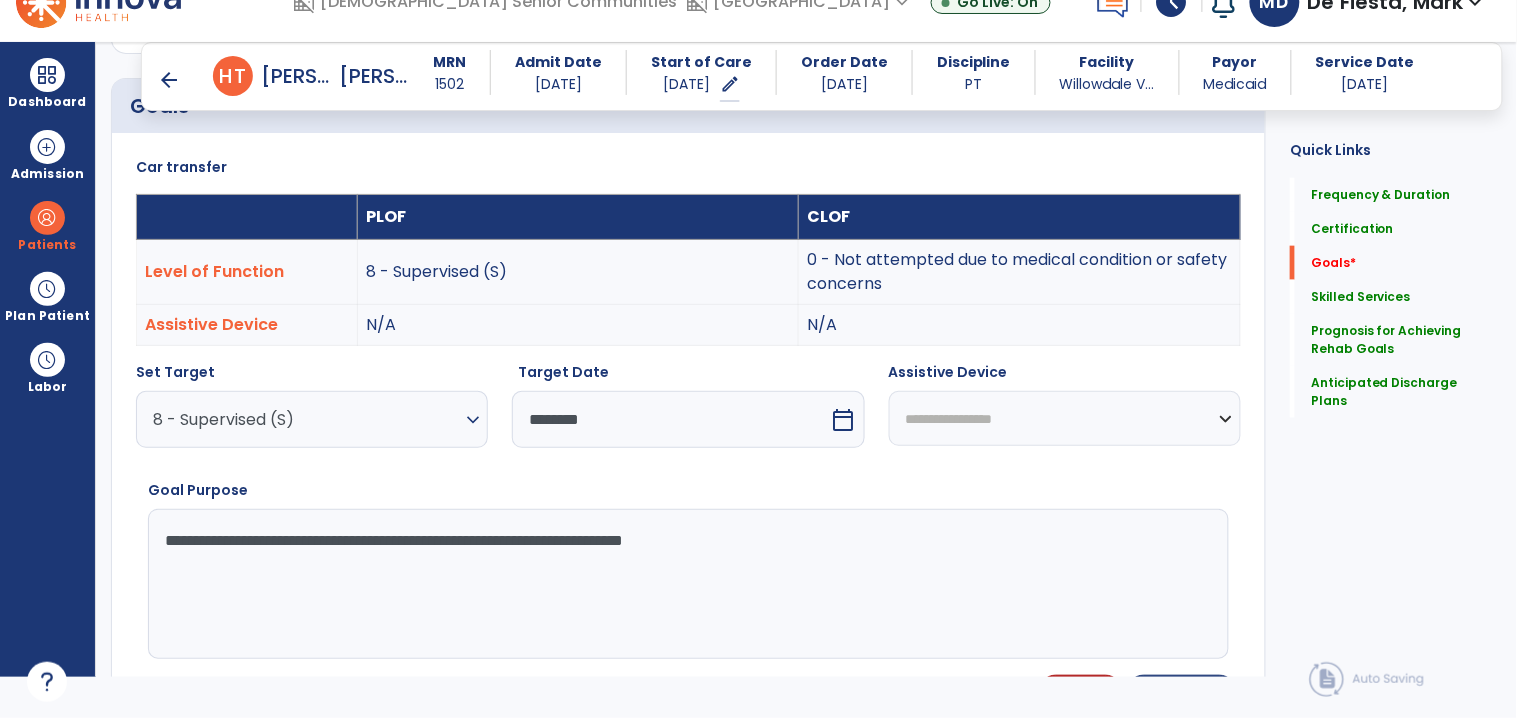 click on "**********" at bounding box center [687, 584] 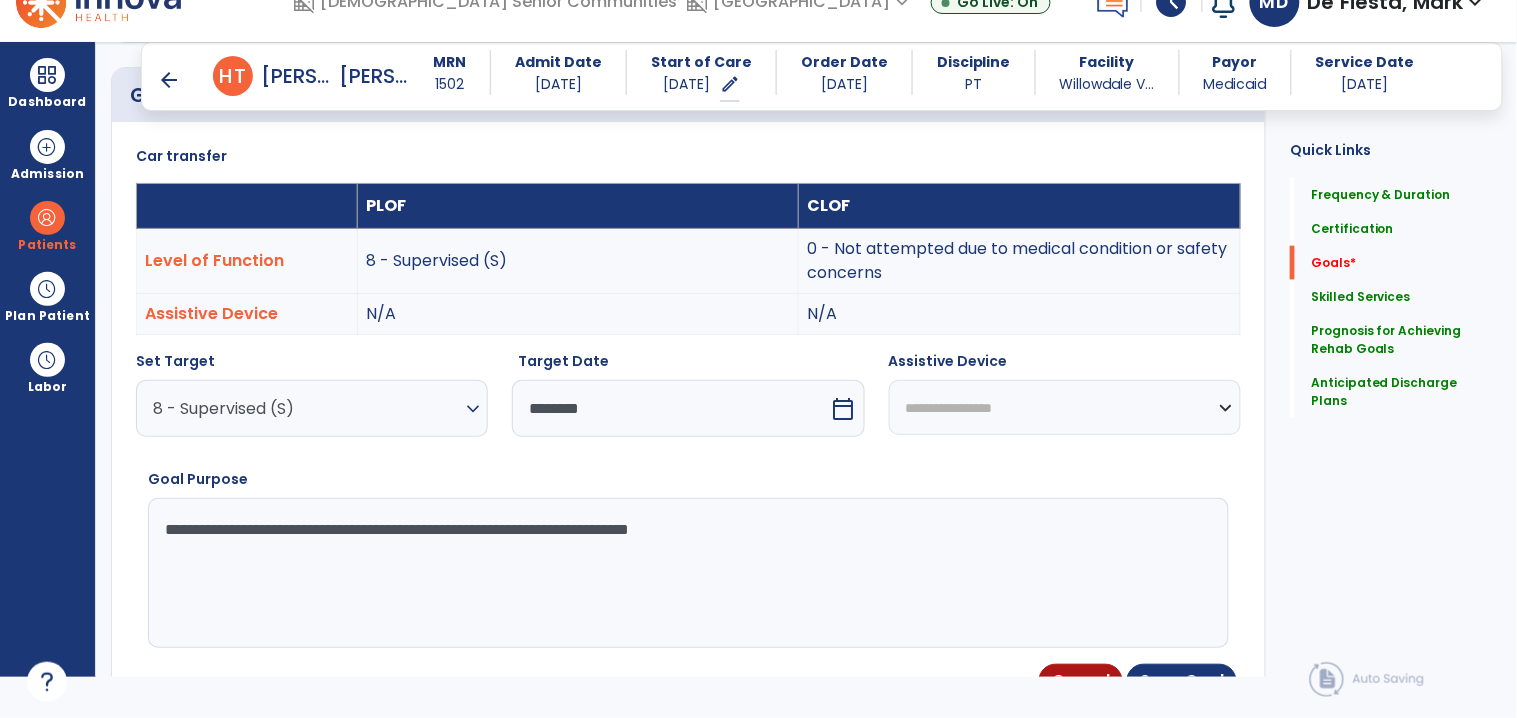 scroll, scrollTop: 520, scrollLeft: 0, axis: vertical 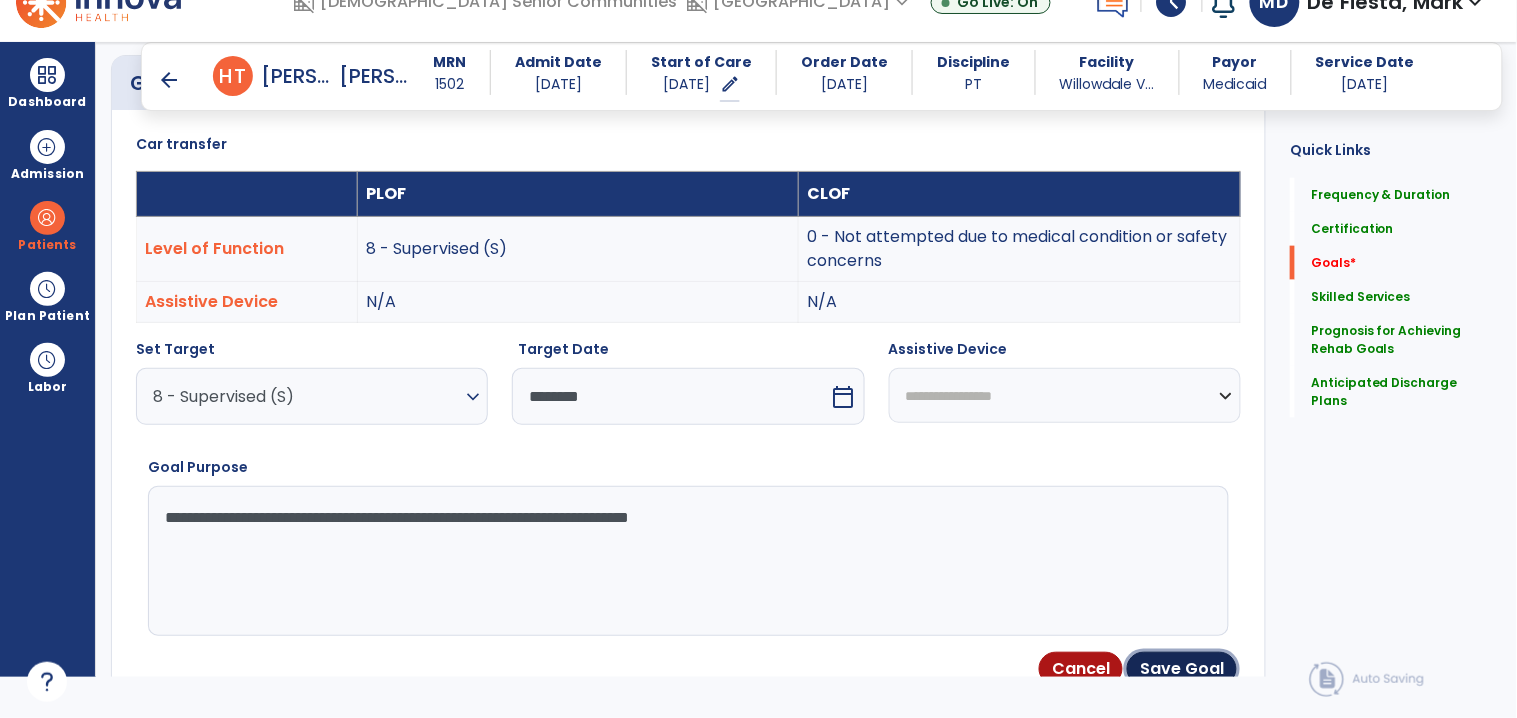 drag, startPoint x: 1178, startPoint y: 655, endPoint x: 980, endPoint y: 561, distance: 219.1803 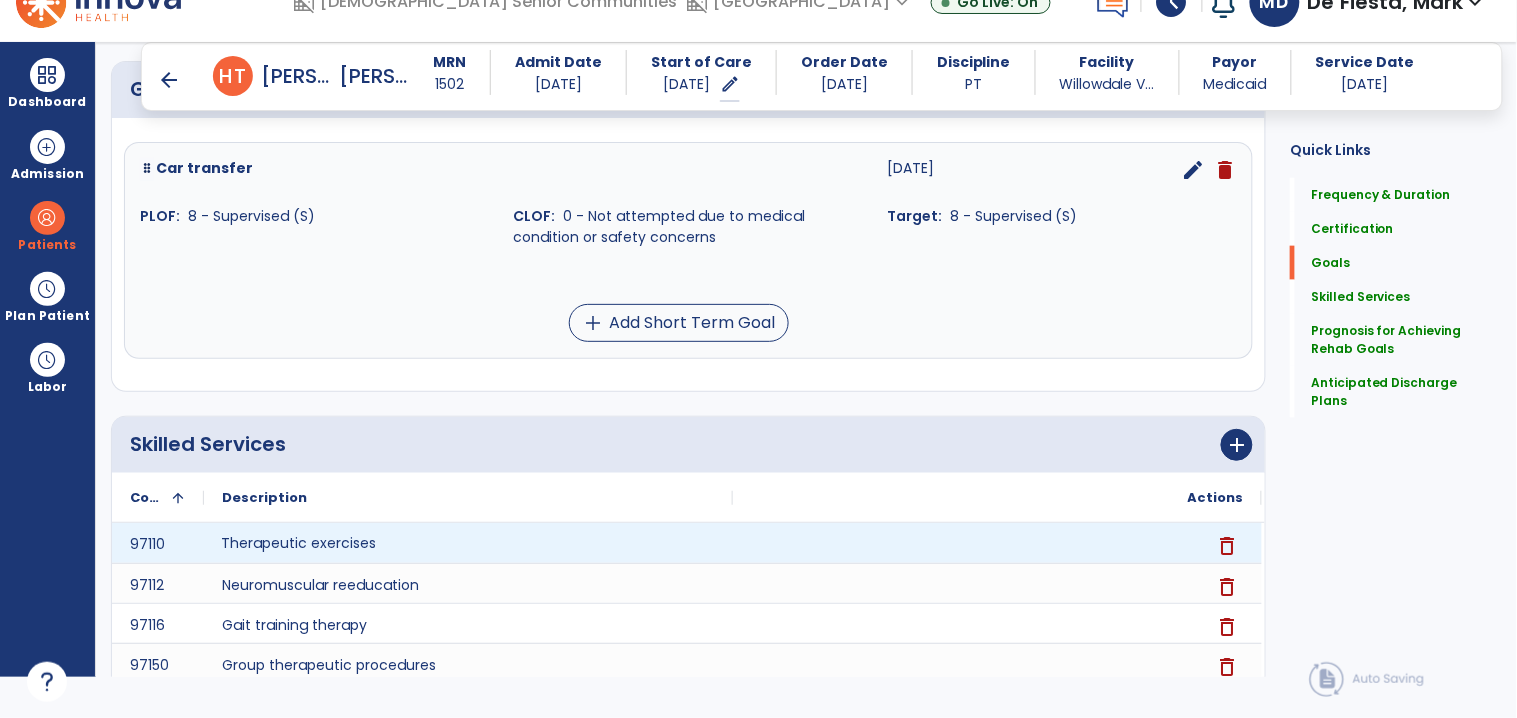 scroll, scrollTop: 508, scrollLeft: 0, axis: vertical 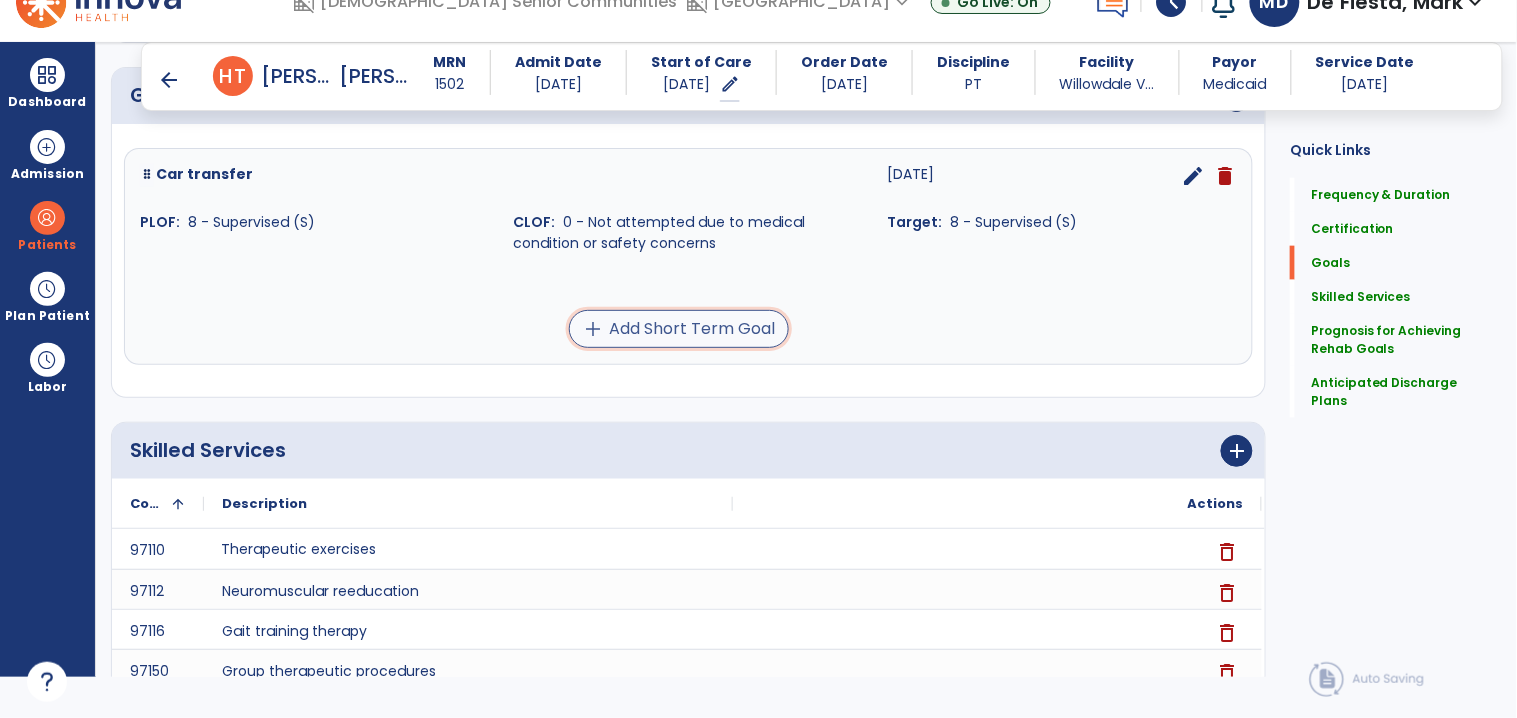 click on "add  Add Short Term Goal" at bounding box center (679, 329) 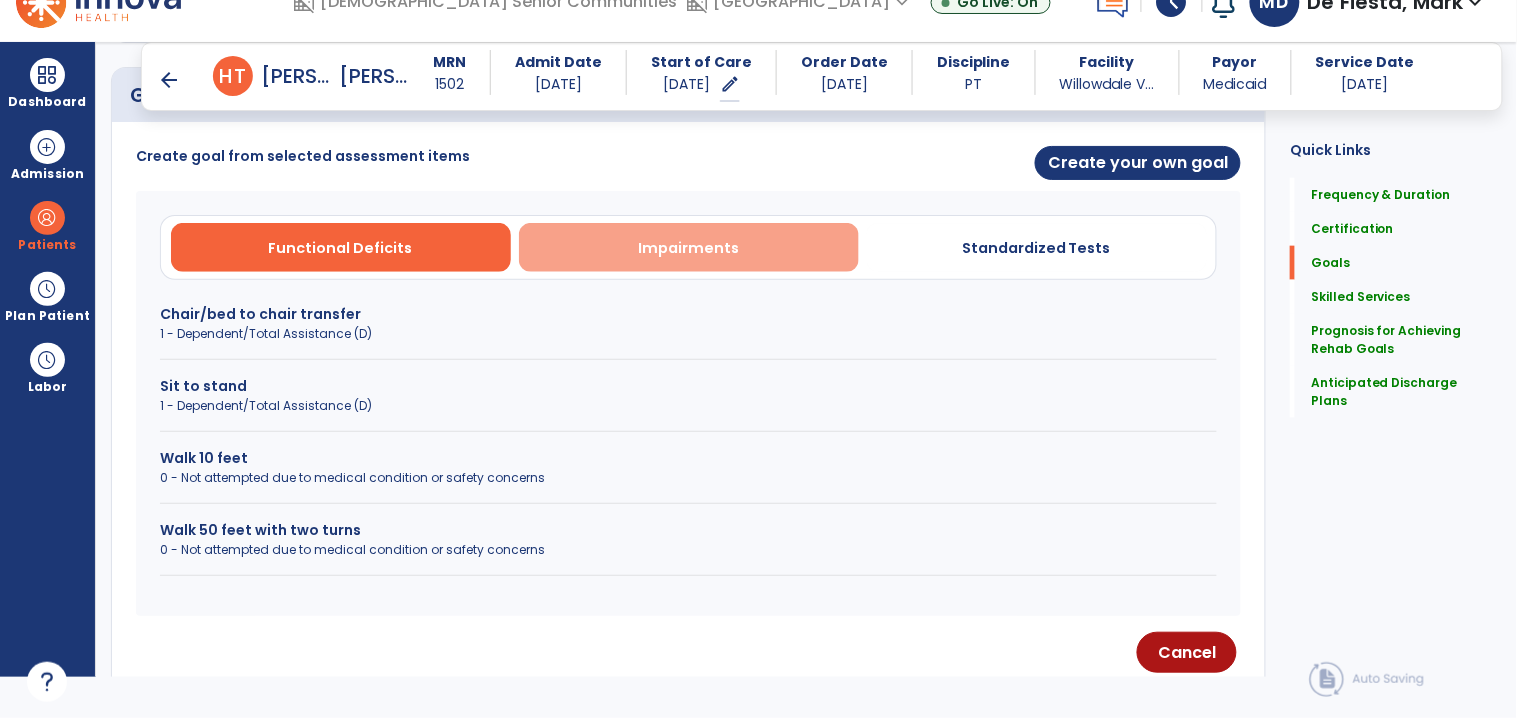 click on "Impairments" at bounding box center [689, 247] 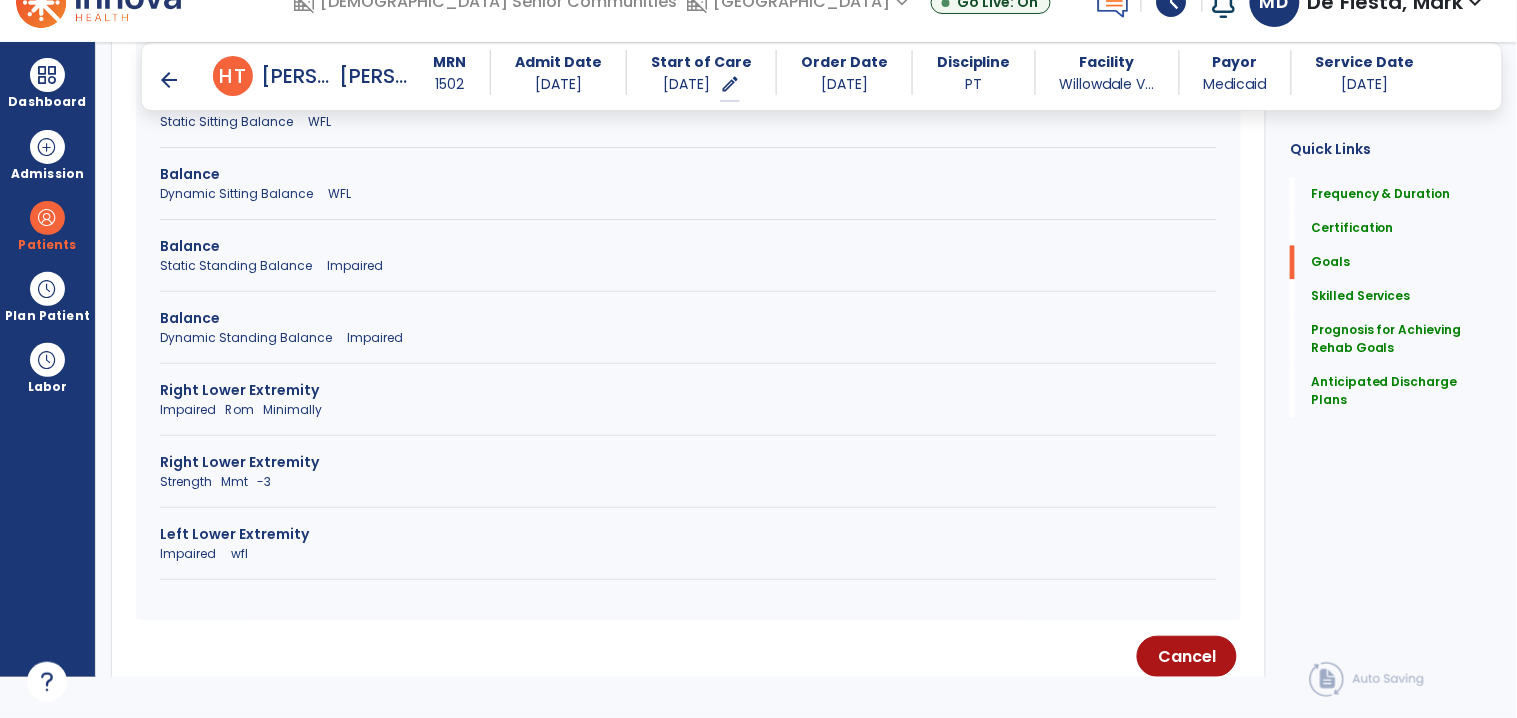 scroll, scrollTop: 1074, scrollLeft: 0, axis: vertical 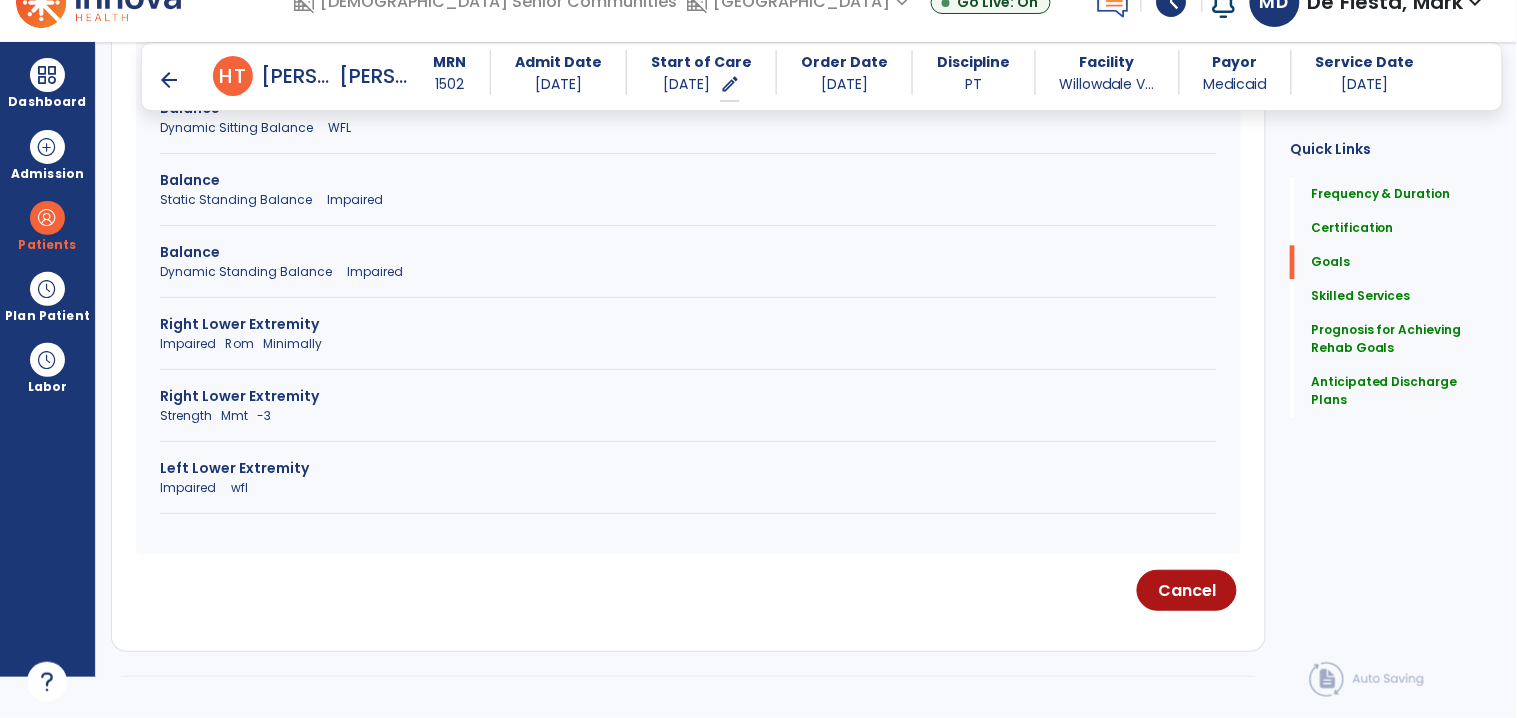 click on "Strength   Mmt   -3" at bounding box center (688, 416) 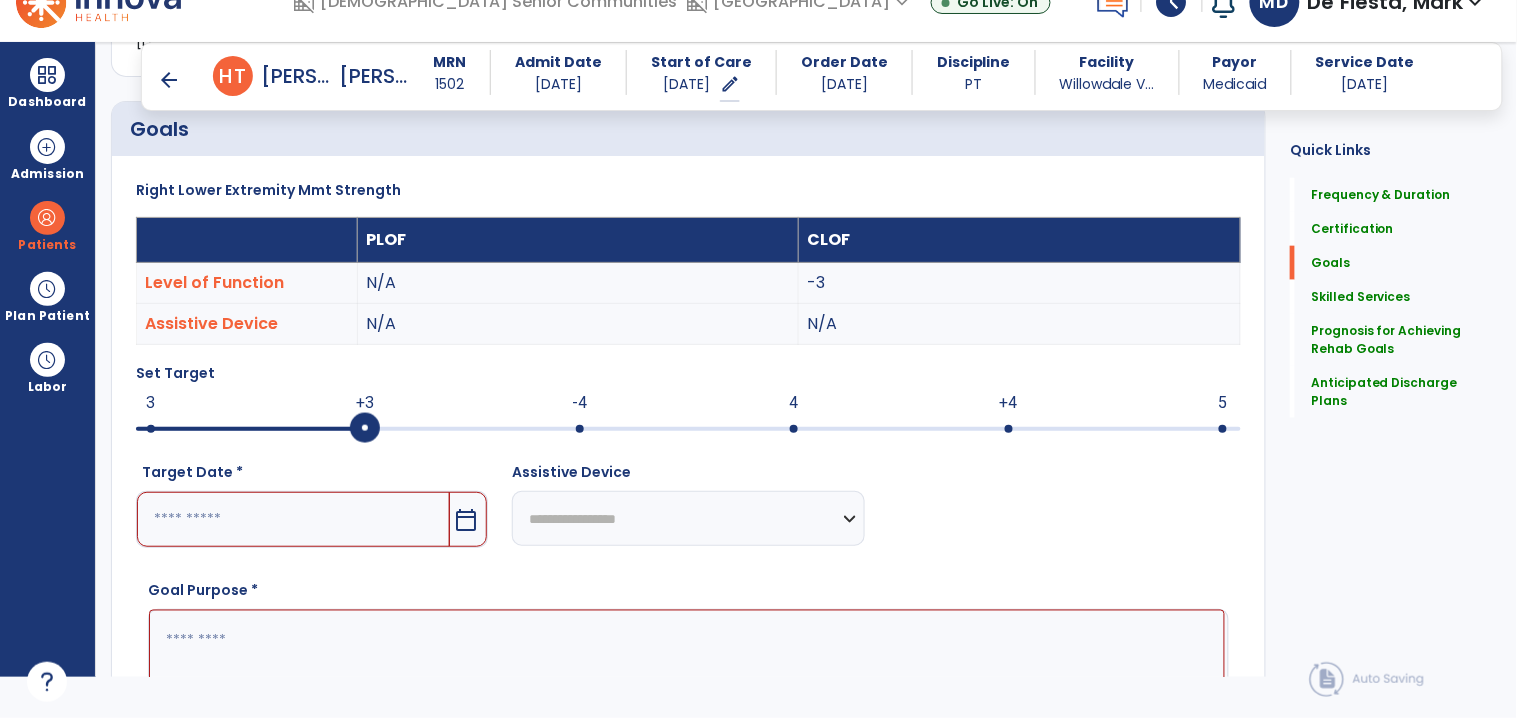 scroll, scrollTop: 508, scrollLeft: 0, axis: vertical 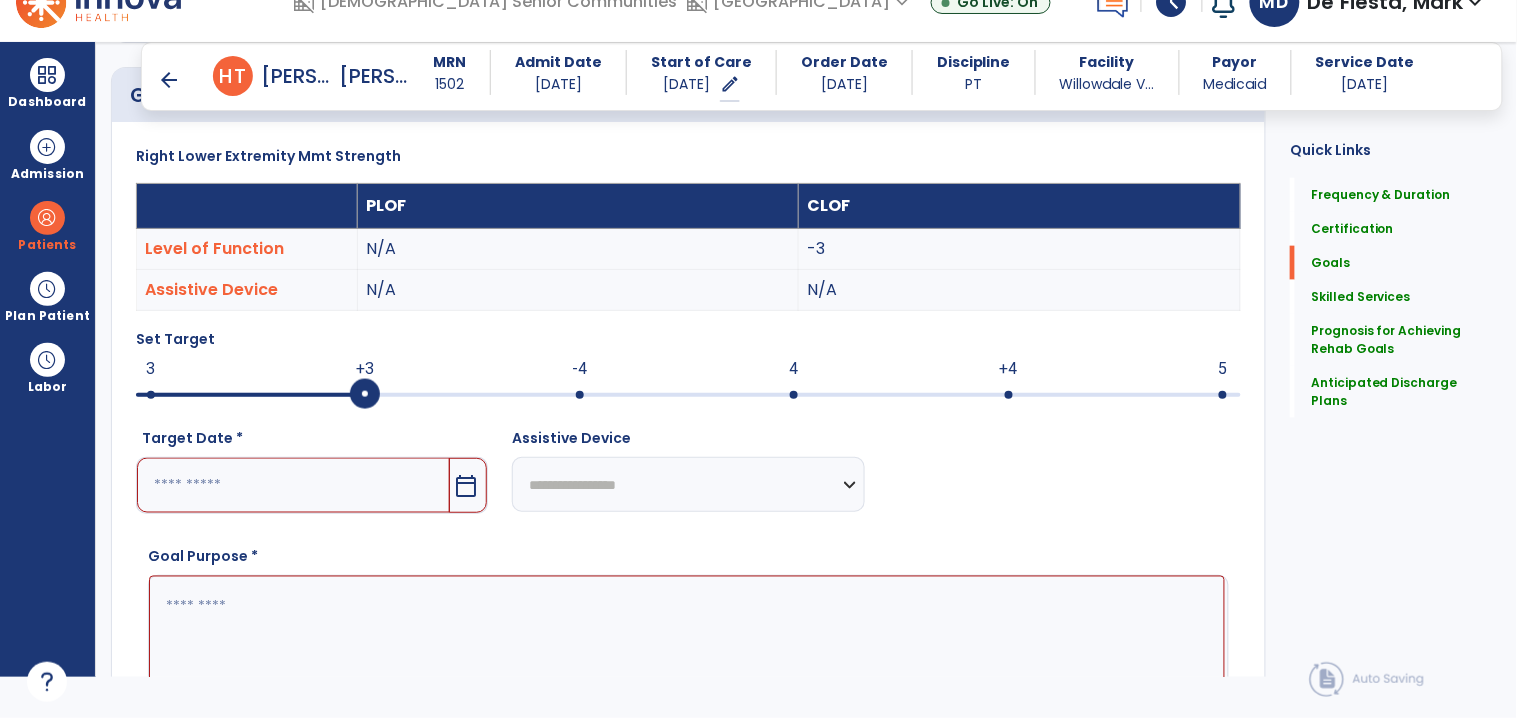 click at bounding box center (293, 485) 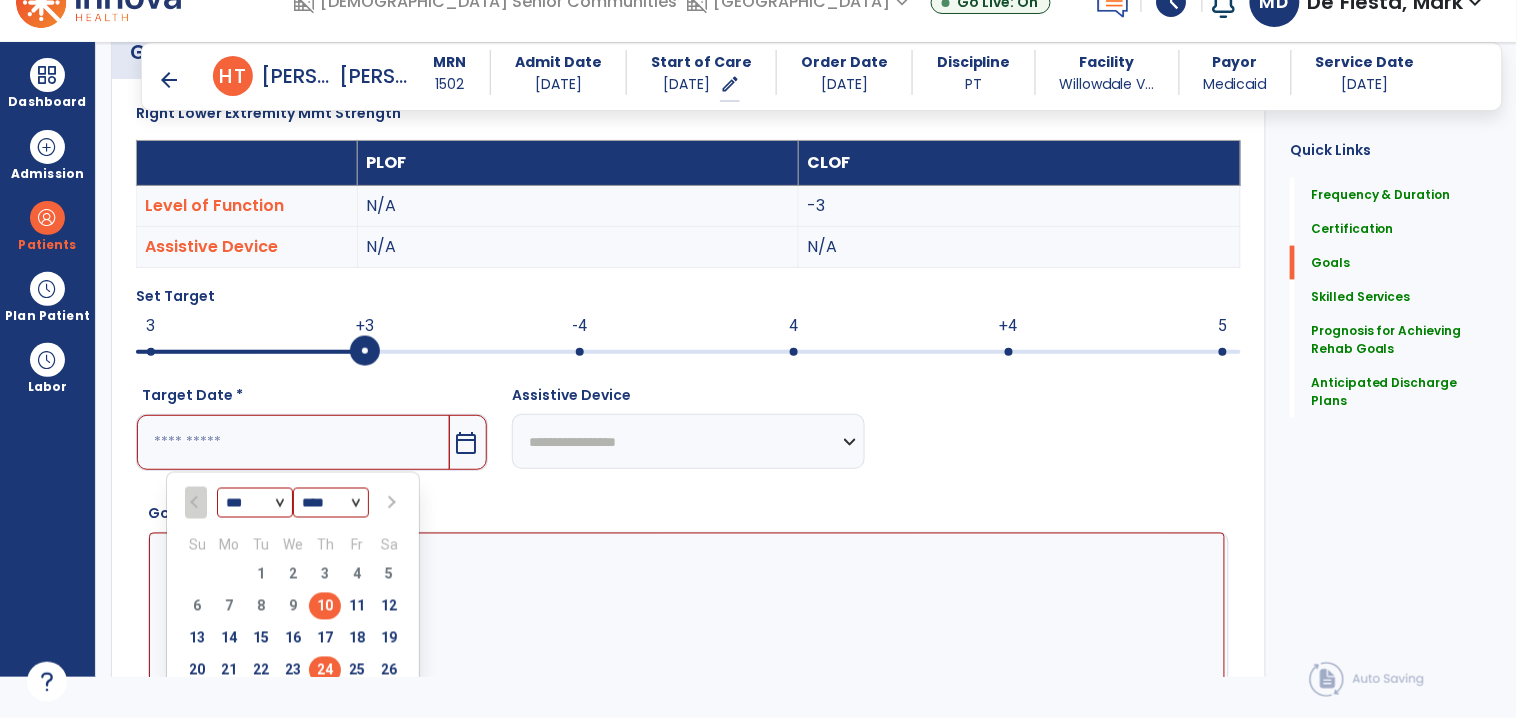 scroll, scrollTop: 642, scrollLeft: 0, axis: vertical 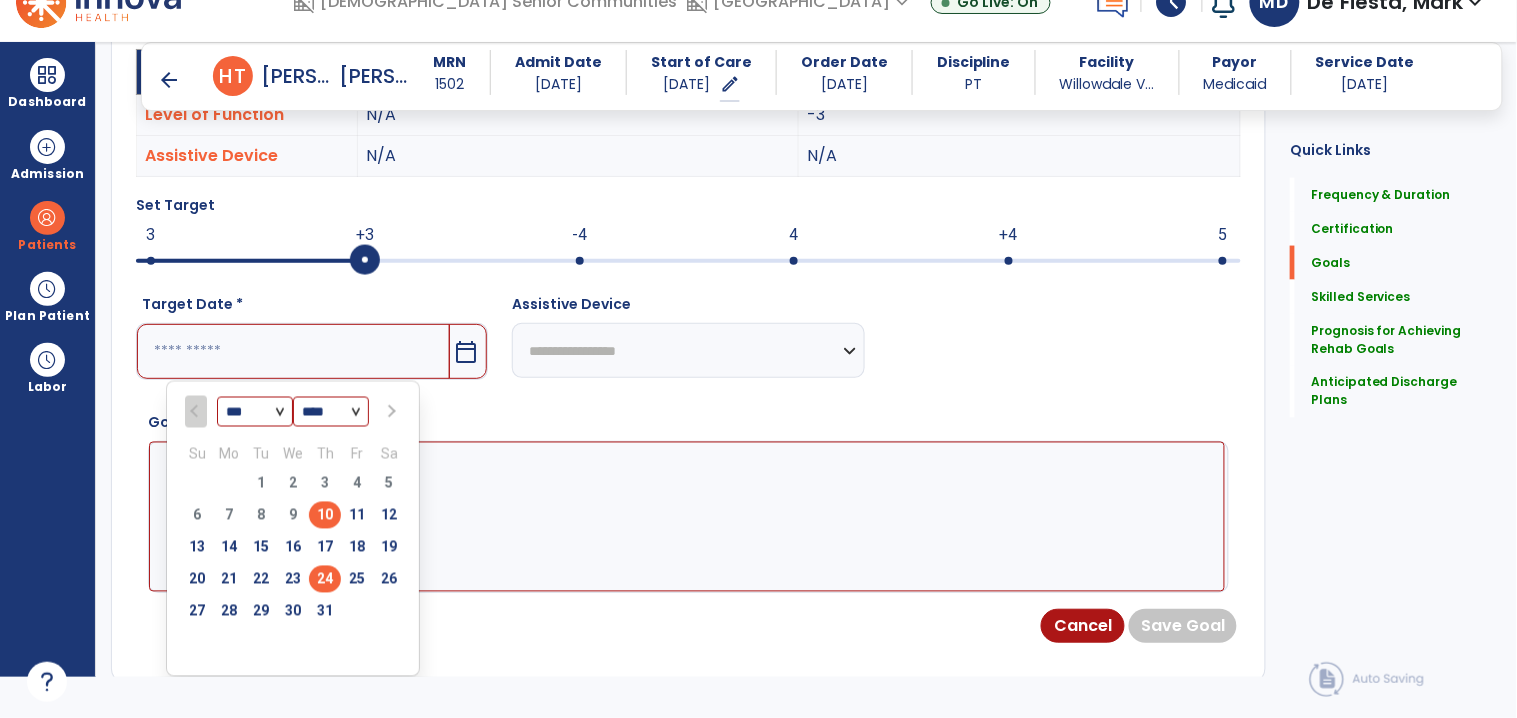 click on "24" at bounding box center (325, 579) 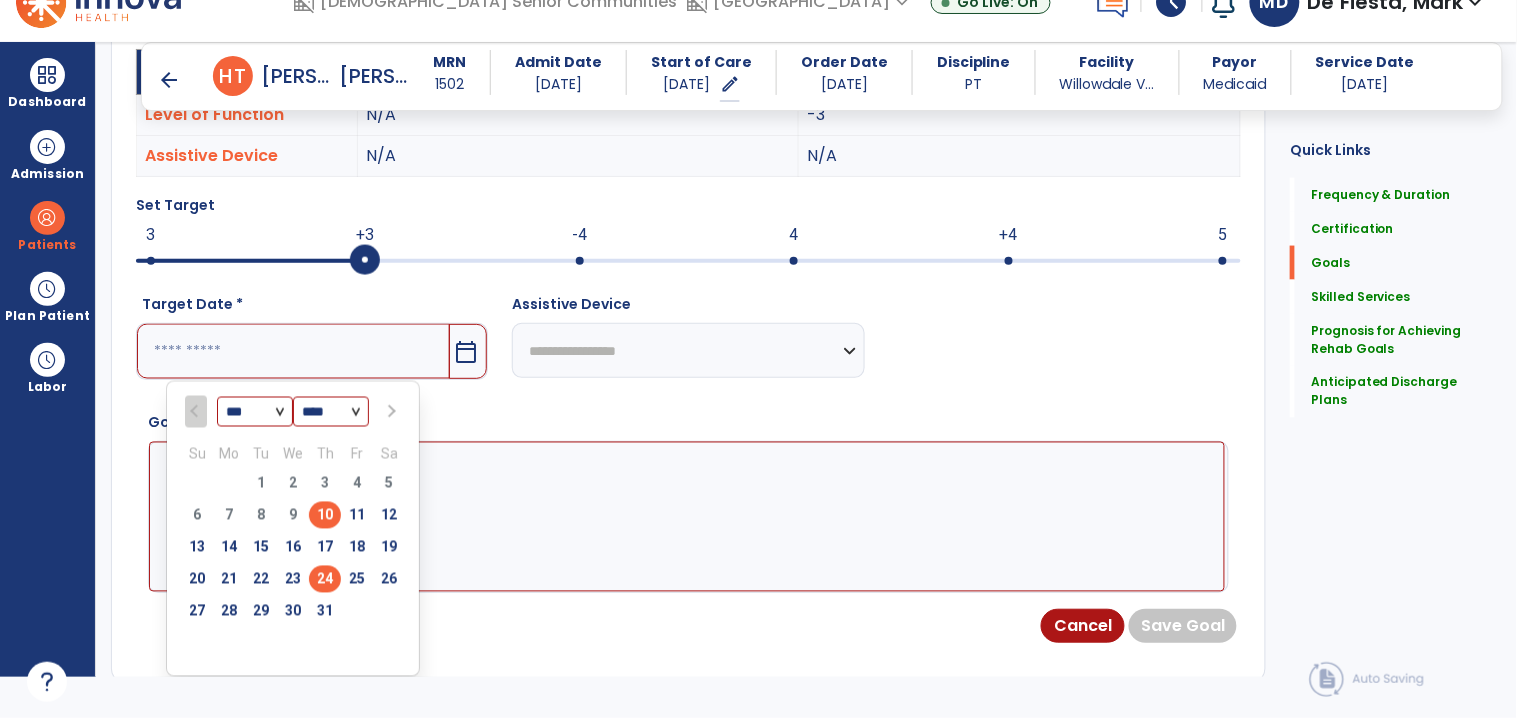 type on "*********" 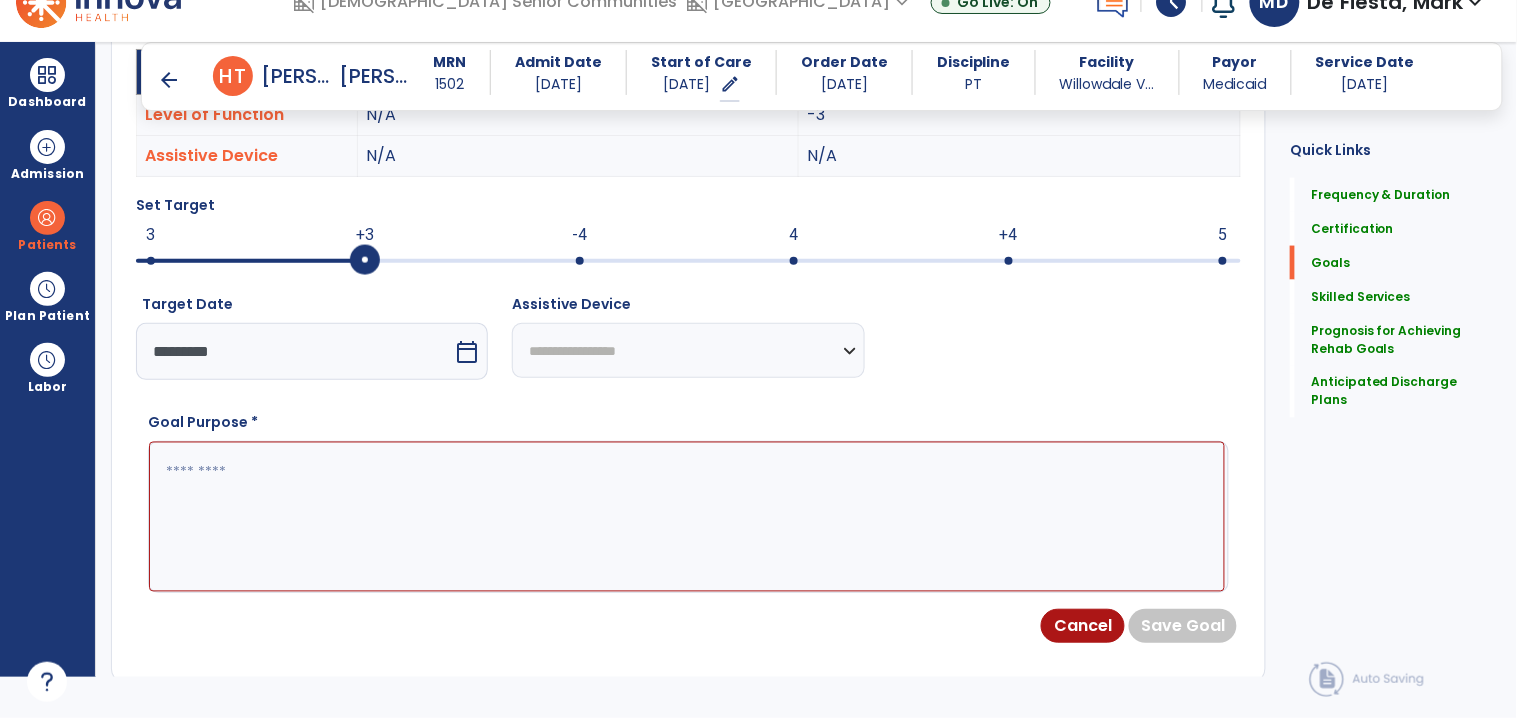 click at bounding box center (687, 517) 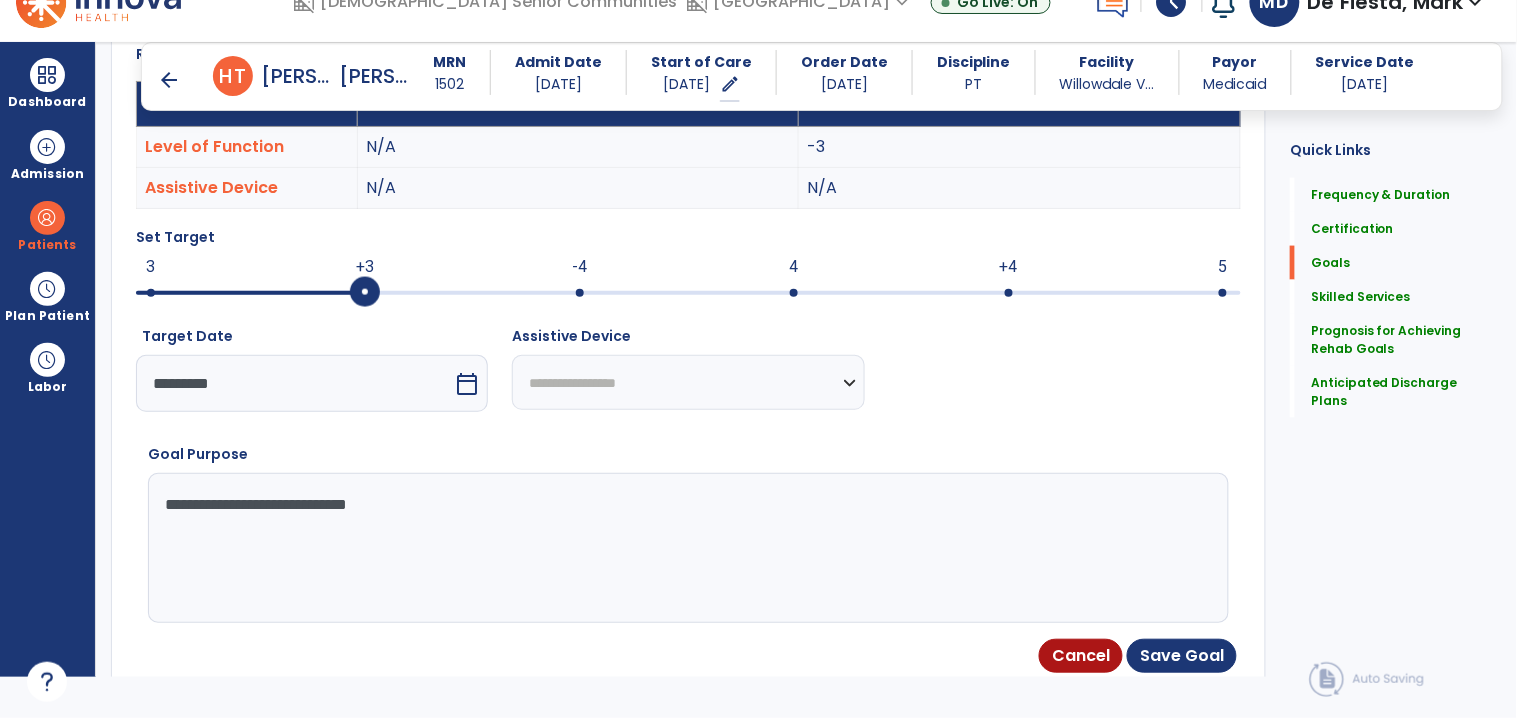 scroll, scrollTop: 694, scrollLeft: 0, axis: vertical 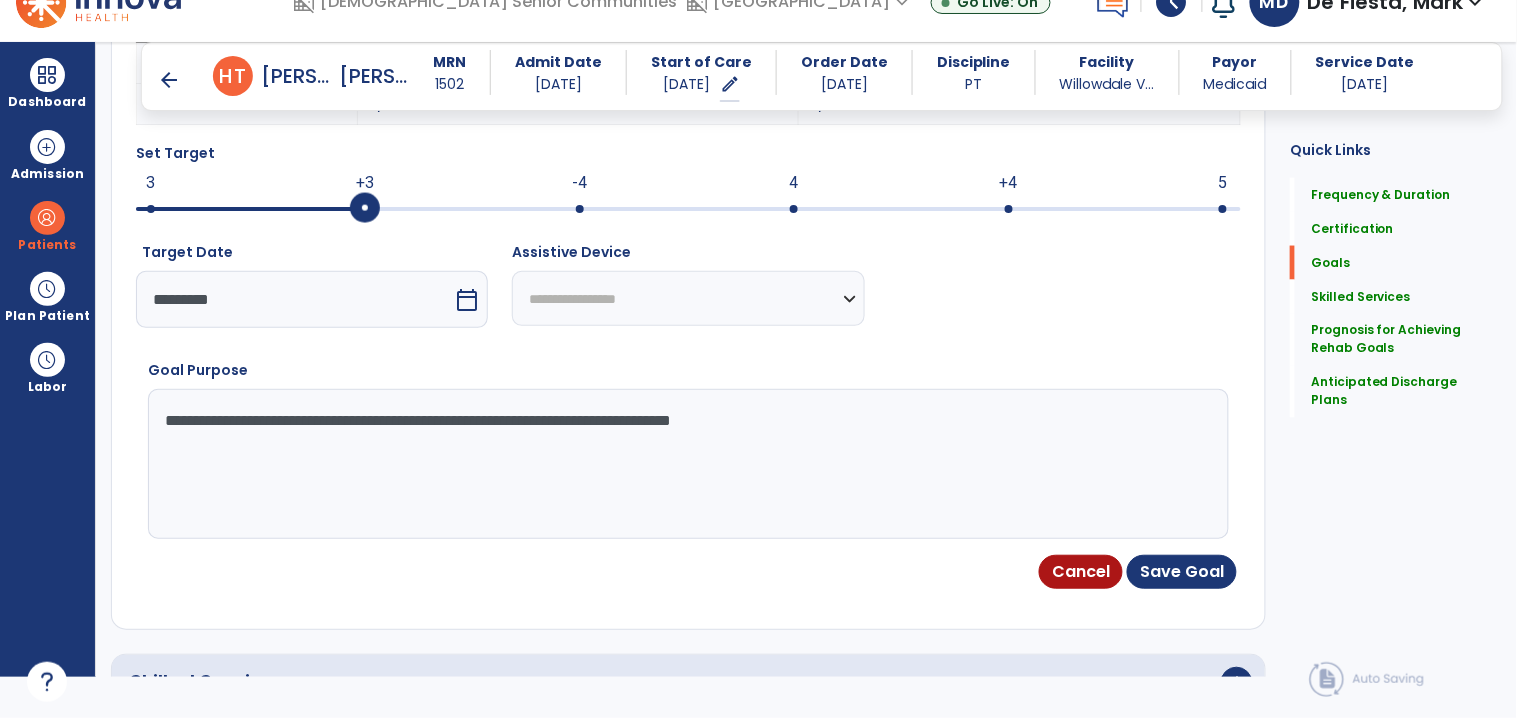 type on "**********" 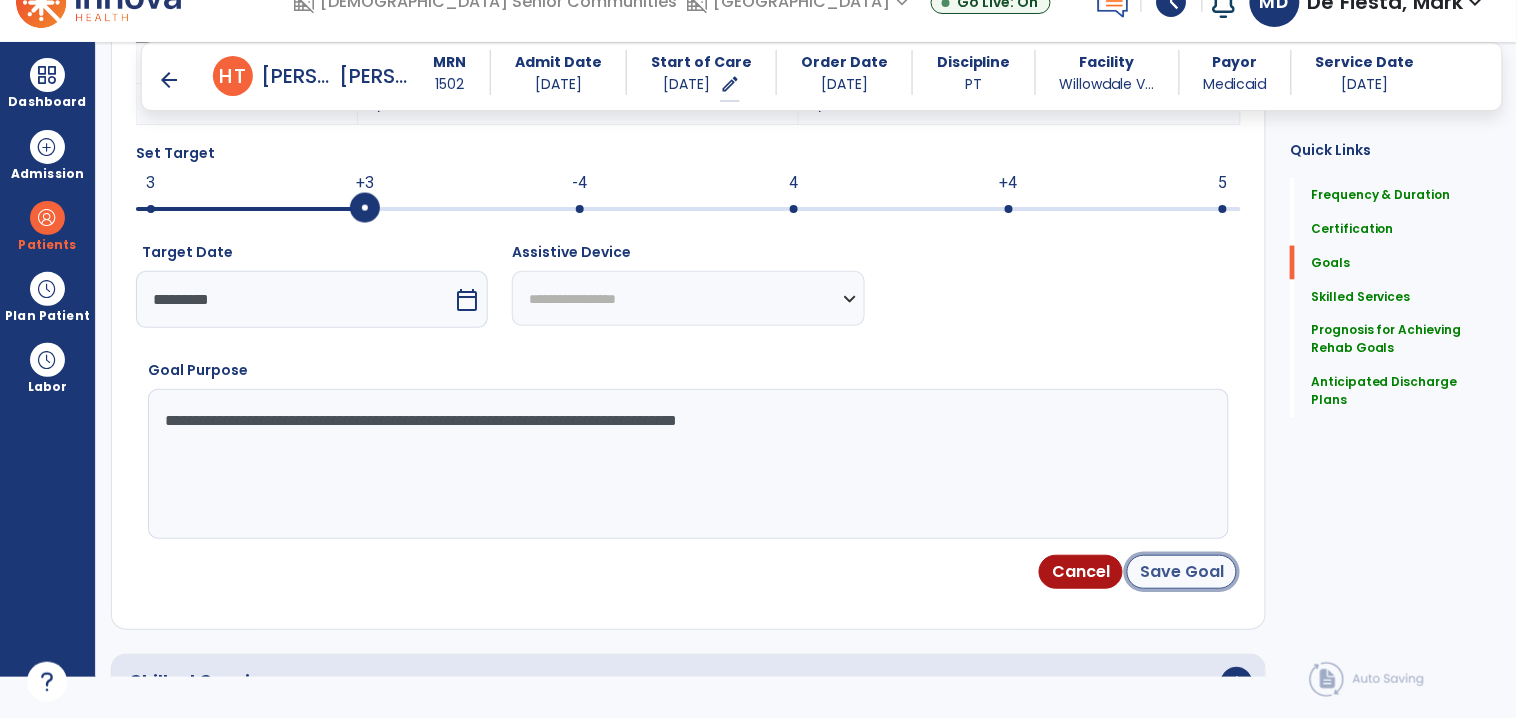 click on "Save Goal" at bounding box center [1182, 572] 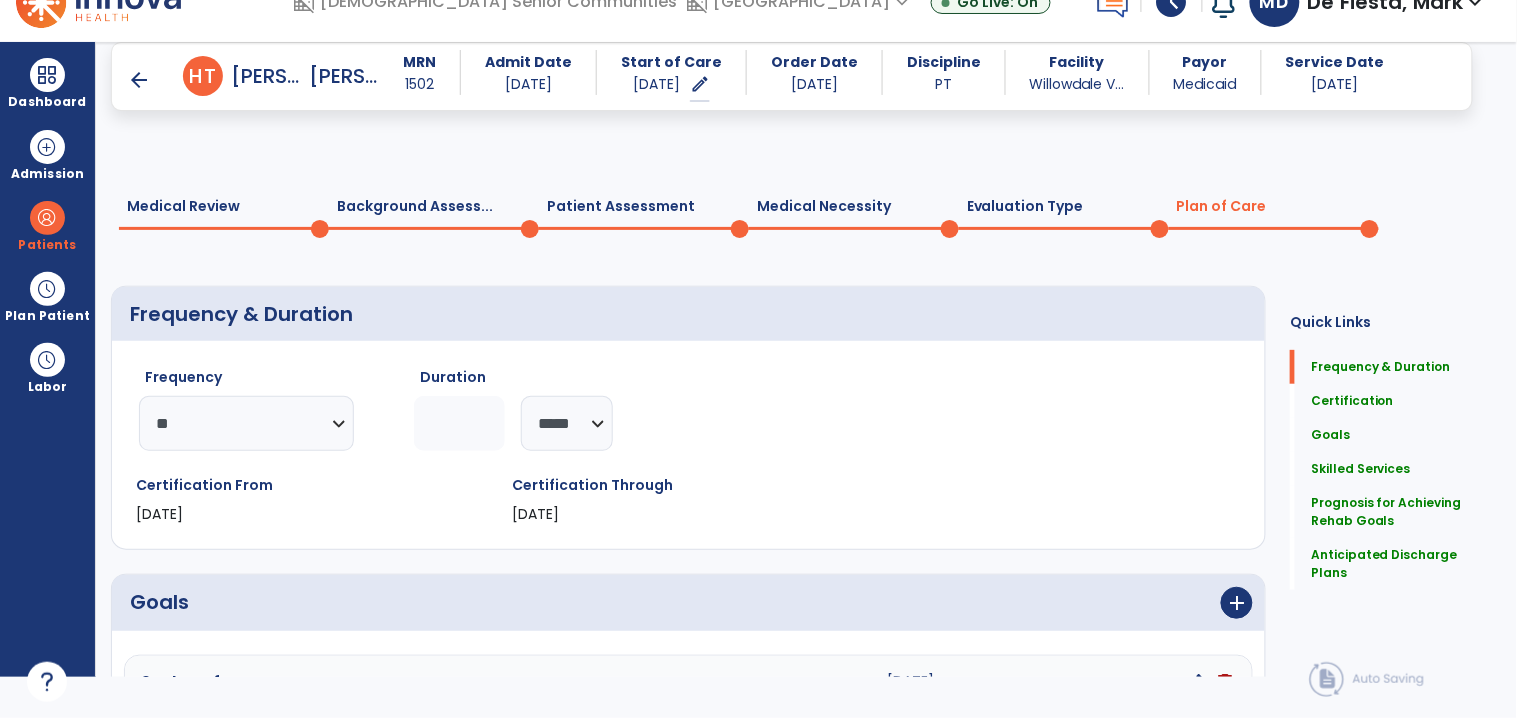 scroll, scrollTop: 214, scrollLeft: 0, axis: vertical 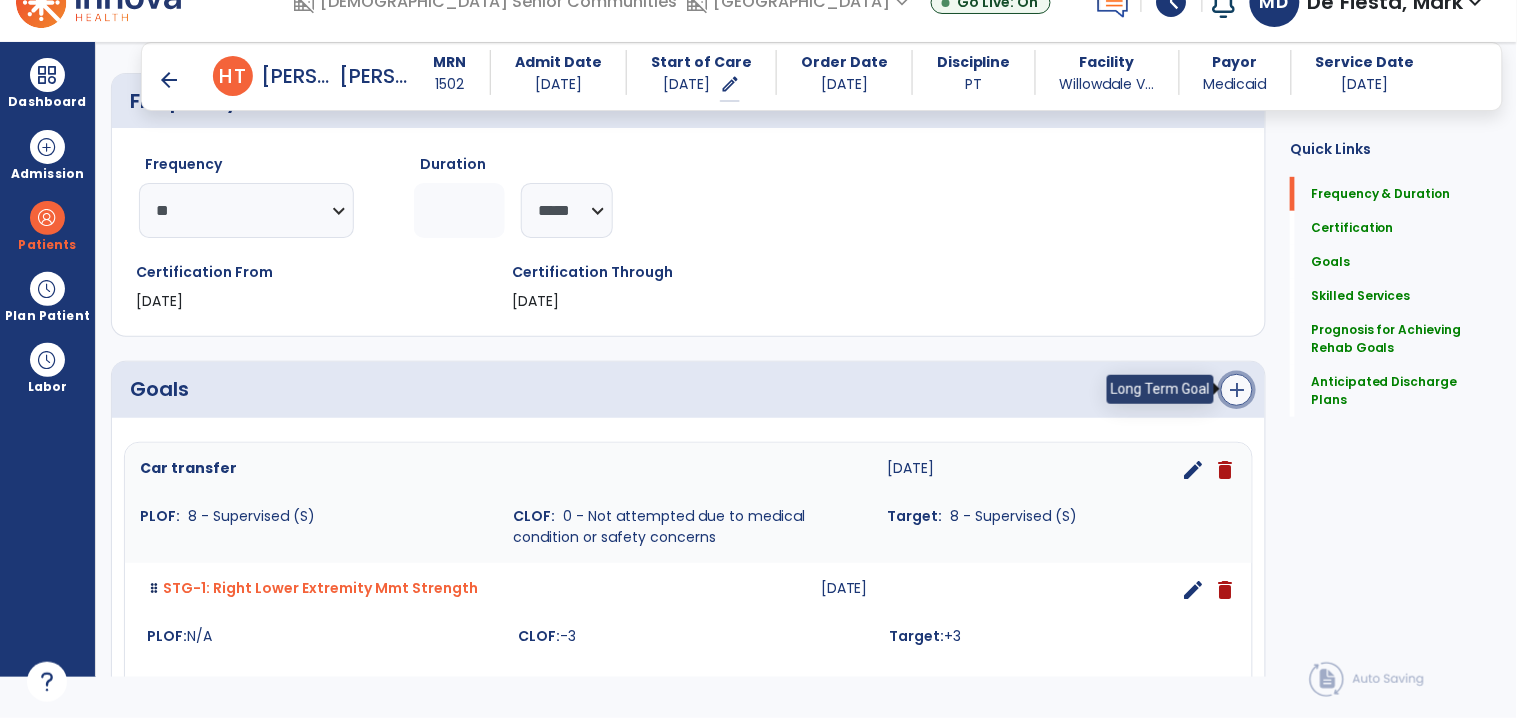 click on "add" at bounding box center (1237, 390) 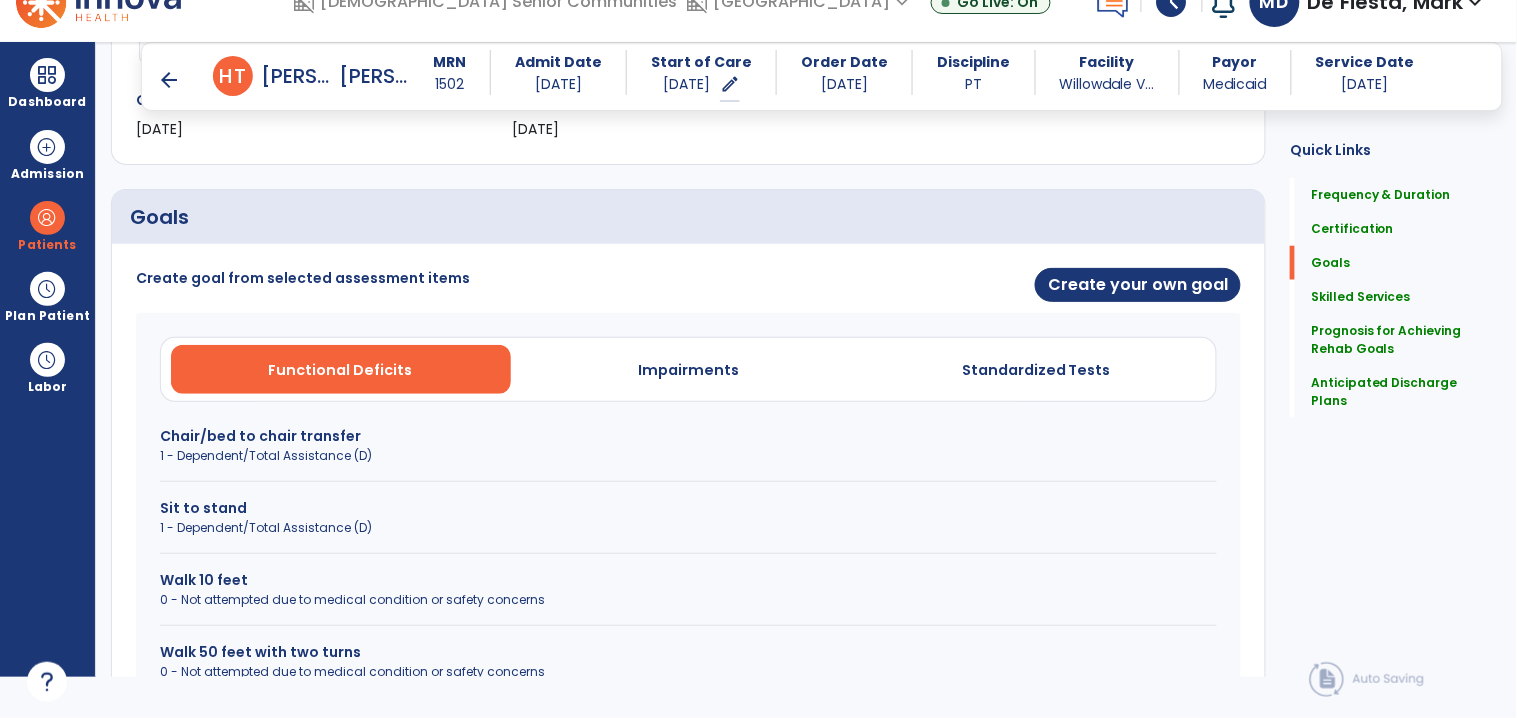 scroll, scrollTop: 477, scrollLeft: 0, axis: vertical 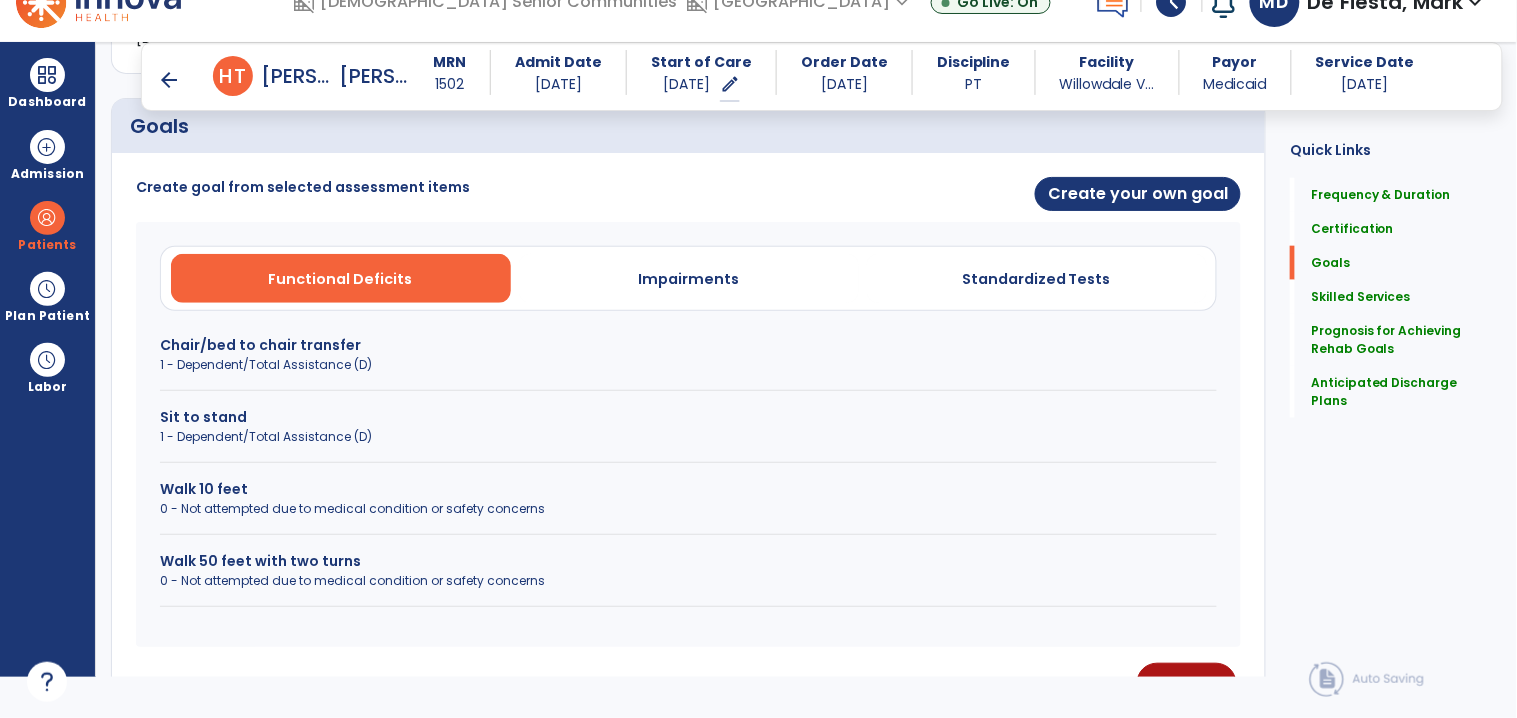 click on "Walk 50 feet with two turns" at bounding box center (688, 561) 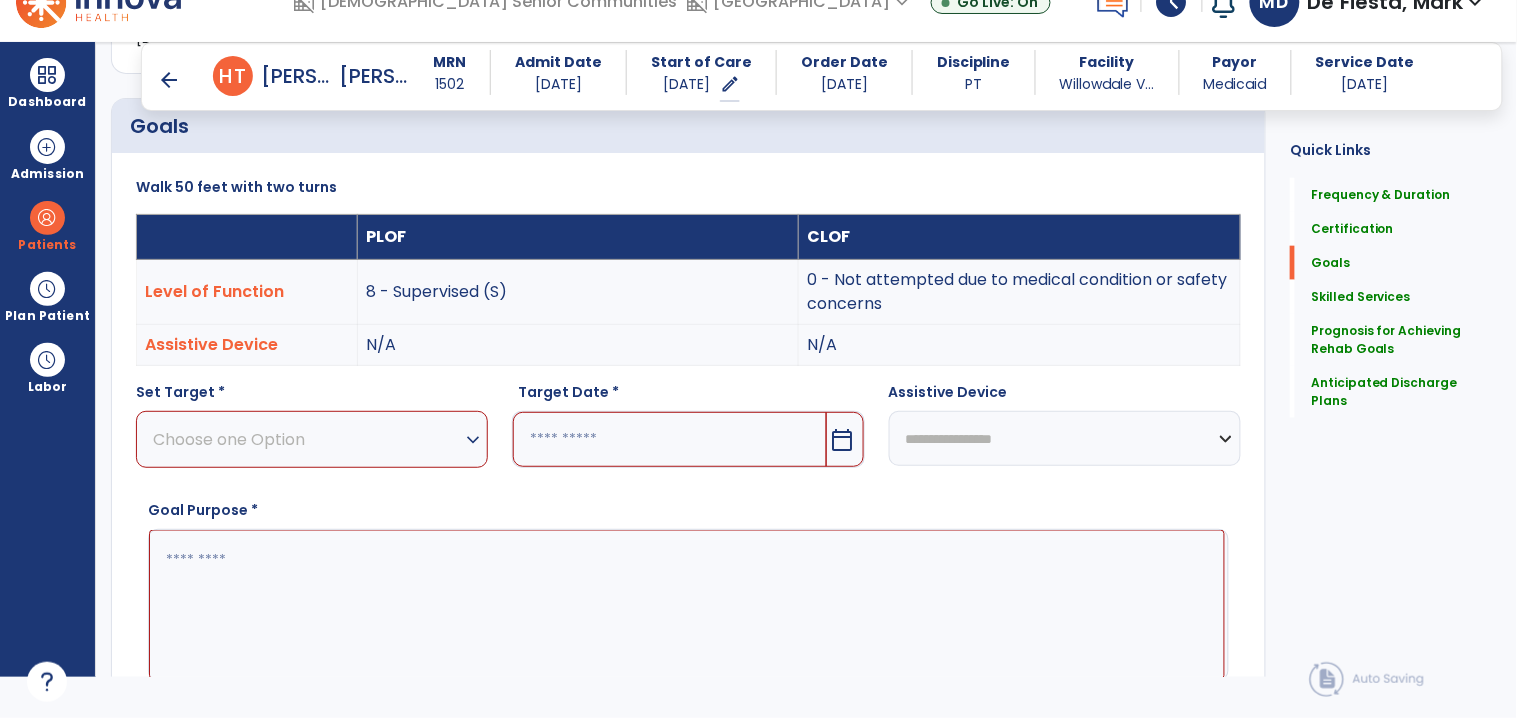 click on "Choose one Option" at bounding box center (307, 439) 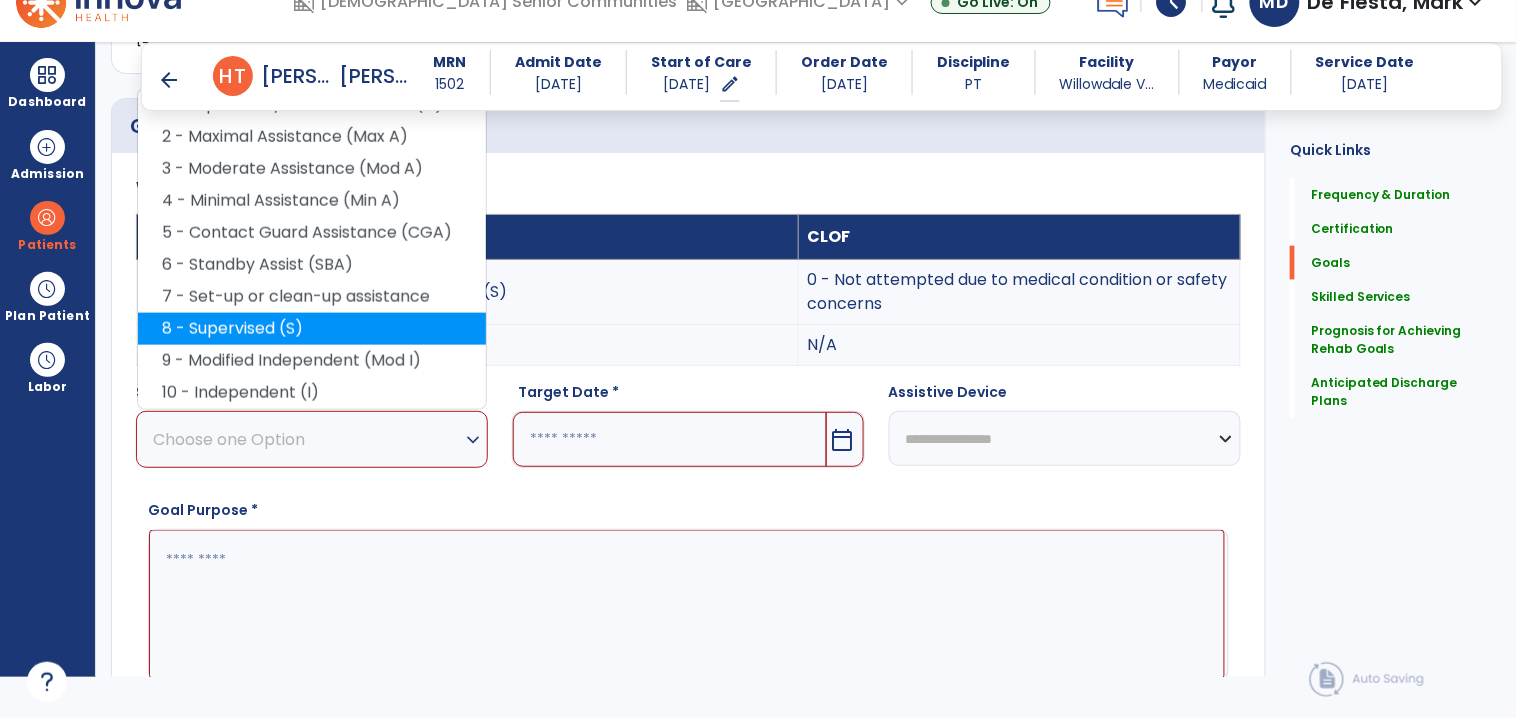 click on "8 - Supervised (S)" at bounding box center (312, 329) 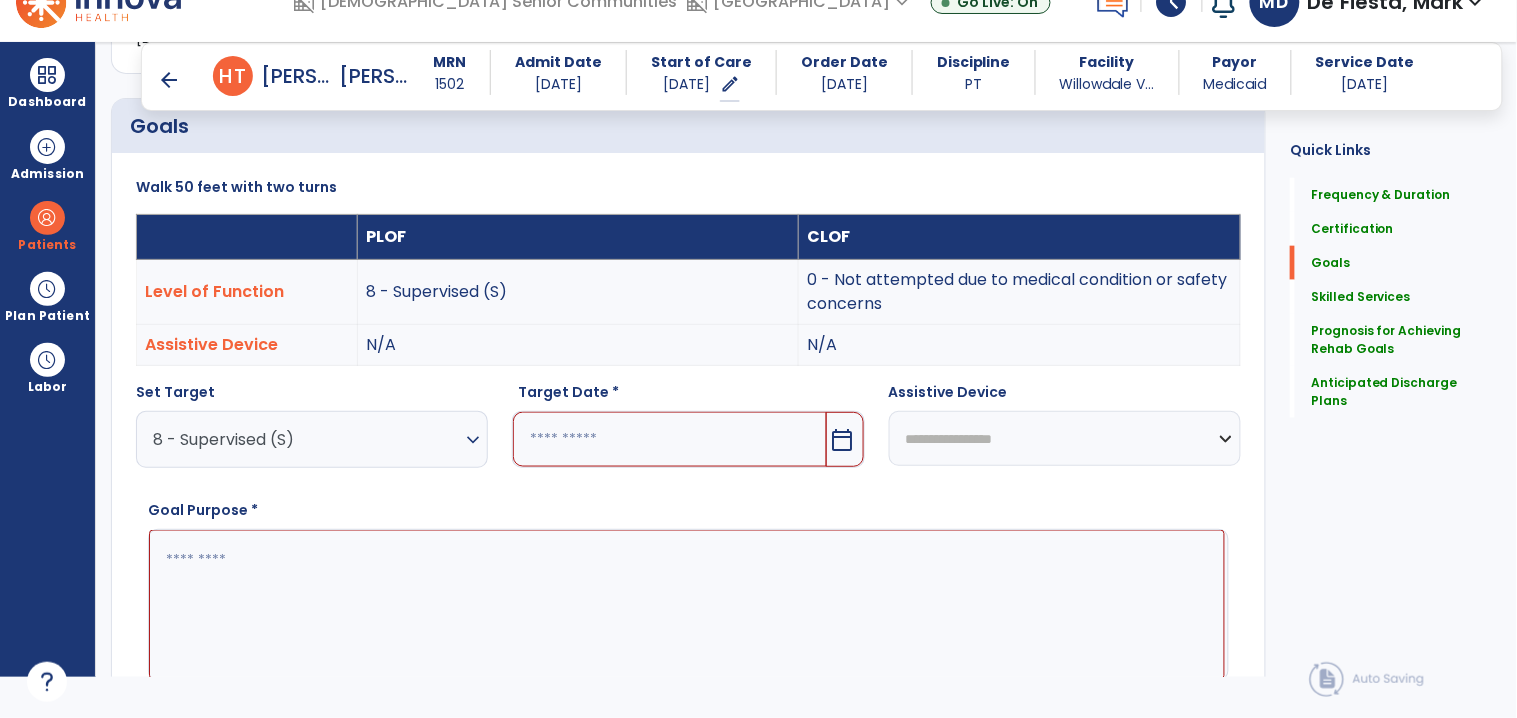 click at bounding box center [669, 439] 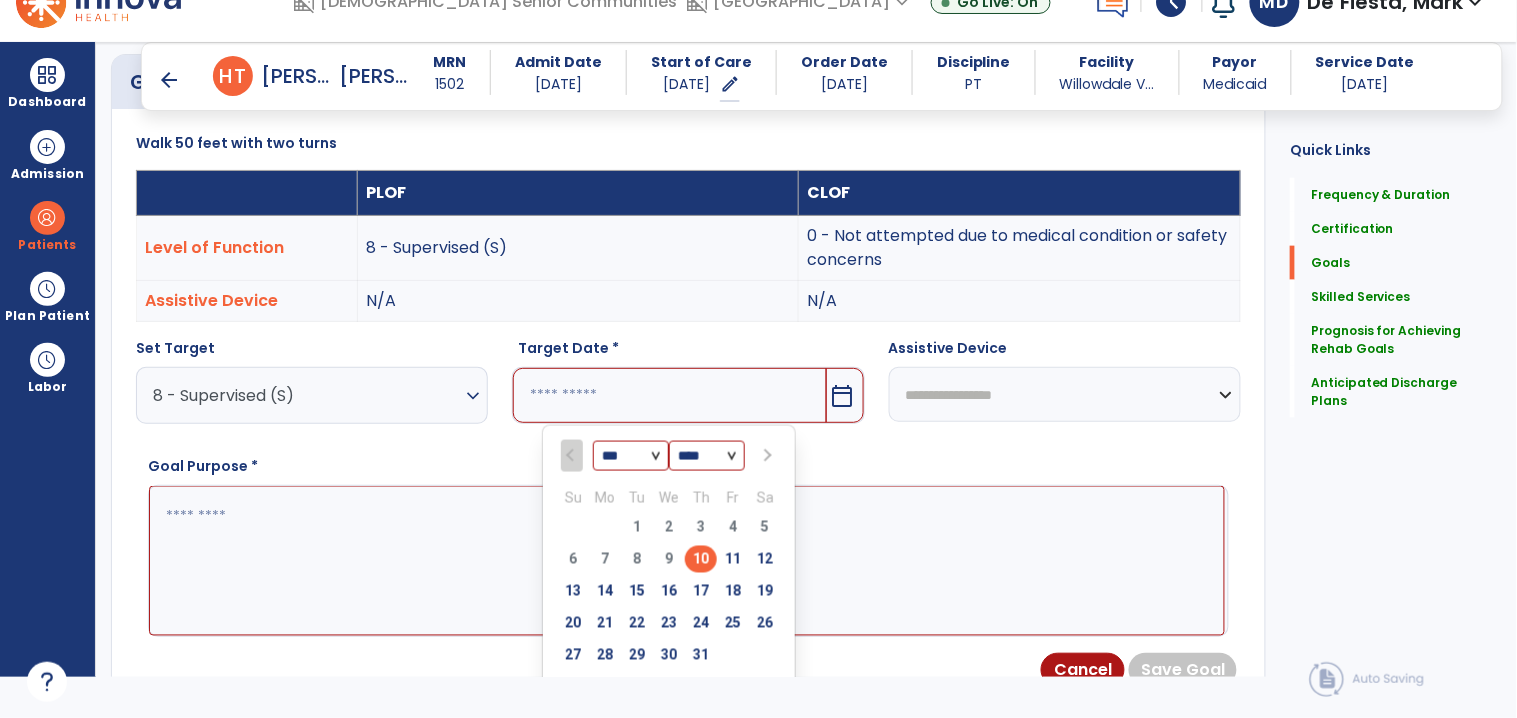 scroll, scrollTop: 574, scrollLeft: 0, axis: vertical 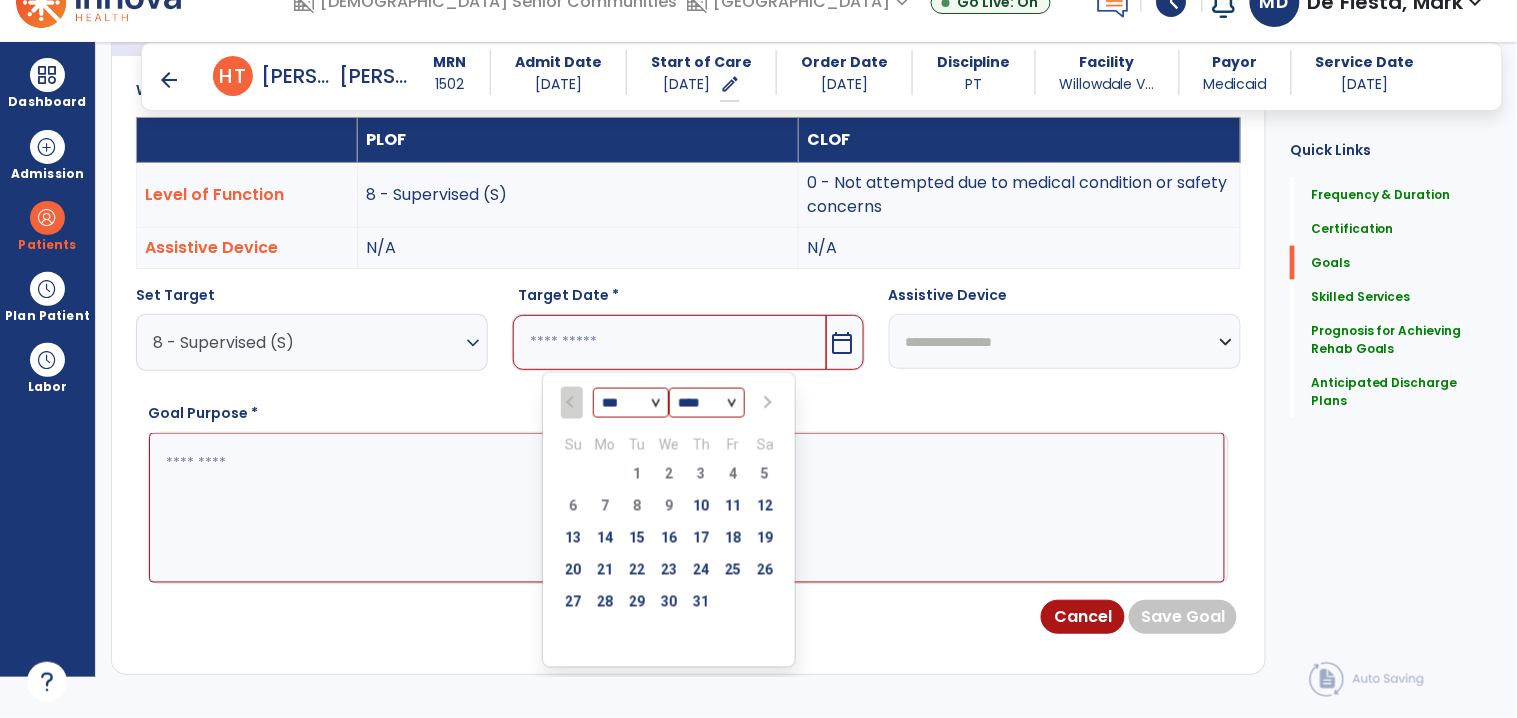 click at bounding box center [766, 403] 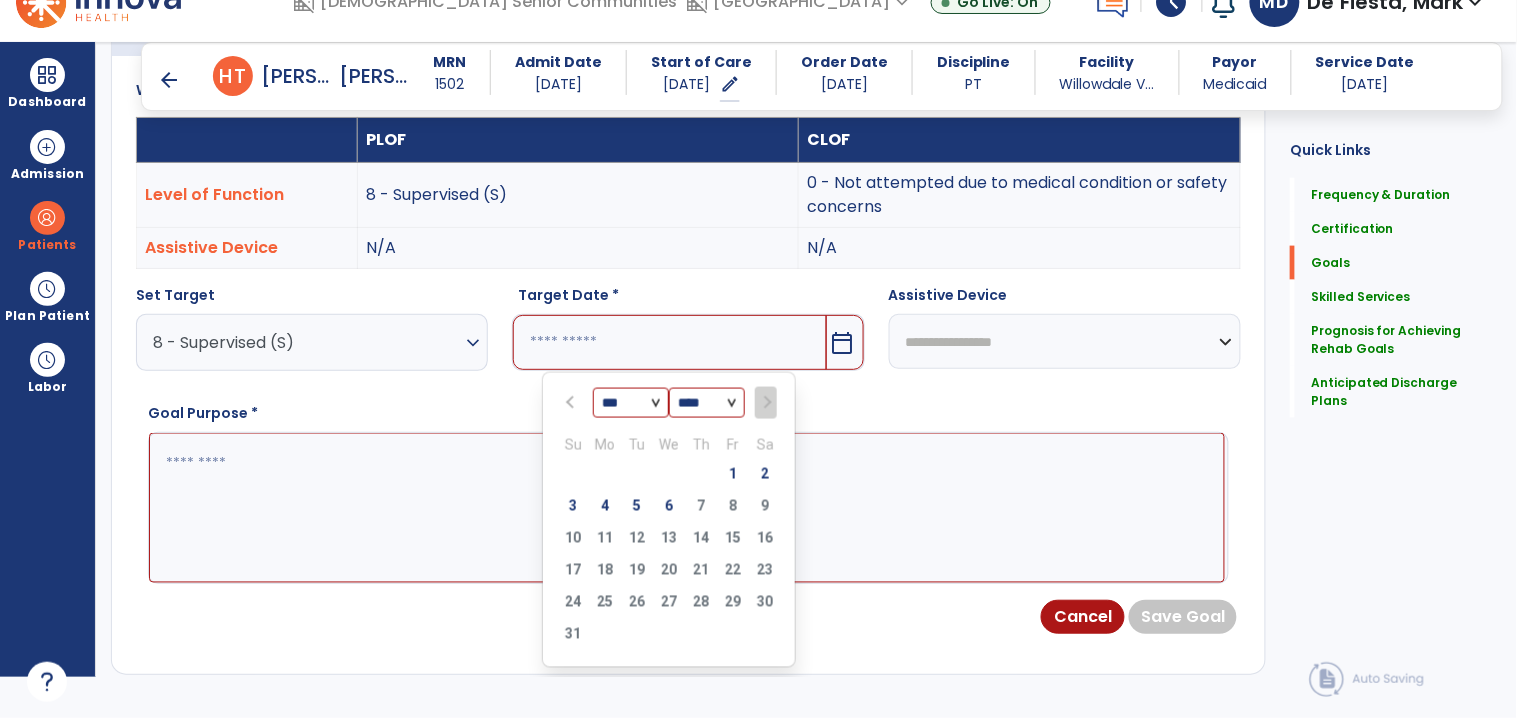 drag, startPoint x: 669, startPoint y: 507, endPoint x: 537, endPoint y: 569, distance: 145.83553 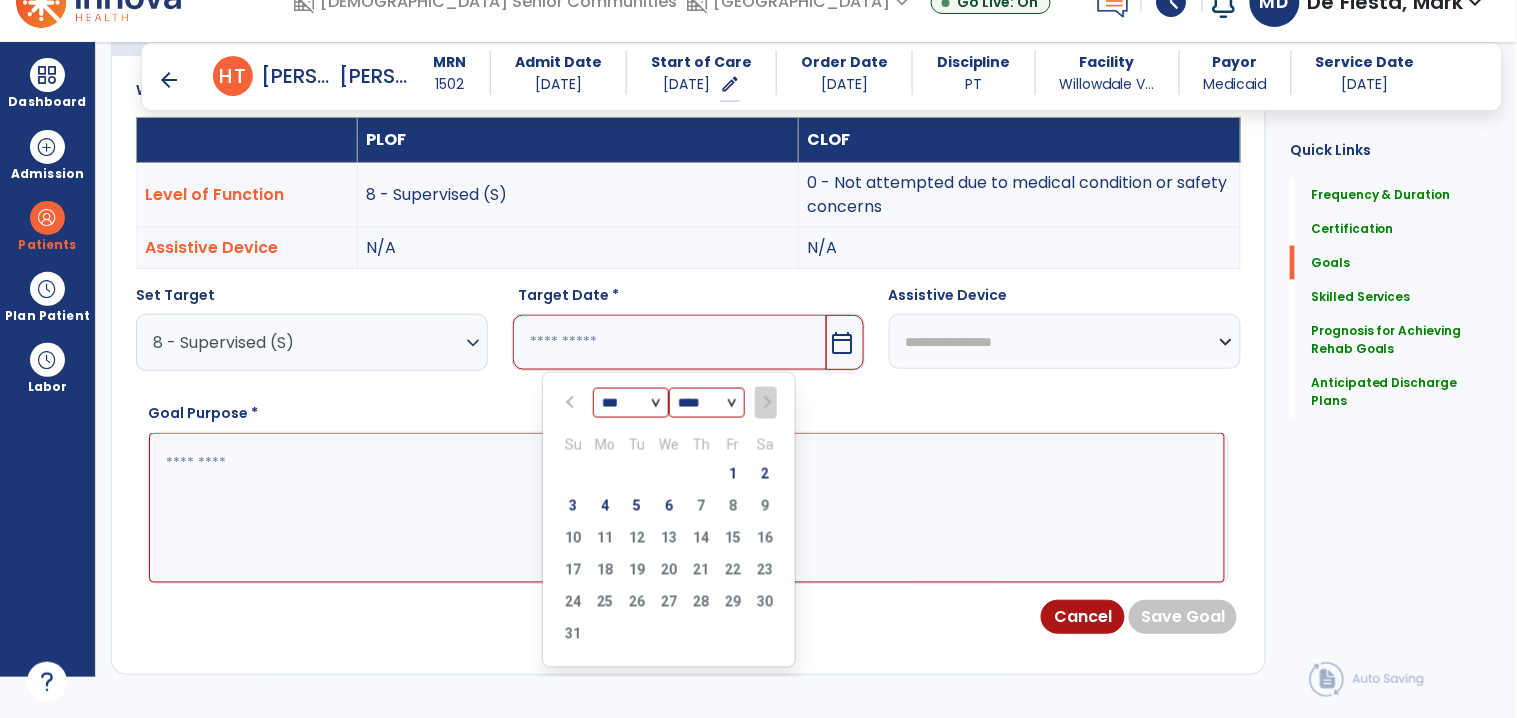 type on "********" 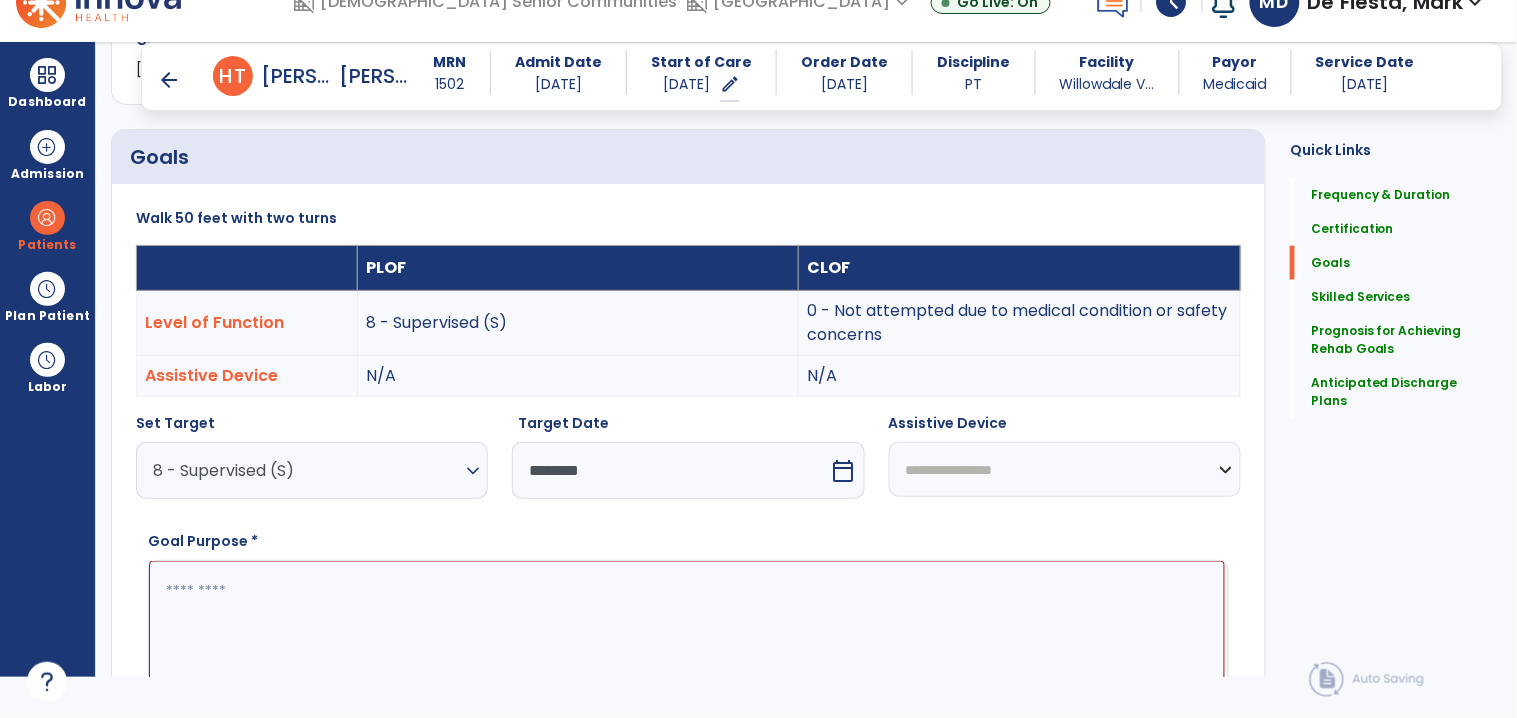 scroll, scrollTop: 445, scrollLeft: 0, axis: vertical 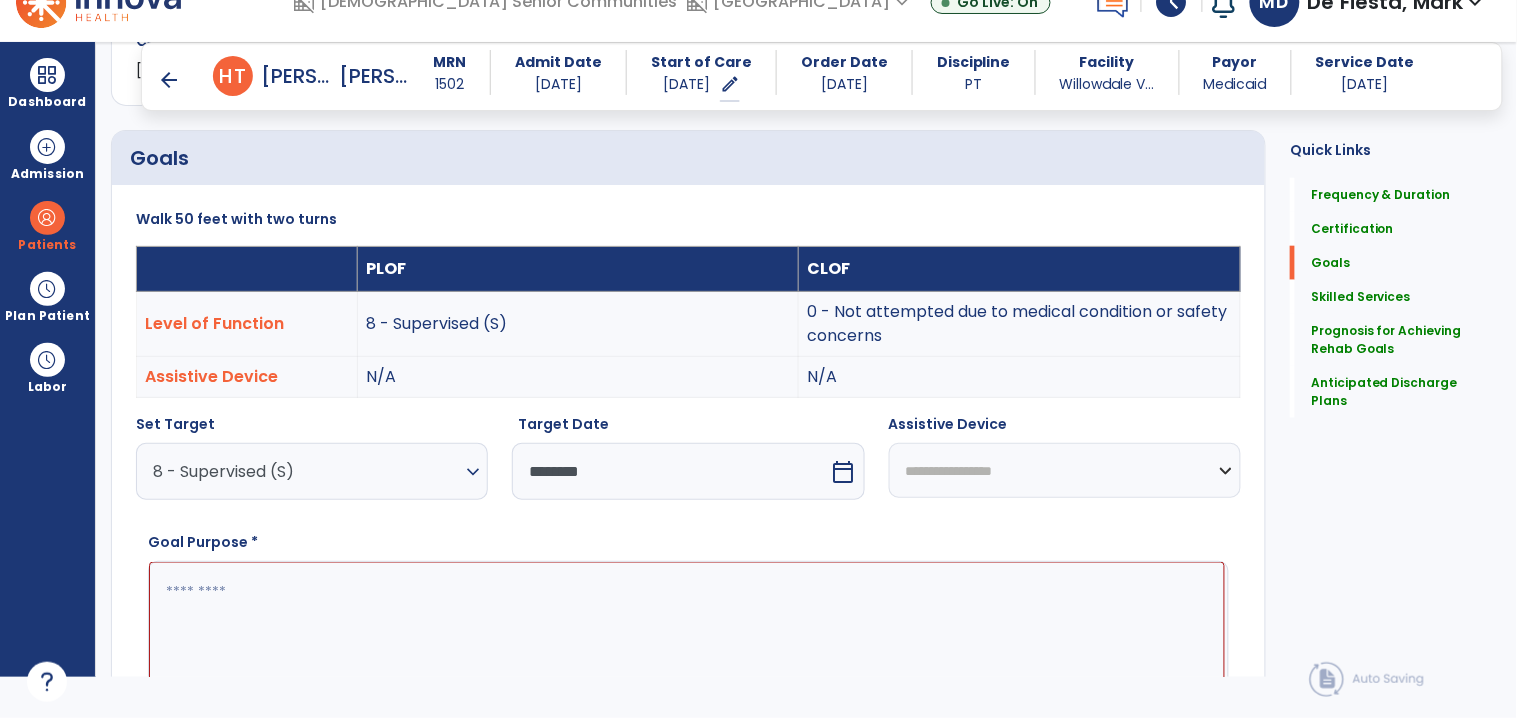 click on "Goal Purpose *" at bounding box center [688, 622] 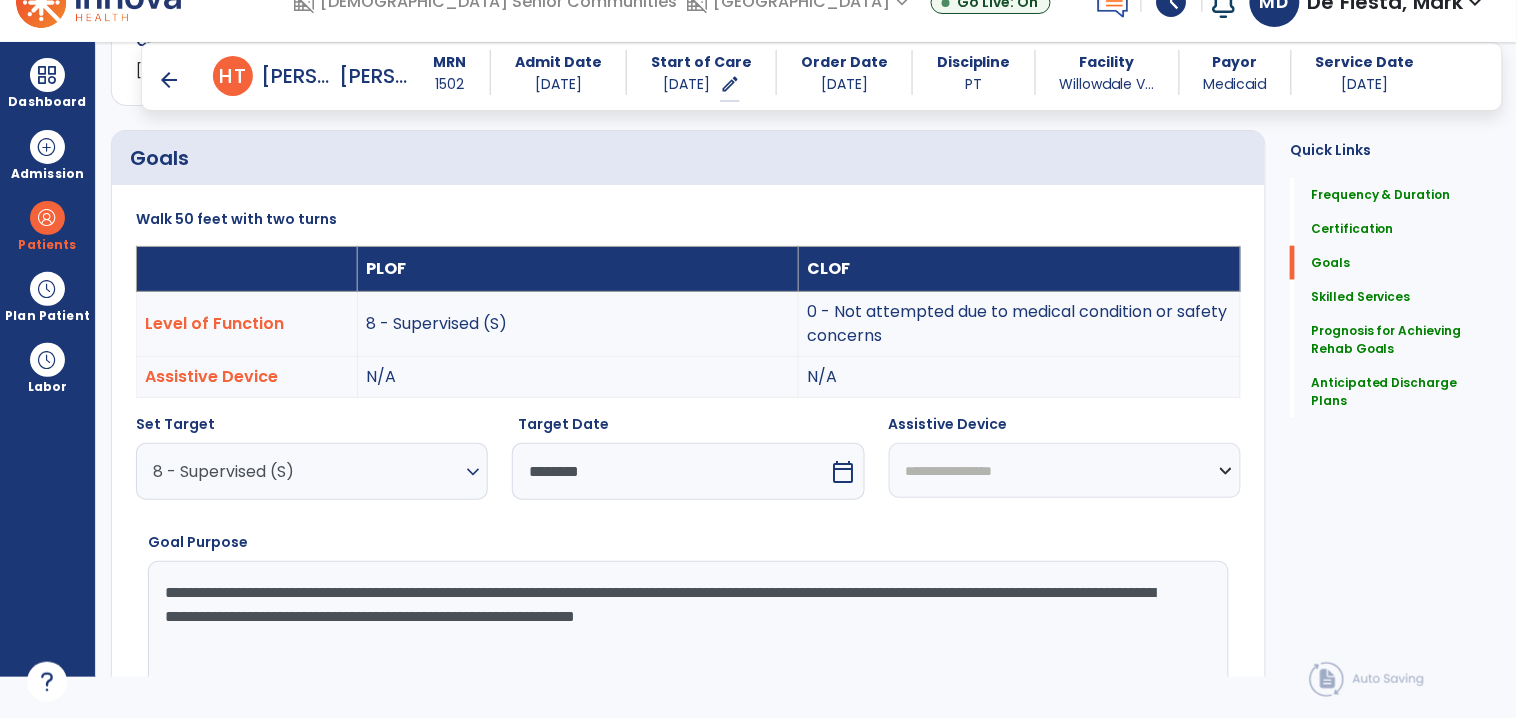 click on "**********" at bounding box center (687, 636) 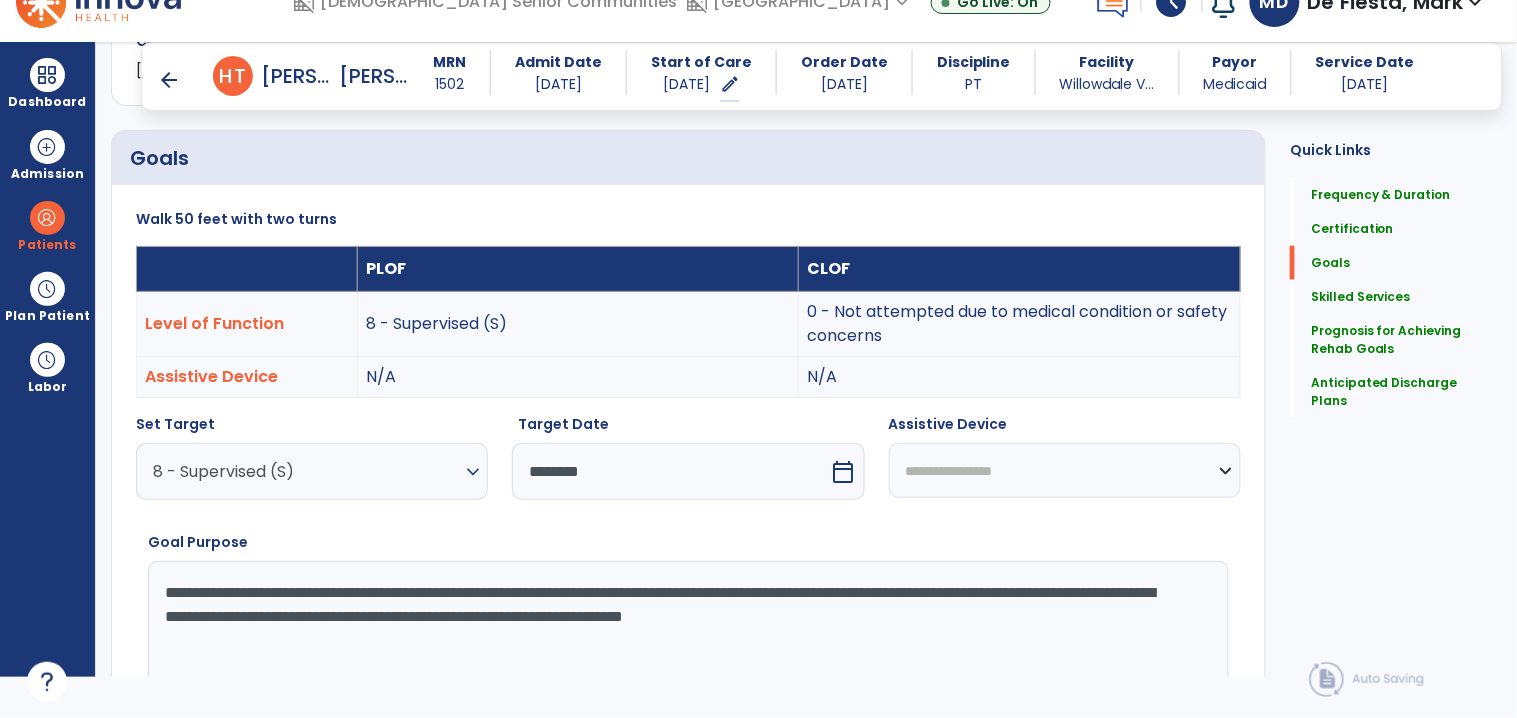 type on "**********" 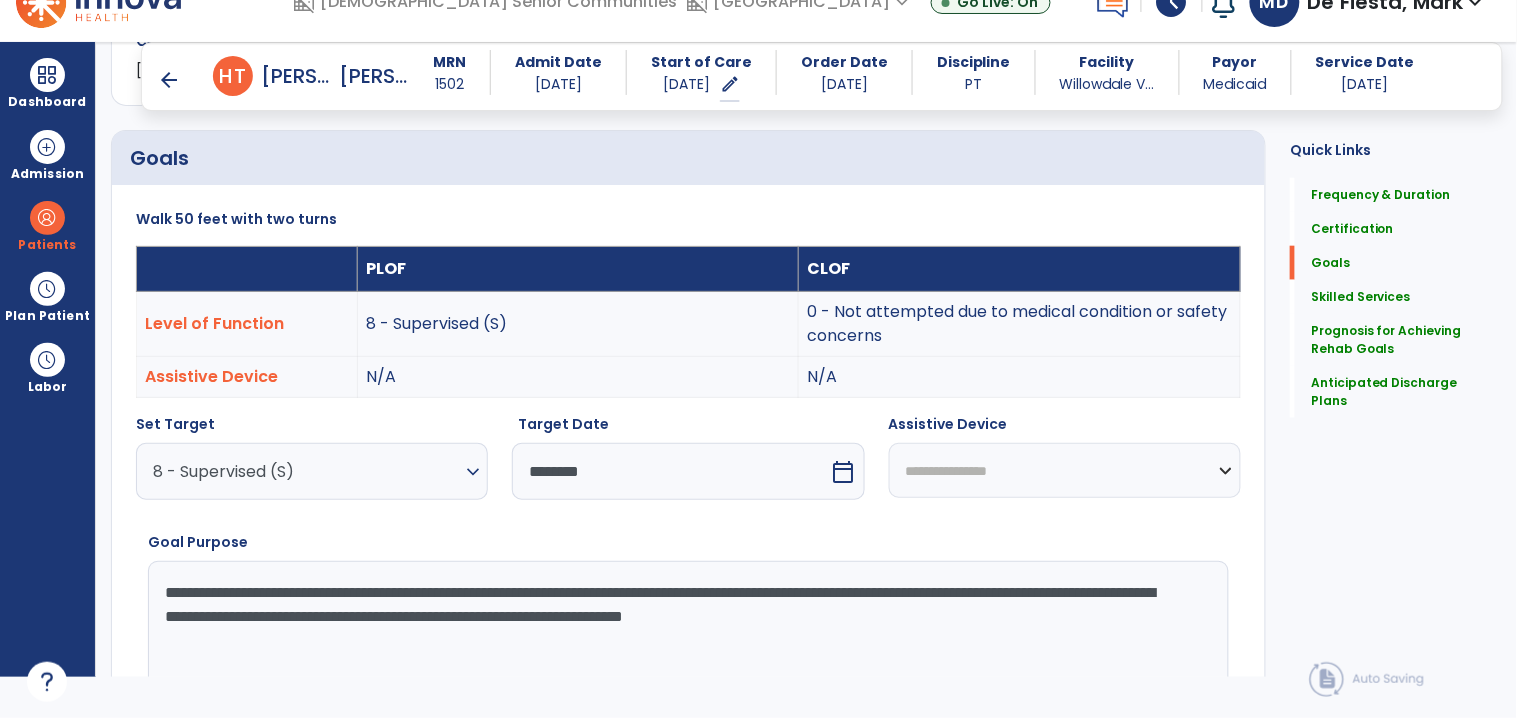 click on "**********" at bounding box center (1065, 470) 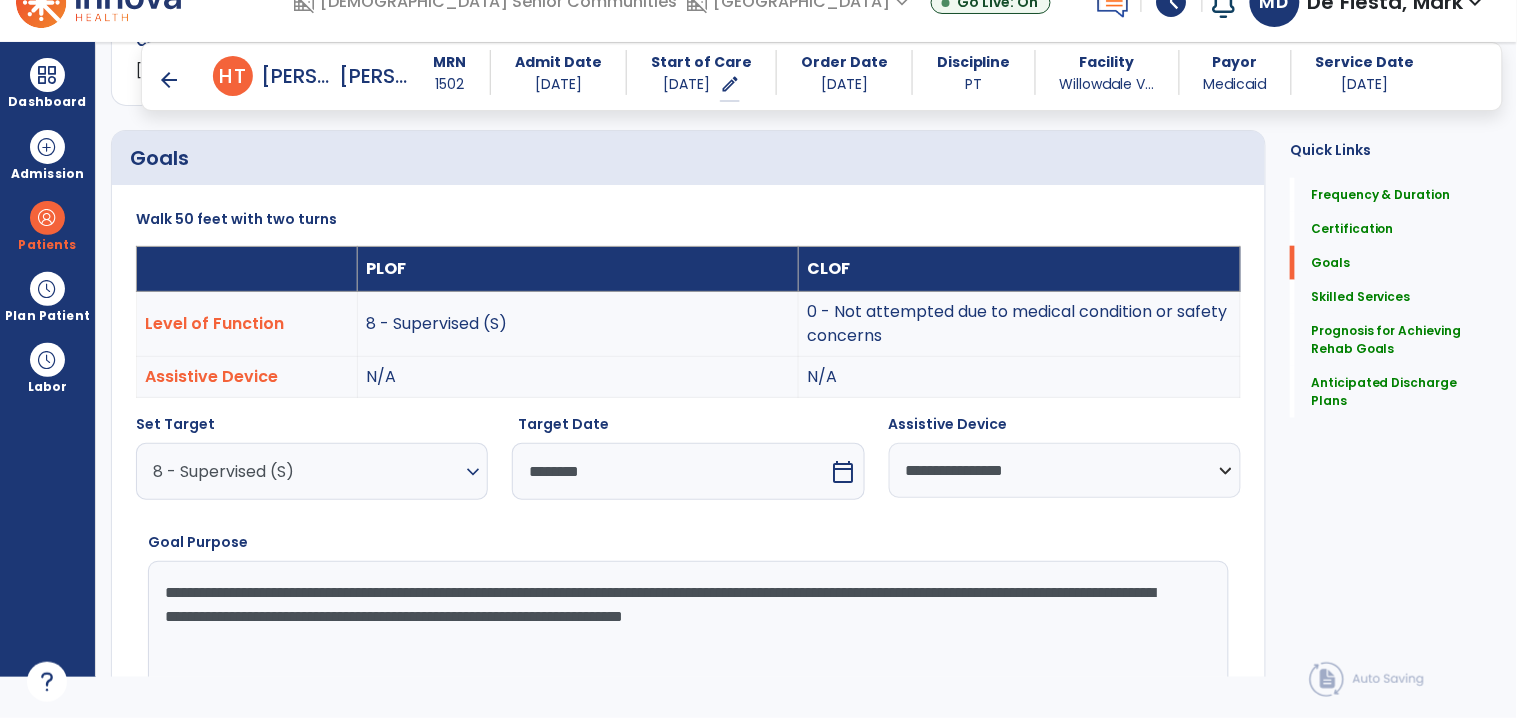 drag, startPoint x: 986, startPoint y: 597, endPoint x: 1013, endPoint y: 714, distance: 120.074974 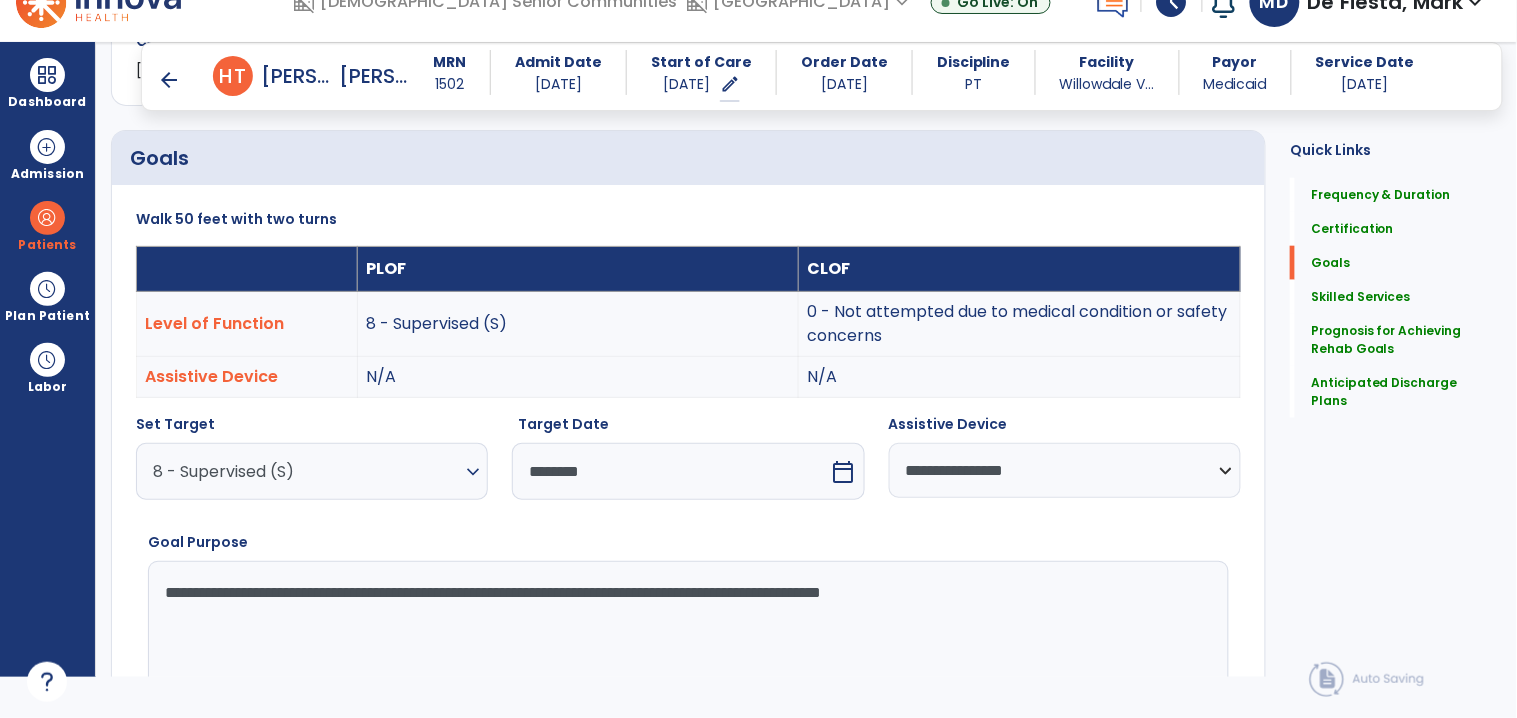 paste on "**********" 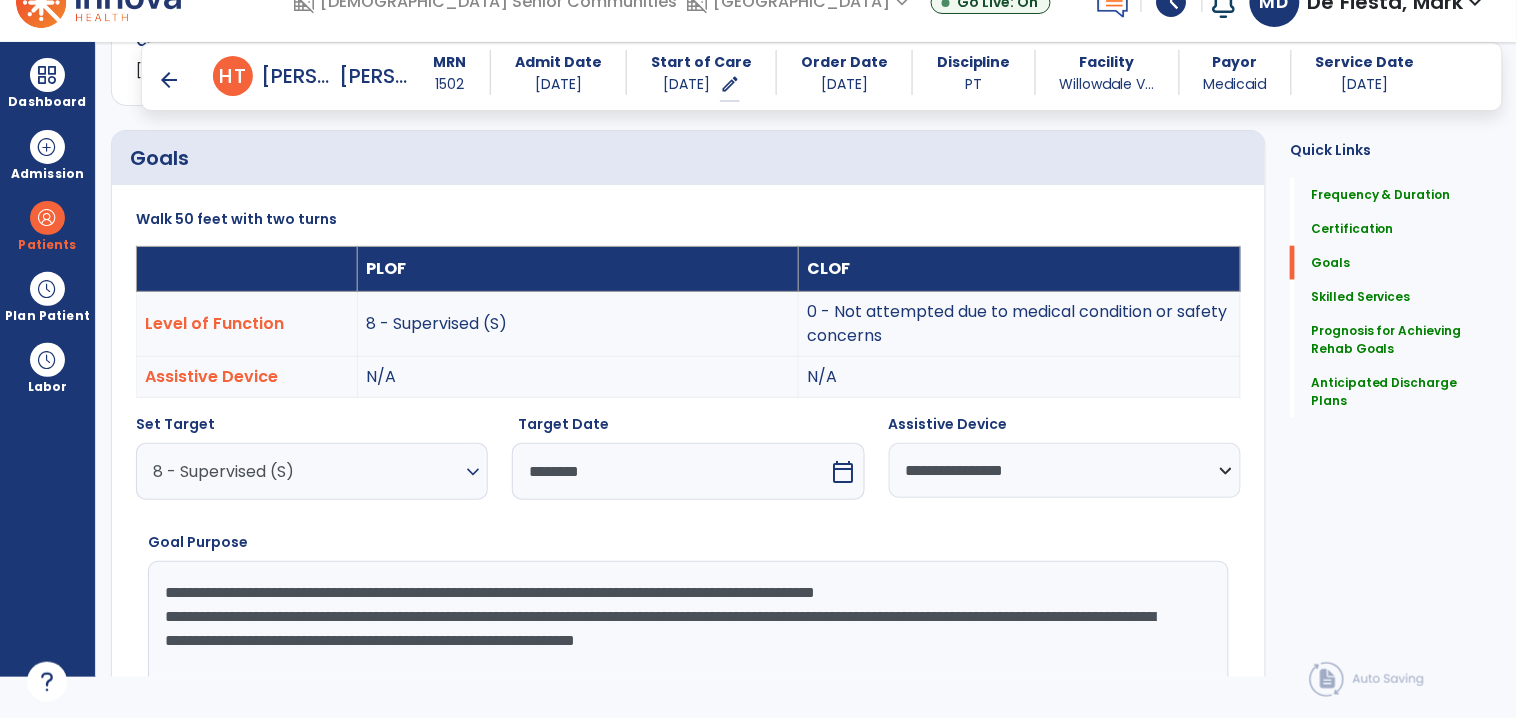 drag, startPoint x: 169, startPoint y: 619, endPoint x: 1000, endPoint y: 648, distance: 831.50586 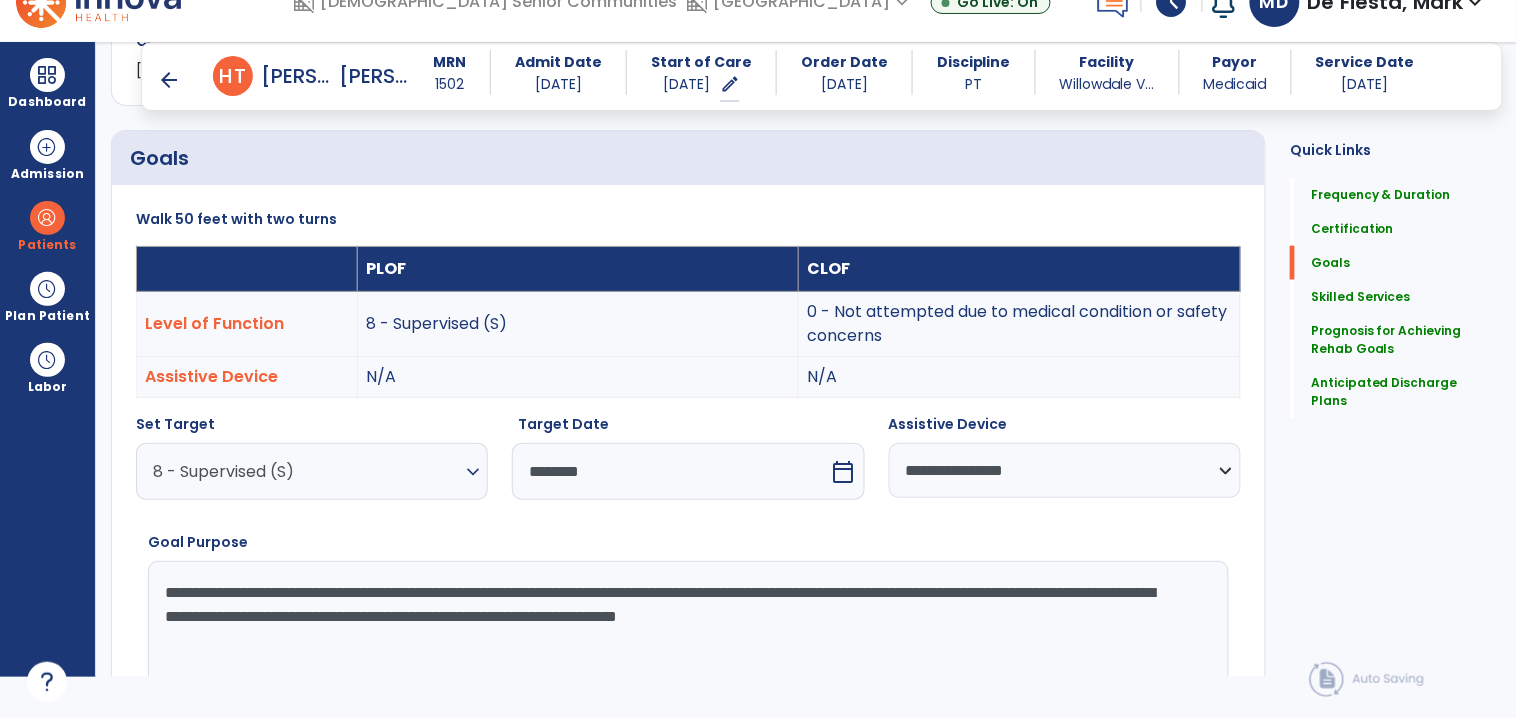 click on "**********" at bounding box center (687, 636) 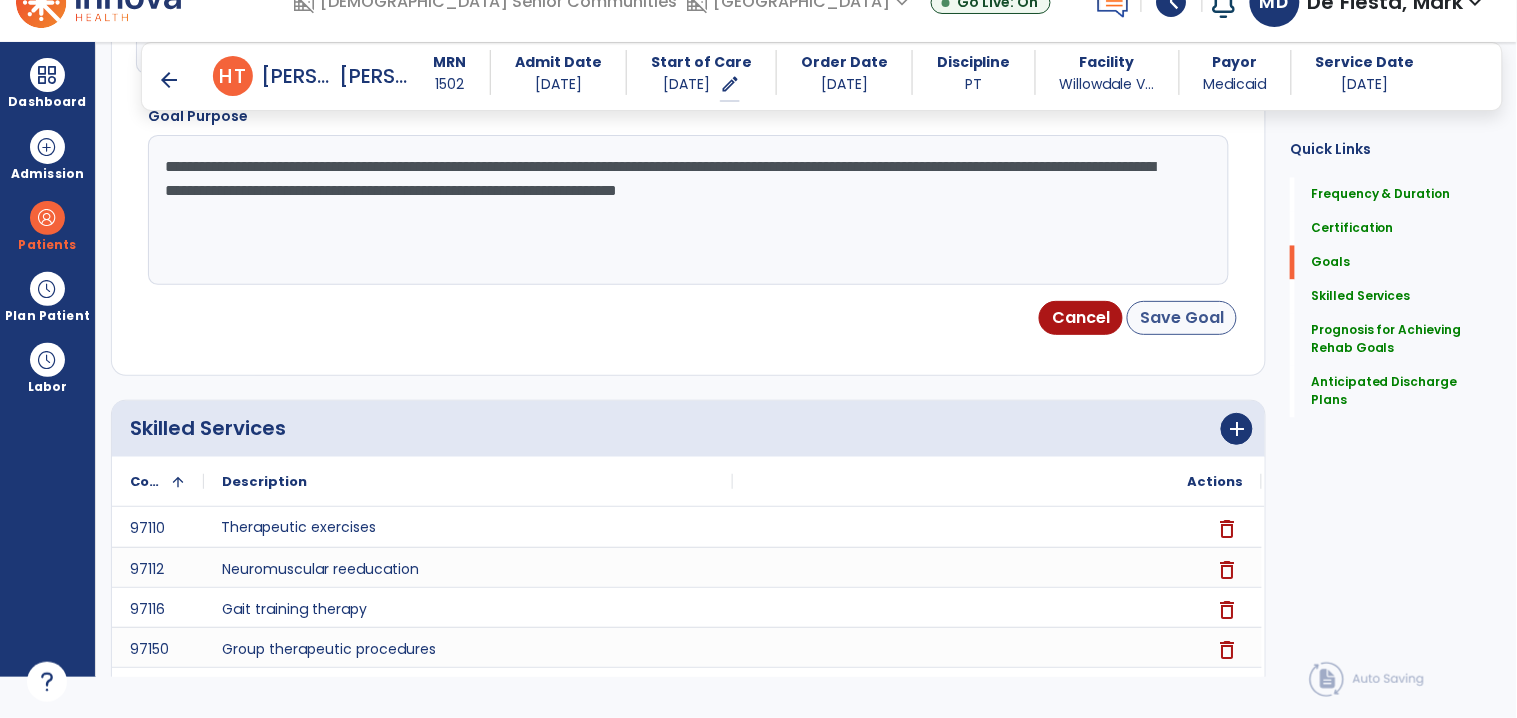 type on "**********" 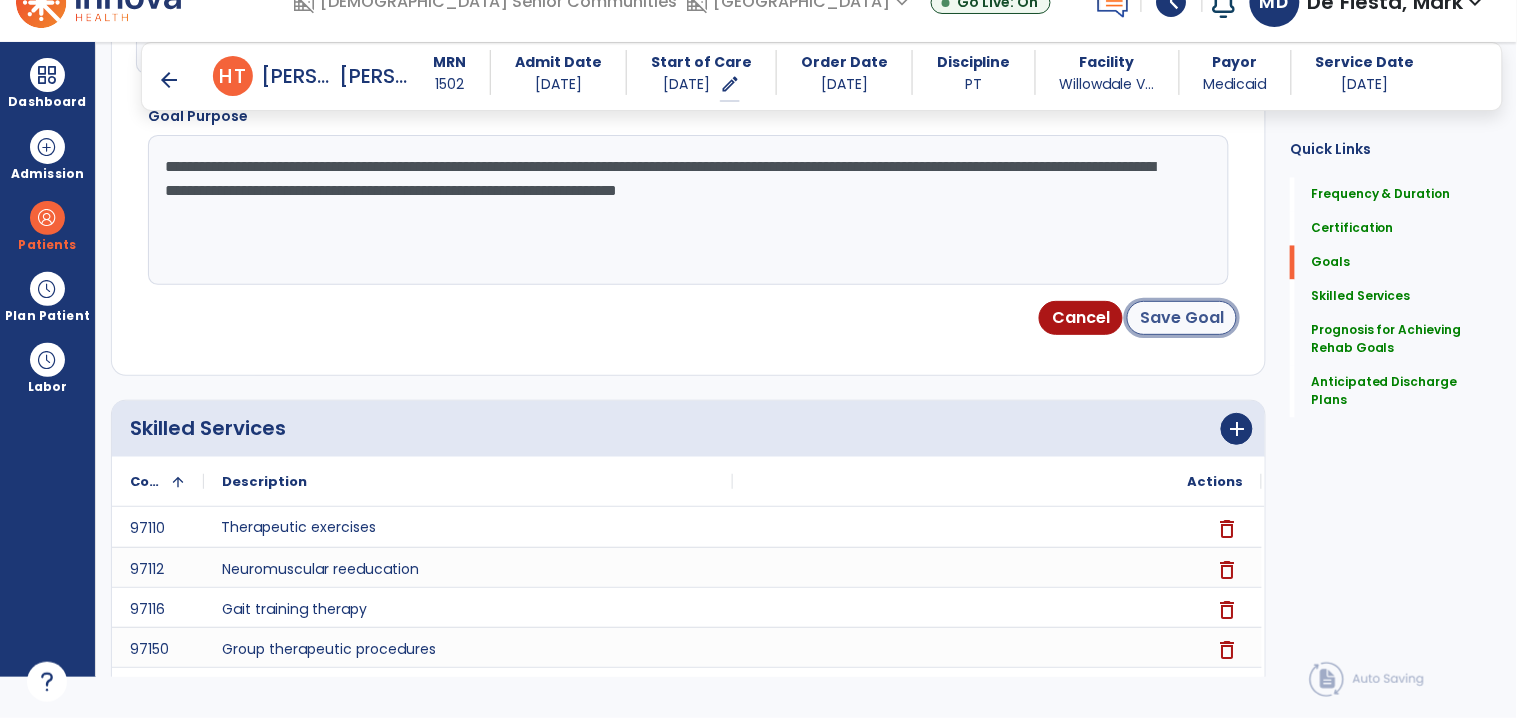click on "Save Goal" at bounding box center (1182, 318) 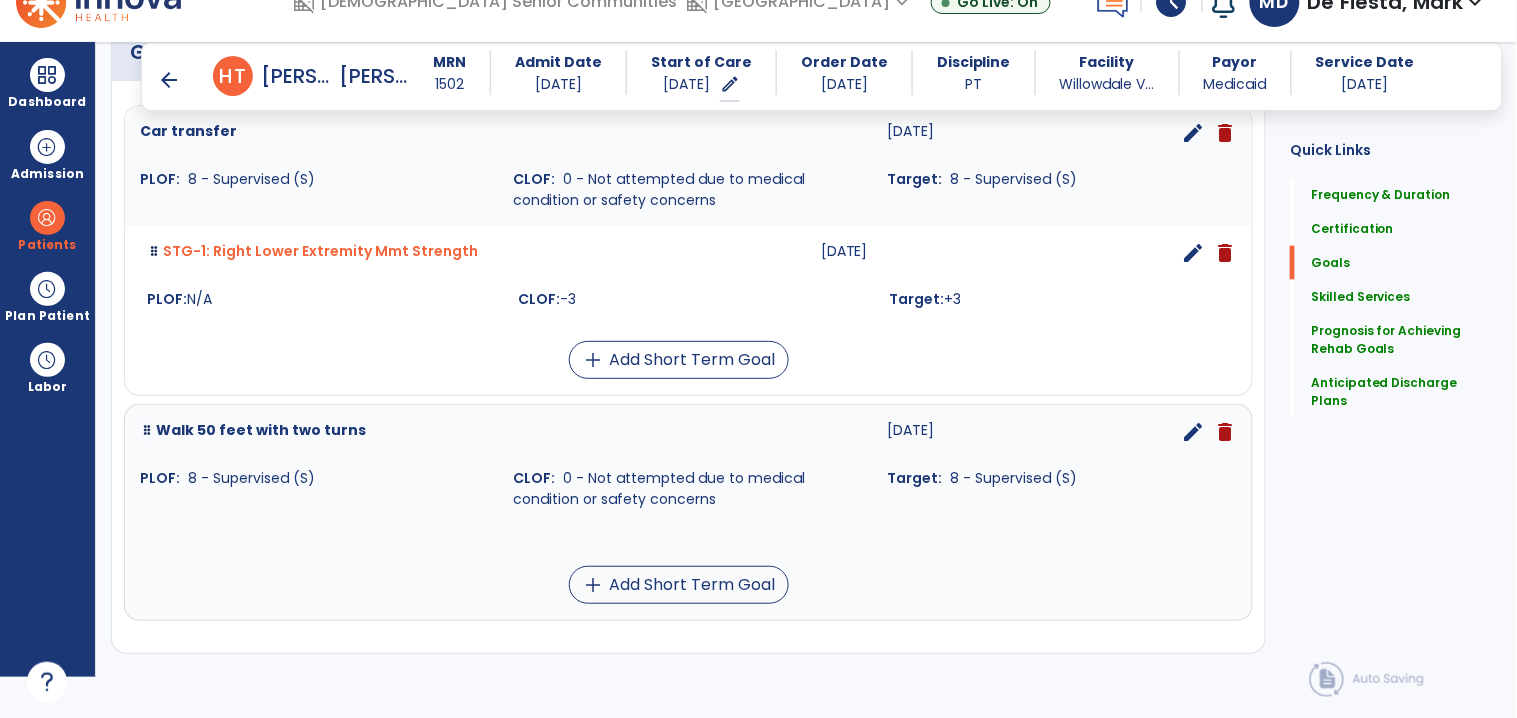 scroll, scrollTop: 587, scrollLeft: 0, axis: vertical 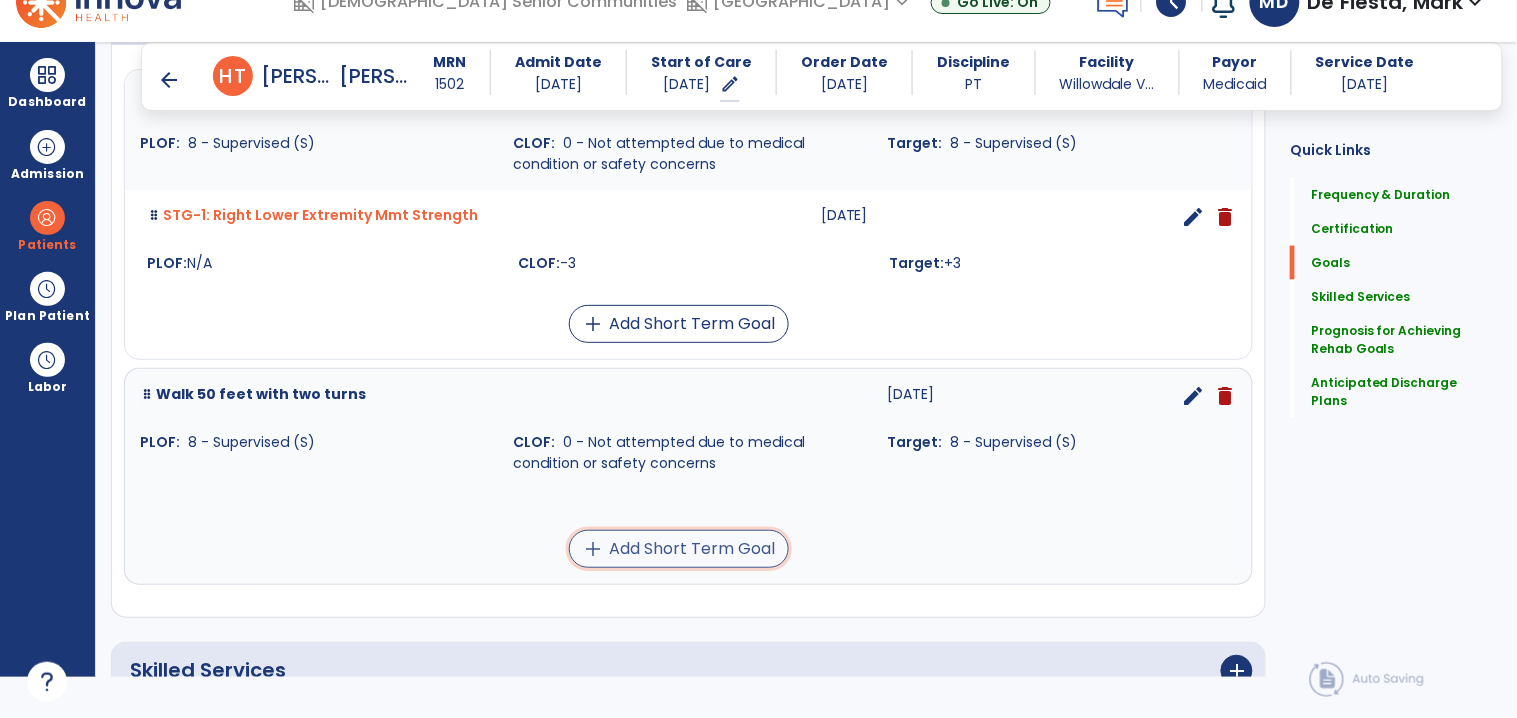 click on "add  Add Short Term Goal" at bounding box center (679, 549) 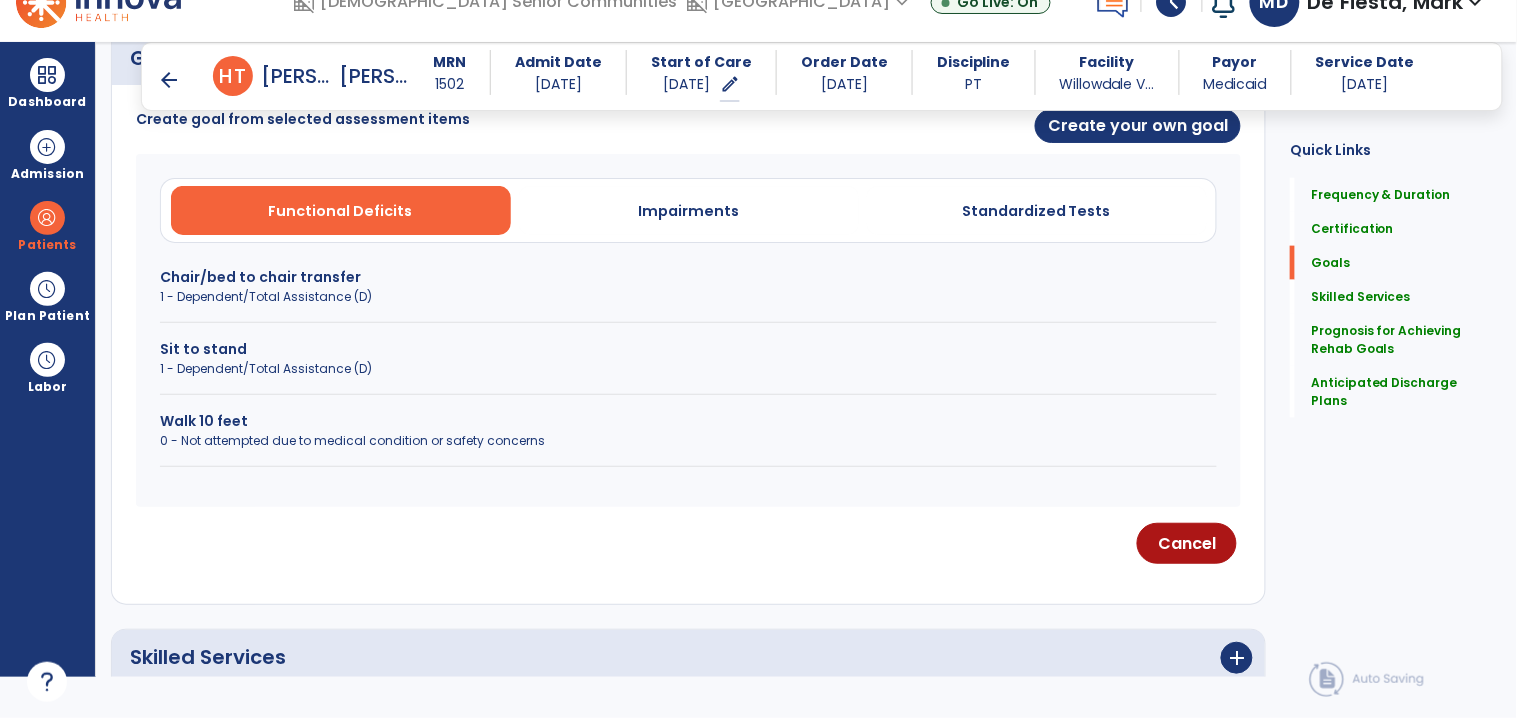 scroll, scrollTop: 520, scrollLeft: 0, axis: vertical 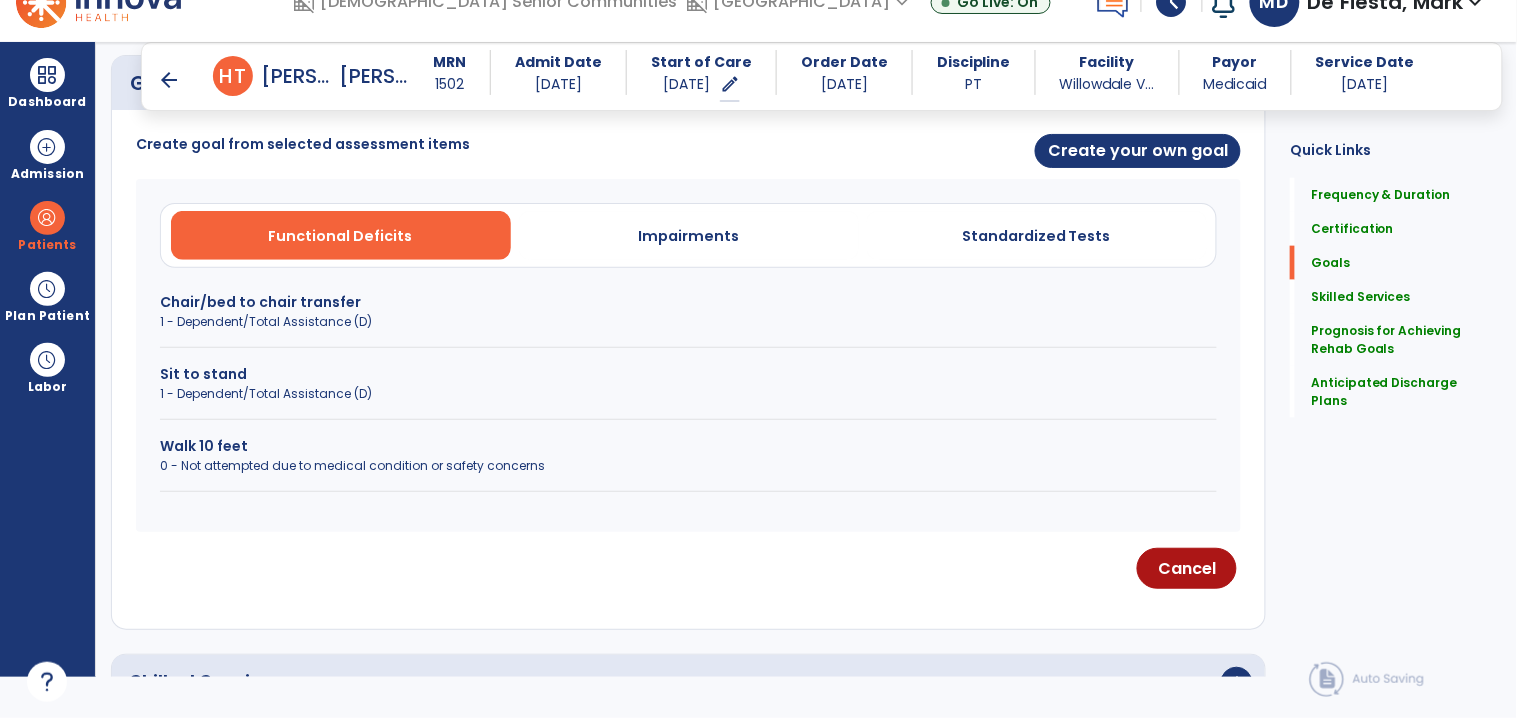 click on "Walk 10 feet" at bounding box center [688, 446] 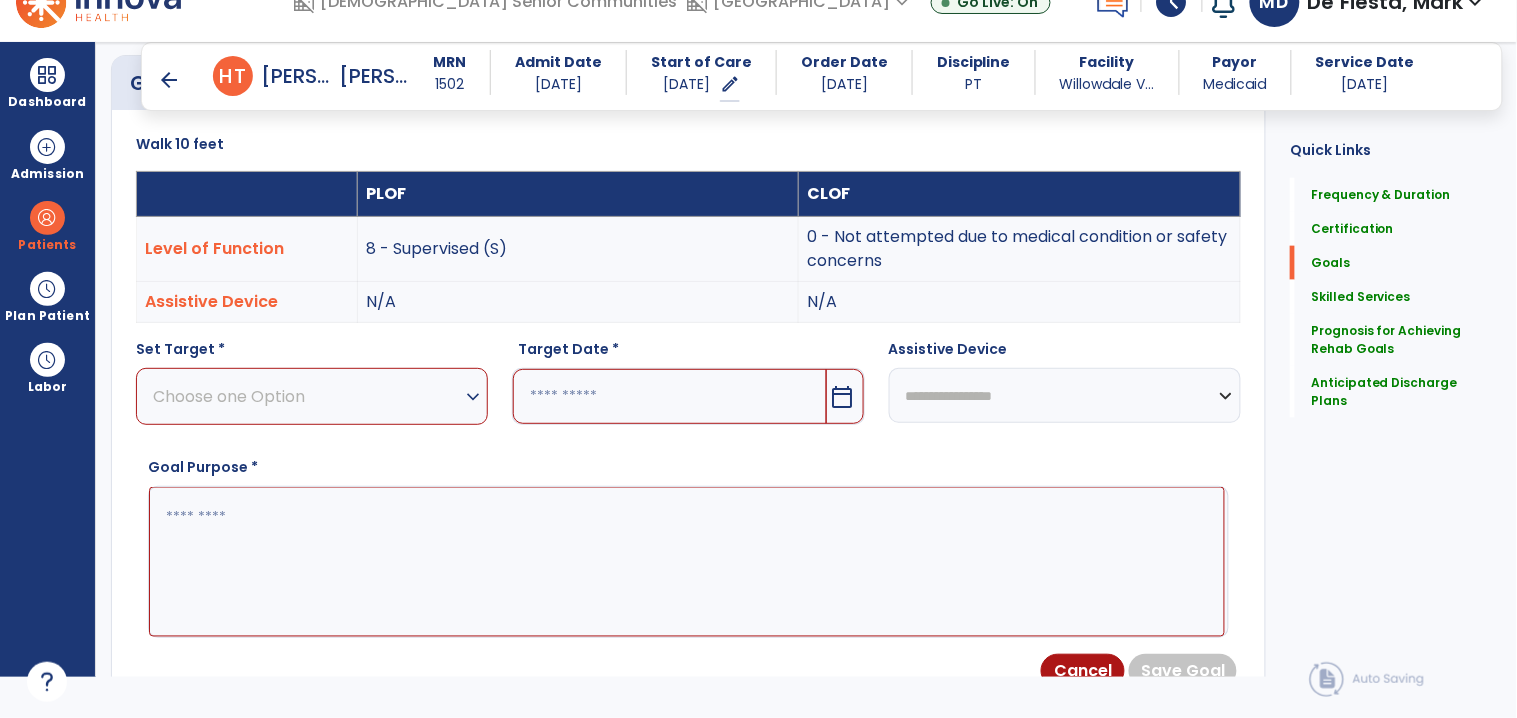 click on "Choose one Option" at bounding box center [307, 396] 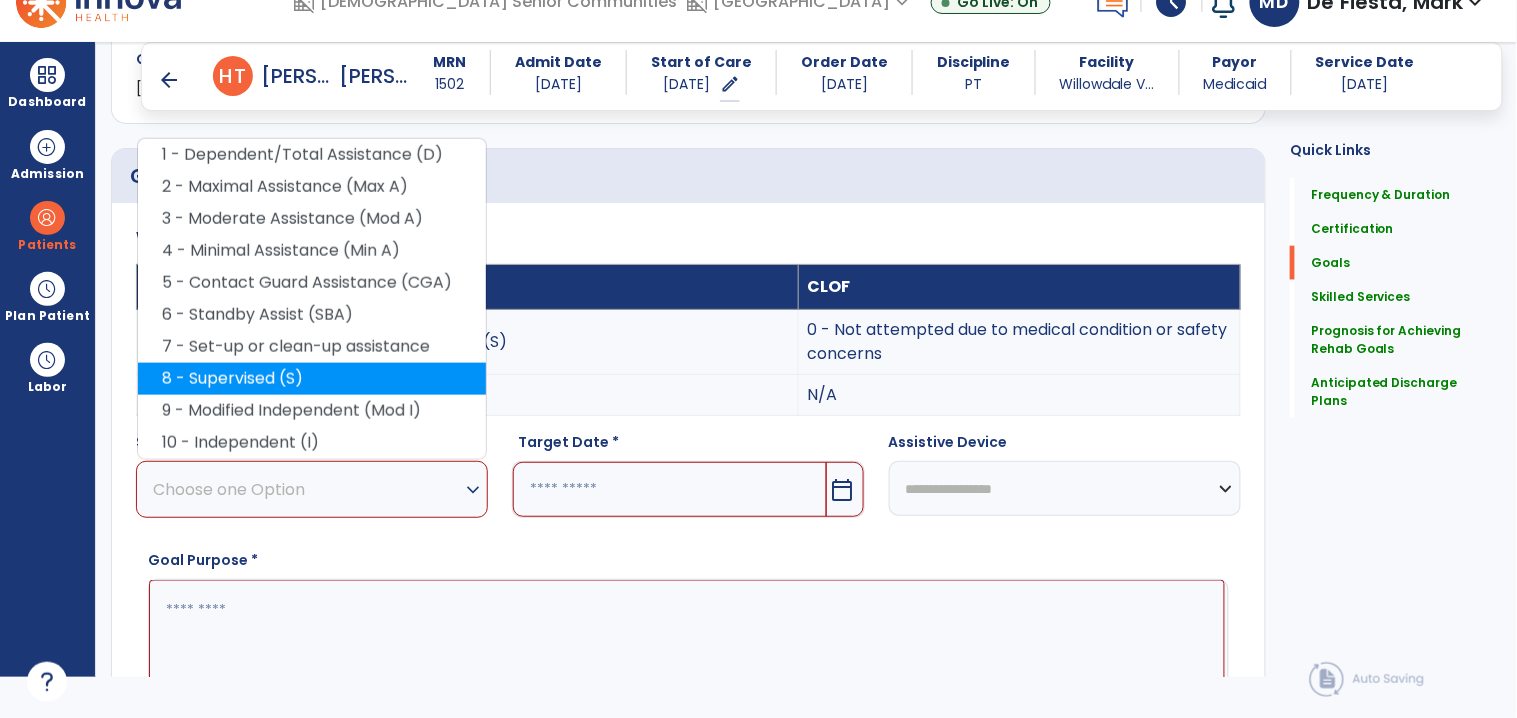 scroll, scrollTop: 421, scrollLeft: 0, axis: vertical 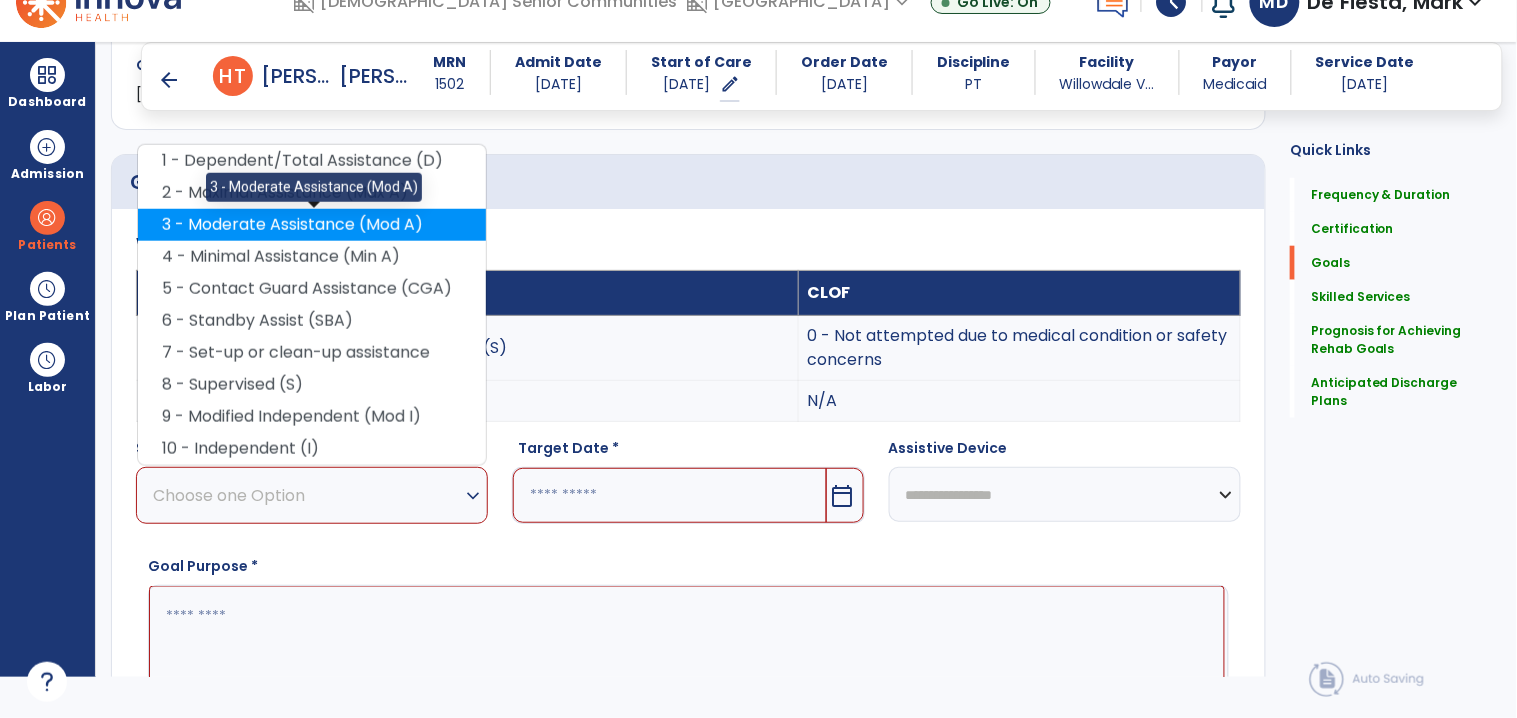 click on "3 - Moderate Assistance (Mod A)" at bounding box center (312, 225) 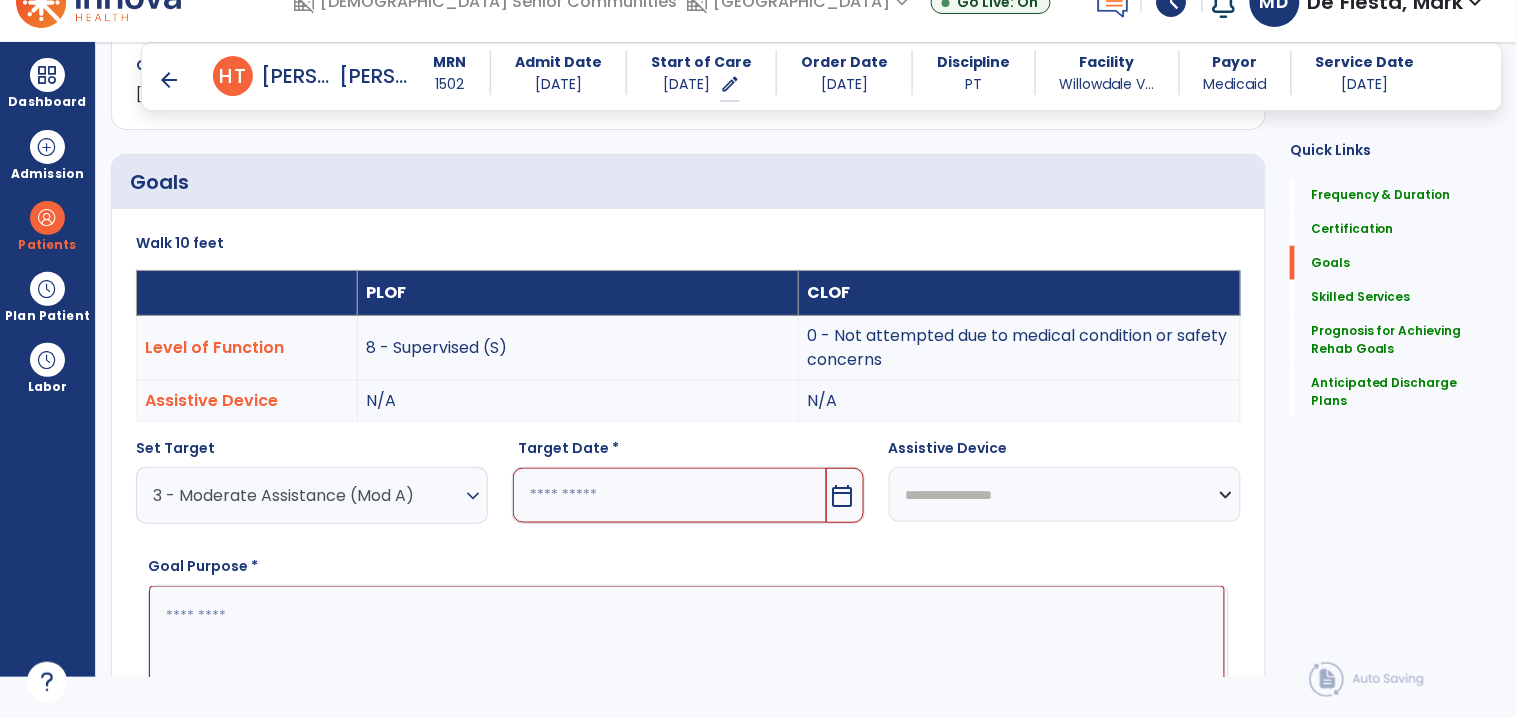 click at bounding box center [669, 495] 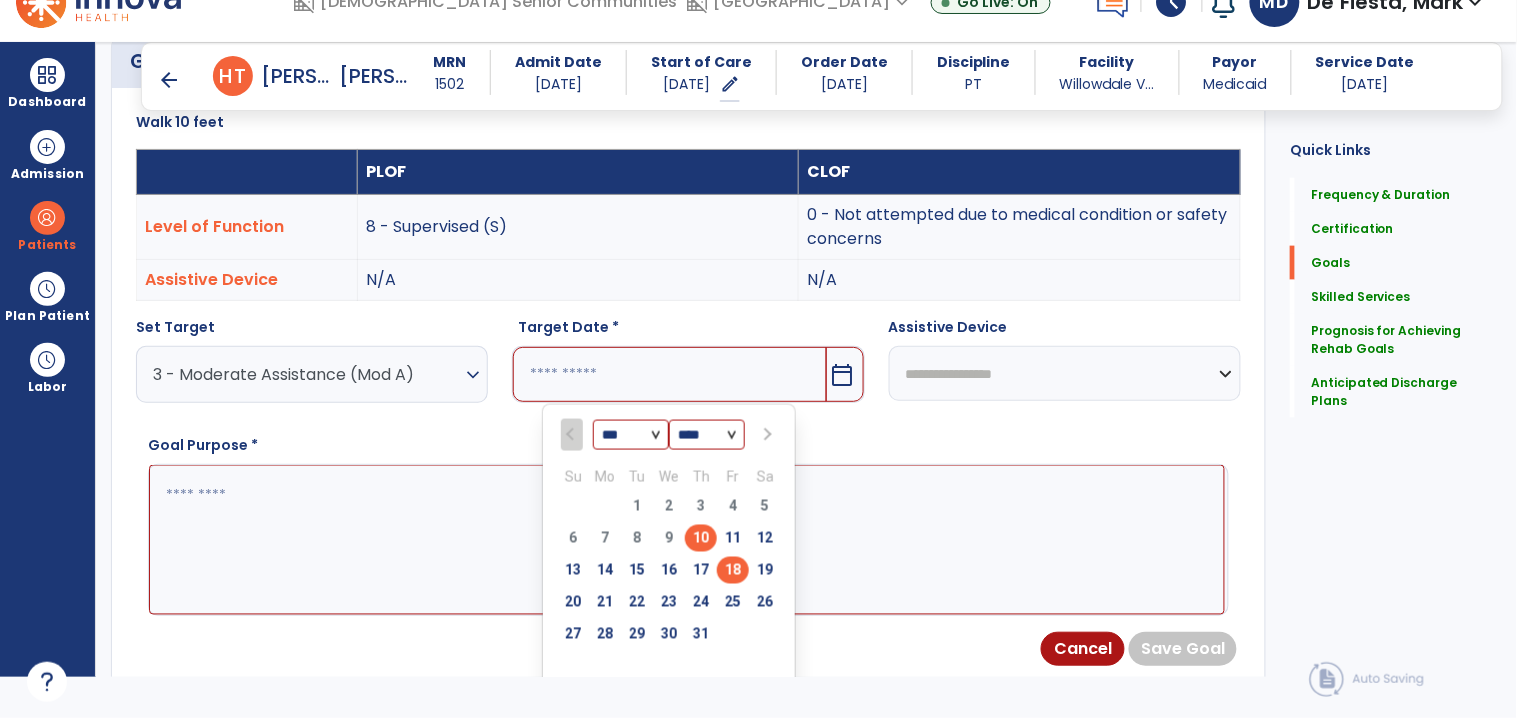 scroll, scrollTop: 566, scrollLeft: 0, axis: vertical 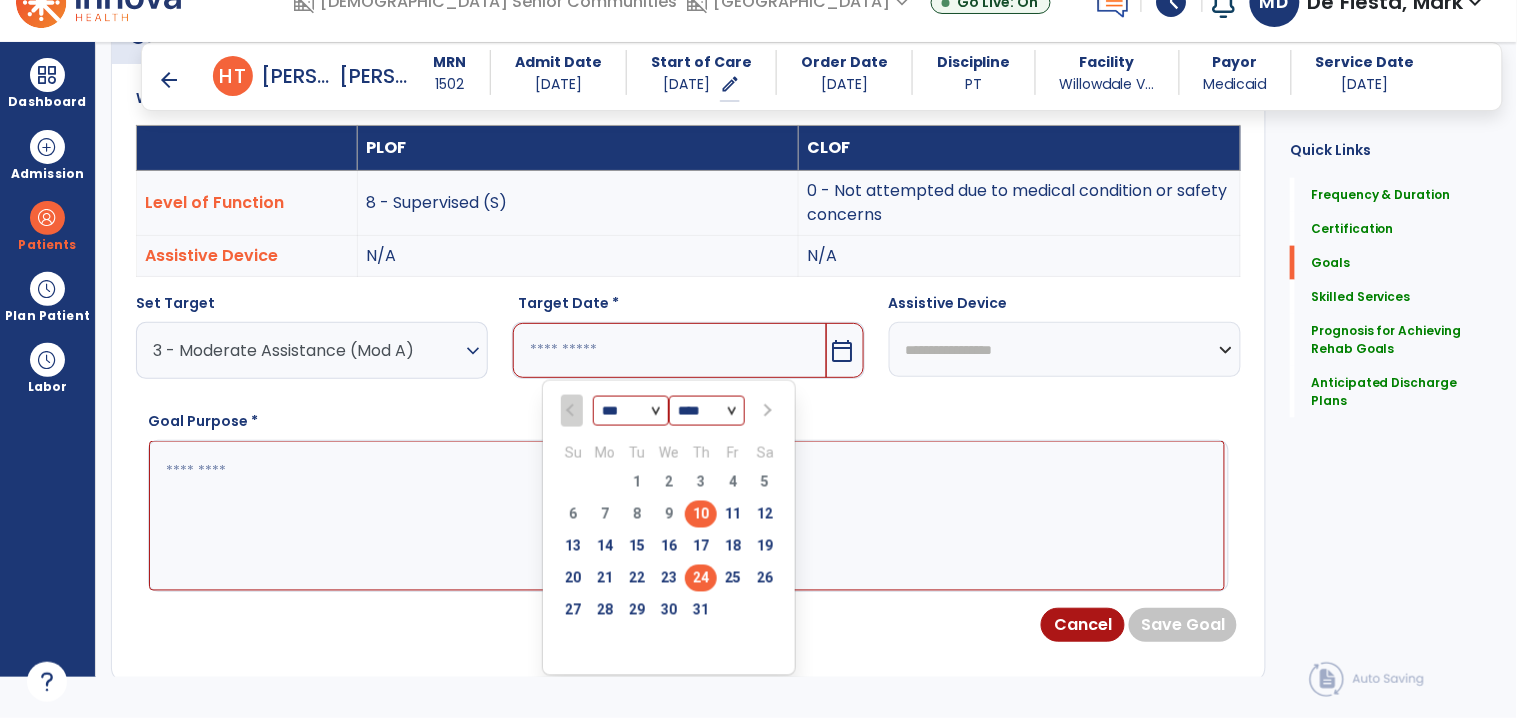 click on "24" at bounding box center (701, 578) 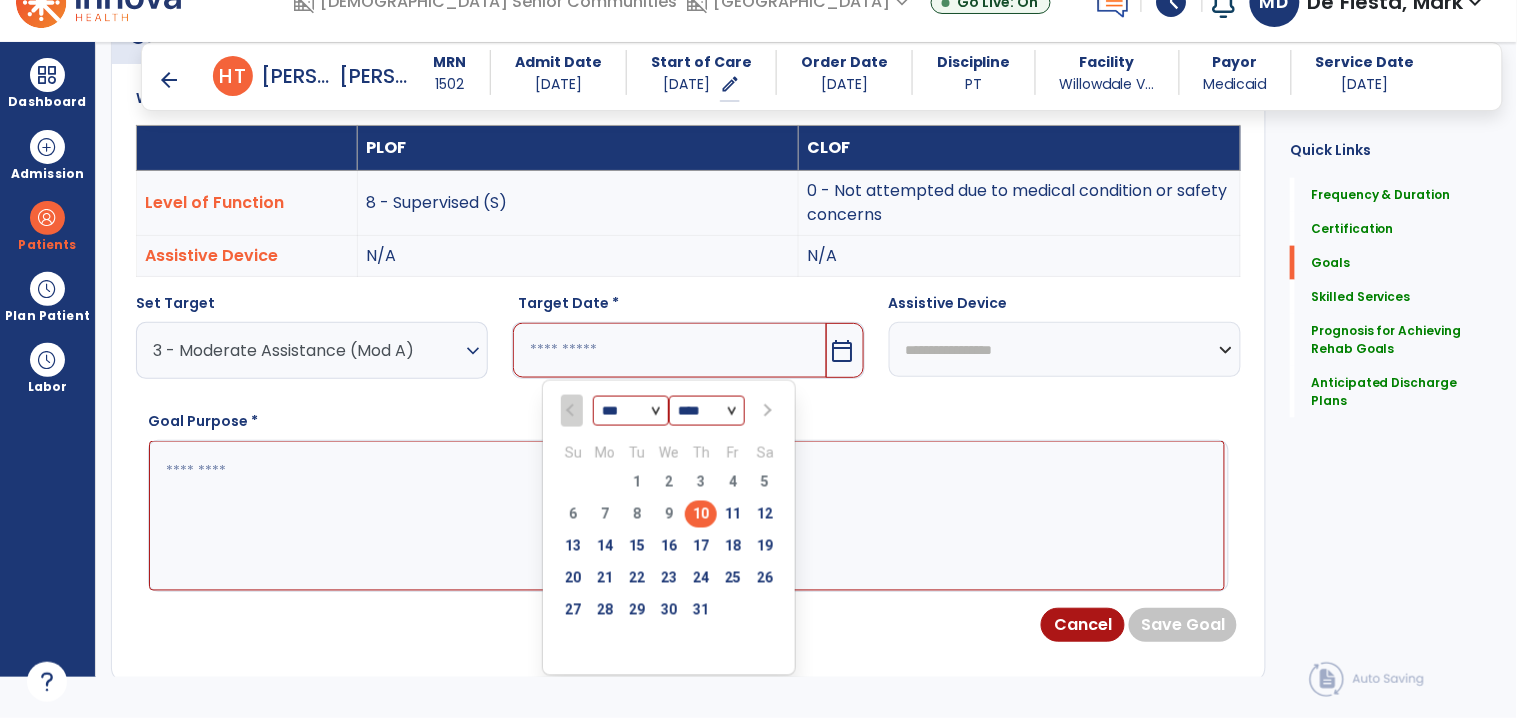 type on "*********" 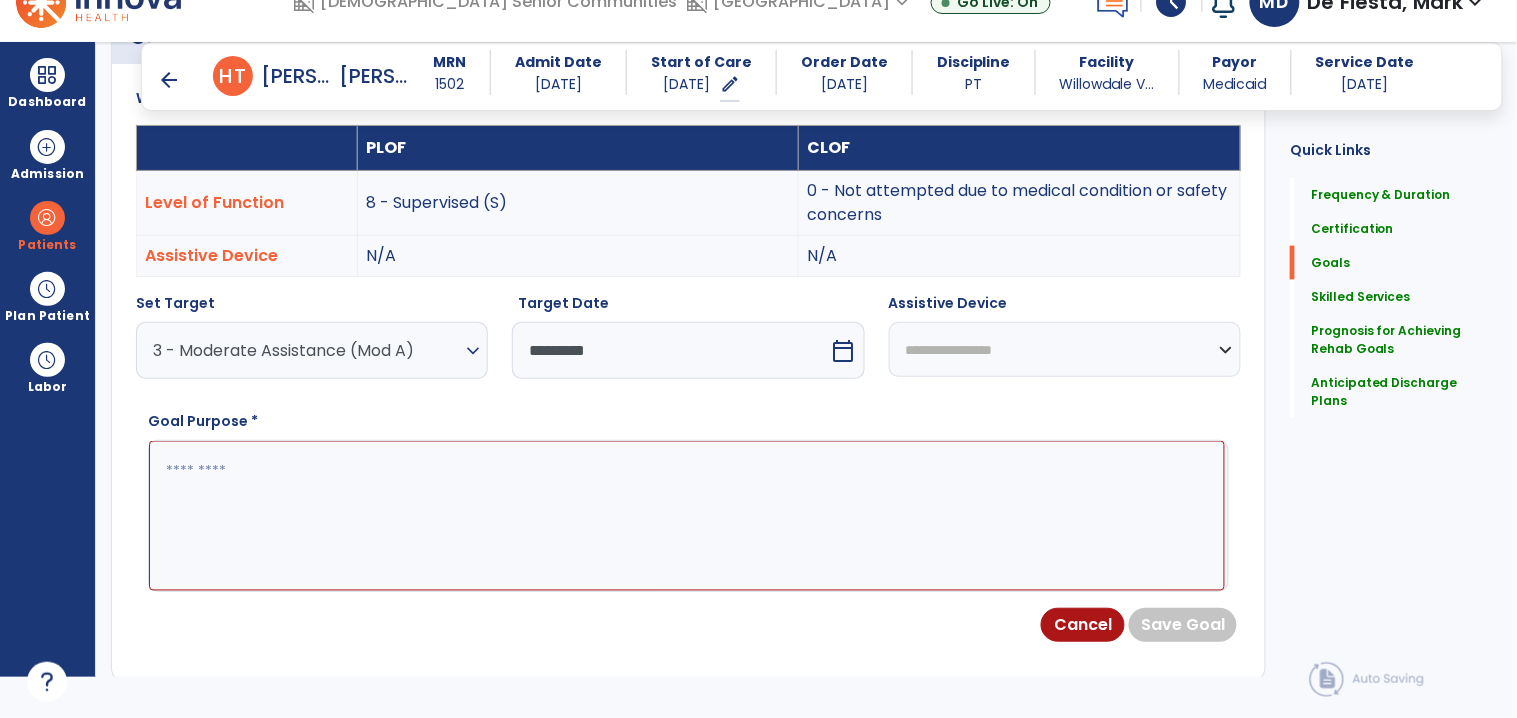 click at bounding box center (687, 516) 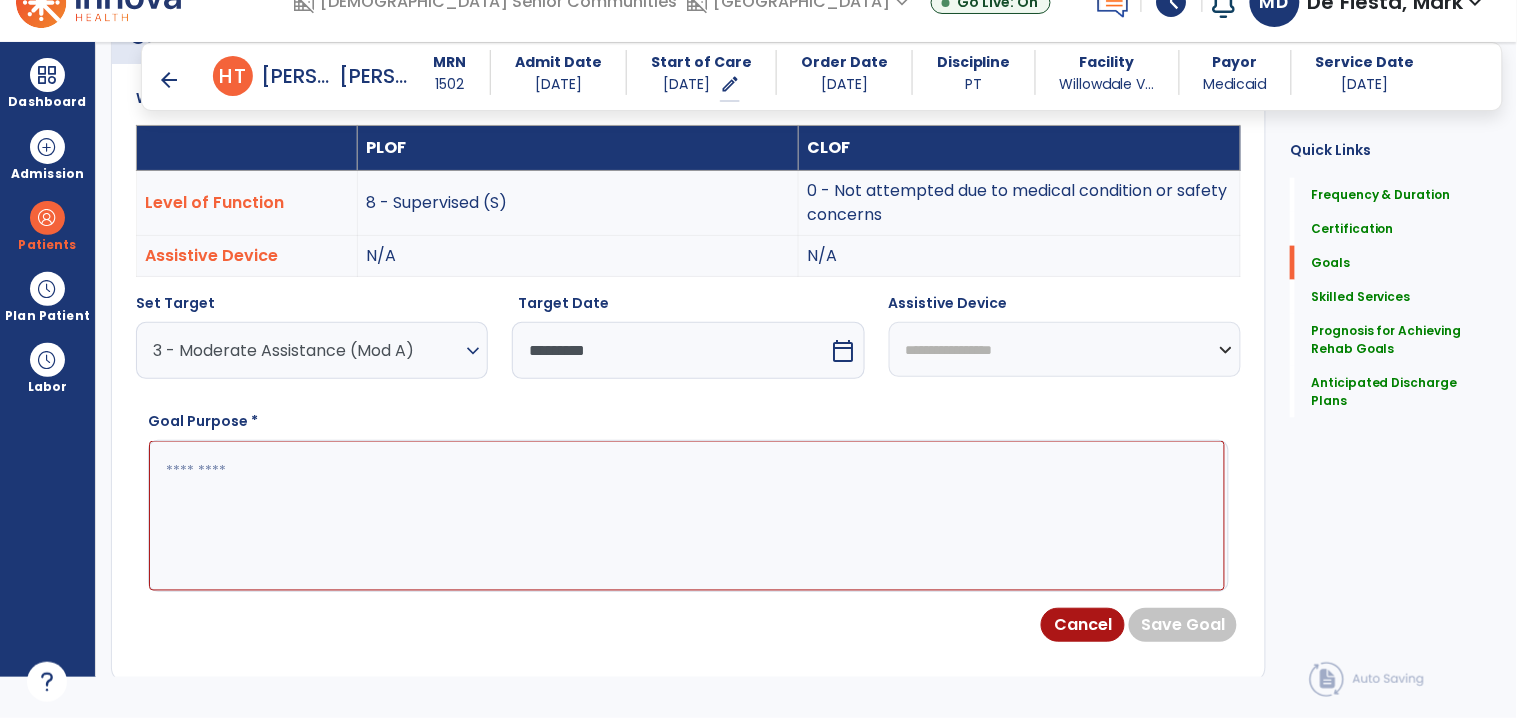 paste on "**********" 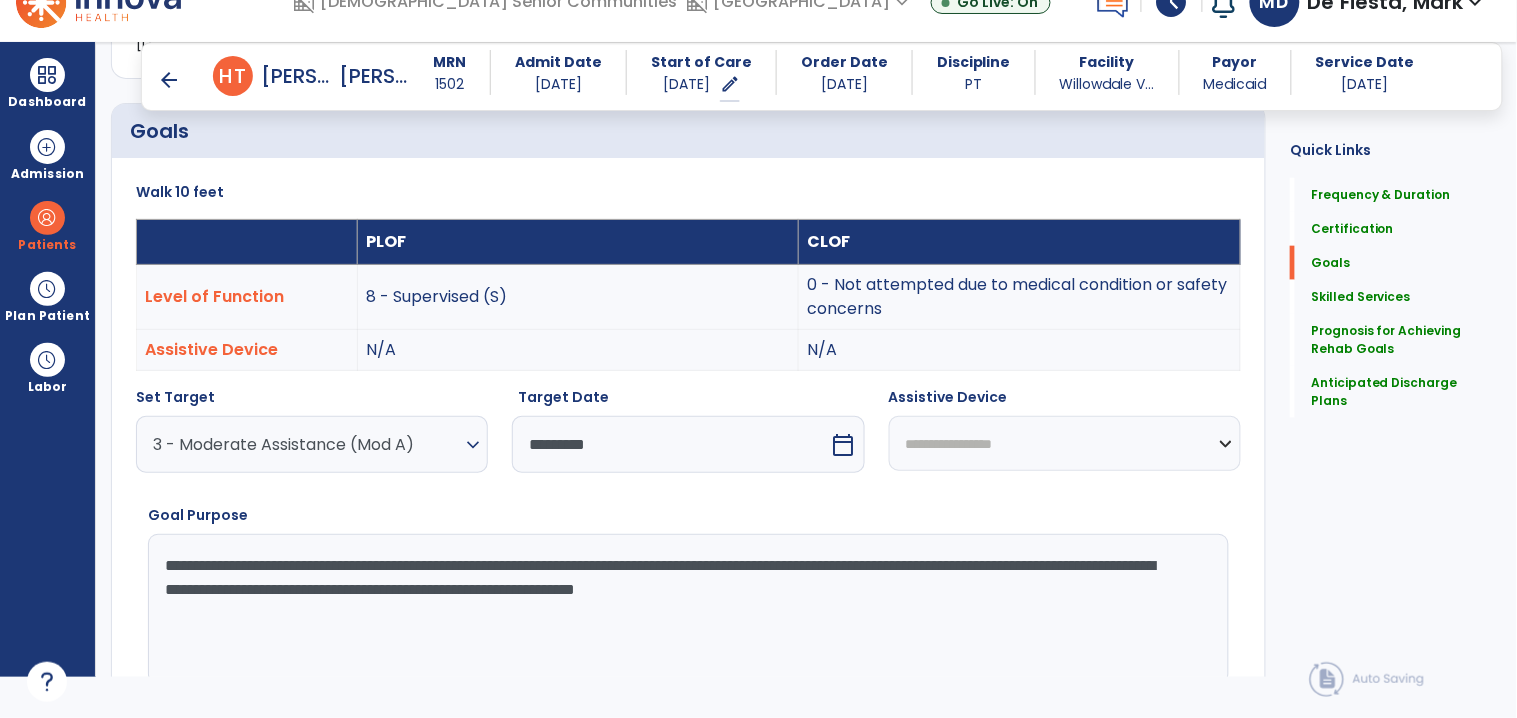 scroll, scrollTop: 471, scrollLeft: 0, axis: vertical 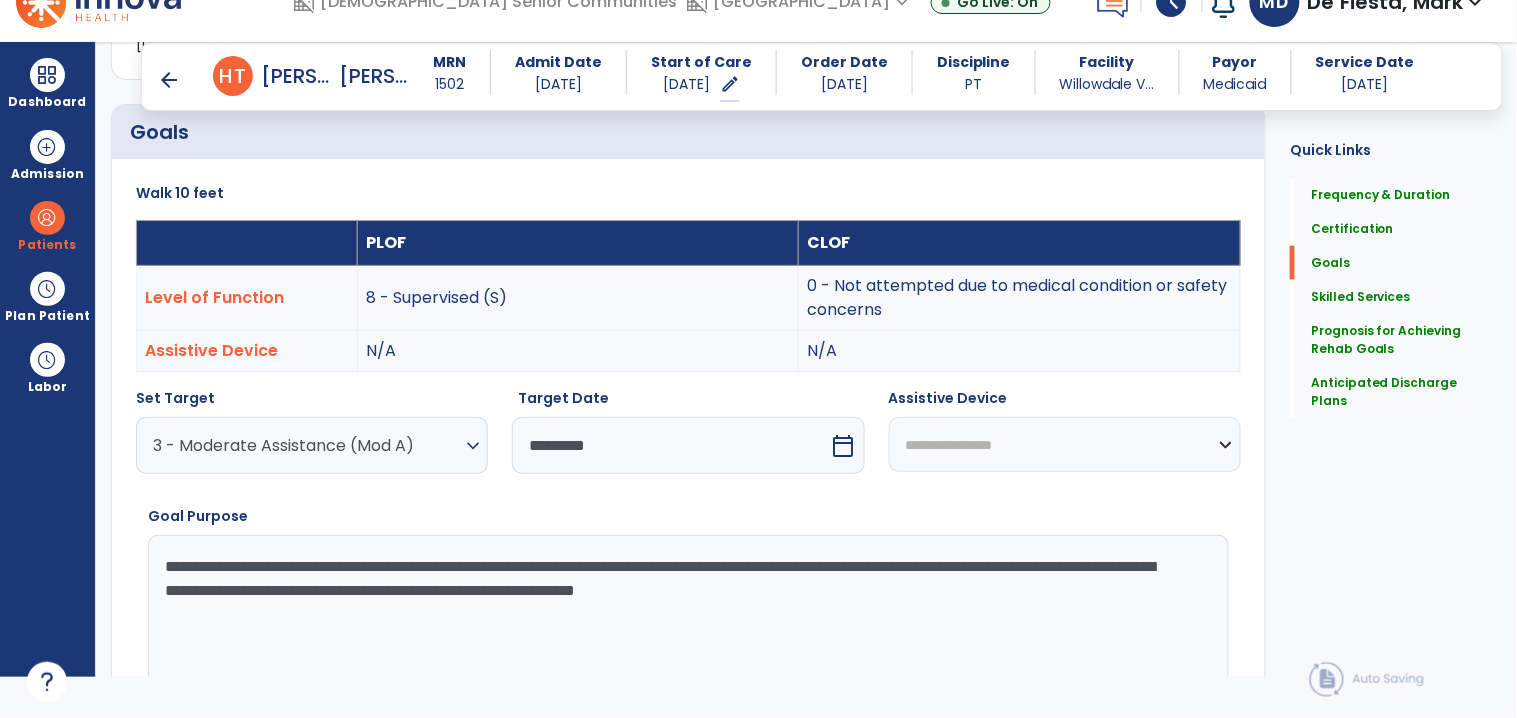 click on "**********" at bounding box center [687, 610] 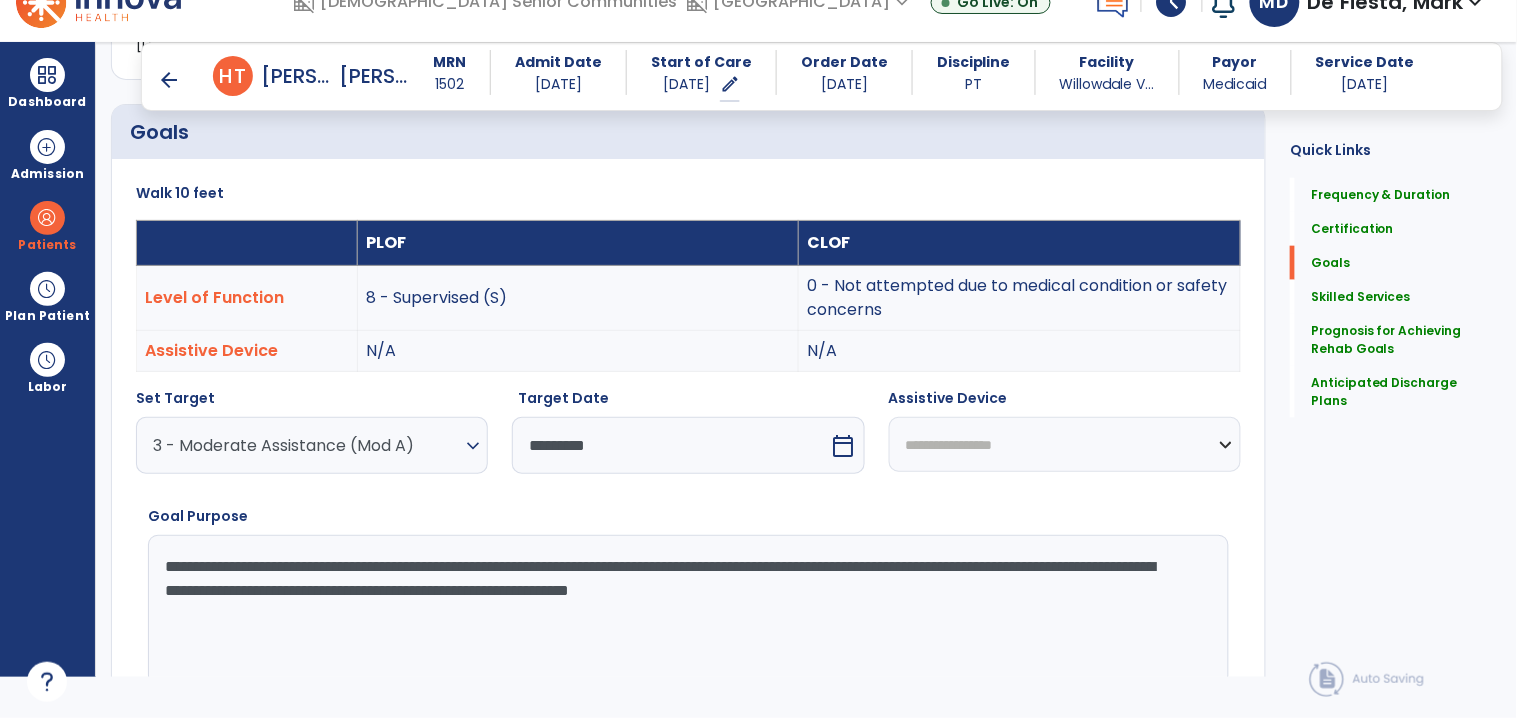 type on "**********" 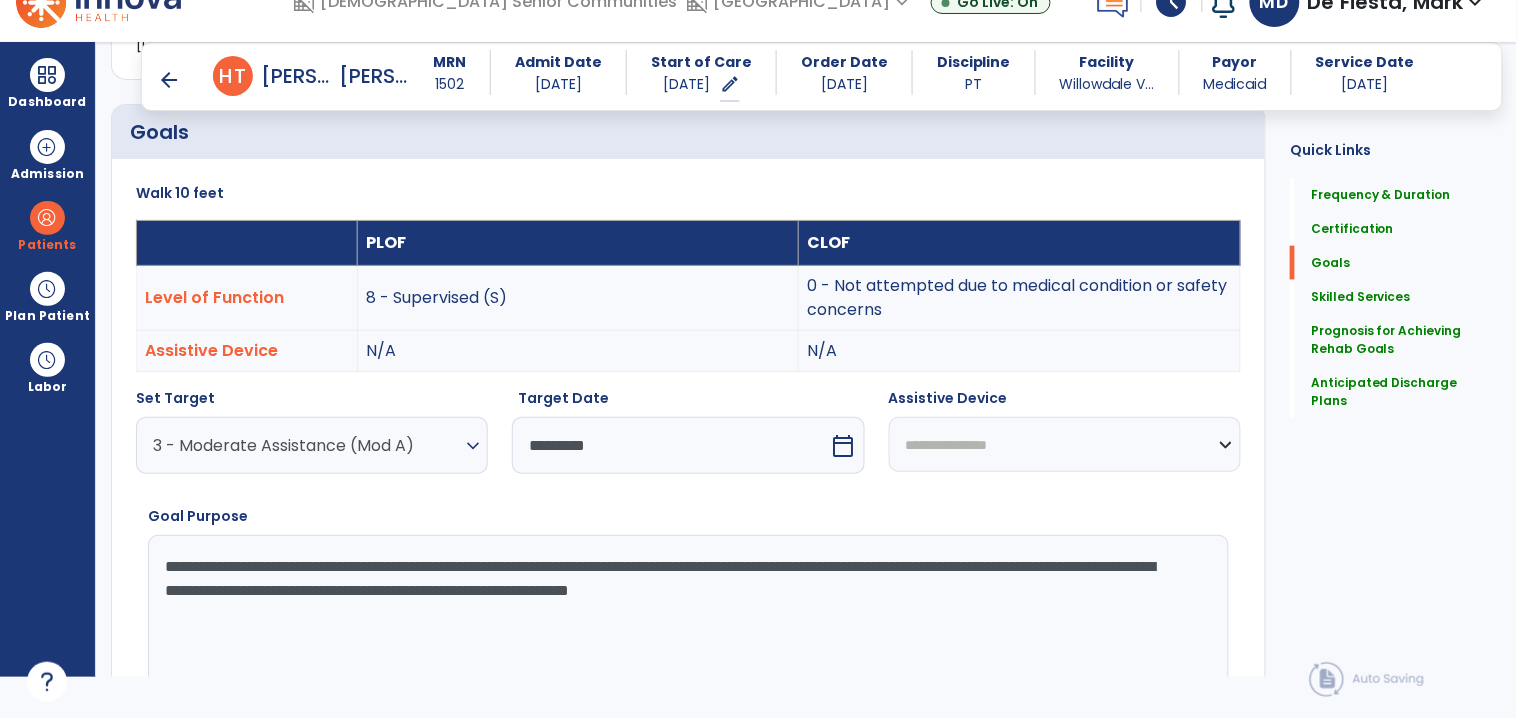 click on "**********" at bounding box center [1065, 444] 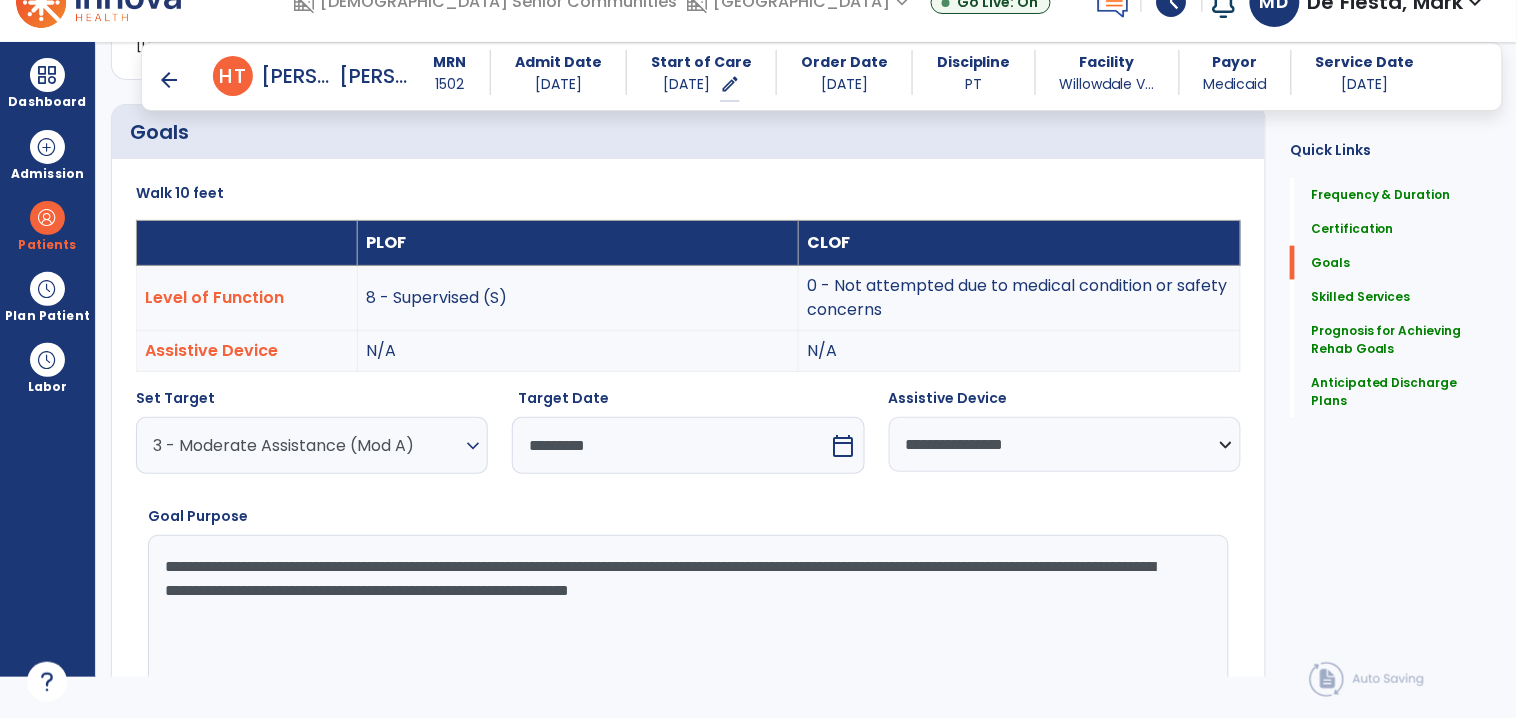 drag, startPoint x: 716, startPoint y: 570, endPoint x: 797, endPoint y: 564, distance: 81.22192 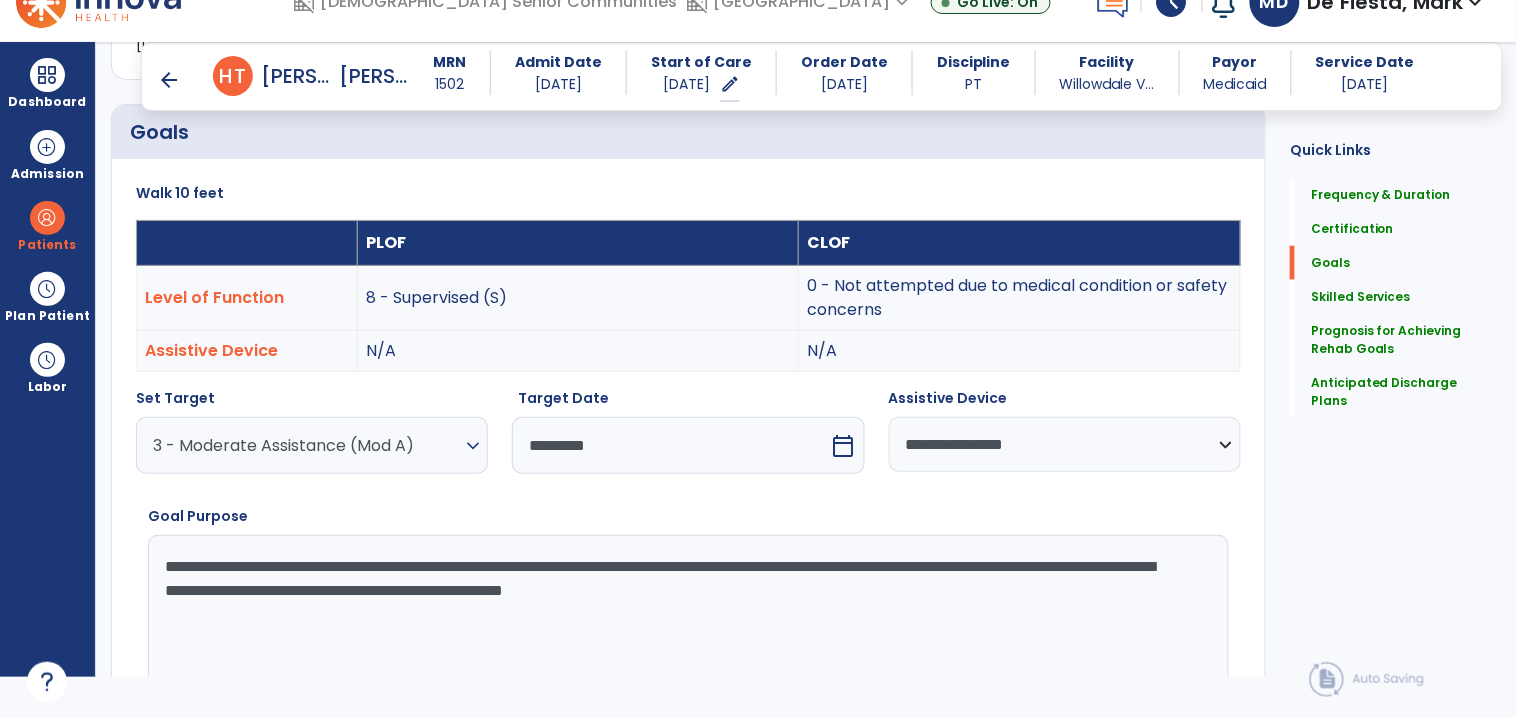 drag, startPoint x: 814, startPoint y: 567, endPoint x: 886, endPoint y: 697, distance: 148.60686 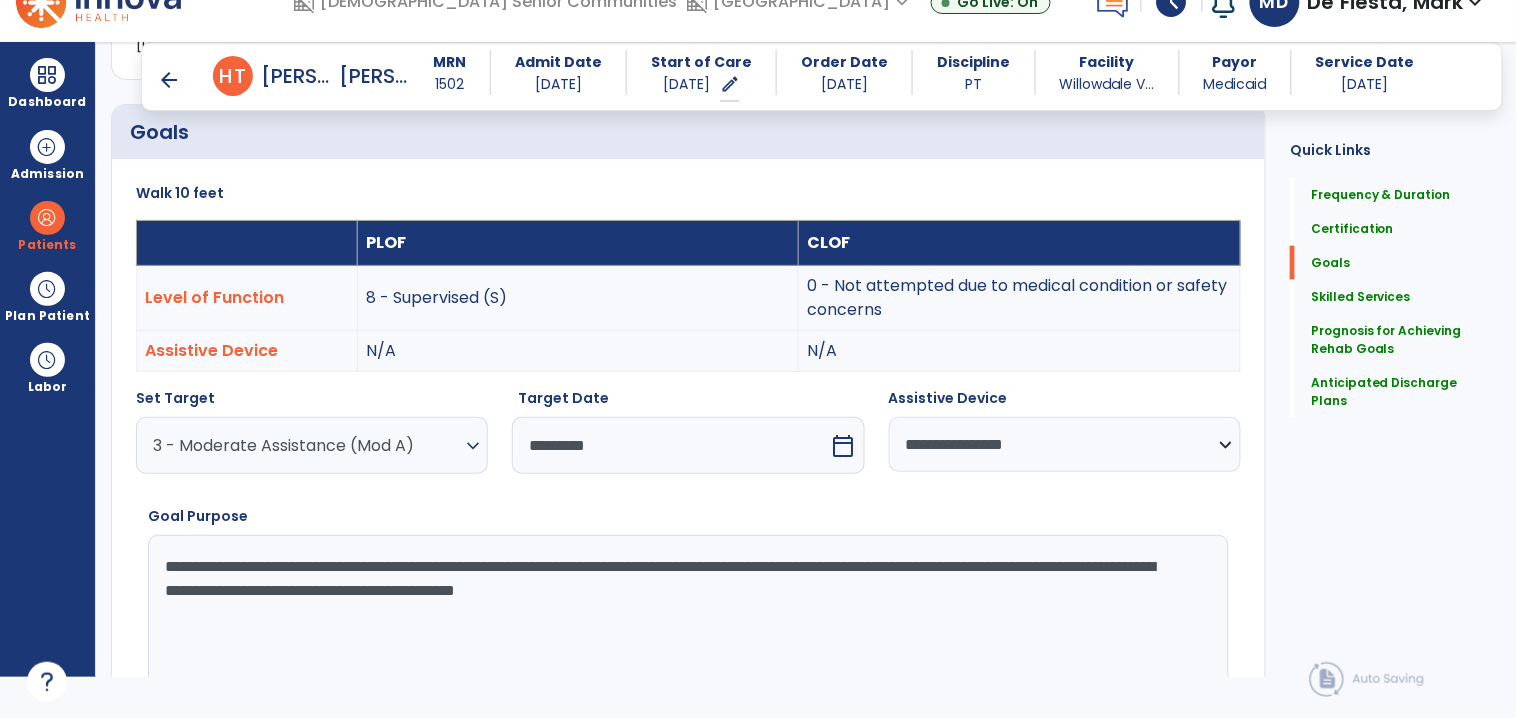 type on "**********" 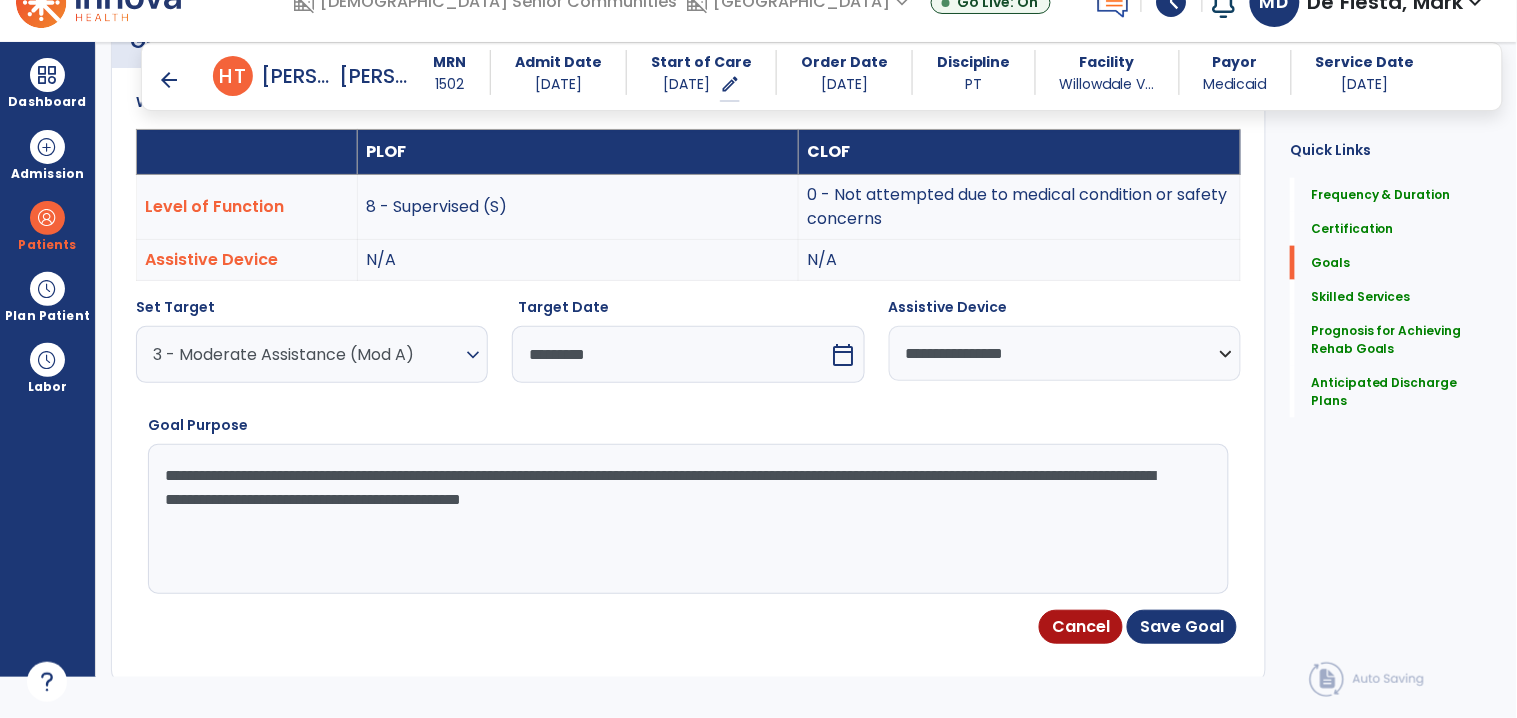 scroll, scrollTop: 591, scrollLeft: 0, axis: vertical 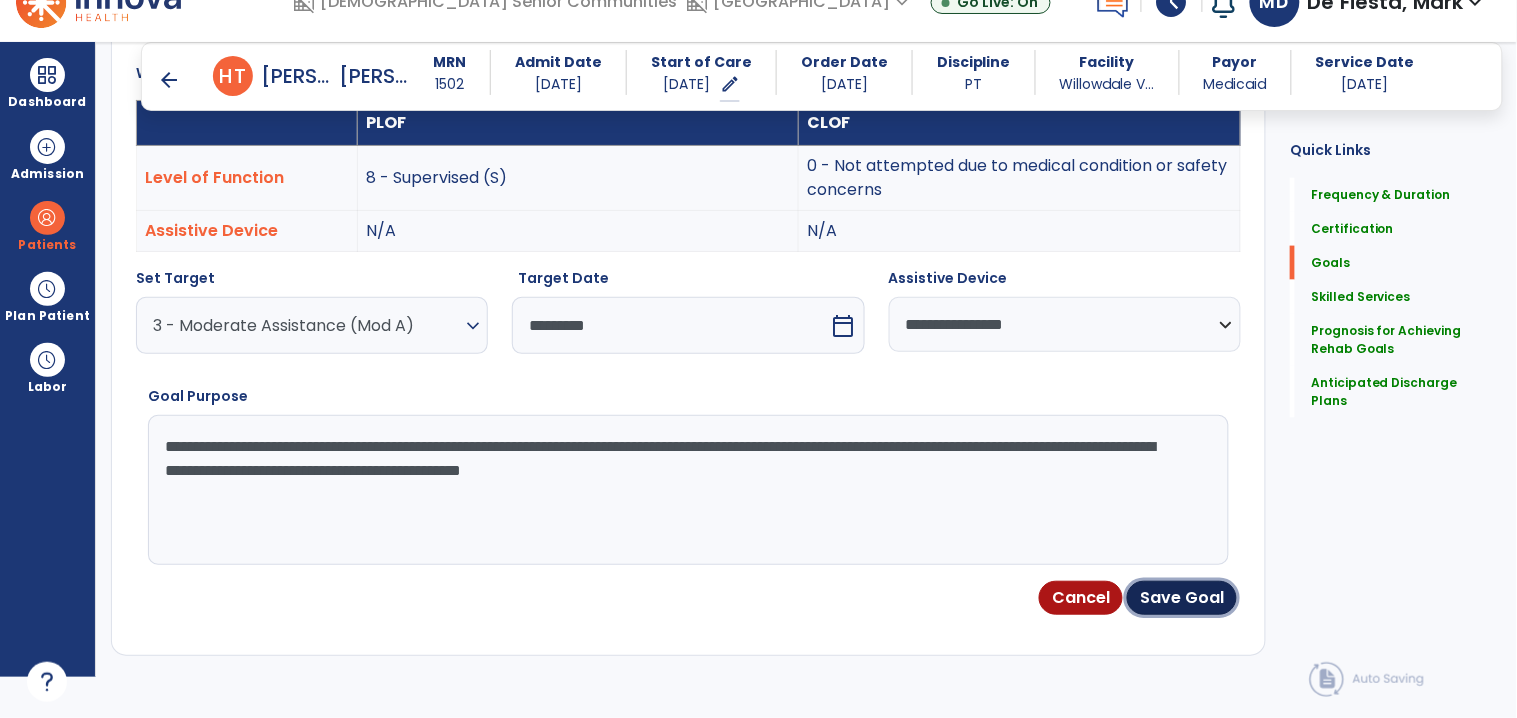 drag, startPoint x: 1199, startPoint y: 599, endPoint x: 1173, endPoint y: 601, distance: 26.076809 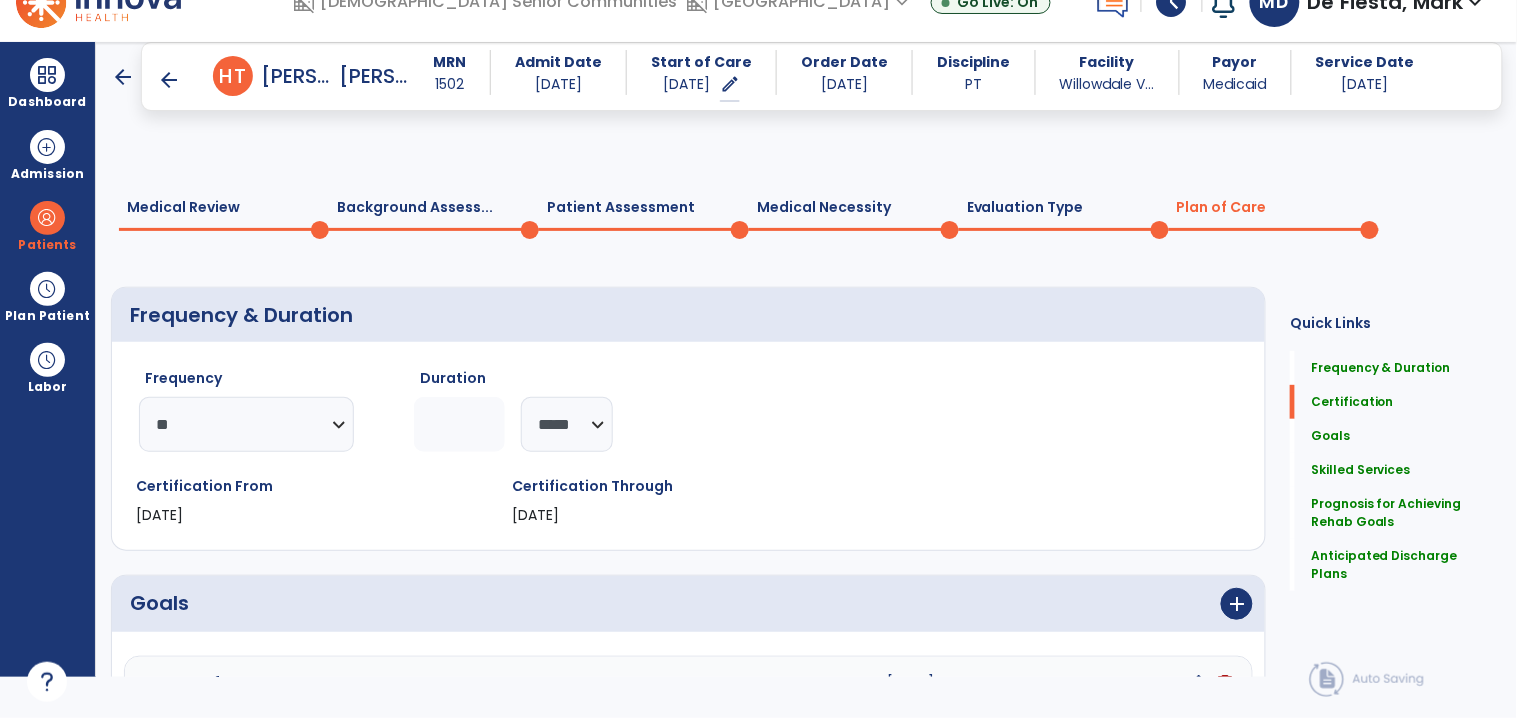 scroll, scrollTop: 137, scrollLeft: 0, axis: vertical 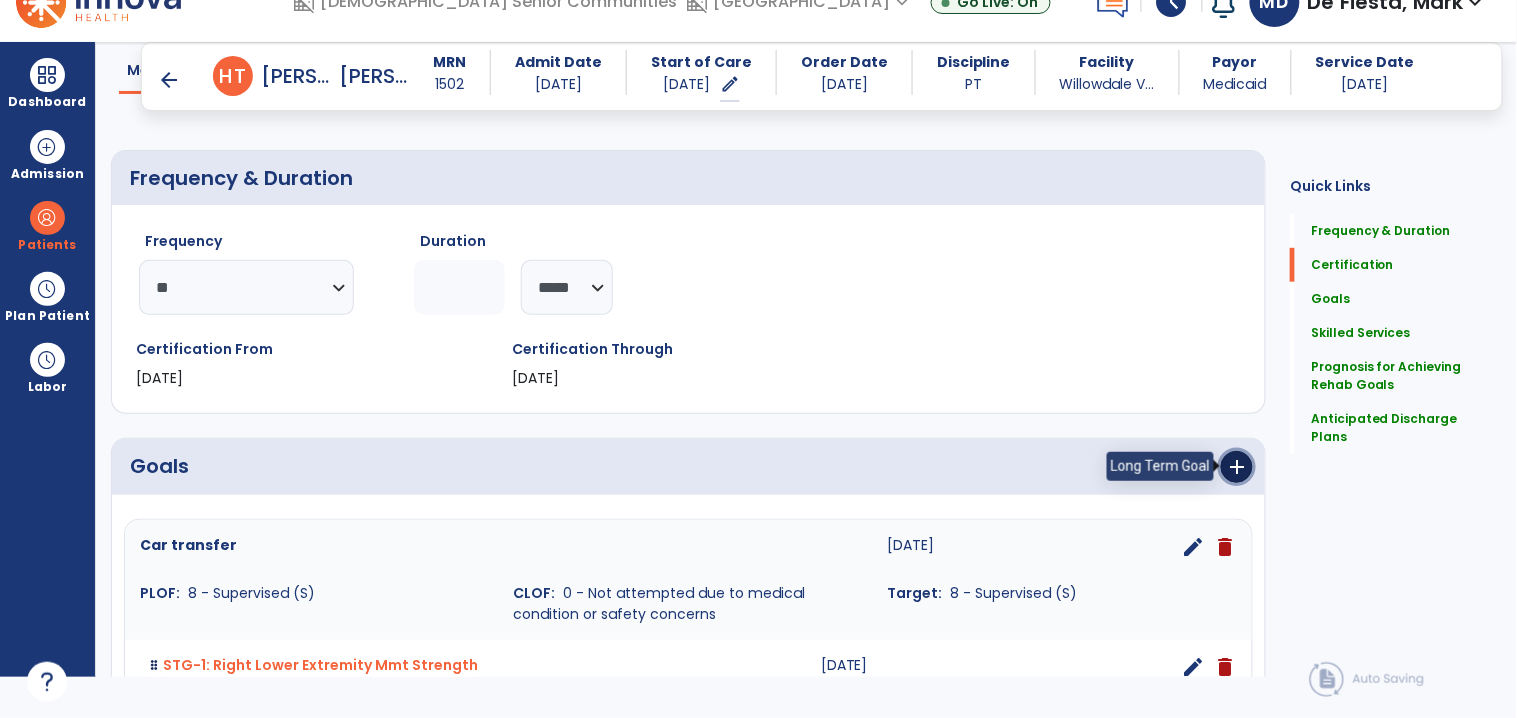 click on "add" at bounding box center [1237, 467] 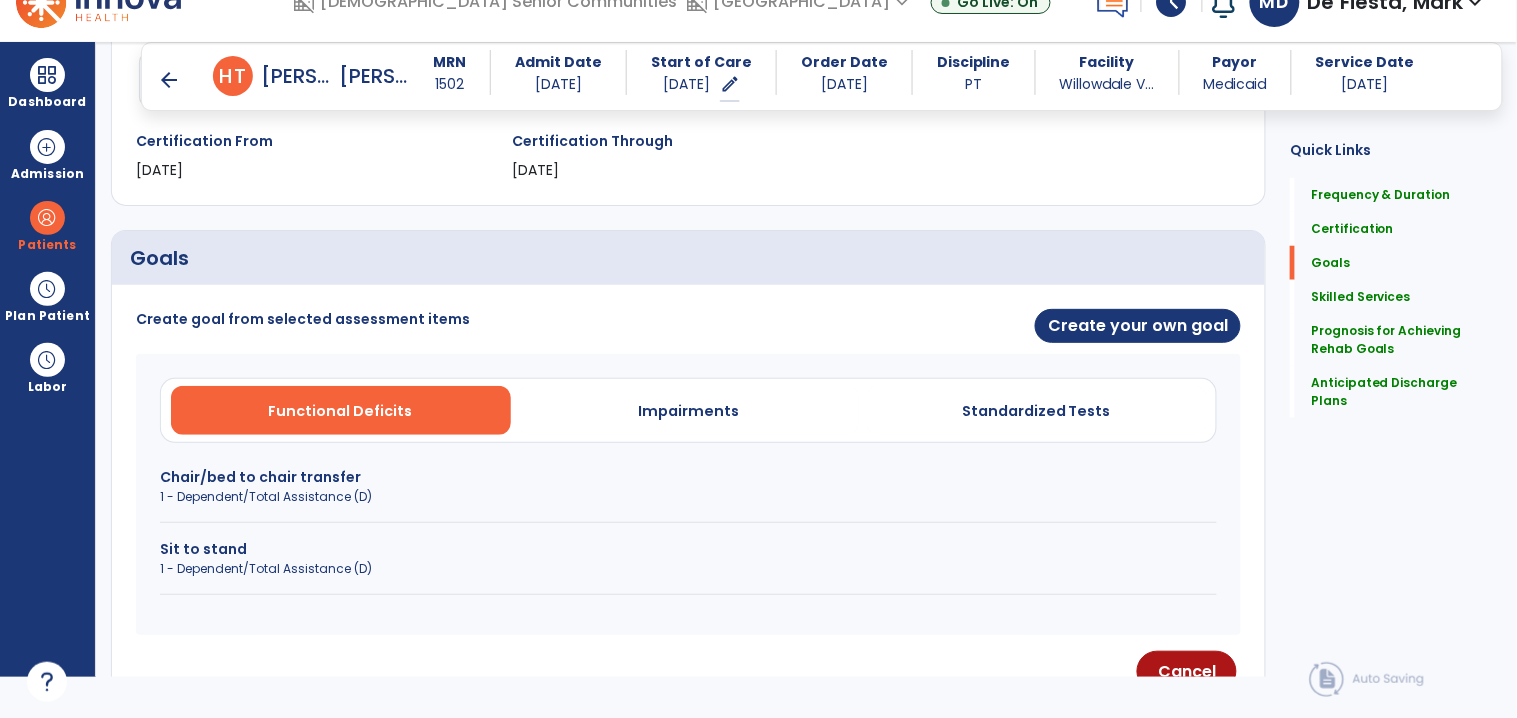 scroll, scrollTop: 353, scrollLeft: 0, axis: vertical 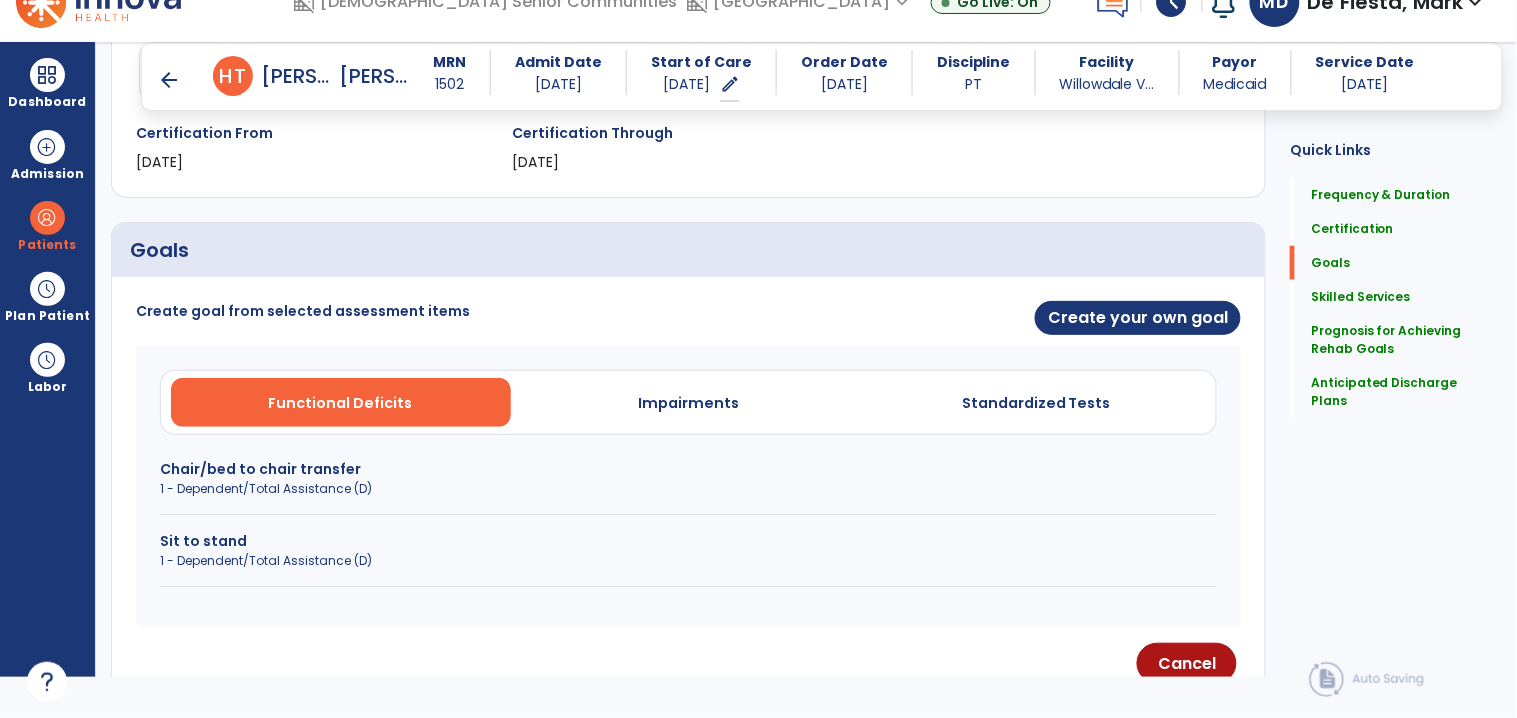 click on "1 - Dependent/Total Assistance (D)" at bounding box center [688, 561] 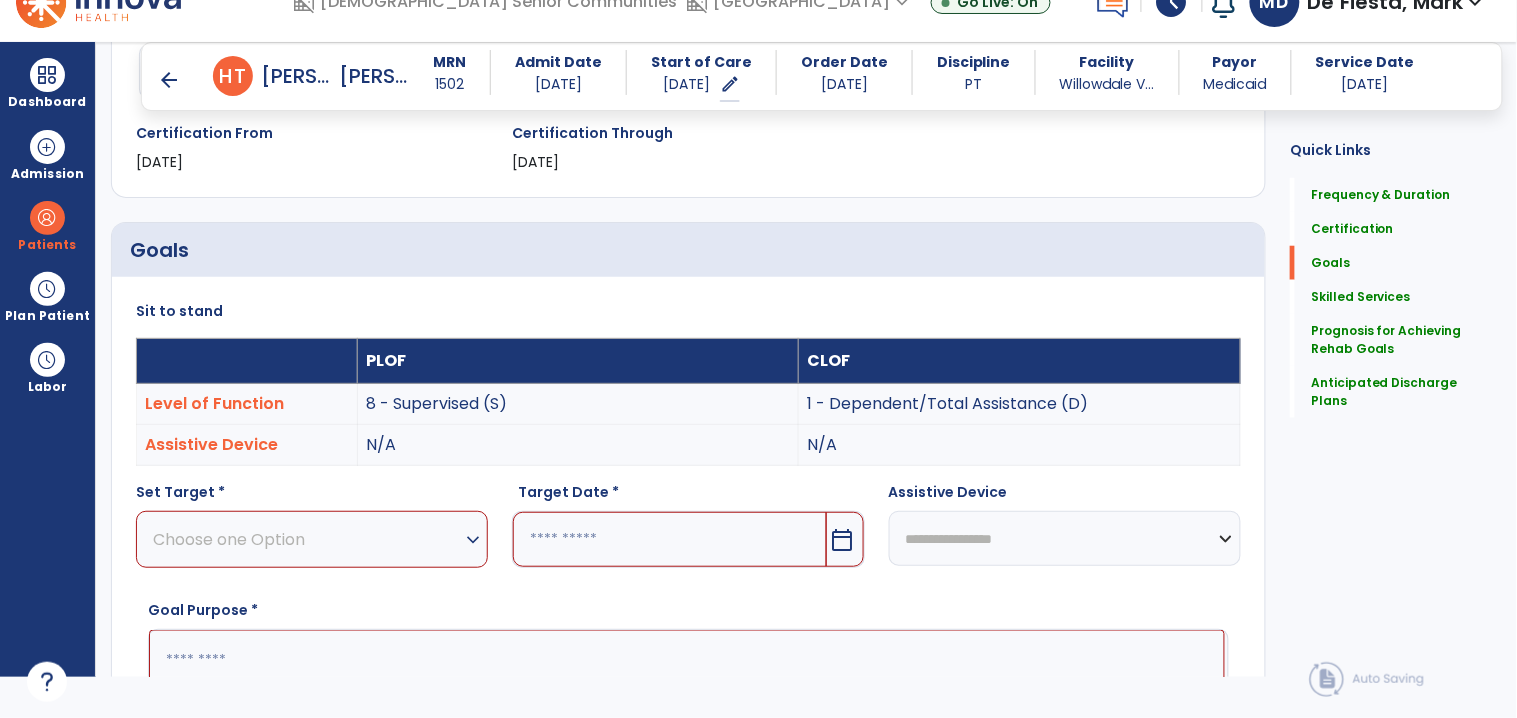 click on "Choose one Option" at bounding box center (307, 539) 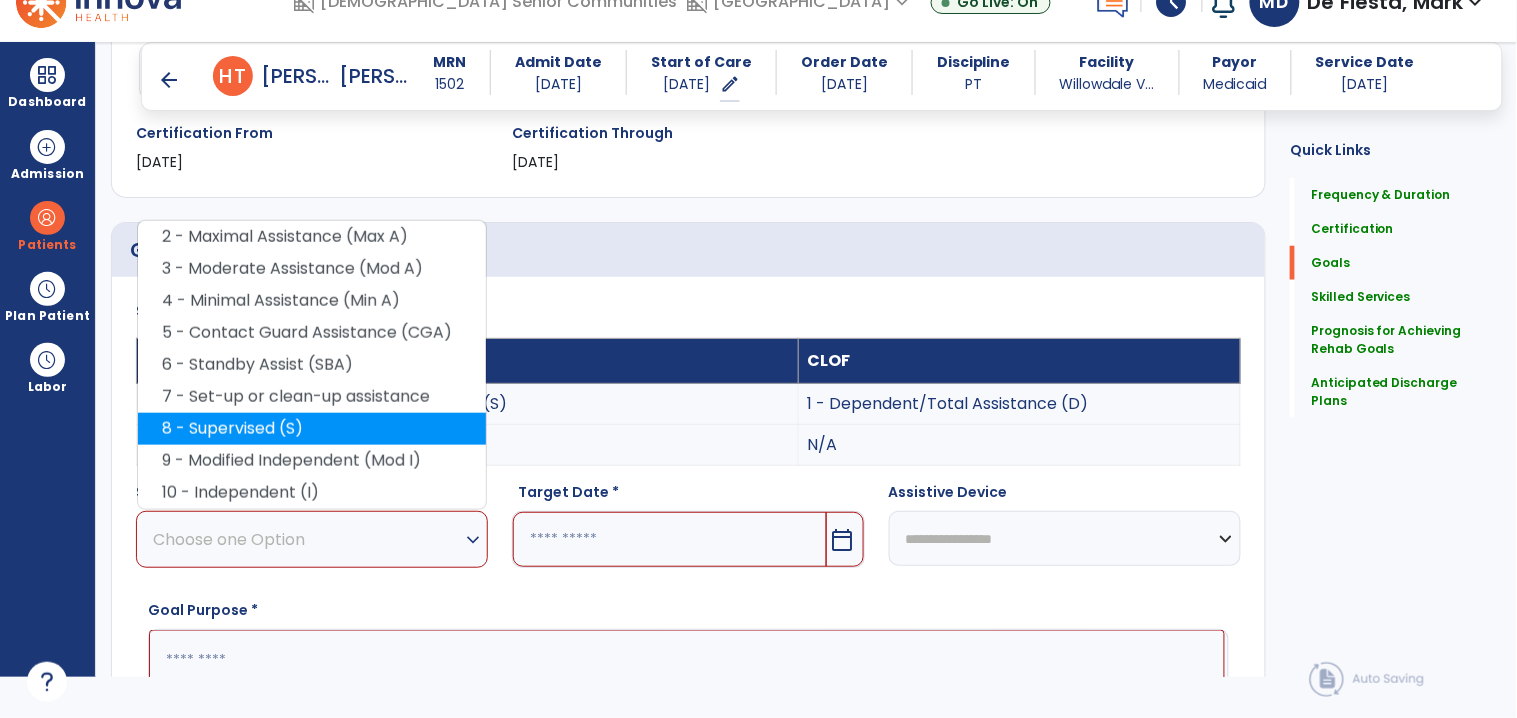 click on "8 - Supervised (S)" at bounding box center [312, 429] 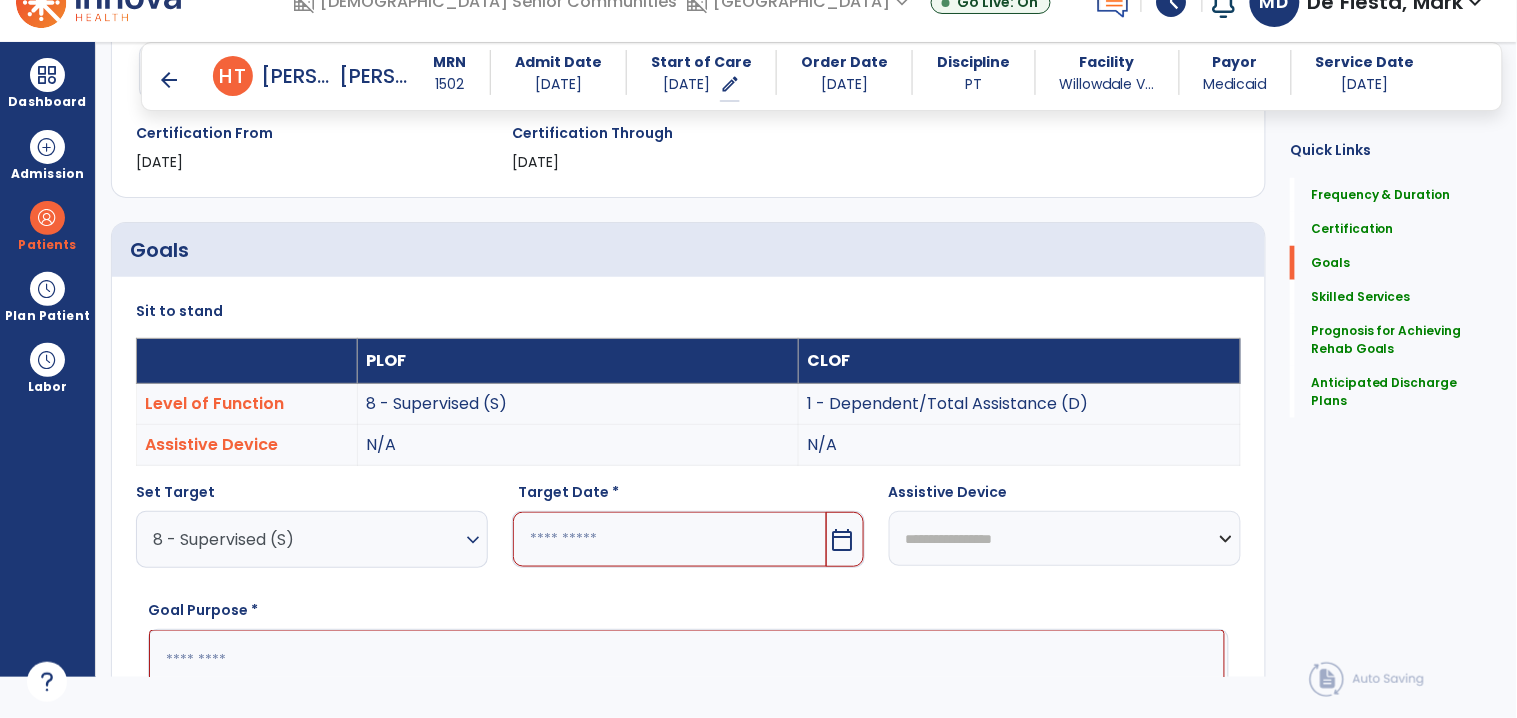 click at bounding box center (669, 539) 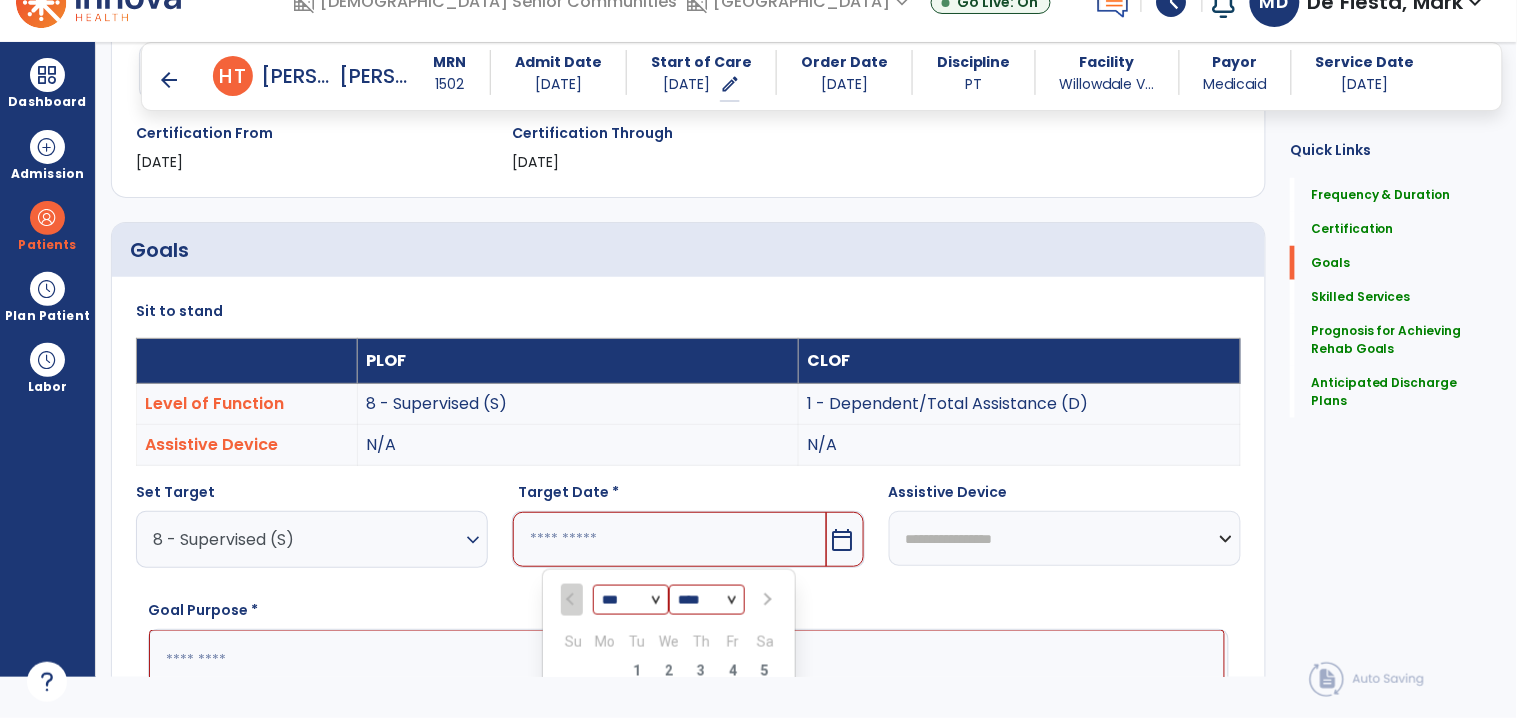 scroll, scrollTop: 701, scrollLeft: 0, axis: vertical 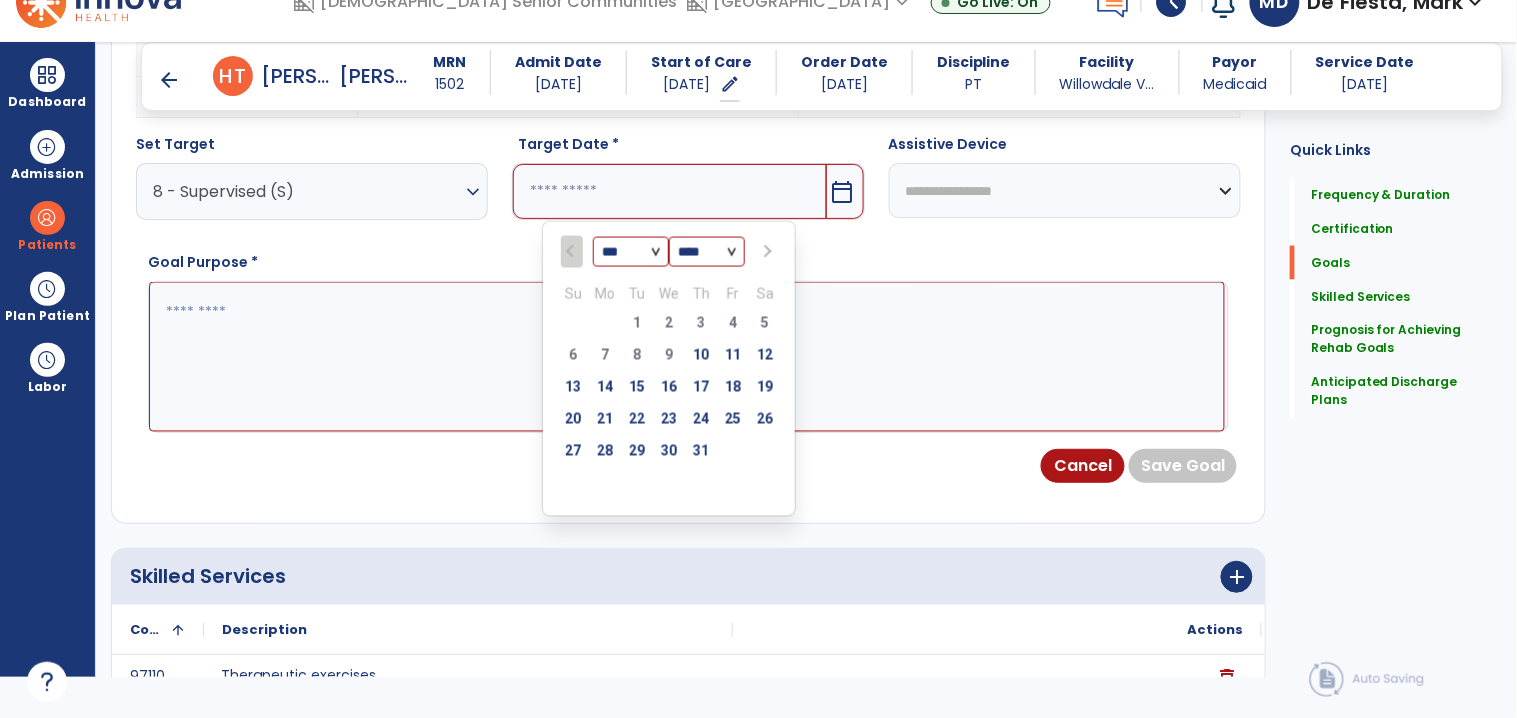 click at bounding box center (766, 252) 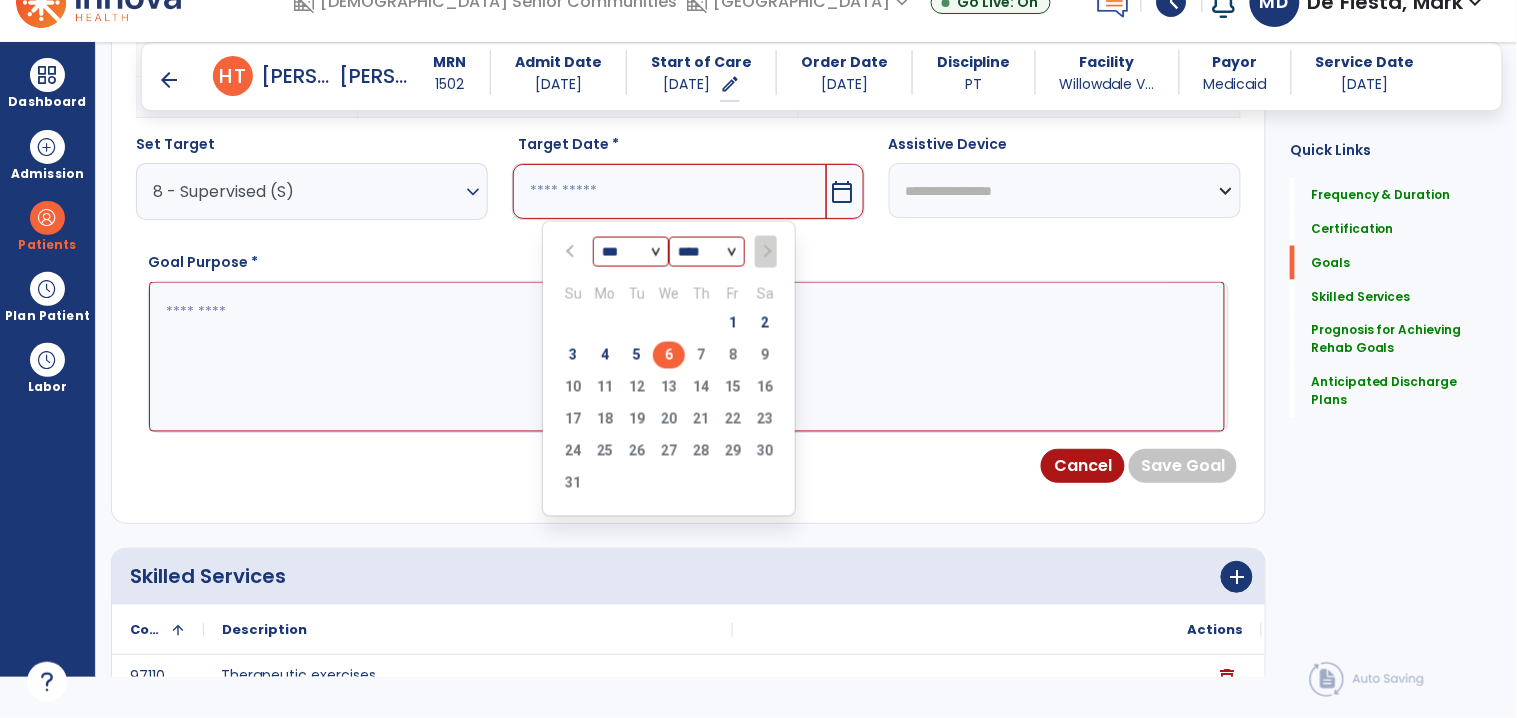 click on "6" at bounding box center [669, 355] 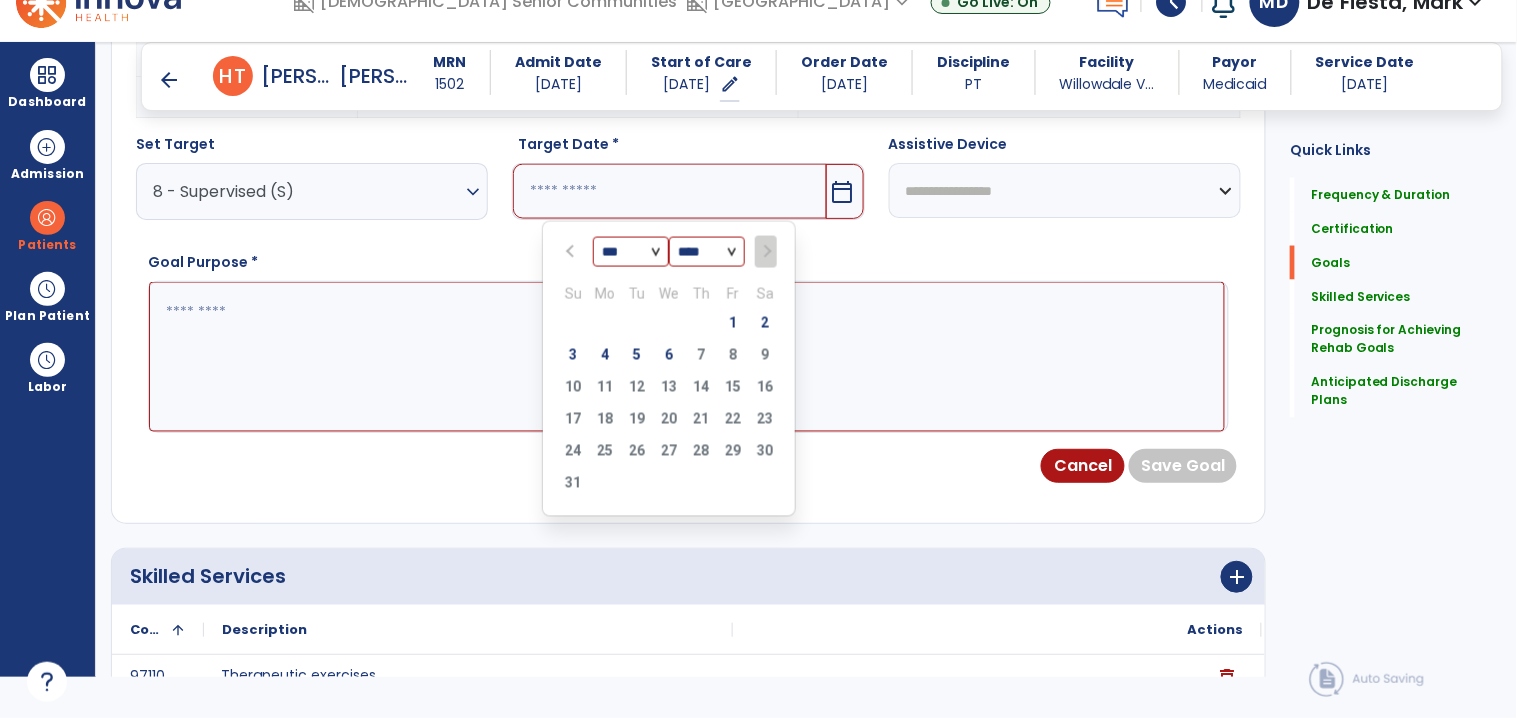 type on "********" 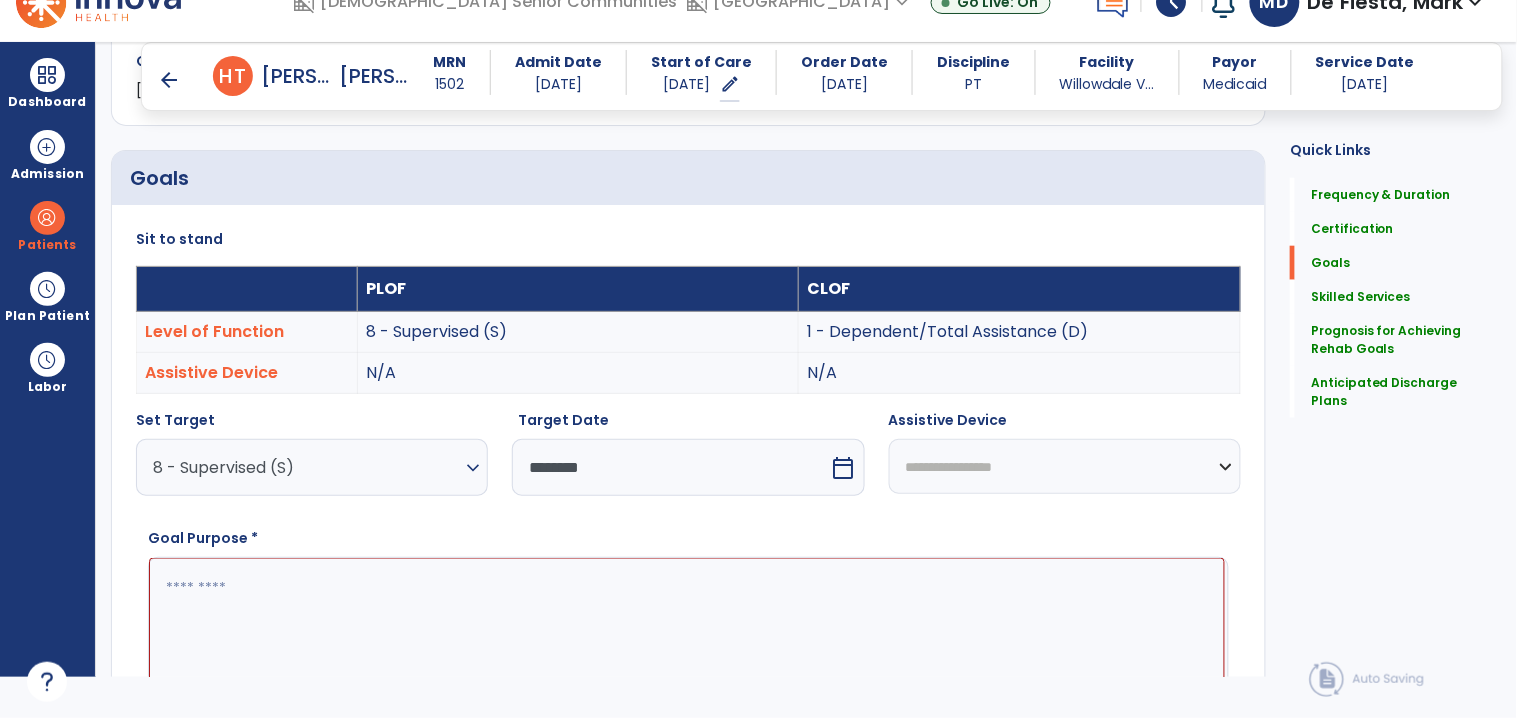 scroll, scrollTop: 434, scrollLeft: 0, axis: vertical 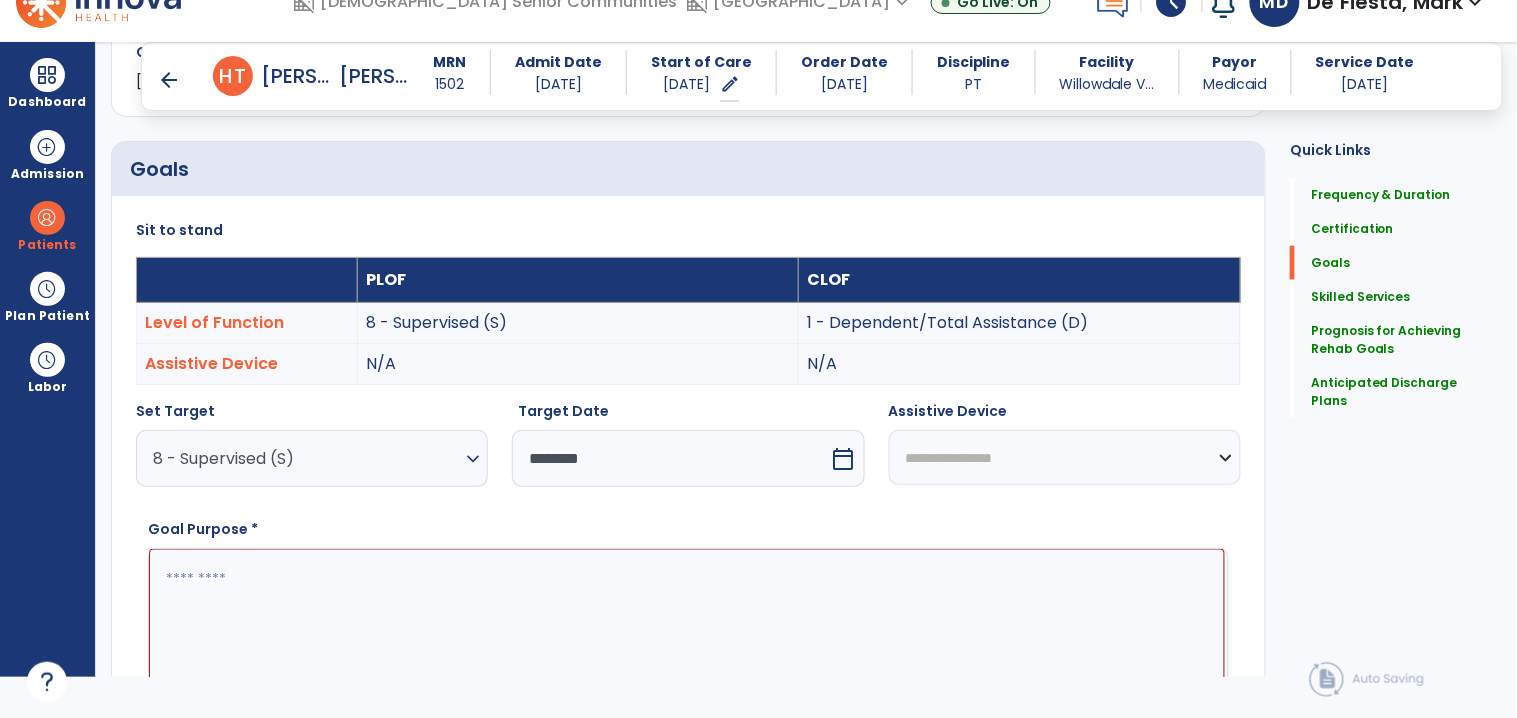 click at bounding box center [687, 624] 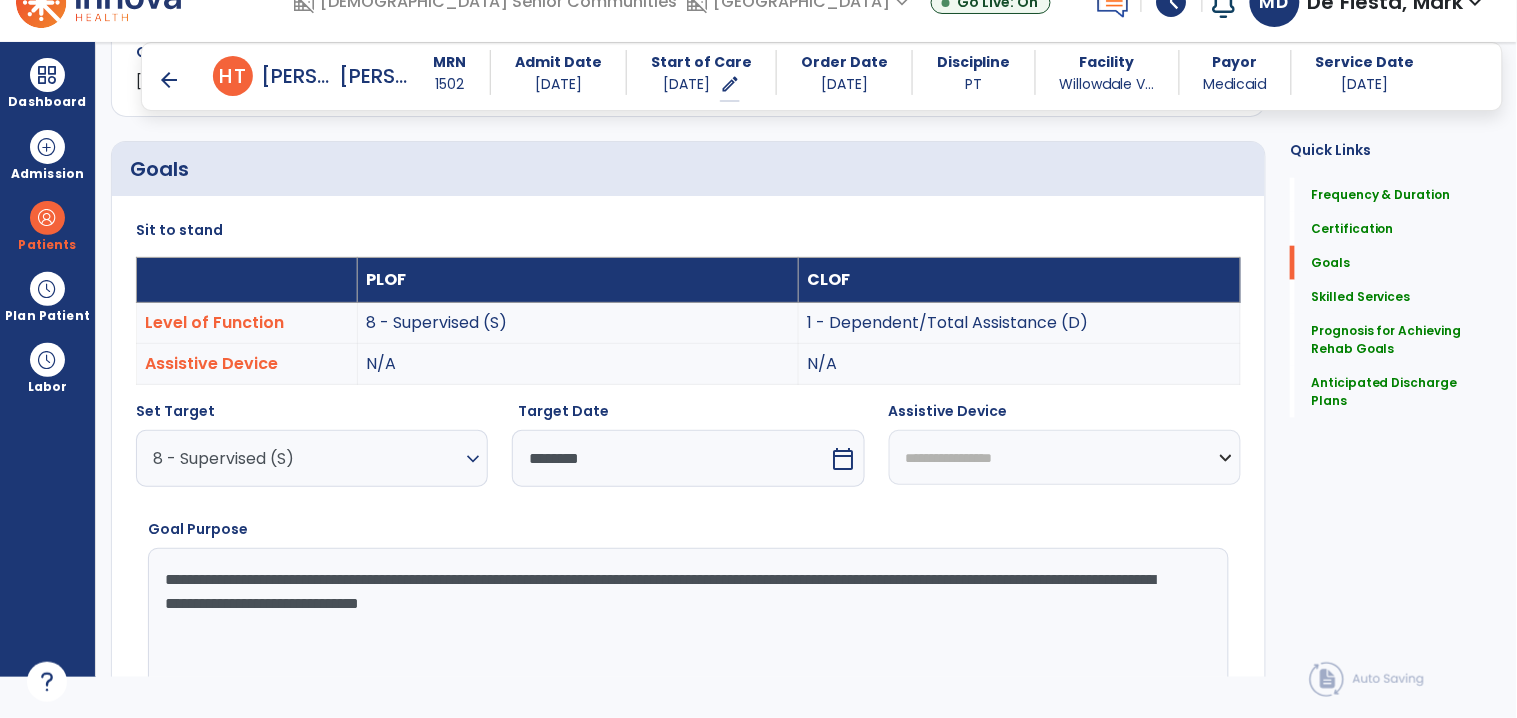 drag, startPoint x: 203, startPoint y: 606, endPoint x: 238, endPoint y: 607, distance: 35.014282 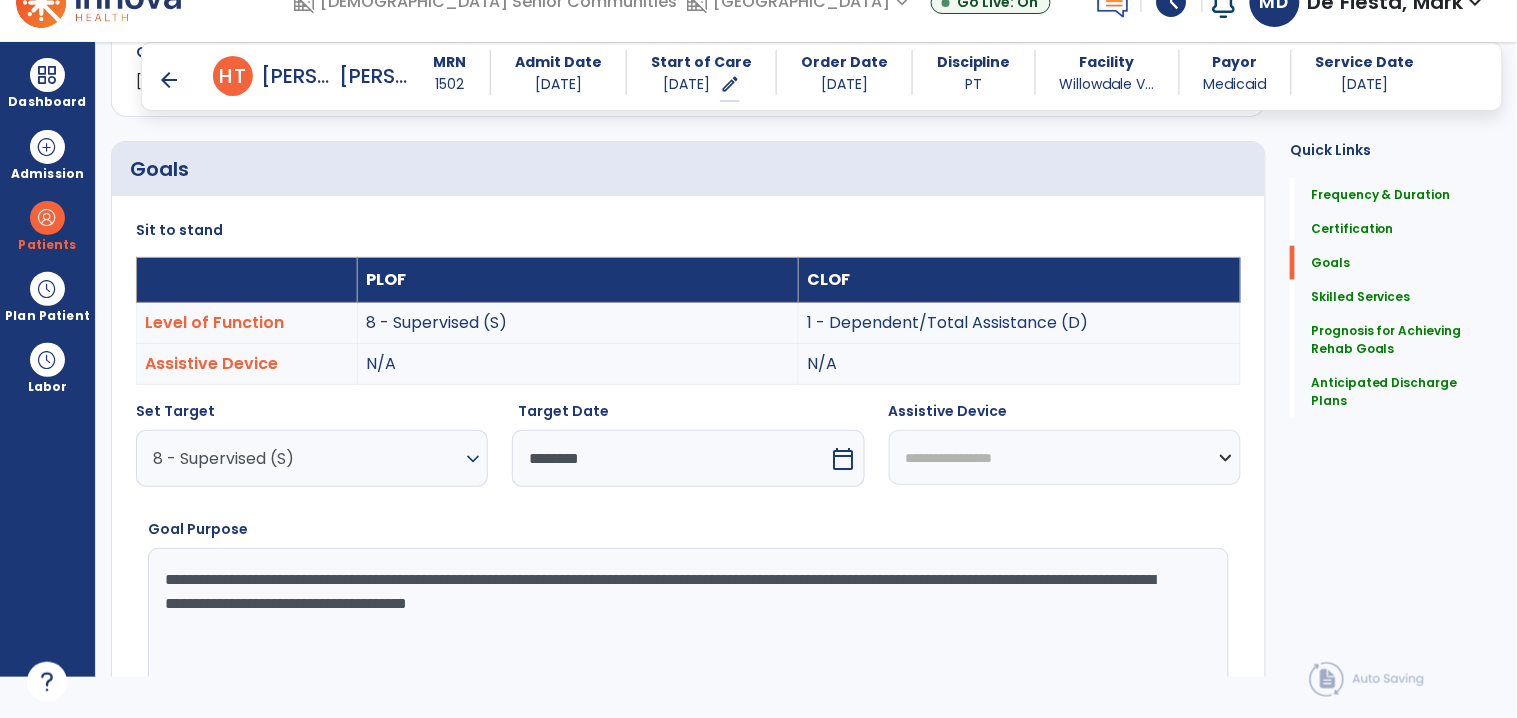 click on "**********" at bounding box center (687, 623) 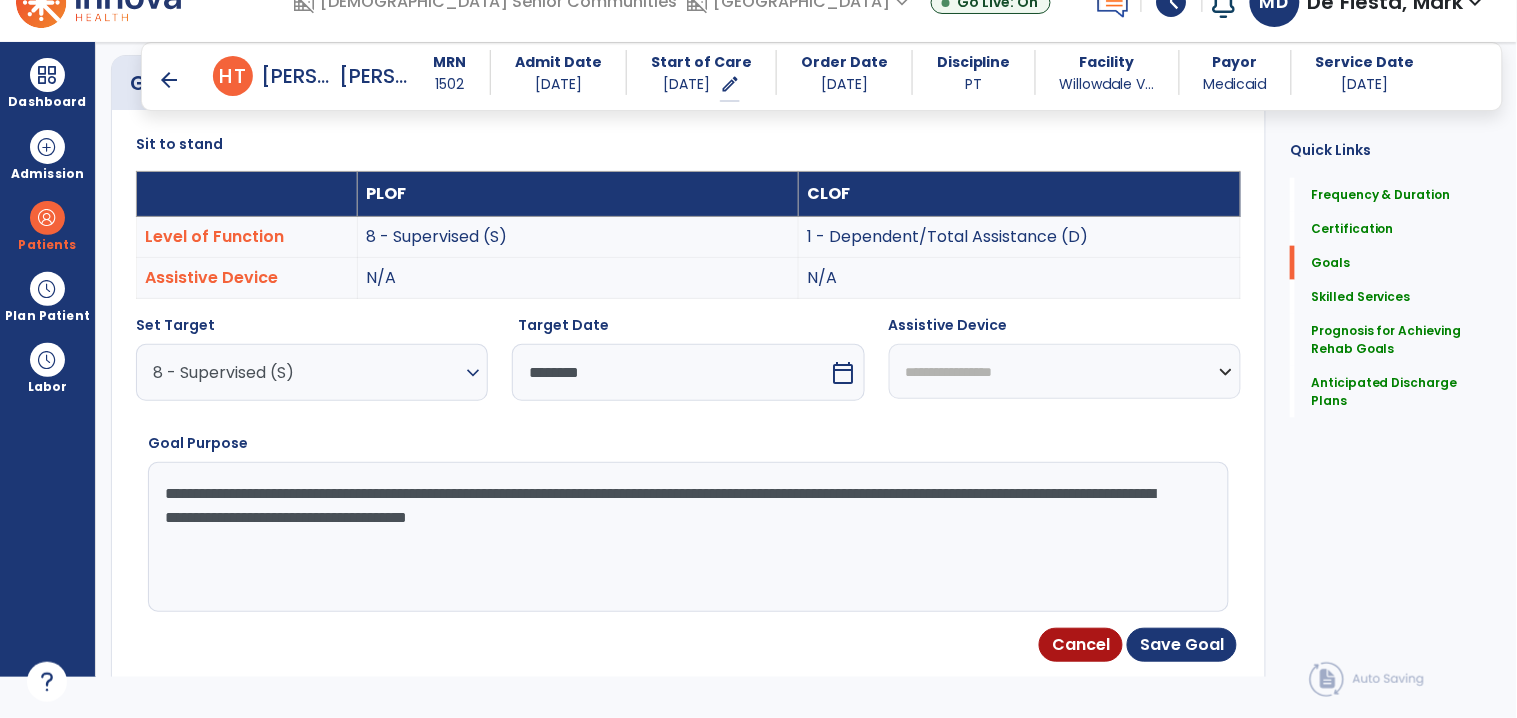 scroll, scrollTop: 546, scrollLeft: 0, axis: vertical 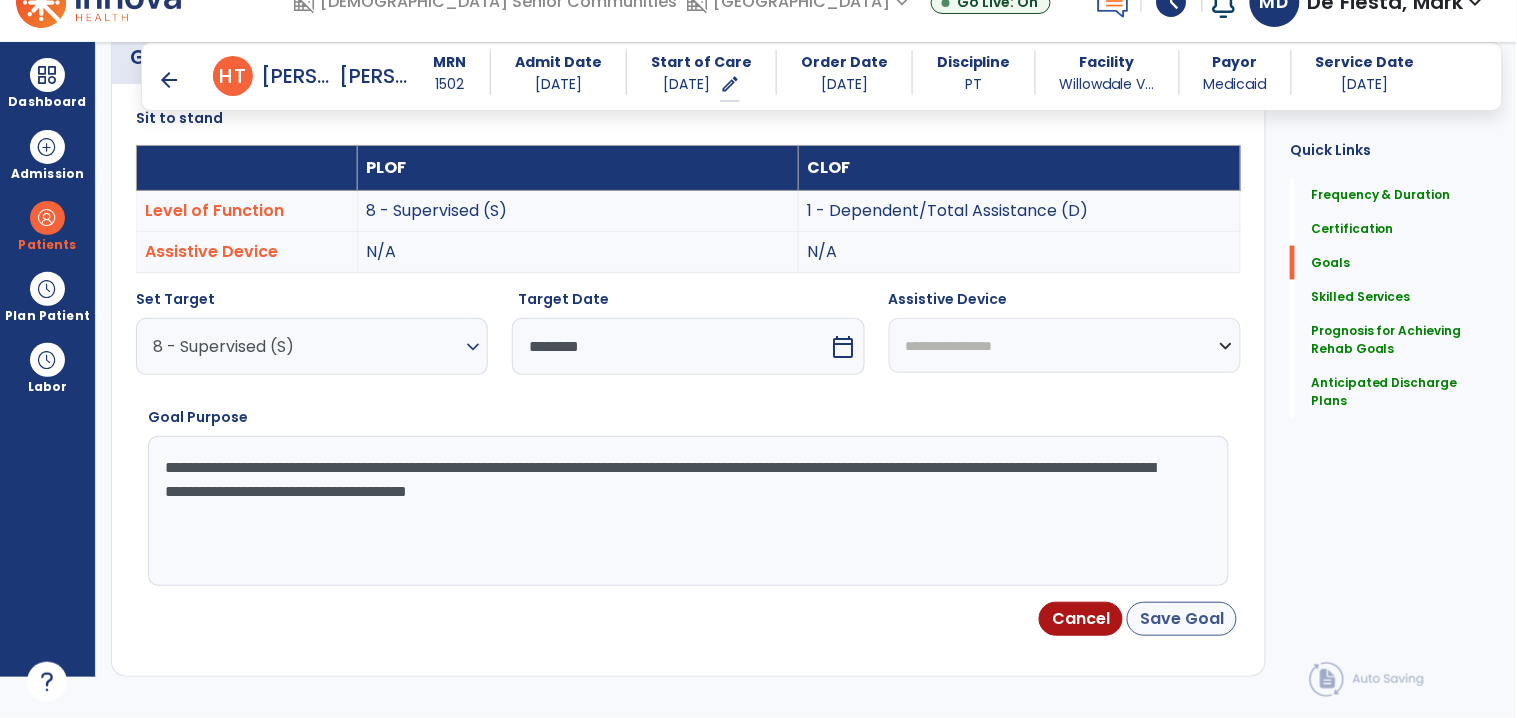 type on "**********" 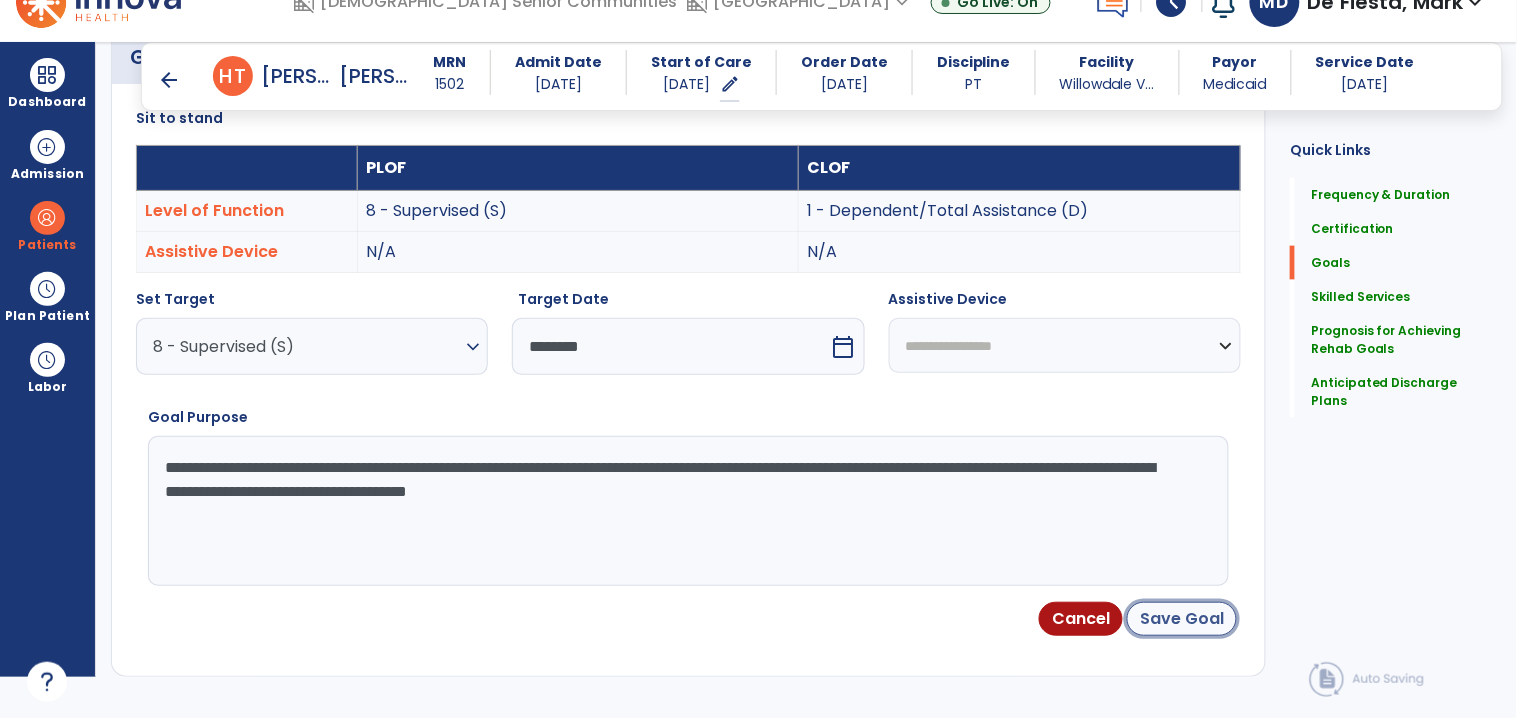click on "Save Goal" at bounding box center [1182, 619] 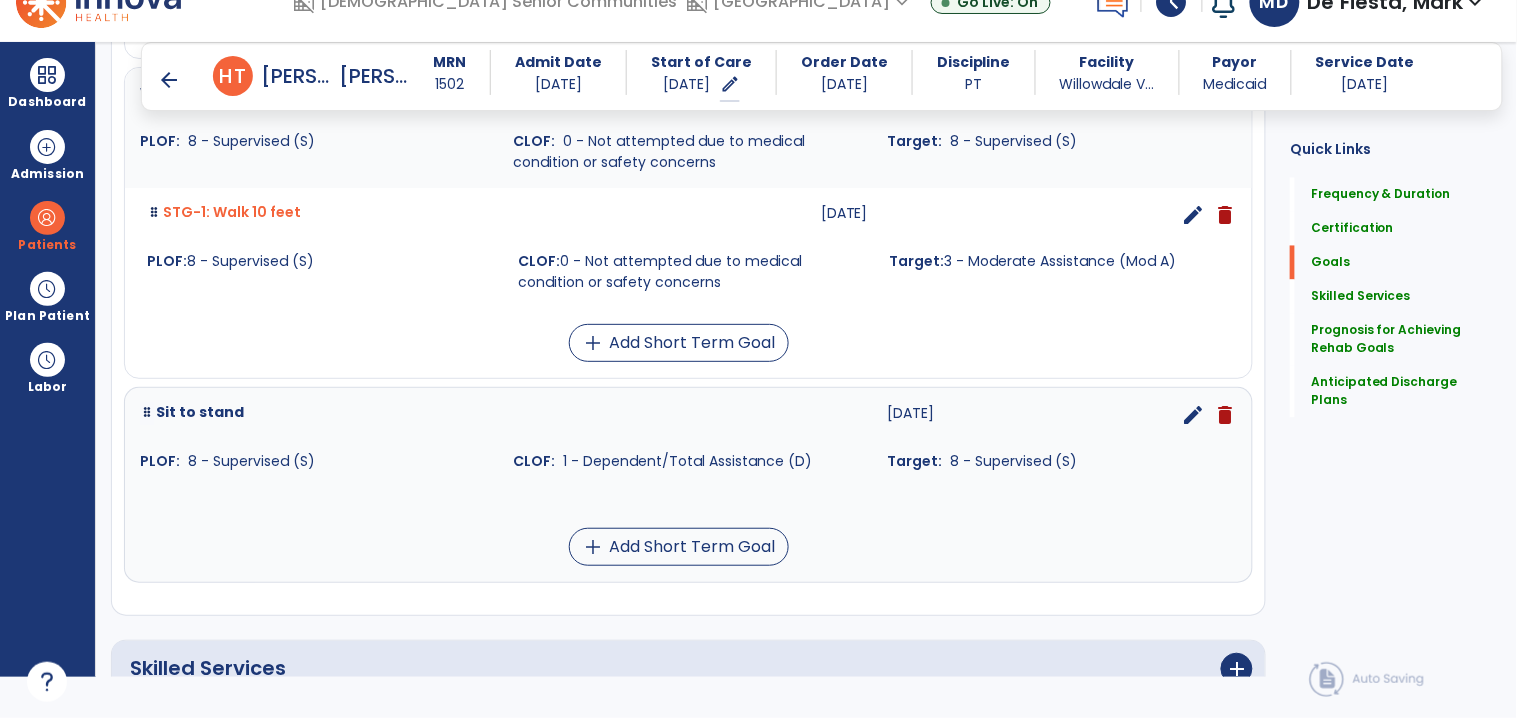 scroll, scrollTop: 897, scrollLeft: 0, axis: vertical 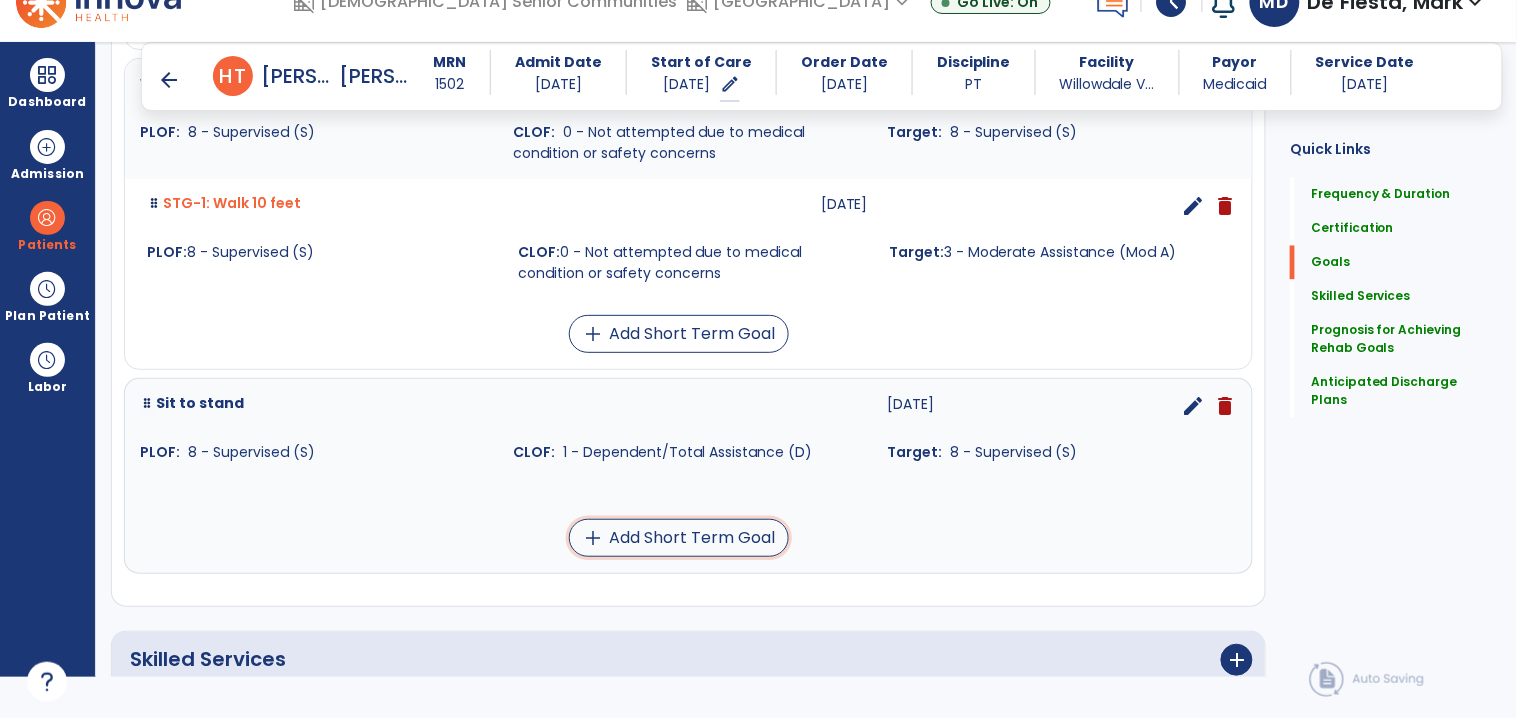 drag, startPoint x: 674, startPoint y: 542, endPoint x: 400, endPoint y: 500, distance: 277.2003 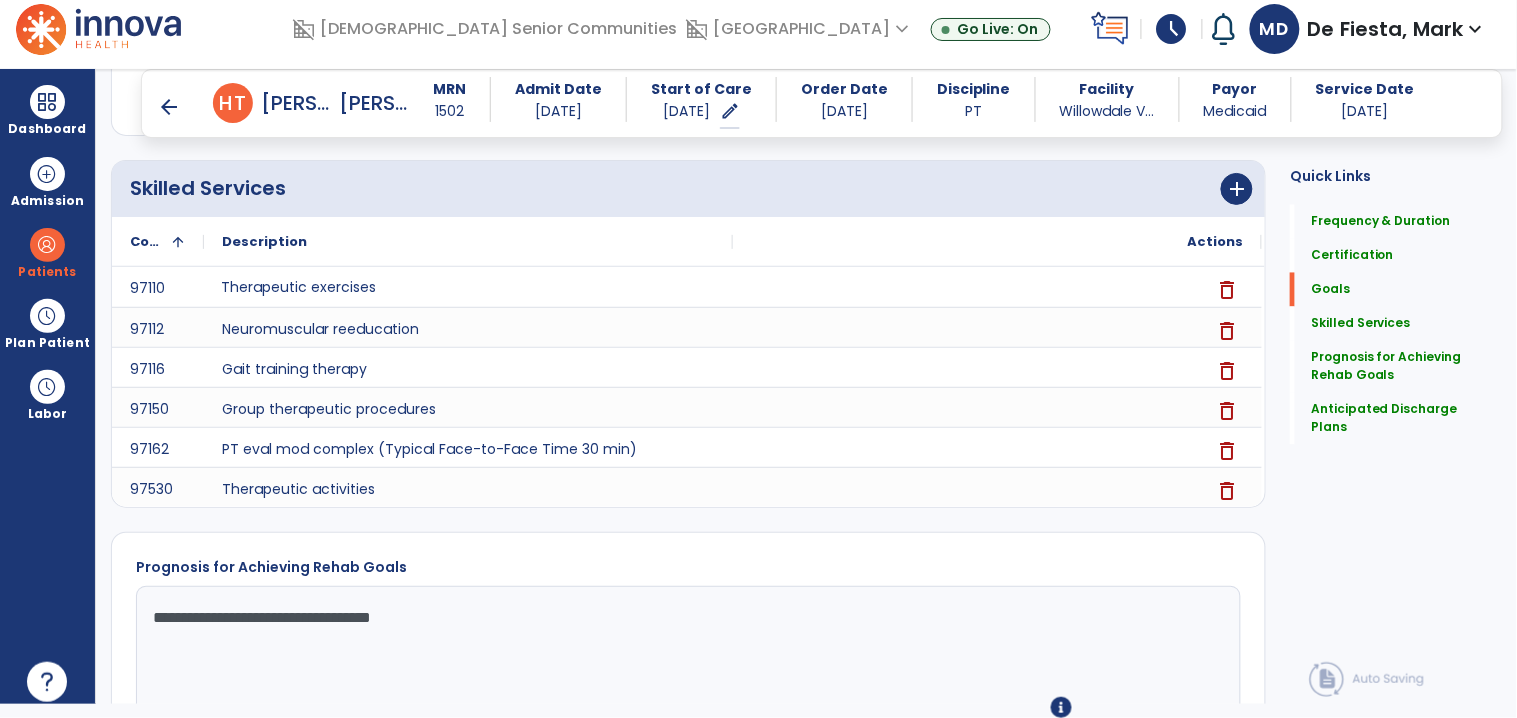 scroll, scrollTop: 13, scrollLeft: 0, axis: vertical 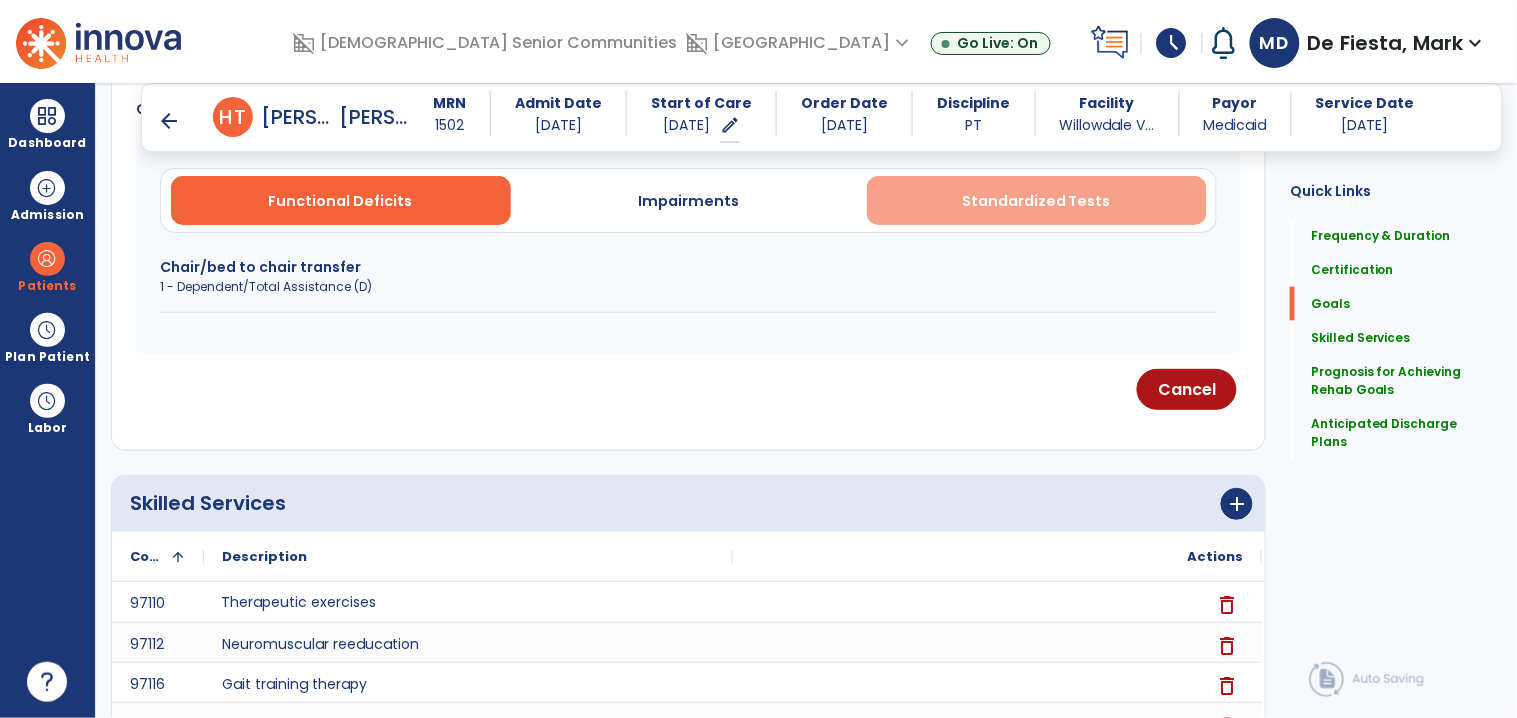 click on "Standardized Tests" at bounding box center (1037, 200) 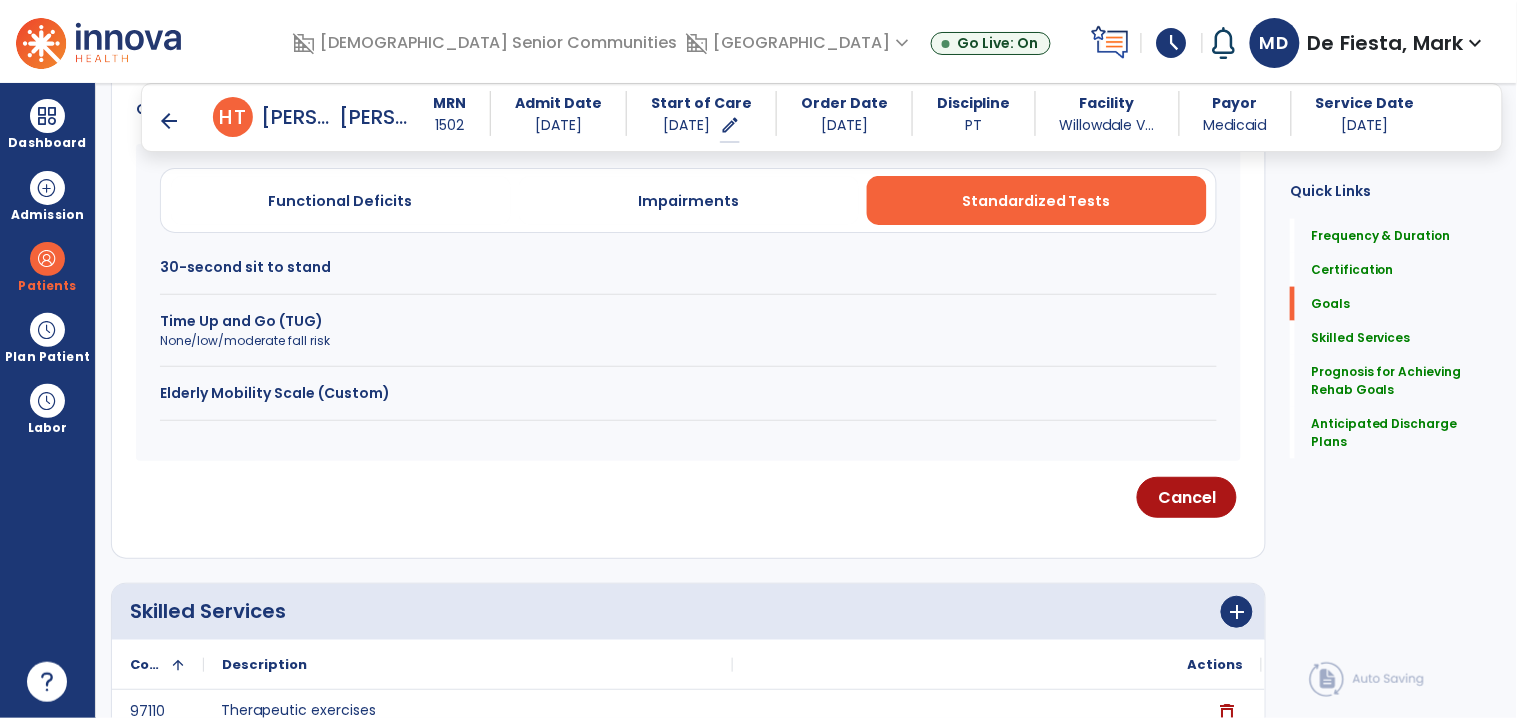 click on "30-second sit to stand" at bounding box center (688, 267) 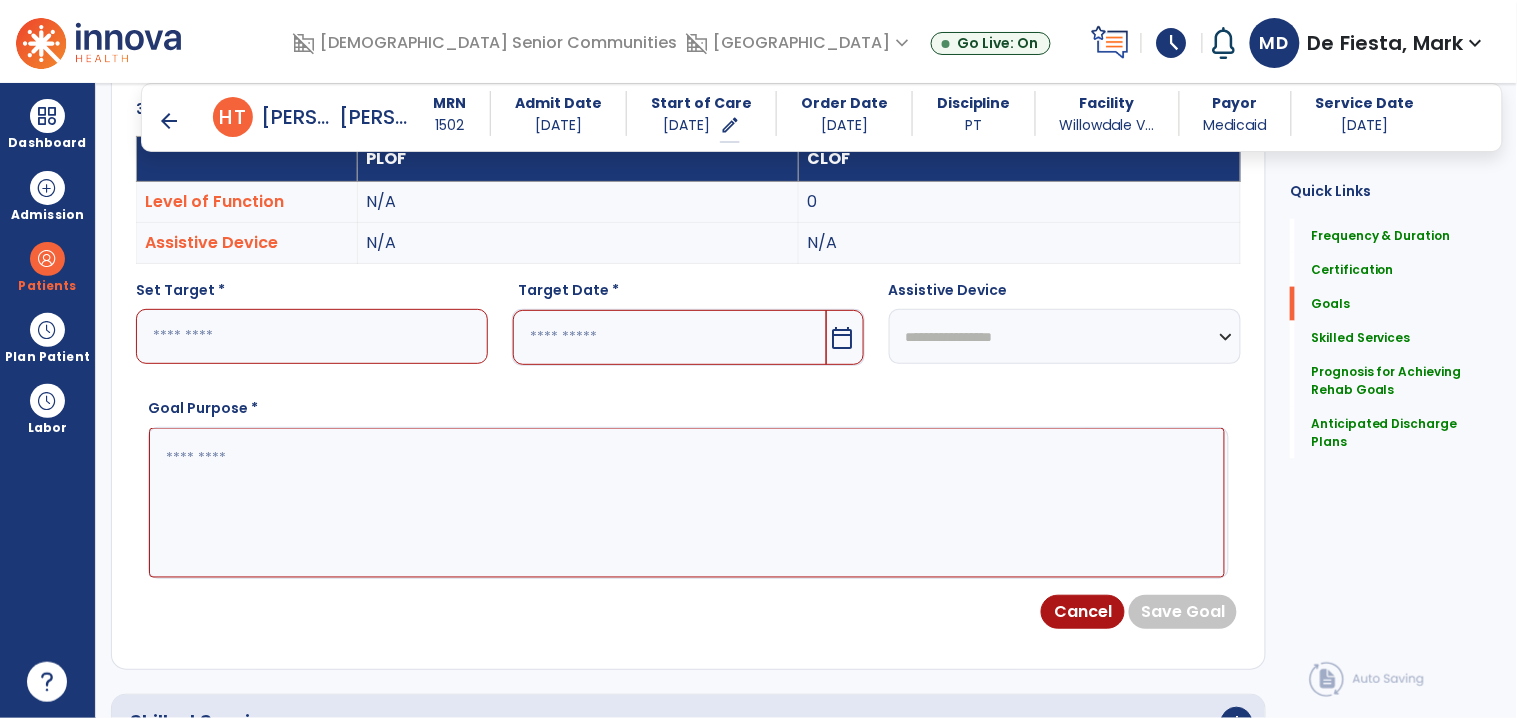 click at bounding box center (687, 503) 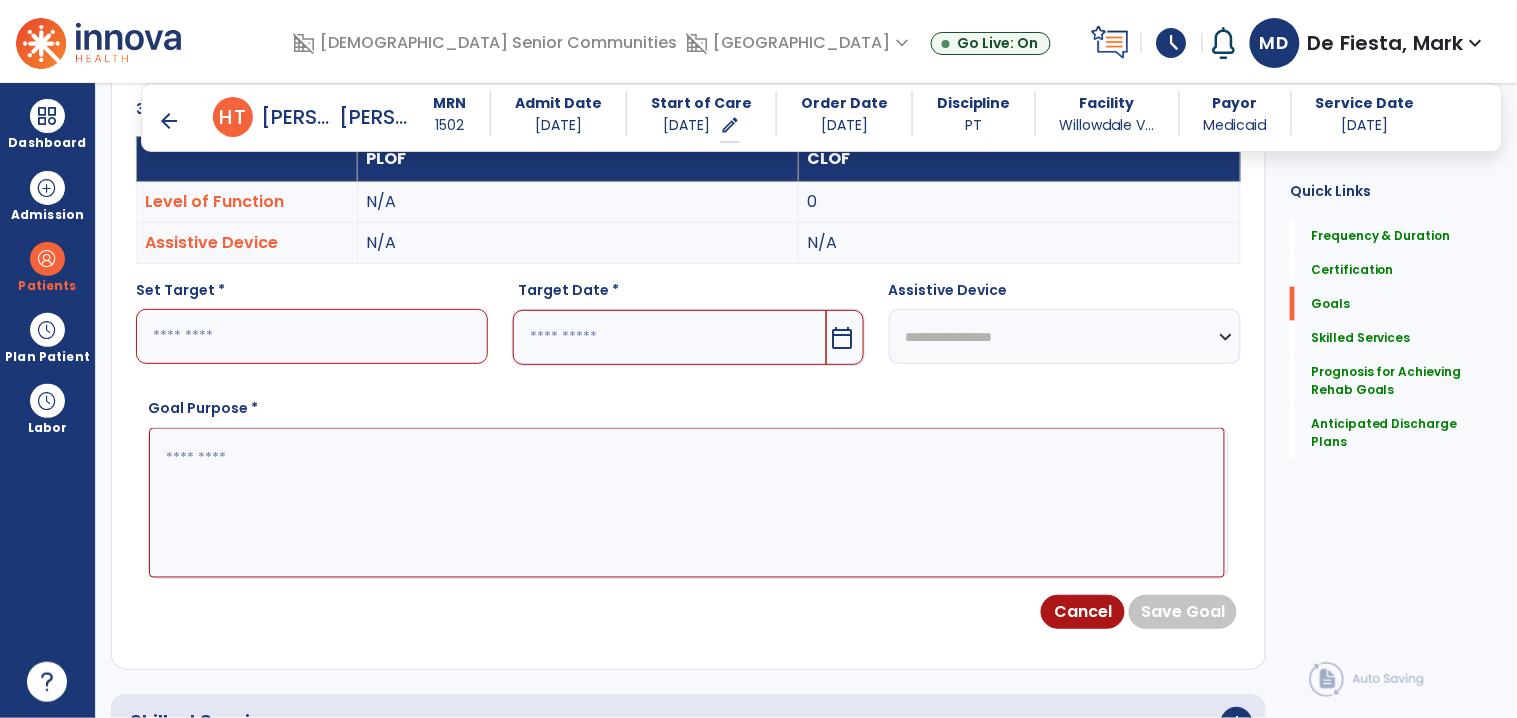 paste on "**********" 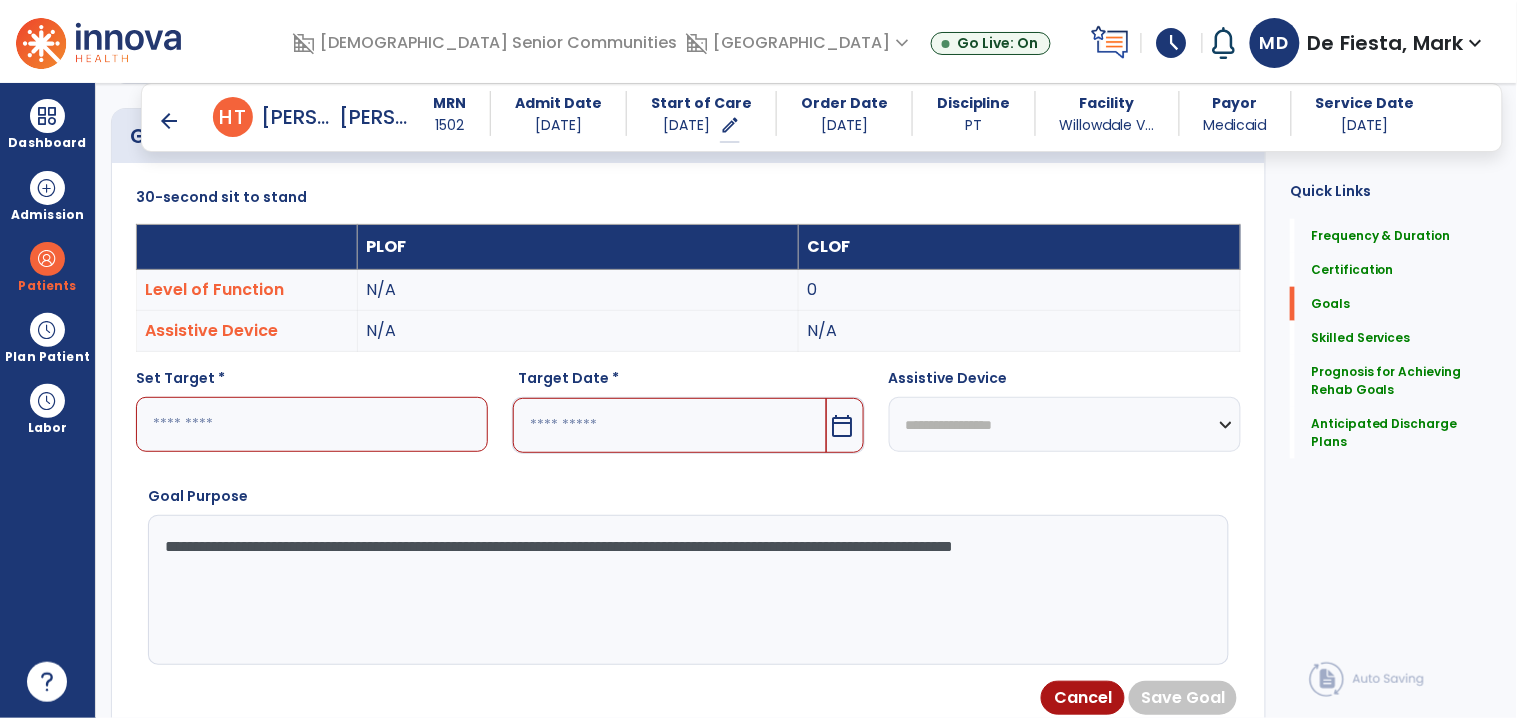 scroll, scrollTop: 506, scrollLeft: 0, axis: vertical 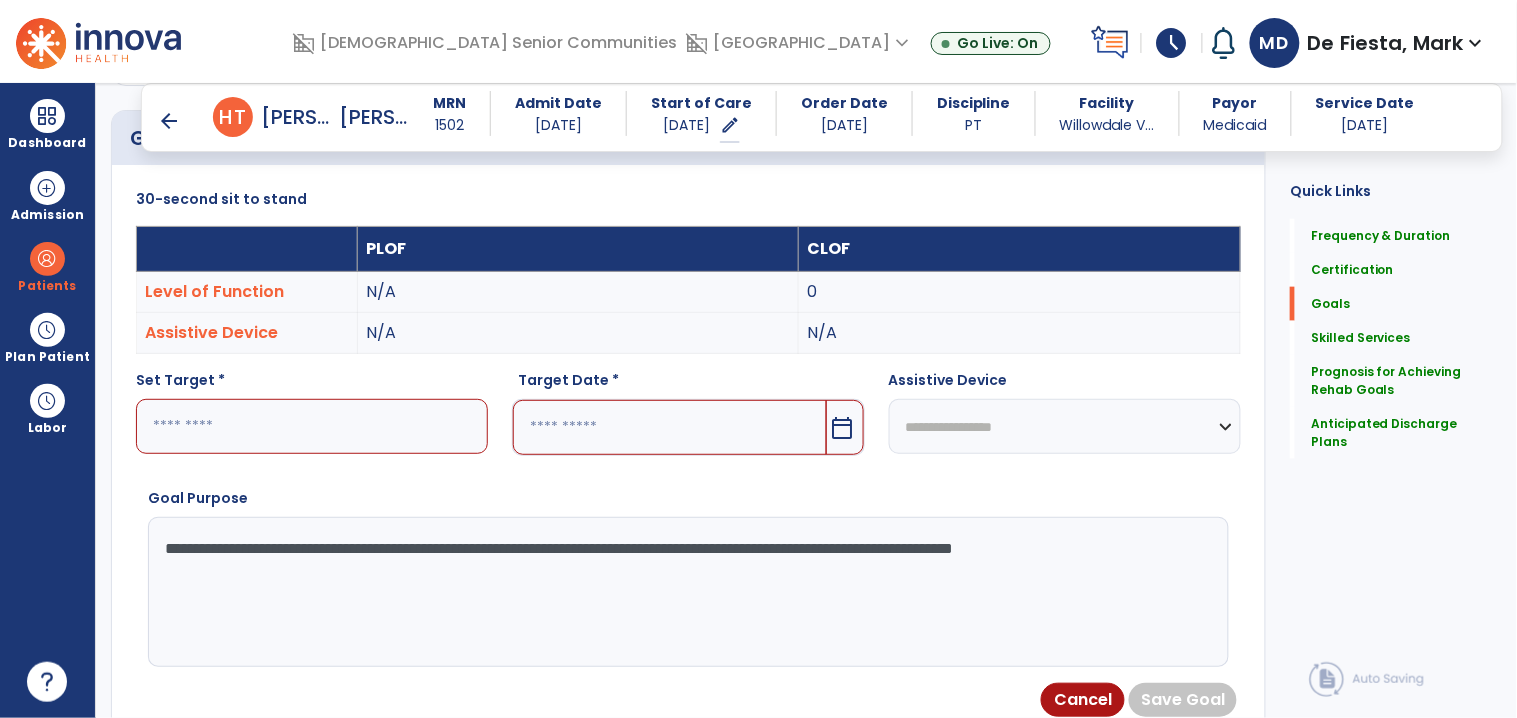 type on "**********" 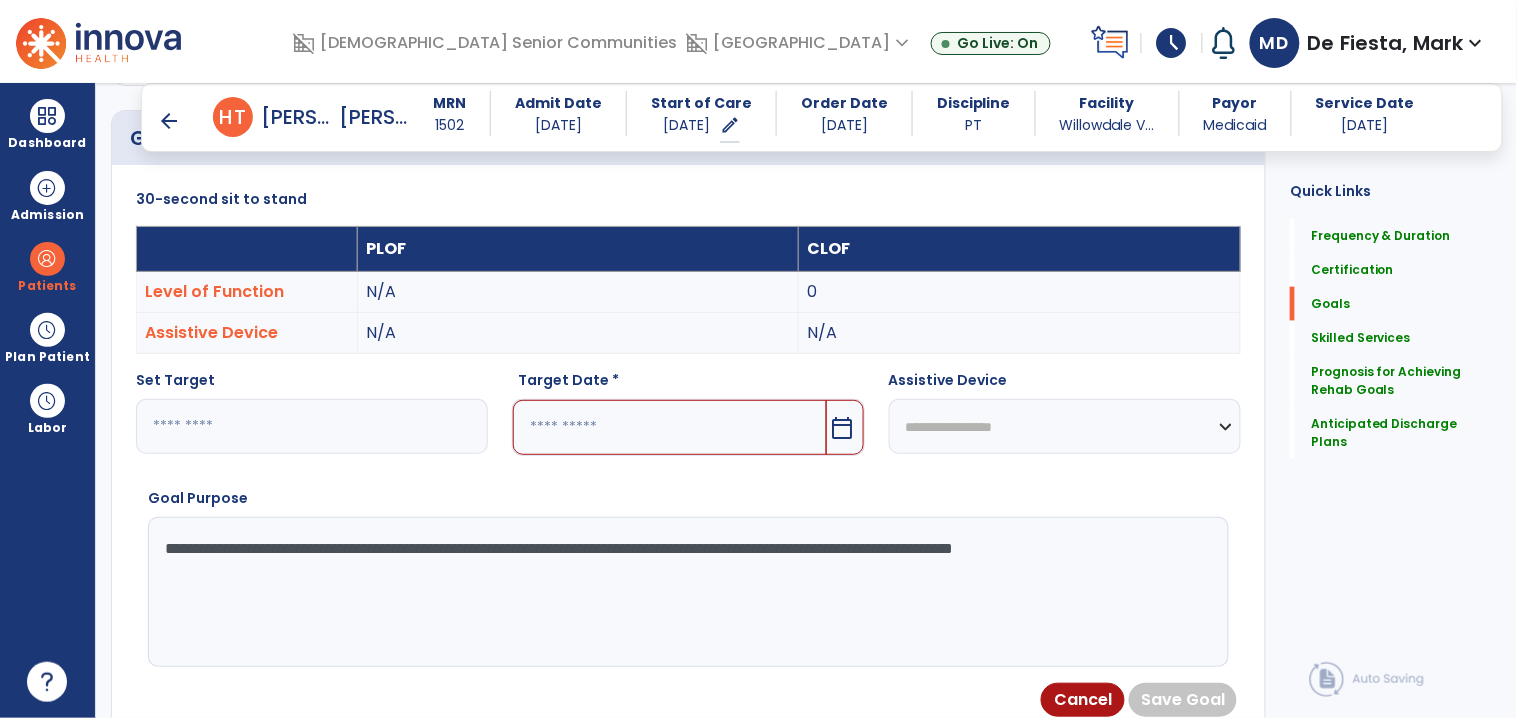 type on "*" 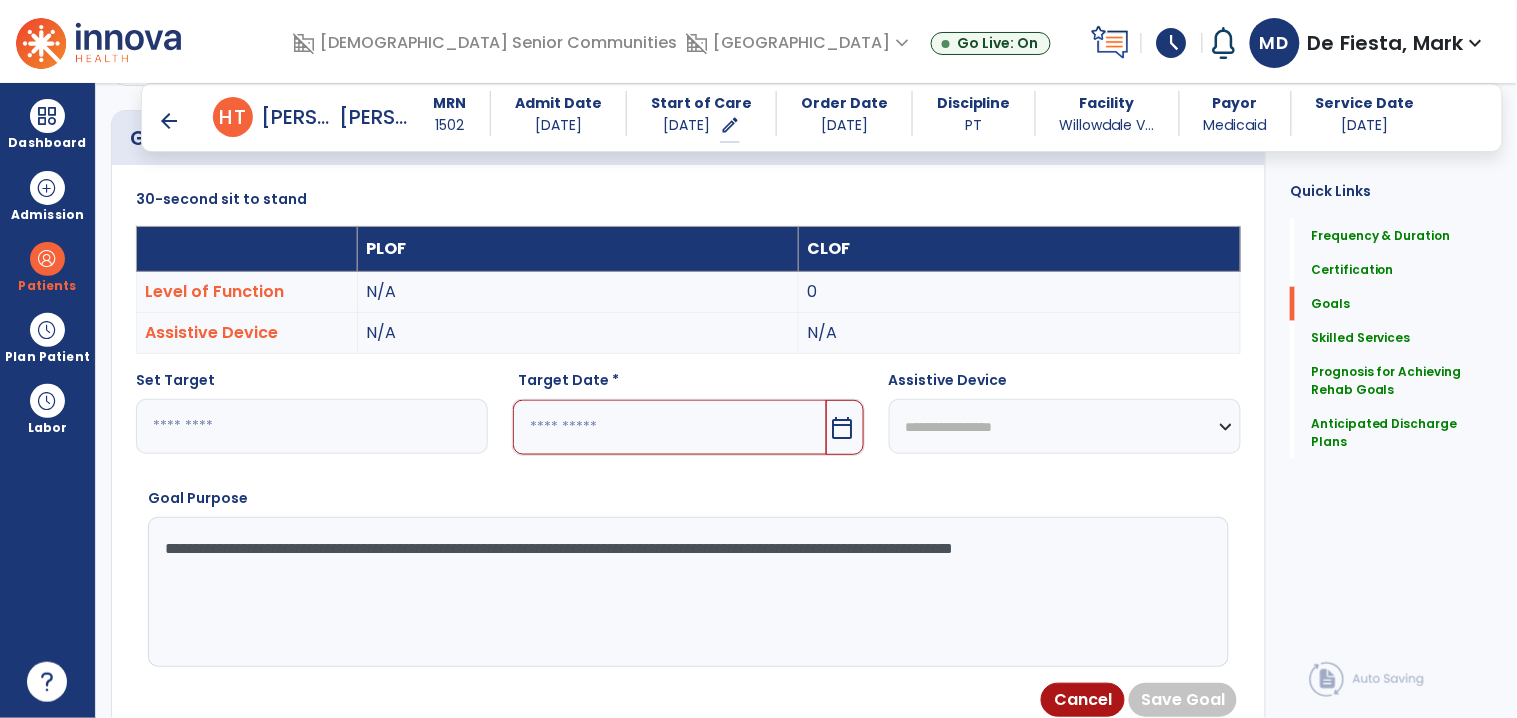 click at bounding box center [669, 427] 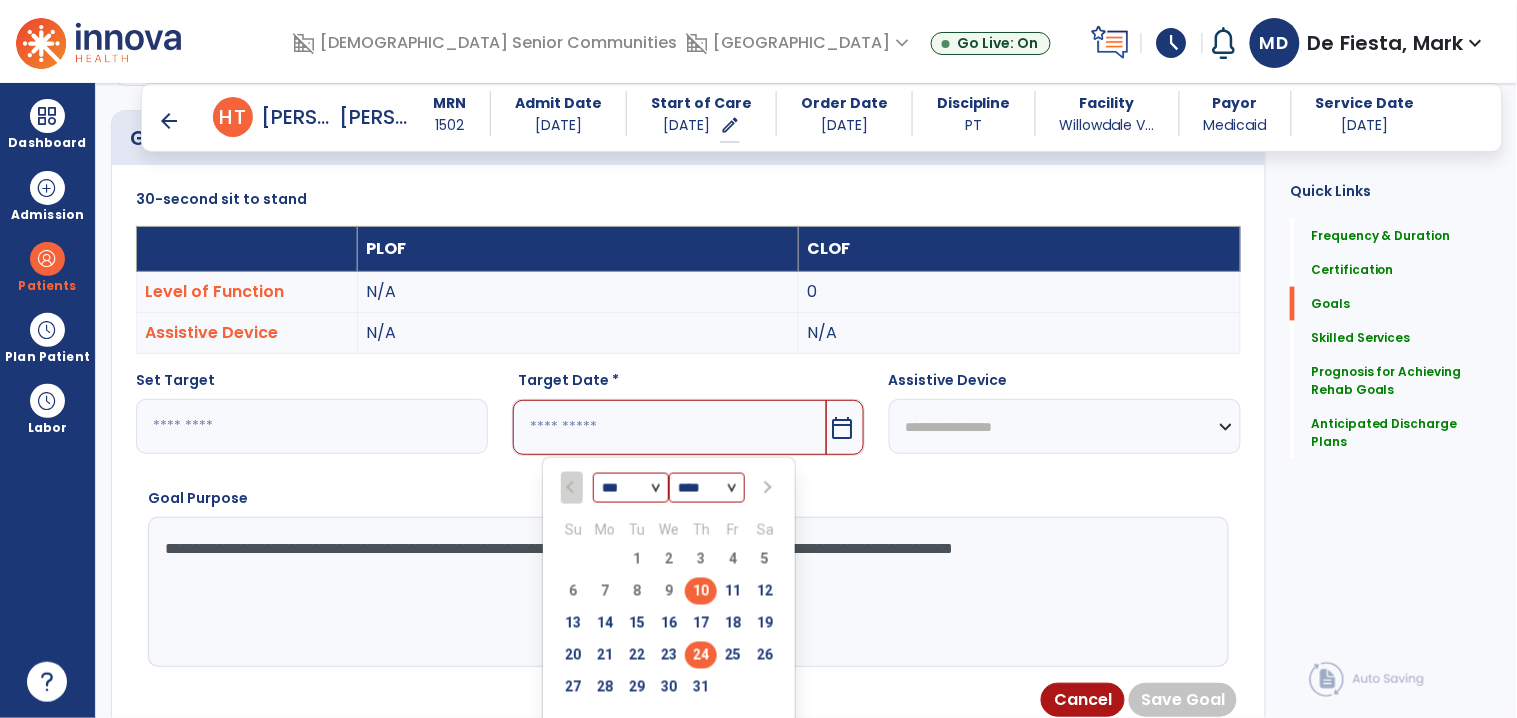click on "24" at bounding box center [701, 655] 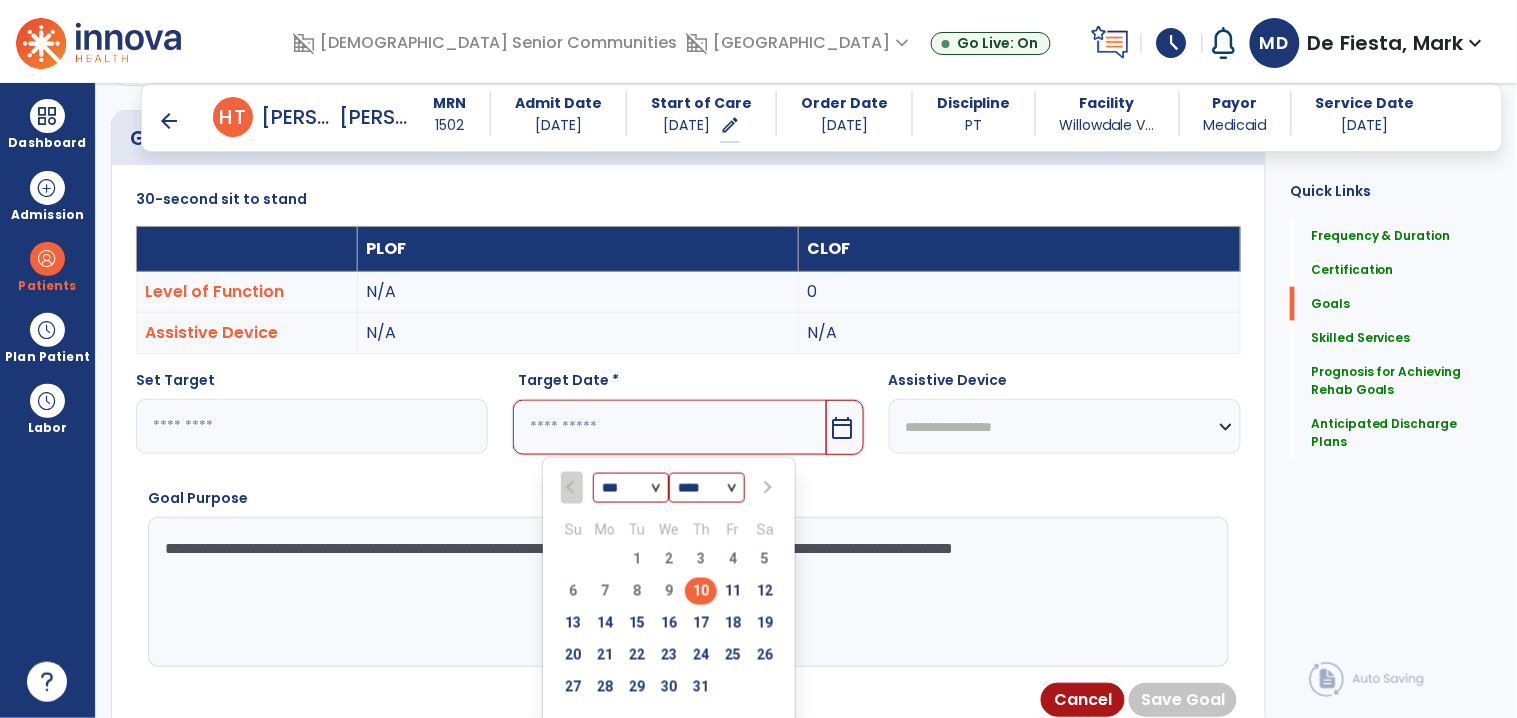 type on "*********" 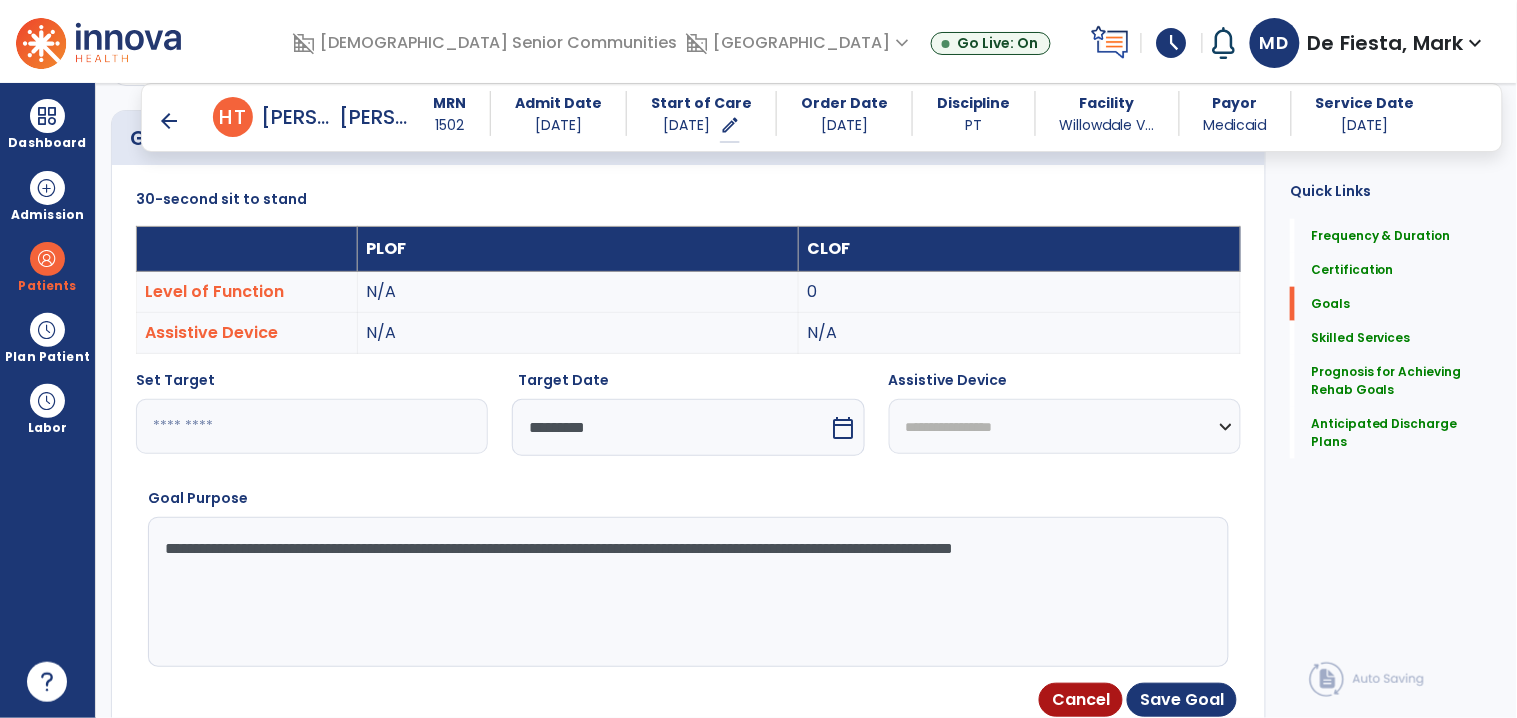 scroll, scrollTop: 525, scrollLeft: 0, axis: vertical 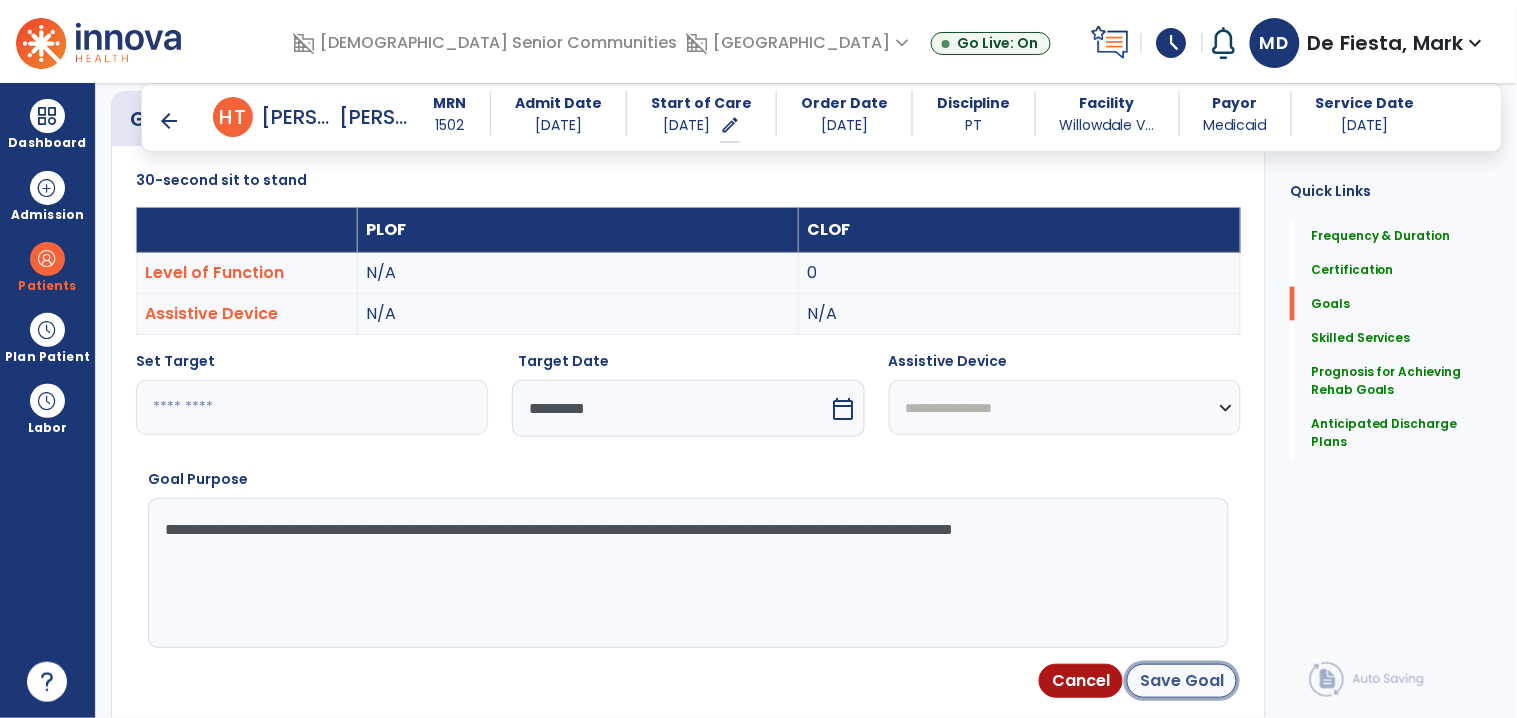 click on "Save Goal" at bounding box center [1182, 681] 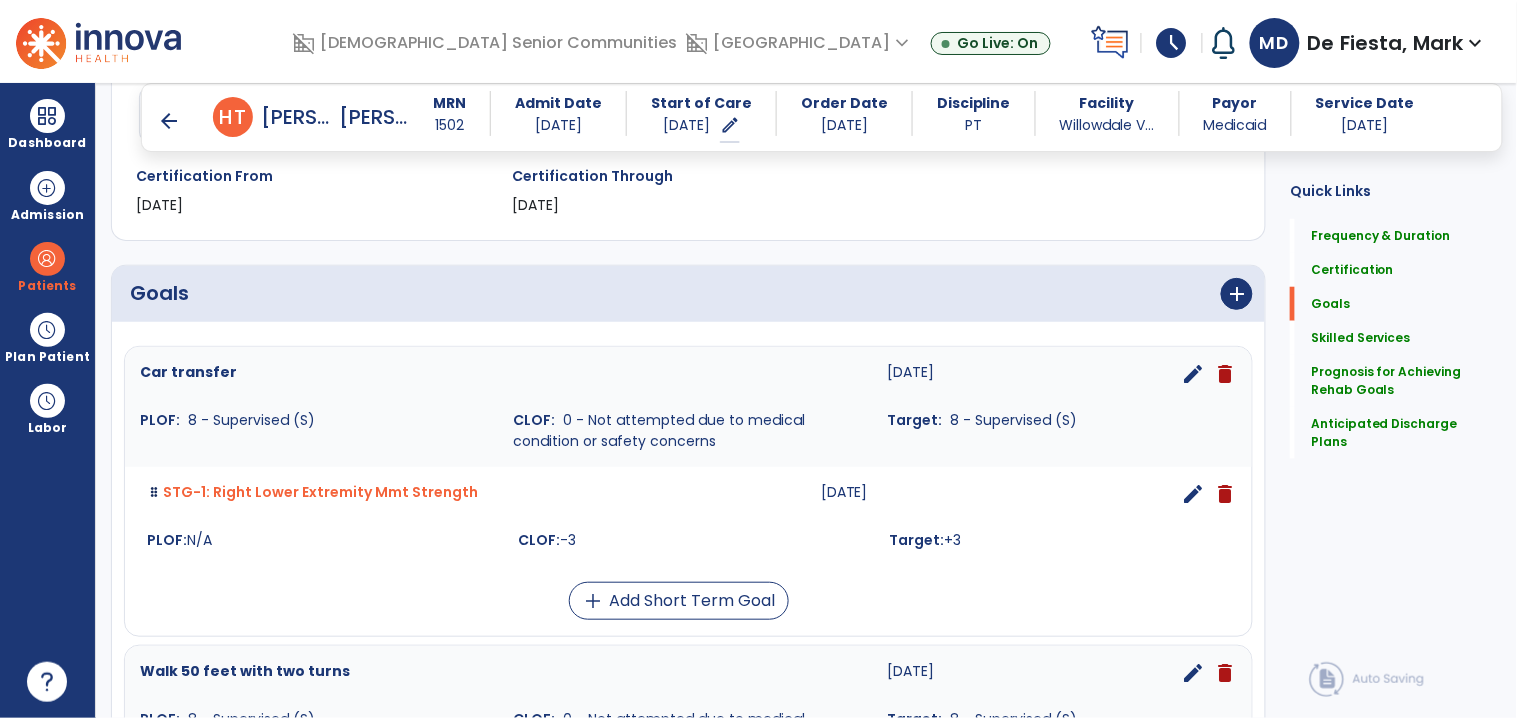 scroll, scrollTop: 341, scrollLeft: 0, axis: vertical 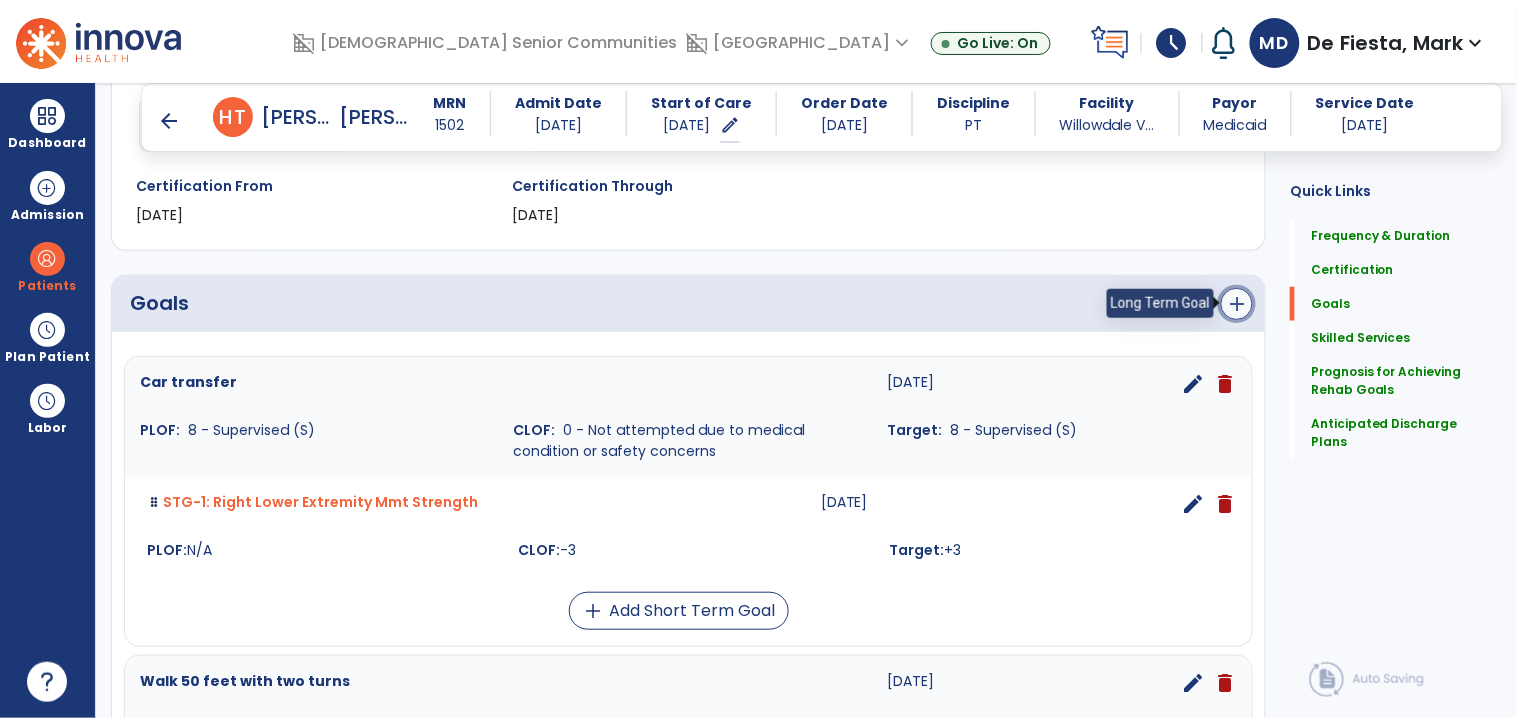 click on "add" at bounding box center [1237, 304] 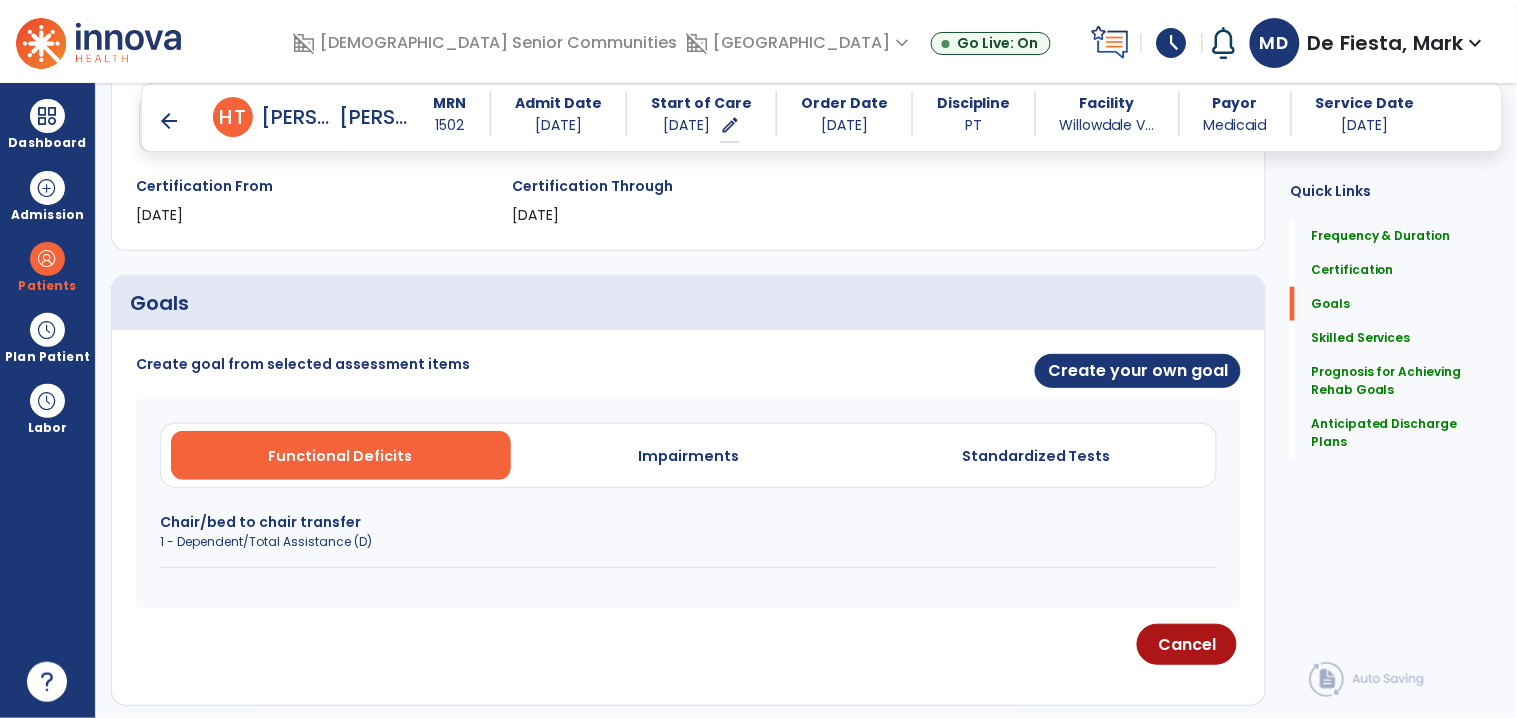 click on "1 - Dependent/Total Assistance (D)" at bounding box center (688, 542) 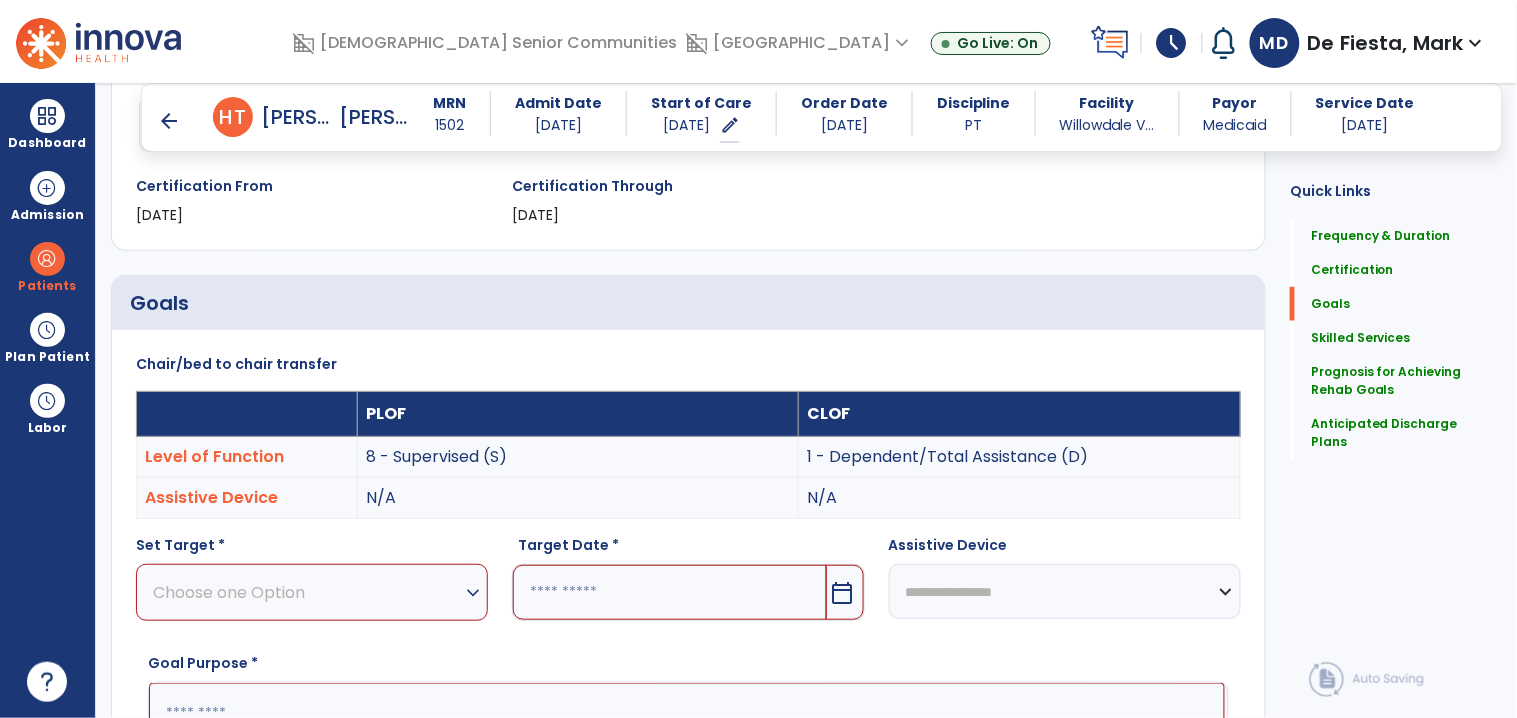 click on "Choose one Option" at bounding box center (307, 592) 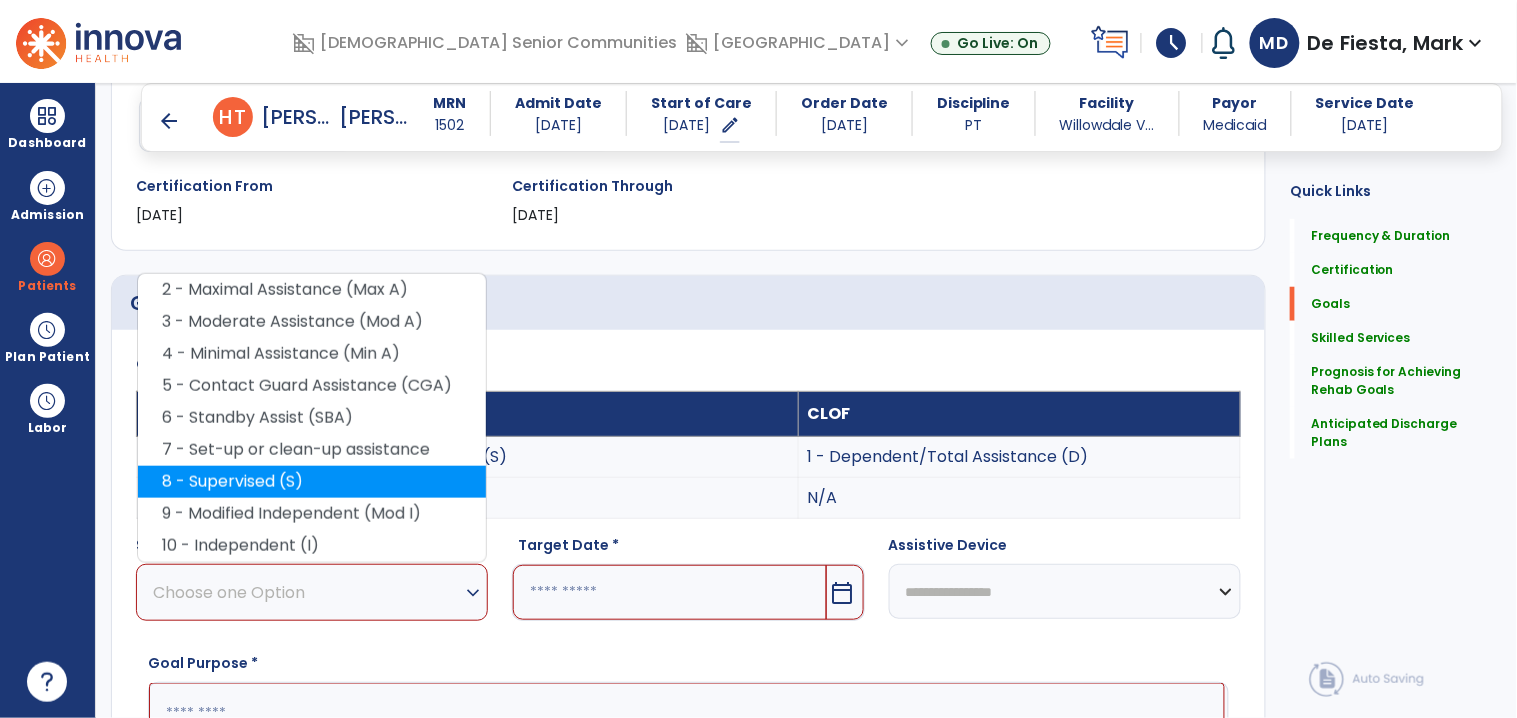 click on "8 - Supervised (S)" at bounding box center (312, 482) 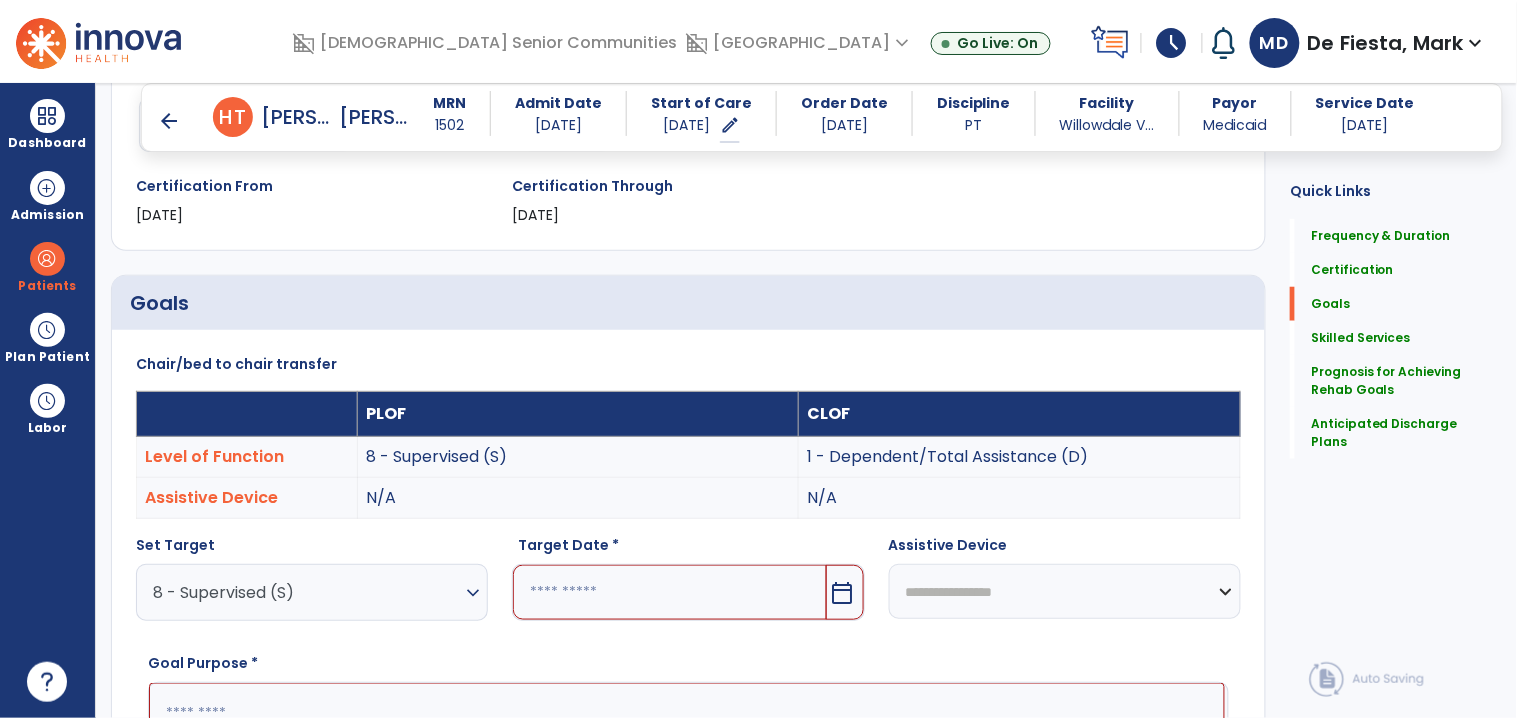 drag, startPoint x: 641, startPoint y: 596, endPoint x: 707, endPoint y: 577, distance: 68.68042 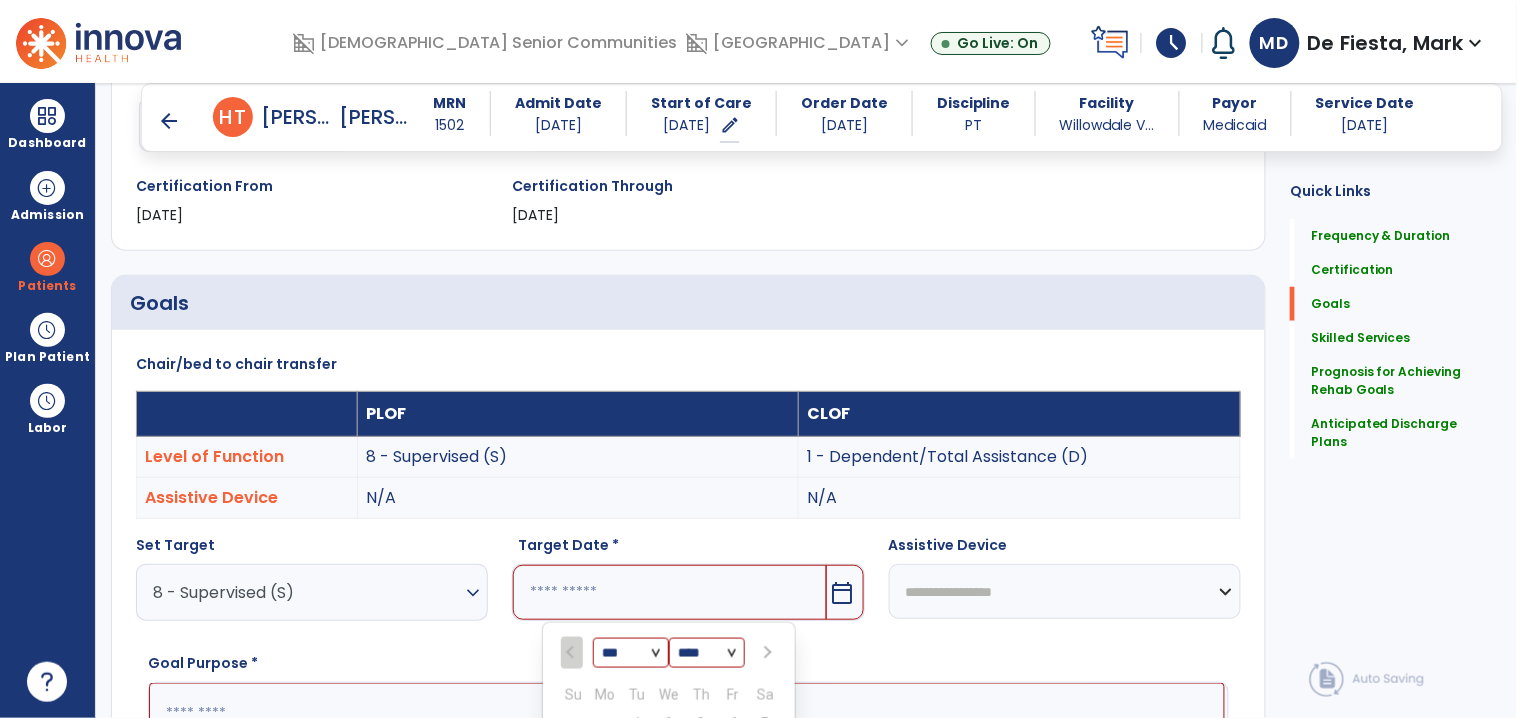 scroll, scrollTop: 701, scrollLeft: 0, axis: vertical 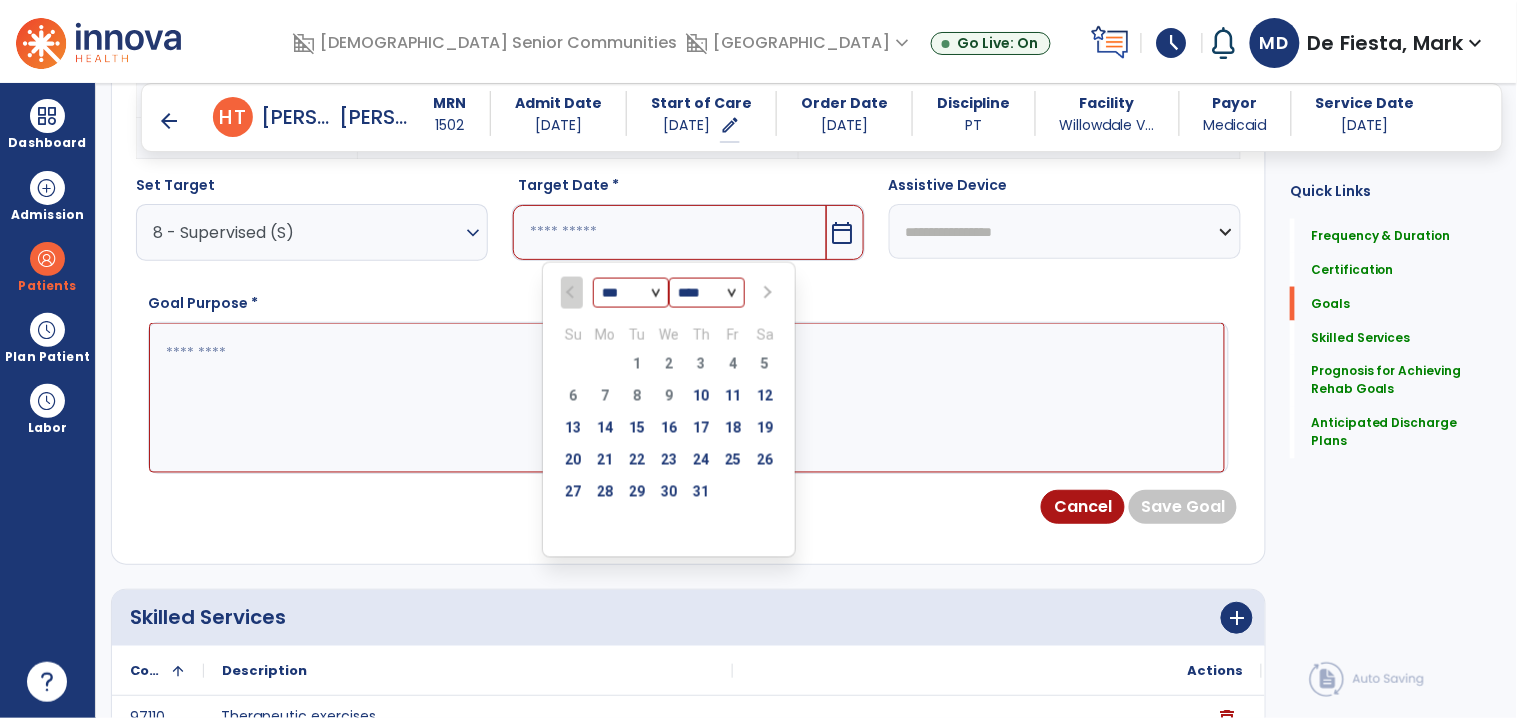 click at bounding box center [767, 293] 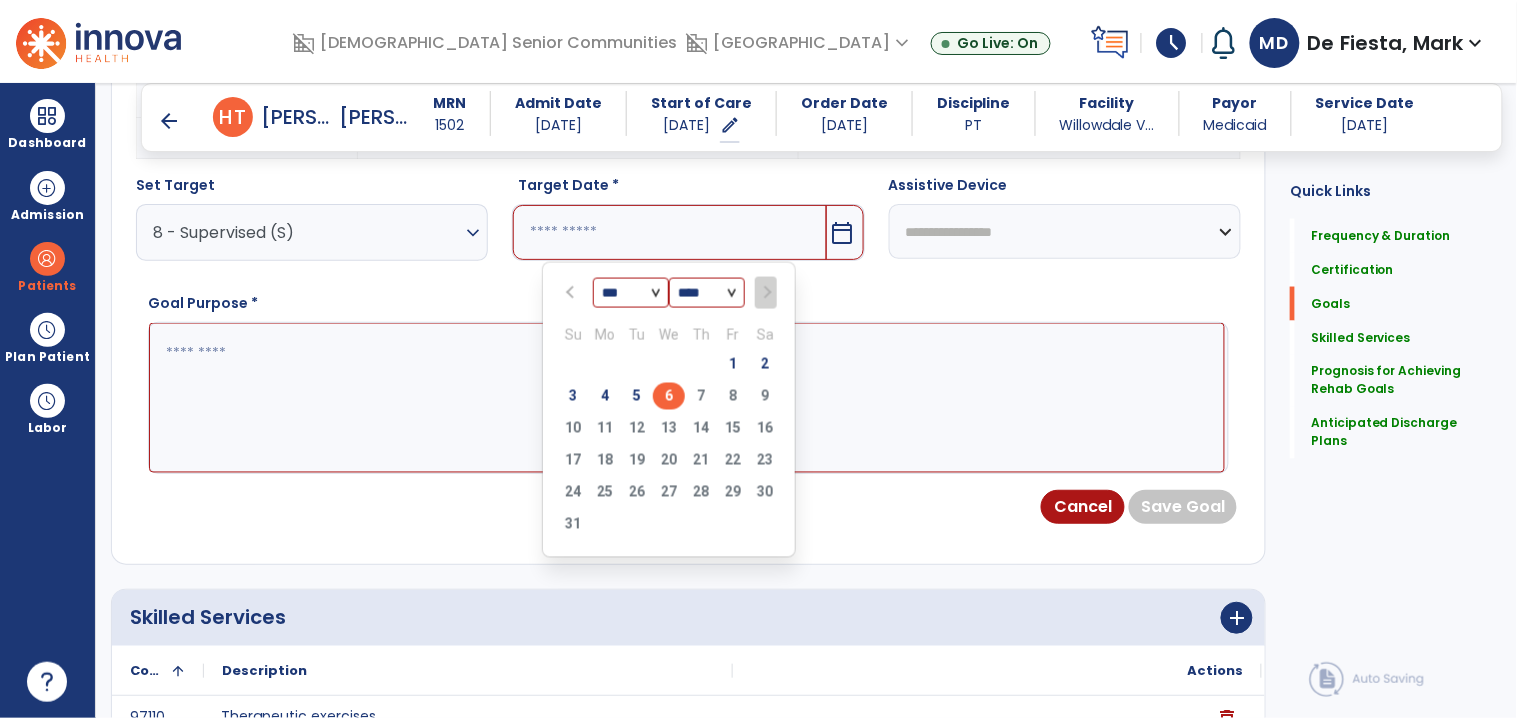 click on "6" at bounding box center (669, 396) 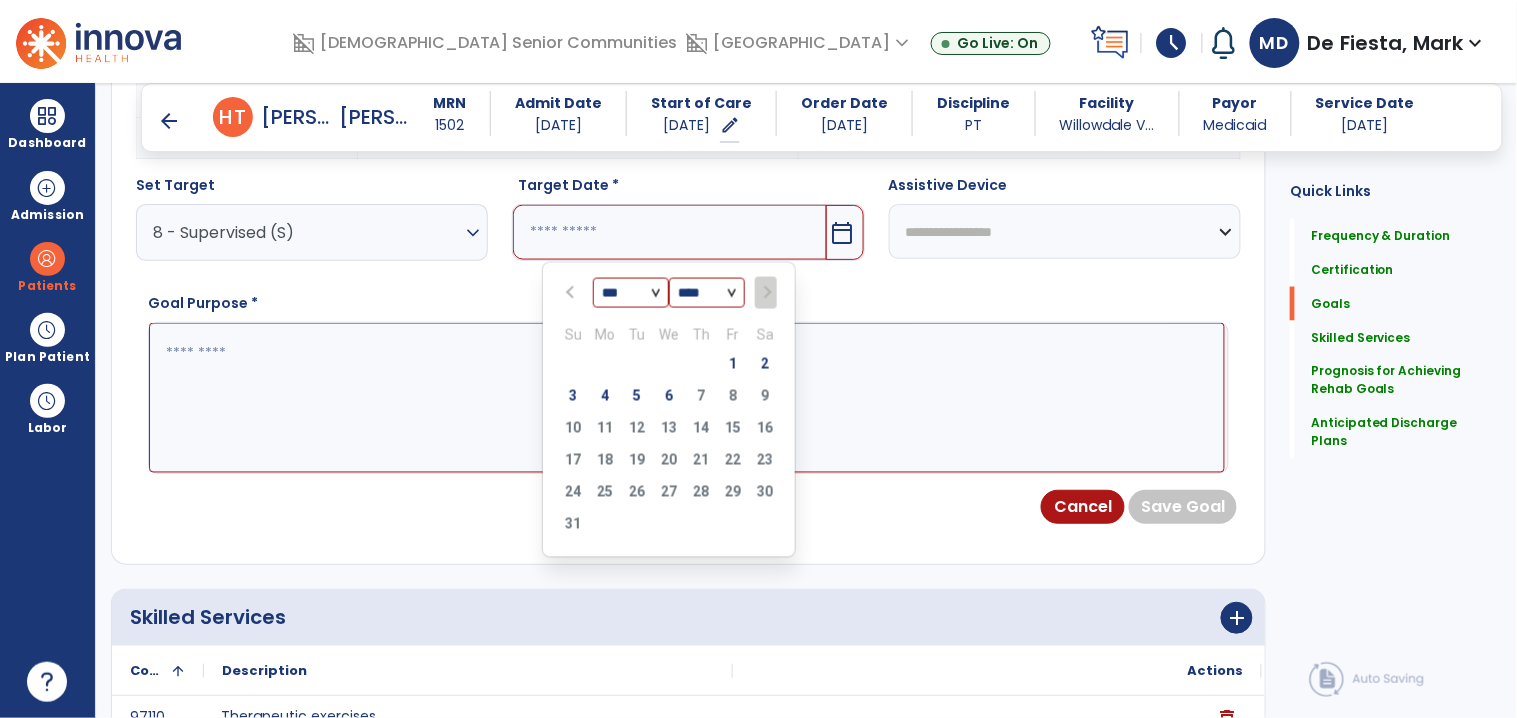 type on "********" 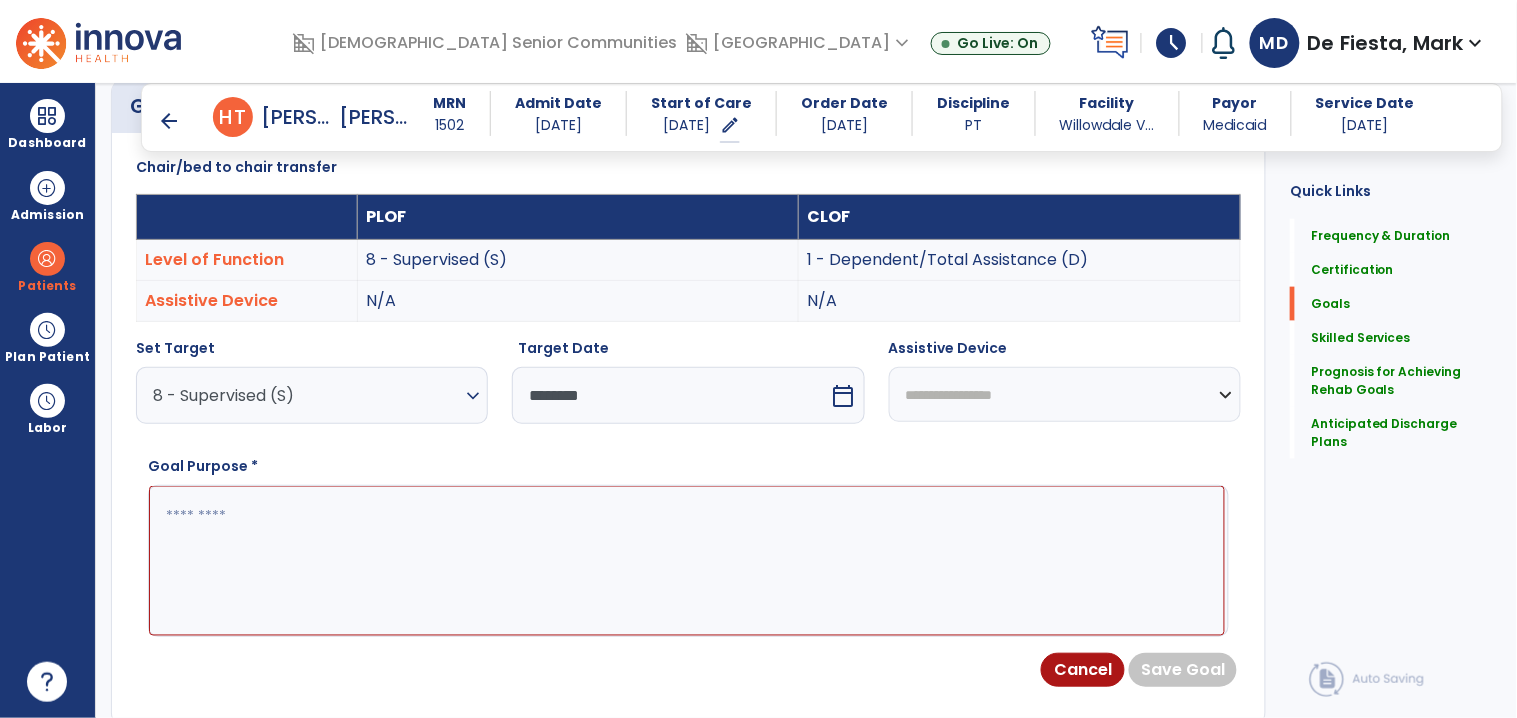 scroll, scrollTop: 500, scrollLeft: 0, axis: vertical 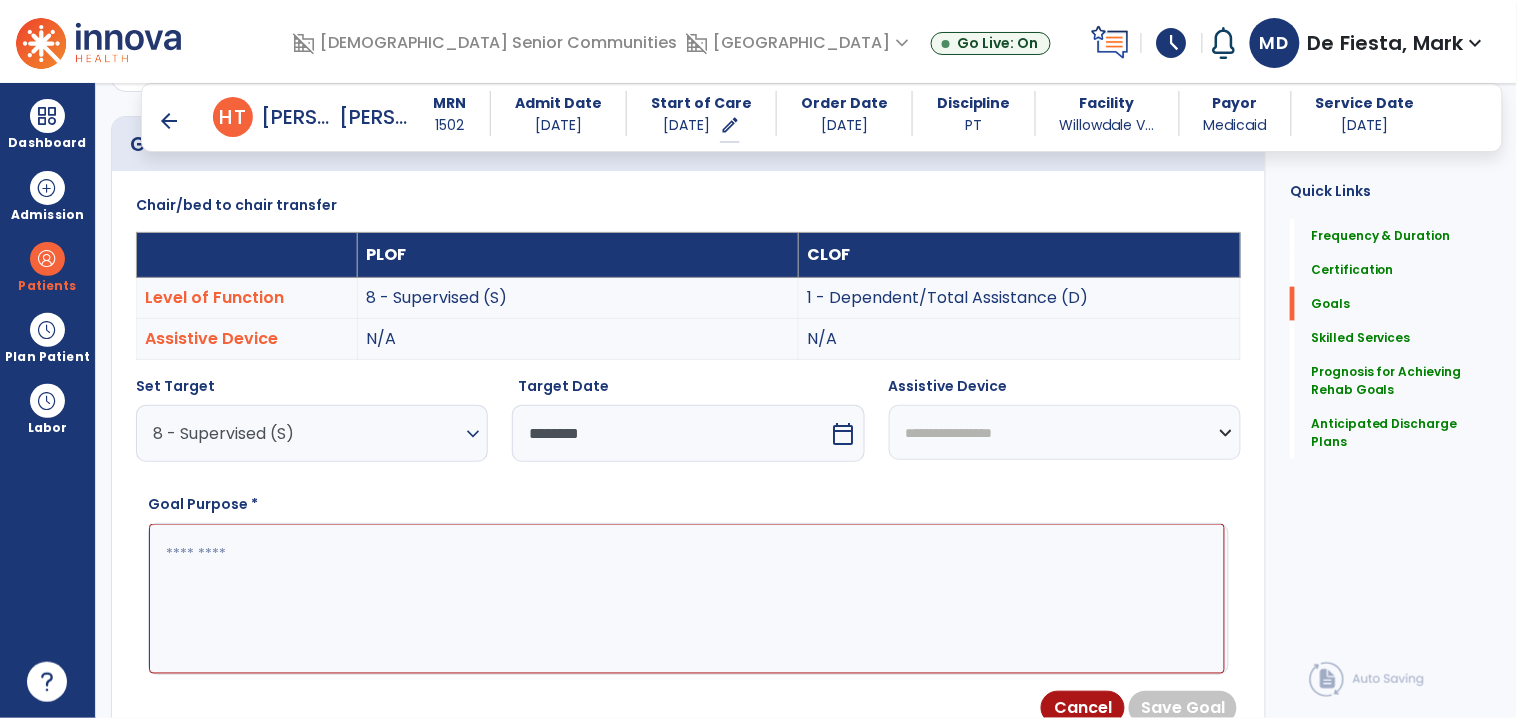 click at bounding box center (687, 599) 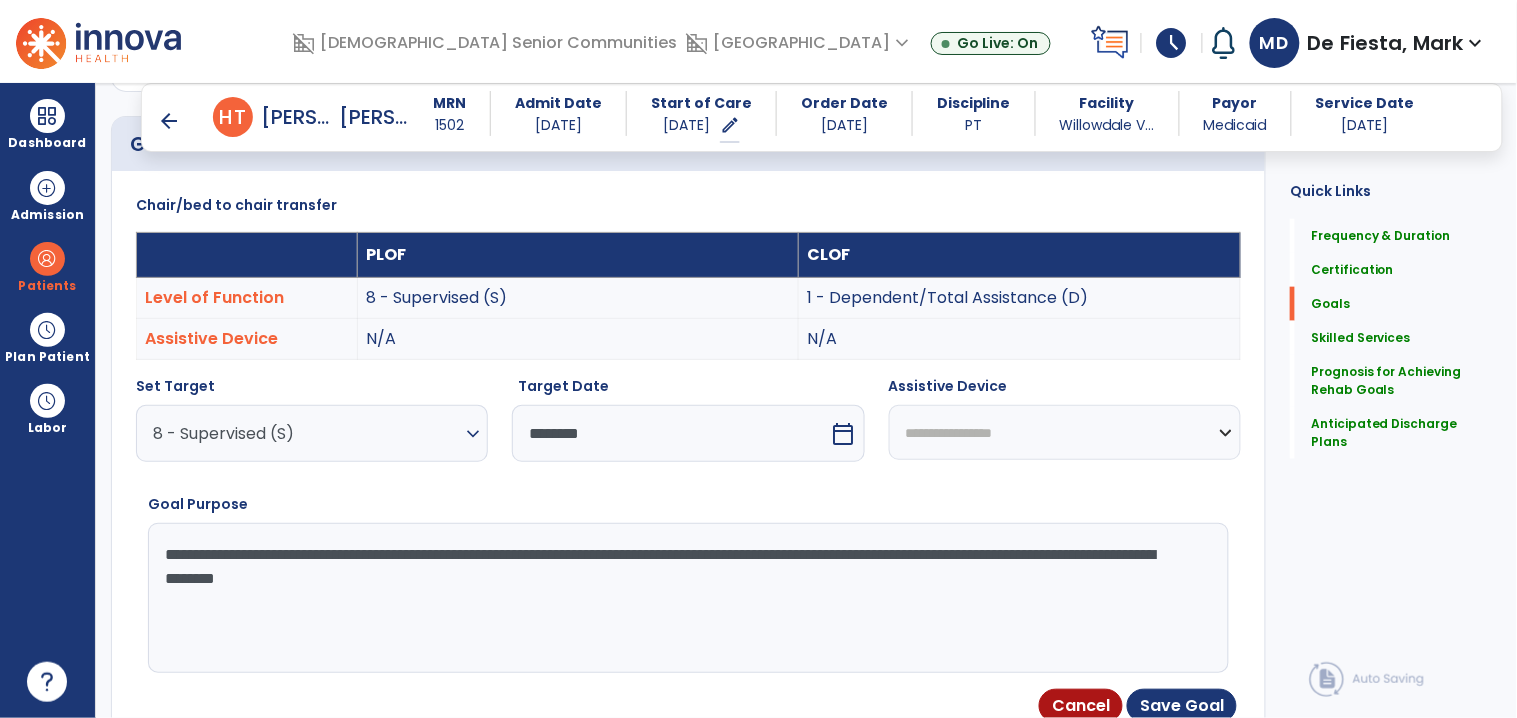 drag, startPoint x: 1029, startPoint y: 559, endPoint x: 1060, endPoint y: 562, distance: 31.144823 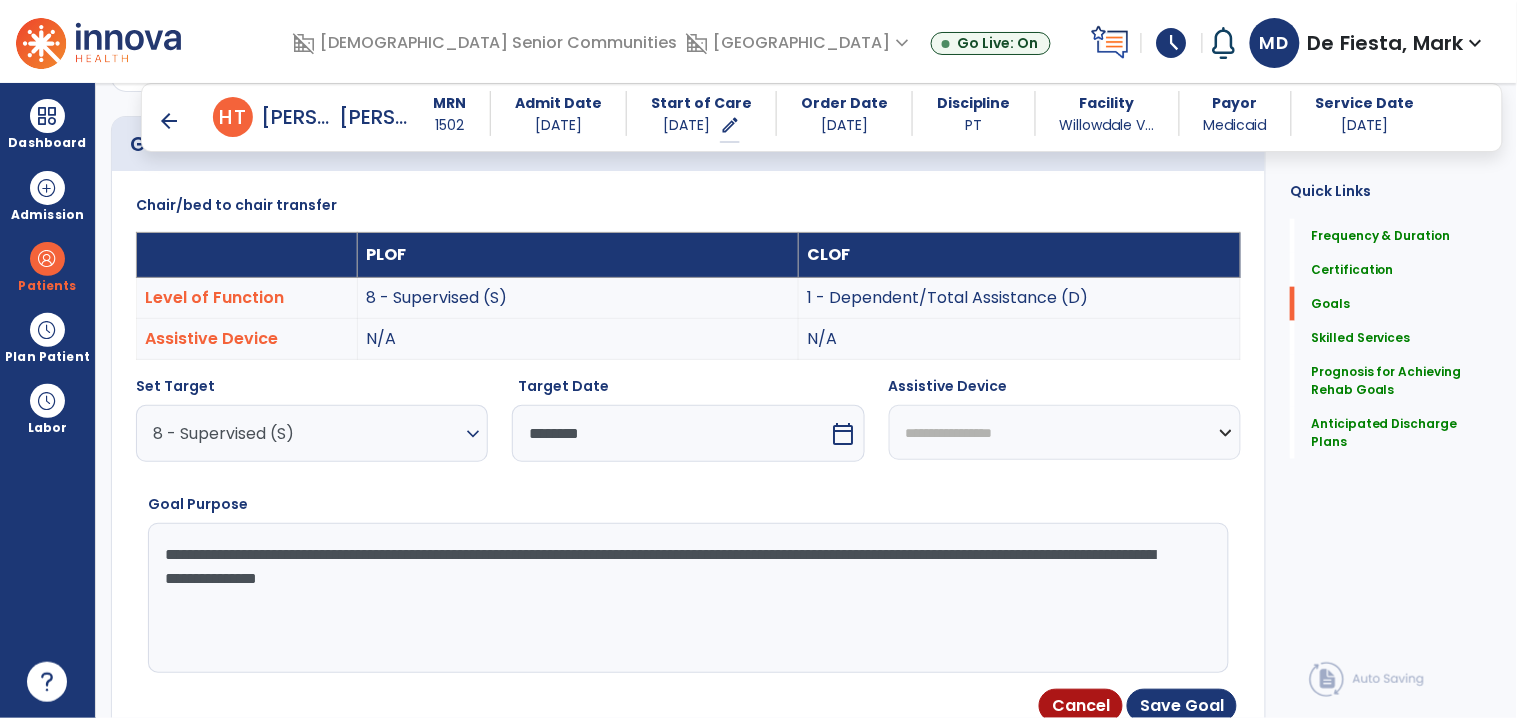 type on "**********" 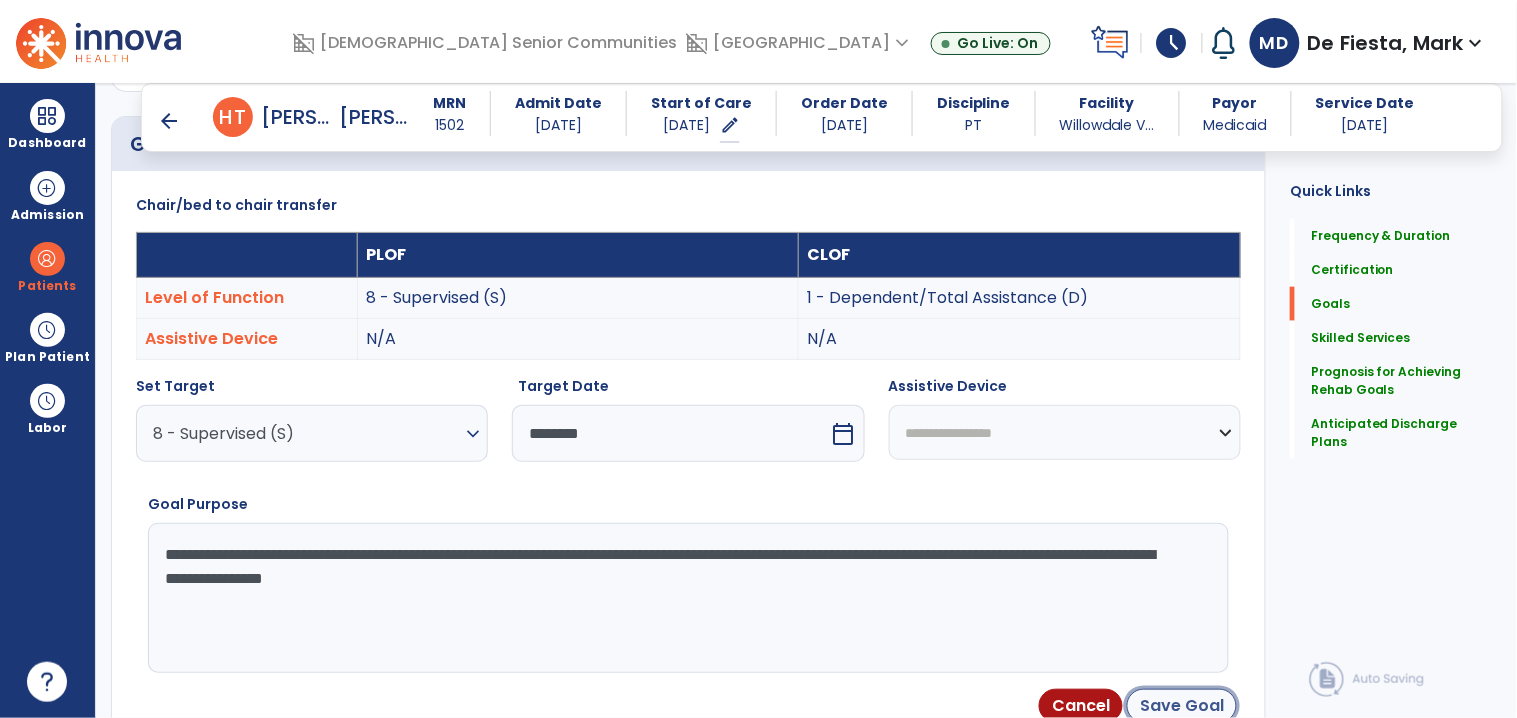 drag, startPoint x: 1175, startPoint y: 708, endPoint x: 1192, endPoint y: 703, distance: 17.720045 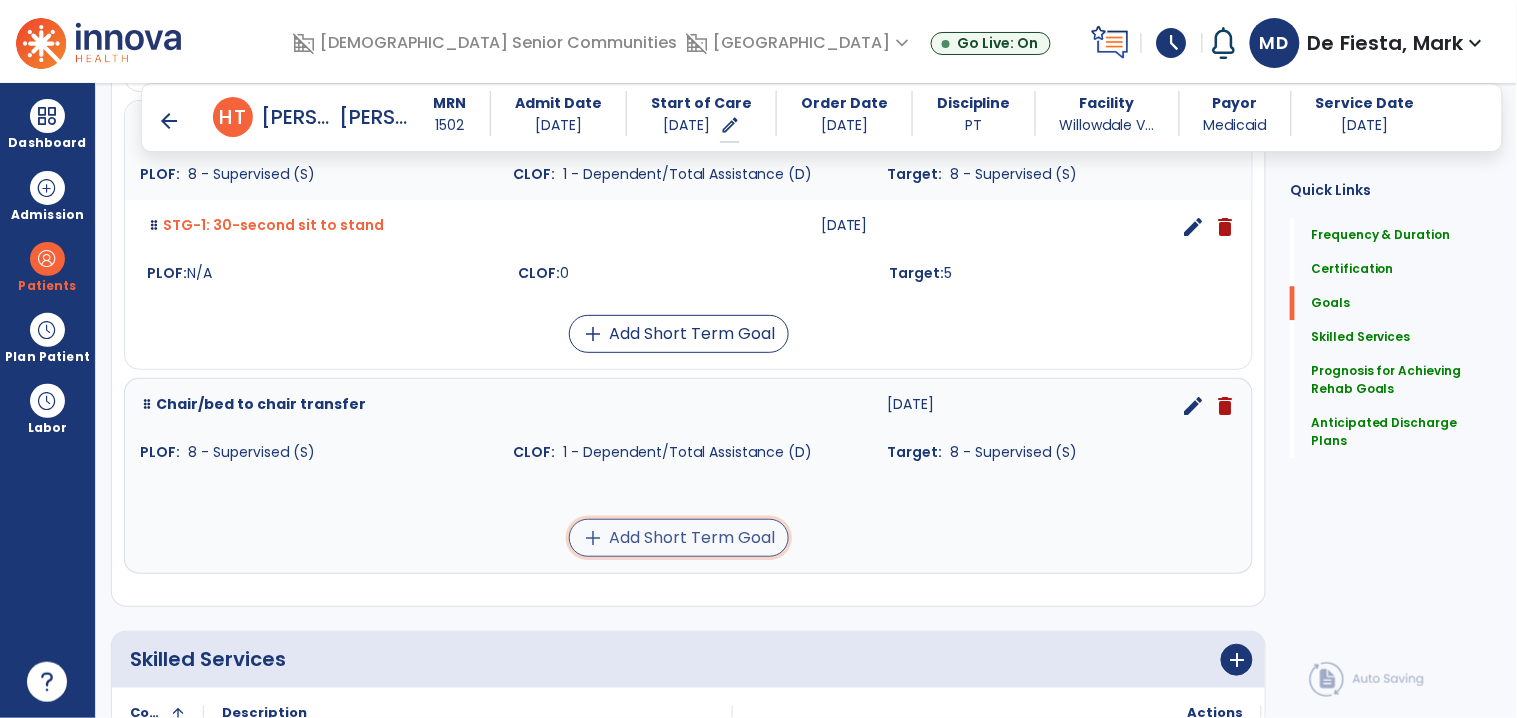 click on "add  Add Short Term Goal" at bounding box center [679, 538] 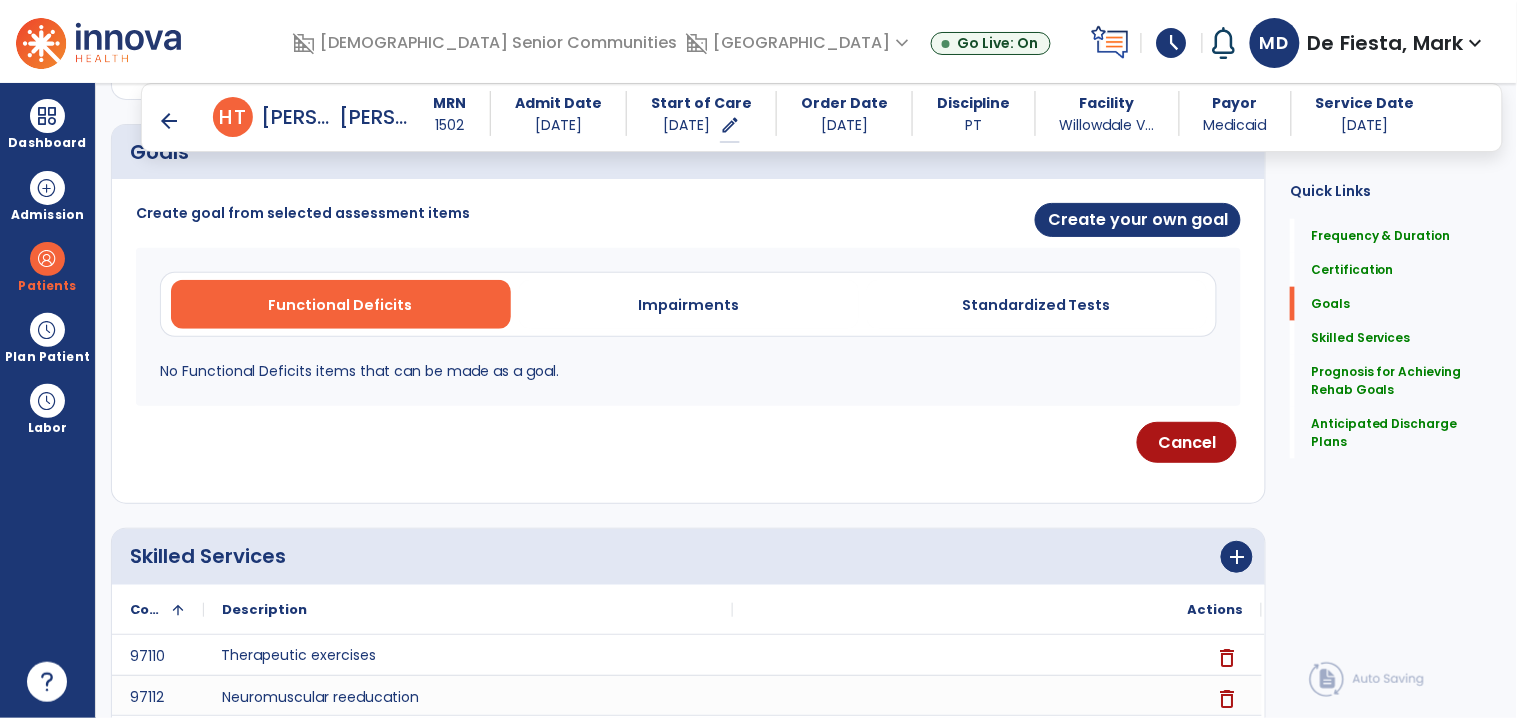 scroll, scrollTop: 461, scrollLeft: 0, axis: vertical 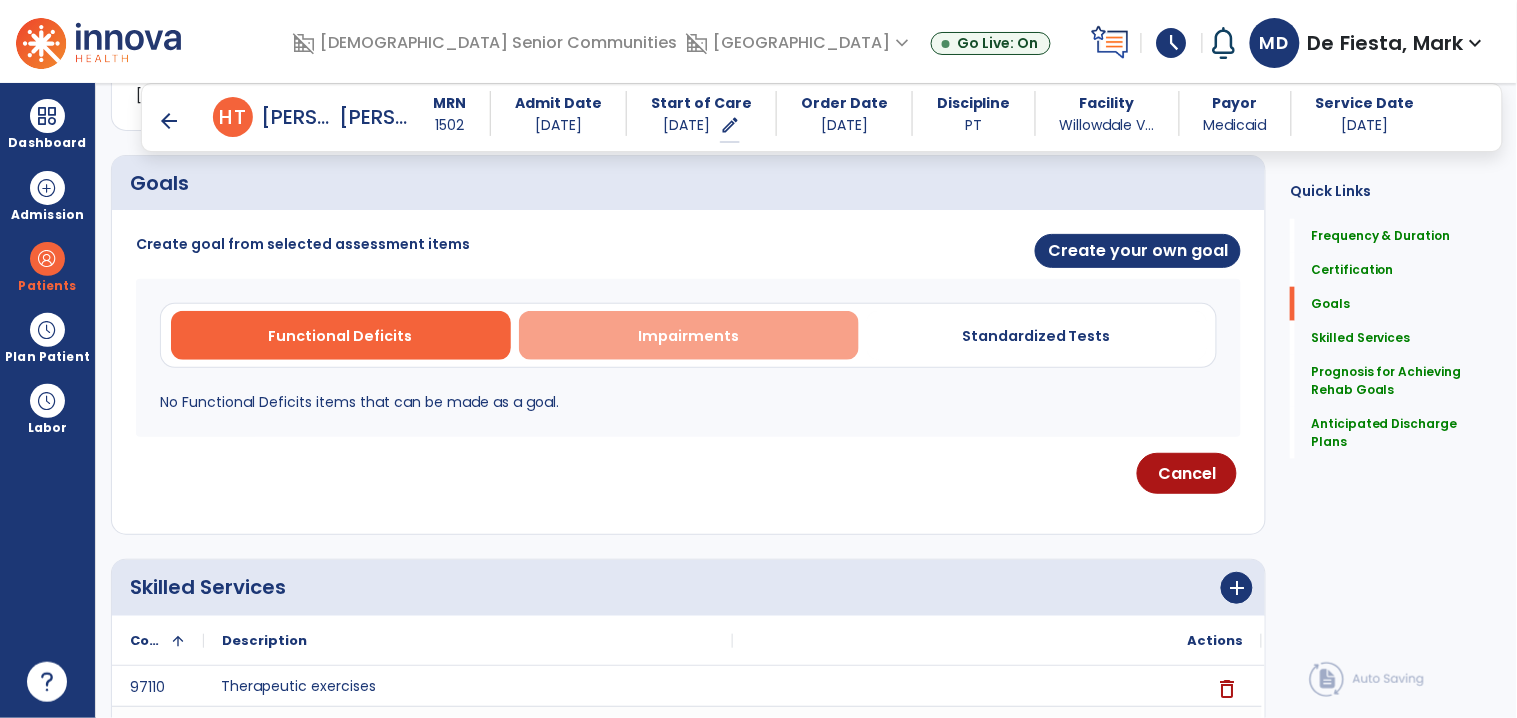 click on "Impairments" at bounding box center (689, 335) 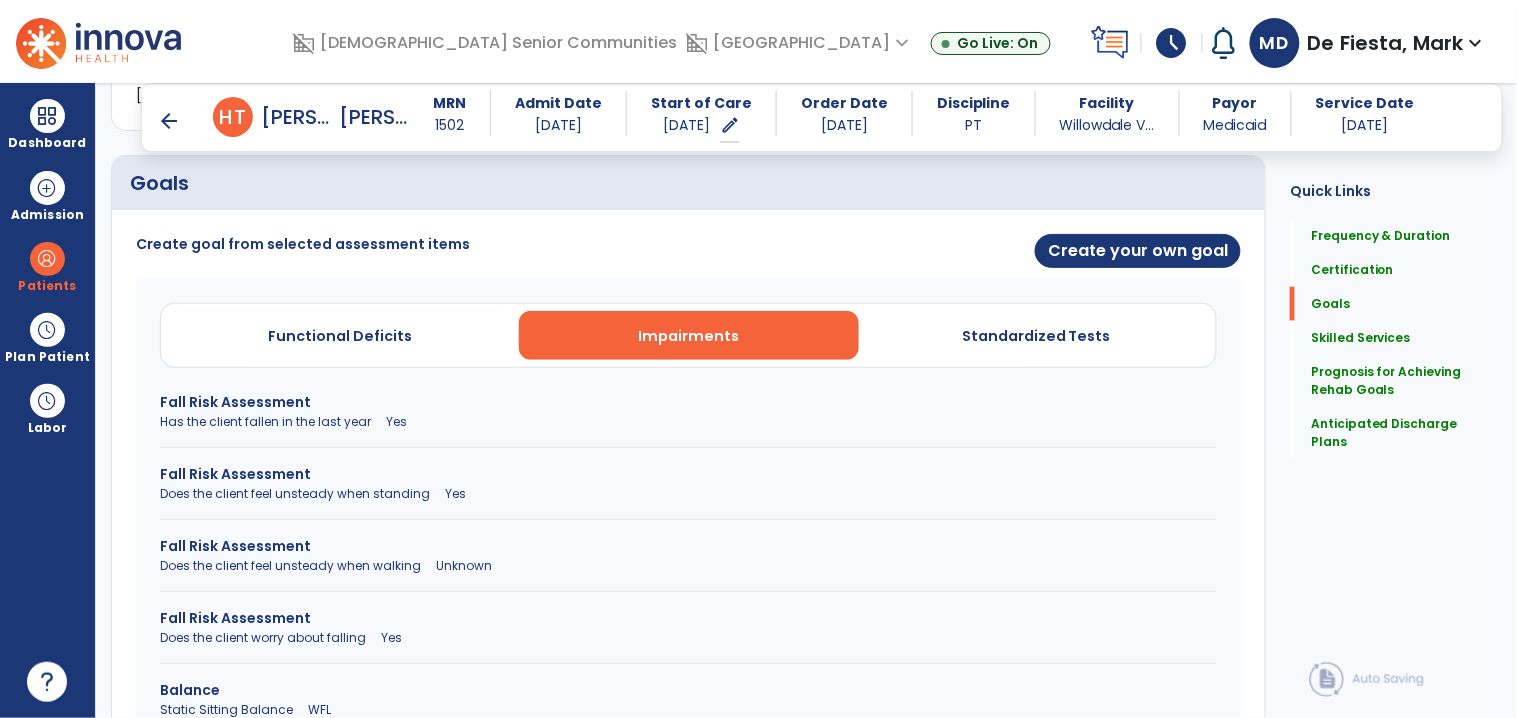 click on "Functional Deficits   Impairments   Standardized Tests" at bounding box center (688, 335) 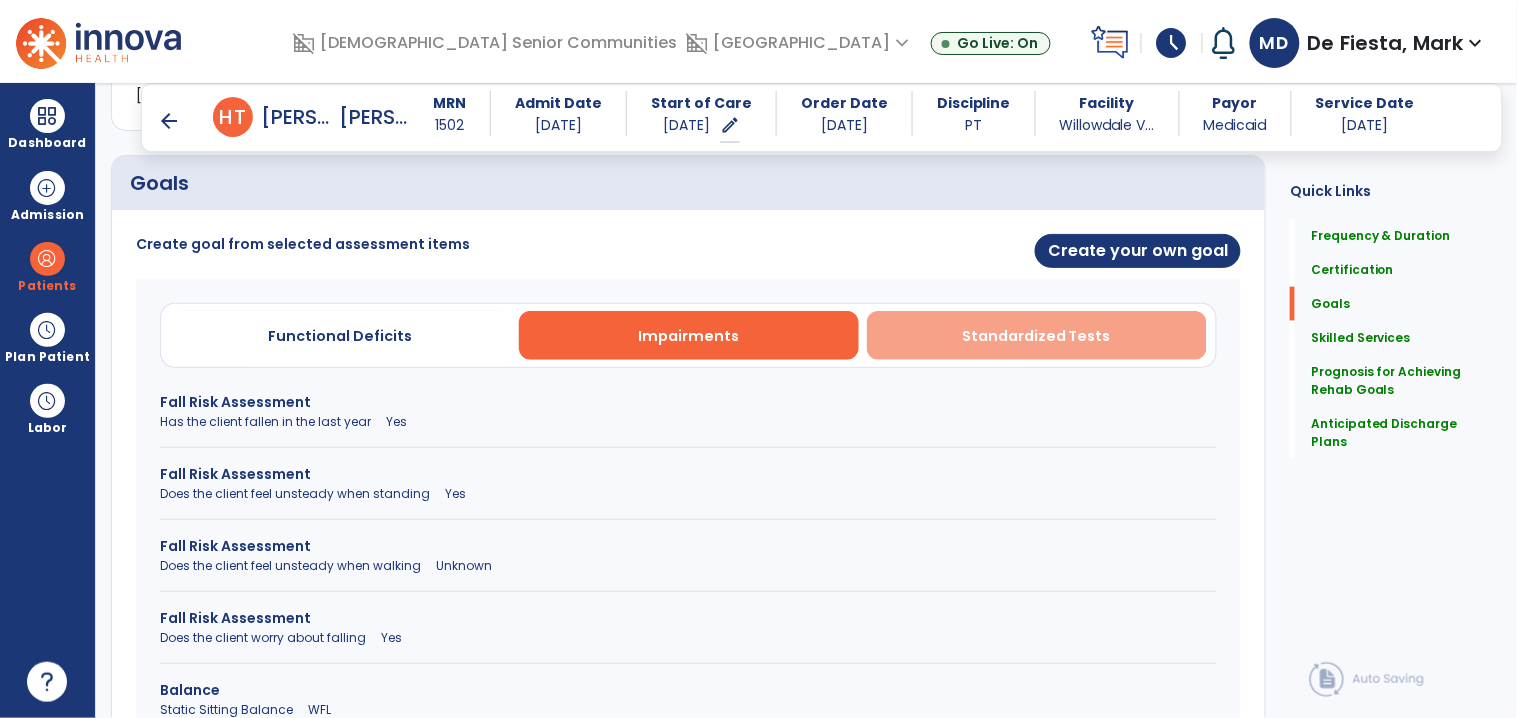 click on "Standardized Tests" at bounding box center [1036, 336] 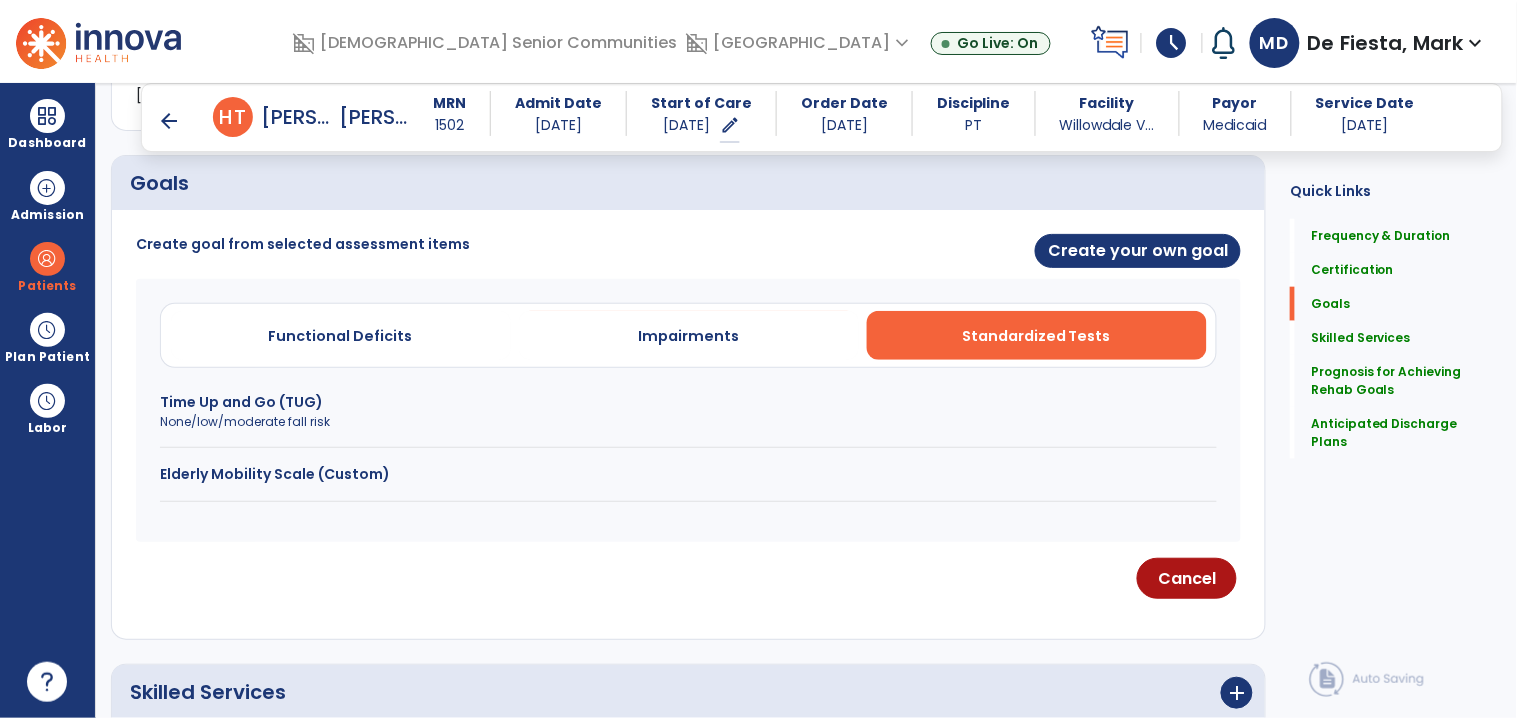 click on "Time Up and Go (TUG)" at bounding box center [688, 402] 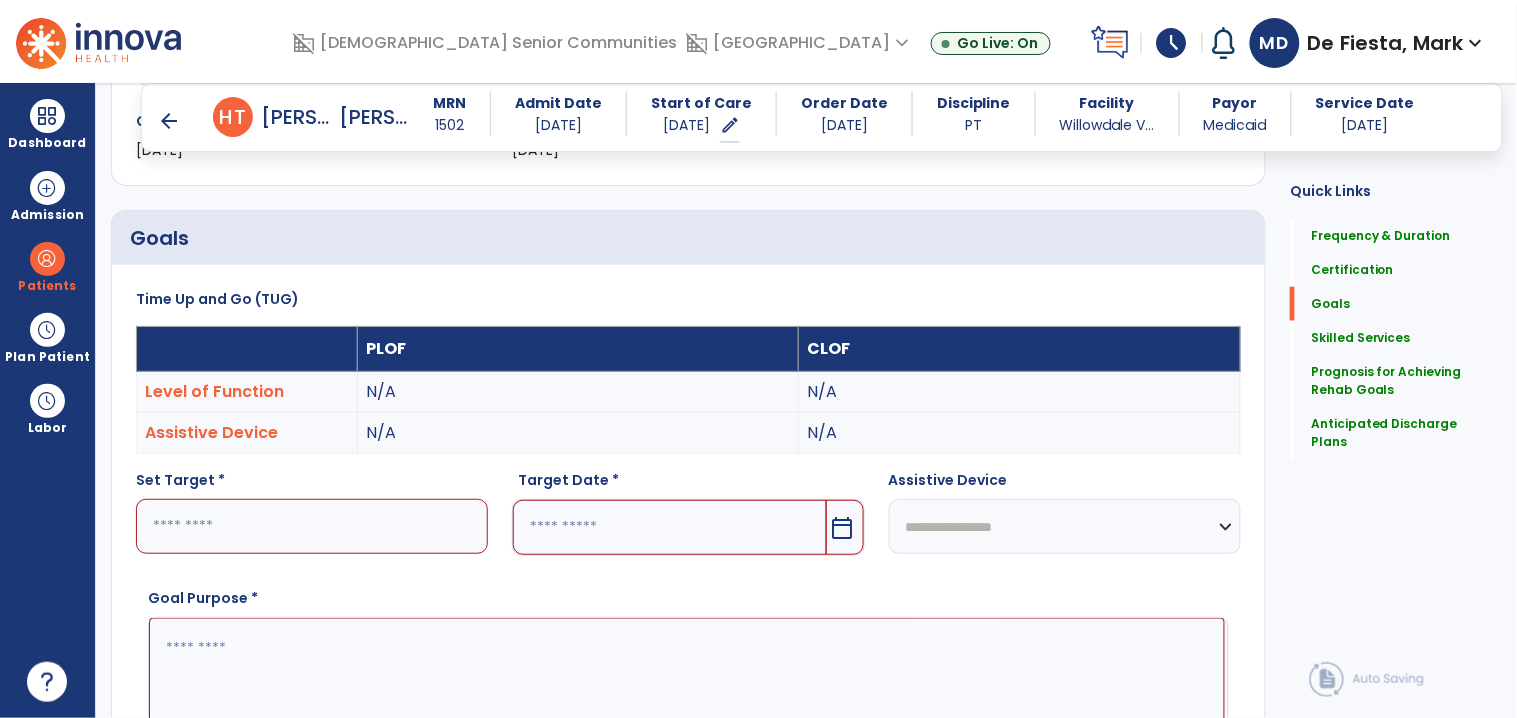 scroll, scrollTop: 786, scrollLeft: 0, axis: vertical 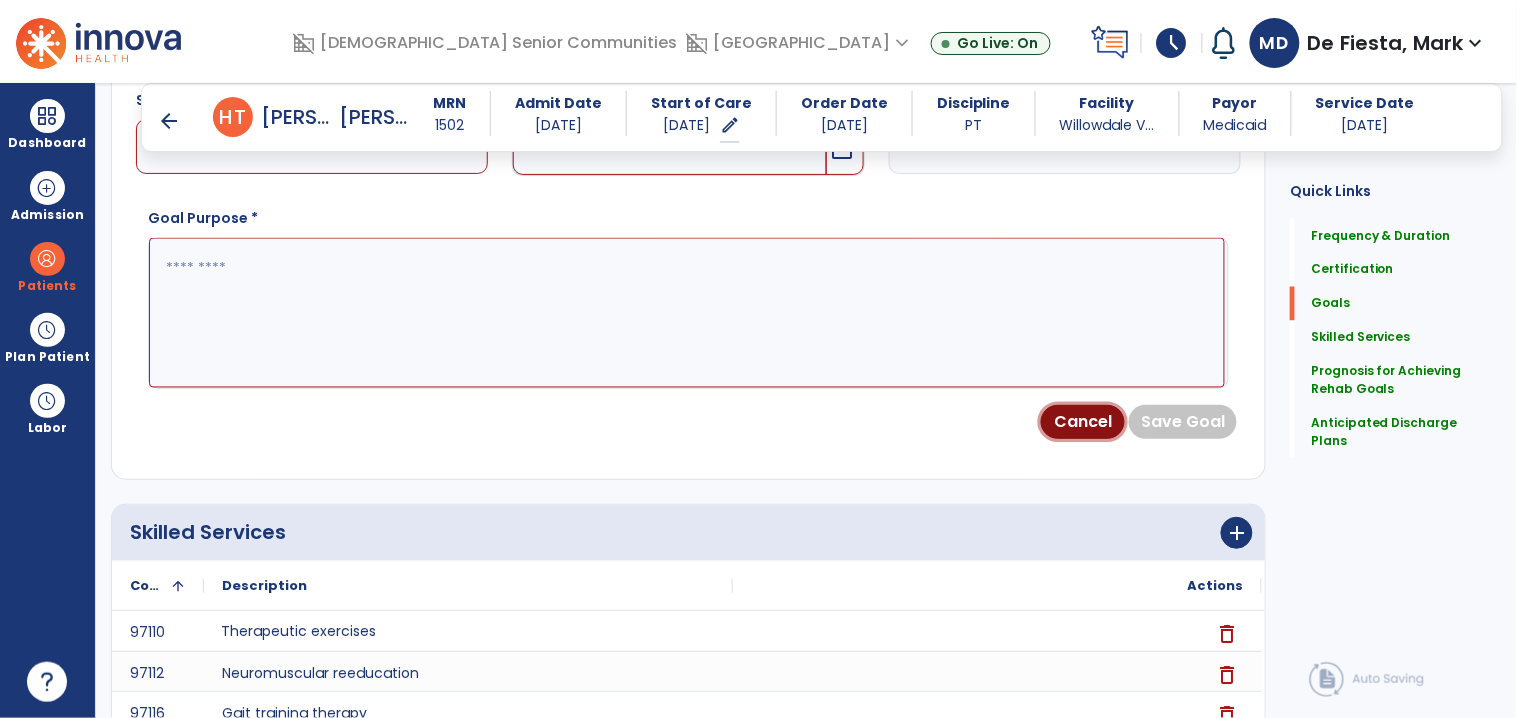 click on "Cancel" at bounding box center [1083, 422] 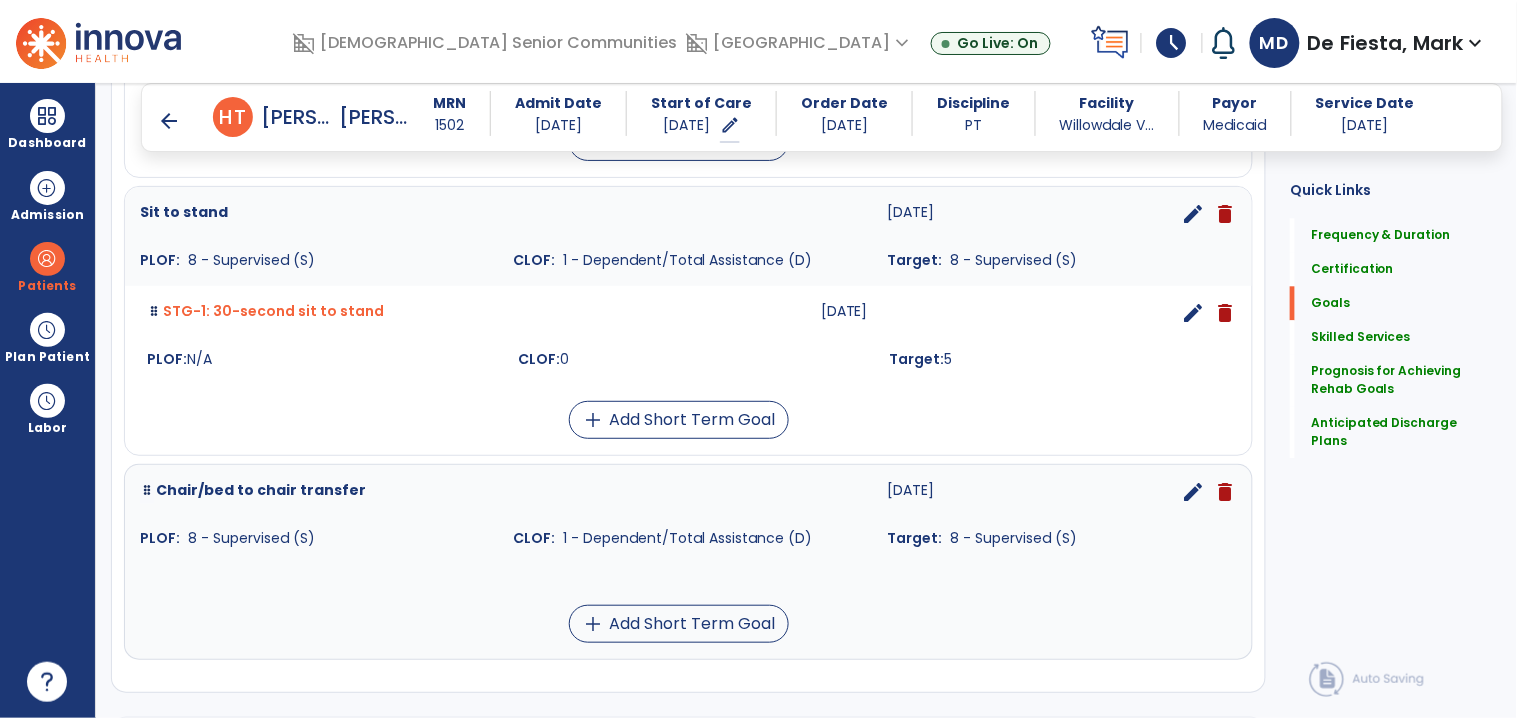 scroll, scrollTop: 1132, scrollLeft: 0, axis: vertical 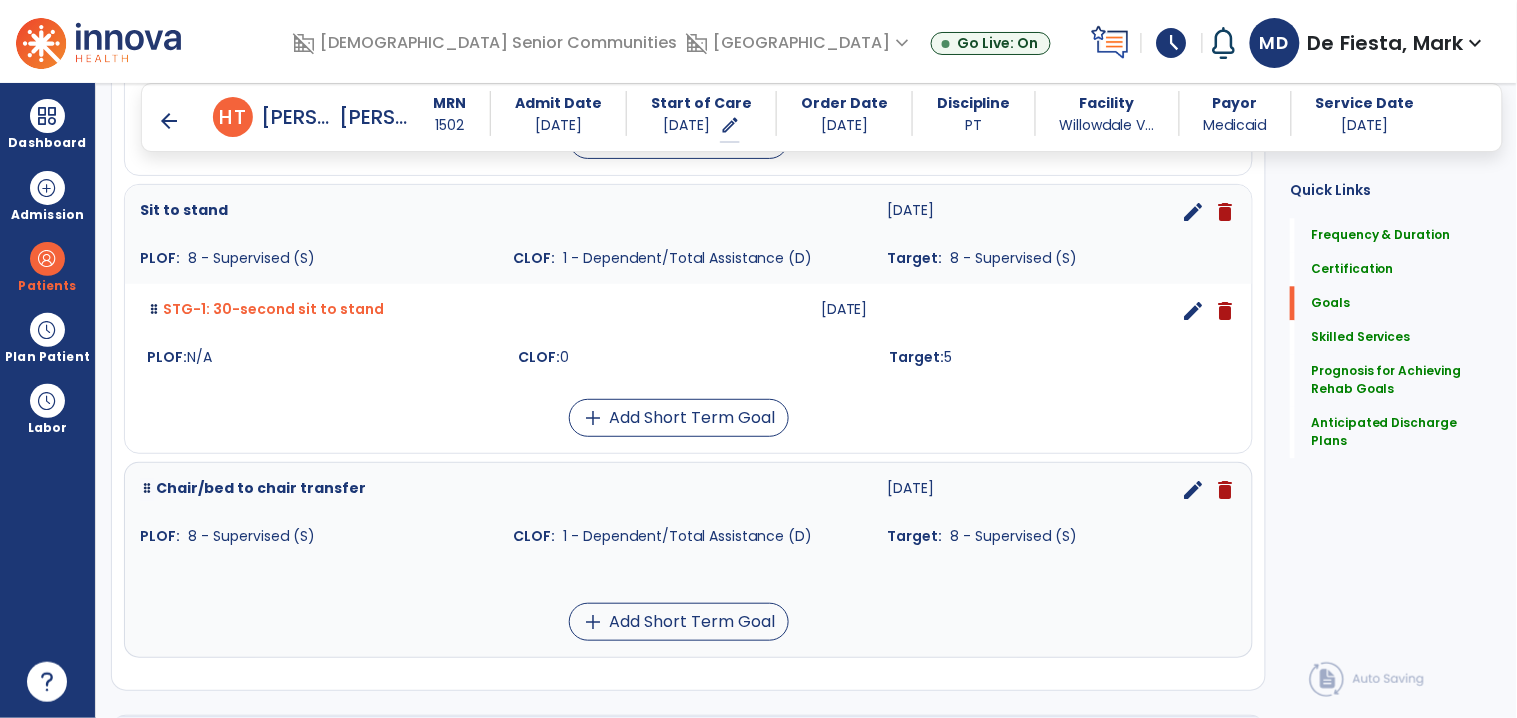 click on "delete" at bounding box center [1225, 490] 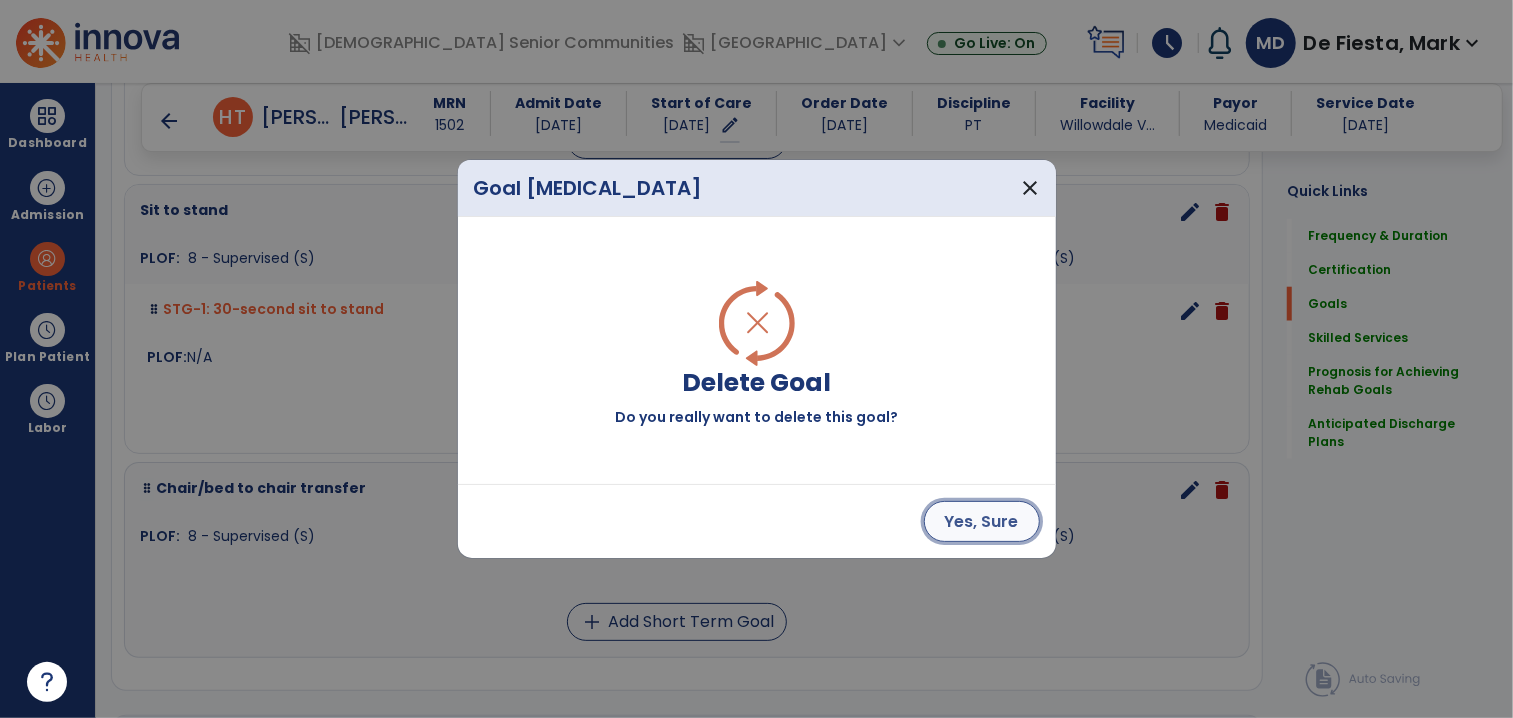 click on "Yes, Sure" at bounding box center [982, 521] 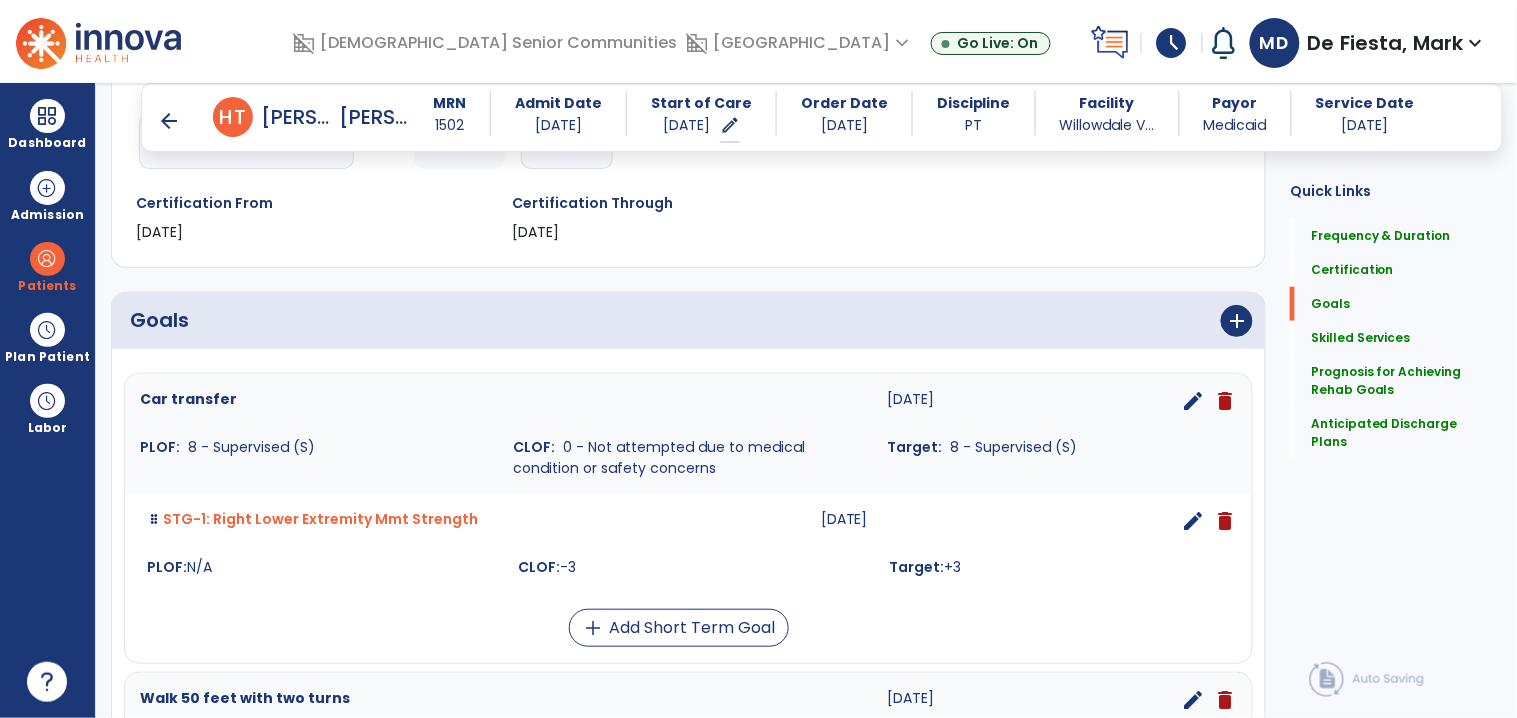 scroll, scrollTop: 305, scrollLeft: 0, axis: vertical 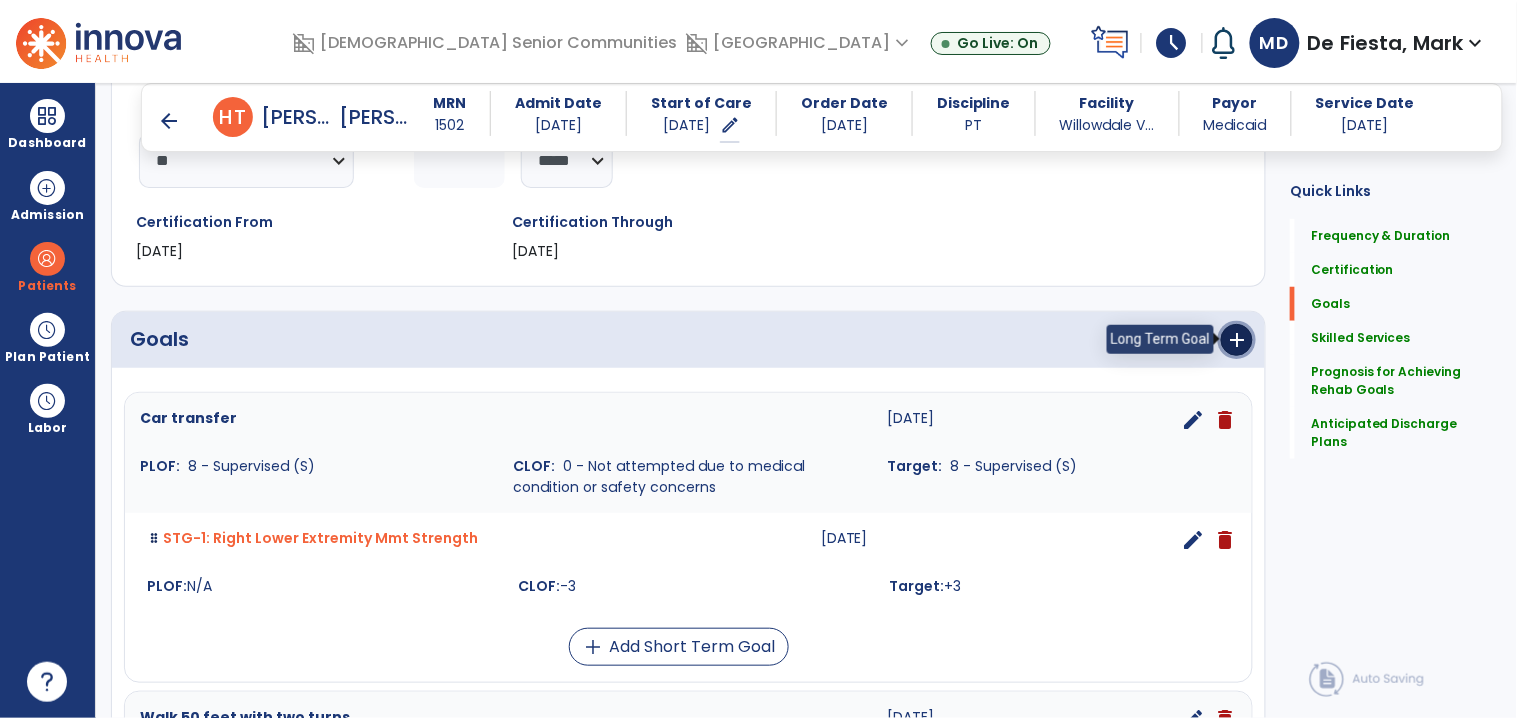drag, startPoint x: 1233, startPoint y: 336, endPoint x: 1155, endPoint y: 362, distance: 82.219215 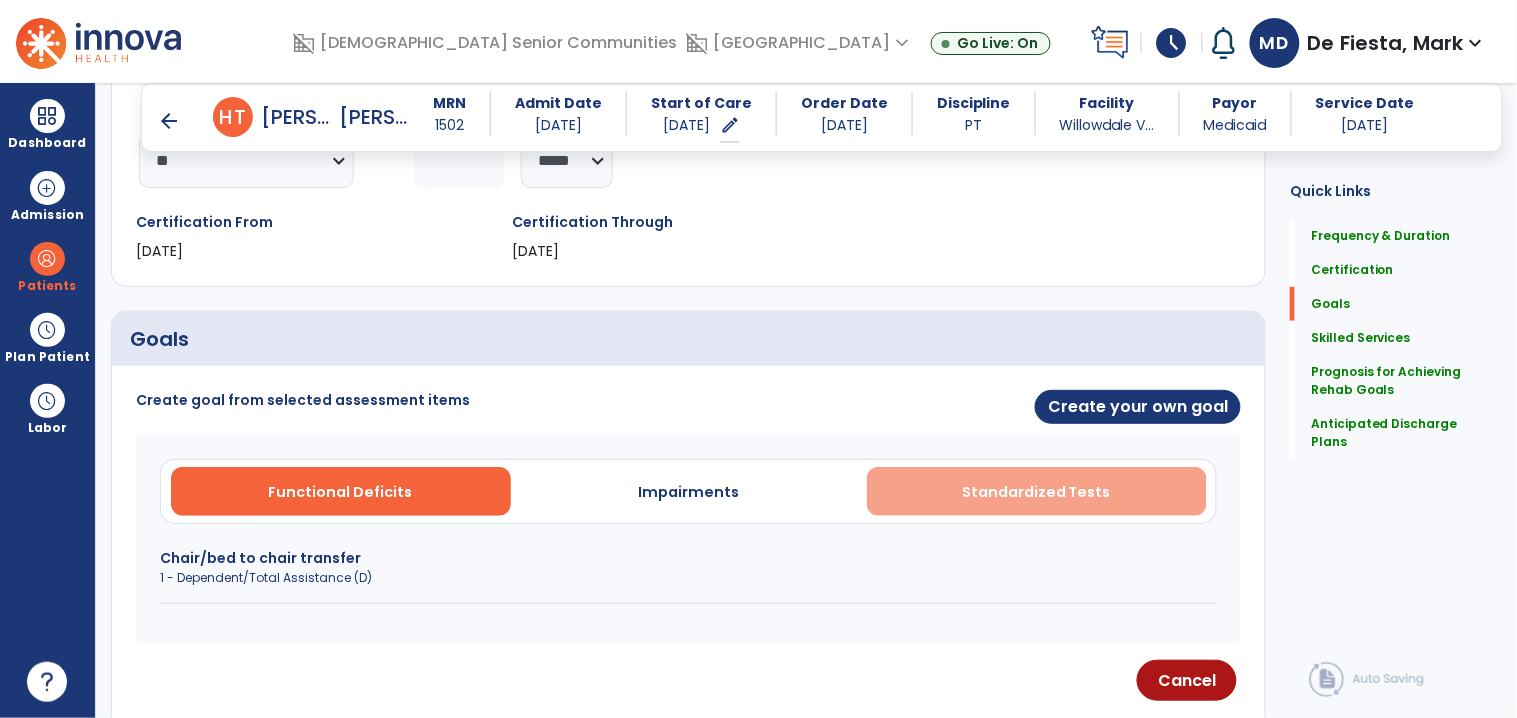 click on "Standardized Tests" at bounding box center (1036, 492) 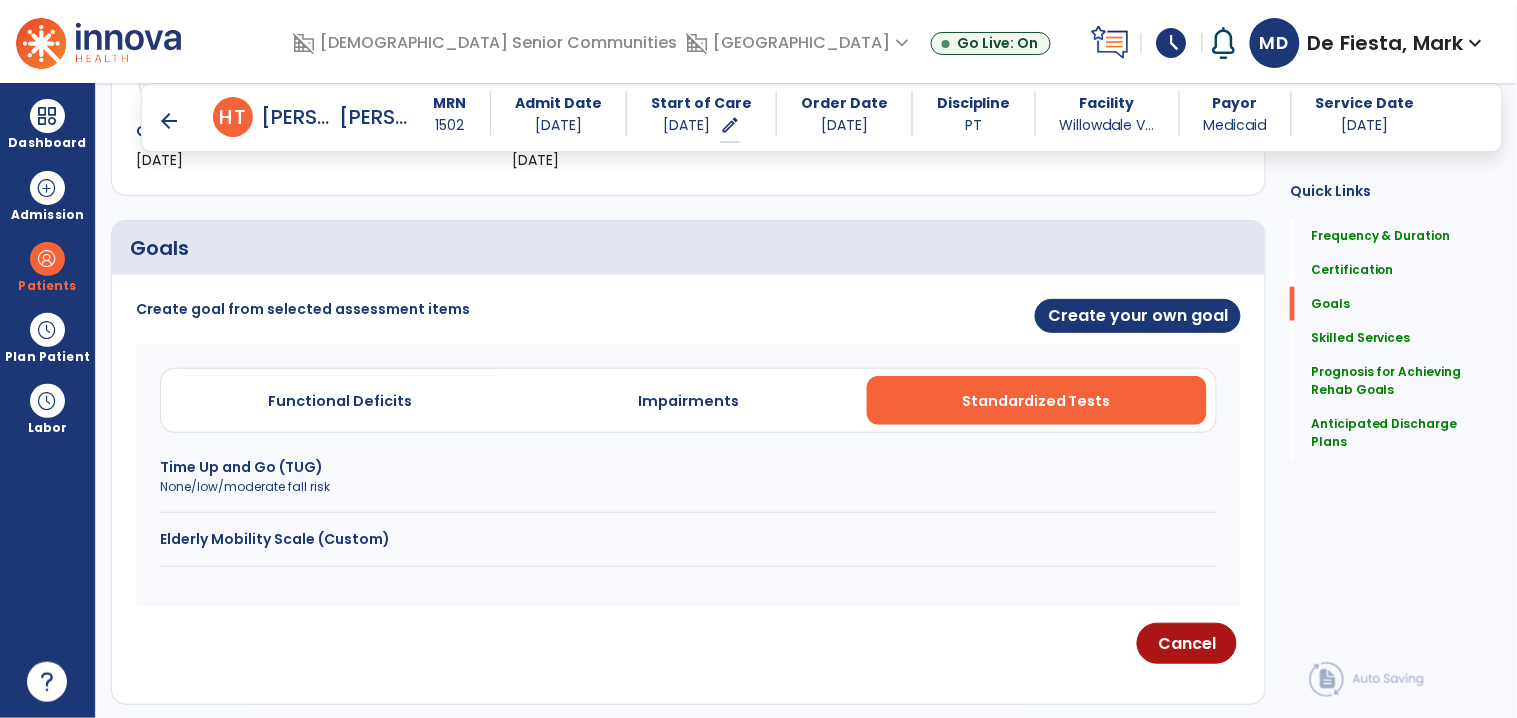 scroll, scrollTop: 401, scrollLeft: 0, axis: vertical 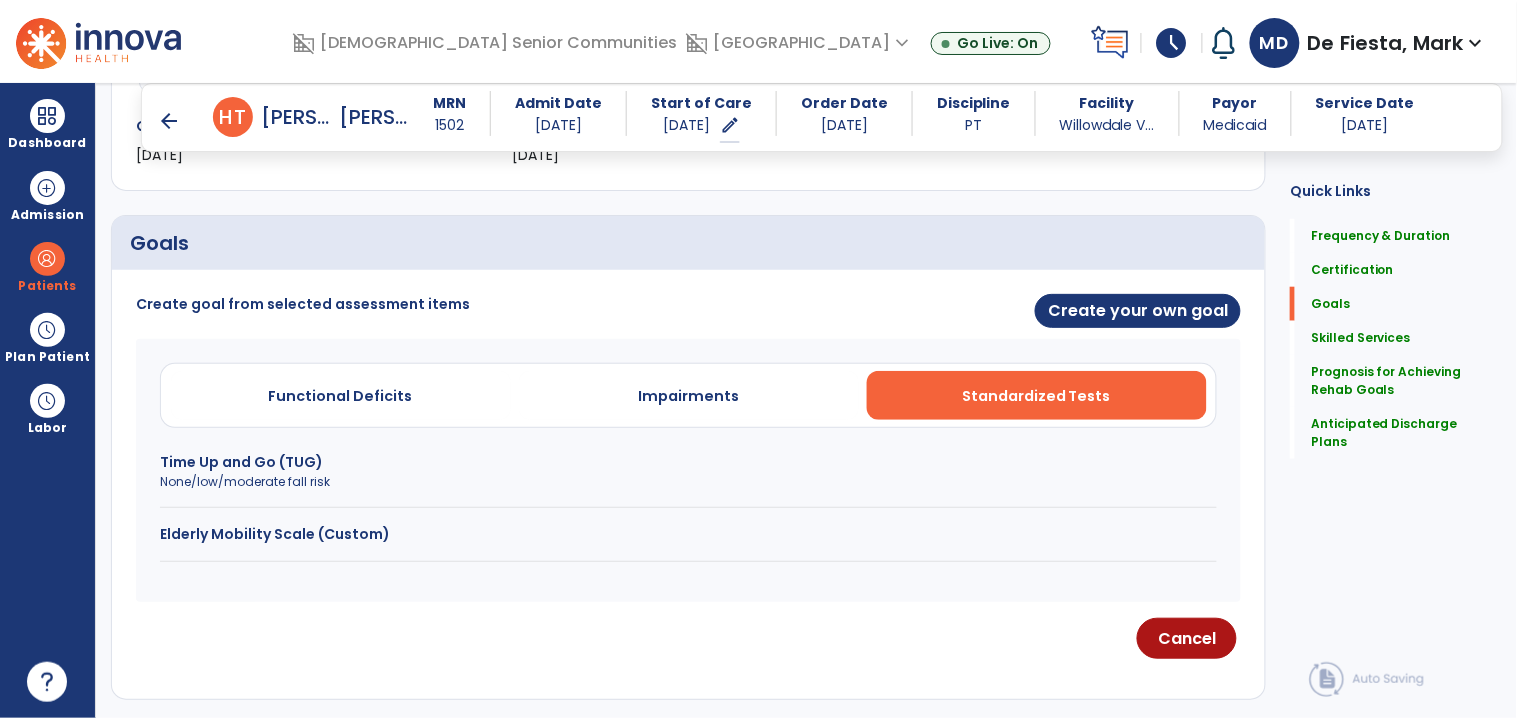 click on "Elderly Mobility Scale (Custom)" at bounding box center (688, 534) 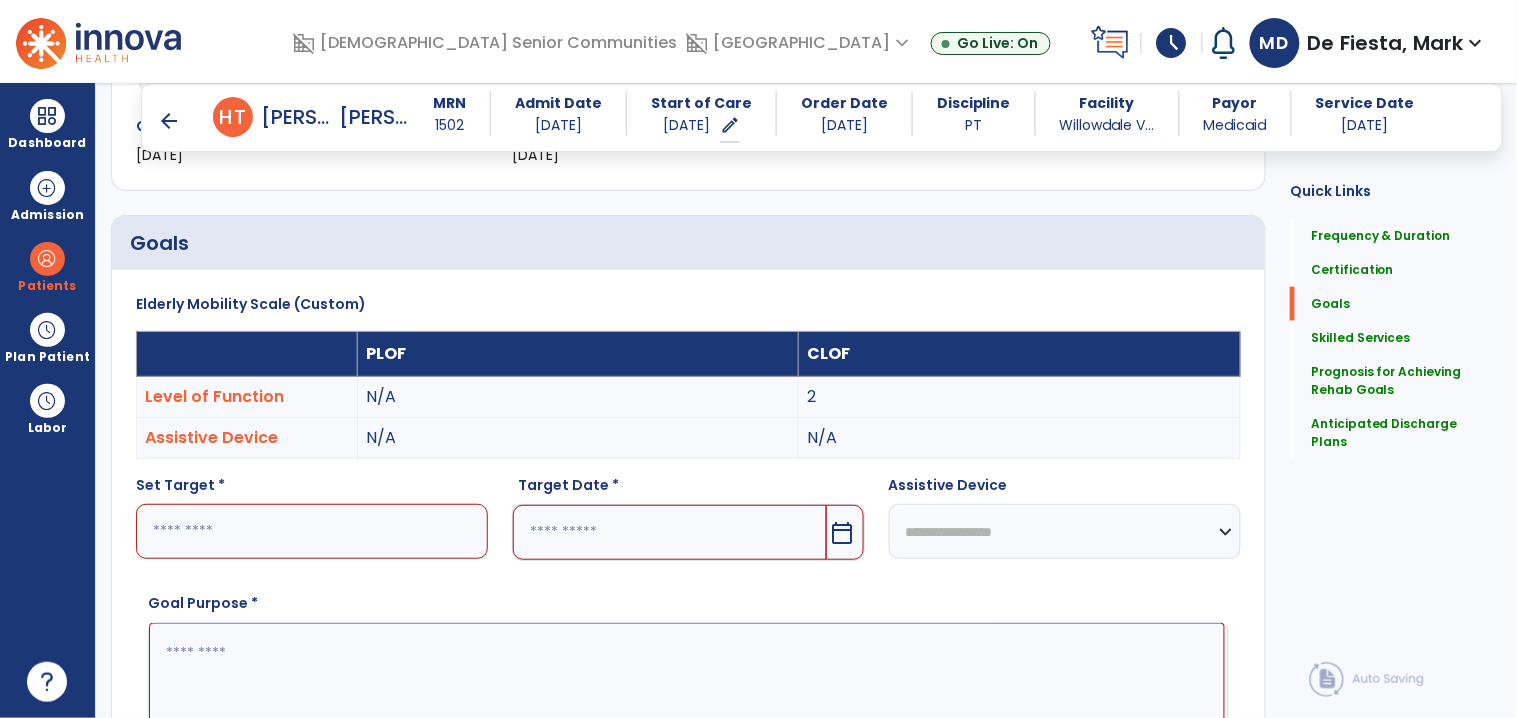 click at bounding box center (312, 531) 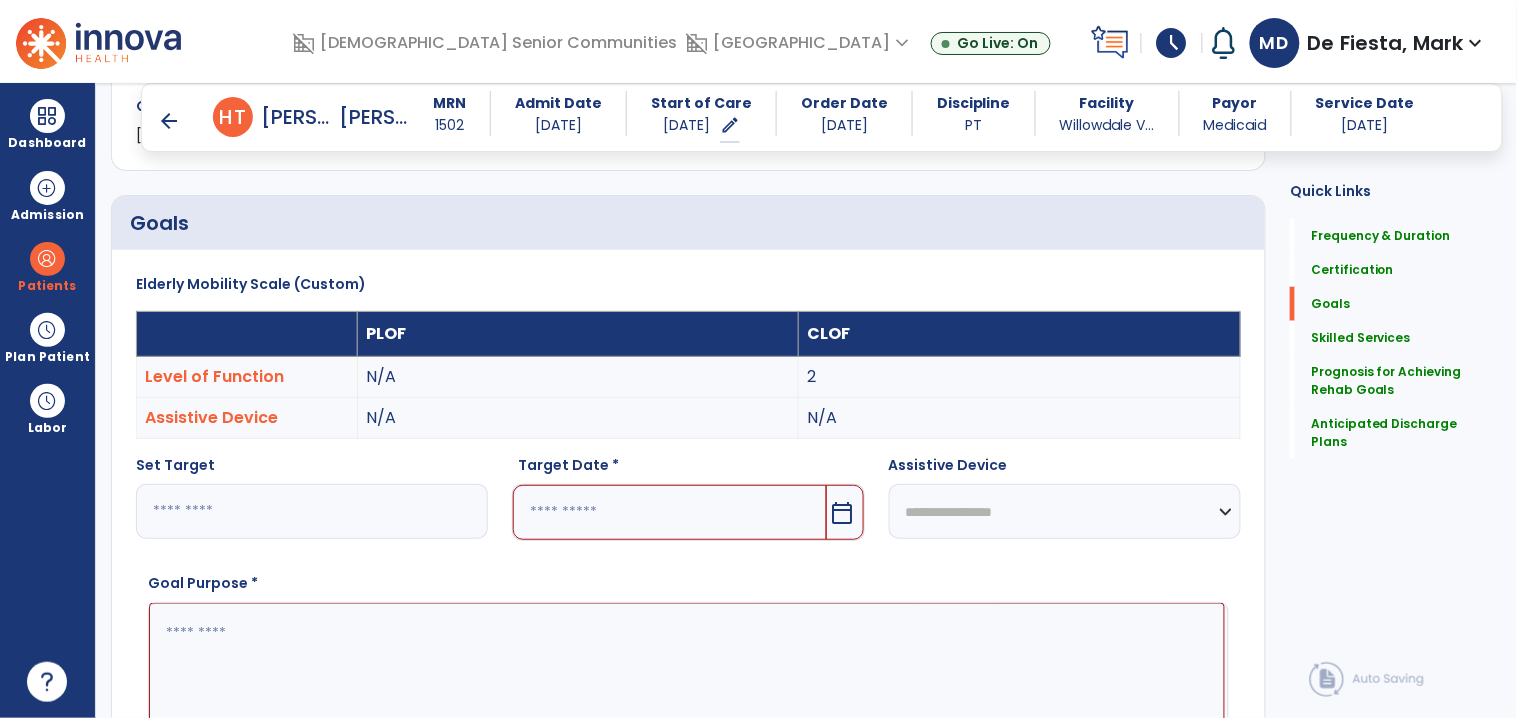 scroll, scrollTop: 435, scrollLeft: 0, axis: vertical 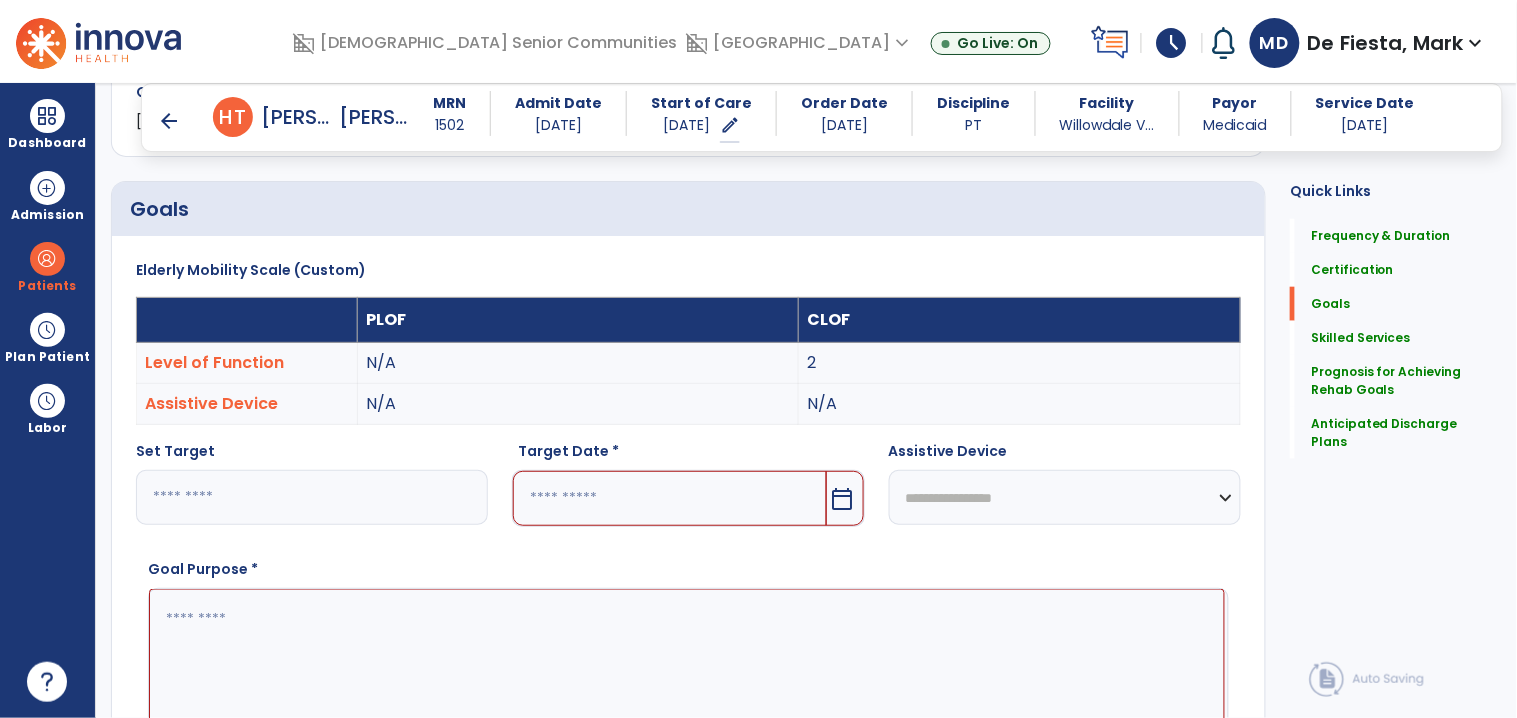 type on "**" 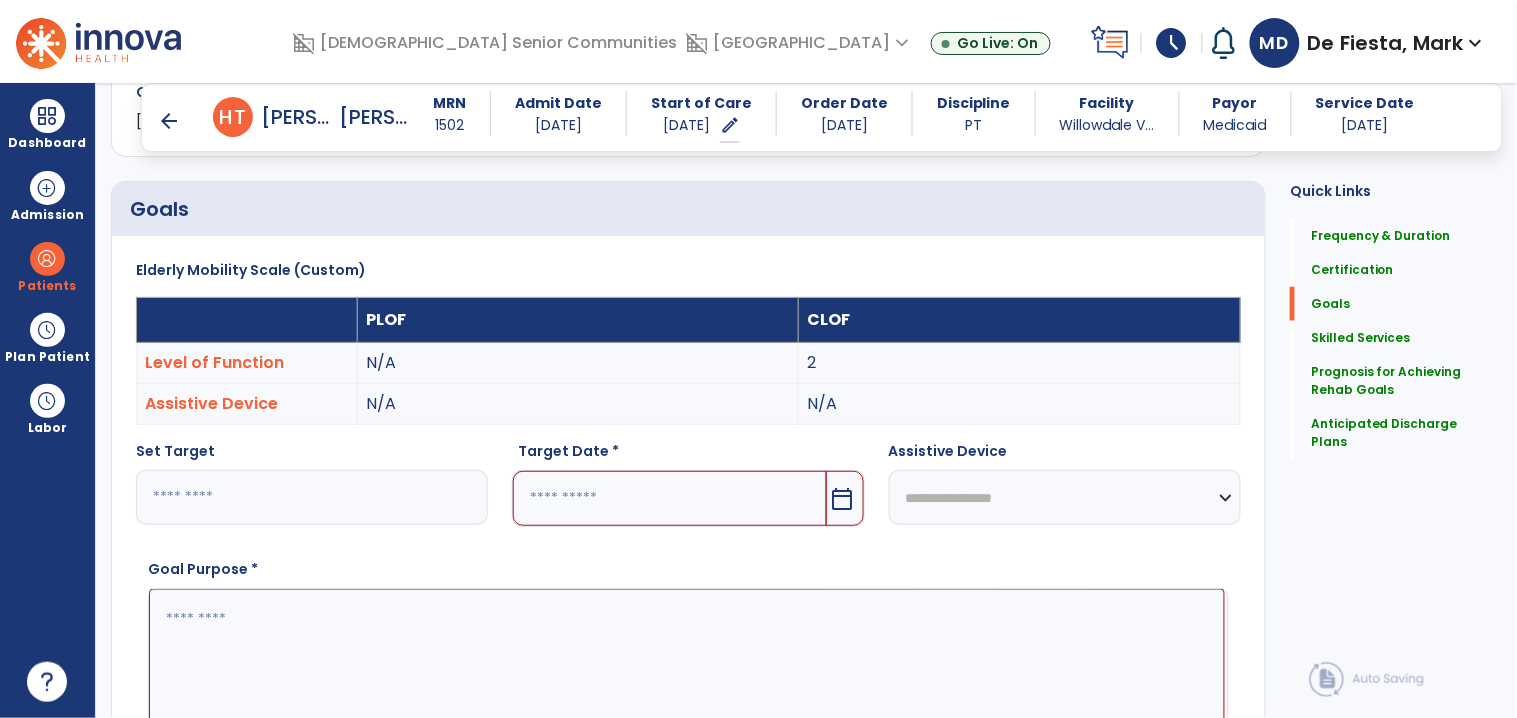 paste on "**********" 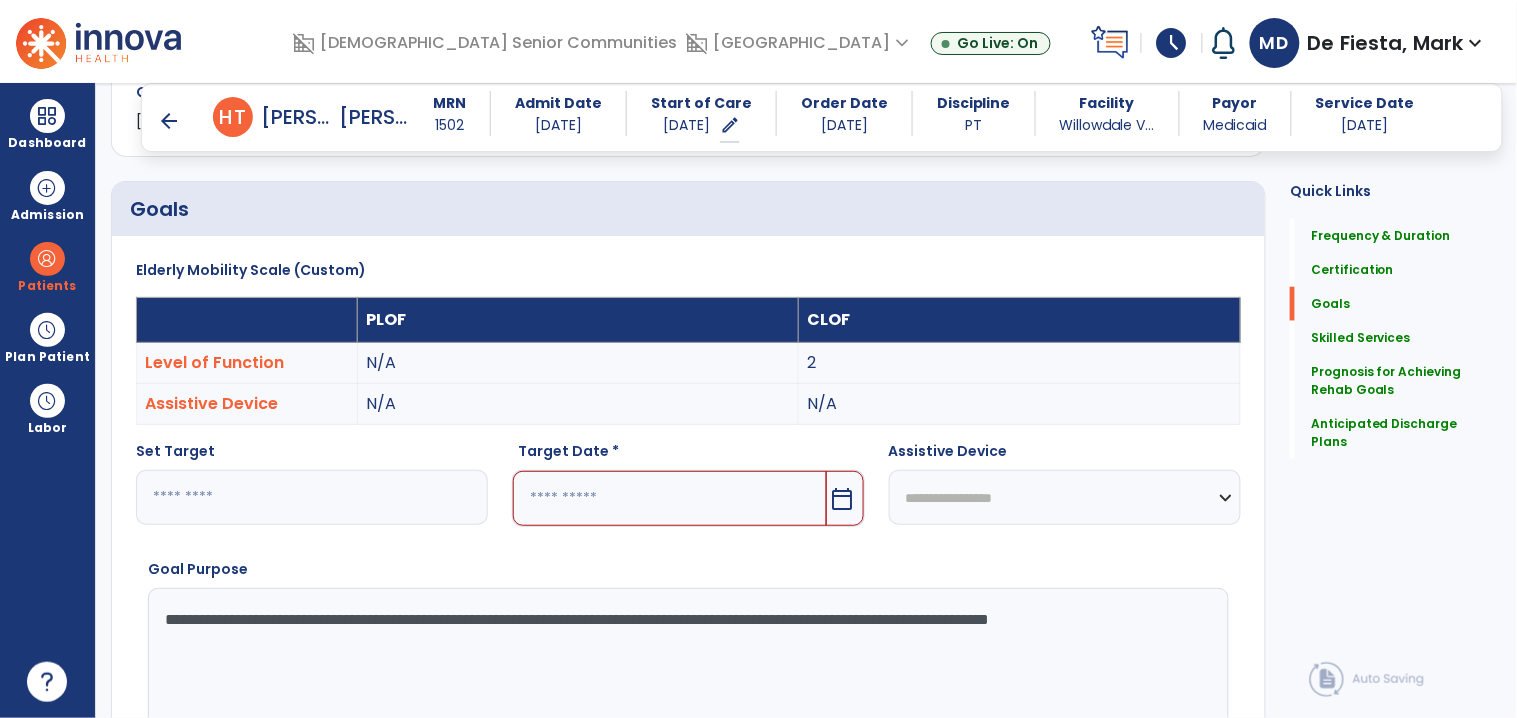 click on "**********" at bounding box center (687, 663) 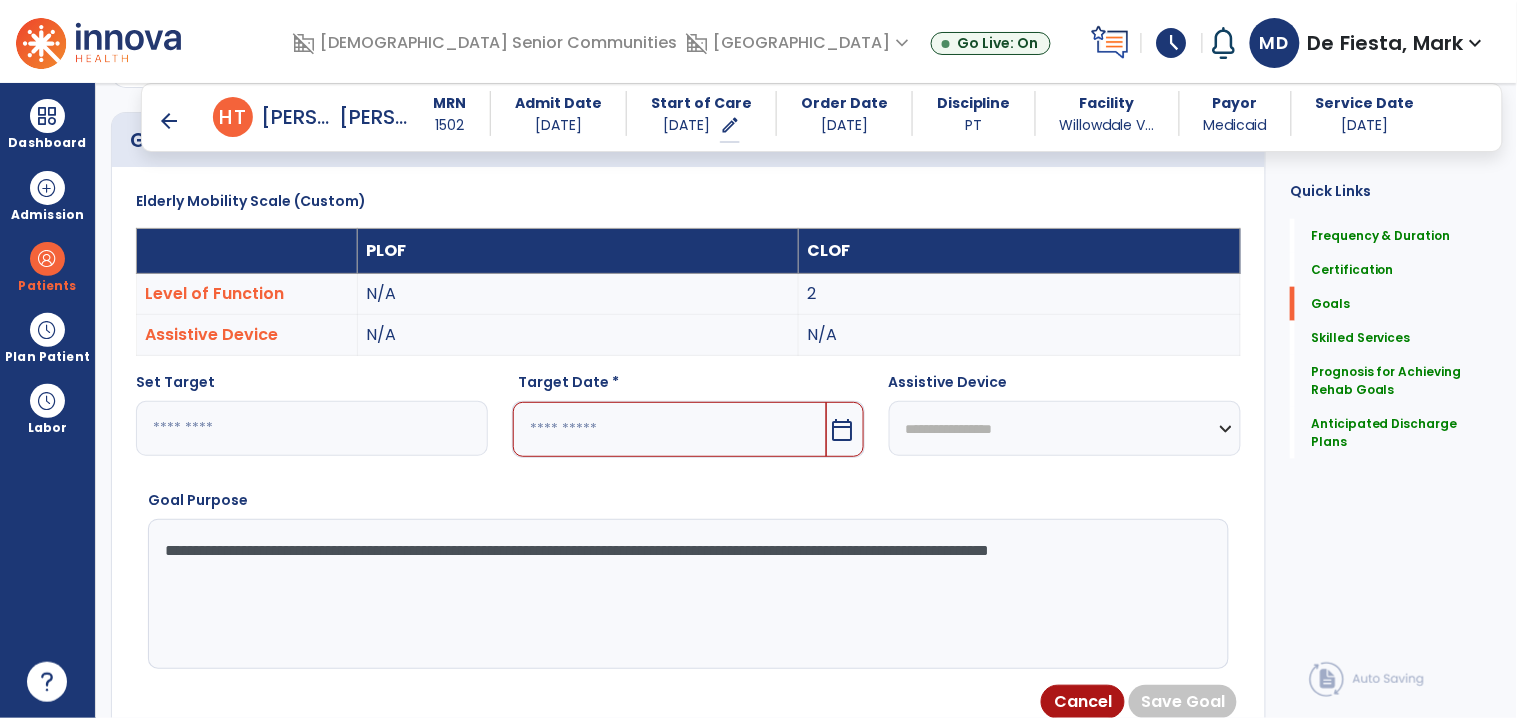 scroll, scrollTop: 533, scrollLeft: 0, axis: vertical 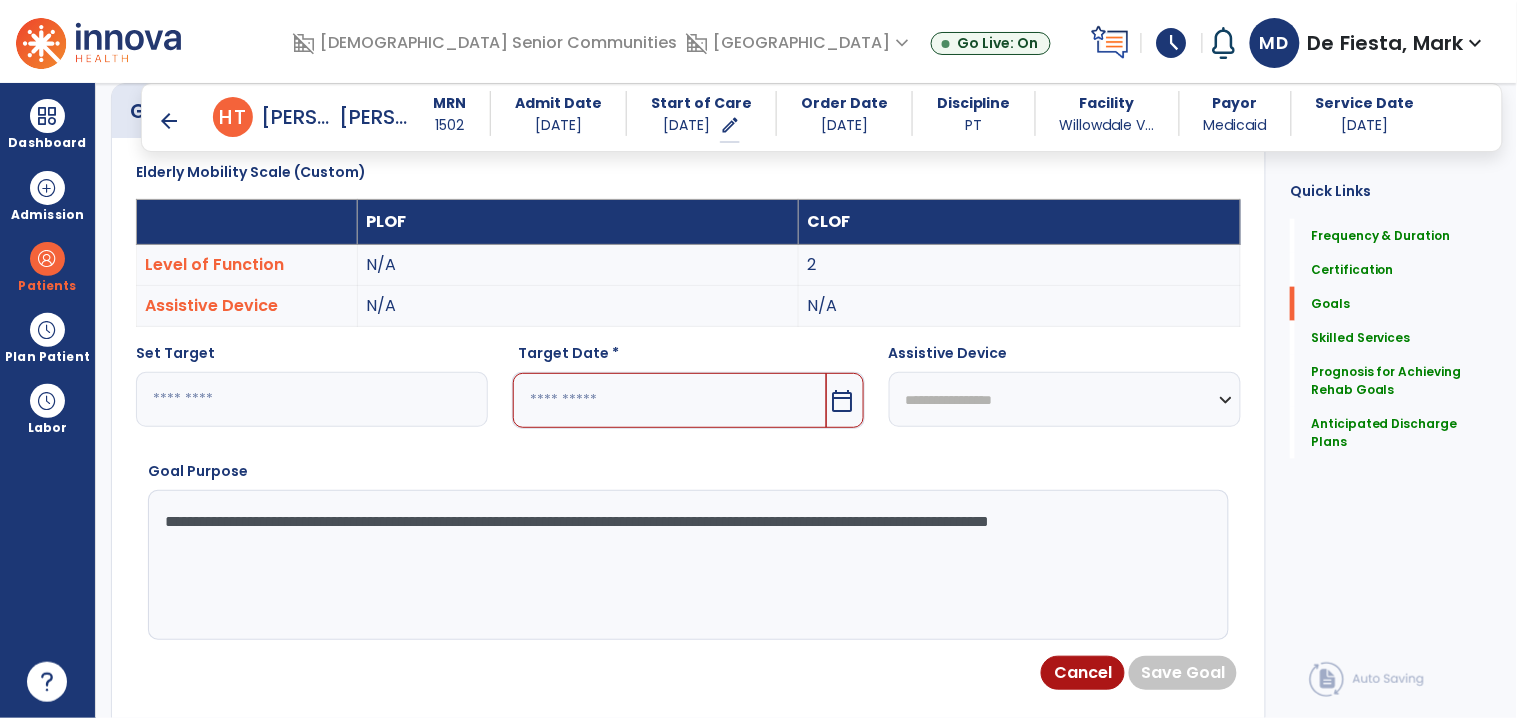 drag, startPoint x: 232, startPoint y: 527, endPoint x: 294, endPoint y: 541, distance: 63.560993 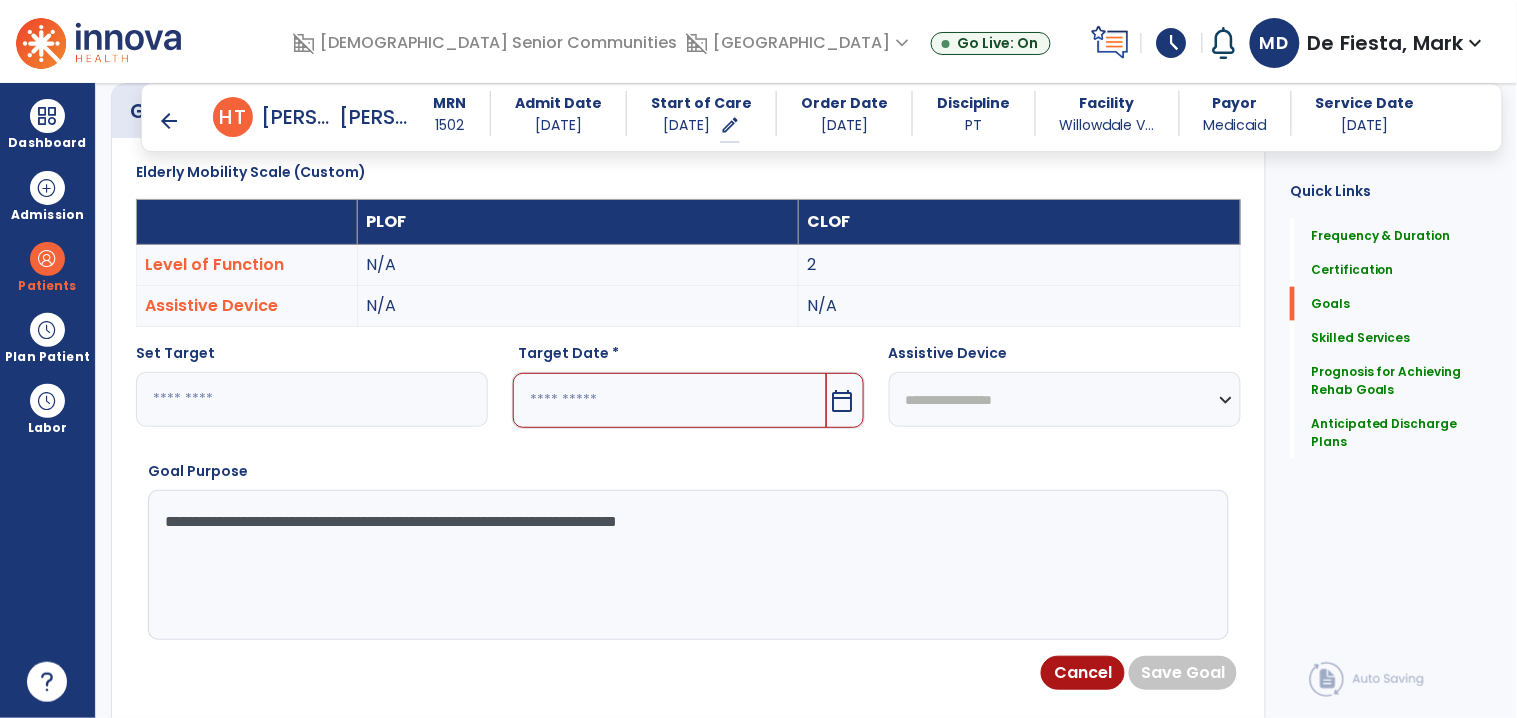 click on "**********" at bounding box center [687, 565] 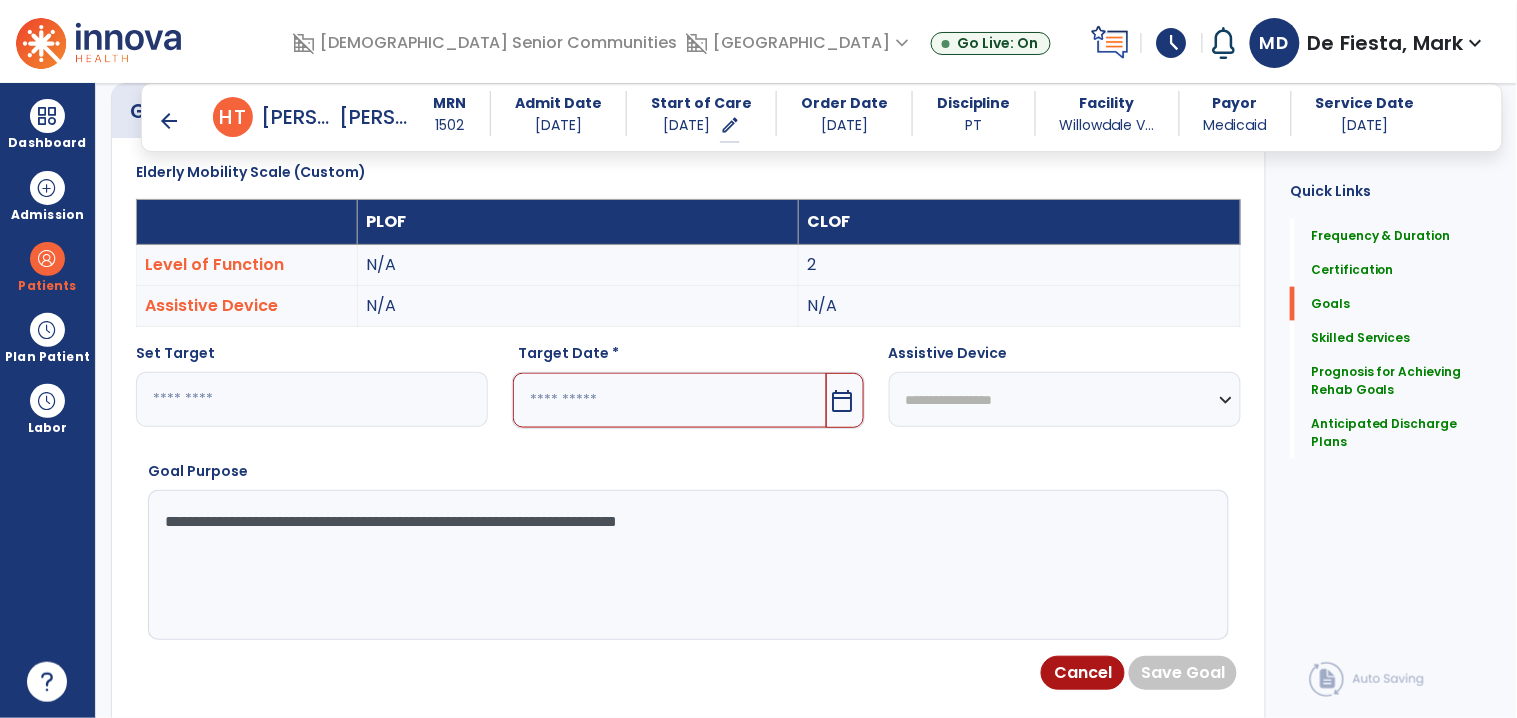 click at bounding box center (669, 400) 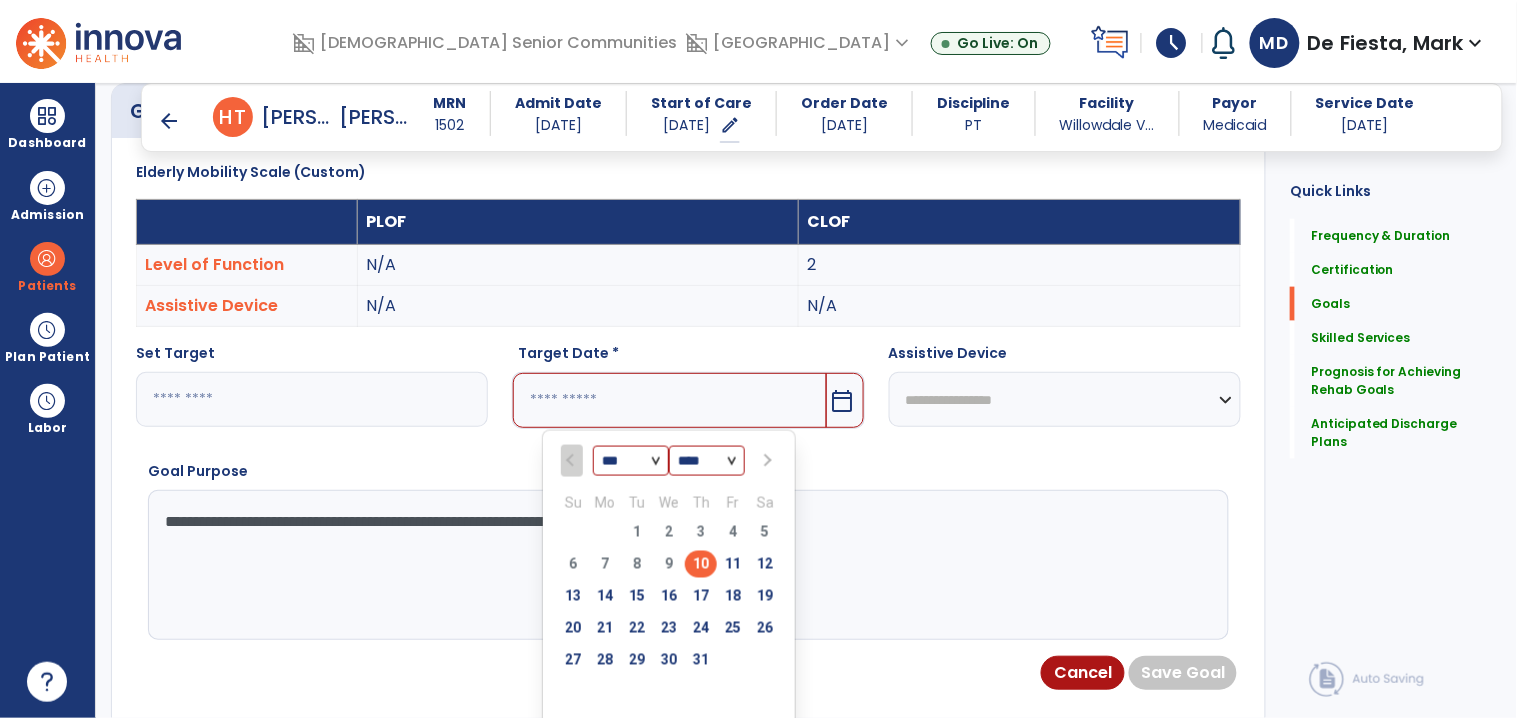 click at bounding box center [767, 461] 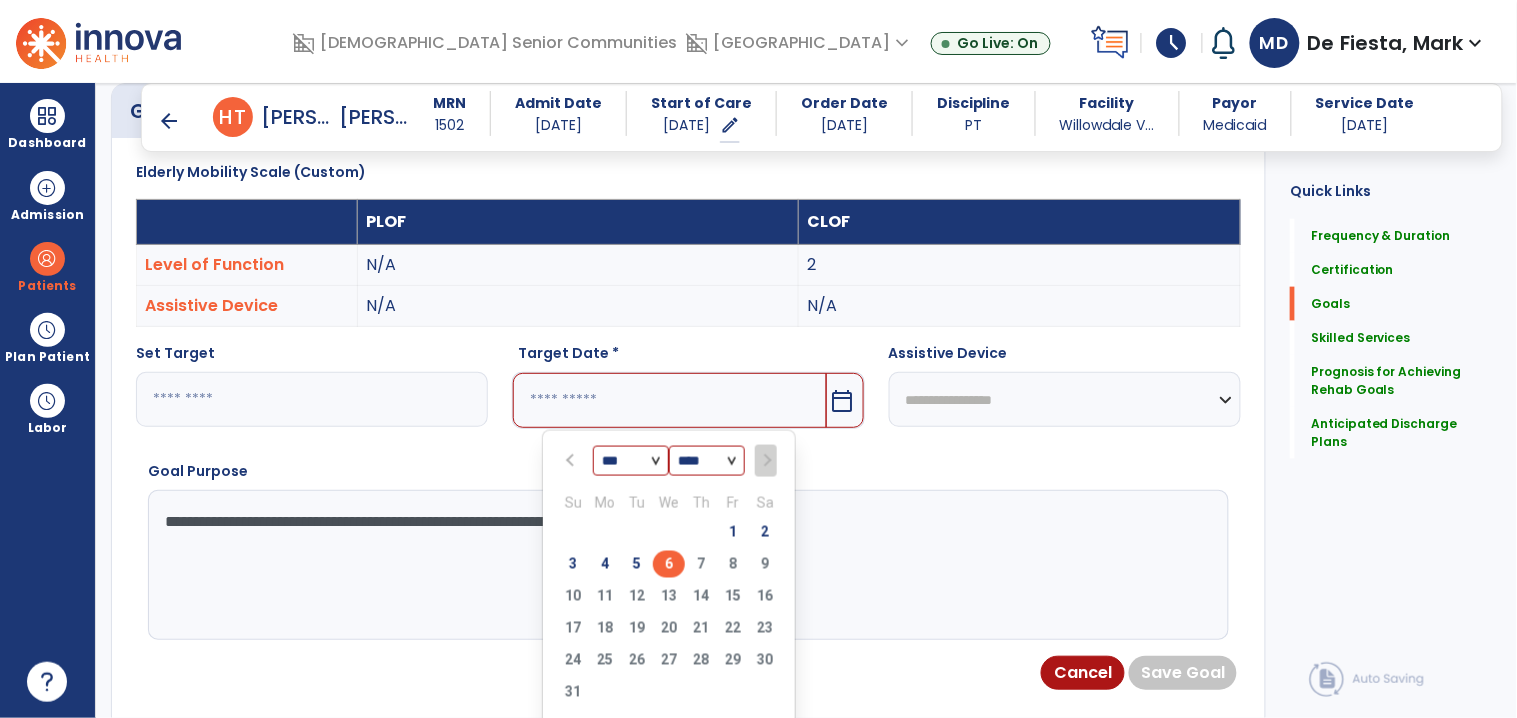 click on "6" at bounding box center [669, 564] 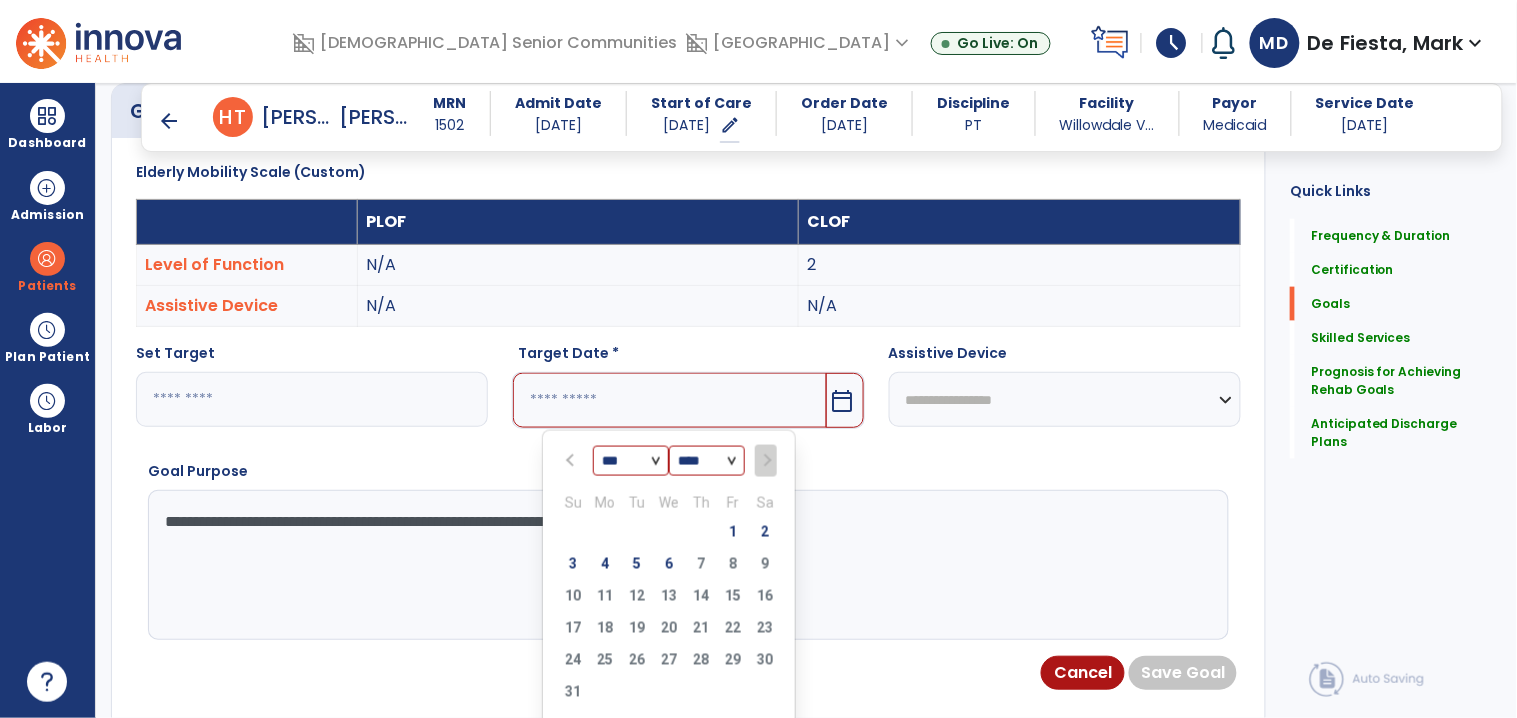 type on "********" 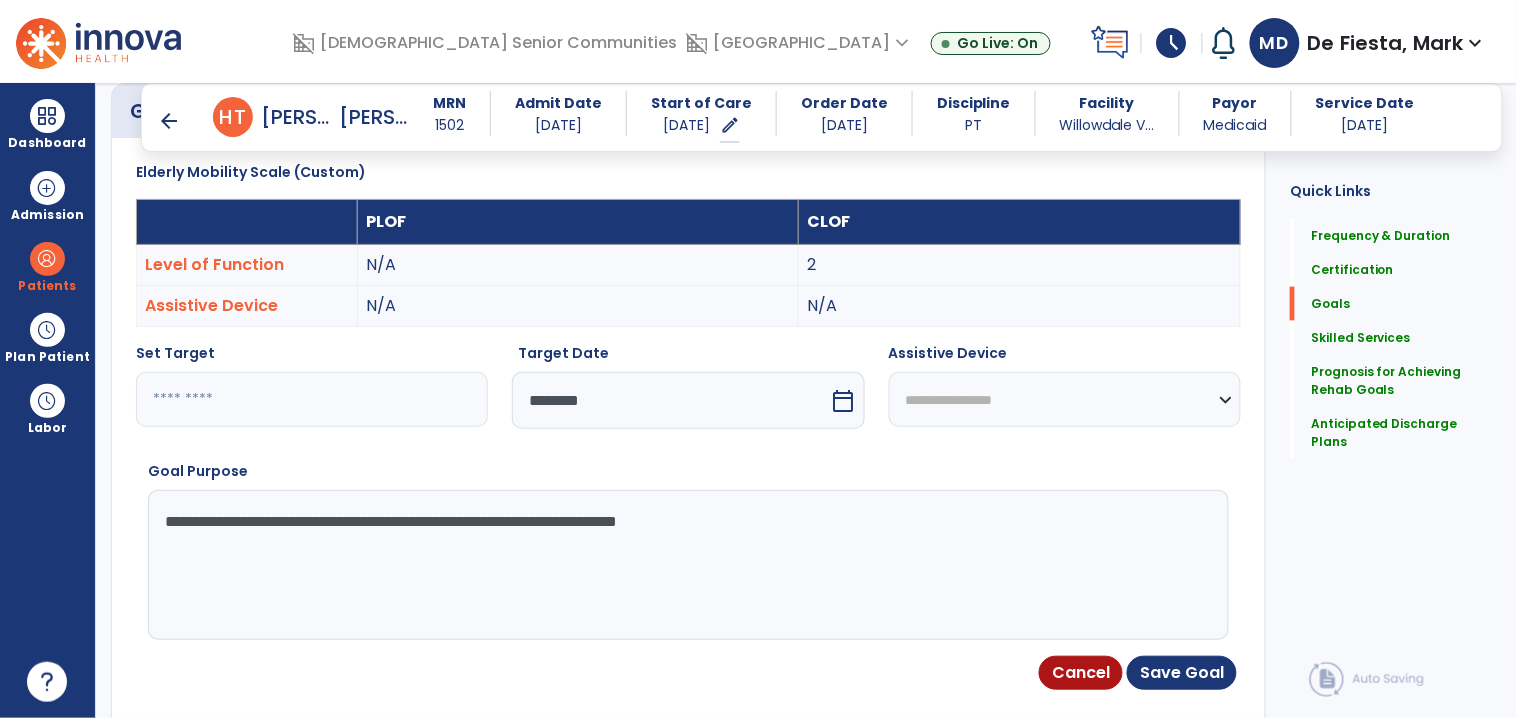 click on "**********" at bounding box center (687, 565) 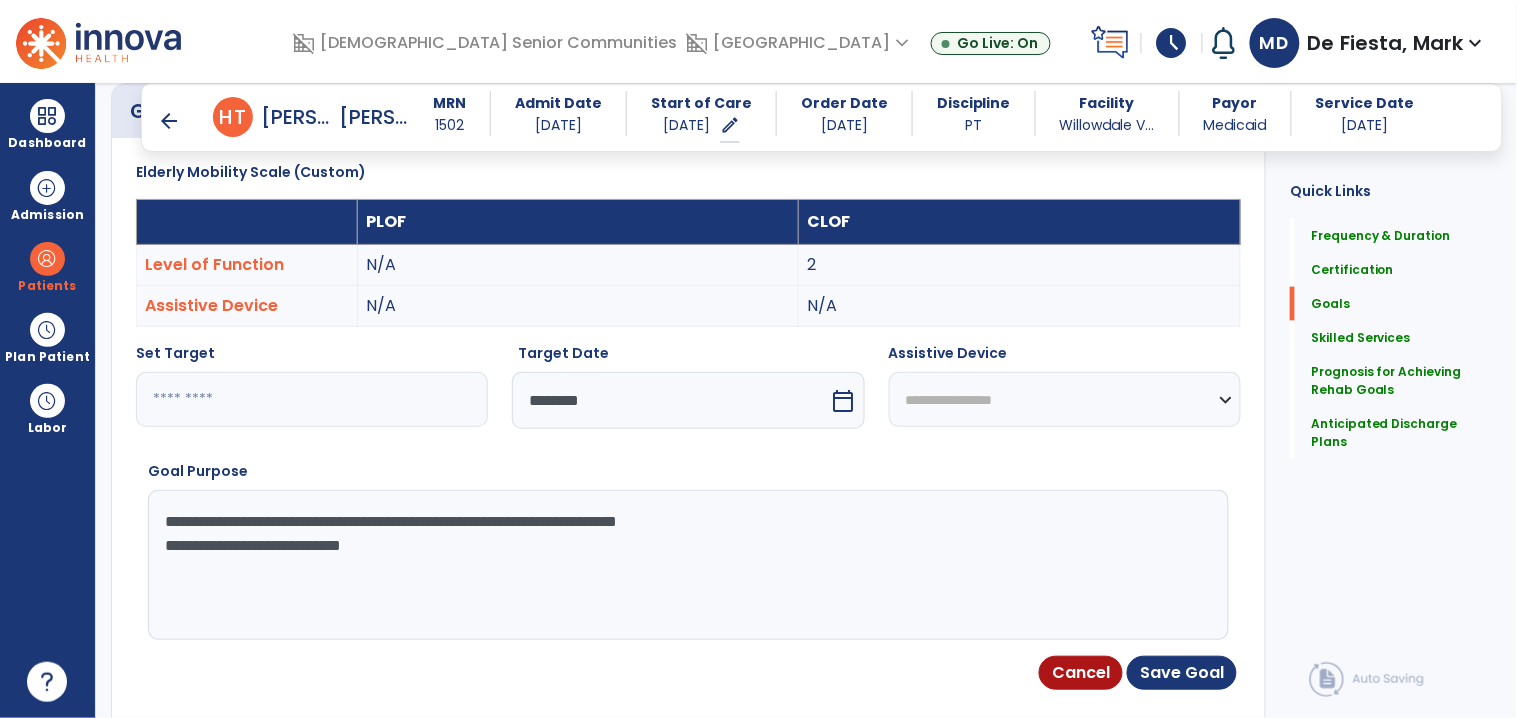 paste on "**********" 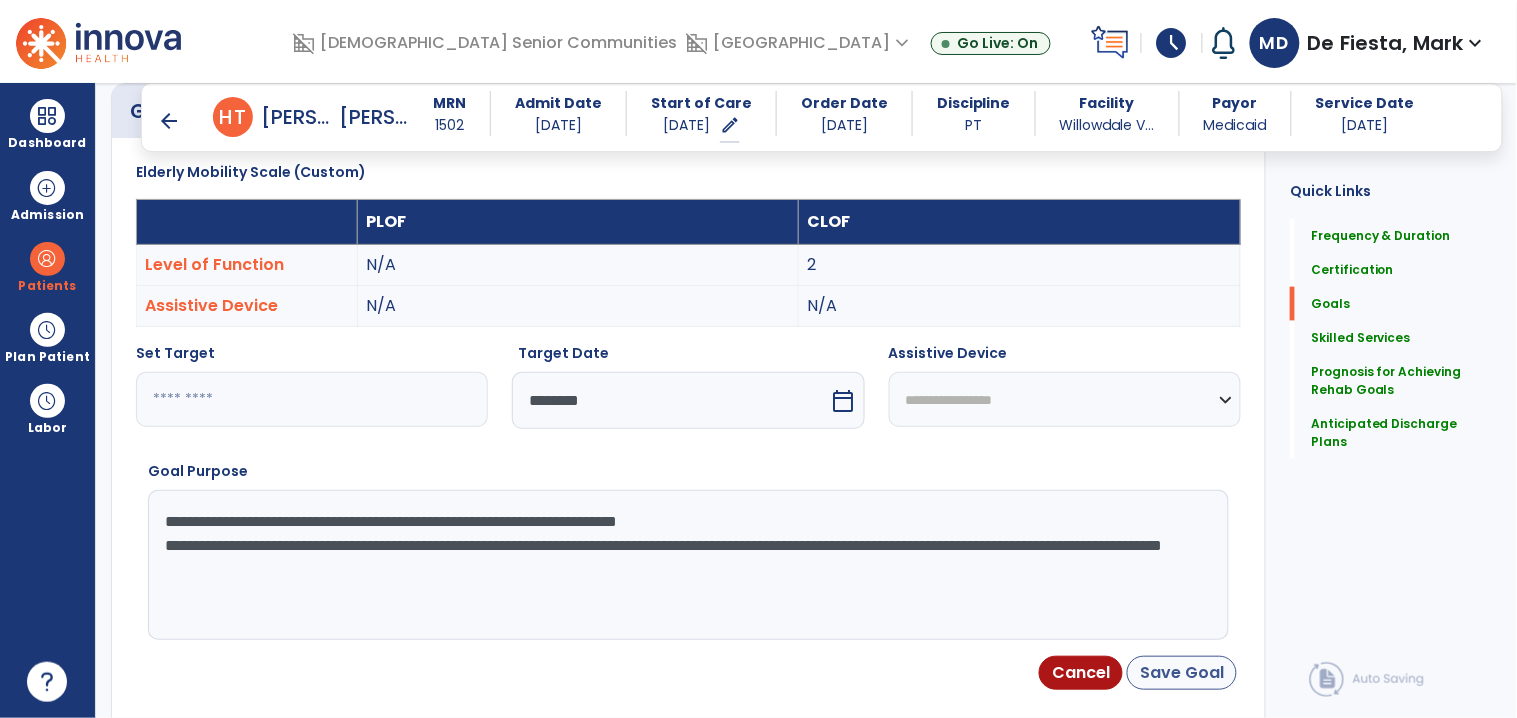 type on "**********" 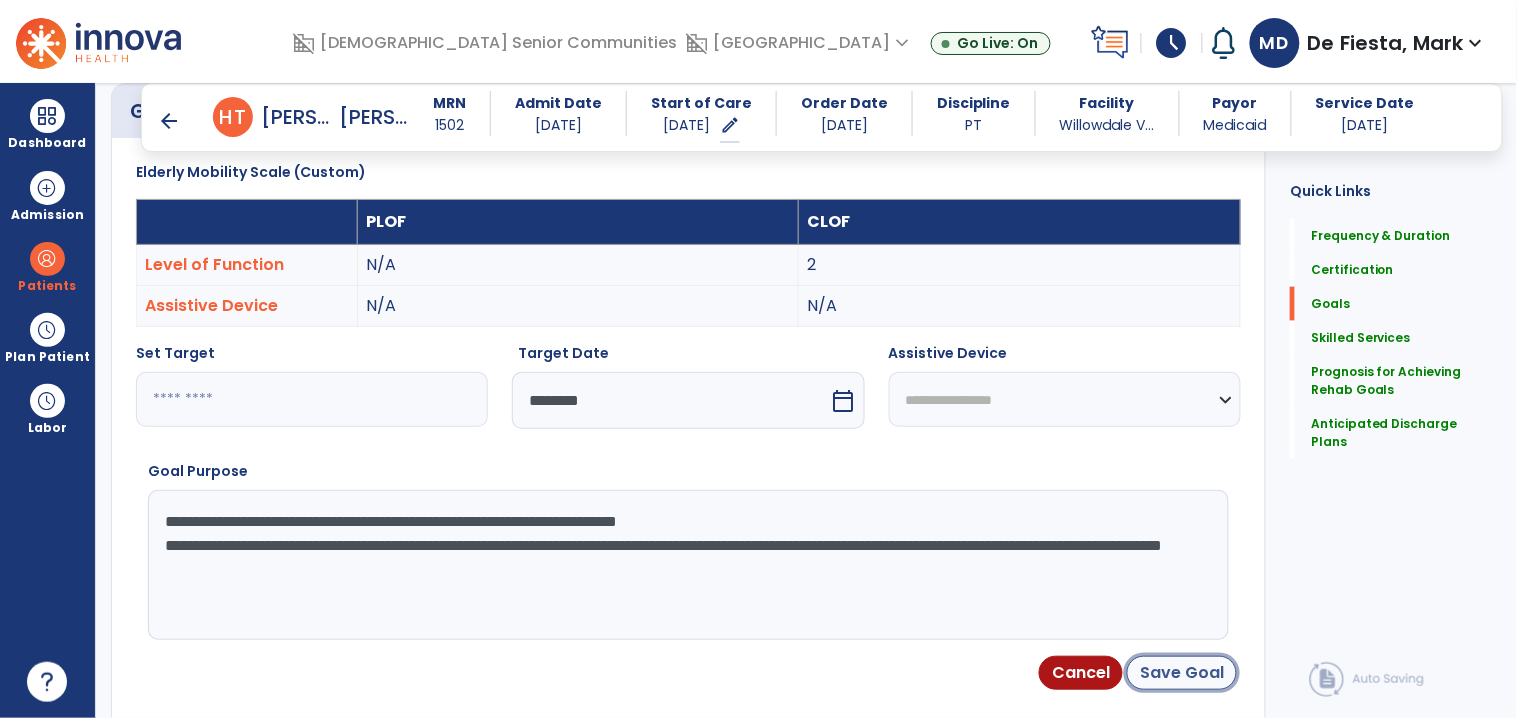 click on "Save Goal" at bounding box center (1182, 673) 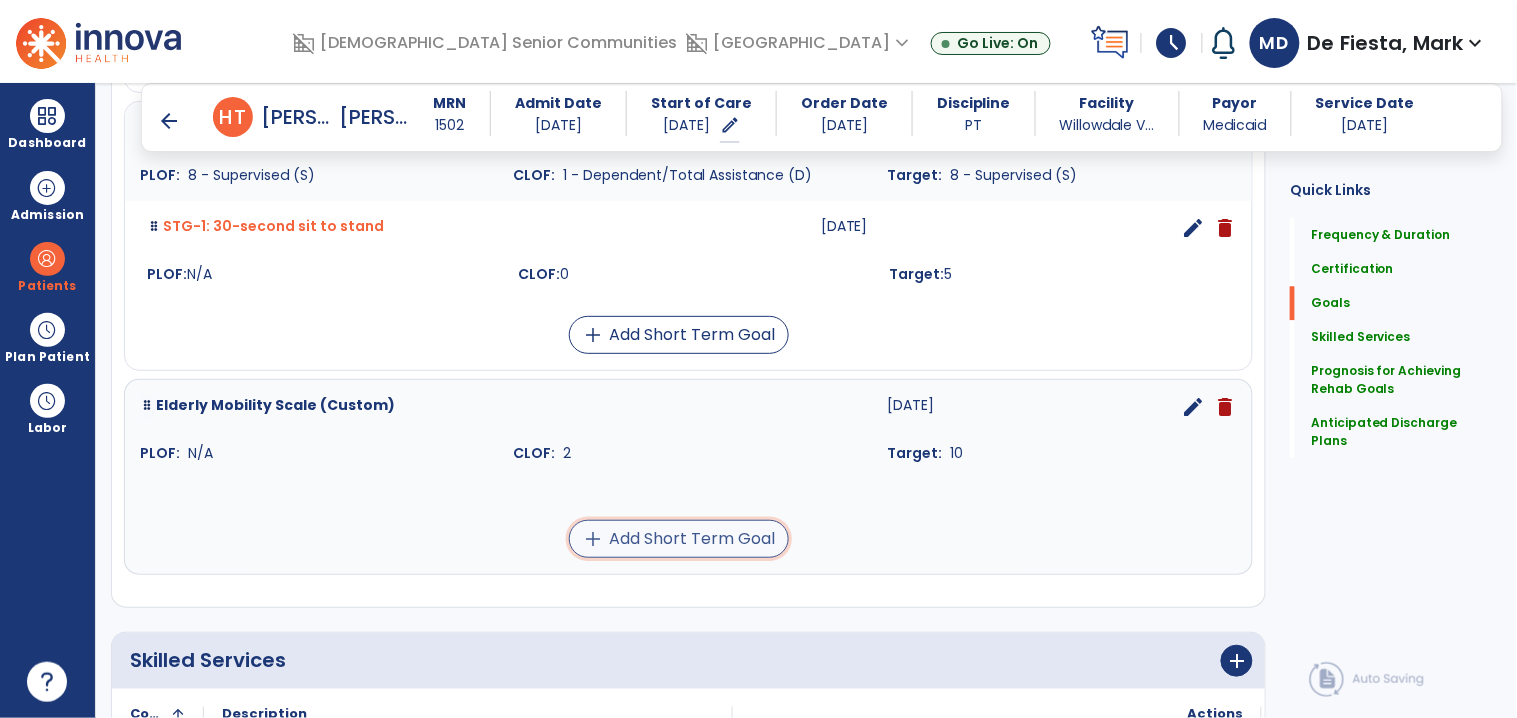 click on "add  Add Short Term Goal" at bounding box center (679, 539) 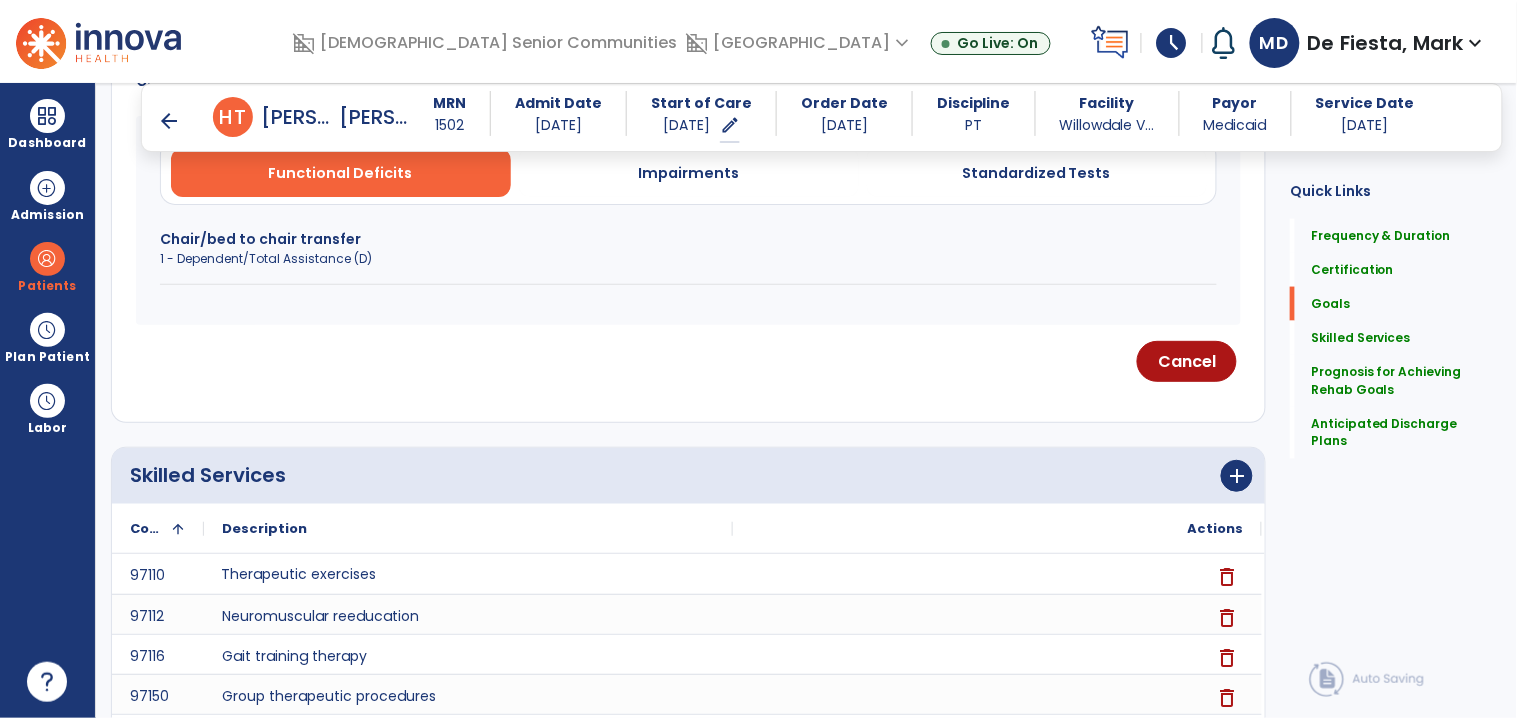 scroll, scrollTop: 420, scrollLeft: 0, axis: vertical 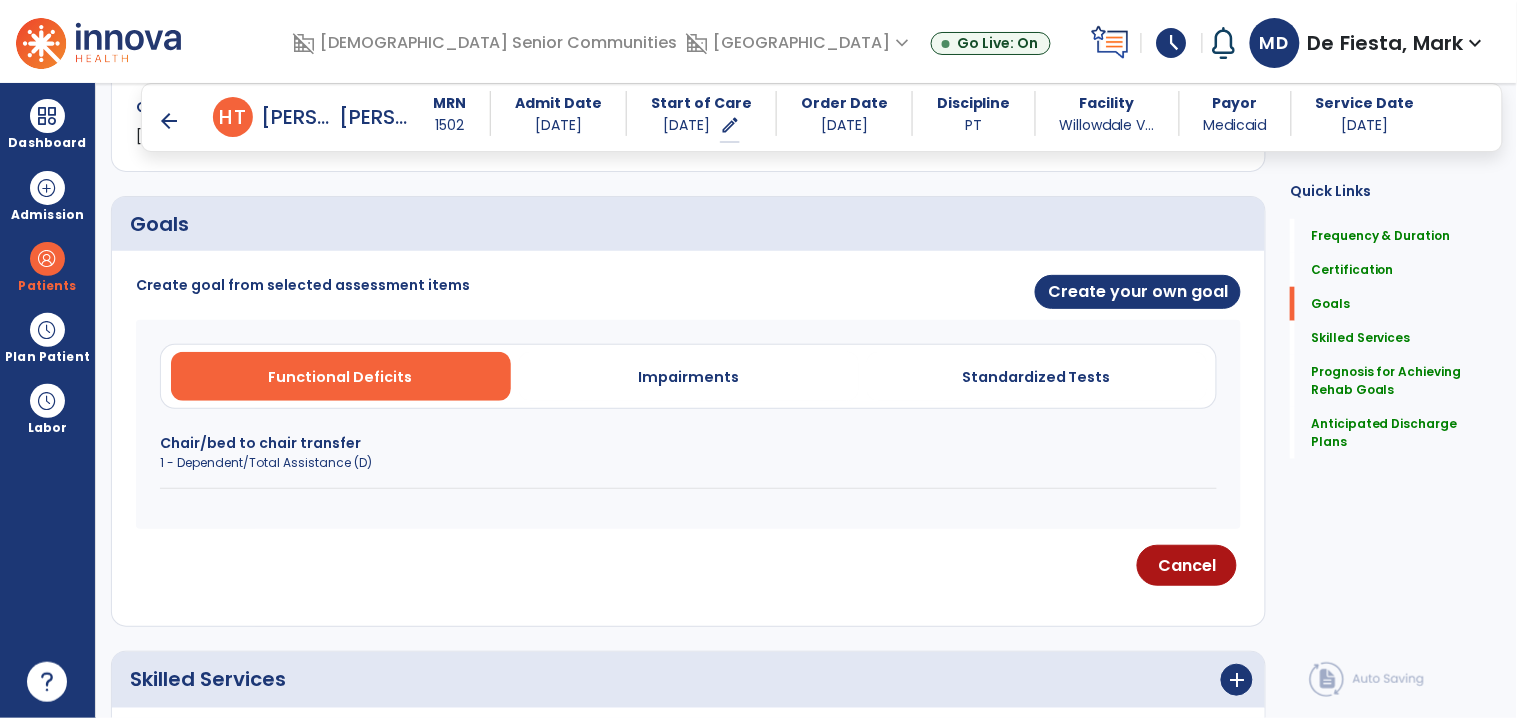 click on "Functional Deficits   Impairments   Standardized Tests  Chair/bed to chair transfer 1 - Dependent/Total Assistance (D)" at bounding box center [688, 424] 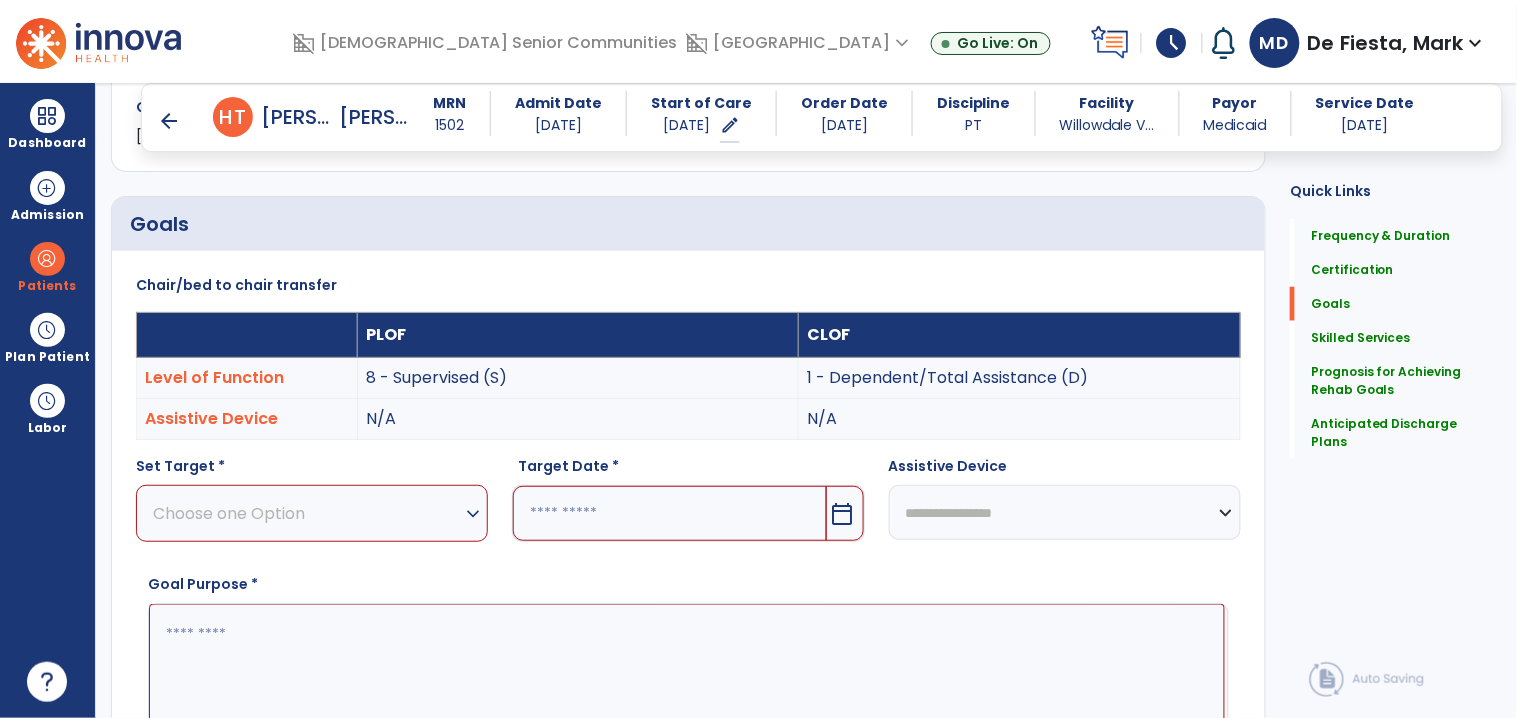 click on "Choose one Option" at bounding box center (307, 513) 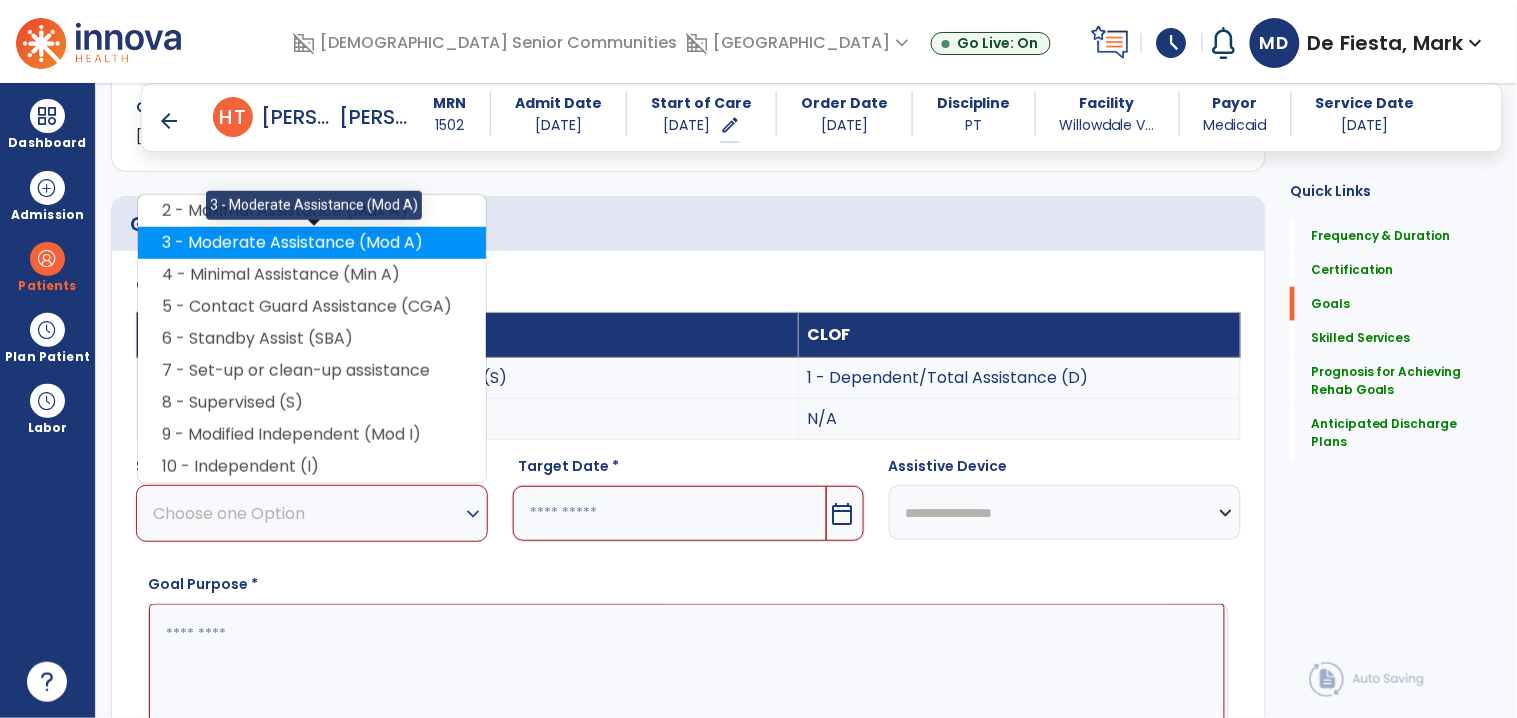 click on "3 - Moderate Assistance (Mod A)" at bounding box center (312, 243) 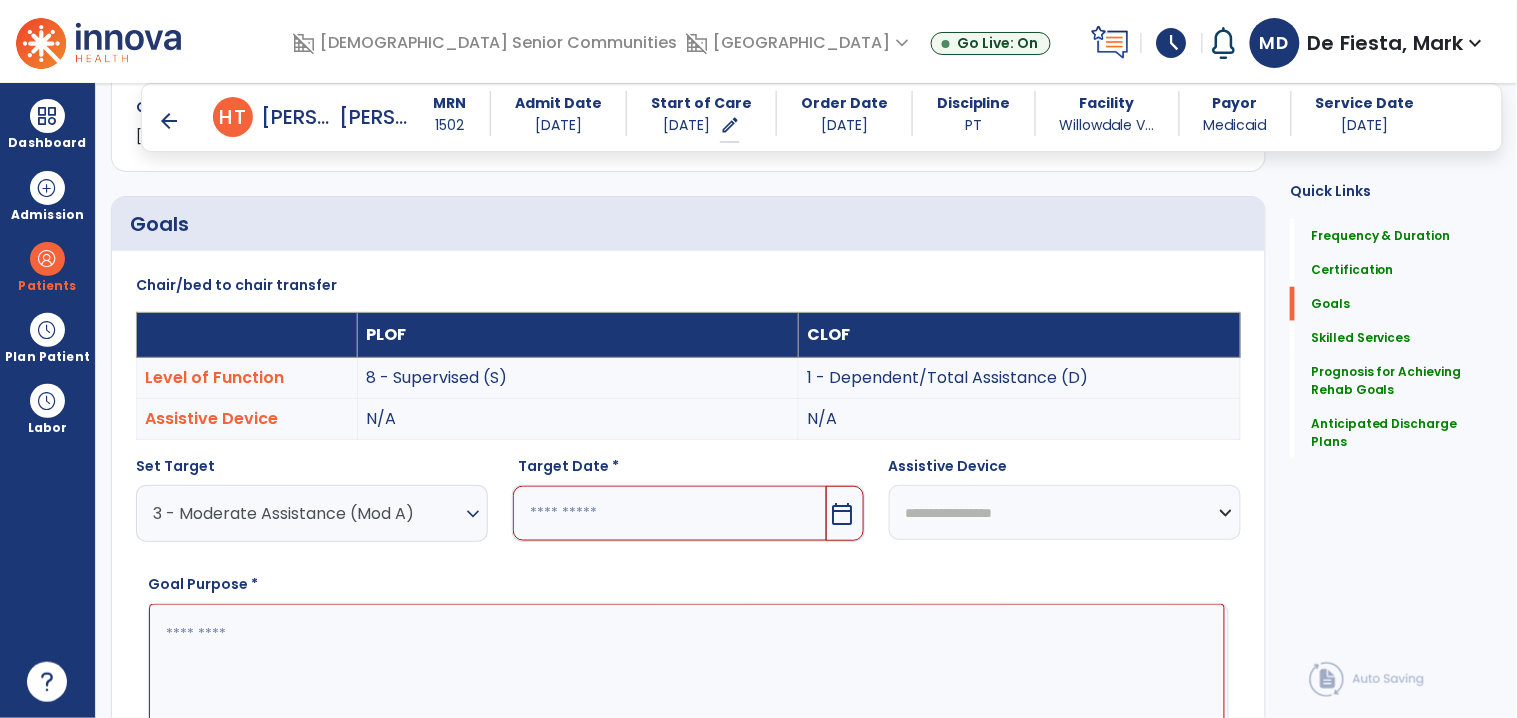 click at bounding box center [669, 513] 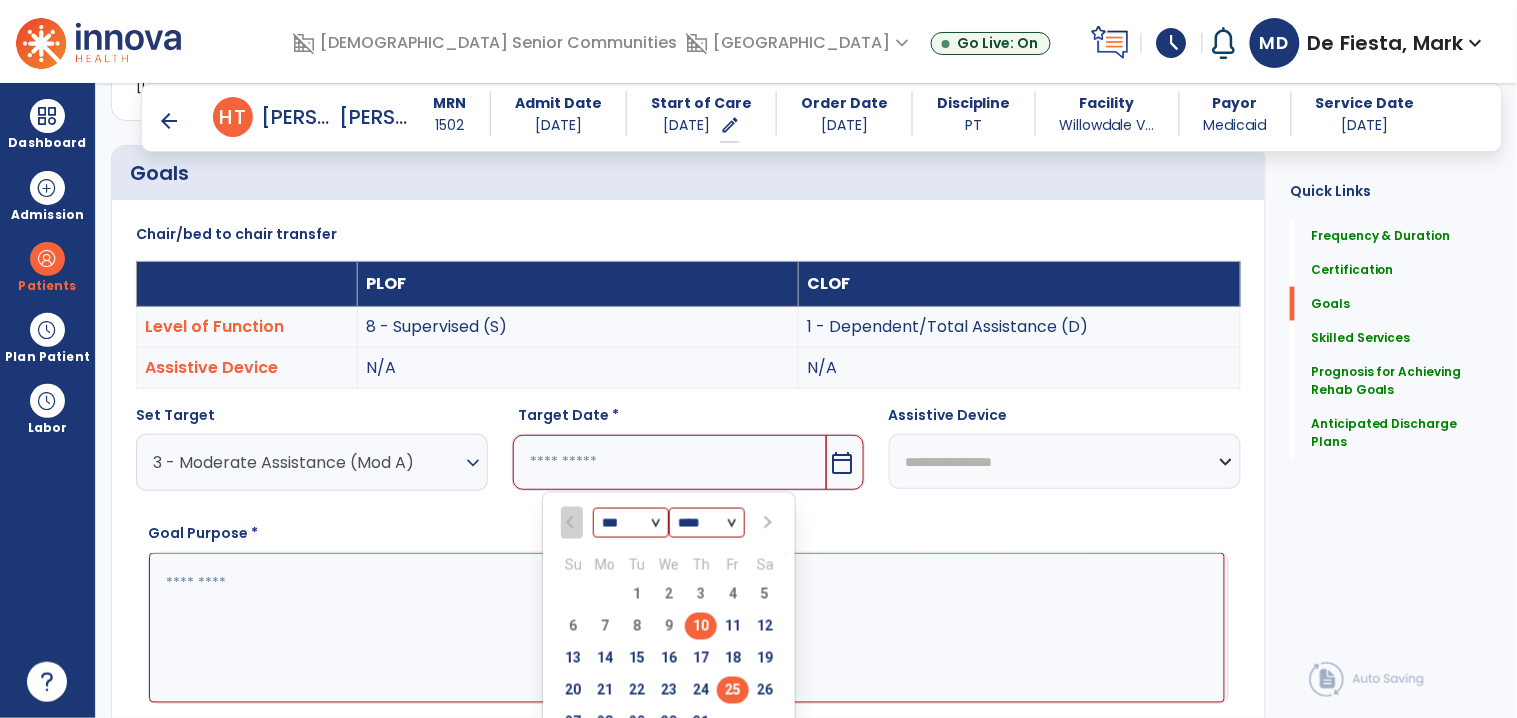 scroll, scrollTop: 522, scrollLeft: 0, axis: vertical 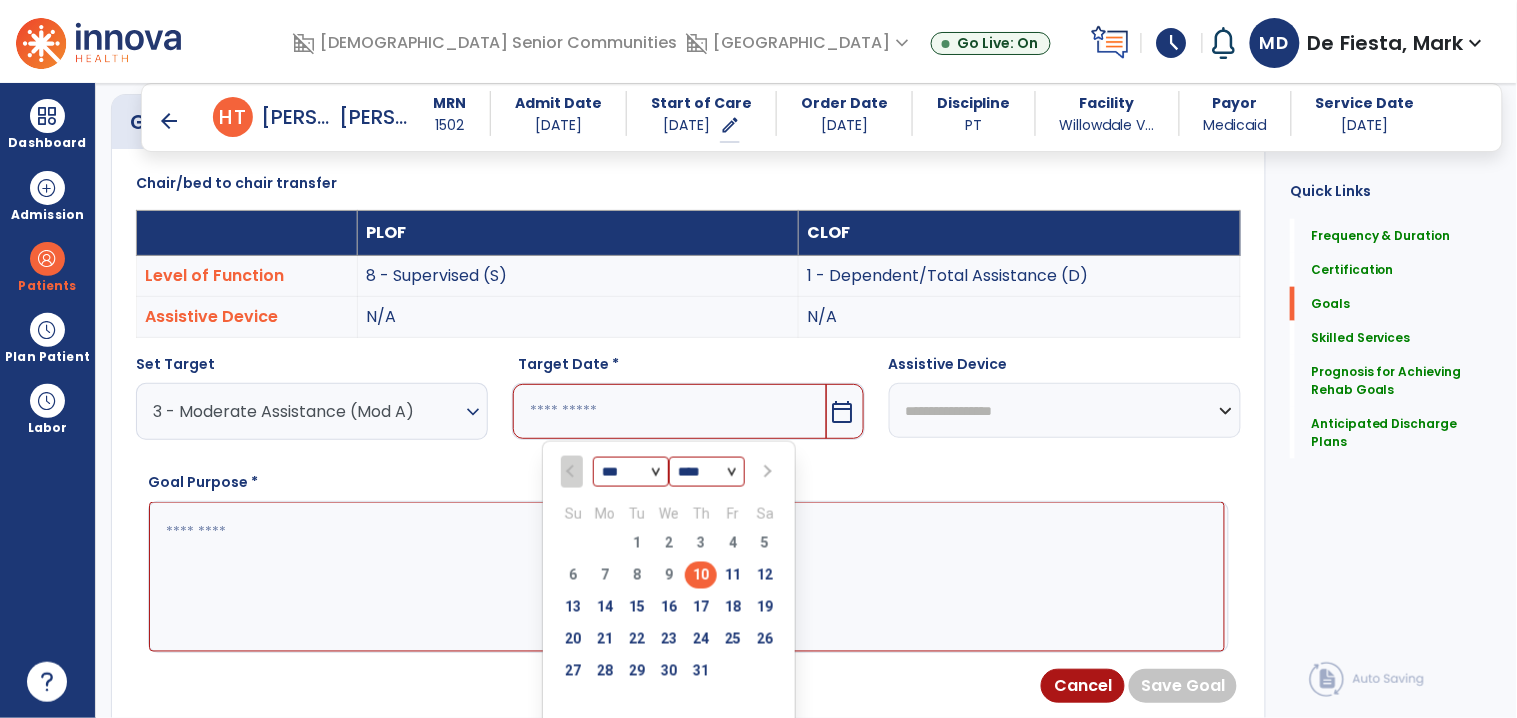 click on "24" at bounding box center [701, 639] 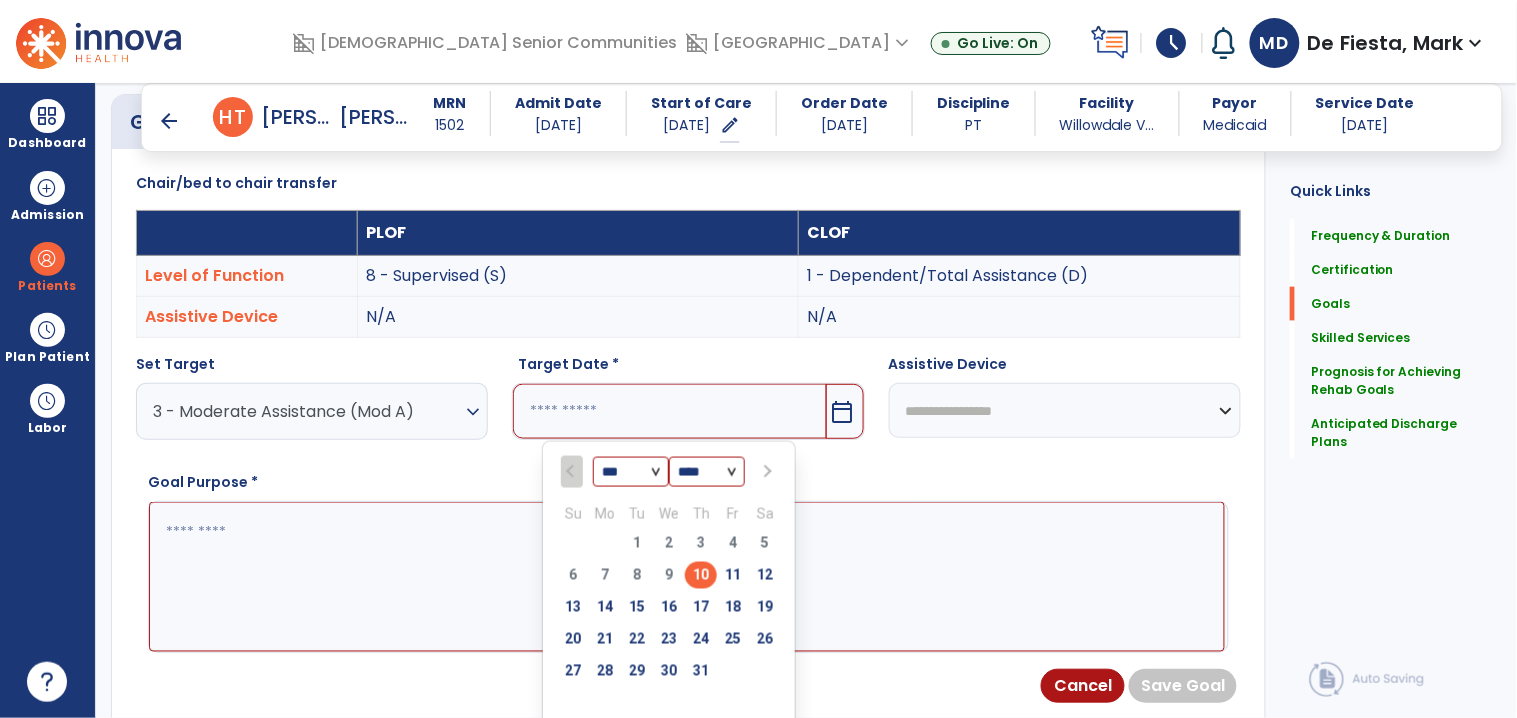 type on "*********" 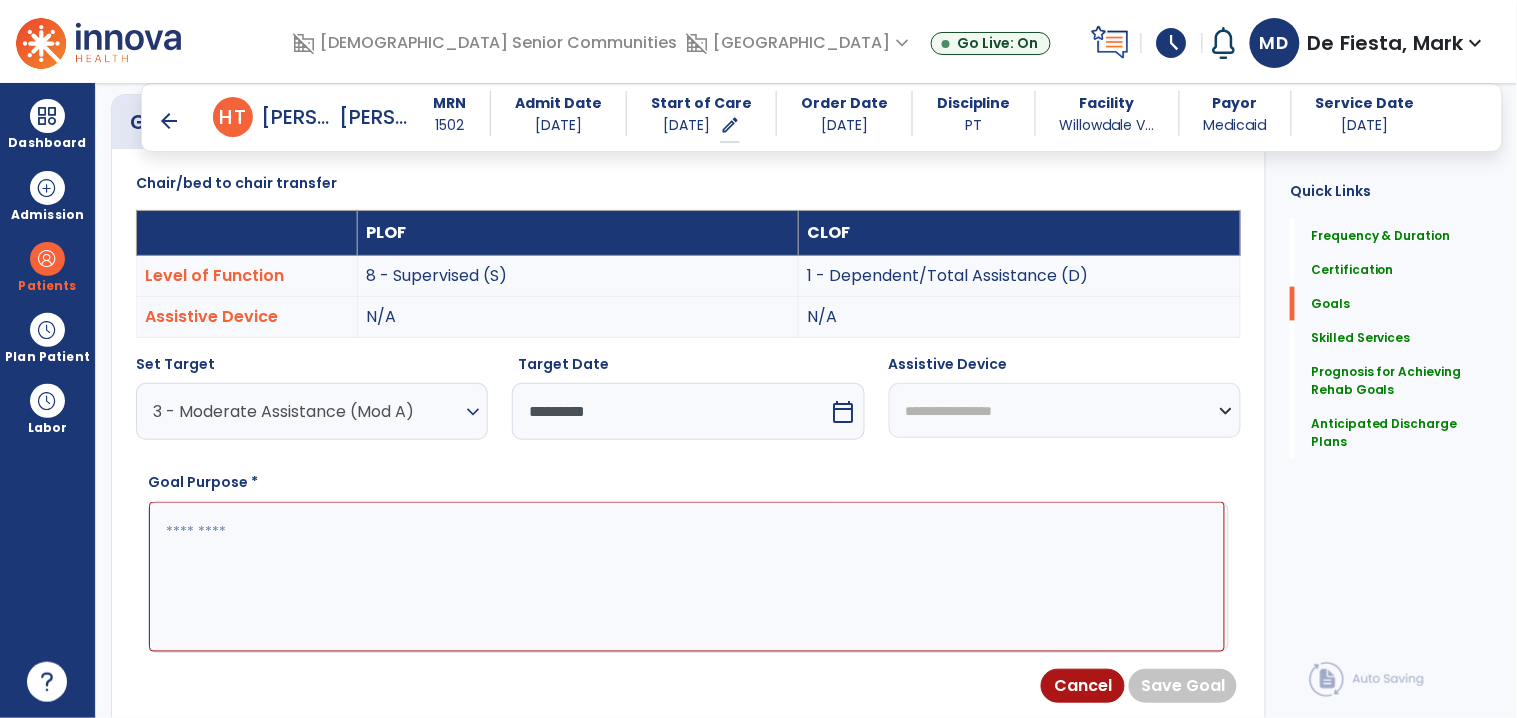 click at bounding box center [687, 577] 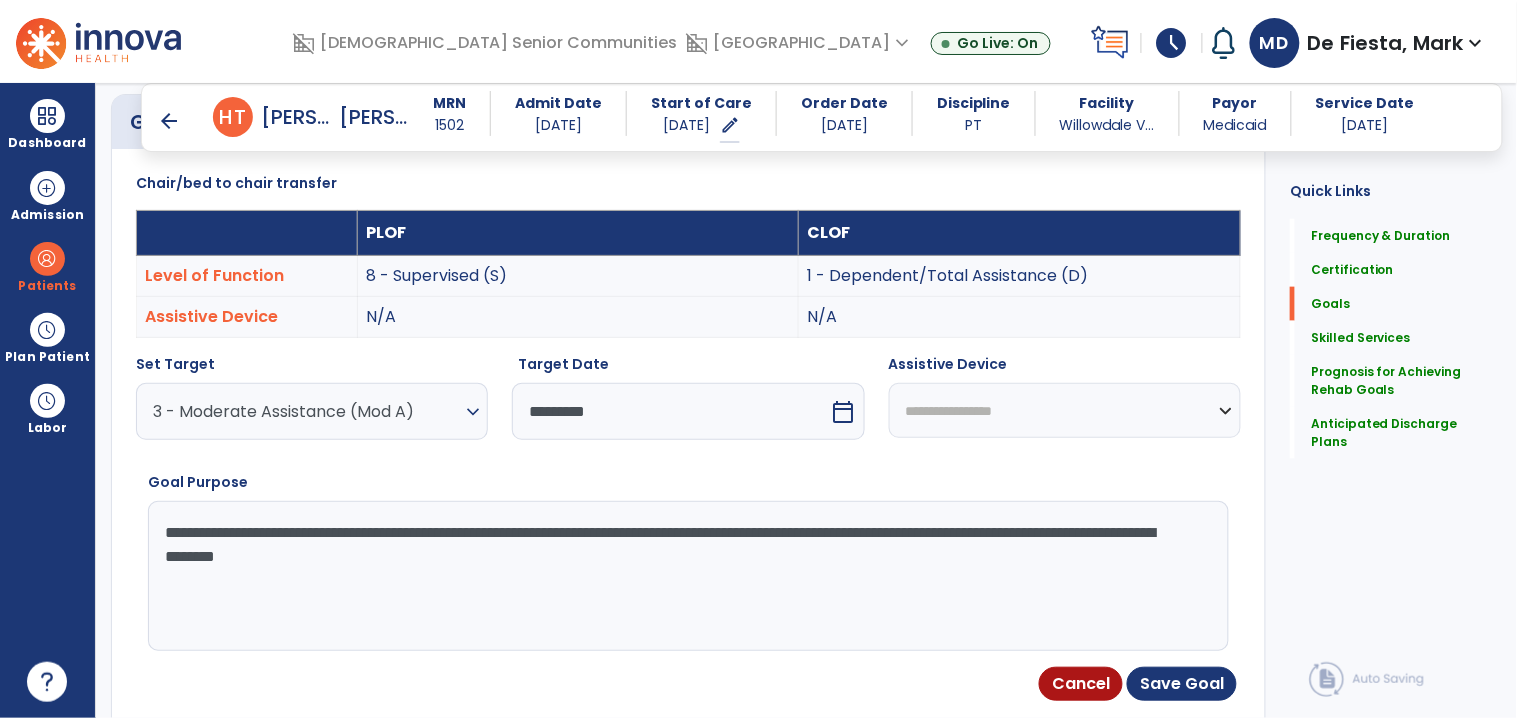 drag, startPoint x: 1029, startPoint y: 536, endPoint x: 1063, endPoint y: 538, distance: 34.058773 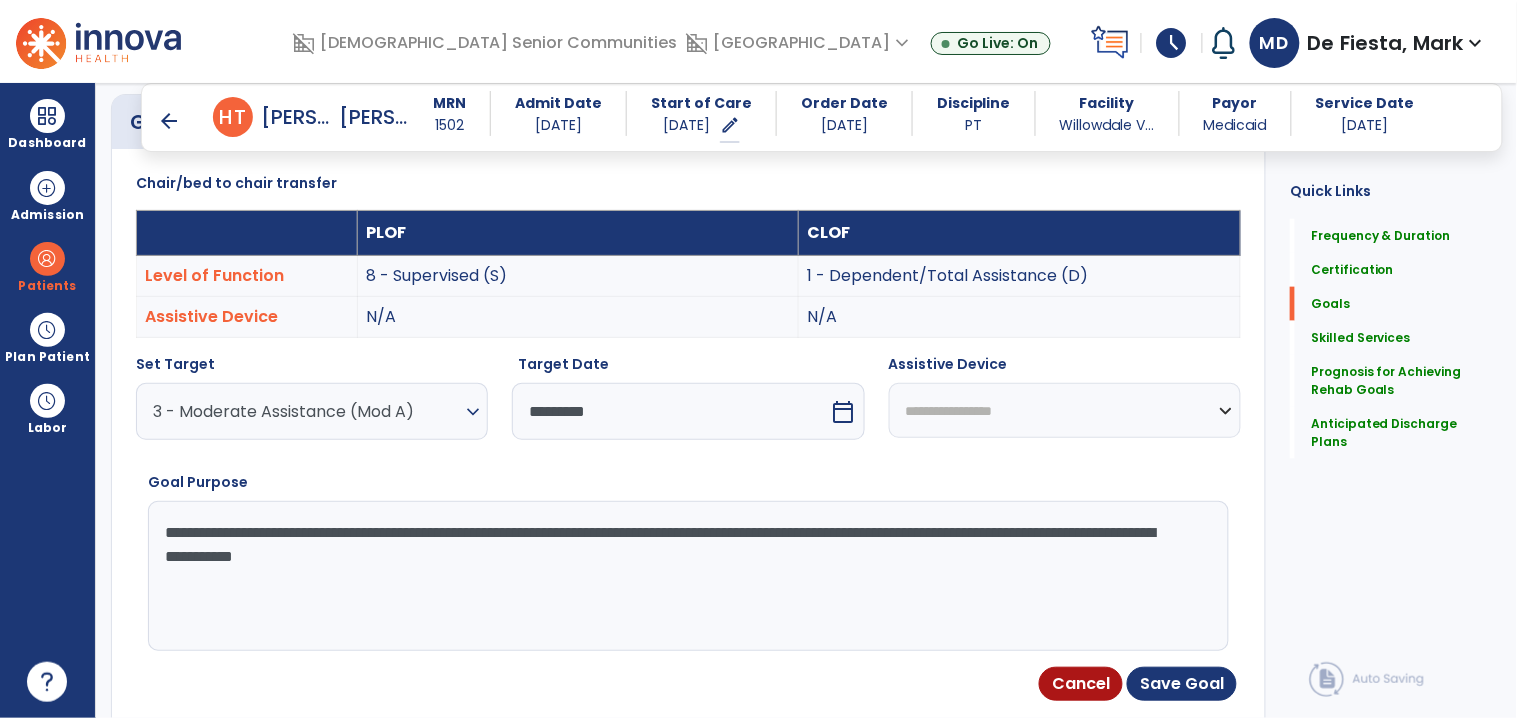 type on "**********" 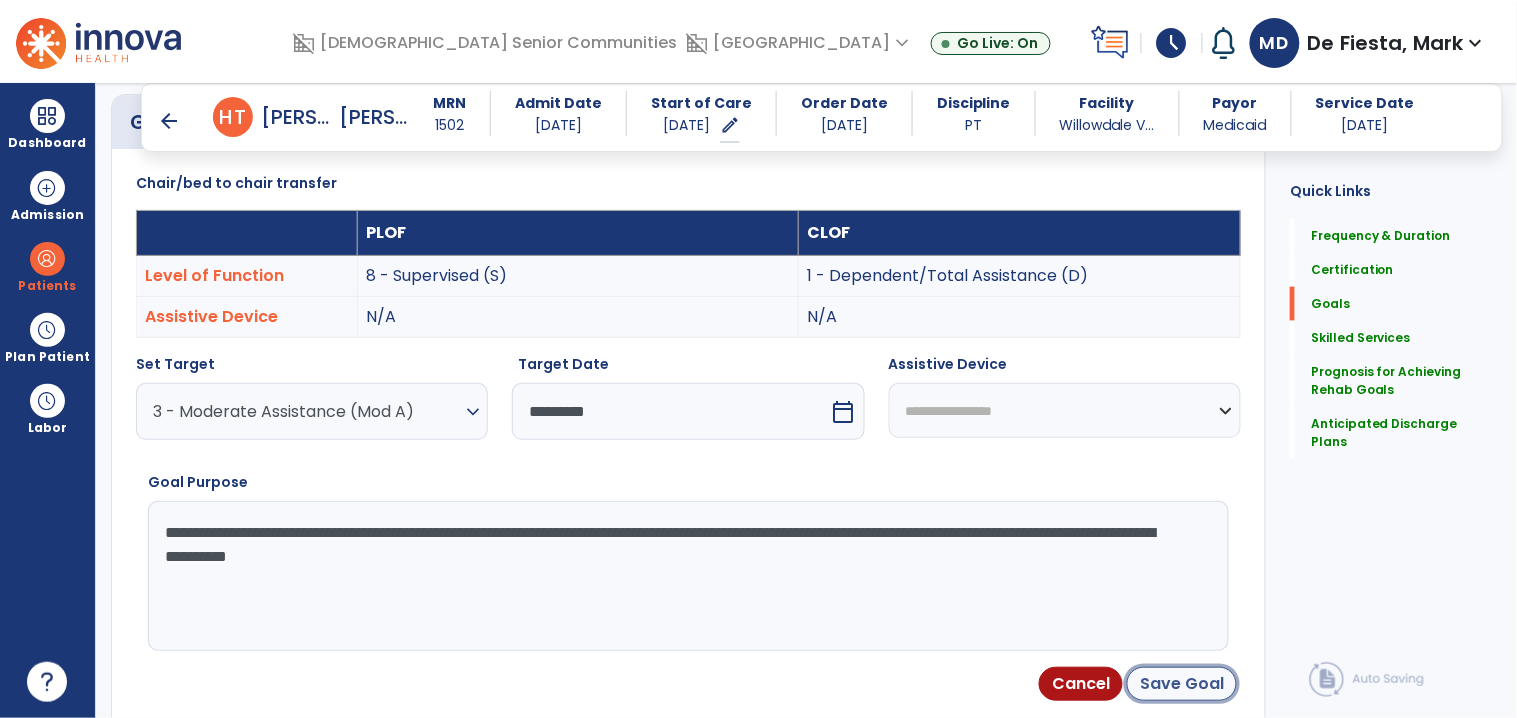 click on "Save Goal" at bounding box center [1182, 684] 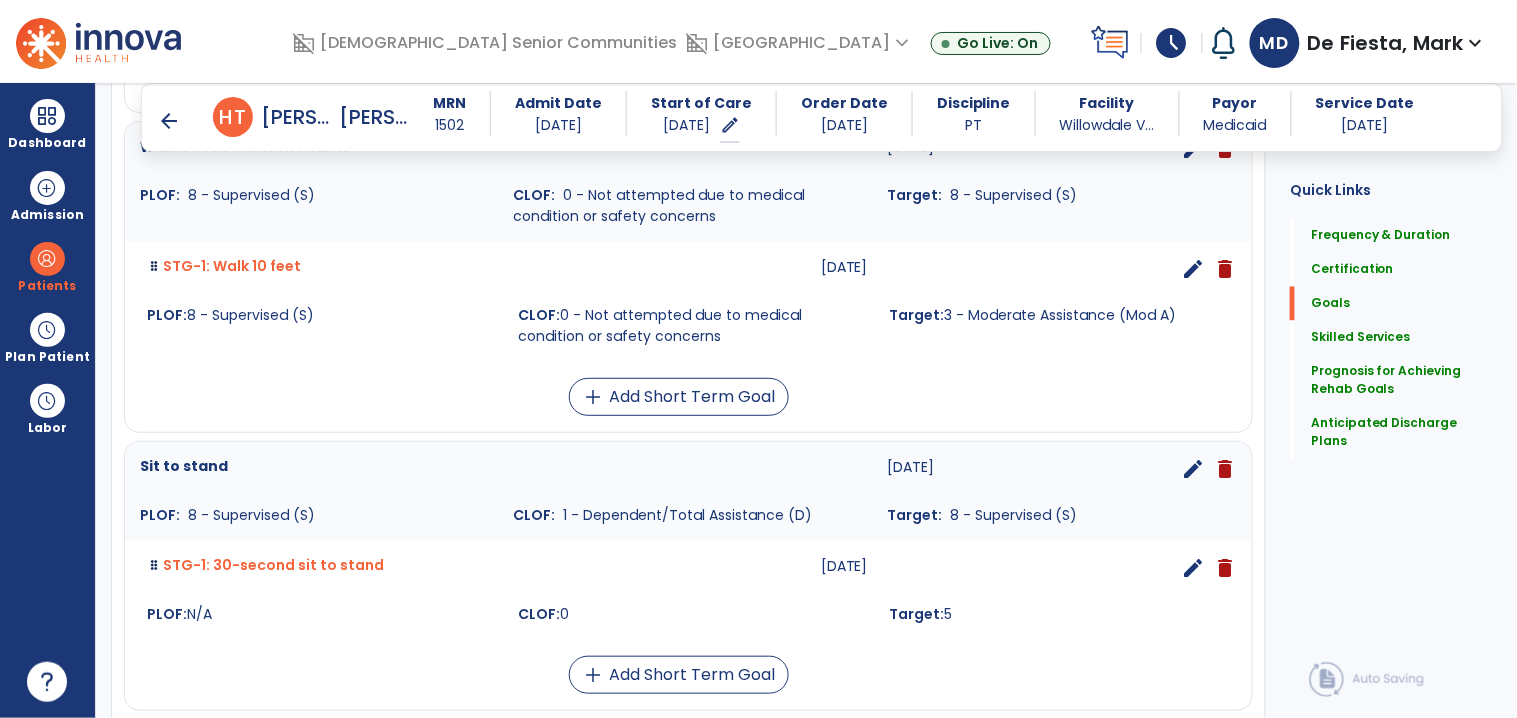 scroll, scrollTop: 897, scrollLeft: 0, axis: vertical 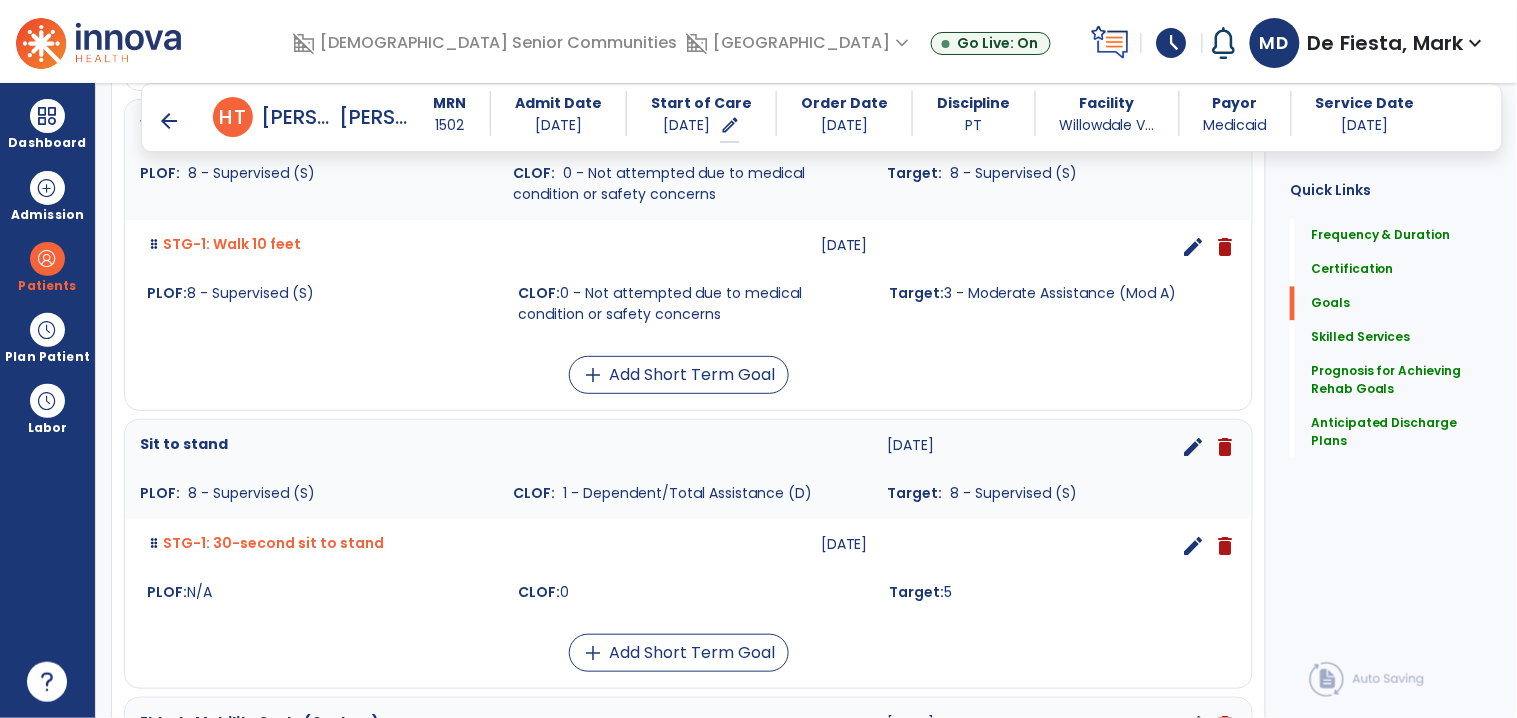 click on "edit" at bounding box center (1193, 447) 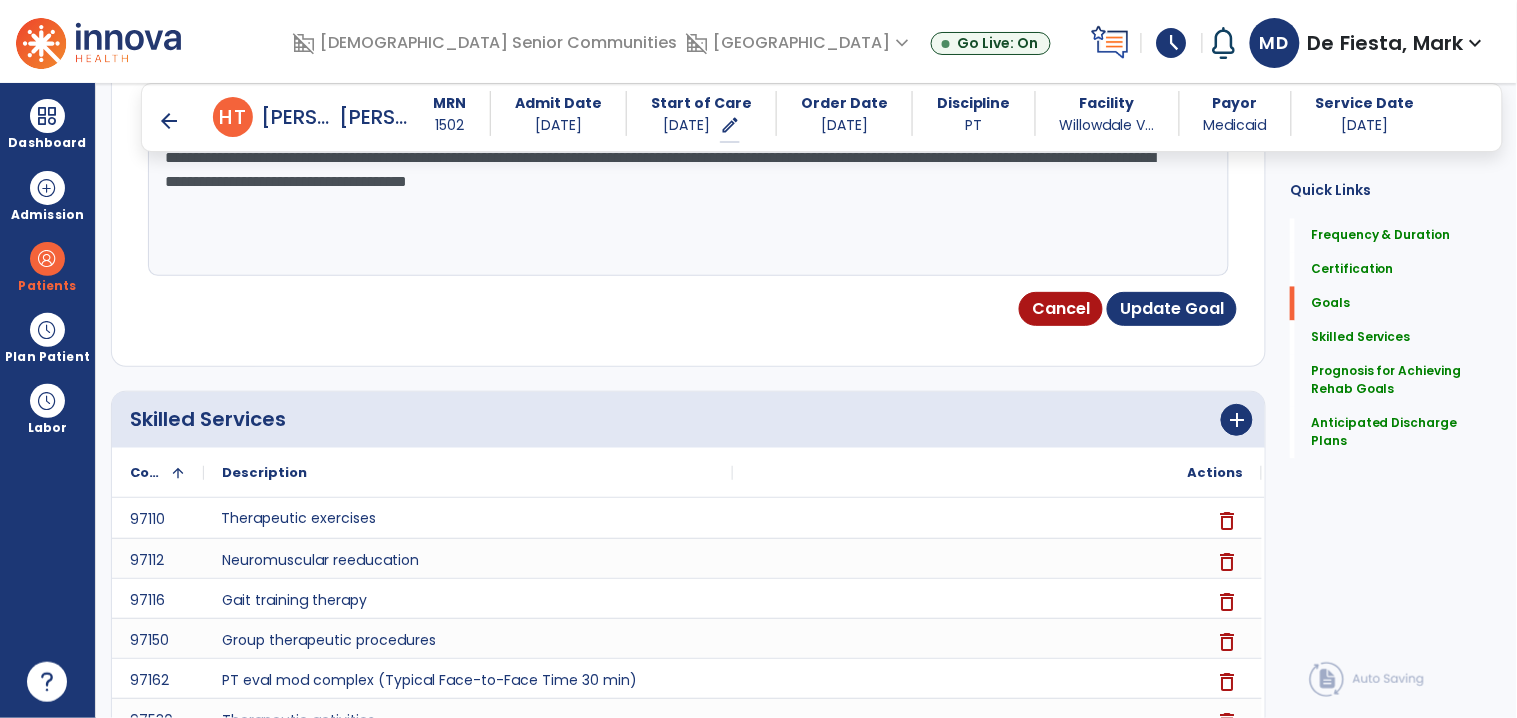 scroll, scrollTop: 83, scrollLeft: 0, axis: vertical 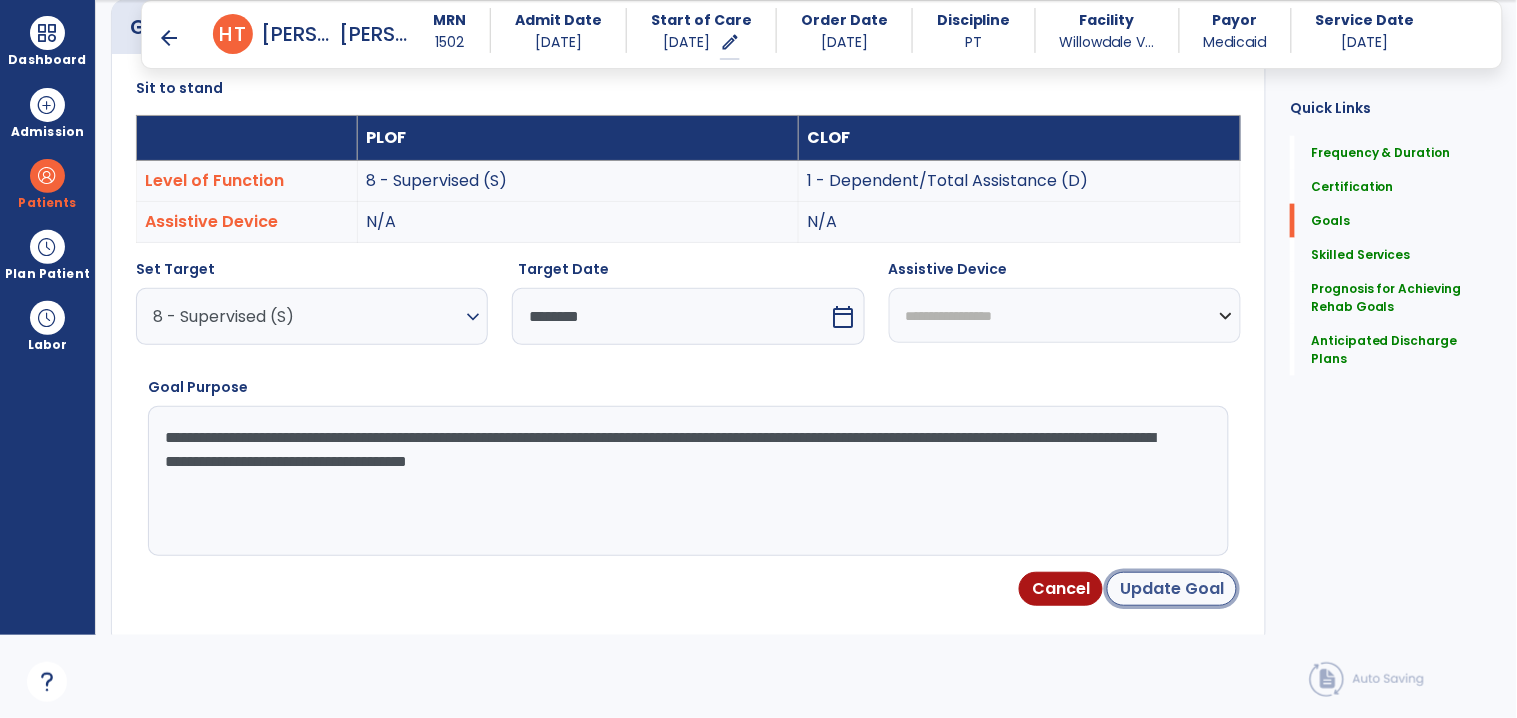 click on "Update Goal" at bounding box center [1172, 589] 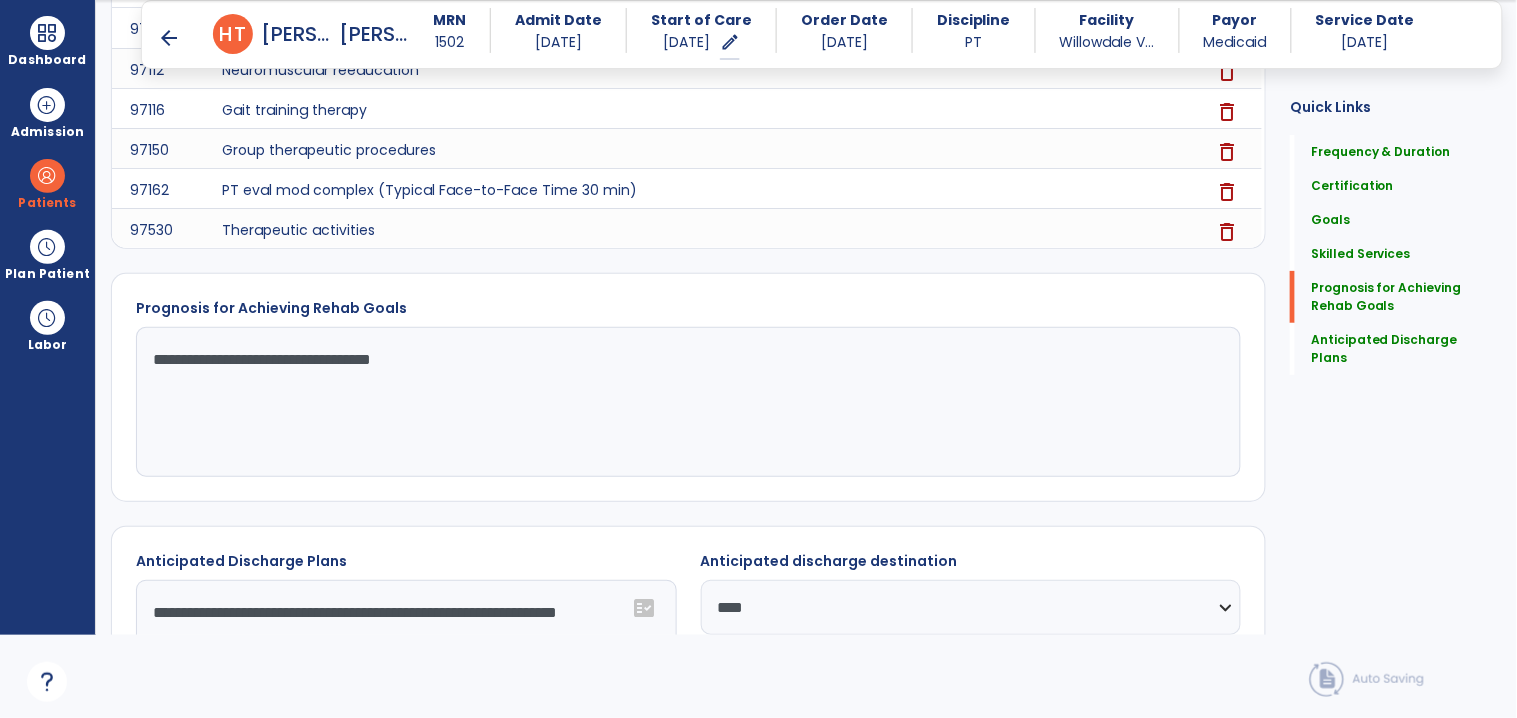 scroll, scrollTop: 2157, scrollLeft: 0, axis: vertical 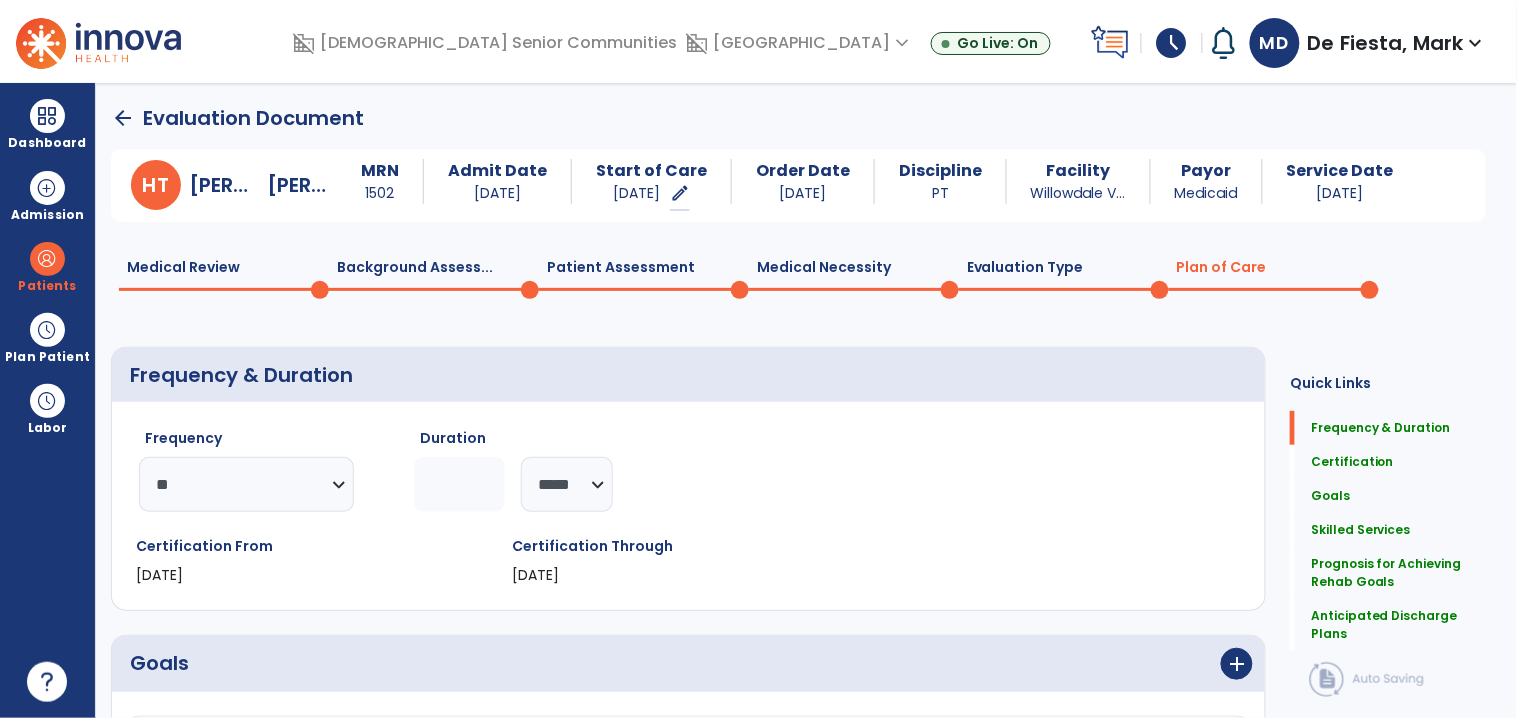 click on "Medical Review  0" 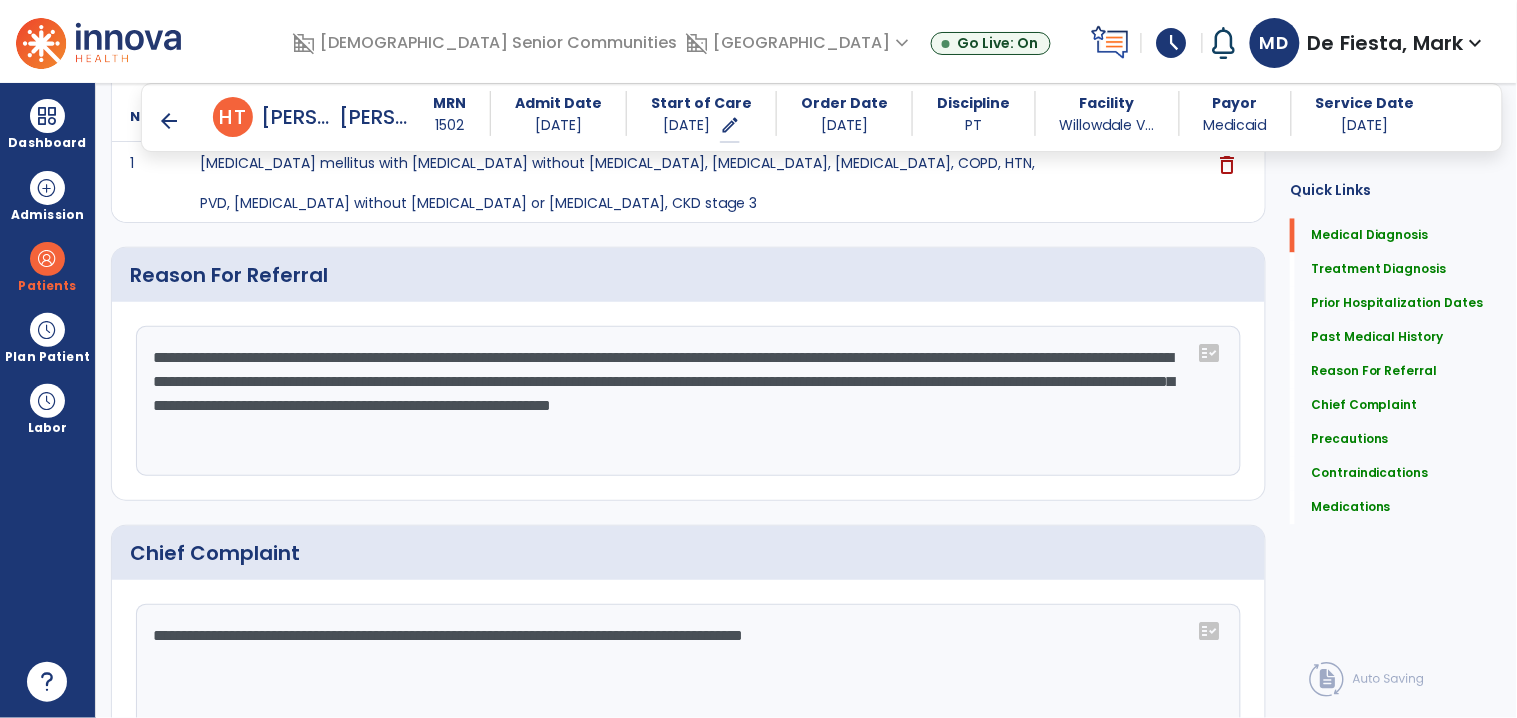 scroll, scrollTop: 936, scrollLeft: 0, axis: vertical 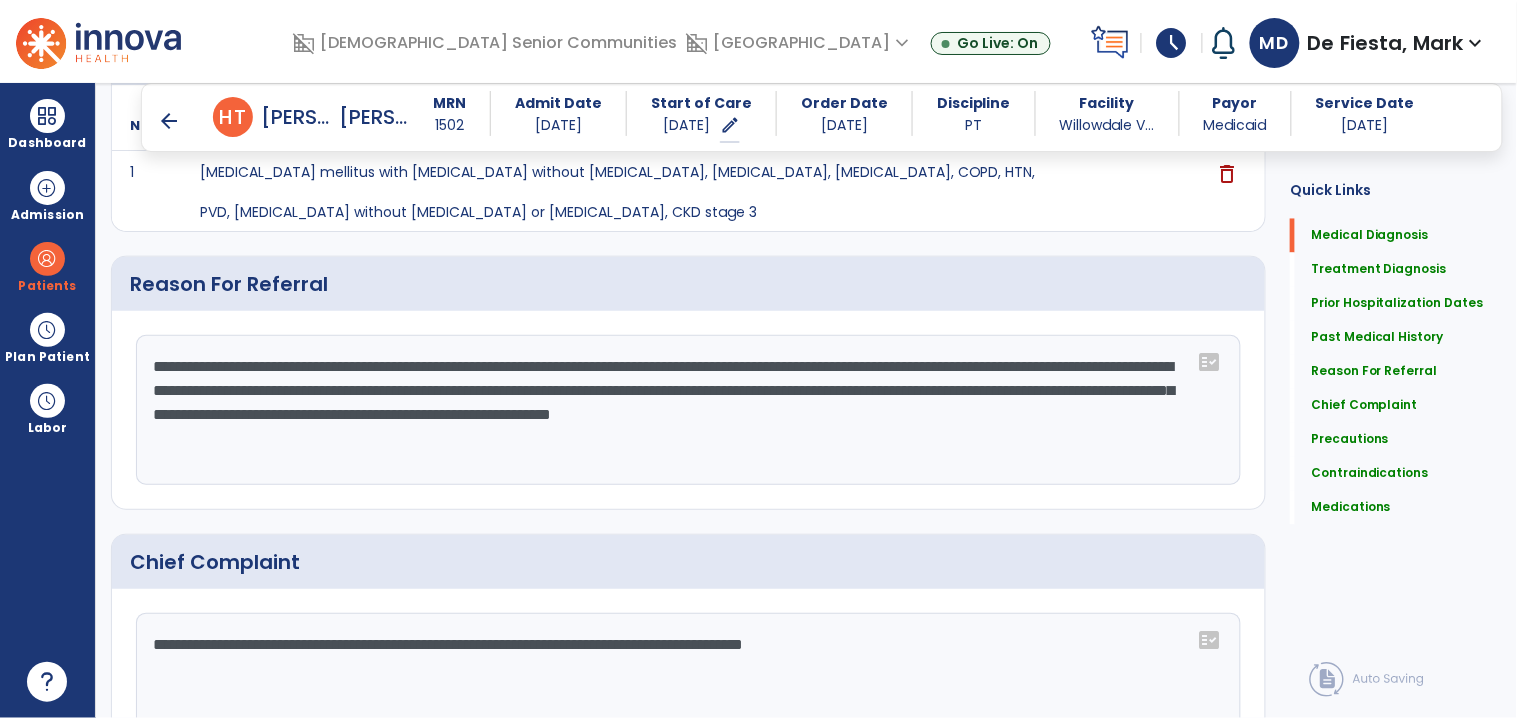 drag, startPoint x: 376, startPoint y: 371, endPoint x: 450, endPoint y: 403, distance: 80.622574 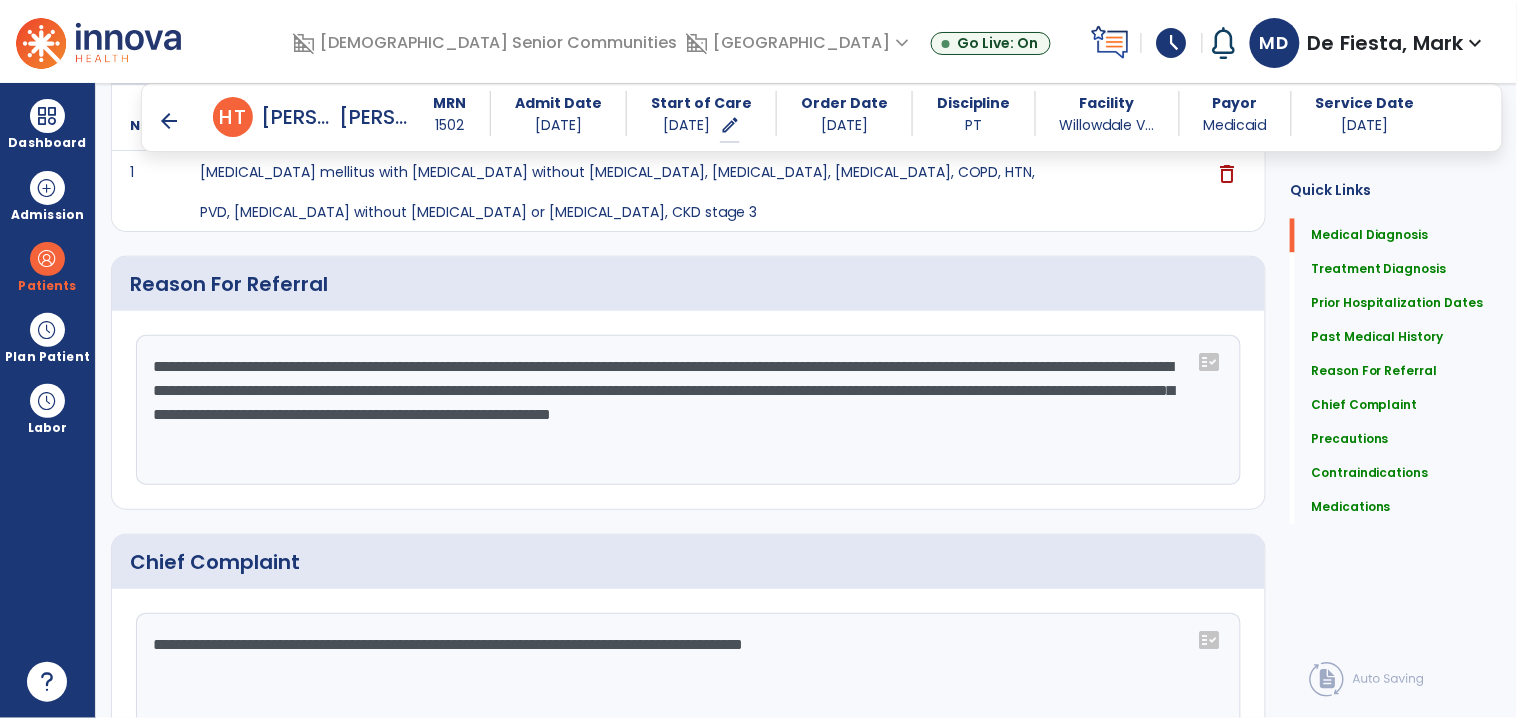 click on "**********" 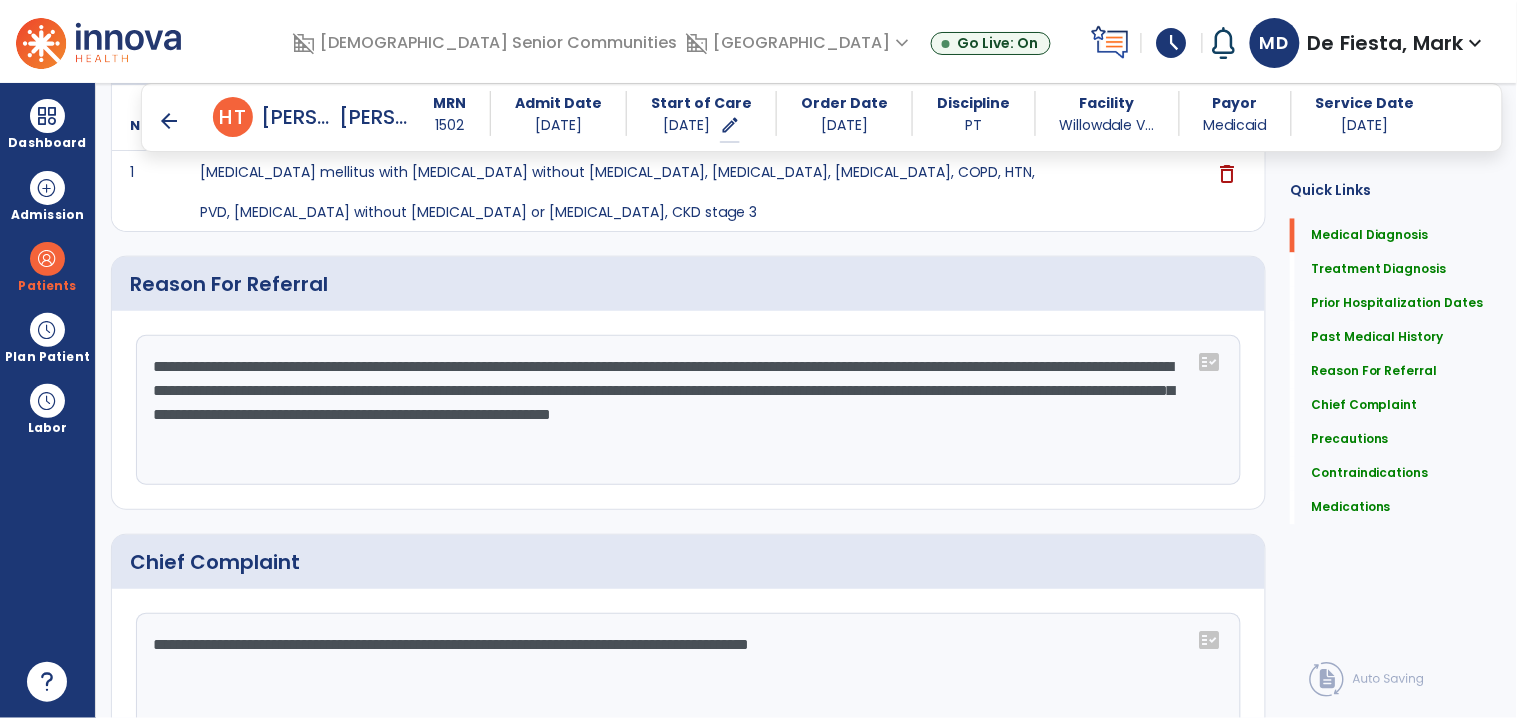 paste on "**********" 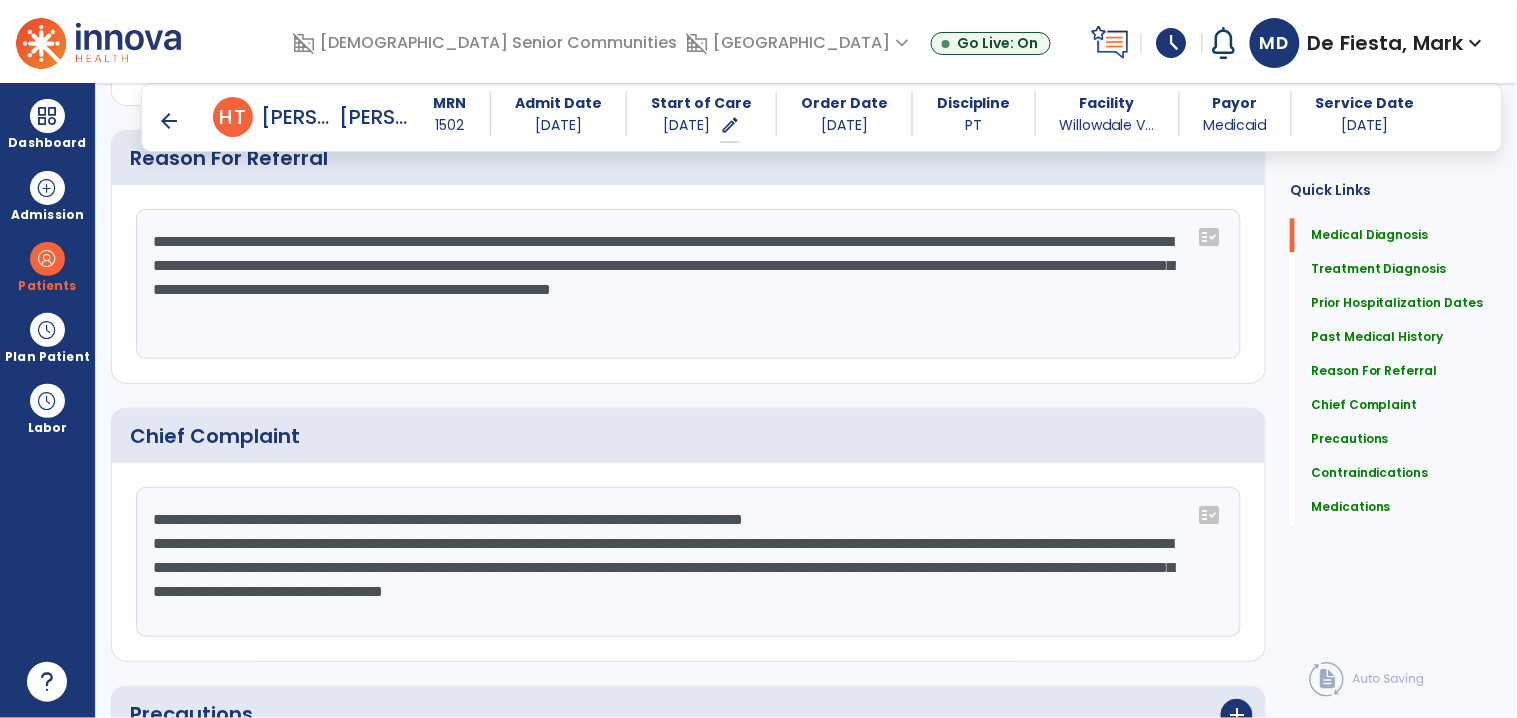 scroll, scrollTop: 1102, scrollLeft: 0, axis: vertical 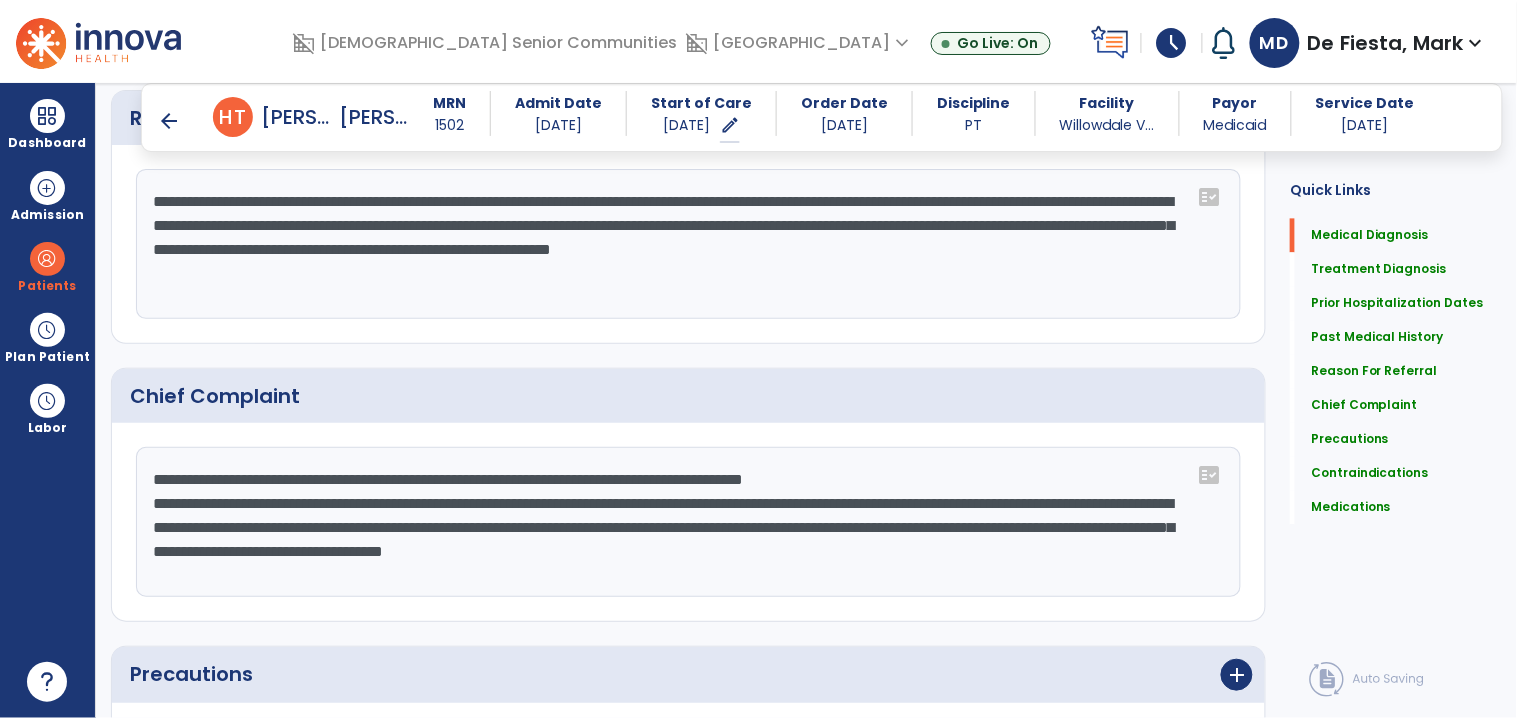 drag, startPoint x: 153, startPoint y: 476, endPoint x: 846, endPoint y: 538, distance: 695.76794 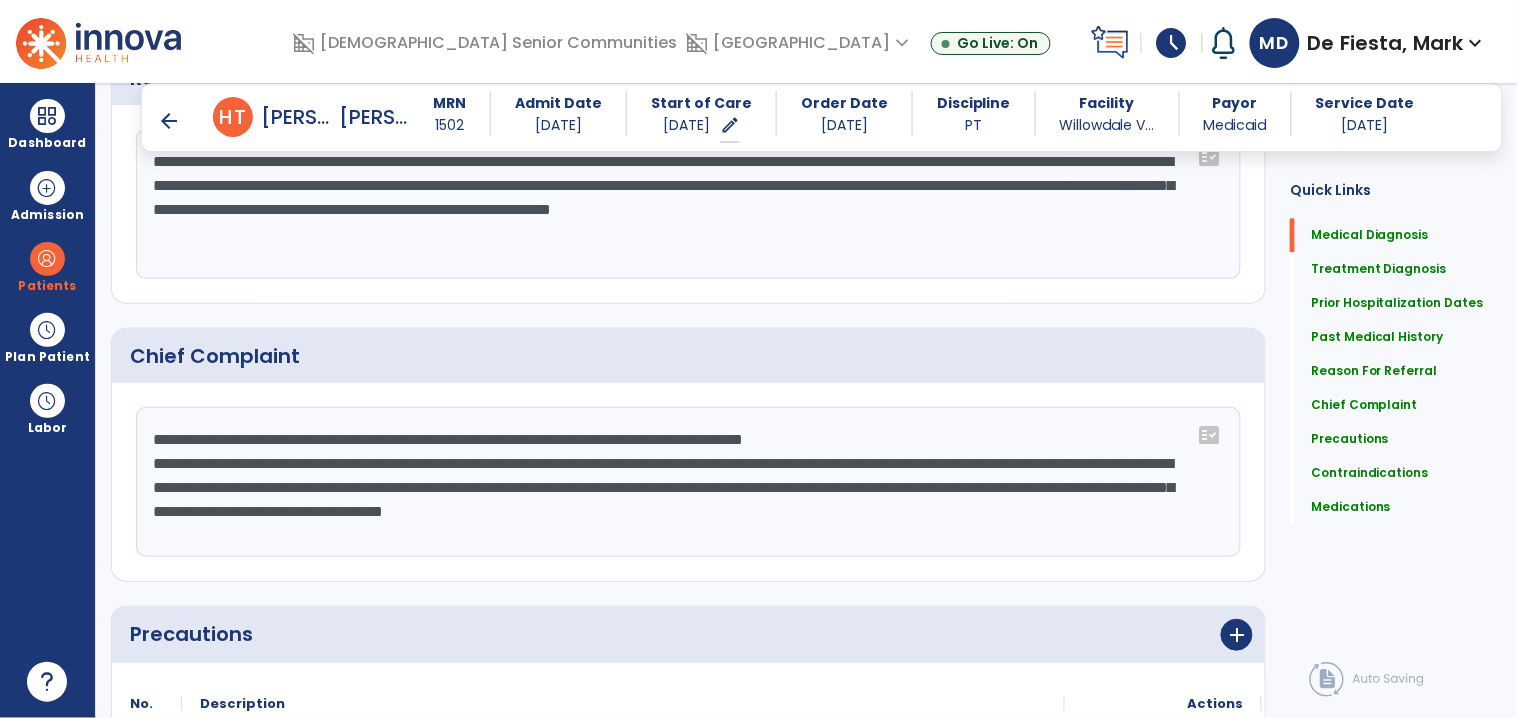scroll, scrollTop: 1102, scrollLeft: 0, axis: vertical 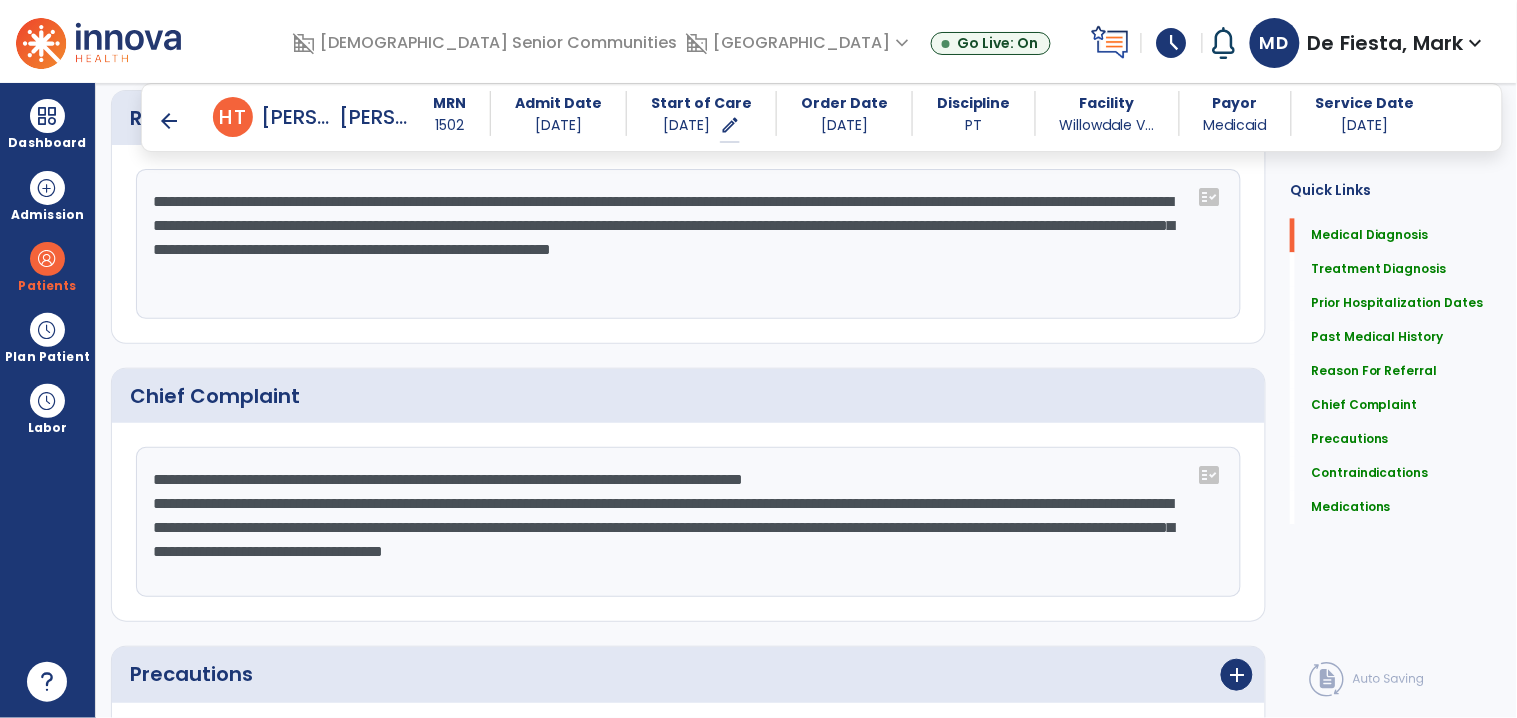drag, startPoint x: 186, startPoint y: 516, endPoint x: 1144, endPoint y: 576, distance: 959.8771 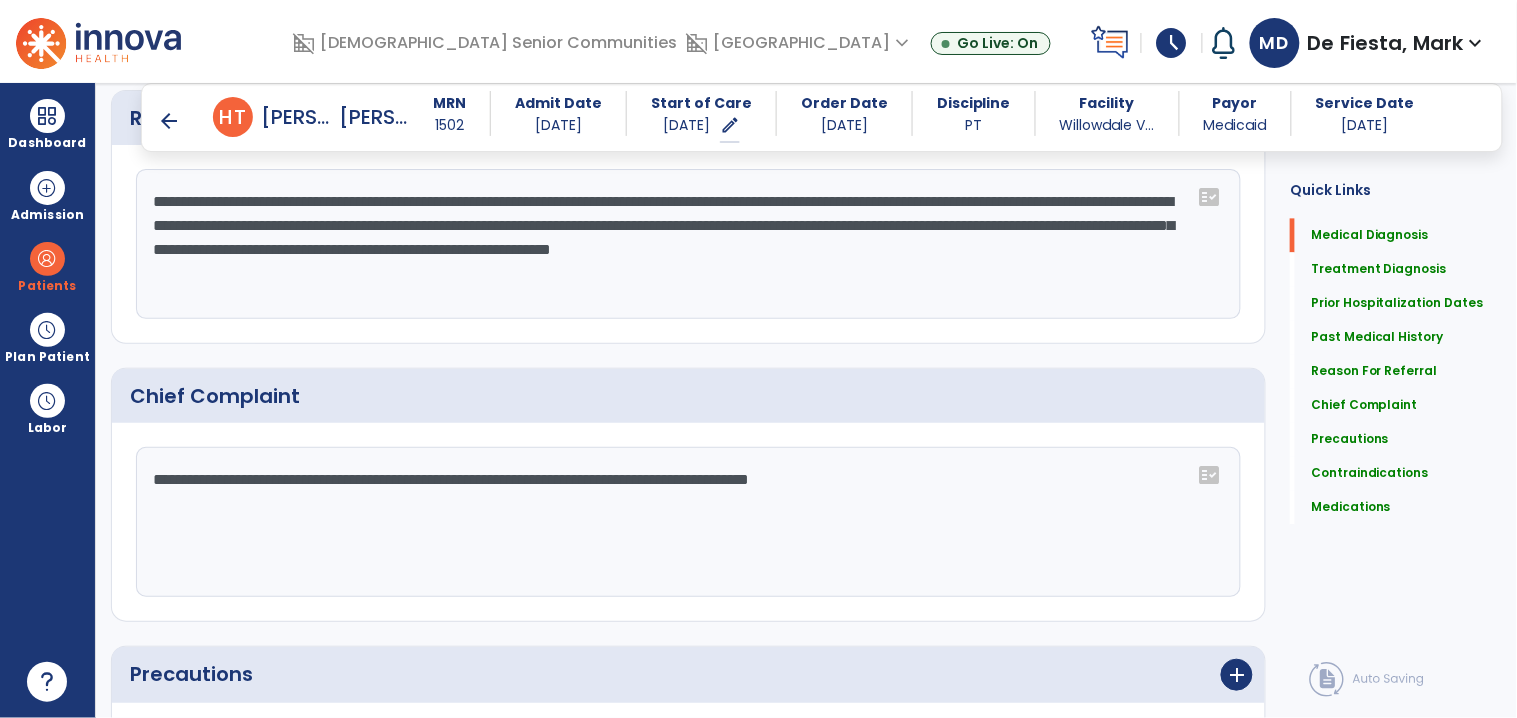 click on "**********" 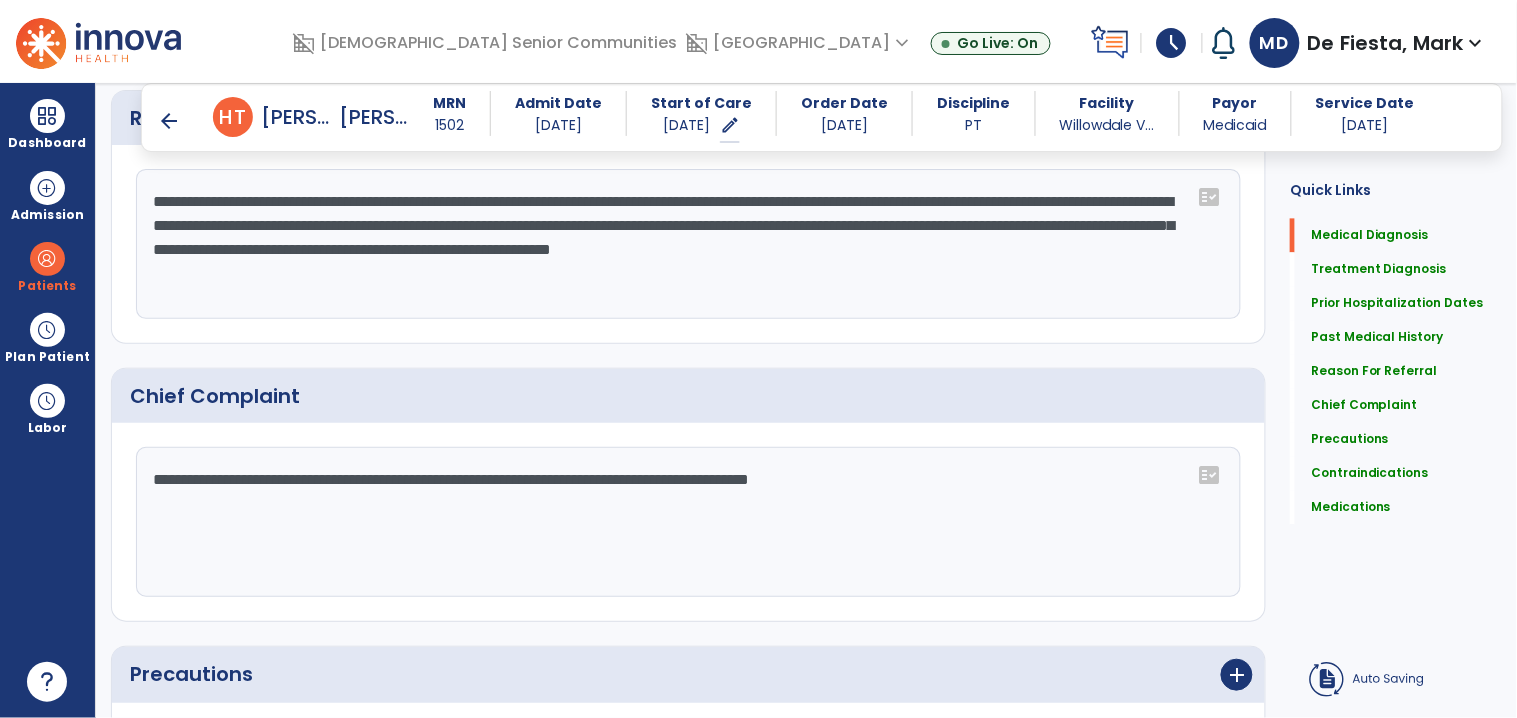 click on "**********" 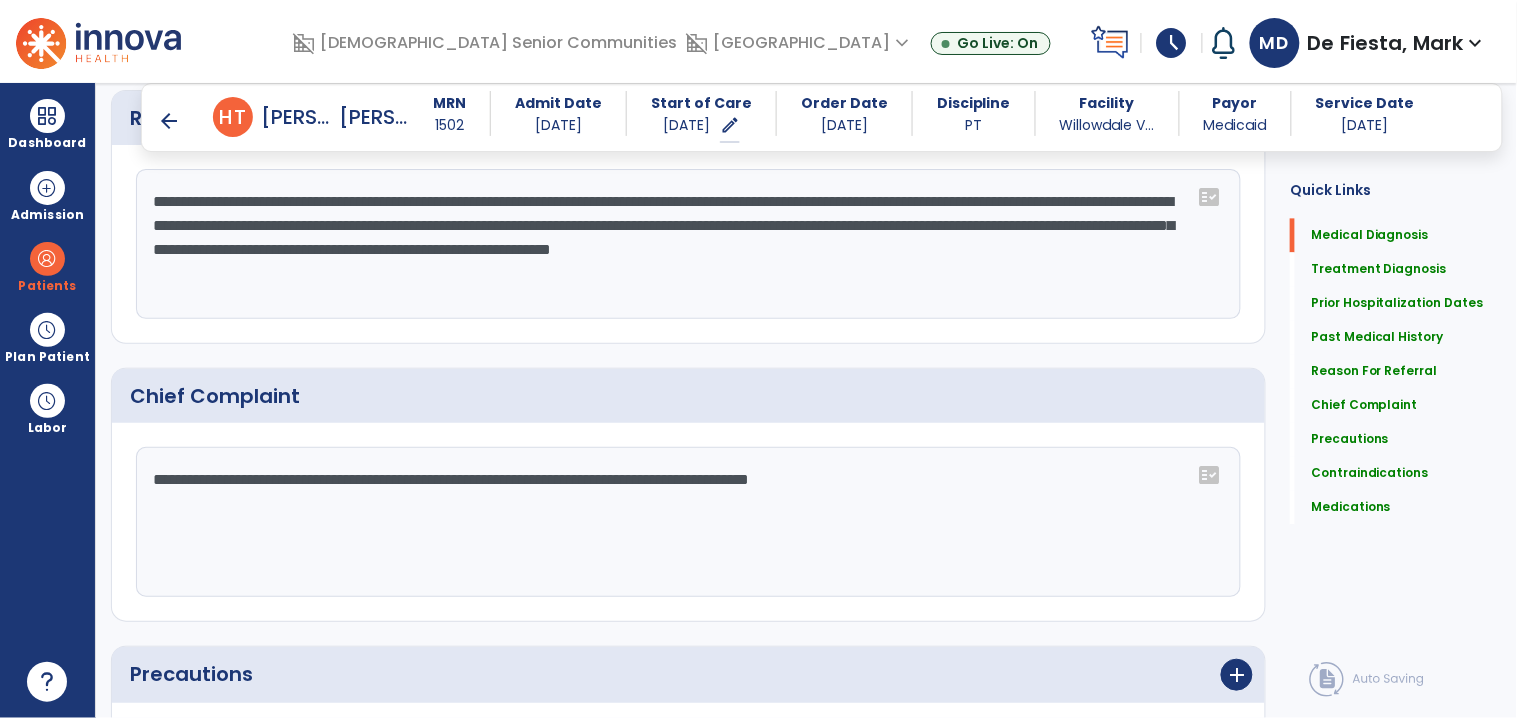 click on "**********" 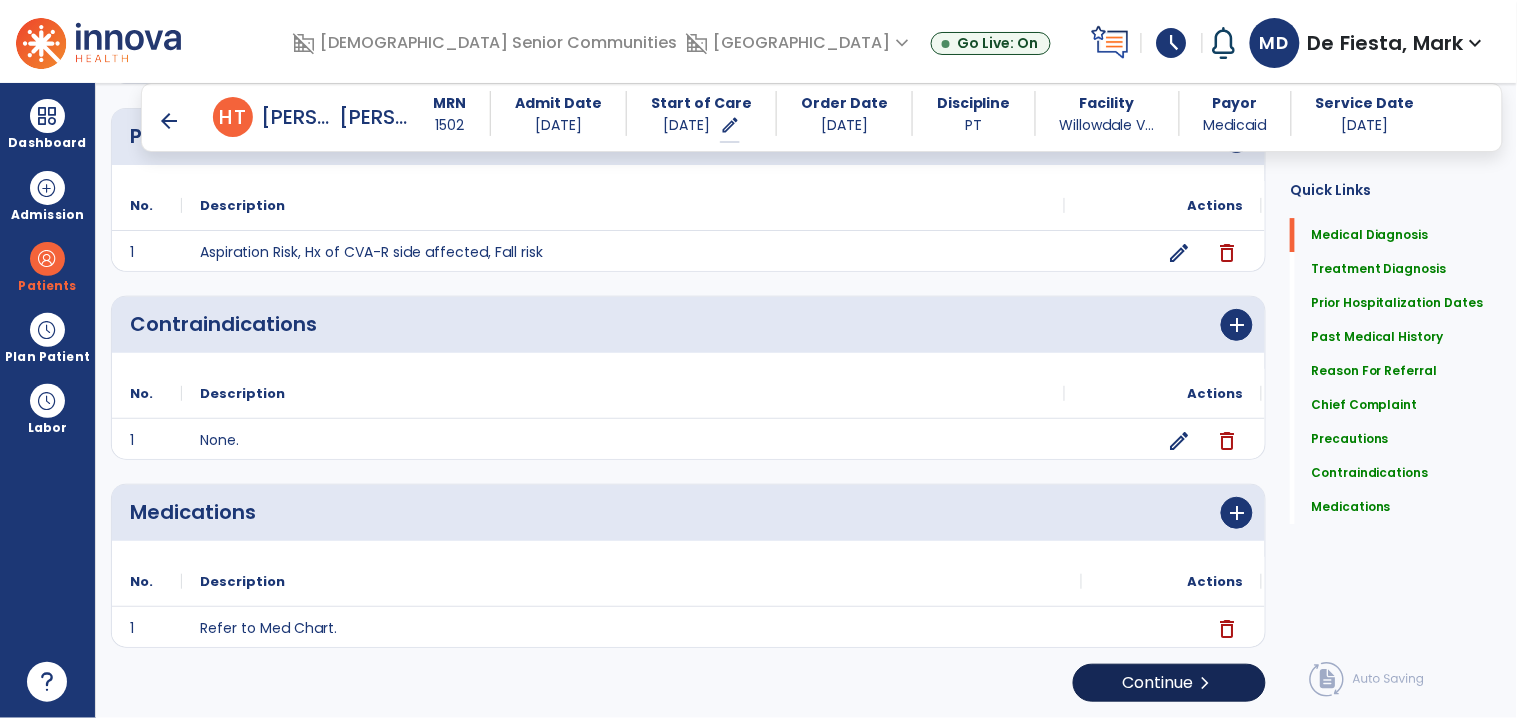 type on "**********" 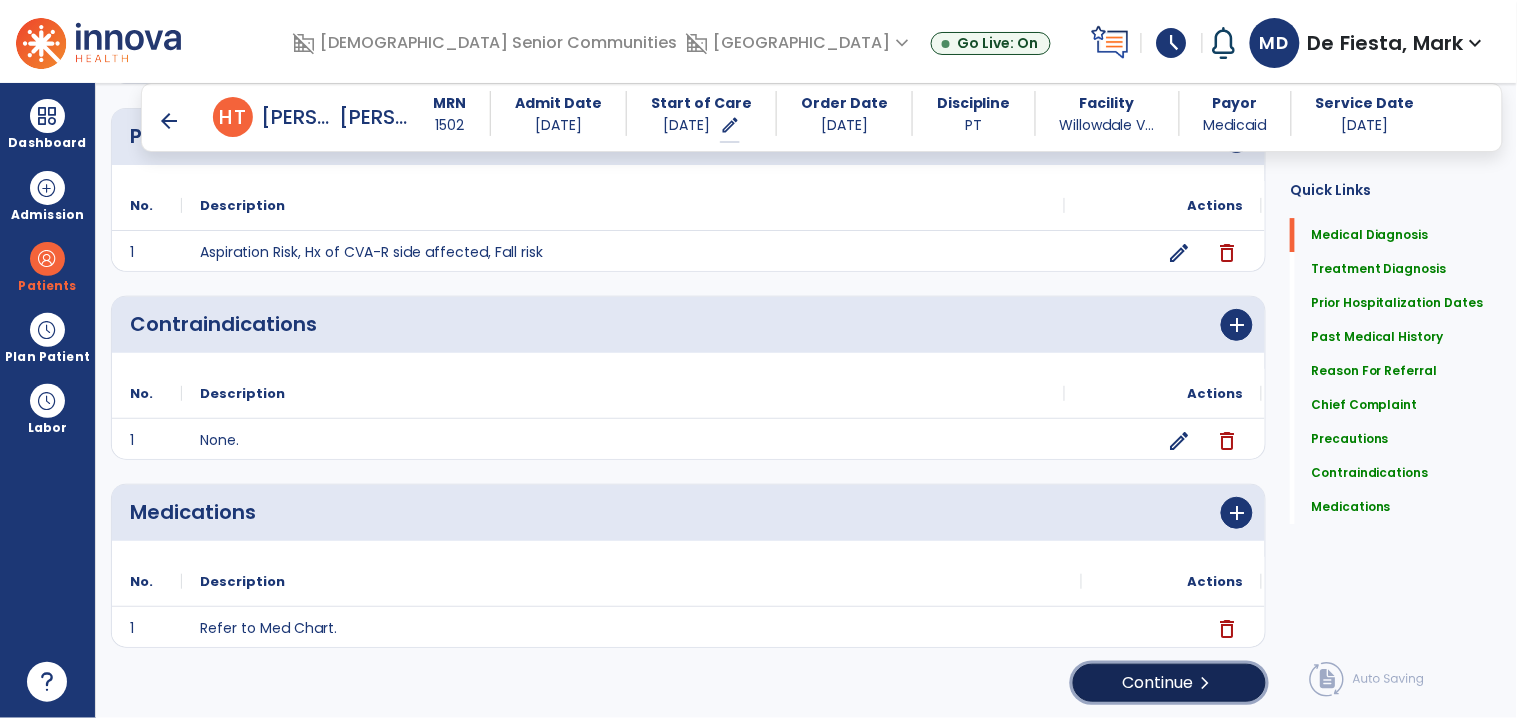 click on "Continue  chevron_right" 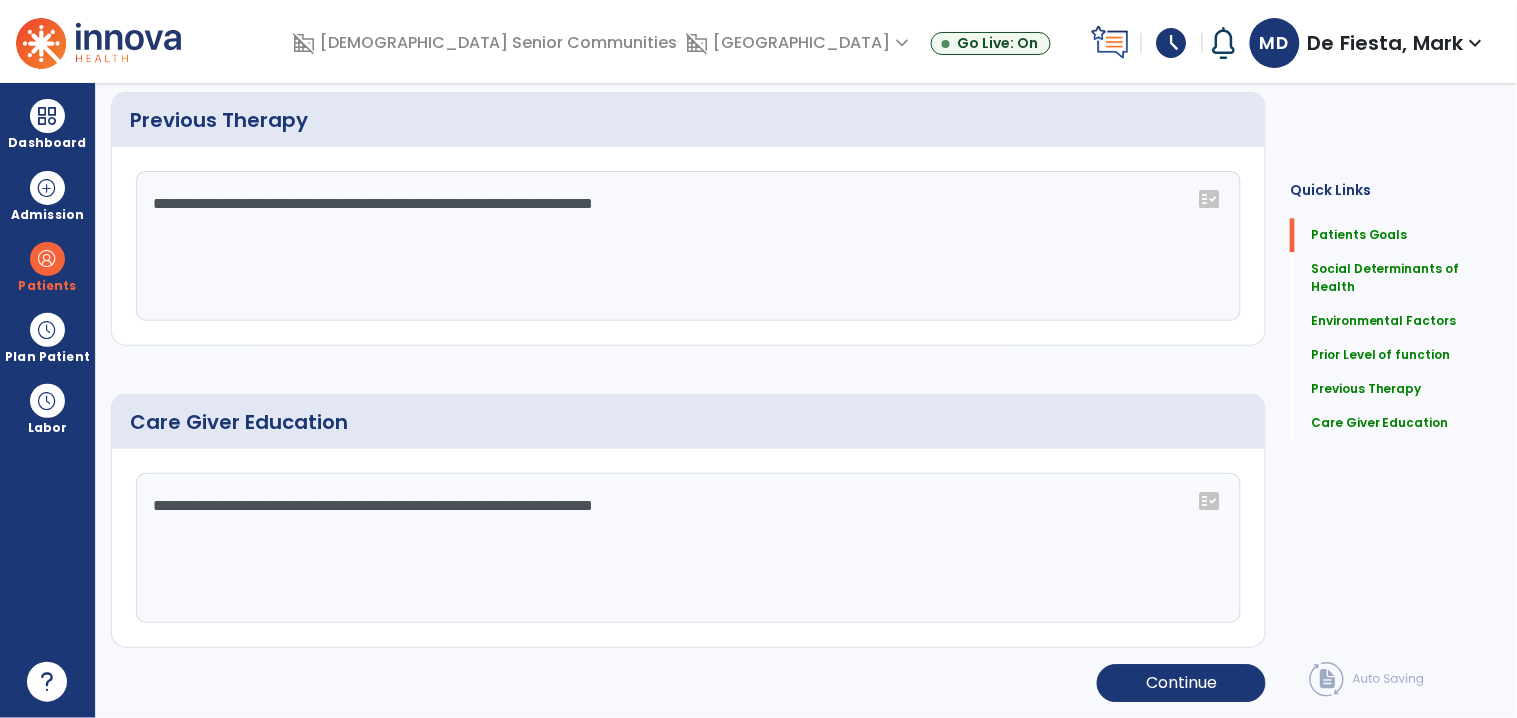 scroll, scrollTop: 0, scrollLeft: 0, axis: both 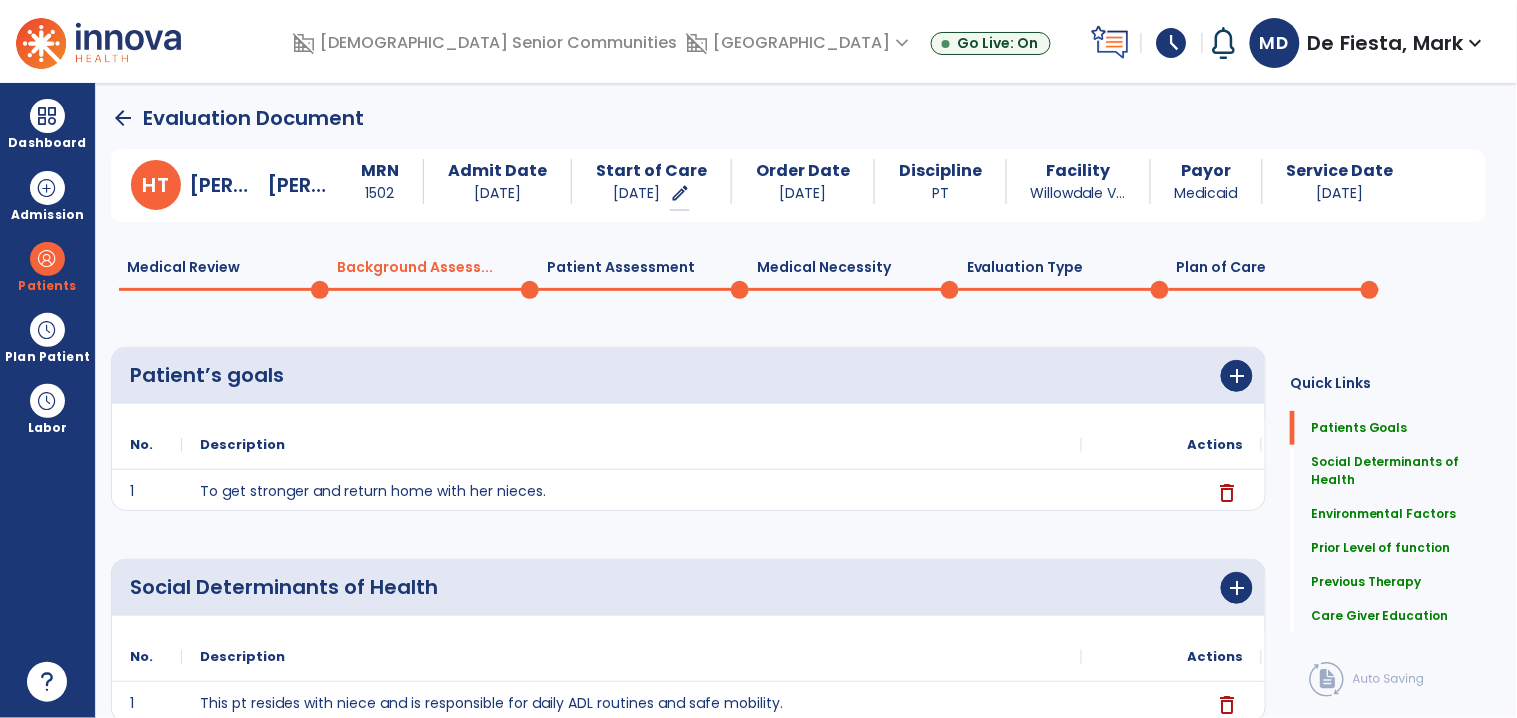 click on "Plan of Care  0" 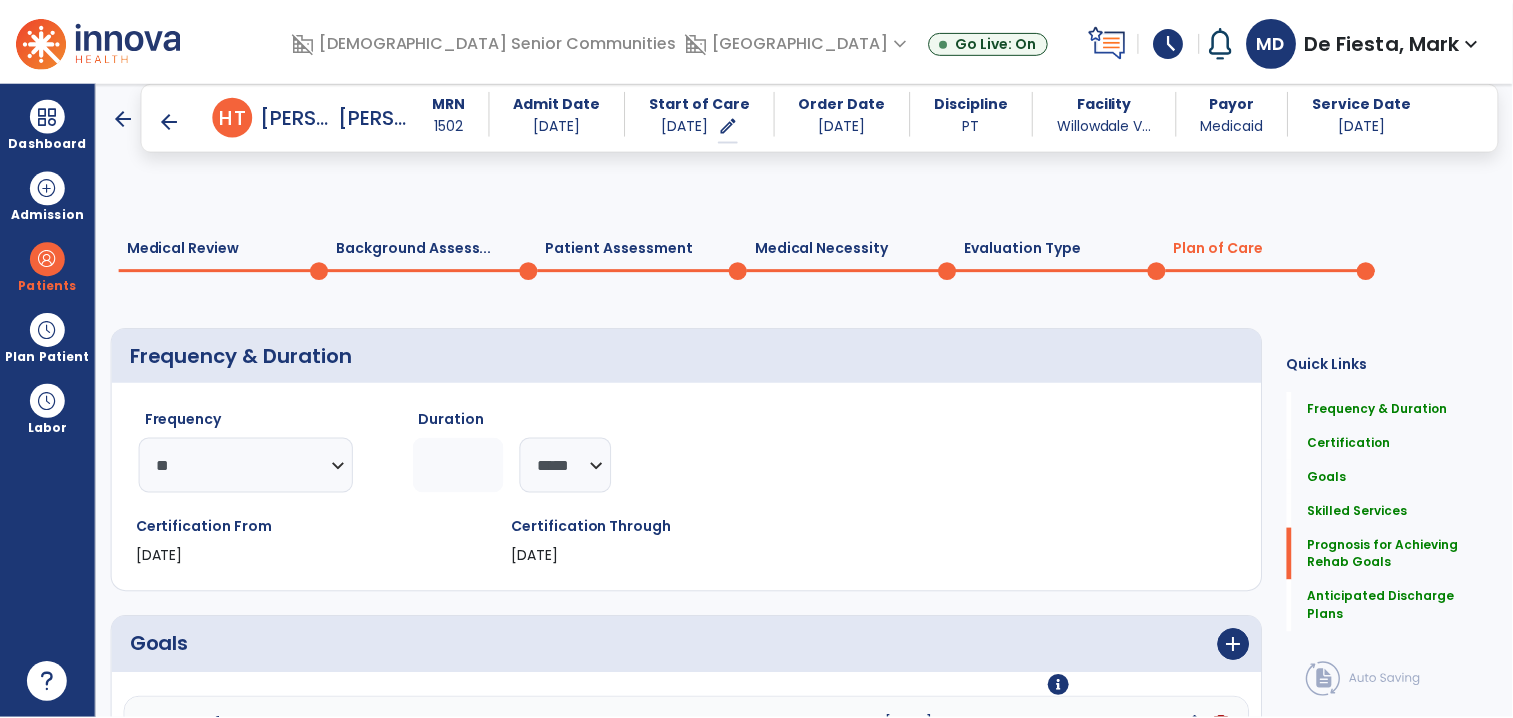 scroll, scrollTop: 2157, scrollLeft: 0, axis: vertical 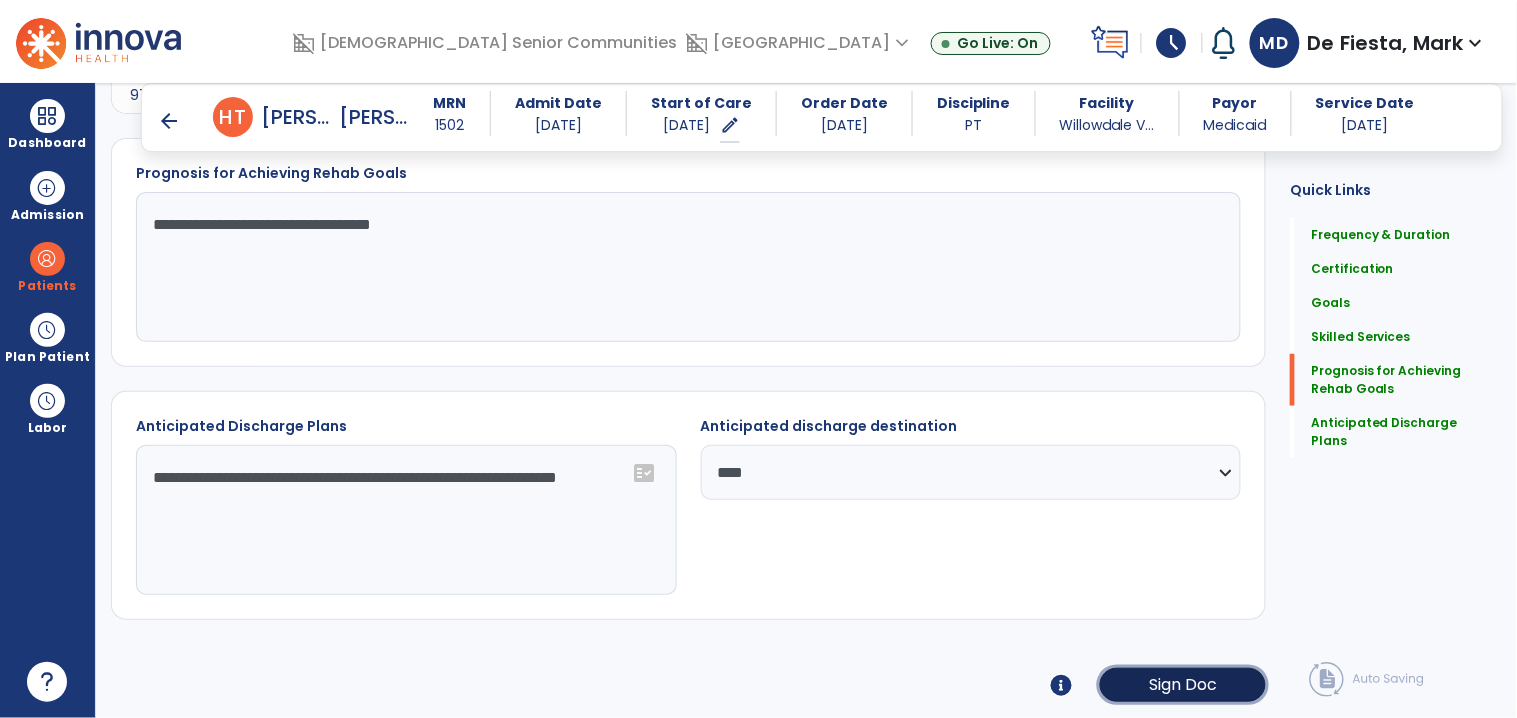 click on "Sign Doc" 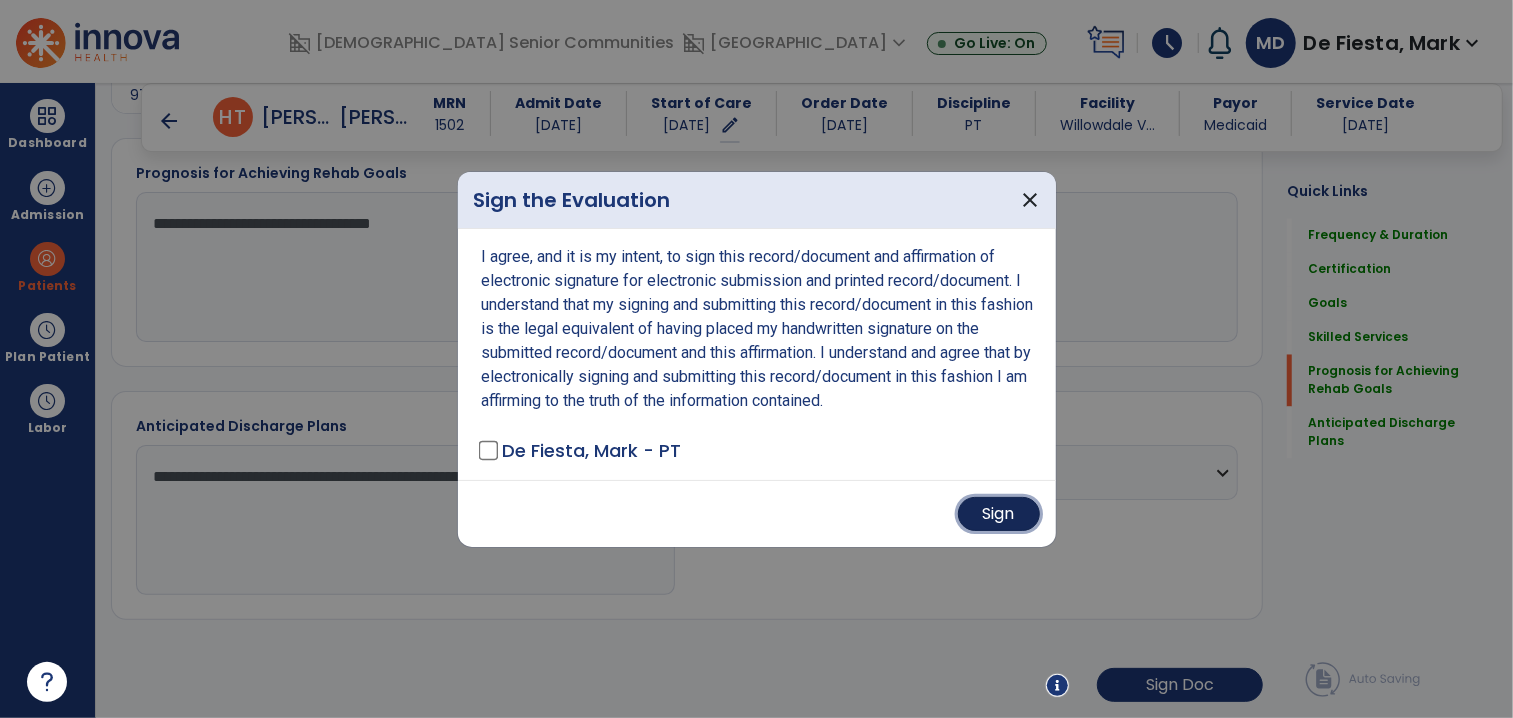 click on "Sign" at bounding box center [999, 514] 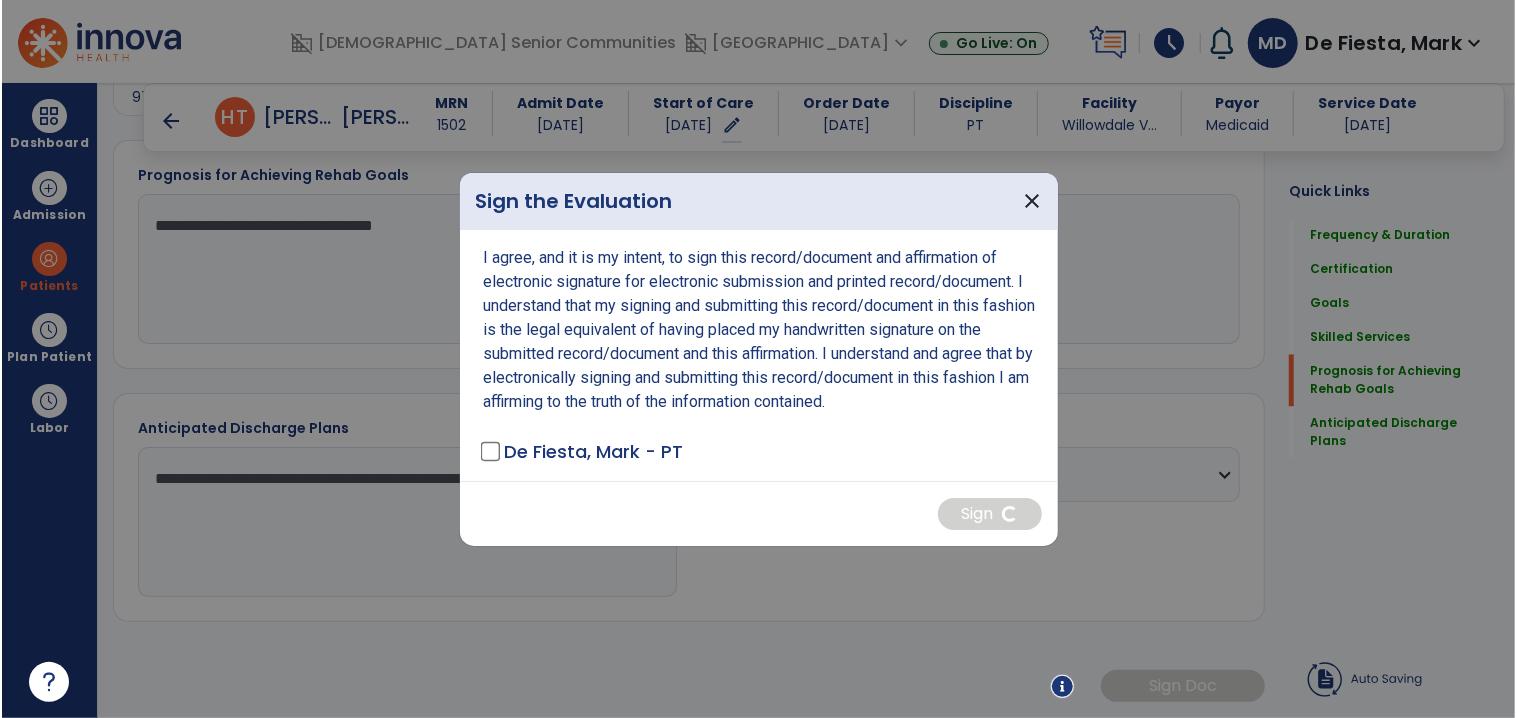 scroll, scrollTop: 2155, scrollLeft: 0, axis: vertical 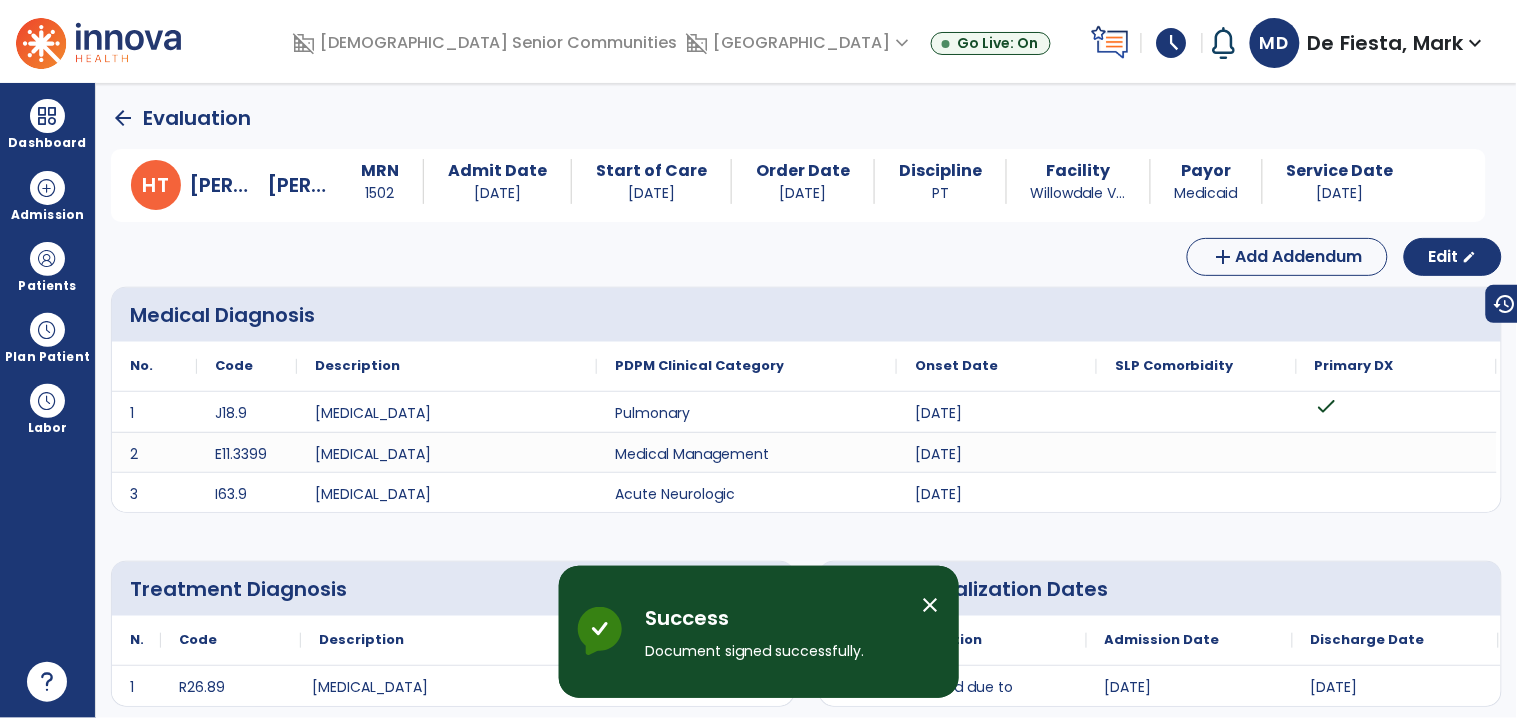 click on "arrow_back" 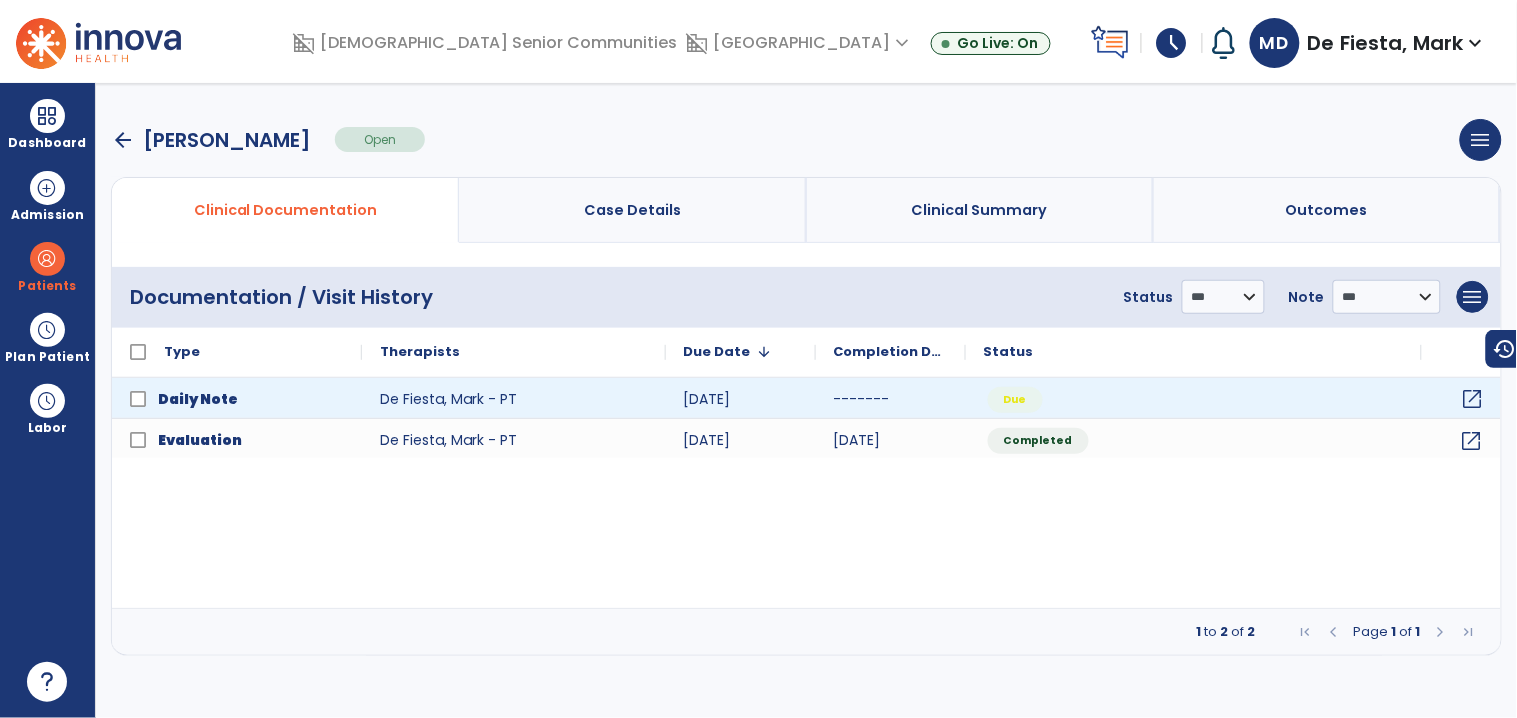 click on "open_in_new" 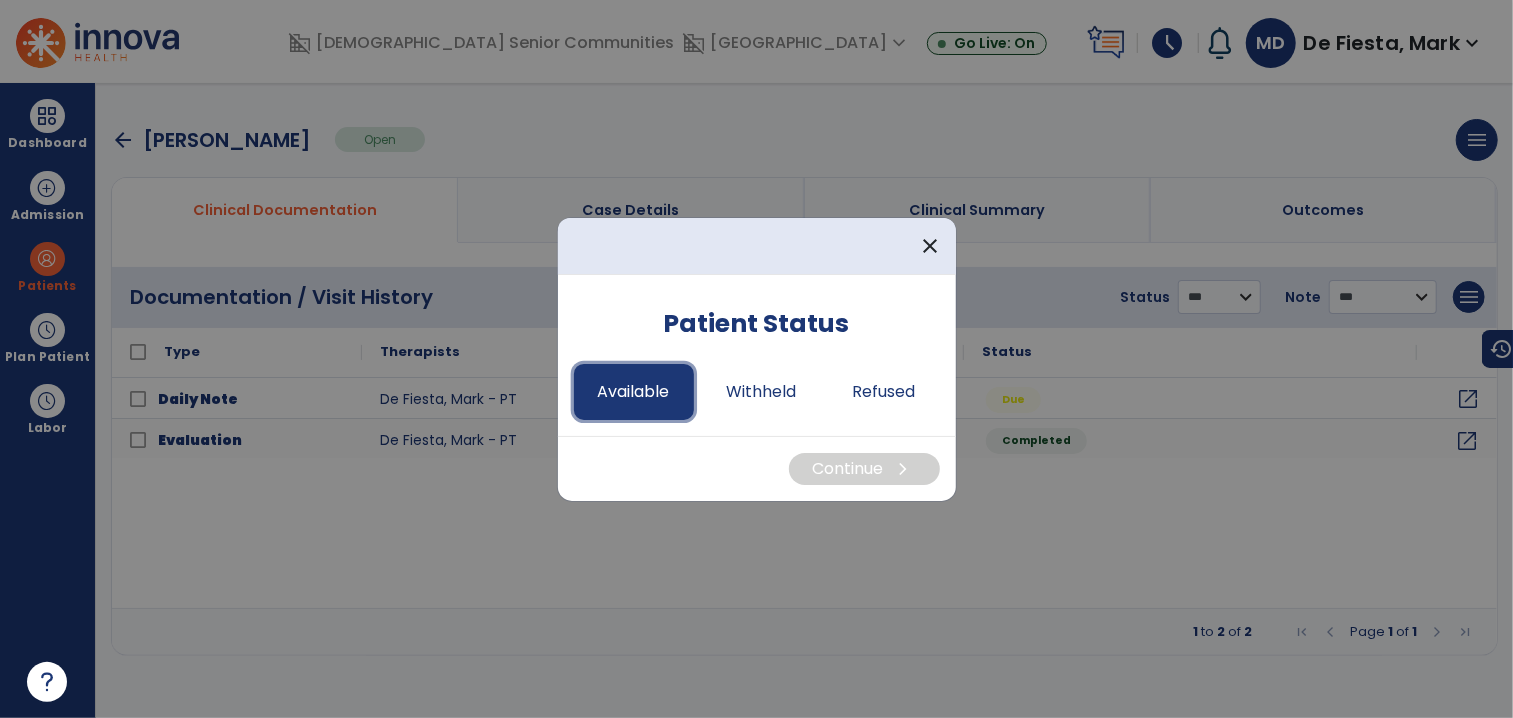 click on "Available" at bounding box center (634, 392) 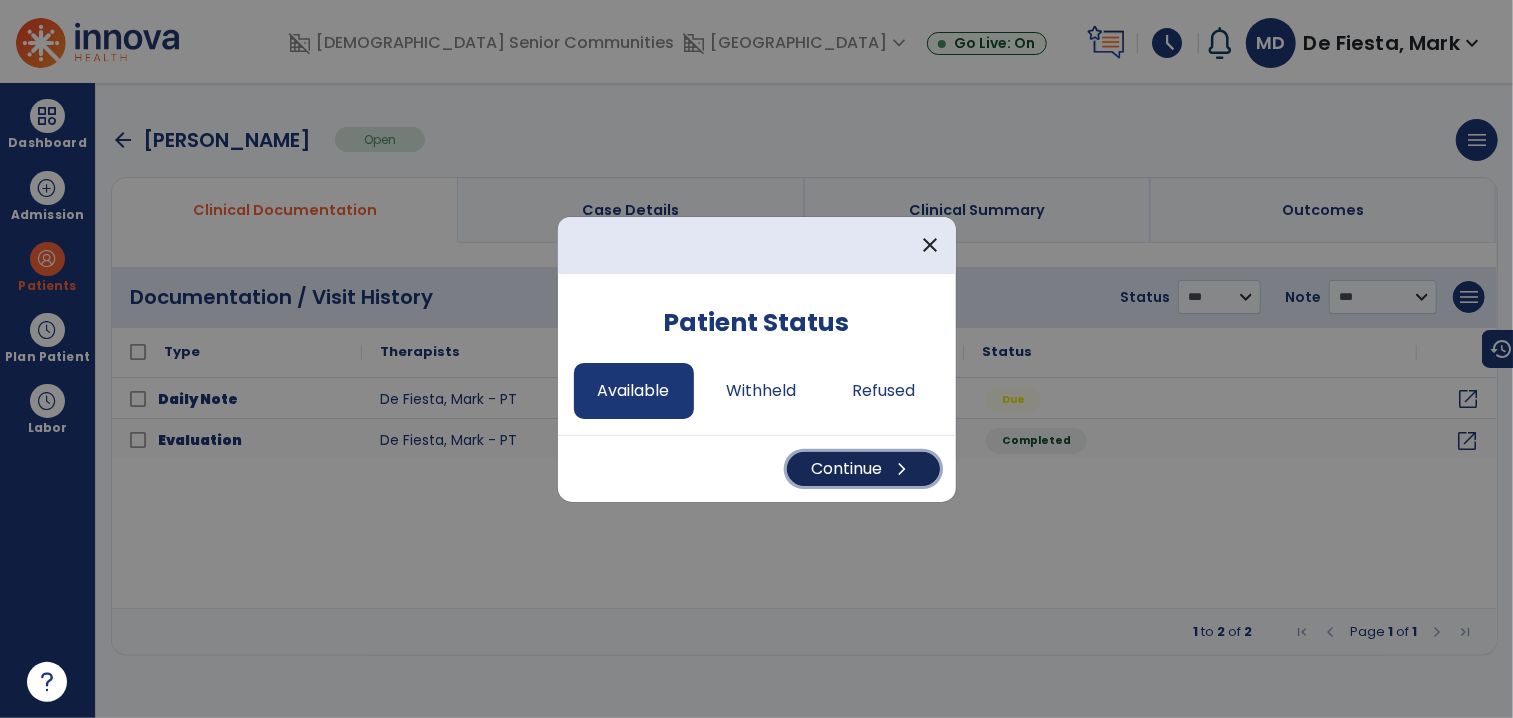 click on "Continue   chevron_right" at bounding box center (863, 469) 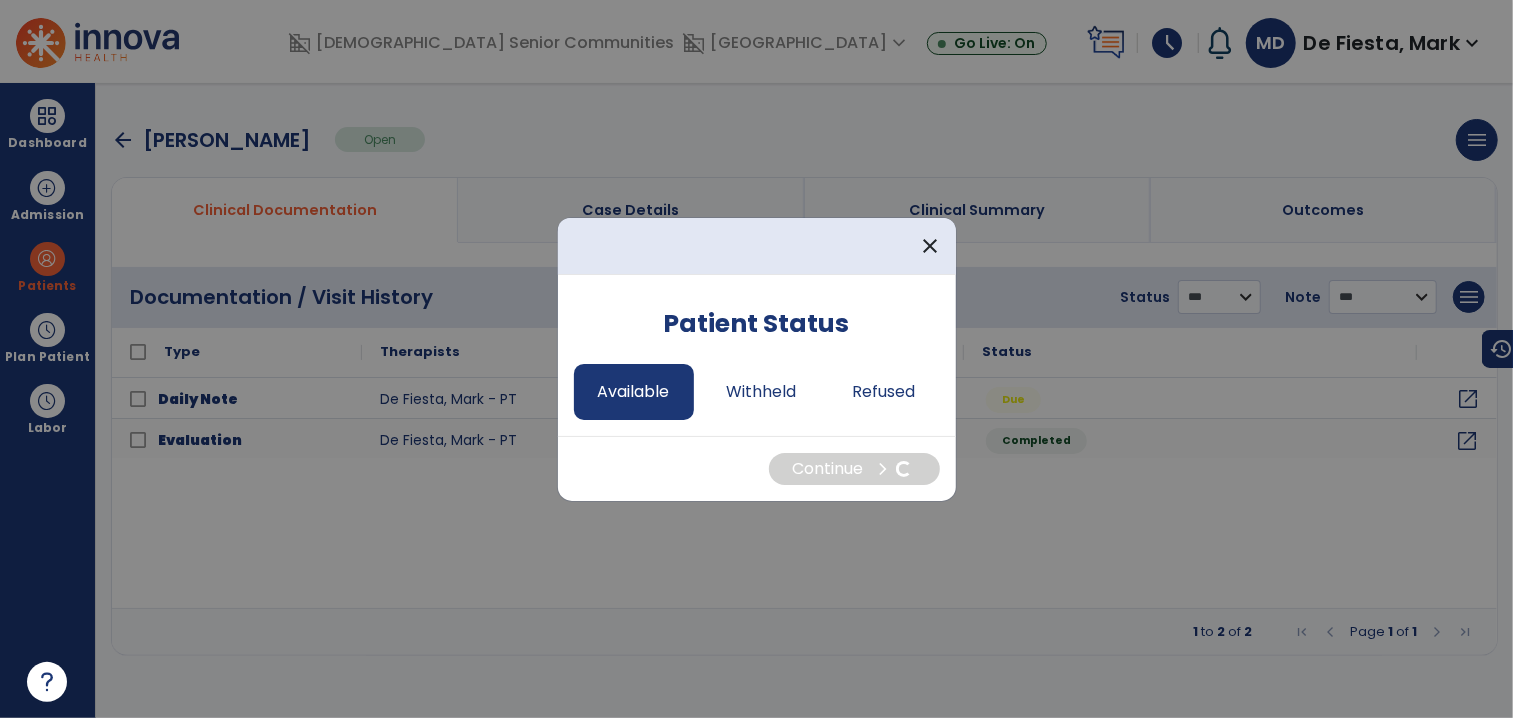 select on "*" 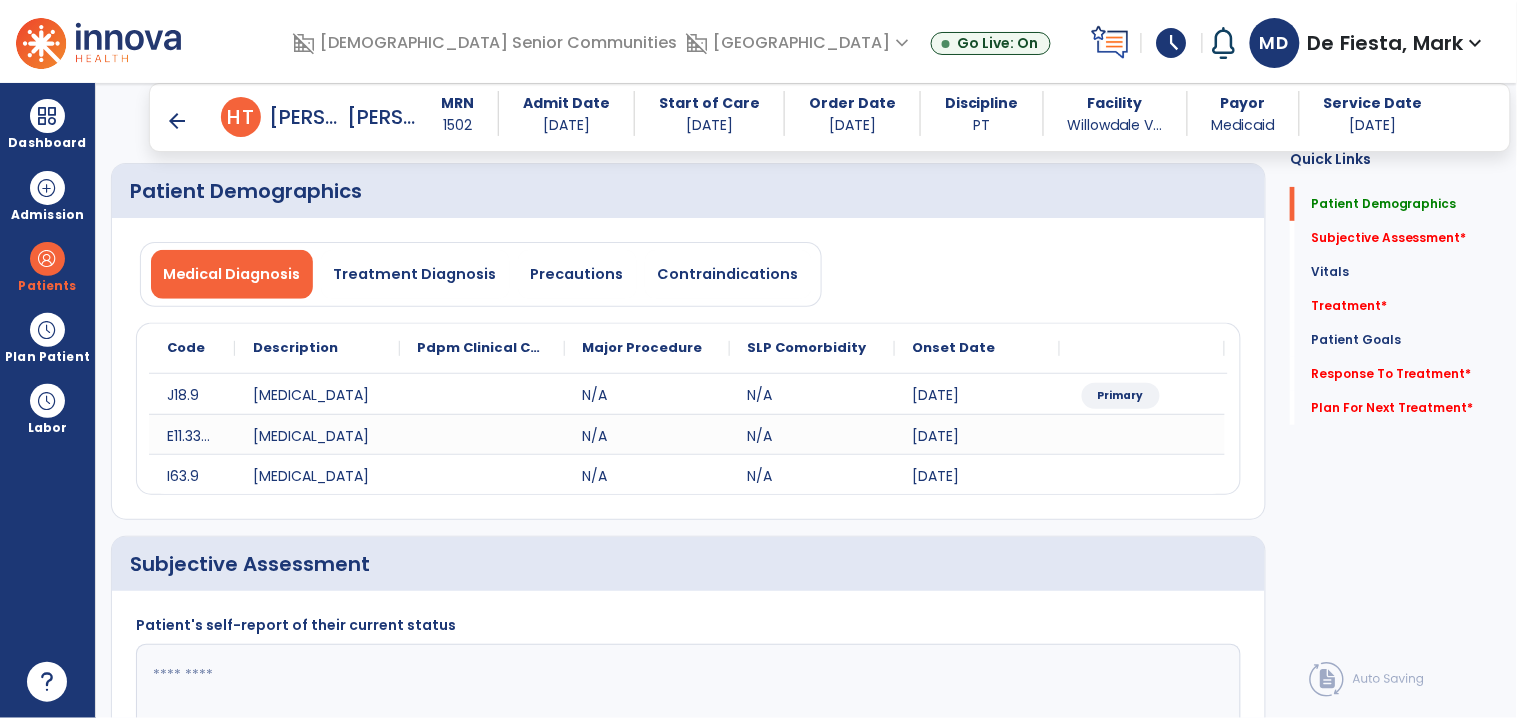 scroll, scrollTop: 74, scrollLeft: 0, axis: vertical 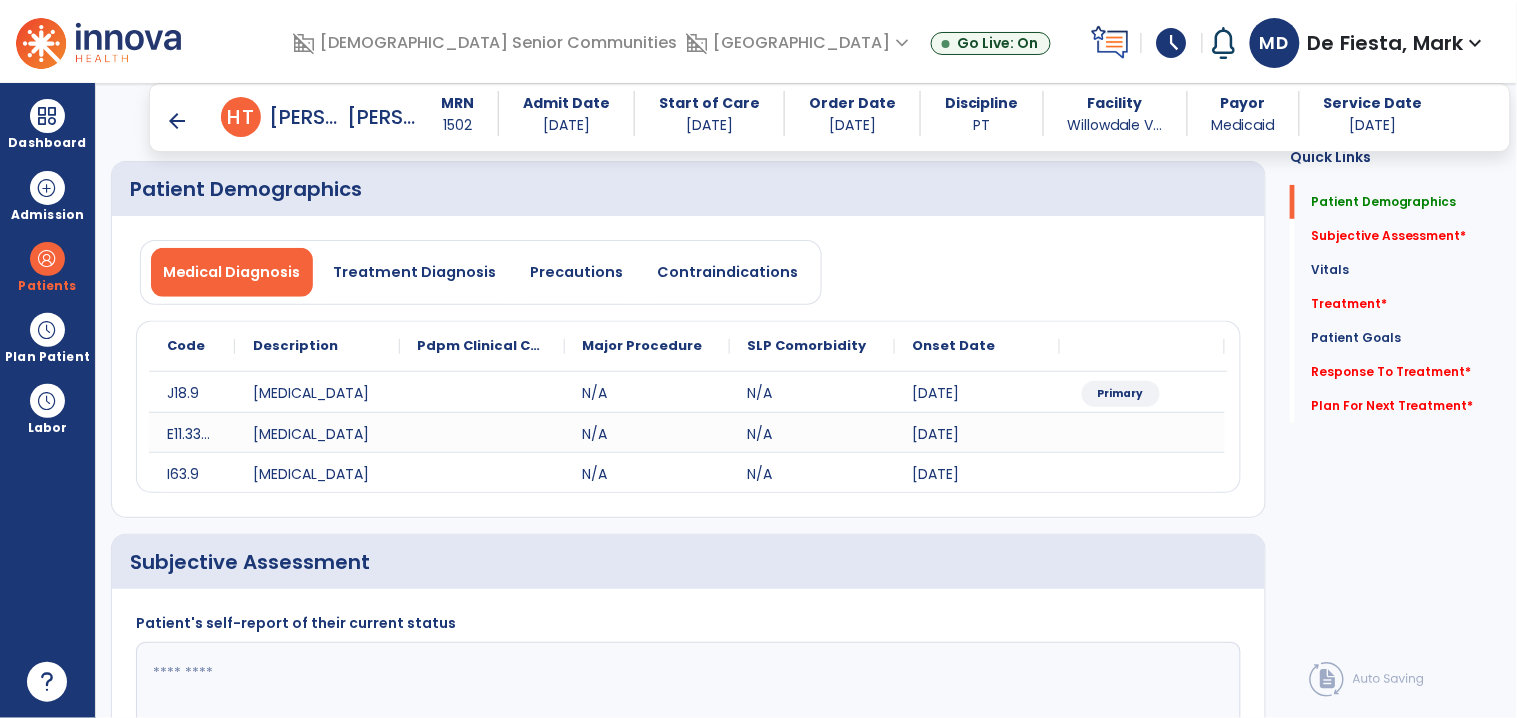 drag, startPoint x: 1375, startPoint y: 237, endPoint x: 704, endPoint y: 451, distance: 704.29895 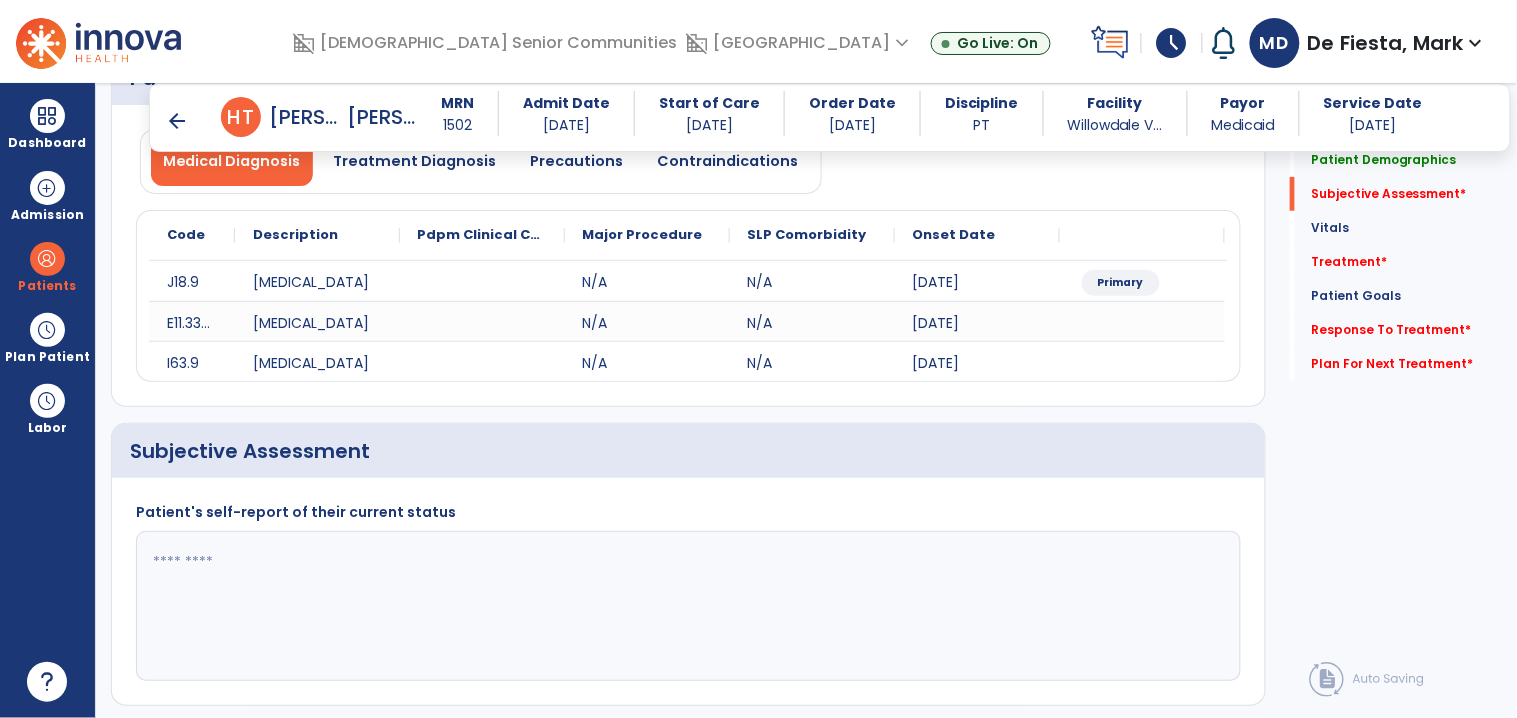 scroll, scrollTop: 348, scrollLeft: 0, axis: vertical 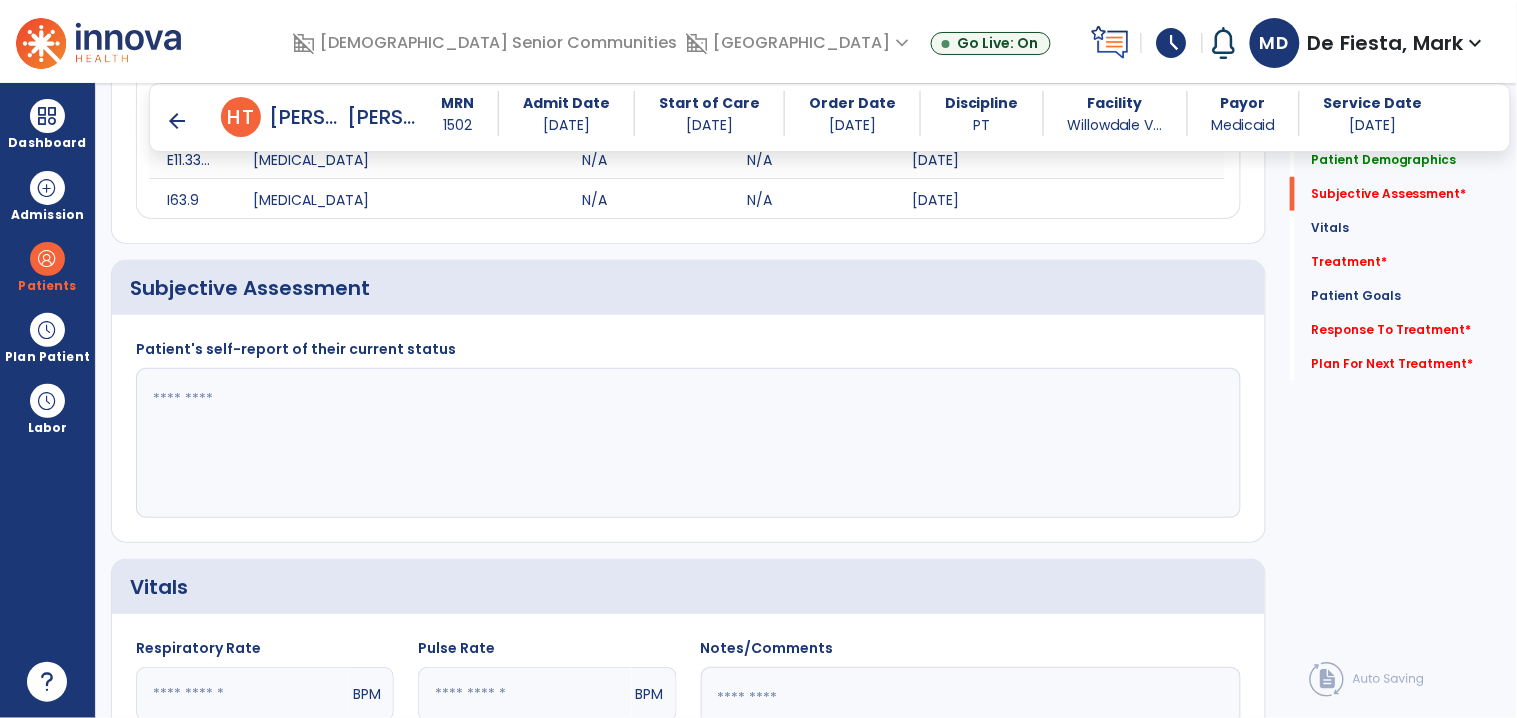 click 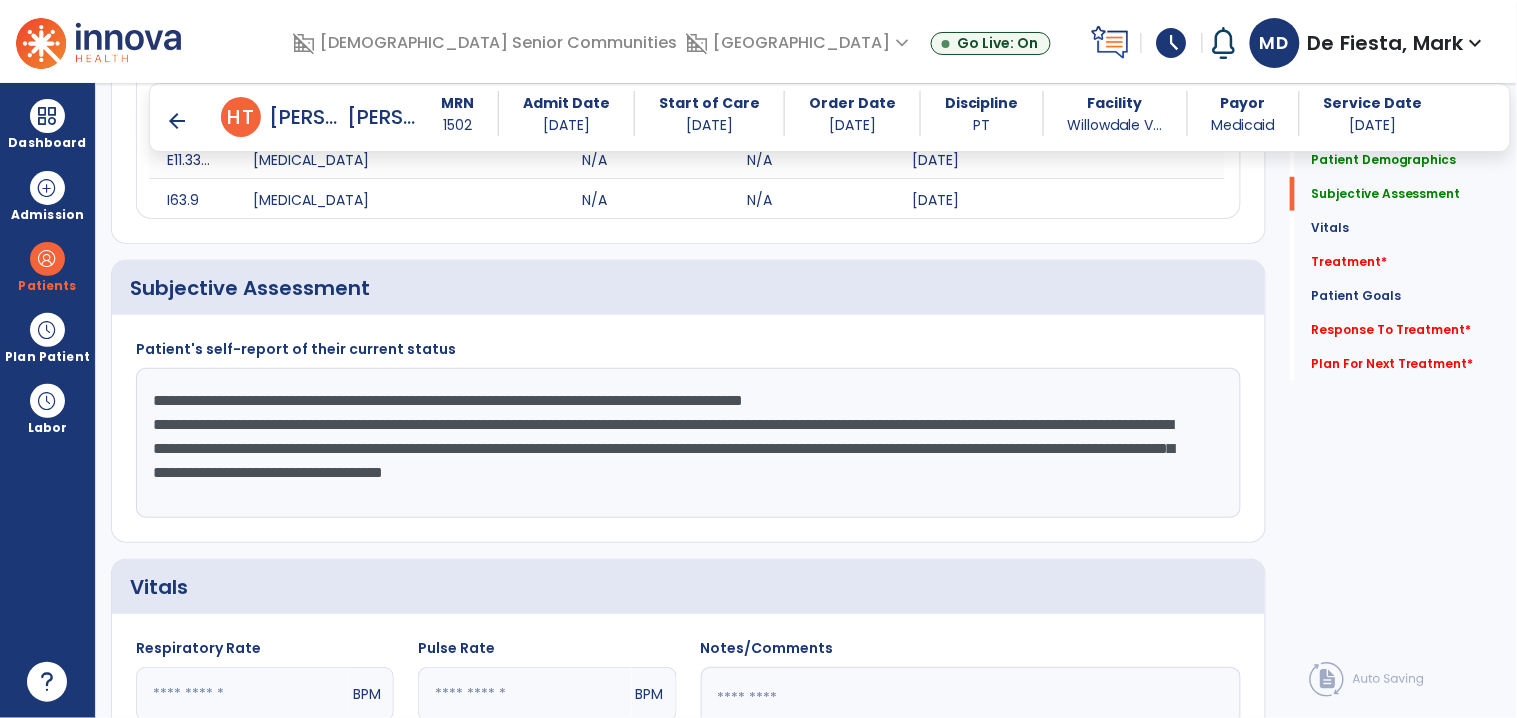 drag, startPoint x: 150, startPoint y: 417, endPoint x: 1137, endPoint y: 506, distance: 991.0045 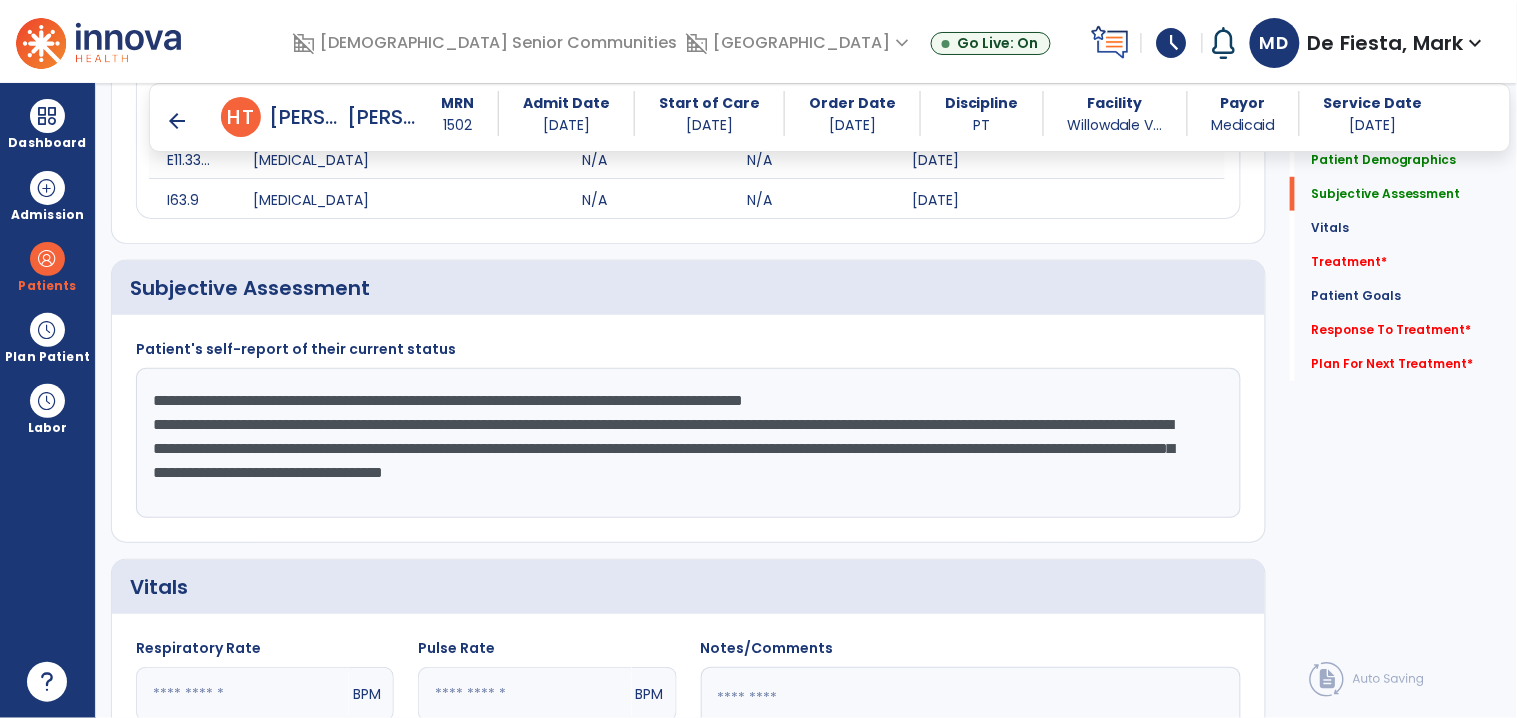 click on "**********" 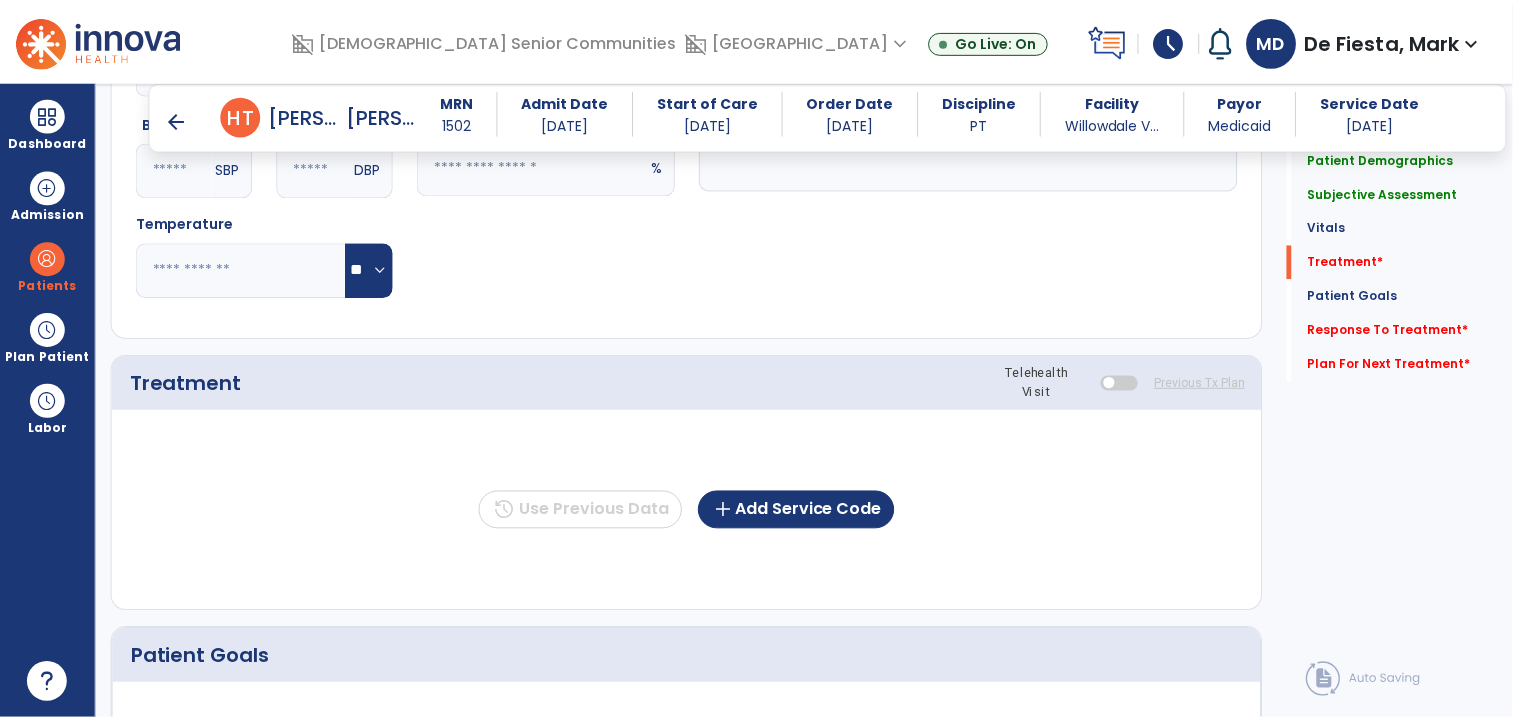 scroll, scrollTop: 987, scrollLeft: 0, axis: vertical 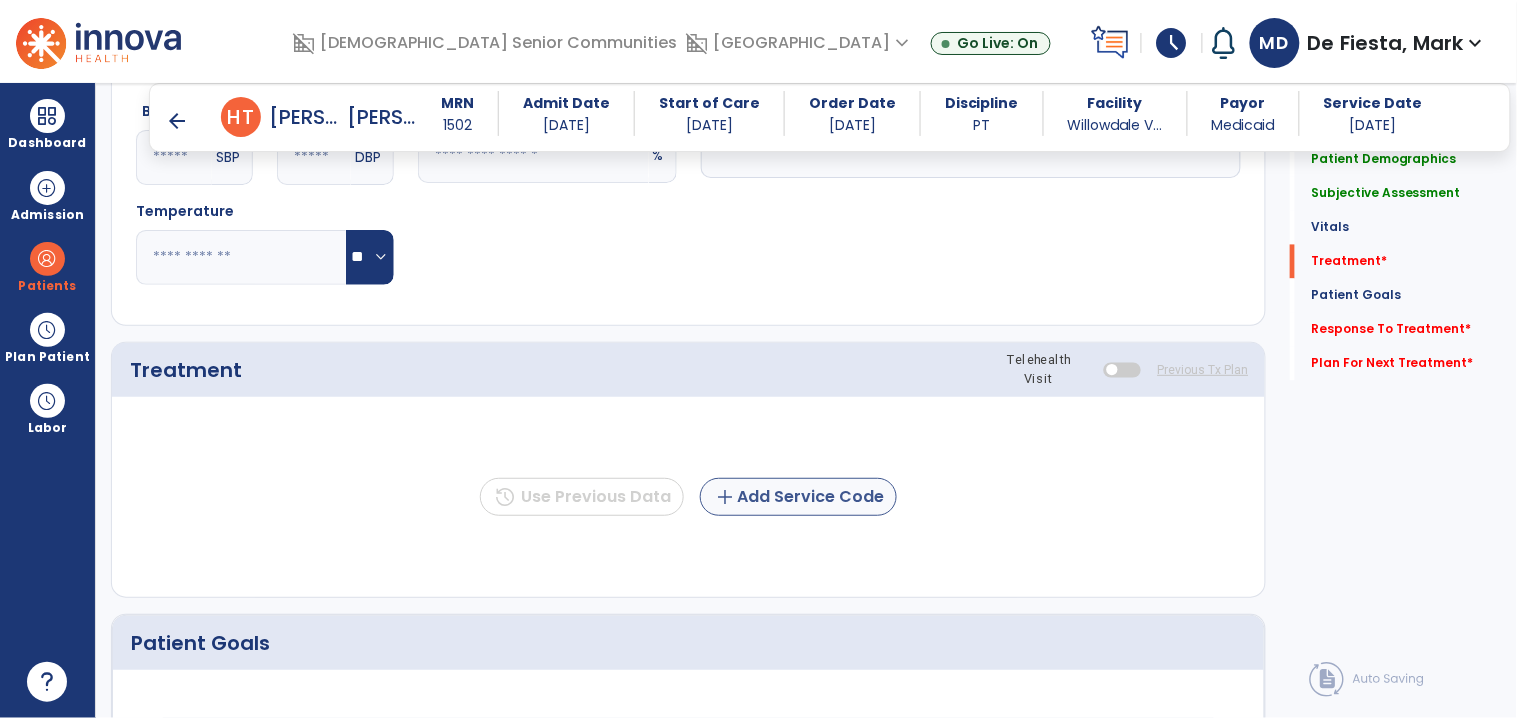 type on "**********" 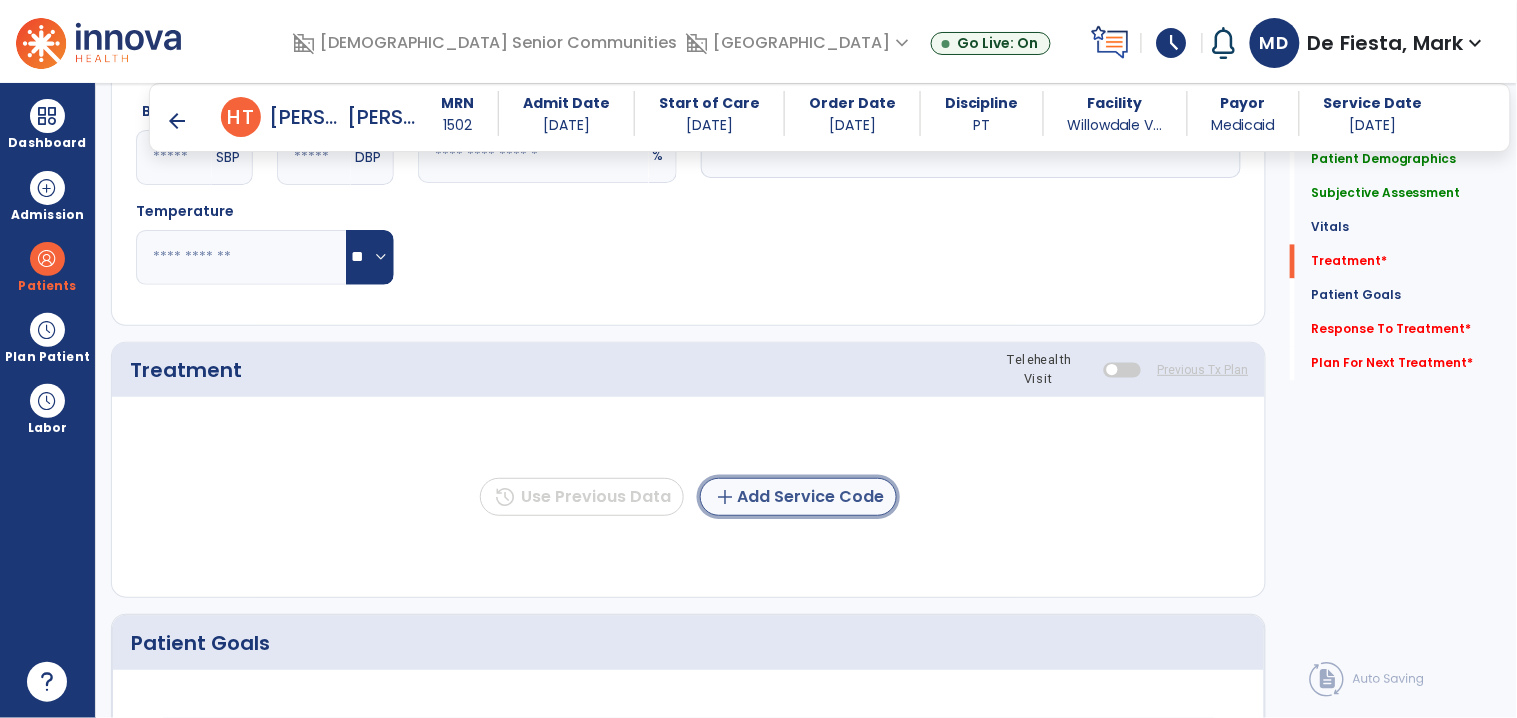 click on "add  Add Service Code" 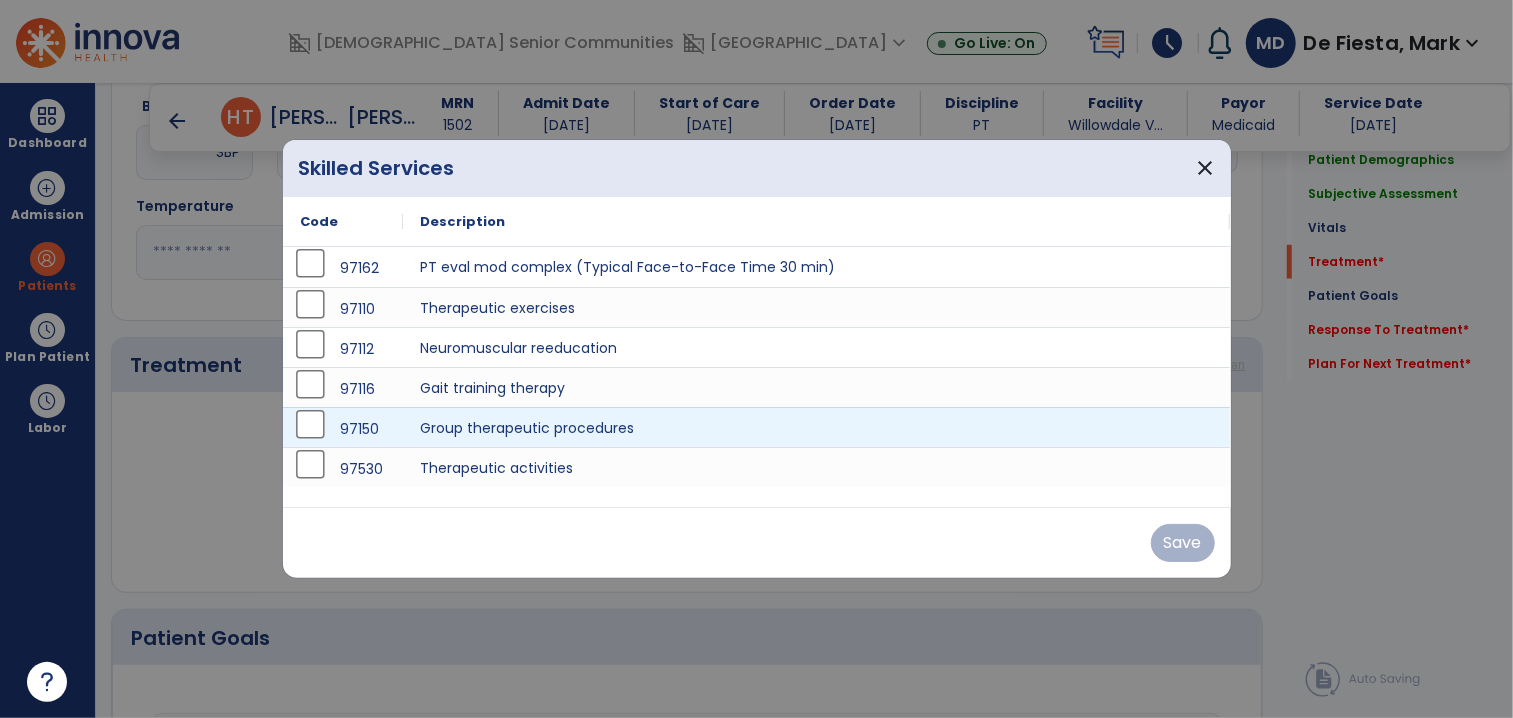 scroll, scrollTop: 987, scrollLeft: 0, axis: vertical 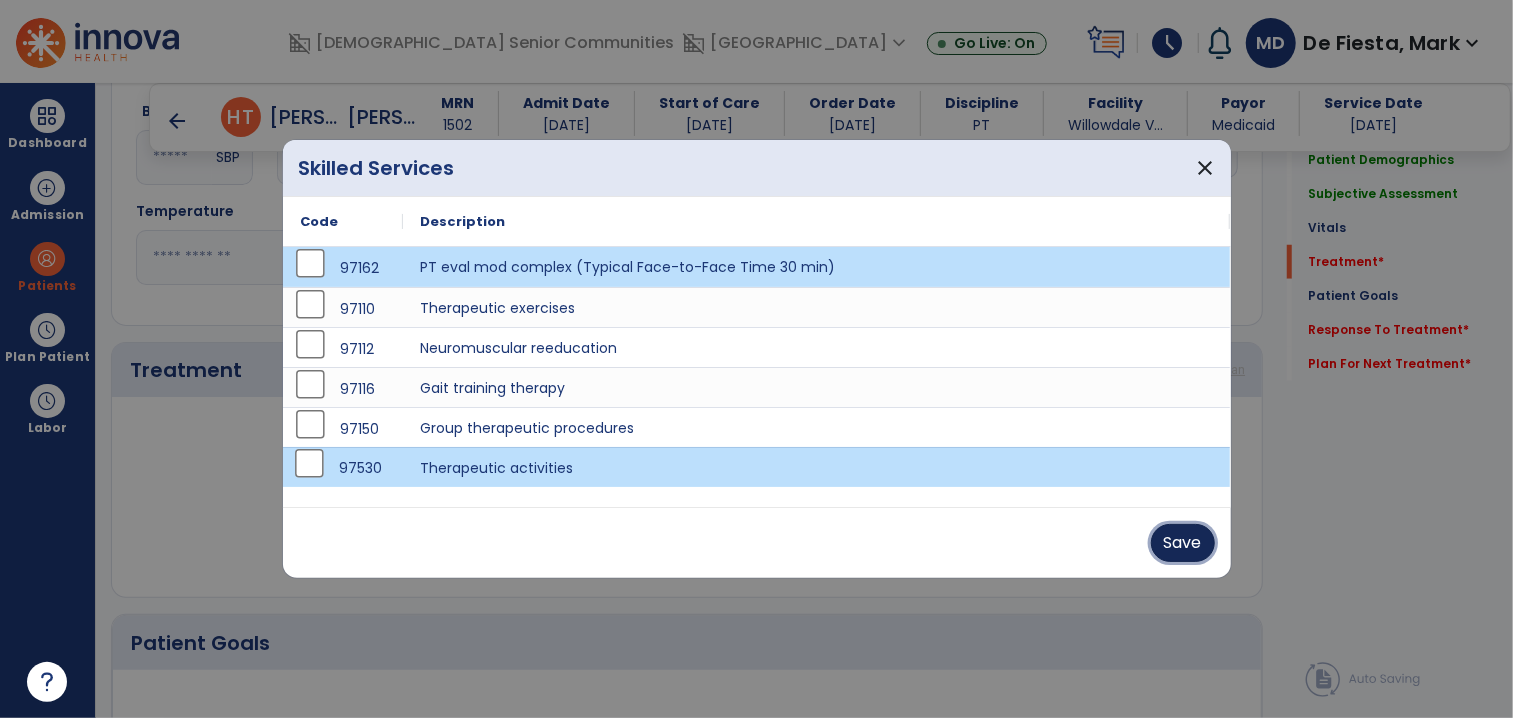 click on "Save" at bounding box center (1183, 543) 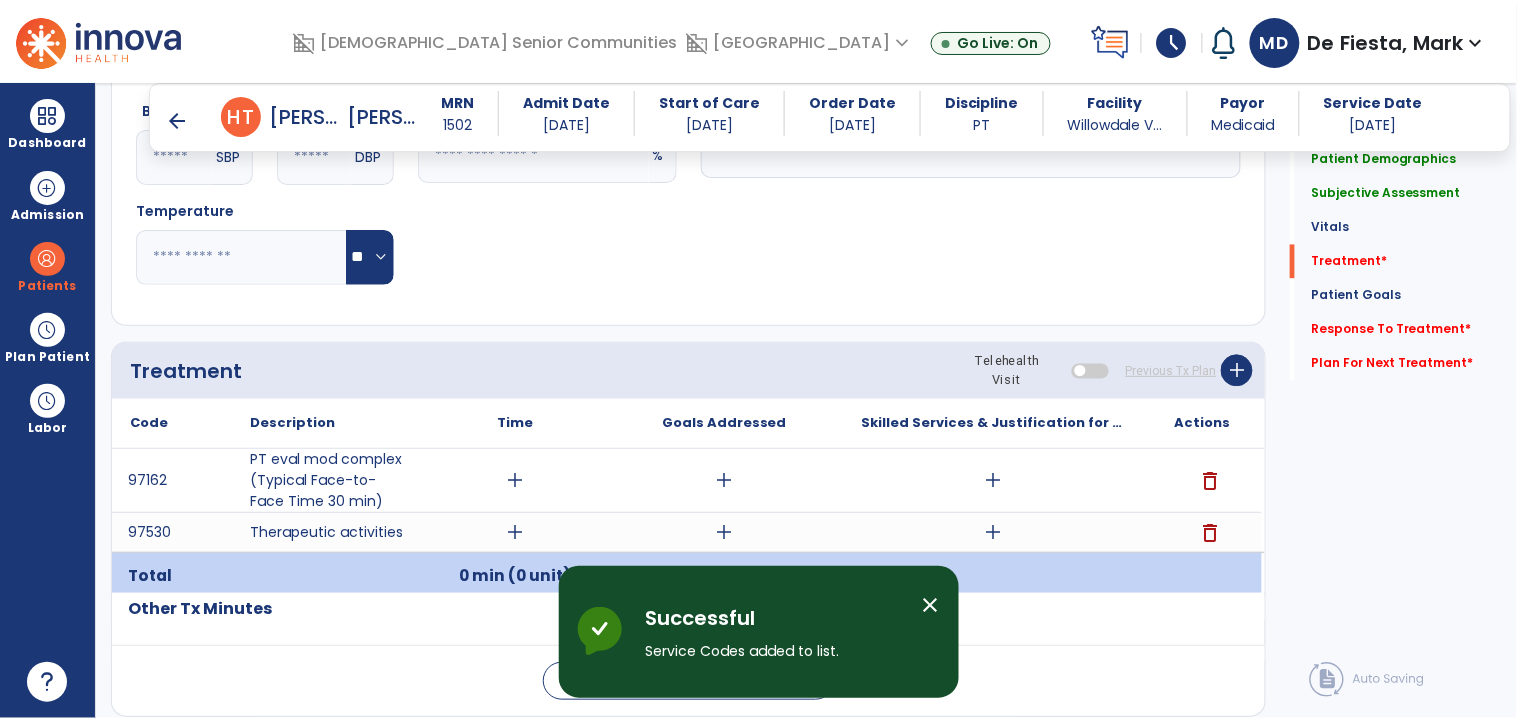 click on "add" at bounding box center [515, 480] 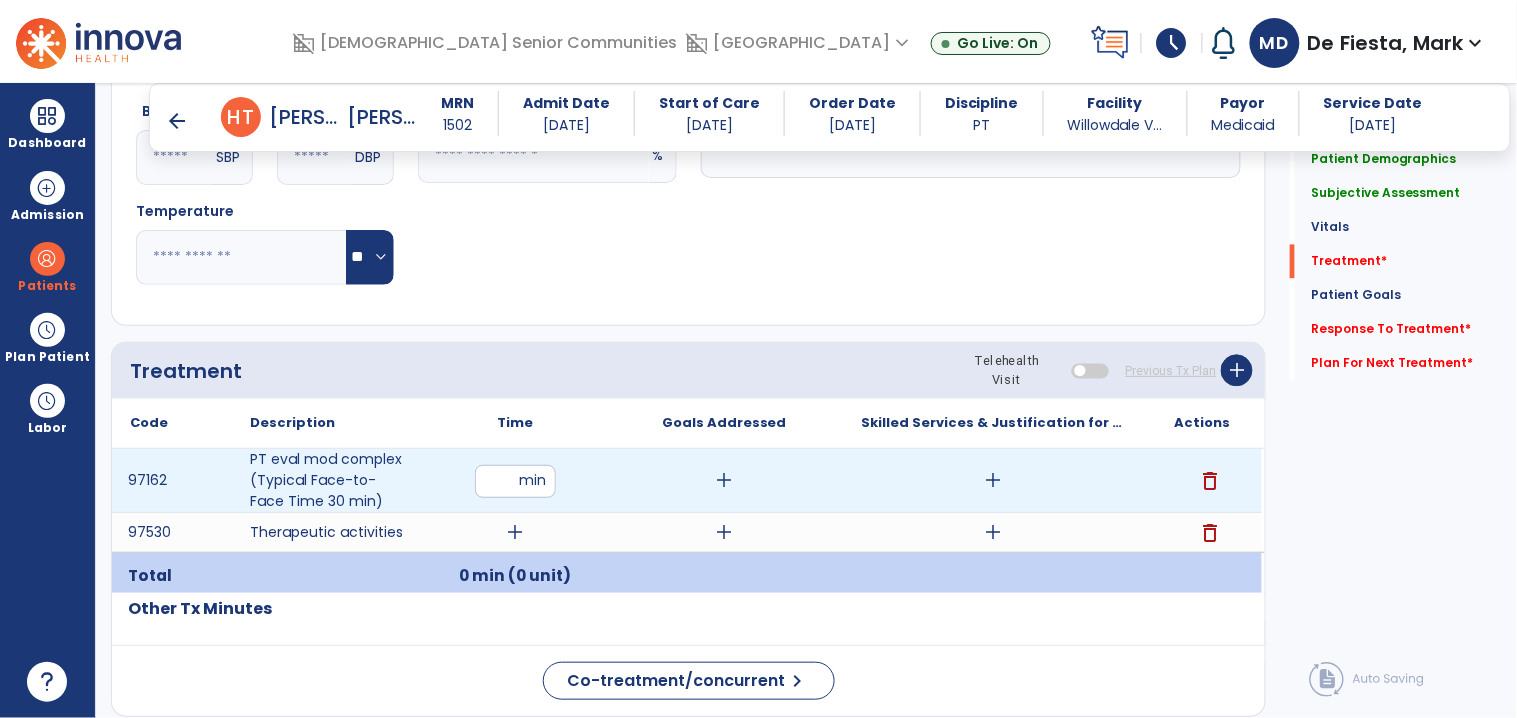 type on "**" 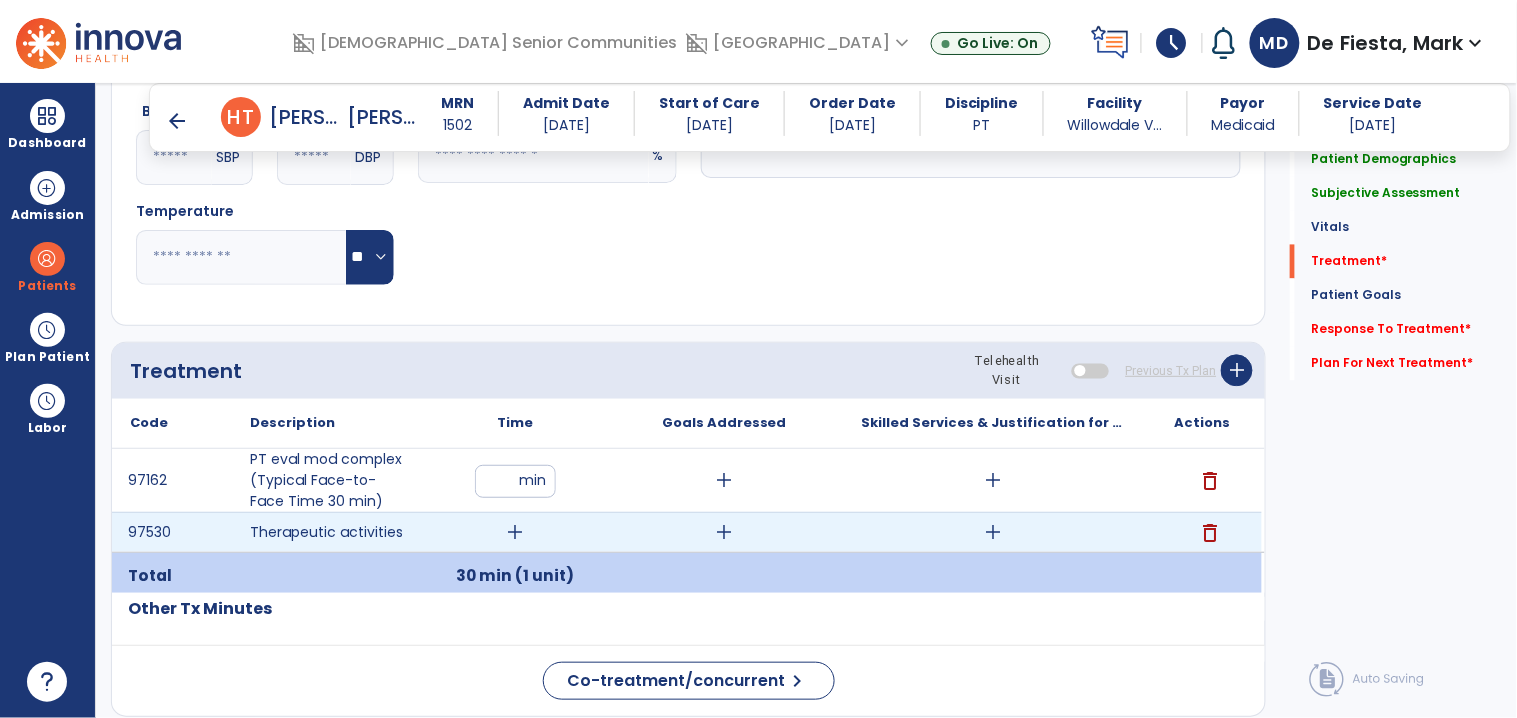 click on "add" at bounding box center (515, 532) 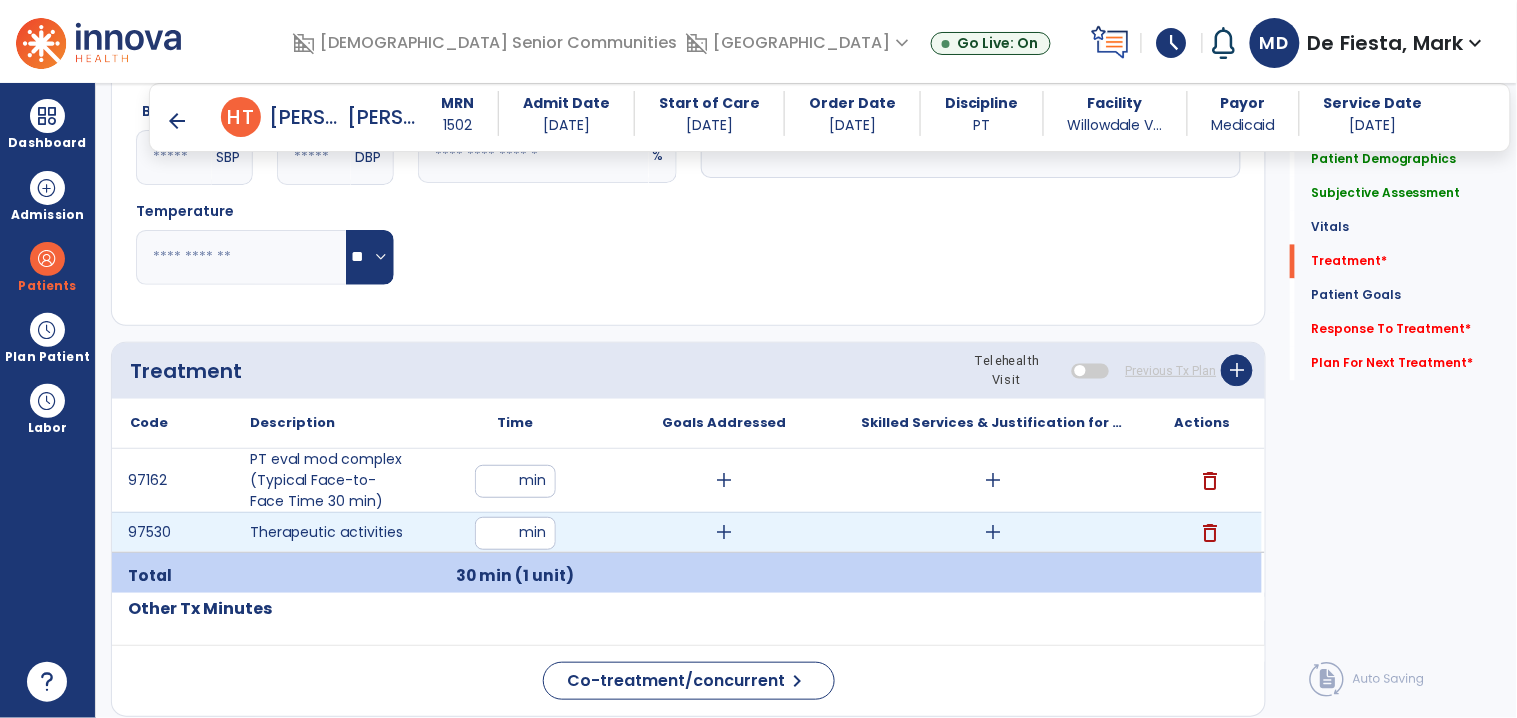 type on "**" 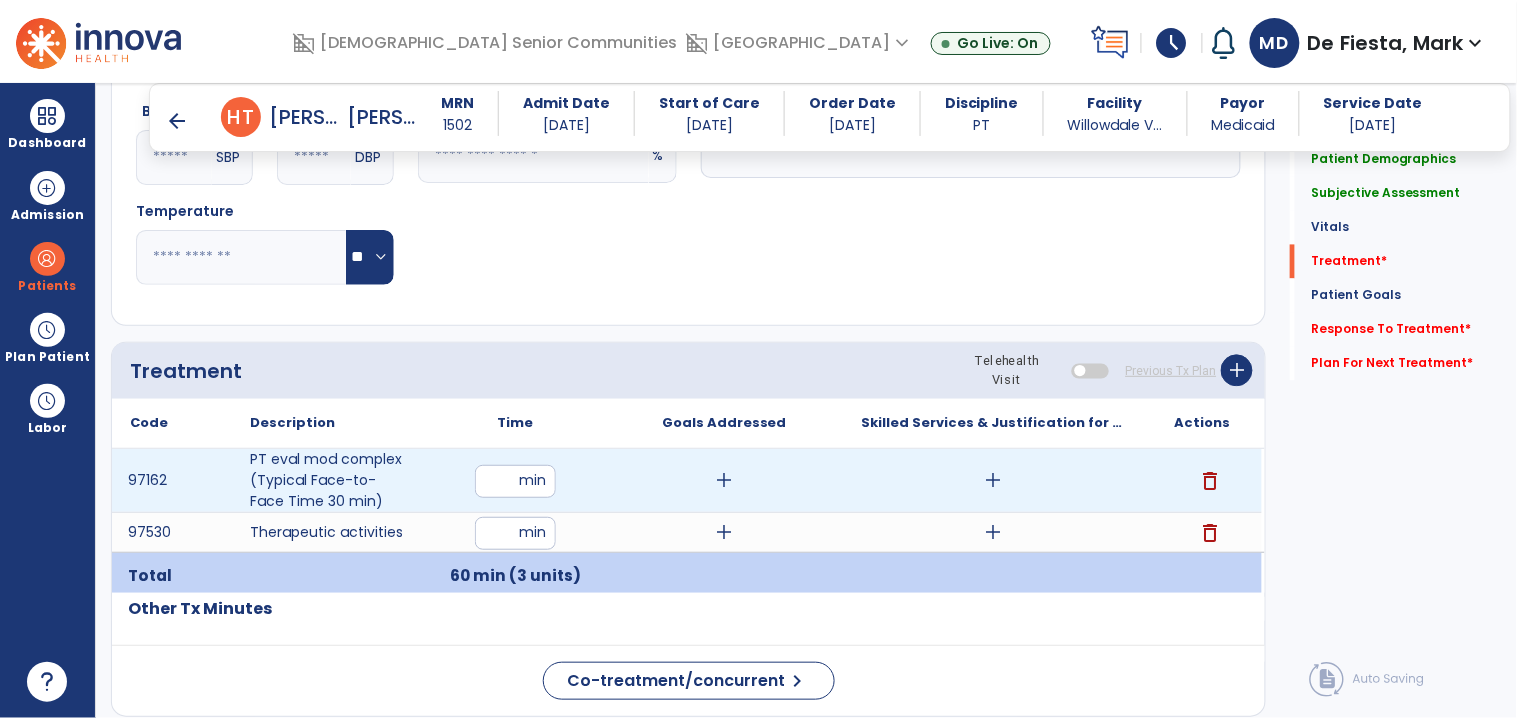 click on "add" at bounding box center [993, 480] 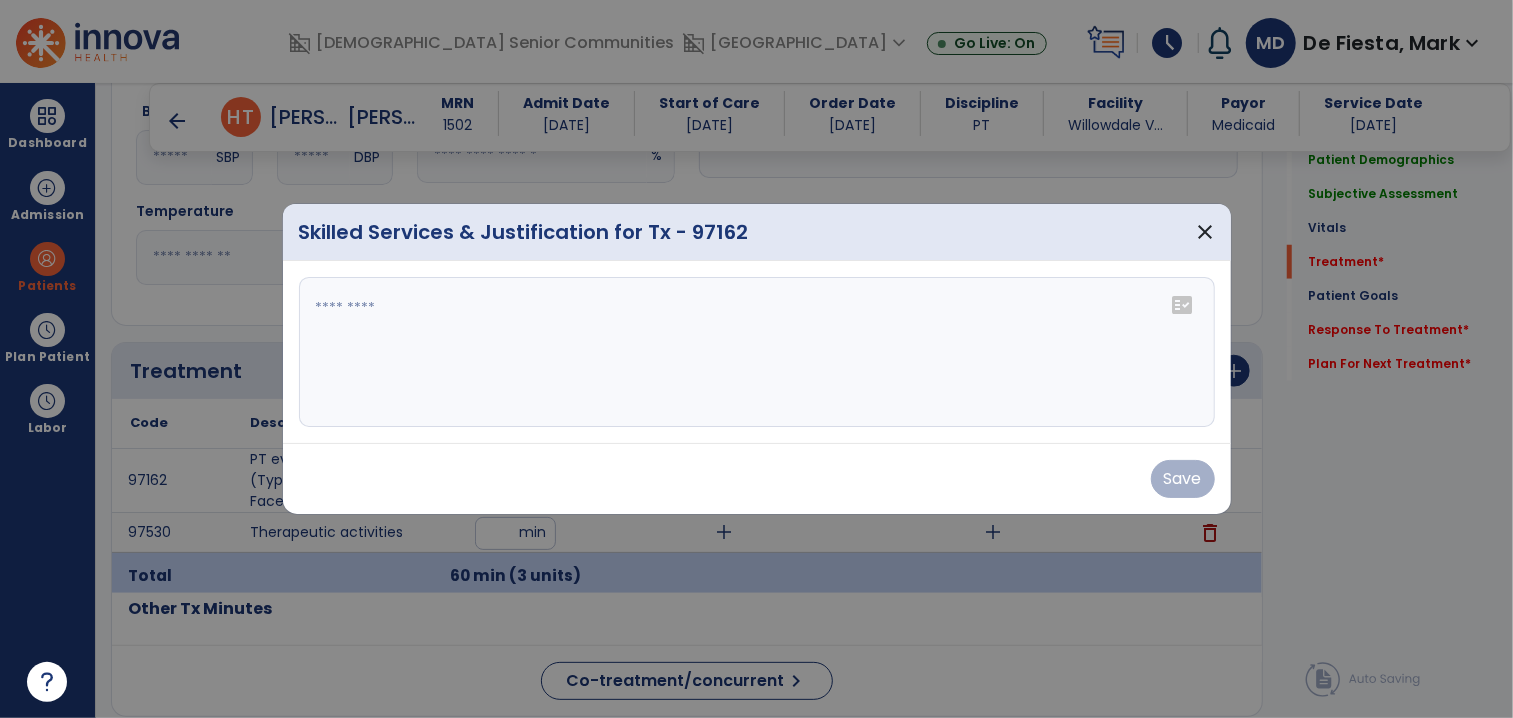 scroll, scrollTop: 987, scrollLeft: 0, axis: vertical 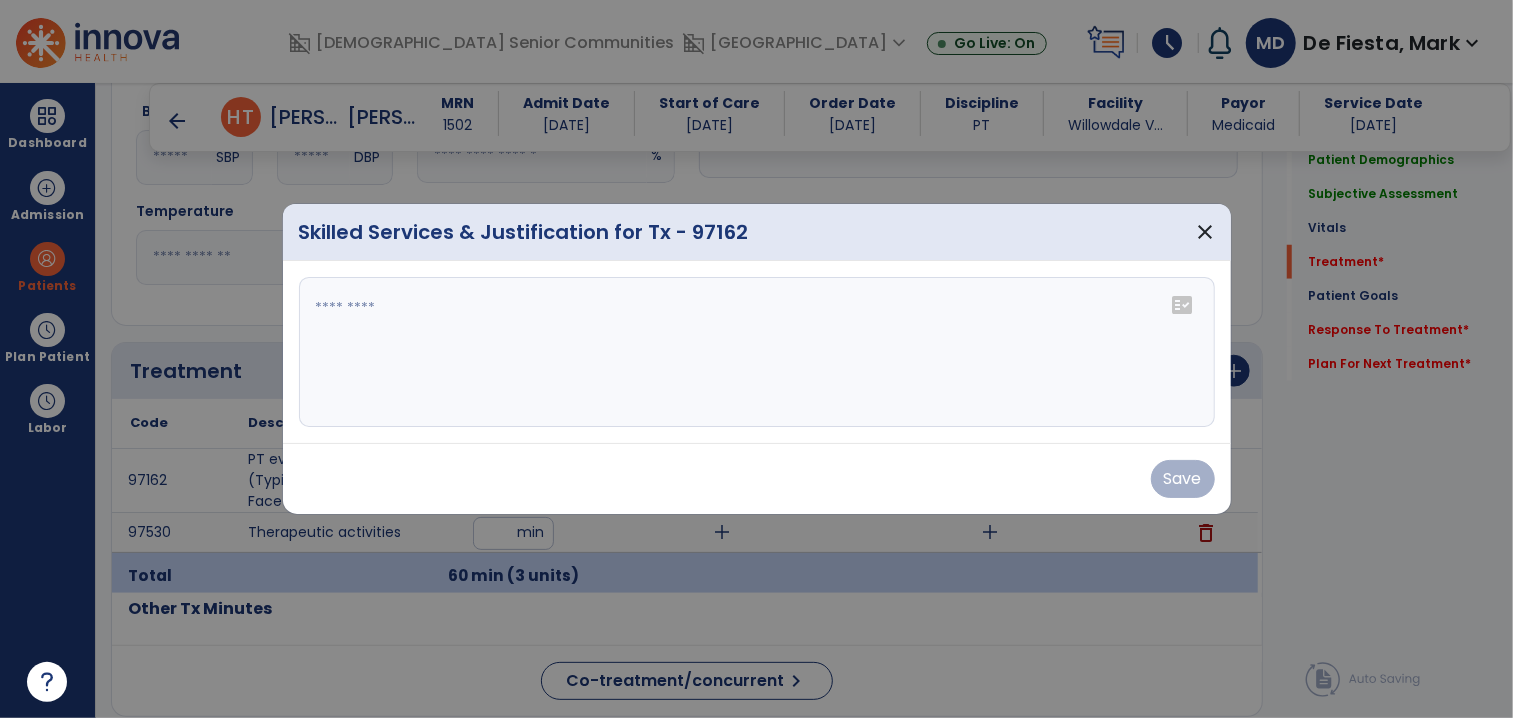 click at bounding box center (757, 352) 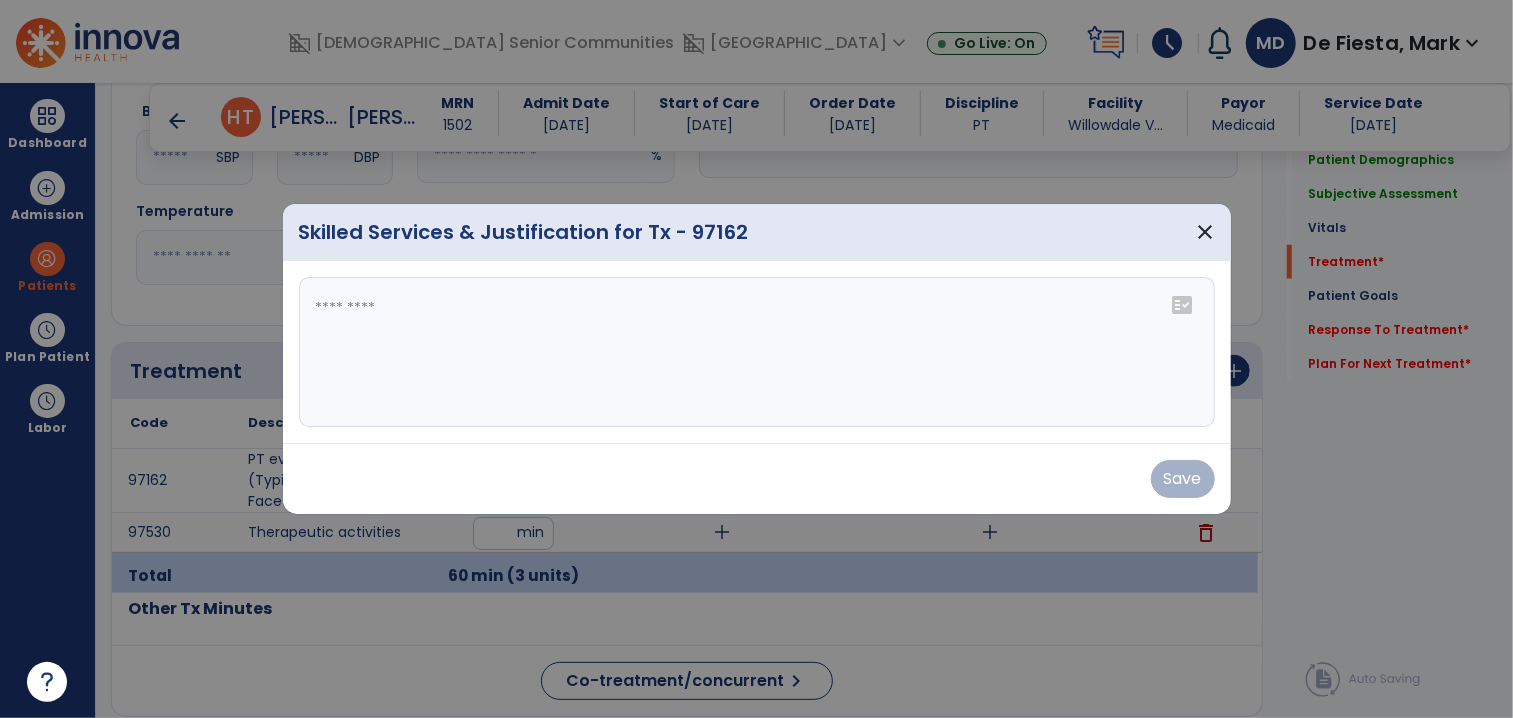 paste on "**********" 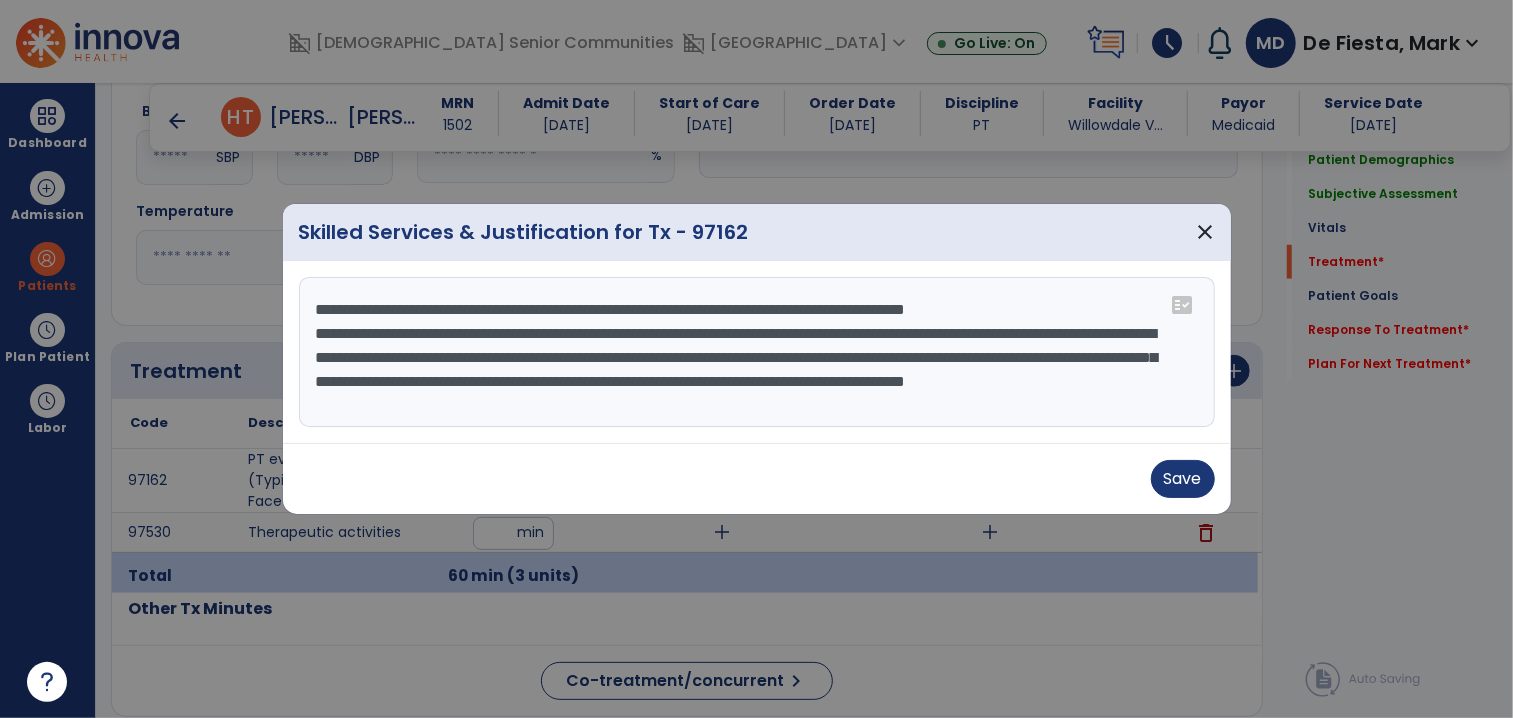 drag, startPoint x: 1093, startPoint y: 308, endPoint x: 307, endPoint y: 316, distance: 786.0407 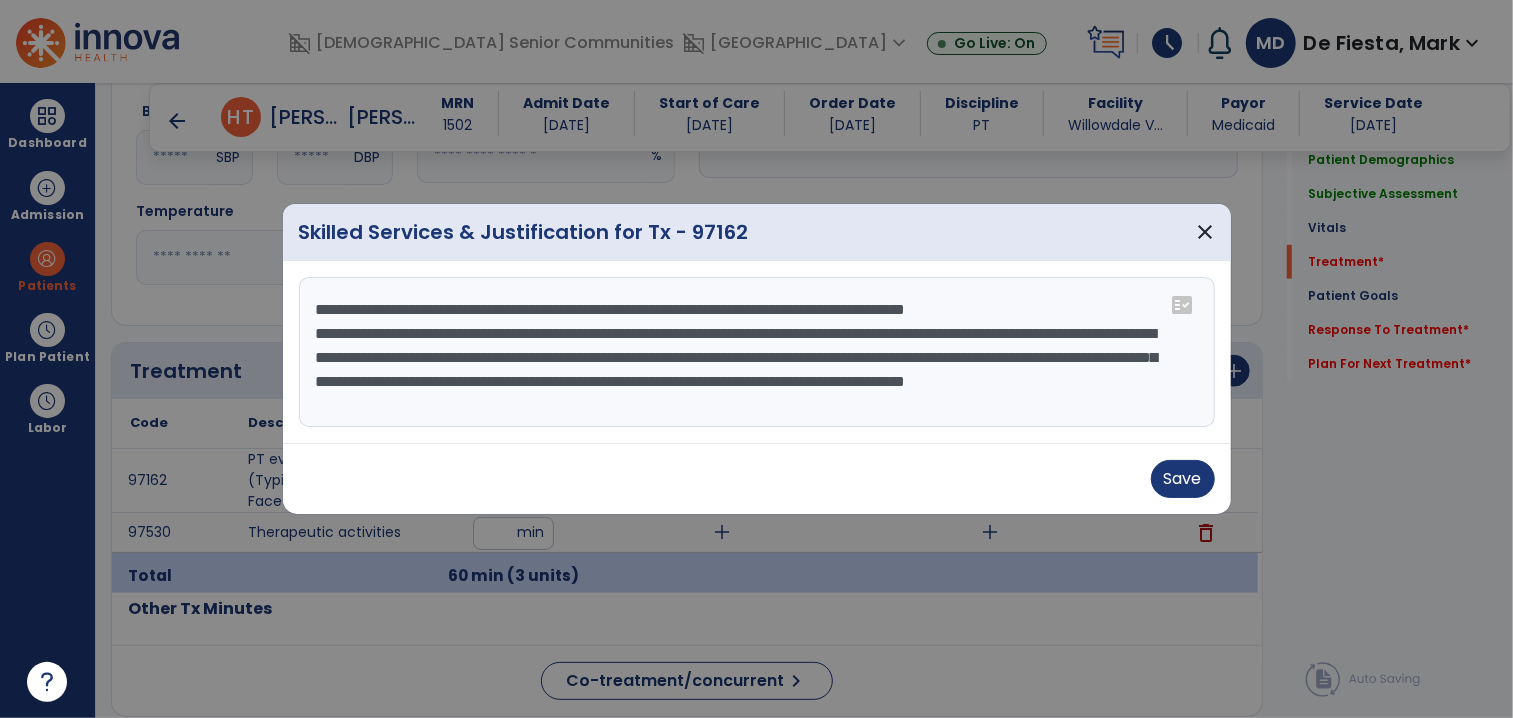click on "**********" at bounding box center (757, 352) 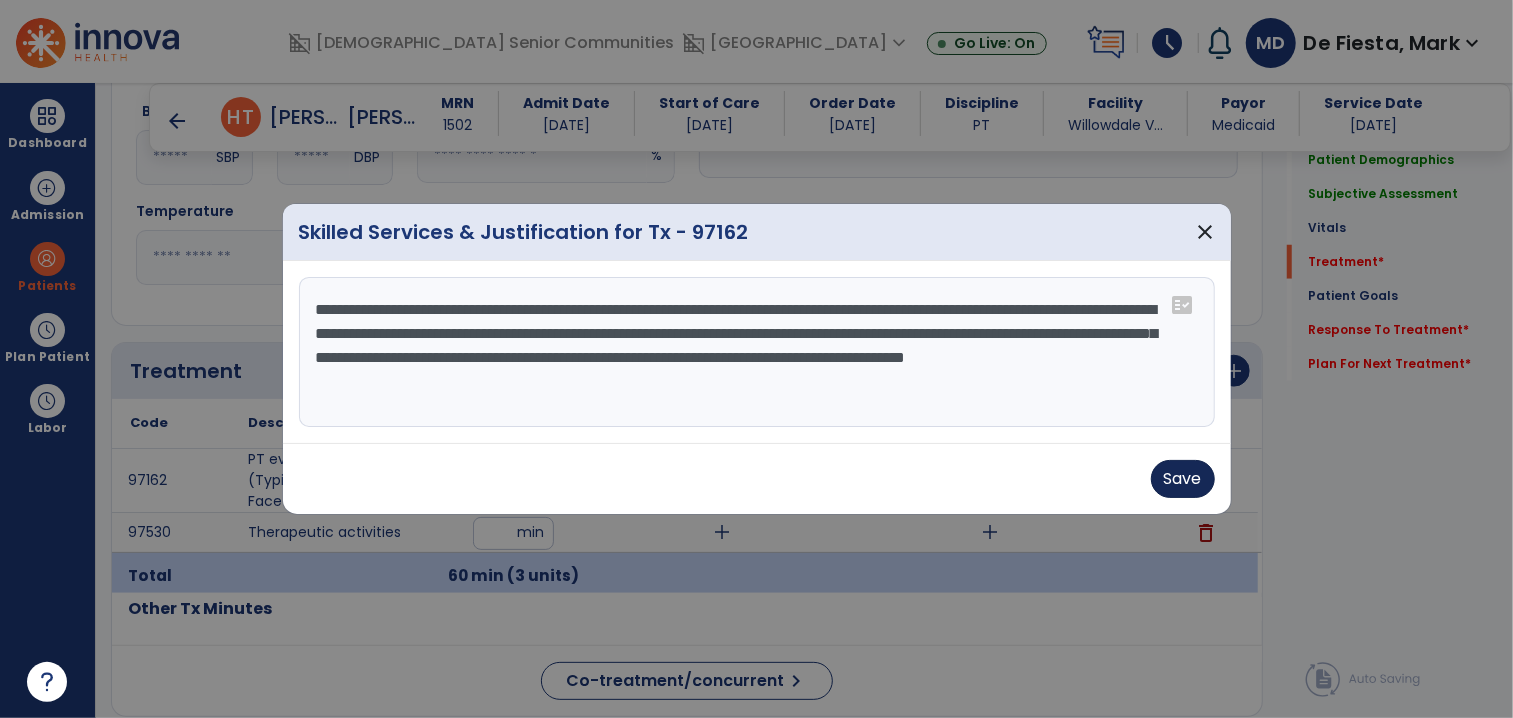 type on "**********" 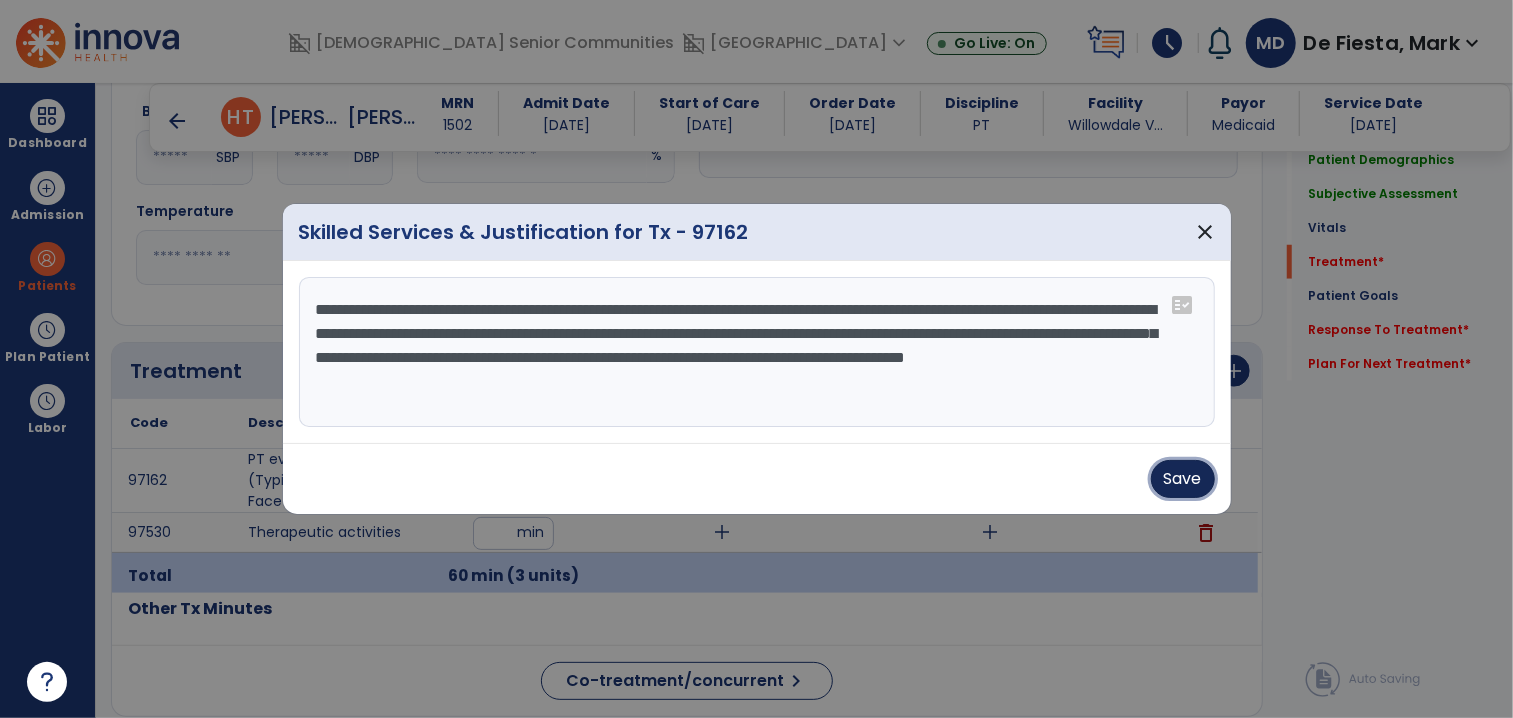 click on "Save" at bounding box center (1183, 479) 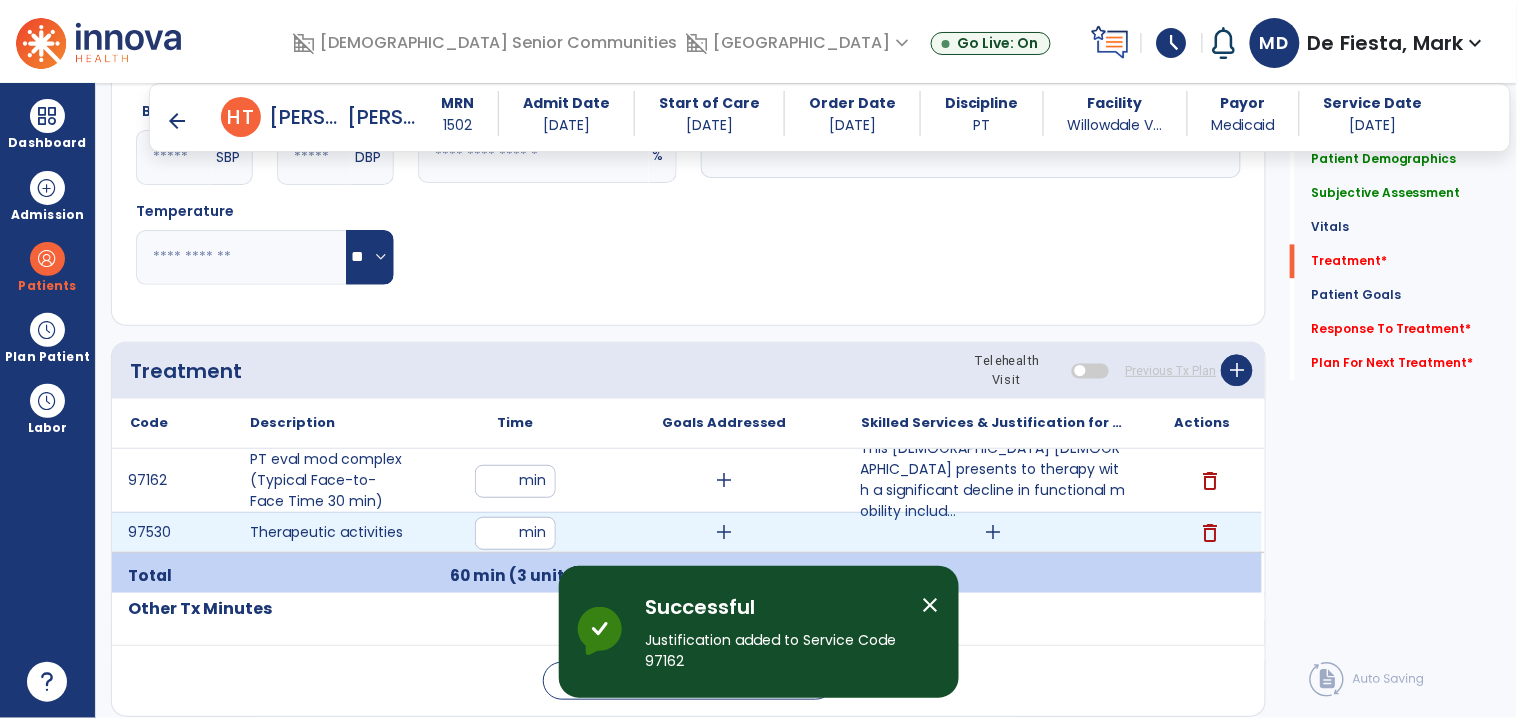 click on "add" at bounding box center (993, 532) 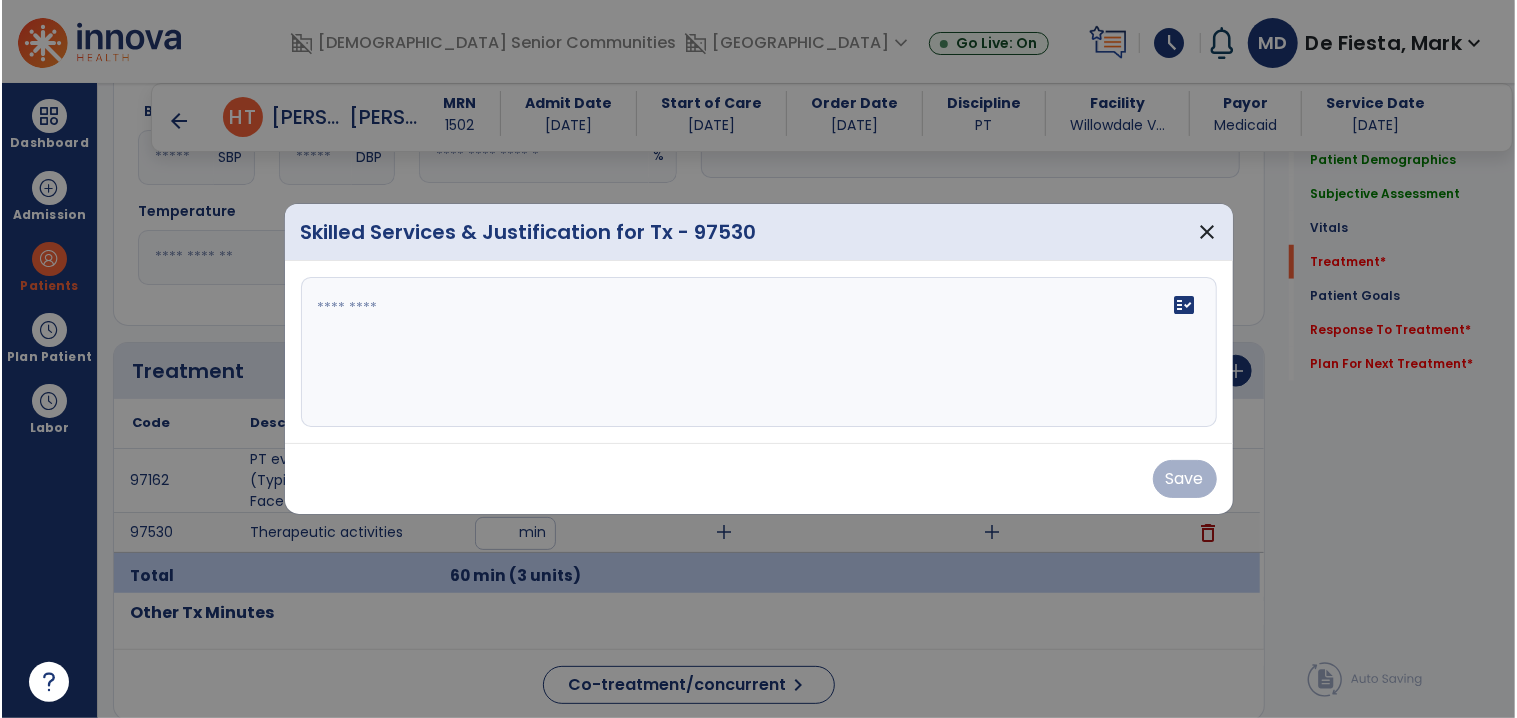 scroll, scrollTop: 987, scrollLeft: 0, axis: vertical 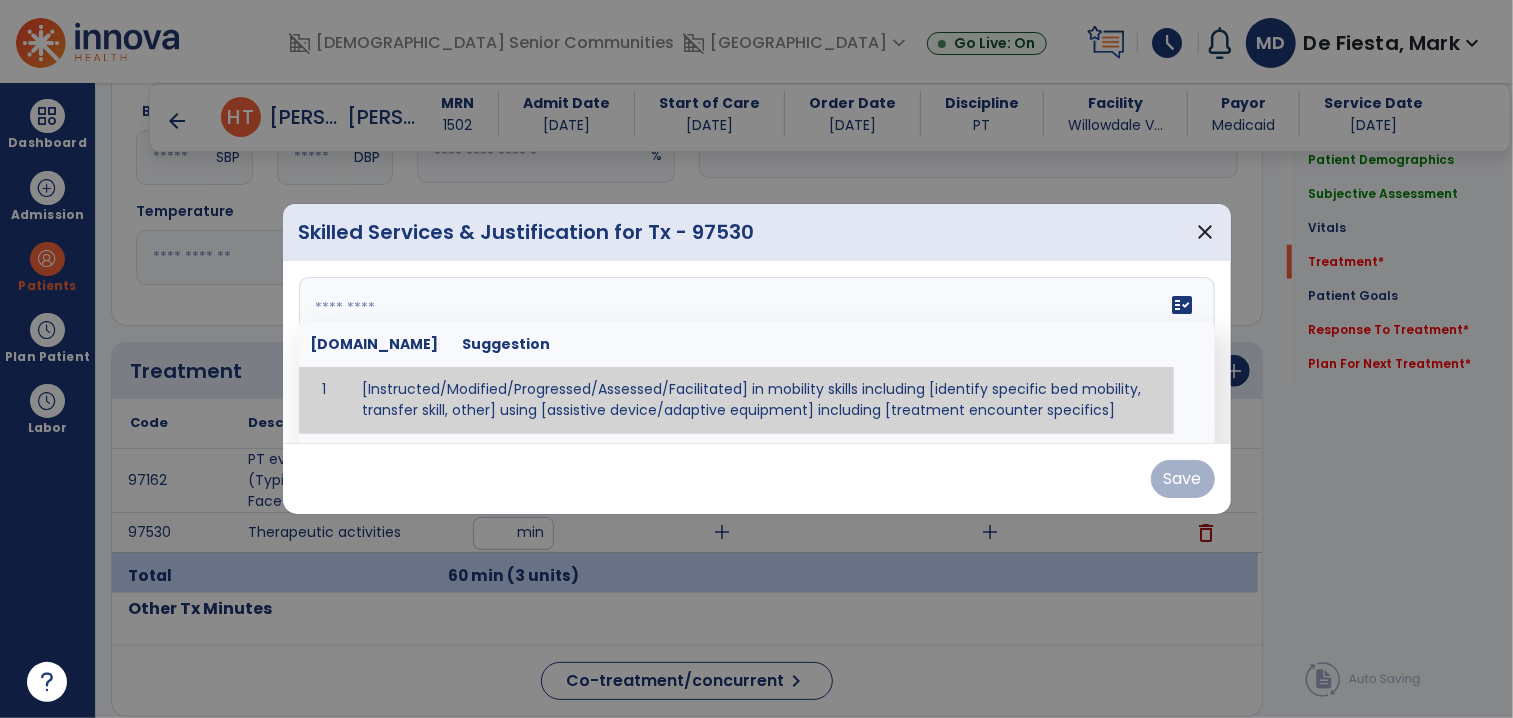 click on "fact_check  [DOMAIN_NAME] Suggestion 1 [Instructed/Modified/Progressed/Assessed/Facilitated] in mobility skills including [identify specific bed mobility, transfer skill, other] using [assistive device/adaptive equipment] including [treatment encounter specifics]" at bounding box center (757, 352) 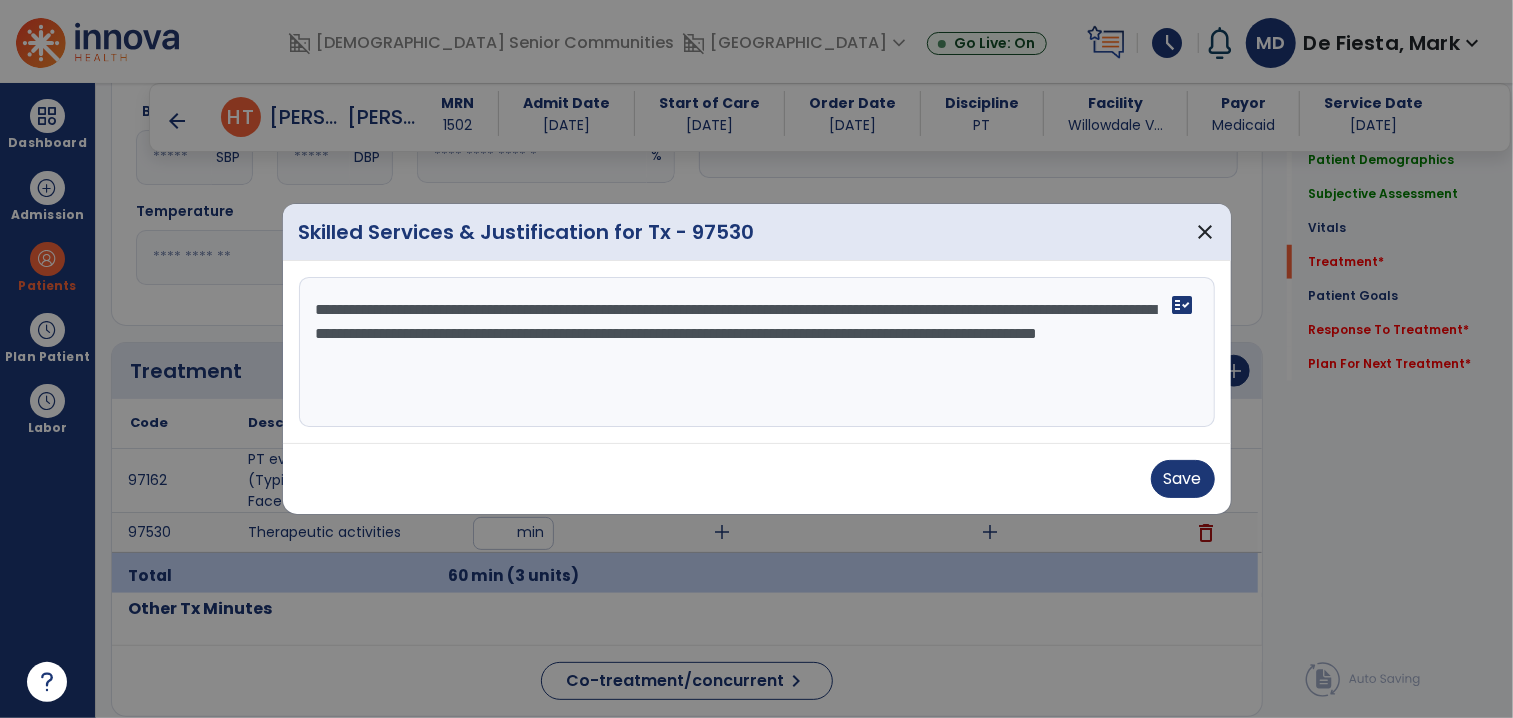 paste on "**********" 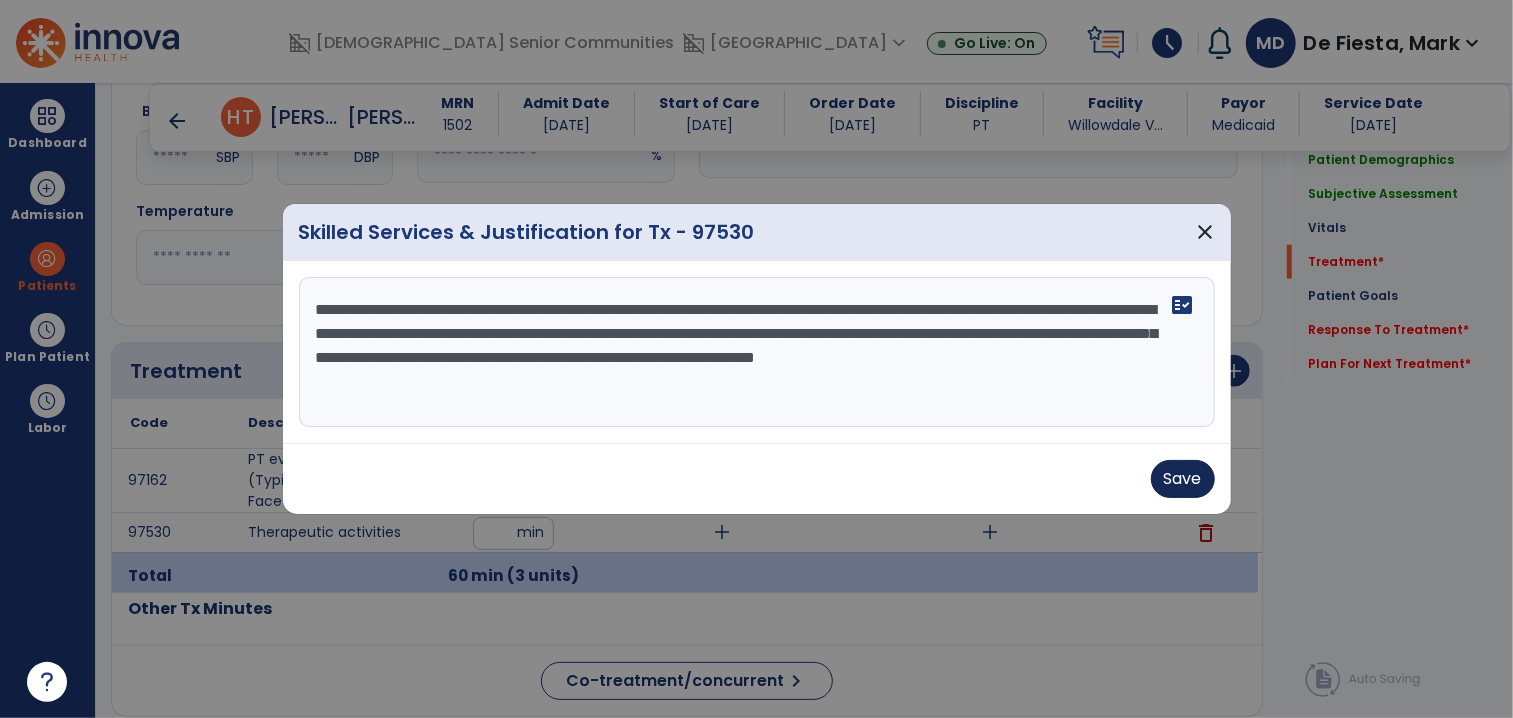 type on "**********" 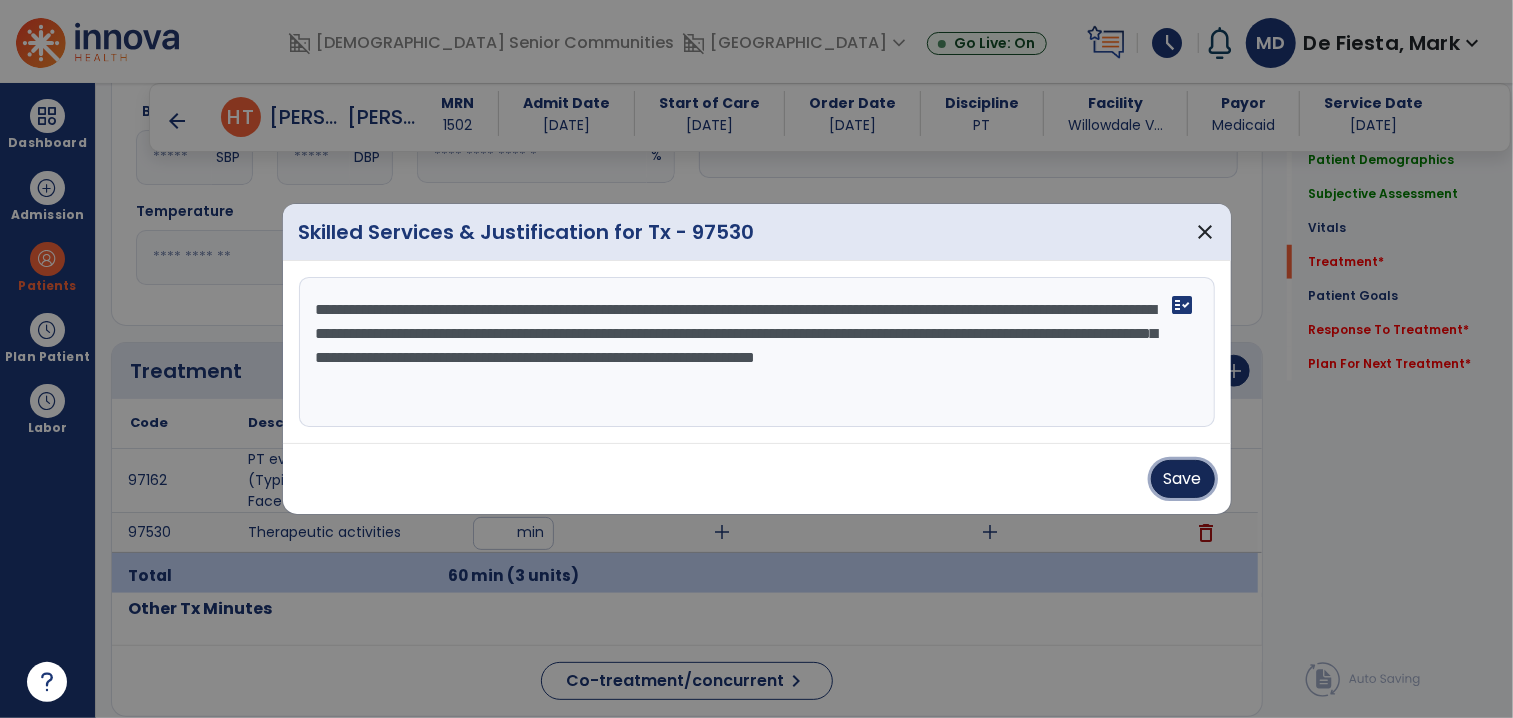 click on "Save" at bounding box center [1183, 479] 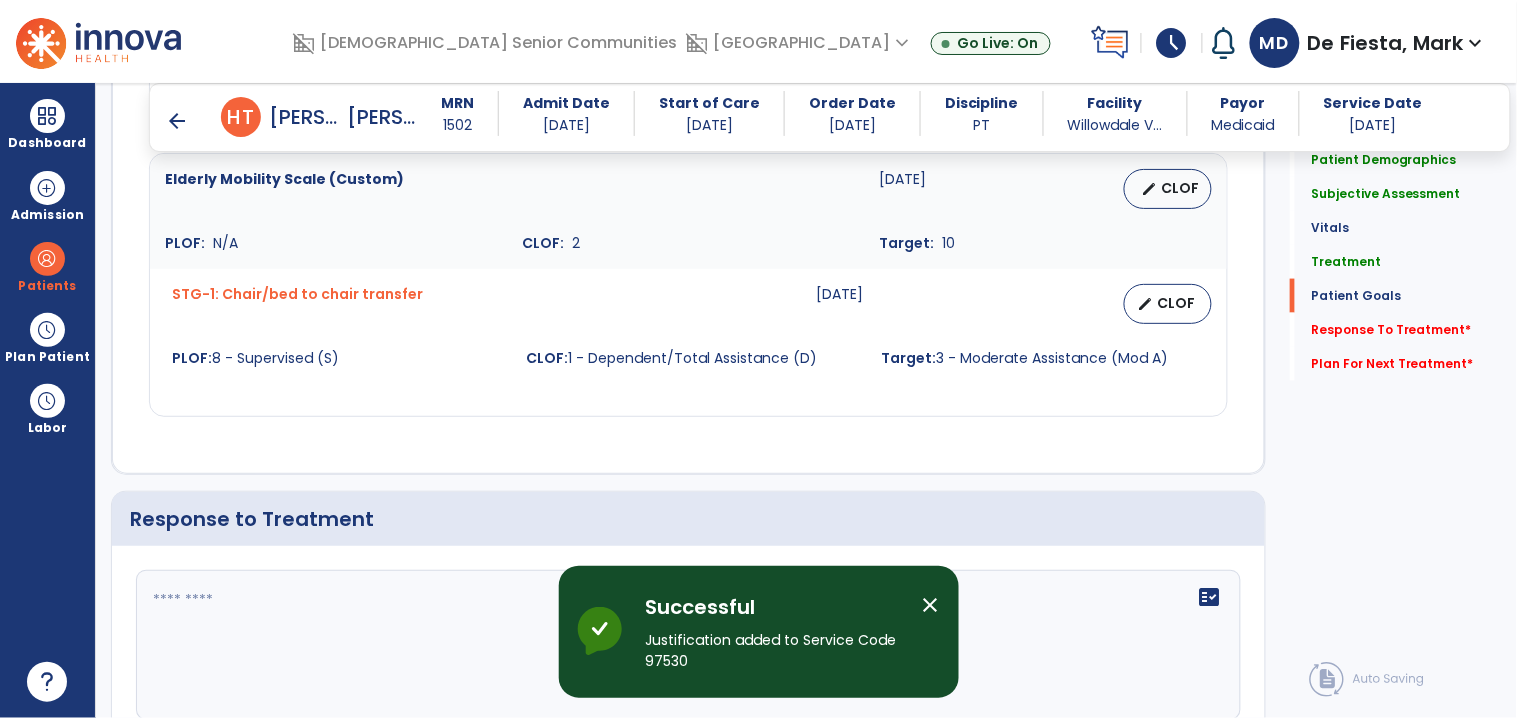 scroll, scrollTop: 2583, scrollLeft: 0, axis: vertical 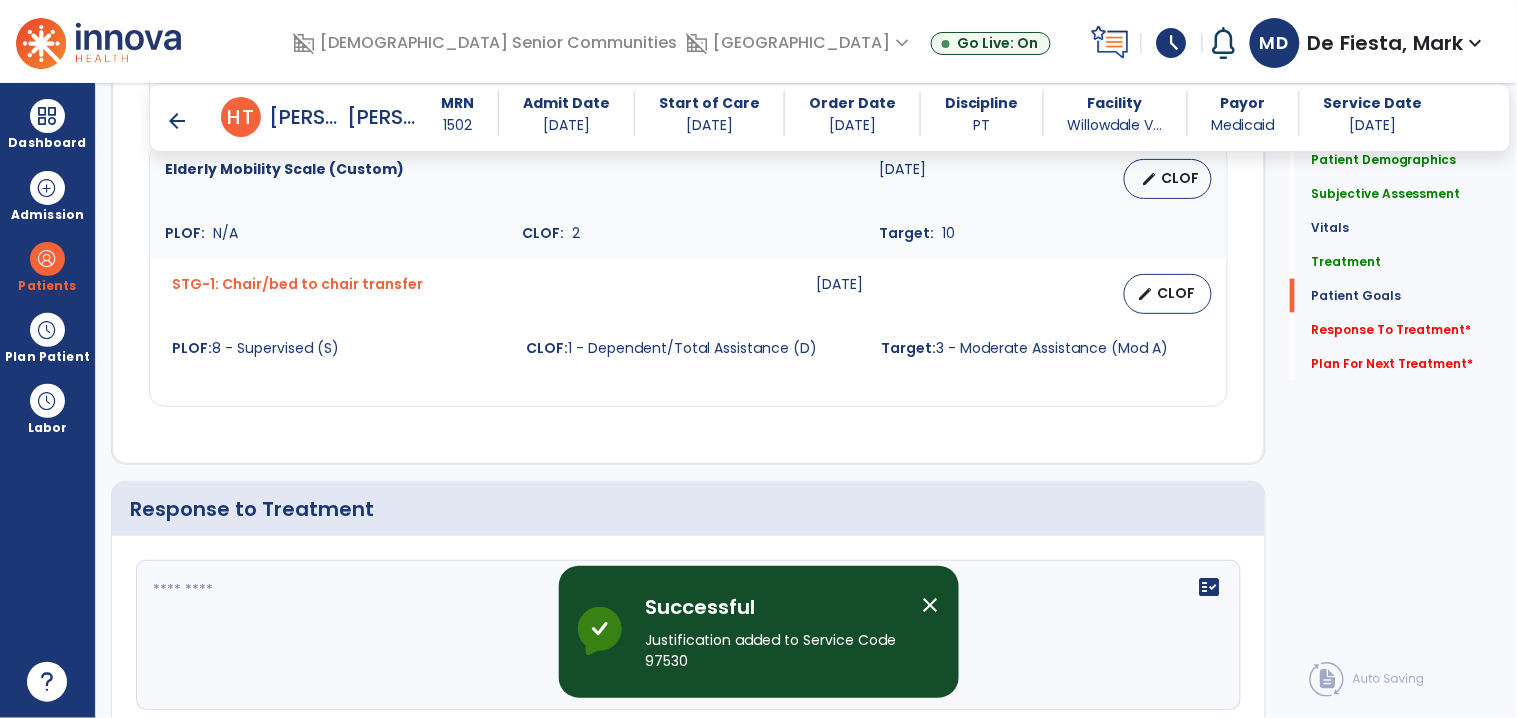 click 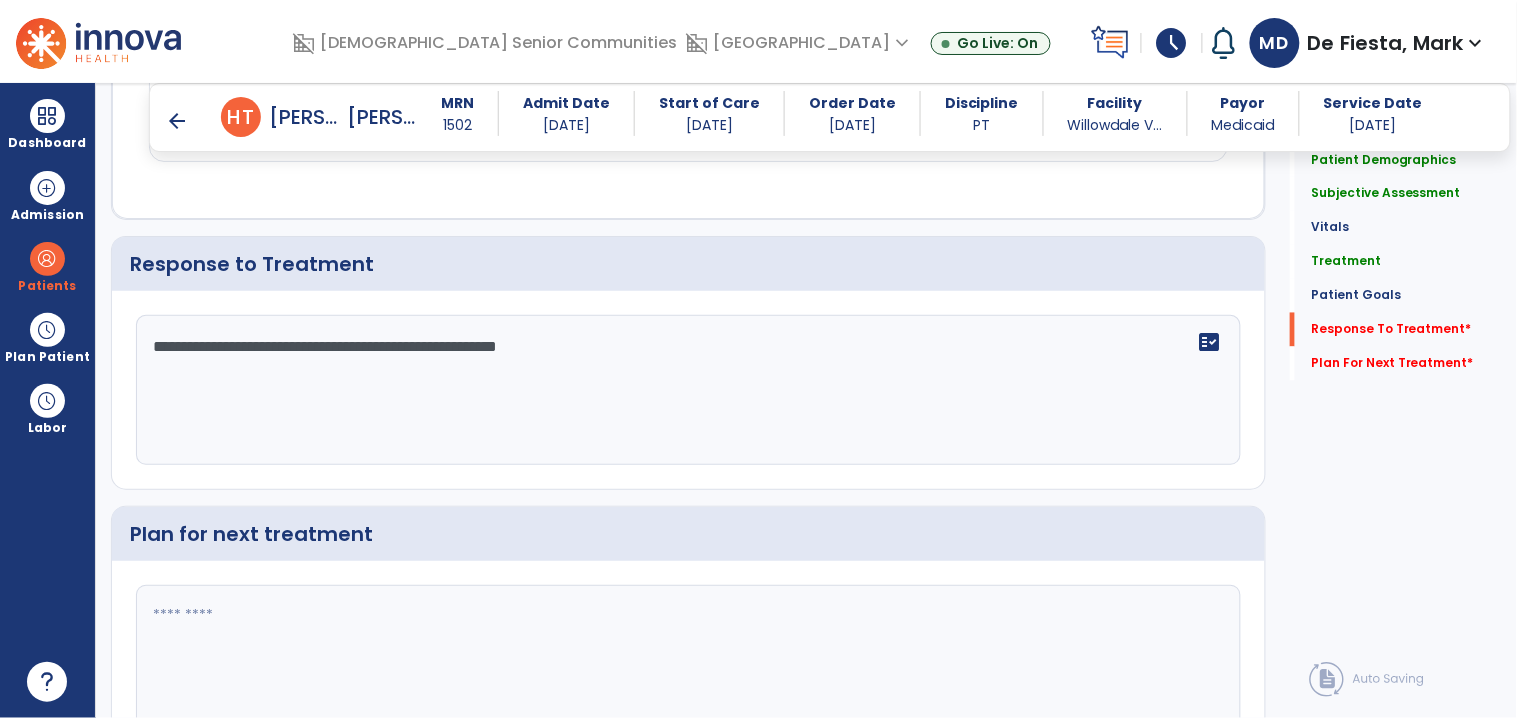 scroll, scrollTop: 2834, scrollLeft: 0, axis: vertical 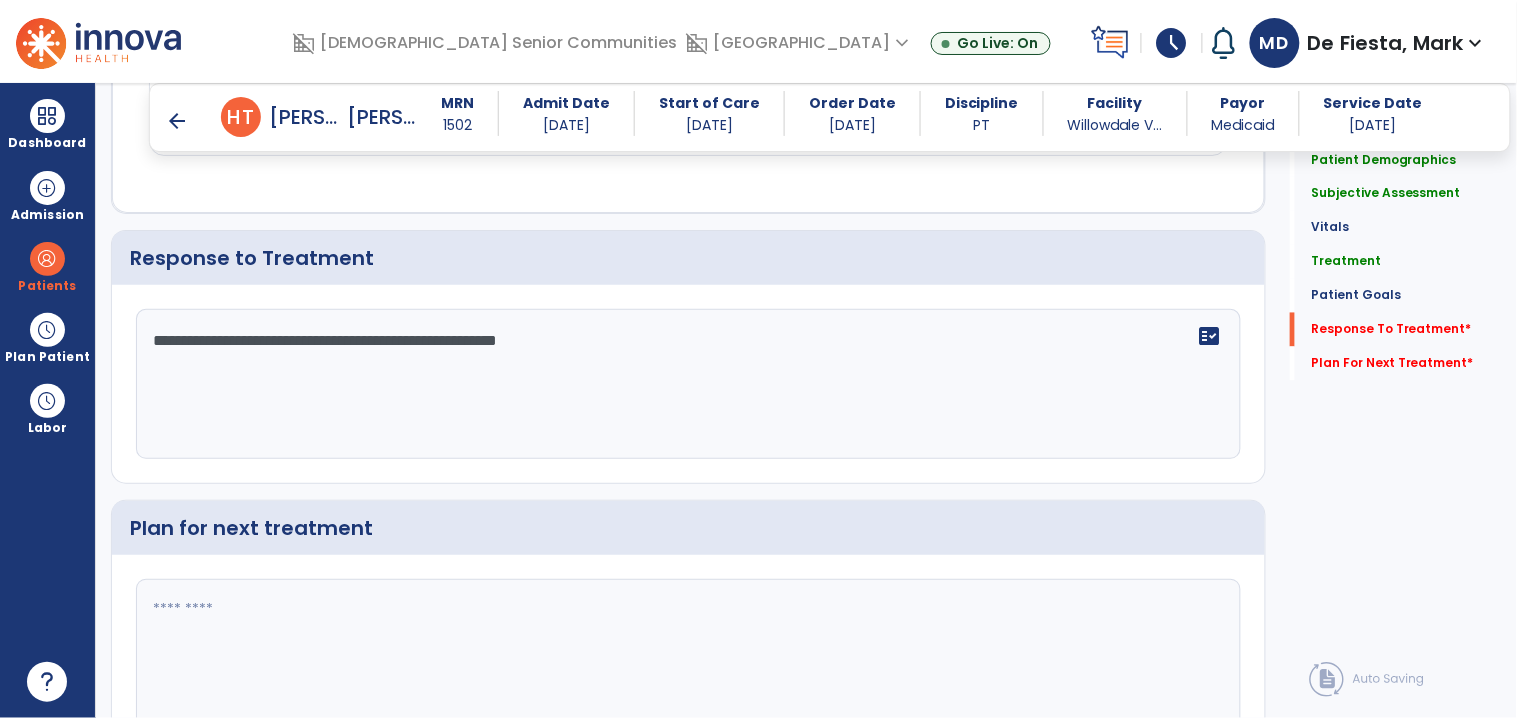type on "**********" 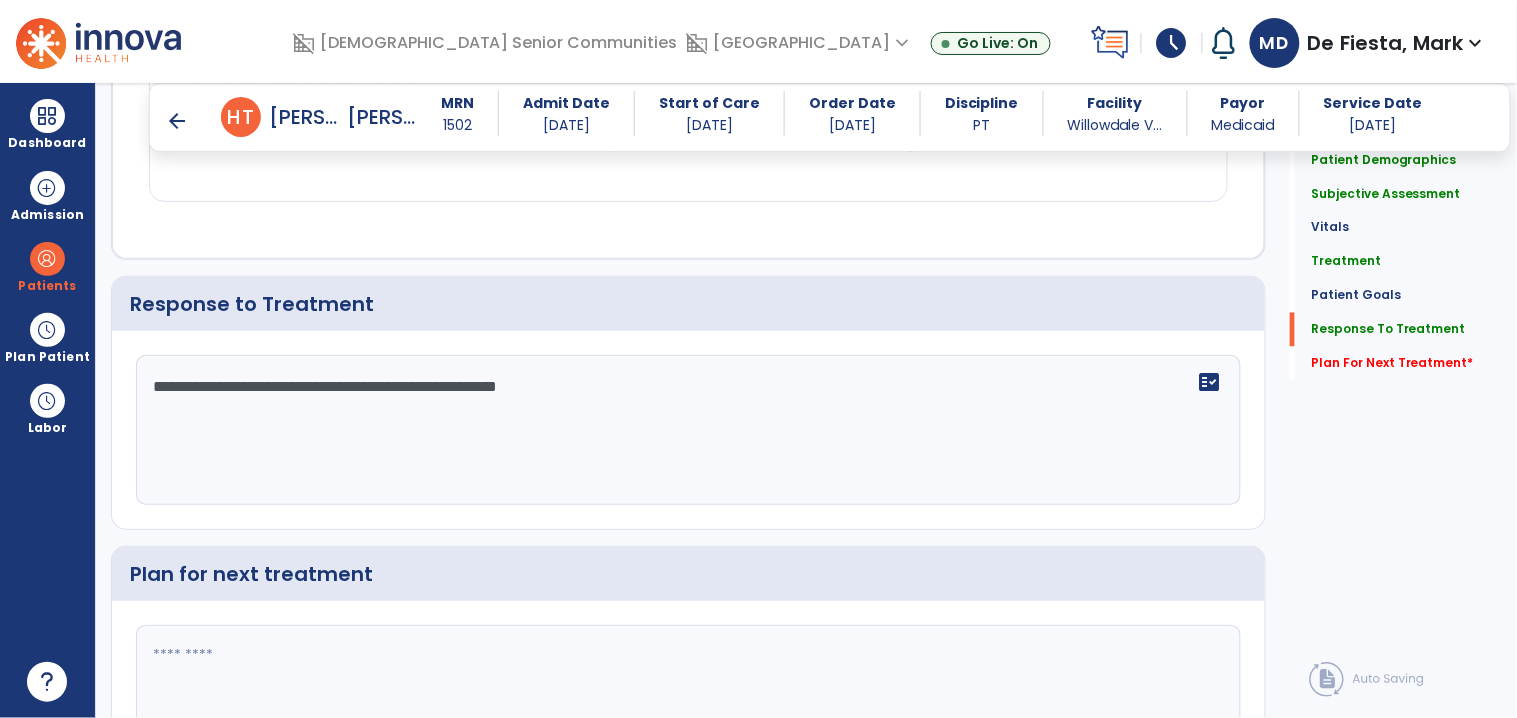 scroll, scrollTop: 2835, scrollLeft: 0, axis: vertical 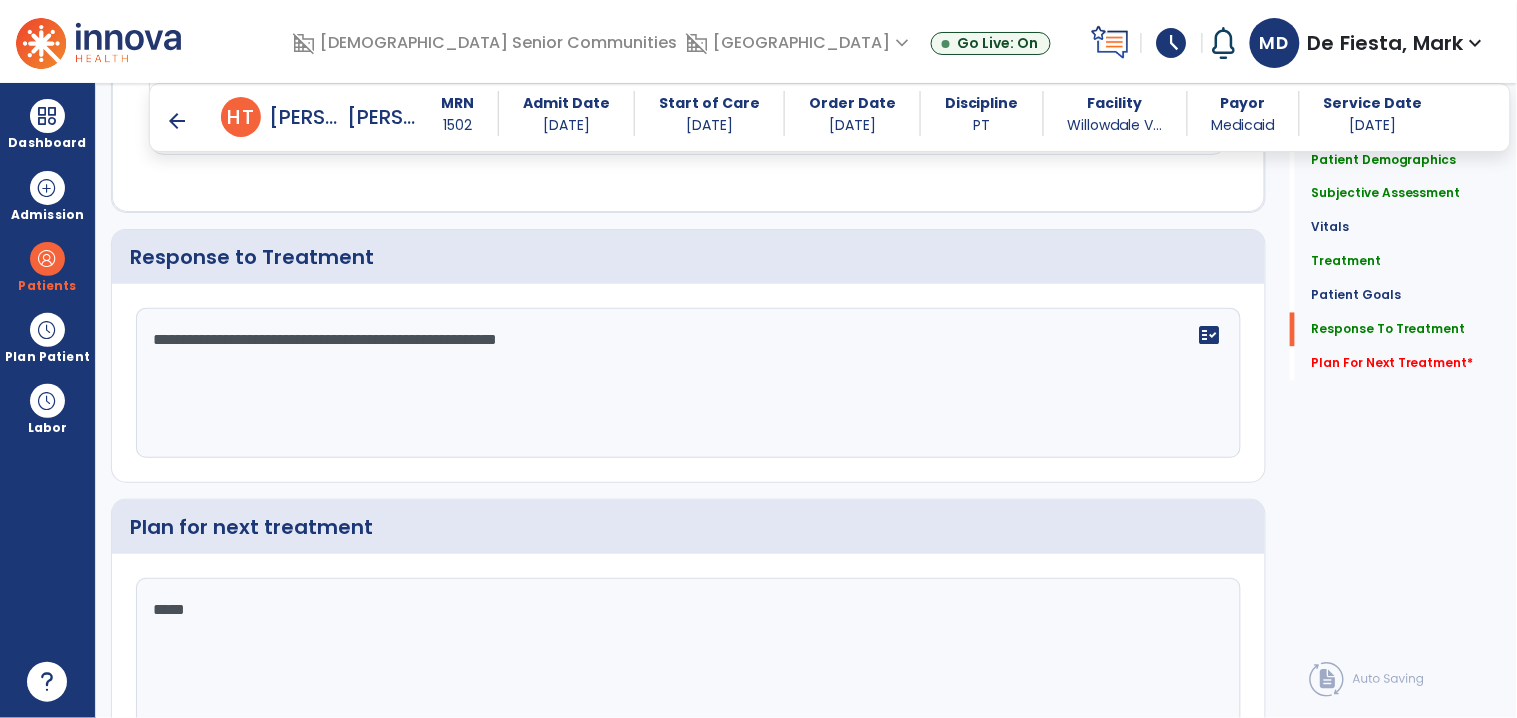 type on "******" 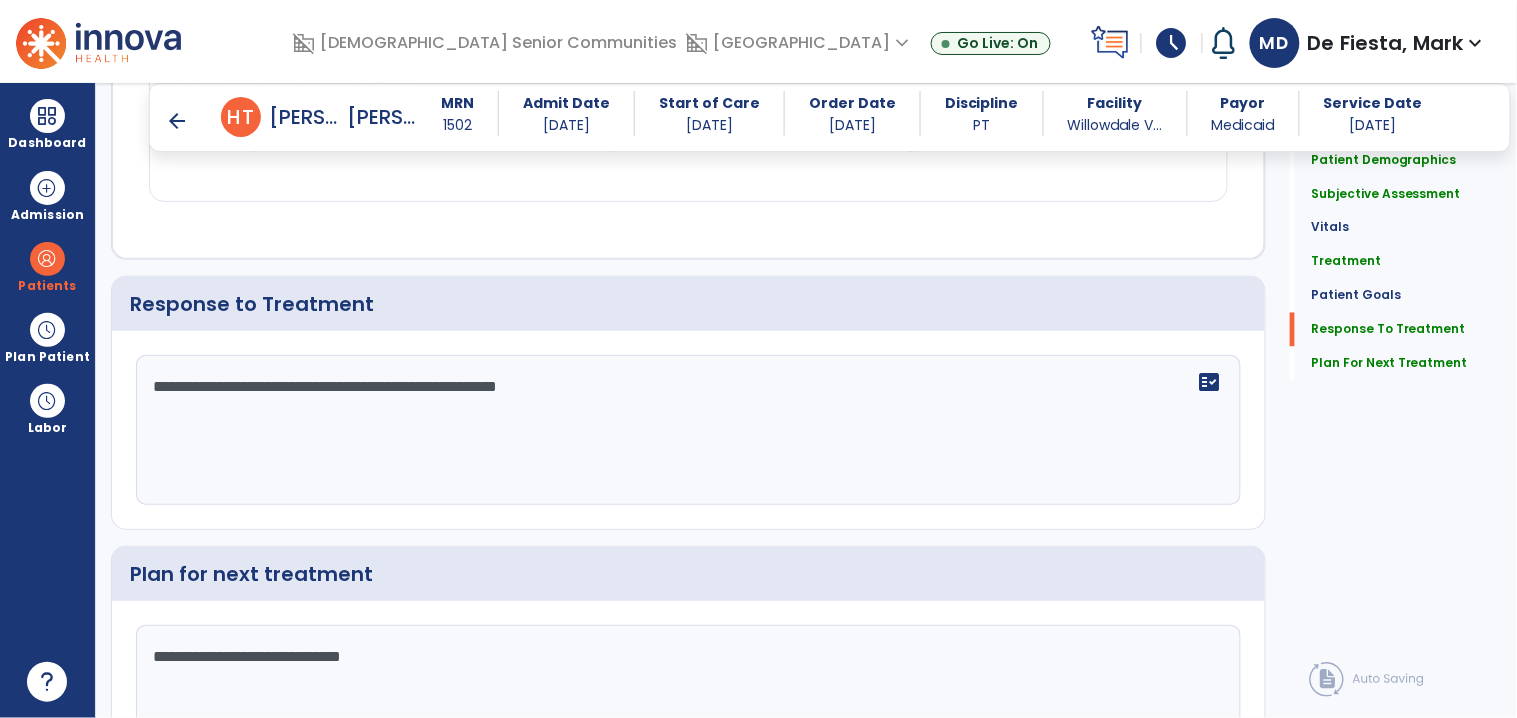 scroll, scrollTop: 2835, scrollLeft: 0, axis: vertical 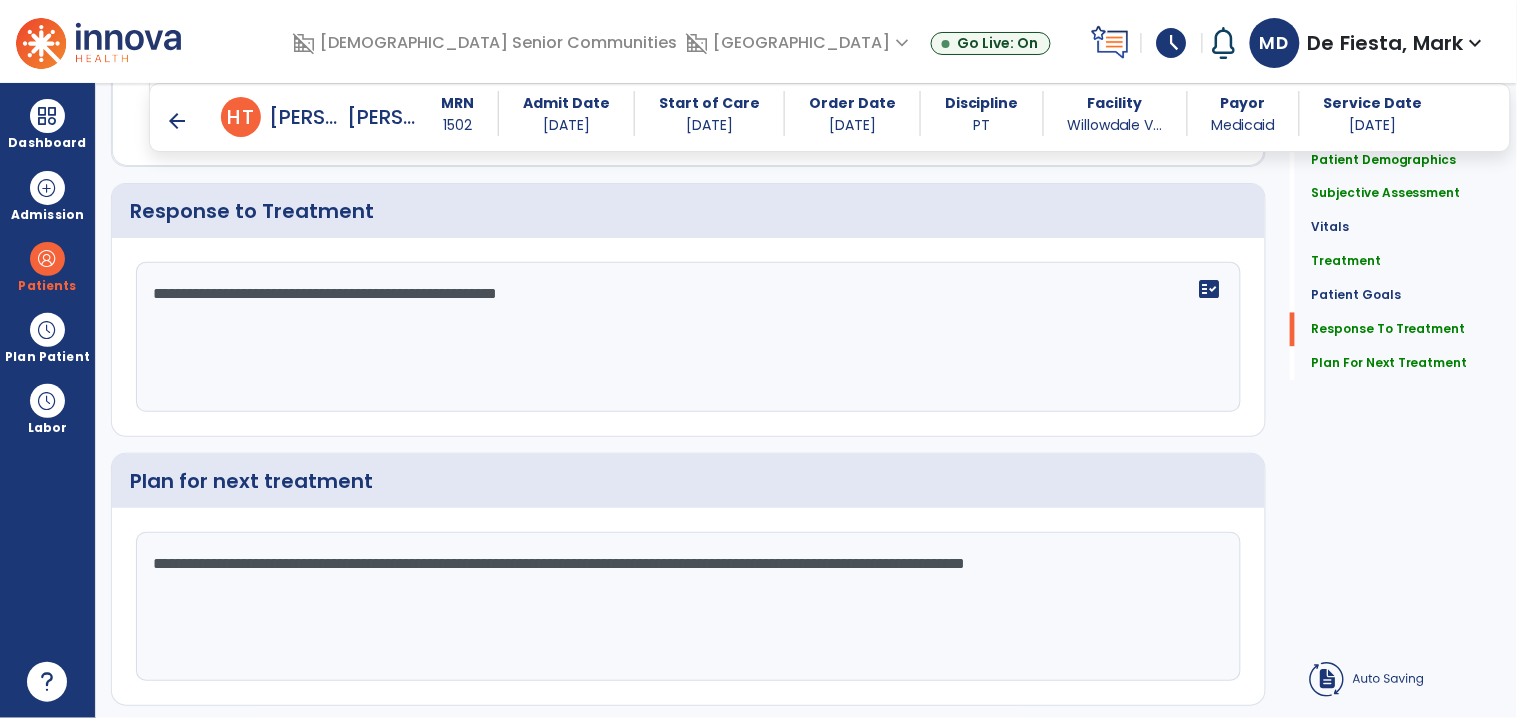click on "**********" 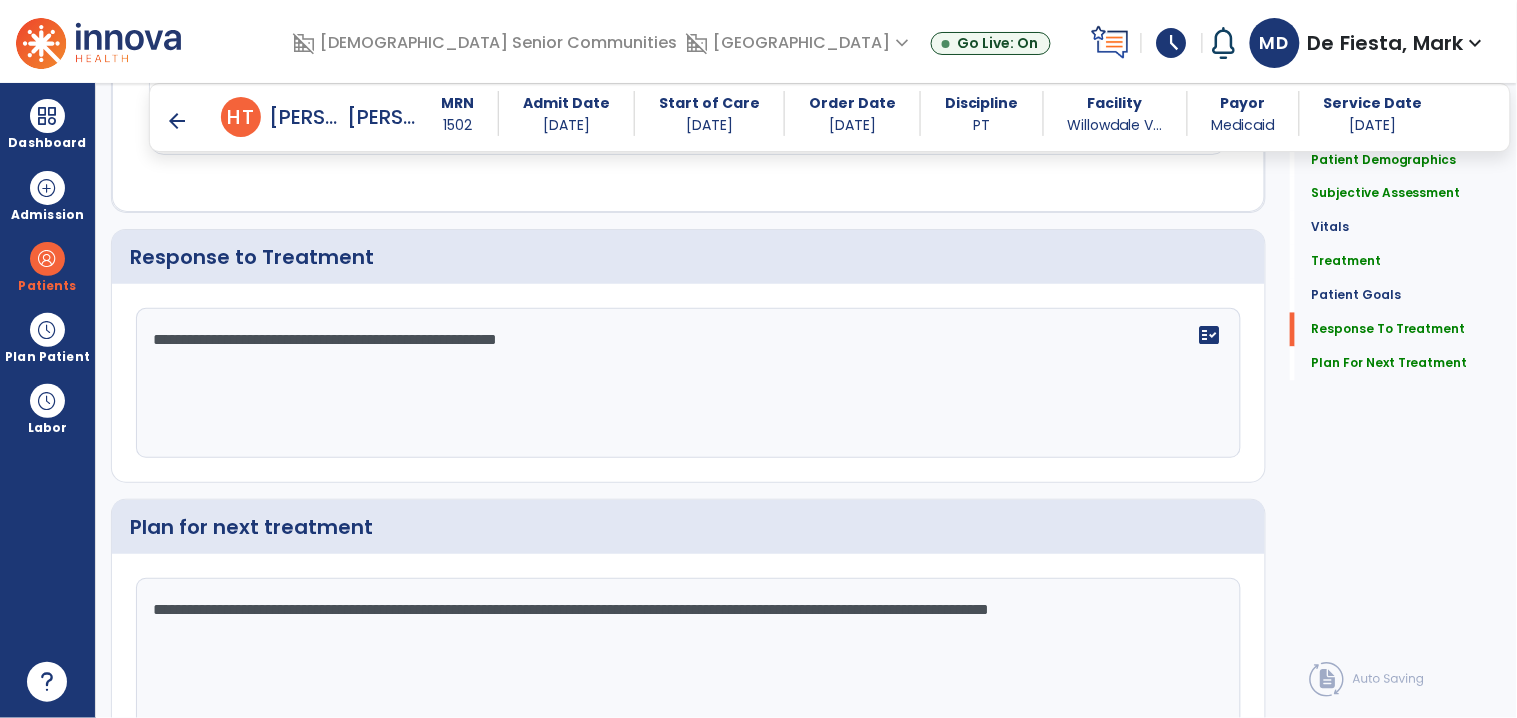 click on "**********" 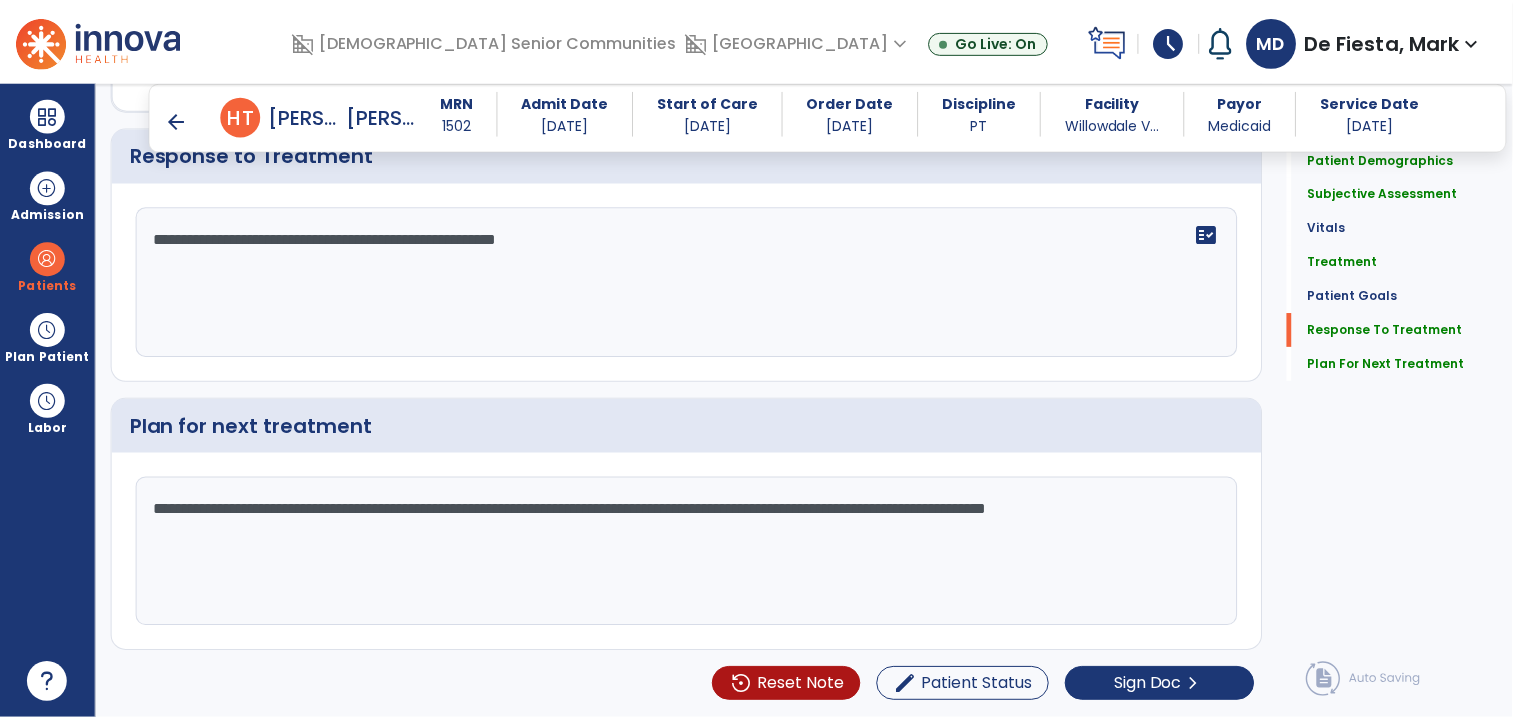 scroll, scrollTop: 2937, scrollLeft: 0, axis: vertical 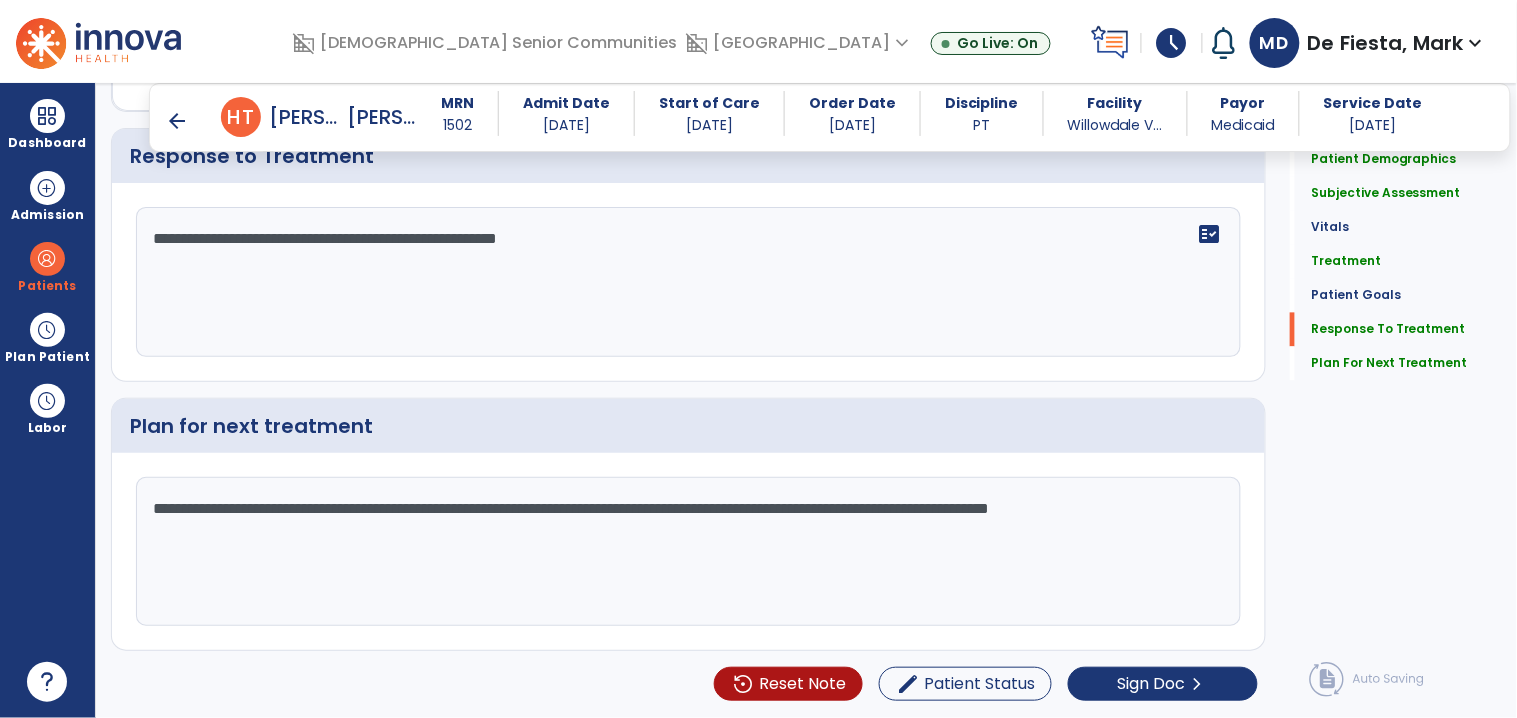 type on "**********" 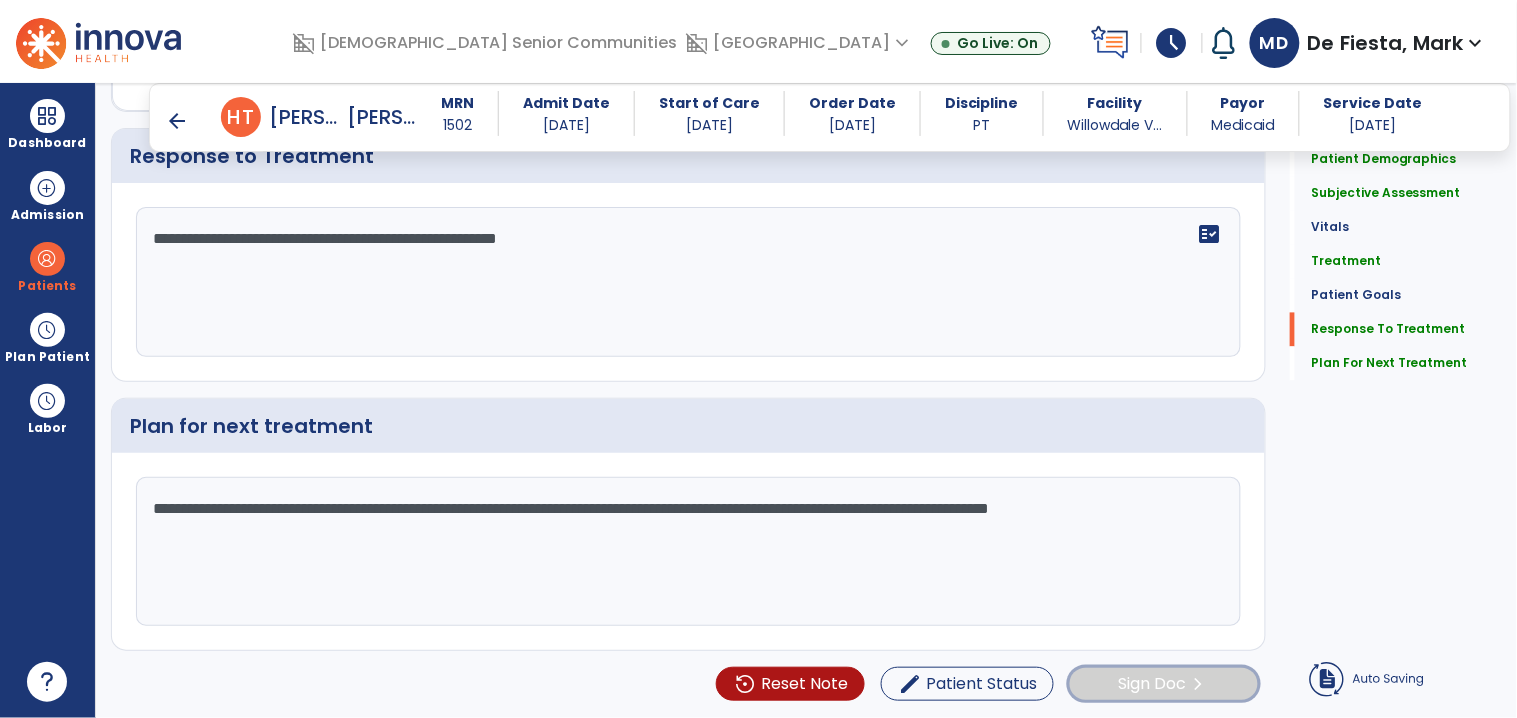 click on "Sign Doc" 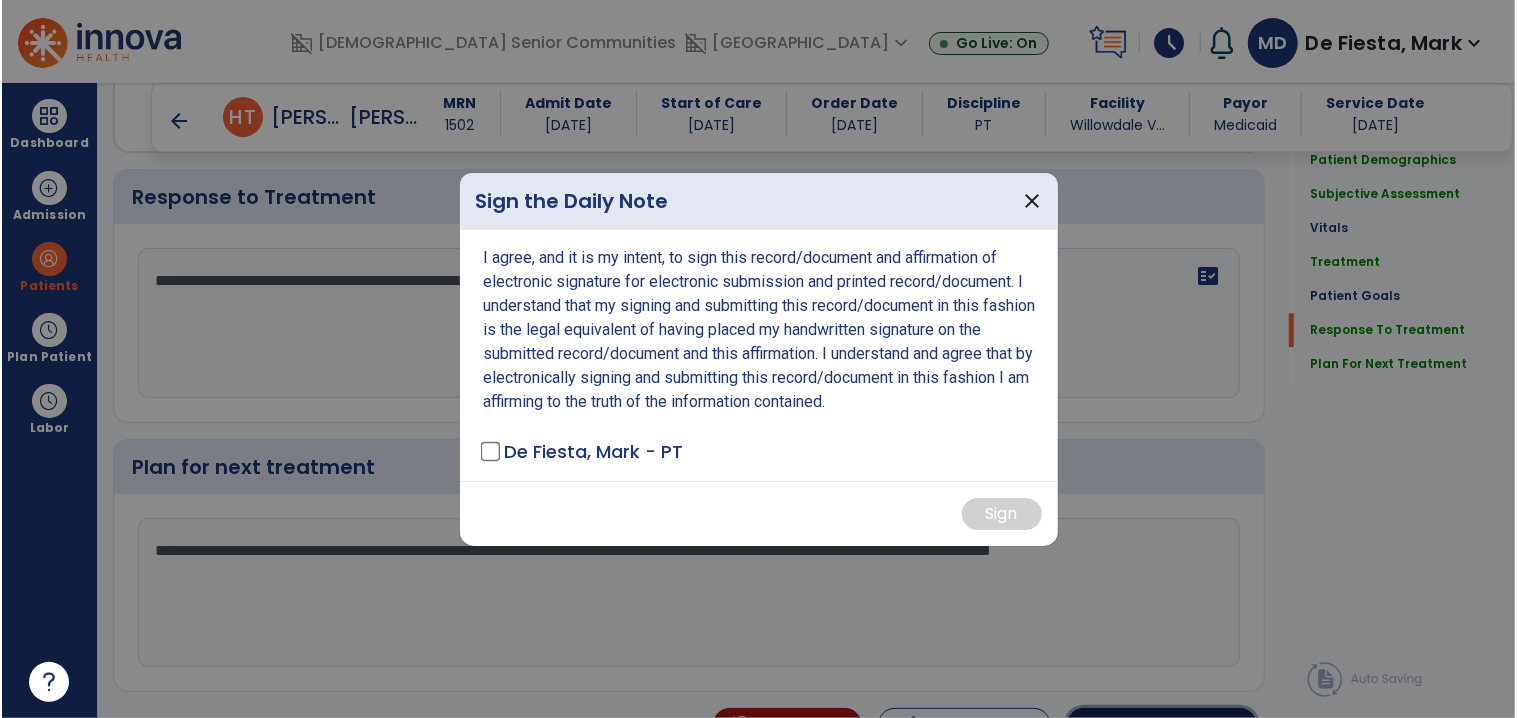 scroll, scrollTop: 2937, scrollLeft: 0, axis: vertical 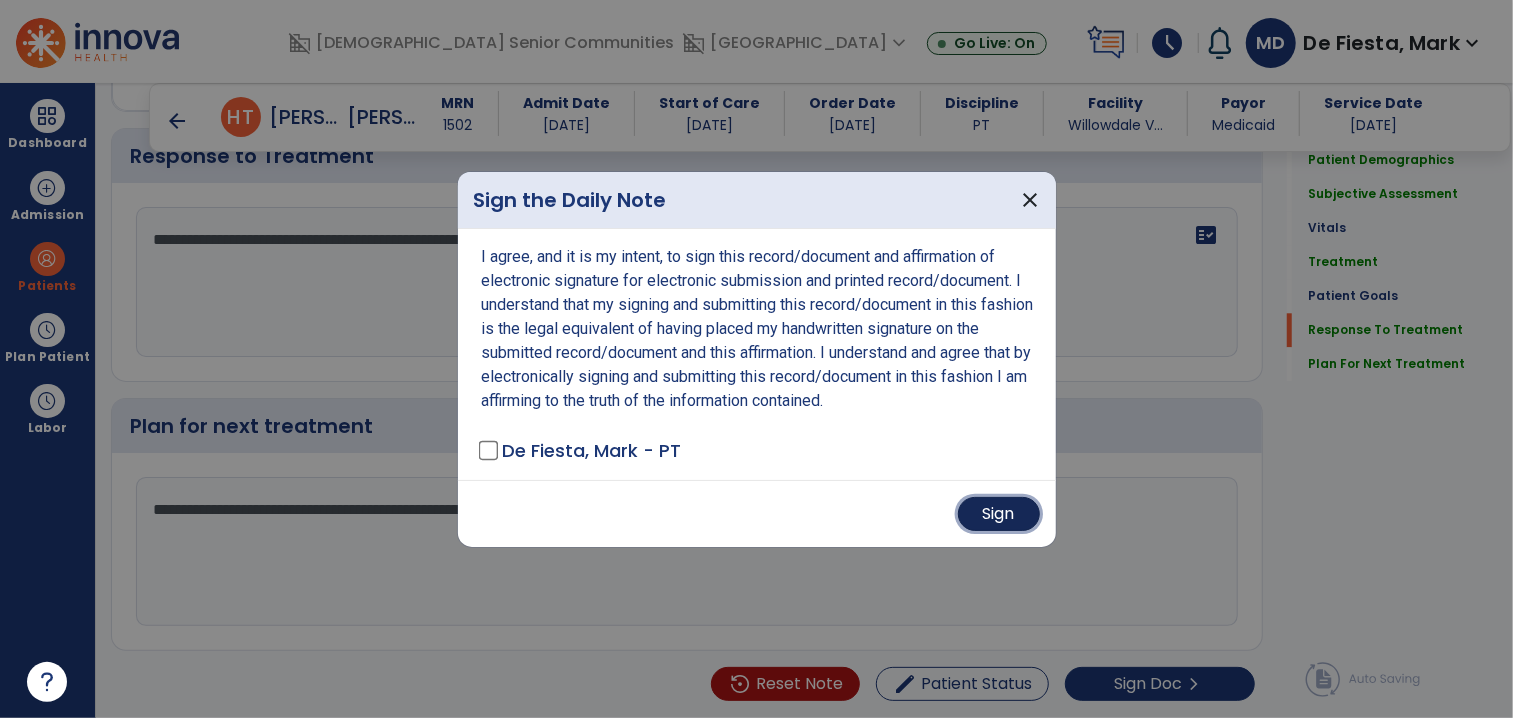 click on "Sign" at bounding box center (999, 514) 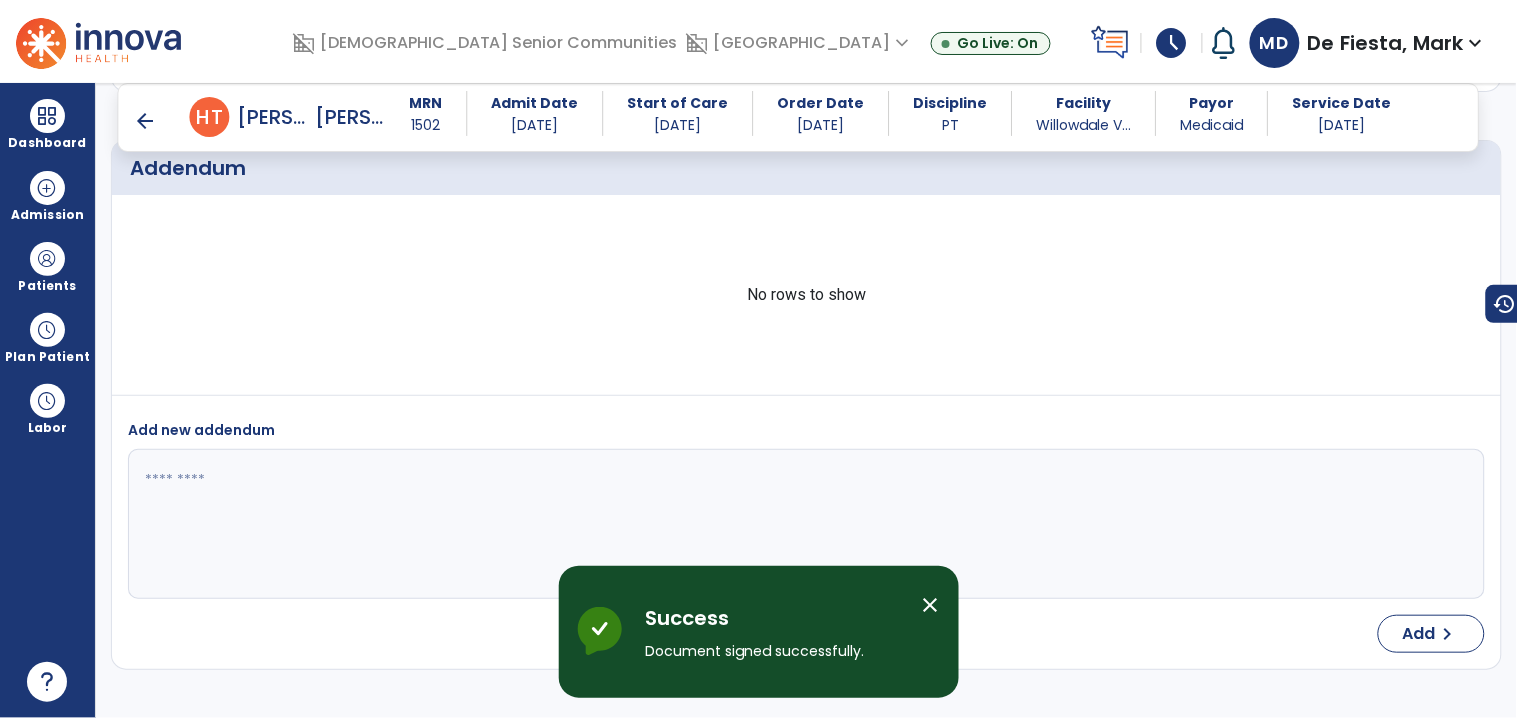 scroll, scrollTop: 4562, scrollLeft: 0, axis: vertical 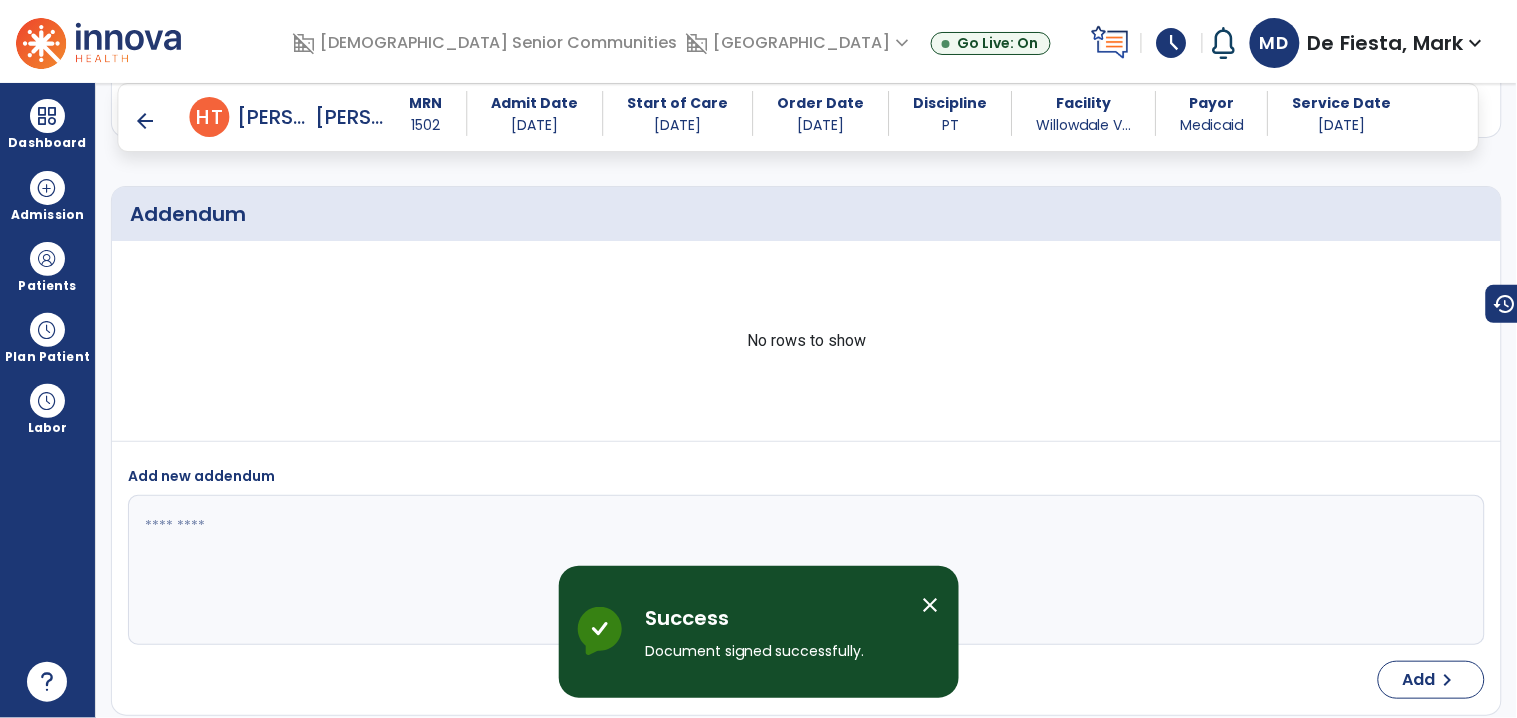 click on "arrow_back" at bounding box center [146, 121] 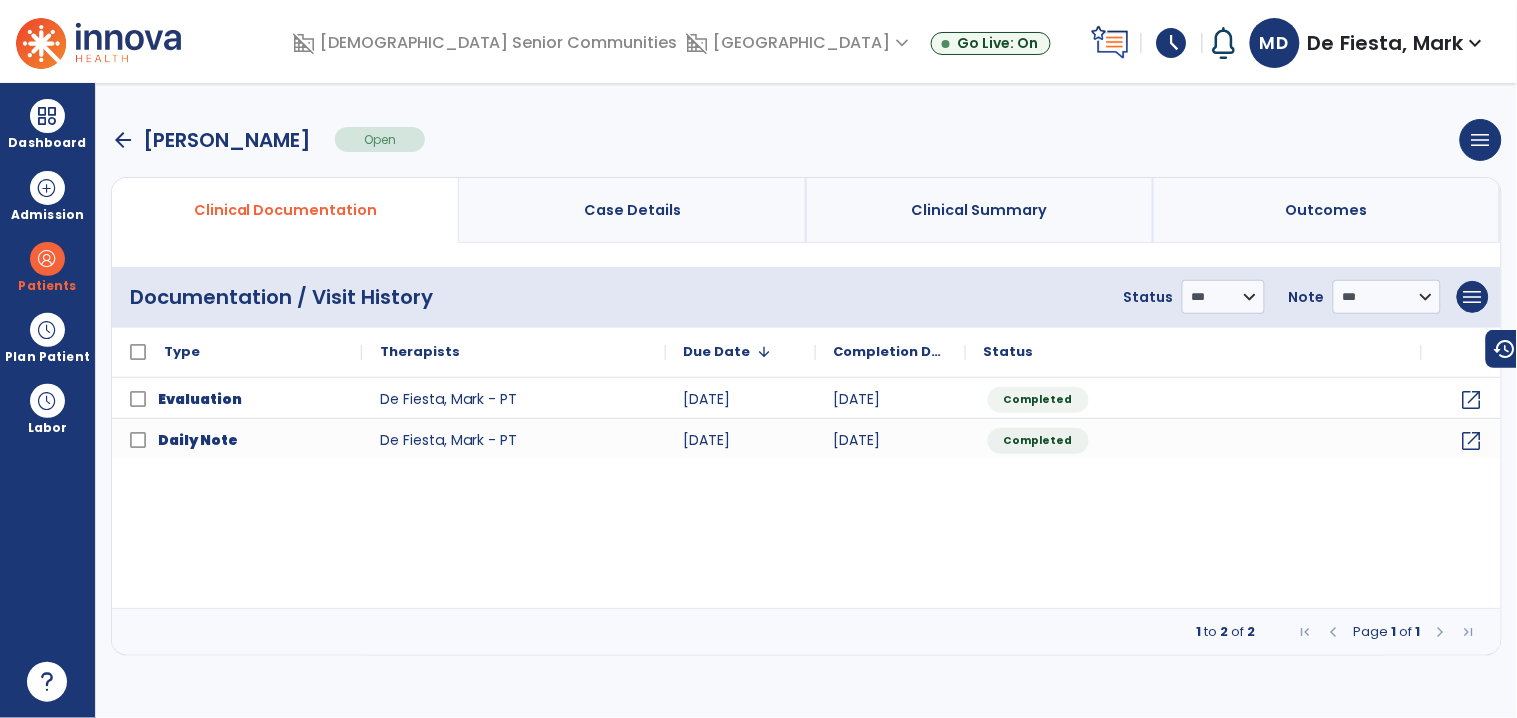 scroll, scrollTop: 0, scrollLeft: 0, axis: both 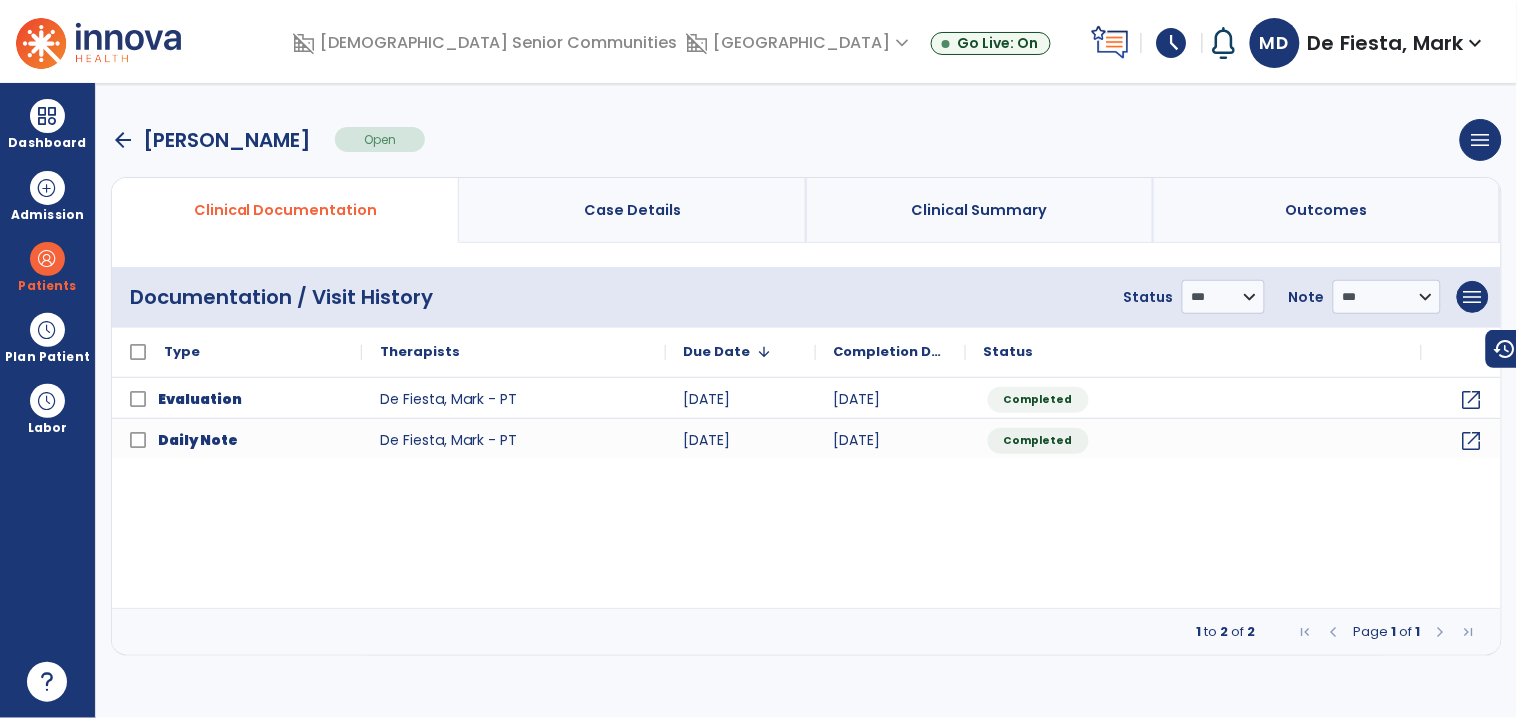 click on "arrow_back" at bounding box center [123, 140] 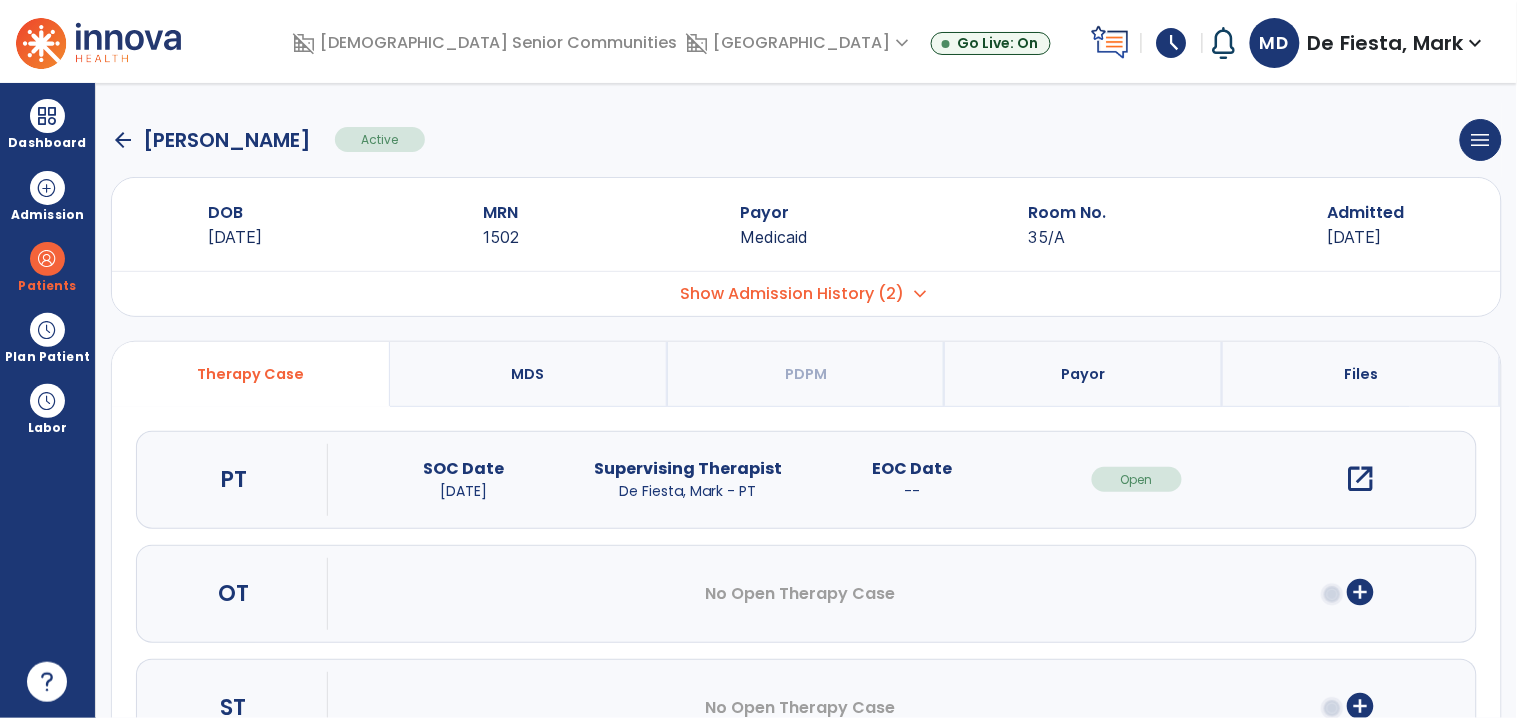 click on "arrow_back" 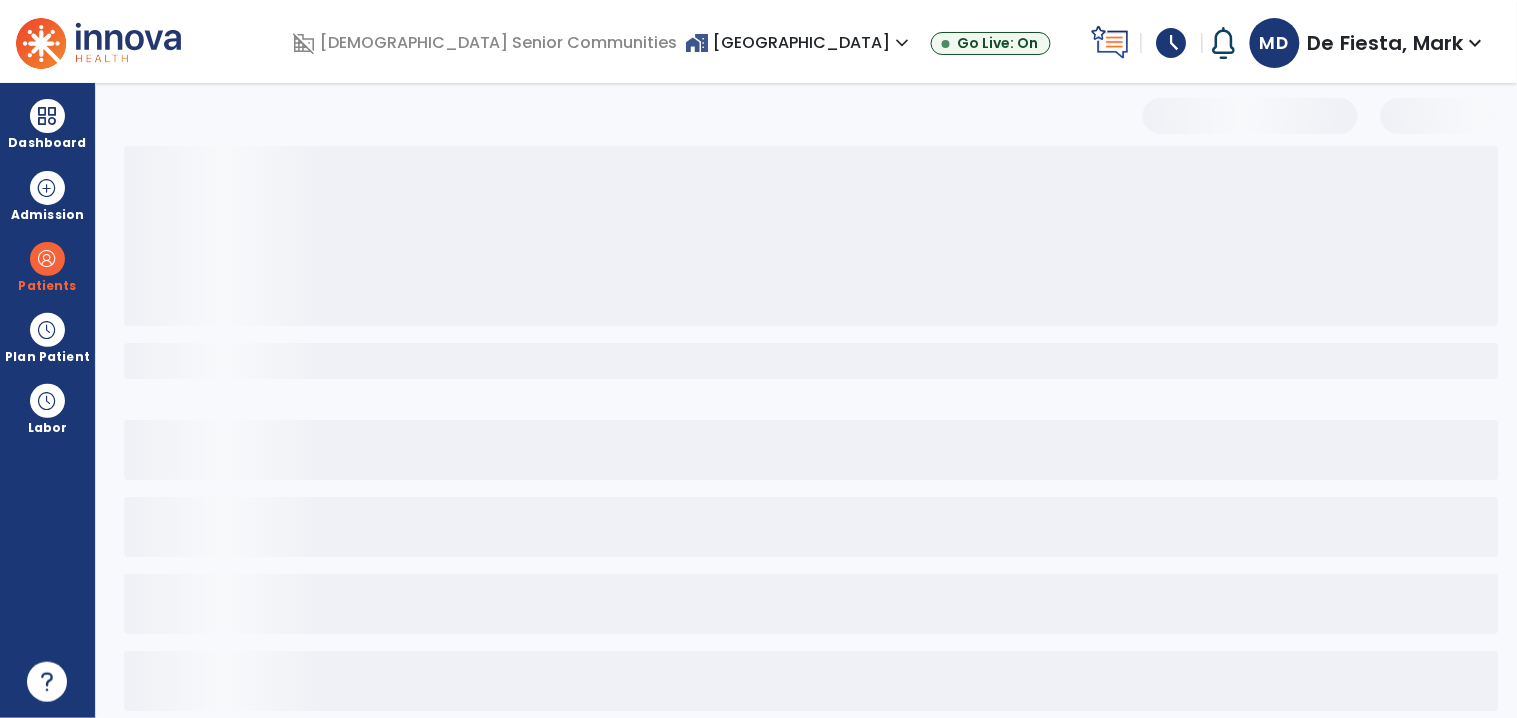 select on "***" 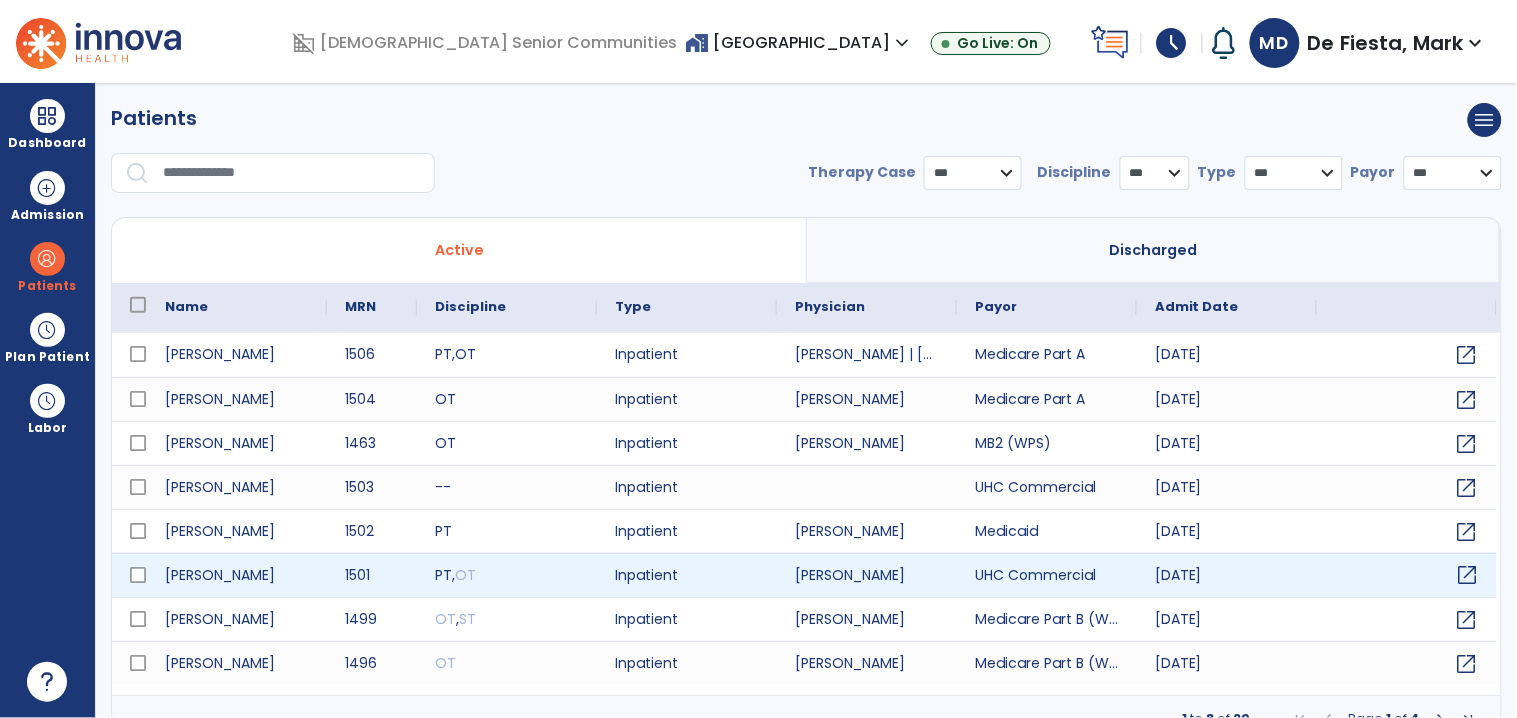 click on "open_in_new" at bounding box center (1468, 575) 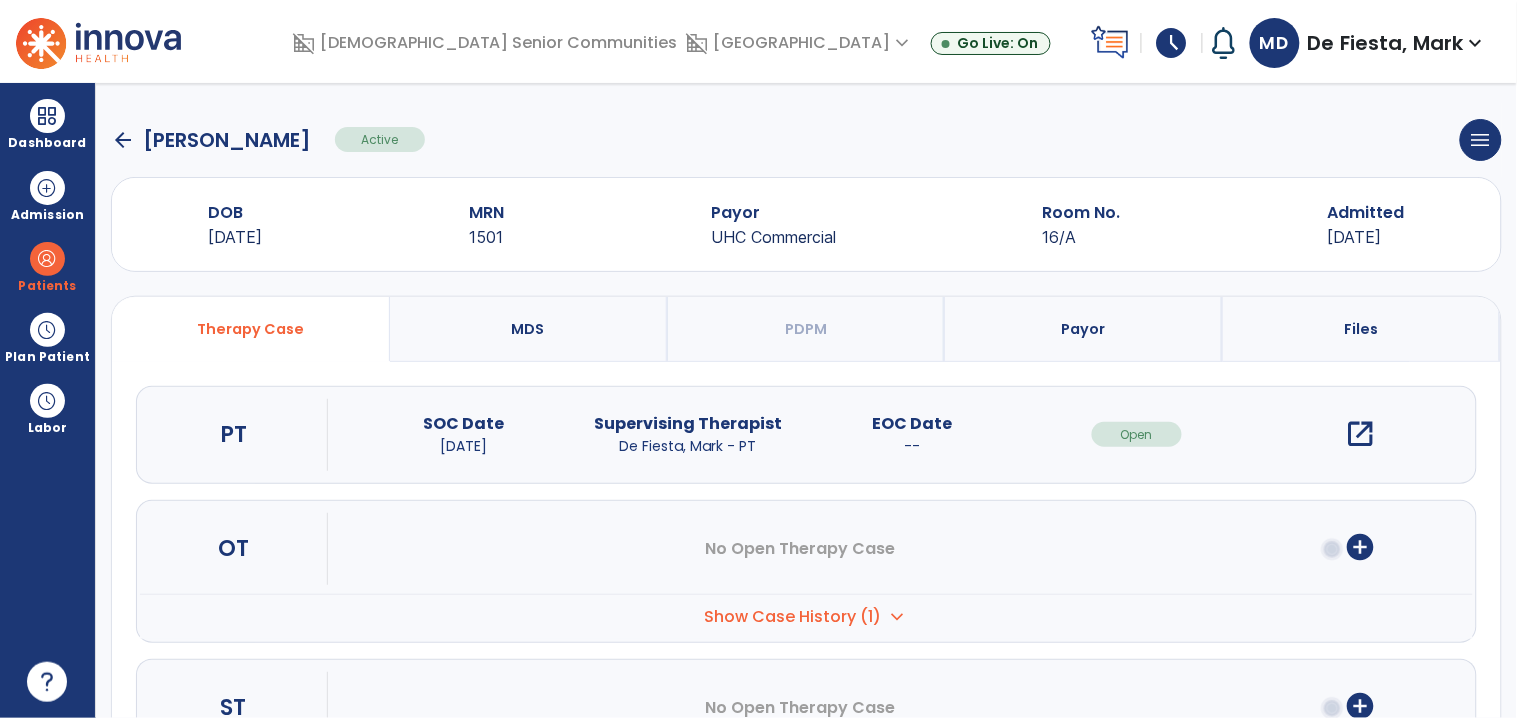 click on "open_in_new" at bounding box center [1361, 434] 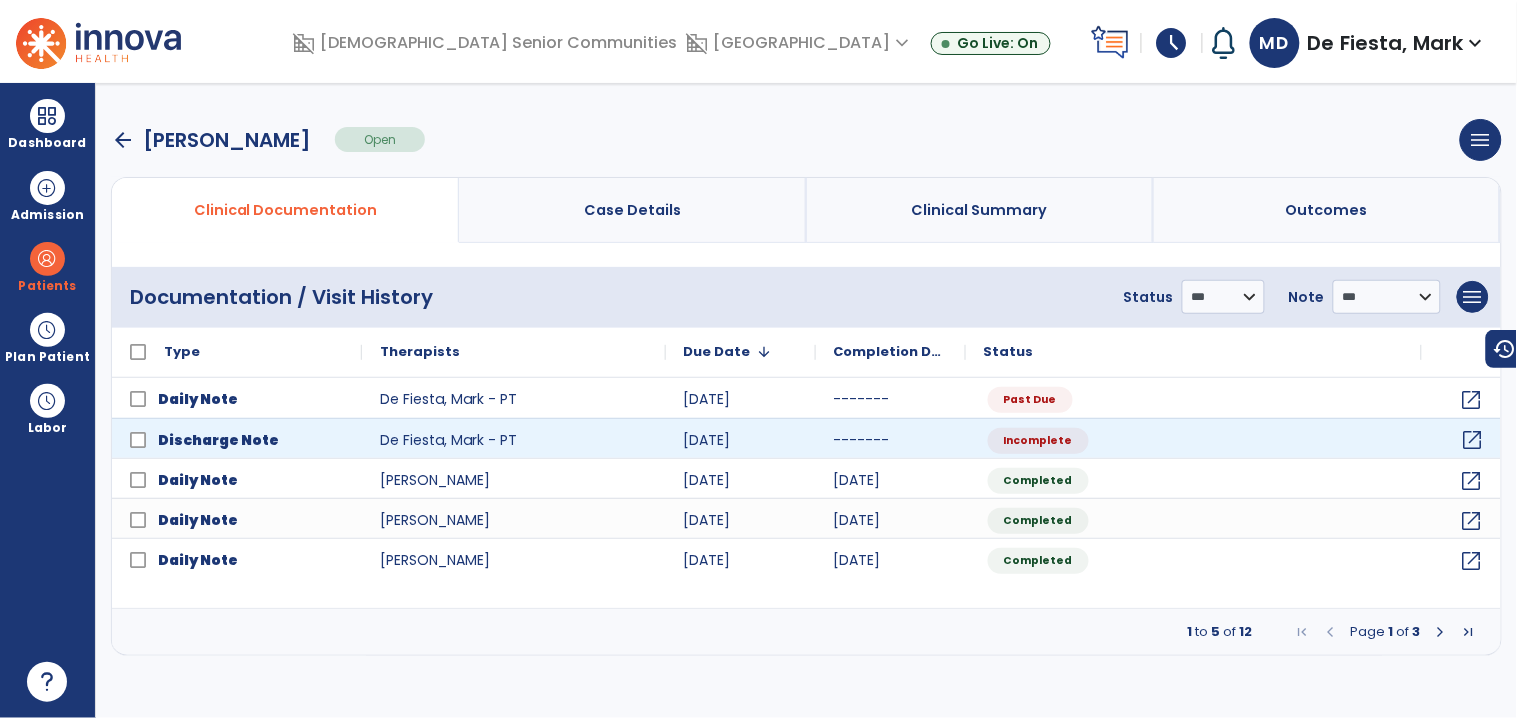 click on "open_in_new" 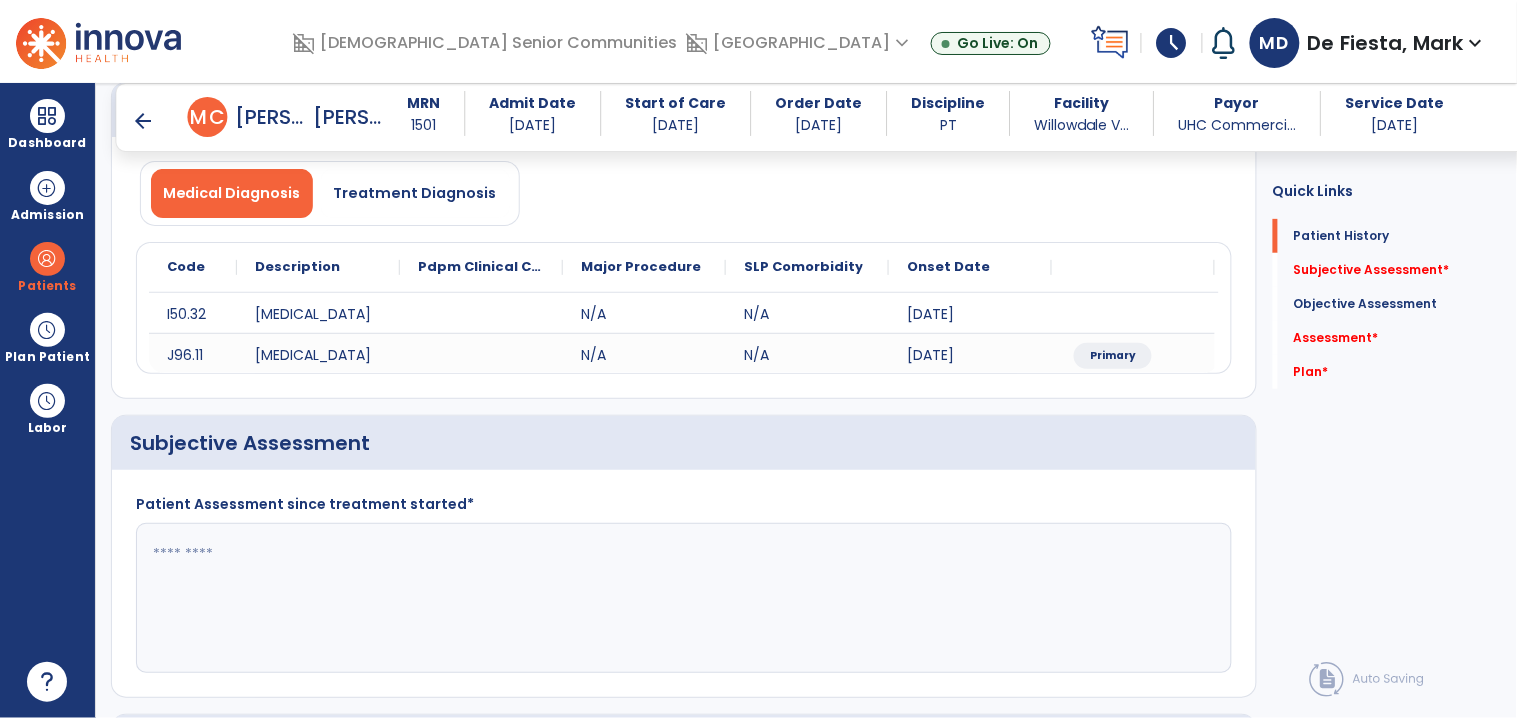 scroll, scrollTop: 138, scrollLeft: 0, axis: vertical 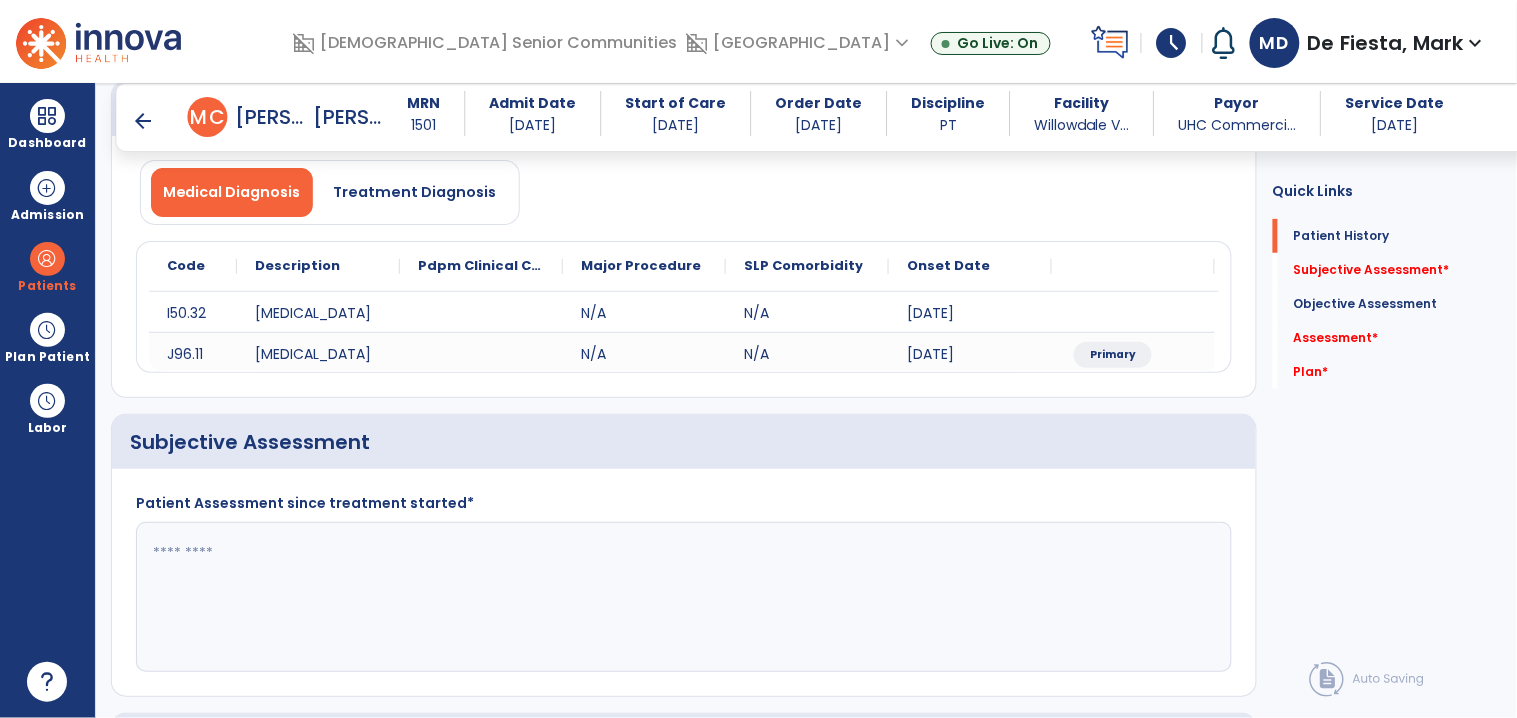 click 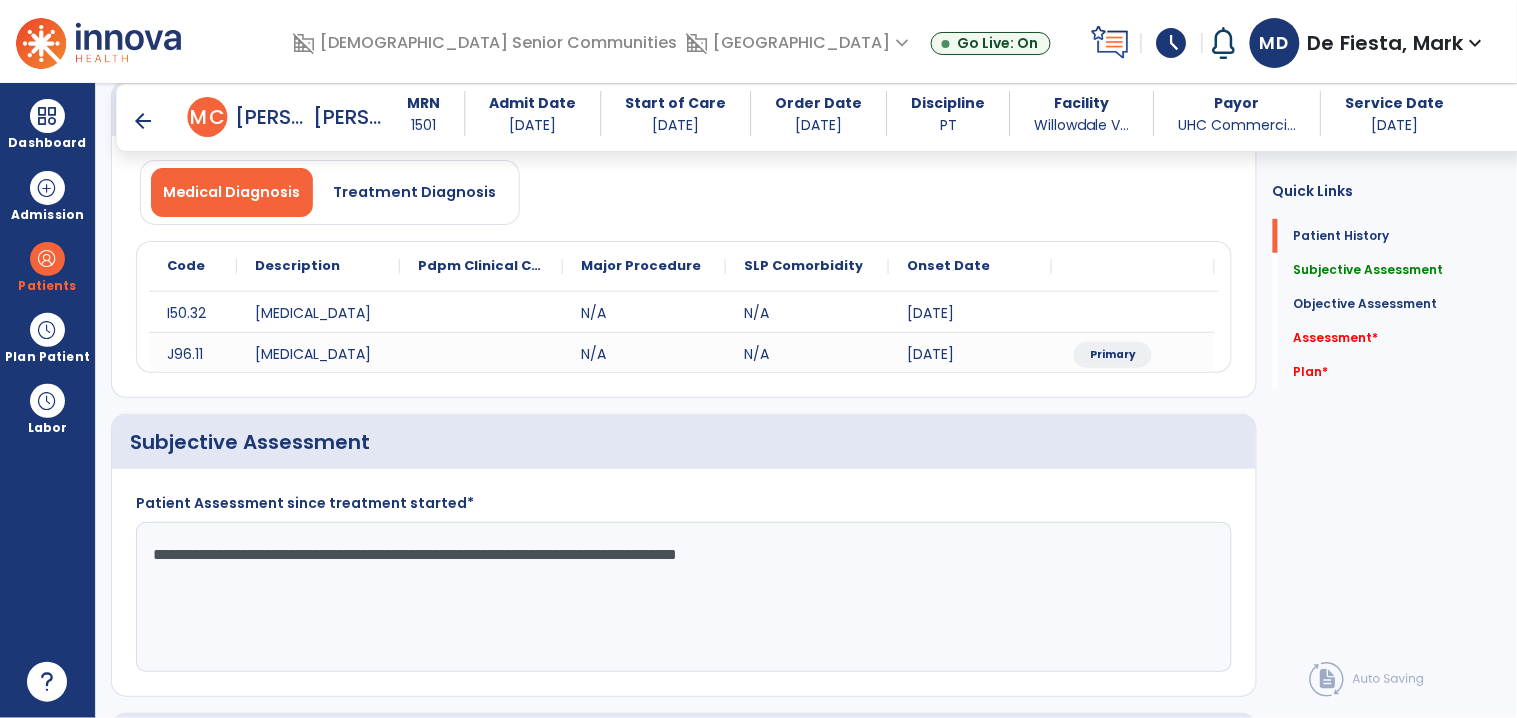 click on "**********" 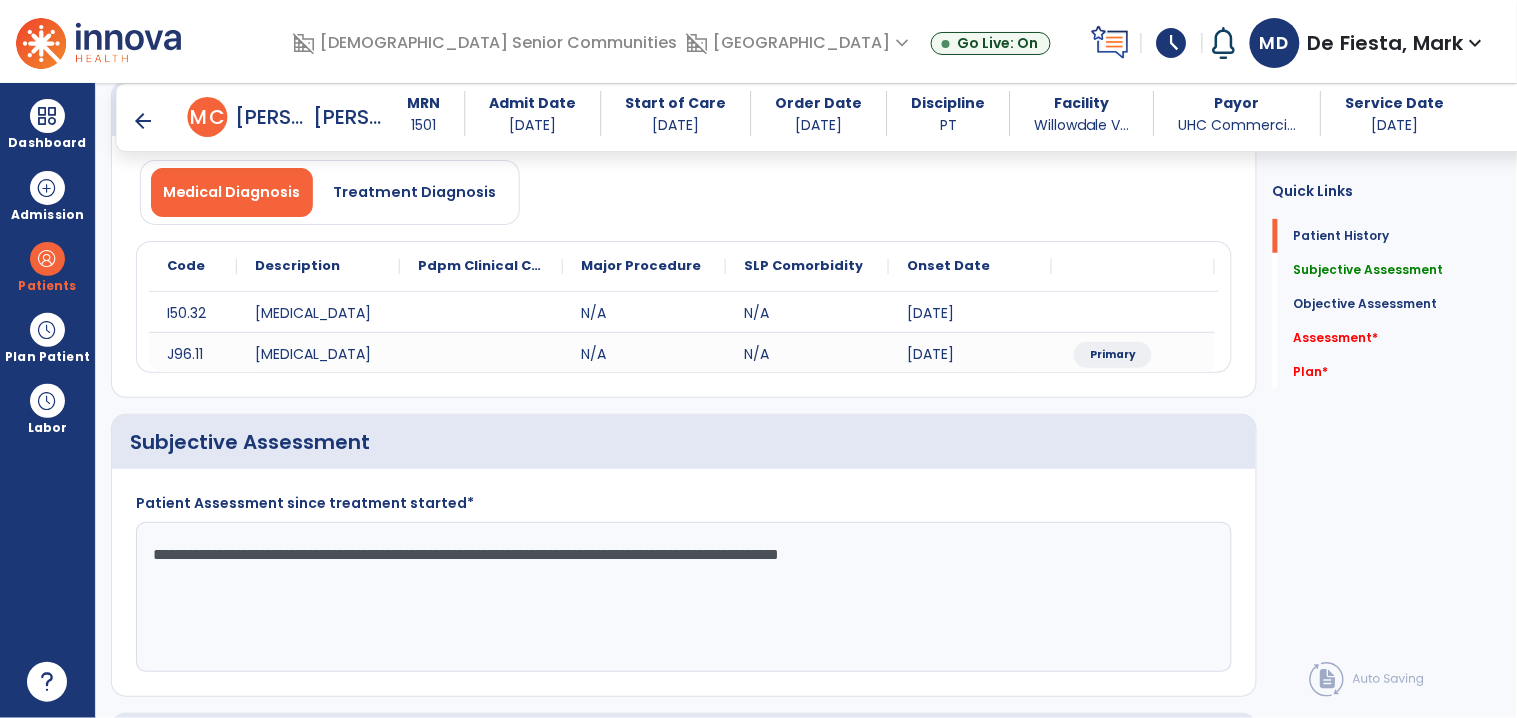 type on "**********" 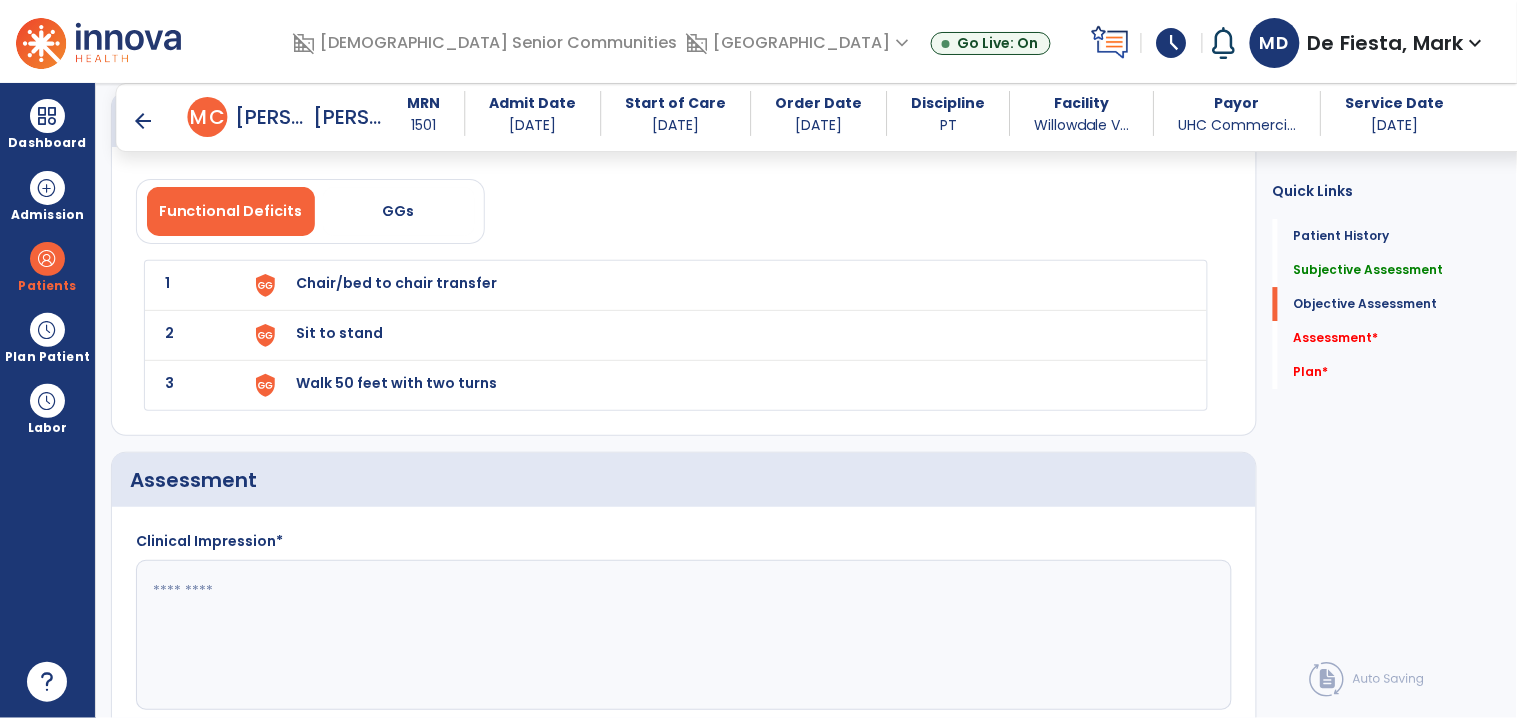 scroll, scrollTop: 1618, scrollLeft: 0, axis: vertical 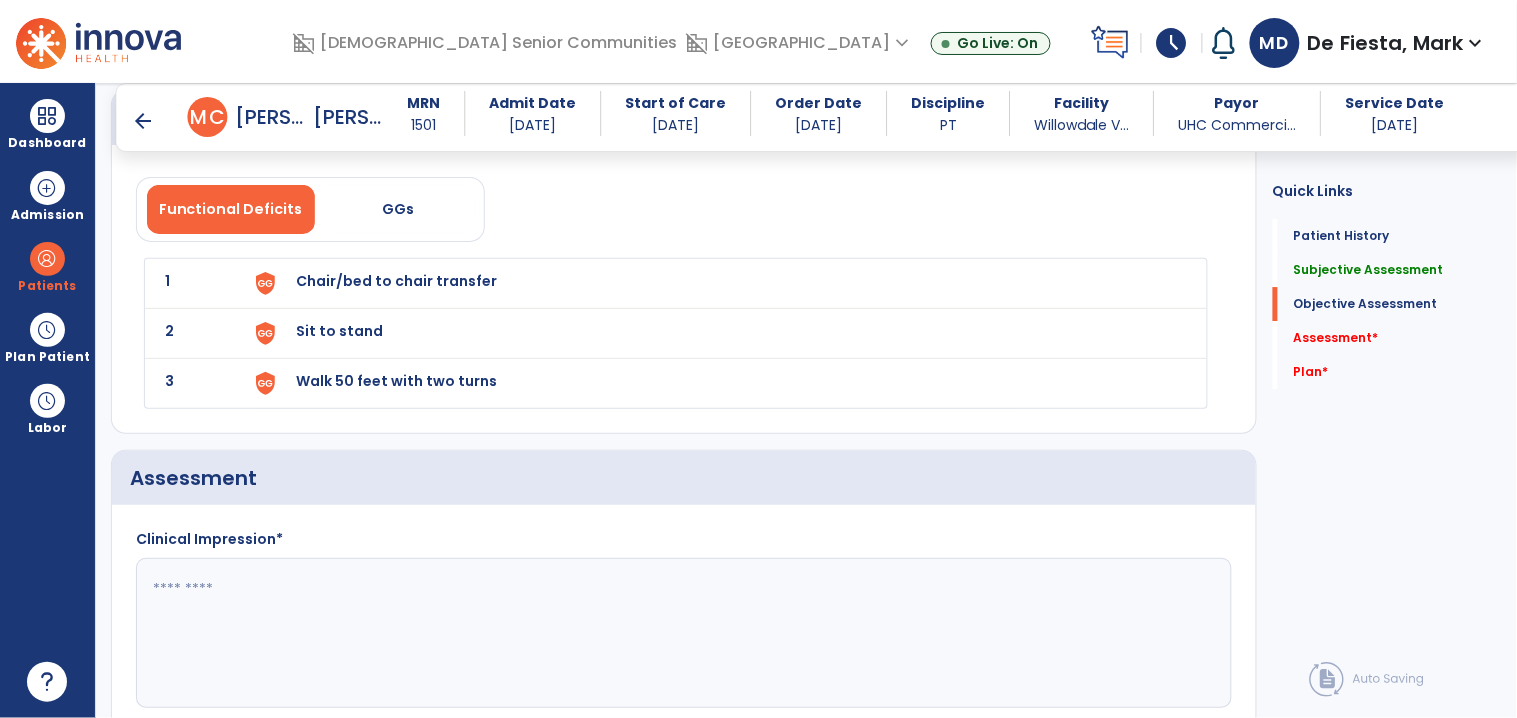 click 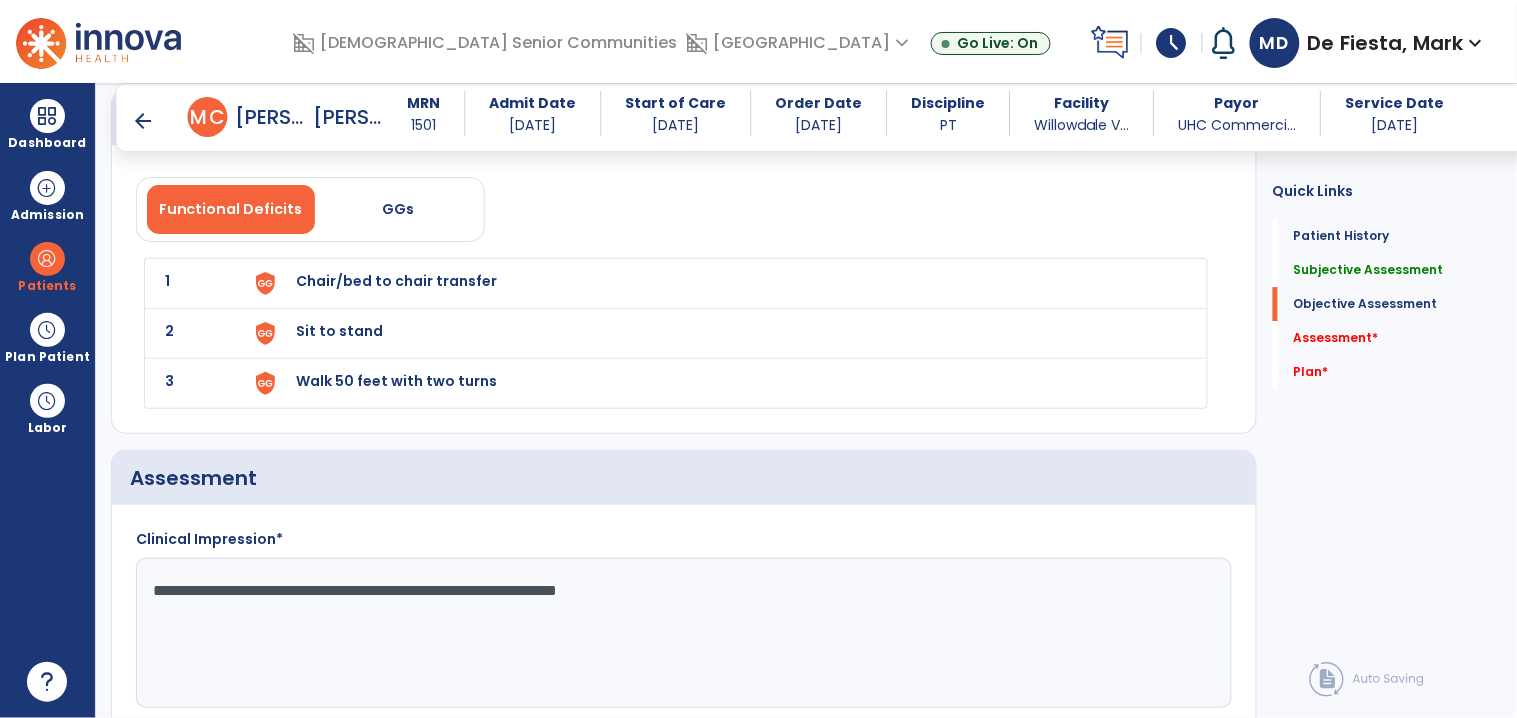 click on "**********" 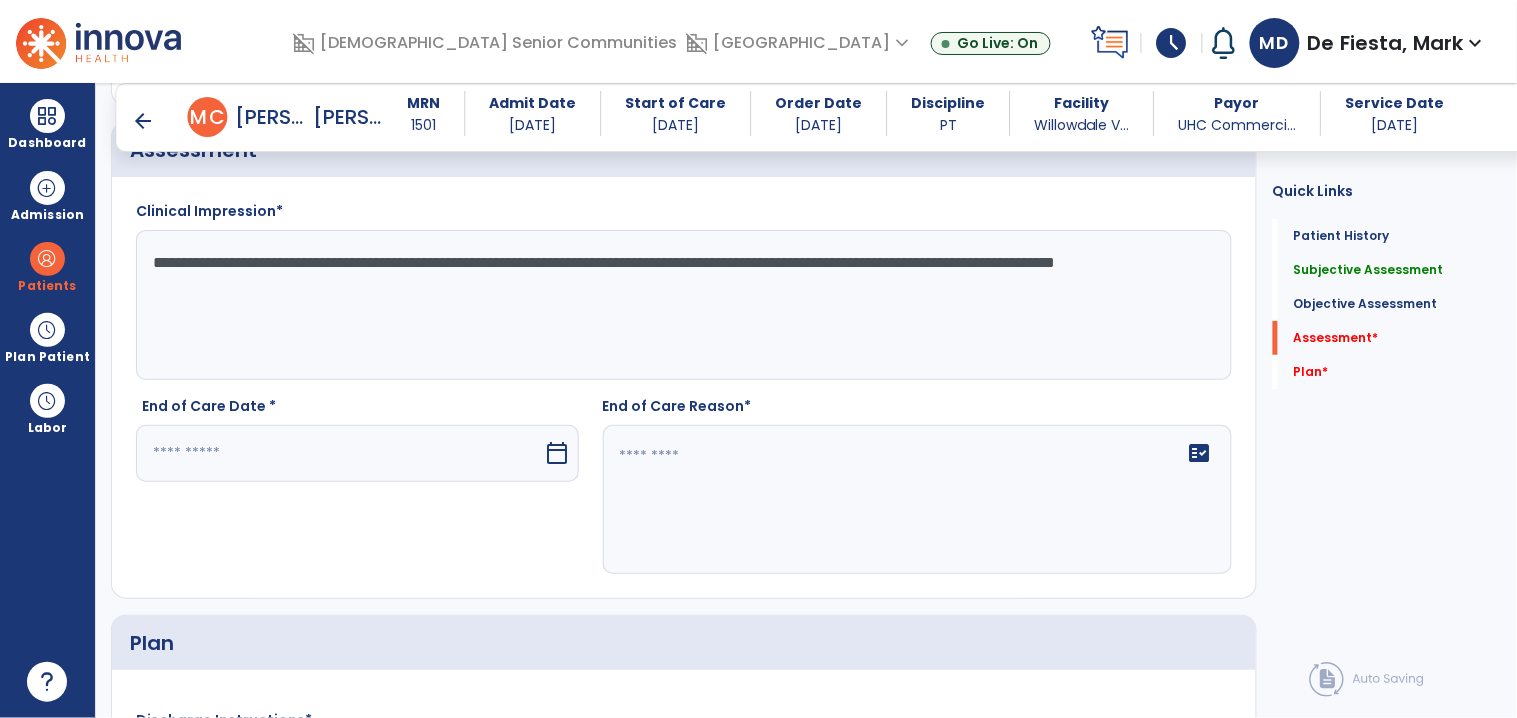 scroll, scrollTop: 1962, scrollLeft: 0, axis: vertical 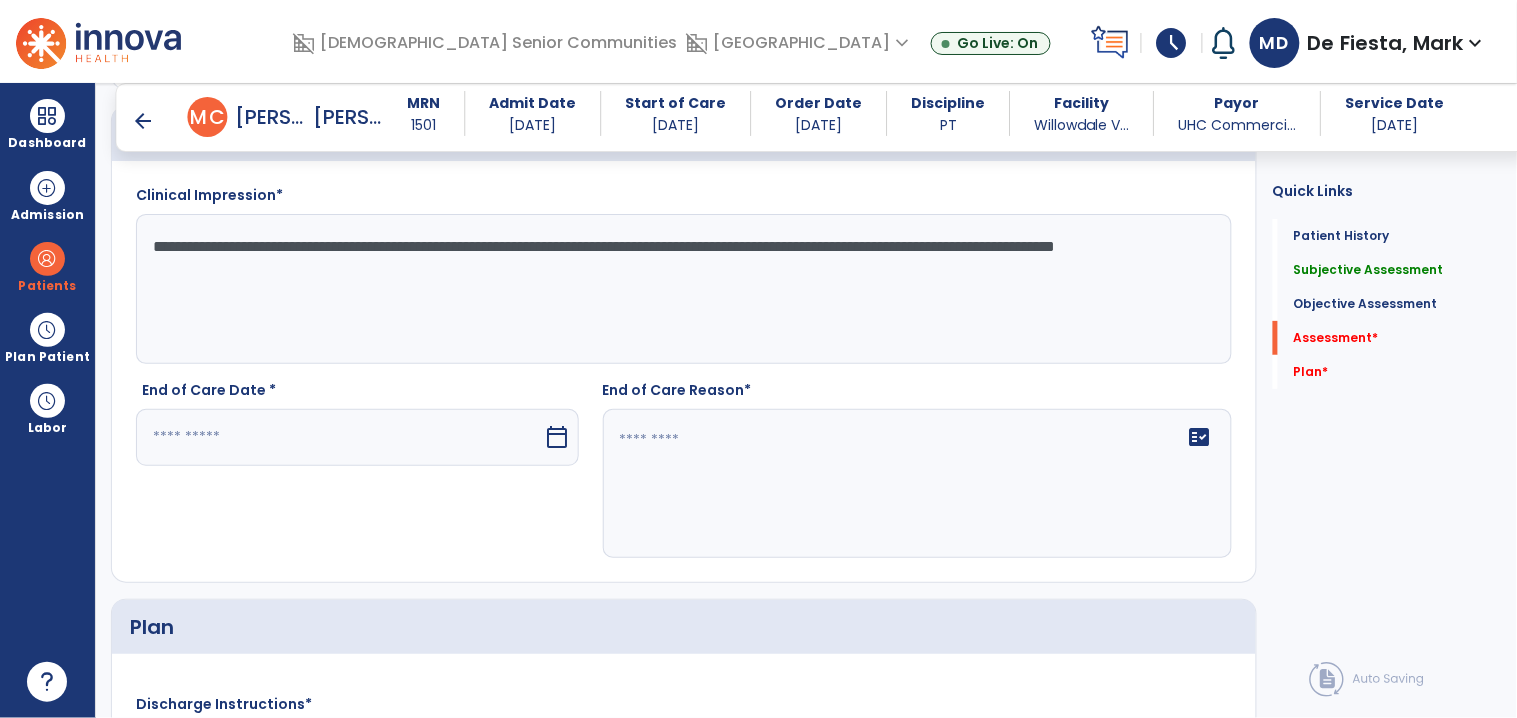 type on "**********" 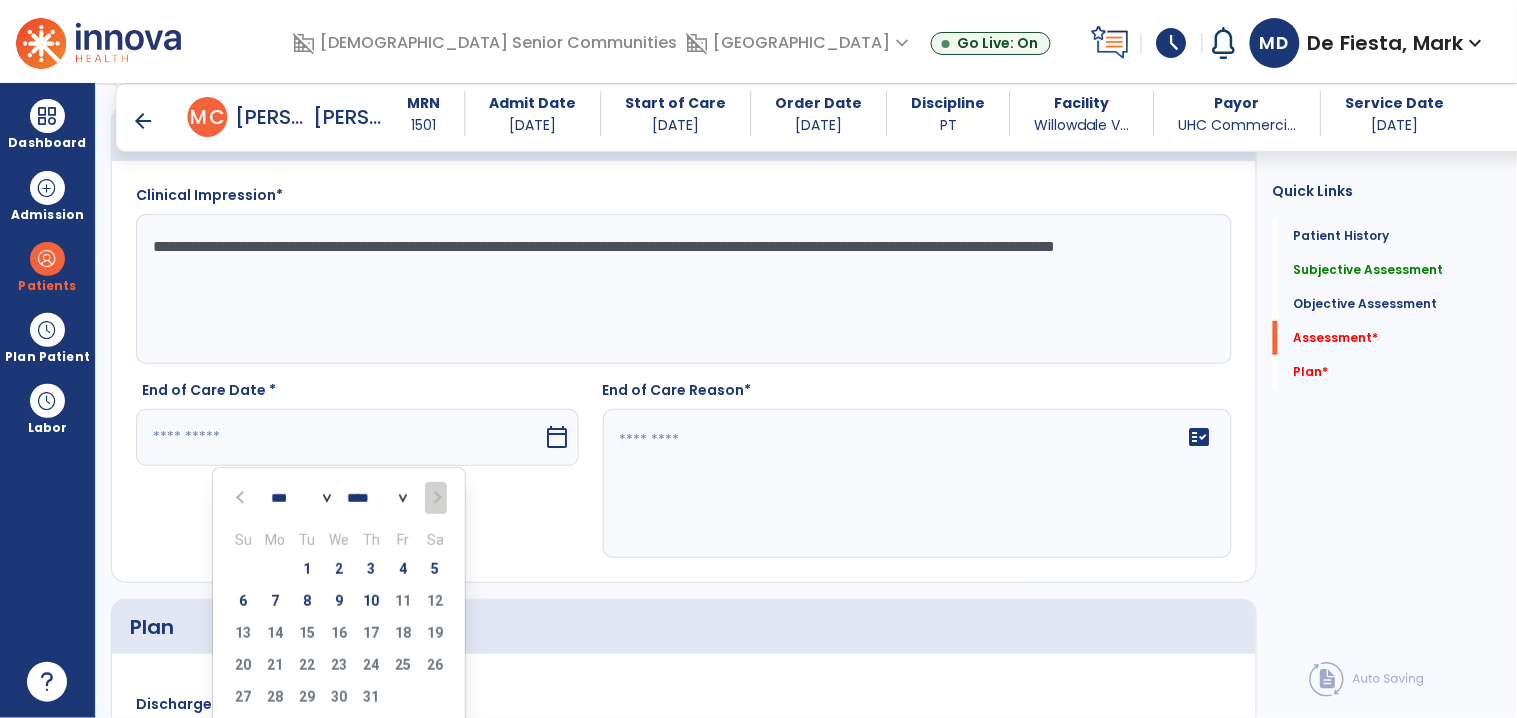 drag, startPoint x: 816, startPoint y: 250, endPoint x: 818, endPoint y: 355, distance: 105.01904 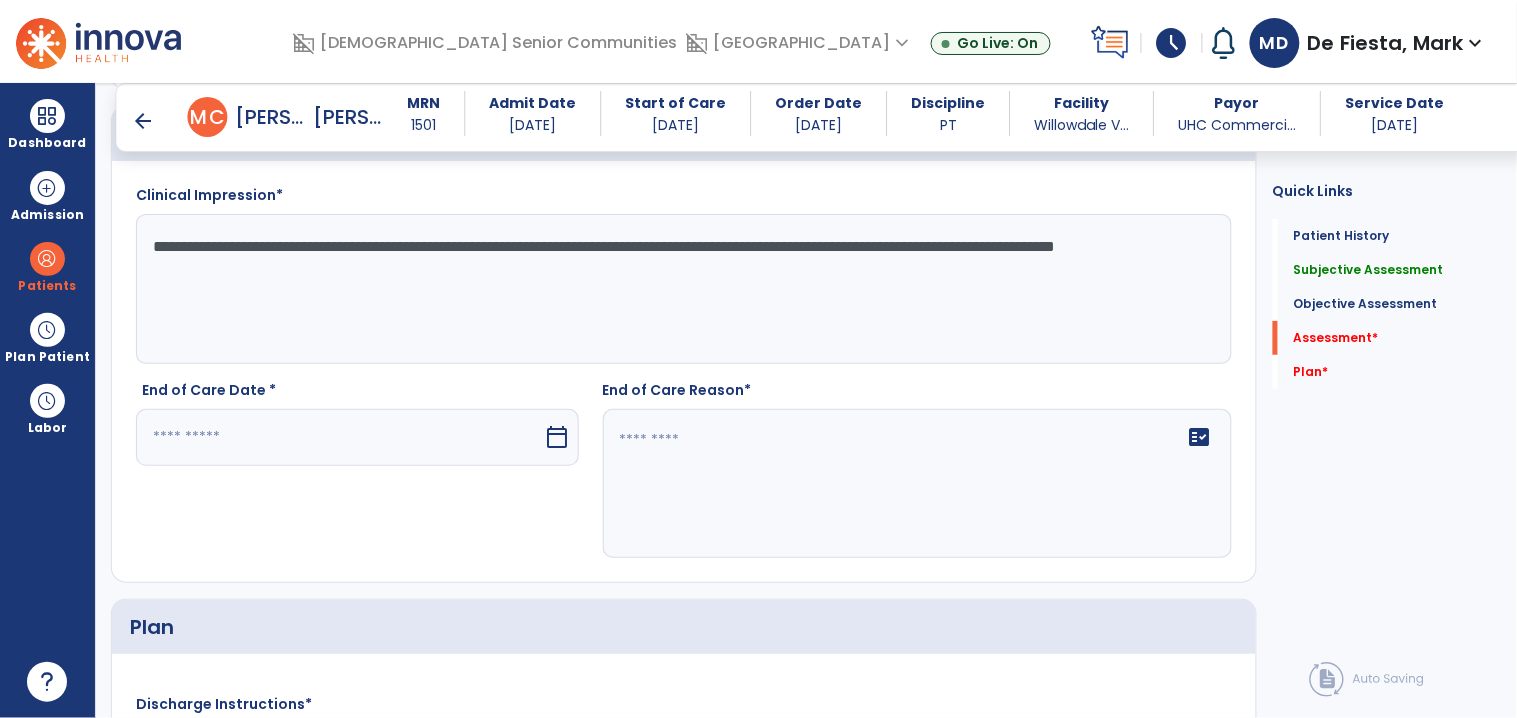 click on "**********" 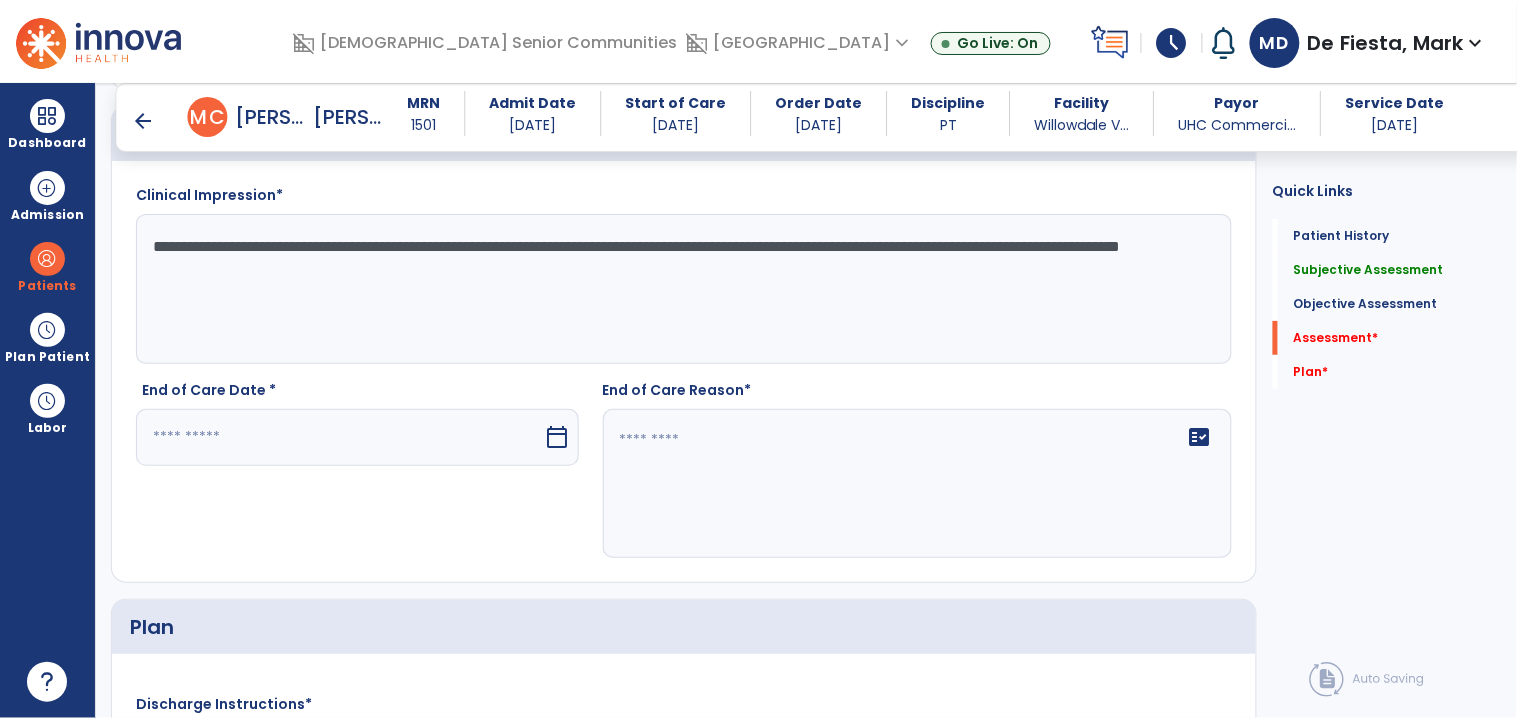 type on "**********" 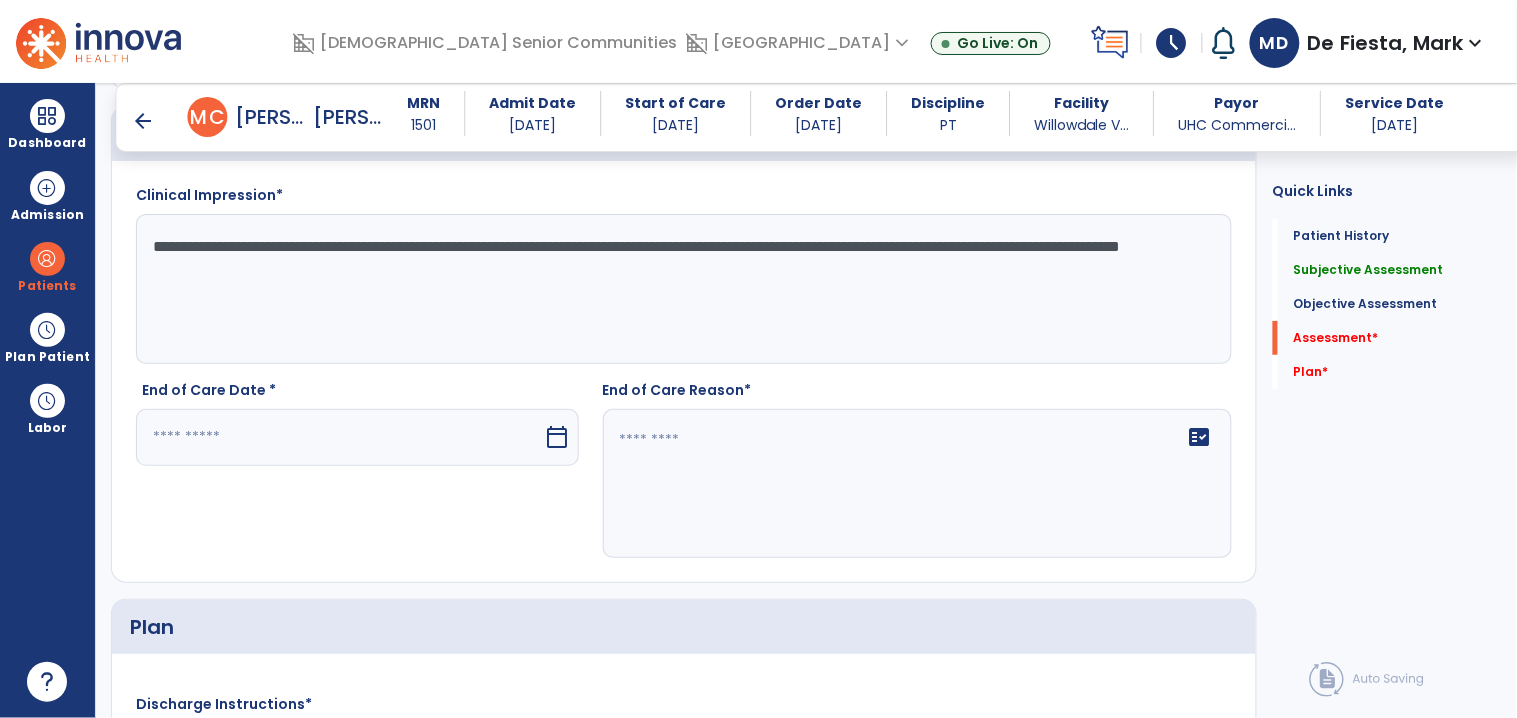 click at bounding box center [340, 437] 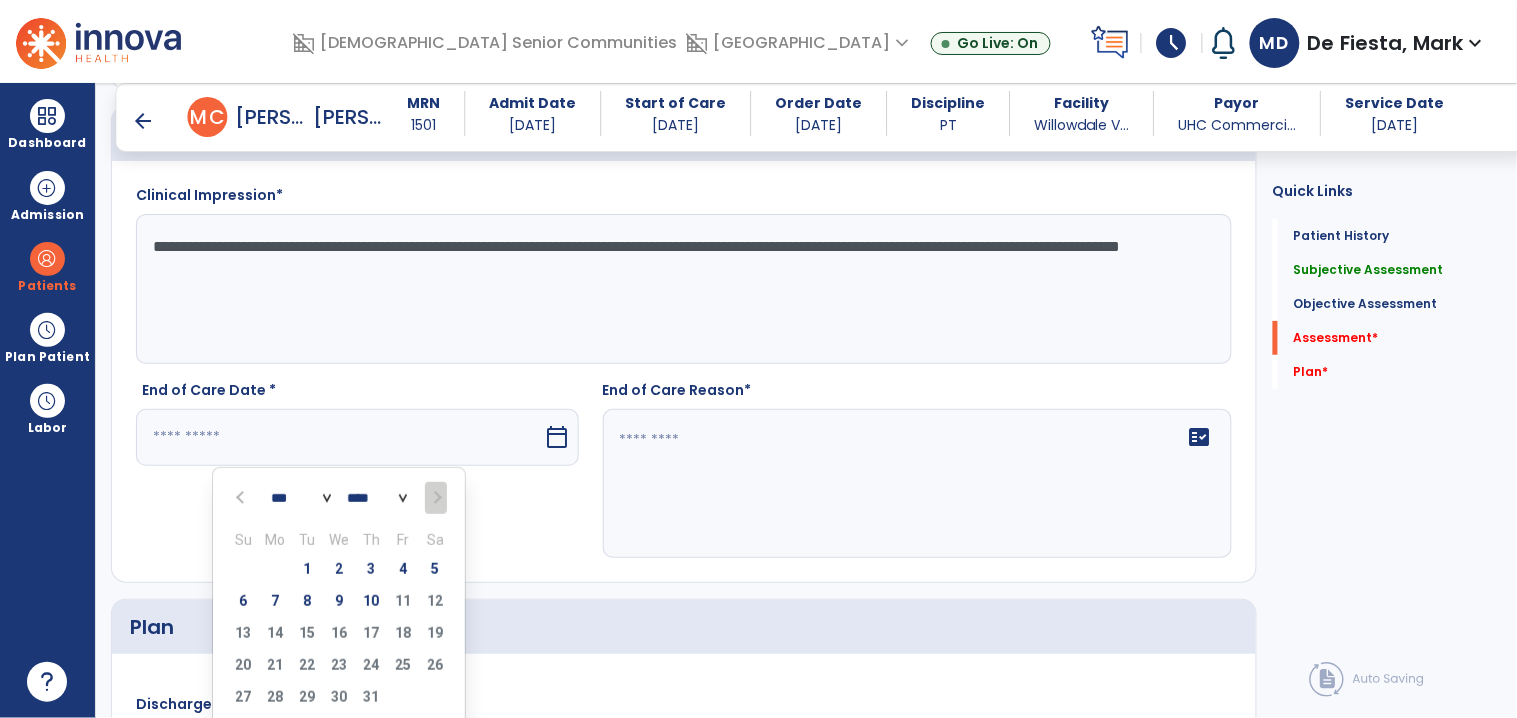 click at bounding box center (242, 498) 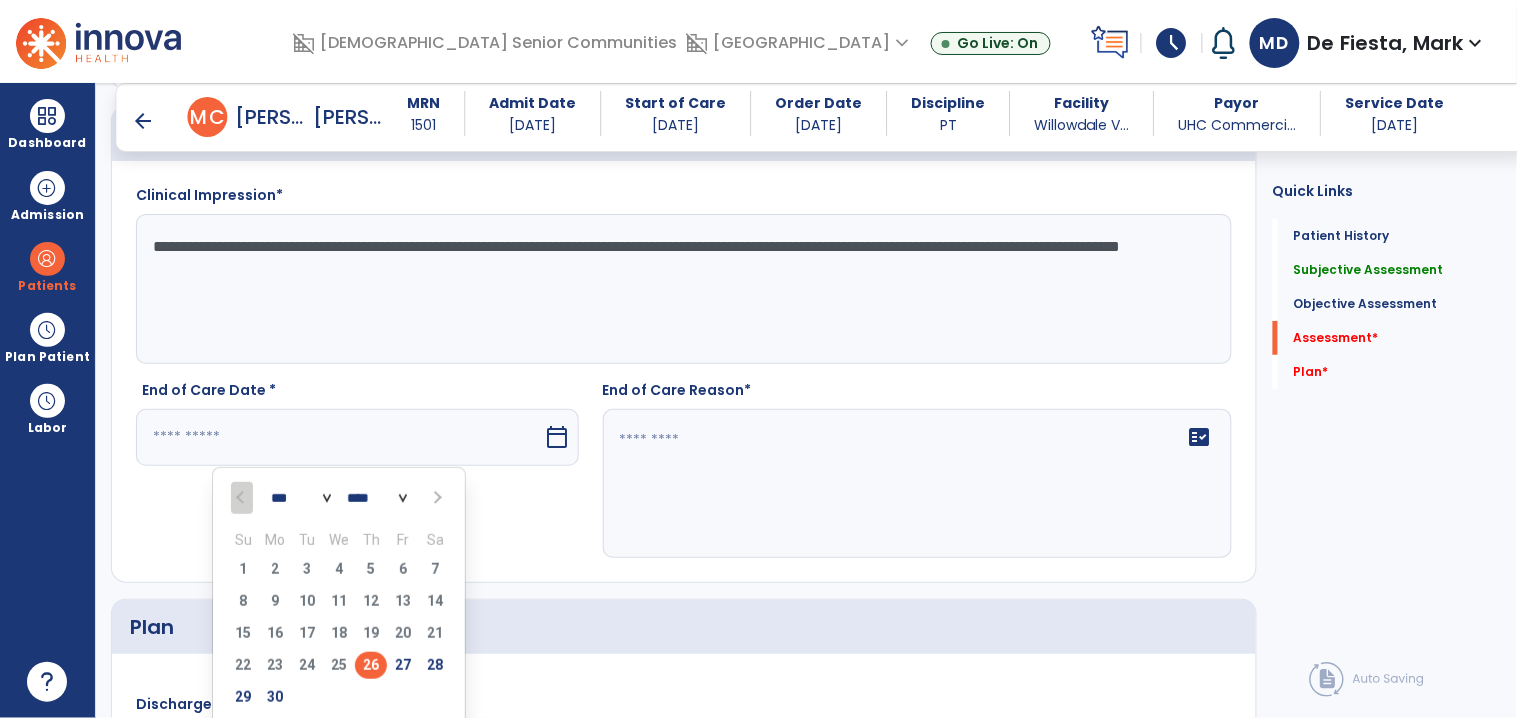 drag, startPoint x: 364, startPoint y: 664, endPoint x: 474, endPoint y: 570, distance: 144.69278 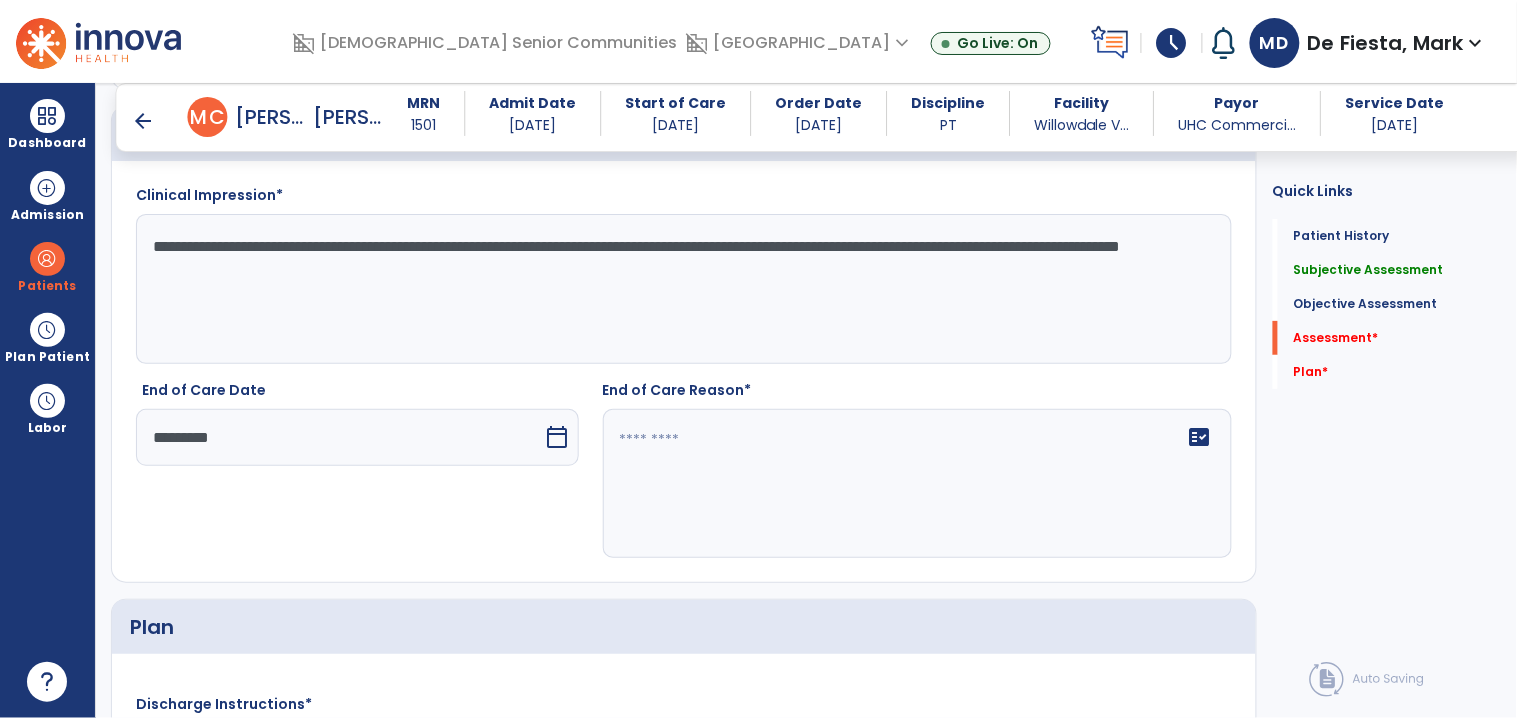 click on "fact_check" 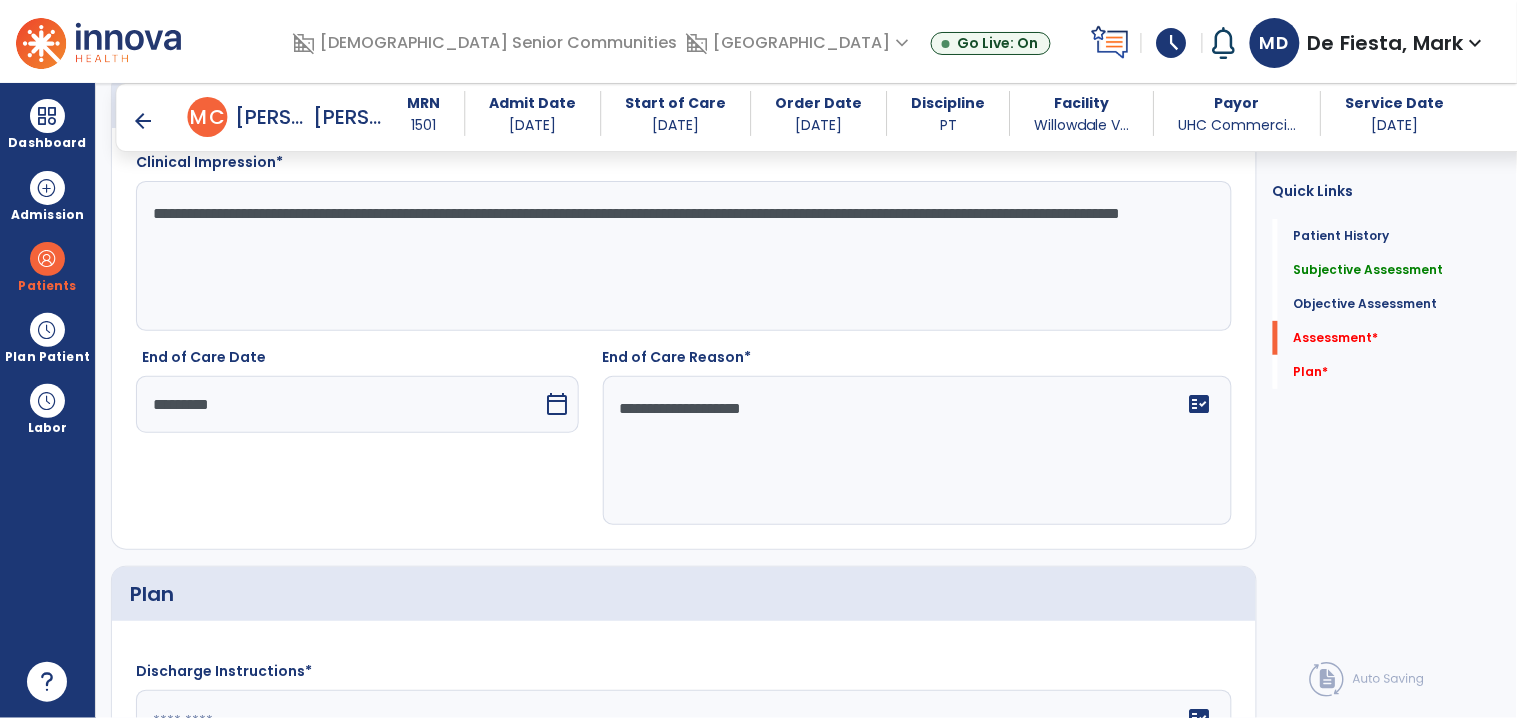 scroll, scrollTop: 2216, scrollLeft: 0, axis: vertical 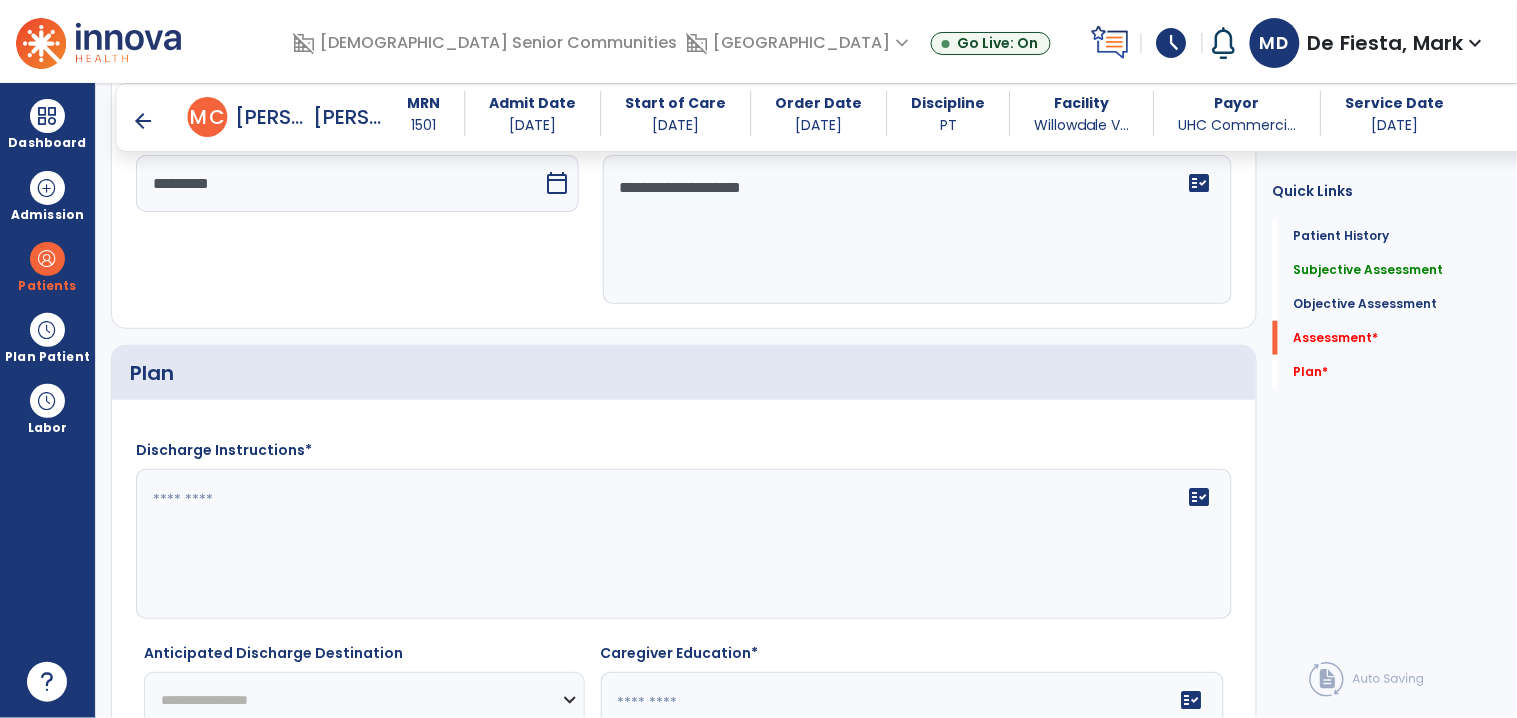 type on "**********" 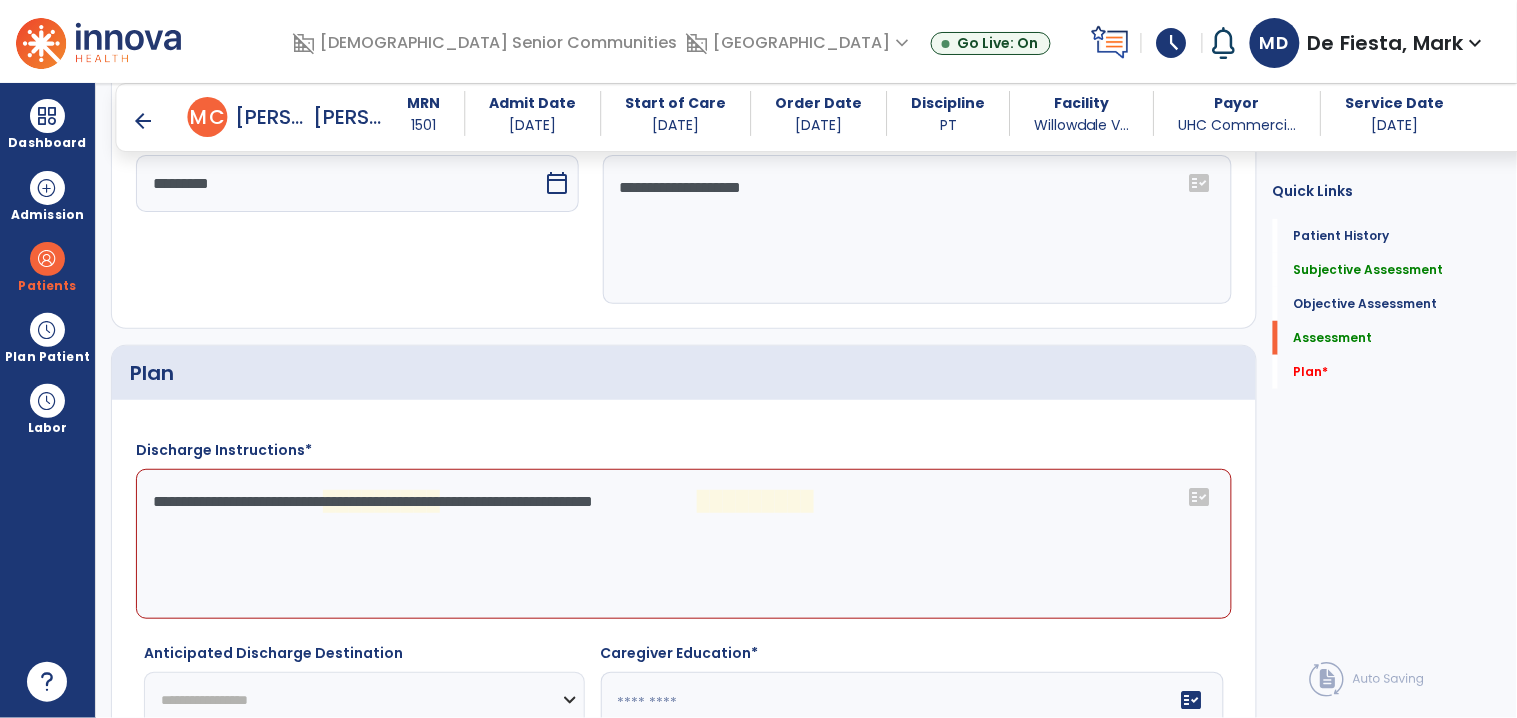 click on "**********" 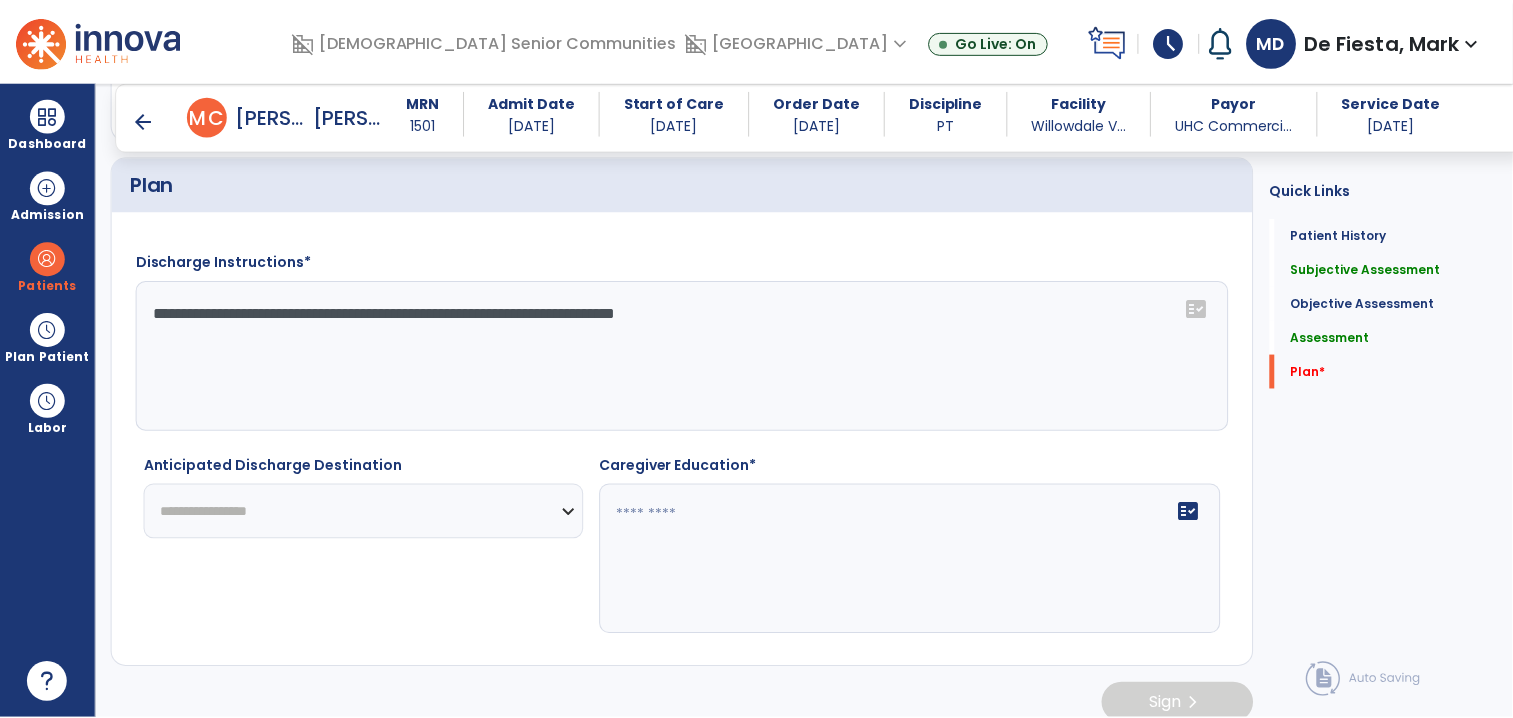 scroll, scrollTop: 2427, scrollLeft: 0, axis: vertical 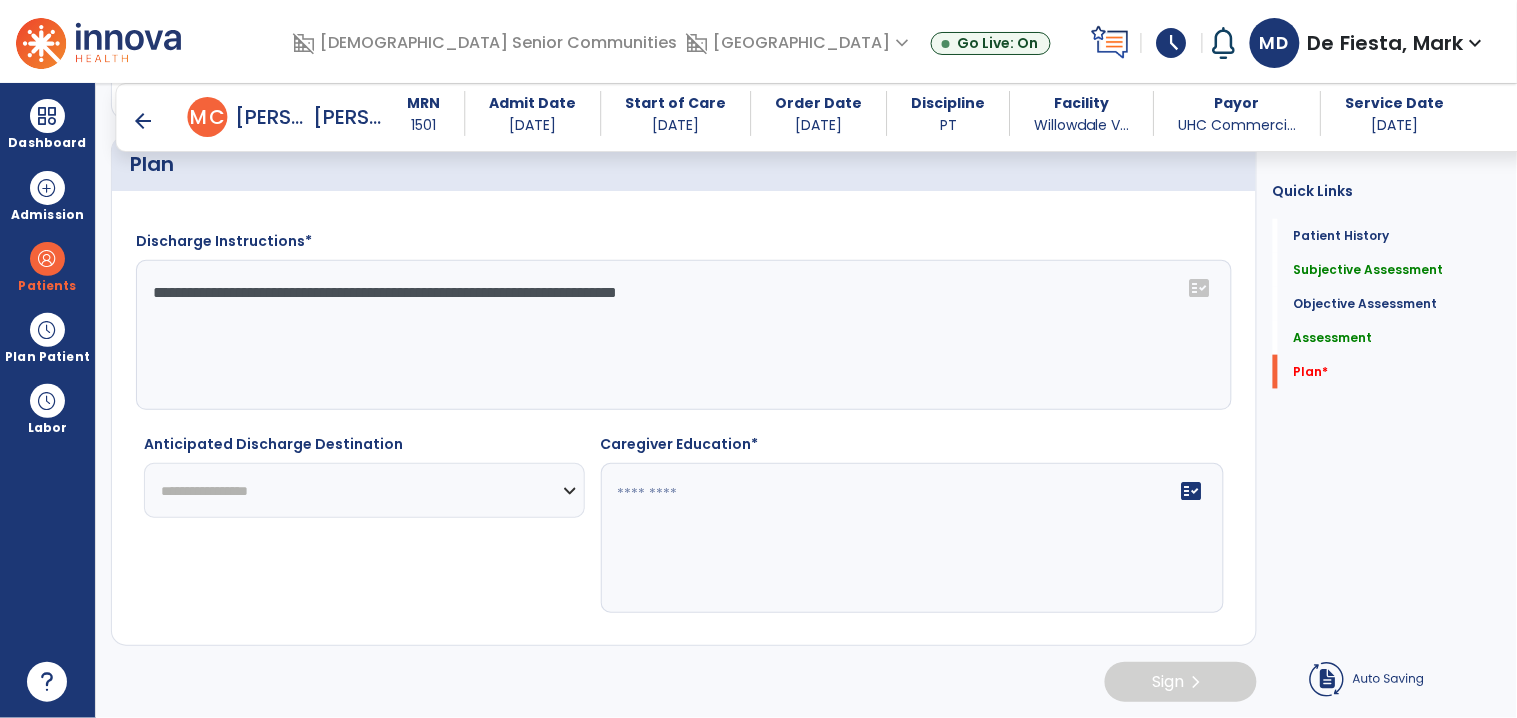 type on "**********" 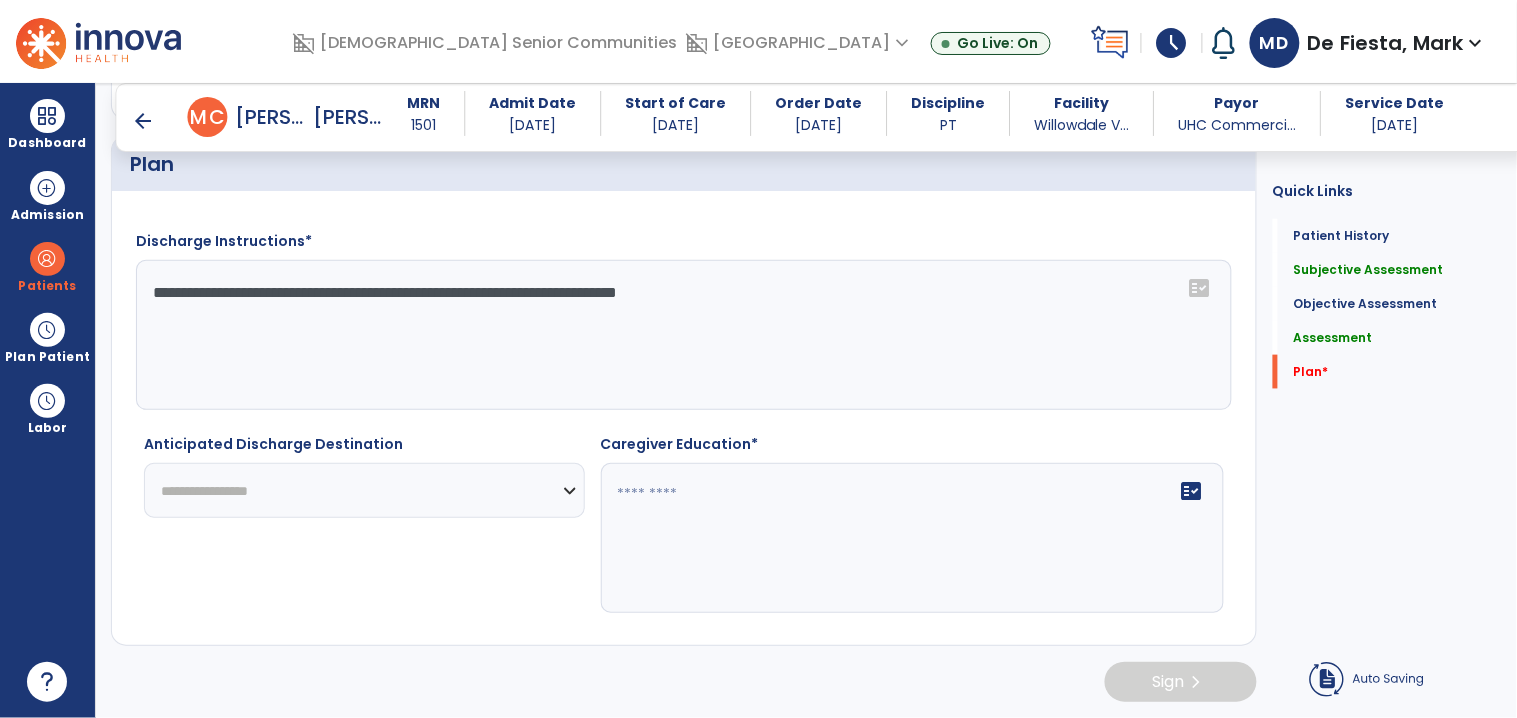 click on "**********" 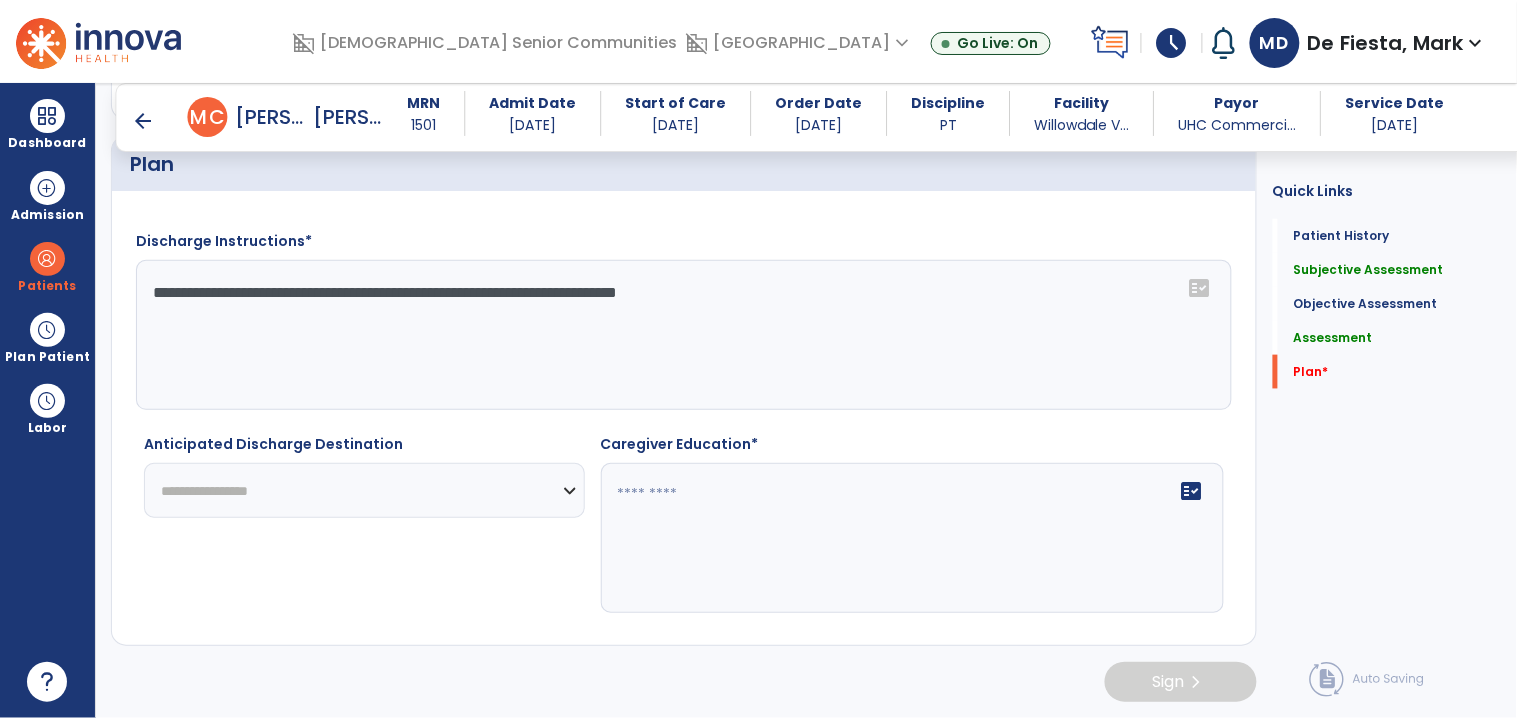 select on "***" 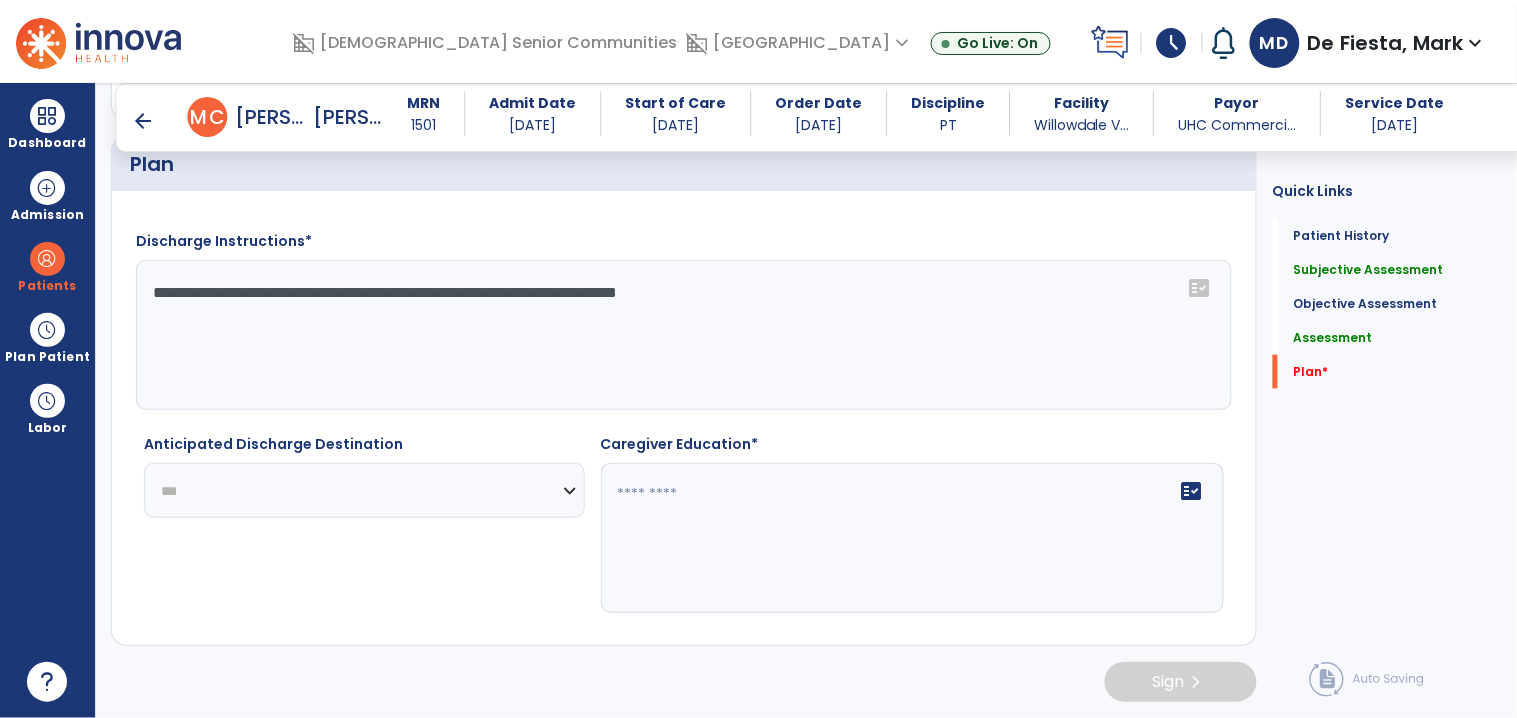 click on "**********" 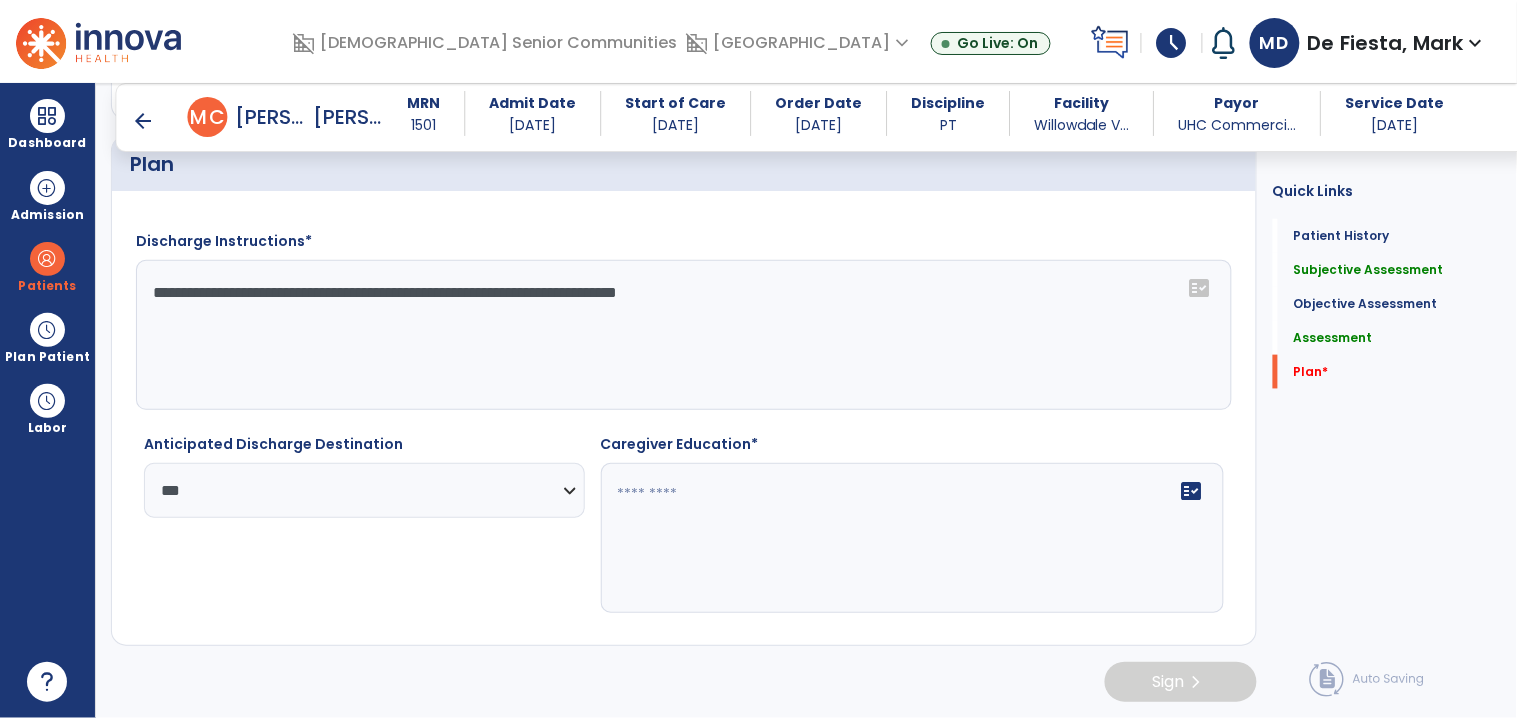 click on "**********" 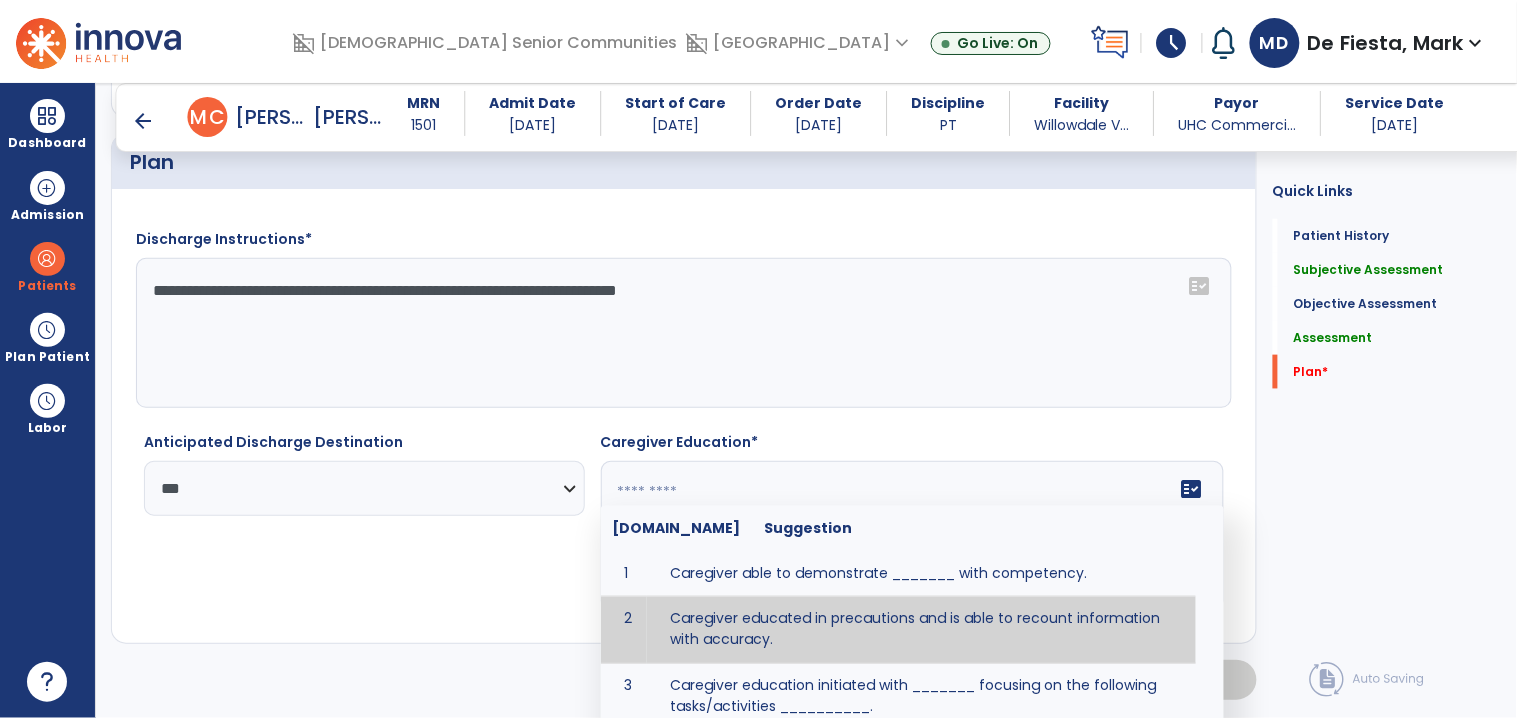 type on "**********" 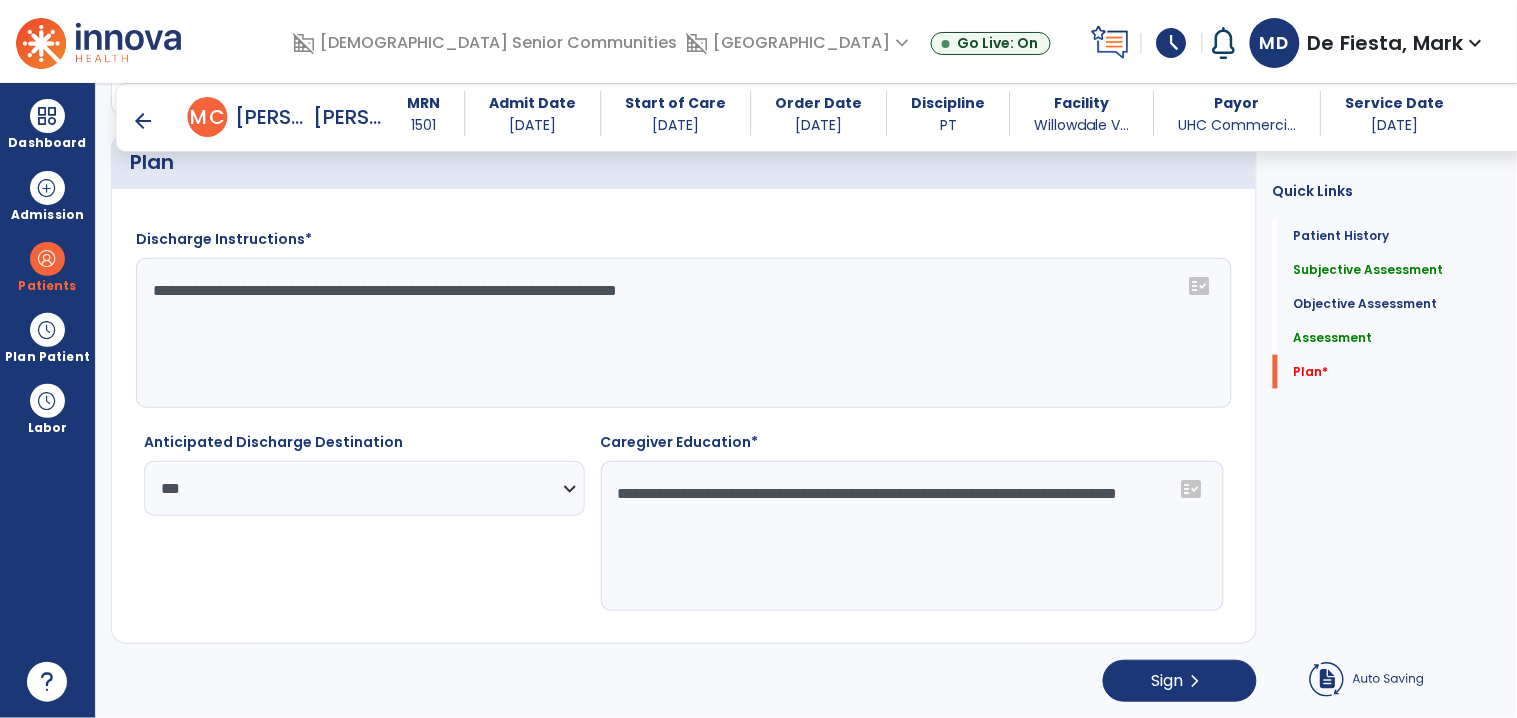 click on "**********" 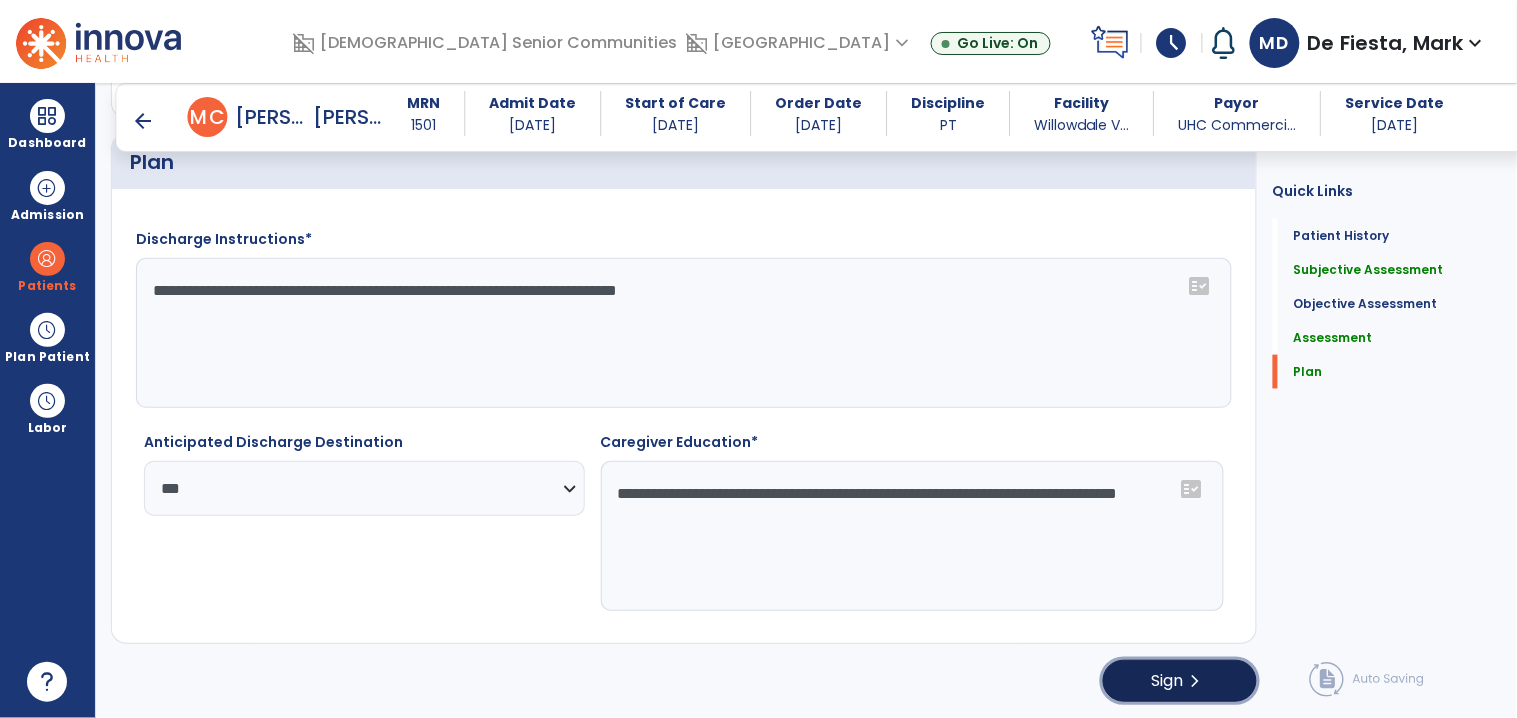 click on "Sign  chevron_right" 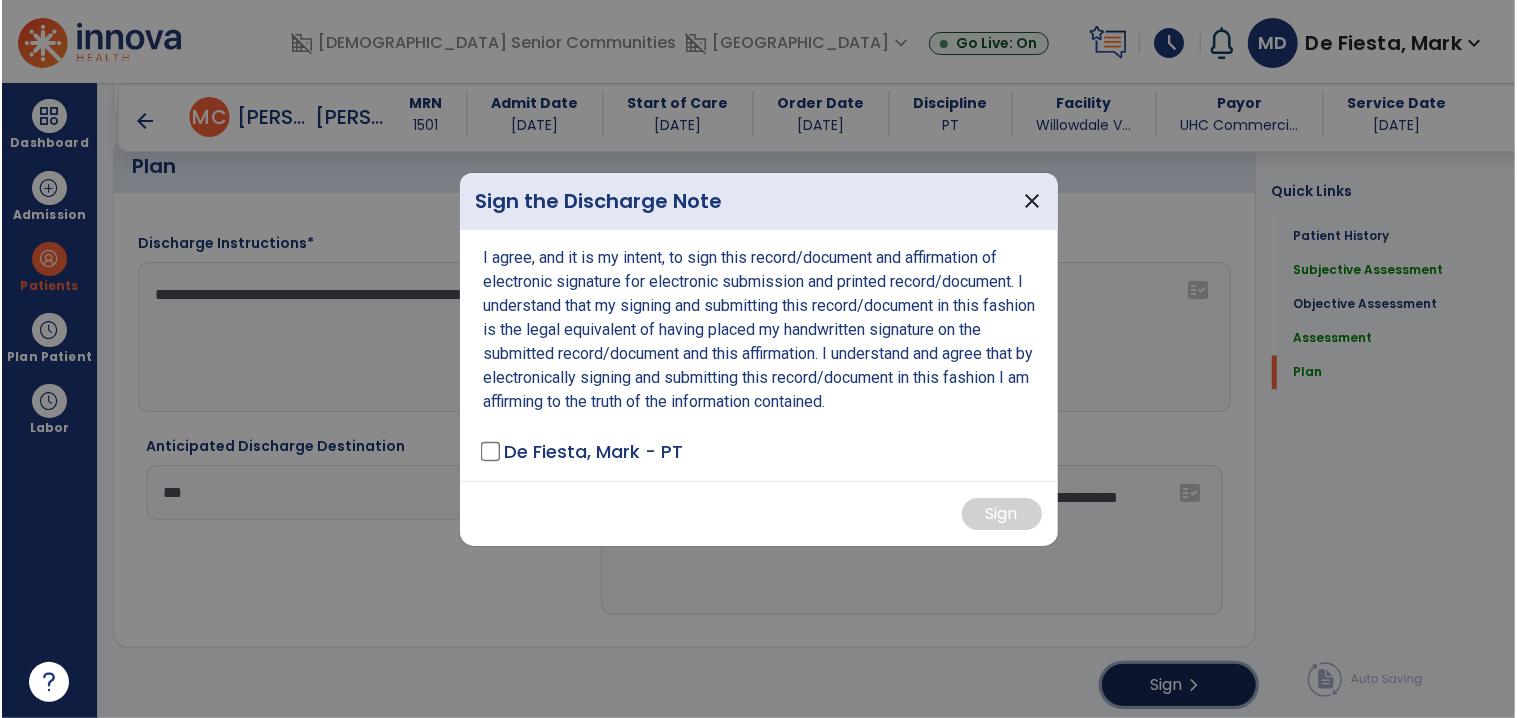 scroll, scrollTop: 2427, scrollLeft: 0, axis: vertical 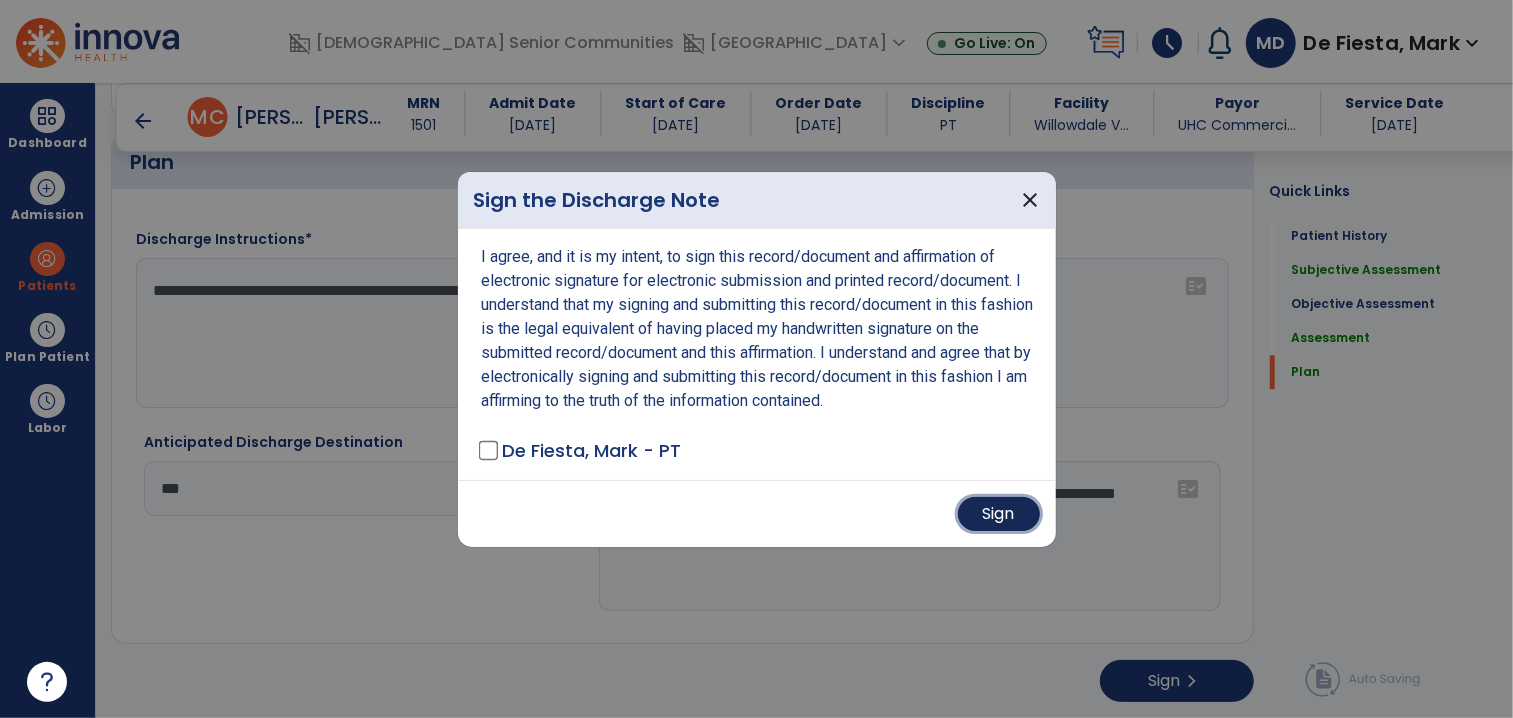 click on "Sign" at bounding box center [999, 514] 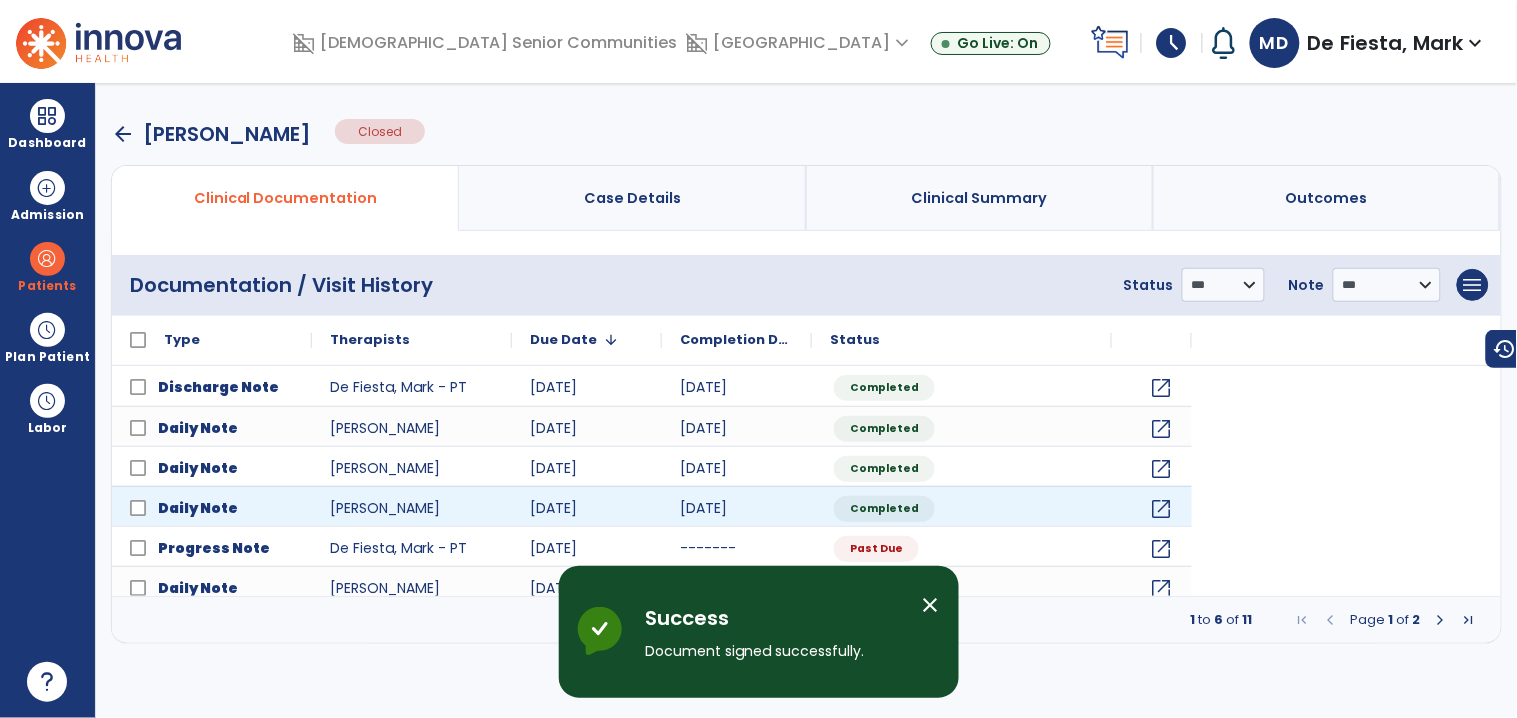 scroll, scrollTop: 0, scrollLeft: 0, axis: both 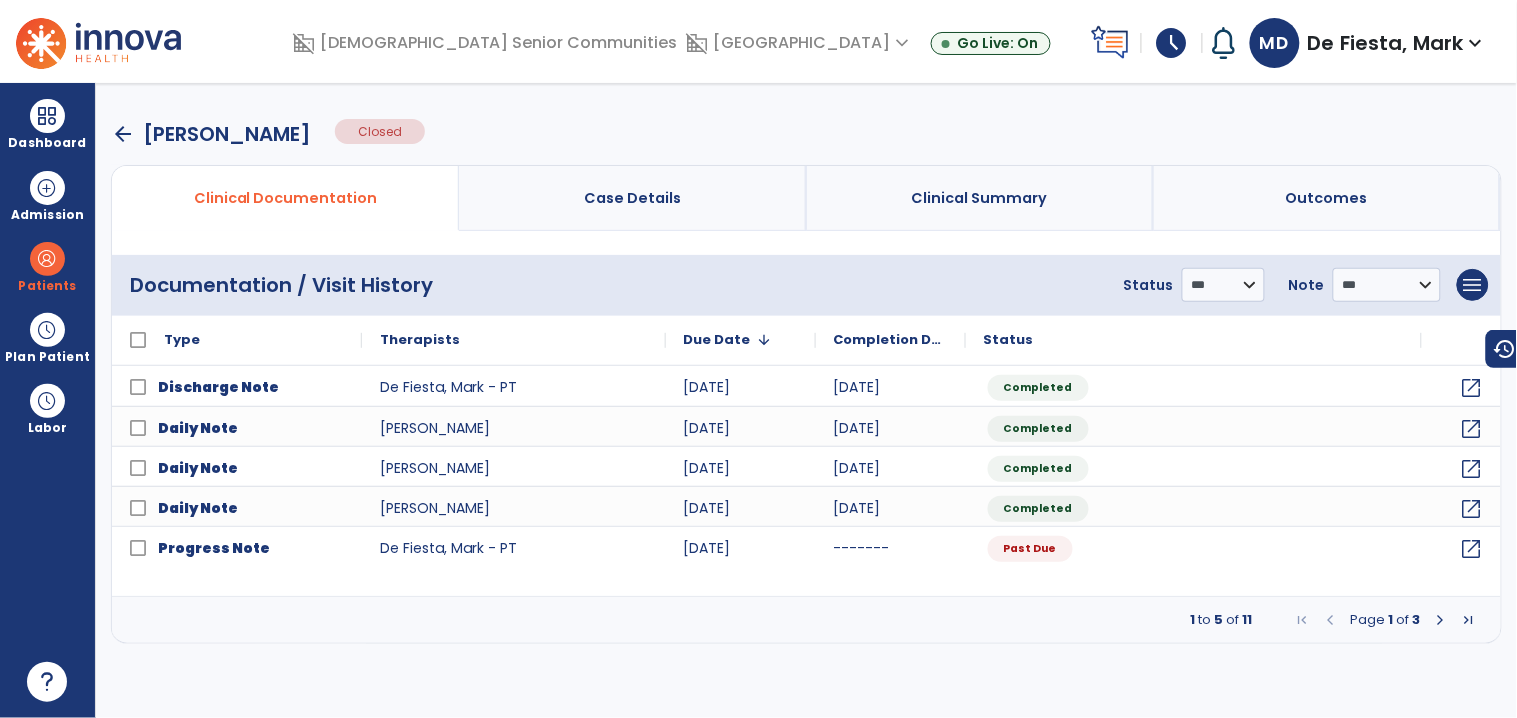 click on "arrow_back" at bounding box center (123, 134) 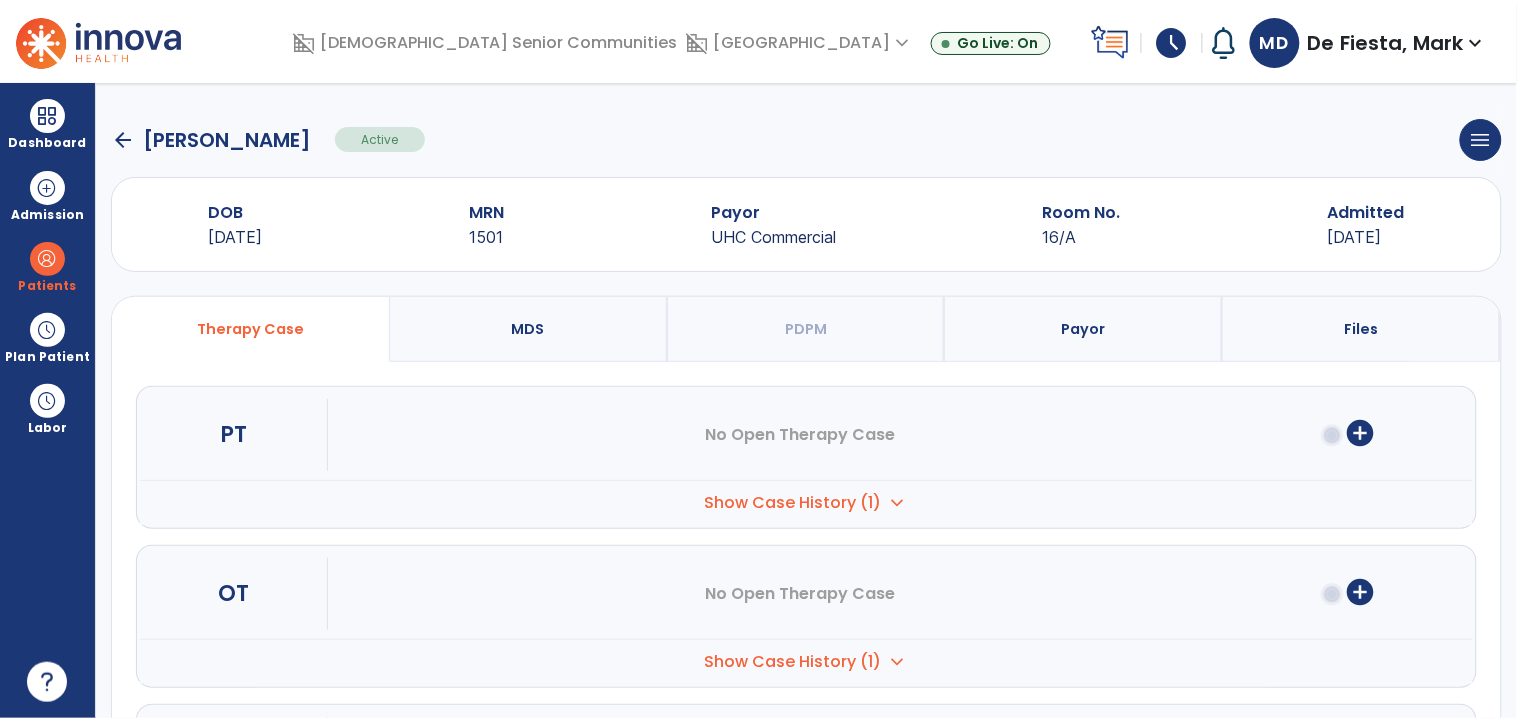 click on "arrow_back" 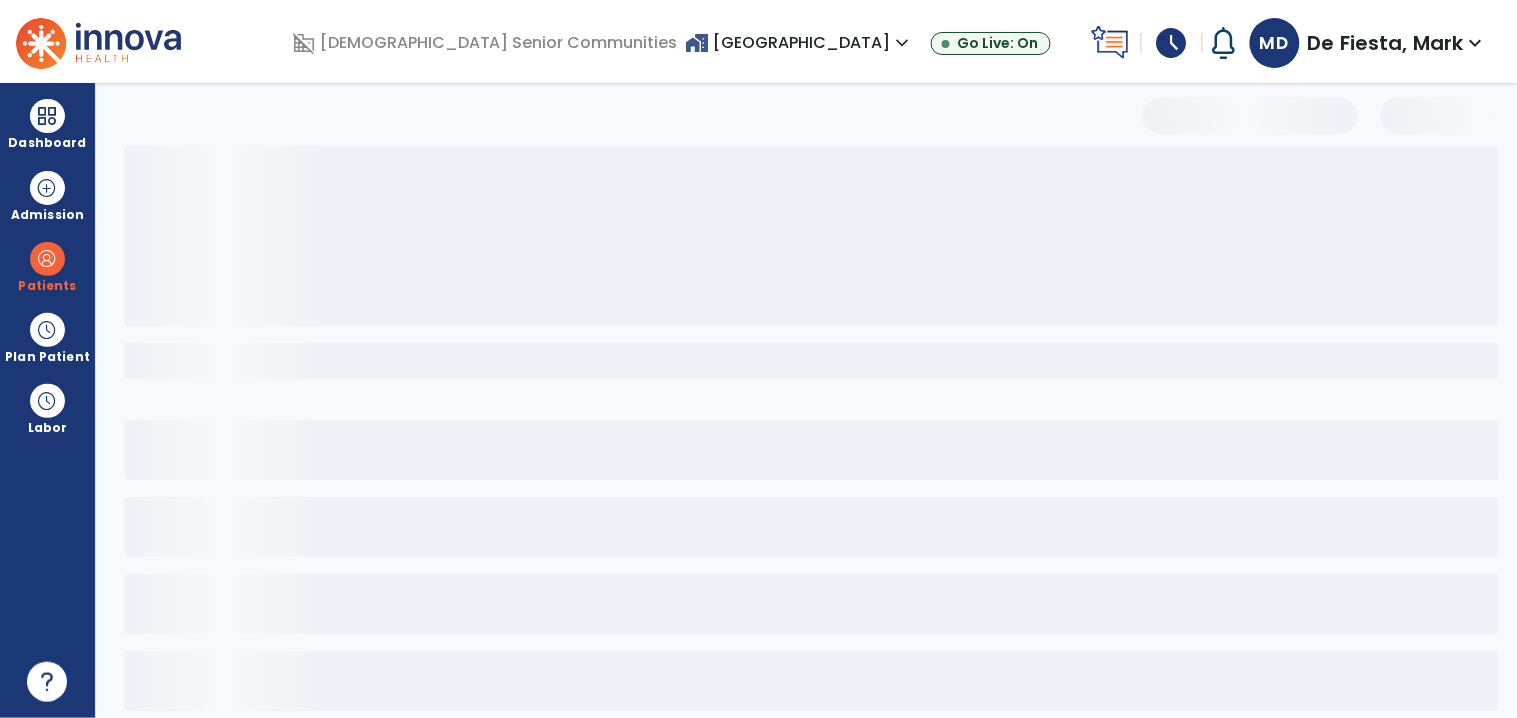 select on "***" 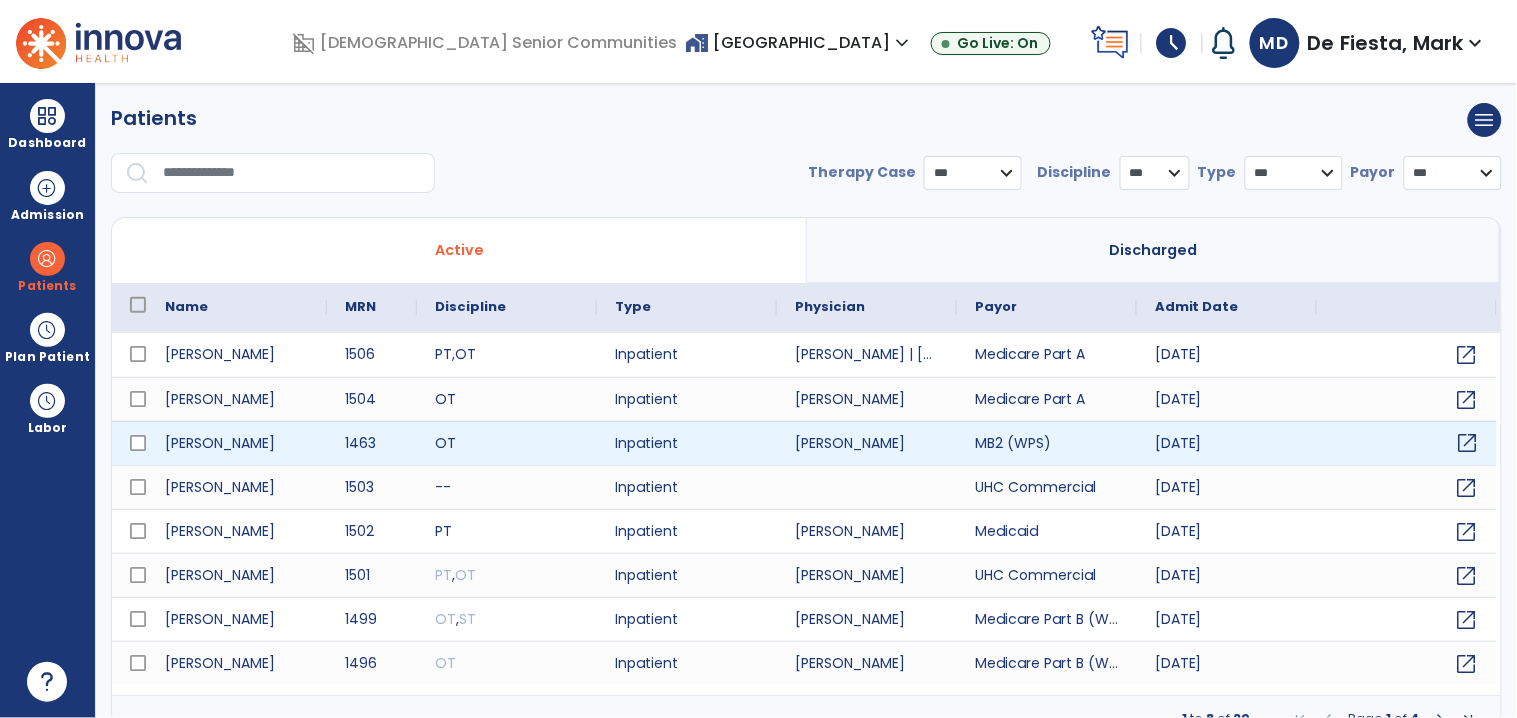 click on "open_in_new" at bounding box center [1468, 443] 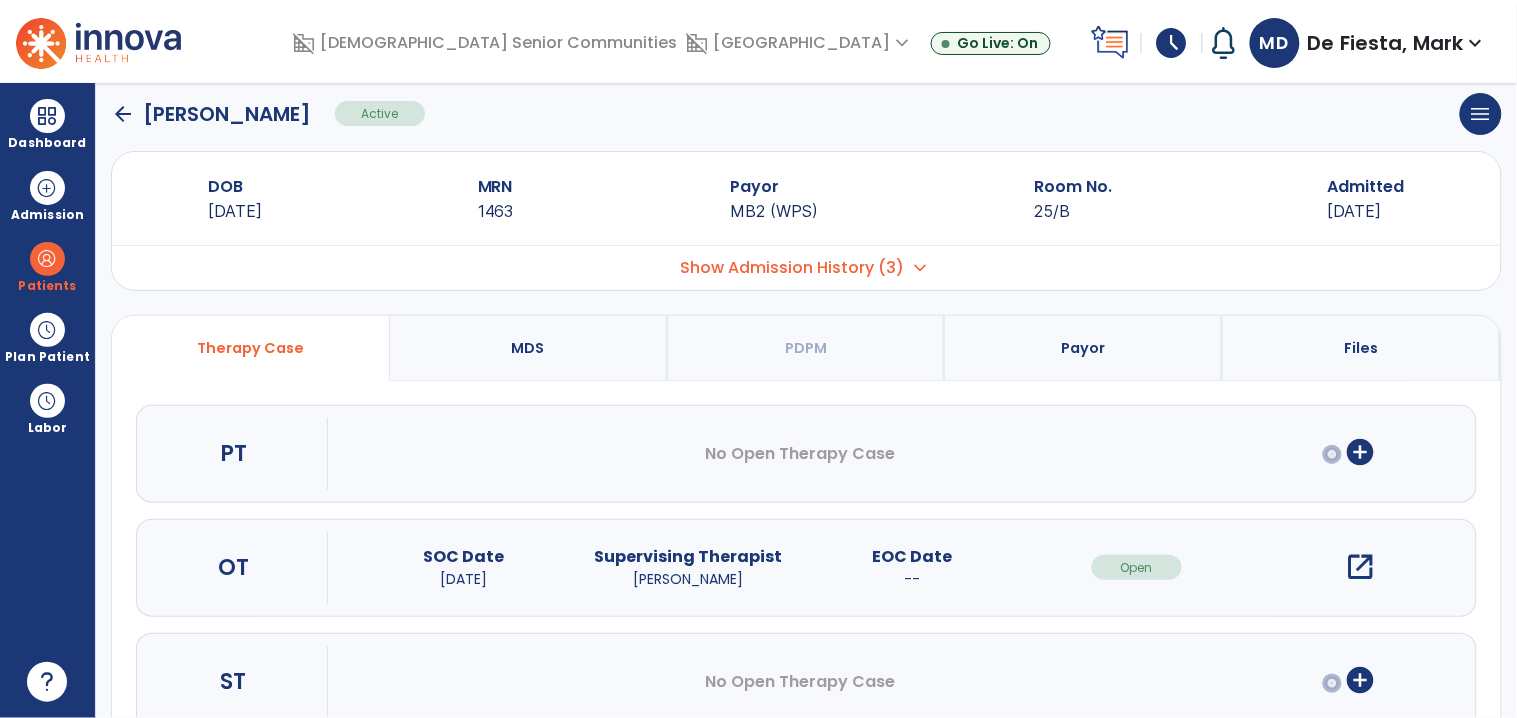 scroll, scrollTop: 25, scrollLeft: 0, axis: vertical 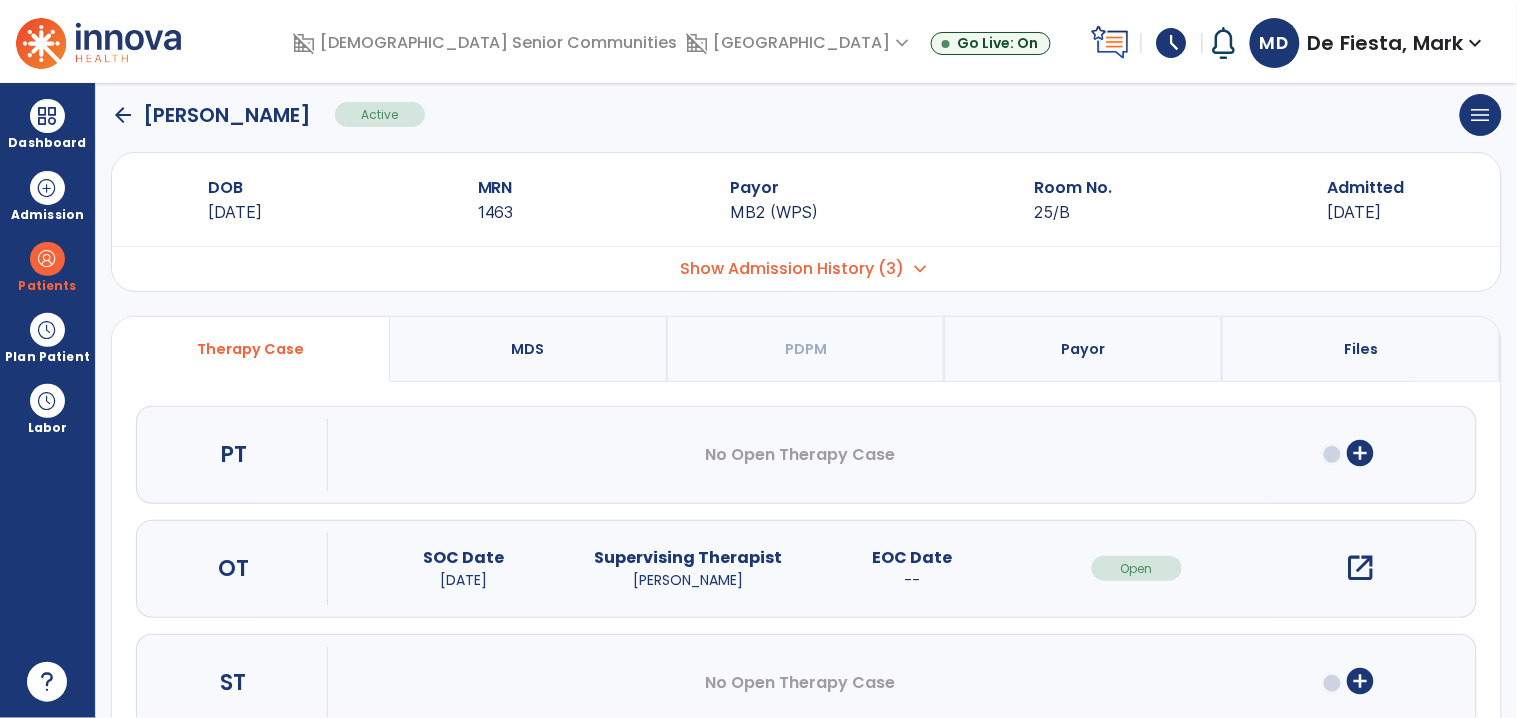click on "expand_more" at bounding box center (921, 269) 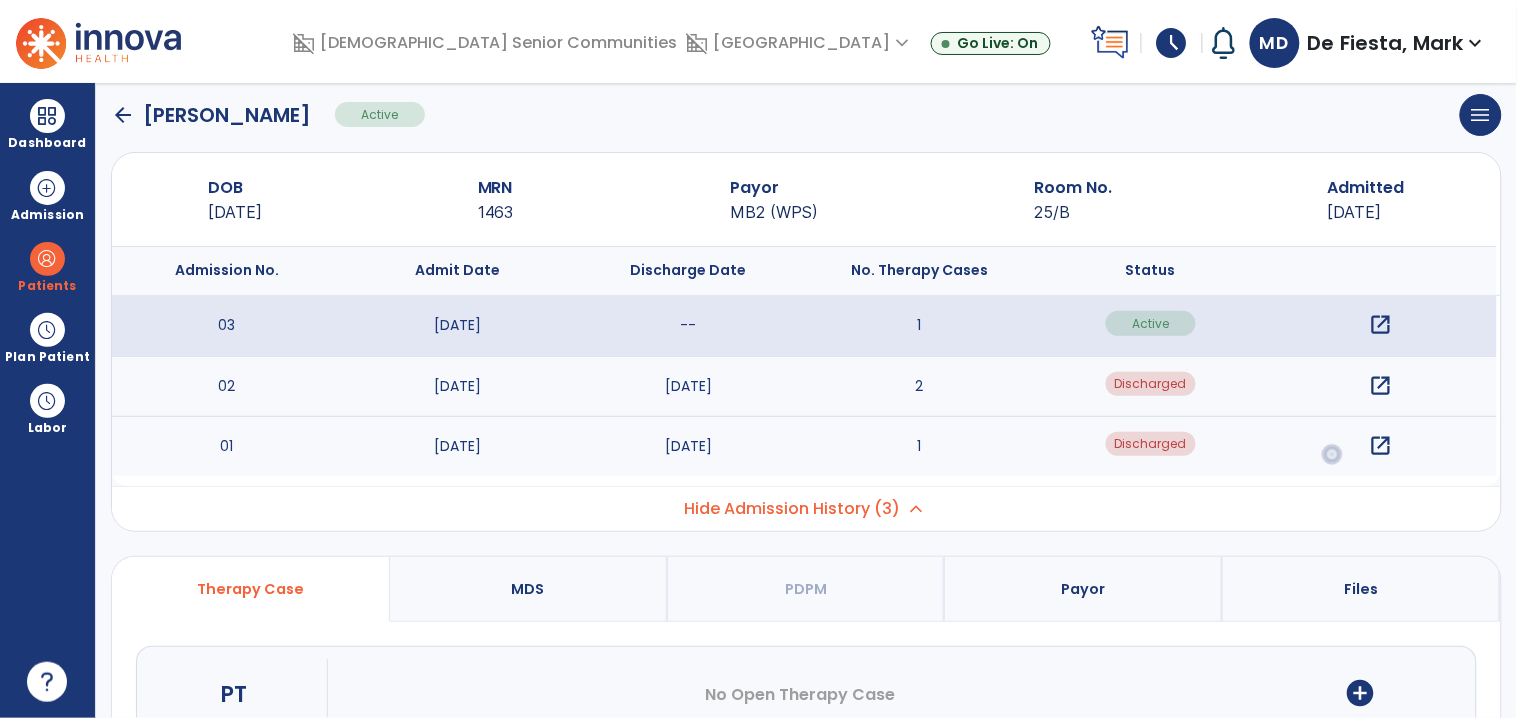click on "open_in_new" at bounding box center [1381, 325] 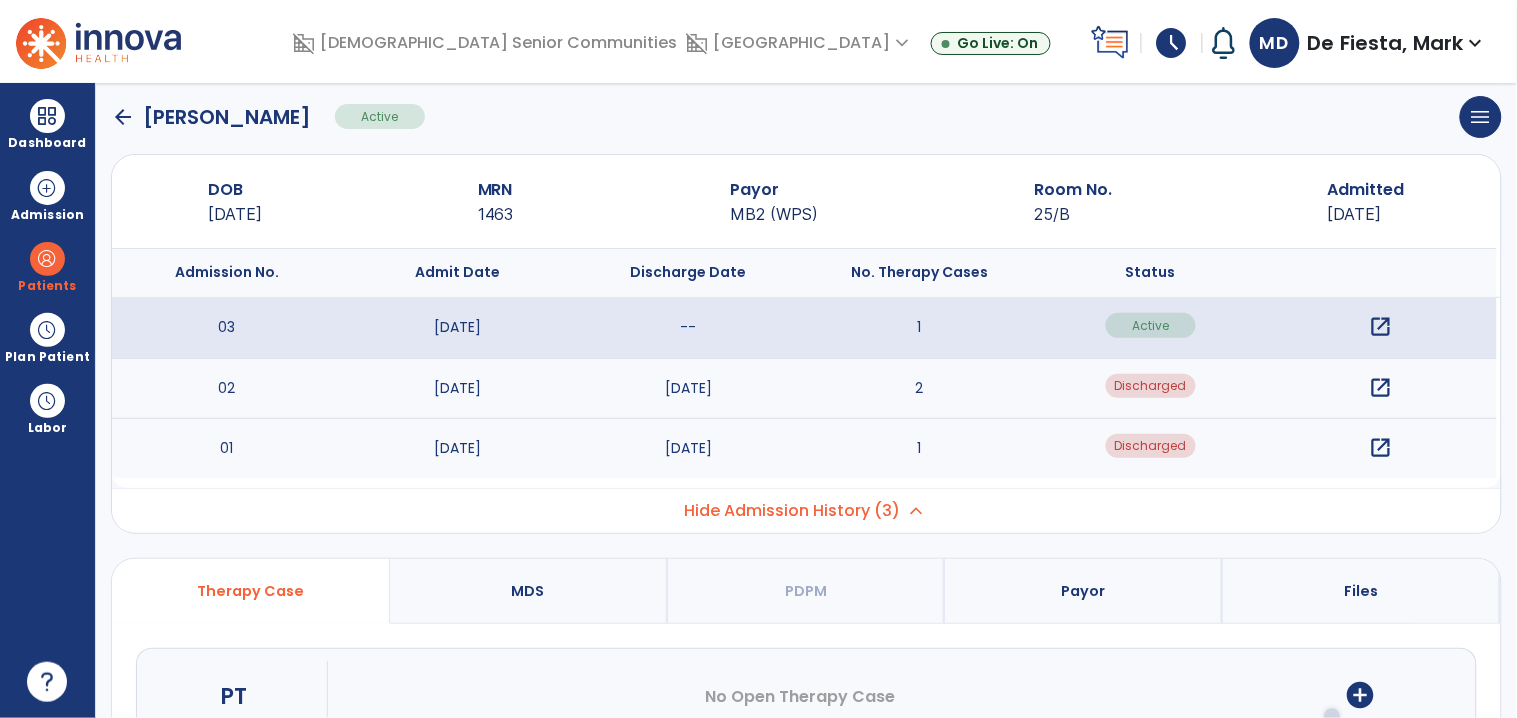 scroll, scrollTop: 0, scrollLeft: 0, axis: both 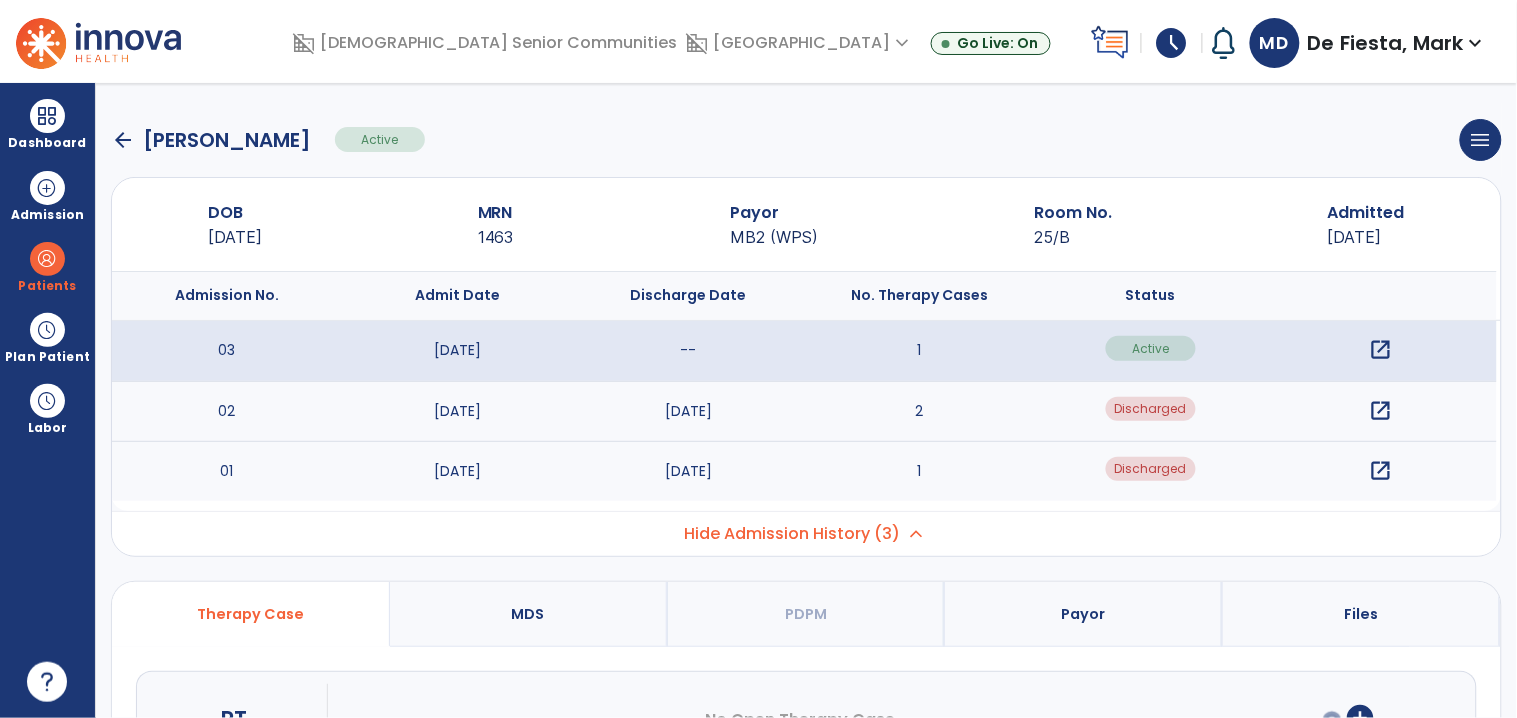 click on "open_in_new" at bounding box center (1381, 411) 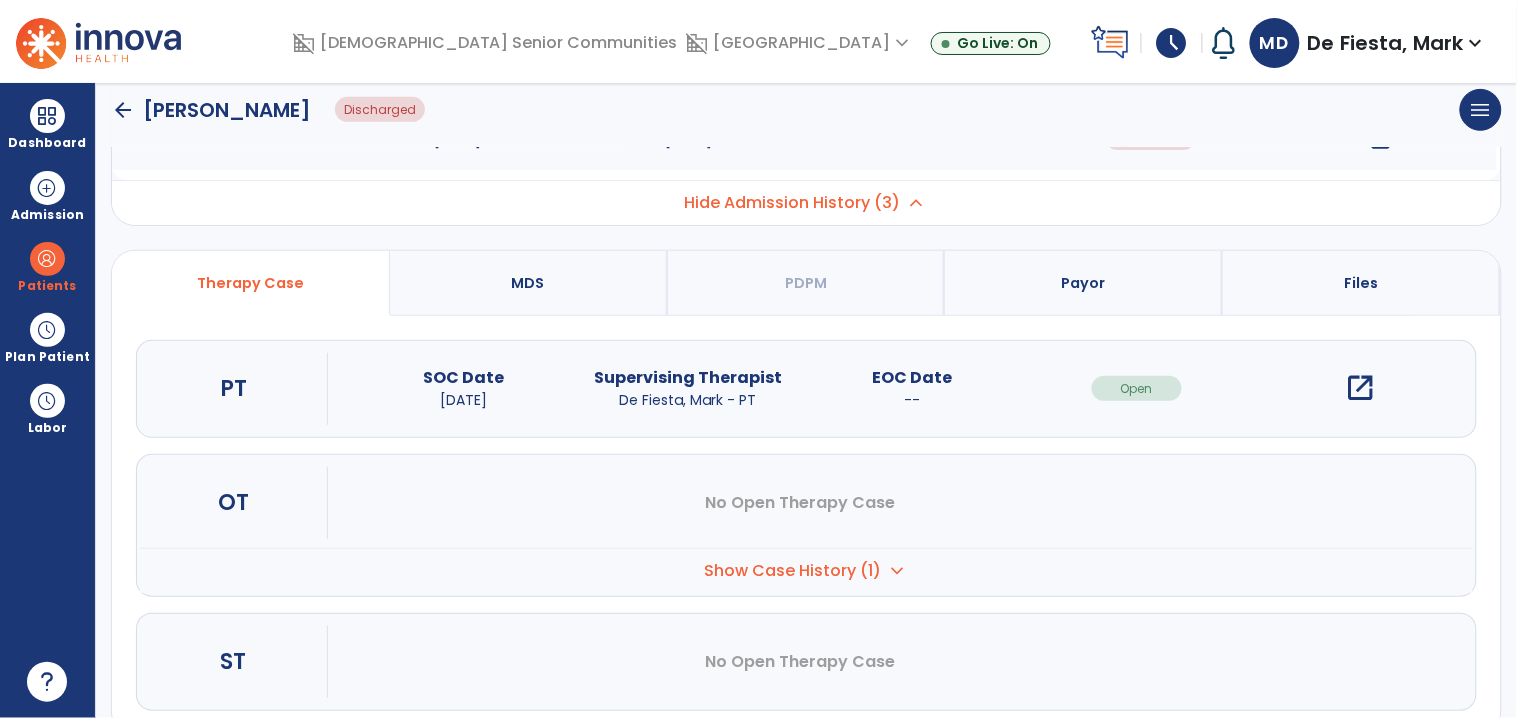 scroll, scrollTop: 373, scrollLeft: 0, axis: vertical 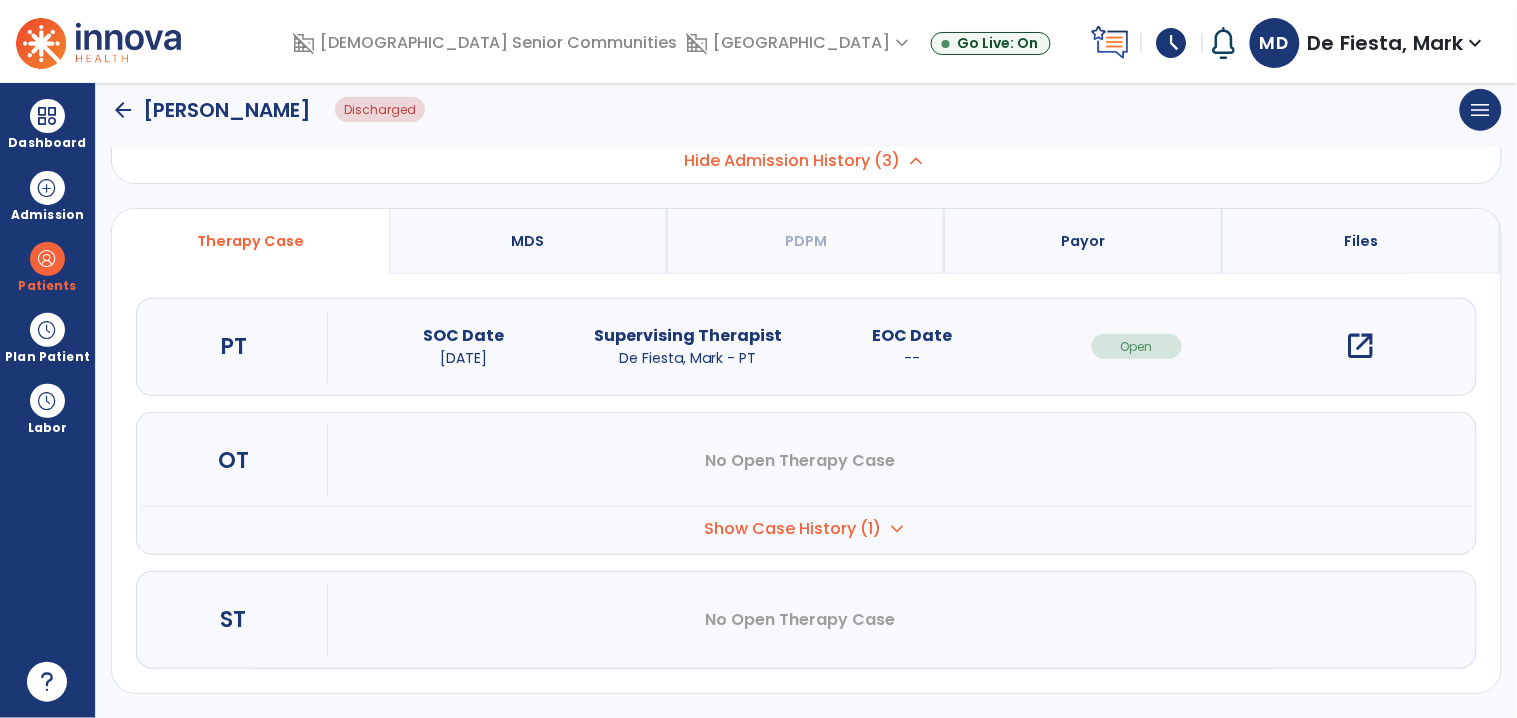 click on "open_in_new" at bounding box center (1361, 346) 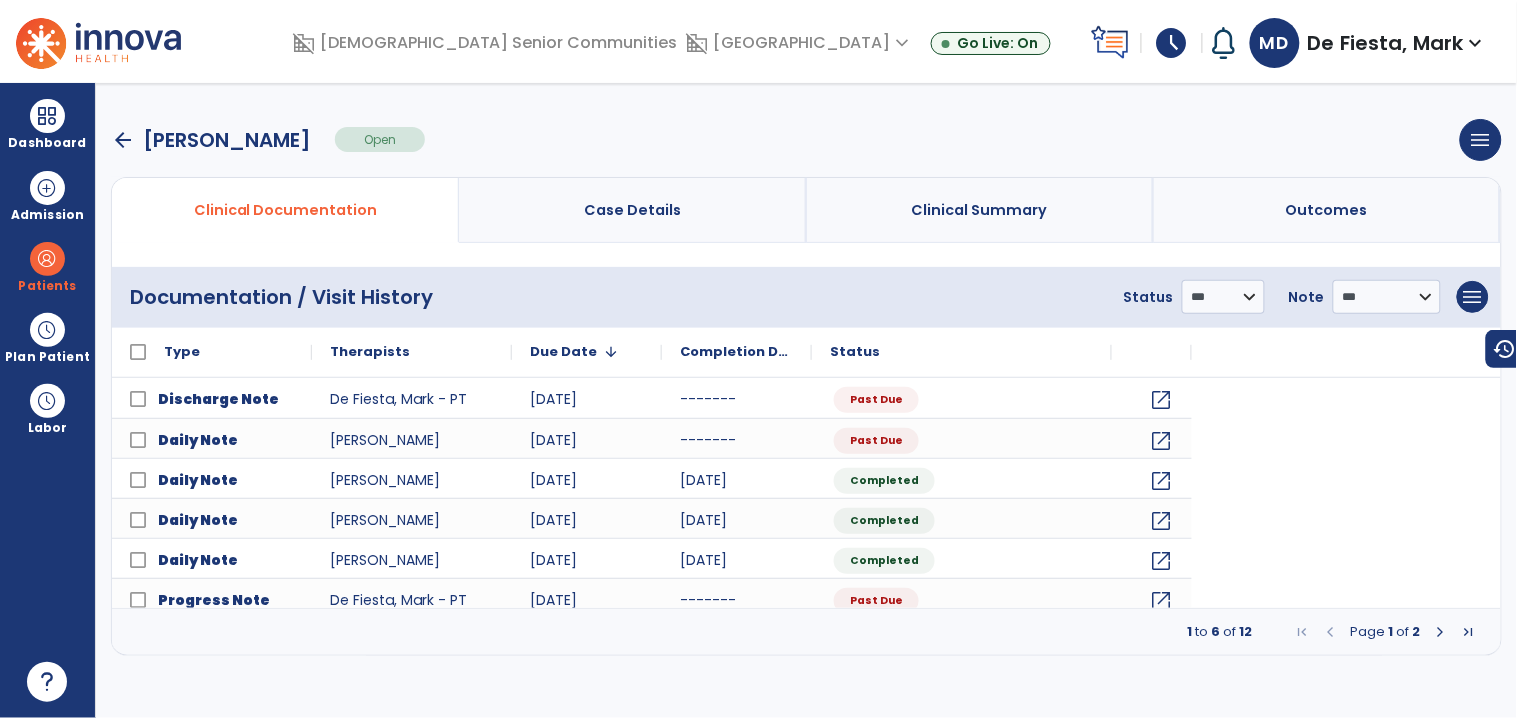 scroll, scrollTop: 0, scrollLeft: 0, axis: both 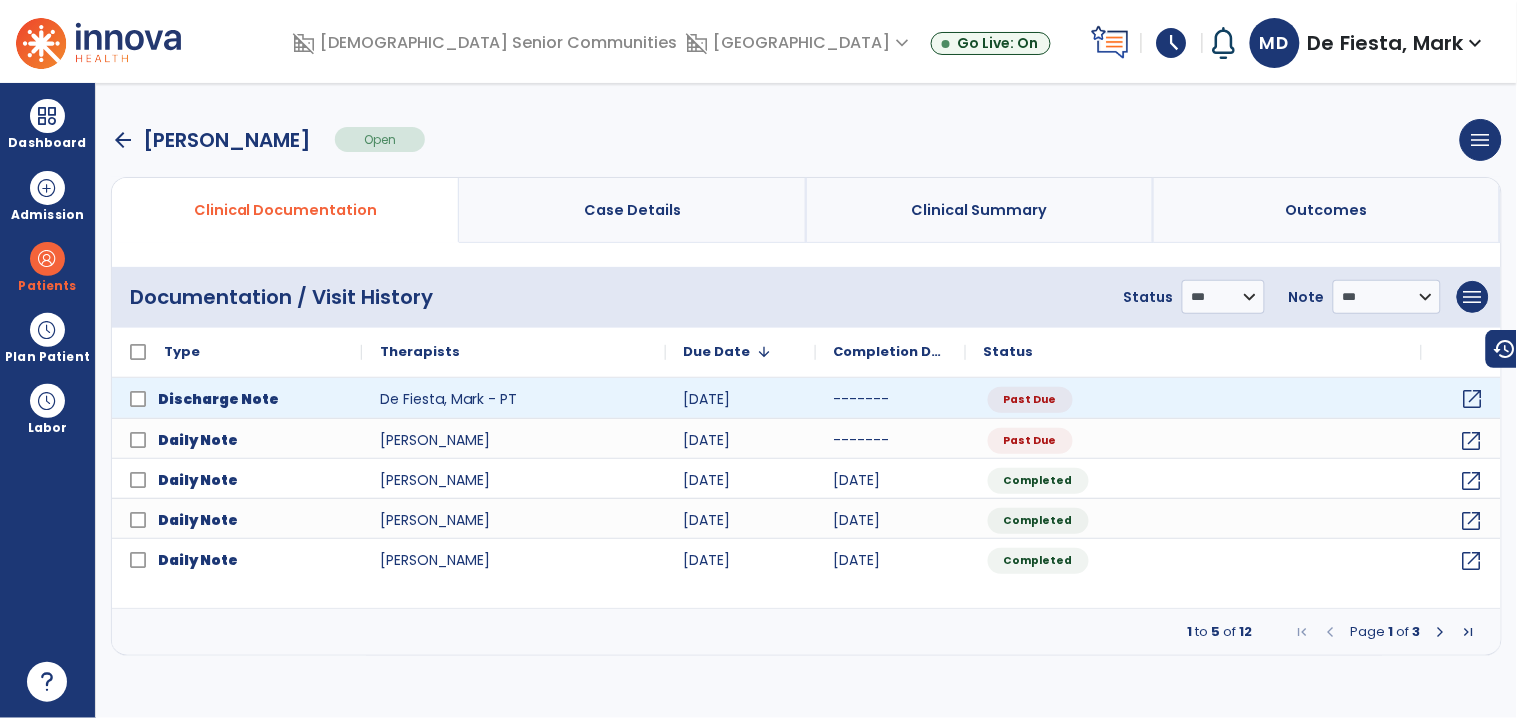 click on "open_in_new" 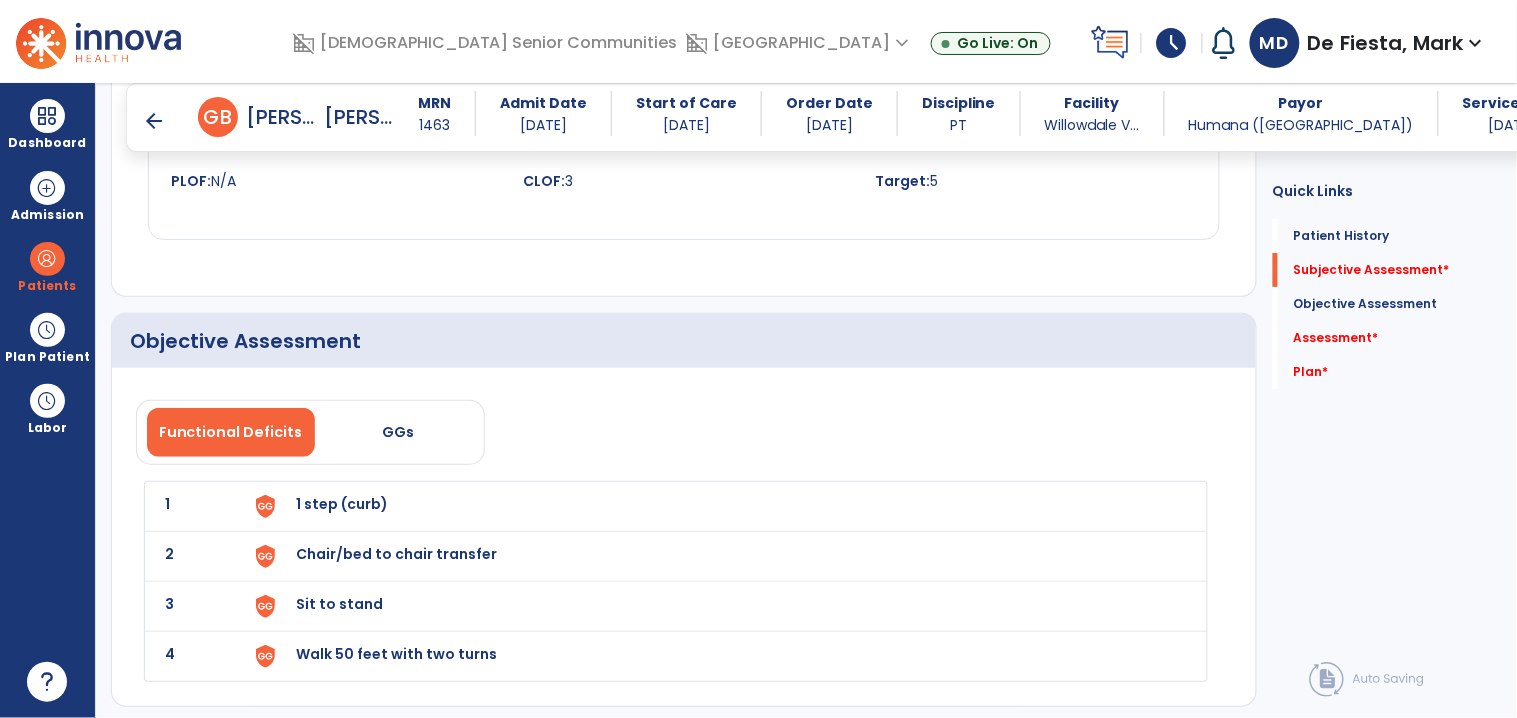 scroll, scrollTop: 2035, scrollLeft: 0, axis: vertical 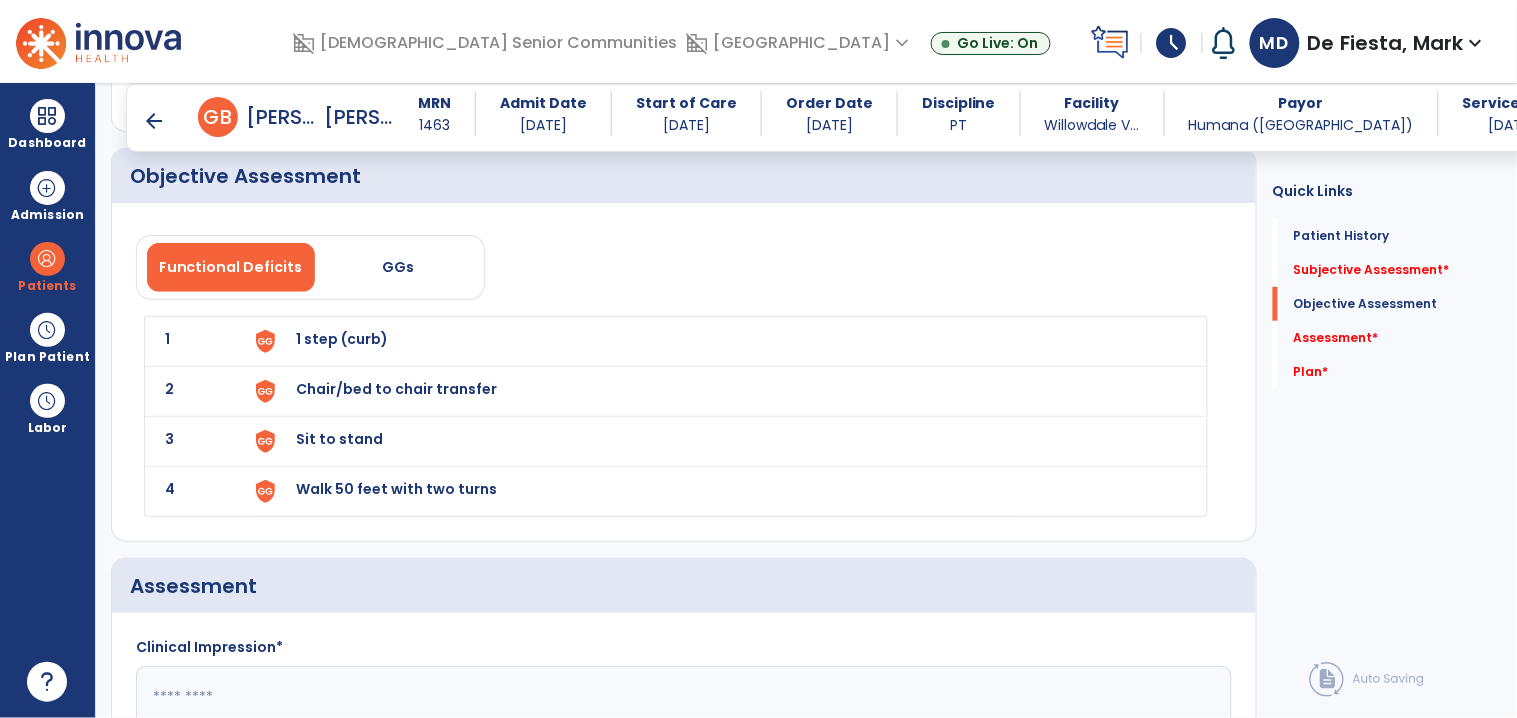 click 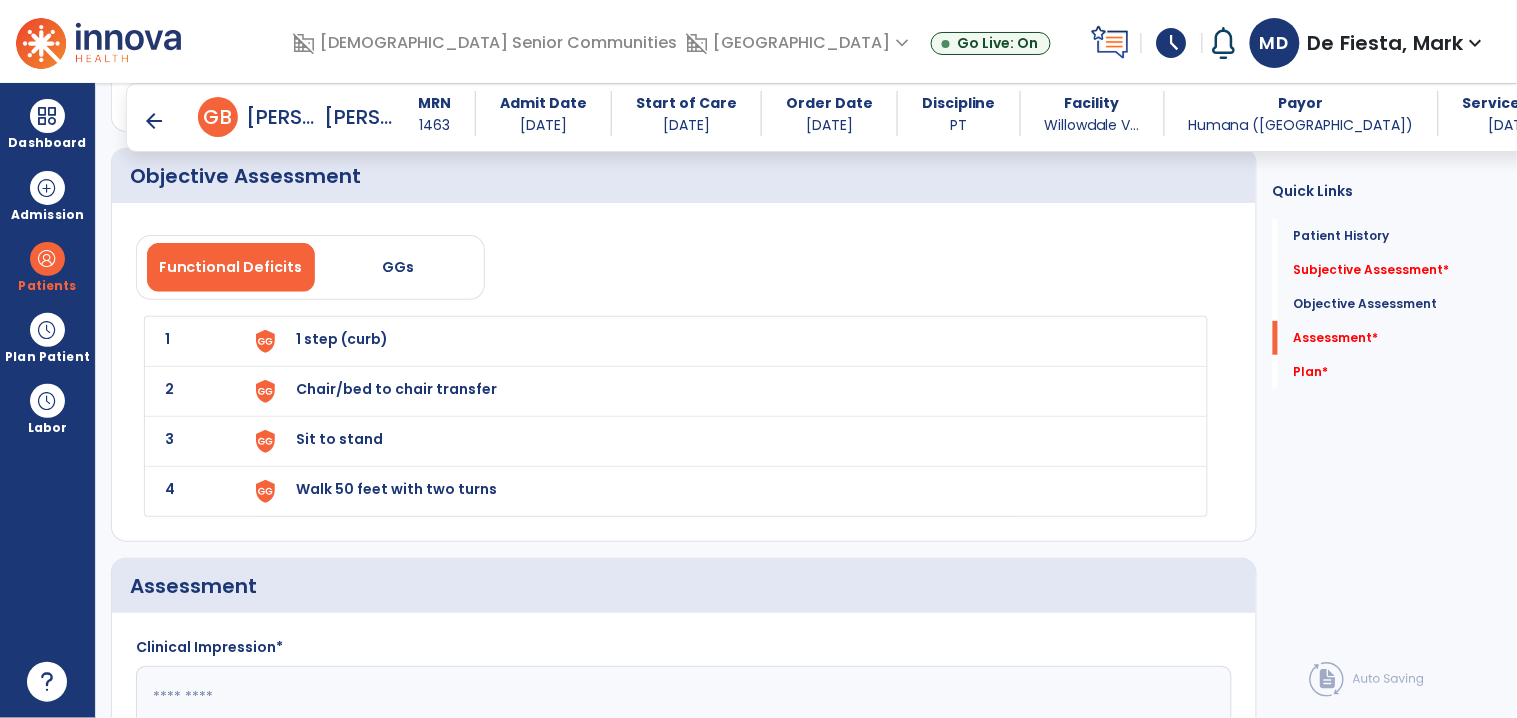 scroll, scrollTop: 2288, scrollLeft: 0, axis: vertical 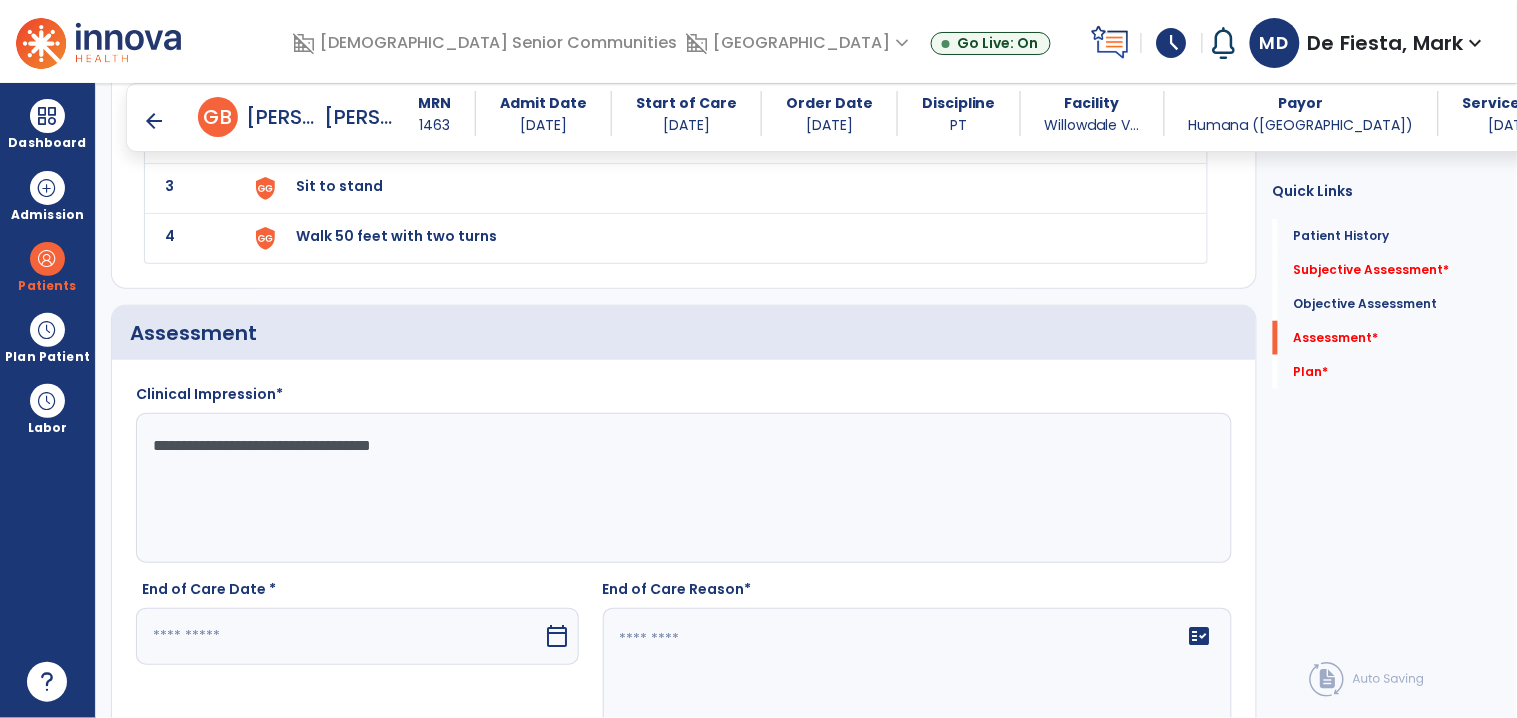 type on "**********" 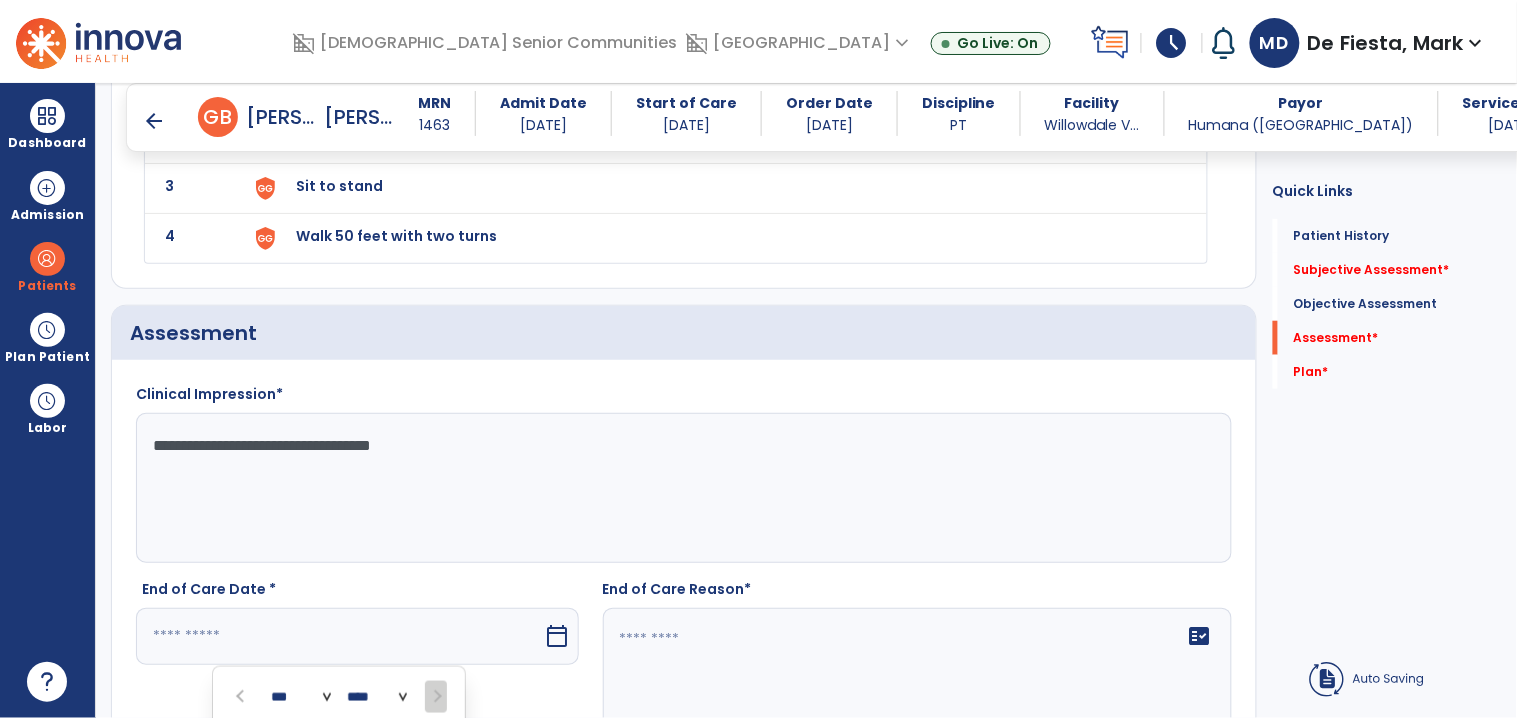 scroll, scrollTop: 2692, scrollLeft: 0, axis: vertical 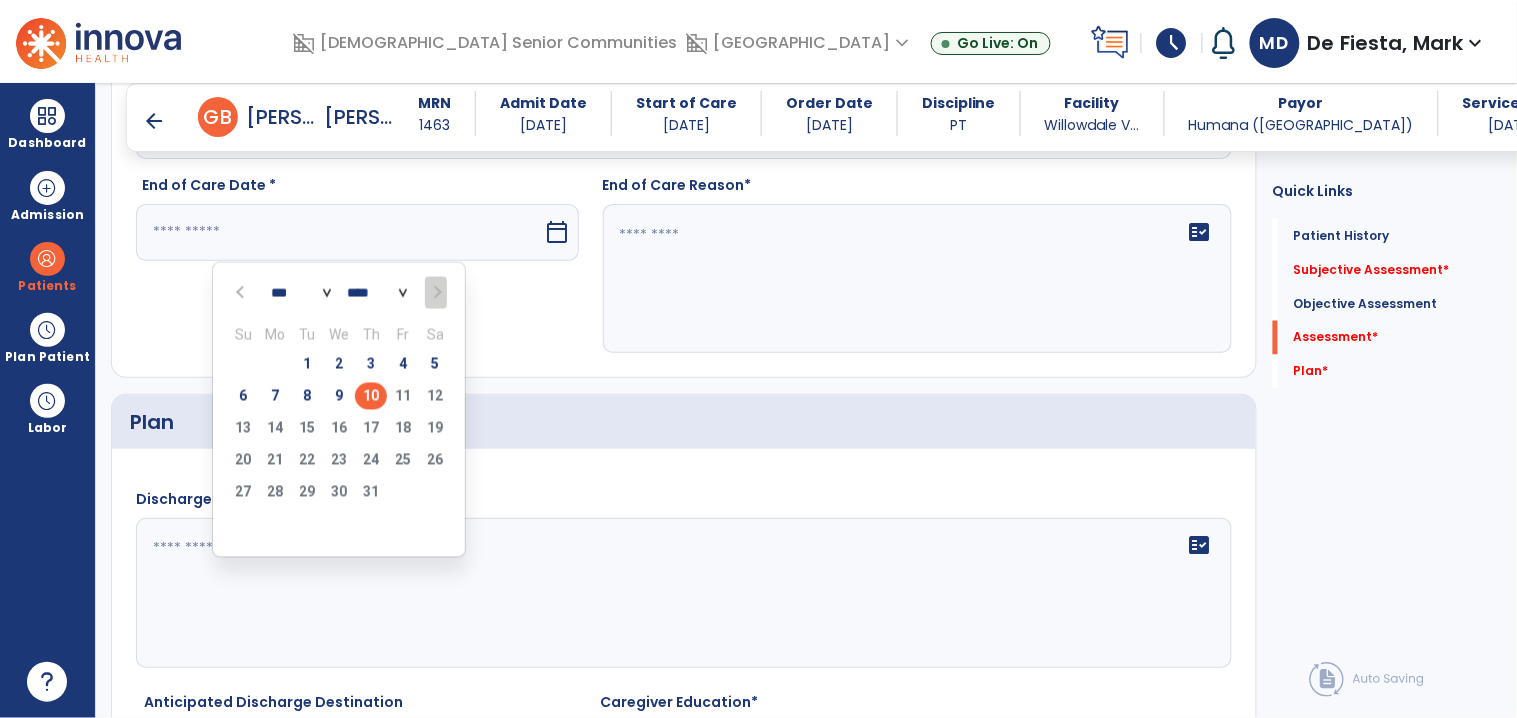 click at bounding box center [242, 293] 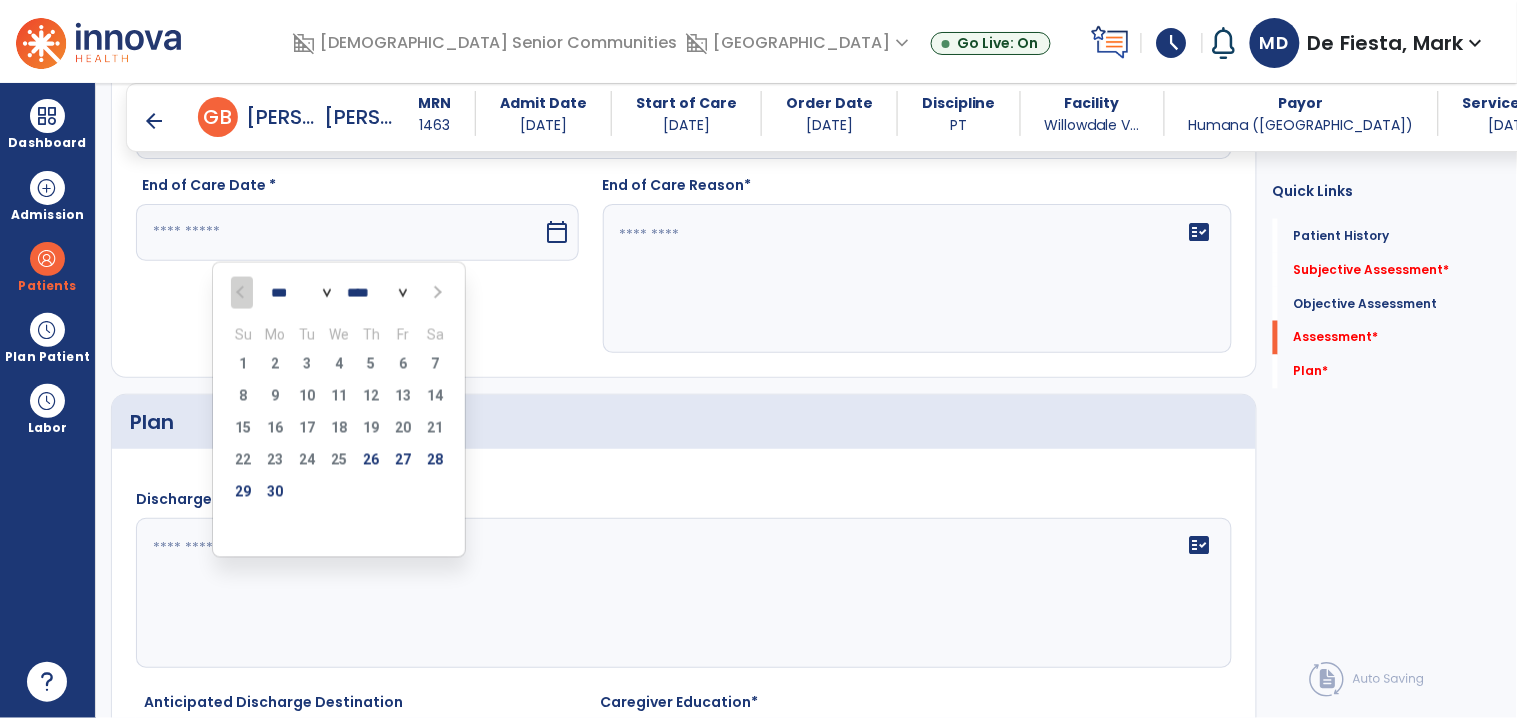 drag, startPoint x: 429, startPoint y: 459, endPoint x: 214, endPoint y: 580, distance: 246.71036 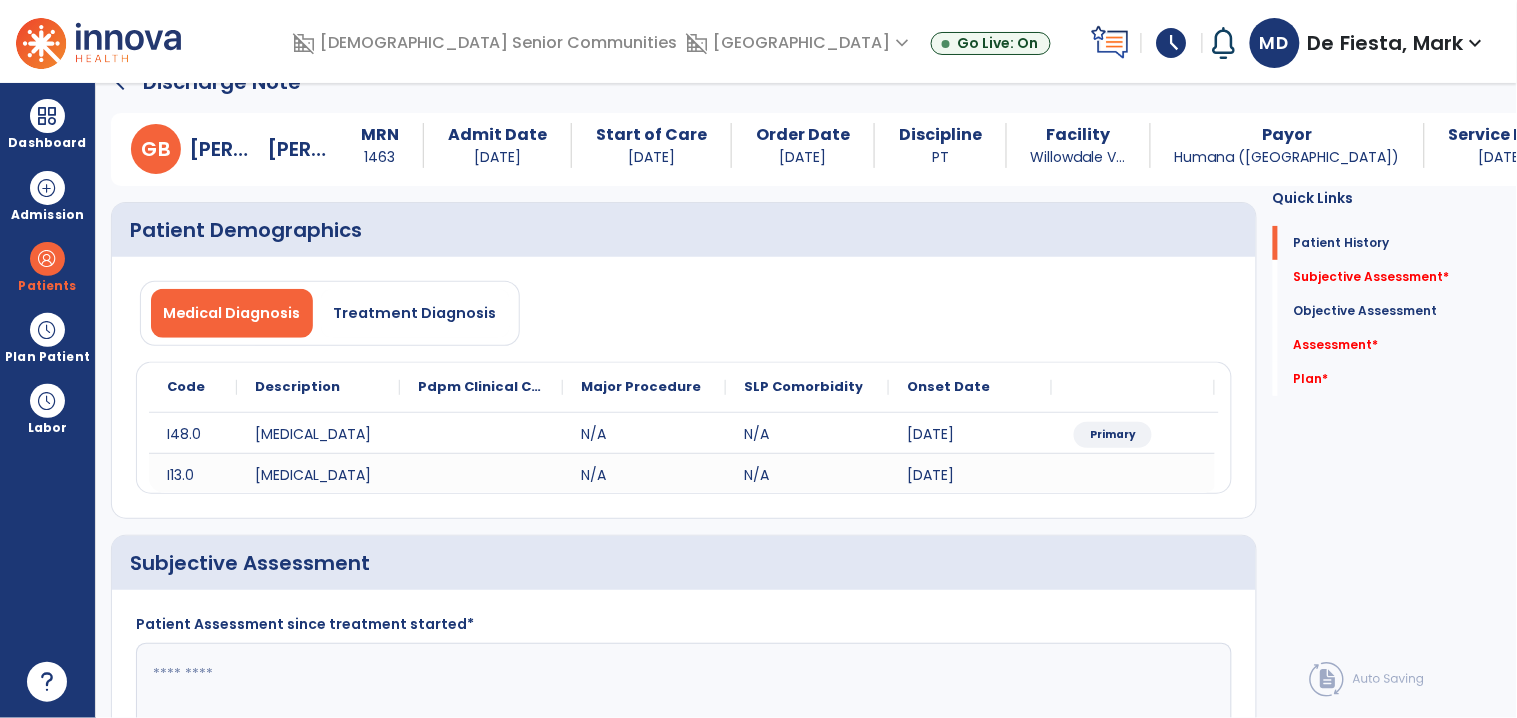 scroll, scrollTop: 0, scrollLeft: 0, axis: both 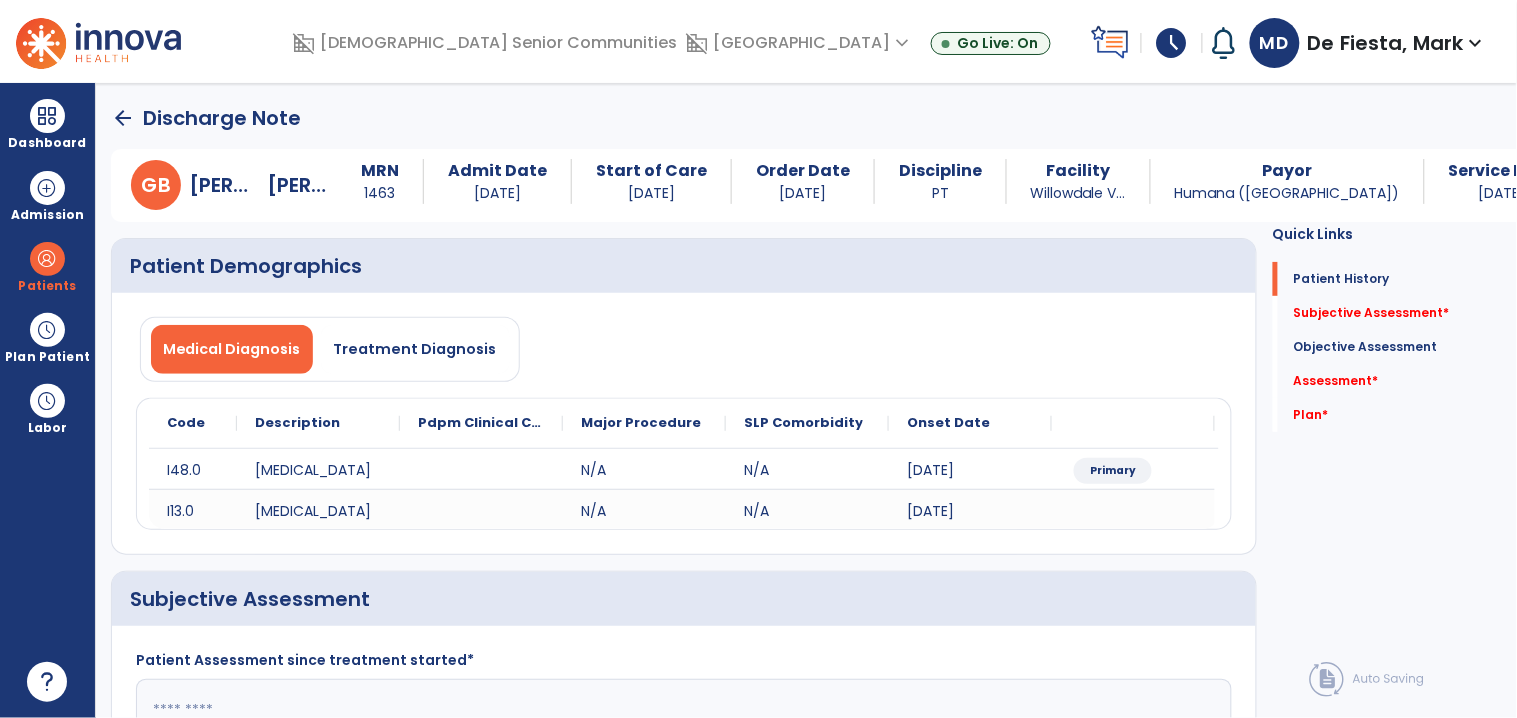 click on "arrow_back" 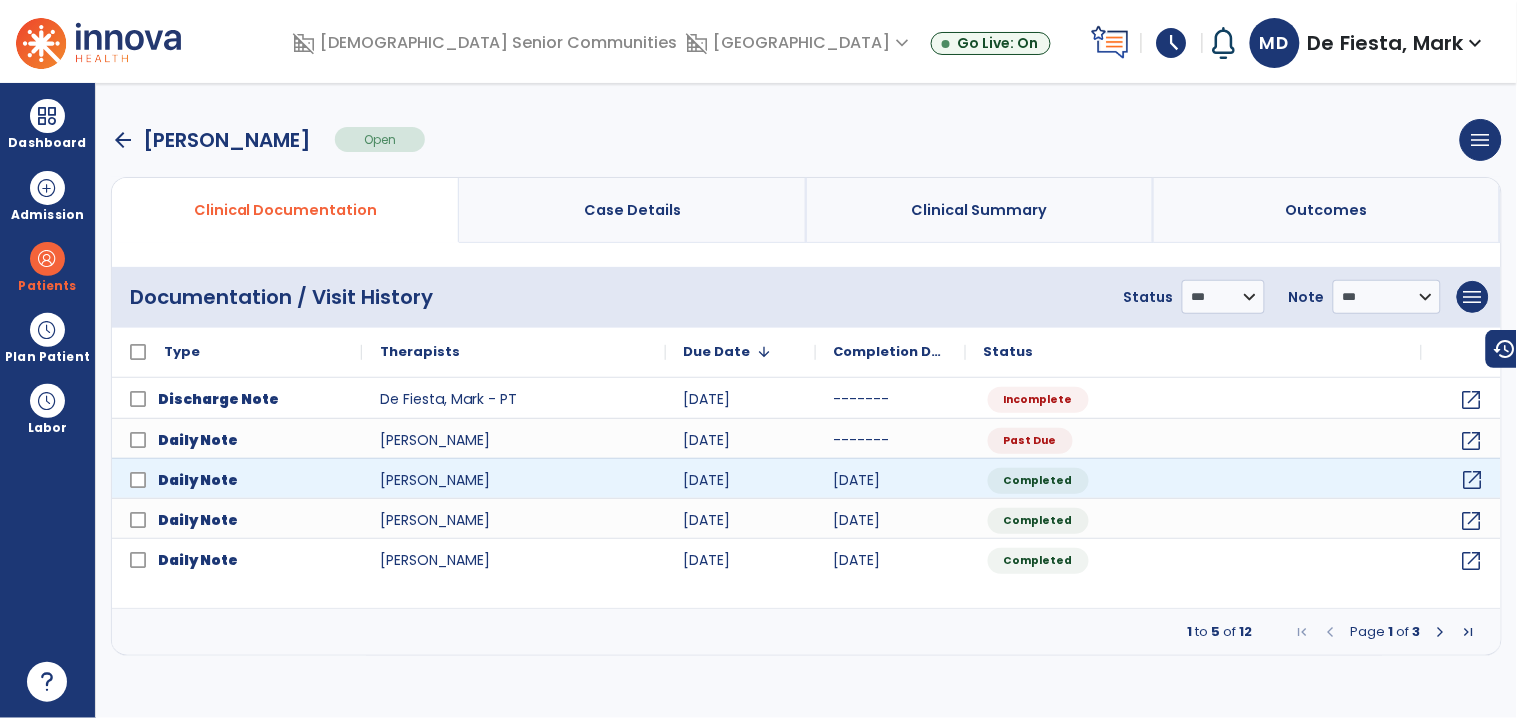 click on "open_in_new" 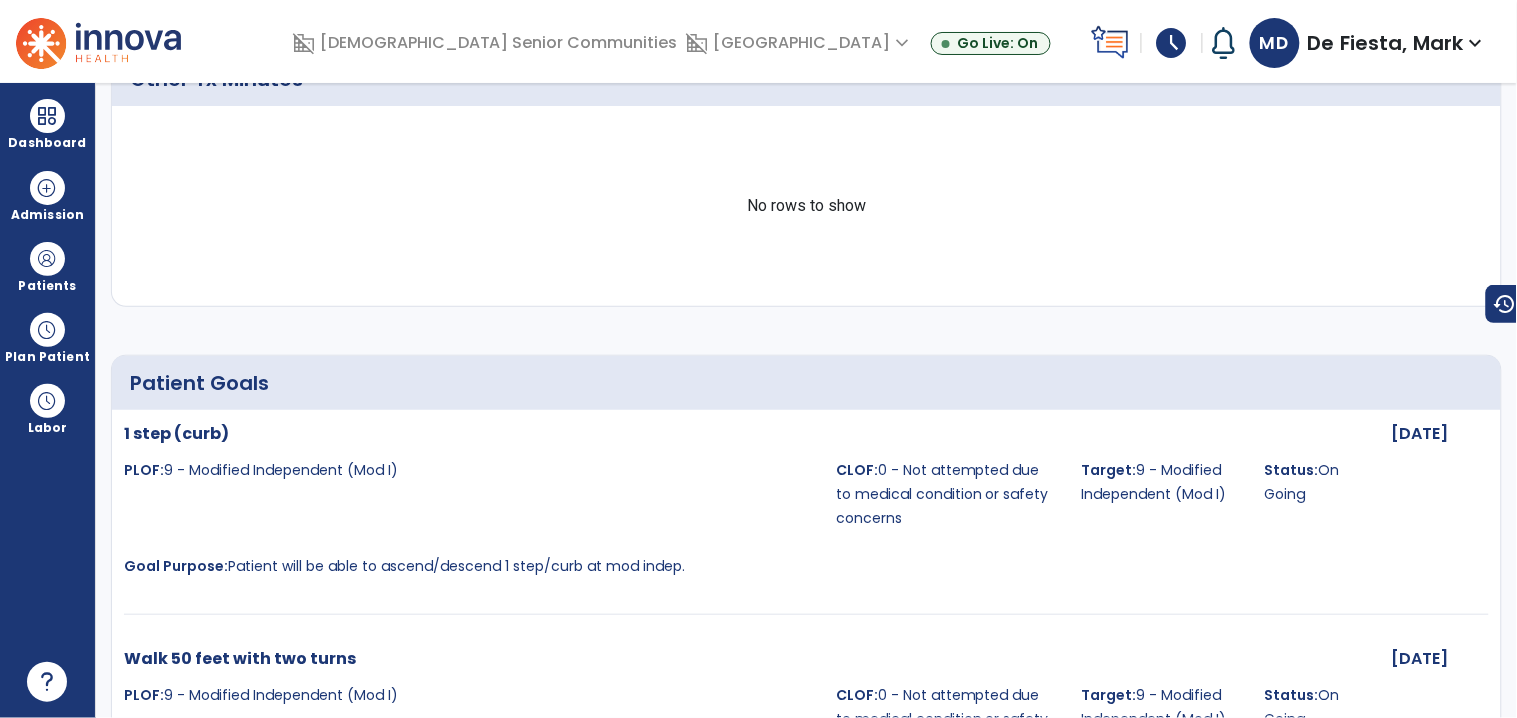 scroll, scrollTop: 0, scrollLeft: 0, axis: both 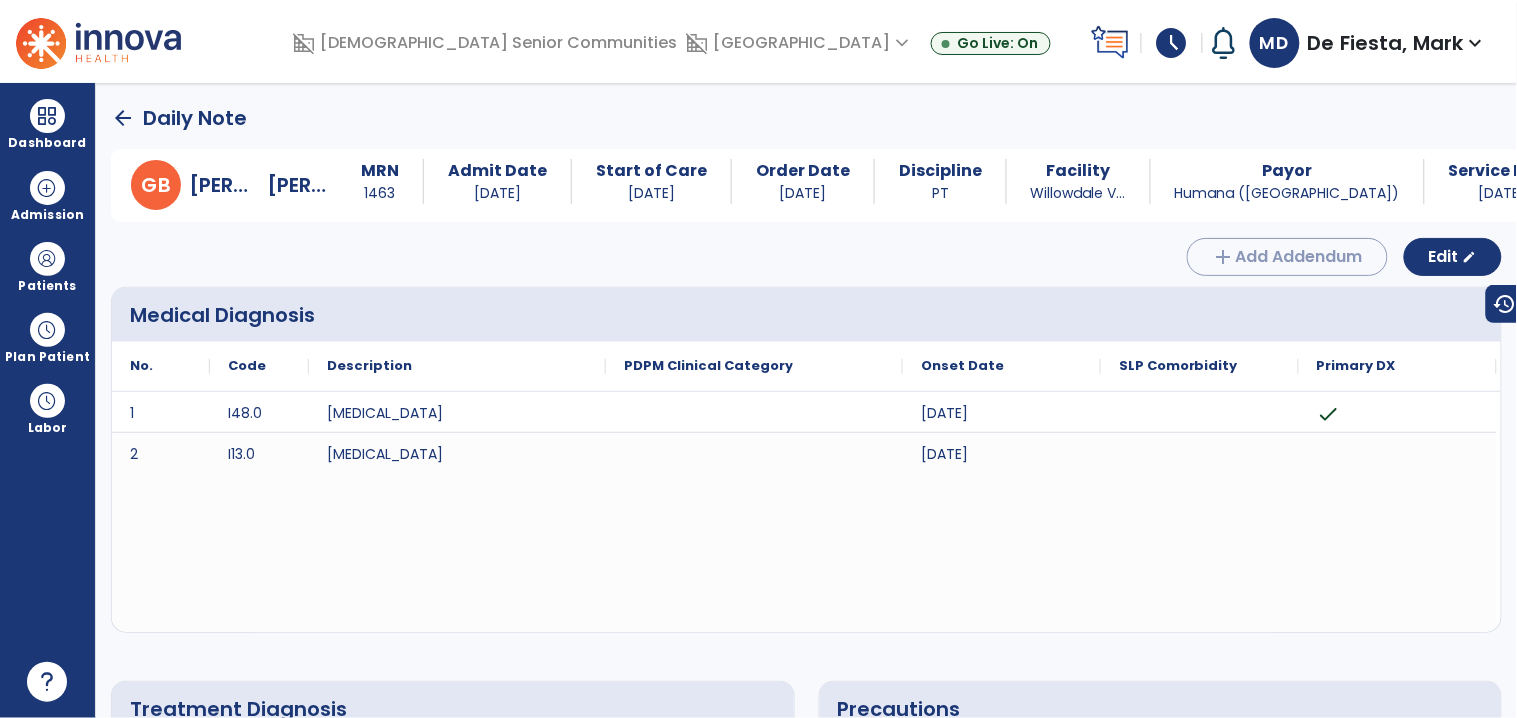 click on "arrow_back" 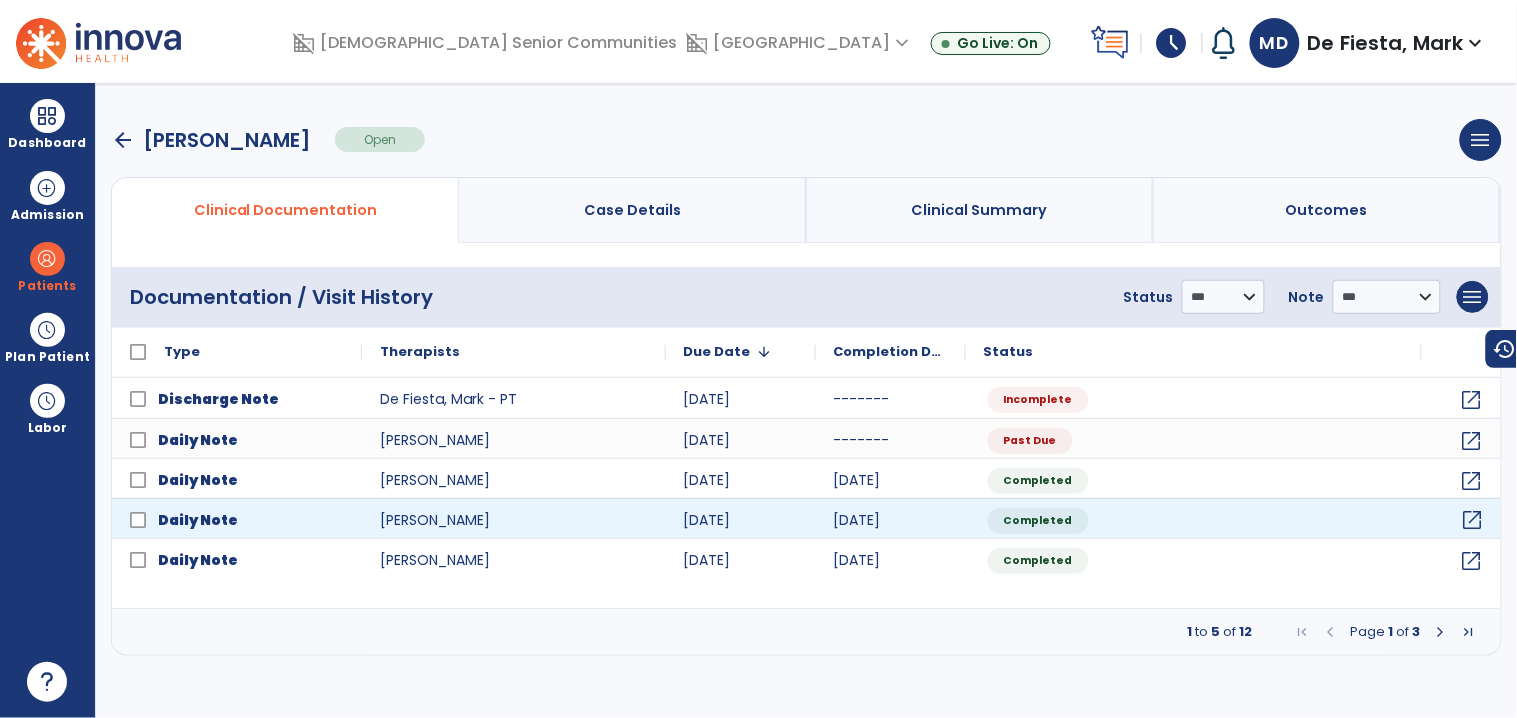 click on "open_in_new" 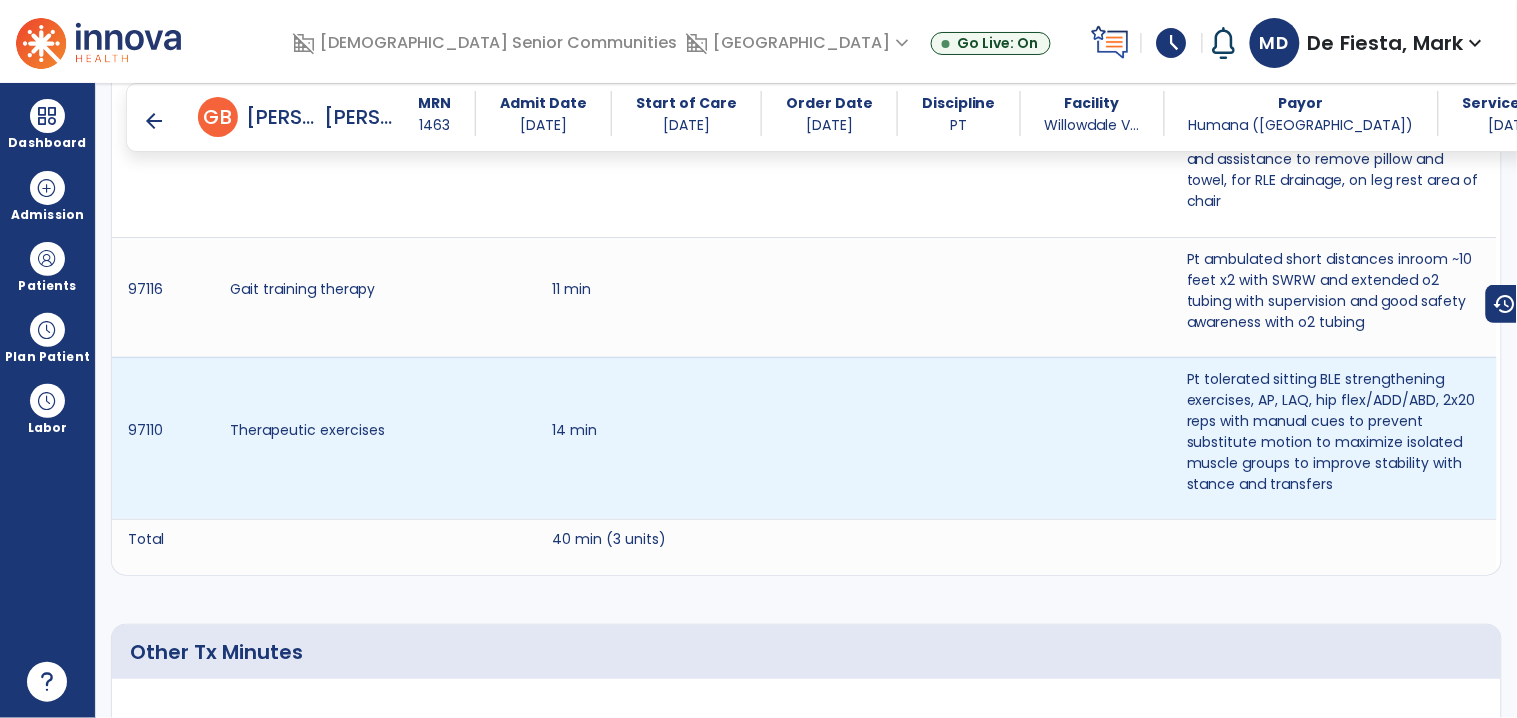 scroll, scrollTop: 1505, scrollLeft: 0, axis: vertical 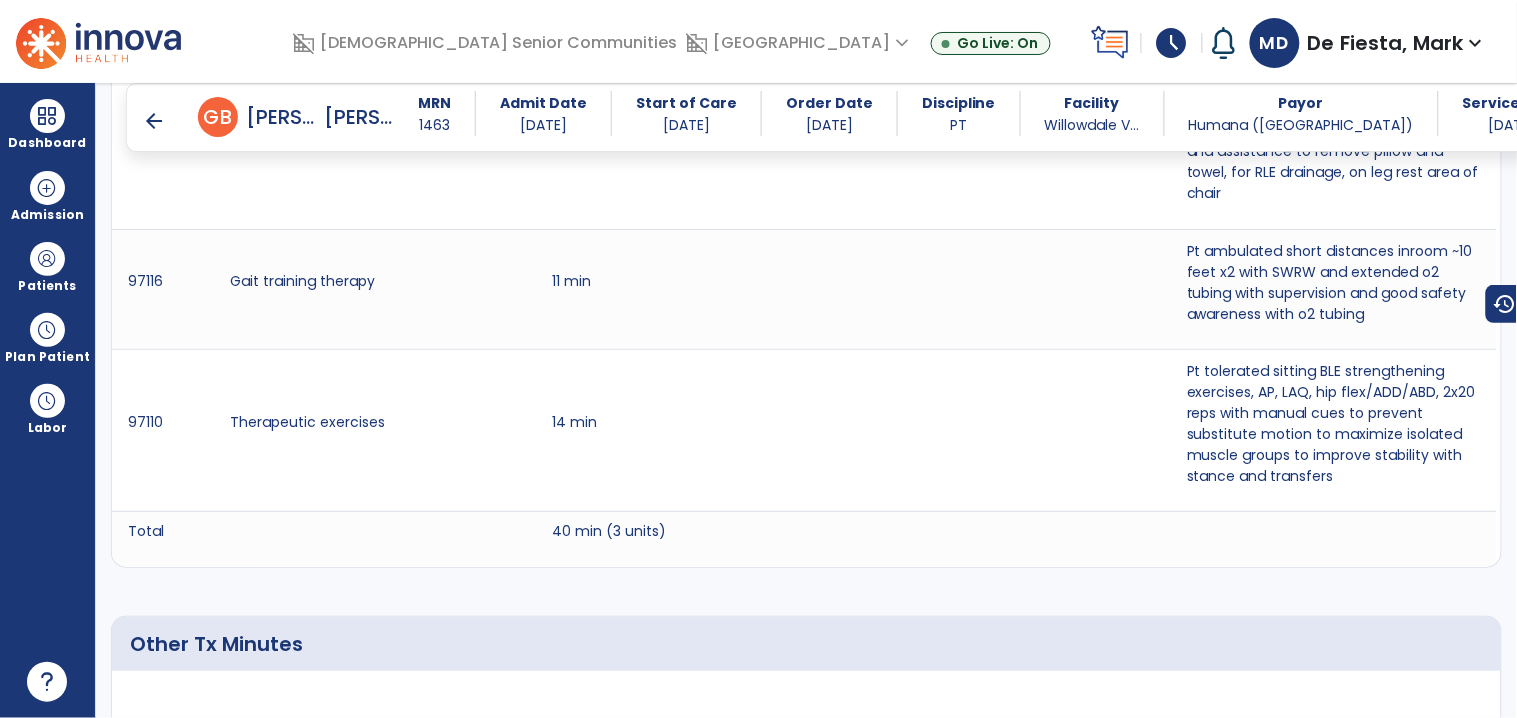 click on "arrow_back" at bounding box center [154, 121] 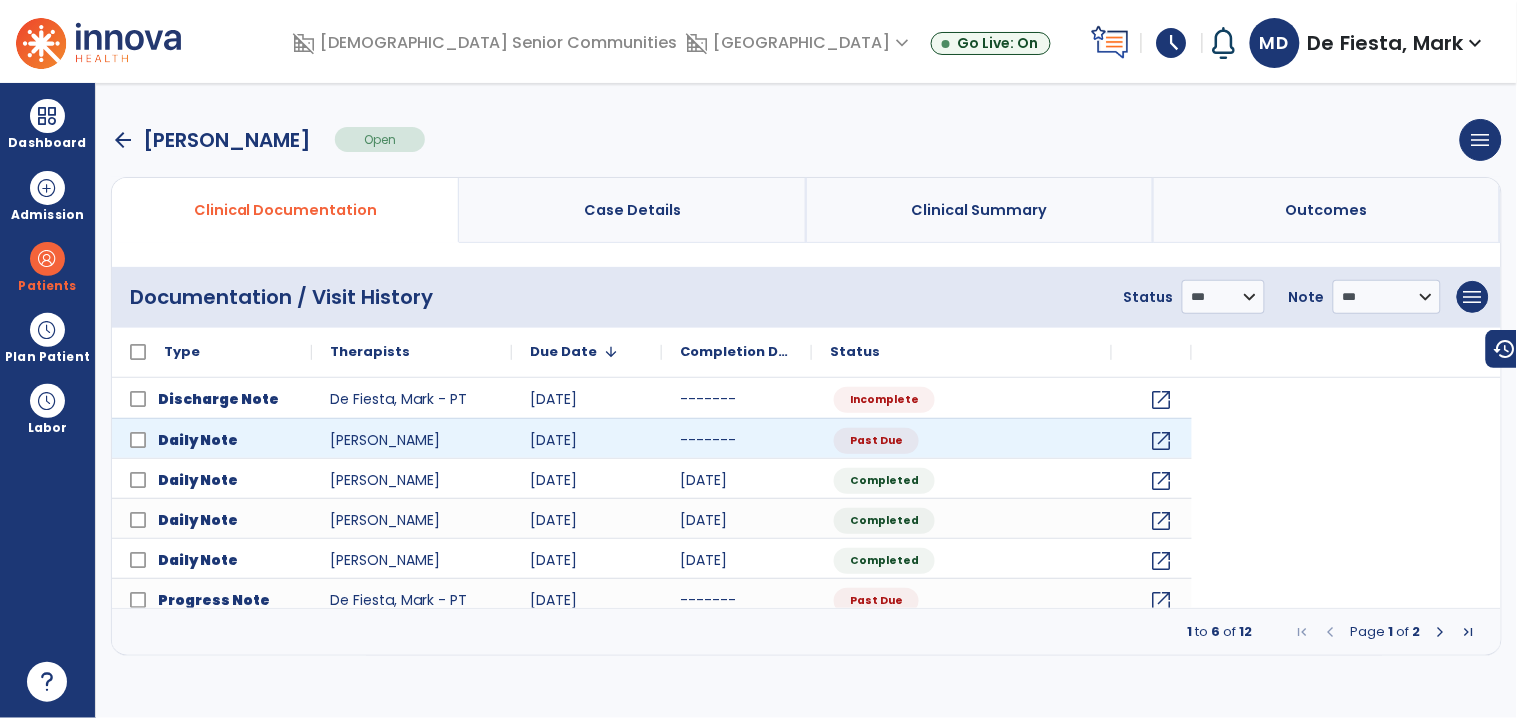 scroll, scrollTop: 0, scrollLeft: 0, axis: both 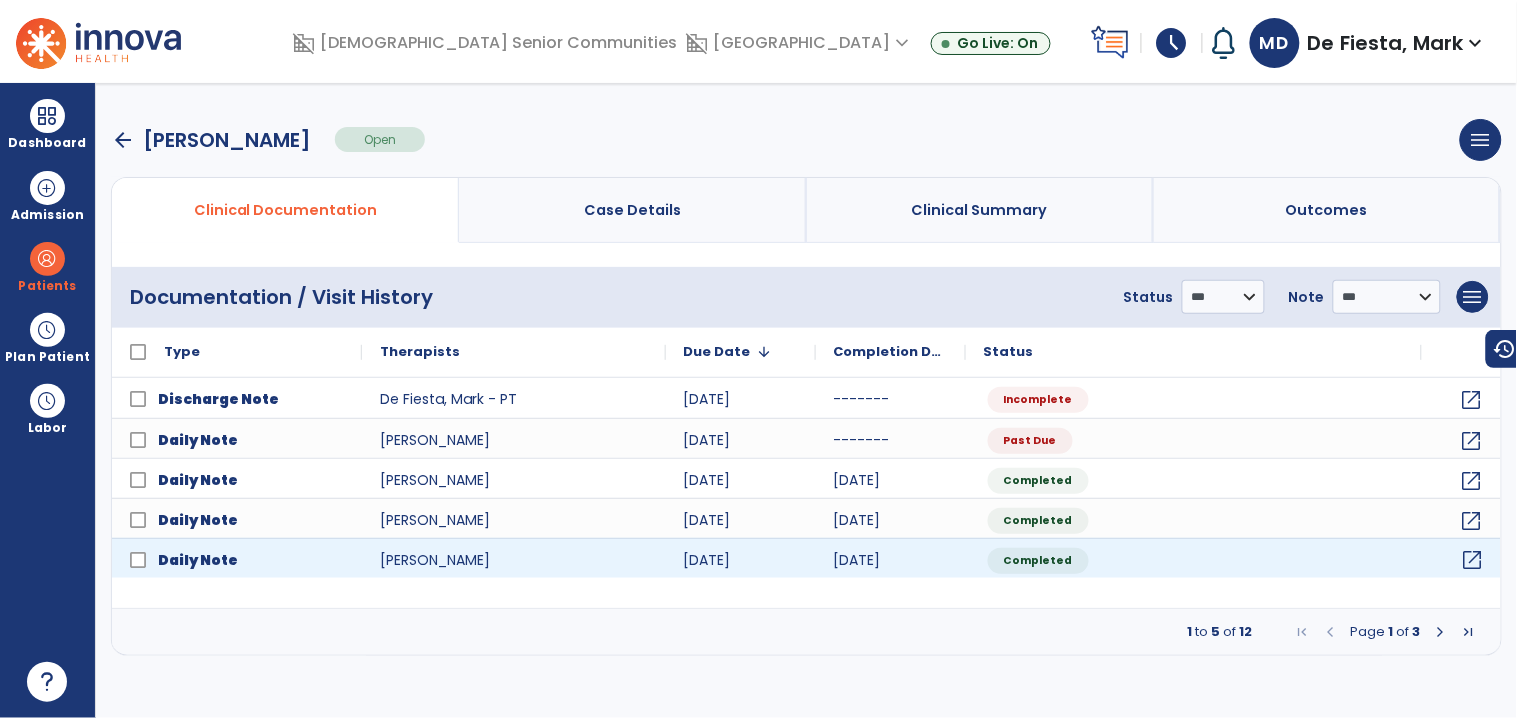 click on "open_in_new" 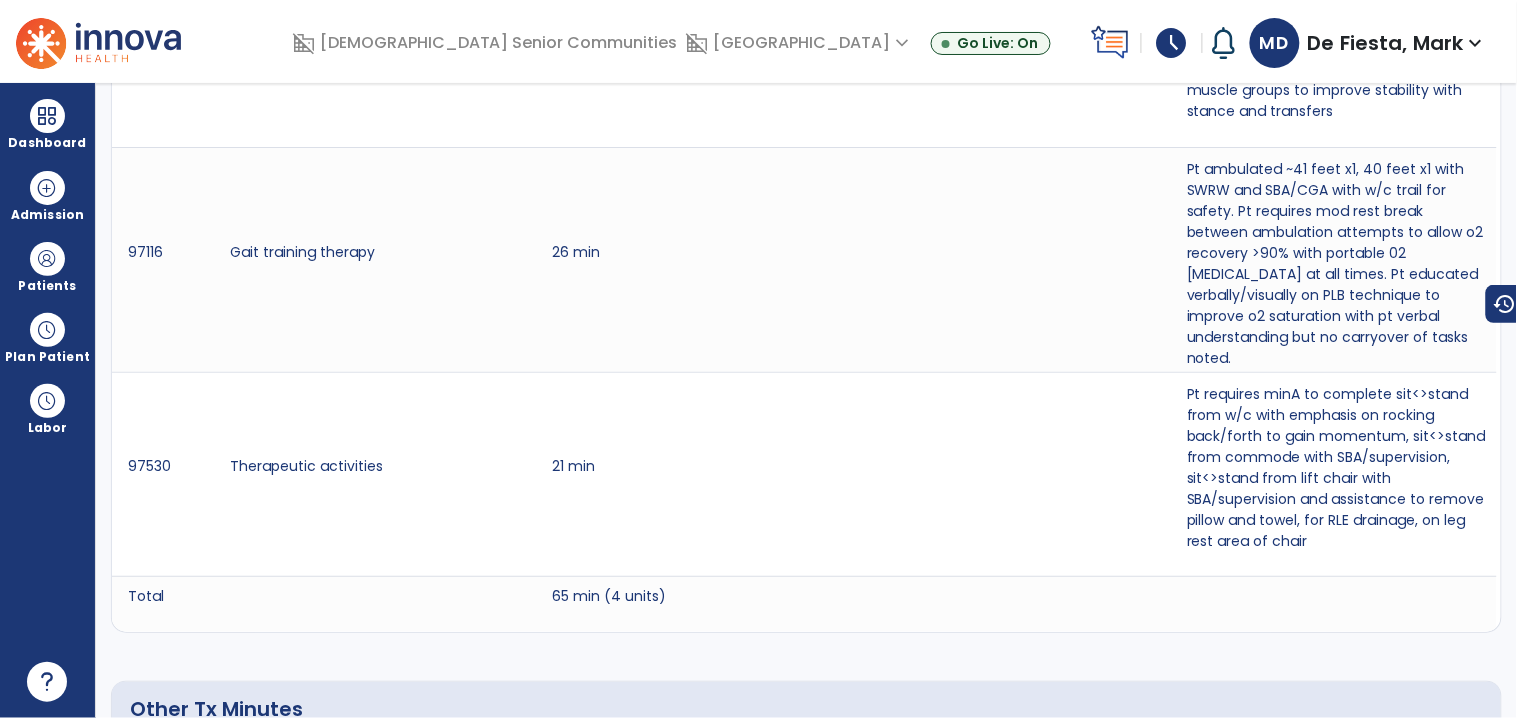 scroll, scrollTop: 0, scrollLeft: 0, axis: both 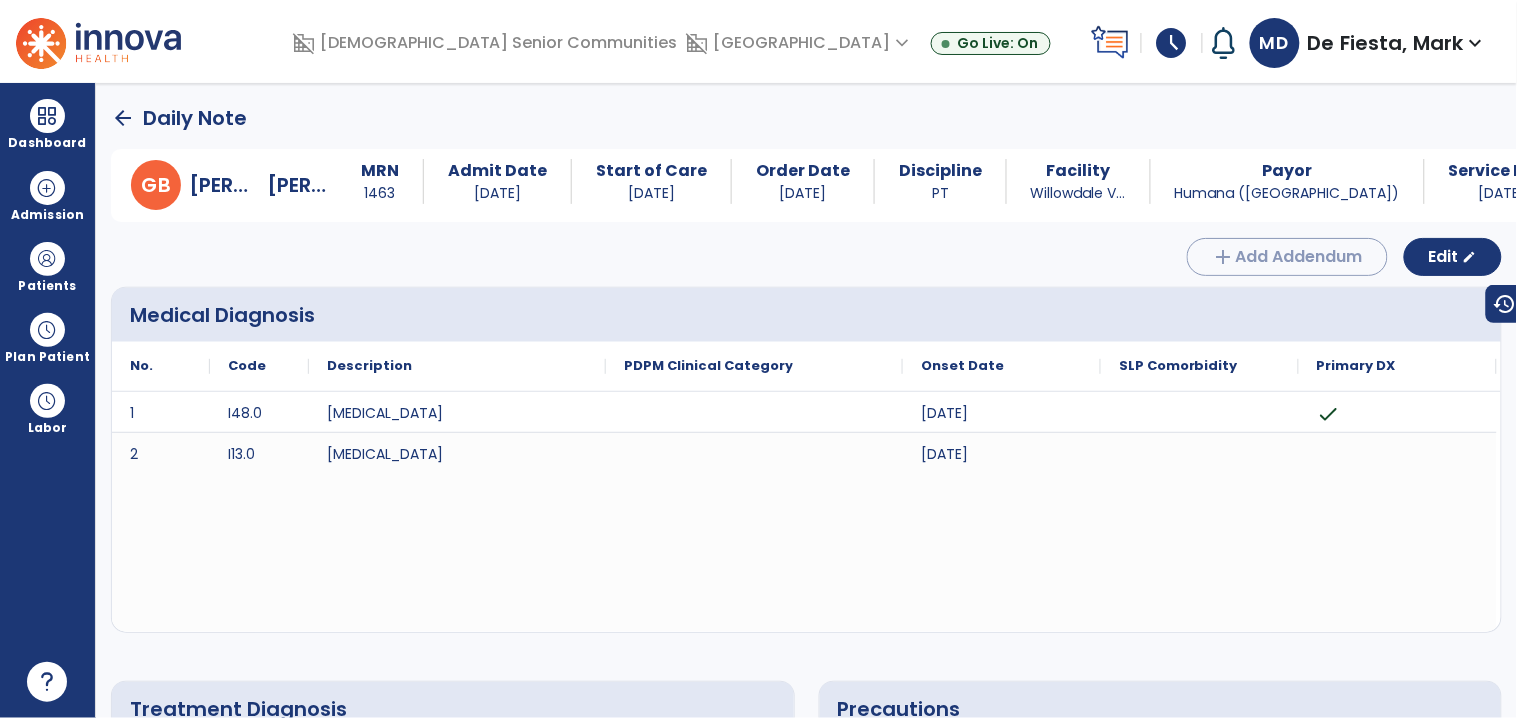 click on "arrow_back" 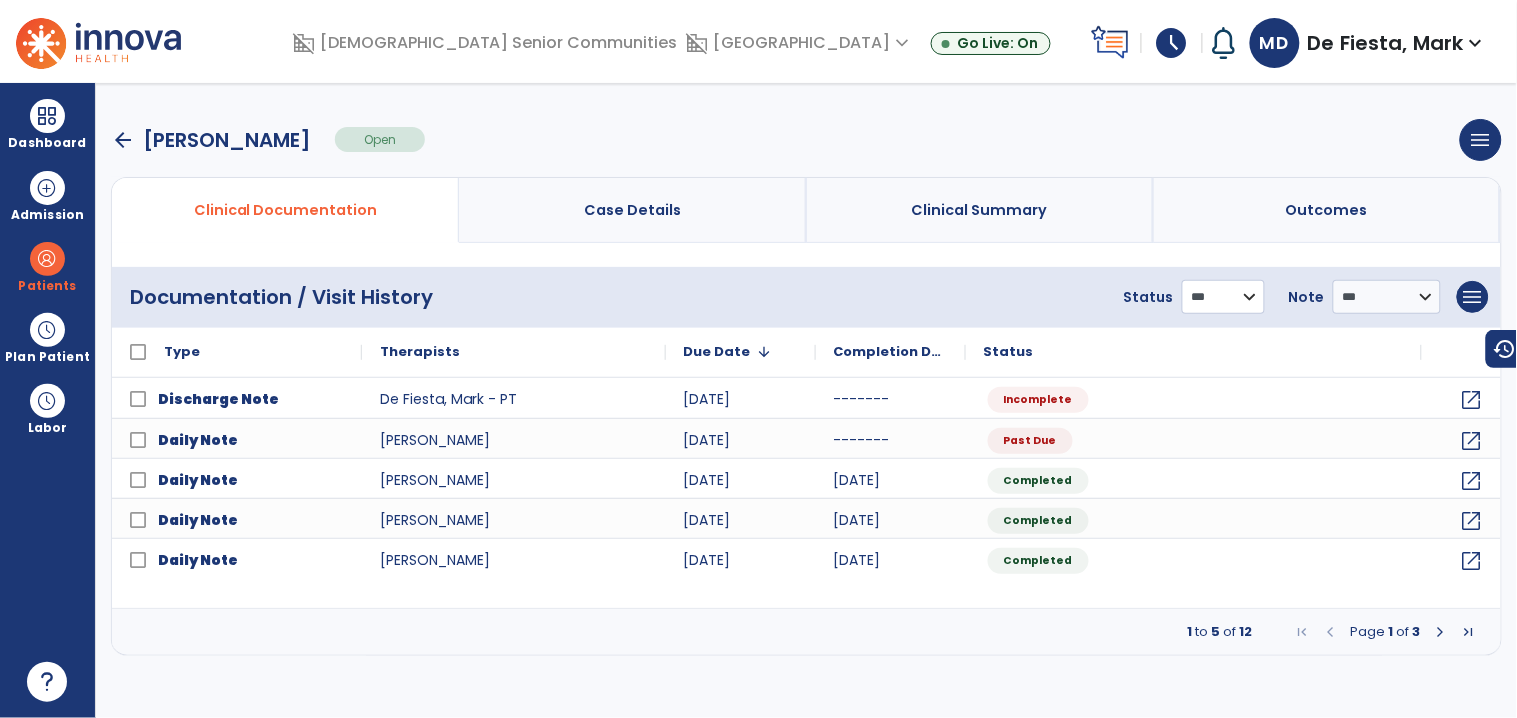 click on "**********" at bounding box center (1223, 297) 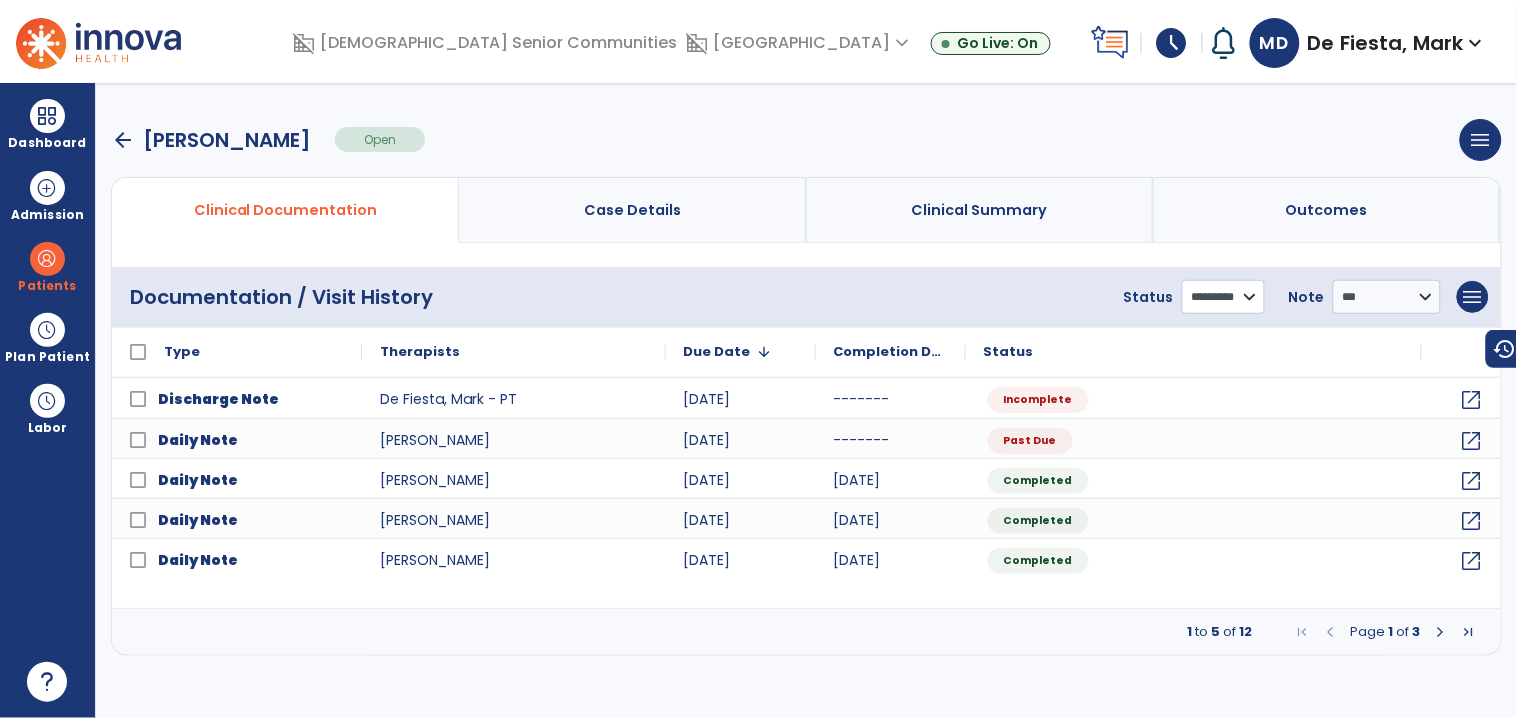 click on "**********" at bounding box center [1223, 297] 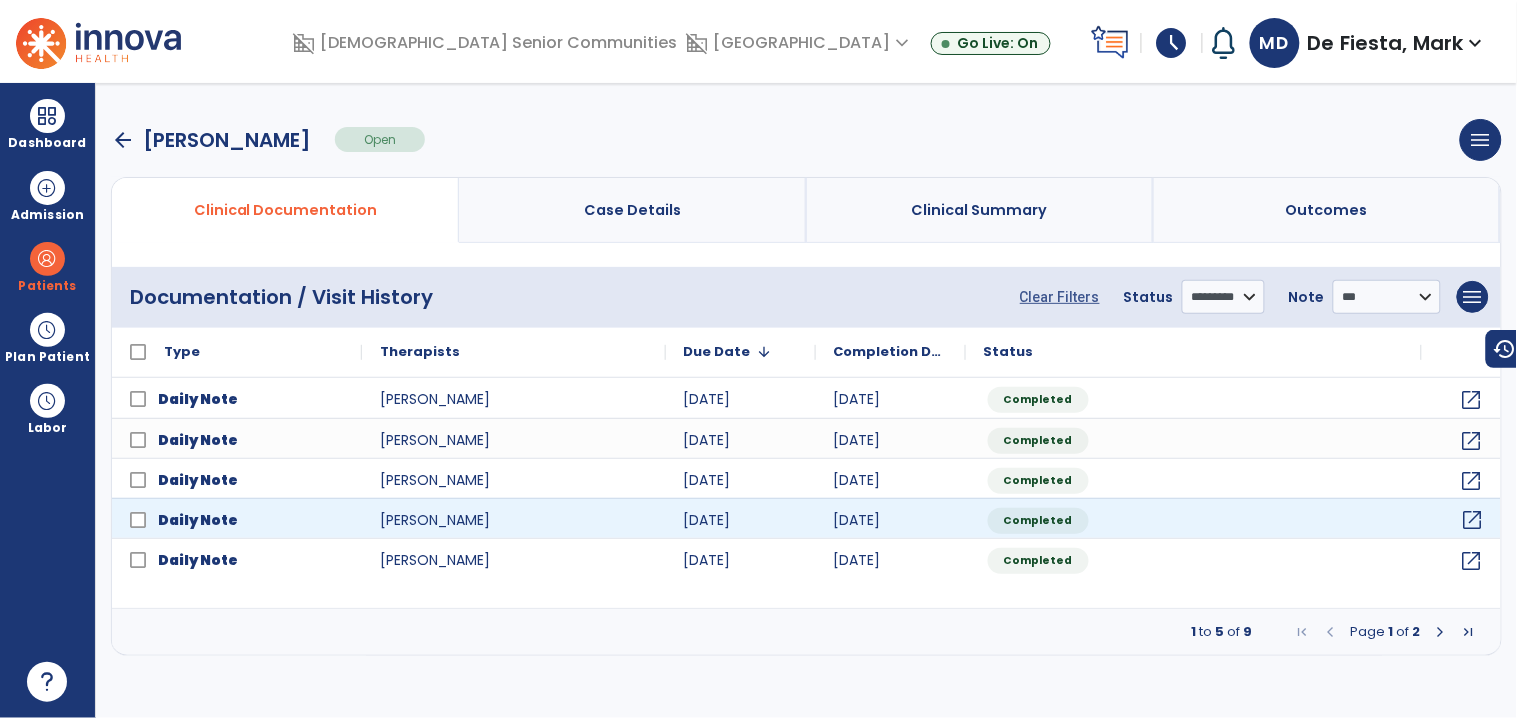 click on "open_in_new" 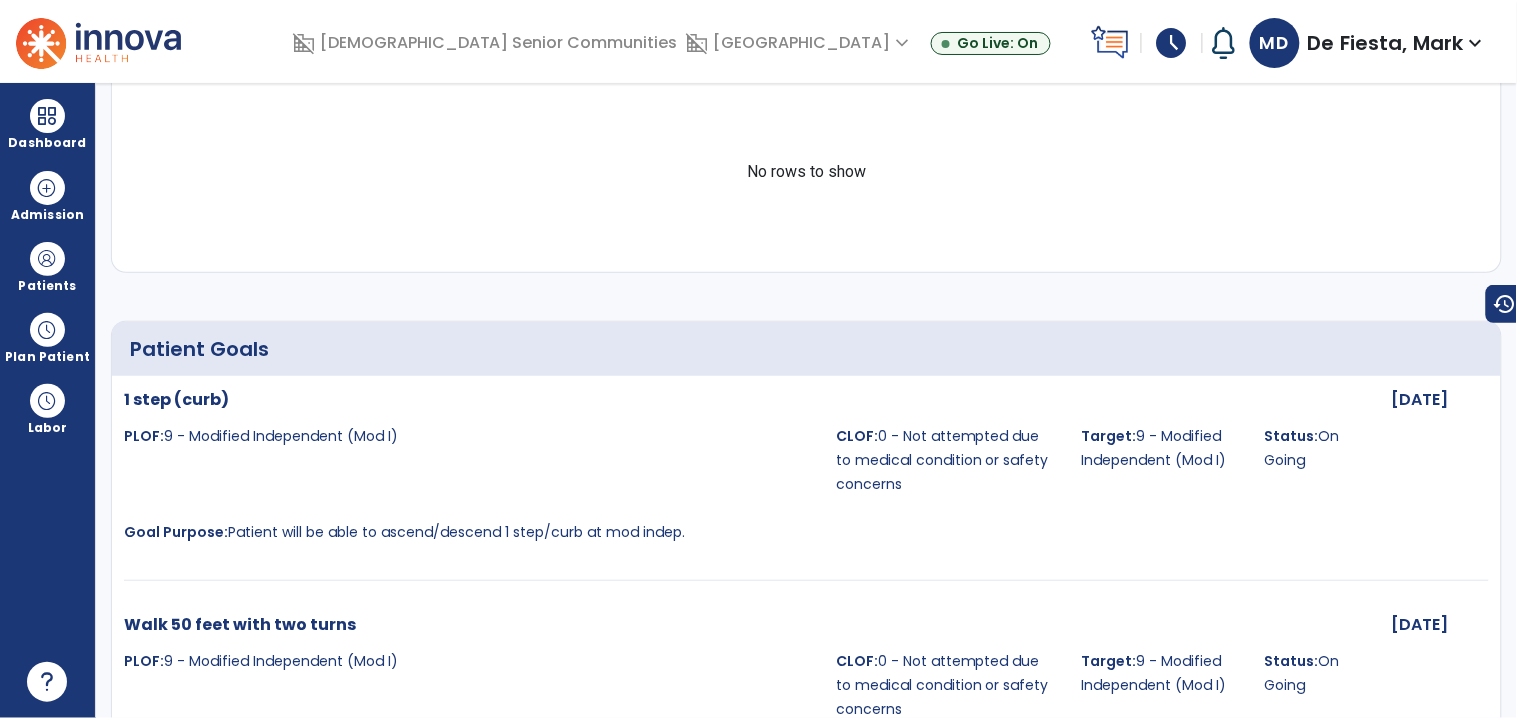 scroll, scrollTop: 0, scrollLeft: 0, axis: both 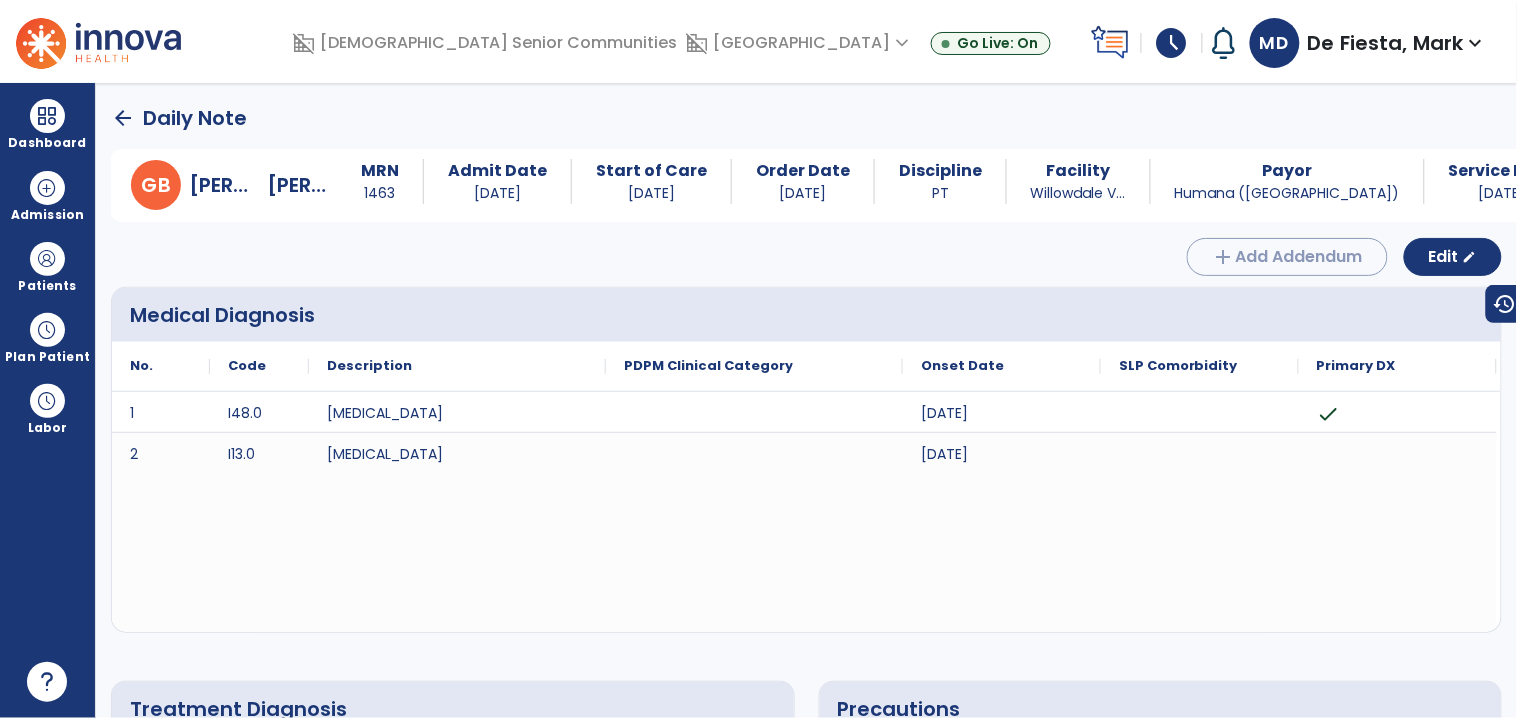click on "arrow_back" 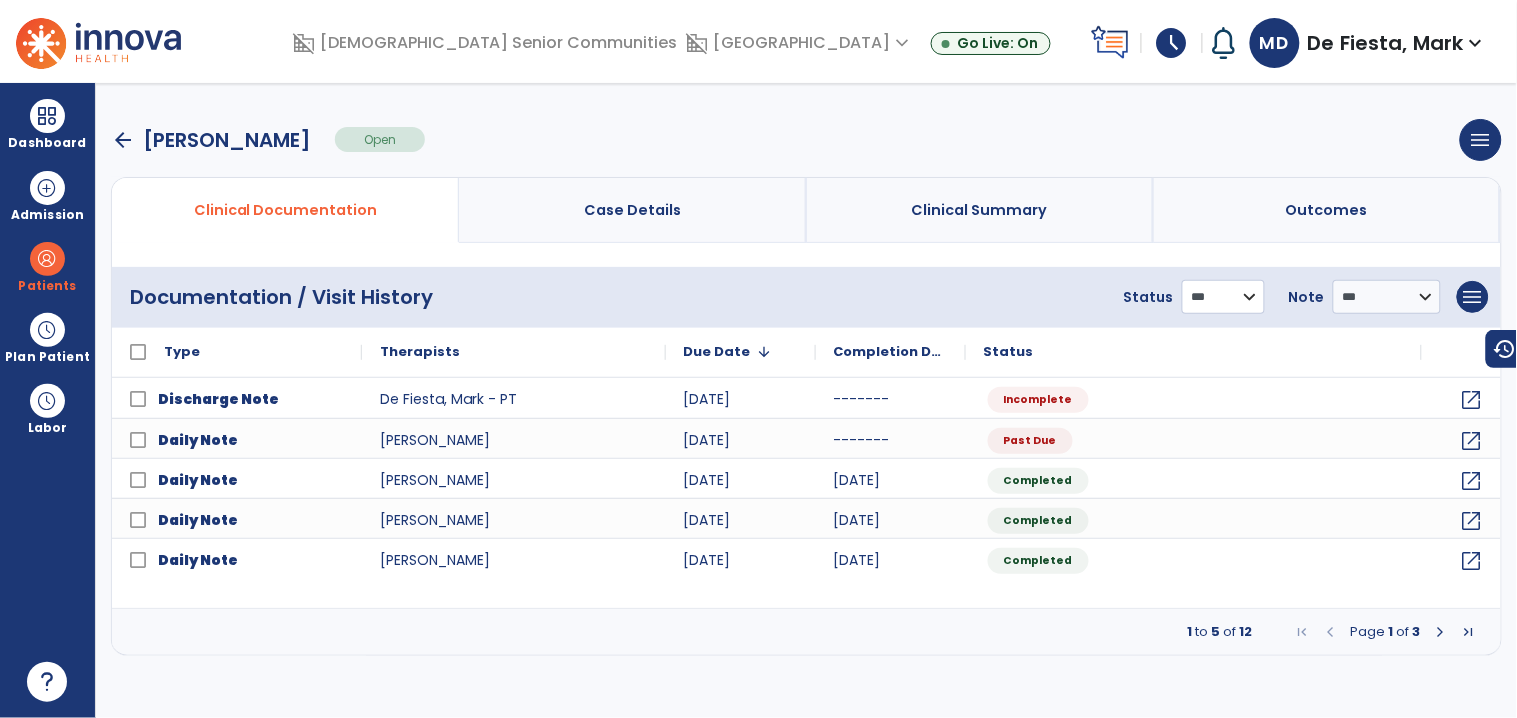 click on "**********" at bounding box center (1223, 297) 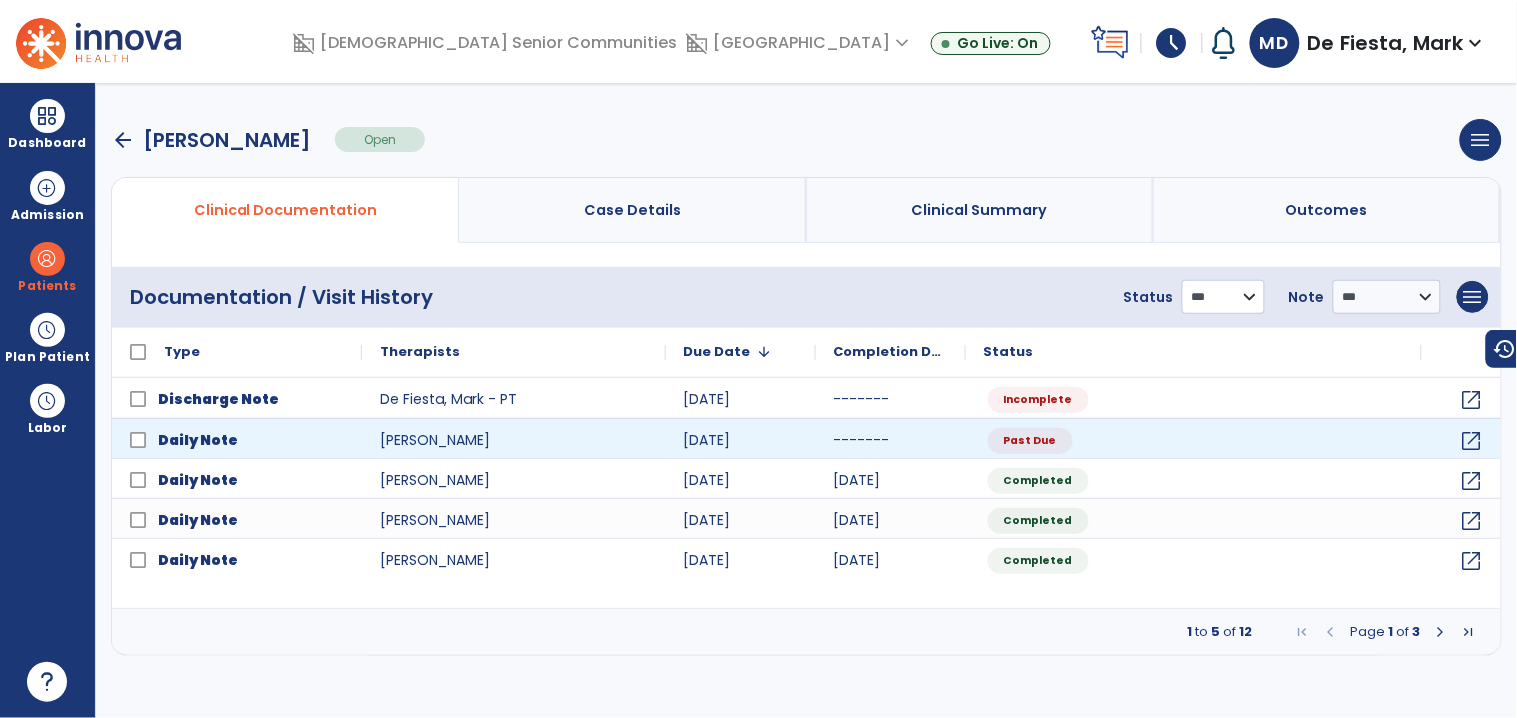 select on "*********" 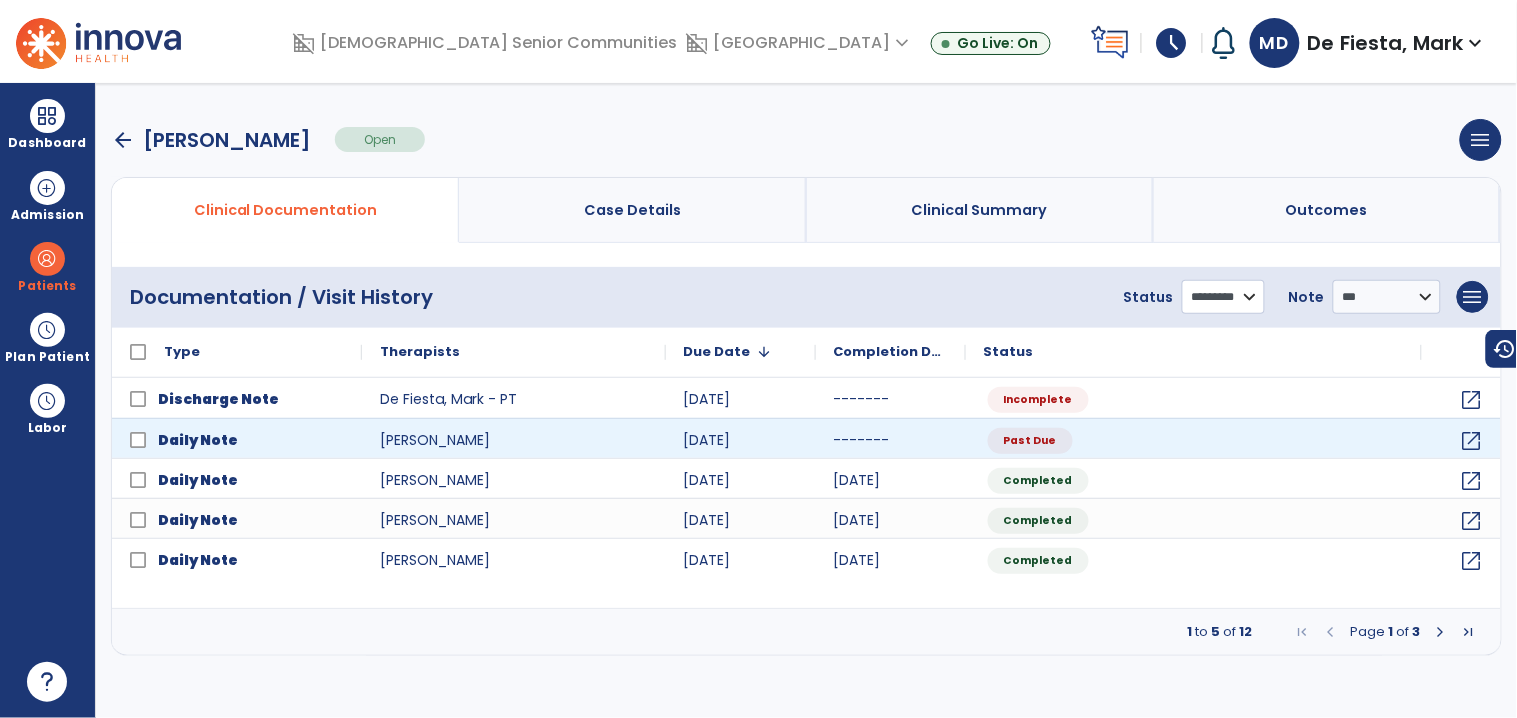 click on "**********" at bounding box center [1223, 297] 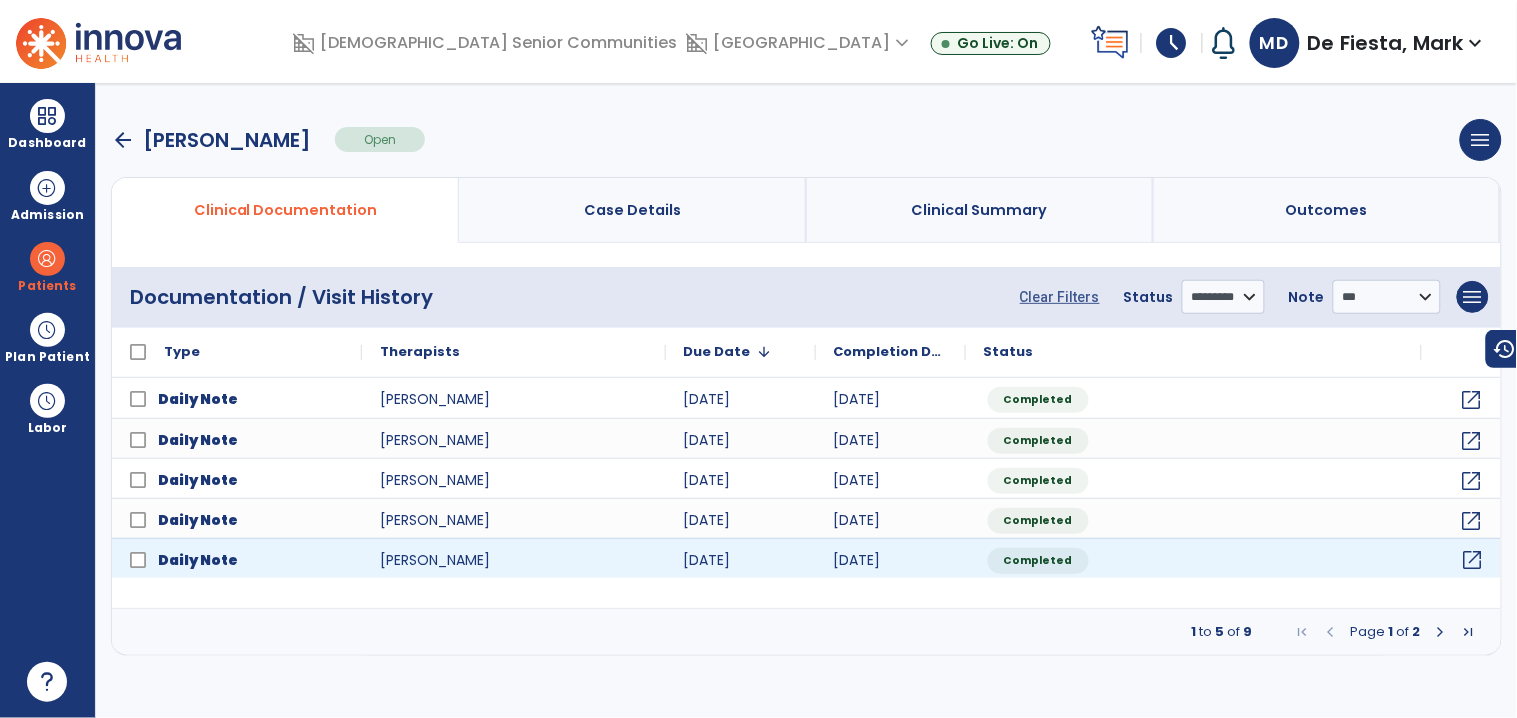 click on "open_in_new" 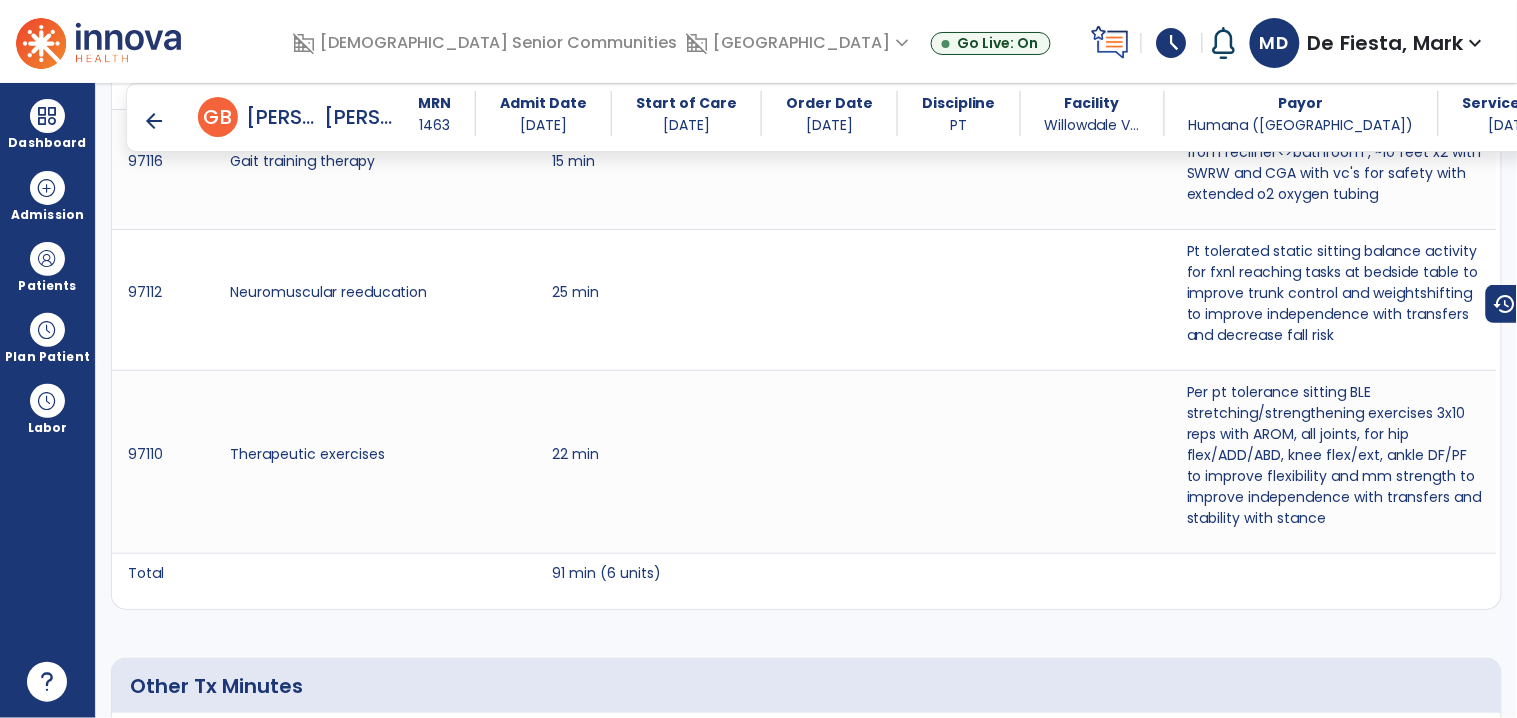 scroll, scrollTop: 0, scrollLeft: 0, axis: both 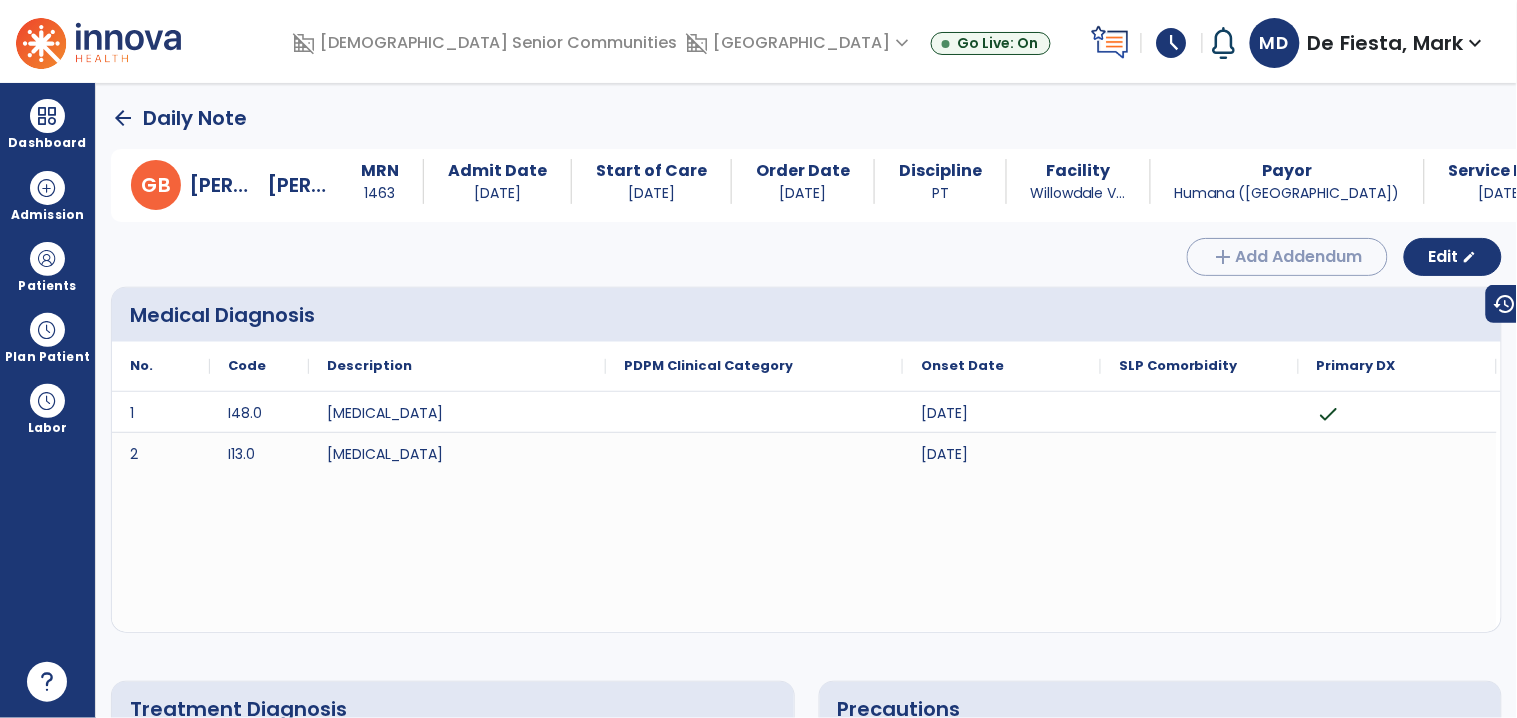 click on "arrow_back" 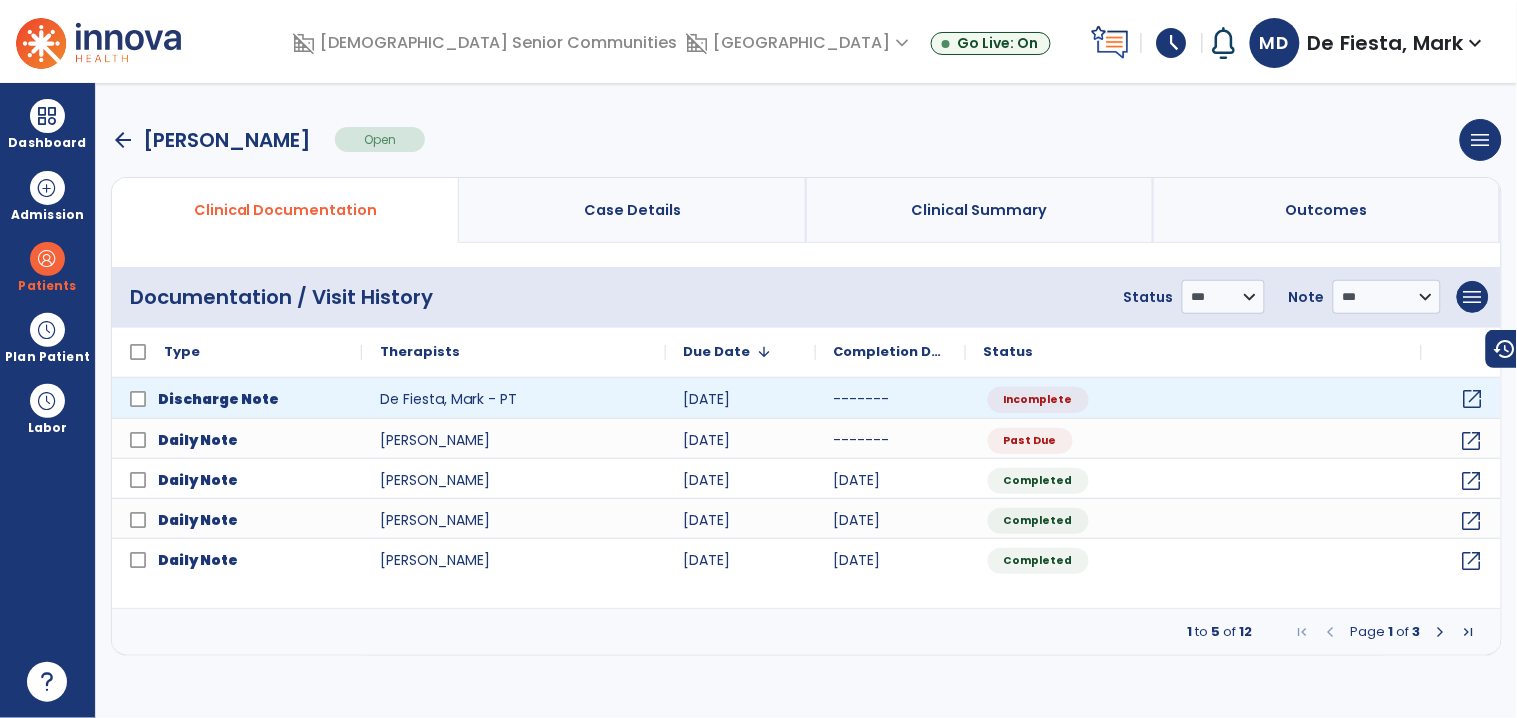 click on "open_in_new" 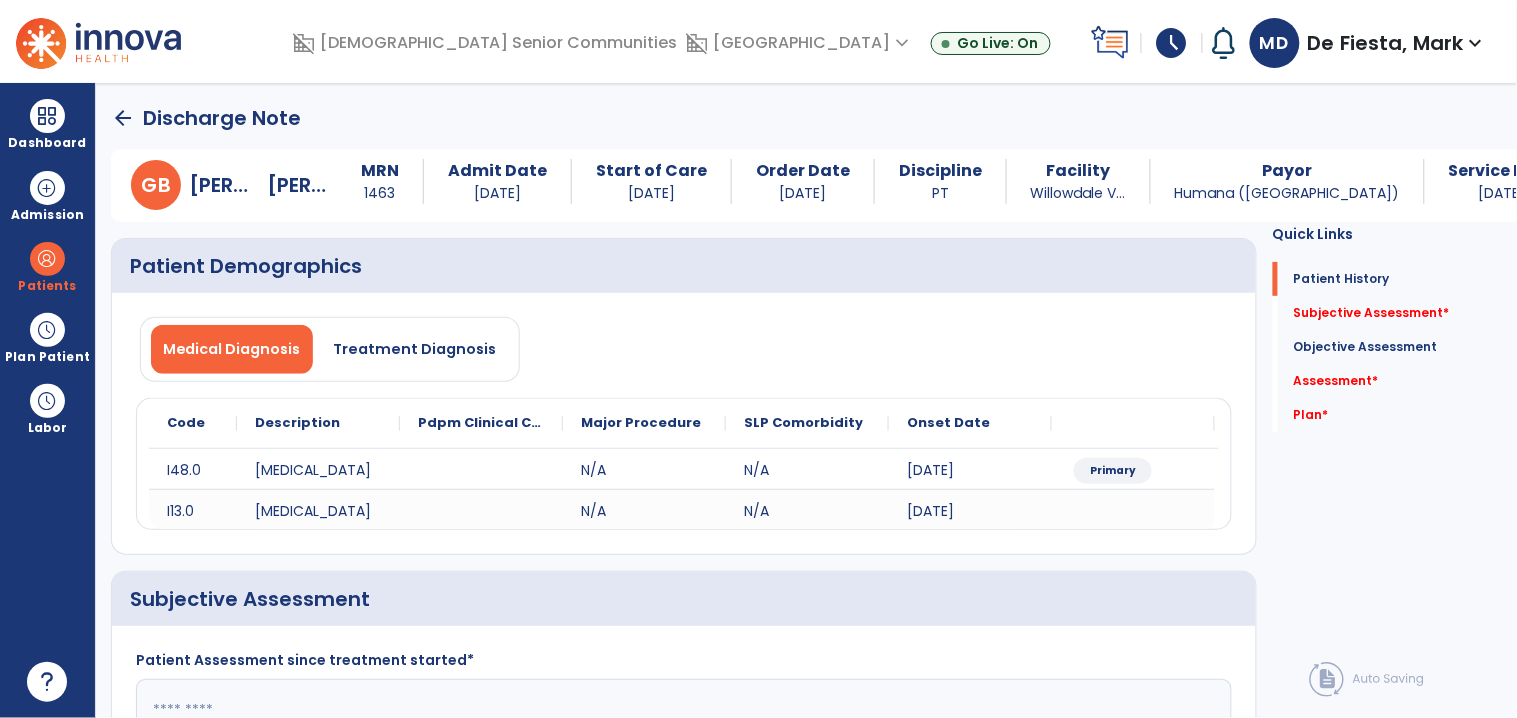 click 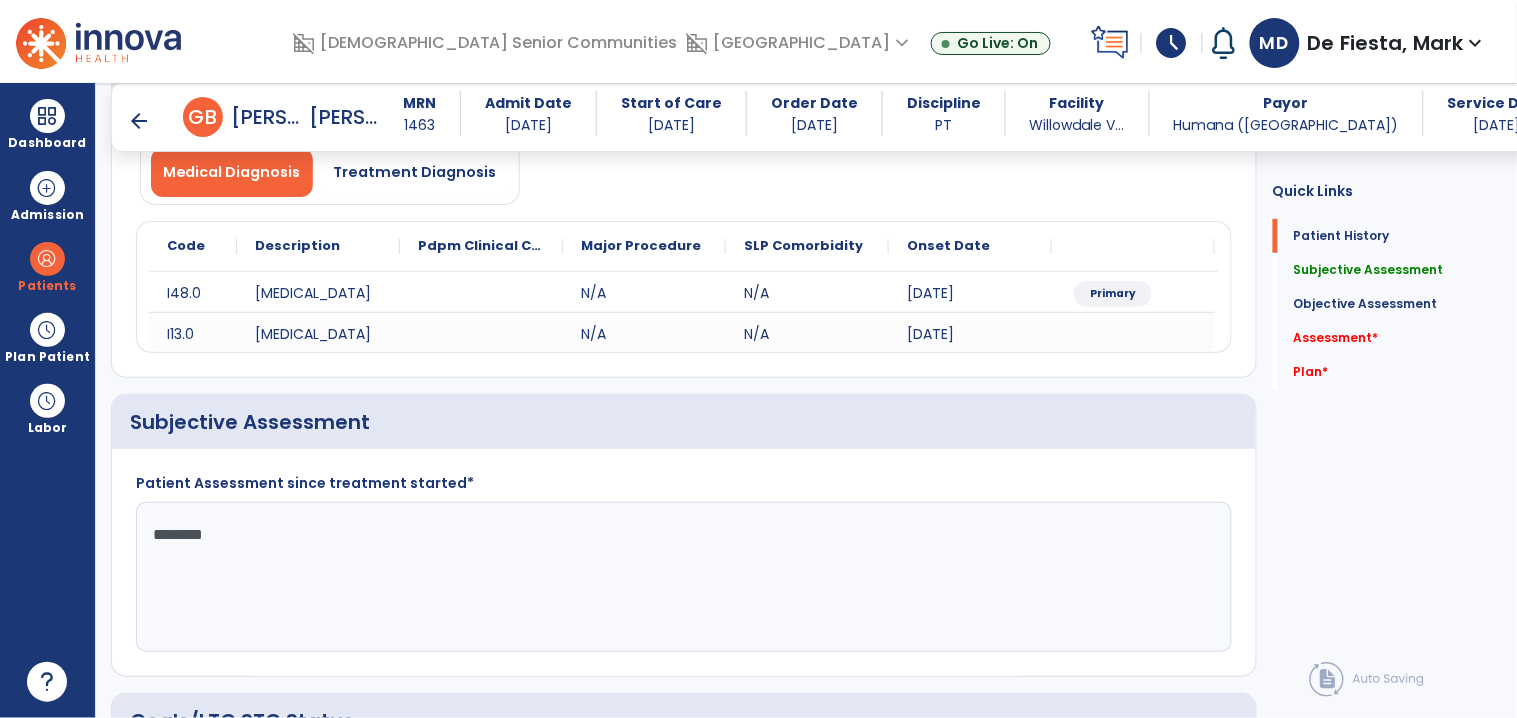 scroll, scrollTop: 171, scrollLeft: 0, axis: vertical 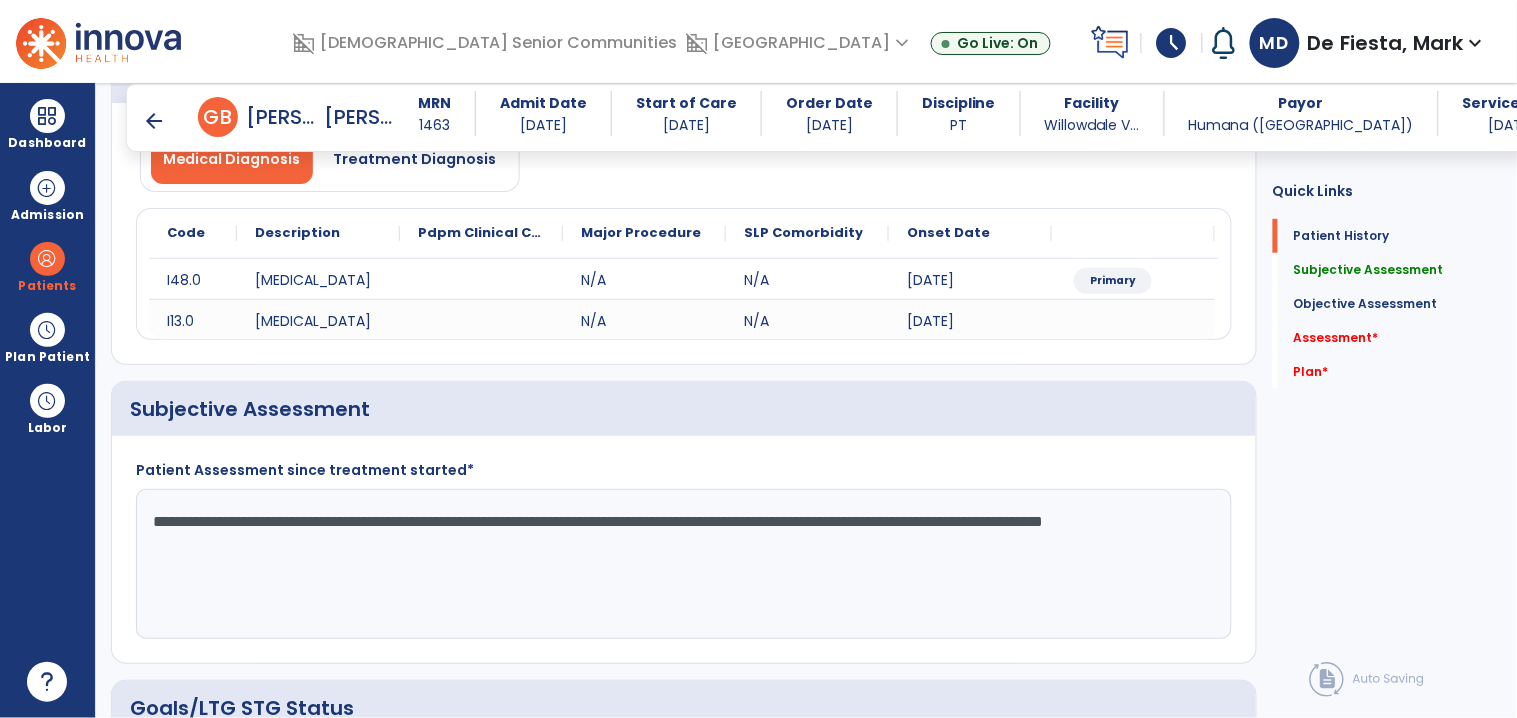 type on "**********" 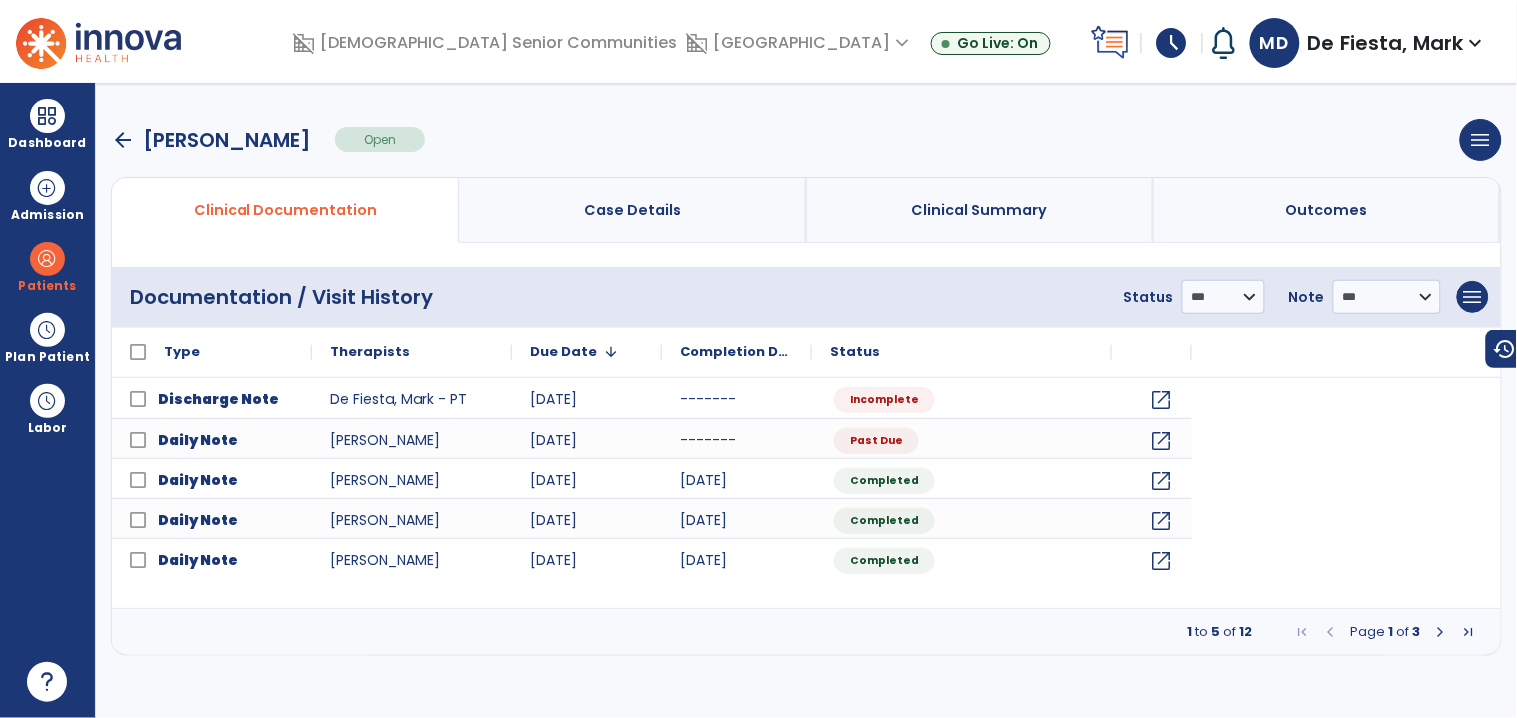 scroll, scrollTop: 0, scrollLeft: 0, axis: both 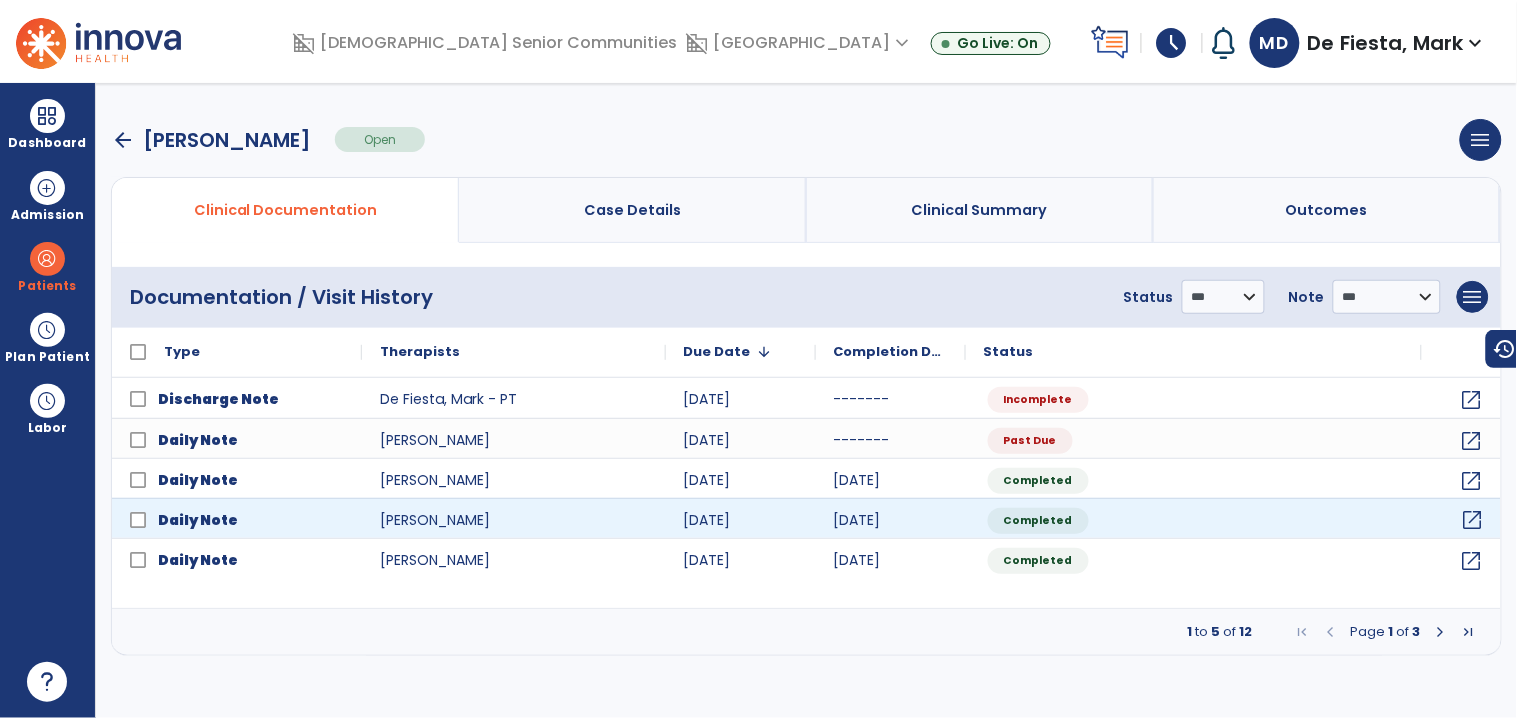 click on "open_in_new" 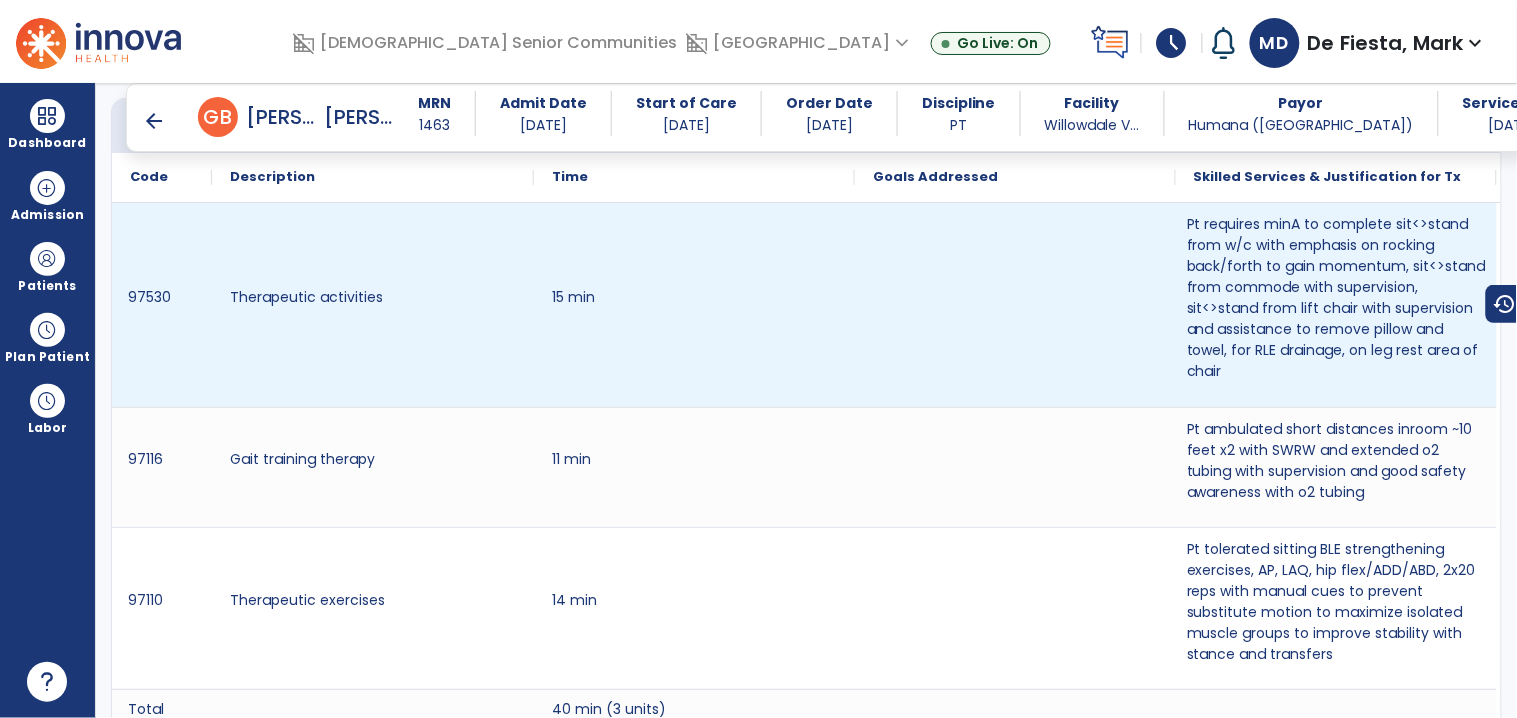 scroll, scrollTop: 1473, scrollLeft: 0, axis: vertical 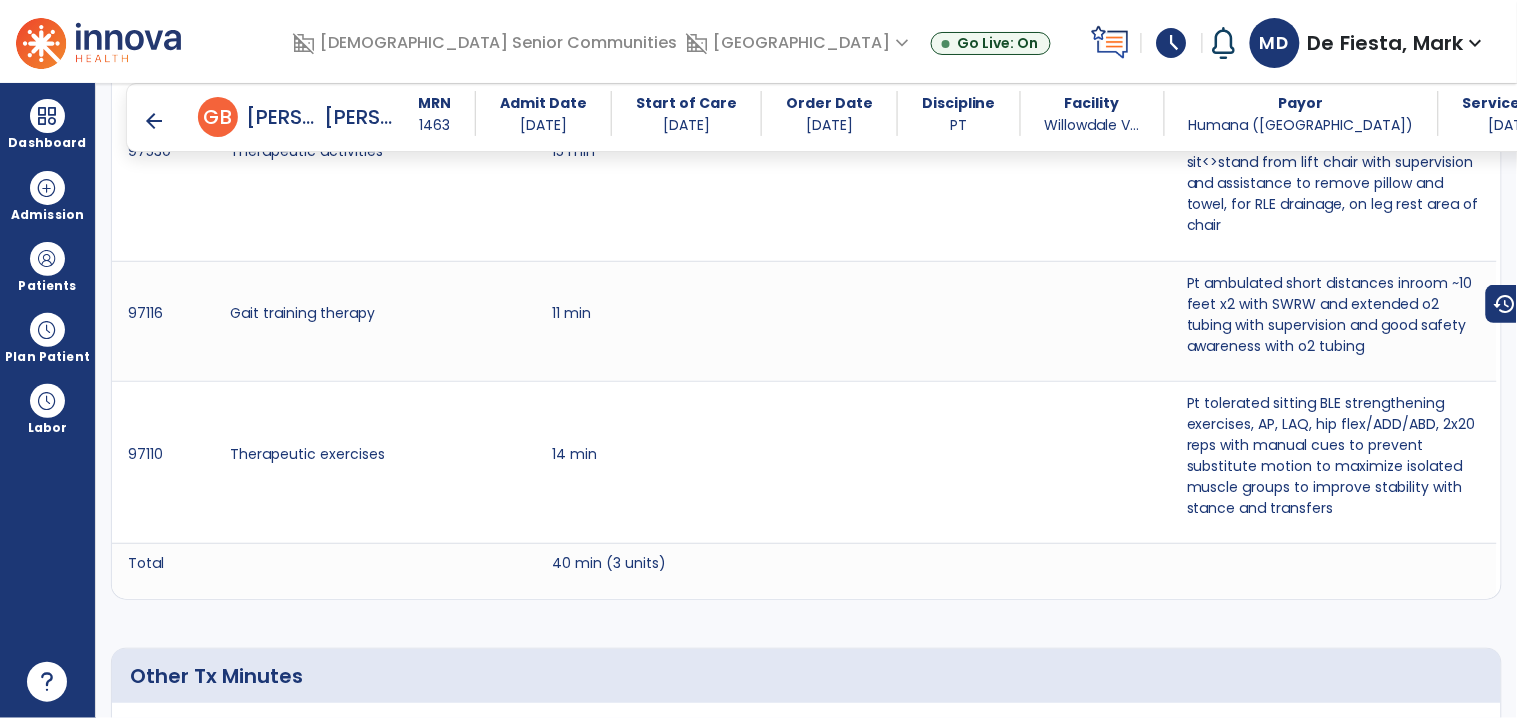click on "arrow_back" at bounding box center [154, 121] 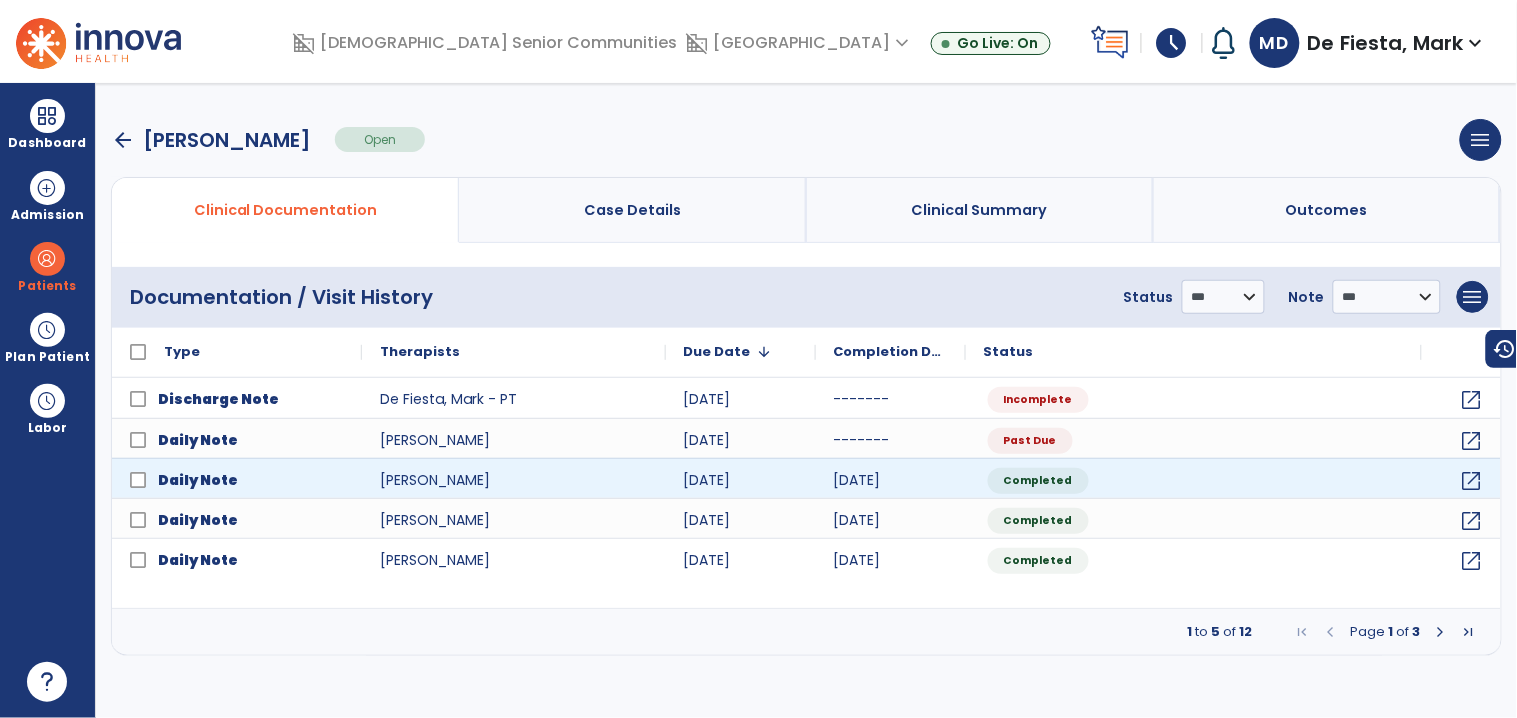 scroll, scrollTop: 0, scrollLeft: 0, axis: both 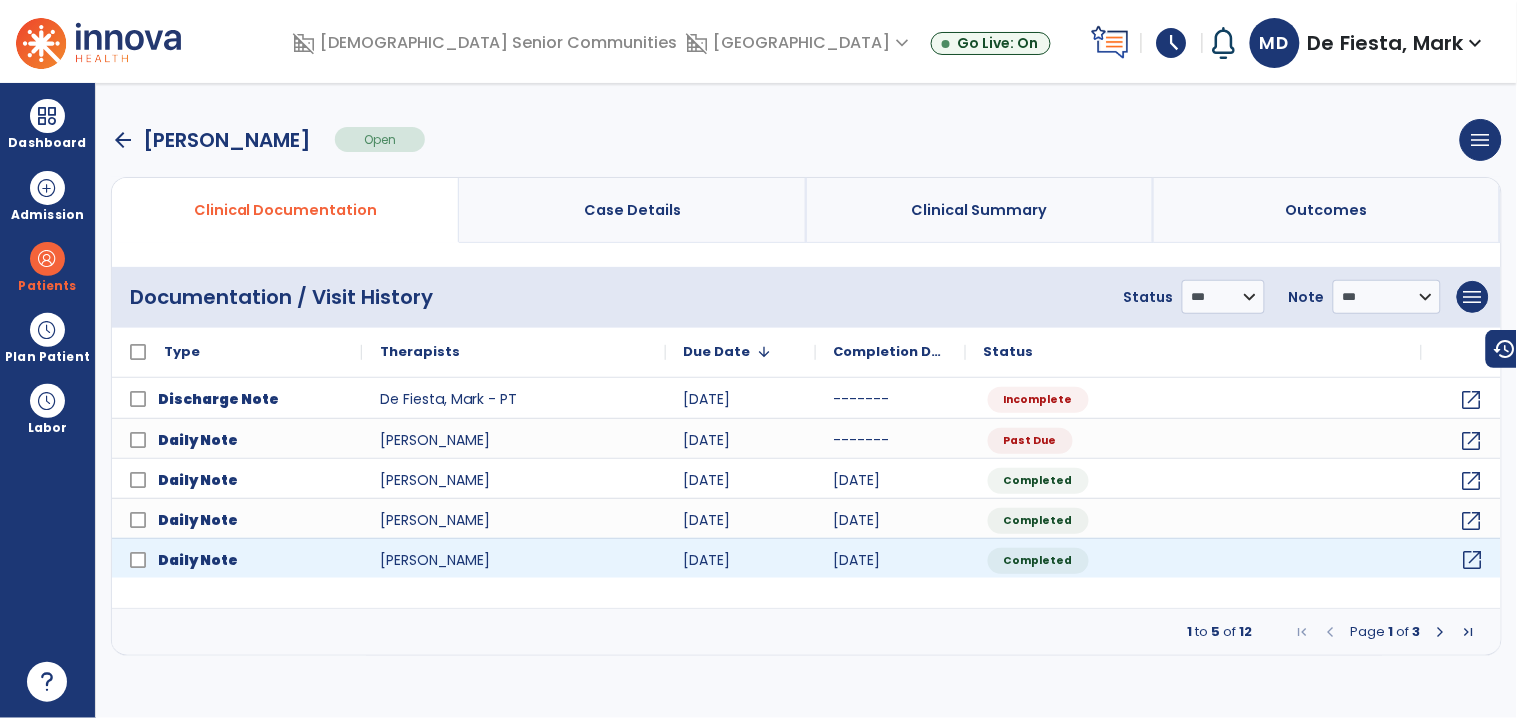 click on "open_in_new" 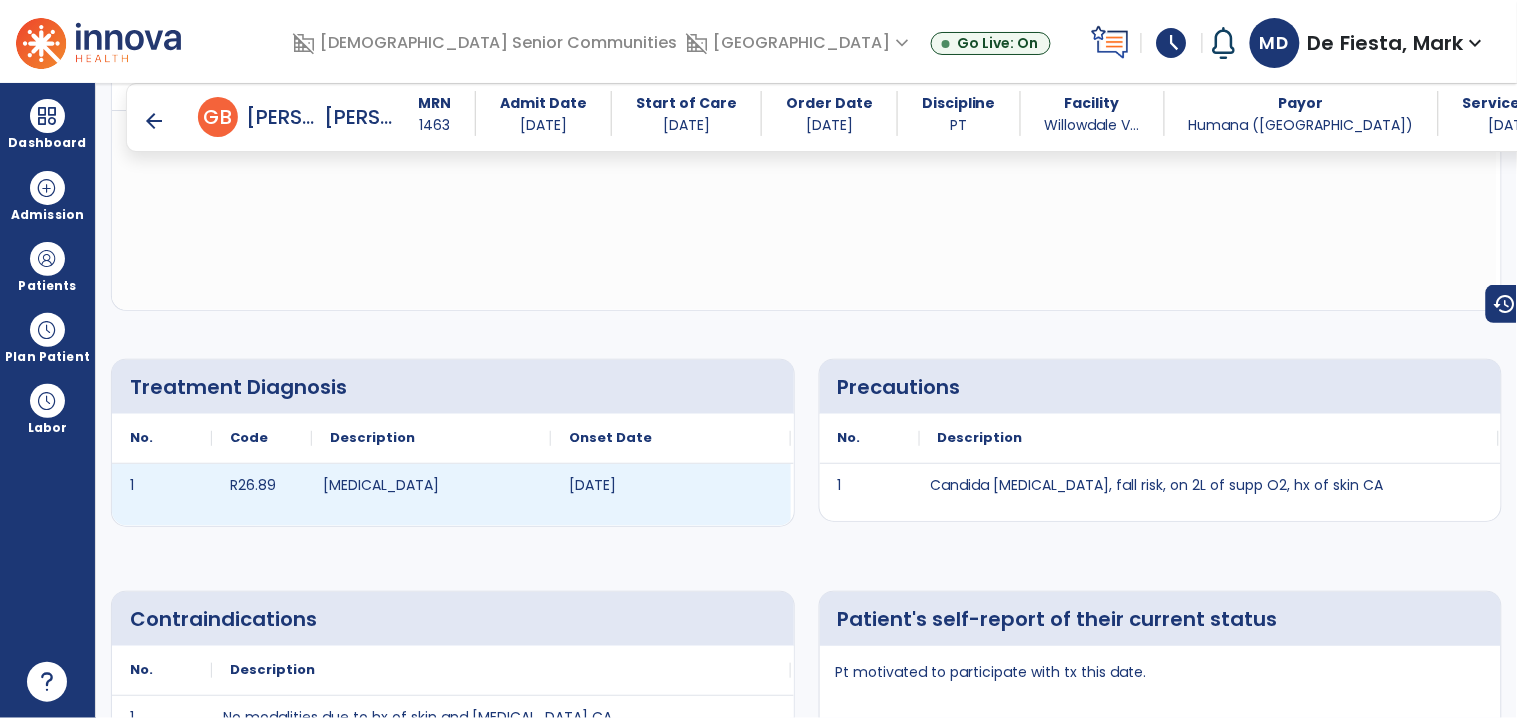 scroll, scrollTop: 0, scrollLeft: 0, axis: both 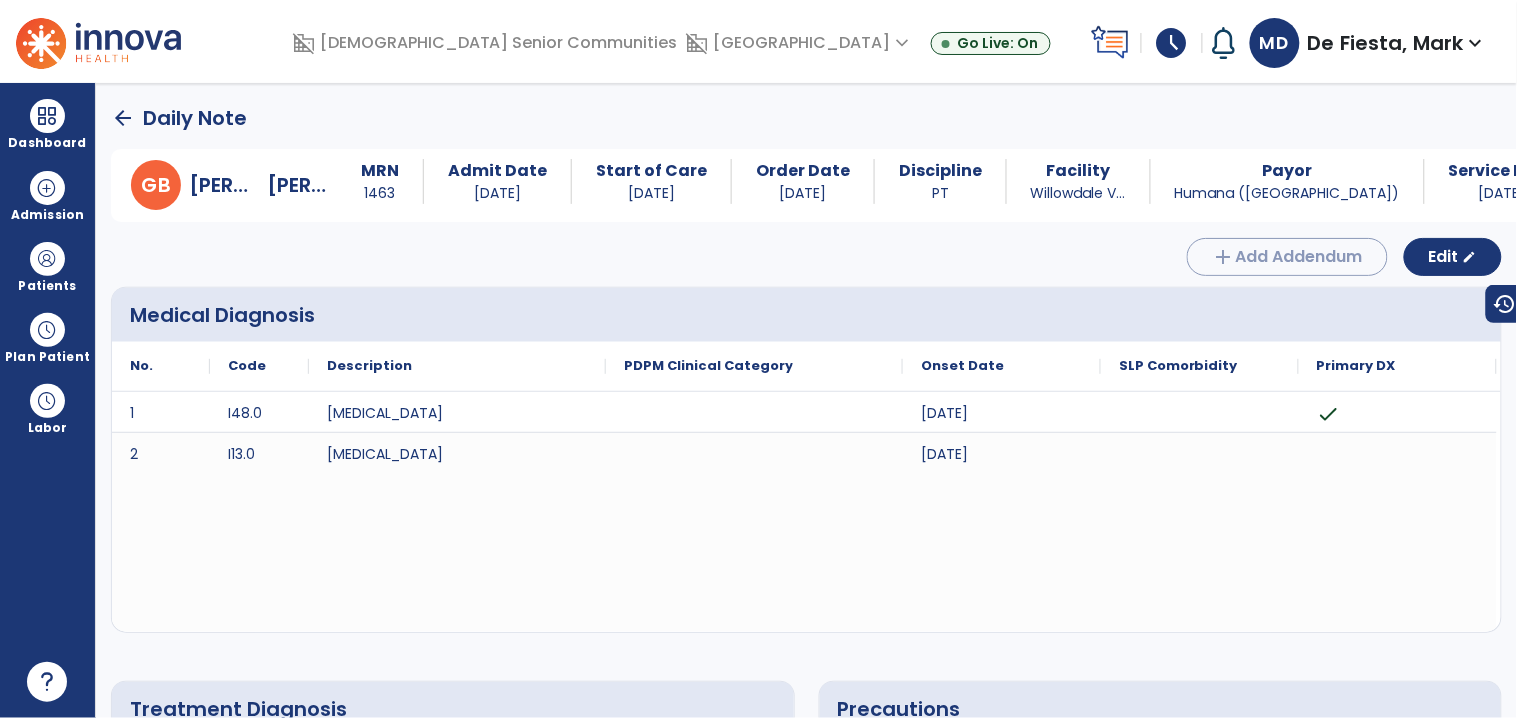 click on "arrow_back" 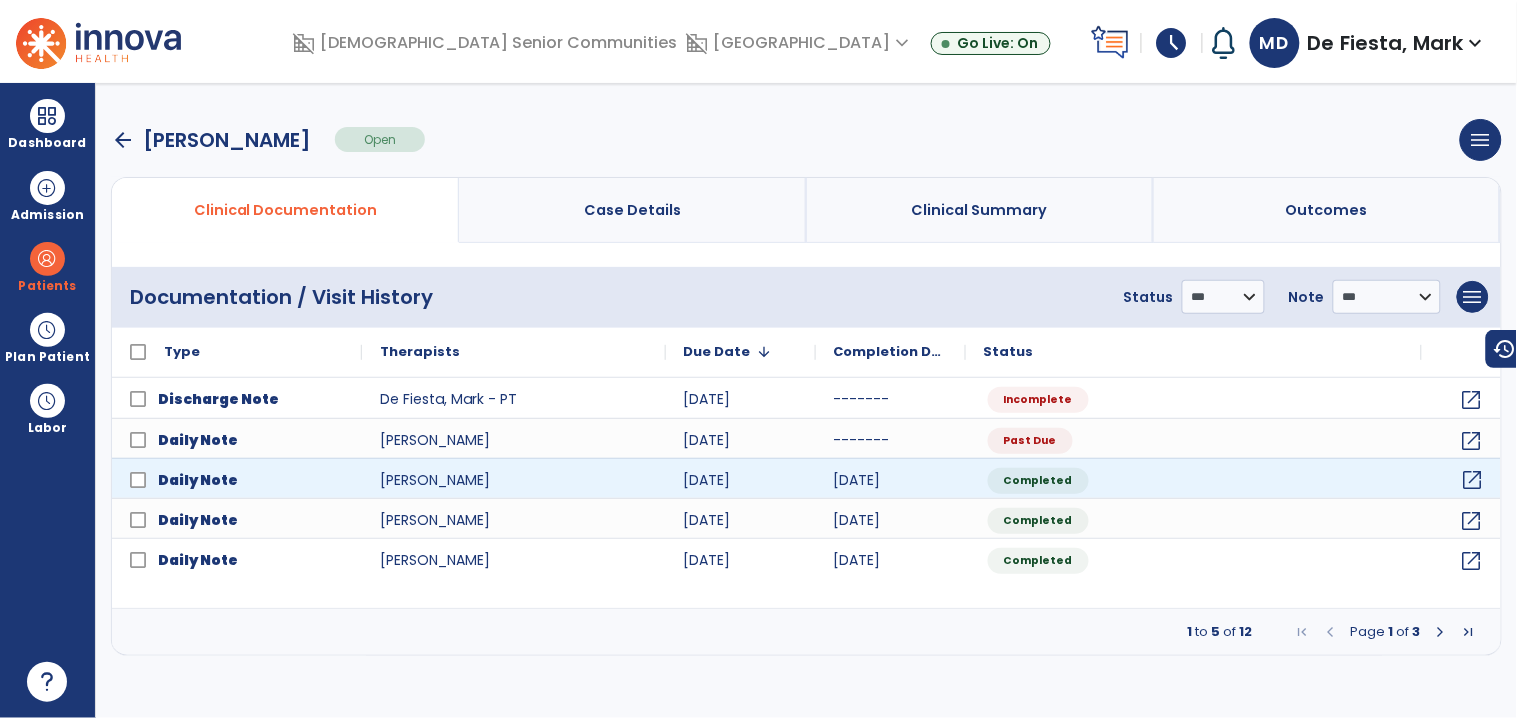 click on "open_in_new" 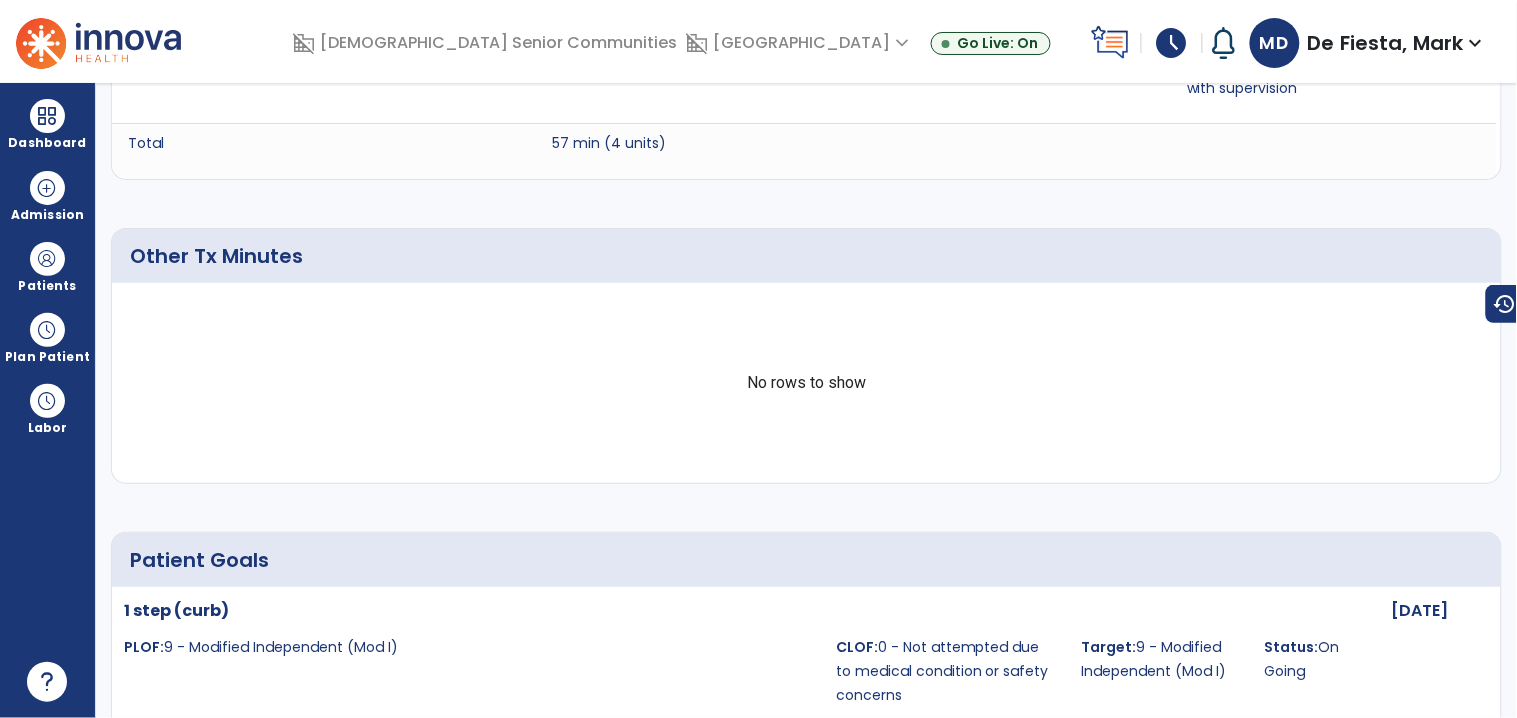 scroll, scrollTop: 0, scrollLeft: 0, axis: both 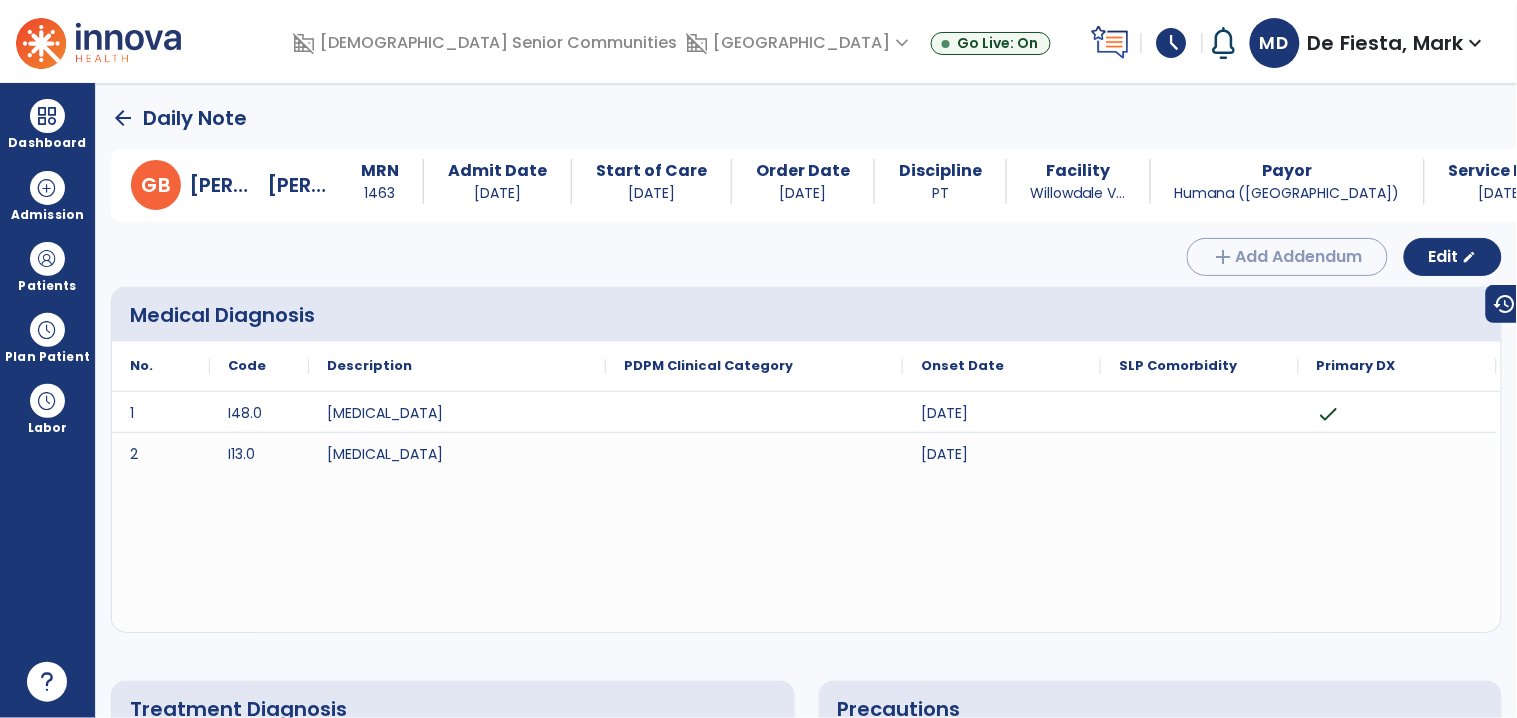 click on "arrow_back" 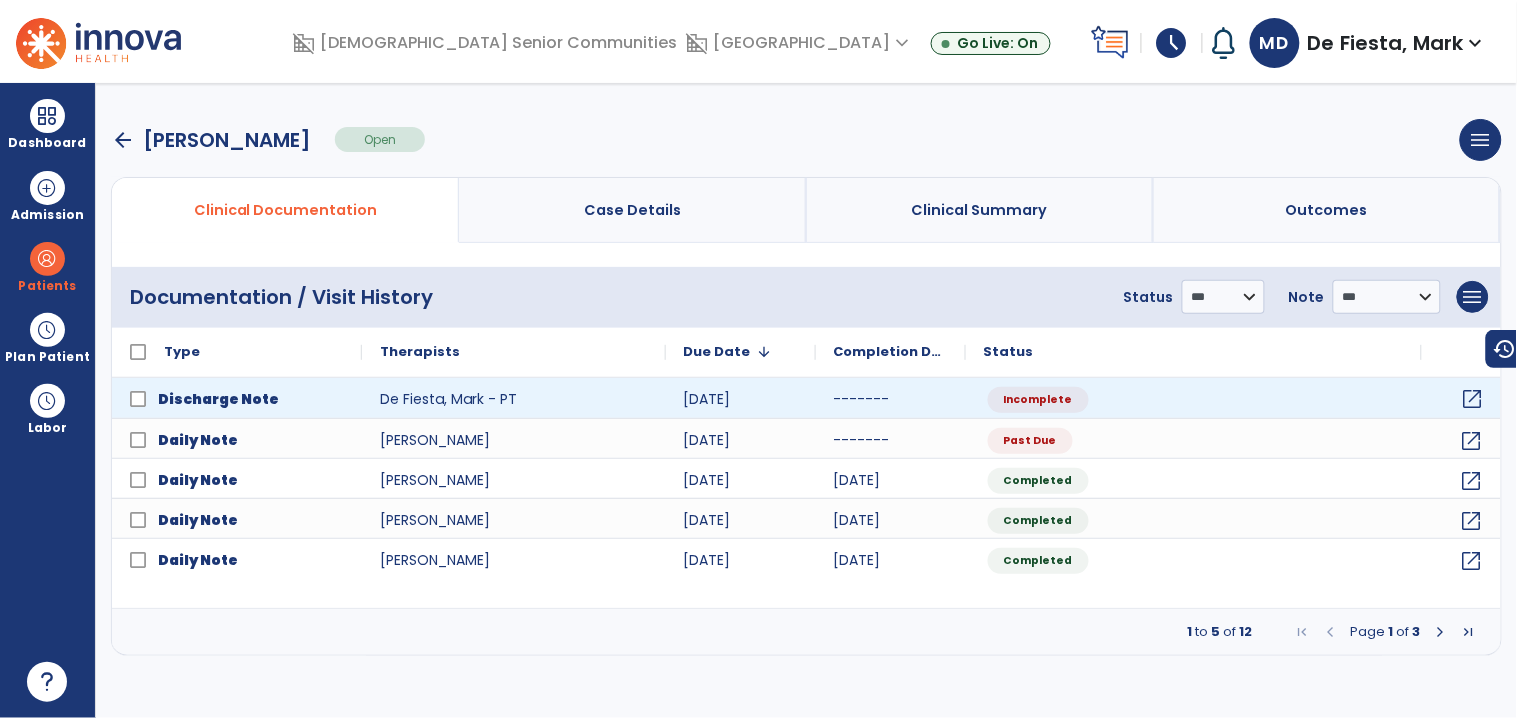click on "open_in_new" 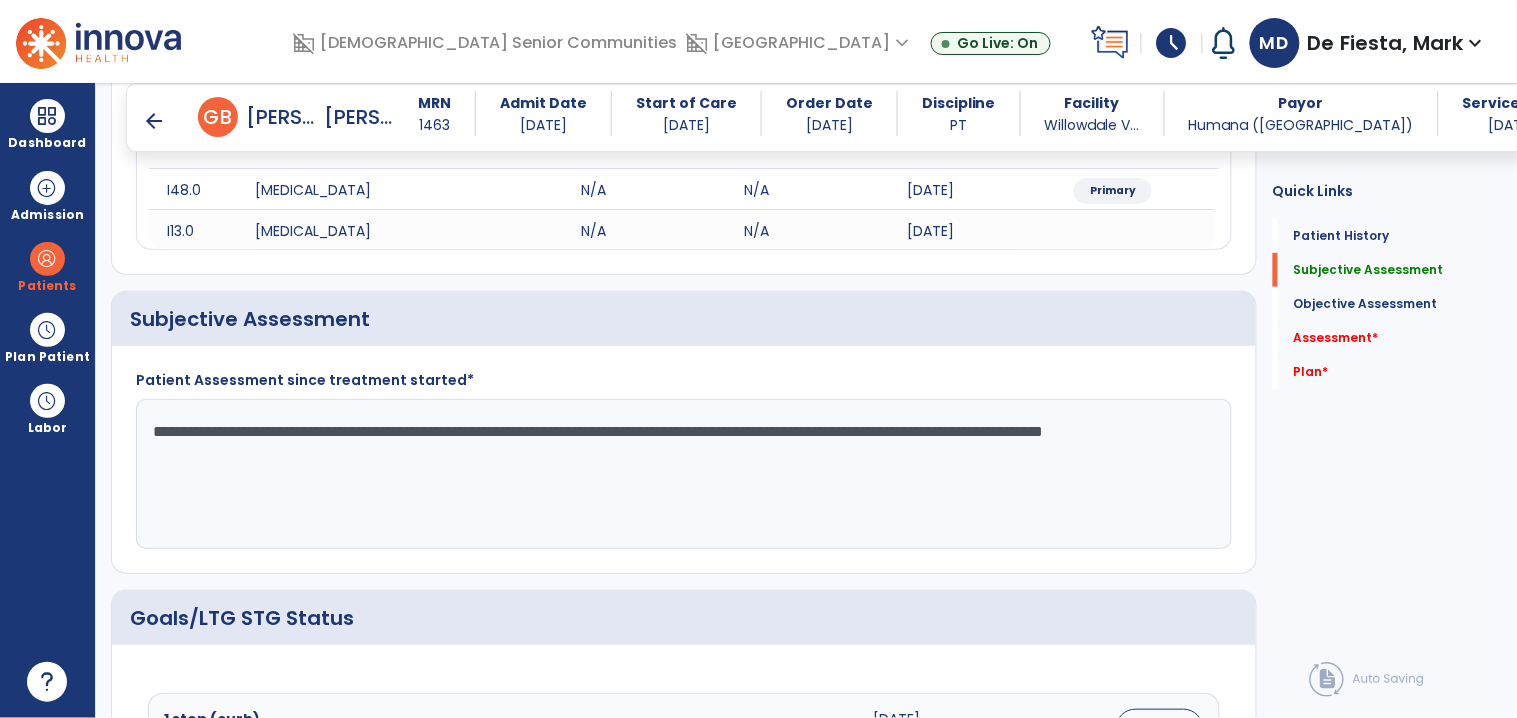 scroll, scrollTop: 310, scrollLeft: 0, axis: vertical 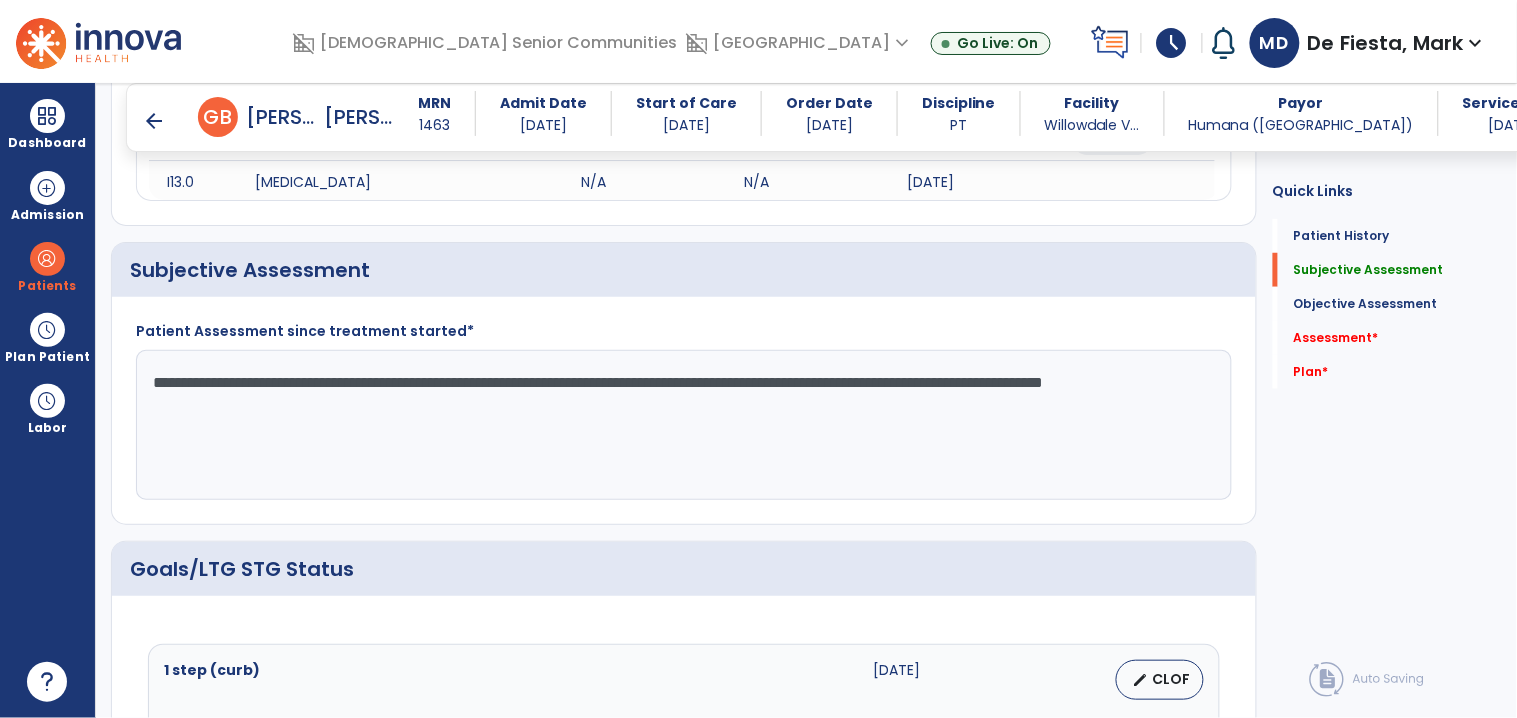 drag, startPoint x: 152, startPoint y: 379, endPoint x: 265, endPoint y: 415, distance: 118.595955 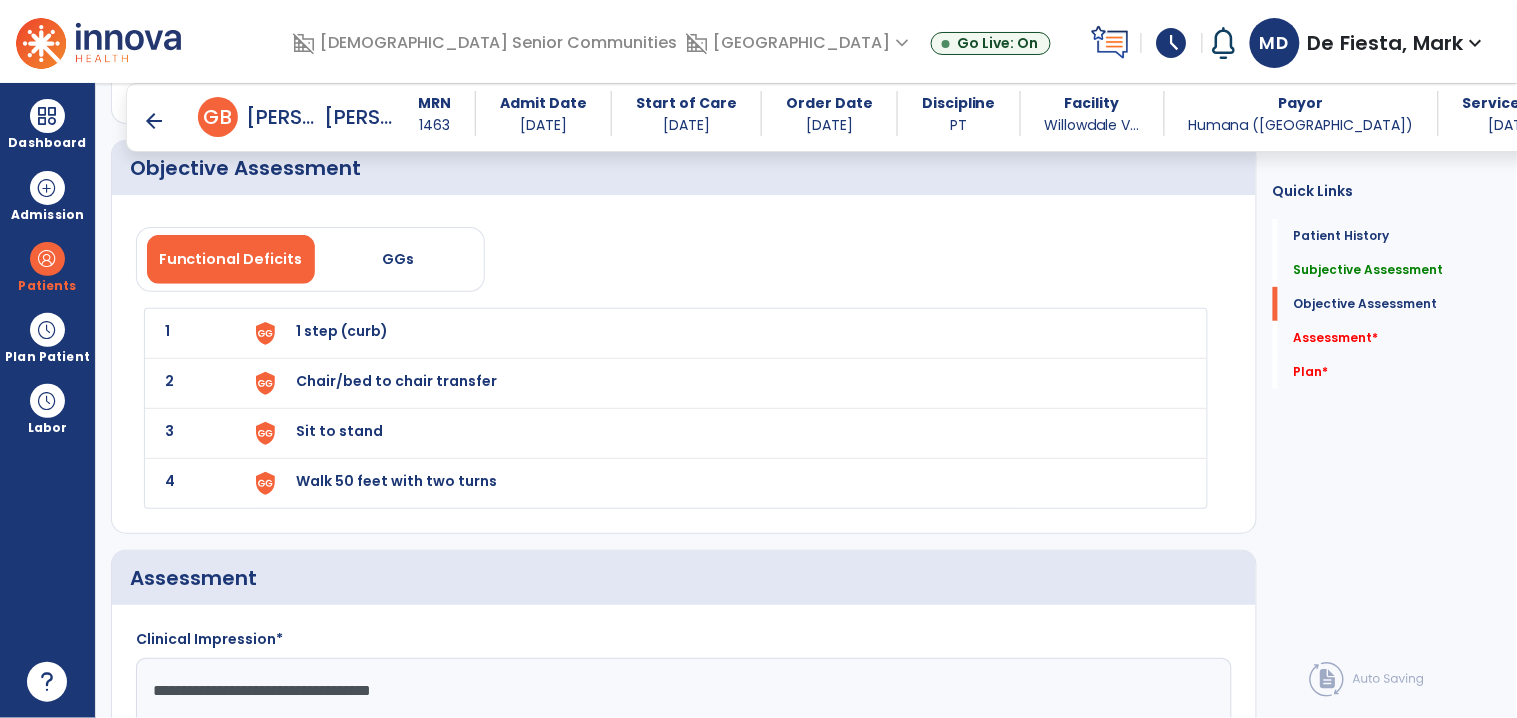 scroll, scrollTop: 2262, scrollLeft: 0, axis: vertical 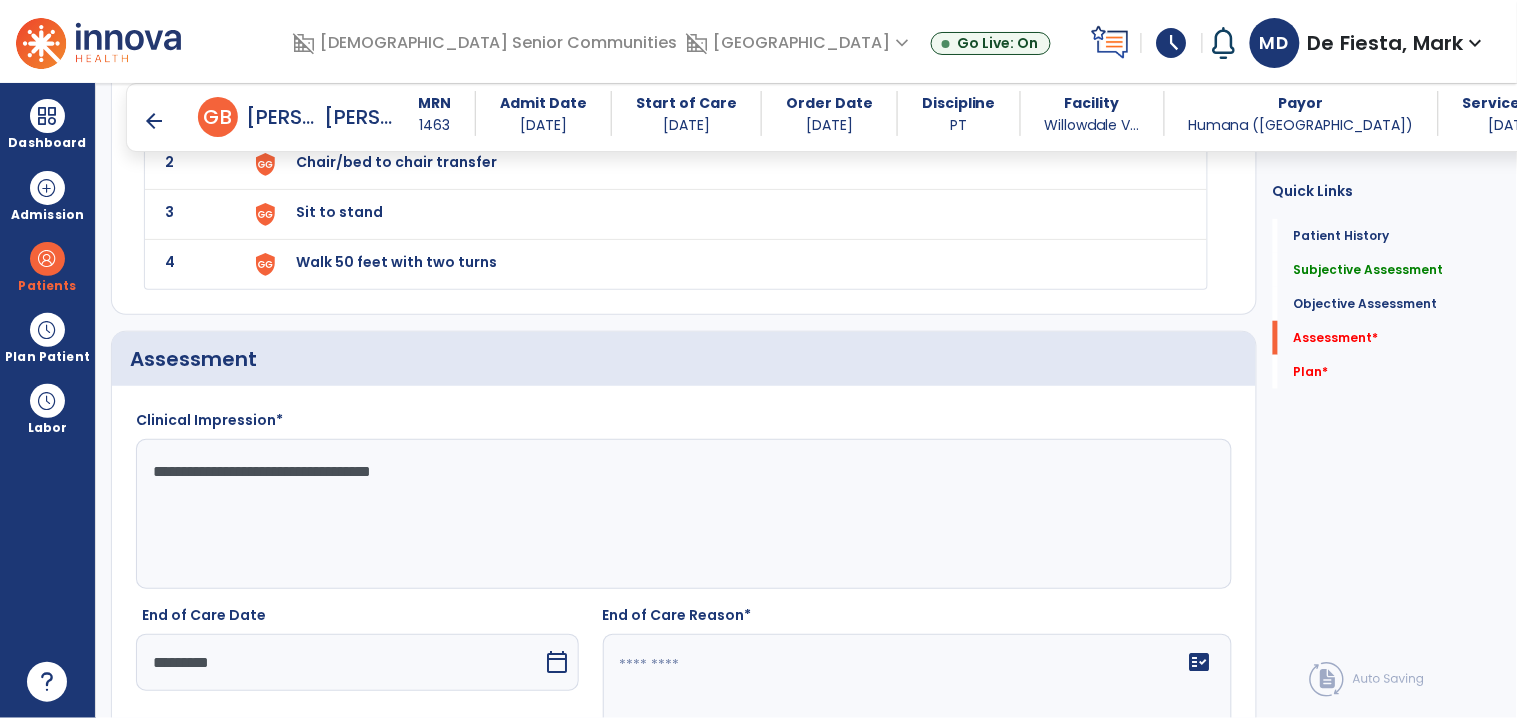click on "**********" 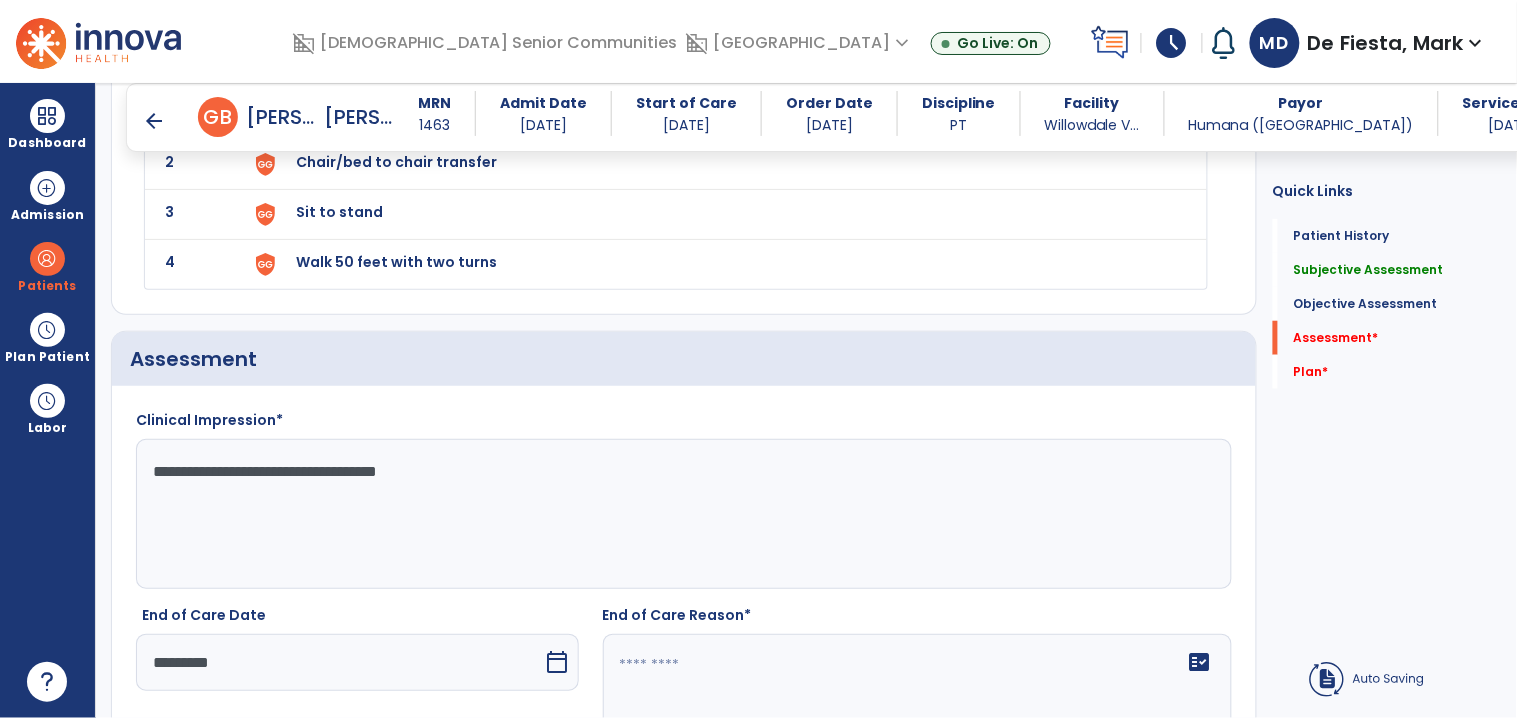 click on "**********" 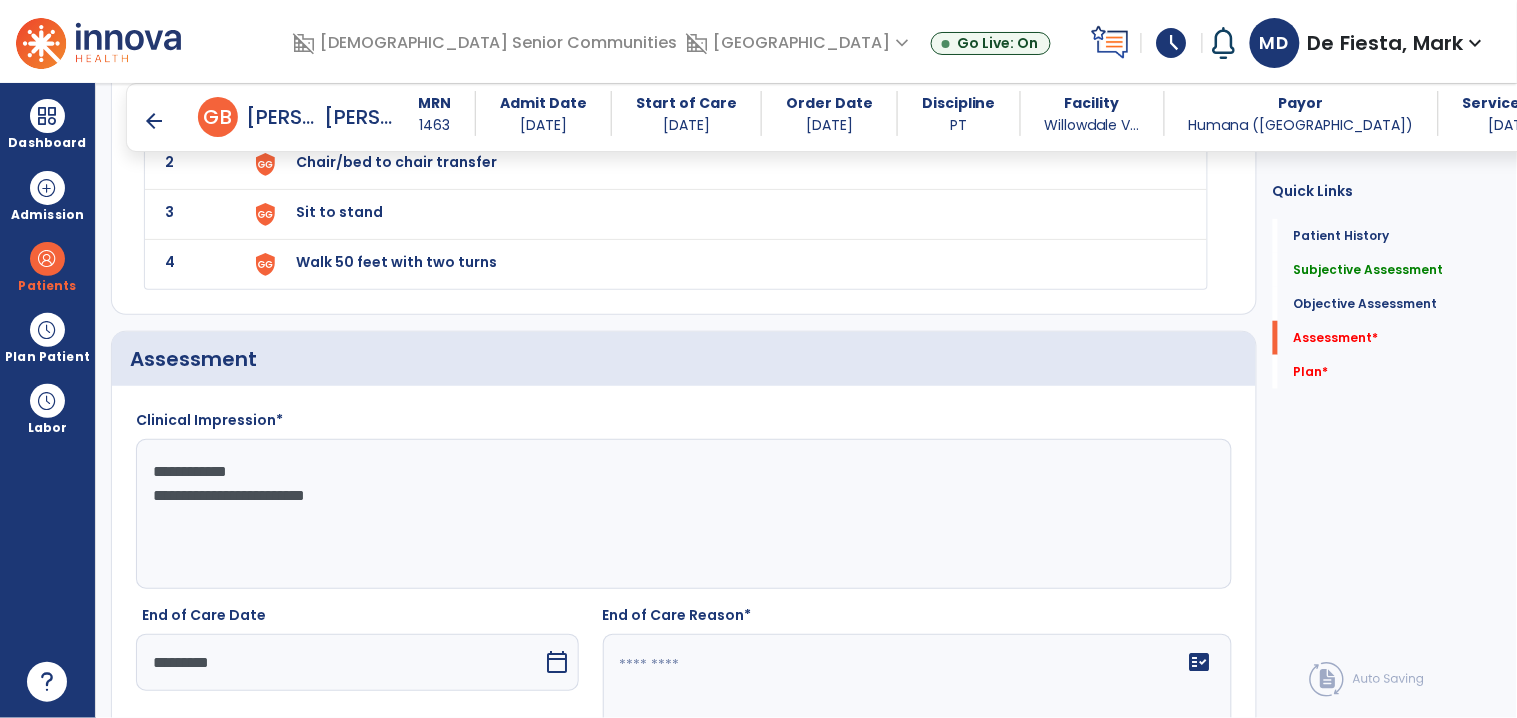 paste on "**********" 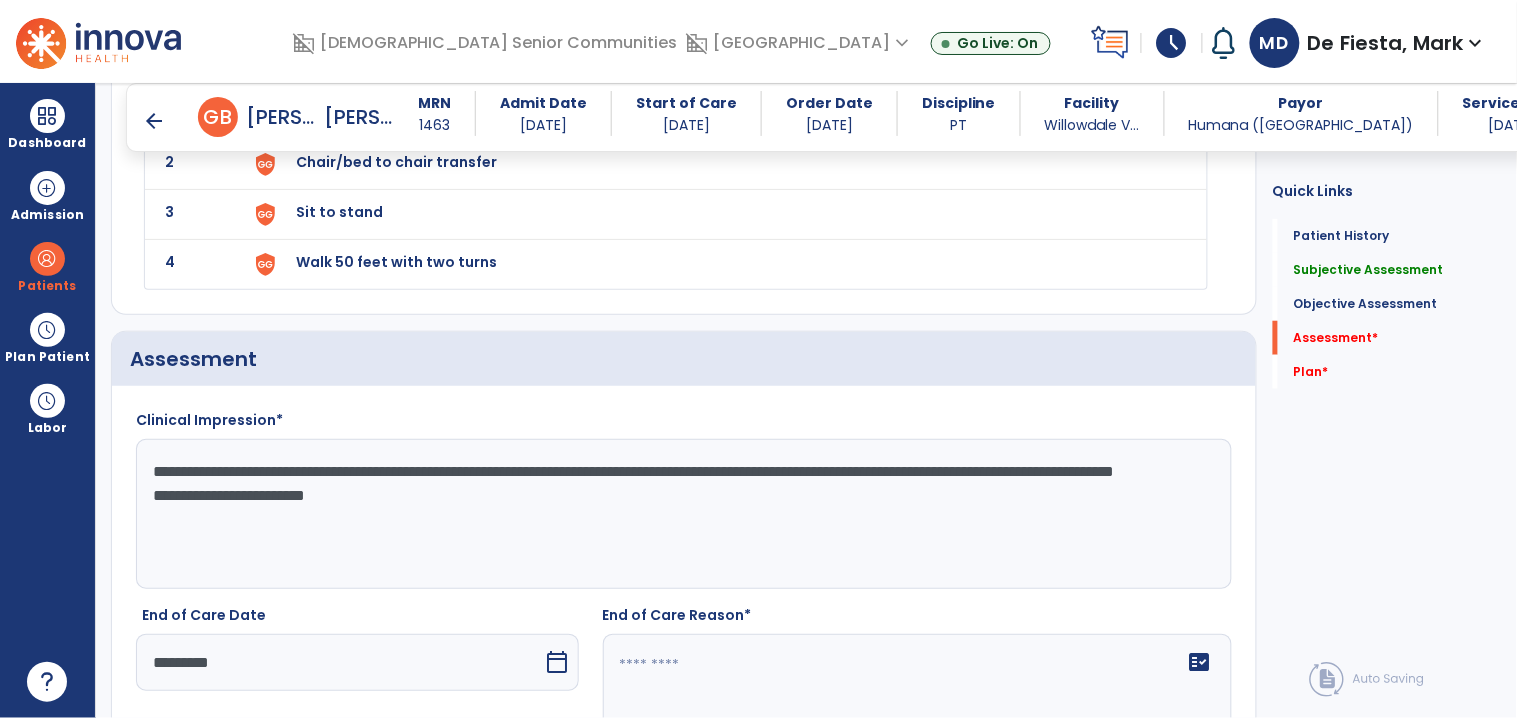 drag, startPoint x: 311, startPoint y: 475, endPoint x: 566, endPoint y: 468, distance: 255.09605 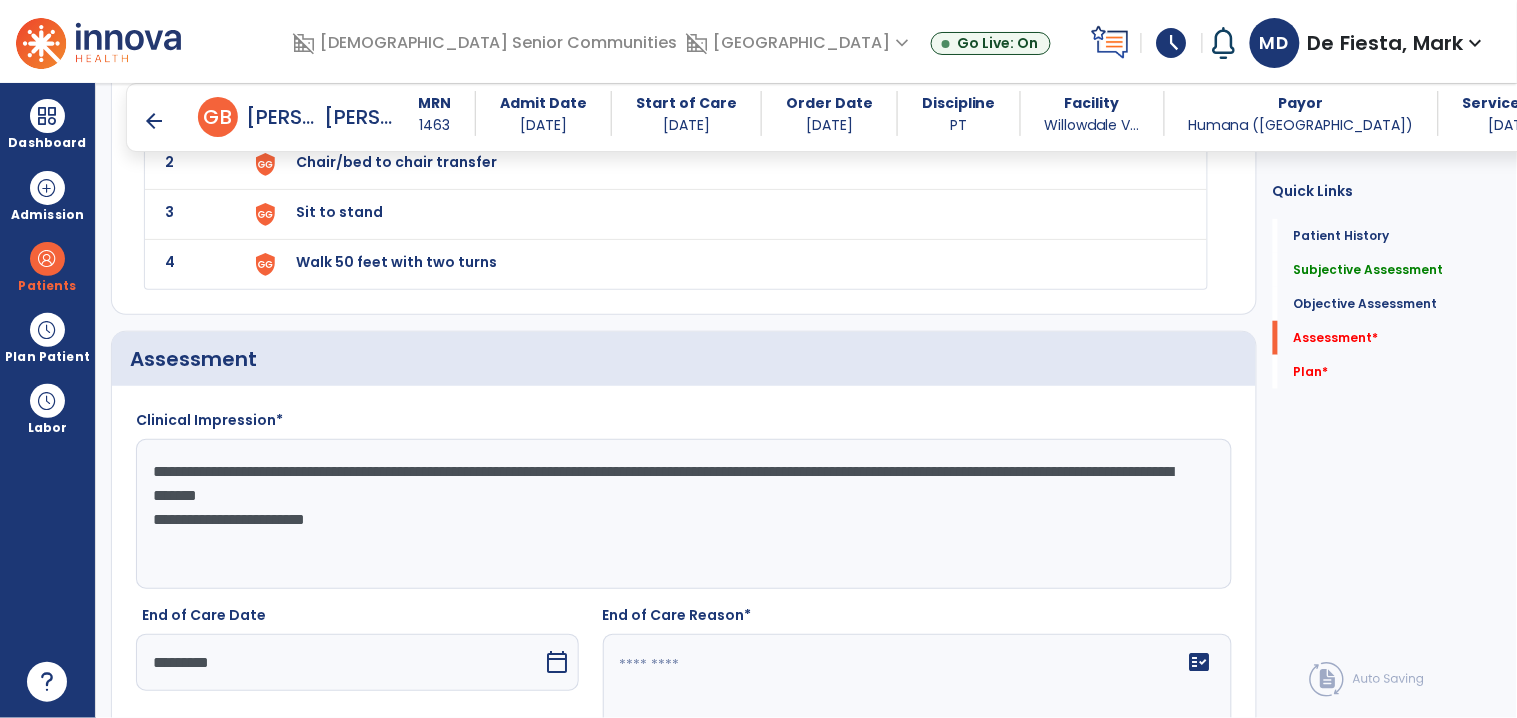 click on "**********" 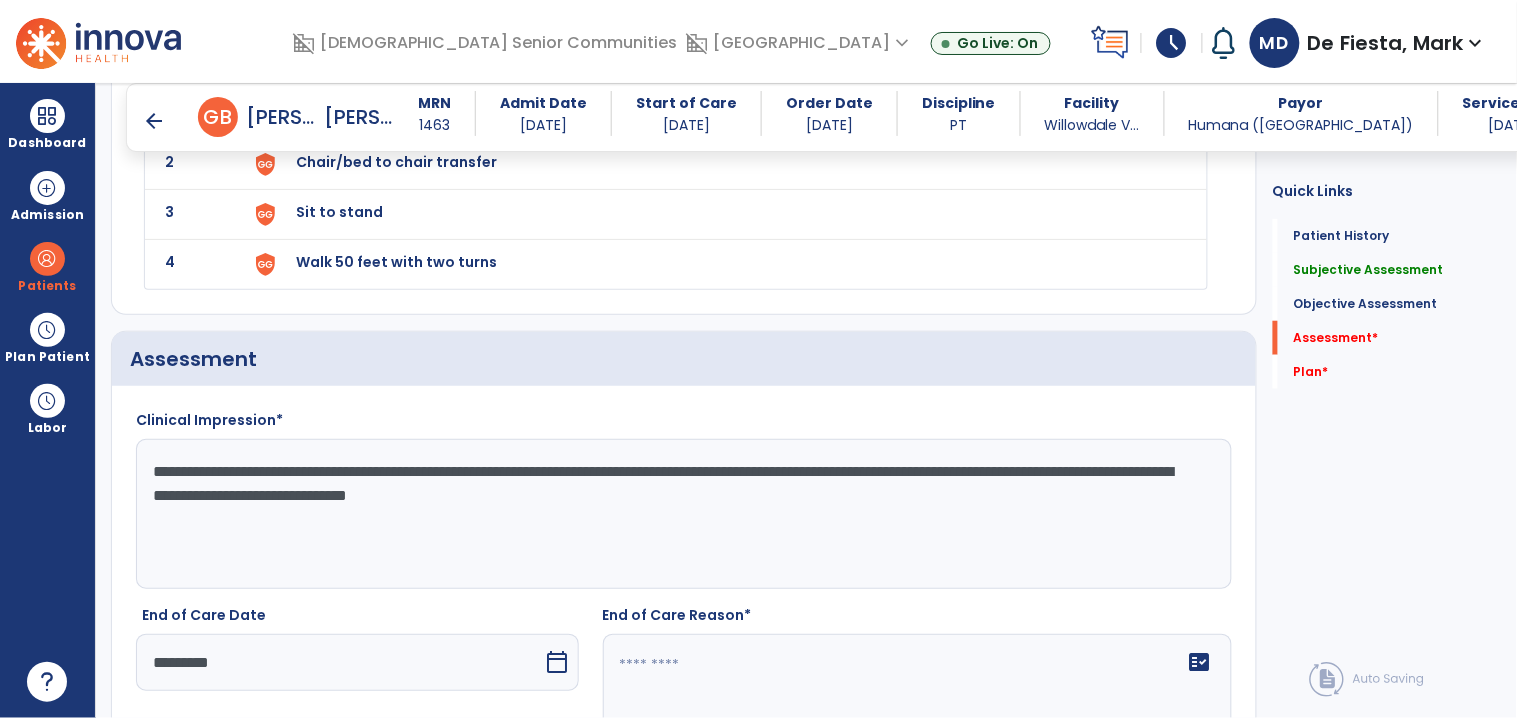 click on "**********" 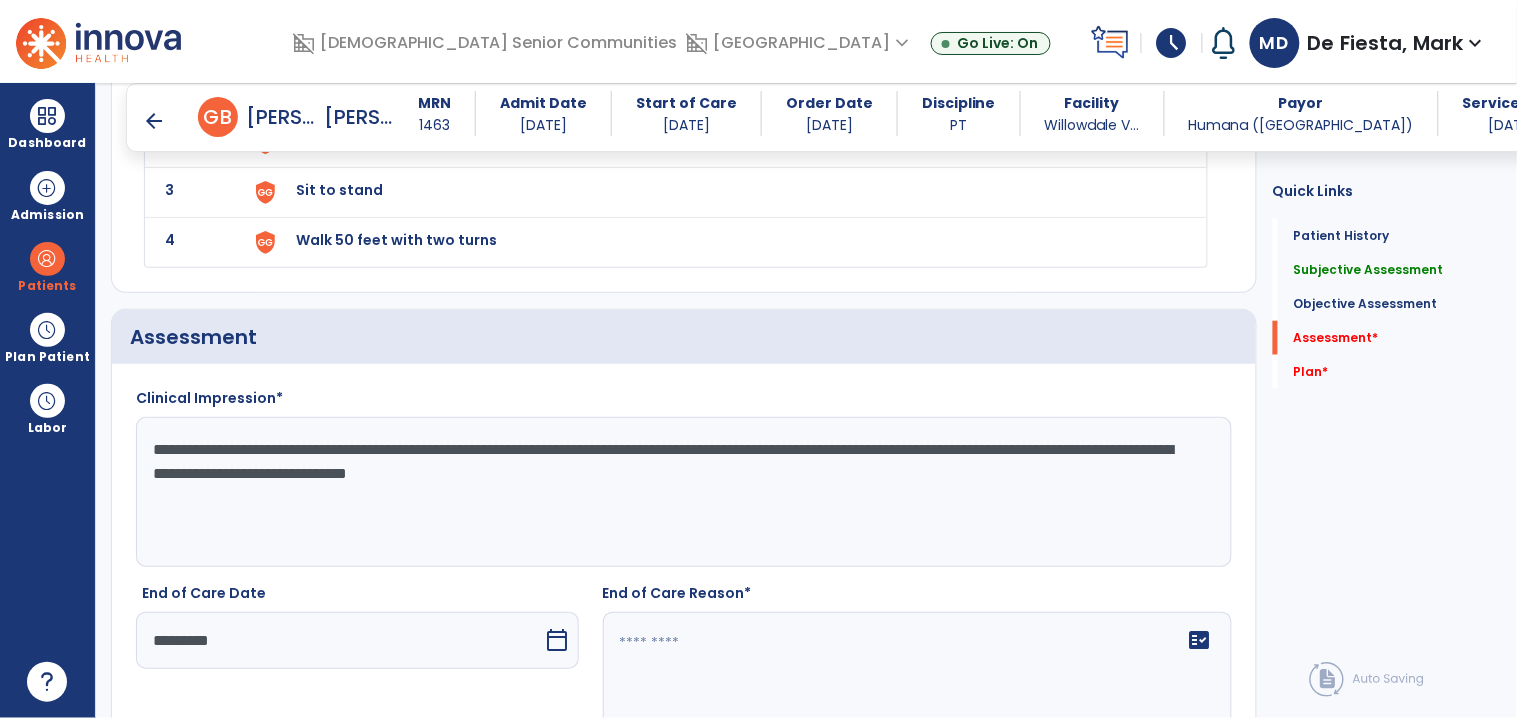 scroll, scrollTop: 2345, scrollLeft: 0, axis: vertical 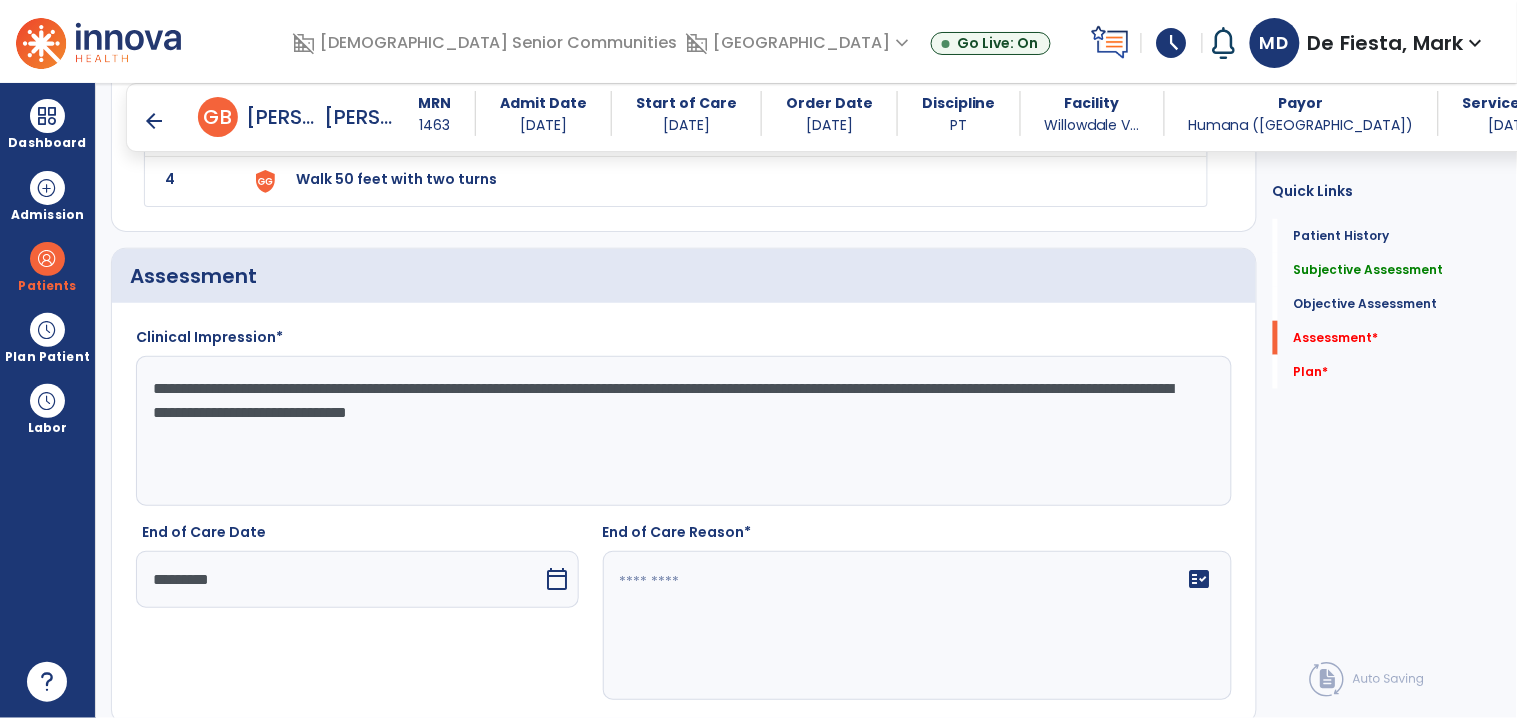 click on "**********" 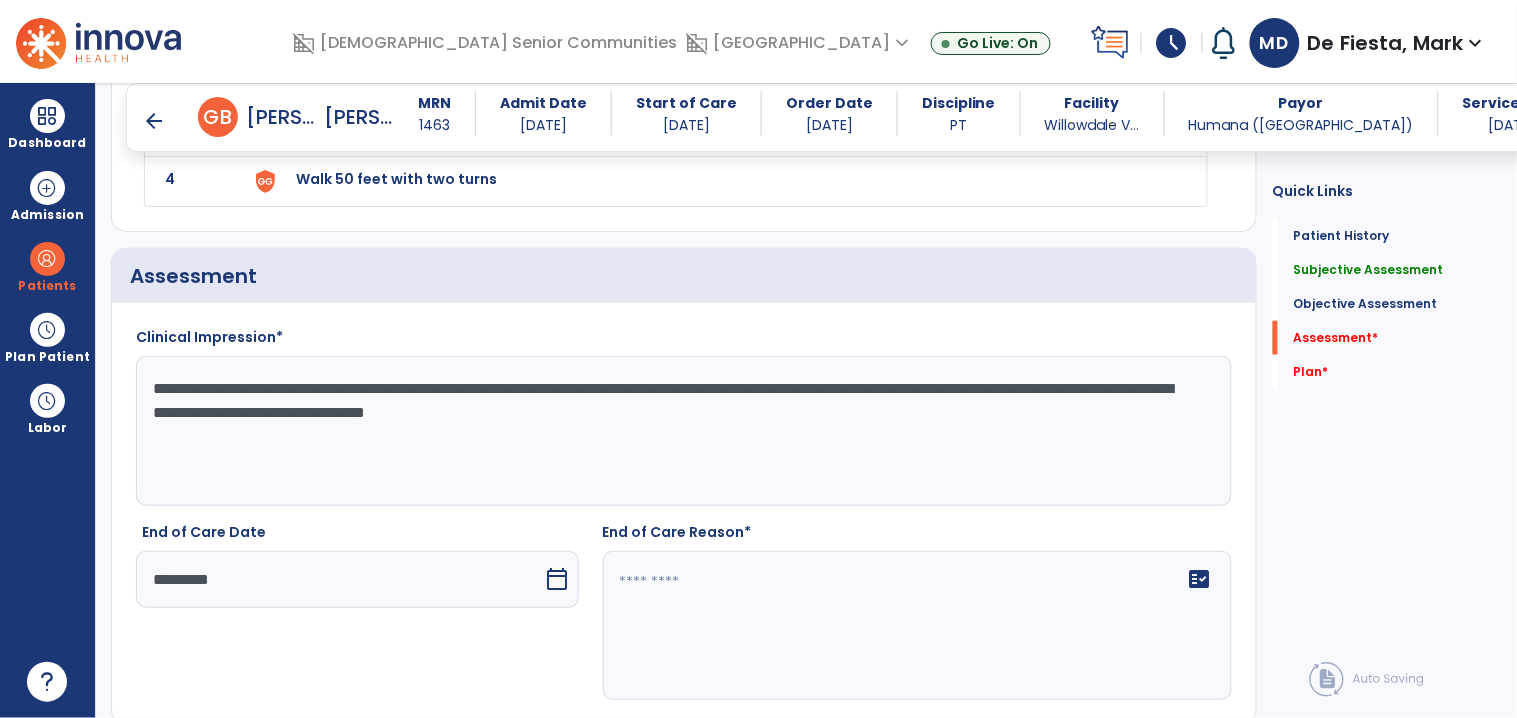 click on "**********" 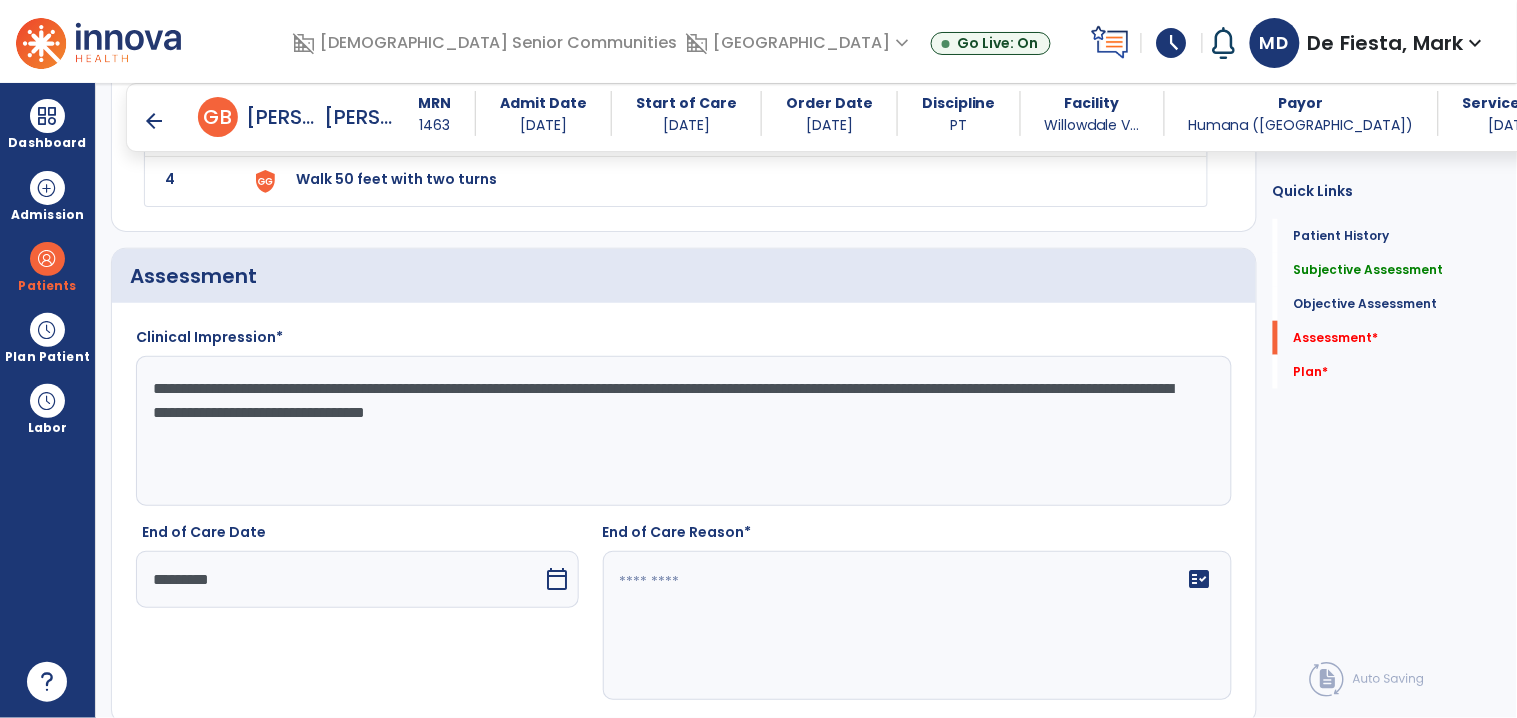 click on "**********" 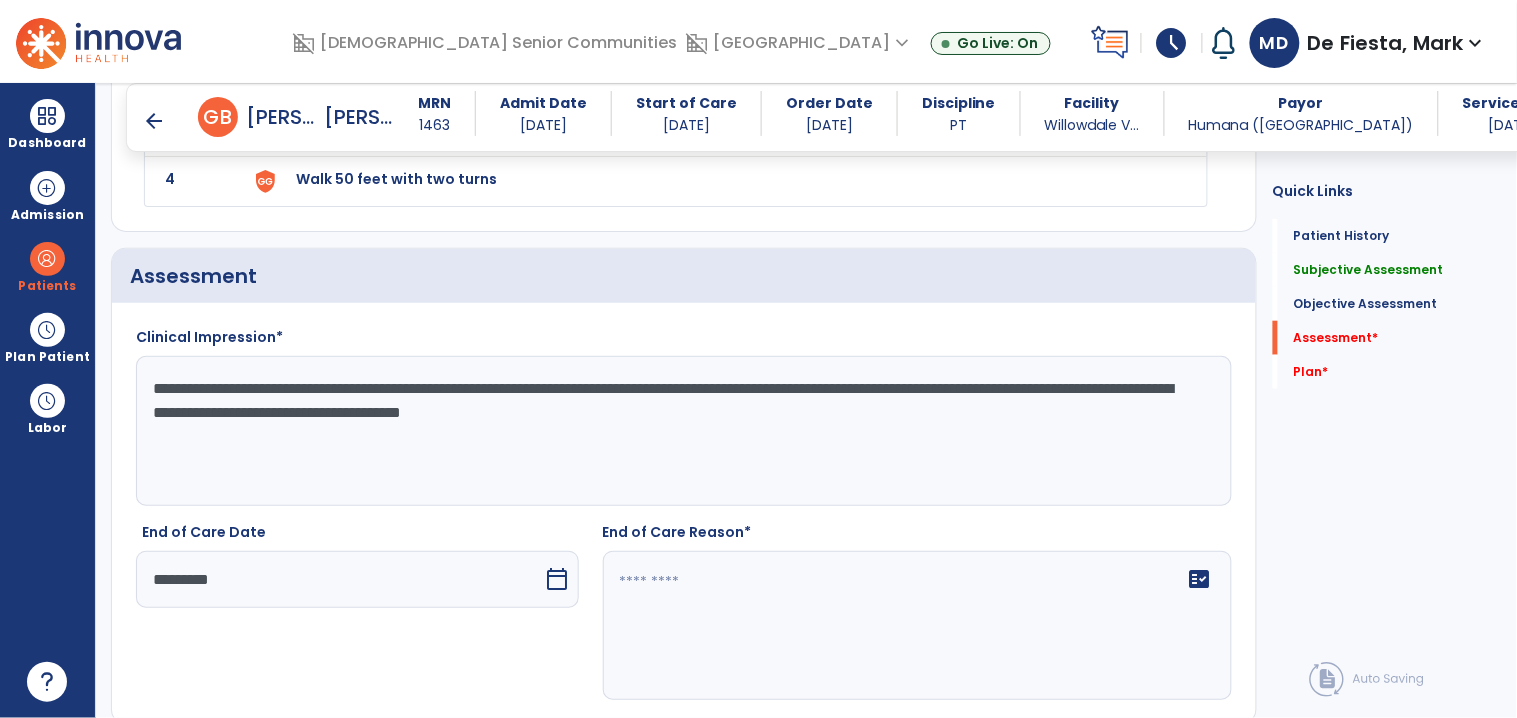 type on "**********" 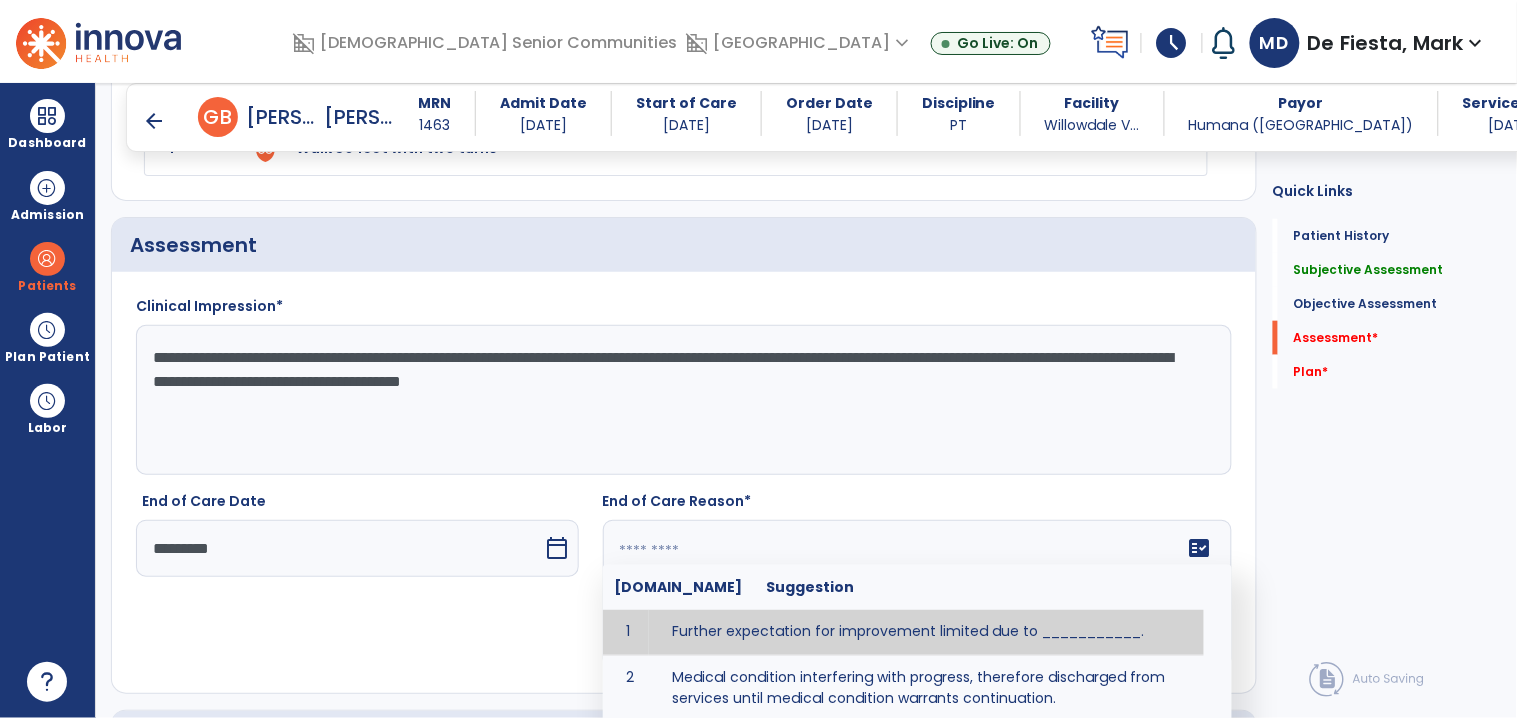 scroll, scrollTop: 2592, scrollLeft: 0, axis: vertical 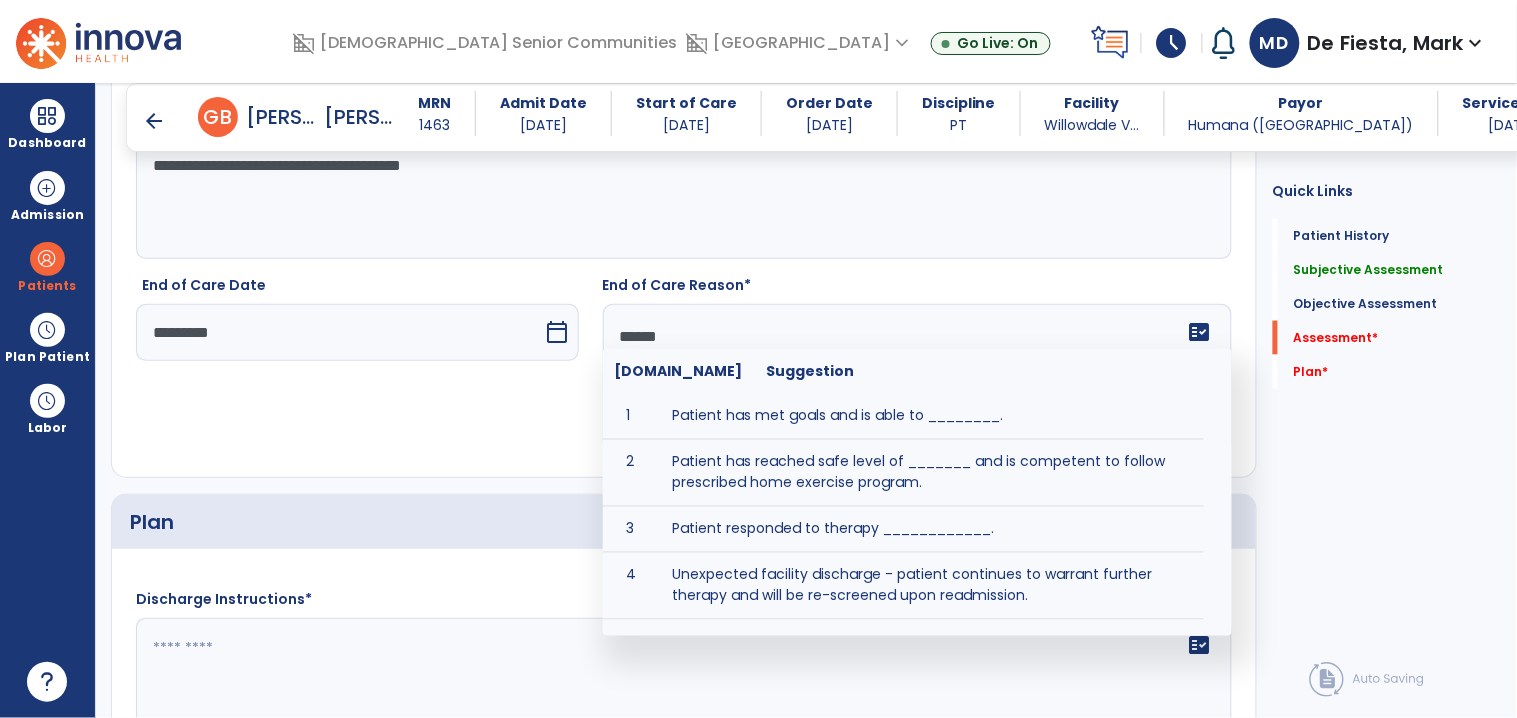 type on "*******" 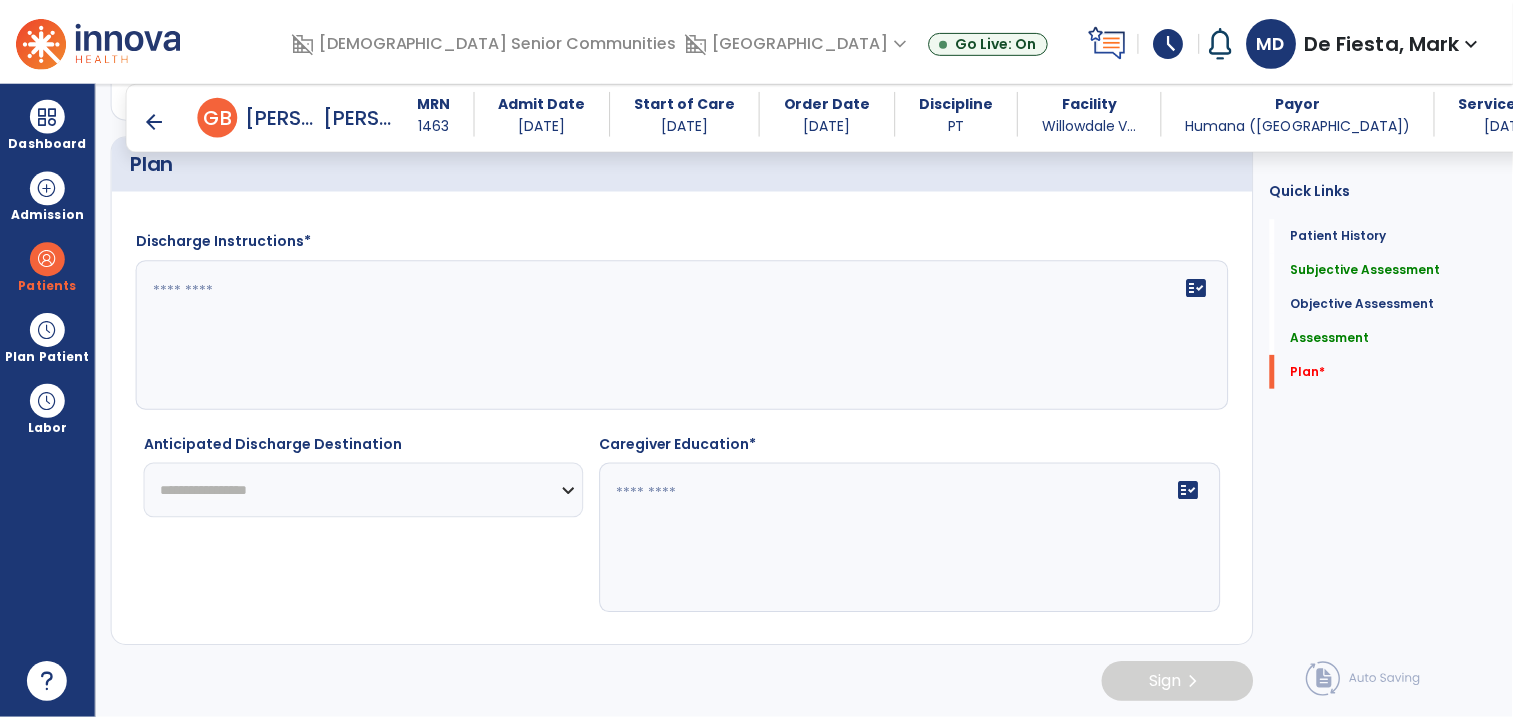 scroll, scrollTop: 2953, scrollLeft: 0, axis: vertical 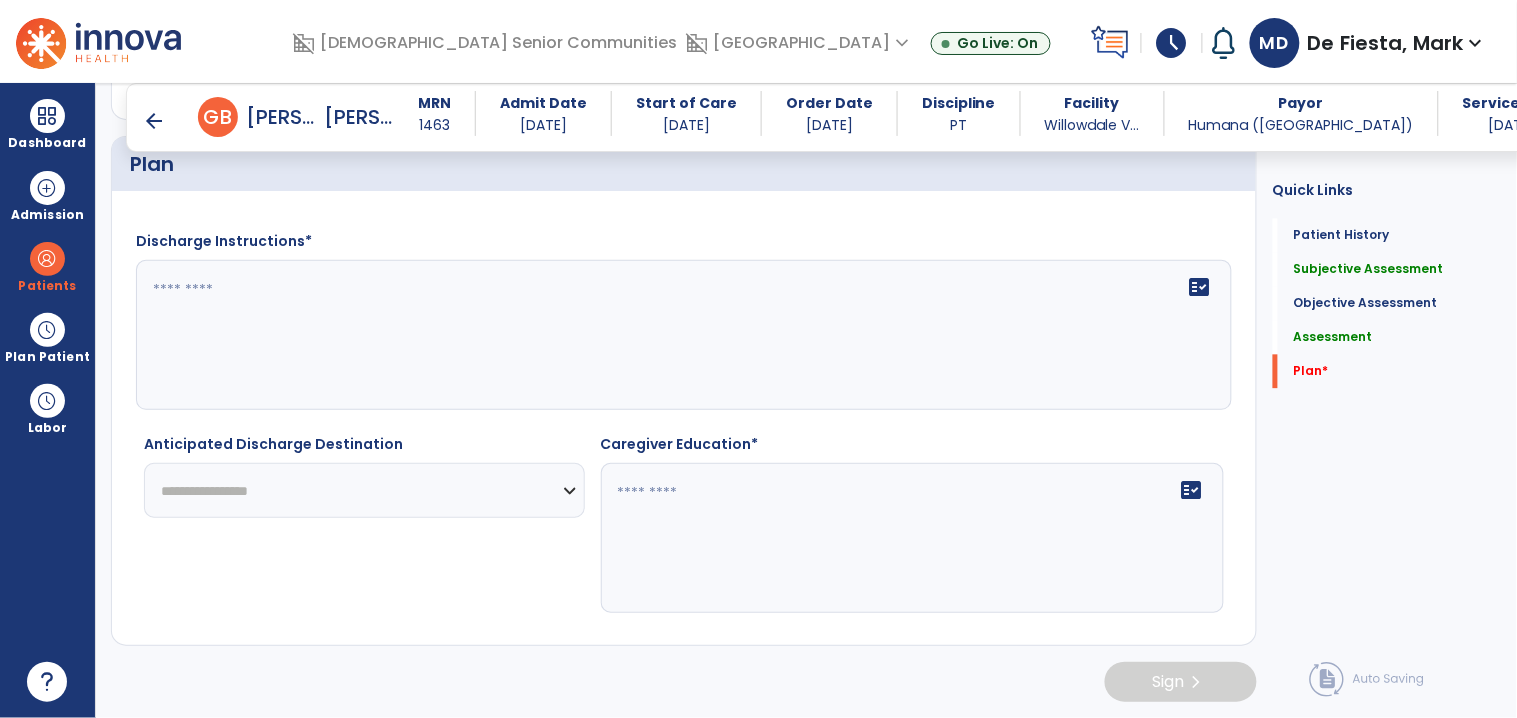 type on "**********" 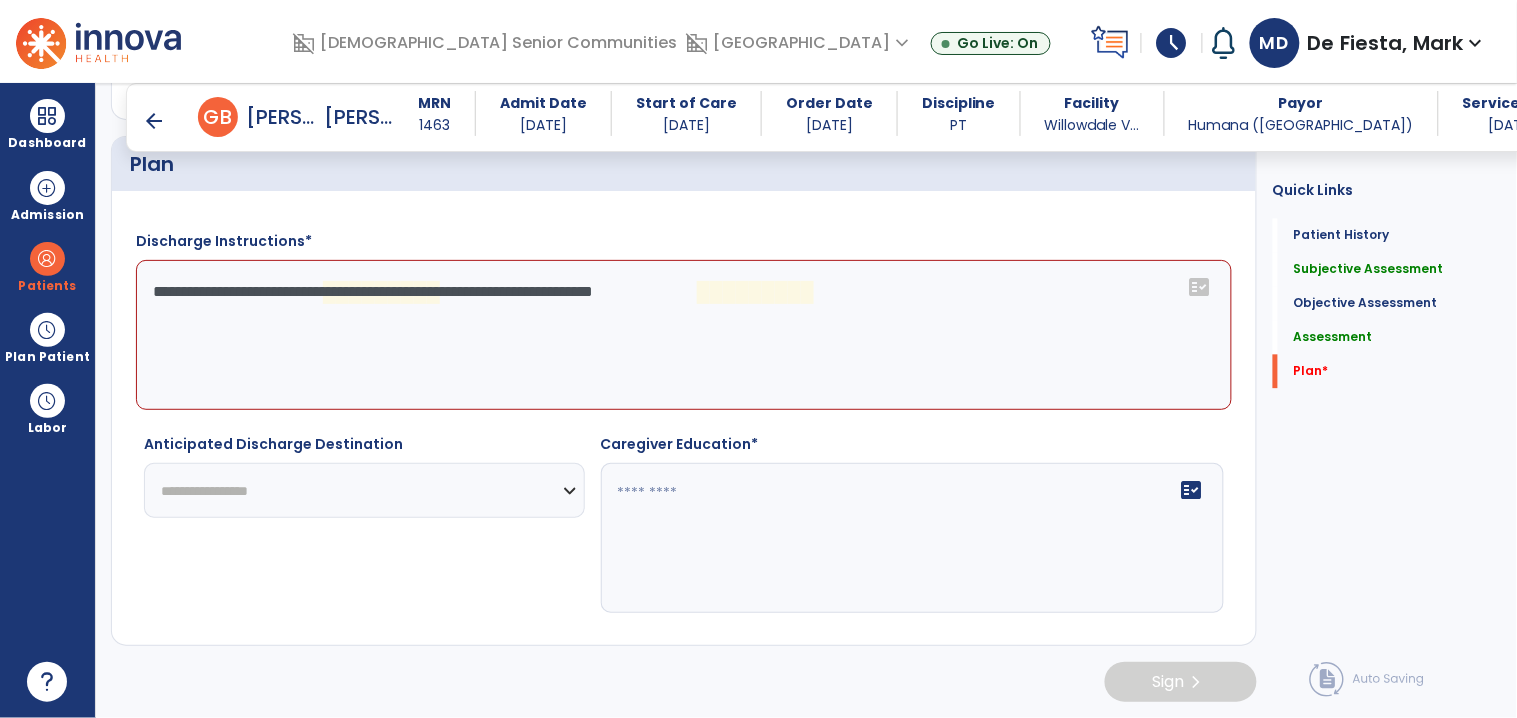 click on "**********" 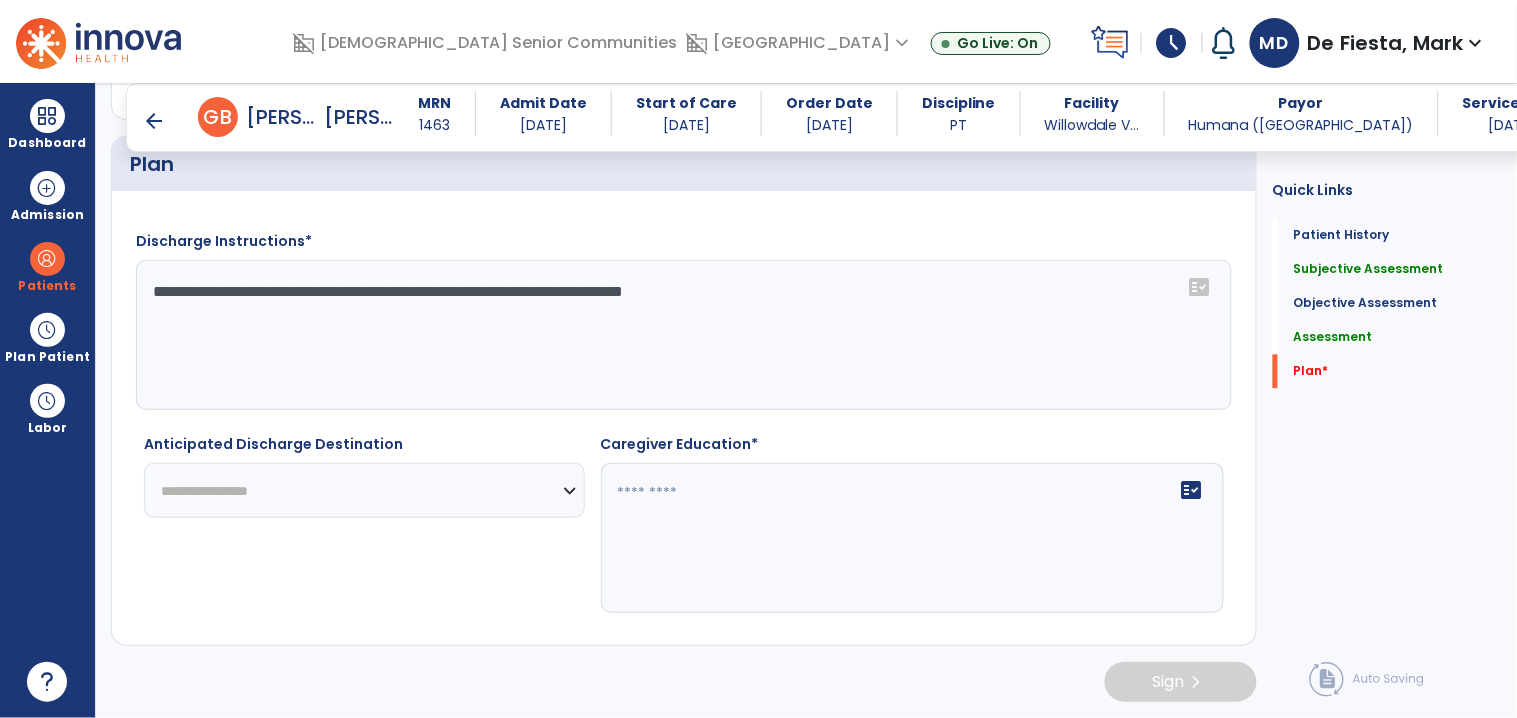 click on "**********" 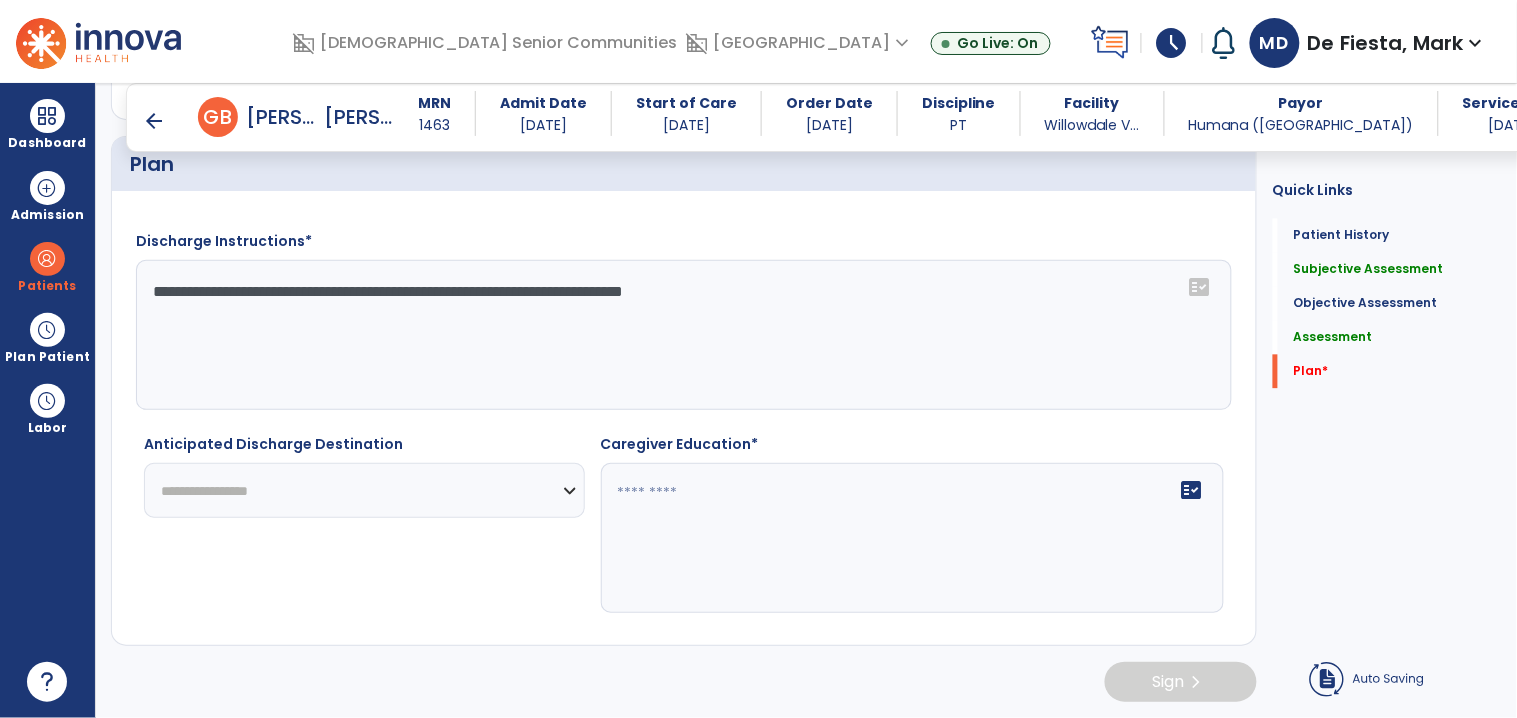 type on "**********" 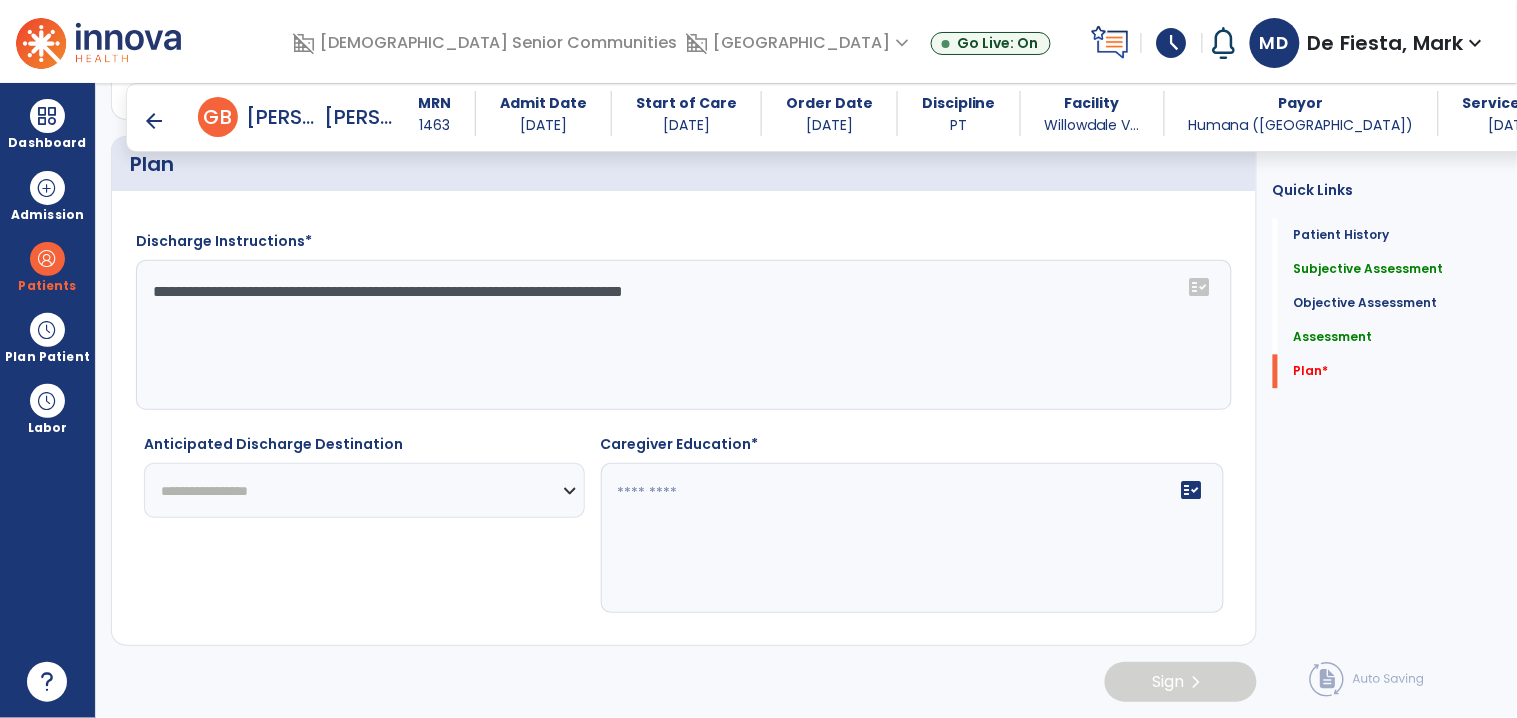 select on "****" 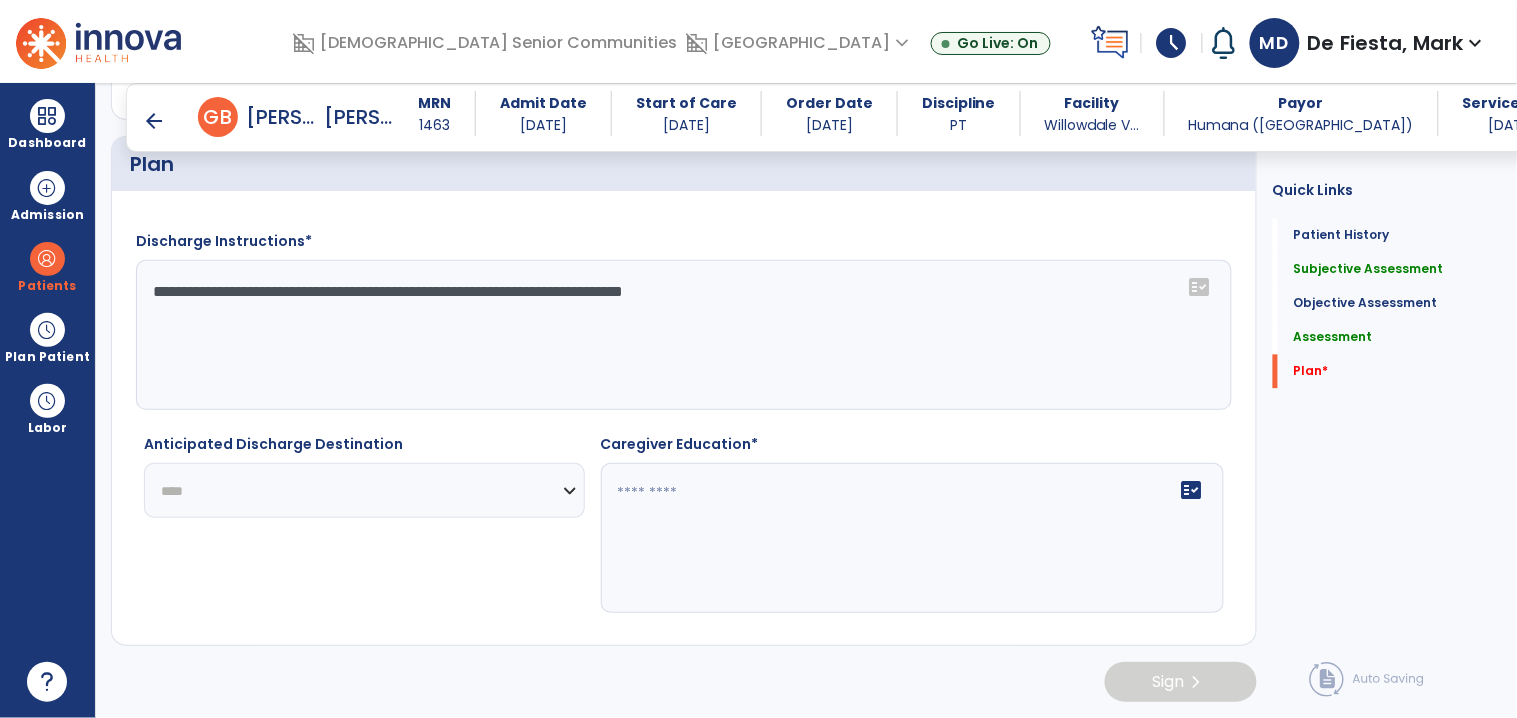click on "**********" 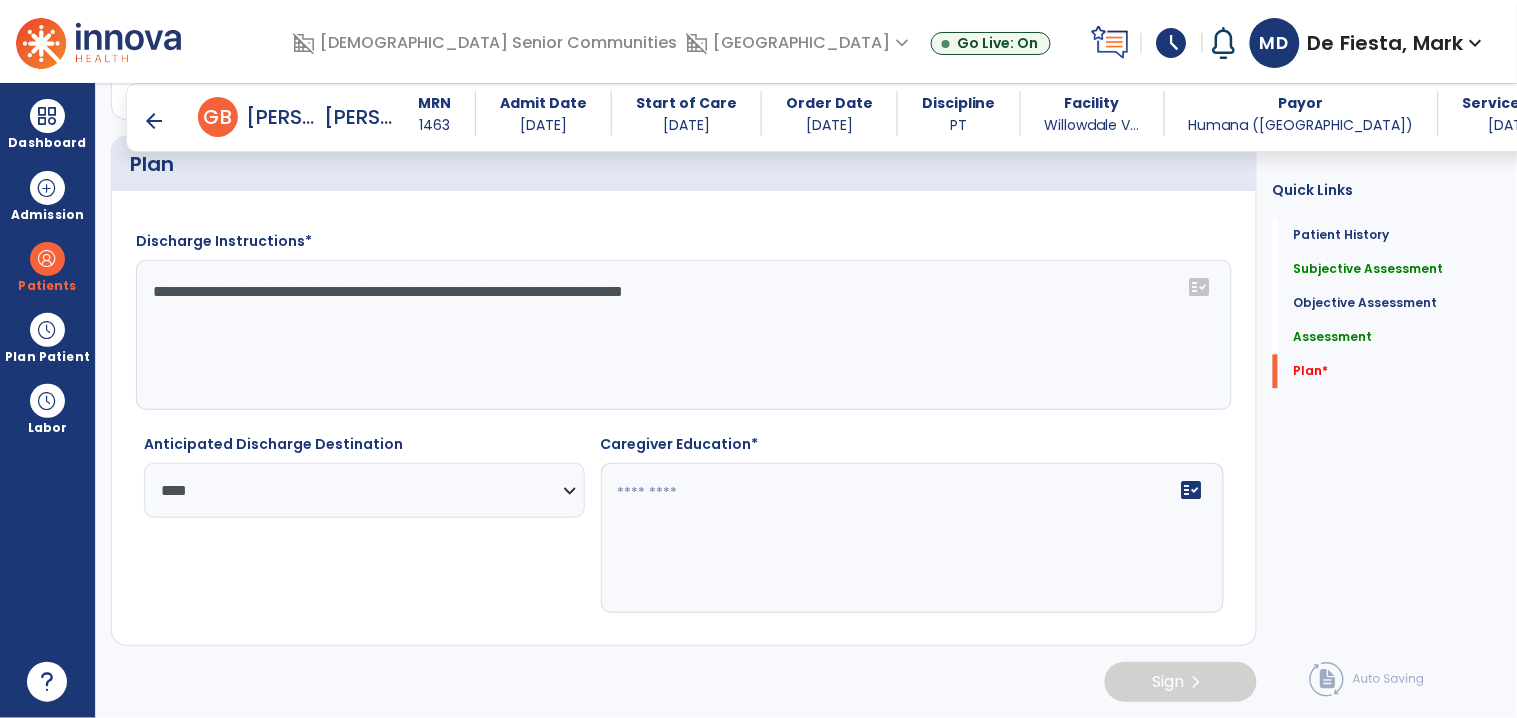 click on "fact_check" 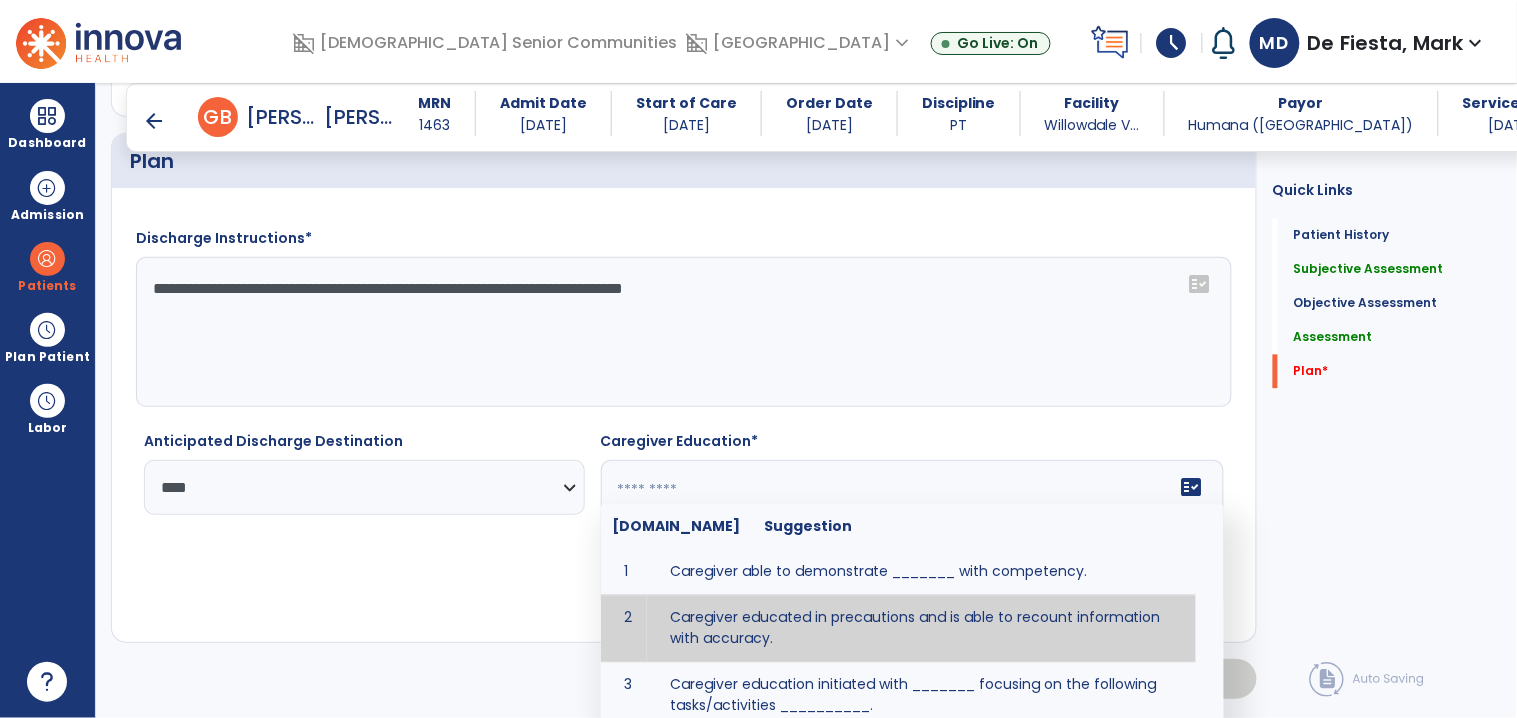 type on "**********" 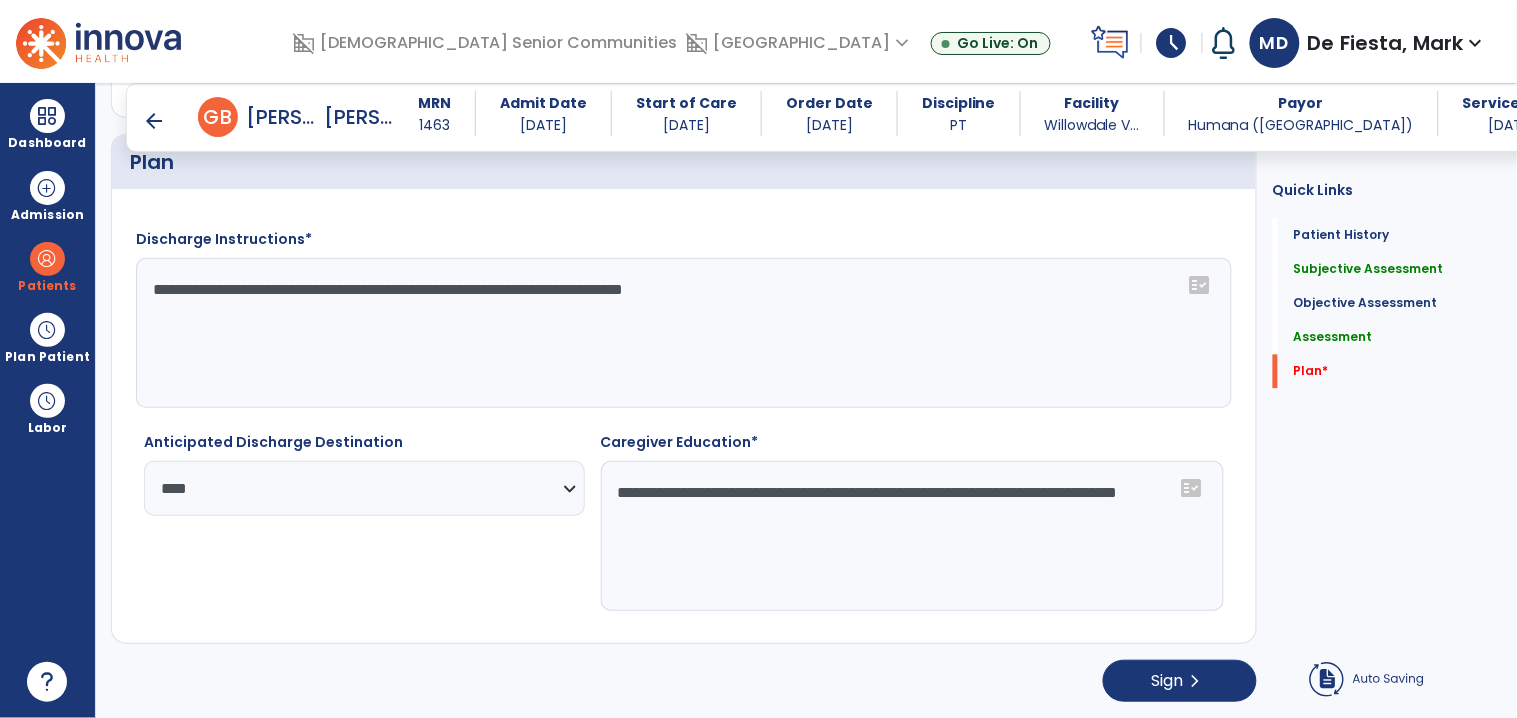 click on "**********" 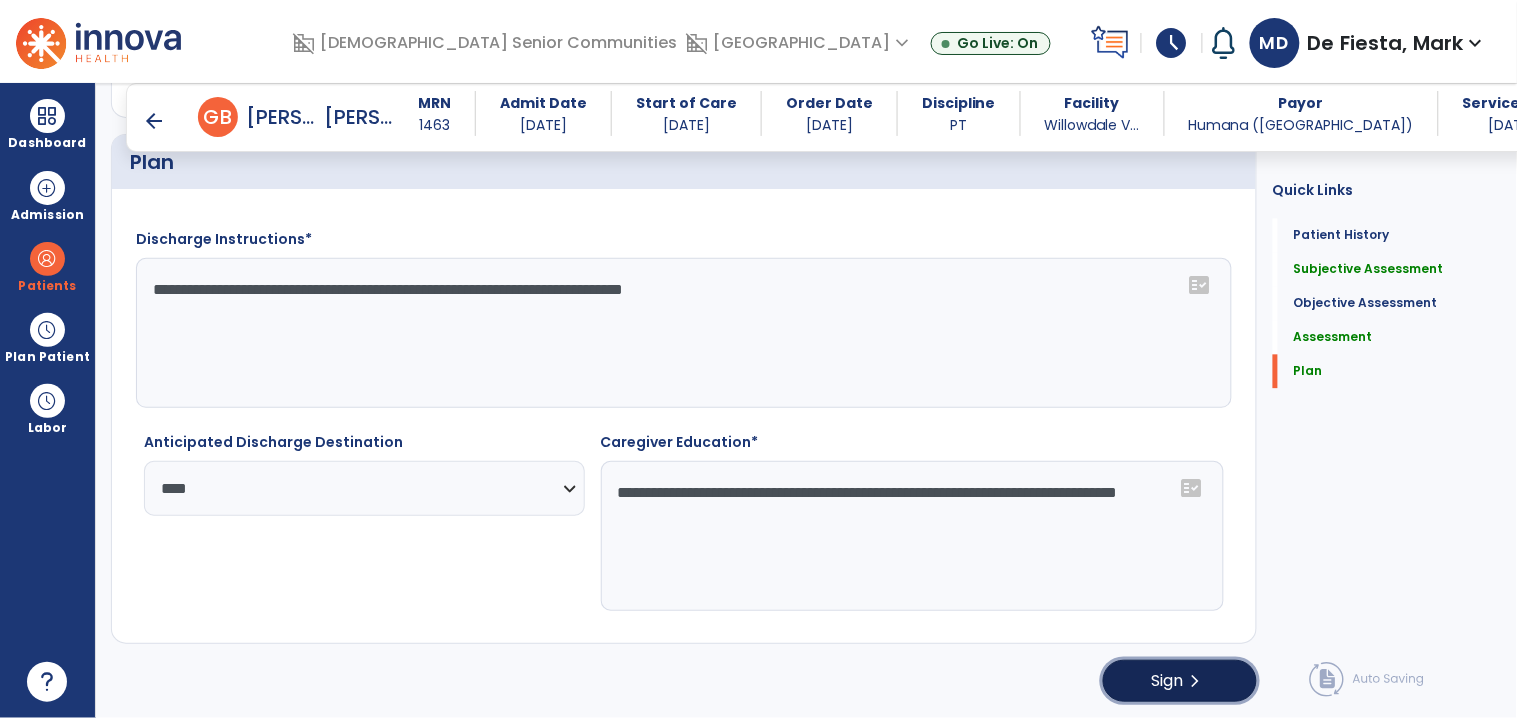 click on "Sign  chevron_right" 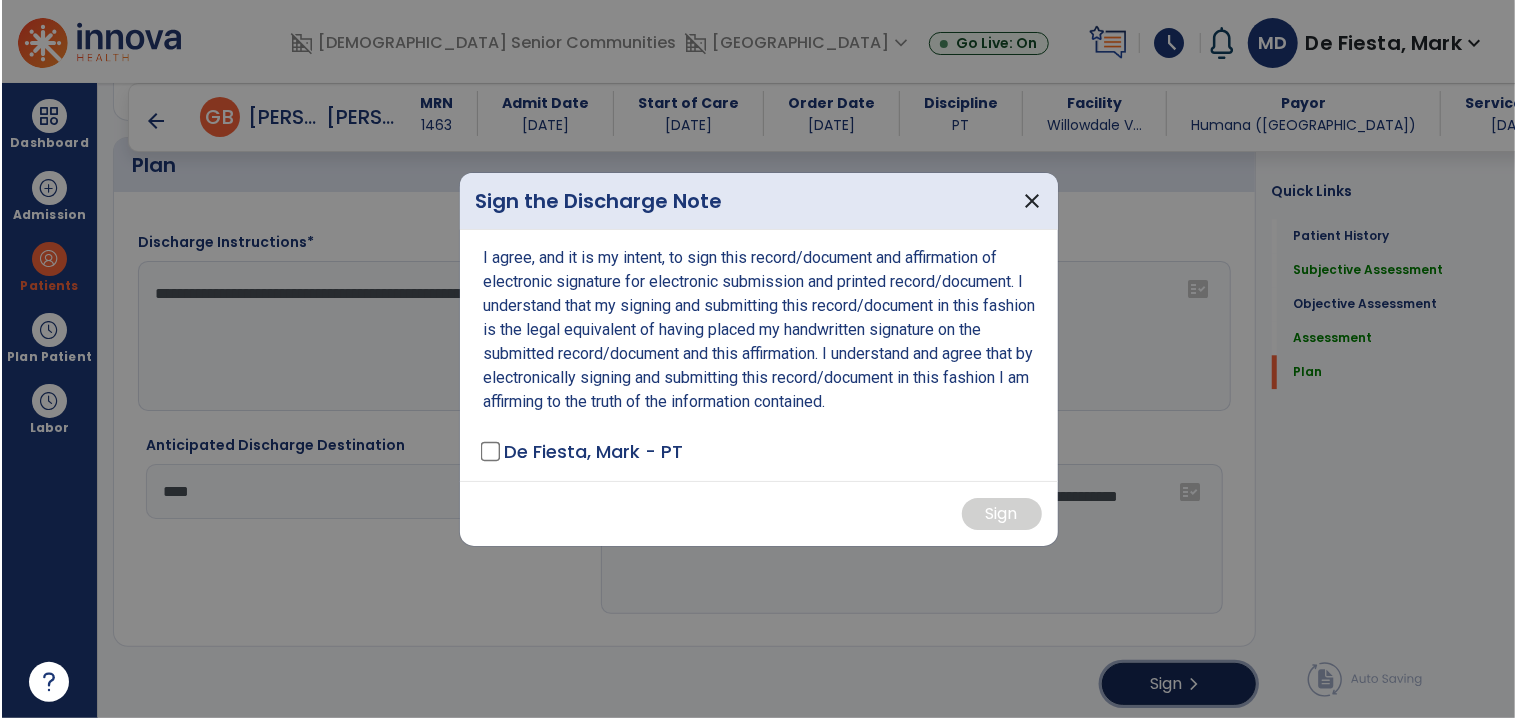 scroll, scrollTop: 2953, scrollLeft: 0, axis: vertical 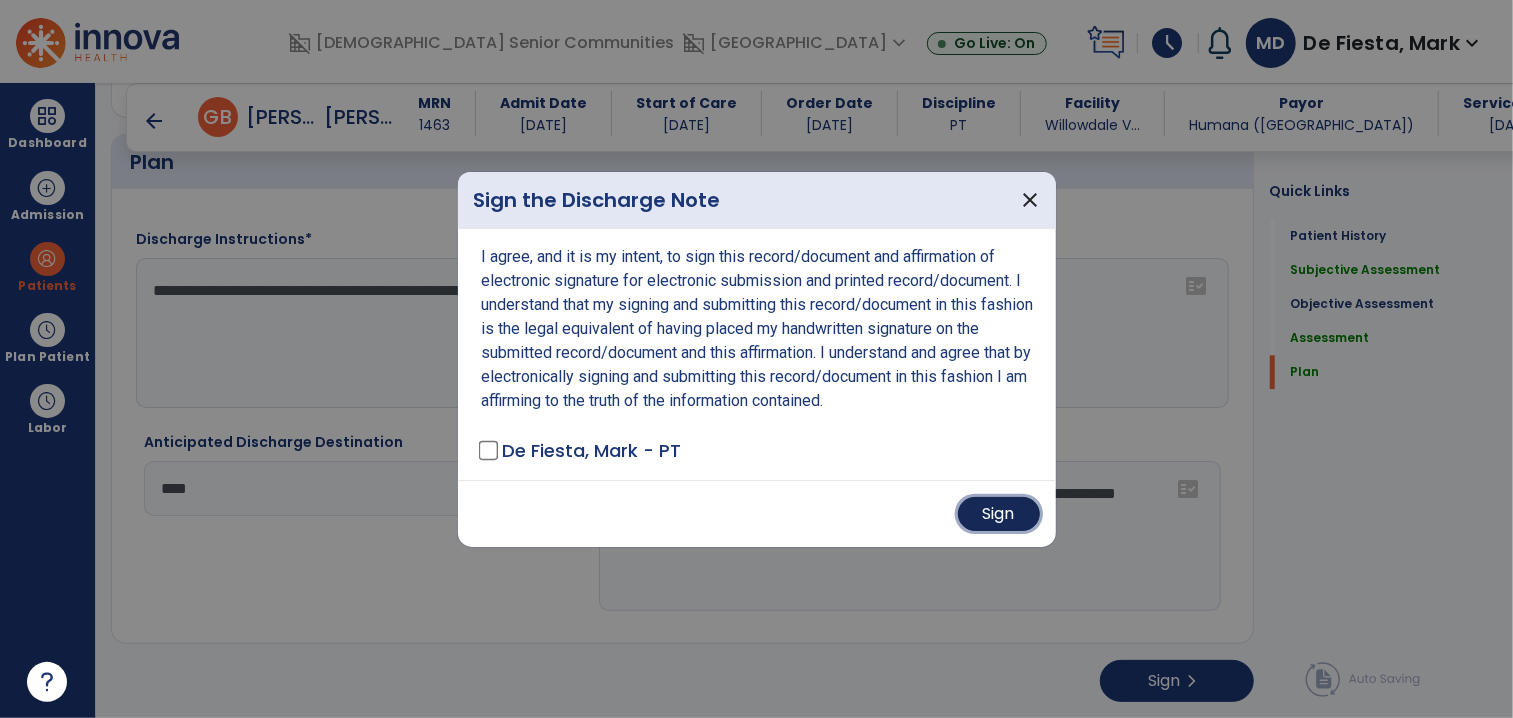 click on "Sign" at bounding box center [999, 514] 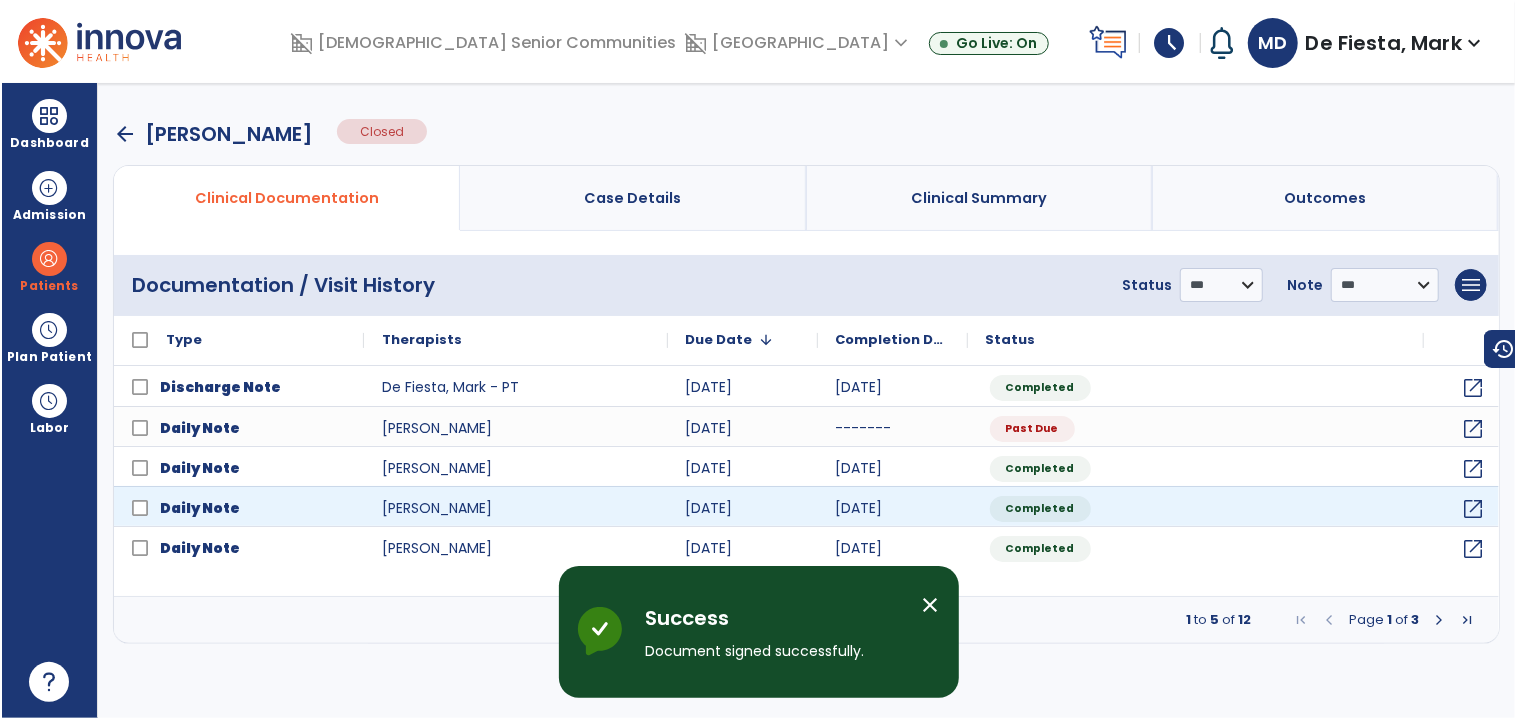 scroll, scrollTop: 0, scrollLeft: 0, axis: both 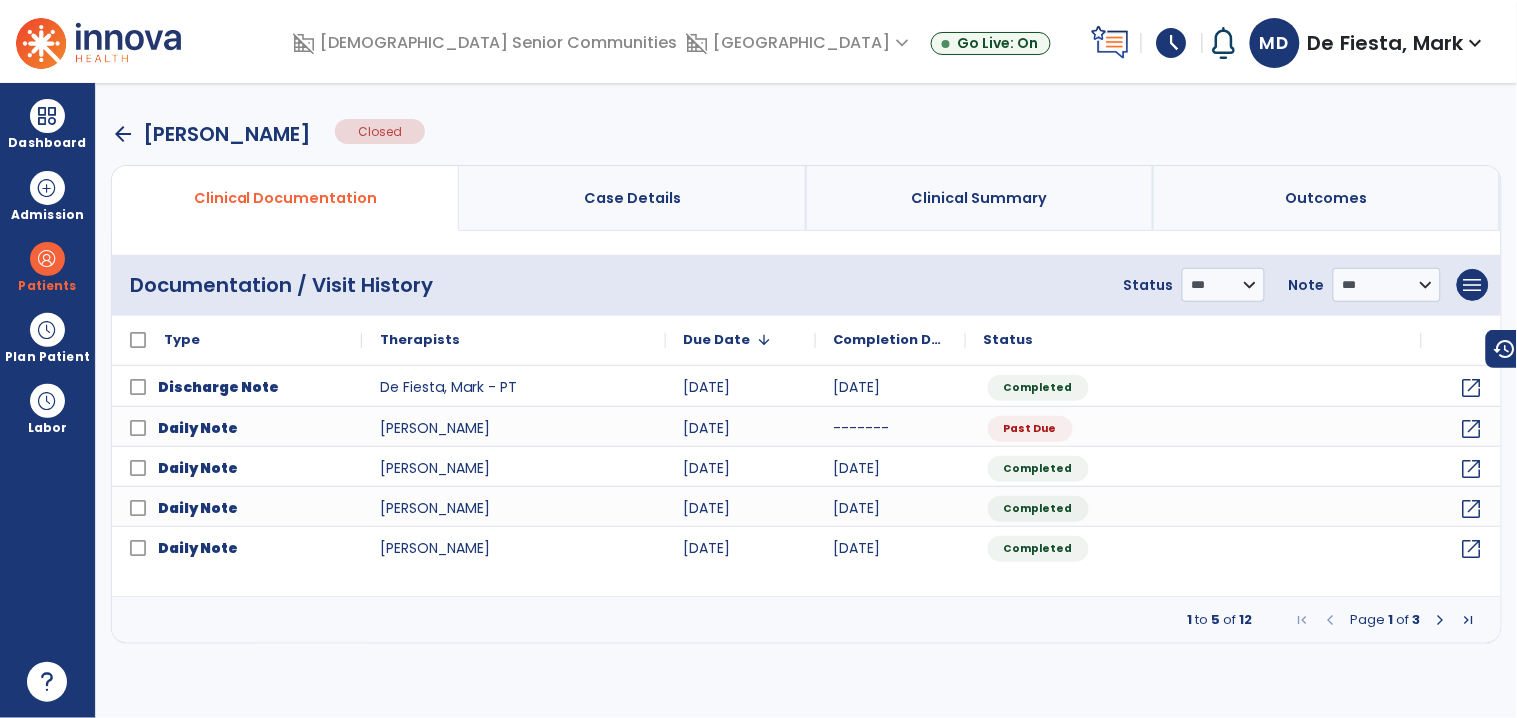 click on "arrow_back" at bounding box center (123, 134) 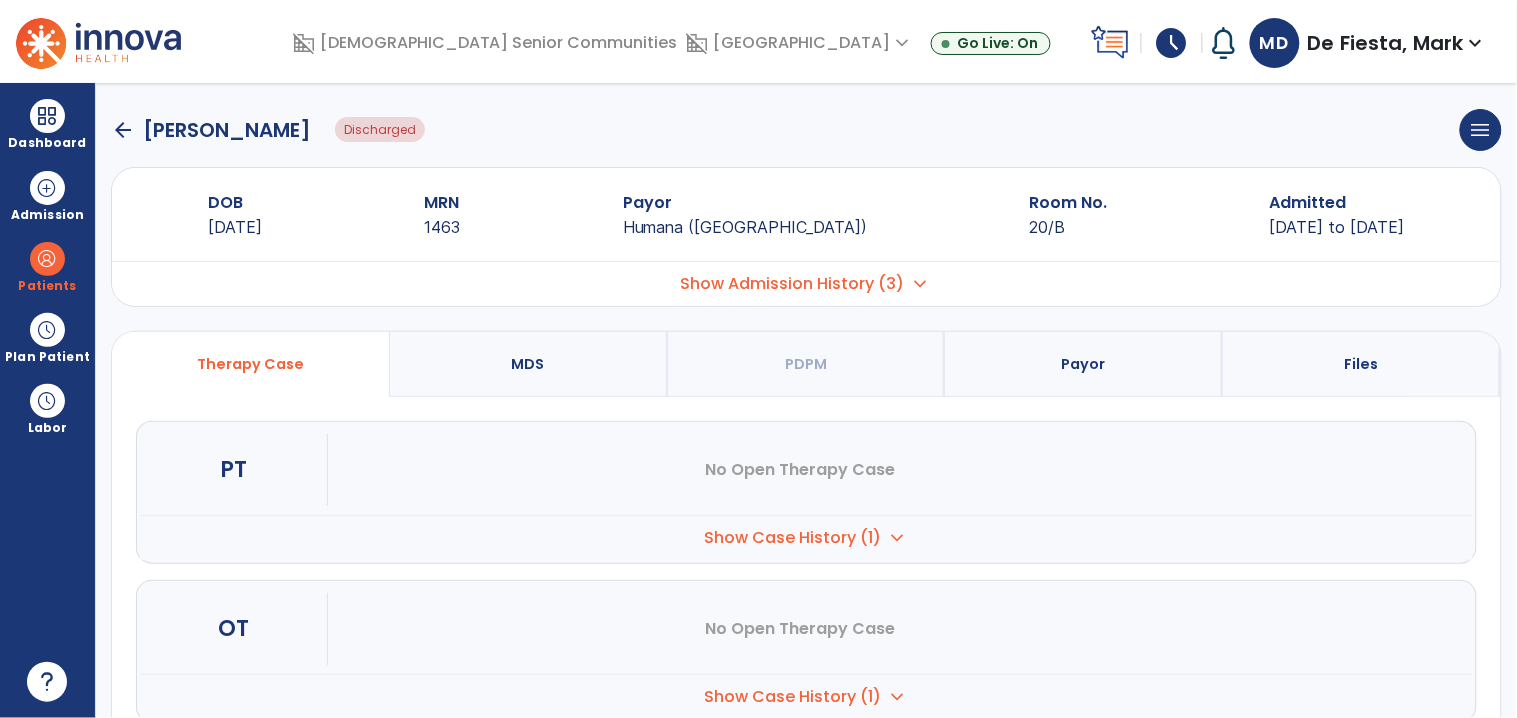 scroll, scrollTop: 0, scrollLeft: 0, axis: both 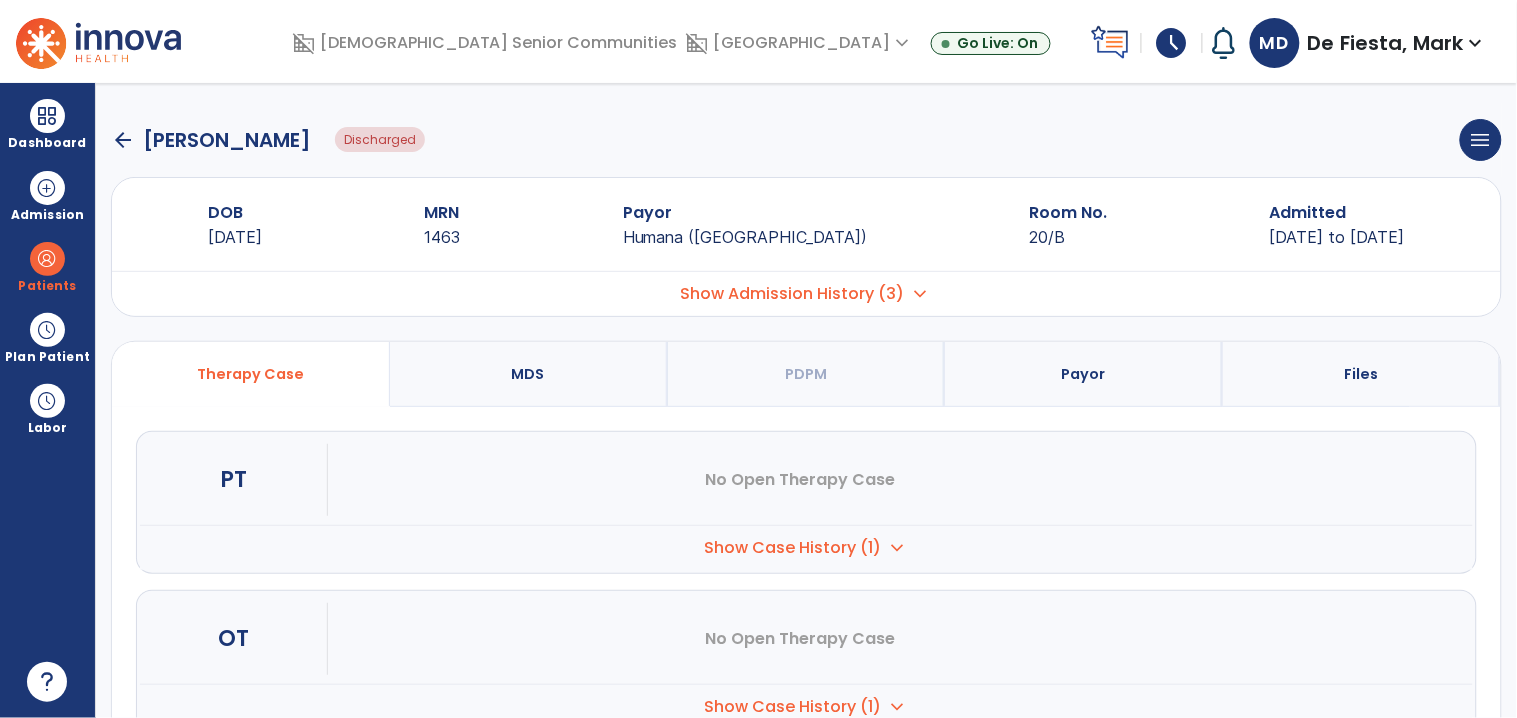 click on "arrow_back" 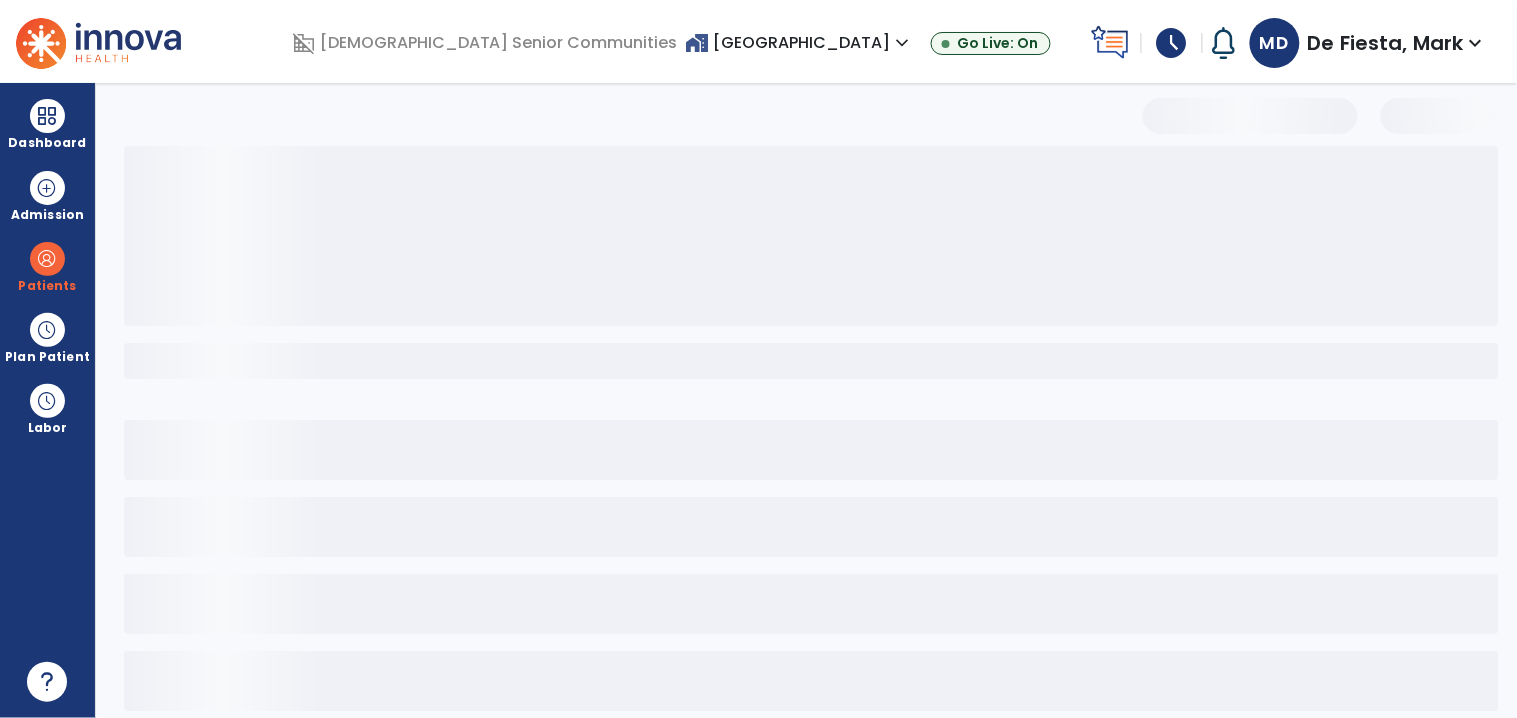 select on "***" 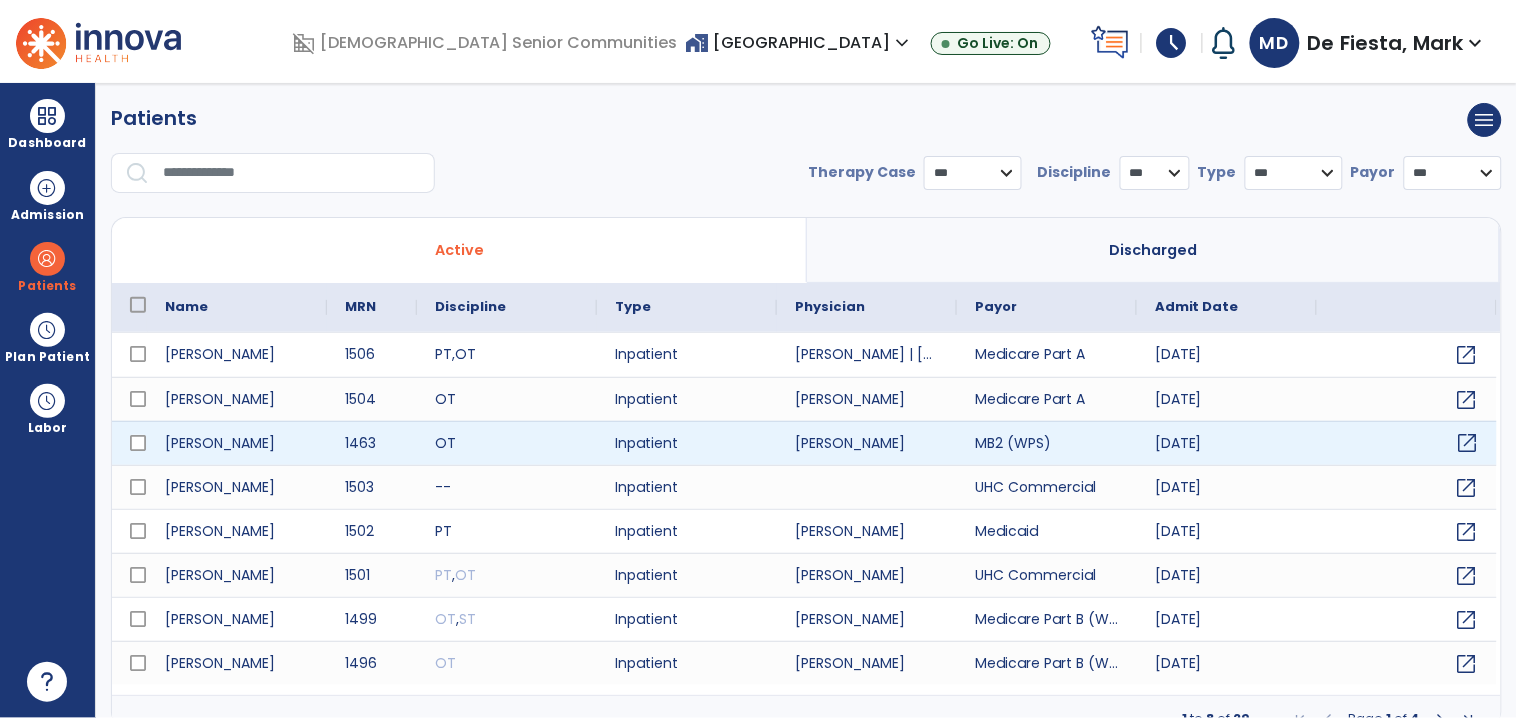 click on "open_in_new" at bounding box center (1468, 443) 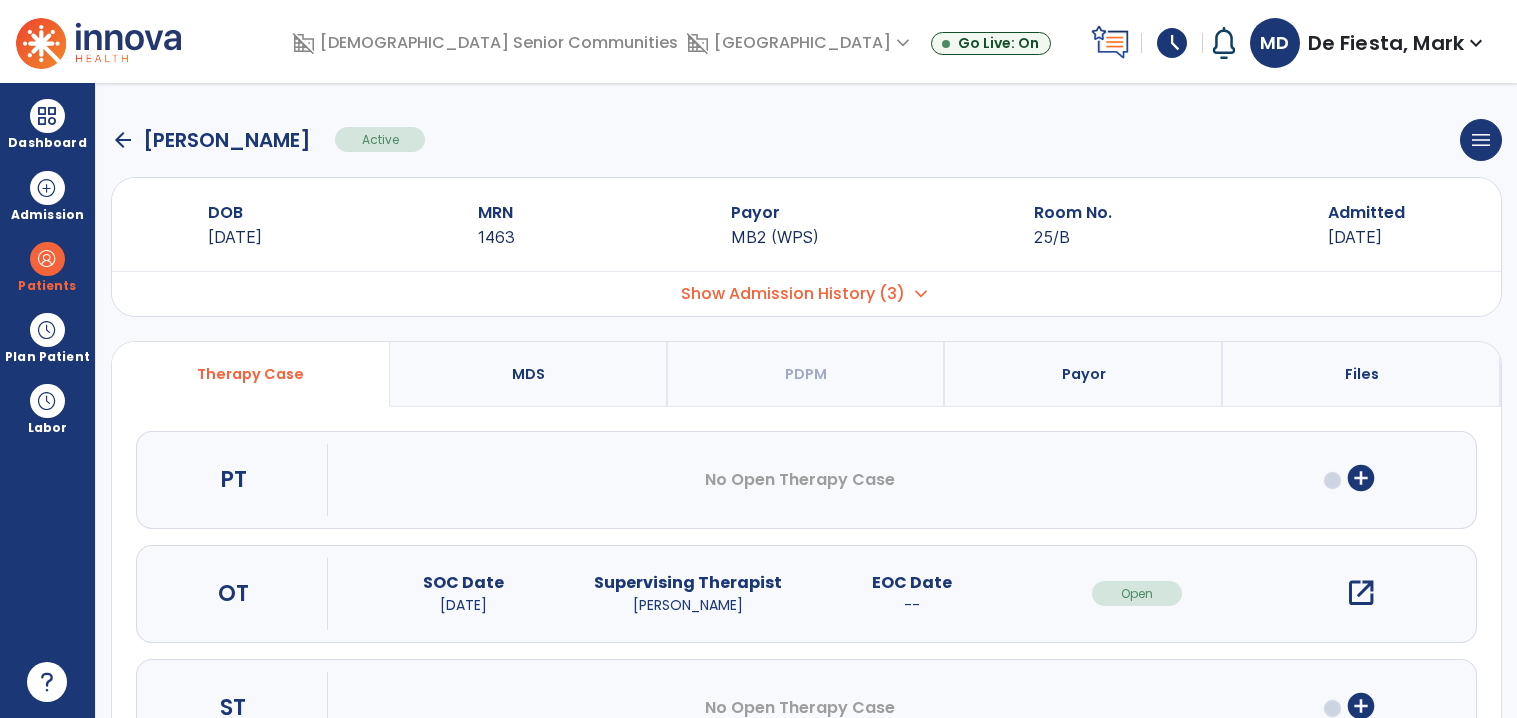 scroll, scrollTop: 0, scrollLeft: 0, axis: both 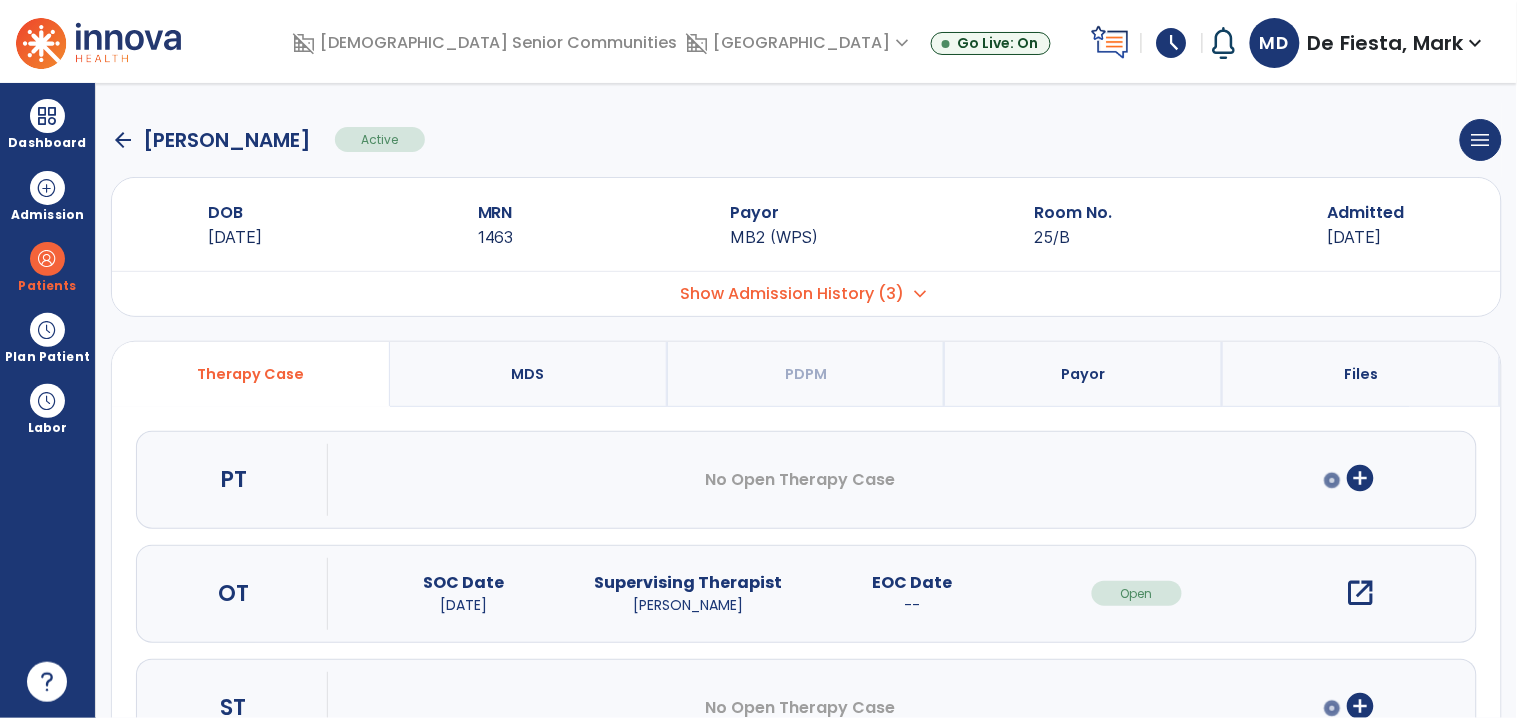click on "add_circle" at bounding box center (1361, 478) 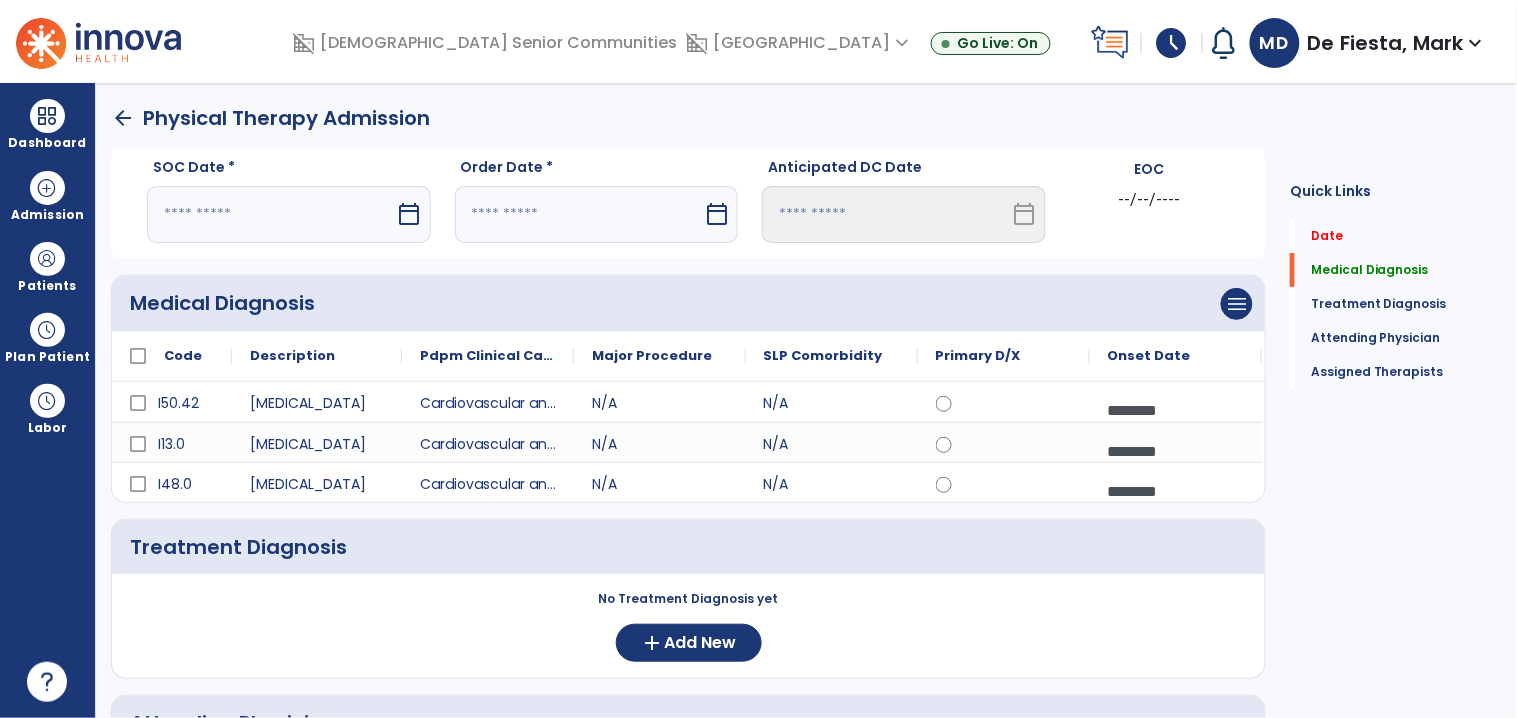 click at bounding box center [271, 214] 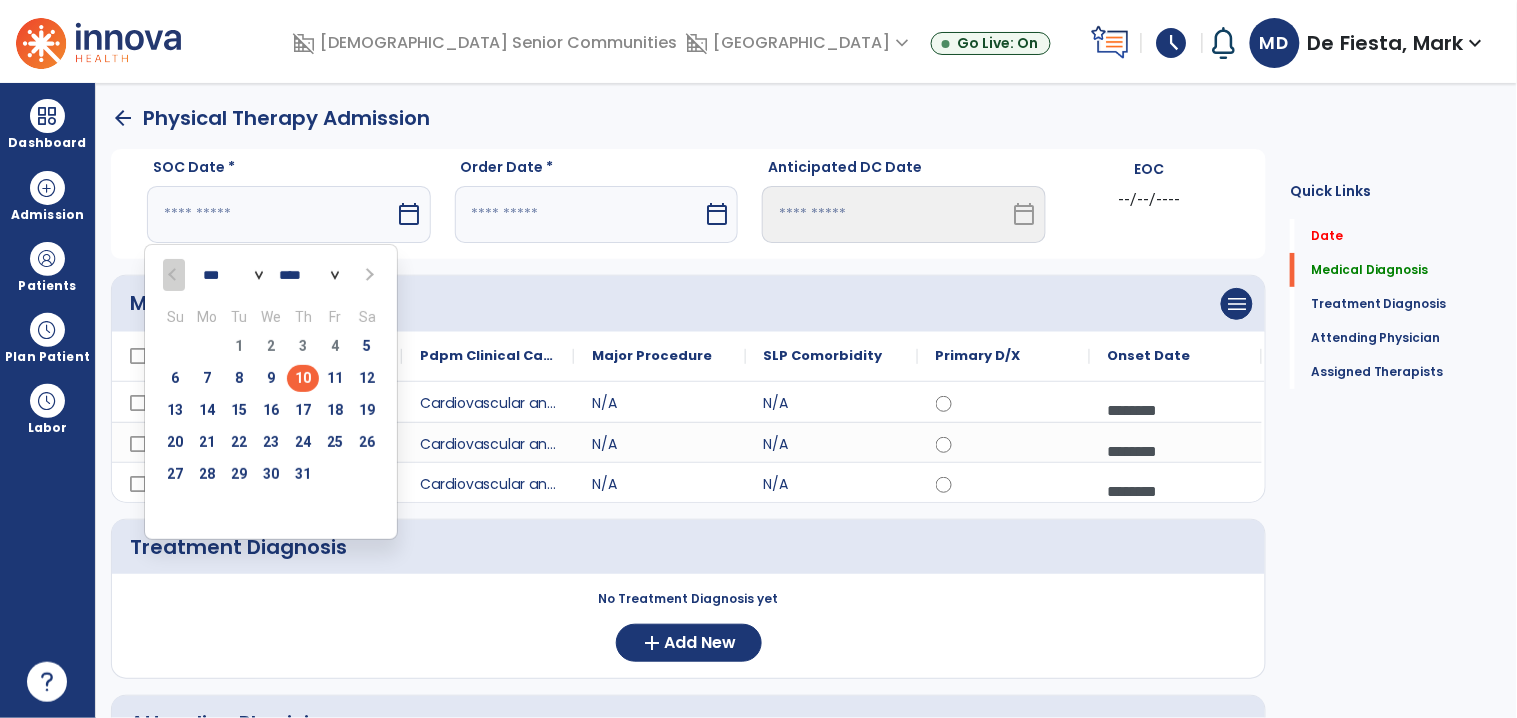 click on "10" at bounding box center [303, 378] 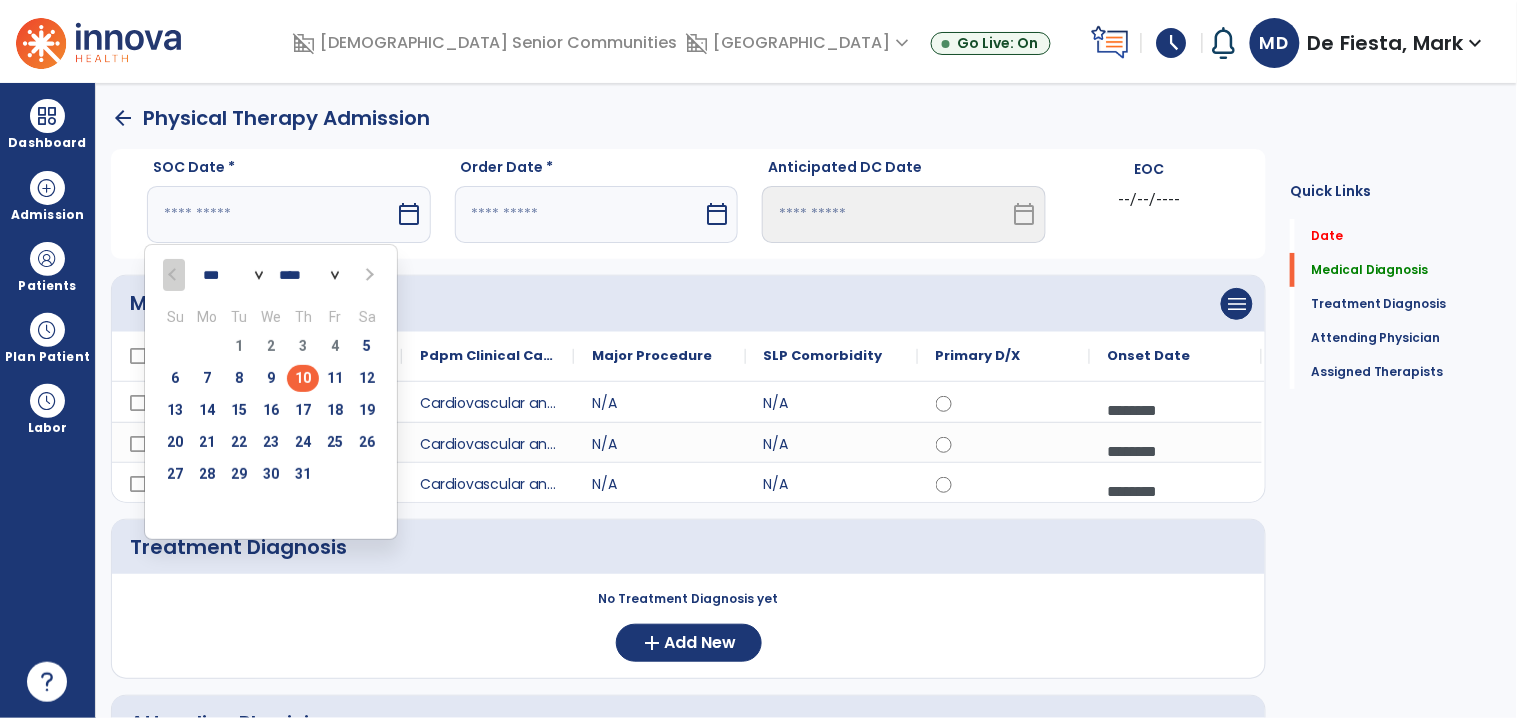 type on "*********" 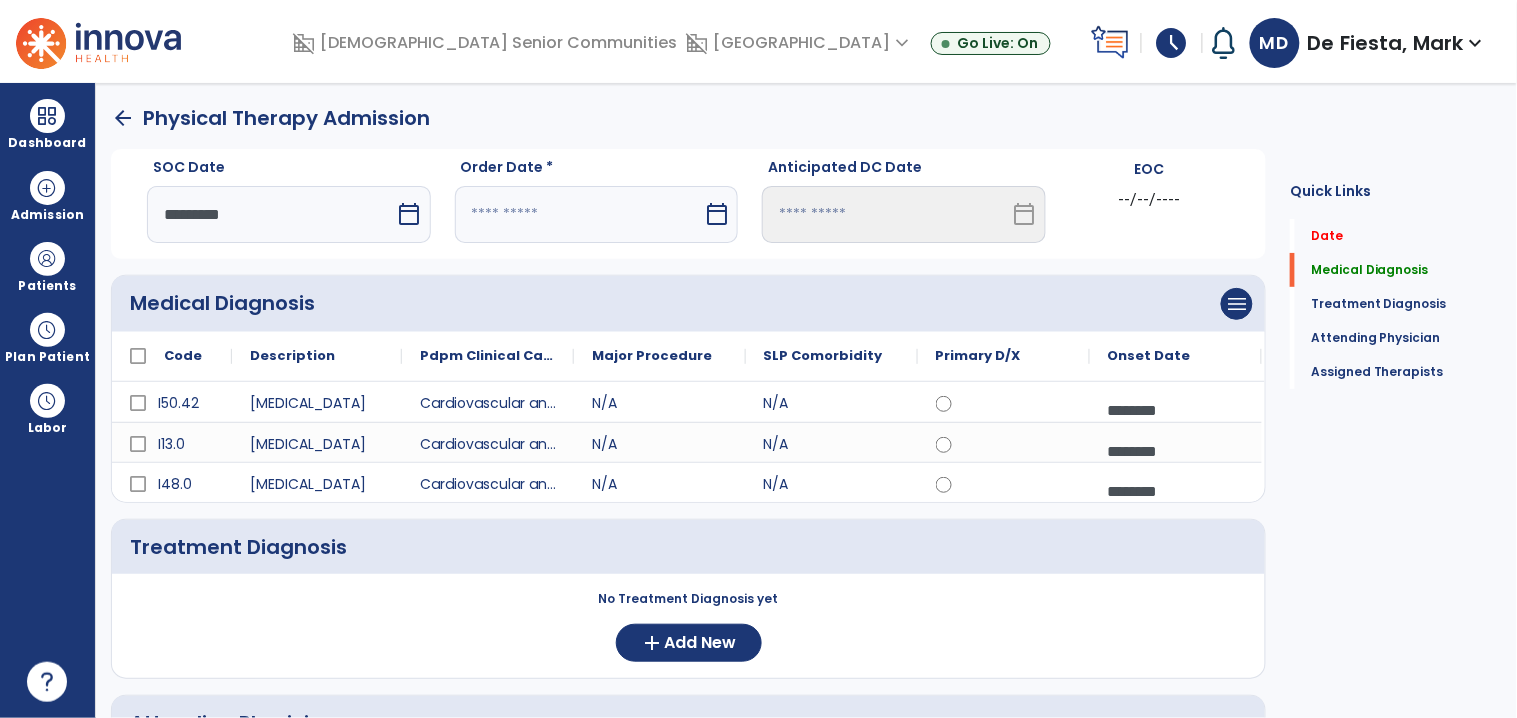click at bounding box center (579, 214) 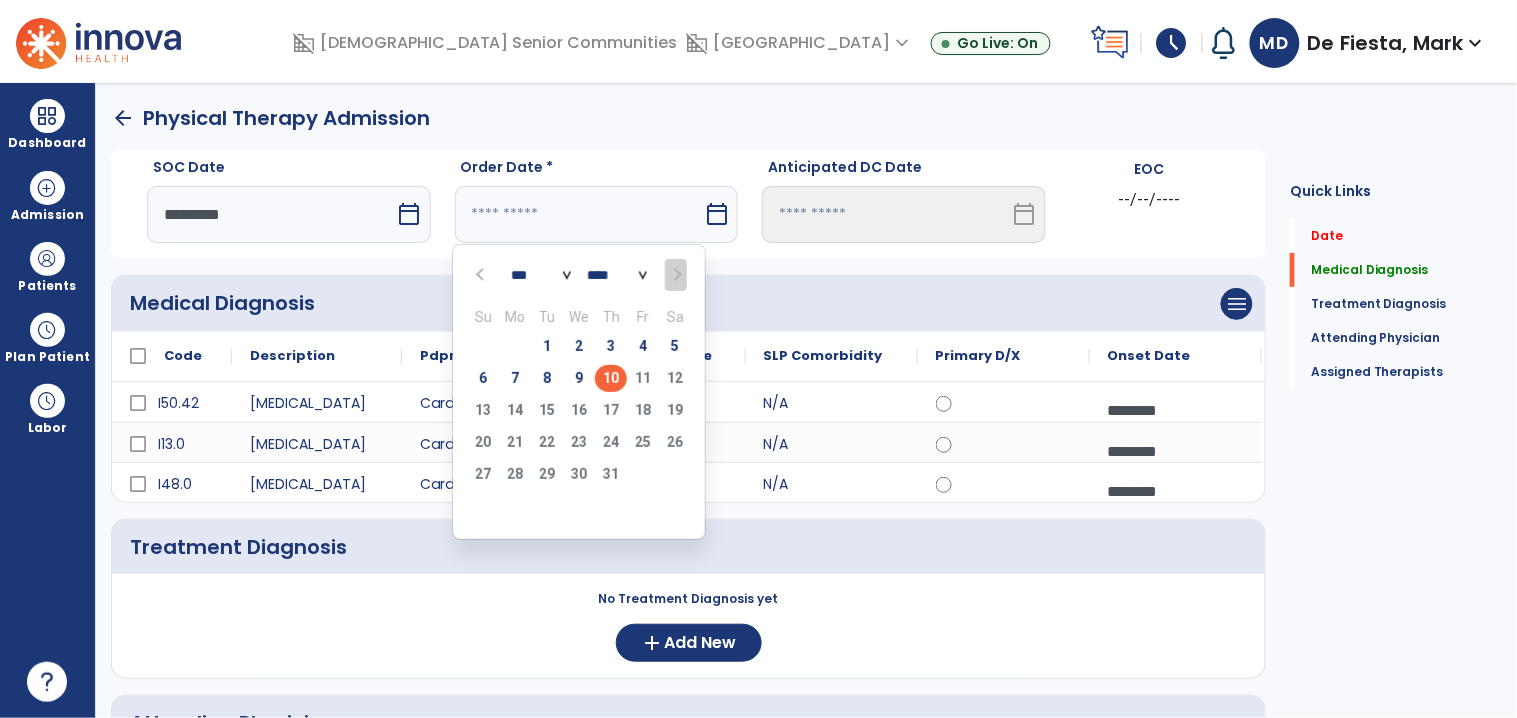 click on "10" at bounding box center [611, 378] 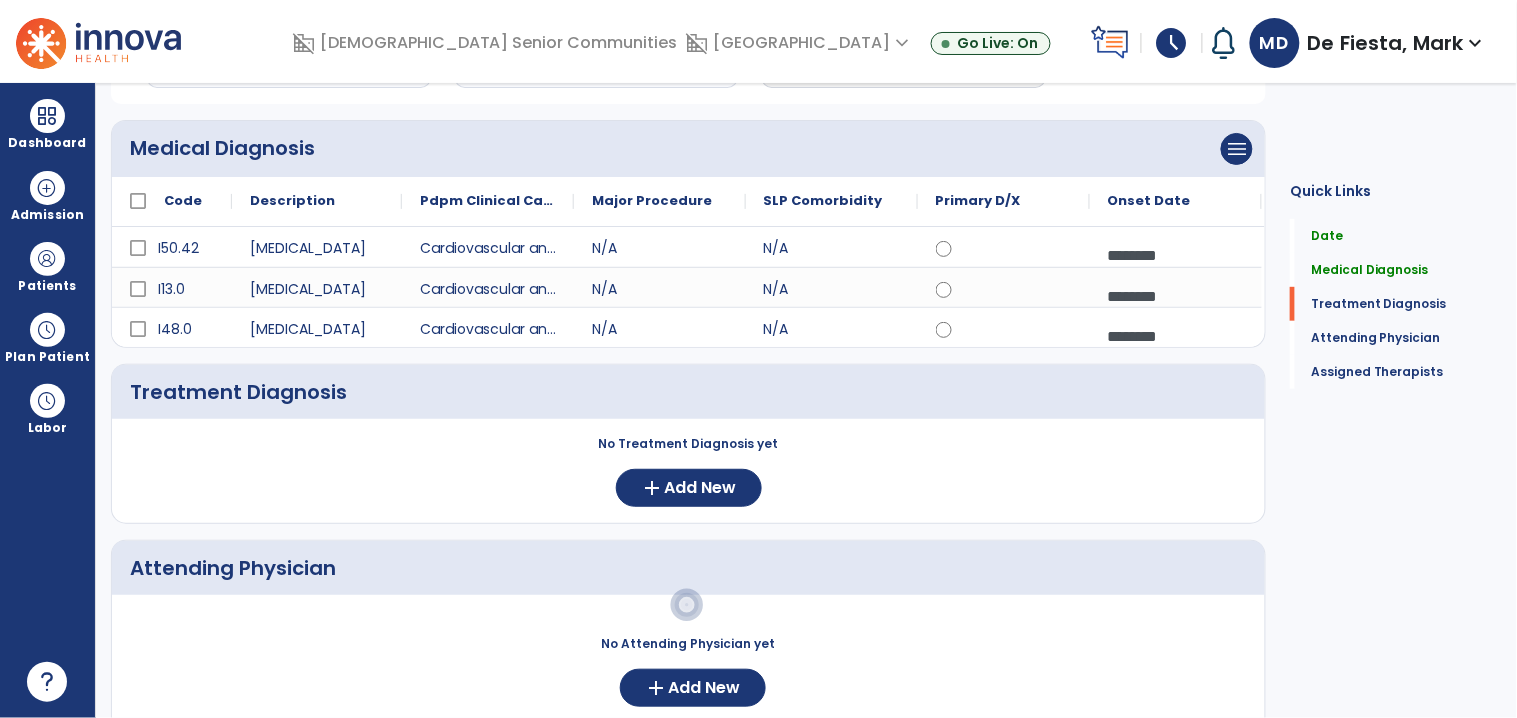 scroll, scrollTop: 200, scrollLeft: 0, axis: vertical 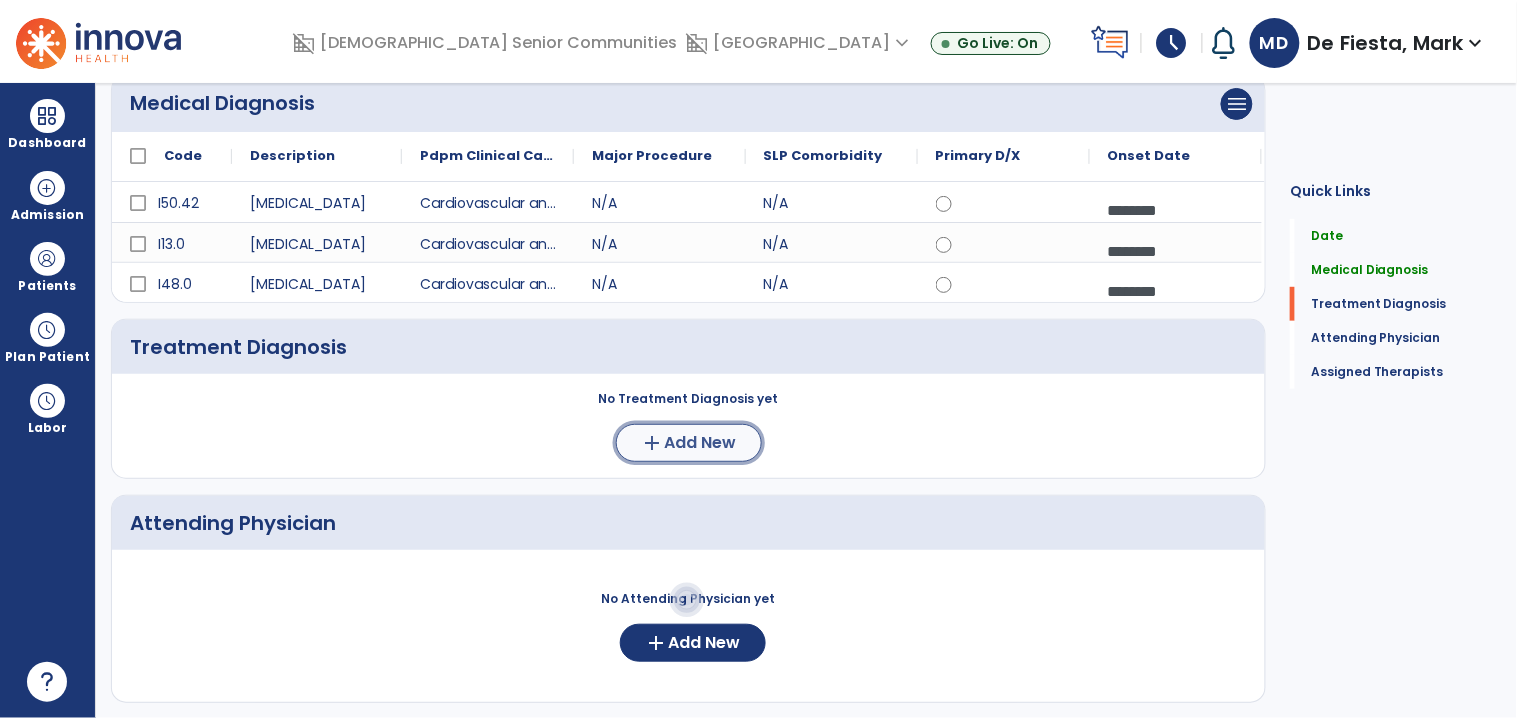 click on "Add New" 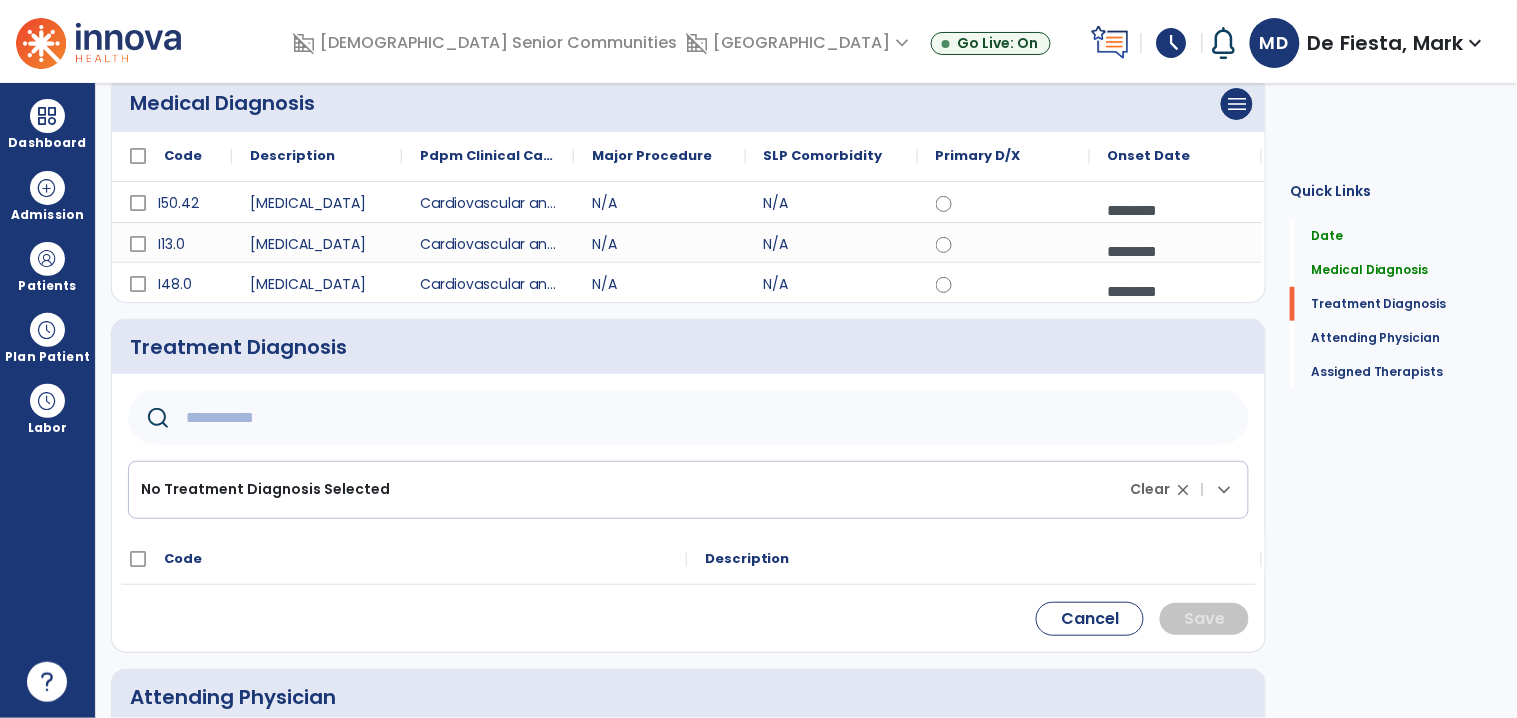 click 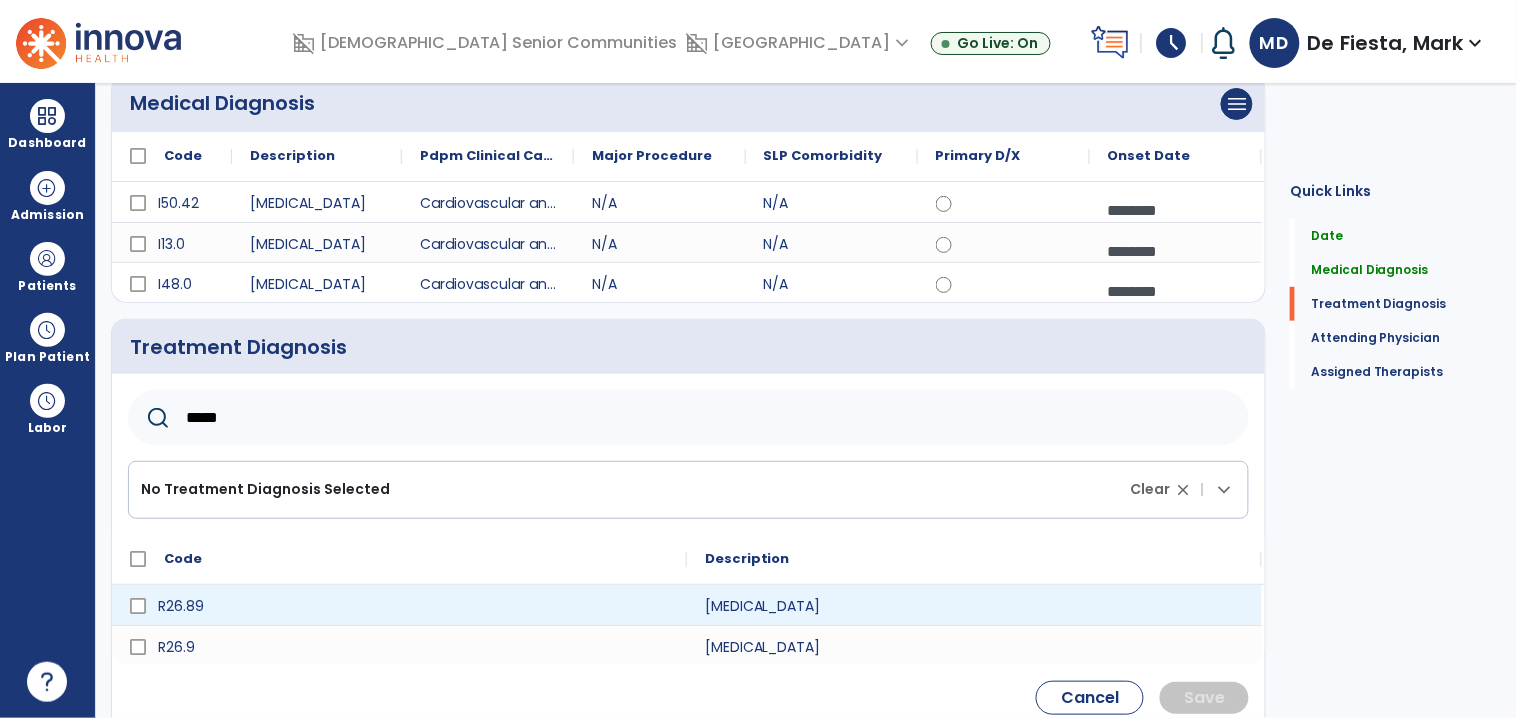 type on "****" 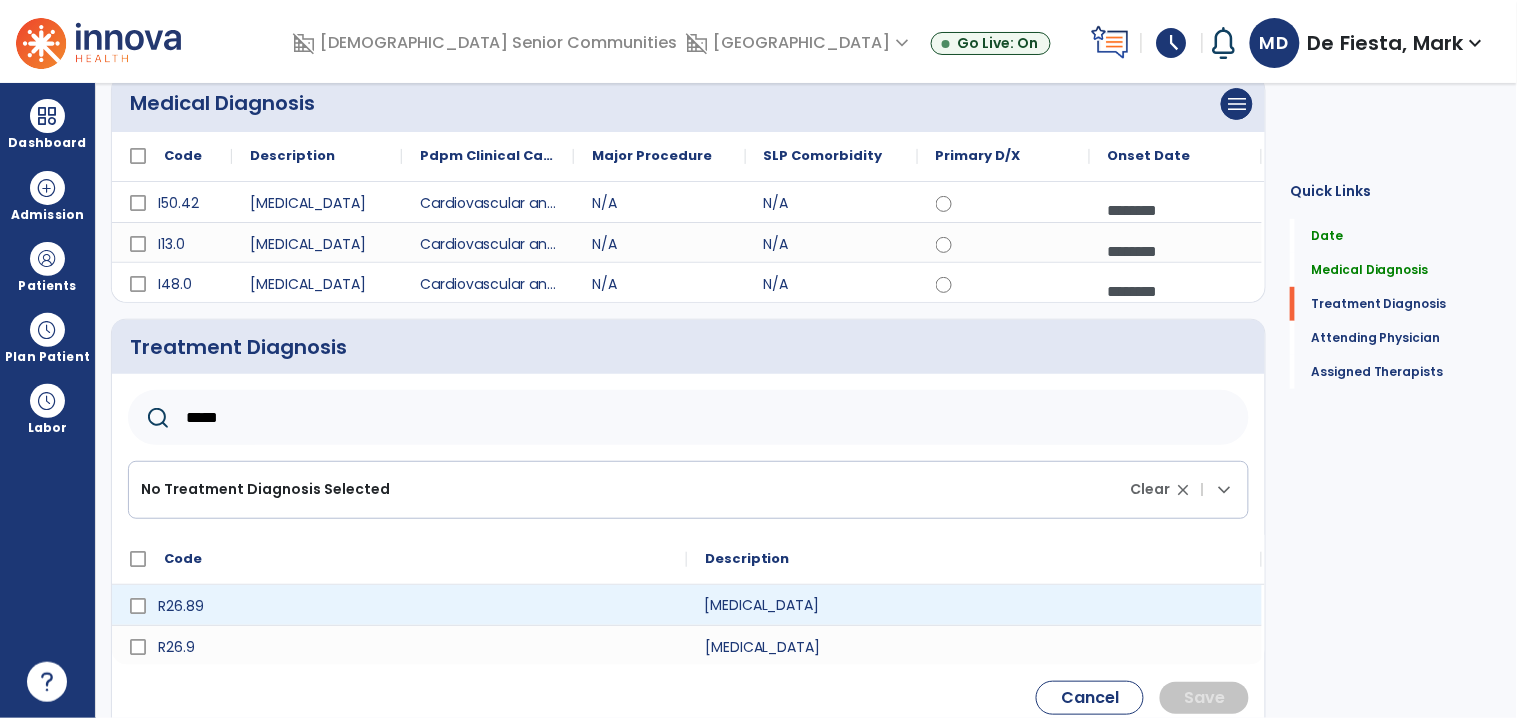 click on "[MEDICAL_DATA]" 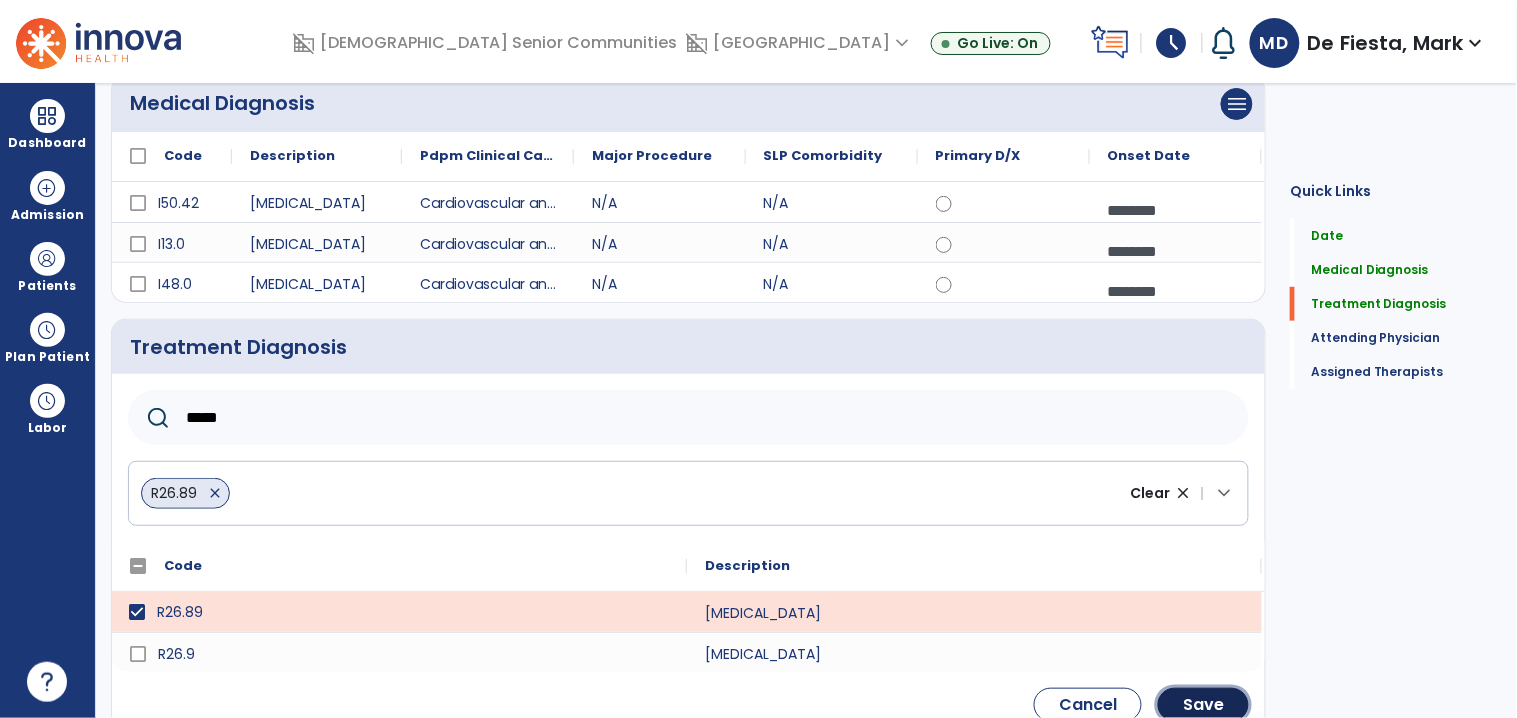 click on "Save" 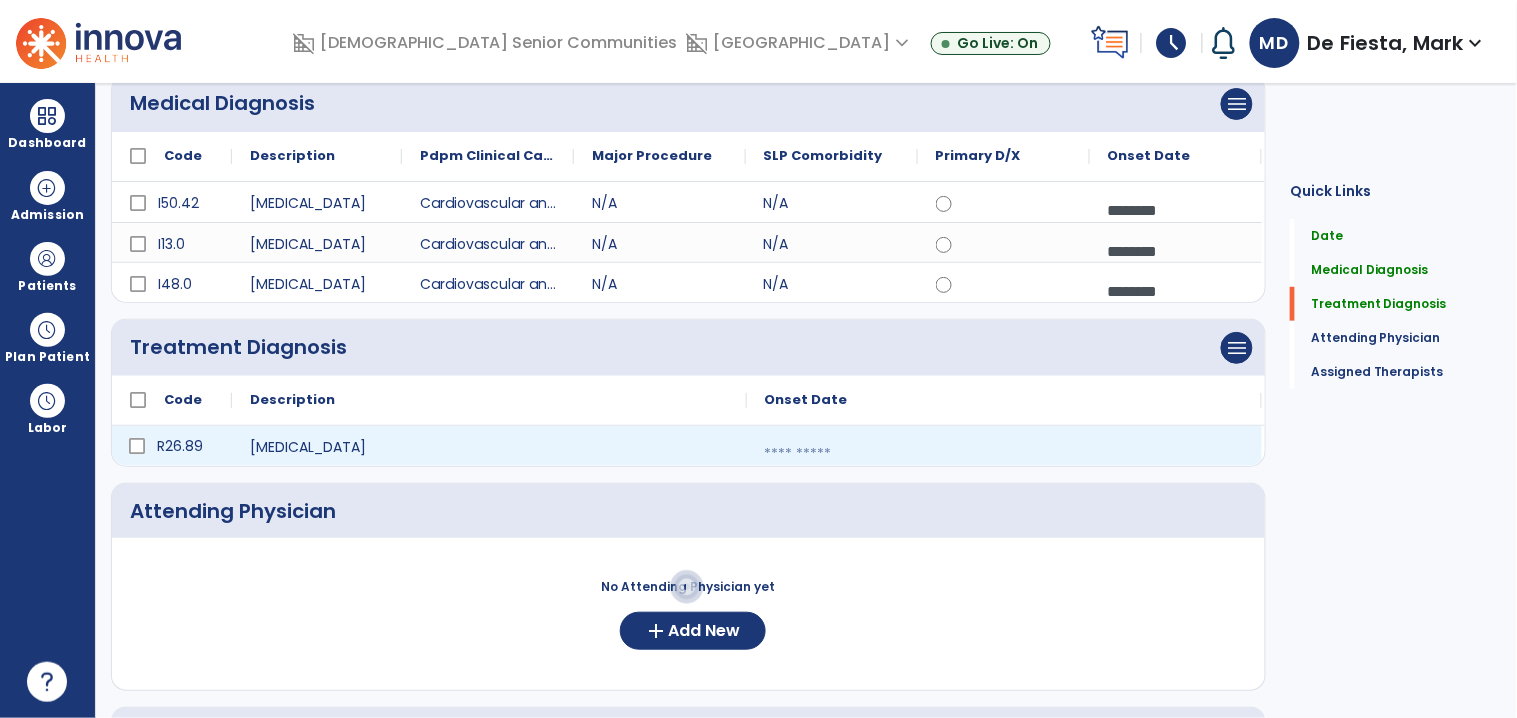 click at bounding box center [1004, 454] 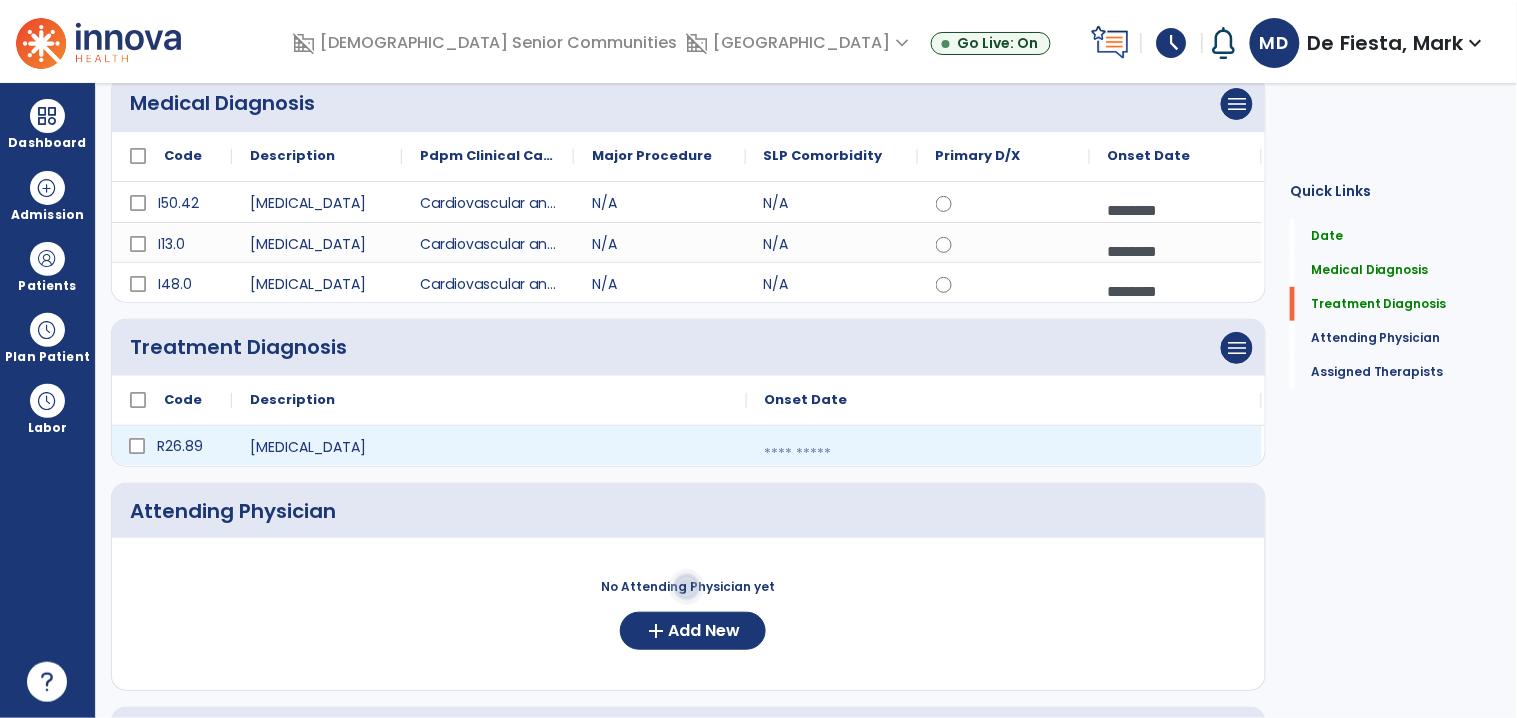 select on "*" 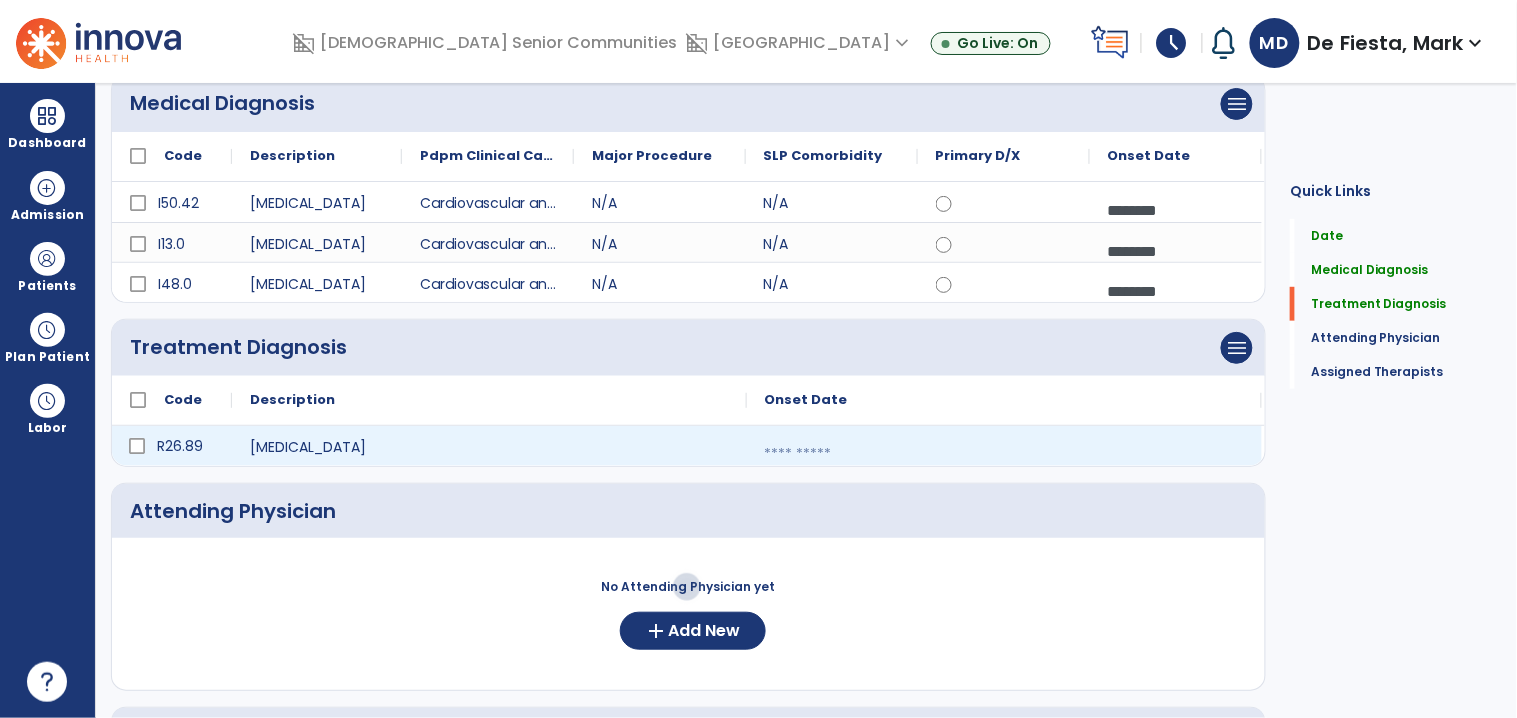 select on "****" 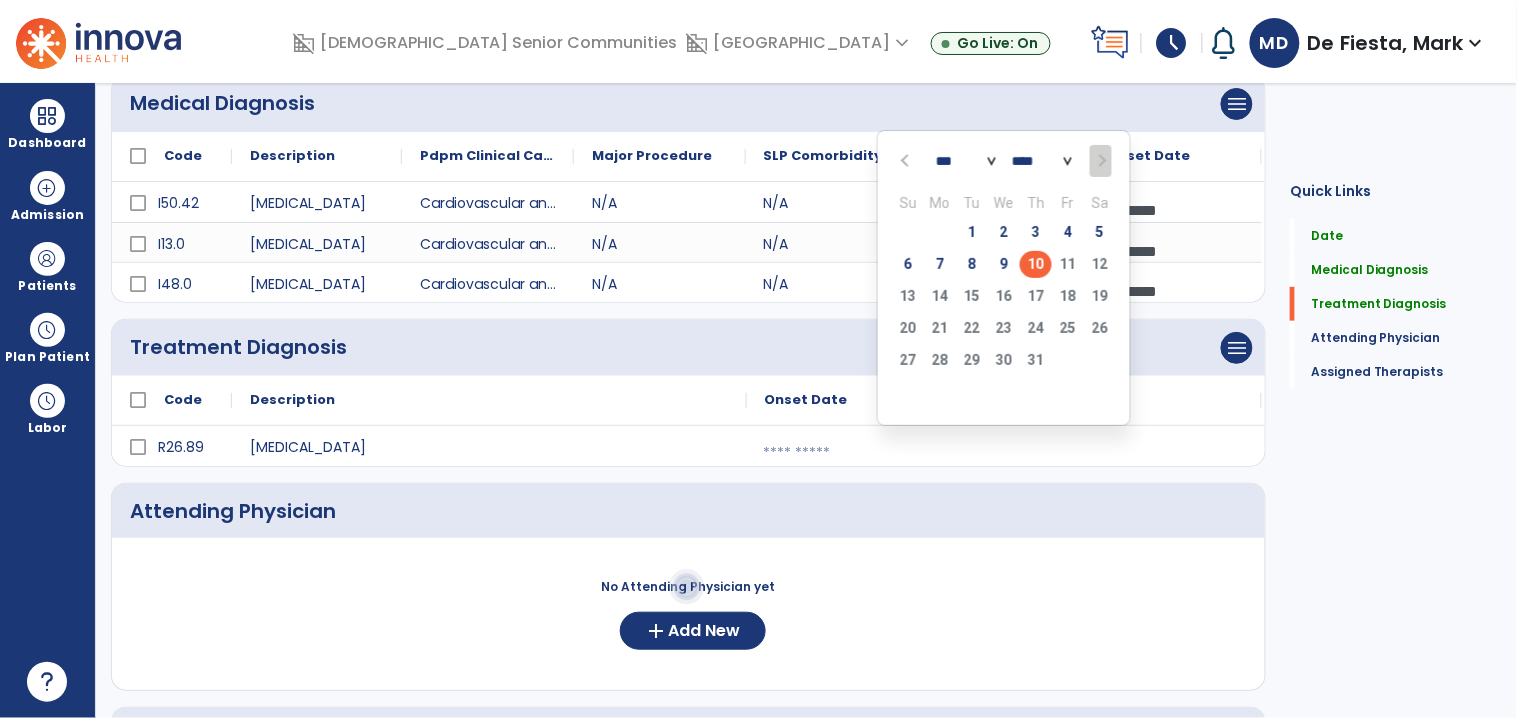 click on "10" 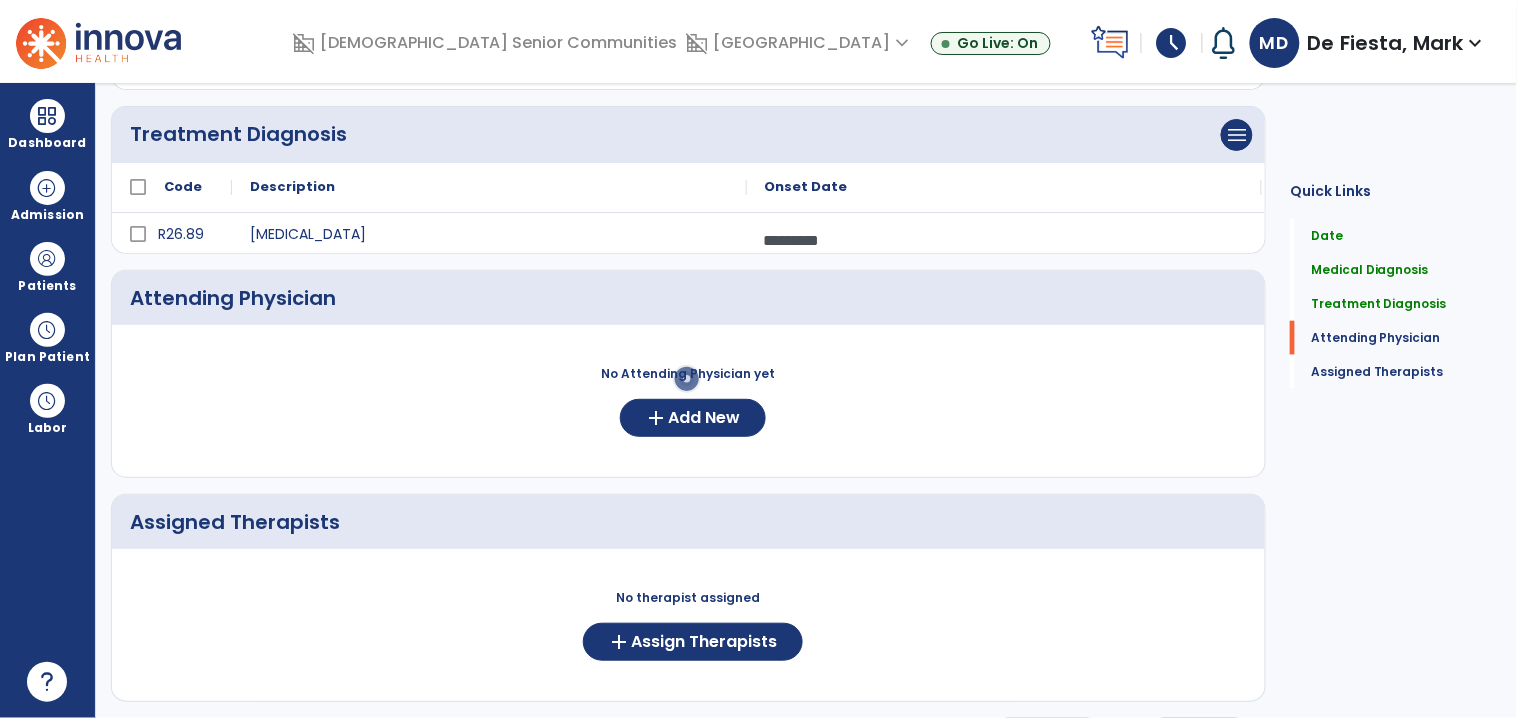 scroll, scrollTop: 414, scrollLeft: 0, axis: vertical 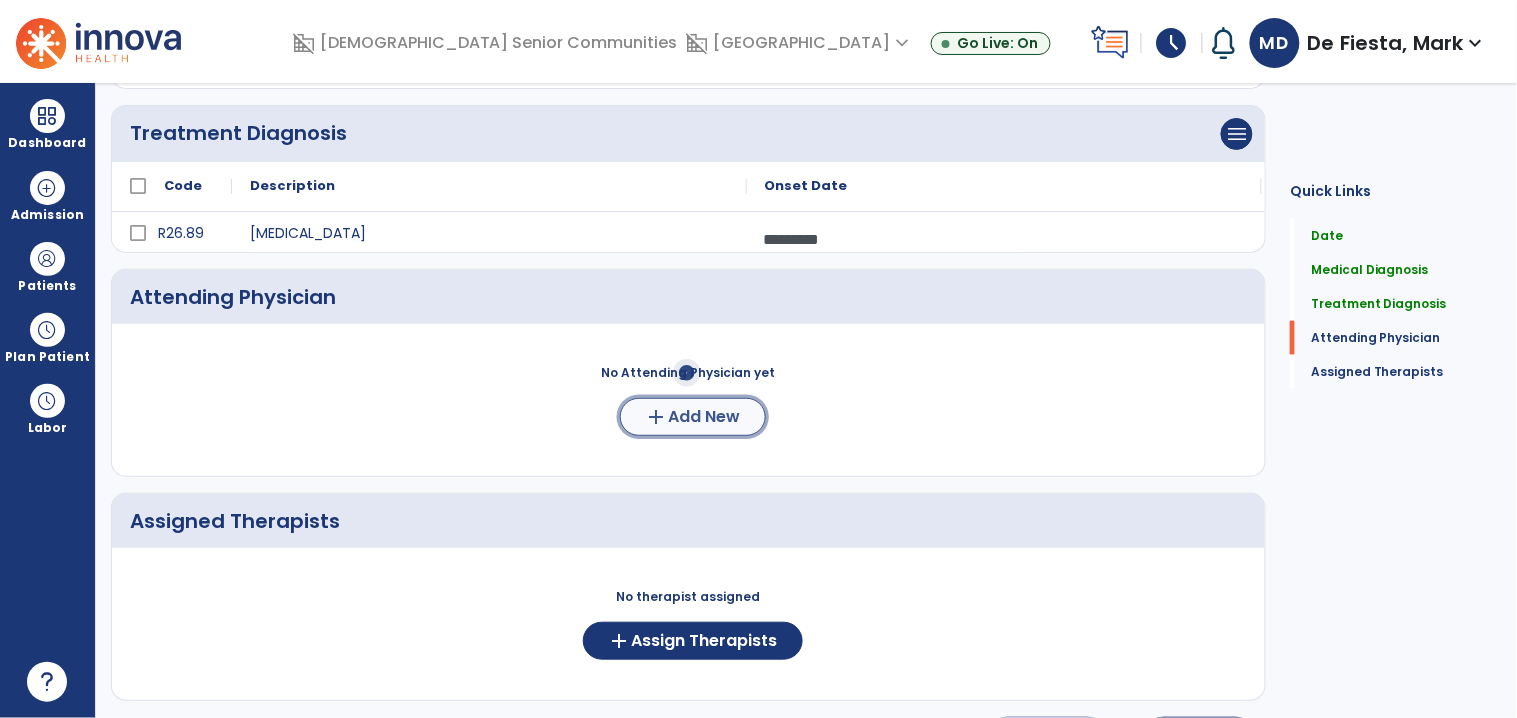 click on "Add New" 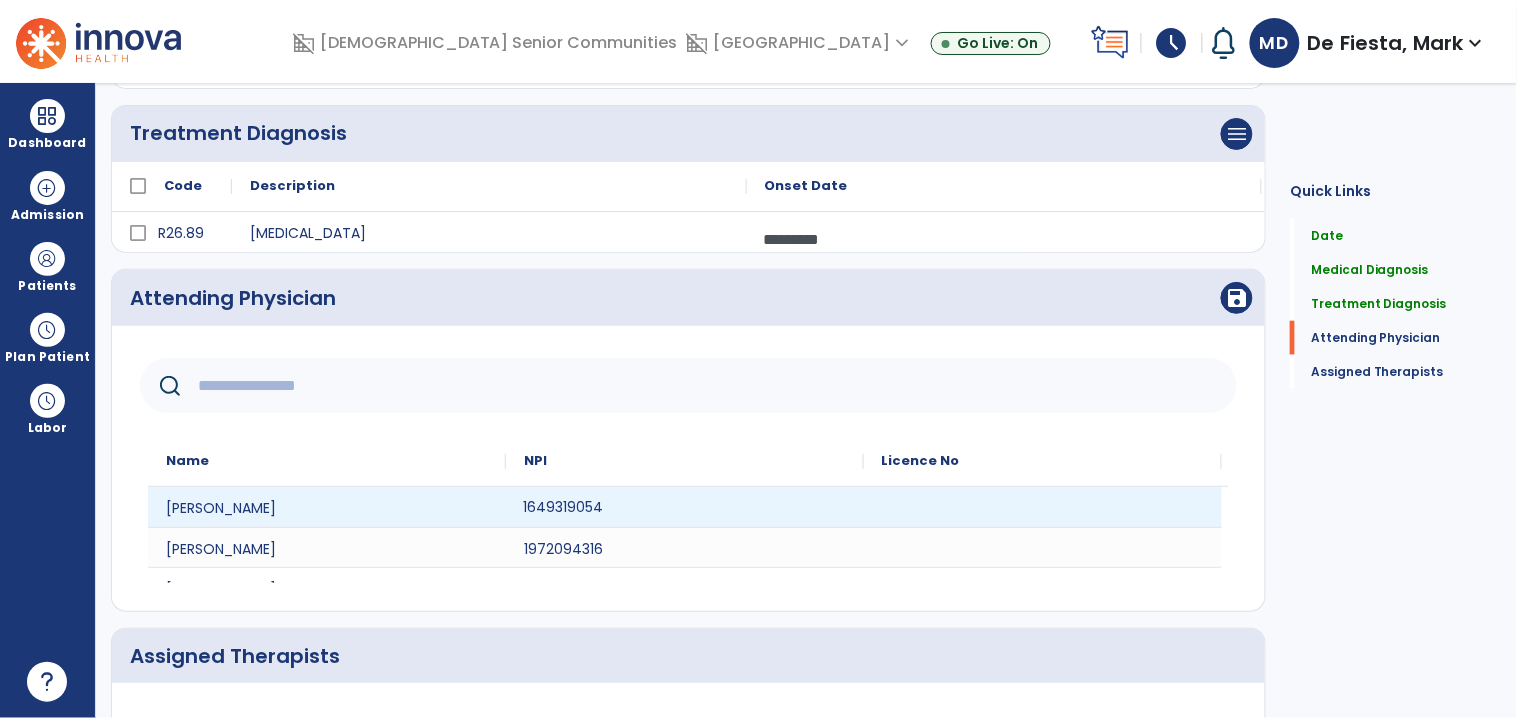 click on "1649319054" 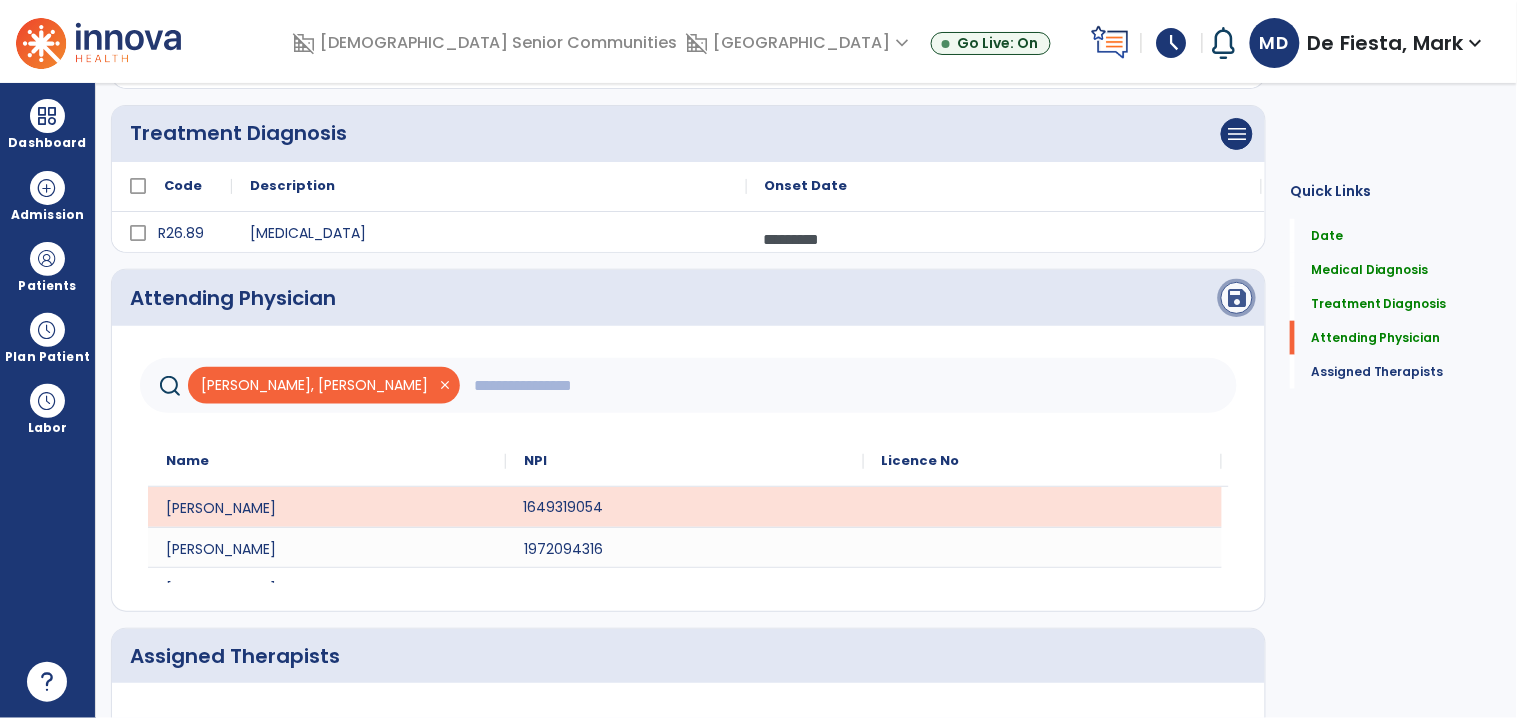click on "save" 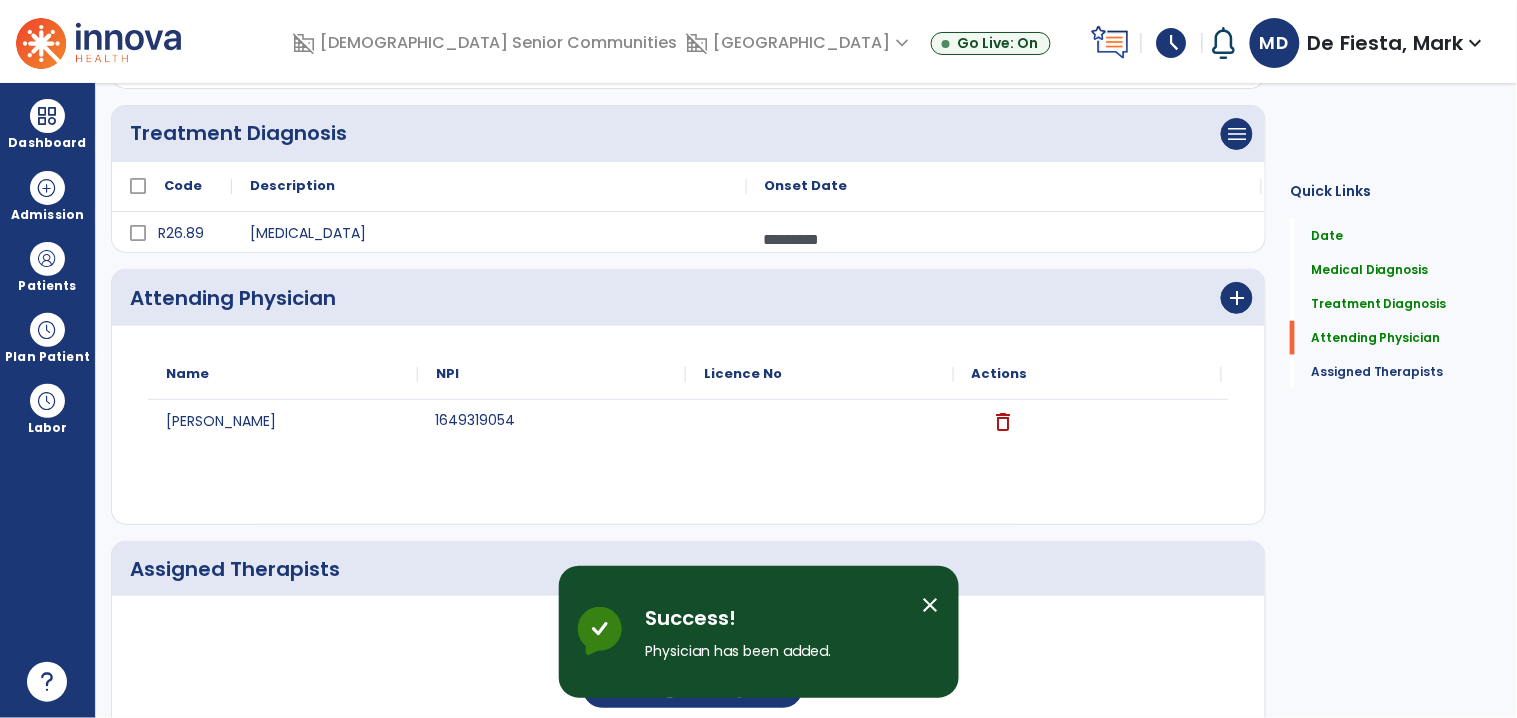 scroll, scrollTop: 537, scrollLeft: 0, axis: vertical 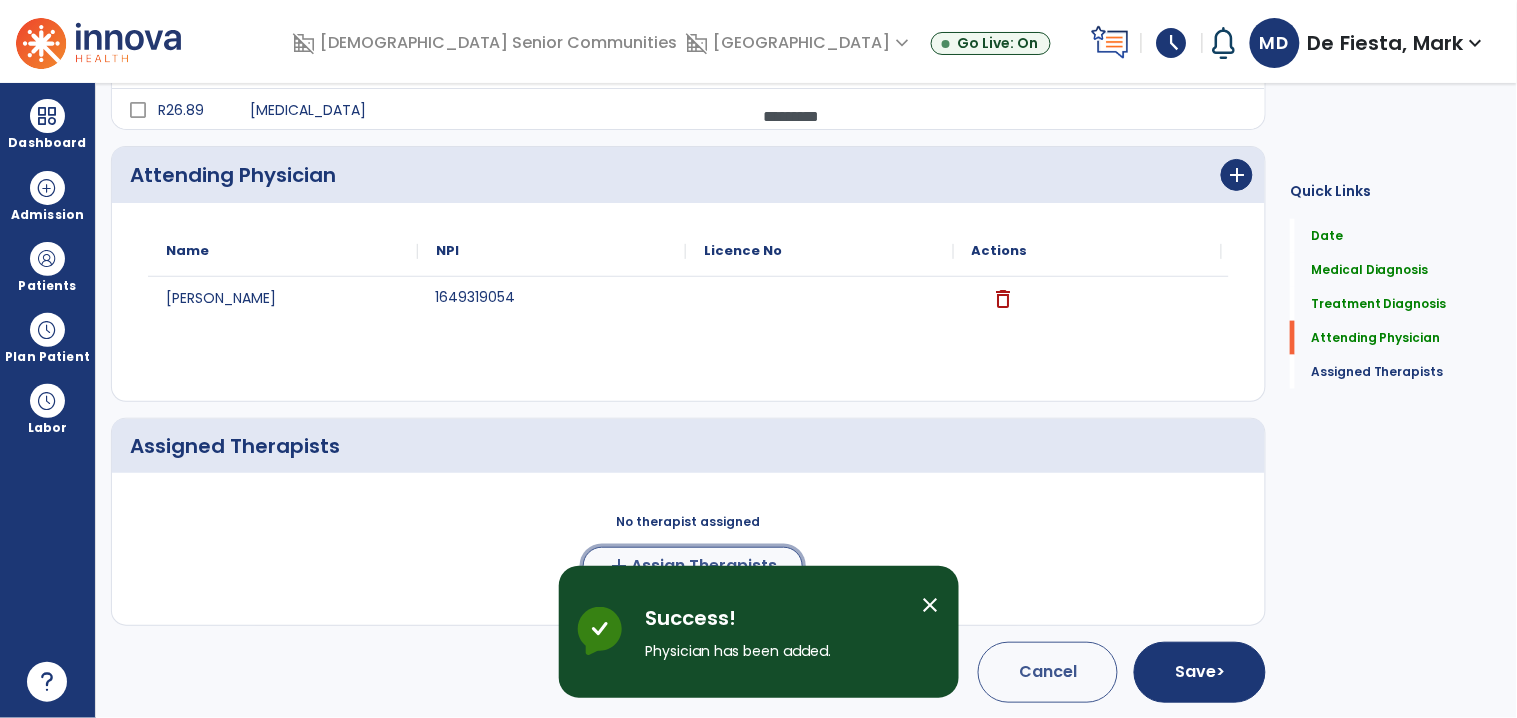 click on "add  Assign Therapists" 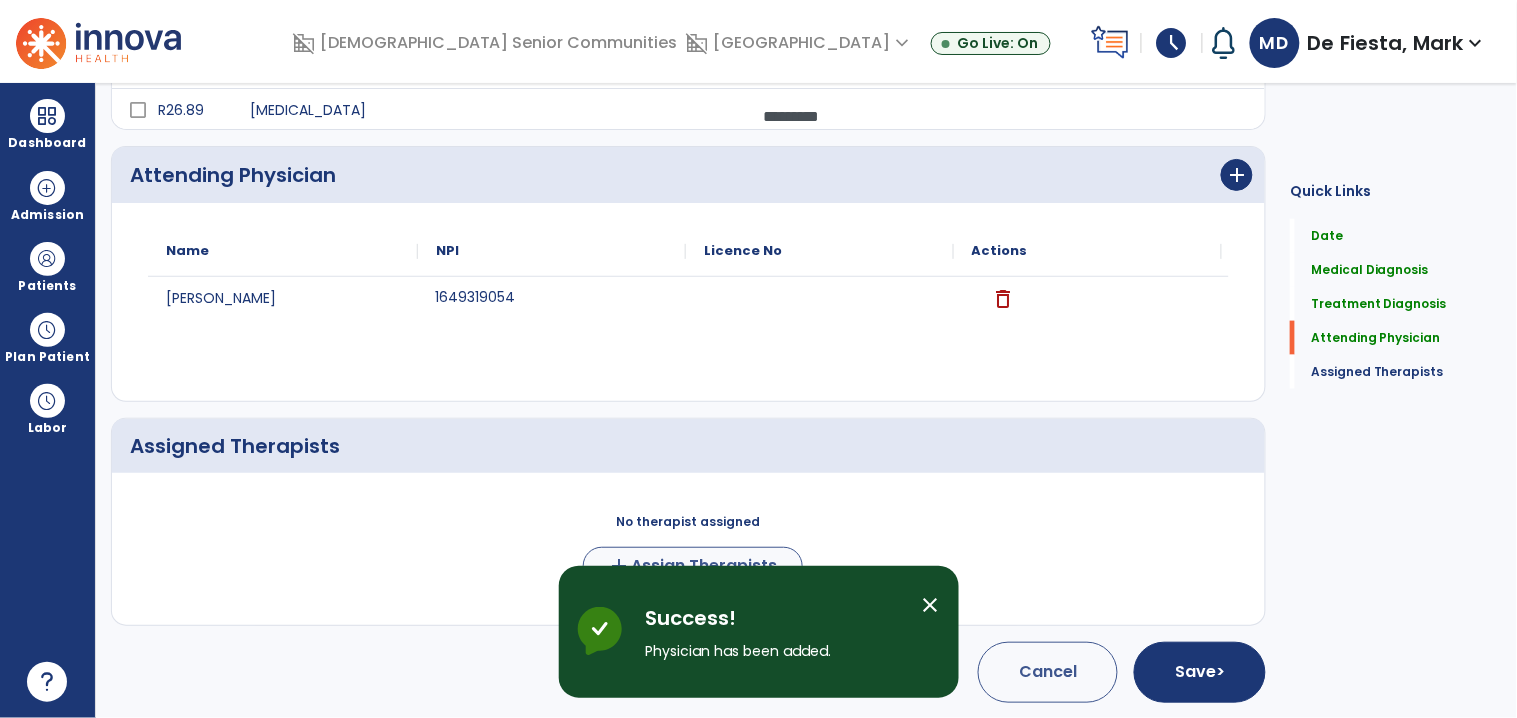 scroll, scrollTop: 534, scrollLeft: 0, axis: vertical 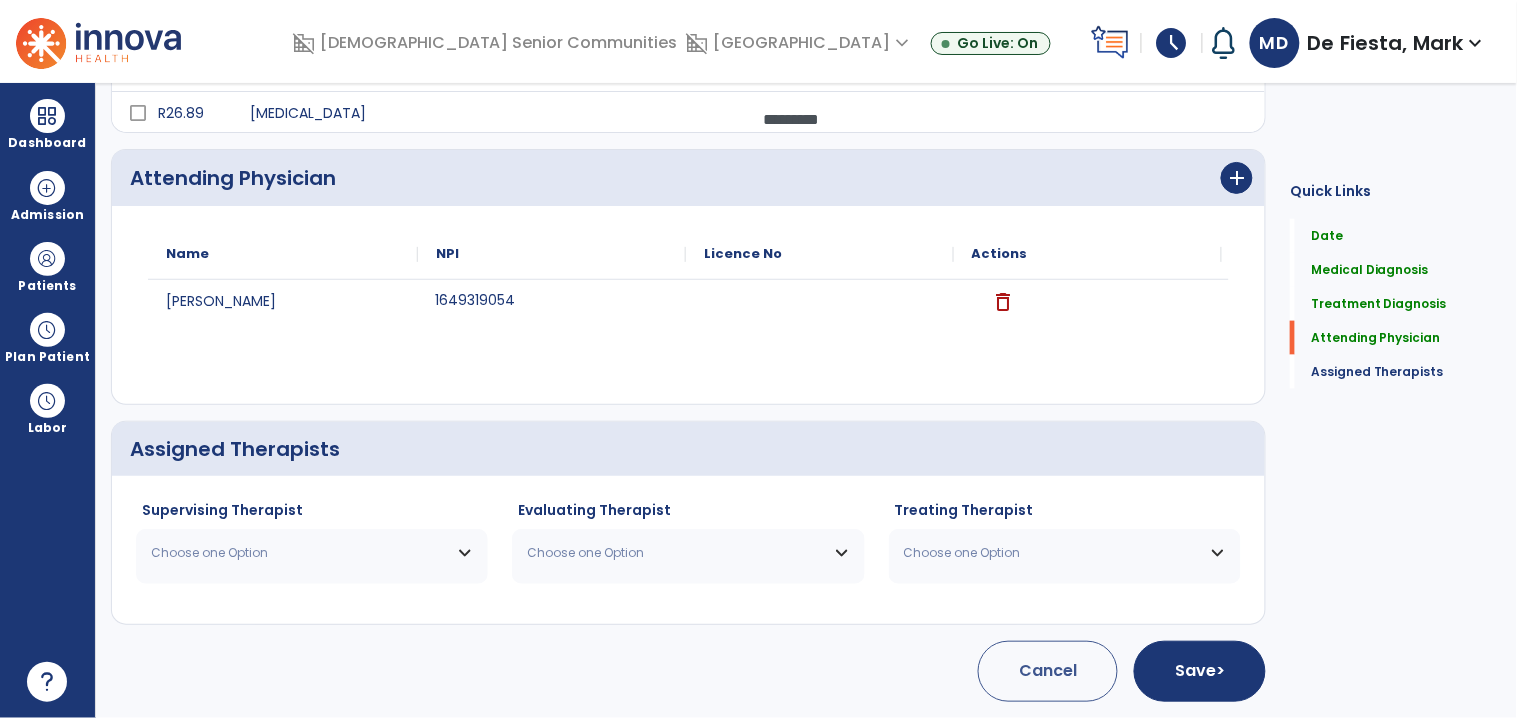 click on "Choose one Option" at bounding box center [299, 553] 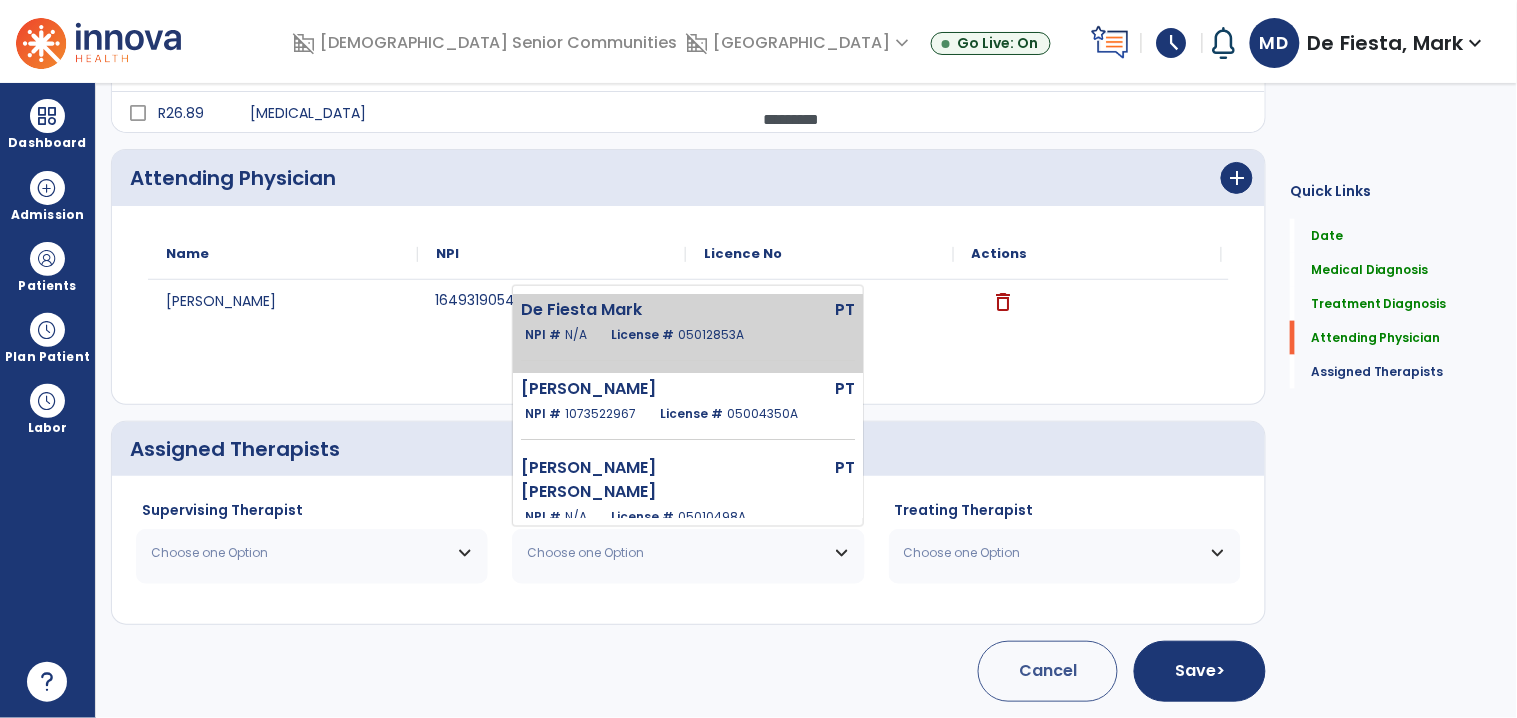 click on "License #  05012853A" 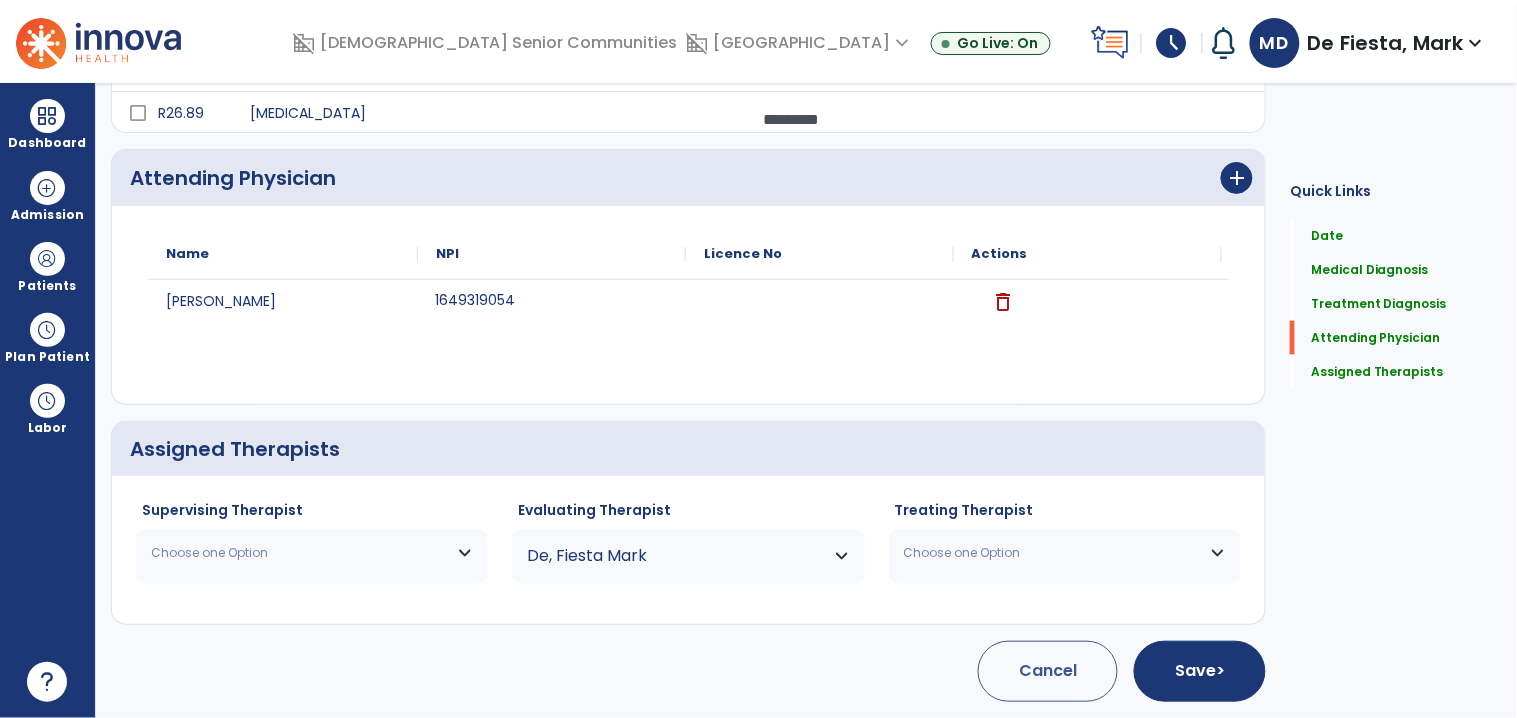 click on "Supervising Therapist Choose one Option De Fiesta Mark  PT   NPI #  N/A   License #  05012853A Franklin Sam  PT   NPI #  1073522967  License #  05004350A Motilla Anna Liza  PT   NPI #  N/A   License #  05010498A Evaluating Therapist De, Fiesta Mark De Fiesta Mark  PT   NPI #  N/A   License #  05012853A Franklin Sam  PT   NPI #  1073522967  License #  05004350A Motilla Anna Liza  PT   NPI #  N/A   License #  05010498A Treating Therapist Choose one Option Belamour Sheila  PTA   NPI #  N/A   License #  06003694A De Fiesta Mark  PT   NPI #  N/A   License #  05012853A Franklin Sam  PT   NPI #  1073522967  License #  05004350A Motilla Anna Liza  PT   NPI #  N/A   License #  05010498A" 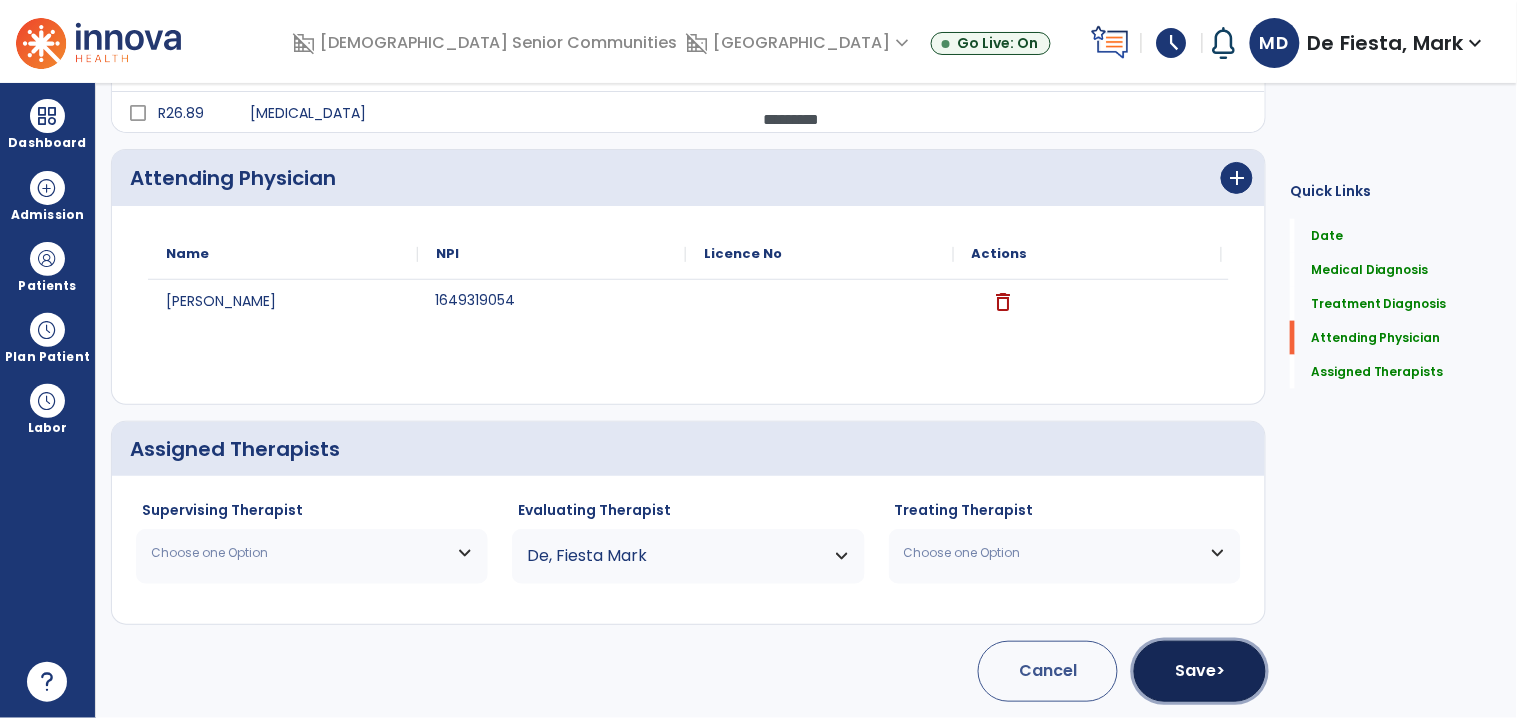 drag, startPoint x: 1186, startPoint y: 684, endPoint x: 1131, endPoint y: 635, distance: 73.661385 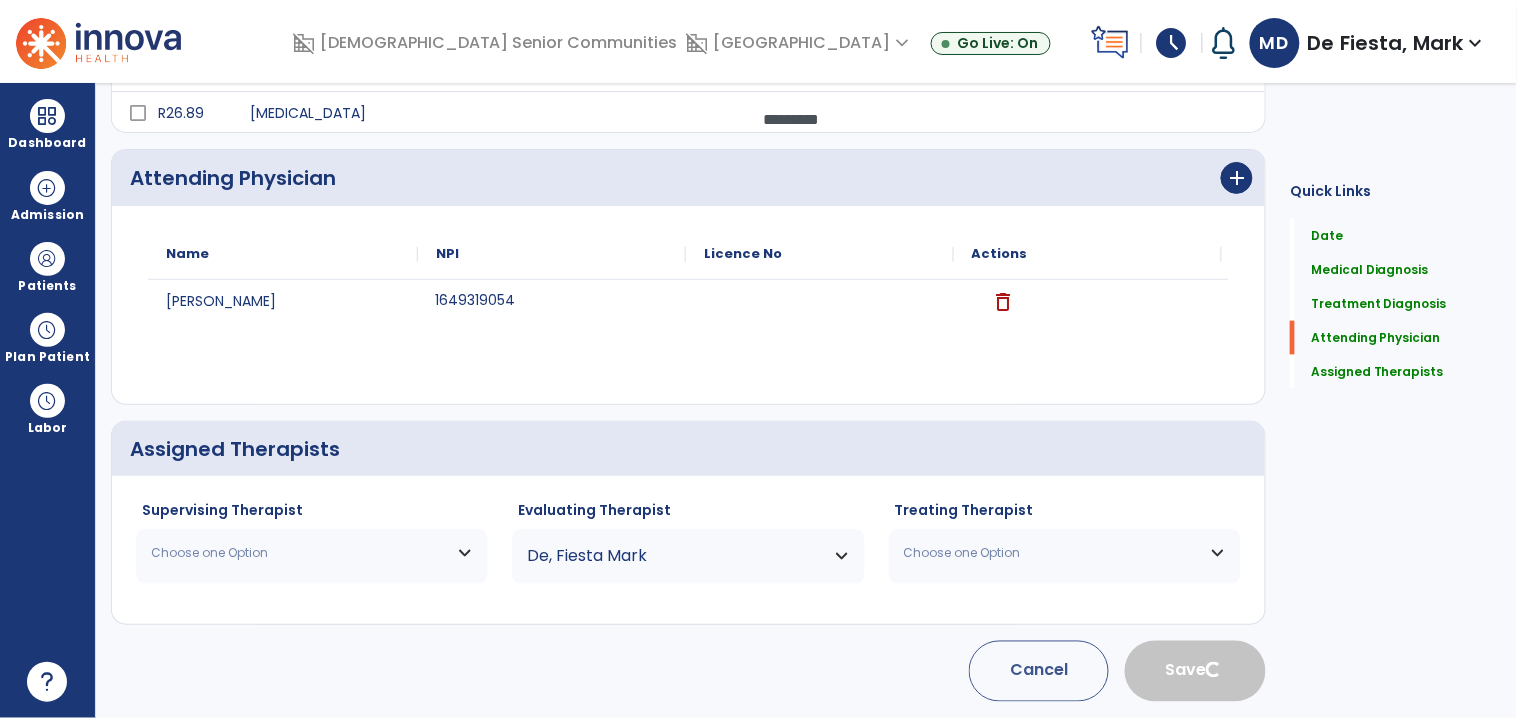 type 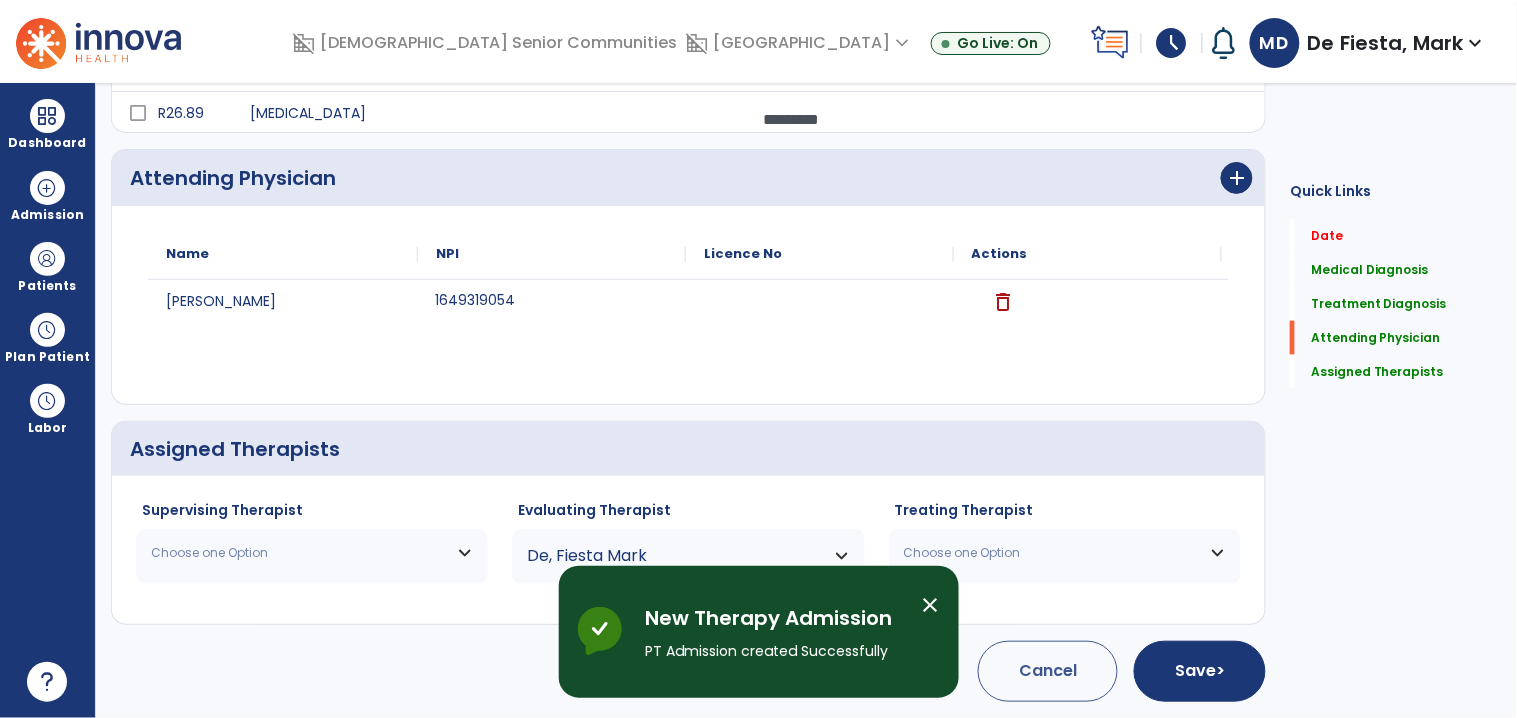 scroll, scrollTop: 0, scrollLeft: 0, axis: both 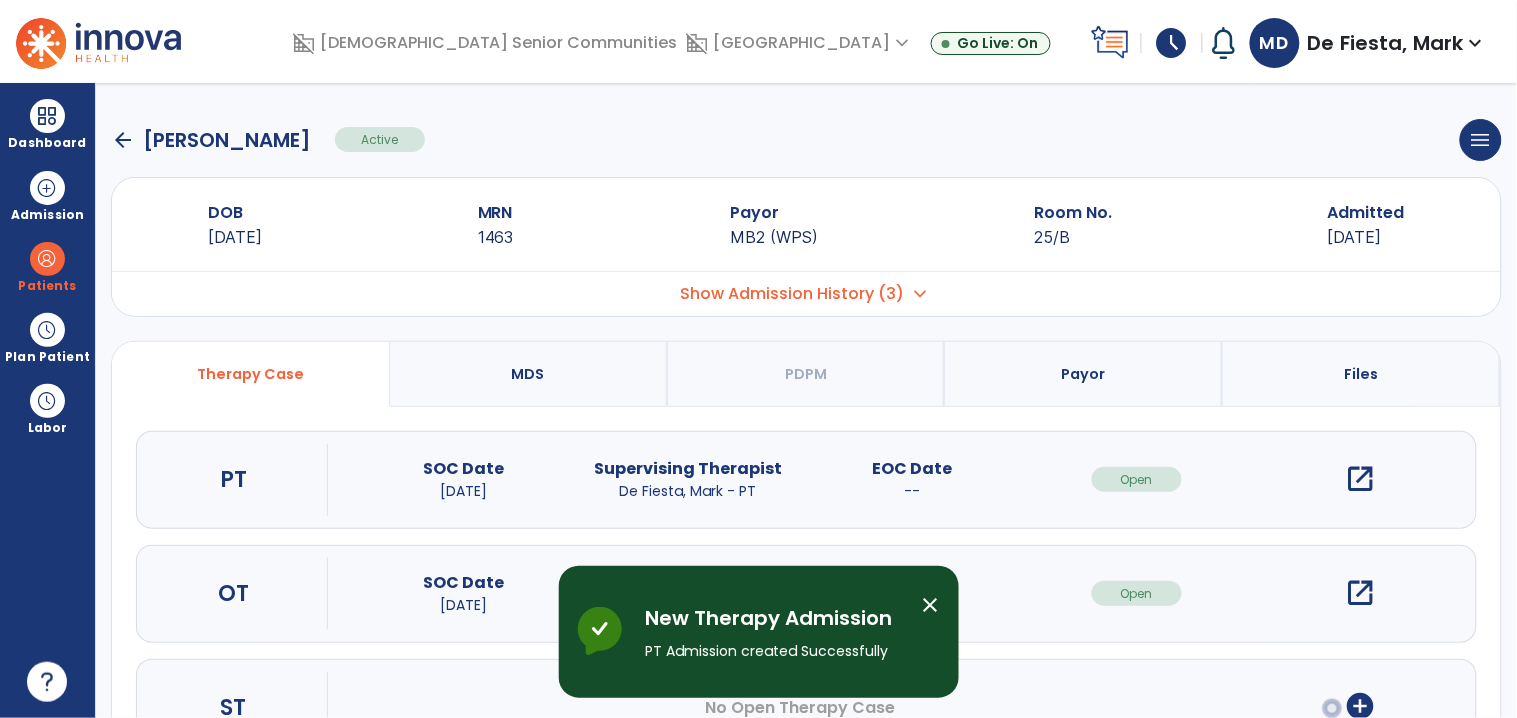 click on "open_in_new" at bounding box center (1361, 479) 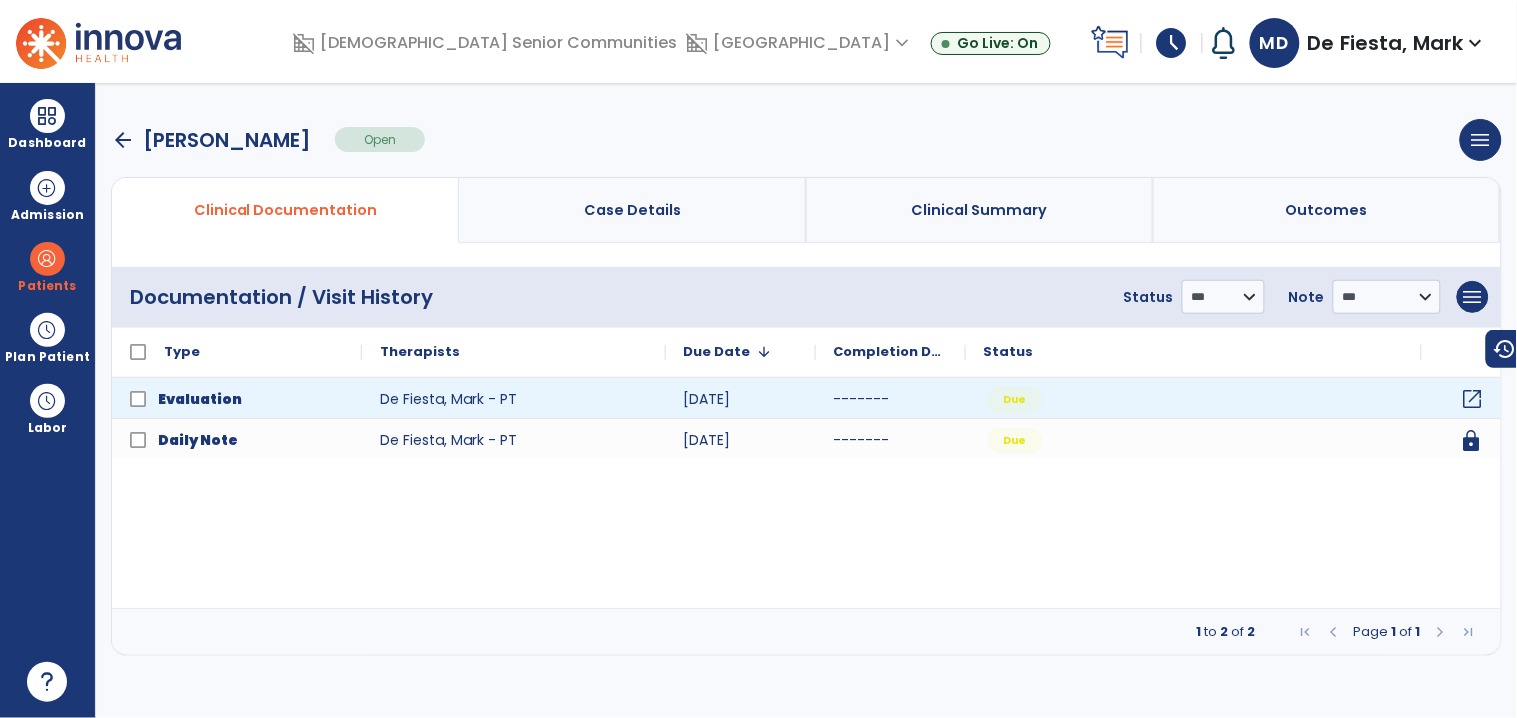 click on "open_in_new" 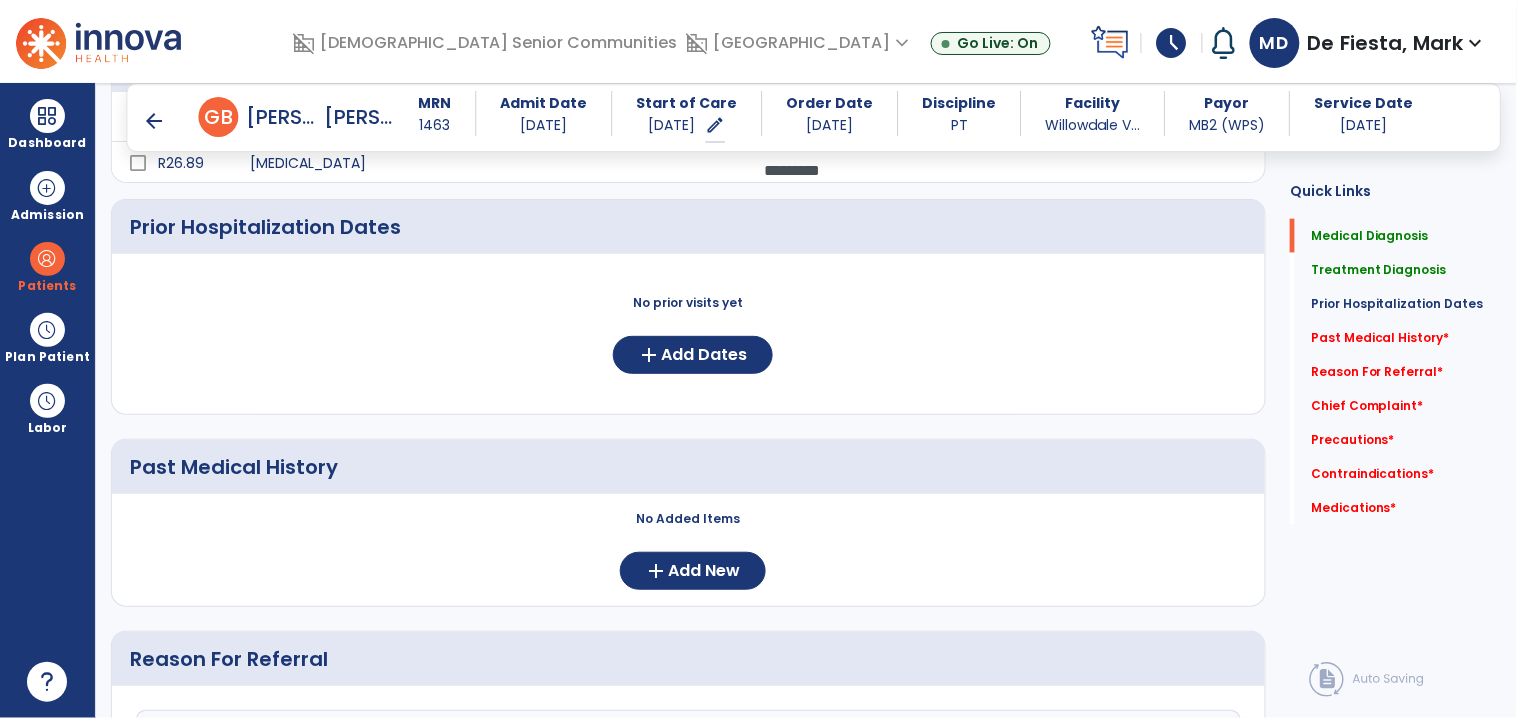 scroll, scrollTop: 741, scrollLeft: 0, axis: vertical 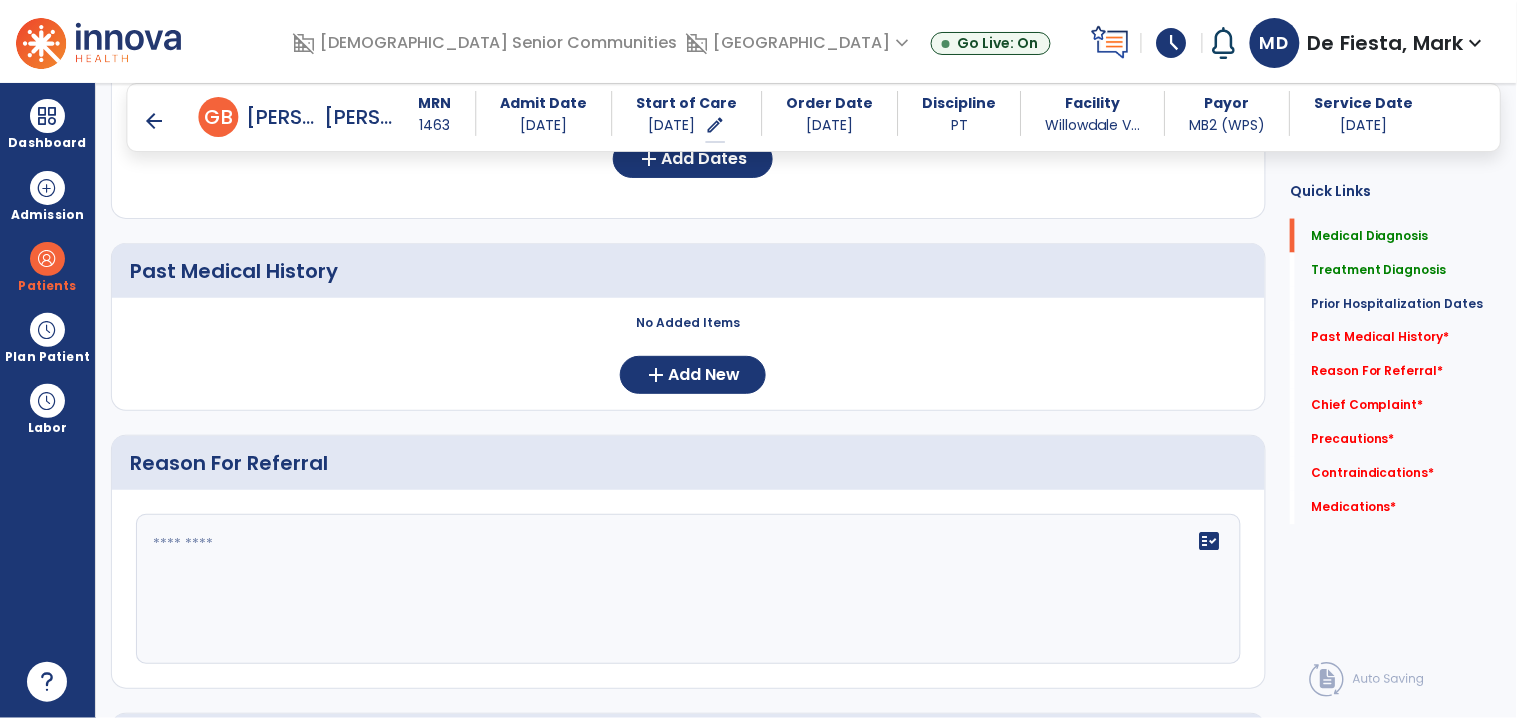 click on "fact_check" 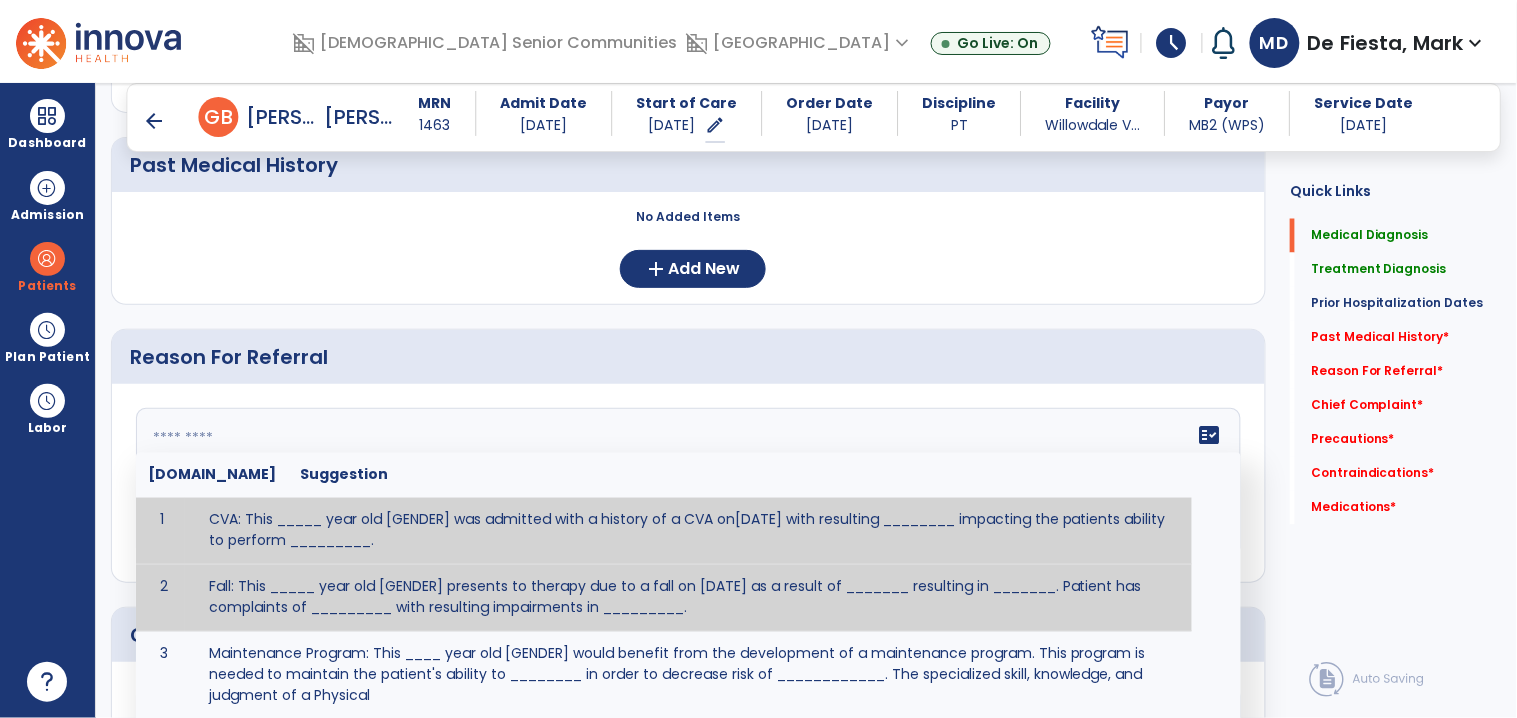 scroll, scrollTop: 860, scrollLeft: 0, axis: vertical 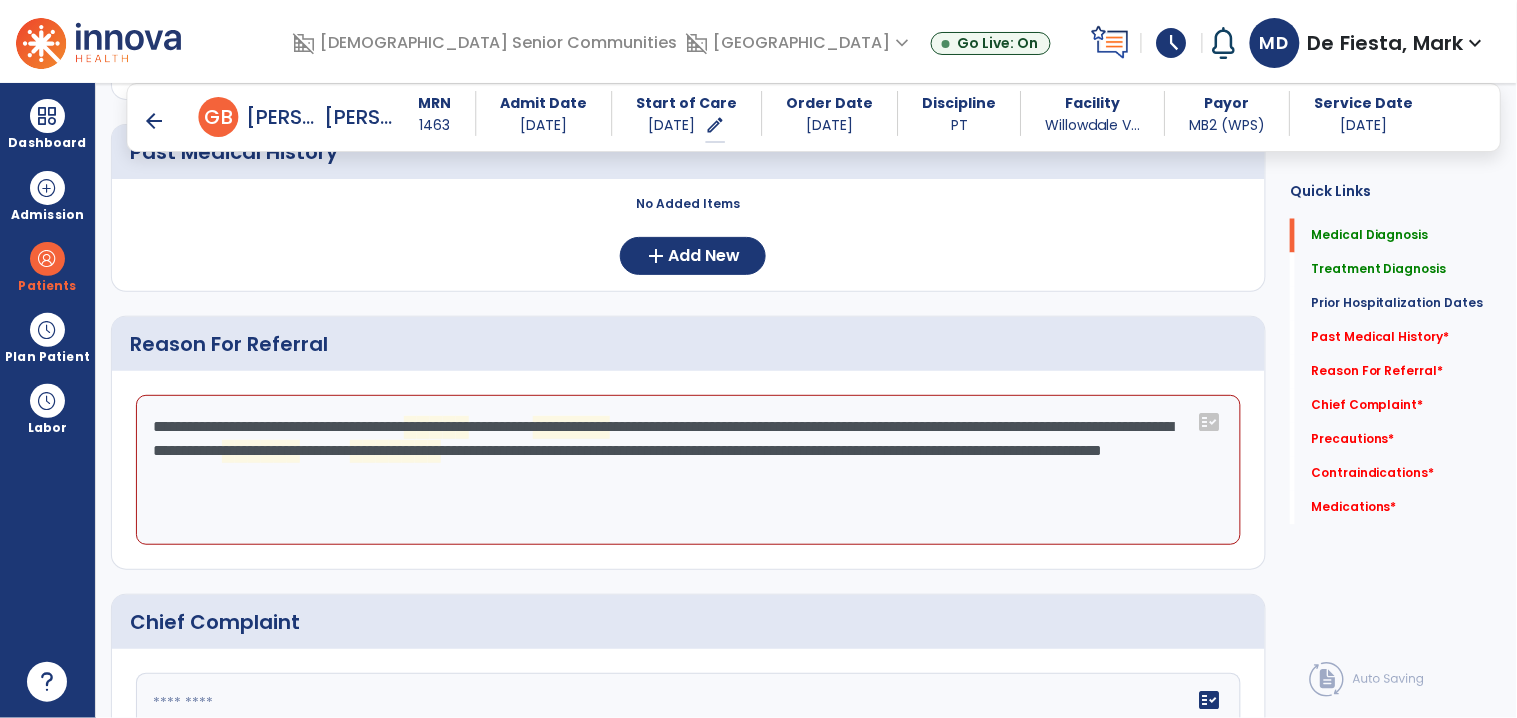 click on "**********" 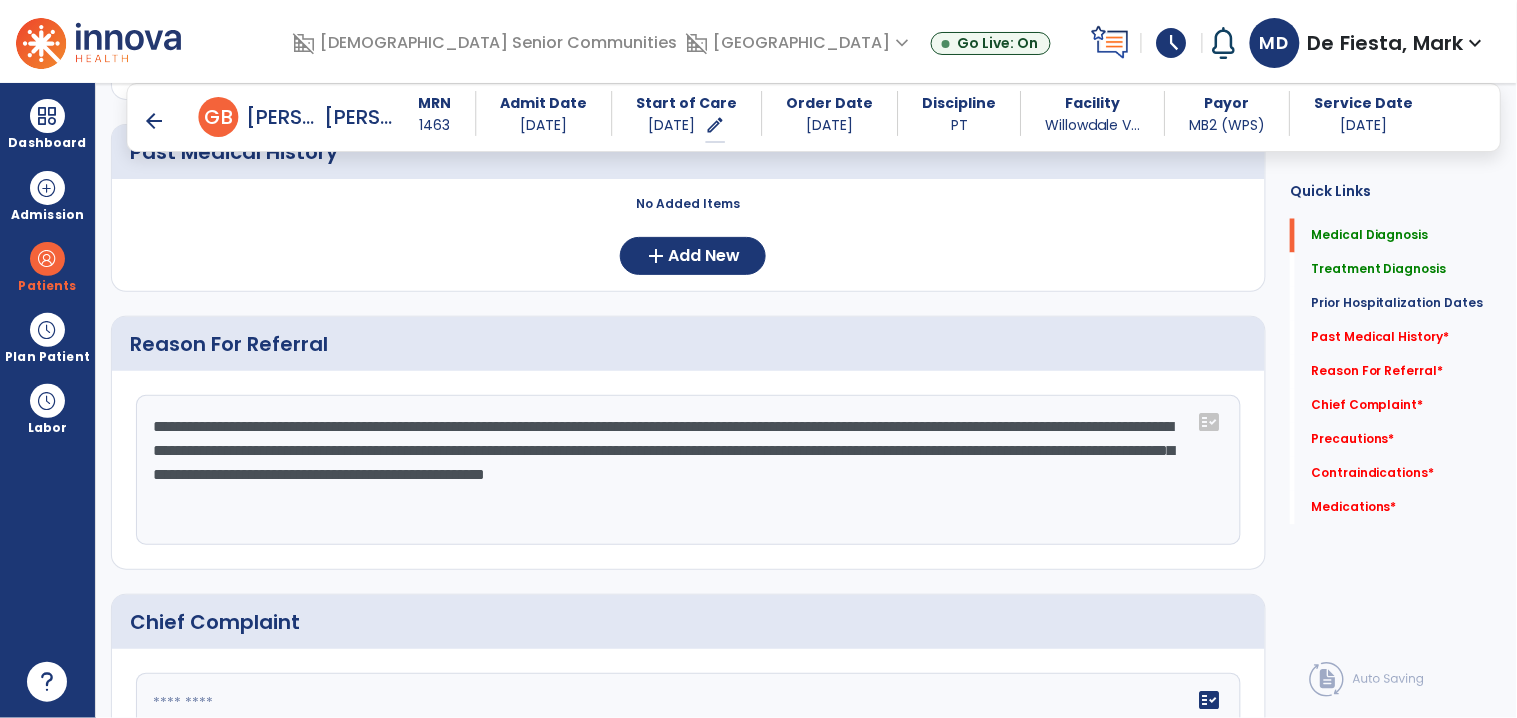 paste on "******" 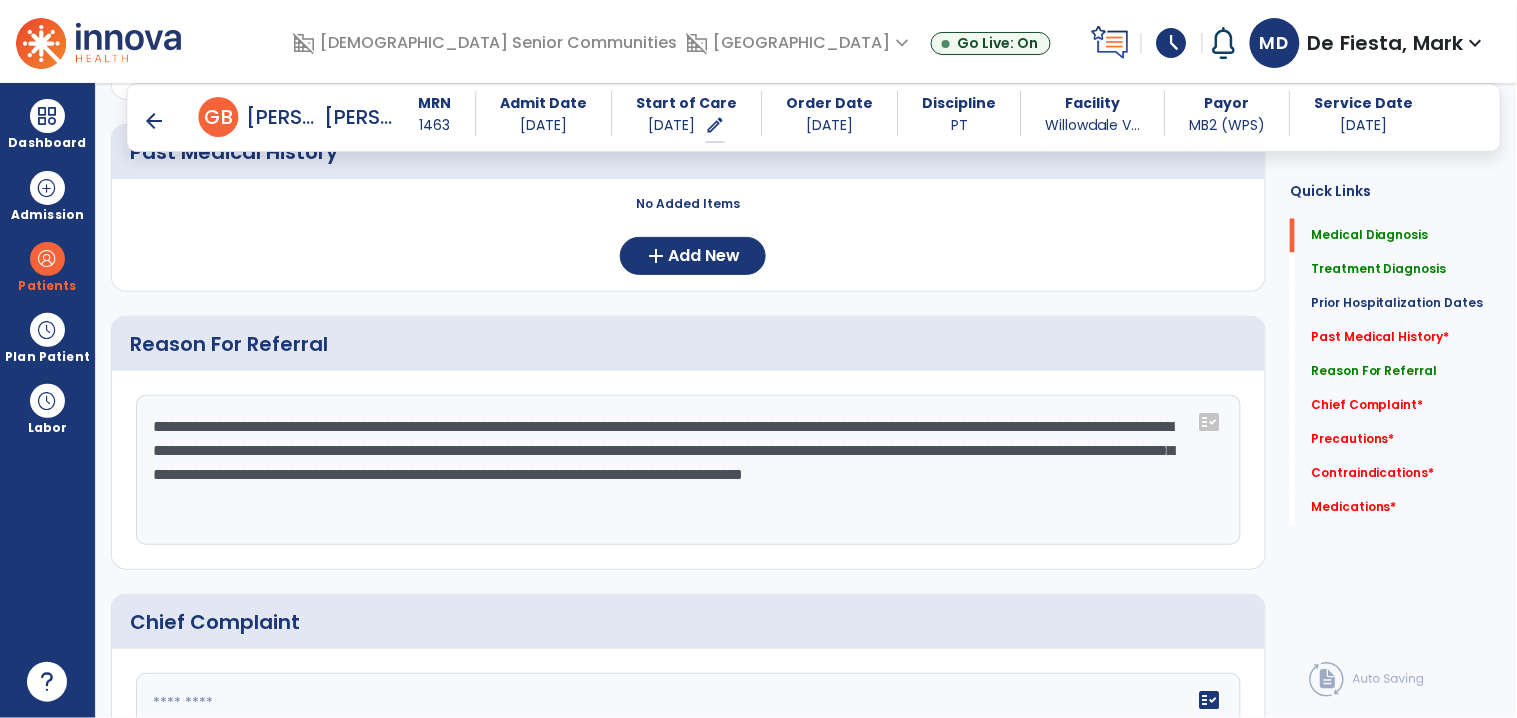 click on "**********" 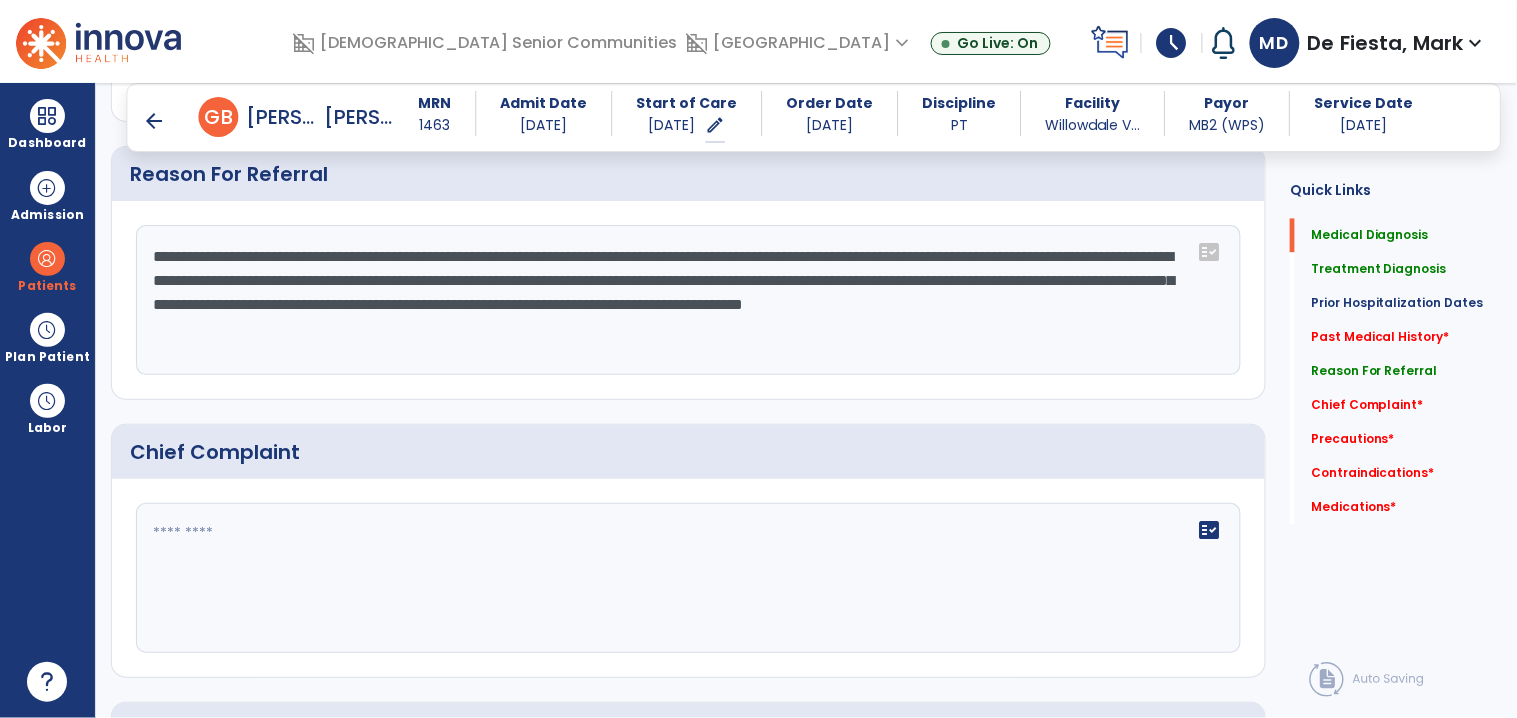 scroll, scrollTop: 1100, scrollLeft: 0, axis: vertical 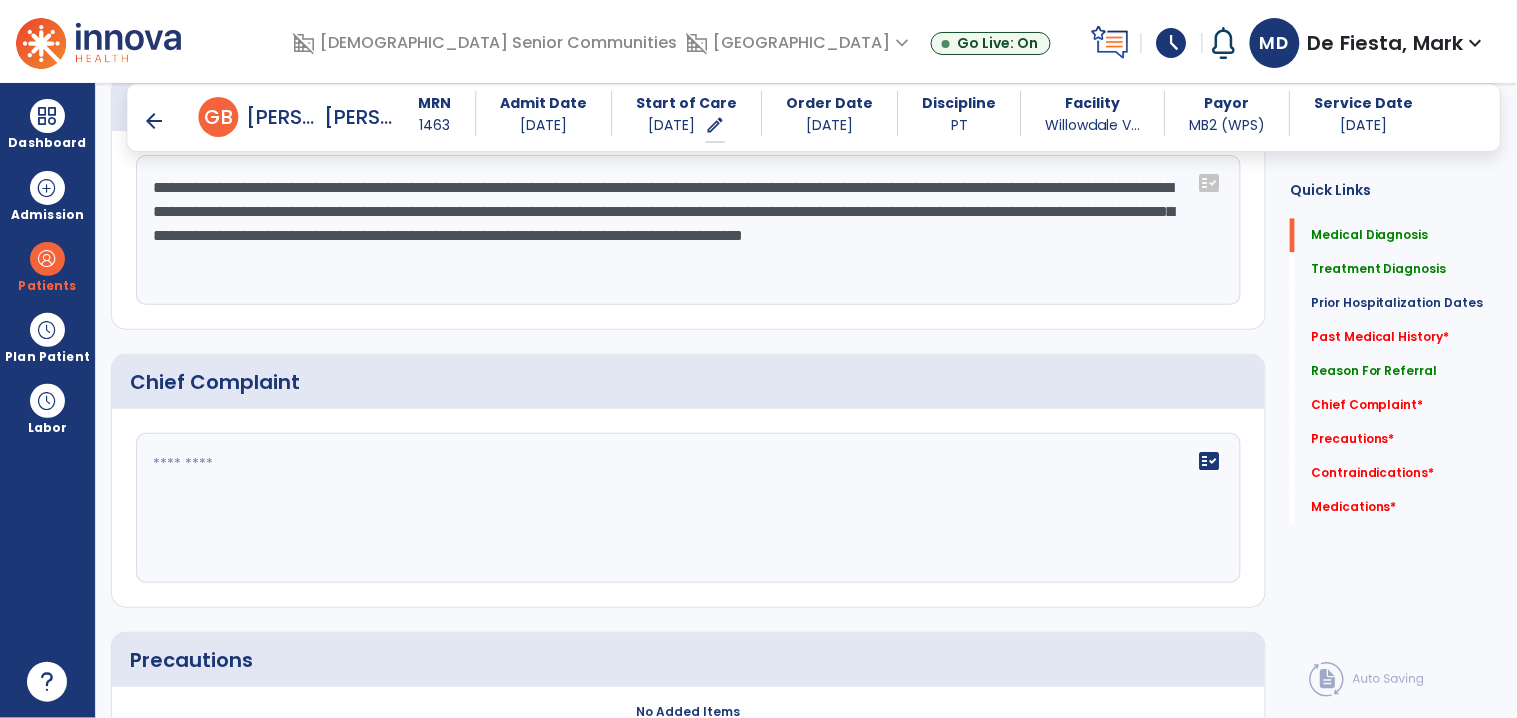 type on "**********" 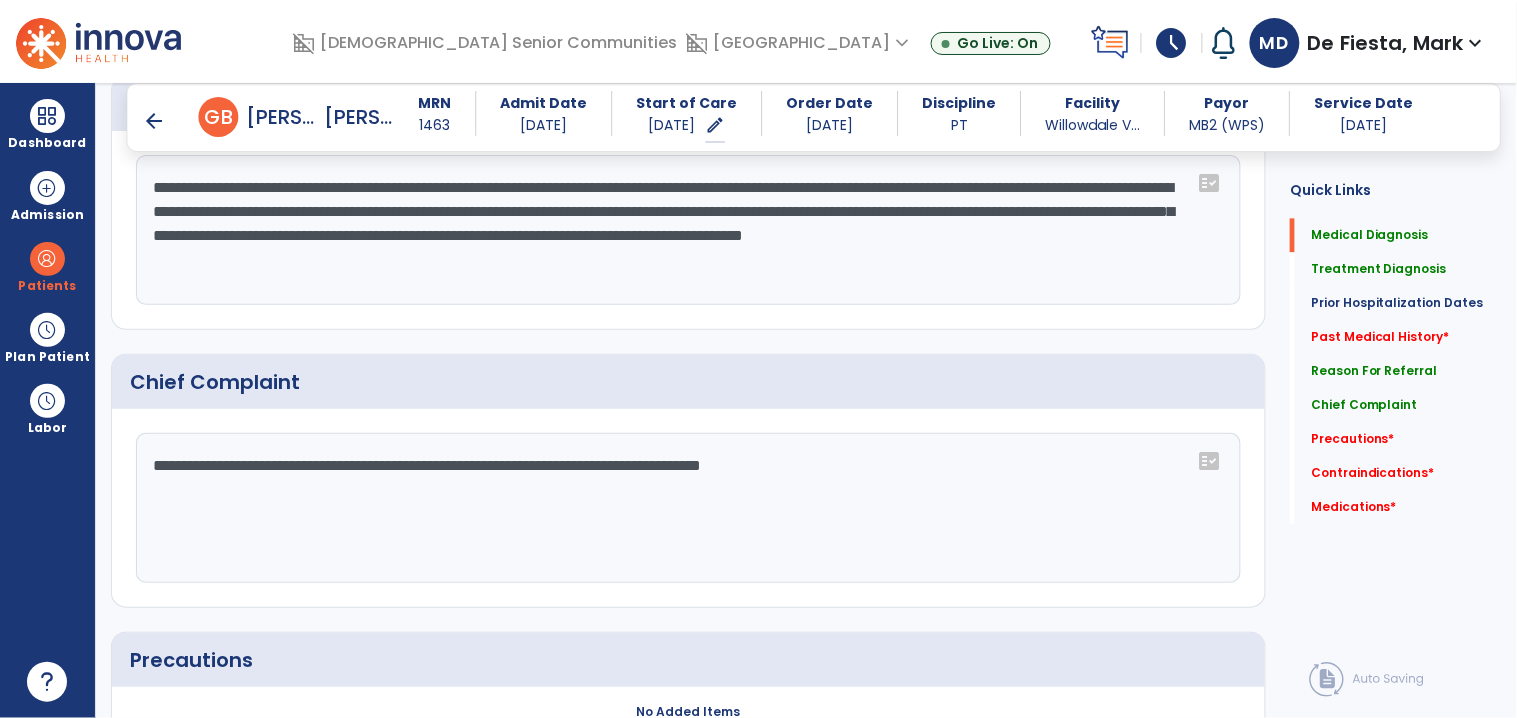type on "**********" 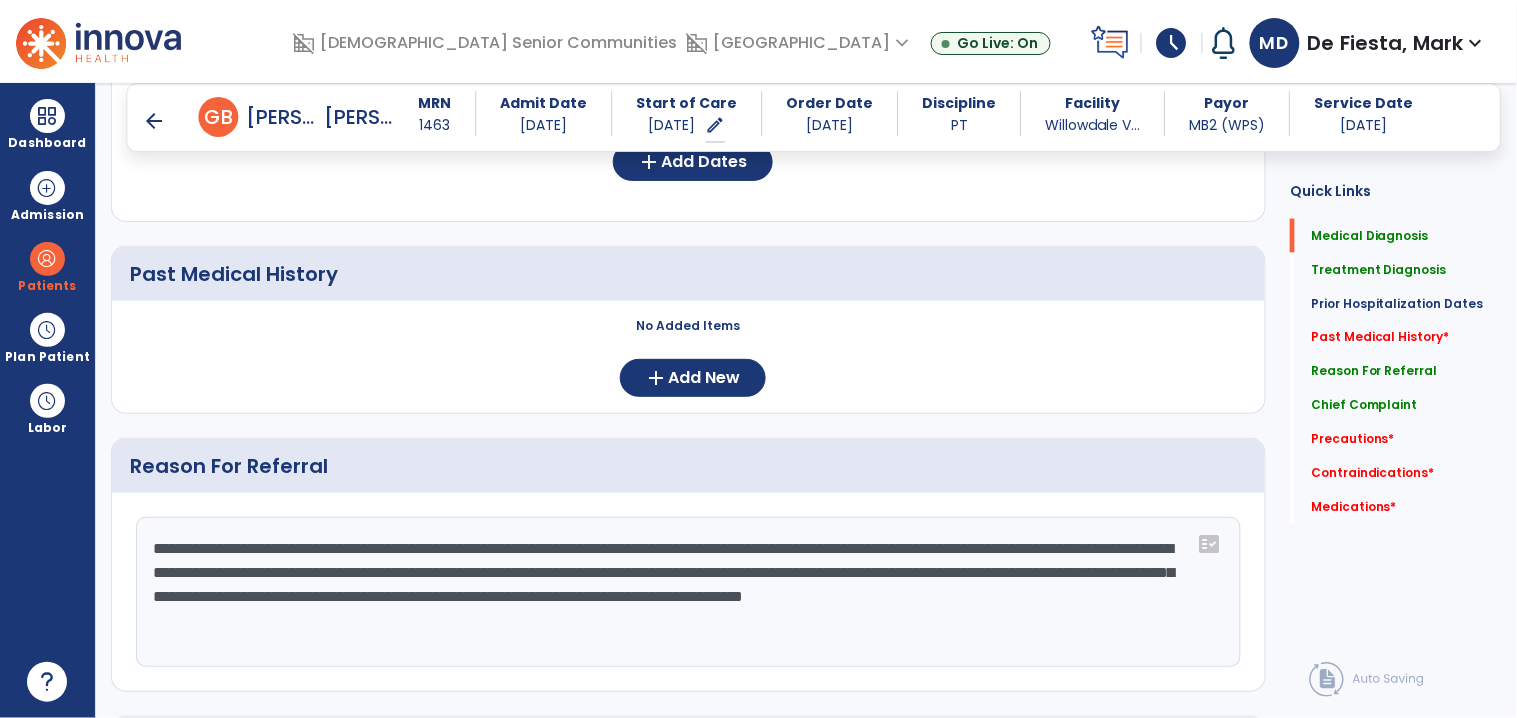 scroll, scrollTop: 714, scrollLeft: 0, axis: vertical 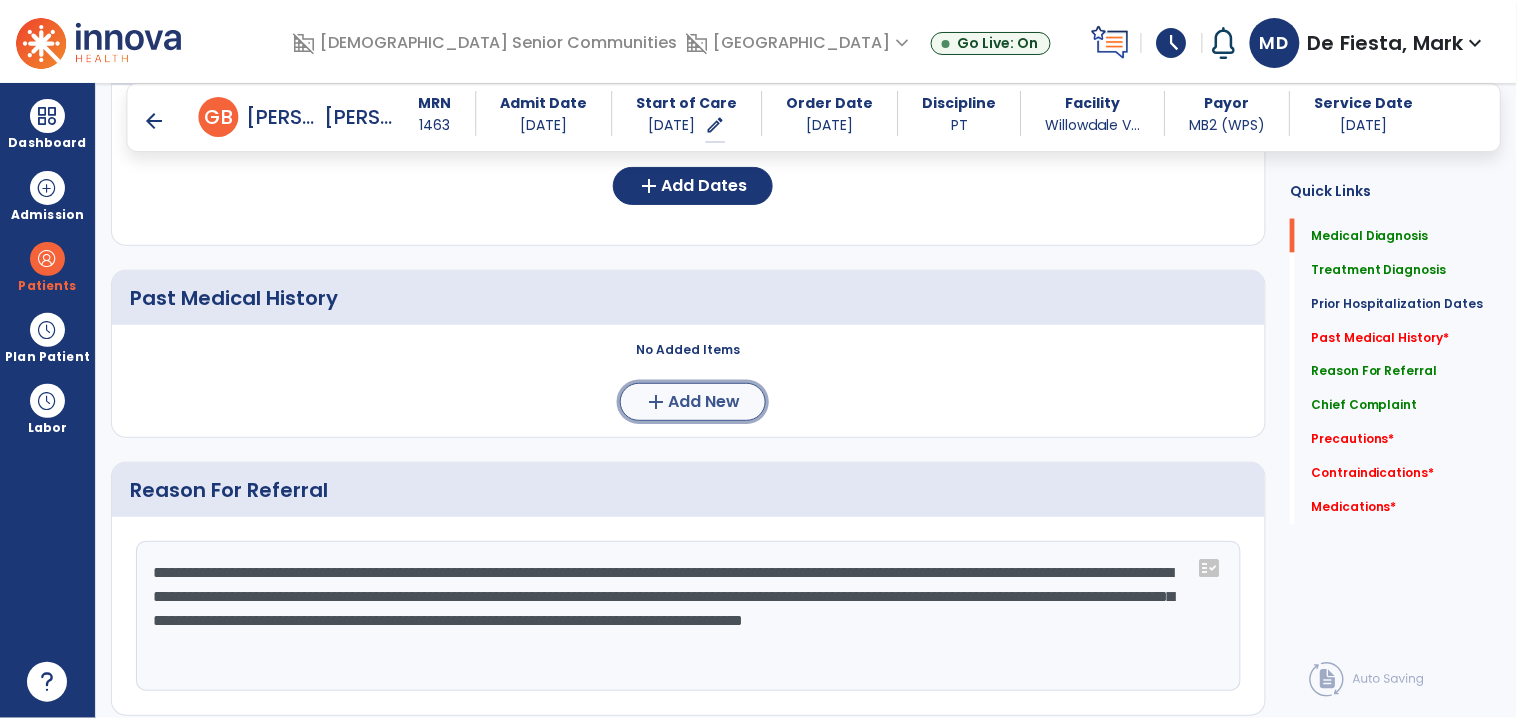 click on "Add New" 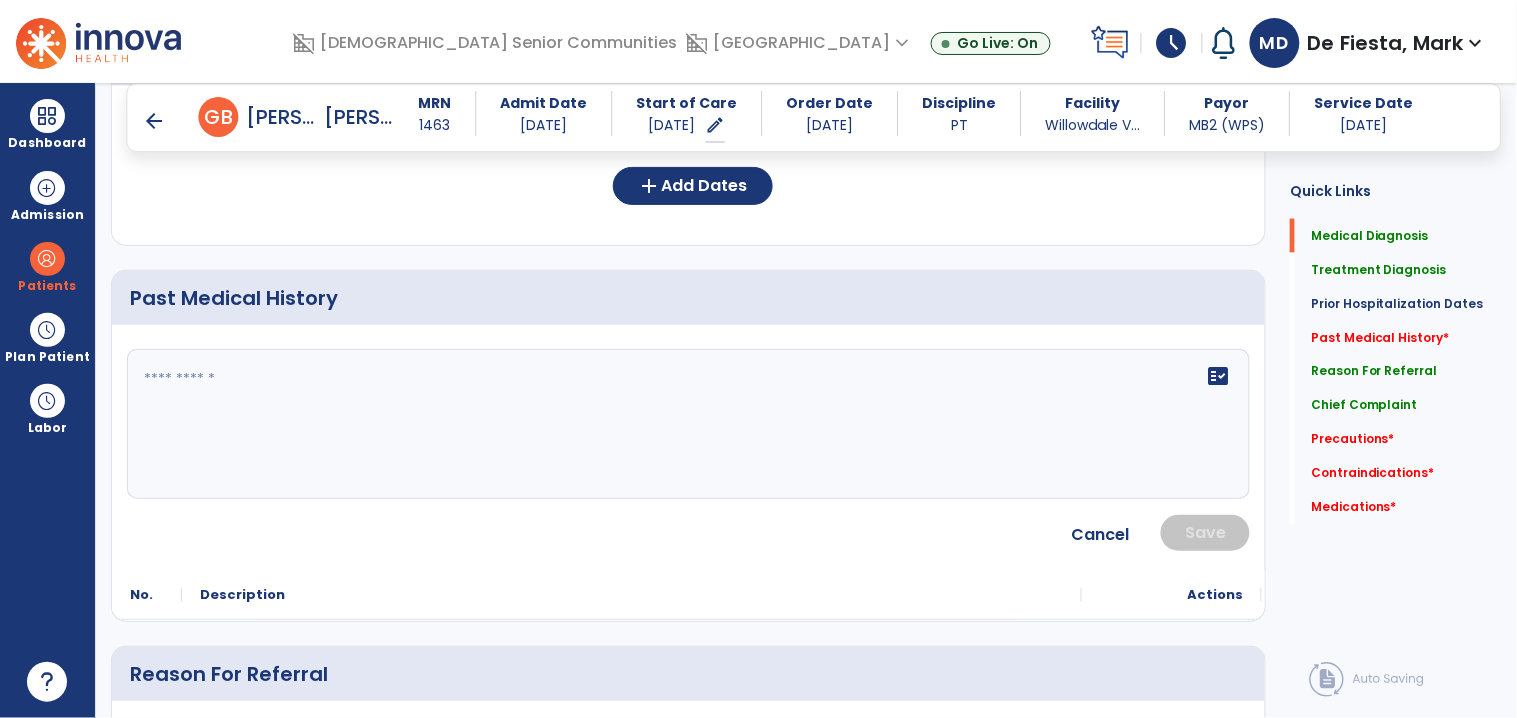 click on "fact_check" 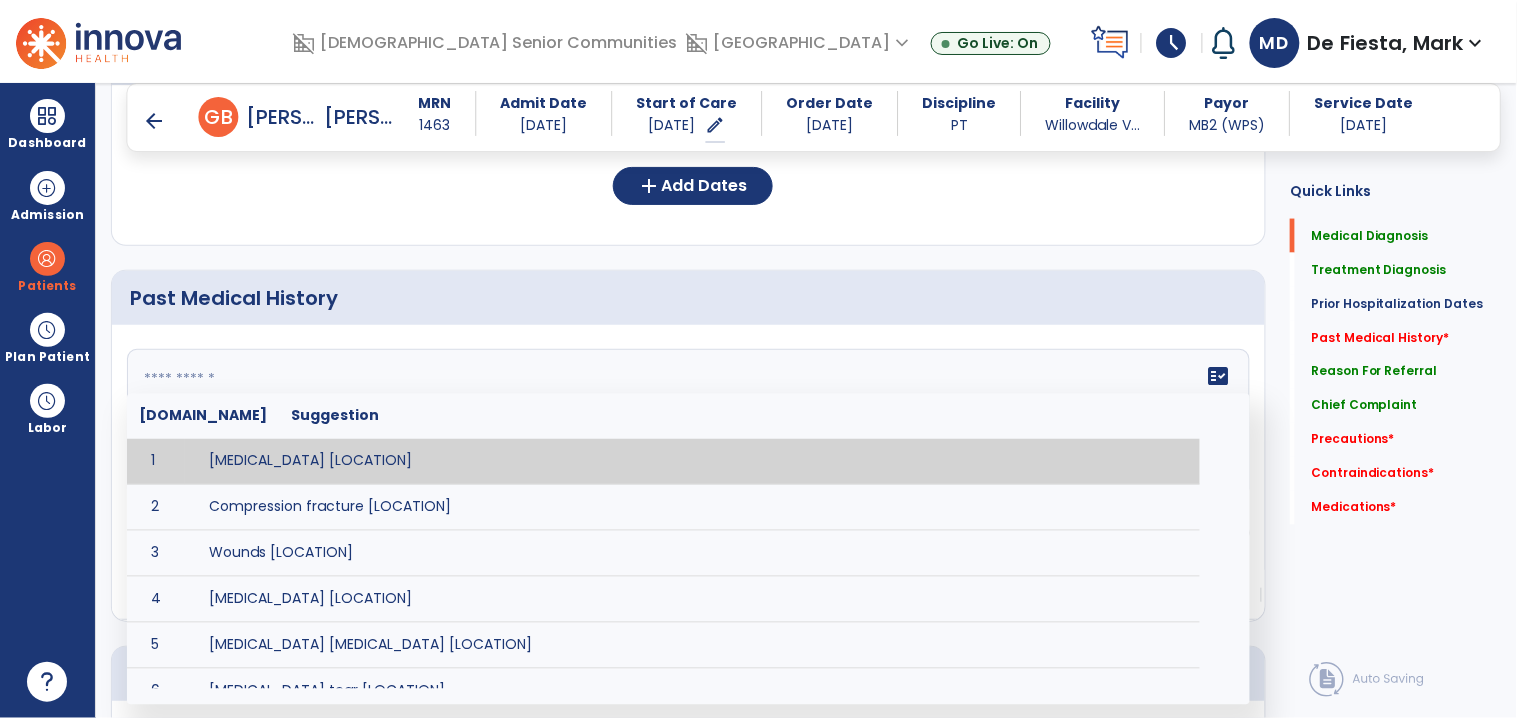 paste on "**********" 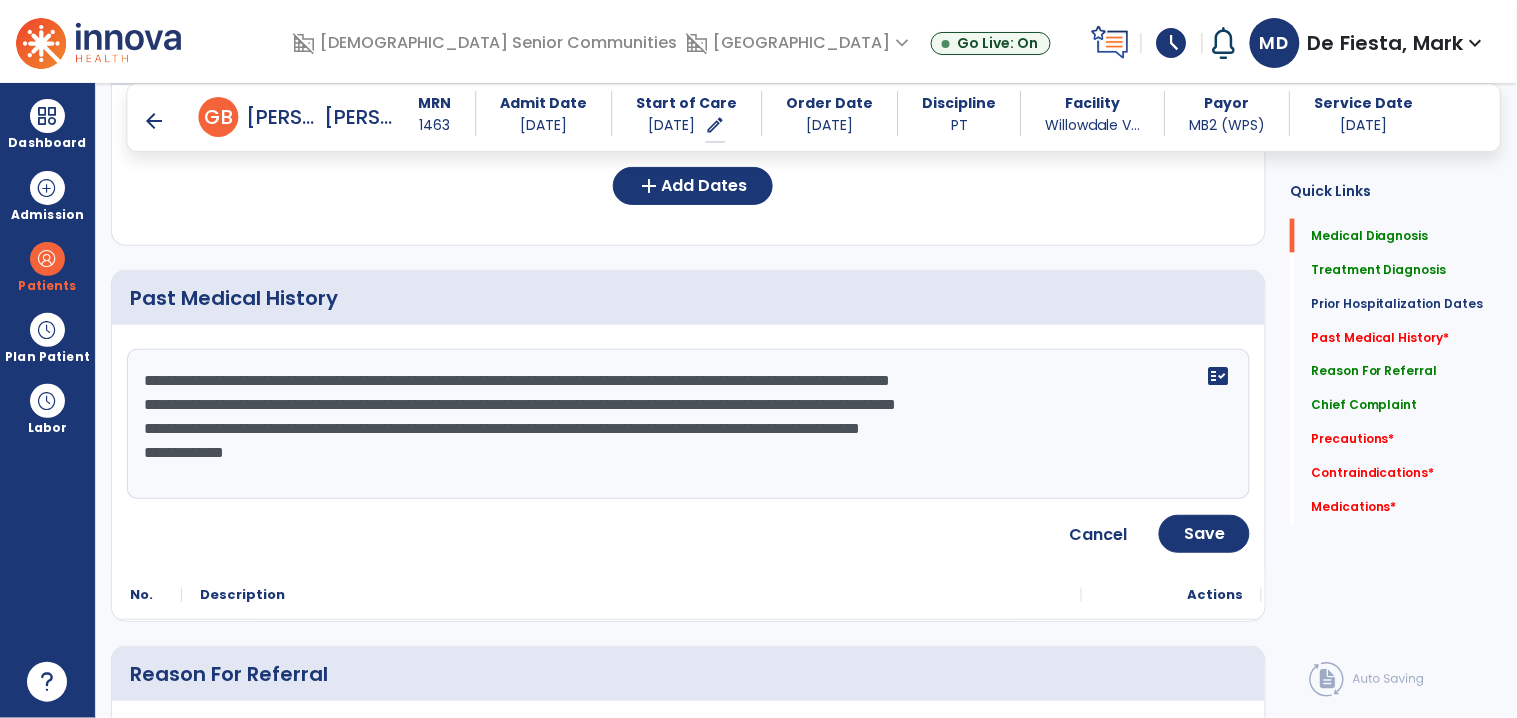 type on "**********" 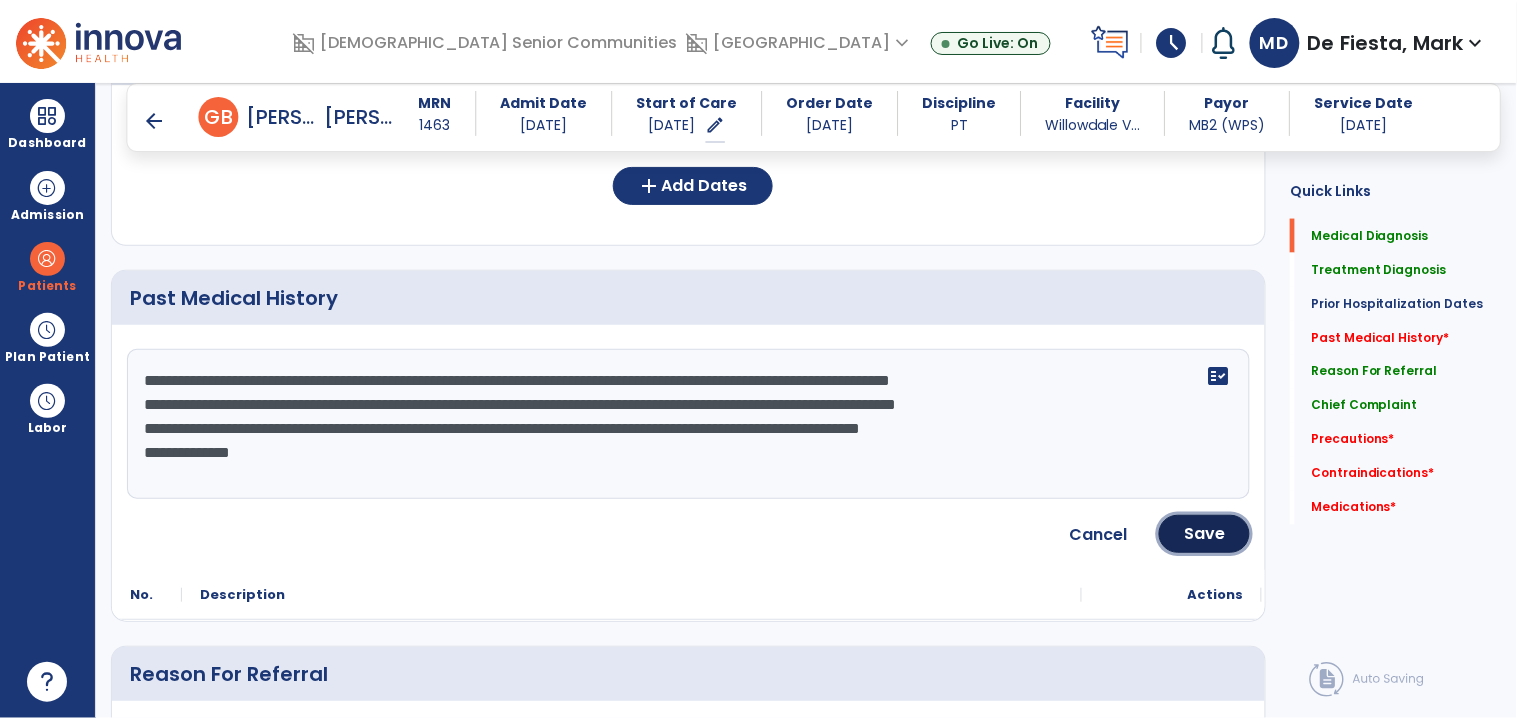 drag, startPoint x: 1192, startPoint y: 542, endPoint x: 556, endPoint y: 682, distance: 651.22656 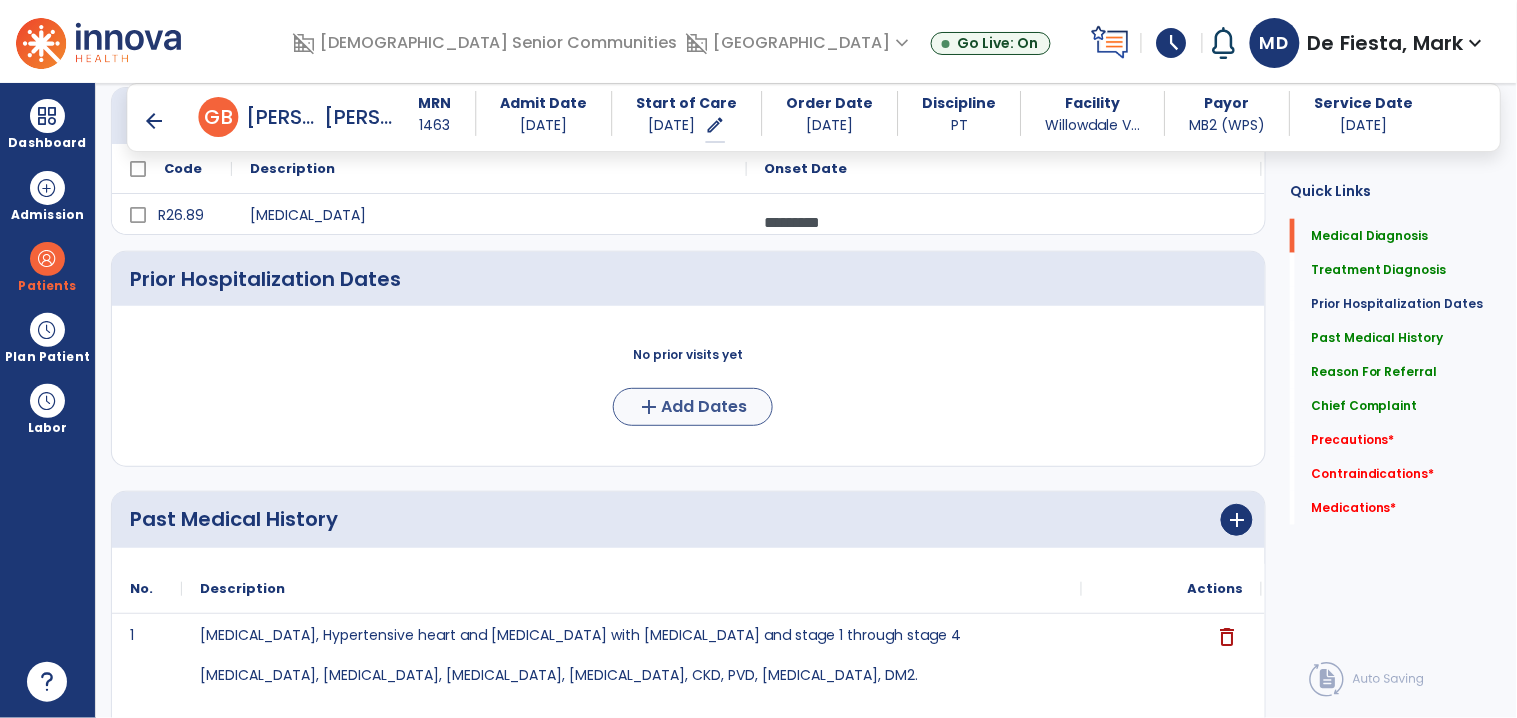 scroll, scrollTop: 492, scrollLeft: 0, axis: vertical 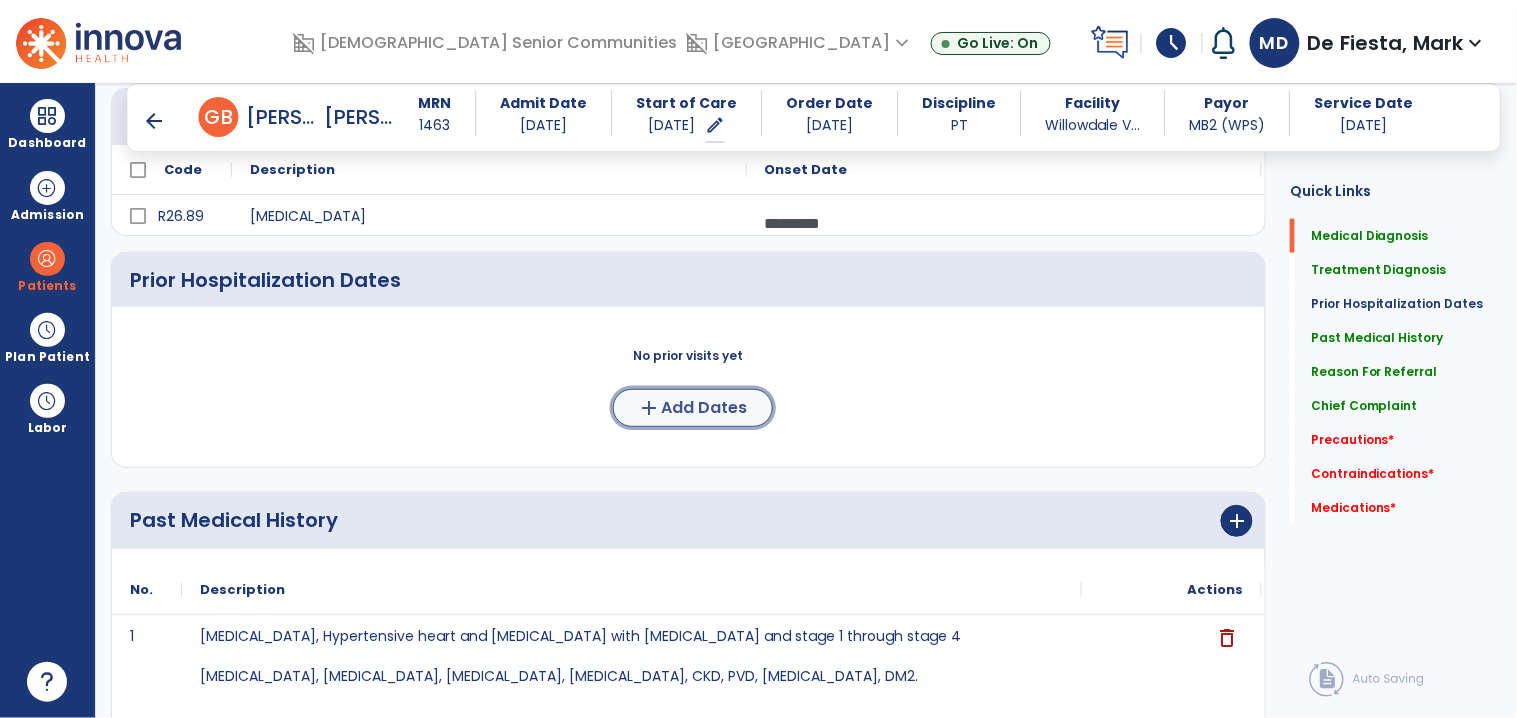 click on "Add Dates" 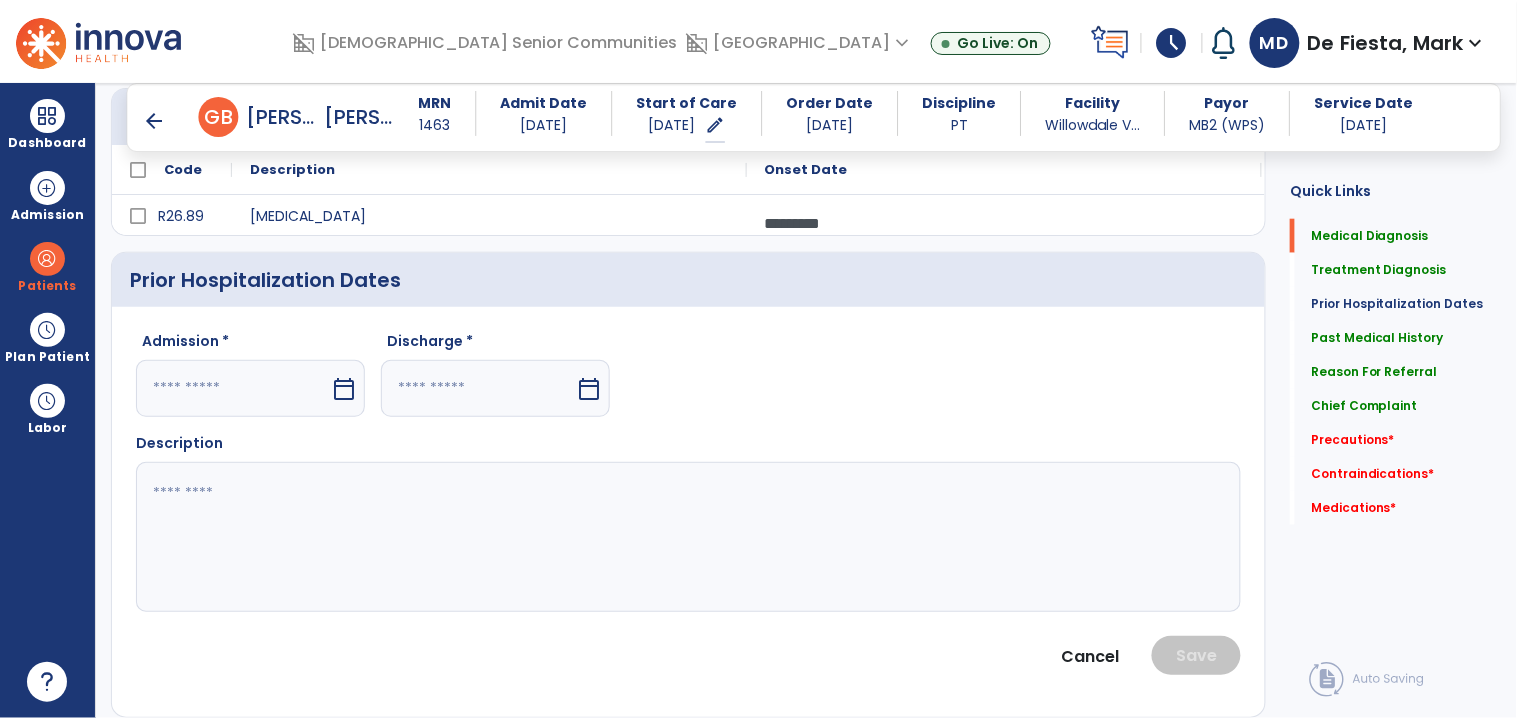 click at bounding box center [233, 388] 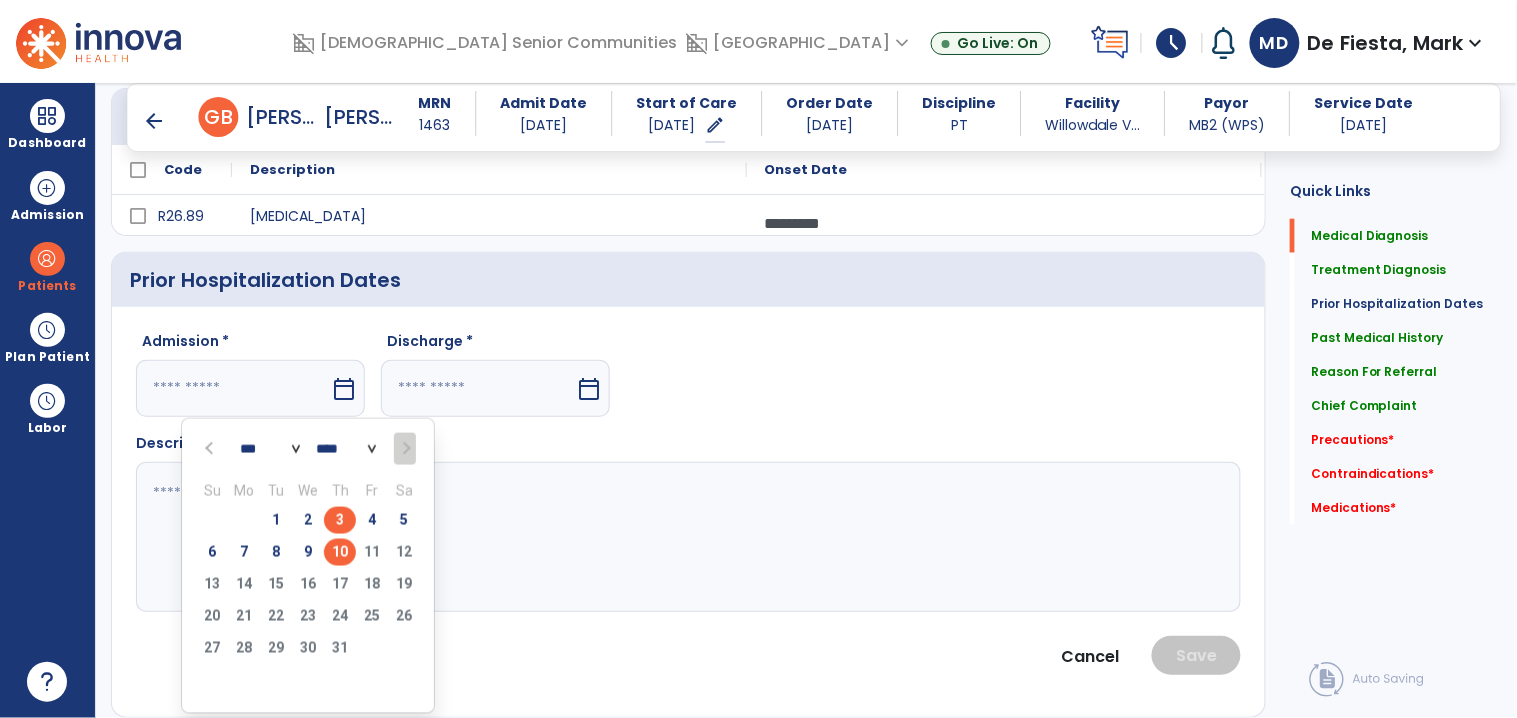 click on "3" at bounding box center (340, 520) 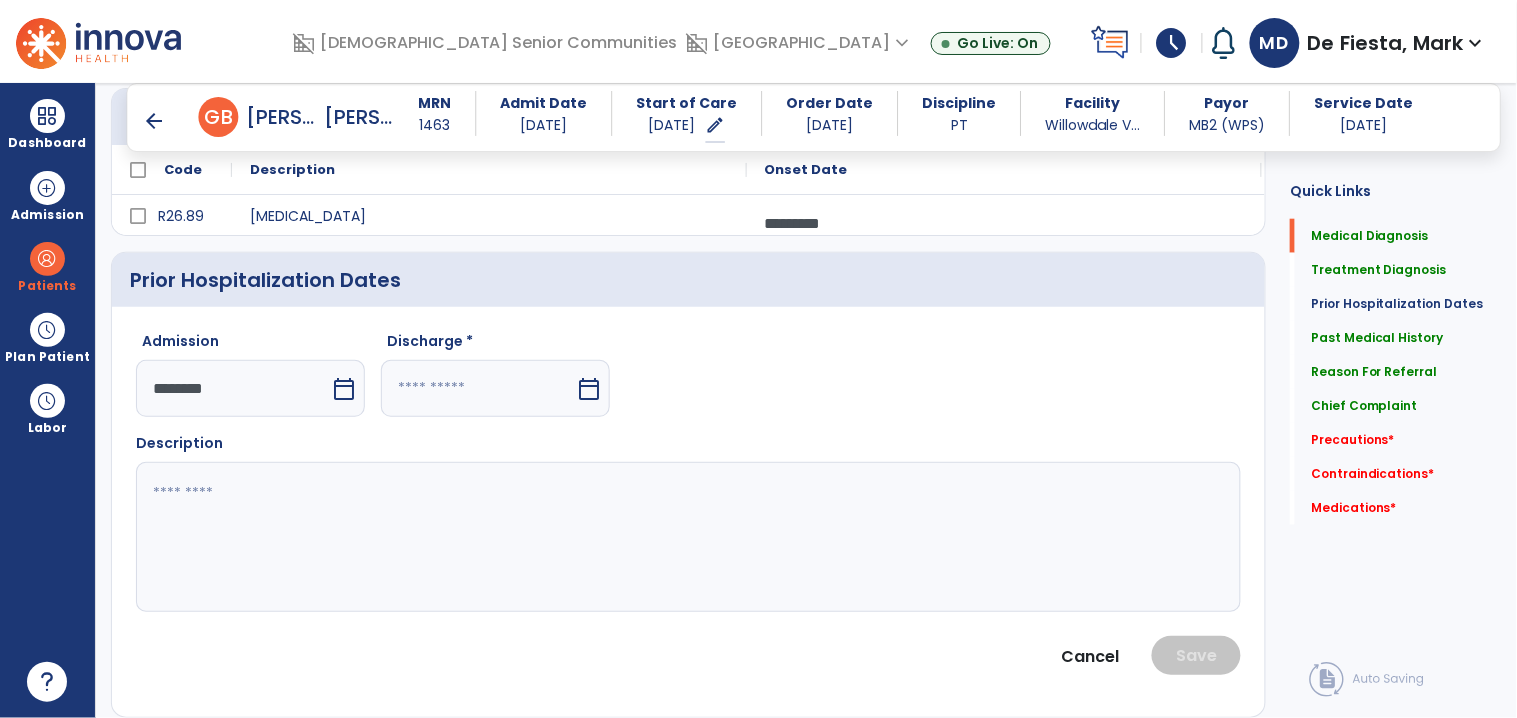click at bounding box center [478, 388] 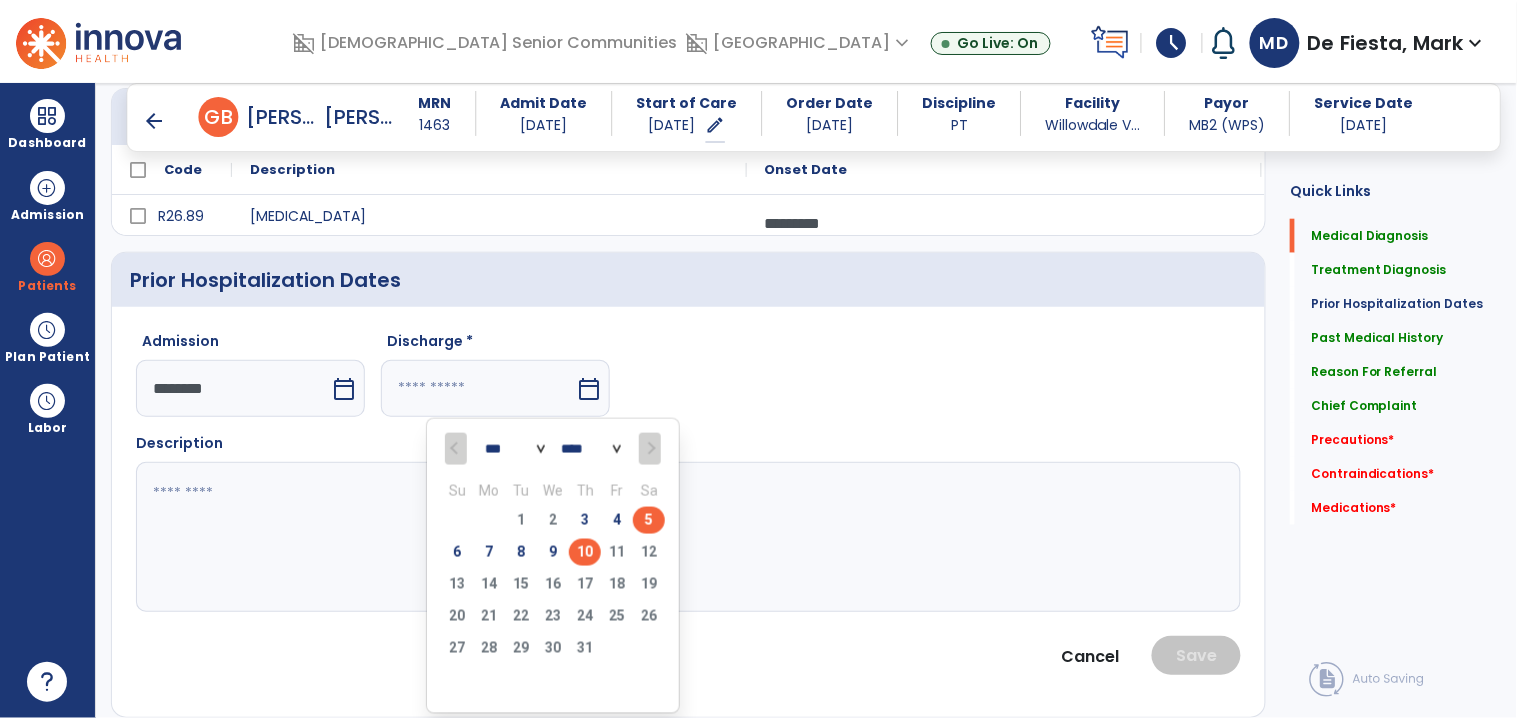 click on "5" at bounding box center [649, 520] 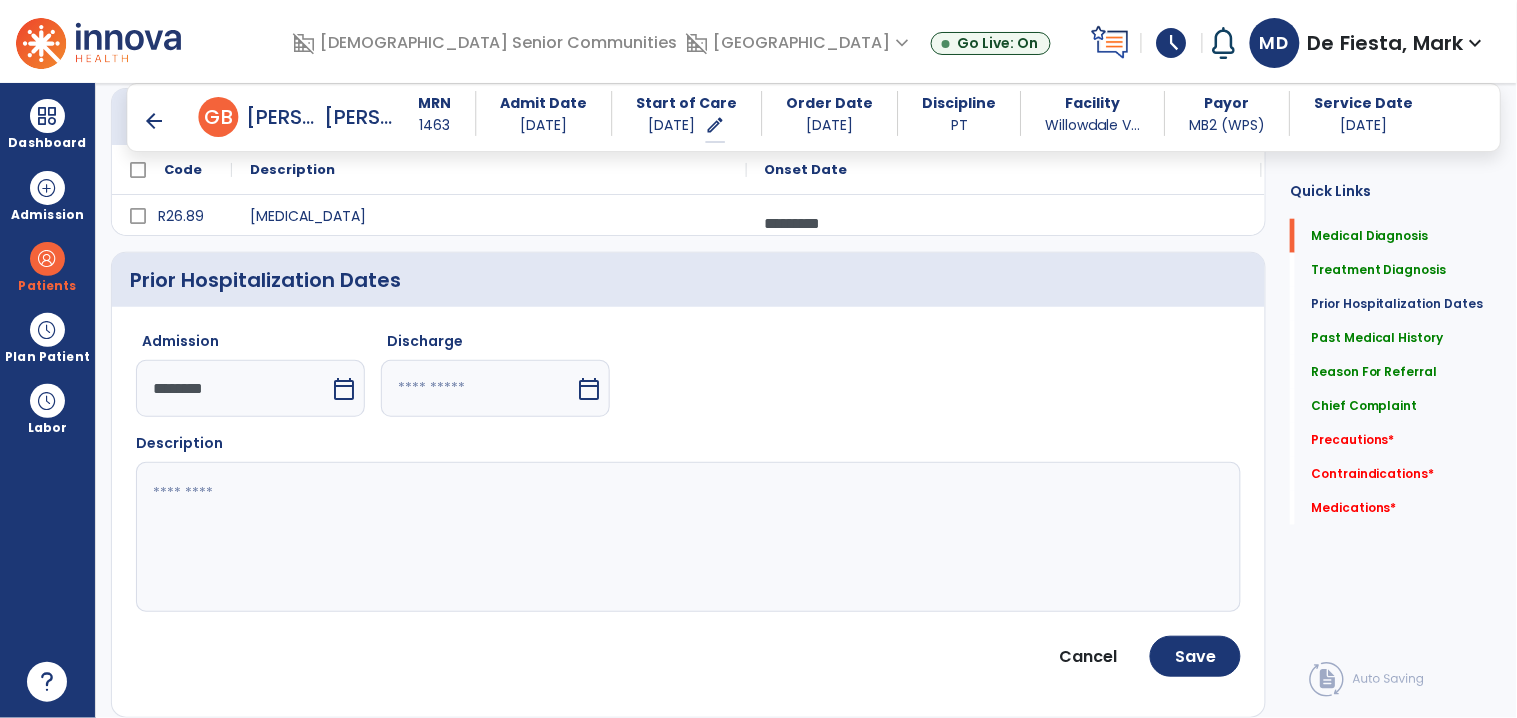 type on "********" 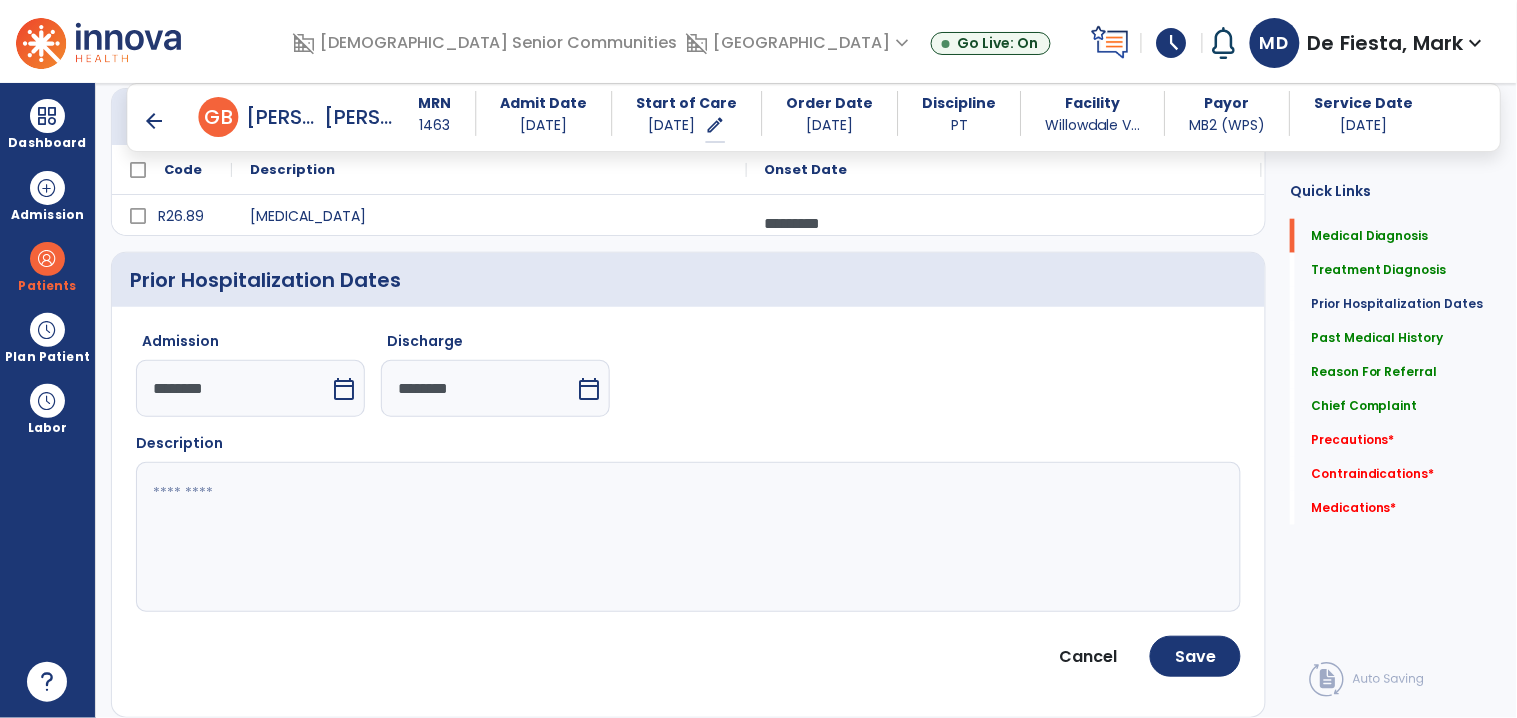 click 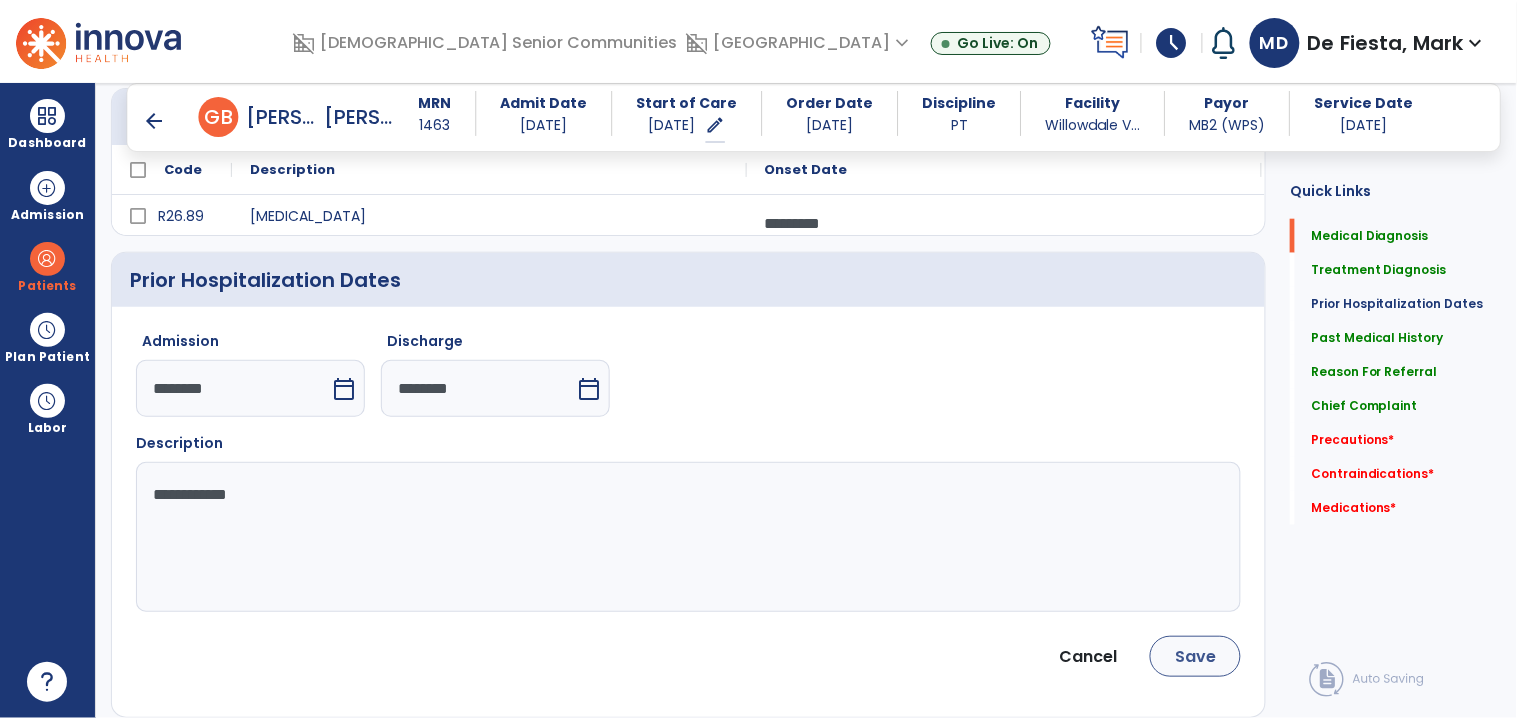 type on "**********" 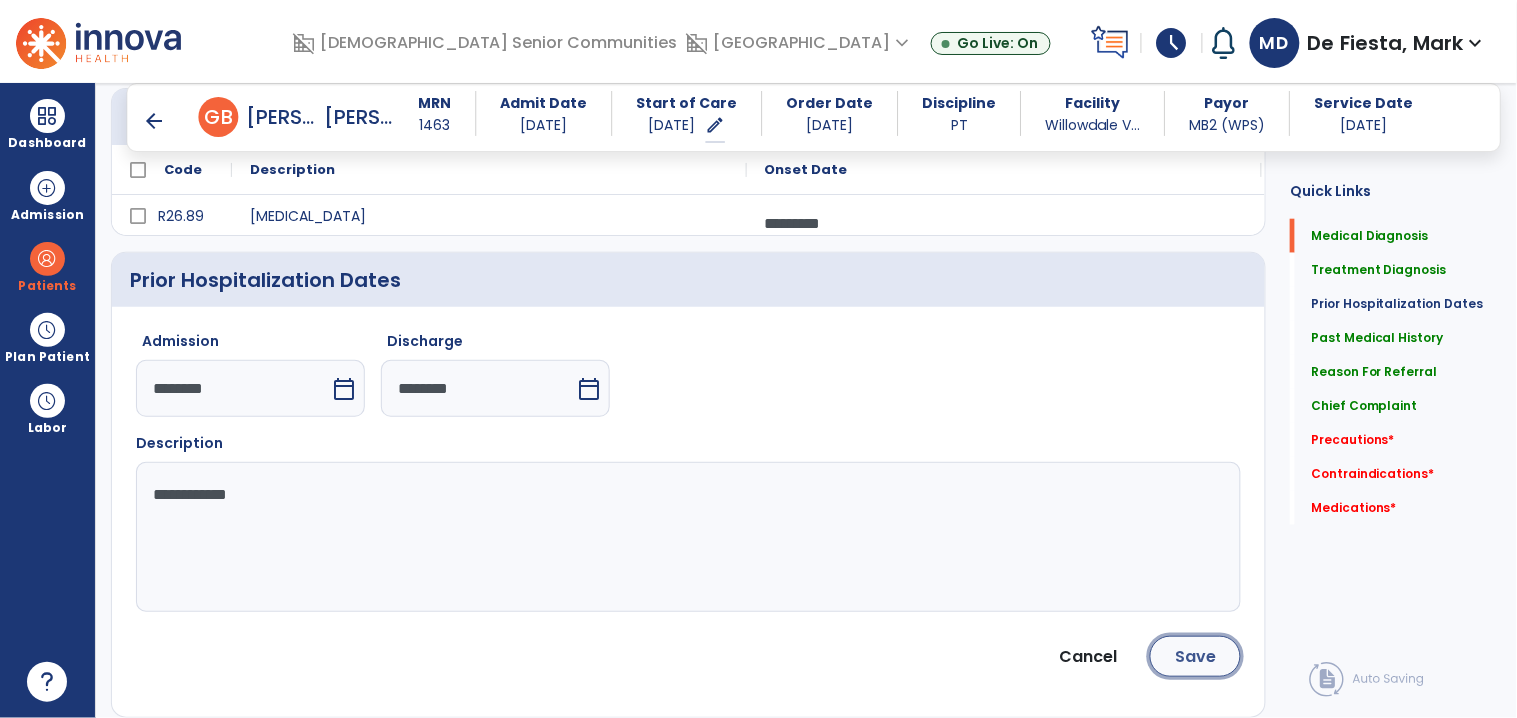 click on "Save" 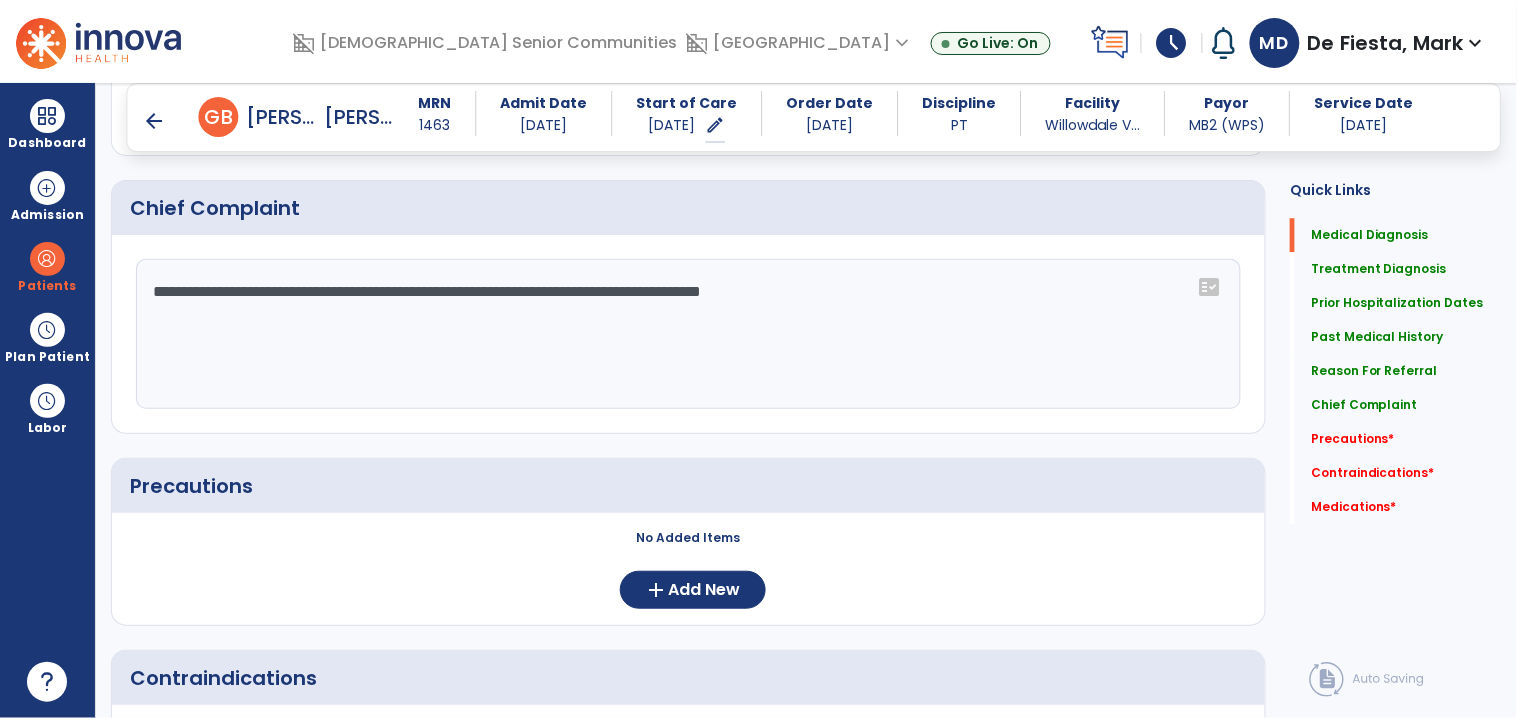 scroll, scrollTop: 1382, scrollLeft: 0, axis: vertical 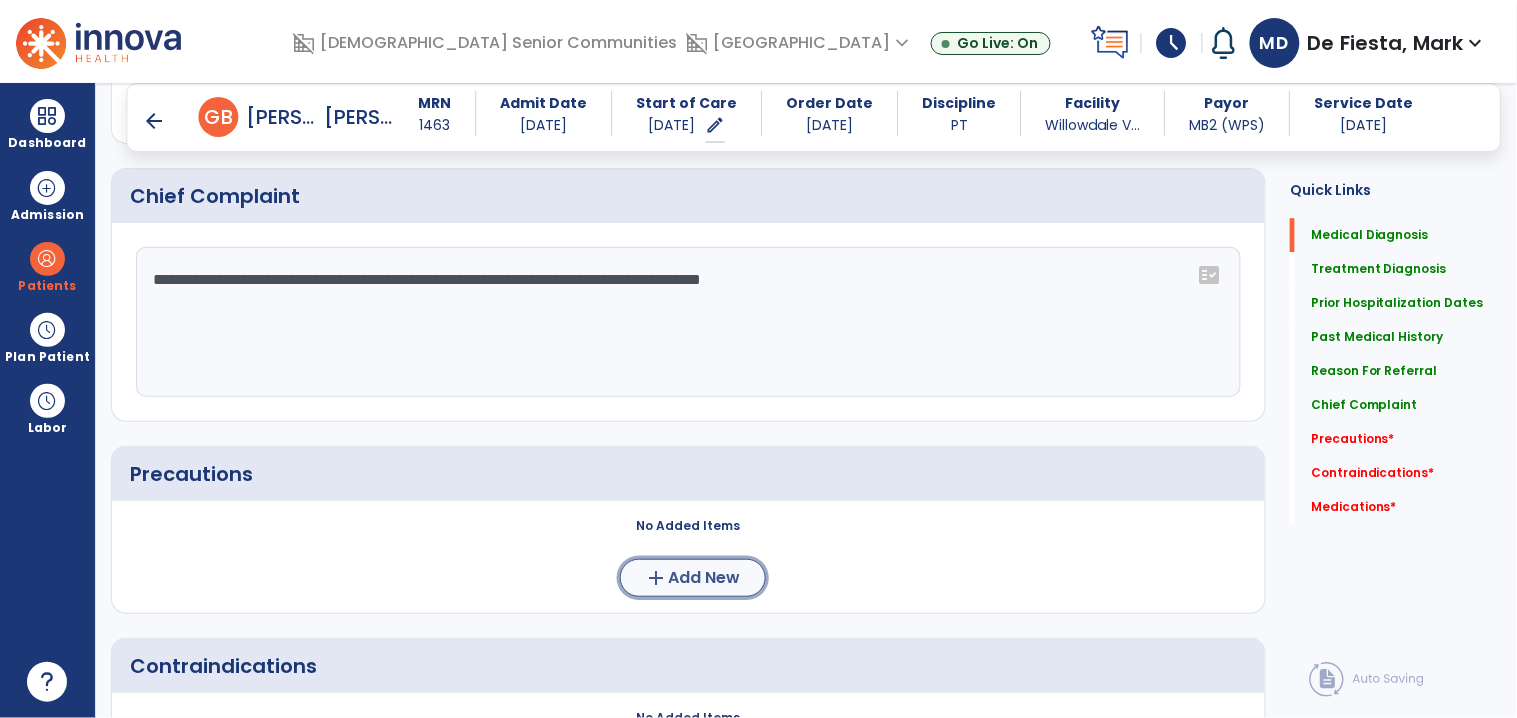 click on "add  Add New" 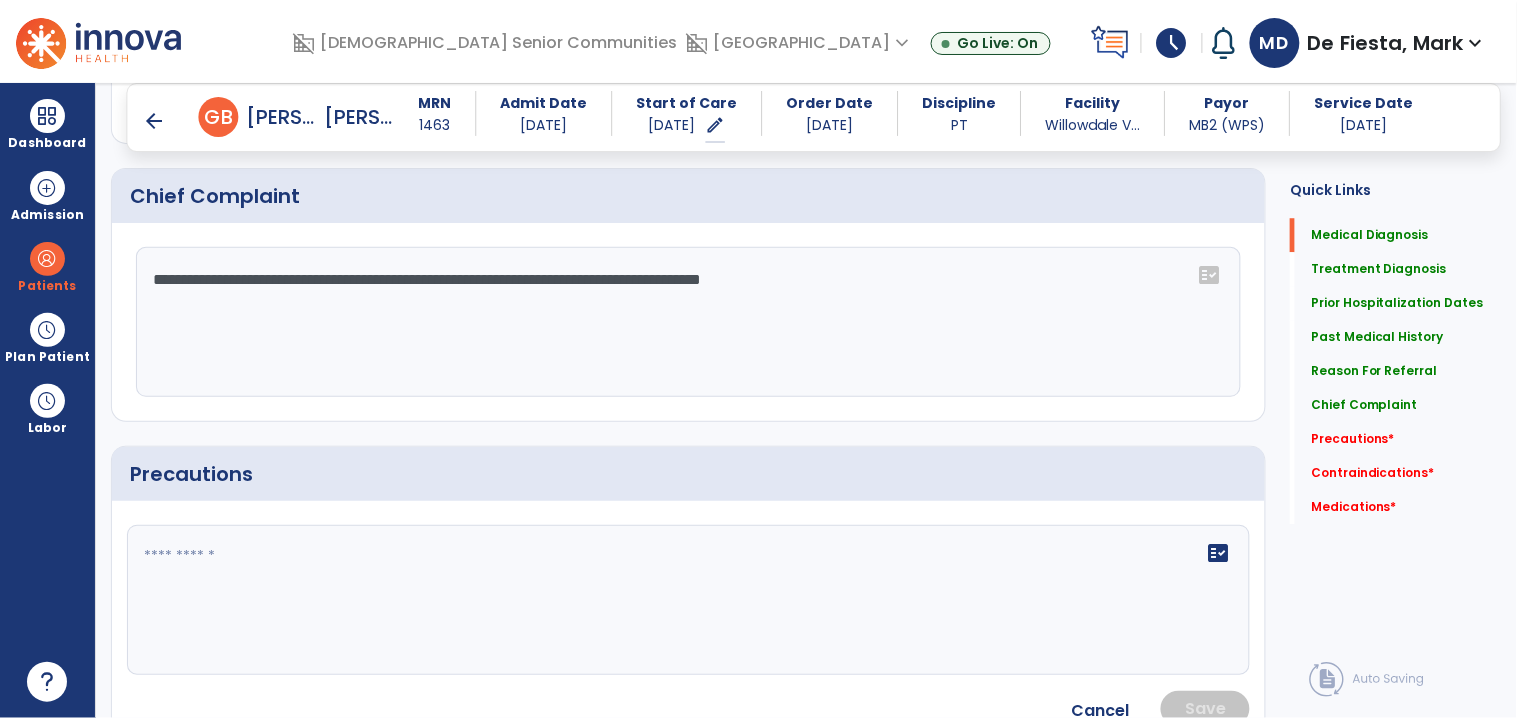 click 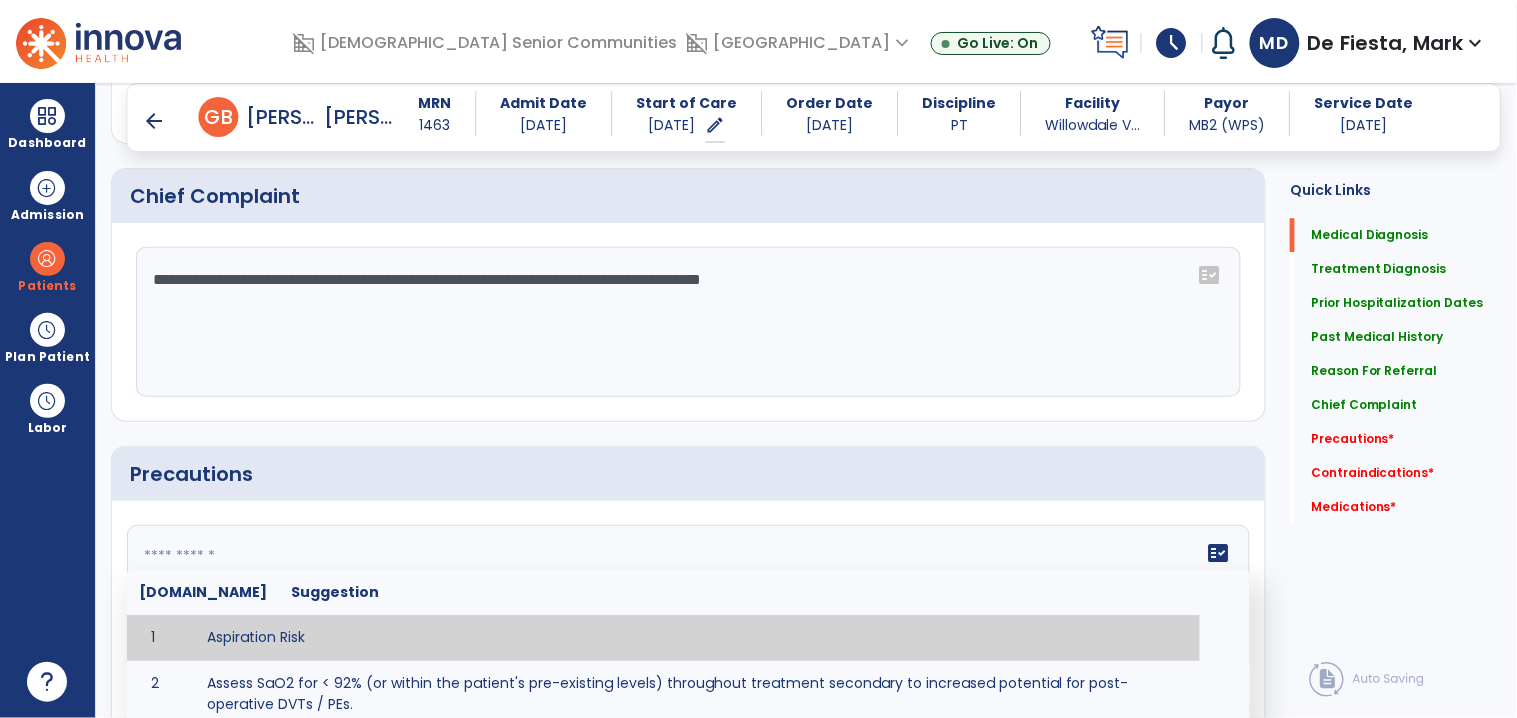 paste on "**********" 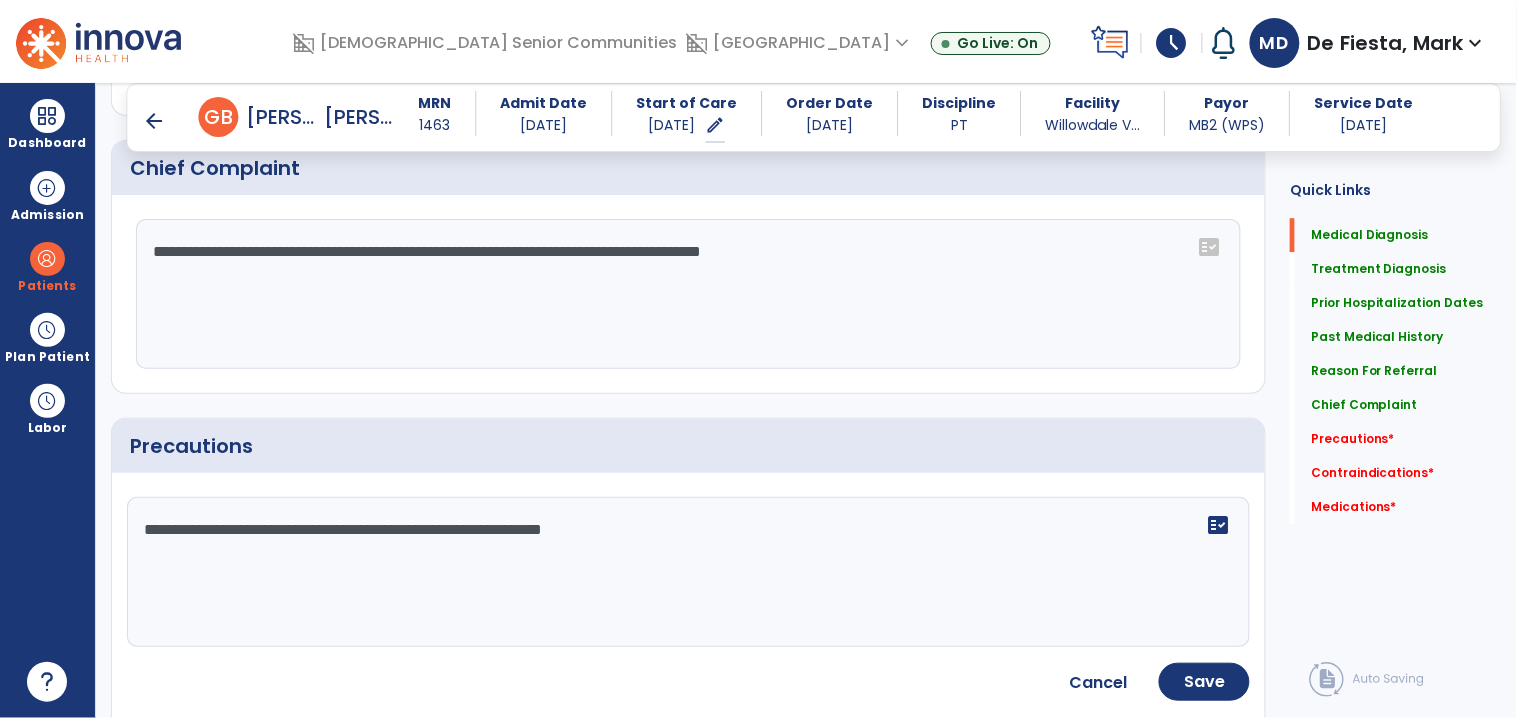 scroll, scrollTop: 1416, scrollLeft: 0, axis: vertical 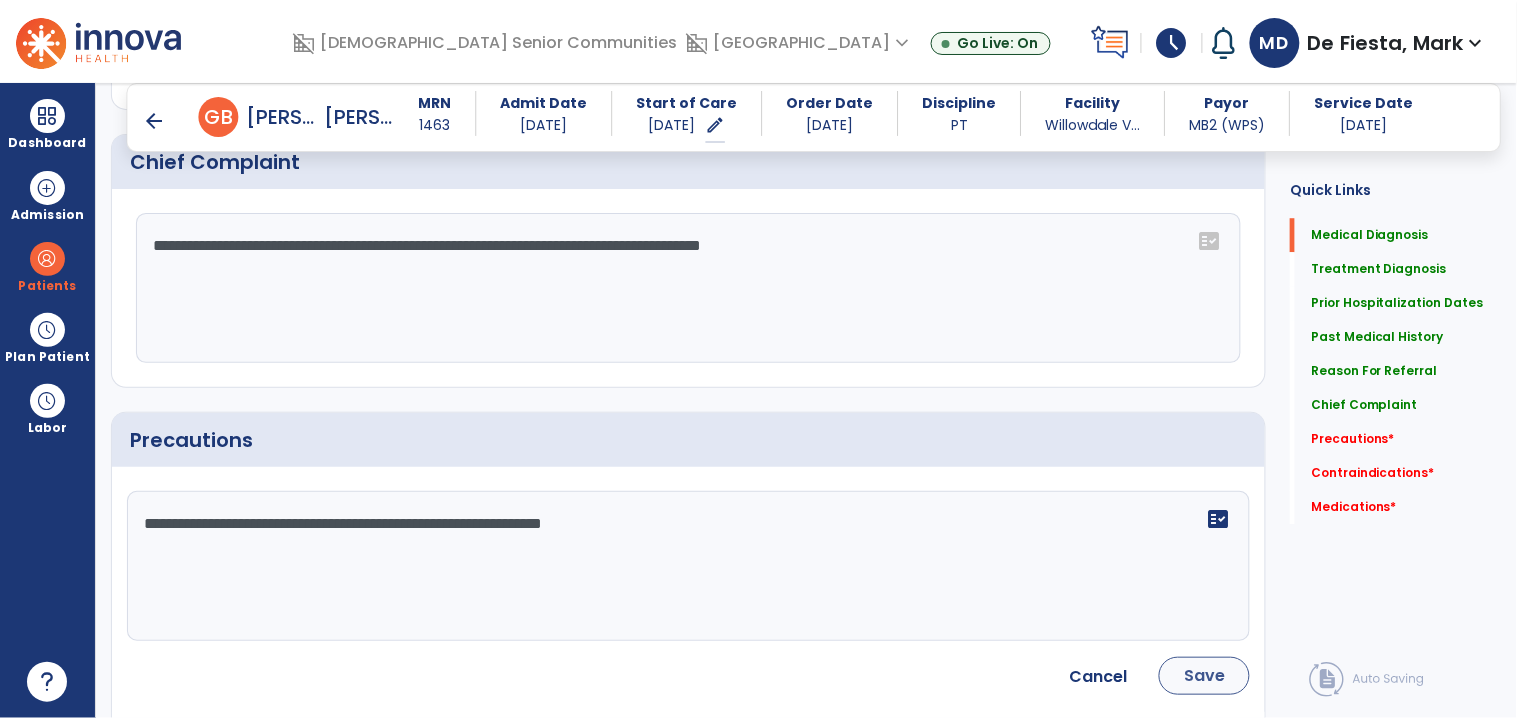 type on "**********" 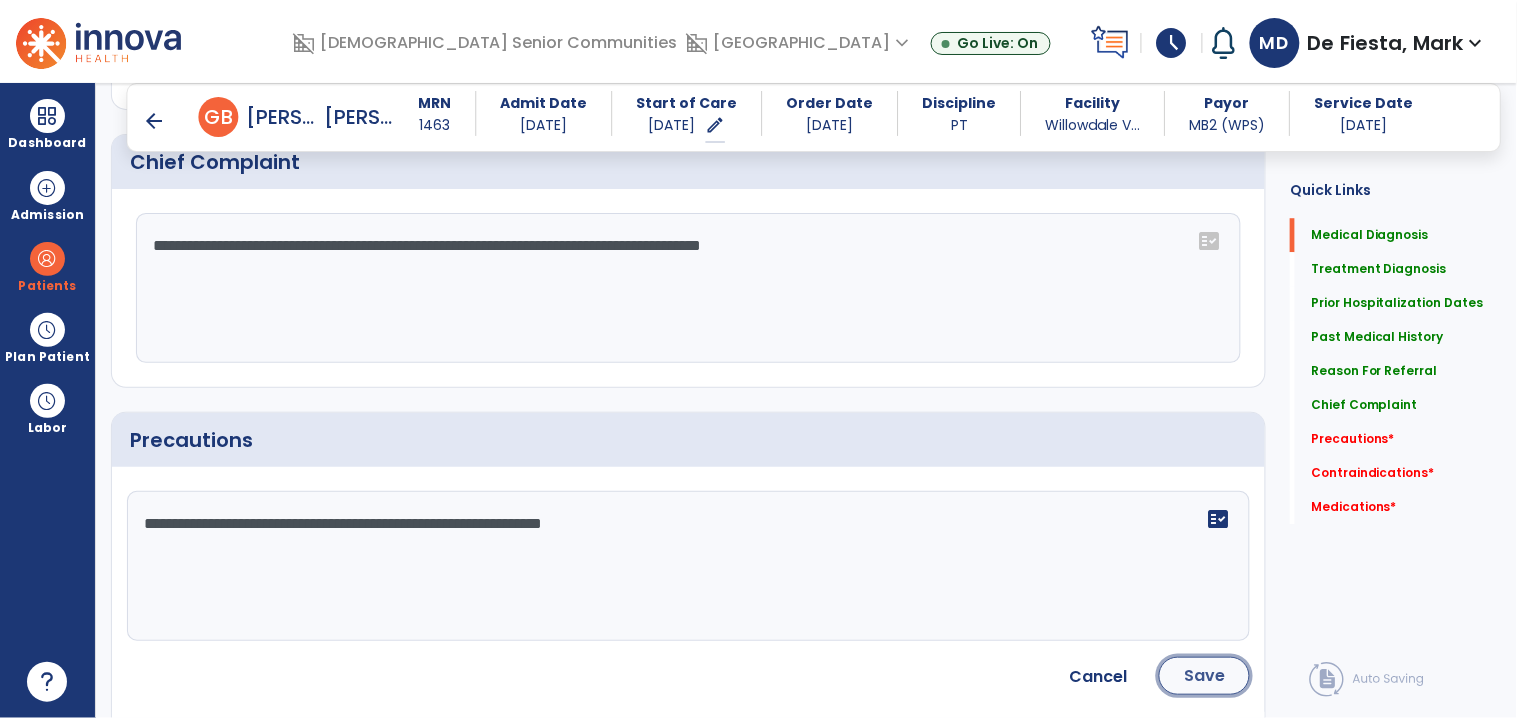 click on "Save" 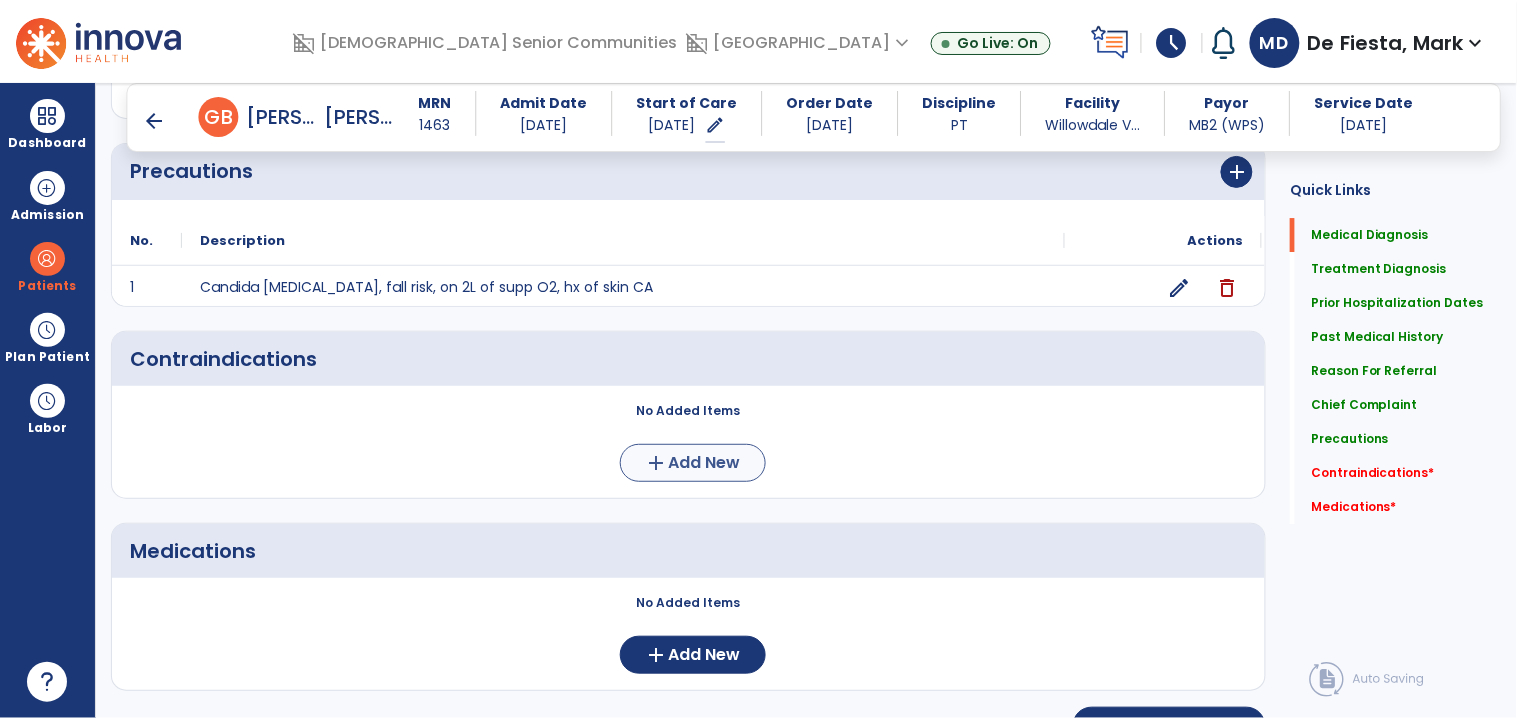 scroll, scrollTop: 1692, scrollLeft: 0, axis: vertical 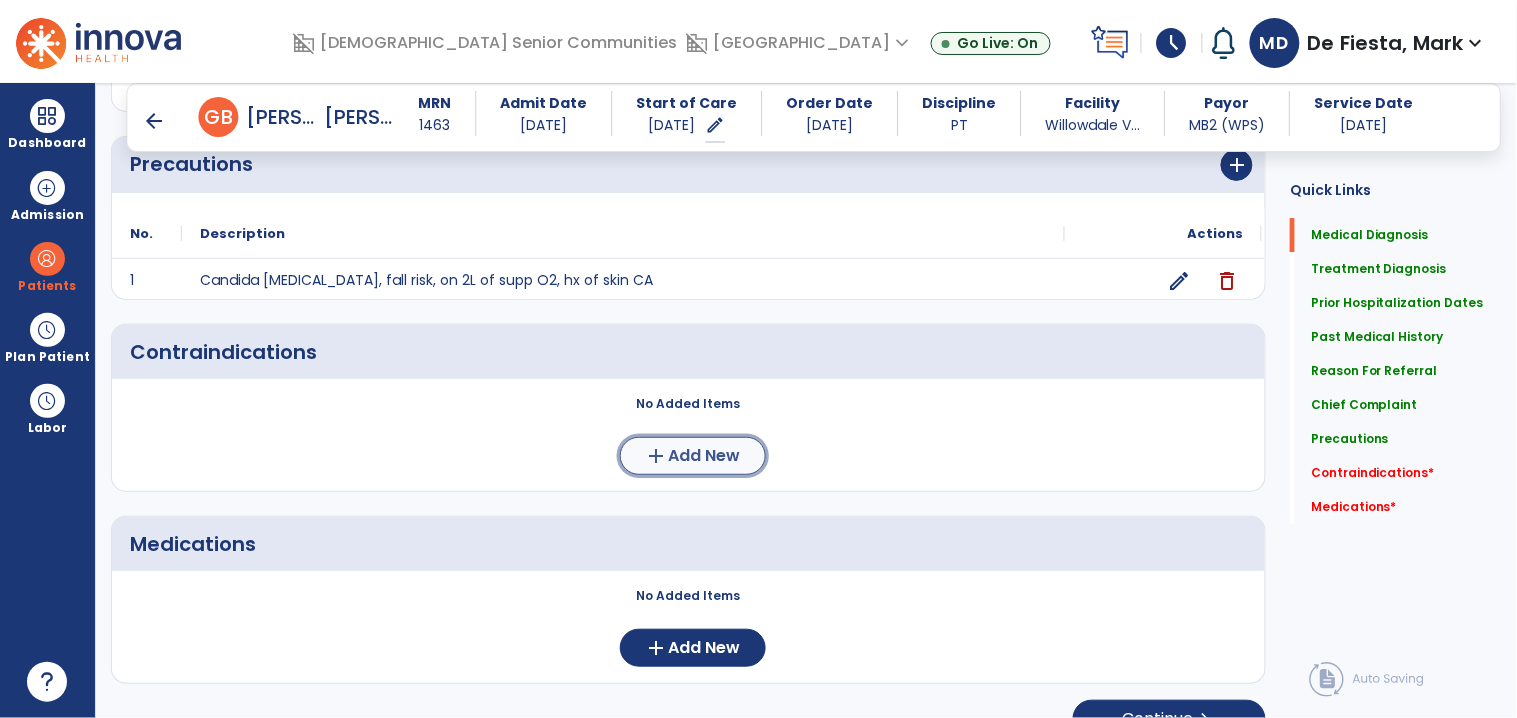 click on "Add New" 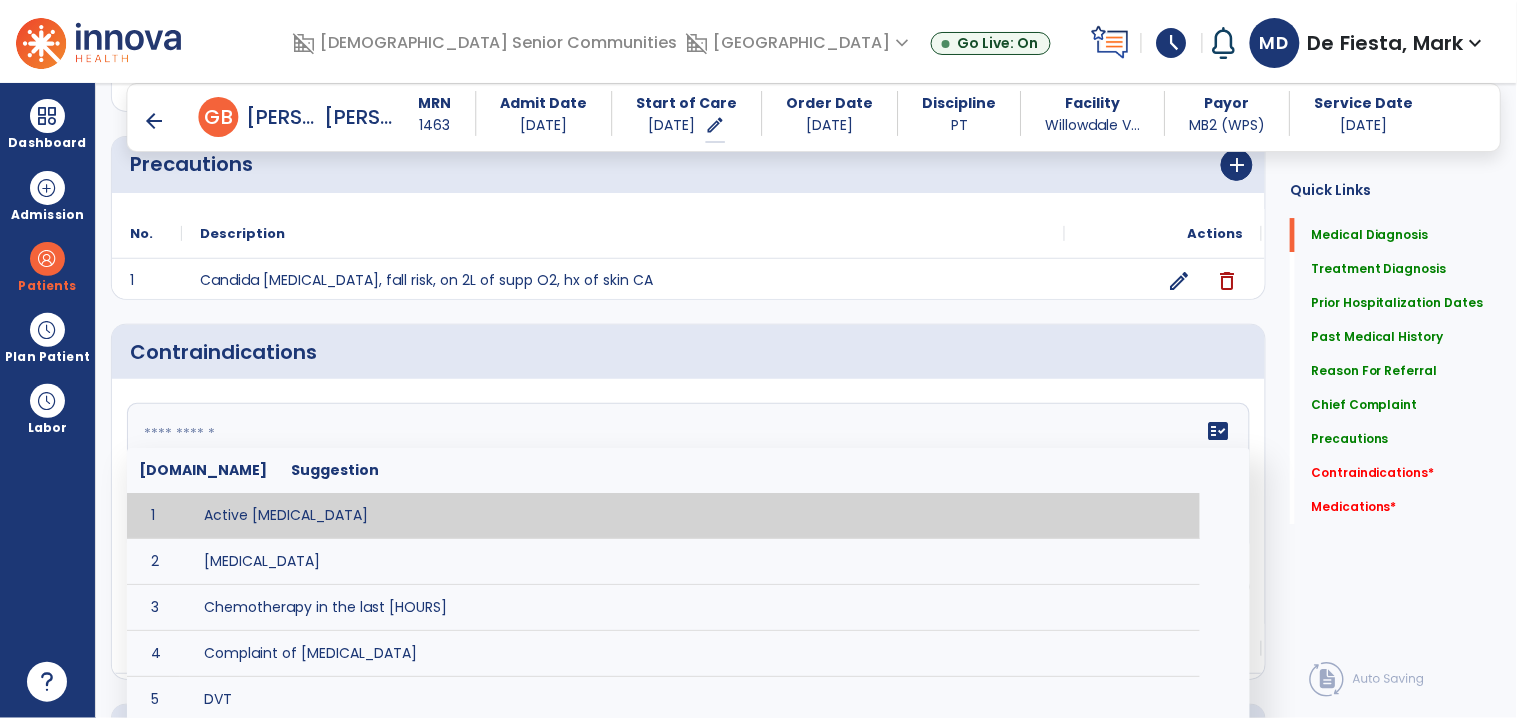click on "fact_check  Sr.No Suggestion 1 Active blood transfusion 2 Cardiac Arrhythmia 3 Chemotherapy in the last [HOURS] 4 Complaint of chest pain 5 DVT 6 Hypertension [VALUES] 7 Inflammation or infection in the heart. 8 Oxygen saturation lower than [VALUE] 9 Pacemaker 10 Pulmonary infarction 11 Recent changes in EKG 12 Severe aortic stenosis 13 Severe dehydration 14 Severe diaphoresis 15 Severe orthostatic hypotension 16 Severe shortness of breath/dyspnea 17 Significantly elevated potassium levels 18 Significantly low potassium levels 19 Suspected or known dissecting aneurysm 20 Systemic infection 21 Uncontrolled diabetes with blood sugar levels greater than [VALUE] or less than [Value]  22 Unstable angina 23 Untreated blood clots" 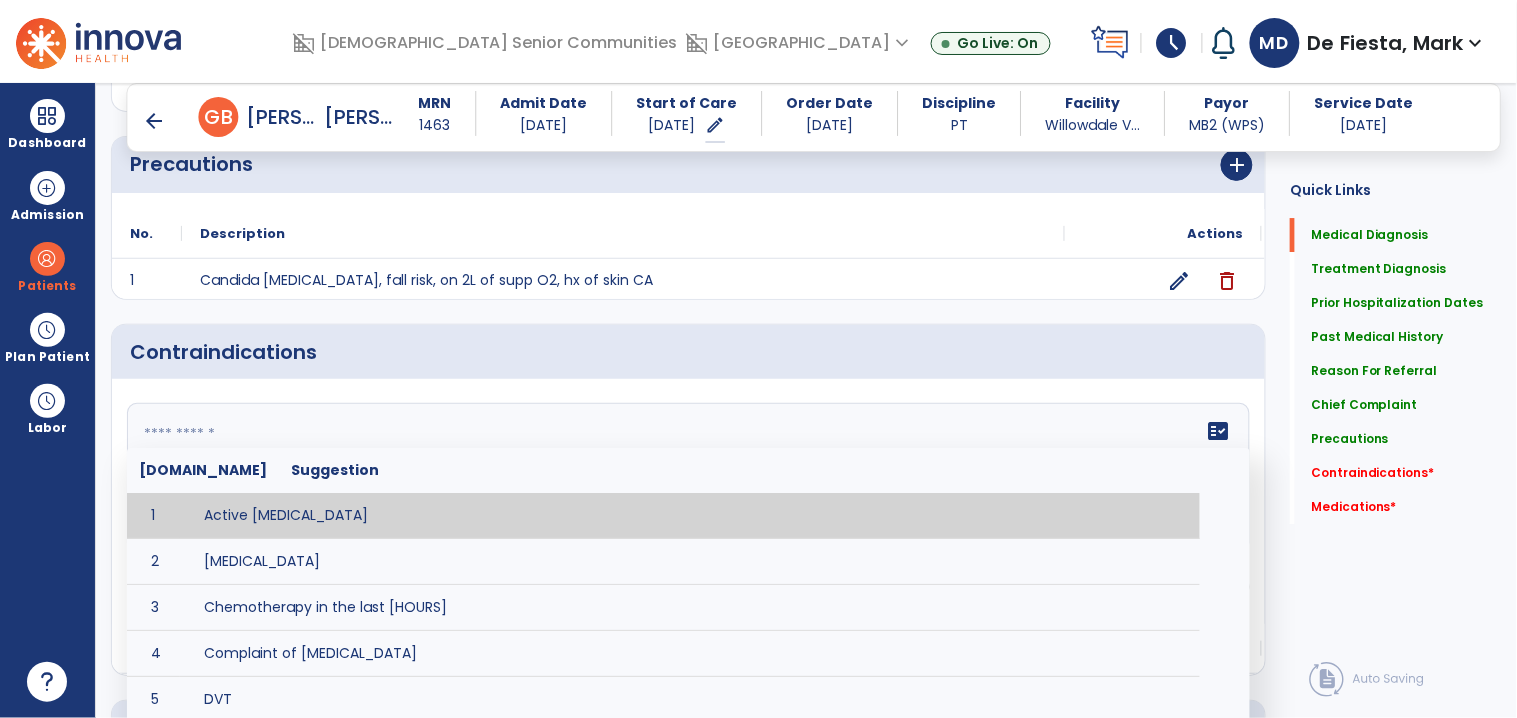 paste on "**********" 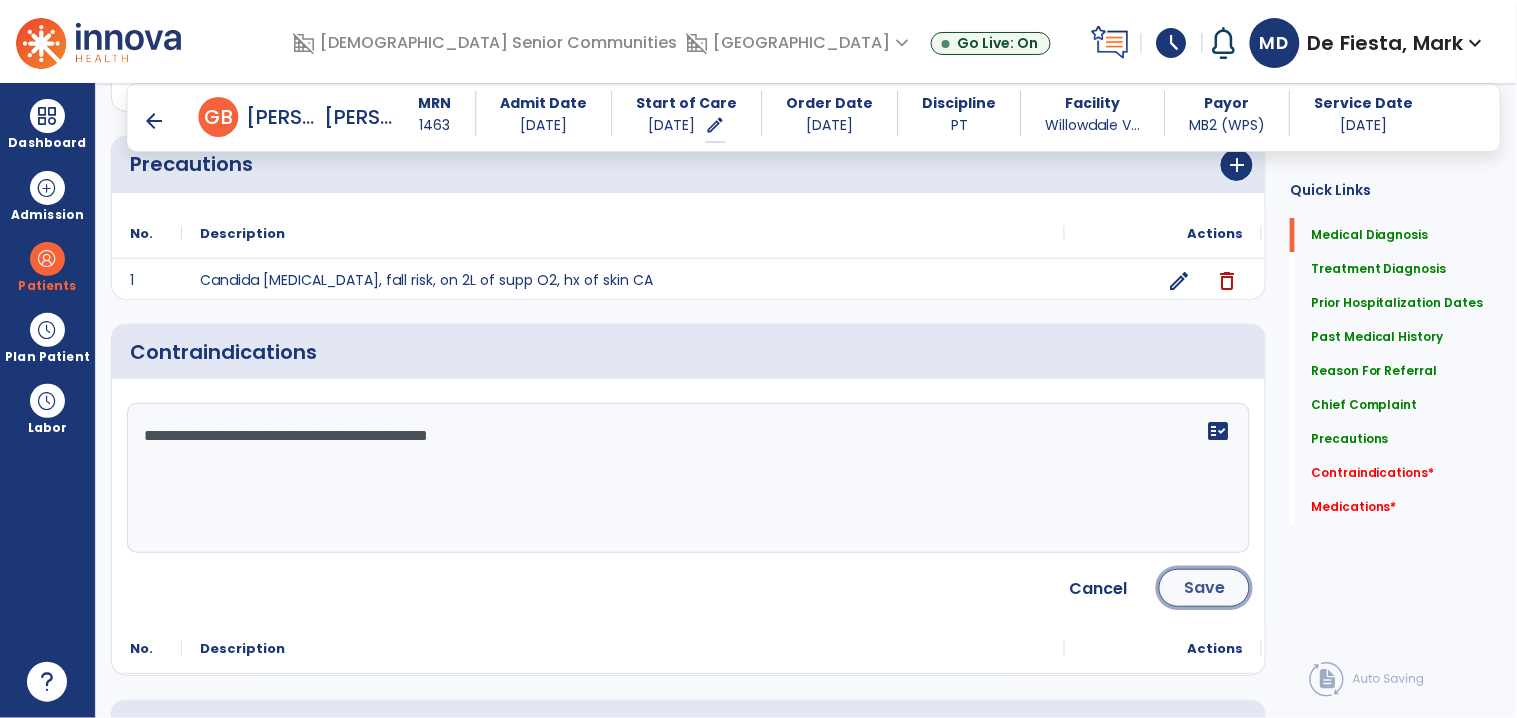 click on "Save" 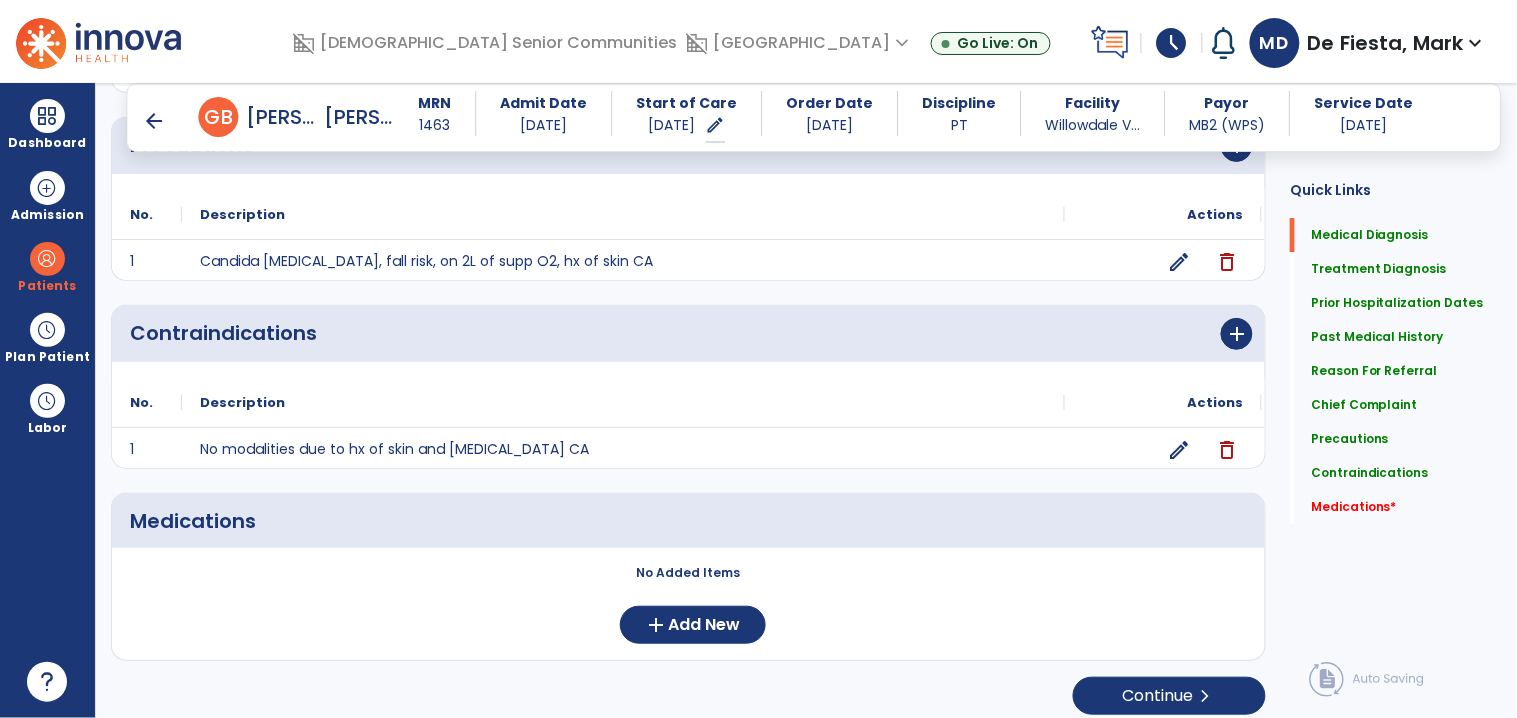 scroll, scrollTop: 1725, scrollLeft: 0, axis: vertical 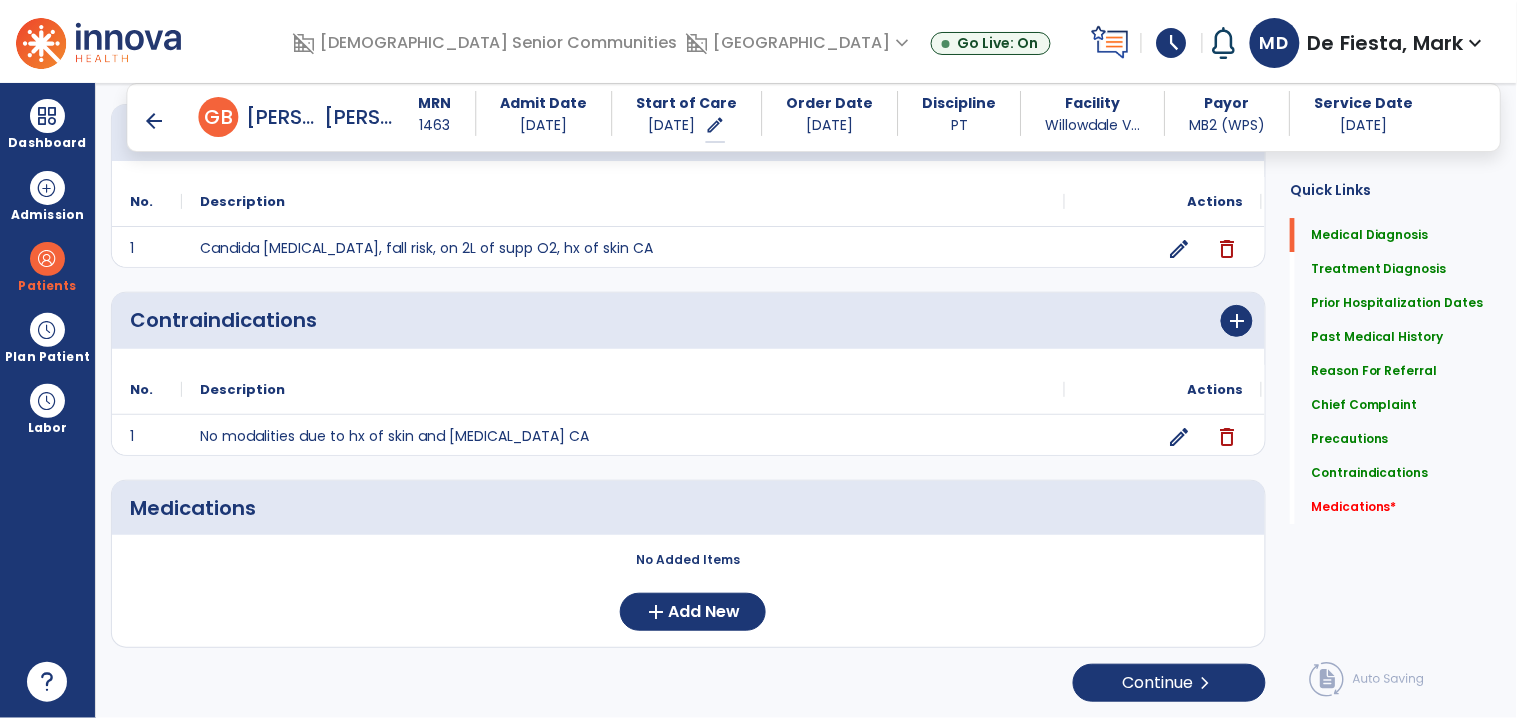 click on "No Added Items  add  Add New" 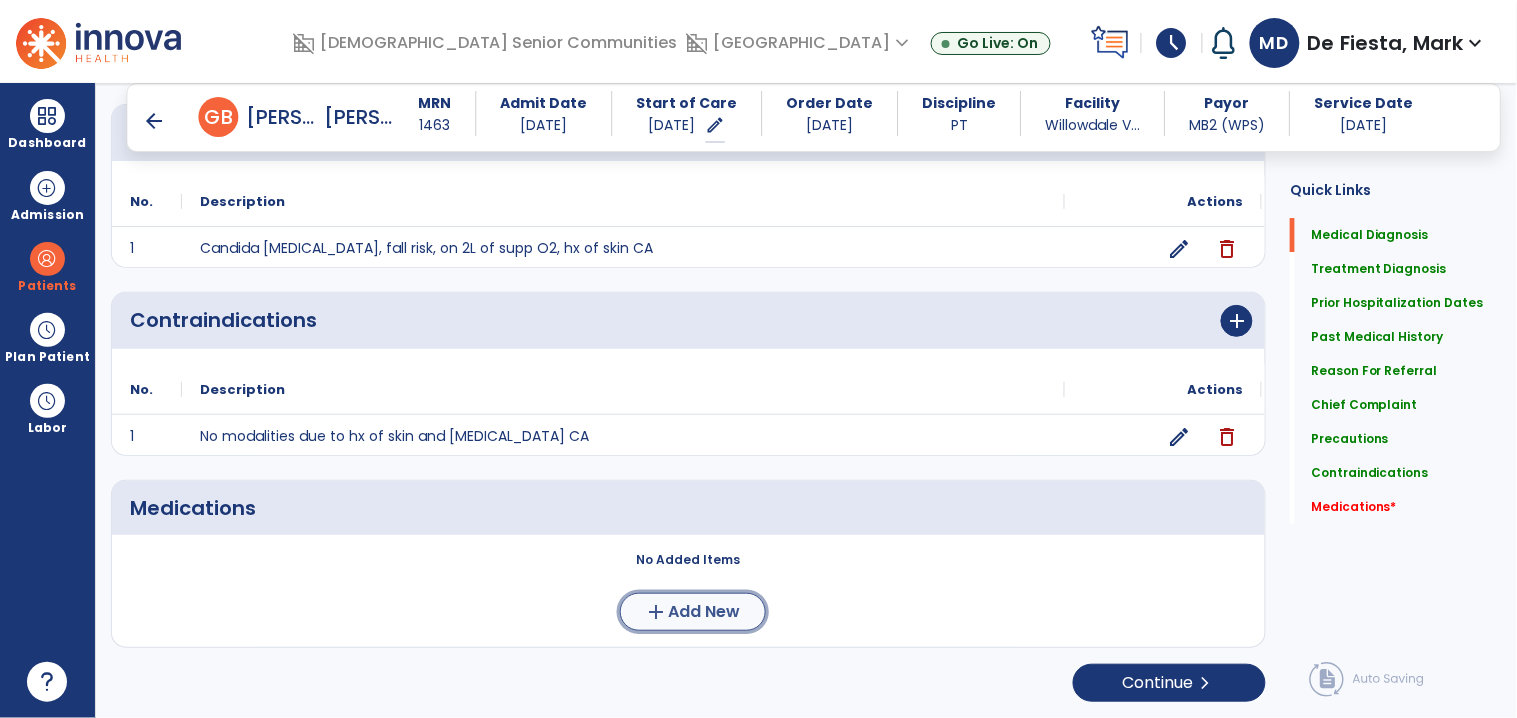 click on "add" 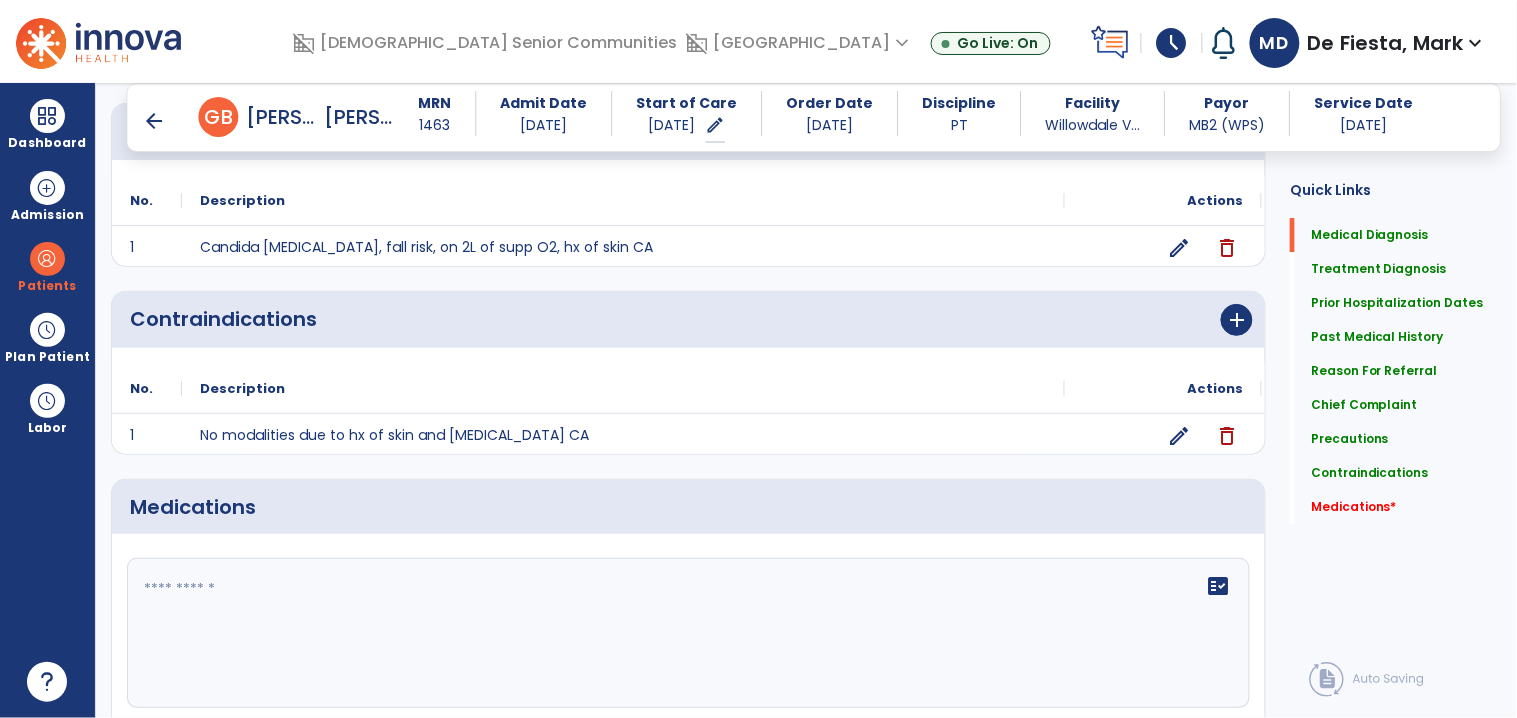 click 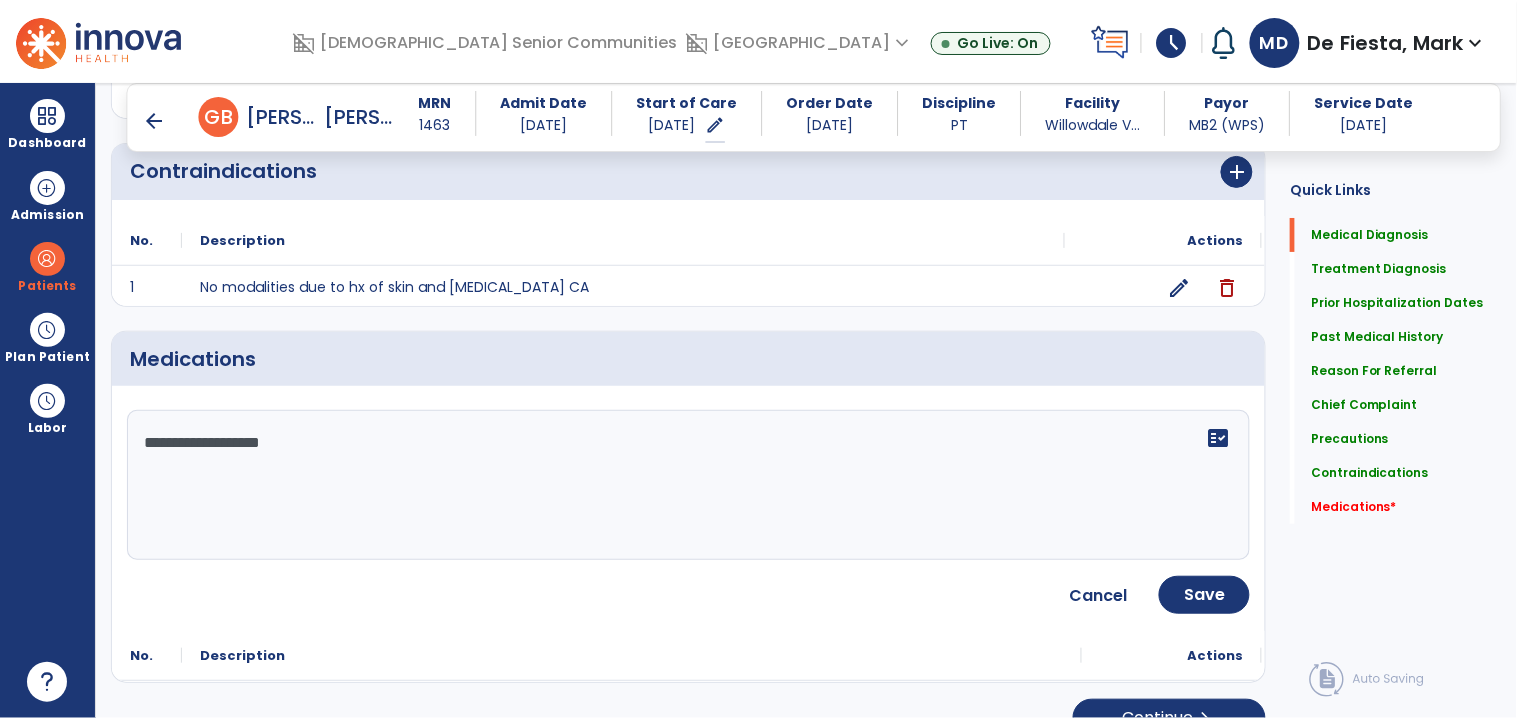 scroll, scrollTop: 1884, scrollLeft: 0, axis: vertical 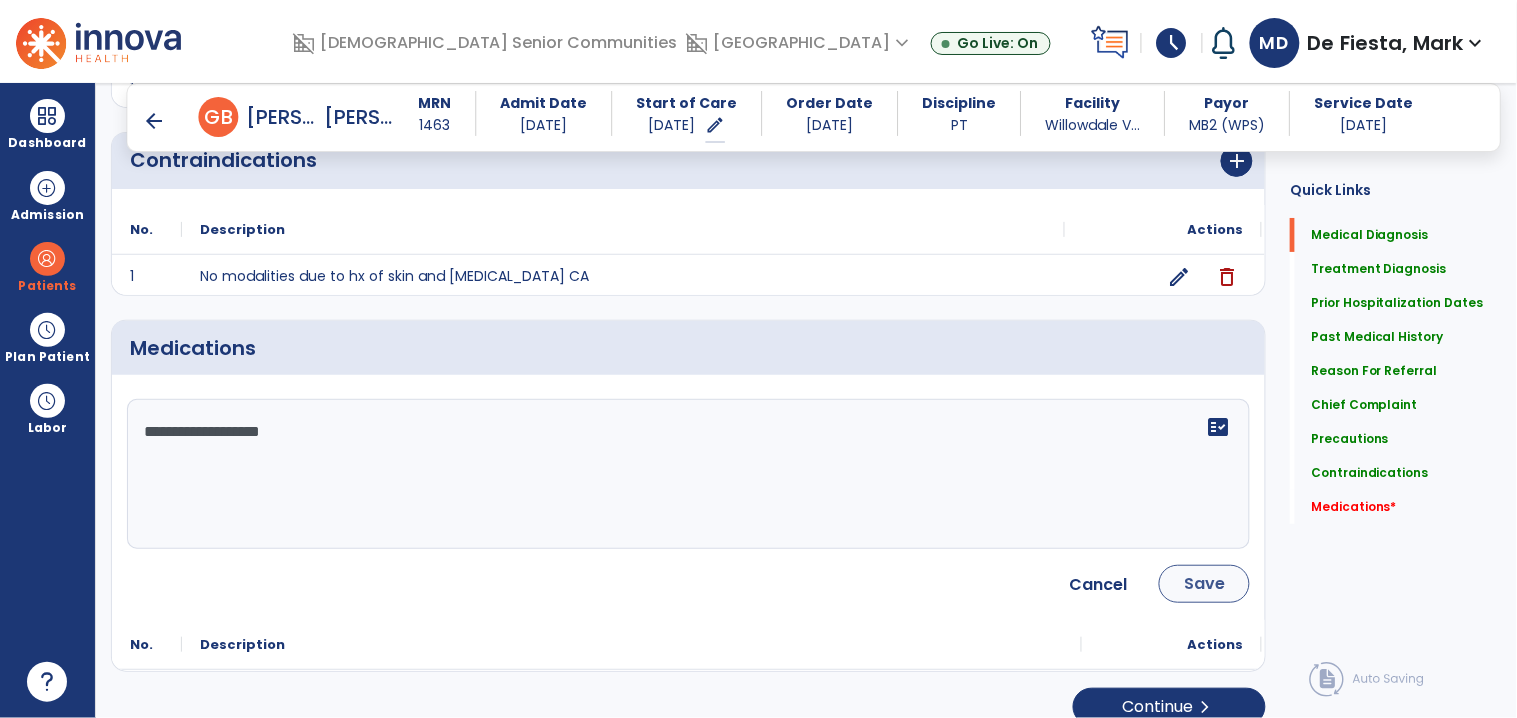 type on "**********" 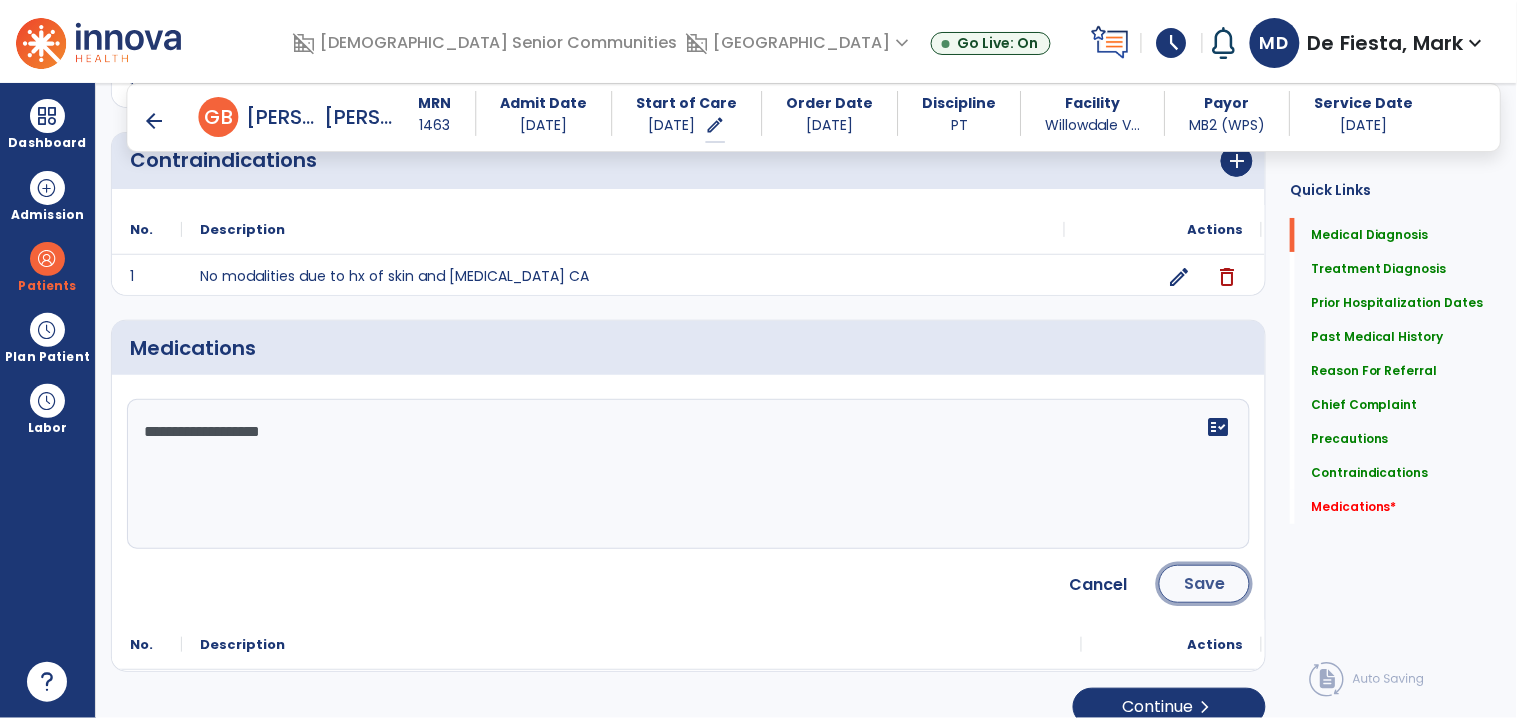 click on "Save" 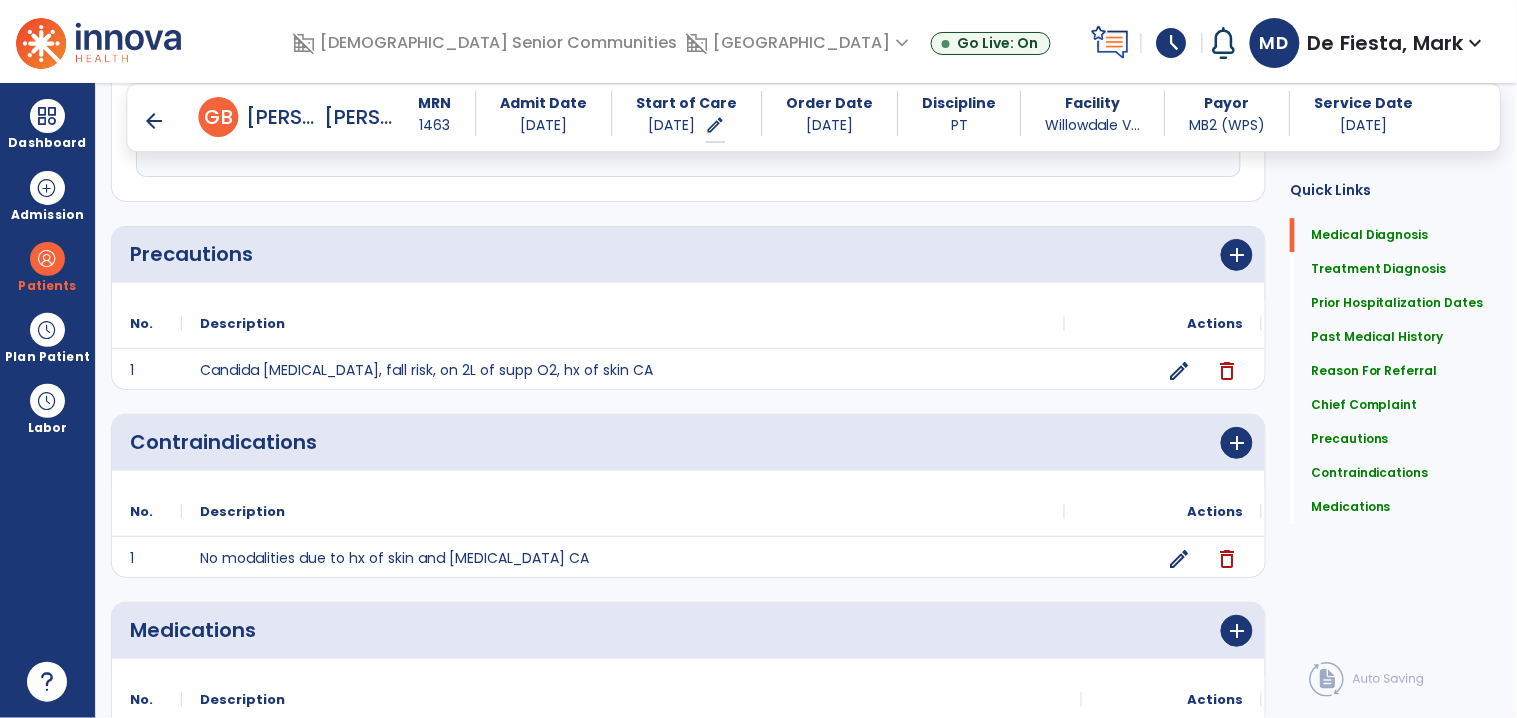 scroll, scrollTop: 1721, scrollLeft: 0, axis: vertical 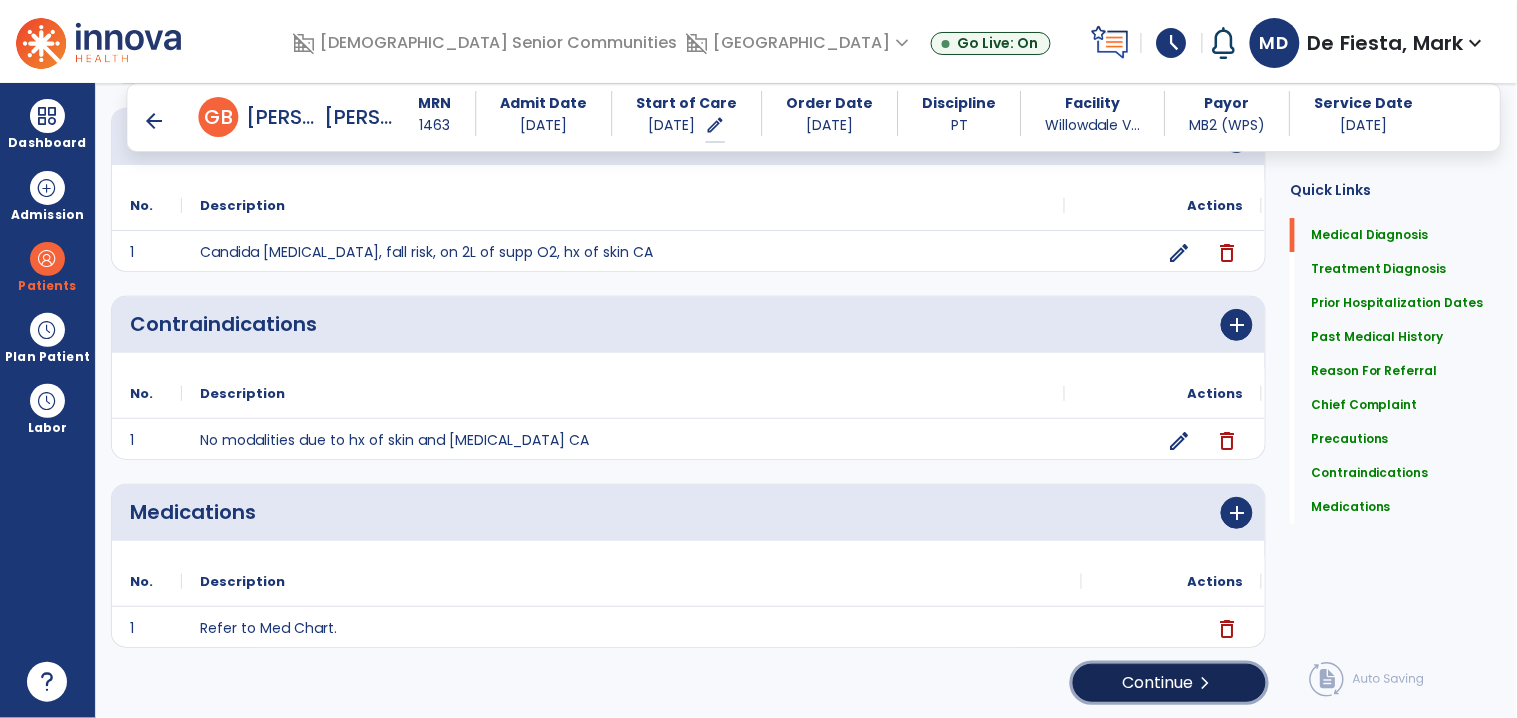 click on "Continue  chevron_right" 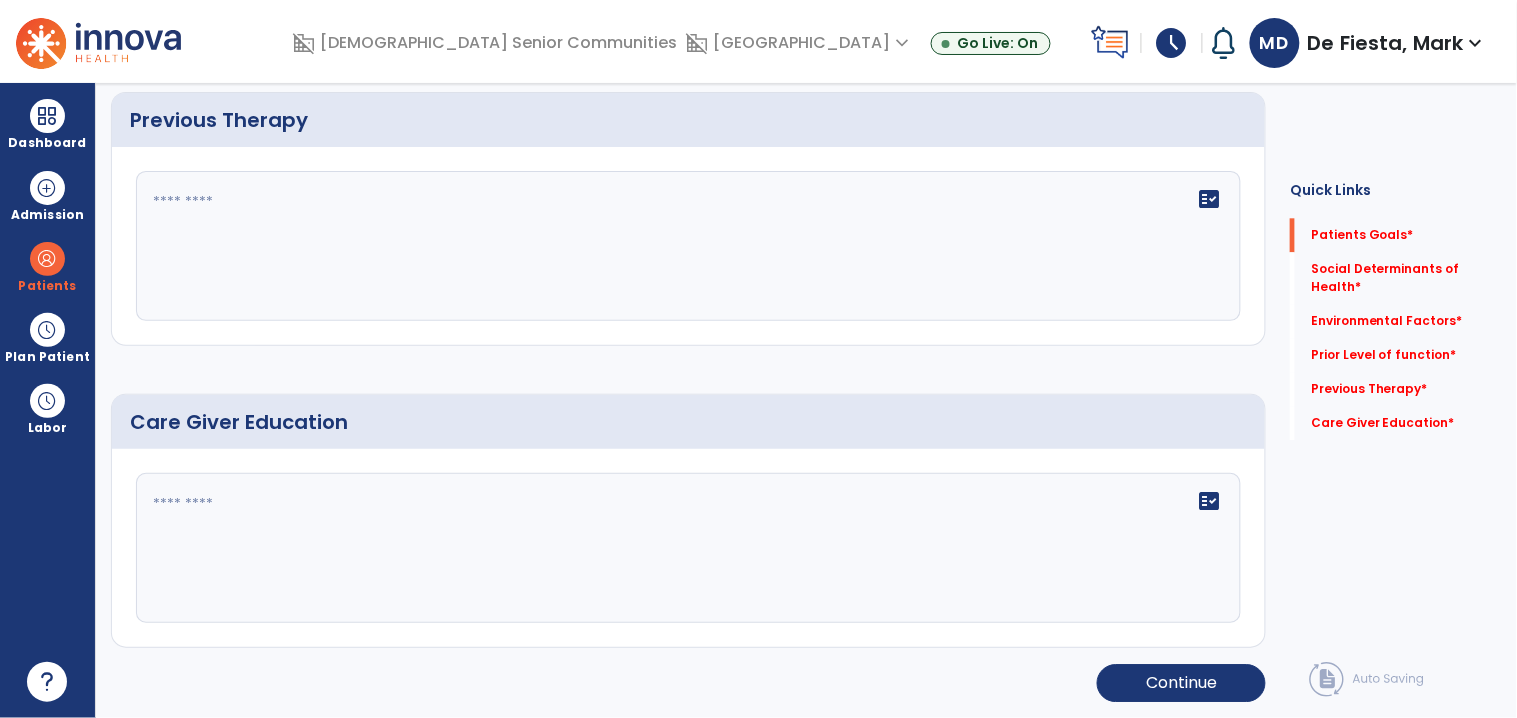 scroll, scrollTop: 0, scrollLeft: 0, axis: both 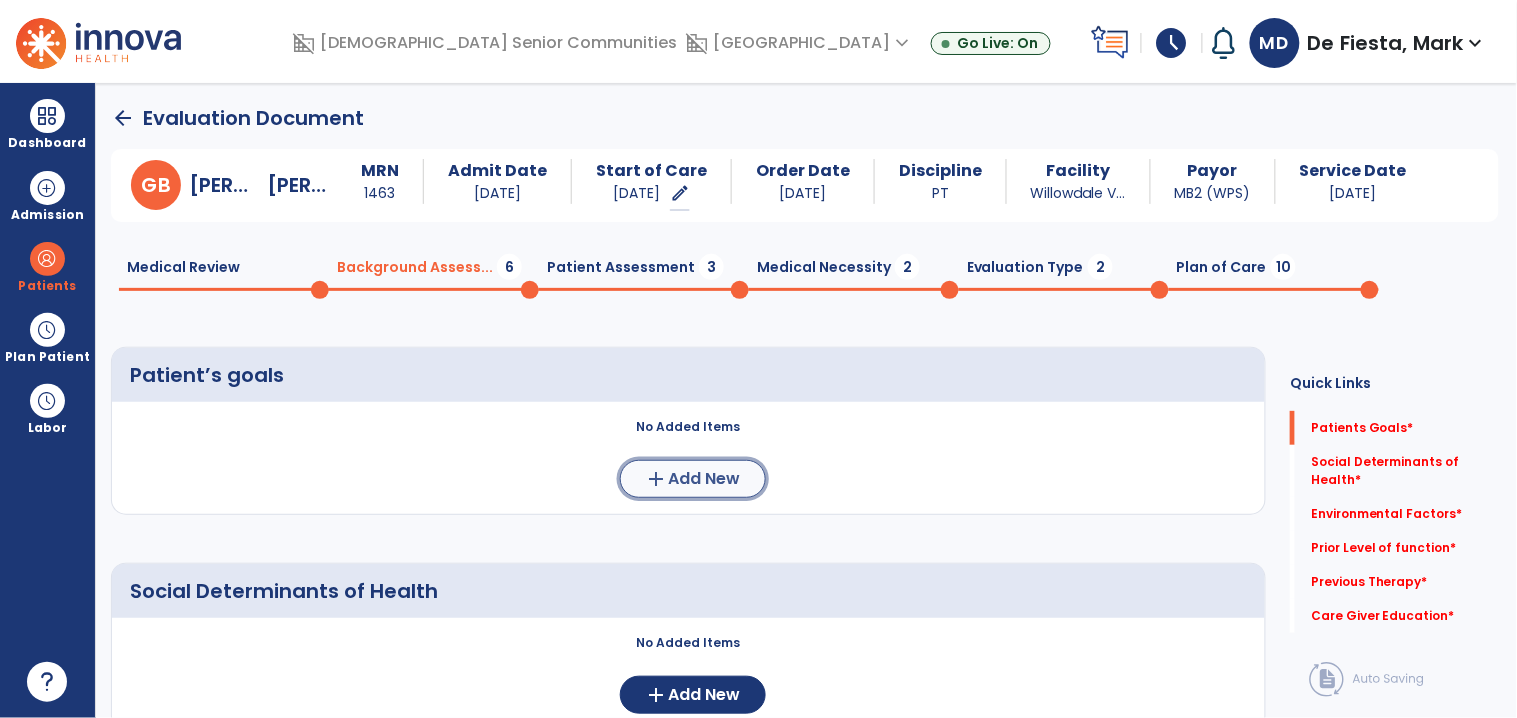 click on "Add New" 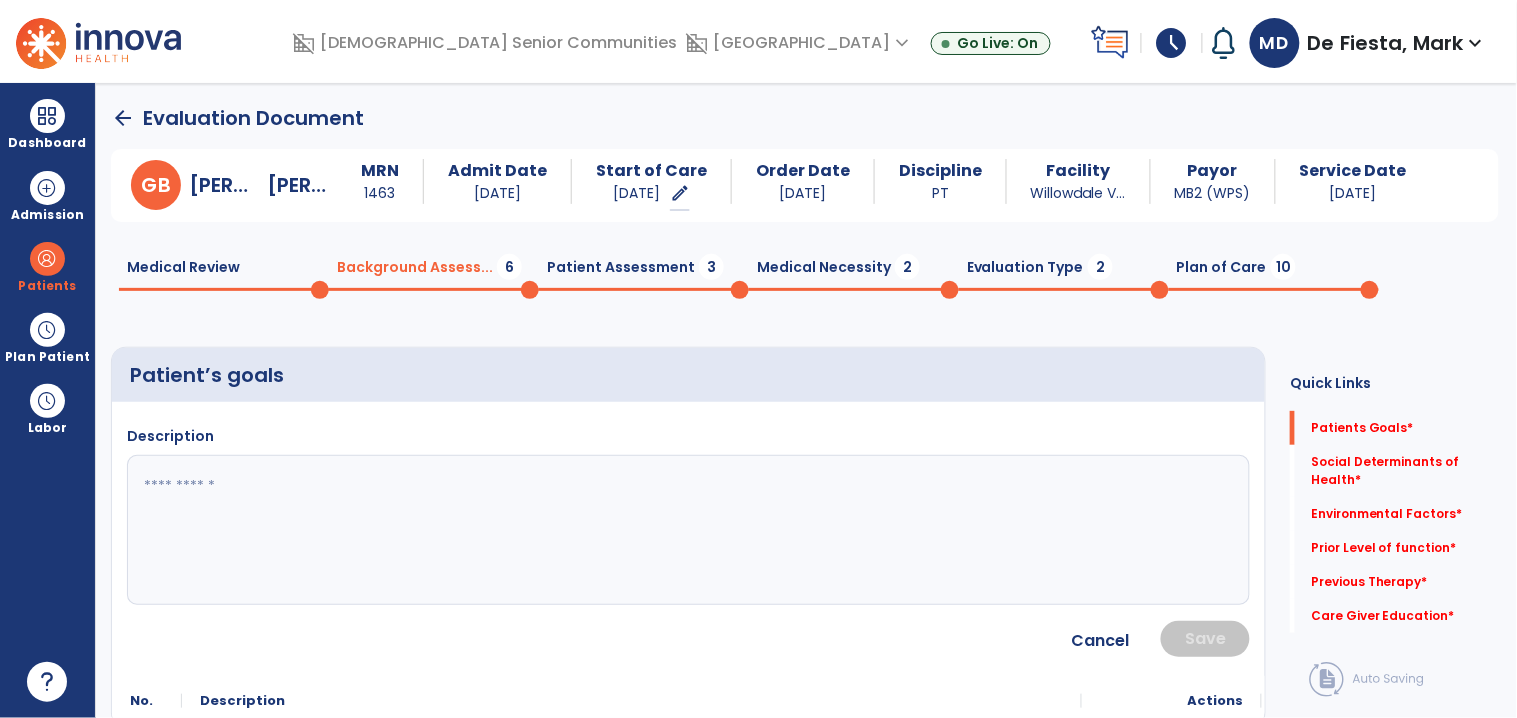 click 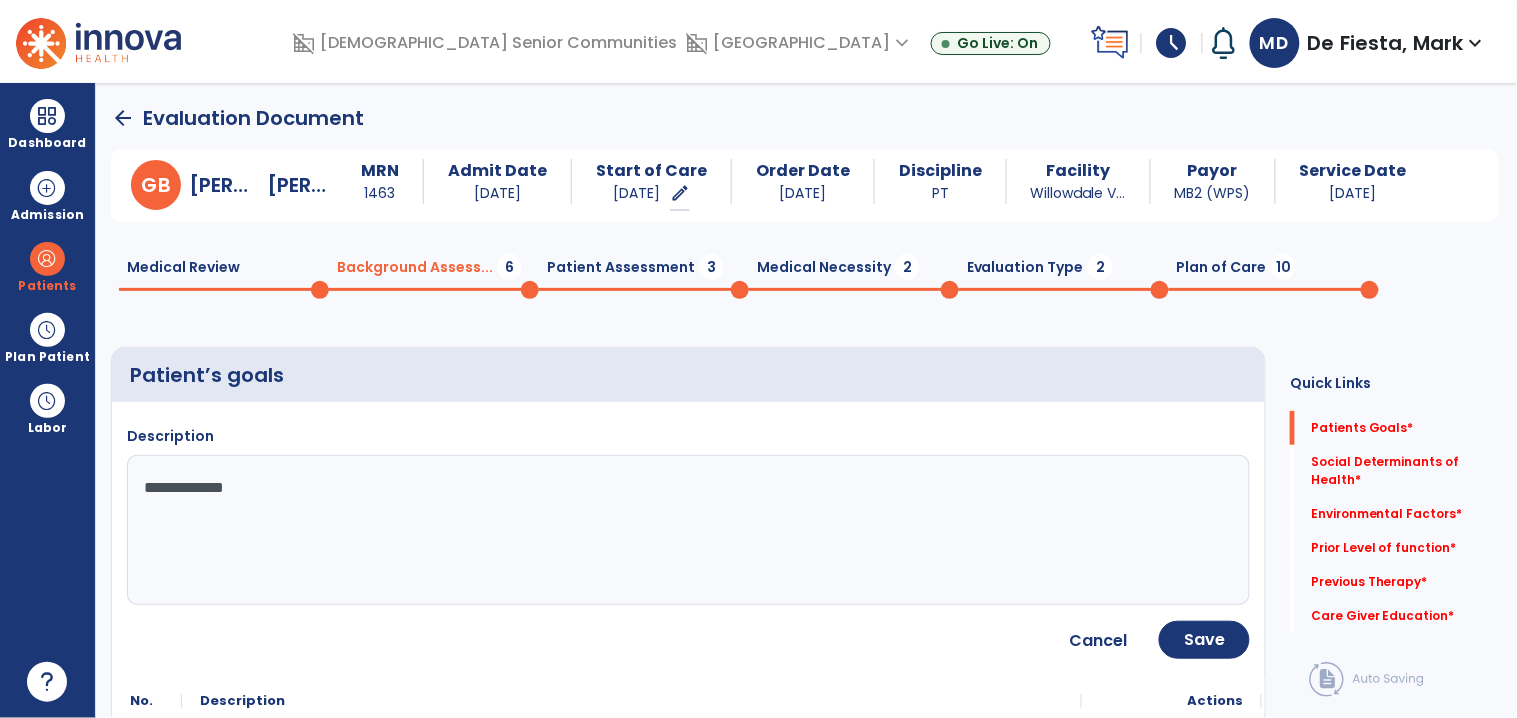 type on "**********" 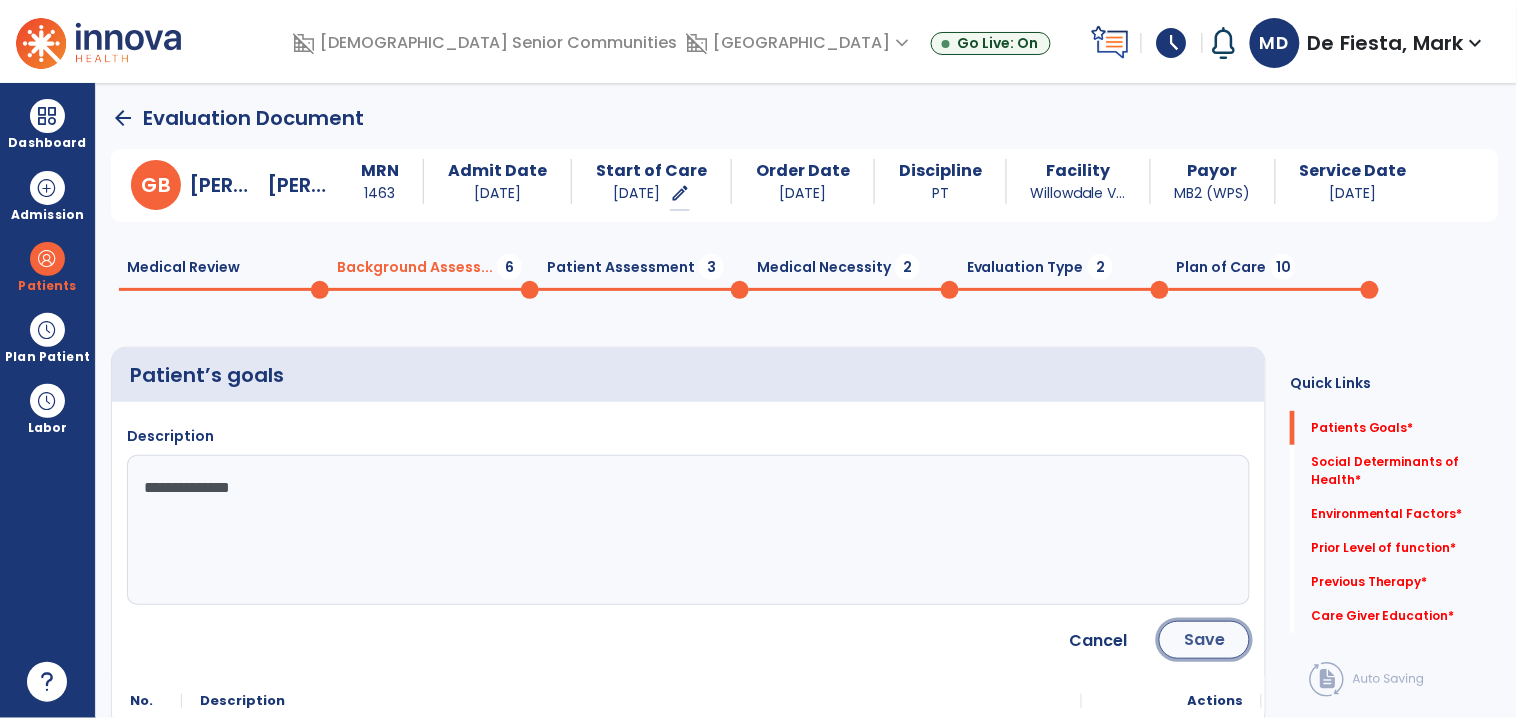 click on "Save" 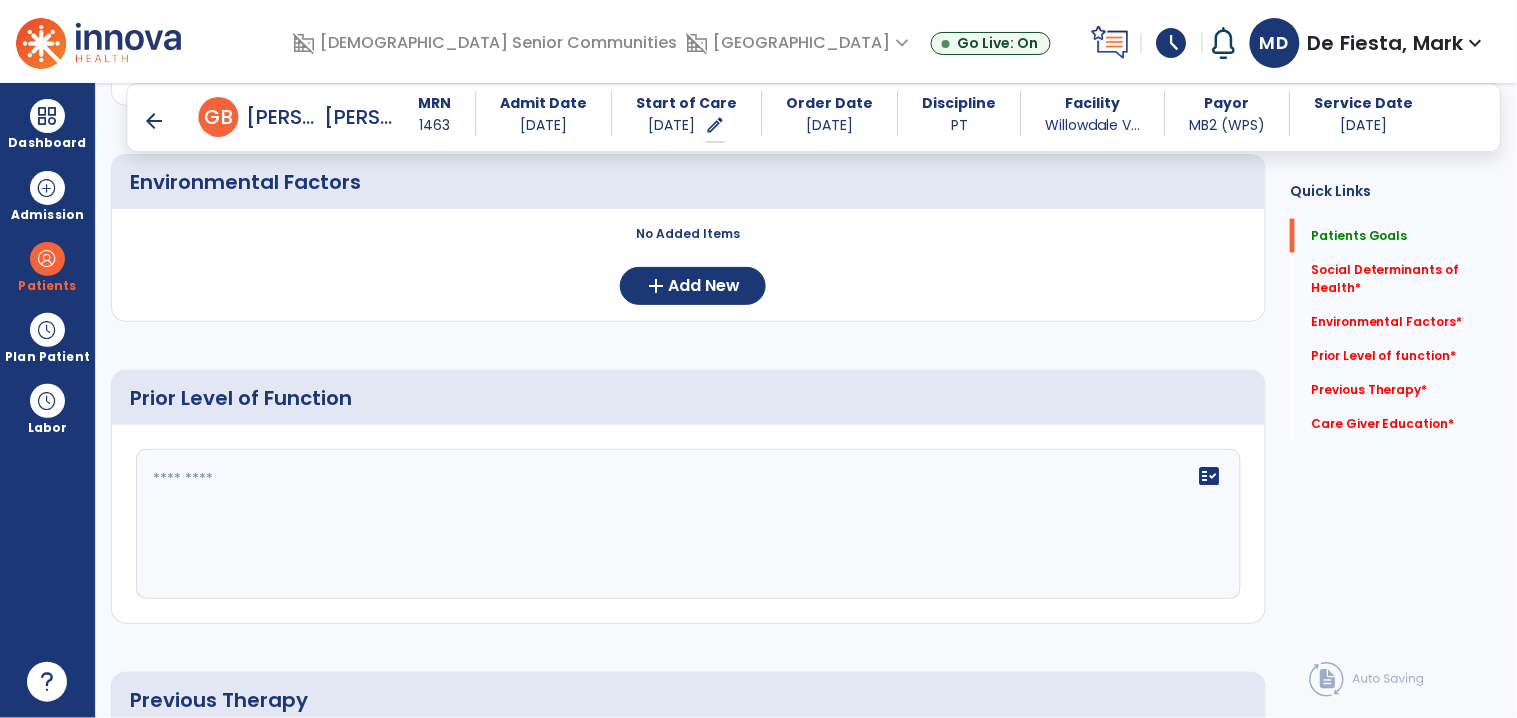 scroll, scrollTop: 637, scrollLeft: 0, axis: vertical 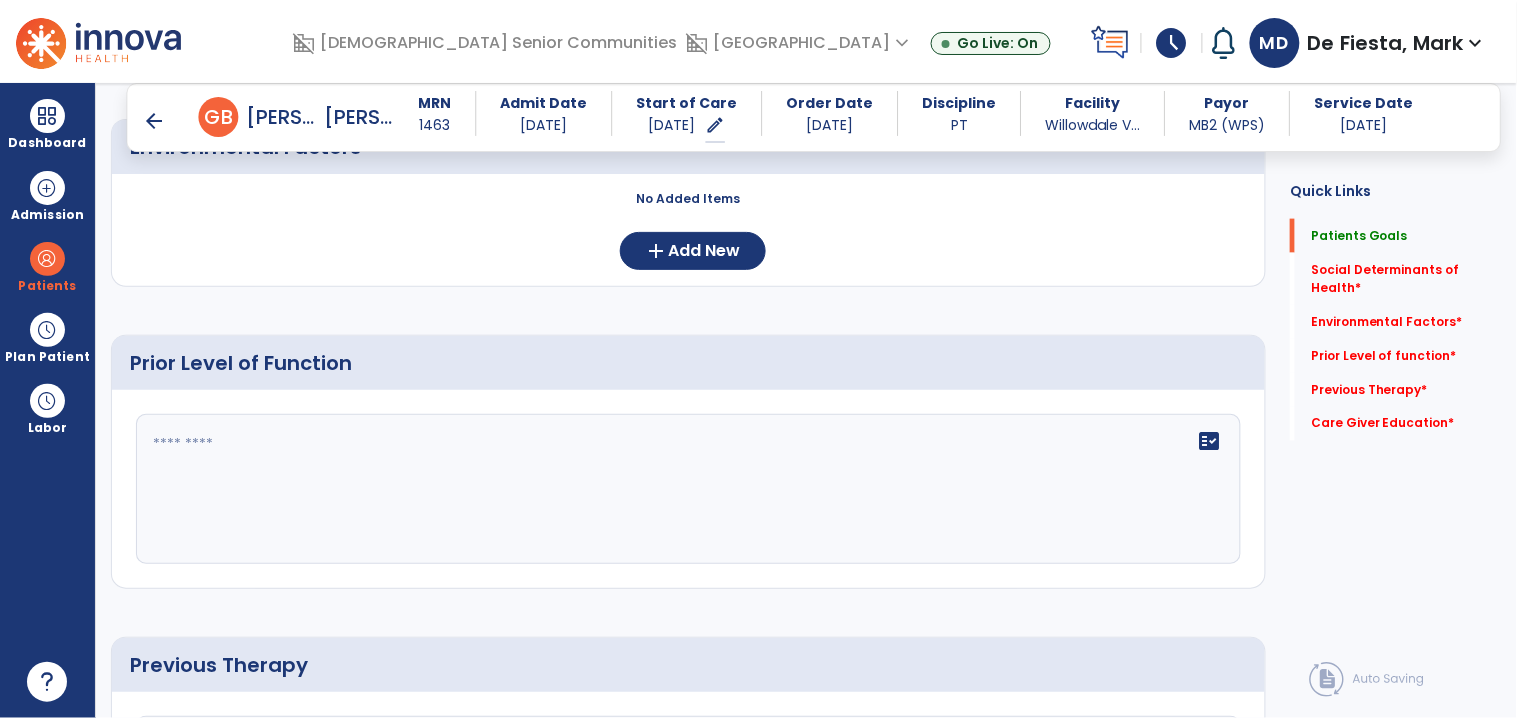 click on "fact_check" 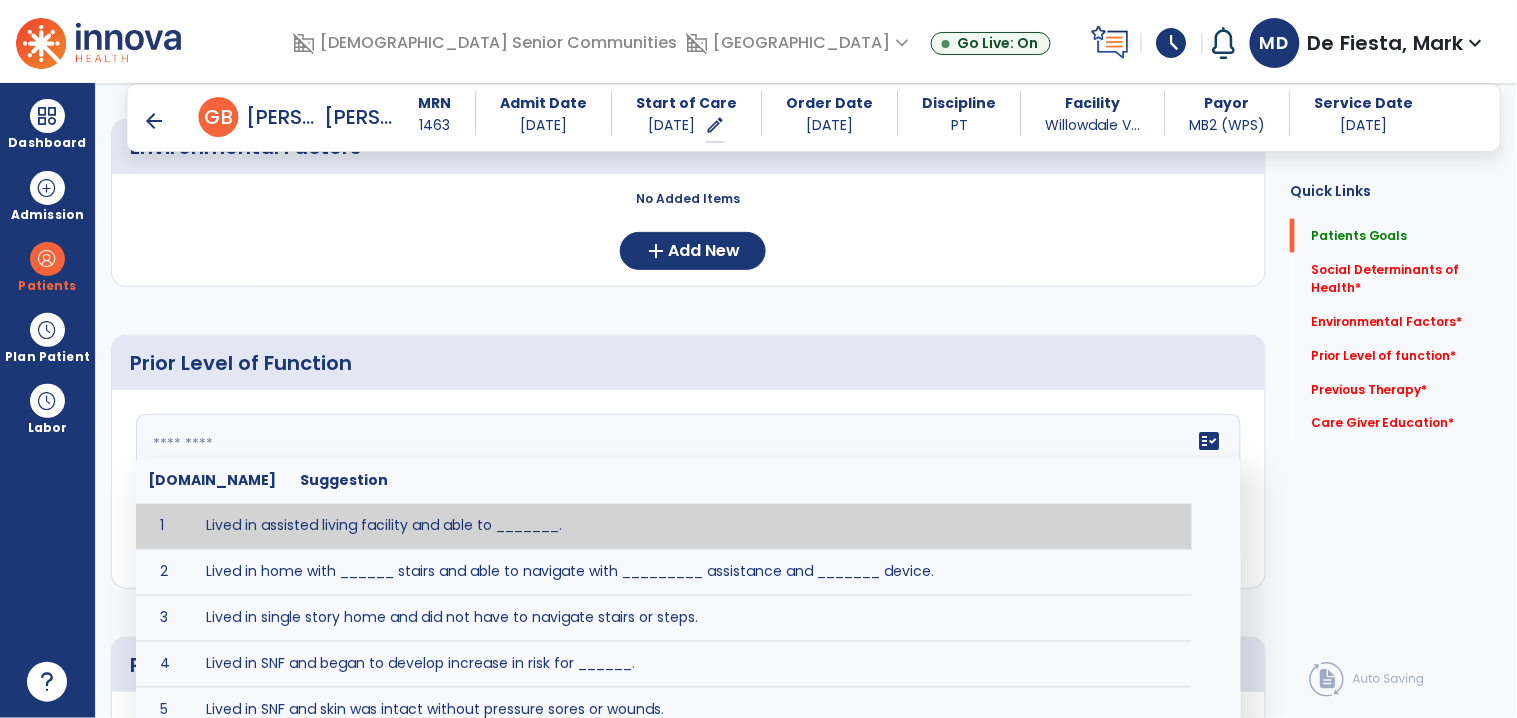 paste on "**********" 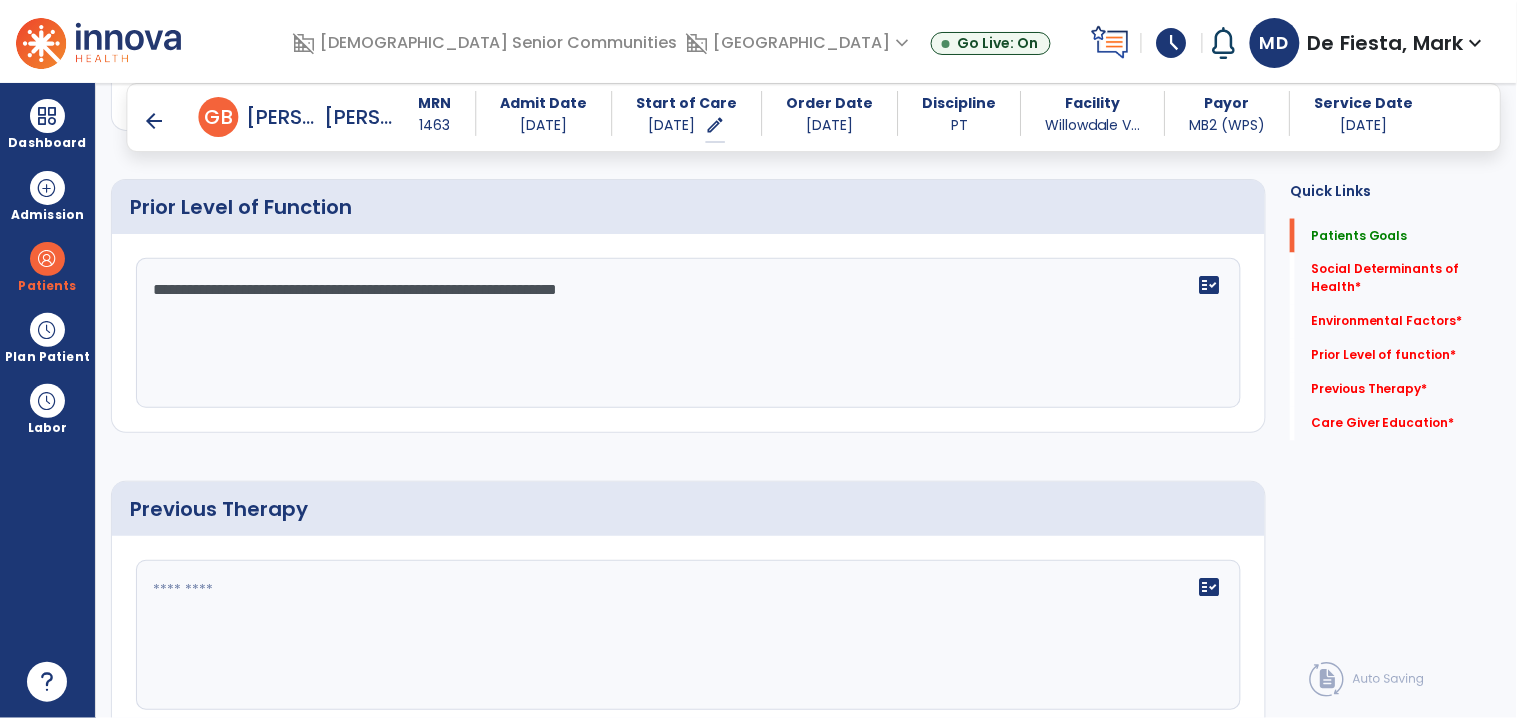scroll, scrollTop: 821, scrollLeft: 0, axis: vertical 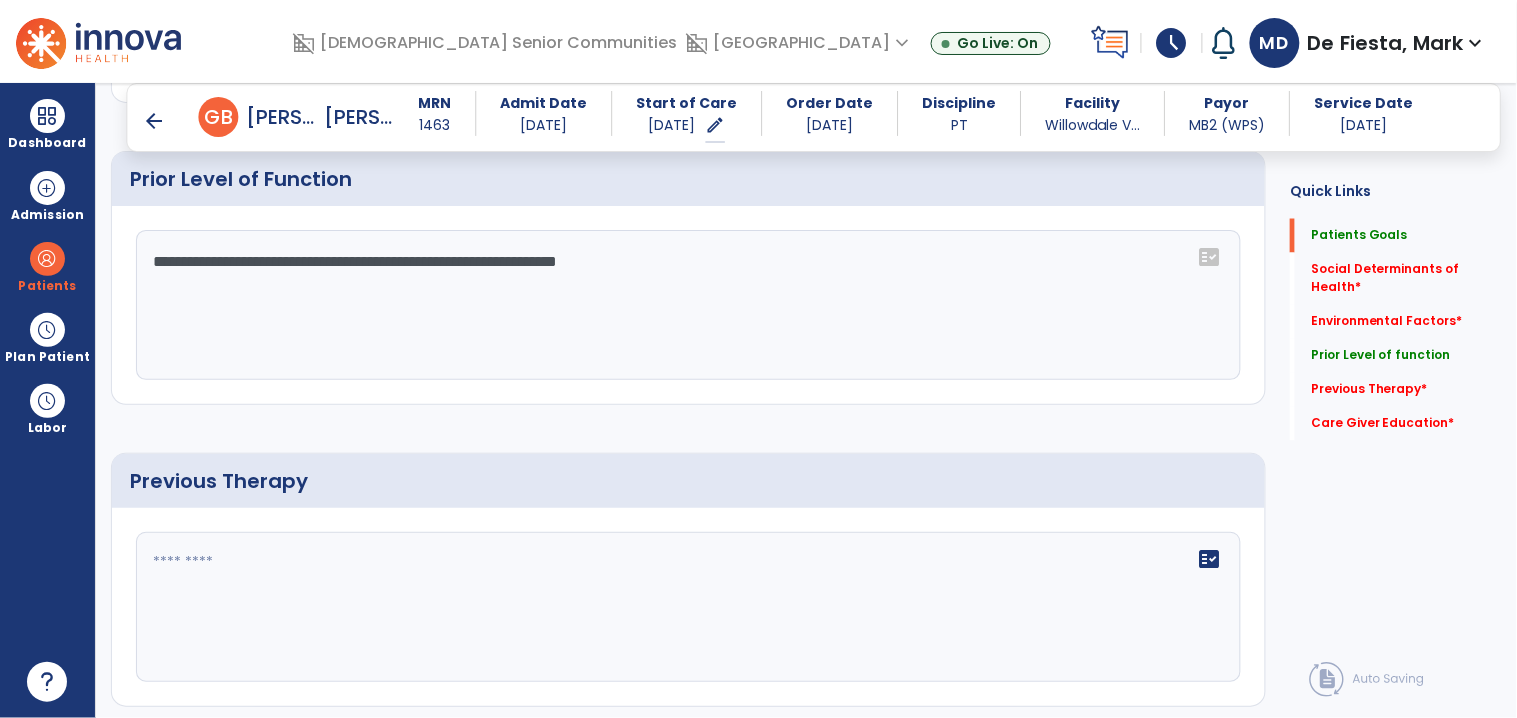 type on "**********" 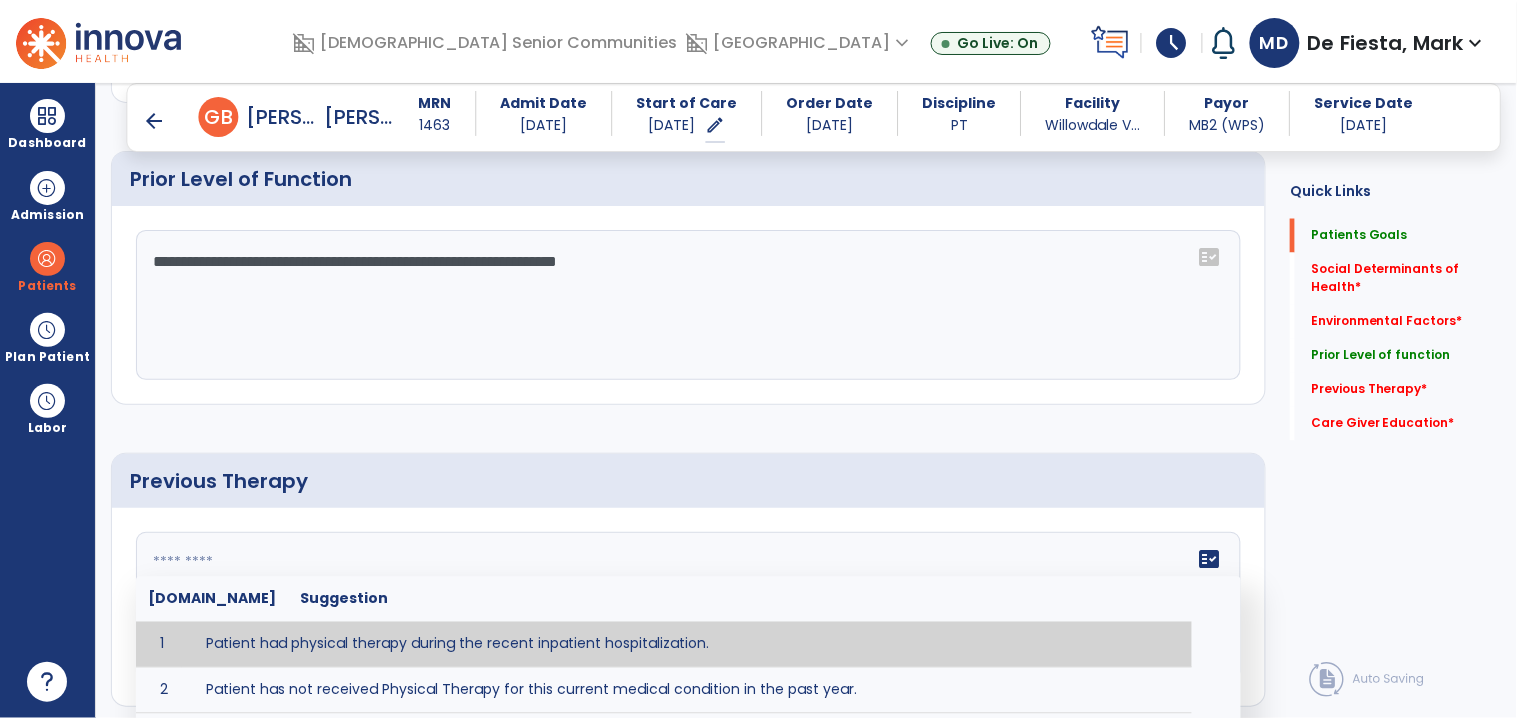 type on "**********" 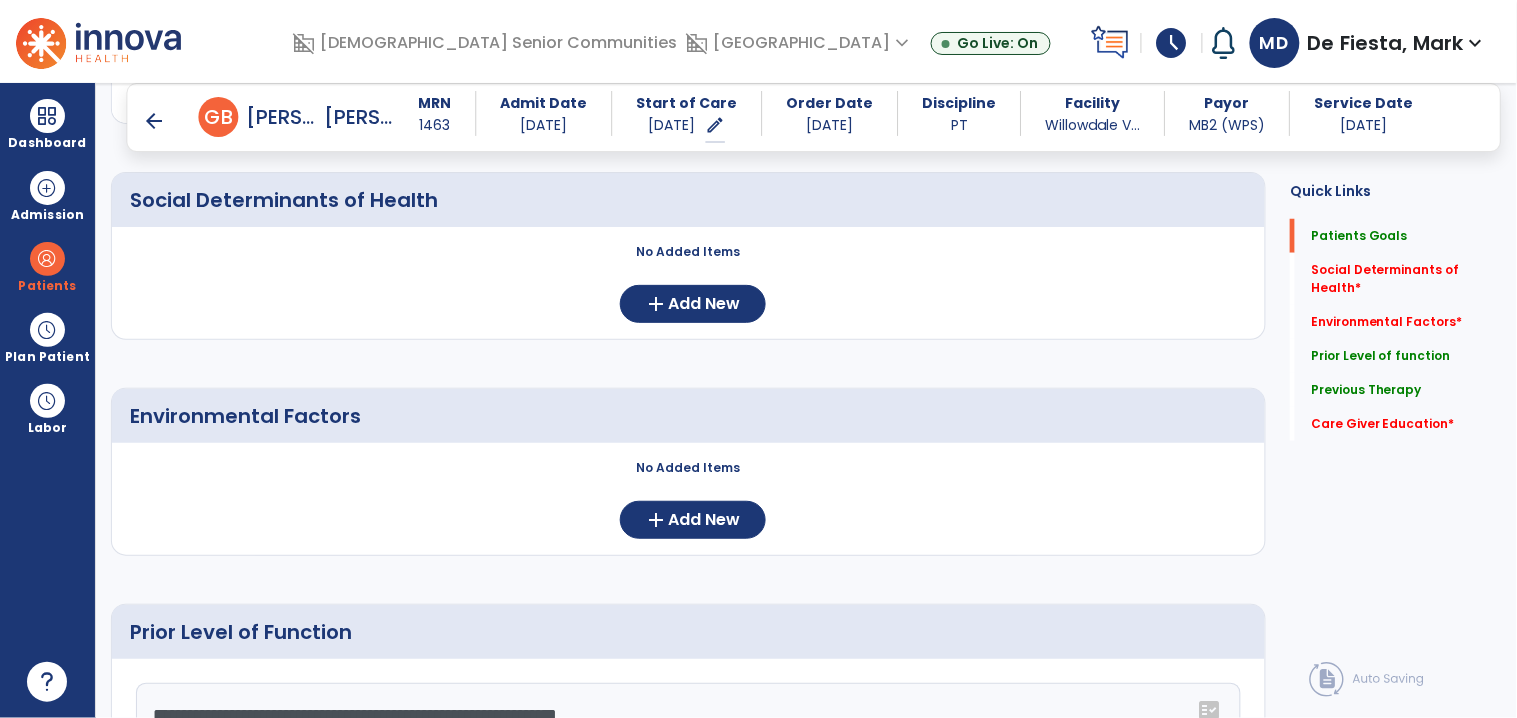 scroll, scrollTop: 367, scrollLeft: 0, axis: vertical 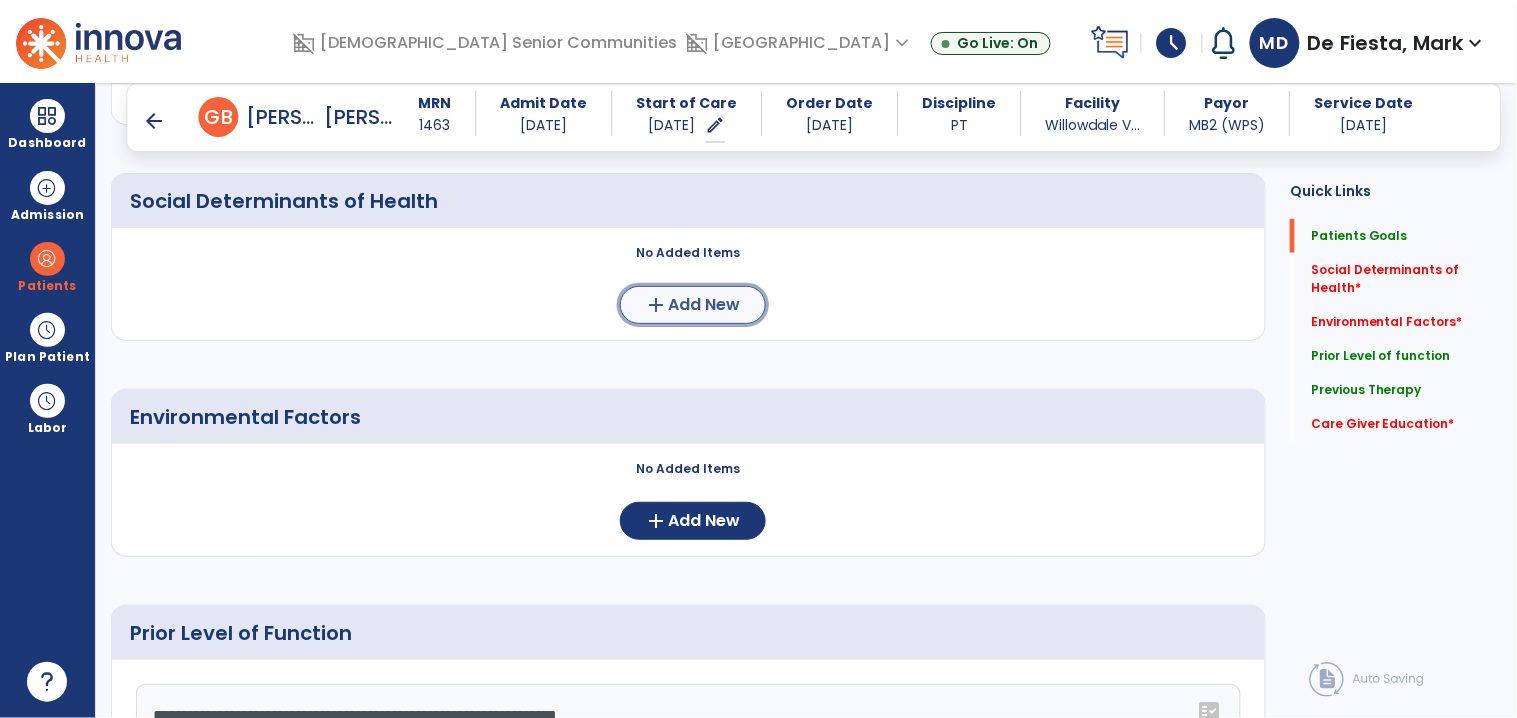 click on "Add New" 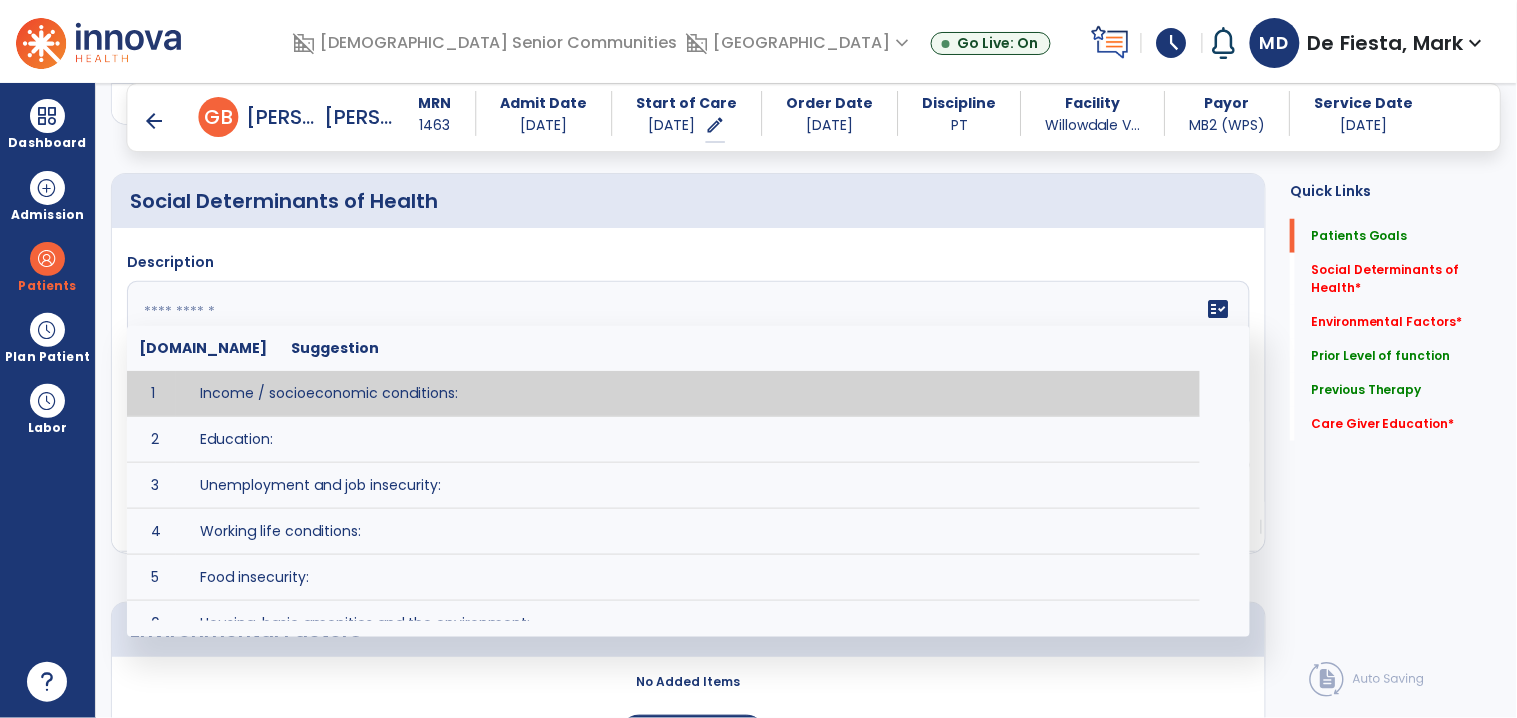 click on "fact_check  Sr.No Suggestion 1 Income / socioeconomic conditions:  2 Education:  3 Unemployment and job insecurity:  4 Working life conditions:  5 Food insecurity:  6 Housing, basic amenities and the environment:  7 Early childhood development:  8 Social inclusion and non-discrimination: 9 Structural conflict: 10 Access to affordable health services of decent quality:" 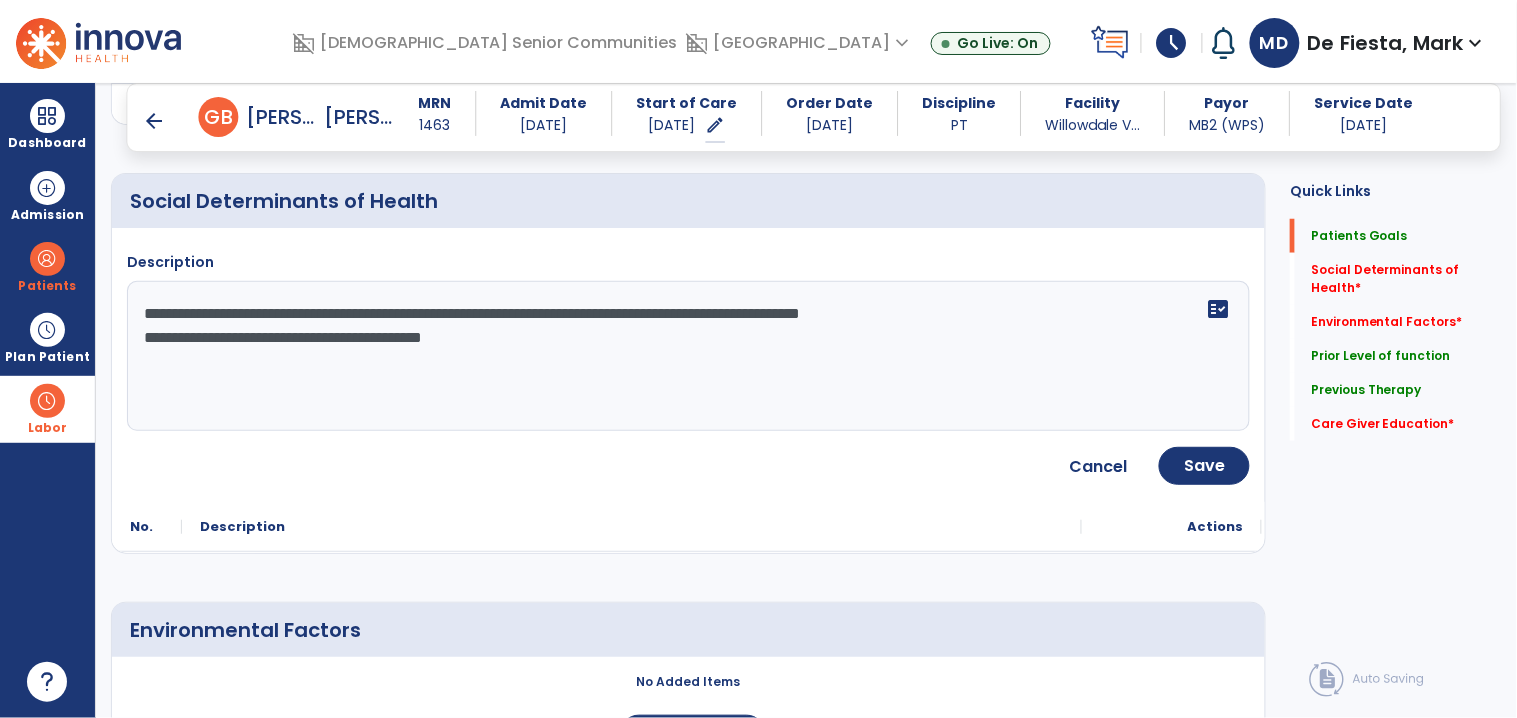 drag, startPoint x: 141, startPoint y: 339, endPoint x: 12, endPoint y: 427, distance: 156.15697 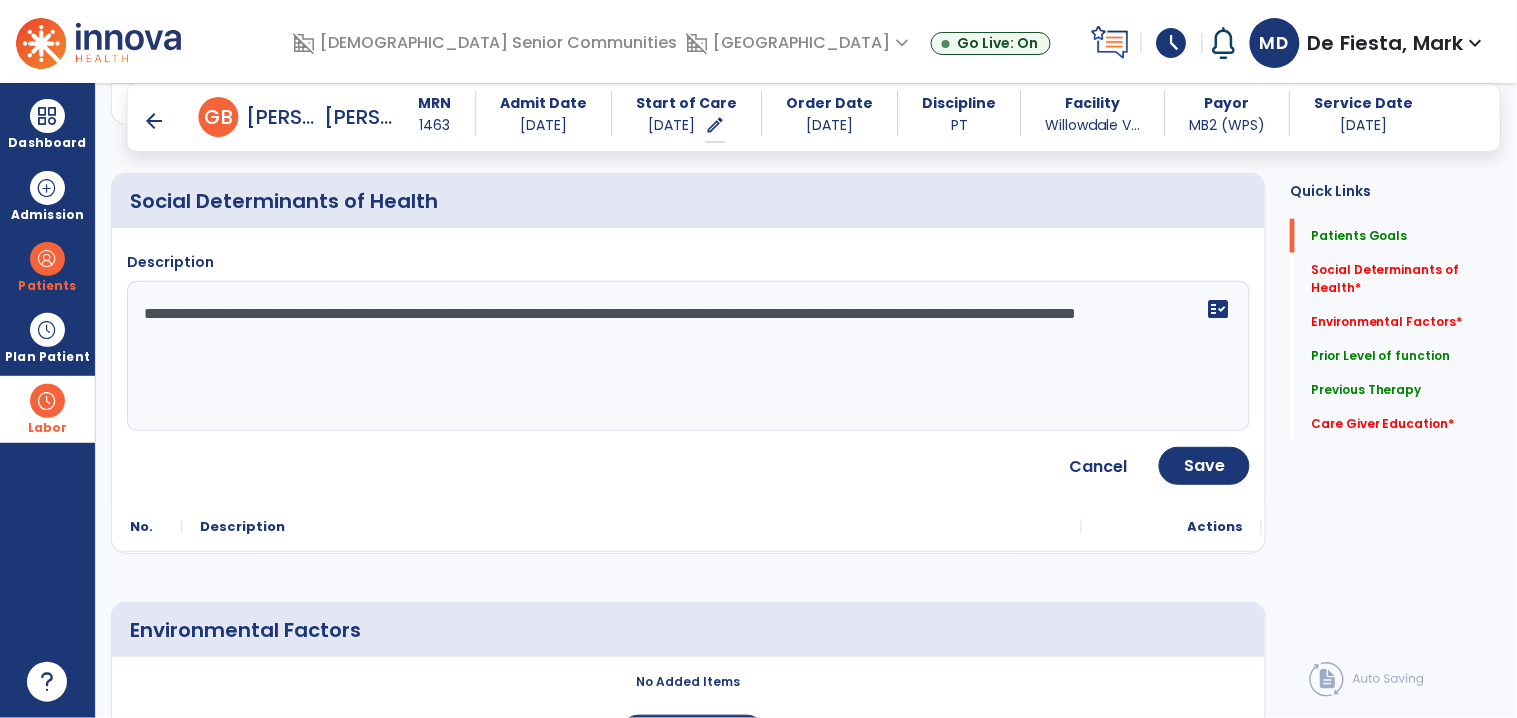 type on "**********" 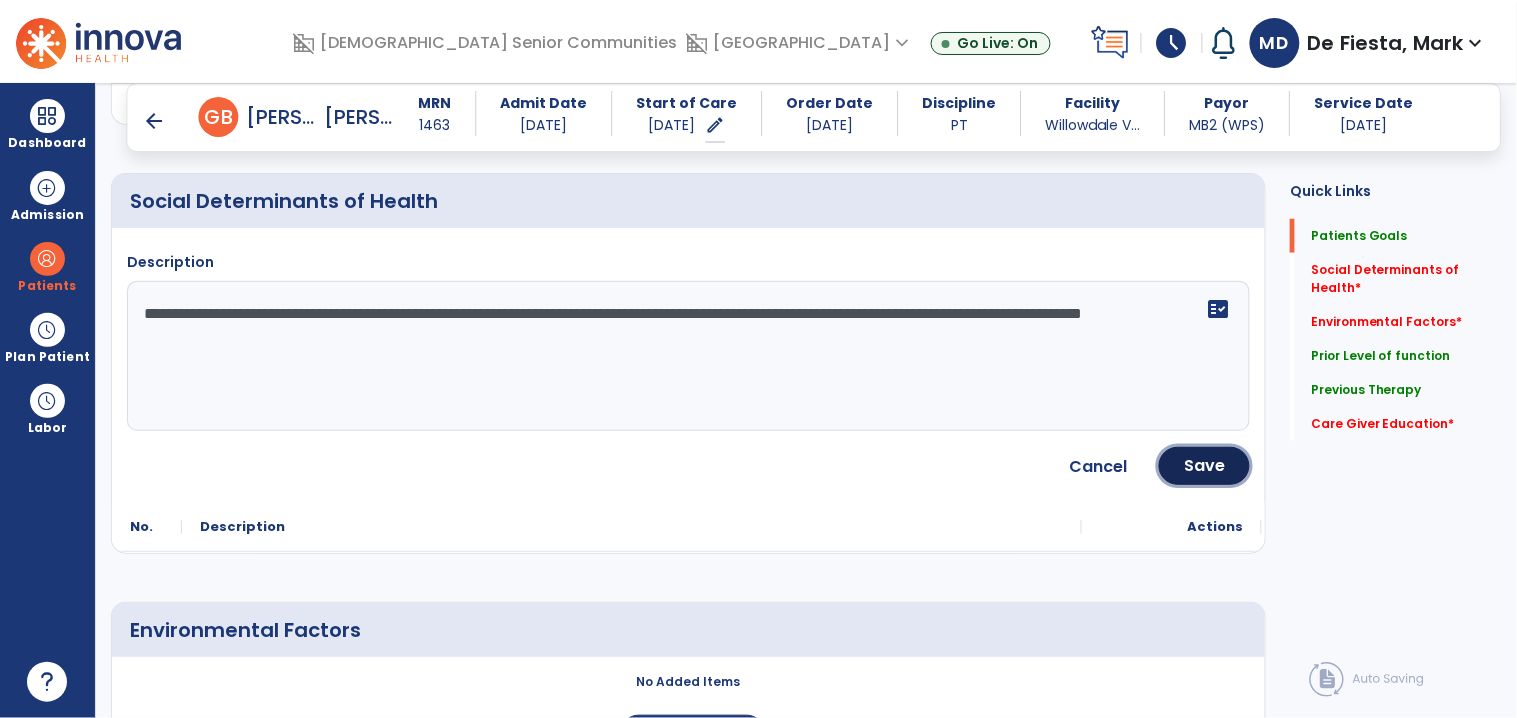 drag, startPoint x: 1209, startPoint y: 467, endPoint x: 737, endPoint y: 479, distance: 472.15253 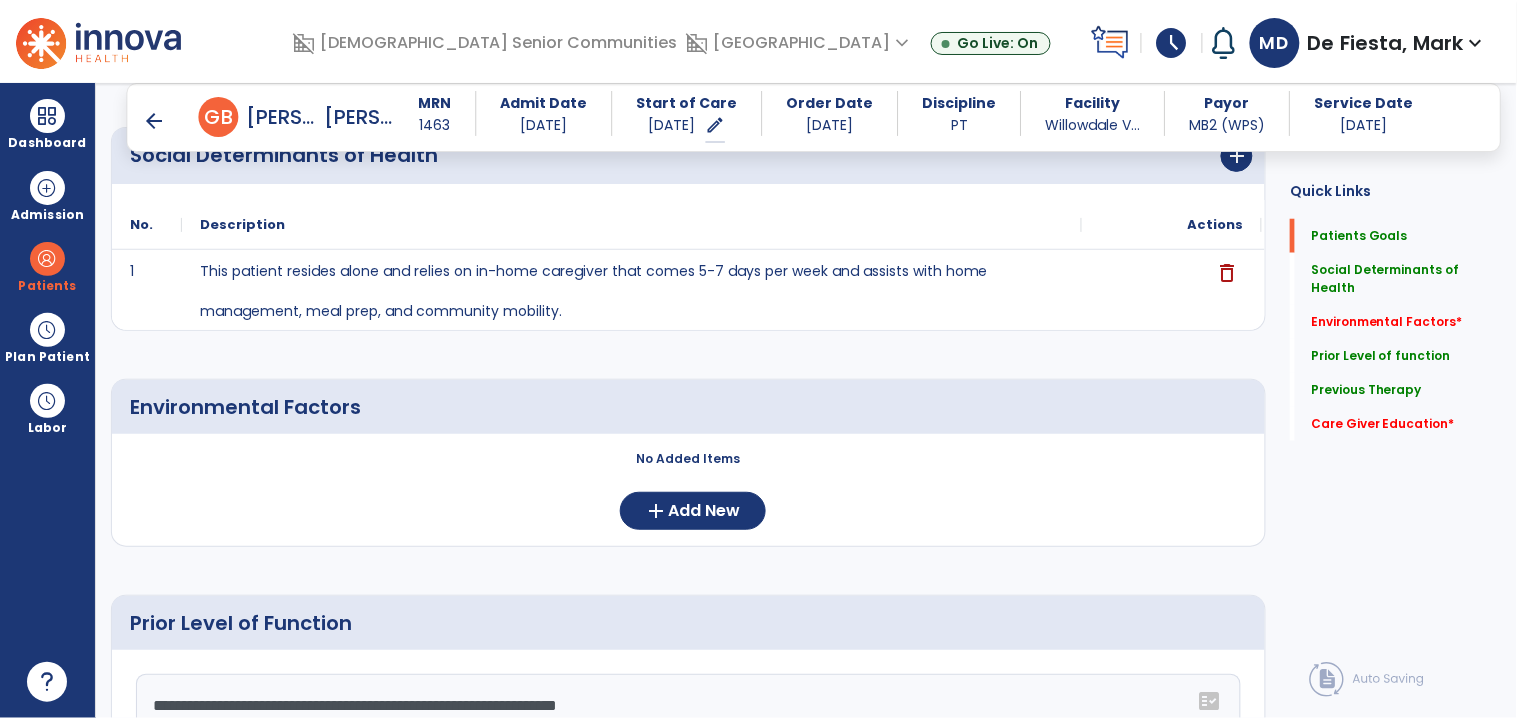 scroll, scrollTop: 431, scrollLeft: 0, axis: vertical 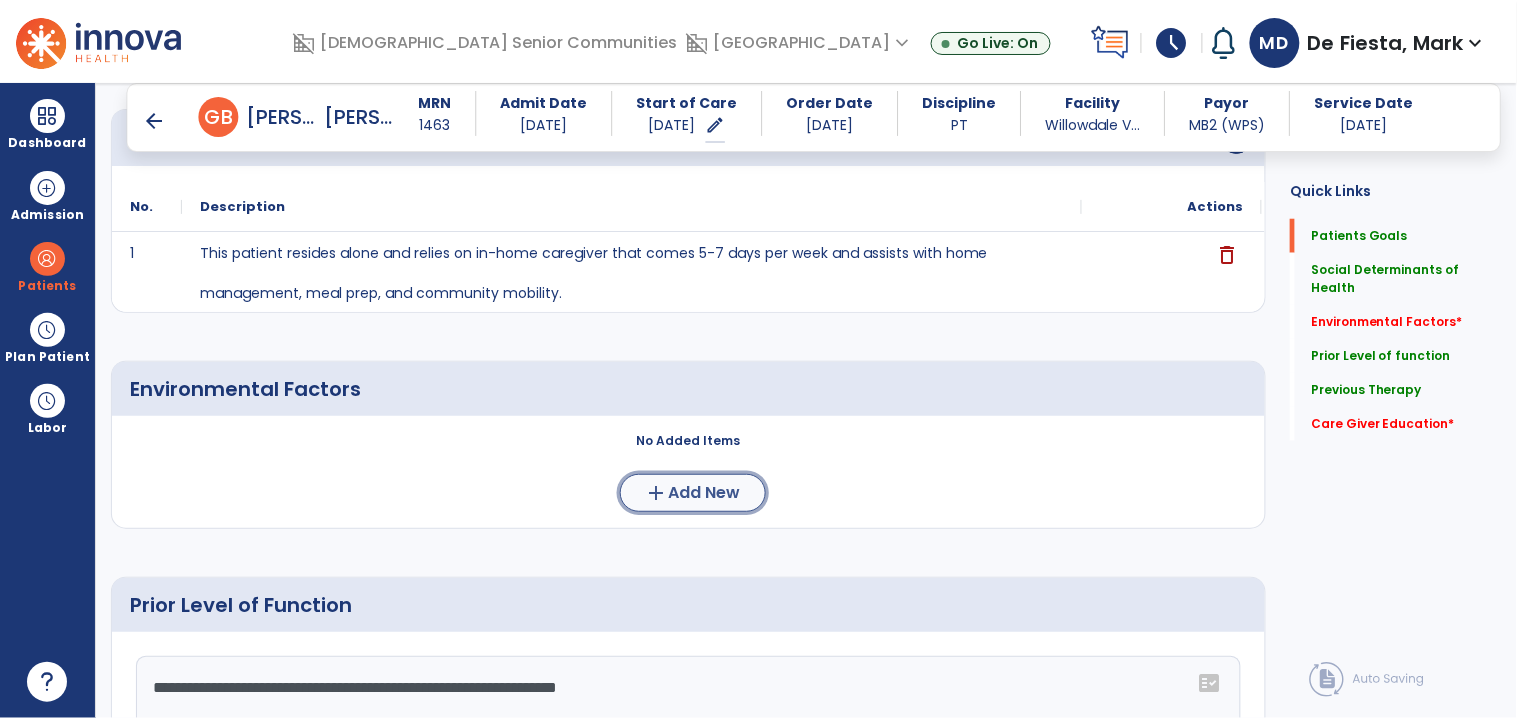 click on "add" 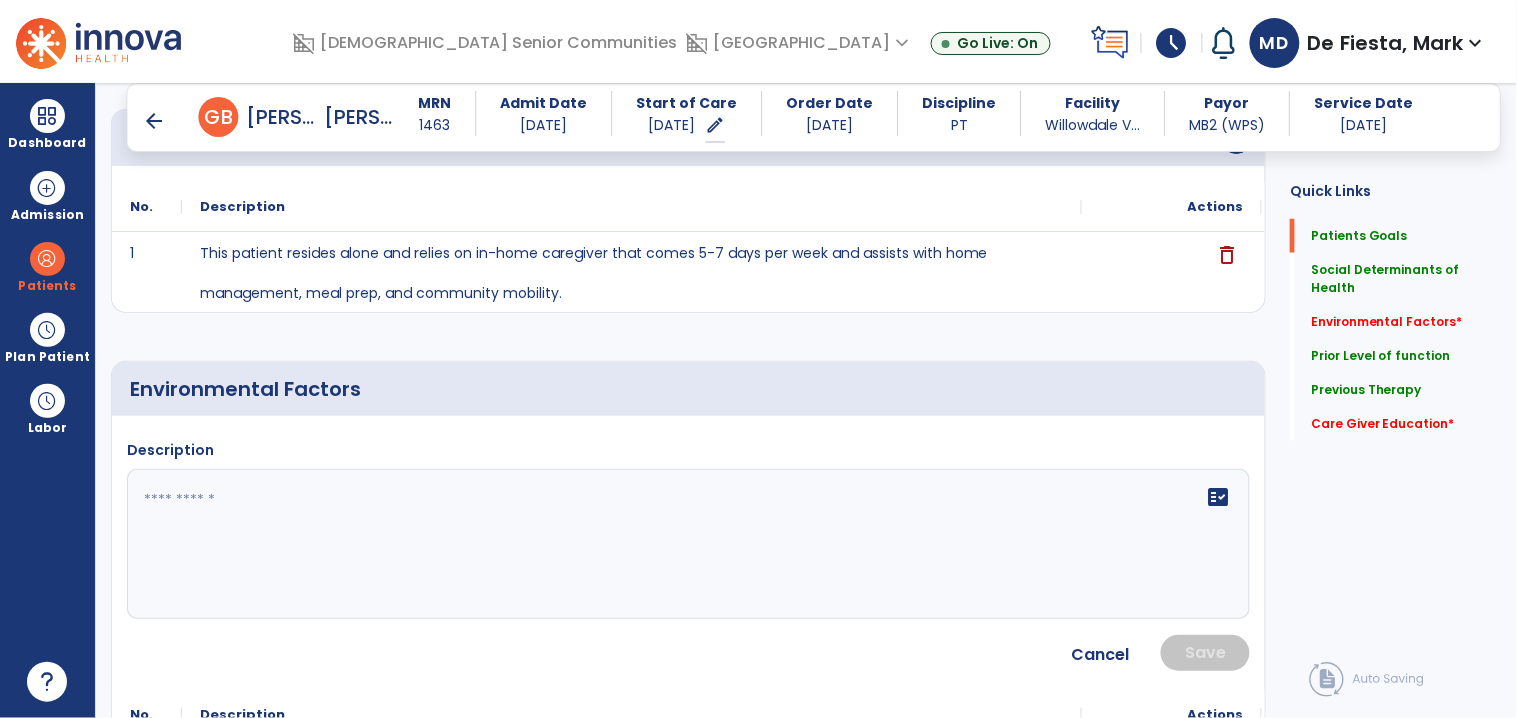 click 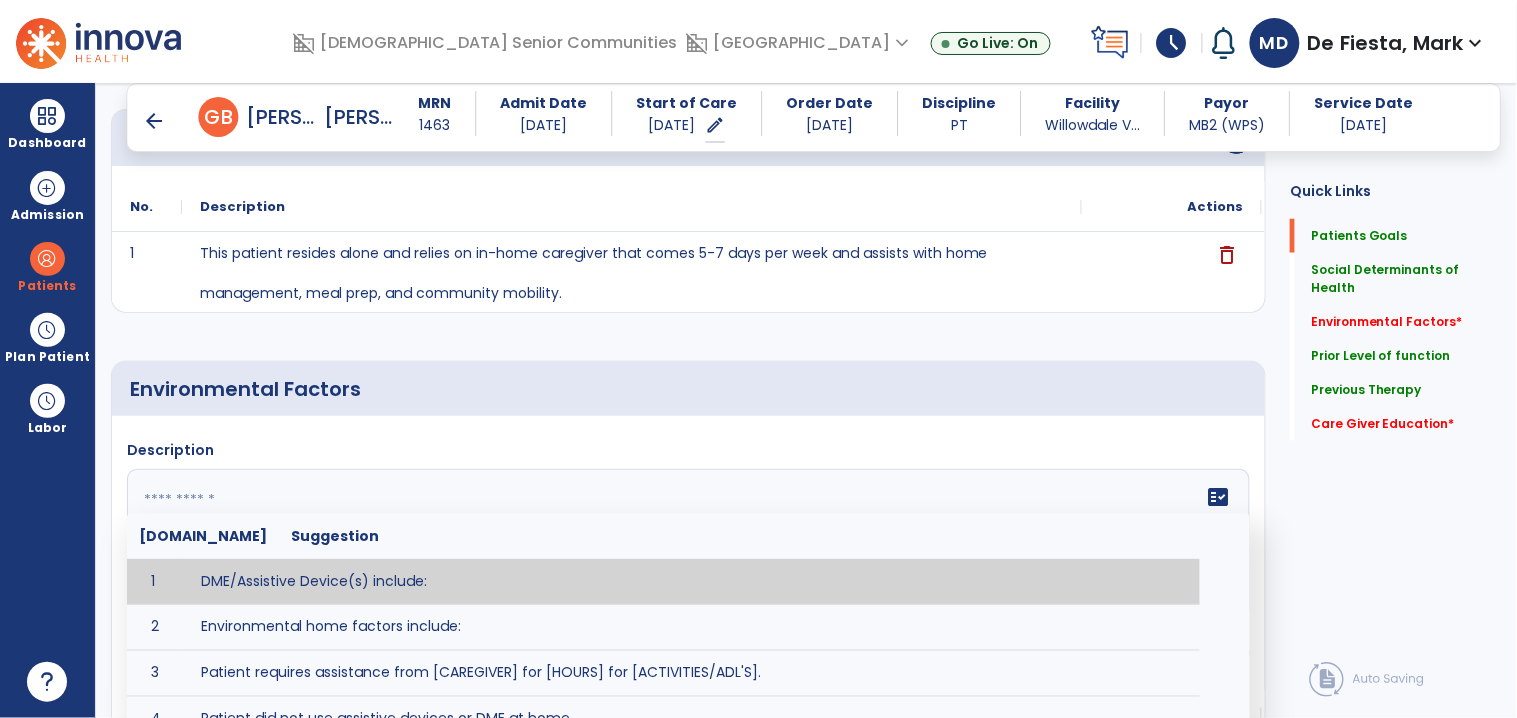 paste on "**********" 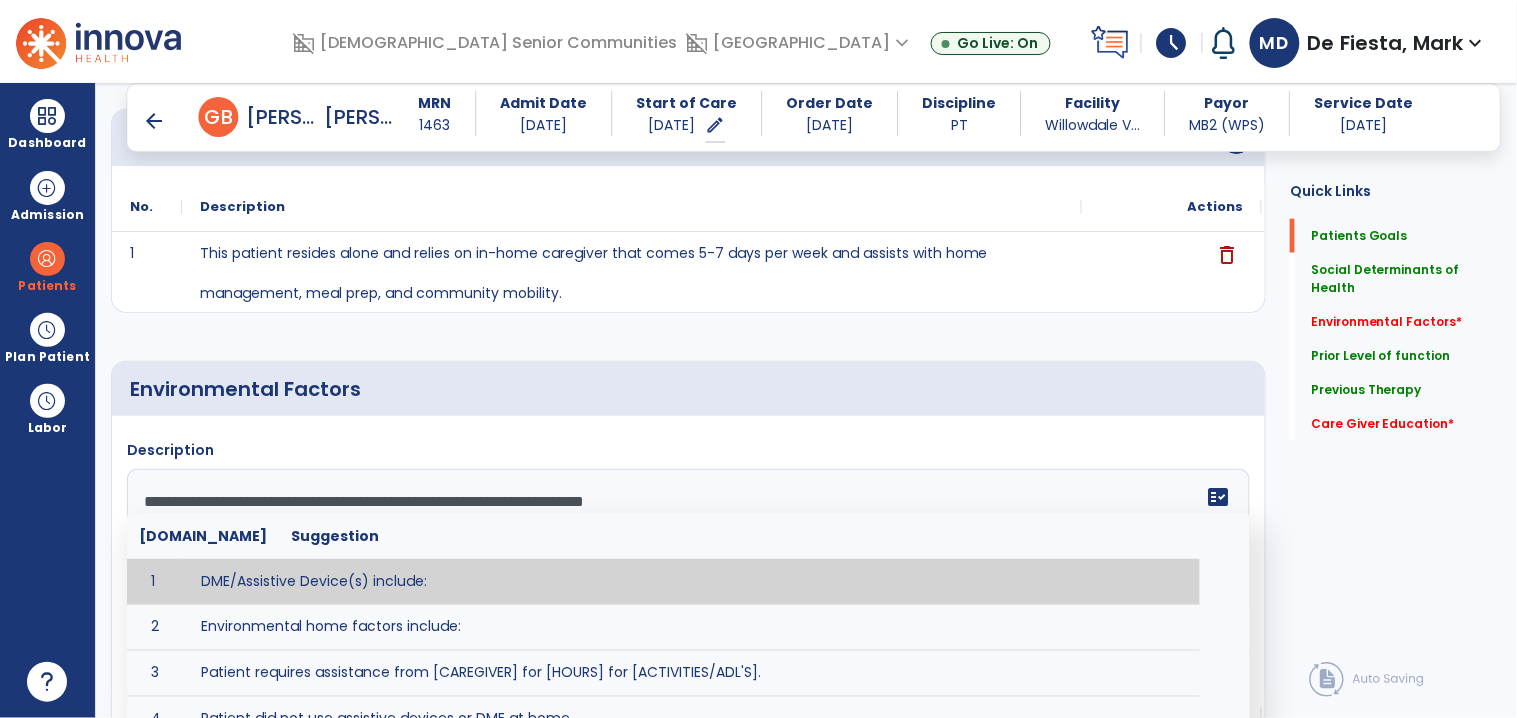 scroll, scrollTop: 14, scrollLeft: 0, axis: vertical 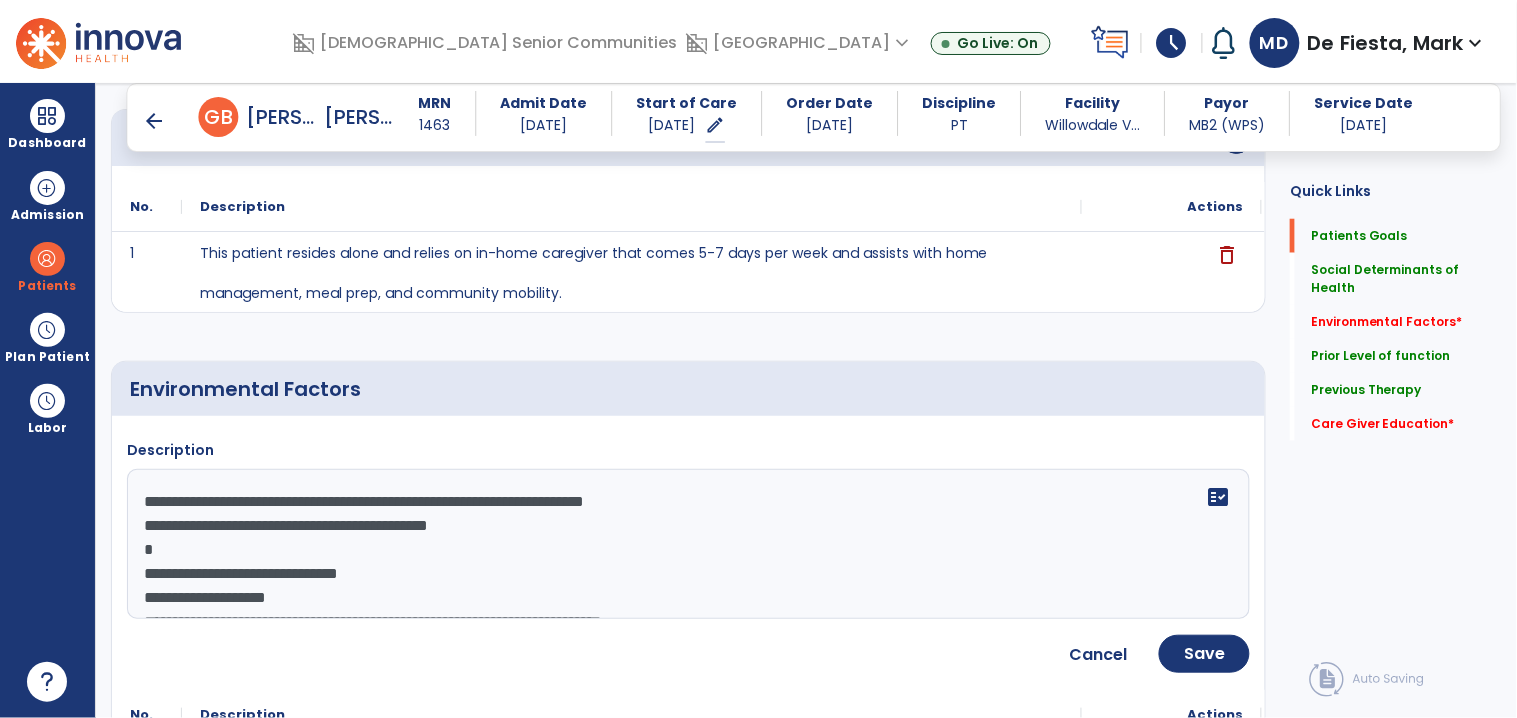 click on "**********" 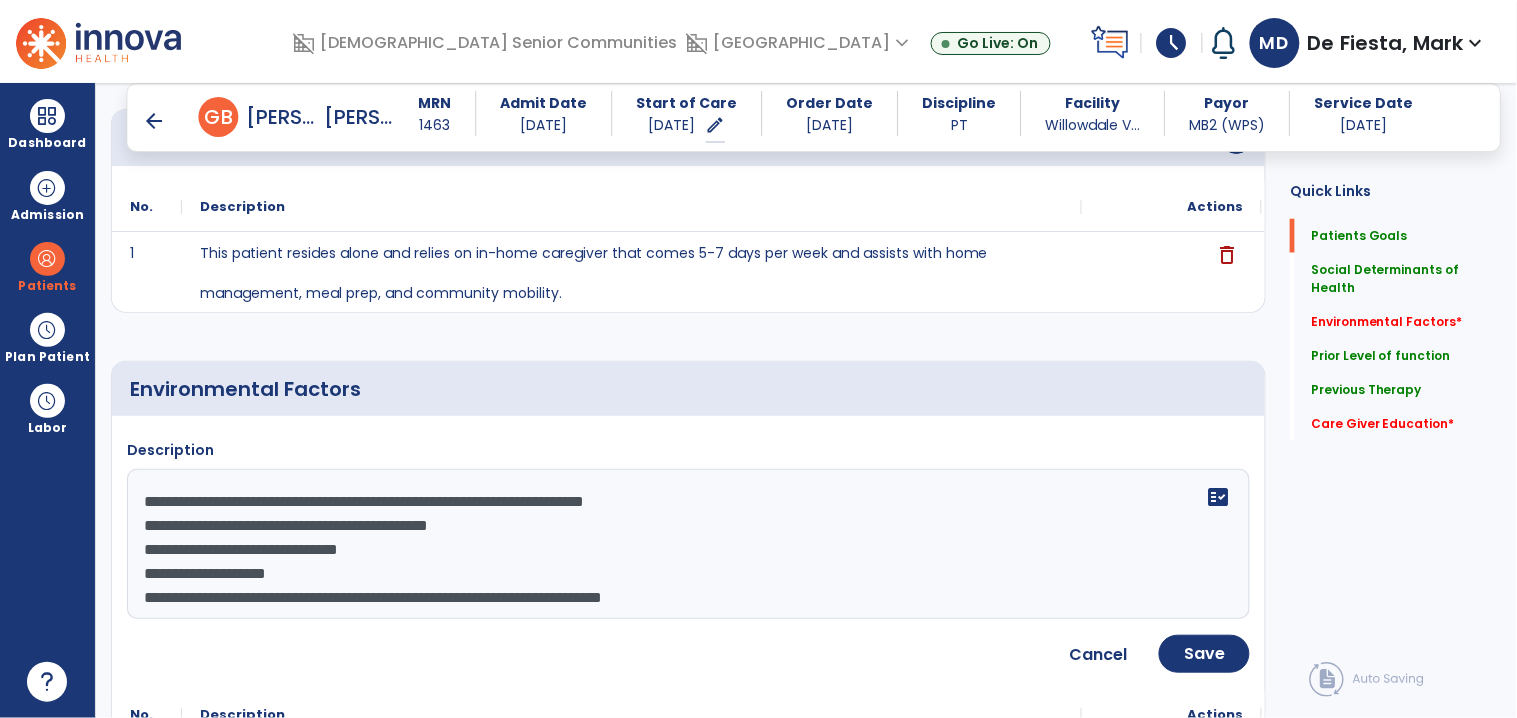 click on "**********" 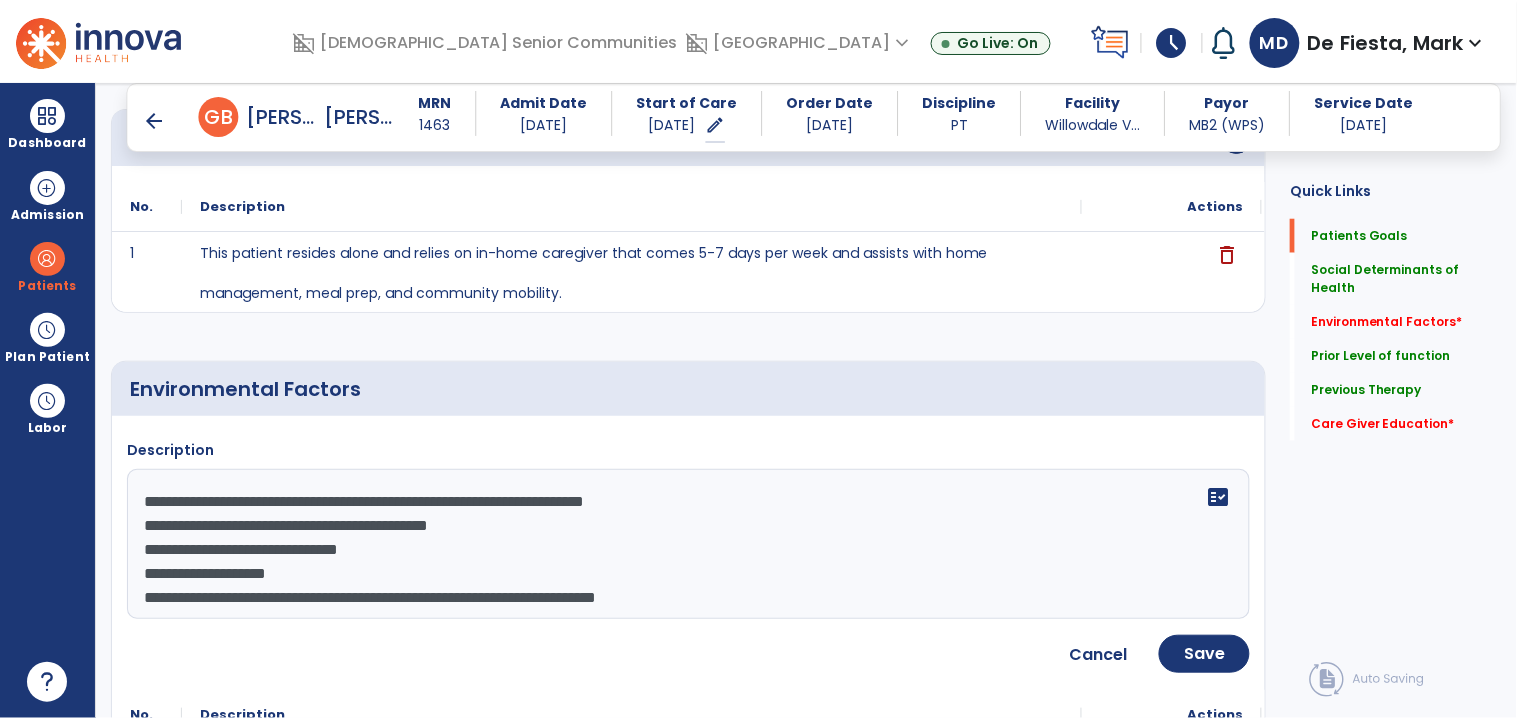 type on "**********" 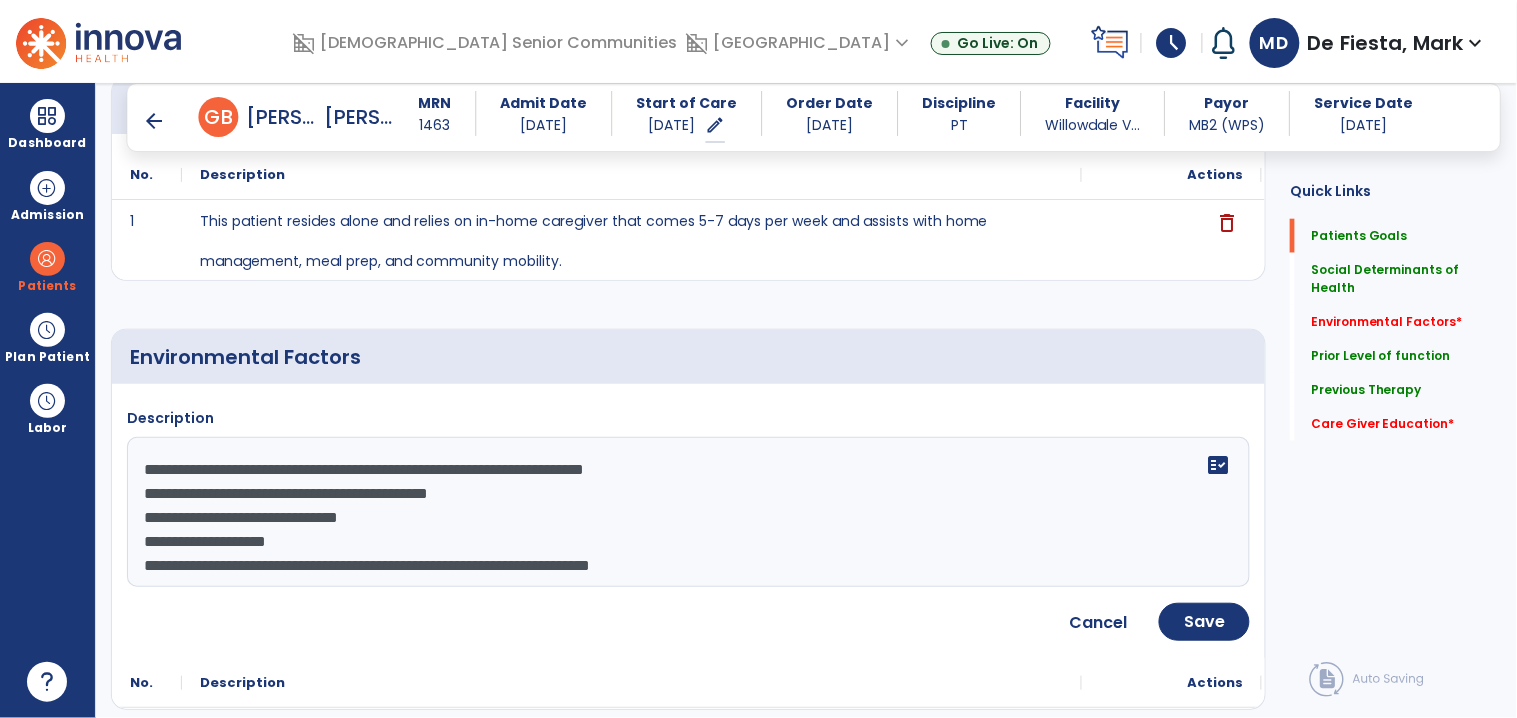 scroll, scrollTop: 465, scrollLeft: 0, axis: vertical 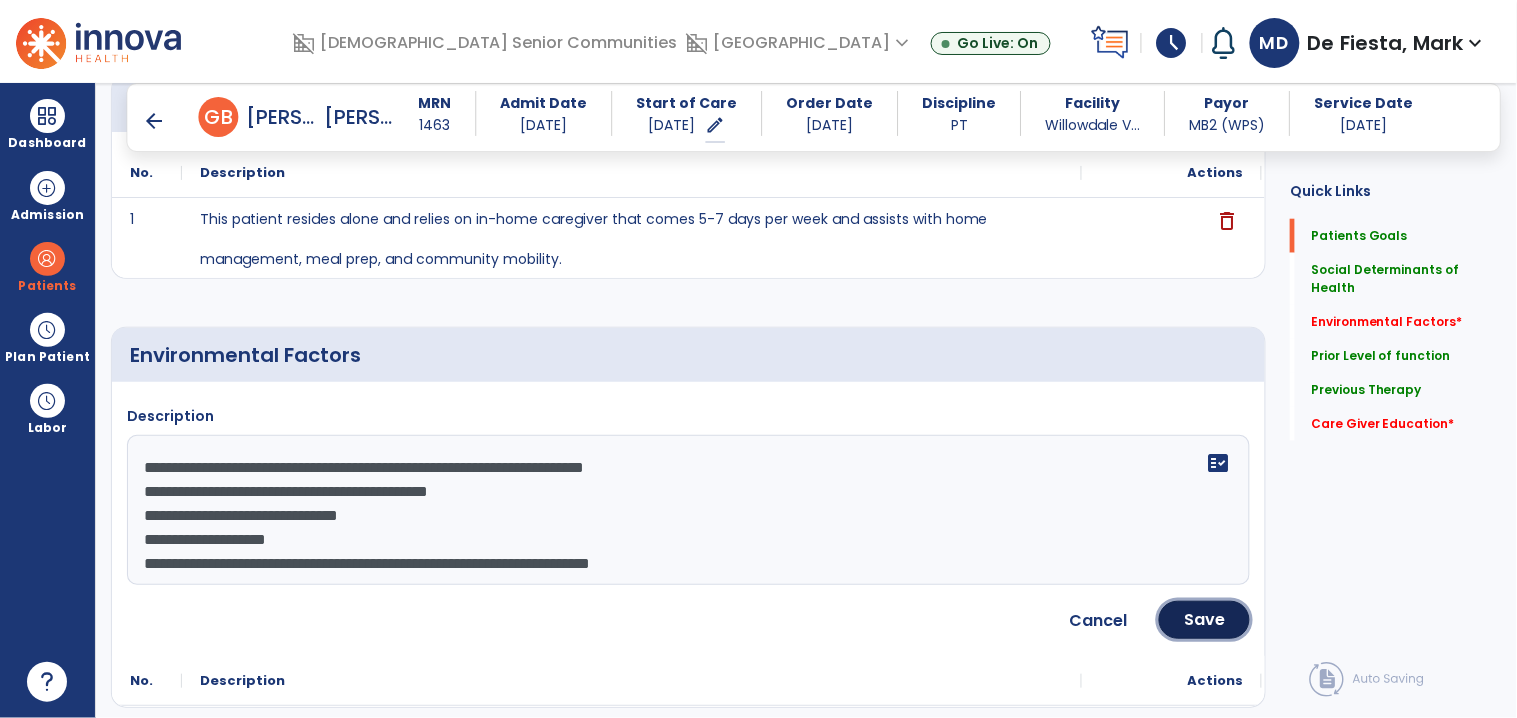drag, startPoint x: 1233, startPoint y: 626, endPoint x: 694, endPoint y: 533, distance: 546.96436 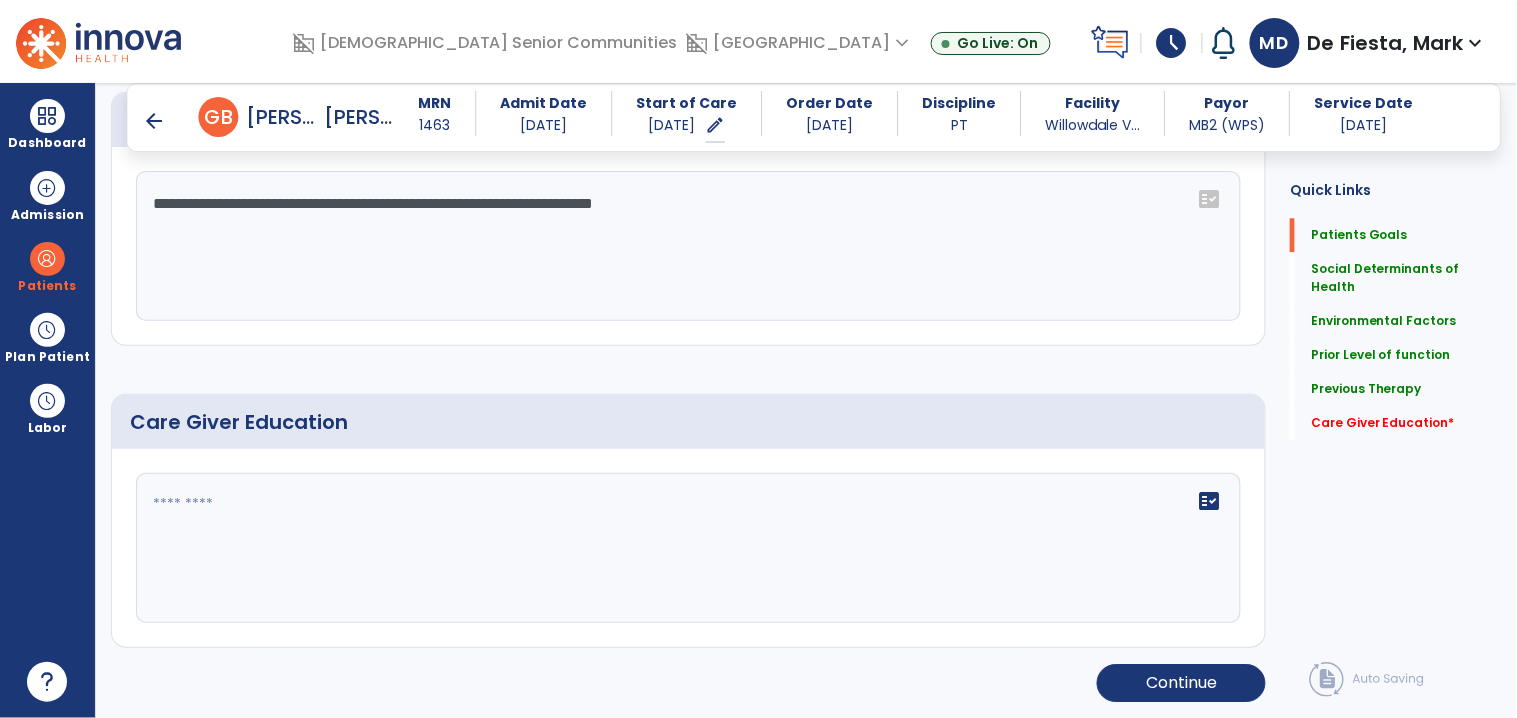 click 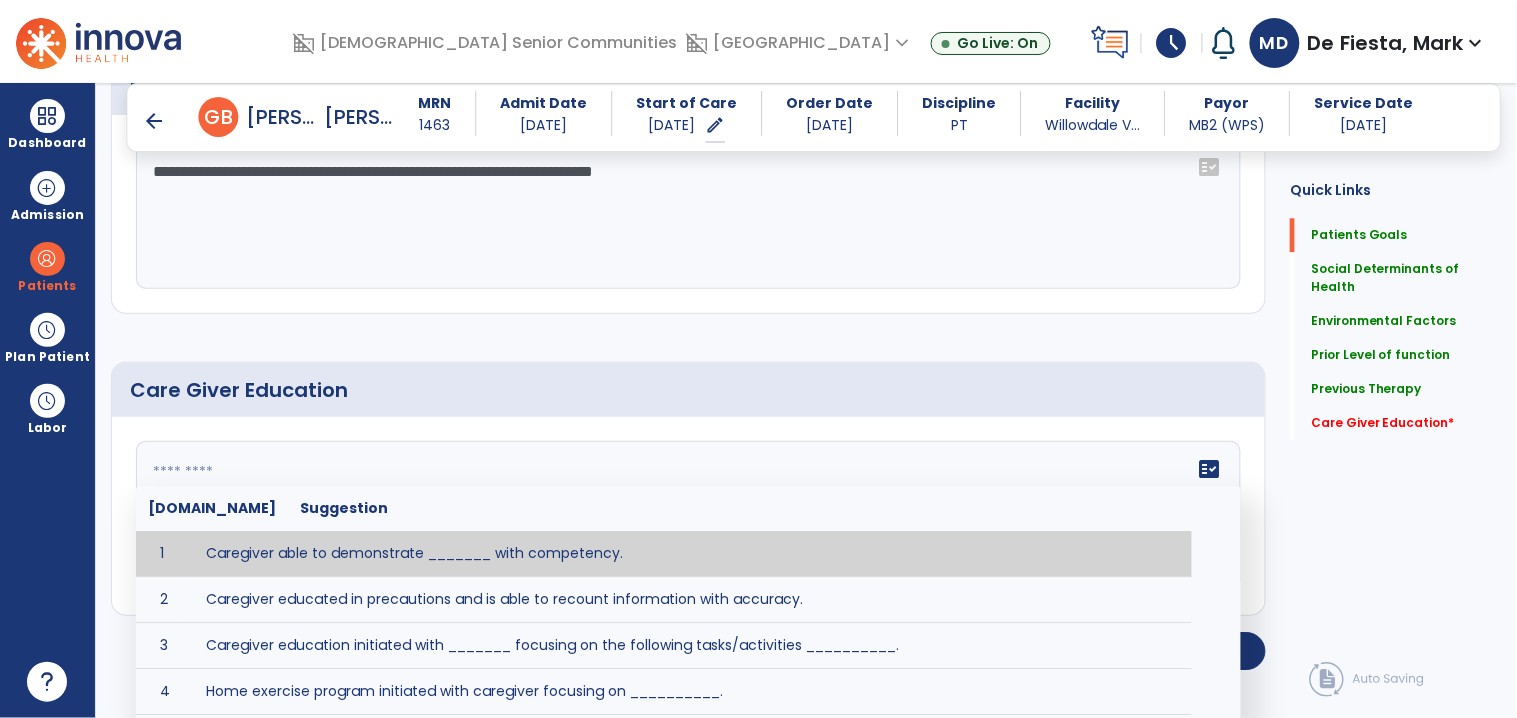 scroll, scrollTop: 1334, scrollLeft: 0, axis: vertical 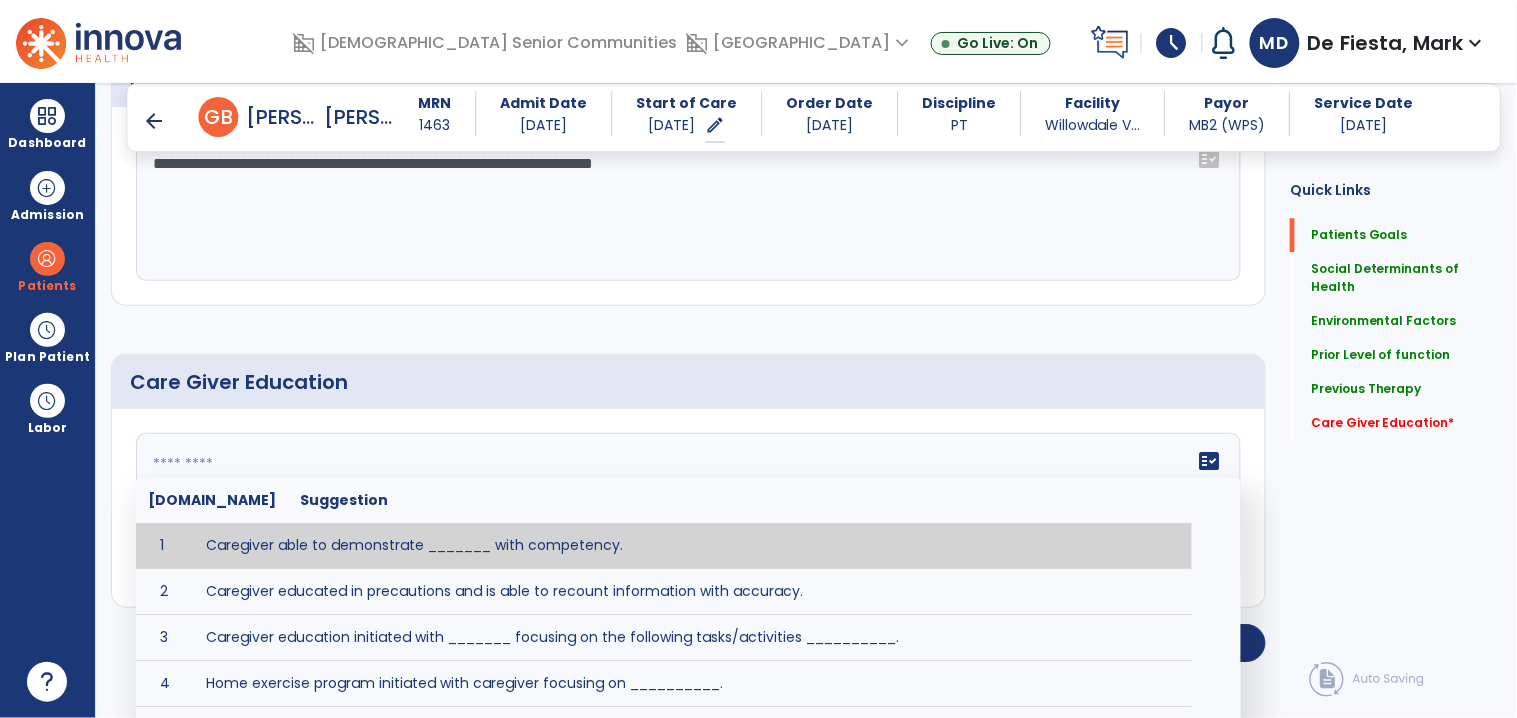 click 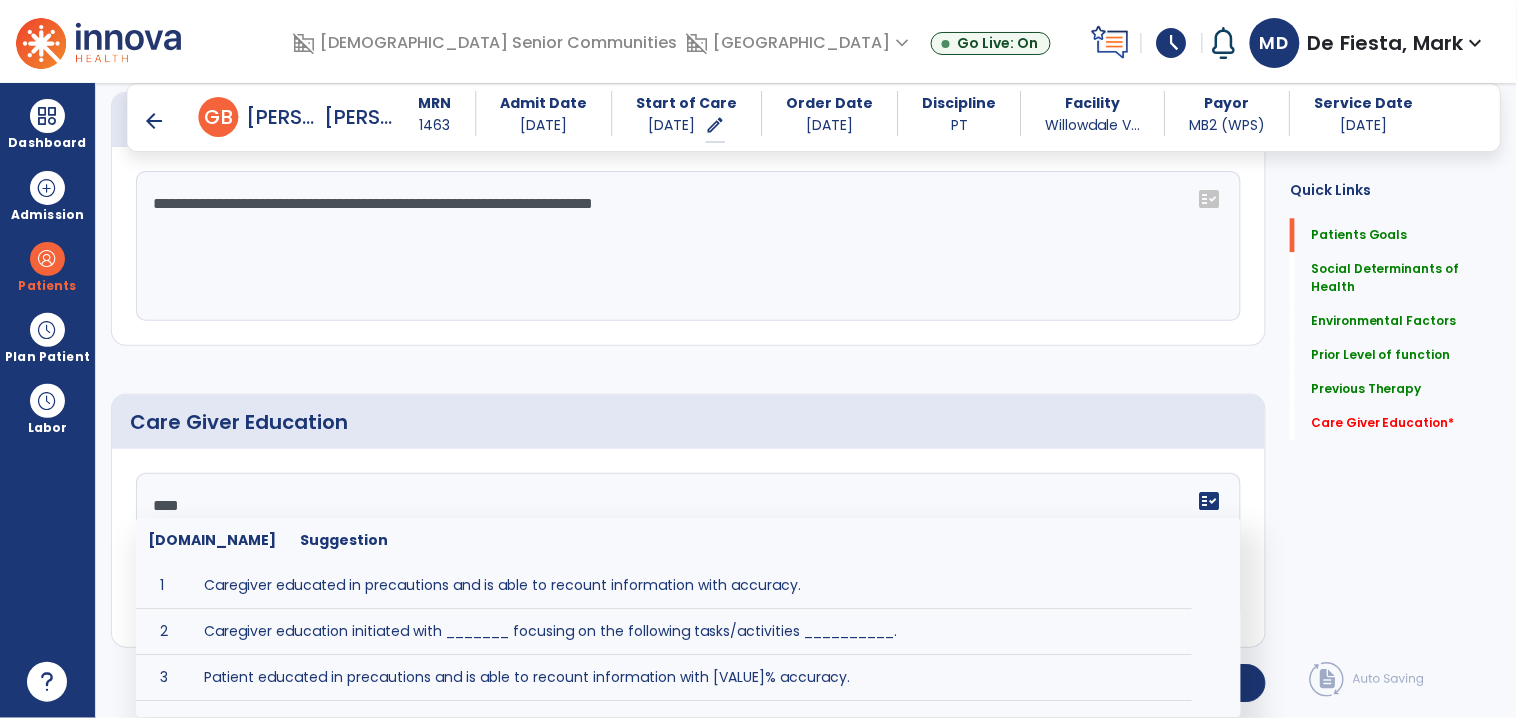 scroll, scrollTop: 1295, scrollLeft: 0, axis: vertical 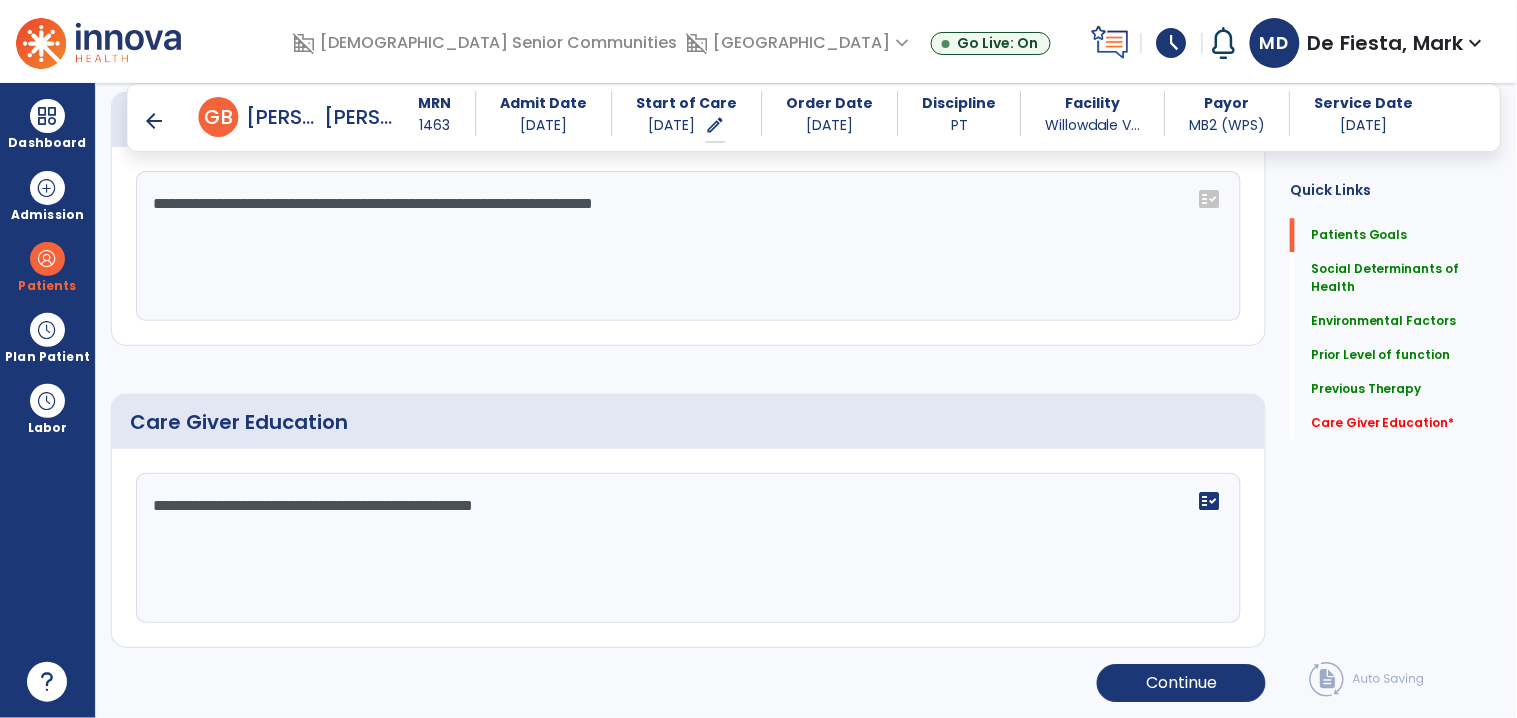 type on "**********" 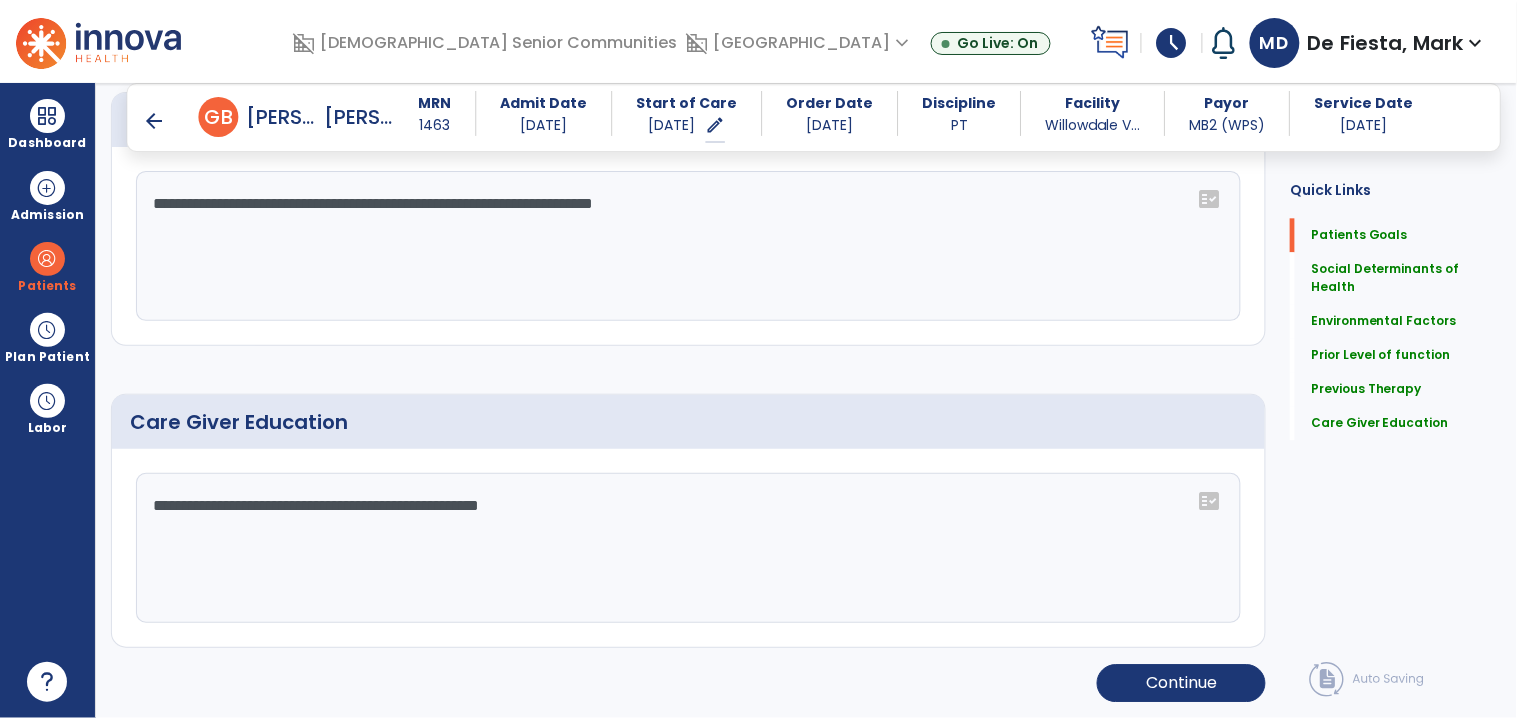 scroll, scrollTop: 1295, scrollLeft: 0, axis: vertical 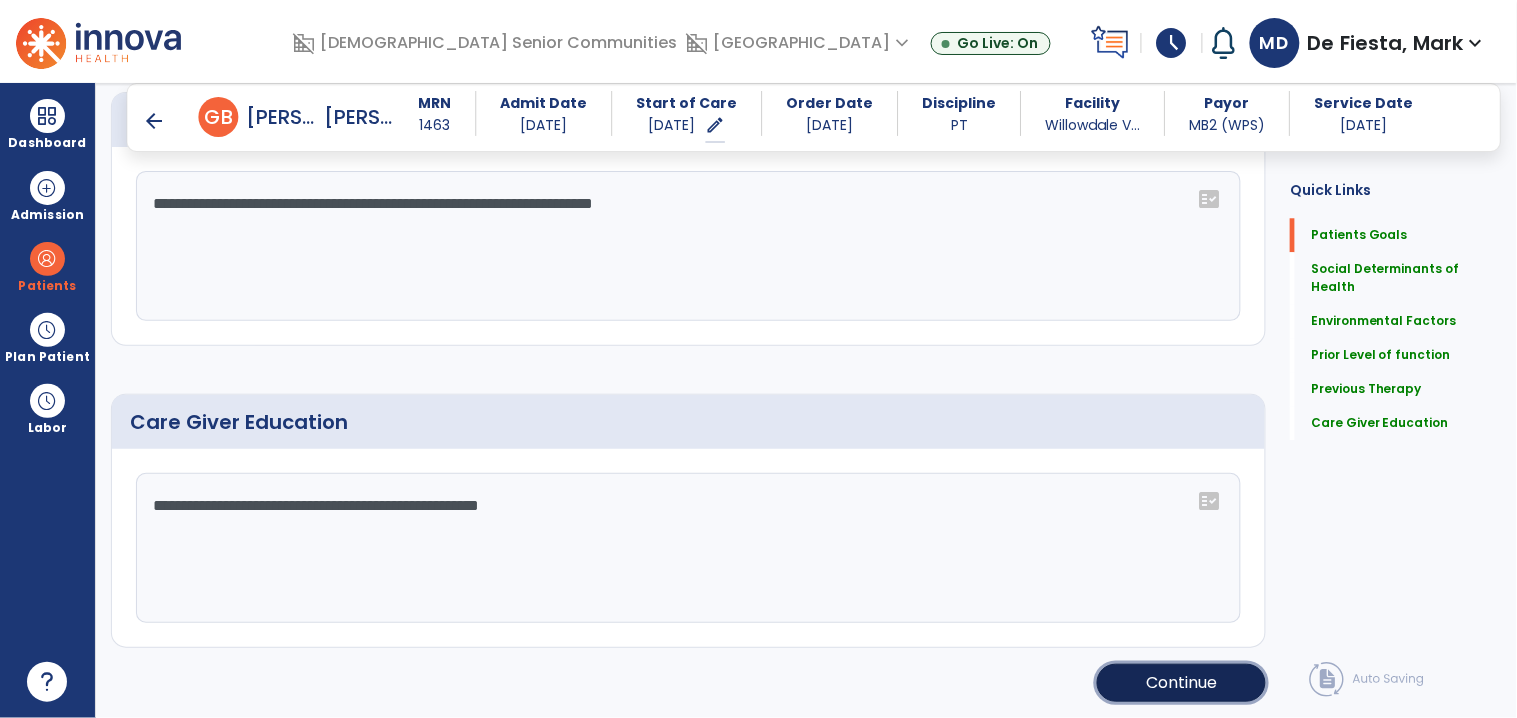 click on "Continue" 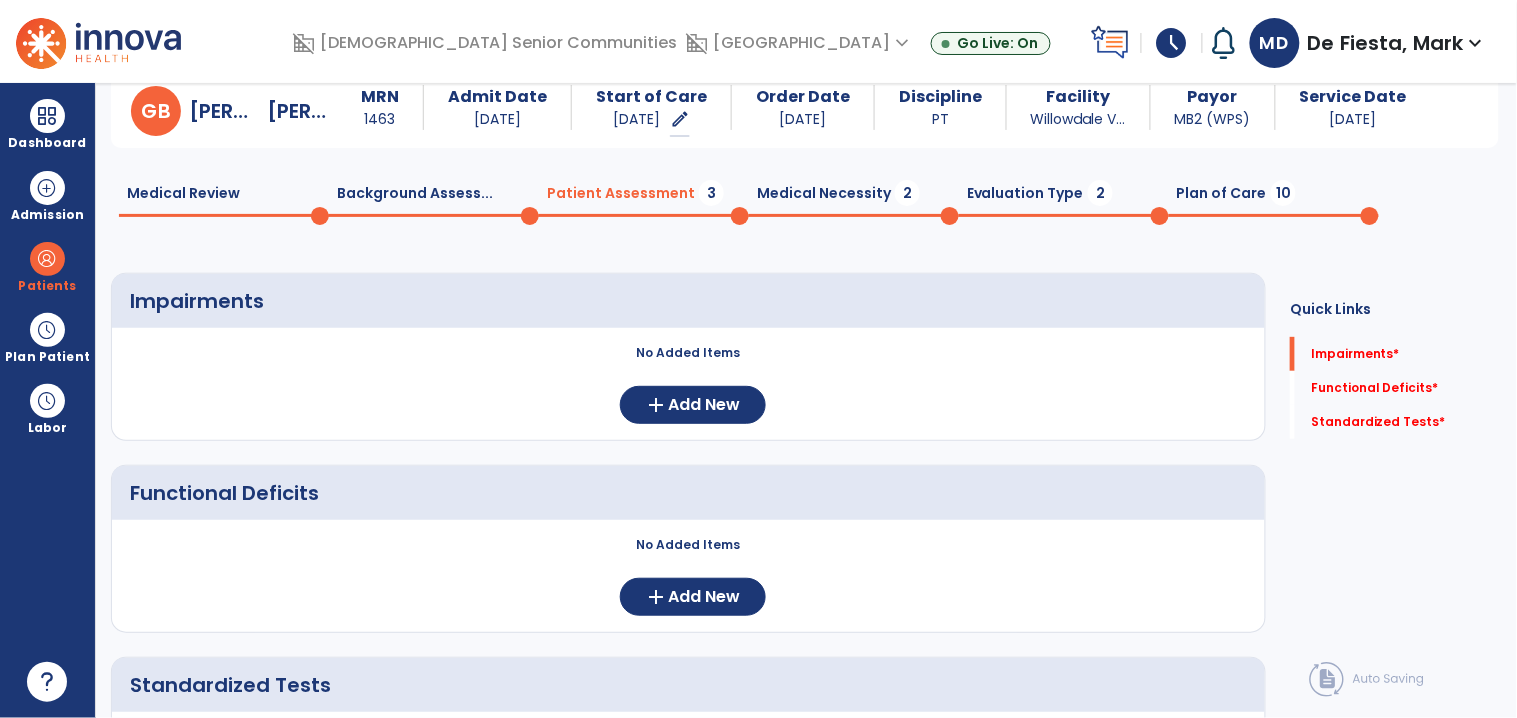 scroll, scrollTop: 0, scrollLeft: 0, axis: both 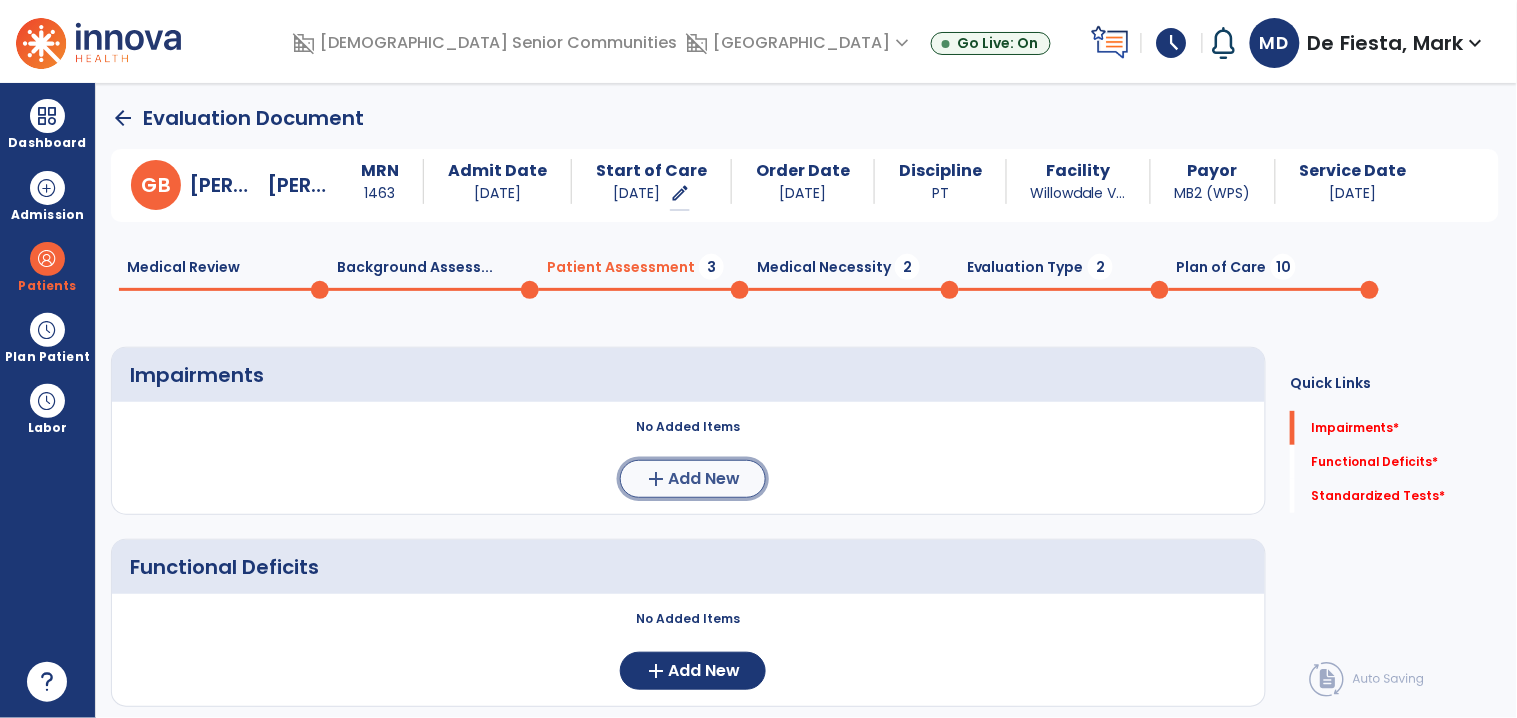 click on "Add New" 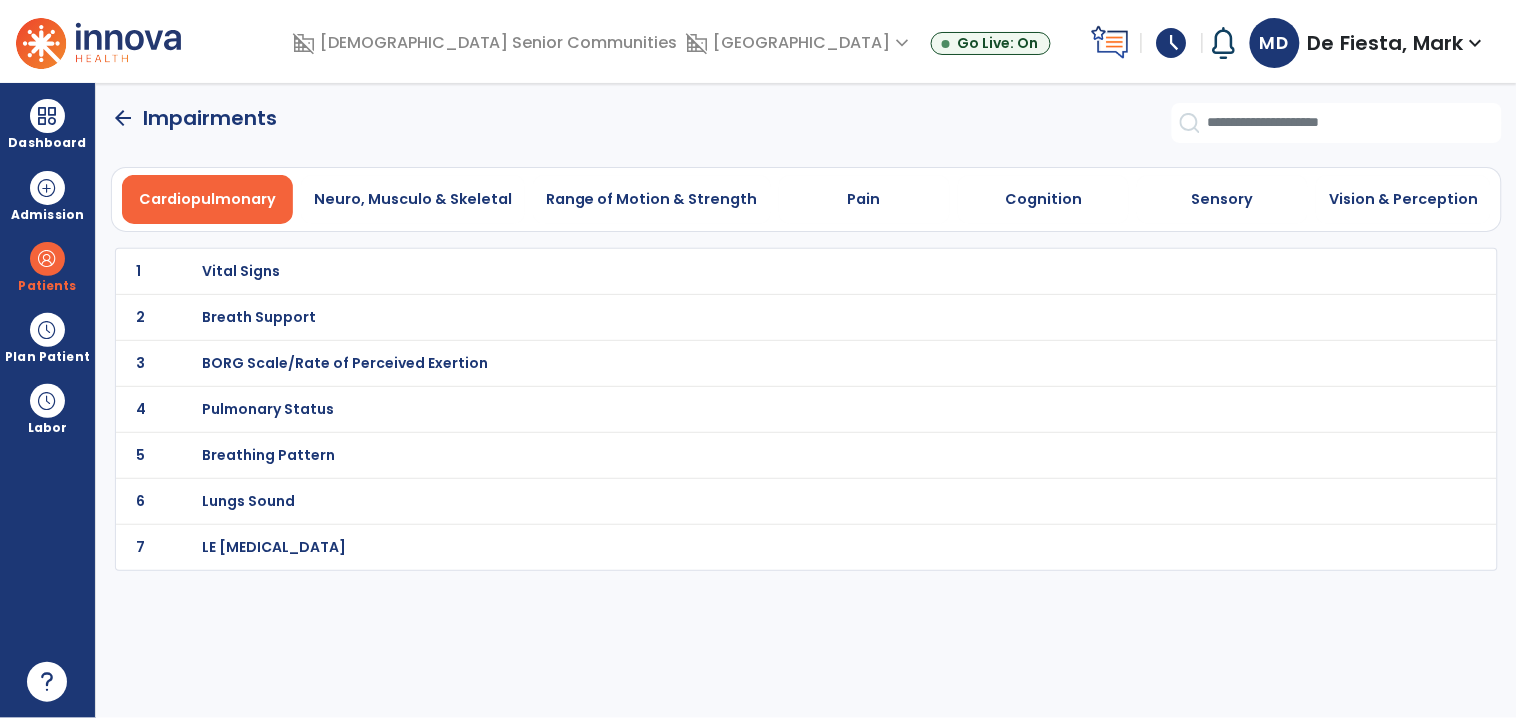 click on "LE [MEDICAL_DATA]" at bounding box center [762, 271] 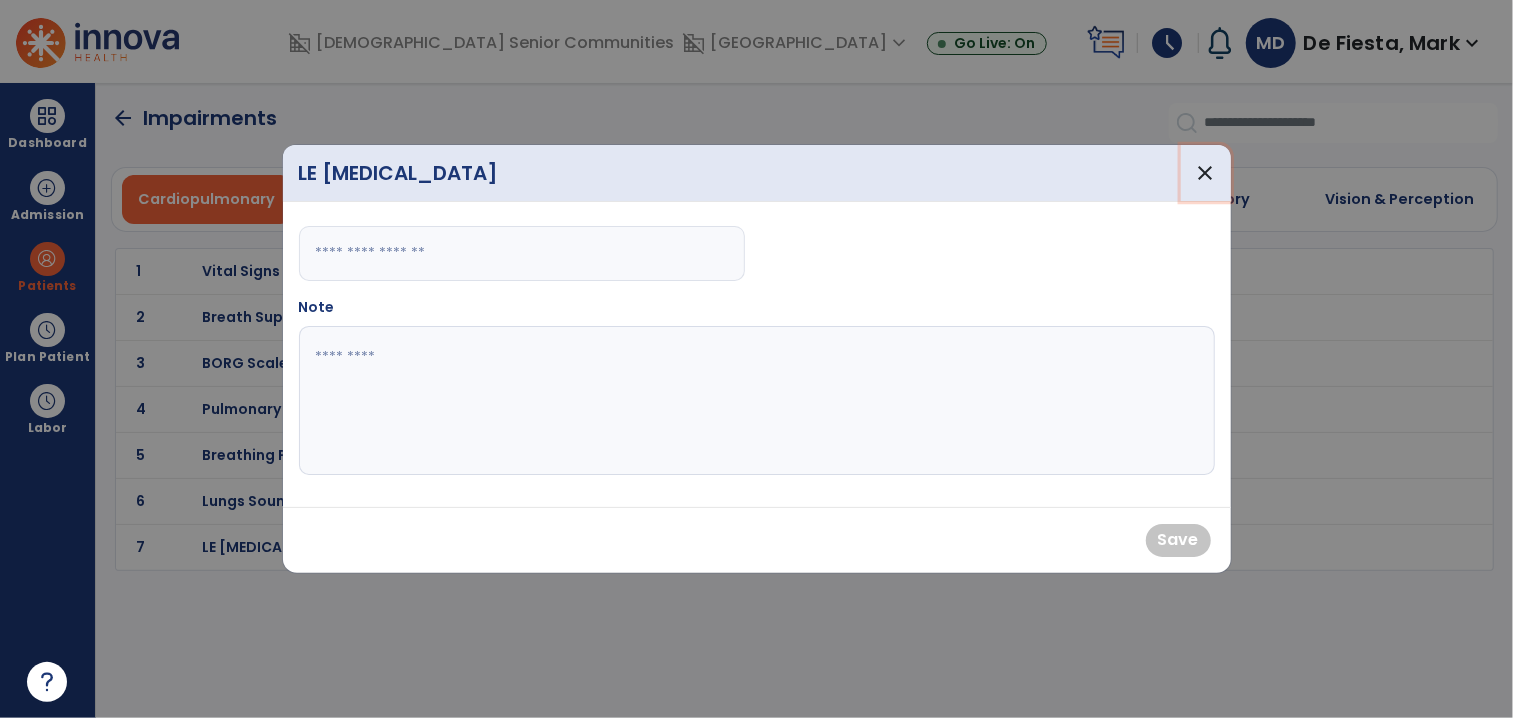 drag, startPoint x: 1214, startPoint y: 166, endPoint x: 1015, endPoint y: 356, distance: 275.13815 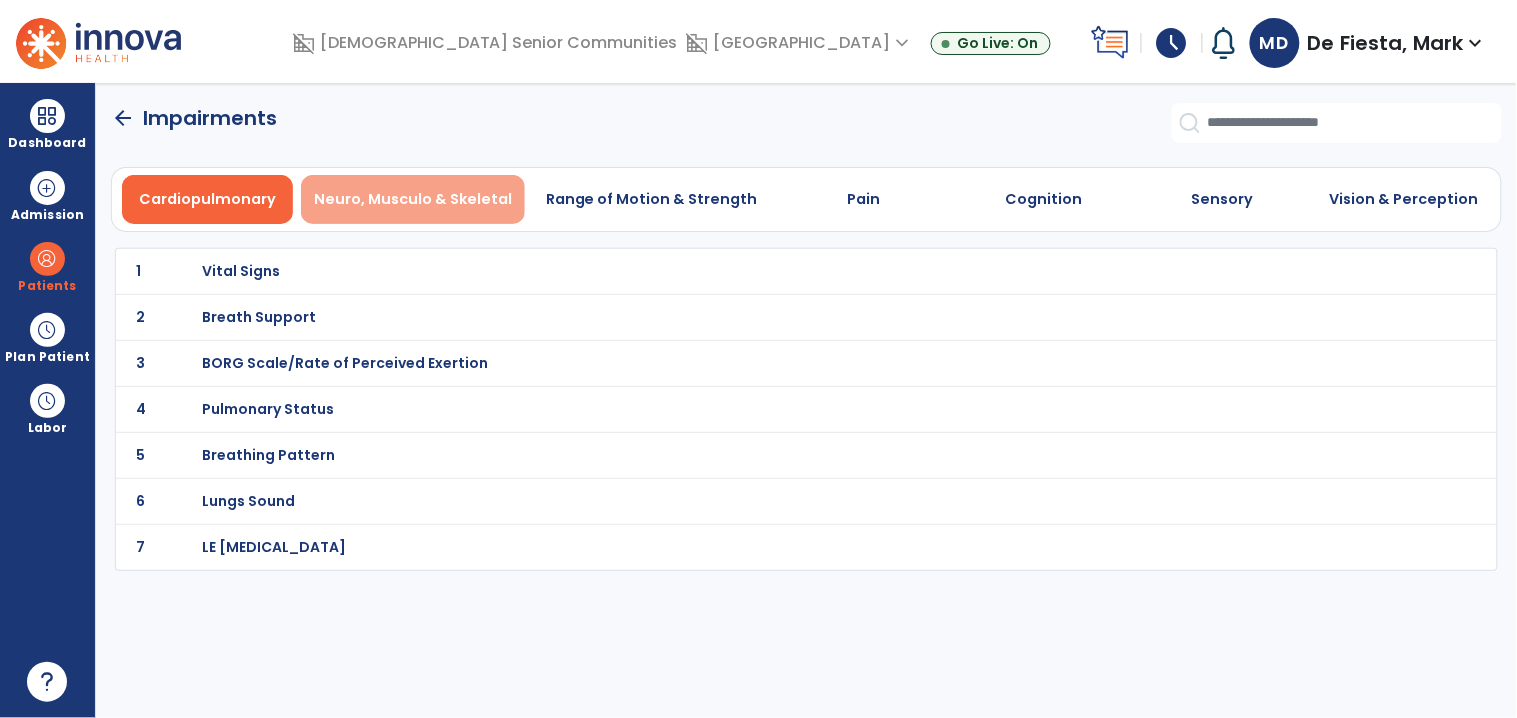 drag, startPoint x: 423, startPoint y: 208, endPoint x: 413, endPoint y: 219, distance: 14.866069 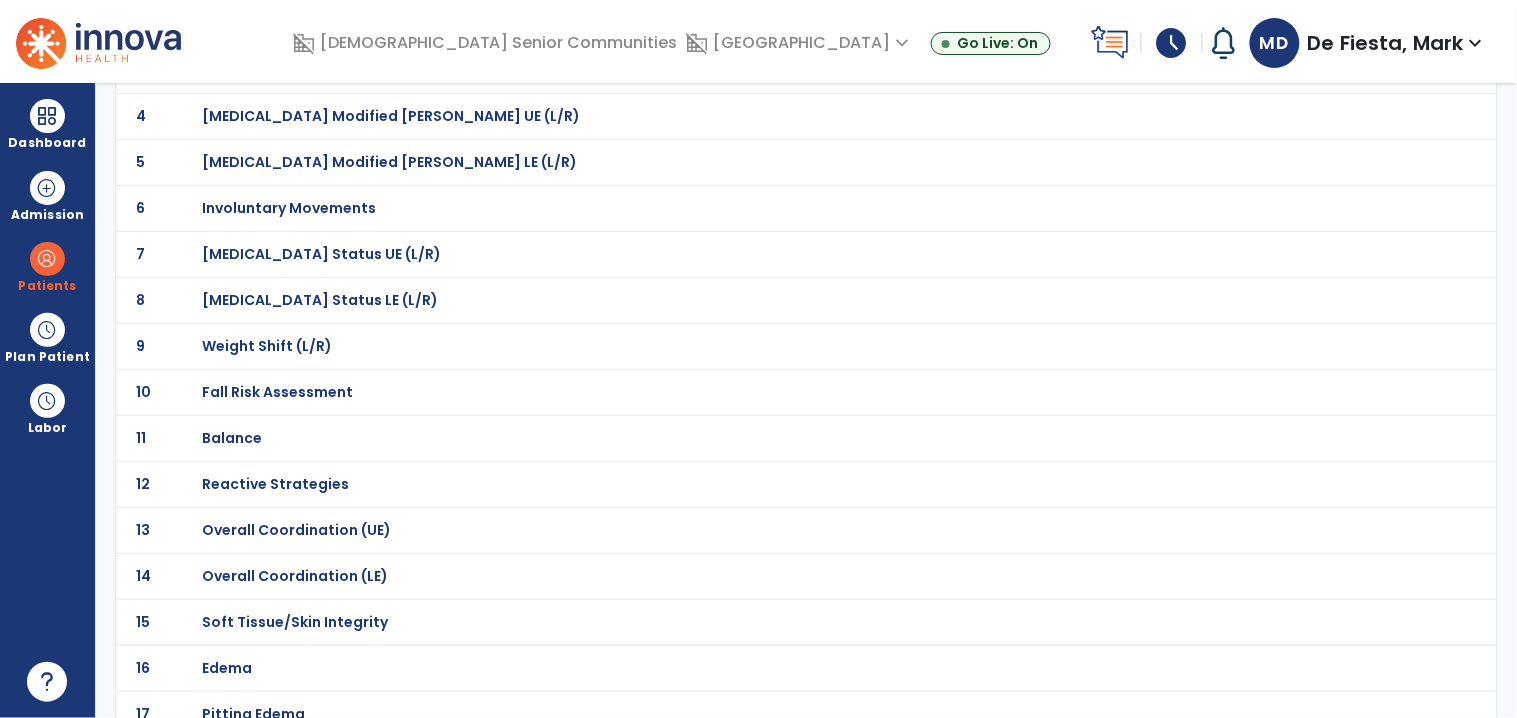 scroll, scrollTop: 294, scrollLeft: 0, axis: vertical 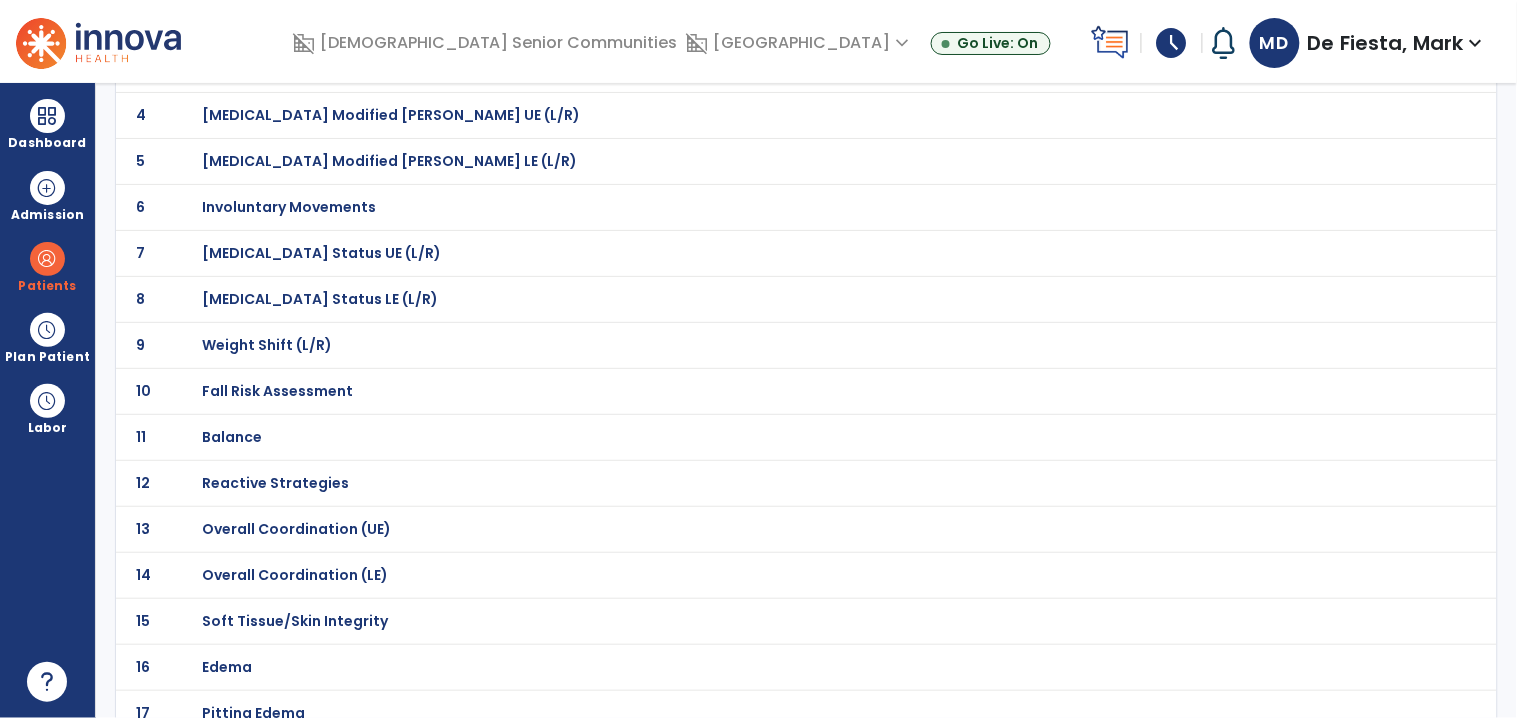 click on "Fall Risk Assessment" at bounding box center (762, -23) 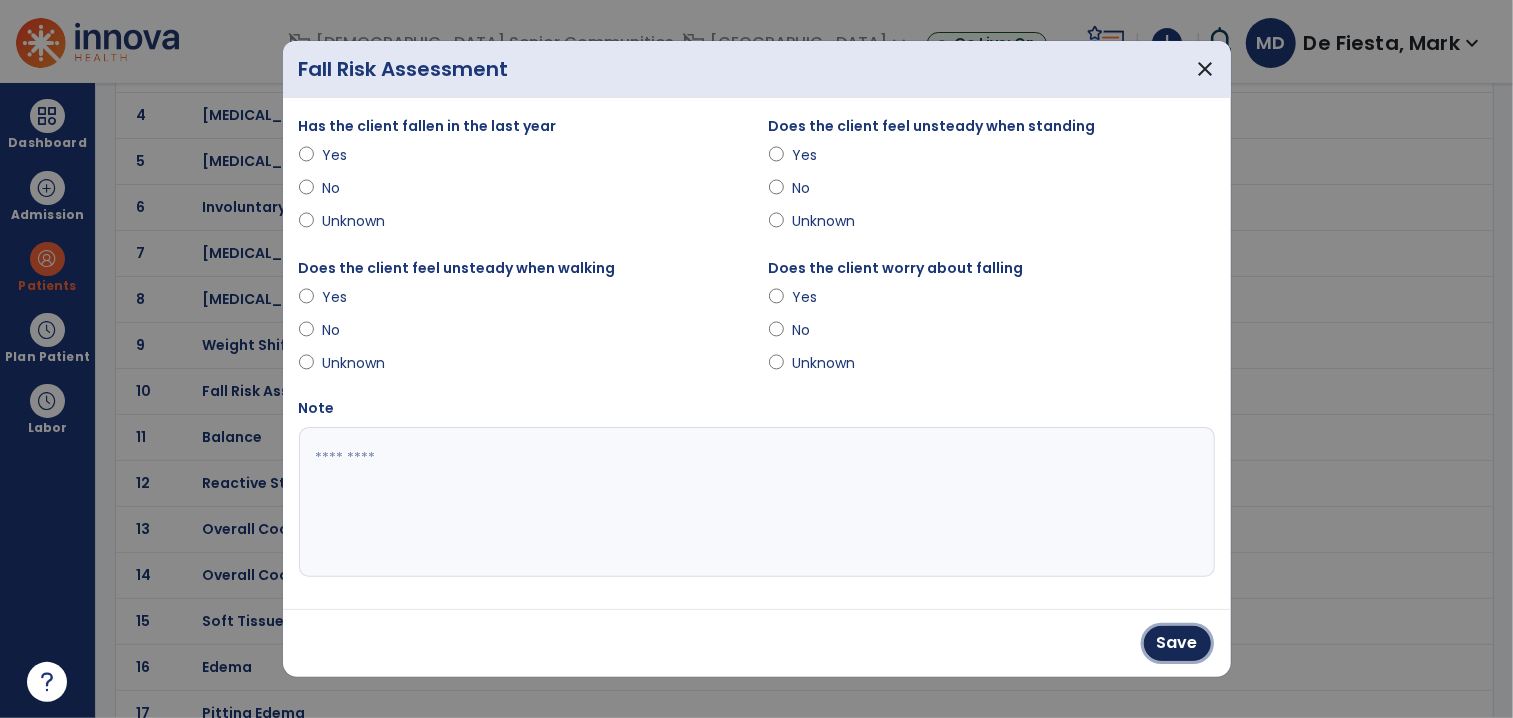 drag, startPoint x: 1164, startPoint y: 648, endPoint x: 784, endPoint y: 498, distance: 408.53397 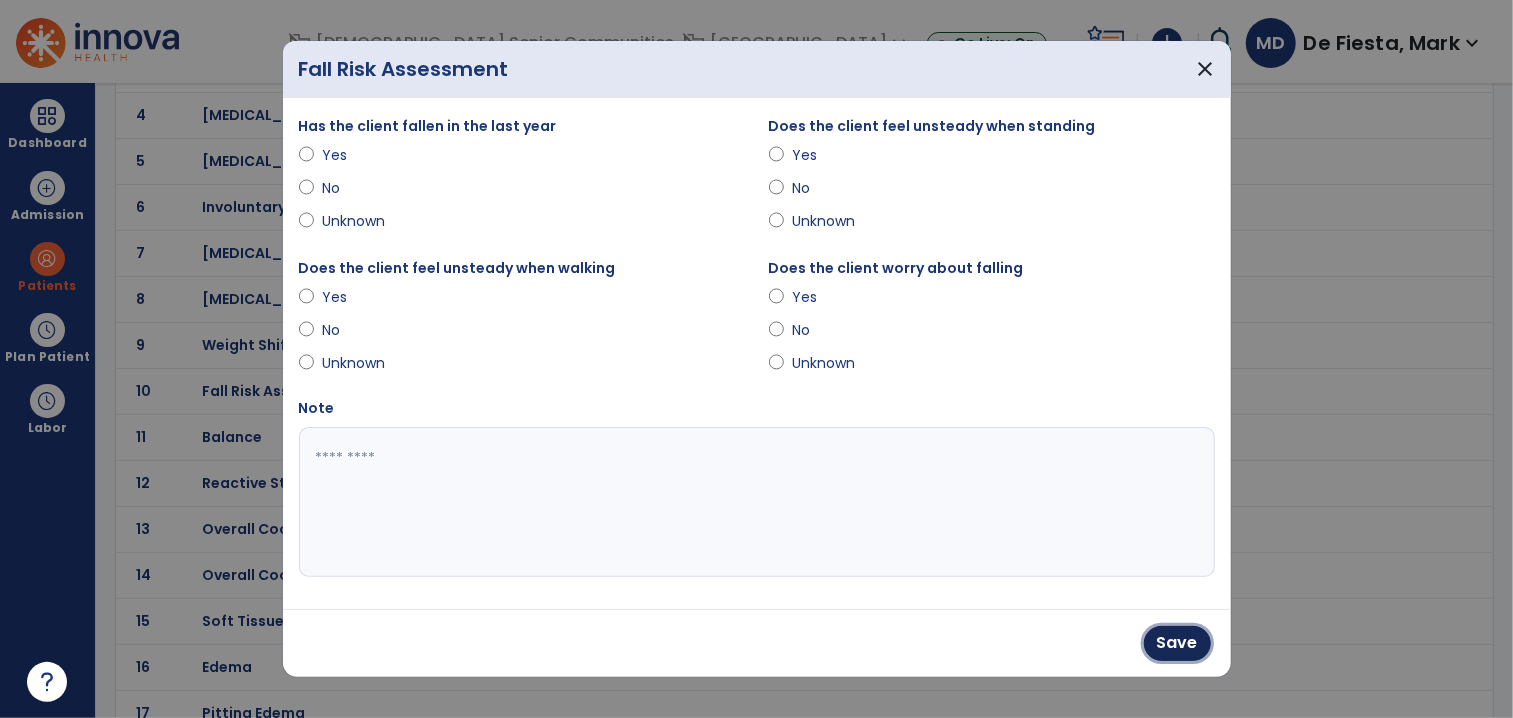 click on "Save" at bounding box center [1177, 643] 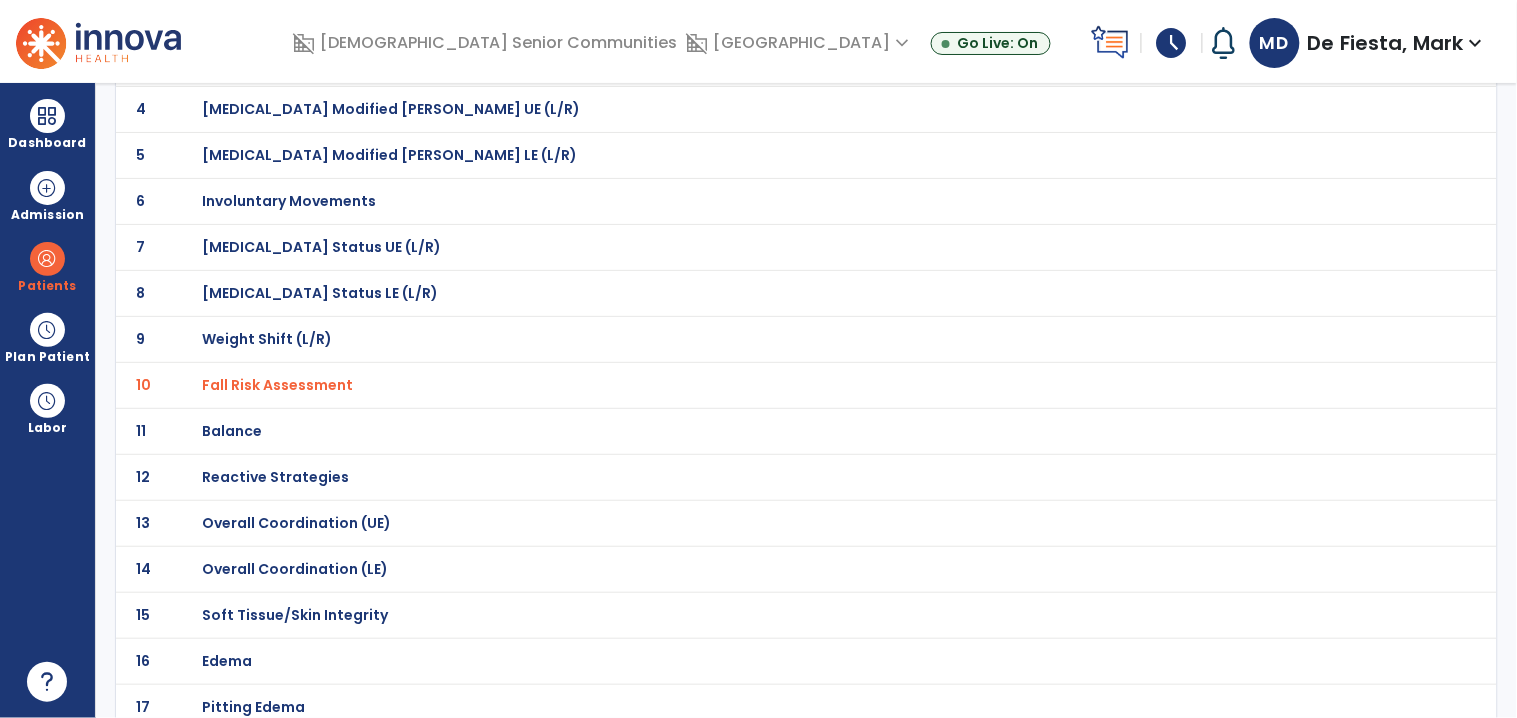 scroll, scrollTop: 316, scrollLeft: 0, axis: vertical 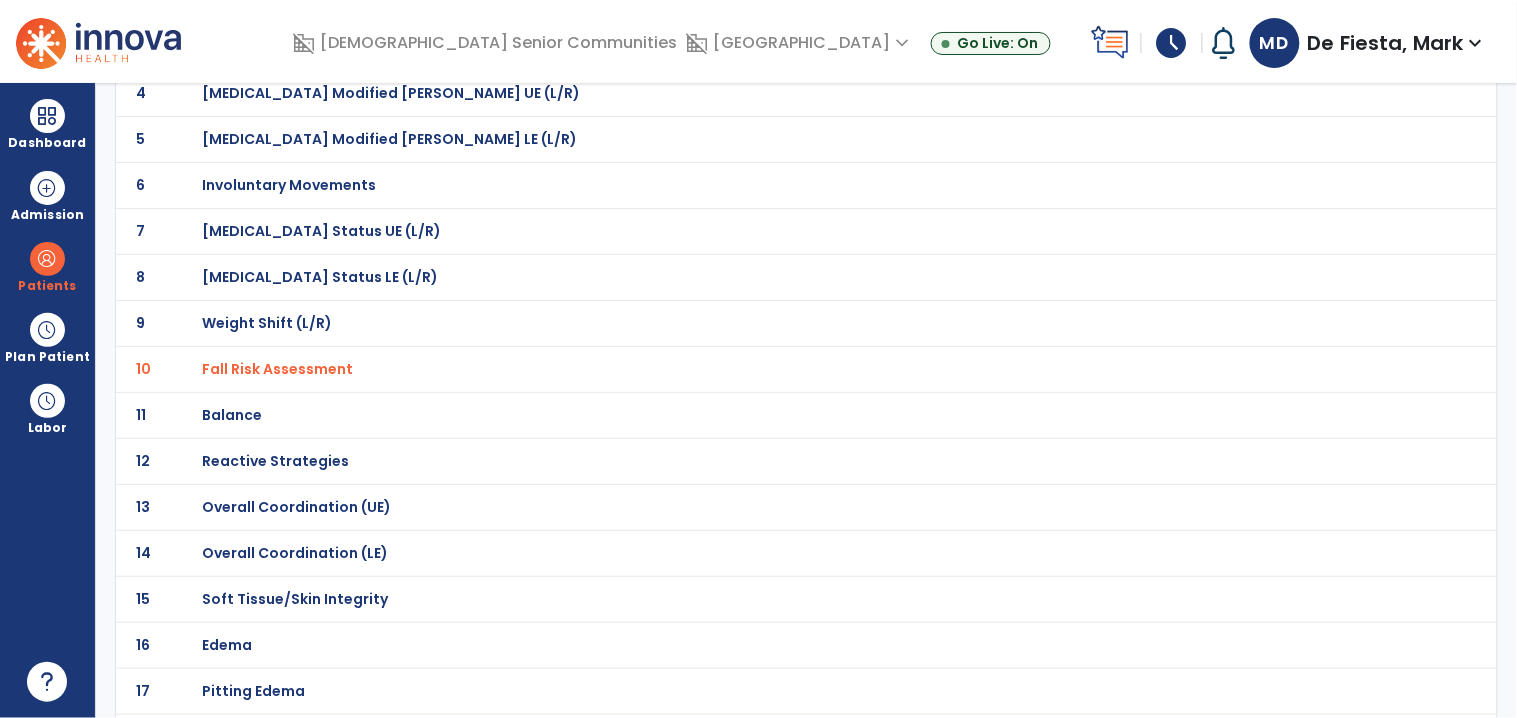 click on "Balance" at bounding box center [762, -45] 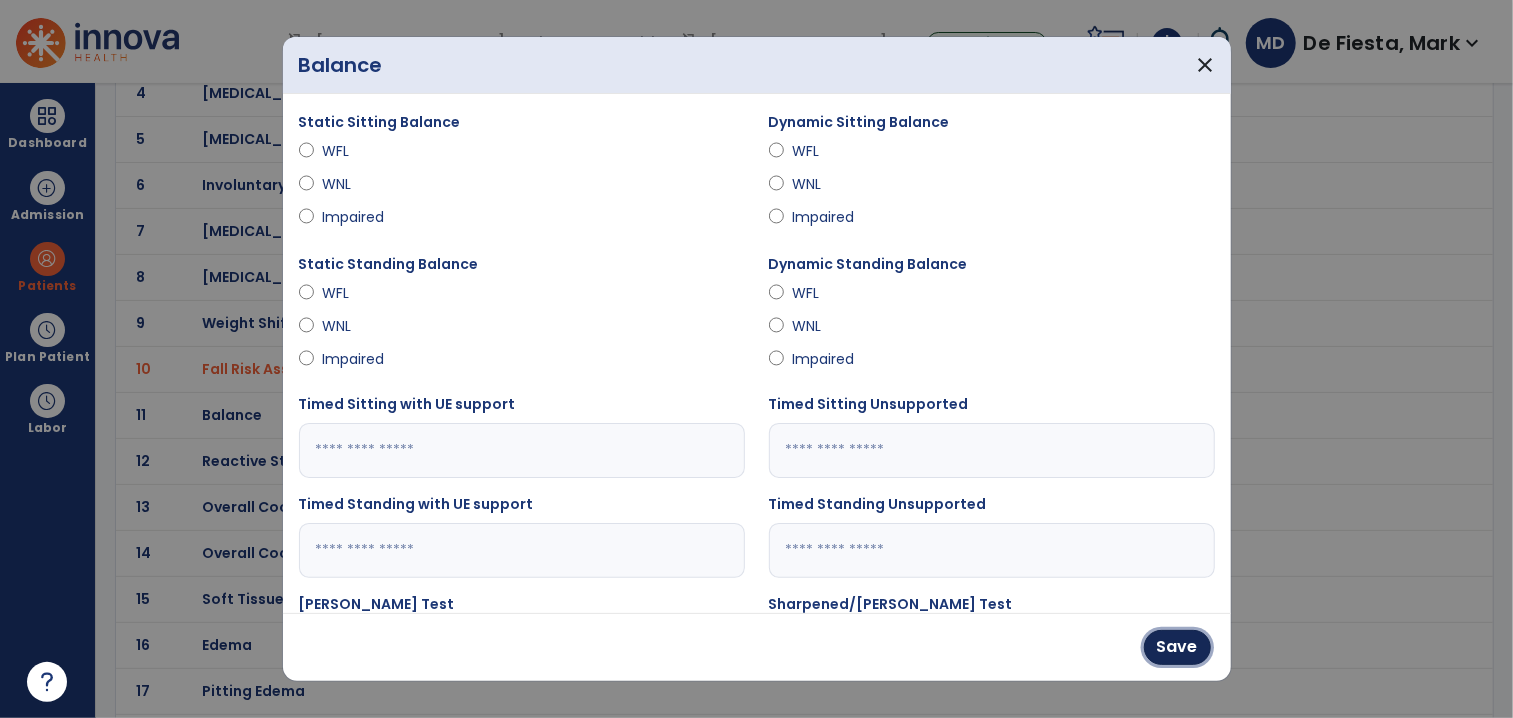 drag, startPoint x: 1160, startPoint y: 650, endPoint x: 891, endPoint y: 698, distance: 273.24896 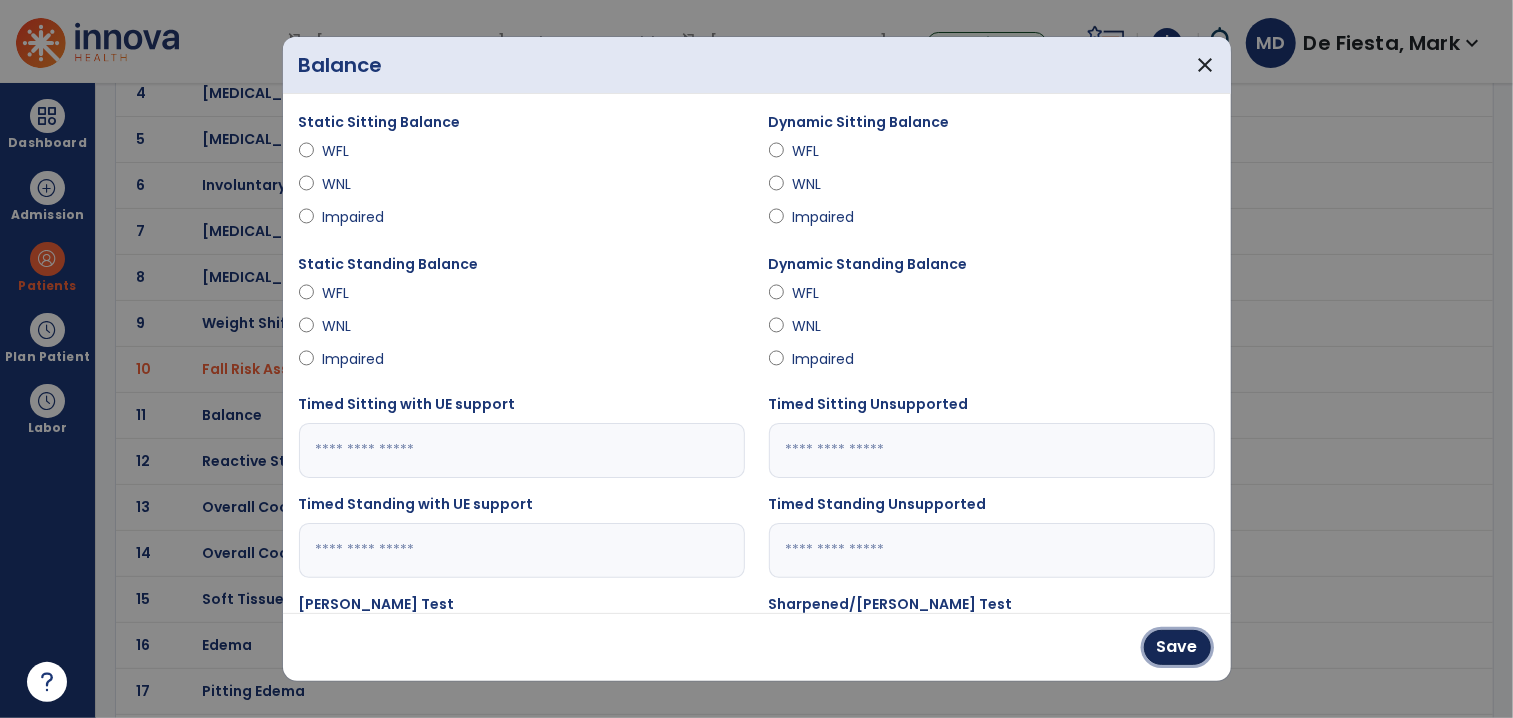 click on "Save" at bounding box center [1177, 647] 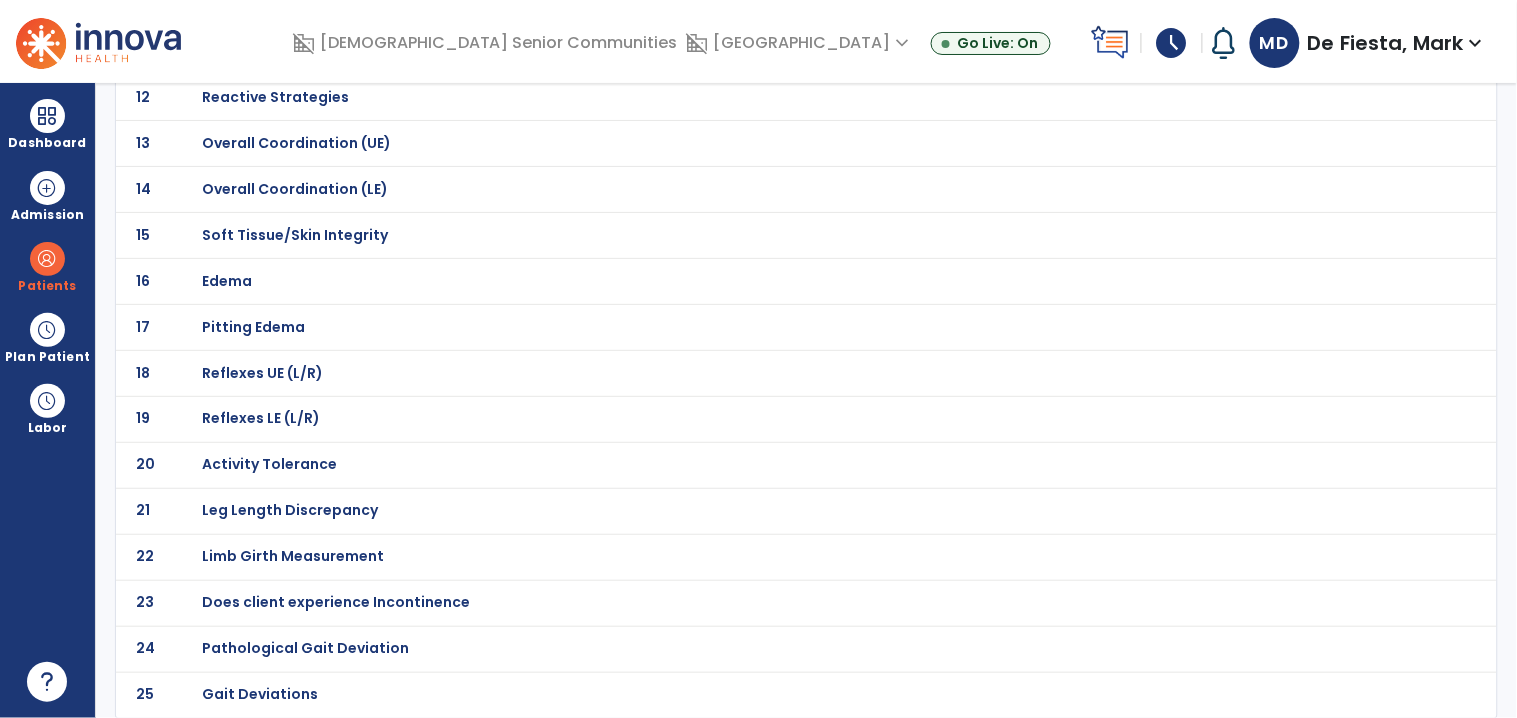 scroll, scrollTop: 683, scrollLeft: 0, axis: vertical 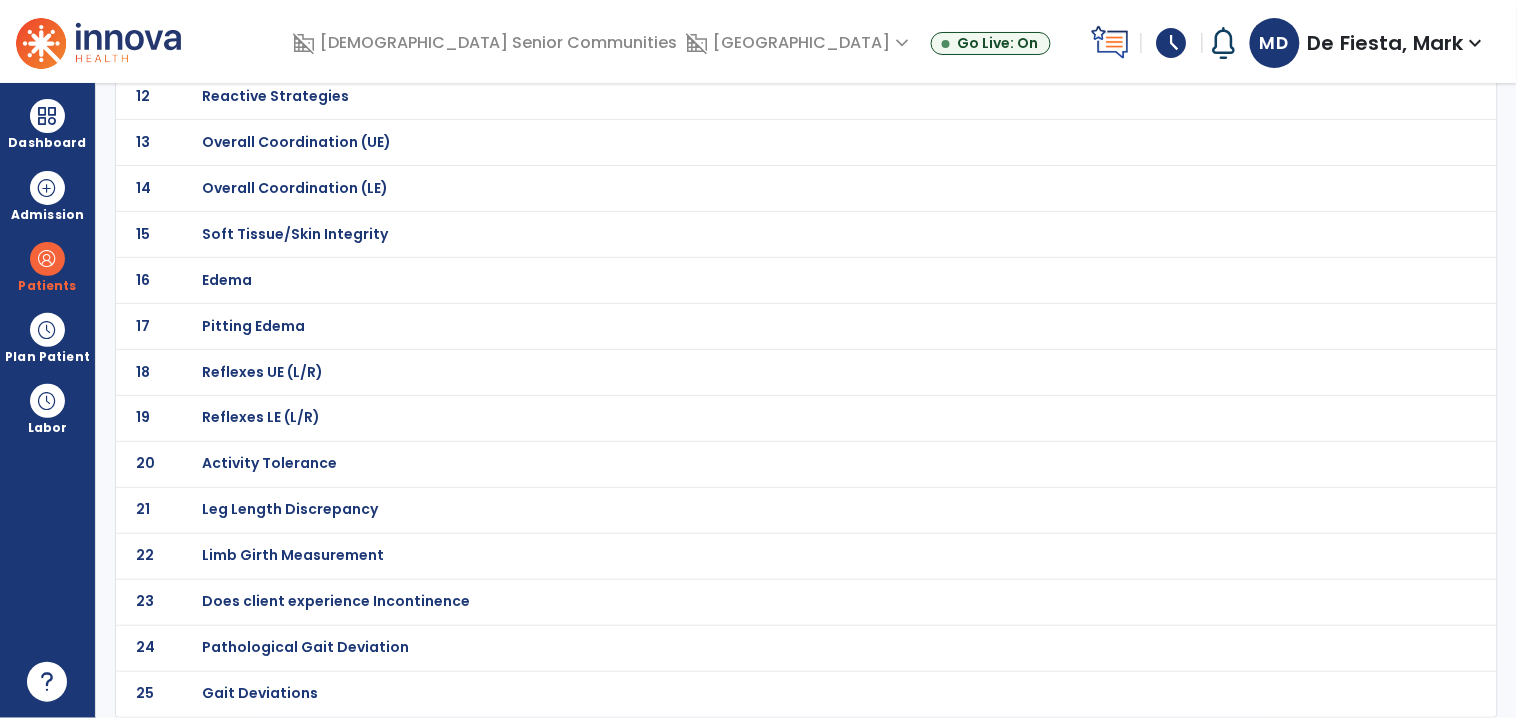 click on "Gait Deviations" at bounding box center [762, -410] 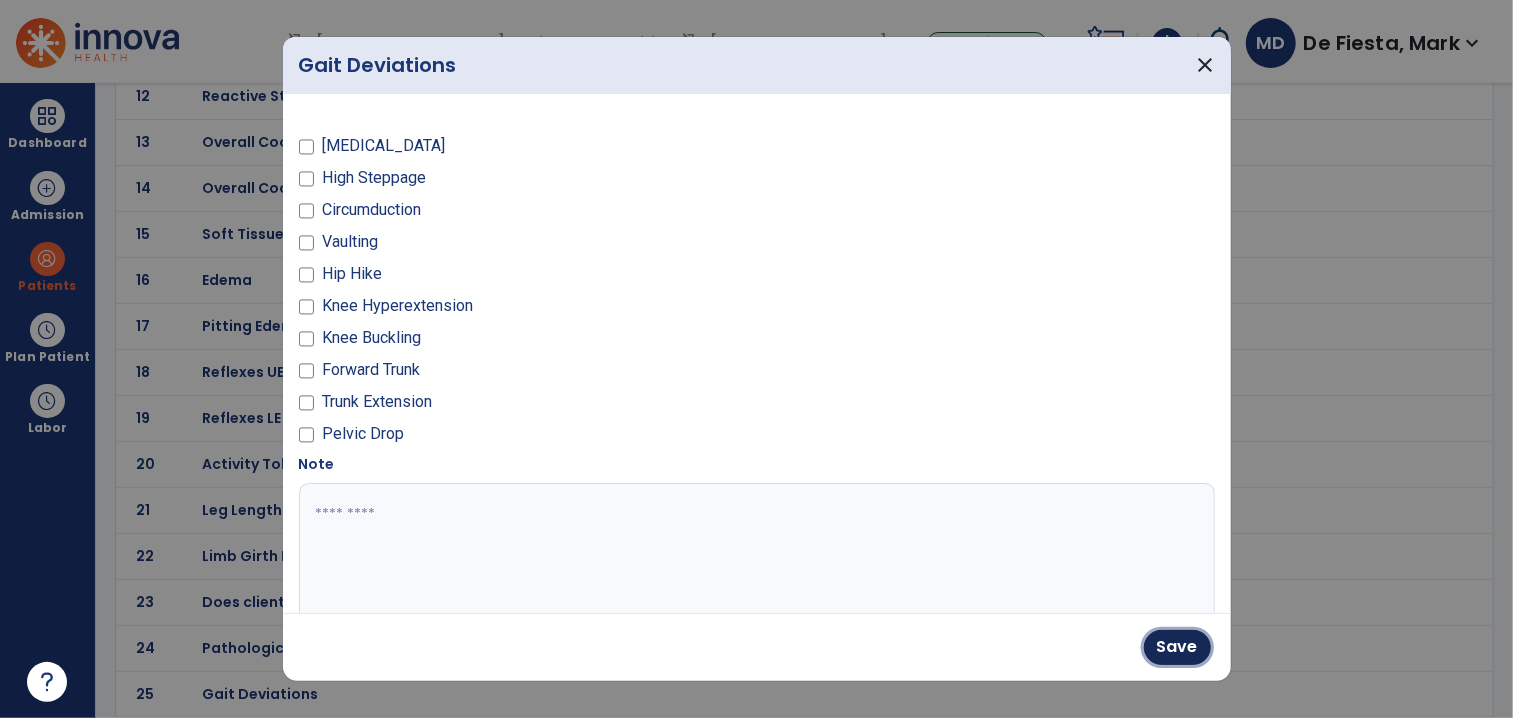 drag, startPoint x: 1179, startPoint y: 643, endPoint x: 731, endPoint y: 540, distance: 459.68793 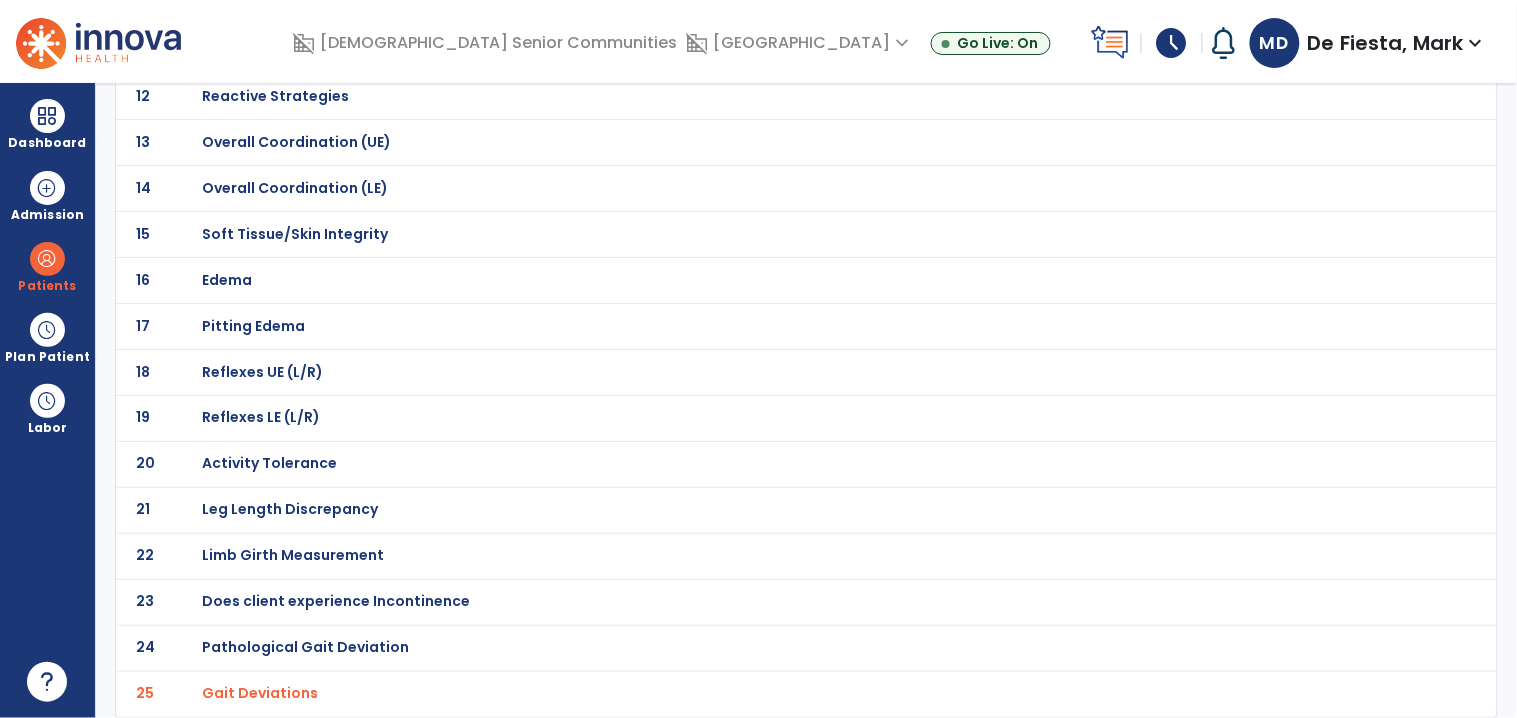 scroll, scrollTop: 0, scrollLeft: 0, axis: both 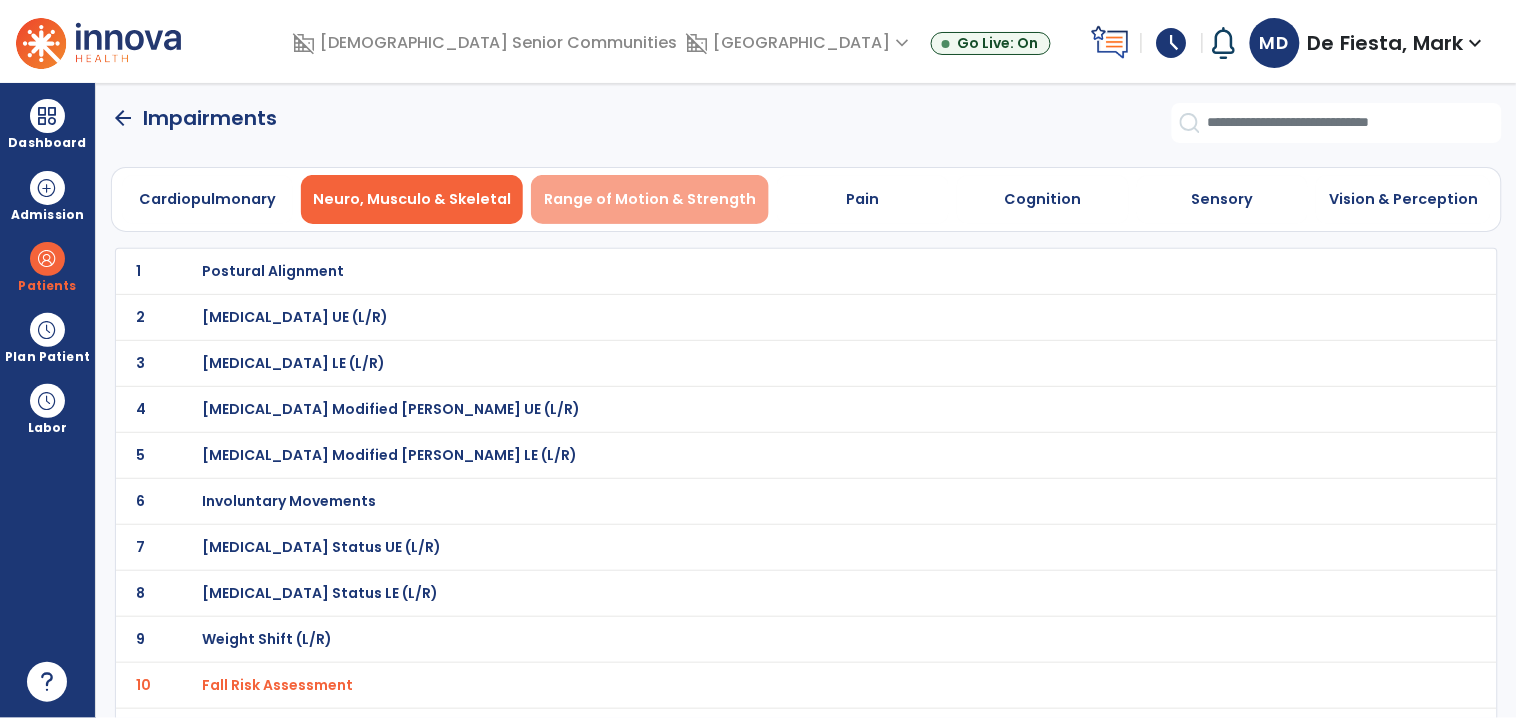 click on "Range of Motion & Strength" at bounding box center [650, 199] 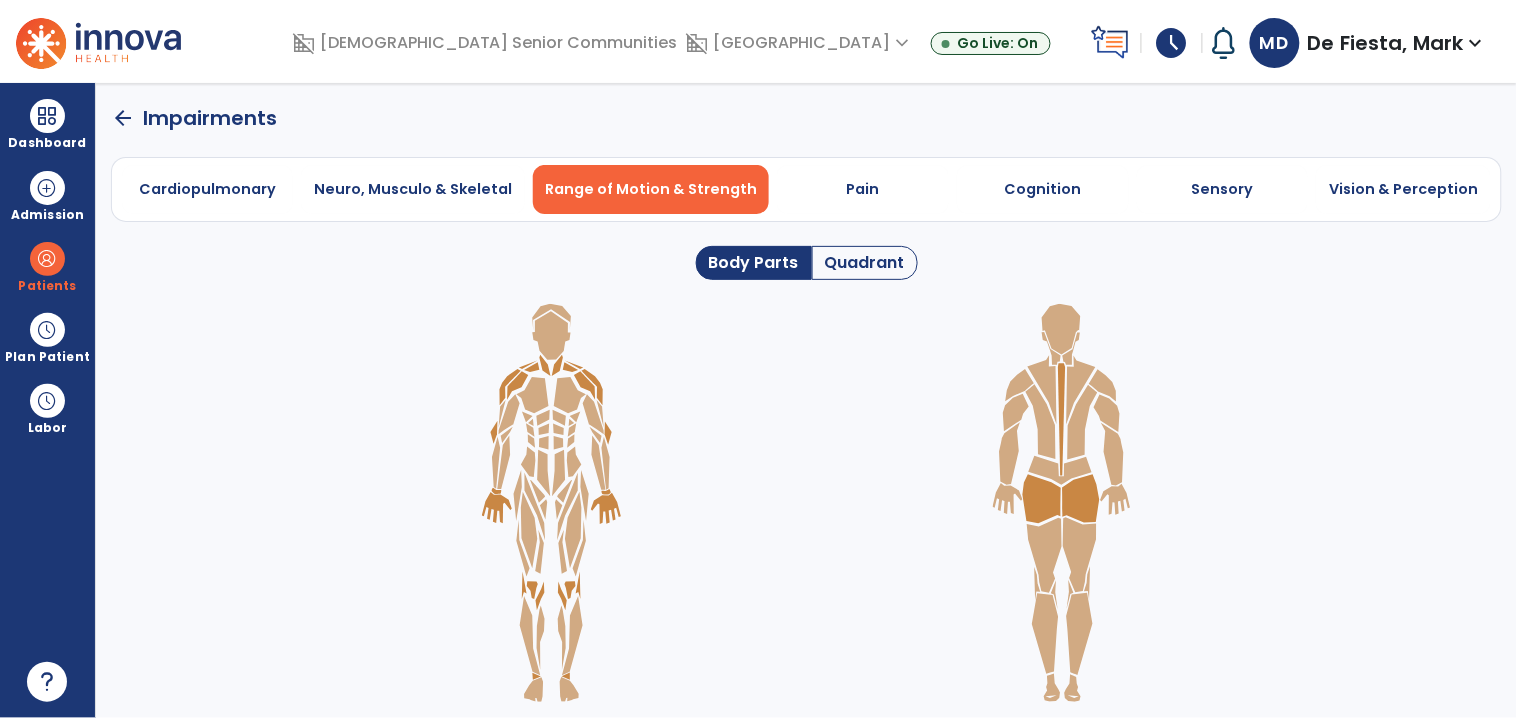 click on "Quadrant" 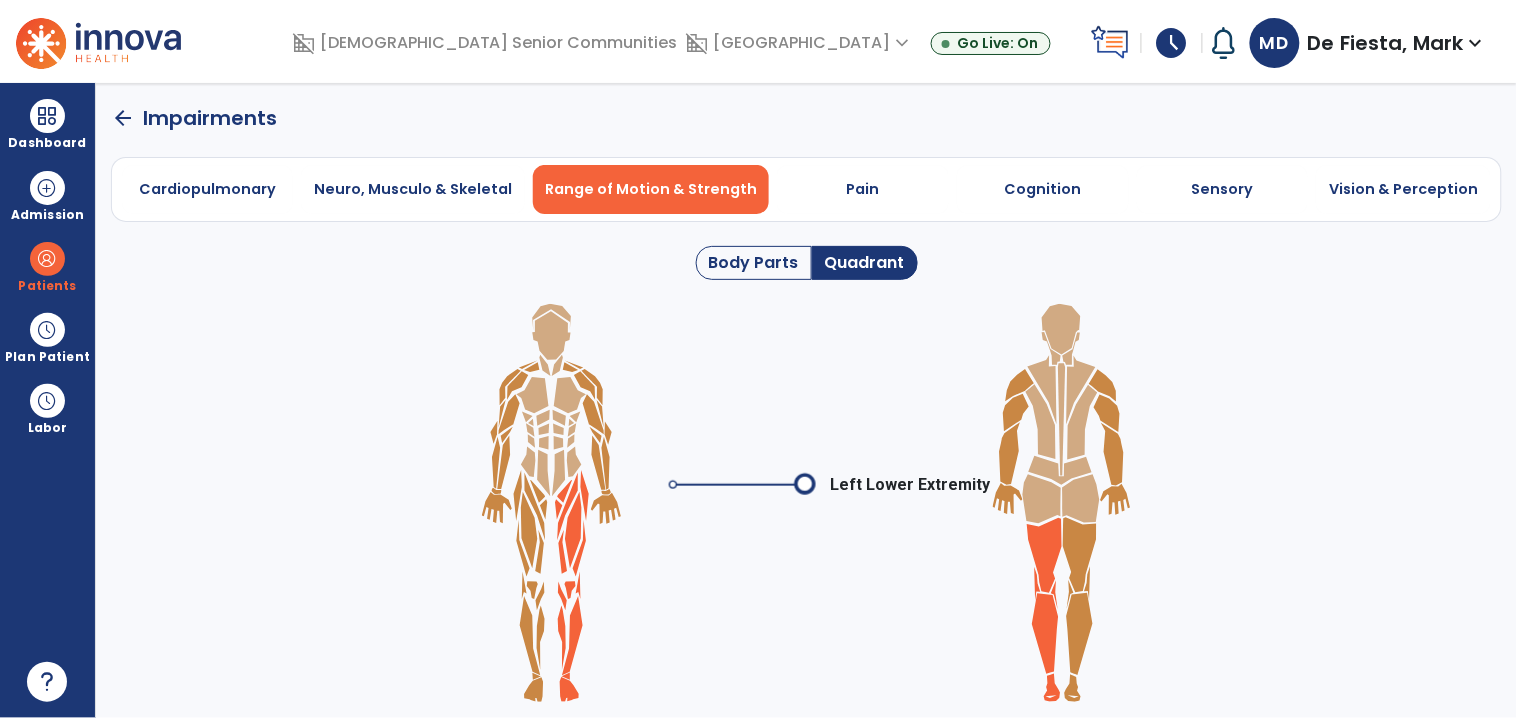 click 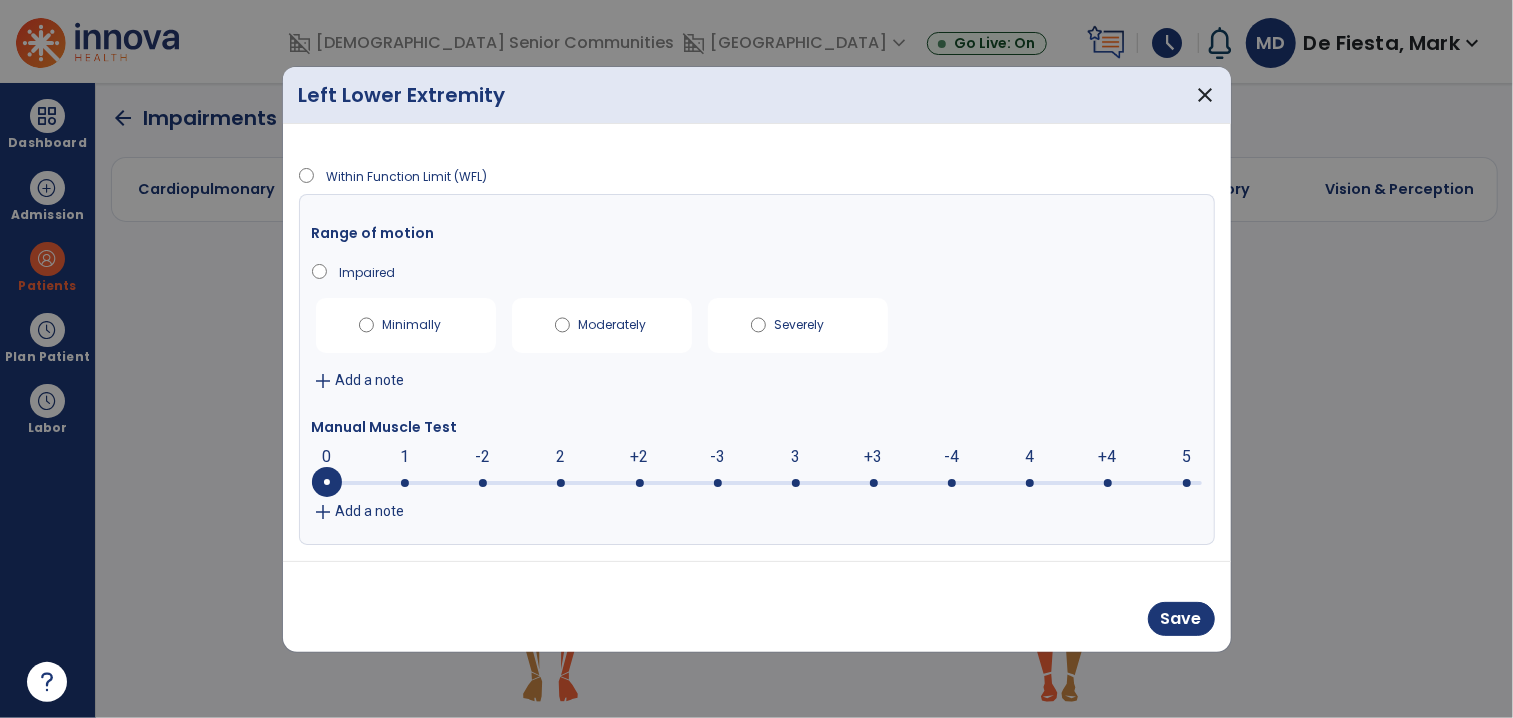 drag, startPoint x: 715, startPoint y: 452, endPoint x: 757, endPoint y: 488, distance: 55.31727 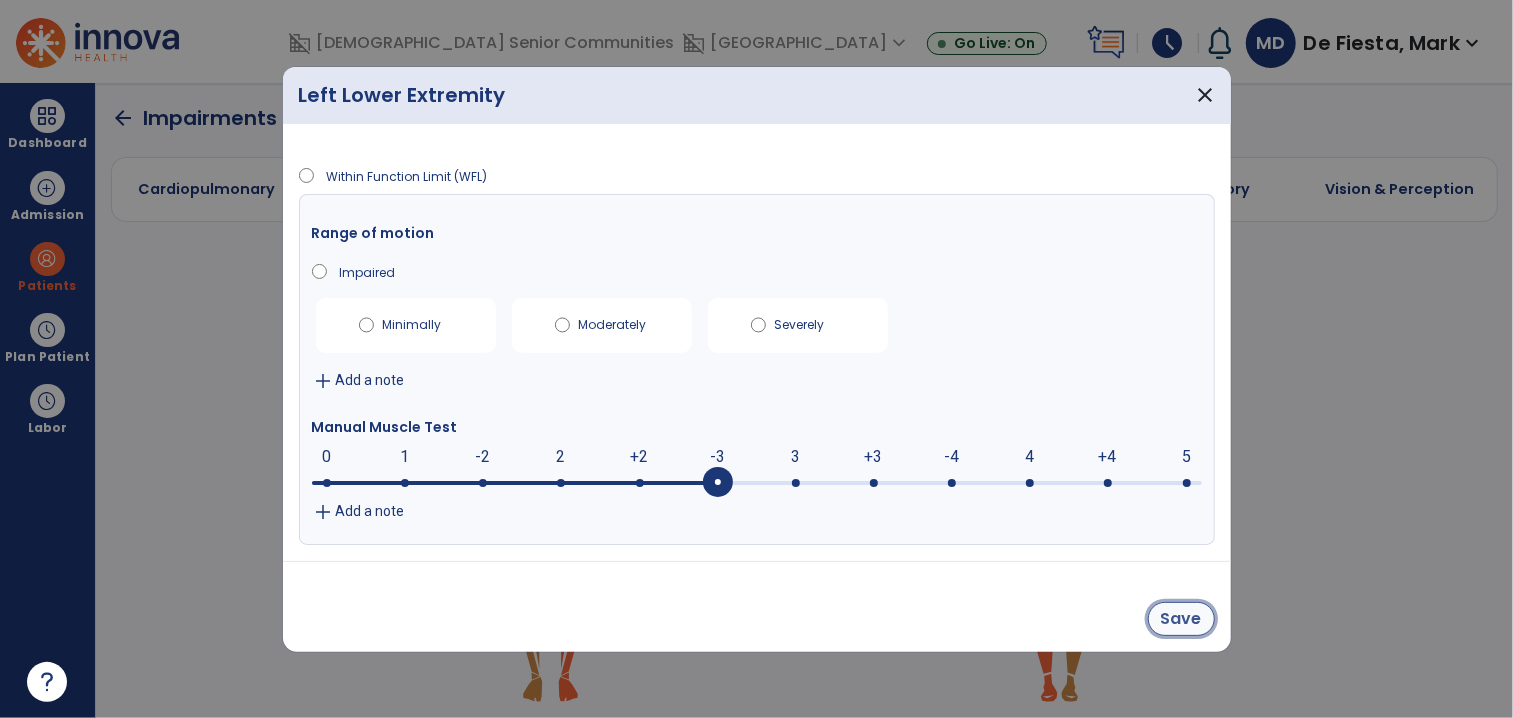 click on "Save" at bounding box center (1181, 619) 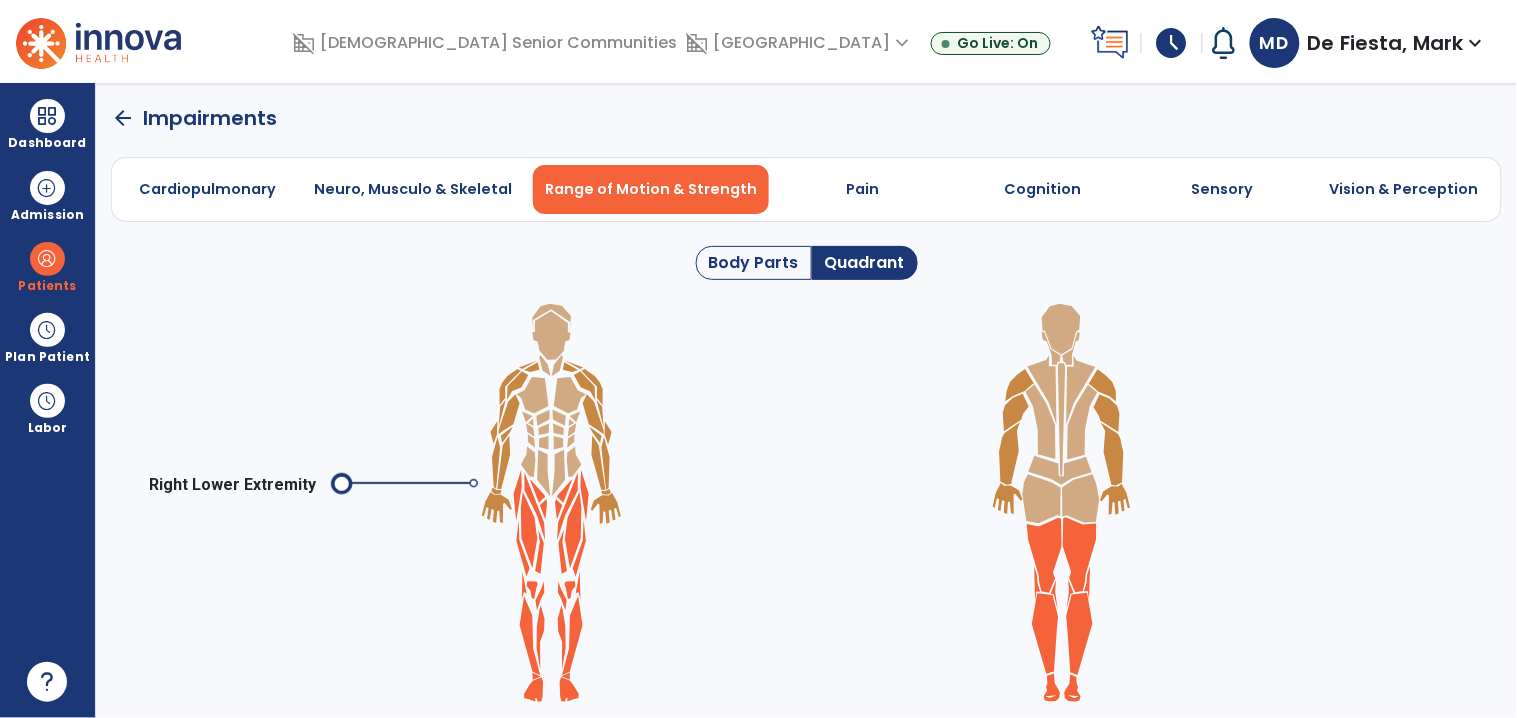click 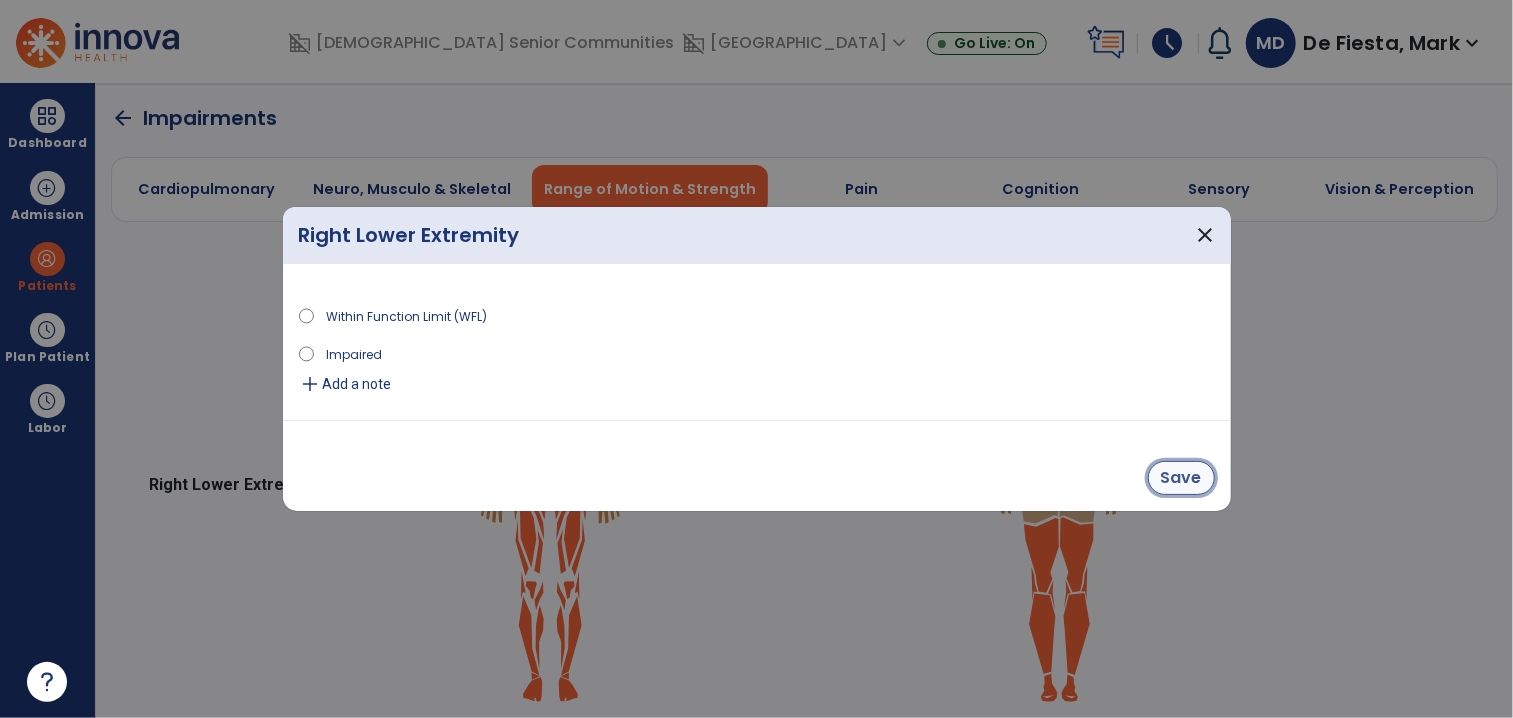 click on "Save" at bounding box center [1181, 478] 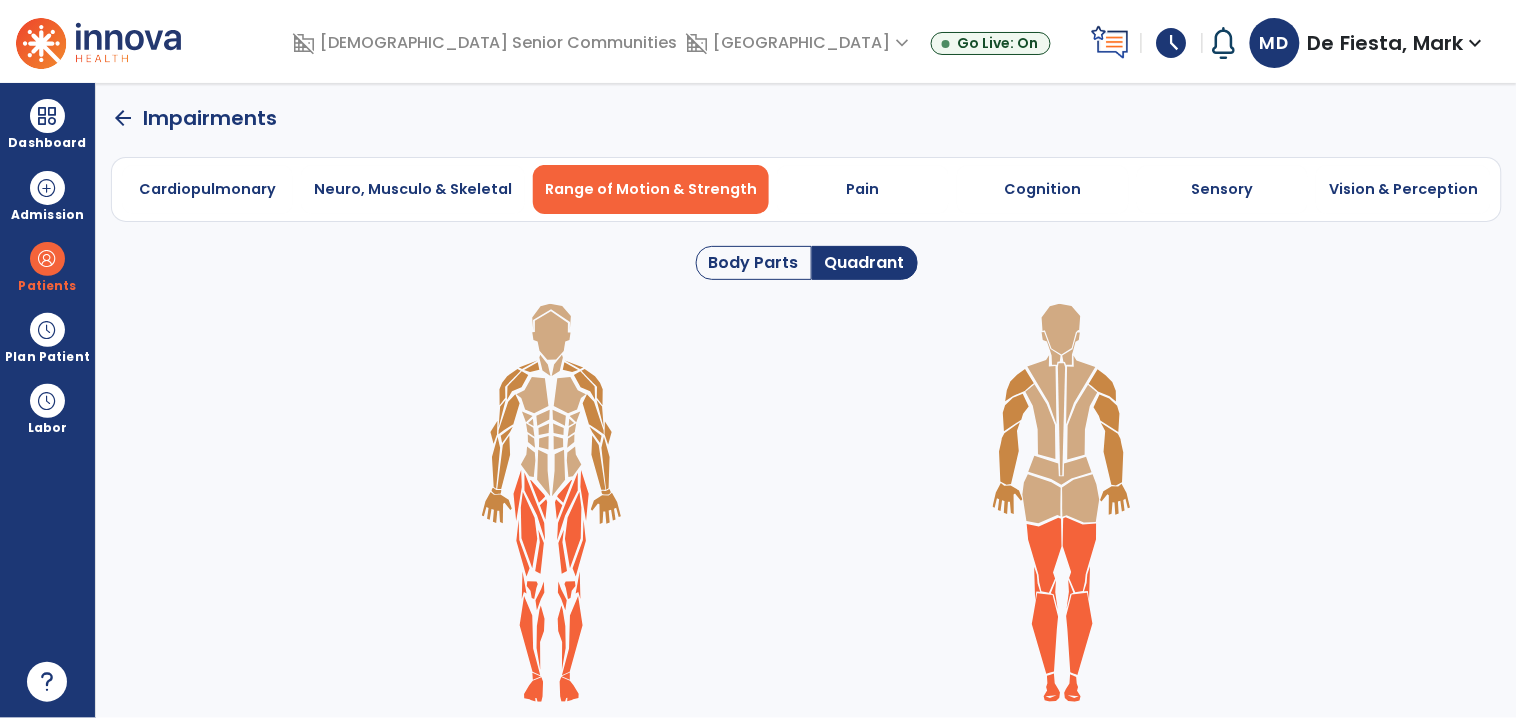 click on "arrow_back" 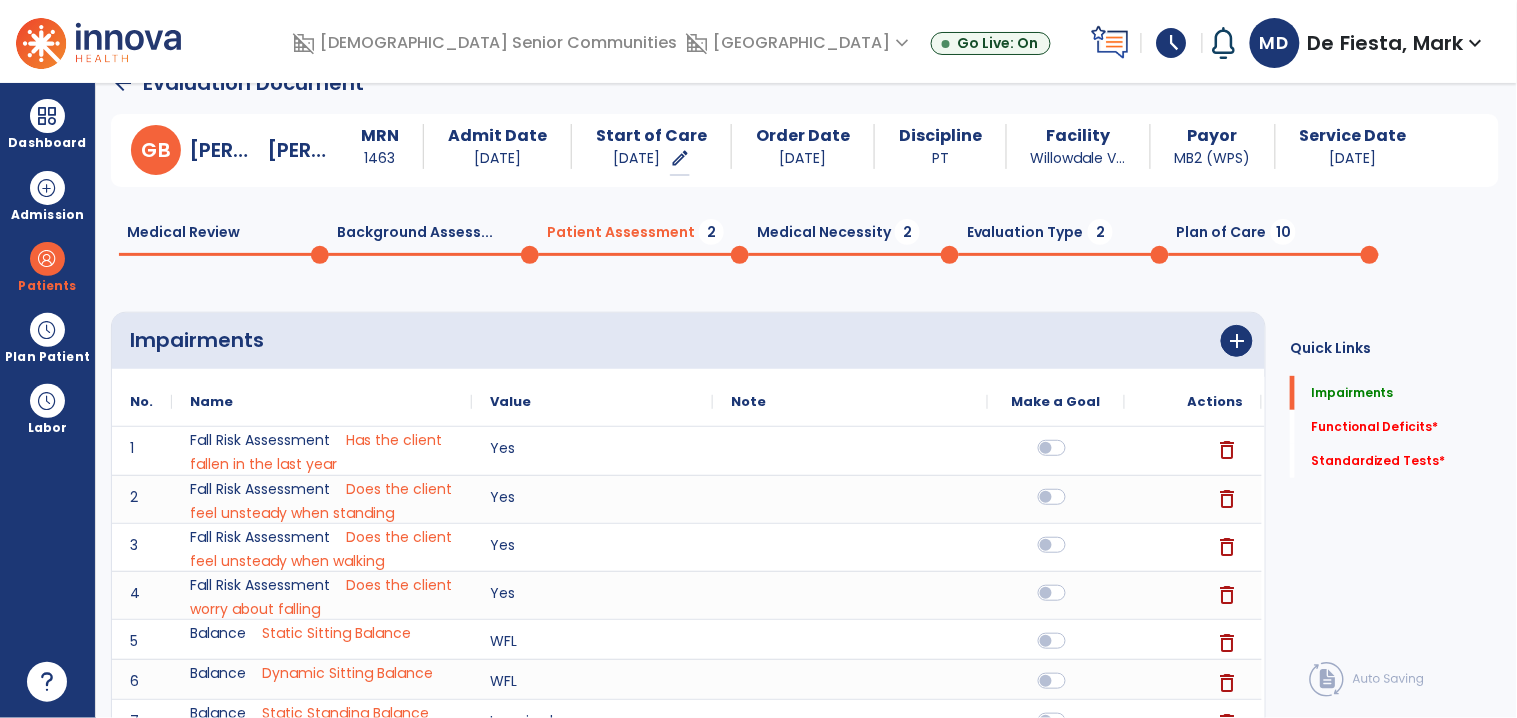 scroll, scrollTop: 97, scrollLeft: 0, axis: vertical 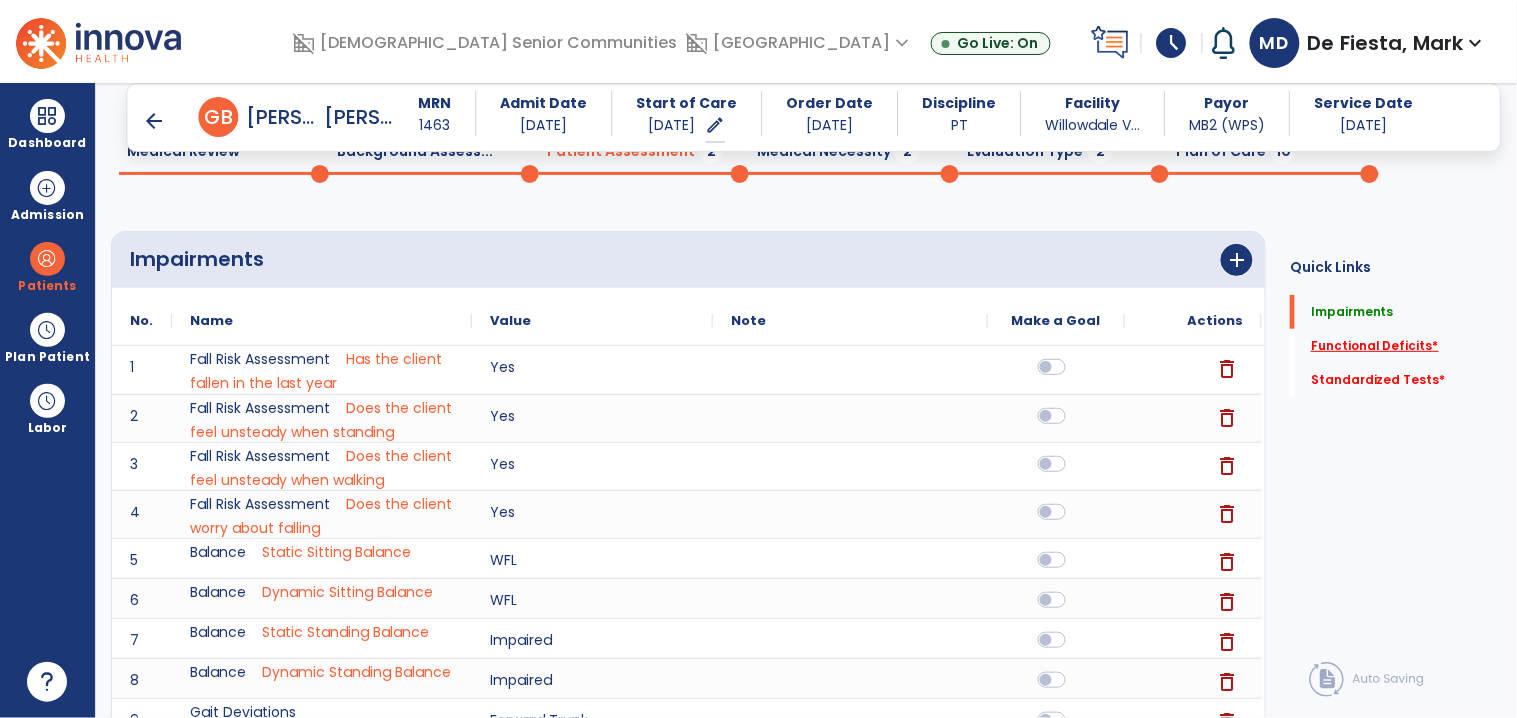 click on "Functional Deficits   *" 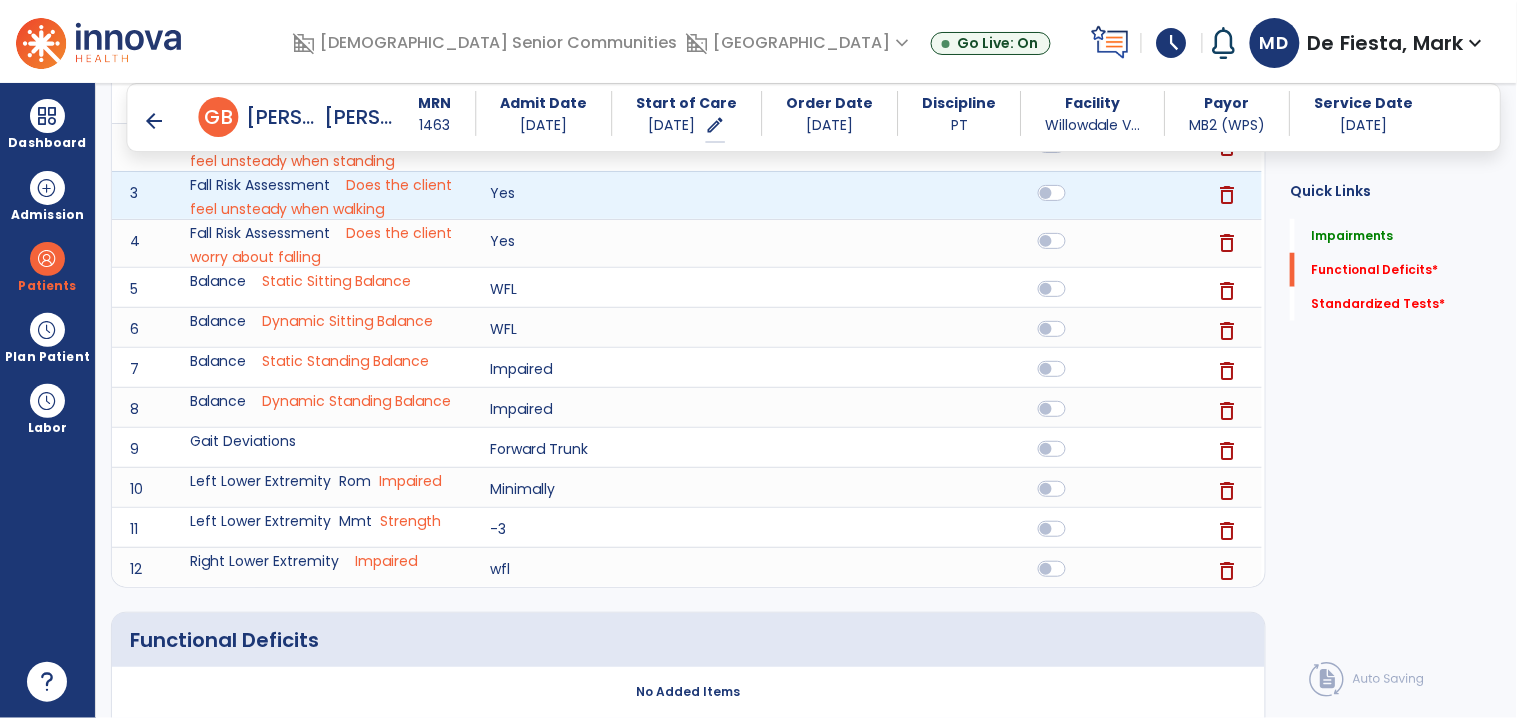scroll, scrollTop: 663, scrollLeft: 0, axis: vertical 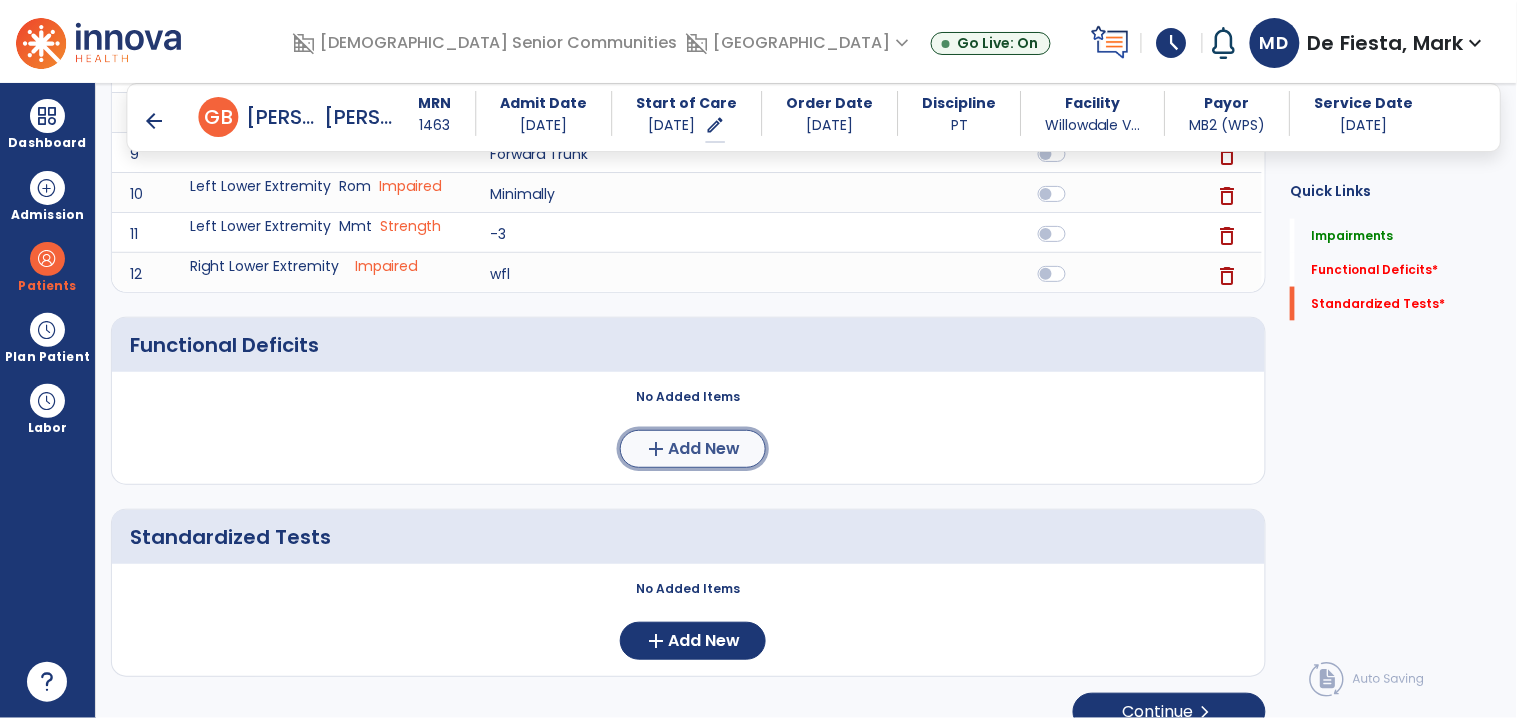 click on "add" 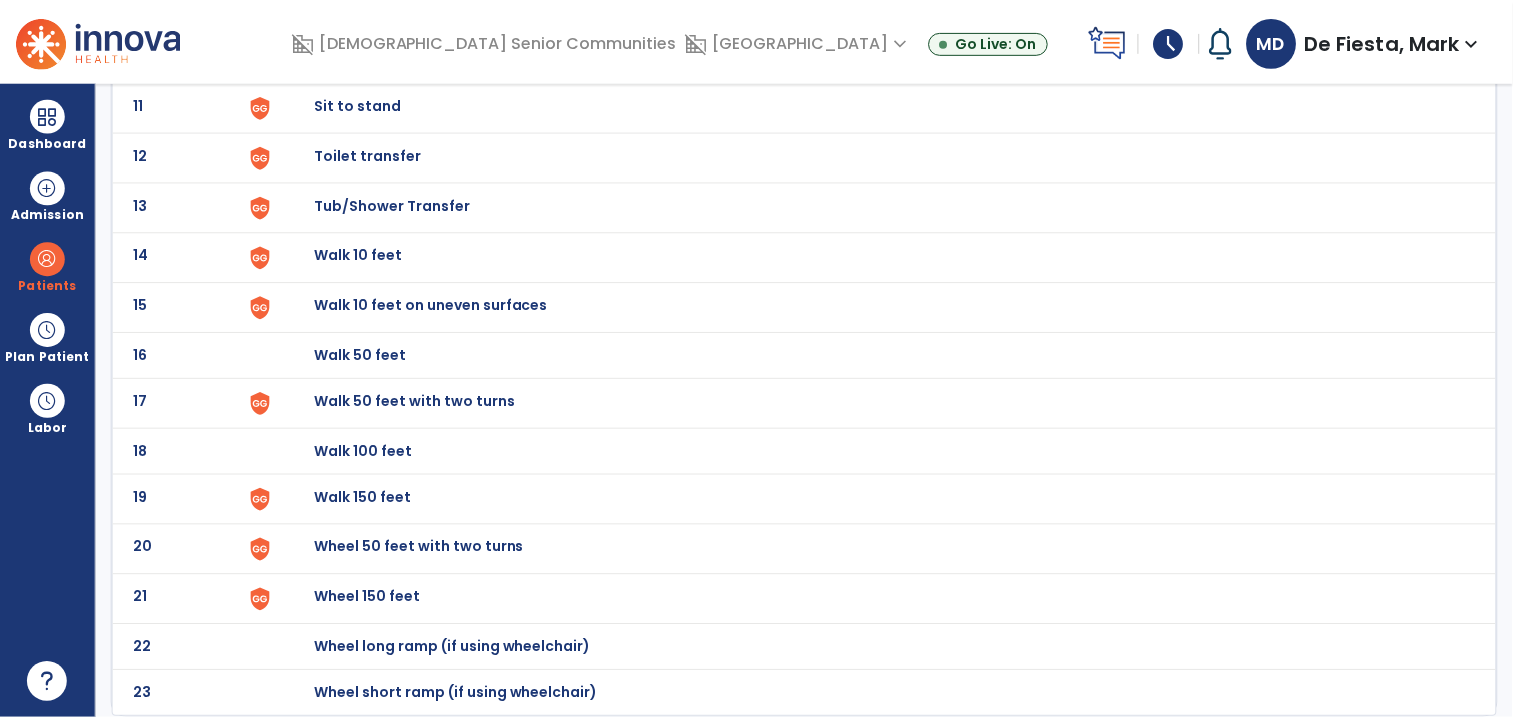 scroll, scrollTop: 0, scrollLeft: 0, axis: both 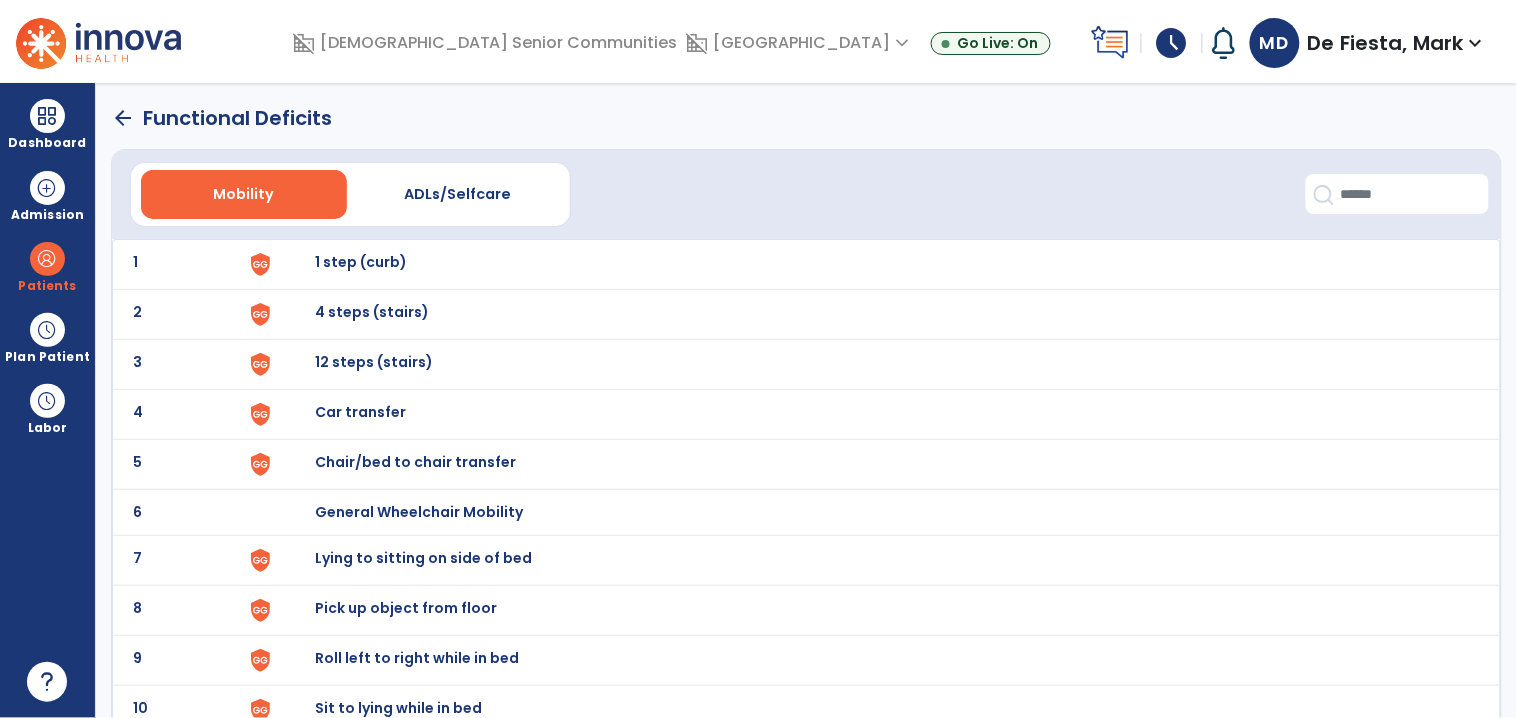 click on "1 step (curb)" at bounding box center (361, 262) 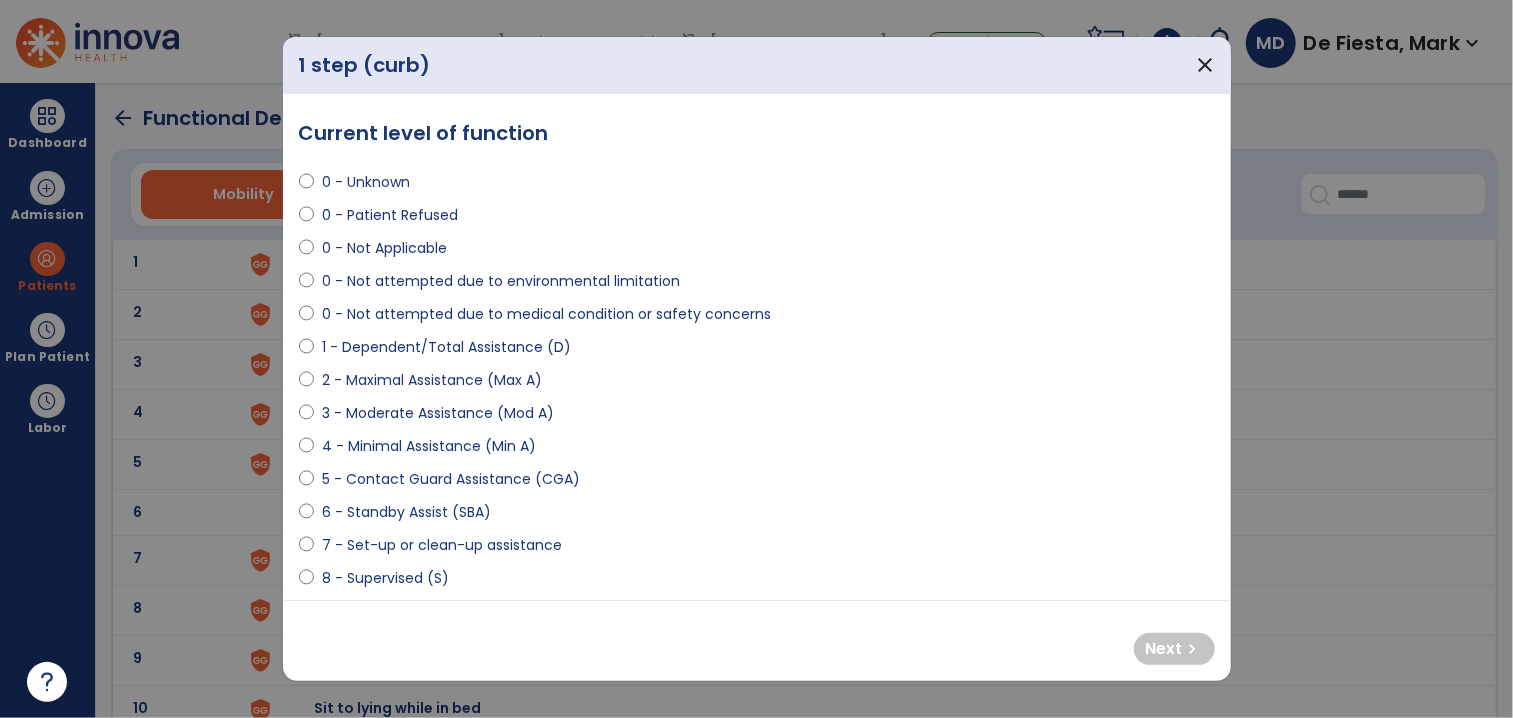 select on "**********" 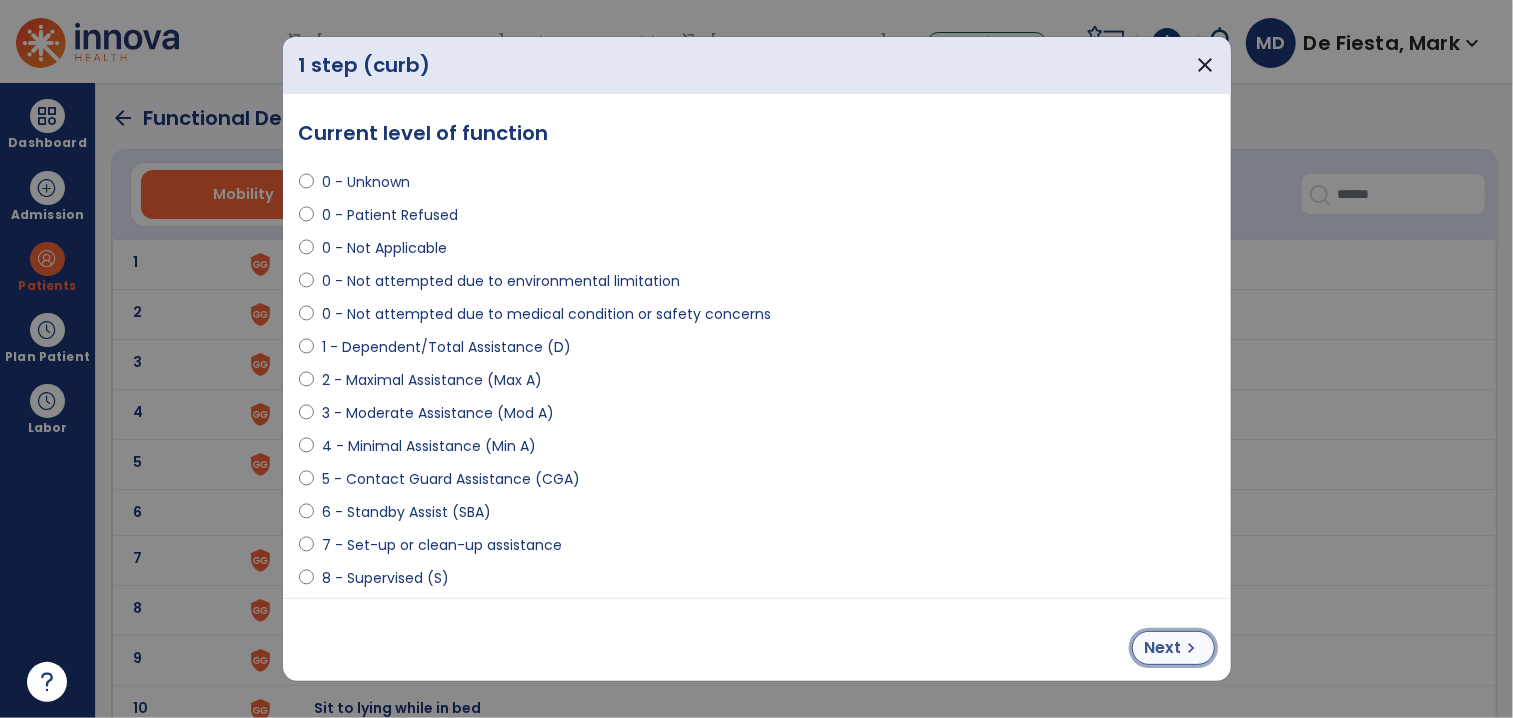 click on "Next" at bounding box center [1163, 648] 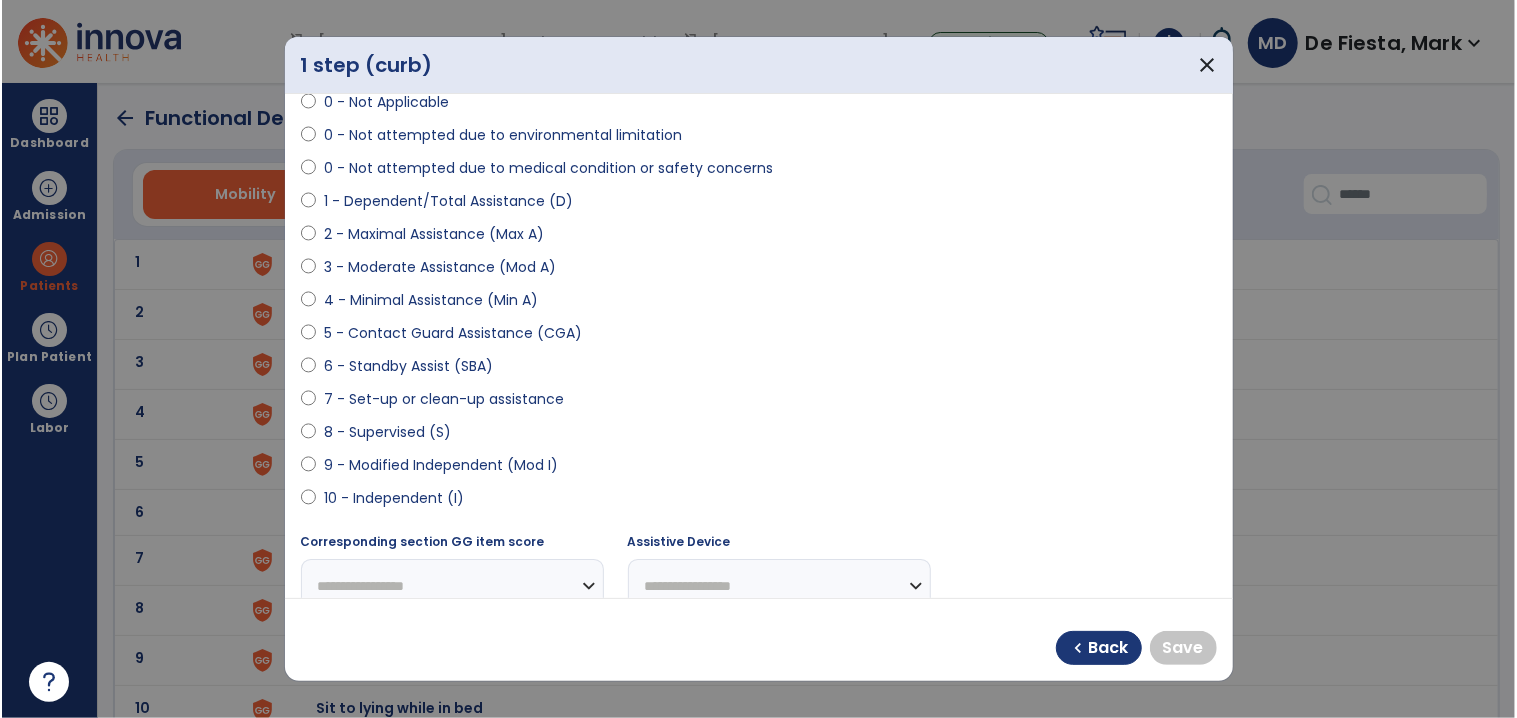 scroll, scrollTop: 147, scrollLeft: 0, axis: vertical 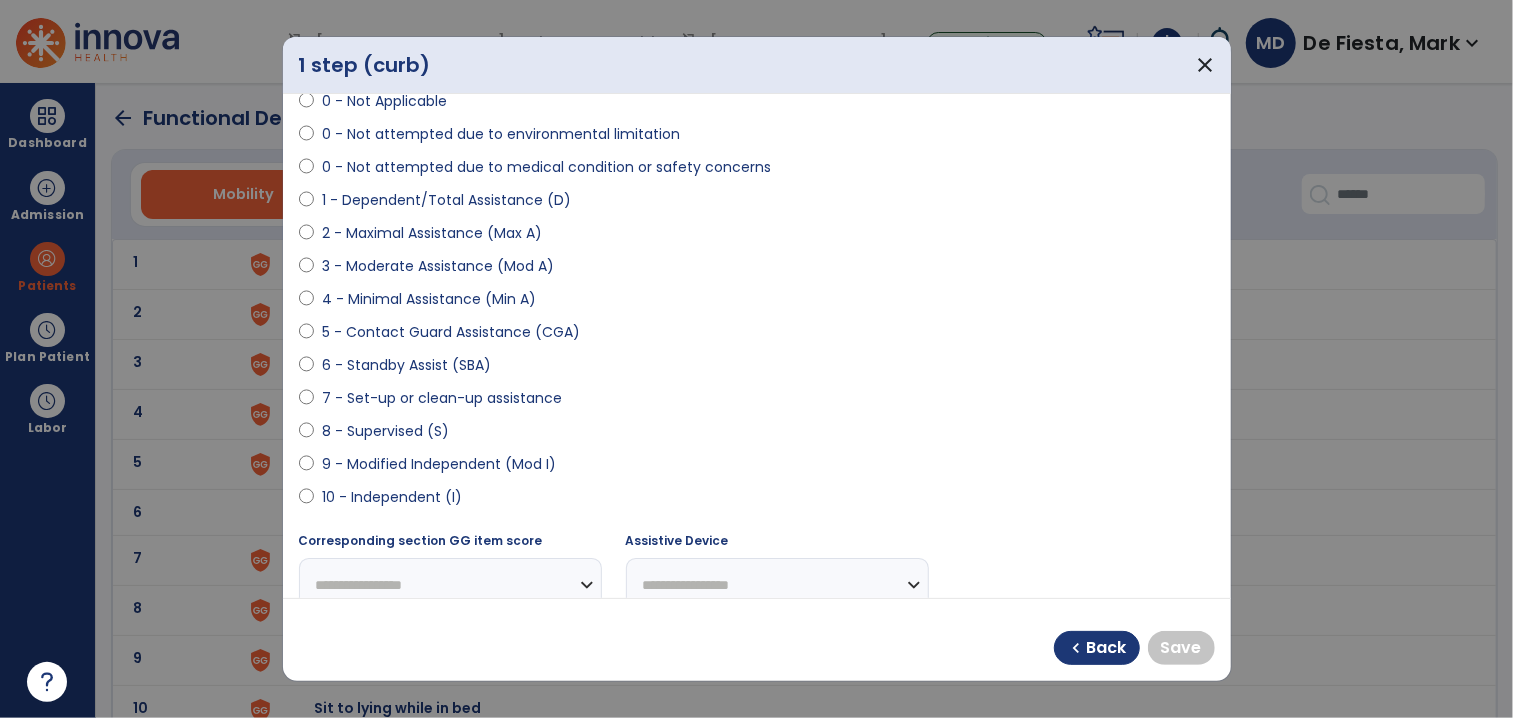select on "**********" 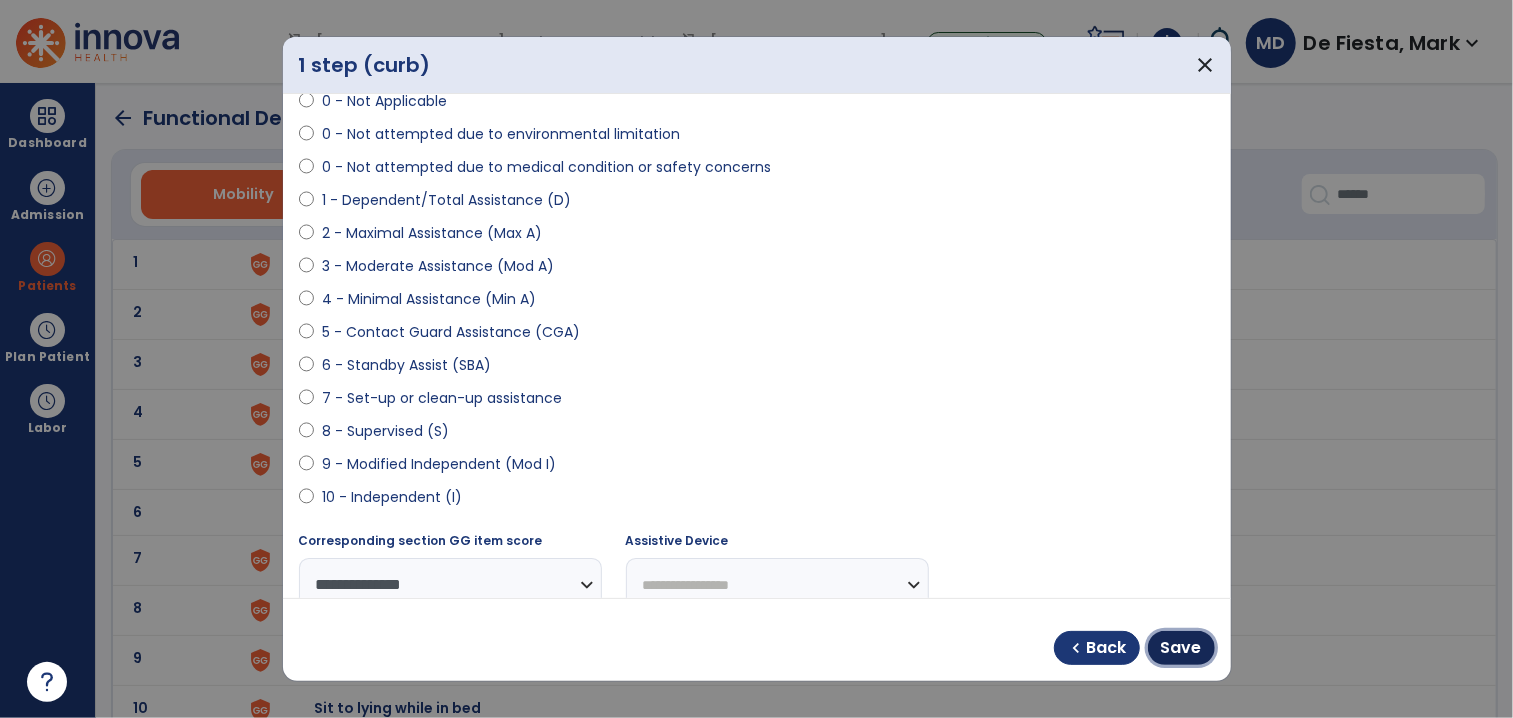 drag, startPoint x: 1162, startPoint y: 649, endPoint x: 715, endPoint y: 398, distance: 512.64996 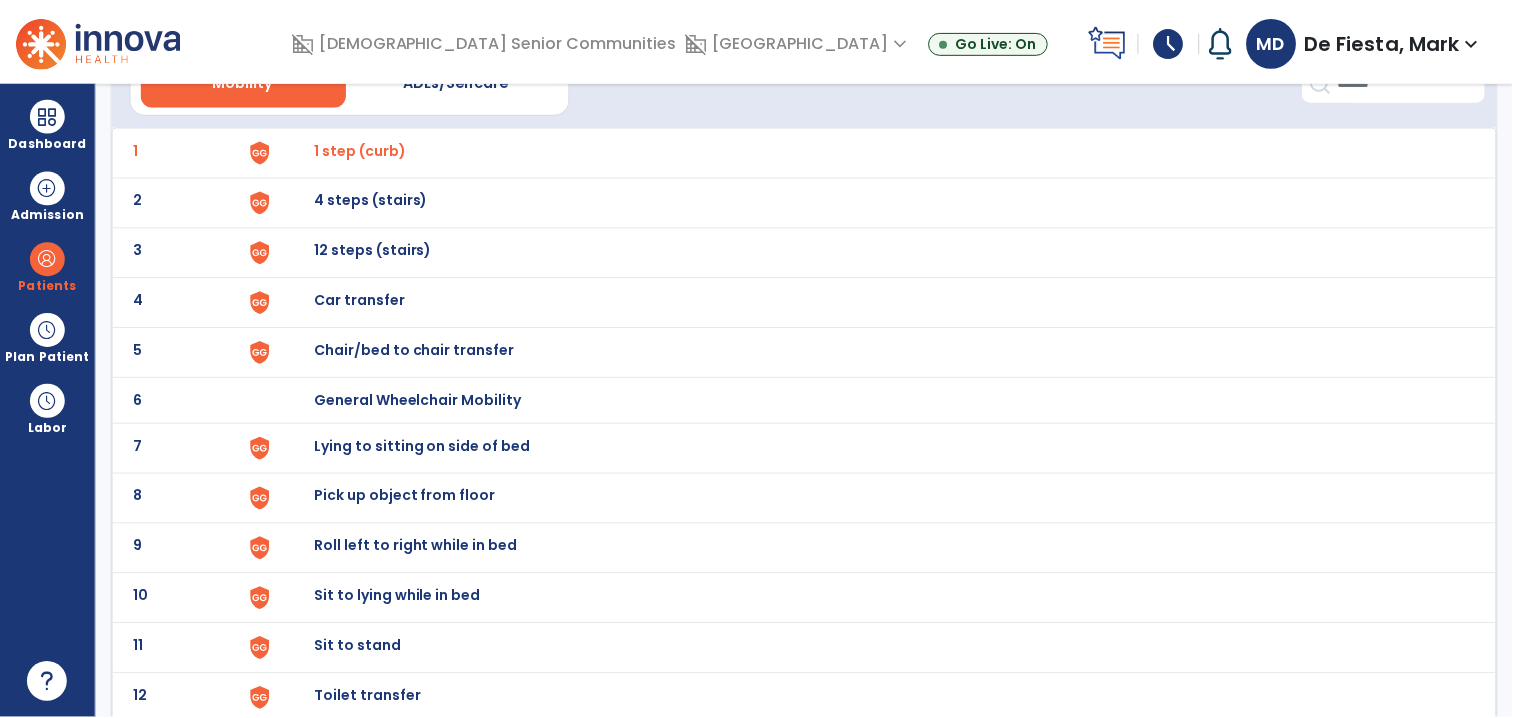 scroll, scrollTop: 126, scrollLeft: 0, axis: vertical 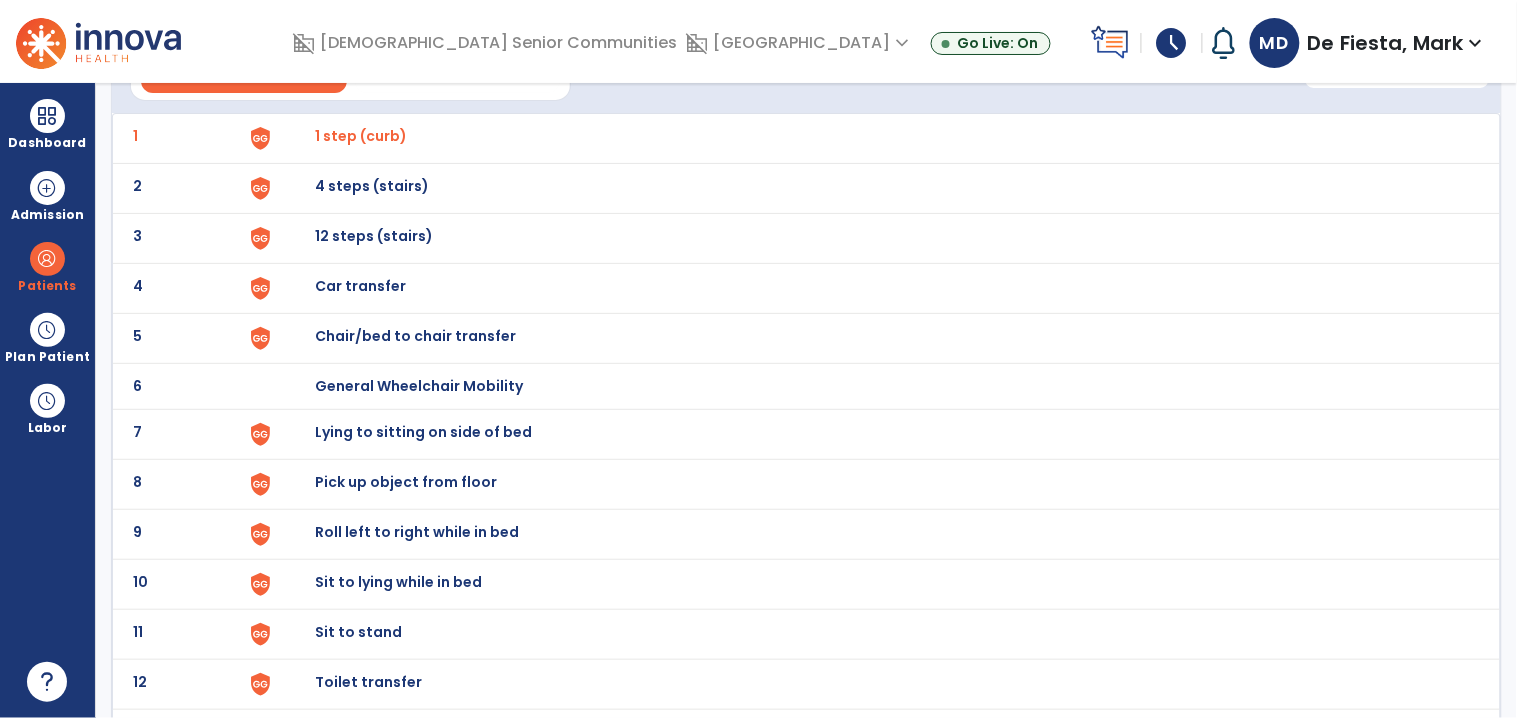 click on "Chair/bed to chair transfer" at bounding box center [877, 138] 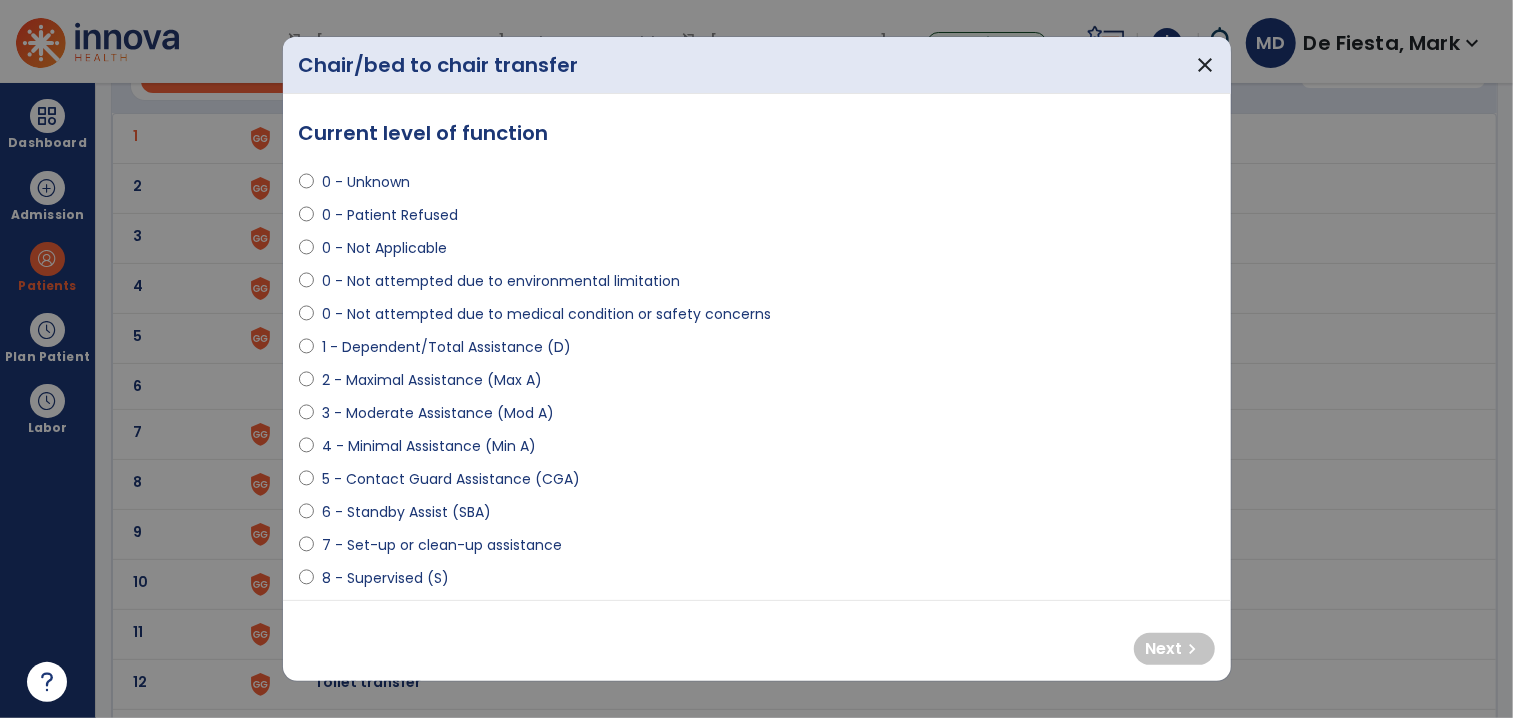 select on "**********" 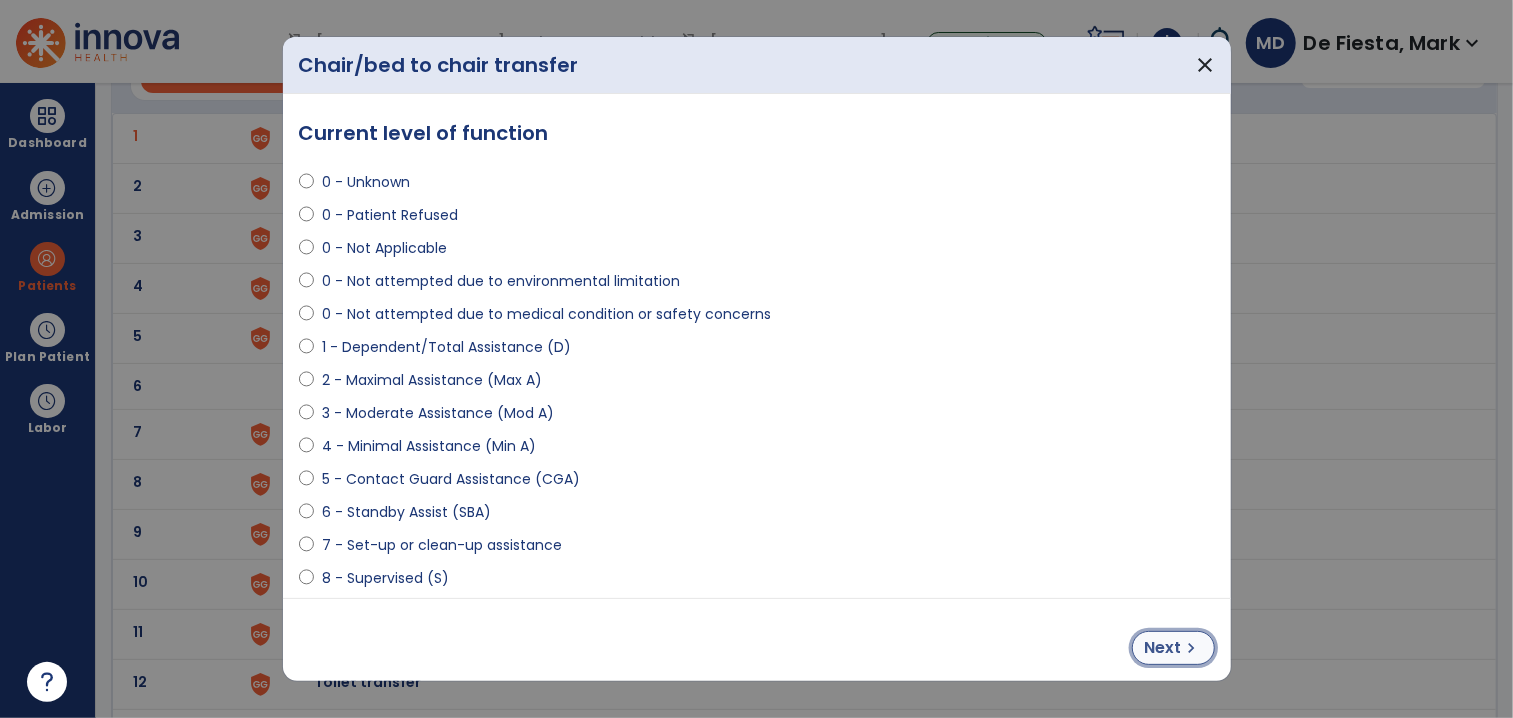 click on "Next" at bounding box center [1163, 648] 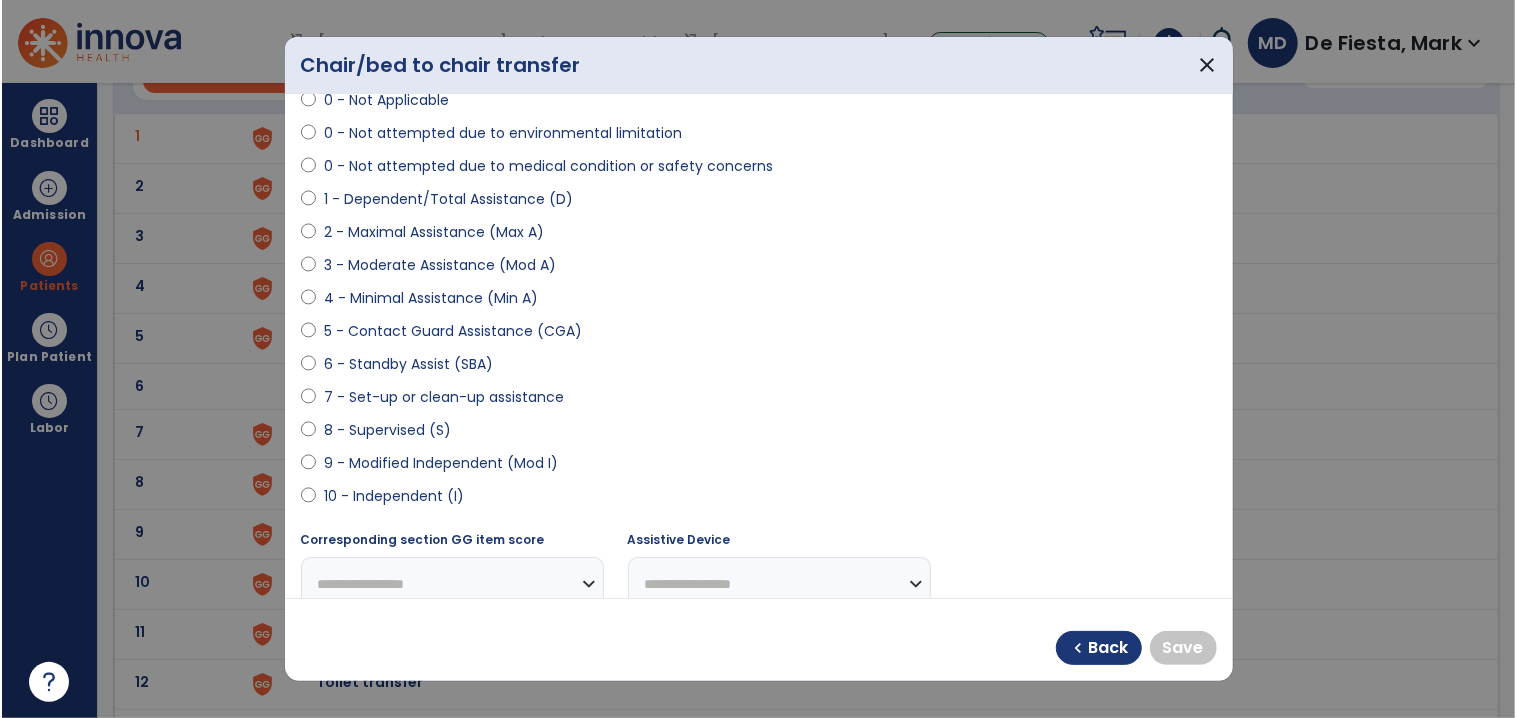 scroll, scrollTop: 150, scrollLeft: 0, axis: vertical 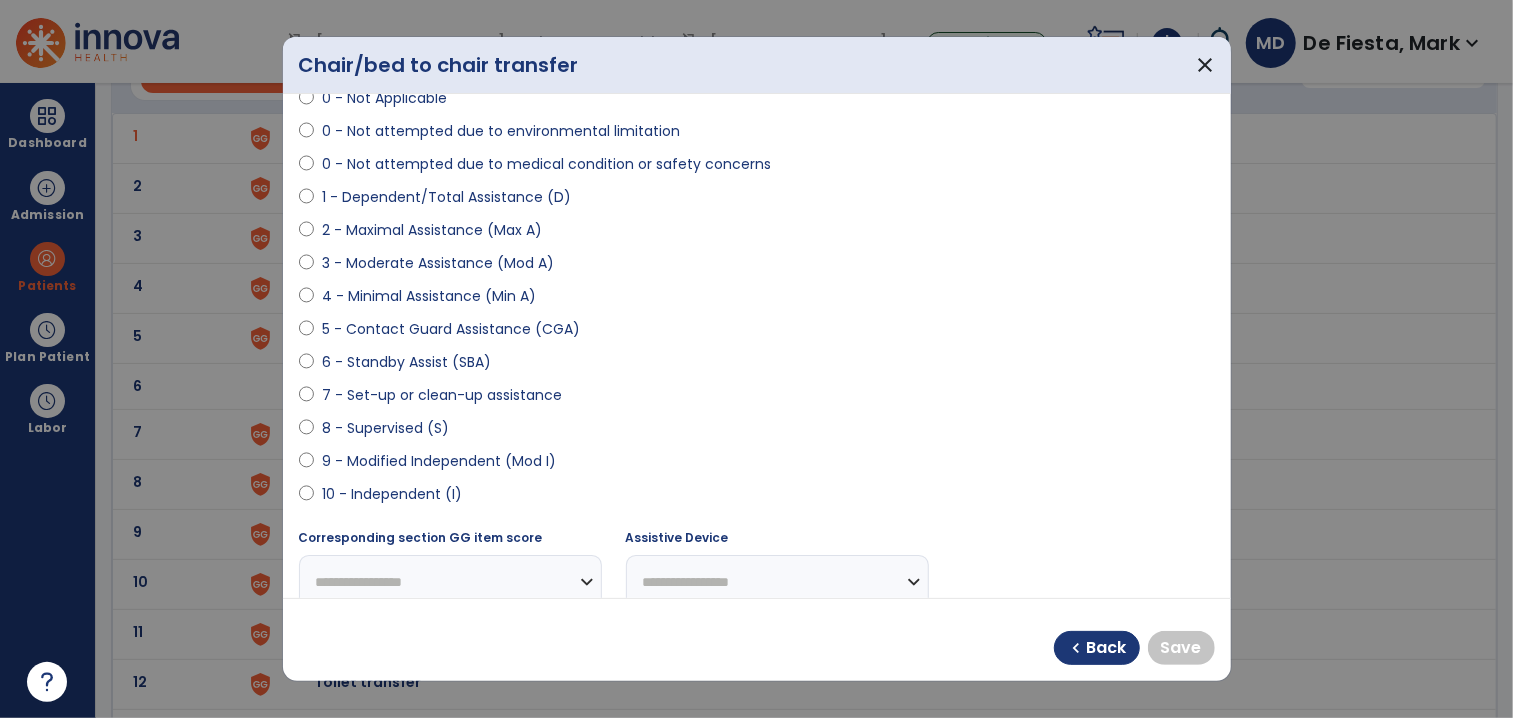 select on "**********" 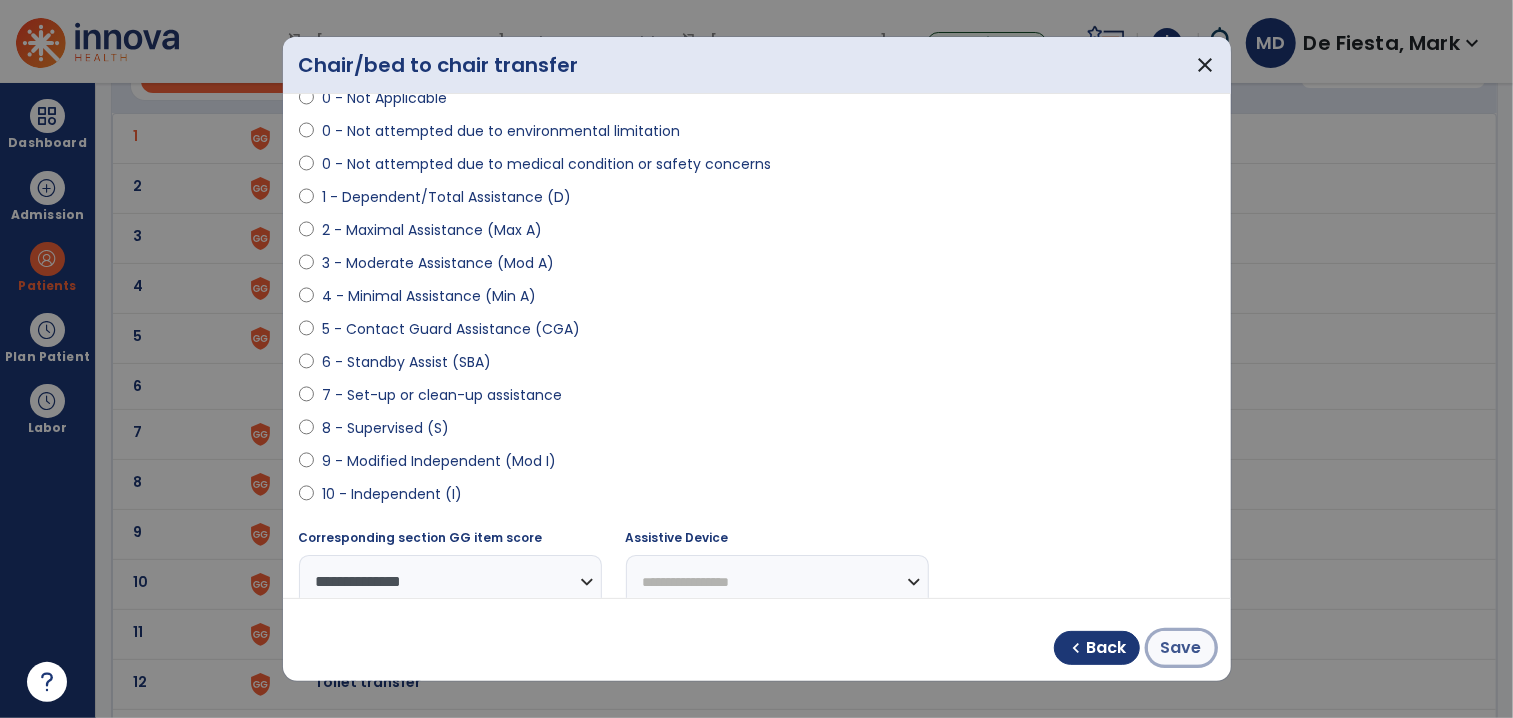 click on "Save" at bounding box center [1181, 648] 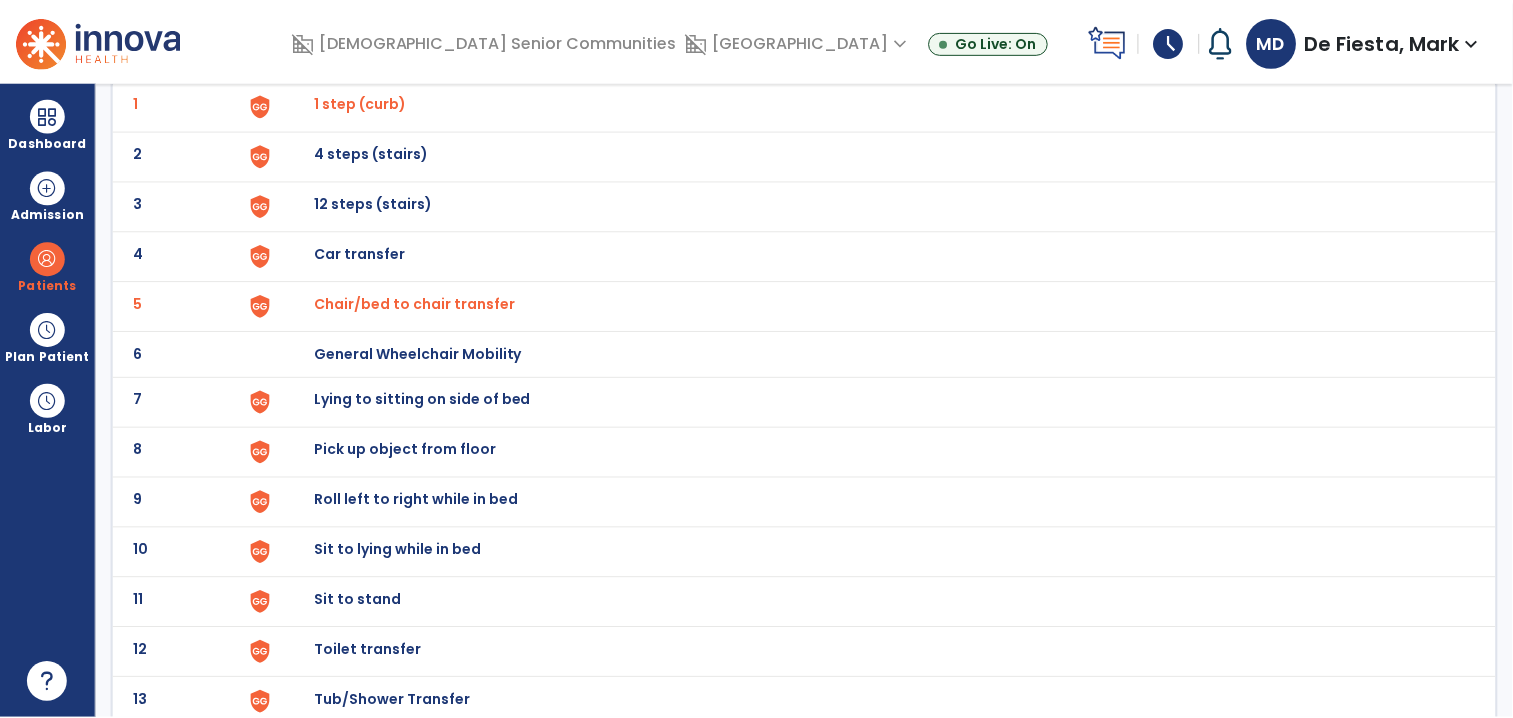 scroll, scrollTop: 226, scrollLeft: 0, axis: vertical 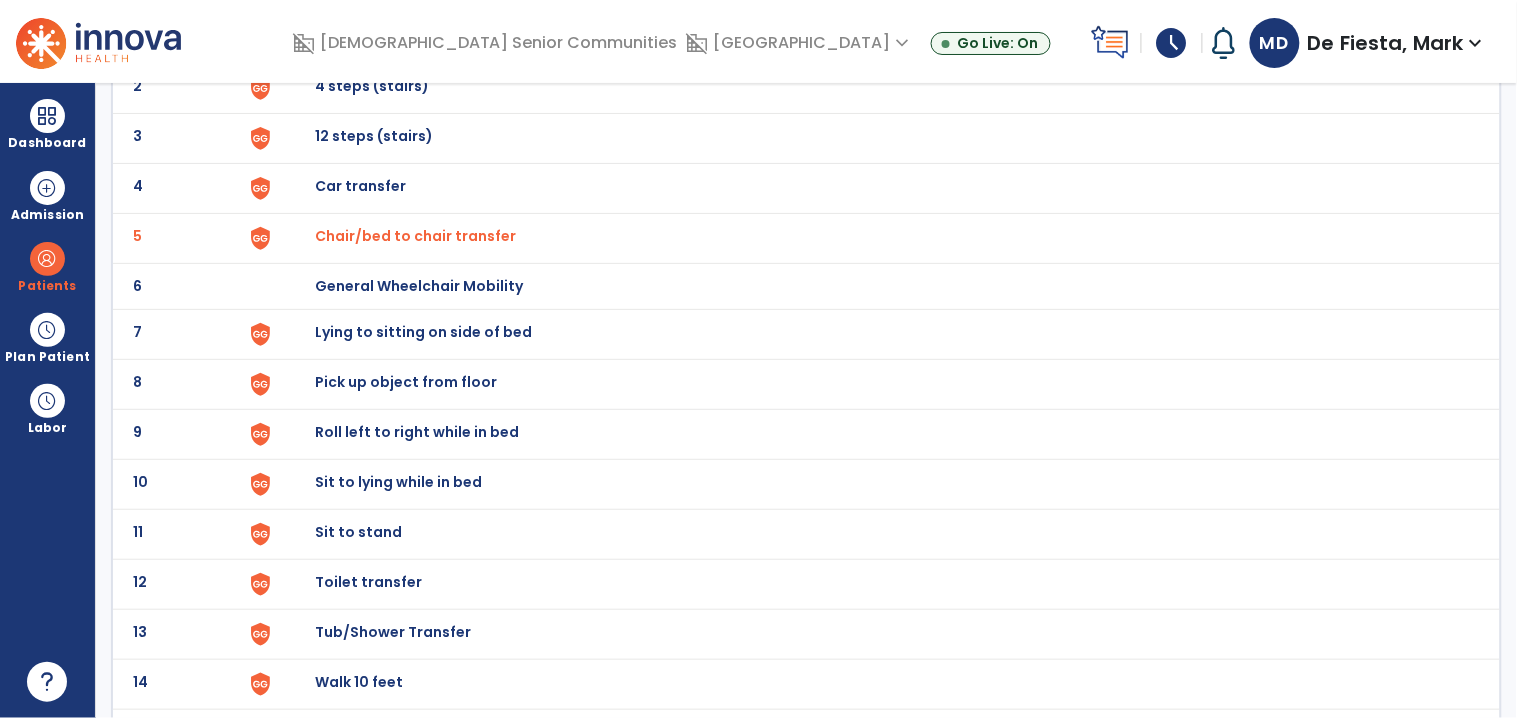 click on "Sit to stand" at bounding box center [877, 38] 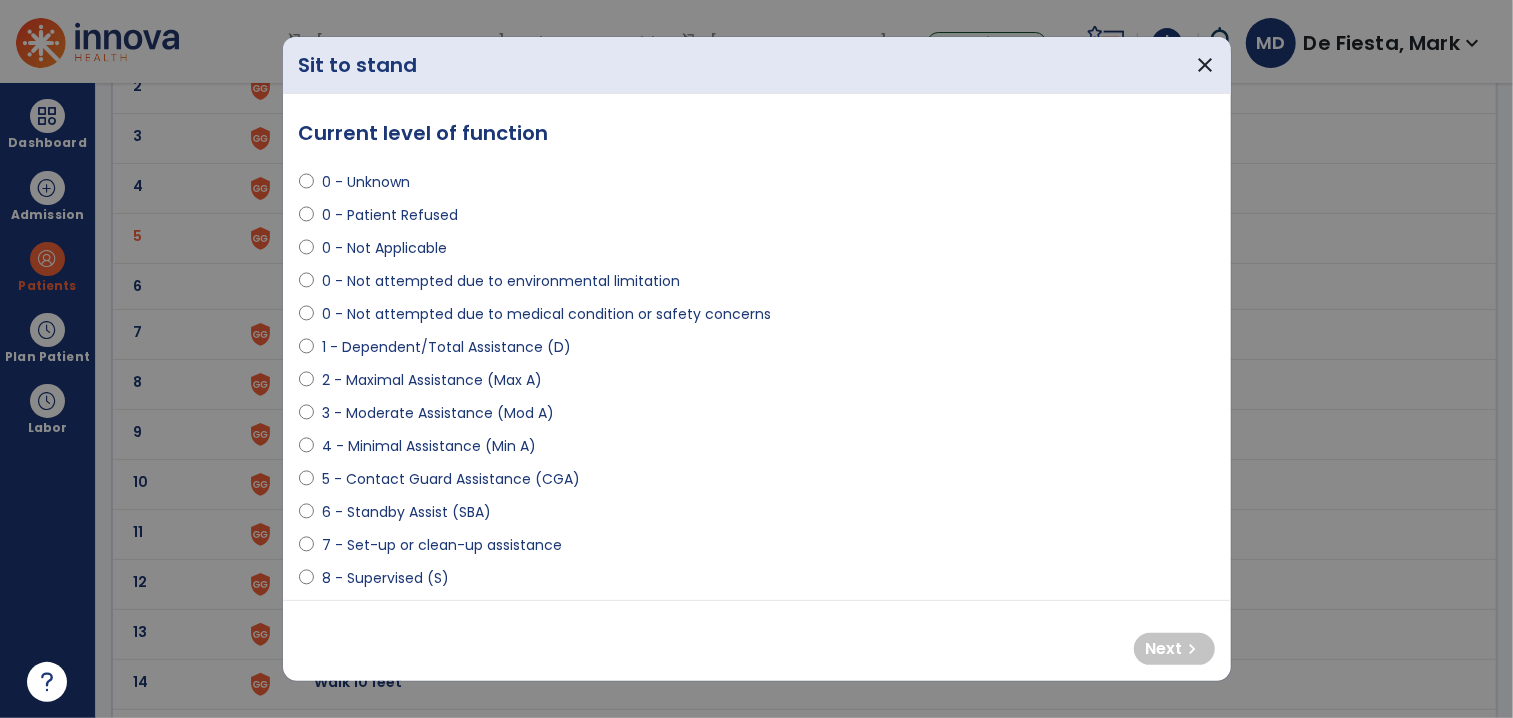 select on "**********" 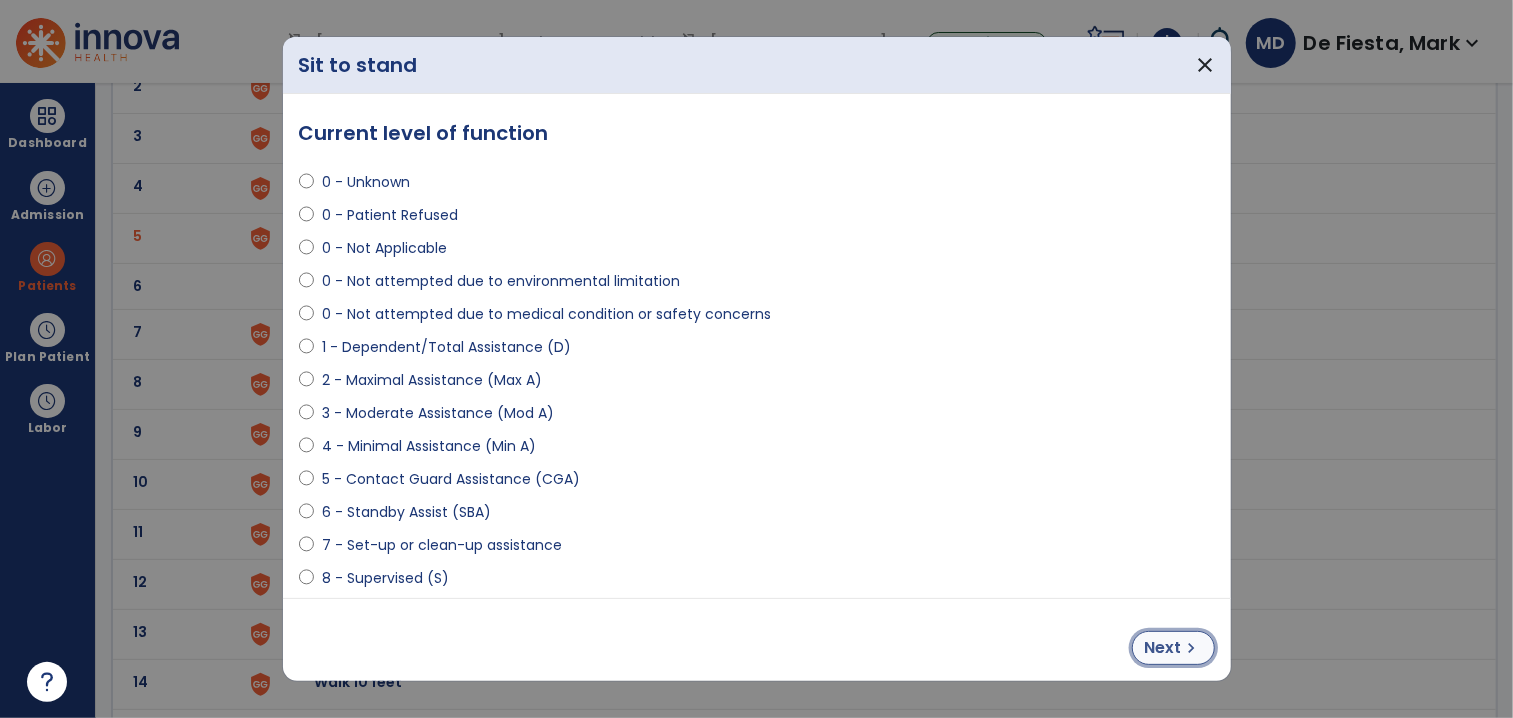 click on "Next" at bounding box center [1163, 648] 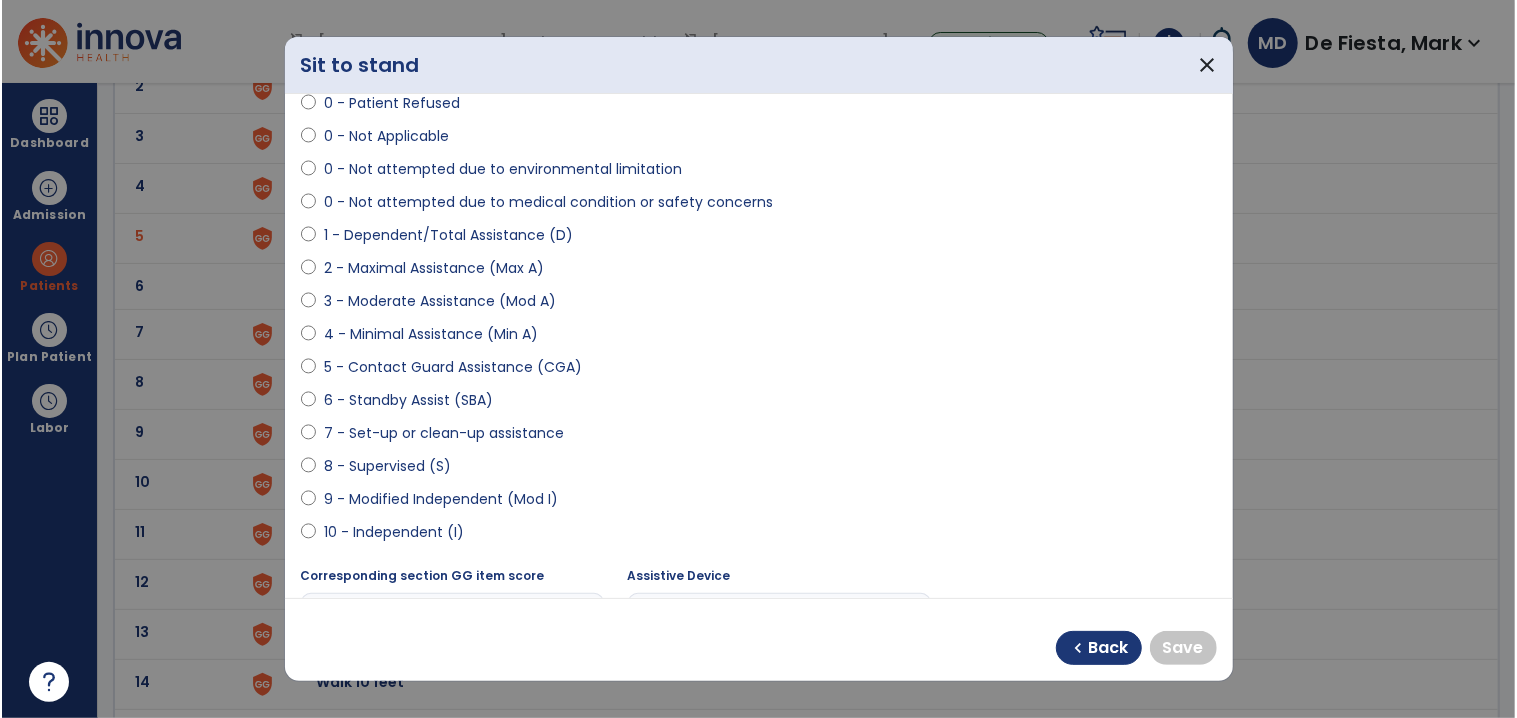 scroll, scrollTop: 122, scrollLeft: 0, axis: vertical 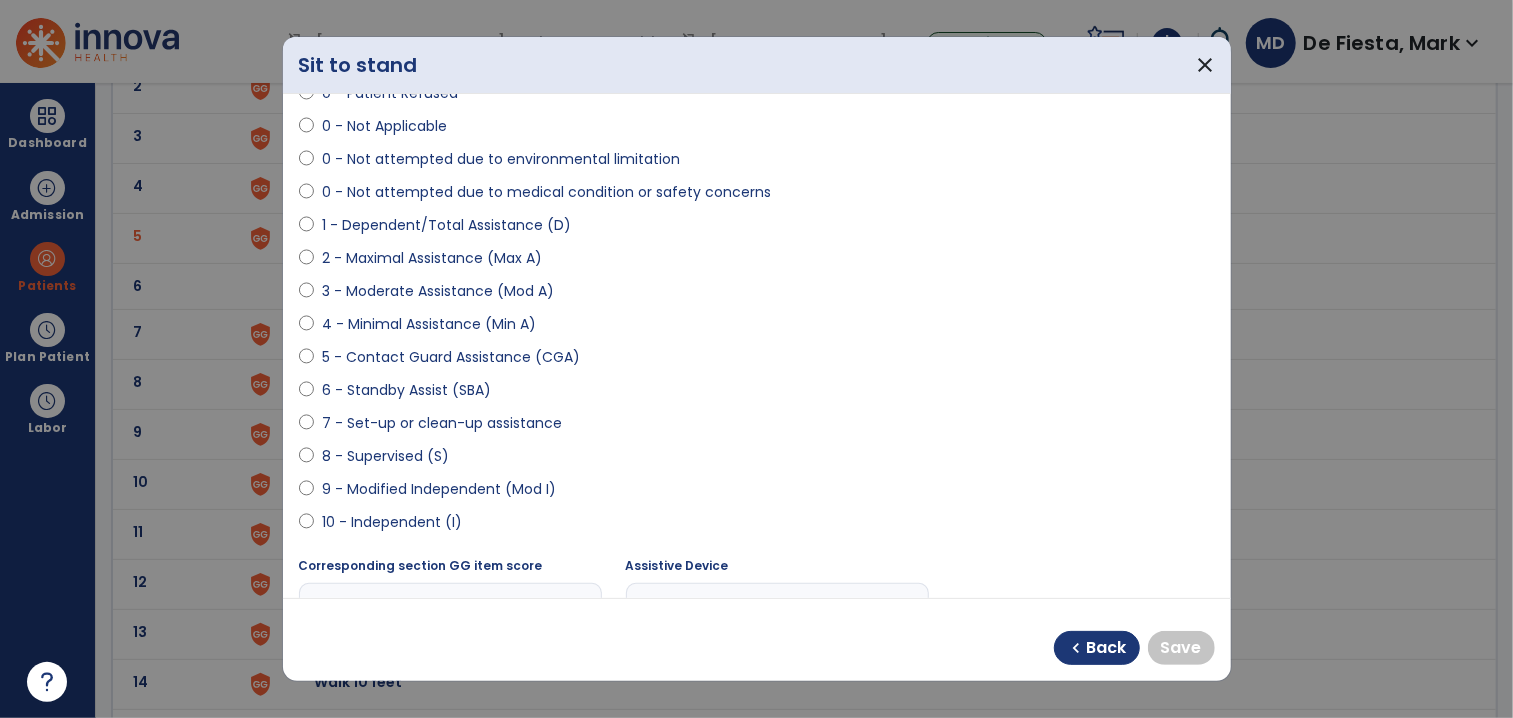 select on "**********" 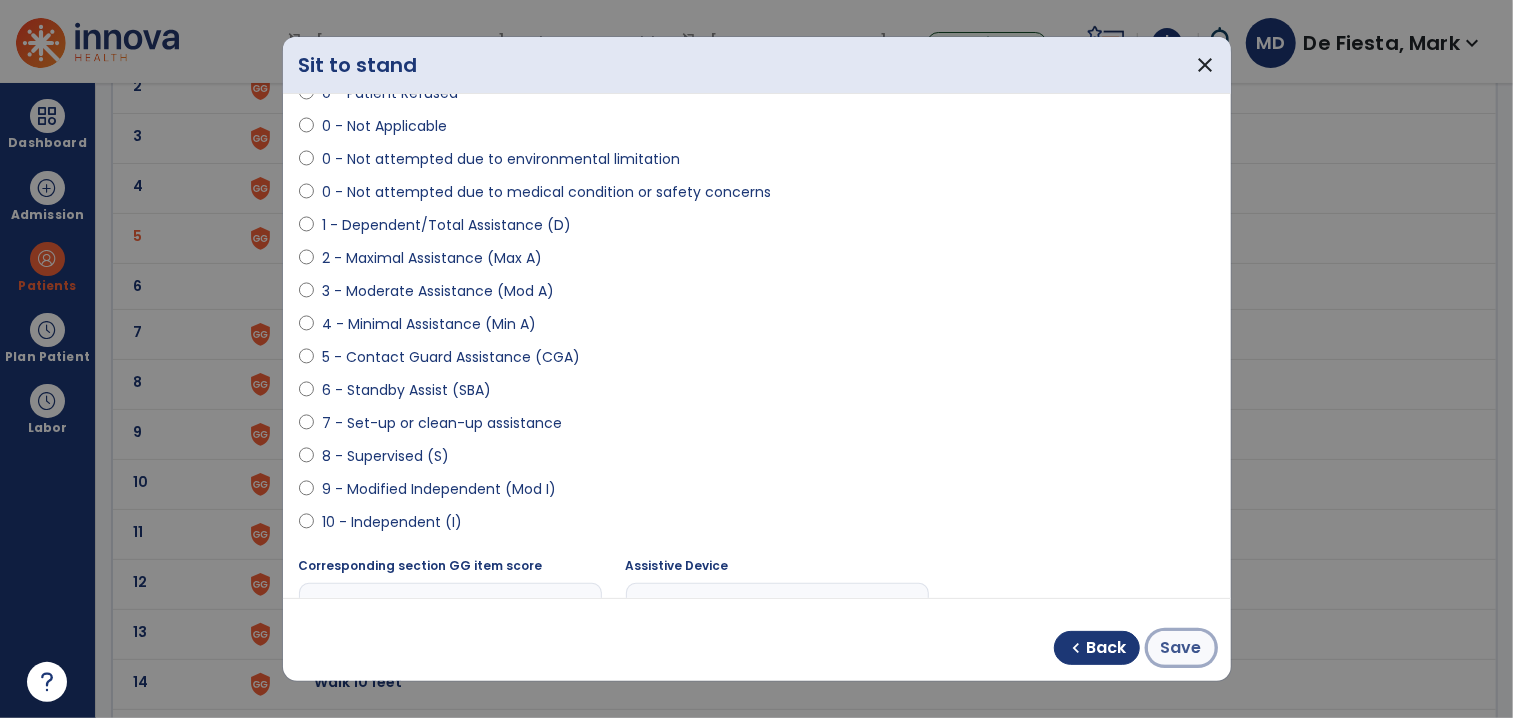 click on "Save" at bounding box center [1181, 648] 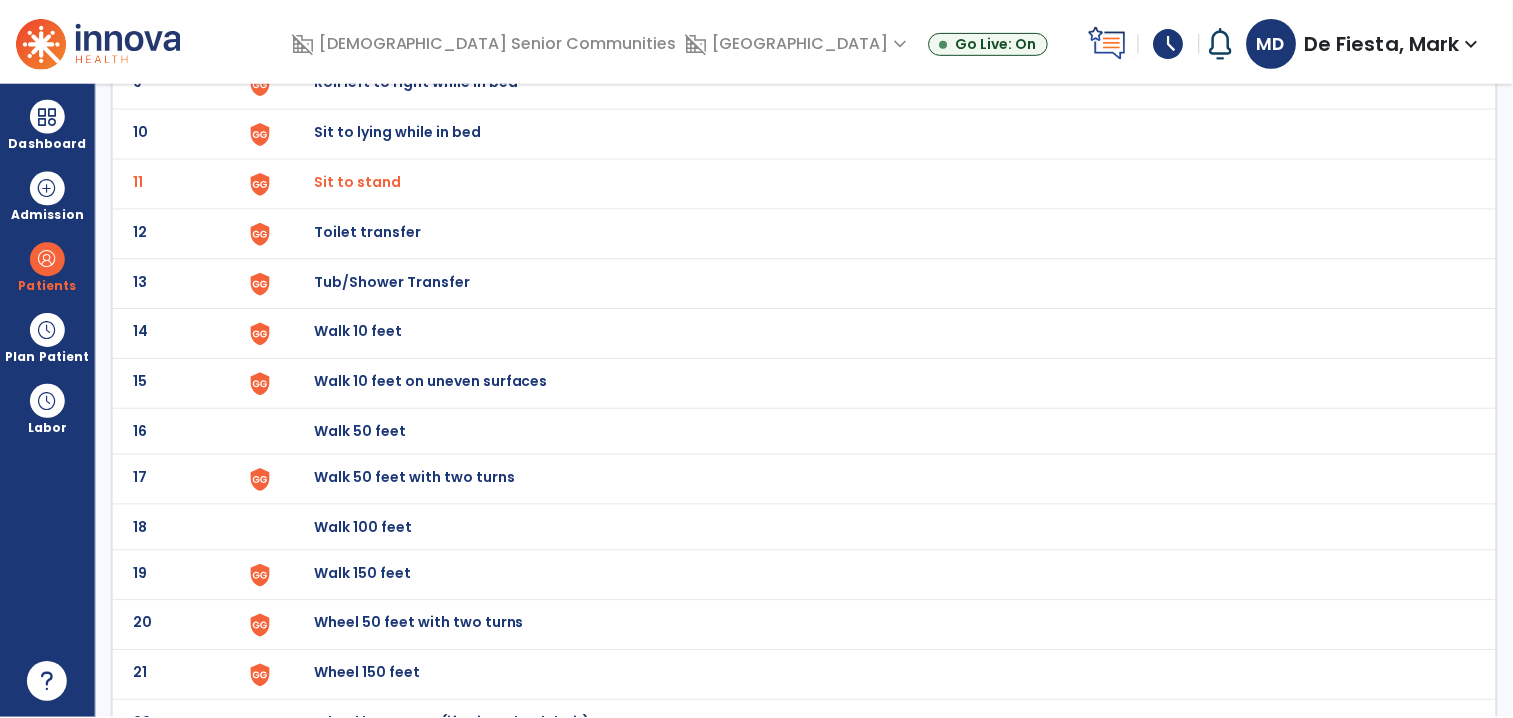 scroll, scrollTop: 601, scrollLeft: 0, axis: vertical 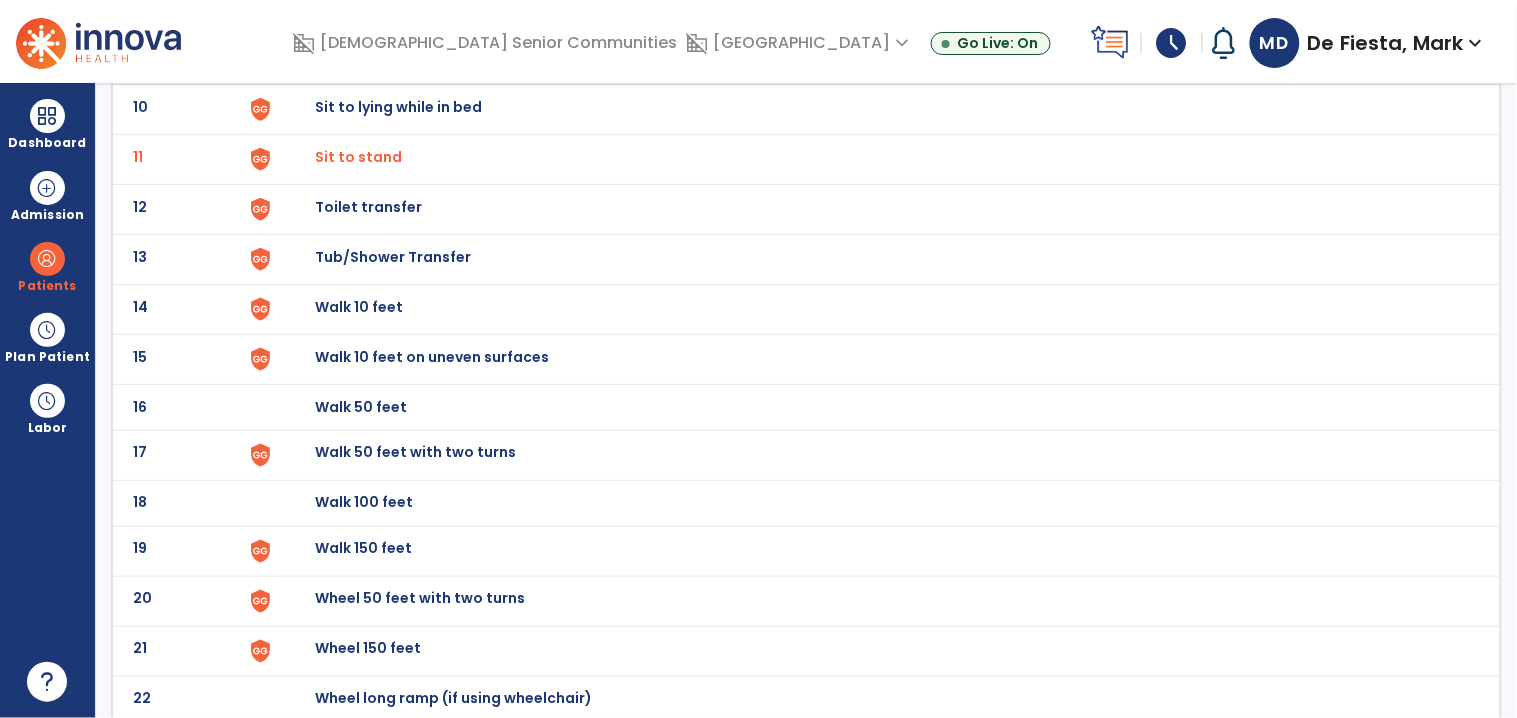 click on "Walk 50 feet with two turns" at bounding box center (877, -337) 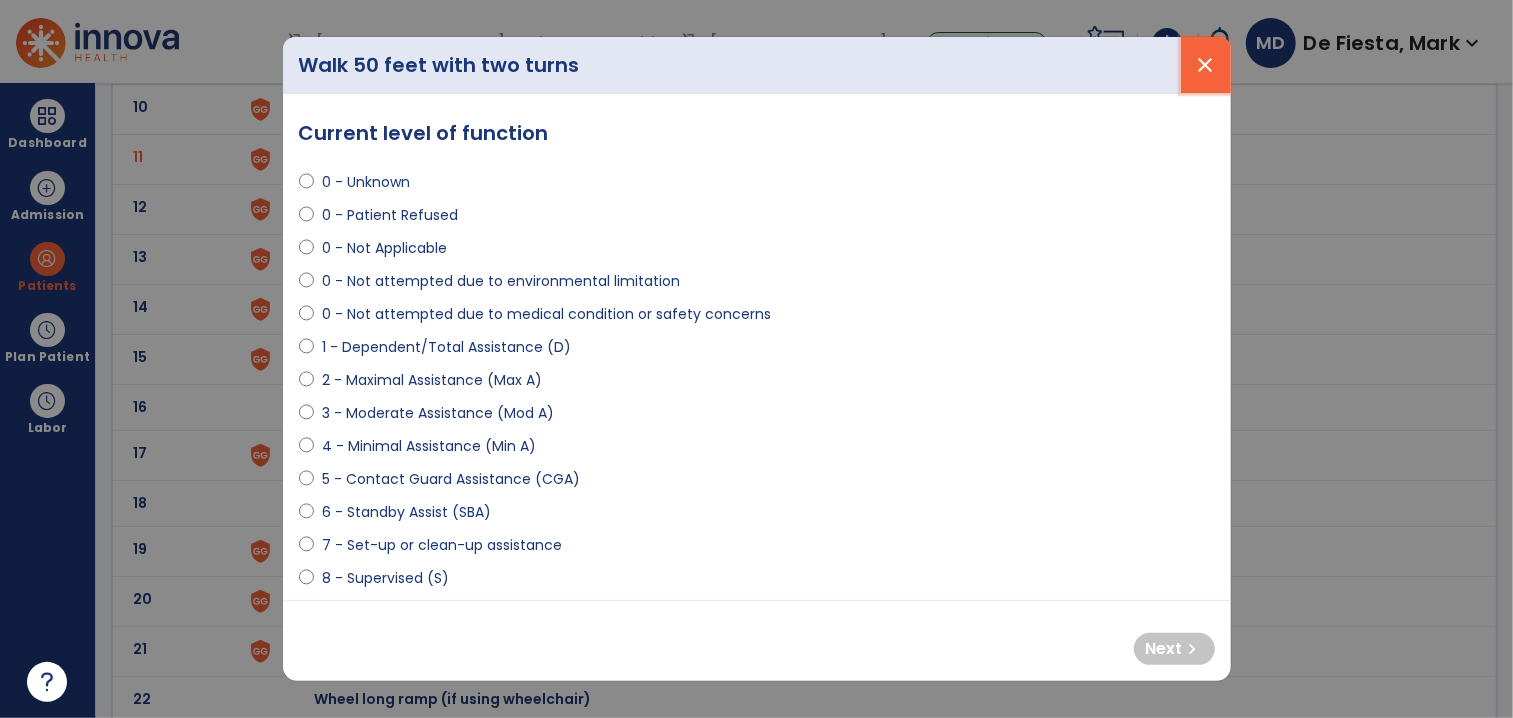 click on "close" at bounding box center [1206, 65] 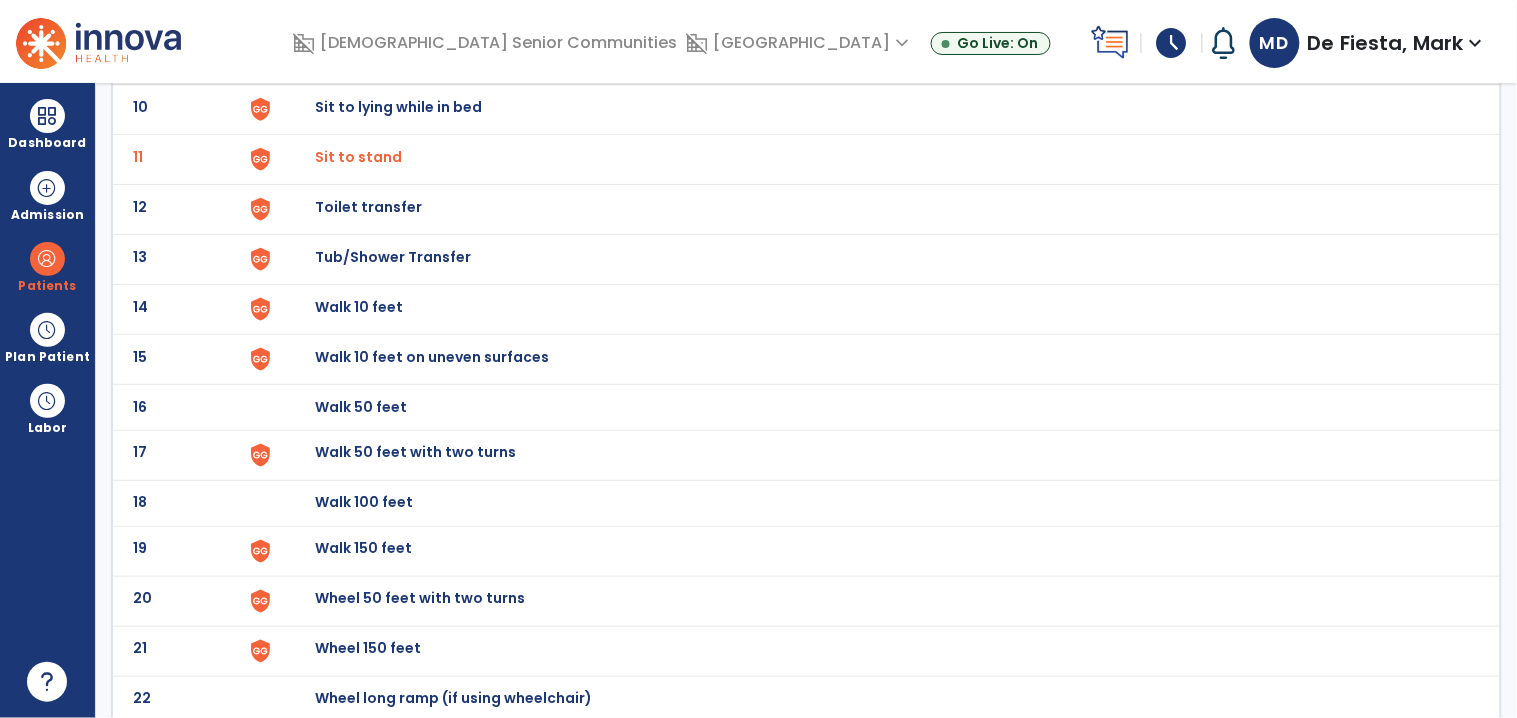 click on "Walk 50 feet with two turns" at bounding box center [877, -337] 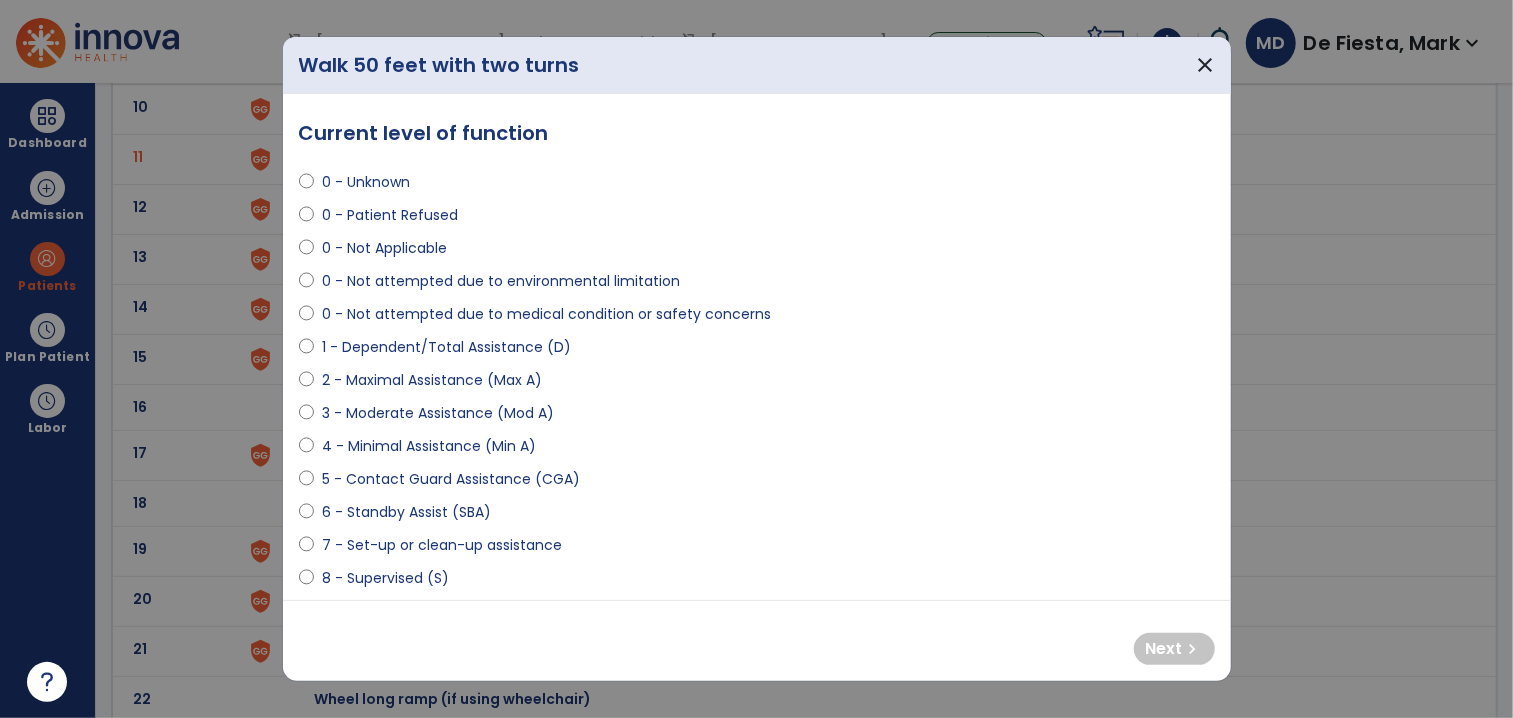 select on "**********" 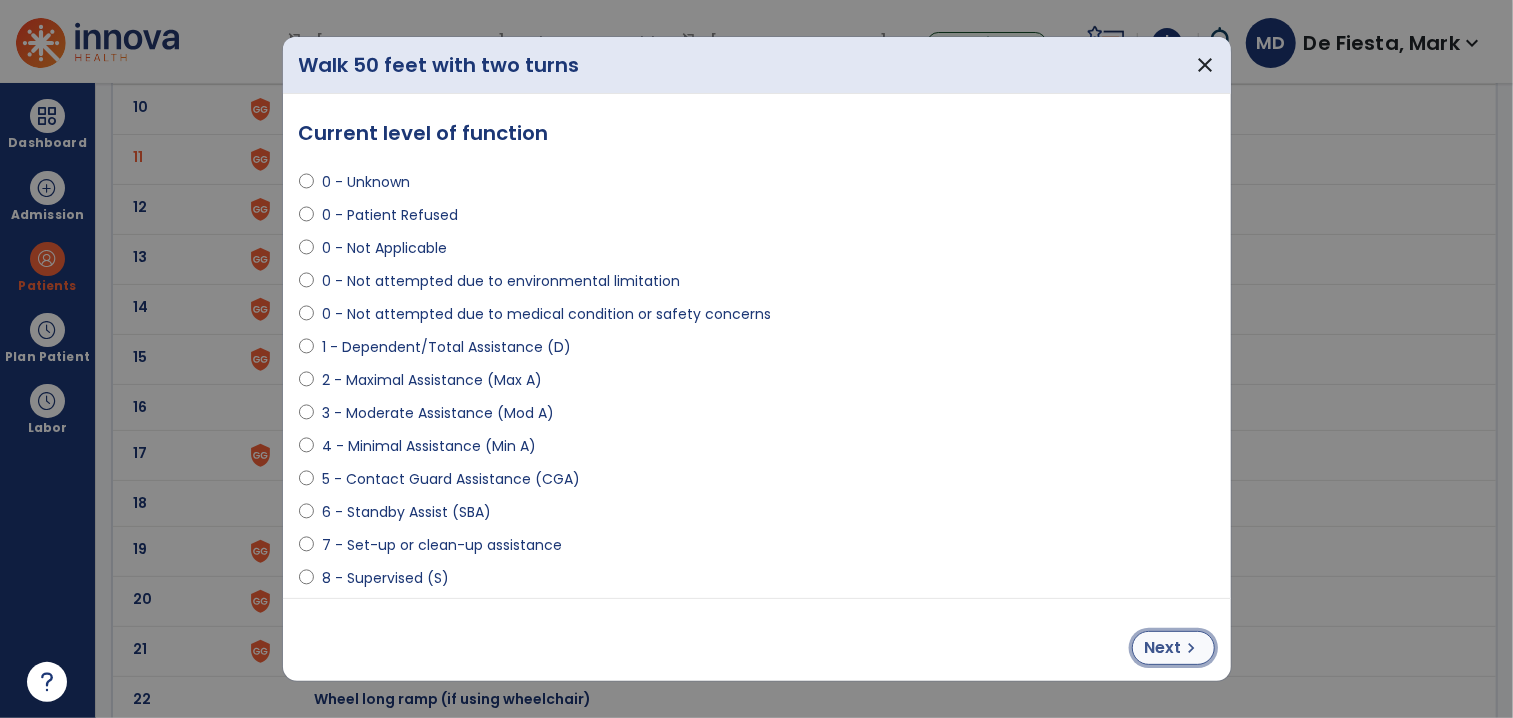 click on "Next" at bounding box center (1163, 648) 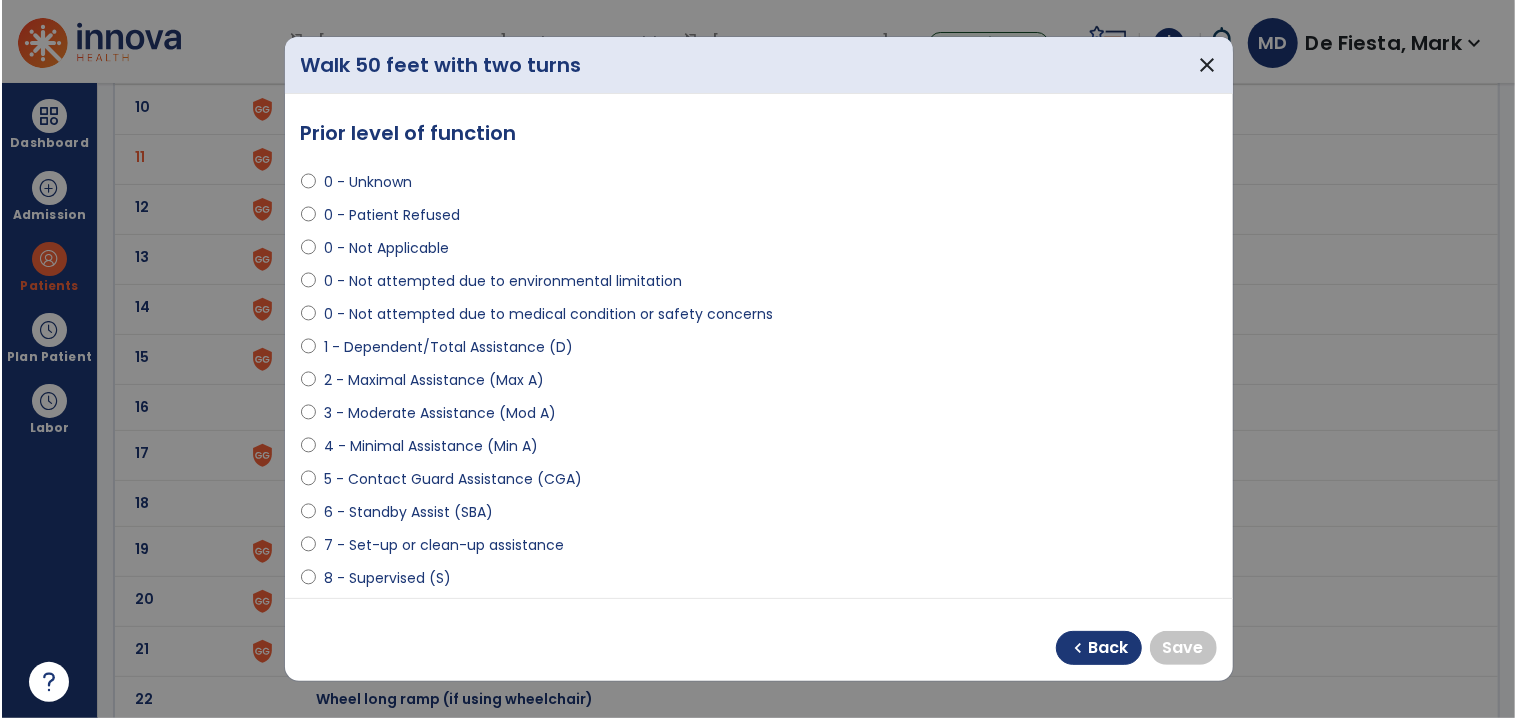 scroll, scrollTop: 122, scrollLeft: 0, axis: vertical 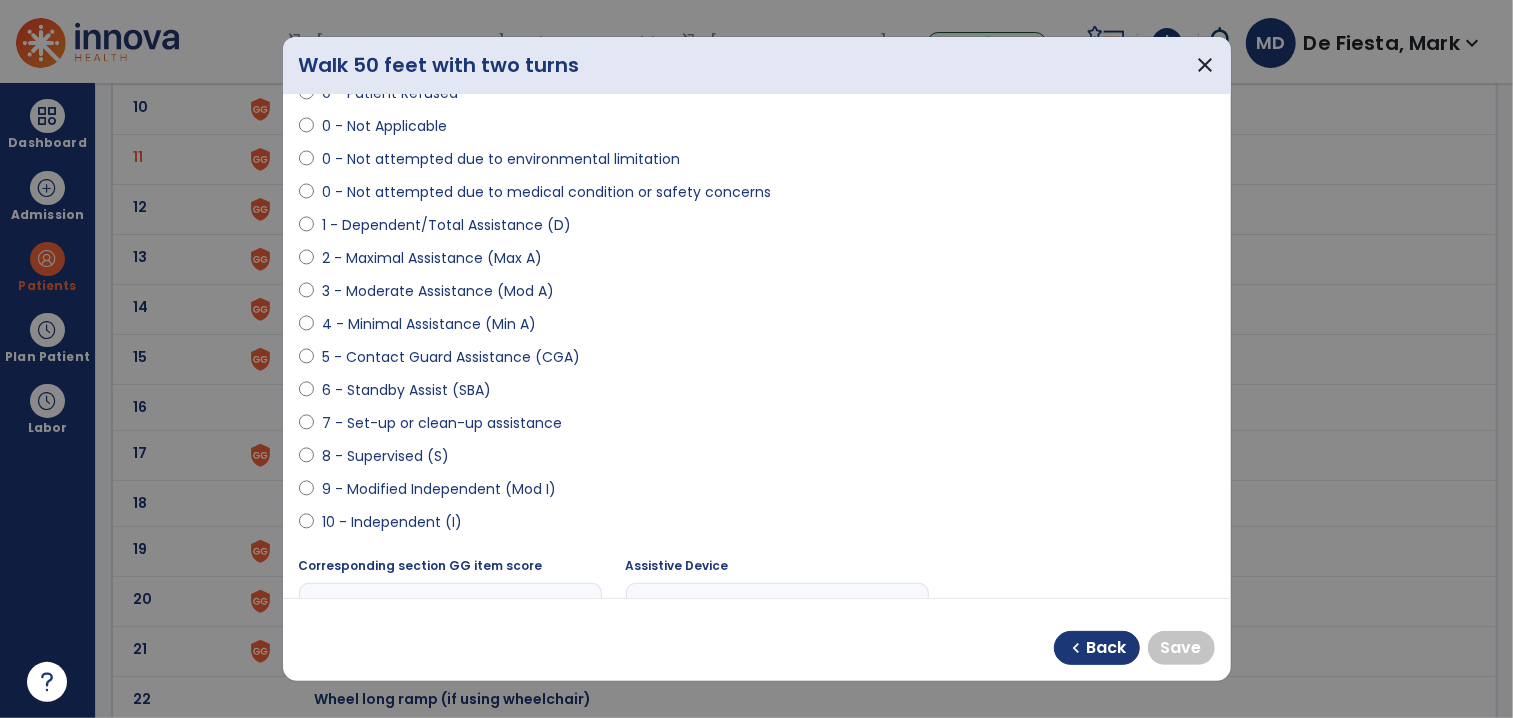 select on "**********" 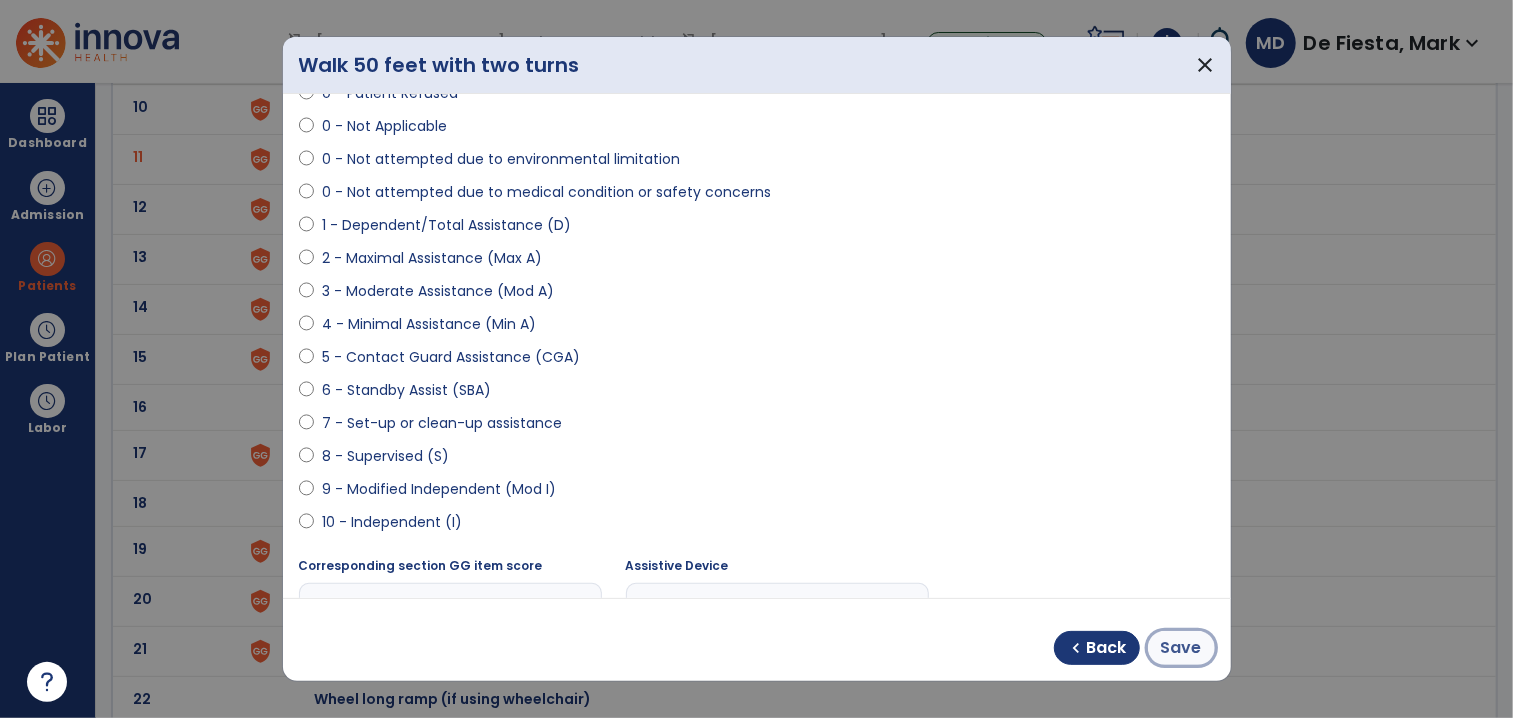 click on "Save" at bounding box center (1181, 648) 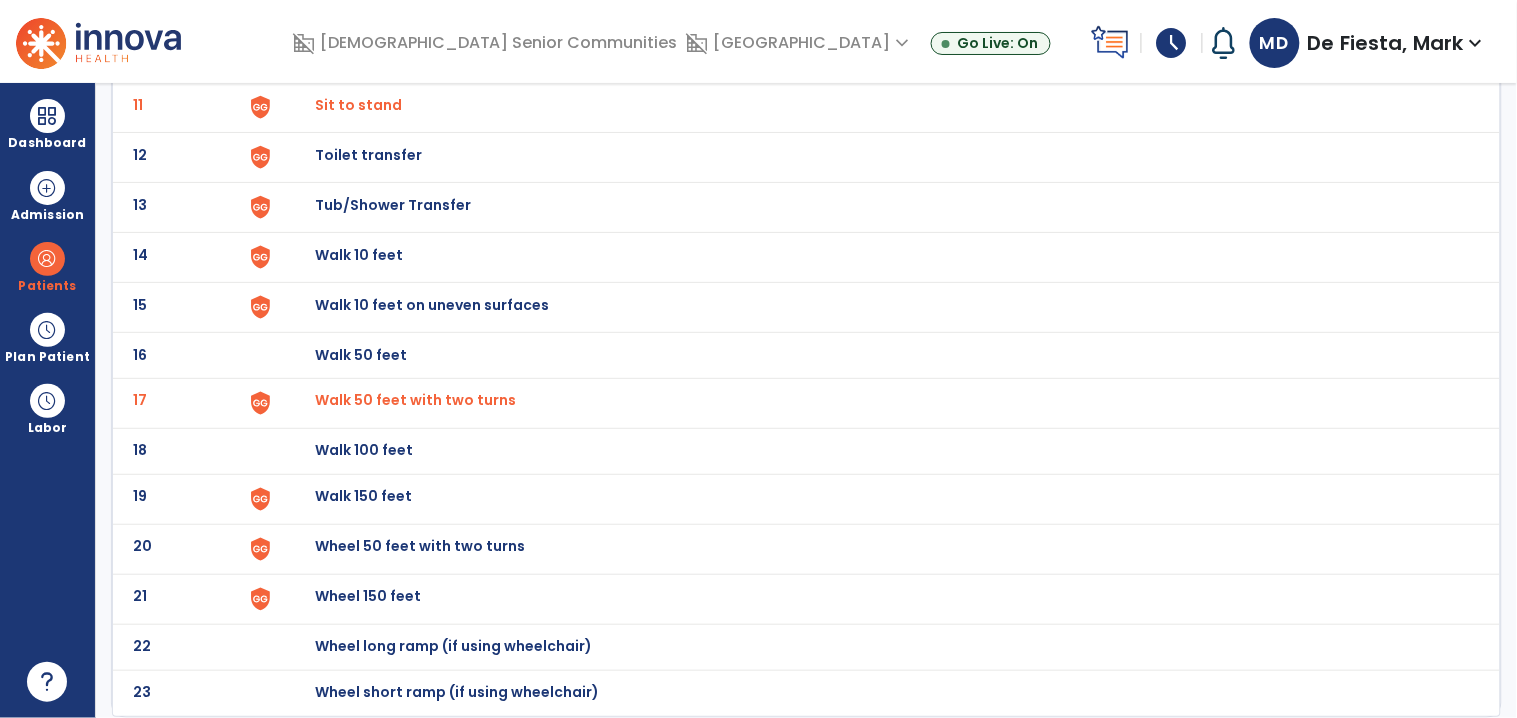scroll, scrollTop: 0, scrollLeft: 0, axis: both 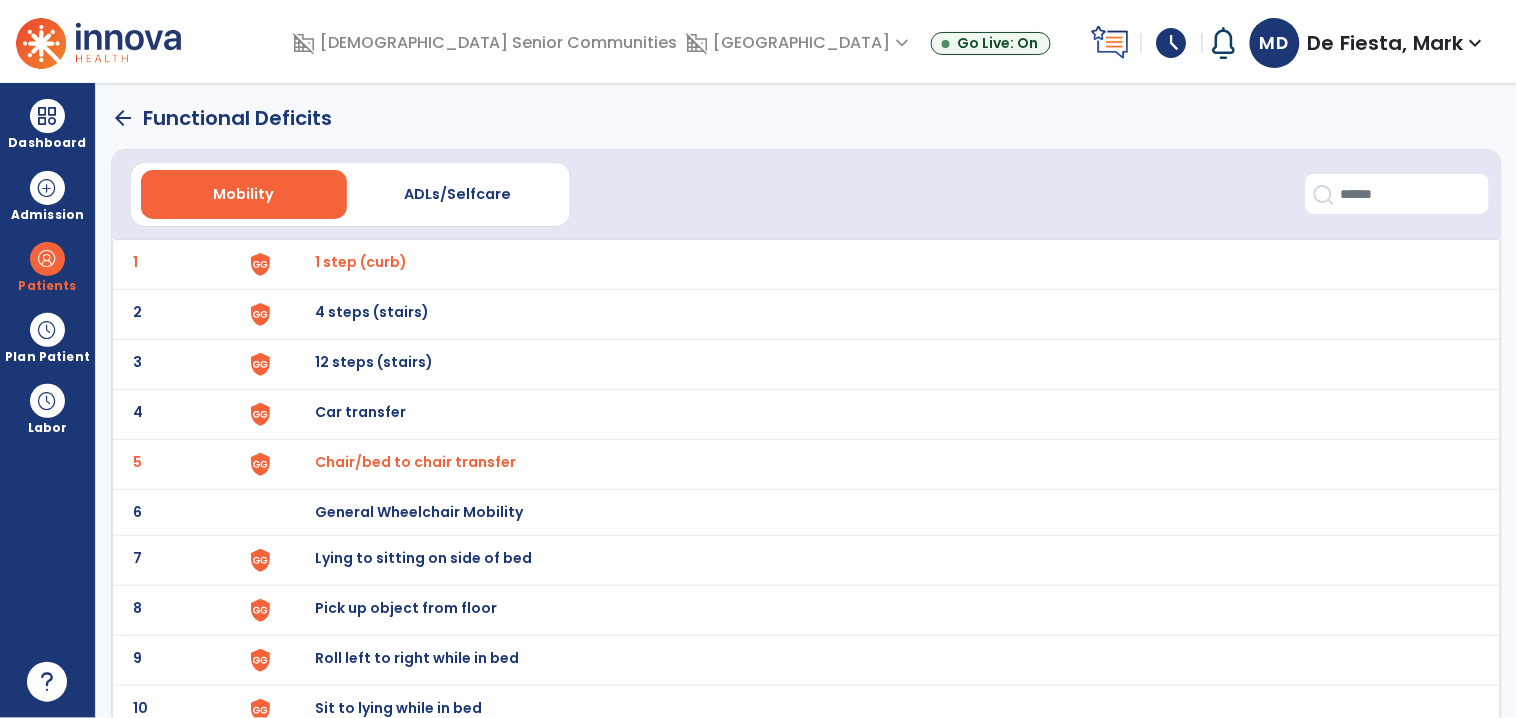 click on "arrow_back" 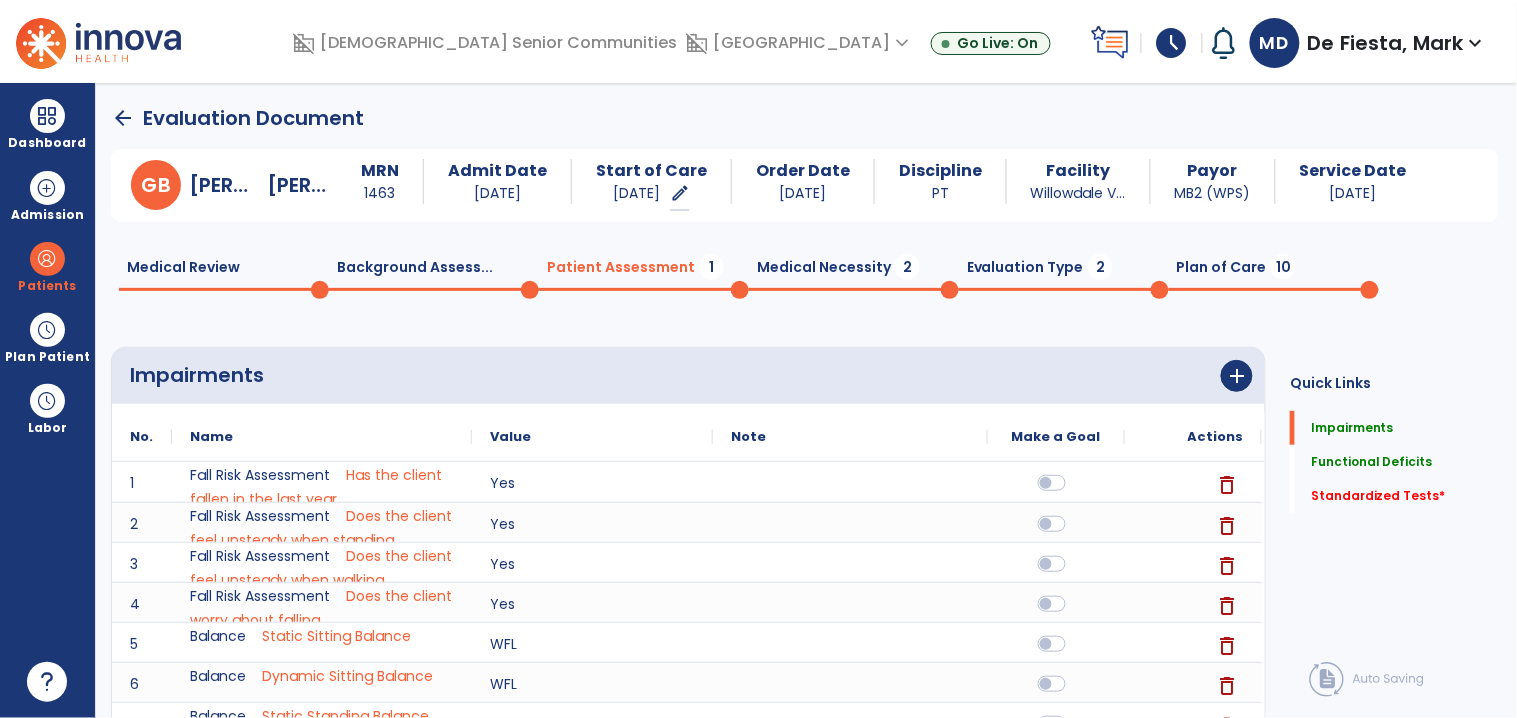 scroll, scrollTop: 1, scrollLeft: 0, axis: vertical 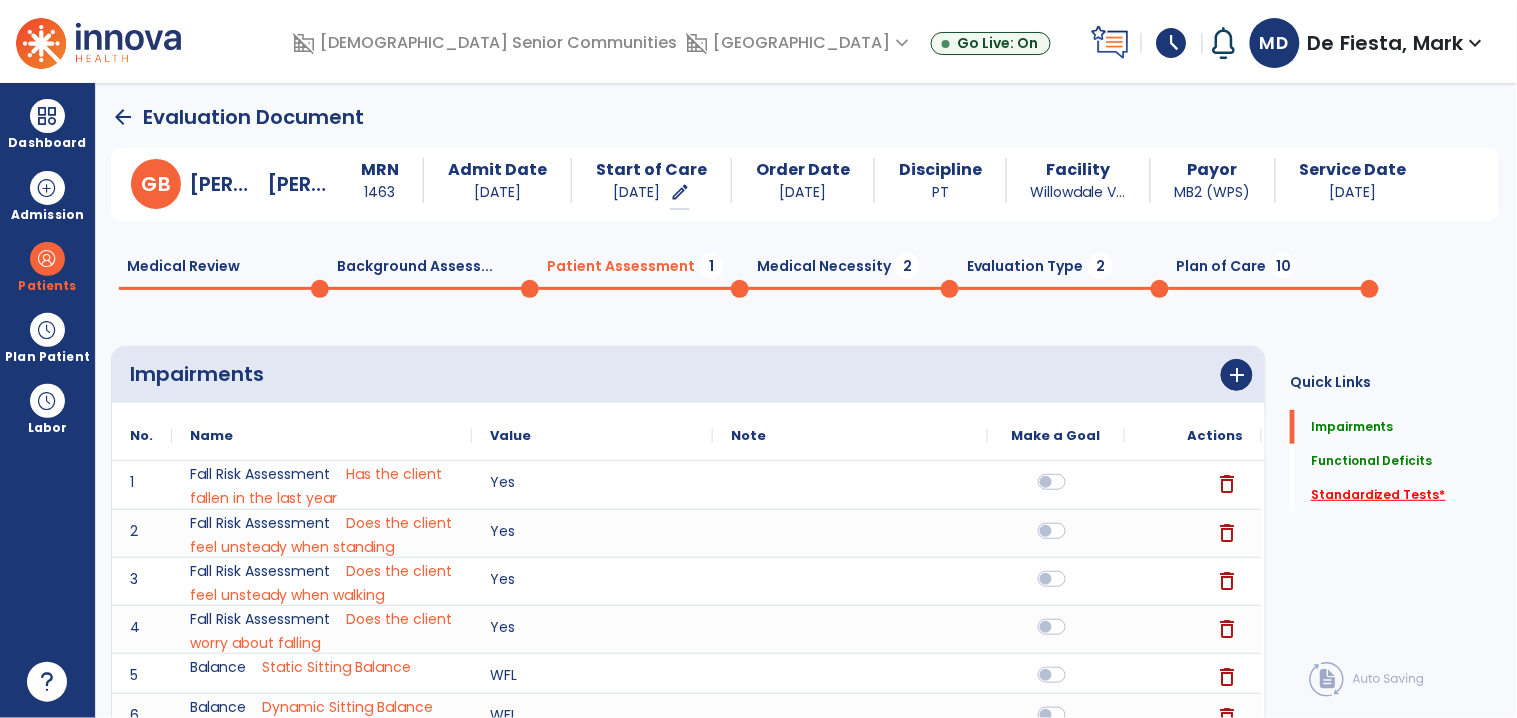 click on "Standardized Tests   *" 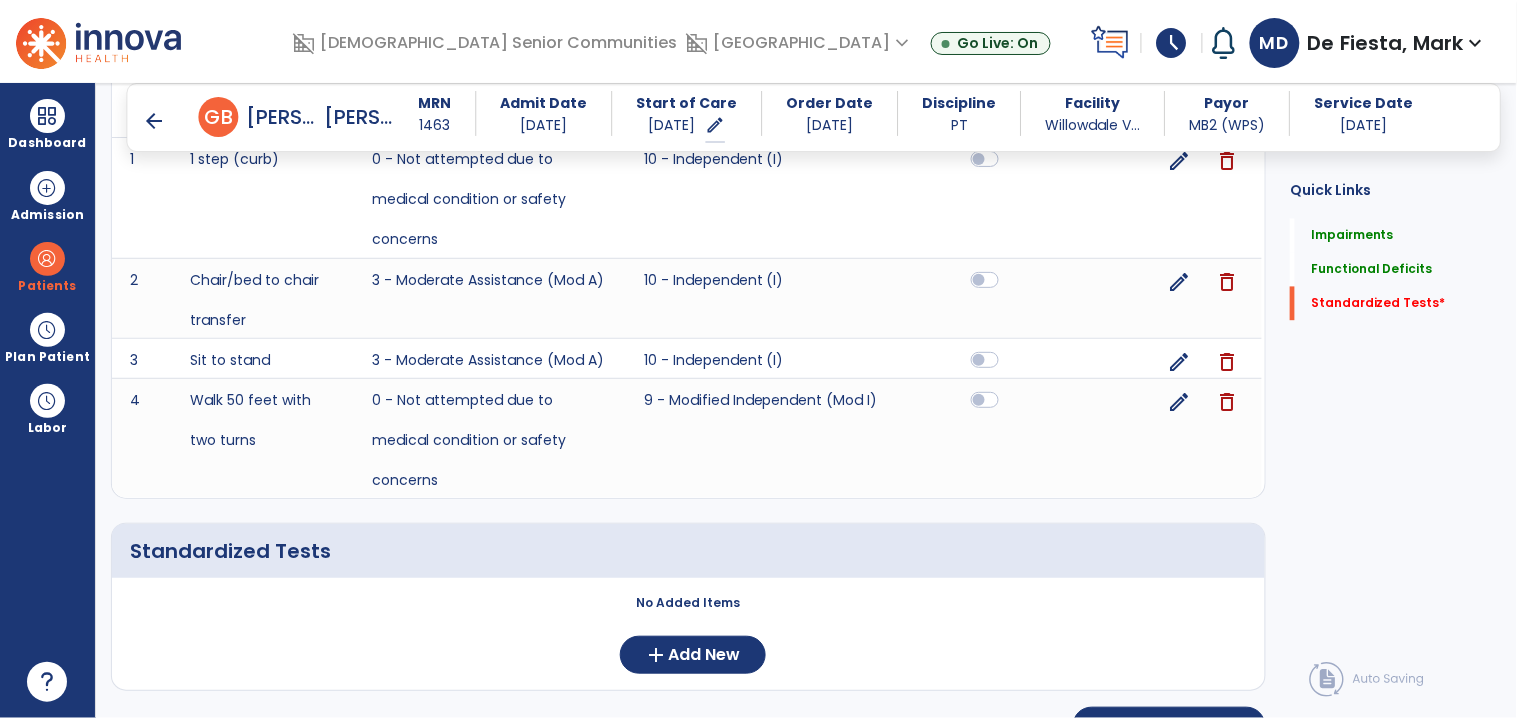 scroll, scrollTop: 1000, scrollLeft: 0, axis: vertical 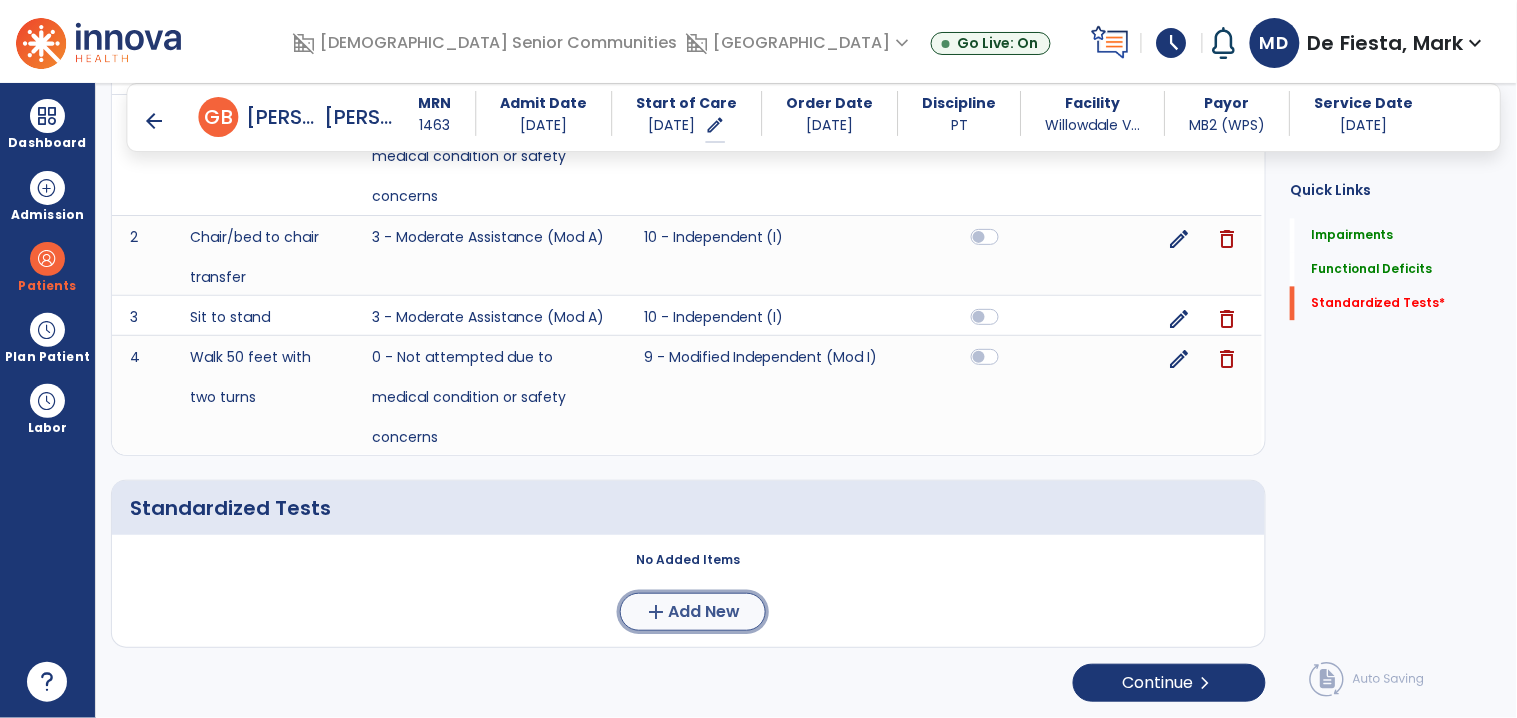 click on "add" 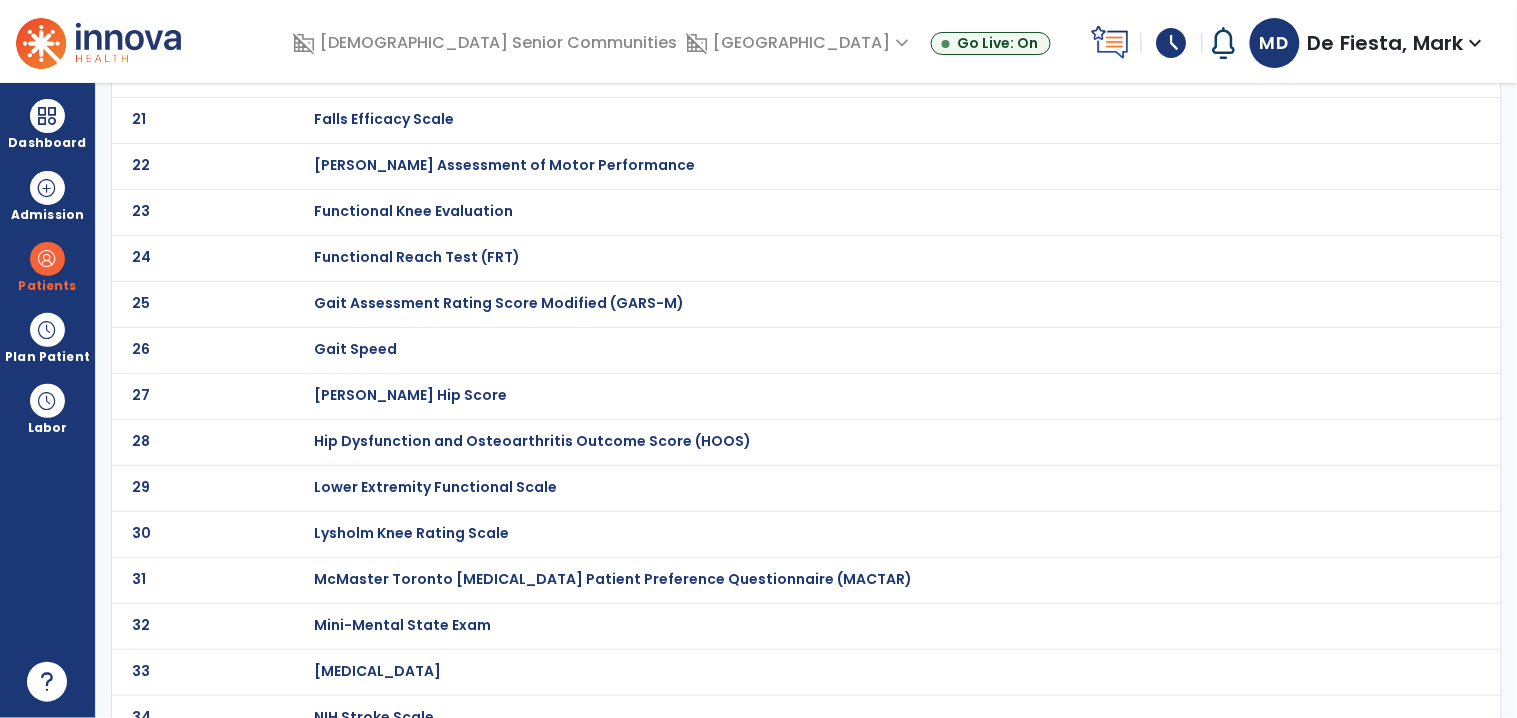 scroll, scrollTop: 0, scrollLeft: 0, axis: both 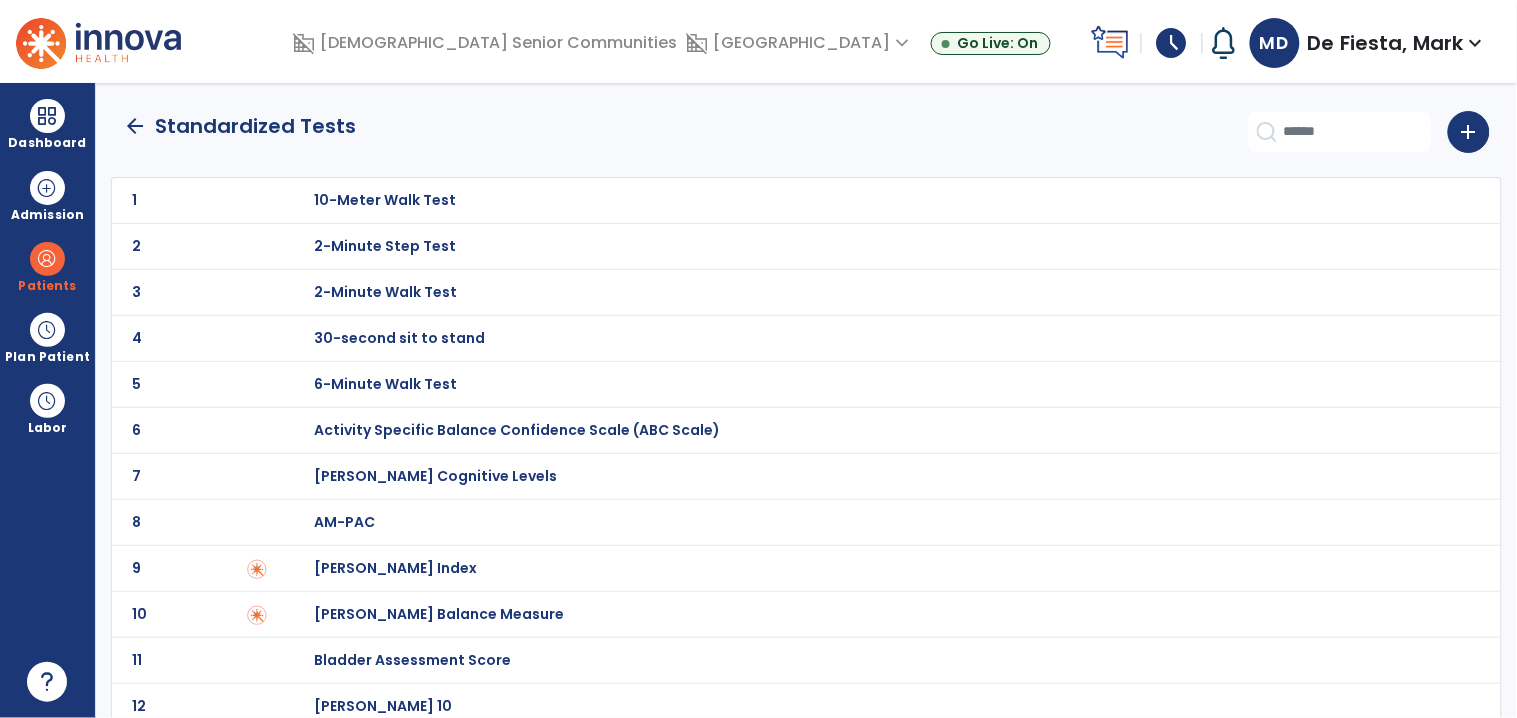click on "30-second sit to stand" at bounding box center (385, 200) 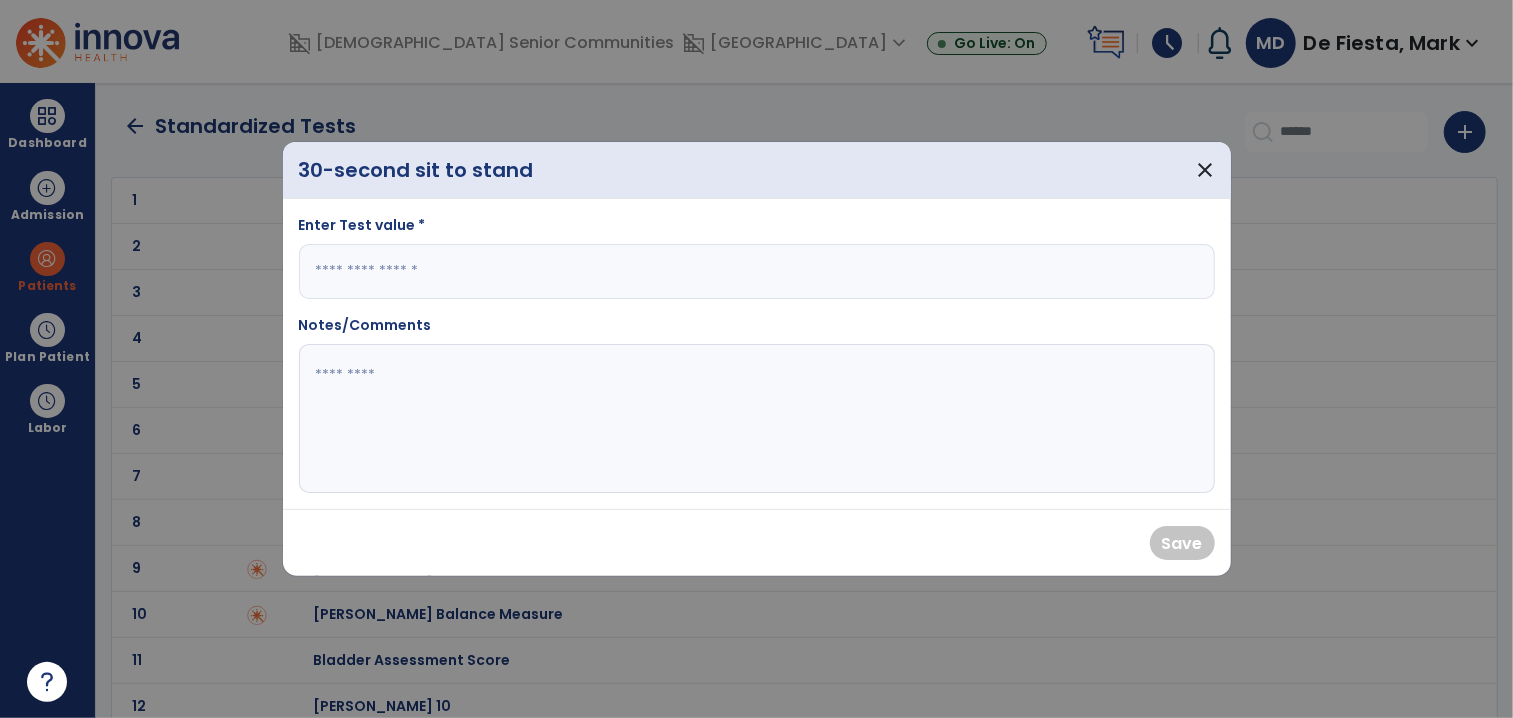 click at bounding box center [757, 271] 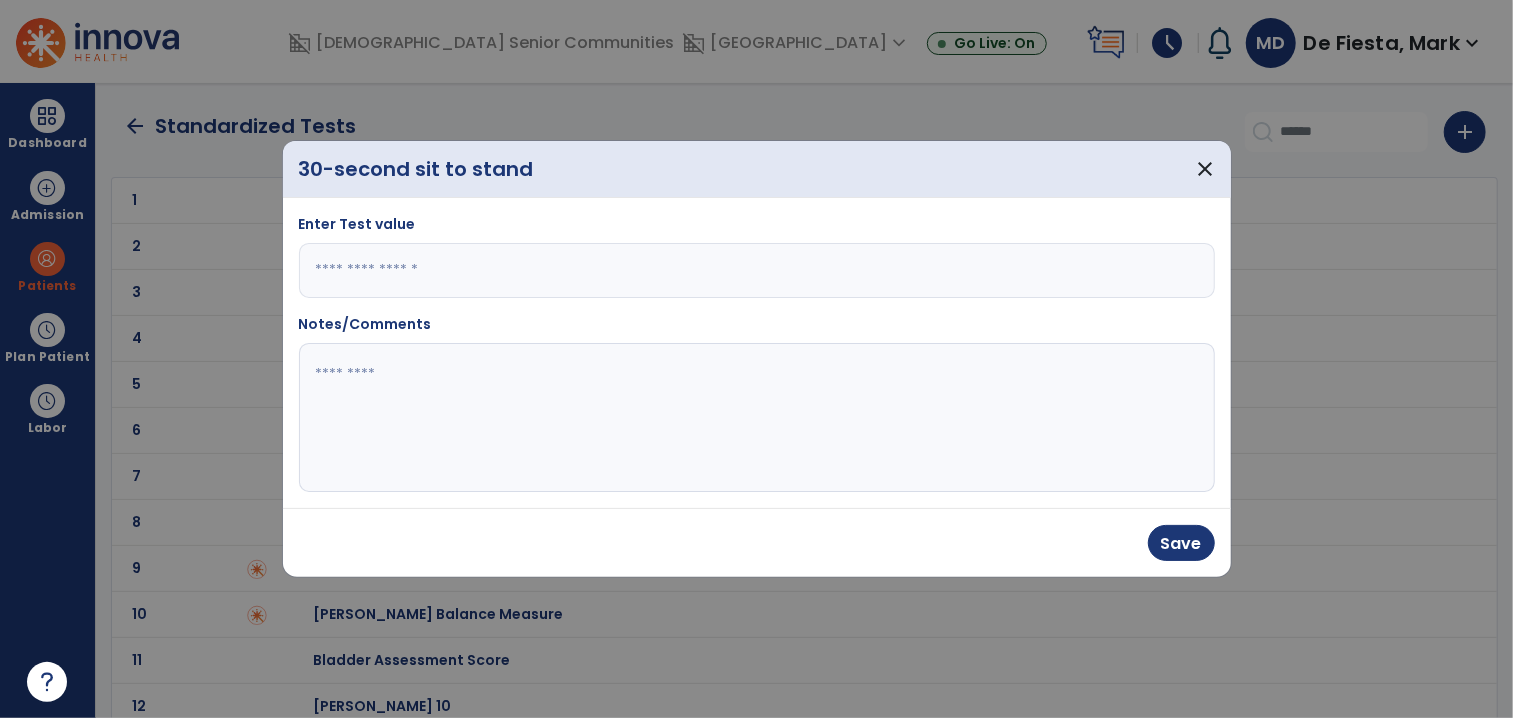 type on "*" 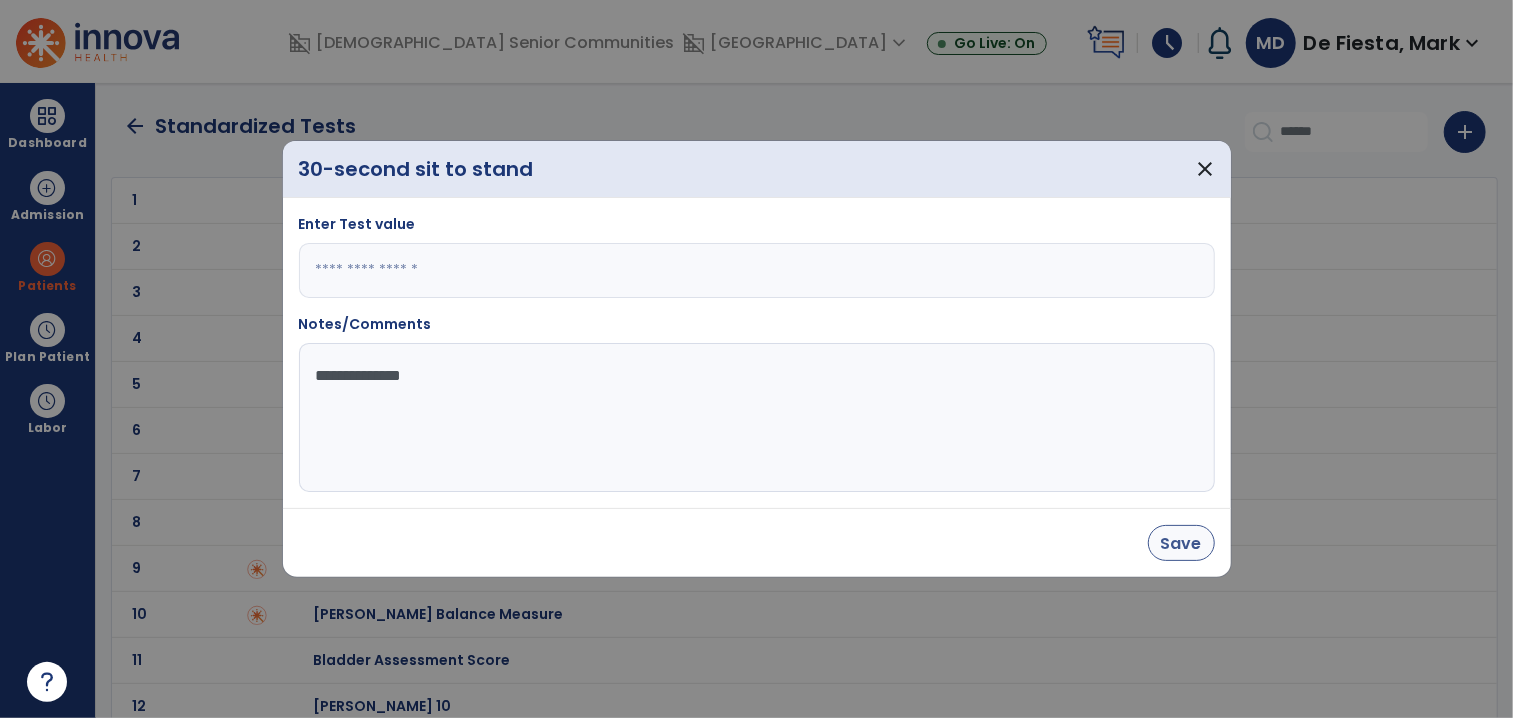 type on "**********" 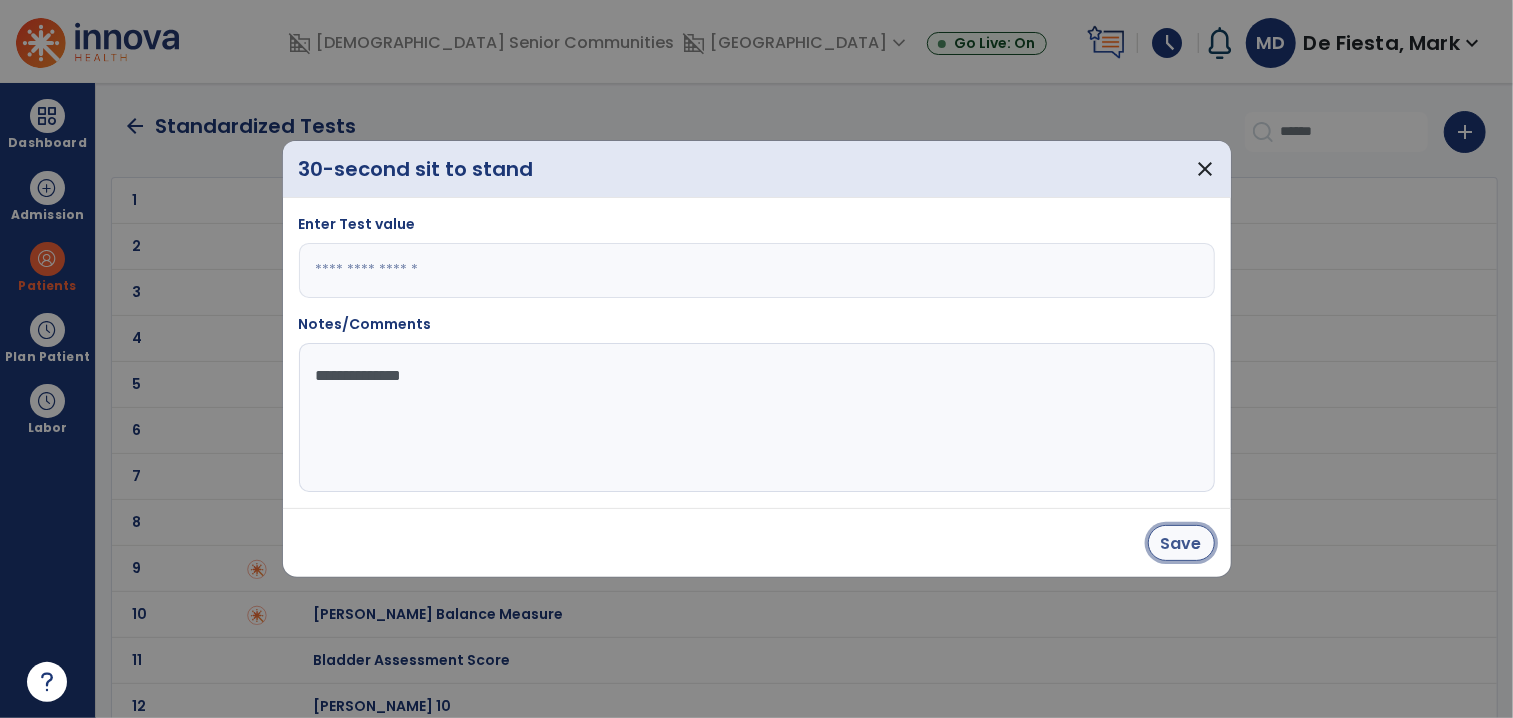 click on "Save" at bounding box center [1181, 543] 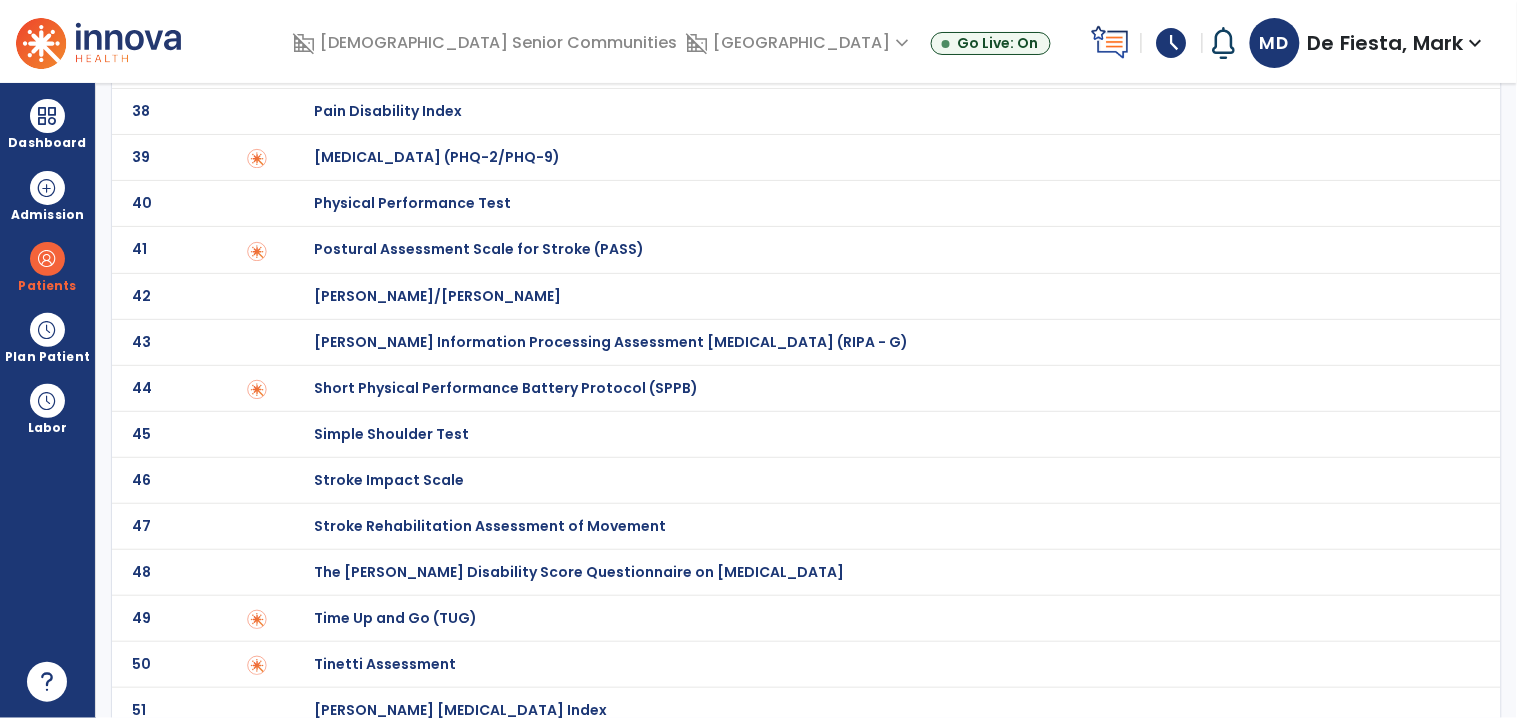 scroll, scrollTop: 1811, scrollLeft: 0, axis: vertical 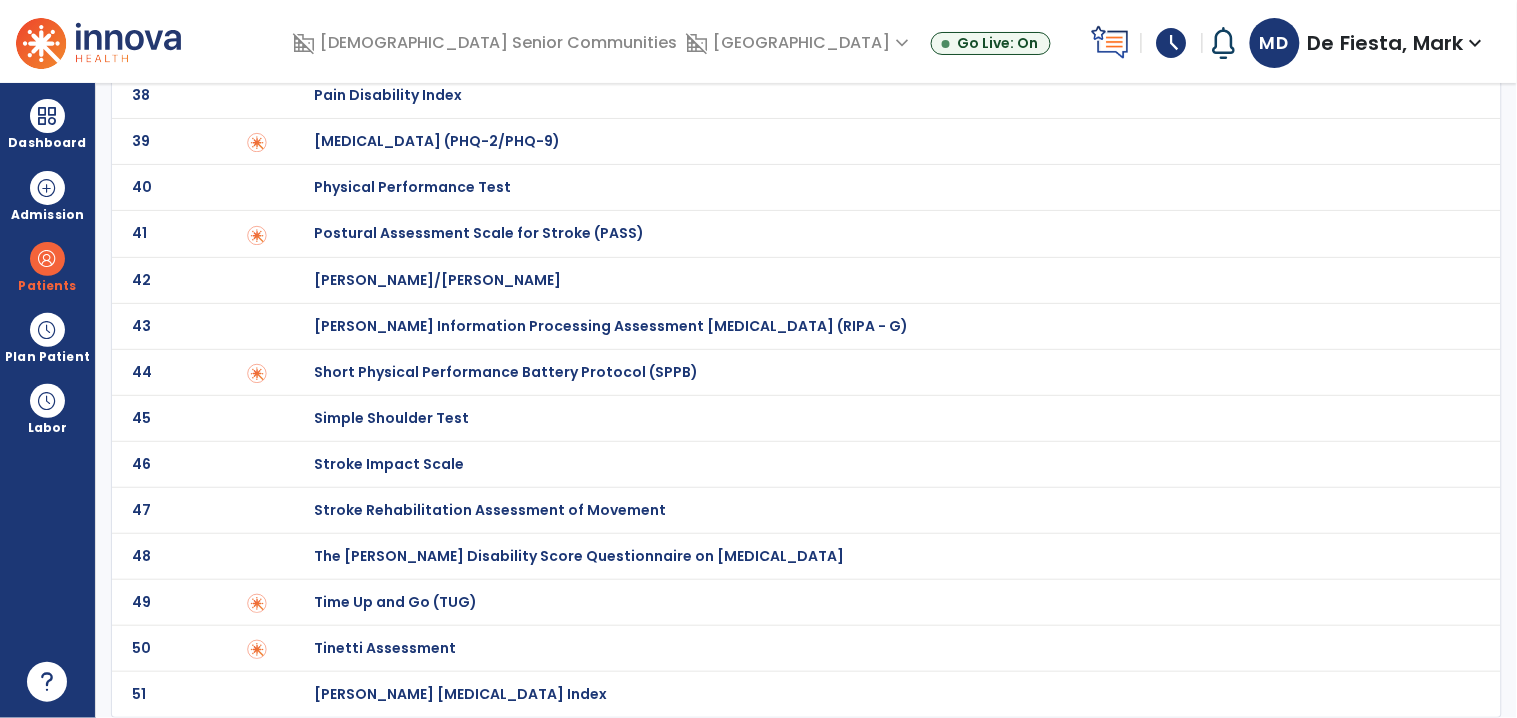 click on "Time Up and Go (TUG)" at bounding box center (877, -1607) 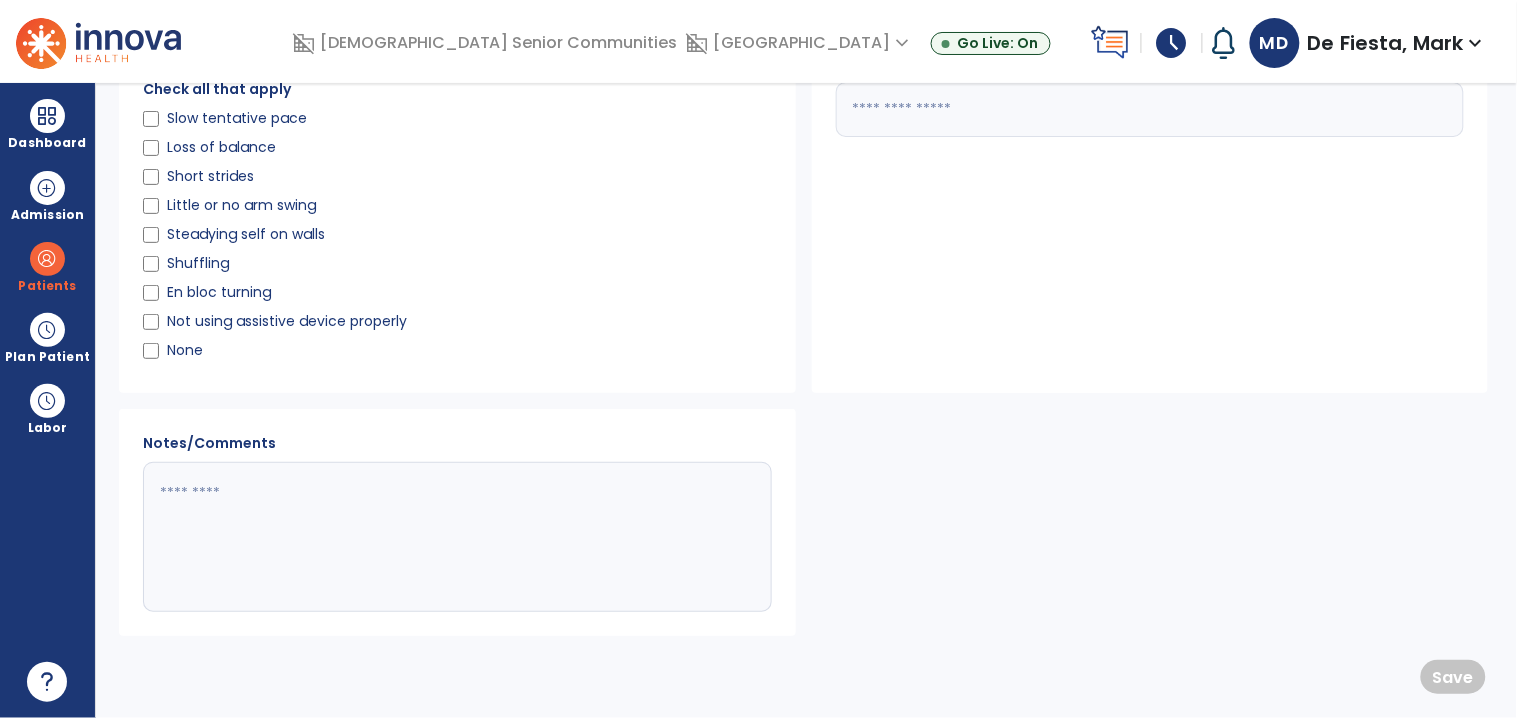scroll, scrollTop: 0, scrollLeft: 0, axis: both 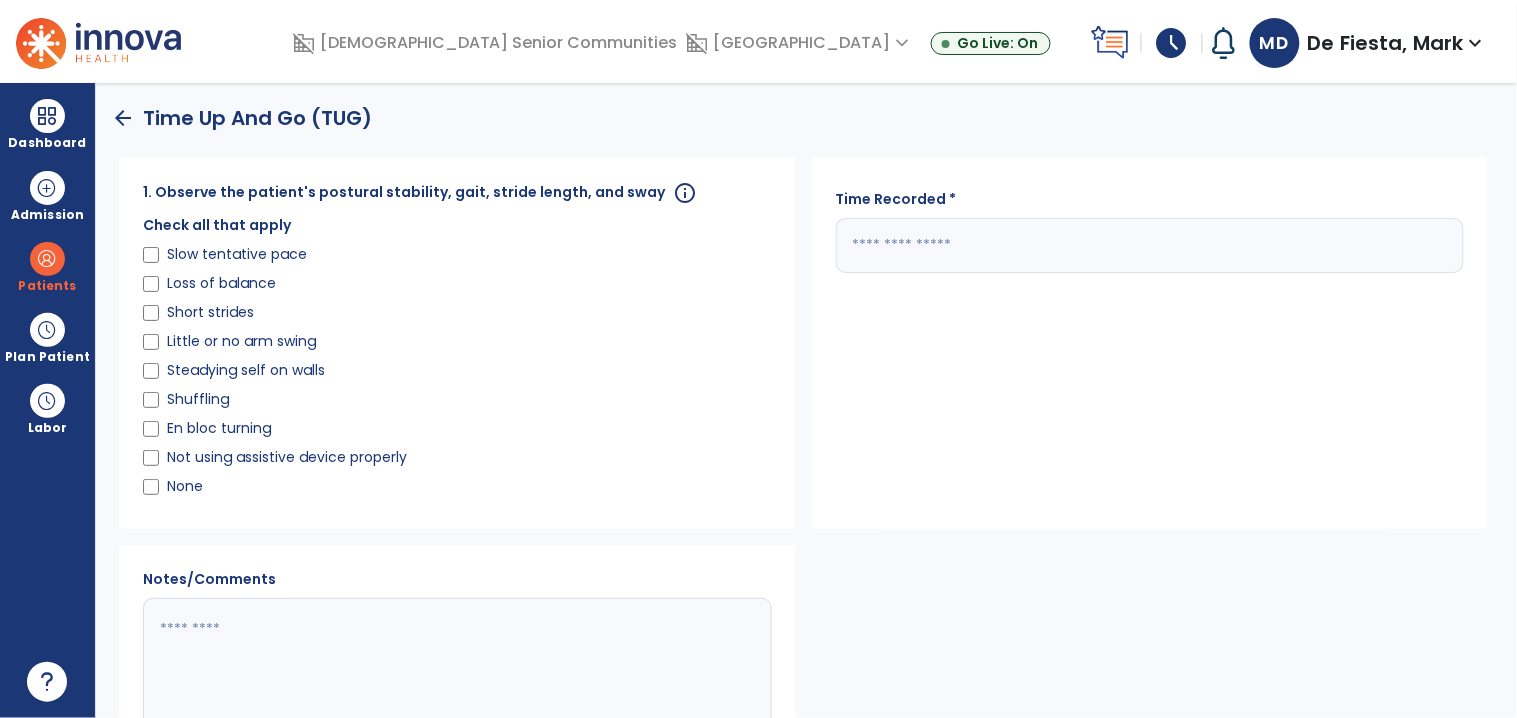click 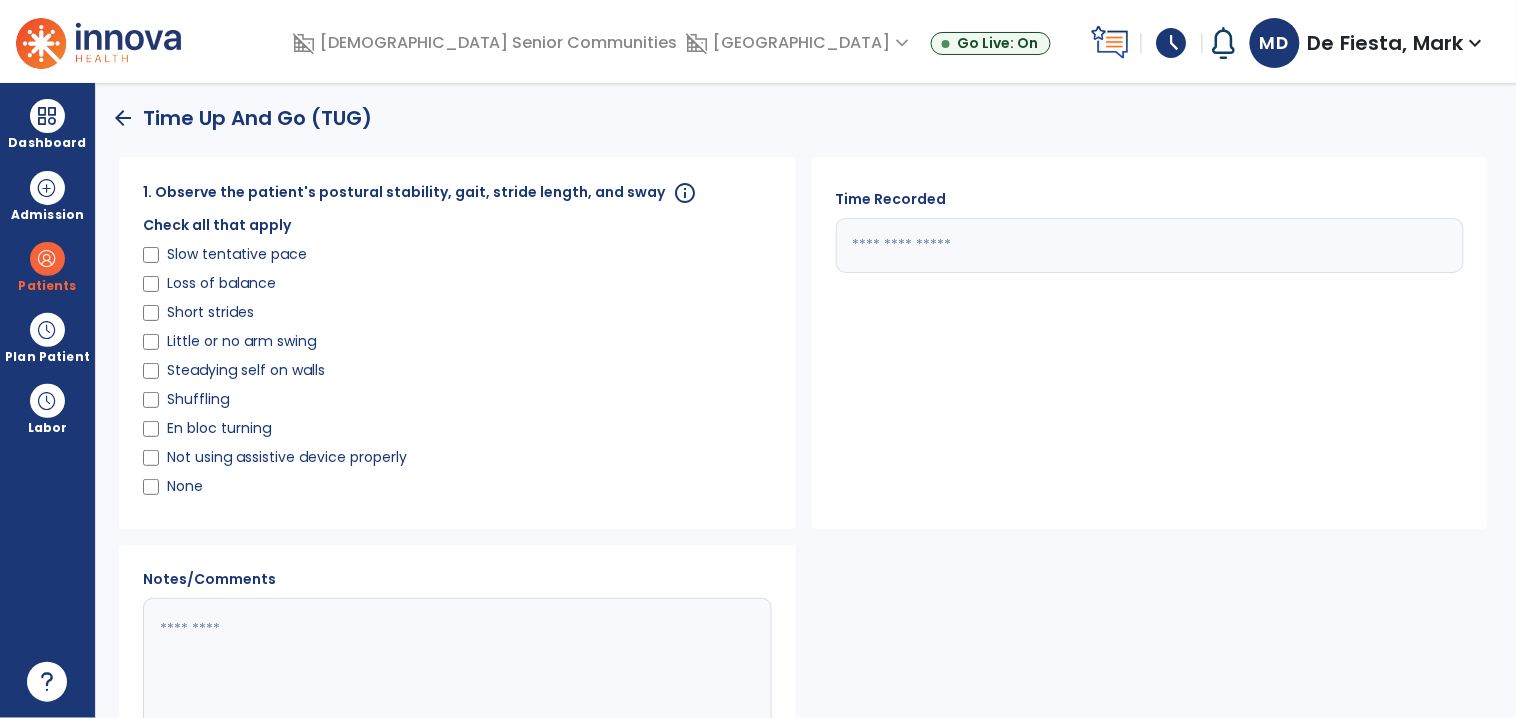 type on "**" 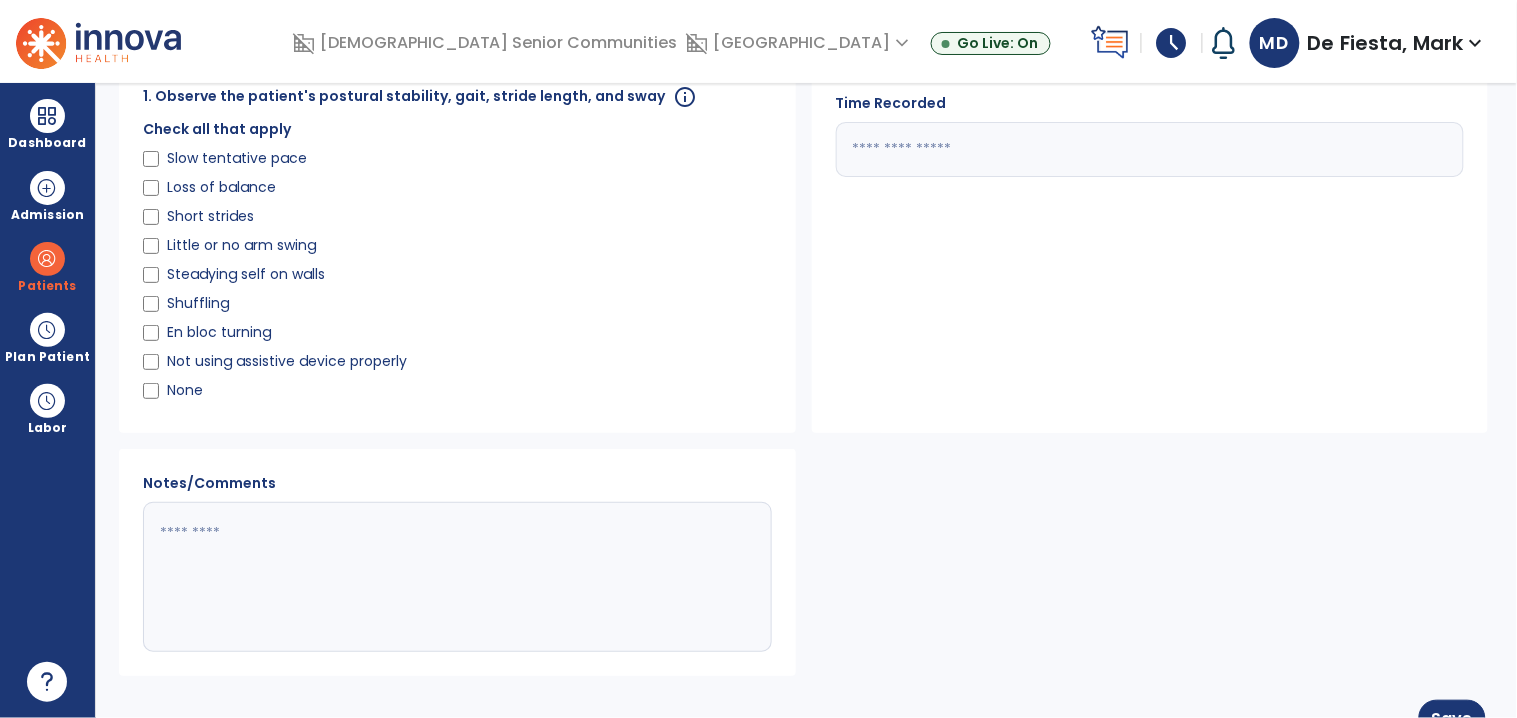 scroll, scrollTop: 128, scrollLeft: 0, axis: vertical 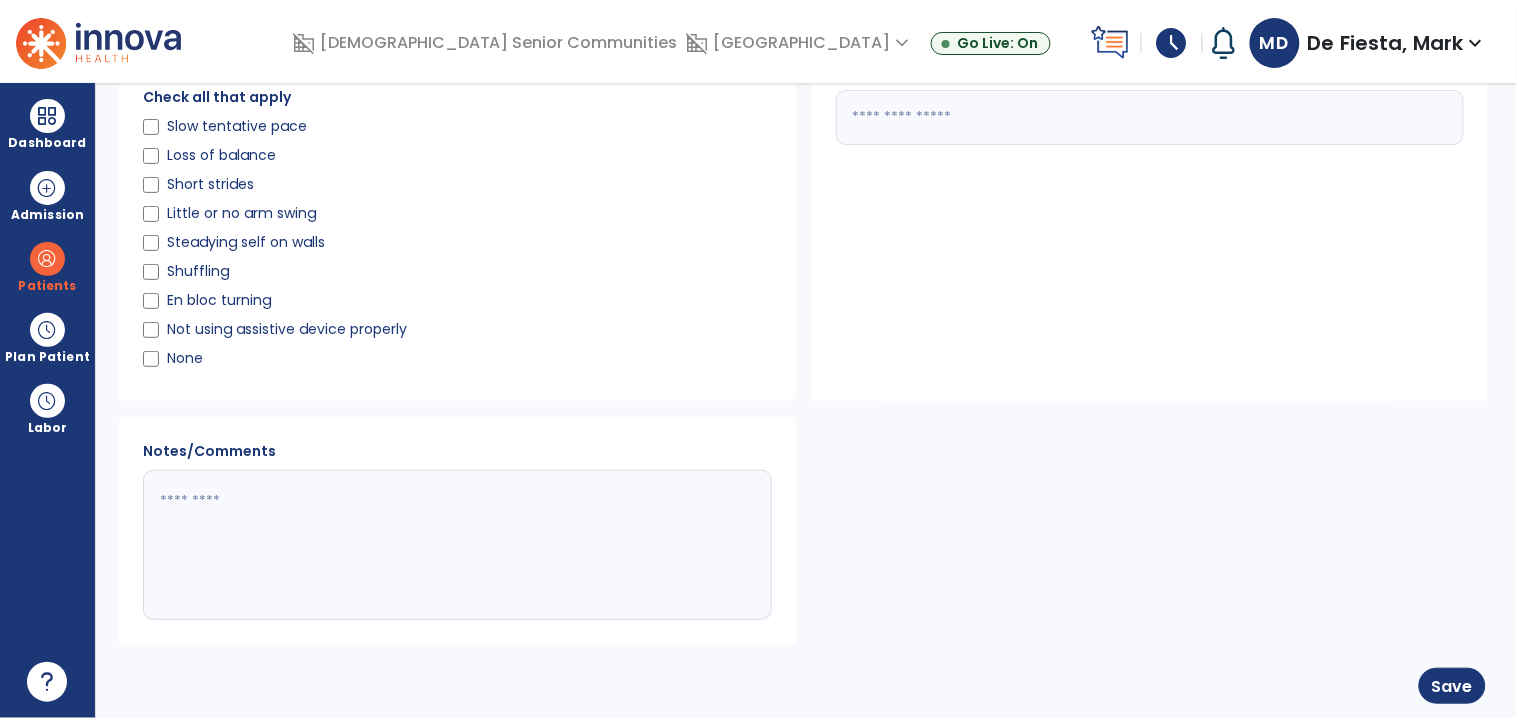 click 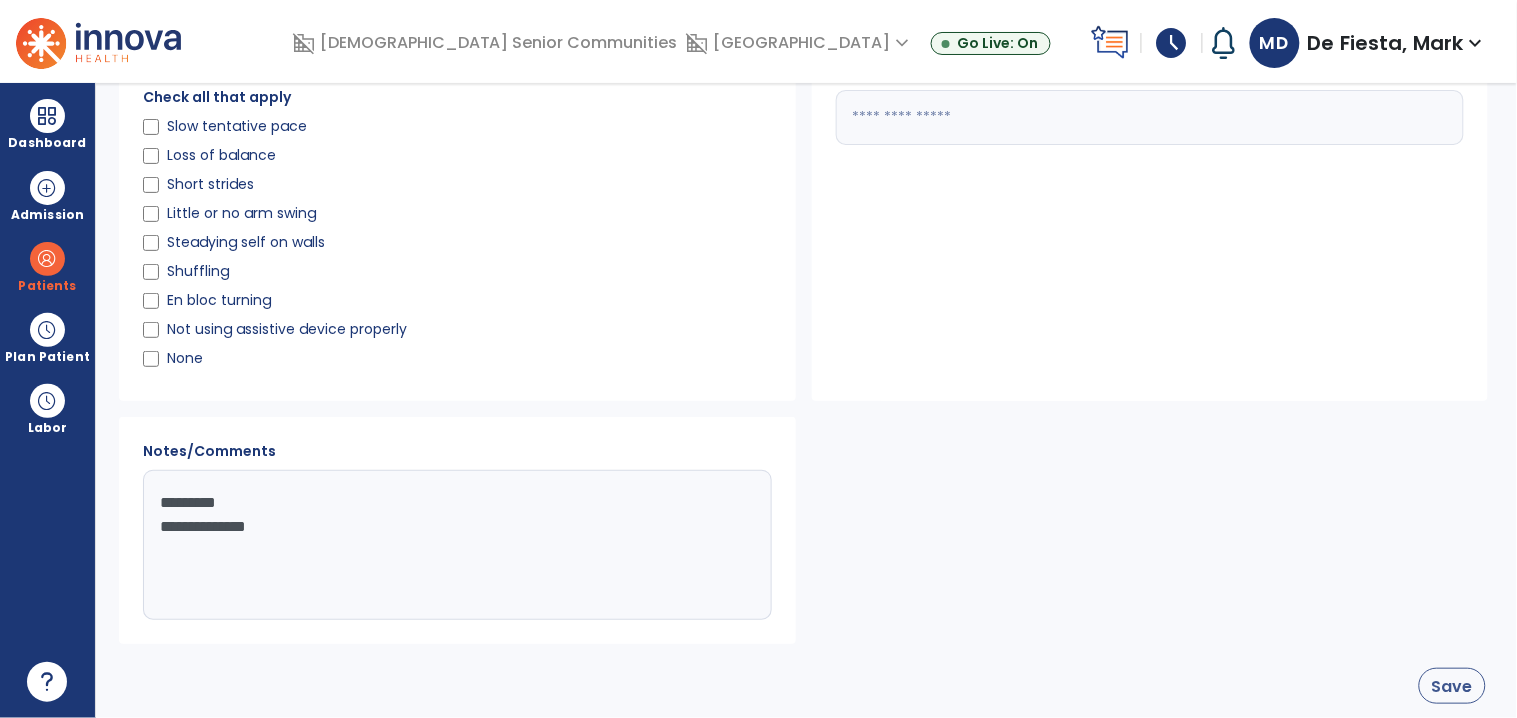 type on "**********" 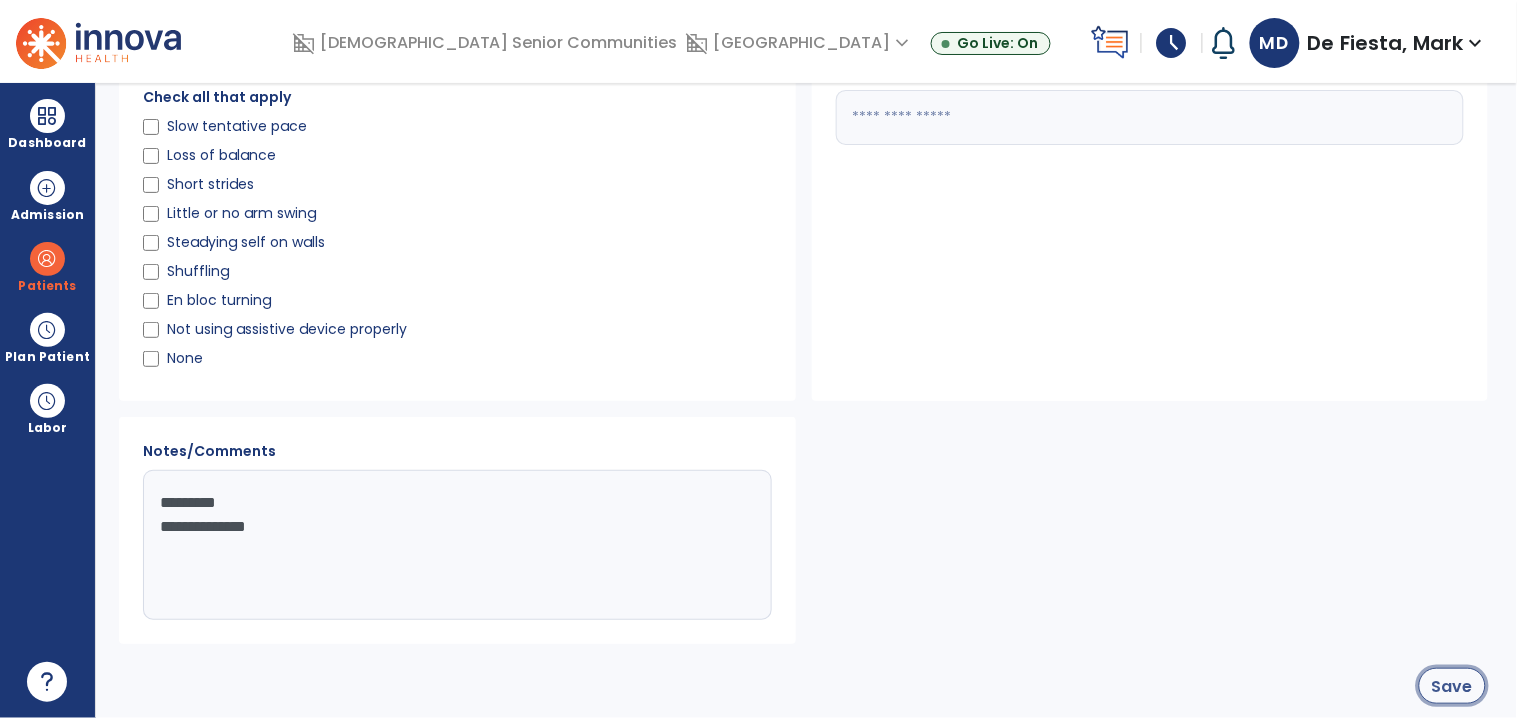 click on "Save" 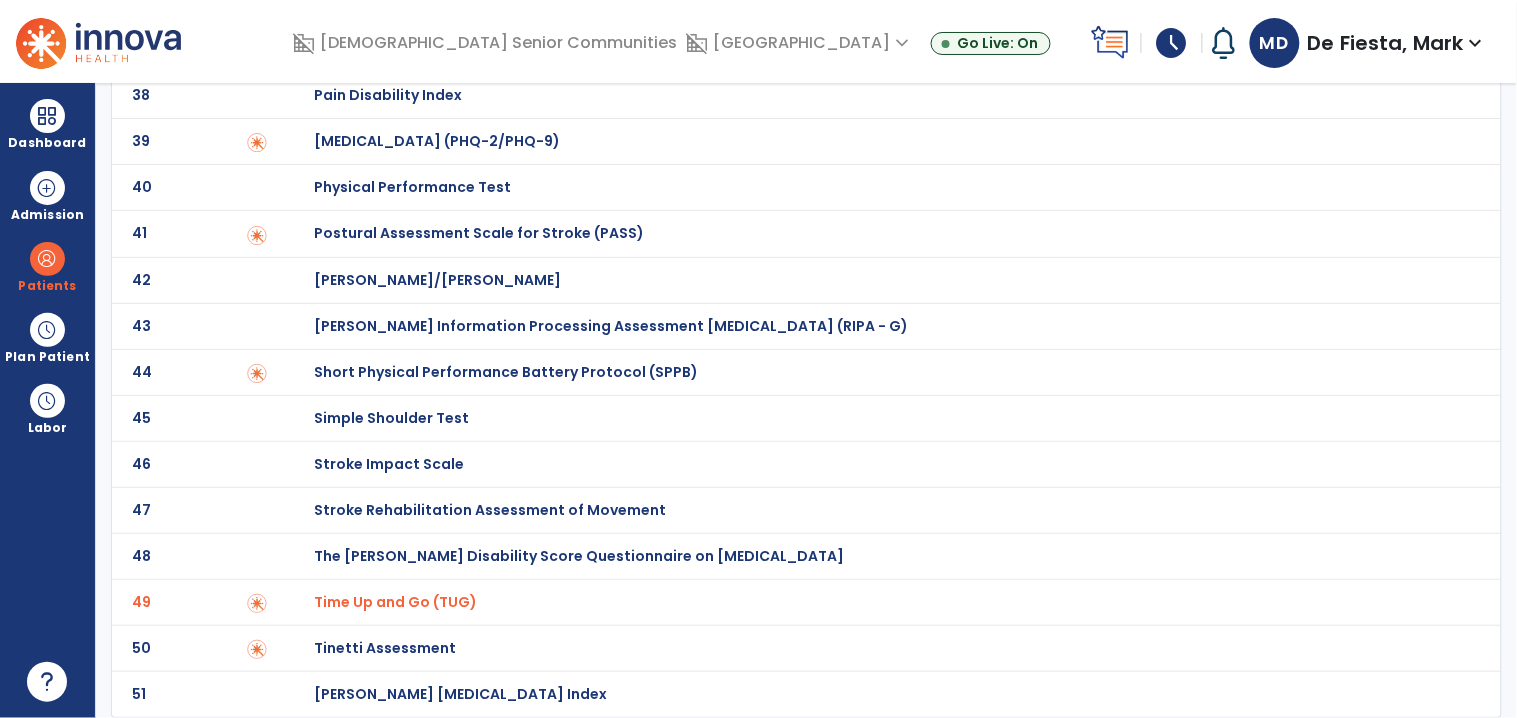 scroll, scrollTop: 0, scrollLeft: 0, axis: both 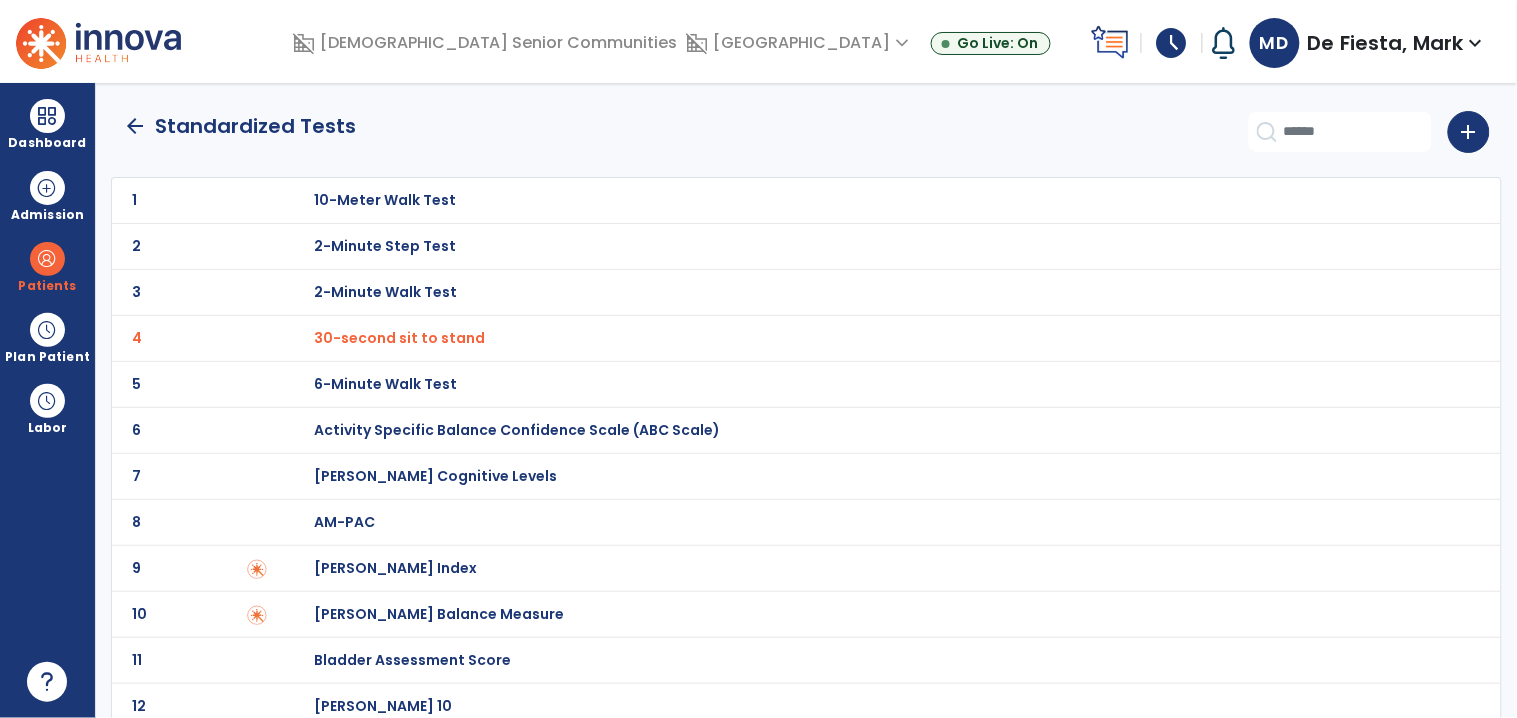 click on "arrow_back" 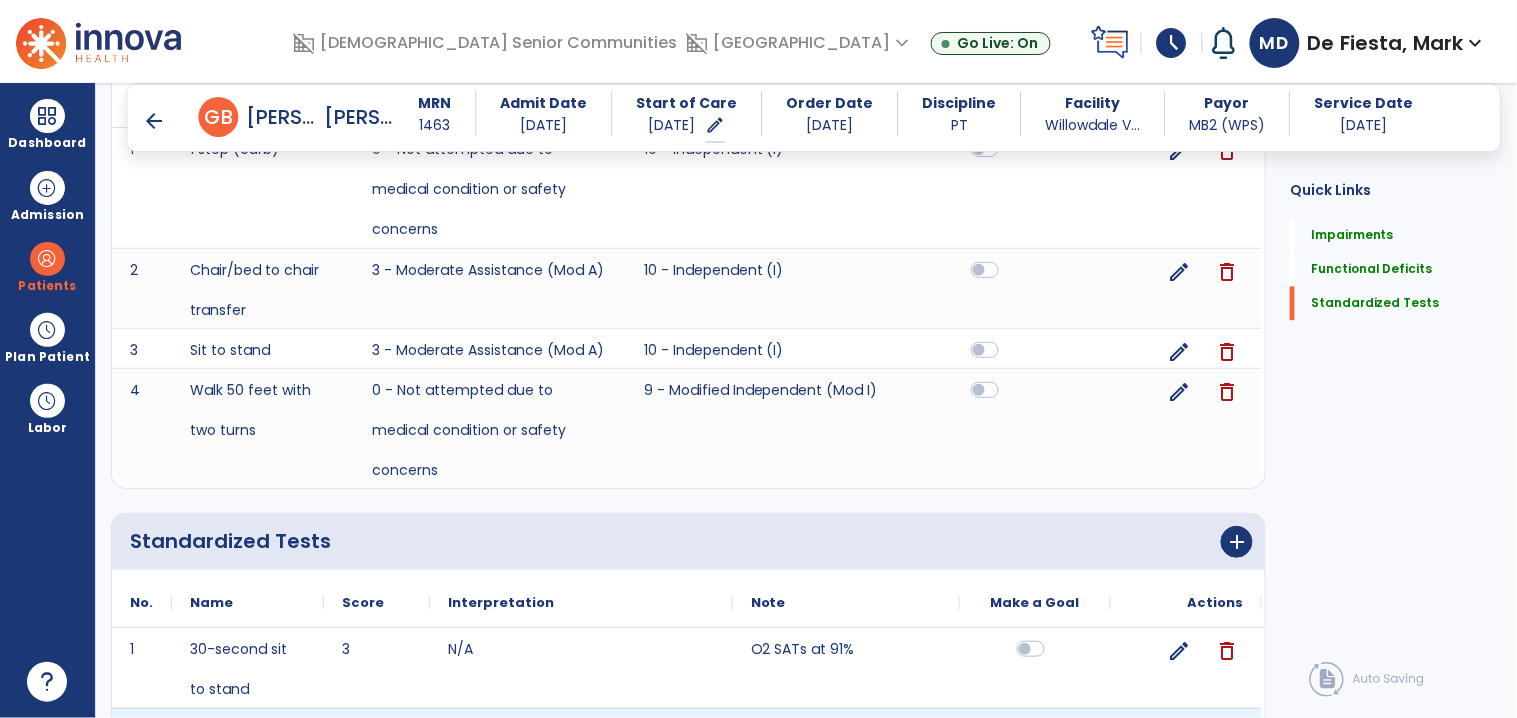 scroll, scrollTop: 1107, scrollLeft: 0, axis: vertical 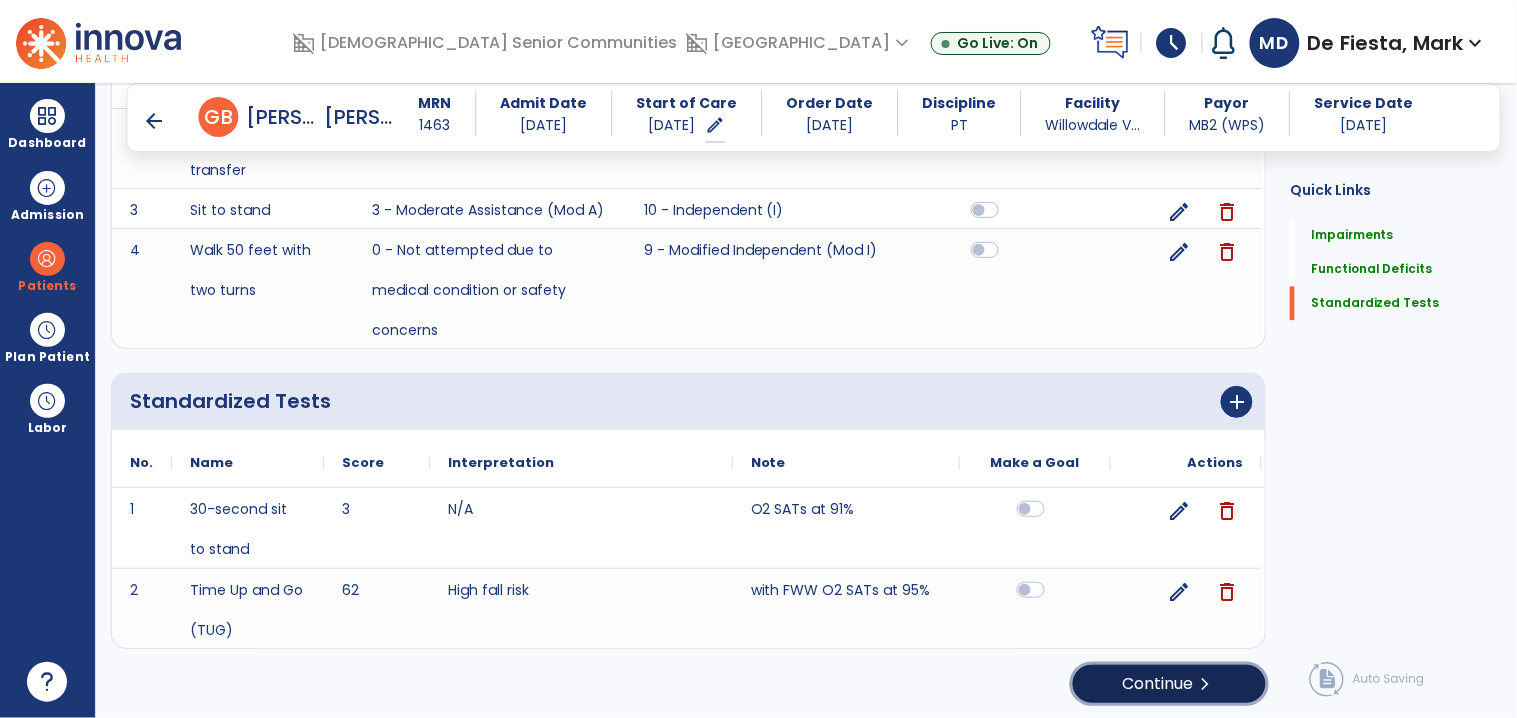 click on "Continue  chevron_right" 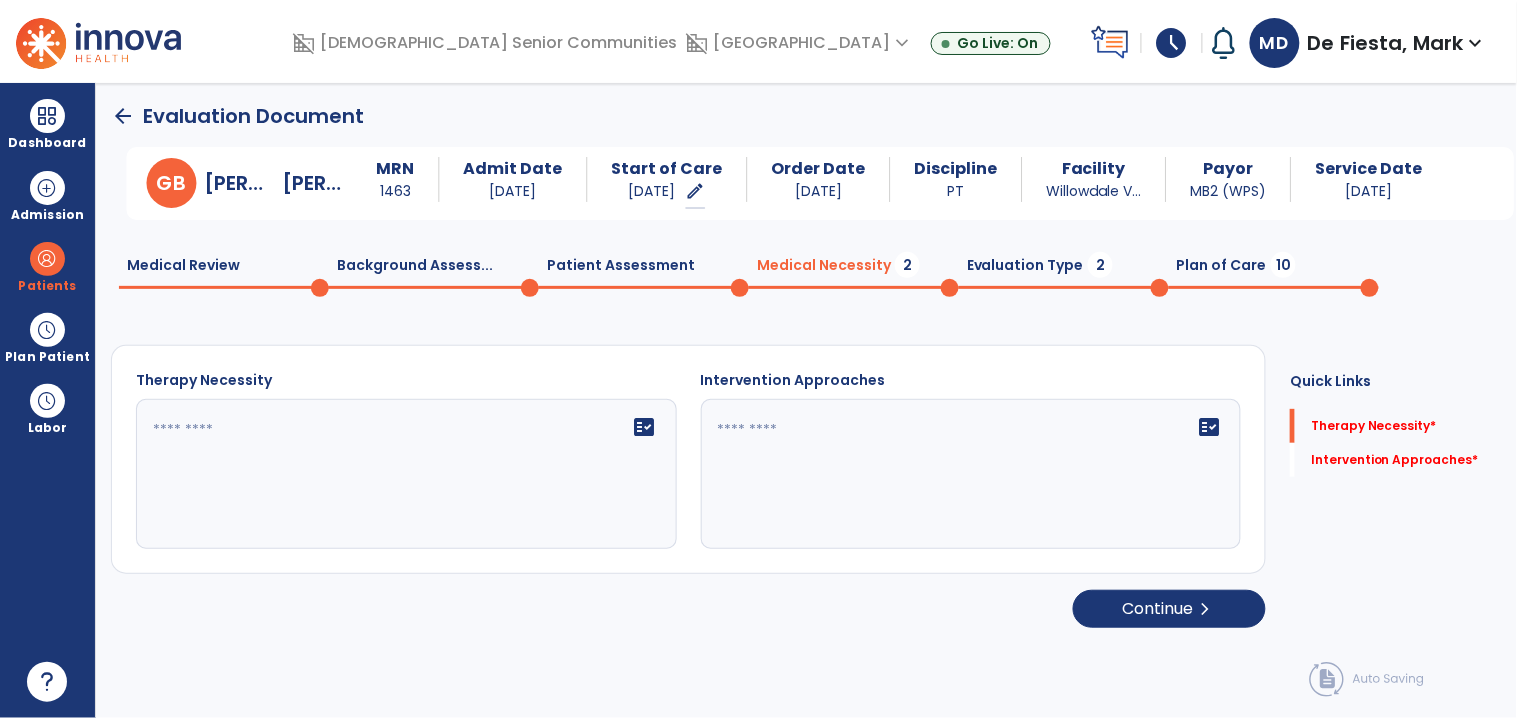 scroll, scrollTop: 0, scrollLeft: 0, axis: both 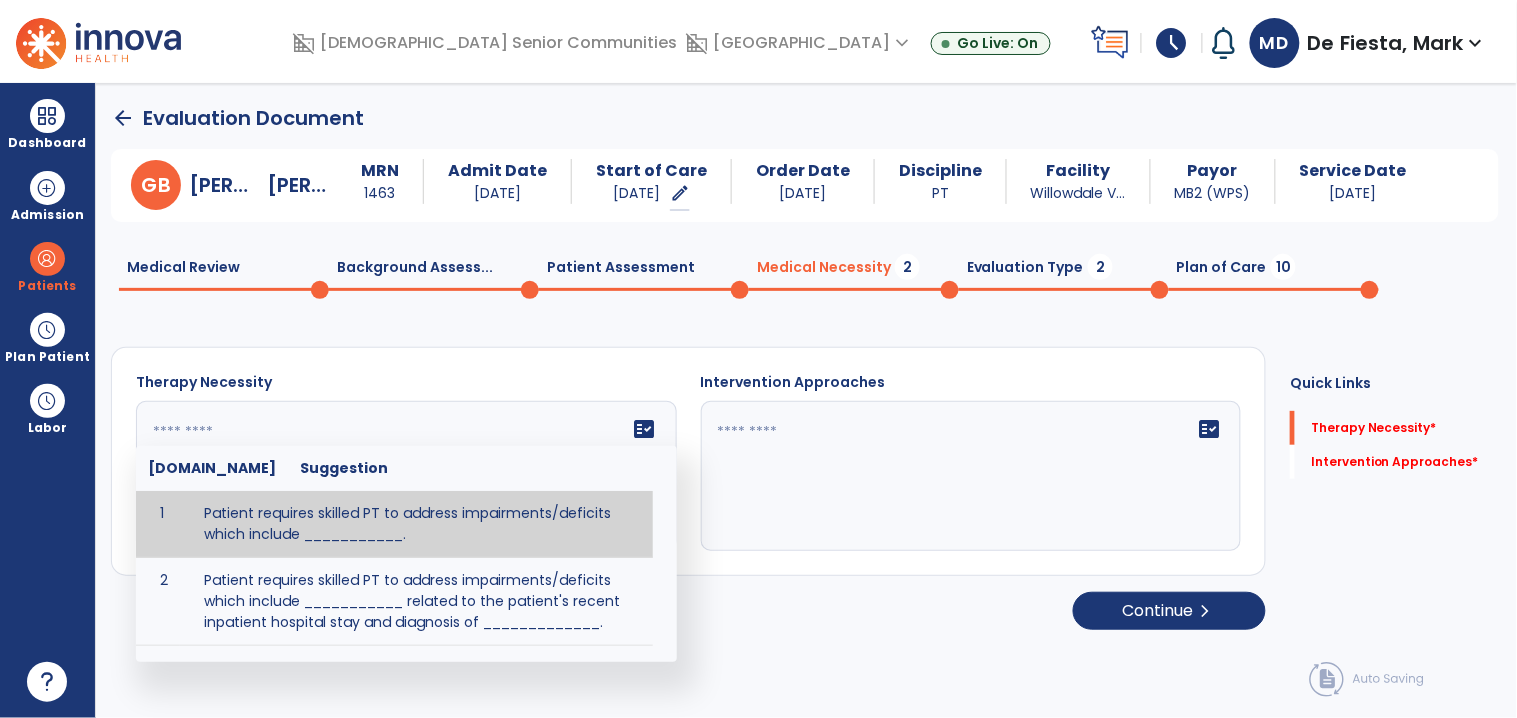 click on "fact_check  Sr.No Suggestion 1 Patient requires skilled PT to address impairments/deficits which include ___________. 2 Patient requires skilled PT to address impairments/deficits which include ___________ related to the patient's recent inpatient hospital stay and diagnosis of _____________." 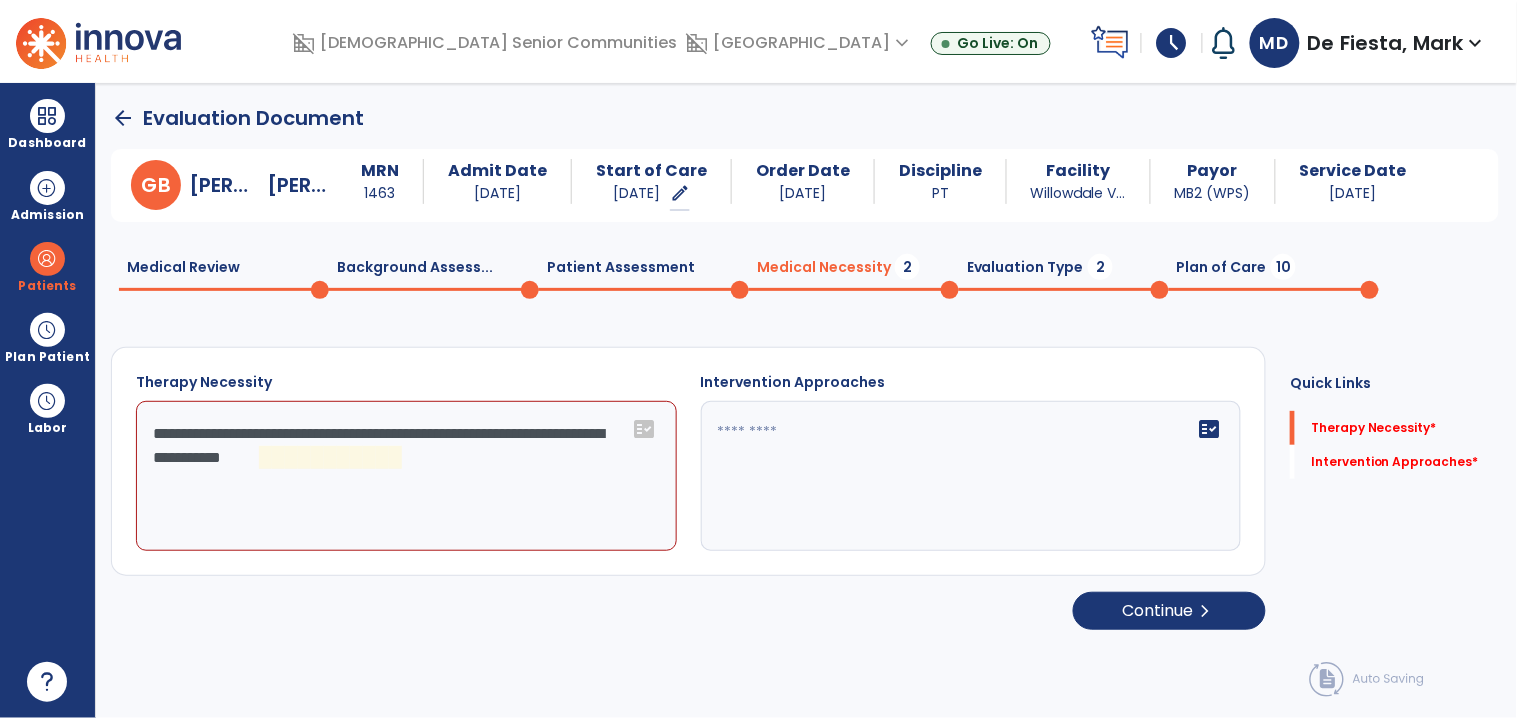 click on "**********" 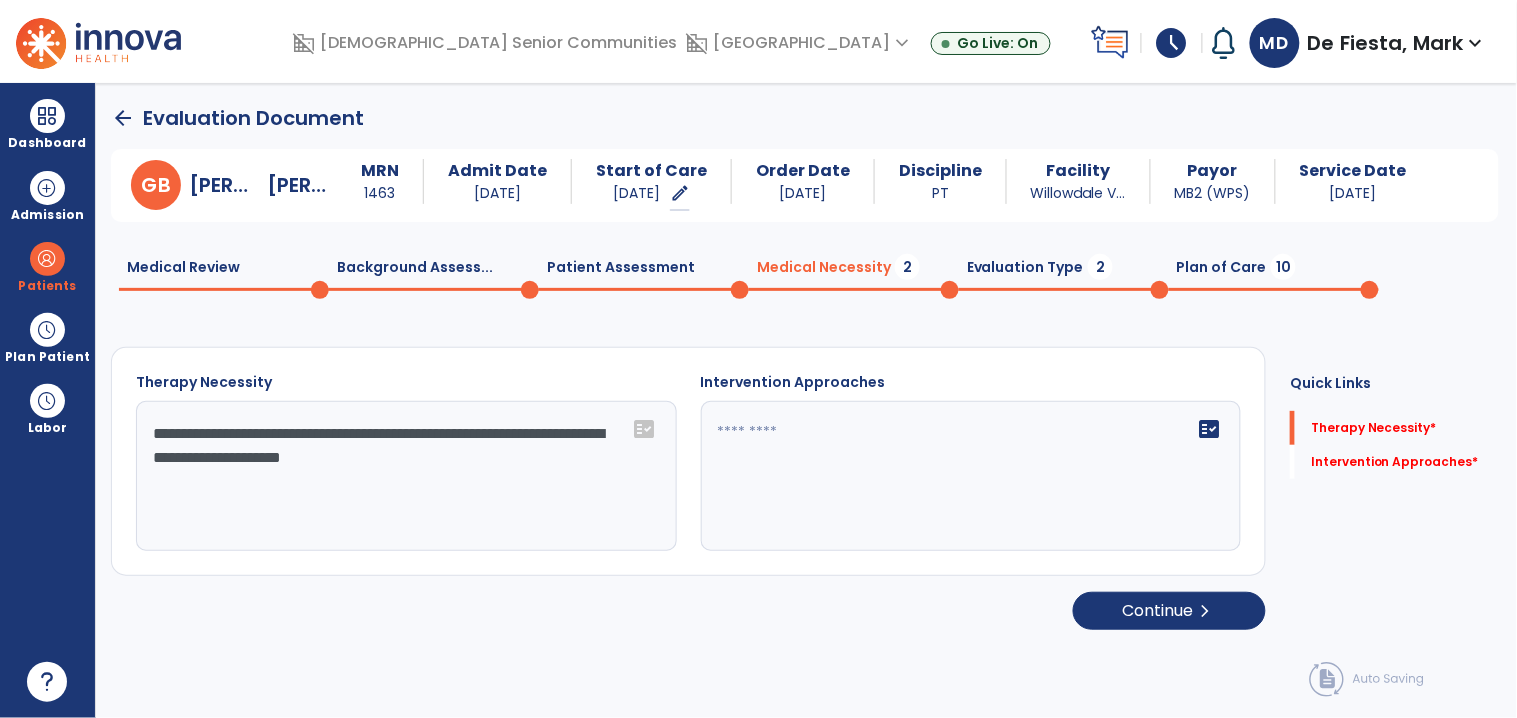type on "**********" 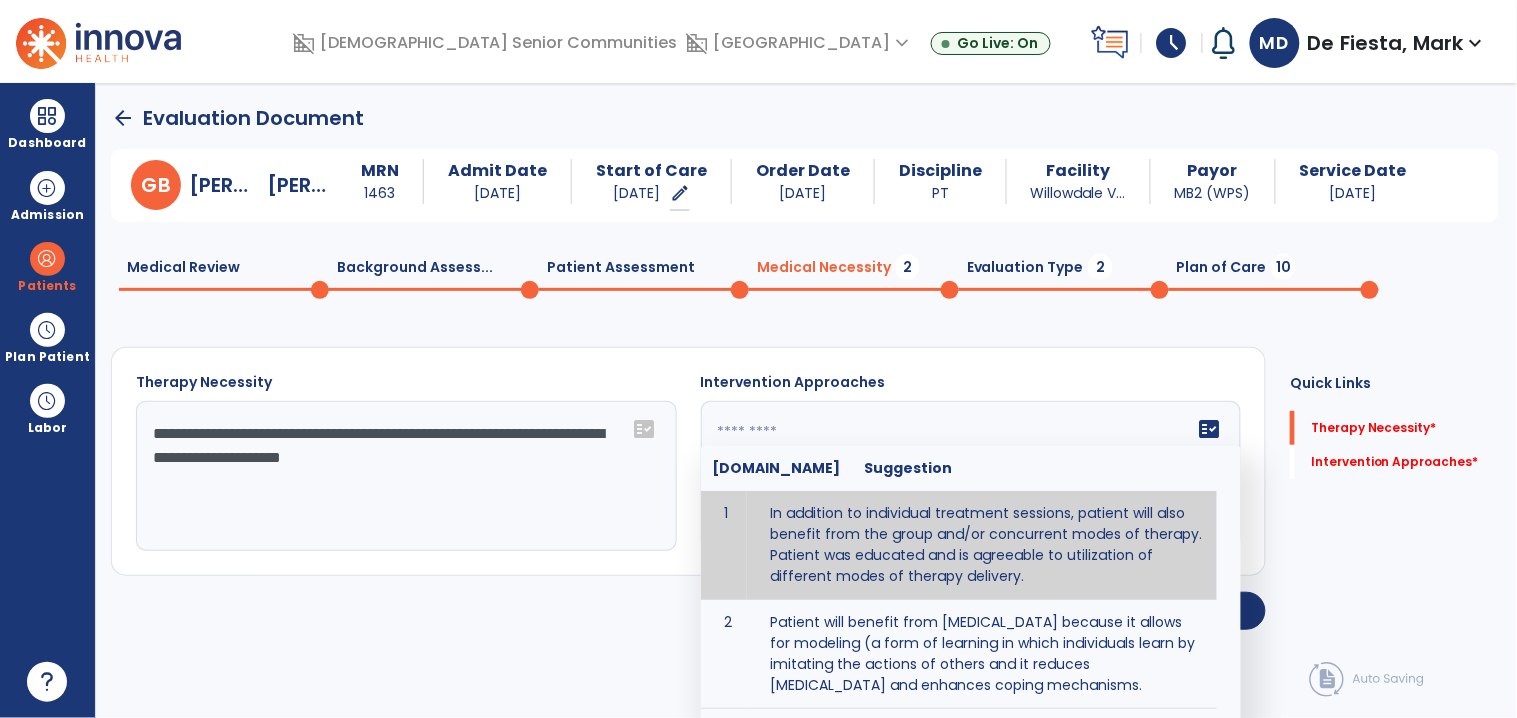 click on "fact_check  [DOMAIN_NAME] Suggestion 1 In addition to individual treatment sessions, patient will also benefit from the group and/or concurrent modes of therapy. Patient was educated and is agreeable to utilization of different modes of therapy delivery. 2 Patient will benefit from [MEDICAL_DATA] because it allows for modeling (a form of learning in which individuals learn by imitating the actions of others and it reduces [MEDICAL_DATA] and enhances coping mechanisms. 3 Patient will benefit from [MEDICAL_DATA] to: Create a network that promotes growth and learning by enabling patients to receive and give support and to share experiences from different points of view. 4 Patient will benefit from group/concurrent therapy because it is supported by evidence to promote increased patient engagement and sustainable outcomes. 5 Patient will benefit from group/concurrent therapy to: Promote independence and minimize dependence." 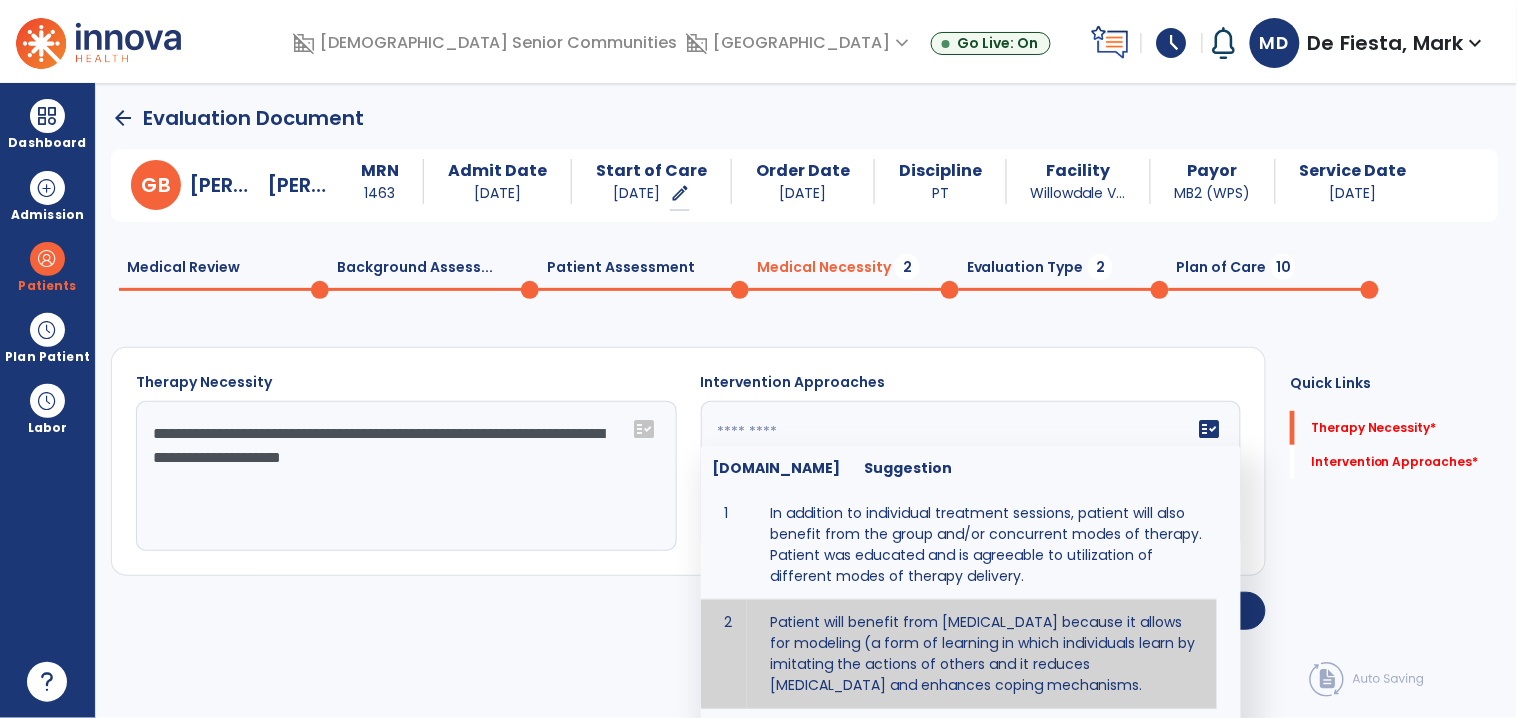 drag, startPoint x: 811, startPoint y: 657, endPoint x: 797, endPoint y: 651, distance: 15.231546 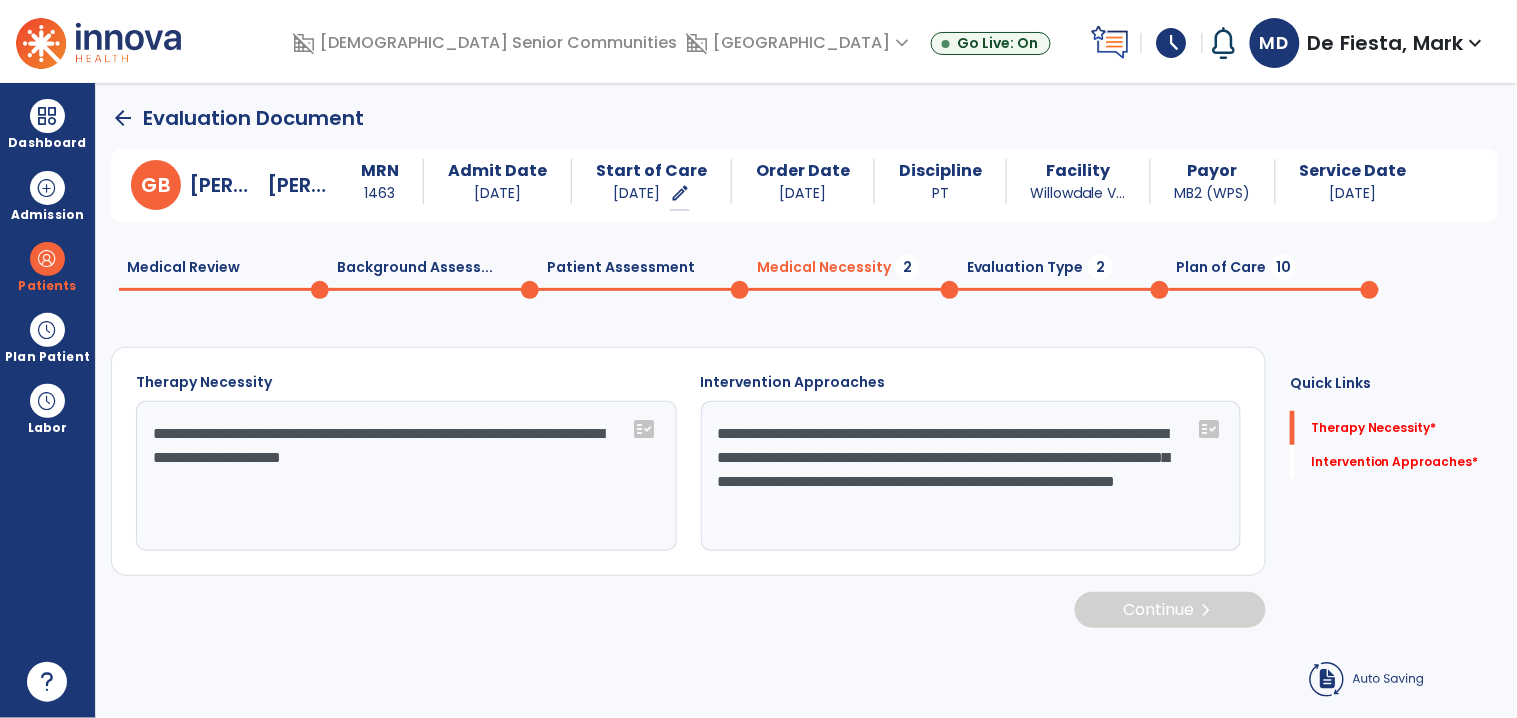 click on "**********" 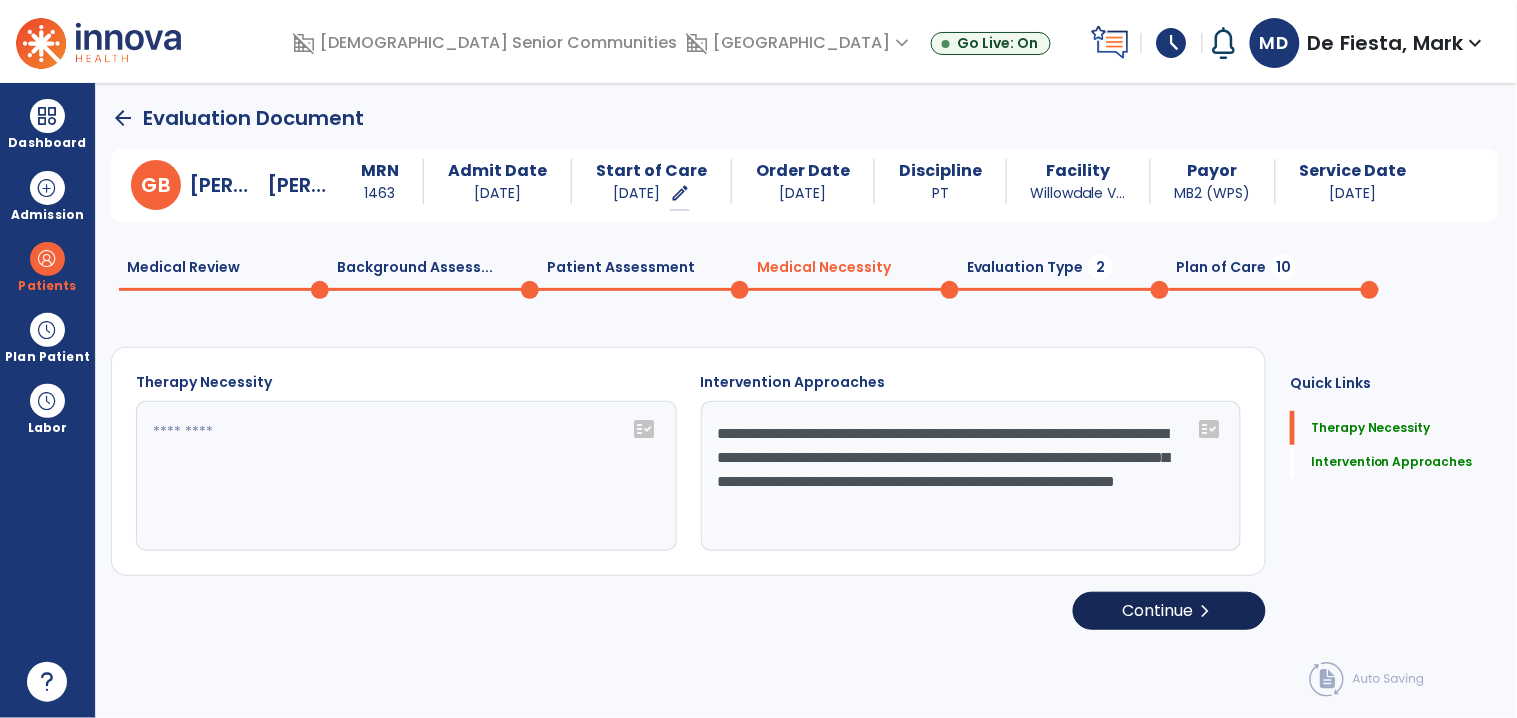 type on "**********" 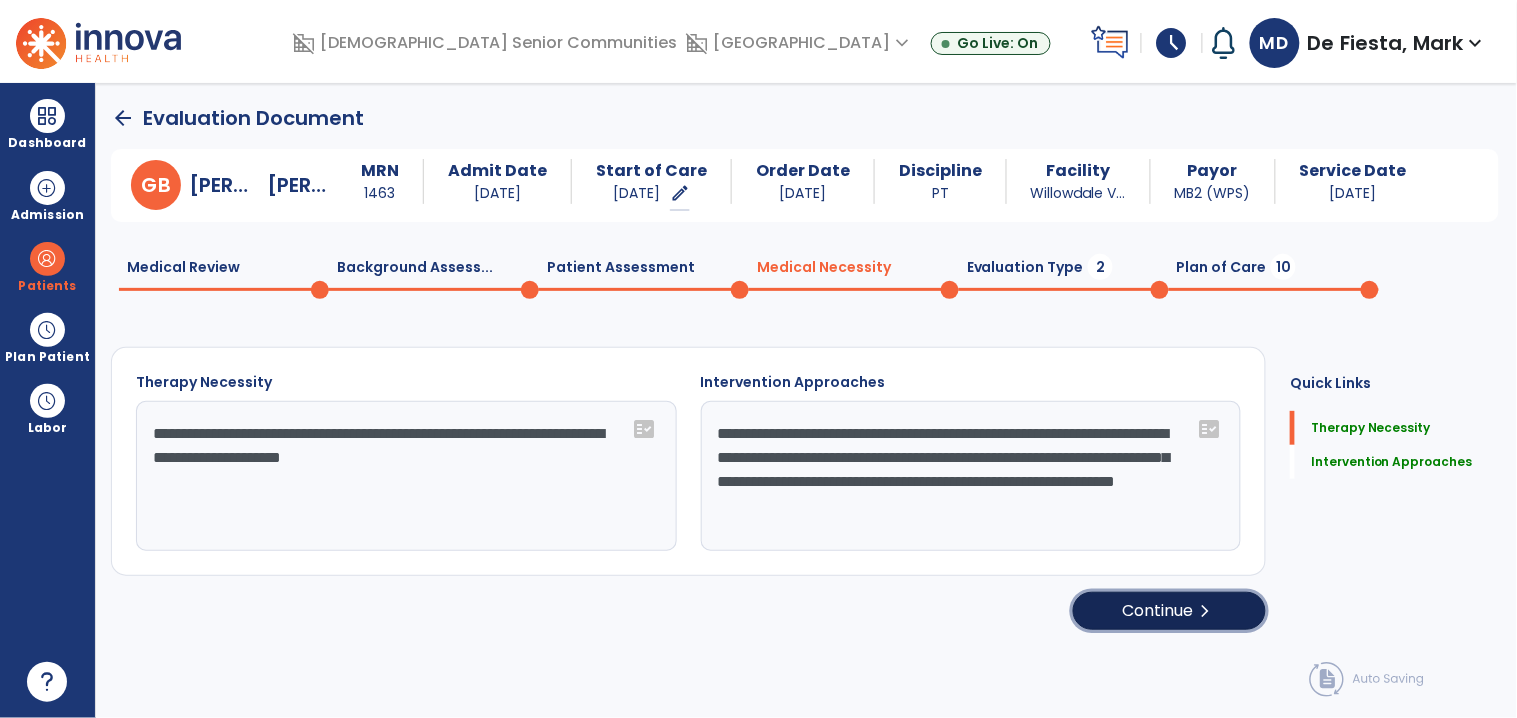 click on "Continue  chevron_right" 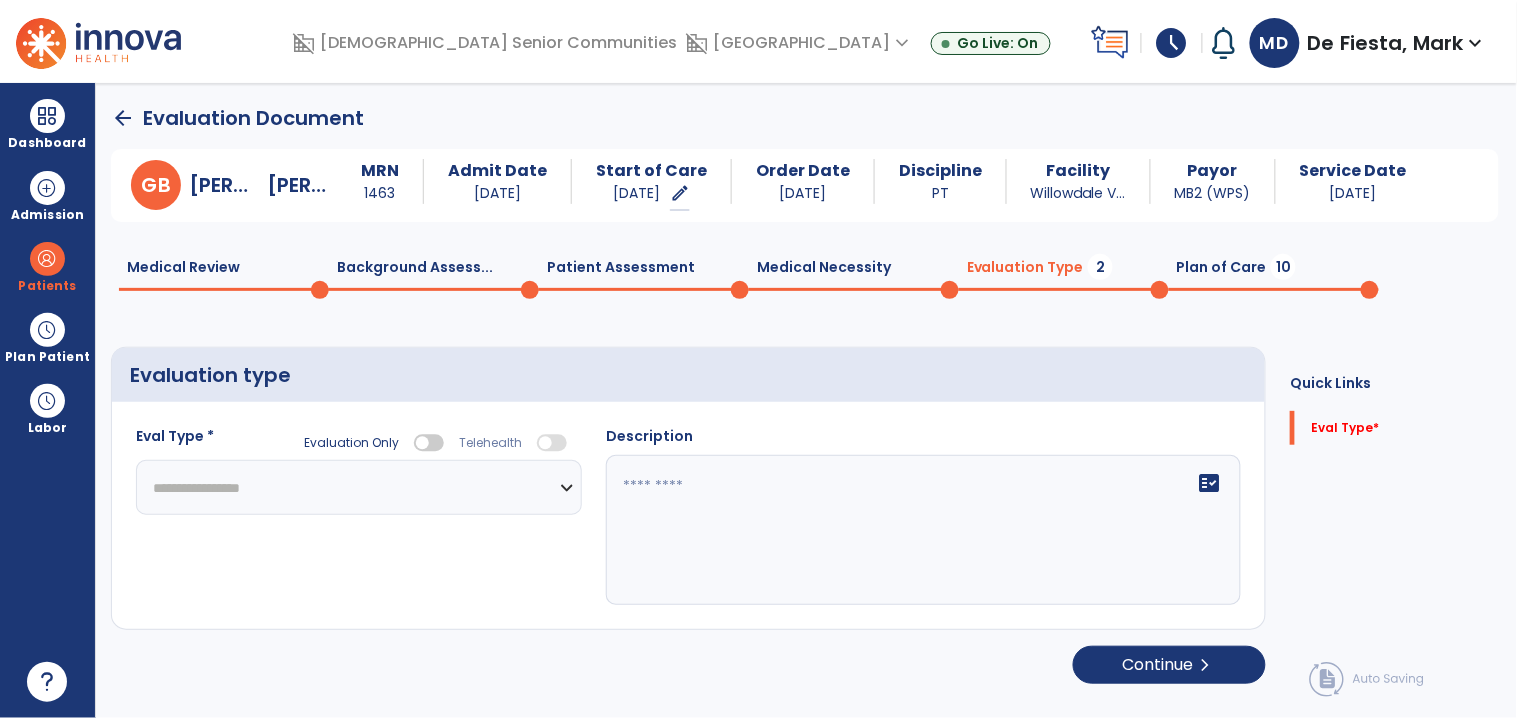 click on "**********" 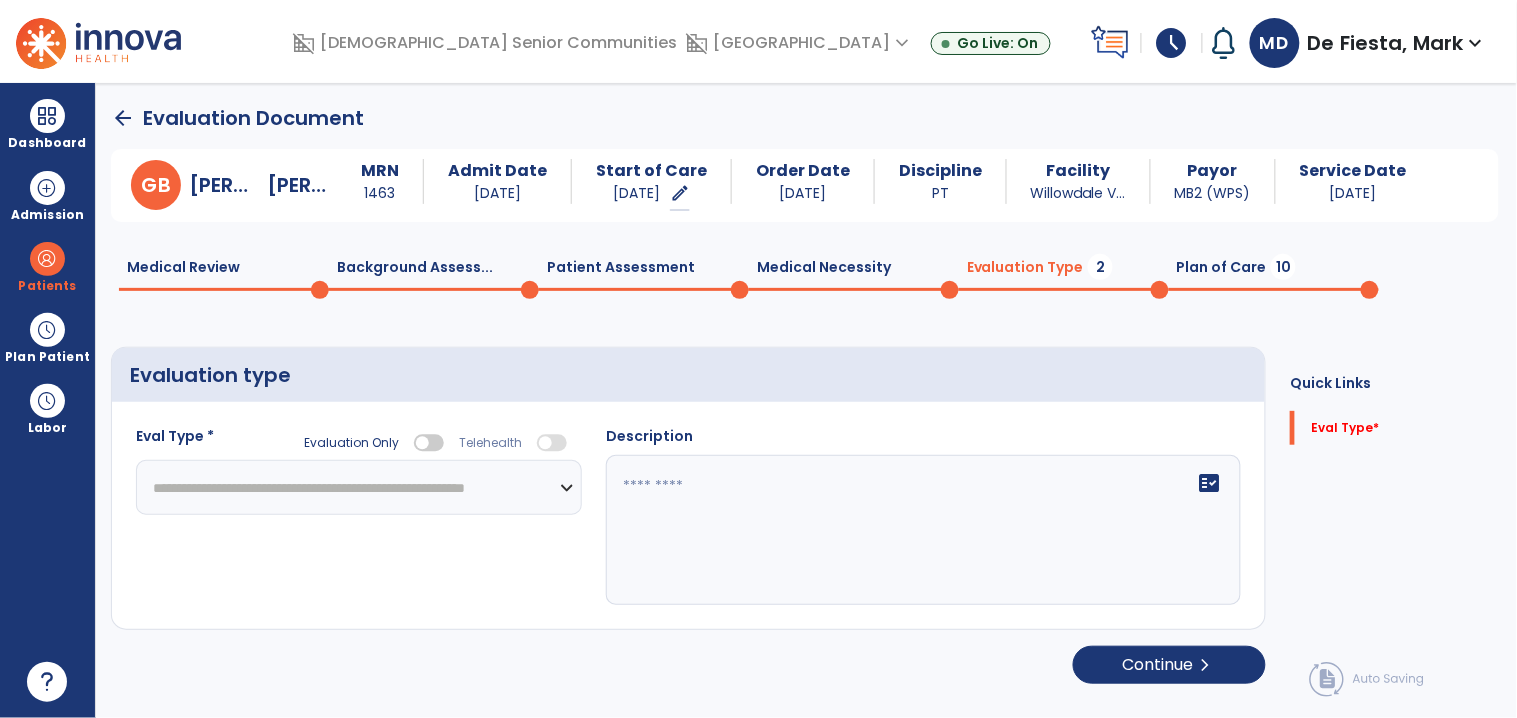 click on "**********" 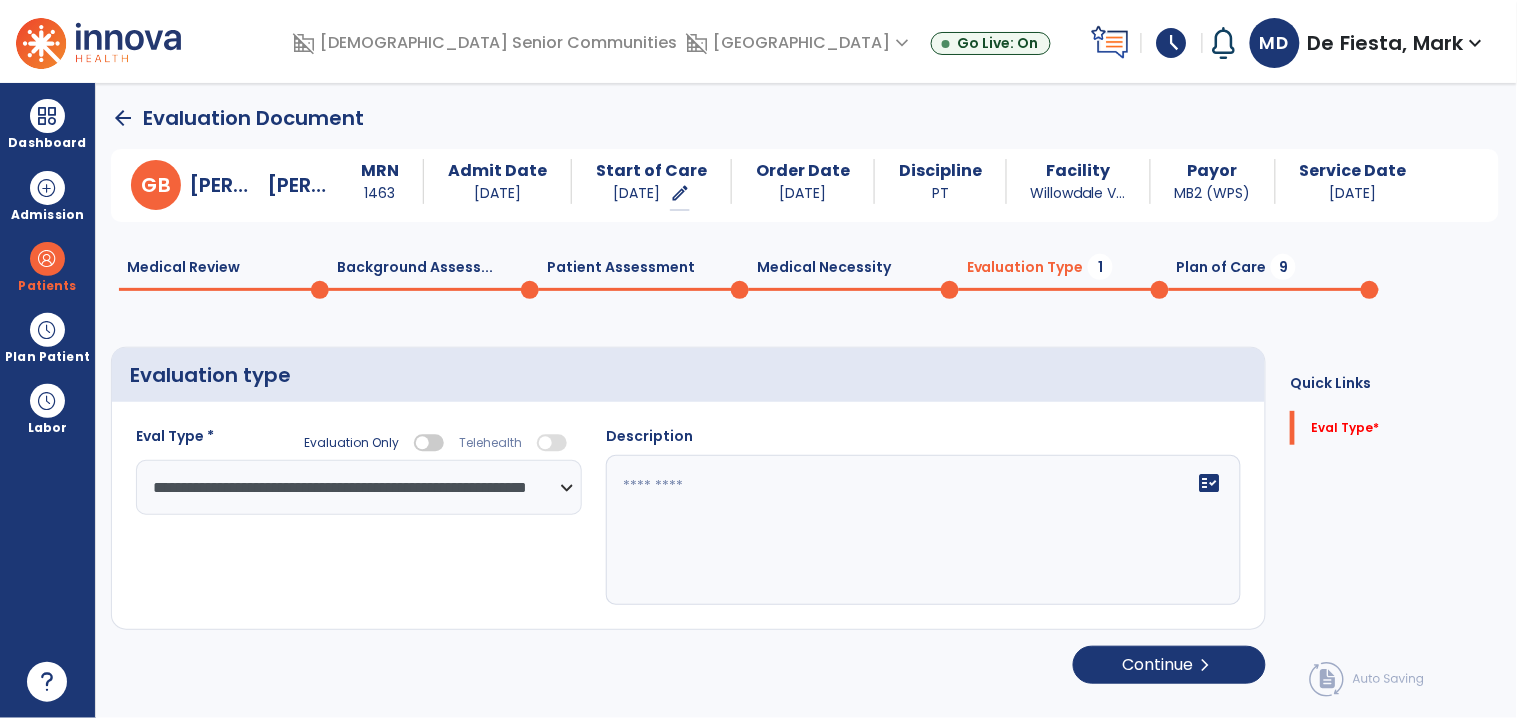 click on "fact_check" 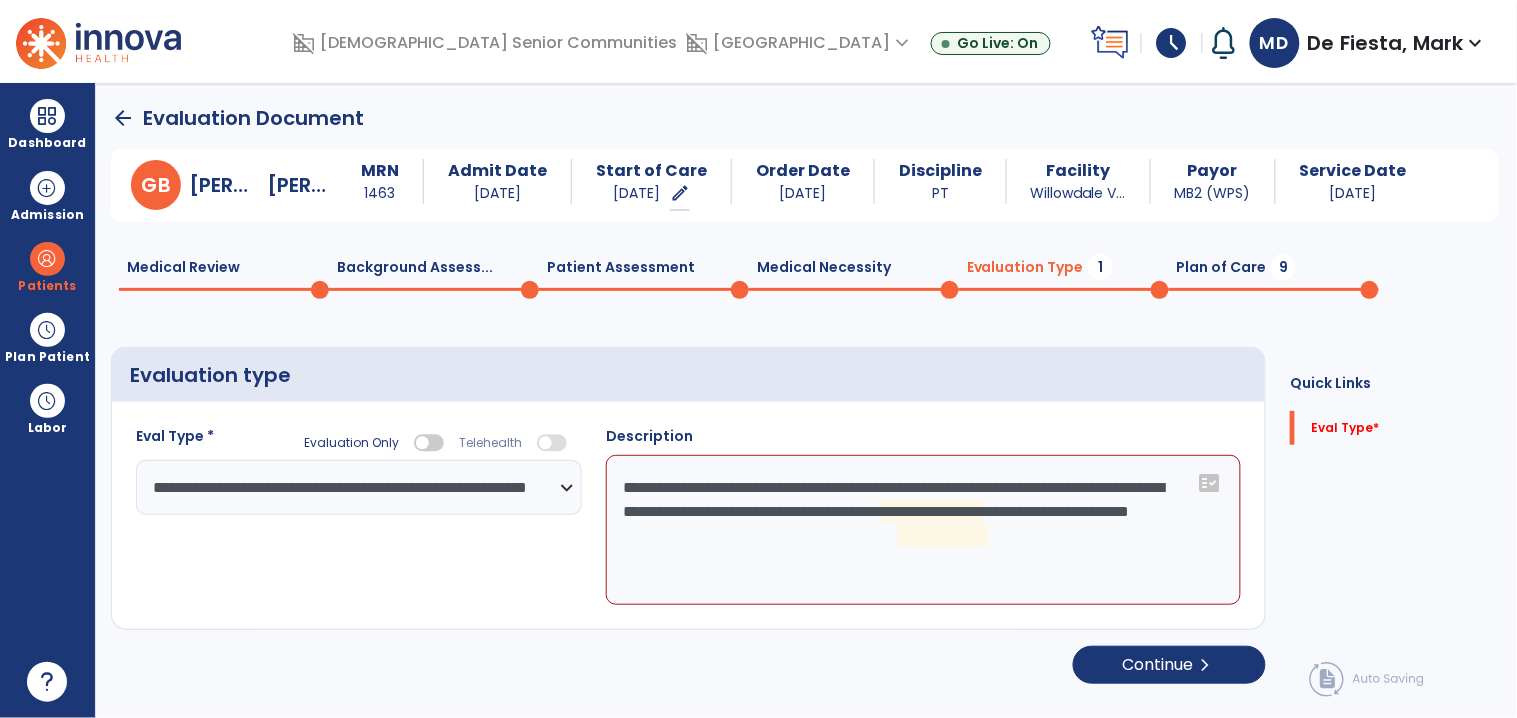 click on "**********" 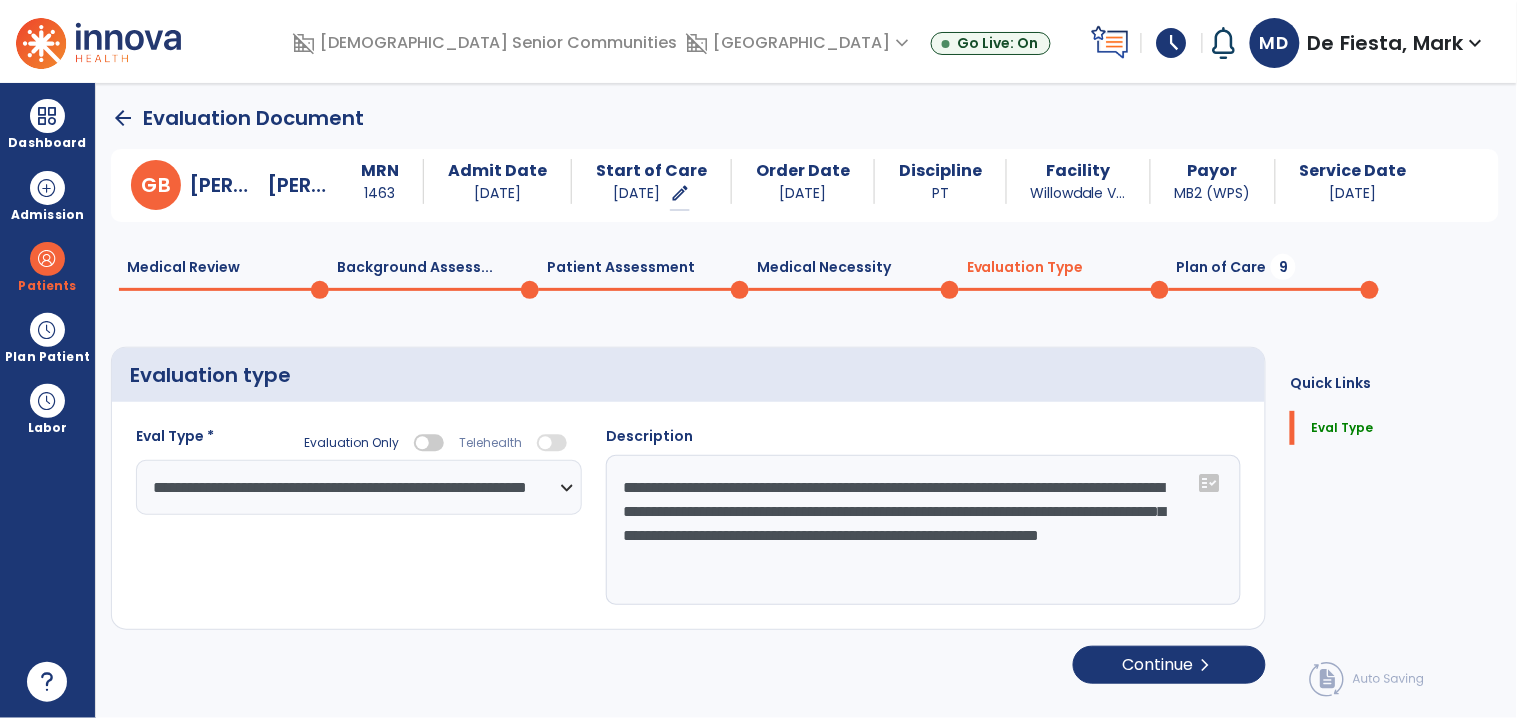 type on "**********" 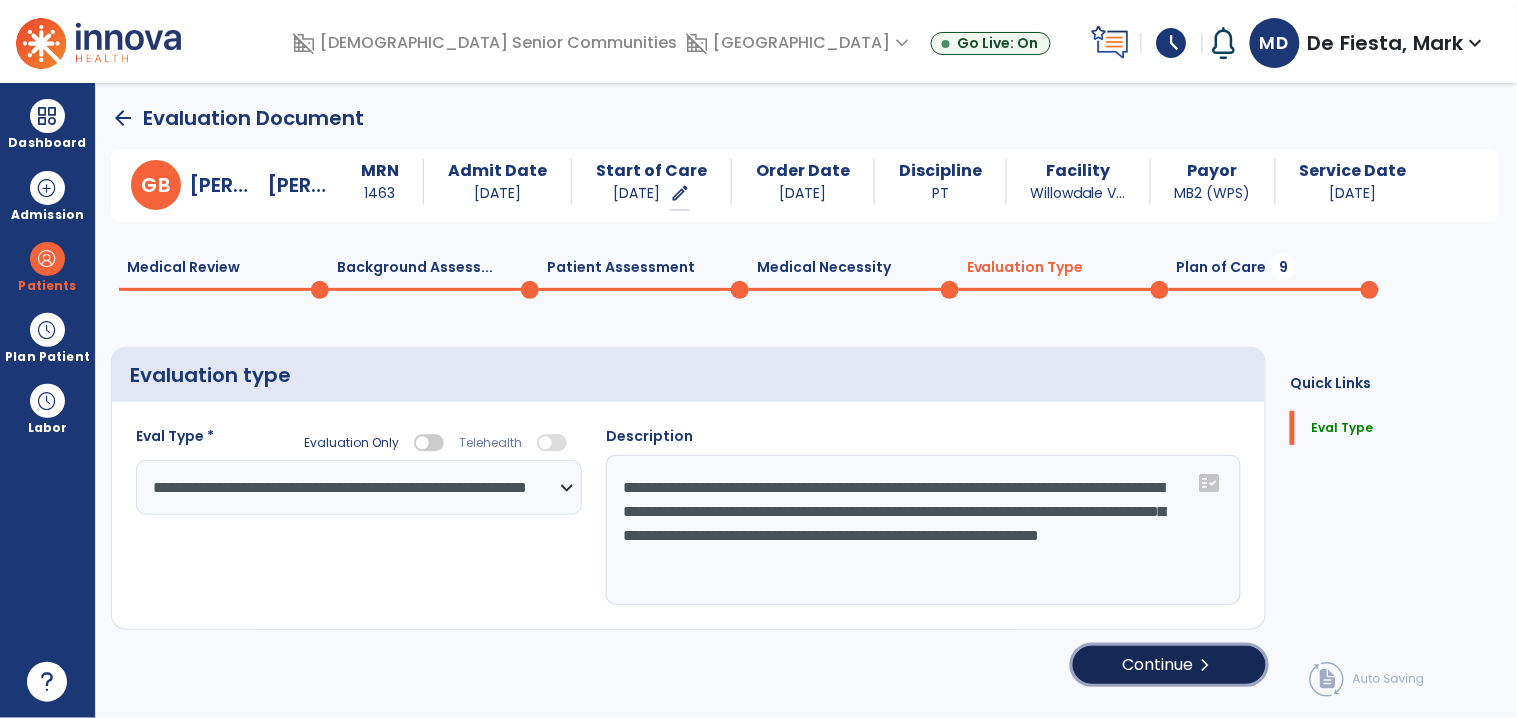 click on "Continue  chevron_right" 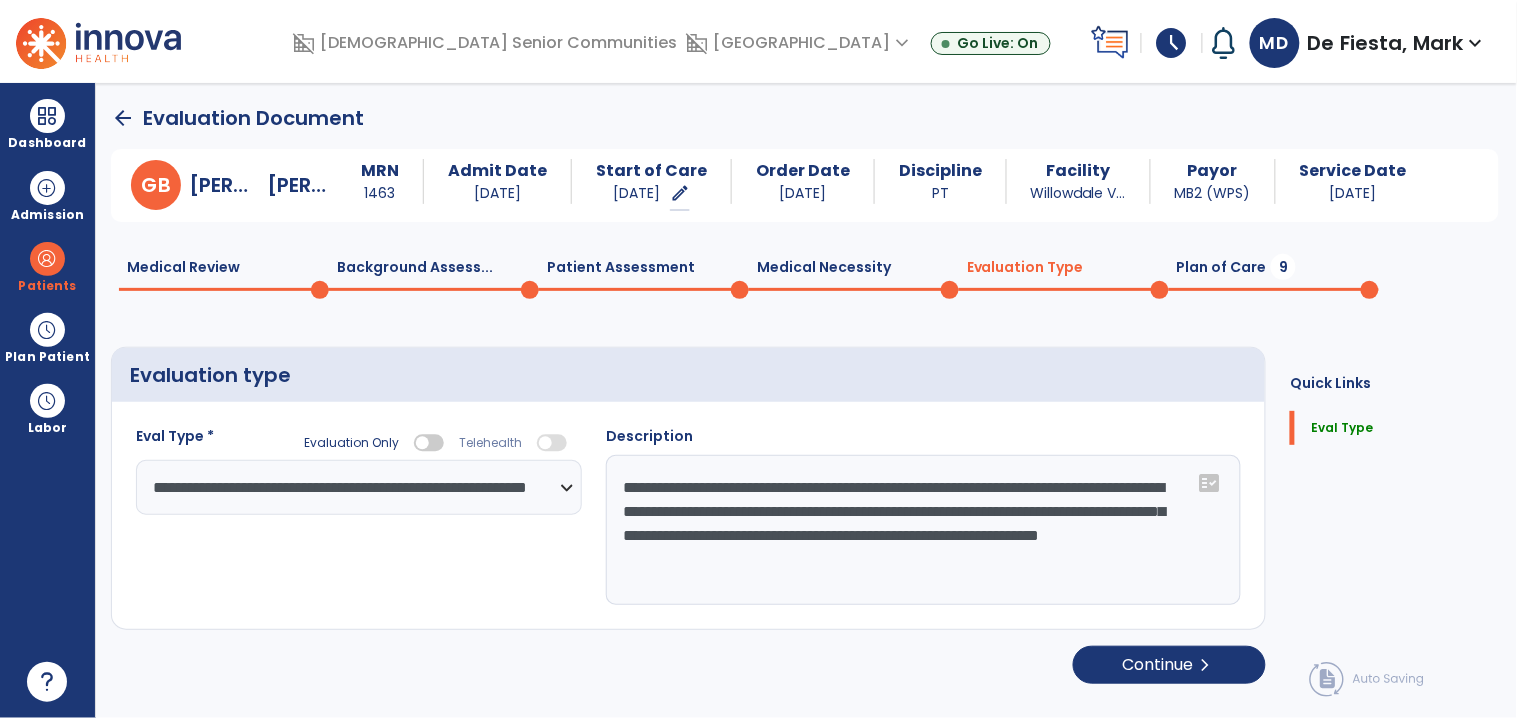 select on "*****" 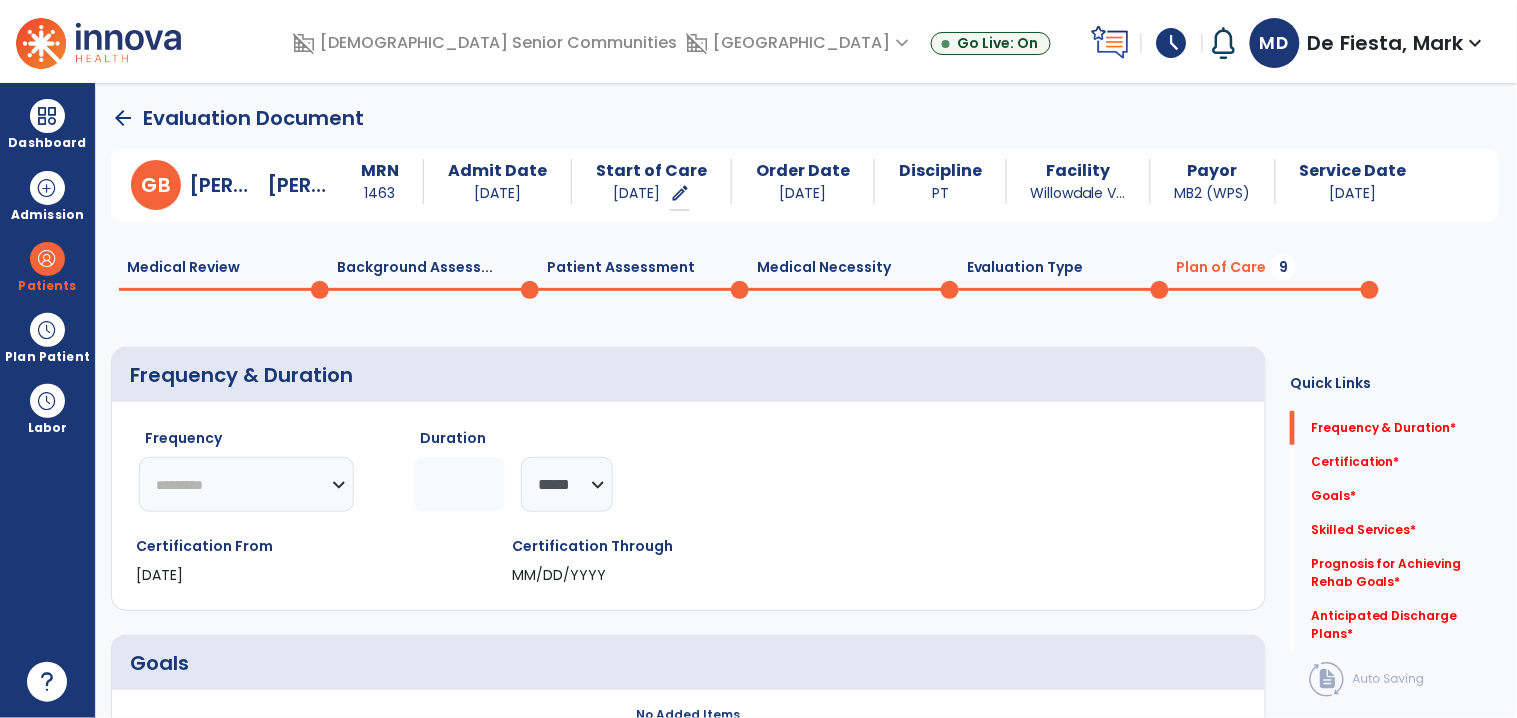 click on "********* ** ** ** ** ** ** **" 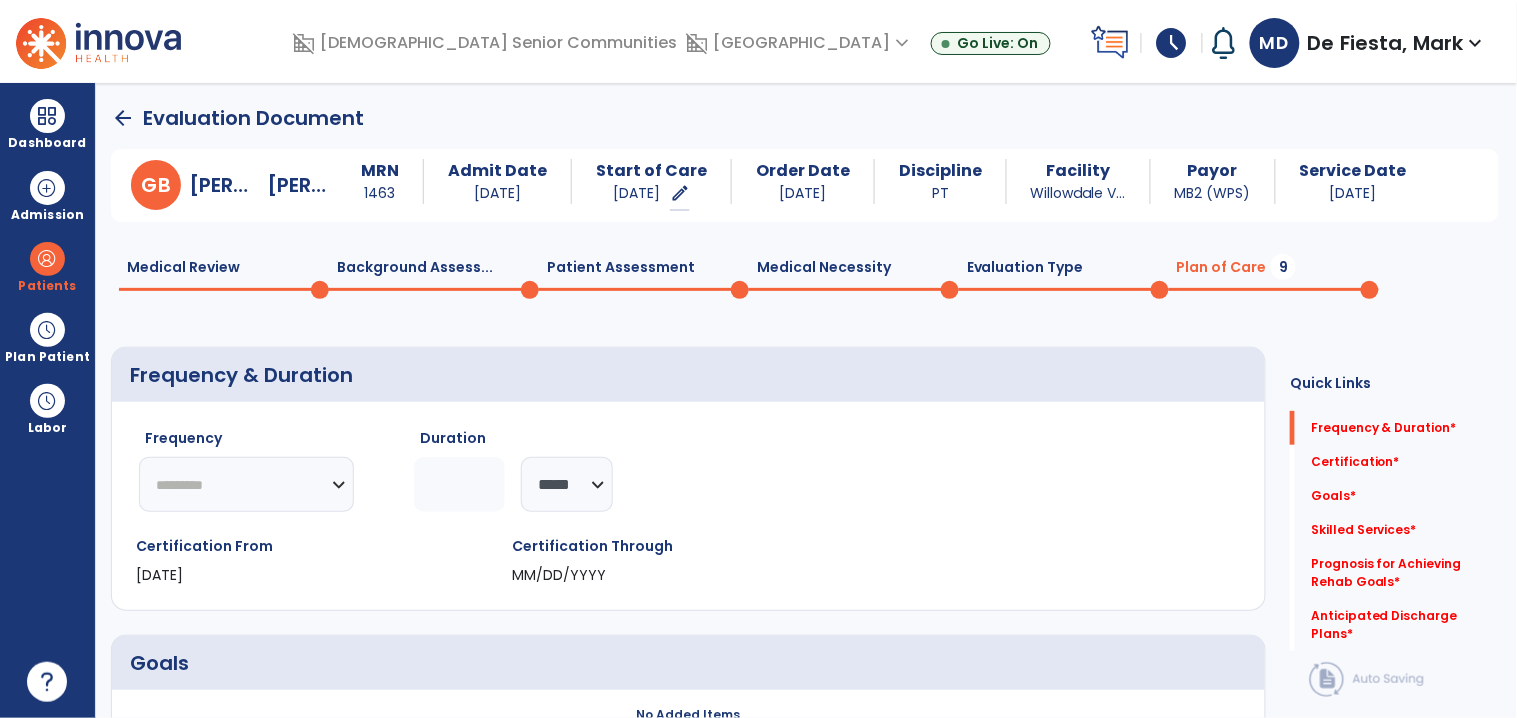 select on "**" 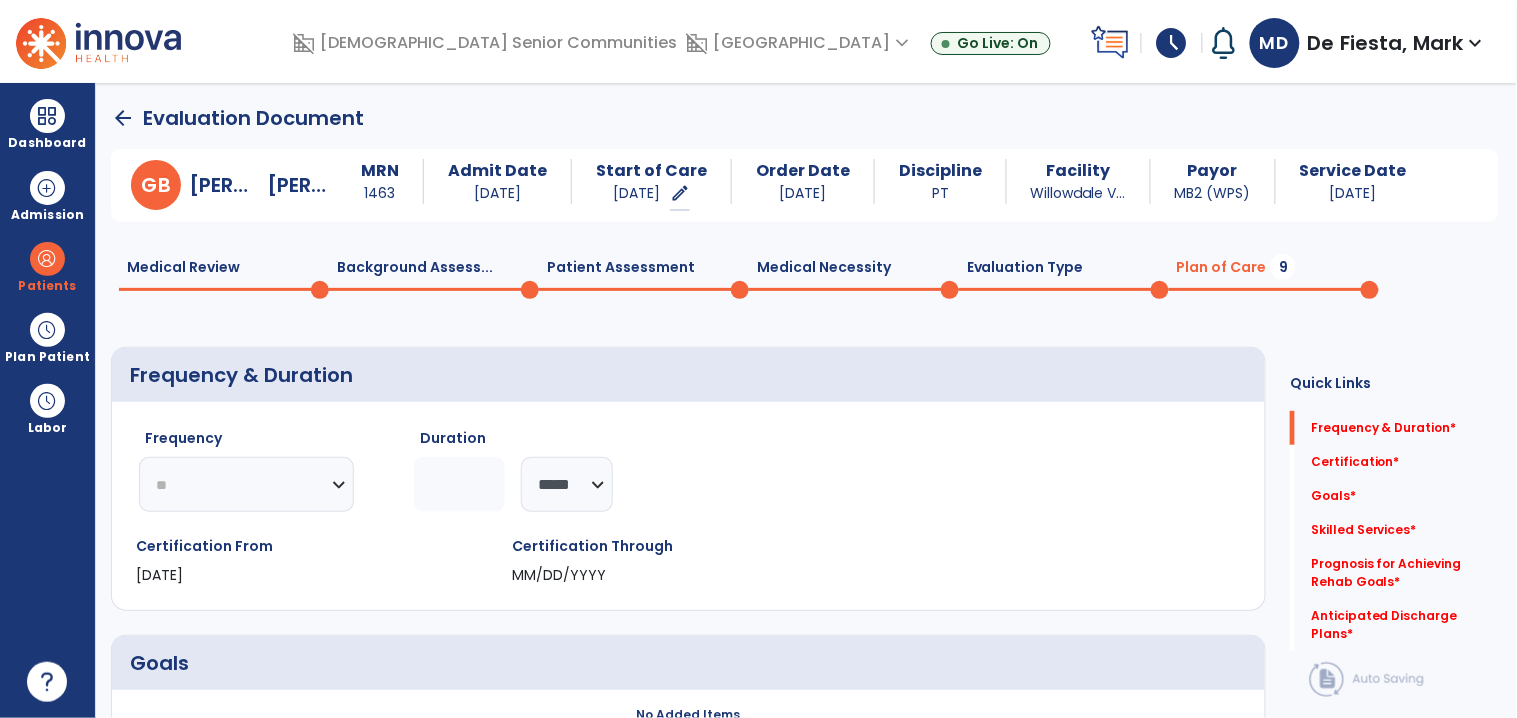 click on "********* ** ** ** ** ** ** **" 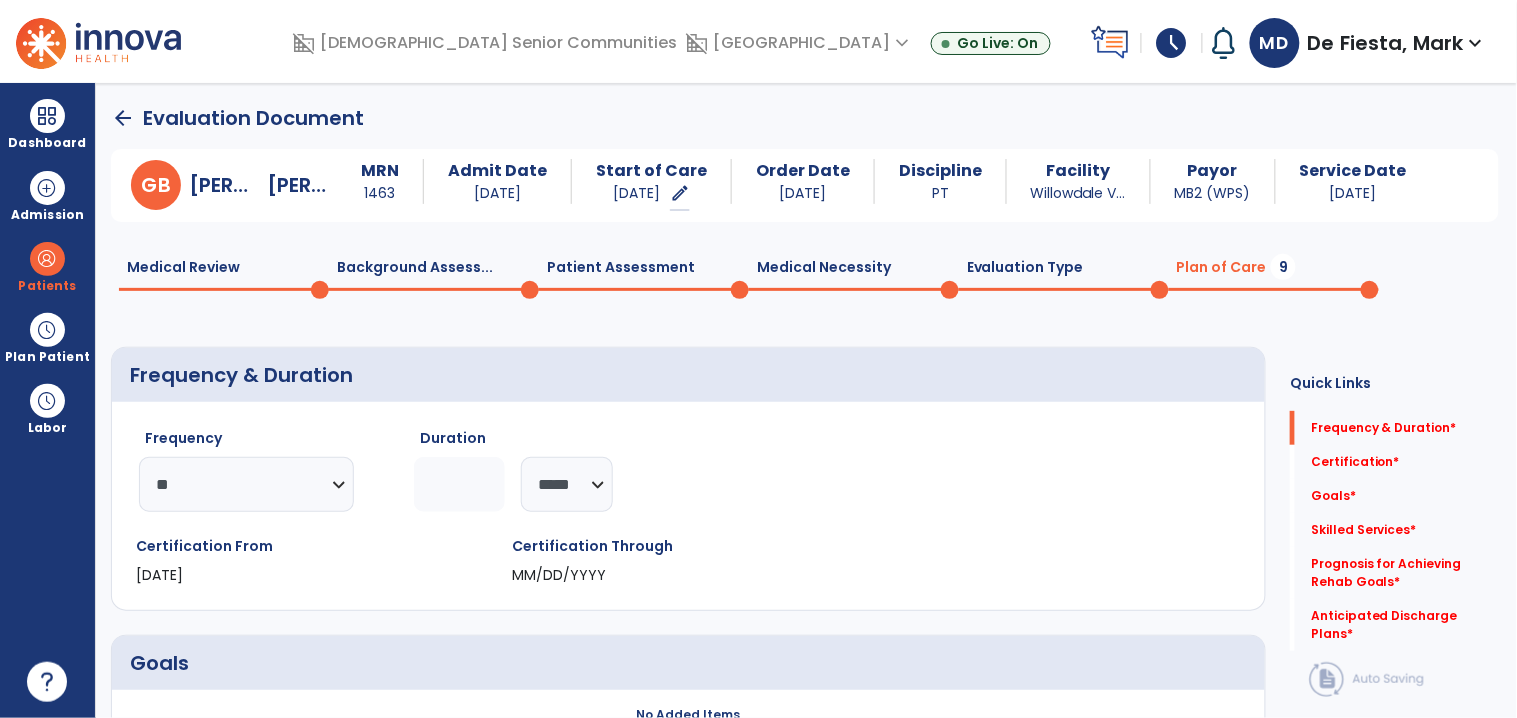 click 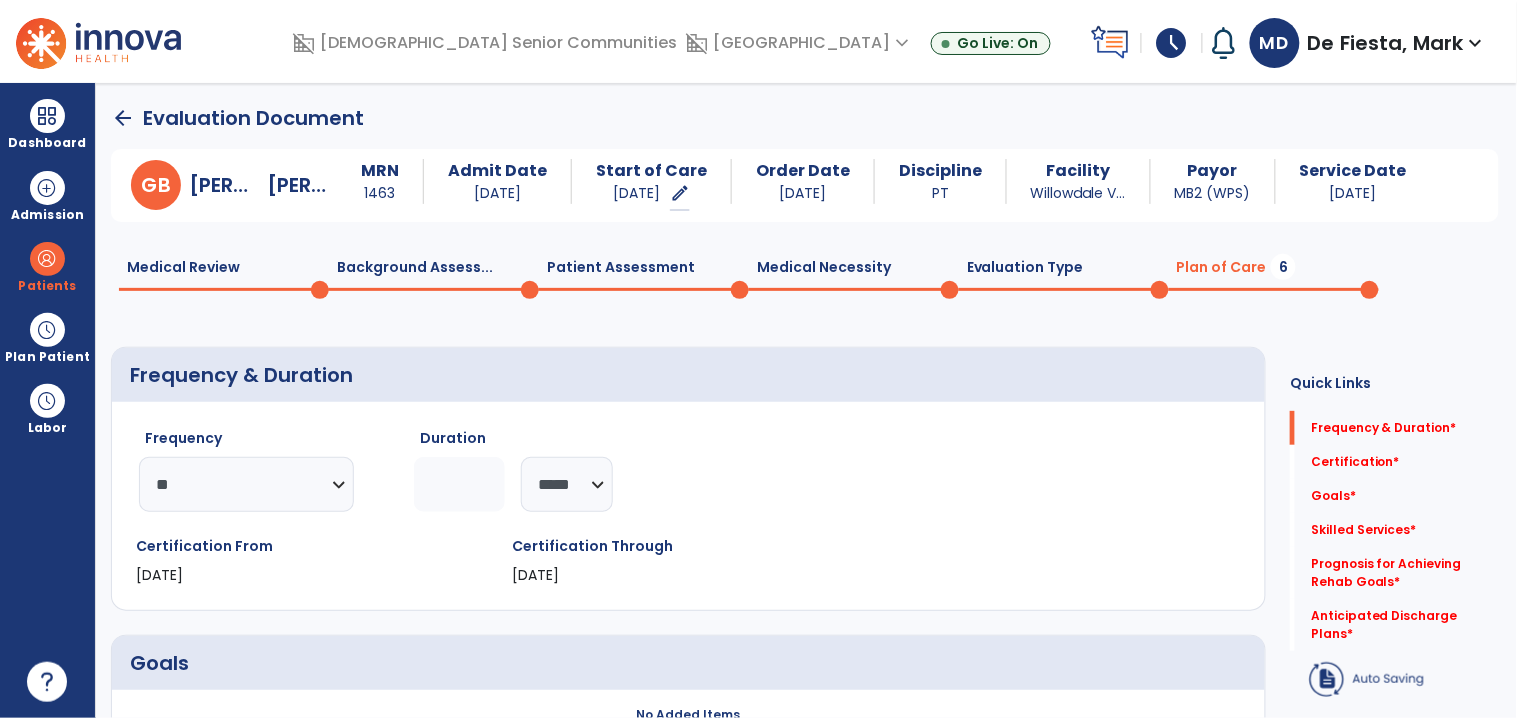 type on "*" 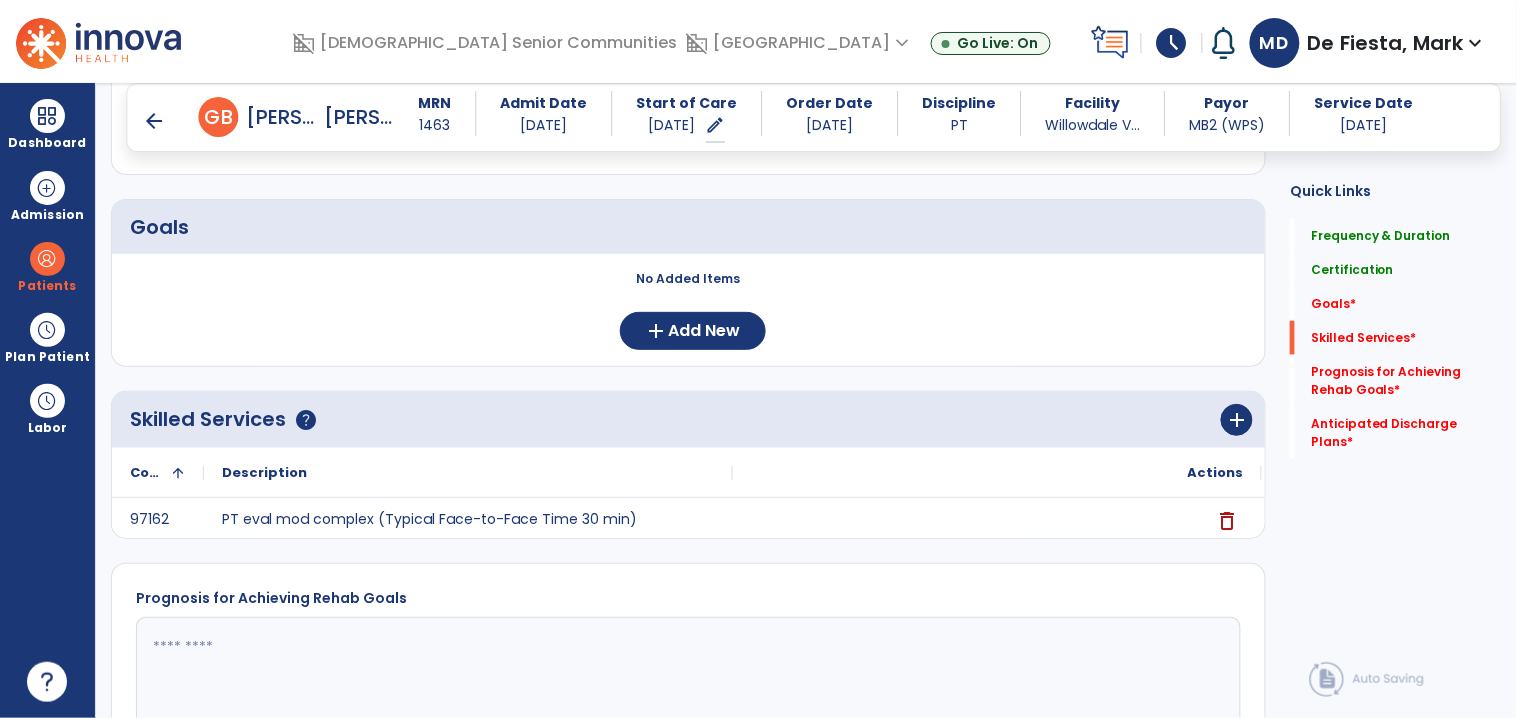 scroll, scrollTop: 508, scrollLeft: 0, axis: vertical 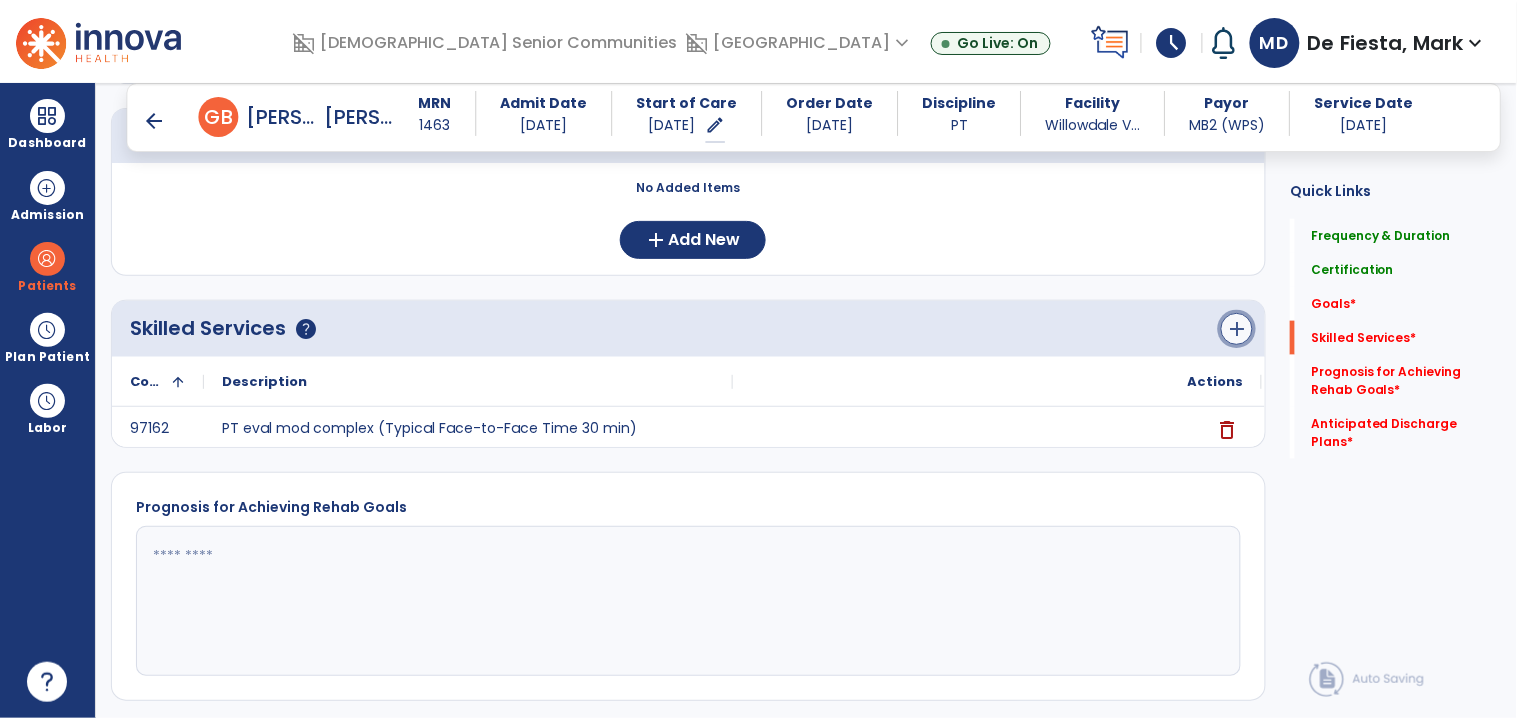 click on "add" 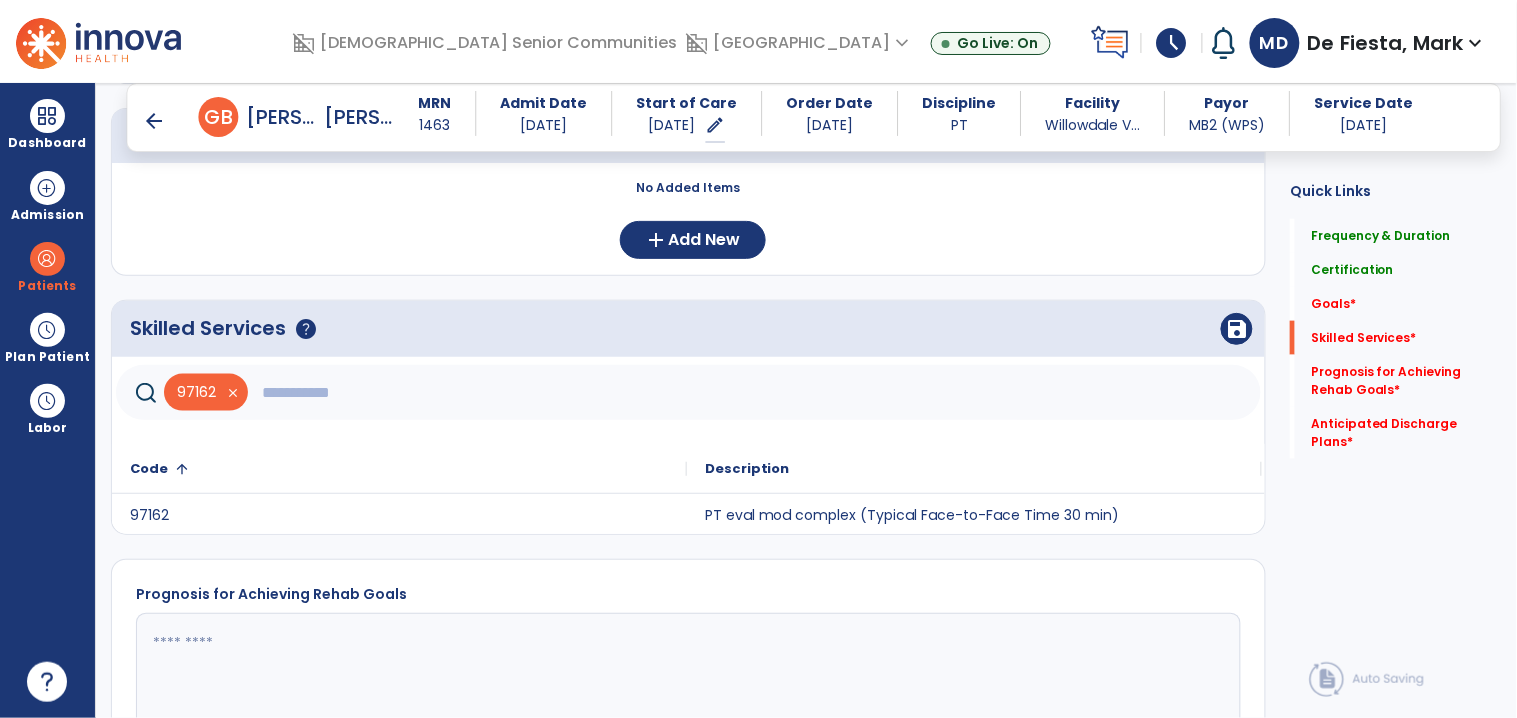 click 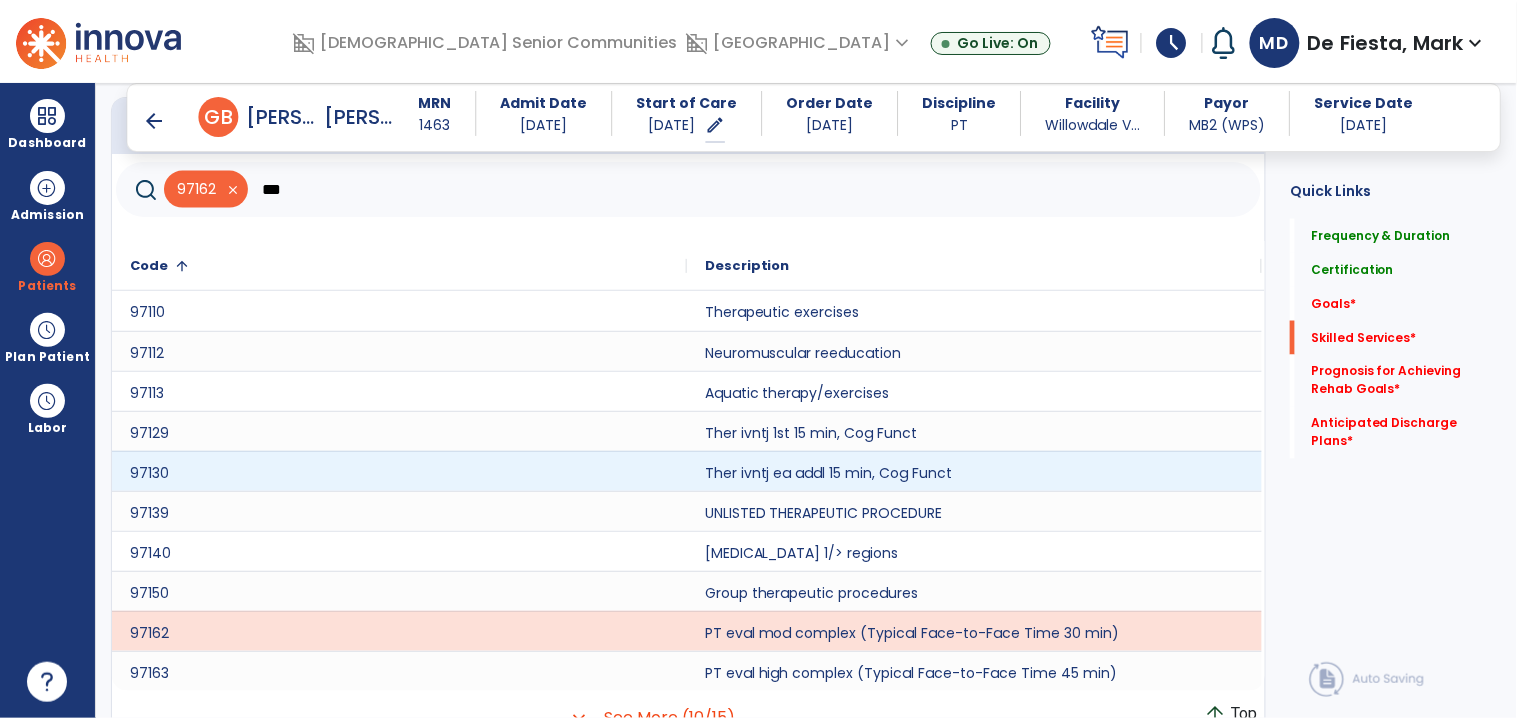 scroll, scrollTop: 837, scrollLeft: 0, axis: vertical 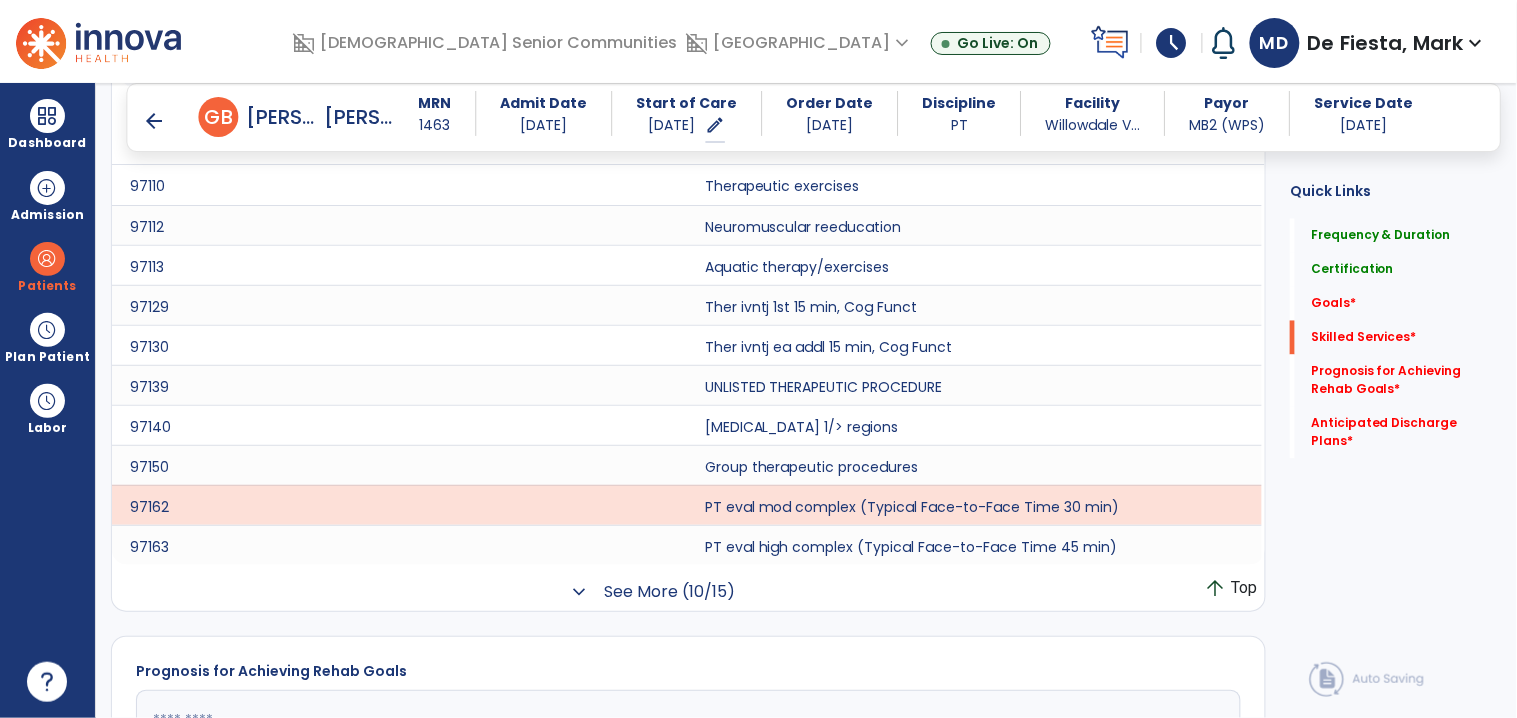 click on "See More (10/15)" 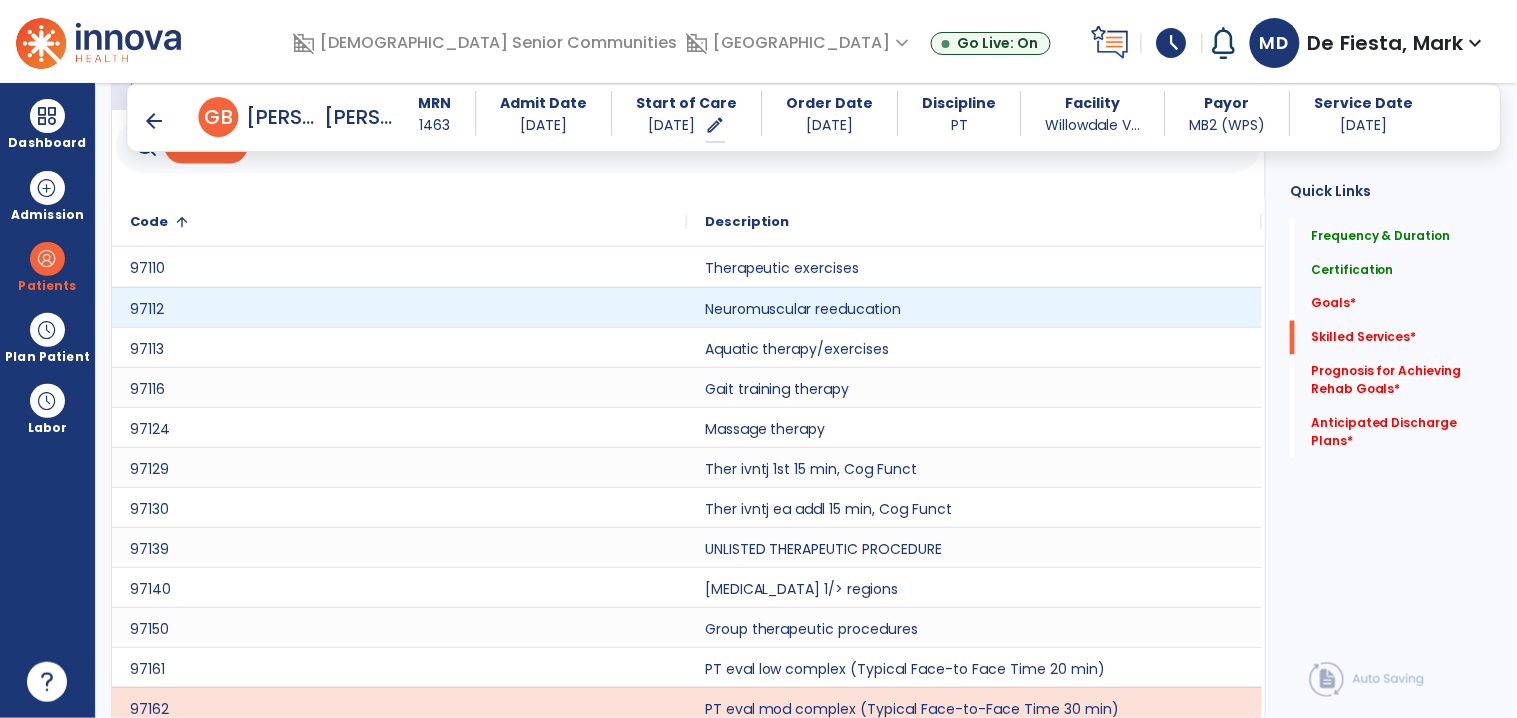 scroll, scrollTop: 724, scrollLeft: 0, axis: vertical 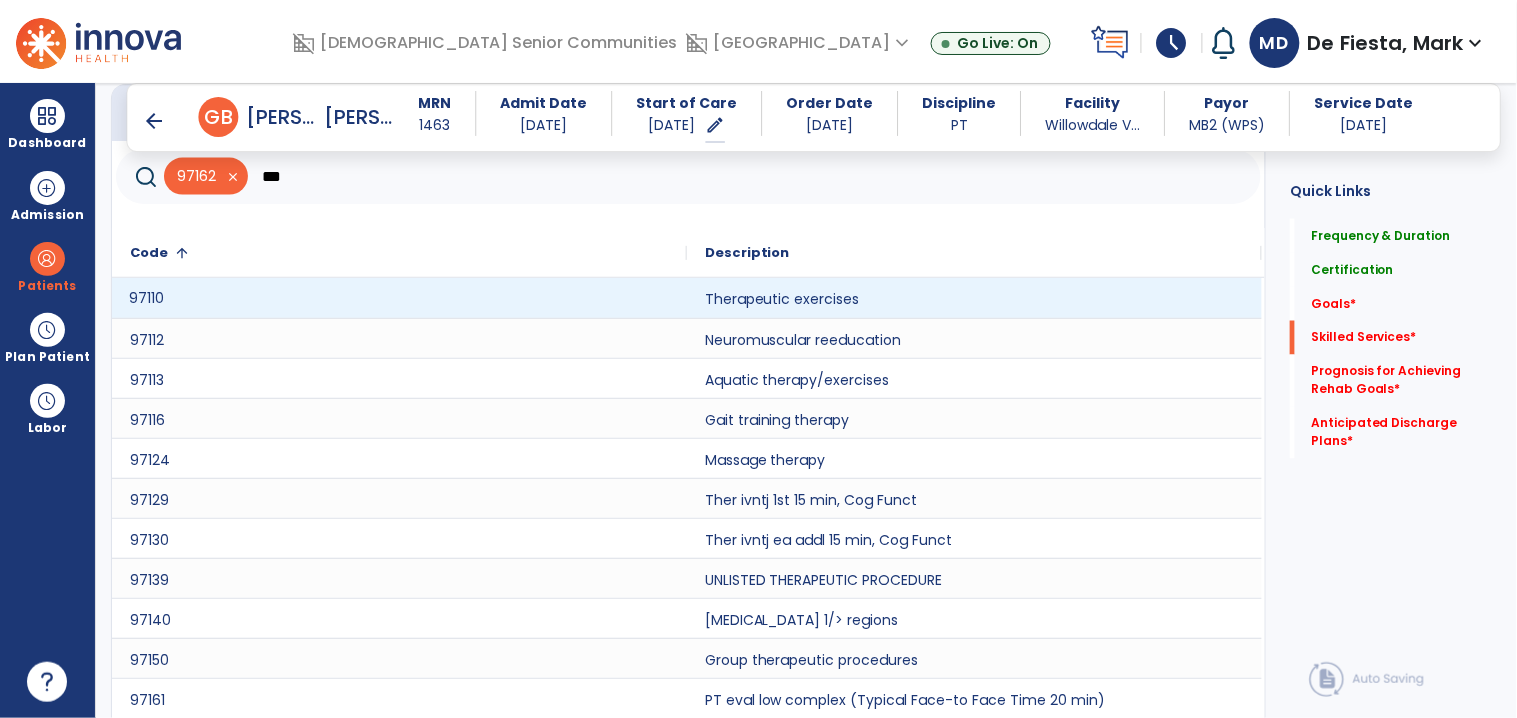 click on "97110" 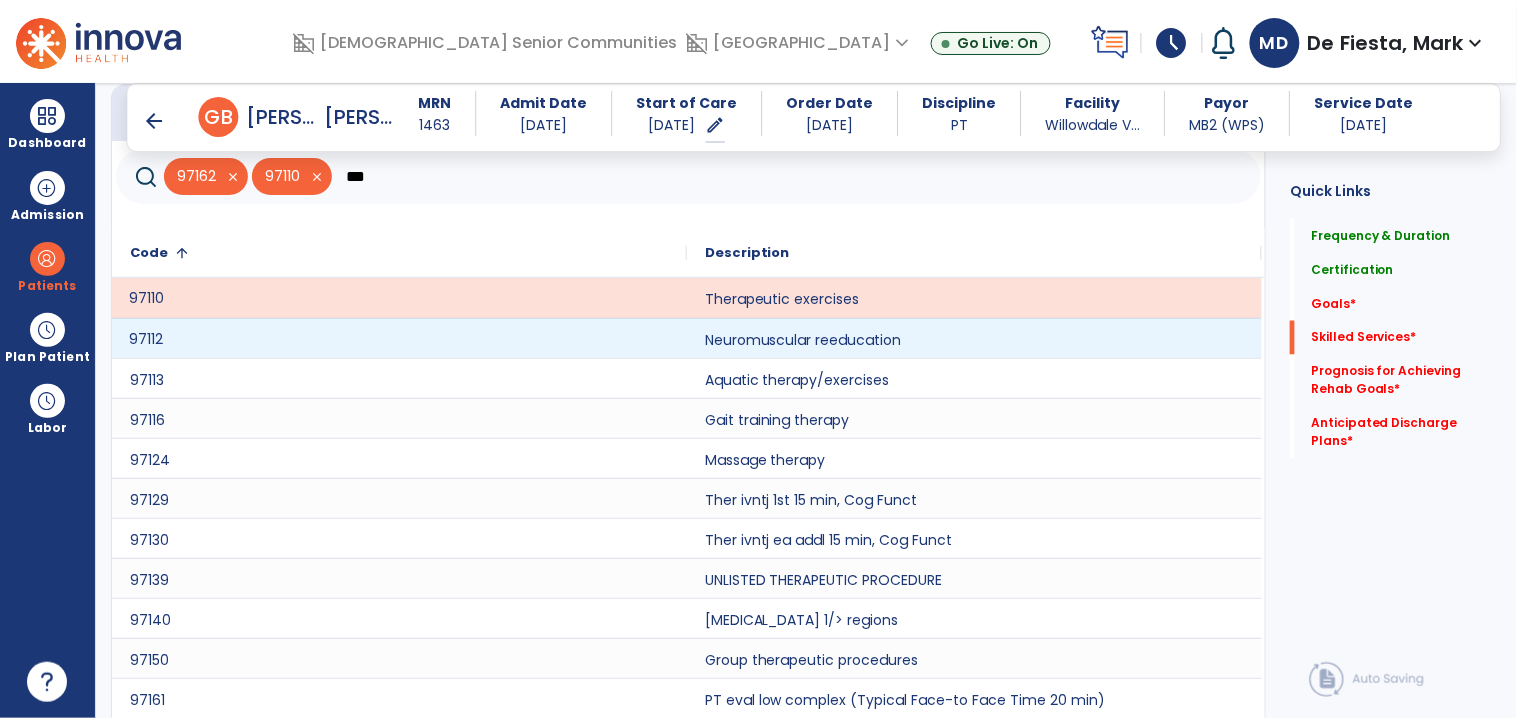 click on "97112" 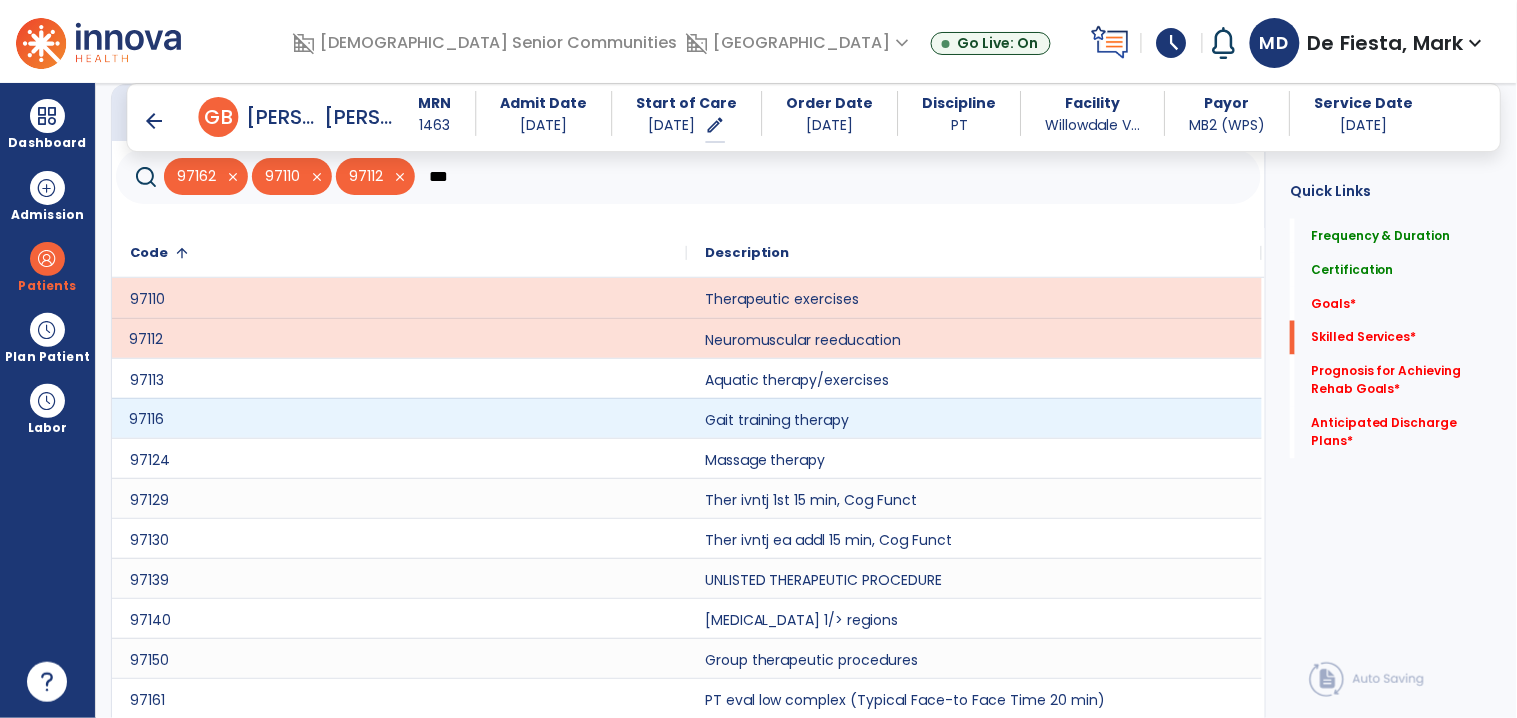 click on "97116" 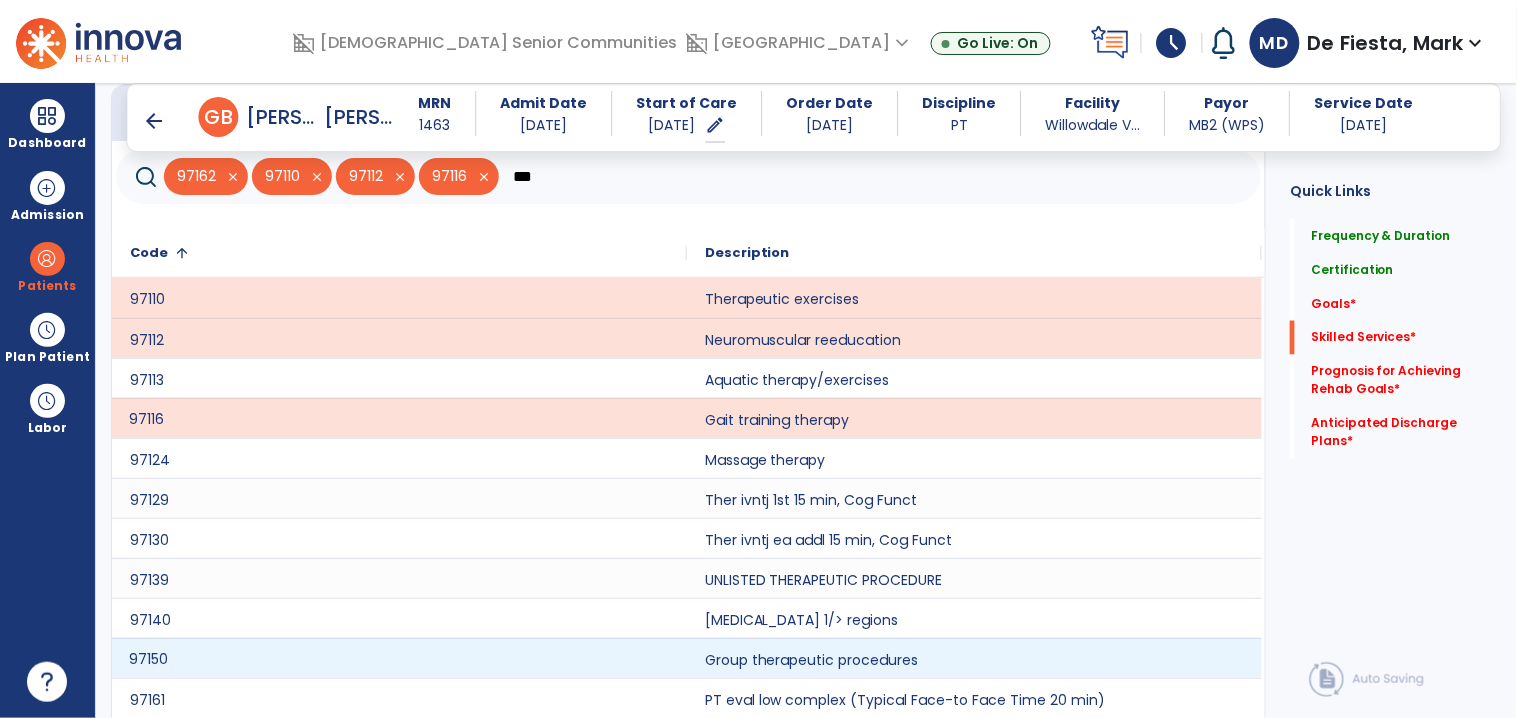 click on "97150" 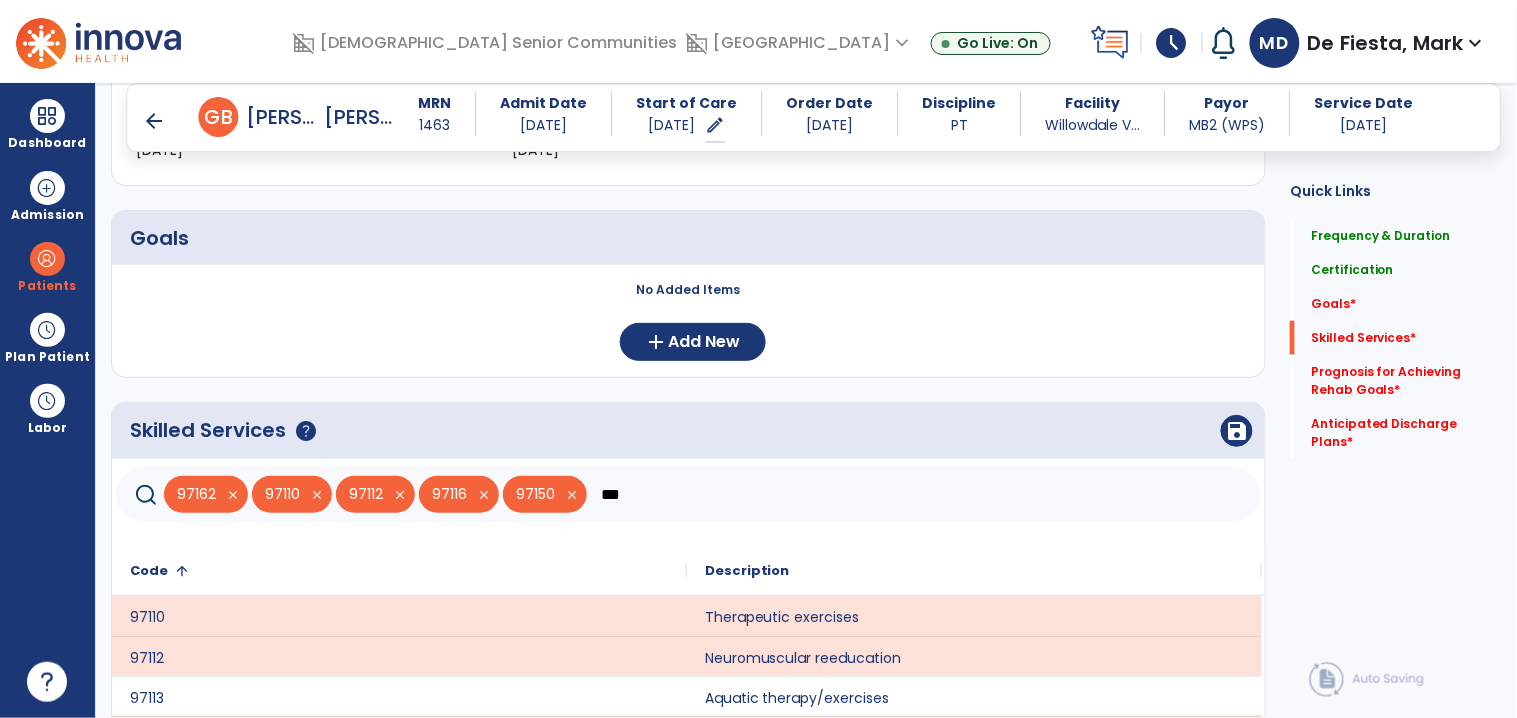 scroll, scrollTop: 373, scrollLeft: 0, axis: vertical 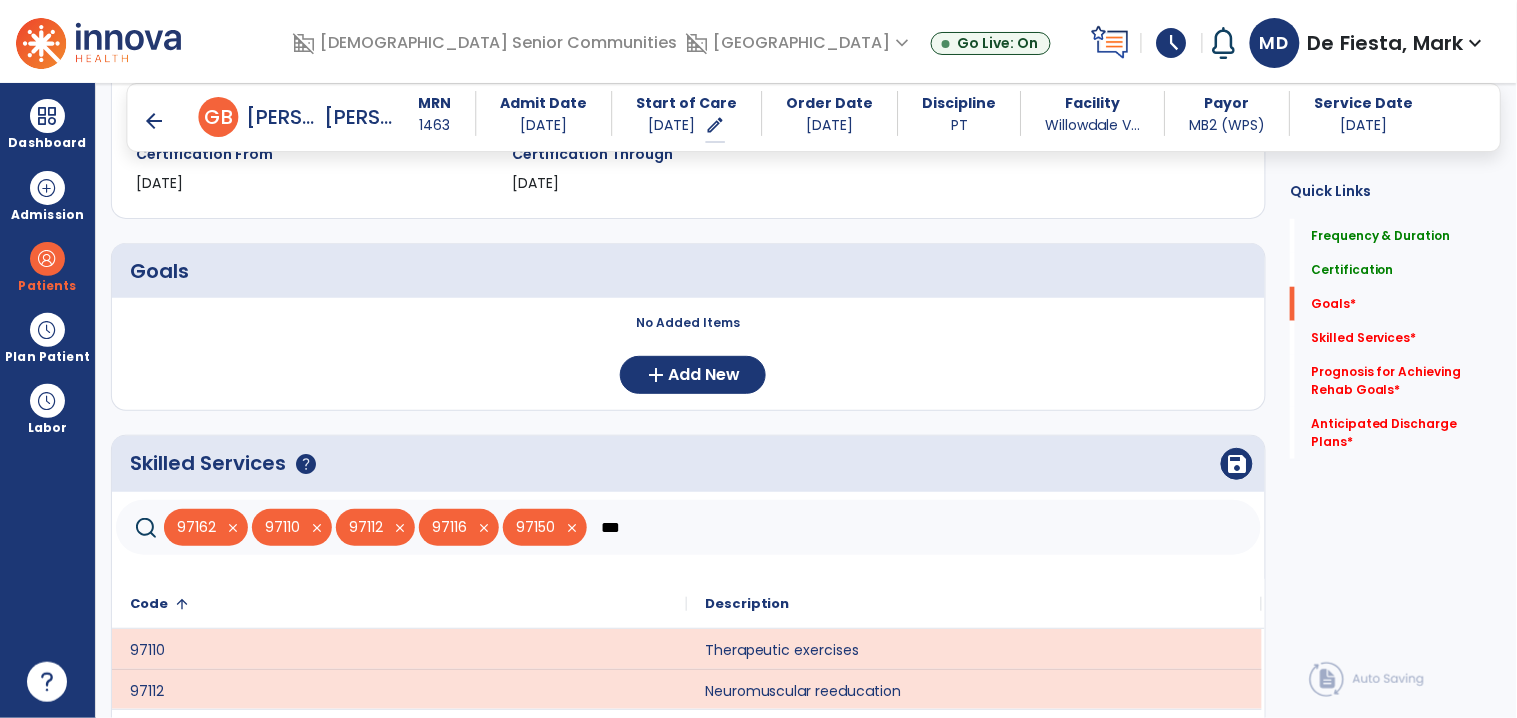 click on "***" 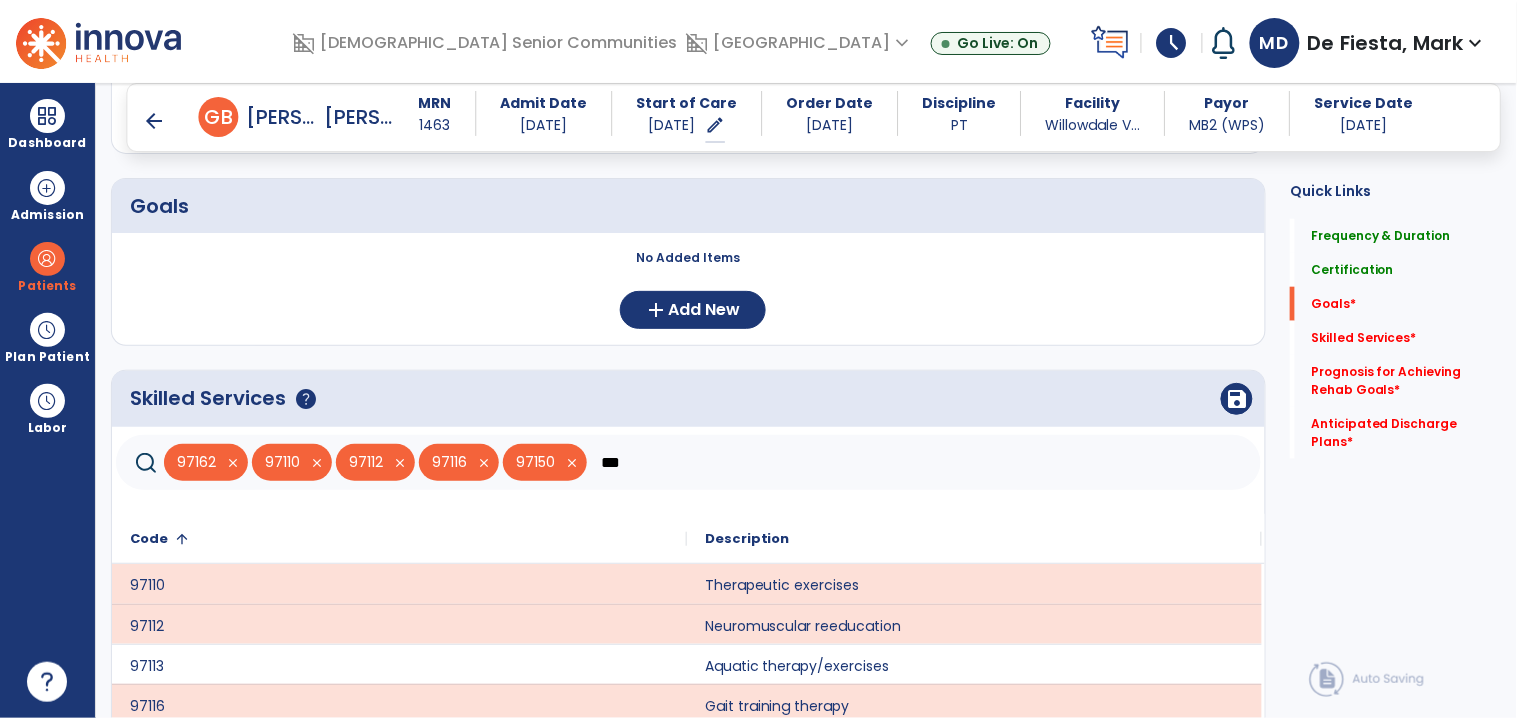 scroll, scrollTop: 486, scrollLeft: 0, axis: vertical 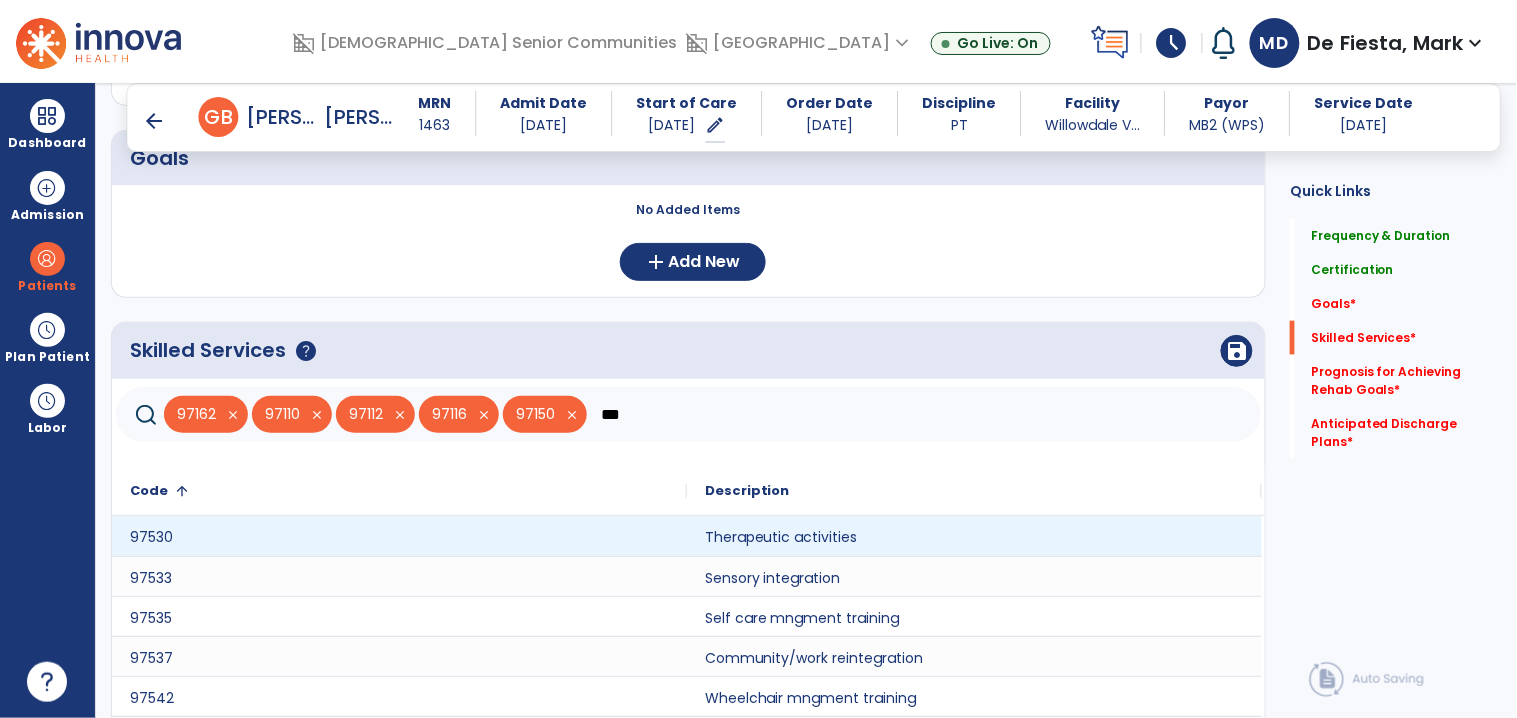 type on "***" 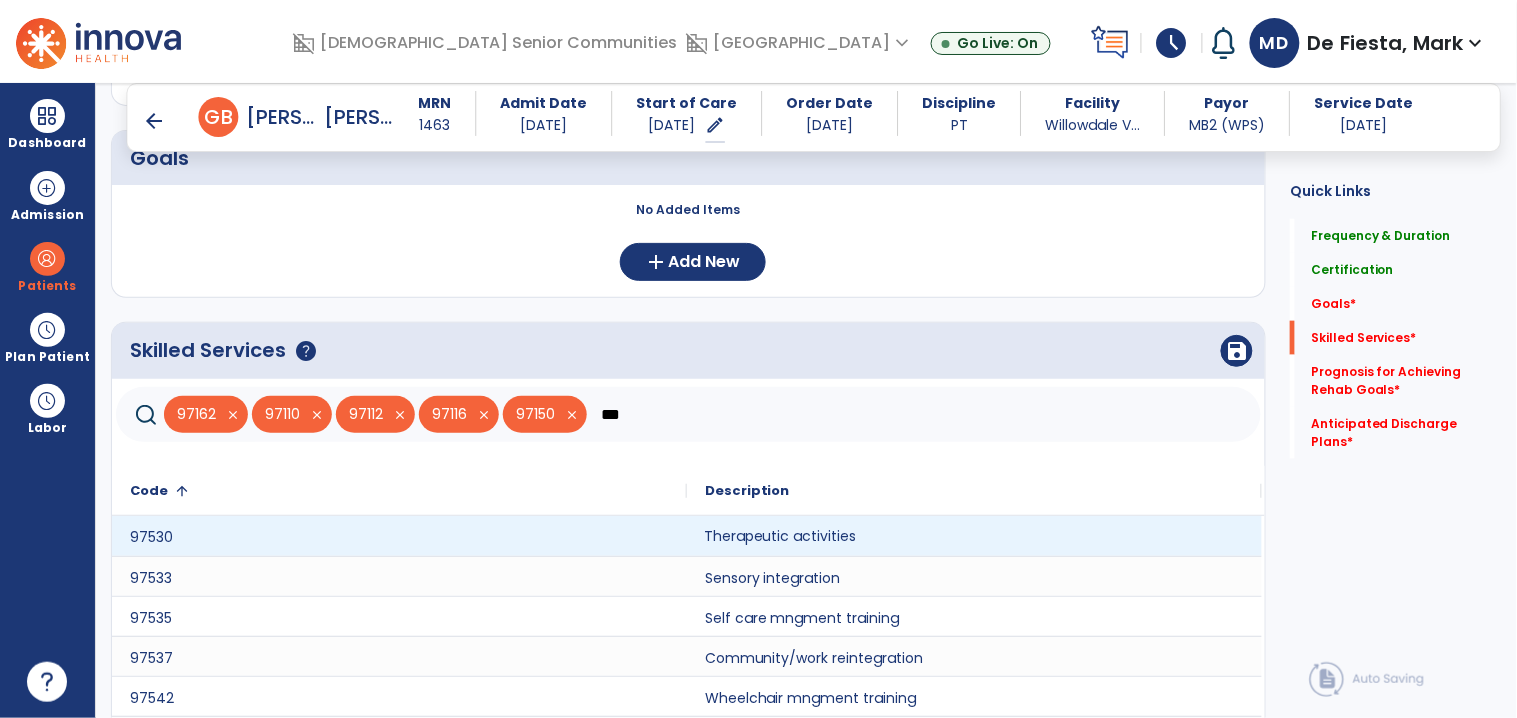 click on "Therapeutic activities" 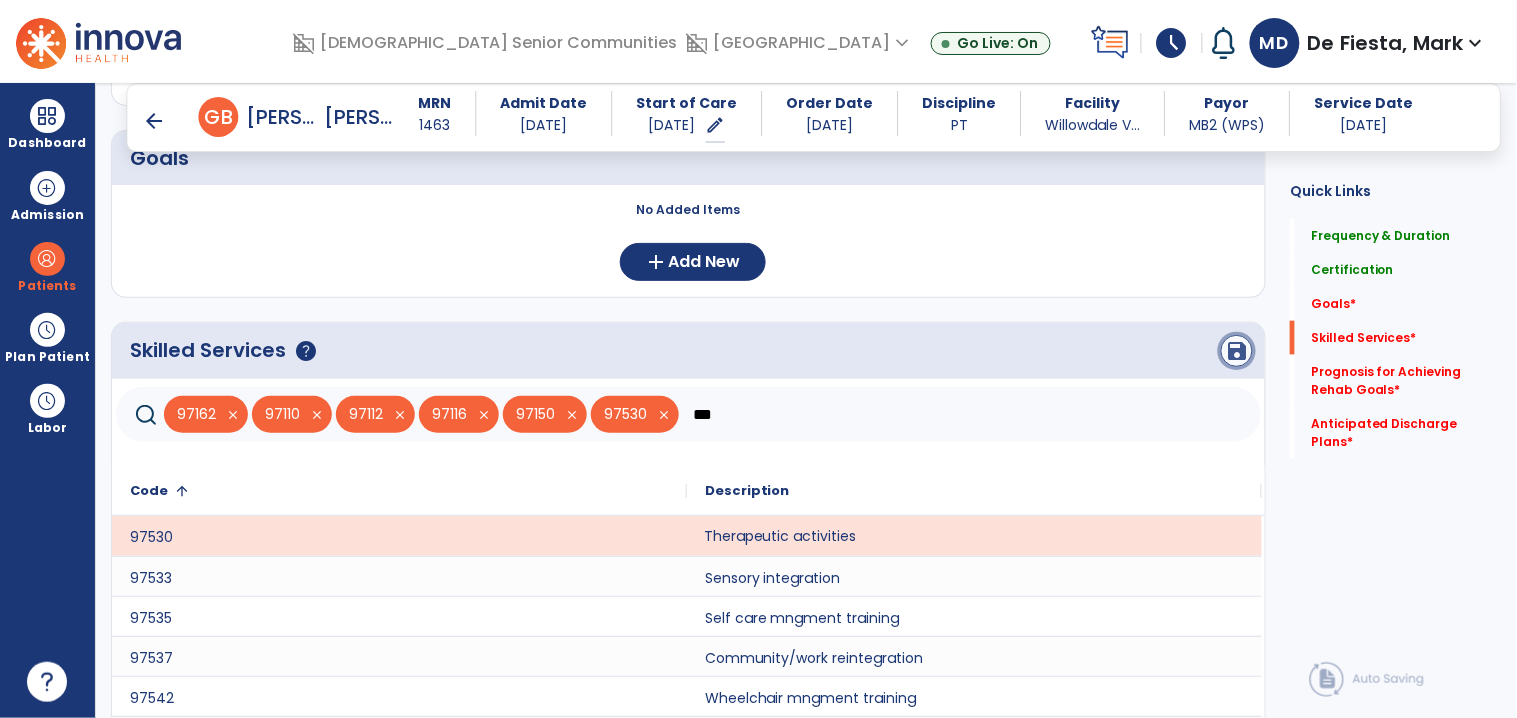 click on "save" 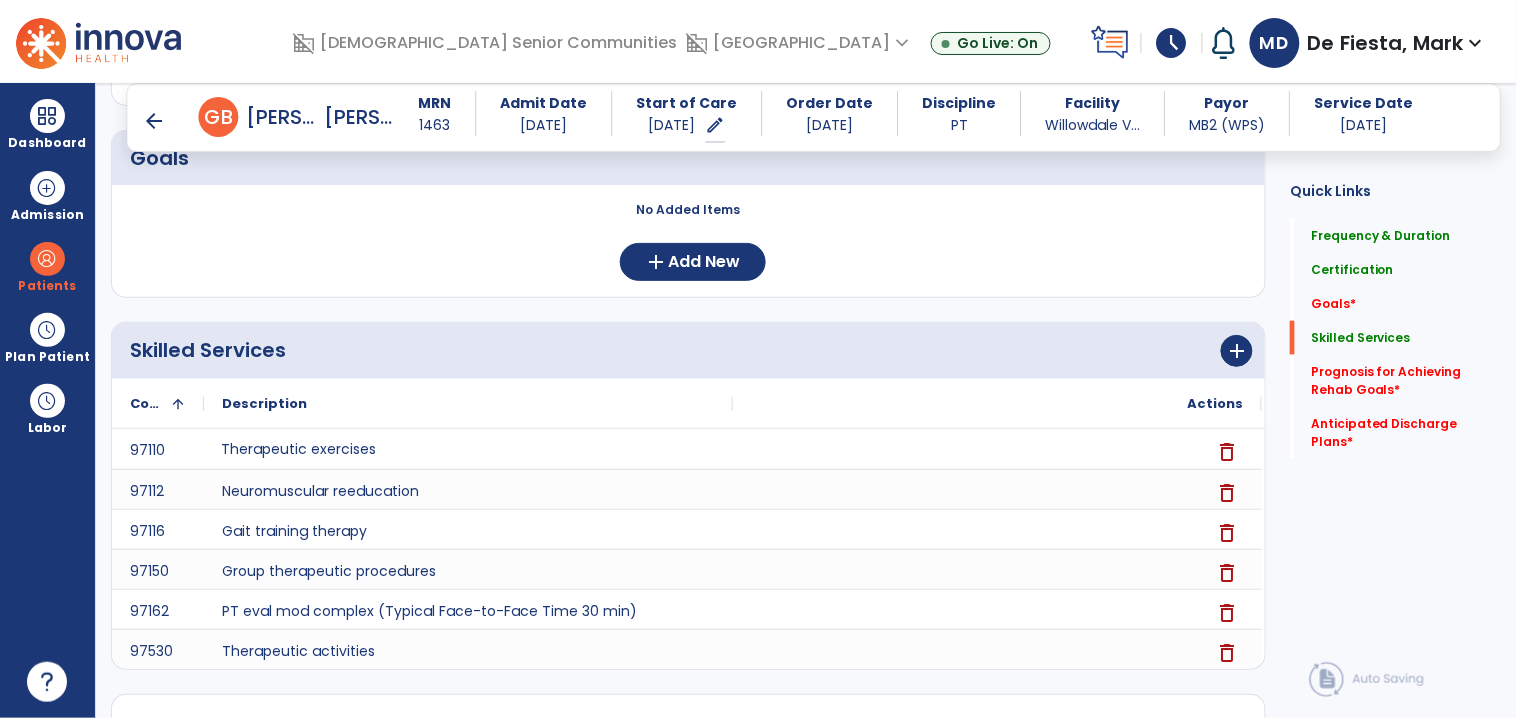 scroll, scrollTop: 924, scrollLeft: 0, axis: vertical 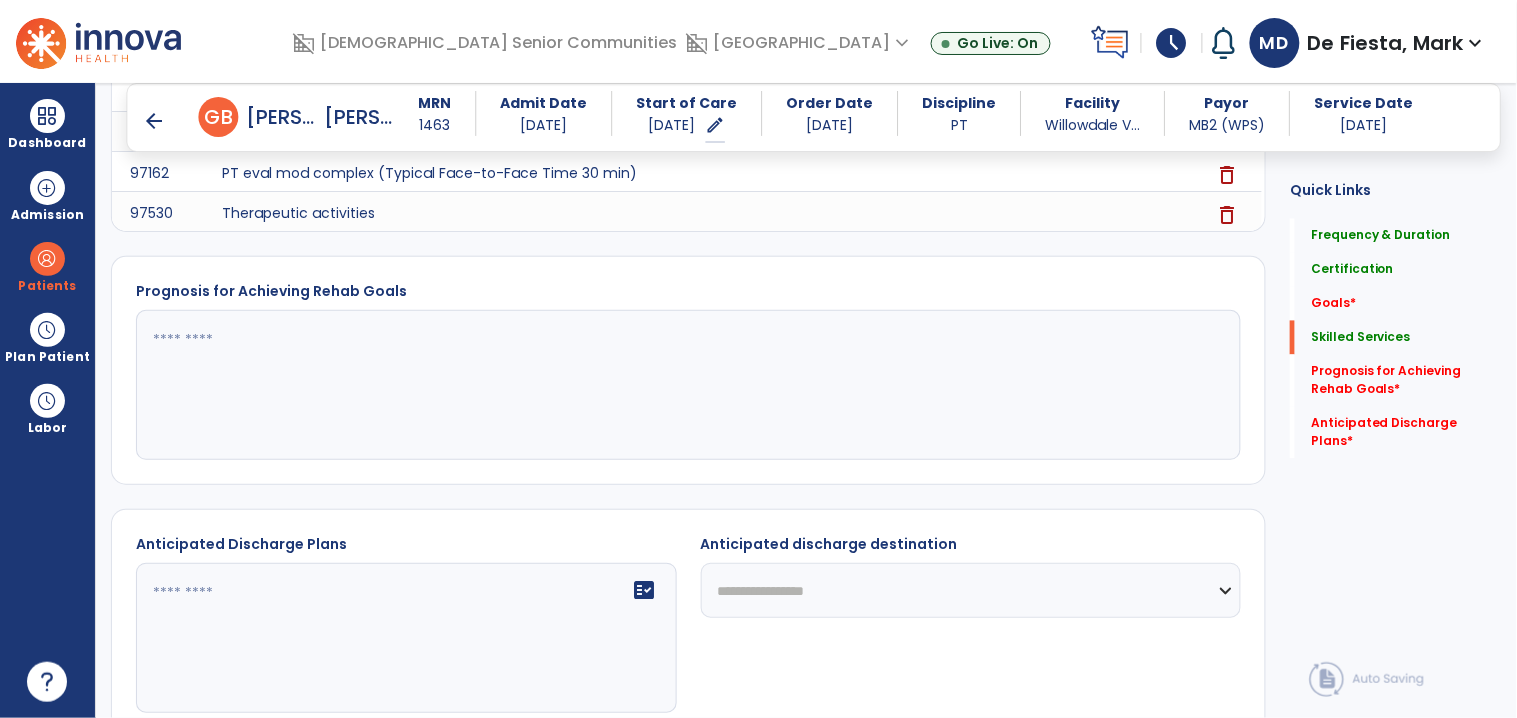 click 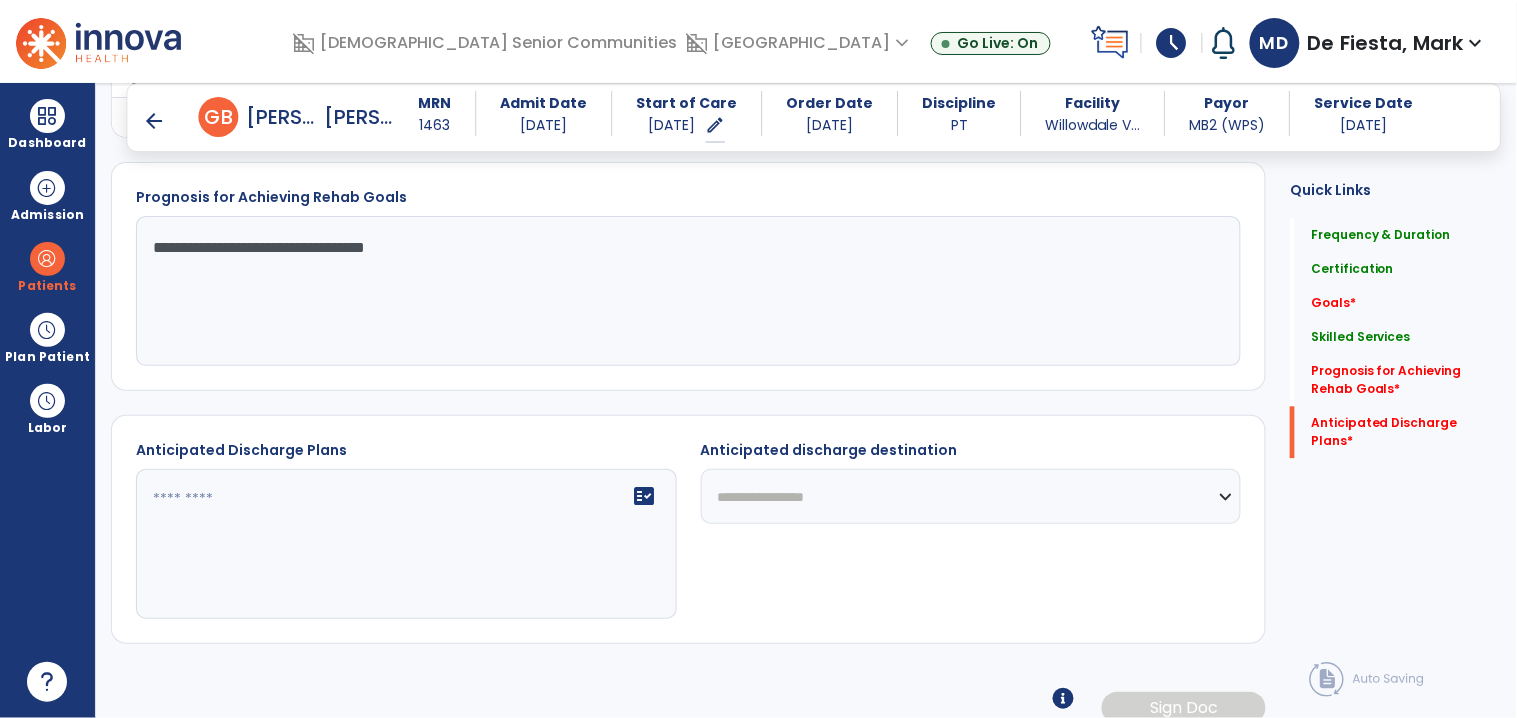 scroll, scrollTop: 1041, scrollLeft: 0, axis: vertical 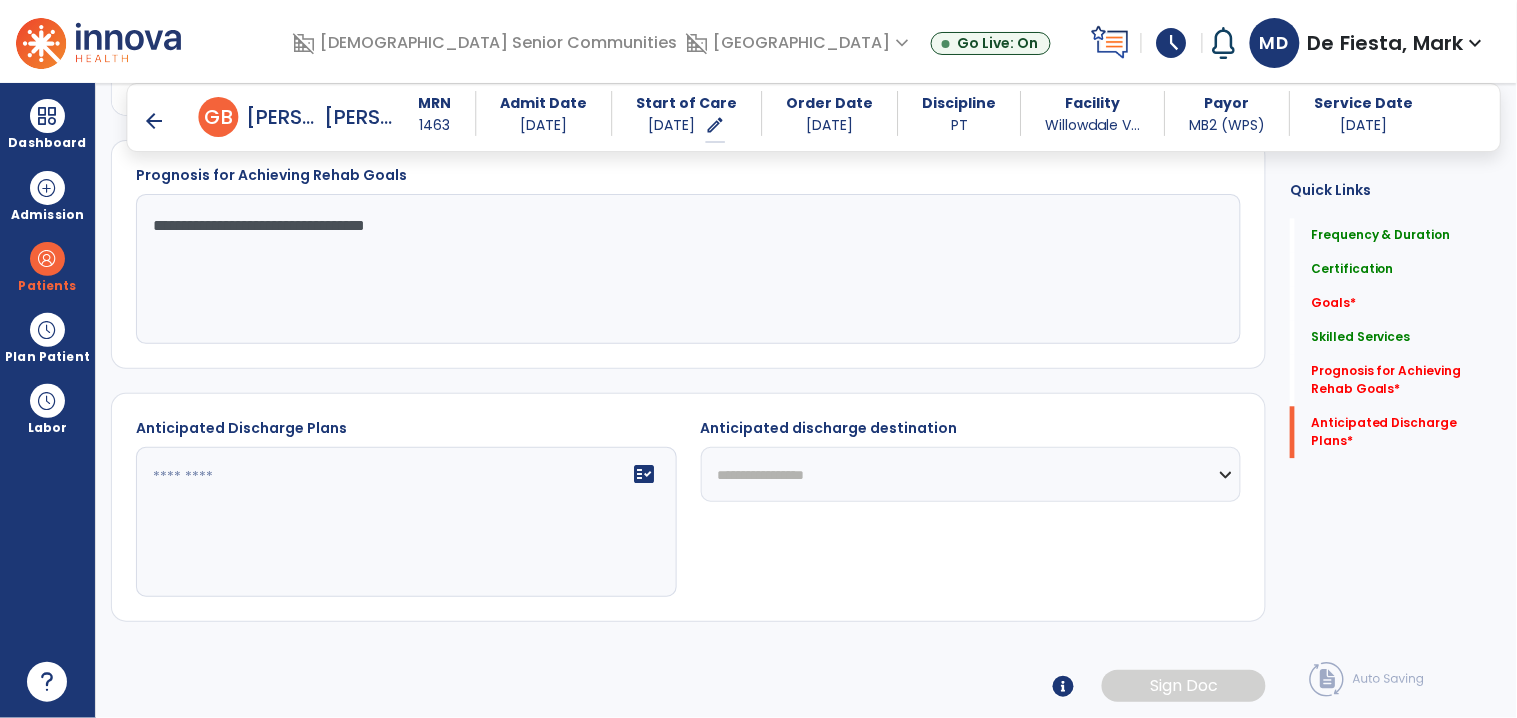type on "**********" 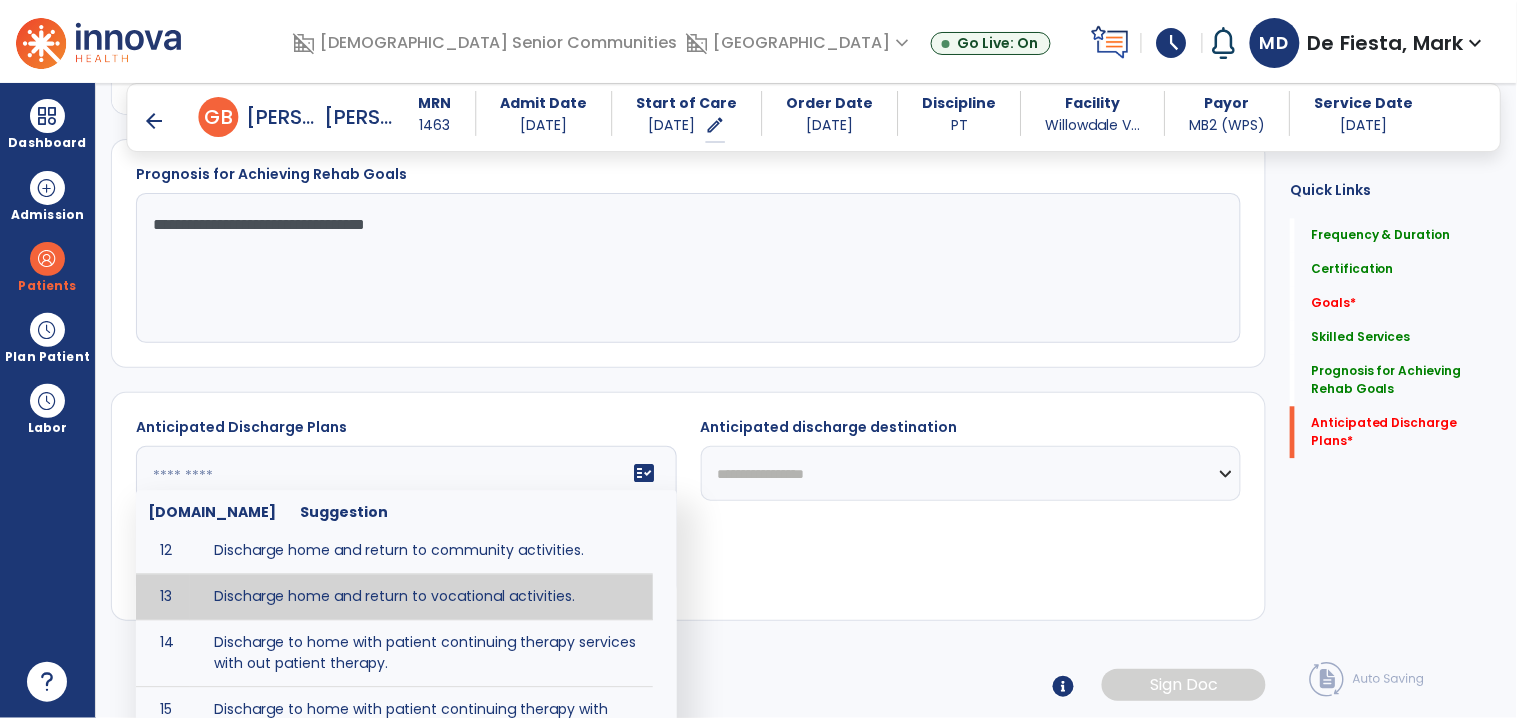 scroll, scrollTop: 577, scrollLeft: 0, axis: vertical 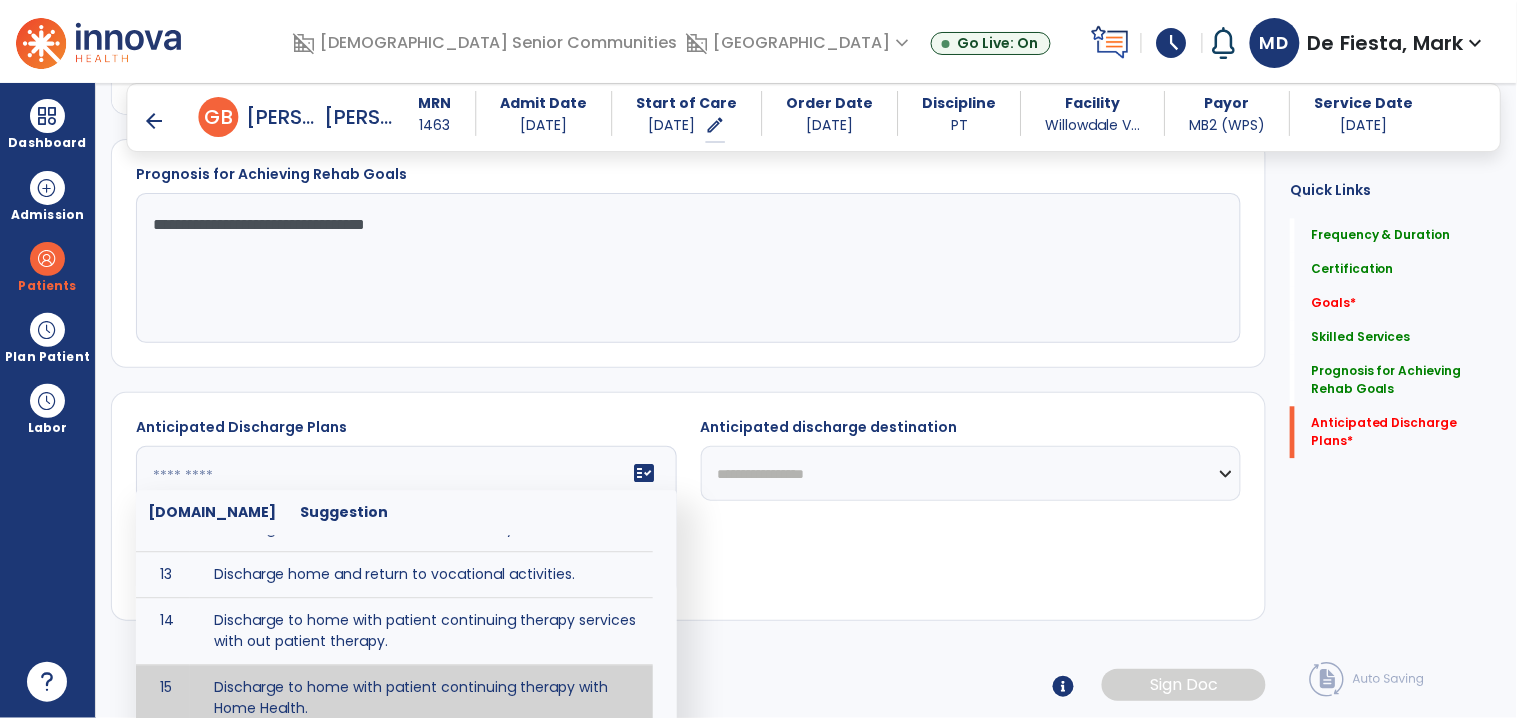 type on "**********" 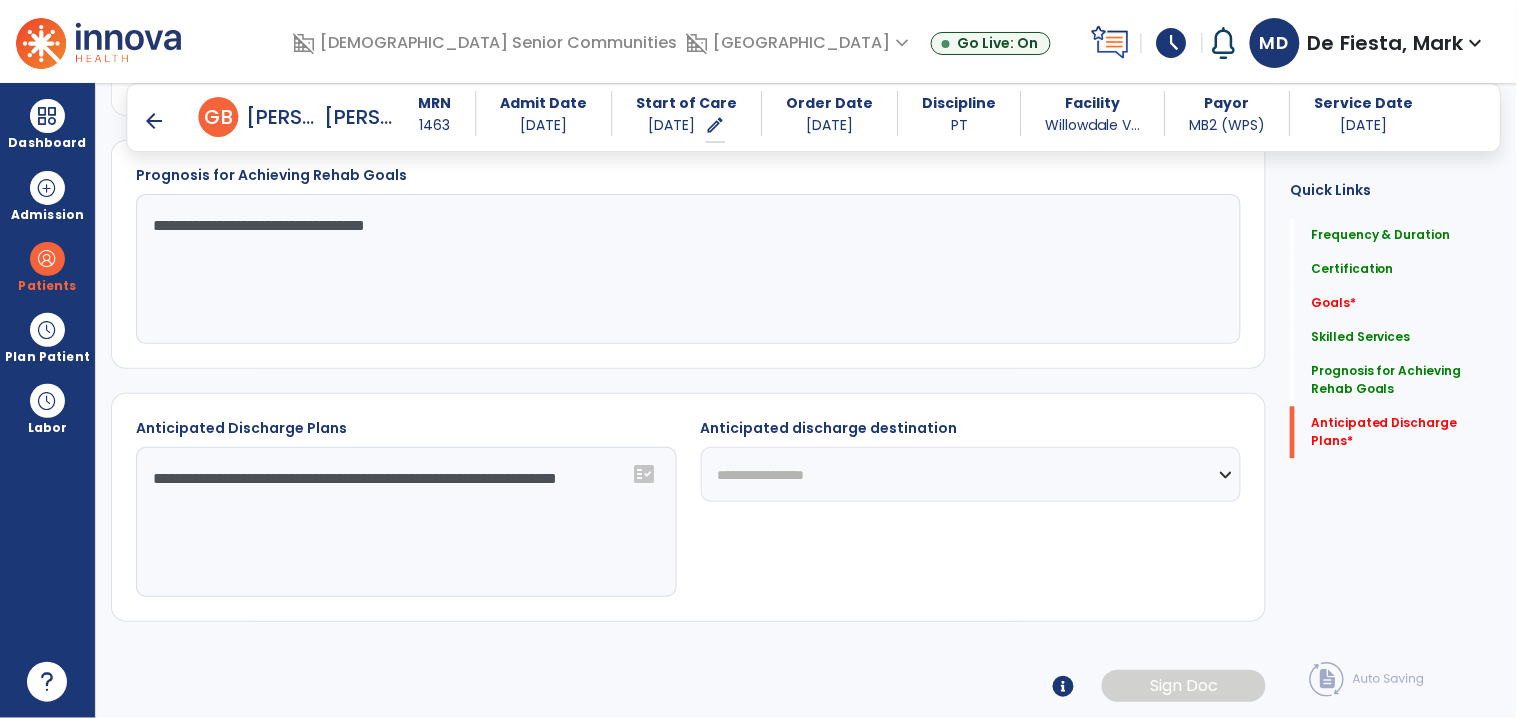 click on "**********" 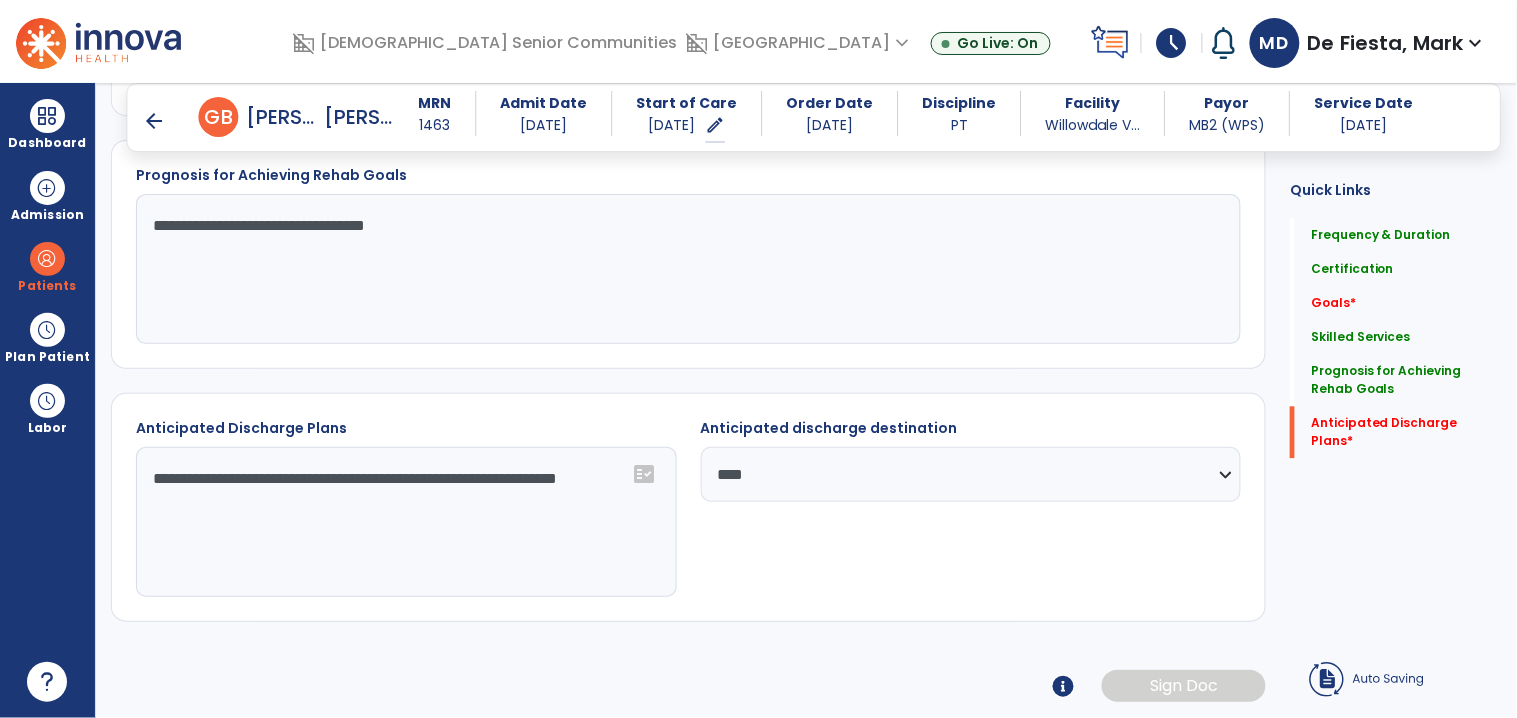click on "**********" 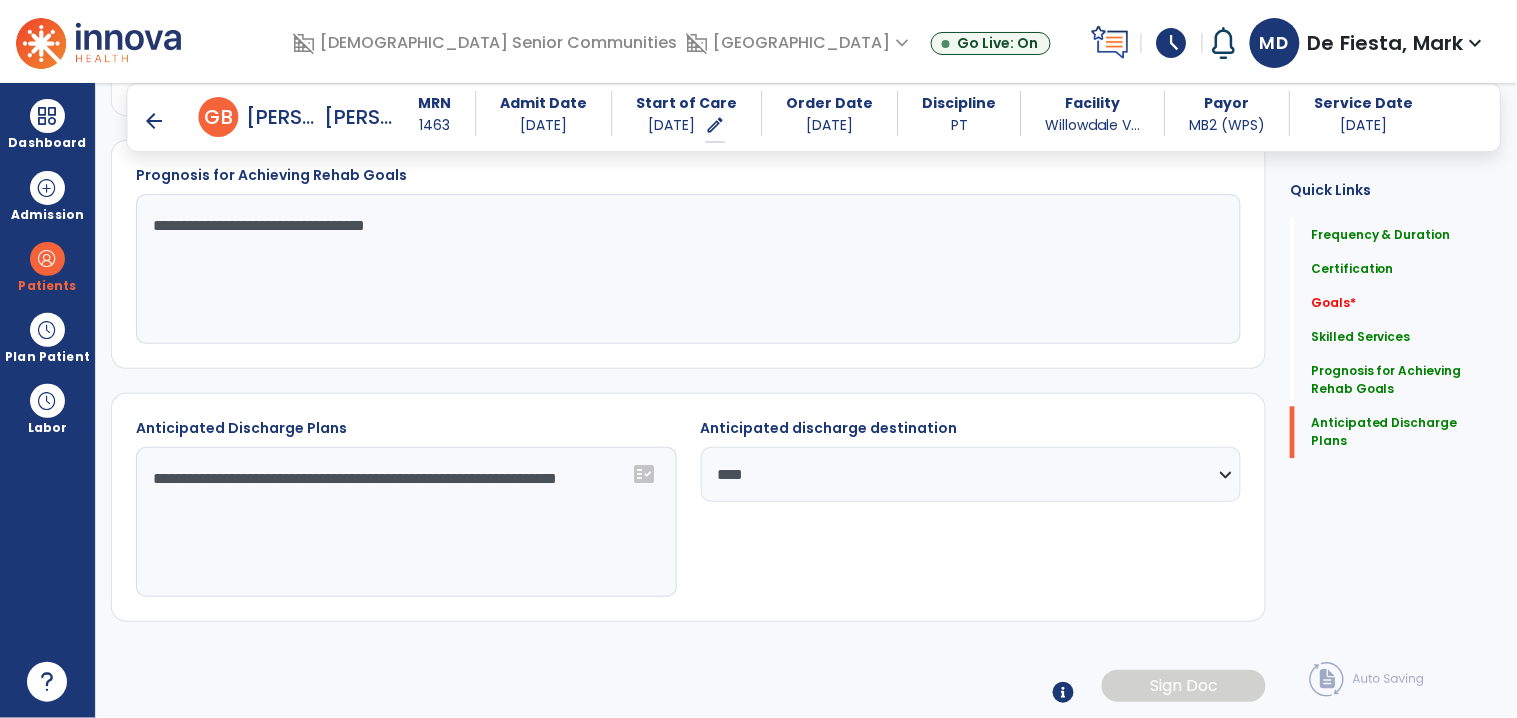 scroll, scrollTop: 1006, scrollLeft: 0, axis: vertical 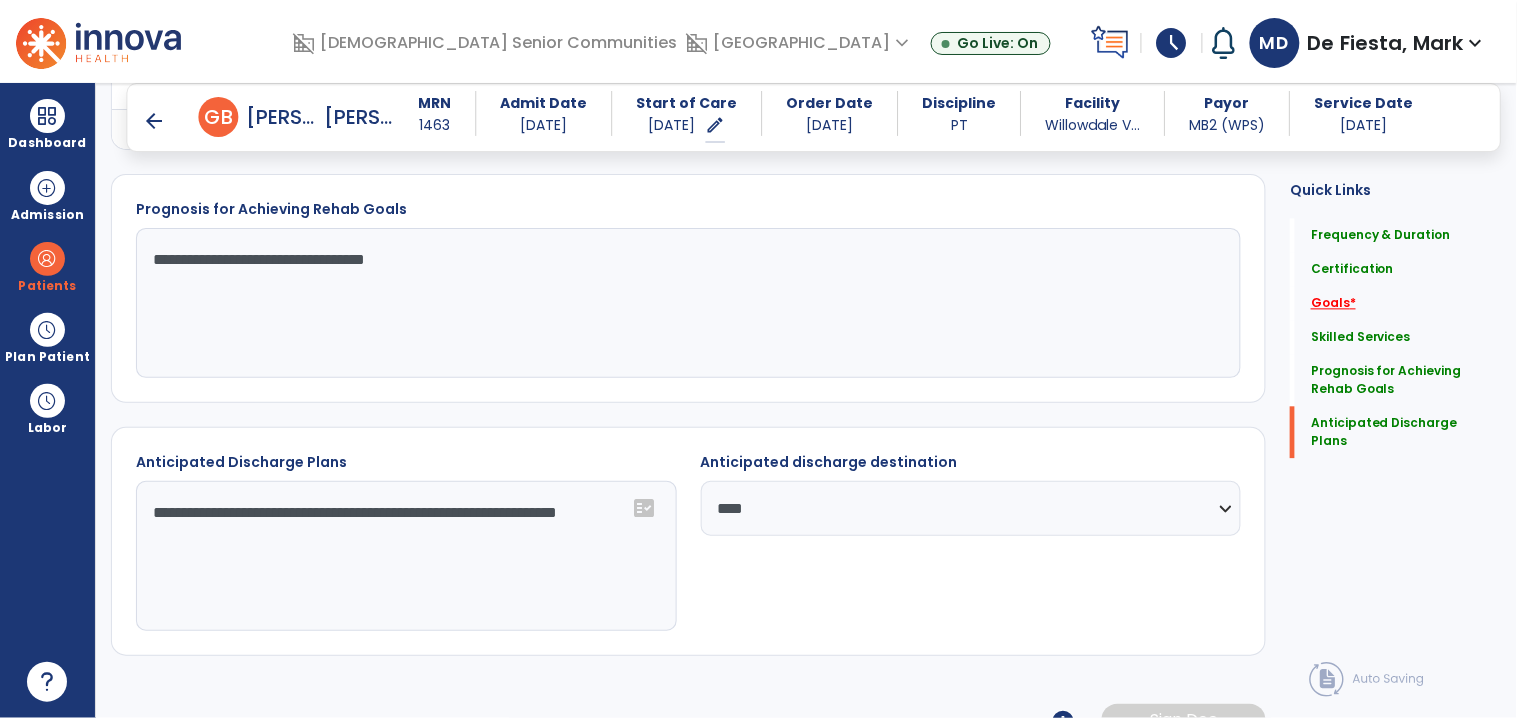 click on "Goals   *" 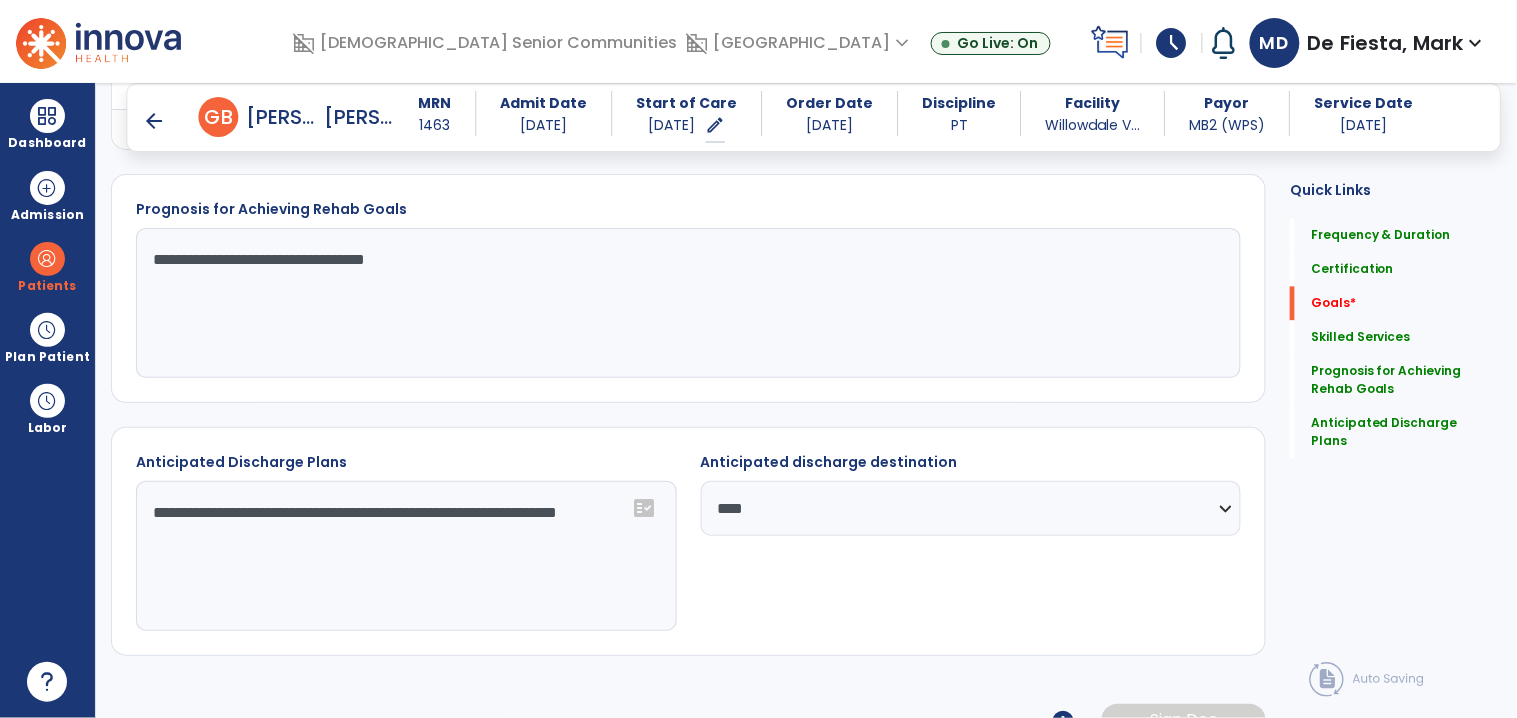 scroll, scrollTop: 858, scrollLeft: 0, axis: vertical 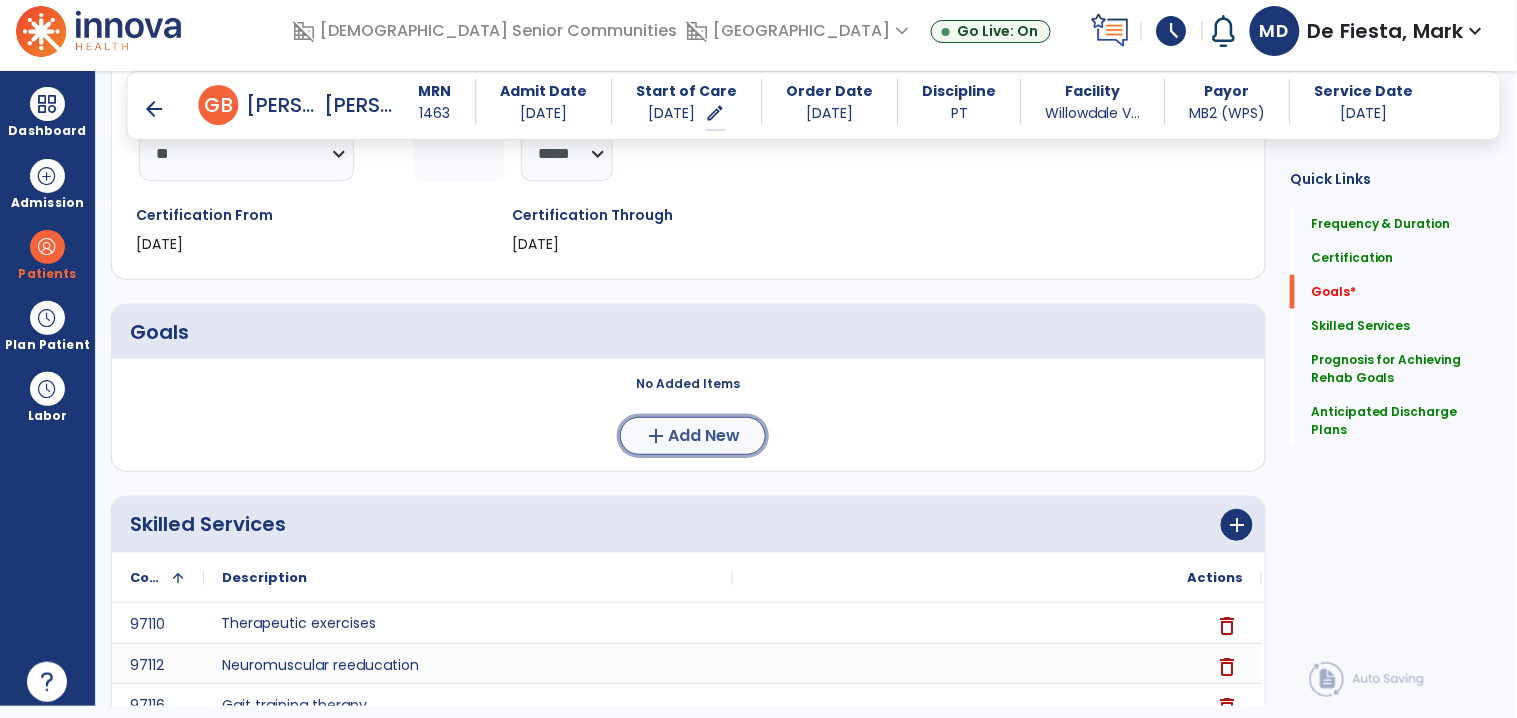 click on "add  Add New" at bounding box center [693, 436] 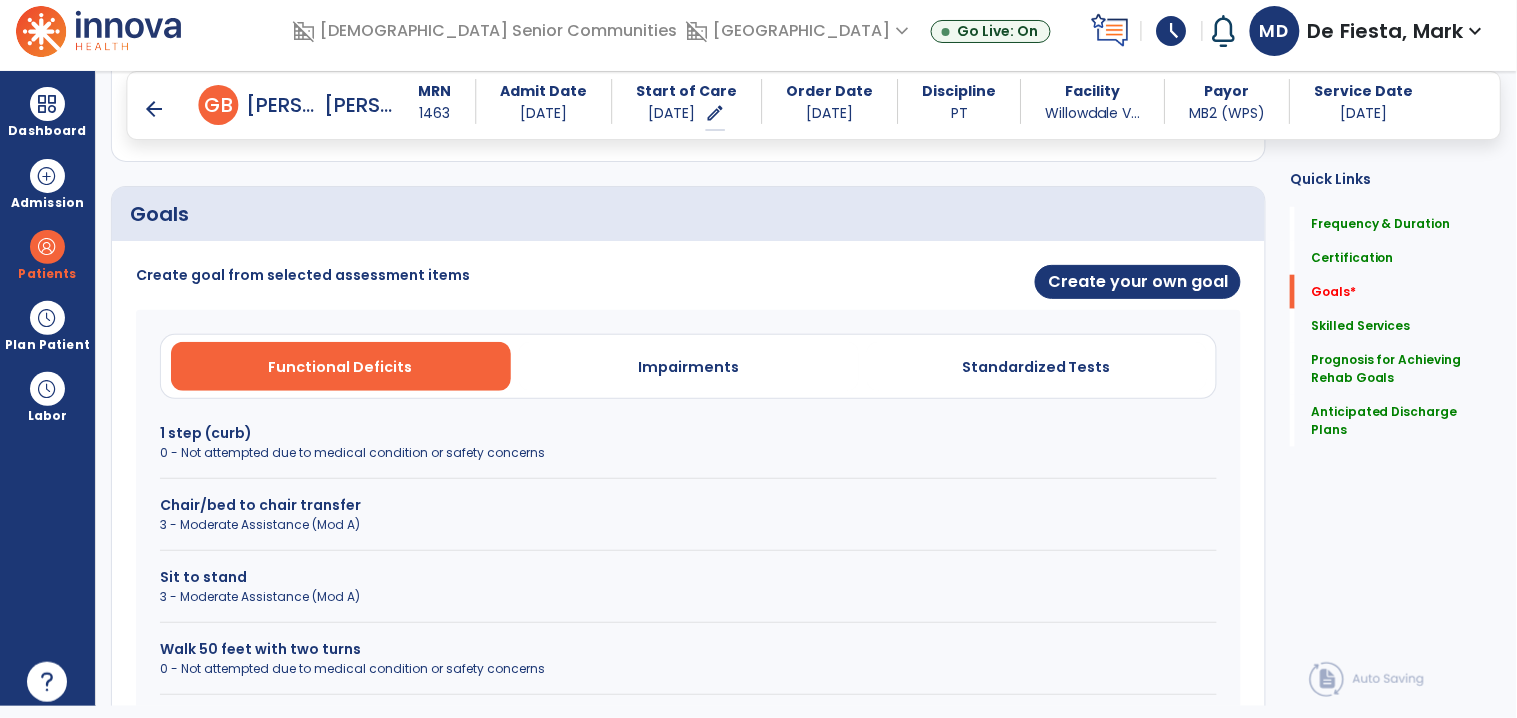 scroll, scrollTop: 466, scrollLeft: 0, axis: vertical 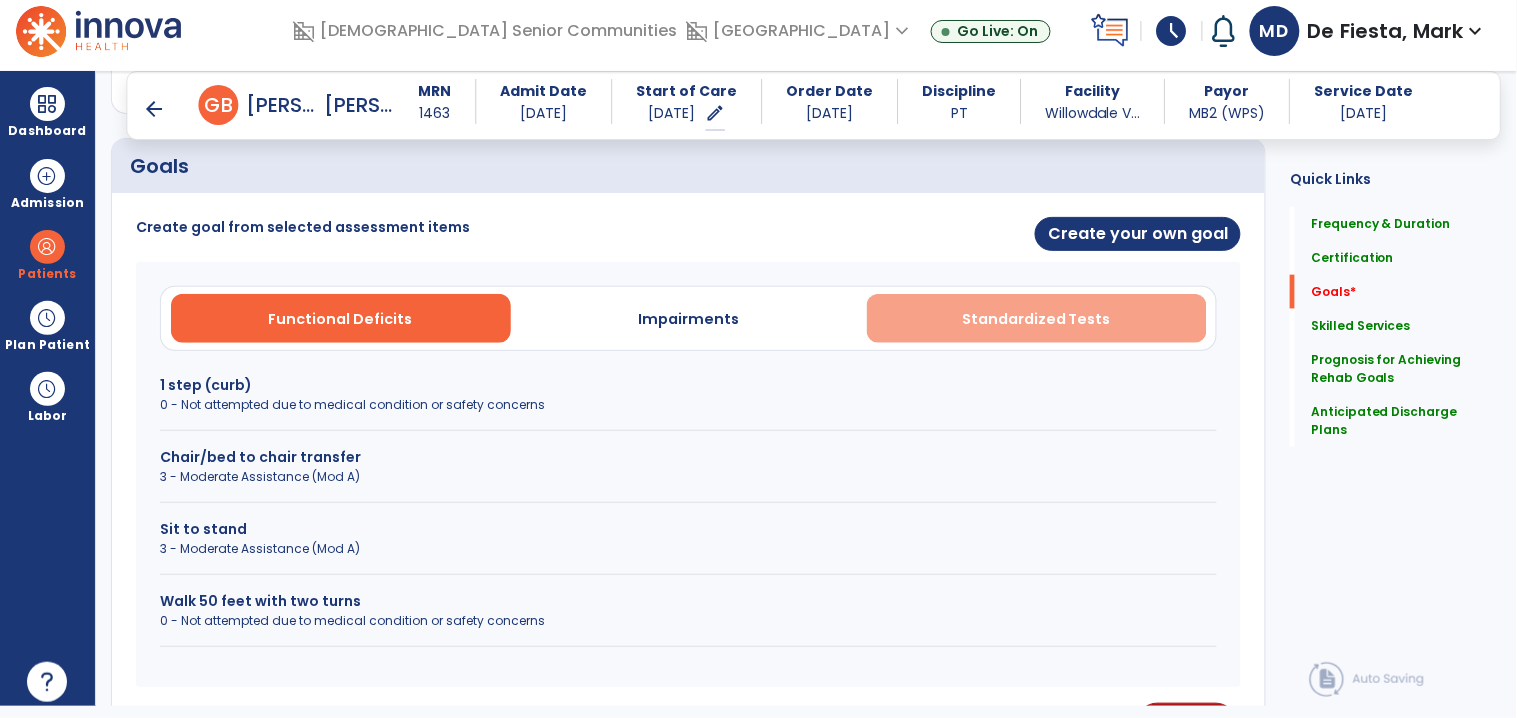 click on "Standardized Tests" at bounding box center [1037, 318] 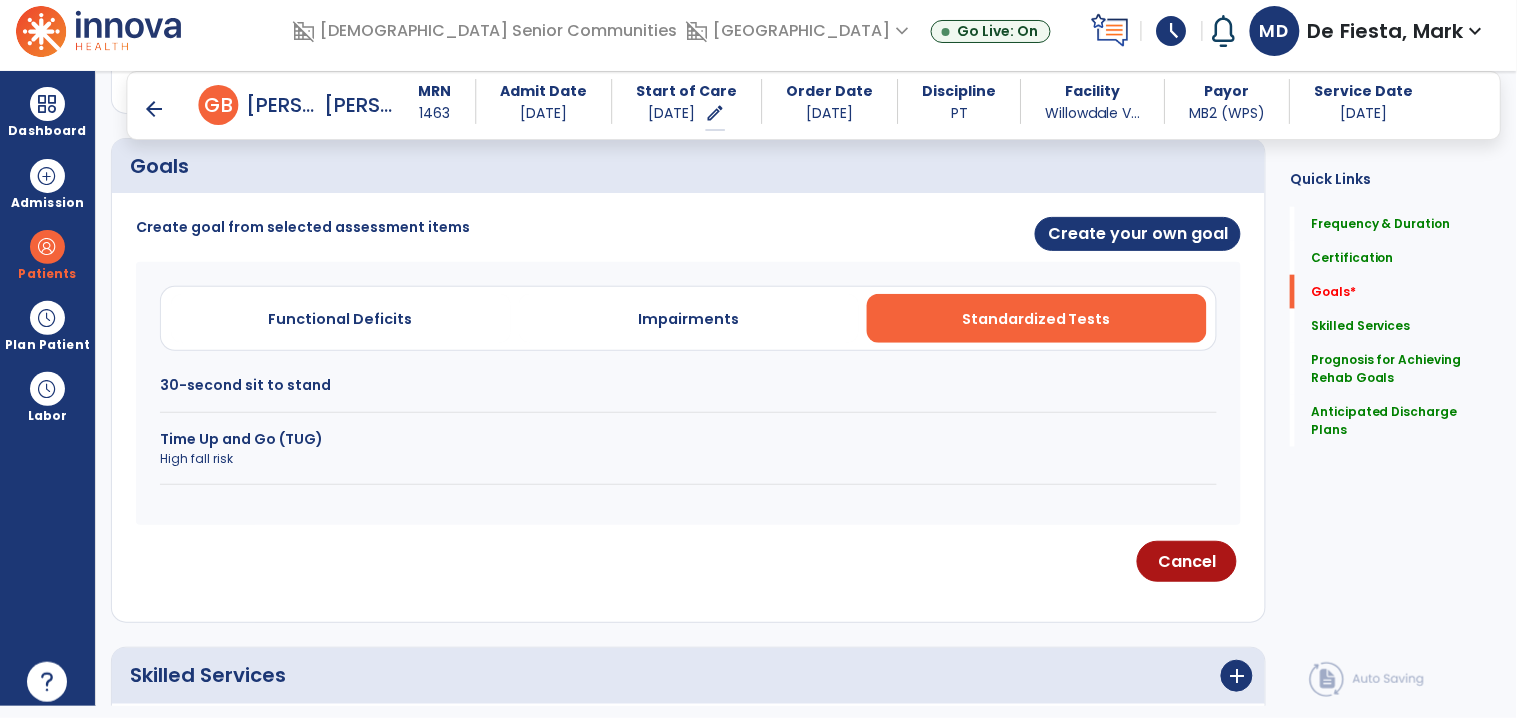 drag, startPoint x: 341, startPoint y: 311, endPoint x: 356, endPoint y: 343, distance: 35.341194 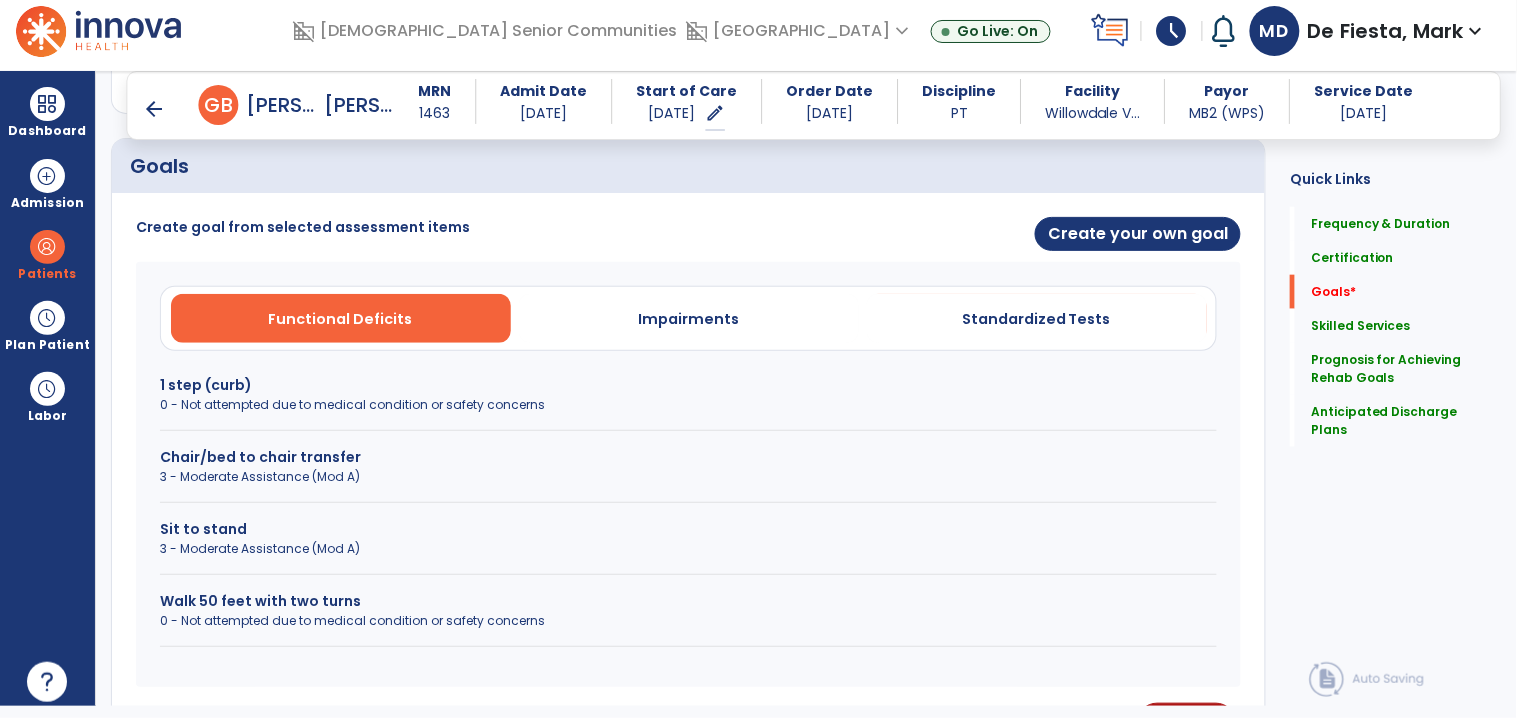 click on "0 - Not attempted due to medical condition or safety concerns" at bounding box center [688, 621] 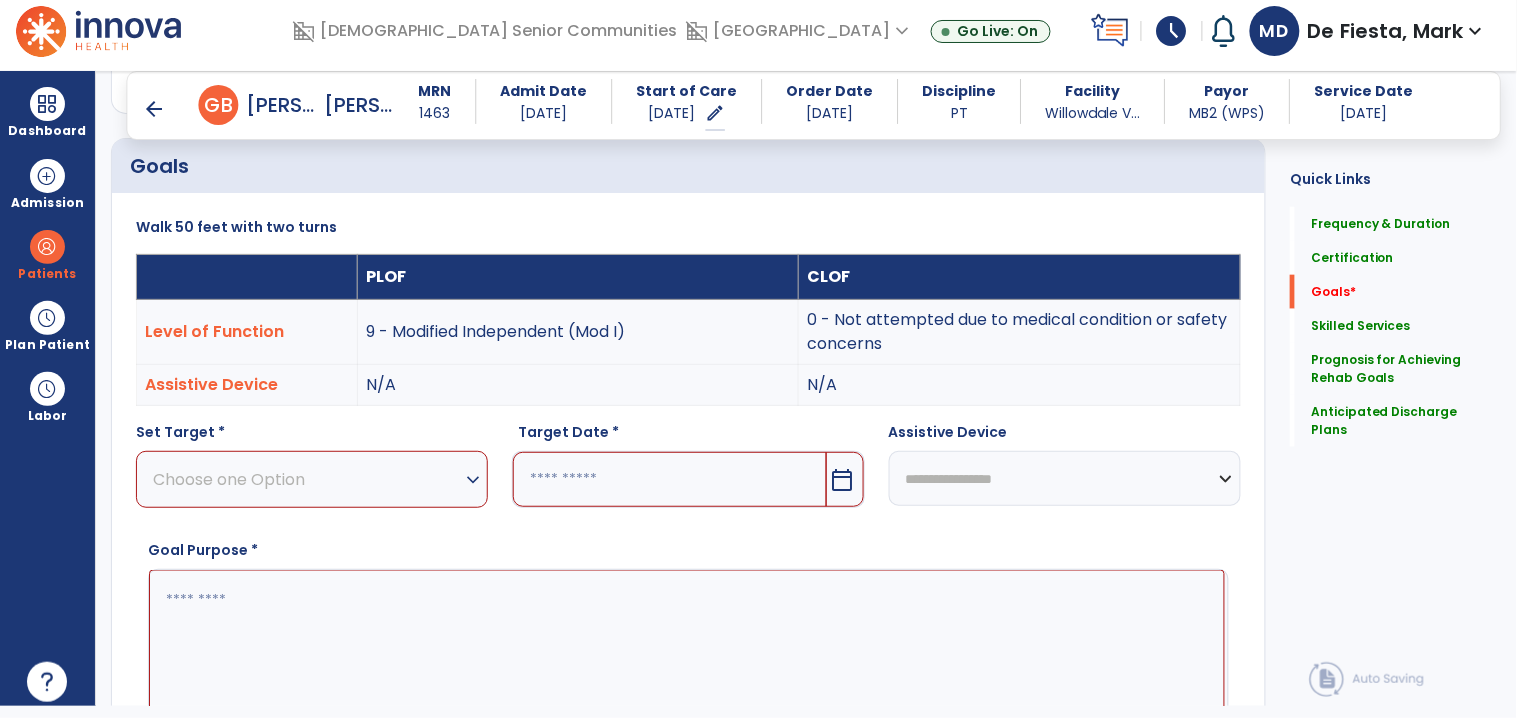 click on "Choose one Option" at bounding box center [307, 479] 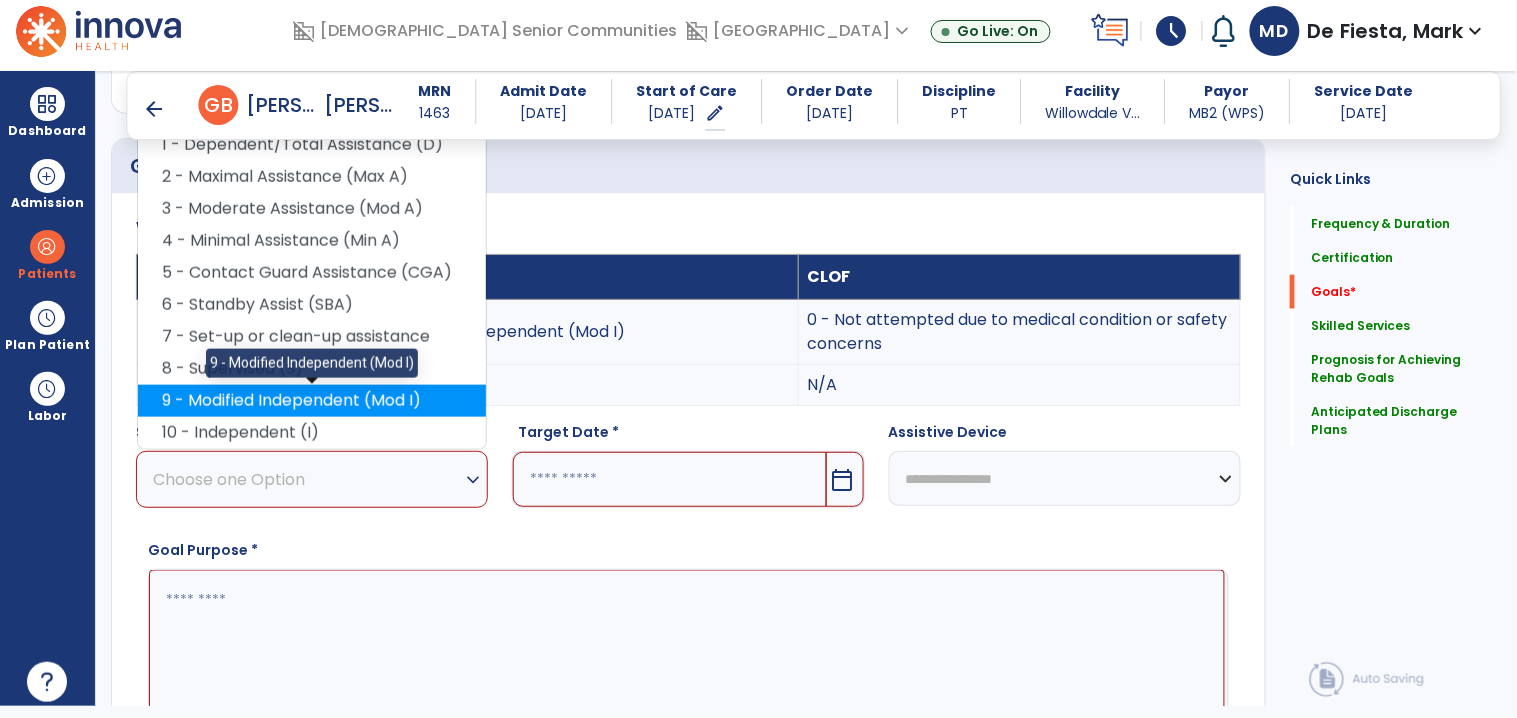 click on "9 - Modified Independent (Mod I)" at bounding box center (312, 401) 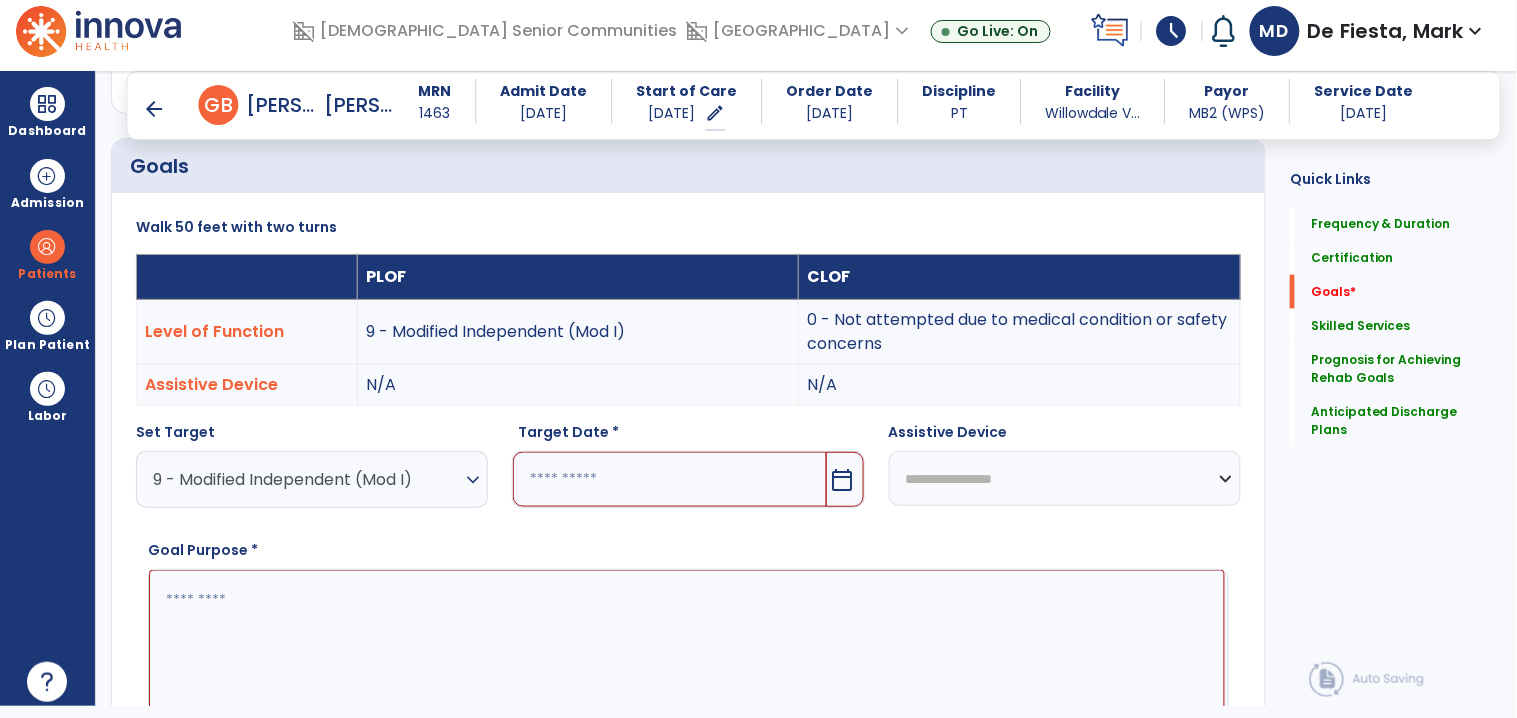 click at bounding box center (669, 479) 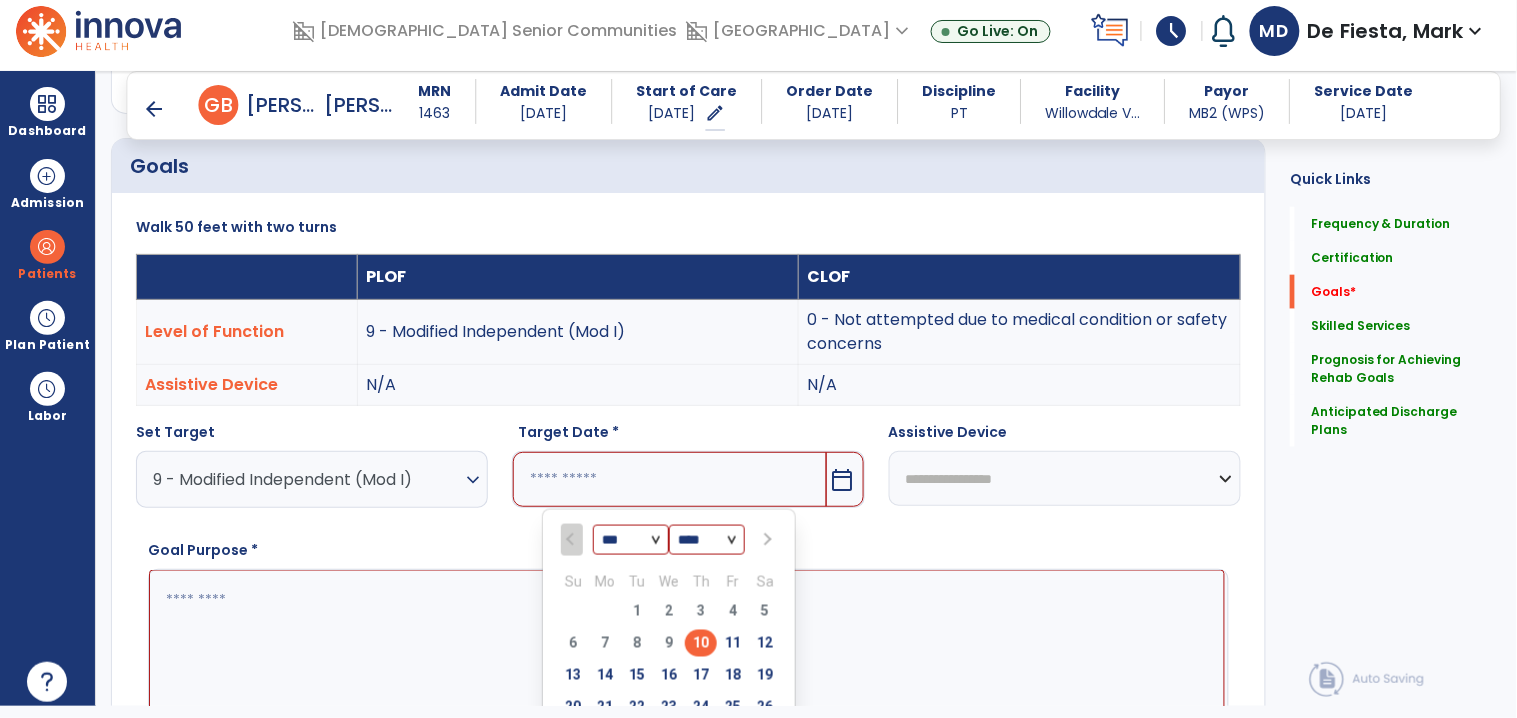 click at bounding box center (767, 540) 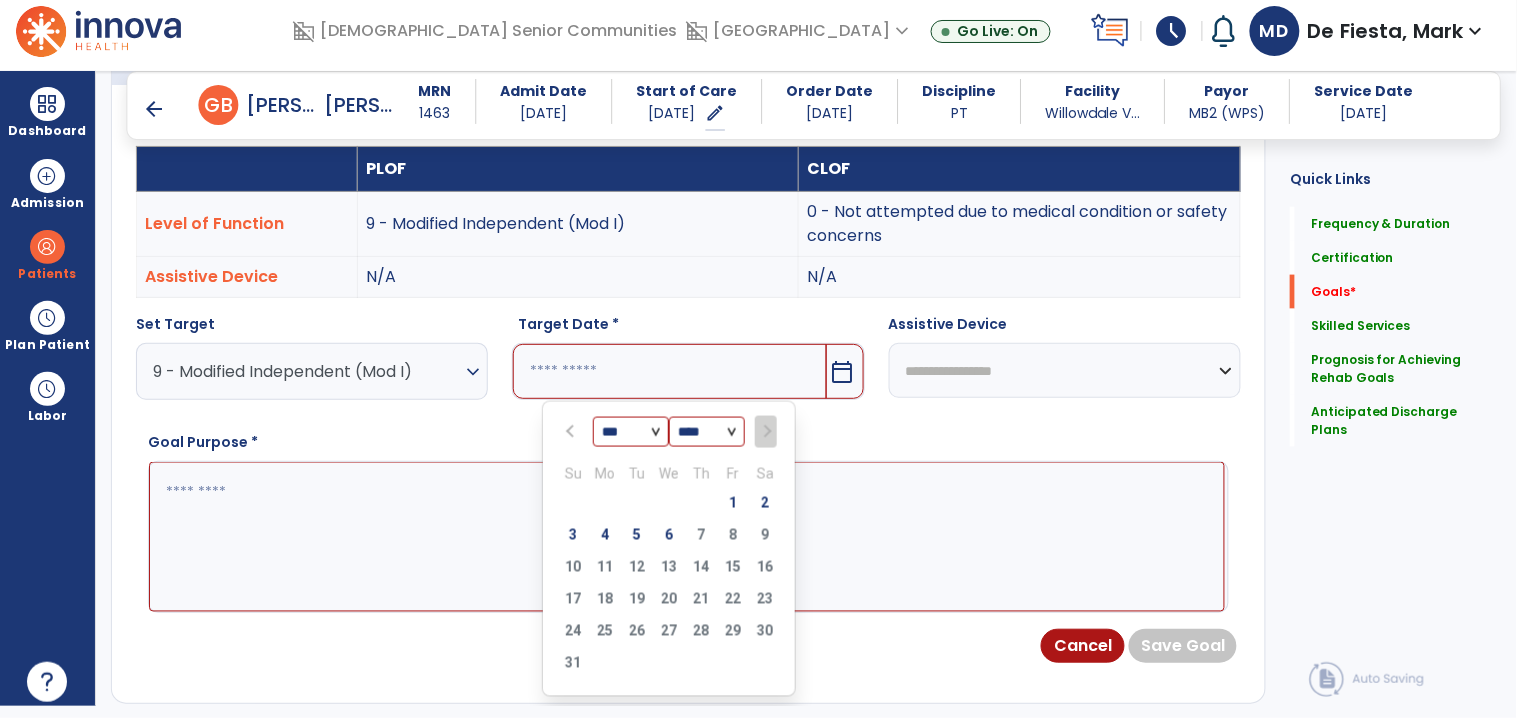 scroll, scrollTop: 624, scrollLeft: 0, axis: vertical 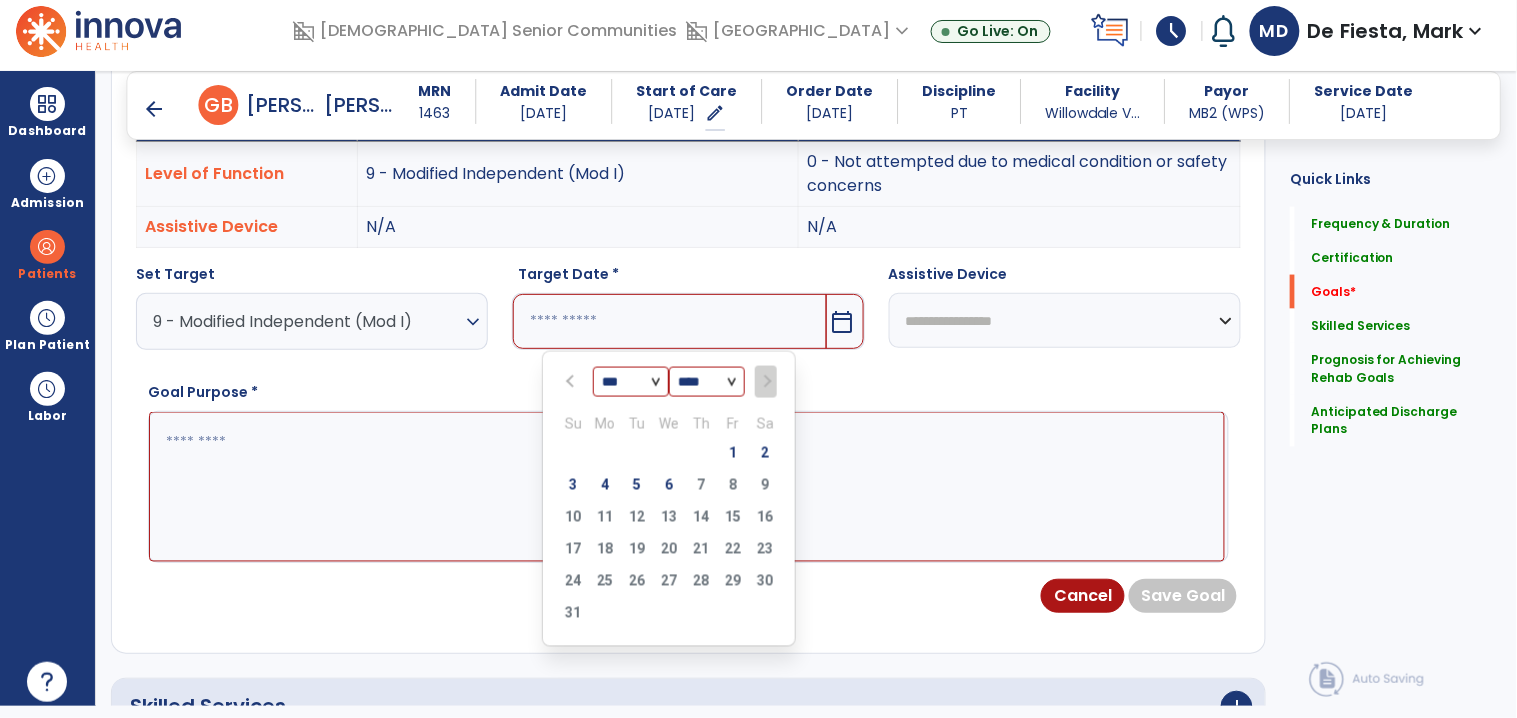 click on "6" at bounding box center (669, 485) 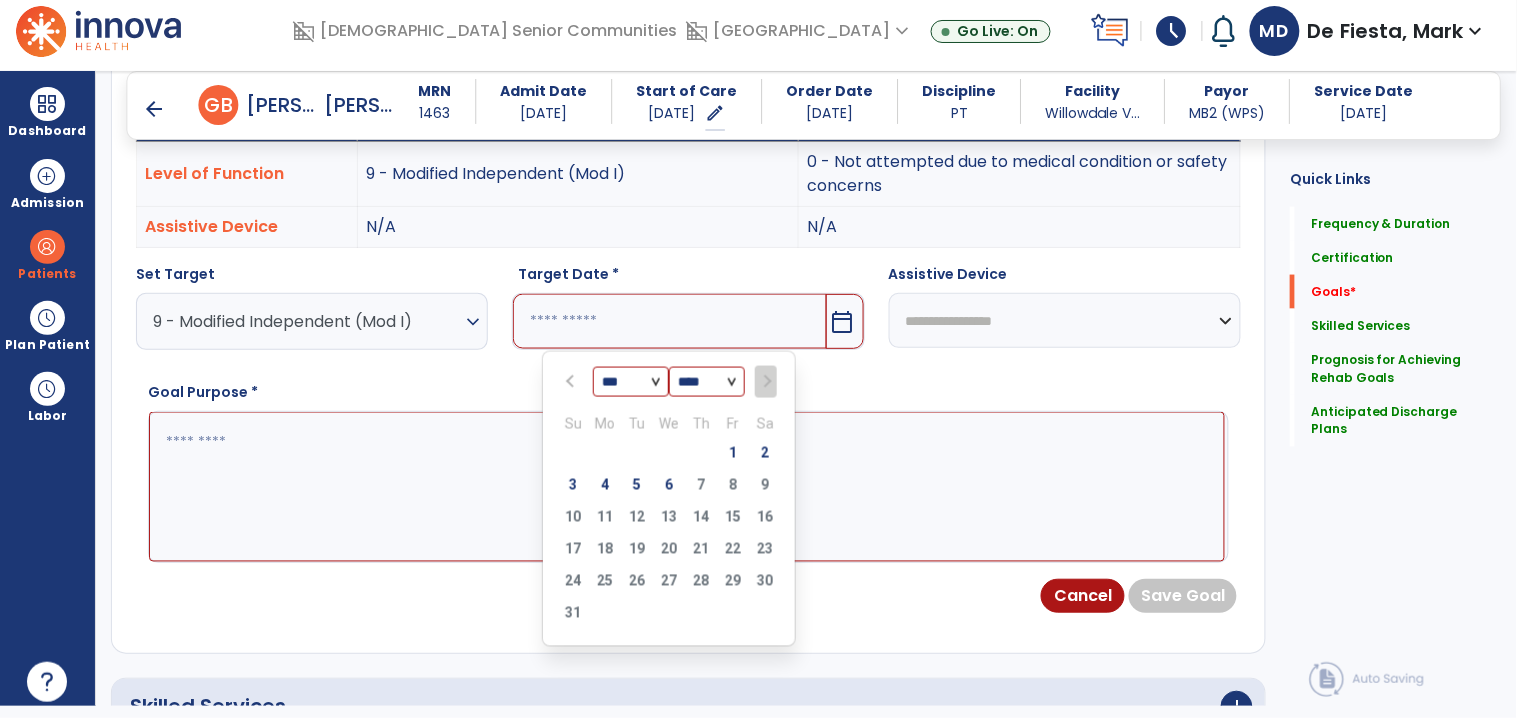 type on "********" 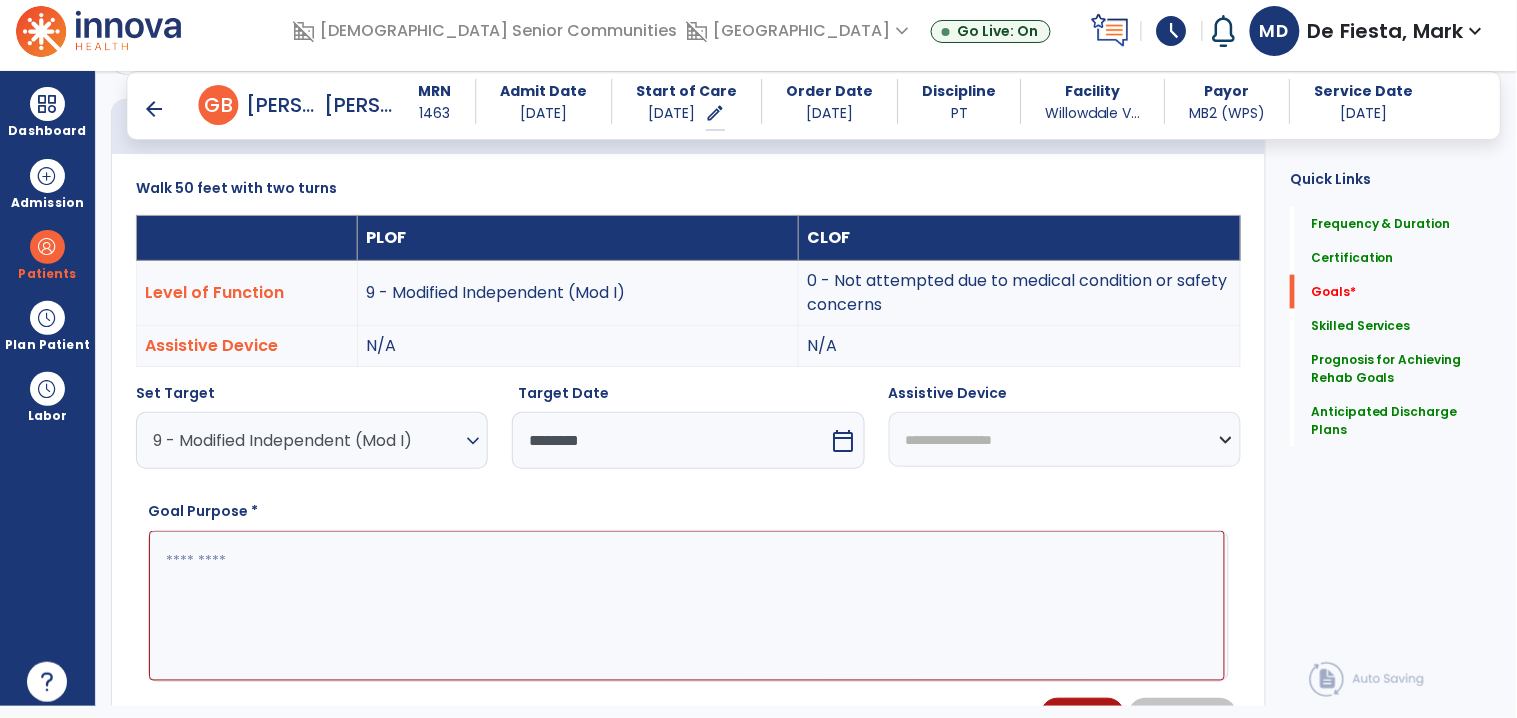 scroll, scrollTop: 502, scrollLeft: 0, axis: vertical 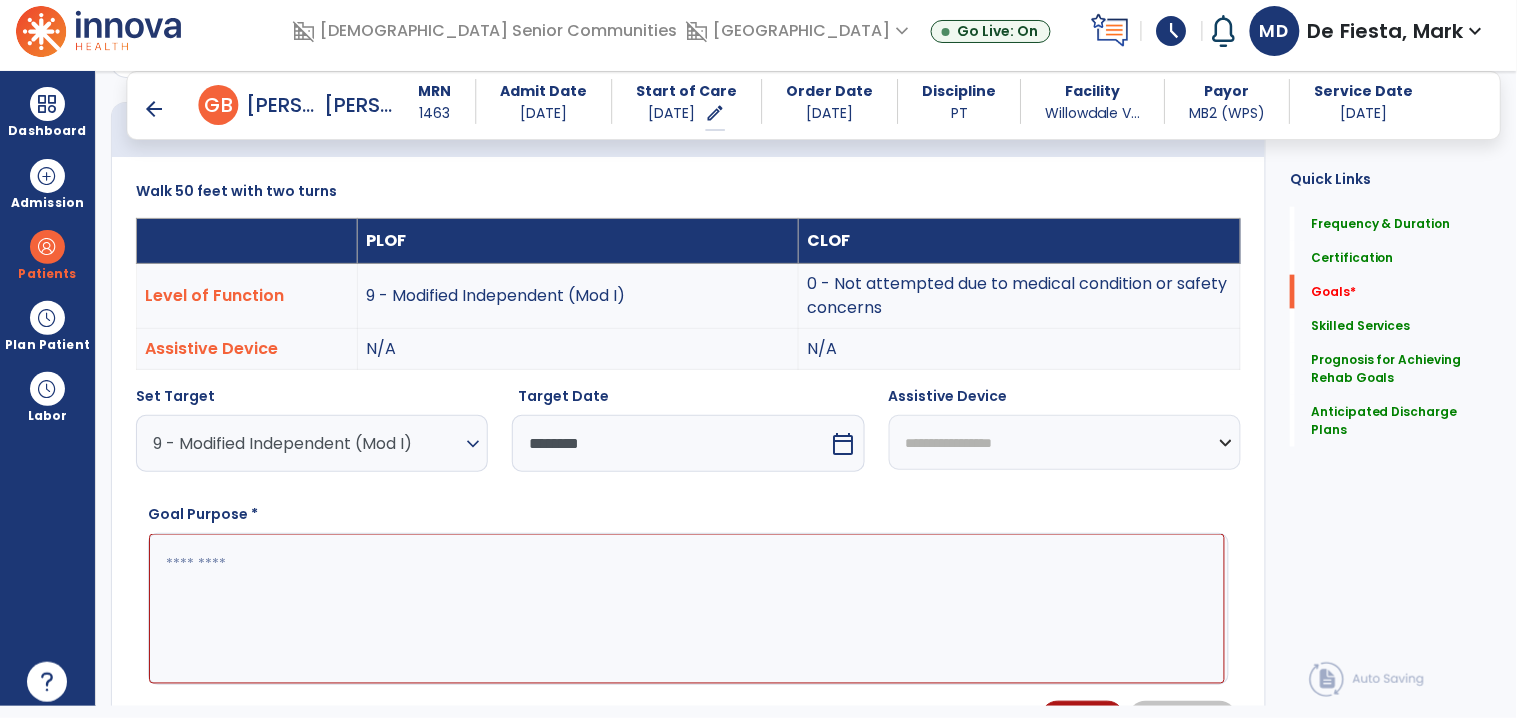 click at bounding box center [687, 609] 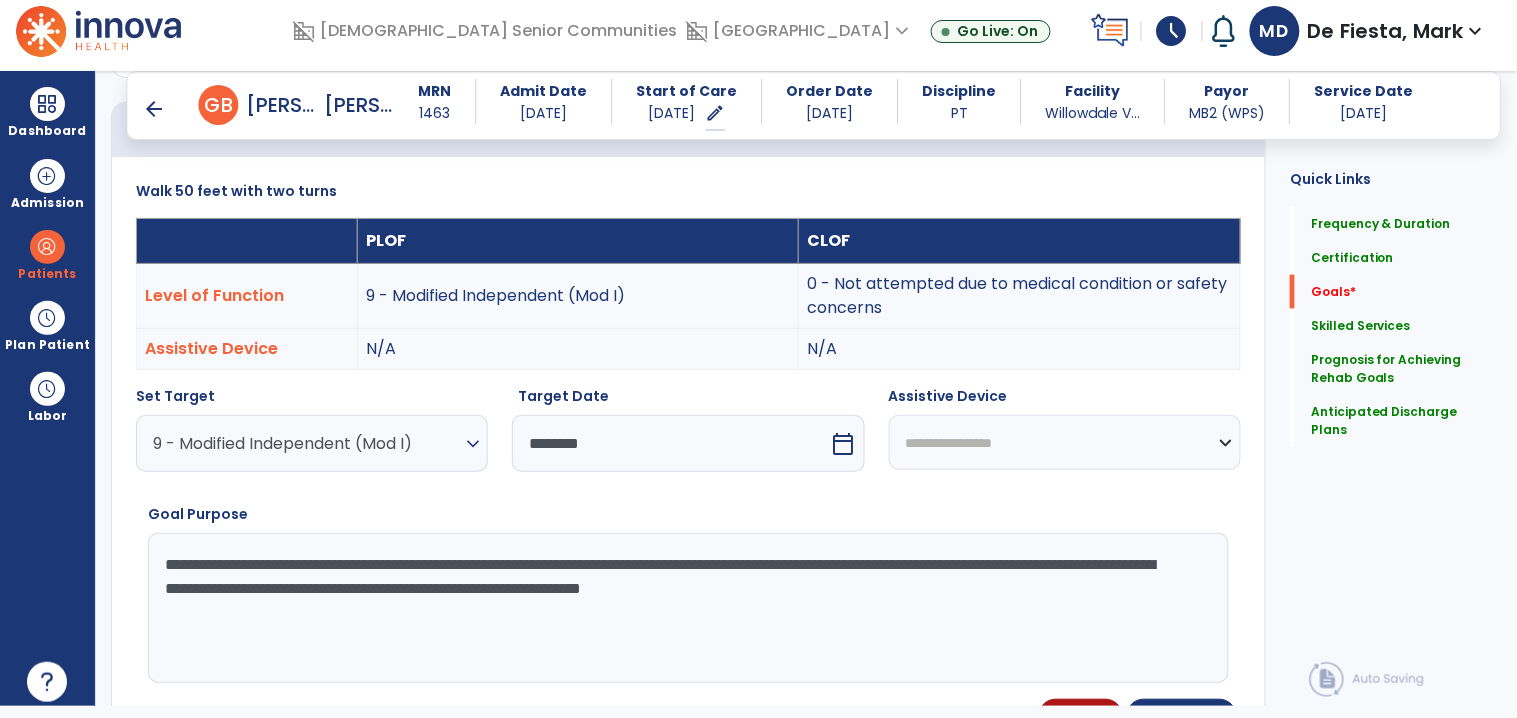 click on "**********" at bounding box center (687, 608) 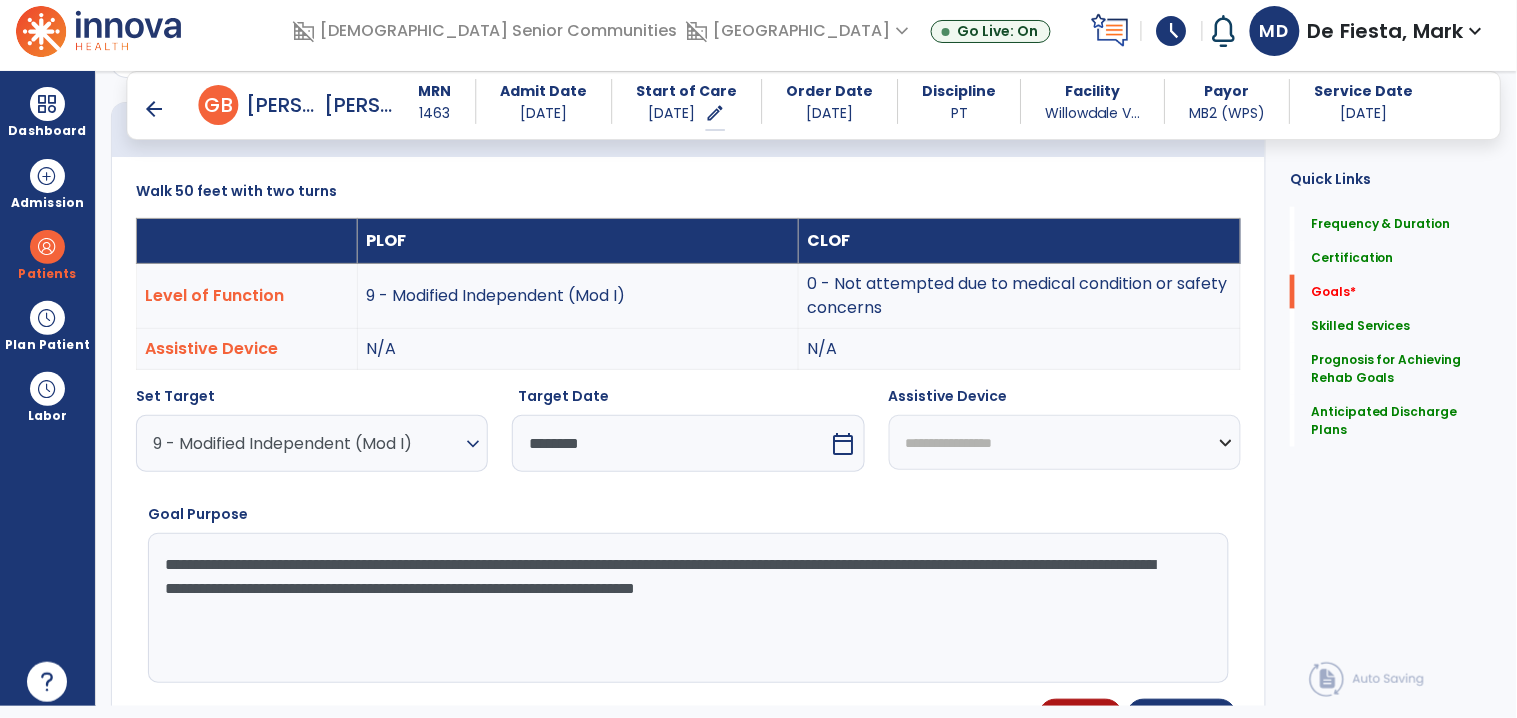 type on "**********" 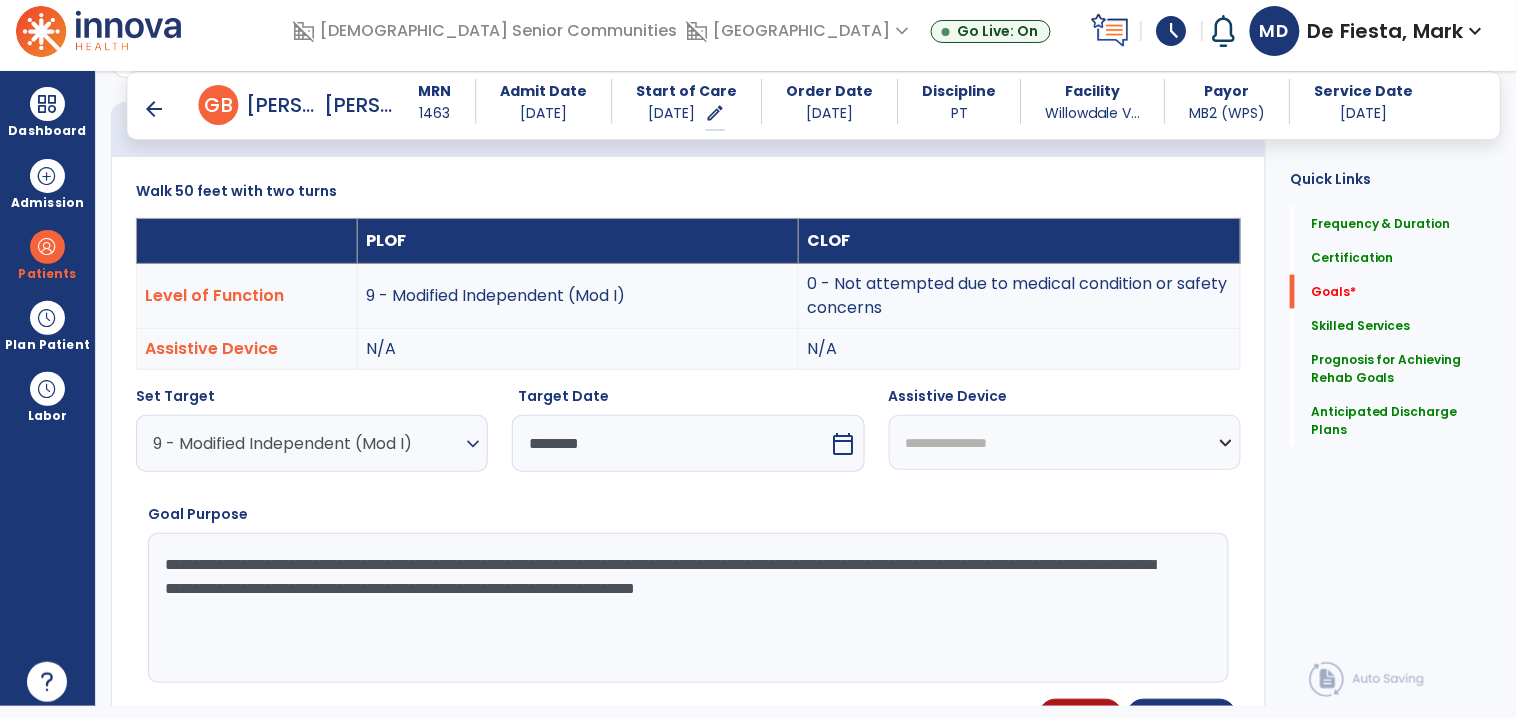 click on "**********" at bounding box center [1065, 442] 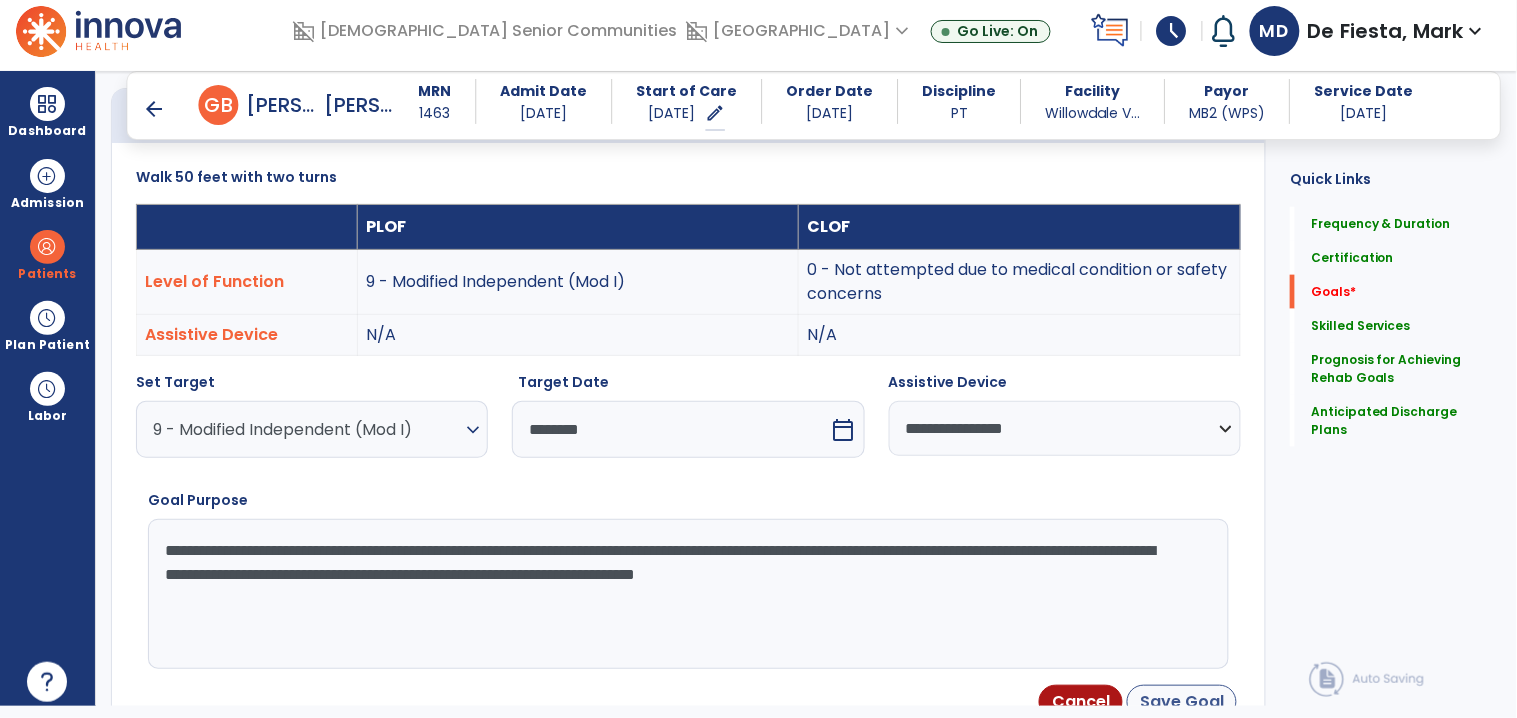 scroll, scrollTop: 574, scrollLeft: 0, axis: vertical 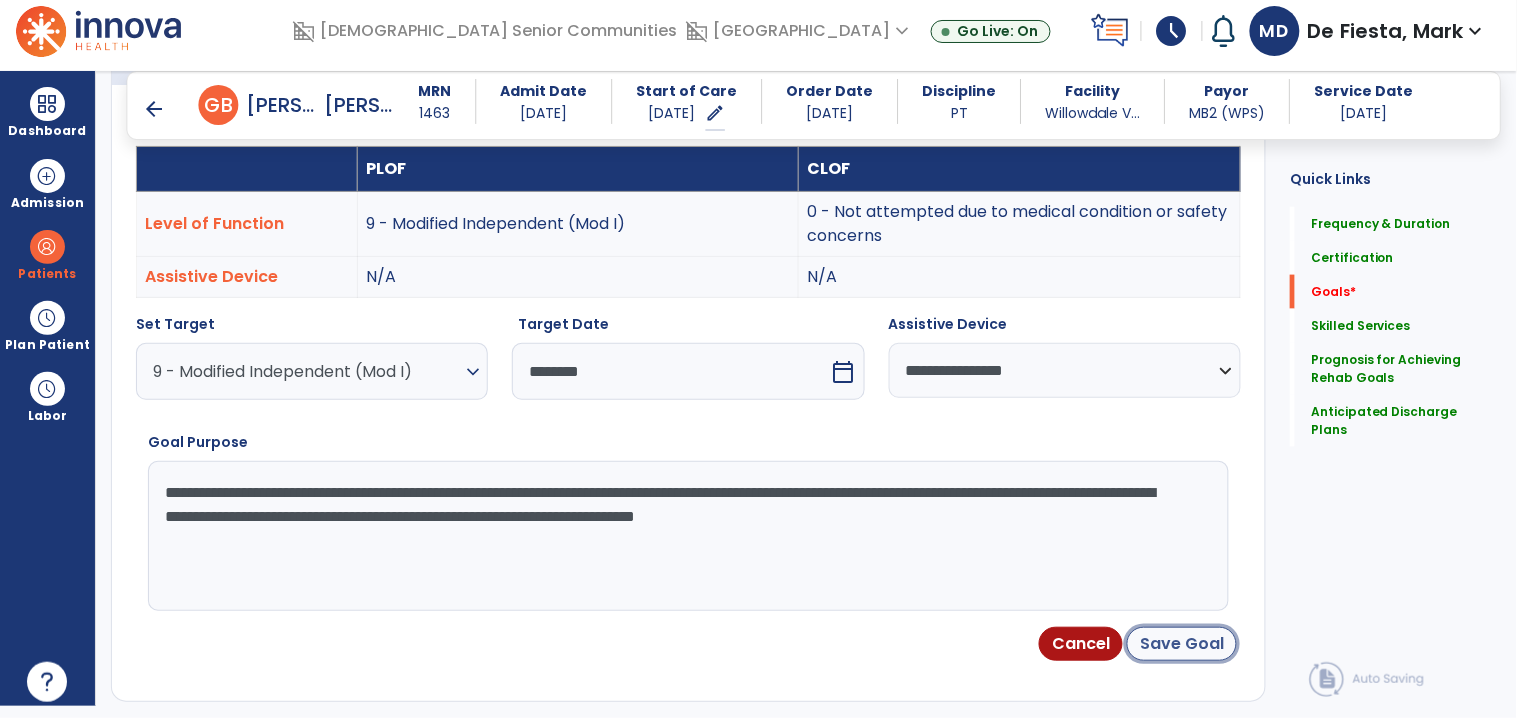 click on "Save Goal" at bounding box center [1182, 644] 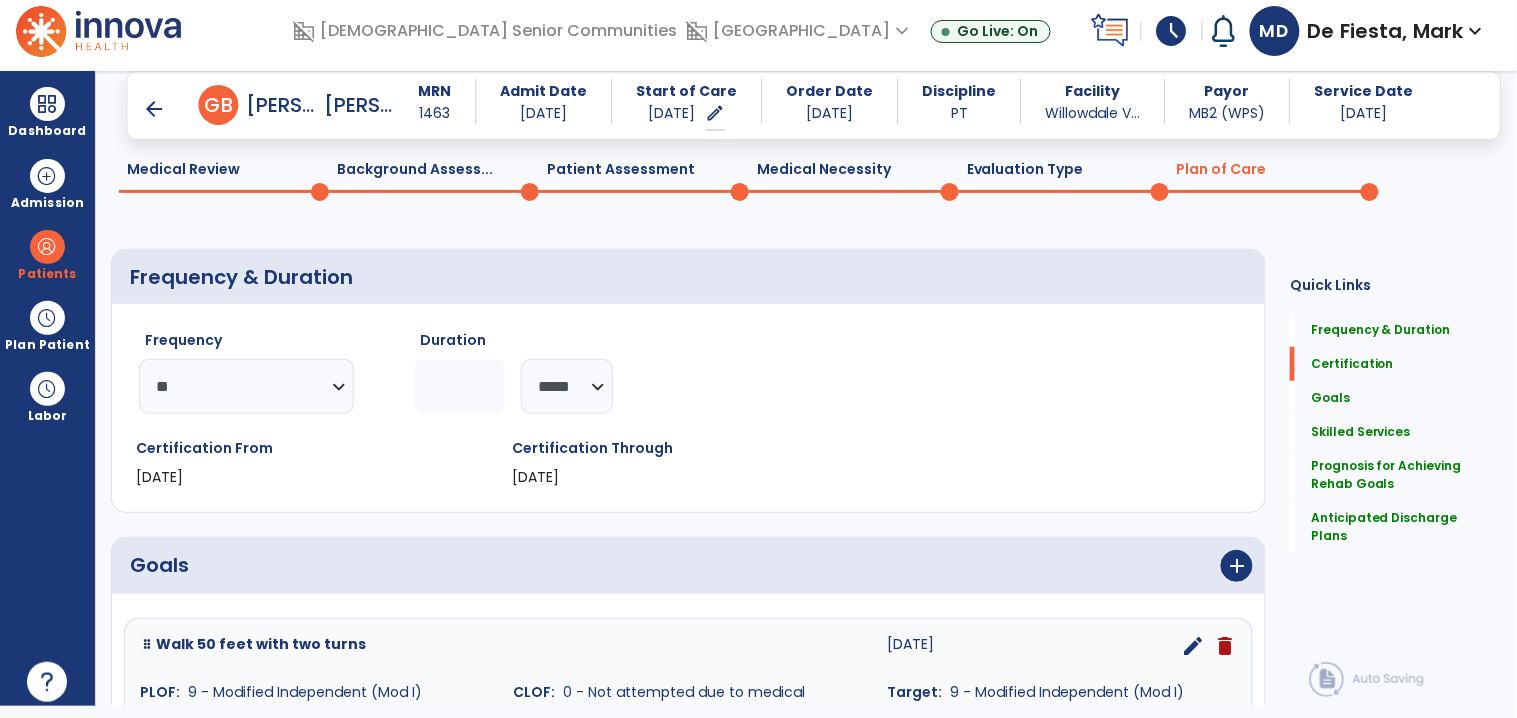 scroll, scrollTop: 0, scrollLeft: 0, axis: both 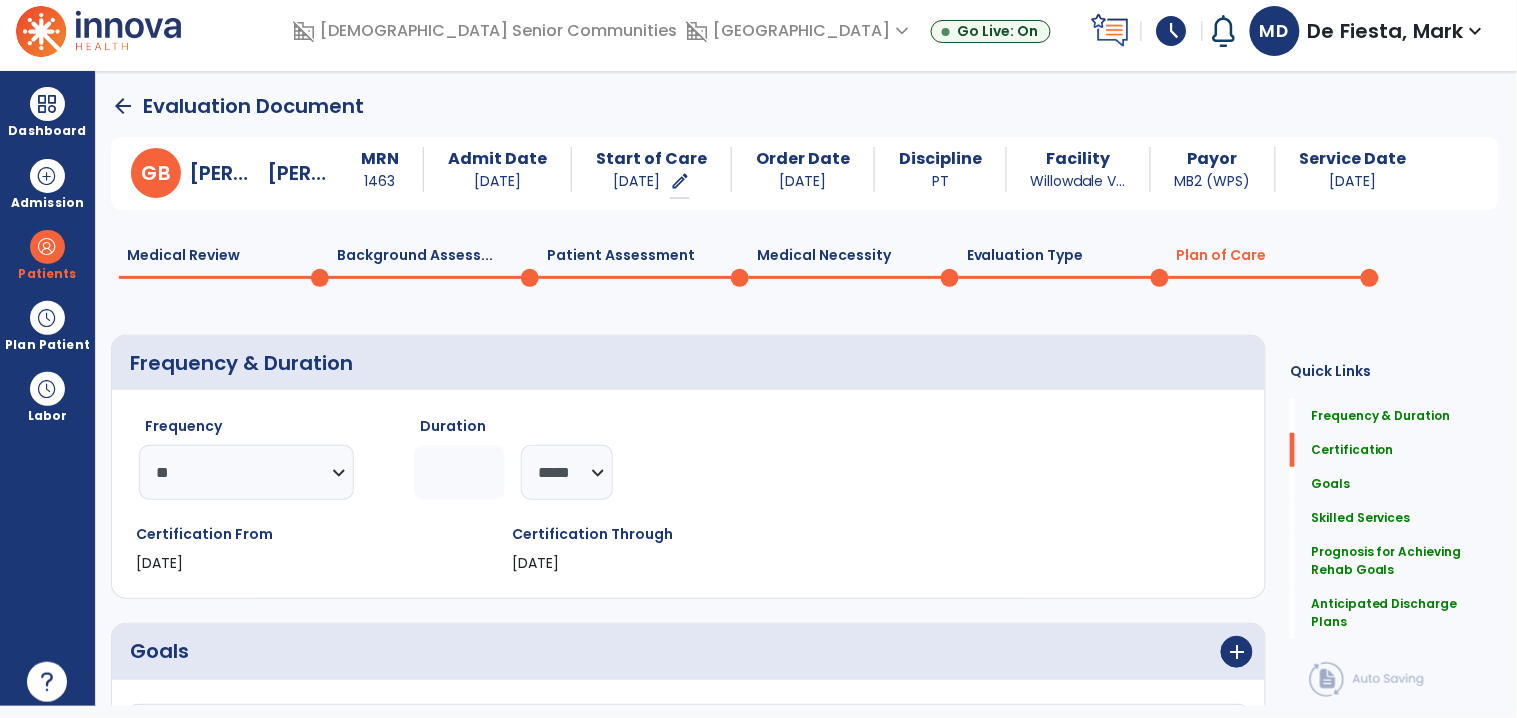 click on "Medical Review  0  Background Assess...  0  Patient Assessment  0  Medical Necessity  0  Evaluation Type  0  Plan of Care  0" 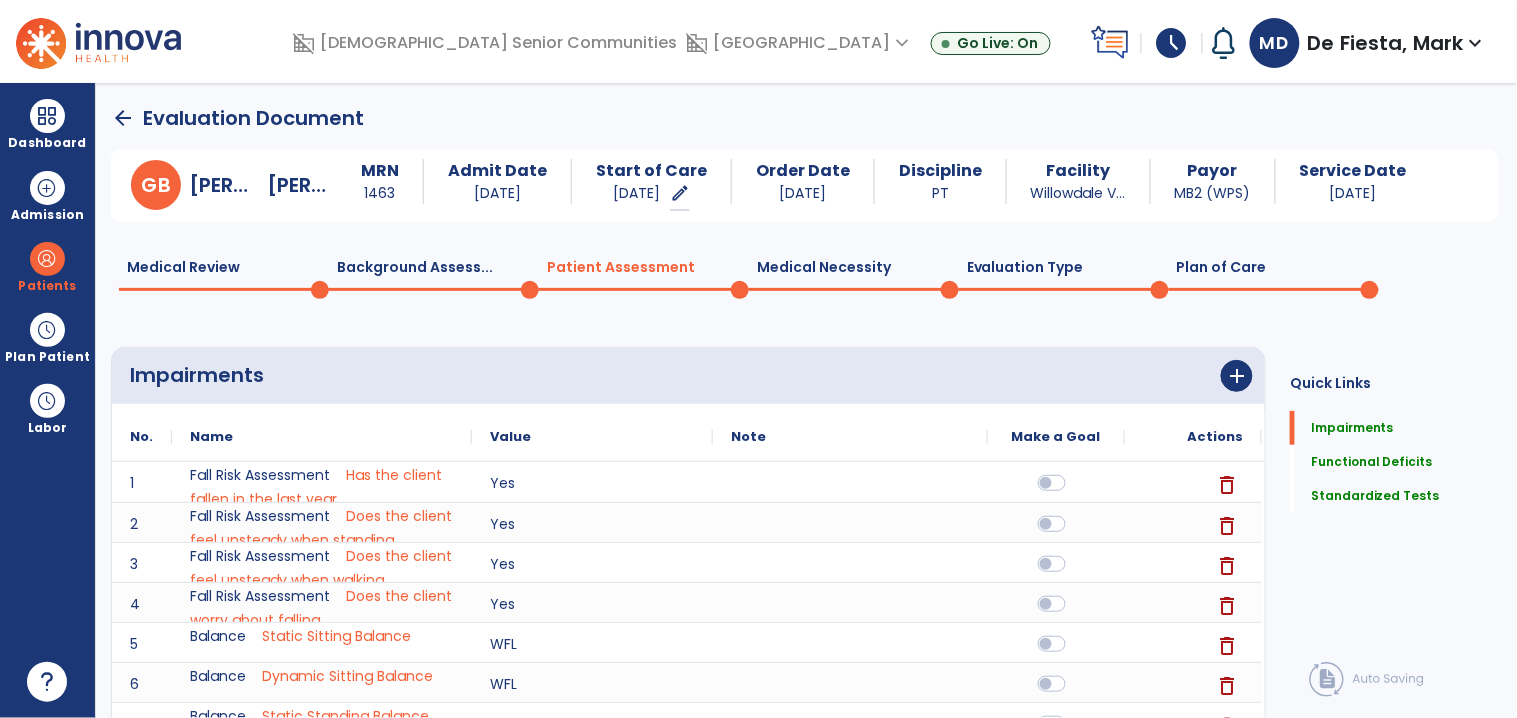 scroll, scrollTop: 0, scrollLeft: 0, axis: both 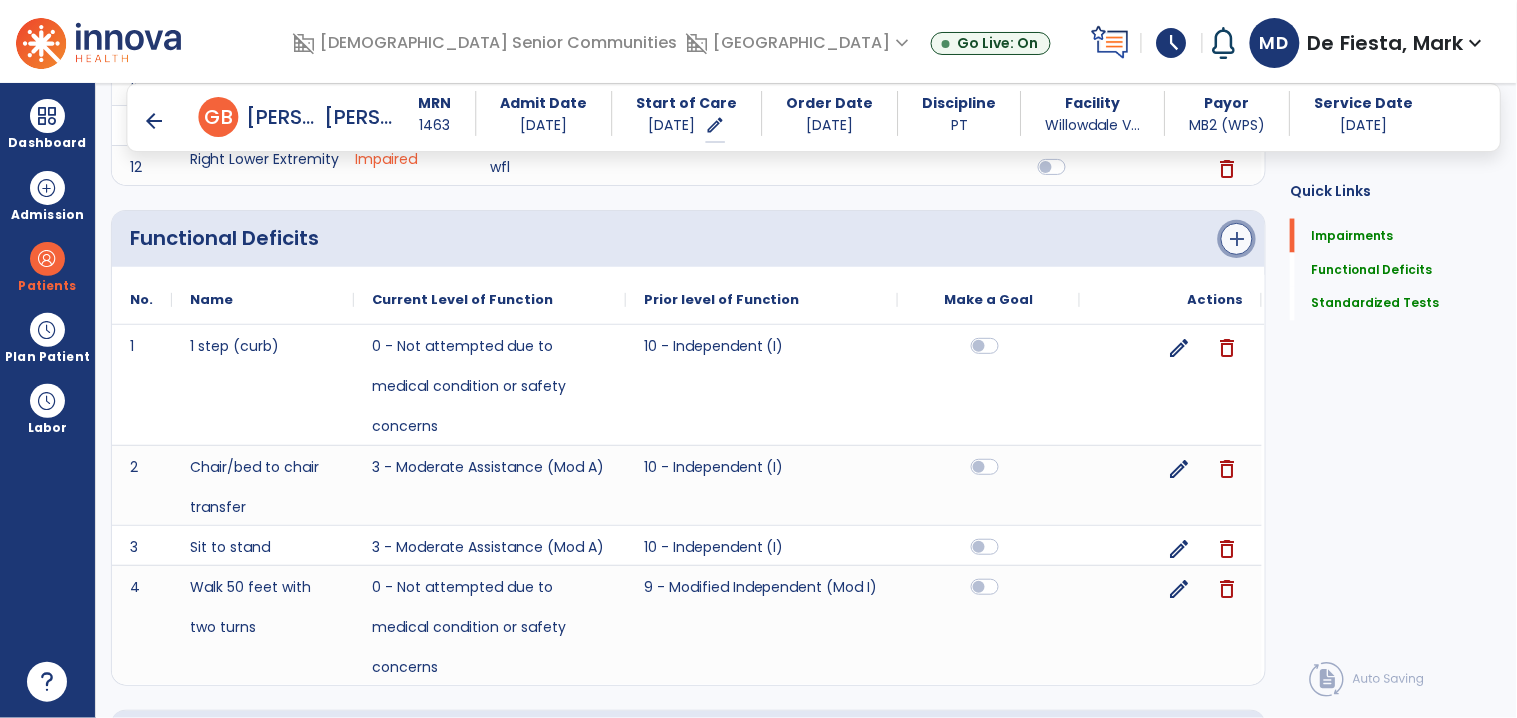 click on "add" 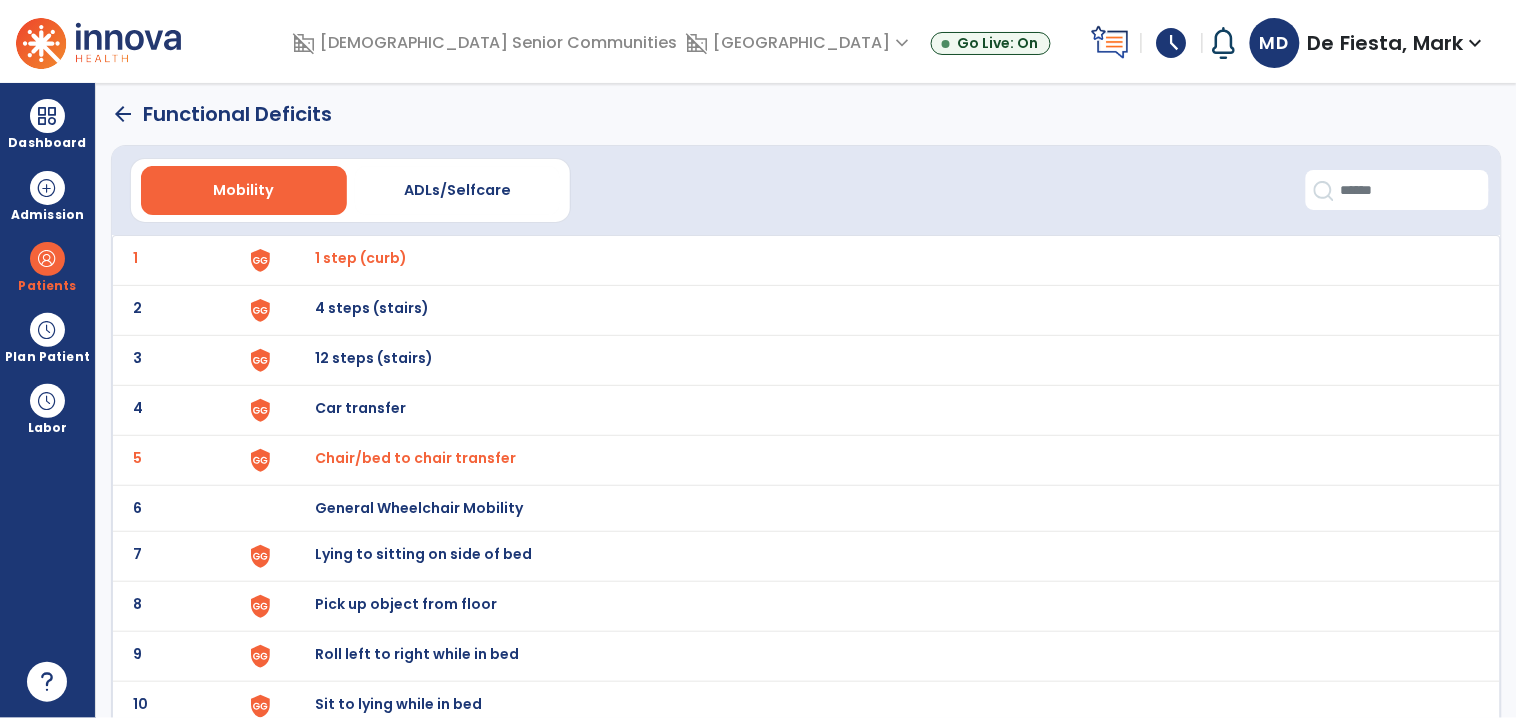 scroll, scrollTop: 0, scrollLeft: 0, axis: both 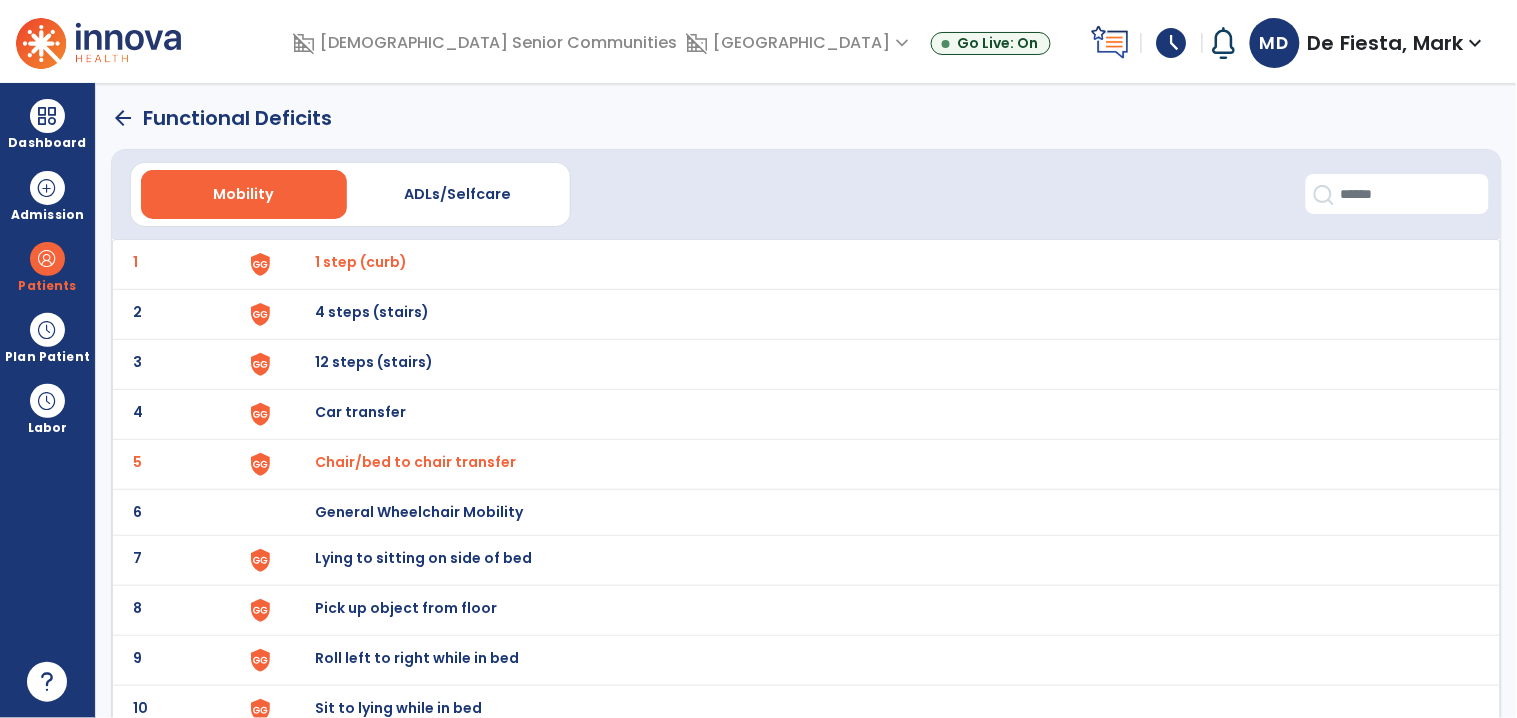 click on "arrow_back" 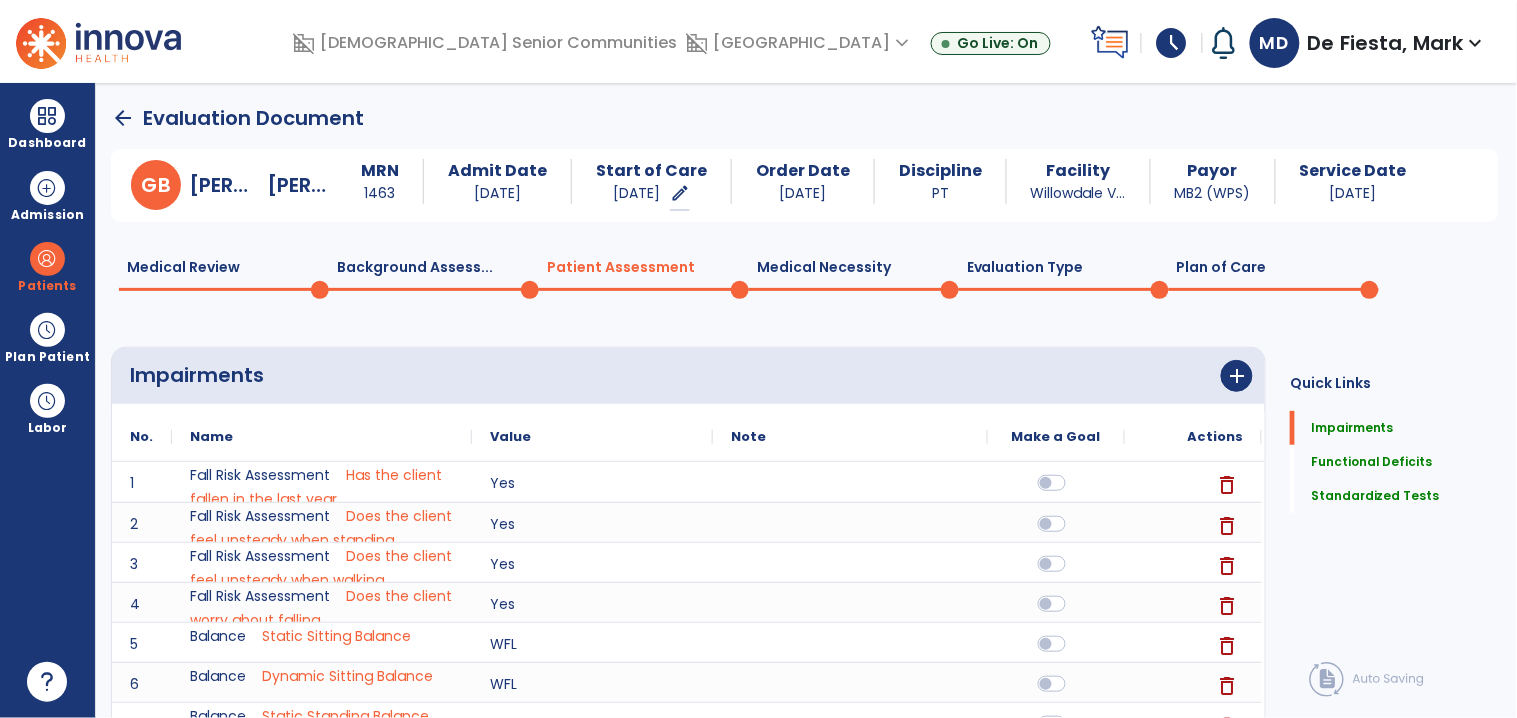 scroll, scrollTop: 1, scrollLeft: 0, axis: vertical 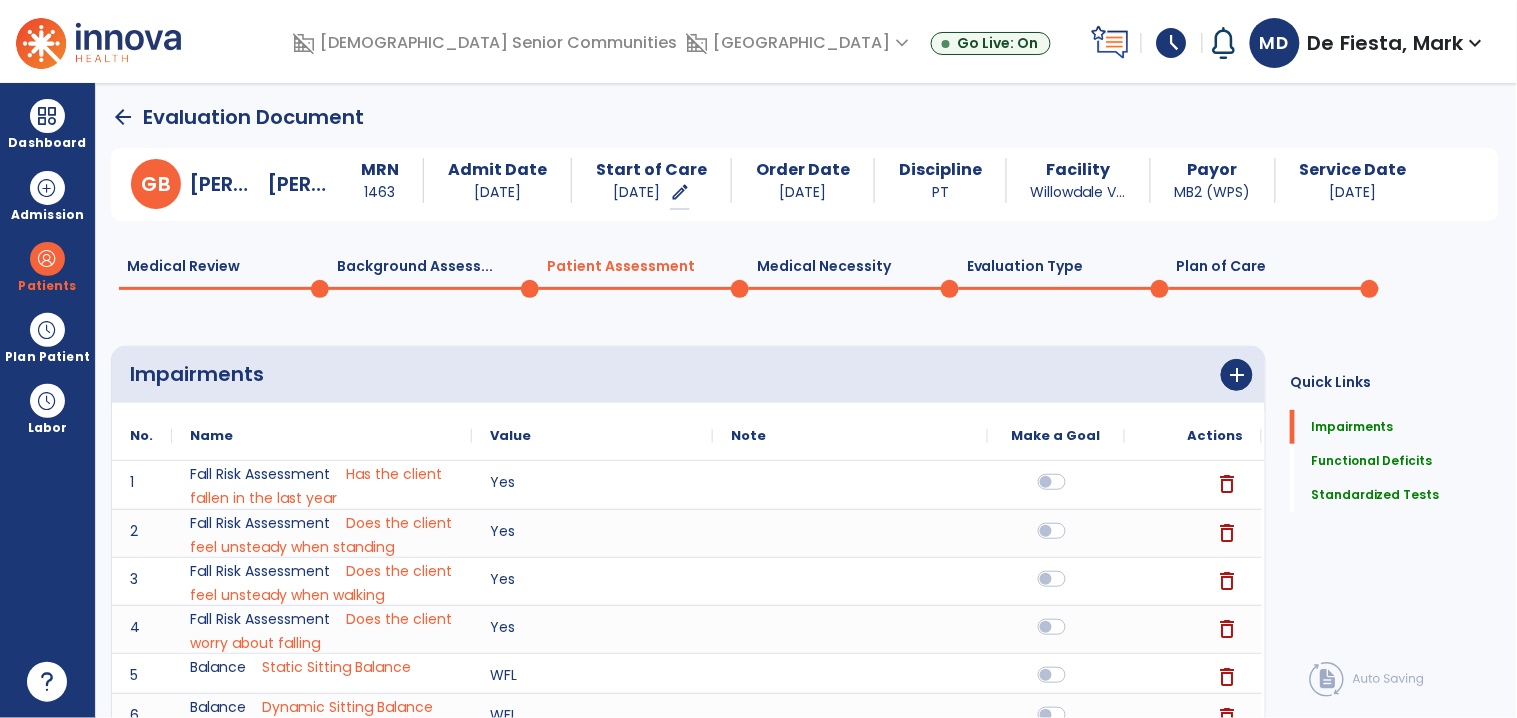 click on "Plan of Care  0" 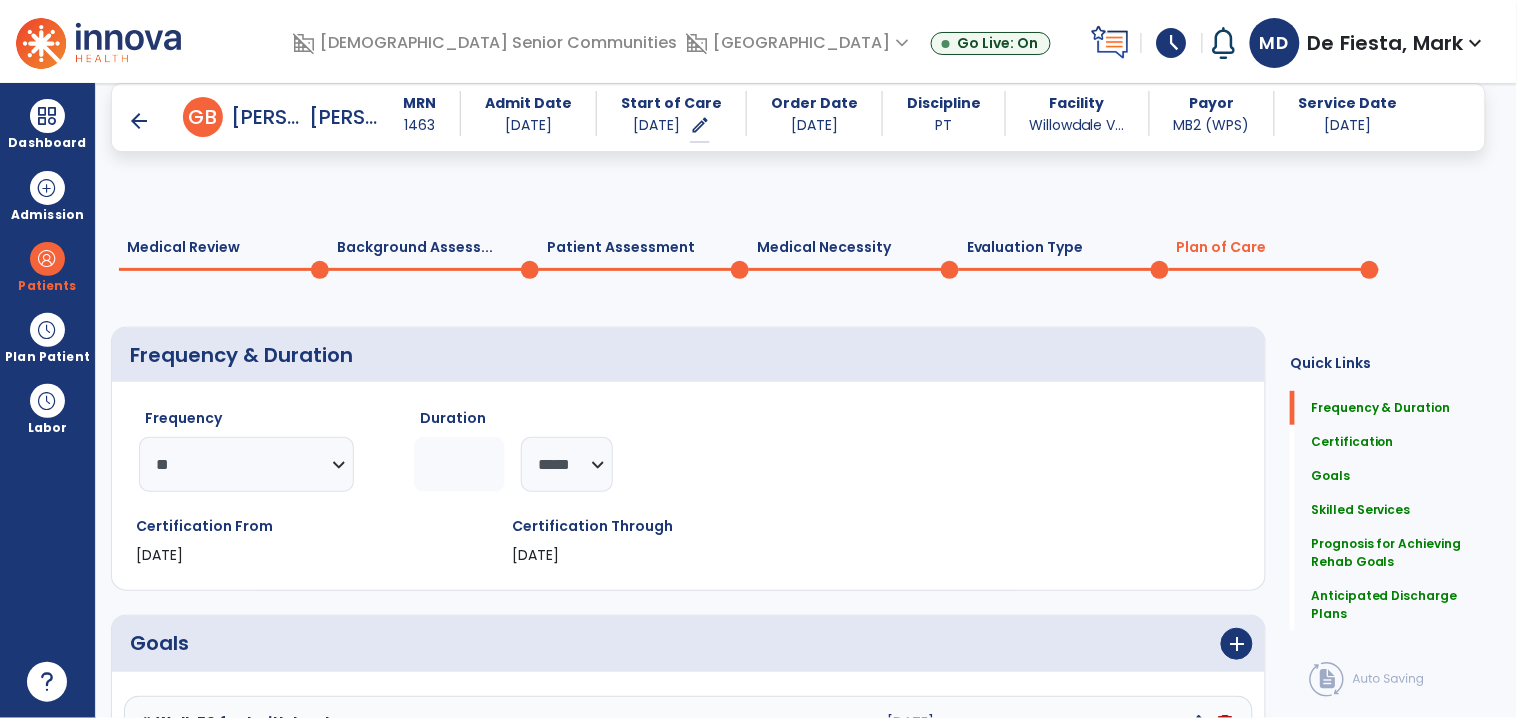 scroll, scrollTop: 66, scrollLeft: 0, axis: vertical 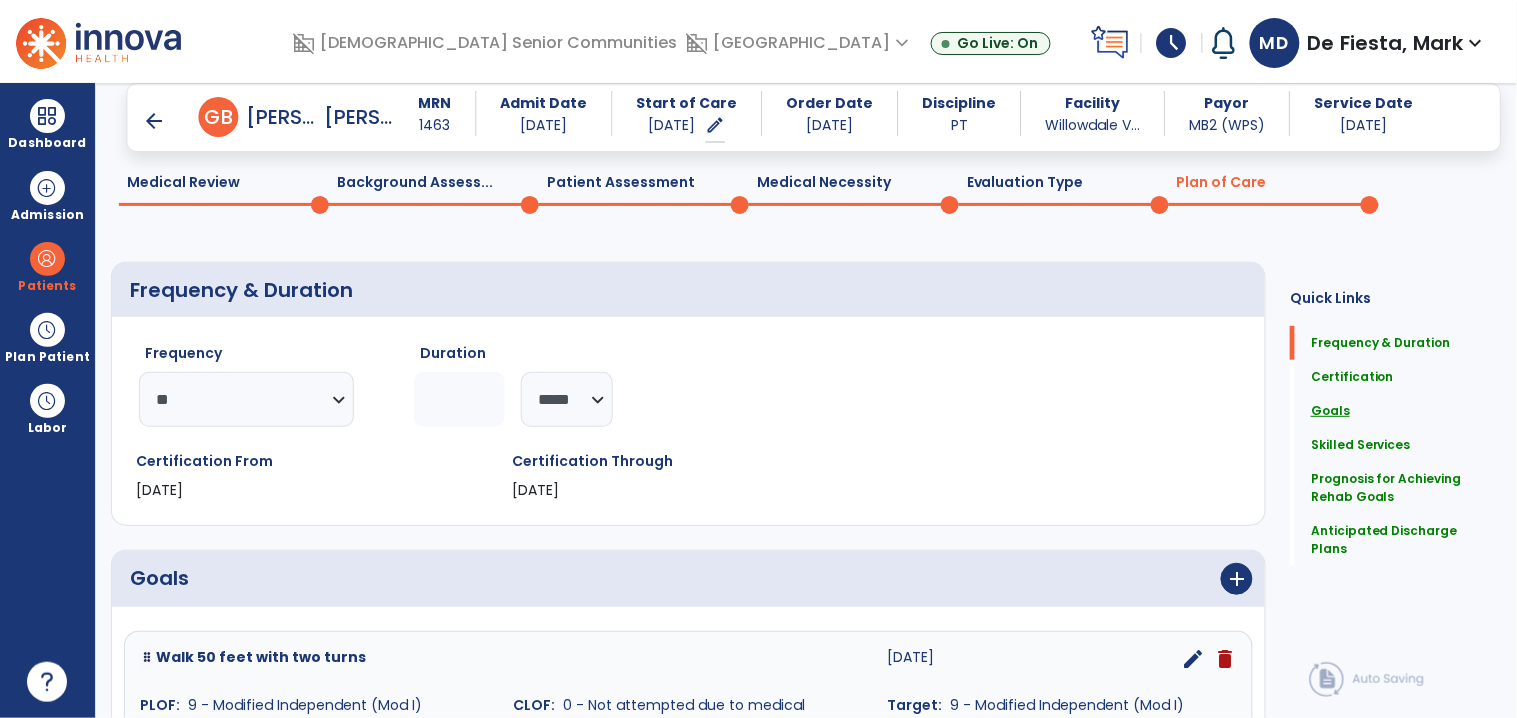 click on "Goals" 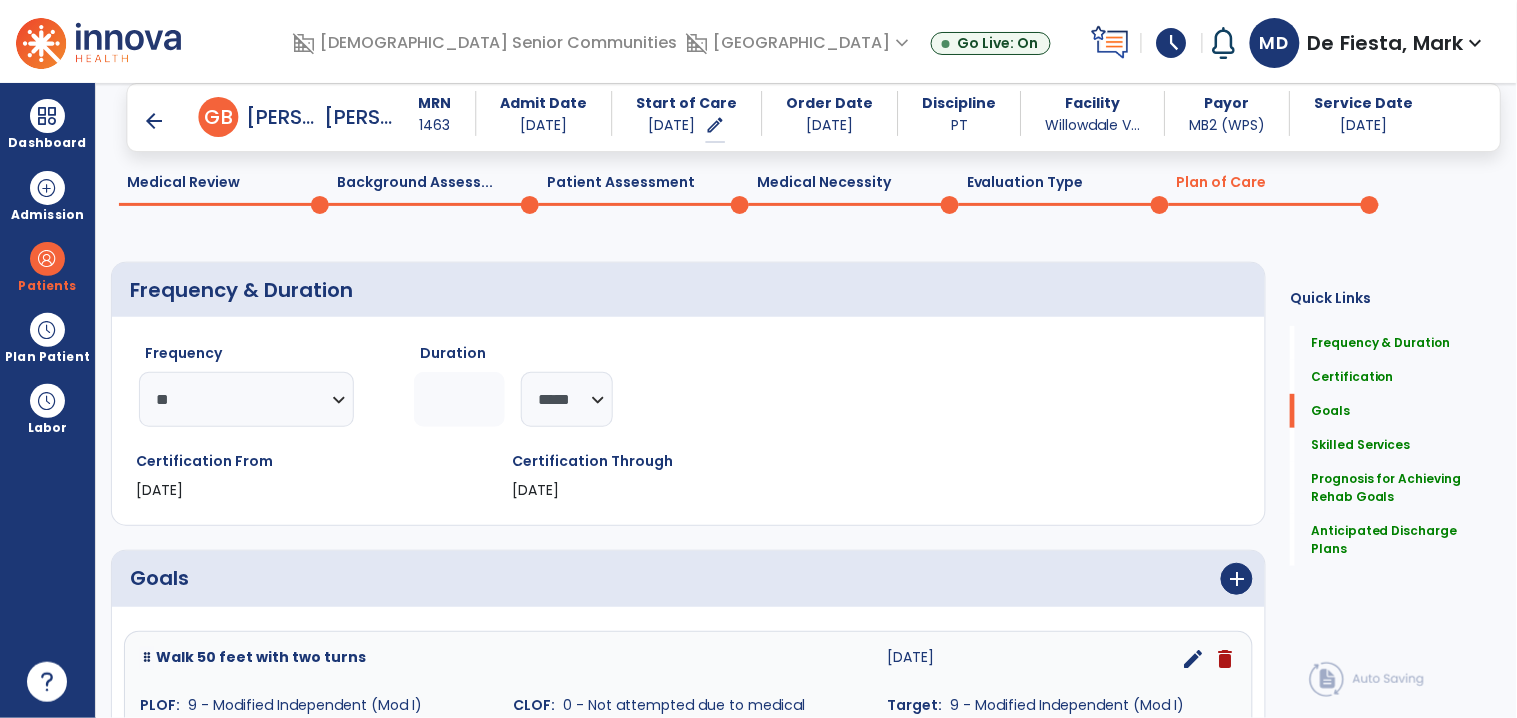 scroll, scrollTop: 381, scrollLeft: 0, axis: vertical 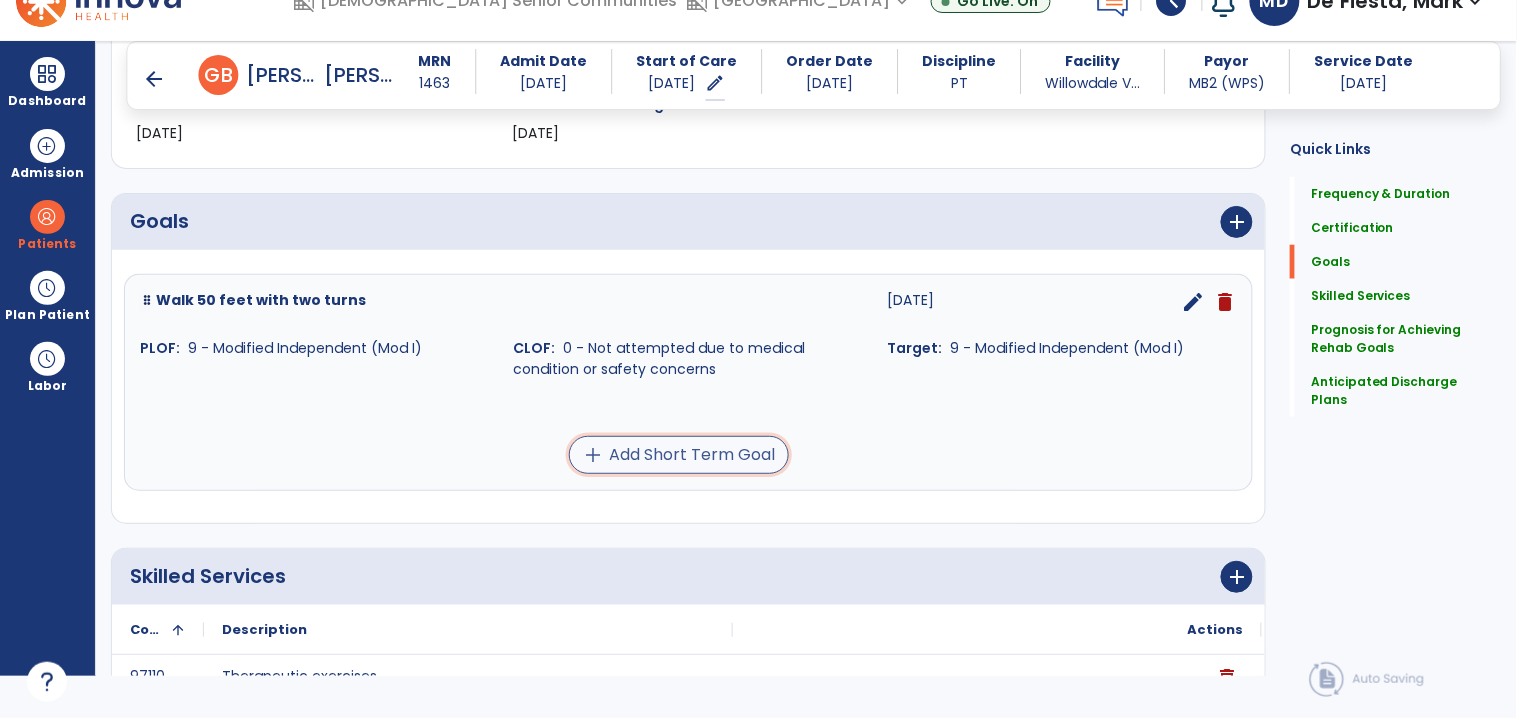 click on "add  Add Short Term Goal" at bounding box center (679, 455) 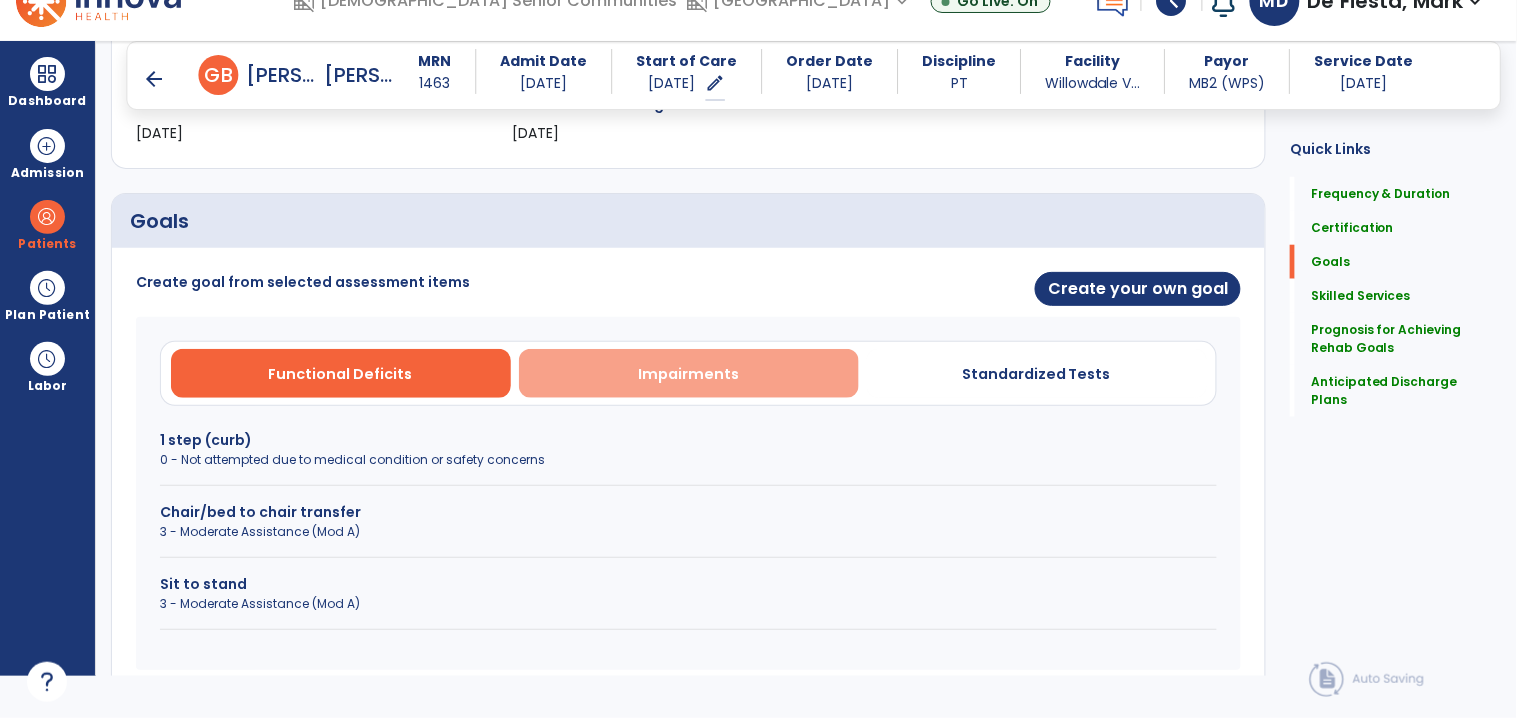 click on "Impairments" at bounding box center [689, 373] 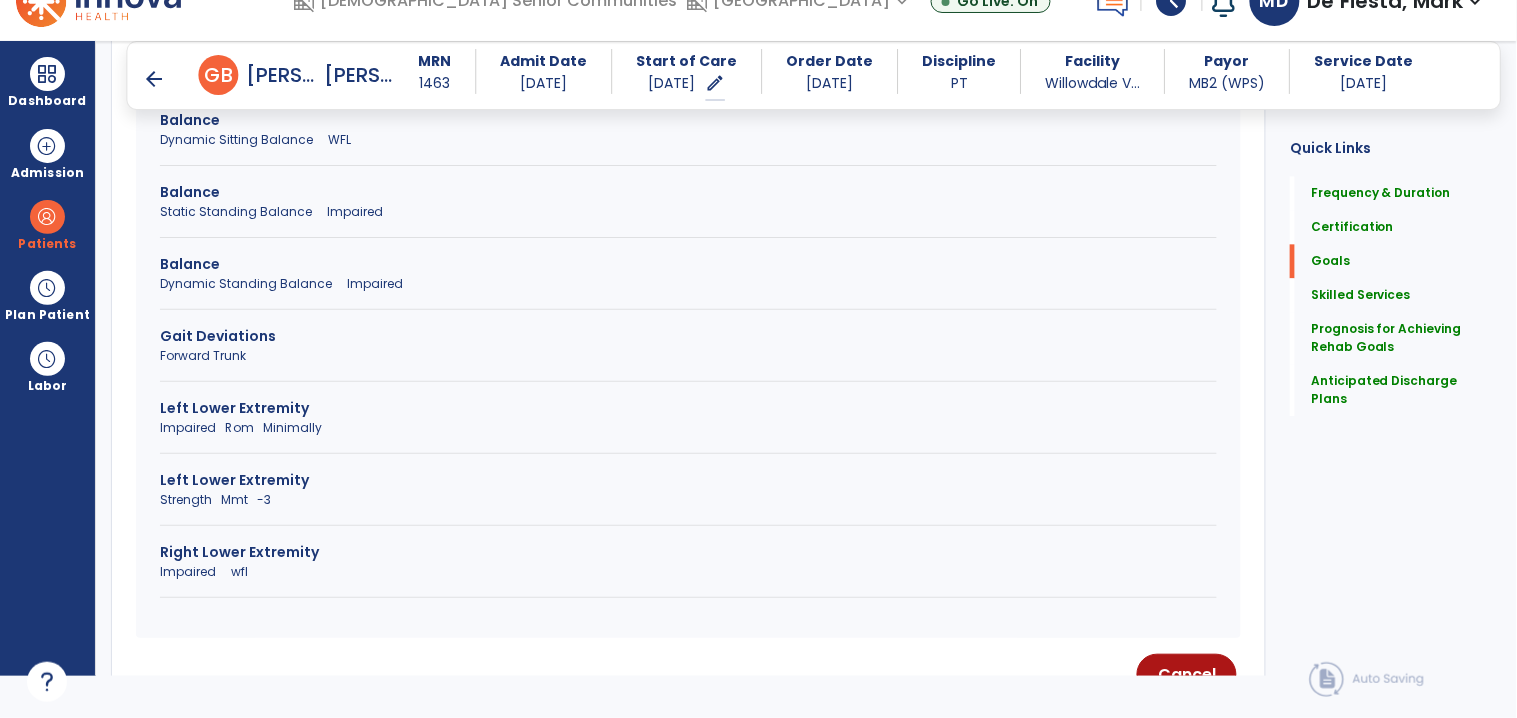 scroll, scrollTop: 1076, scrollLeft: 0, axis: vertical 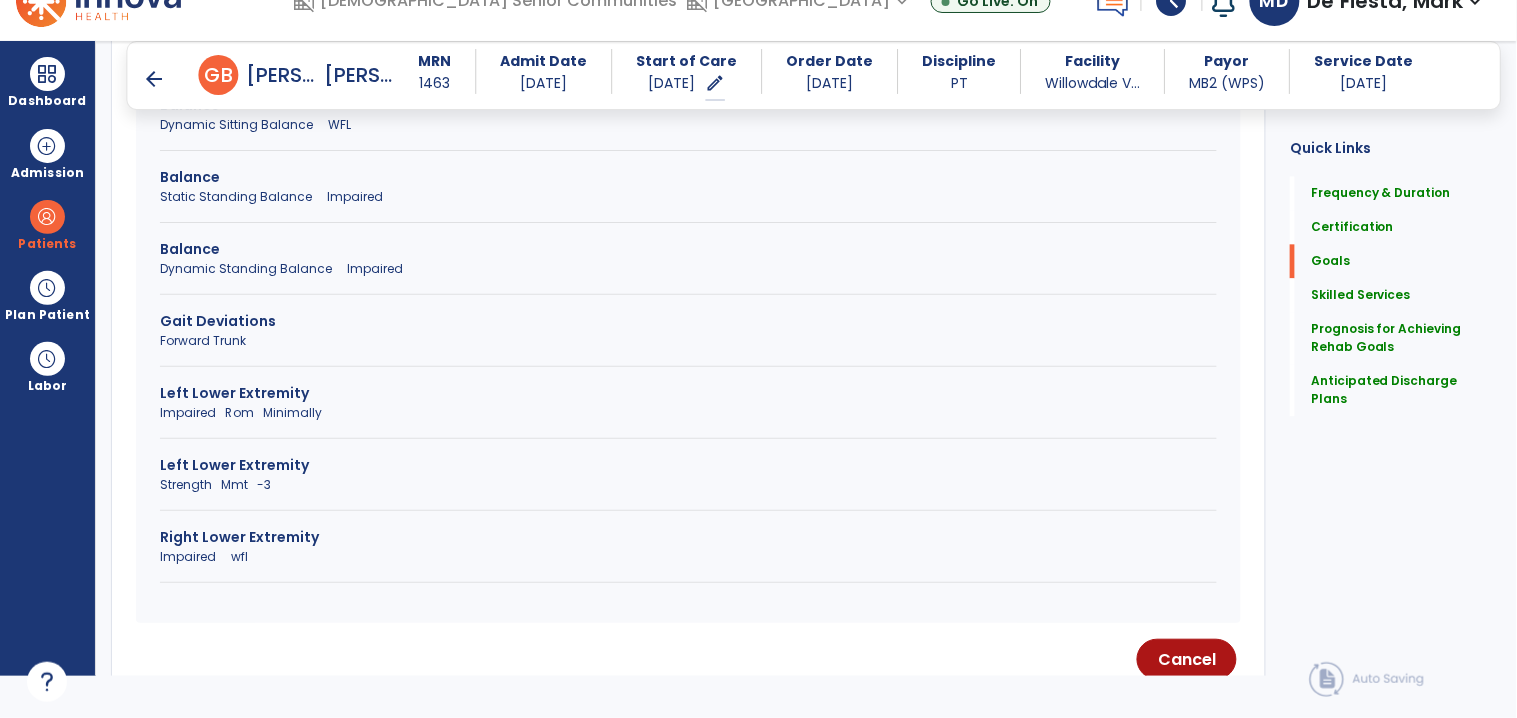 click on "Left Lower Extremity" at bounding box center (688, 465) 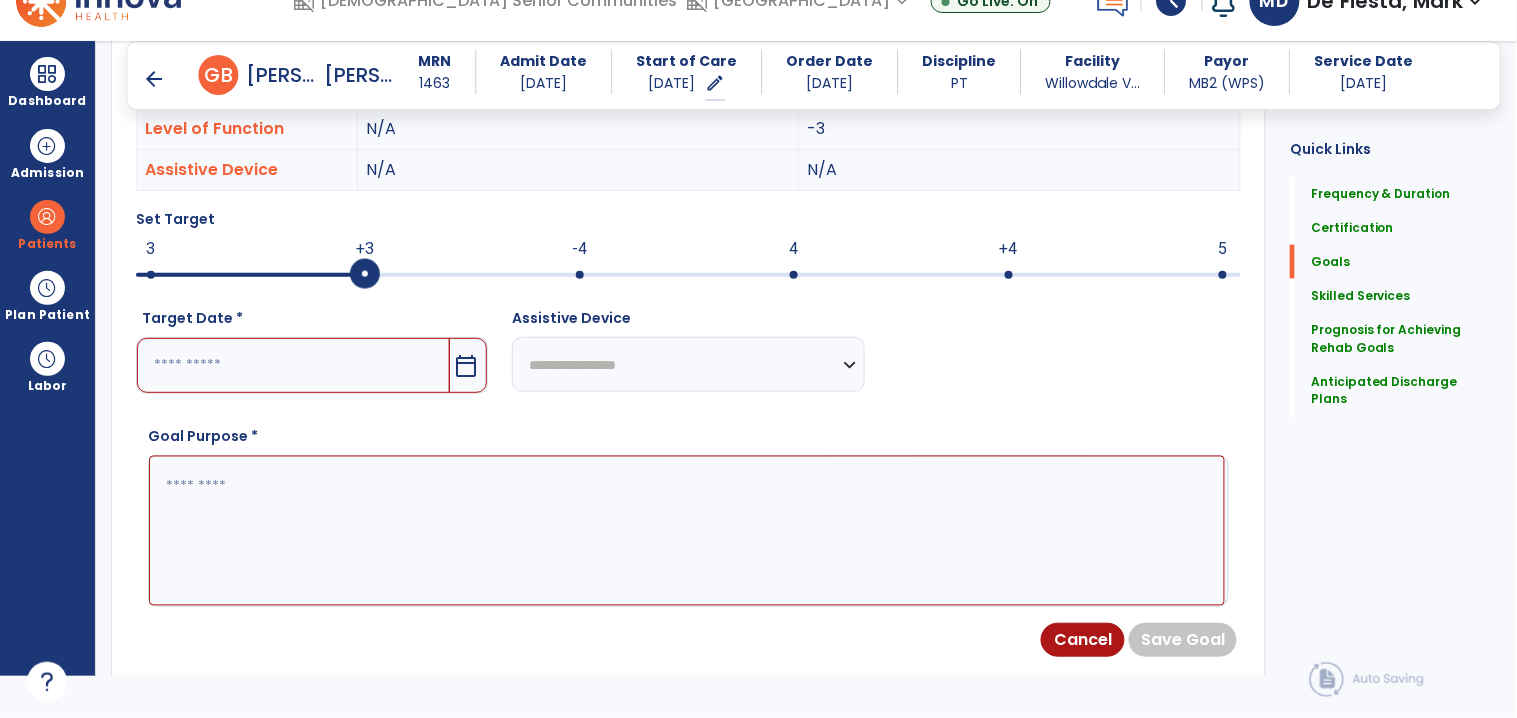 scroll, scrollTop: 595, scrollLeft: 0, axis: vertical 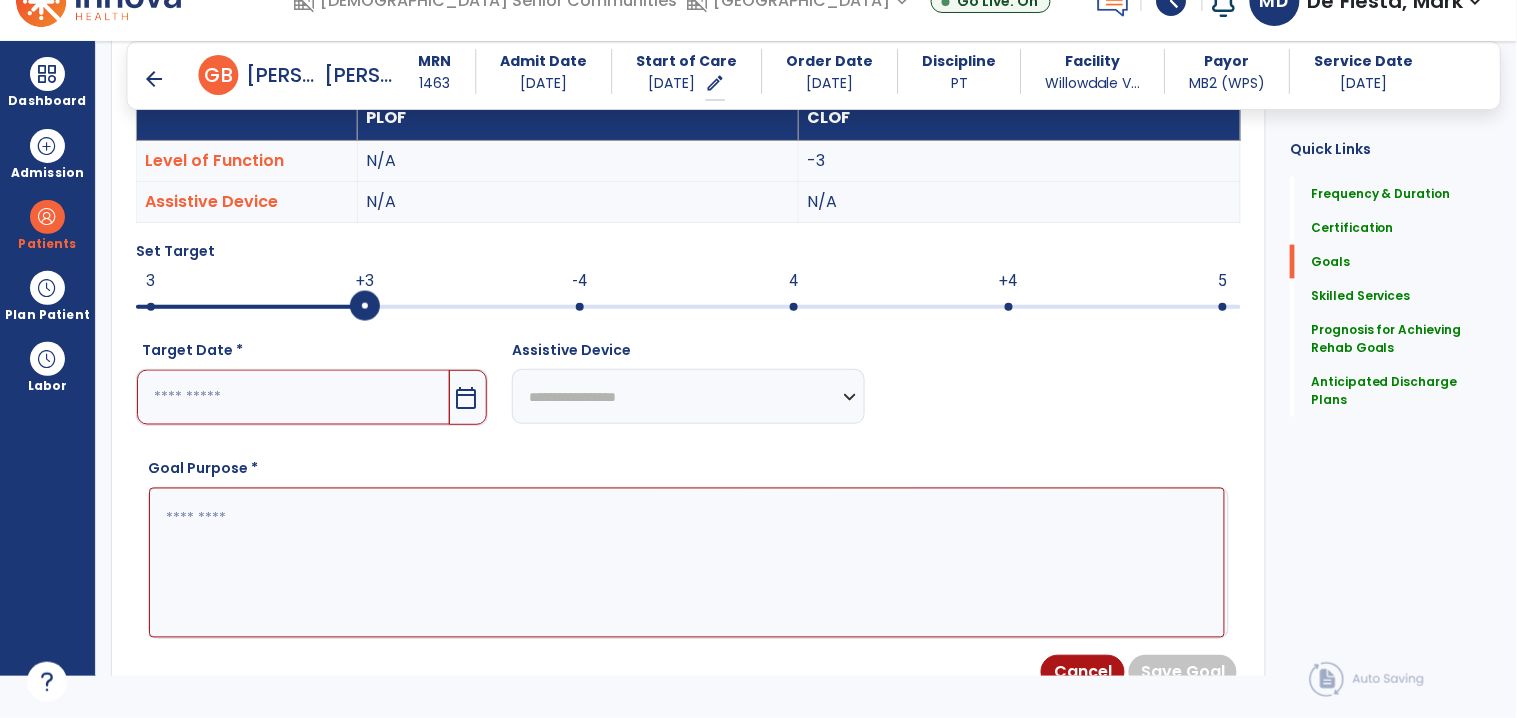 click at bounding box center [293, 397] 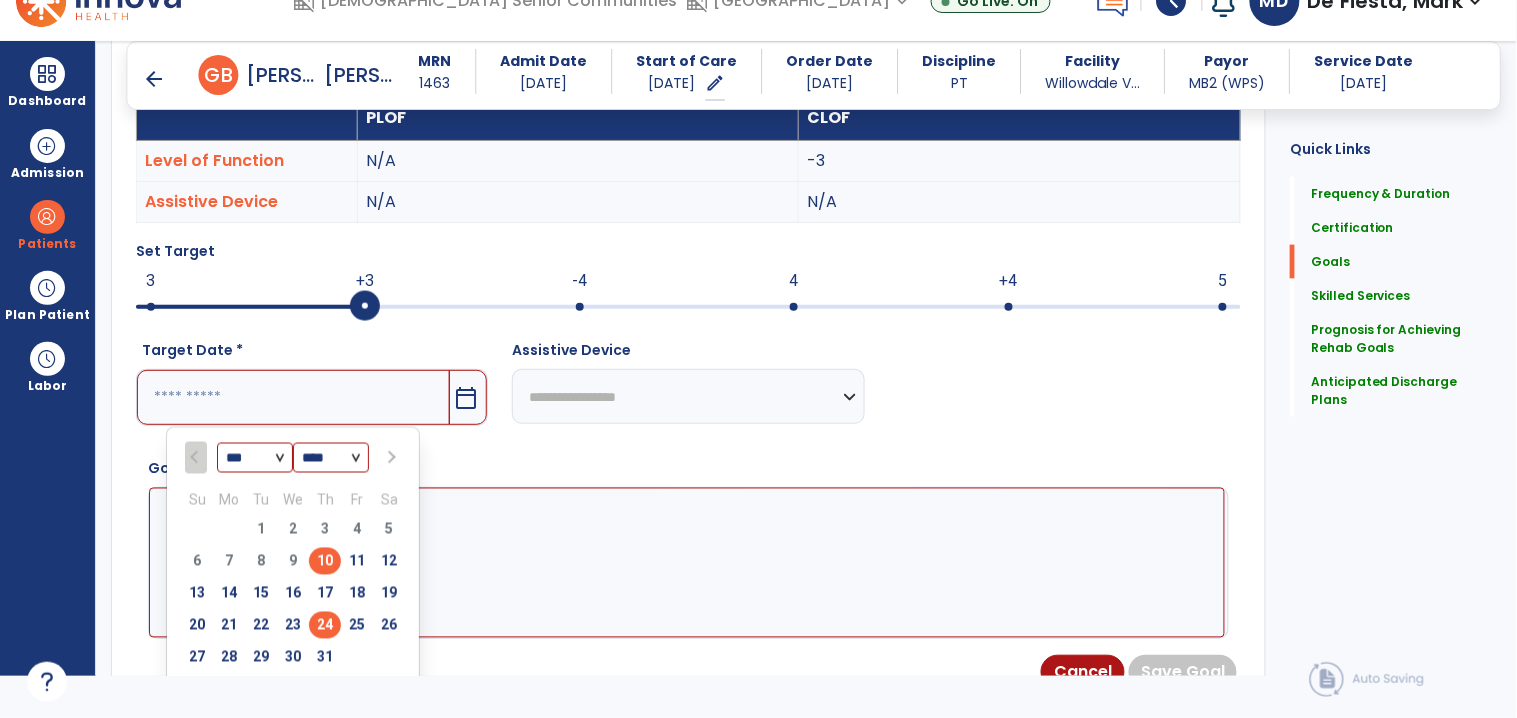 click on "24" at bounding box center [325, 625] 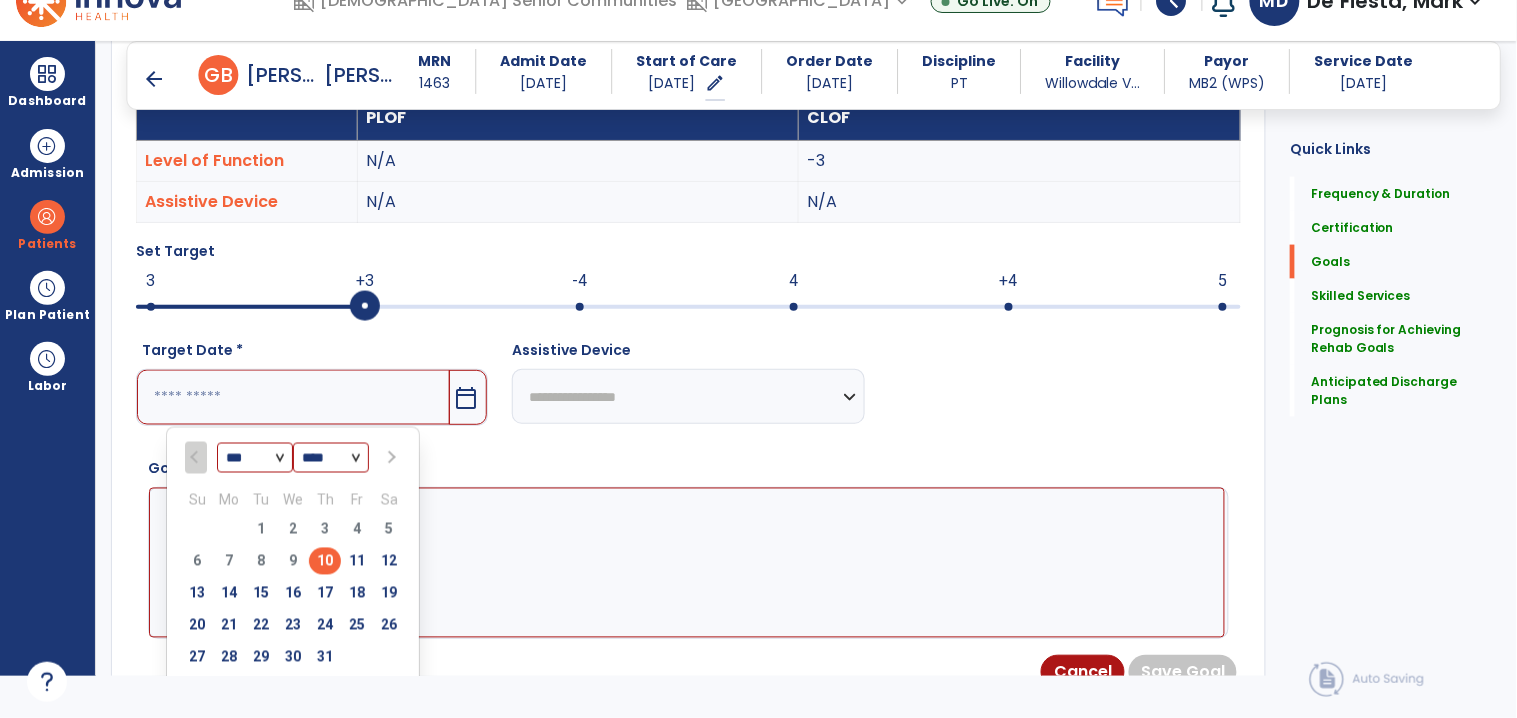 type on "*********" 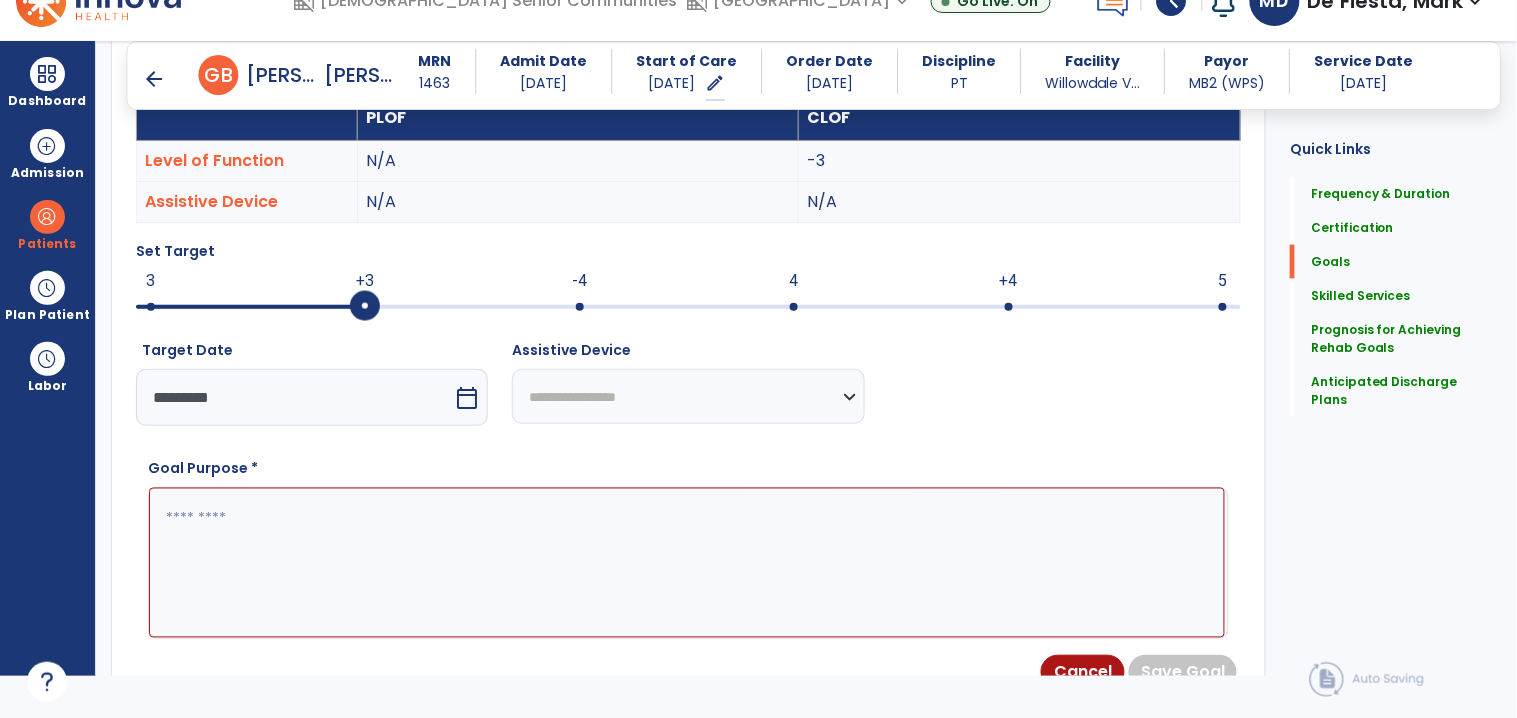 click at bounding box center (687, 563) 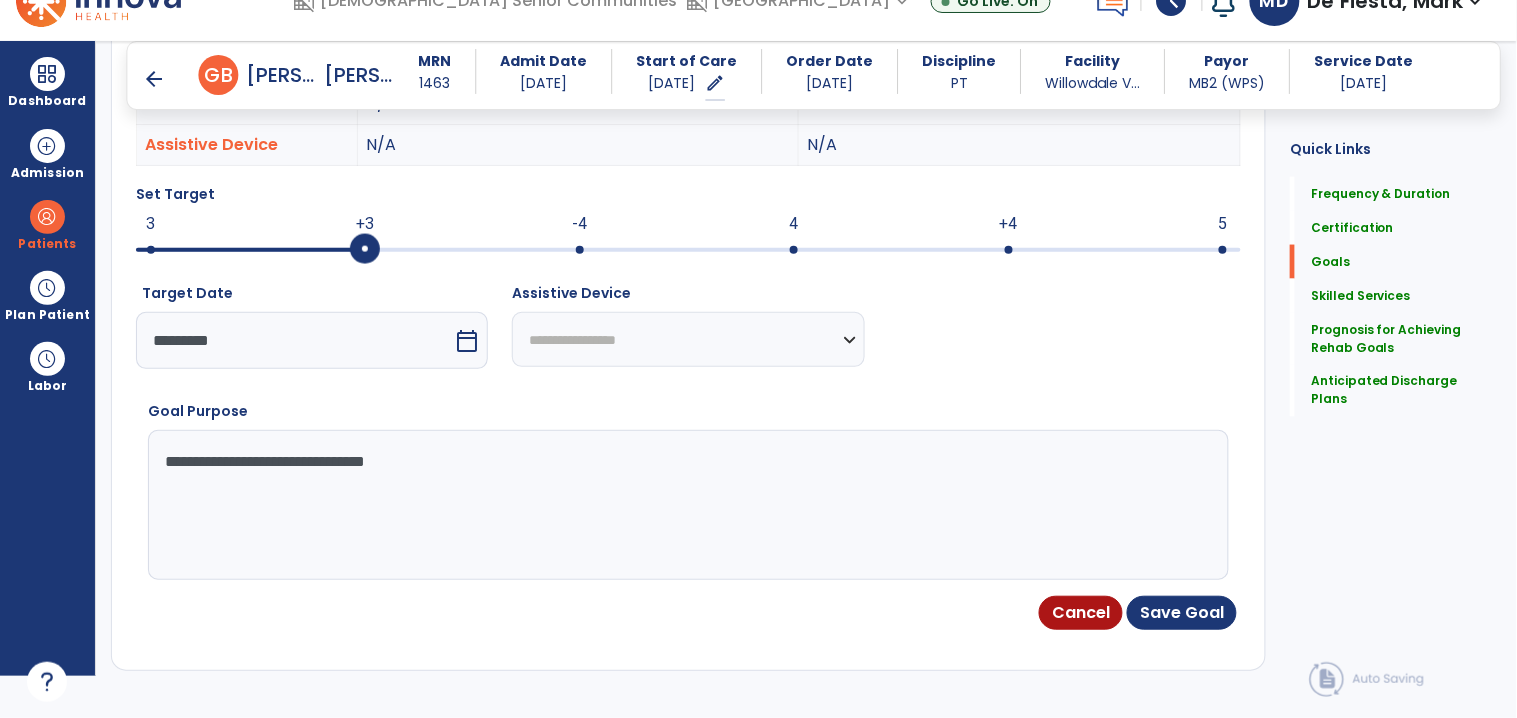 scroll, scrollTop: 695, scrollLeft: 0, axis: vertical 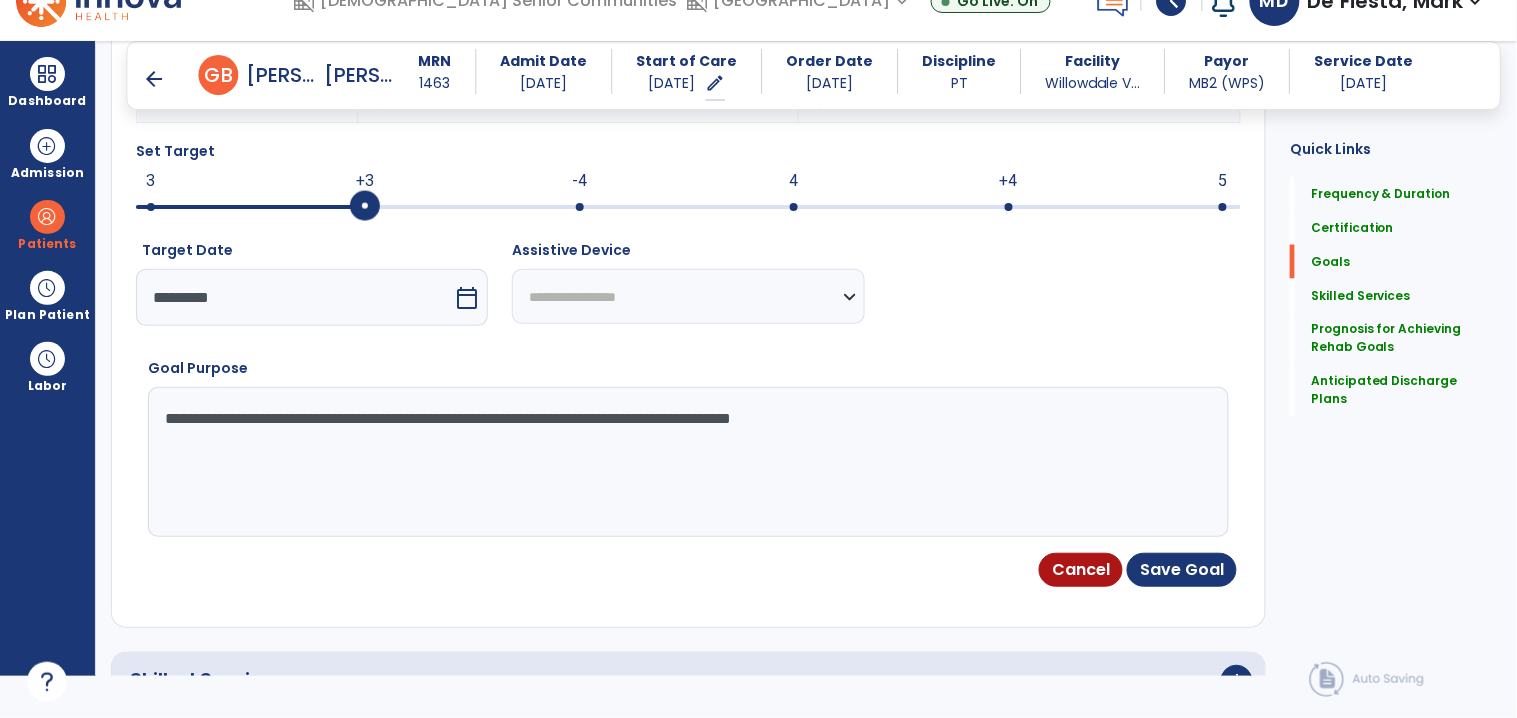 type on "**********" 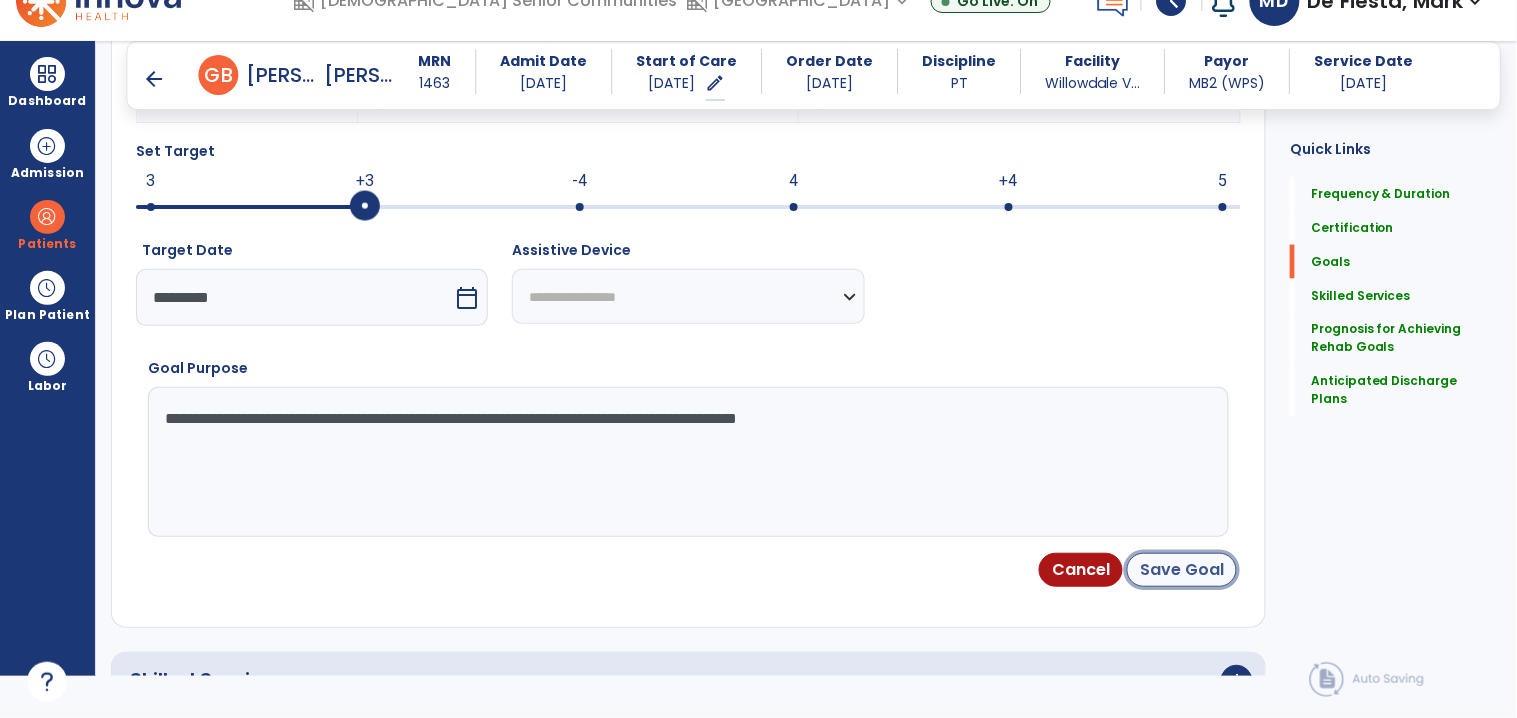 click on "Save Goal" at bounding box center (1182, 570) 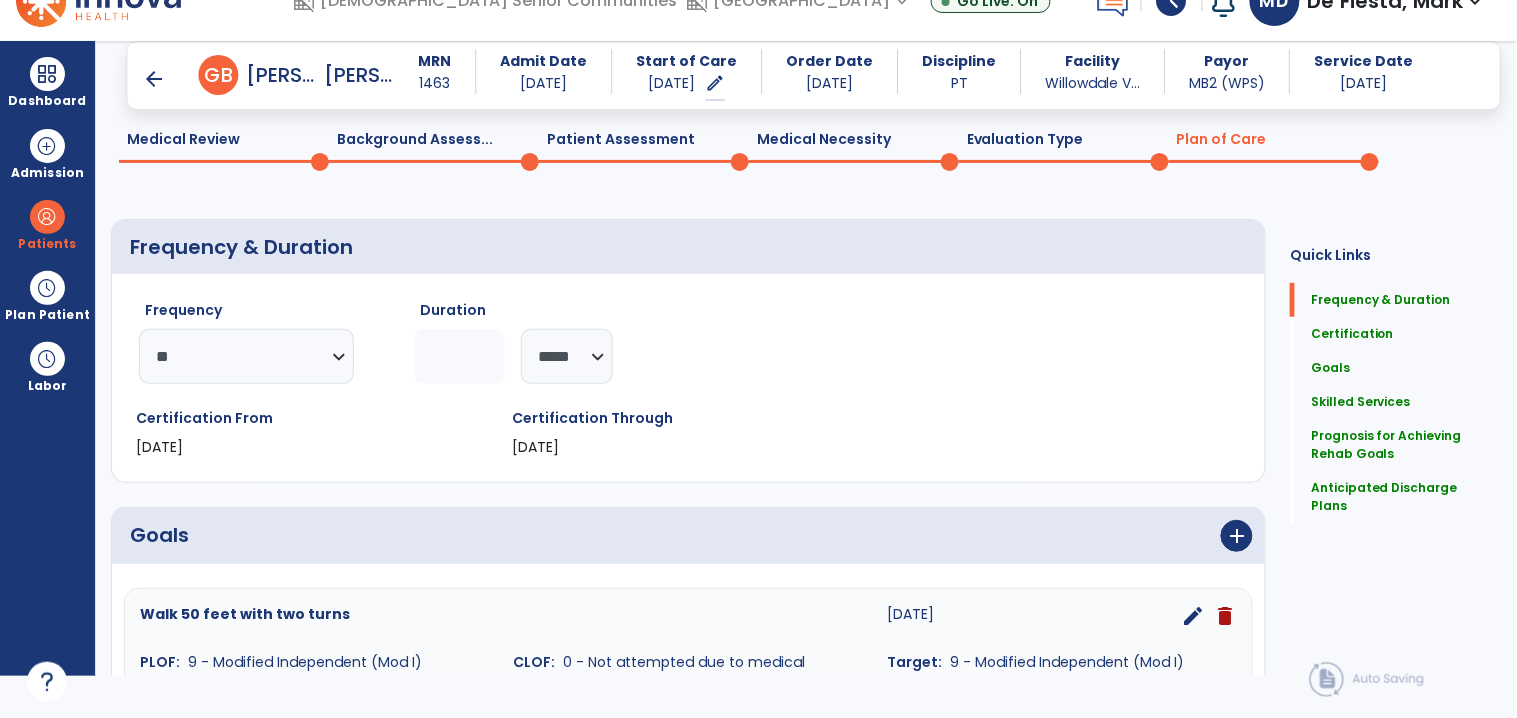 scroll, scrollTop: 244, scrollLeft: 0, axis: vertical 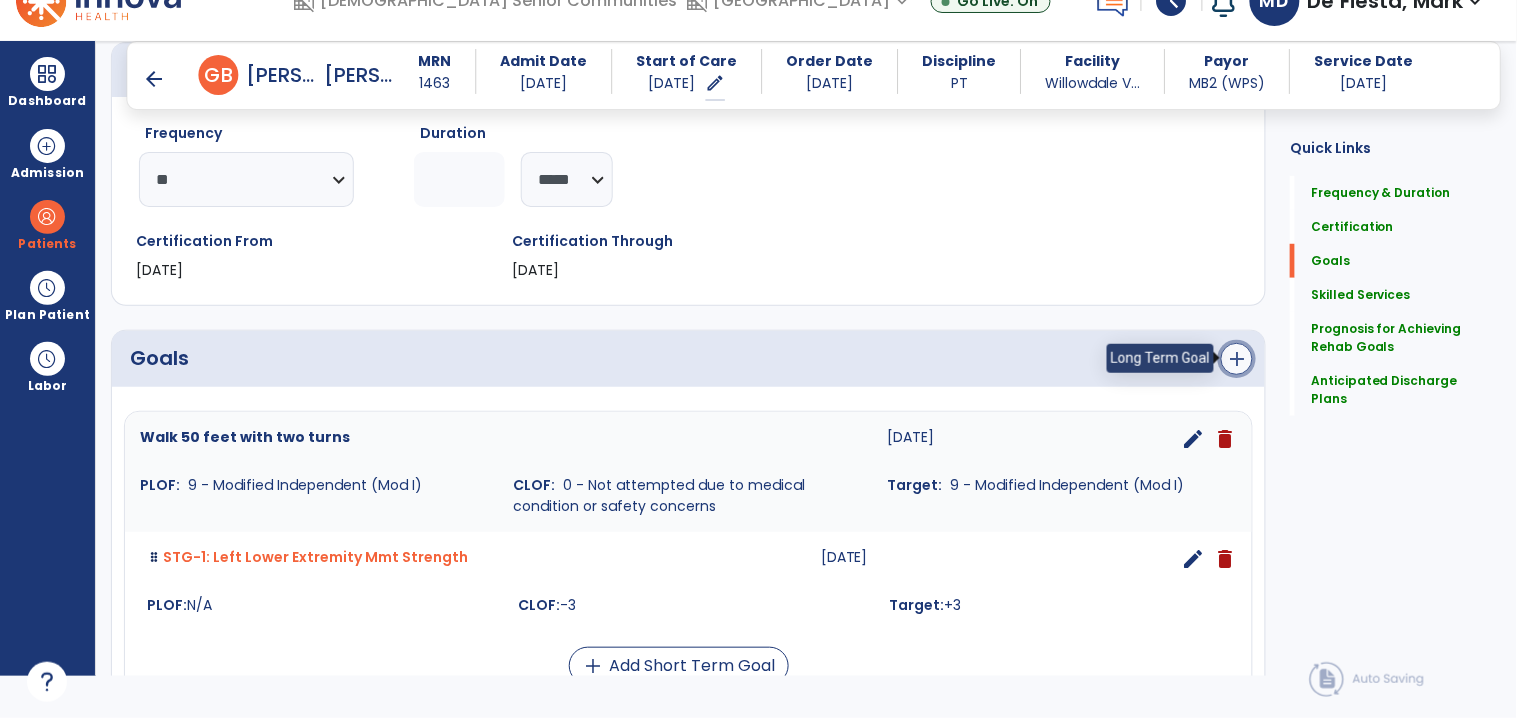click on "add" at bounding box center [1237, 359] 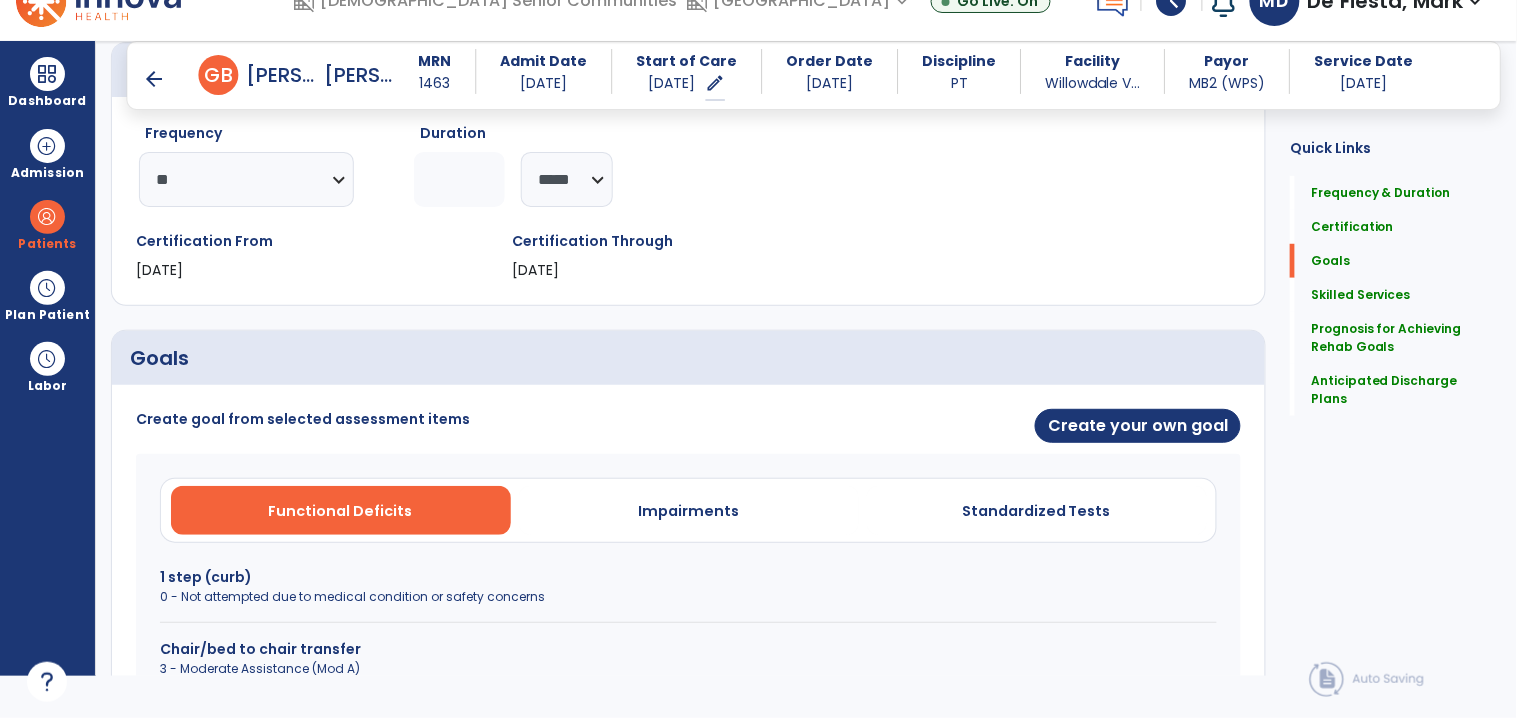 scroll, scrollTop: 422, scrollLeft: 0, axis: vertical 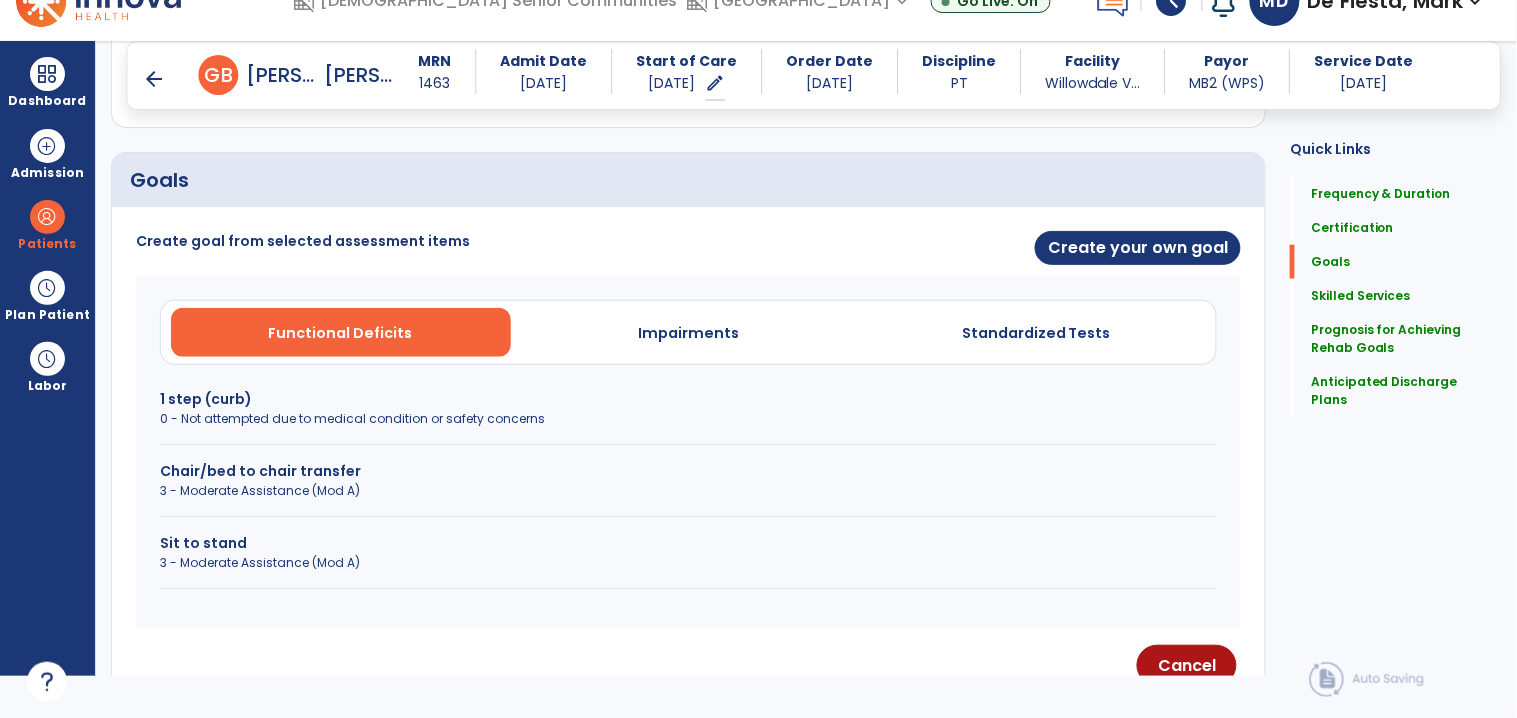 click on "0 - Not attempted due to medical condition or safety concerns" at bounding box center [688, 419] 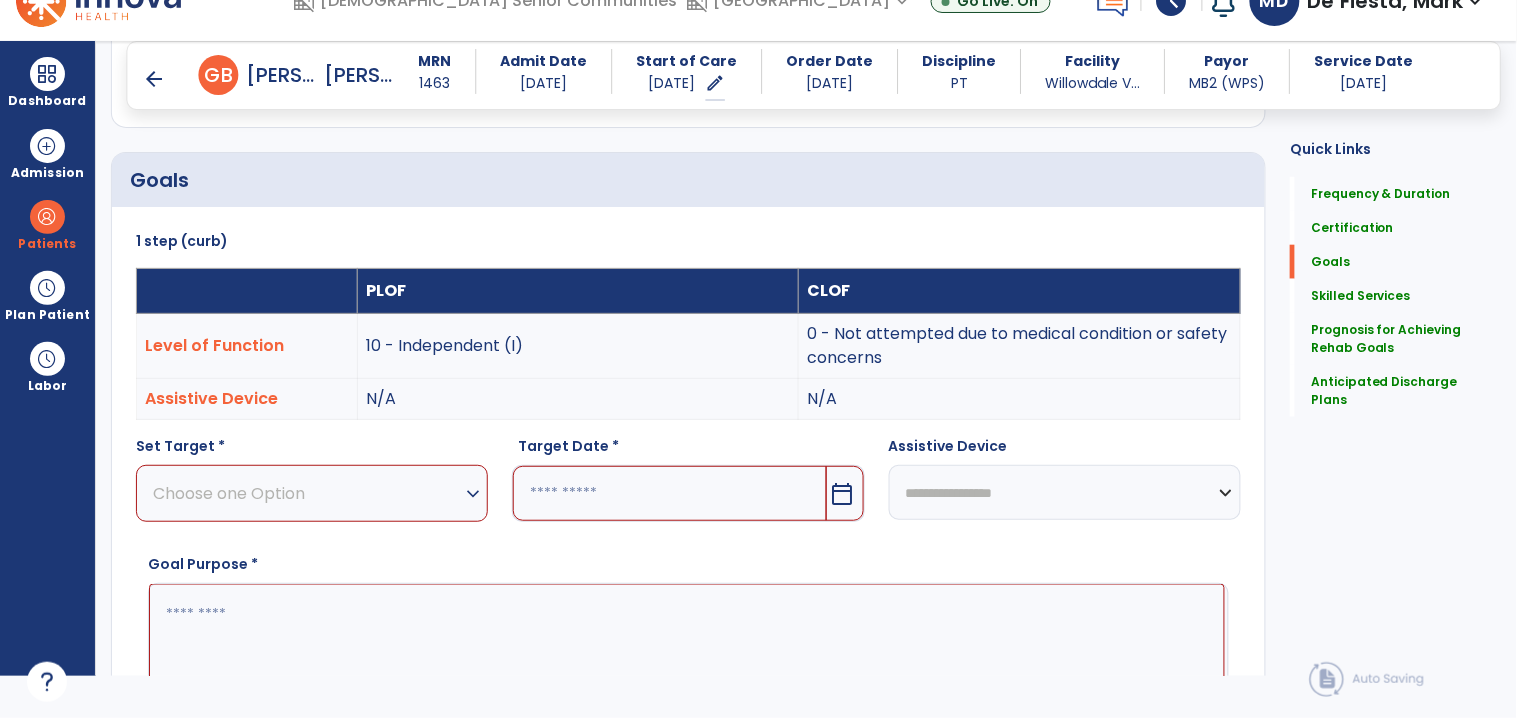 click on "Choose one Option" at bounding box center [307, 493] 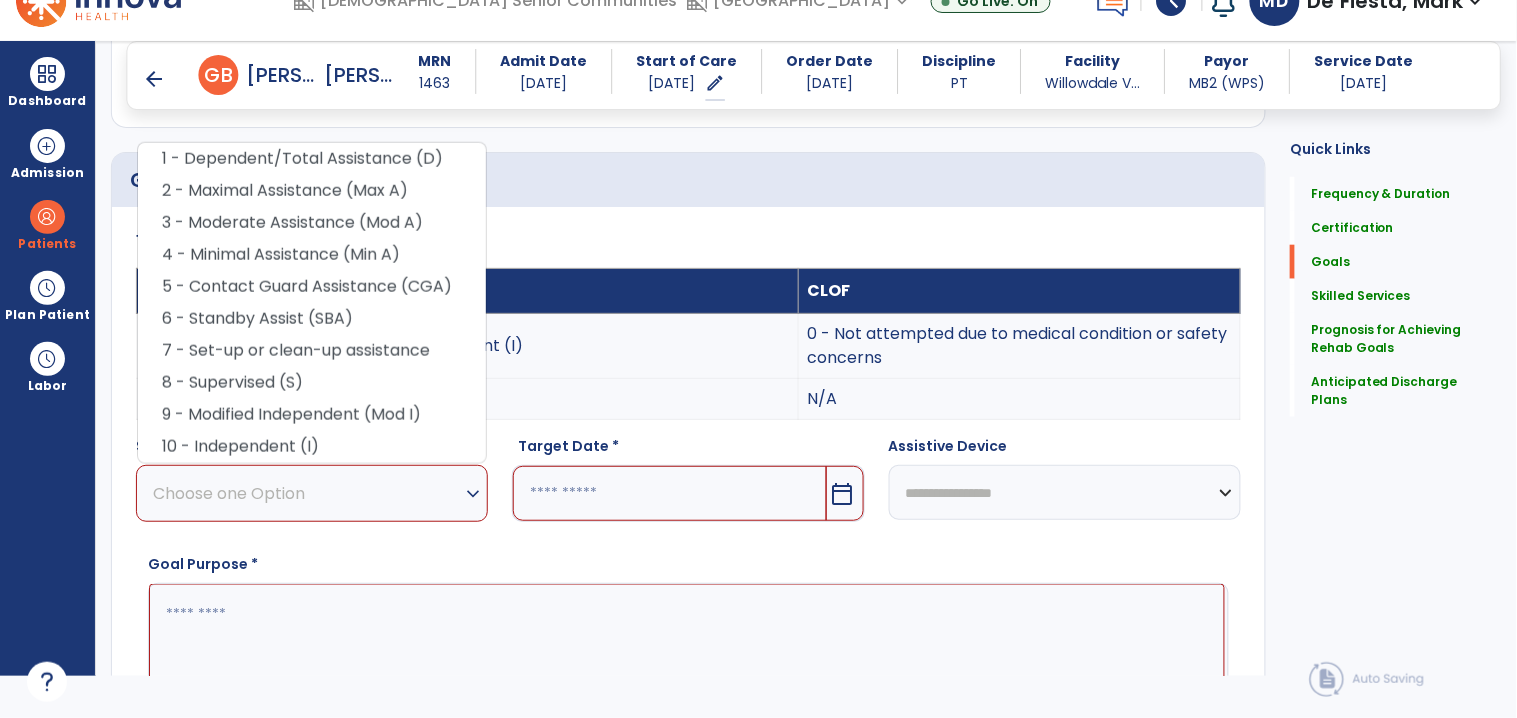 drag, startPoint x: 339, startPoint y: 448, endPoint x: 338, endPoint y: 572, distance: 124.004036 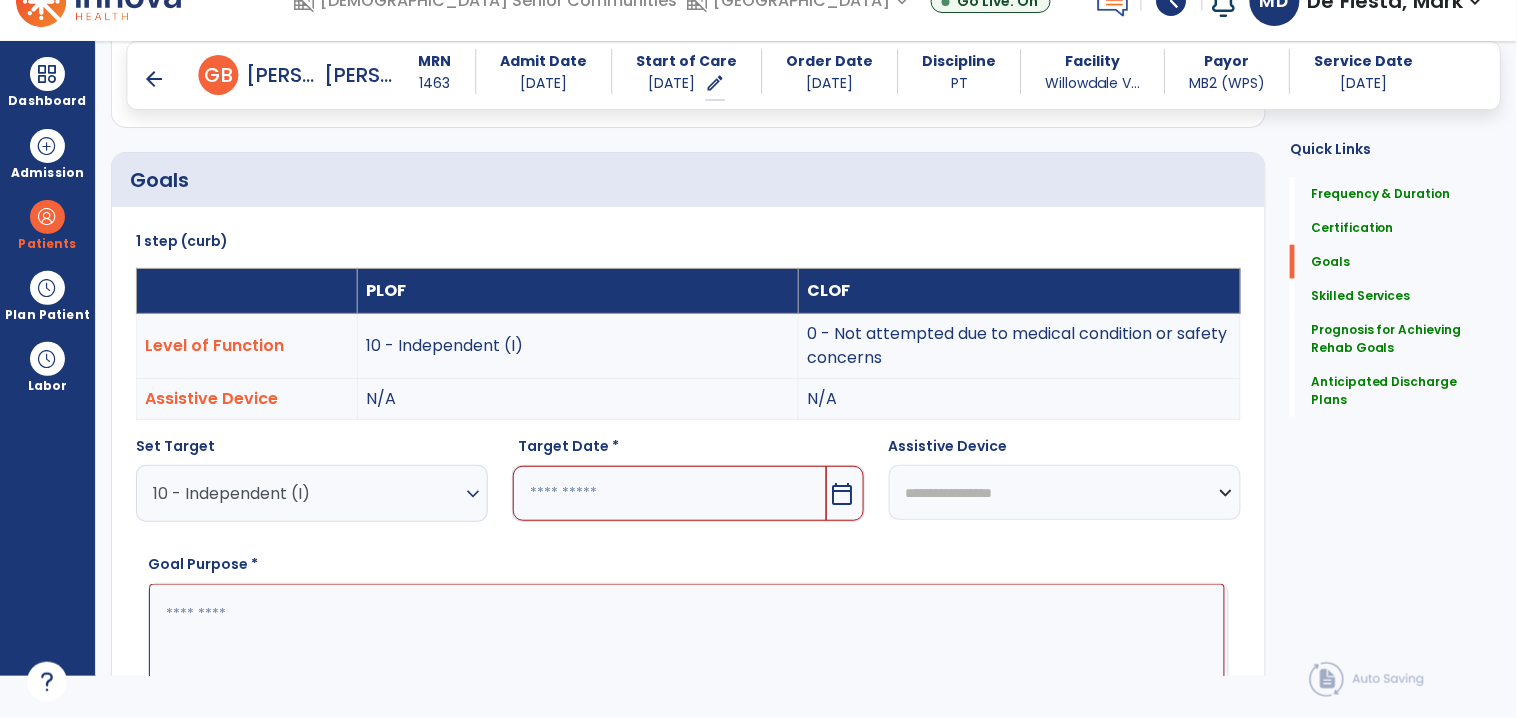 click at bounding box center (687, 659) 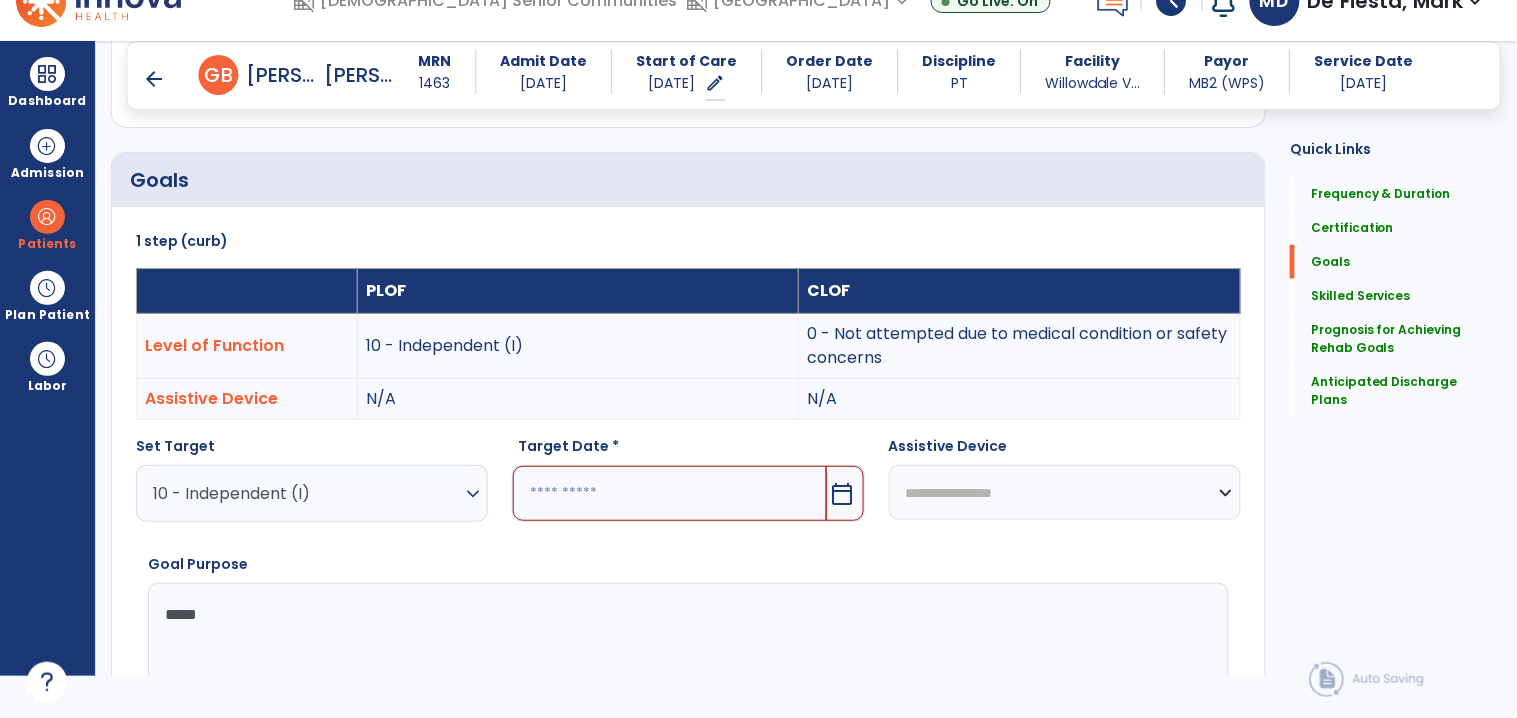 type on "******" 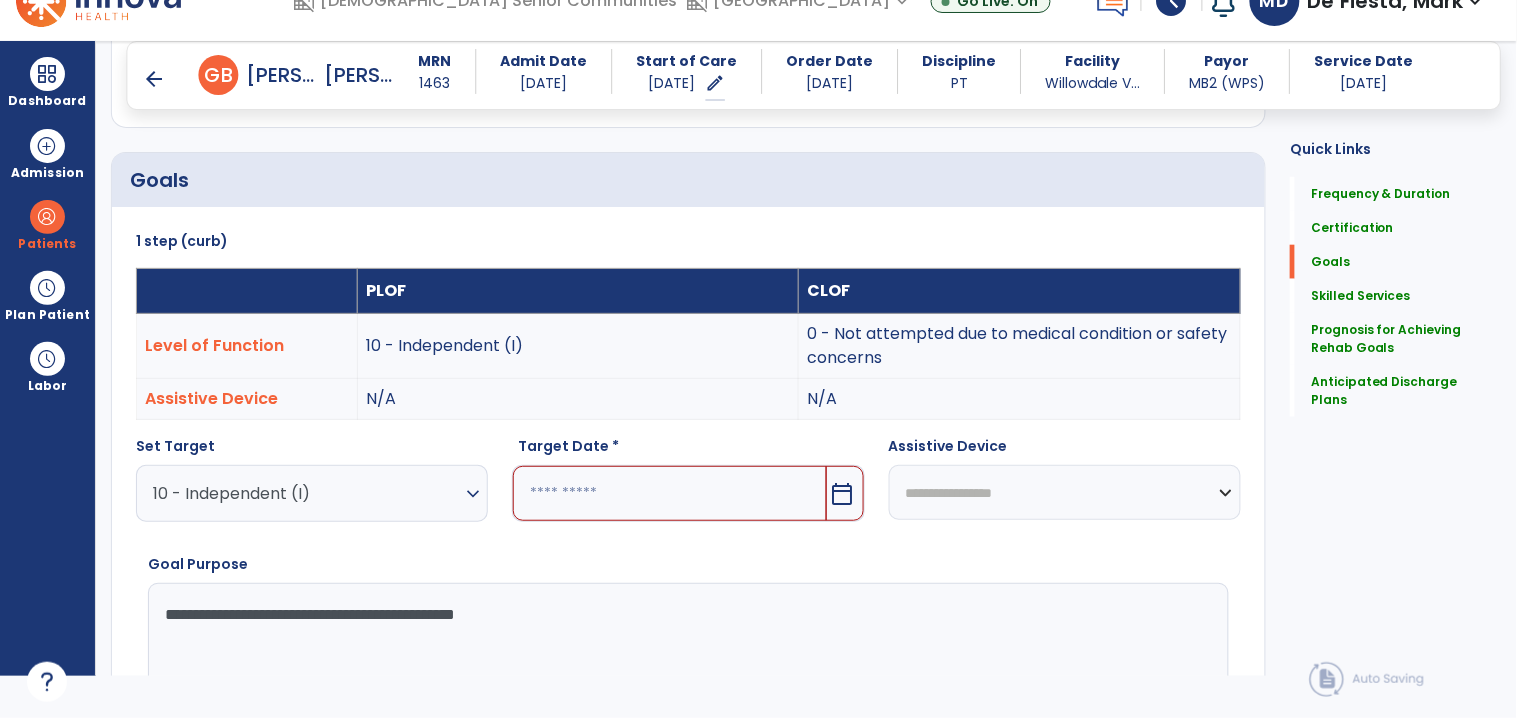 type on "**********" 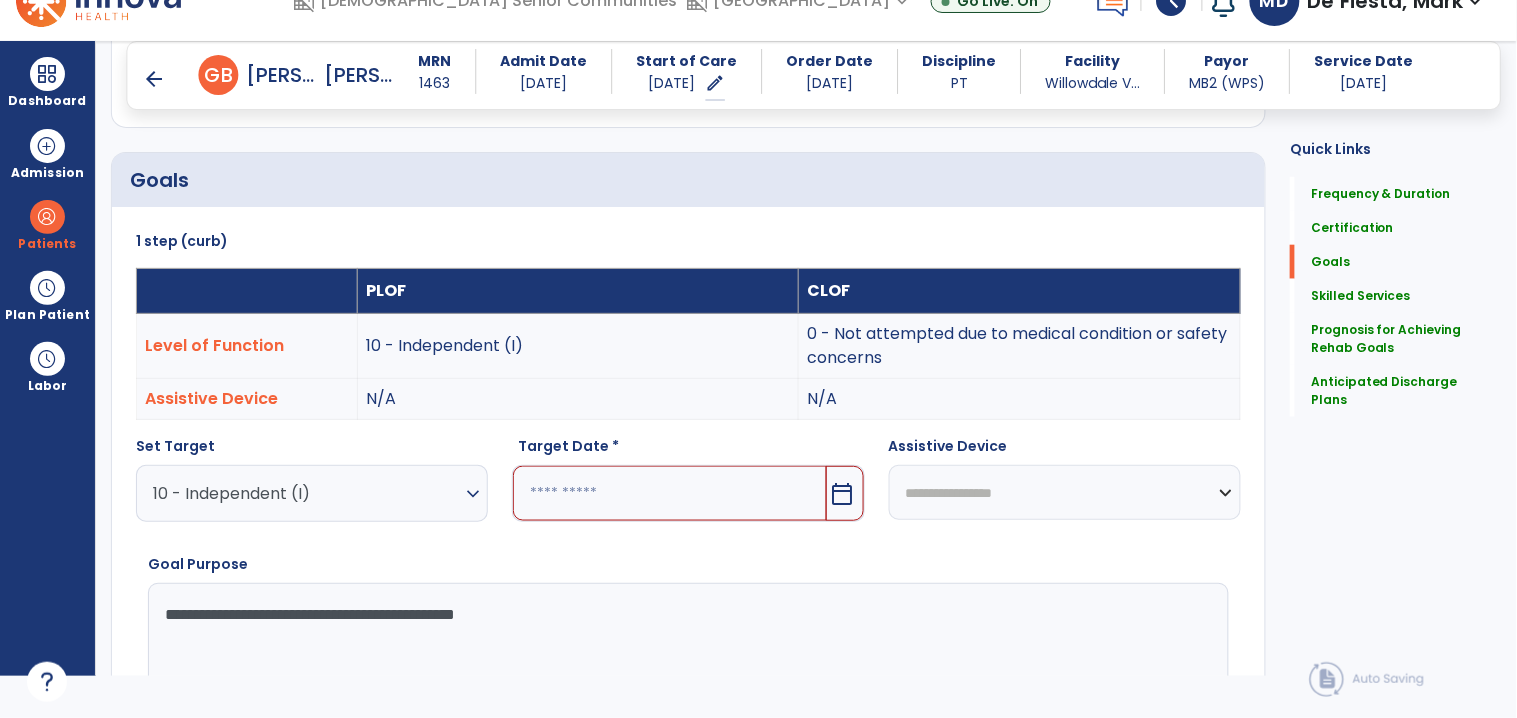 click at bounding box center [669, 493] 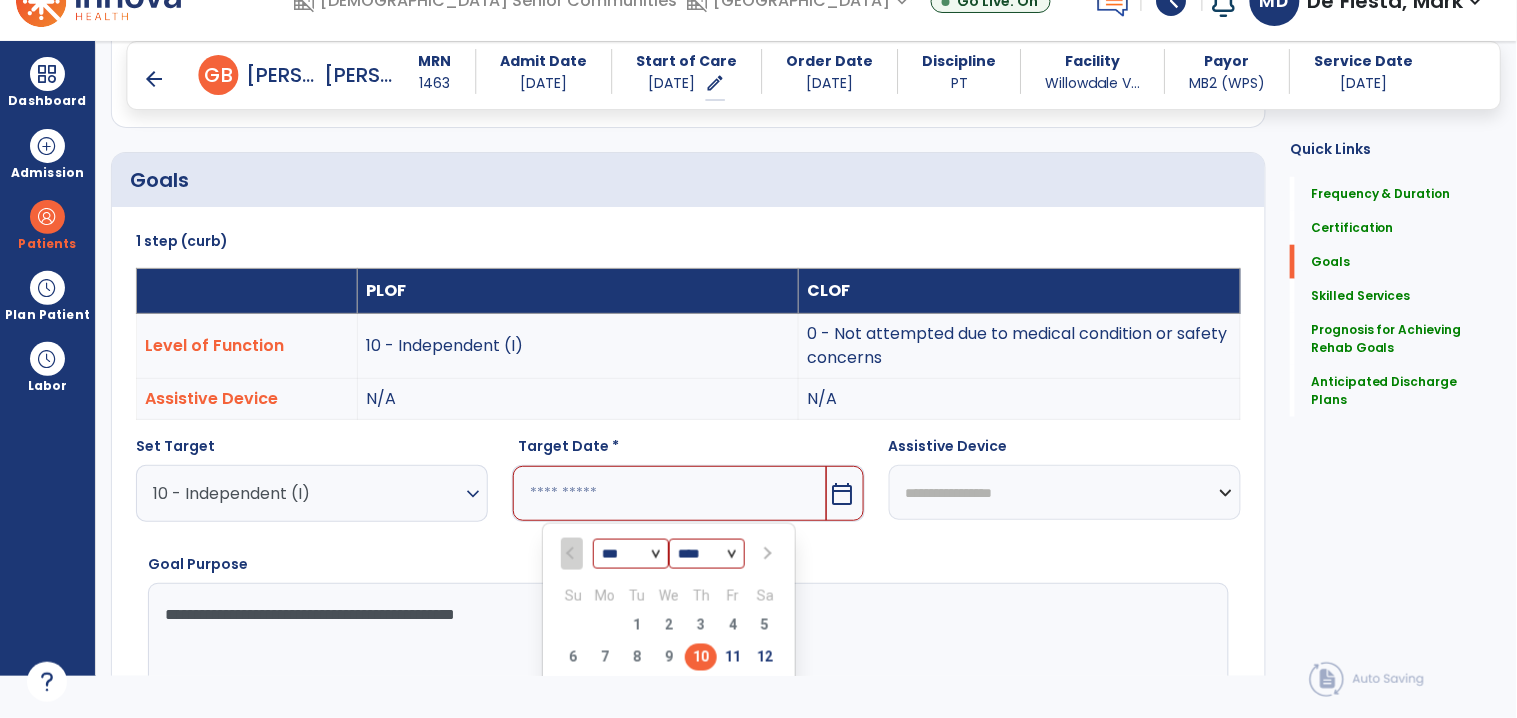 click at bounding box center [766, 554] 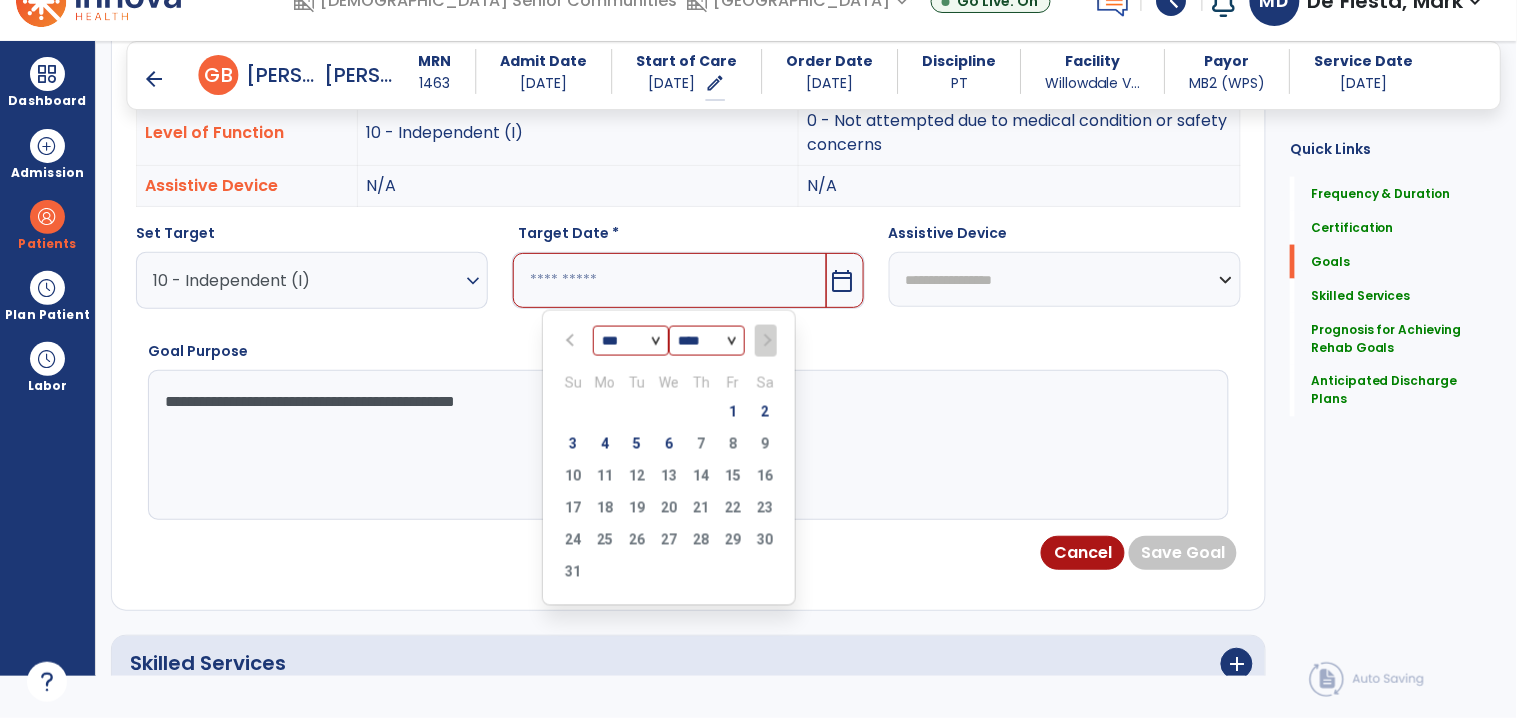 scroll, scrollTop: 815, scrollLeft: 0, axis: vertical 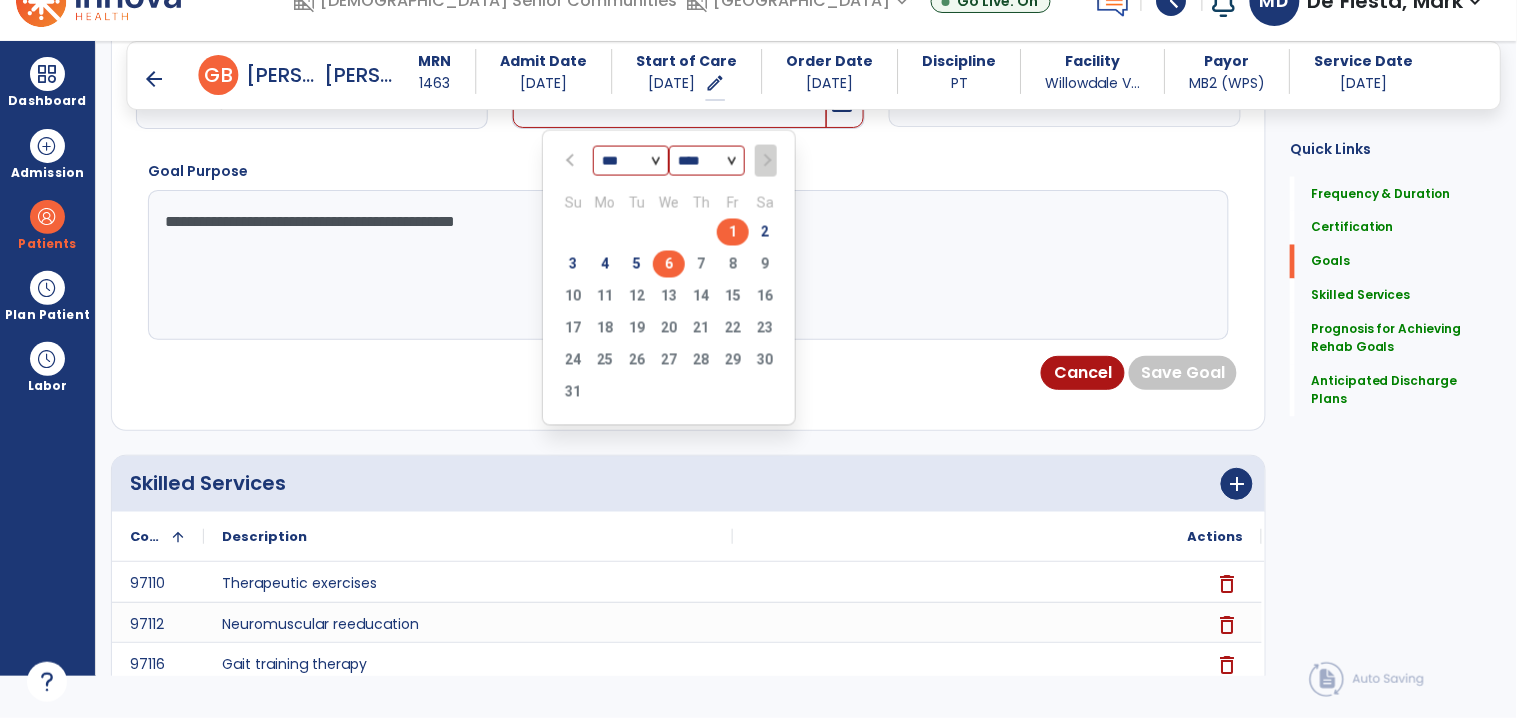 click on "6" at bounding box center (669, 264) 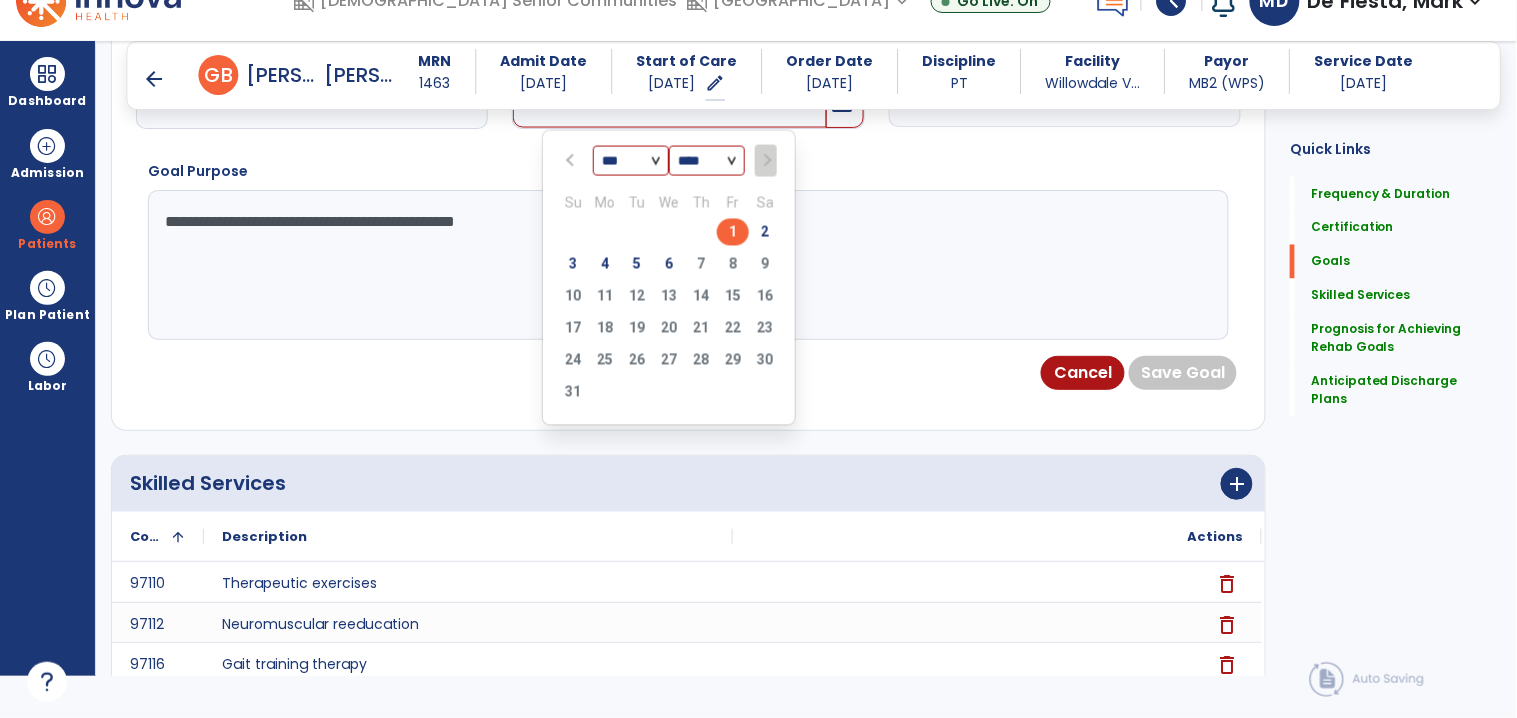 type on "********" 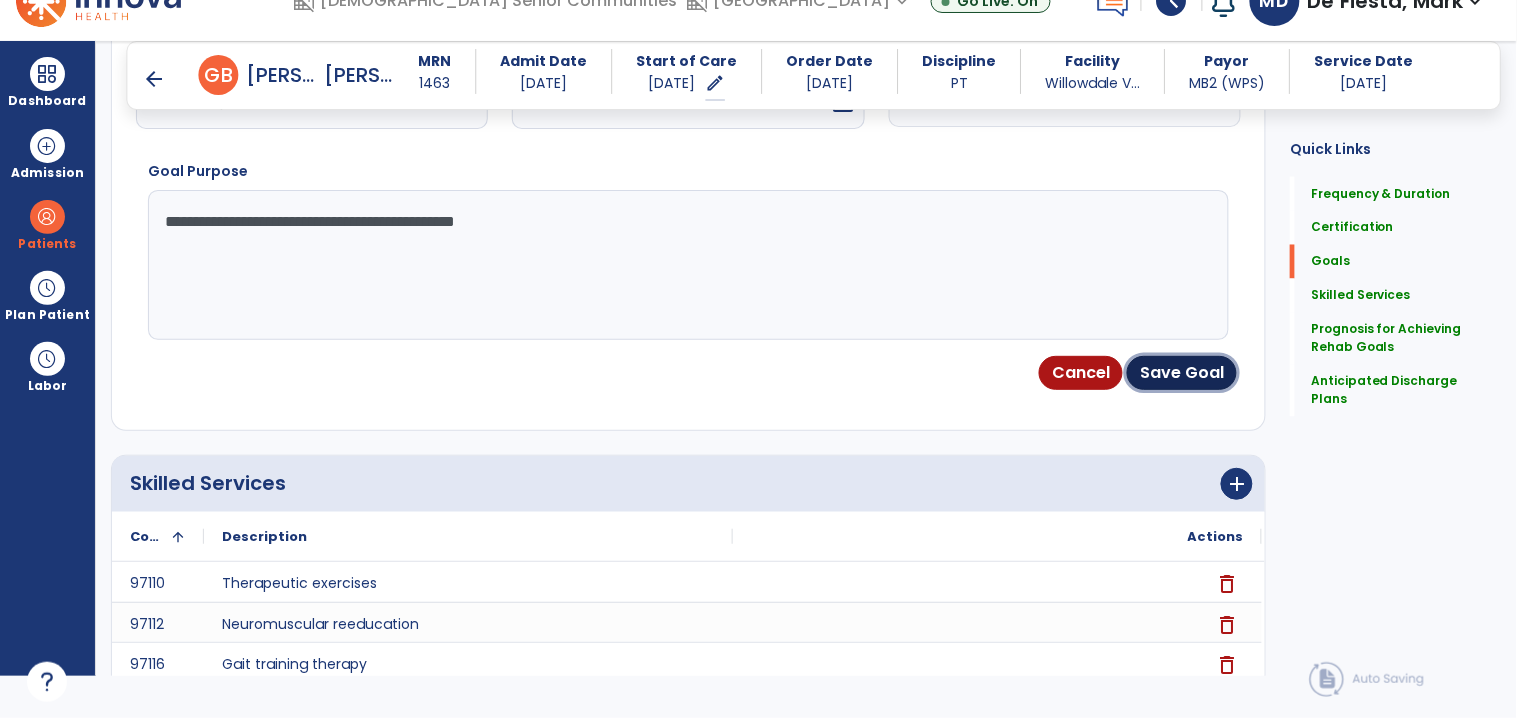 drag, startPoint x: 1173, startPoint y: 370, endPoint x: 1022, endPoint y: 404, distance: 154.78049 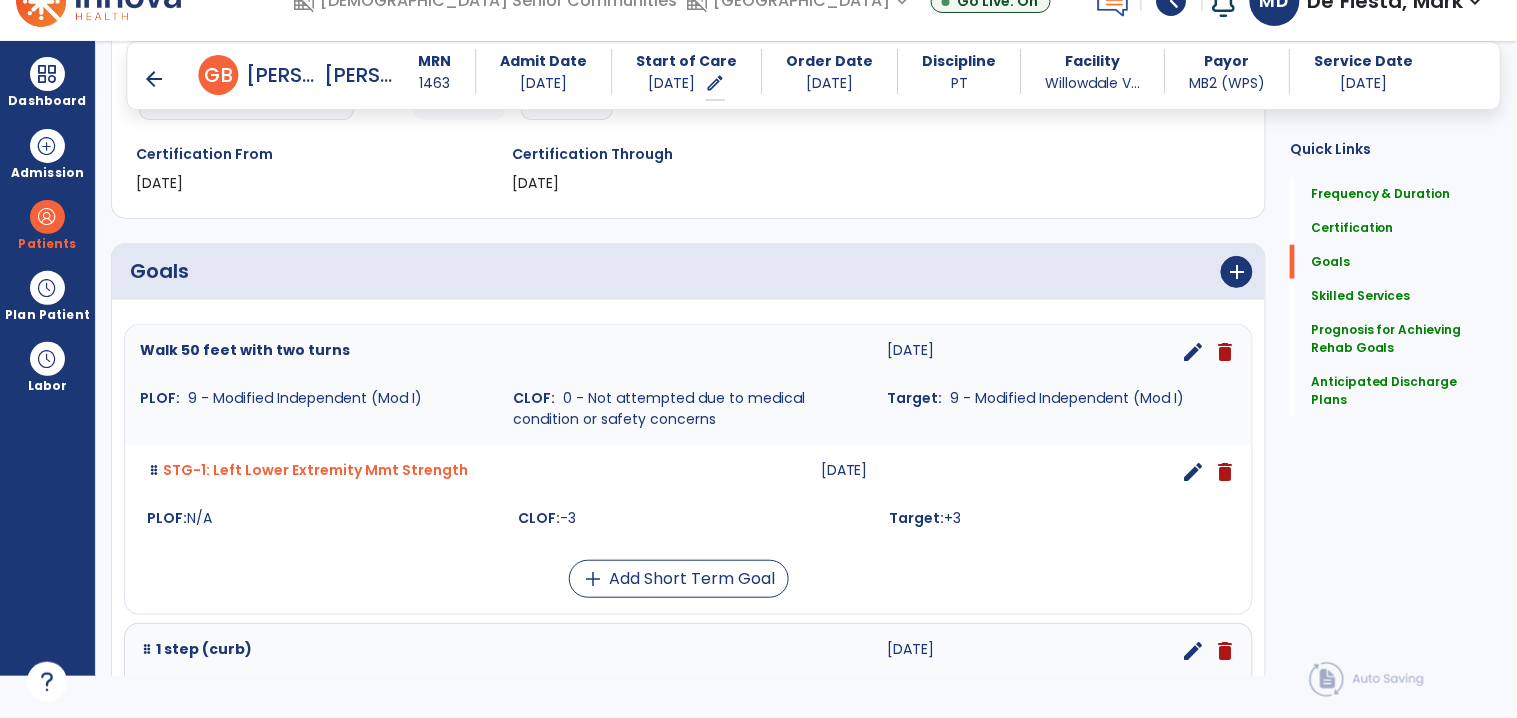 scroll, scrollTop: 315, scrollLeft: 0, axis: vertical 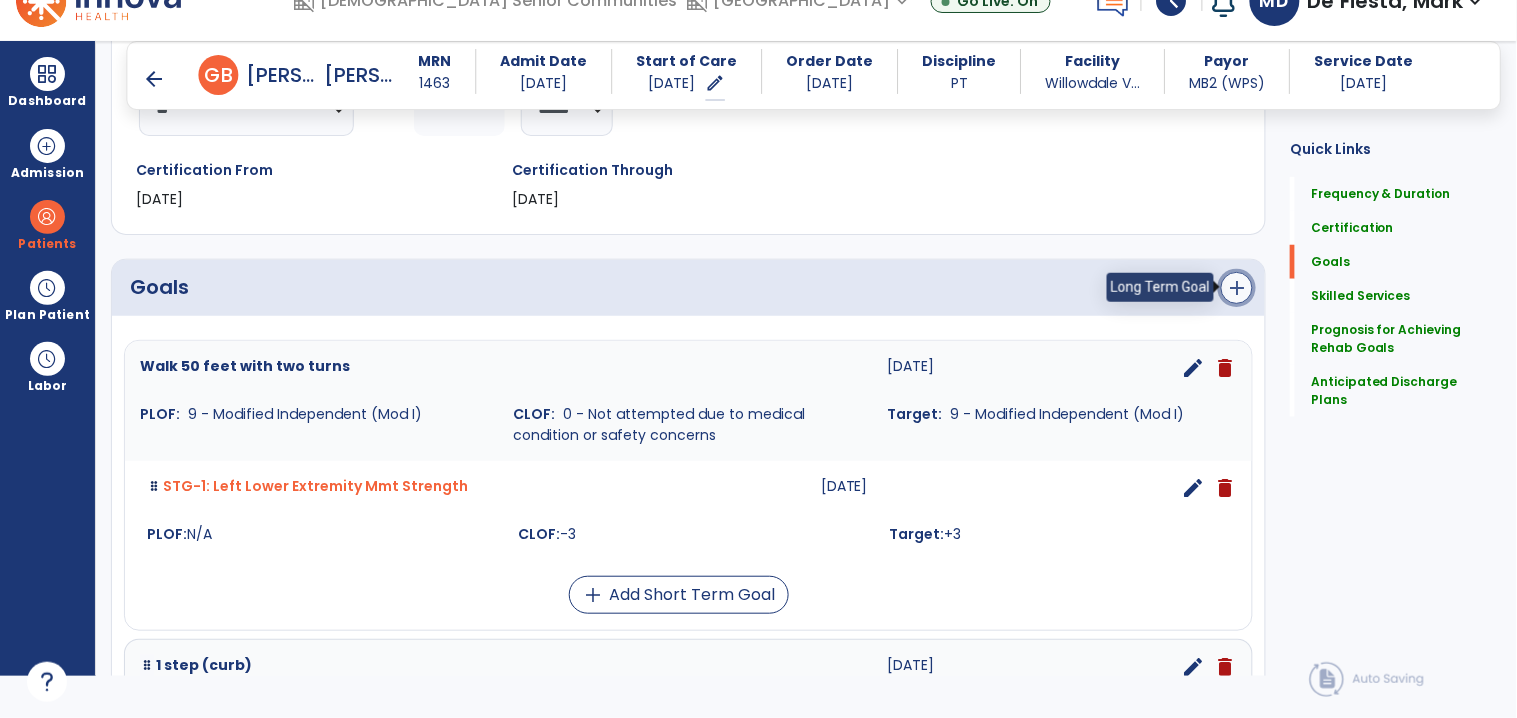 click on "add" at bounding box center [1237, 288] 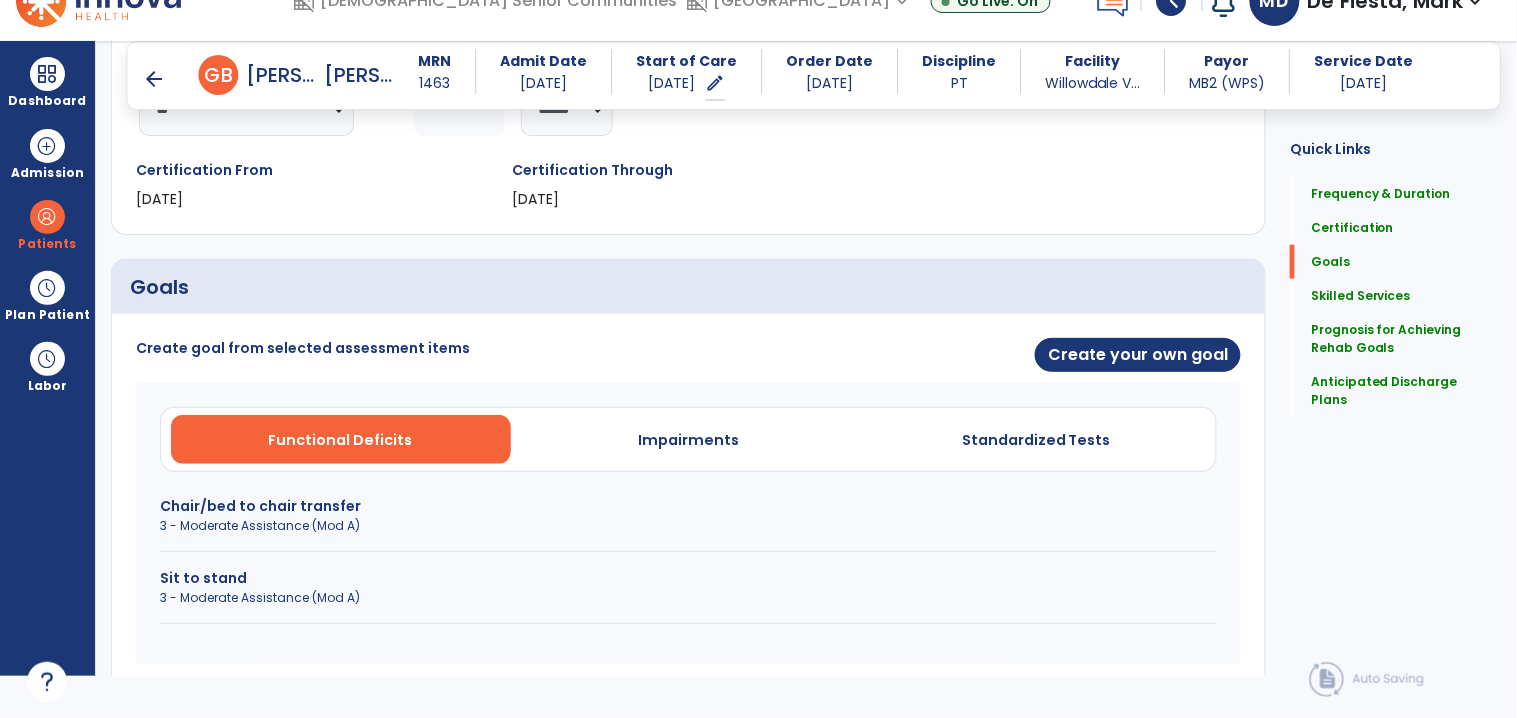 click on "3 - Moderate Assistance (Mod A)" at bounding box center [688, 526] 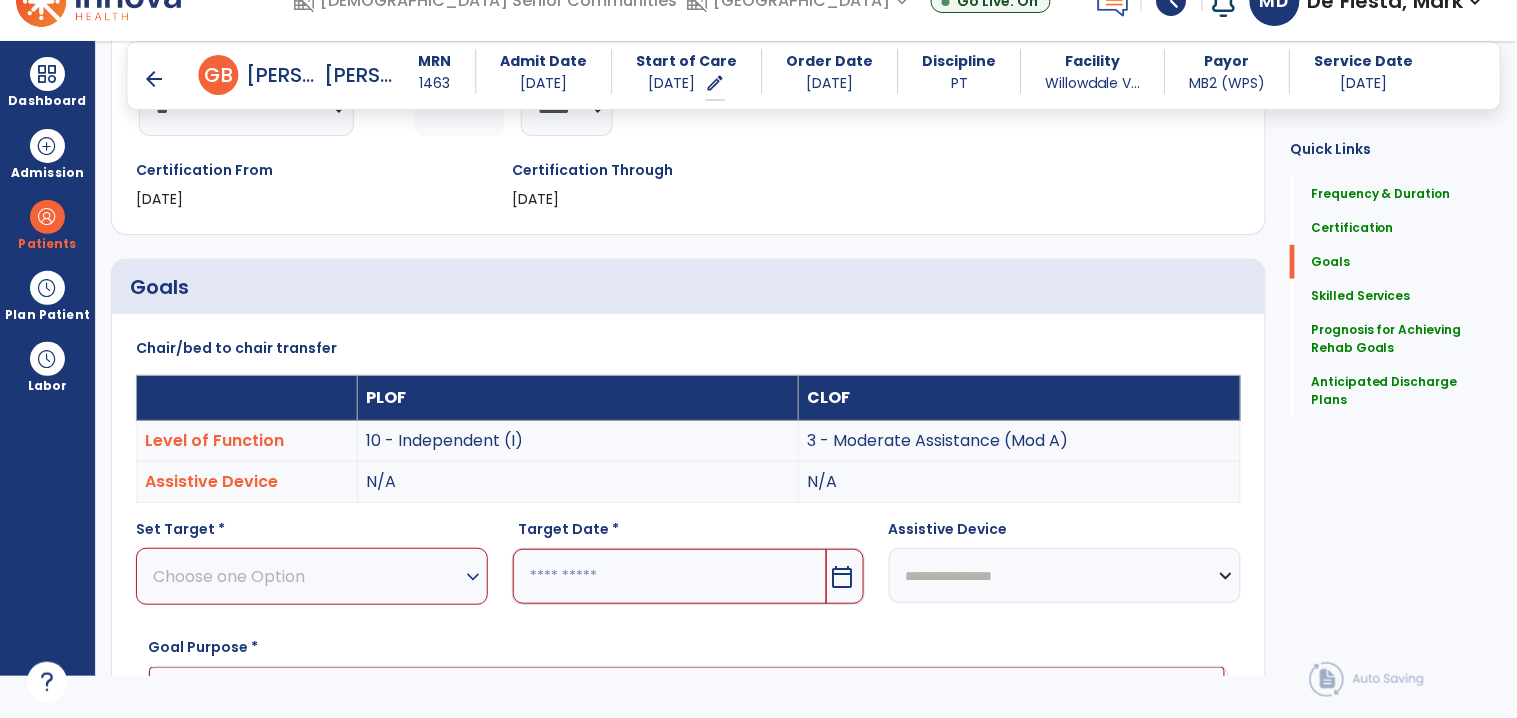 click on "Choose one Option" at bounding box center (307, 576) 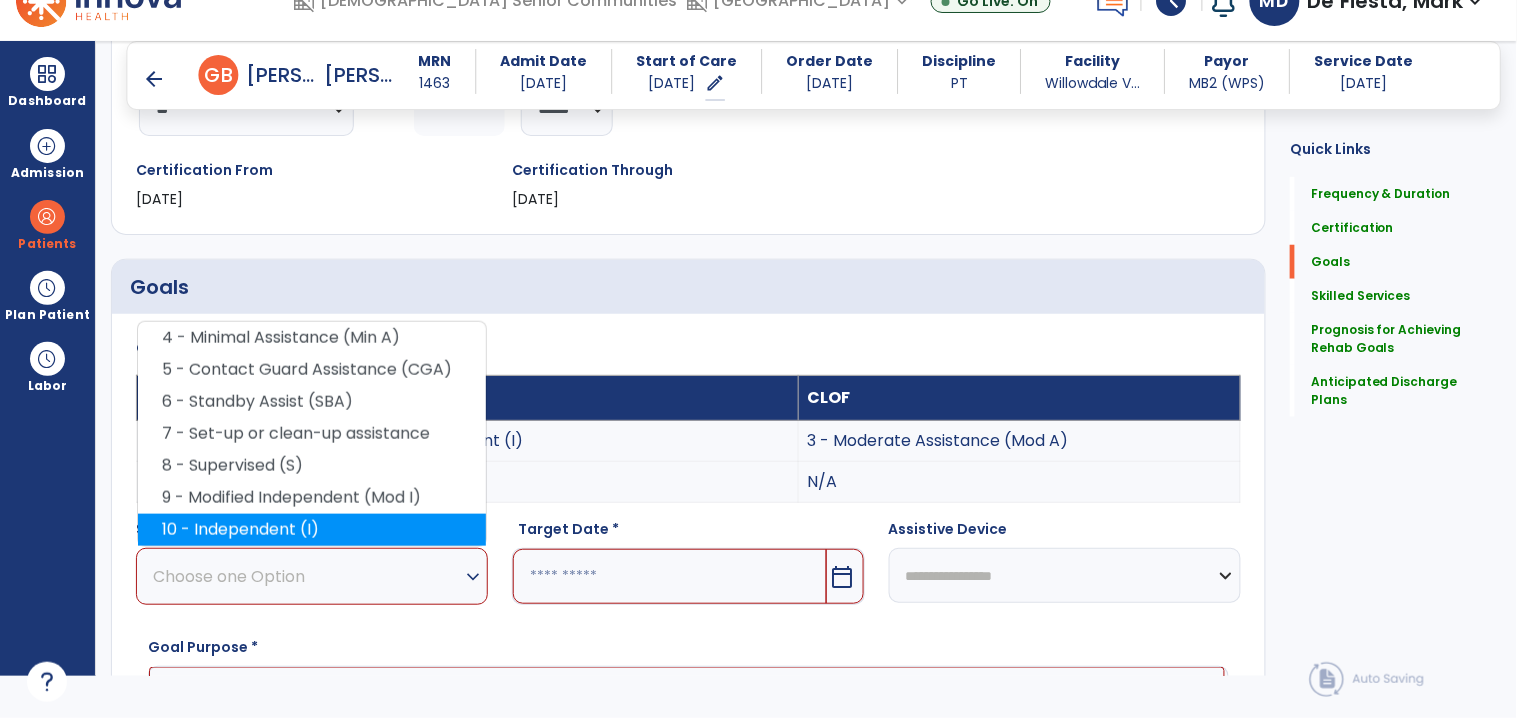 click on "10 - Independent (I)" at bounding box center [312, 530] 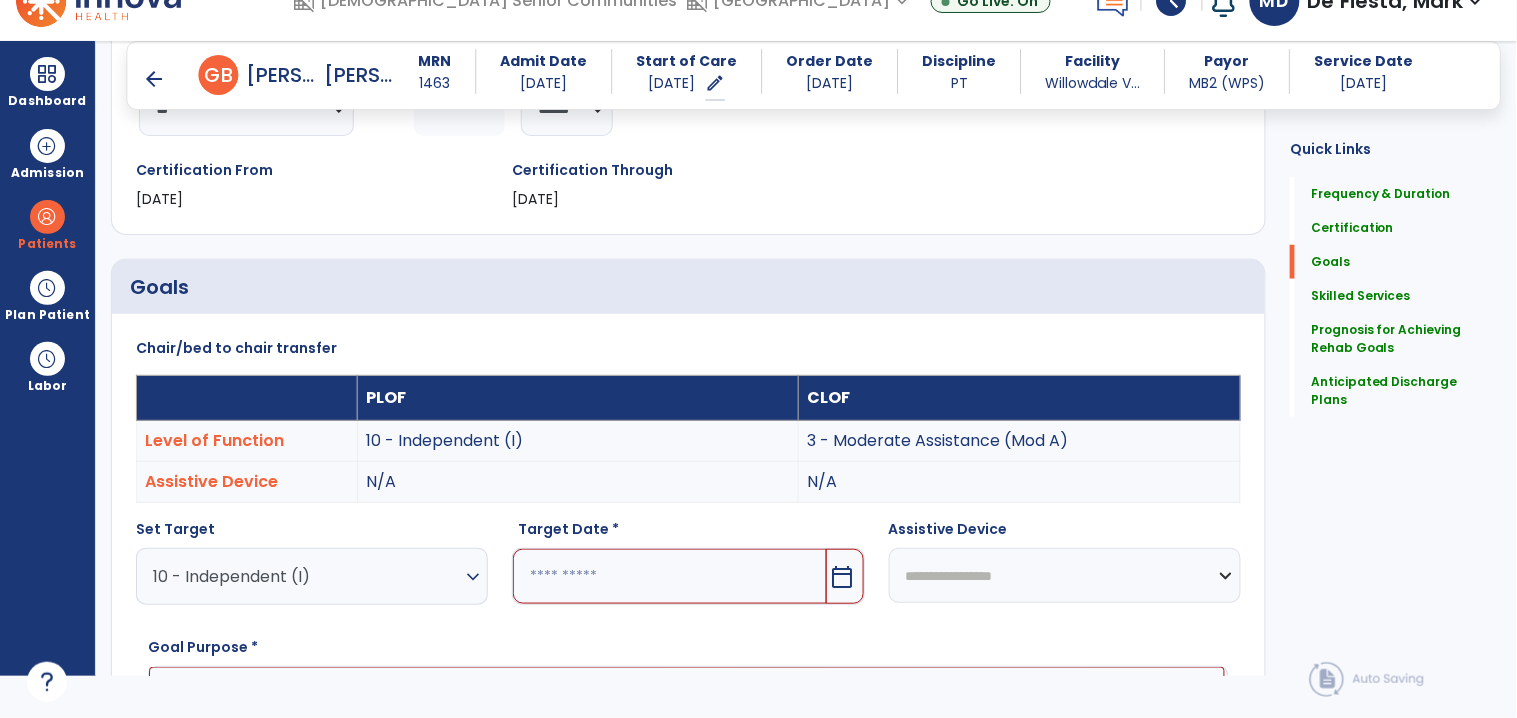 click at bounding box center [669, 576] 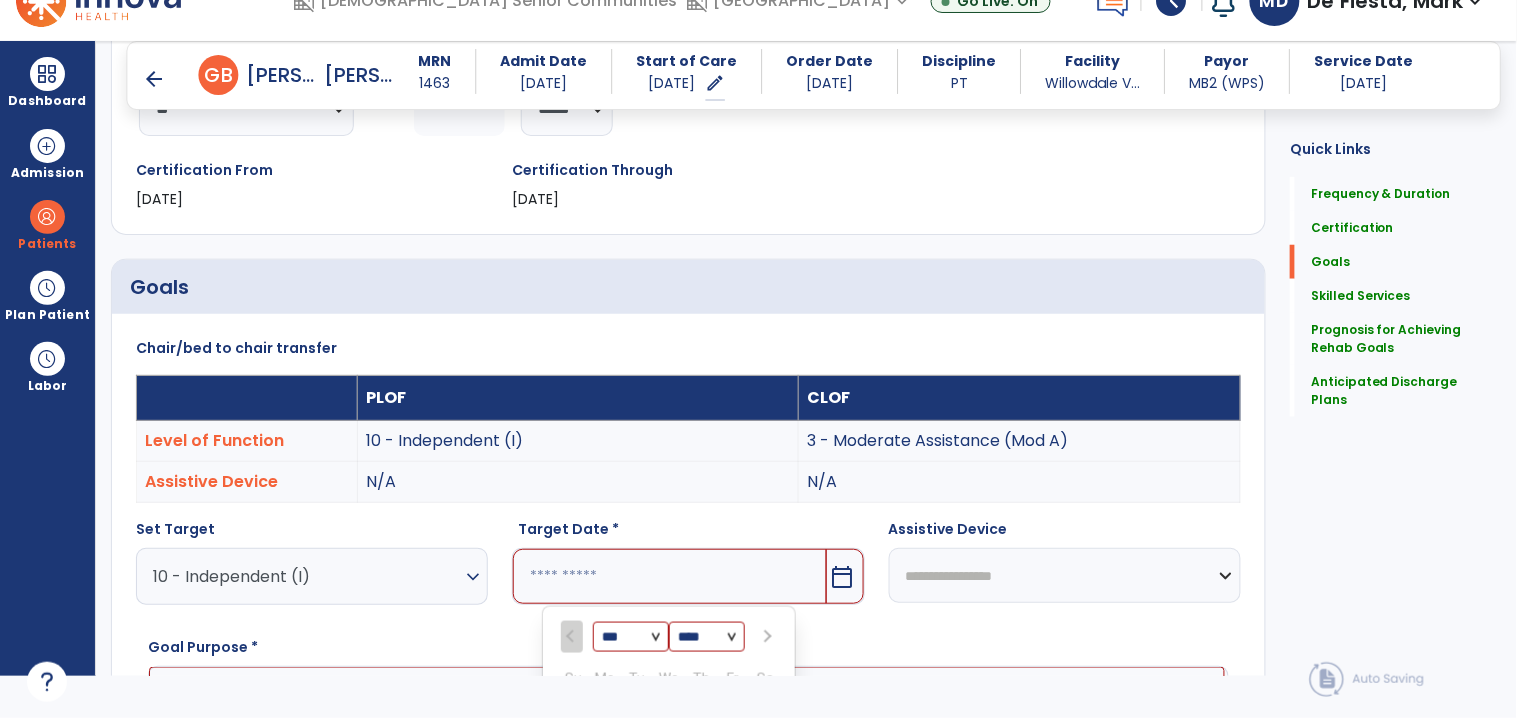 scroll, scrollTop: 701, scrollLeft: 0, axis: vertical 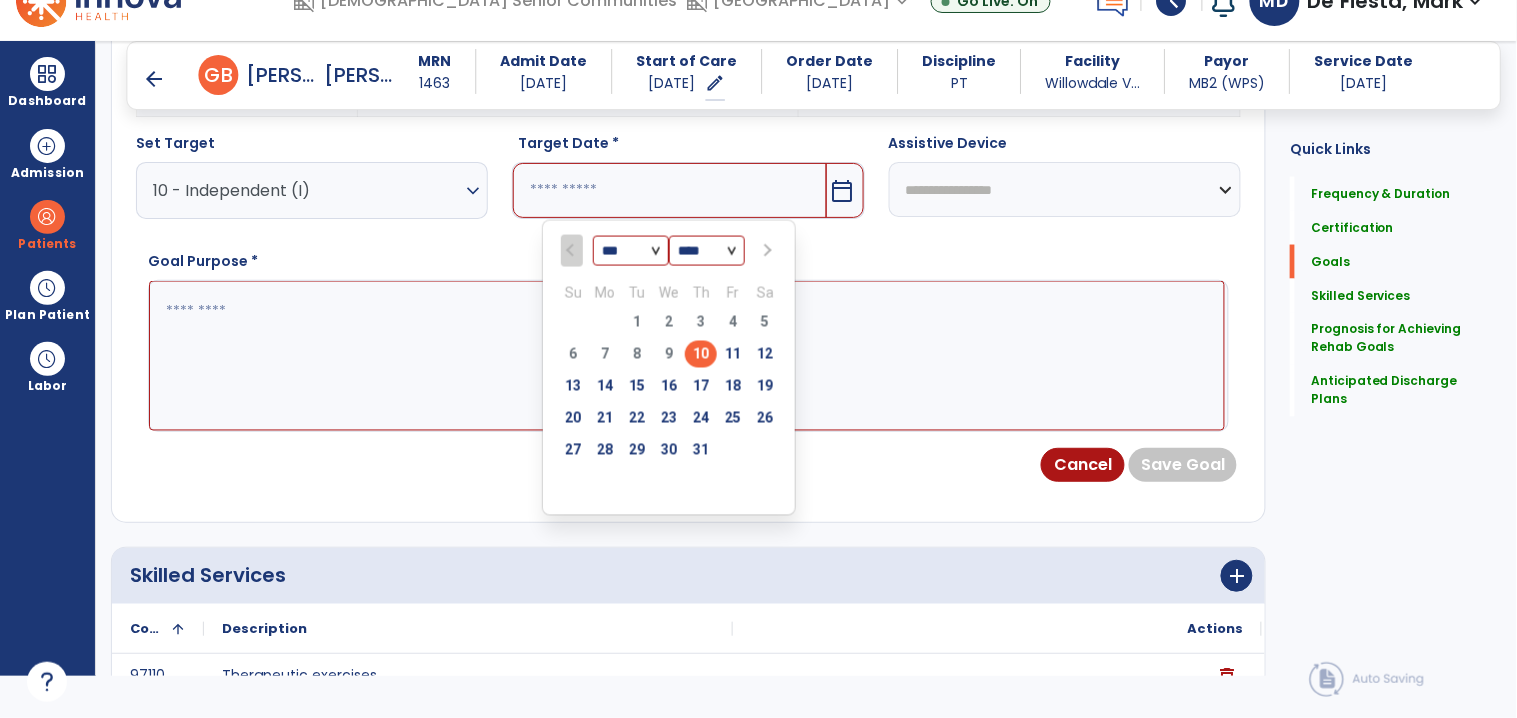drag, startPoint x: 762, startPoint y: 245, endPoint x: 839, endPoint y: 305, distance: 97.6166 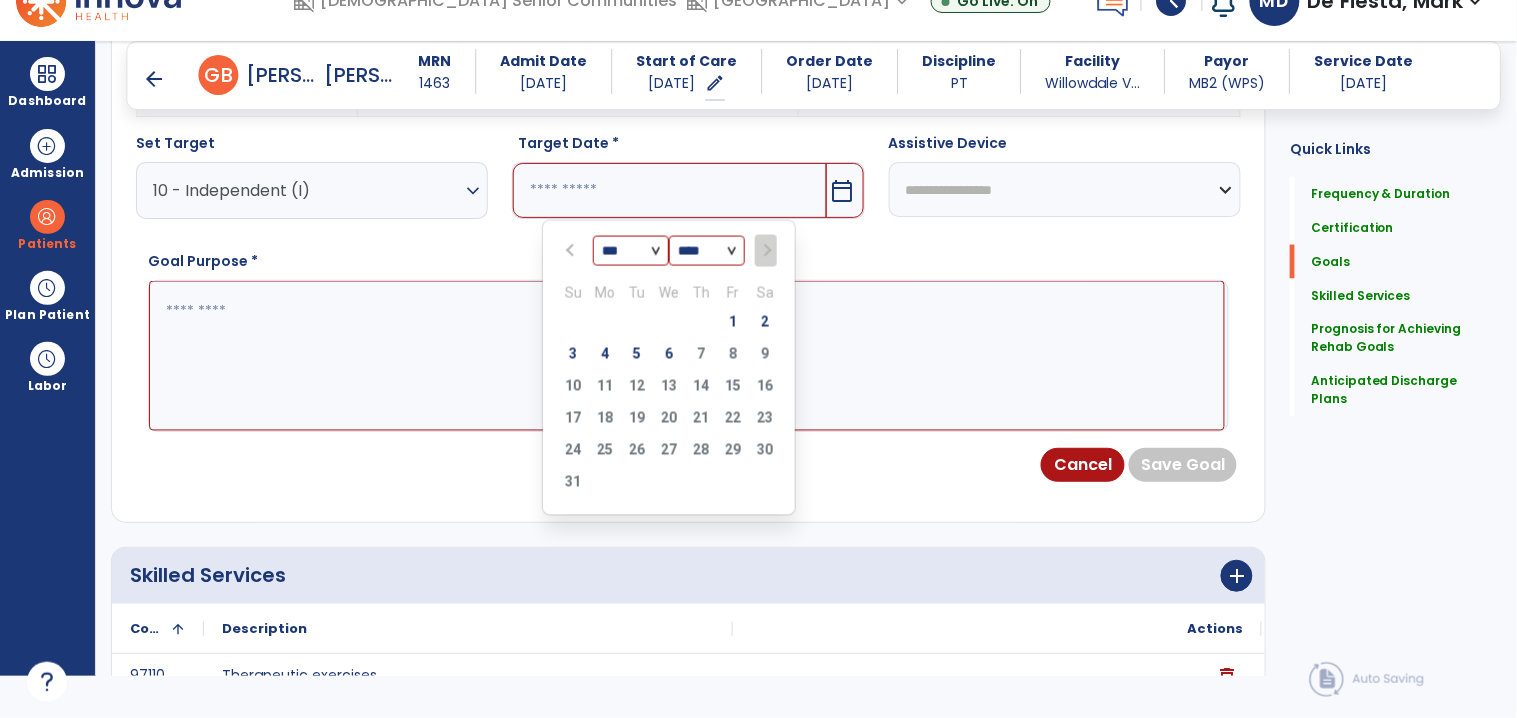 click on "6" at bounding box center (669, 354) 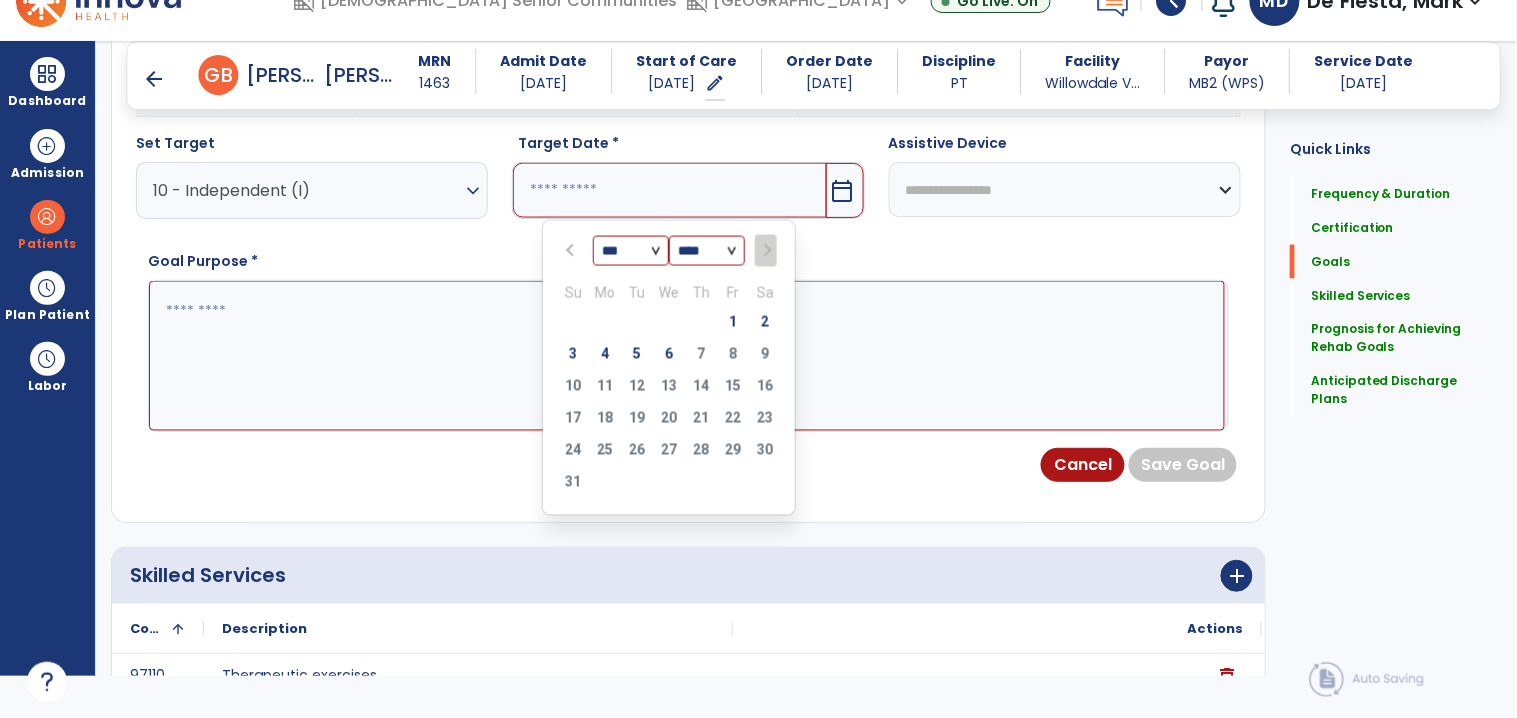 type on "********" 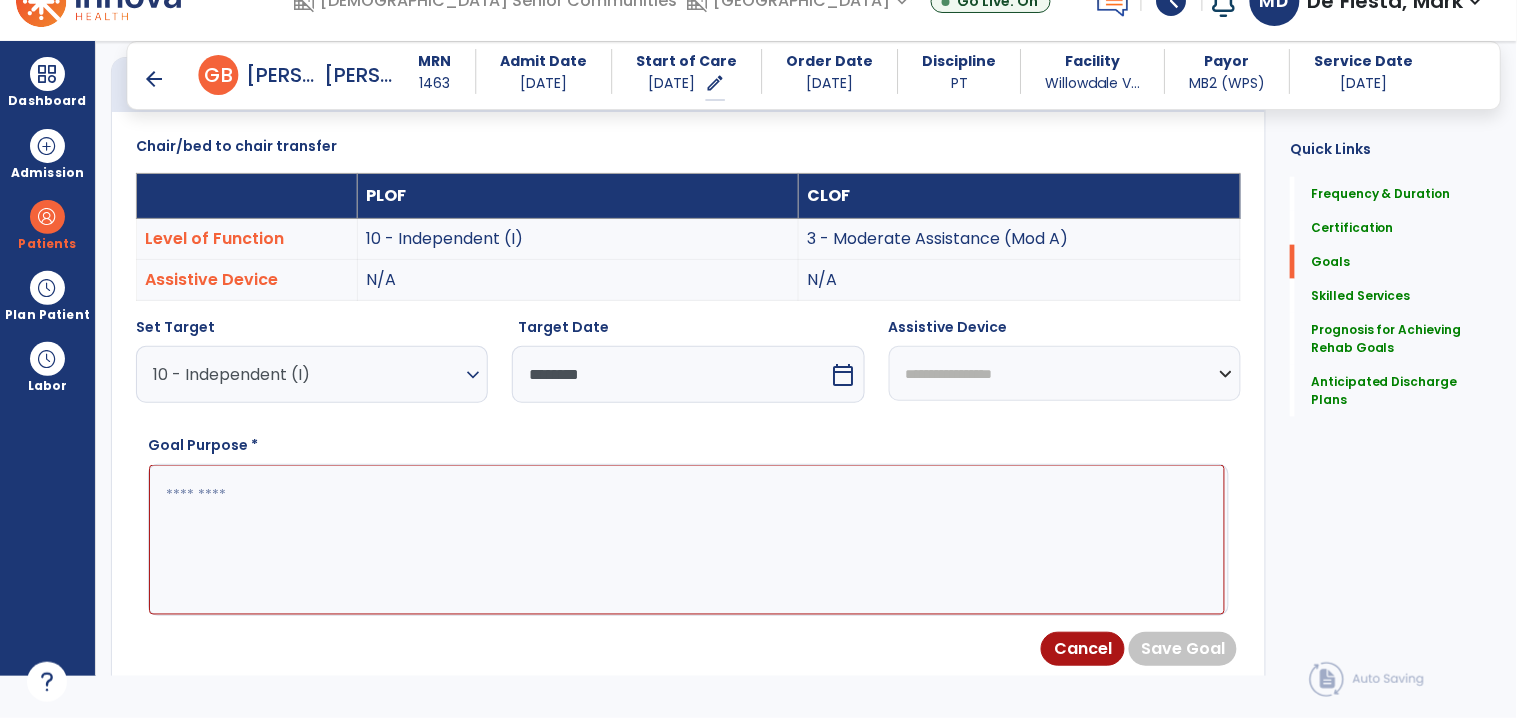 scroll, scrollTop: 498, scrollLeft: 0, axis: vertical 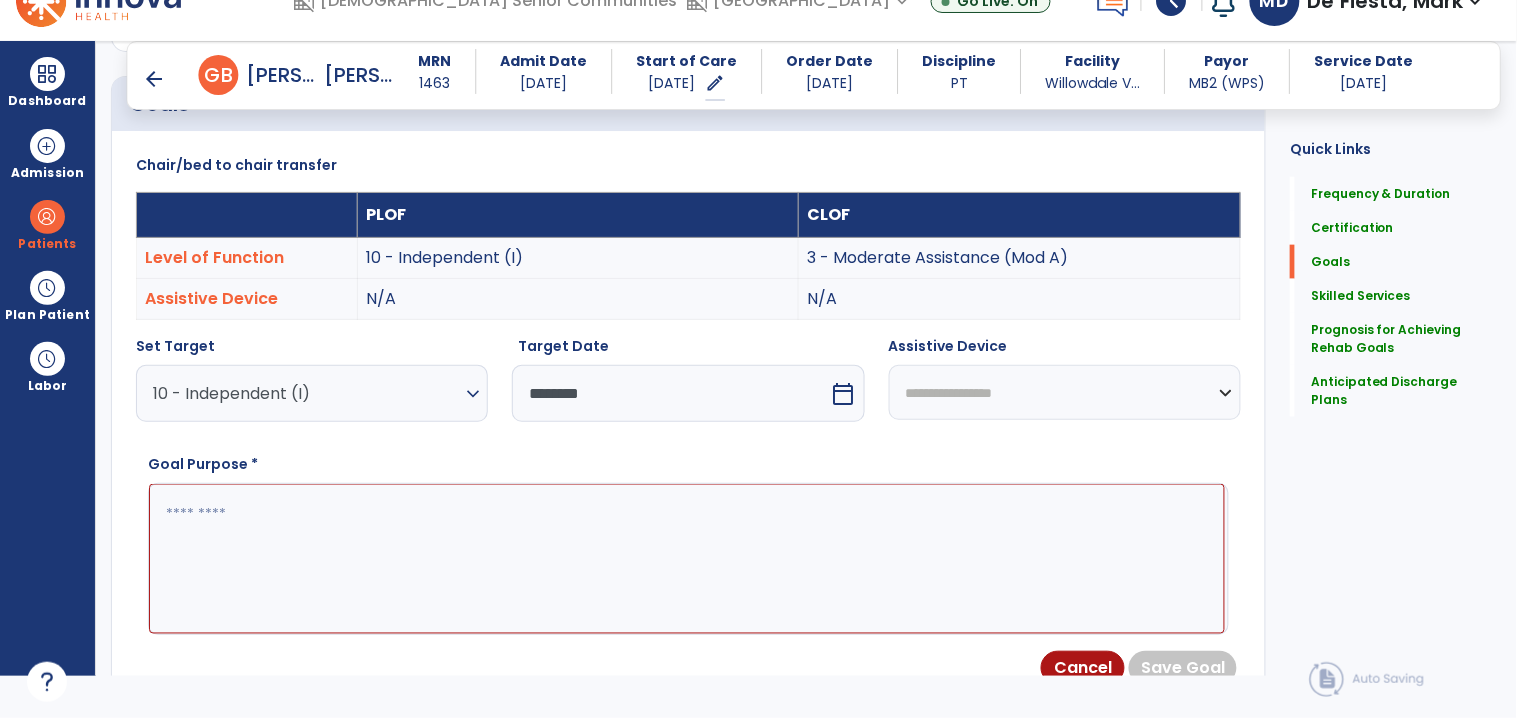 click at bounding box center [687, 559] 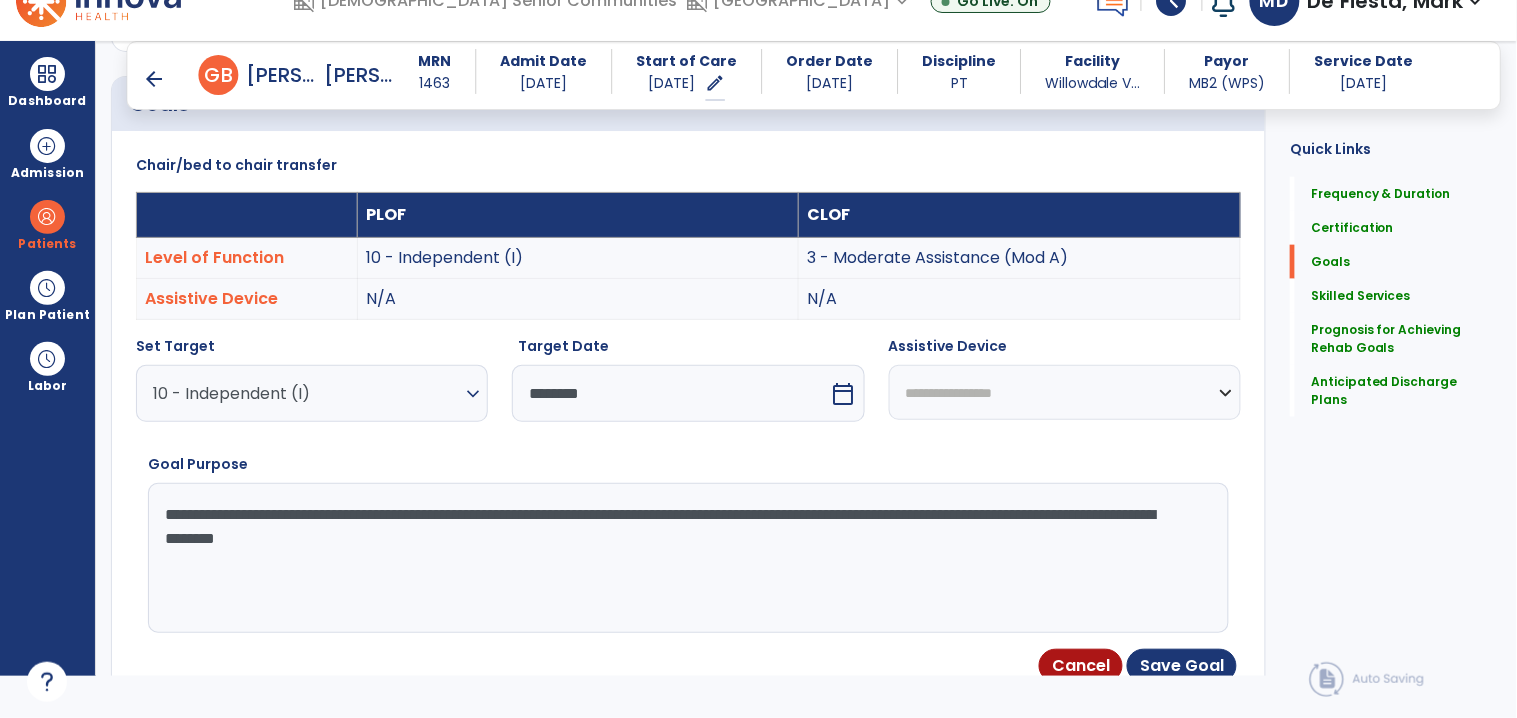 drag, startPoint x: 1032, startPoint y: 518, endPoint x: 1058, endPoint y: 523, distance: 26.476404 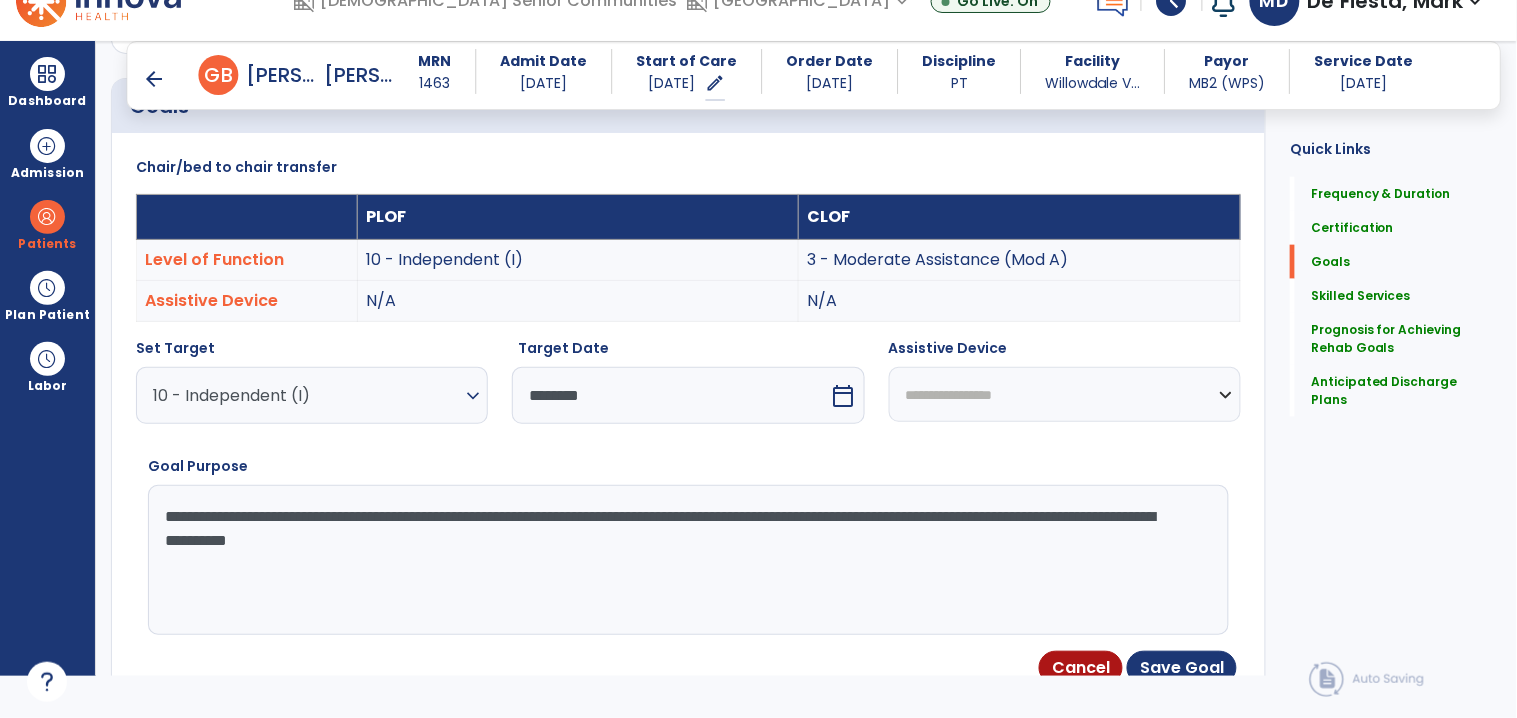 scroll, scrollTop: 546, scrollLeft: 0, axis: vertical 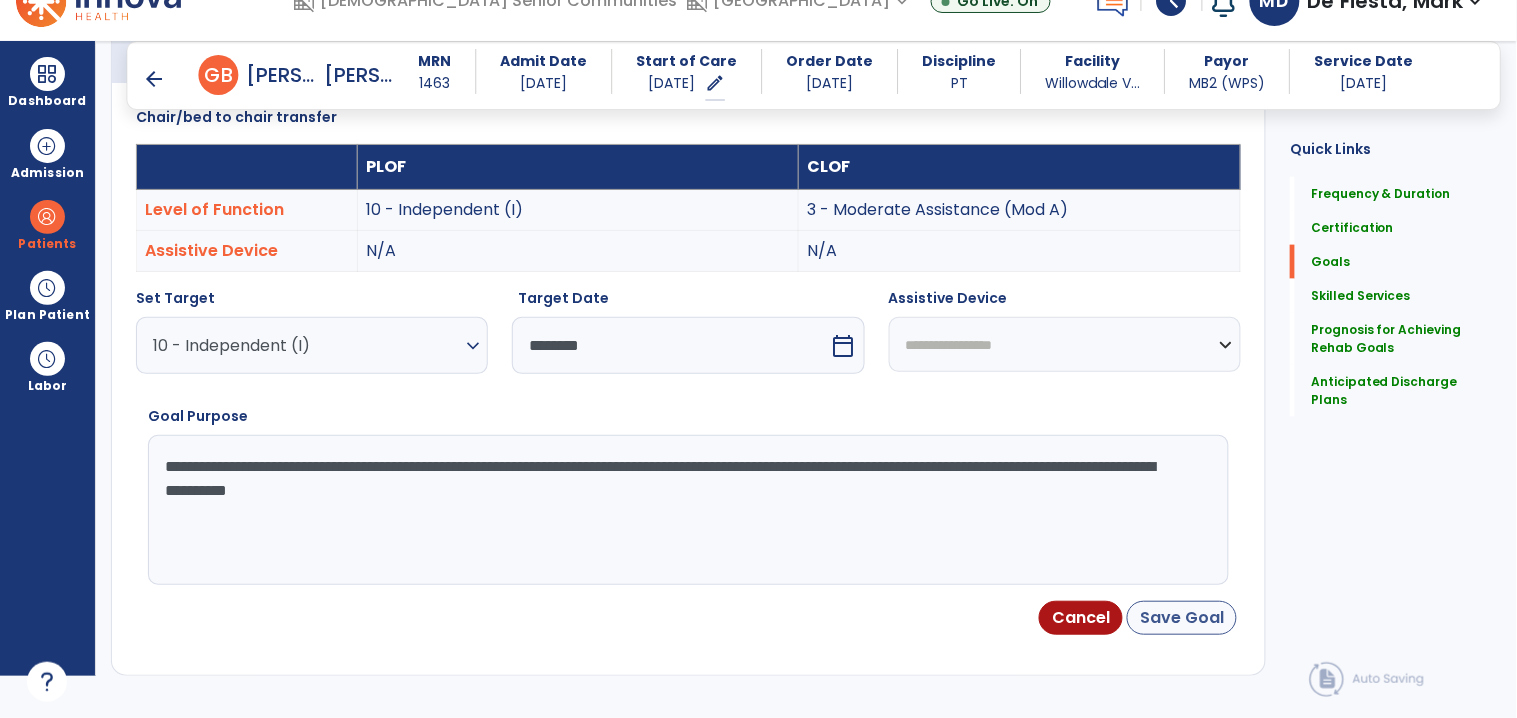 type on "**********" 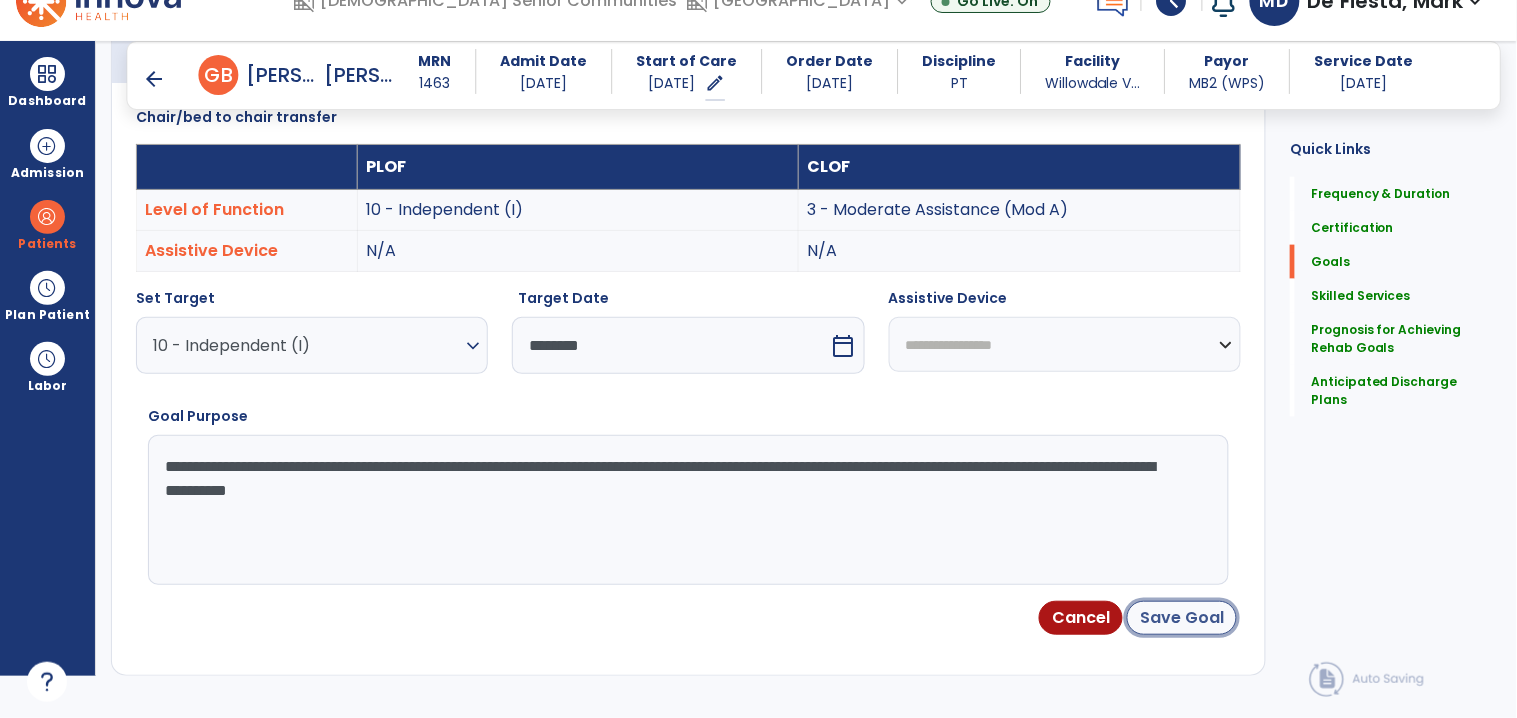 click on "Save Goal" at bounding box center [1182, 618] 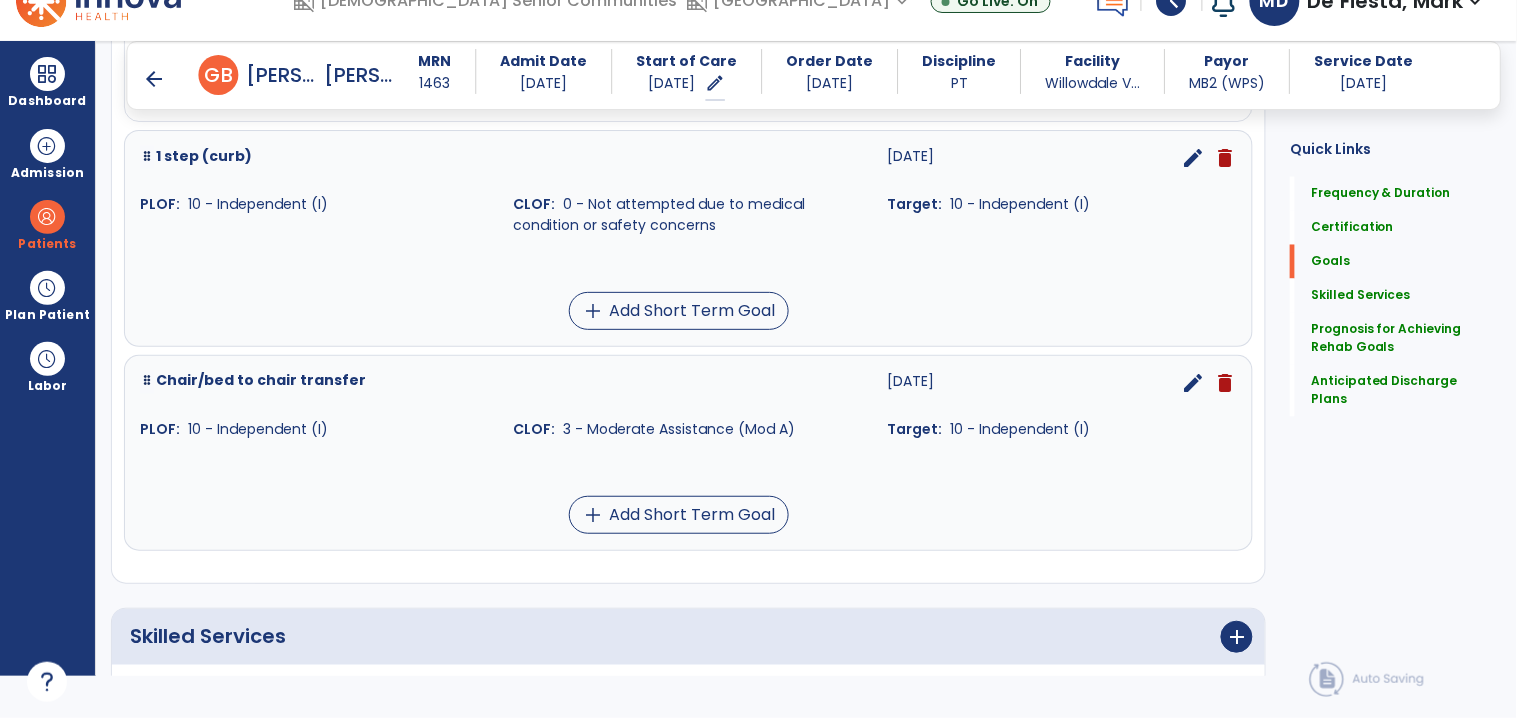 scroll, scrollTop: 938, scrollLeft: 0, axis: vertical 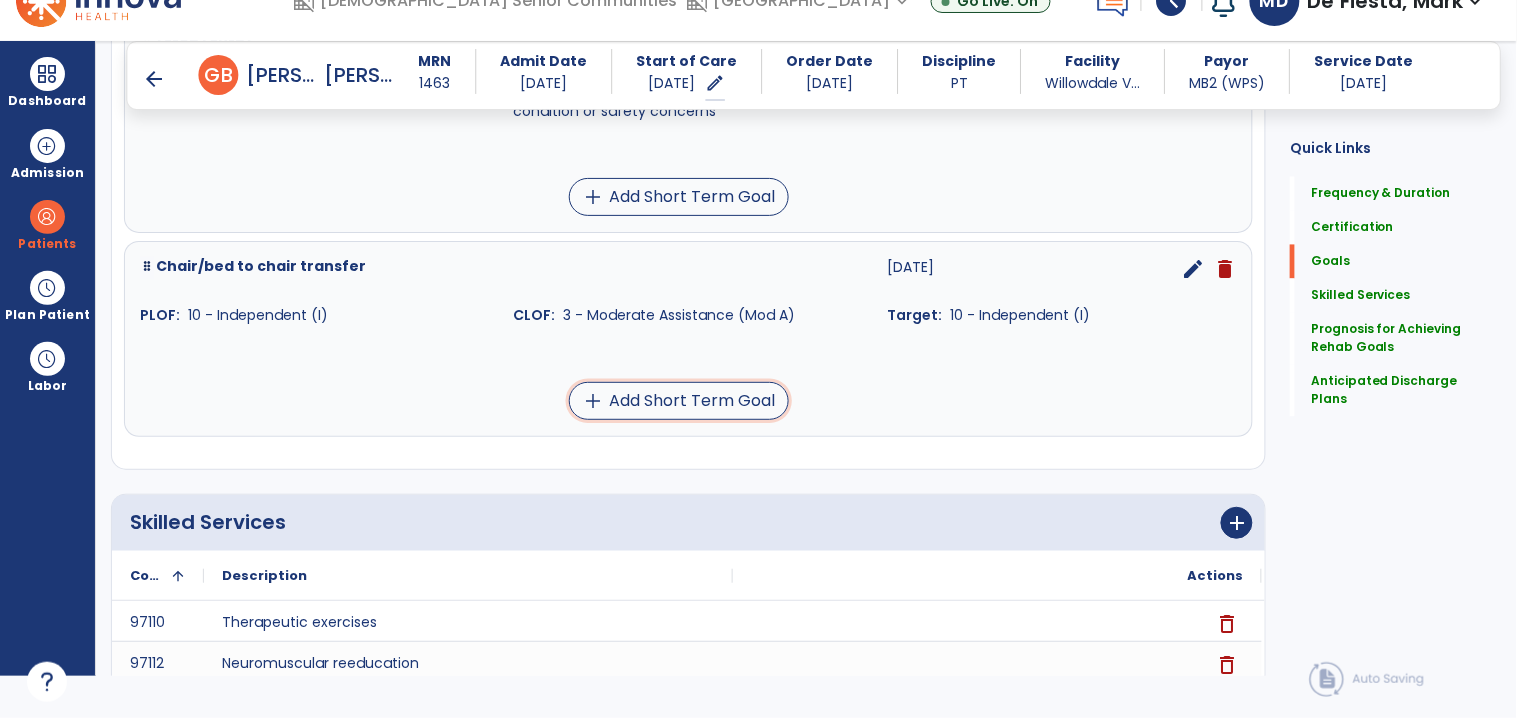 click on "add  Add Short Term Goal" at bounding box center [679, 401] 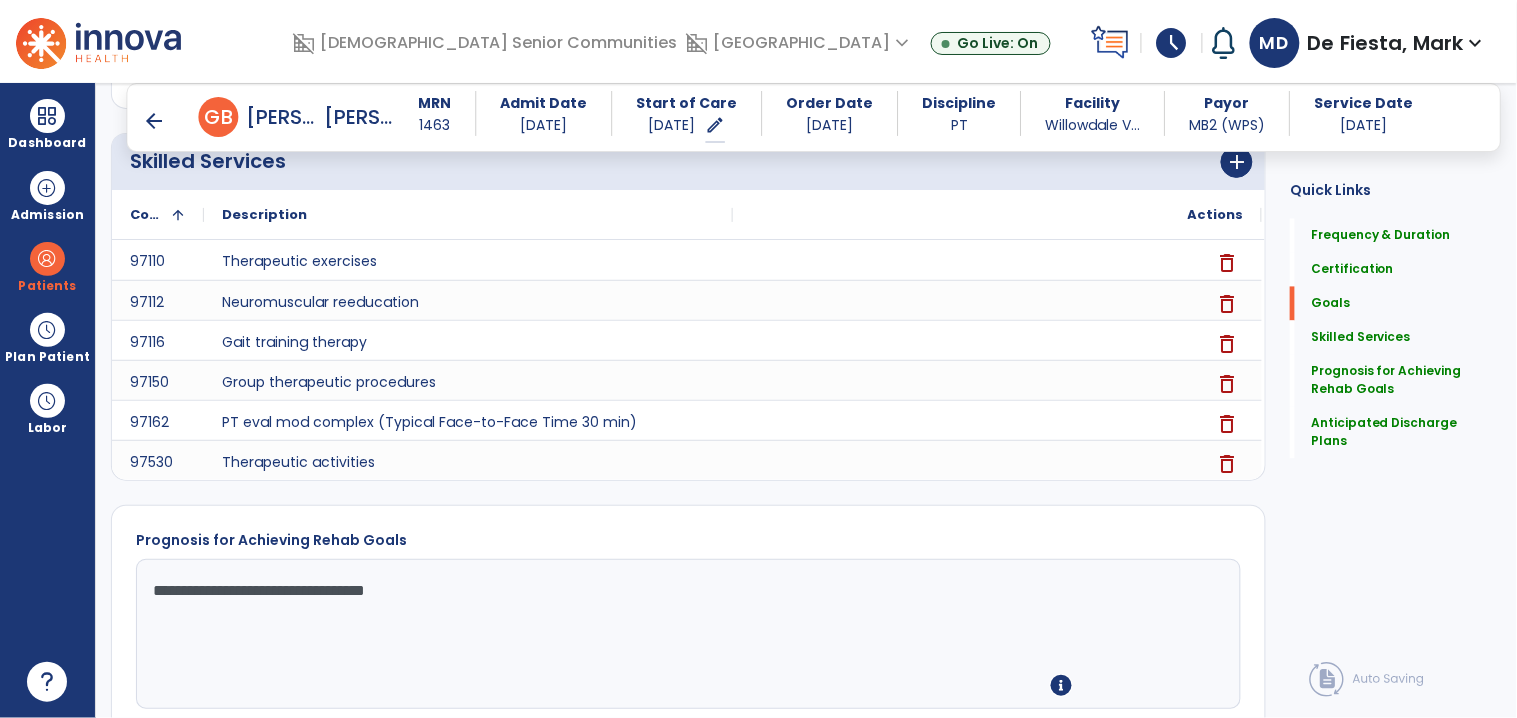 scroll, scrollTop: 0, scrollLeft: 0, axis: both 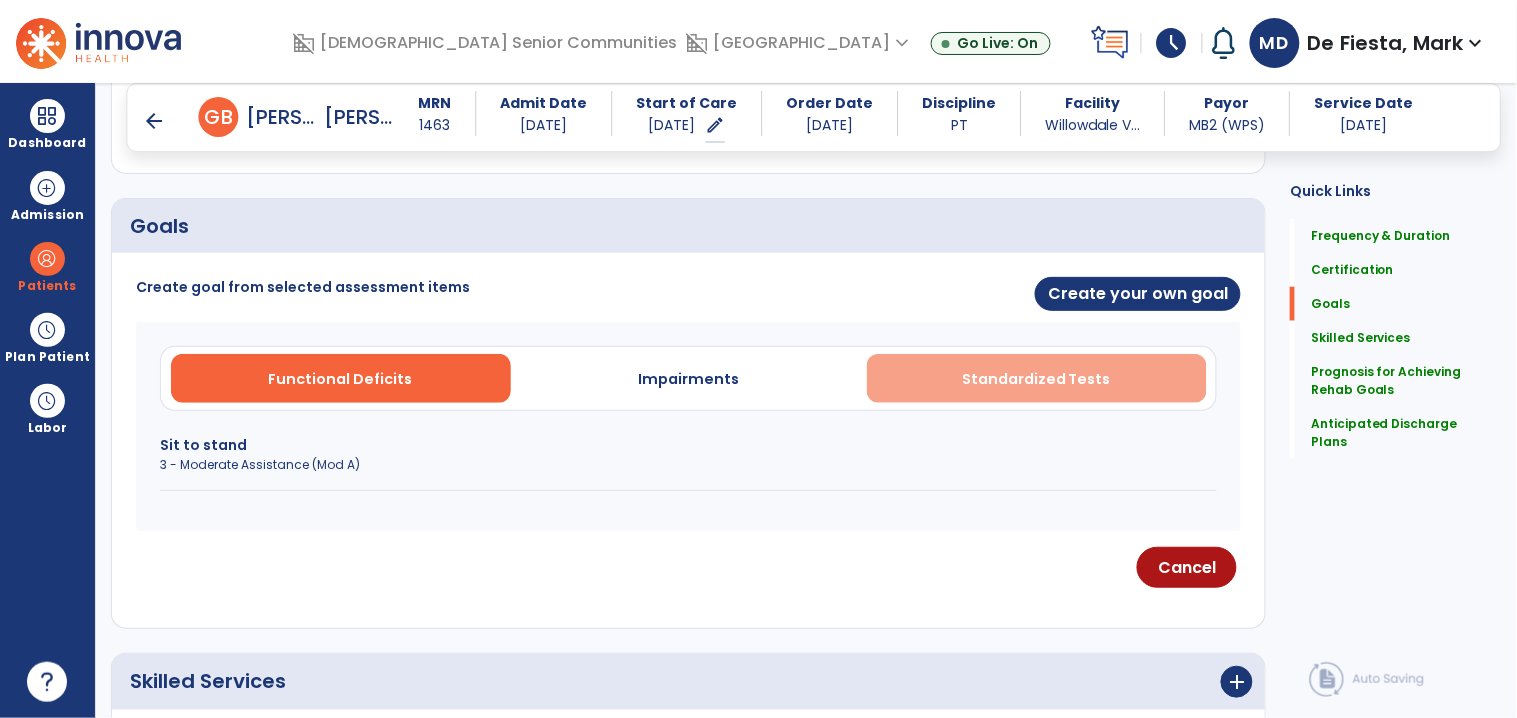 click on "Standardized Tests" at bounding box center (1036, 379) 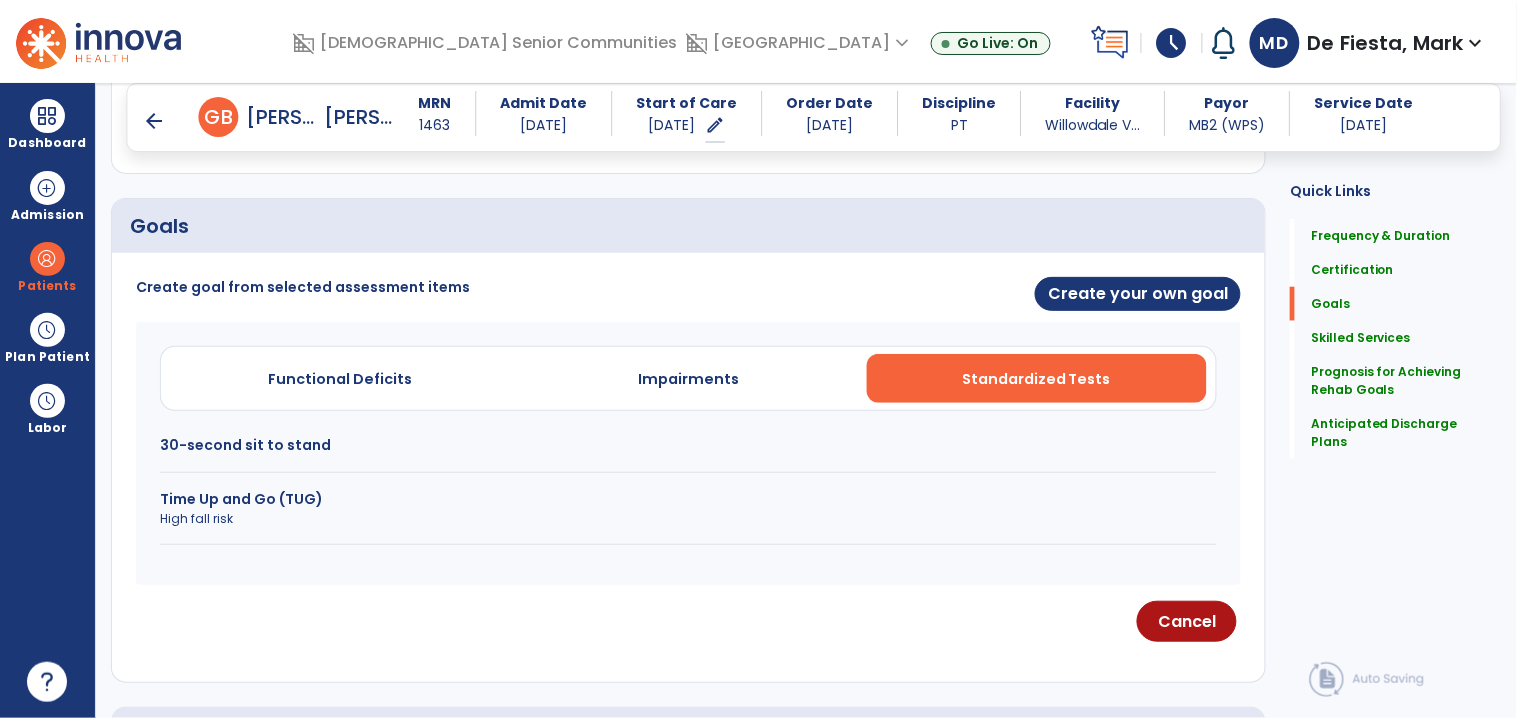 click on "High fall risk" at bounding box center [688, 519] 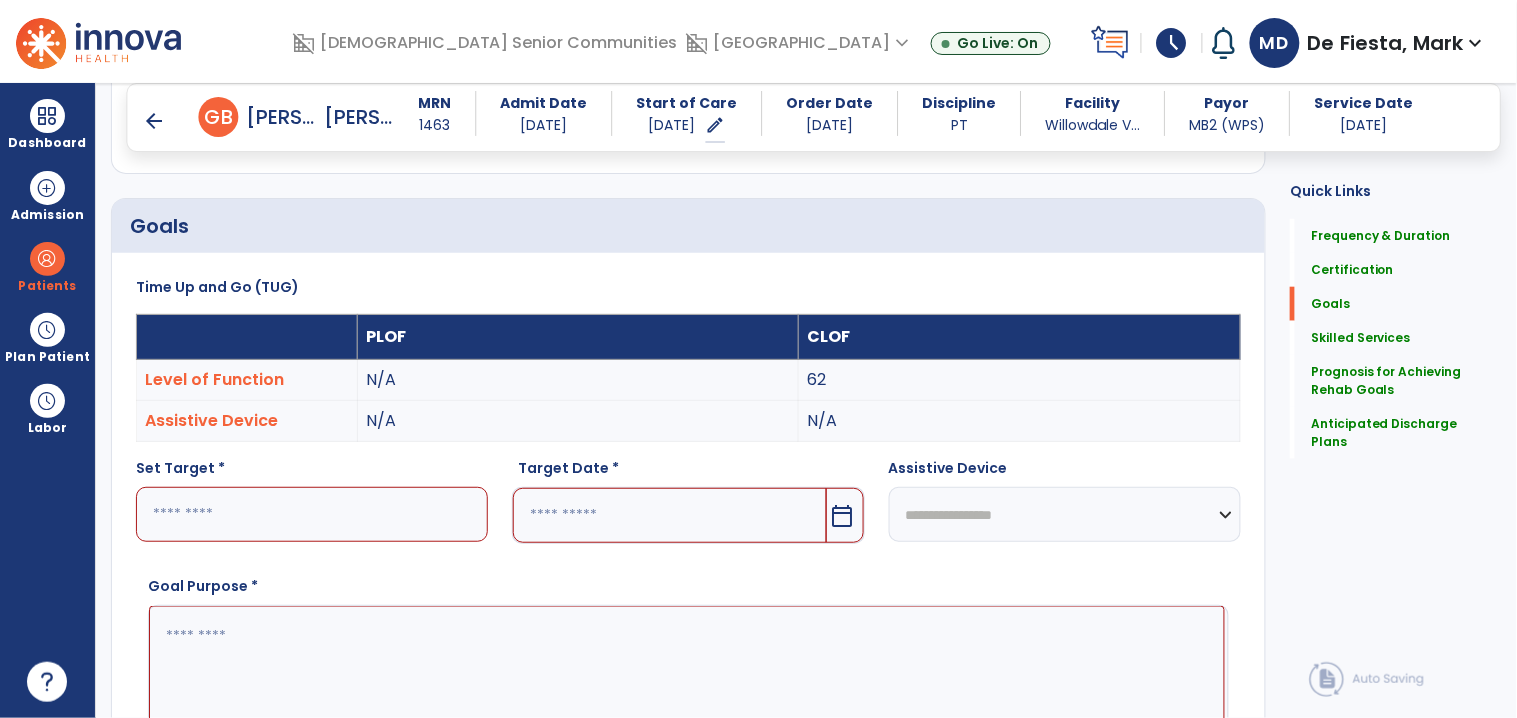 click at bounding box center [312, 514] 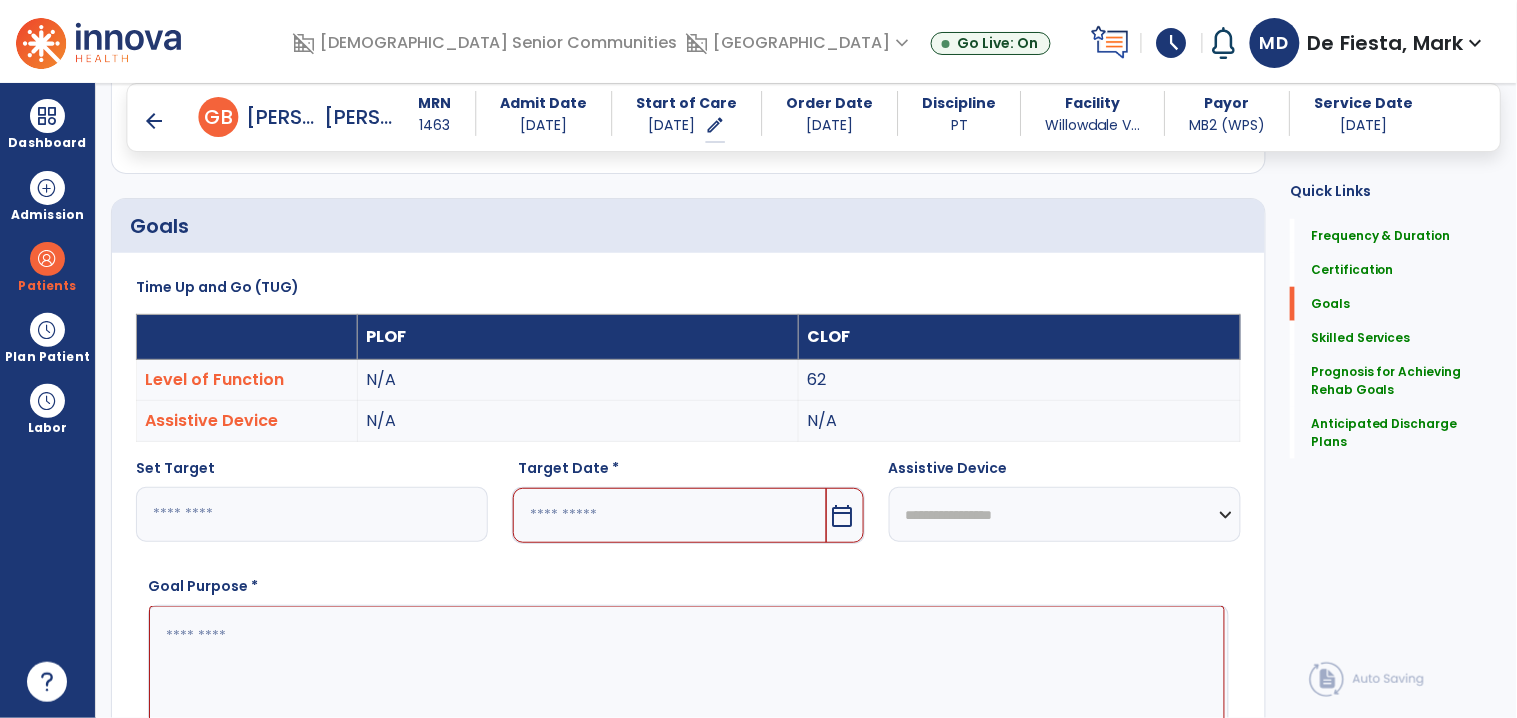 type on "**" 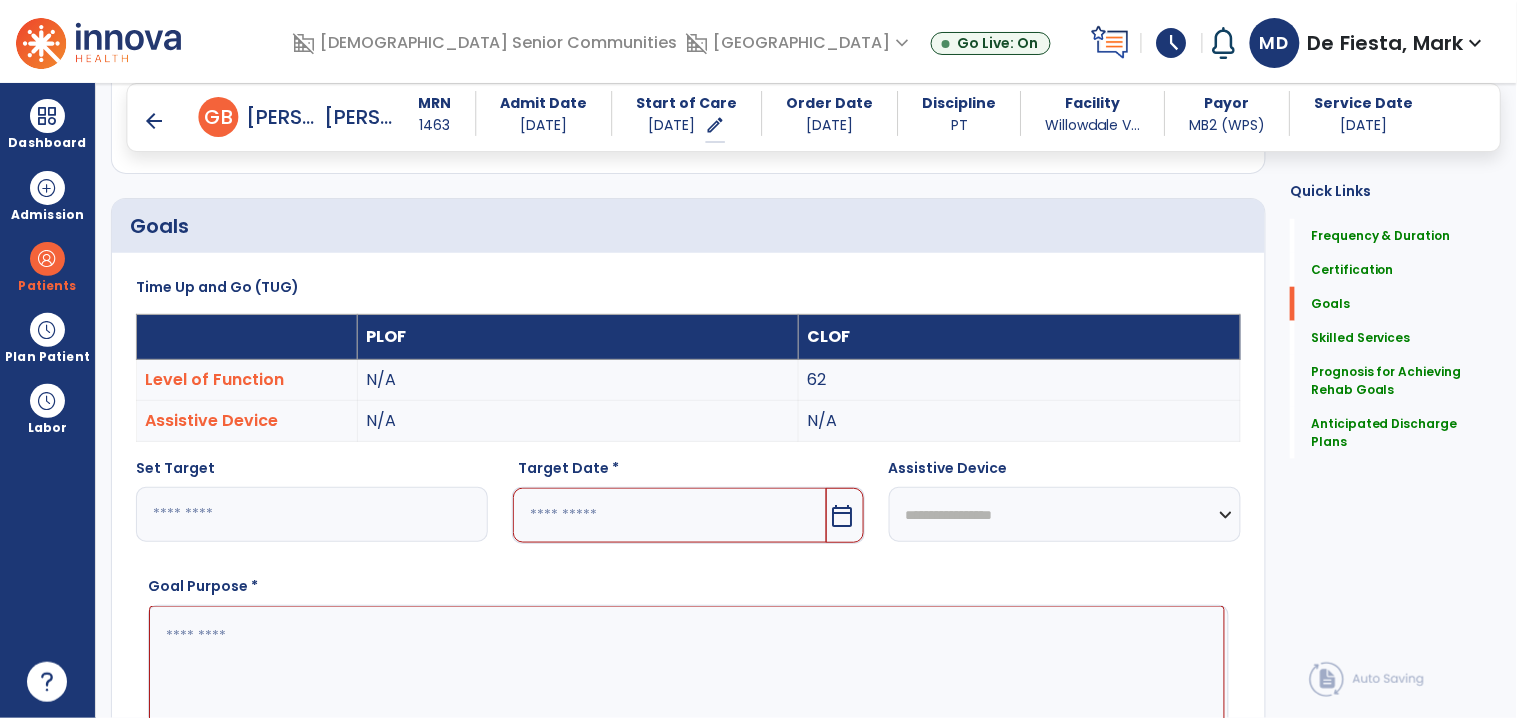 click at bounding box center (669, 515) 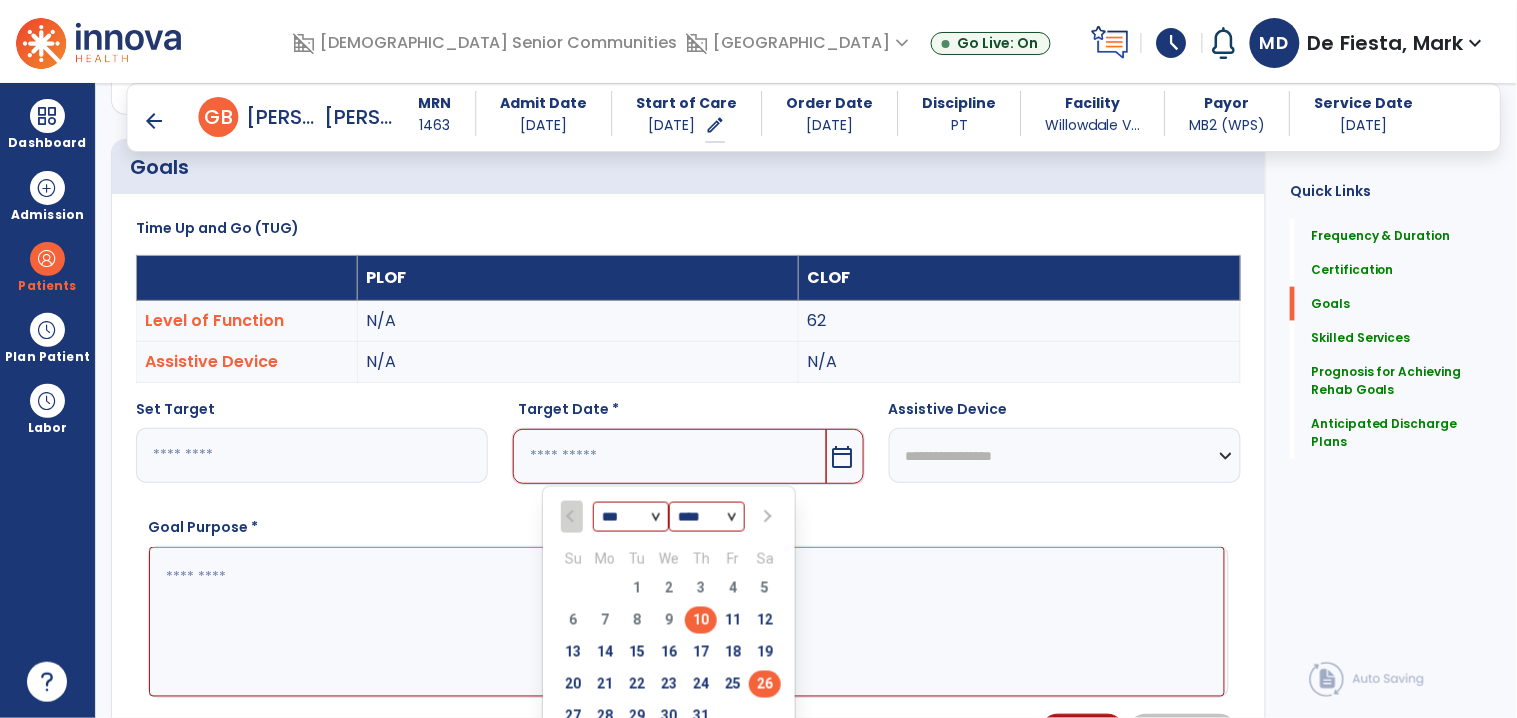 scroll, scrollTop: 492, scrollLeft: 0, axis: vertical 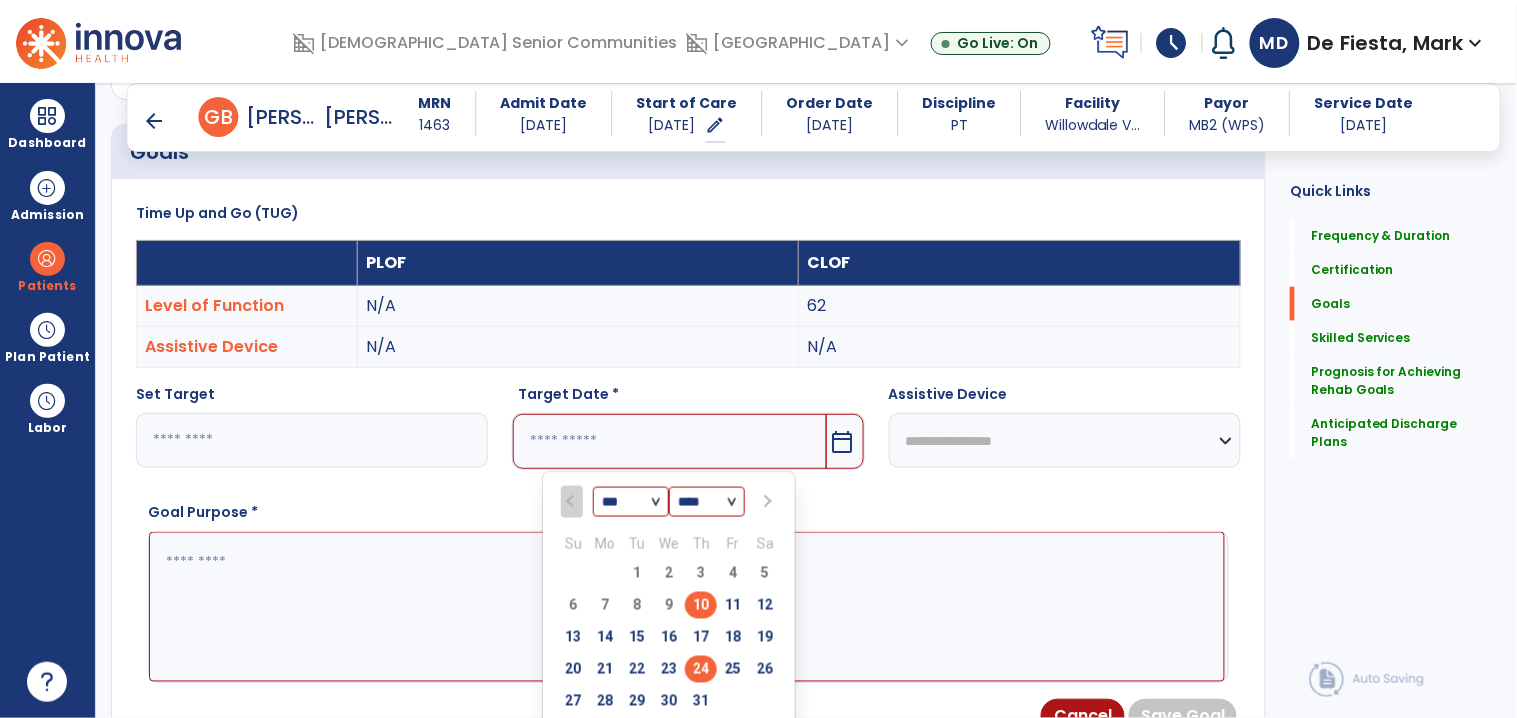 click on "24" at bounding box center (701, 669) 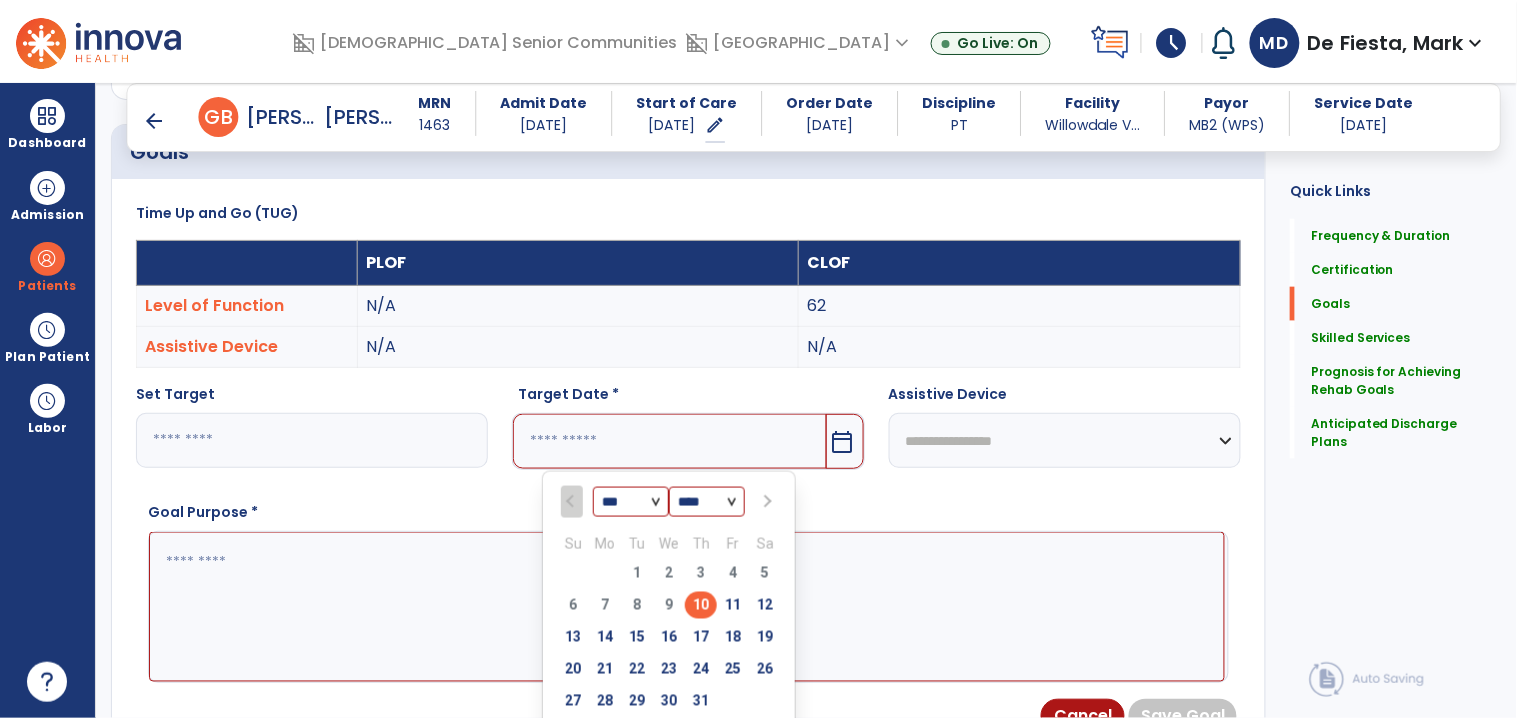 type on "*********" 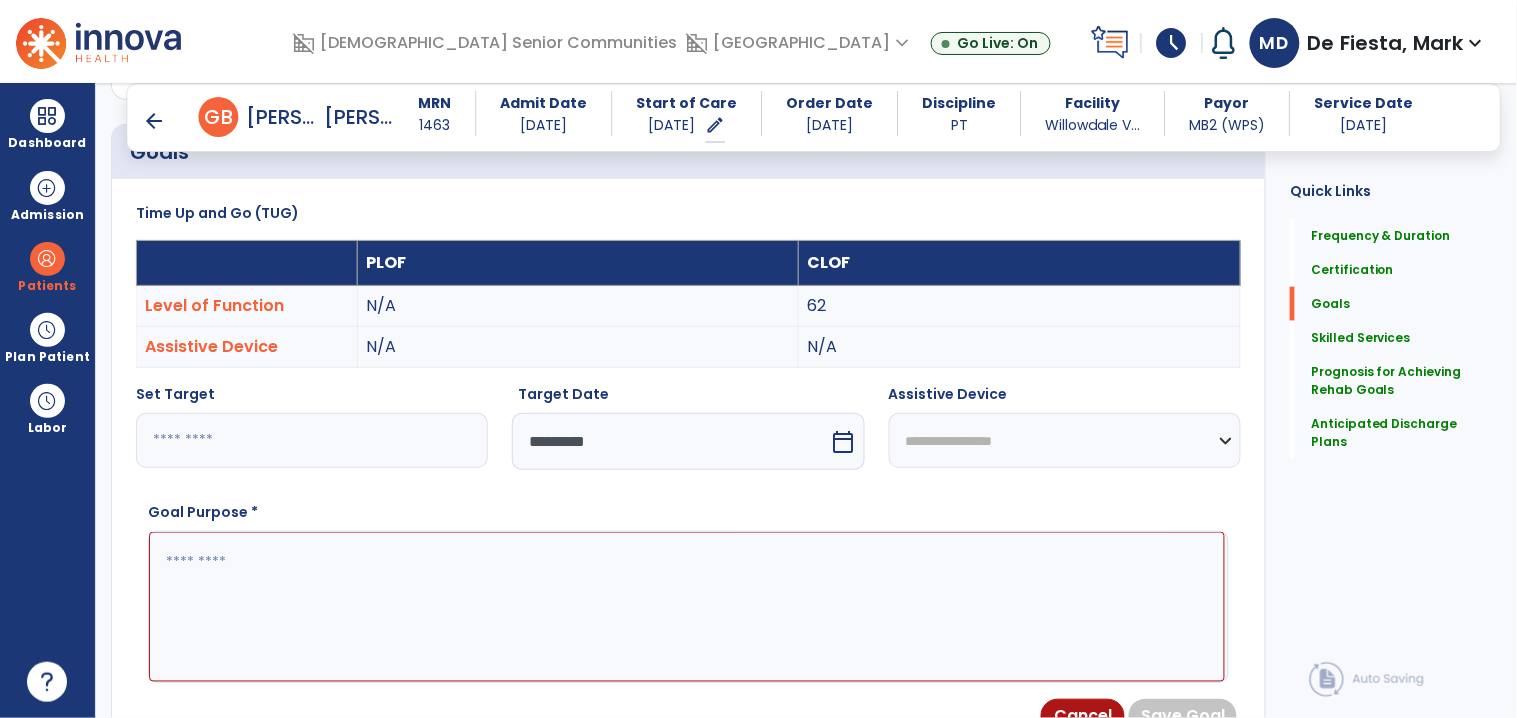 click at bounding box center [687, 607] 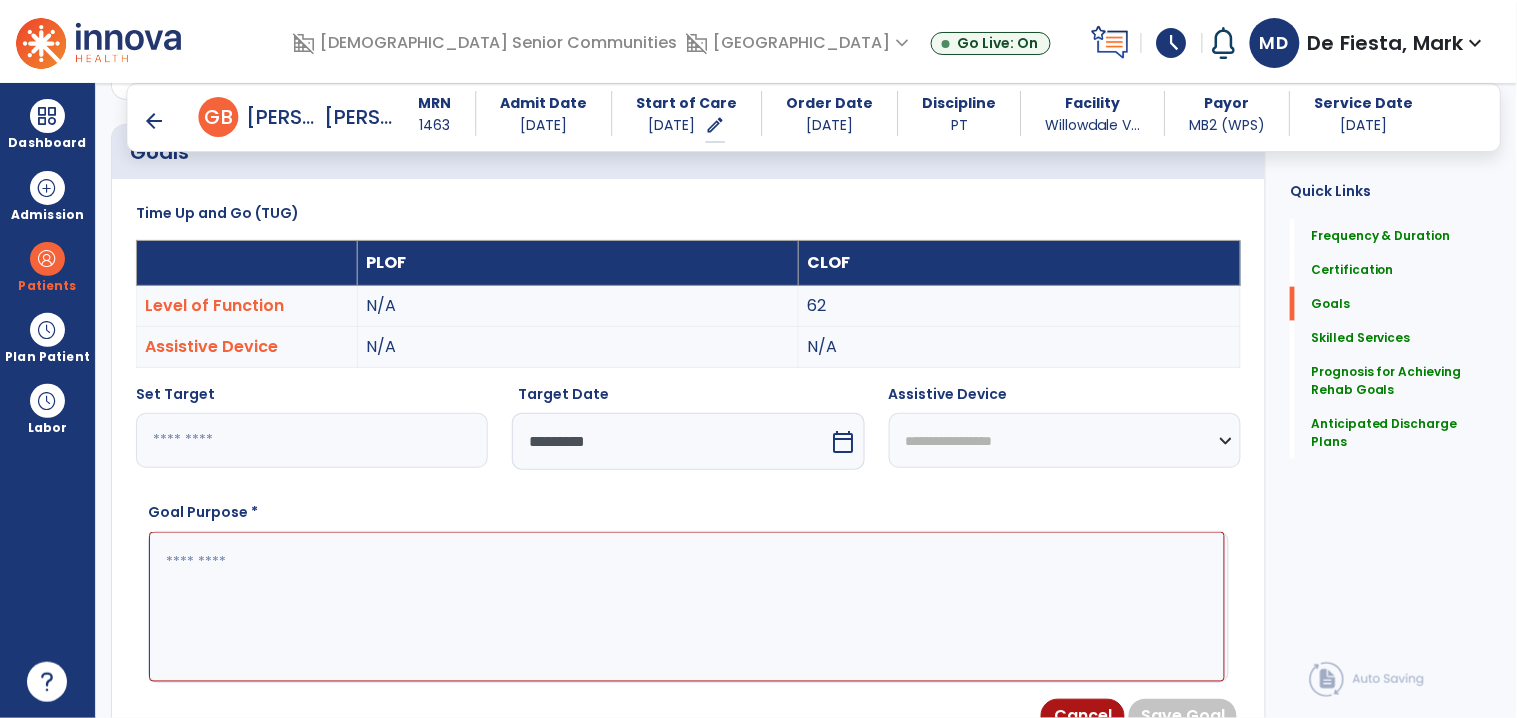 paste on "**********" 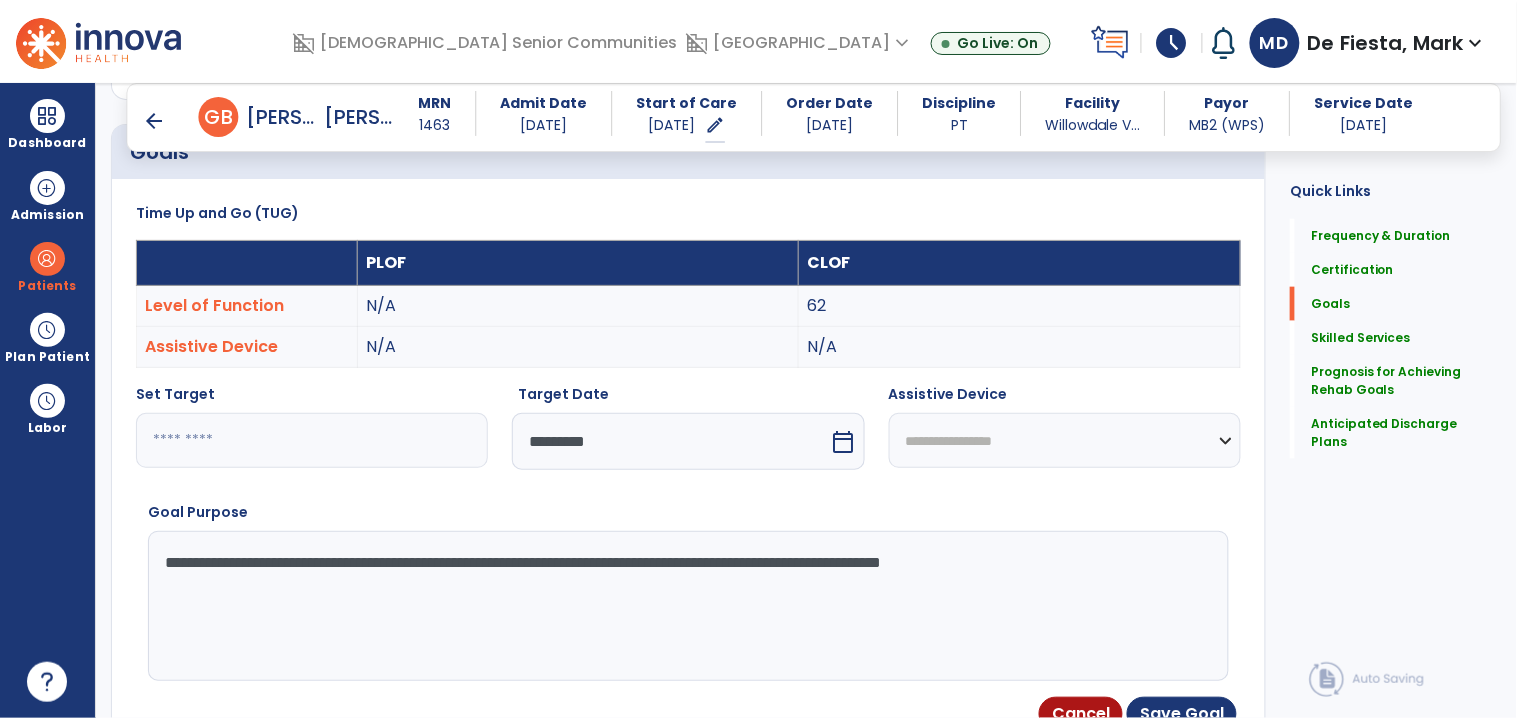 type on "**********" 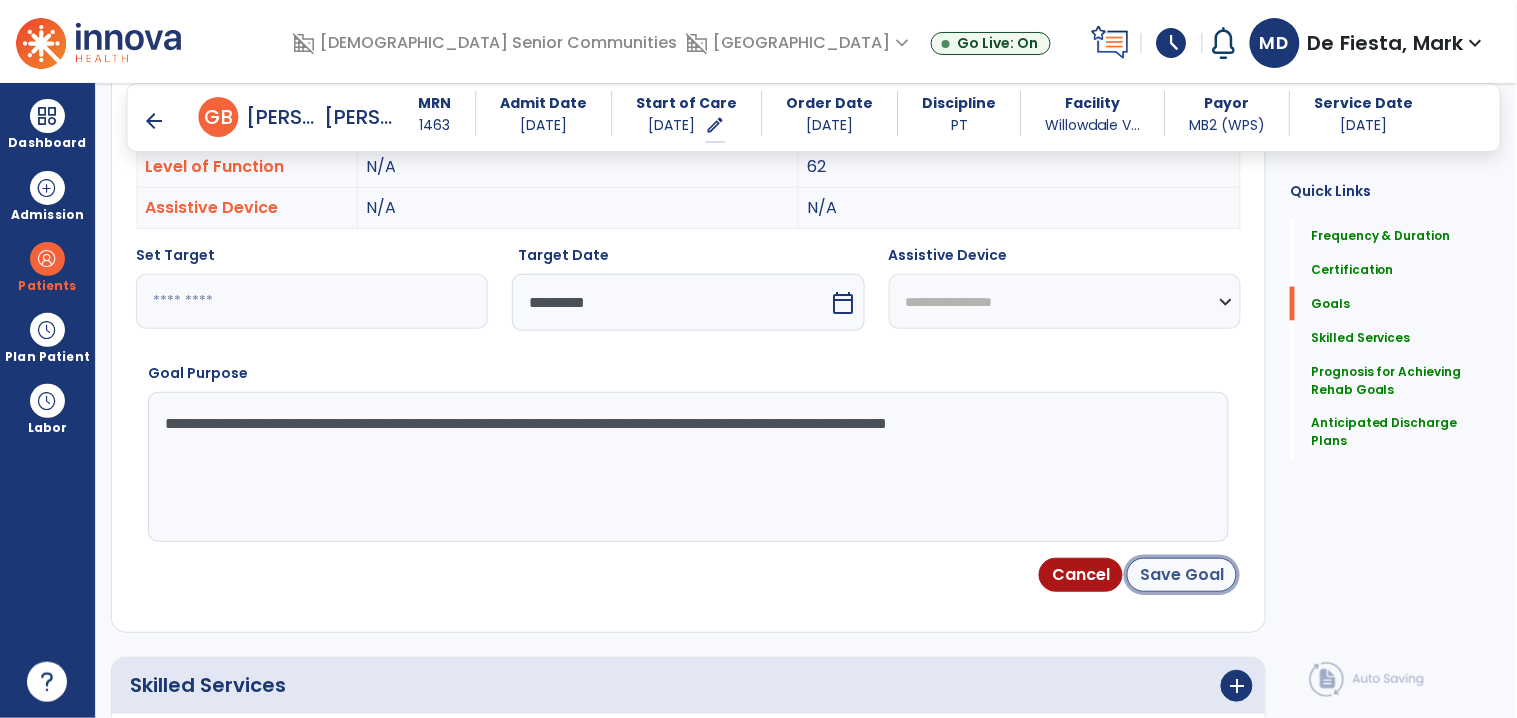 click on "Save Goal" at bounding box center [1182, 575] 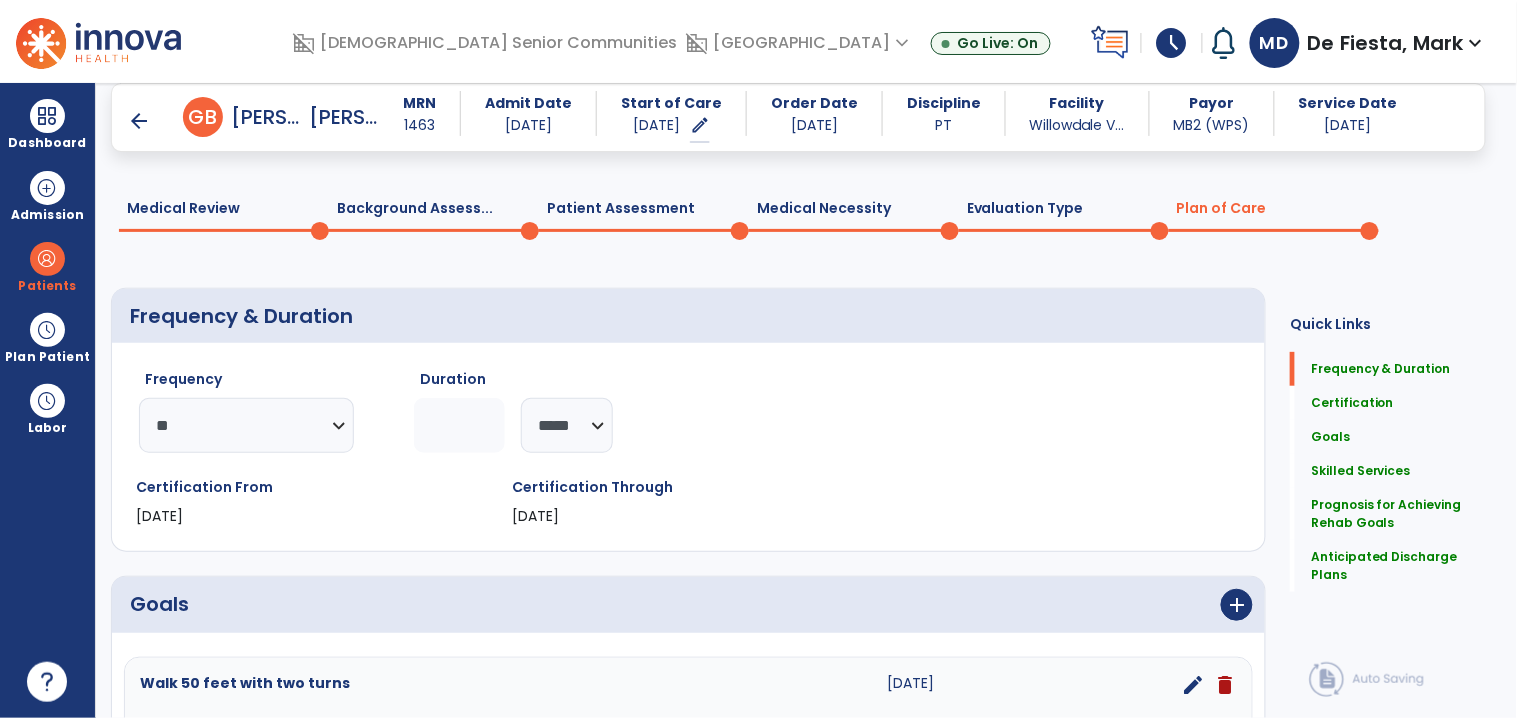 scroll, scrollTop: 490, scrollLeft: 0, axis: vertical 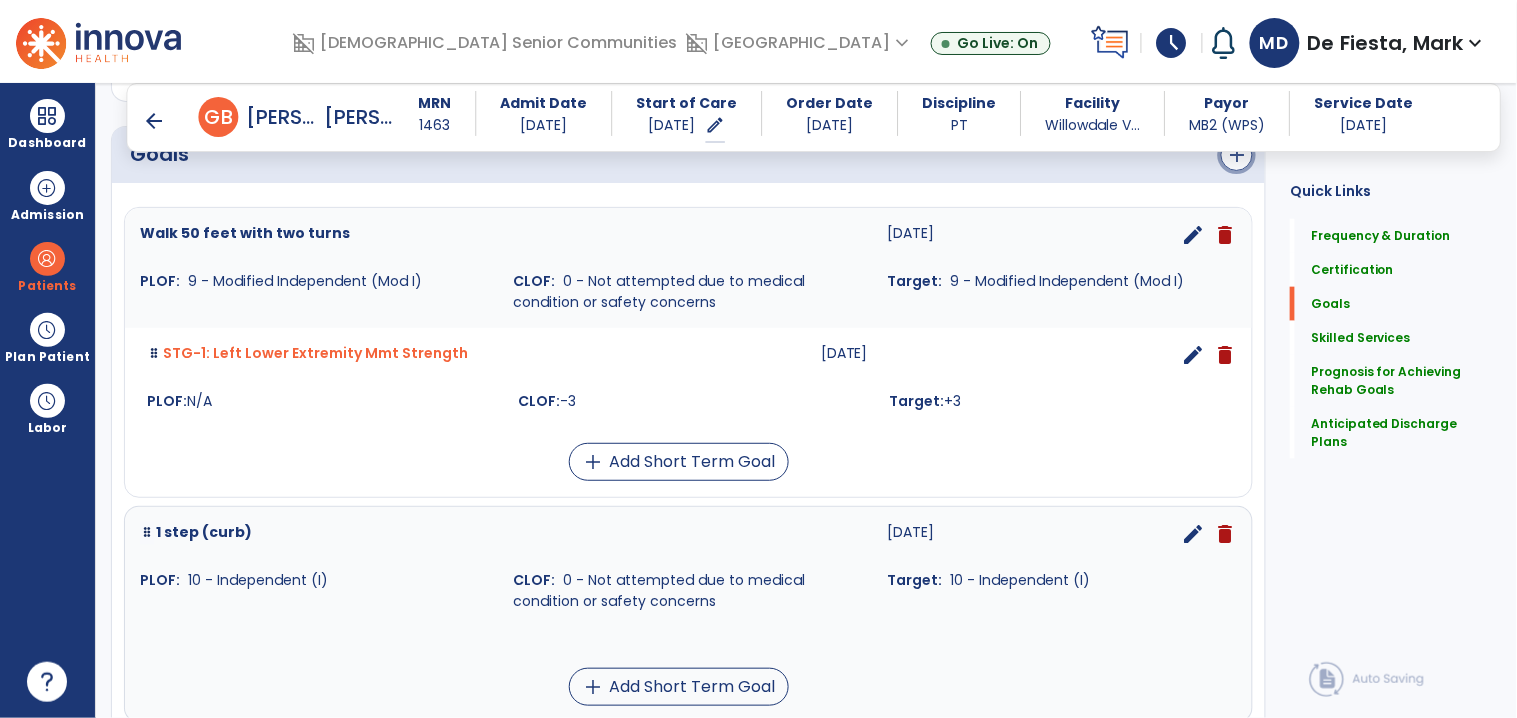 click on "add" at bounding box center (1237, 155) 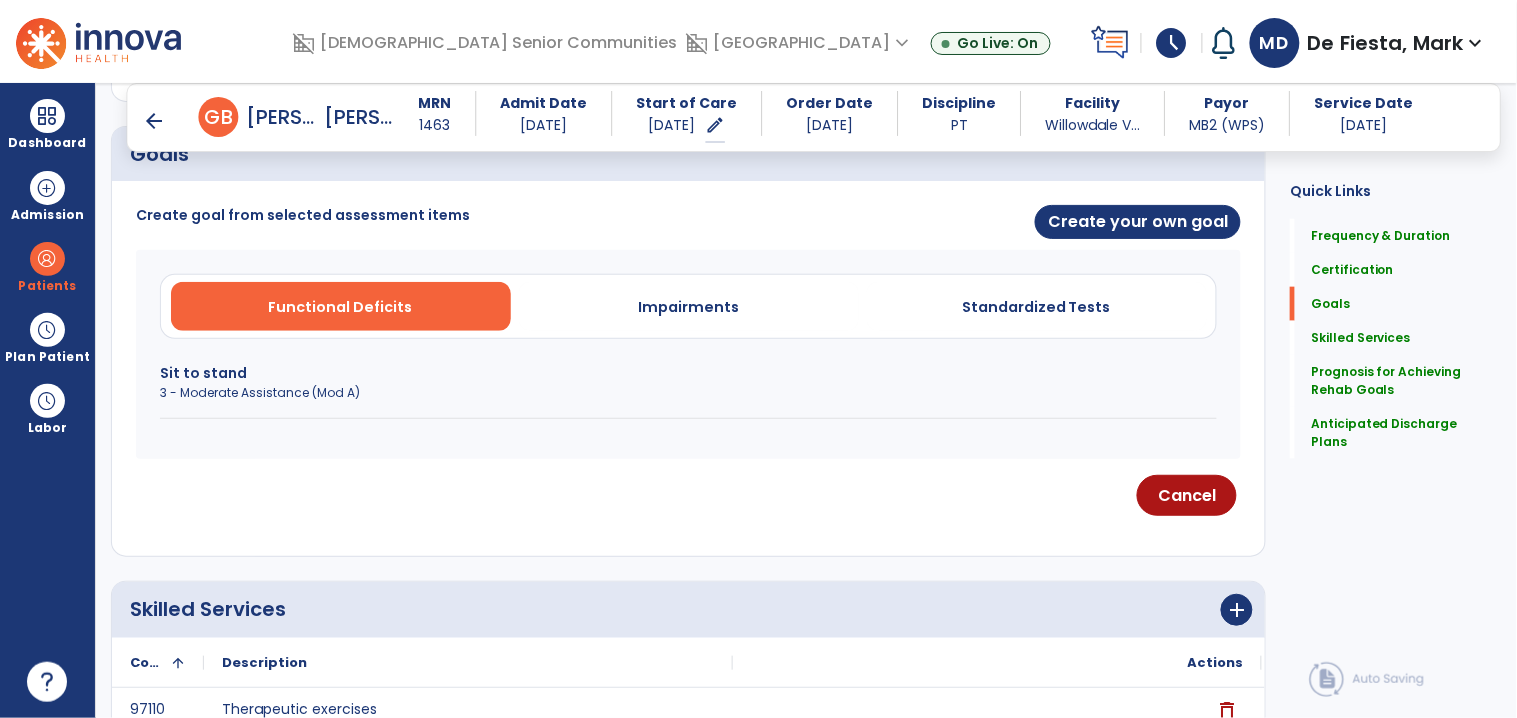 scroll, scrollTop: 220, scrollLeft: 0, axis: vertical 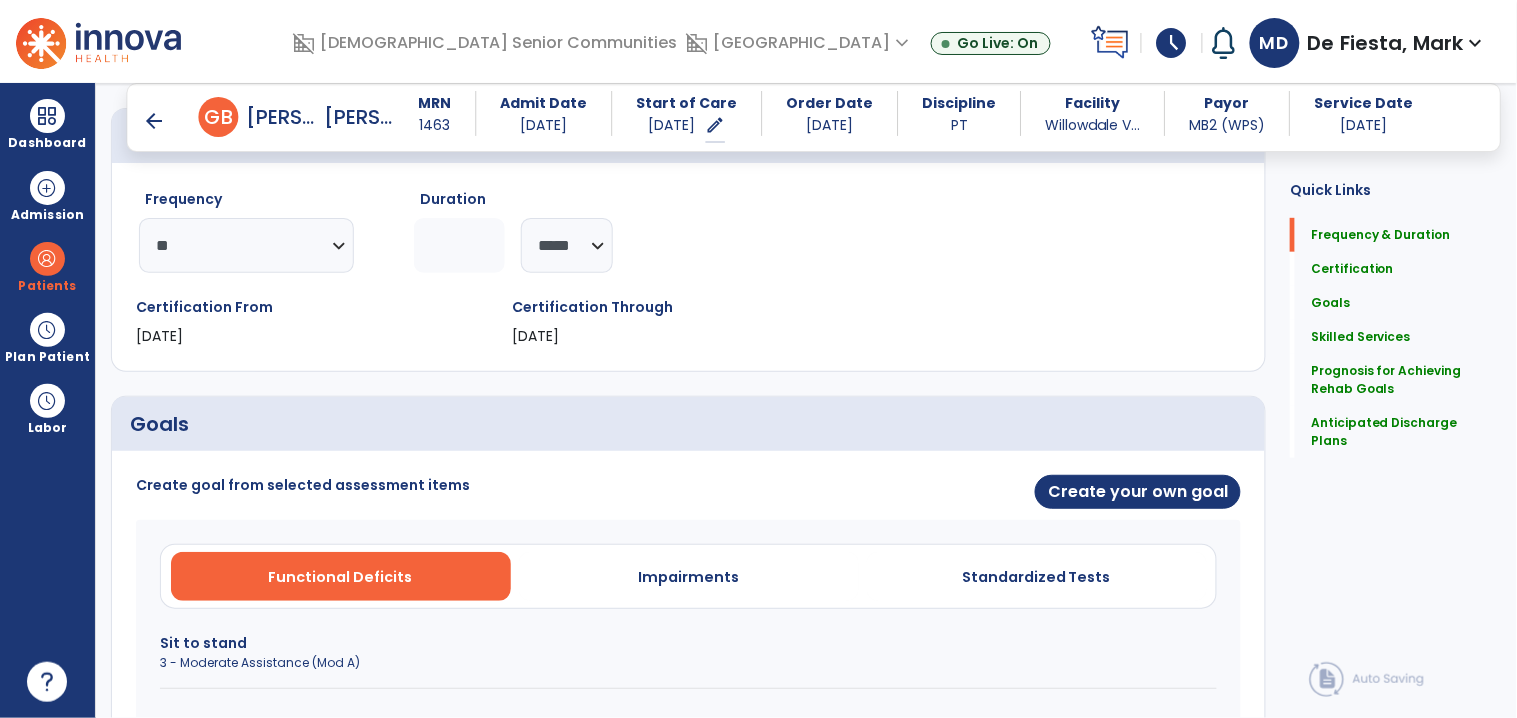 click on "Sit to stand" at bounding box center (688, 643) 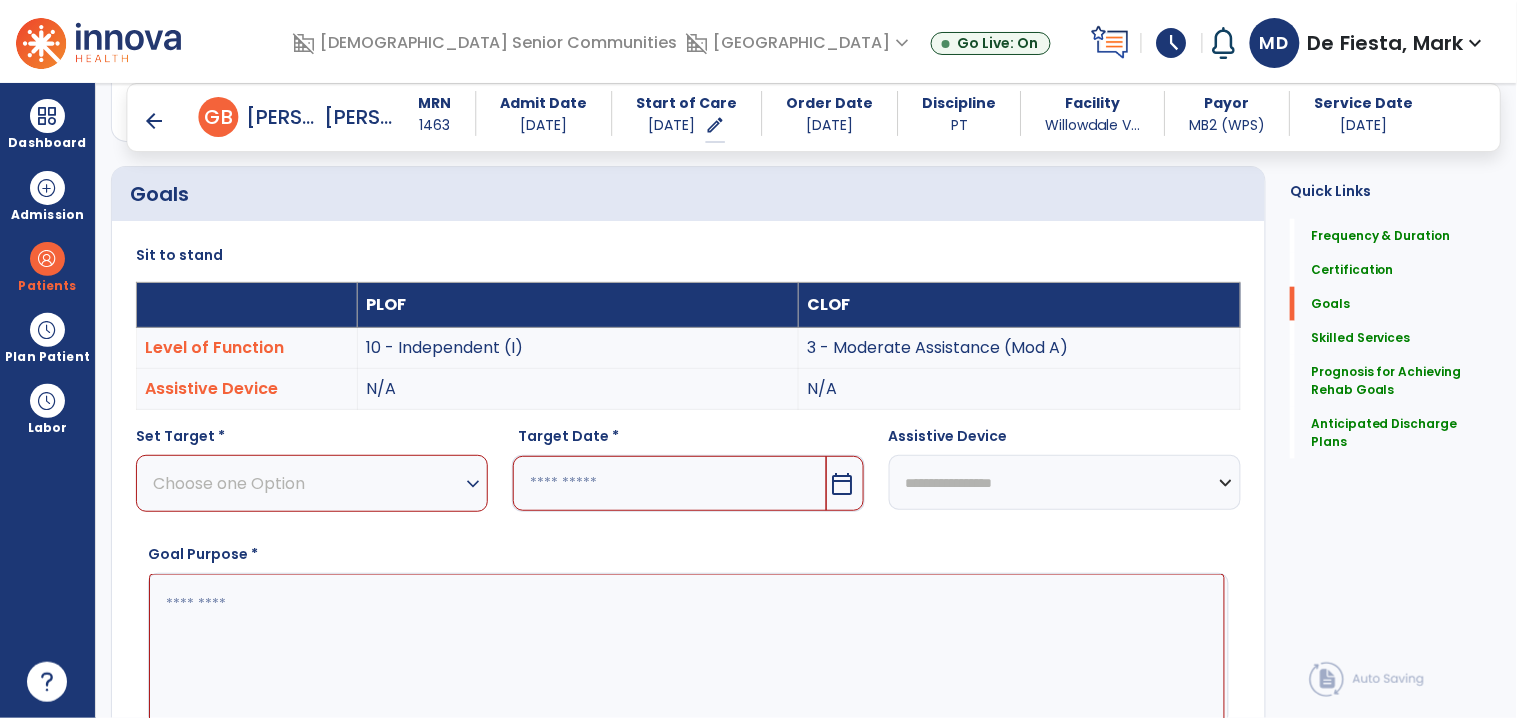 scroll, scrollTop: 453, scrollLeft: 0, axis: vertical 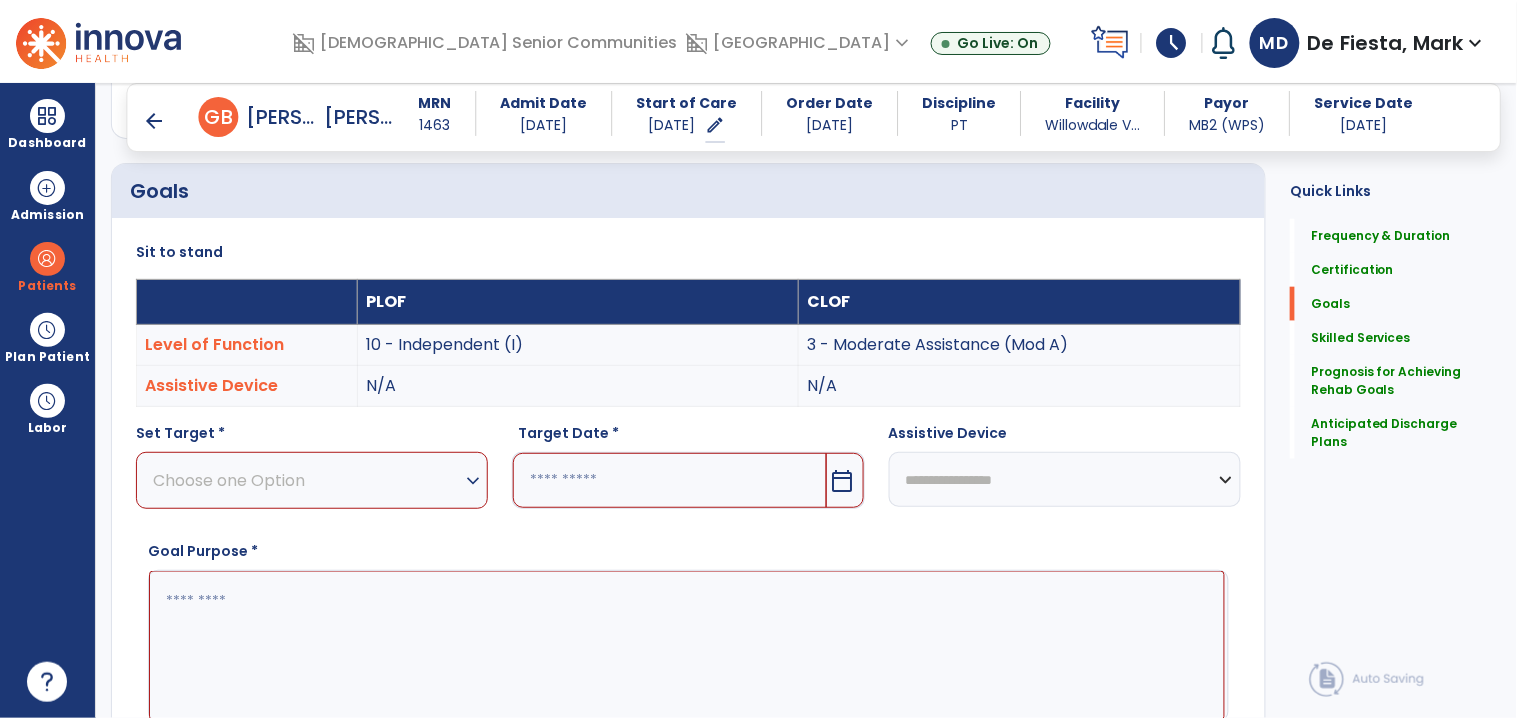 click on "Choose one Option" at bounding box center (307, 480) 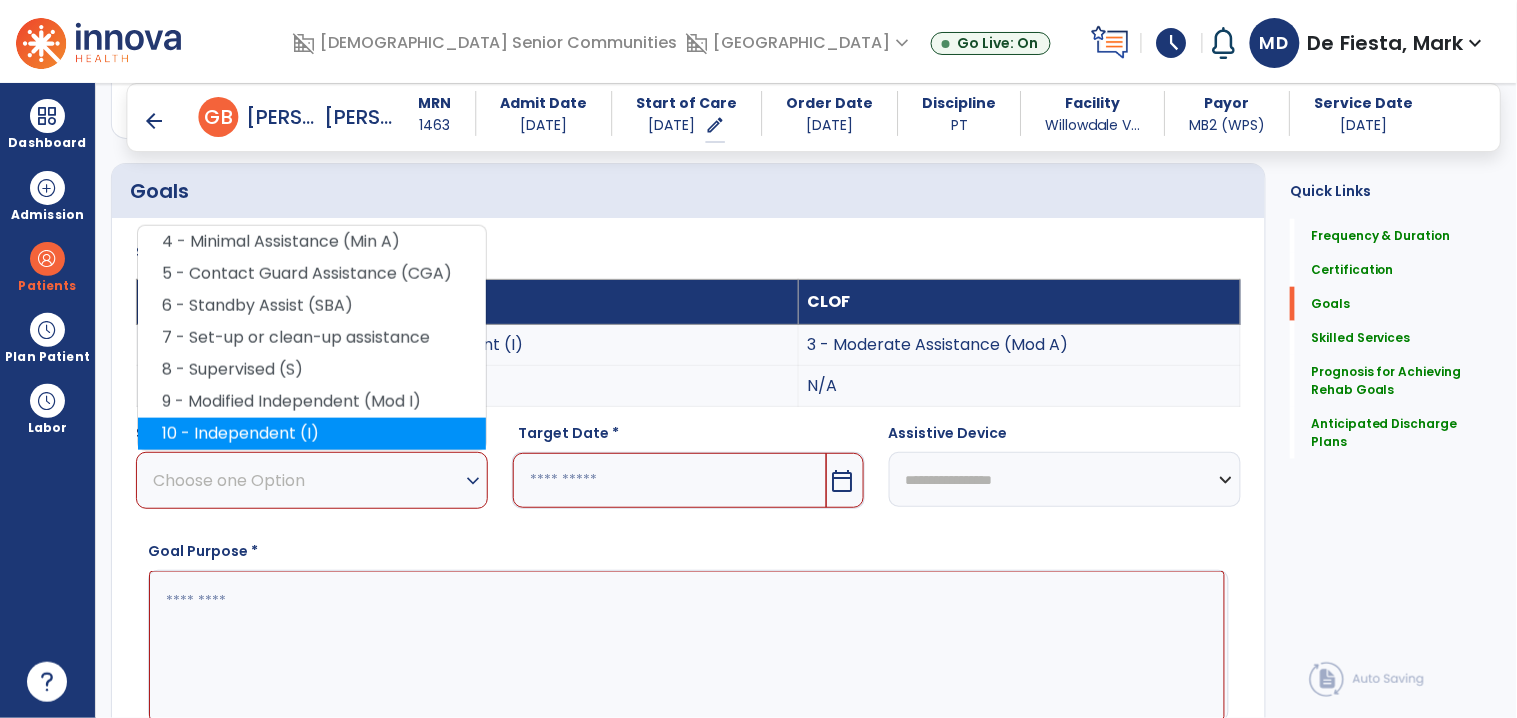 click on "10 - Independent (I)" at bounding box center [312, 434] 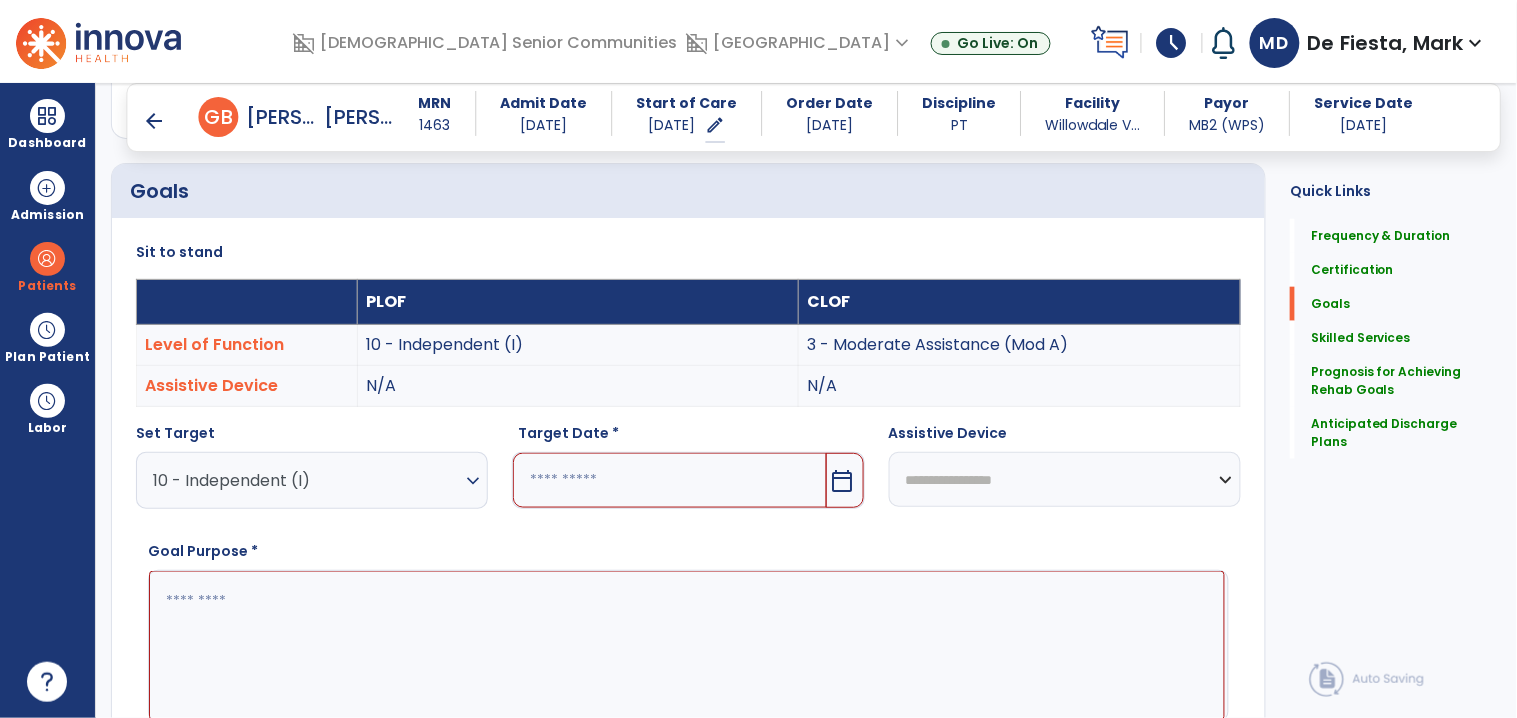 click at bounding box center (669, 480) 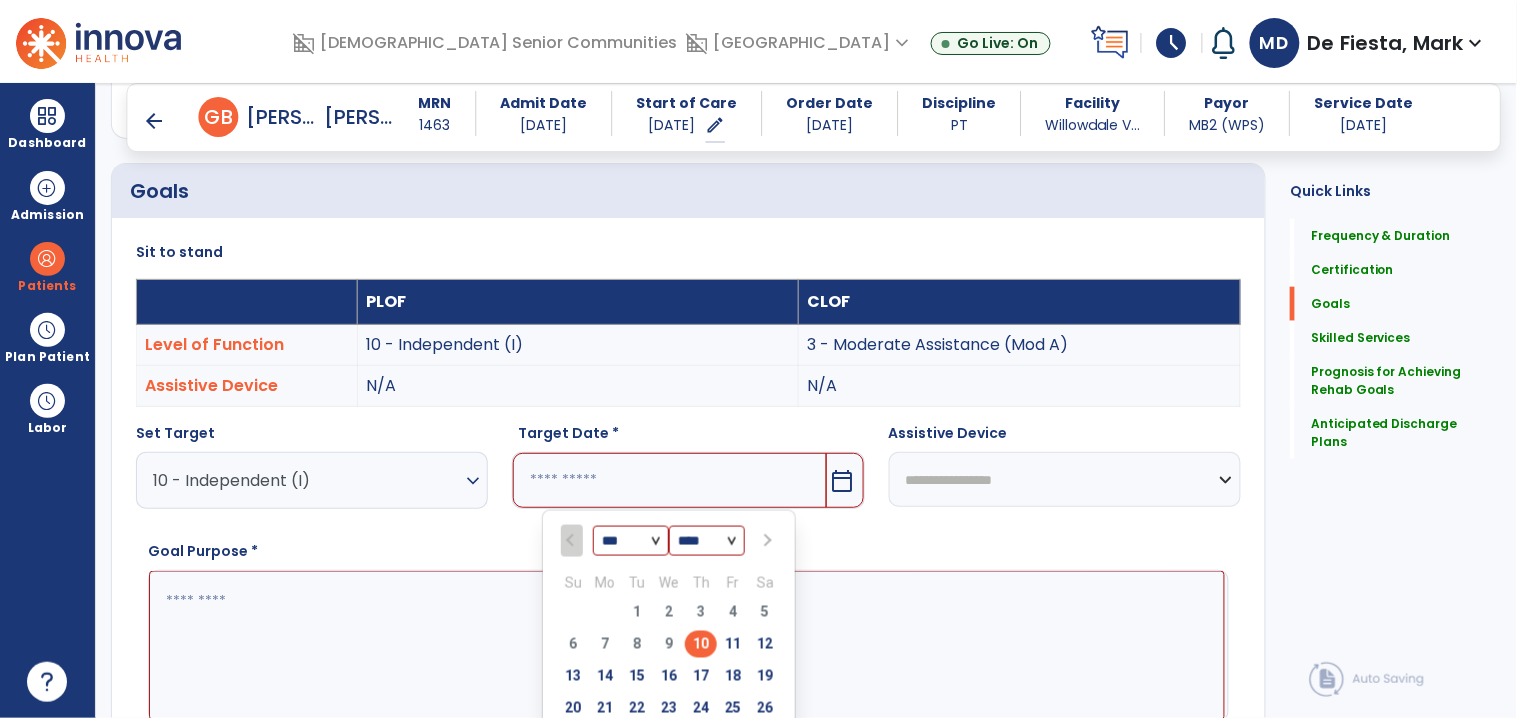 click at bounding box center (766, 541) 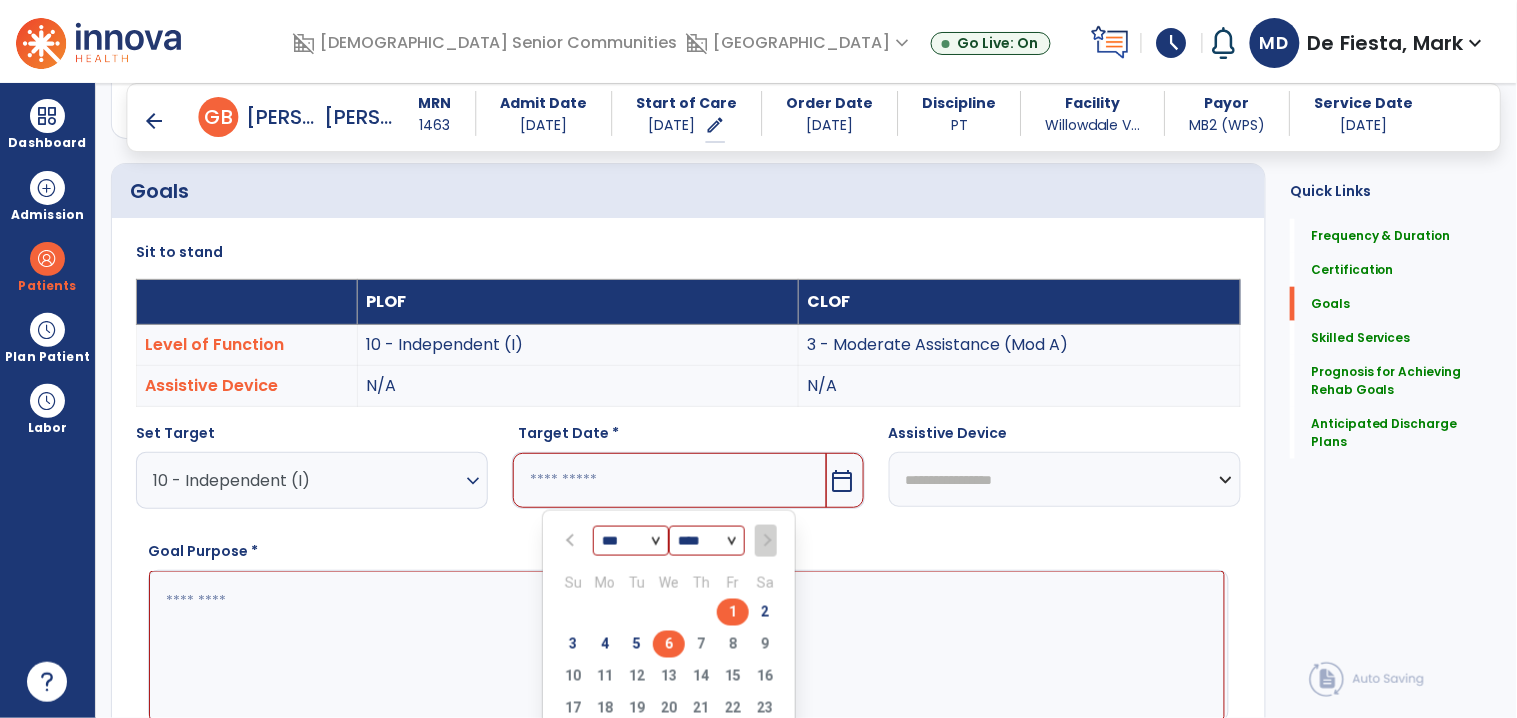 click on "6" at bounding box center (669, 644) 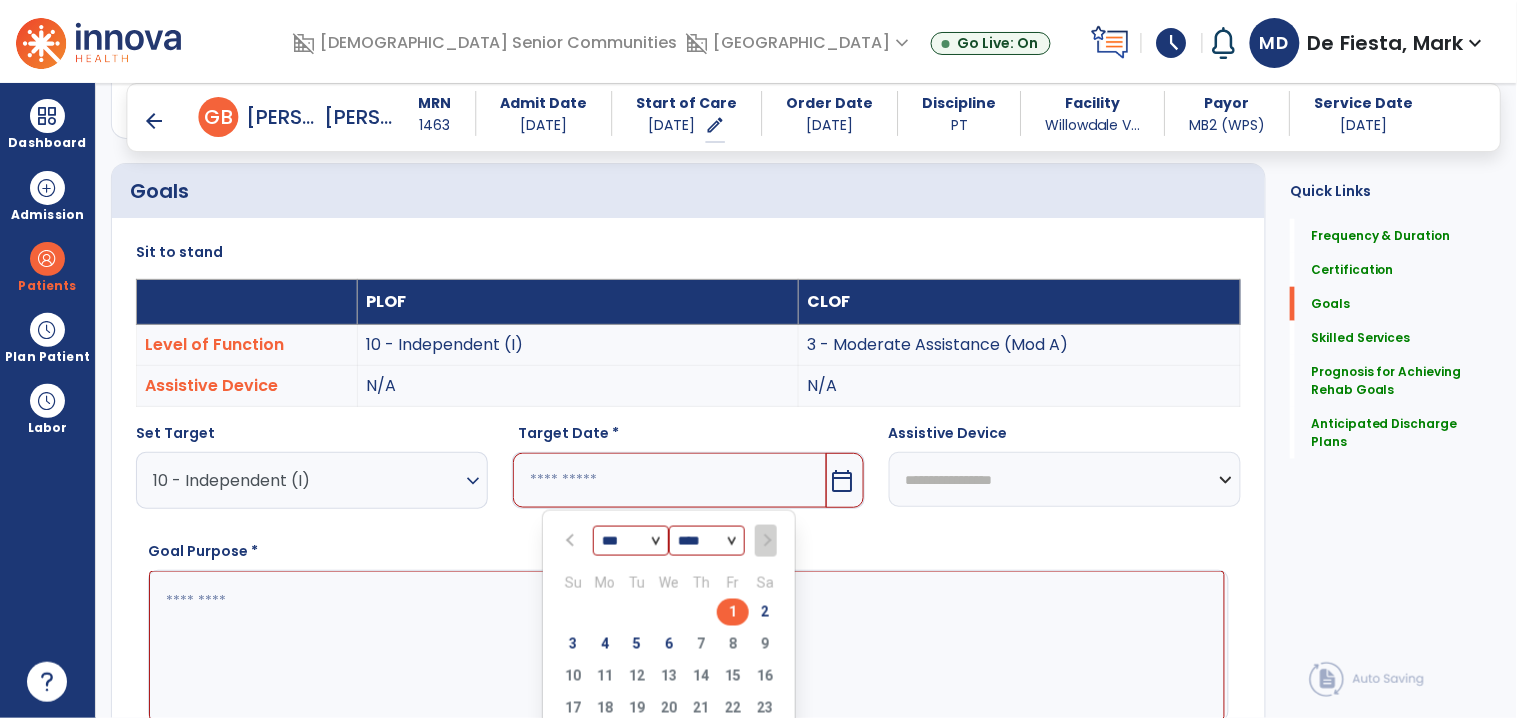 type on "********" 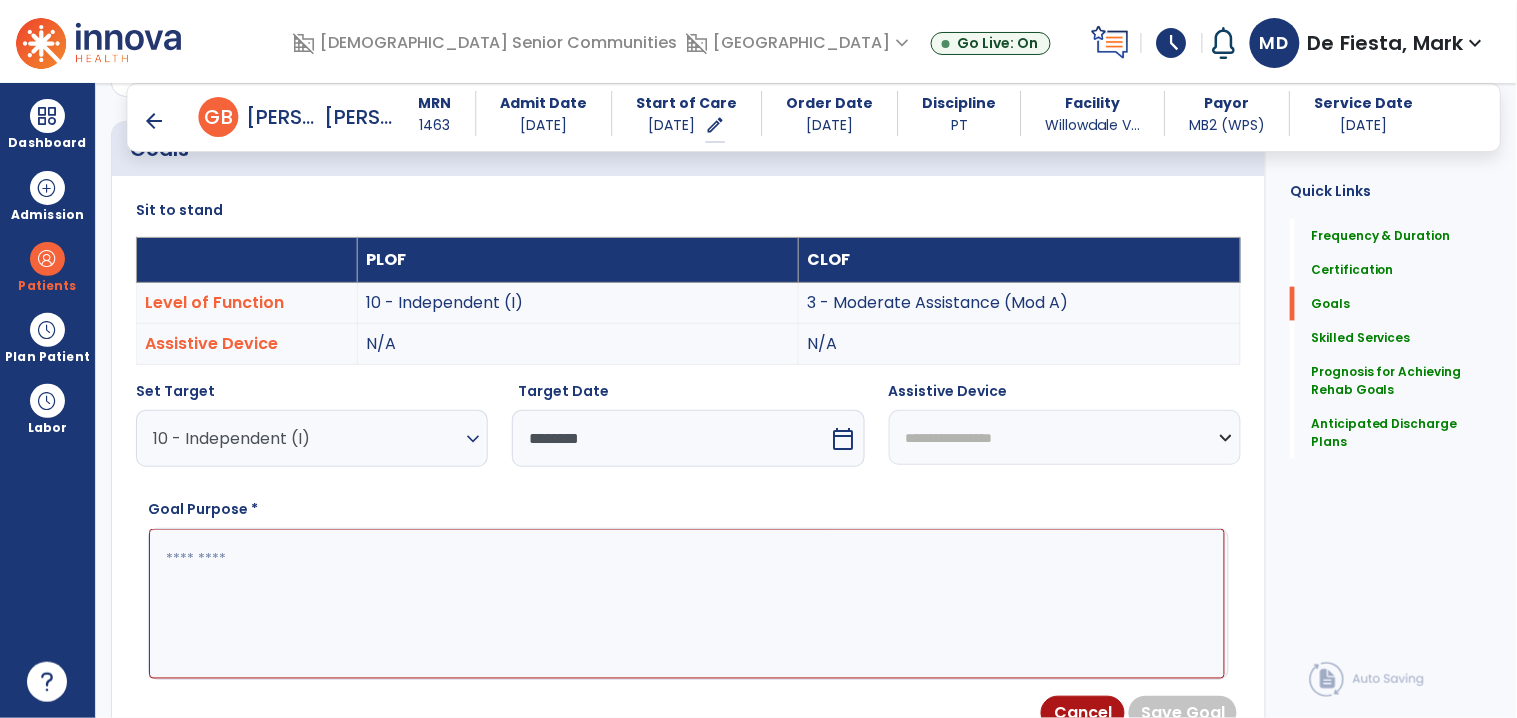 scroll, scrollTop: 523, scrollLeft: 0, axis: vertical 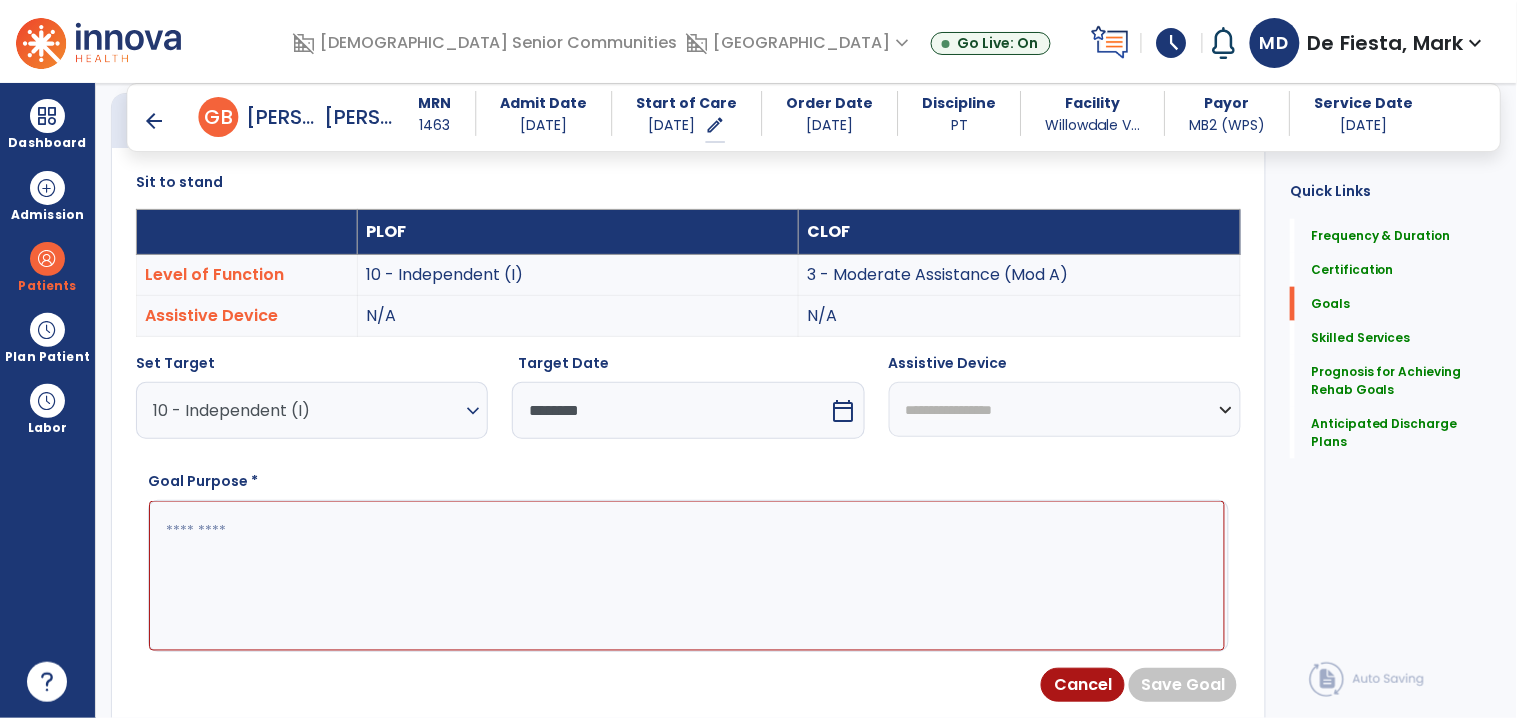 click at bounding box center (687, 576) 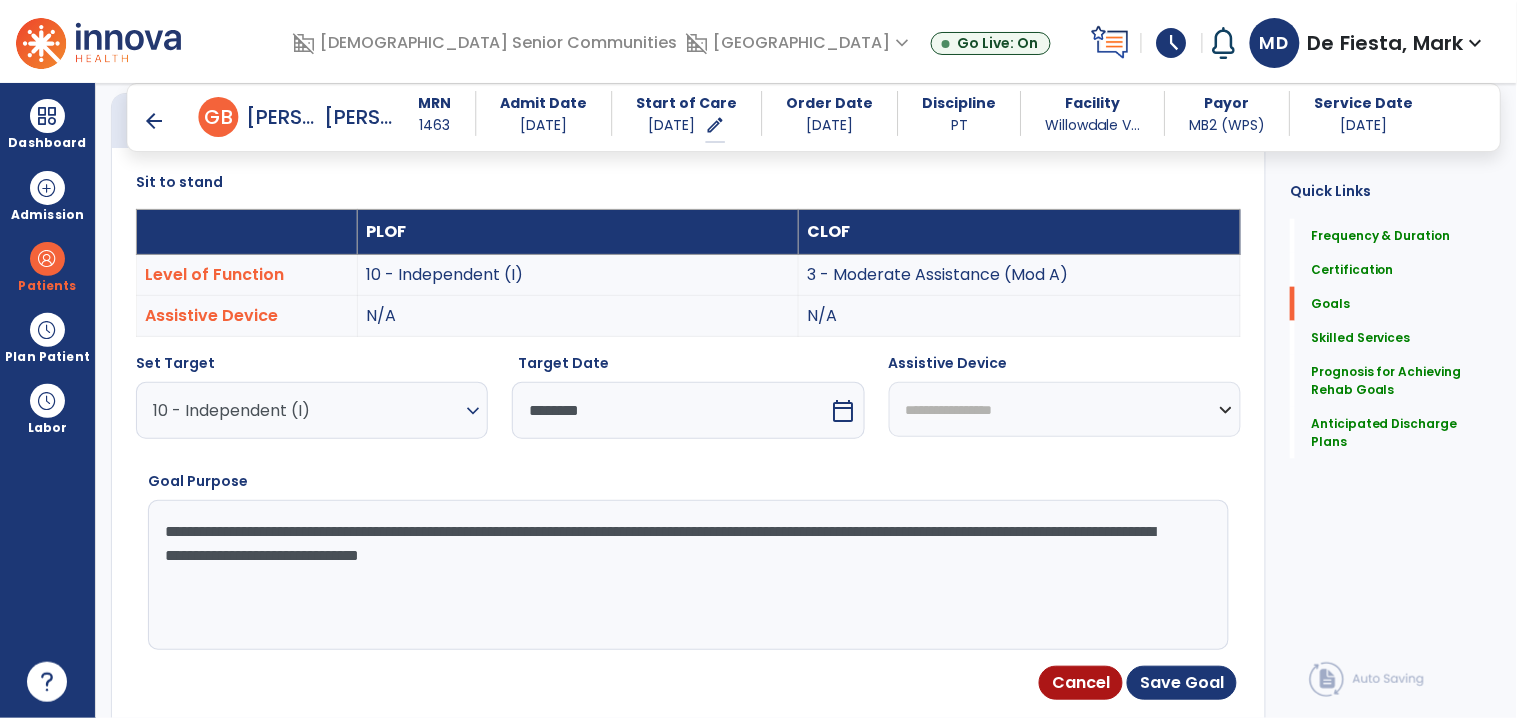 drag, startPoint x: 207, startPoint y: 563, endPoint x: 238, endPoint y: 563, distance: 31 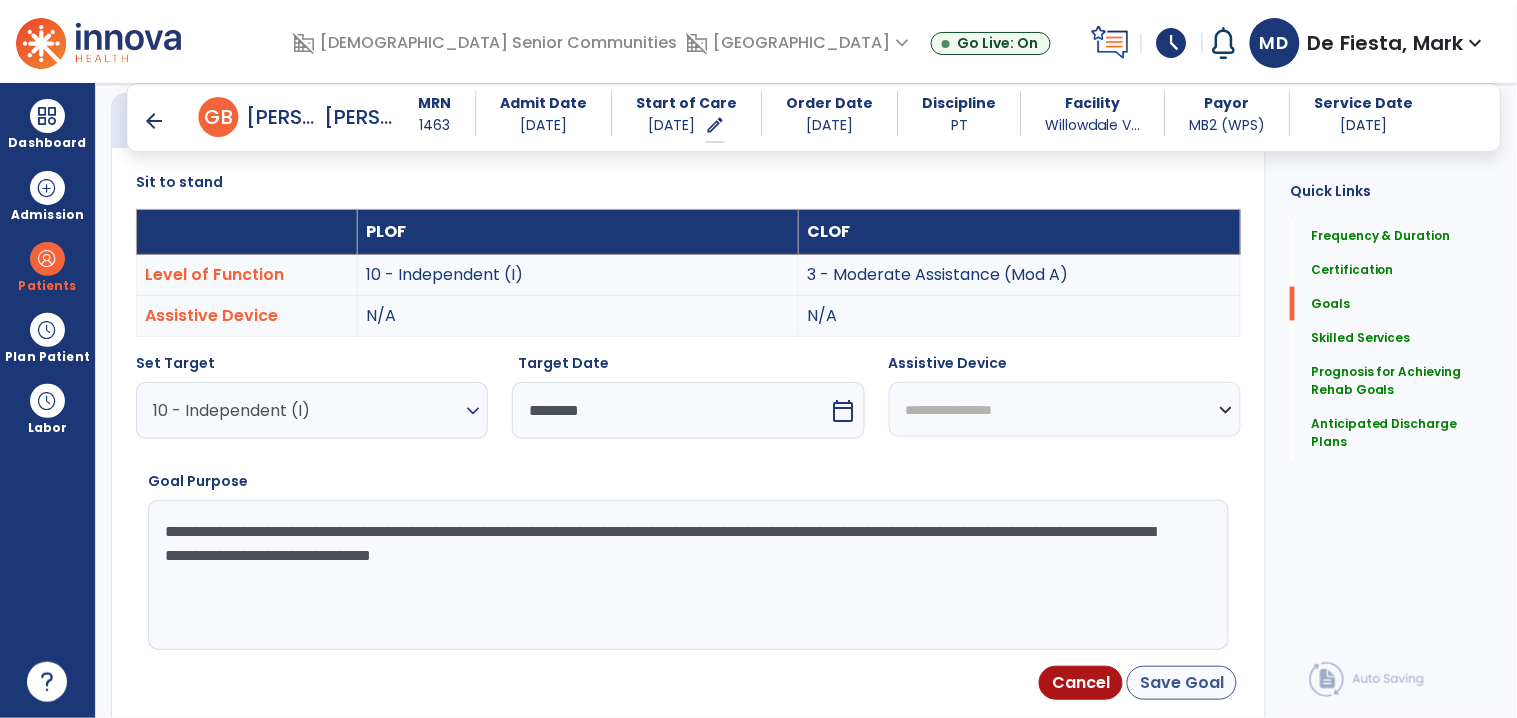 type on "**********" 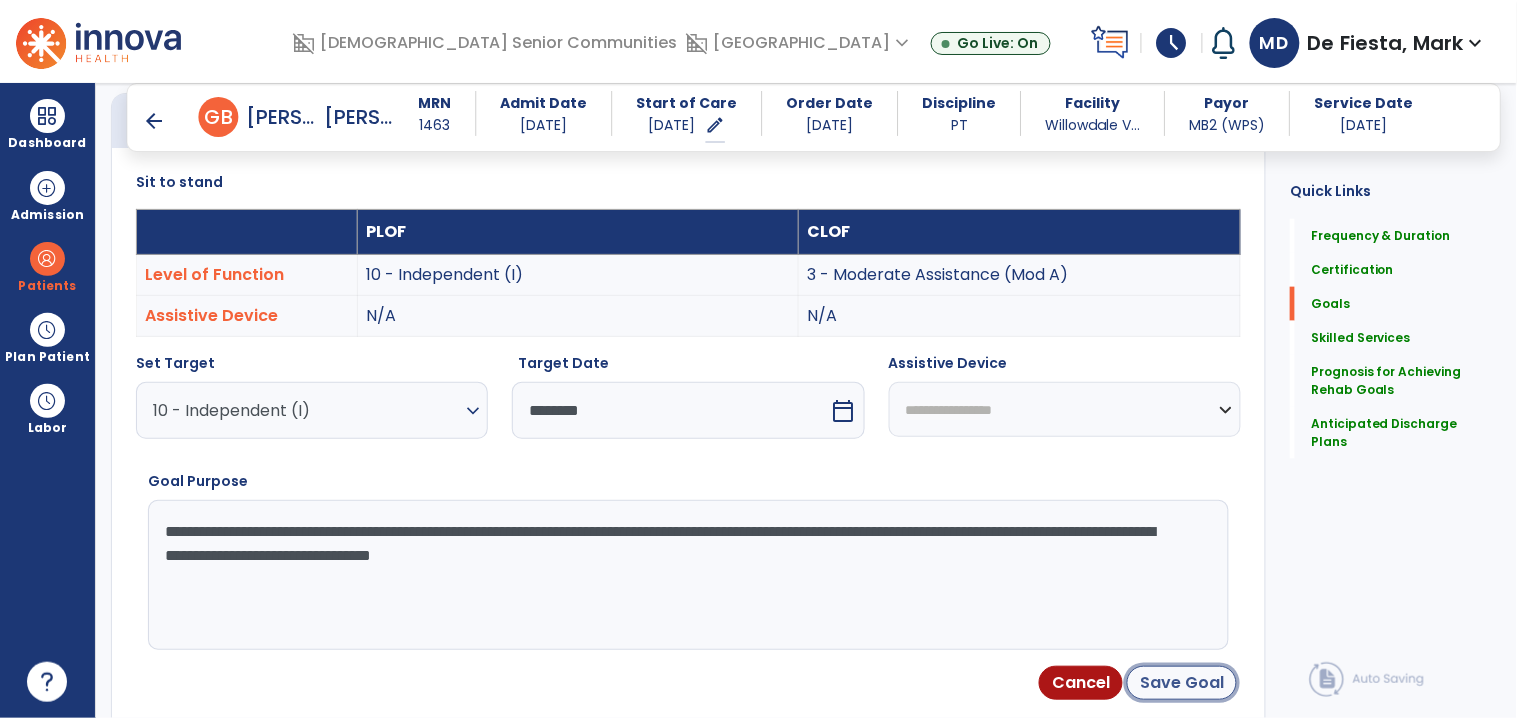 click on "Save Goal" at bounding box center [1182, 683] 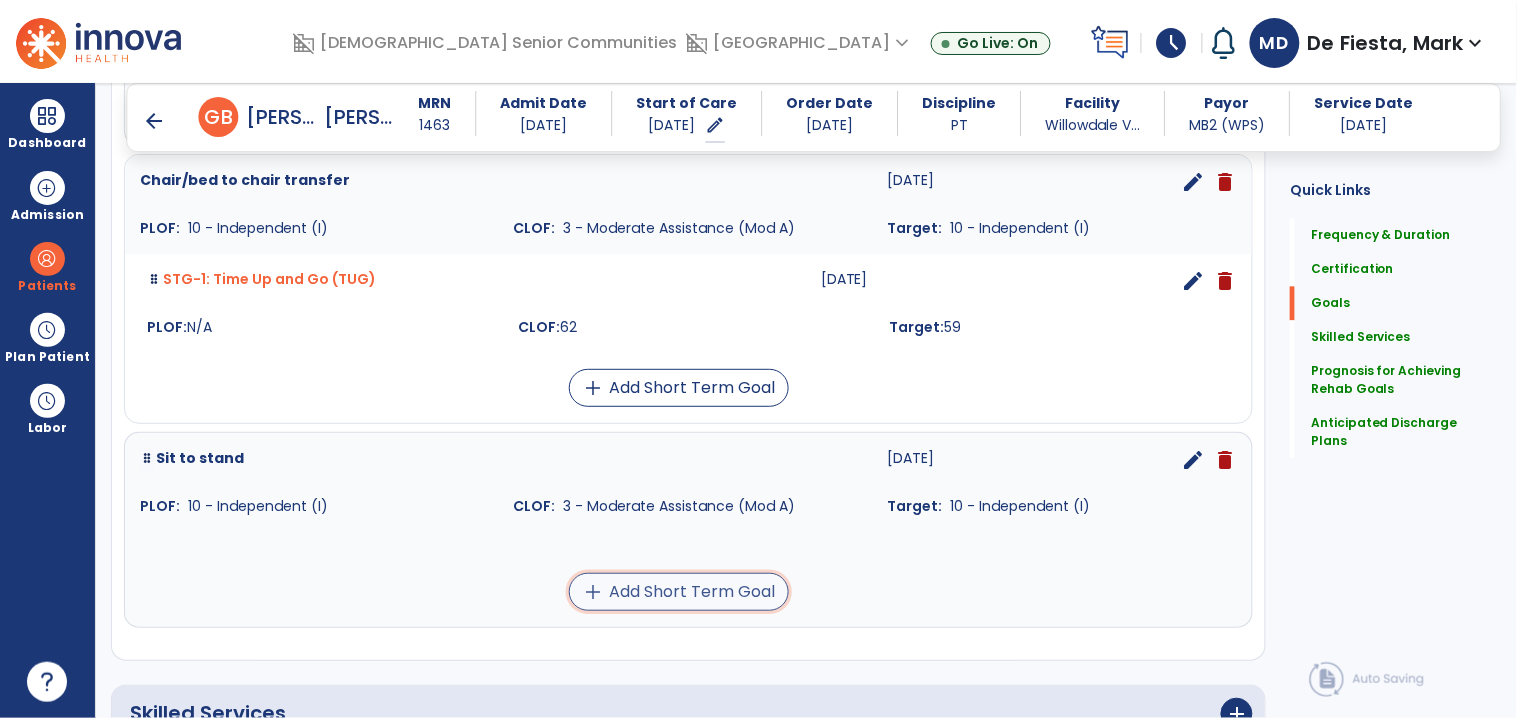 click on "add  Add Short Term Goal" at bounding box center (679, 592) 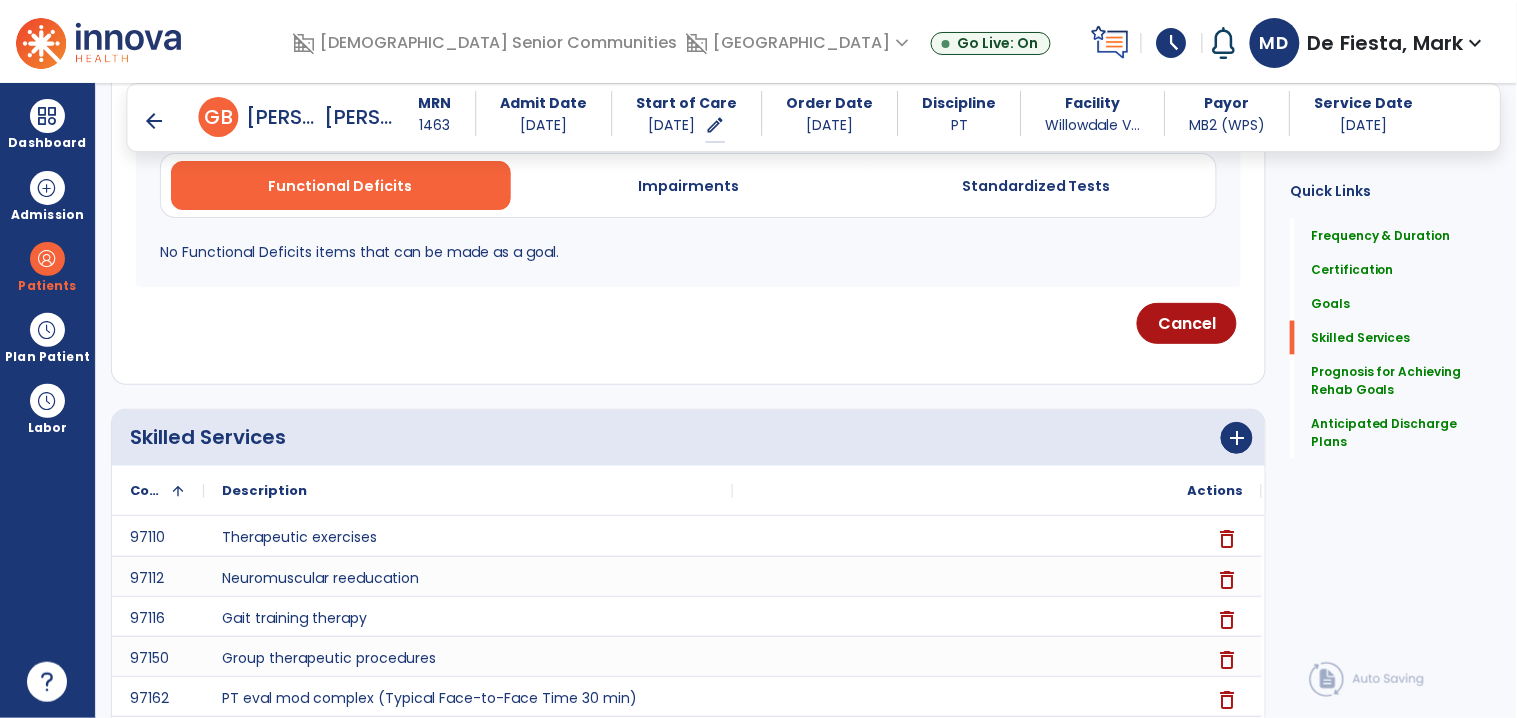 scroll, scrollTop: 572, scrollLeft: 0, axis: vertical 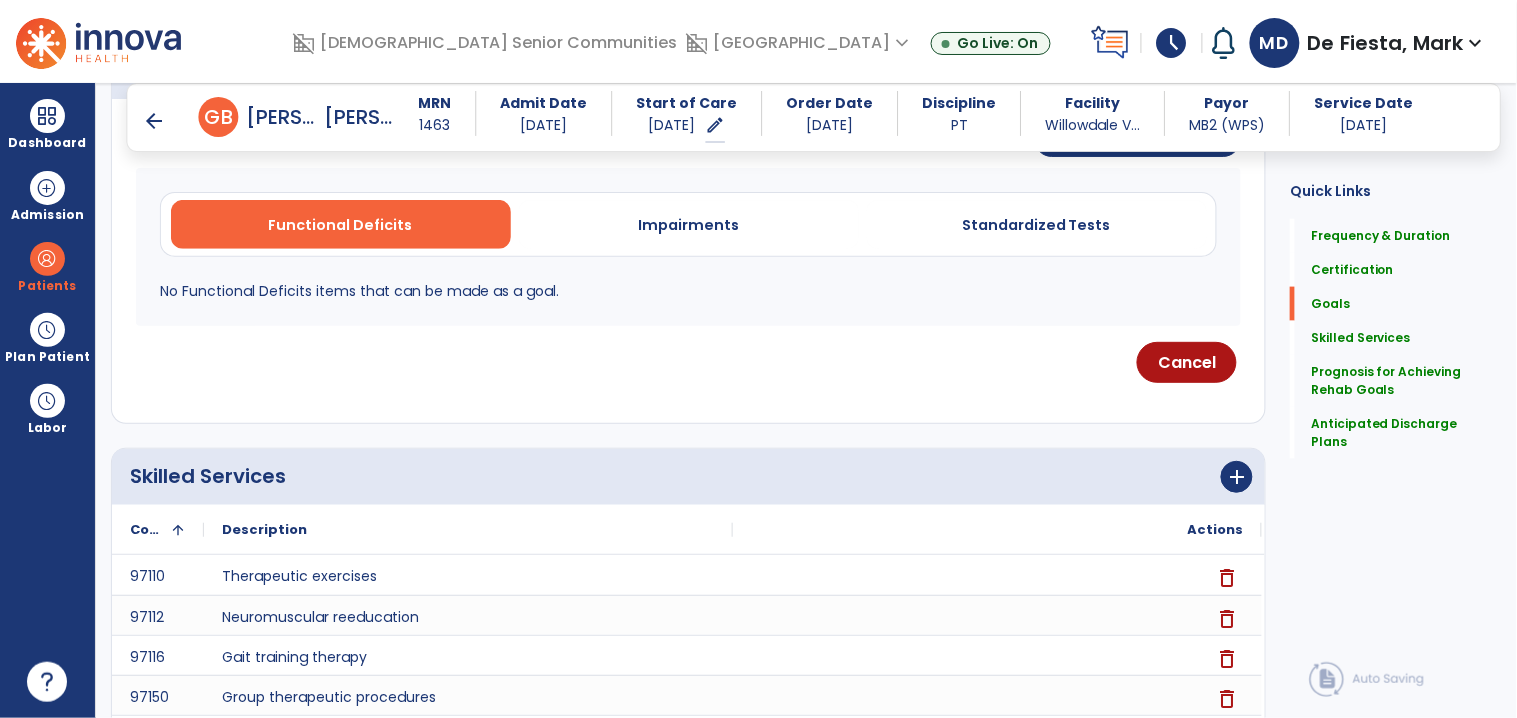 click on "Standardized Tests" at bounding box center (1036, 225) 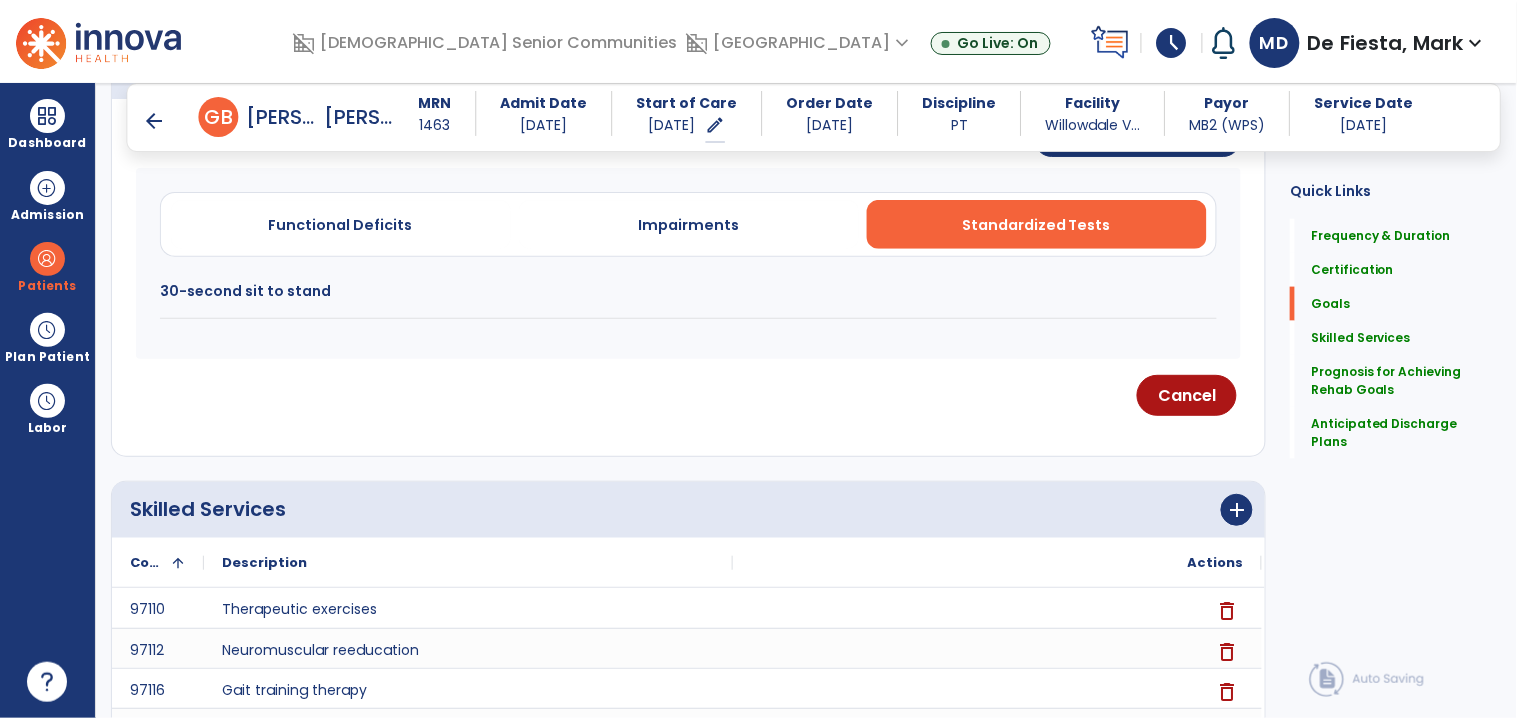 click on "30-second sit to stand" at bounding box center (688, 300) 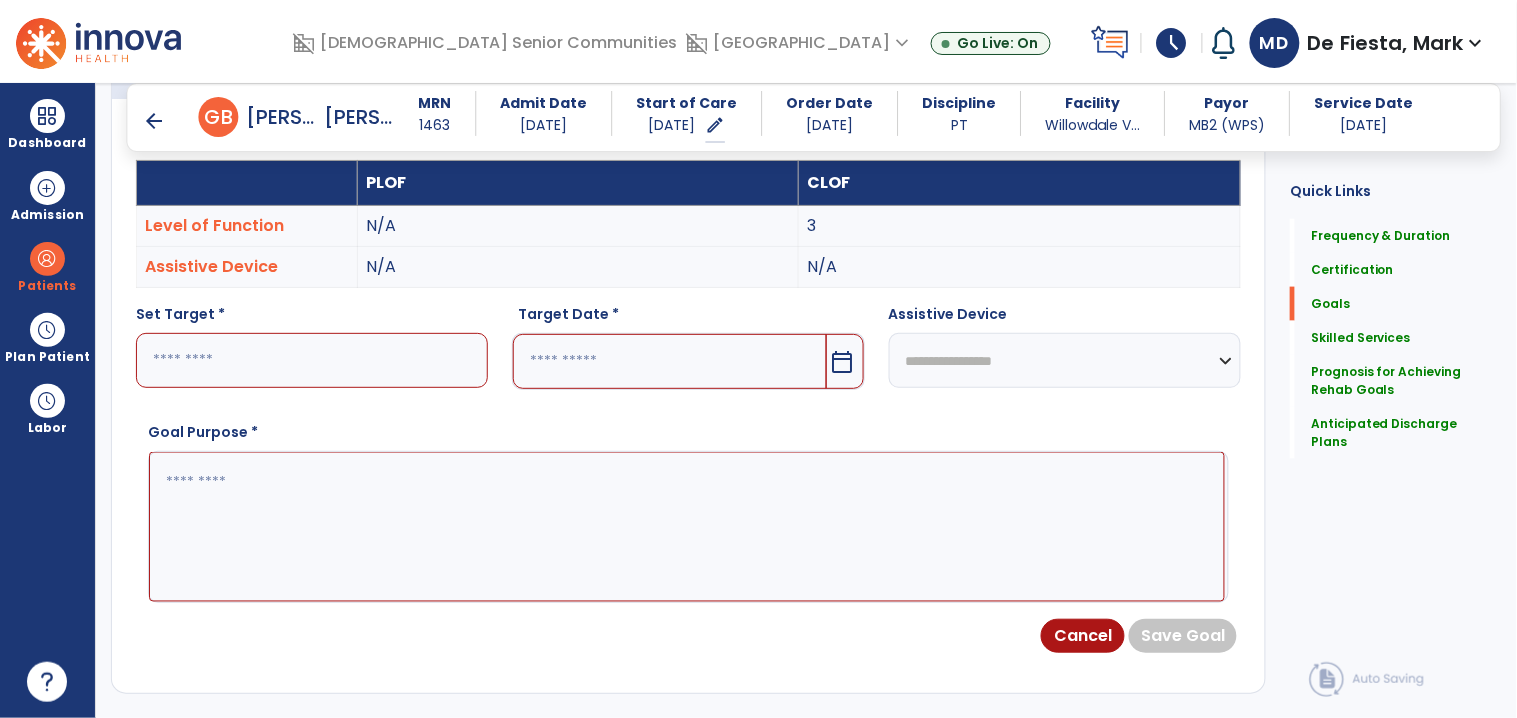 click at bounding box center [312, 360] 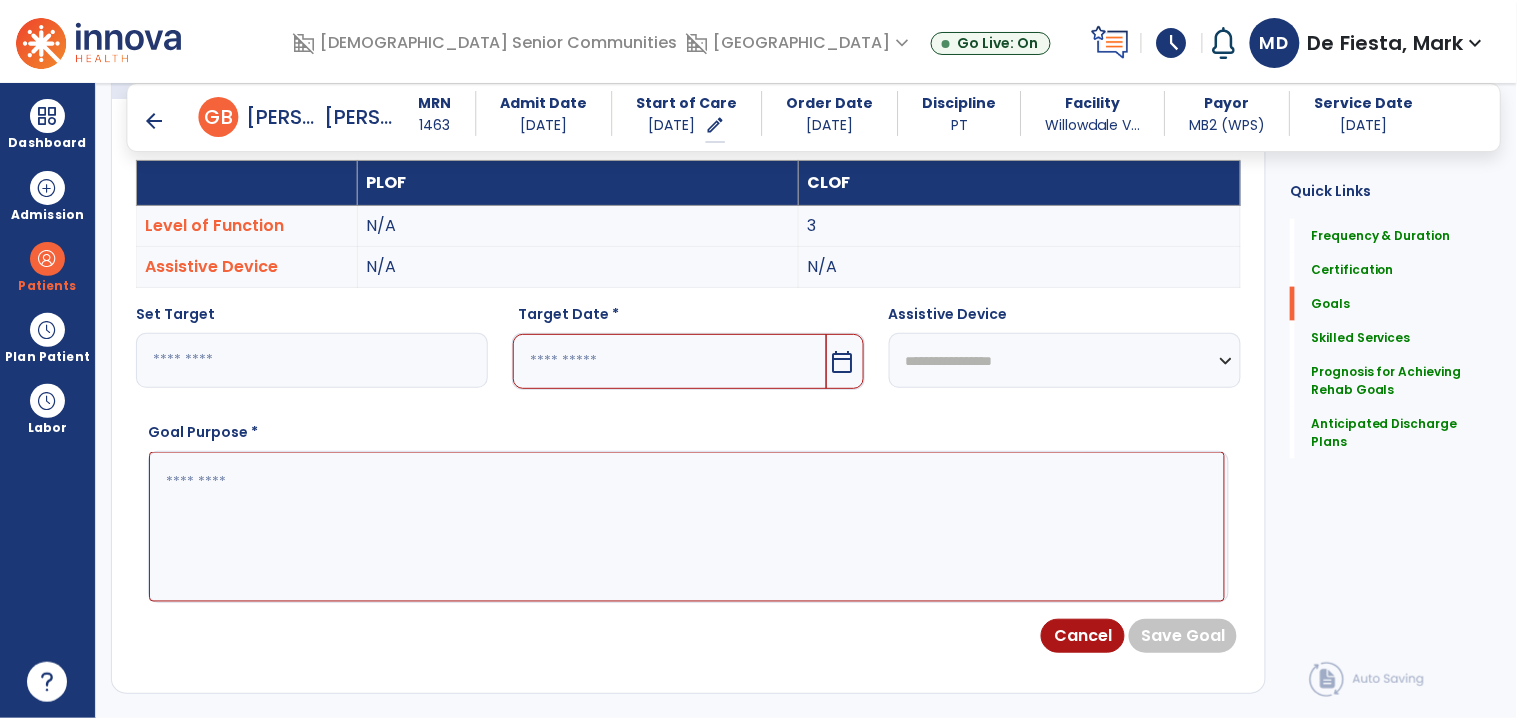 type on "*" 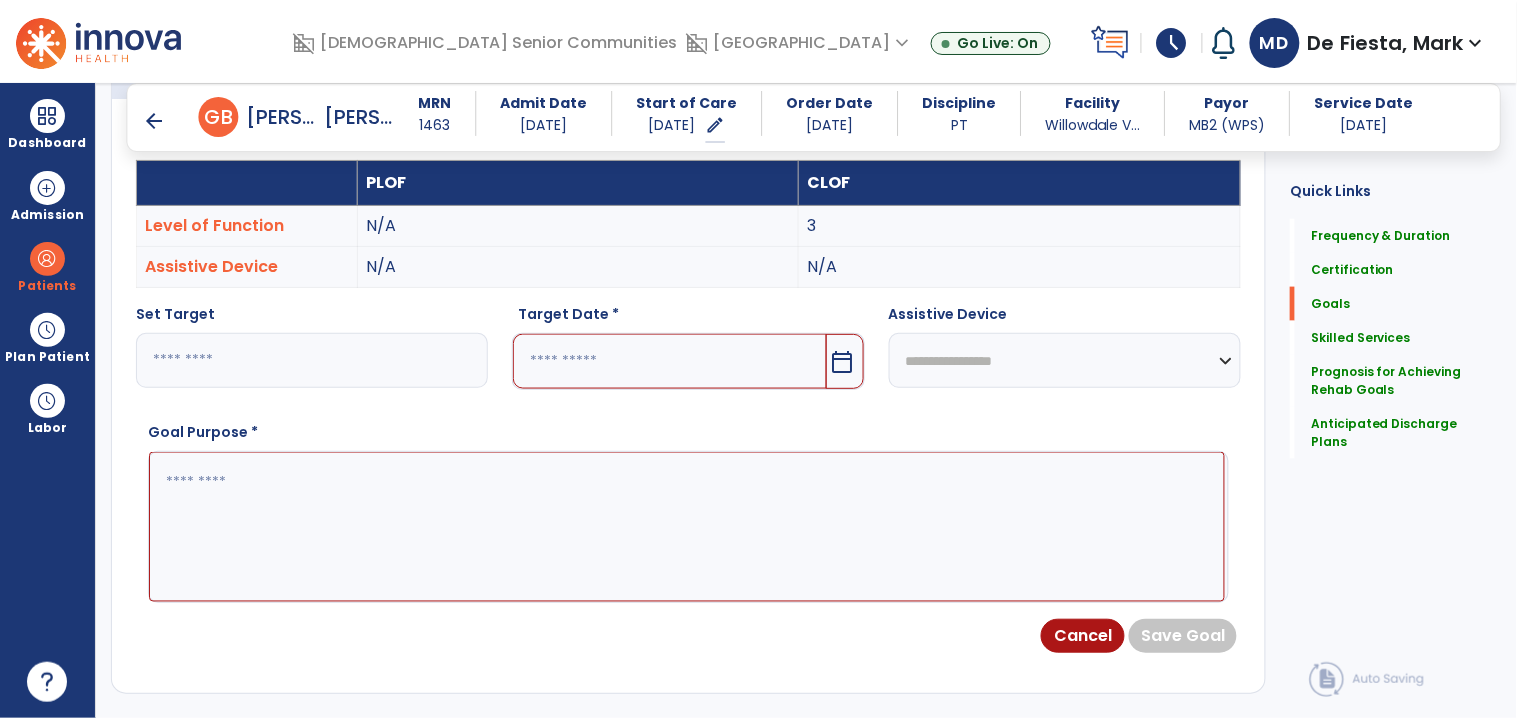 click at bounding box center [669, 361] 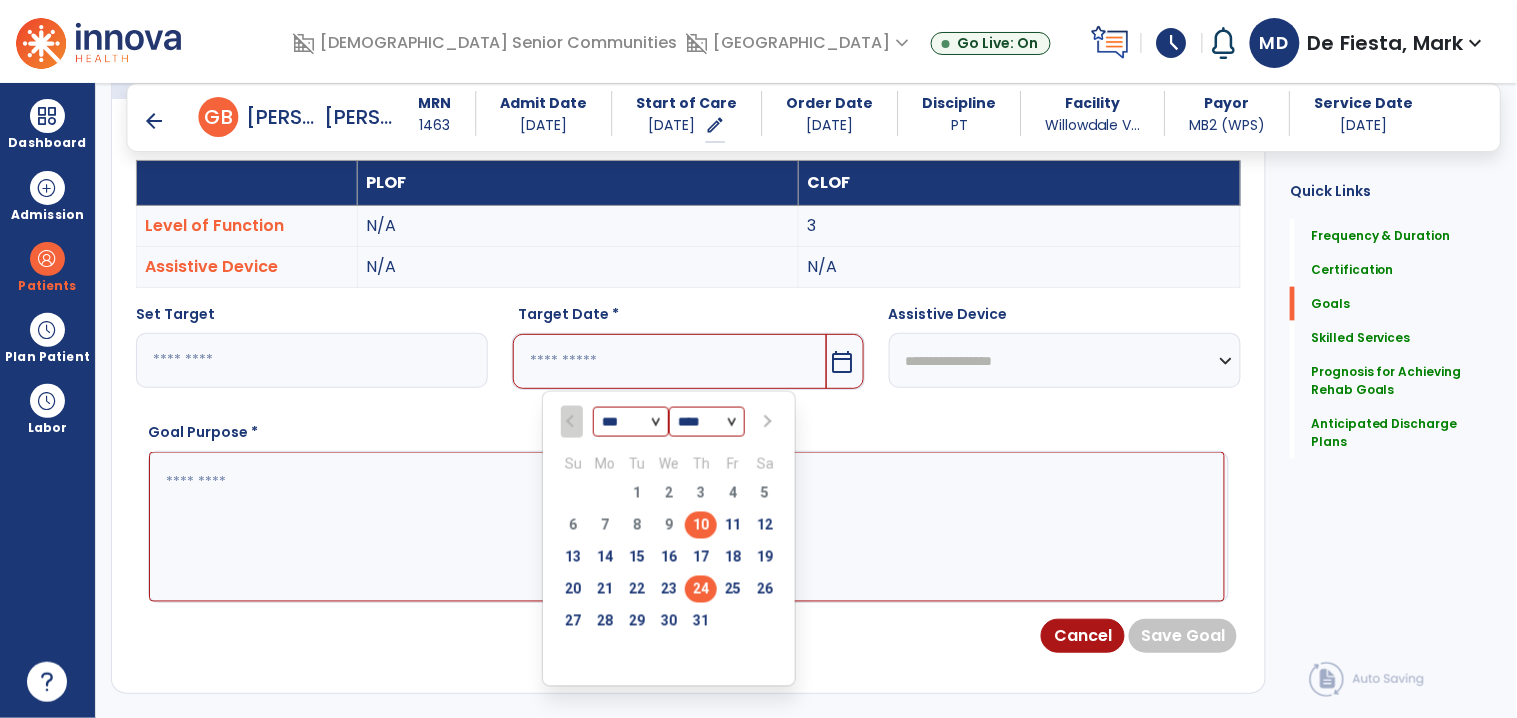 click on "24" at bounding box center (701, 589) 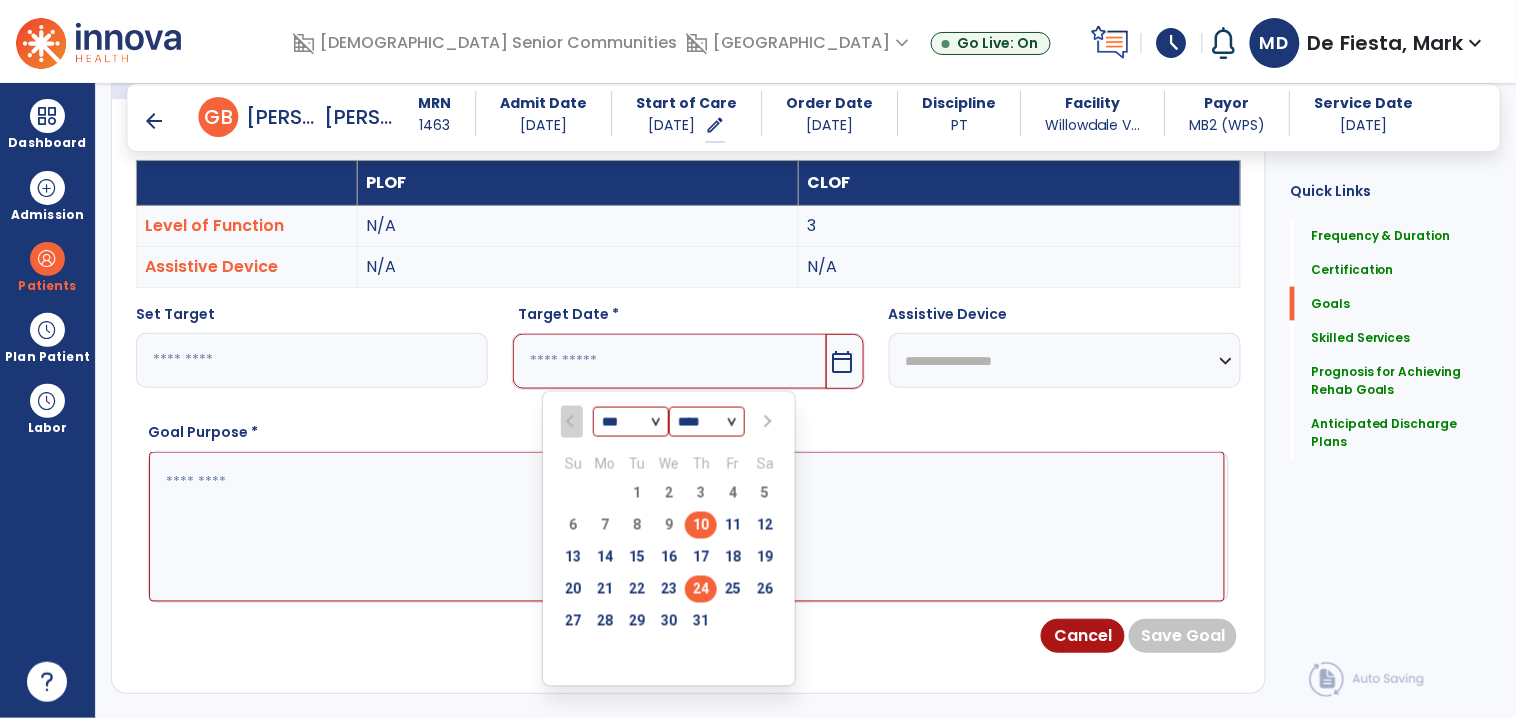 type on "*********" 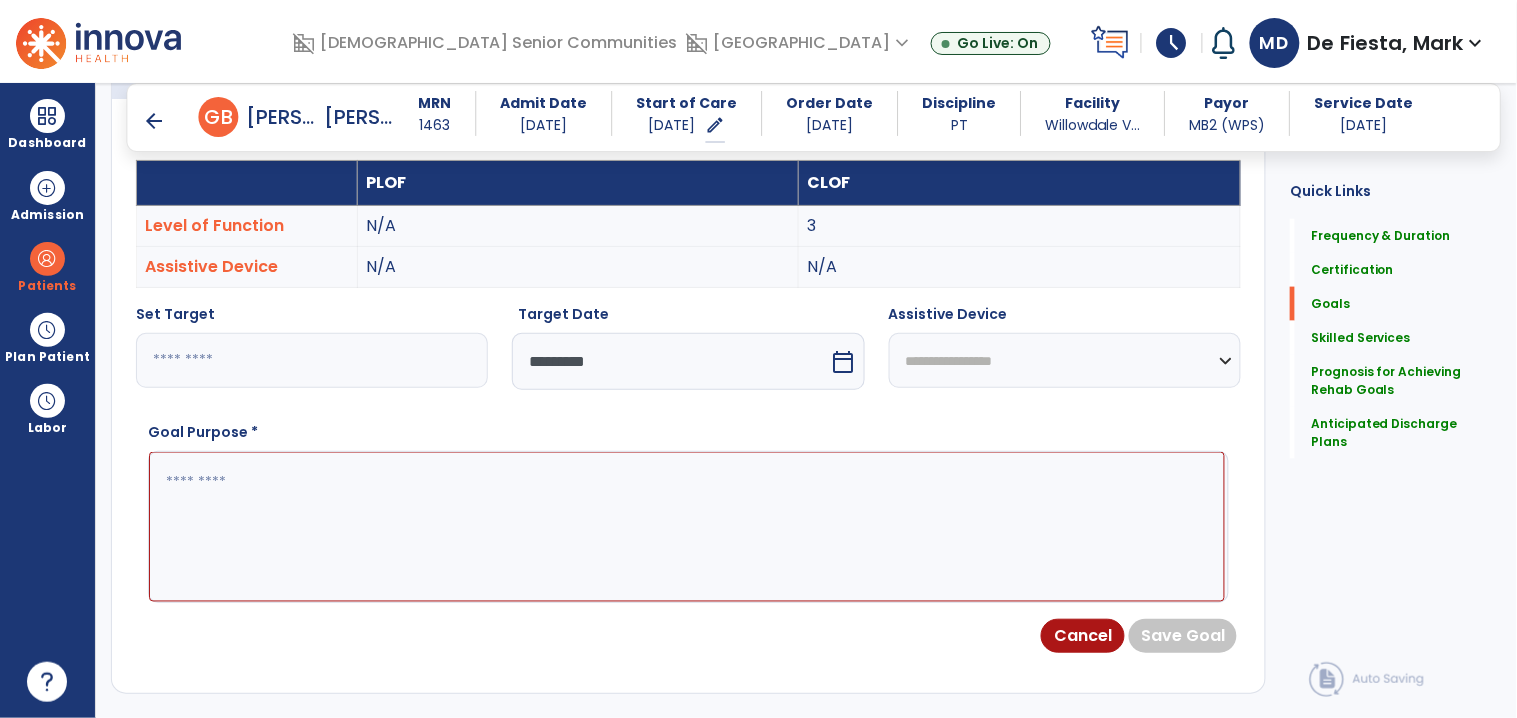 click at bounding box center [687, 527] 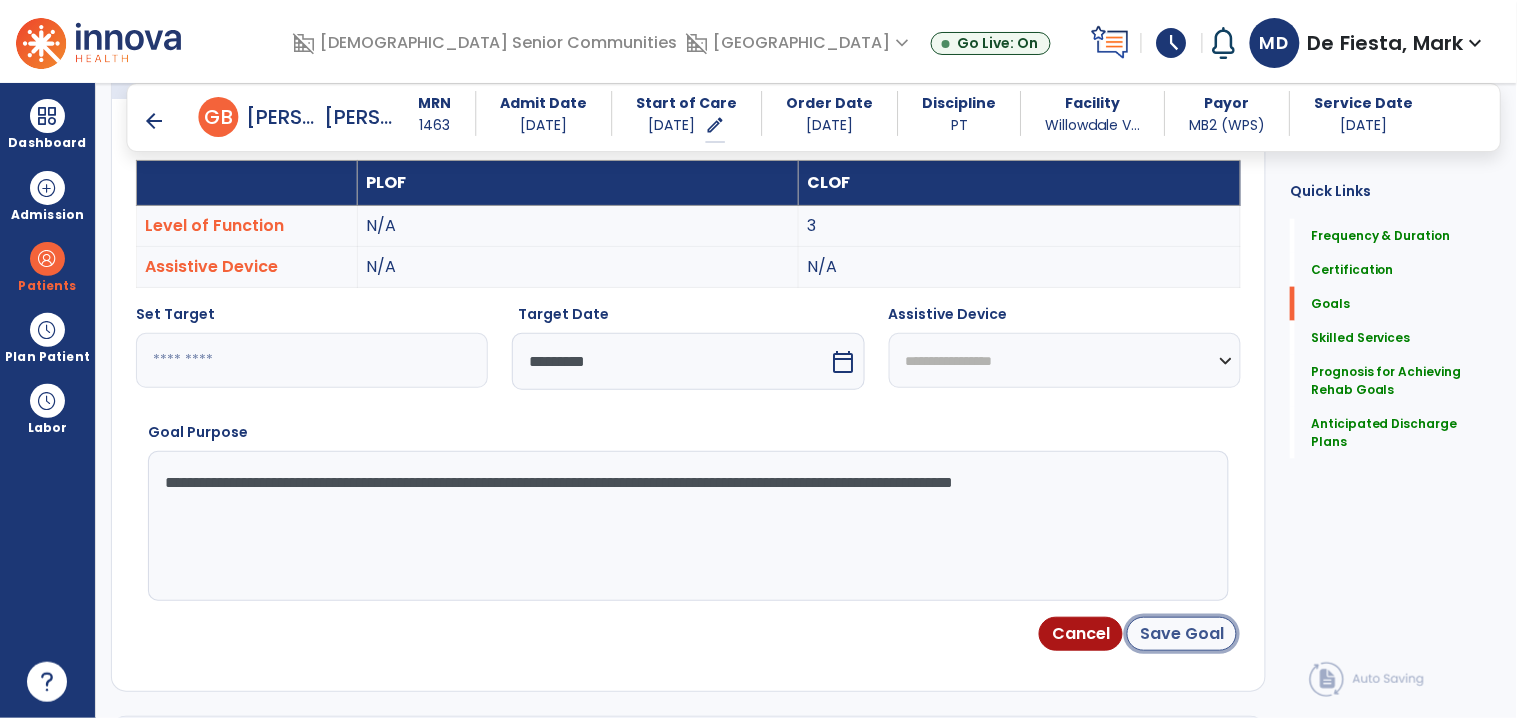 click on "Save Goal" at bounding box center (1182, 634) 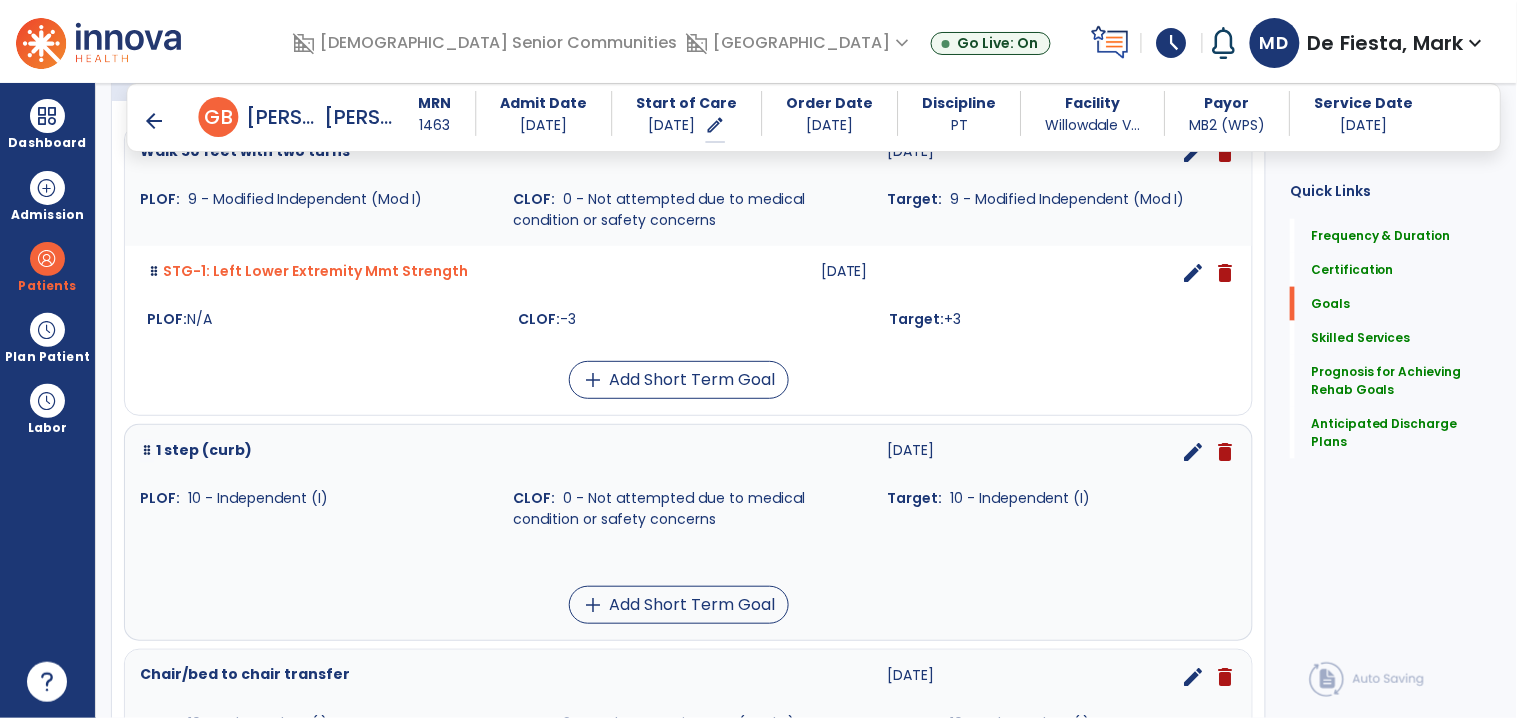 scroll, scrollTop: 0, scrollLeft: 0, axis: both 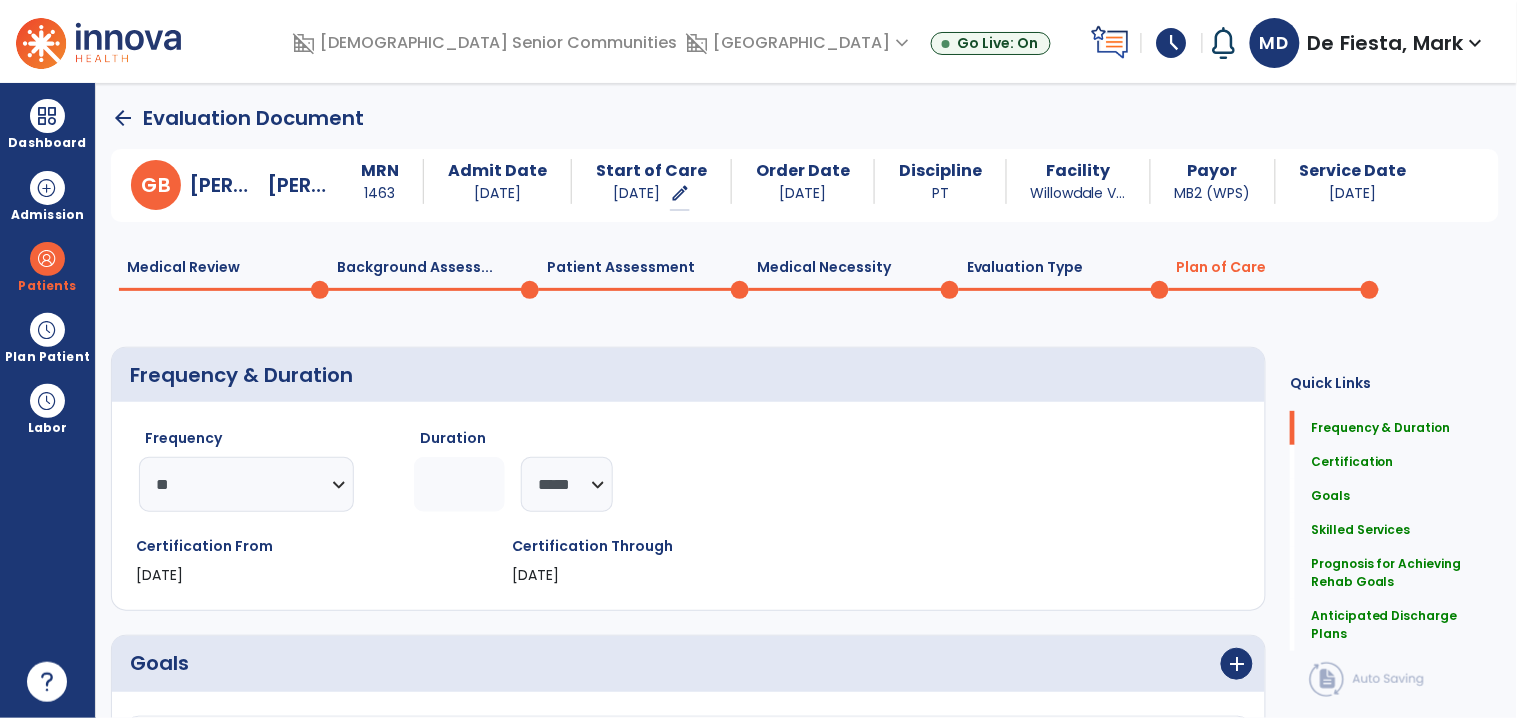 click on "Medical Review  0" 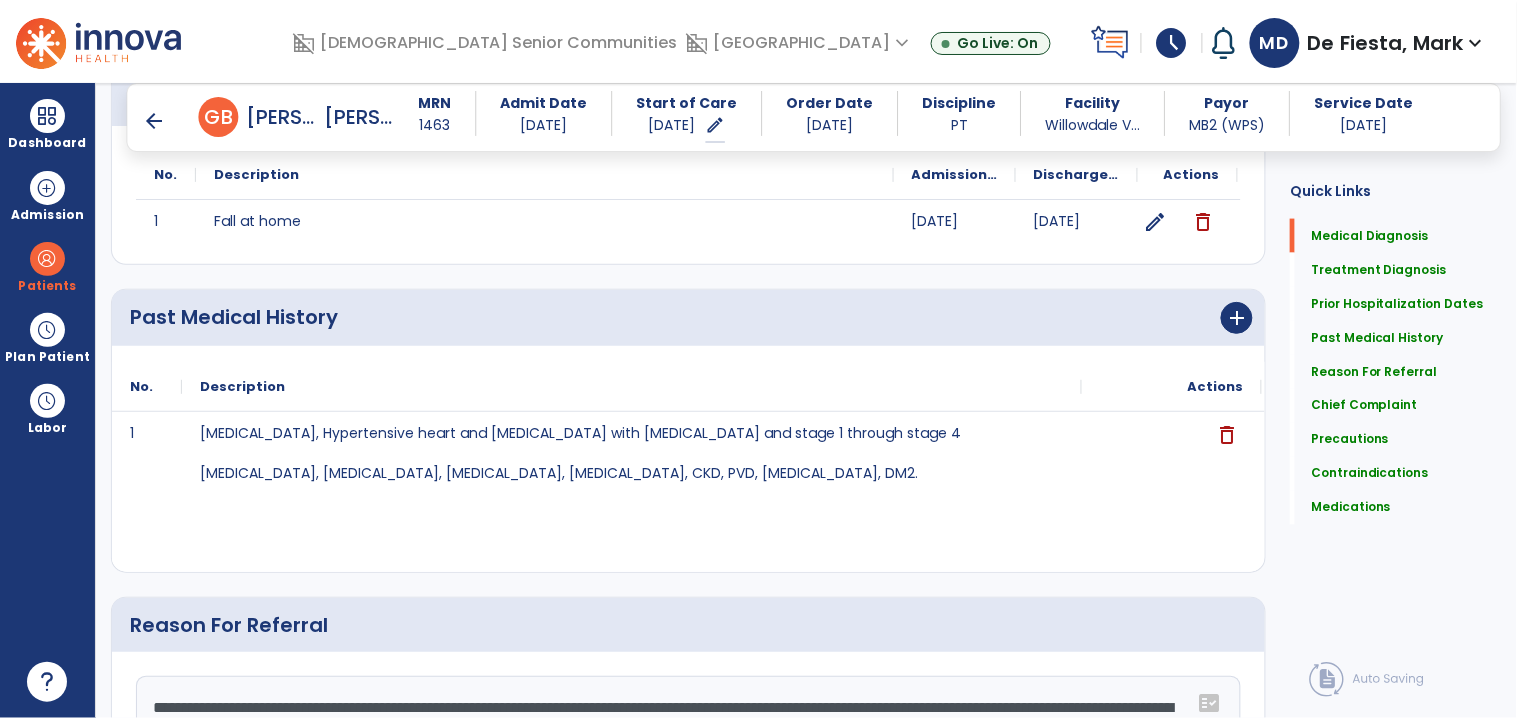 scroll, scrollTop: 913, scrollLeft: 0, axis: vertical 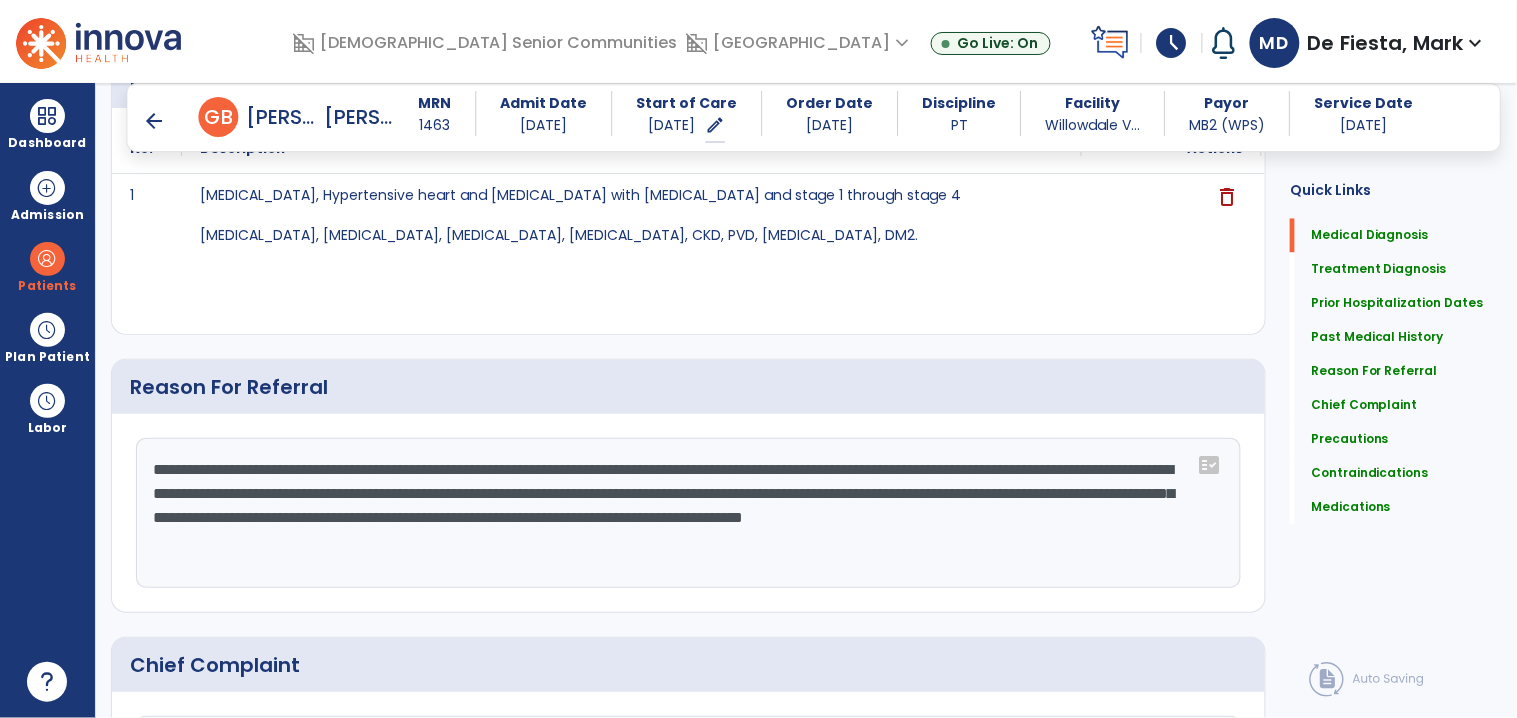 drag, startPoint x: 376, startPoint y: 470, endPoint x: 471, endPoint y: 512, distance: 103.87011 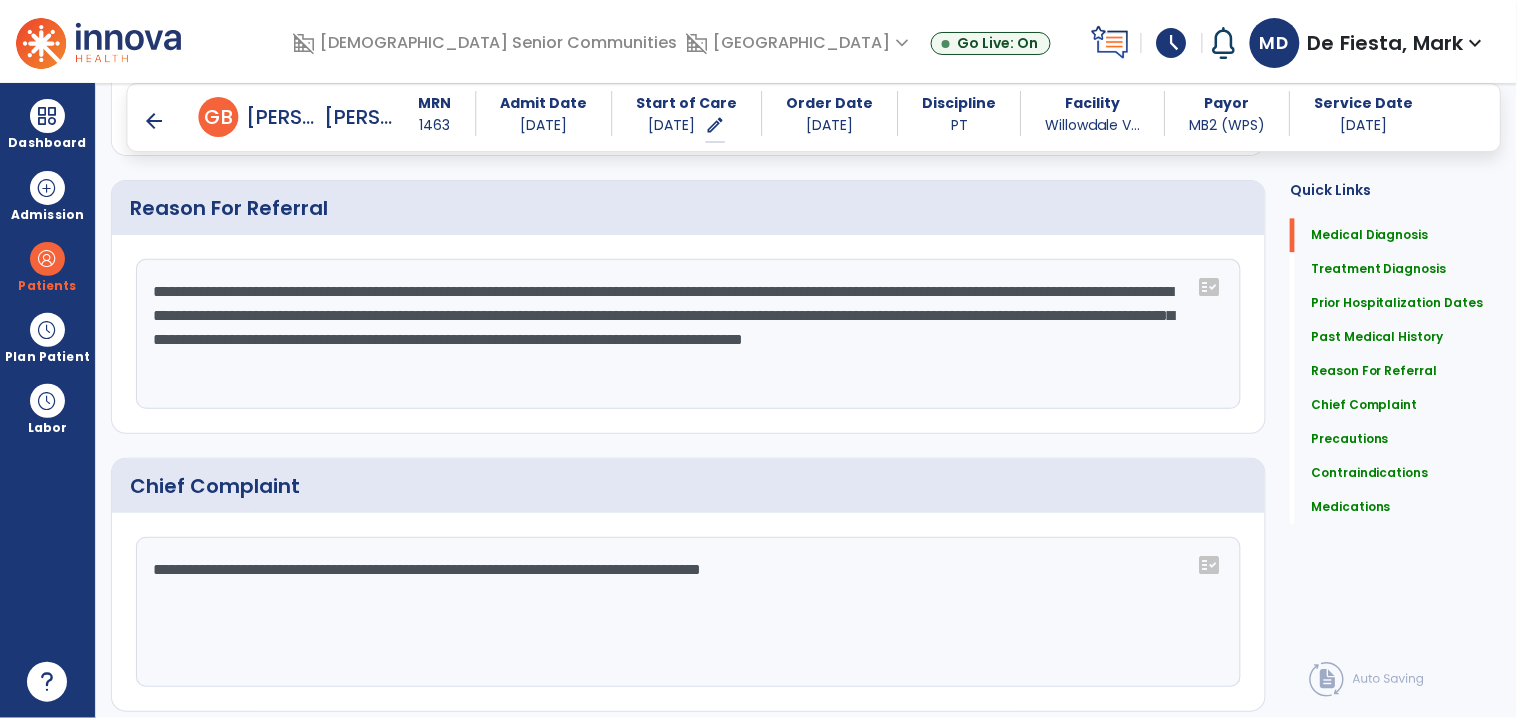 scroll, scrollTop: 1132, scrollLeft: 0, axis: vertical 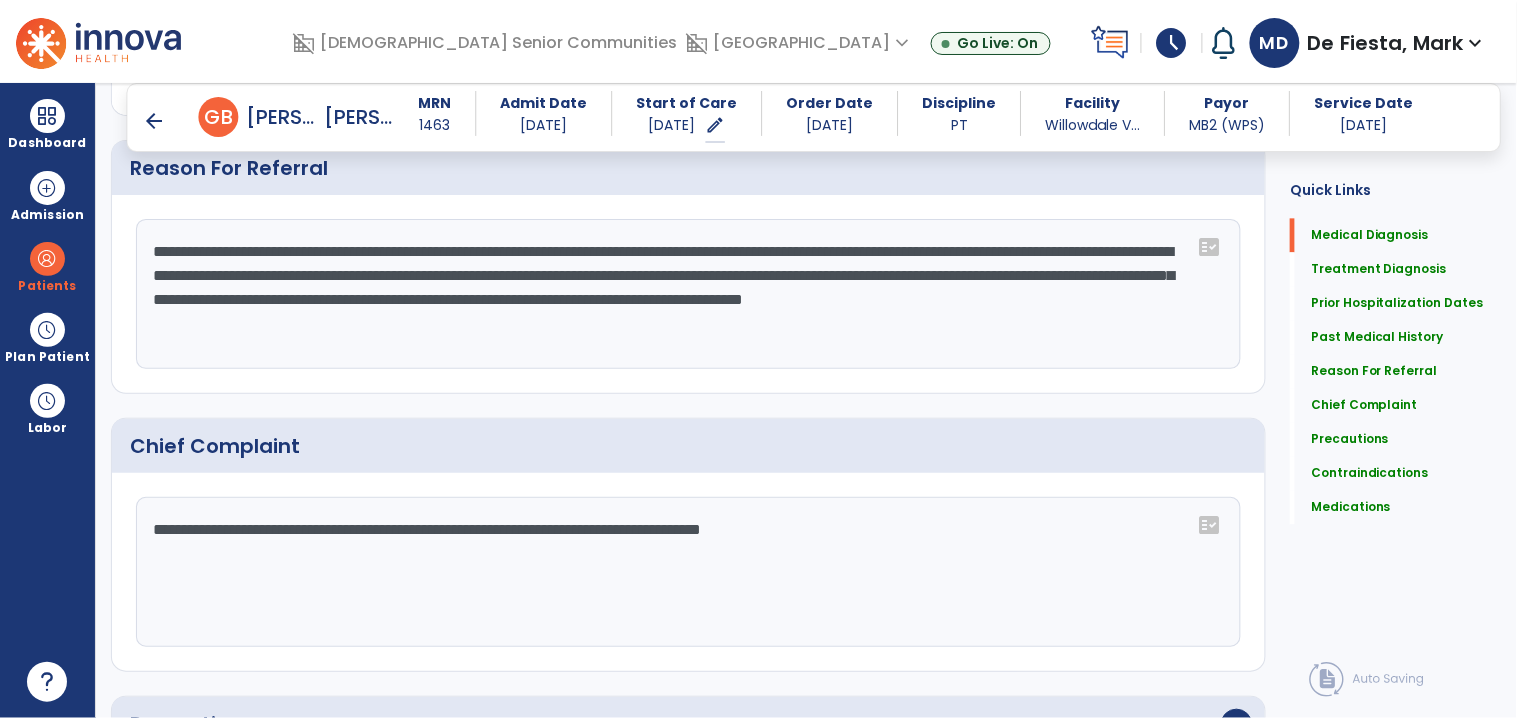 click on "**********" 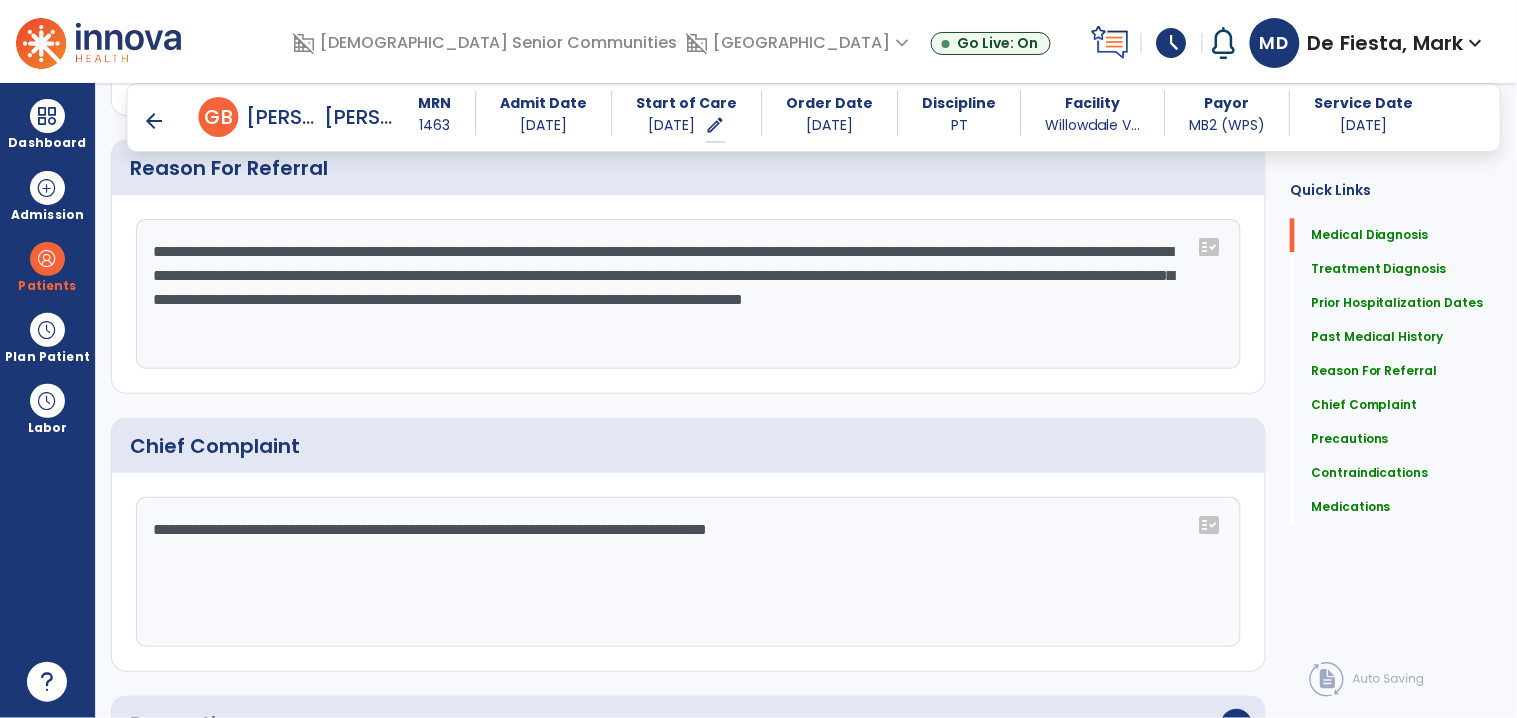 paste on "**********" 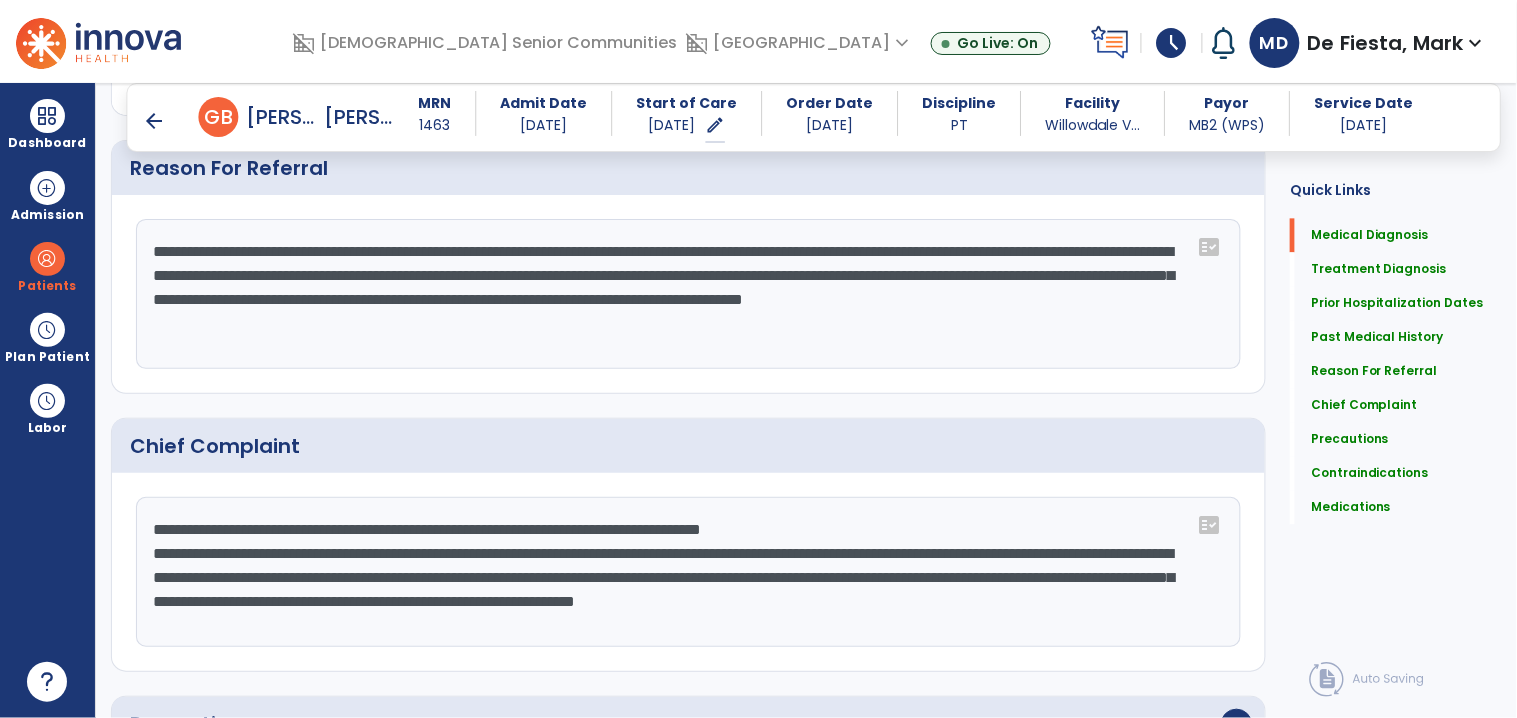 scroll, scrollTop: 1252, scrollLeft: 0, axis: vertical 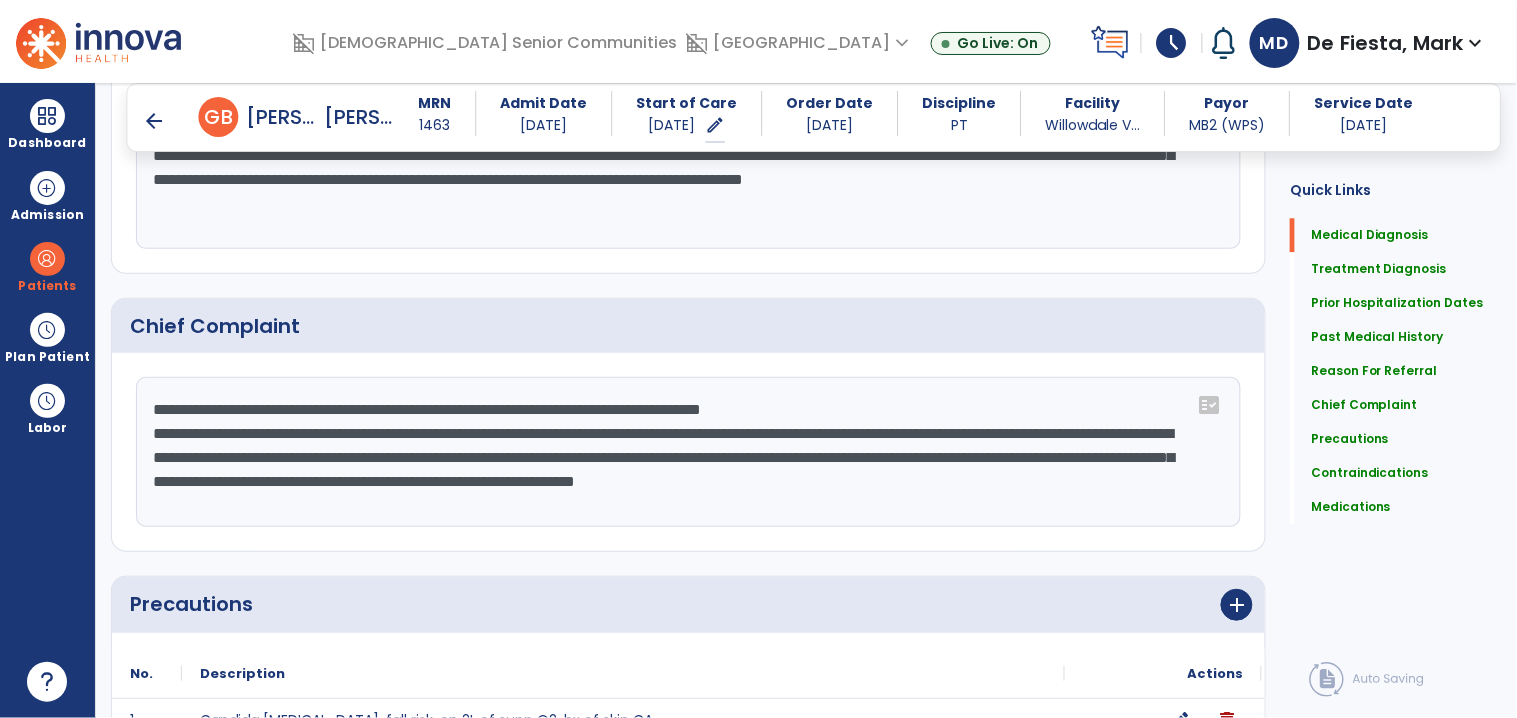 drag, startPoint x: 155, startPoint y: 406, endPoint x: 378, endPoint y: 529, distance: 254.67233 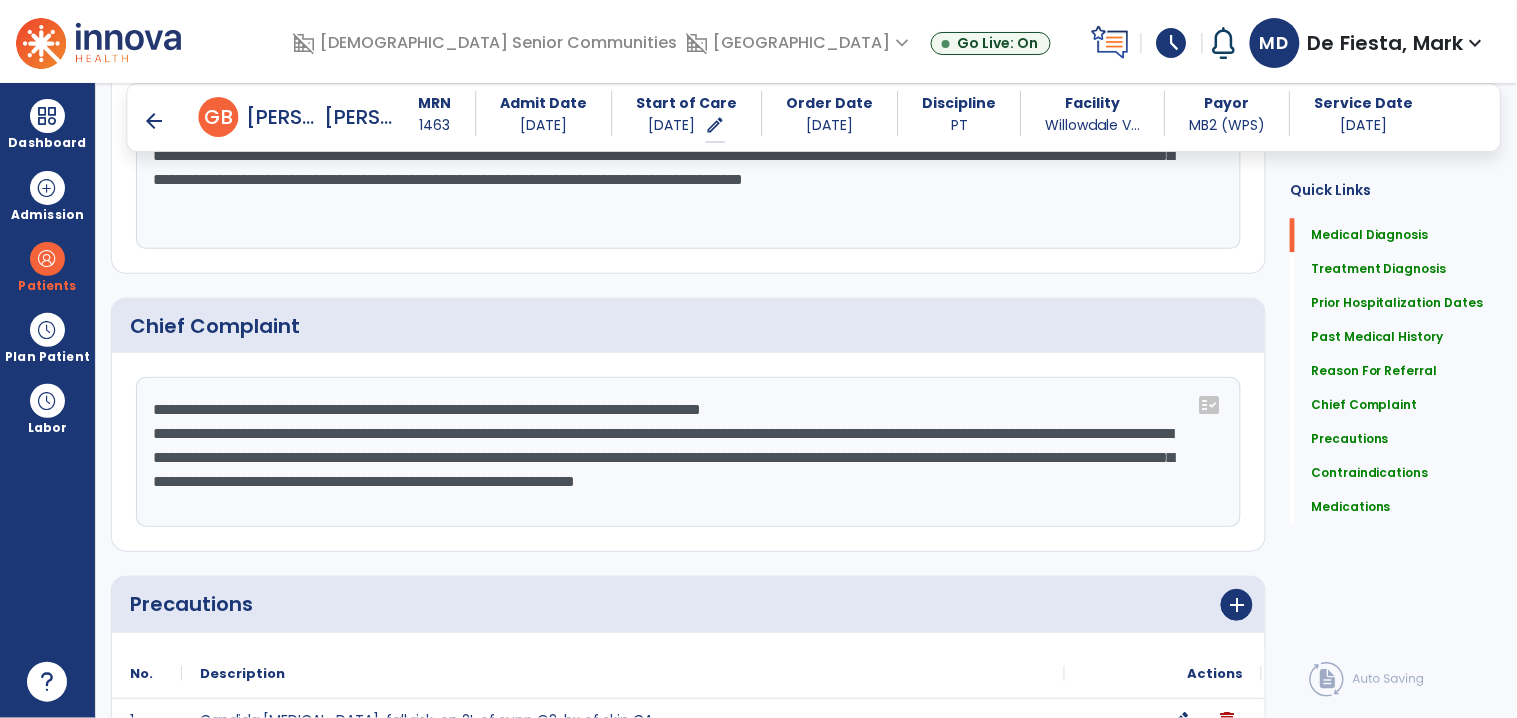 click on "**********" 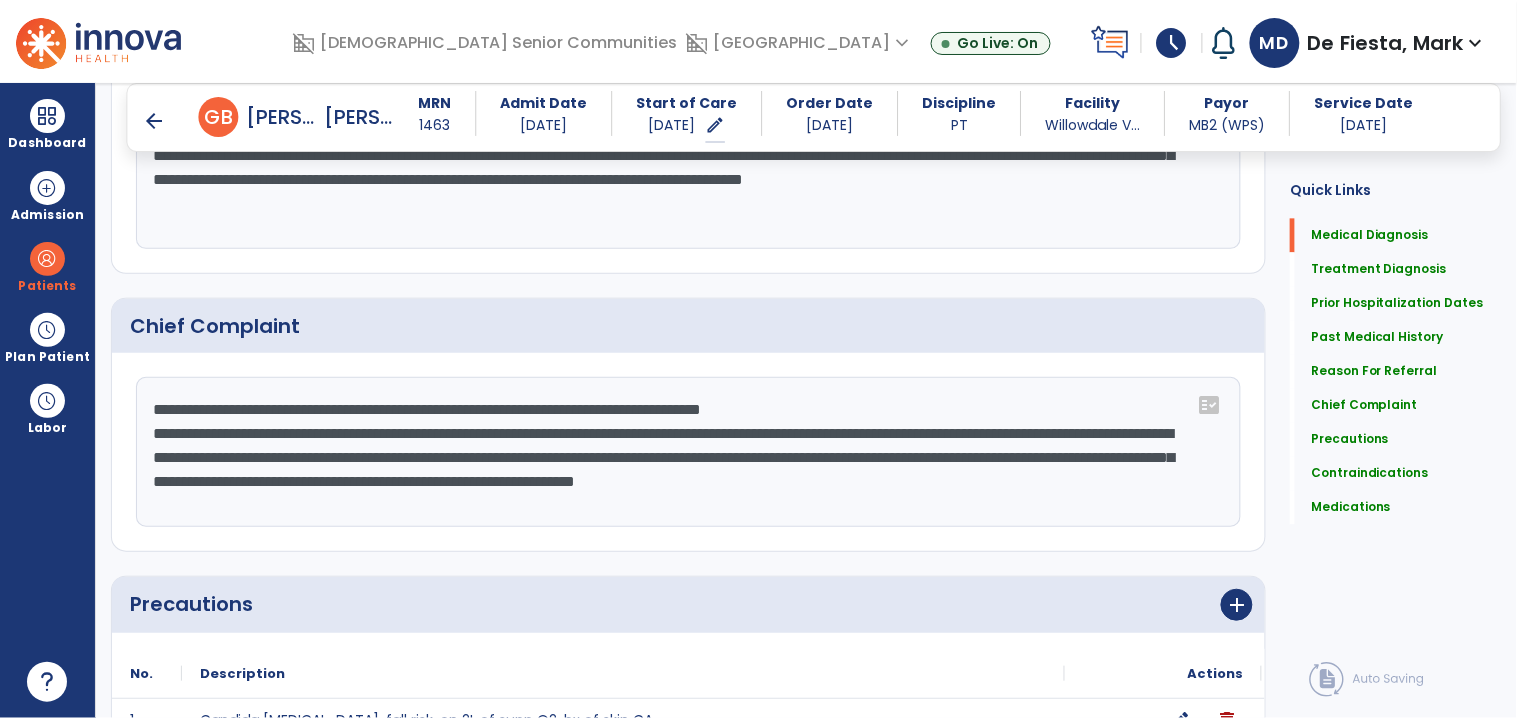 drag, startPoint x: 154, startPoint y: 432, endPoint x: 341, endPoint y: 511, distance: 203.00246 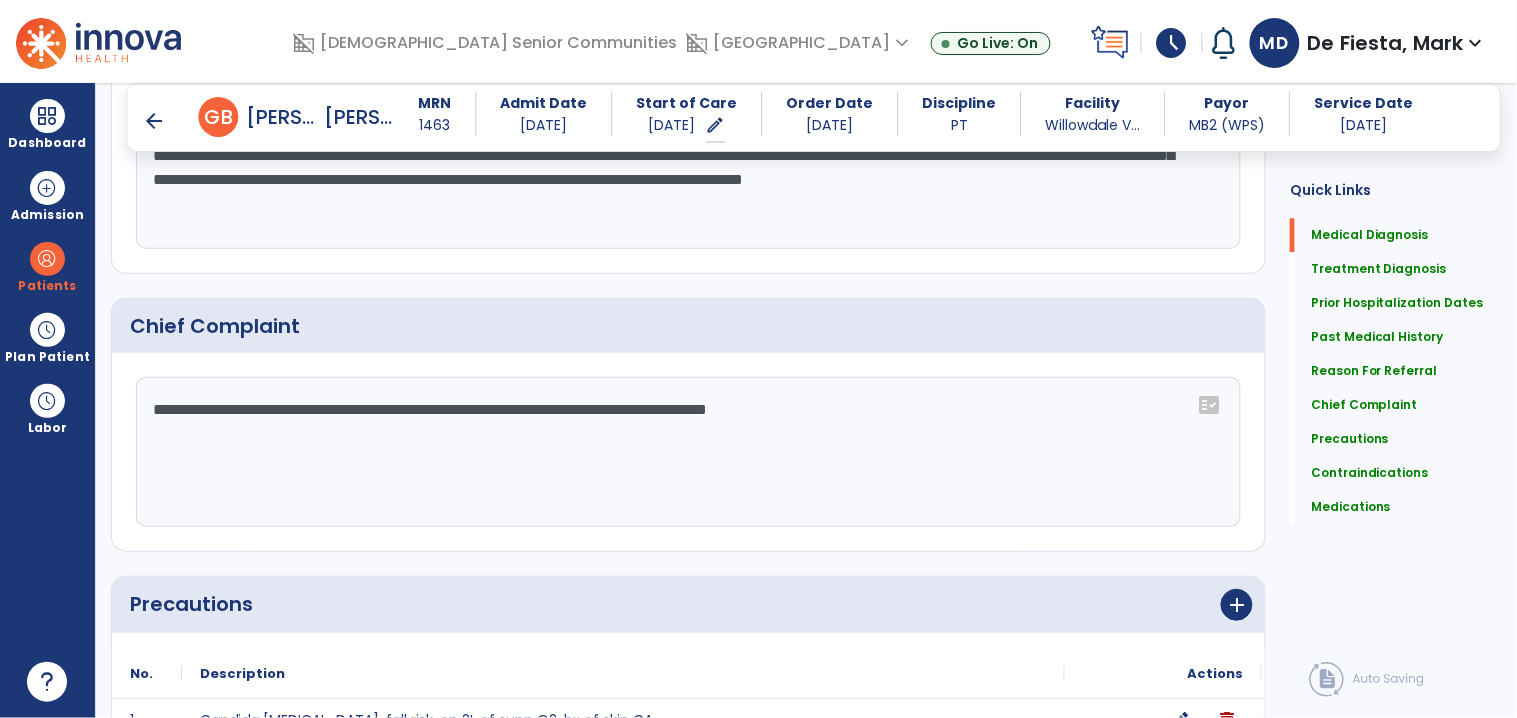 scroll, scrollTop: 1721, scrollLeft: 0, axis: vertical 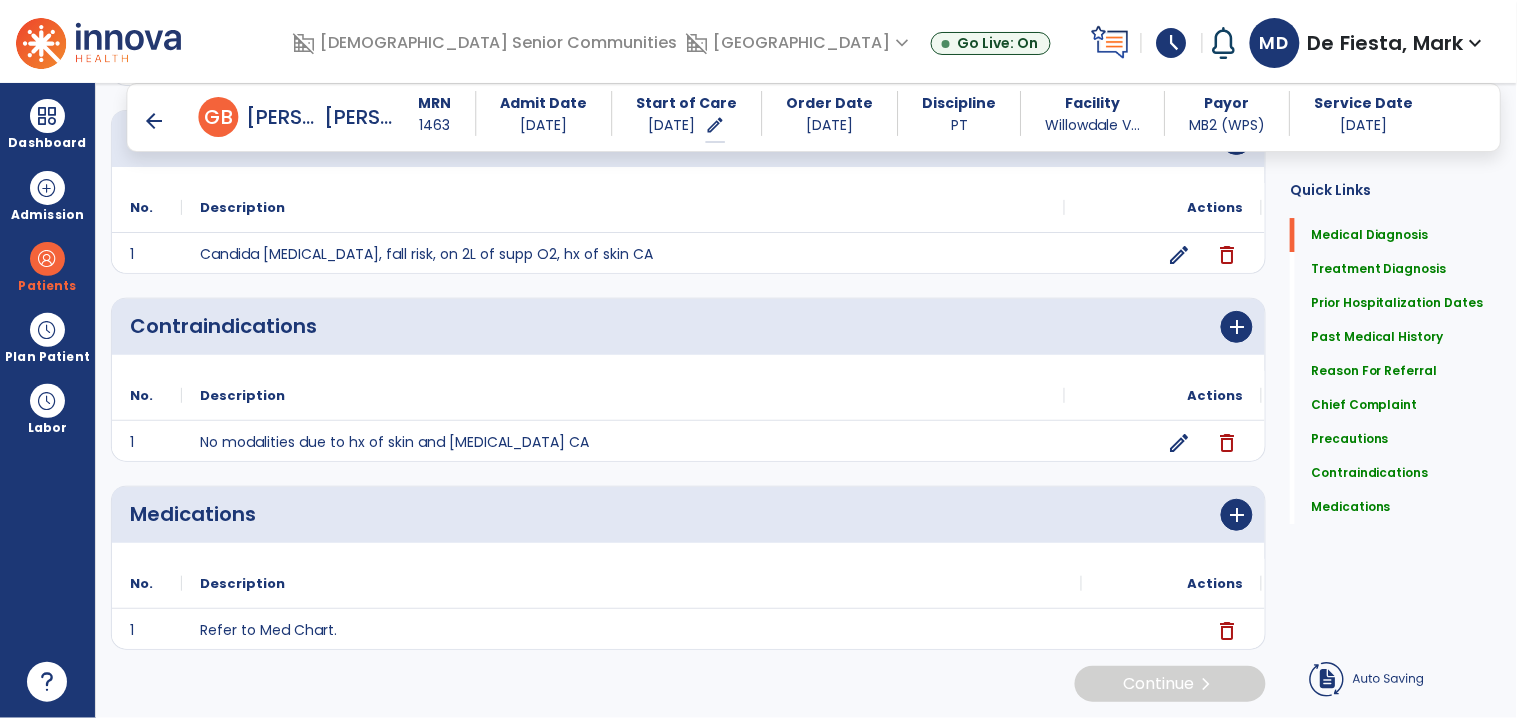 type on "**********" 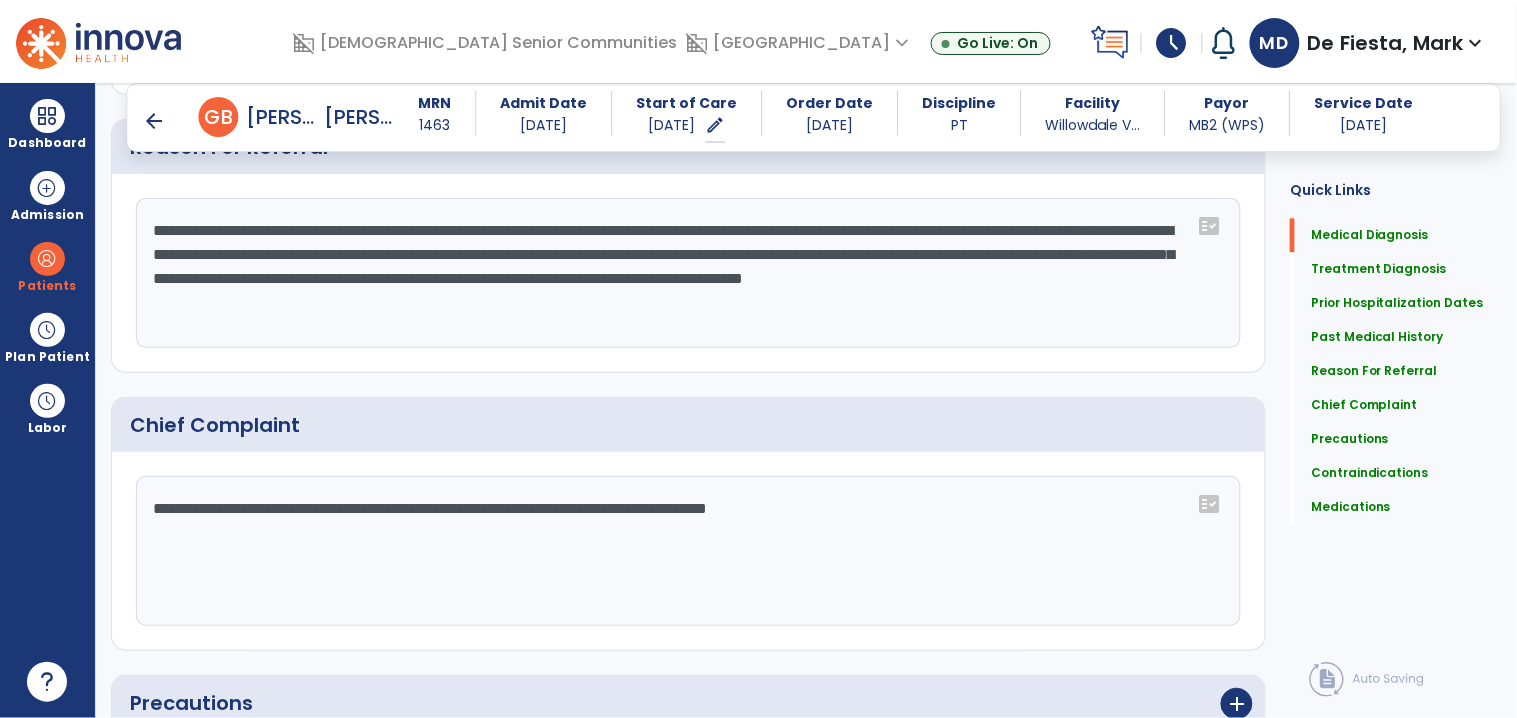 scroll, scrollTop: 1721, scrollLeft: 0, axis: vertical 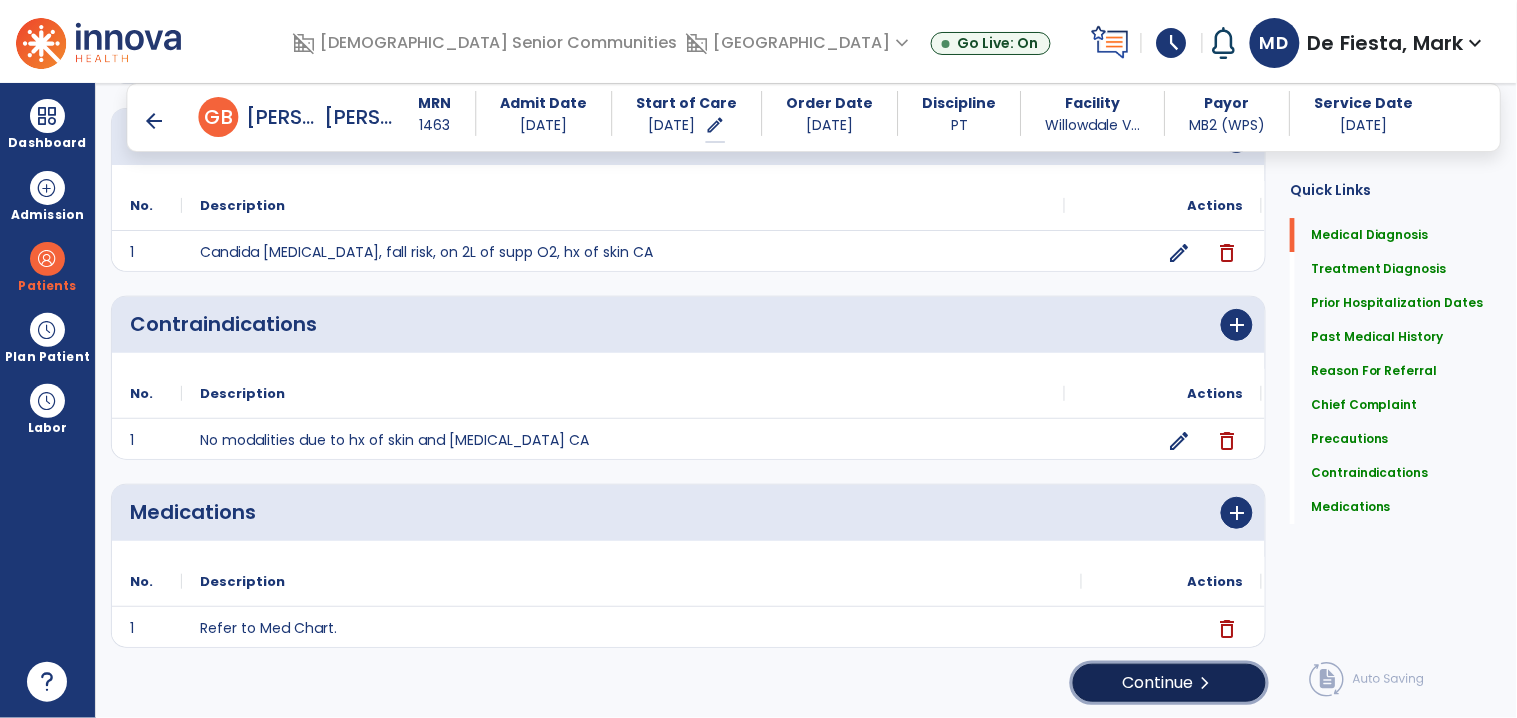 click on "Continue  chevron_right" 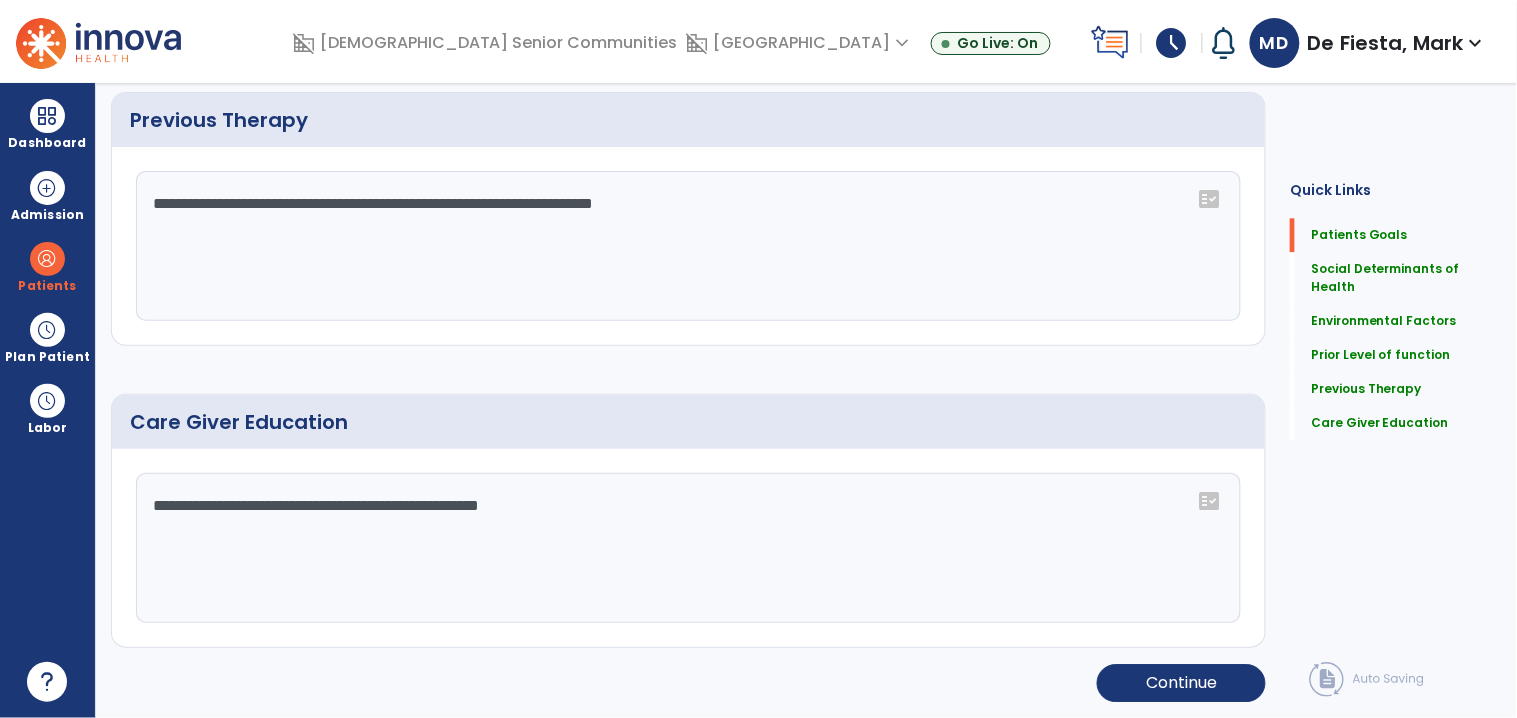 scroll, scrollTop: 0, scrollLeft: 0, axis: both 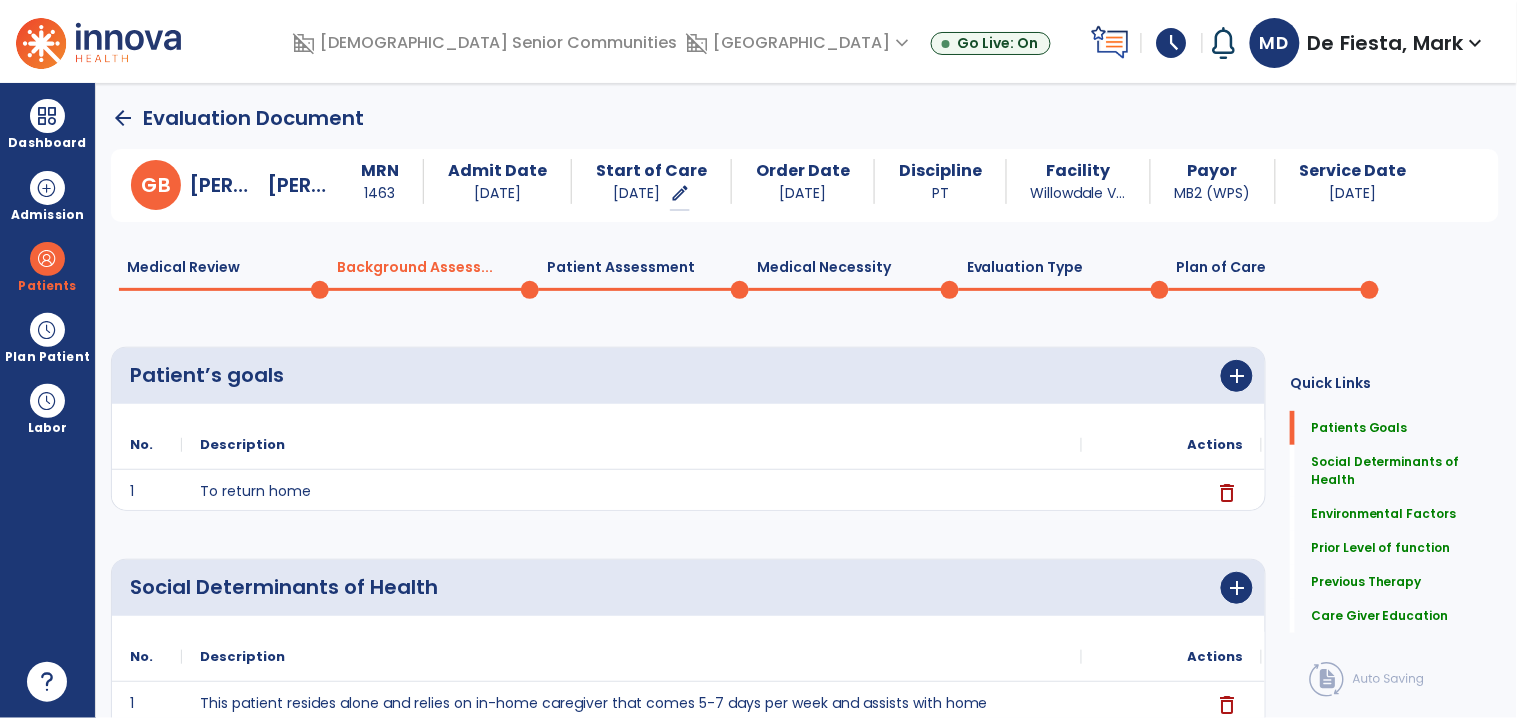 click on "Plan of Care  0" 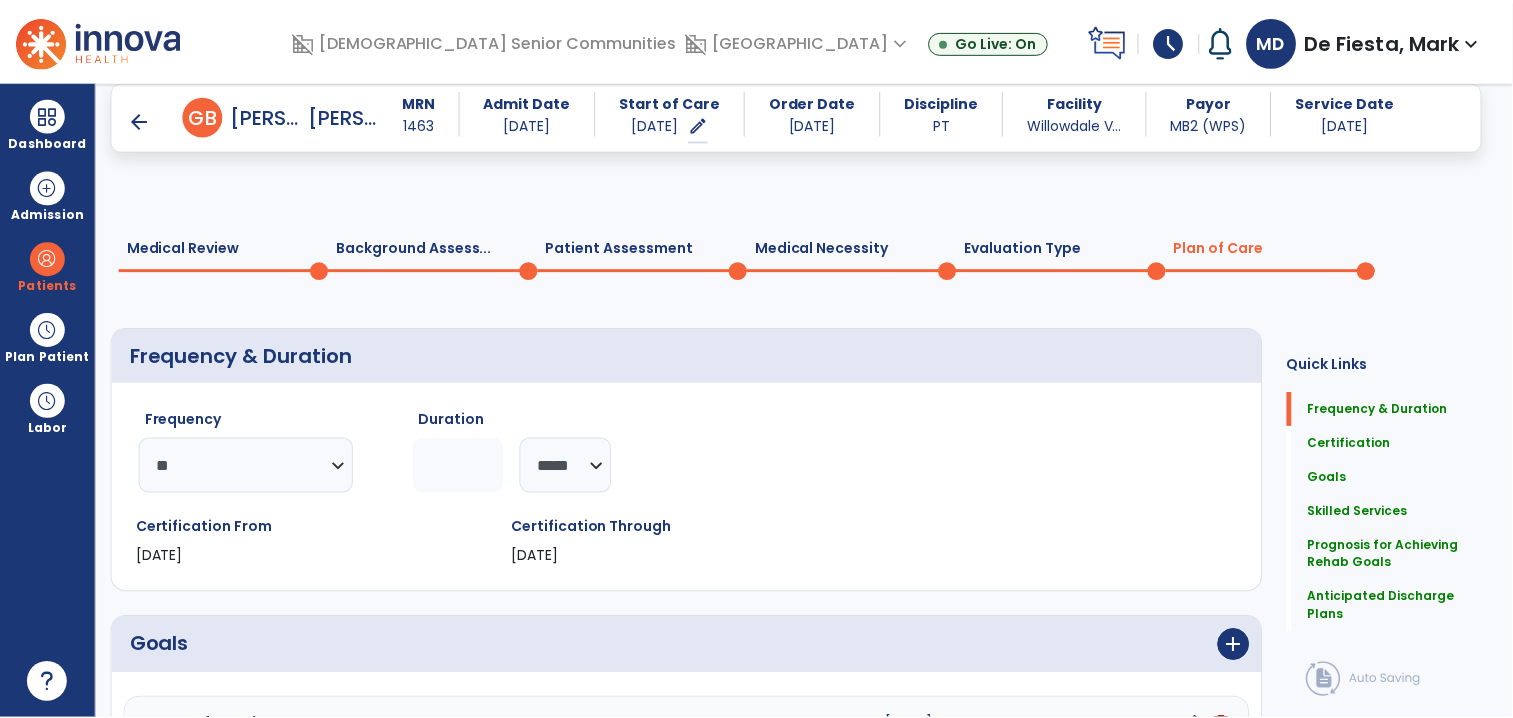 scroll, scrollTop: 2062, scrollLeft: 0, axis: vertical 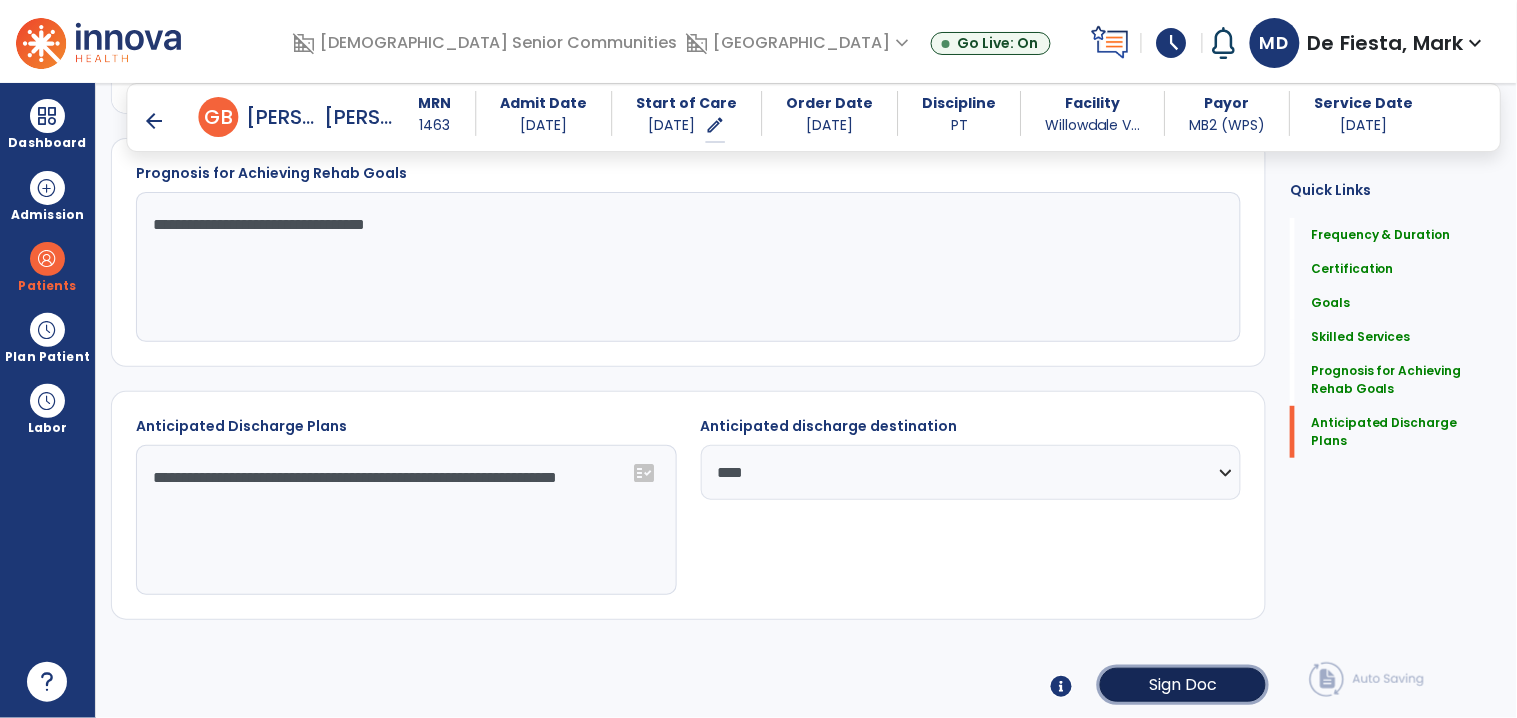 click on "Sign Doc" 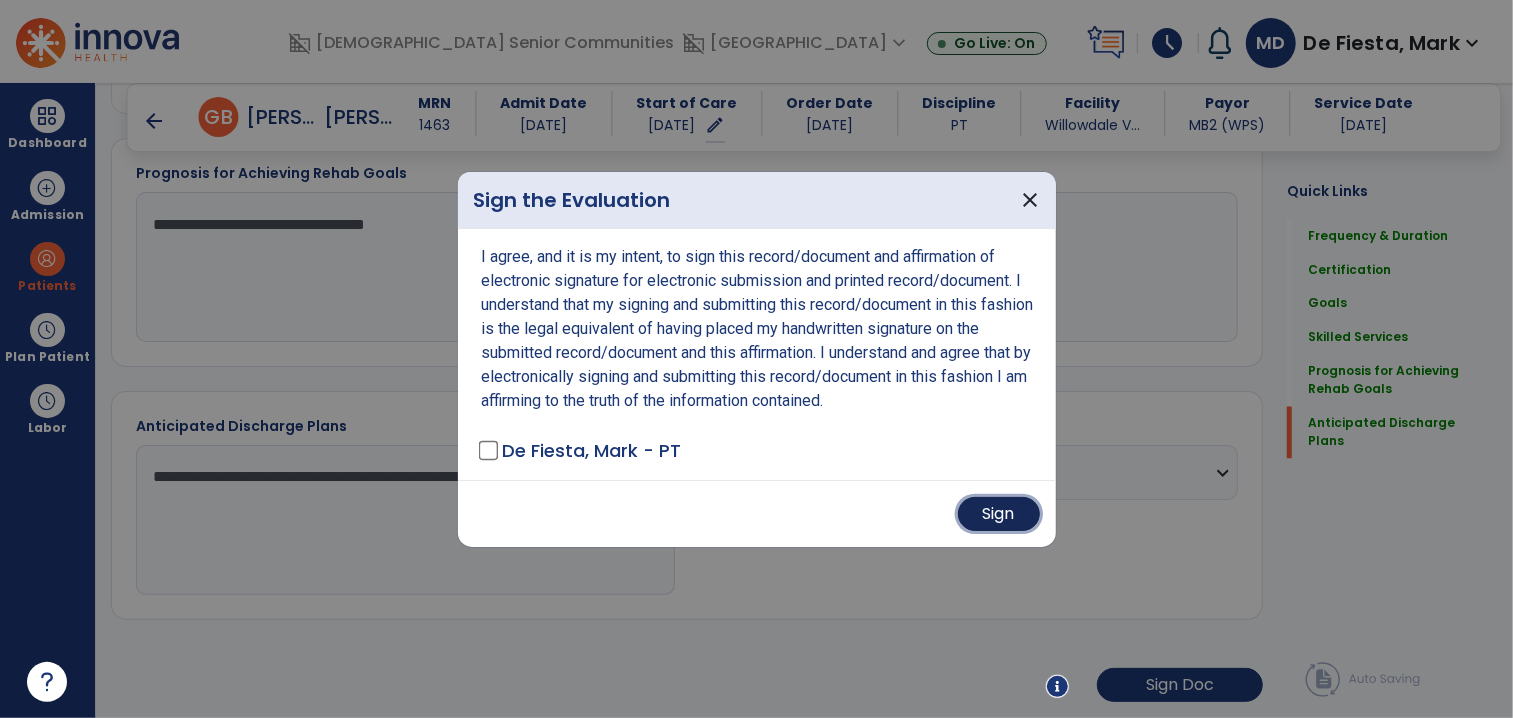 click on "Sign" at bounding box center [999, 514] 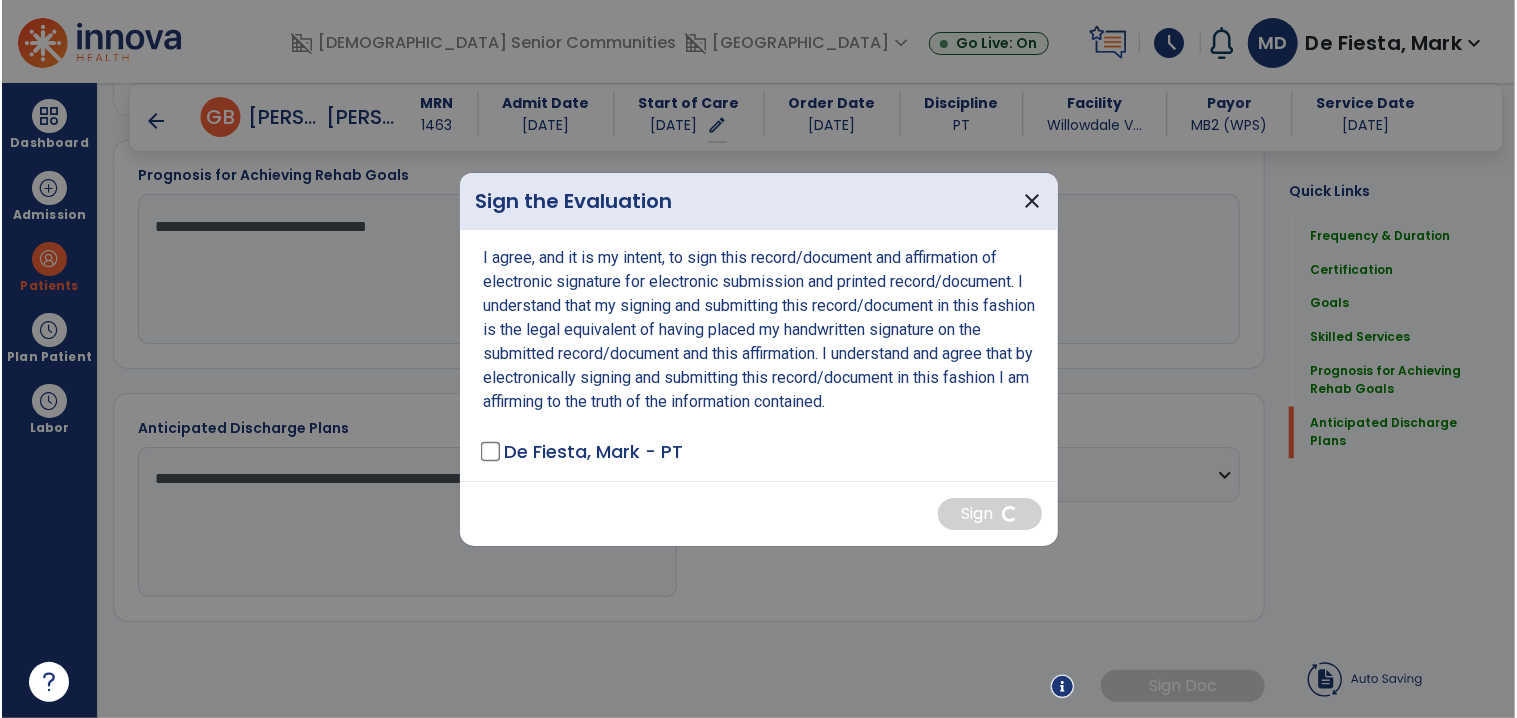 scroll, scrollTop: 2061, scrollLeft: 0, axis: vertical 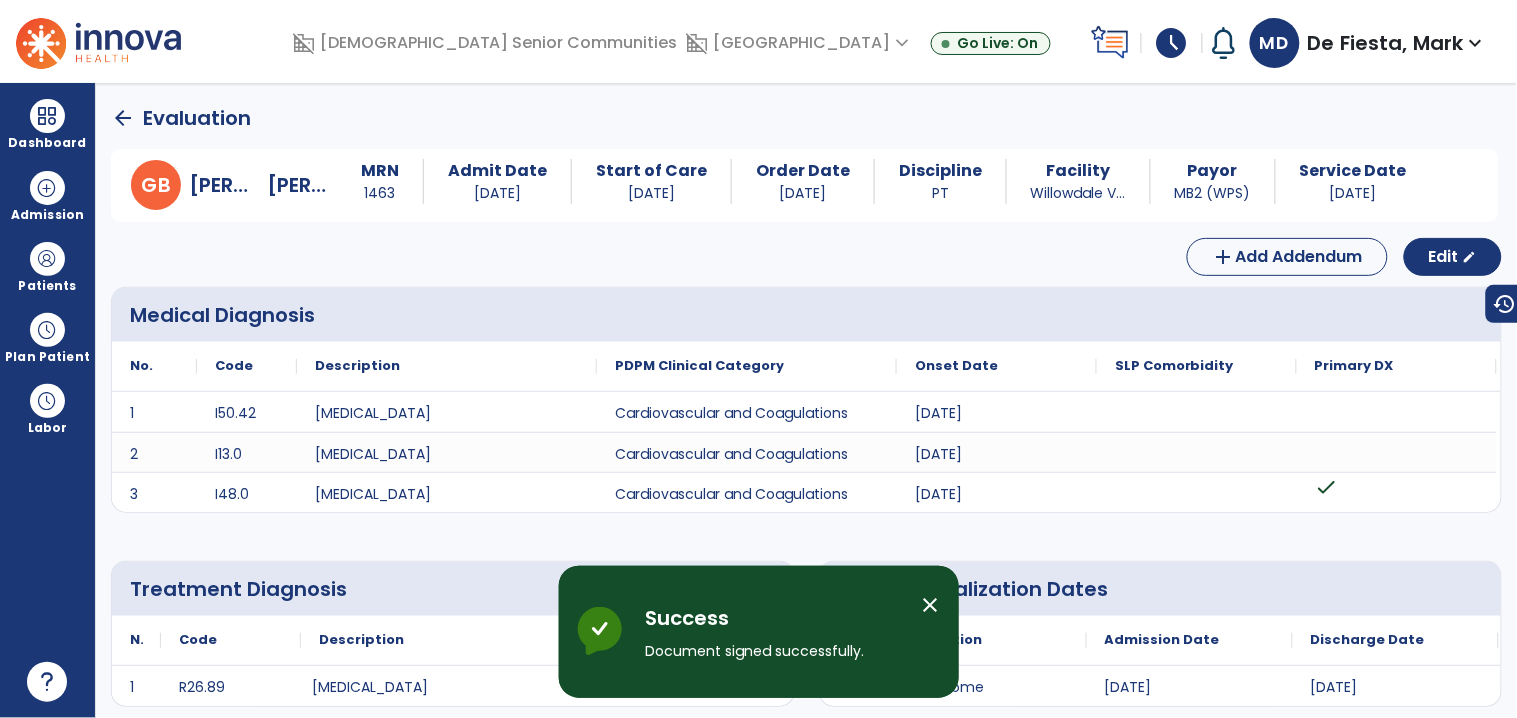 click on "arrow_back" 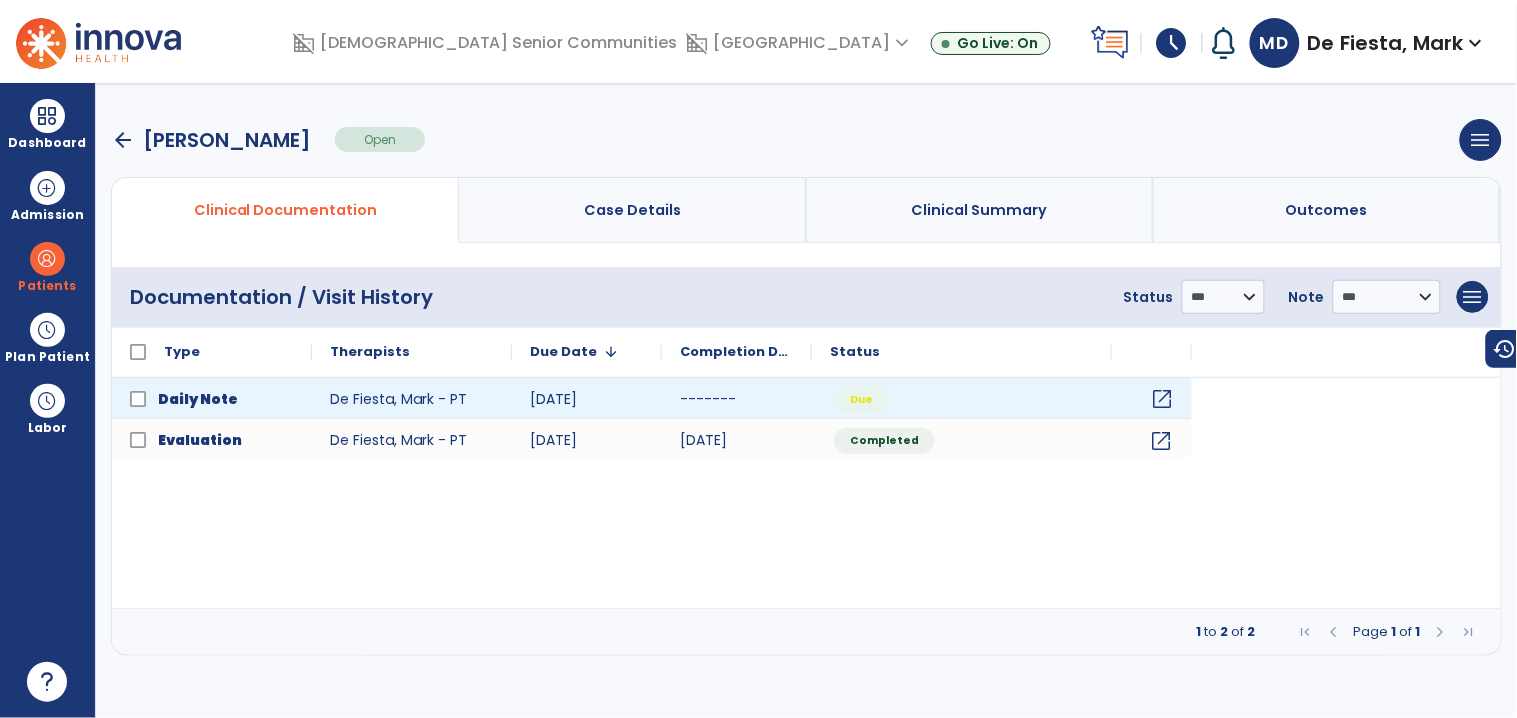 click on "open_in_new" 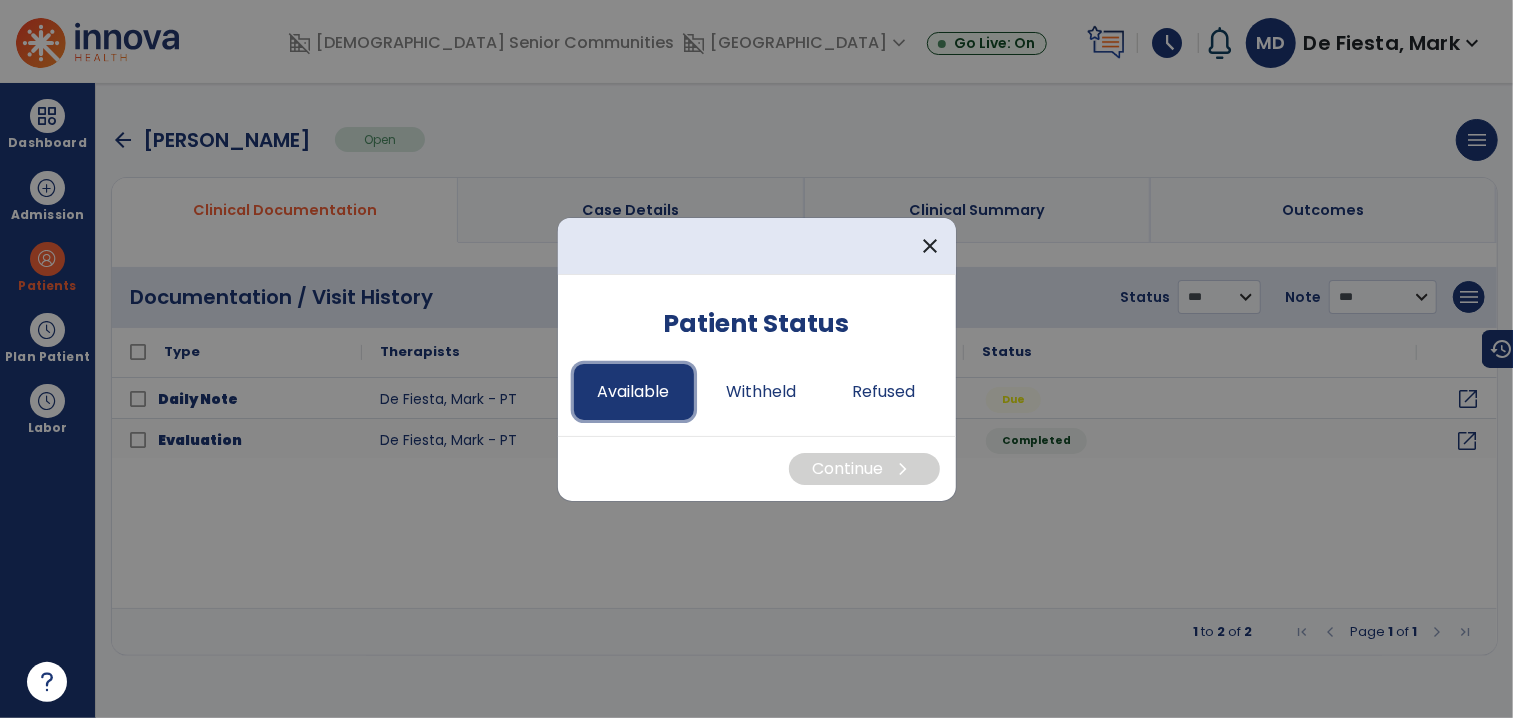 click on "Available" at bounding box center (634, 392) 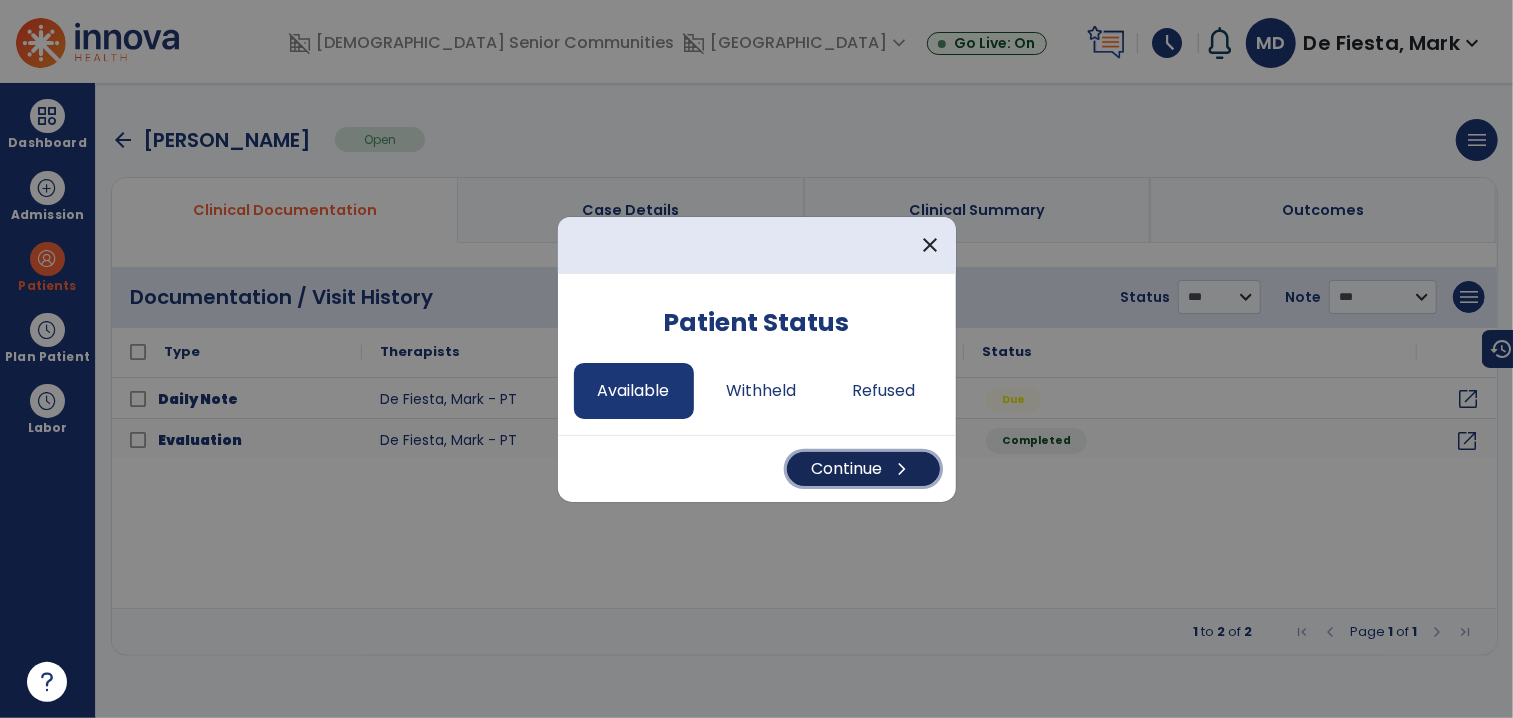 drag, startPoint x: 847, startPoint y: 474, endPoint x: 387, endPoint y: 582, distance: 472.5082 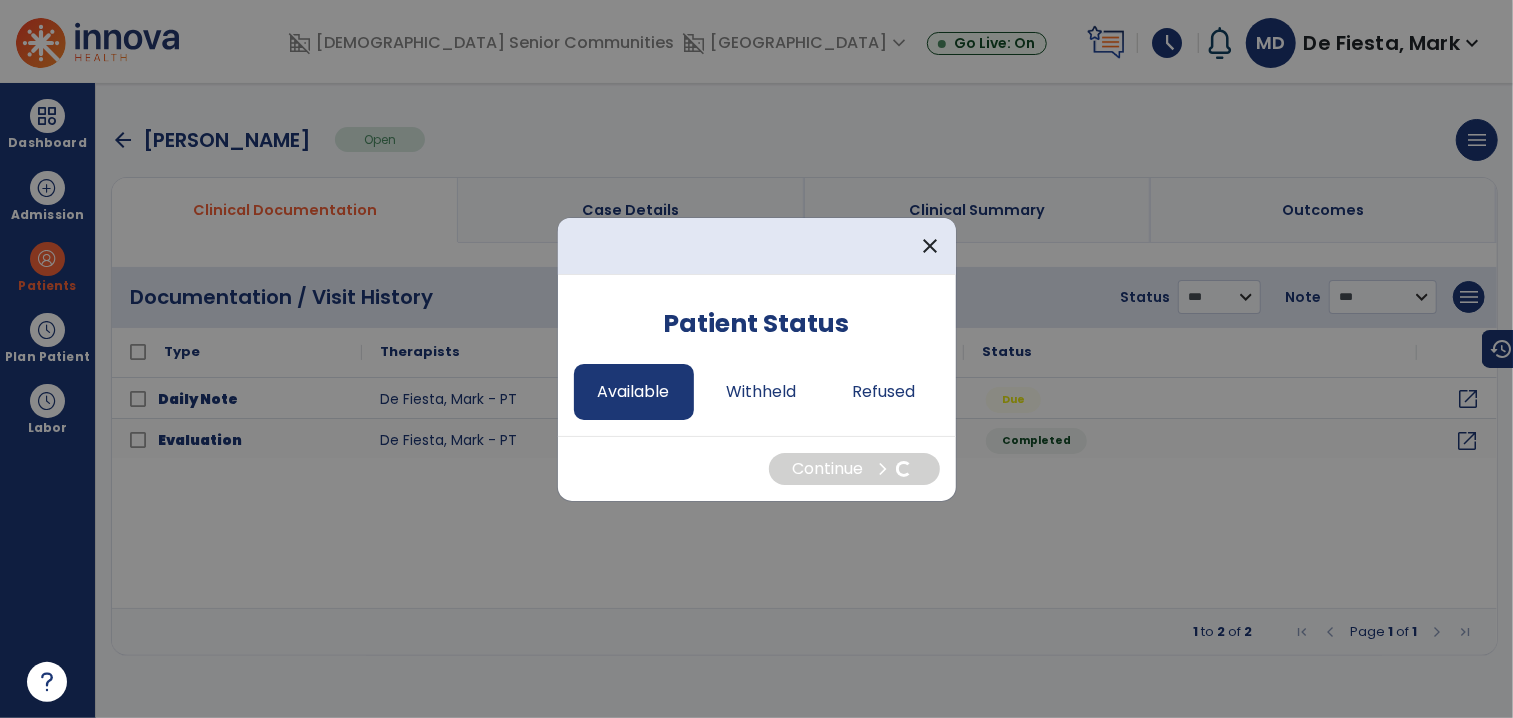 select on "*" 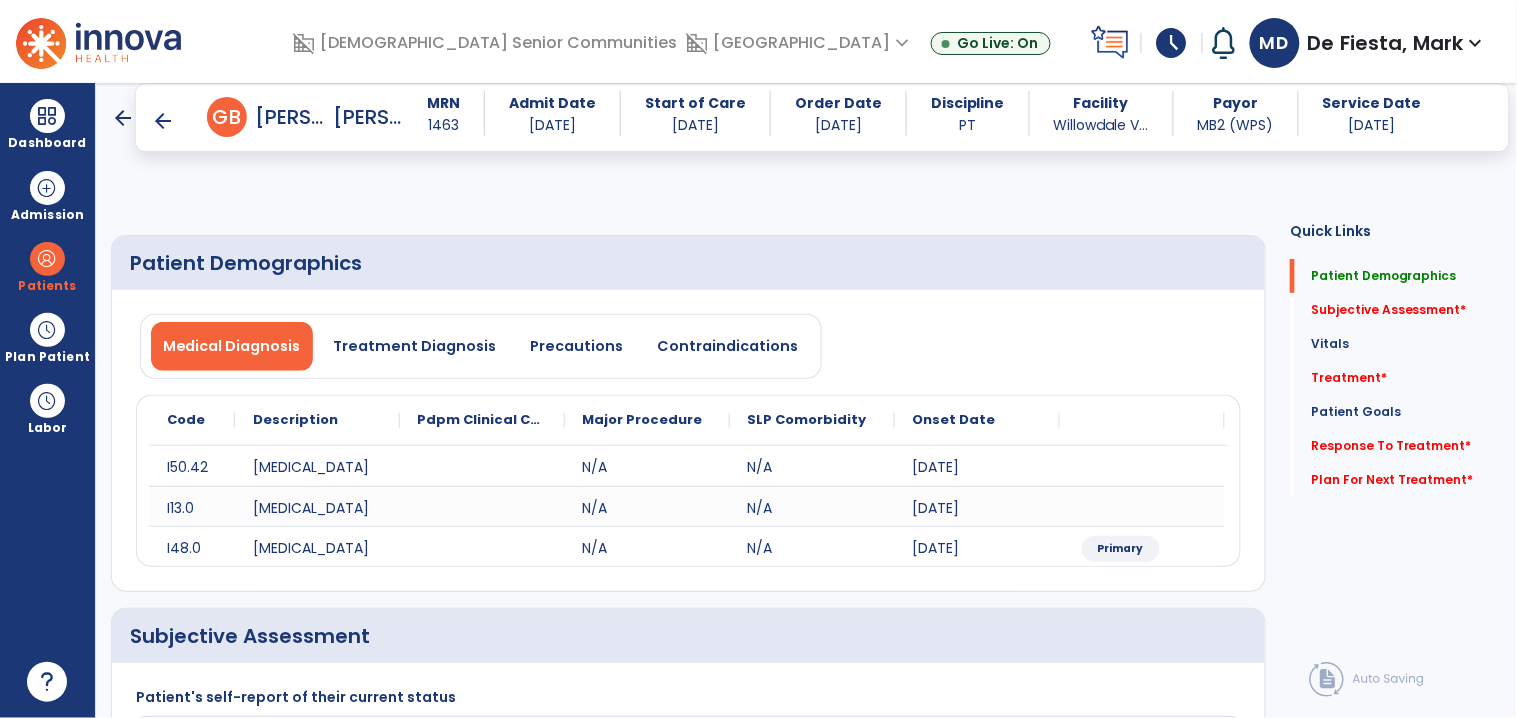 scroll, scrollTop: 397, scrollLeft: 0, axis: vertical 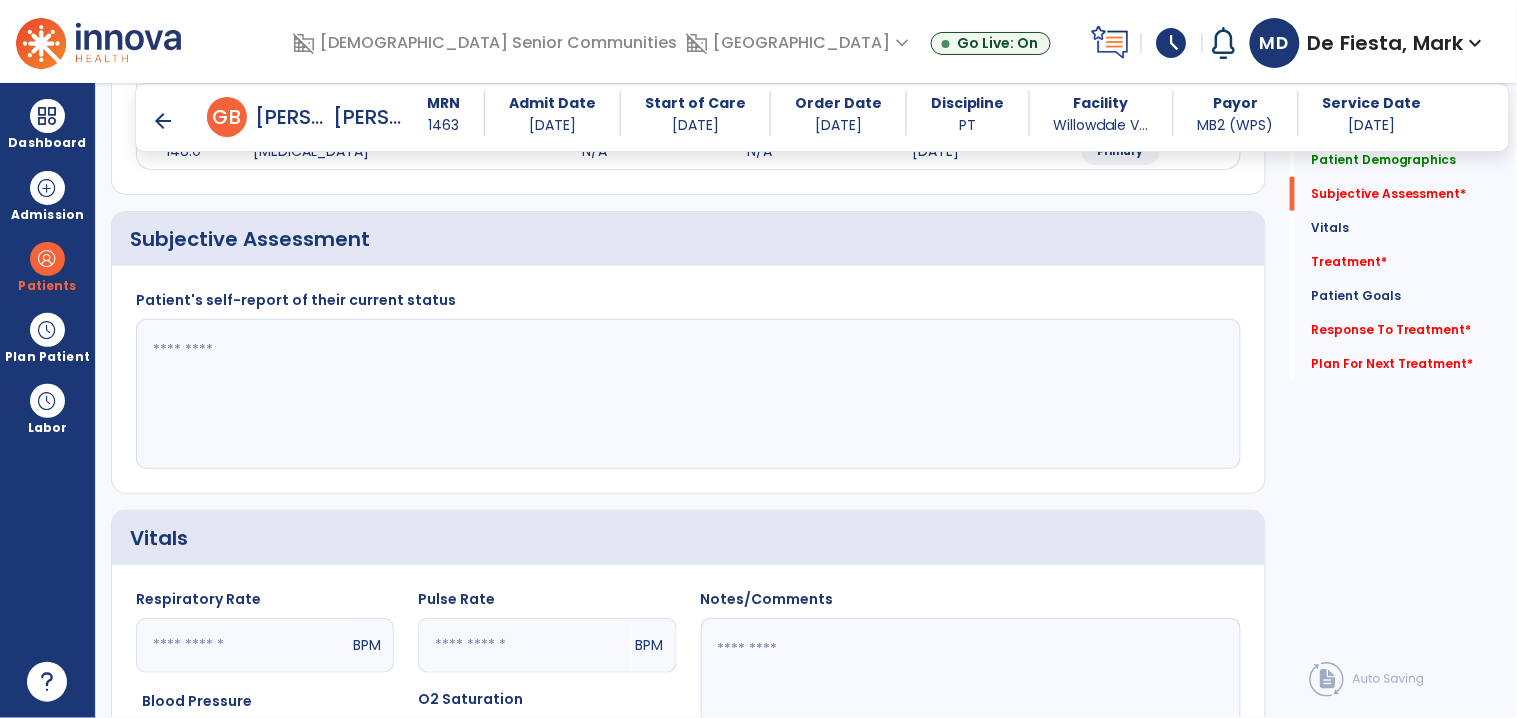 click 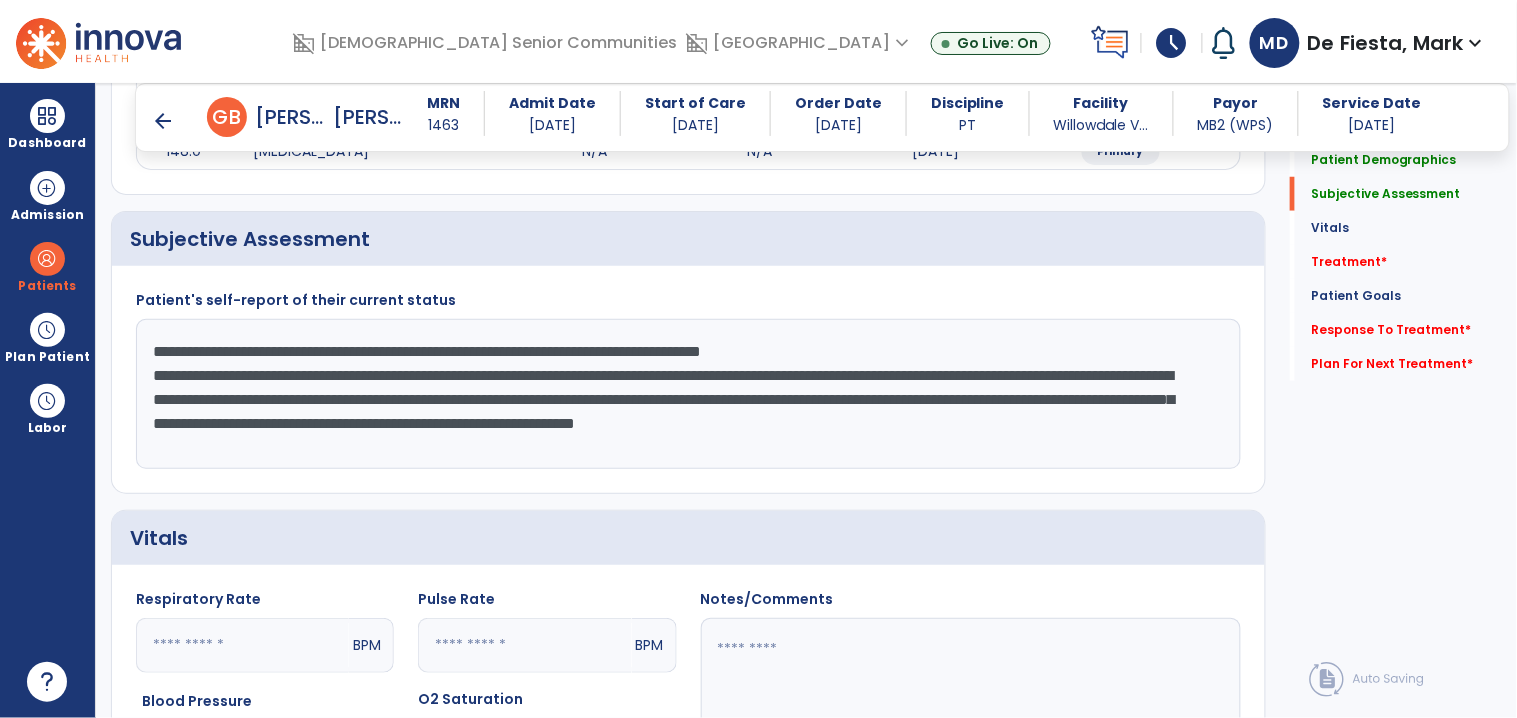 drag, startPoint x: 146, startPoint y: 374, endPoint x: 388, endPoint y: 441, distance: 251.10356 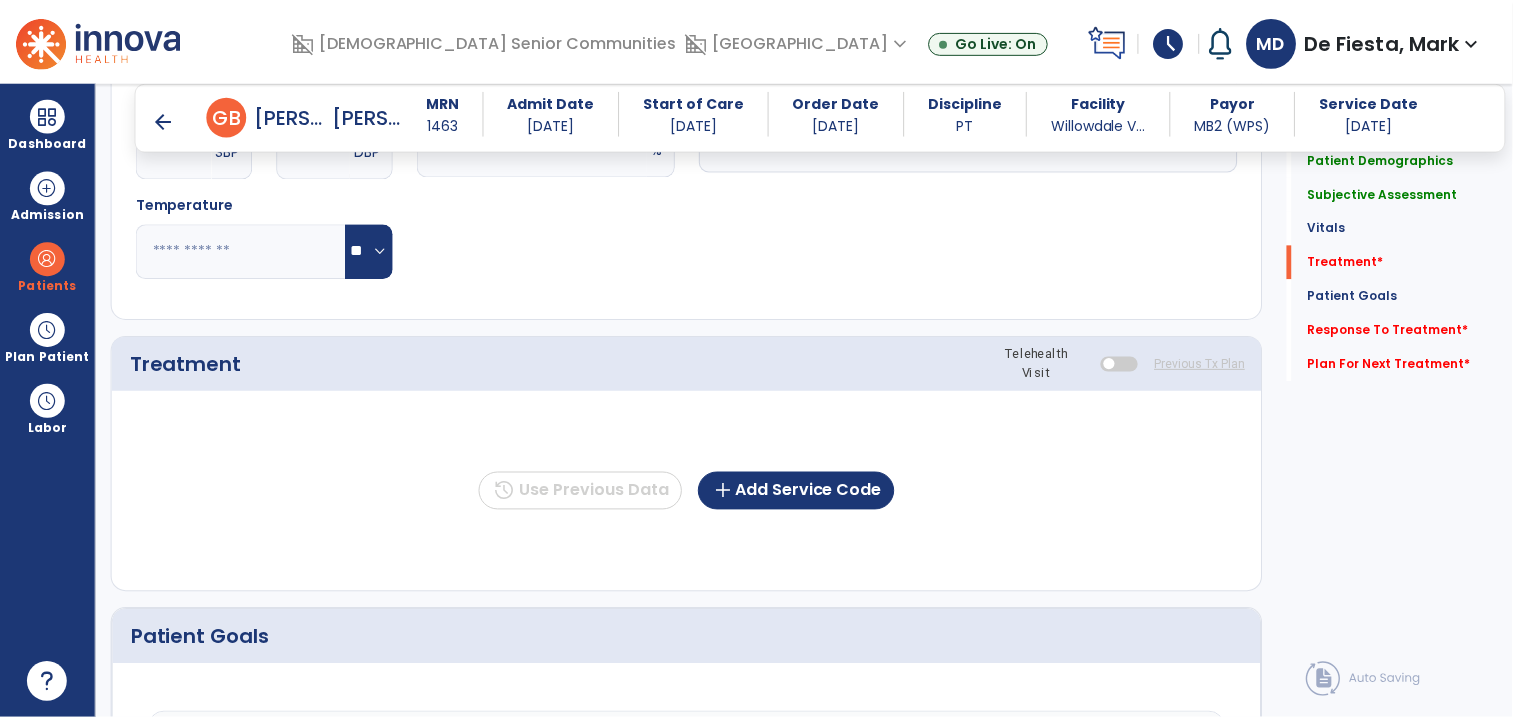scroll, scrollTop: 1025, scrollLeft: 0, axis: vertical 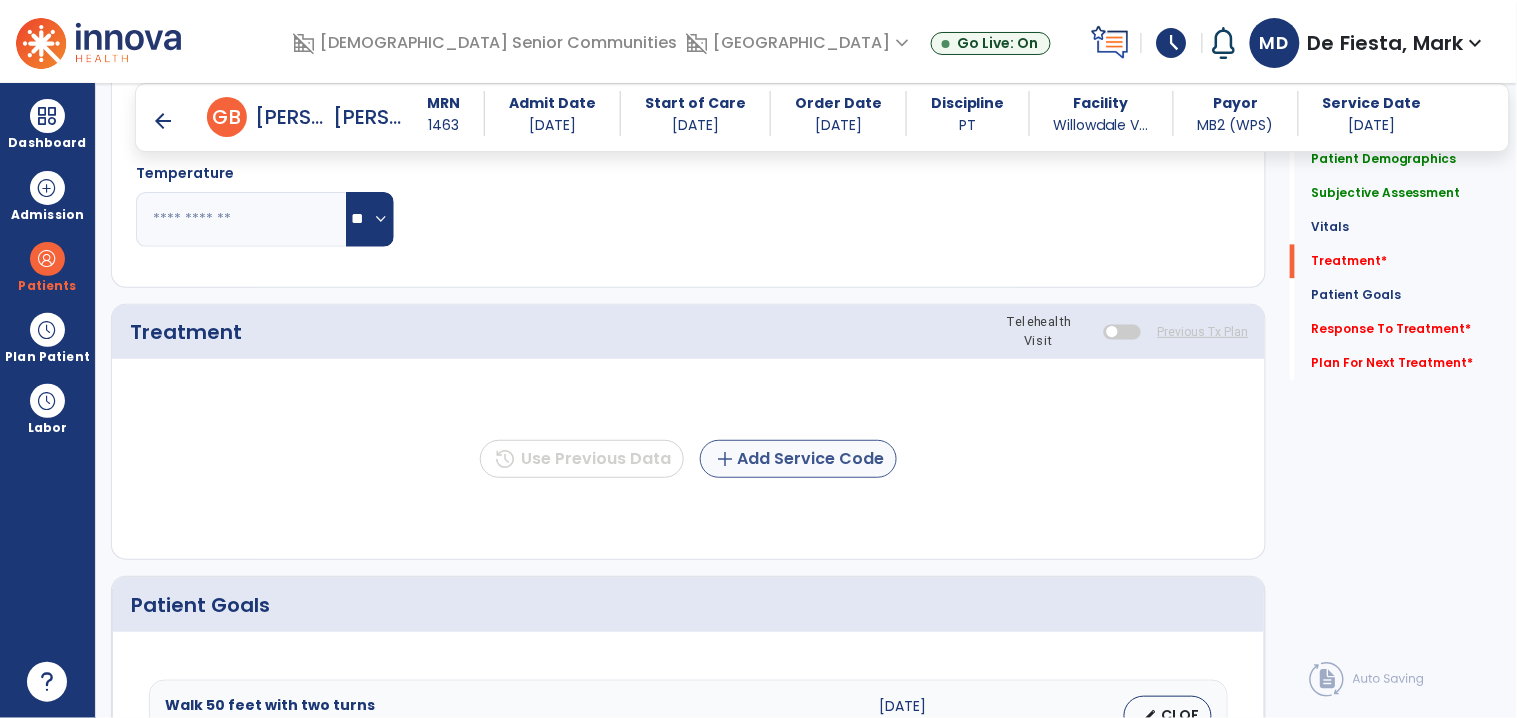 type on "**********" 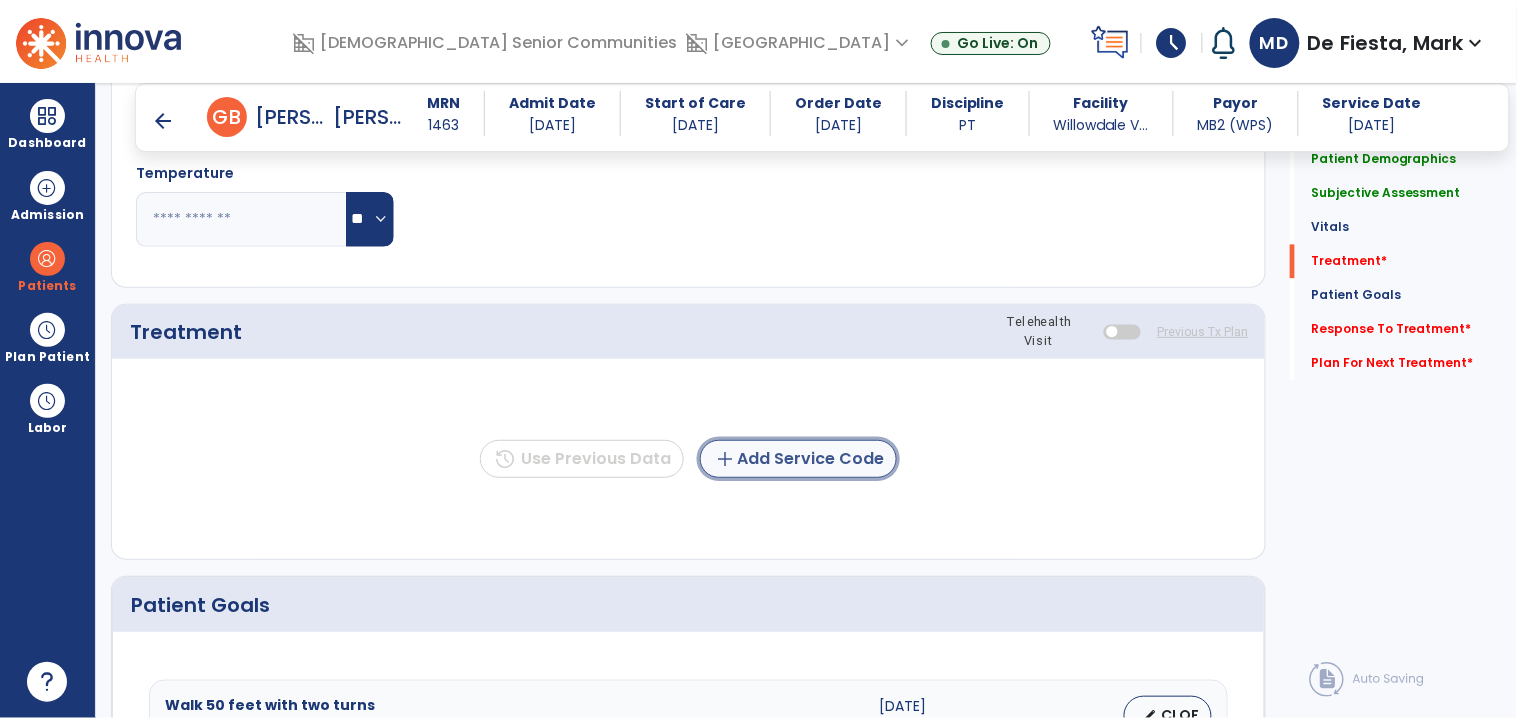 click on "add  Add Service Code" 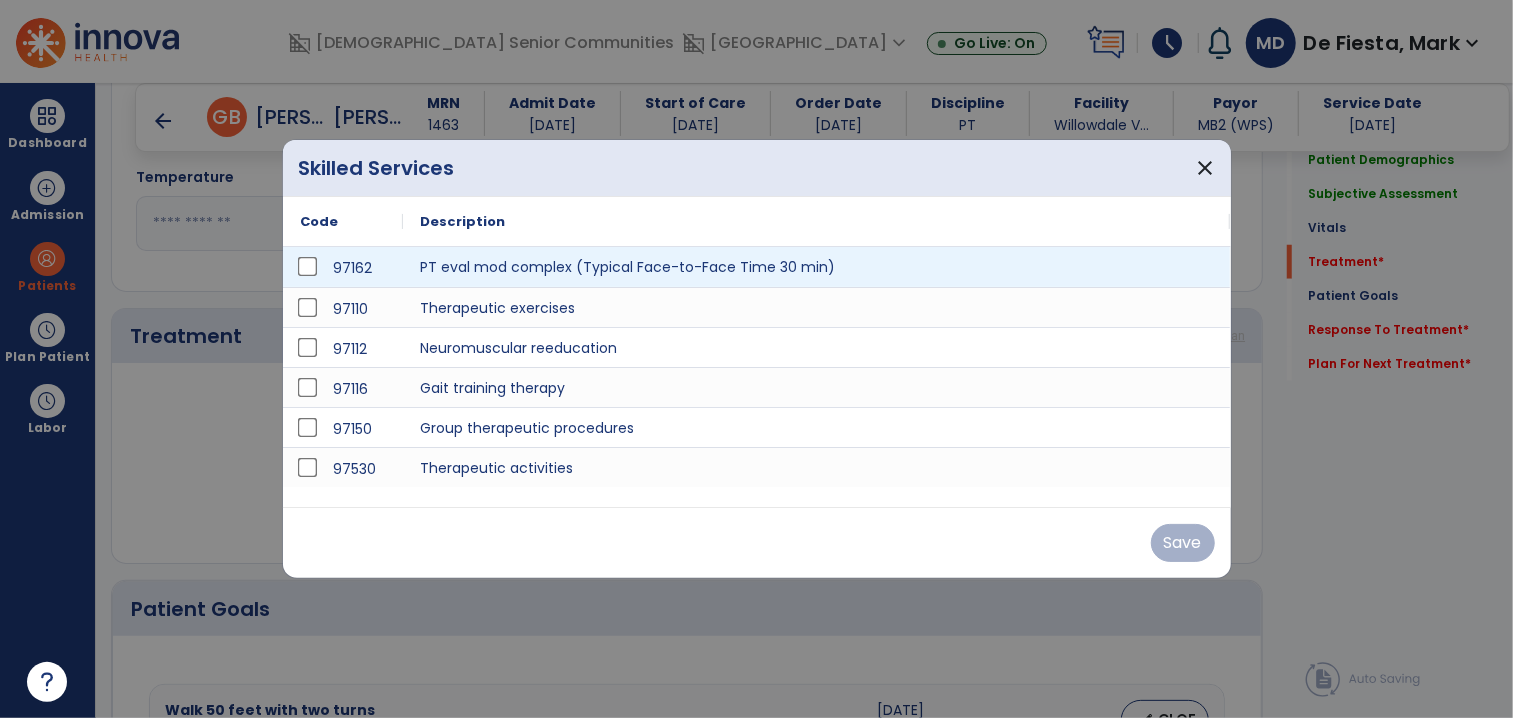 scroll, scrollTop: 1025, scrollLeft: 0, axis: vertical 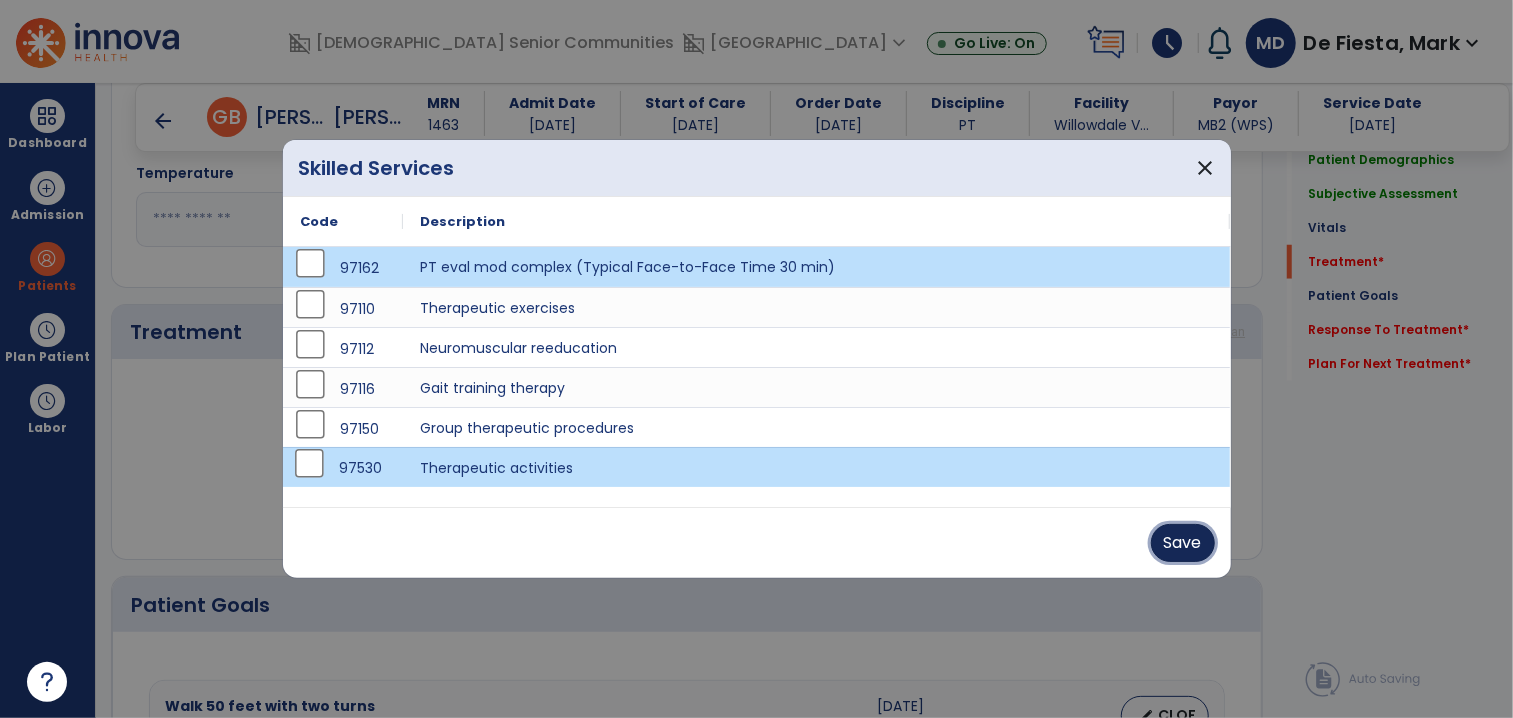 click on "Save" at bounding box center (1183, 543) 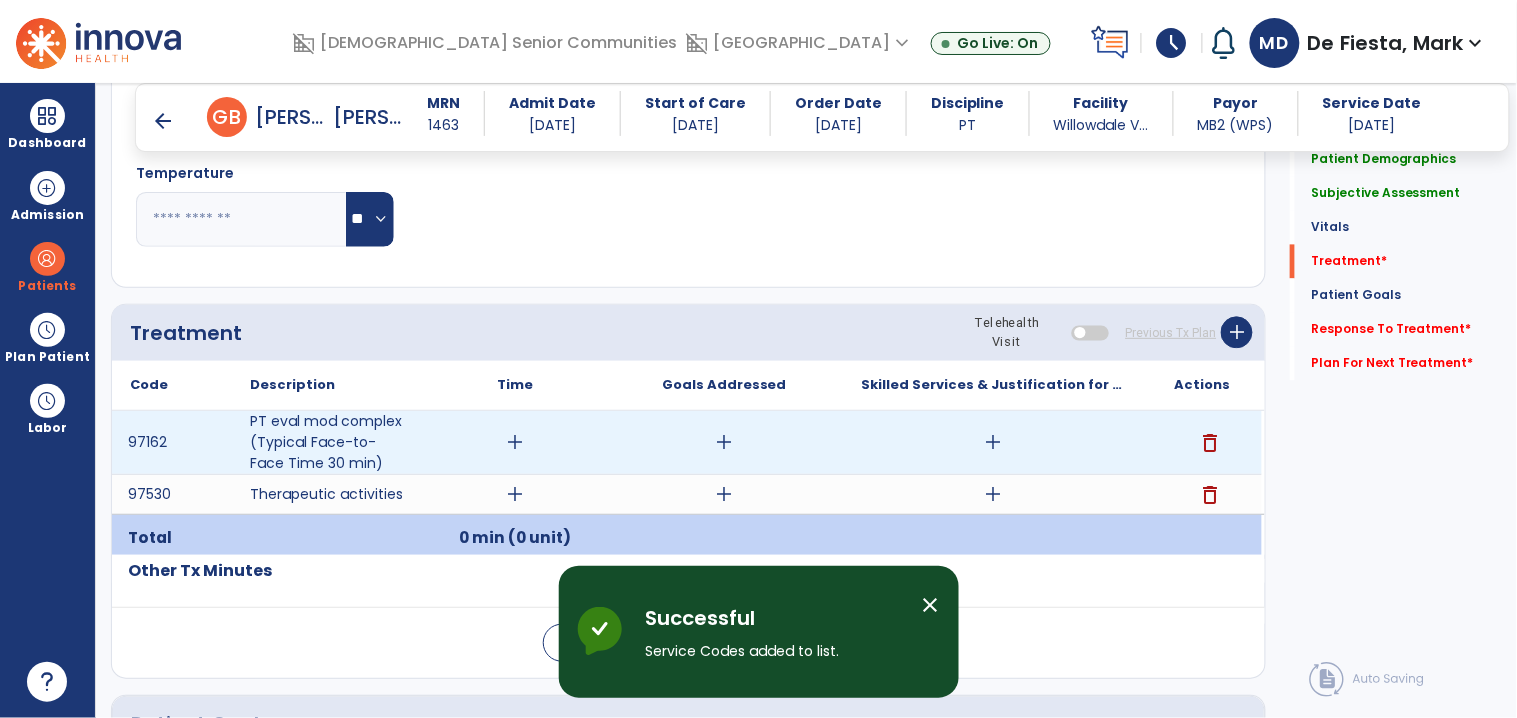 click on "add" at bounding box center [515, 442] 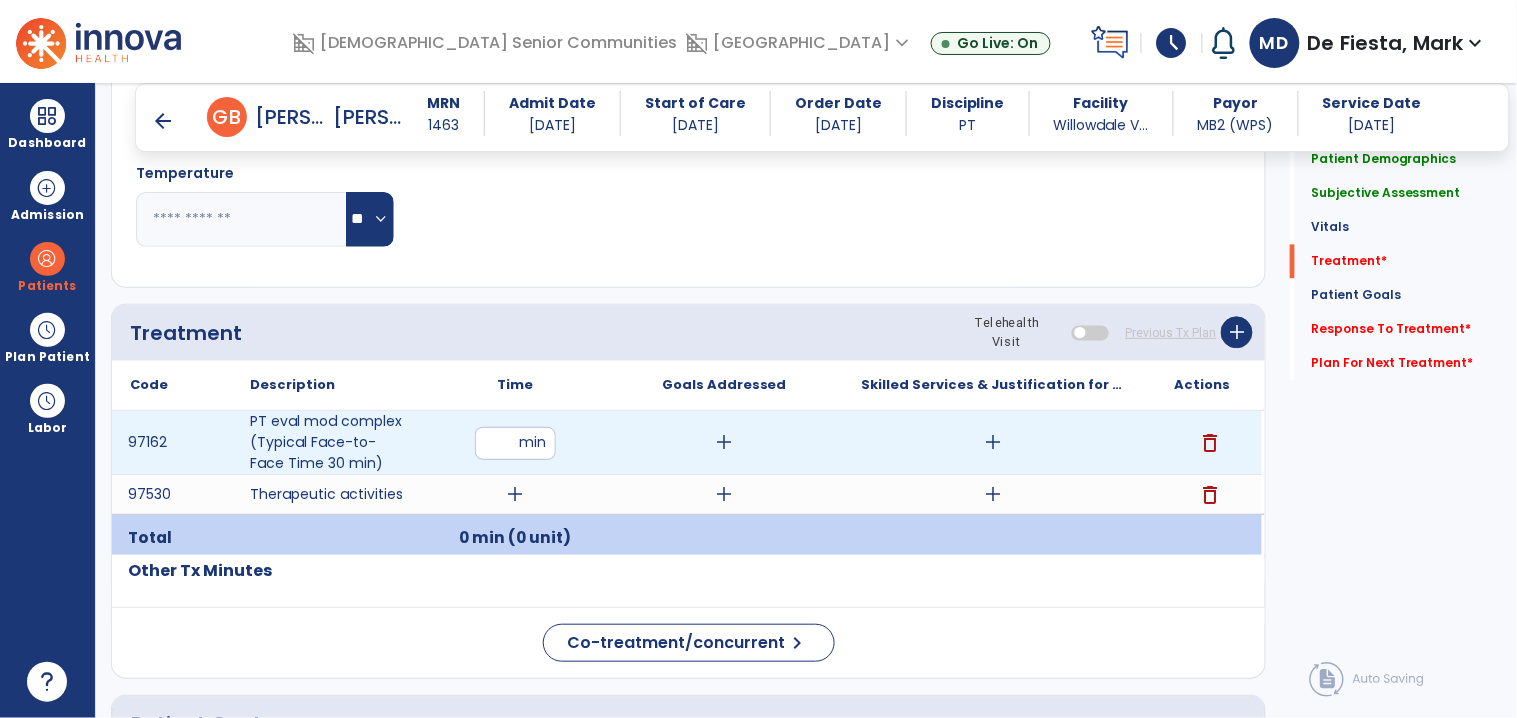 type on "**" 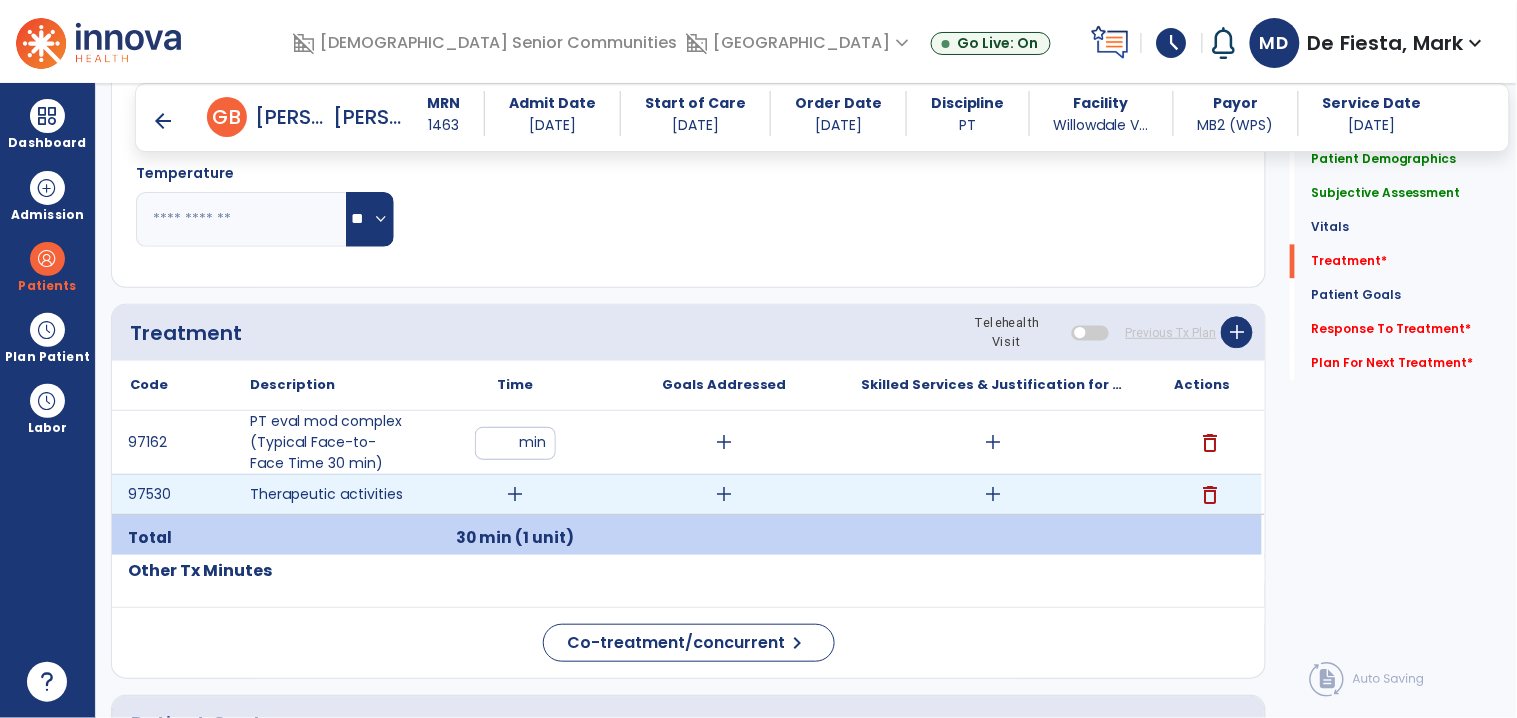 click on "add" at bounding box center [515, 494] 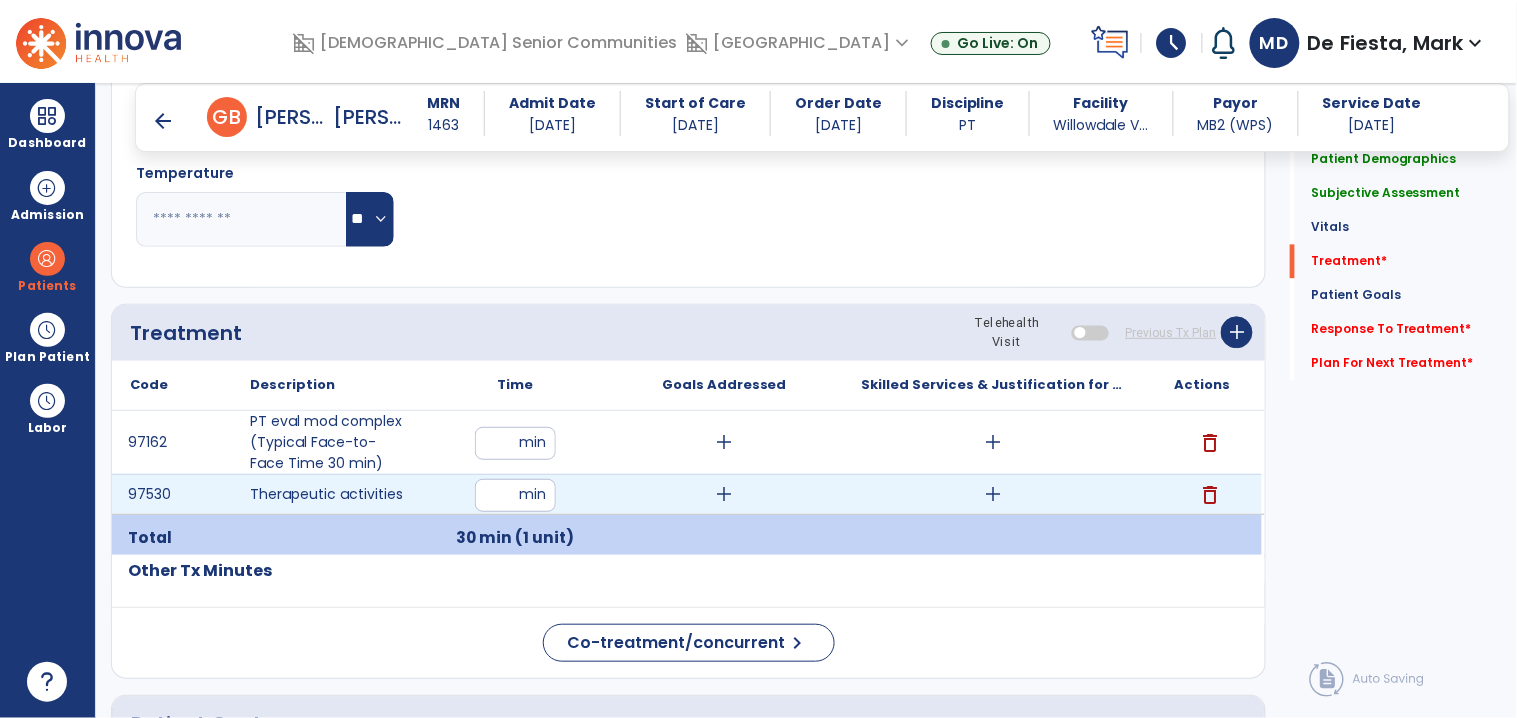 type on "**" 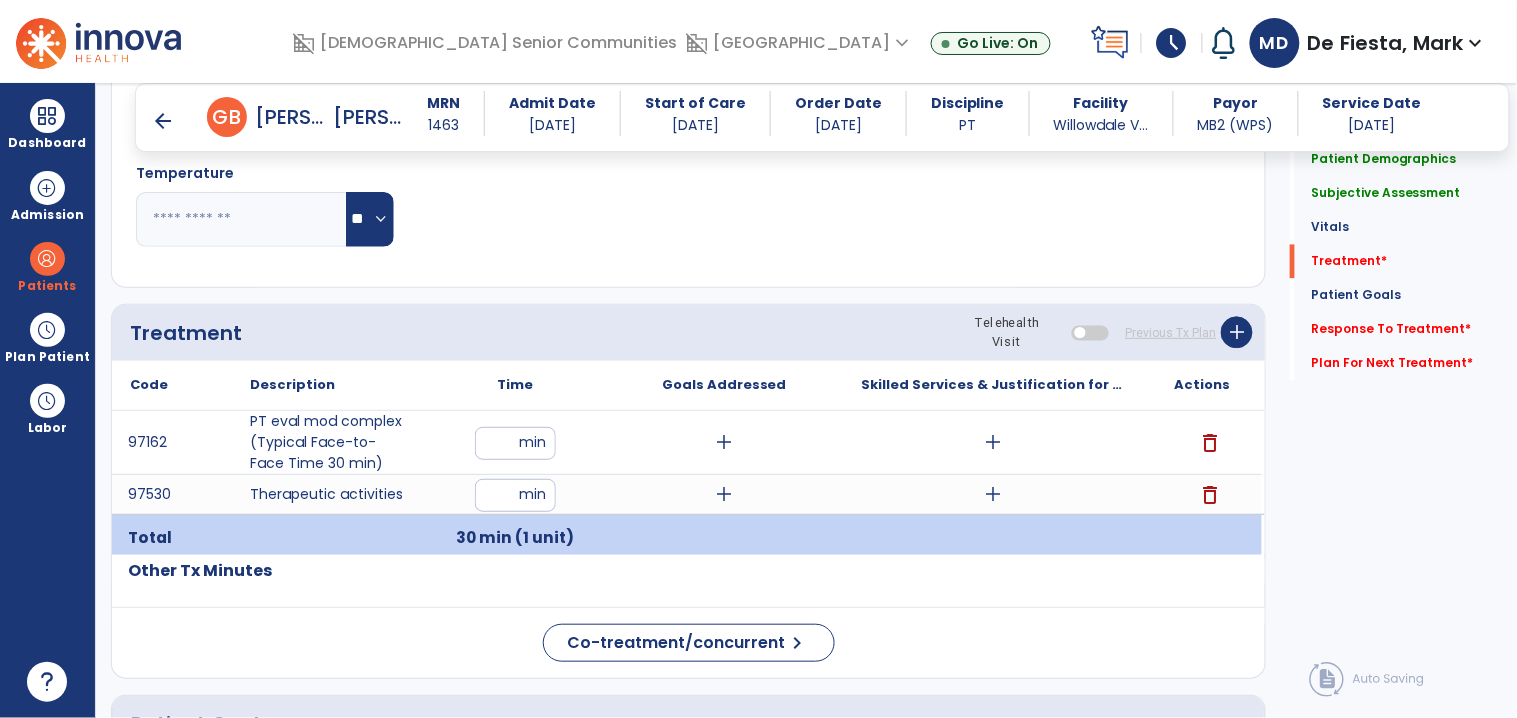 click on "Code
Description
Time" 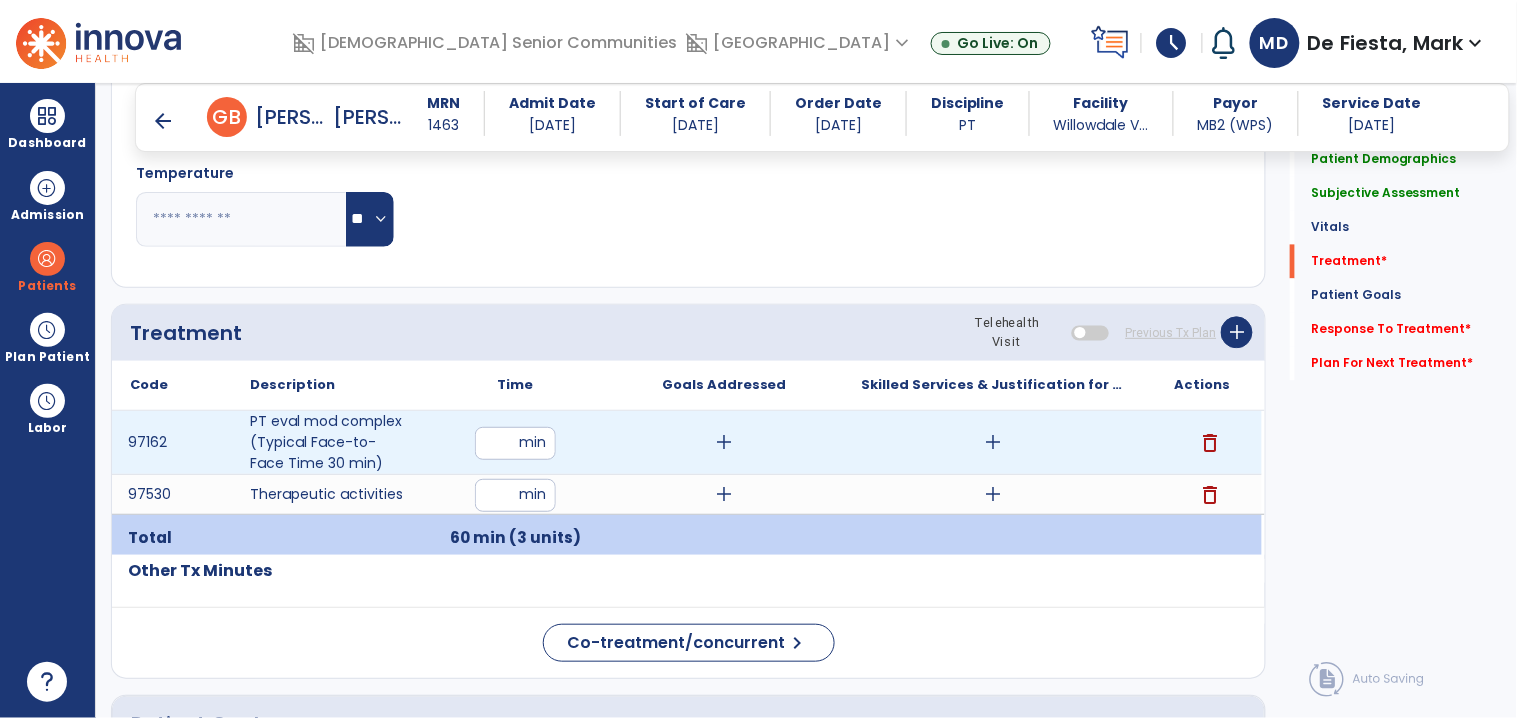 click on "add" at bounding box center [993, 442] 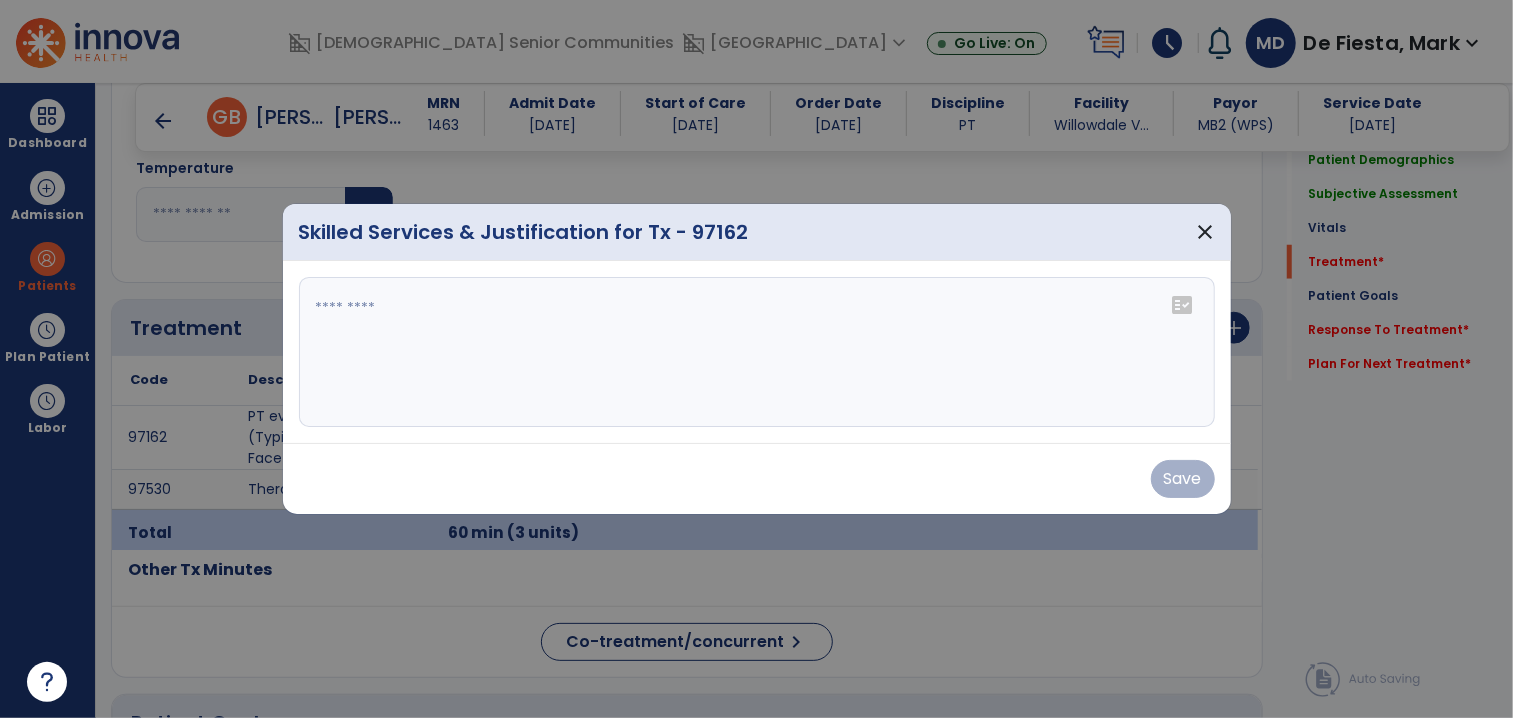 scroll, scrollTop: 1025, scrollLeft: 0, axis: vertical 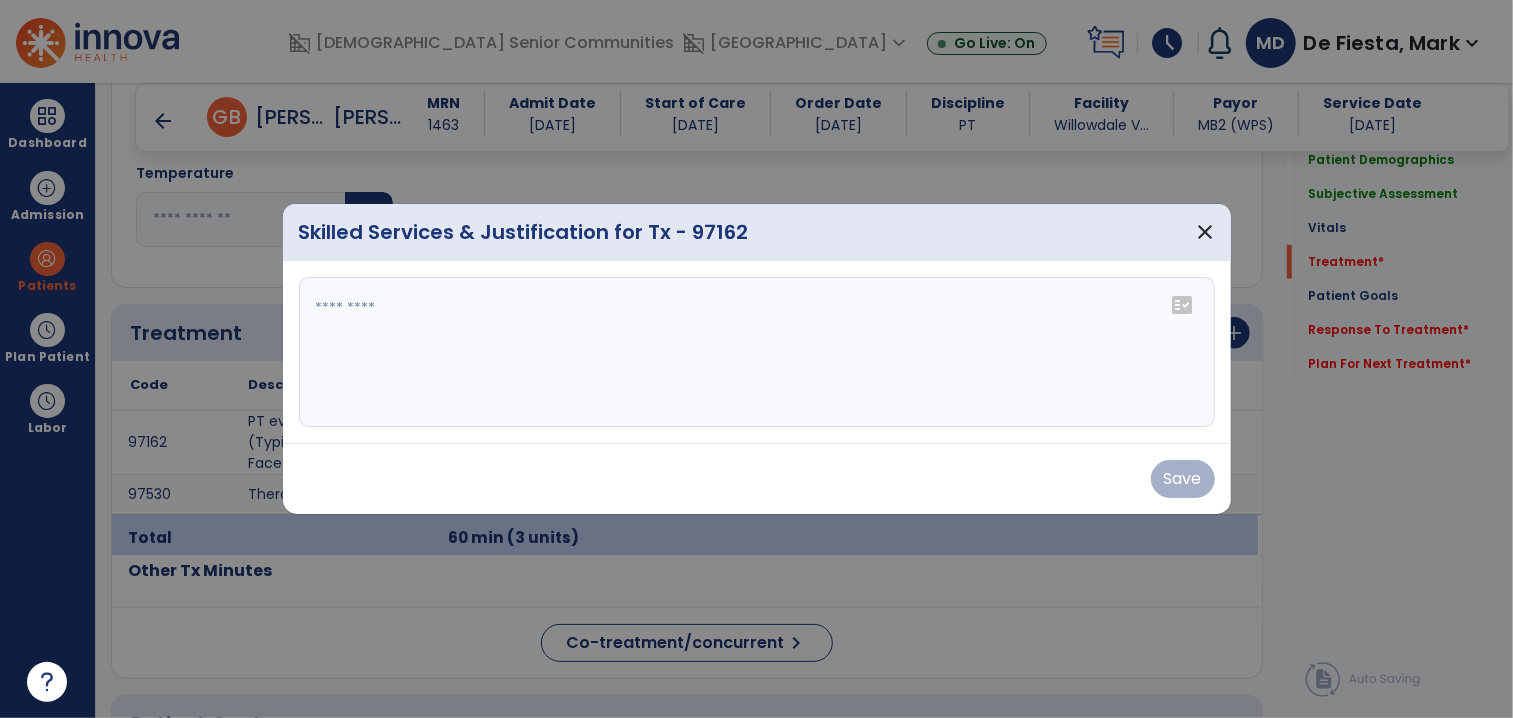 click at bounding box center [757, 352] 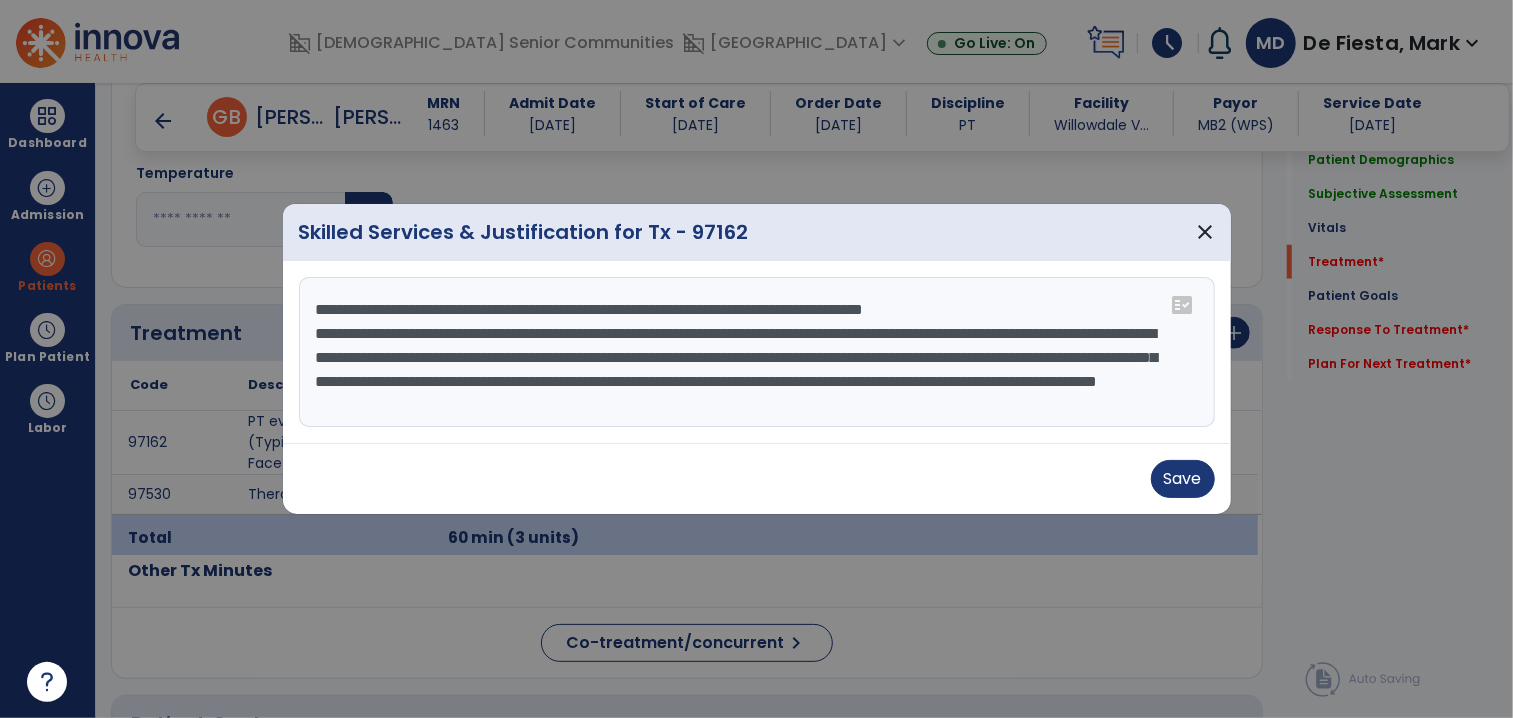 drag, startPoint x: 313, startPoint y: 315, endPoint x: 989, endPoint y: 290, distance: 676.4621 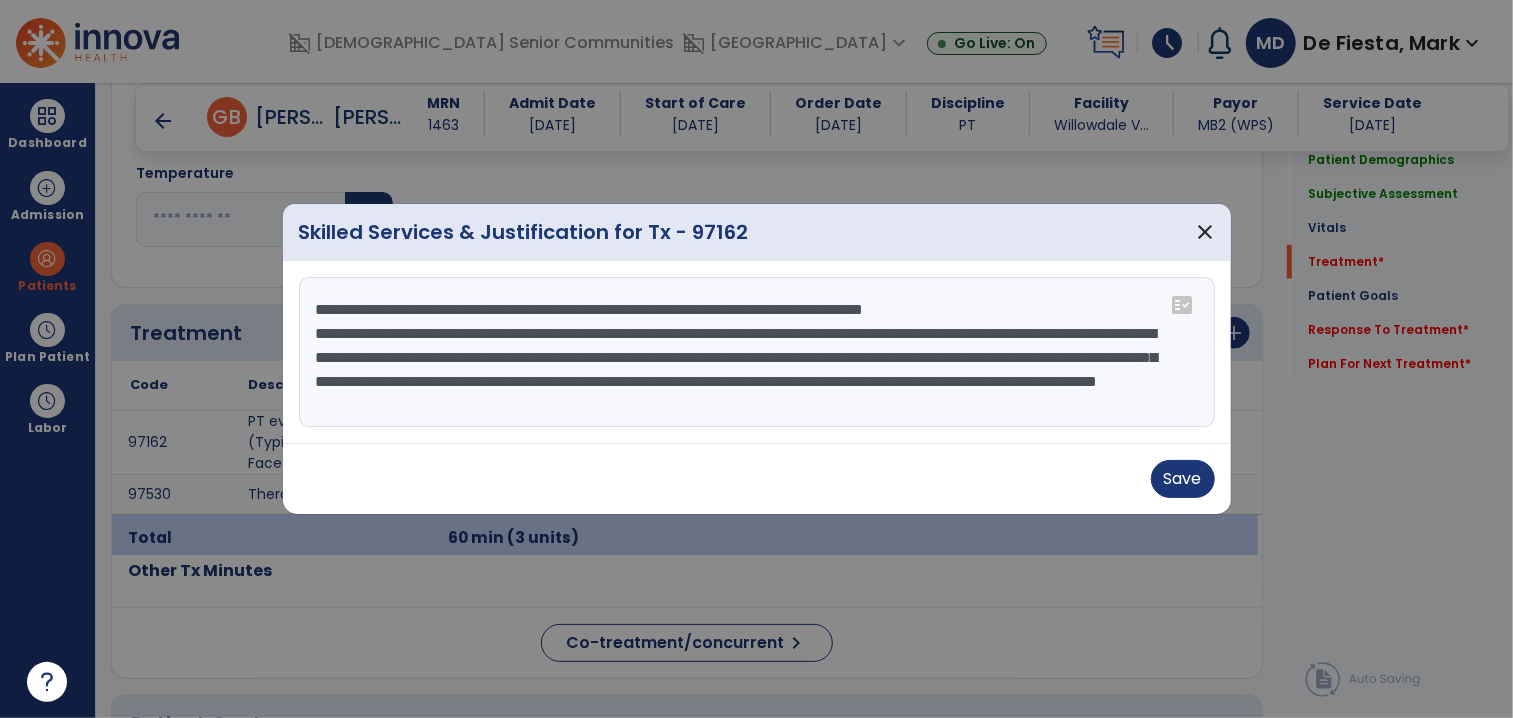 click on "**********" at bounding box center [757, 352] 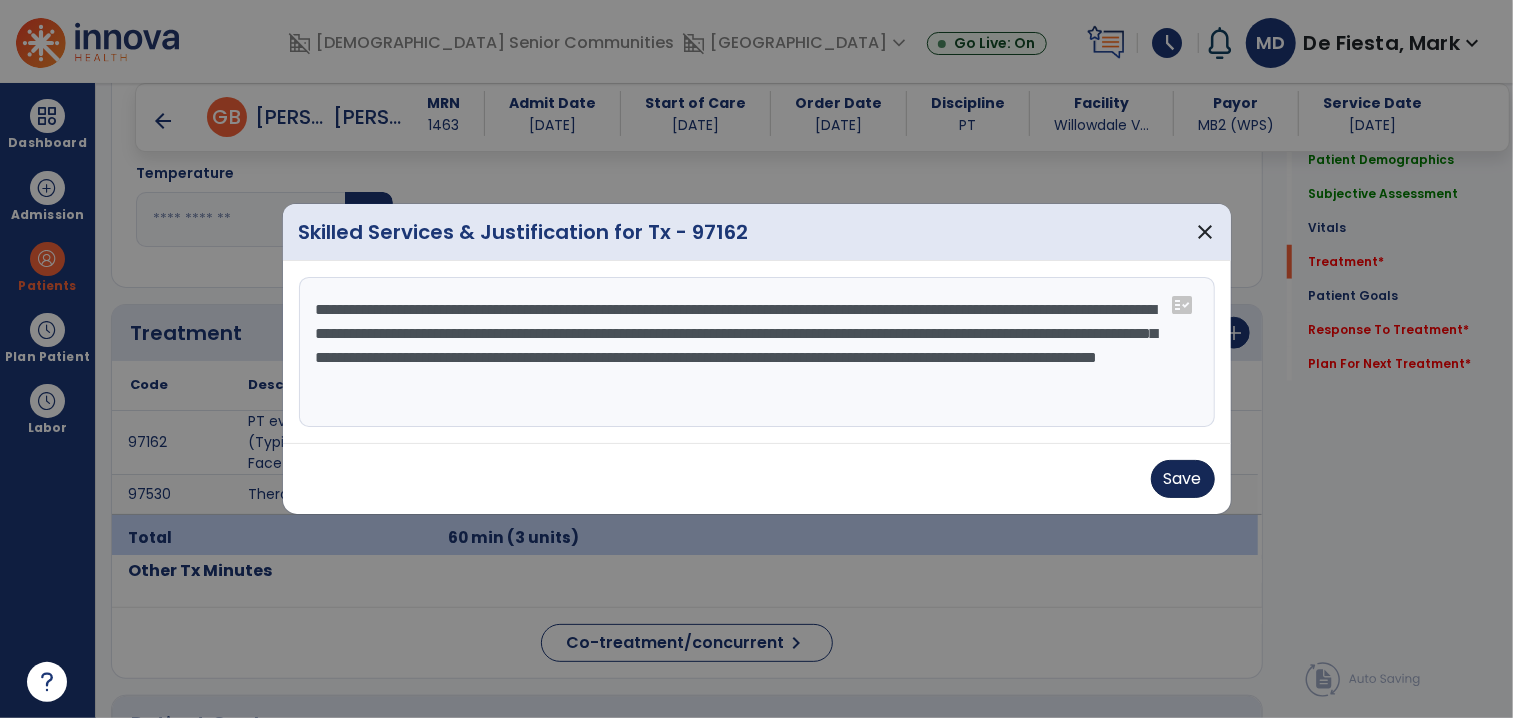 type on "**********" 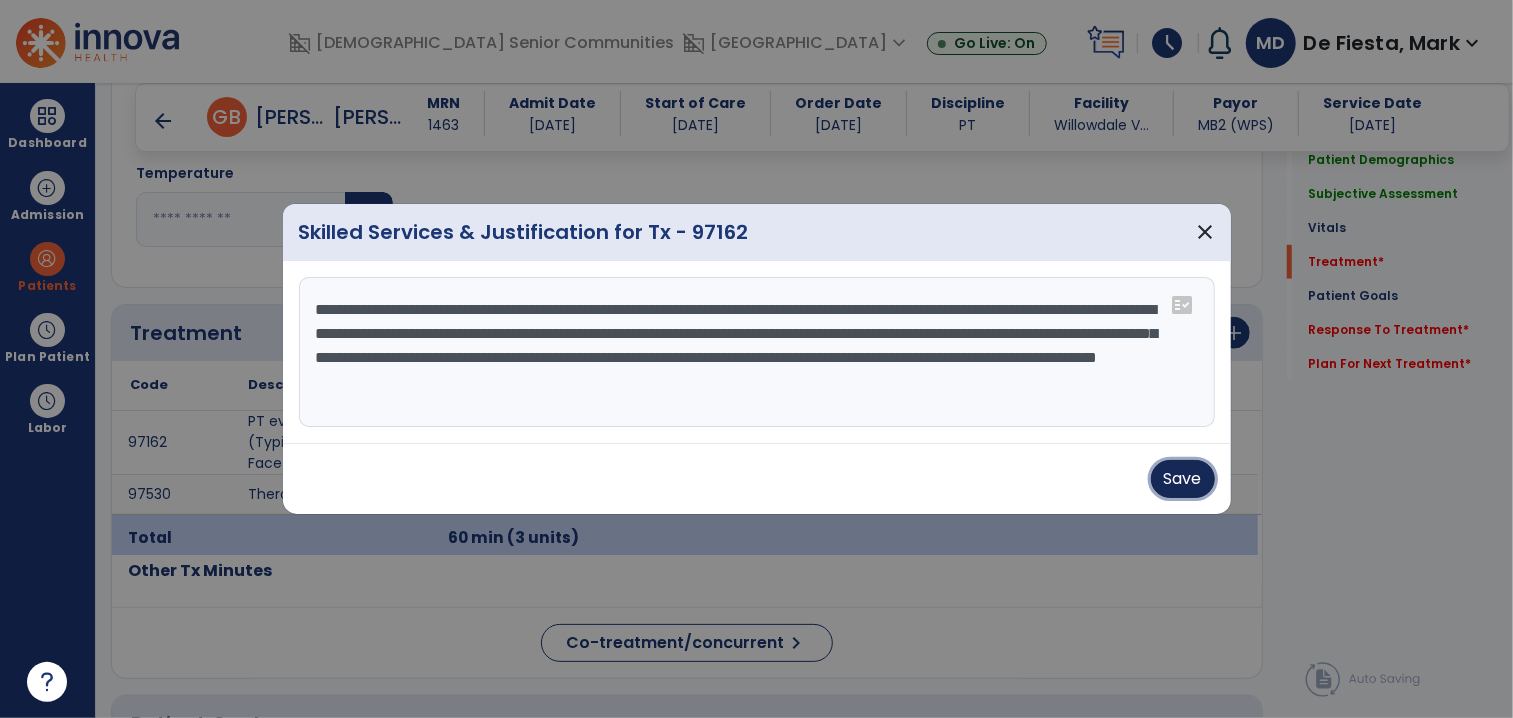 click on "Save" at bounding box center (1183, 479) 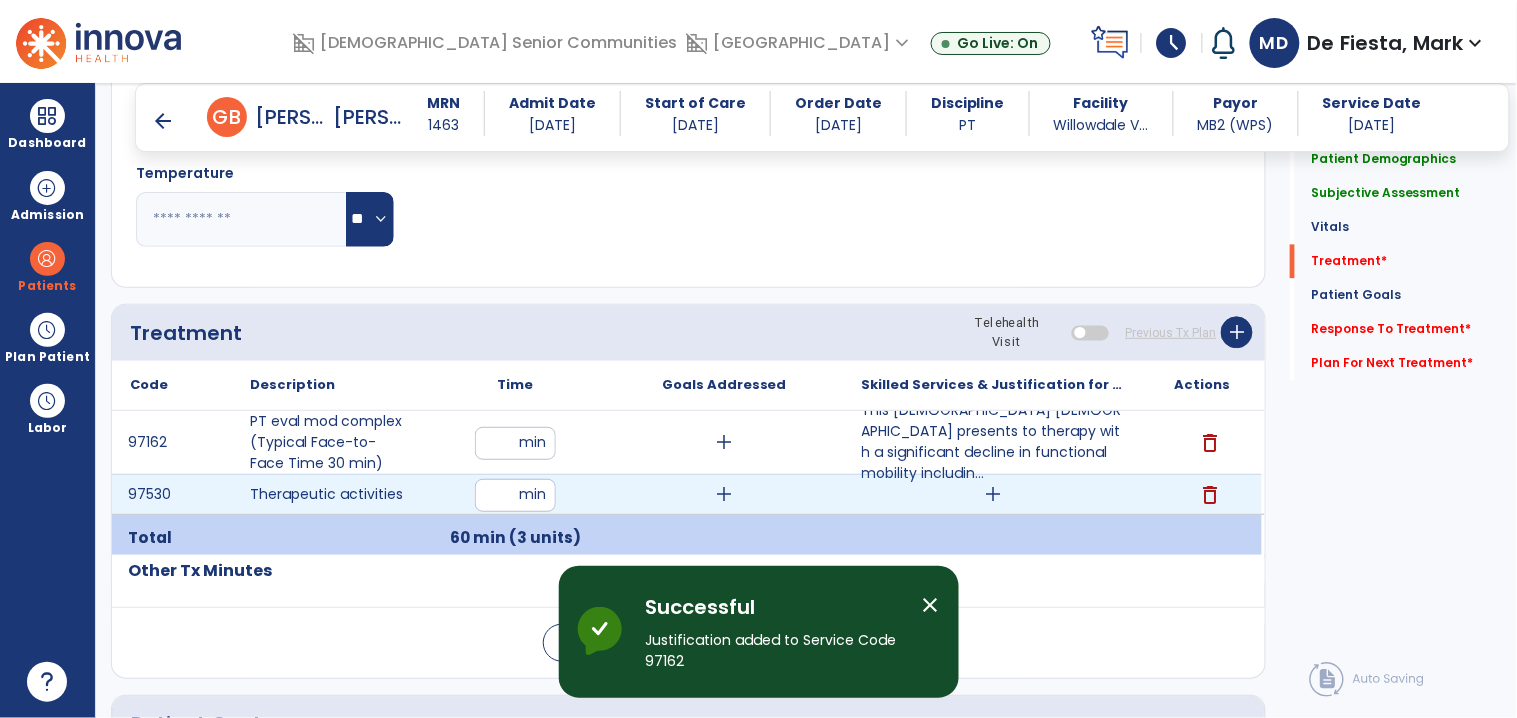click on "add" at bounding box center [993, 494] 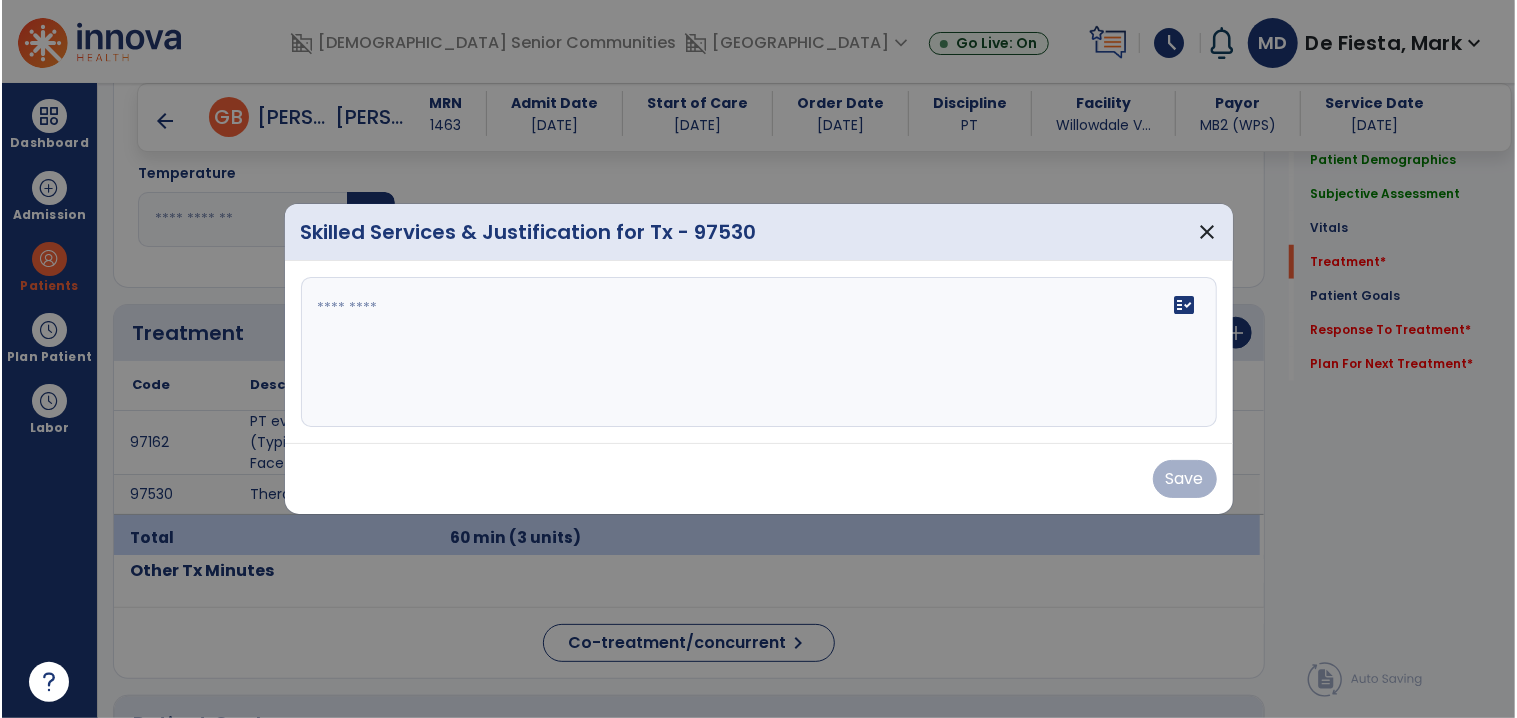 scroll, scrollTop: 1025, scrollLeft: 0, axis: vertical 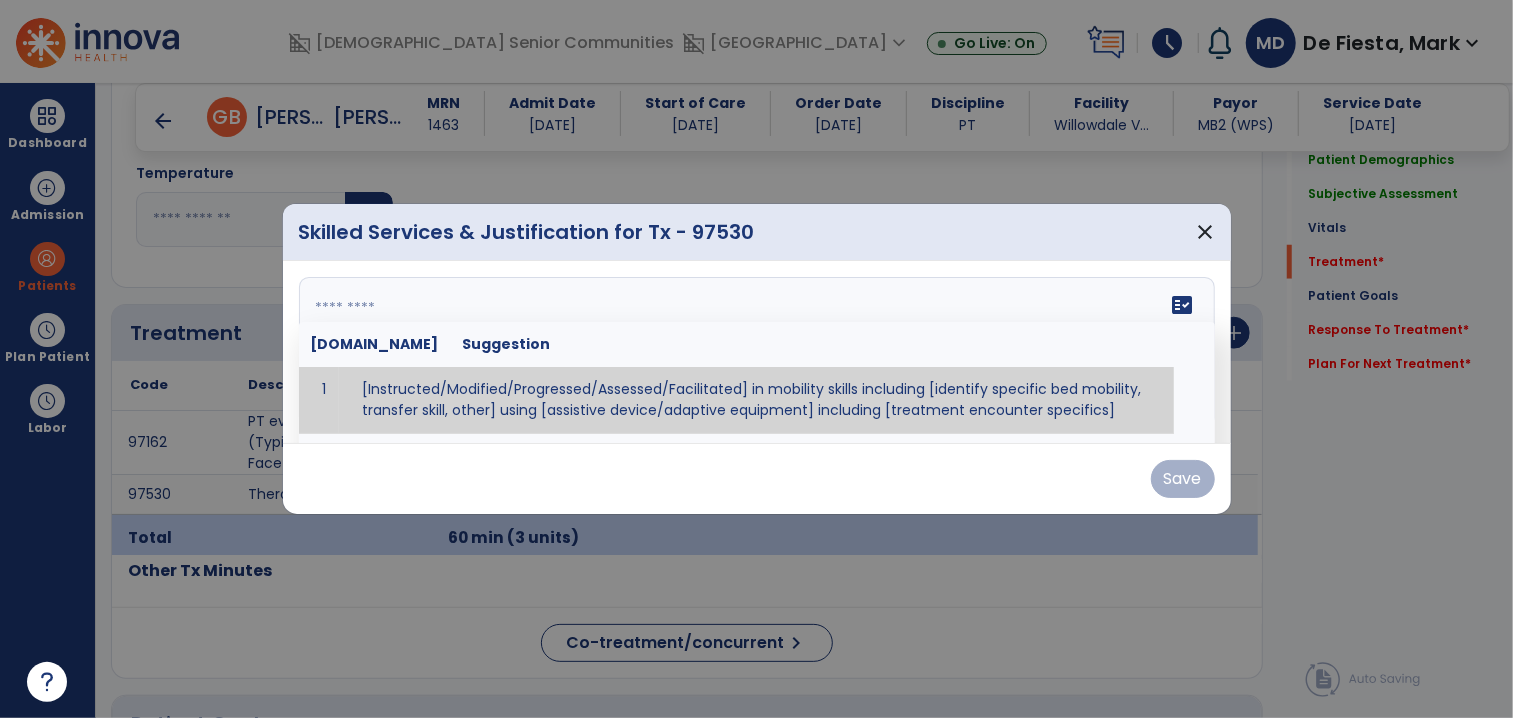 click on "fact_check  [DOMAIN_NAME] Suggestion 1 [Instructed/Modified/Progressed/Assessed/Facilitated] in mobility skills including [identify specific bed mobility, transfer skill, other] using [assistive device/adaptive equipment] including [treatment encounter specifics]" at bounding box center (757, 352) 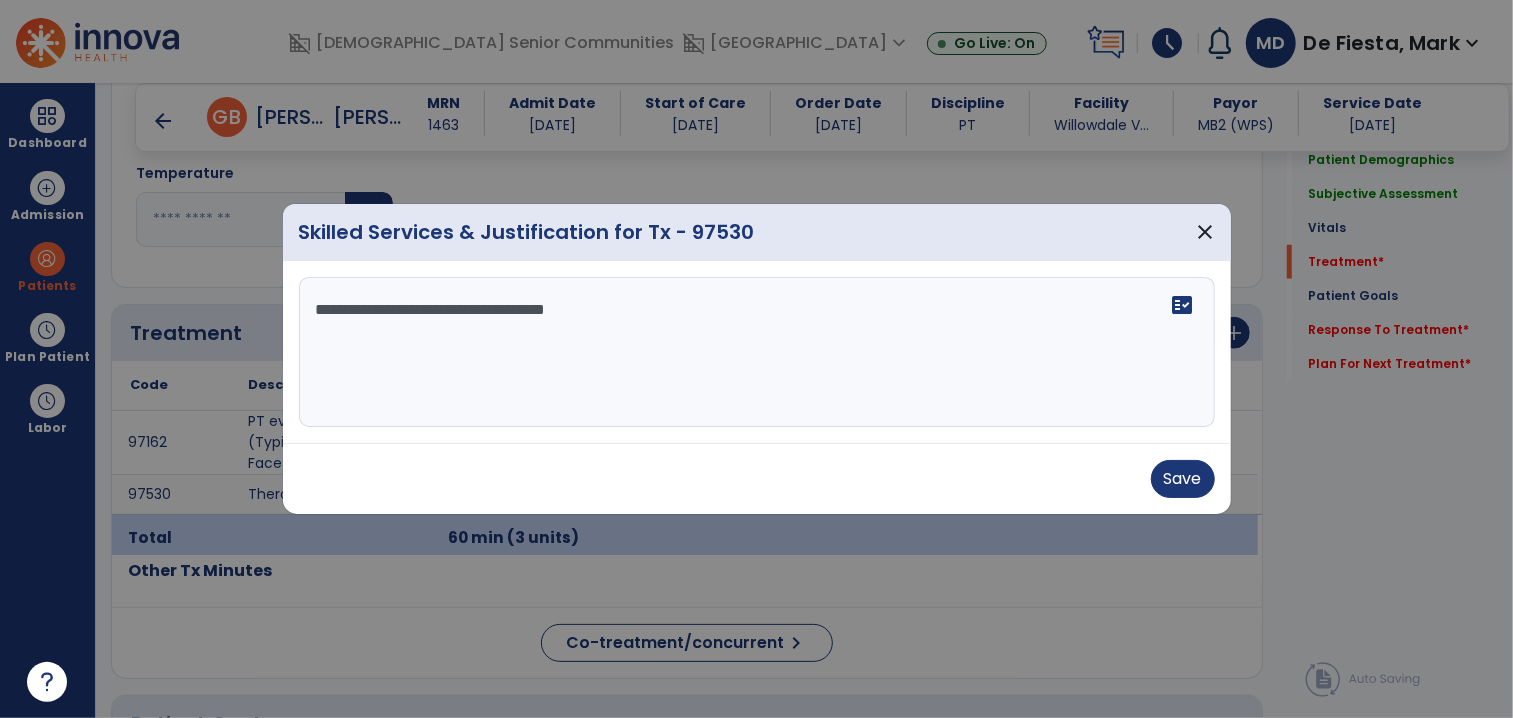 click on "**********" at bounding box center (757, 352) 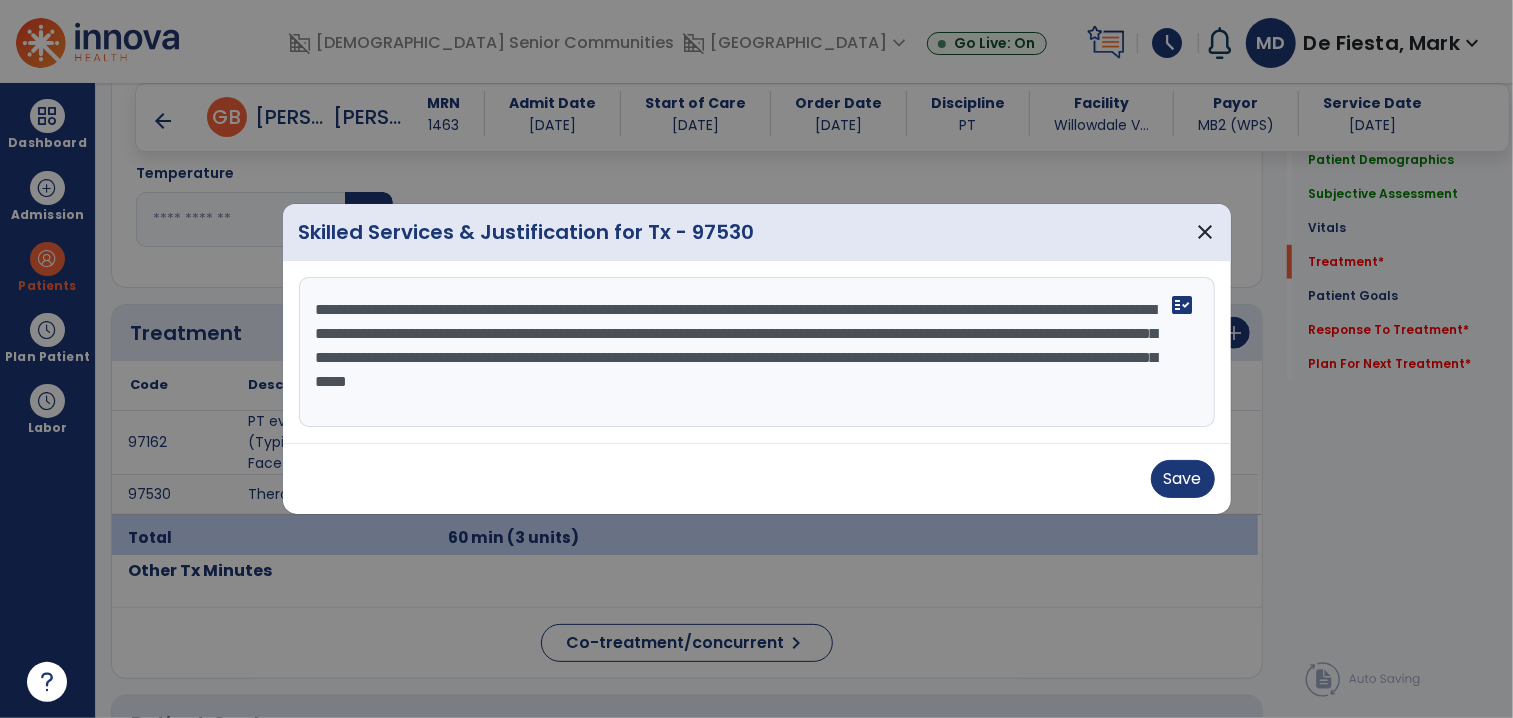drag, startPoint x: 1085, startPoint y: 388, endPoint x: 1084, endPoint y: 415, distance: 27.018513 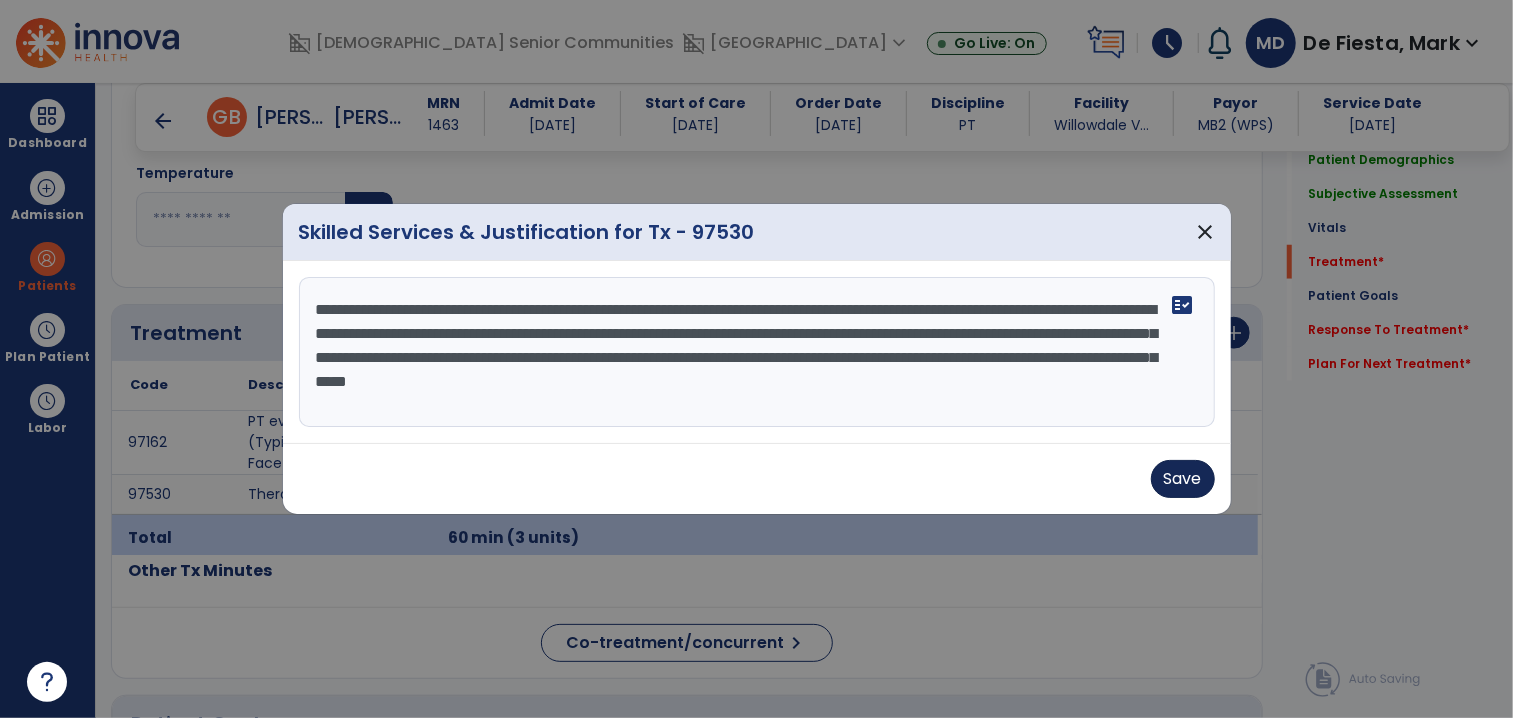 type on "**********" 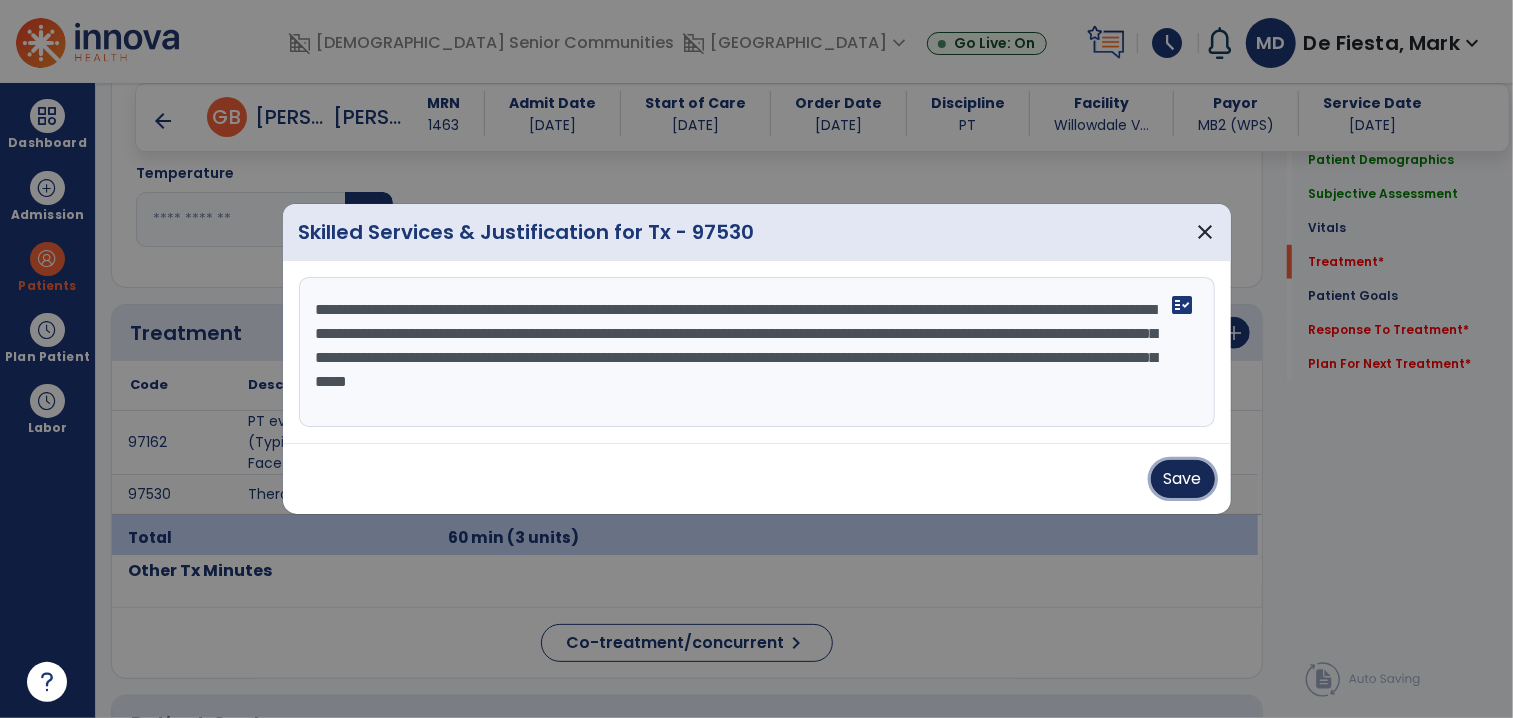 click on "Save" at bounding box center (1183, 479) 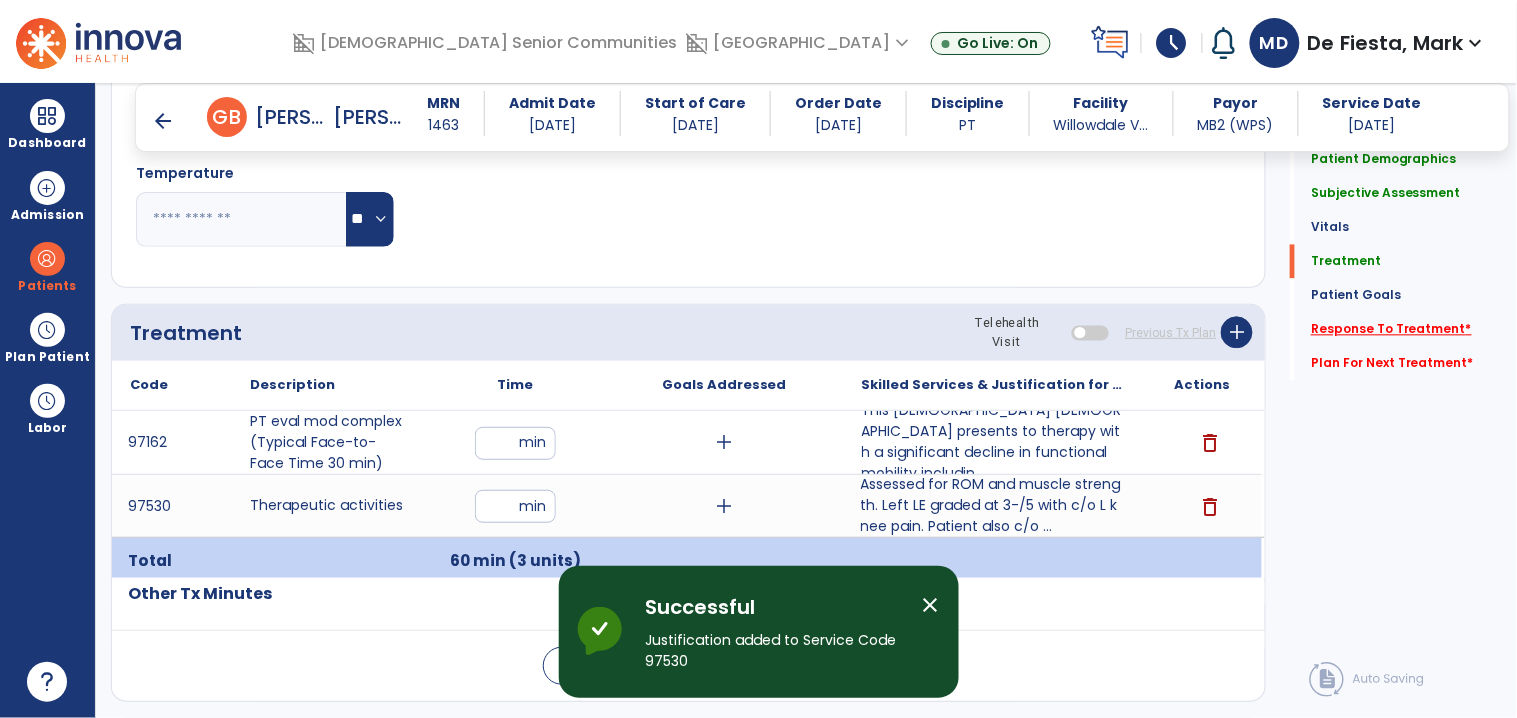 click on "Response To Treatment   *" 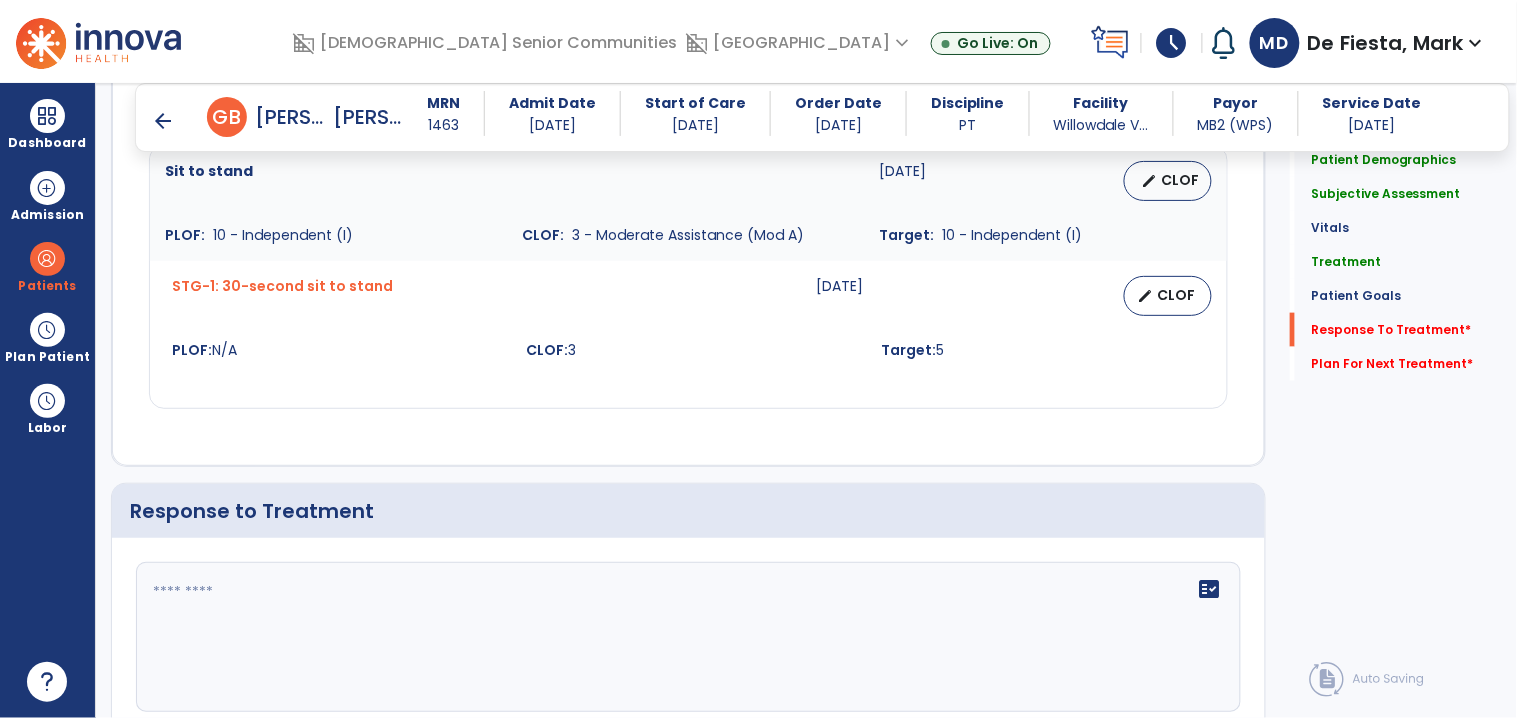 scroll, scrollTop: 2682, scrollLeft: 0, axis: vertical 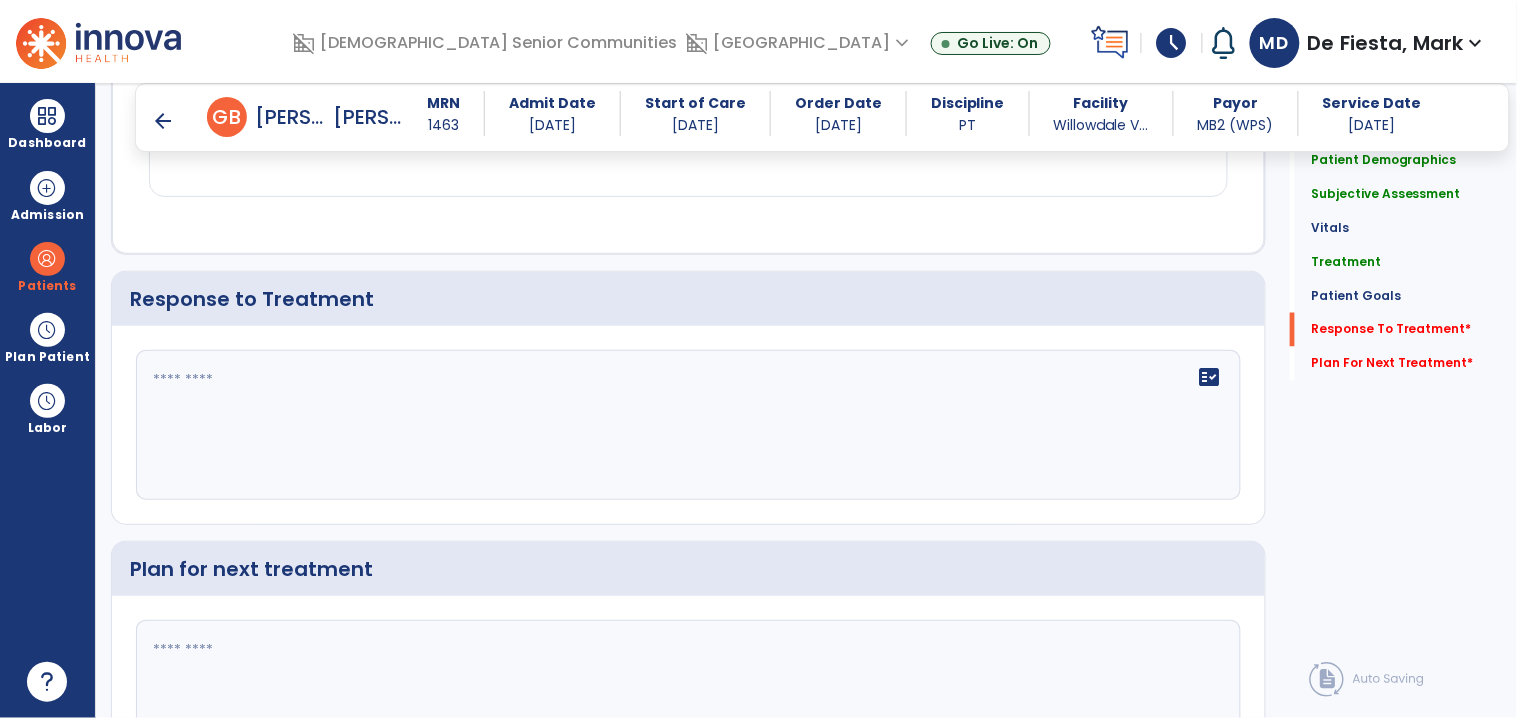 click on "fact_check" 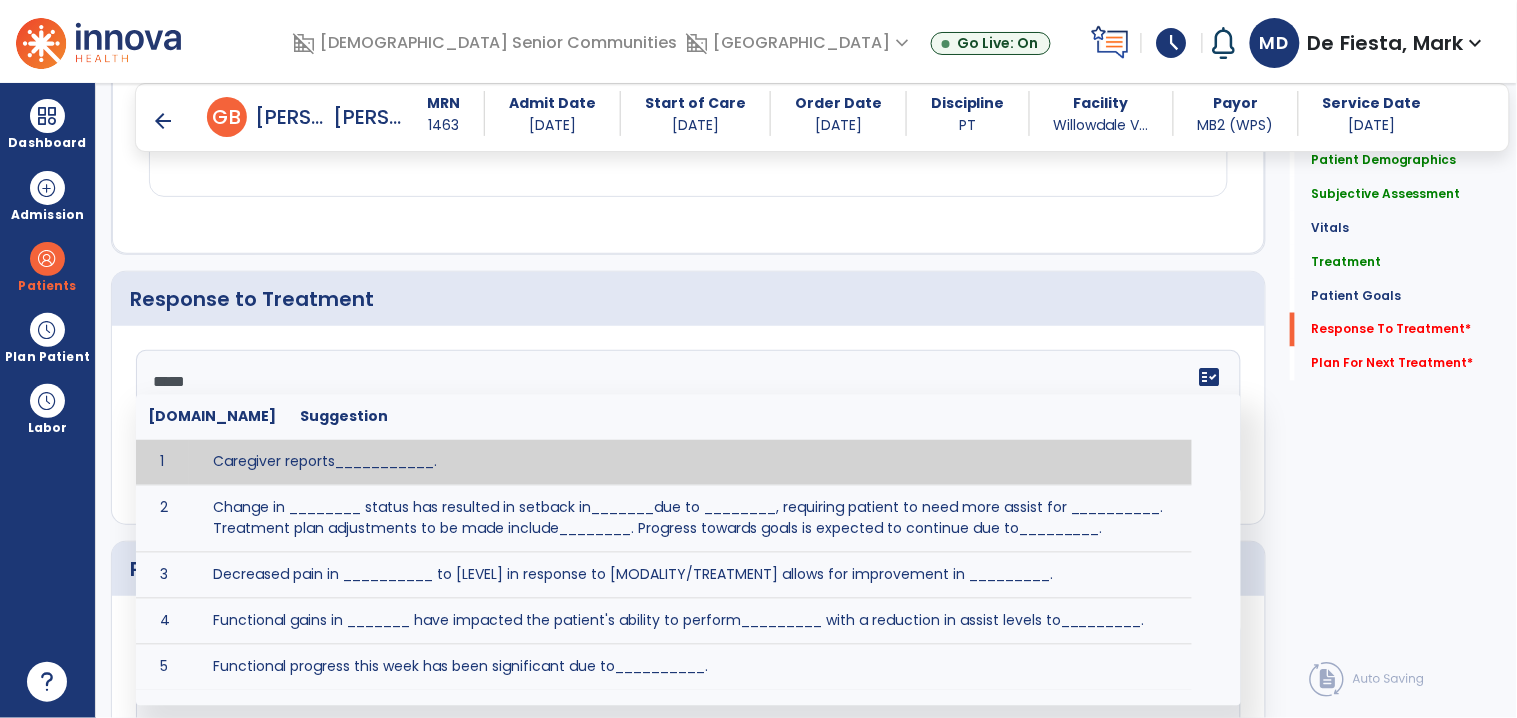 type on "******" 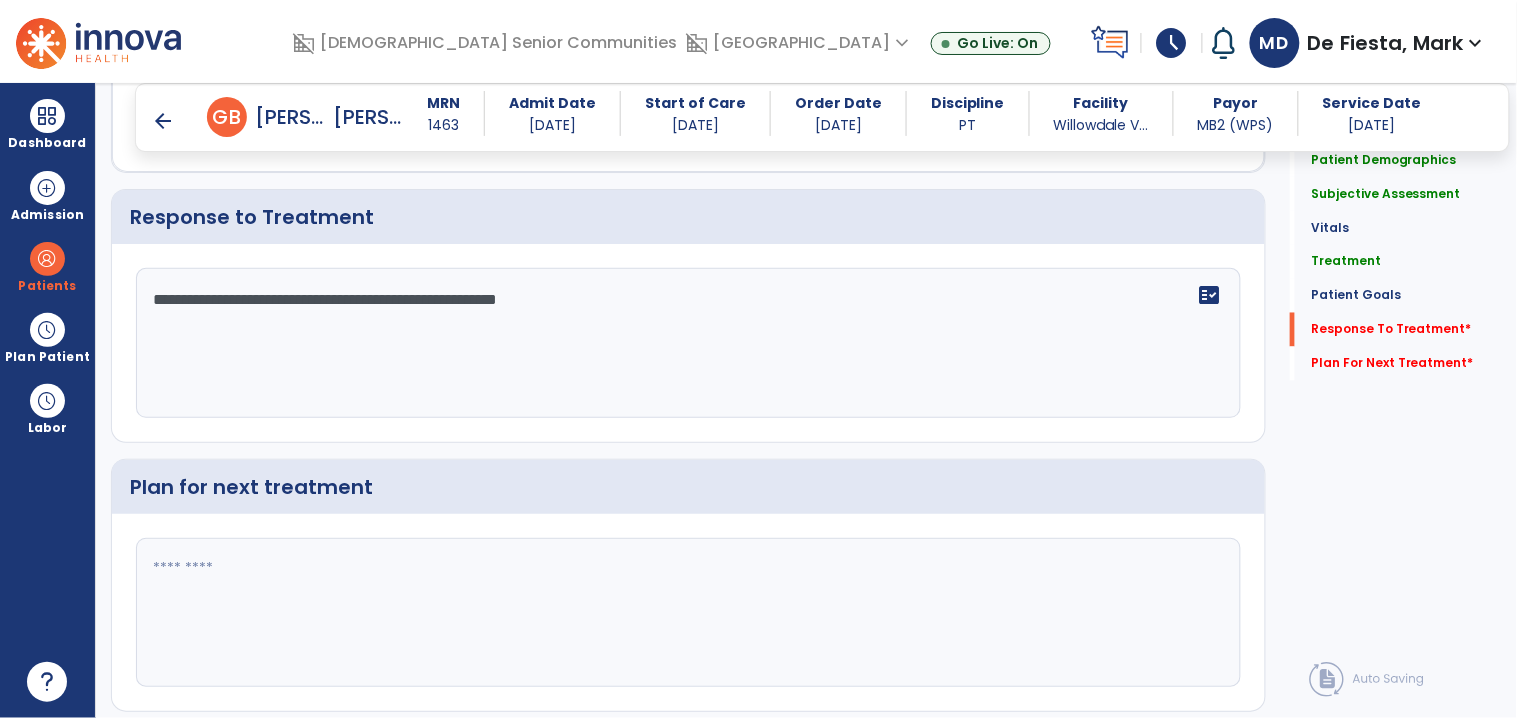 scroll, scrollTop: 2768, scrollLeft: 0, axis: vertical 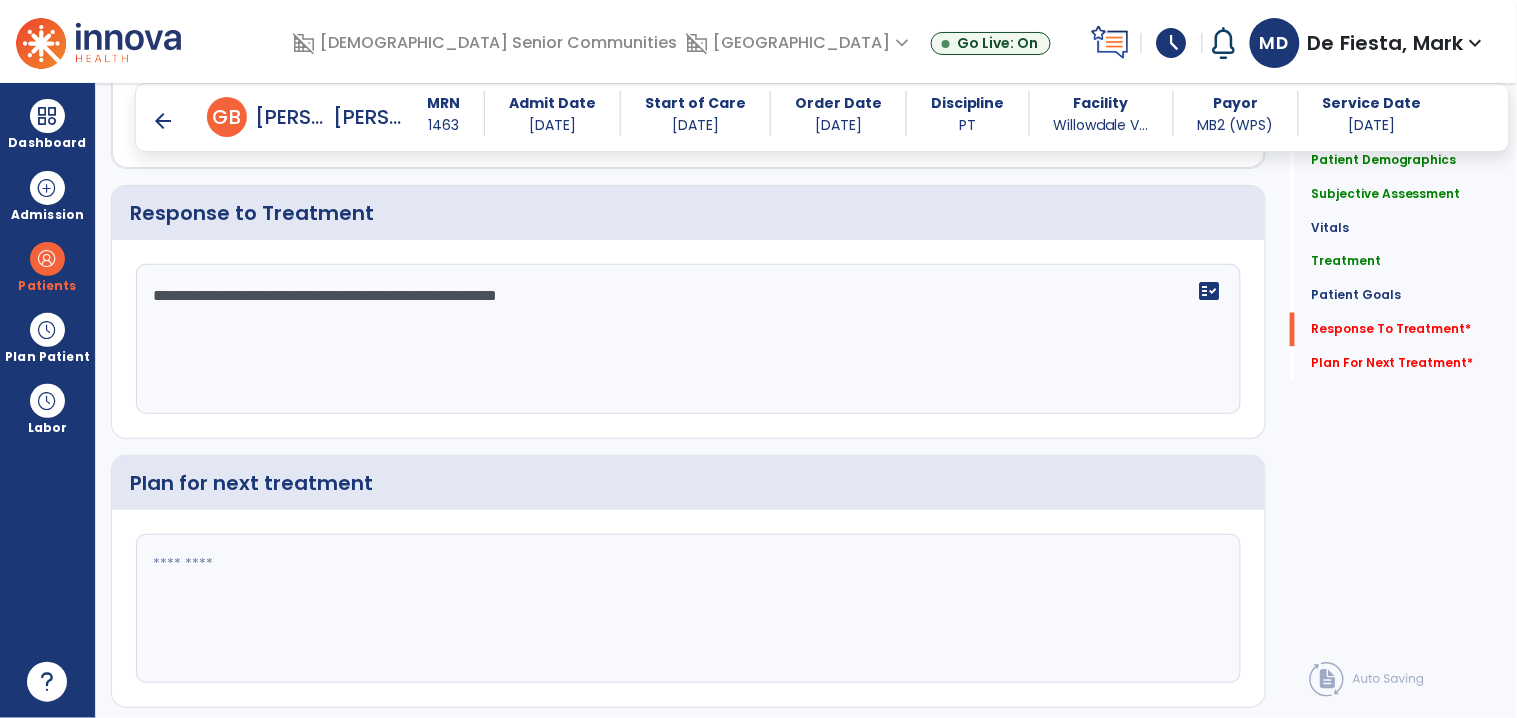 type on "**********" 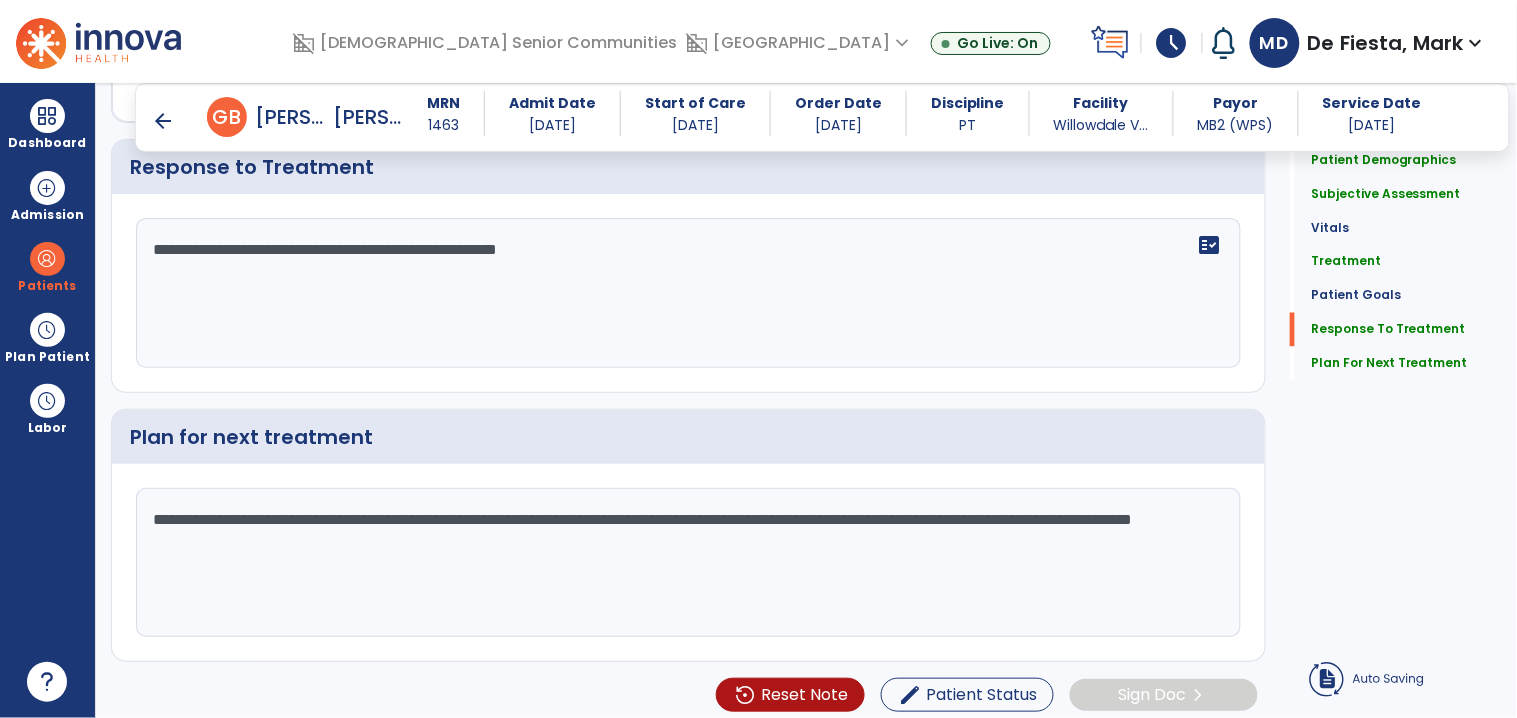 scroll, scrollTop: 2722, scrollLeft: 0, axis: vertical 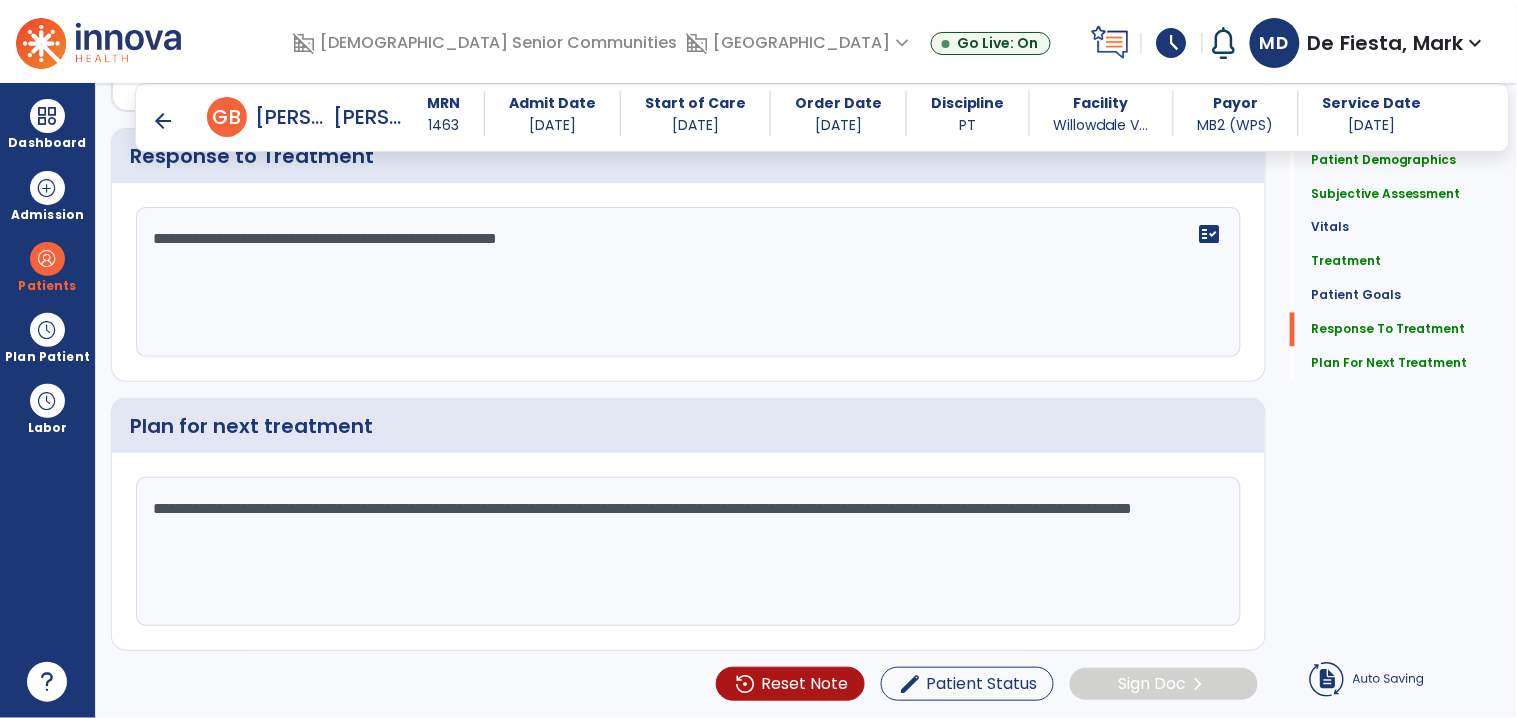 type on "**********" 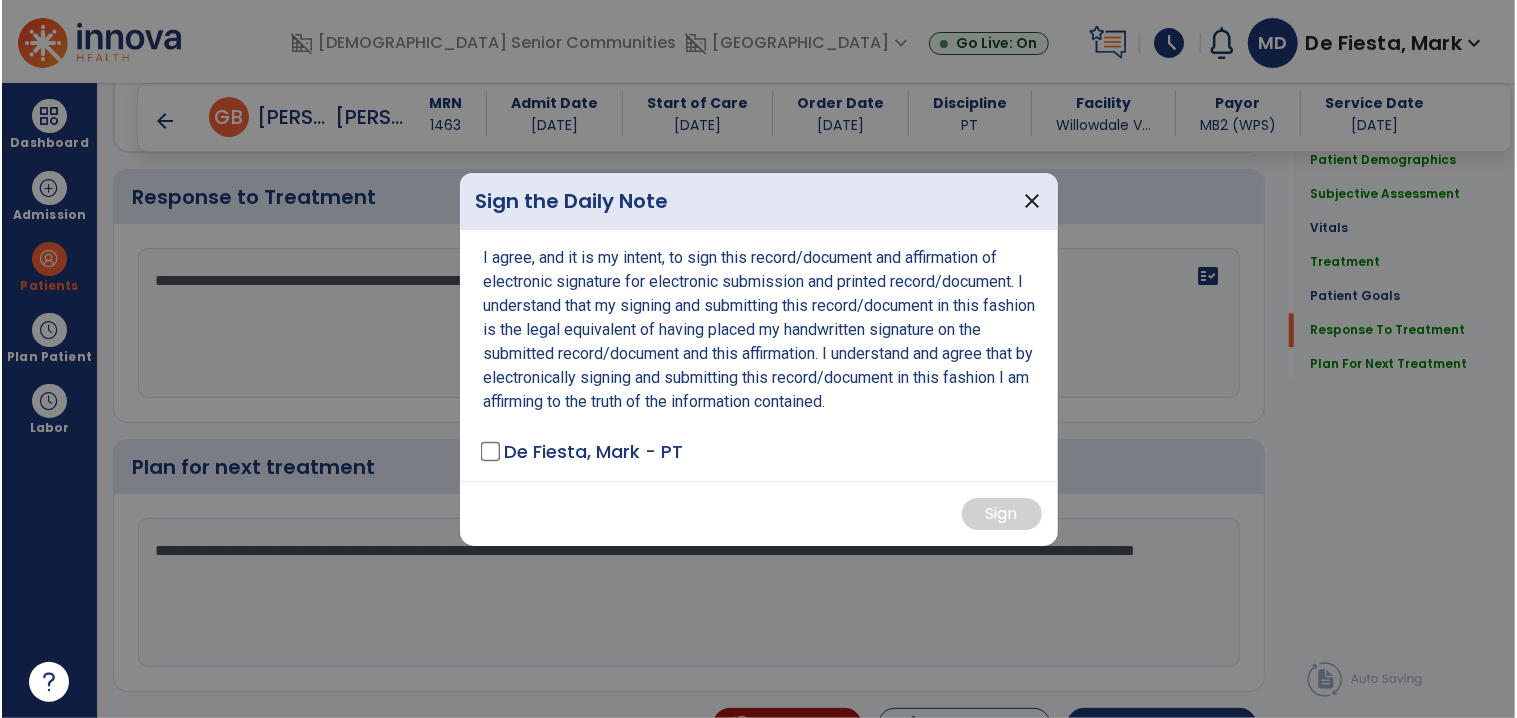 scroll, scrollTop: 2827, scrollLeft: 0, axis: vertical 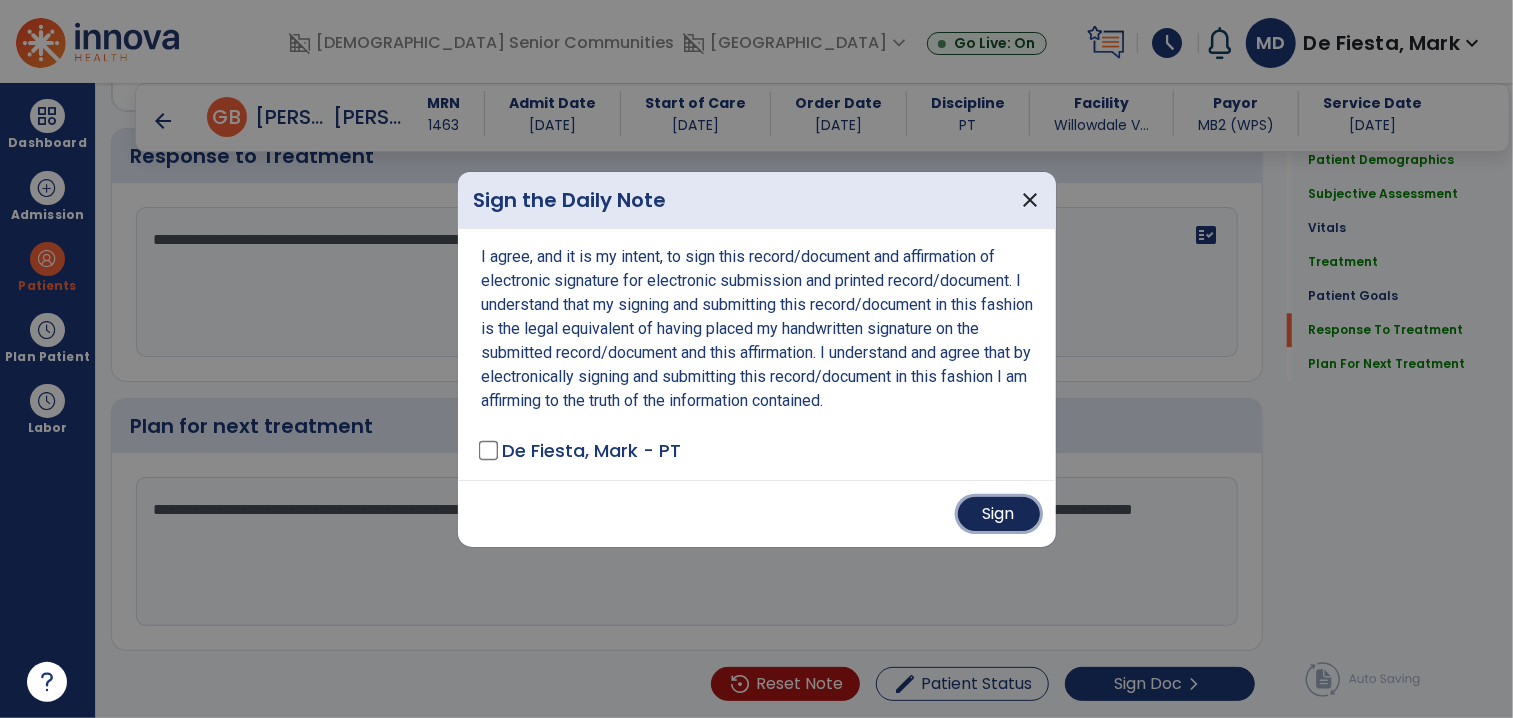 click on "Sign" at bounding box center [999, 514] 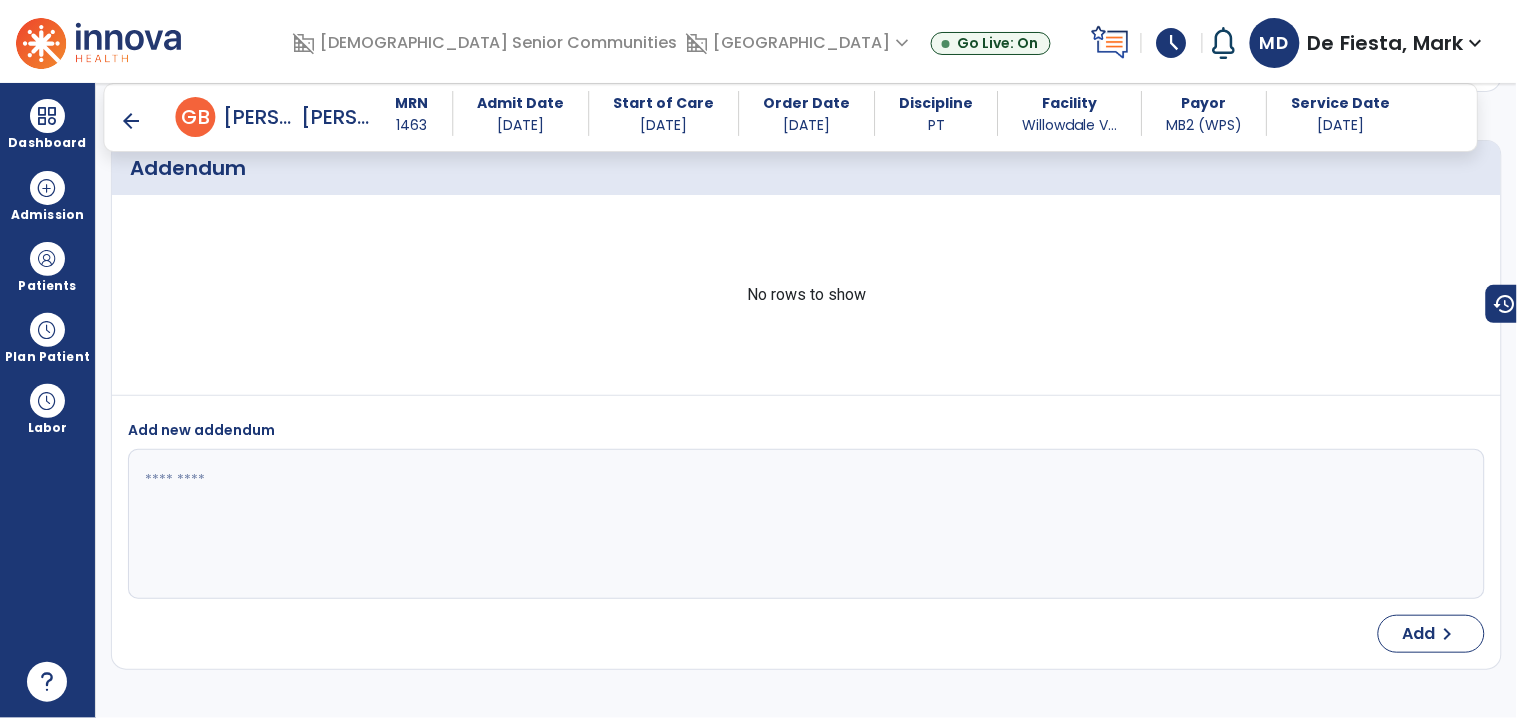 scroll, scrollTop: 0, scrollLeft: 0, axis: both 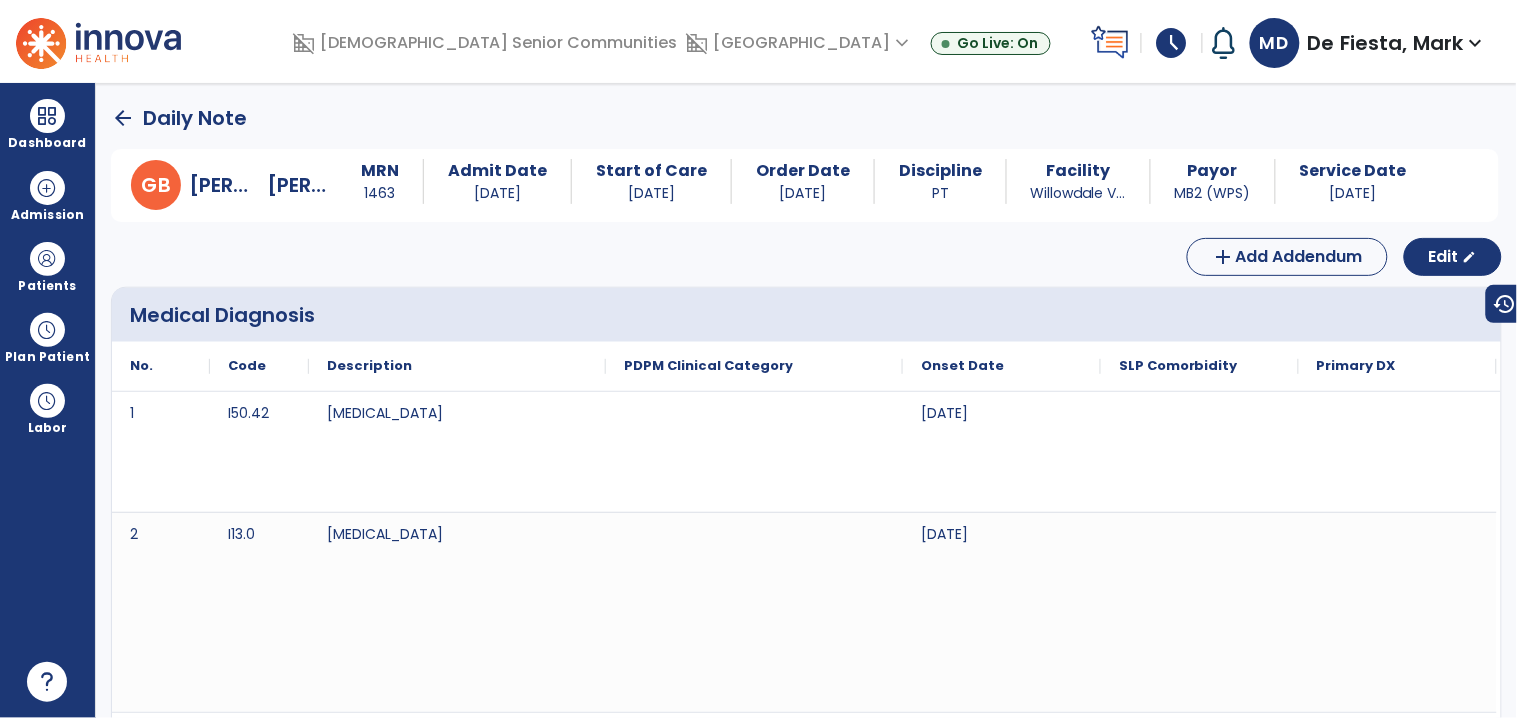 click on "arrow_back" 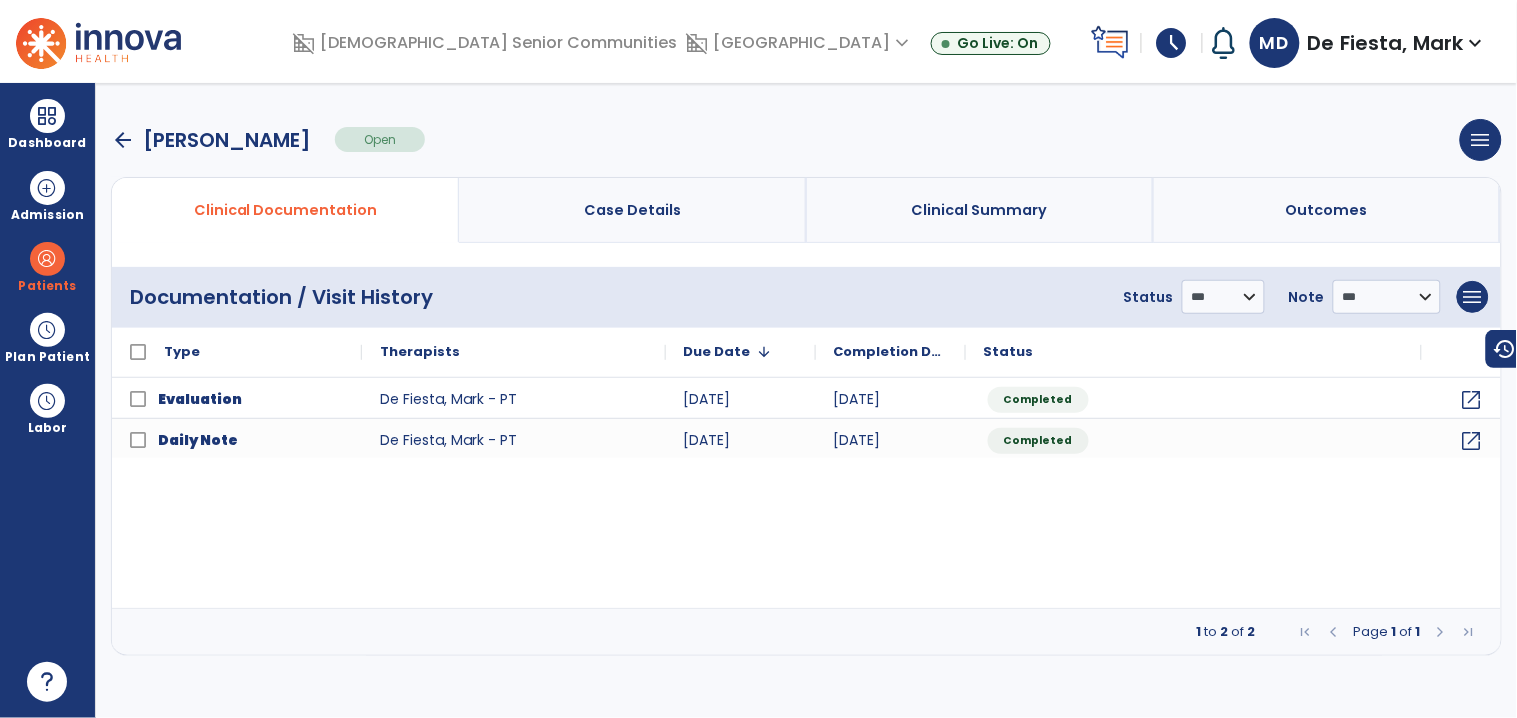 click on "arrow_back" at bounding box center [123, 140] 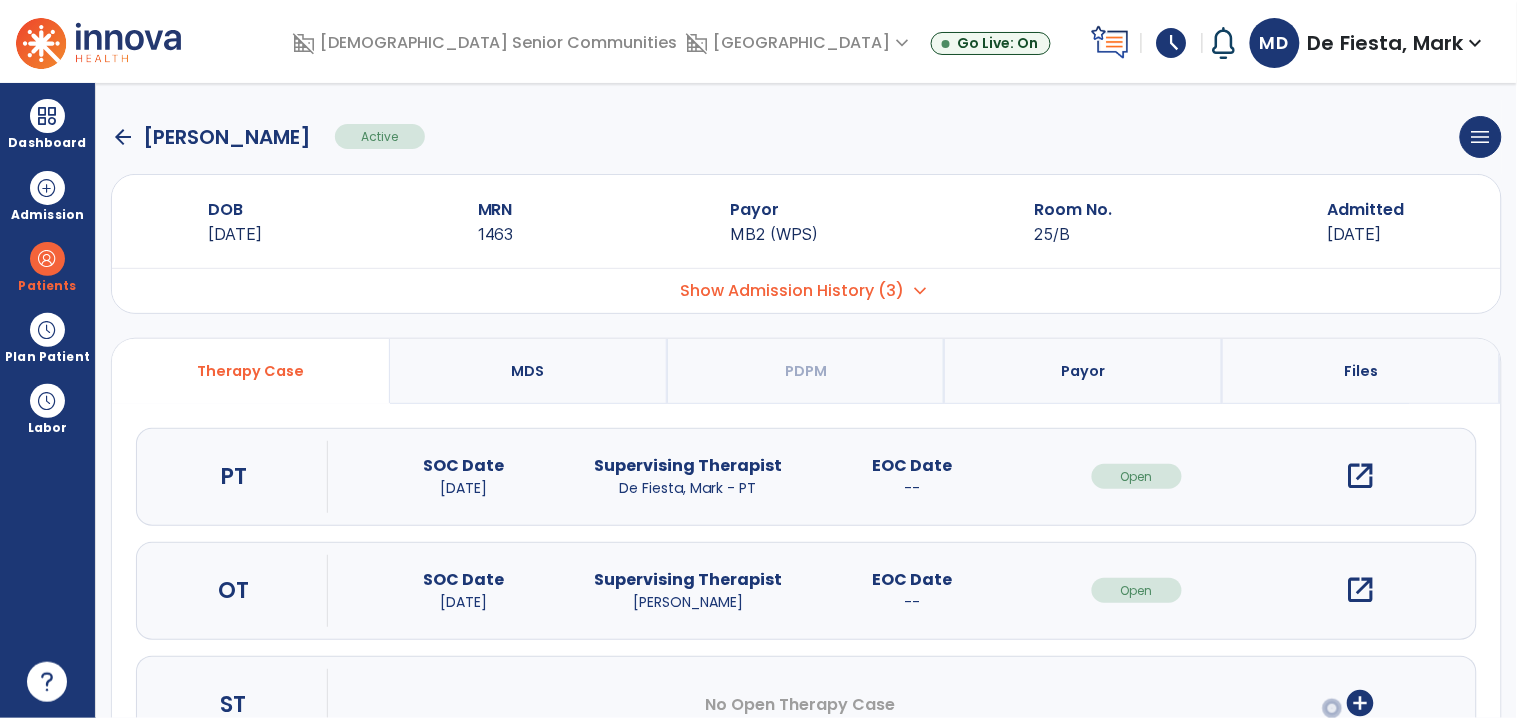 scroll, scrollTop: 0, scrollLeft: 0, axis: both 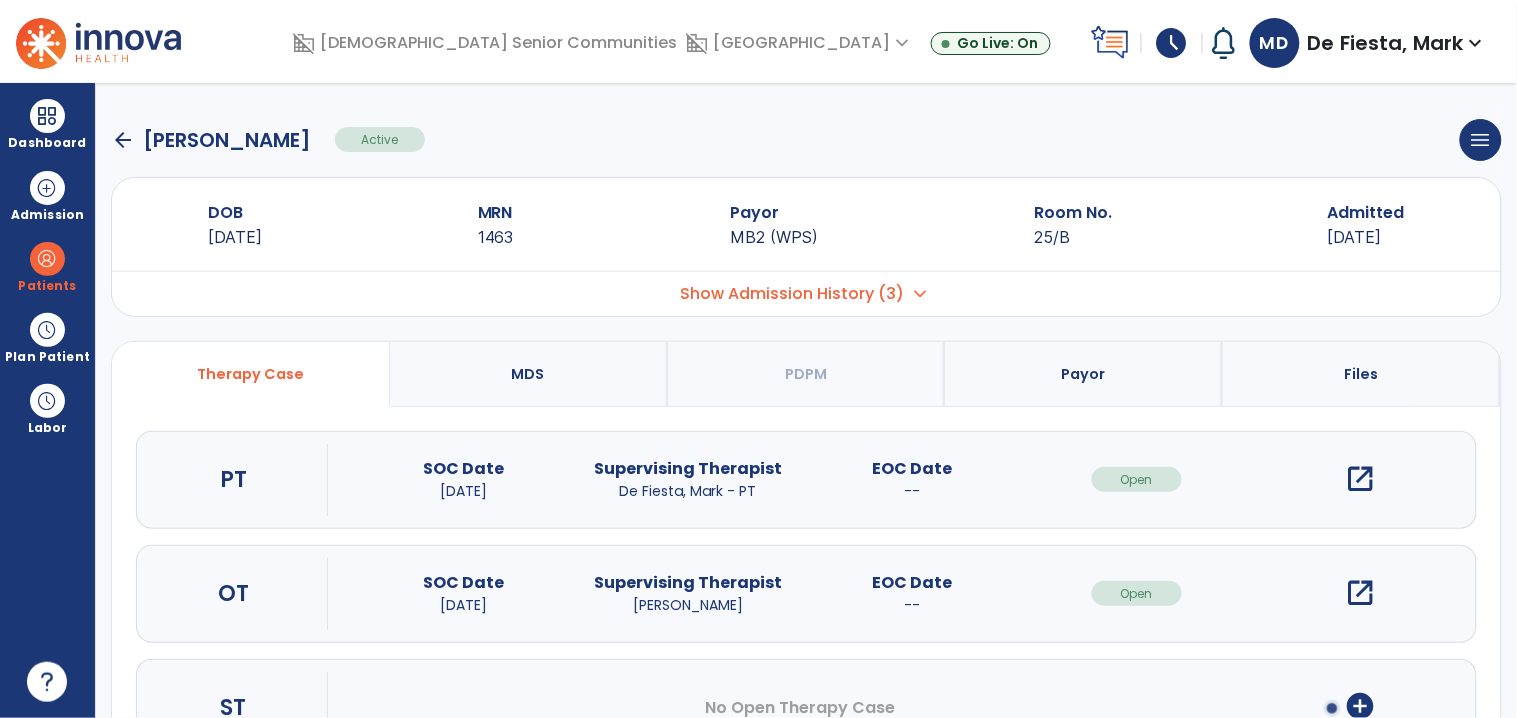 click on "arrow_back" 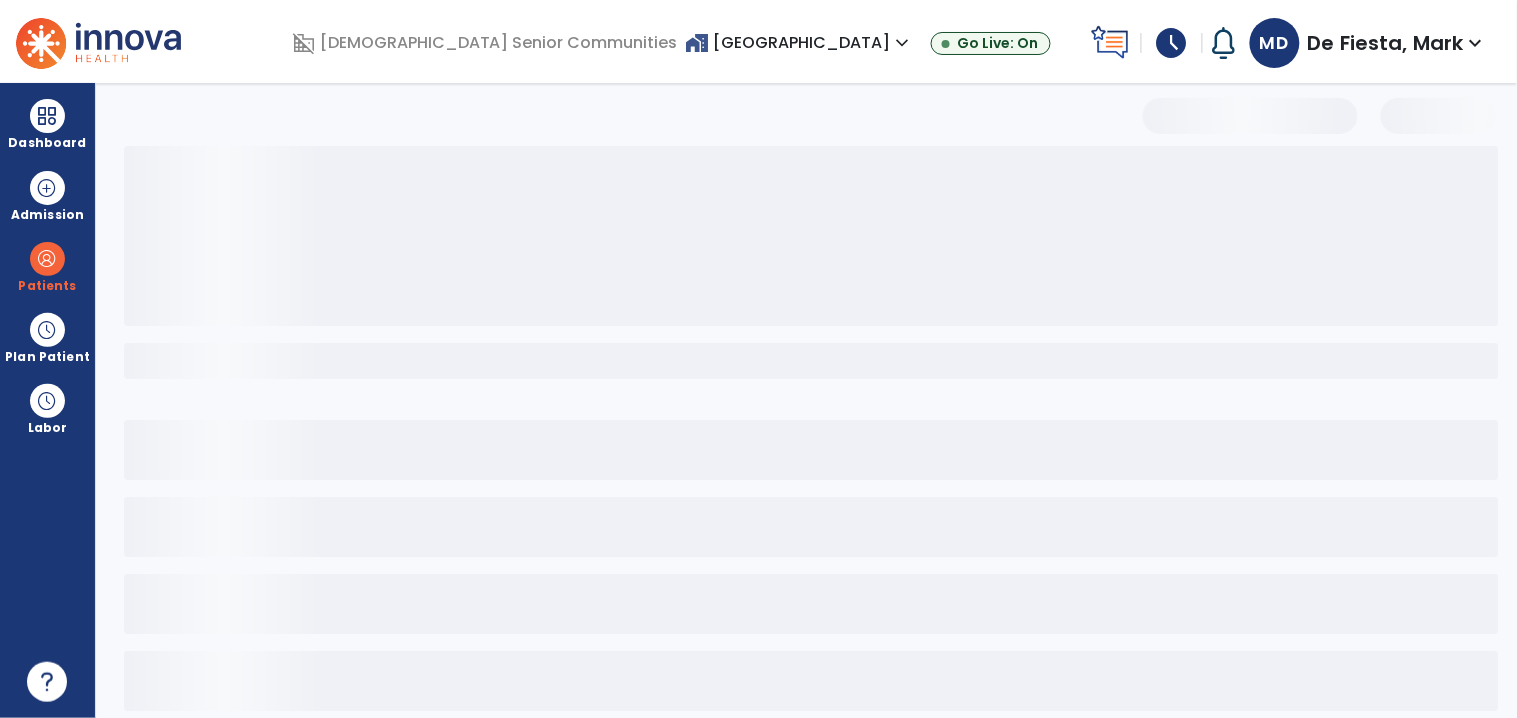 select on "***" 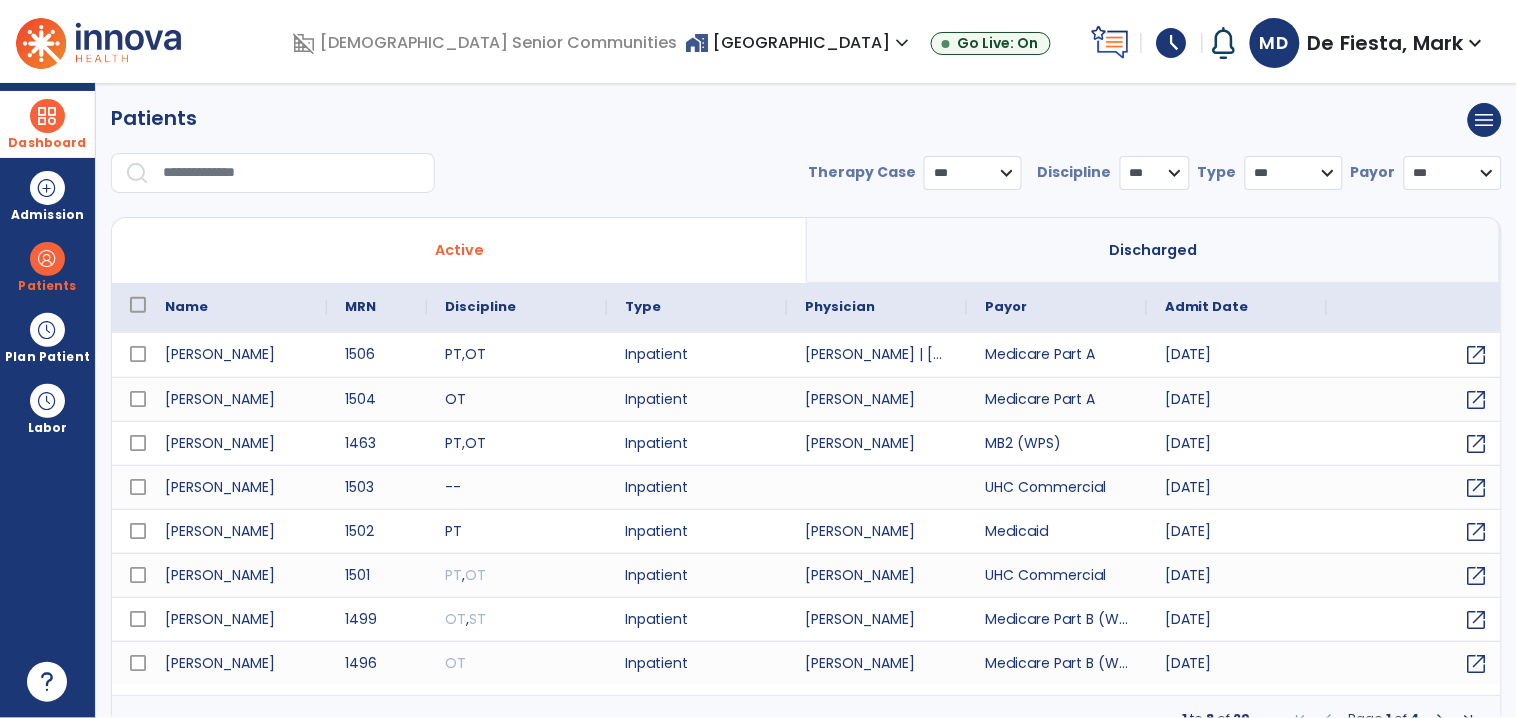 click at bounding box center [47, 116] 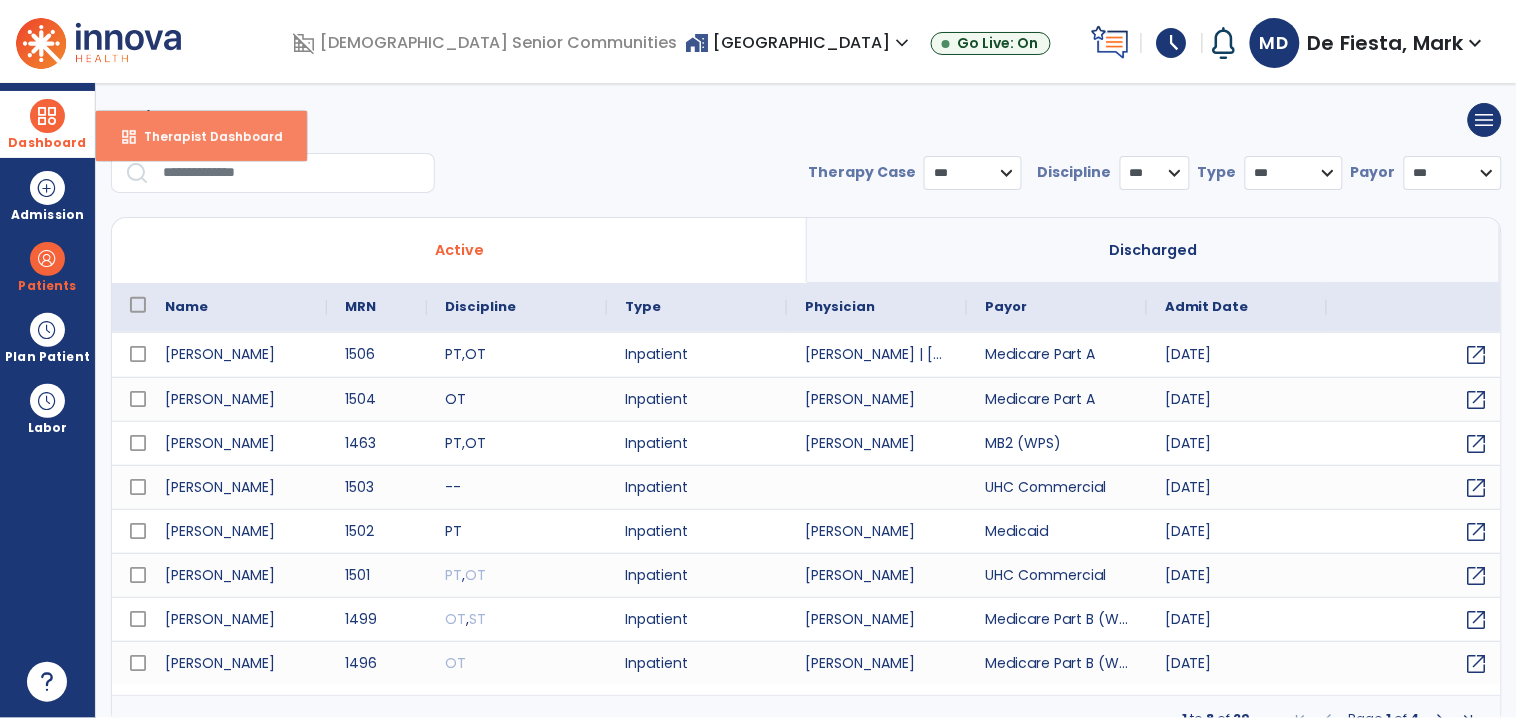 drag, startPoint x: 147, startPoint y: 135, endPoint x: 157, endPoint y: 140, distance: 11.18034 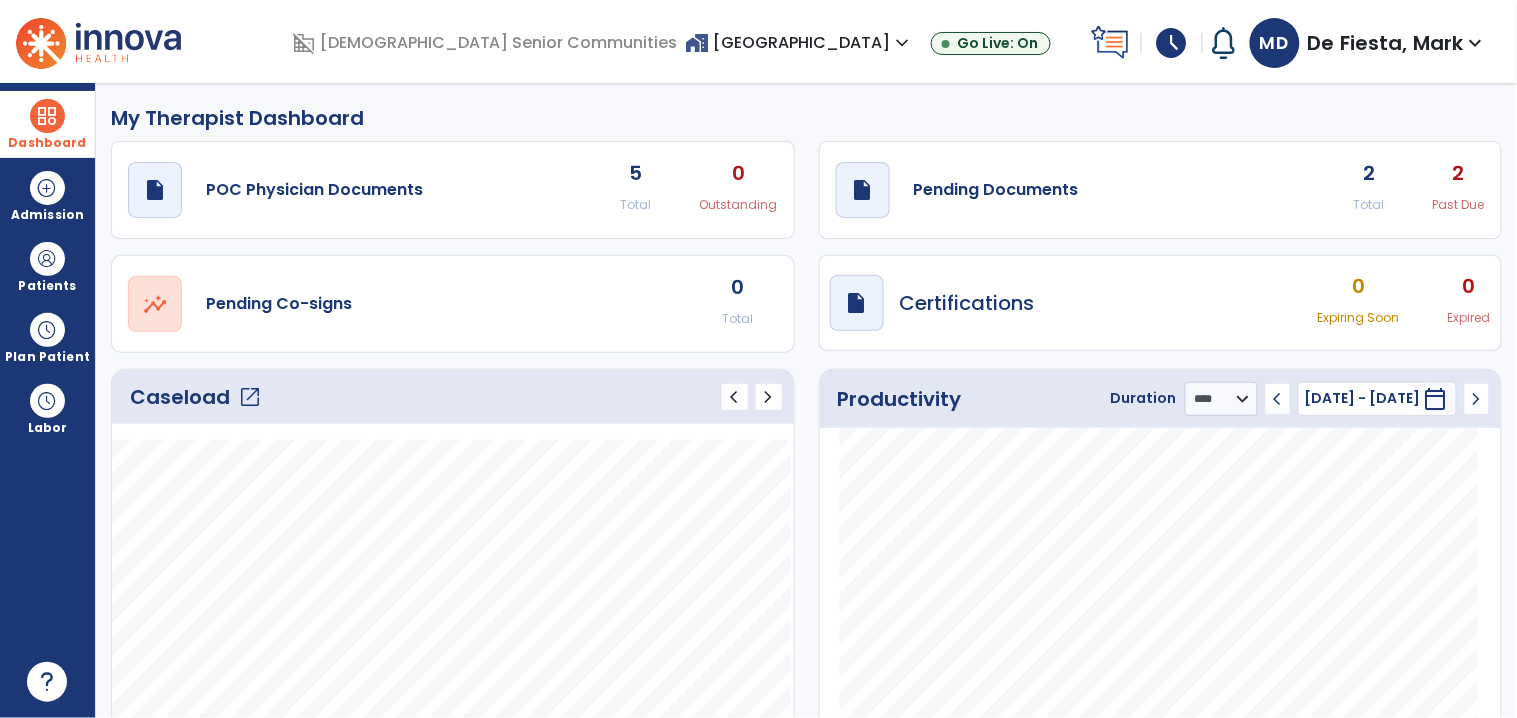 click on "open_in_new" 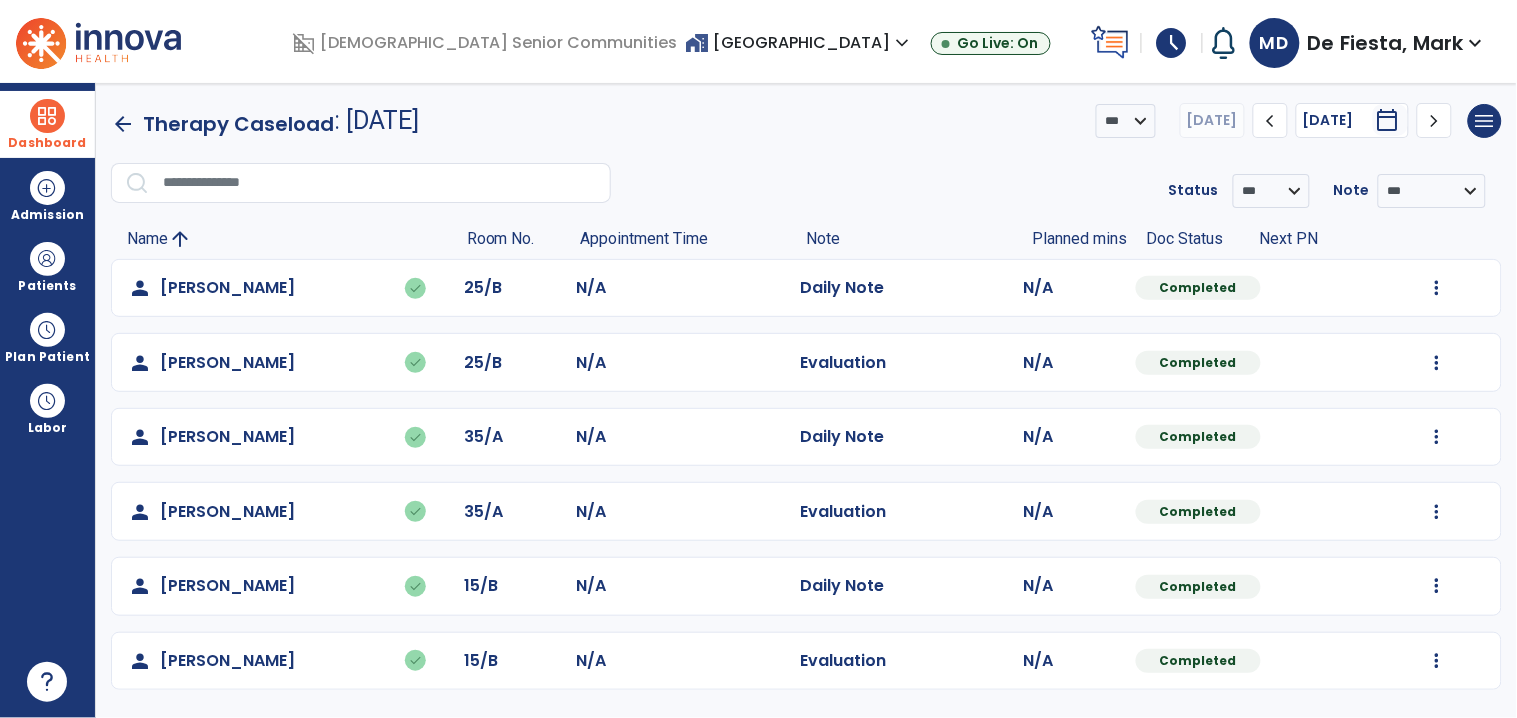 click on "home_work   Willowdale Village   expand_more   Clark Rehab and Nursing   Riverview Village   Willowdale Village" at bounding box center (800, 43) 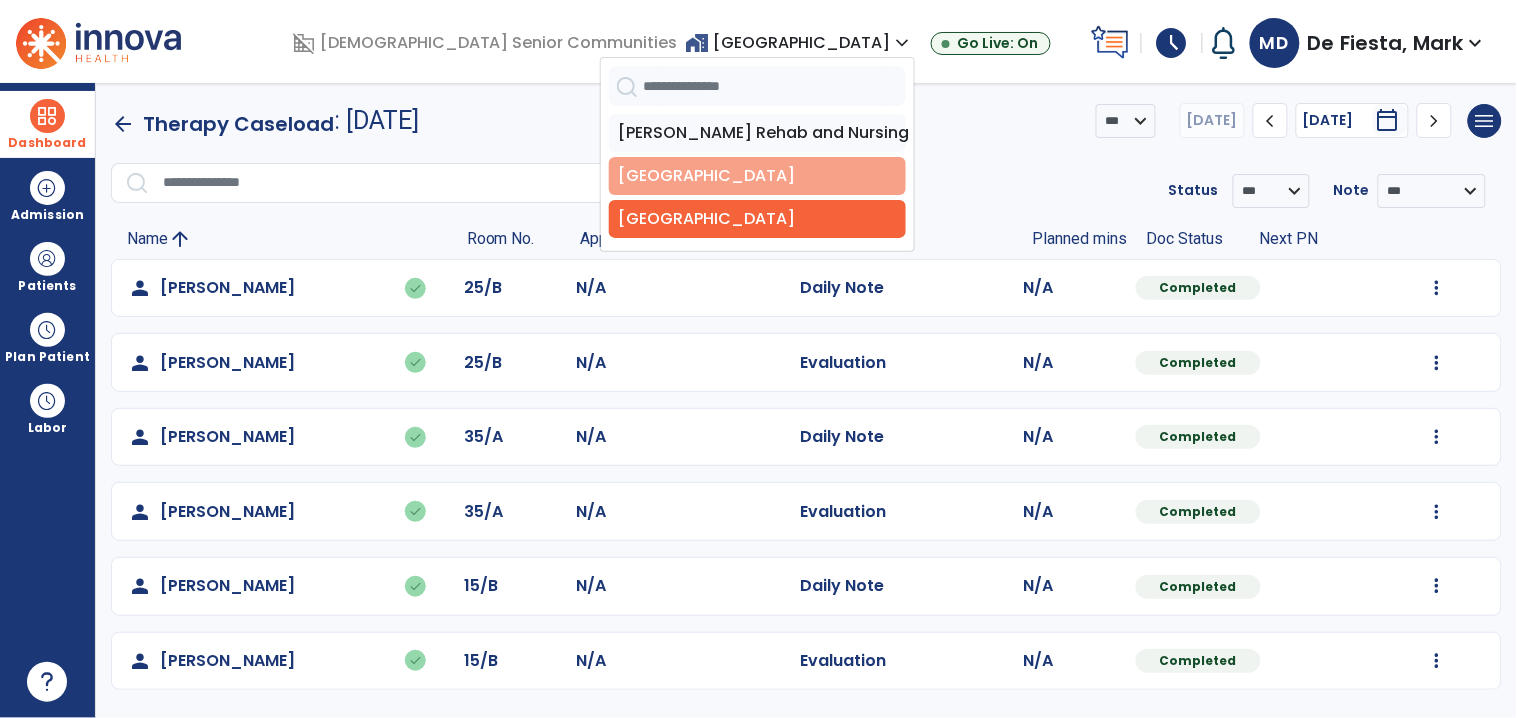 click on "[GEOGRAPHIC_DATA]" at bounding box center [757, 176] 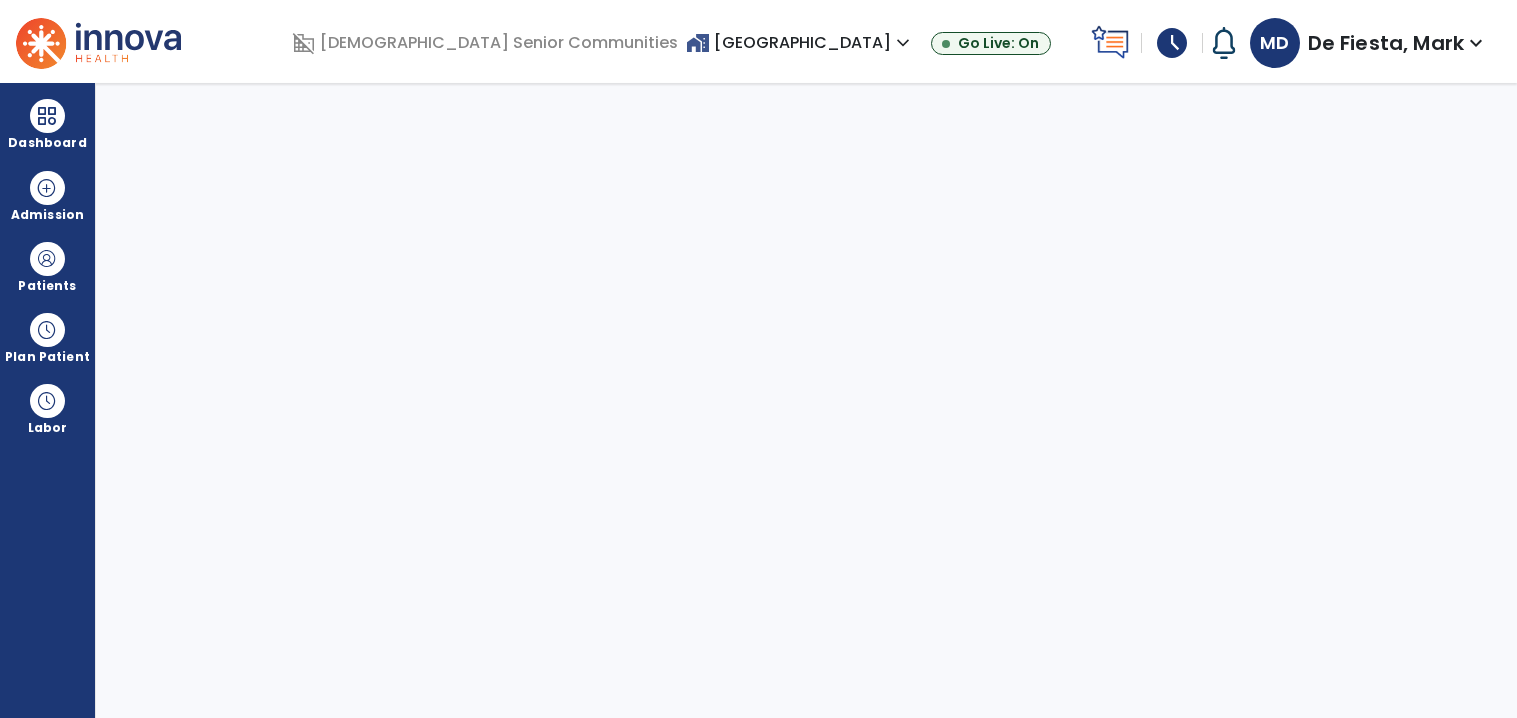 select on "****" 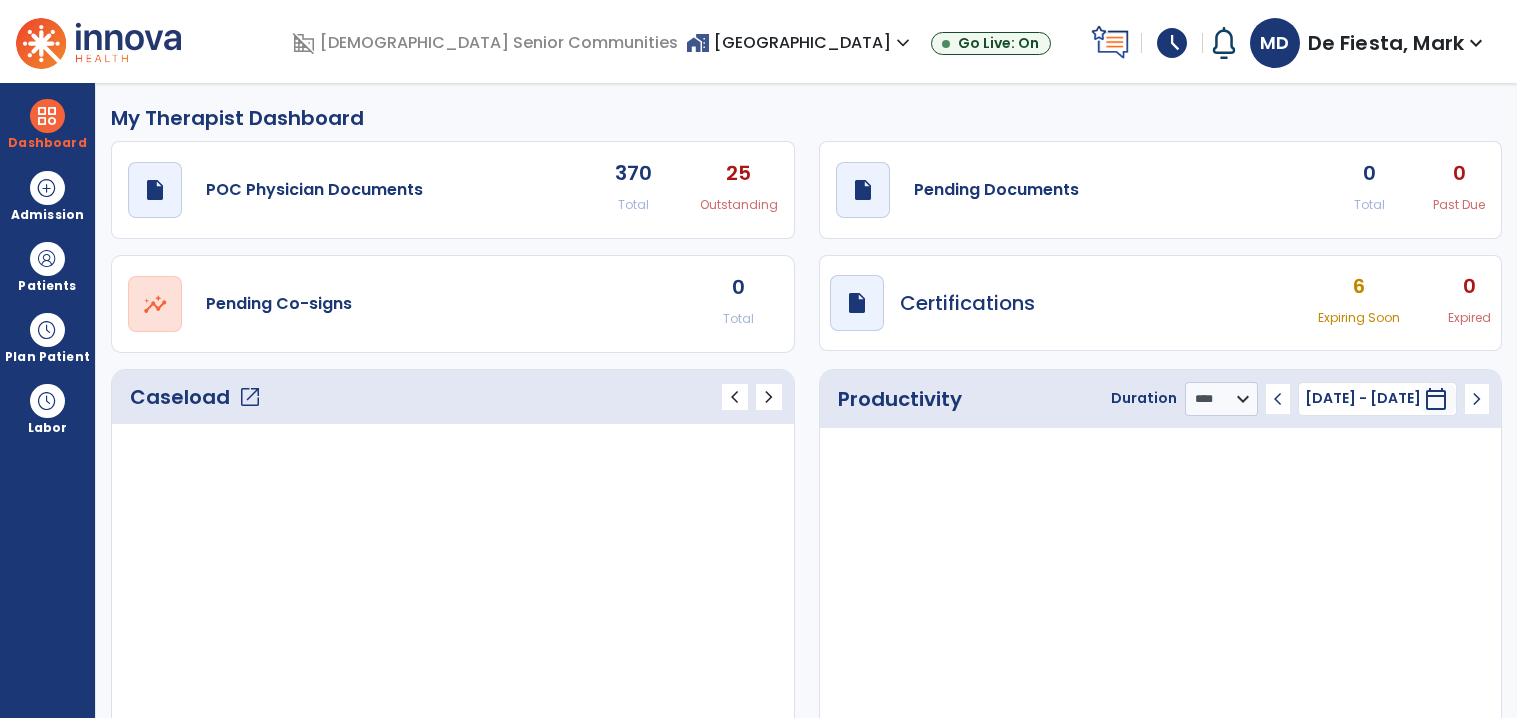 scroll, scrollTop: 0, scrollLeft: 0, axis: both 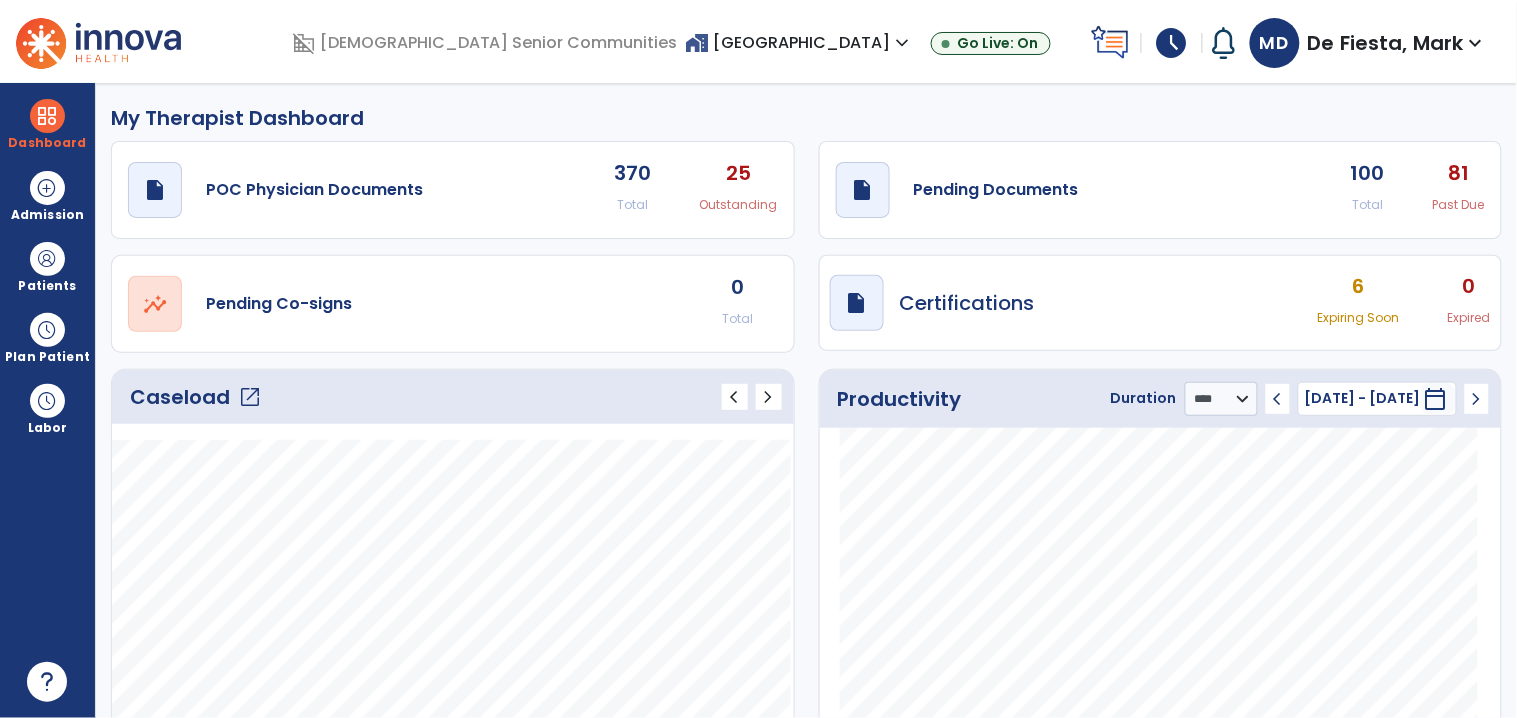 click on "open_in_new" 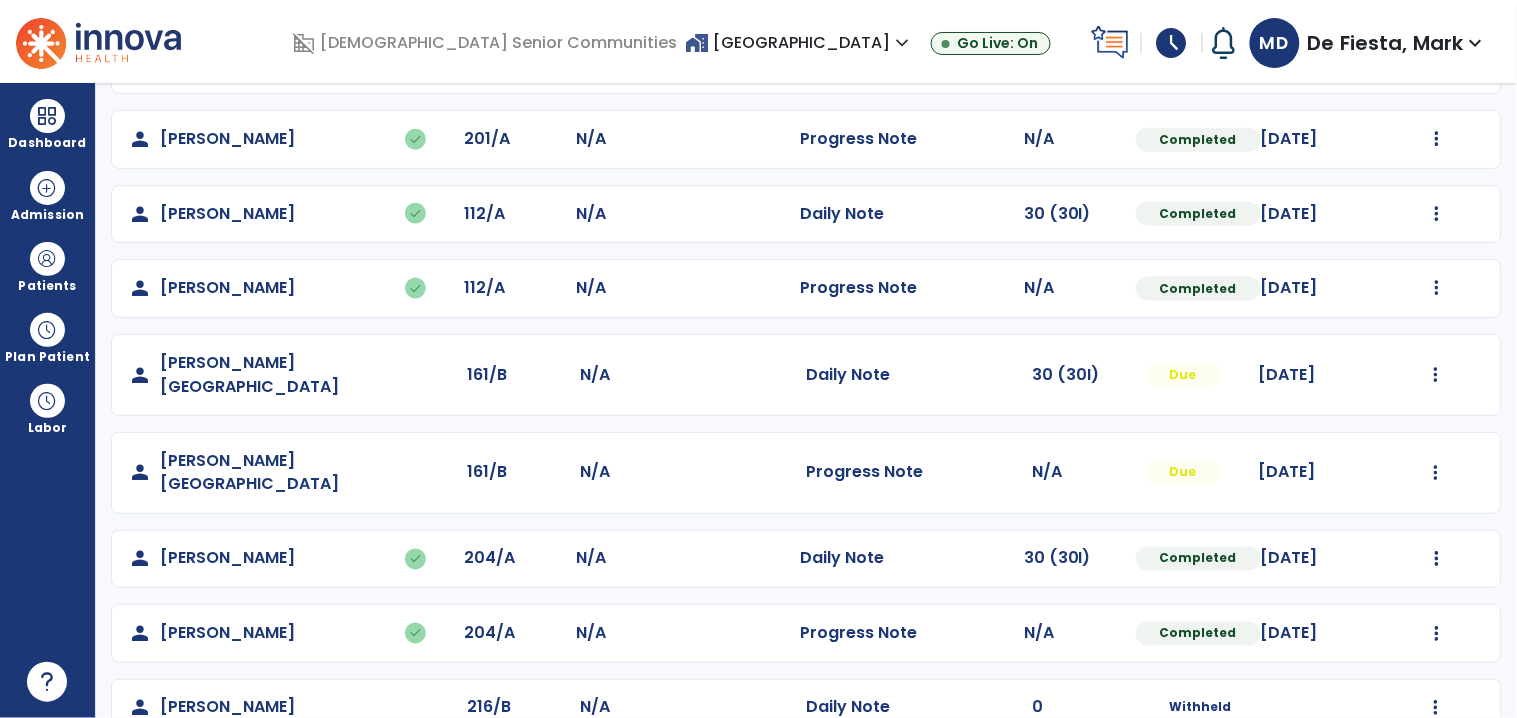 scroll, scrollTop: 660, scrollLeft: 0, axis: vertical 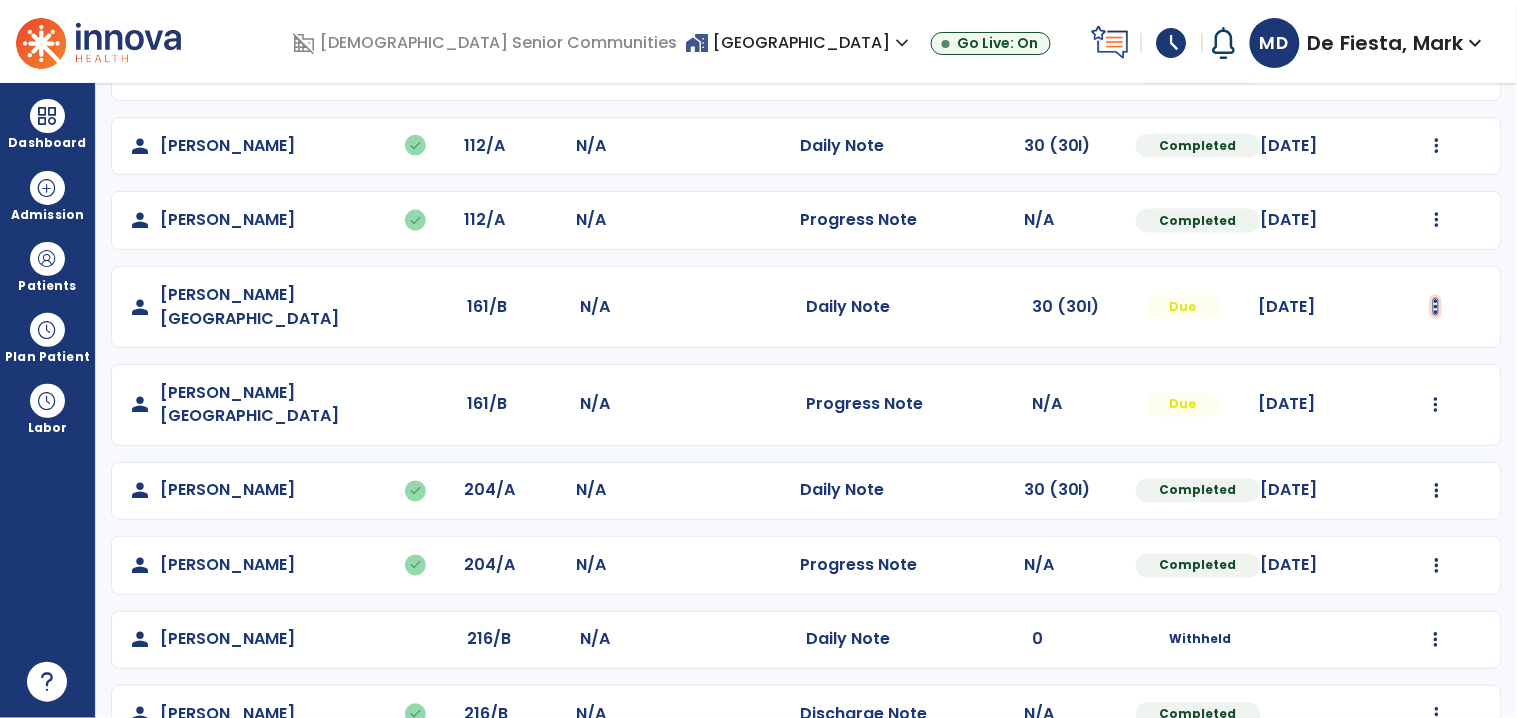click at bounding box center (1437, -301) 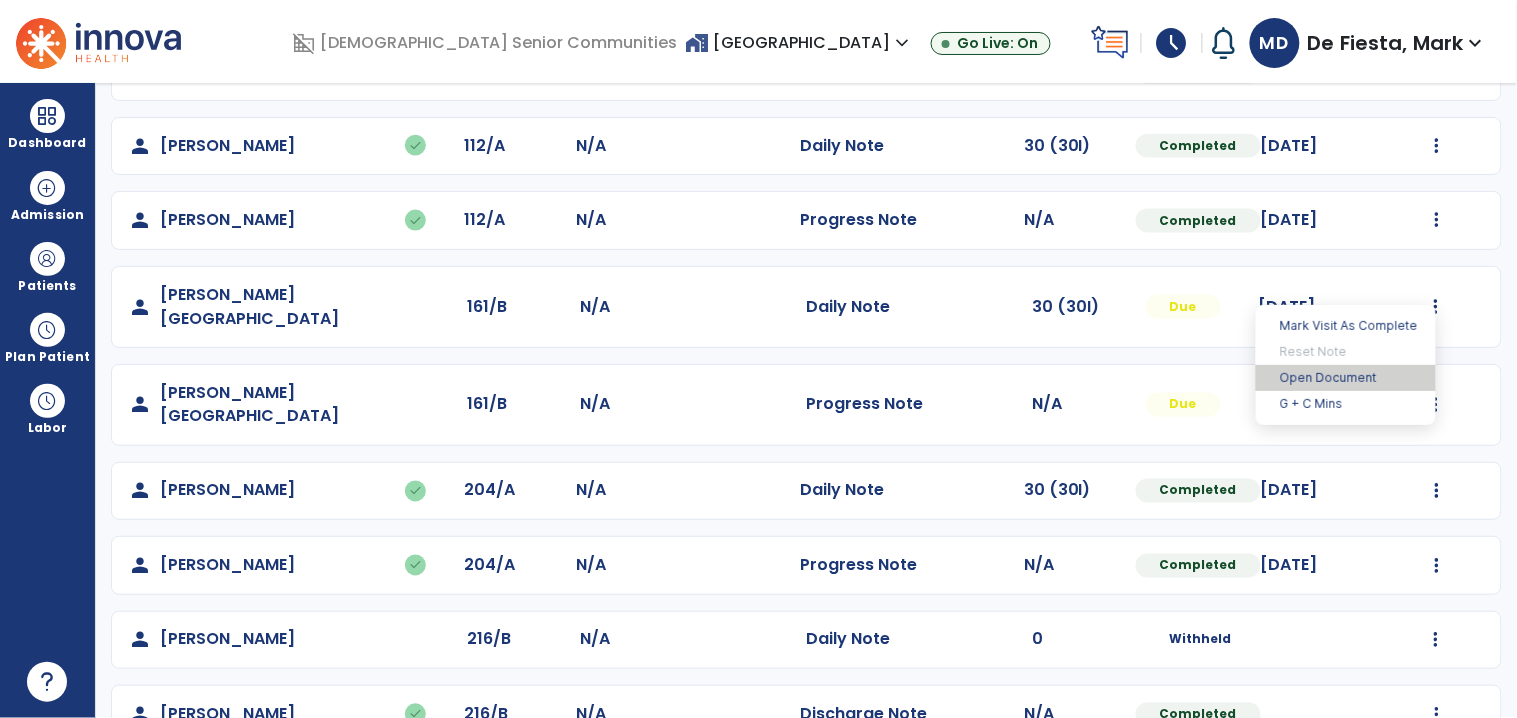 click on "Open Document" at bounding box center [1346, 378] 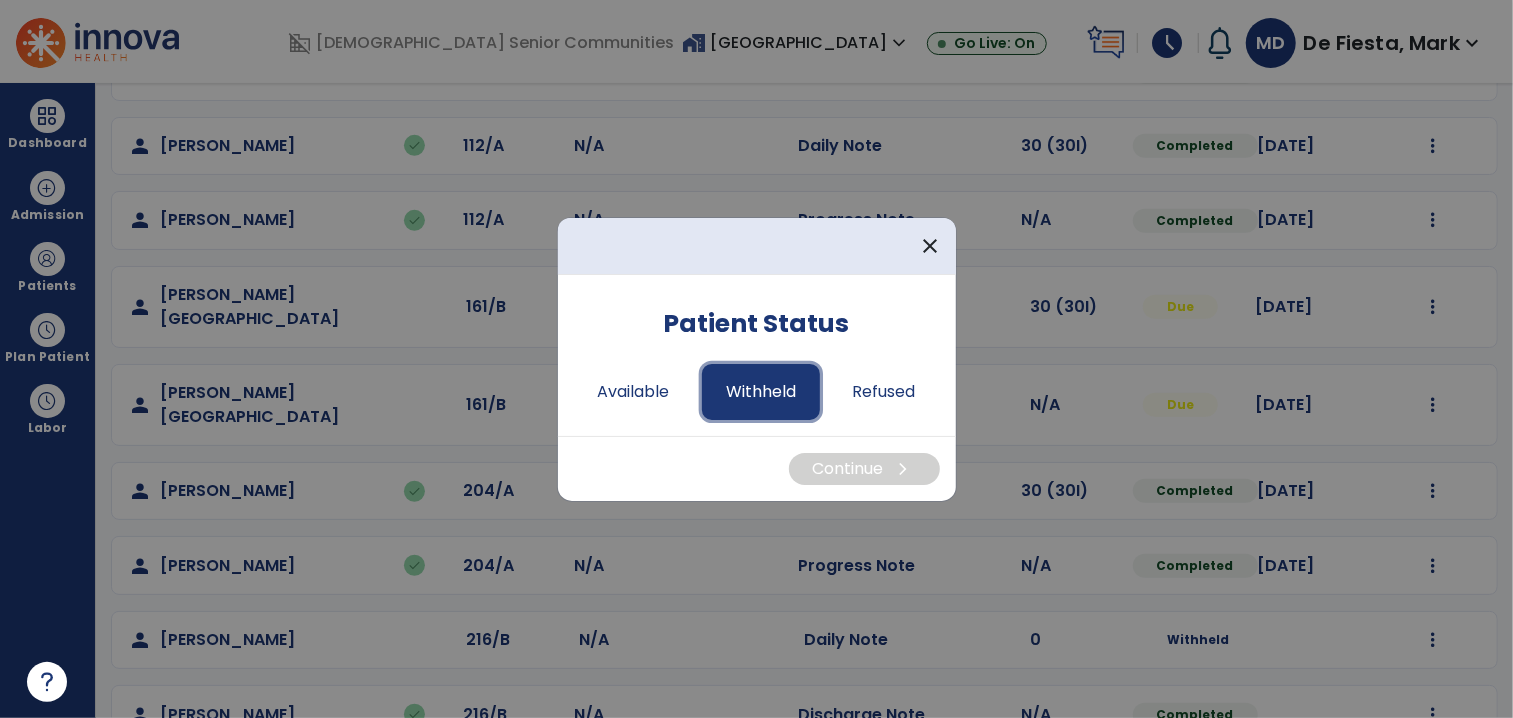 click on "Withheld" at bounding box center (761, 392) 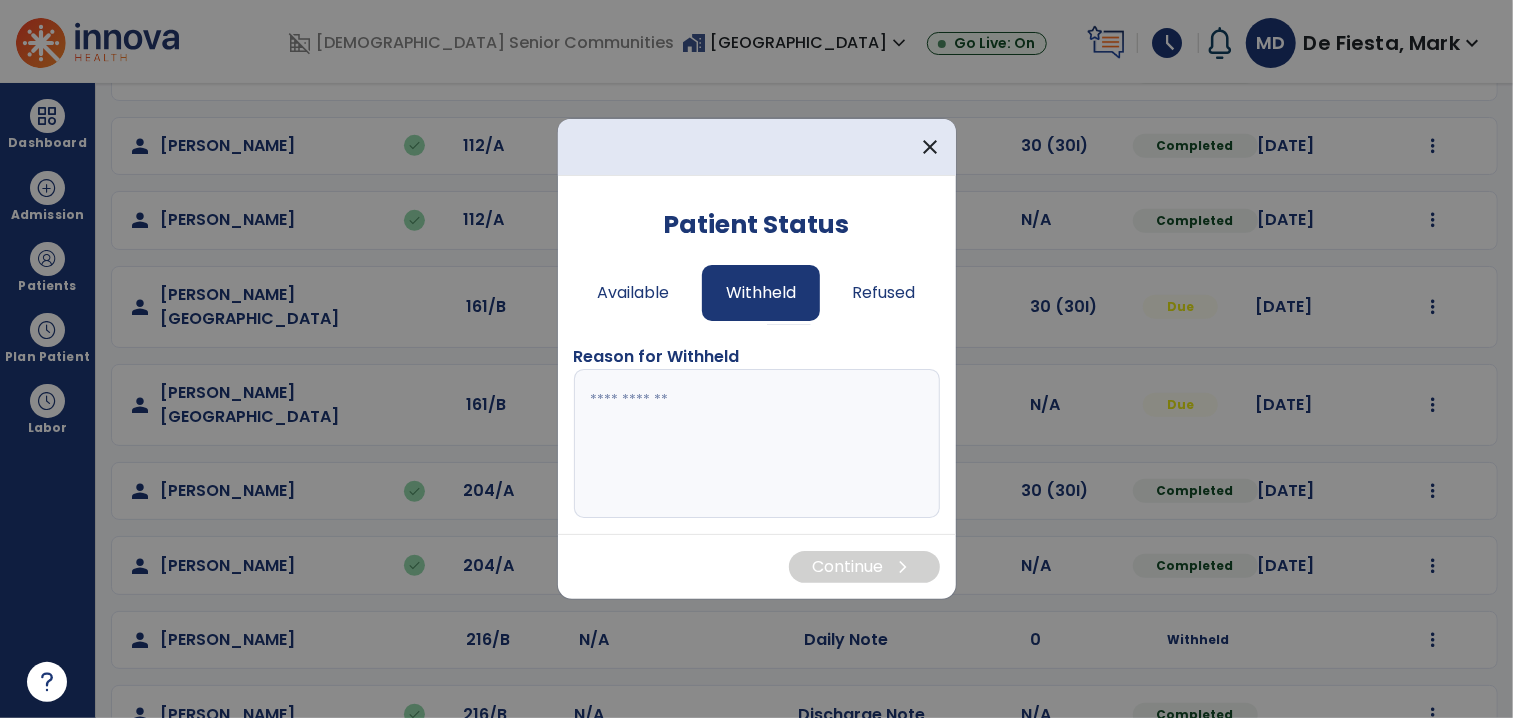 click at bounding box center (757, 444) 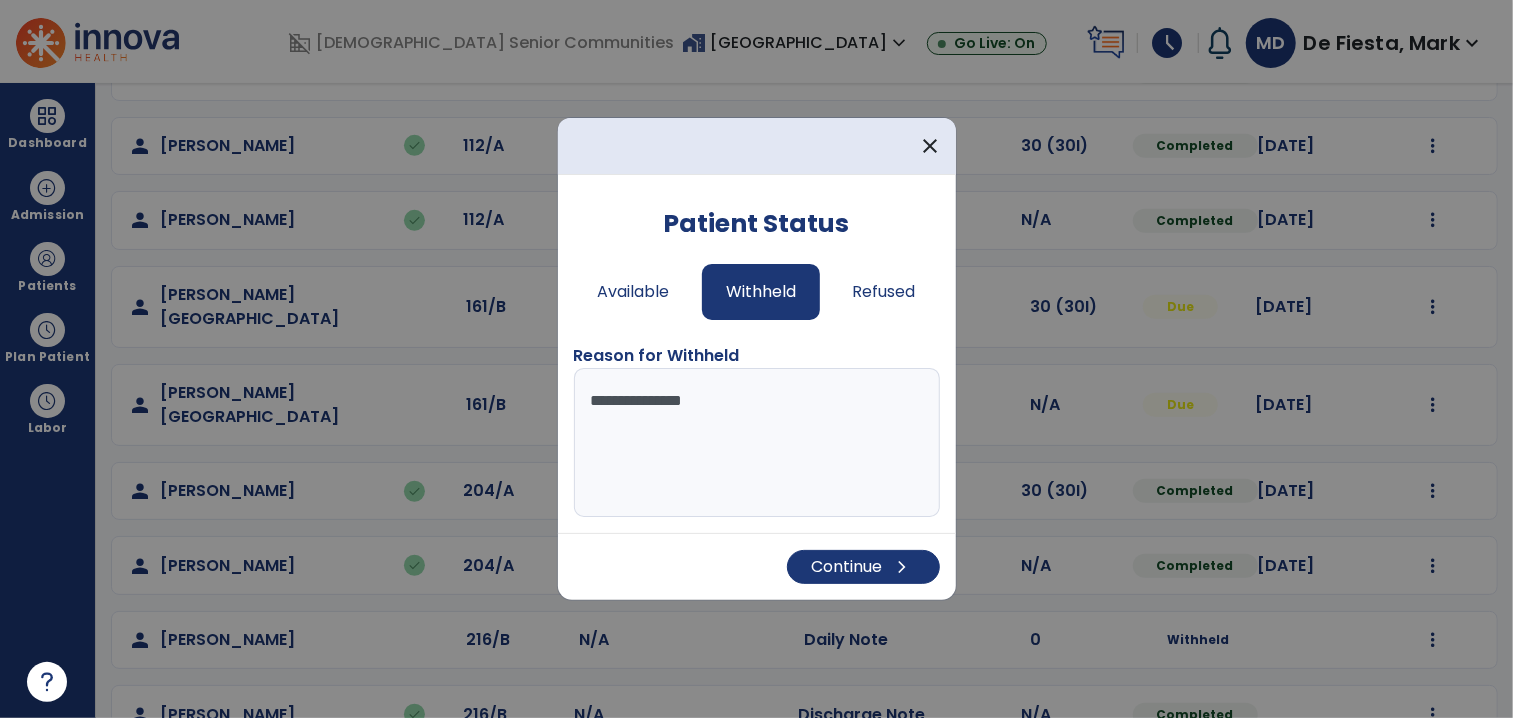 click on "**********" at bounding box center [757, 443] 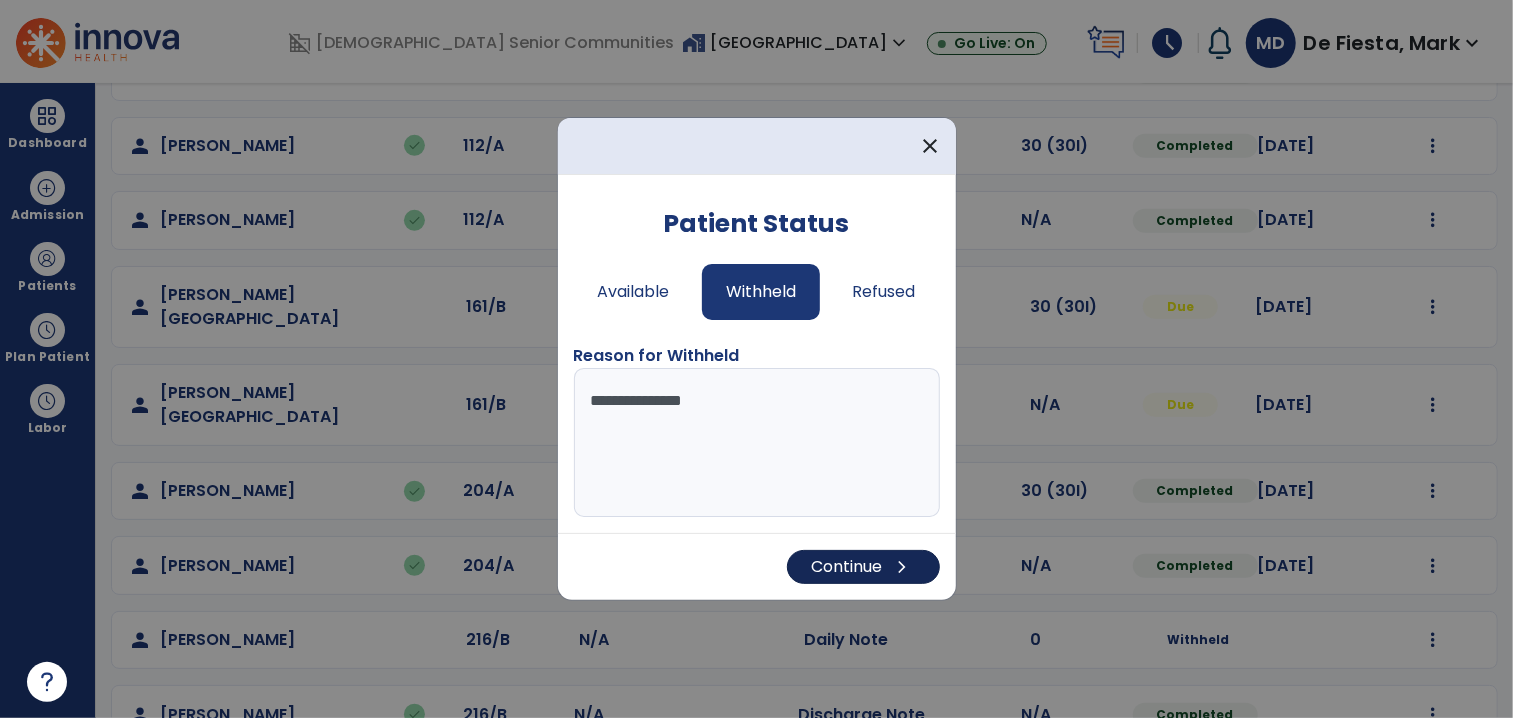 type on "**********" 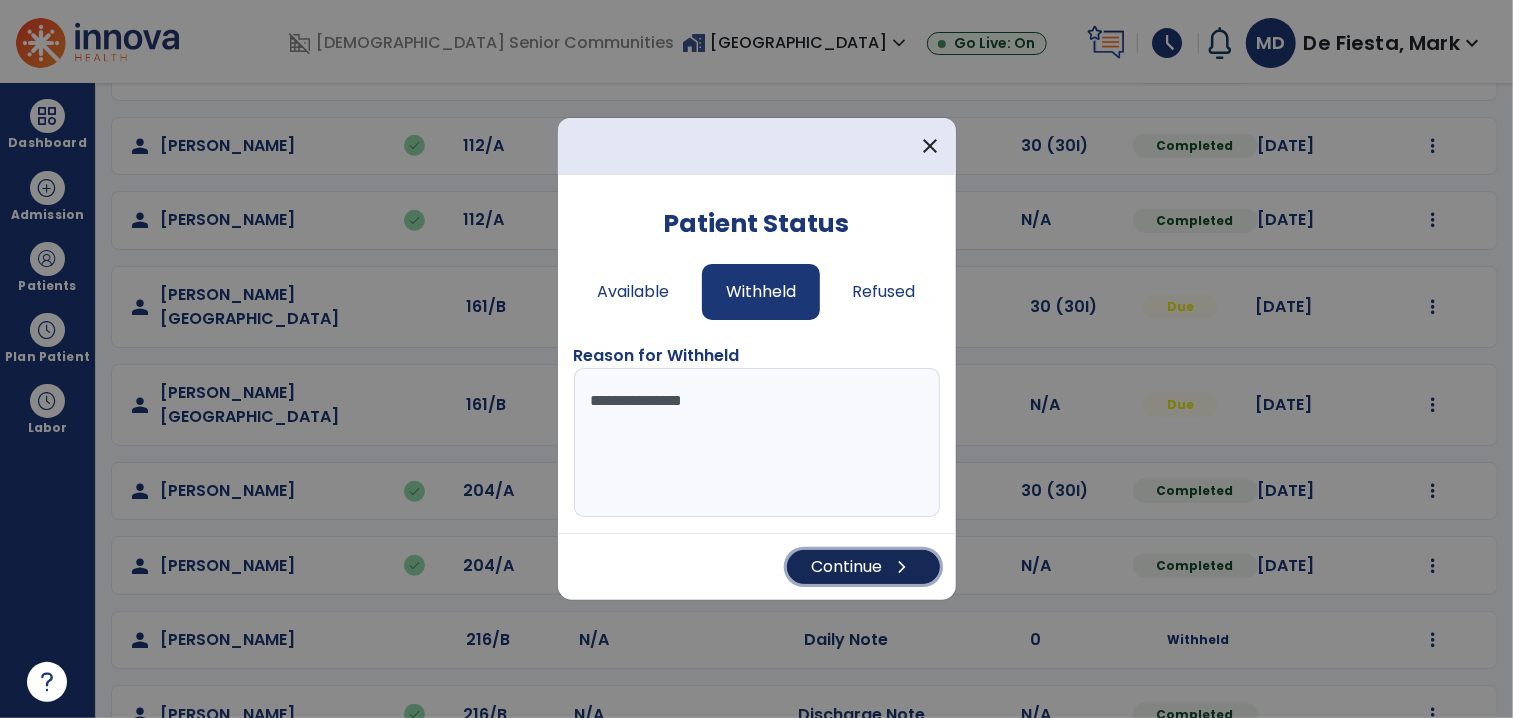 click on "Continue   chevron_right" at bounding box center (863, 567) 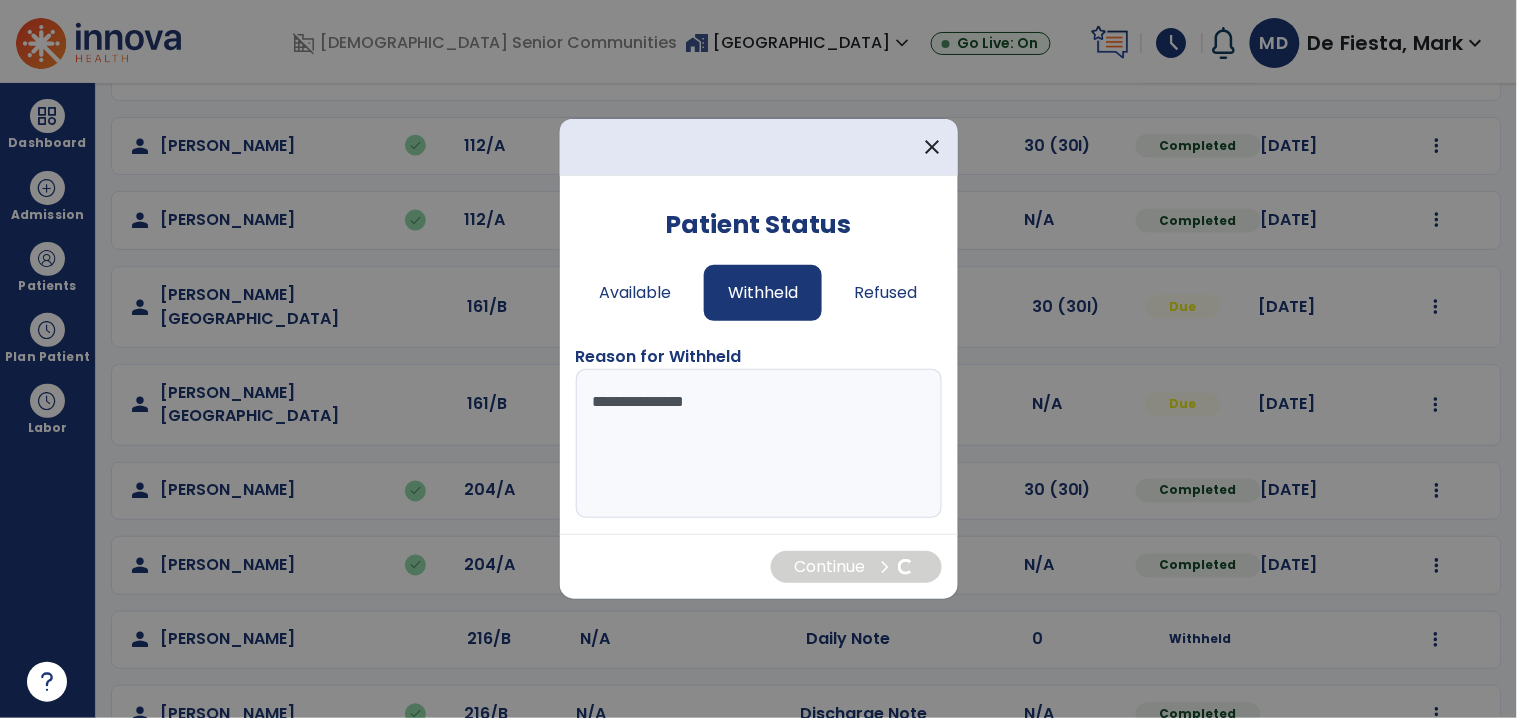 scroll, scrollTop: 0, scrollLeft: 0, axis: both 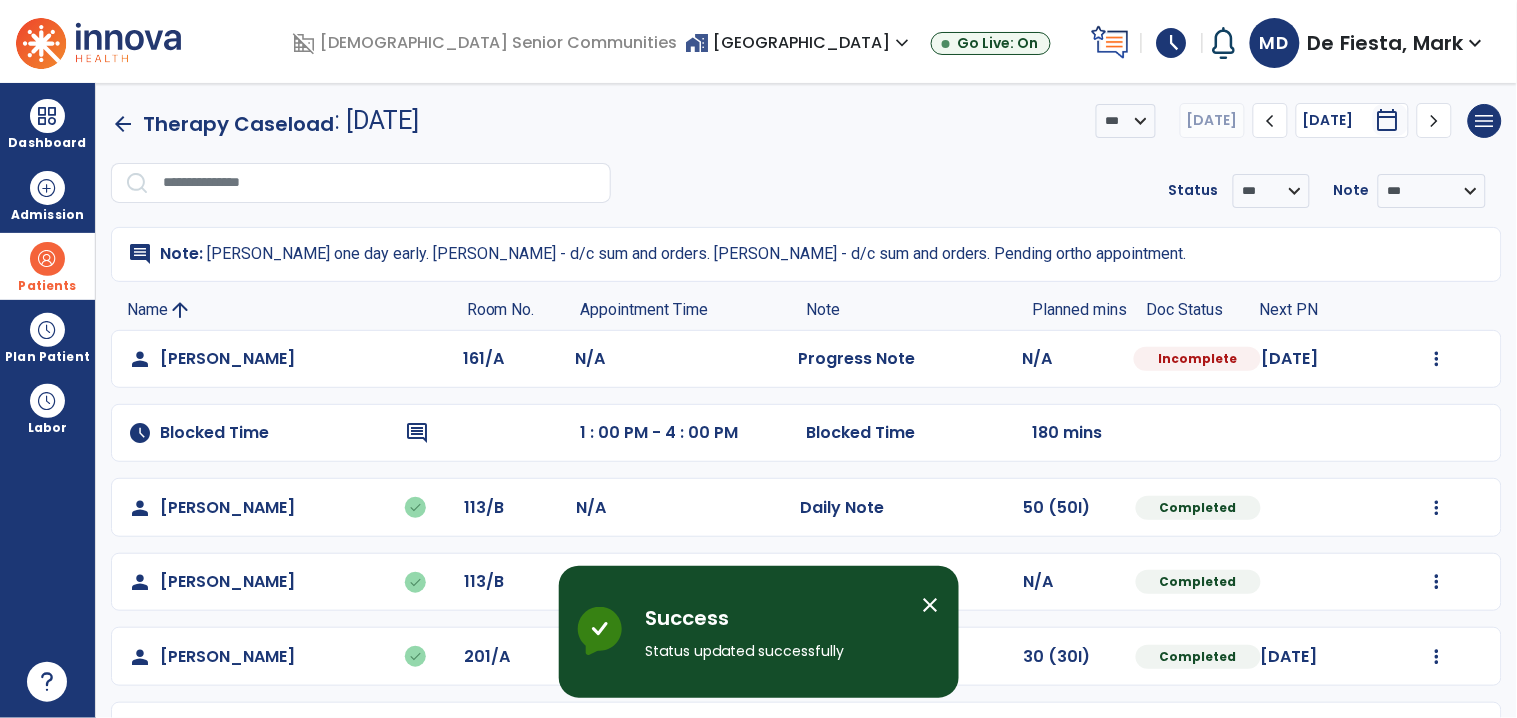 click at bounding box center [47, 259] 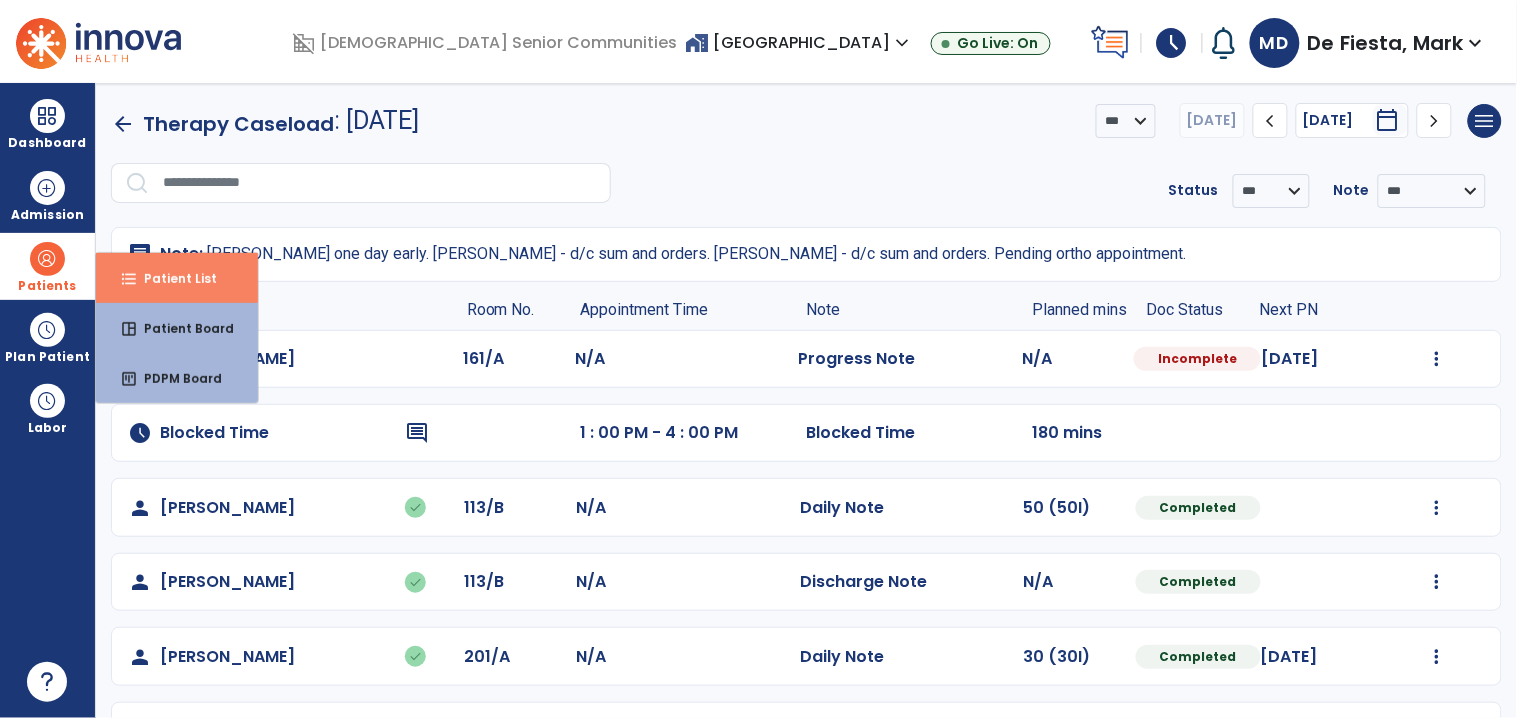 click on "format_list_bulleted  Patient List" at bounding box center [177, 278] 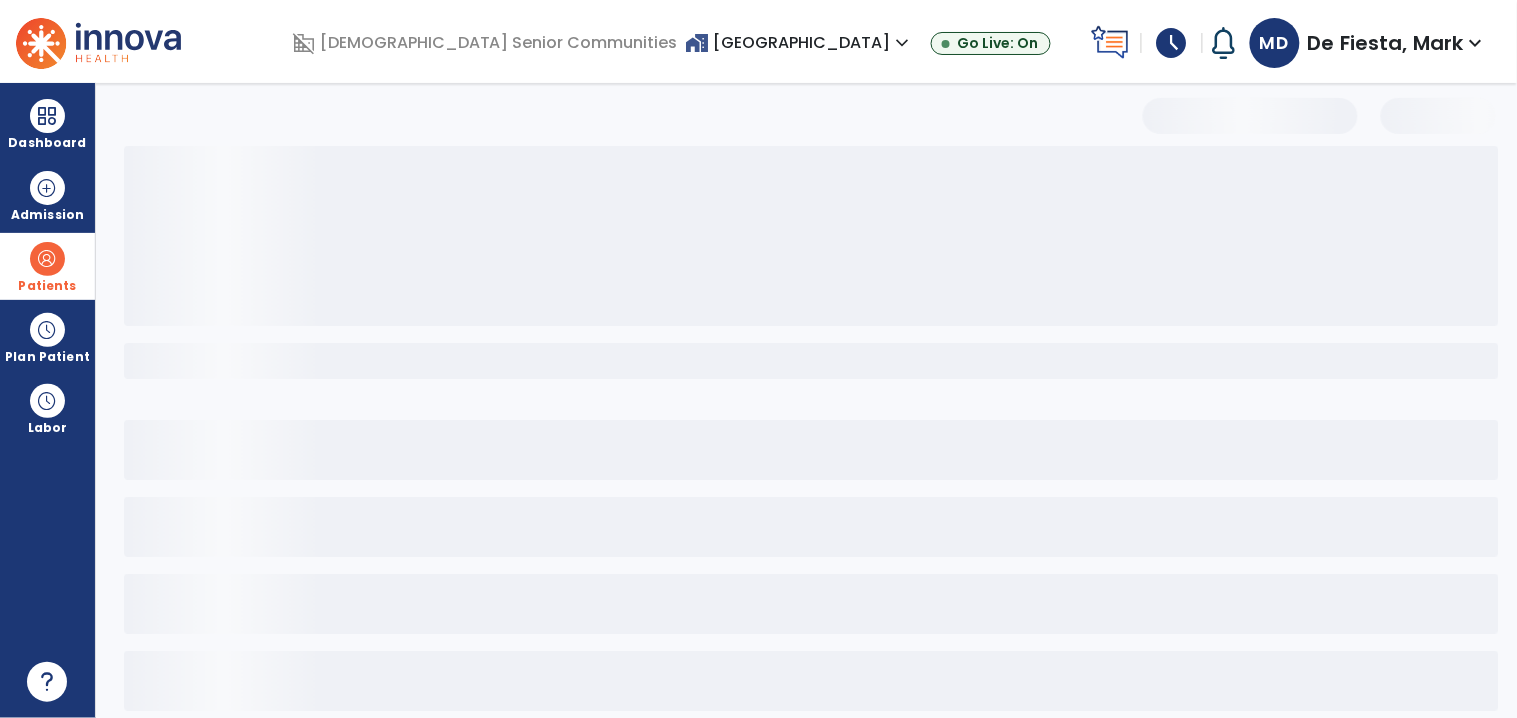 select on "***" 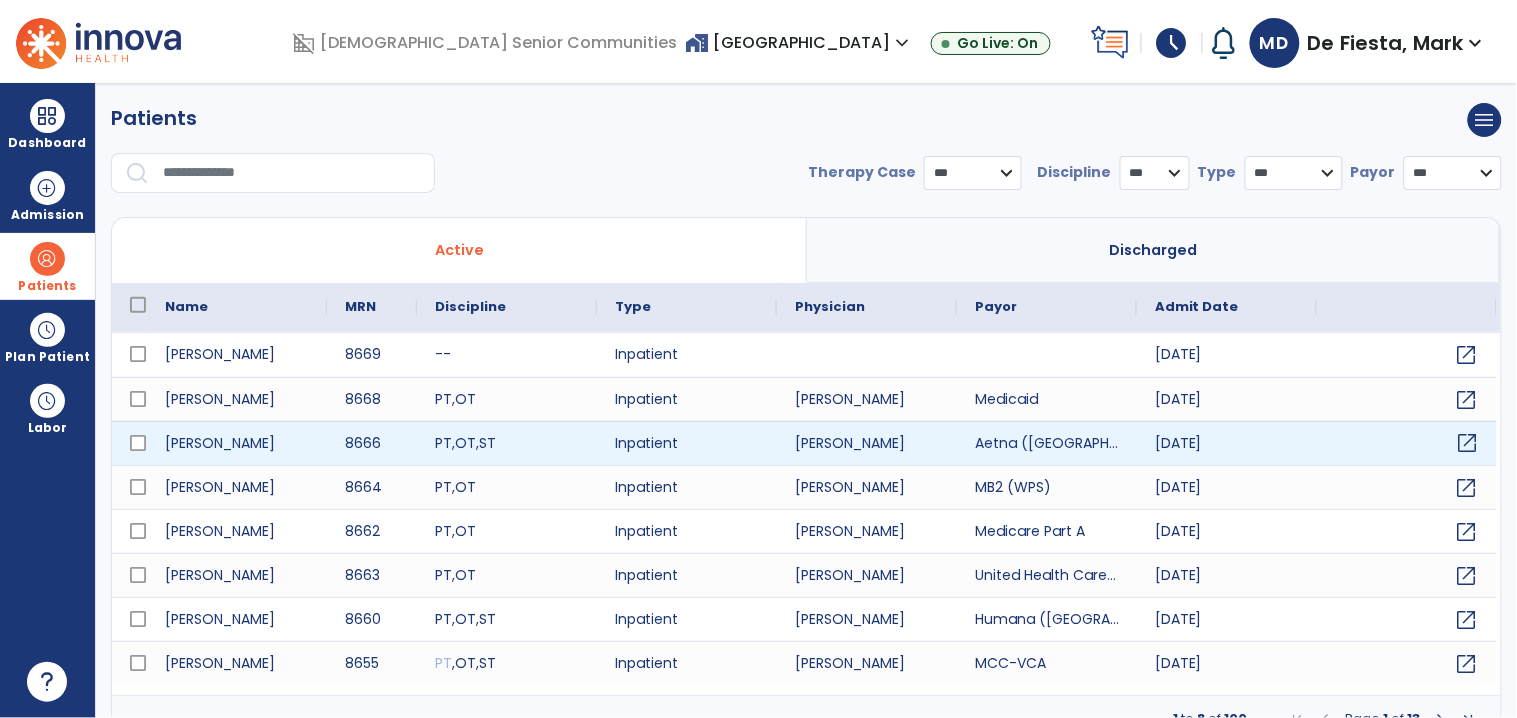 click on "open_in_new" at bounding box center [1468, 443] 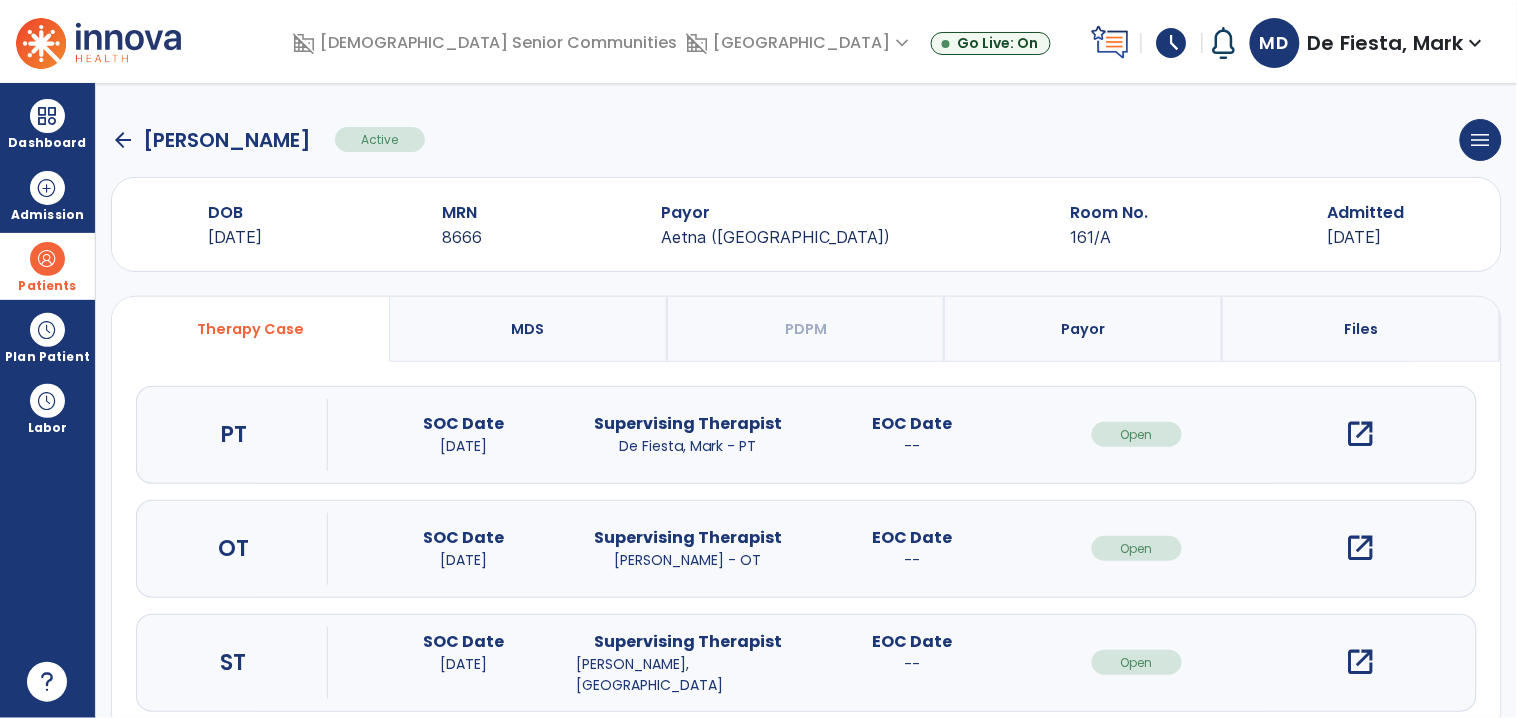 click on "open_in_new" at bounding box center [1361, 434] 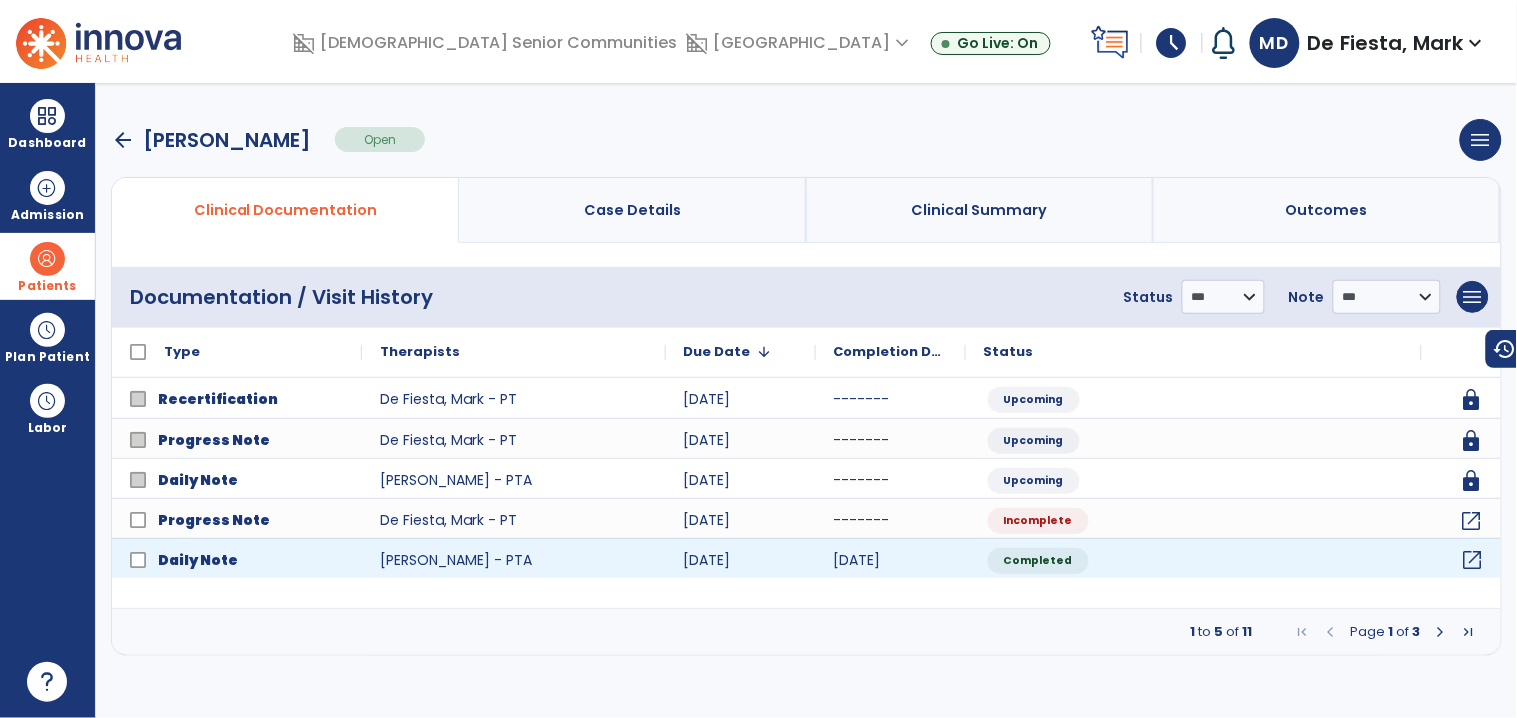 click on "open_in_new" 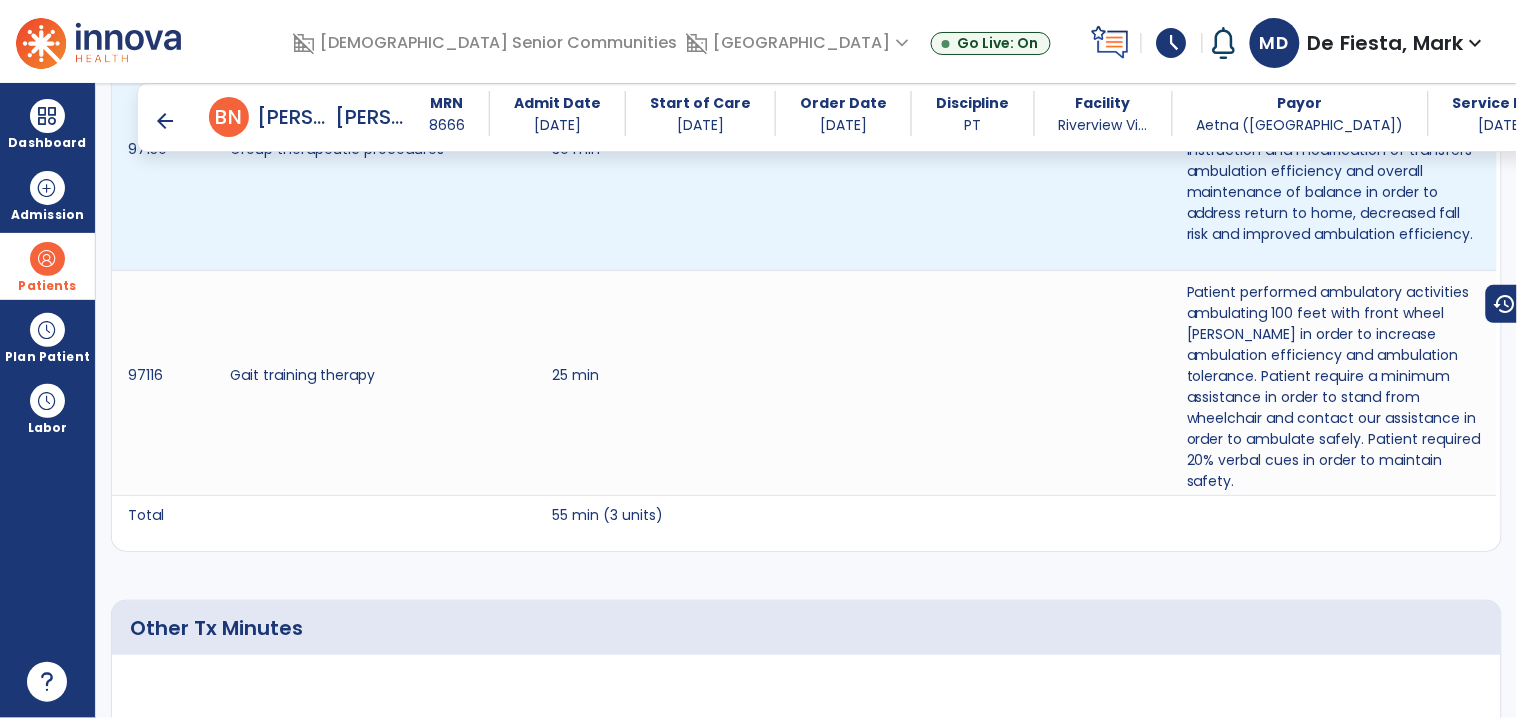 scroll, scrollTop: 0, scrollLeft: 0, axis: both 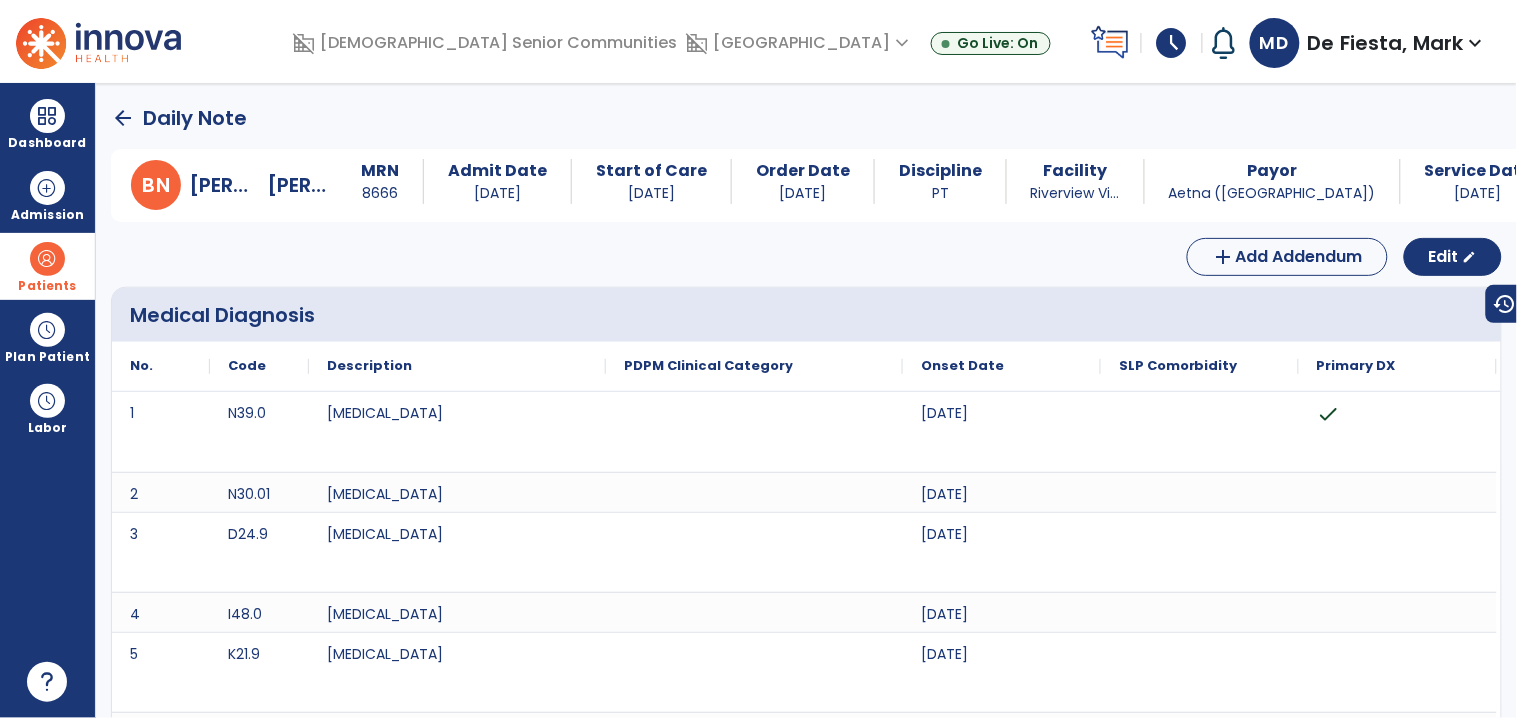 click on "arrow_back" 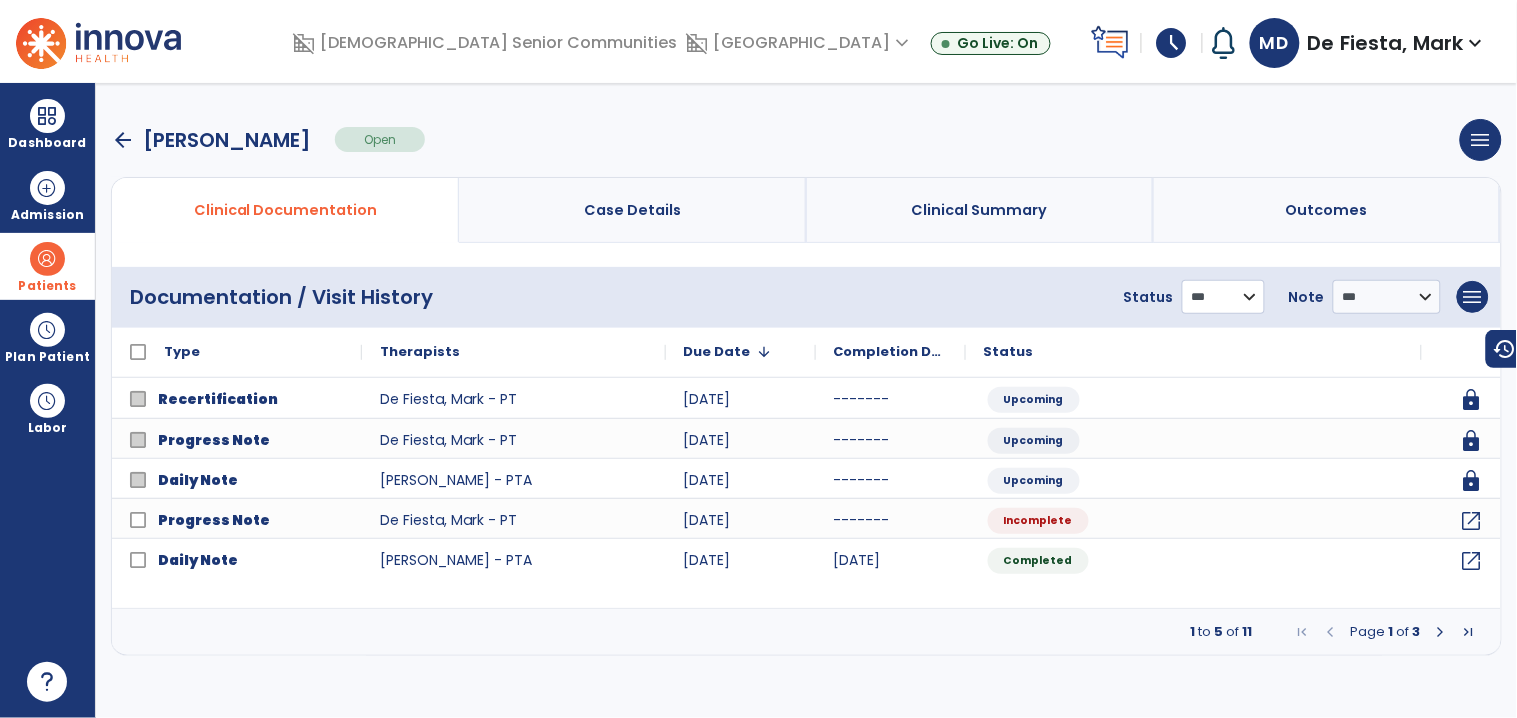 click on "**********" at bounding box center (1223, 297) 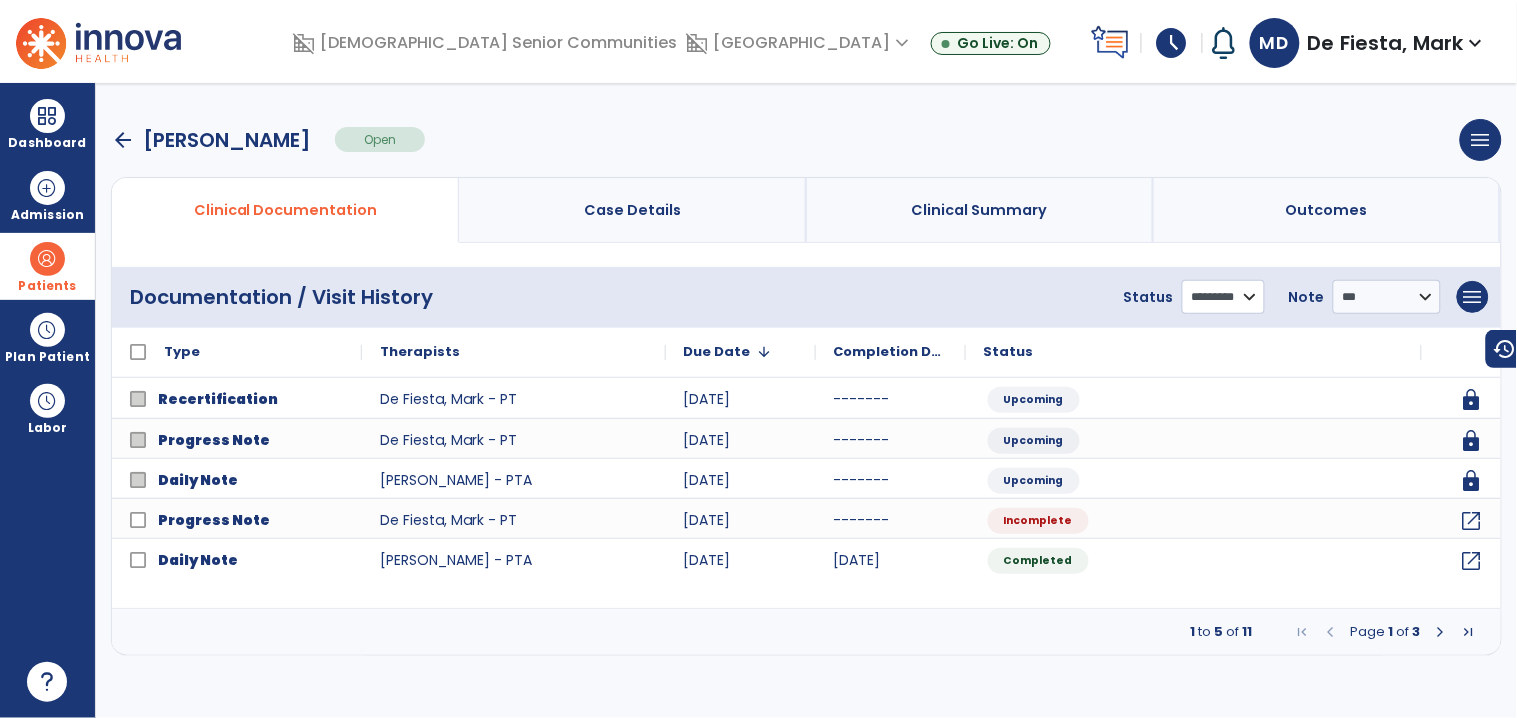 click on "**********" at bounding box center (1223, 297) 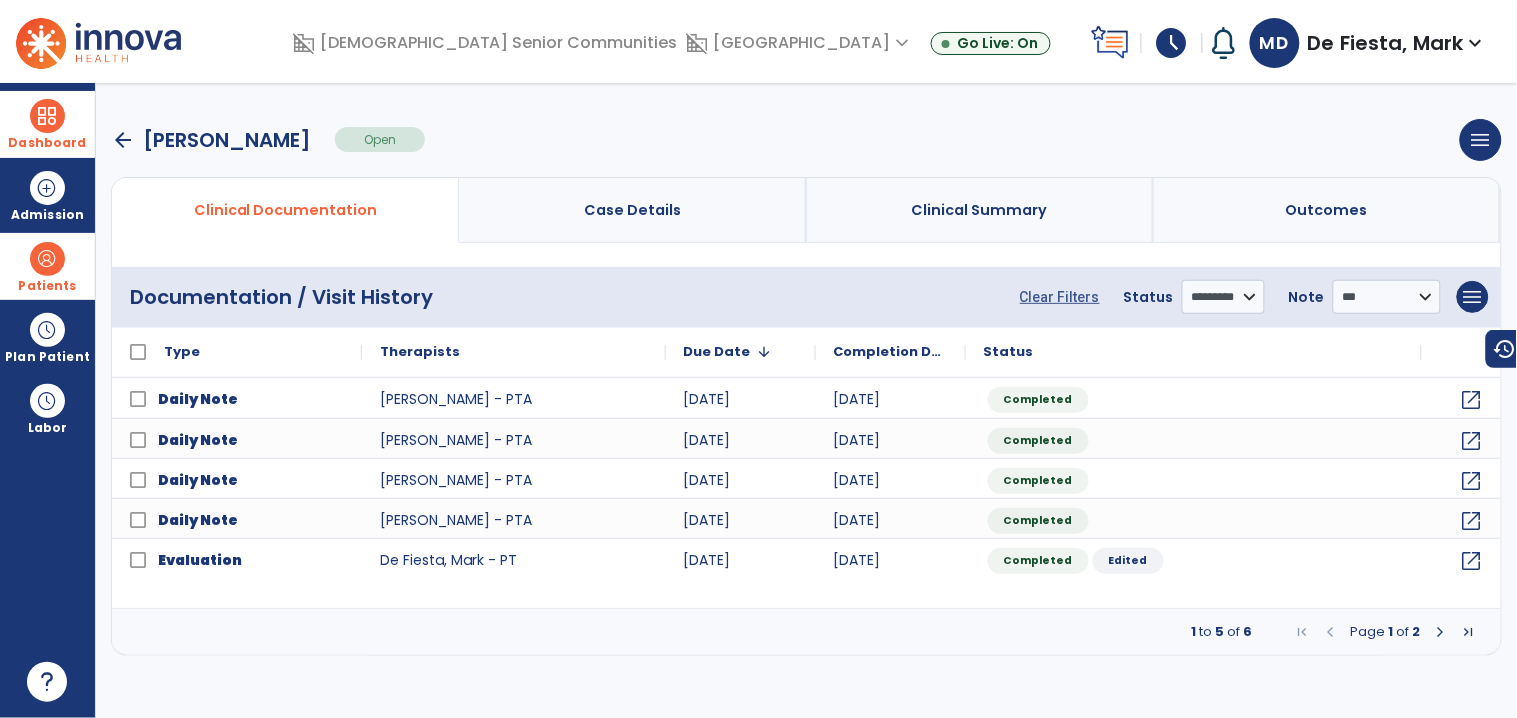 click at bounding box center (47, 116) 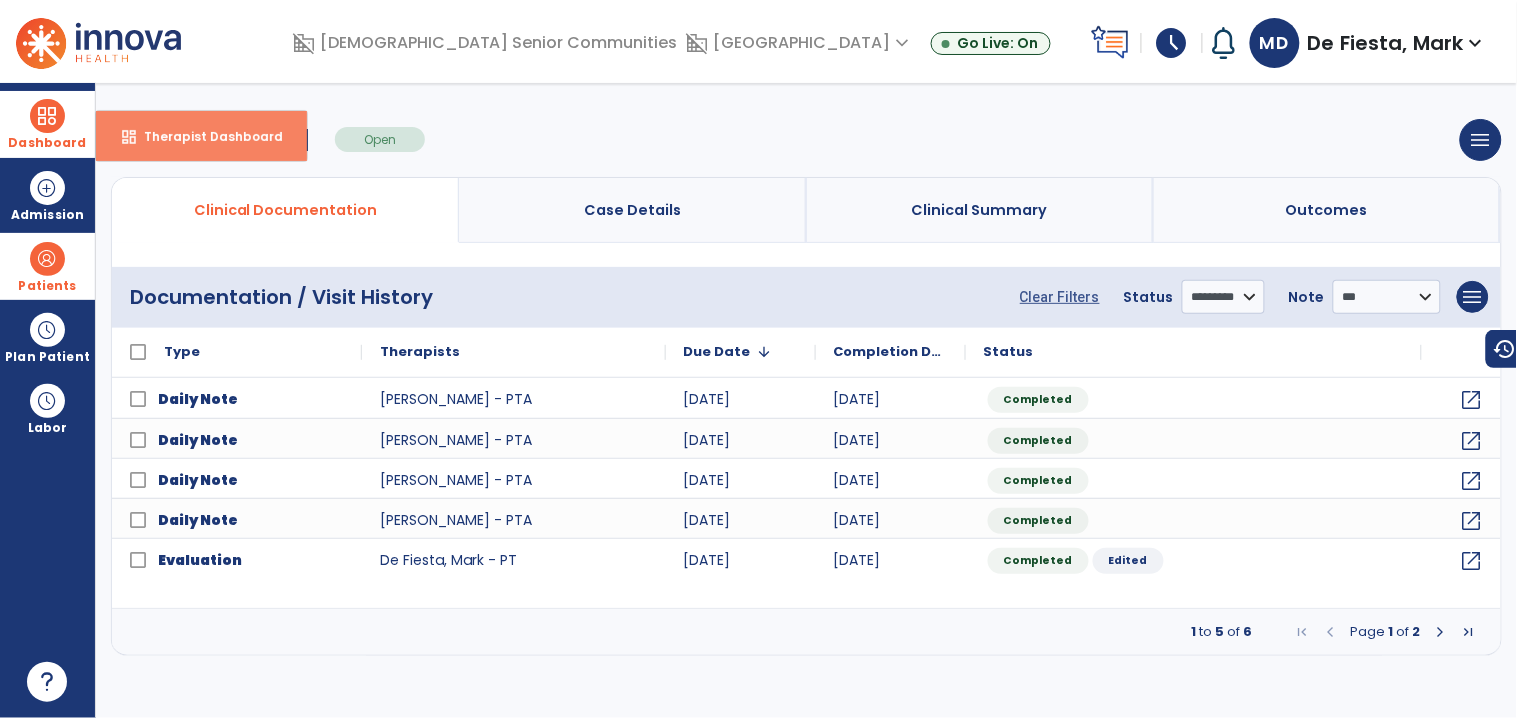 click on "dashboard  Therapist Dashboard" at bounding box center (201, 136) 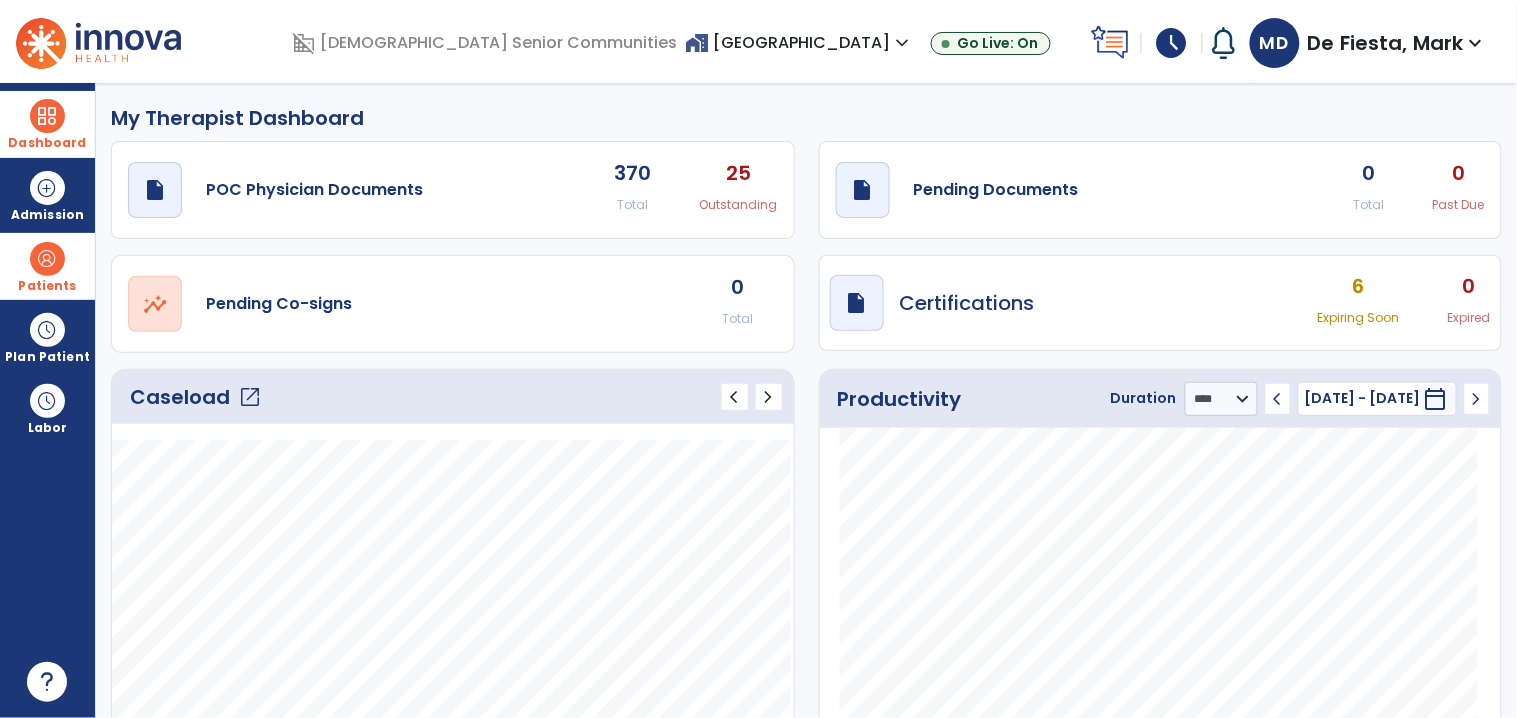 click on "open_in_new" 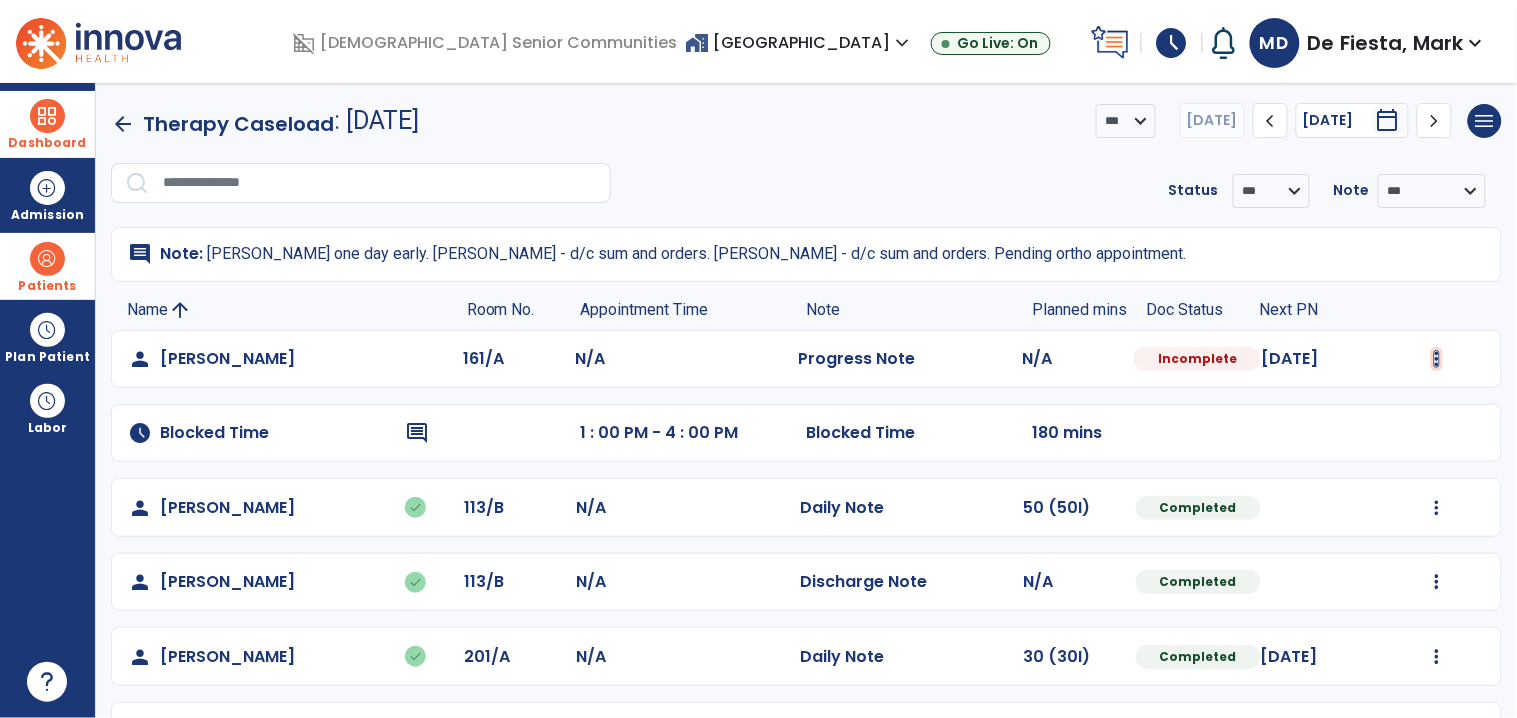 click at bounding box center [1437, 359] 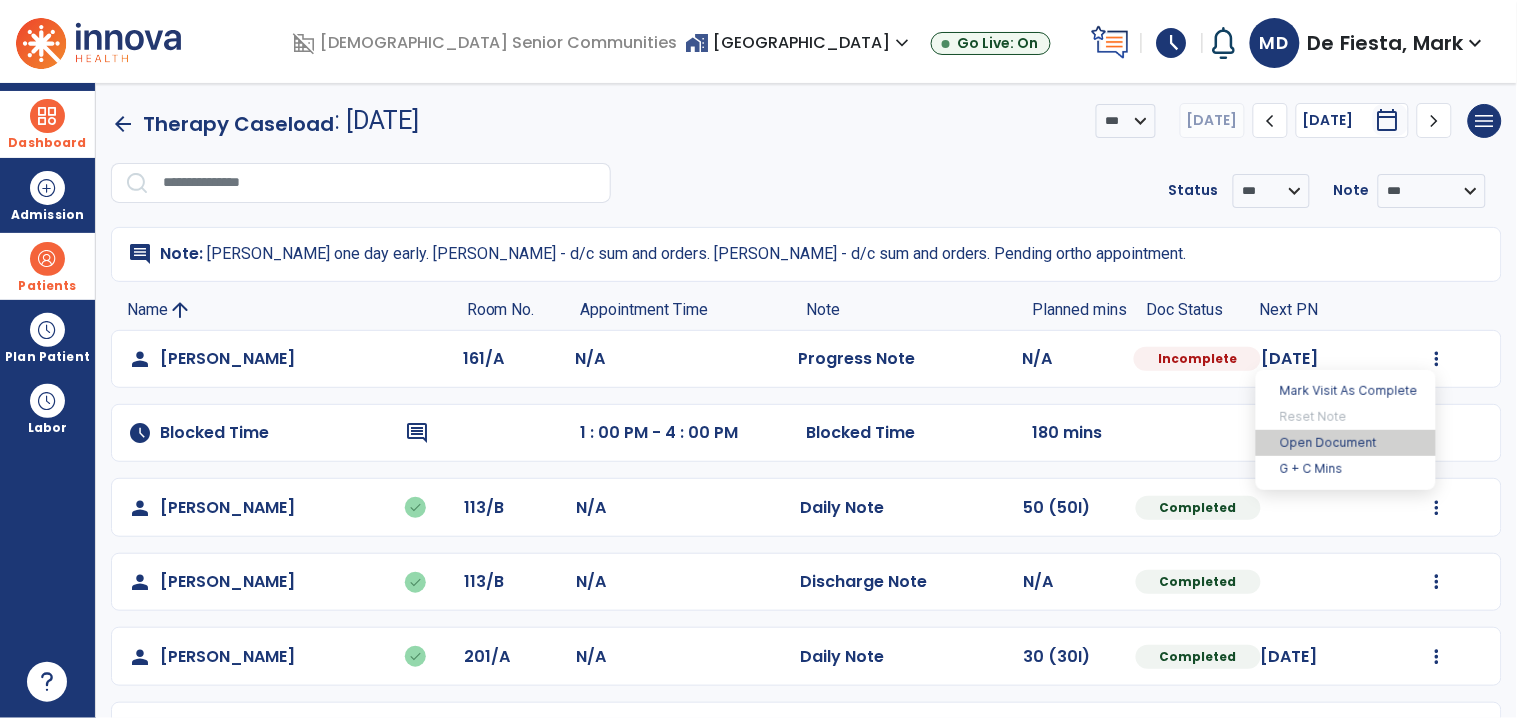 click on "Open Document" at bounding box center [1346, 443] 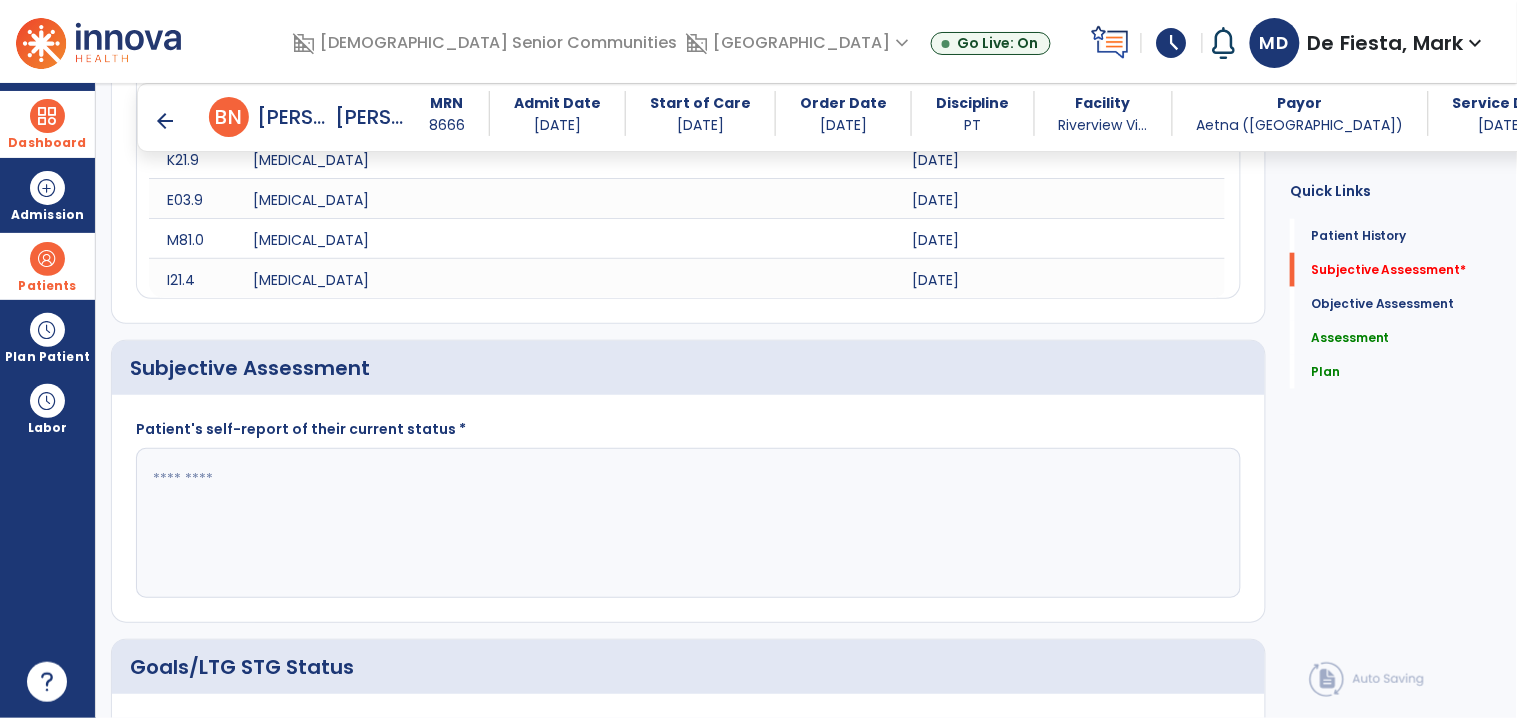click 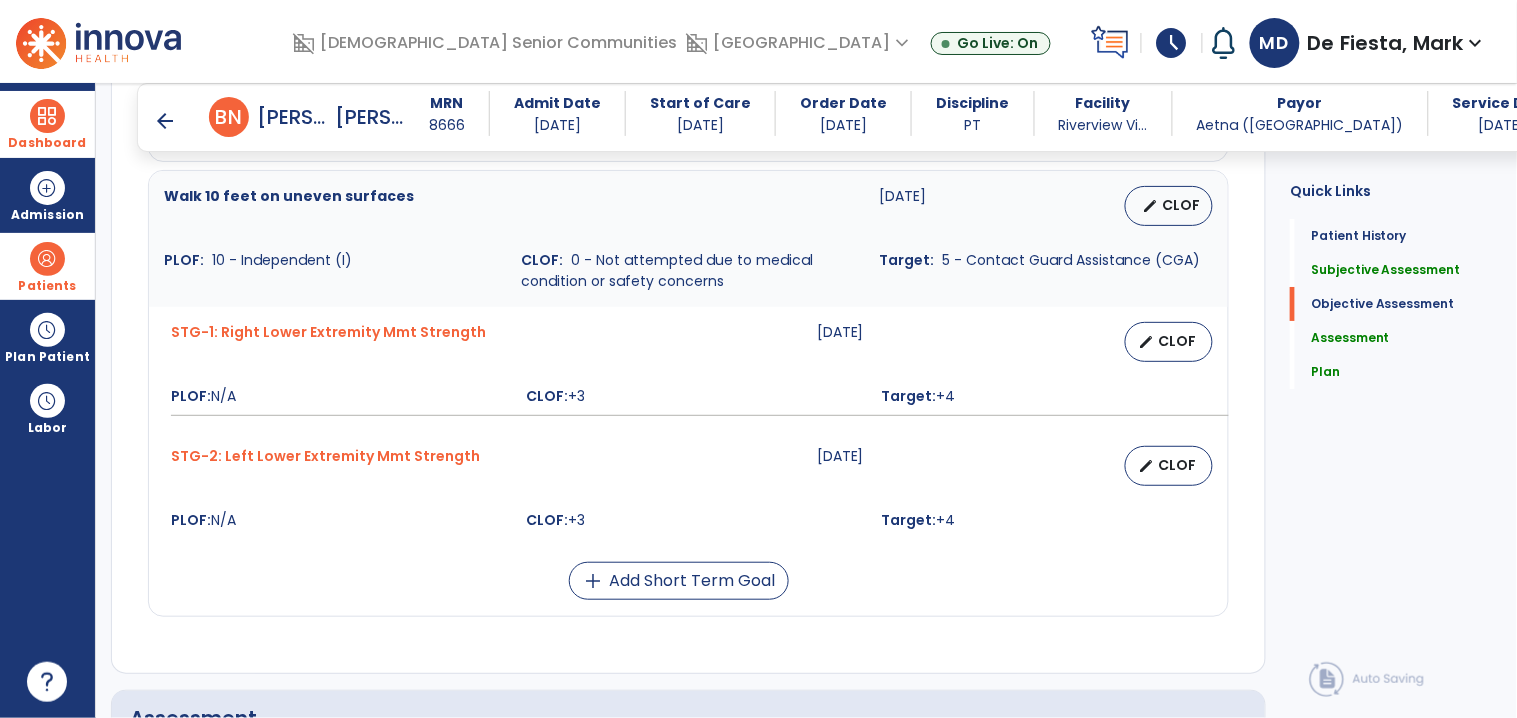 scroll, scrollTop: 2182, scrollLeft: 0, axis: vertical 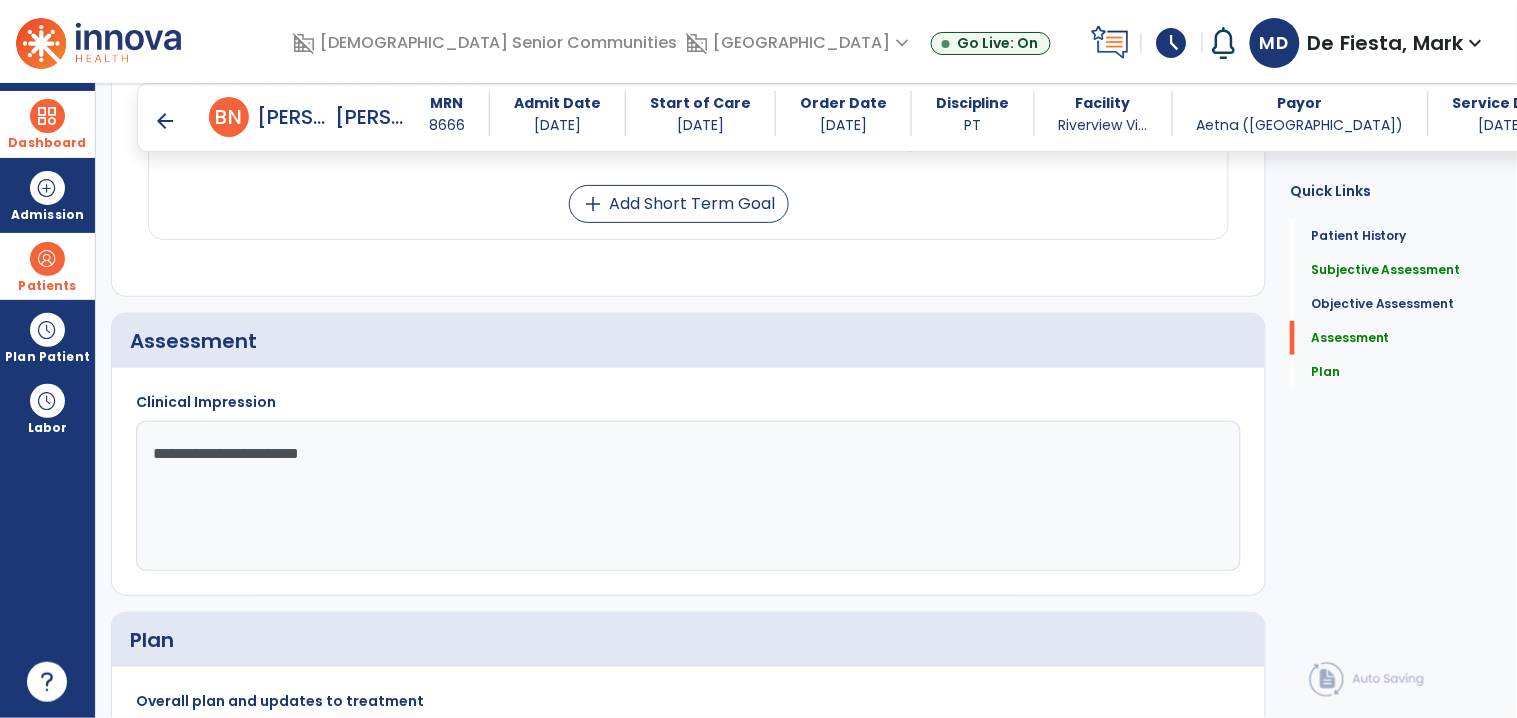 type on "**********" 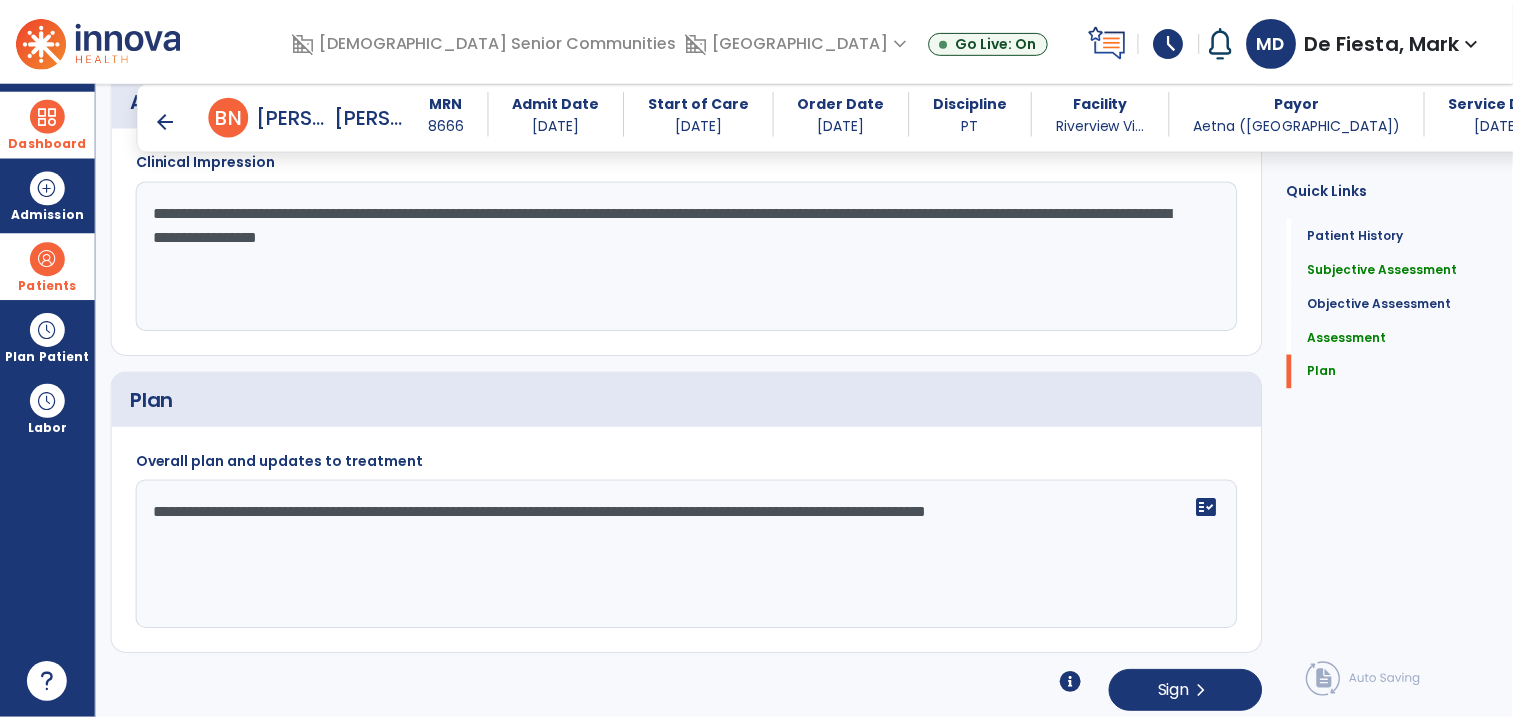 scroll, scrollTop: 2434, scrollLeft: 0, axis: vertical 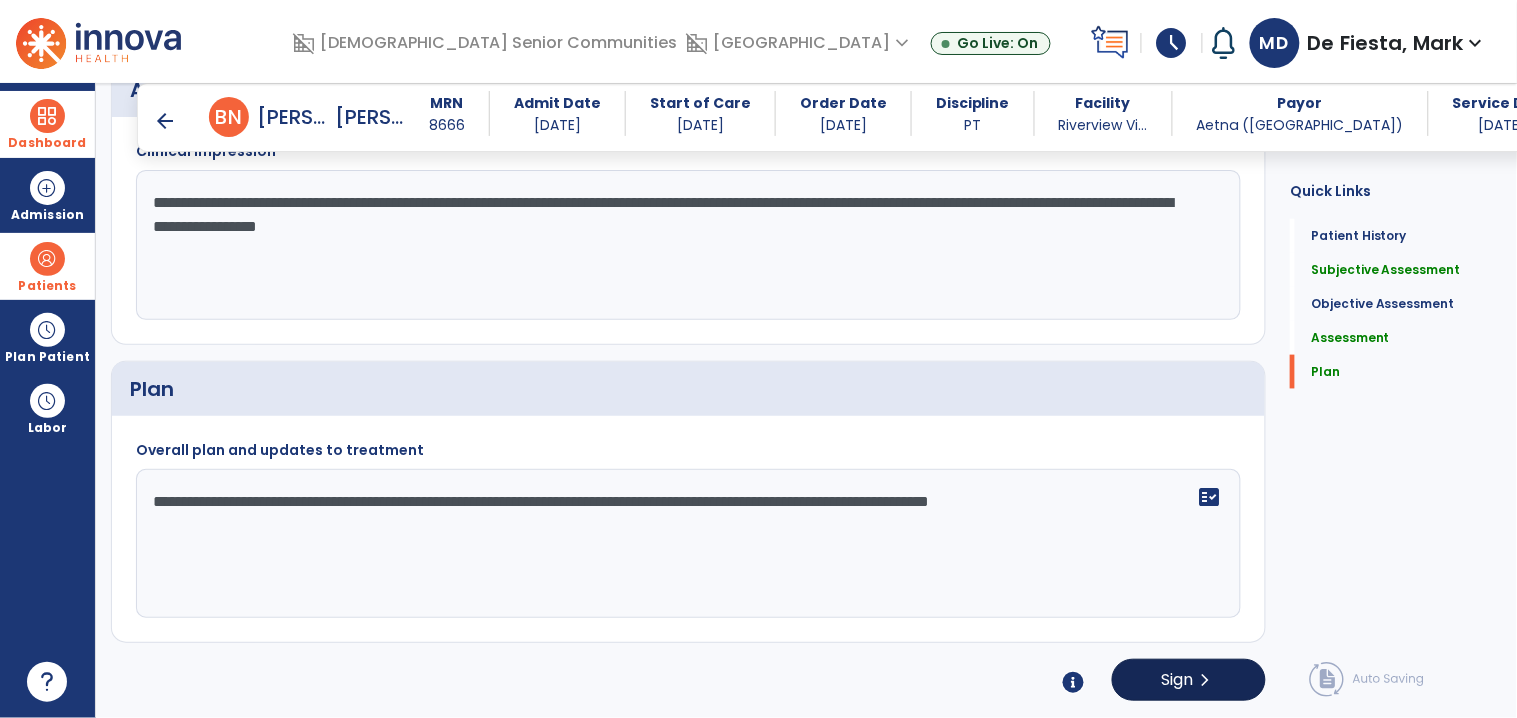 type on "**********" 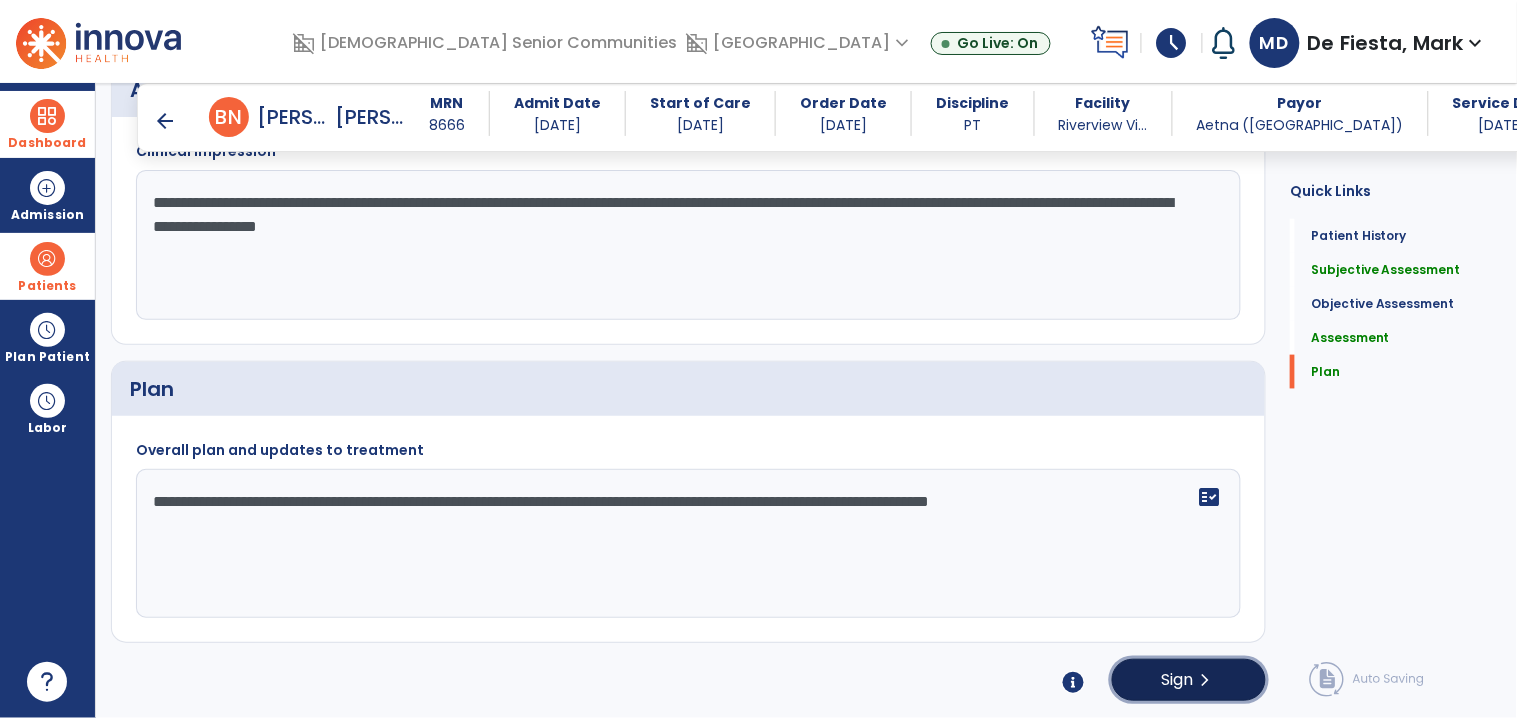 click on "chevron_right" 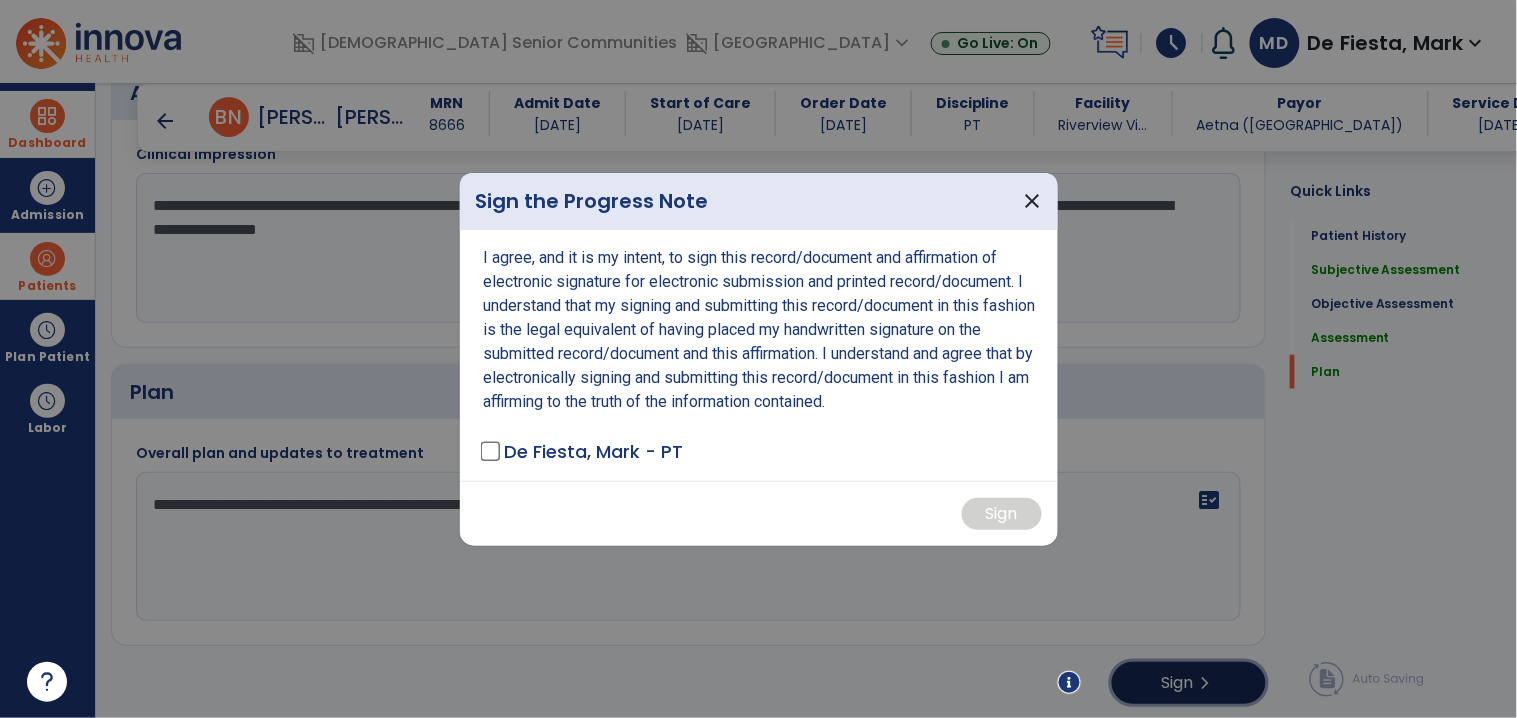 scroll, scrollTop: 2434, scrollLeft: 0, axis: vertical 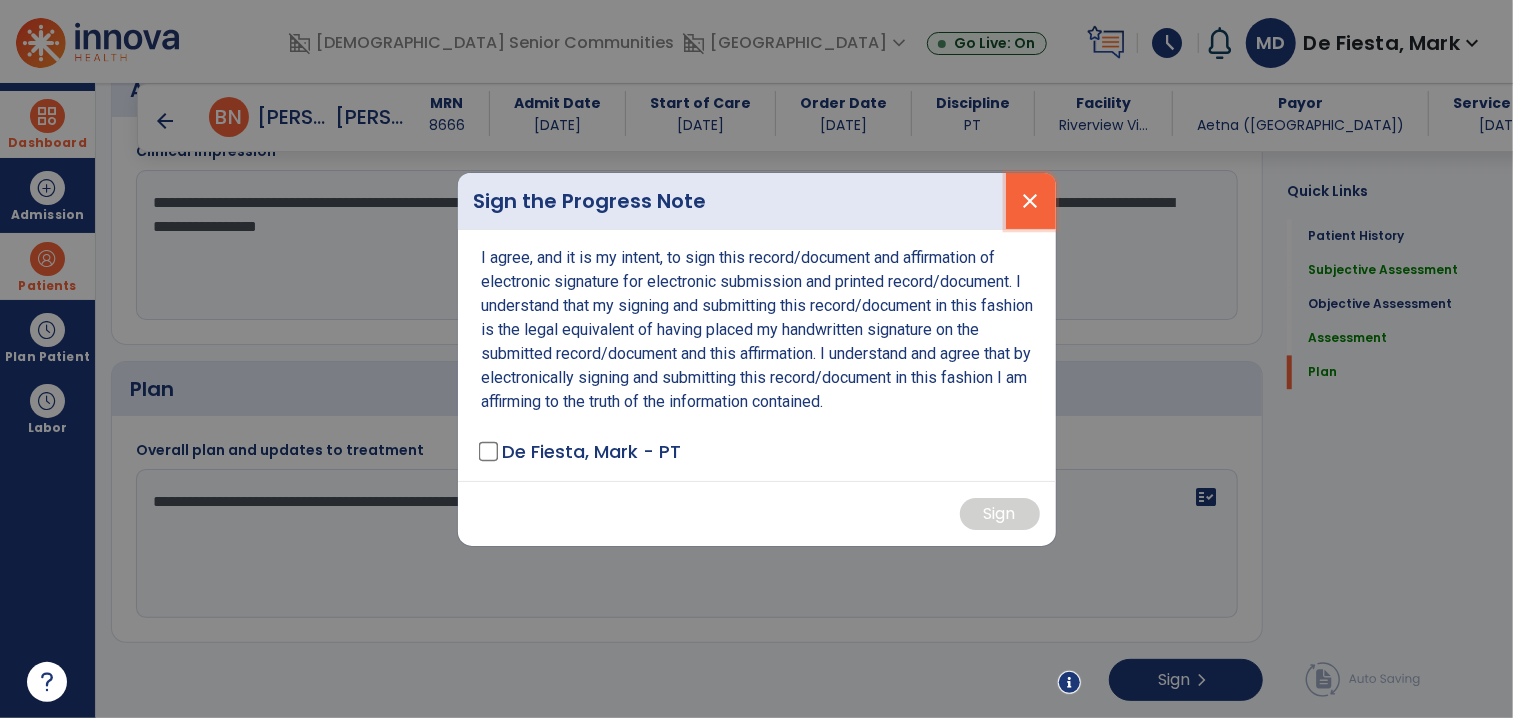 click on "close" at bounding box center [1031, 201] 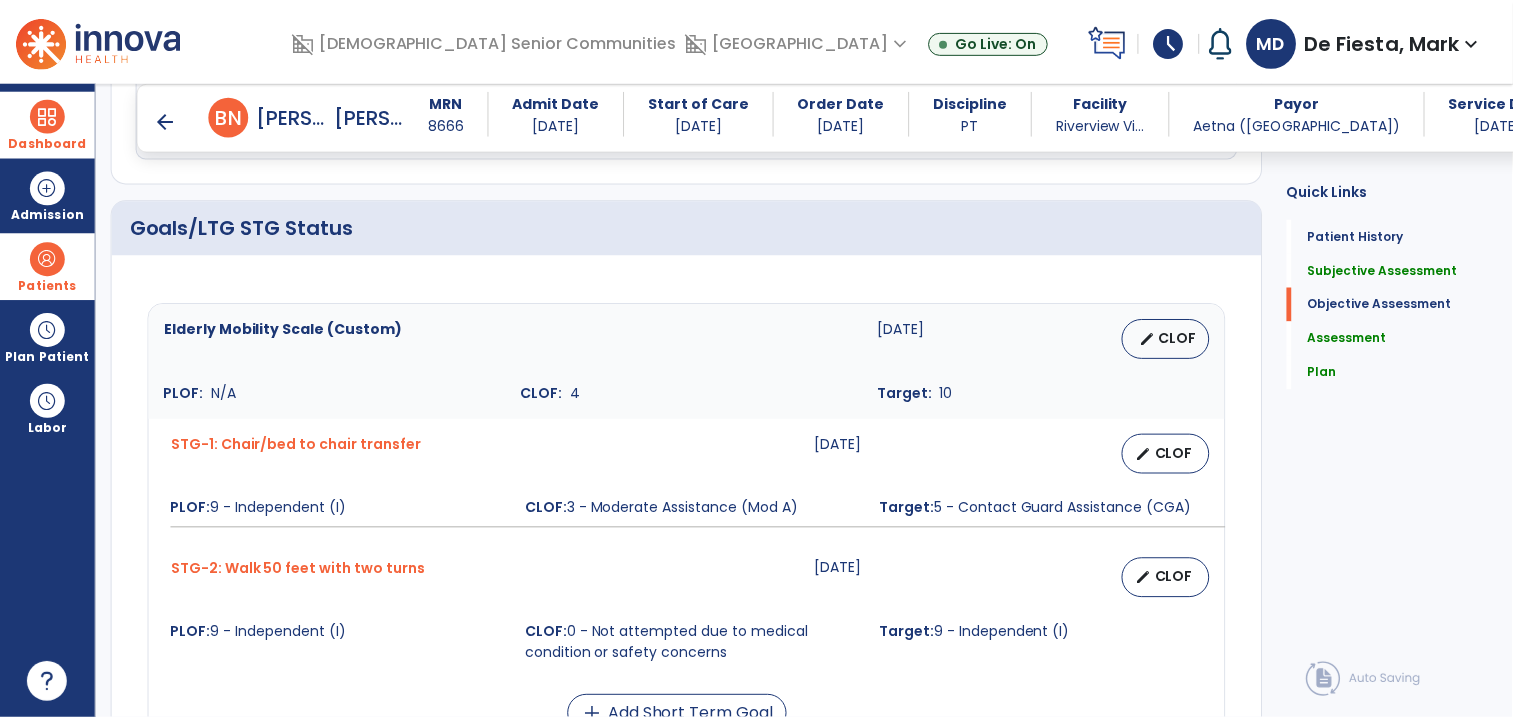 scroll, scrollTop: 895, scrollLeft: 0, axis: vertical 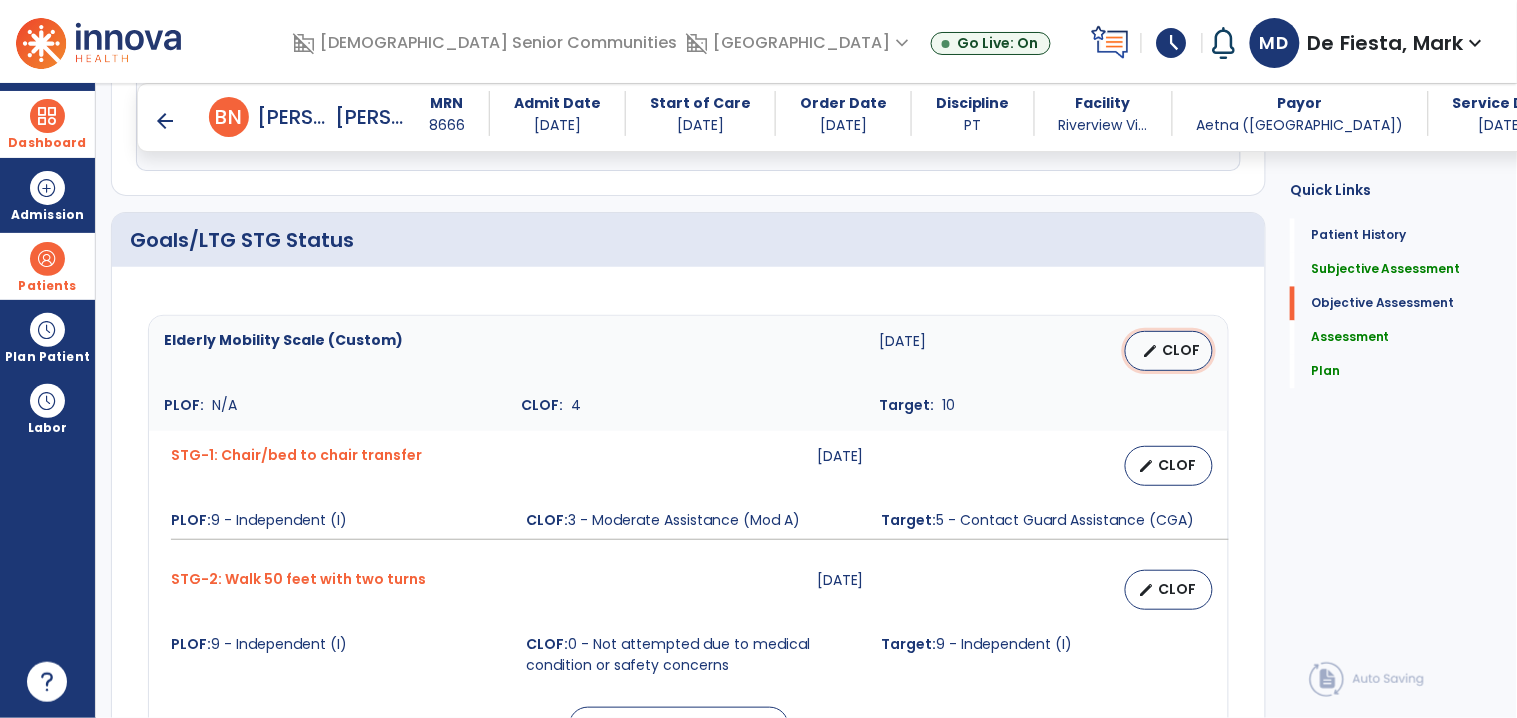 click on "CLOF" at bounding box center (1181, 350) 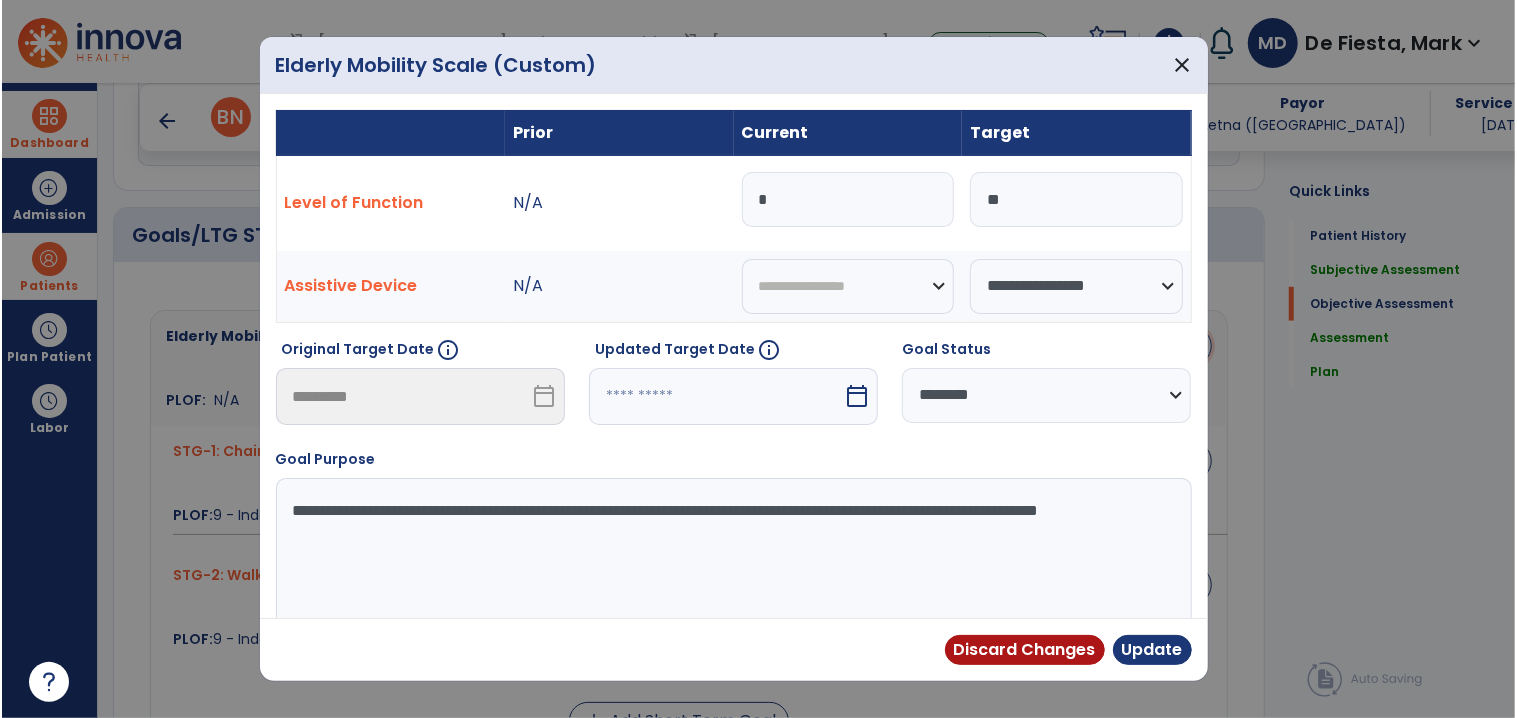 scroll, scrollTop: 895, scrollLeft: 0, axis: vertical 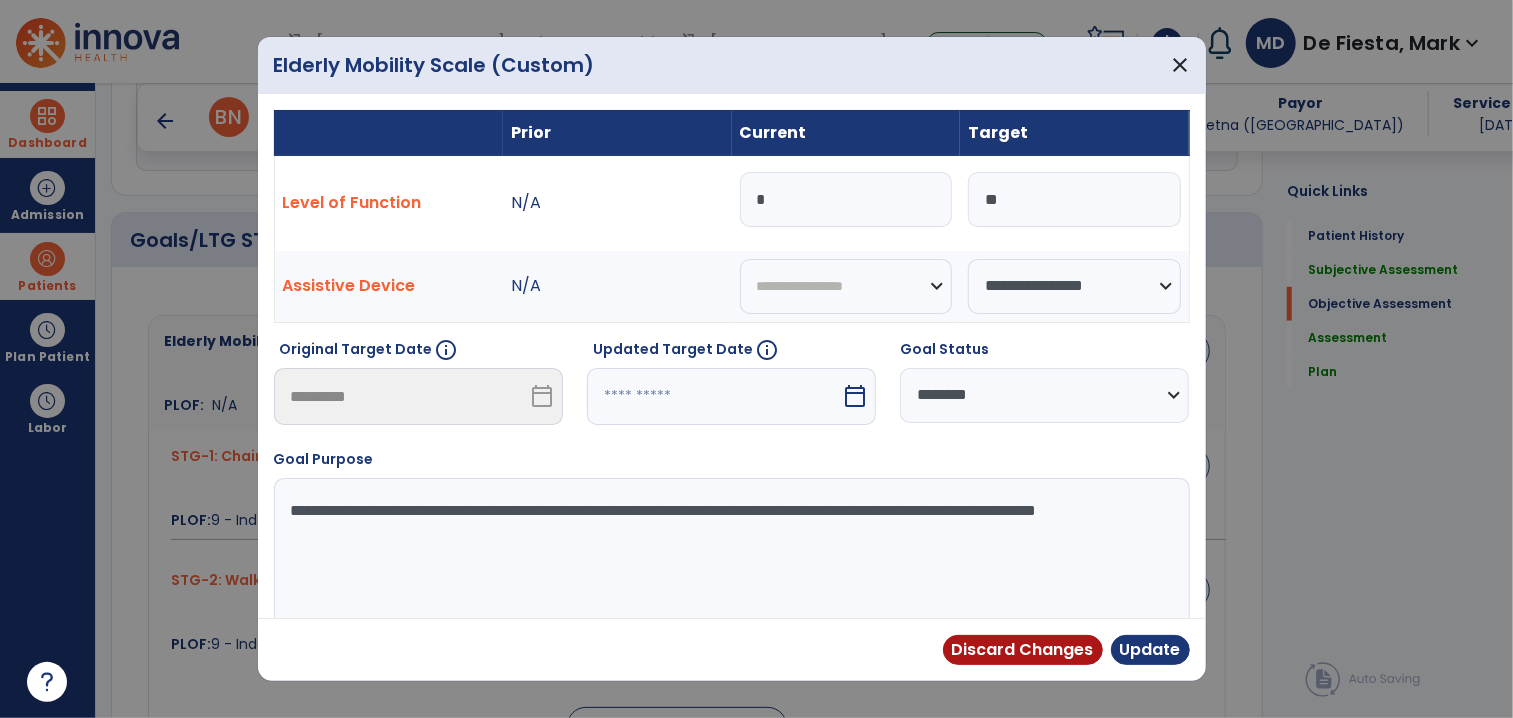 drag, startPoint x: 782, startPoint y: 206, endPoint x: 659, endPoint y: 246, distance: 129.34064 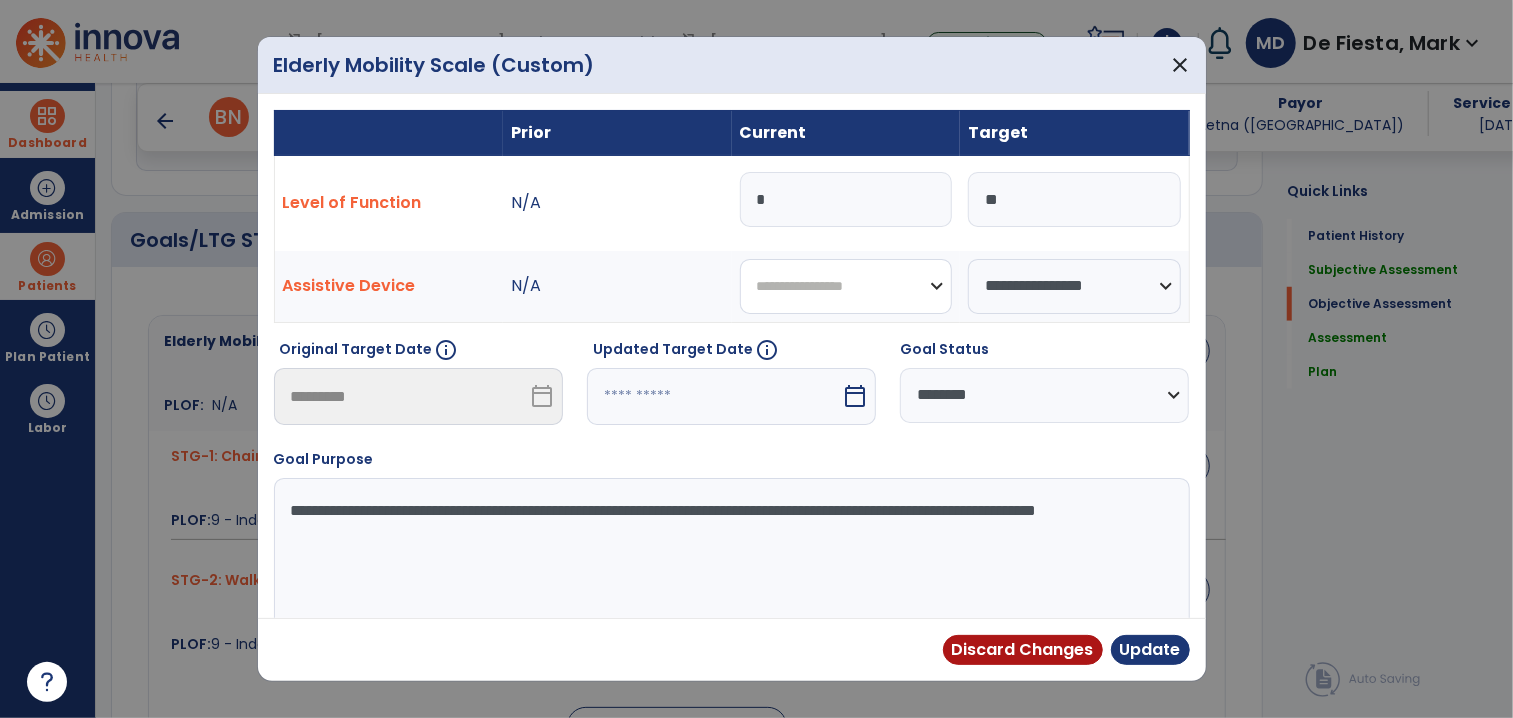 click on "**********" at bounding box center (846, 286) 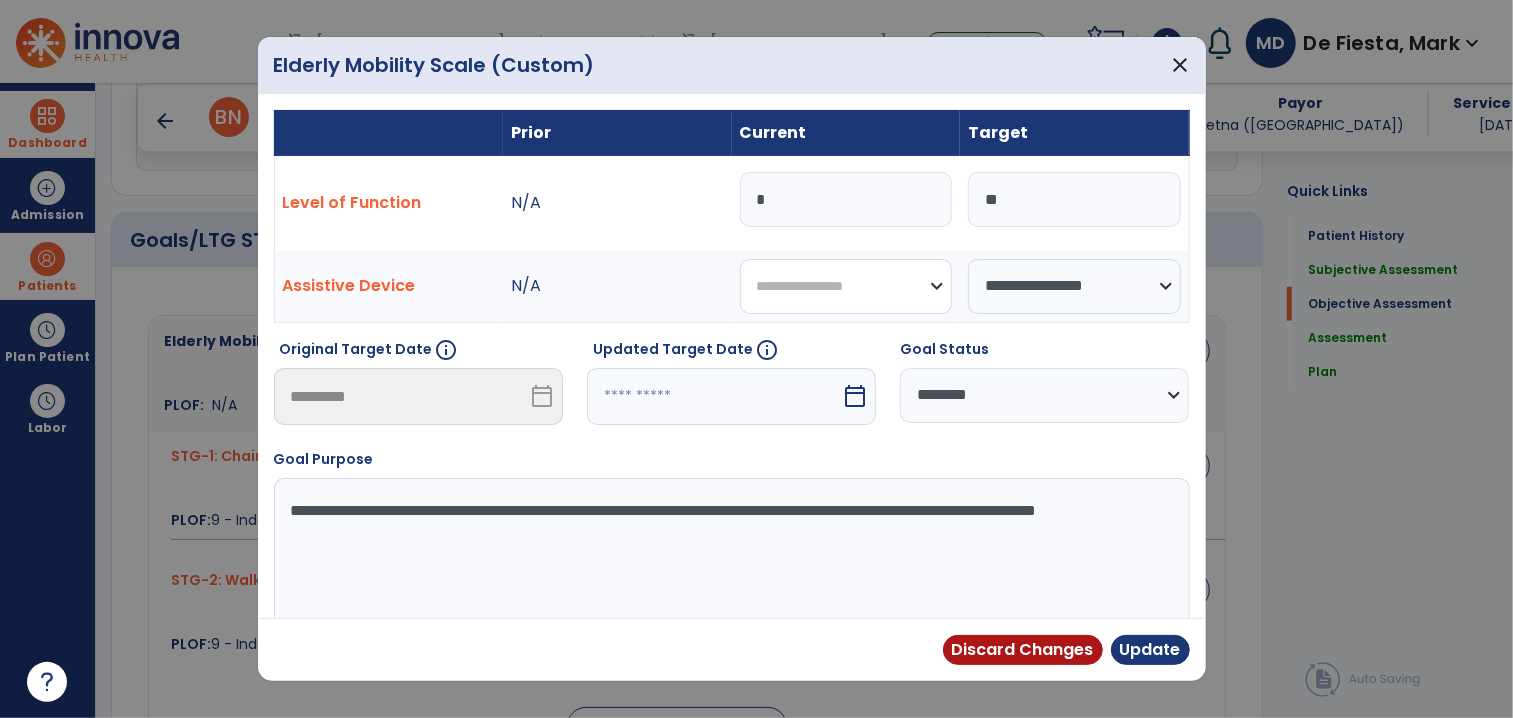 select on "**********" 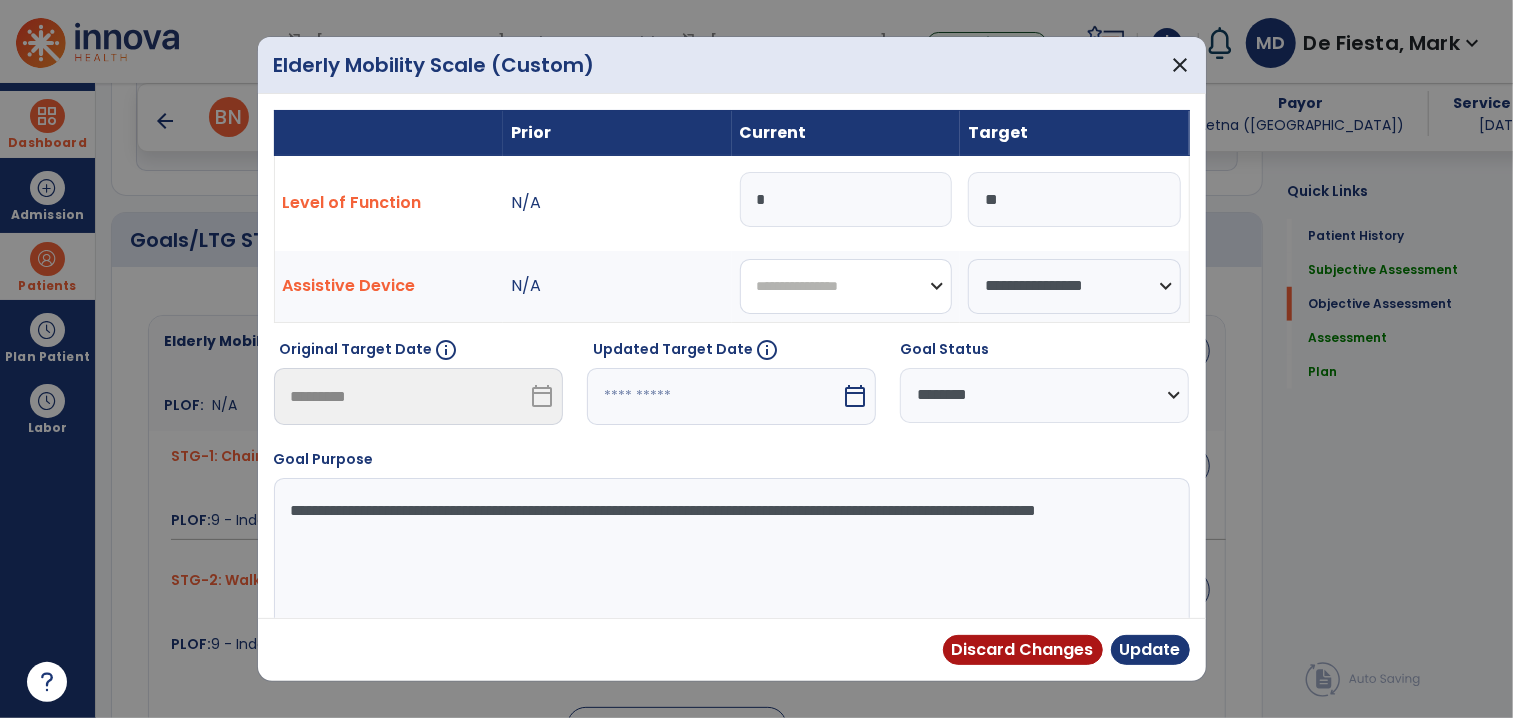 click on "**********" at bounding box center (846, 286) 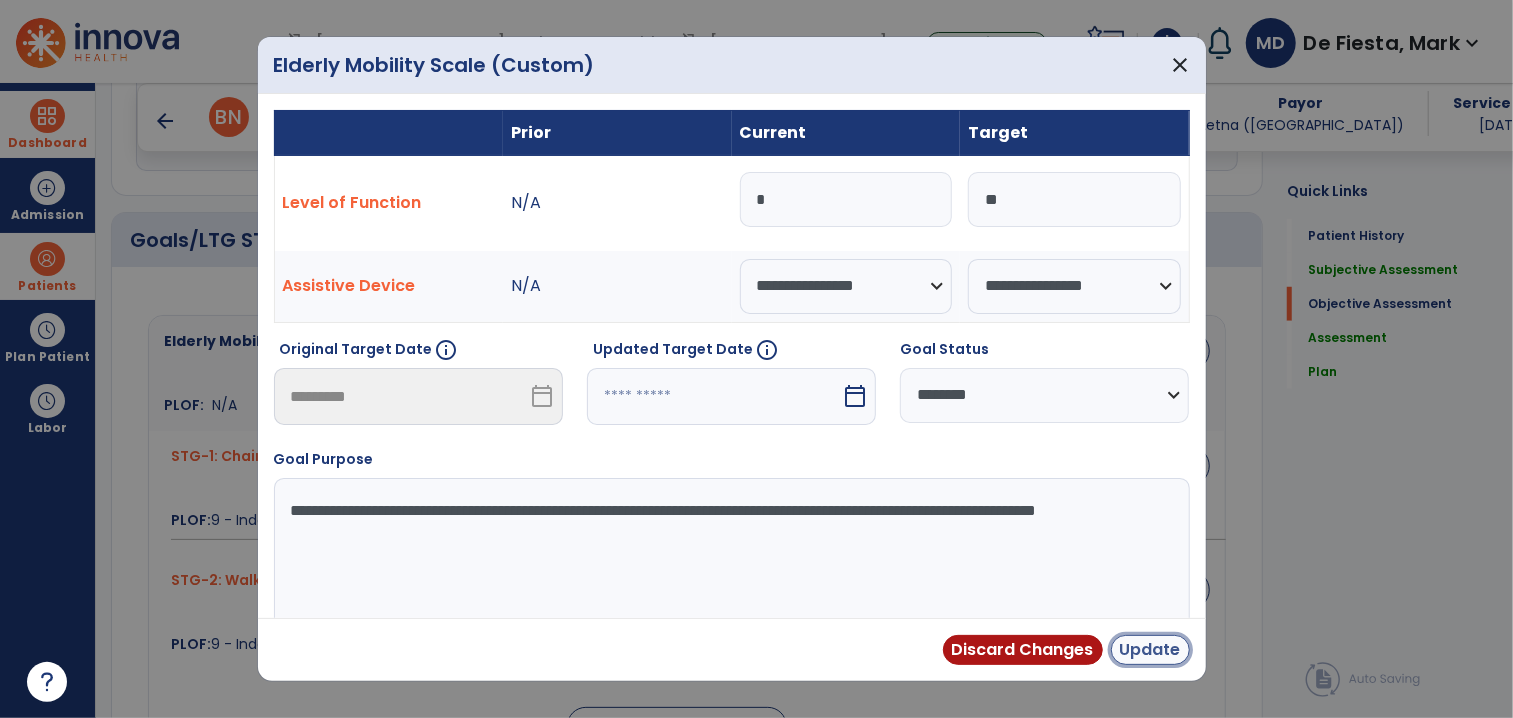 click on "Update" at bounding box center (1150, 650) 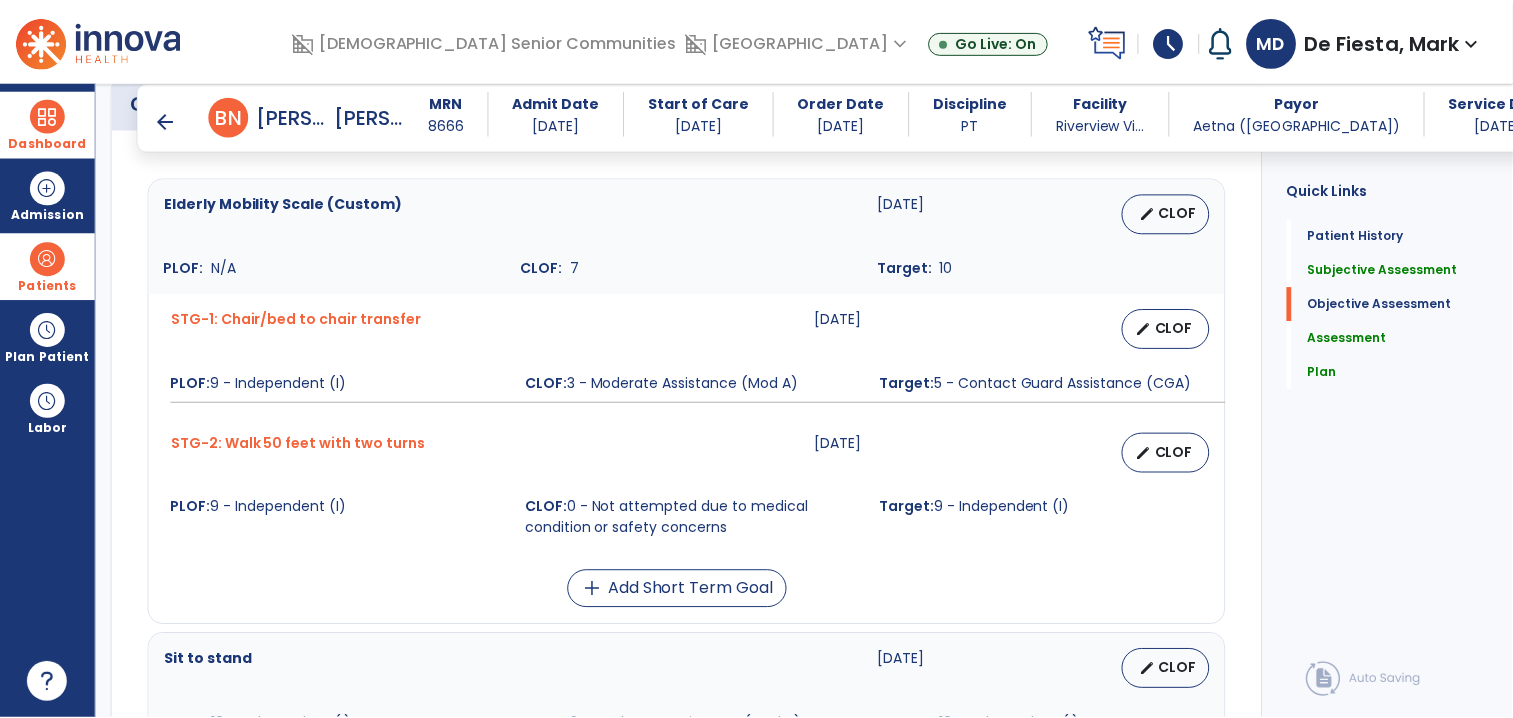 scroll, scrollTop: 1037, scrollLeft: 0, axis: vertical 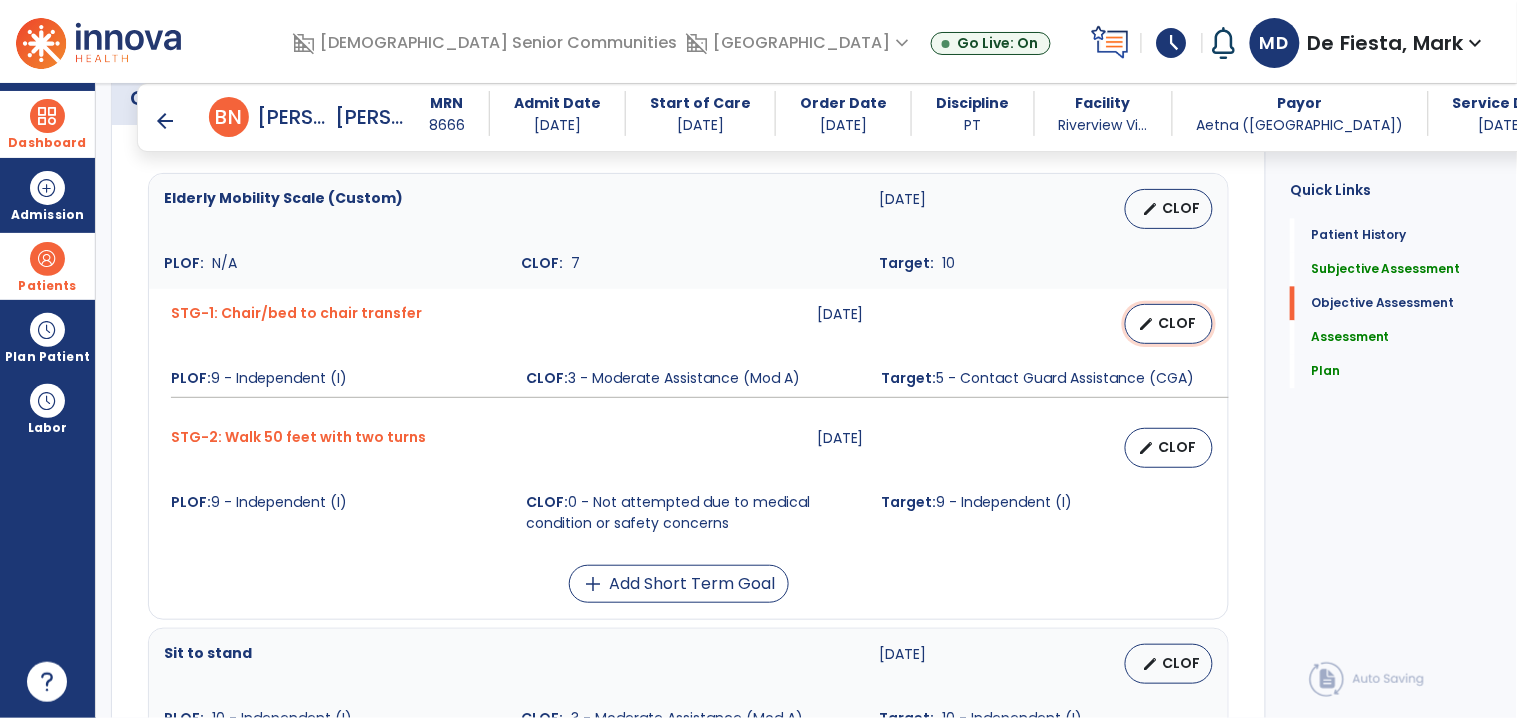 click on "CLOF" at bounding box center [1177, 323] 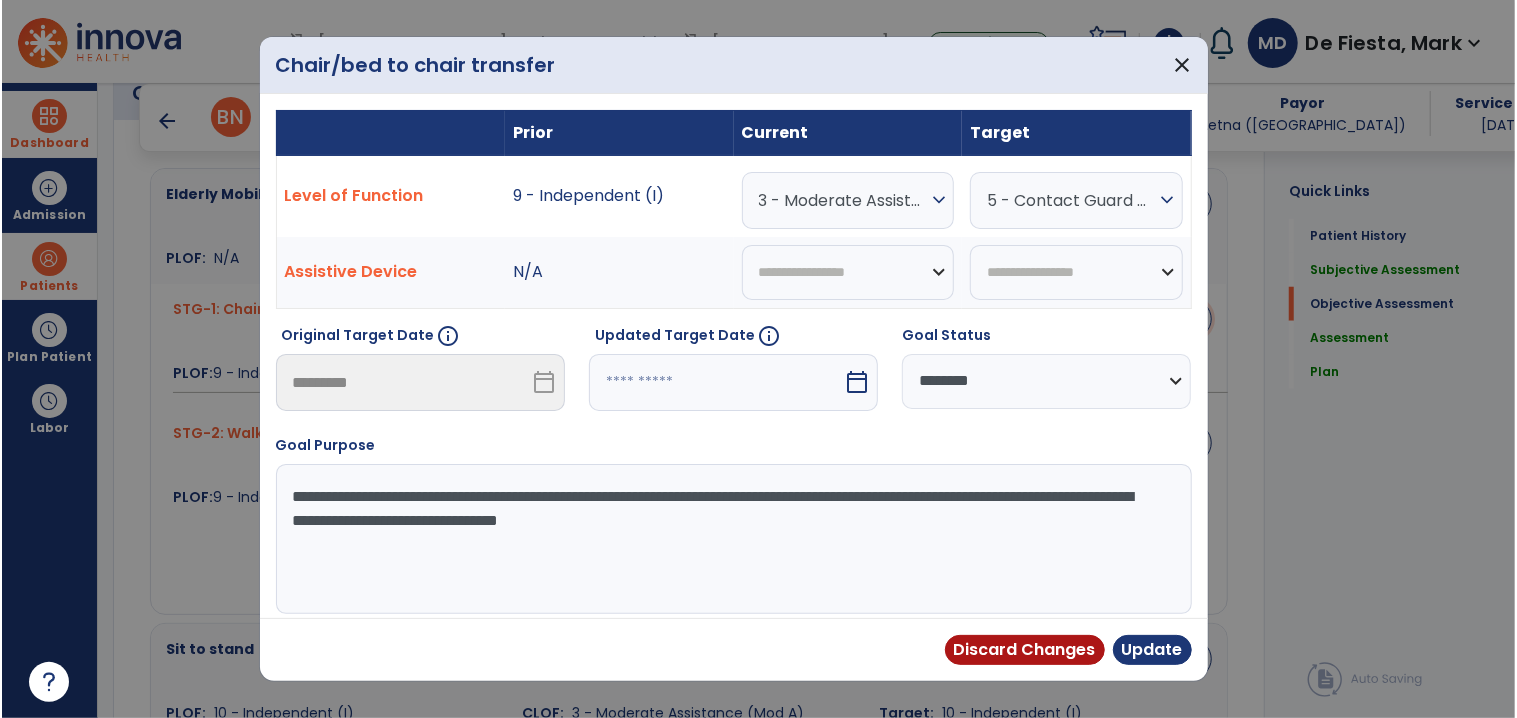 scroll, scrollTop: 1037, scrollLeft: 0, axis: vertical 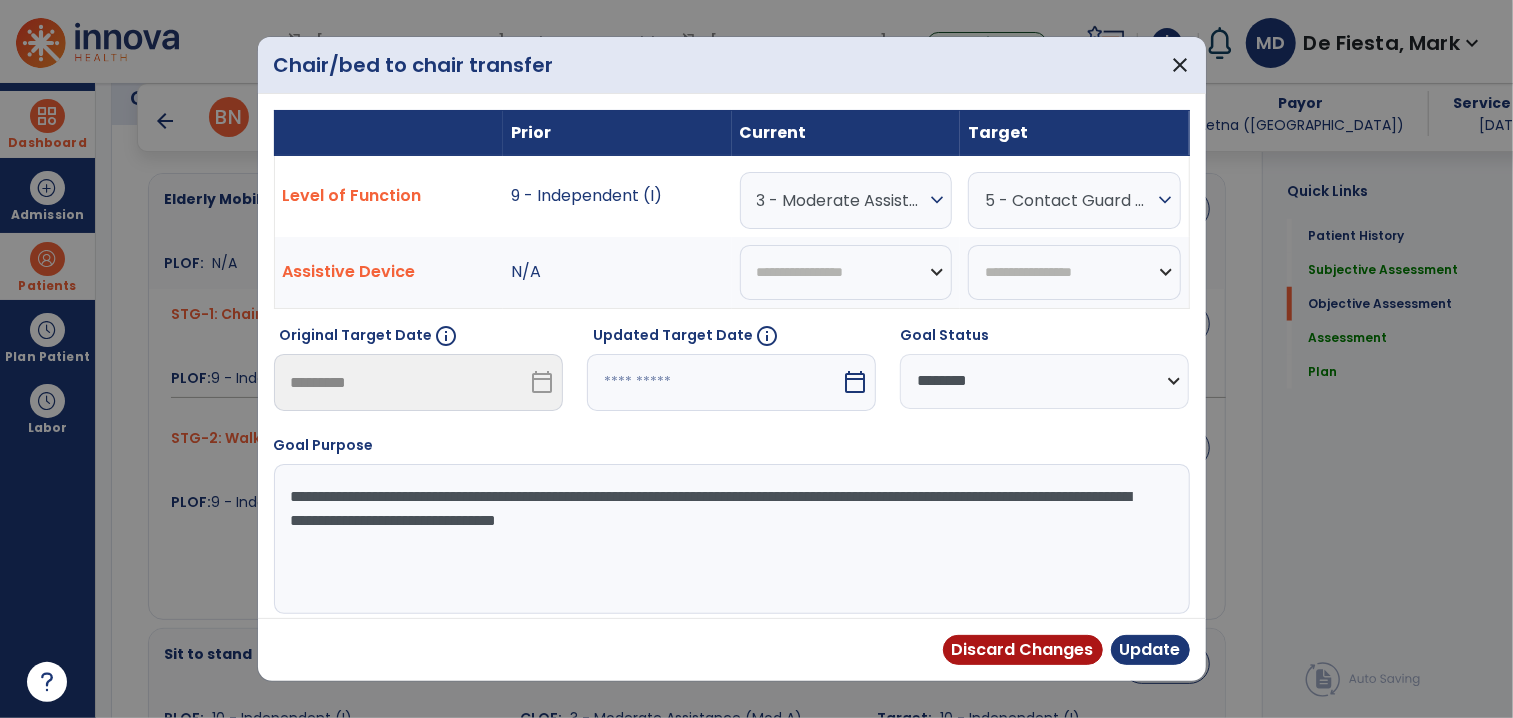 click on "3 - Moderate Assistance (Mod A)" at bounding box center [841, 200] 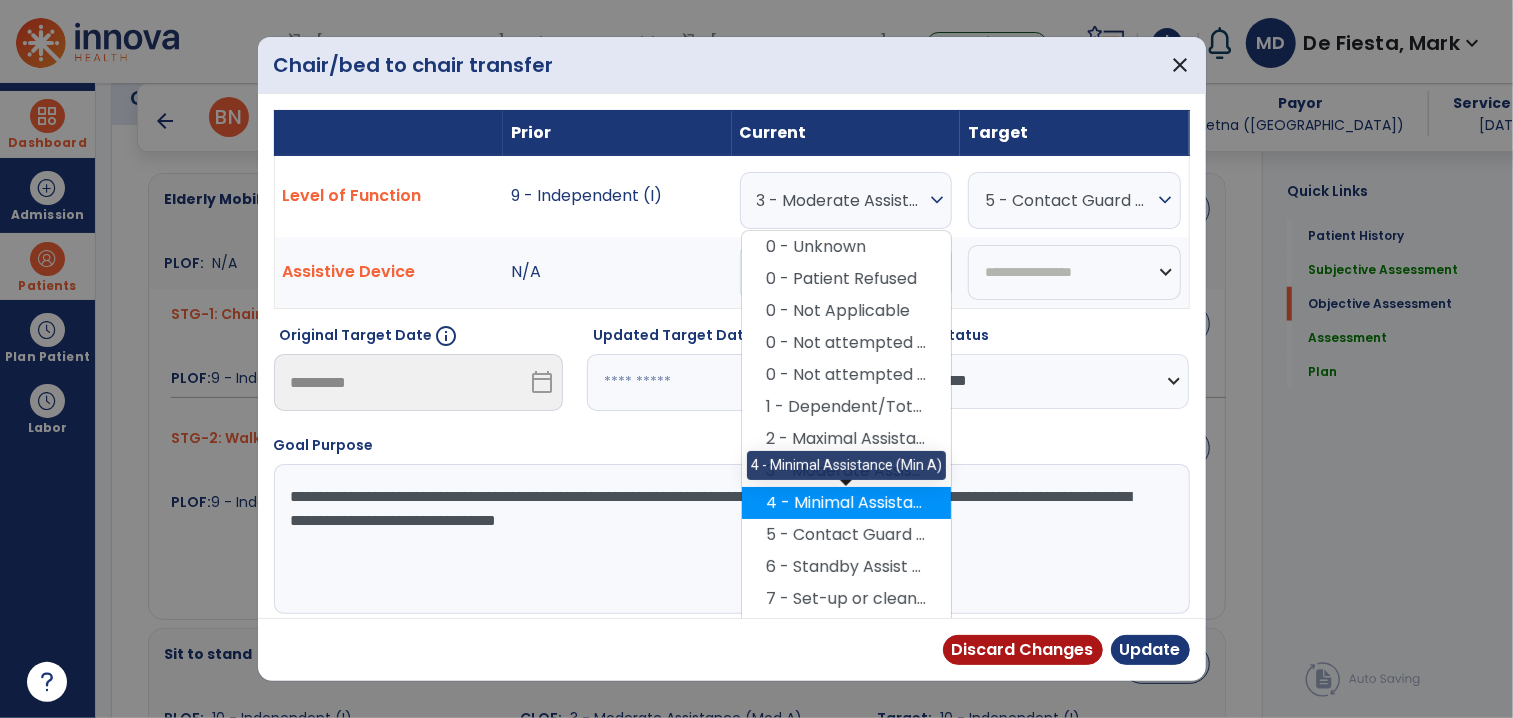 click on "4 - Minimal Assistance (Min A)" at bounding box center (846, 503) 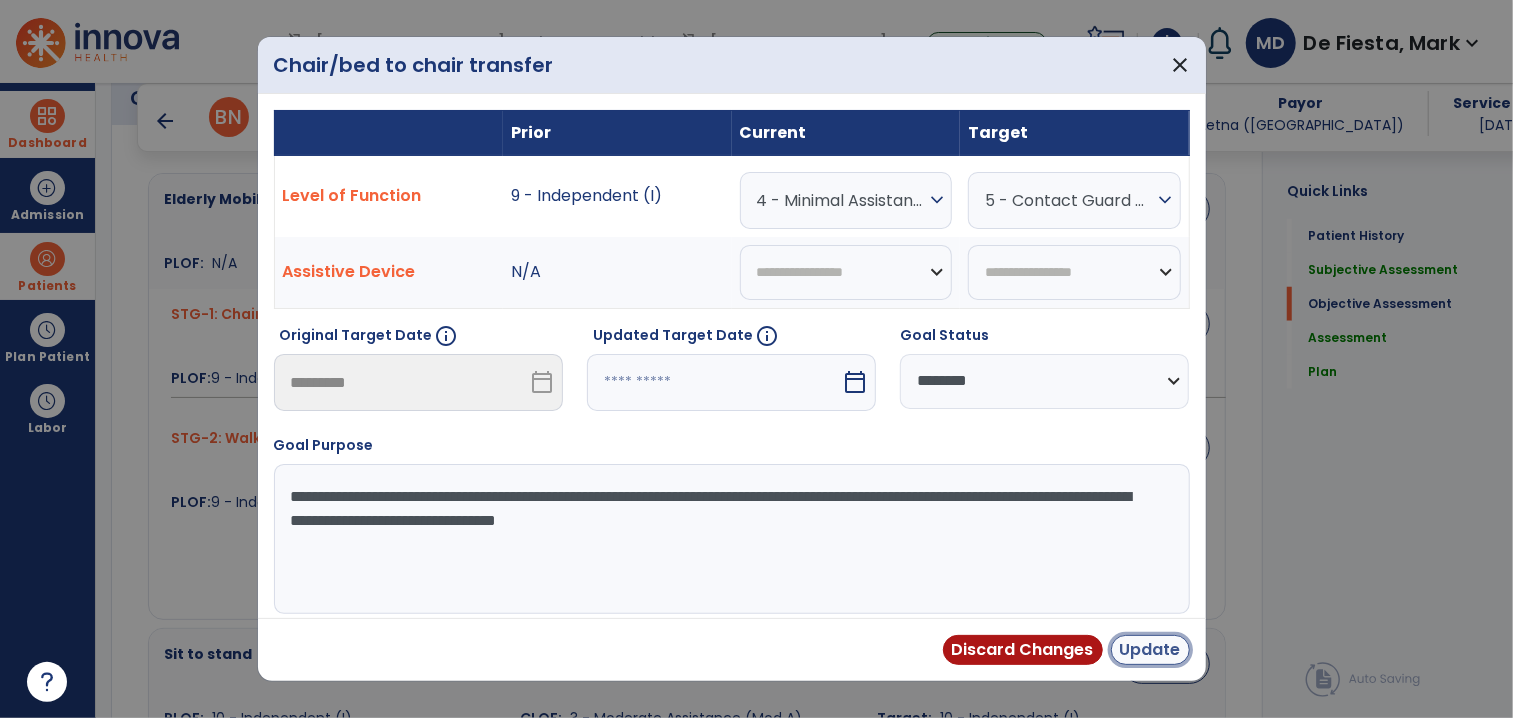 click on "Update" at bounding box center (1150, 650) 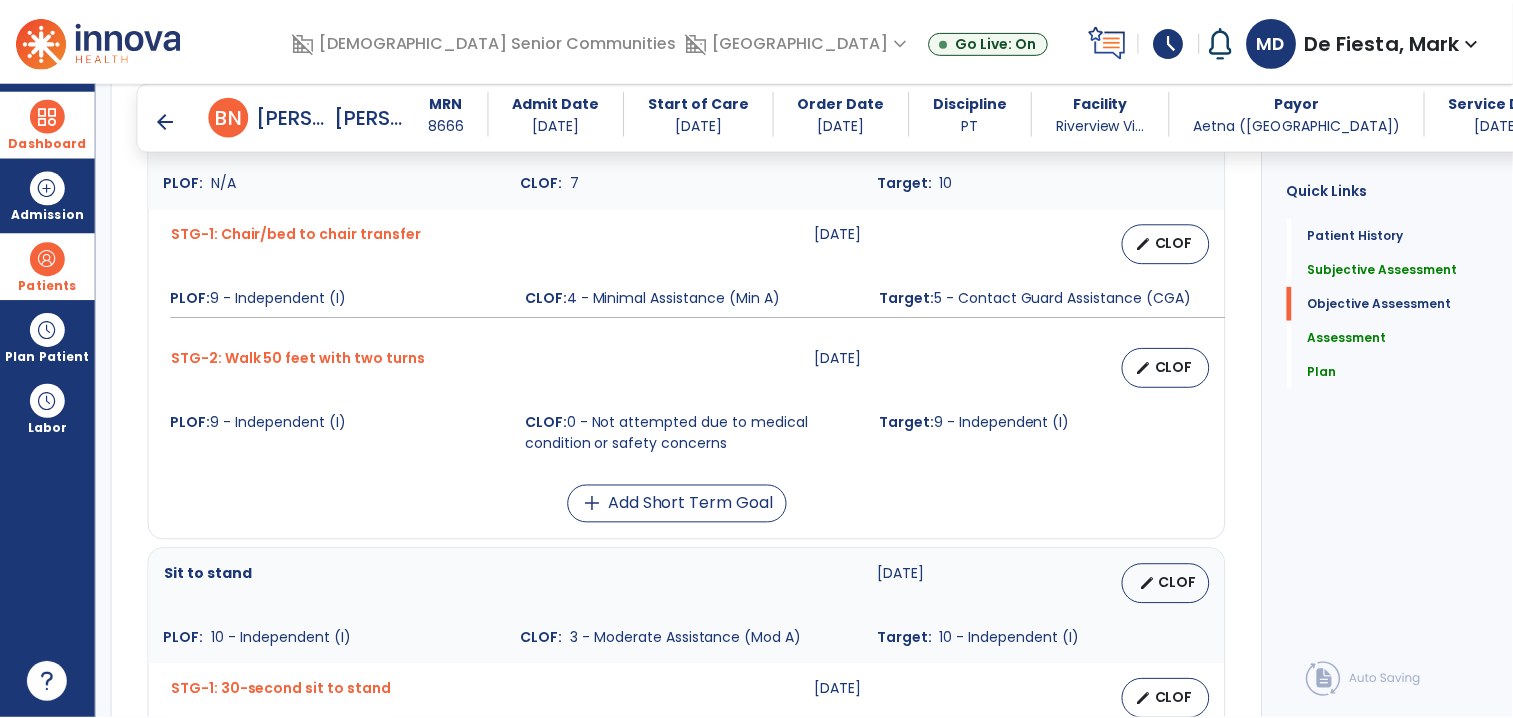 scroll, scrollTop: 1124, scrollLeft: 0, axis: vertical 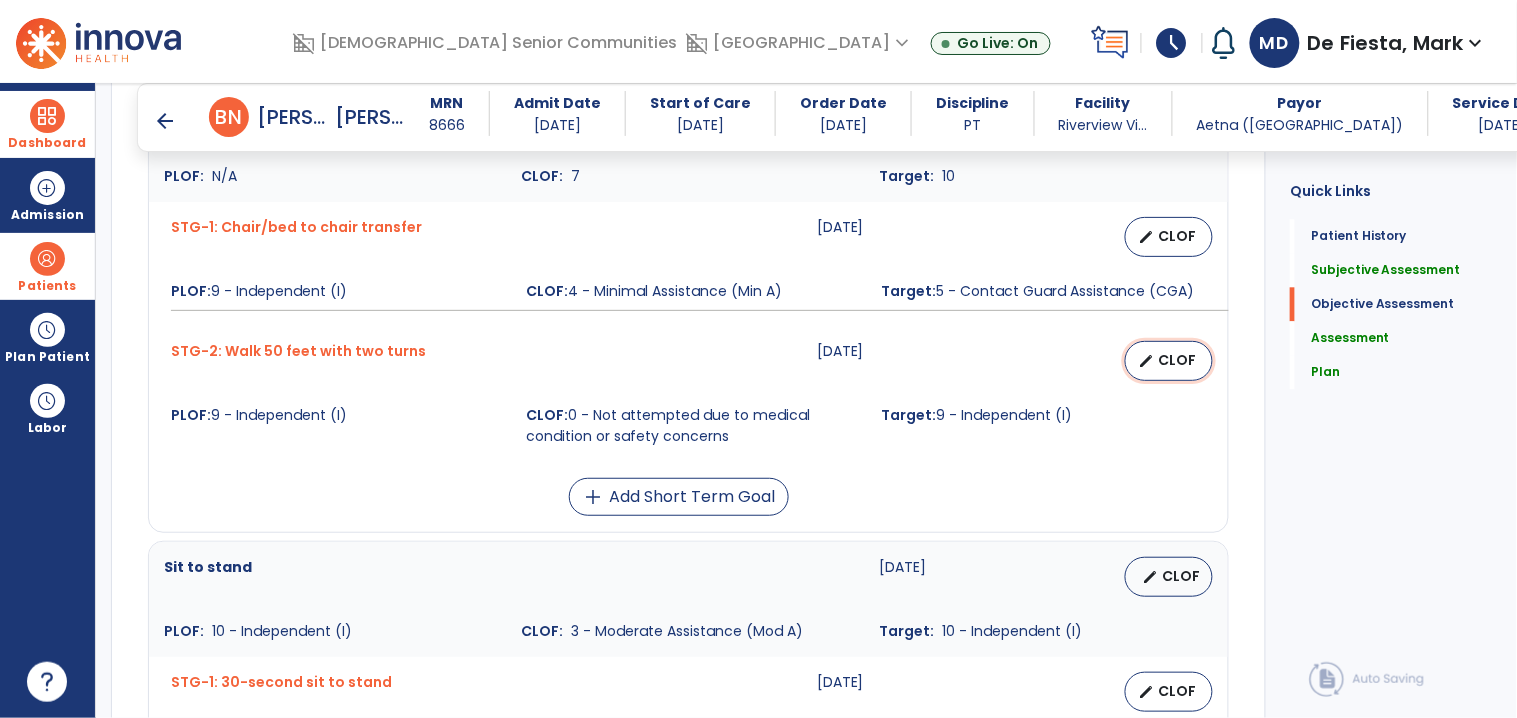 click on "edit" at bounding box center [1146, 361] 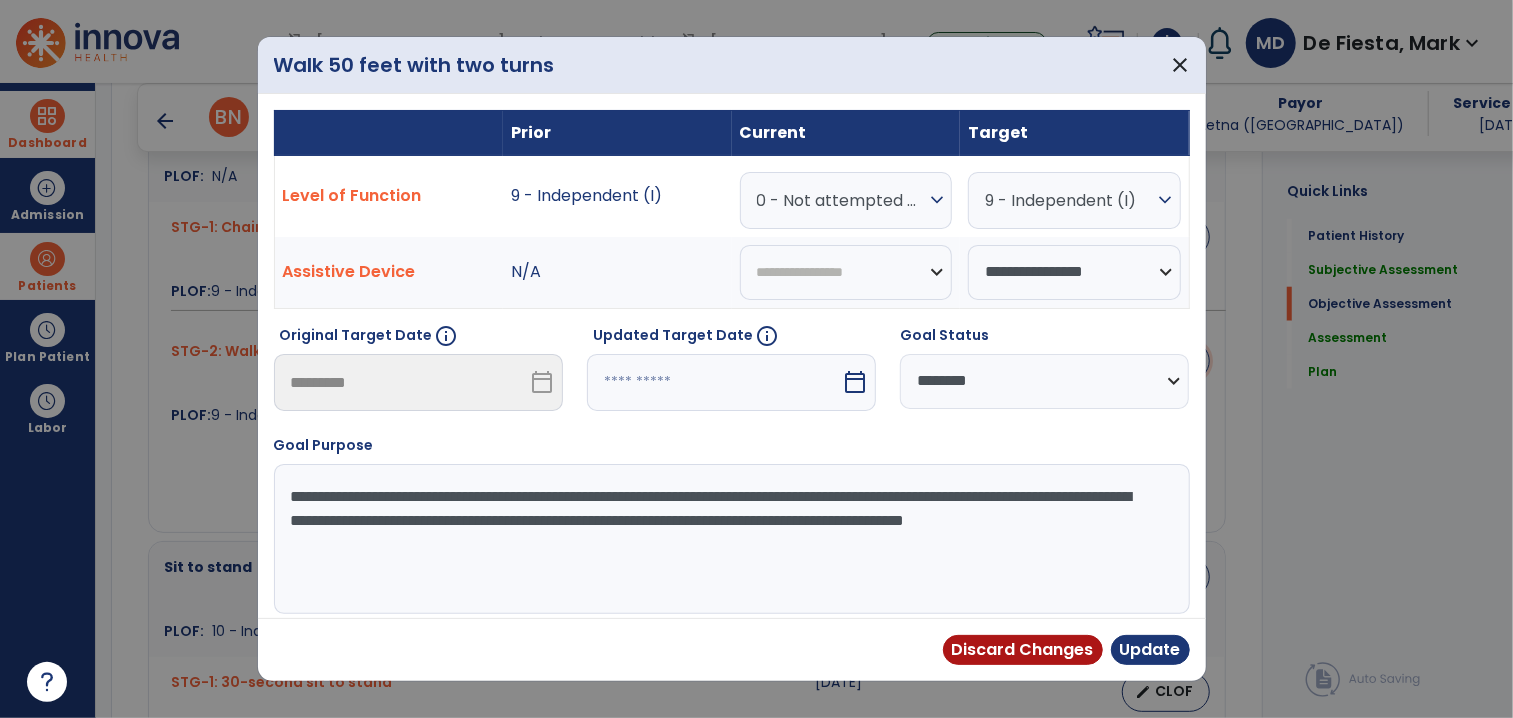 scroll, scrollTop: 1124, scrollLeft: 0, axis: vertical 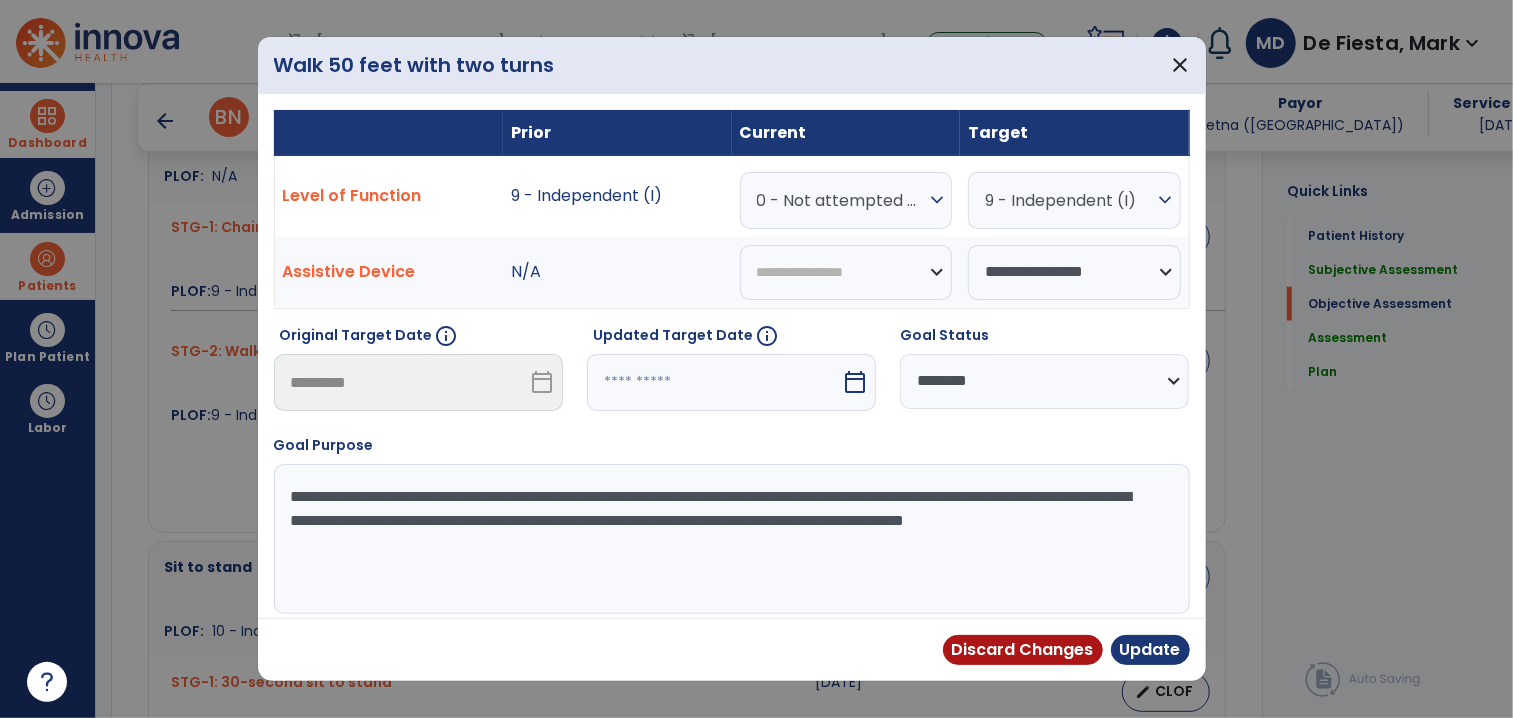 click on "0 - Not attempted due to medical condition or safety concerns" at bounding box center [841, 200] 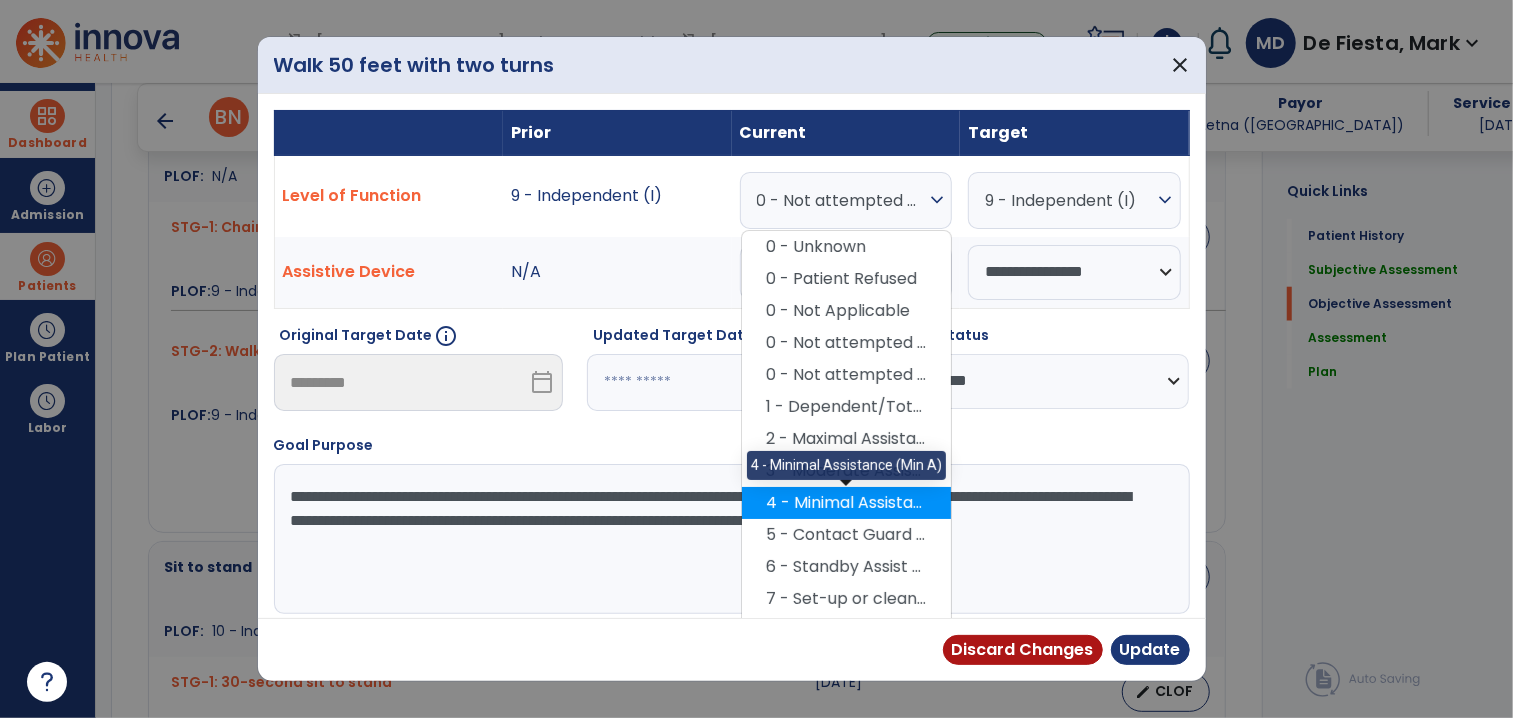 click on "4 - Minimal Assistance (Min A)" at bounding box center (846, 503) 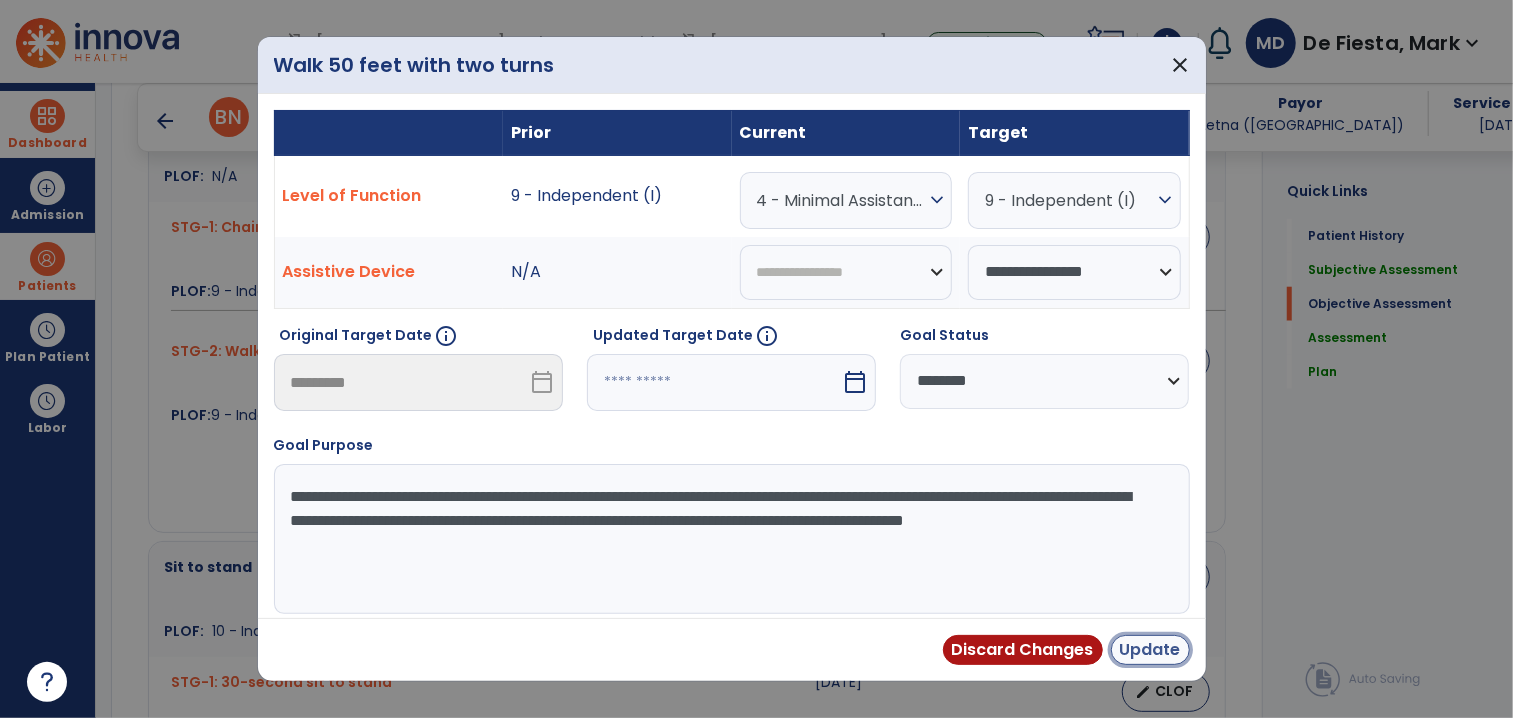 click on "Update" at bounding box center [1150, 650] 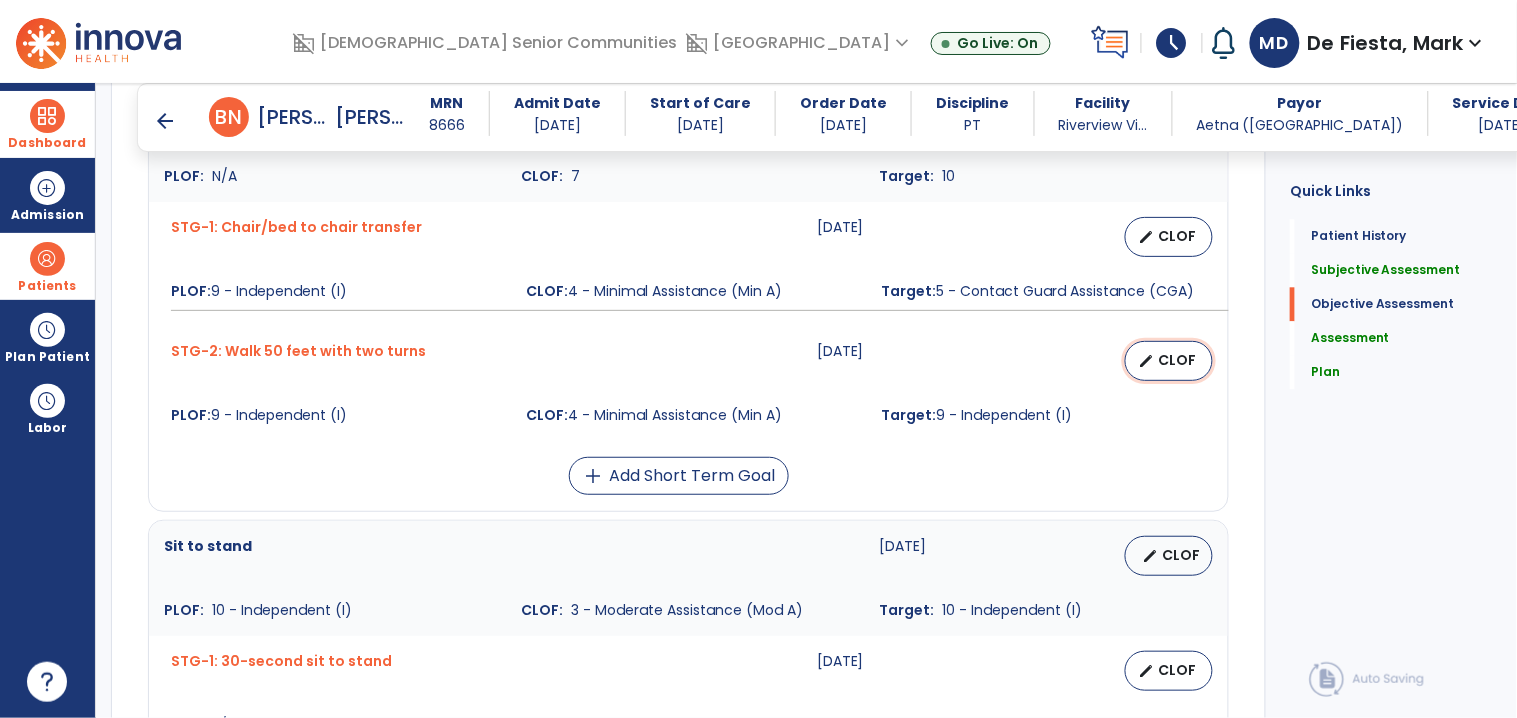 click on "CLOF" at bounding box center (1177, 360) 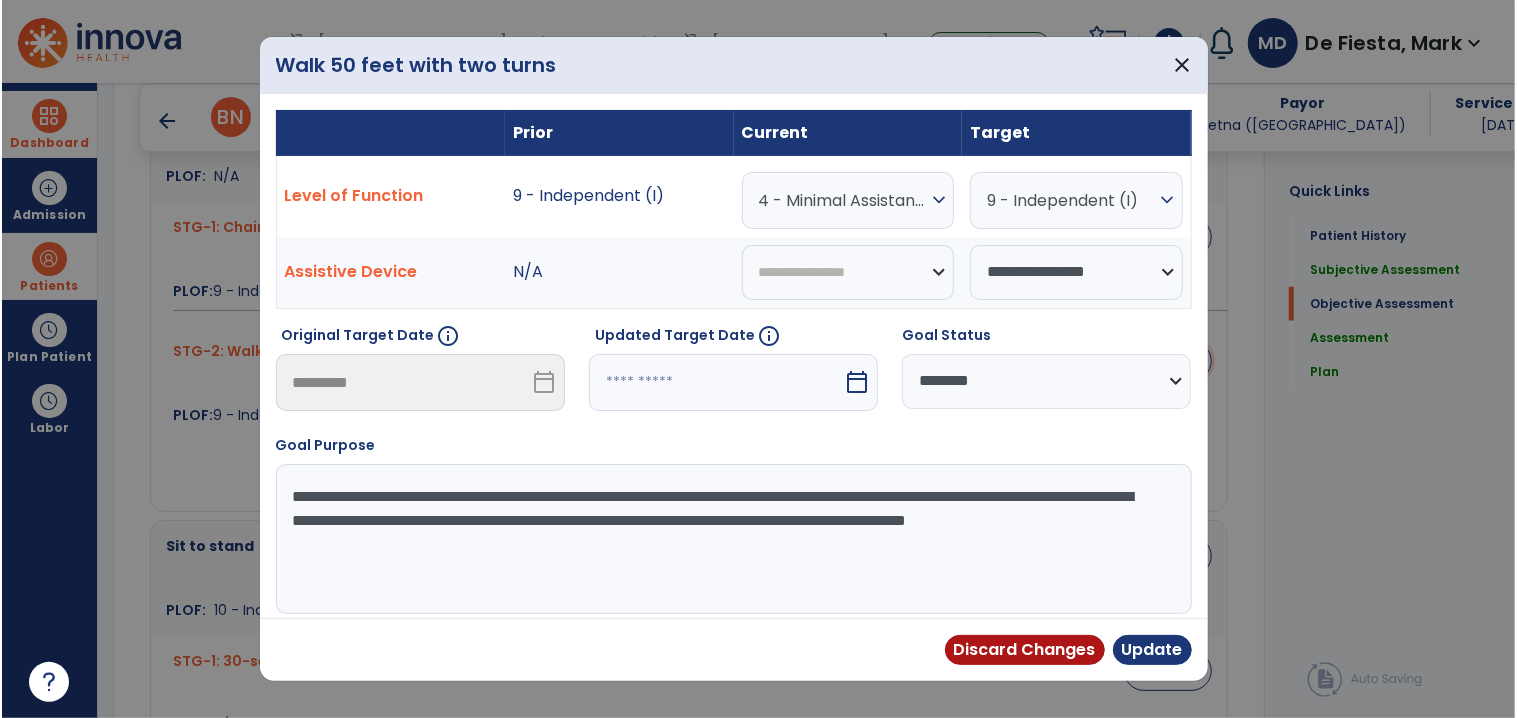 scroll, scrollTop: 1124, scrollLeft: 0, axis: vertical 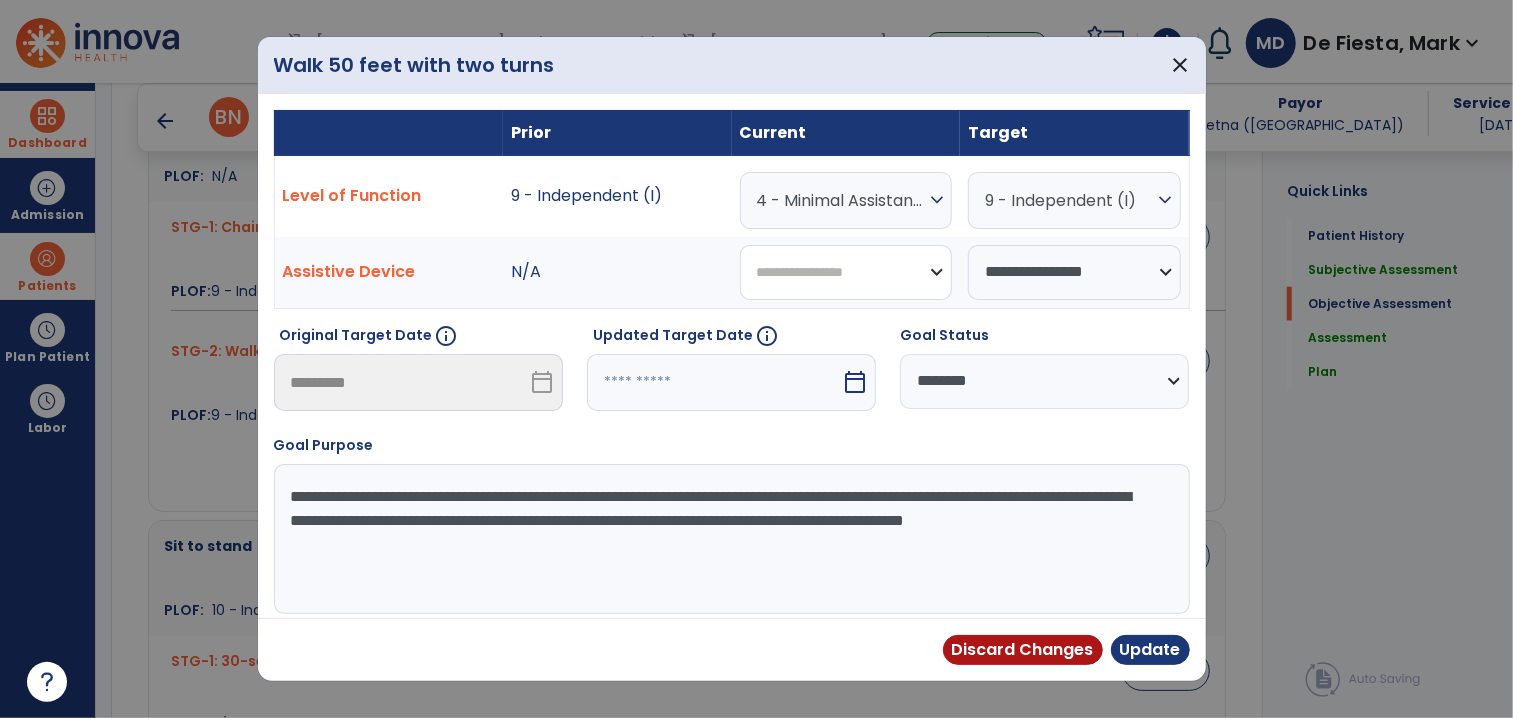 click on "**********" at bounding box center [846, 272] 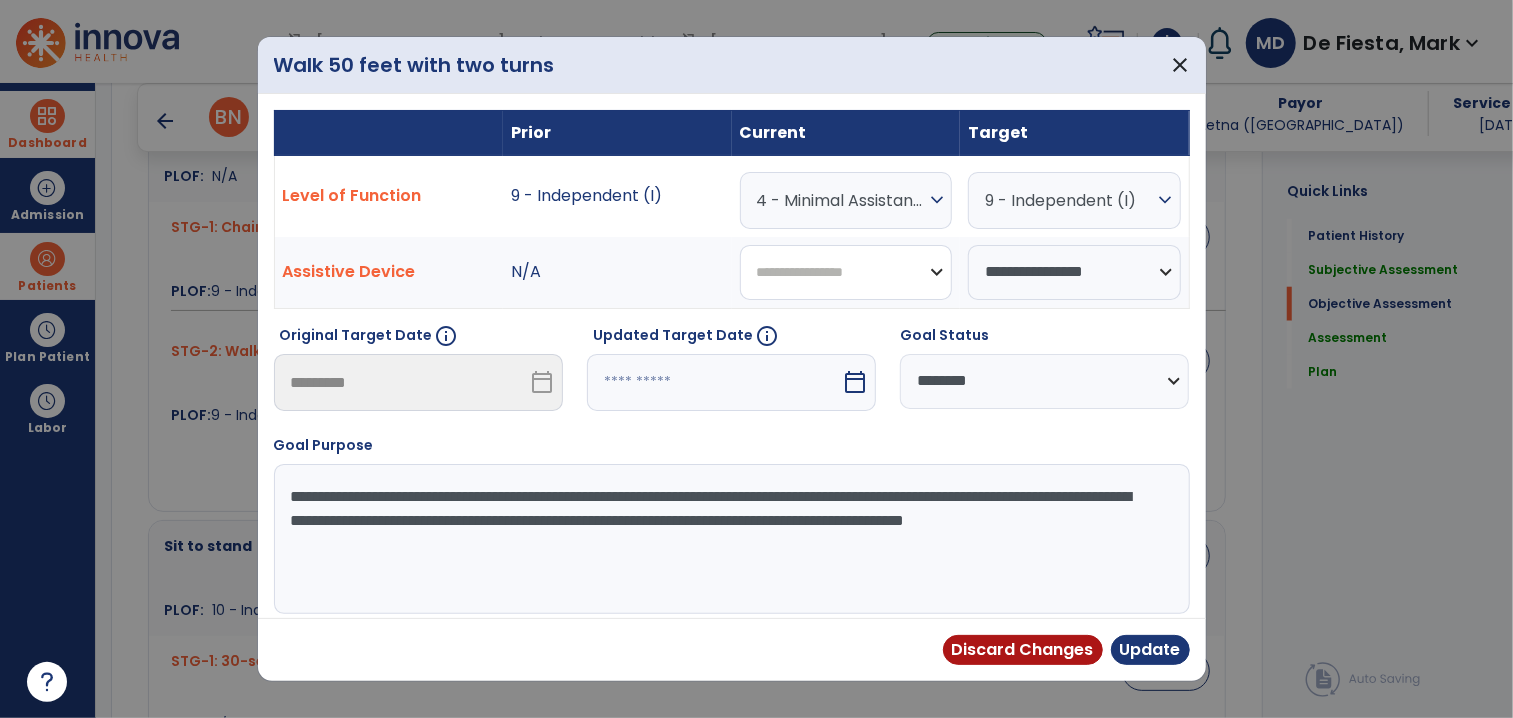 select on "**********" 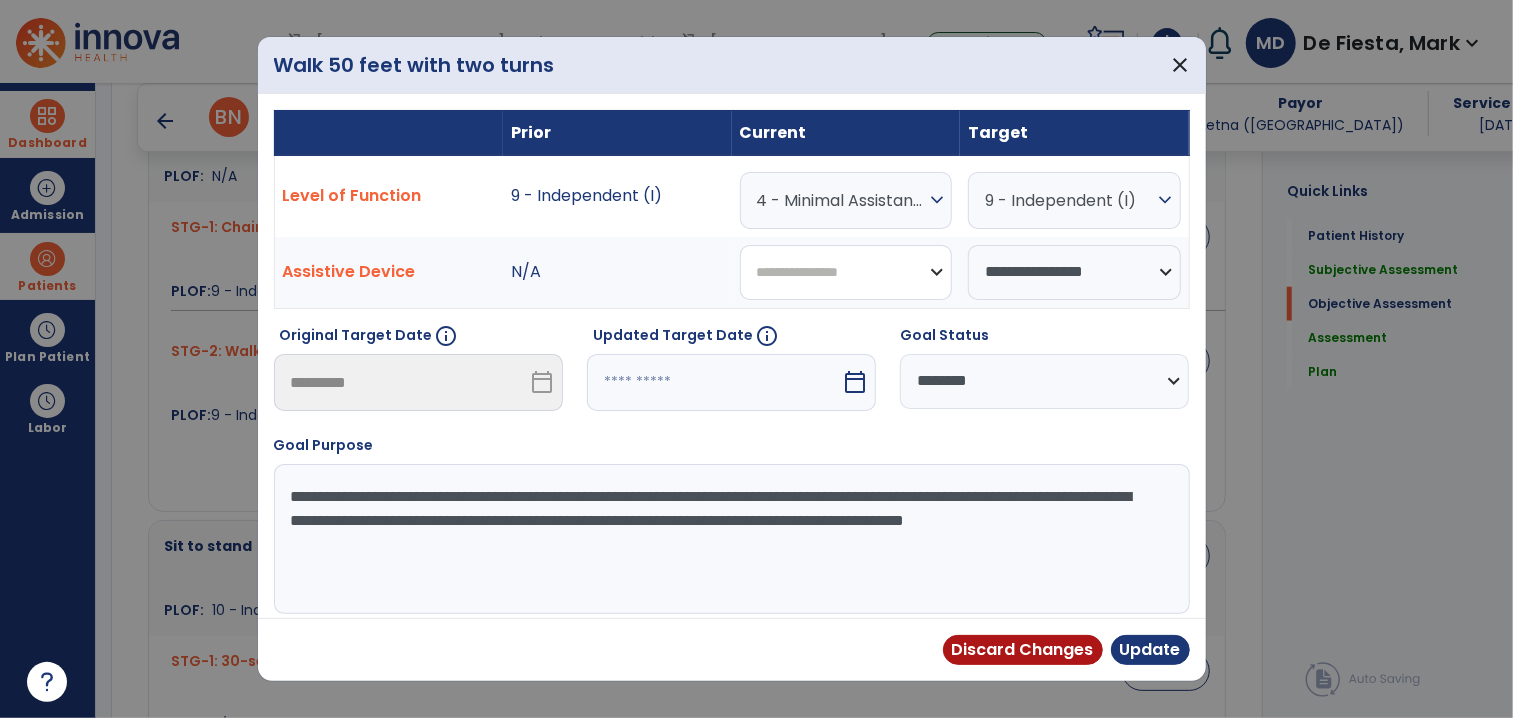 click on "**********" at bounding box center [846, 272] 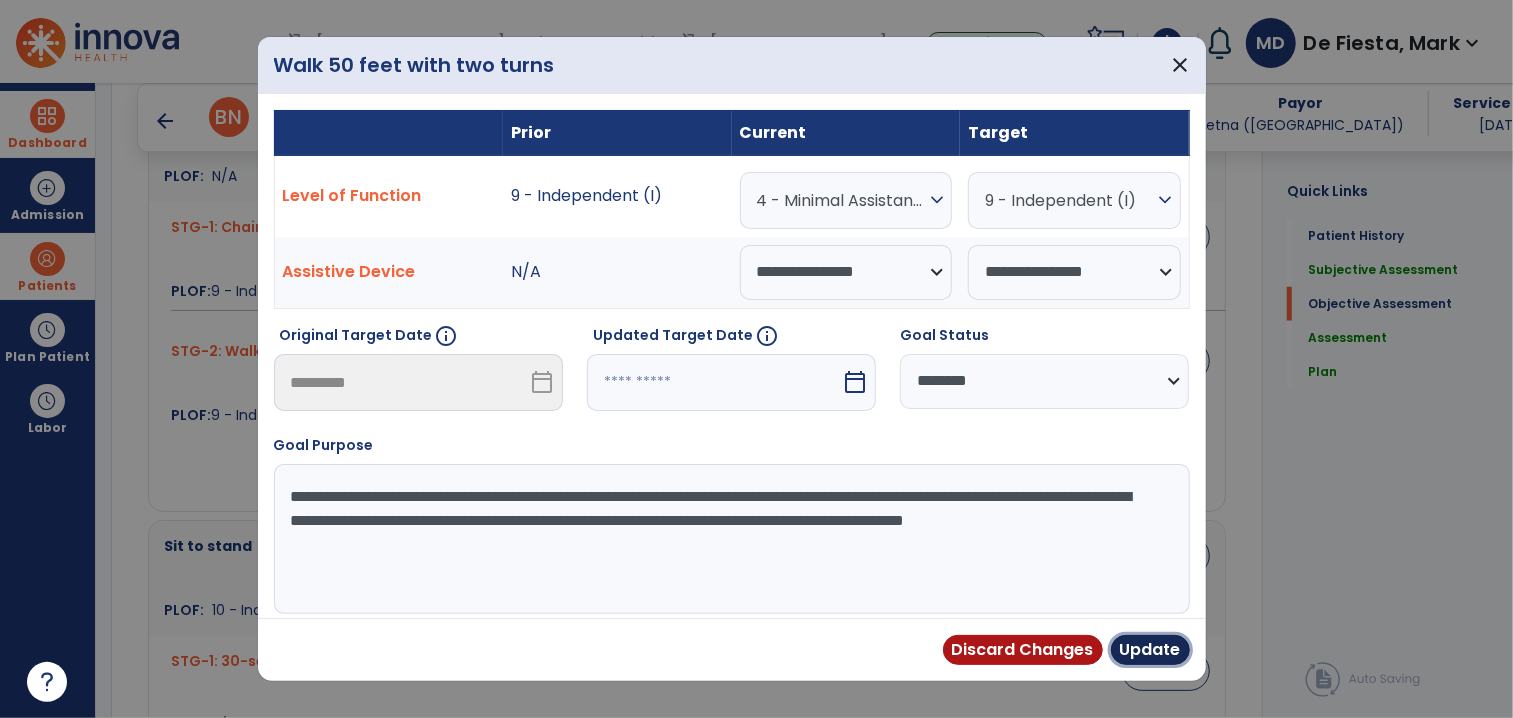 drag, startPoint x: 1150, startPoint y: 651, endPoint x: 608, endPoint y: 540, distance: 553.2495 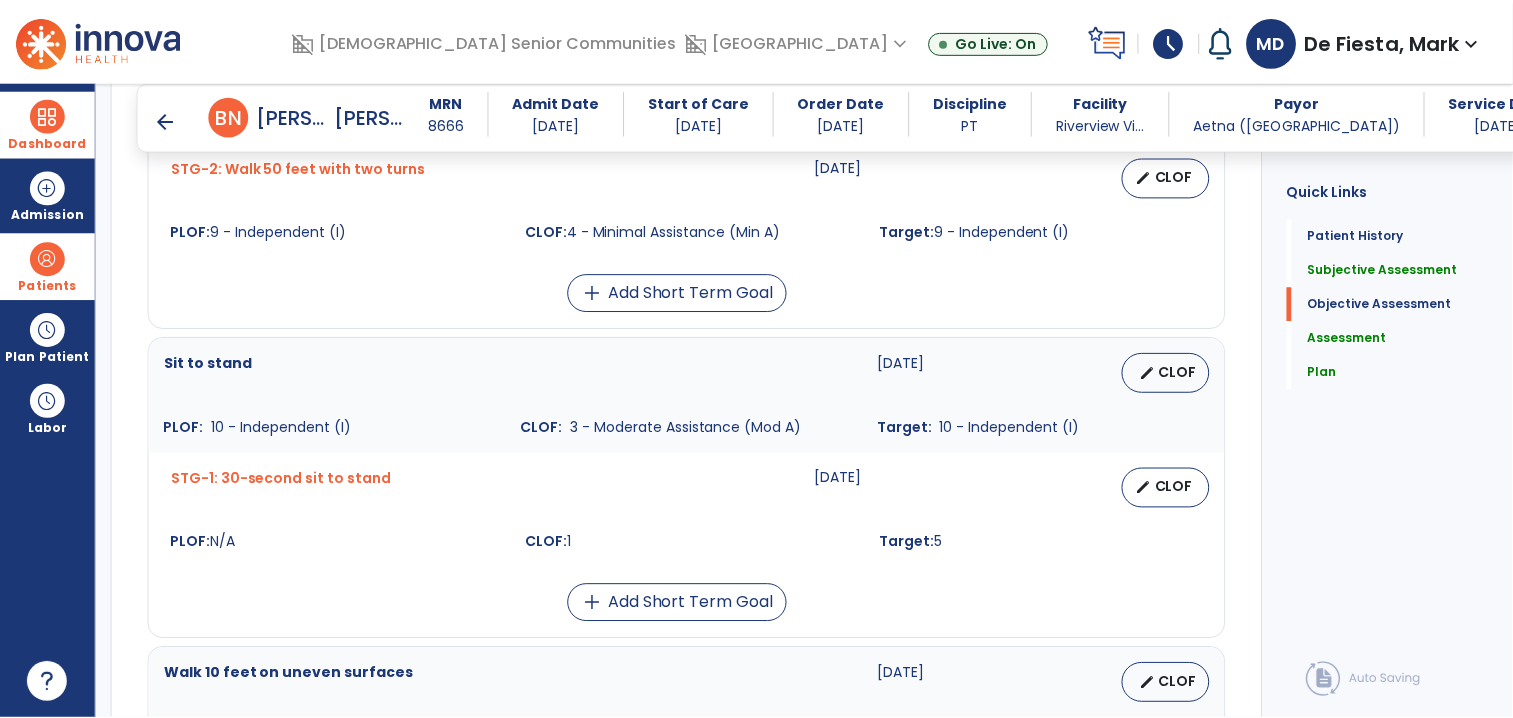 scroll, scrollTop: 1342, scrollLeft: 0, axis: vertical 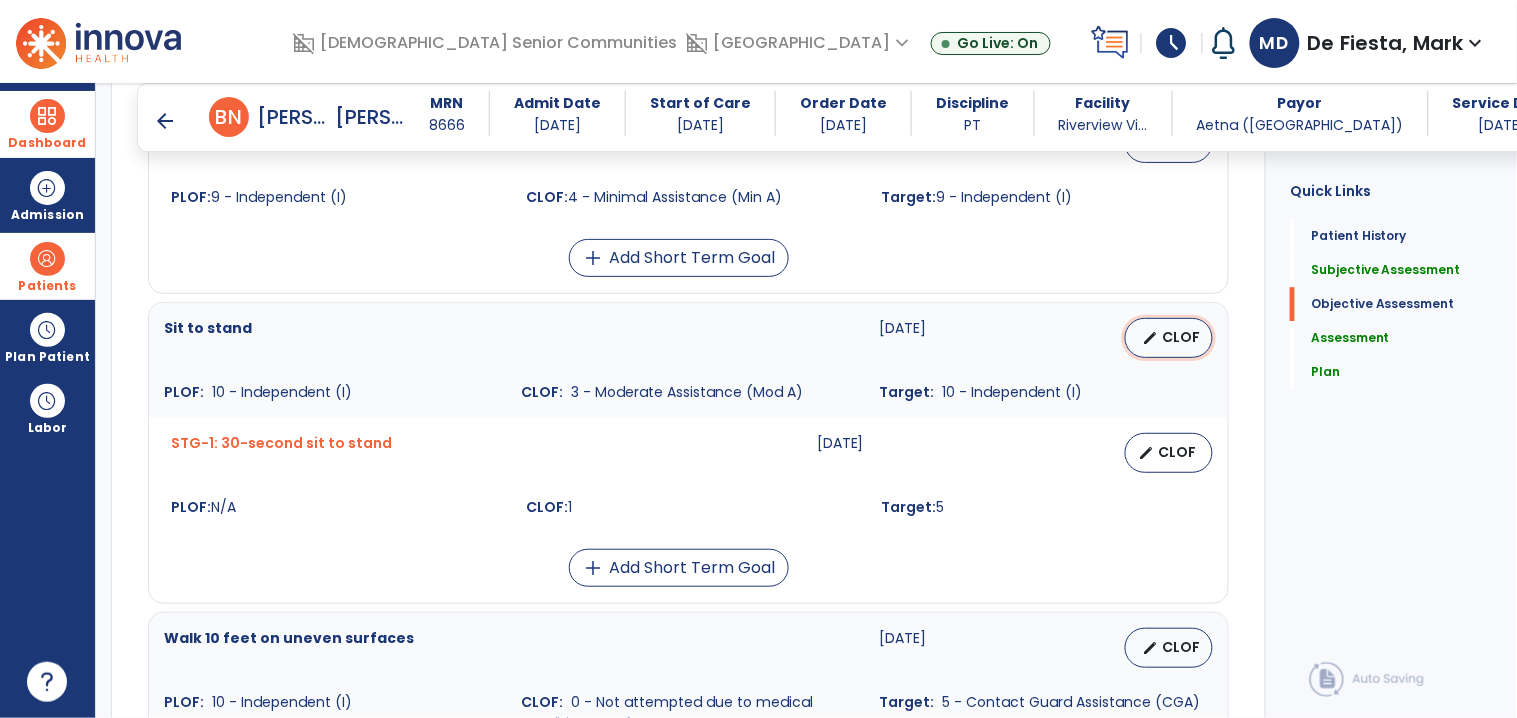 click on "edit   CLOF" at bounding box center [1169, 338] 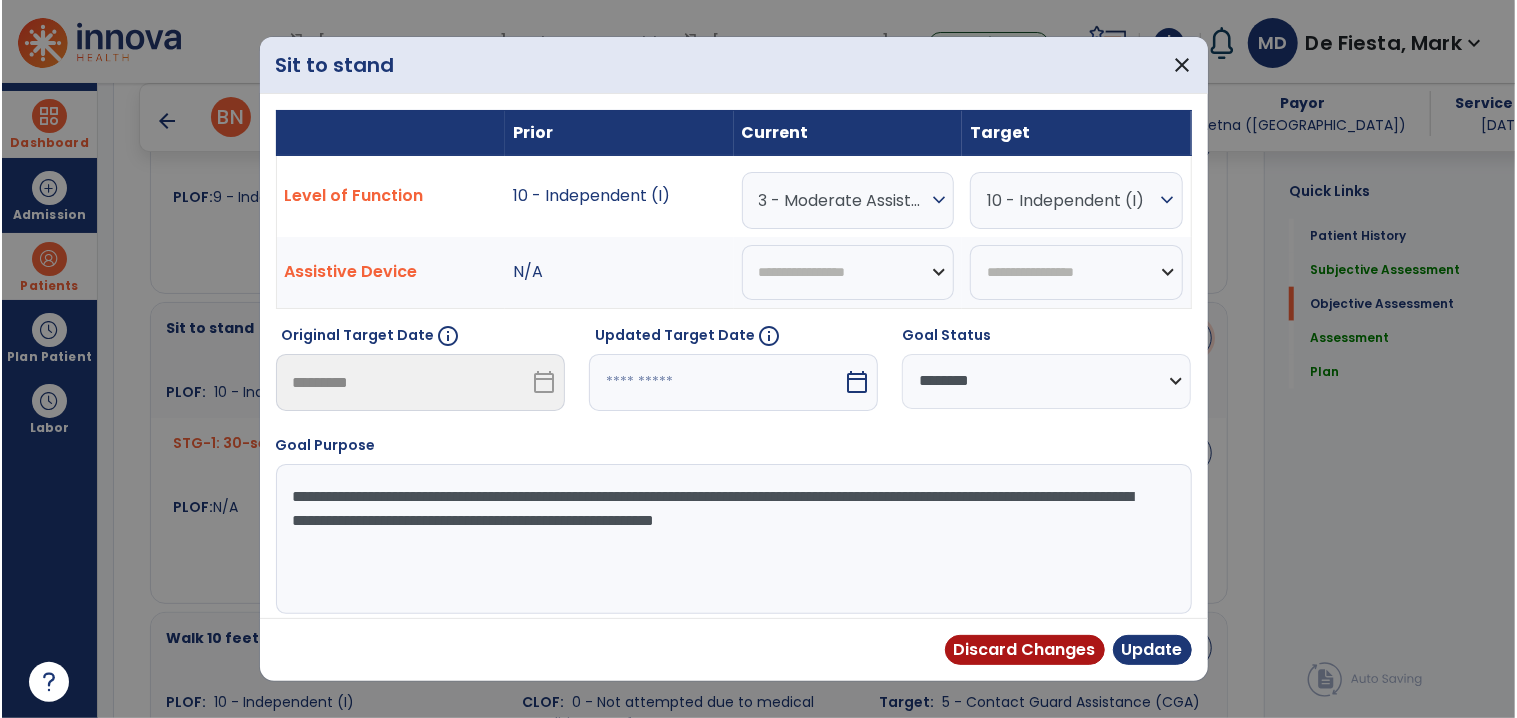 scroll, scrollTop: 1342, scrollLeft: 0, axis: vertical 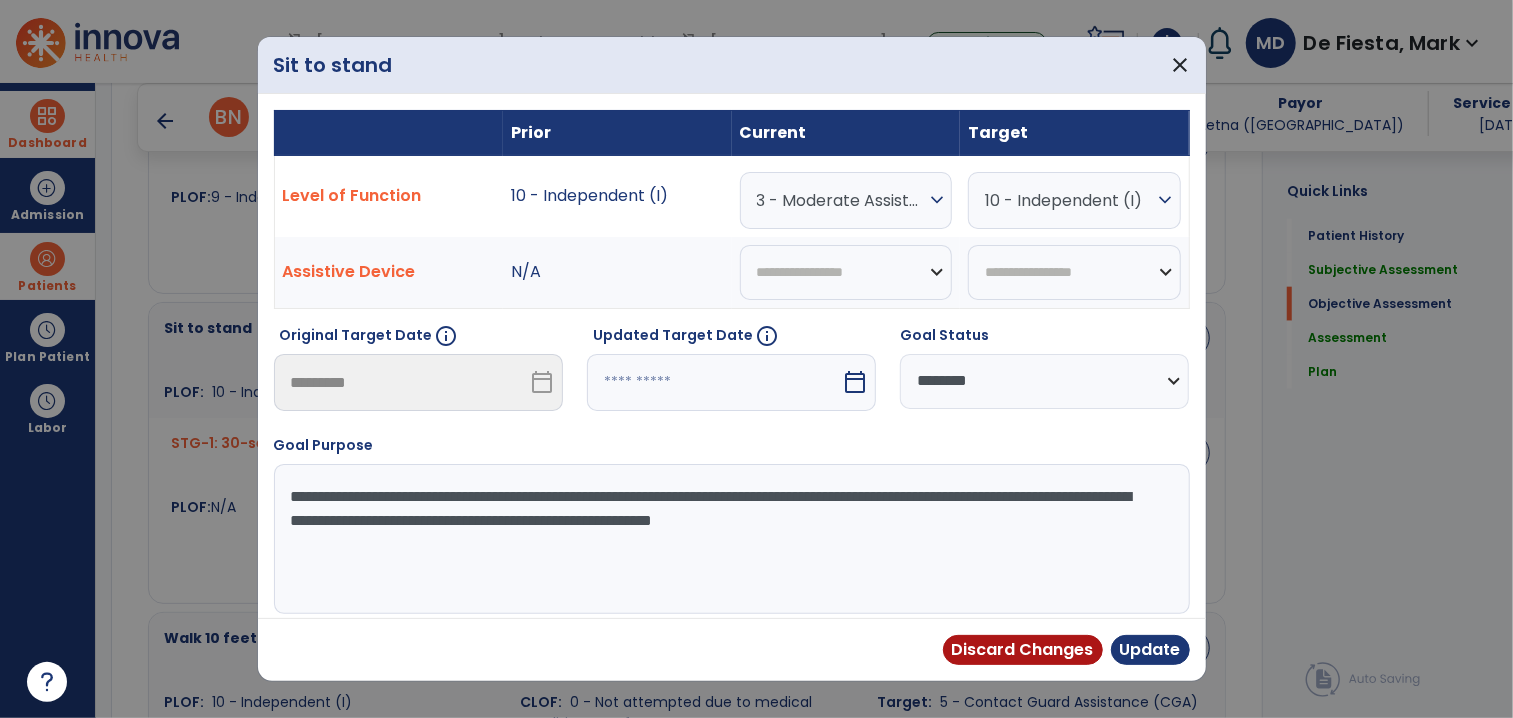 click on "3 - Moderate Assistance (Mod A)" at bounding box center (841, 200) 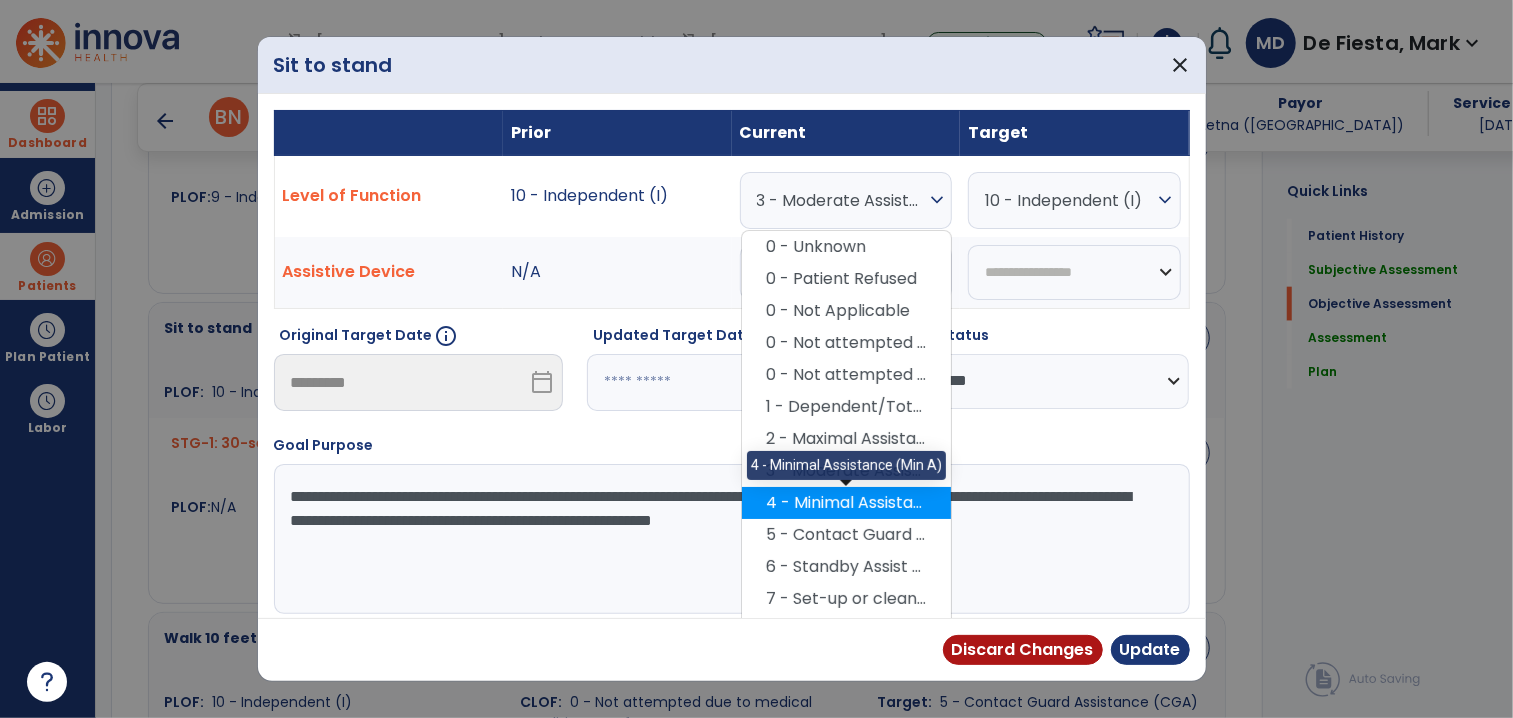 click on "4 - Minimal Assistance (Min A)" at bounding box center (846, 503) 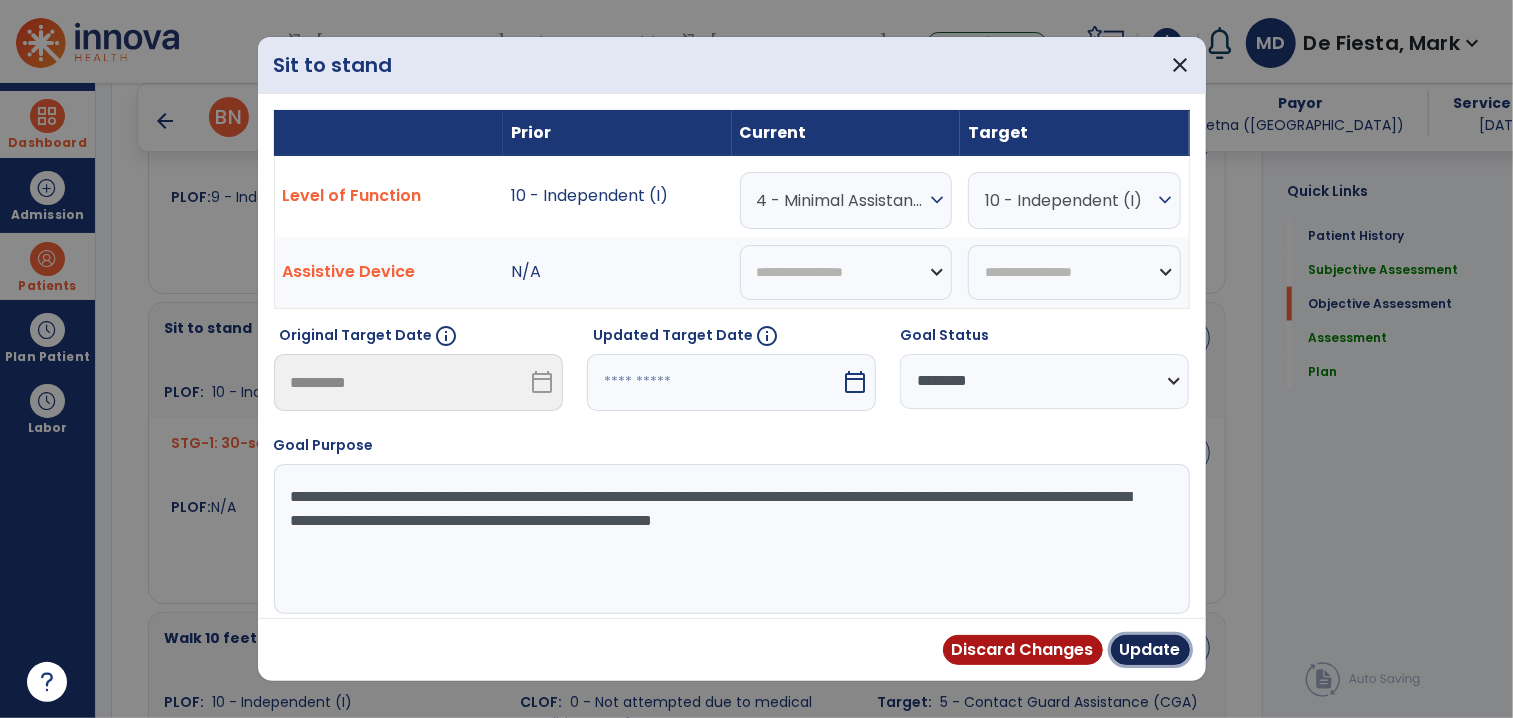 click on "Update" at bounding box center [1150, 650] 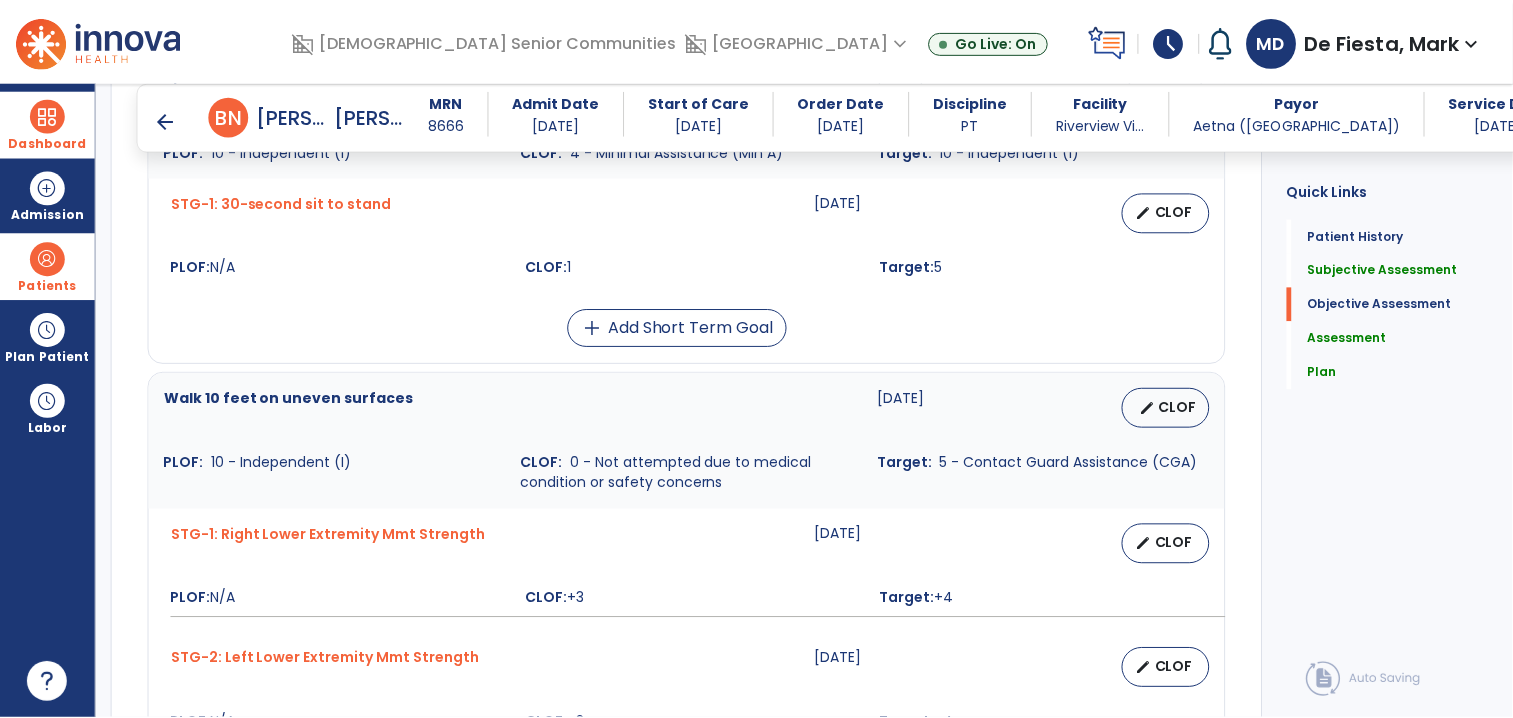 scroll, scrollTop: 1622, scrollLeft: 0, axis: vertical 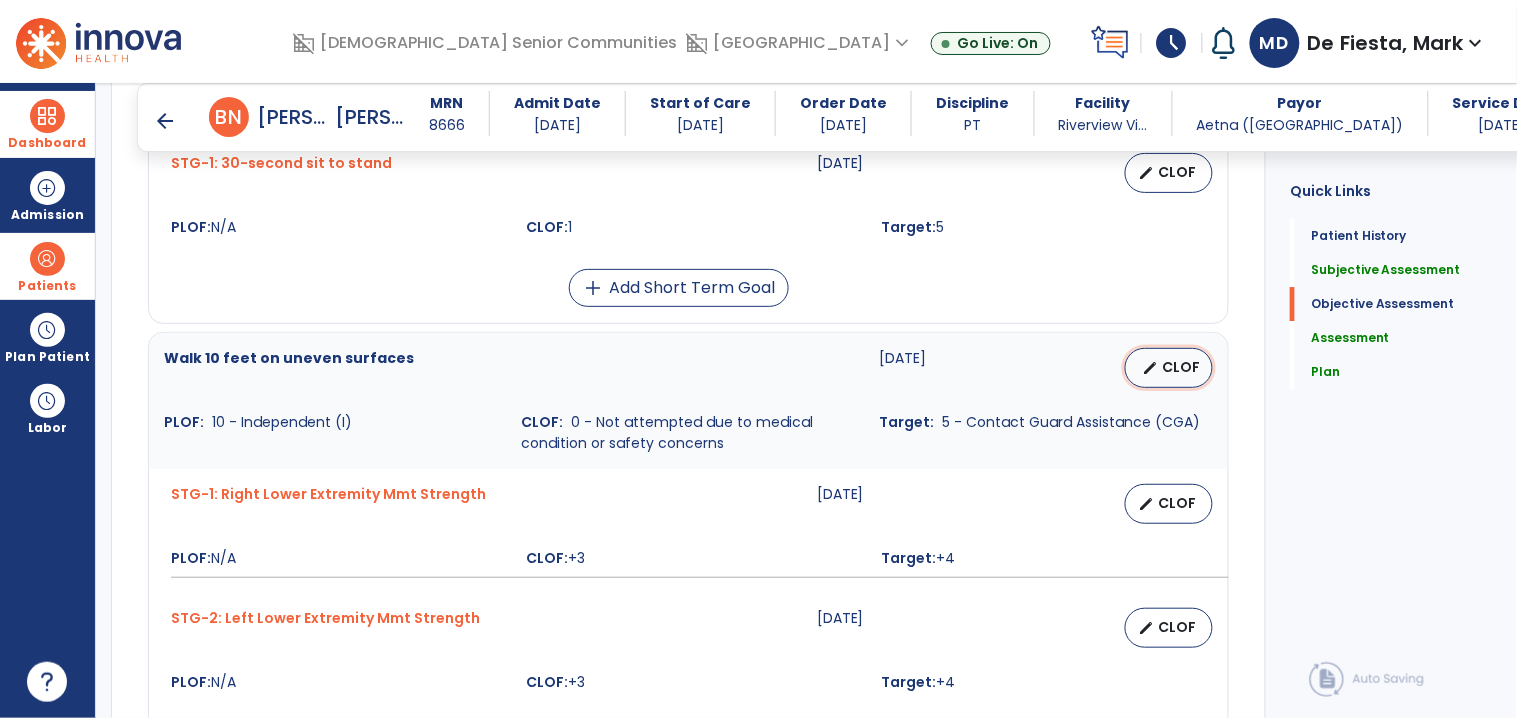 click on "edit" at bounding box center [1150, 368] 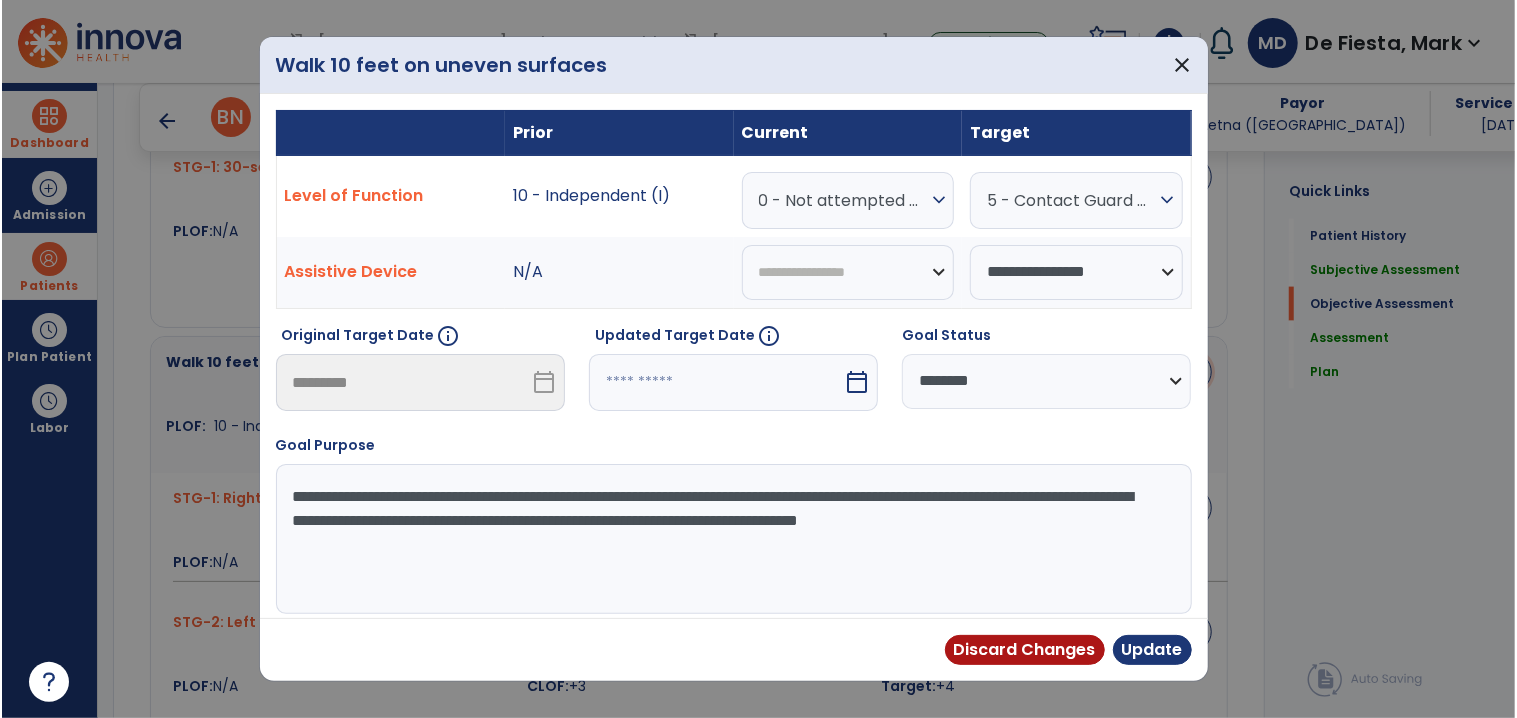 scroll, scrollTop: 1622, scrollLeft: 0, axis: vertical 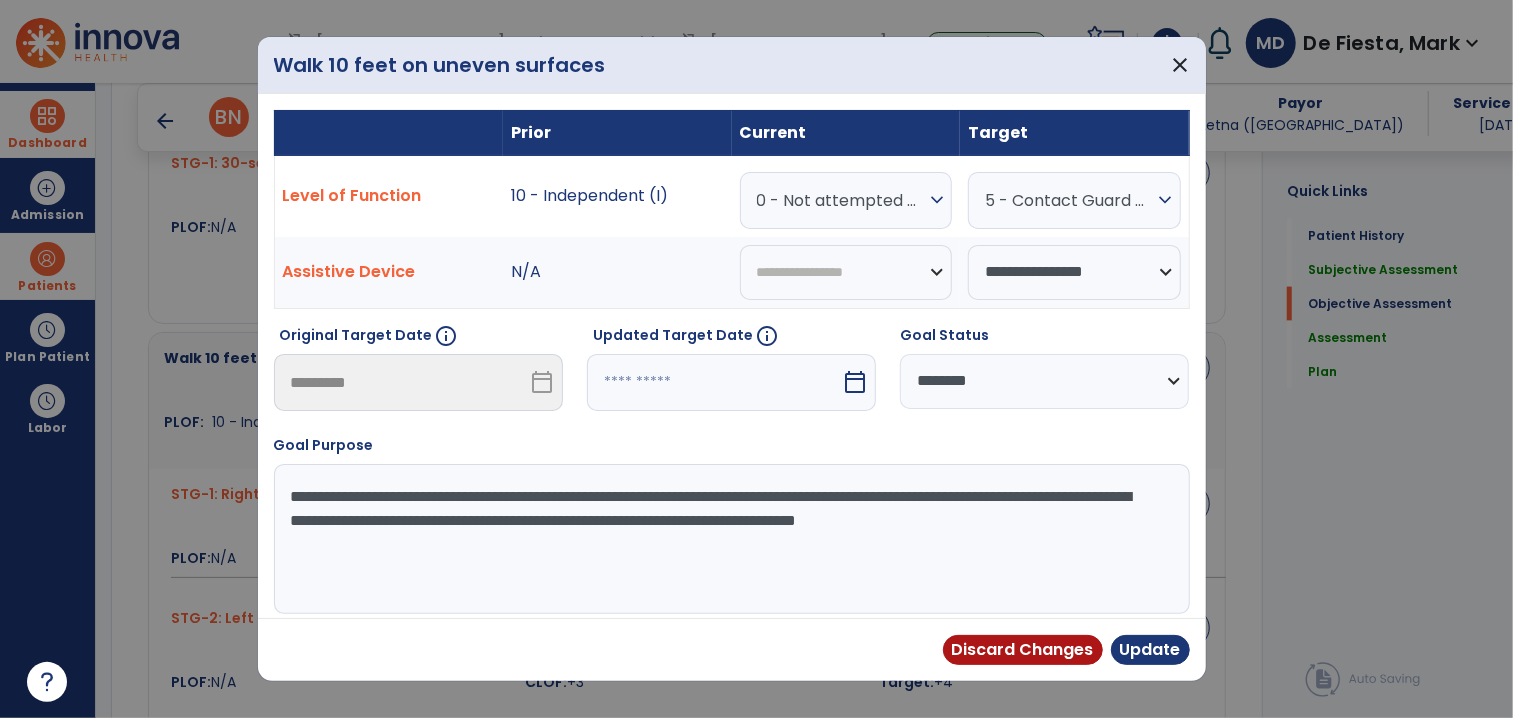 click on "0 - Not attempted due to medical condition or safety concerns" at bounding box center (841, 200) 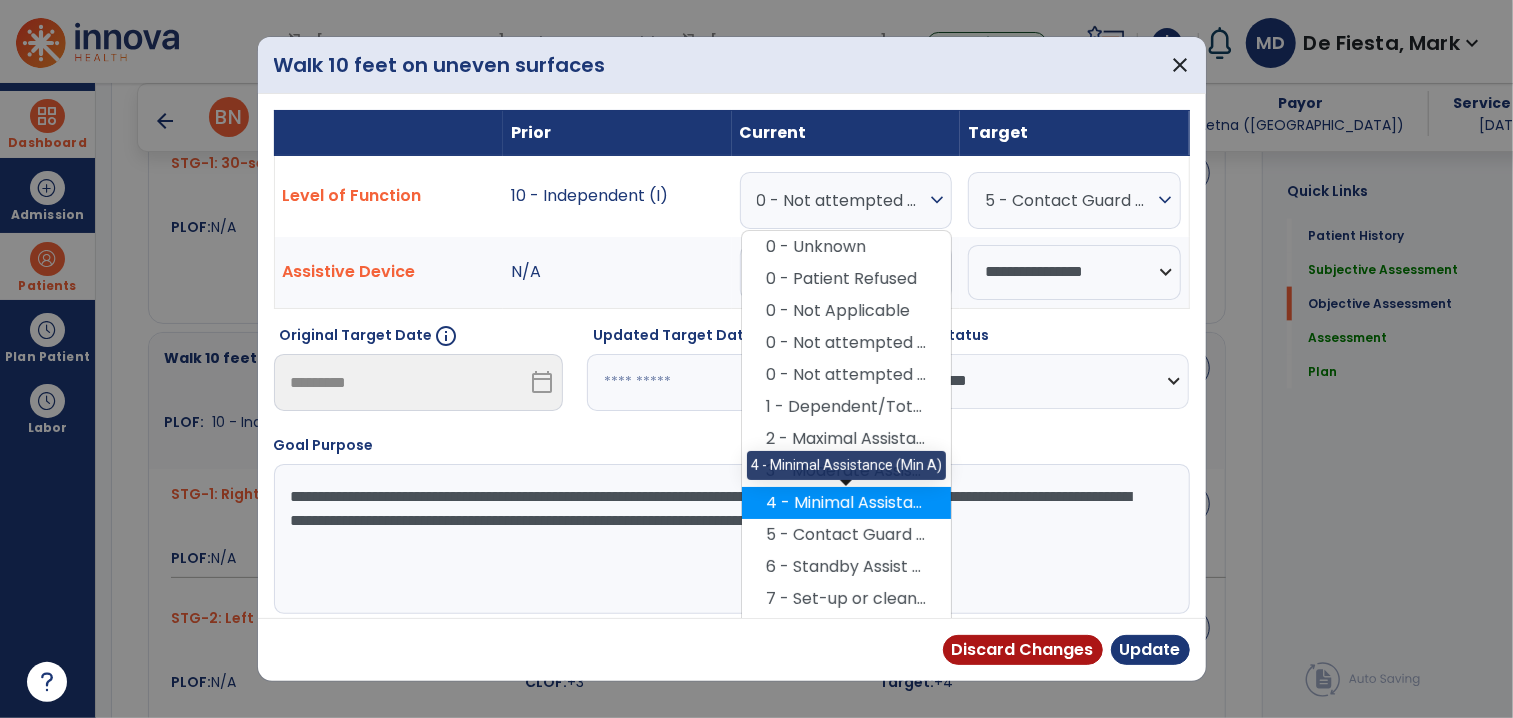 click on "4 - Minimal Assistance (Min A)" at bounding box center [846, 503] 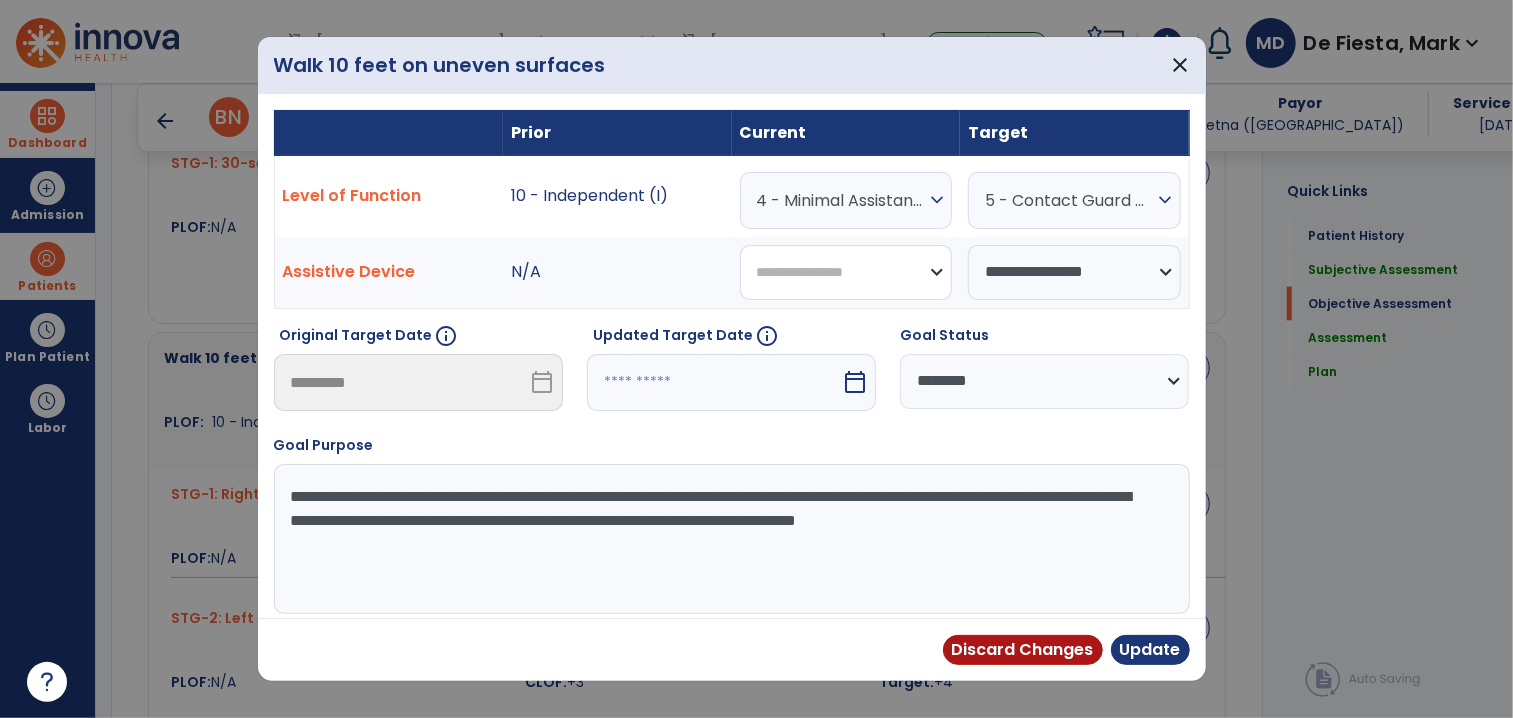 click on "**********" at bounding box center [846, 272] 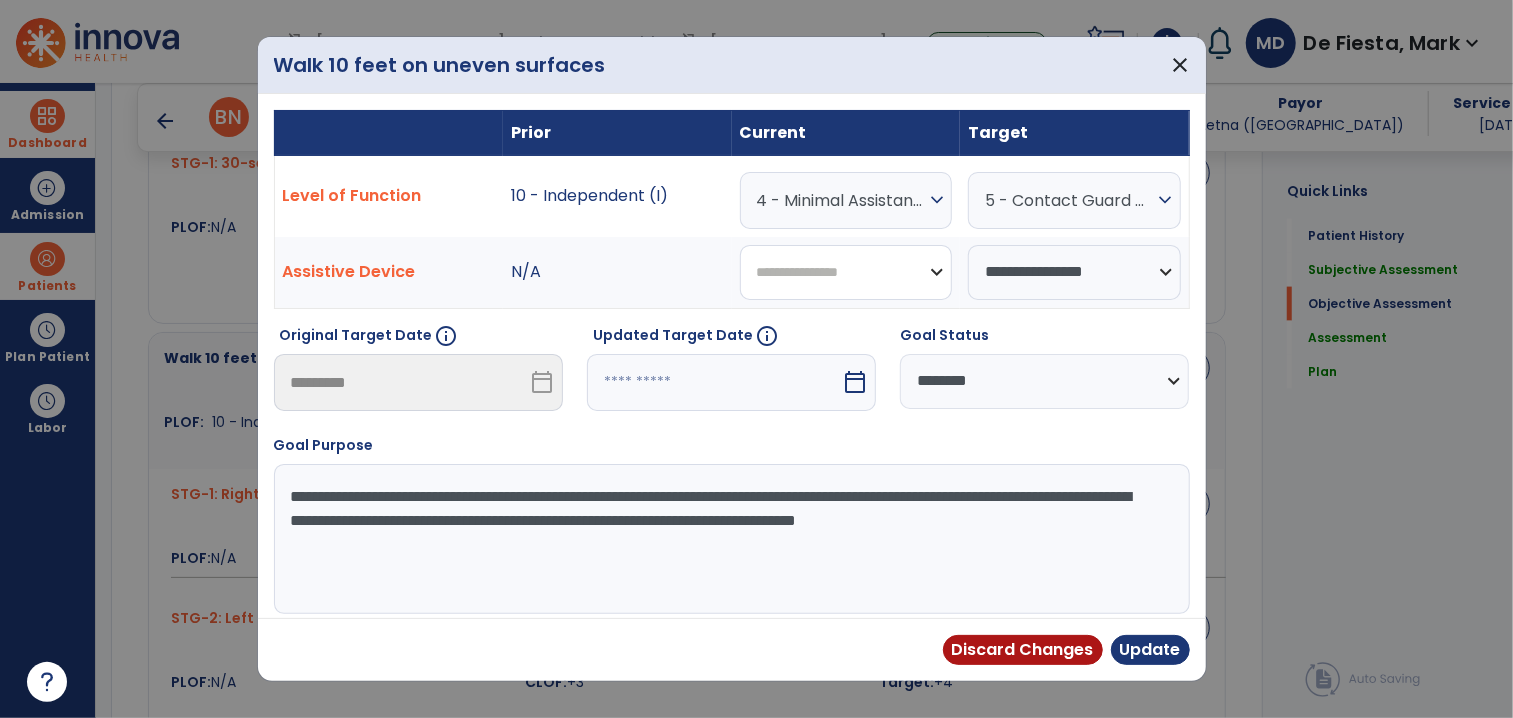 click on "**********" at bounding box center (846, 272) 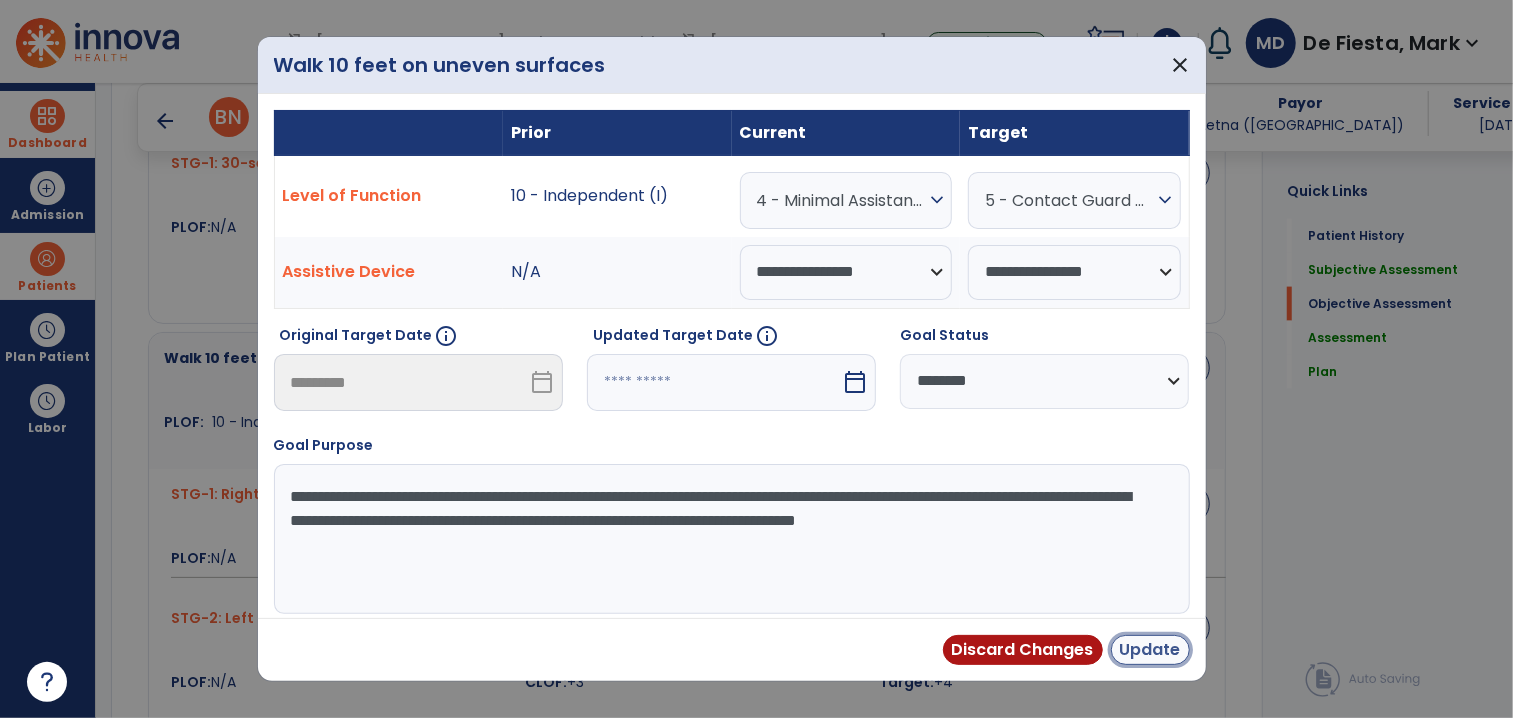 click on "Update" at bounding box center [1150, 650] 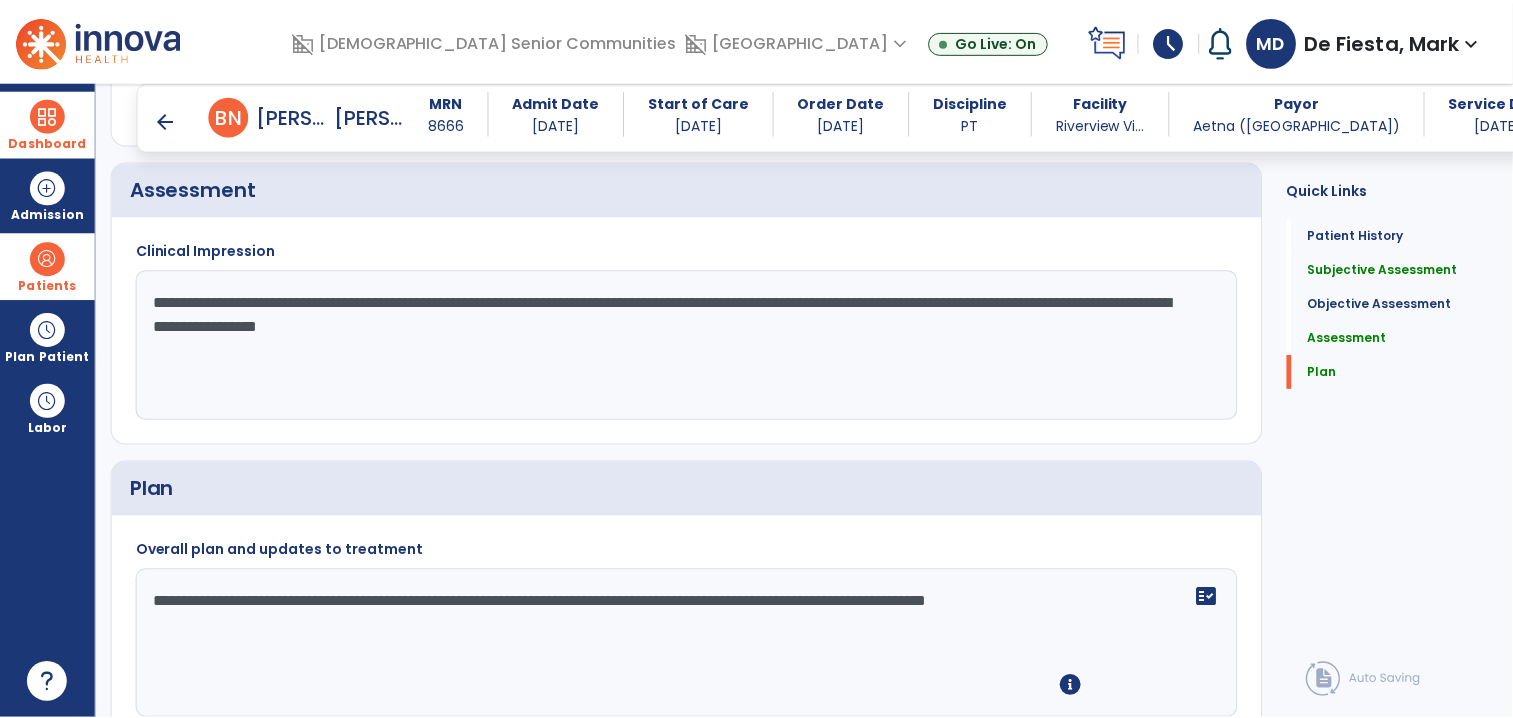 scroll, scrollTop: 2393, scrollLeft: 0, axis: vertical 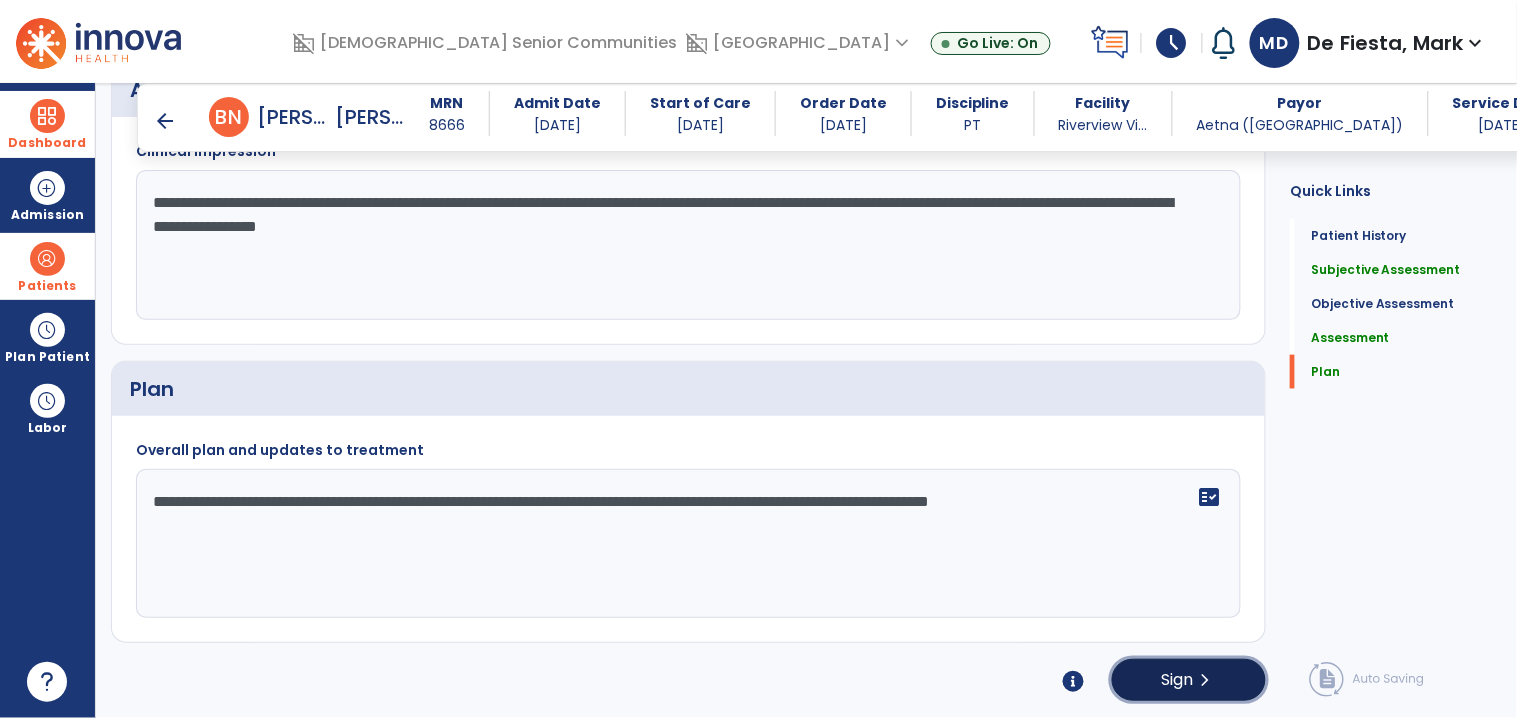 click on "Sign" 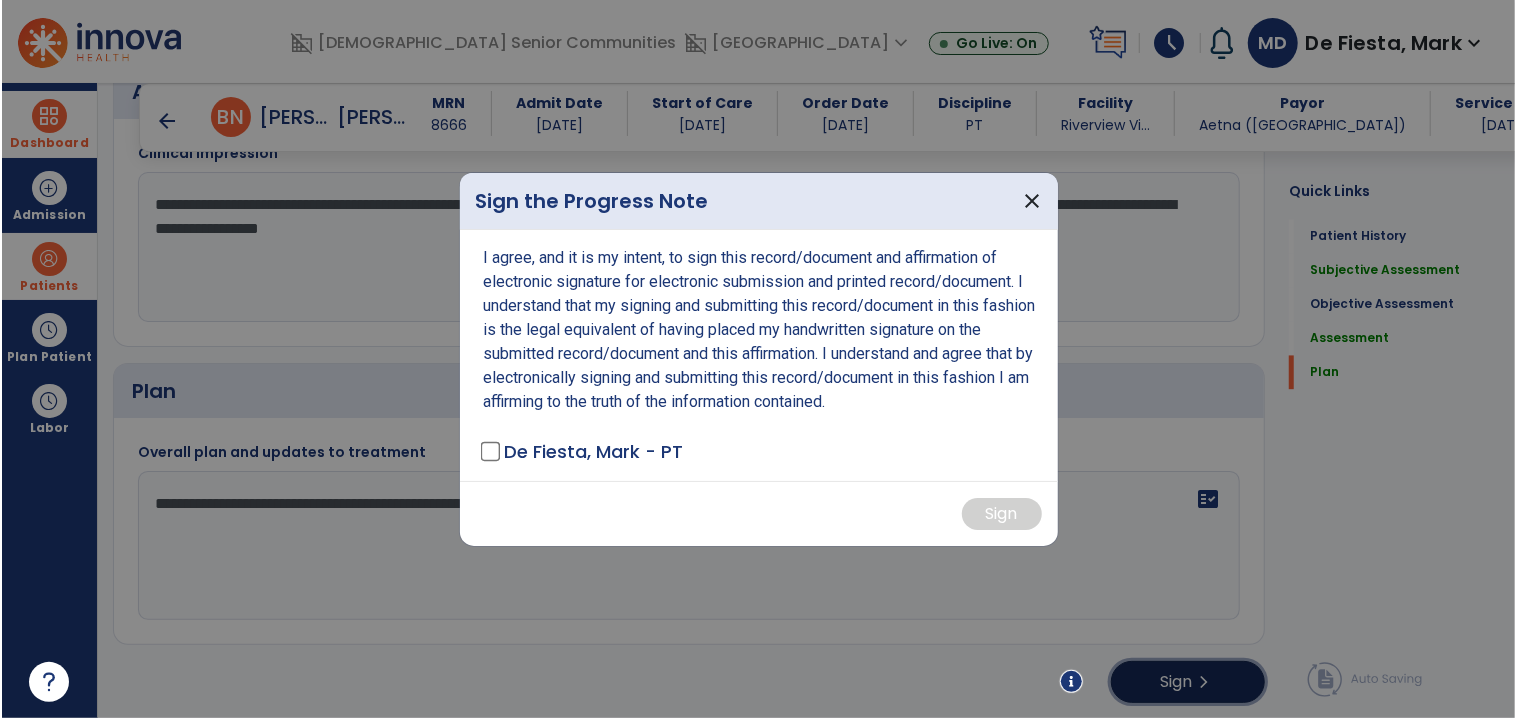 scroll, scrollTop: 2393, scrollLeft: 0, axis: vertical 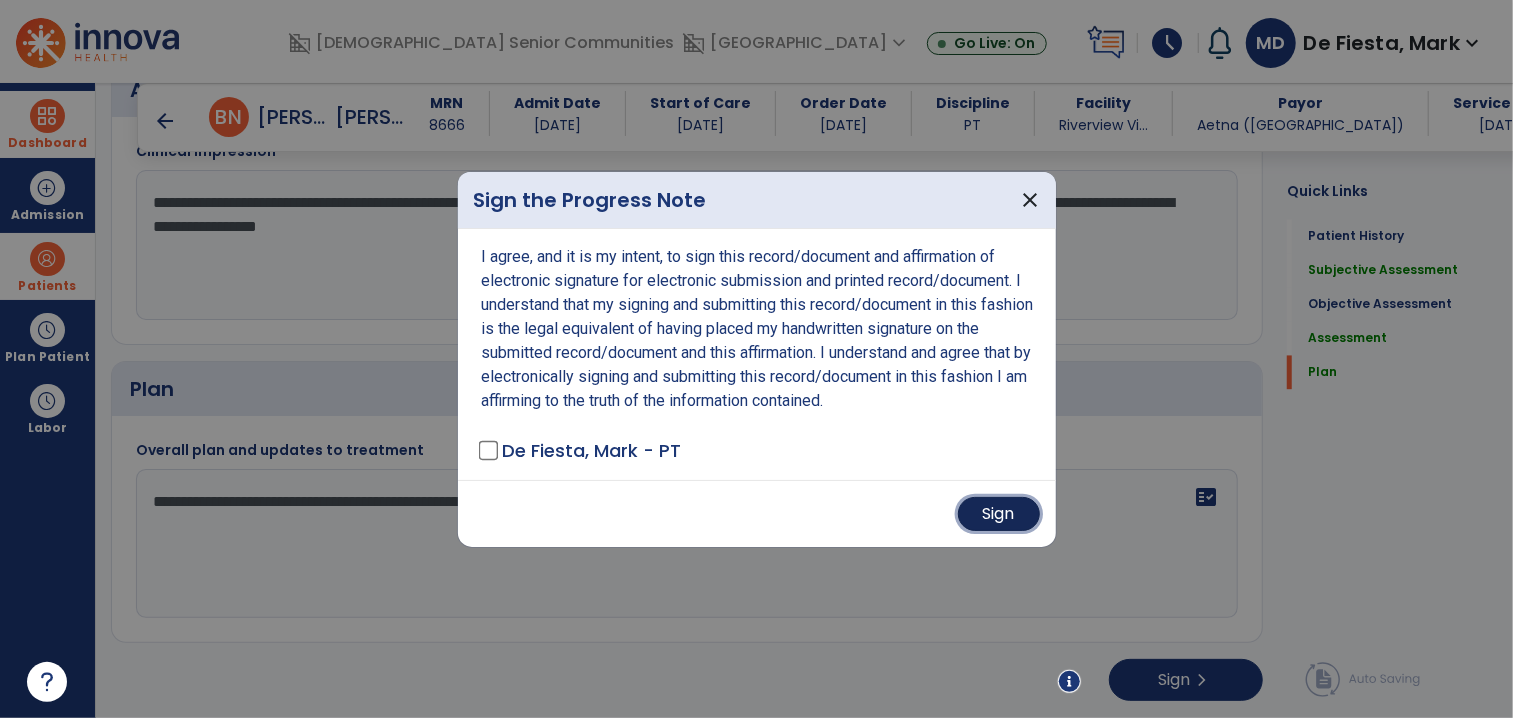 drag, startPoint x: 1015, startPoint y: 524, endPoint x: 557, endPoint y: 558, distance: 459.26028 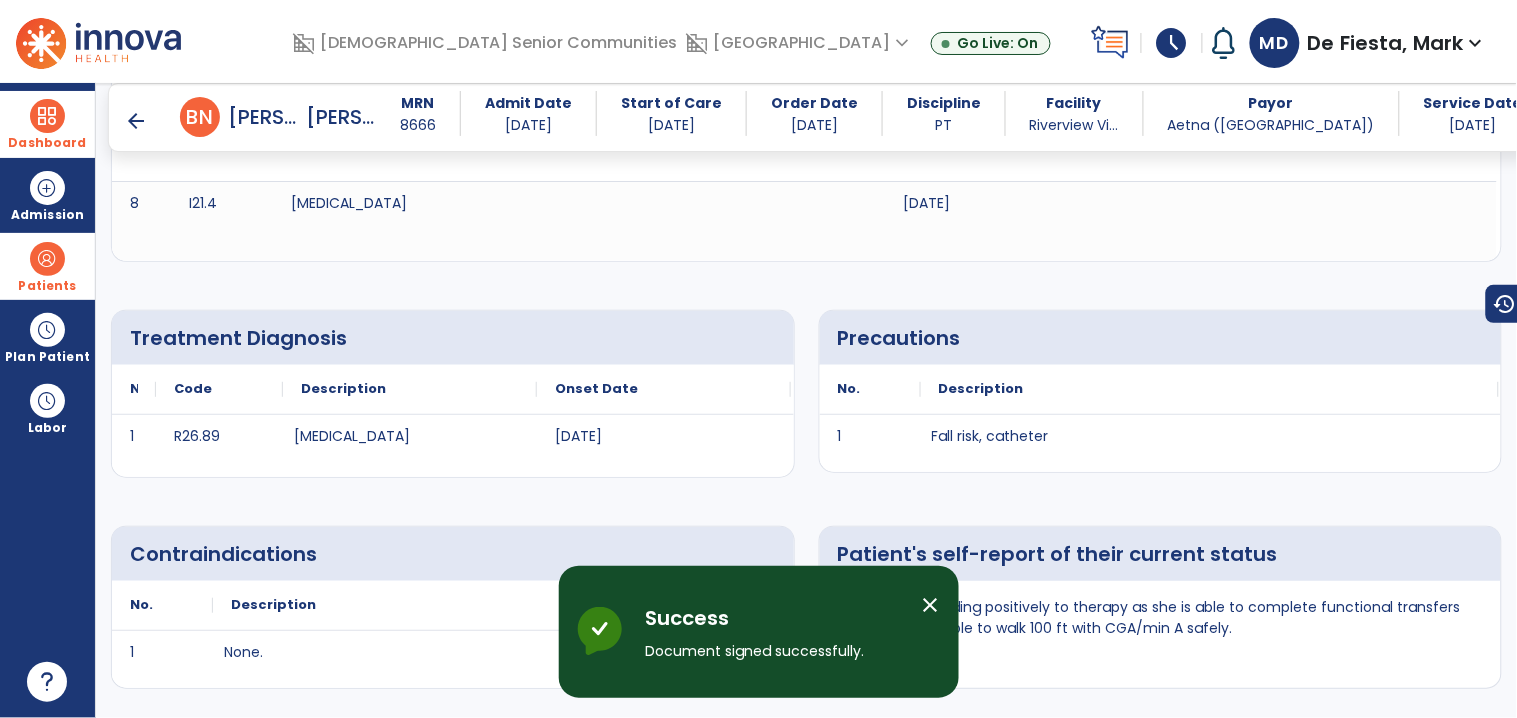 scroll, scrollTop: 0, scrollLeft: 0, axis: both 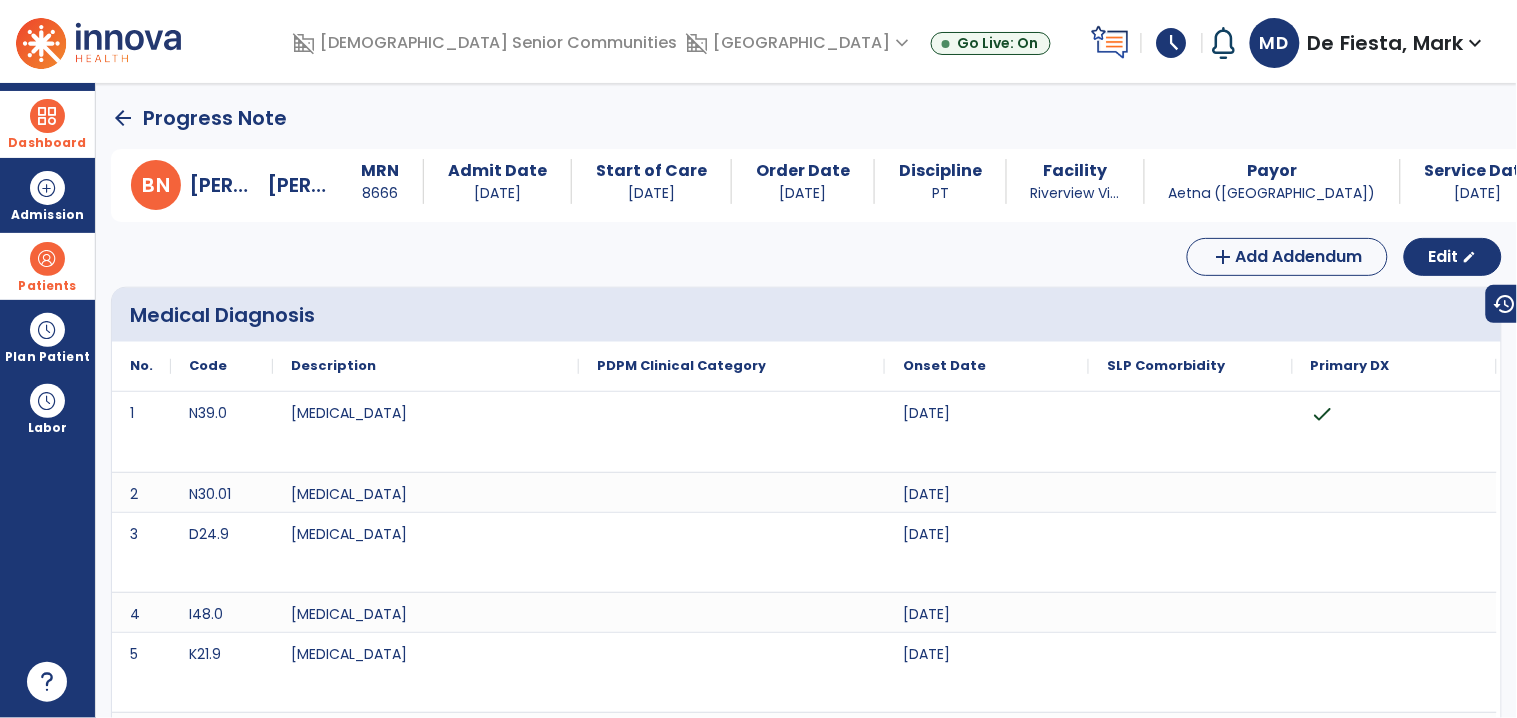 click on "arrow_back" 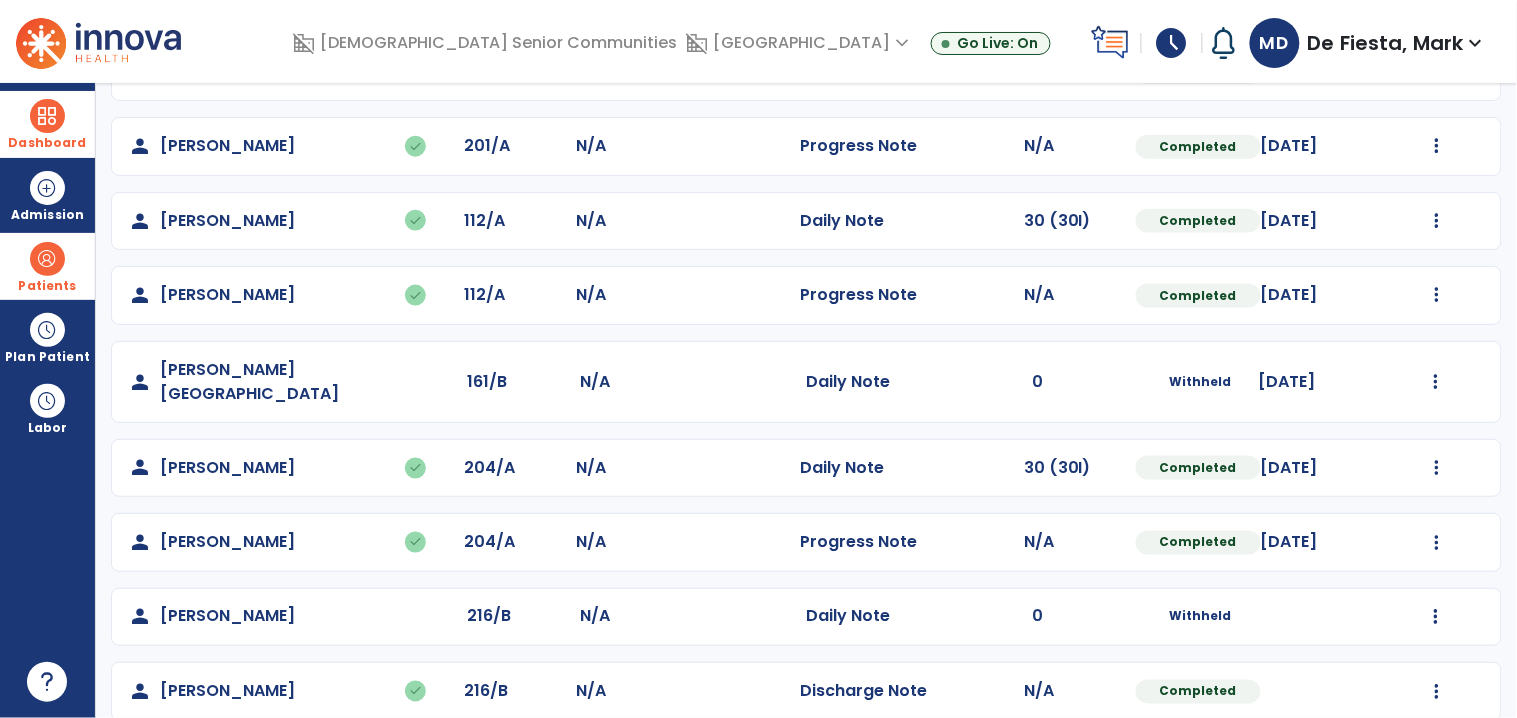 scroll, scrollTop: 0, scrollLeft: 0, axis: both 